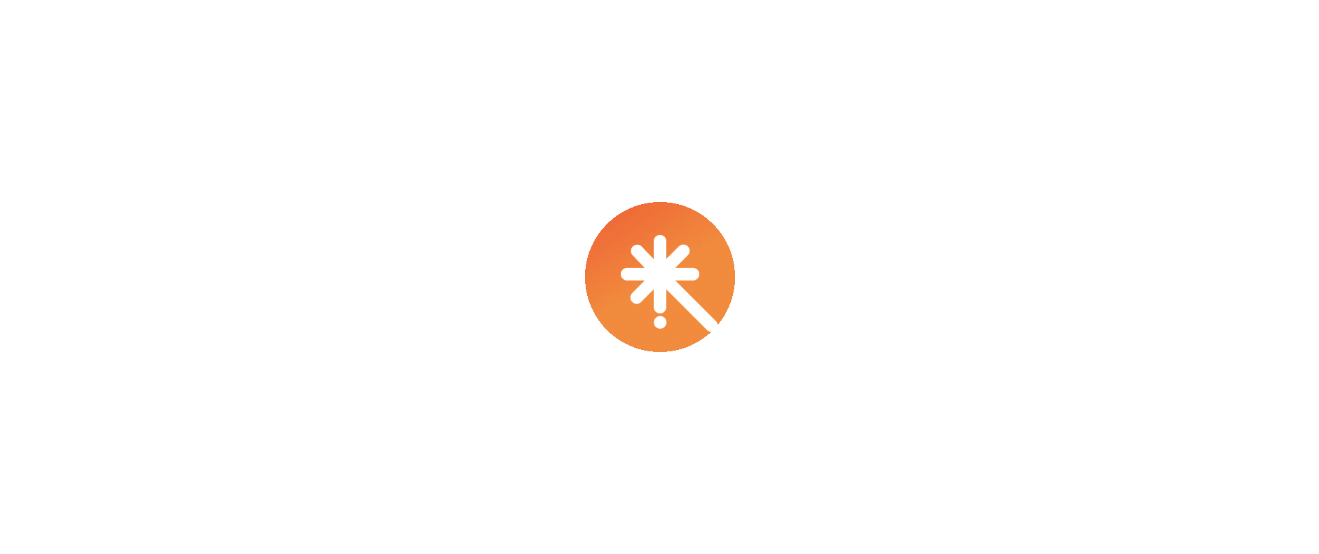 scroll, scrollTop: 0, scrollLeft: 0, axis: both 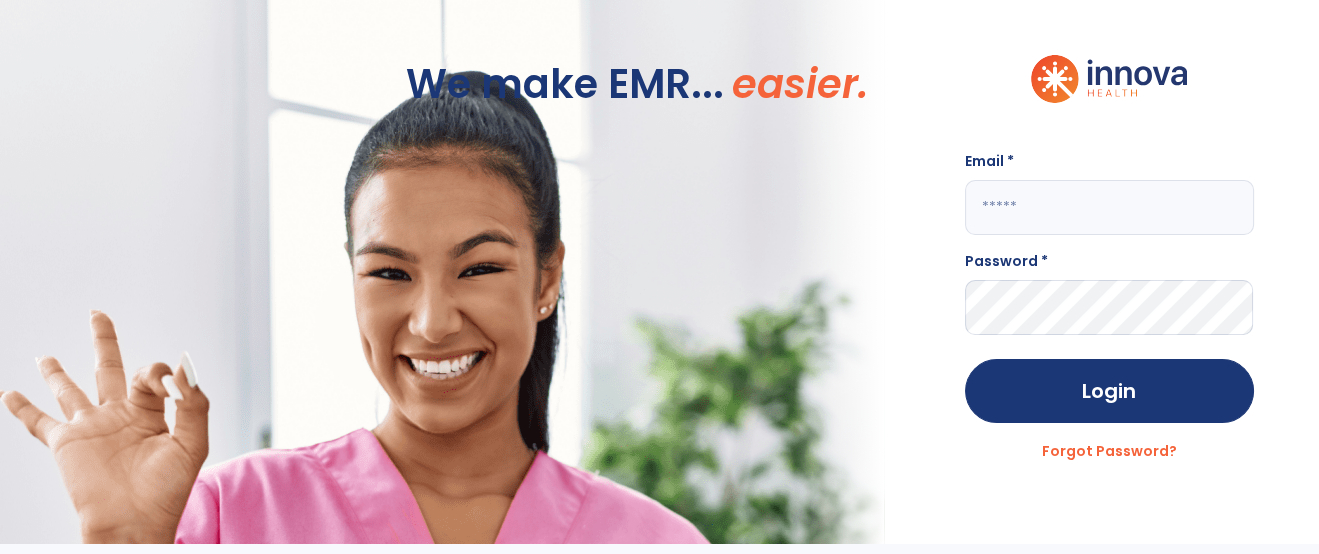 click 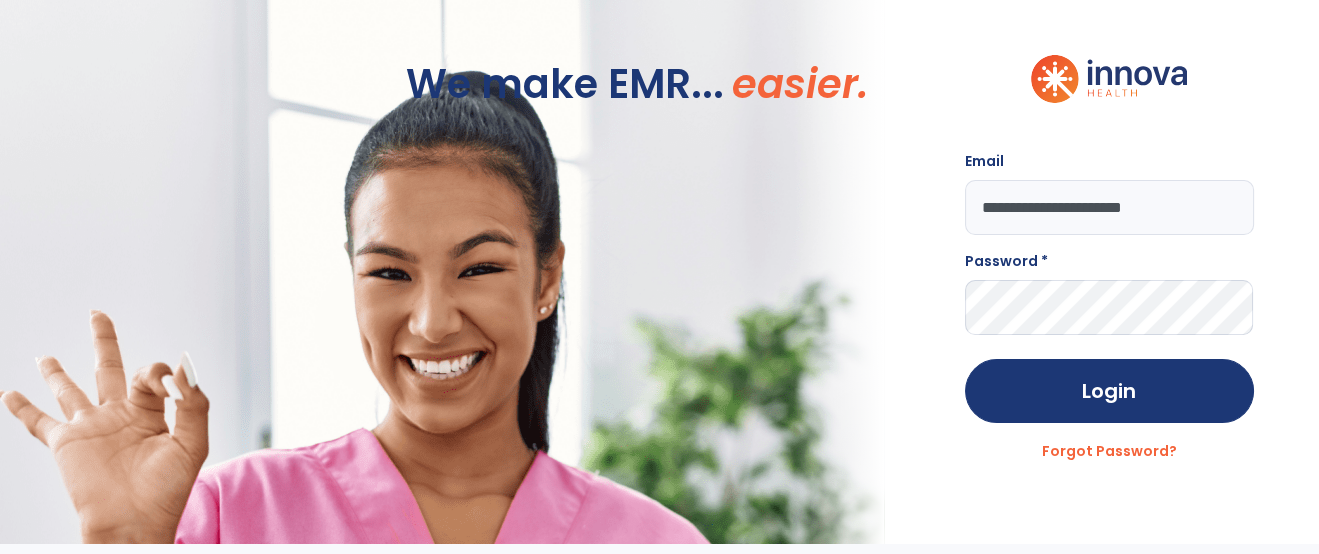 type on "**********" 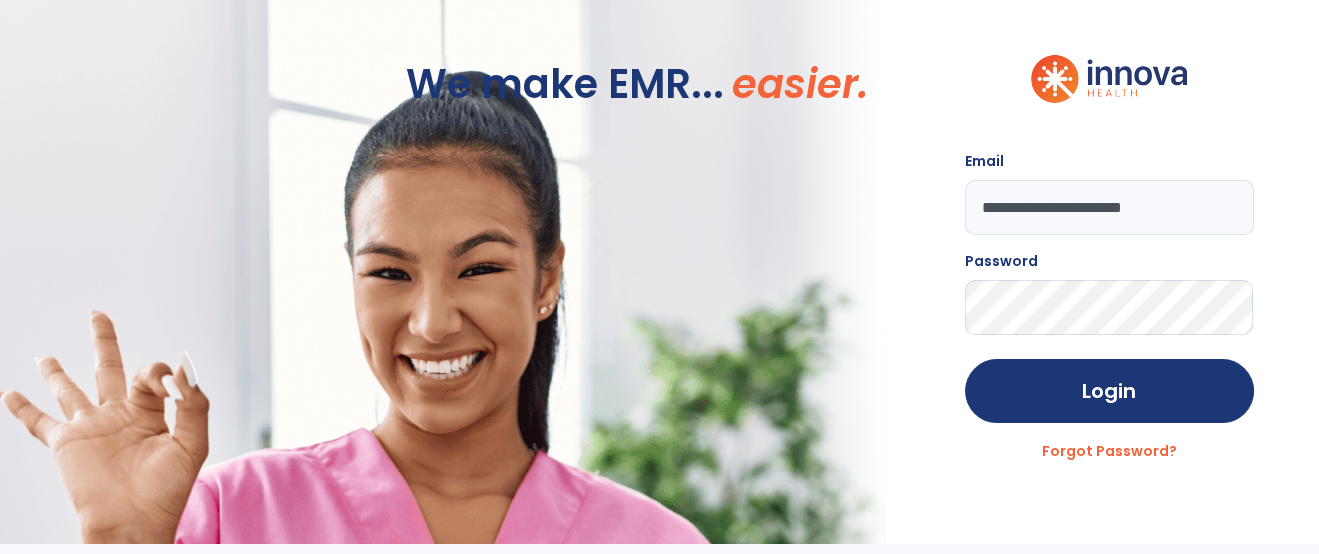 click on "Login" 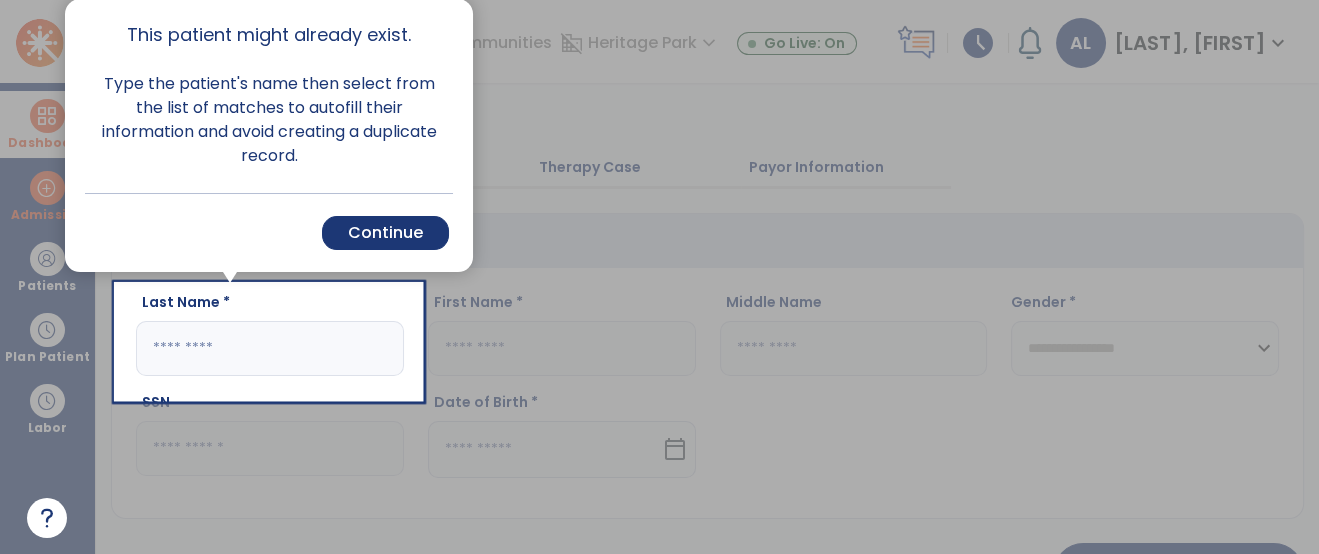 click on "Type the patient's name then select from the list of matches to autofill their information and avoid creating a duplicate record." at bounding box center [269, 120] 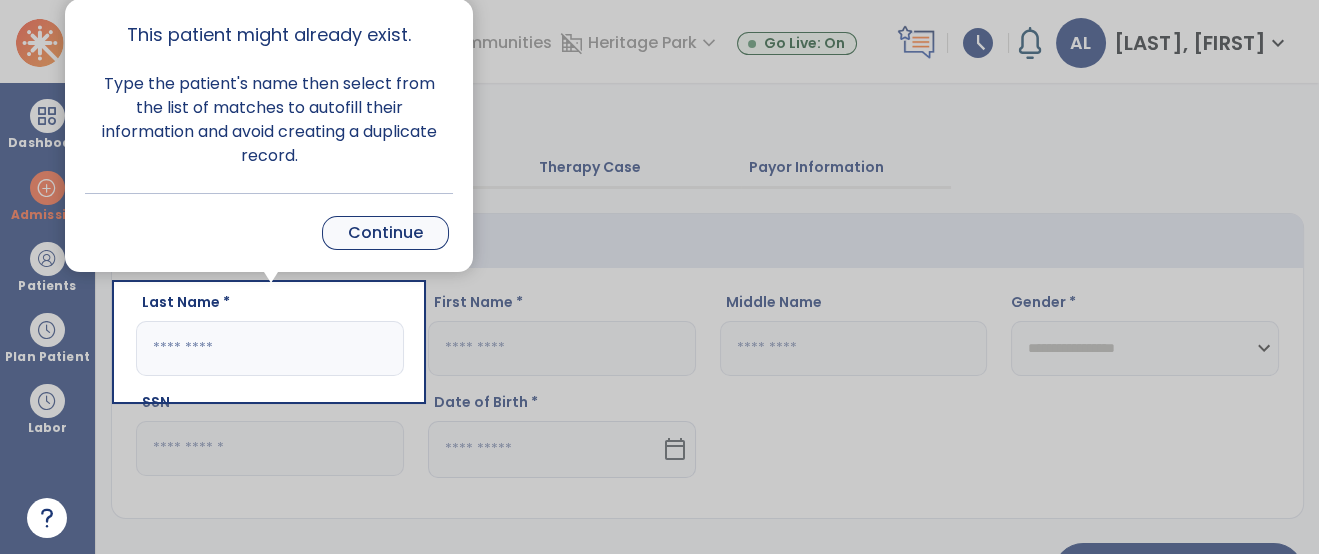 click on "Continue" at bounding box center (385, 233) 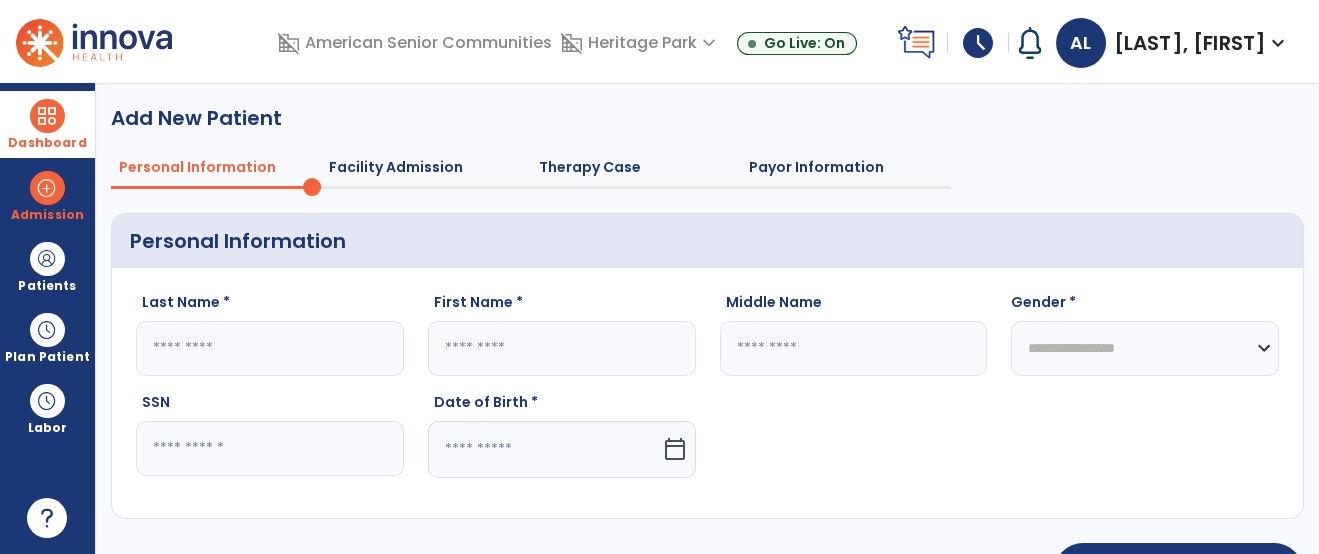 click at bounding box center (47, 116) 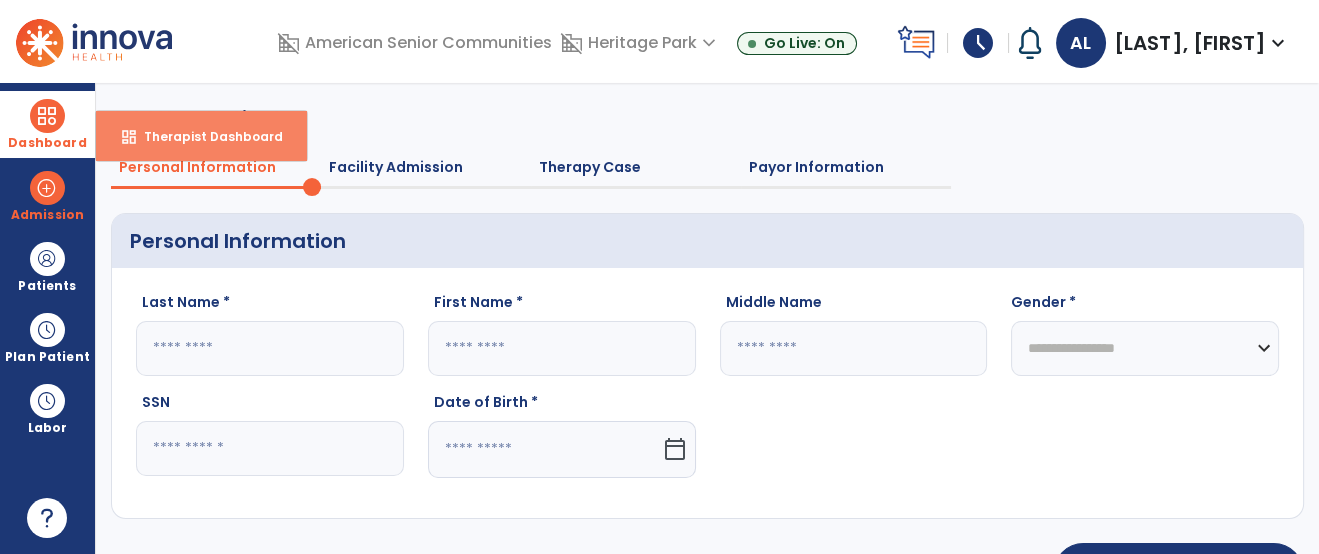 click on "Therapist Dashboard" at bounding box center [205, 136] 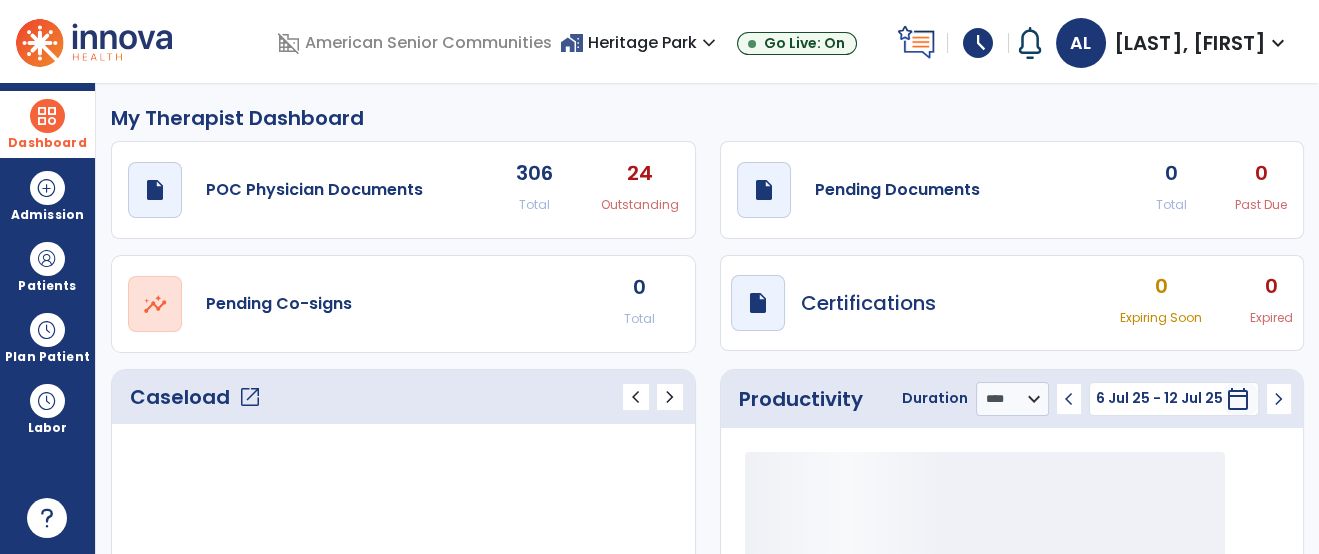 click on "draft   open_in_new  Pending Documents 0 Total 0 Past Due" 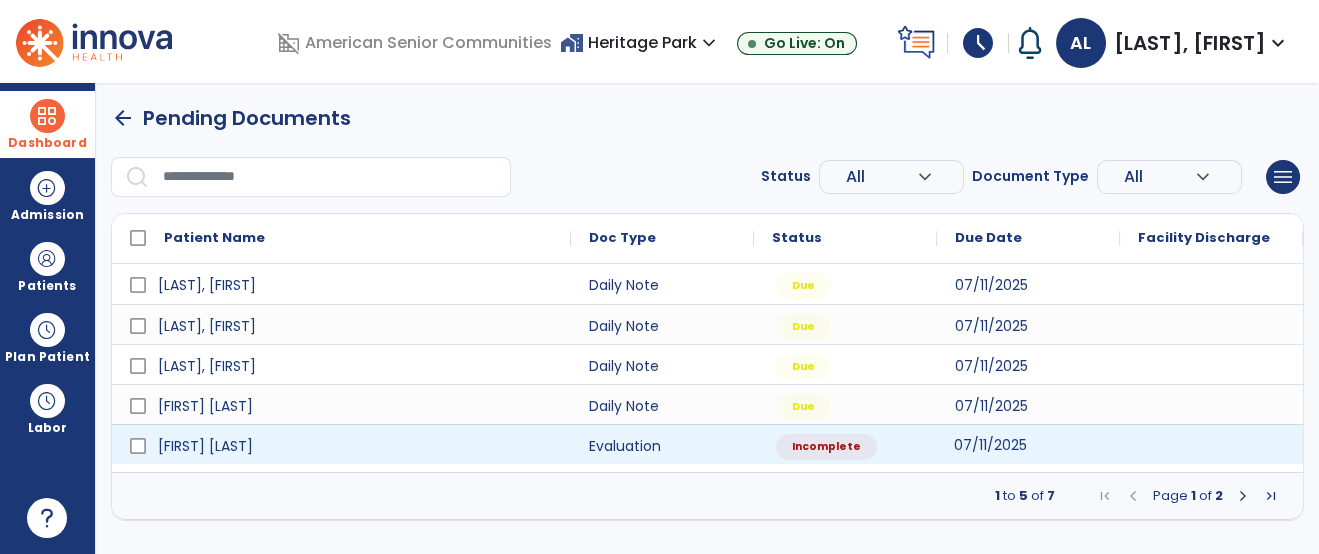 click on "07/11/2025" at bounding box center (990, 445) 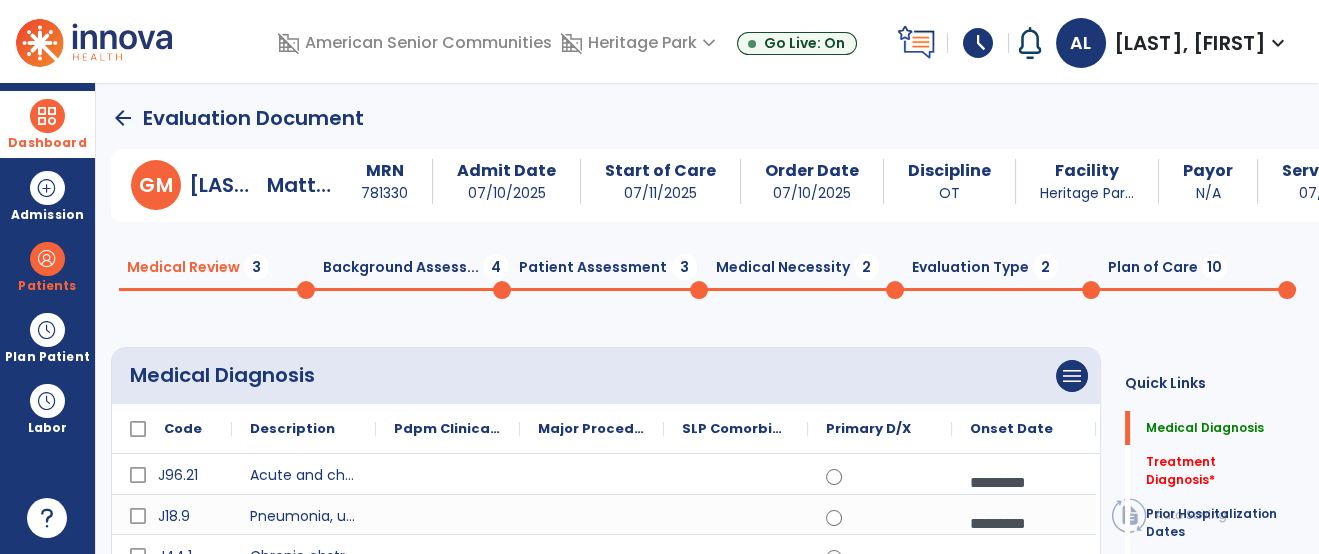 click on "Treatment Diagnosis   *  Treatment Diagnosis   *" 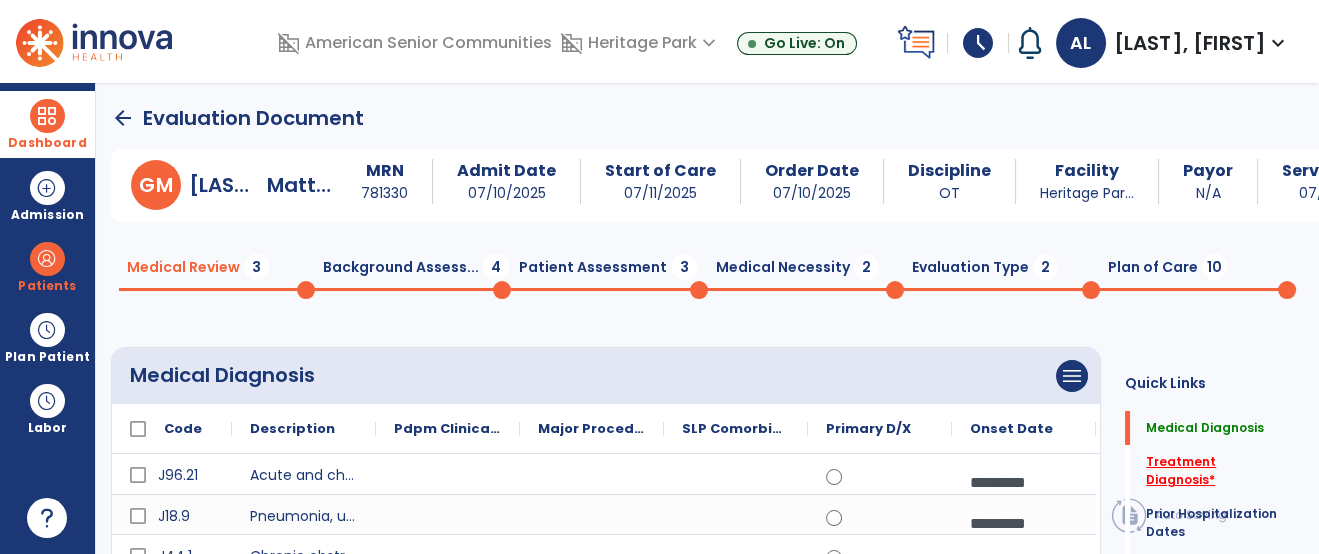 click on "Treatment Diagnosis   *" 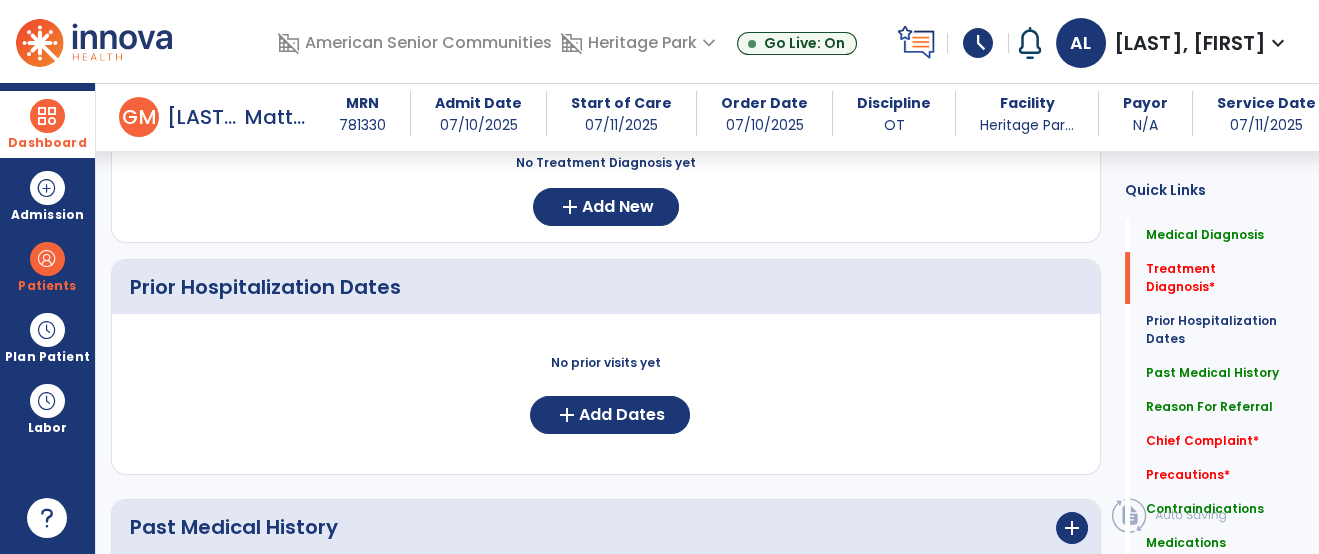 scroll, scrollTop: 556, scrollLeft: 0, axis: vertical 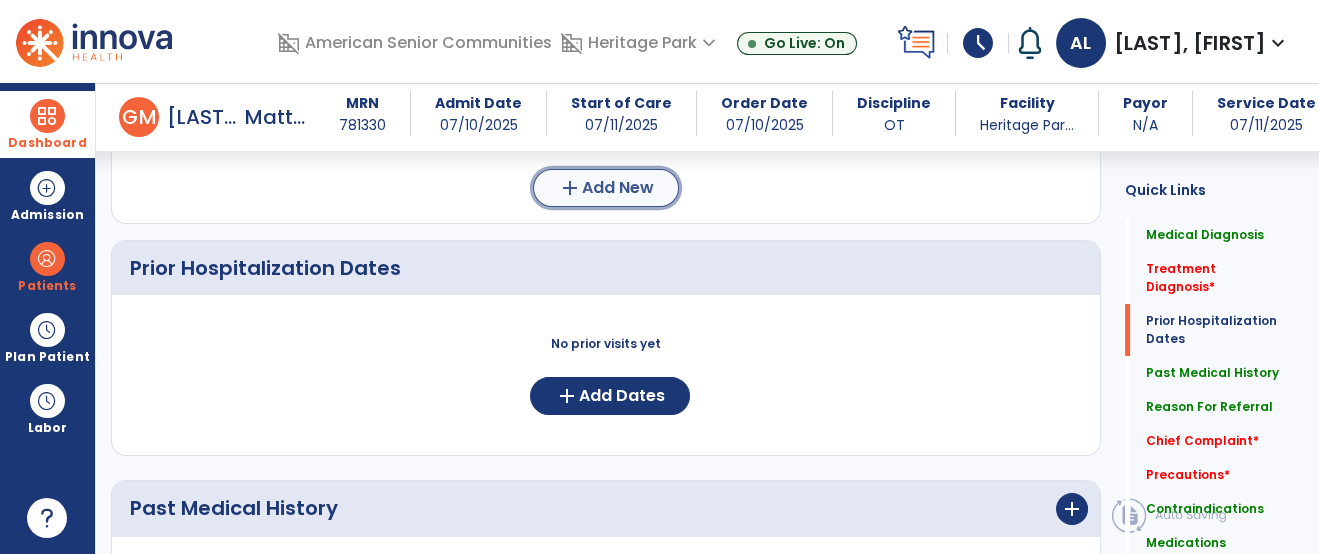 click on "add  Add New" 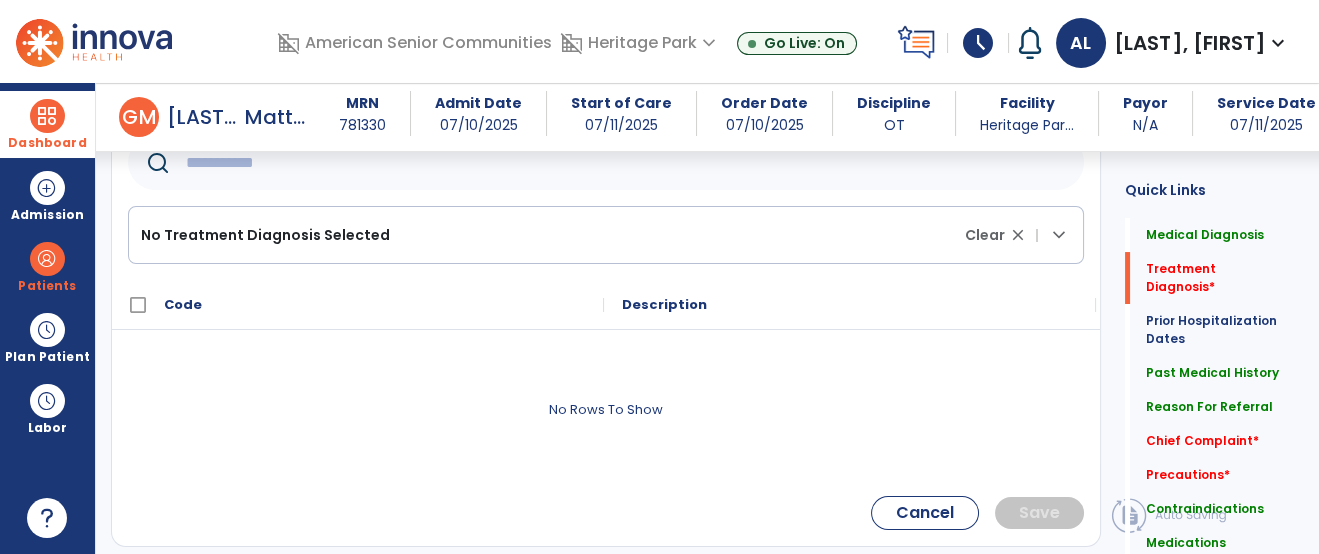 click 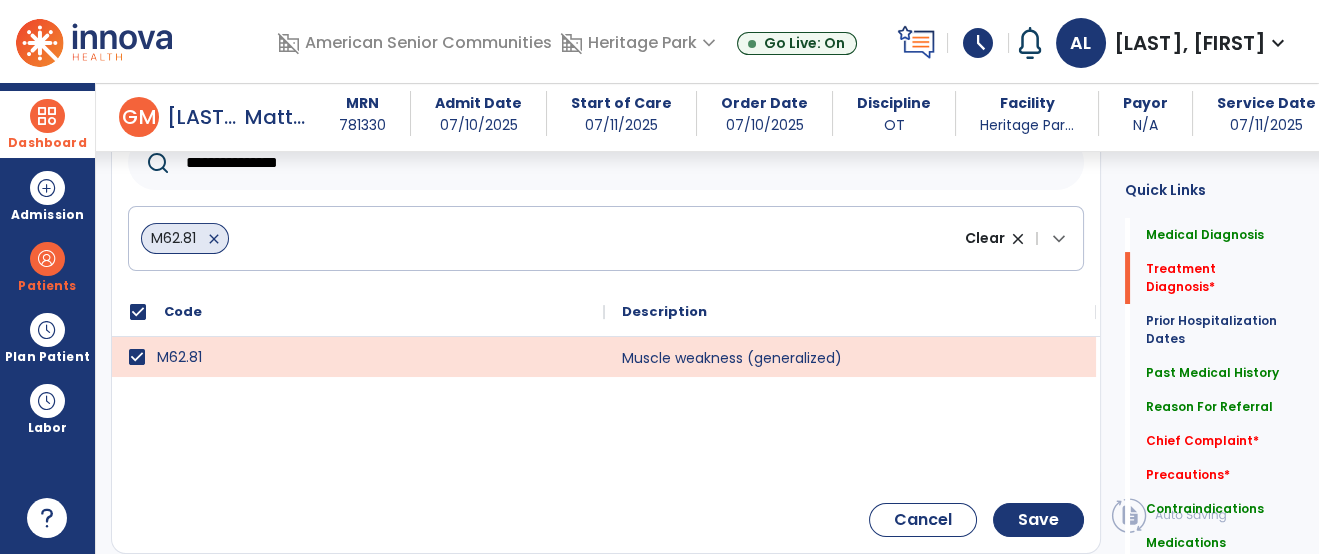 click on "**********" 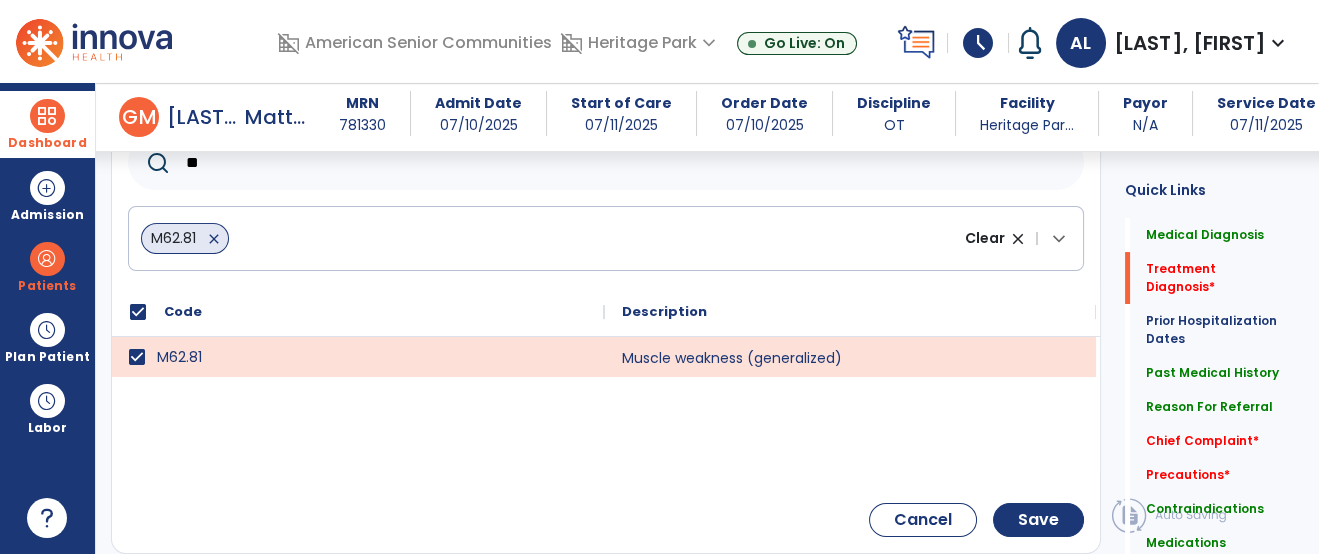 type on "*" 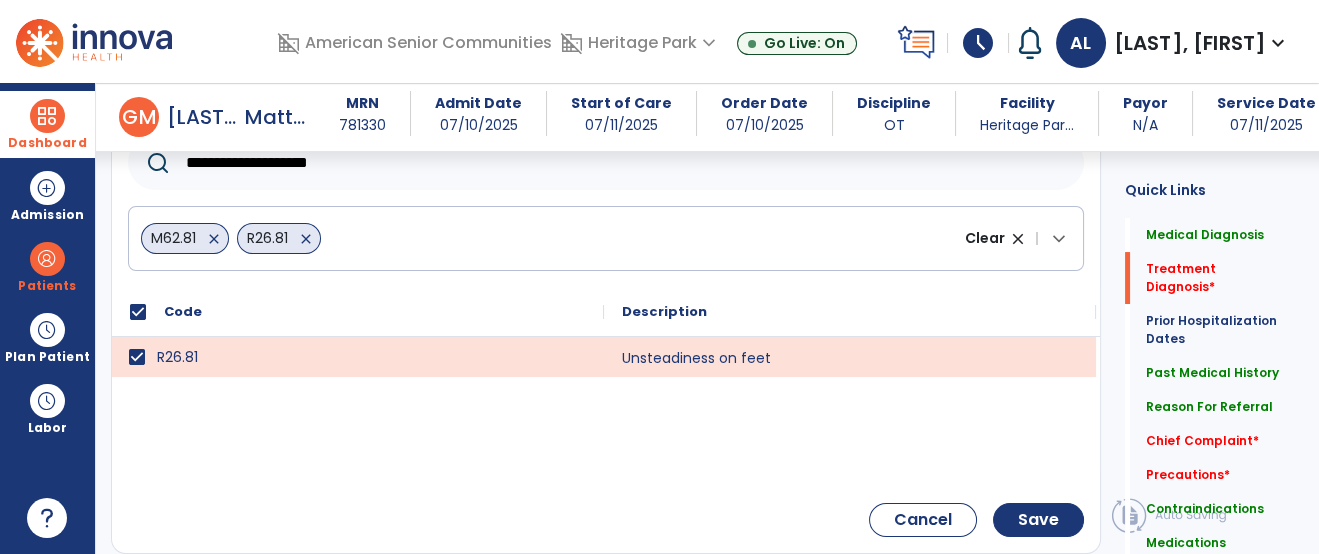 click on "**********" 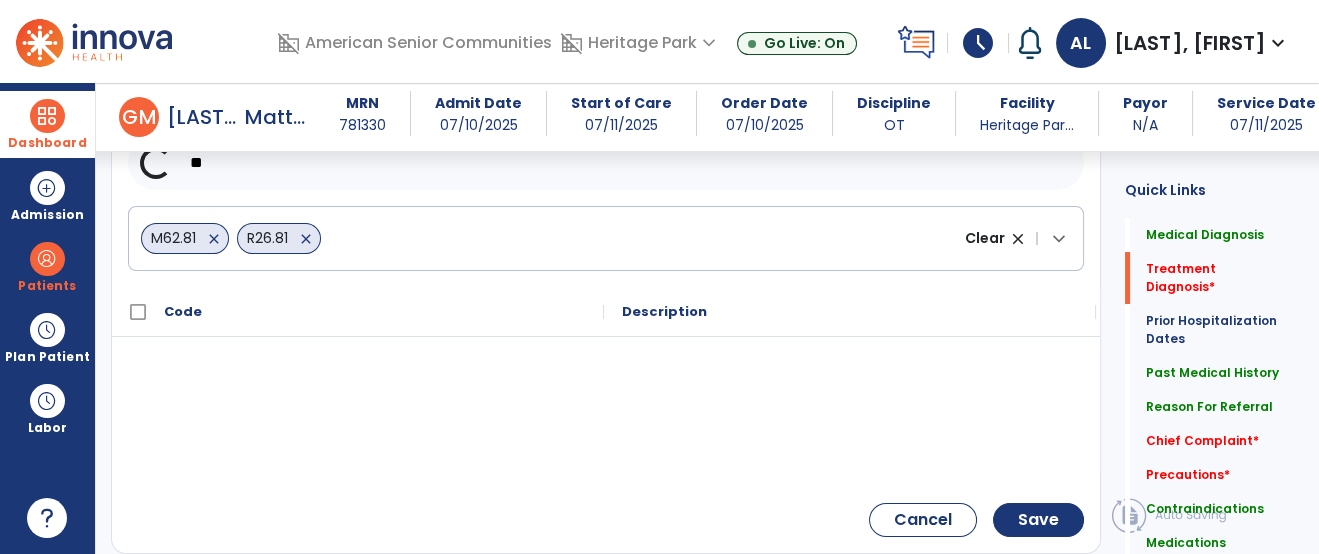 type on "*" 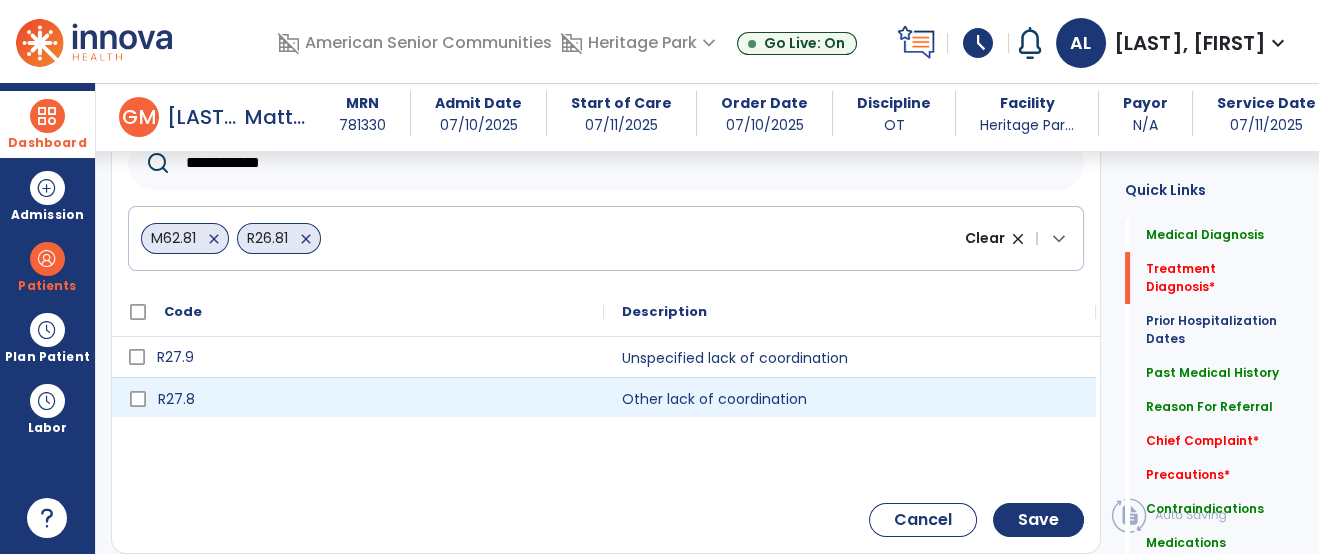 type on "**********" 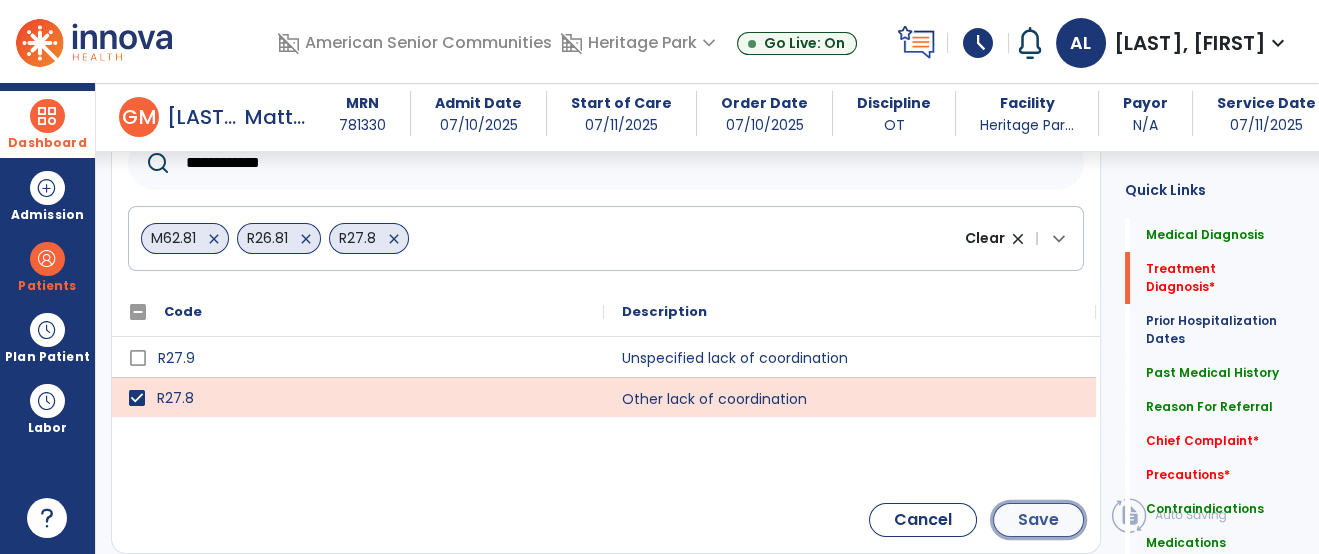 click on "Save" 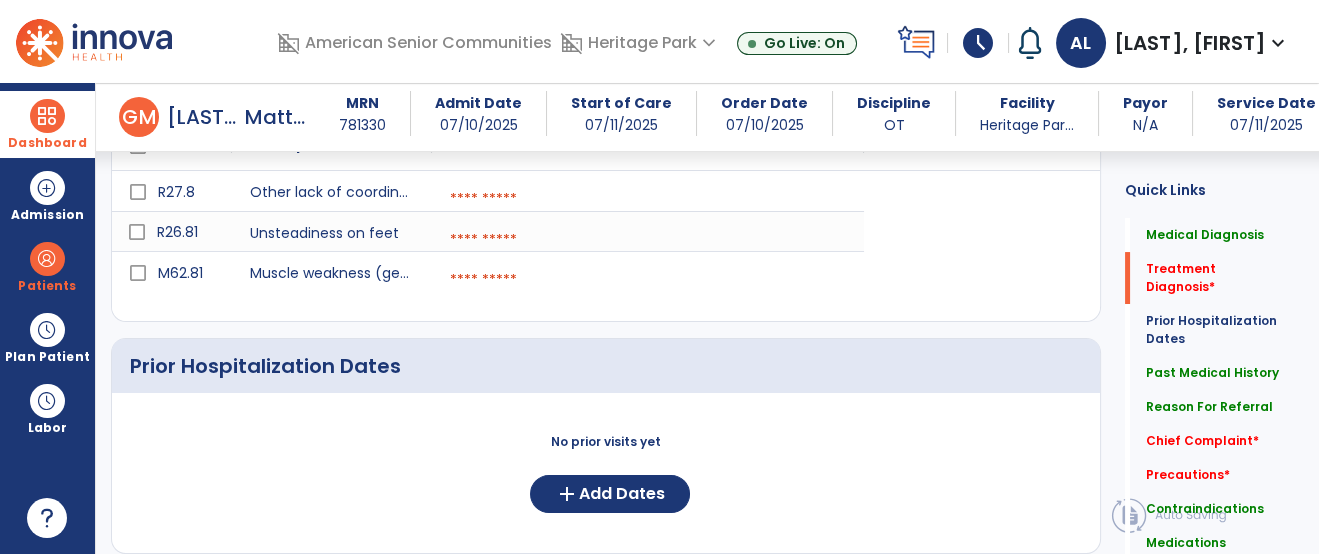 click on "R27.8 Other lack of coordination  calendar_today
R26.81 Unsteadiness on feet  calendar_today
M62.81 Muscle weakness (generalized)  calendar_today" 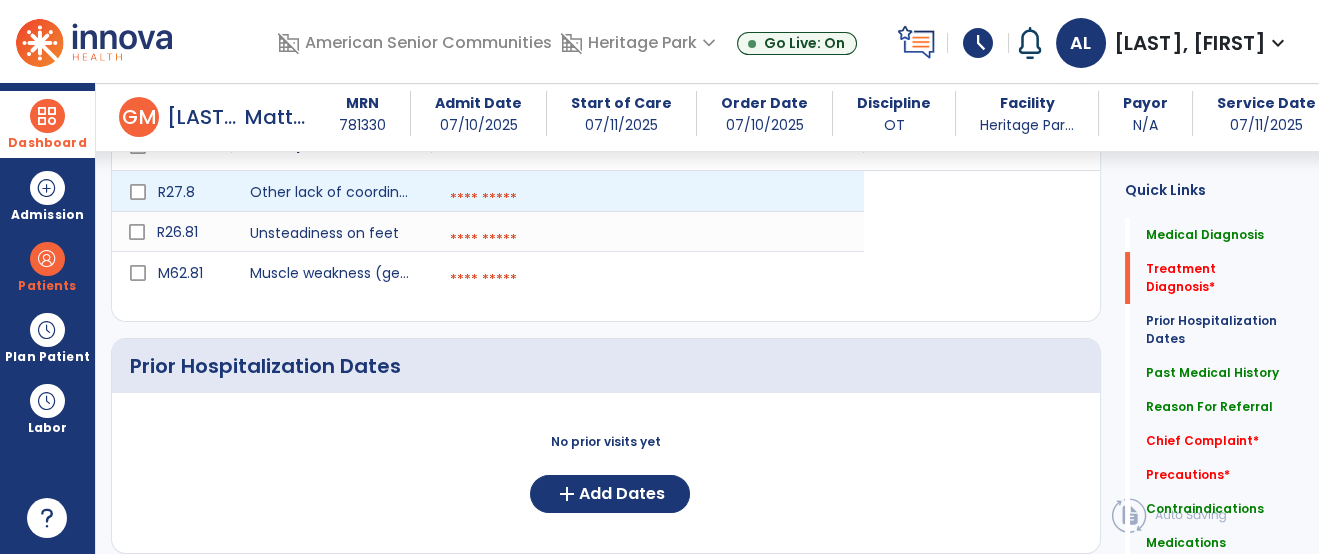 click at bounding box center (648, 199) 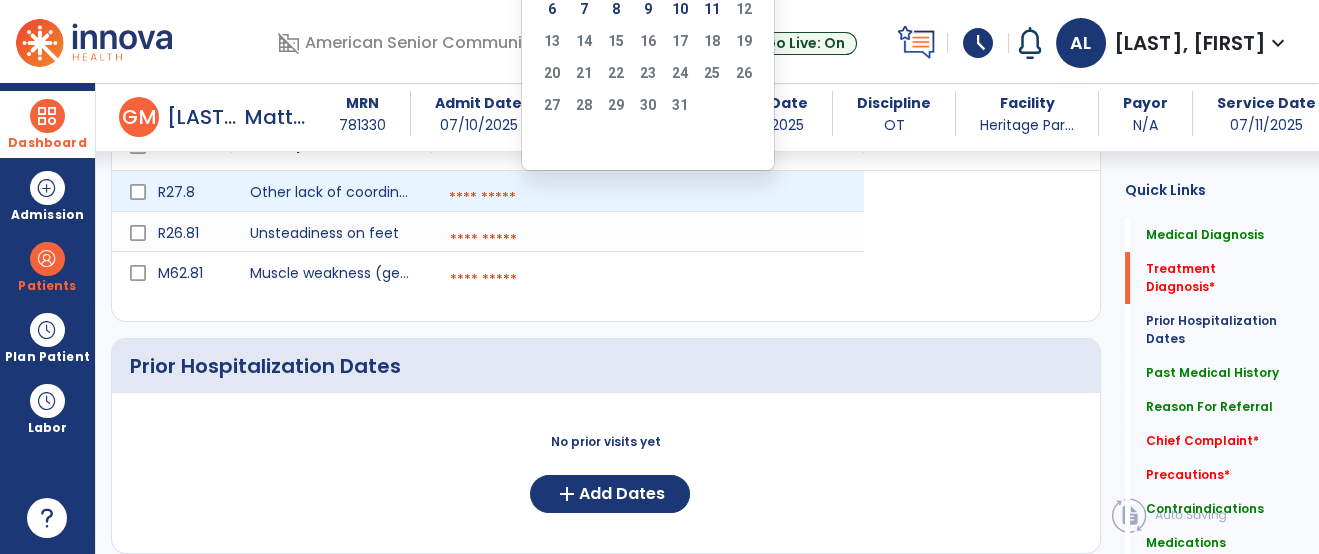 select on "*" 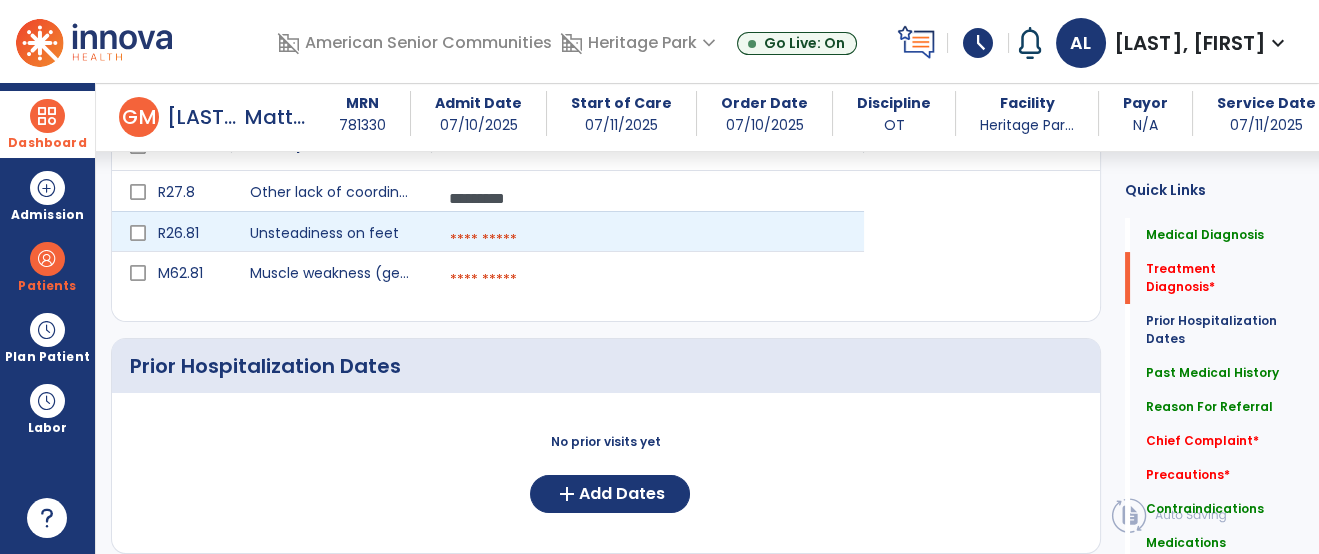 click at bounding box center [648, 240] 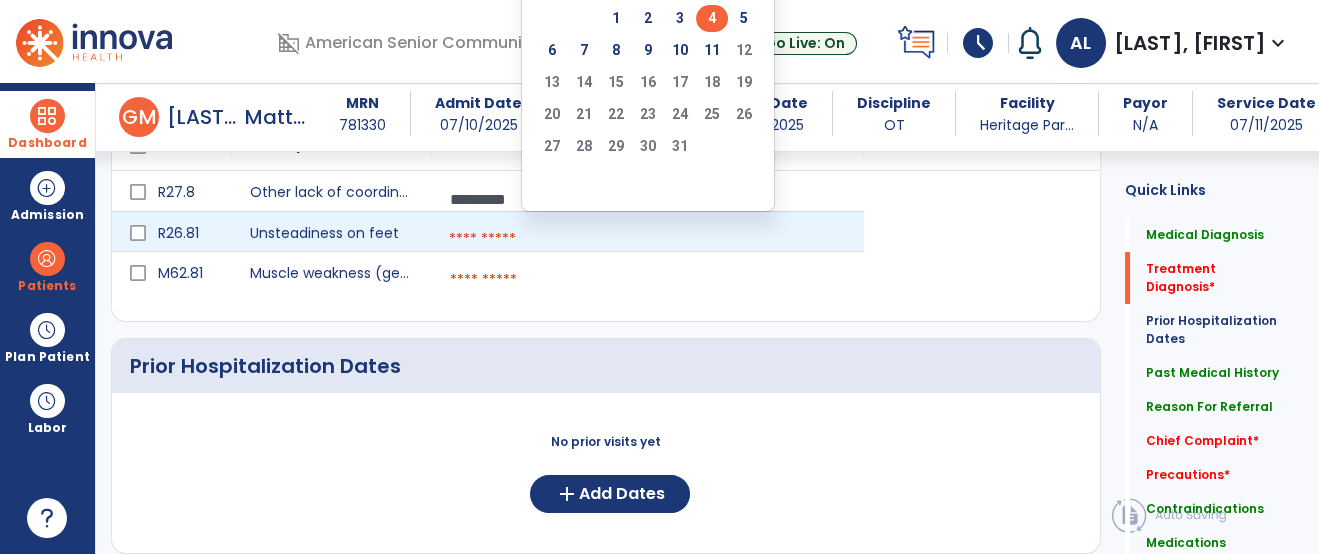 select on "*" 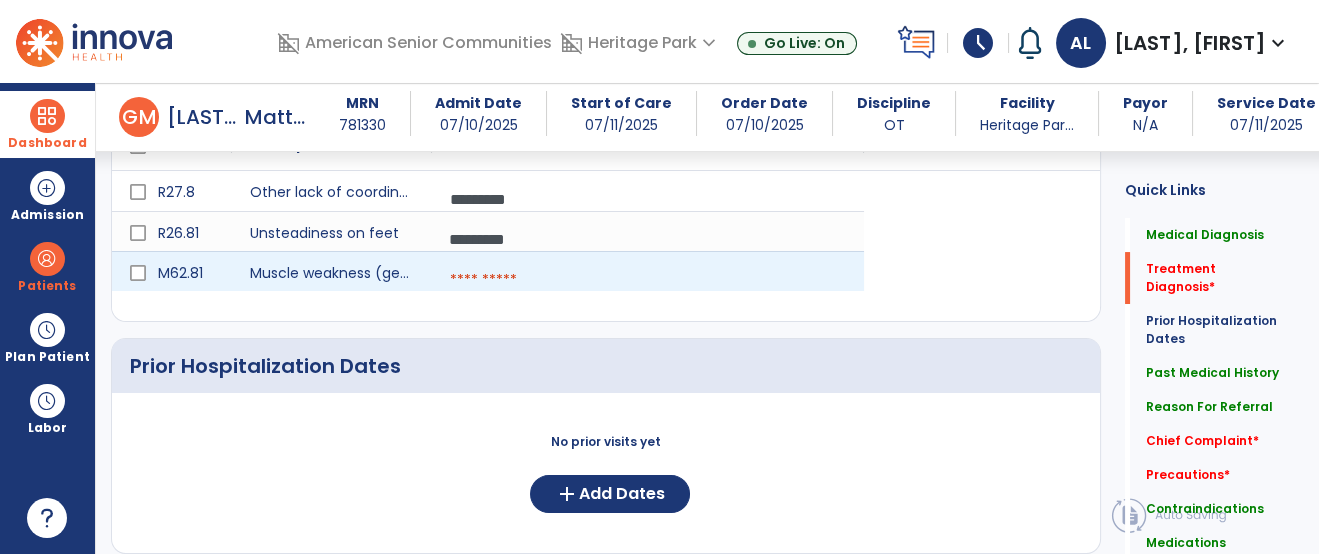 click at bounding box center (648, 280) 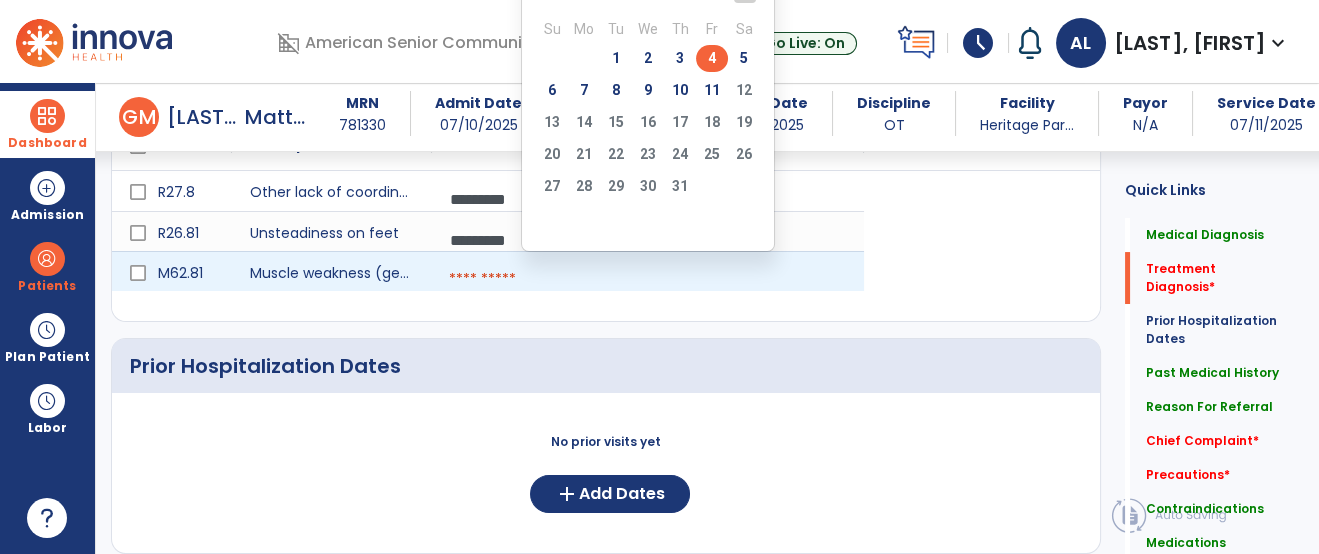 select on "*" 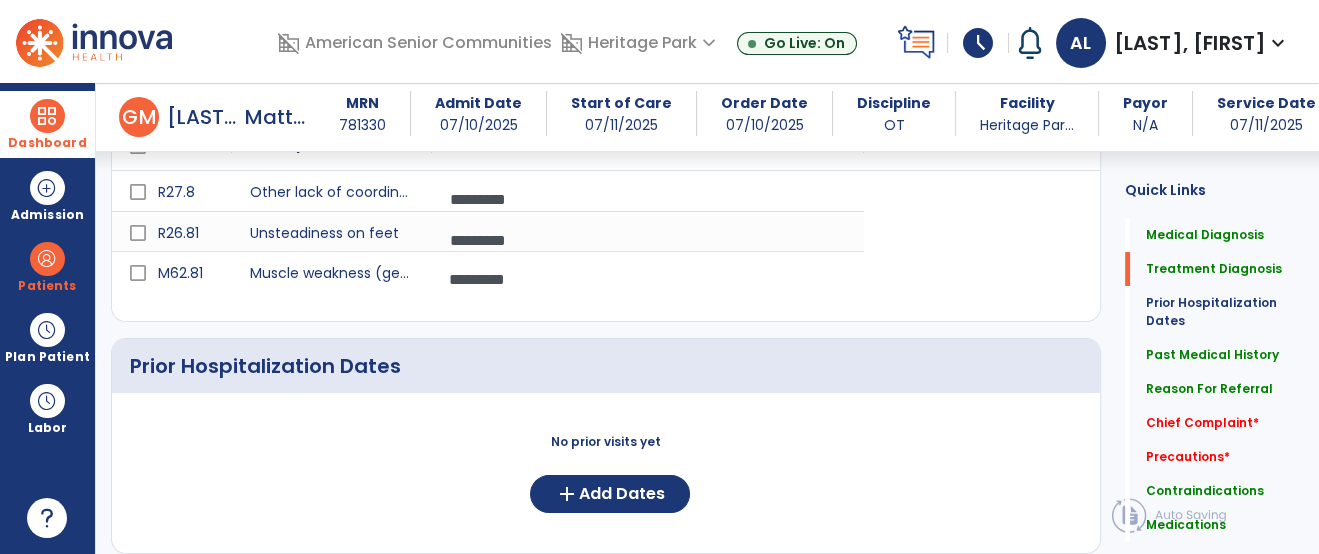click on "No prior visits yet  add  Add Dates" 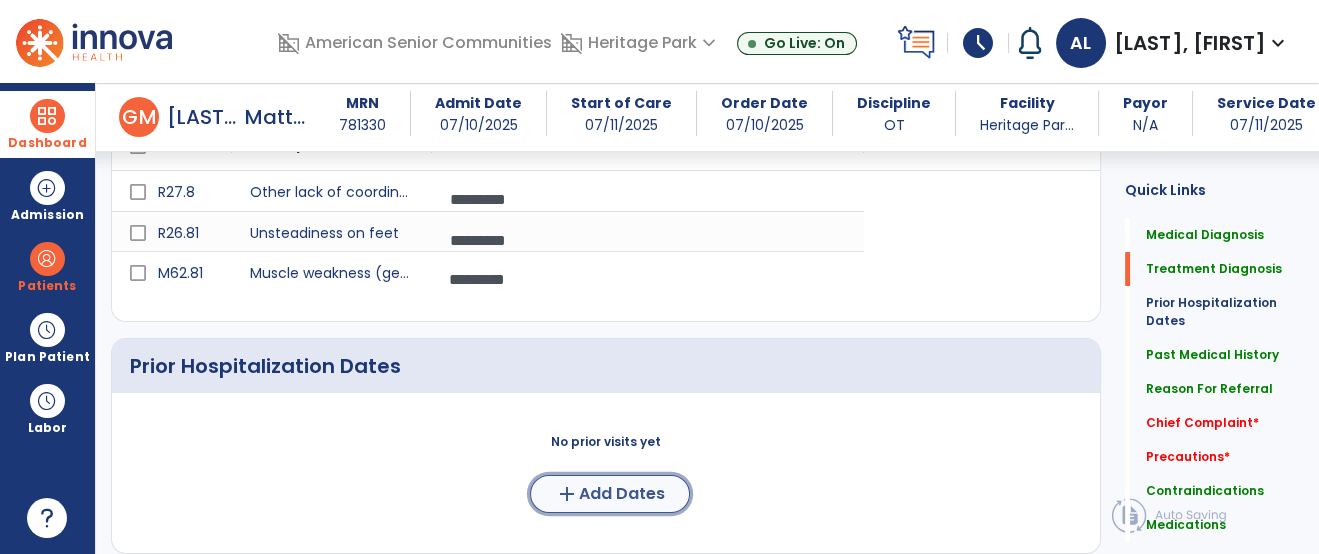 click on "add  Add Dates" 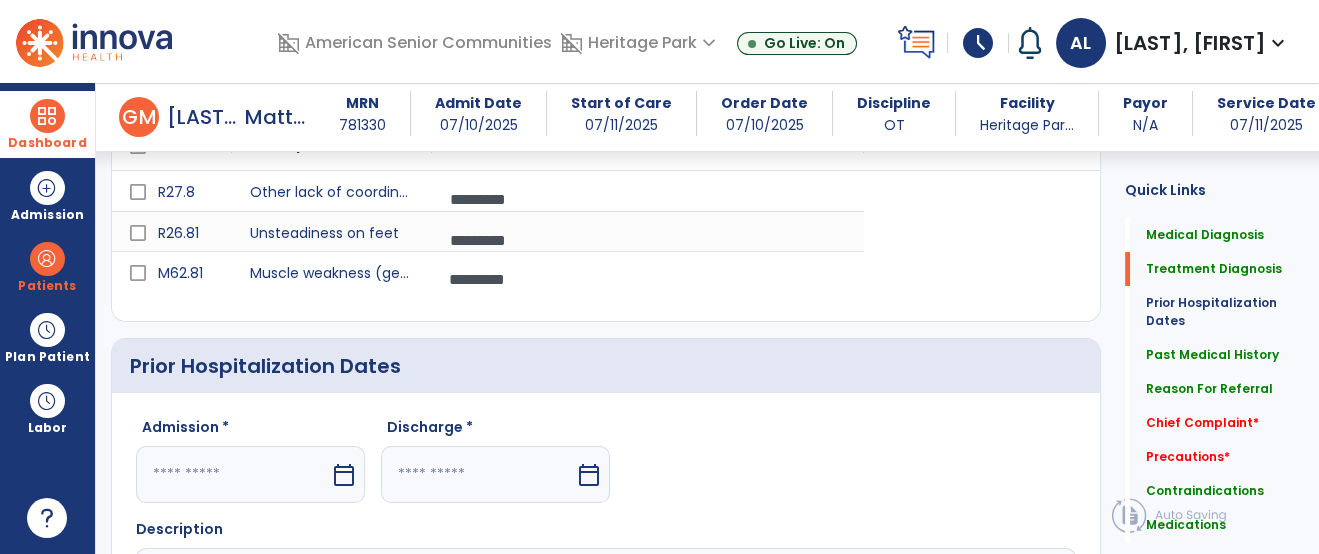 click at bounding box center (233, 474) 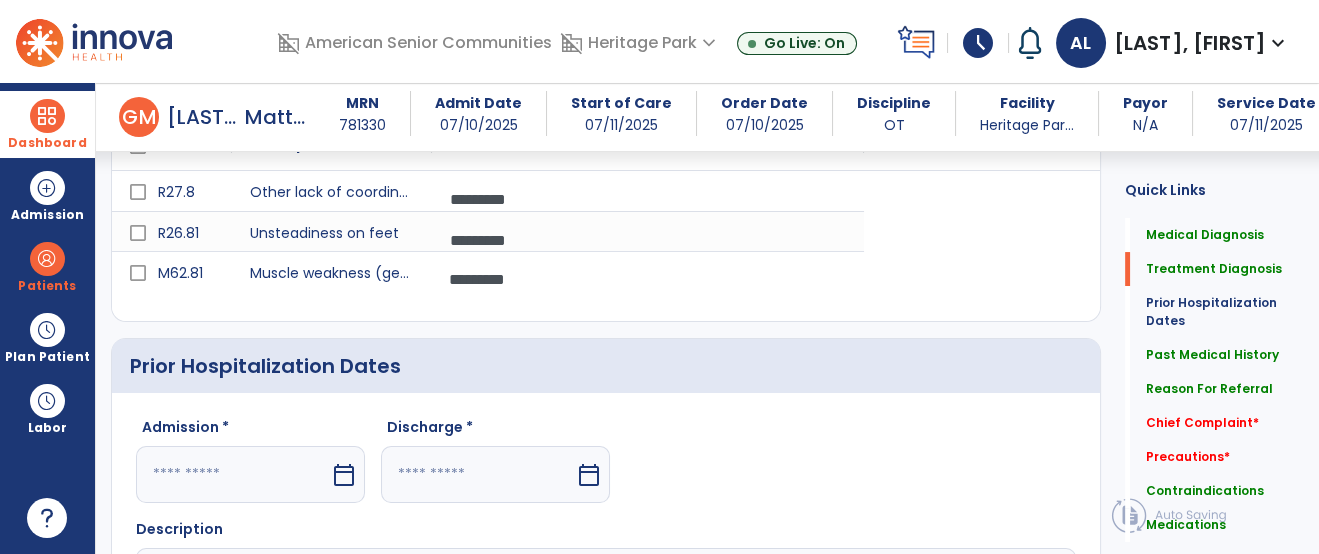 scroll, scrollTop: 878, scrollLeft: 0, axis: vertical 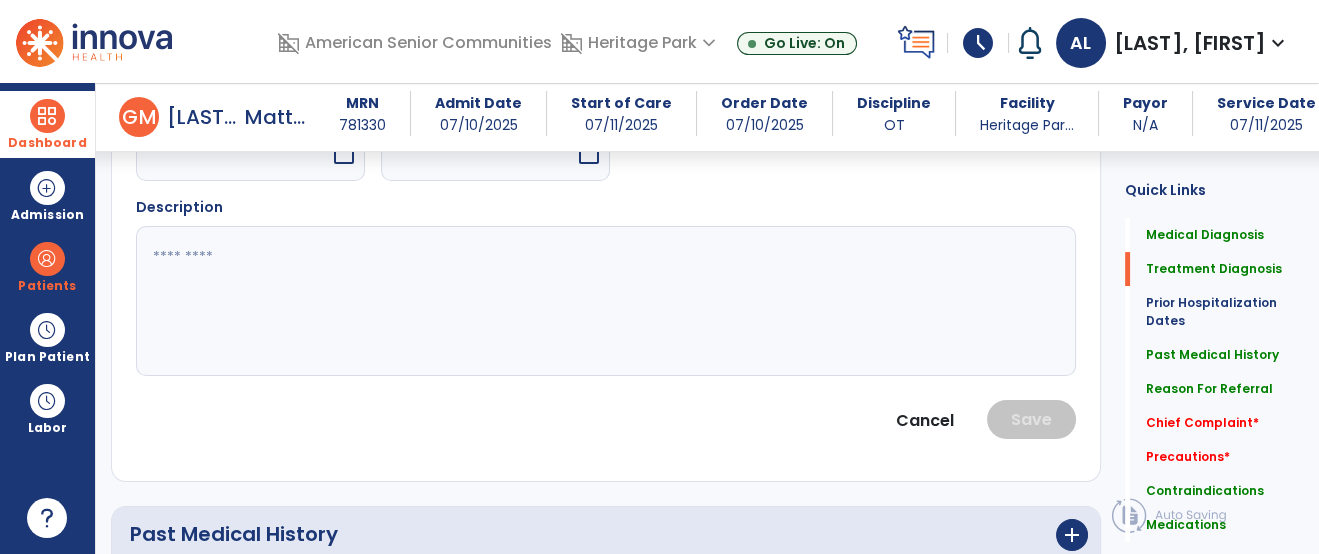 select on "*" 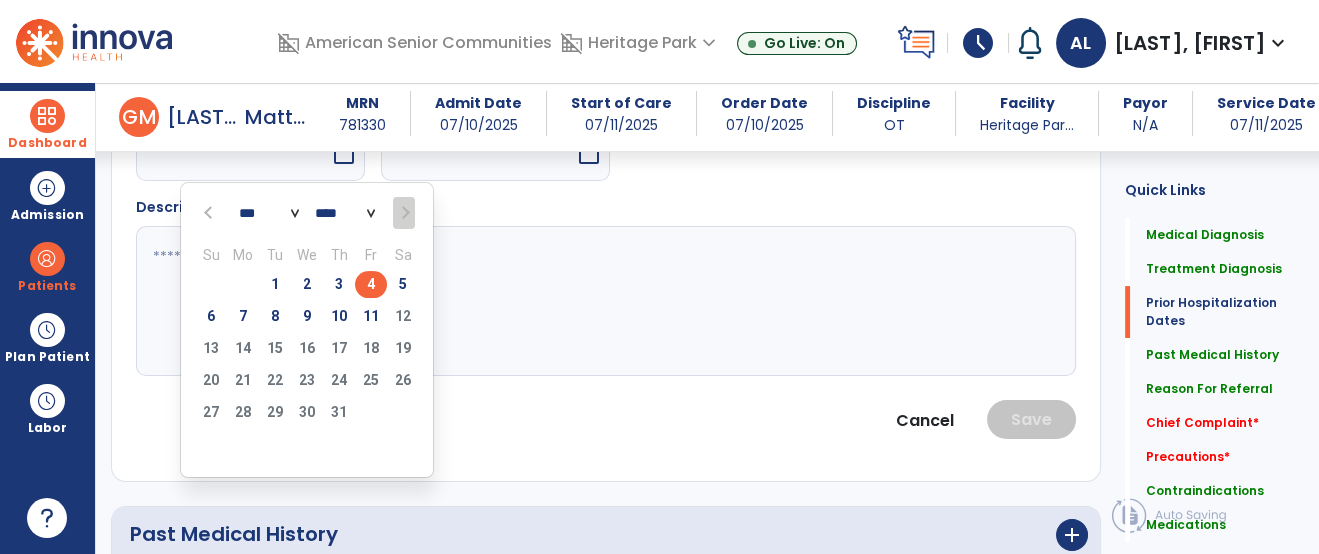 select on "*" 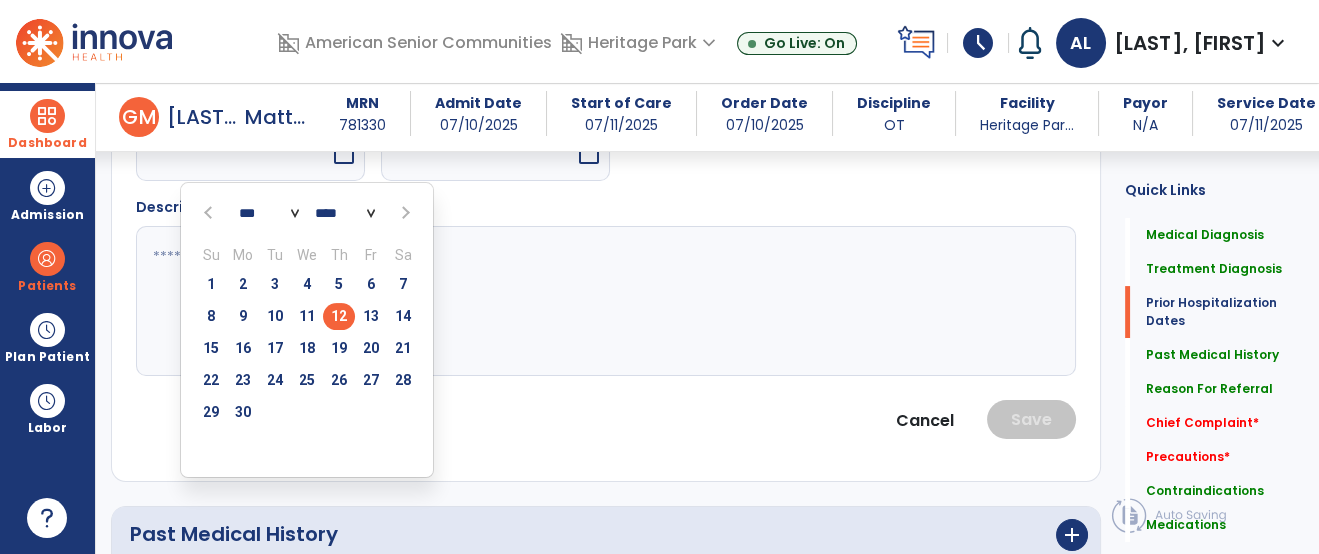 type on "*********" 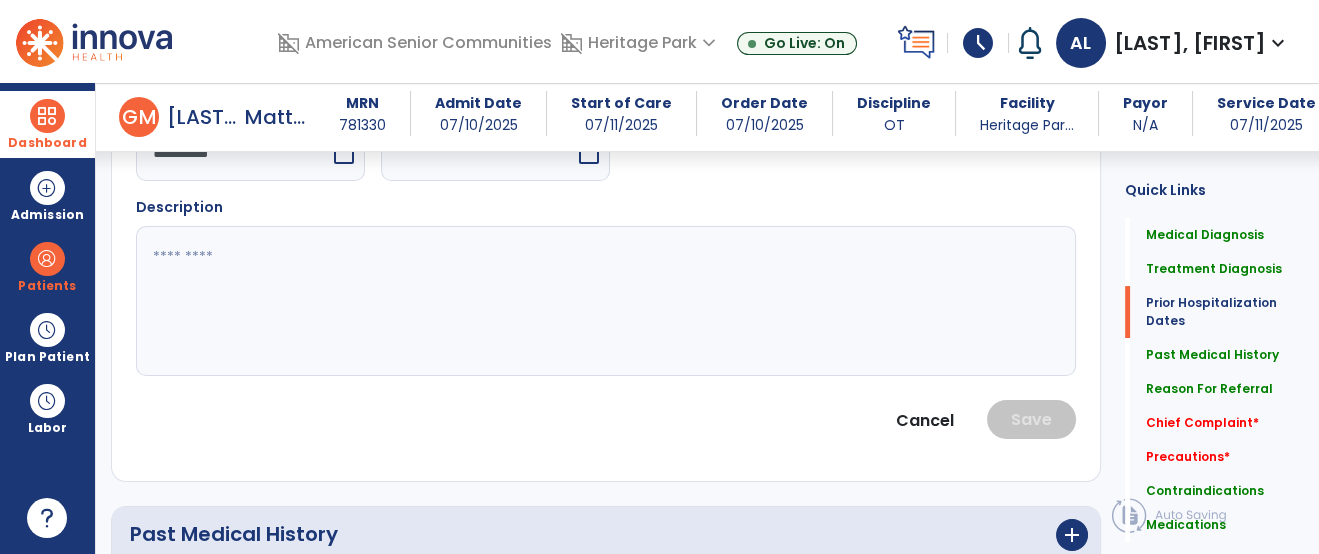 click at bounding box center (478, 152) 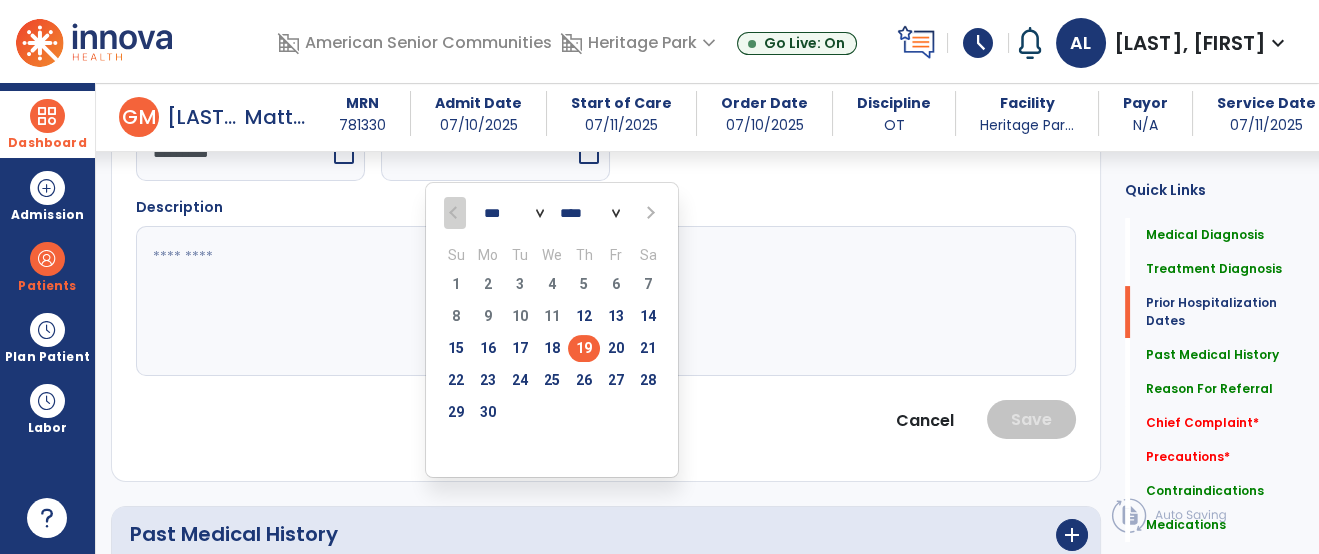select on "*" 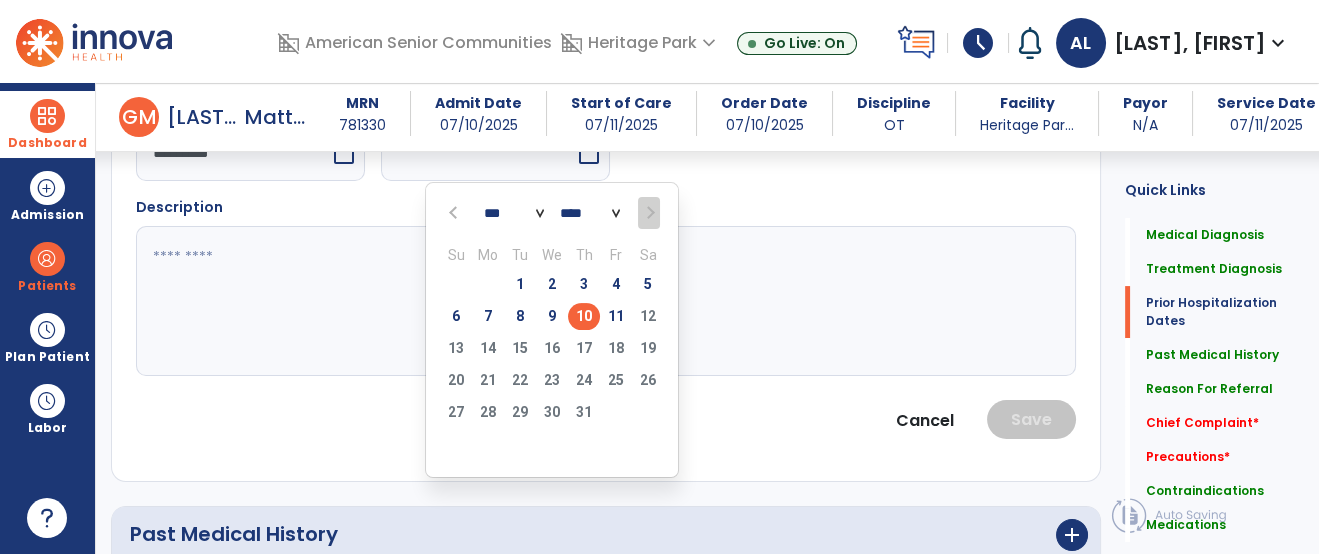 type on "*********" 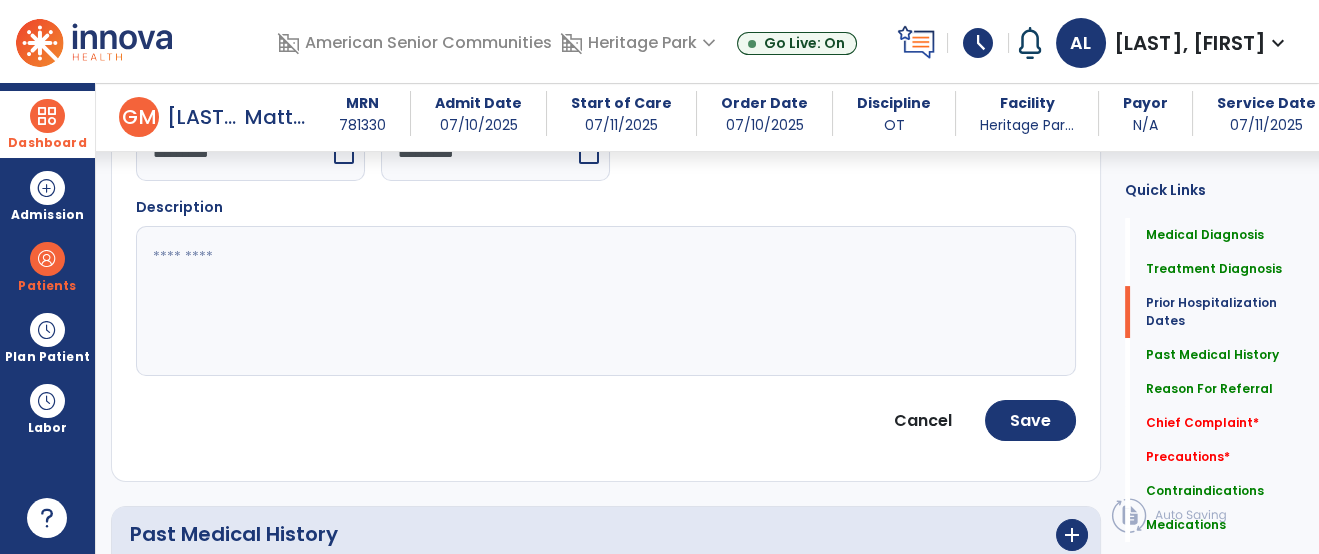 click 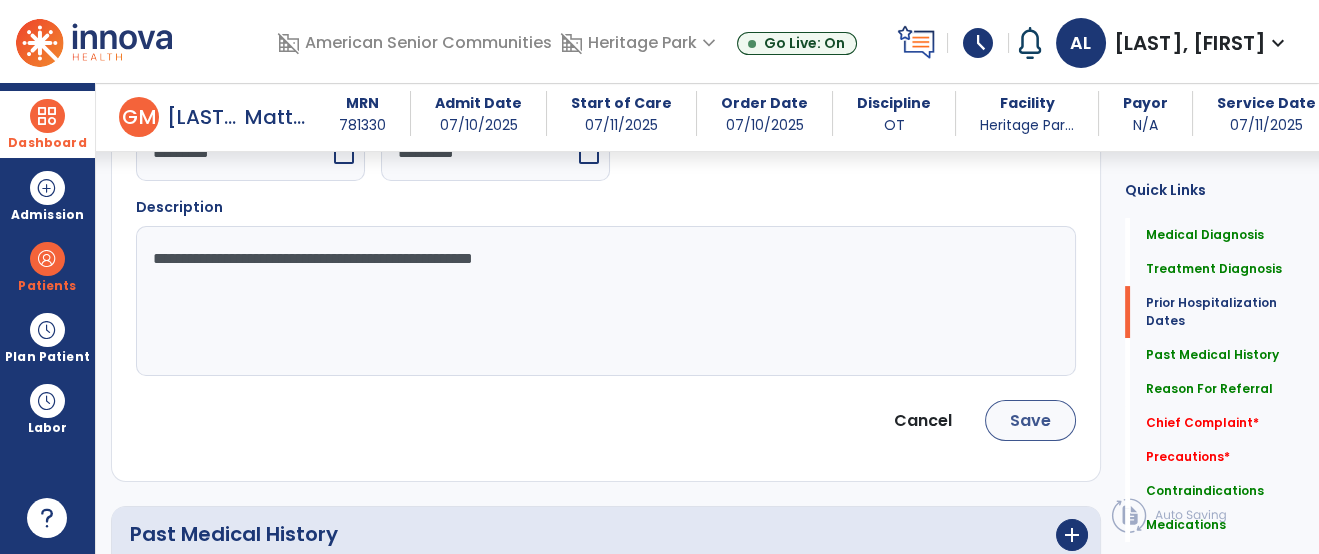 type on "**********" 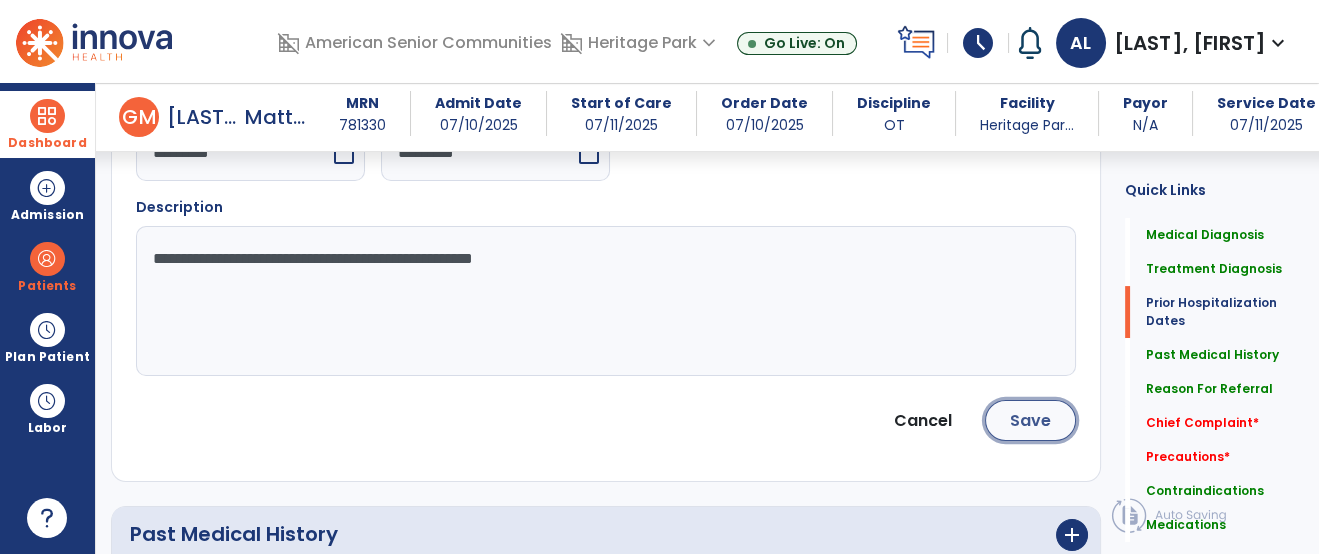 click on "Save" 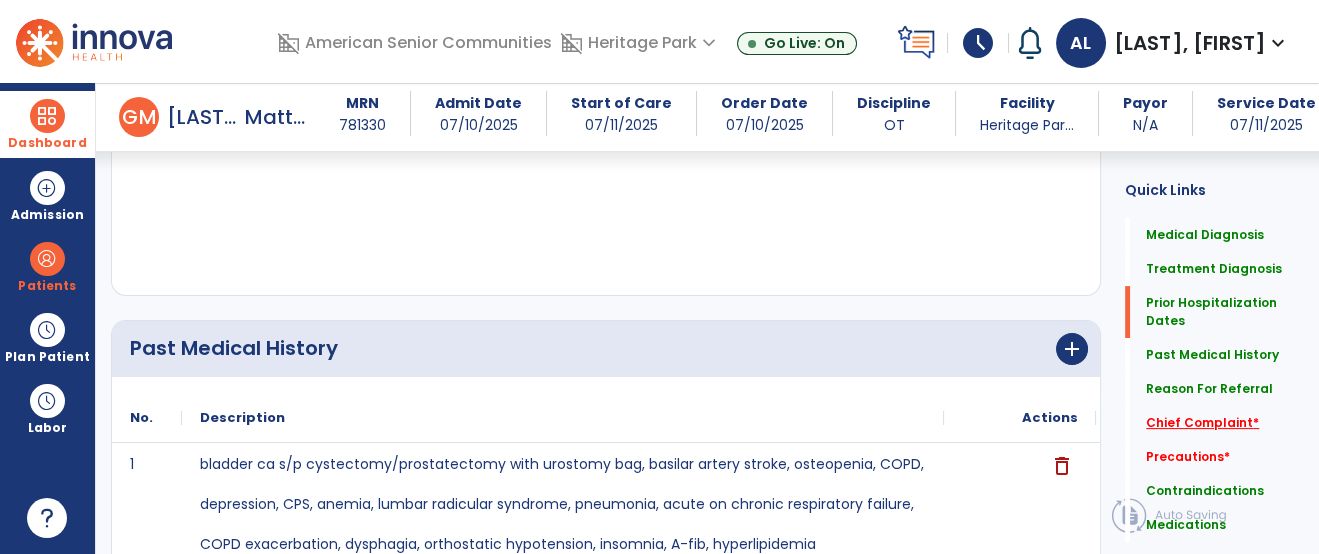 click on "Chief Complaint   *" 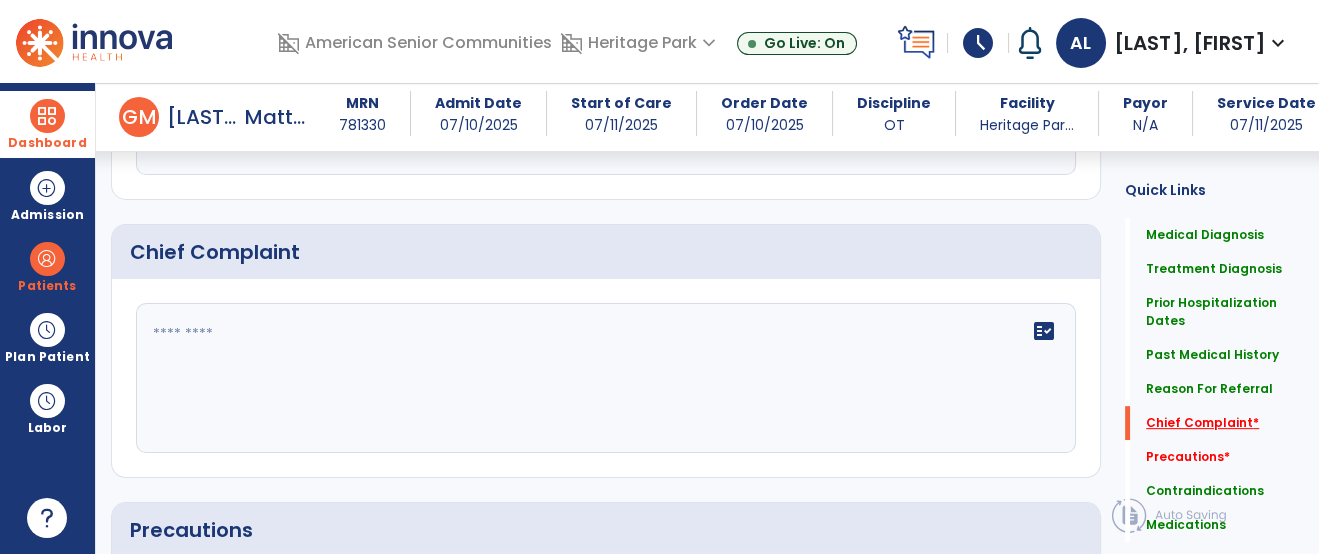 scroll, scrollTop: 1607, scrollLeft: 0, axis: vertical 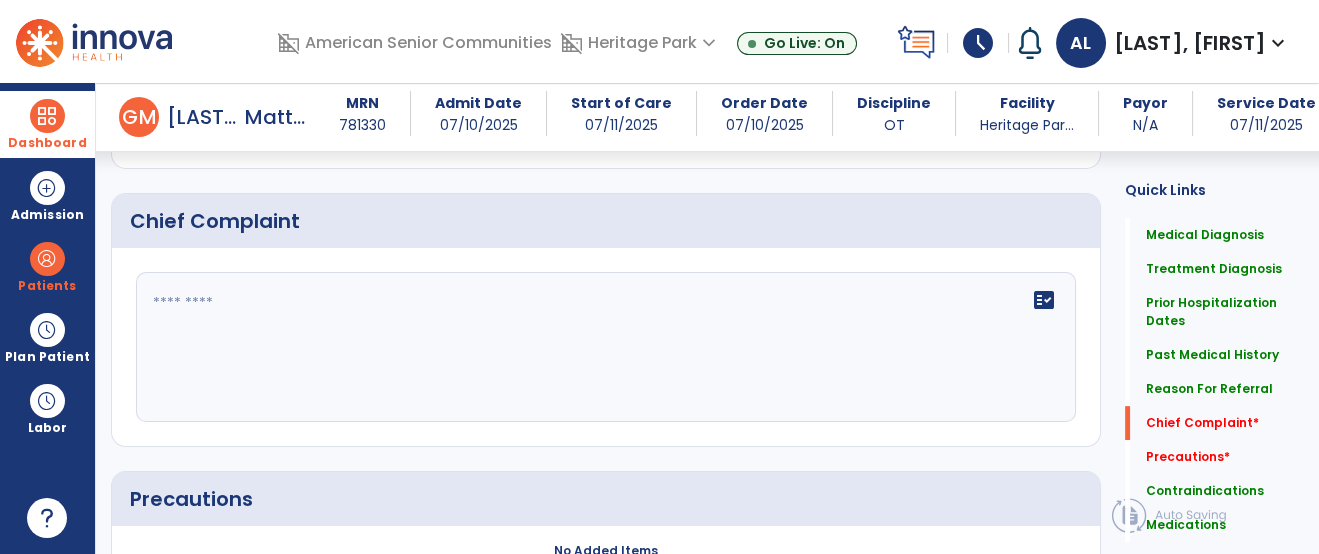 click on "fact_check" 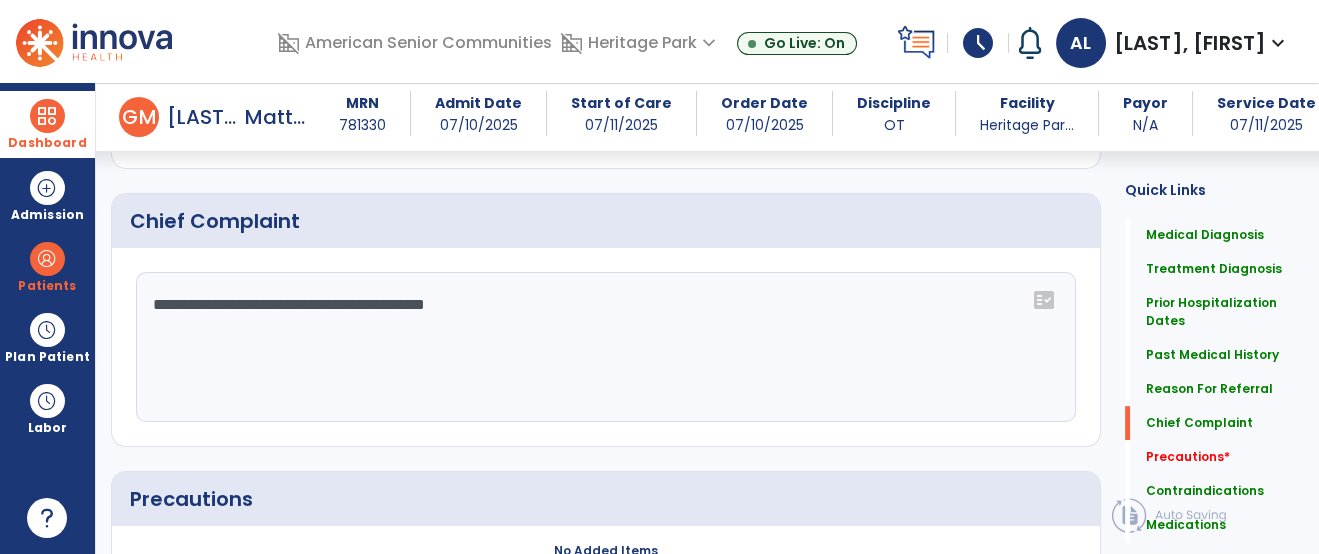 type on "**********" 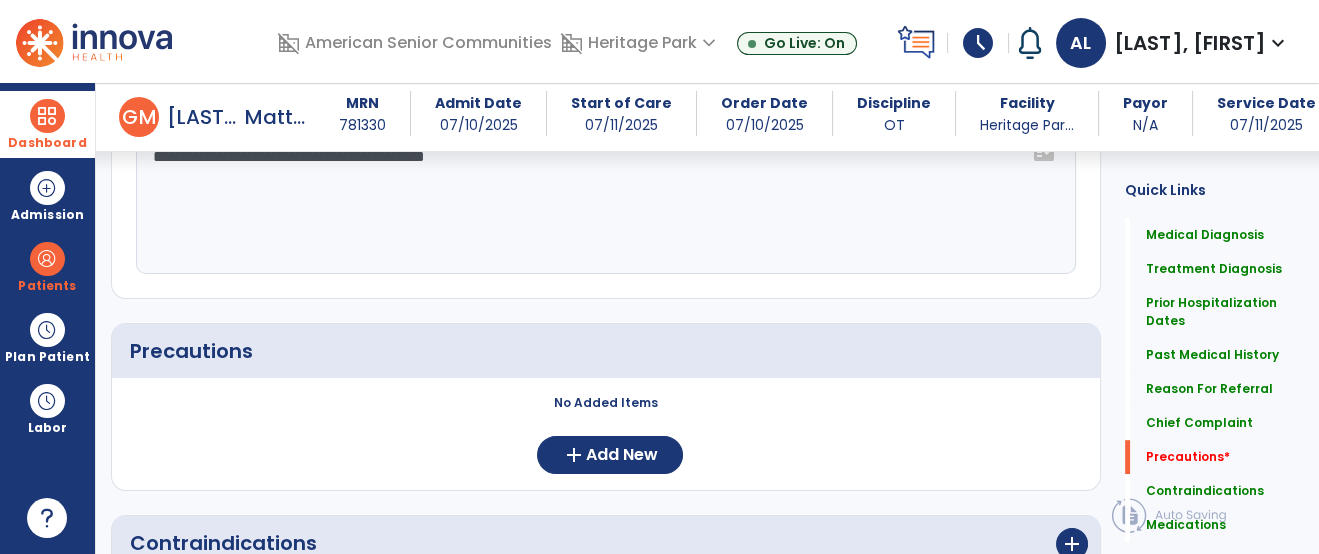 scroll, scrollTop: 1843, scrollLeft: 0, axis: vertical 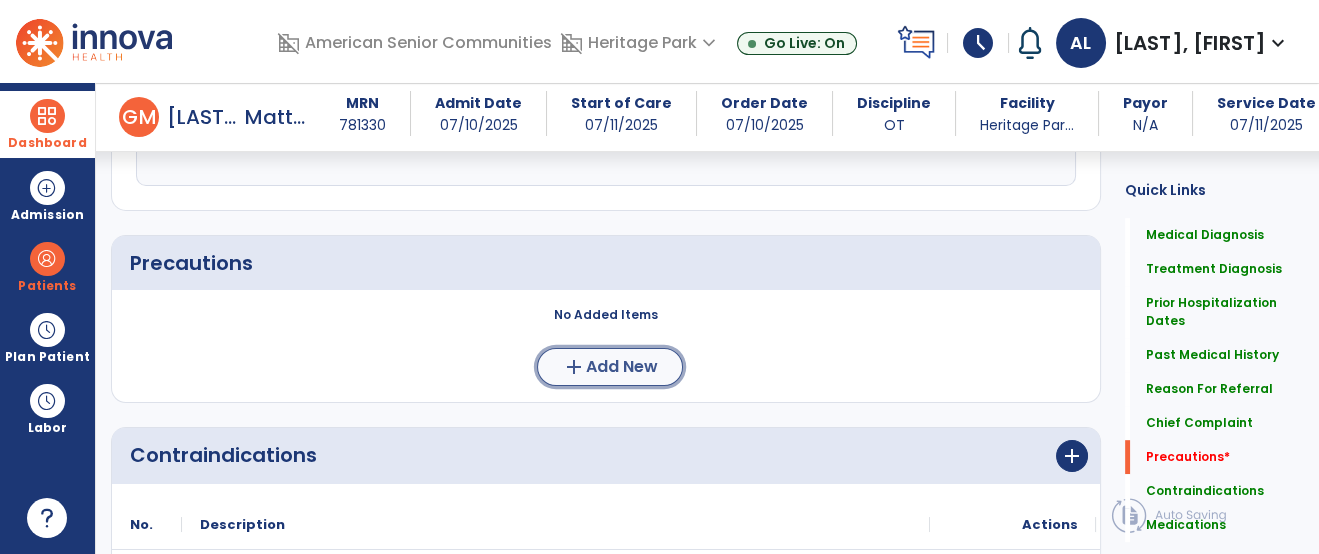 click on "Add New" 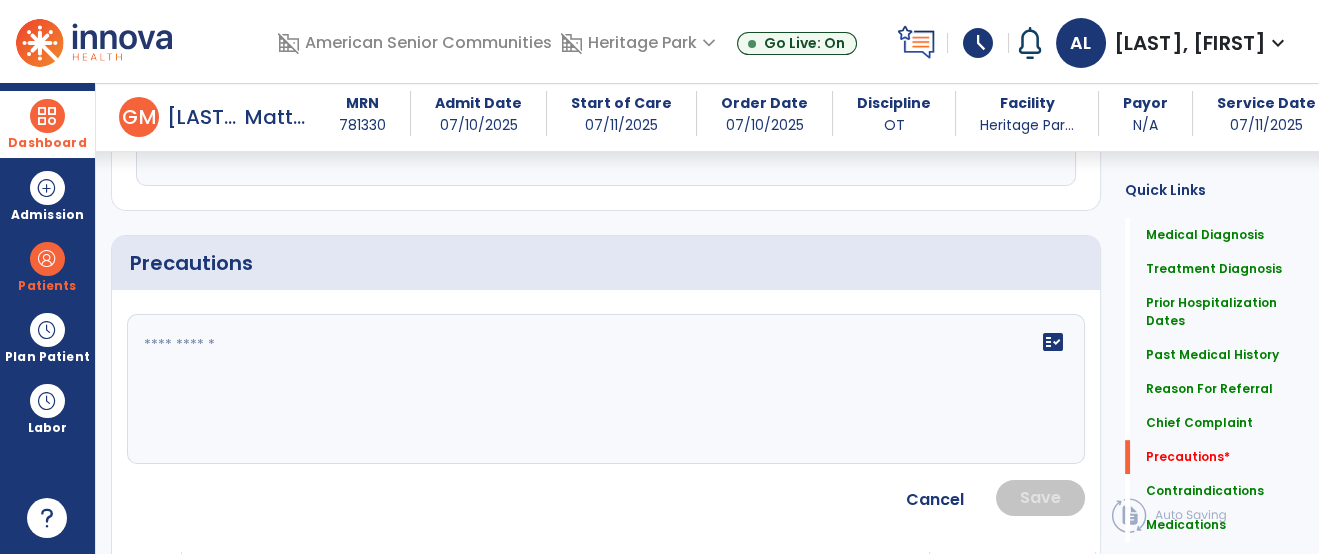 click 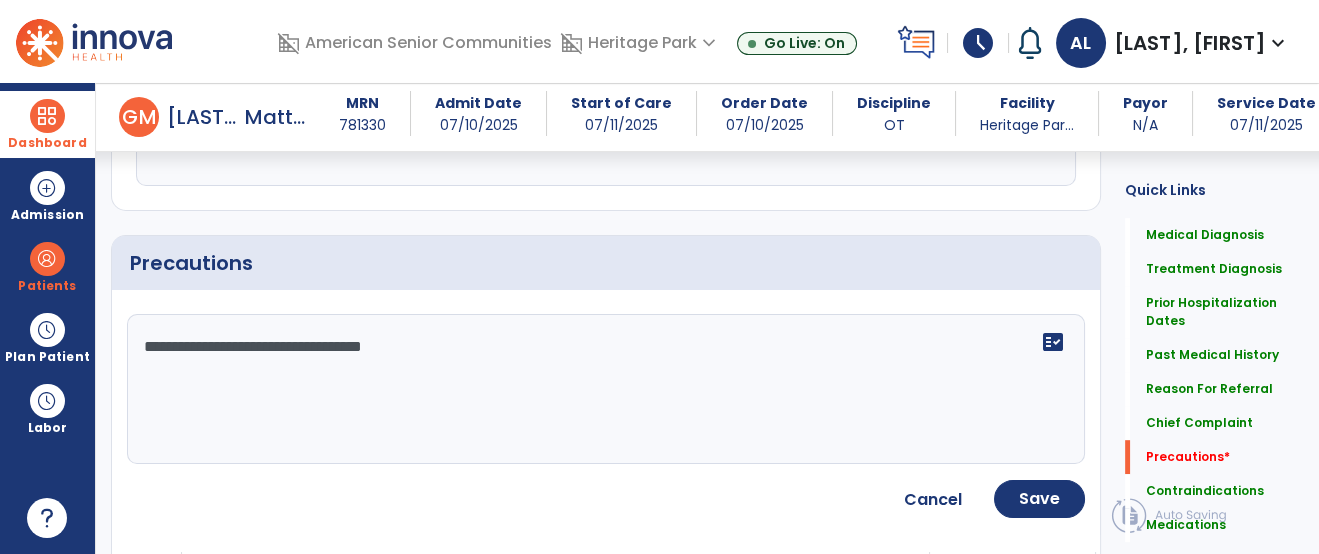 type on "**********" 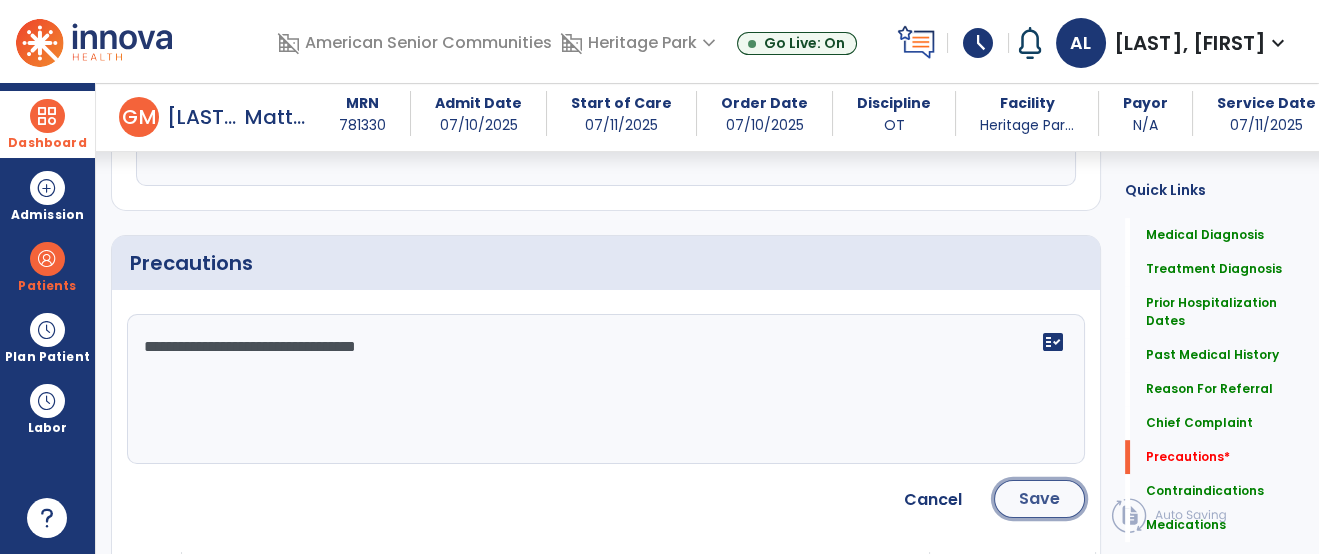 click on "Save" 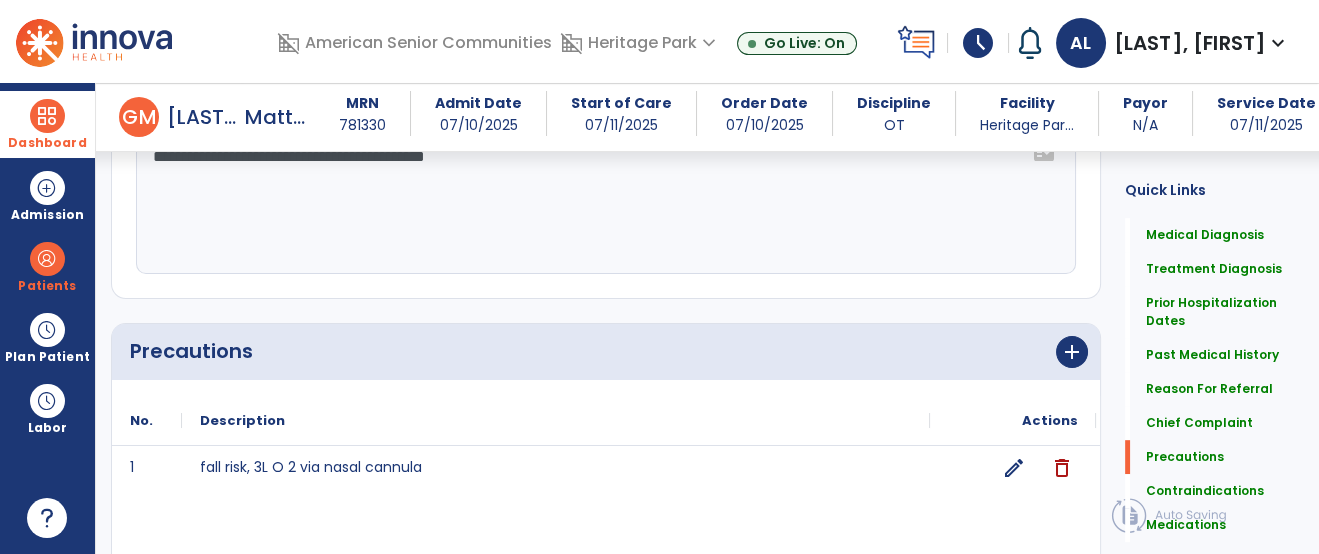 scroll, scrollTop: 1754, scrollLeft: 0, axis: vertical 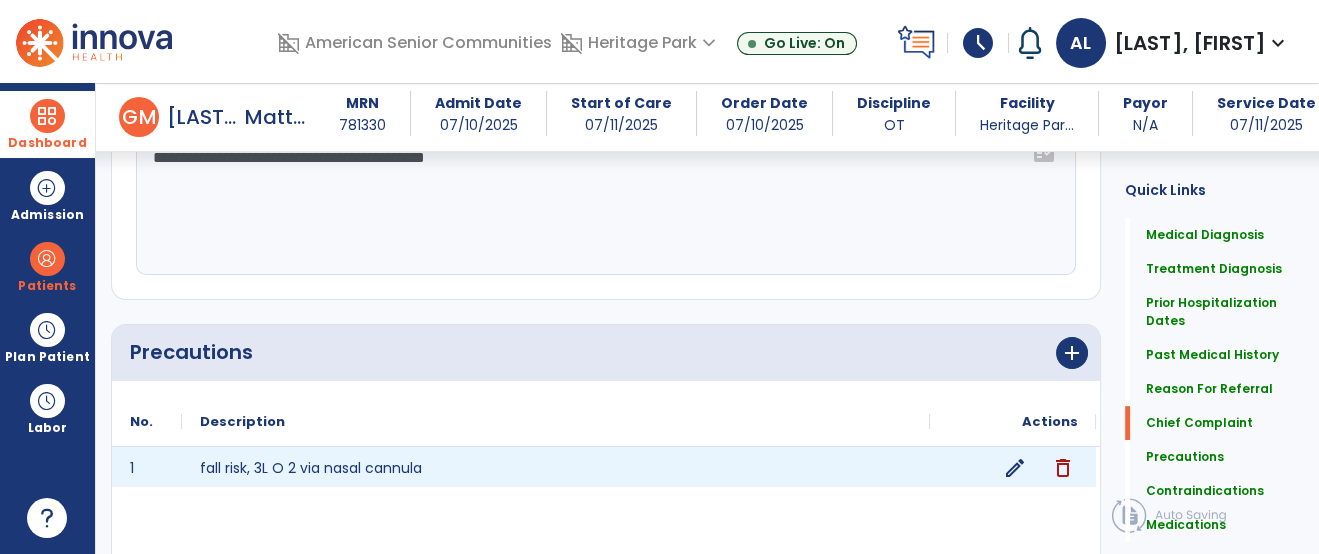 click on "edit" 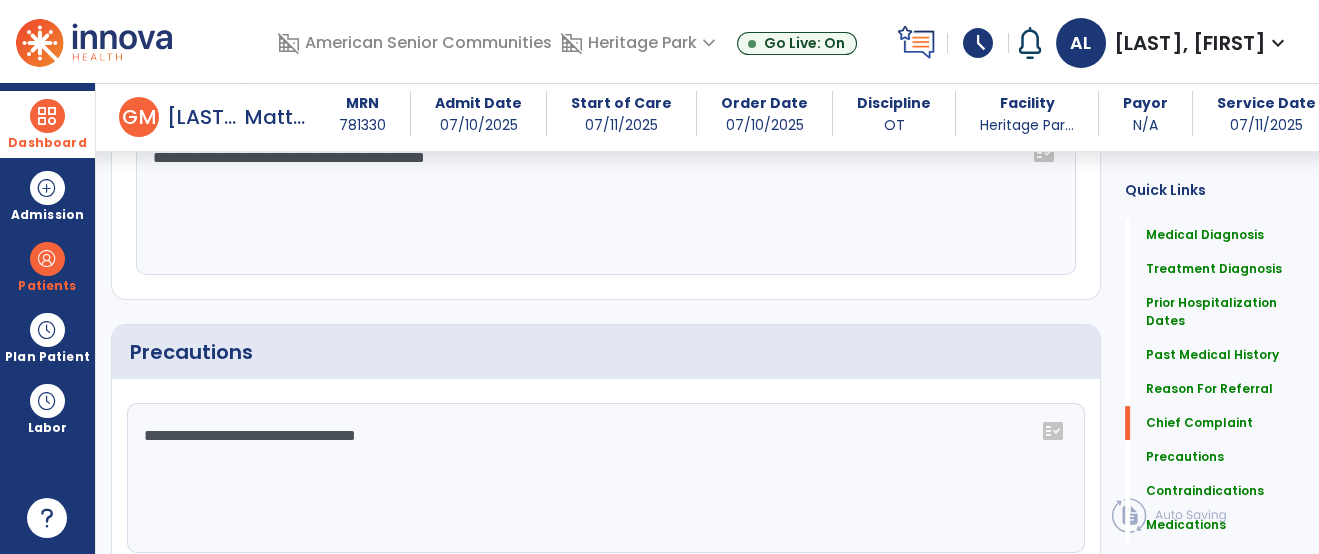 click on "**********" 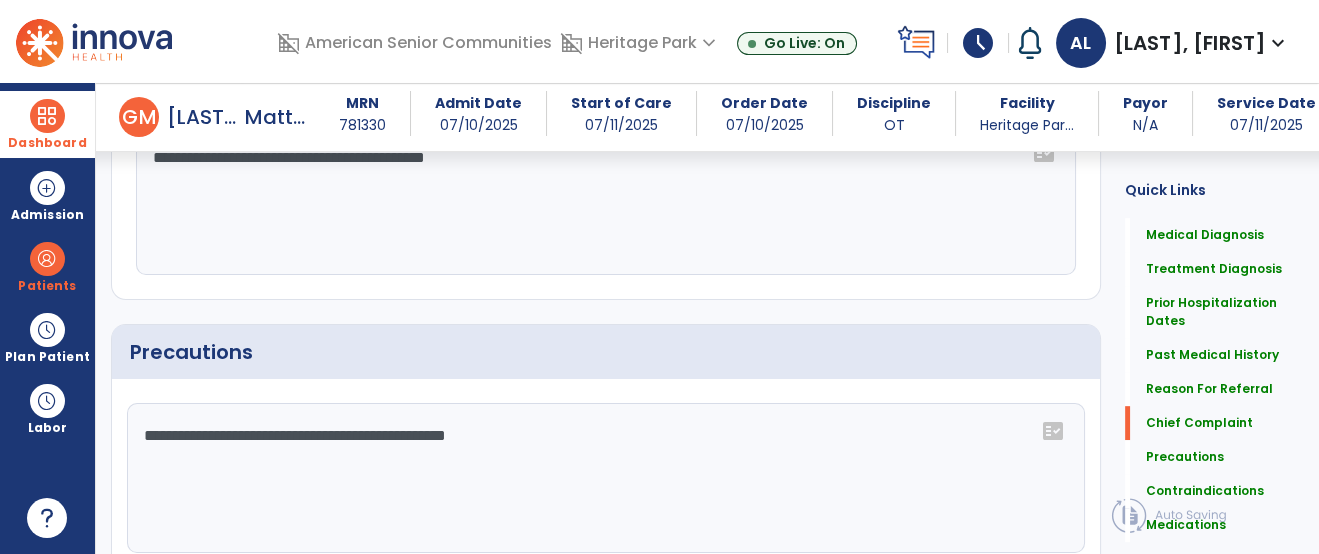 type on "**********" 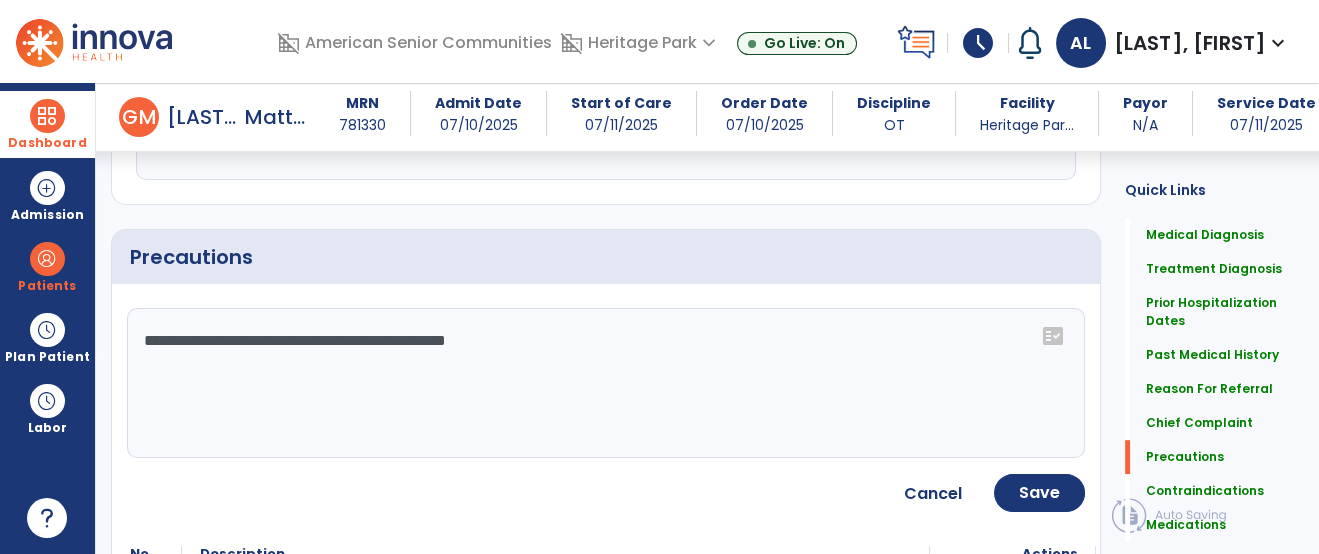 scroll, scrollTop: 1887, scrollLeft: 0, axis: vertical 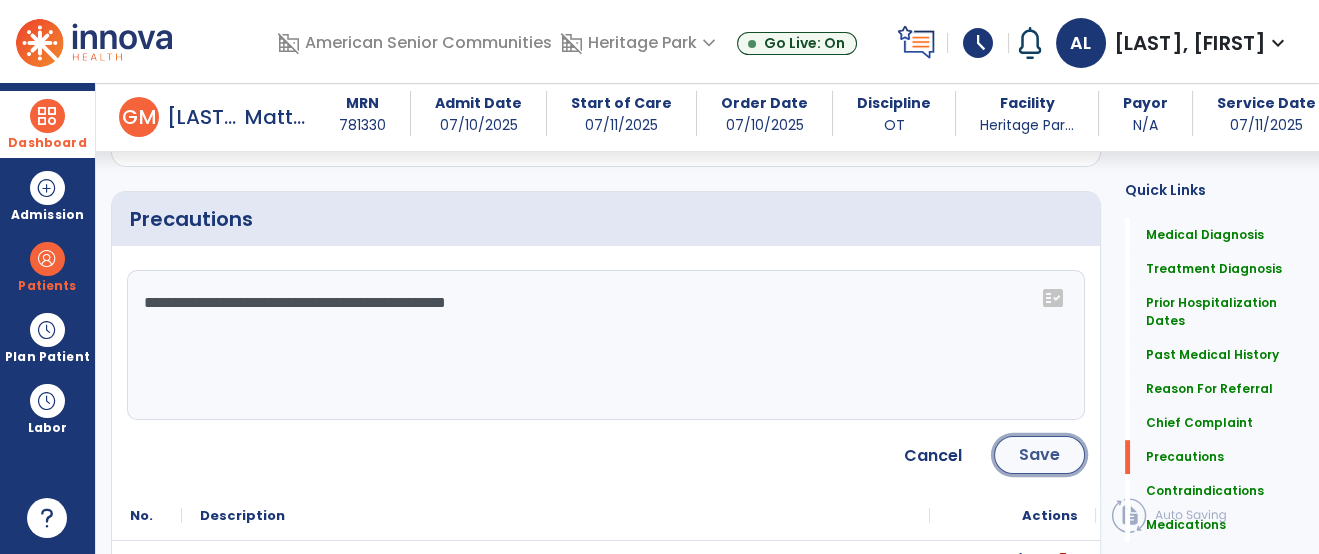 click on "Save" 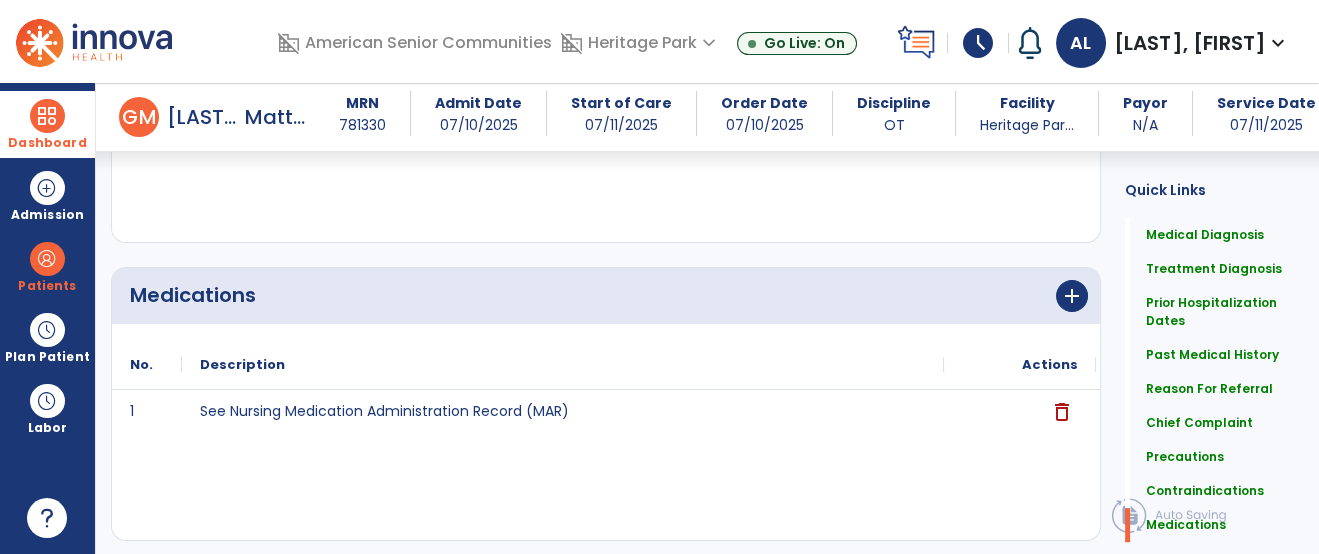 scroll, scrollTop: 2463, scrollLeft: 0, axis: vertical 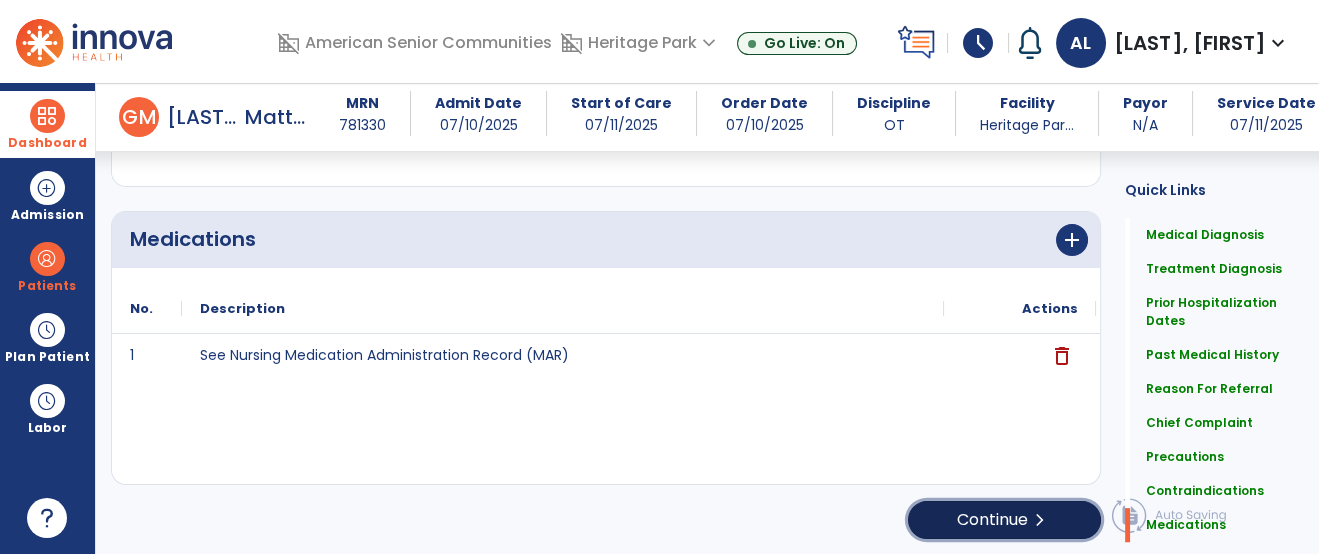 click on "Continue  chevron_right" 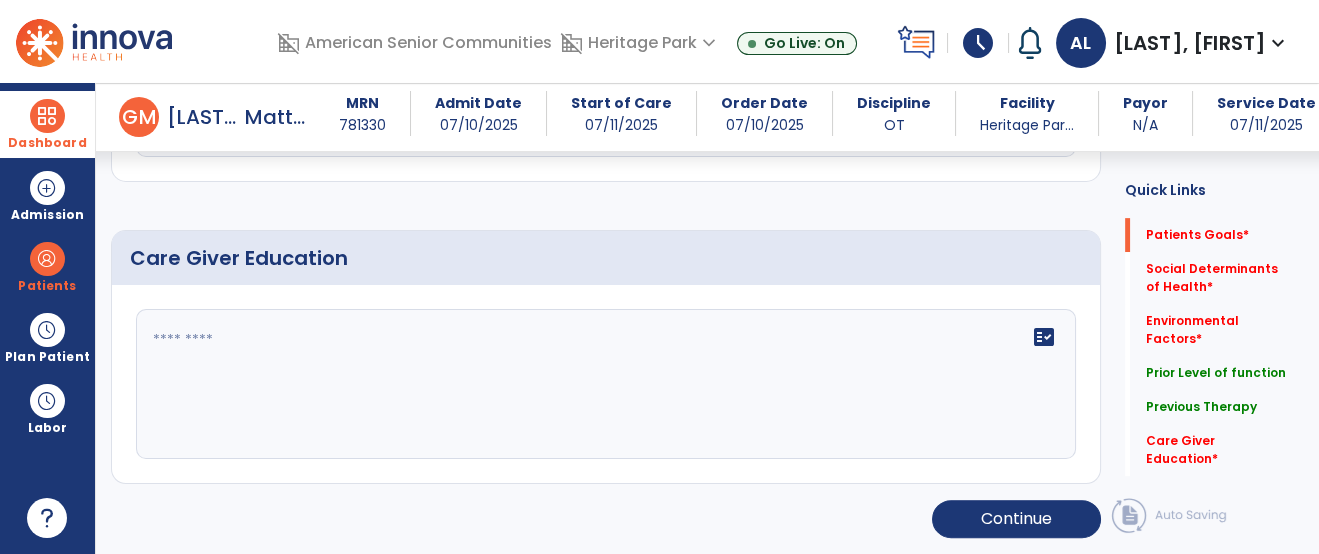 scroll, scrollTop: 149, scrollLeft: 0, axis: vertical 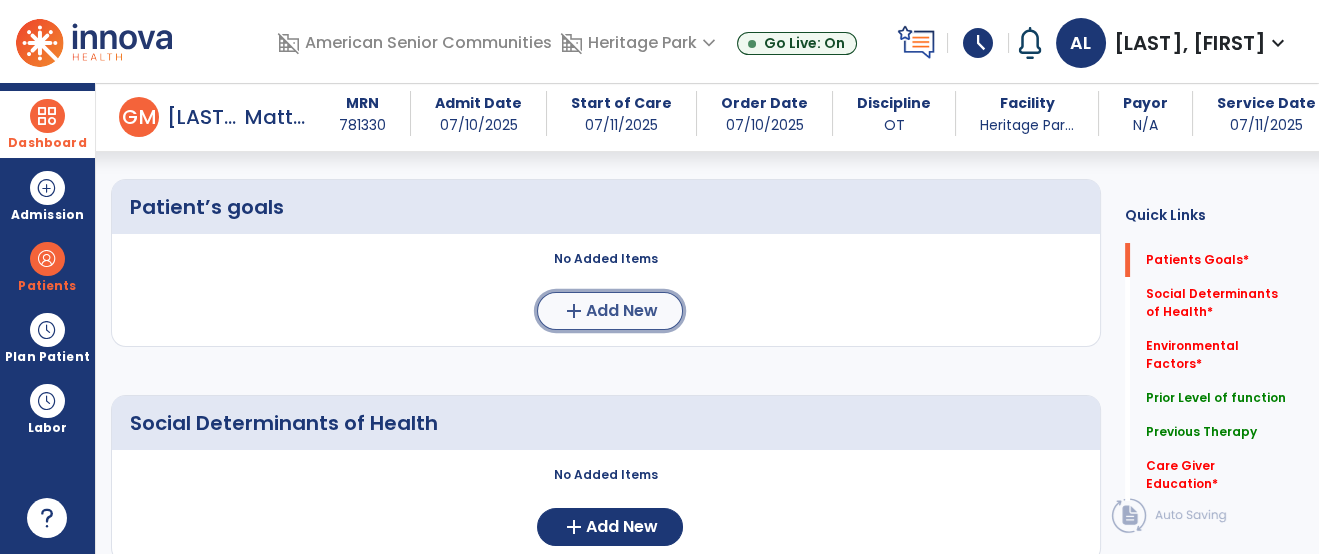 click on "add  Add New" 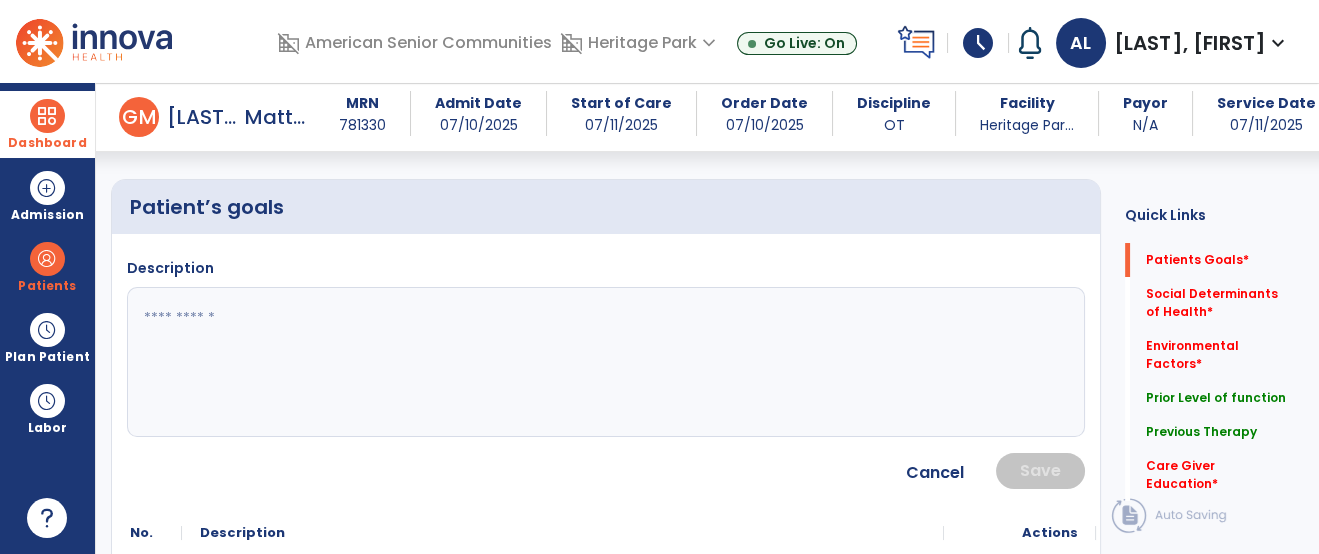 click 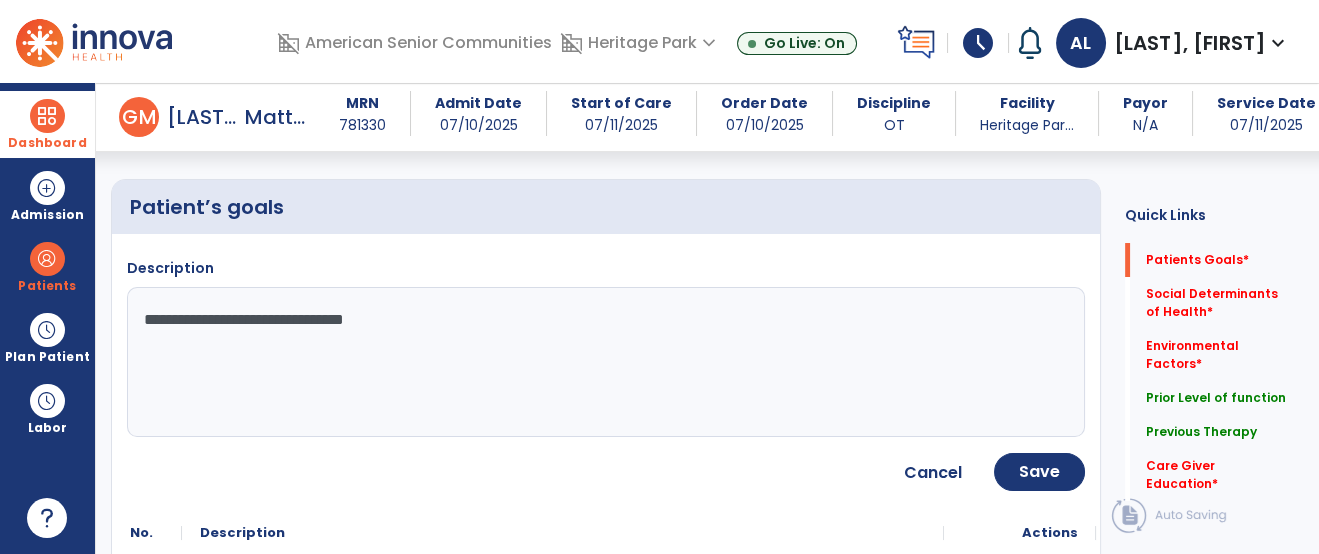type on "**********" 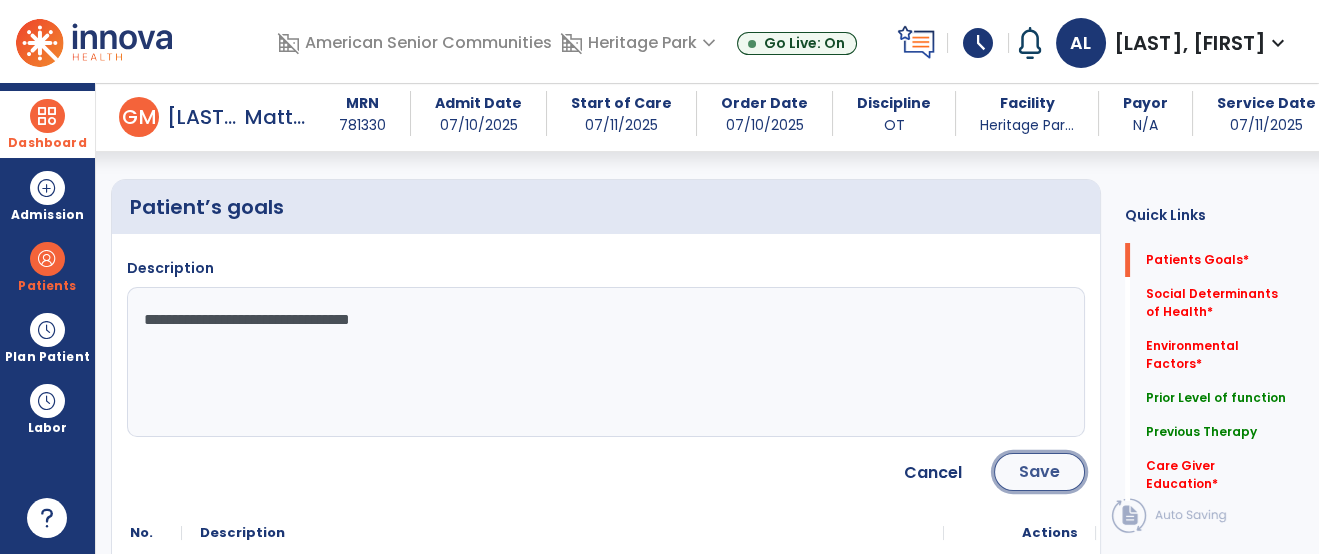 click on "Save" 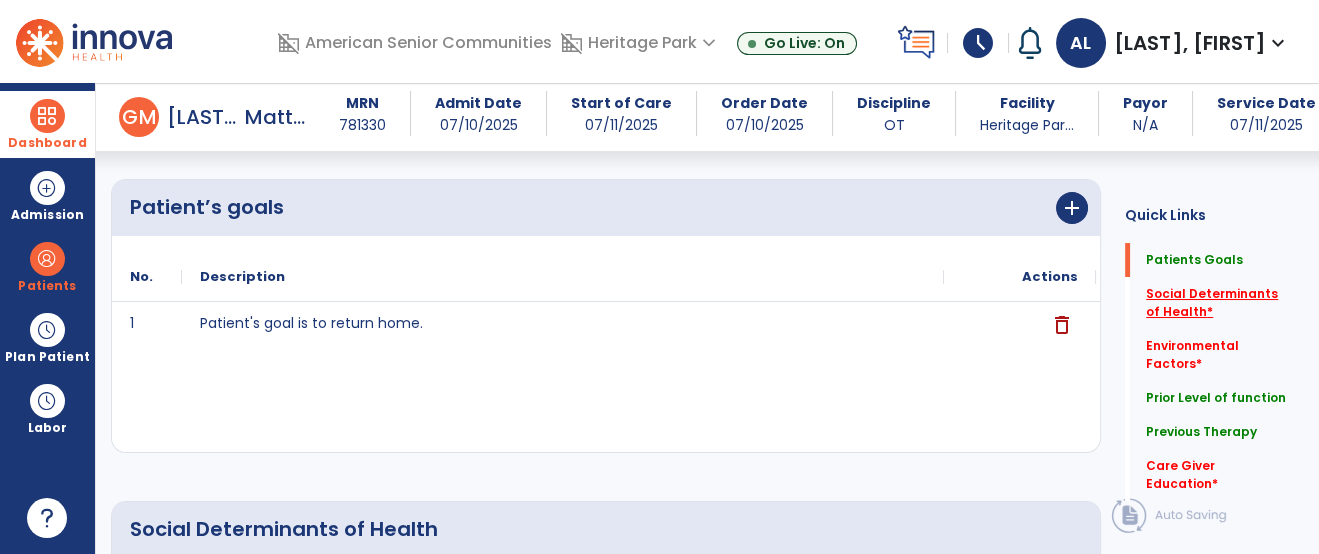 click on "Social Determinants of Health   *" 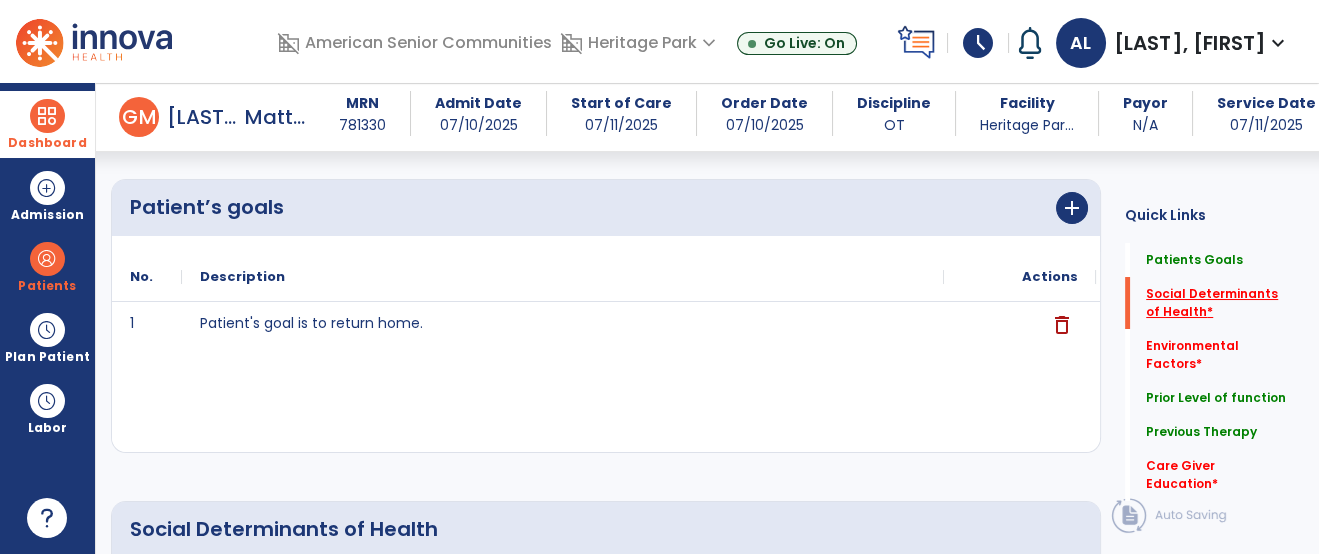 click on "Social Determinants of Health   *" 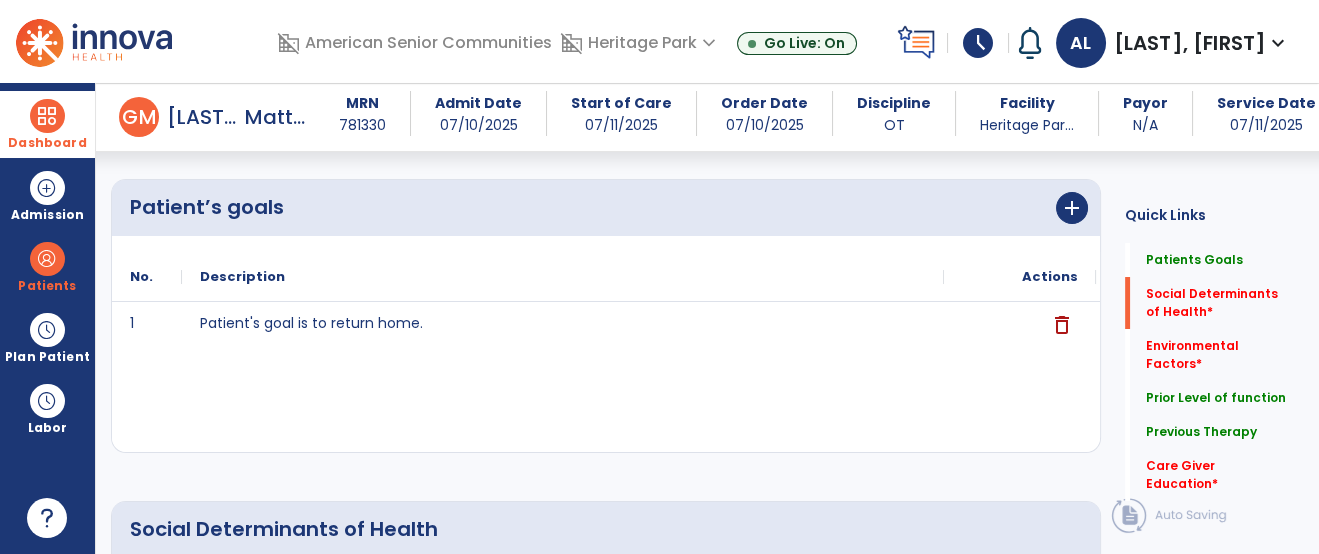 click on "1 Patient's goal is to return home.  delete" 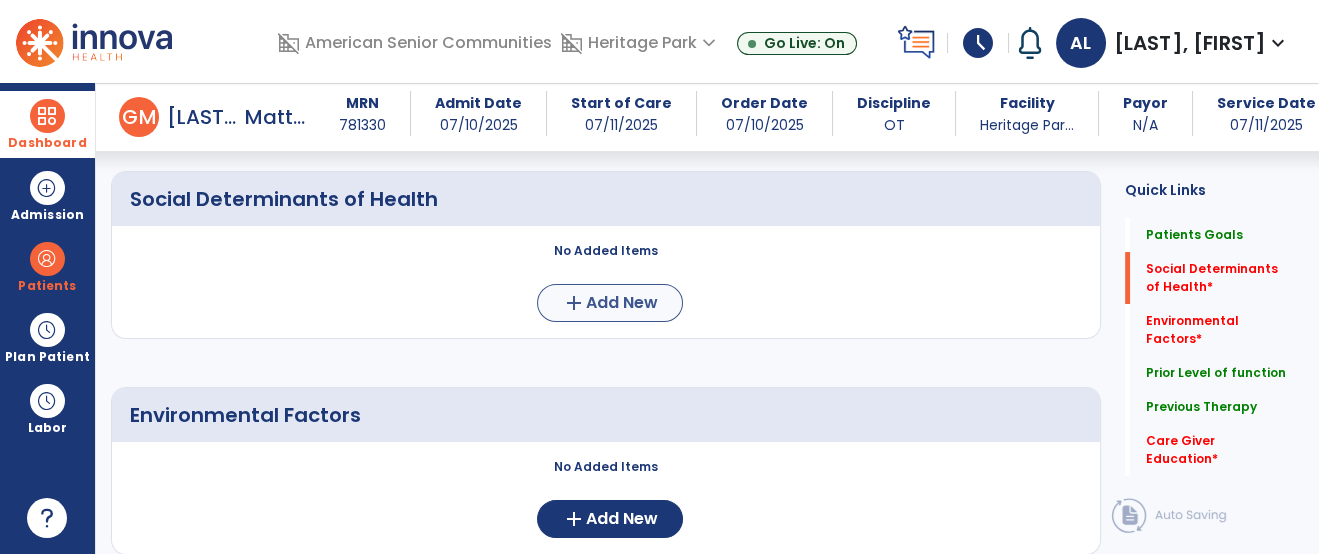 scroll, scrollTop: 416, scrollLeft: 0, axis: vertical 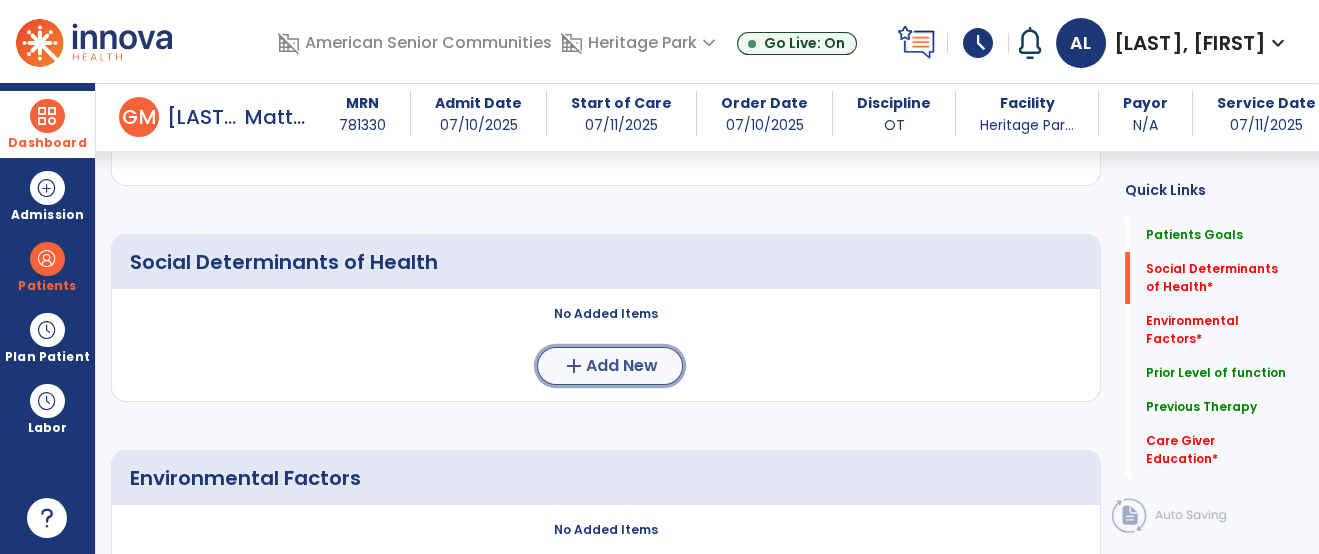 click on "add" 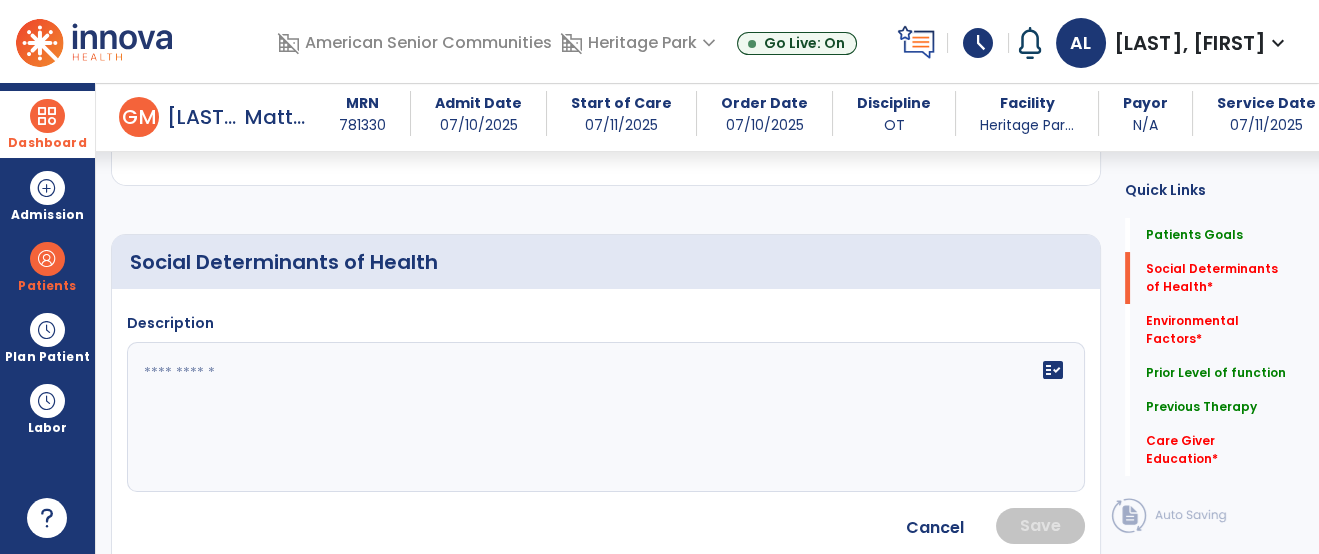 click 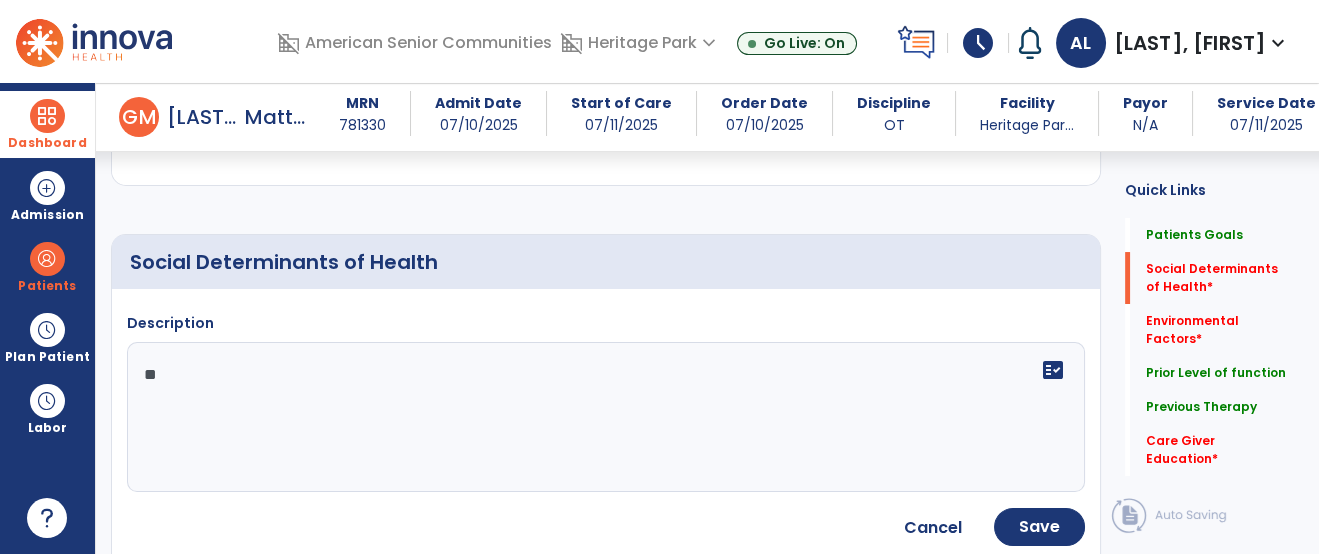 type on "*" 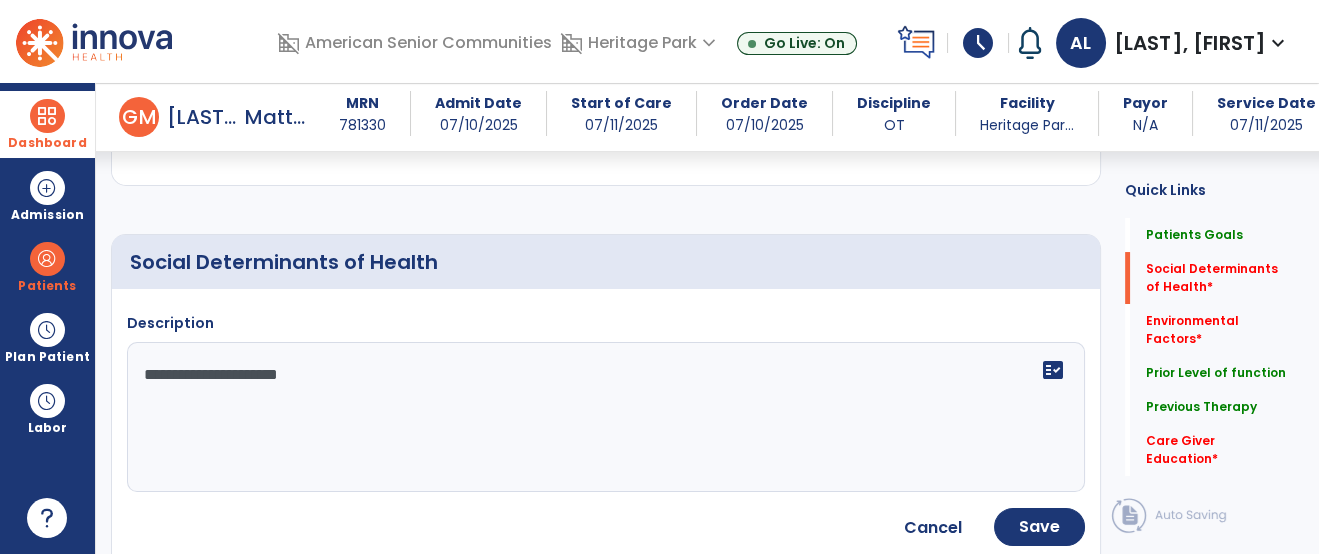 type on "**********" 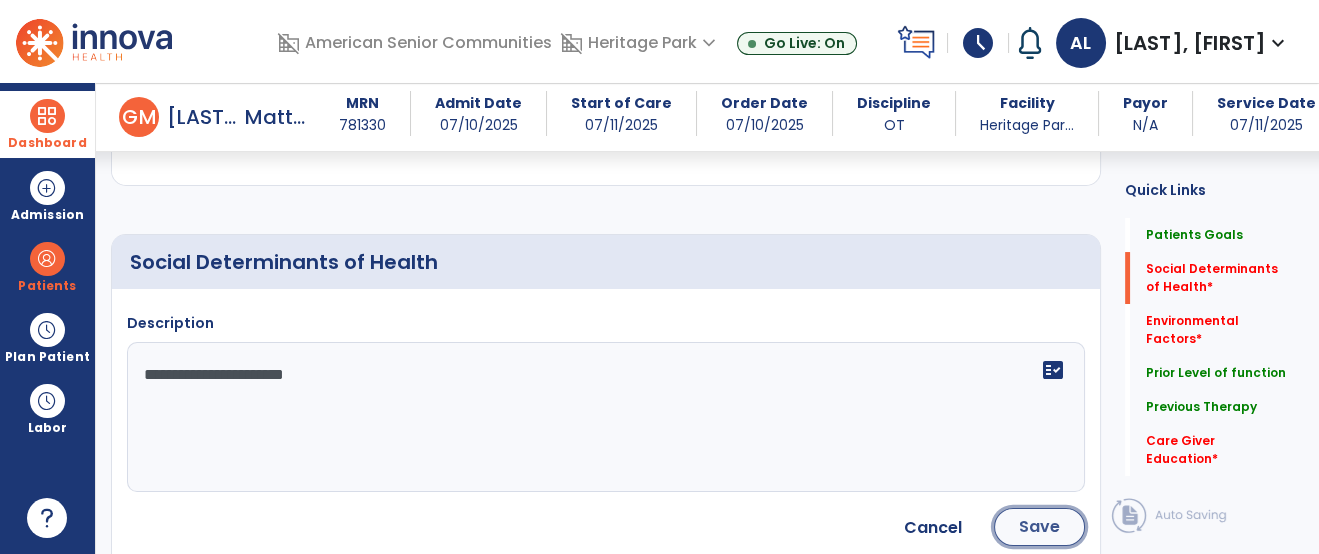 click on "Save" 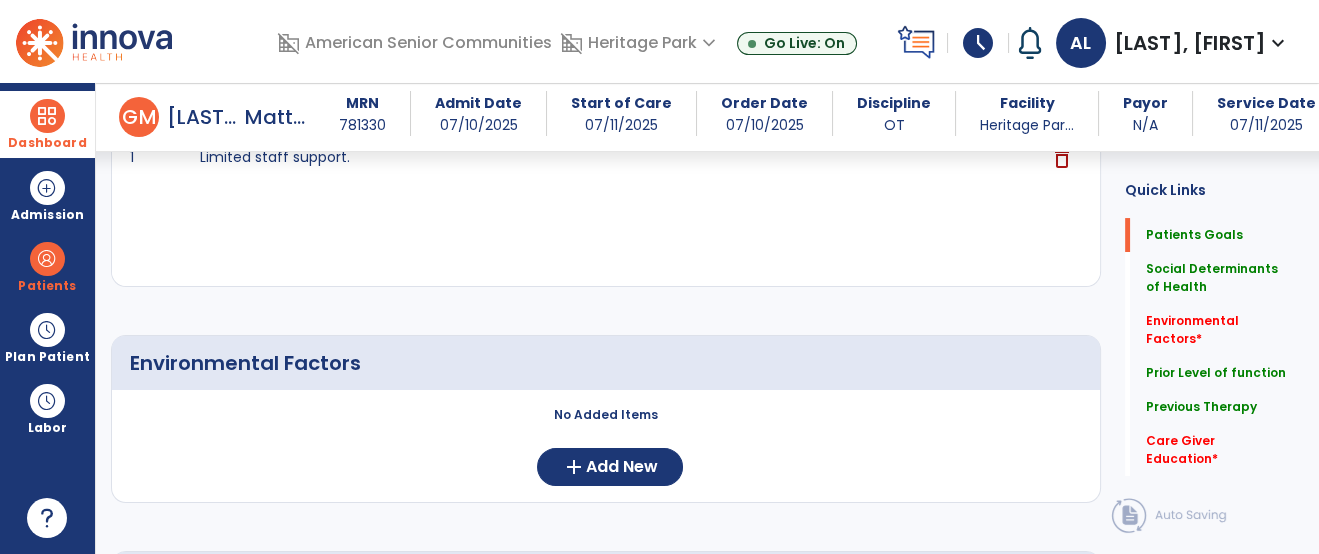scroll, scrollTop: 815, scrollLeft: 0, axis: vertical 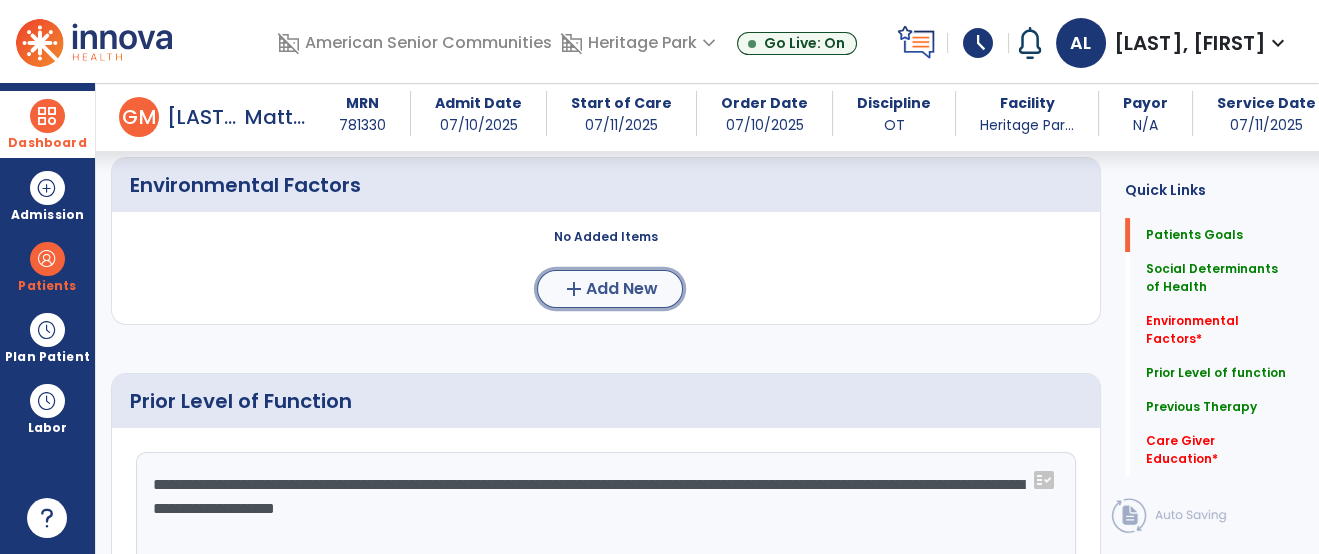 click on "Add New" 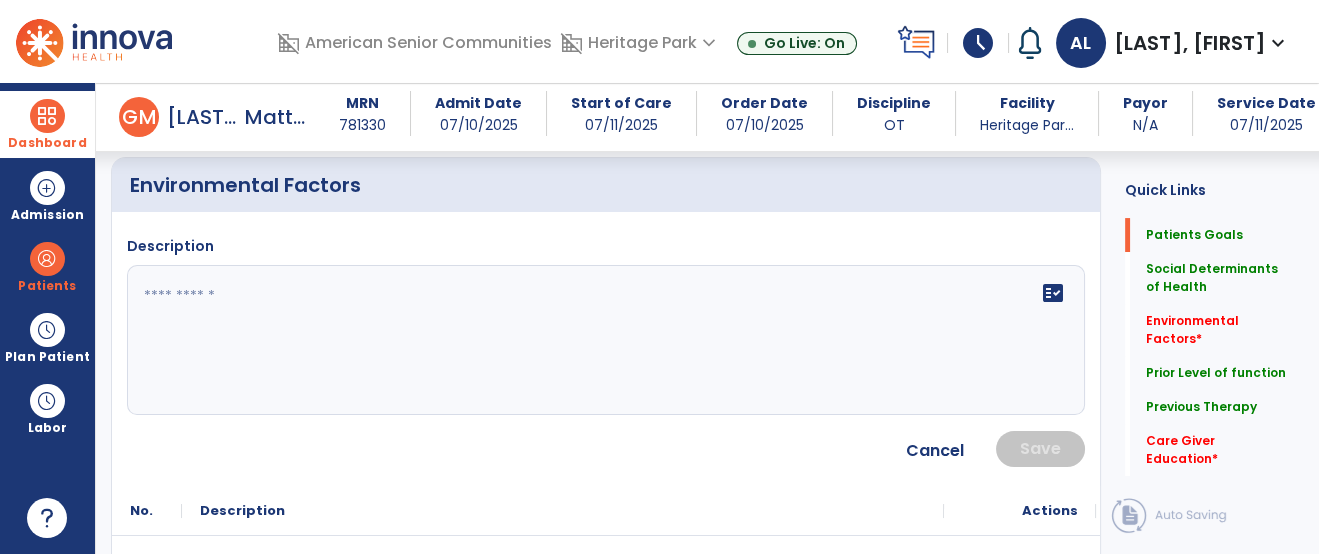 click 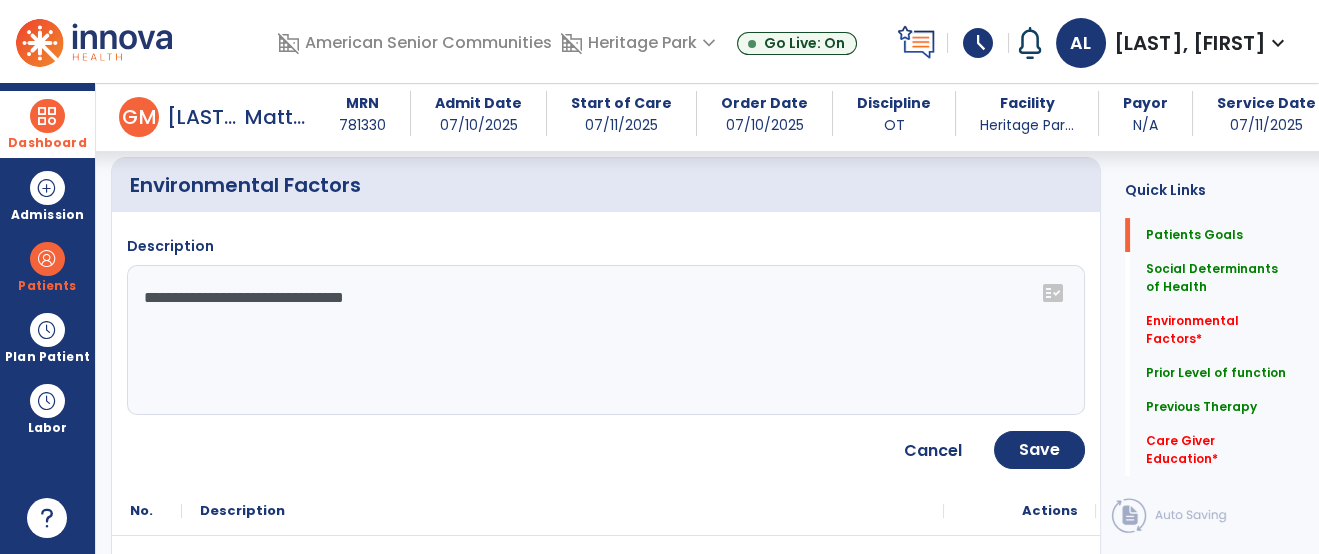 click on "**********" 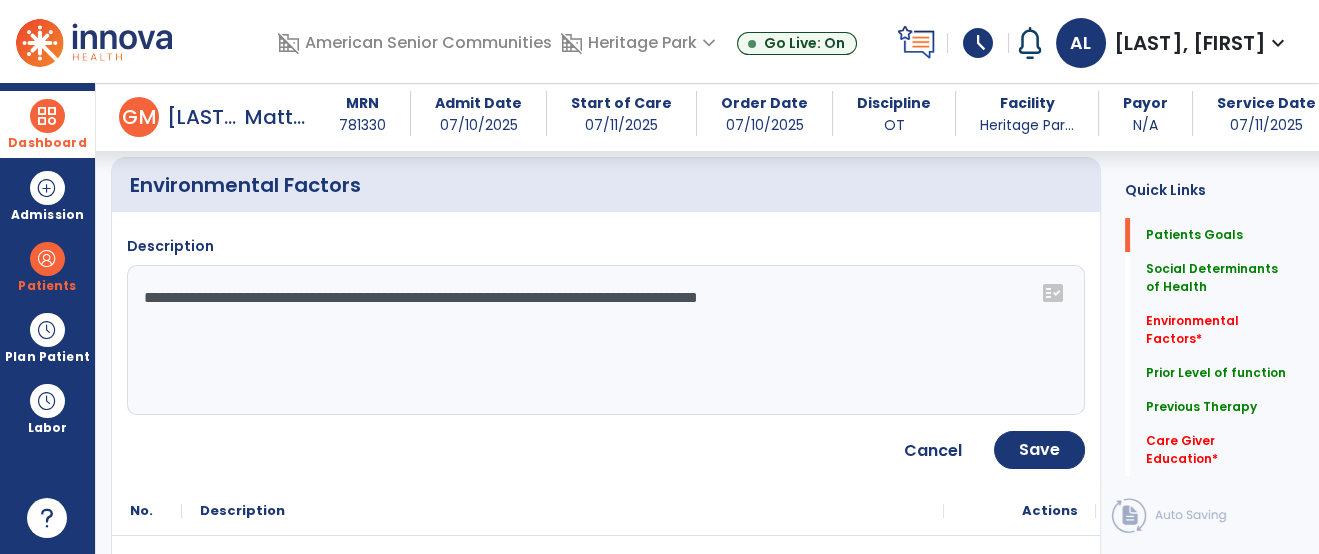 type on "**********" 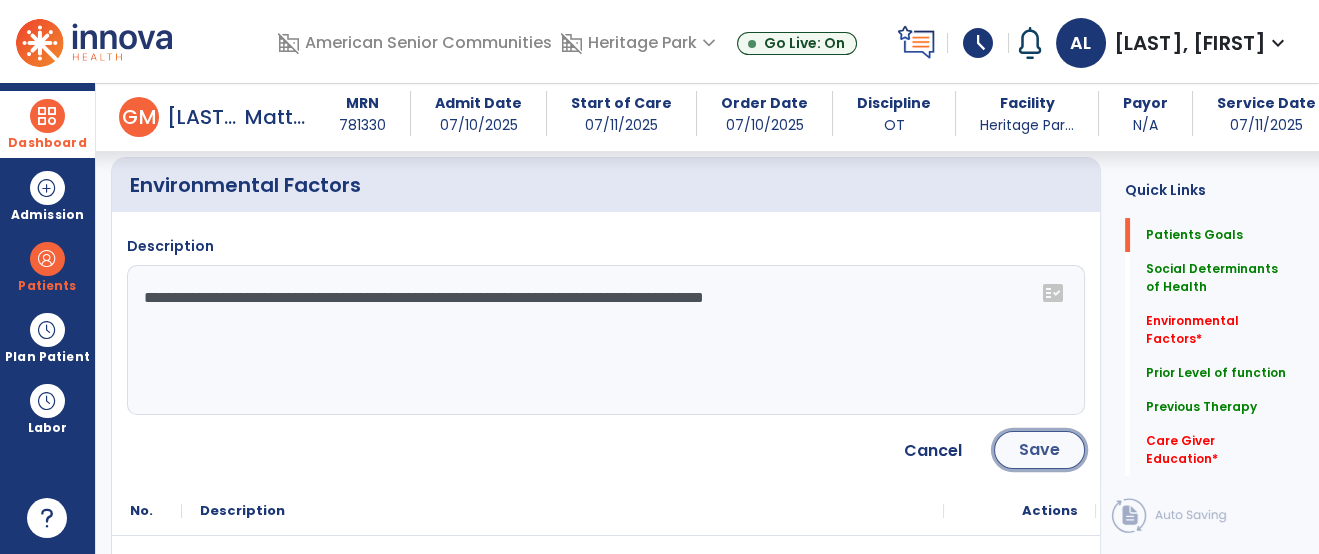 click on "Save" 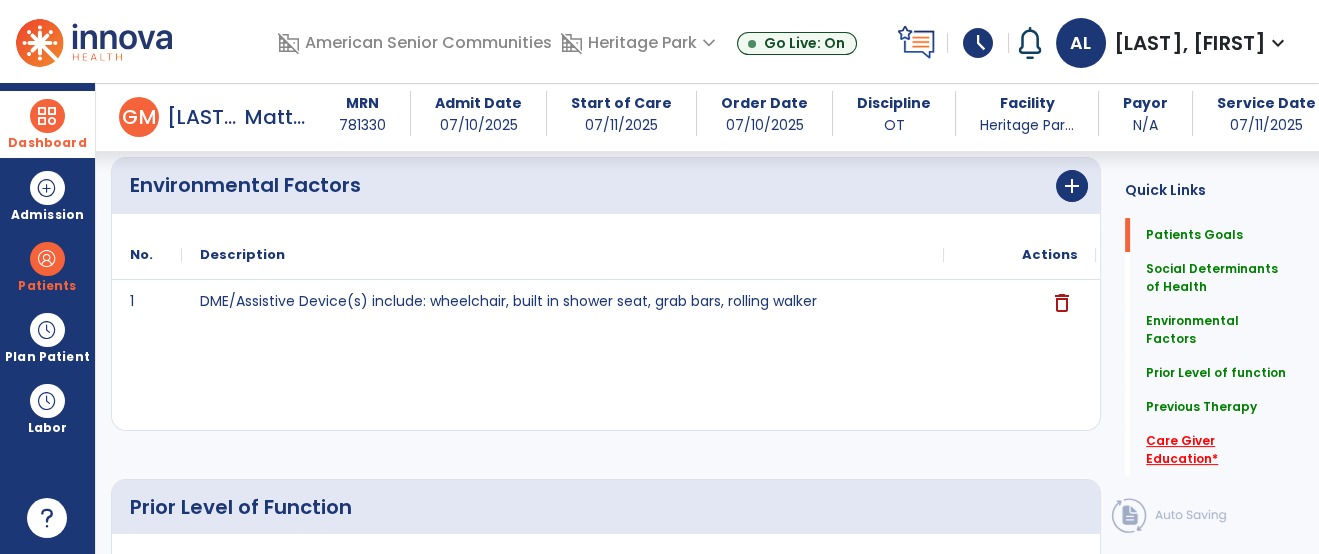 click on "Care Giver Education   *" 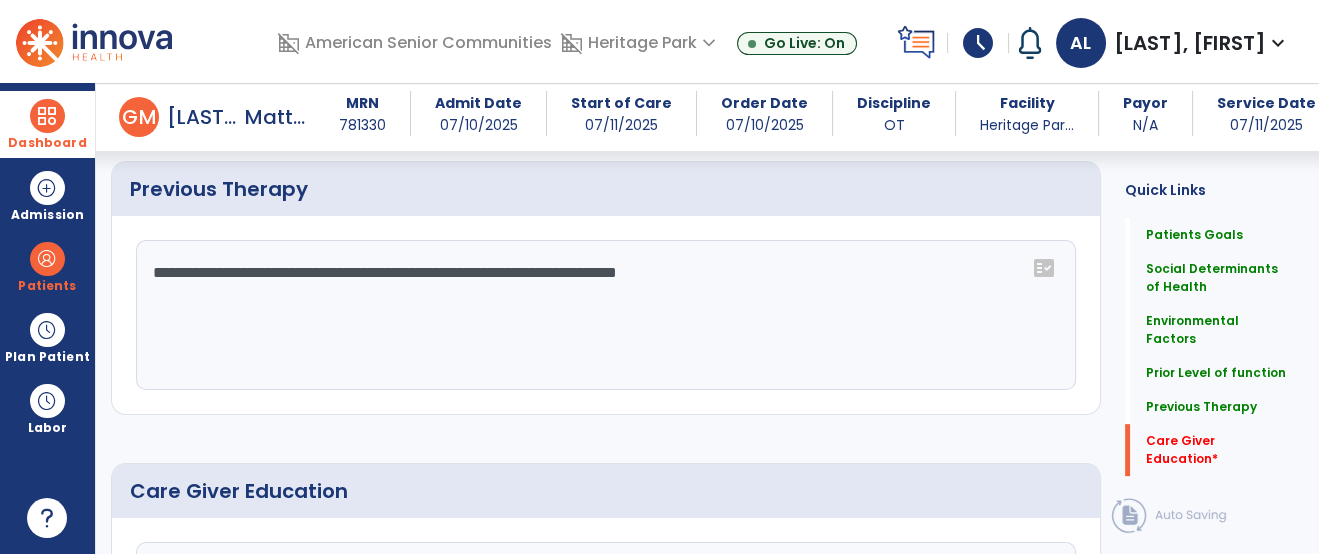 scroll, scrollTop: 1666, scrollLeft: 0, axis: vertical 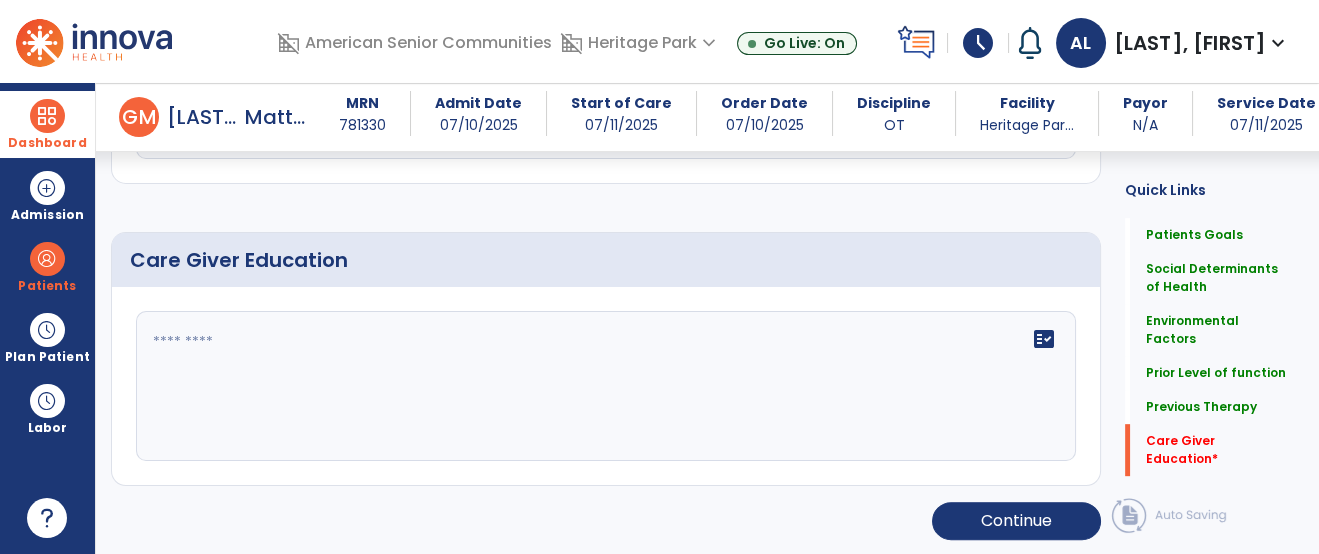 click on "fact_check" 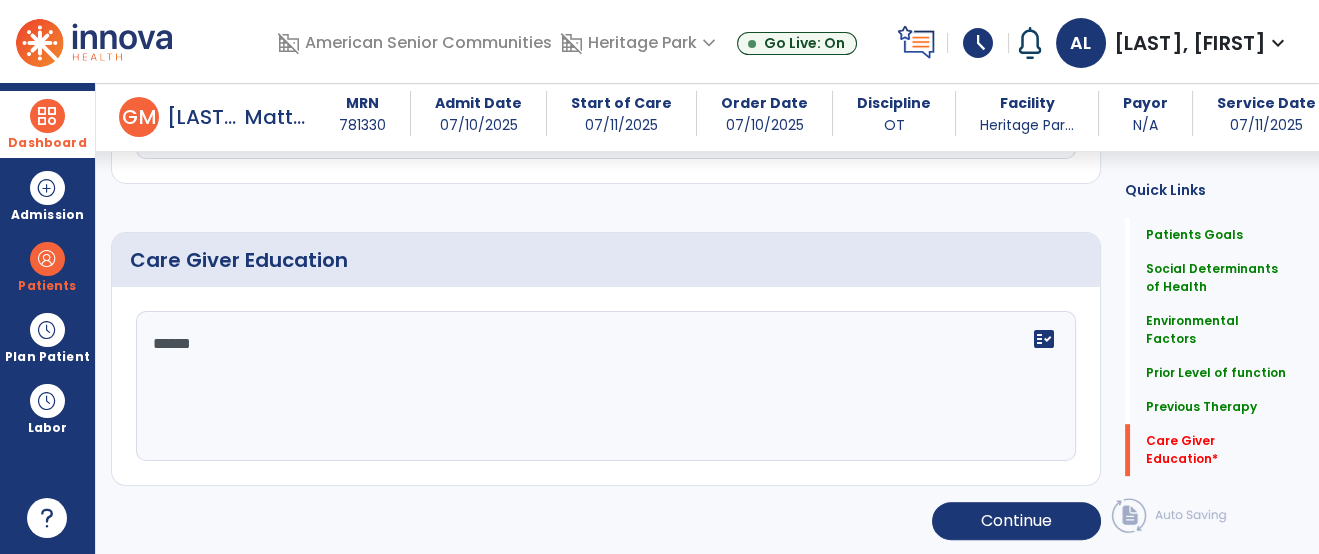 type on "*******" 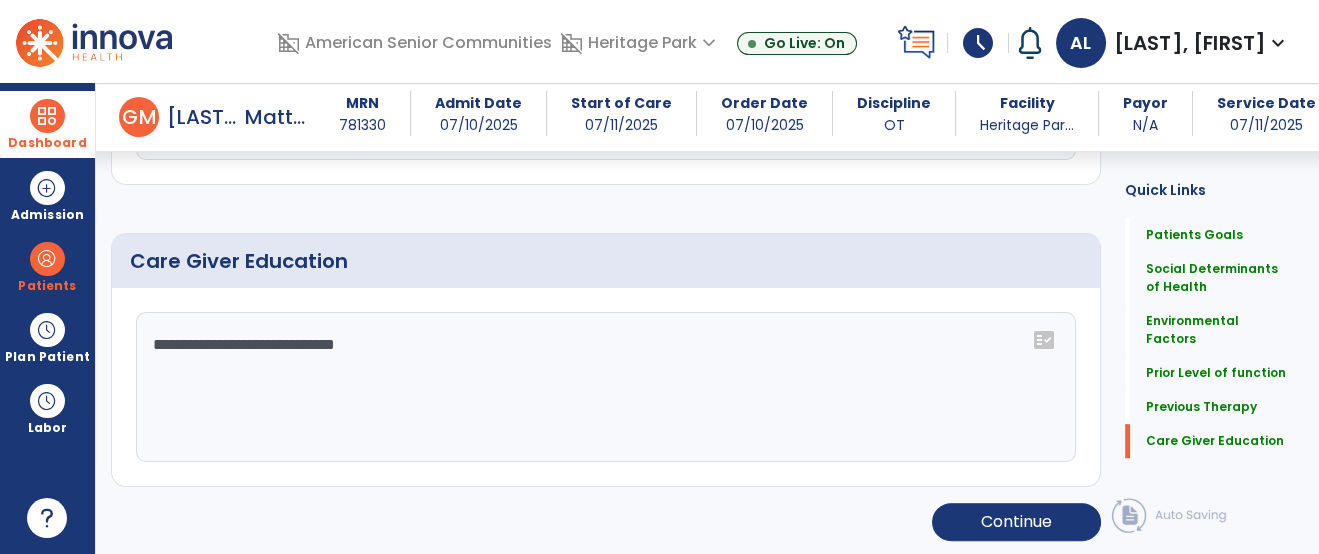 scroll, scrollTop: 1666, scrollLeft: 0, axis: vertical 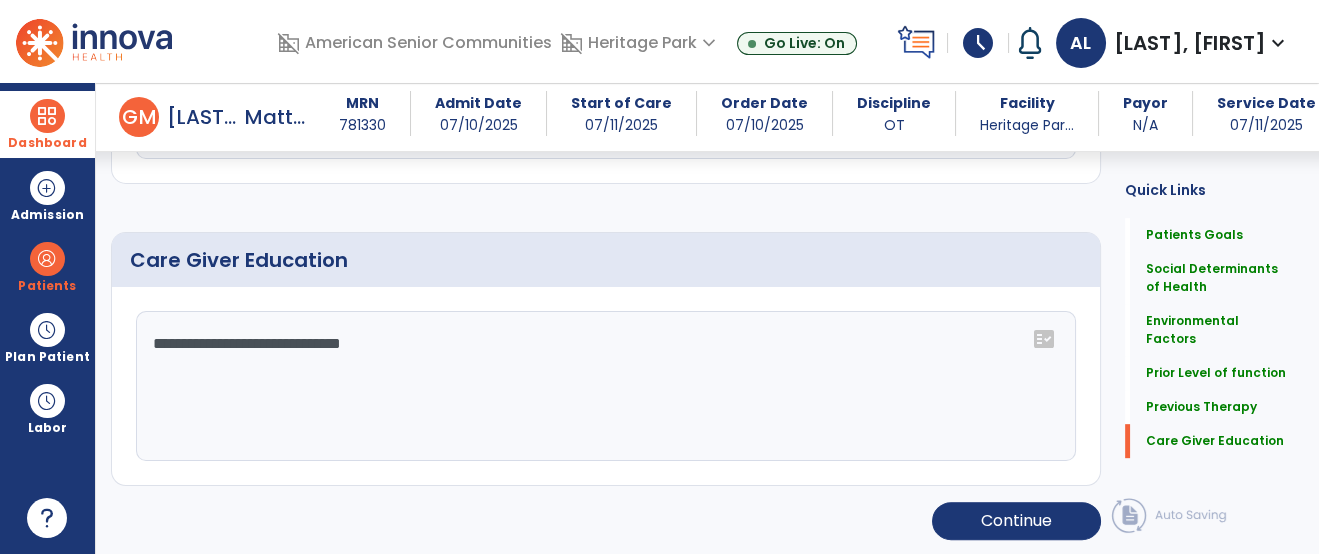 type on "**********" 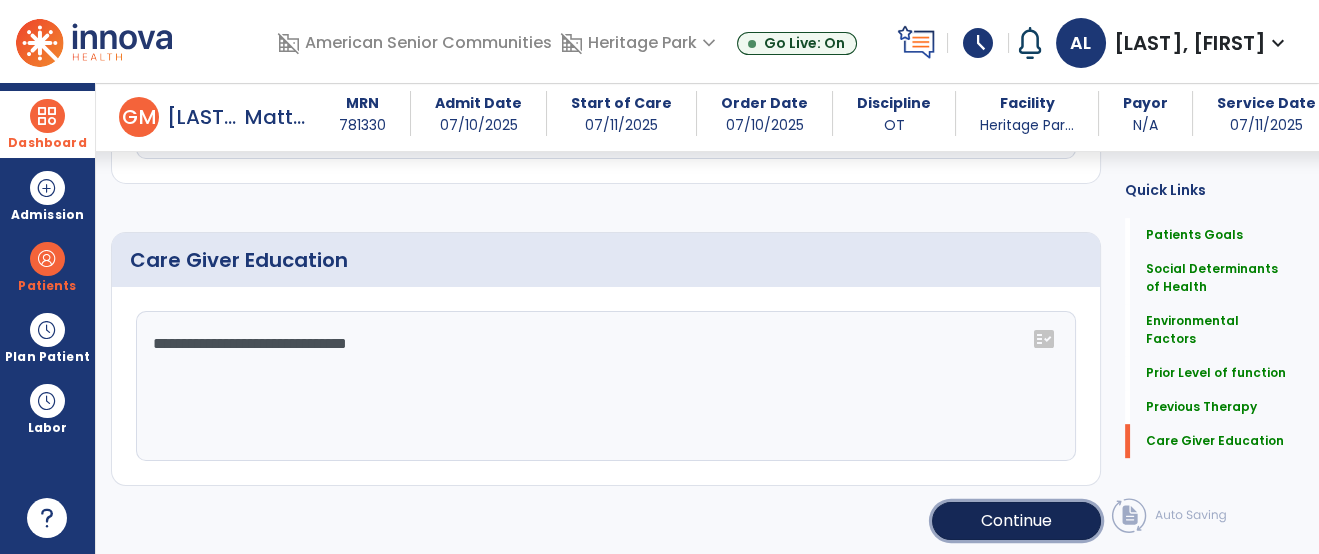 click on "Continue" 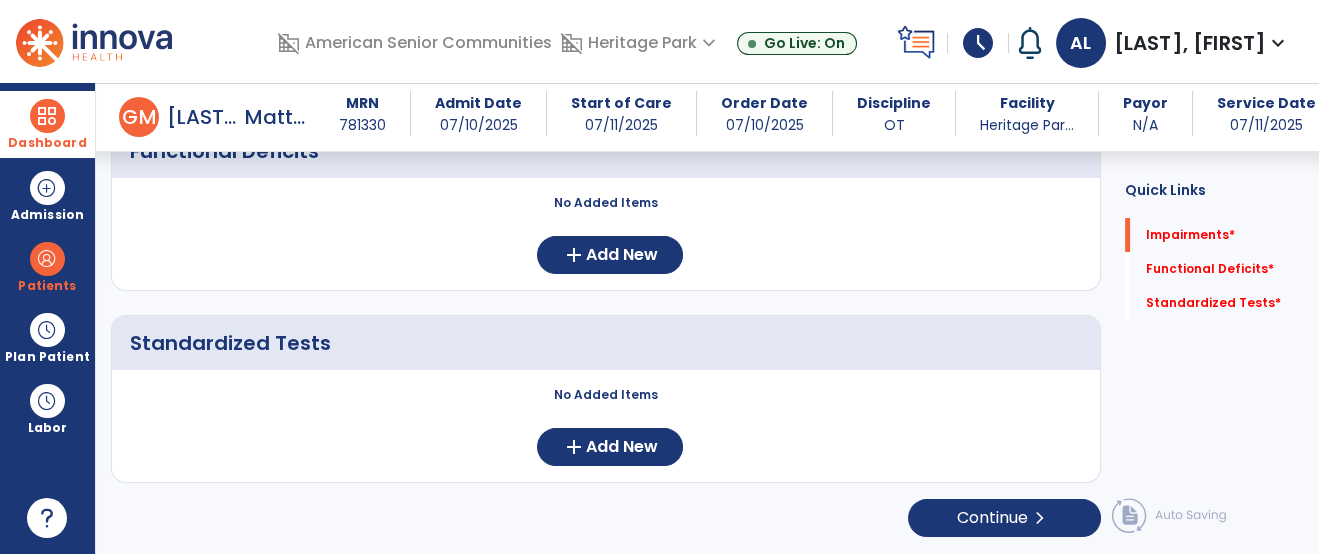 scroll, scrollTop: 395, scrollLeft: 0, axis: vertical 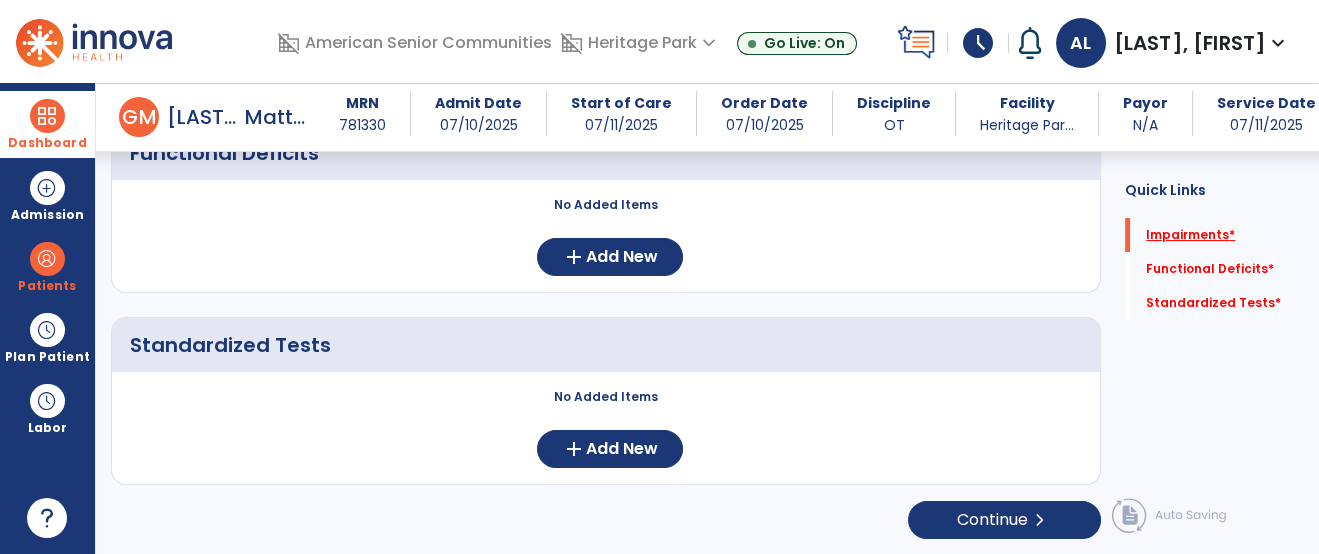 click on "Impairments   *" 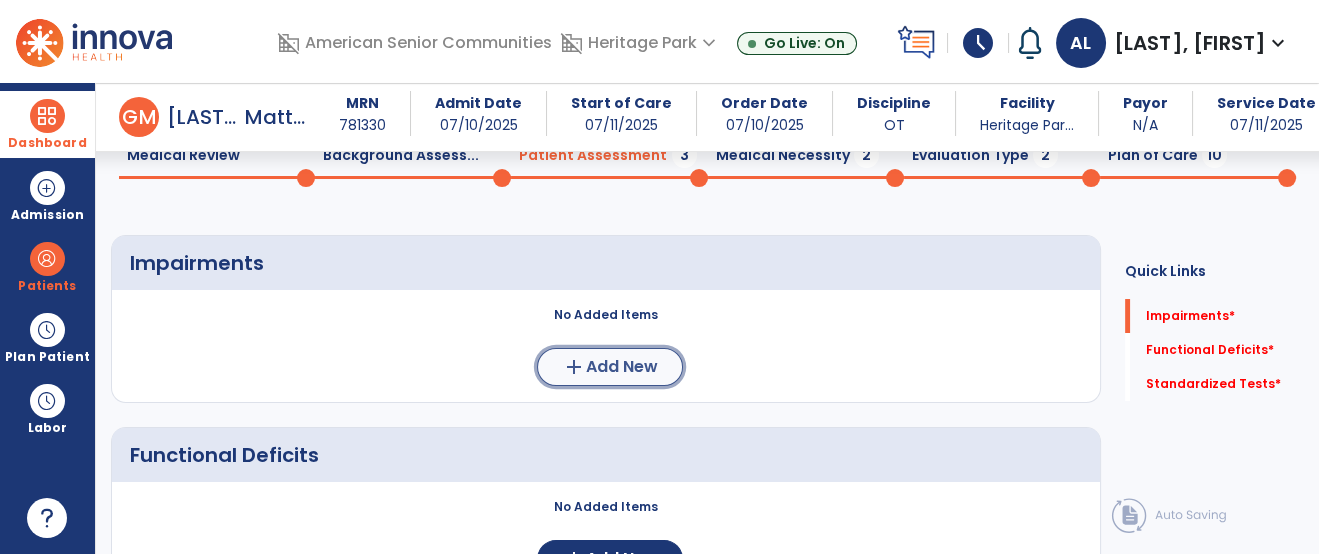 click on "add  Add New" 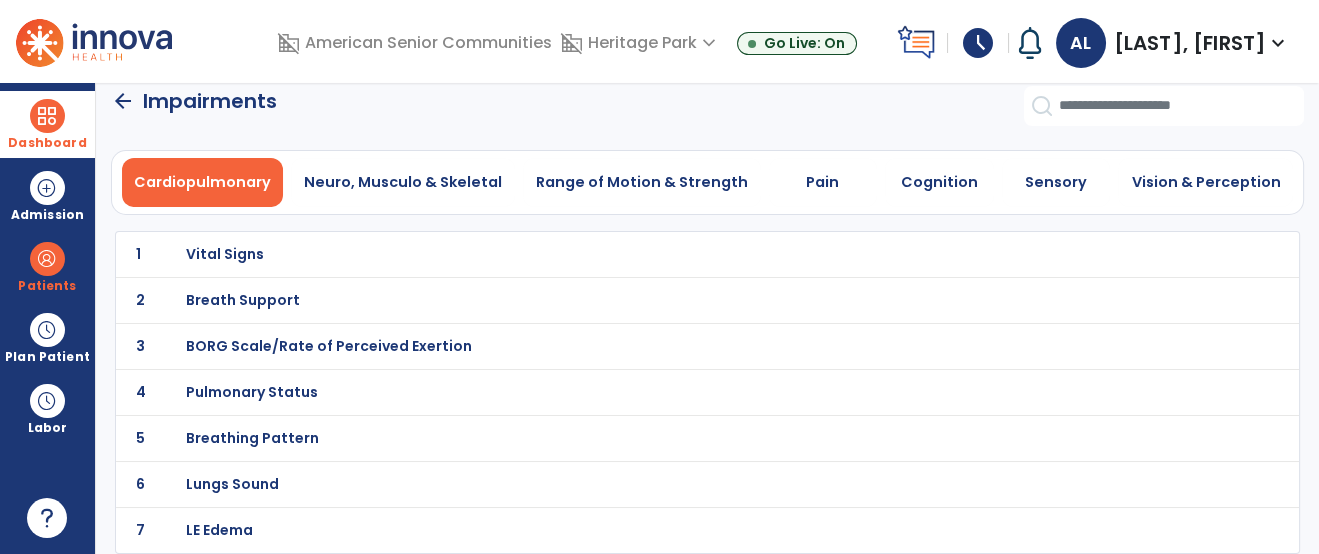 scroll, scrollTop: 16, scrollLeft: 0, axis: vertical 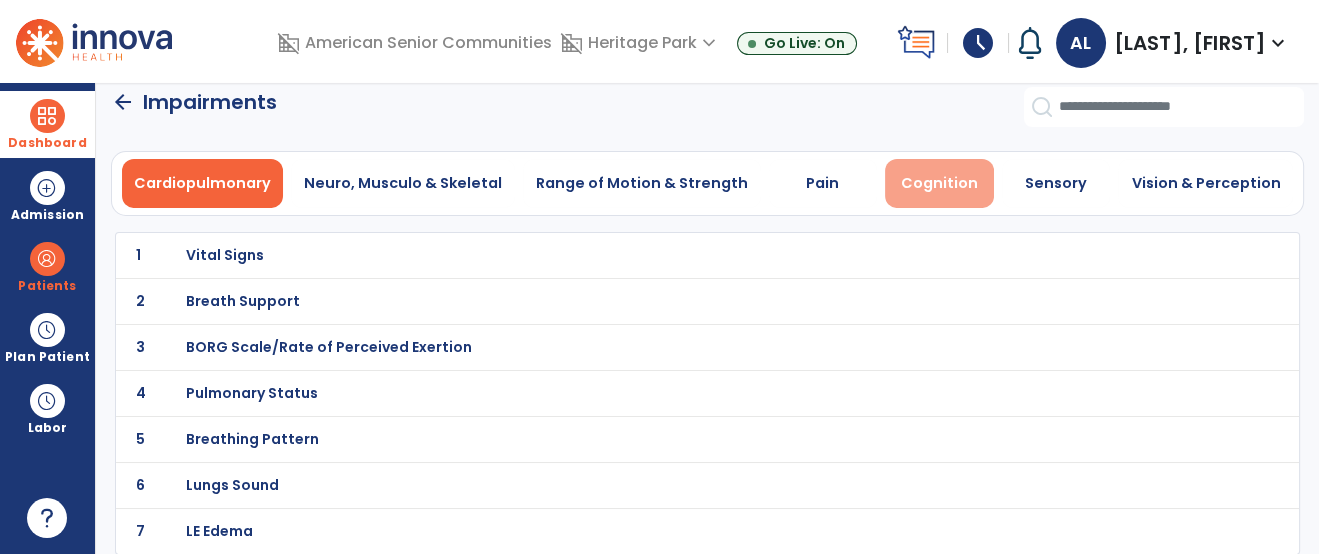 click on "Cognition" at bounding box center (939, 183) 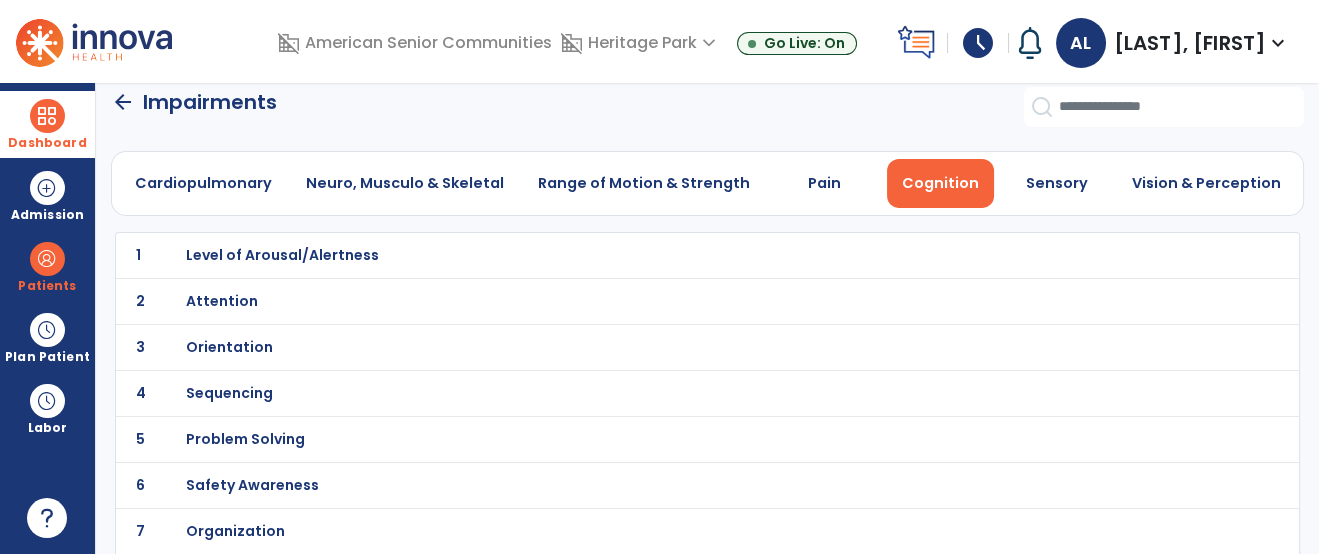 click on "Orientation" at bounding box center (282, 255) 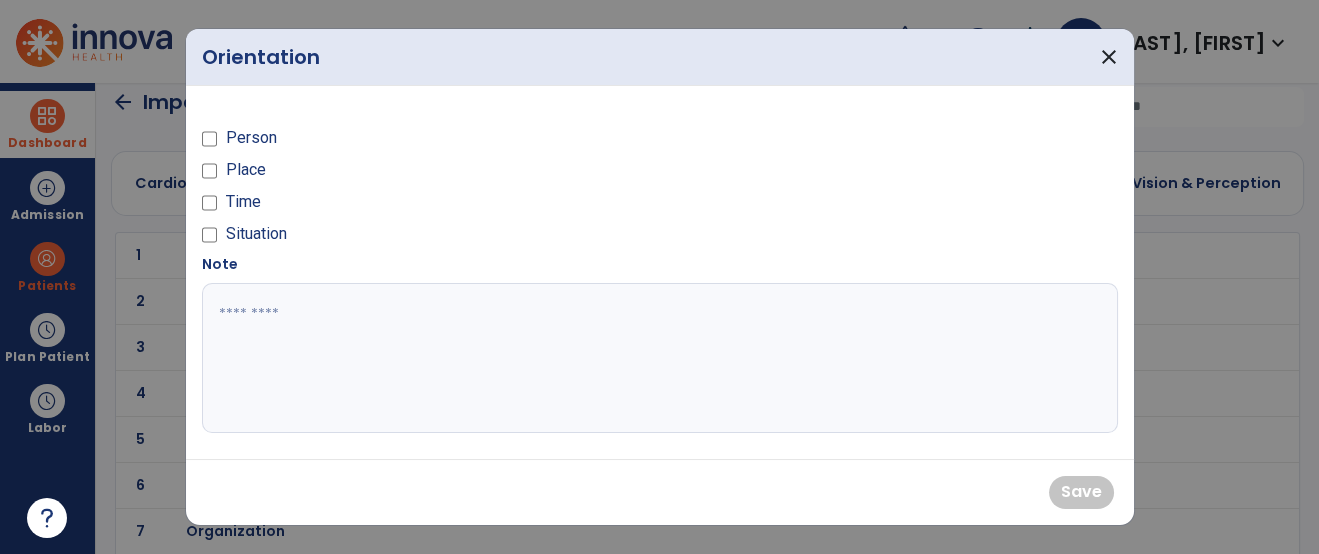 click on "Person" at bounding box center (250, 138) 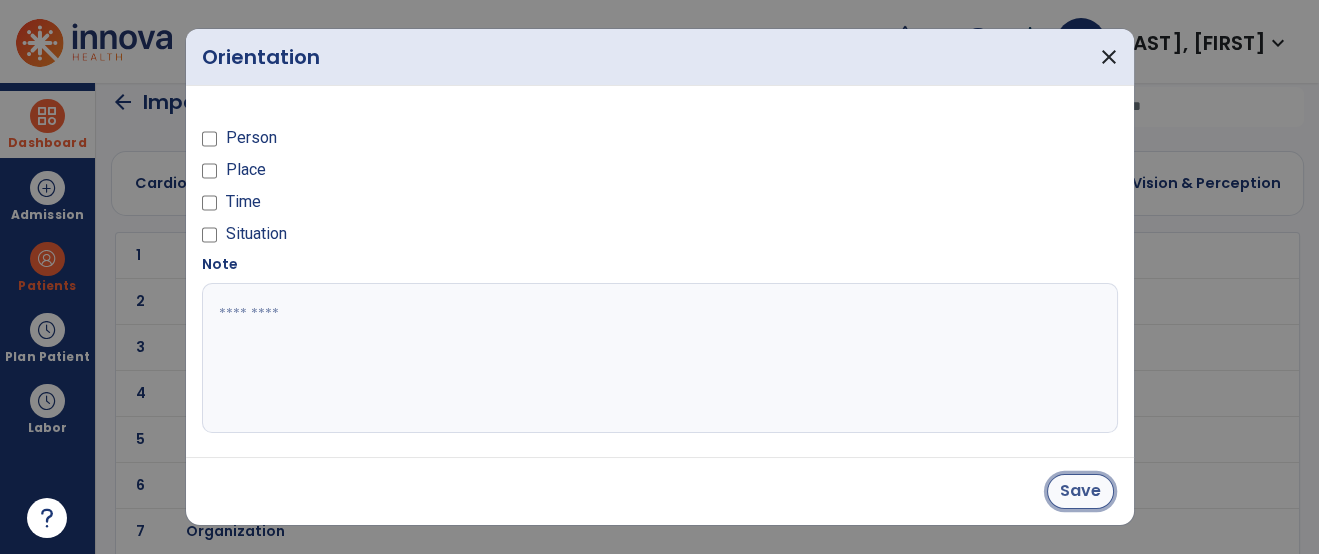 click on "Save" at bounding box center [1080, 491] 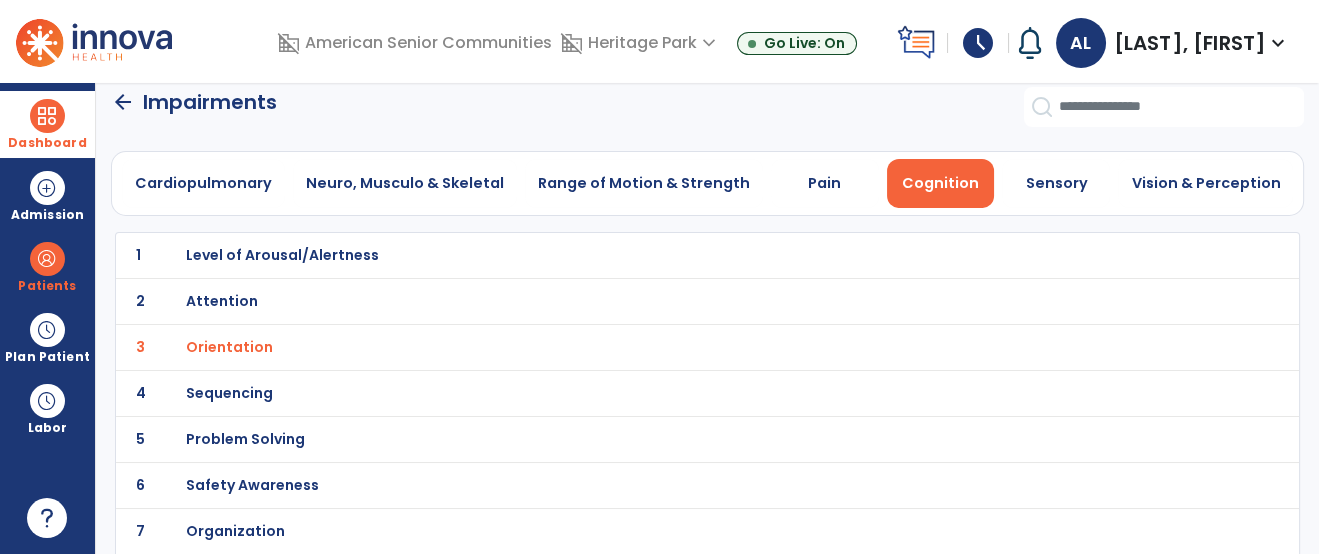 scroll, scrollTop: 384, scrollLeft: 0, axis: vertical 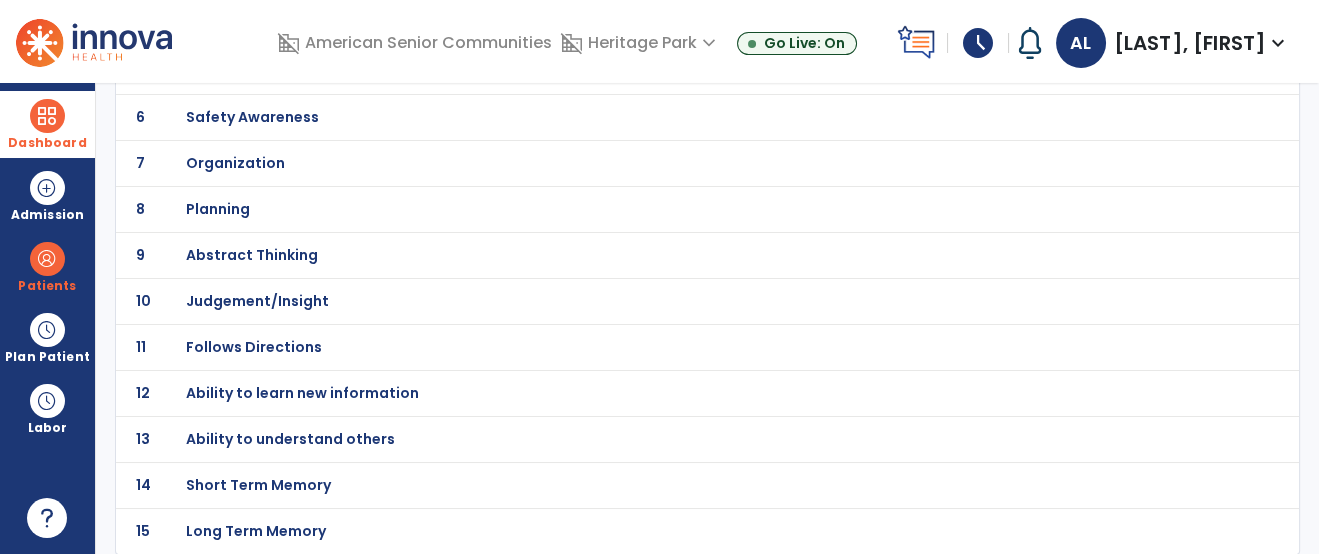 click on "12 Ability to learn new information" 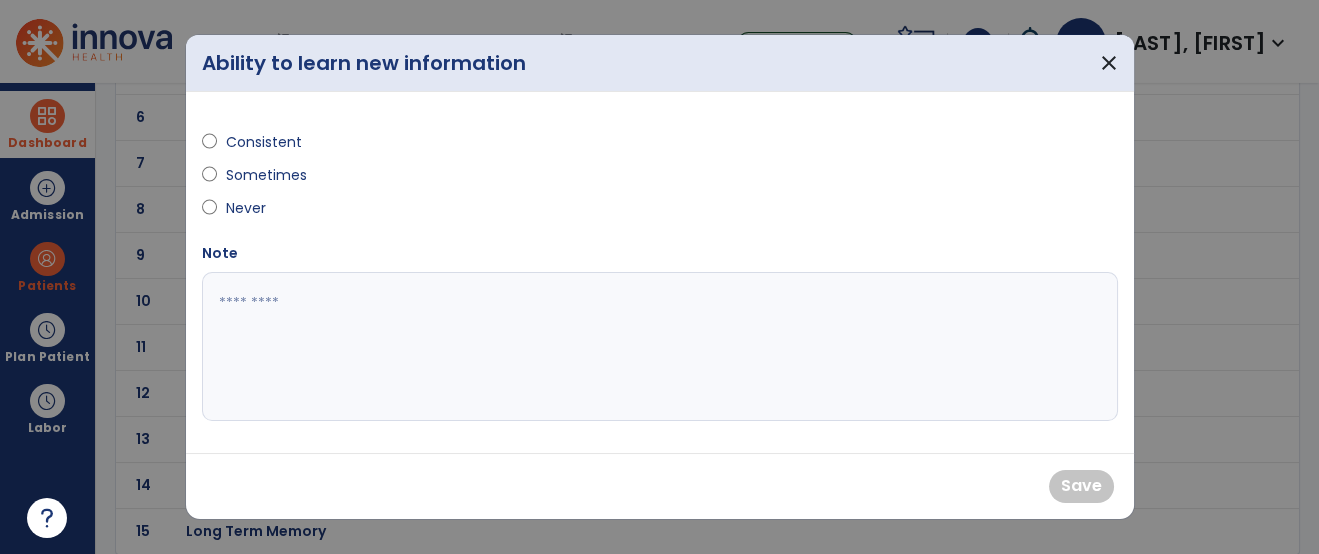 click on "Sometimes" at bounding box center [265, 175] 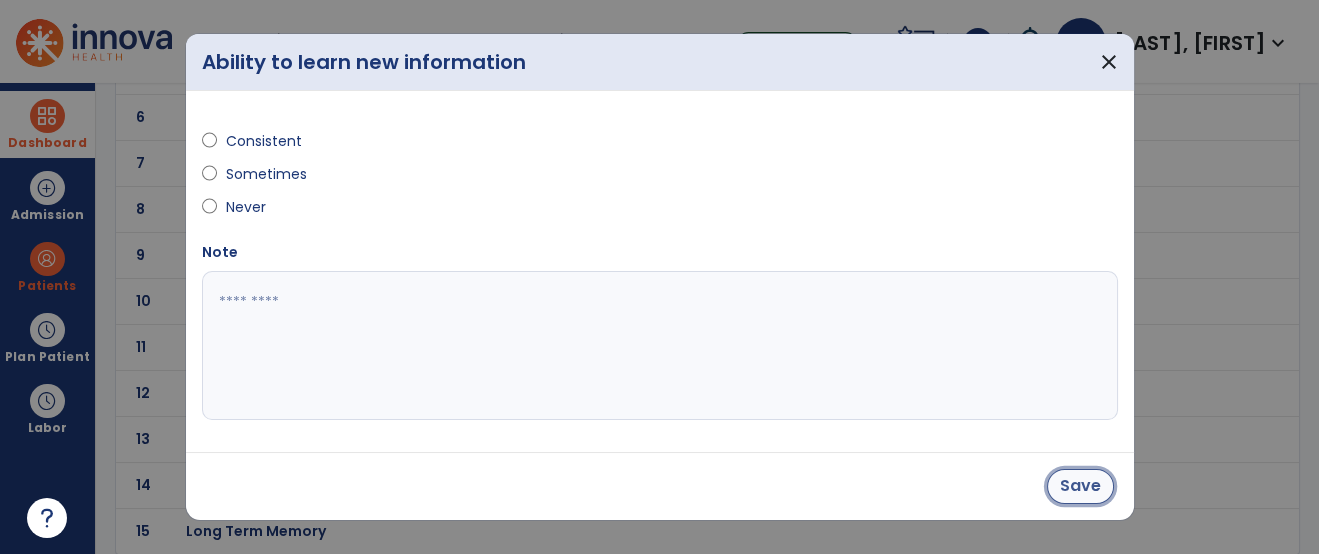 click on "Save" at bounding box center [1080, 486] 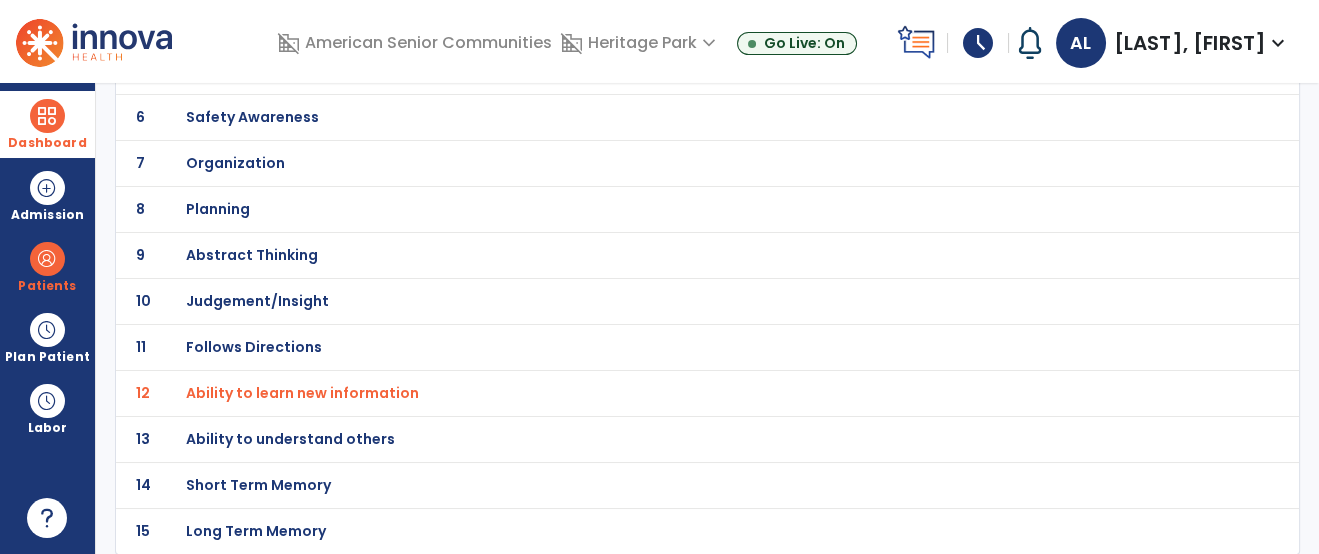 click on "13 Ability to understand others" 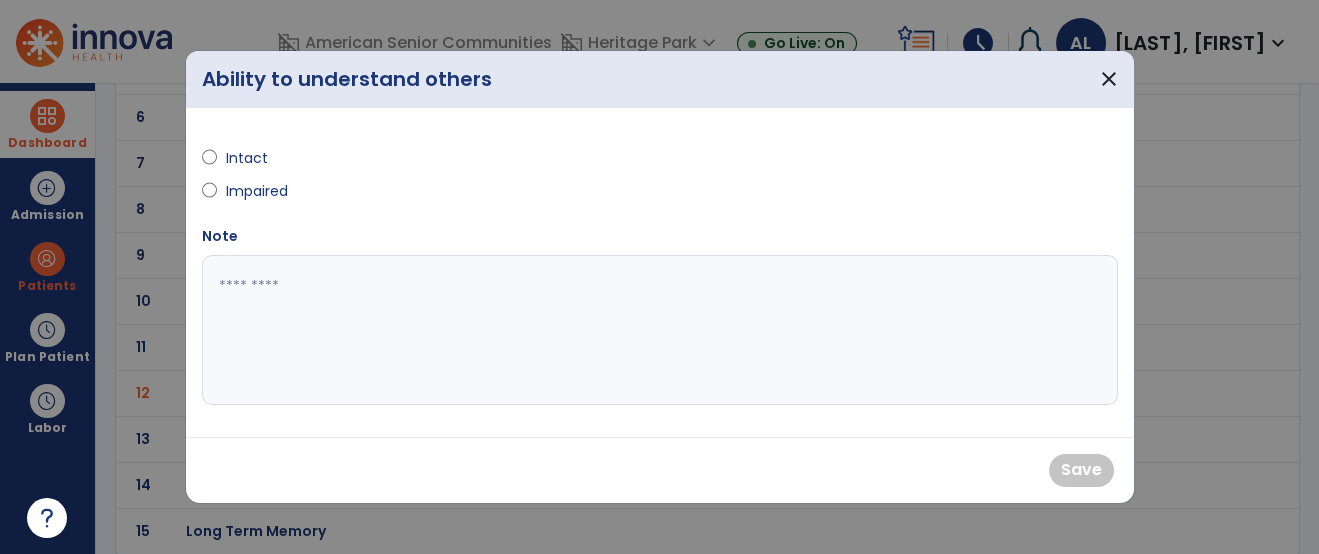 click on "Intact" at bounding box center (260, 158) 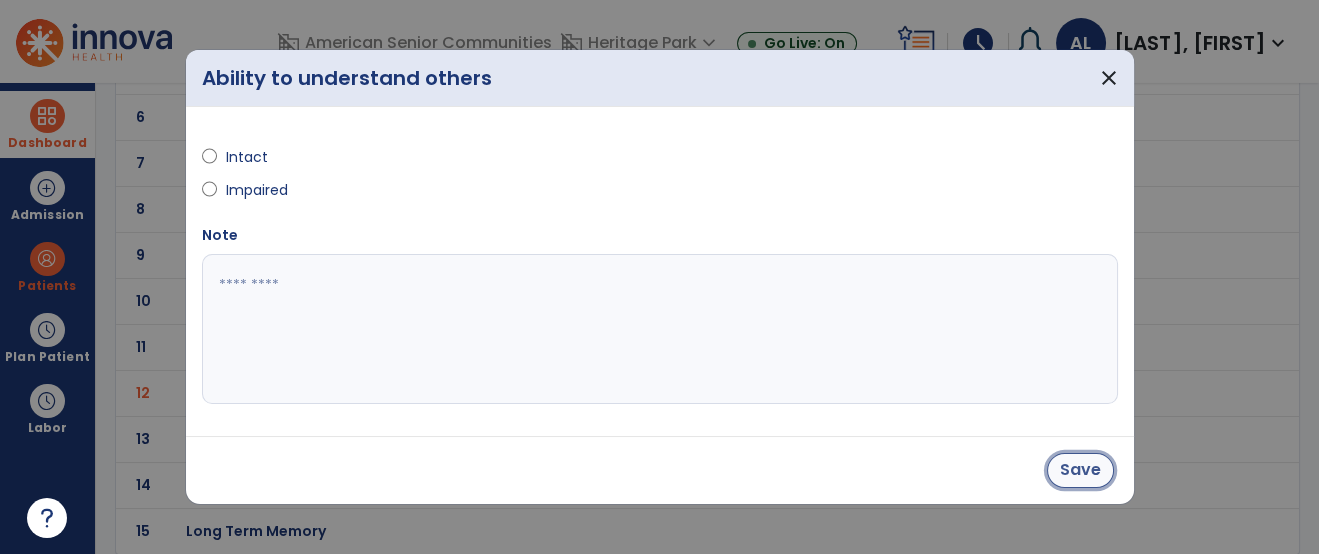 click on "Save" at bounding box center (1080, 470) 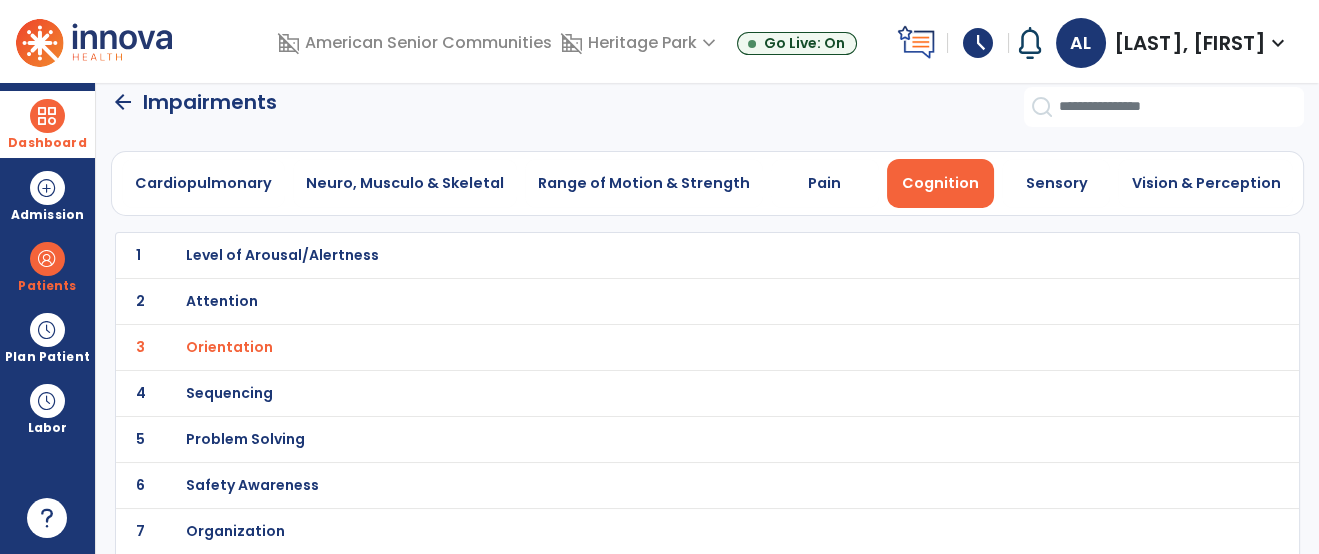 scroll, scrollTop: 0, scrollLeft: 0, axis: both 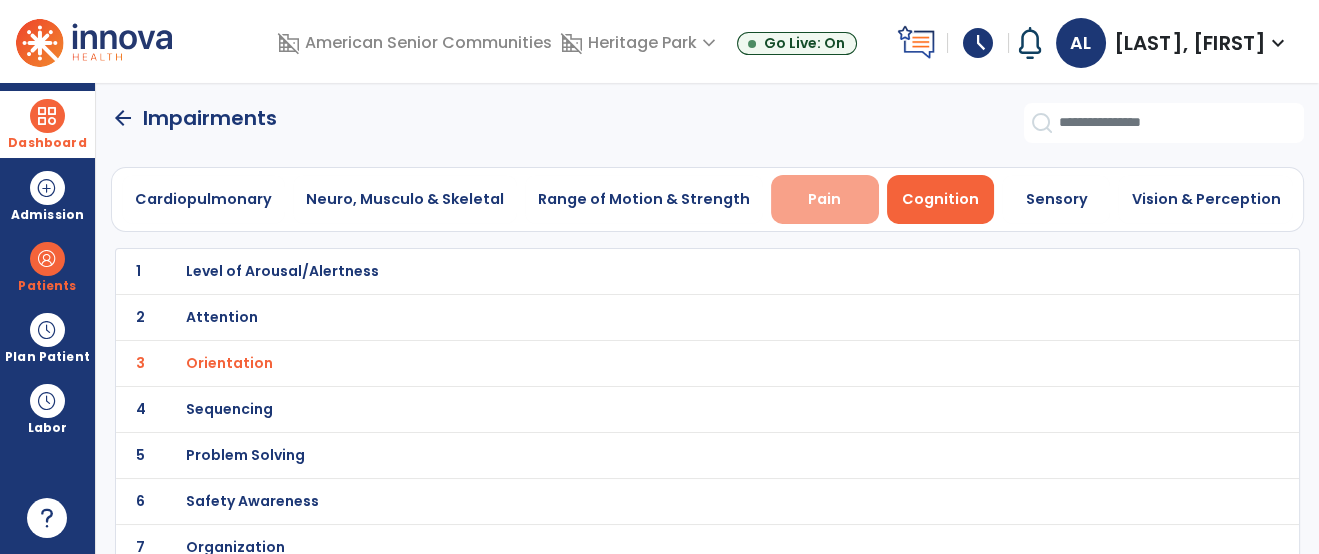click on "Pain" at bounding box center (824, 199) 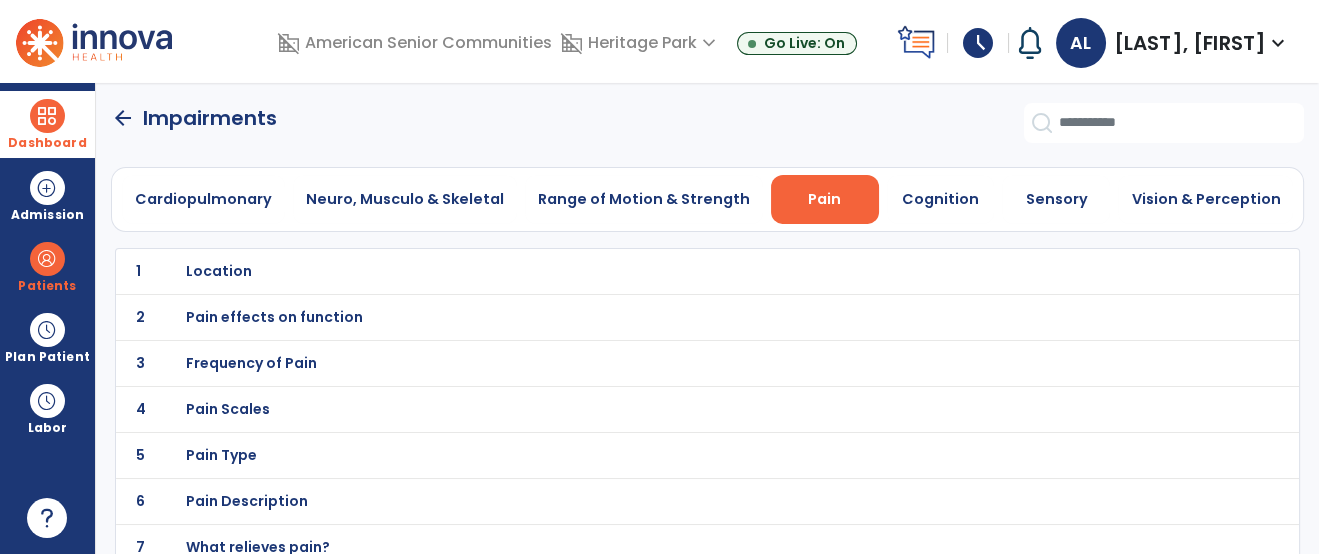 click on "Frequency of Pain" at bounding box center [663, 271] 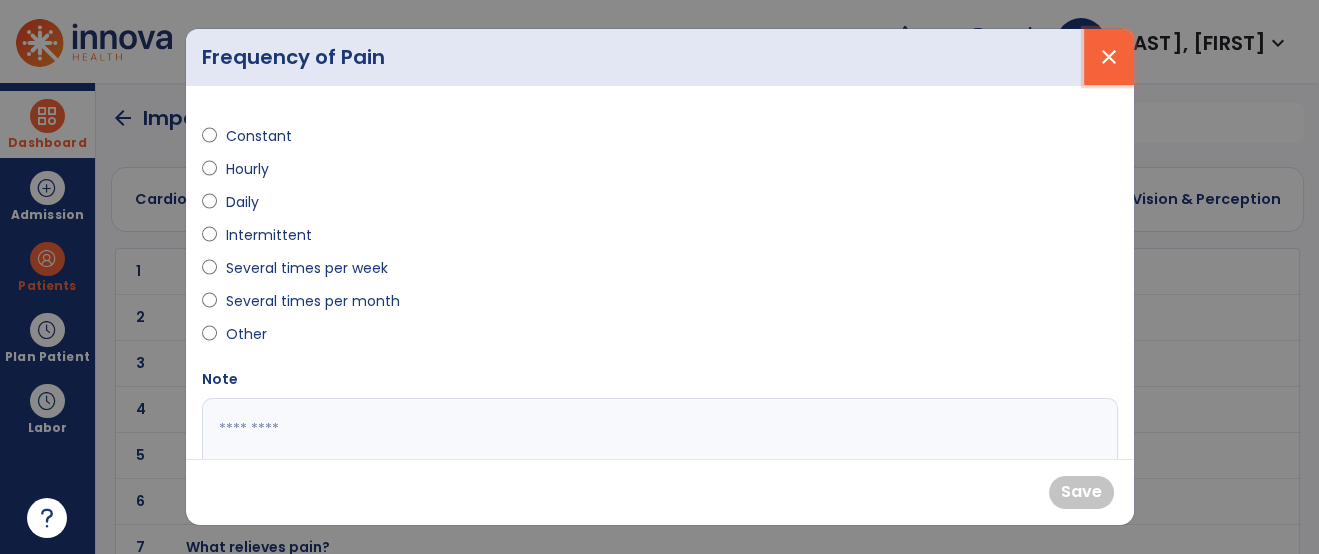 click on "close" at bounding box center [1109, 57] 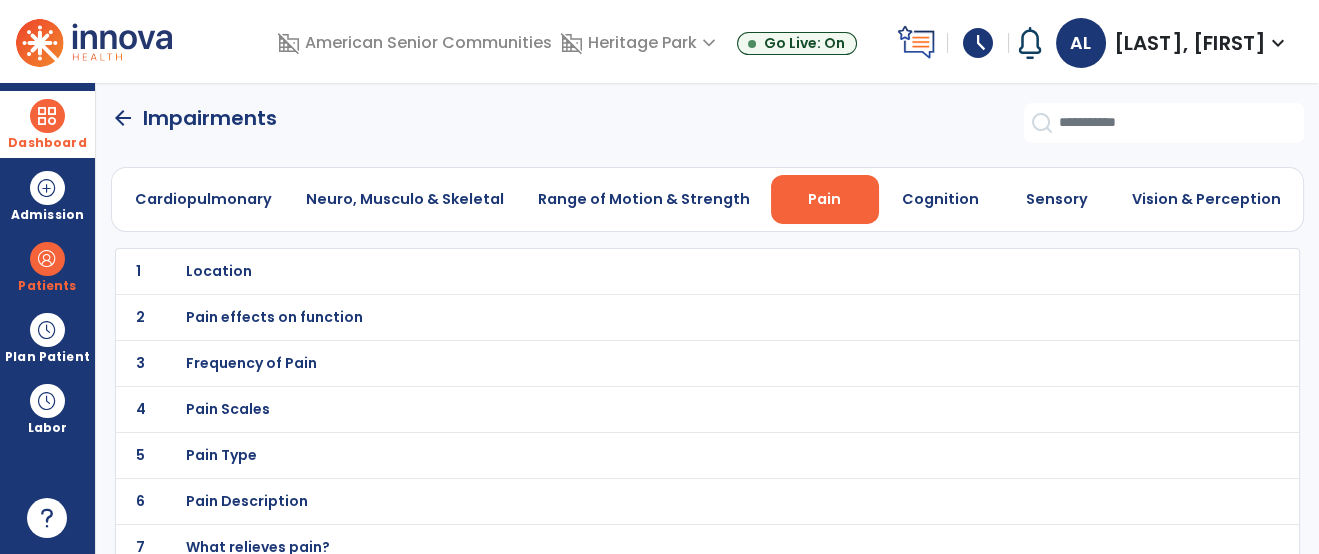 click on "Pain Scales" at bounding box center [663, 271] 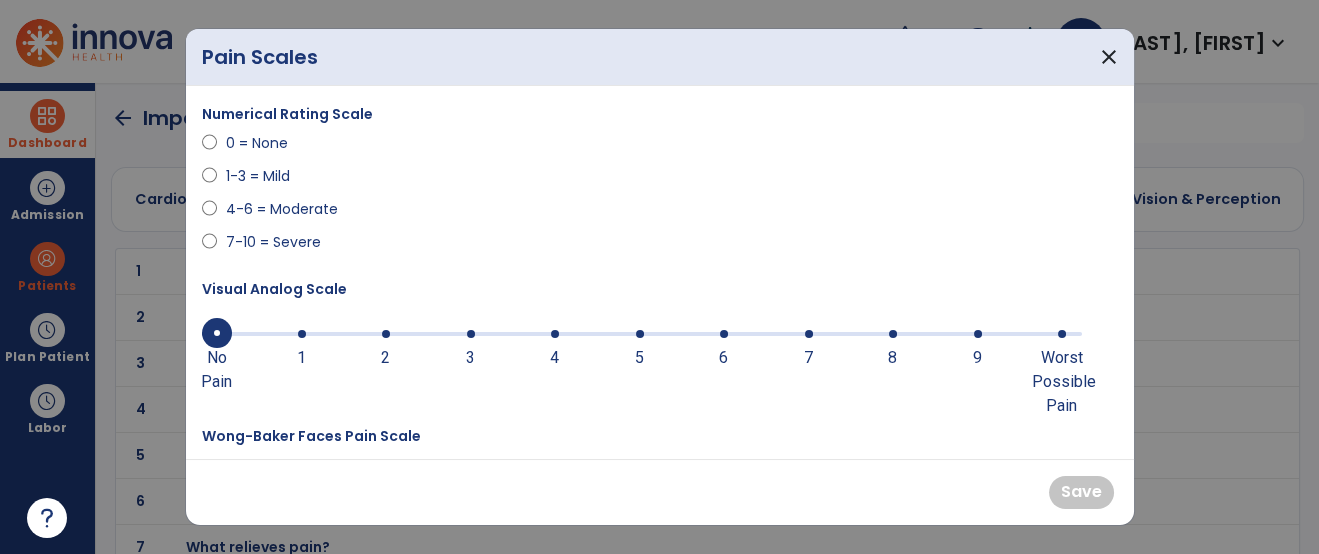 click at bounding box center (893, 334) 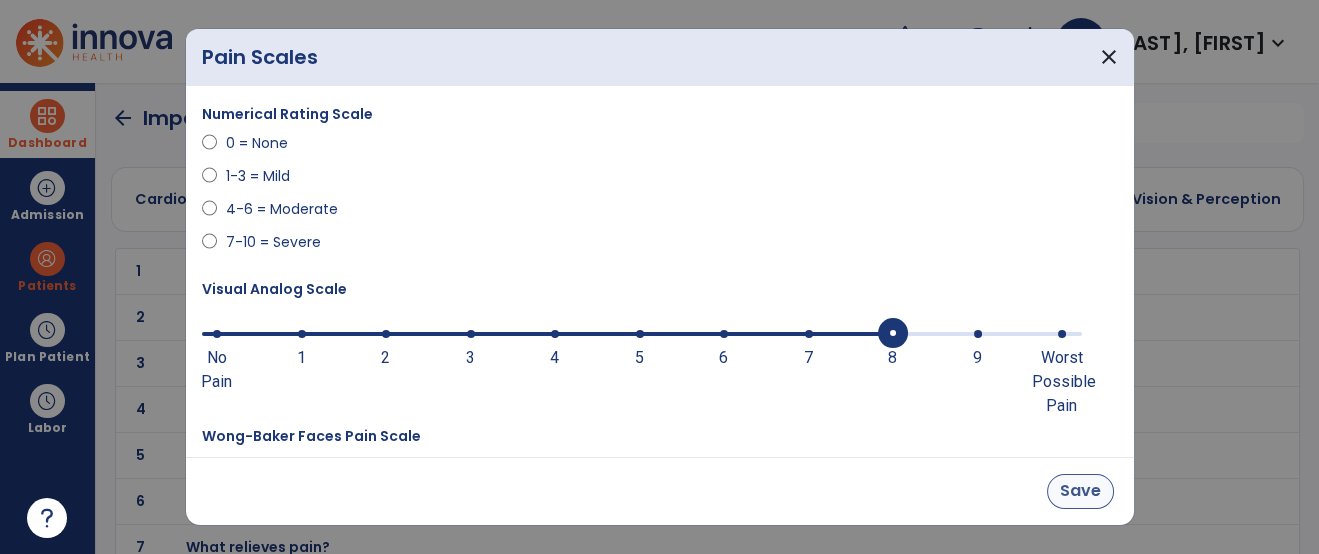 click on "Save" at bounding box center [1080, 491] 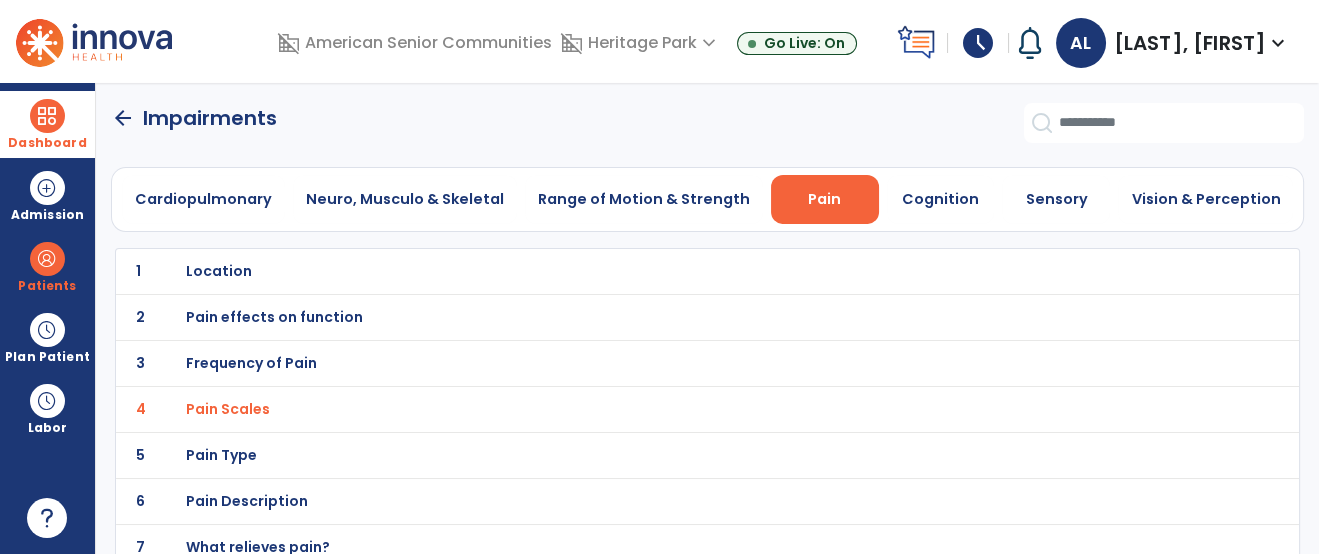 click on "Location" at bounding box center (663, 271) 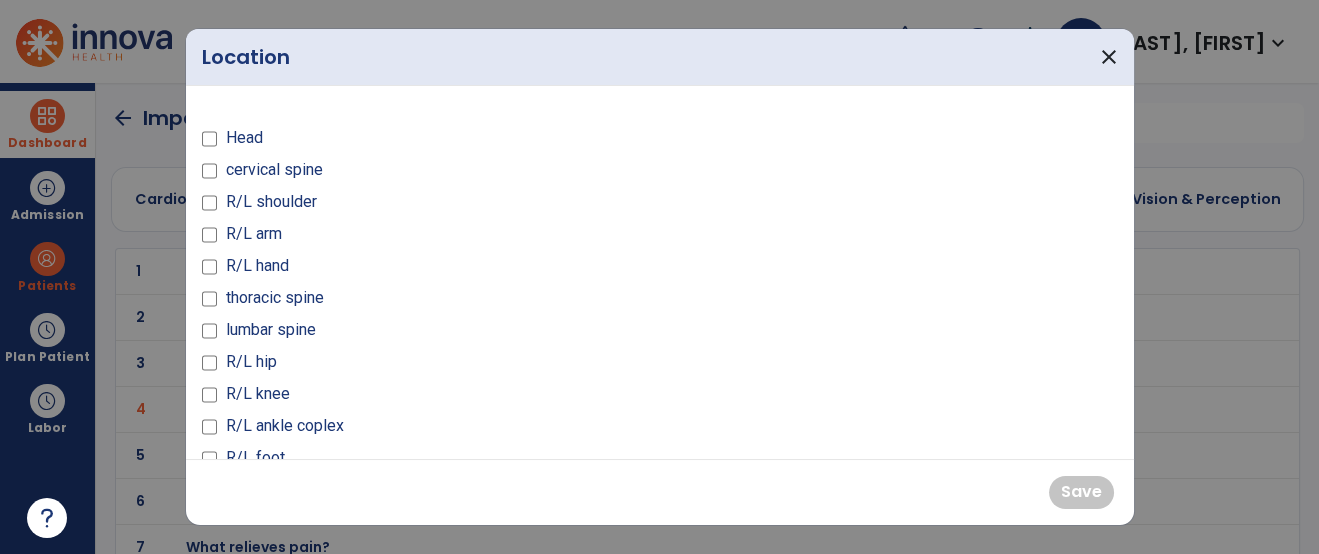 click on "lumbar spine" at bounding box center [425, 334] 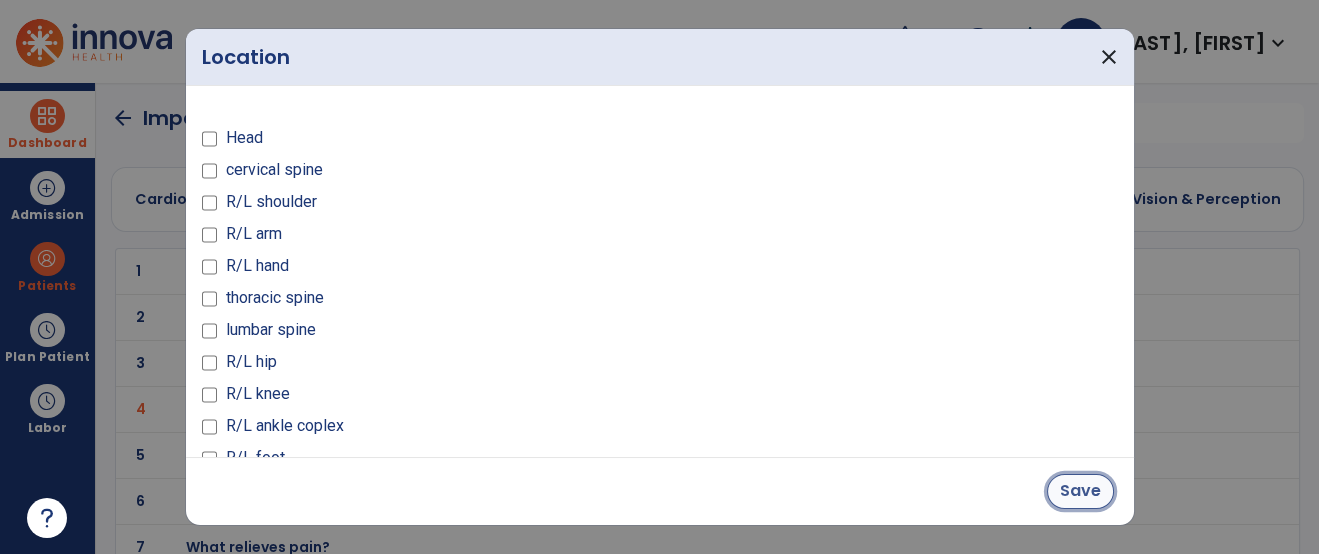 click on "Save" at bounding box center [1080, 491] 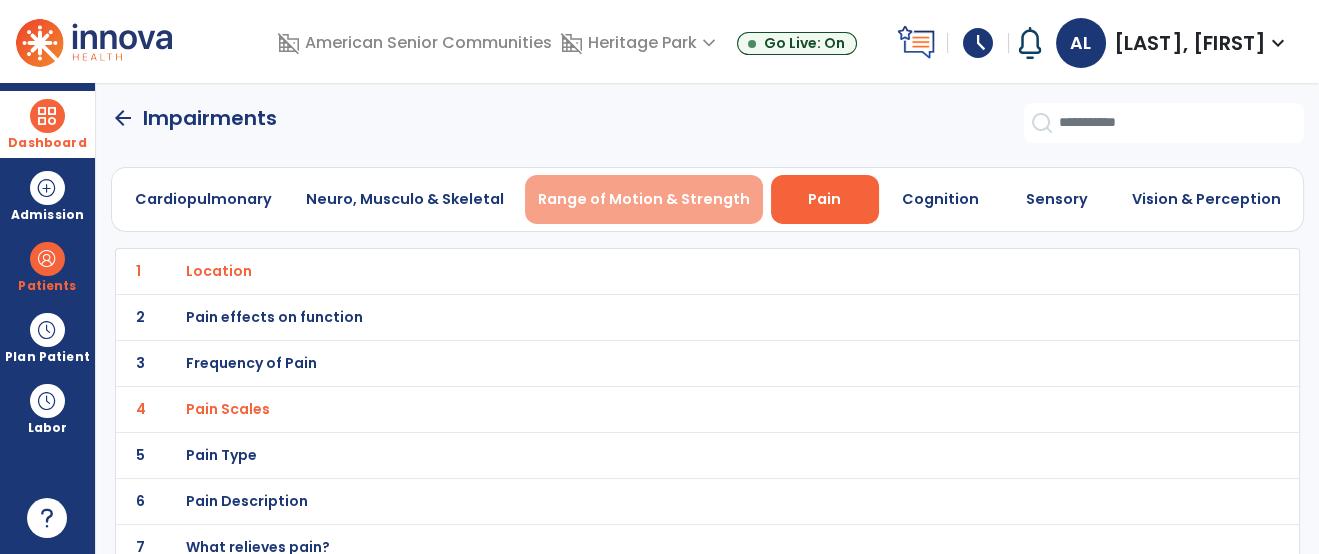 click on "Range of Motion & Strength" at bounding box center (644, 199) 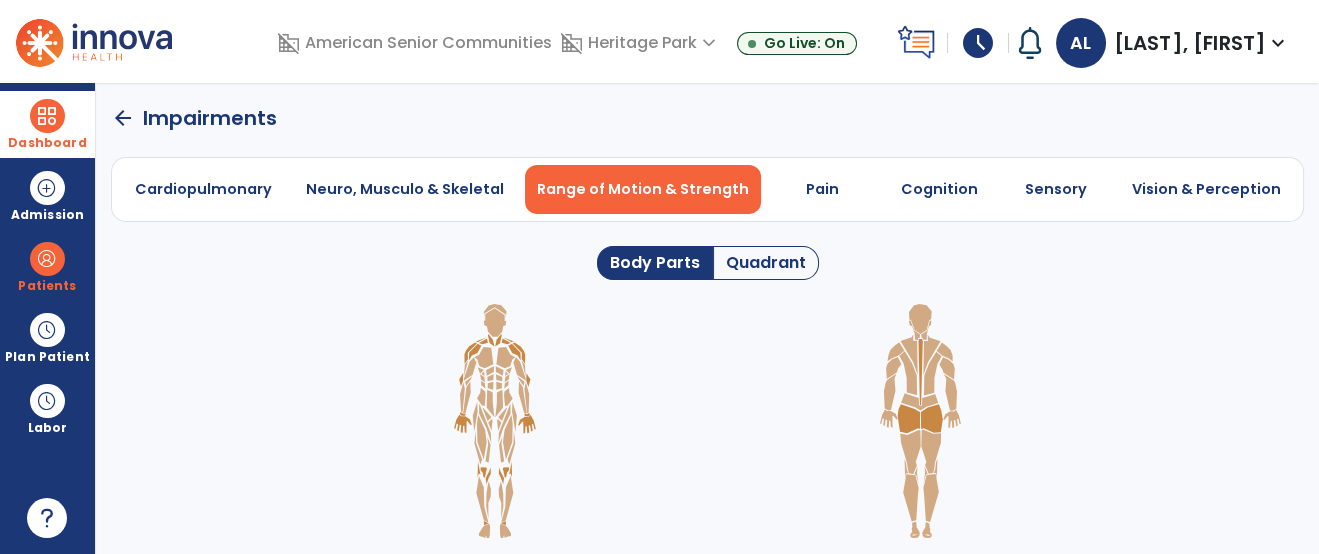click on "Quadrant" 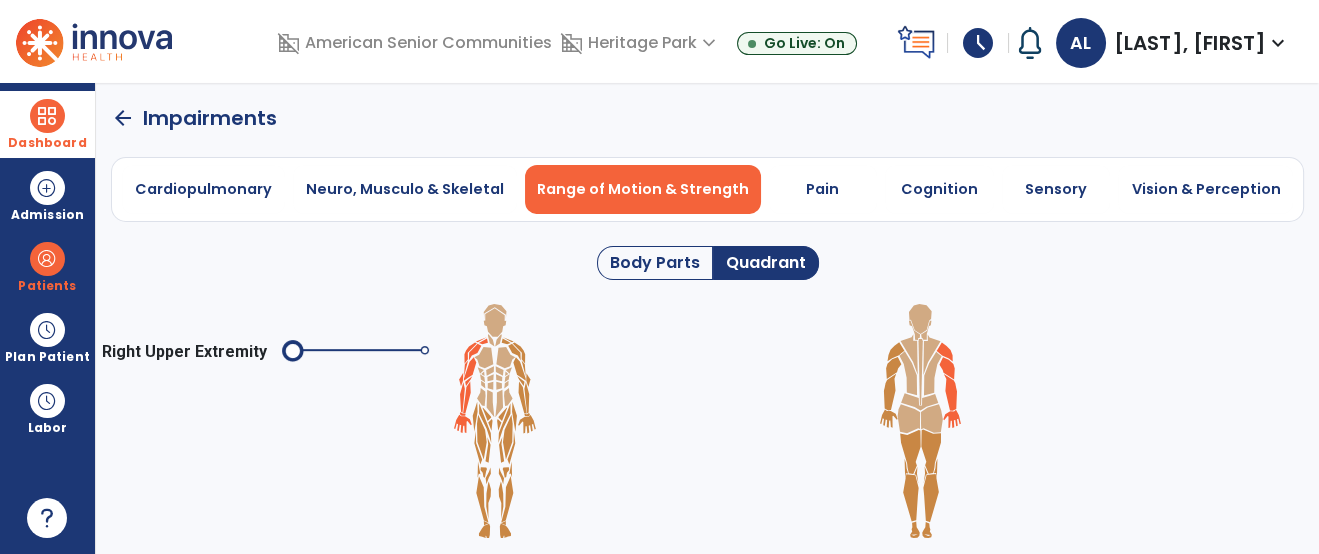 click 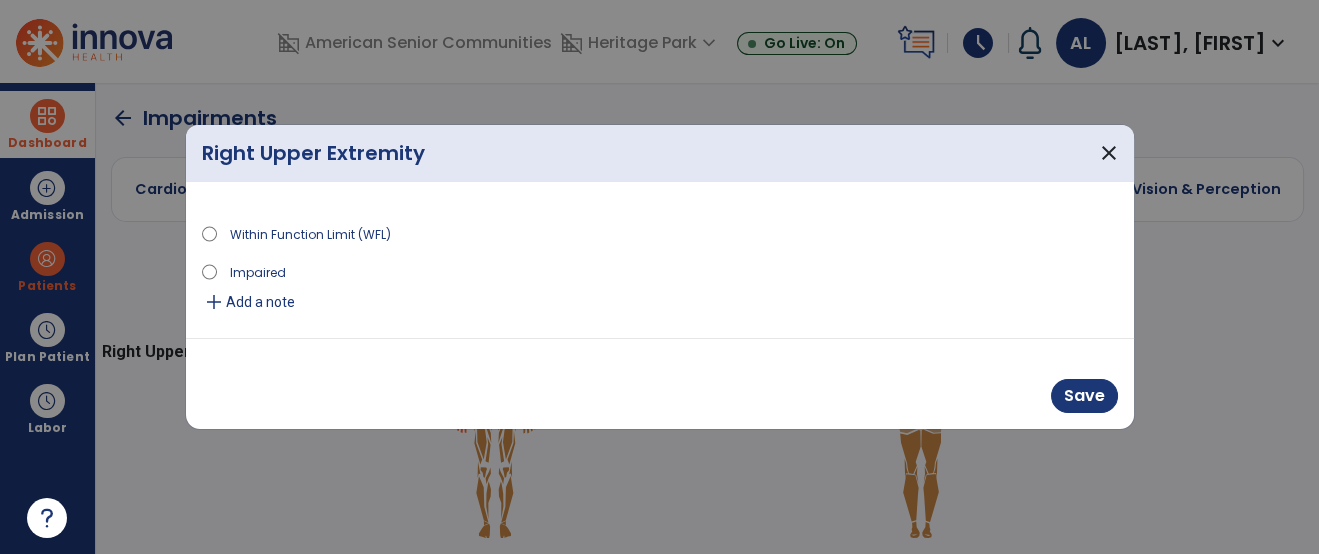 click on "Impaired" at bounding box center (257, 271) 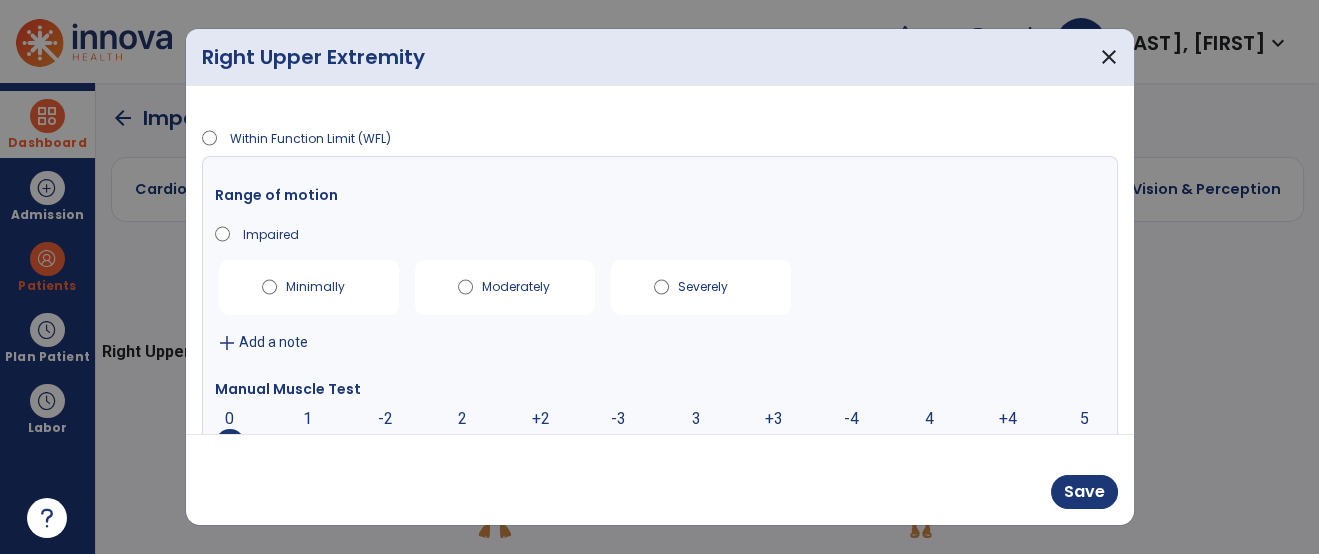 scroll, scrollTop: 86, scrollLeft: 0, axis: vertical 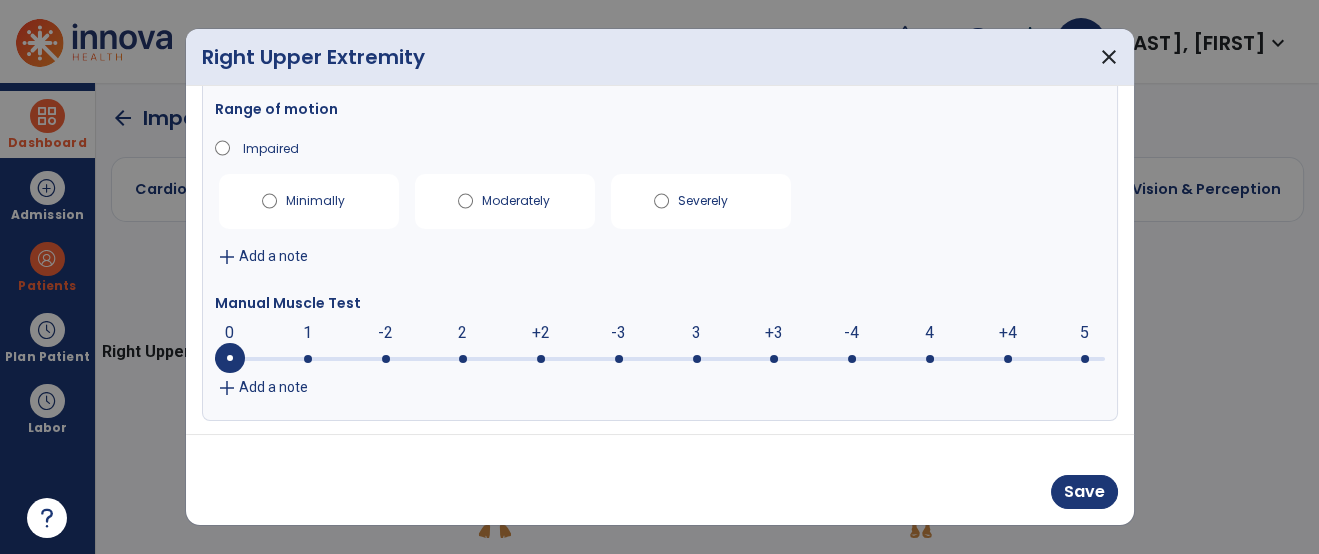 click at bounding box center (774, 359) 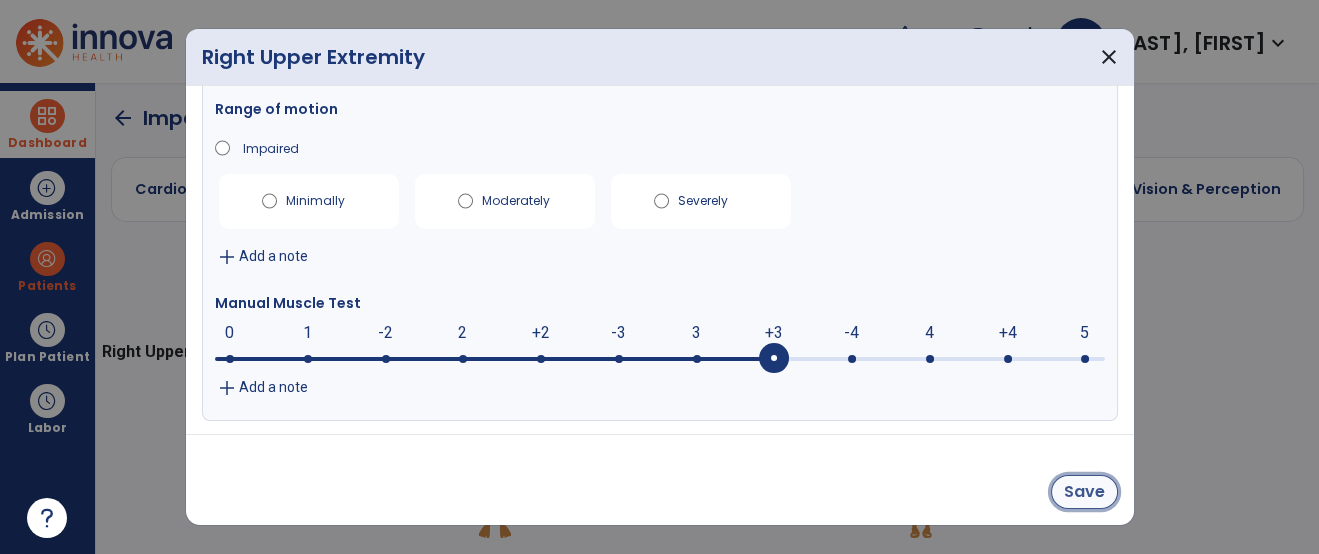 click on "Save" at bounding box center (1084, 492) 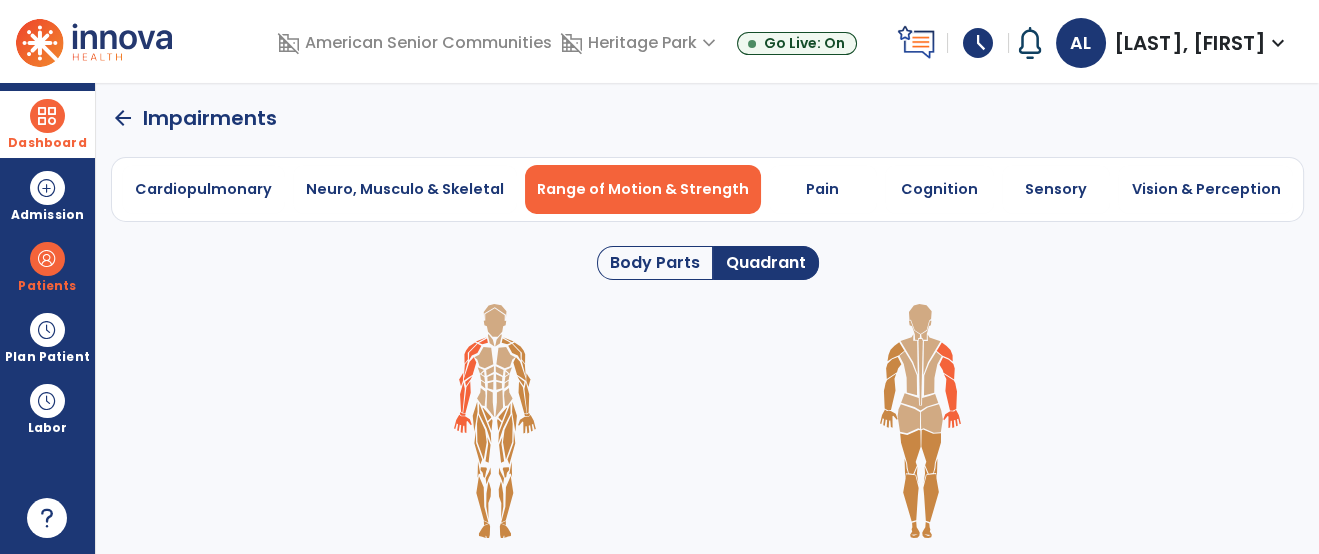 click 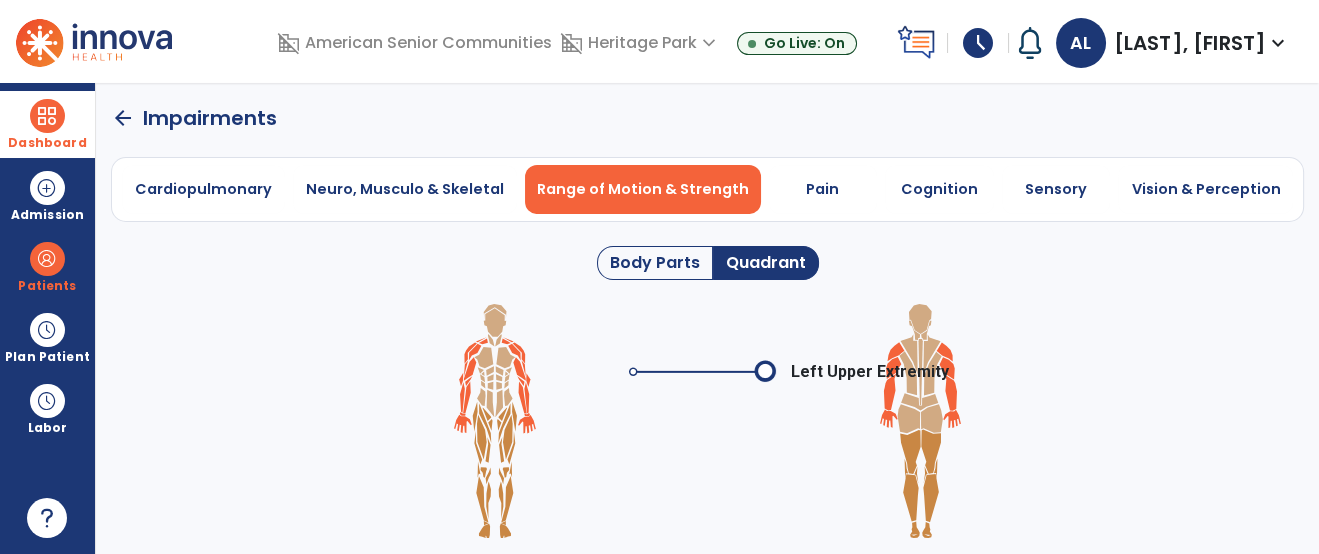click 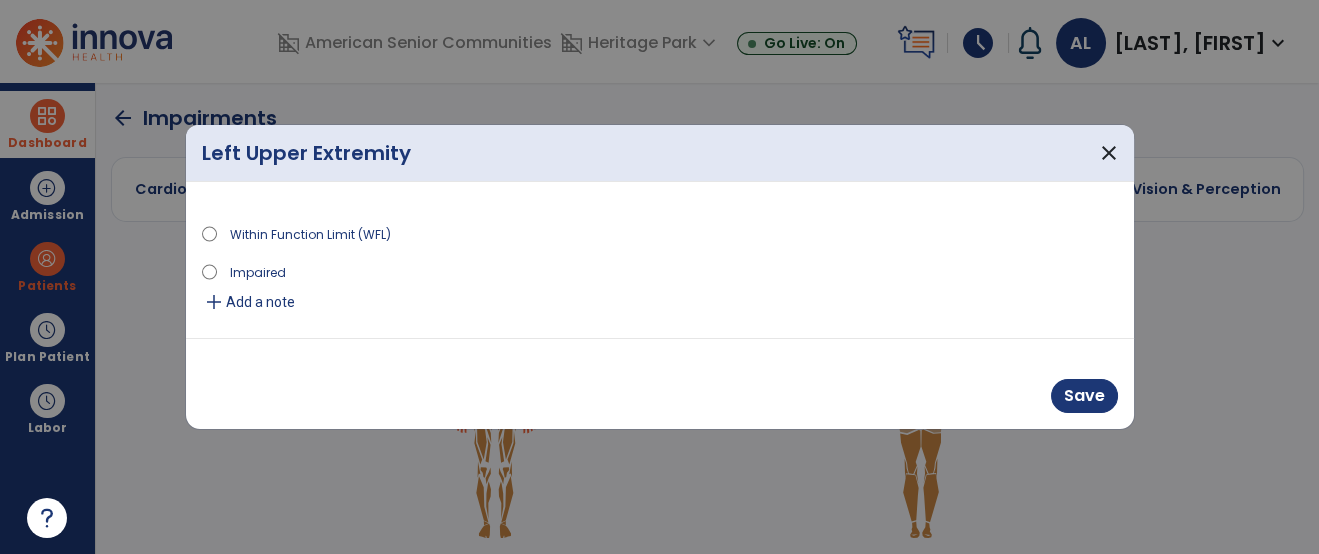 click on "Impaired" at bounding box center (257, 271) 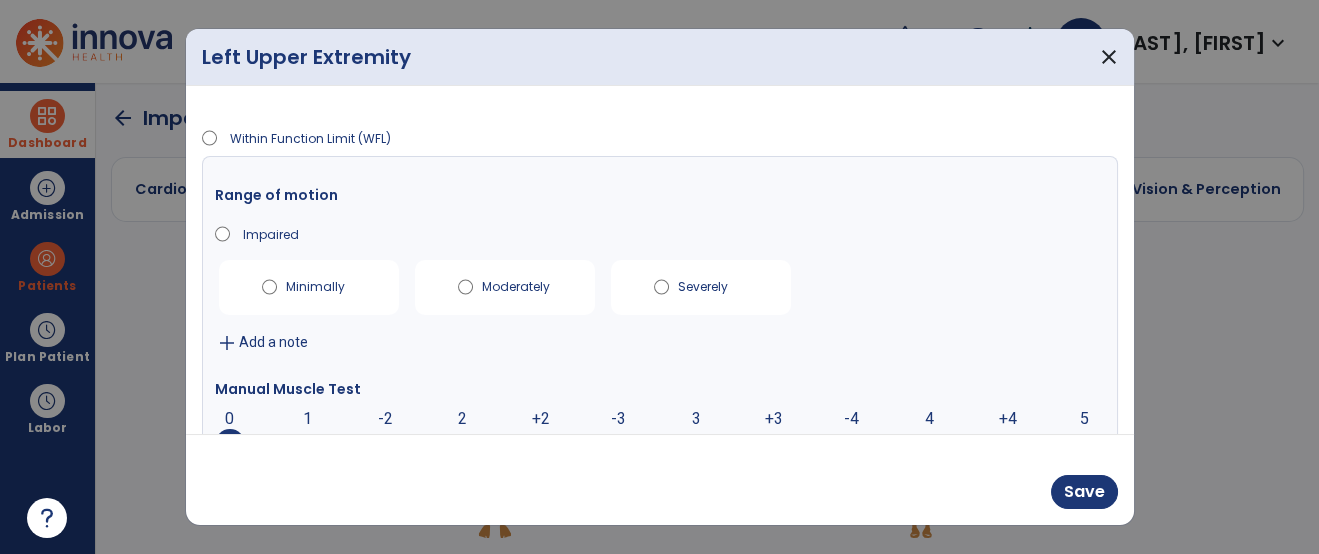 click on "0     0      1      -2      2      +2      -3      3      +3      -4      4      +4      5" at bounding box center (660, 445) 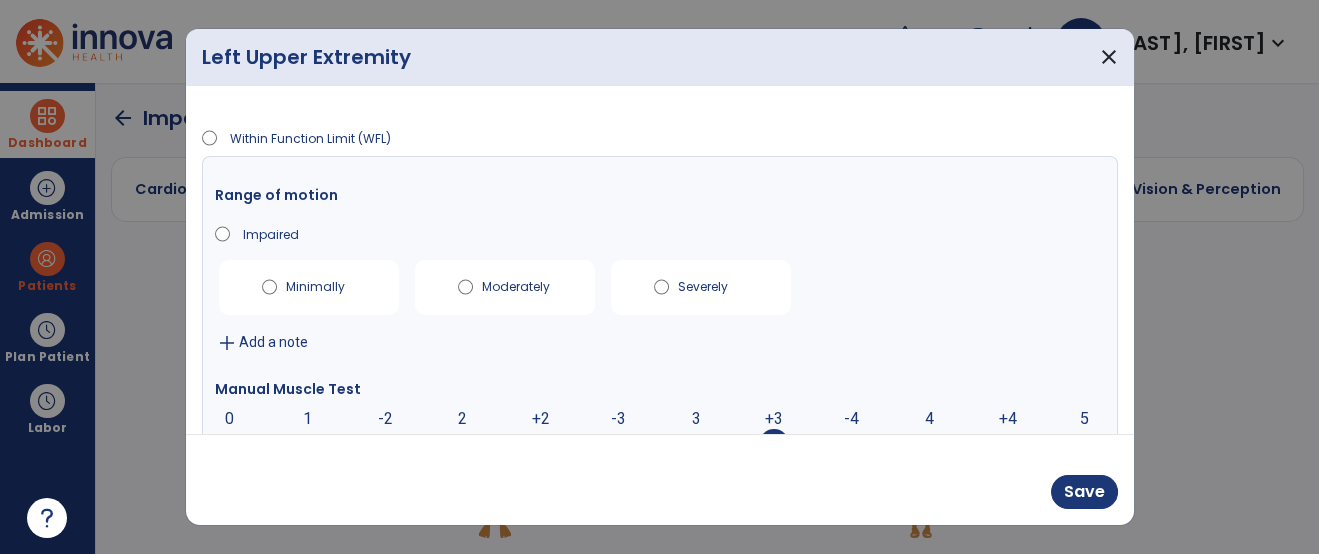 scroll, scrollTop: 24, scrollLeft: 0, axis: vertical 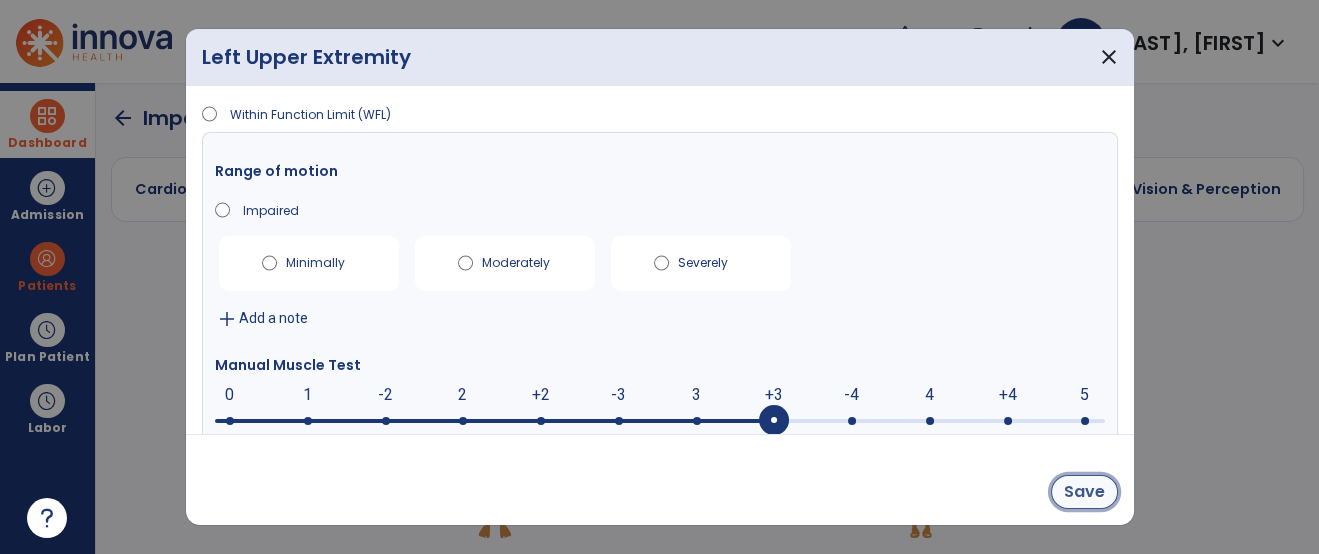 click on "Save" at bounding box center [1084, 492] 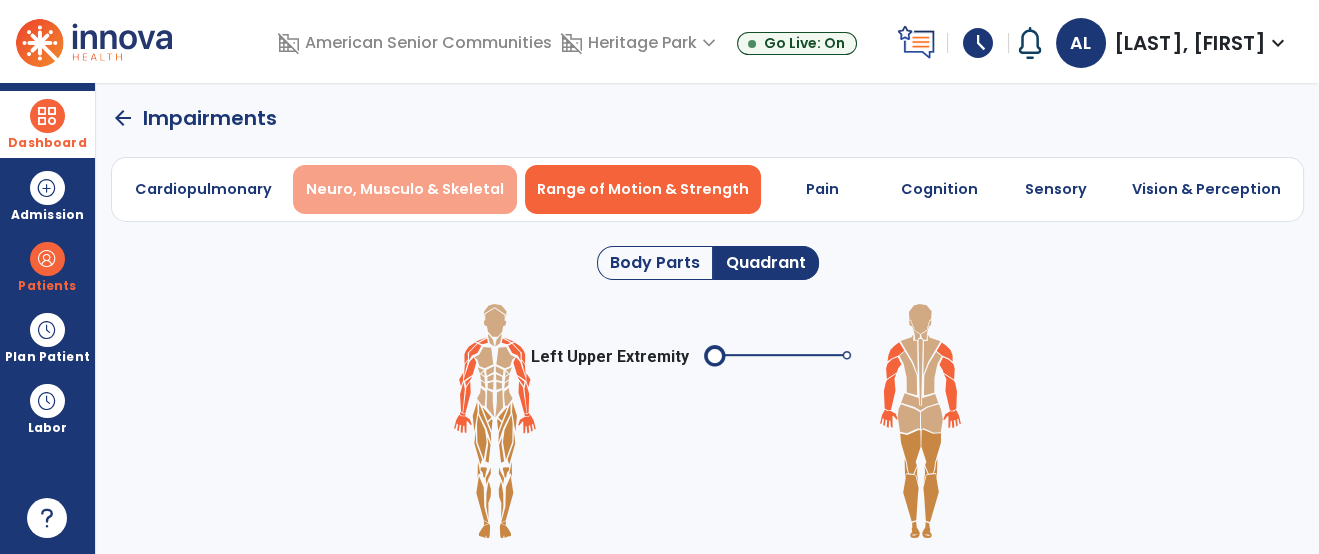 click on "Neuro, Musculo & Skeletal" at bounding box center [405, 189] 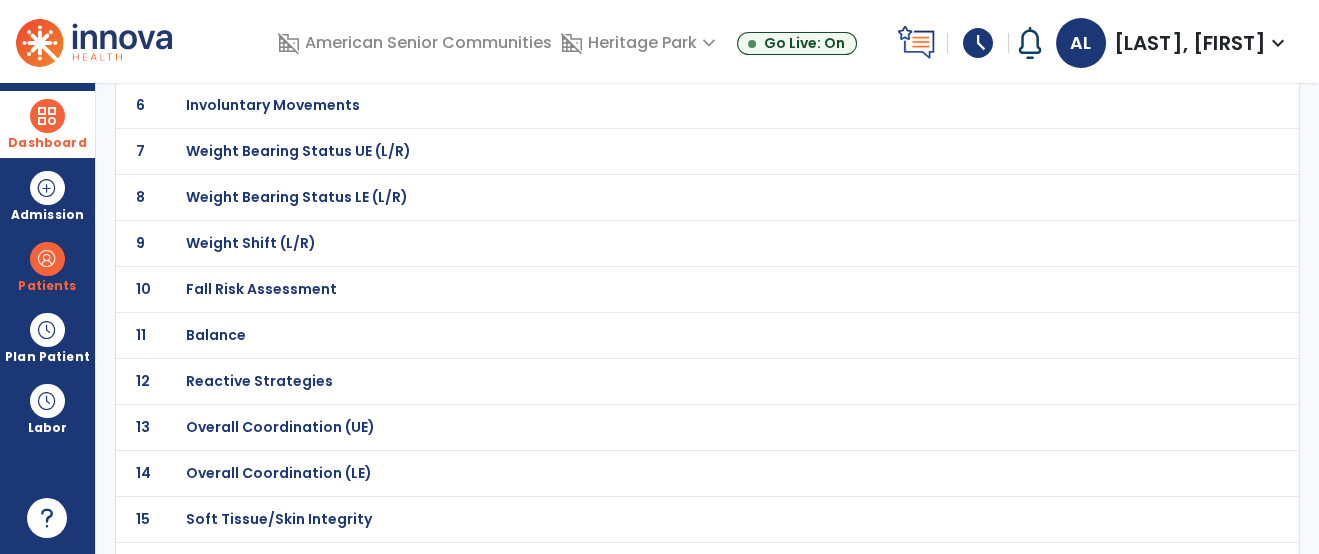 scroll, scrollTop: 412, scrollLeft: 0, axis: vertical 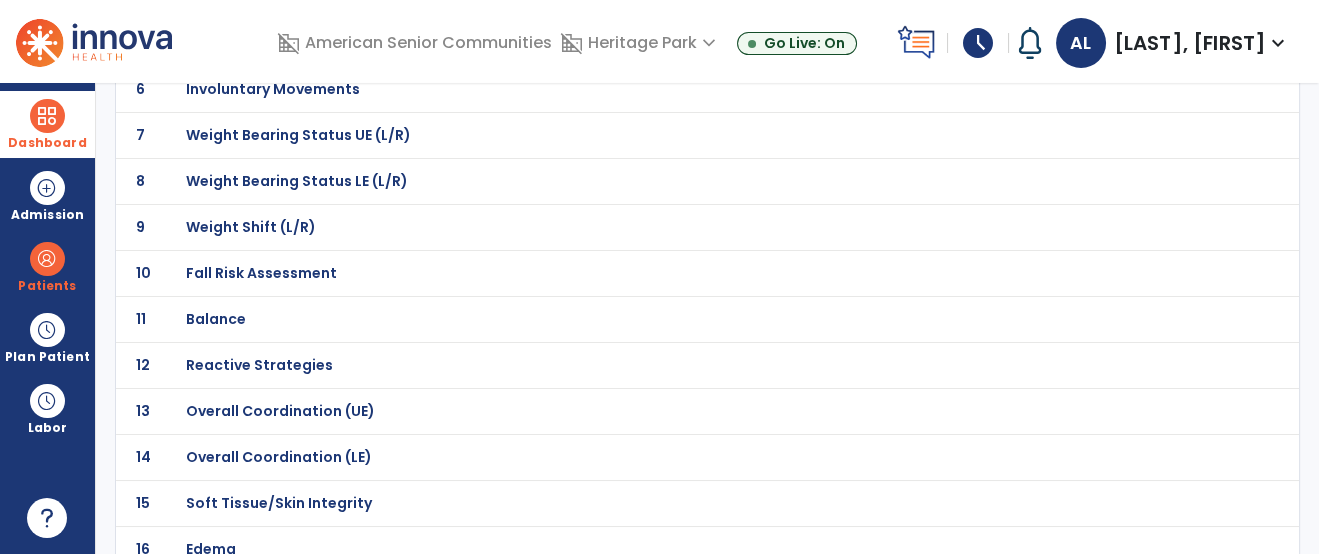 click on "Balance" at bounding box center [663, -141] 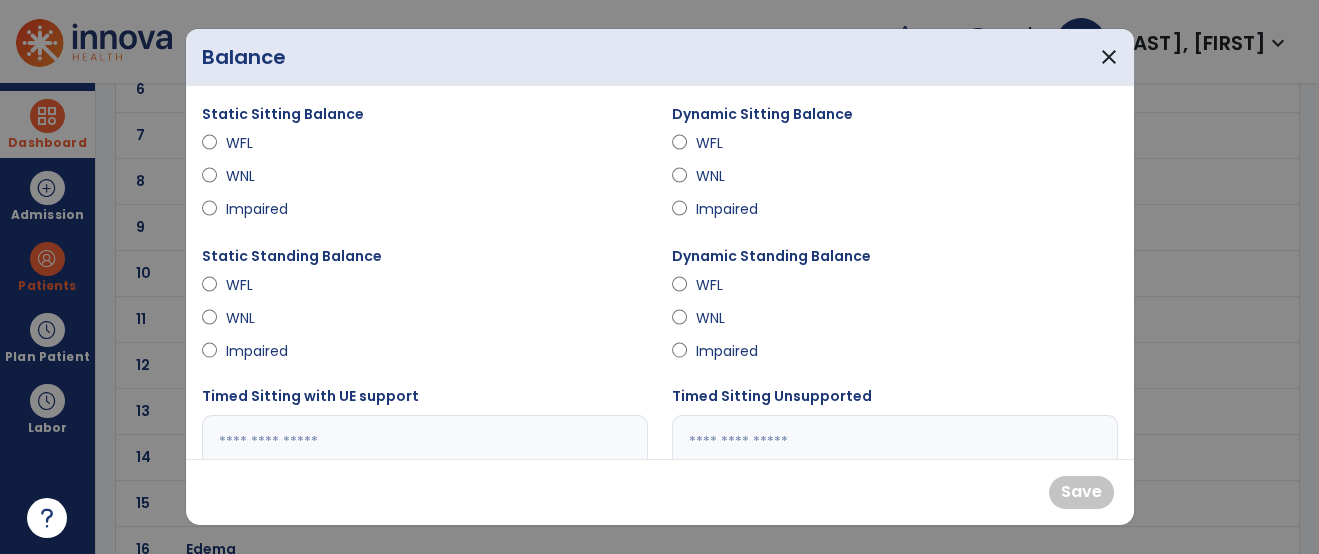 click on "Impaired" at bounding box center (260, 209) 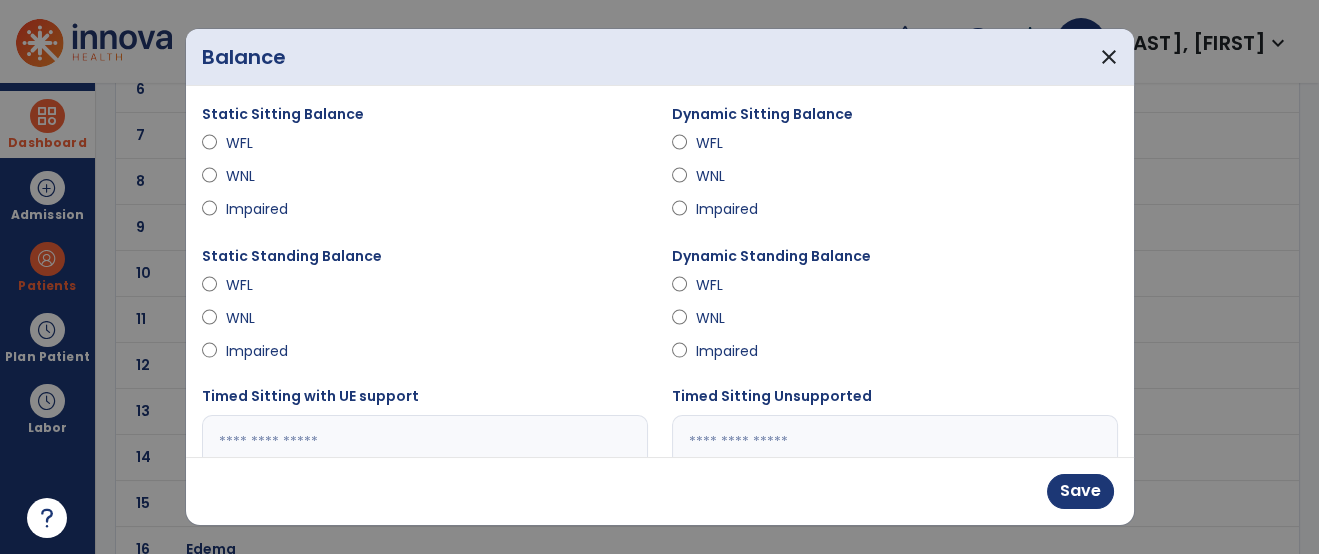 click on "Impaired" at bounding box center [730, 209] 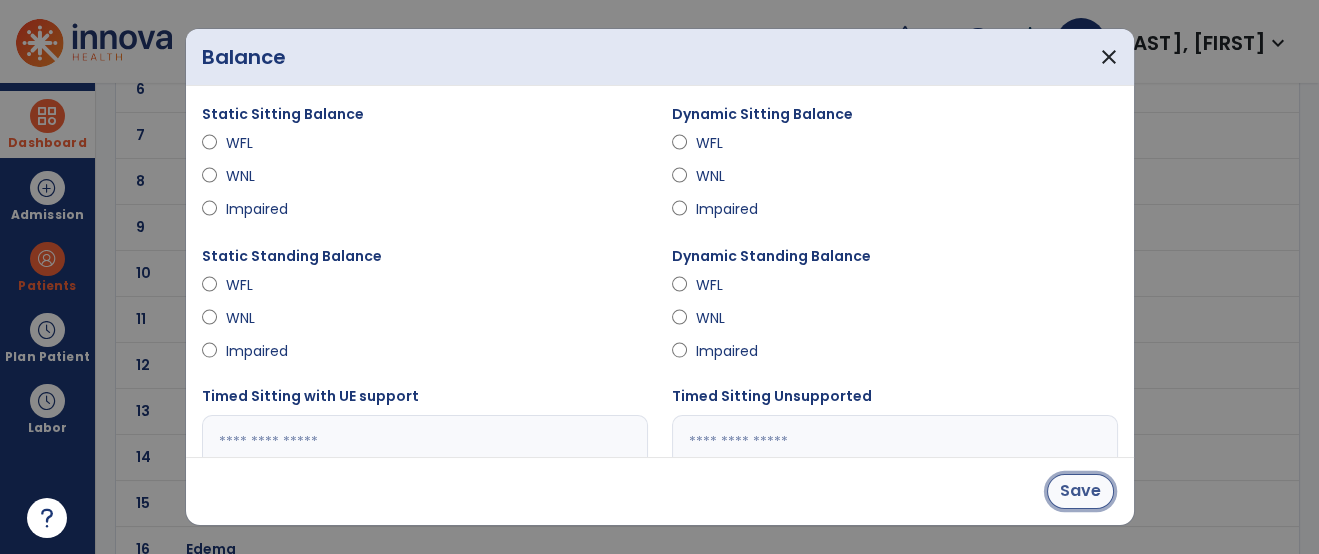 click on "Save" at bounding box center [1080, 491] 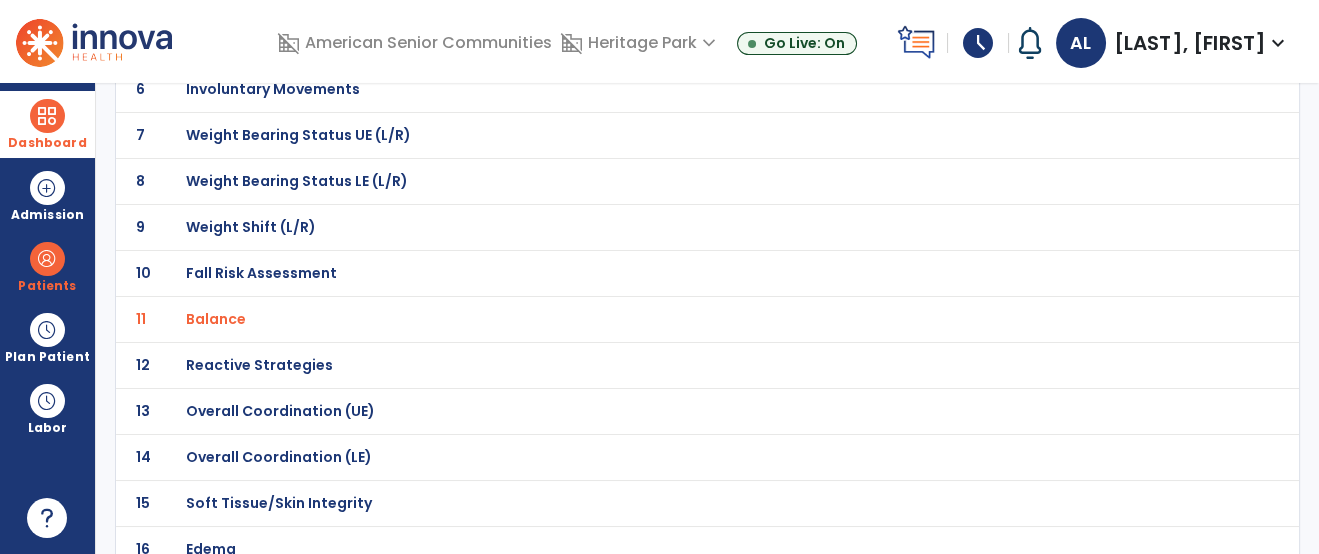 click on "Fall Risk Assessment" at bounding box center [663, -141] 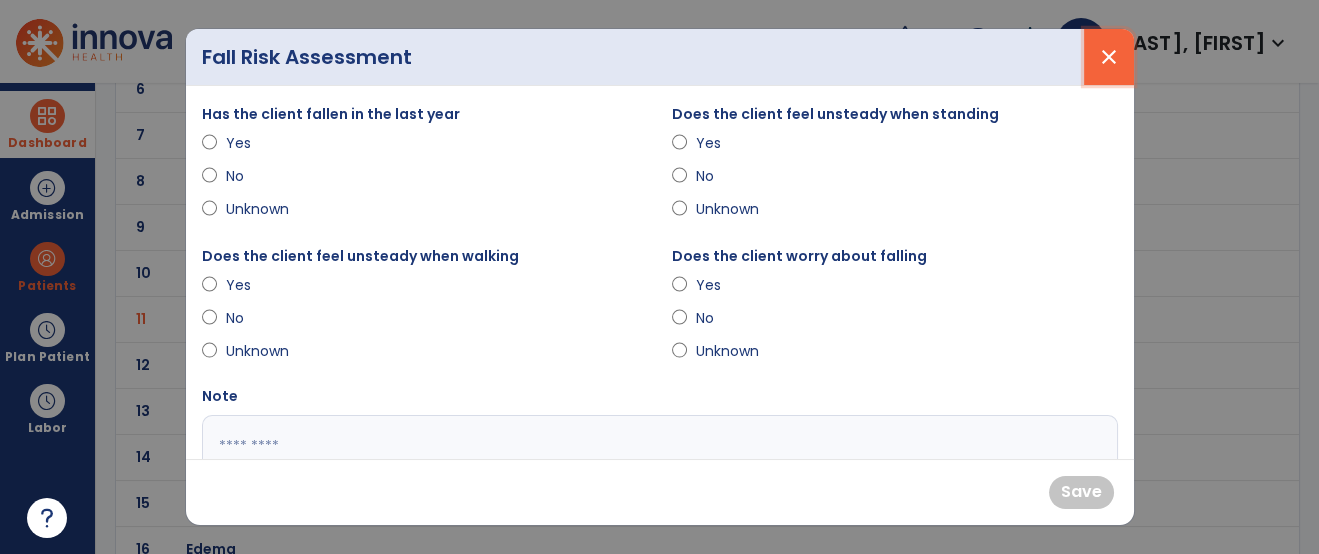 click on "close" at bounding box center [1109, 57] 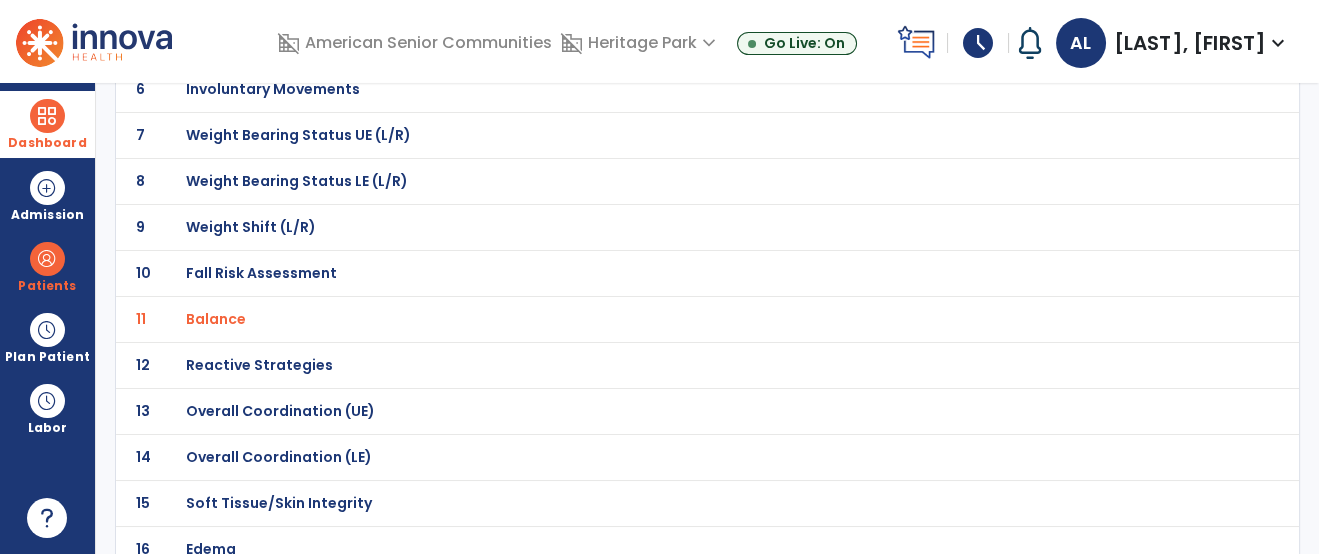 scroll, scrollTop: 0, scrollLeft: 0, axis: both 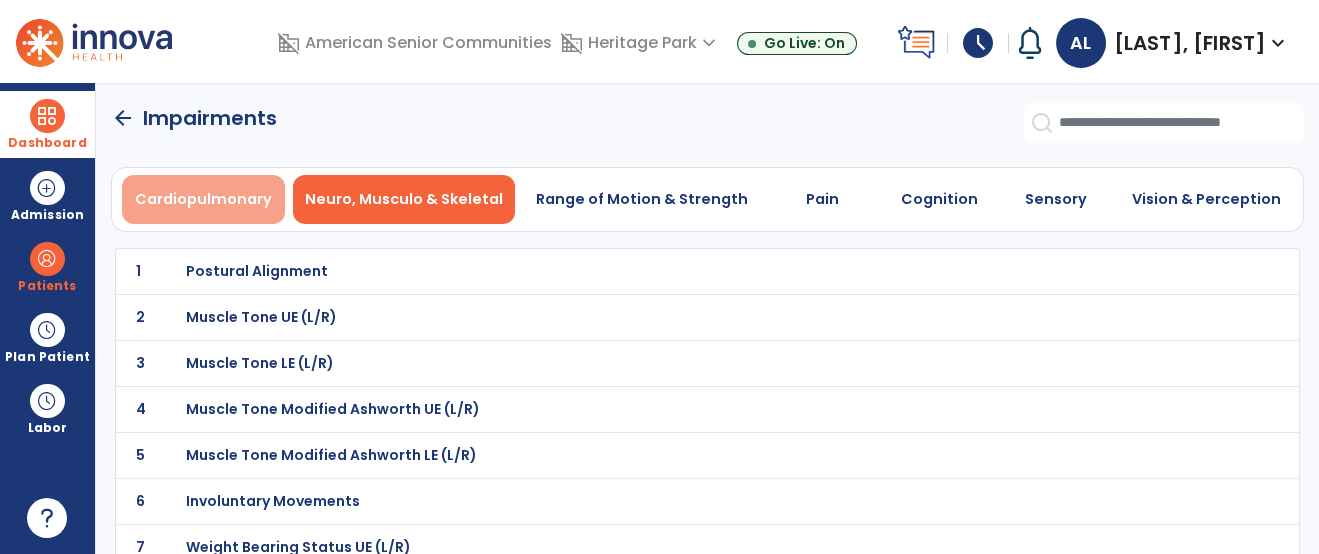 click on "Cardiopulmonary" at bounding box center [203, 199] 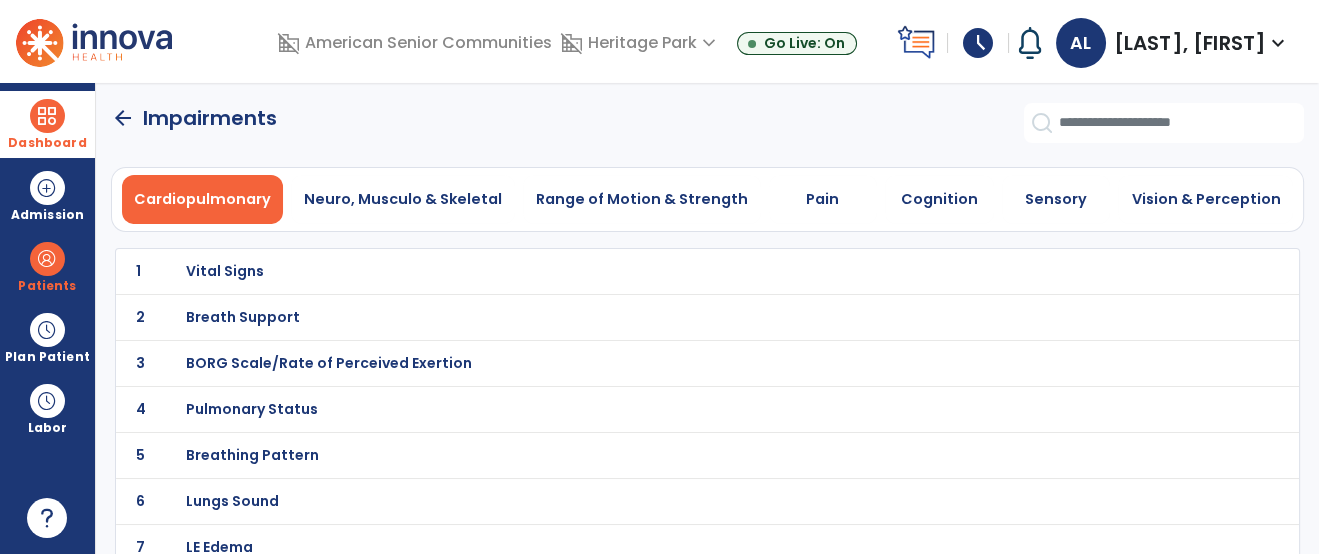 click on "2 Breath Support" 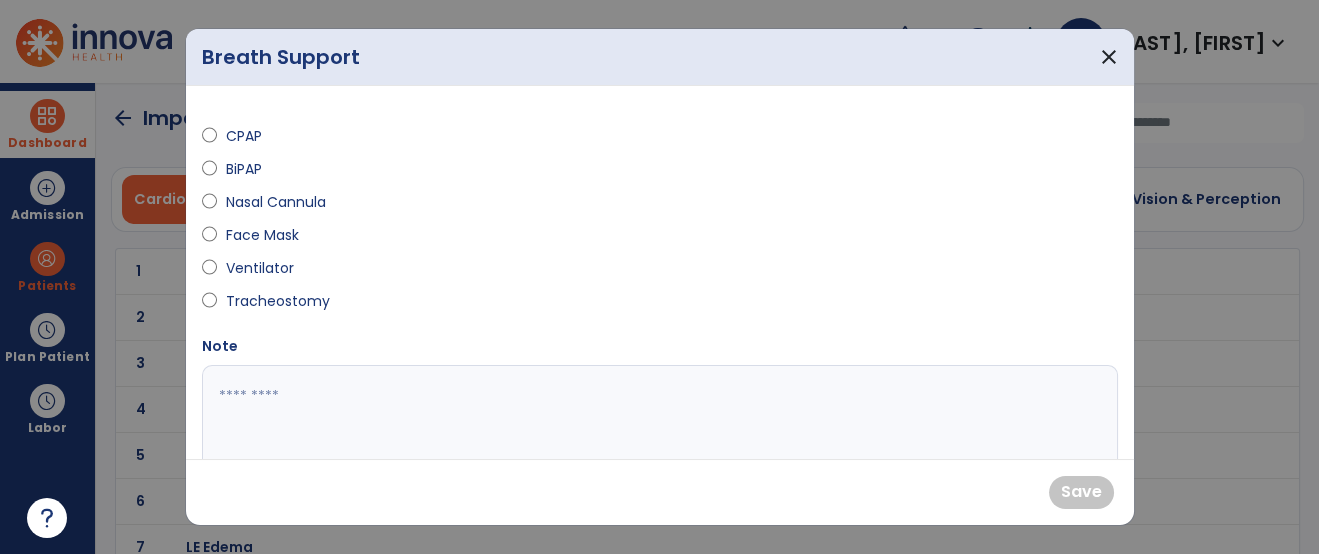click on "Nasal Cannula" at bounding box center (275, 202) 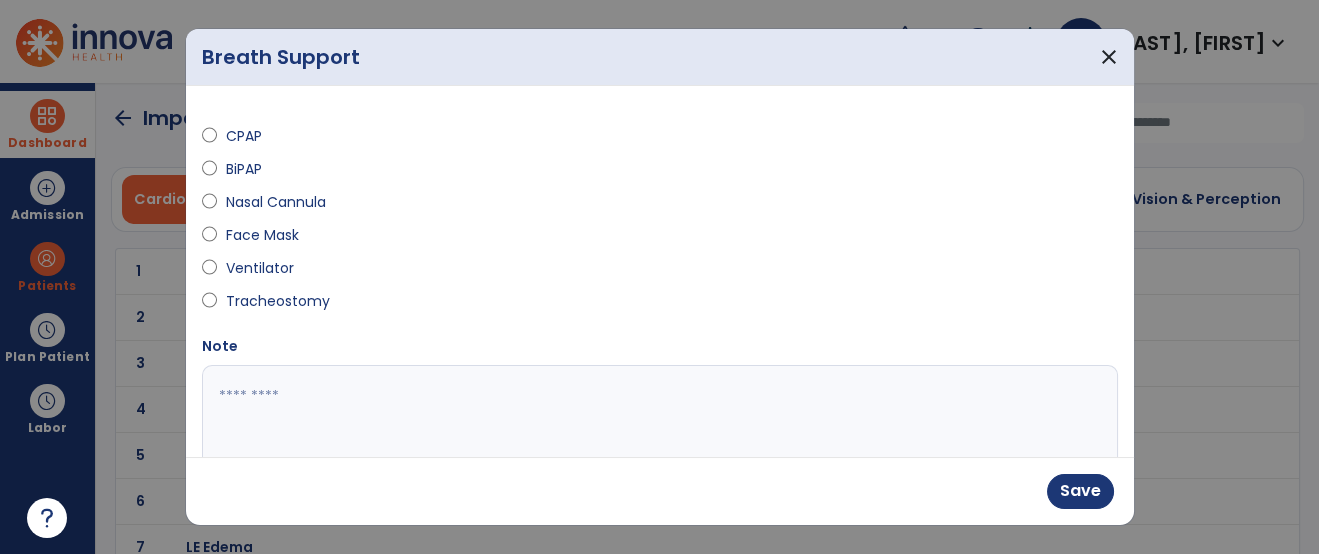 click at bounding box center [657, 440] 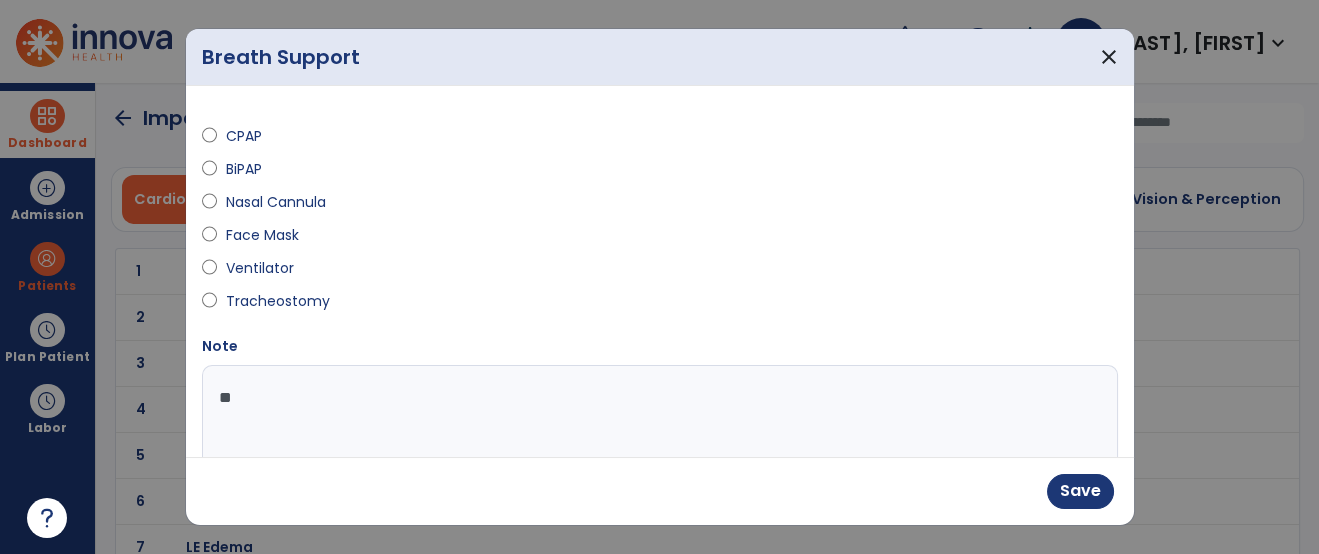 type on "**" 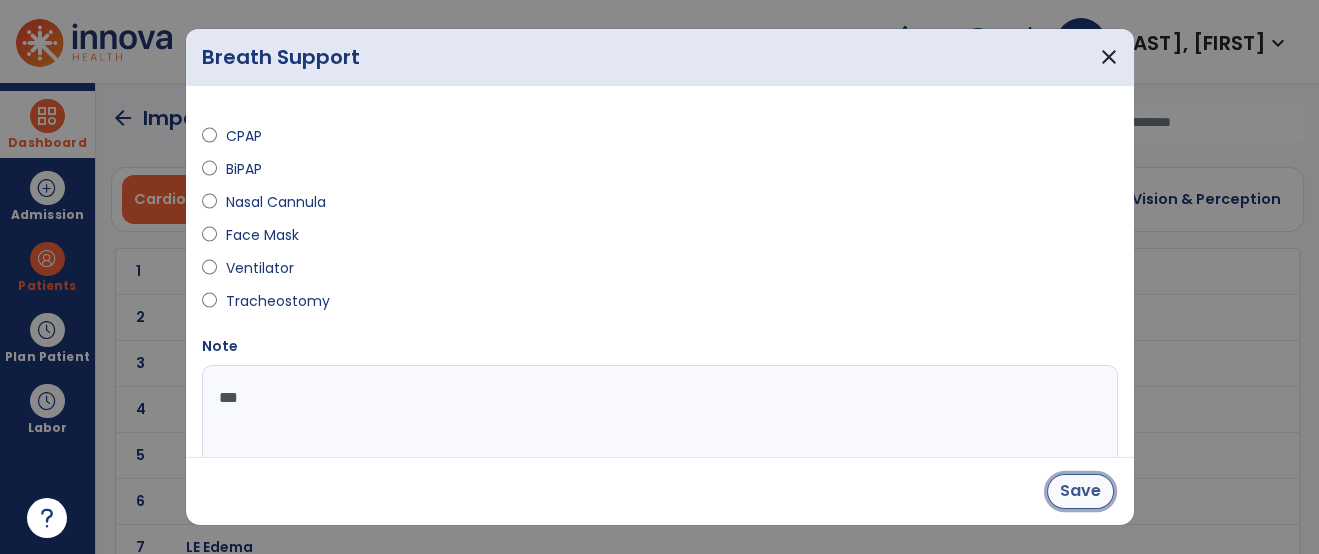 click on "Save" at bounding box center (1080, 491) 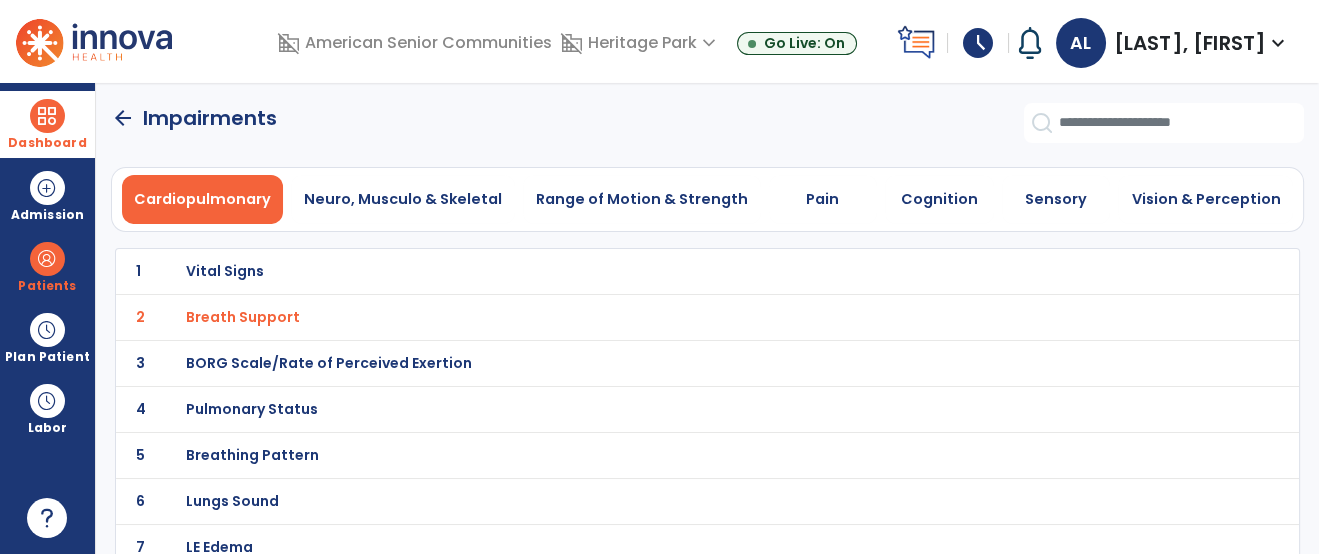 click on "arrow_back" 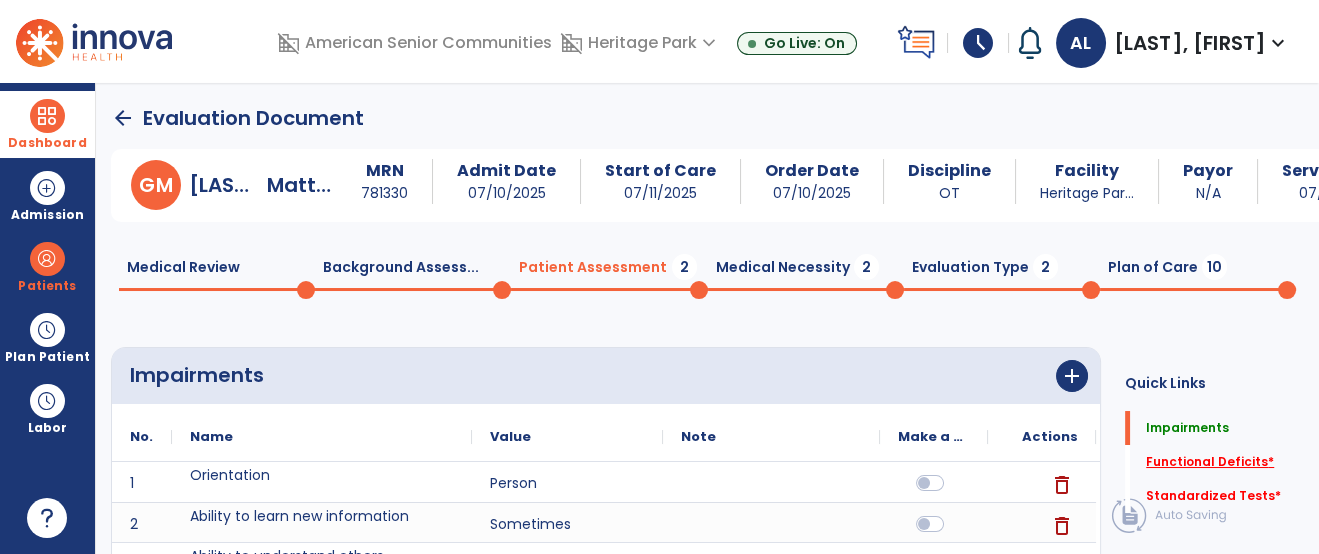 click on "Functional Deficits   *" 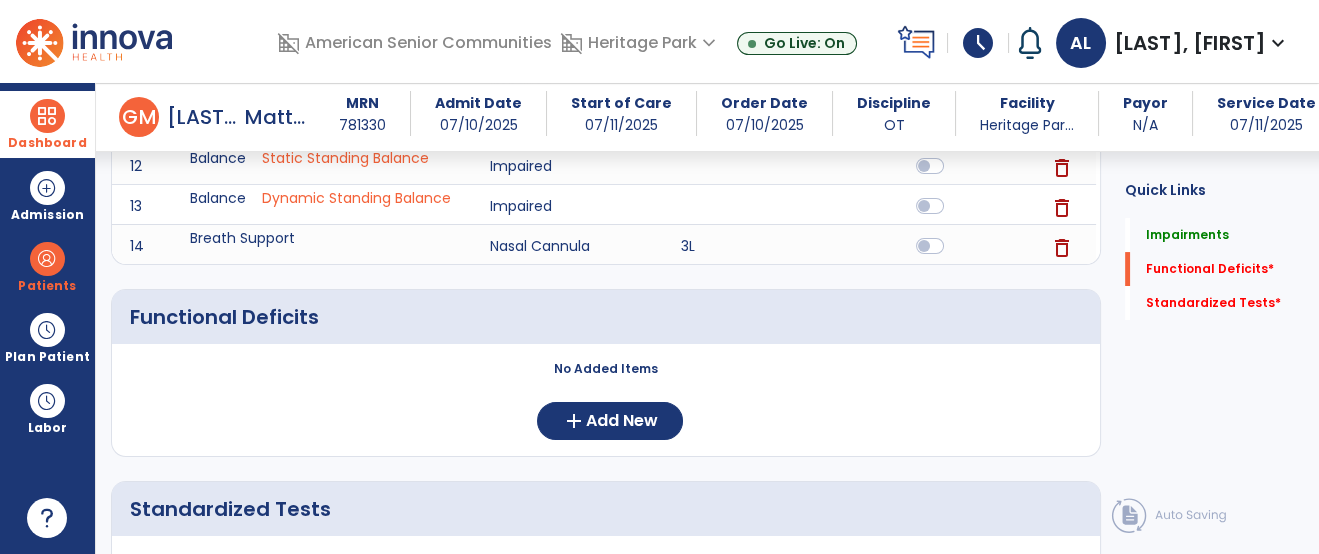 scroll, scrollTop: 812, scrollLeft: 0, axis: vertical 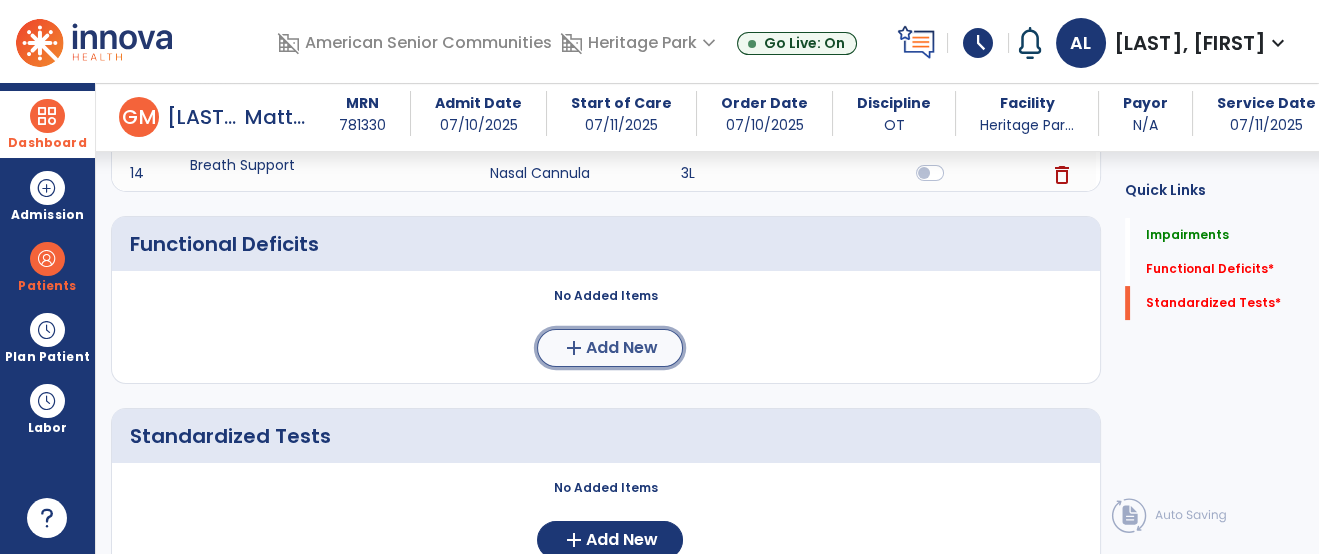 click on "Add New" 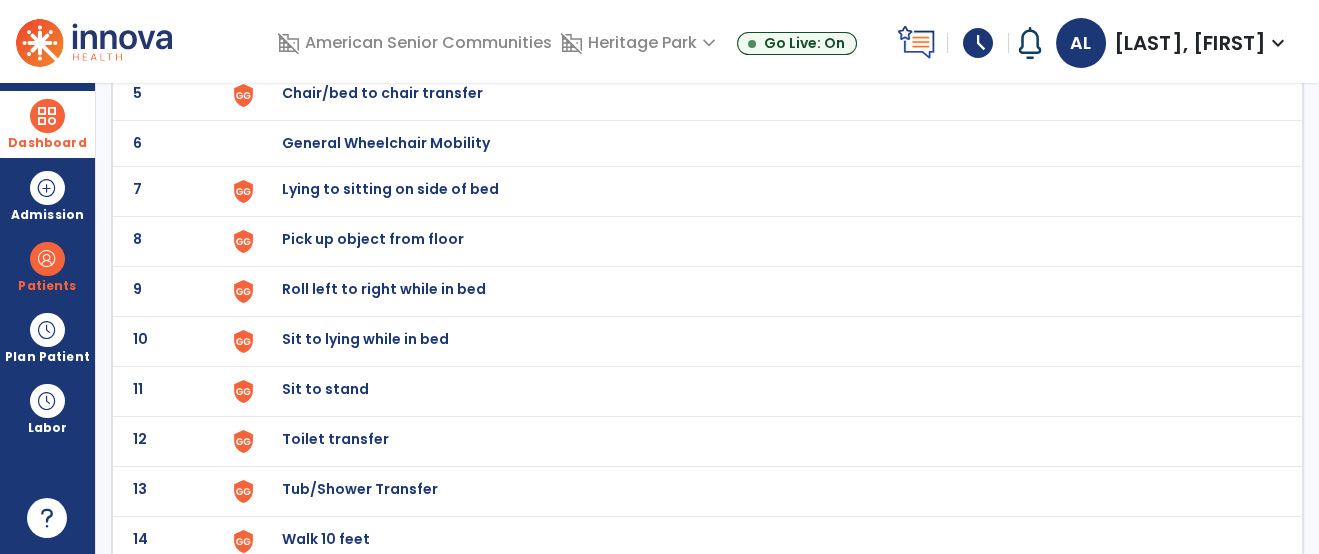 scroll, scrollTop: 373, scrollLeft: 0, axis: vertical 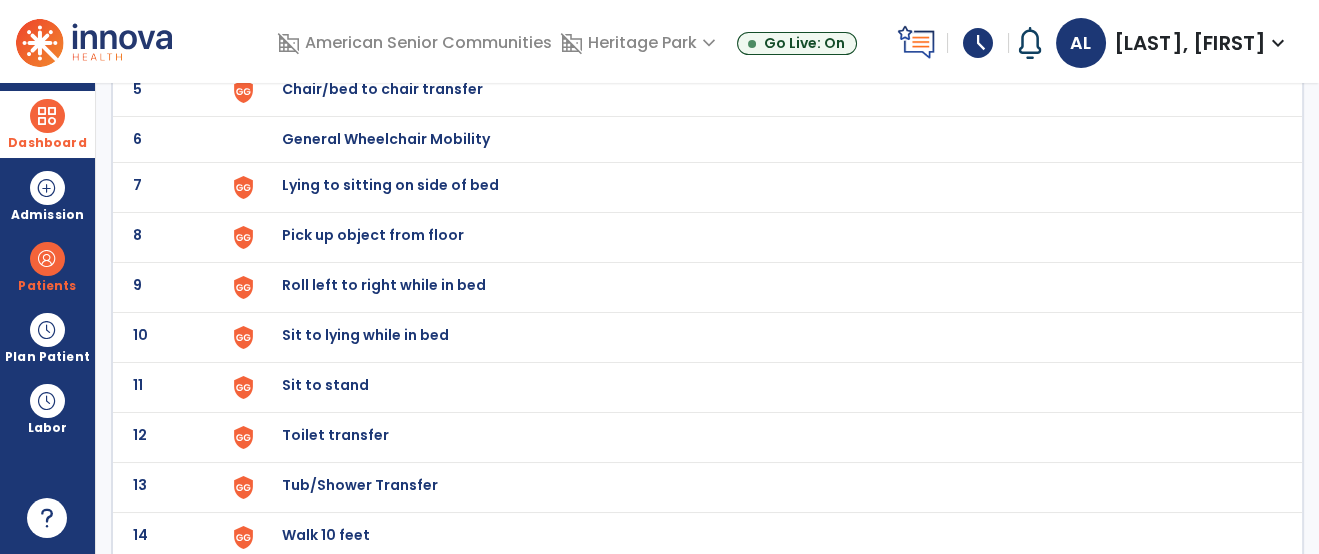click on "Toilet transfer" at bounding box center [328, -111] 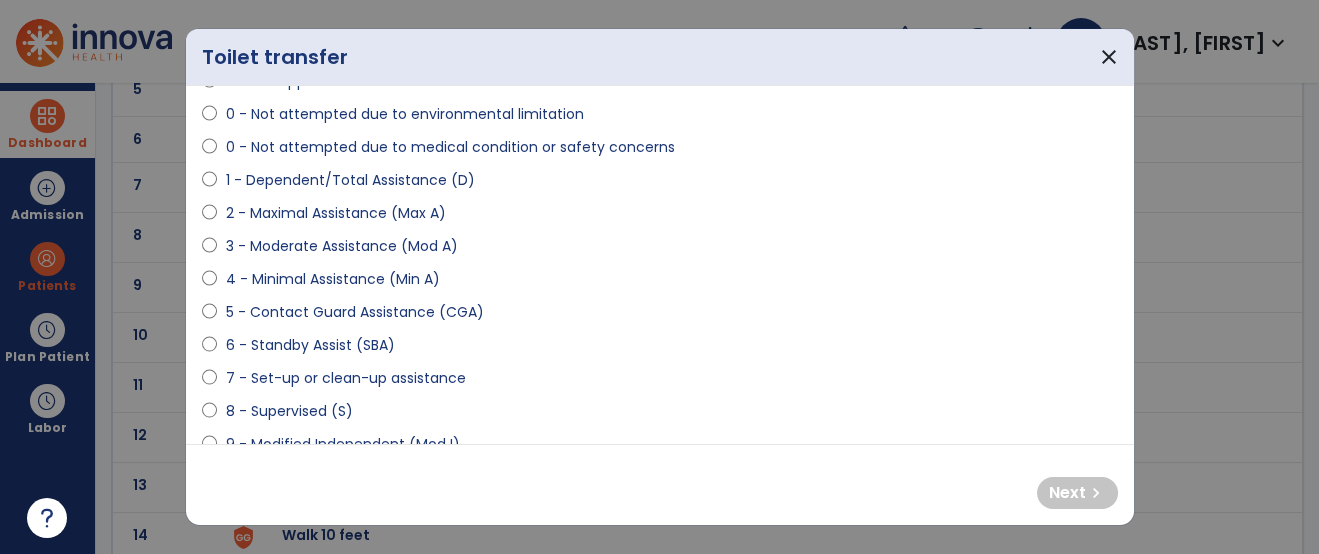 scroll, scrollTop: 162, scrollLeft: 0, axis: vertical 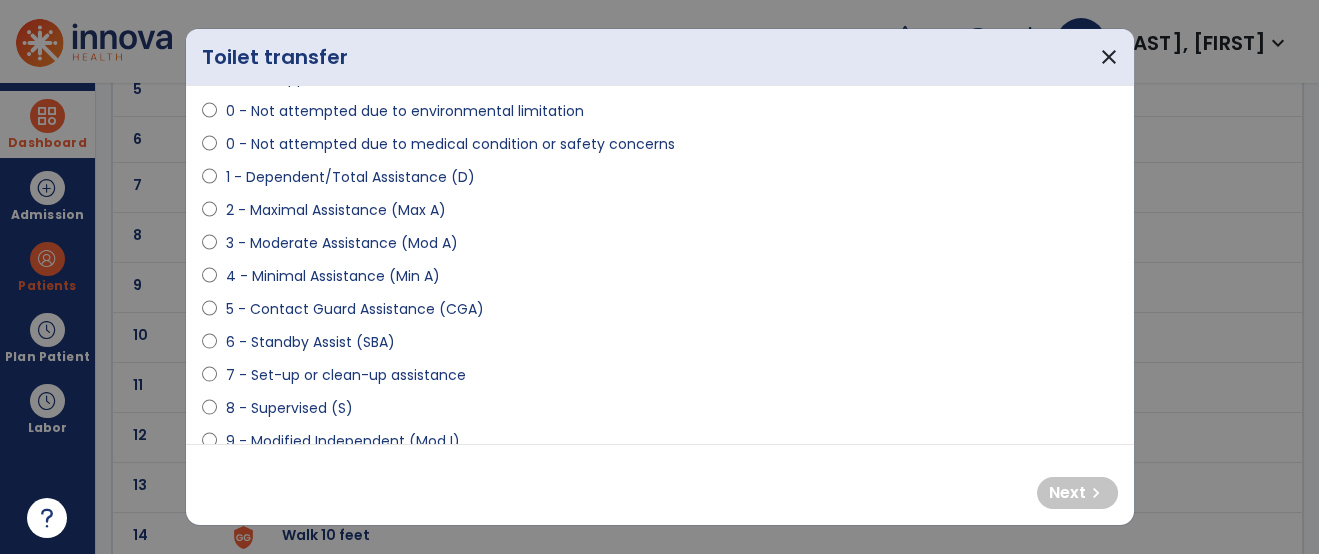 click on "4 - Minimal Assistance (Min A)" at bounding box center [332, 276] 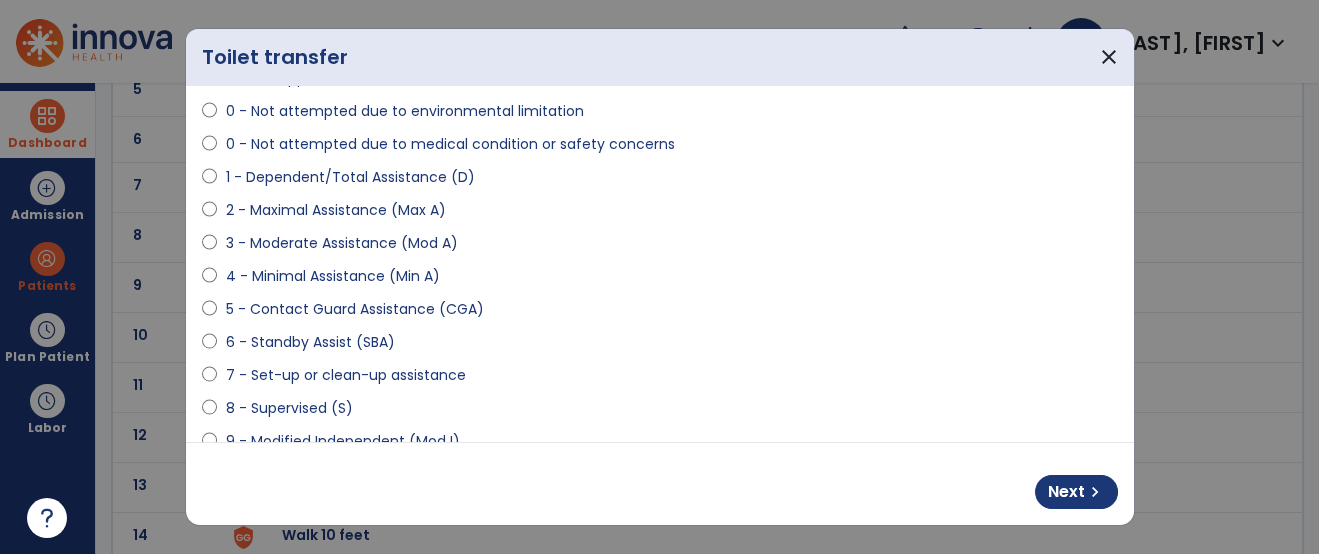 click on "3 - Moderate Assistance (Mod A)" at bounding box center [341, 243] 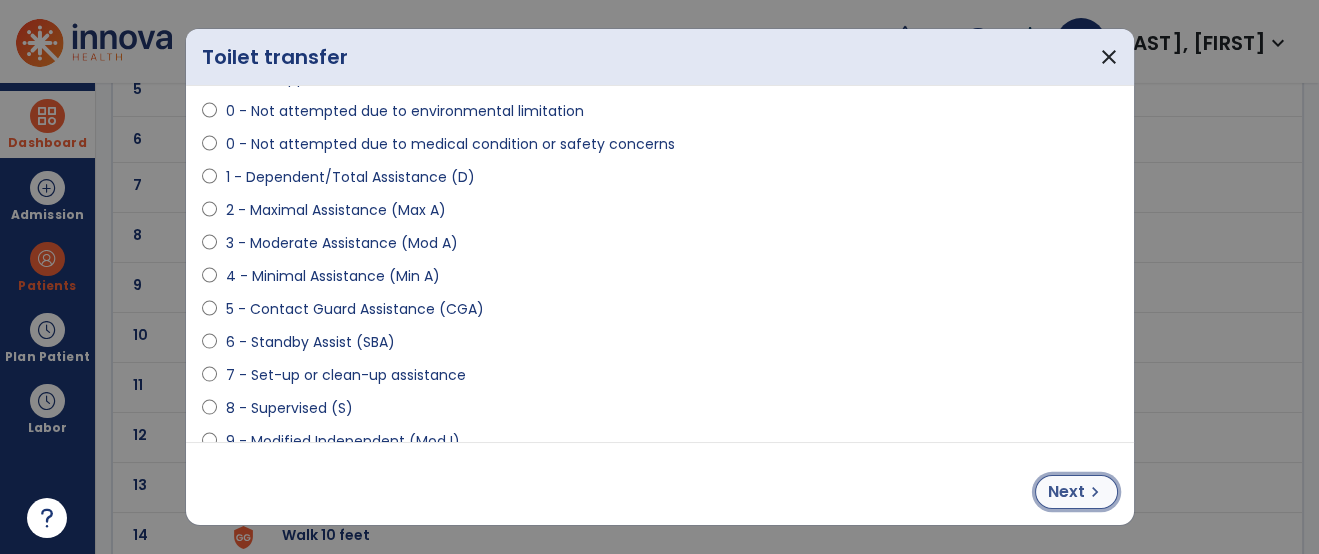 click on "Next  chevron_right" at bounding box center (1076, 492) 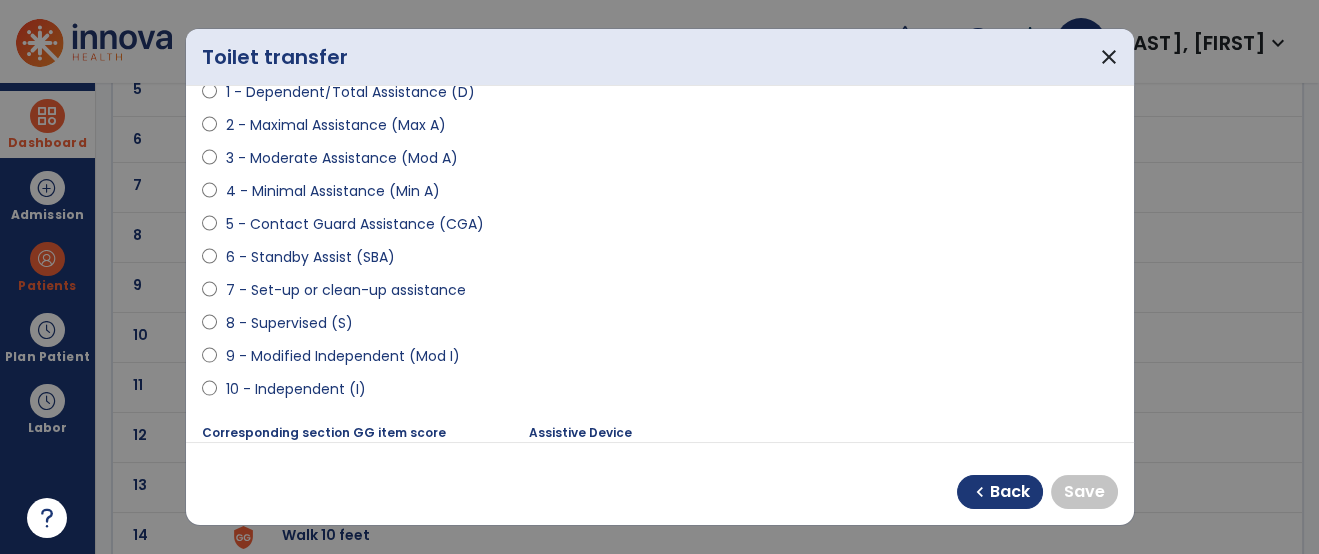 scroll, scrollTop: 259, scrollLeft: 0, axis: vertical 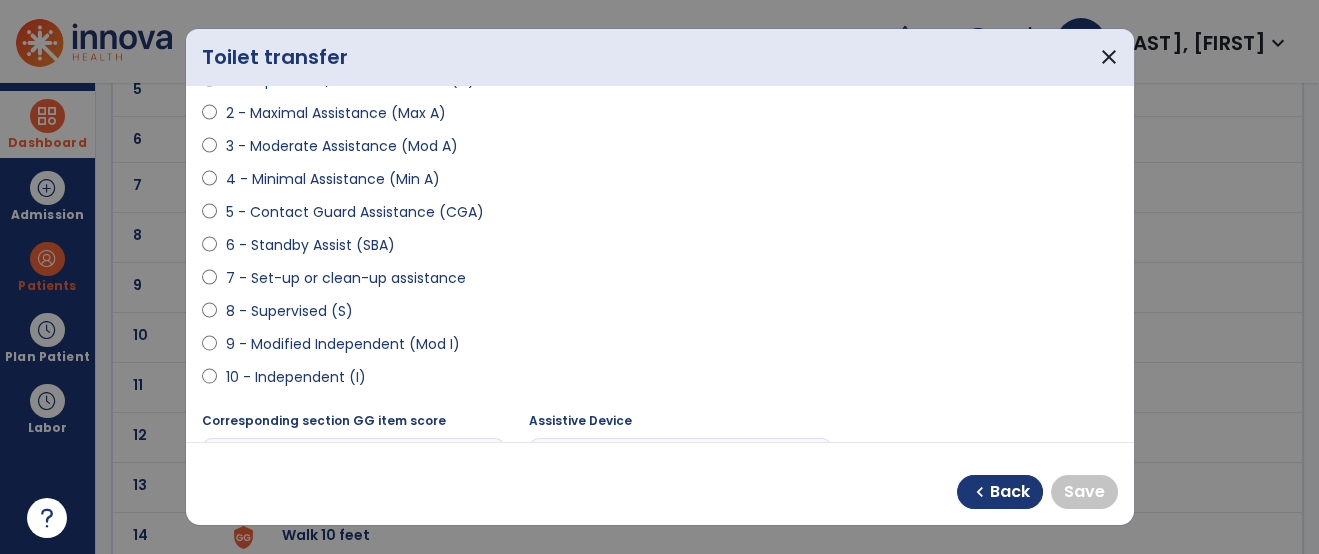 click on "9 - Modified Independent (Mod I)" at bounding box center (342, 344) 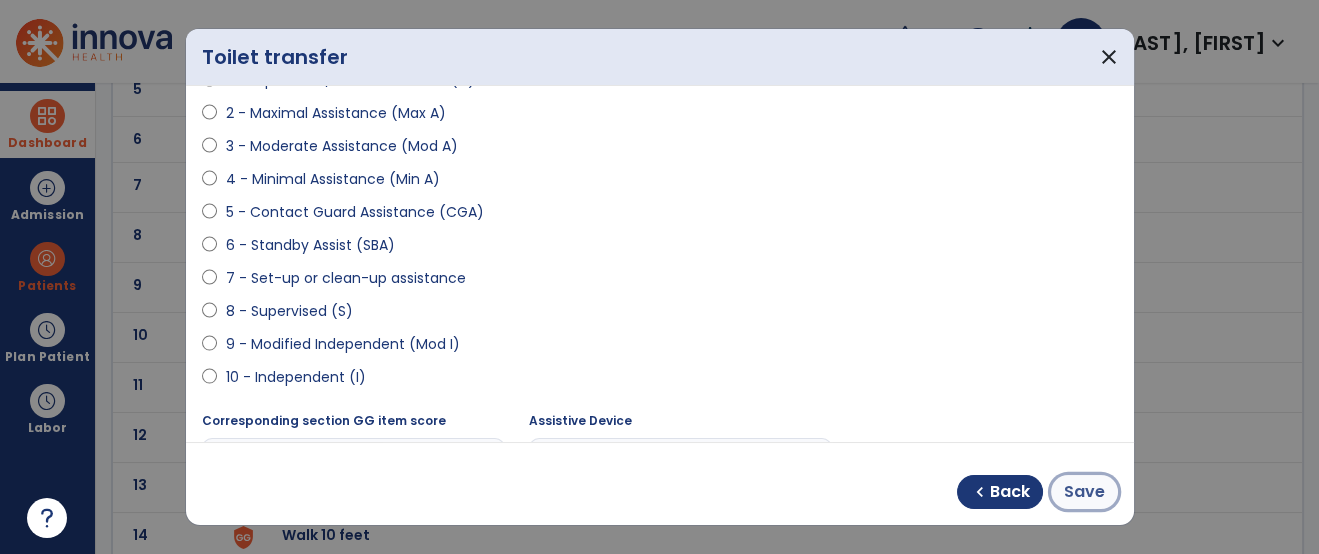 click on "Save" at bounding box center (1084, 492) 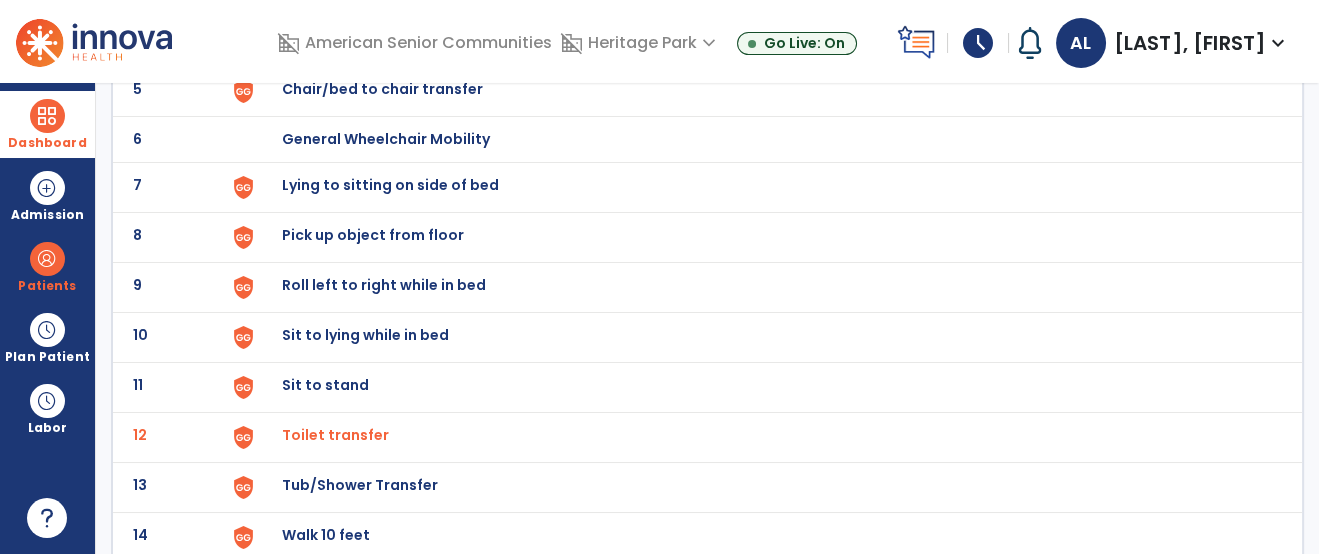 scroll, scrollTop: 0, scrollLeft: 0, axis: both 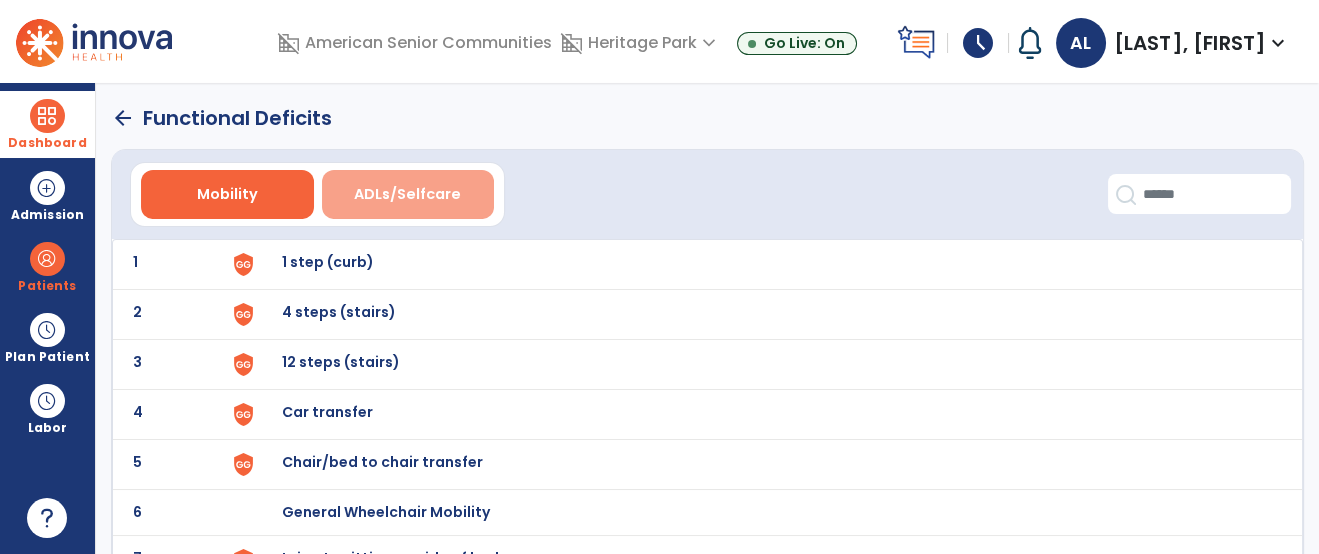 click on "ADLs/Selfcare" at bounding box center [407, 194] 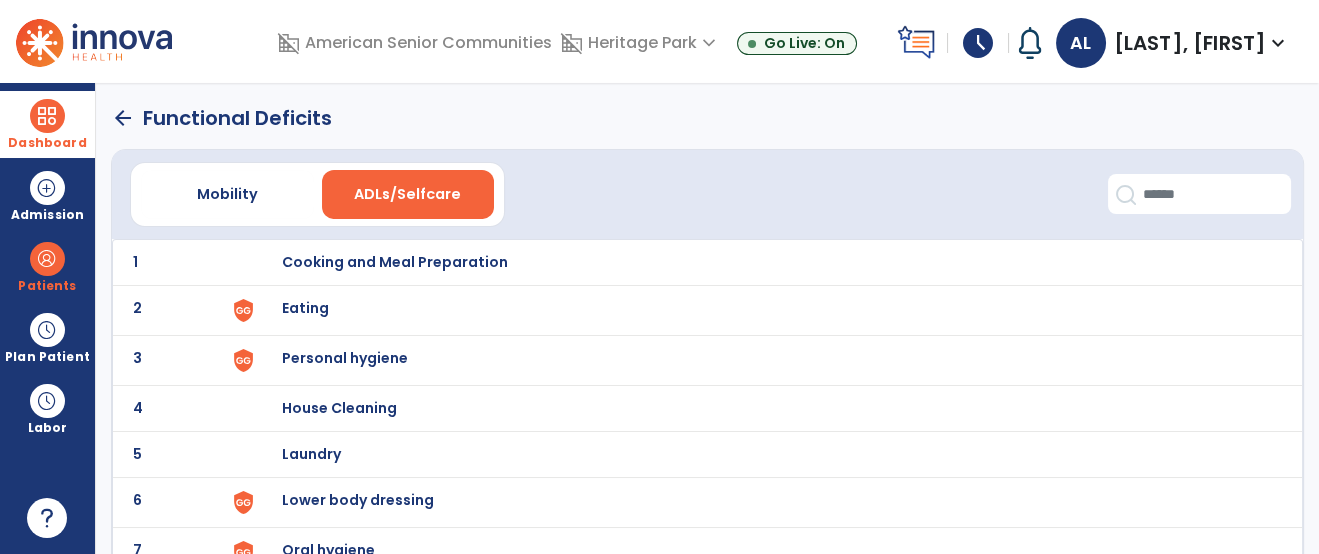 click on "Eating" at bounding box center (762, 262) 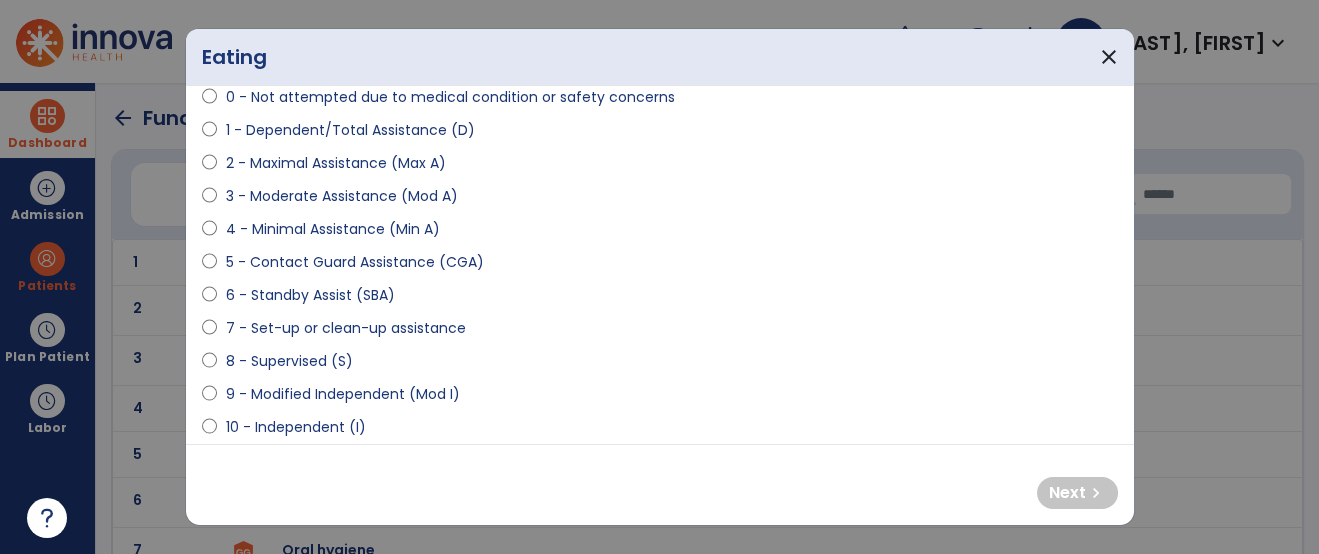 scroll, scrollTop: 210, scrollLeft: 0, axis: vertical 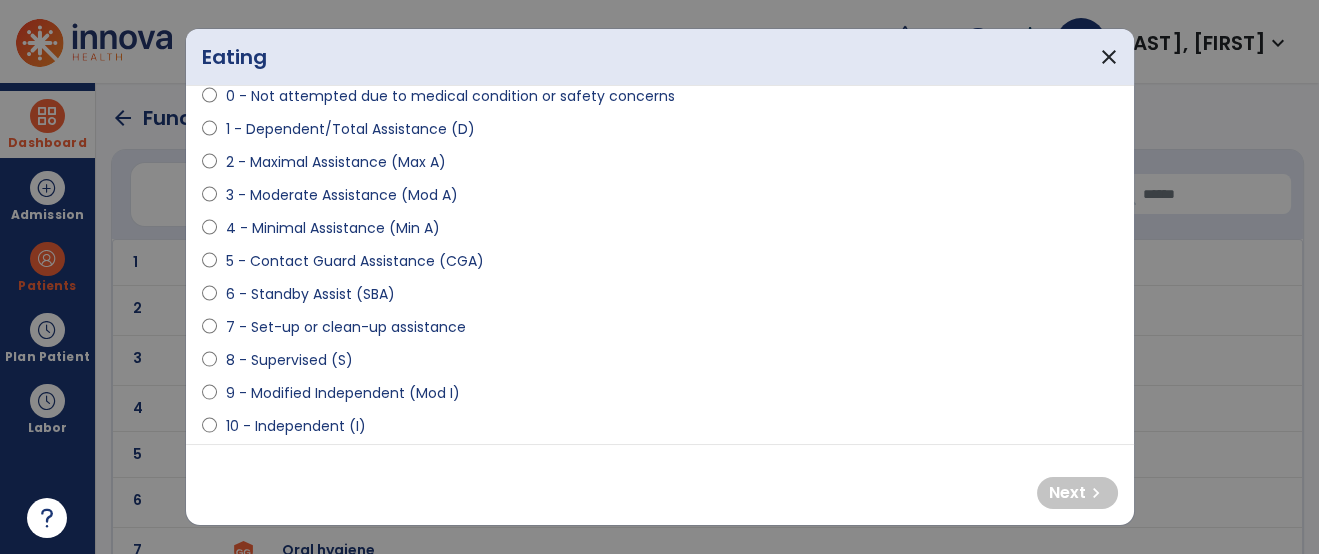 click on "7 - Set-up or clean-up assistance" at bounding box center [345, 327] 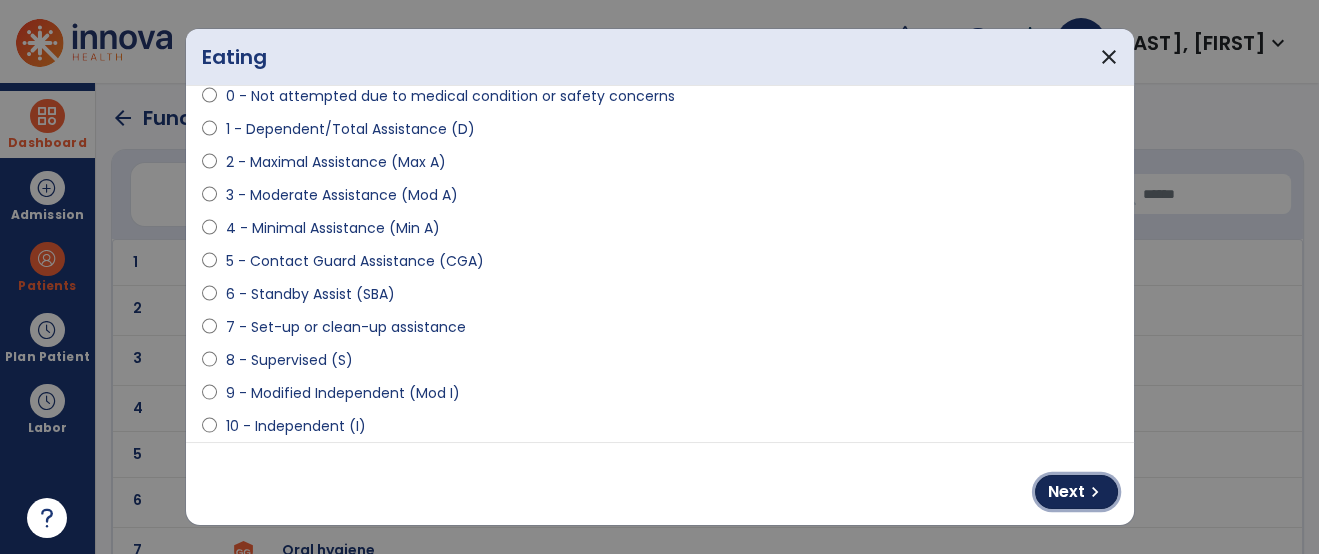 drag, startPoint x: 1089, startPoint y: 485, endPoint x: 898, endPoint y: 447, distance: 194.74342 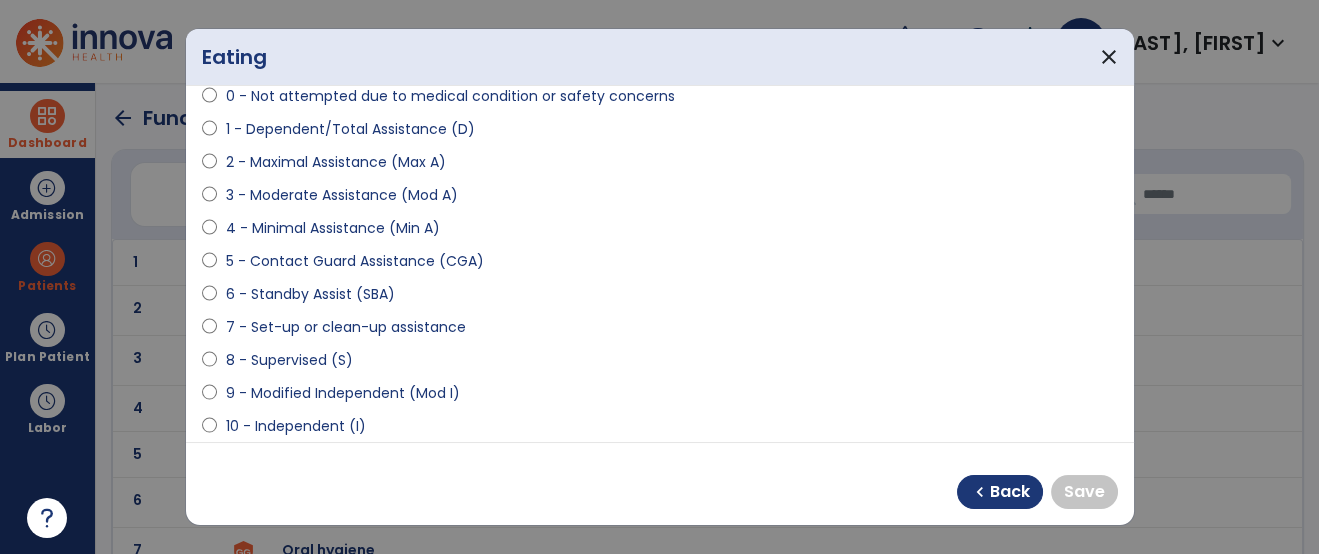 drag, startPoint x: 353, startPoint y: 397, endPoint x: 390, endPoint y: 385, distance: 38.8973 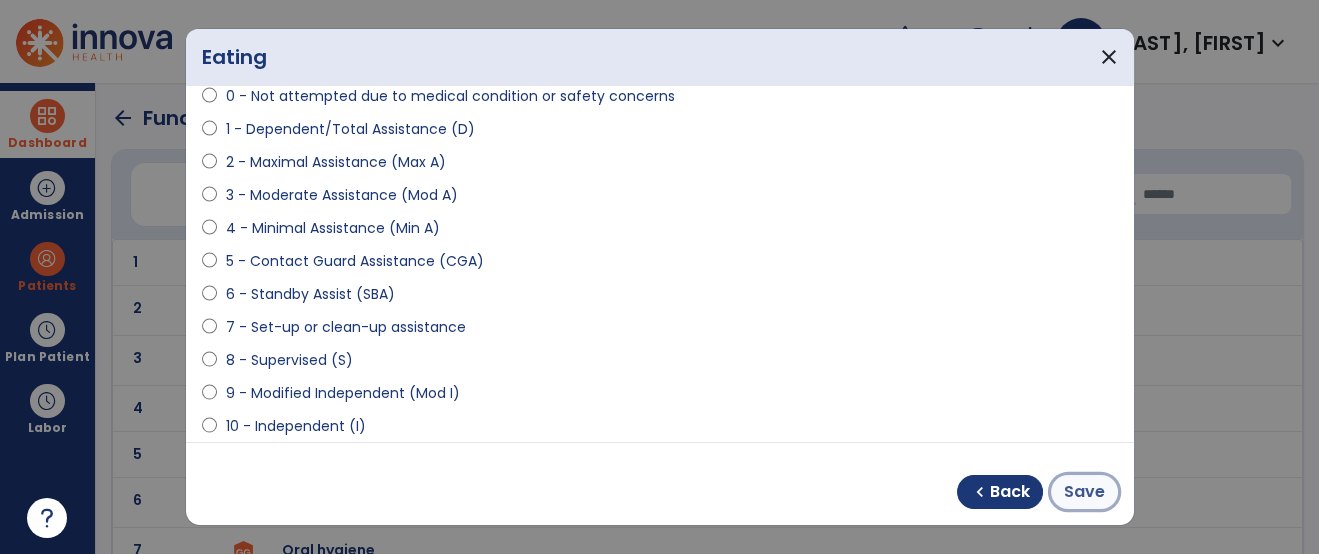 click on "Save" at bounding box center (1084, 492) 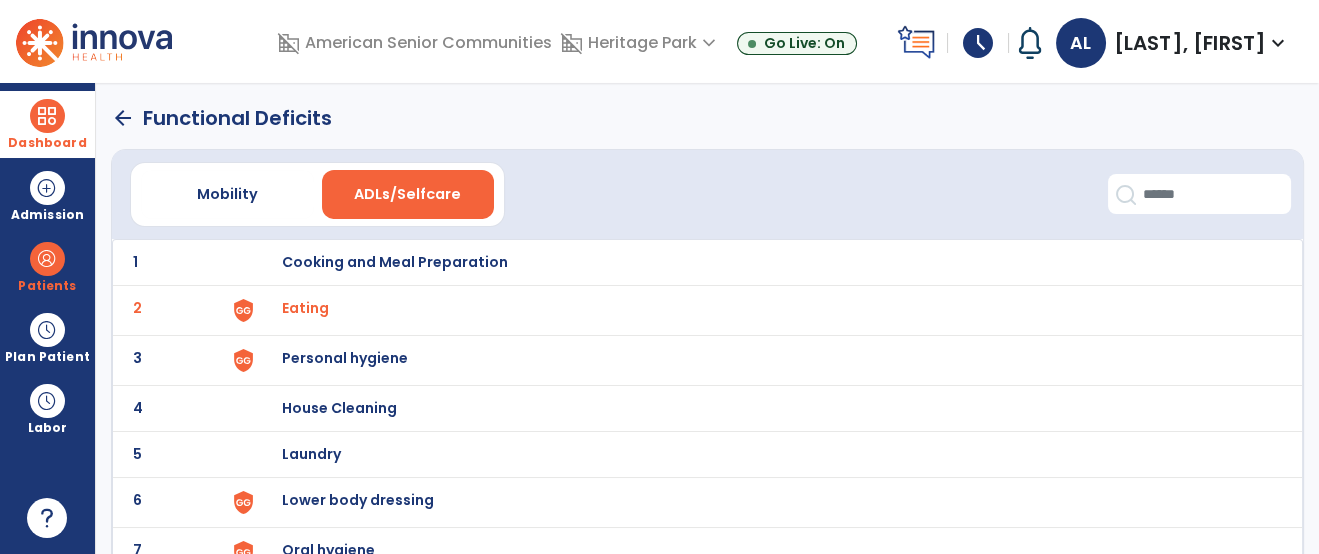 click on "Personal hygiene" at bounding box center [395, 262] 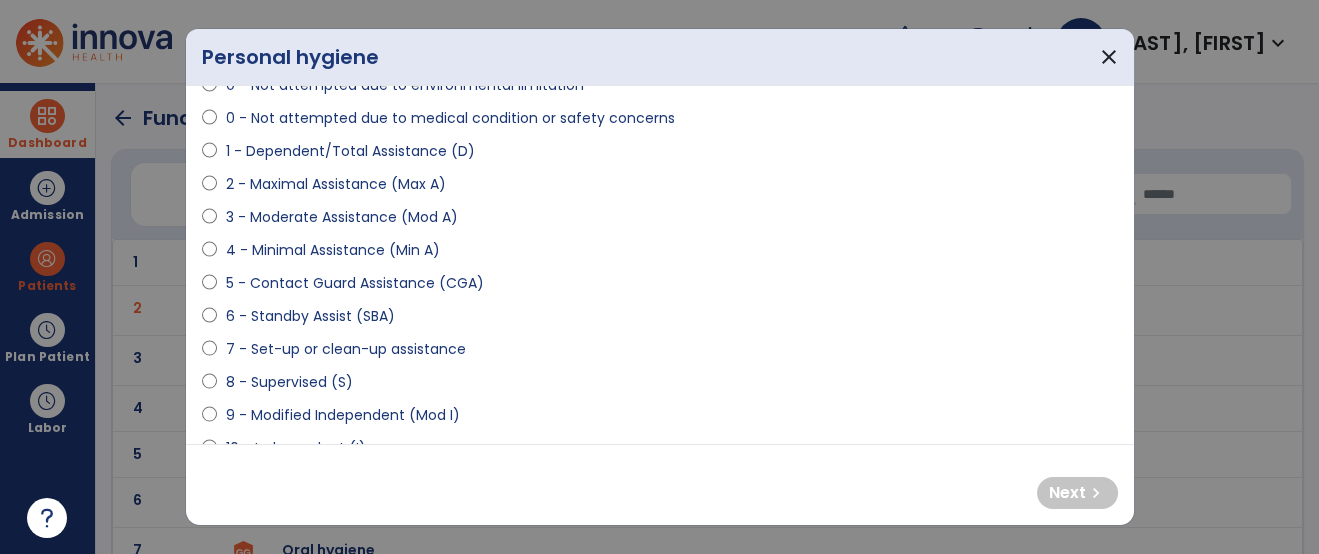 scroll, scrollTop: 234, scrollLeft: 0, axis: vertical 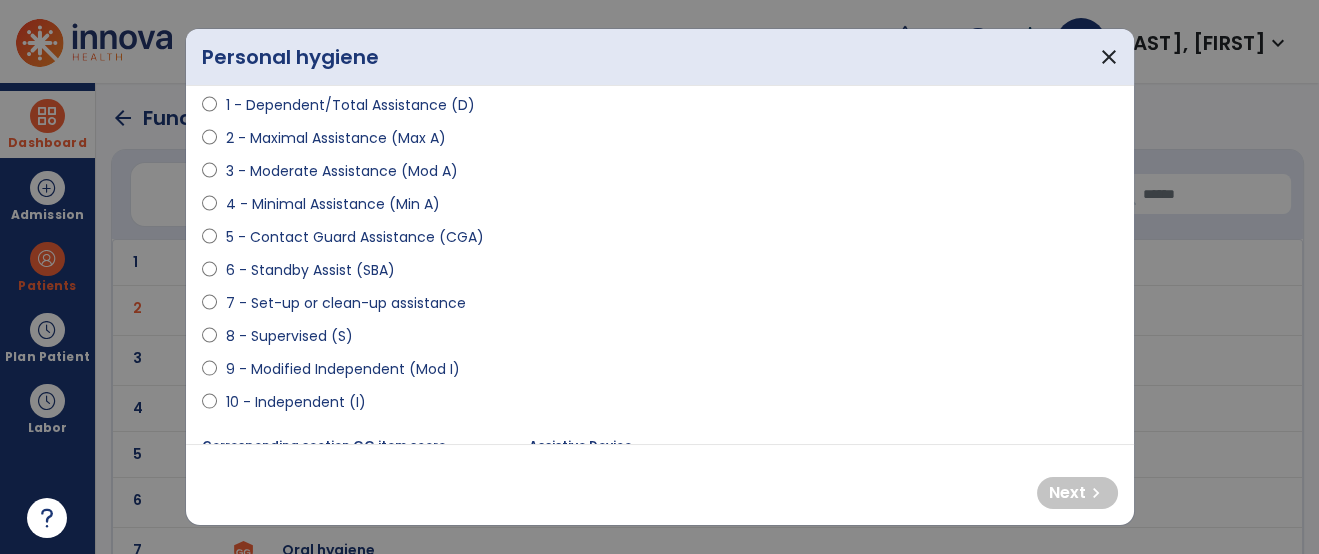 click on "4 - Minimal Assistance (Min A)" at bounding box center (332, 204) 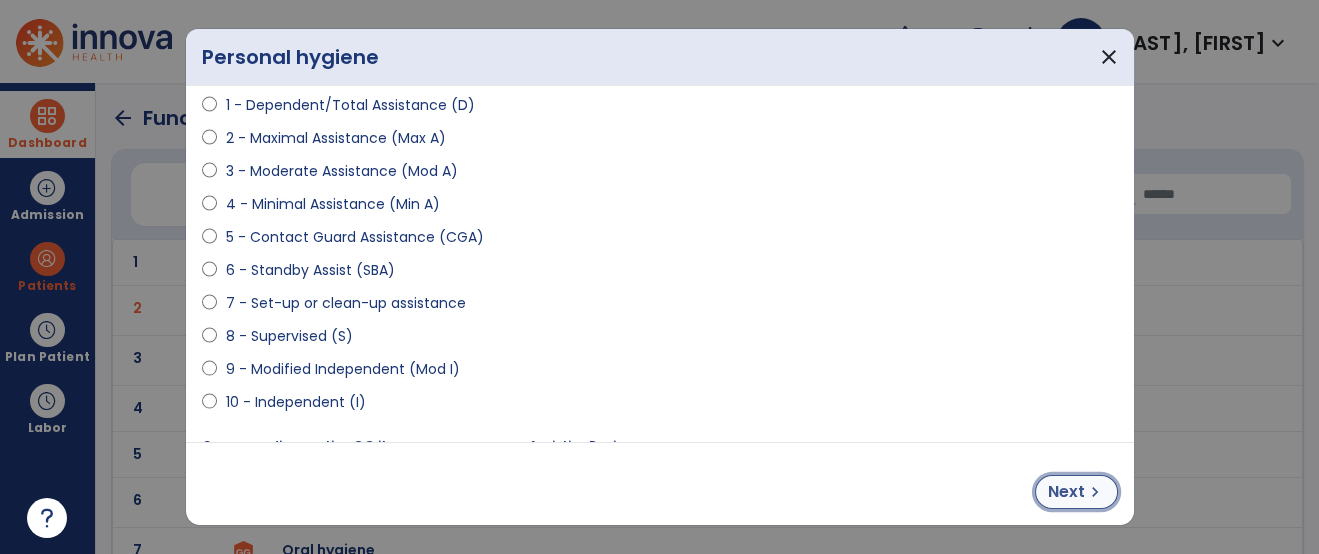 click on "chevron_right" at bounding box center [1095, 492] 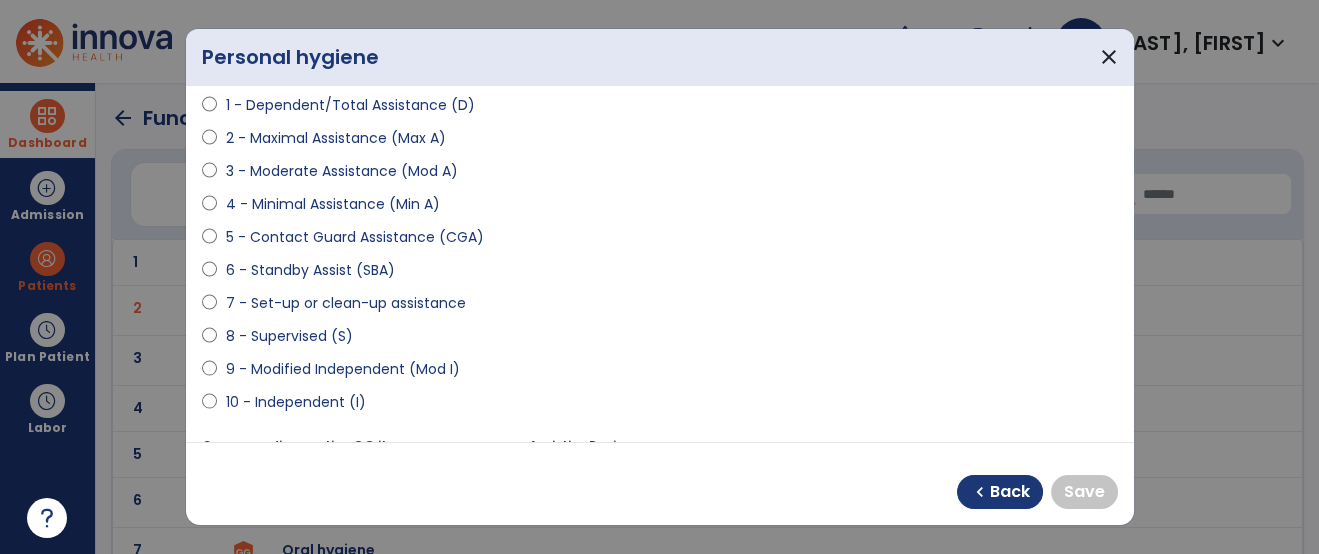 click on "9 - Modified Independent (Mod I)" at bounding box center (342, 369) 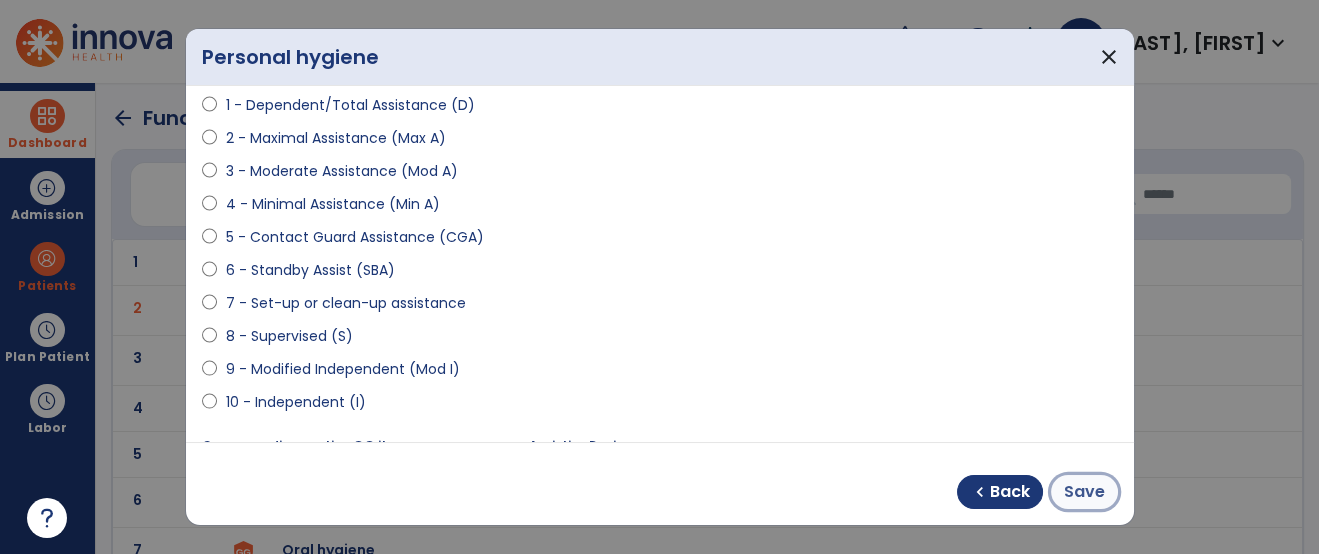click on "Save" at bounding box center [1084, 492] 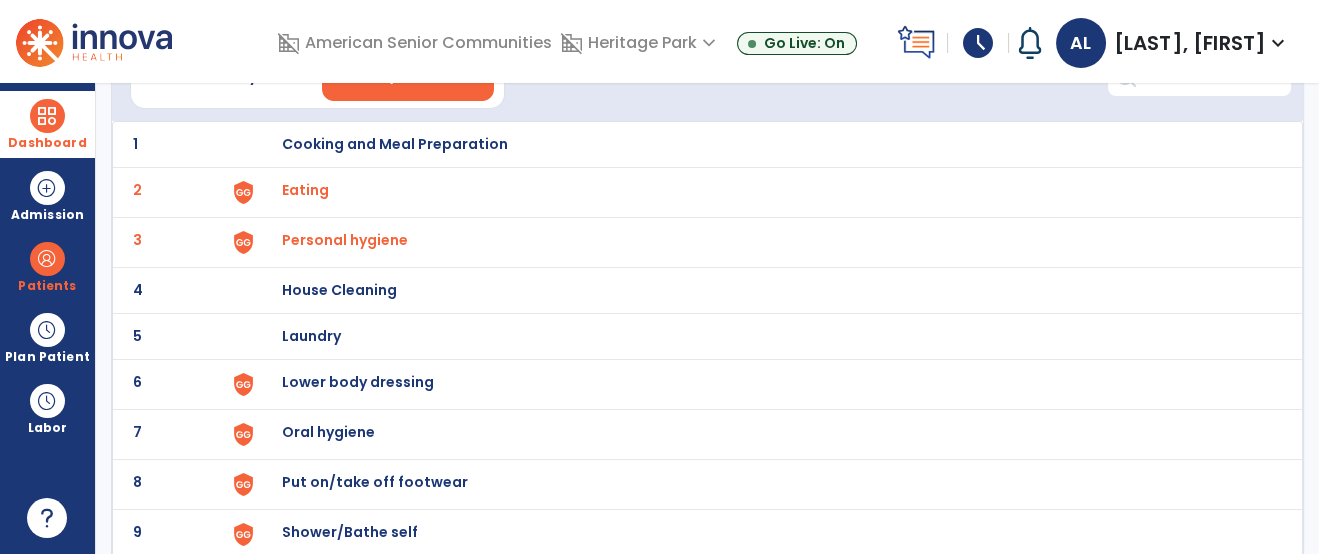 scroll, scrollTop: 186, scrollLeft: 0, axis: vertical 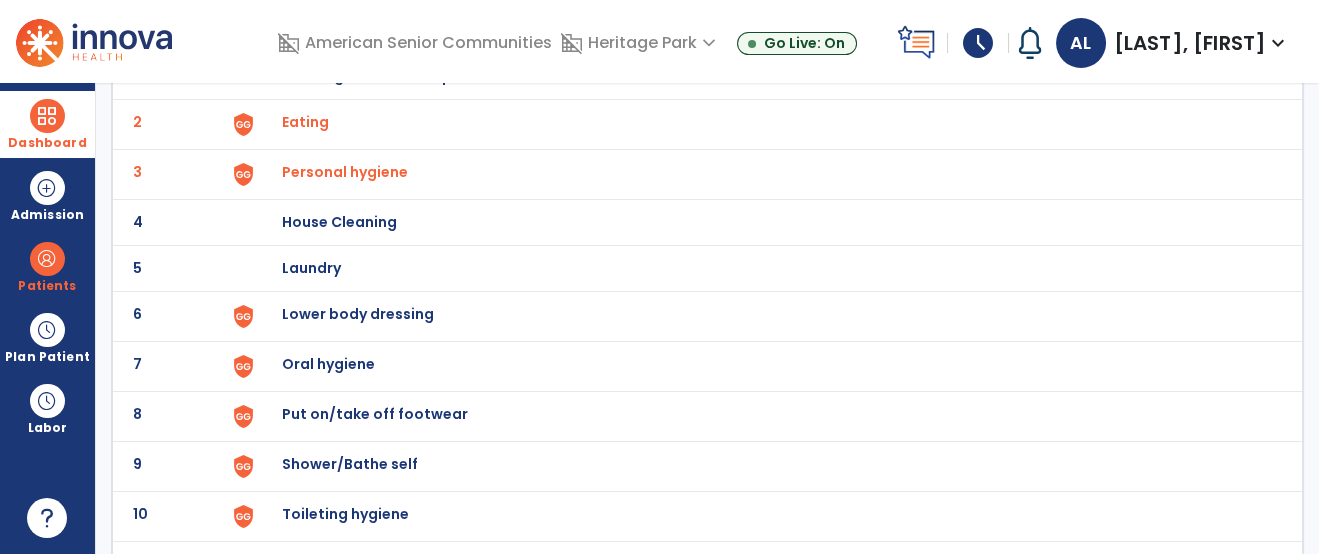 click on "6 Lower body dressing" 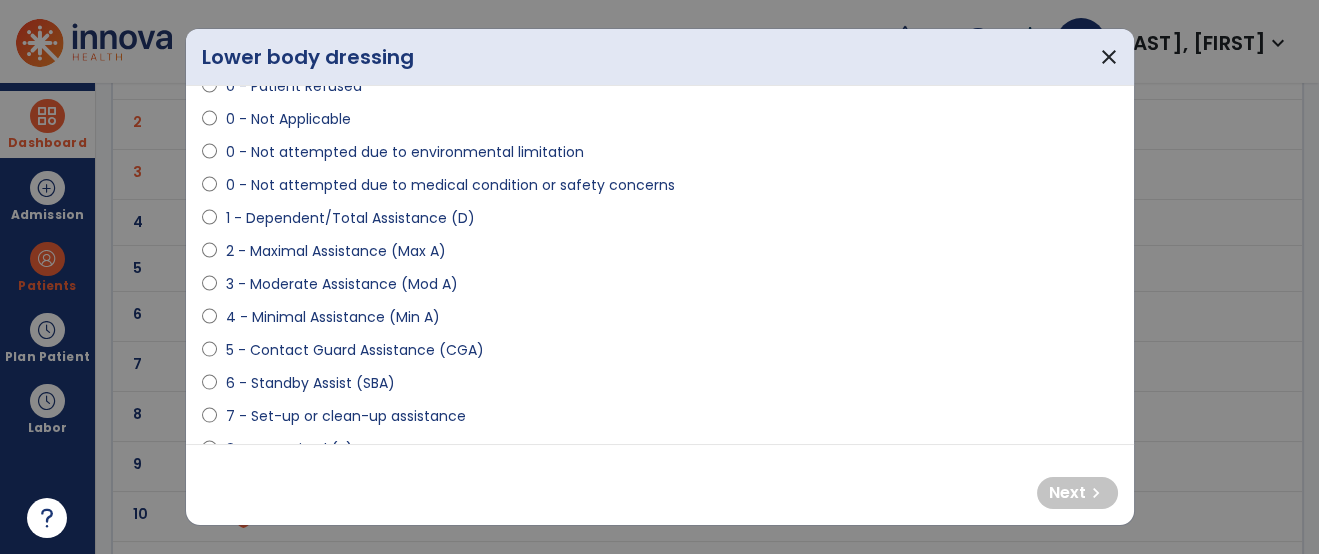 scroll, scrollTop: 155, scrollLeft: 0, axis: vertical 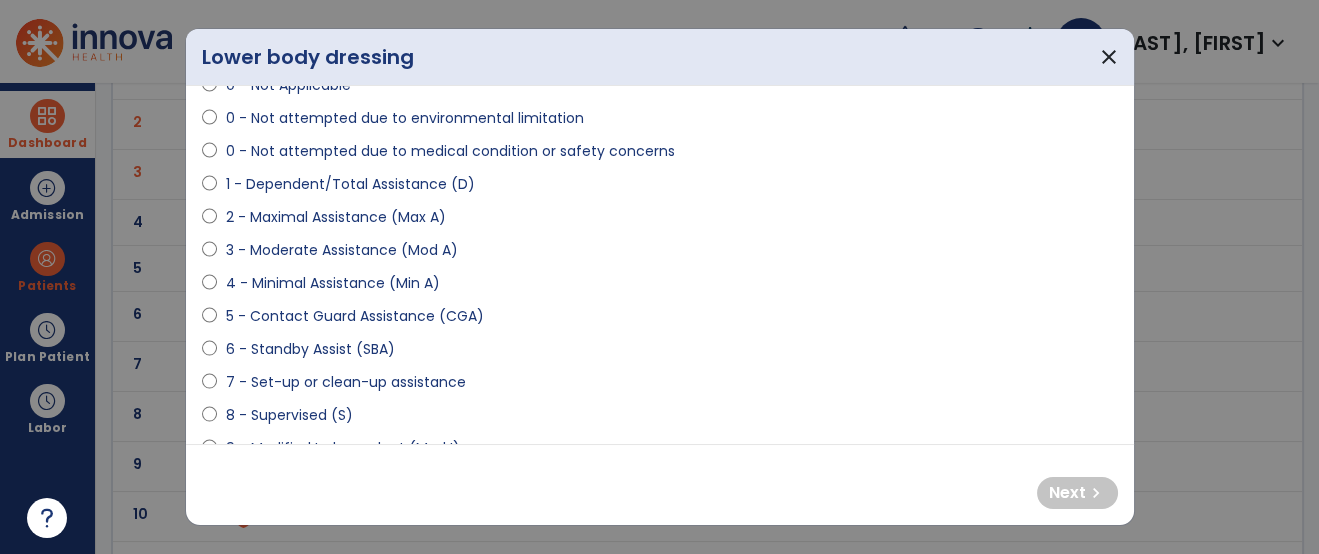 click on "2 - Maximal Assistance (Max A)" at bounding box center (335, 217) 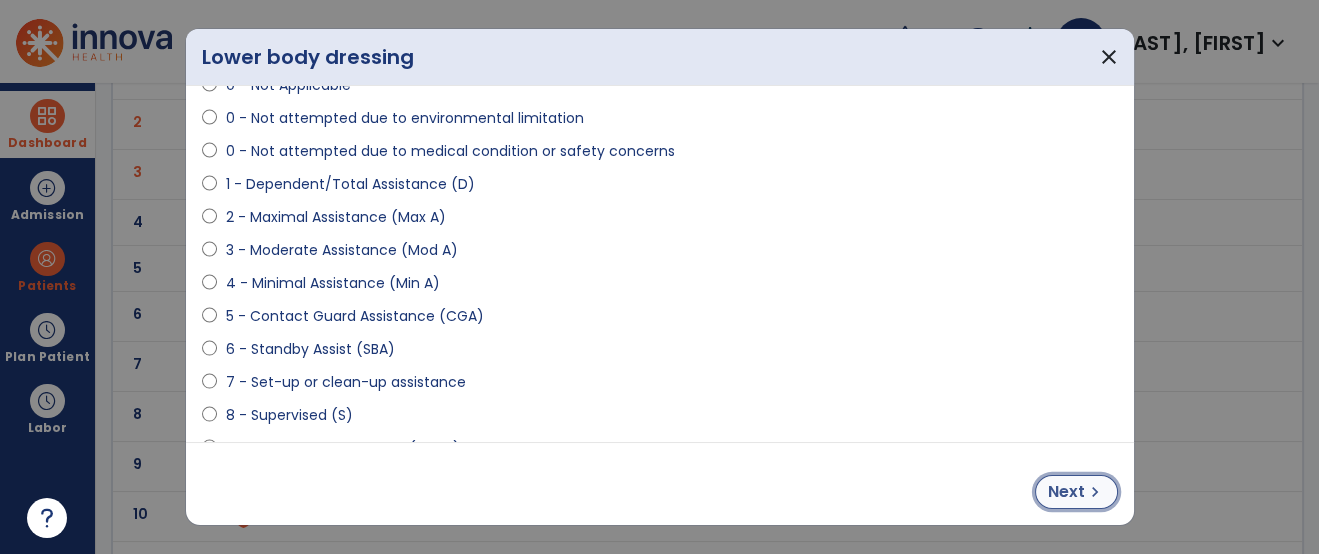 click on "chevron_right" at bounding box center [1095, 492] 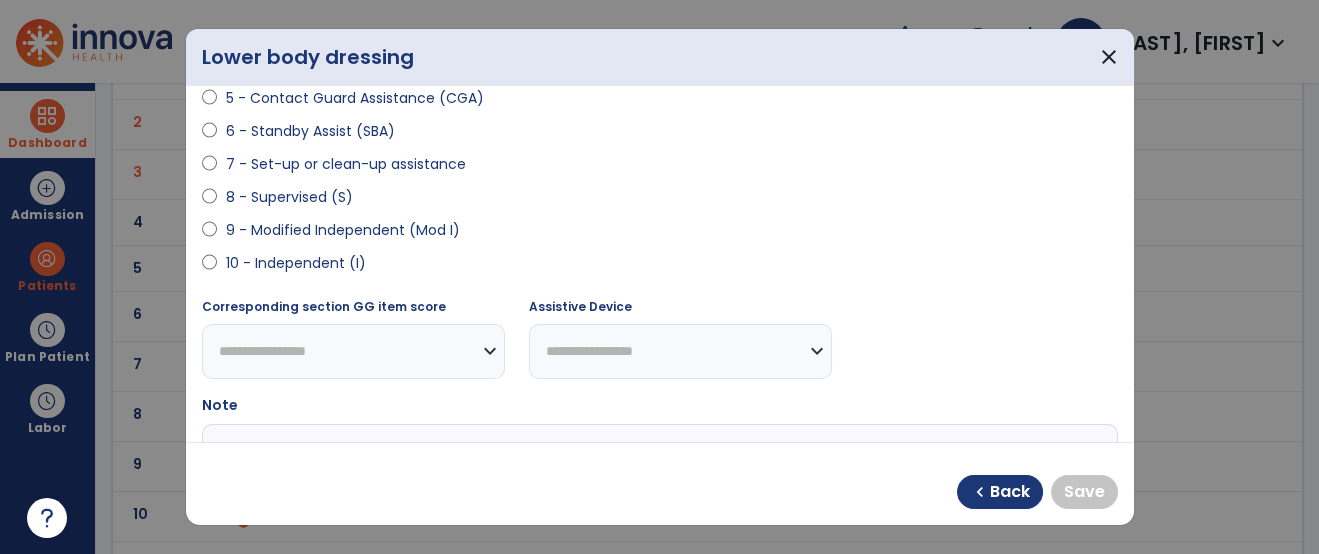 scroll, scrollTop: 384, scrollLeft: 0, axis: vertical 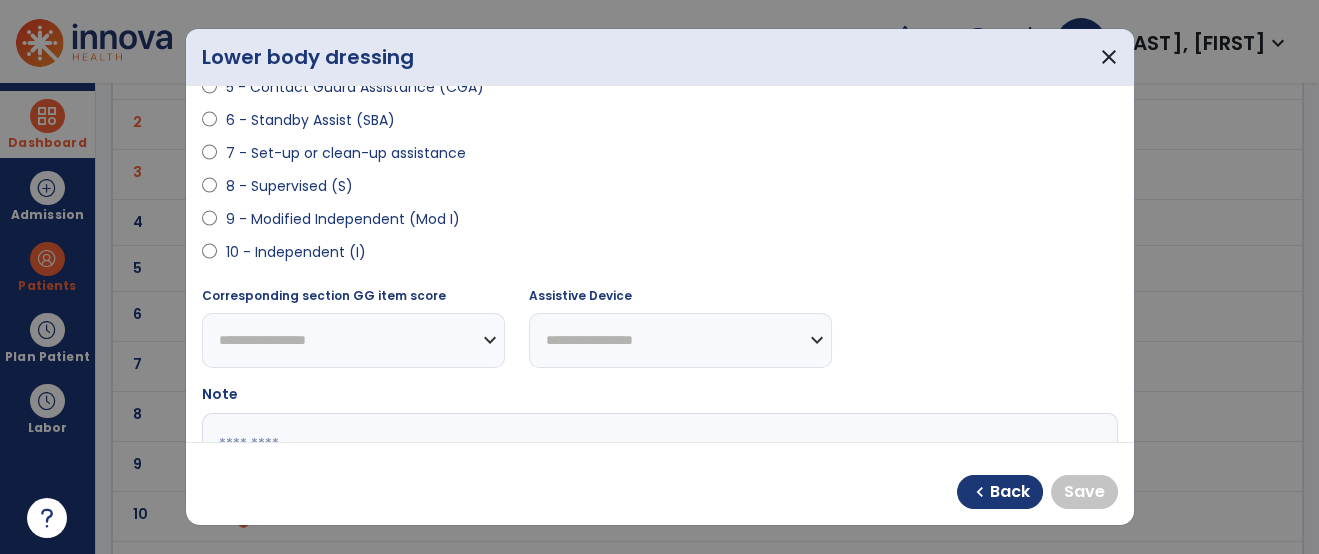 click on "7 - Set-up or clean-up assistance" at bounding box center [345, 153] 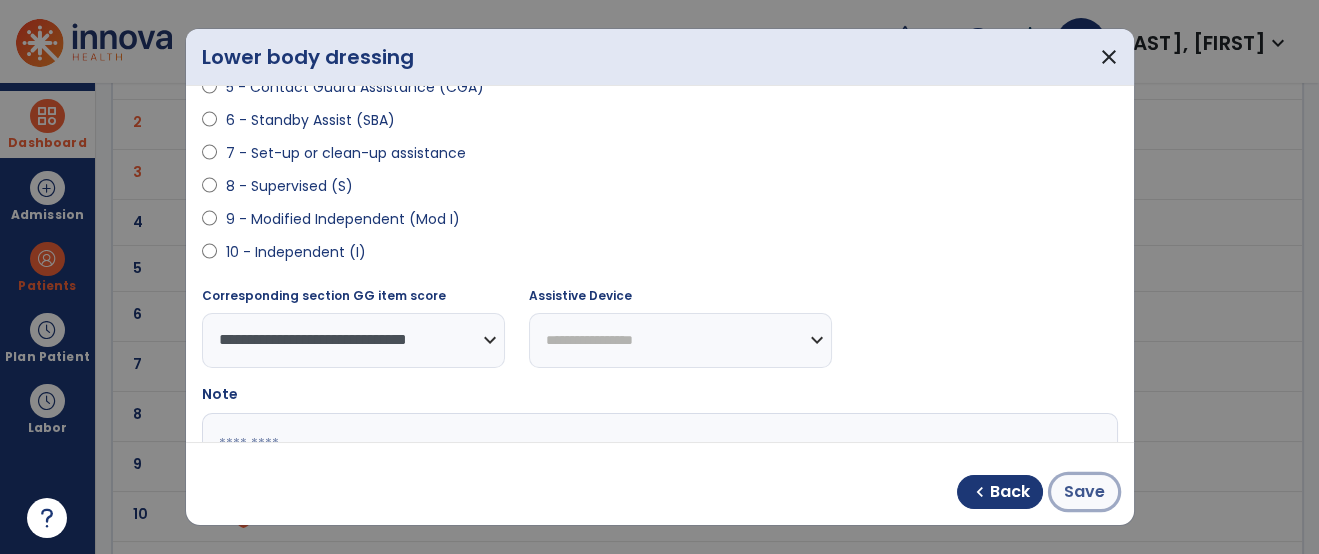 click on "Save" at bounding box center (1084, 492) 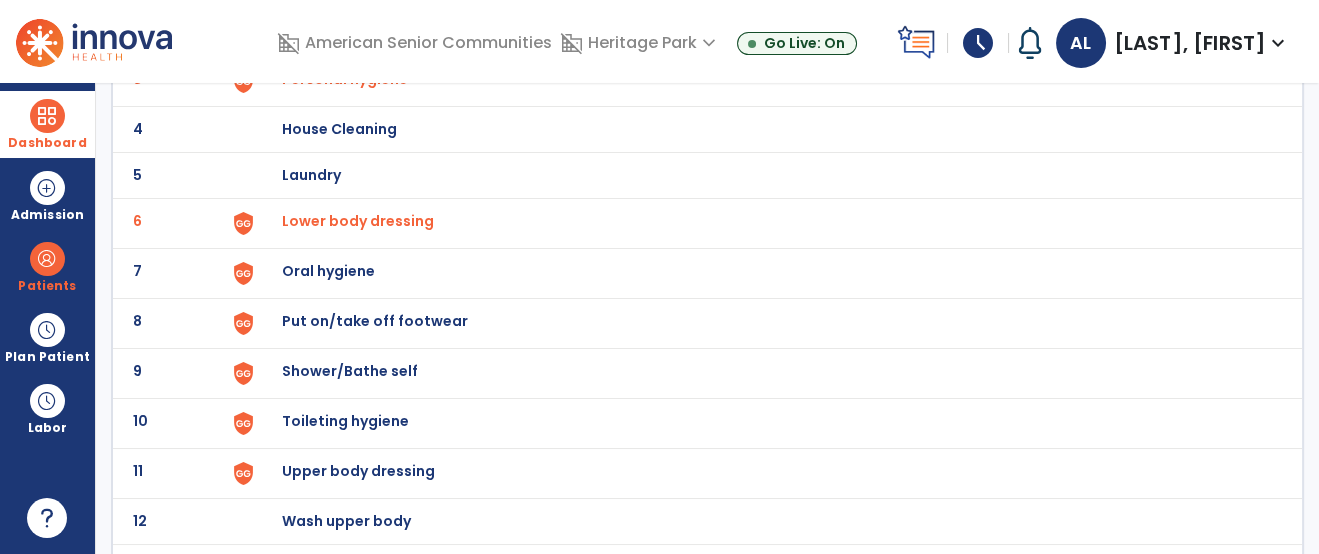 scroll, scrollTop: 315, scrollLeft: 0, axis: vertical 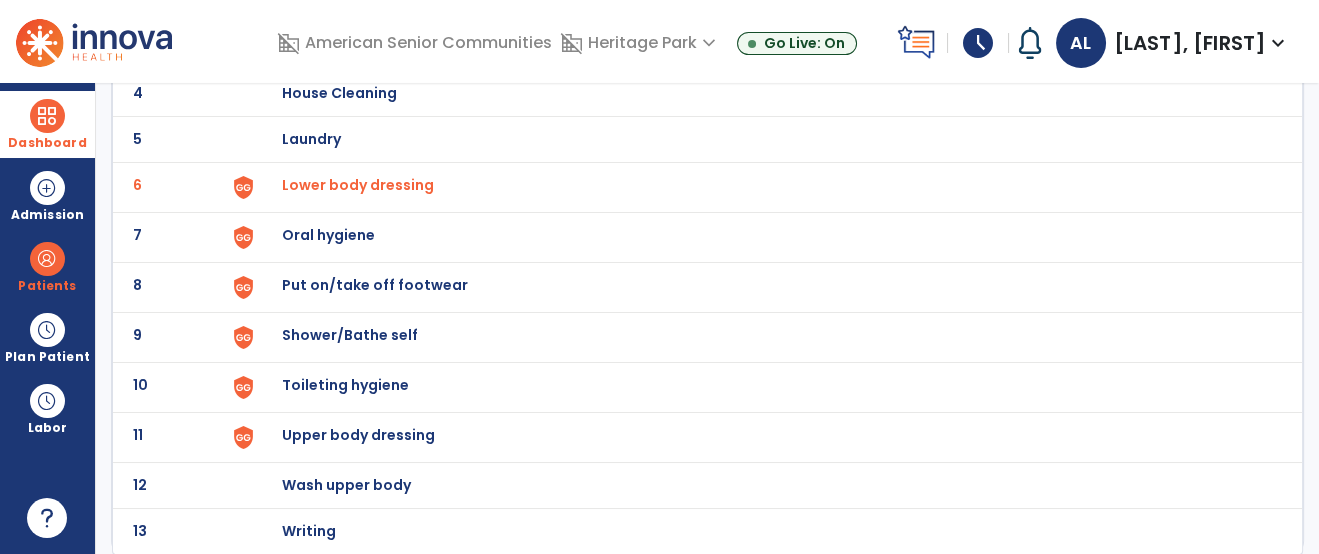 click on "Upper body dressing" at bounding box center (395, -53) 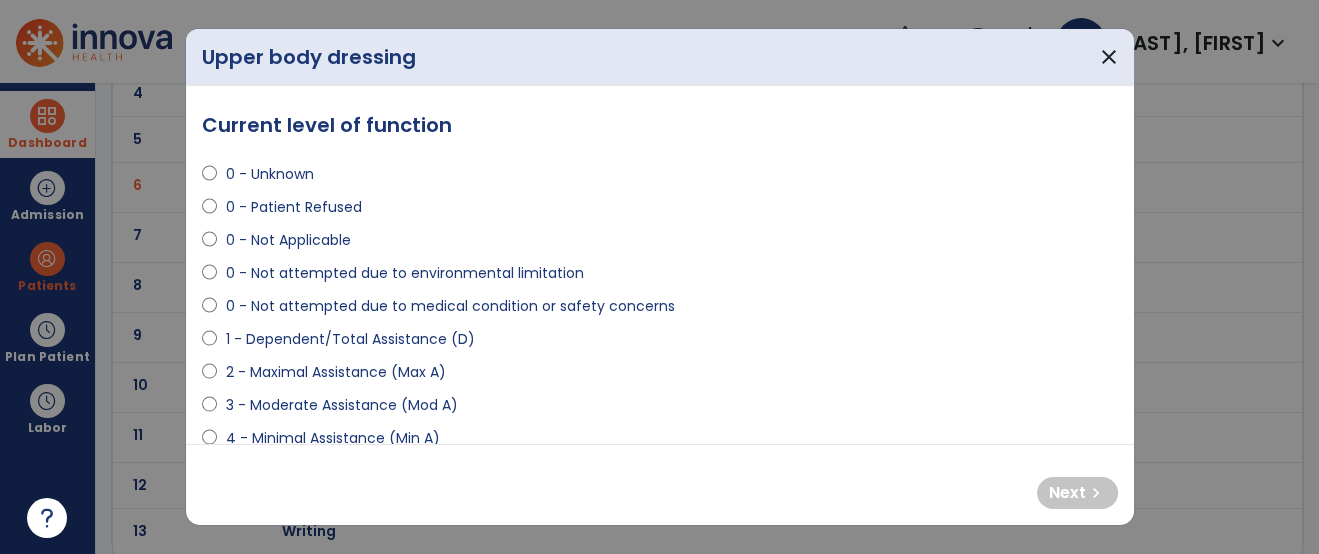 click on "2 - Maximal Assistance (Max A)" at bounding box center (335, 372) 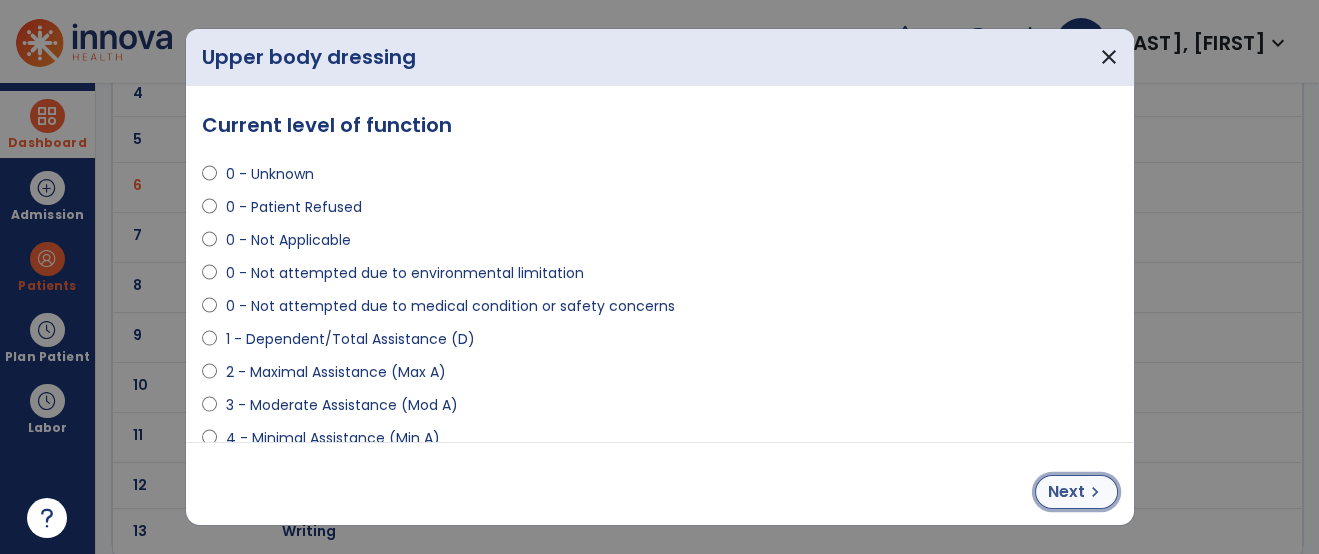 click on "Next" at bounding box center [1066, 492] 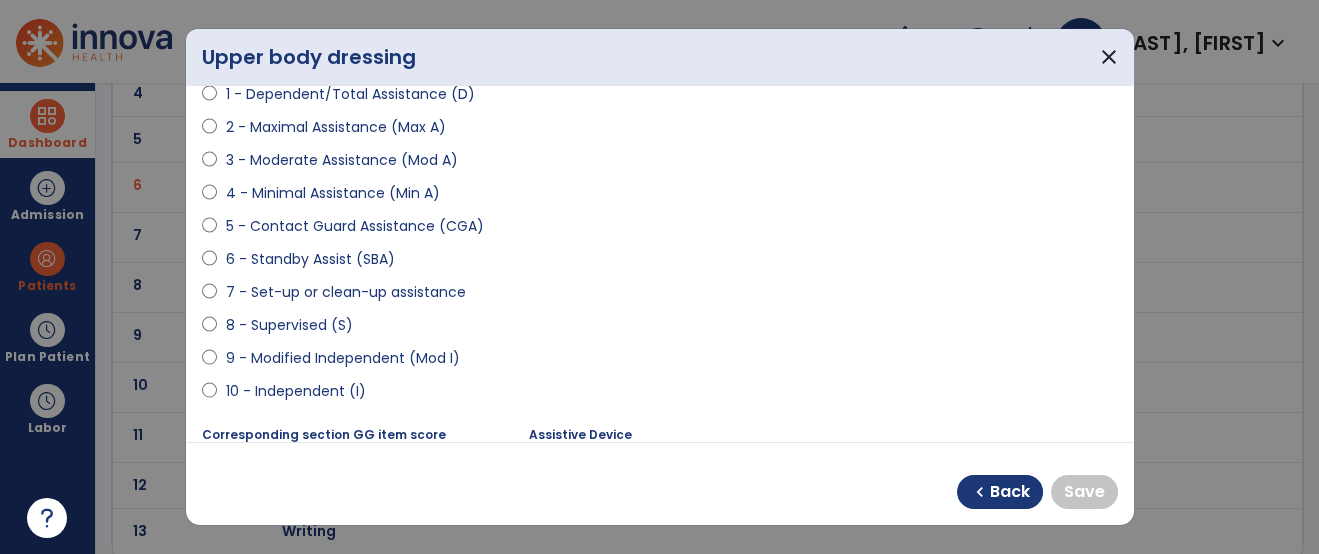 scroll, scrollTop: 255, scrollLeft: 0, axis: vertical 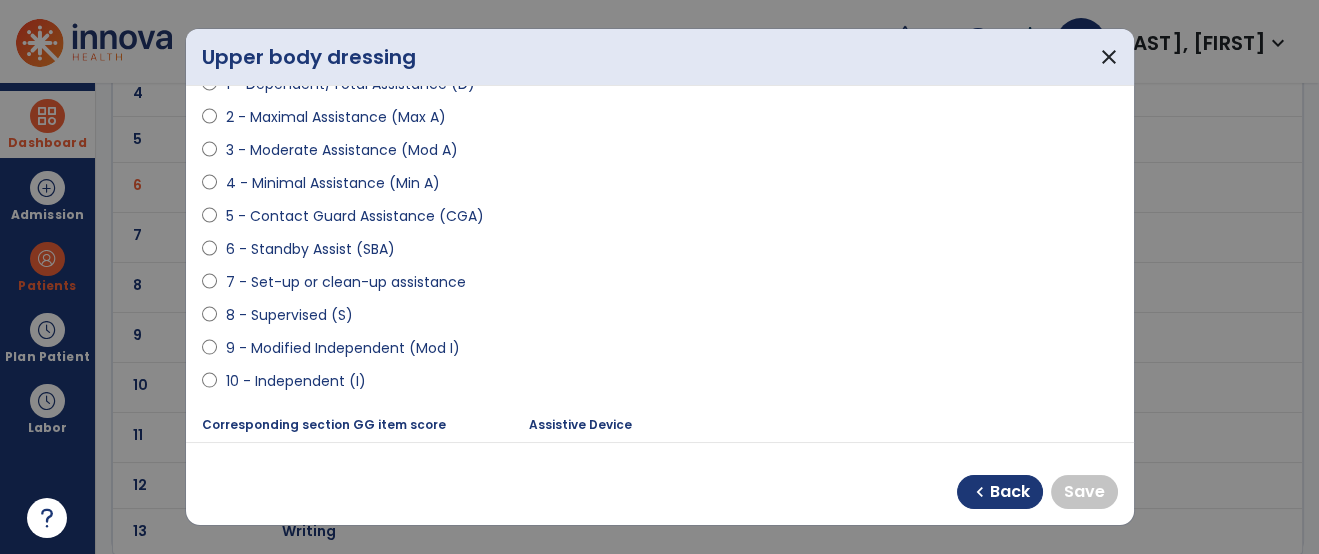 click on "8 - Supervised (S)" at bounding box center (288, 315) 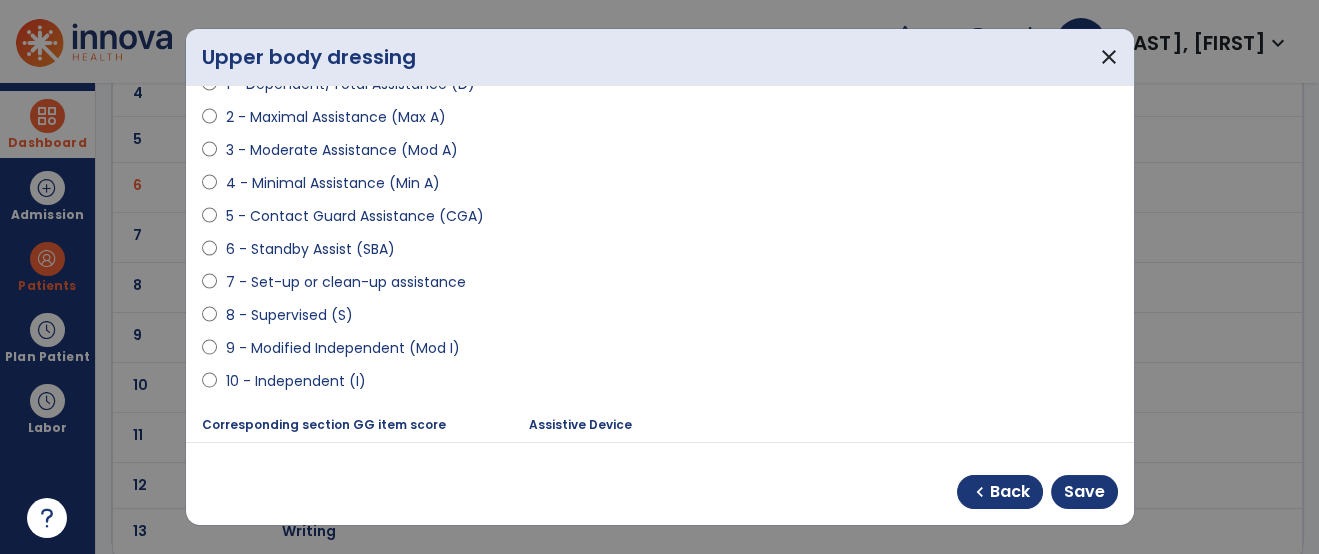 click on "7 - Set-up or clean-up assistance" at bounding box center [345, 282] 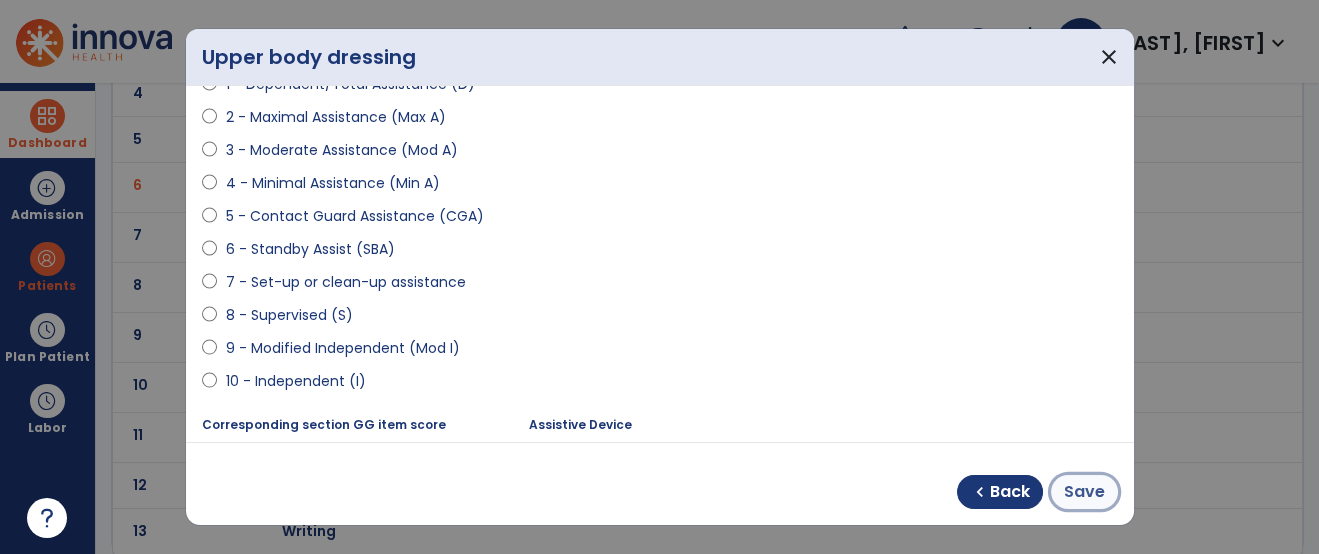 click on "Save" at bounding box center [1084, 492] 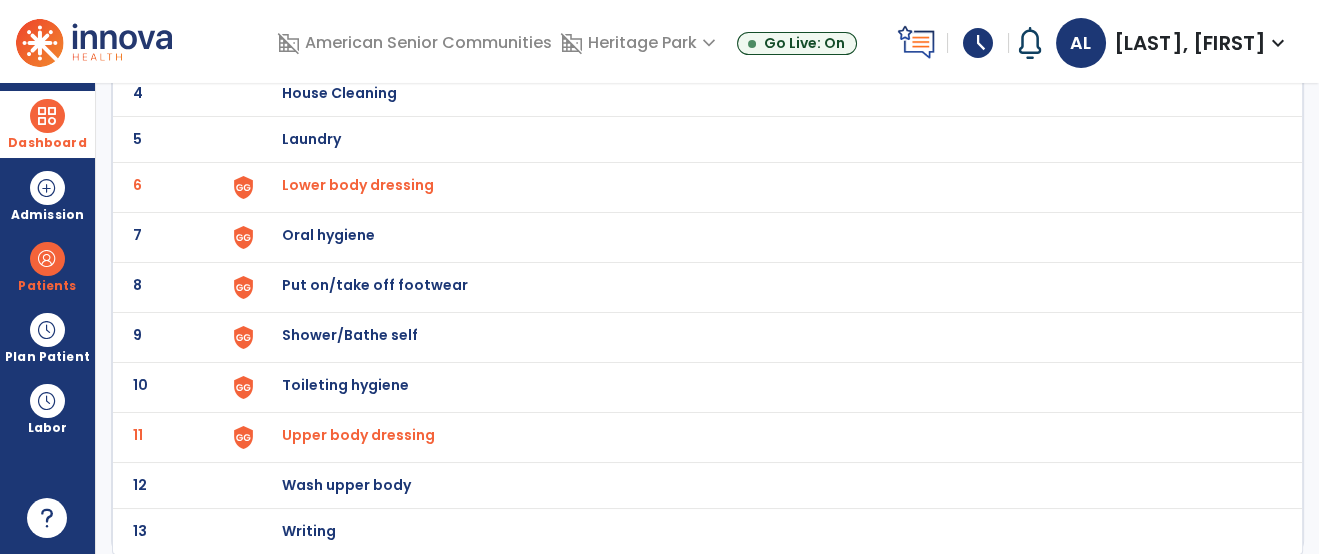 click on "Toileting hygiene" at bounding box center [762, -53] 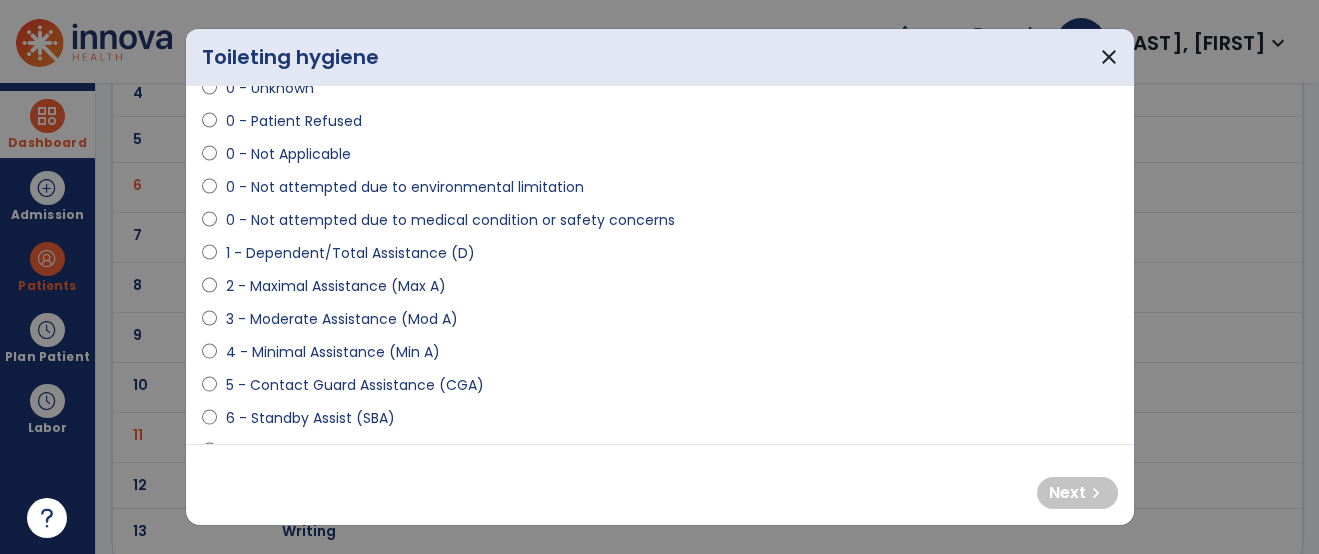 scroll, scrollTop: 144, scrollLeft: 0, axis: vertical 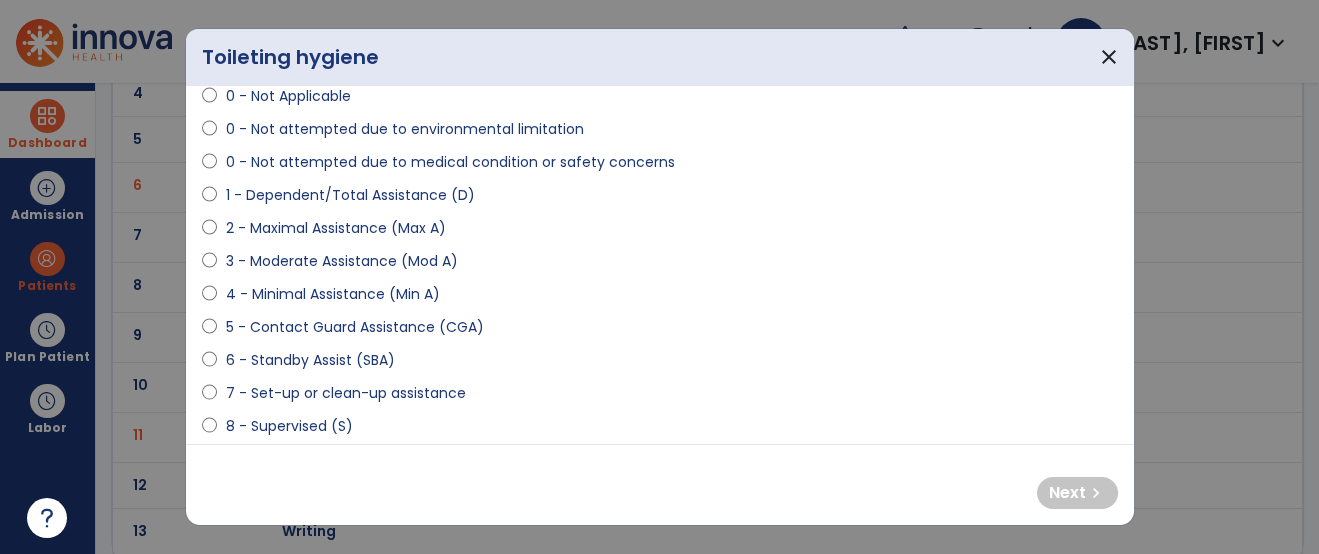 click on "3 - Moderate Assistance (Mod A)" at bounding box center [341, 261] 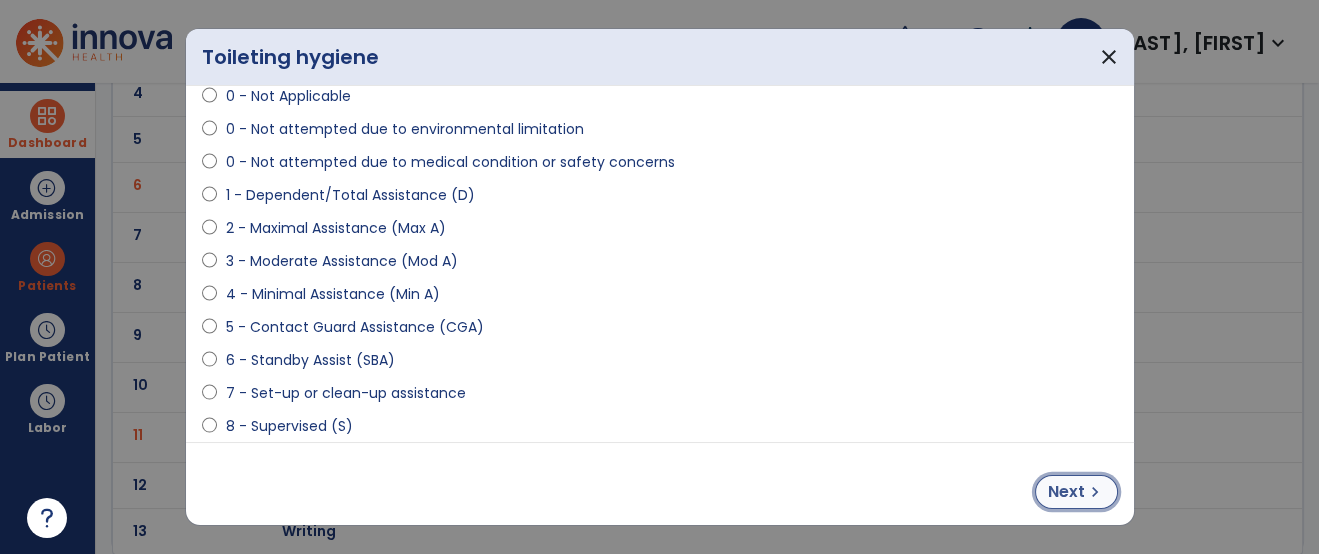 click on "Next  chevron_right" at bounding box center [1076, 492] 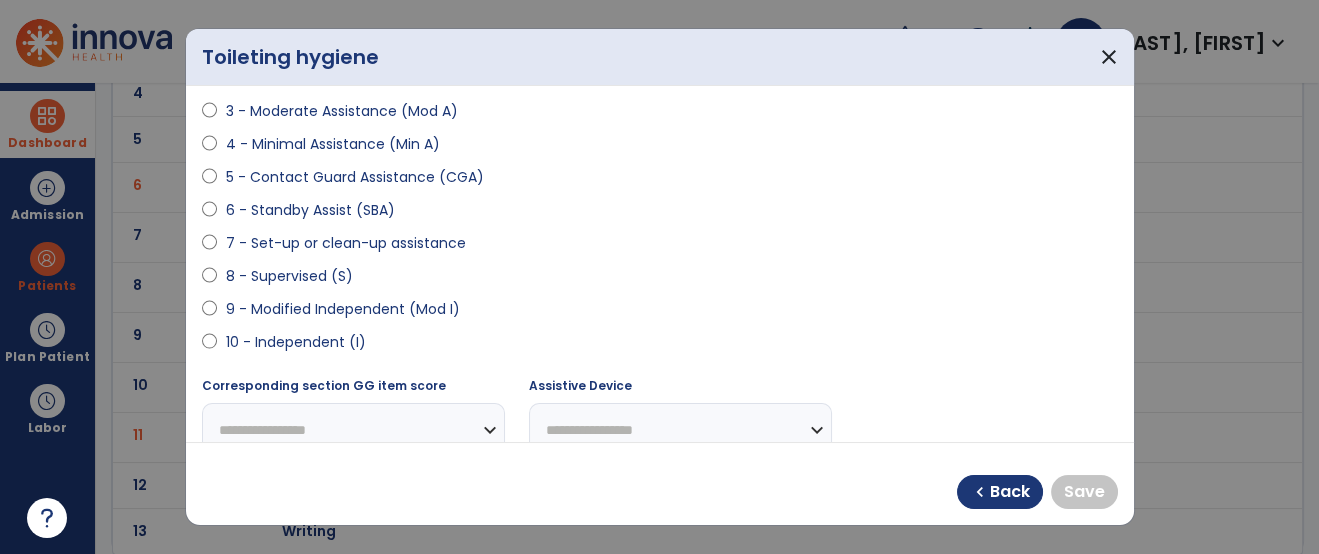 scroll, scrollTop: 326, scrollLeft: 0, axis: vertical 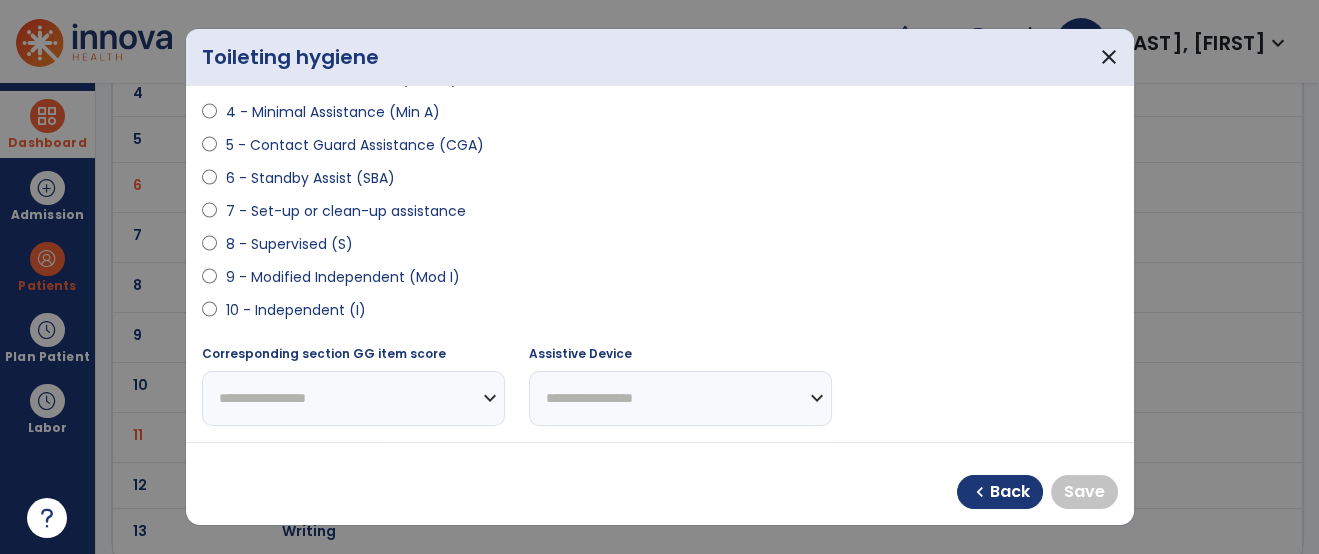 click on "9 - Modified Independent (Mod I)" at bounding box center [342, 277] 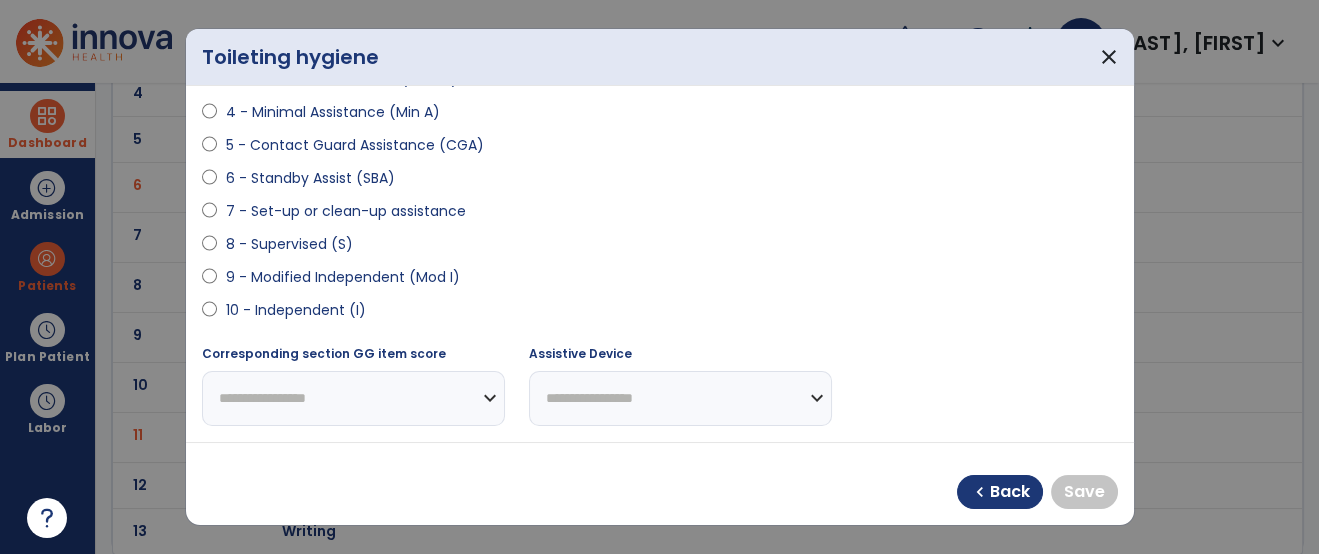 click on "9 - Modified Independent (Mod I)" at bounding box center [342, 277] 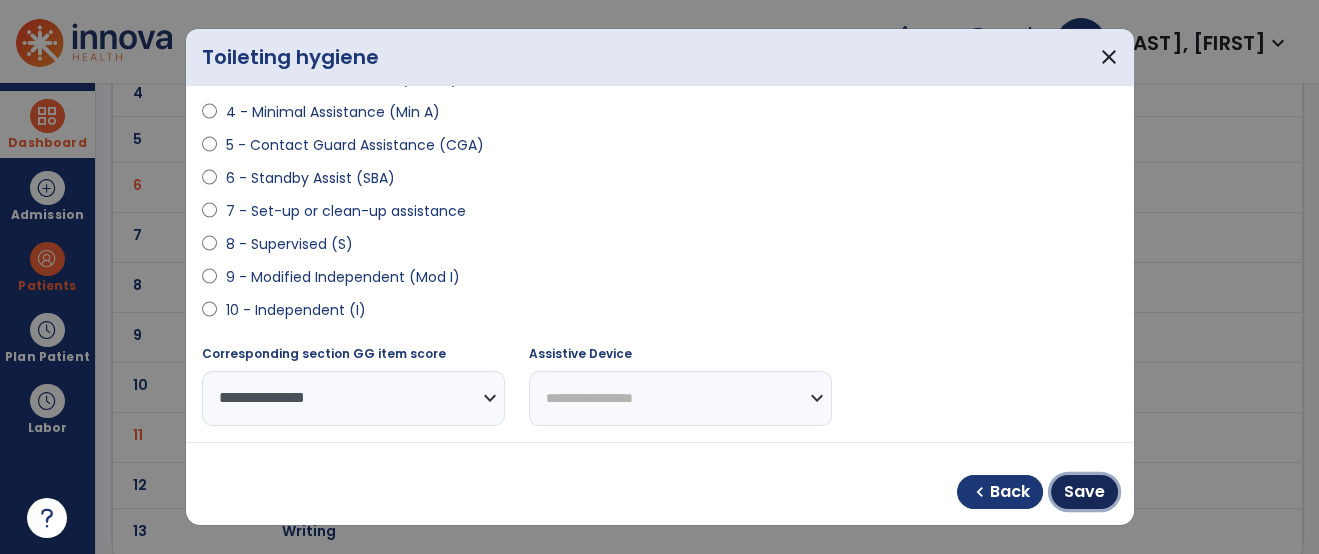 drag, startPoint x: 1086, startPoint y: 498, endPoint x: 1069, endPoint y: 485, distance: 21.400934 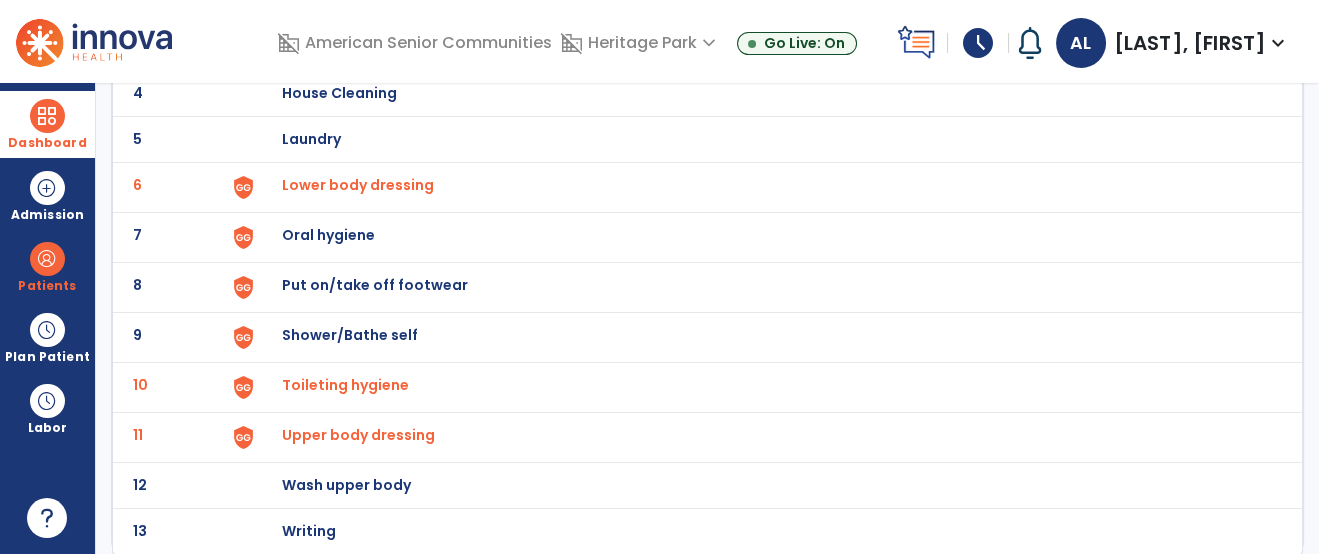 click on "Shower/Bathe self" at bounding box center [395, -53] 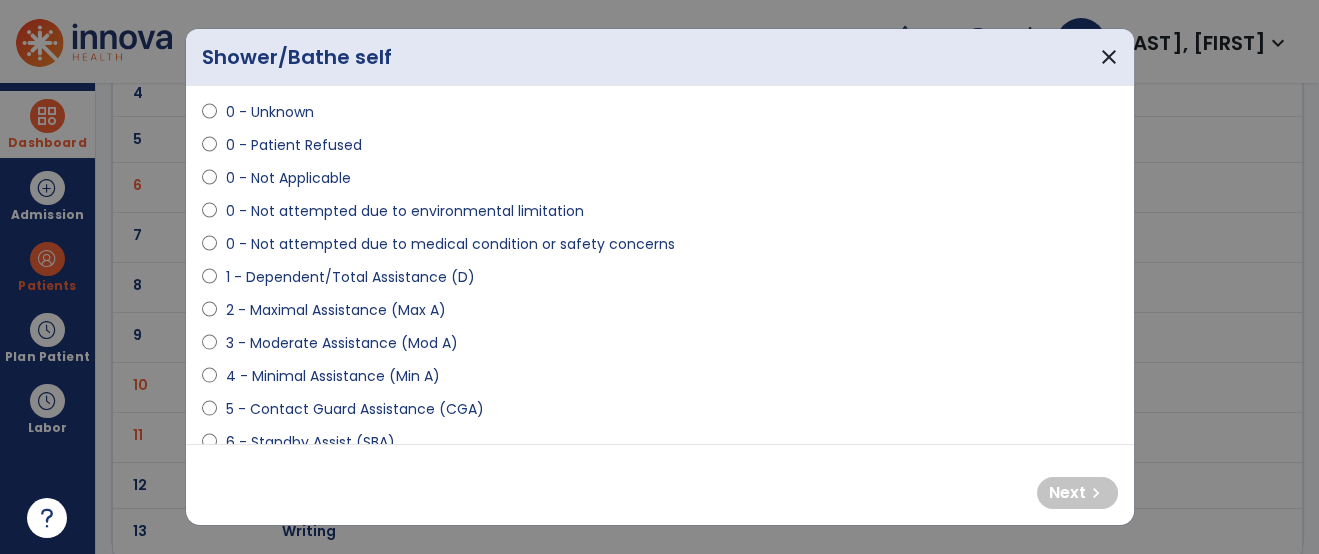 scroll, scrollTop: 78, scrollLeft: 0, axis: vertical 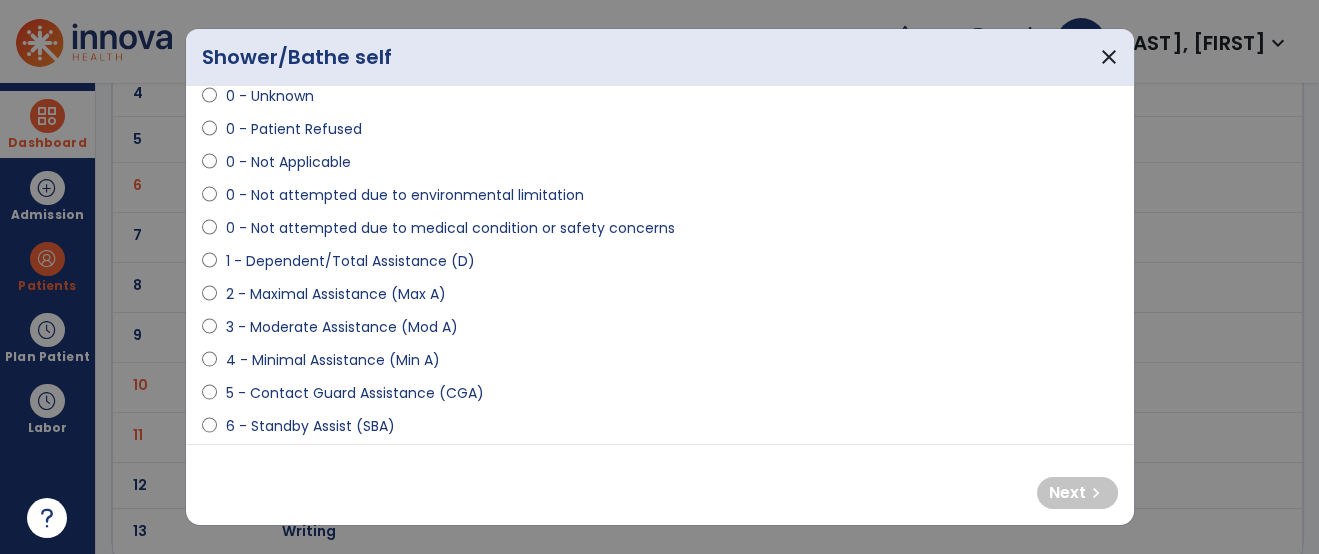 drag, startPoint x: 424, startPoint y: 297, endPoint x: 437, endPoint y: 290, distance: 14.764823 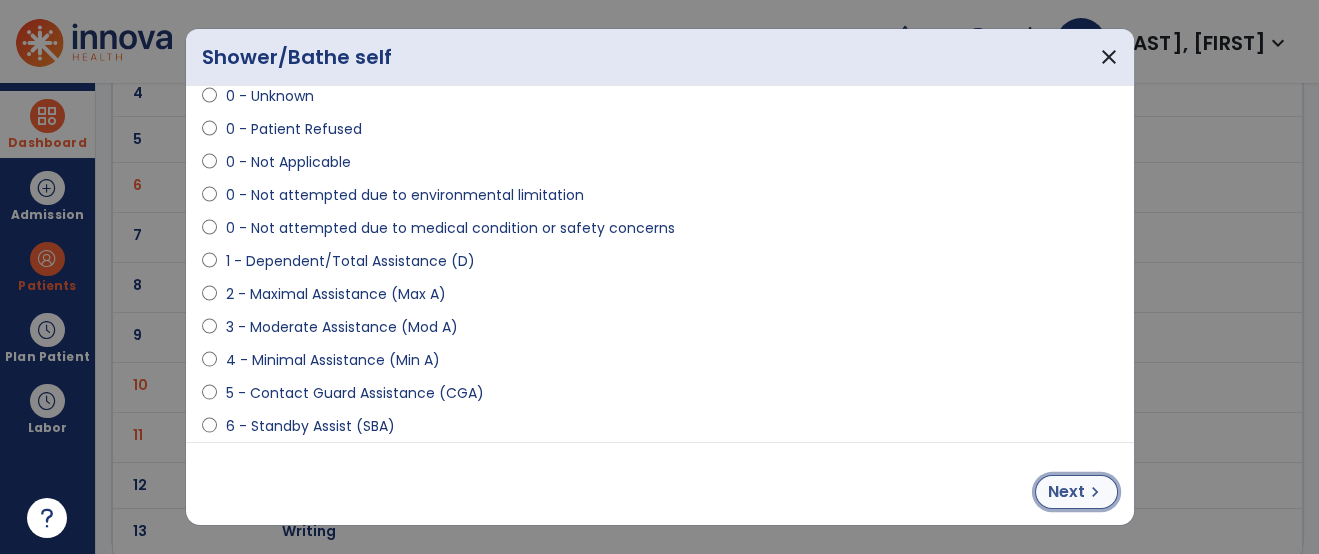 click on "Next" at bounding box center [1066, 492] 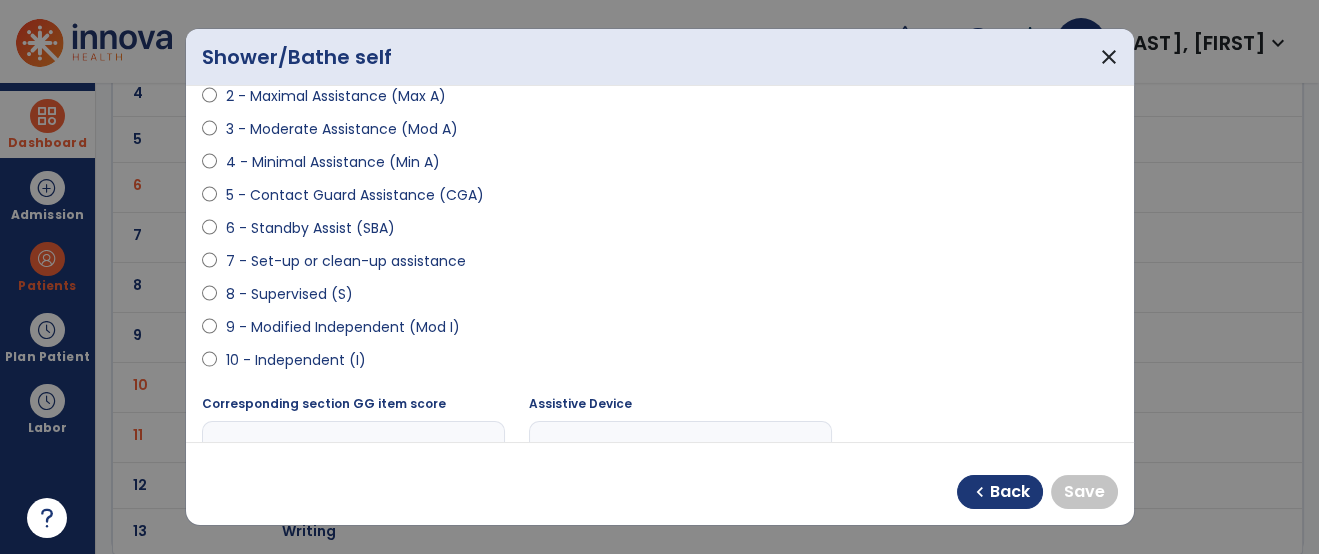scroll, scrollTop: 274, scrollLeft: 0, axis: vertical 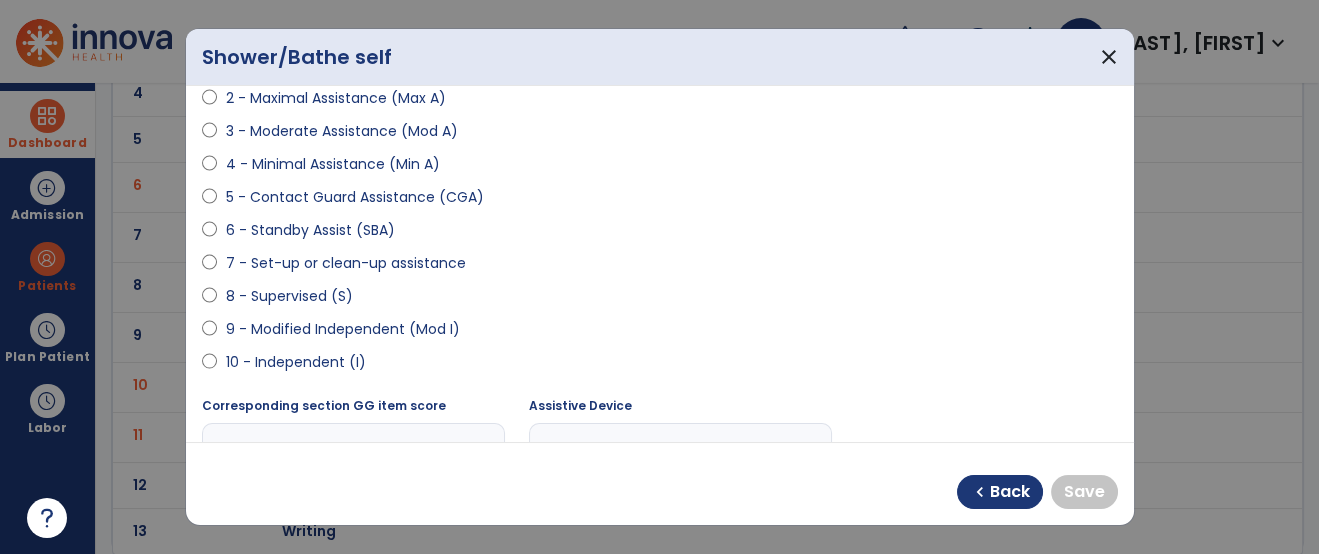 click on "4 - Minimal Assistance (Min A)" at bounding box center (332, 164) 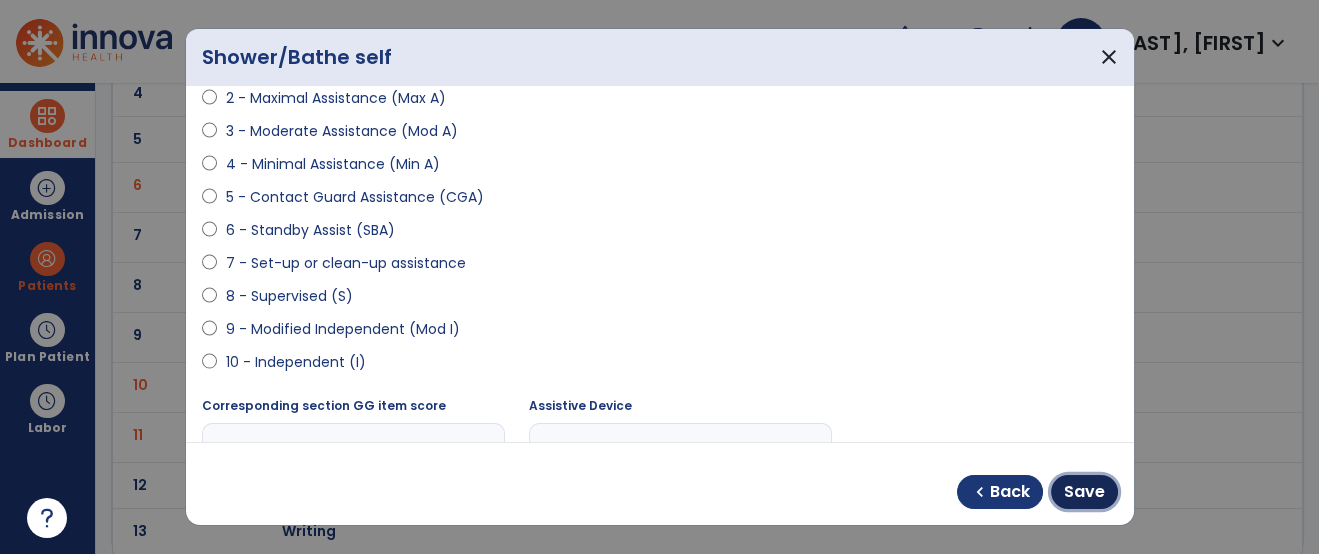 drag, startPoint x: 1064, startPoint y: 488, endPoint x: 1027, endPoint y: 469, distance: 41.59327 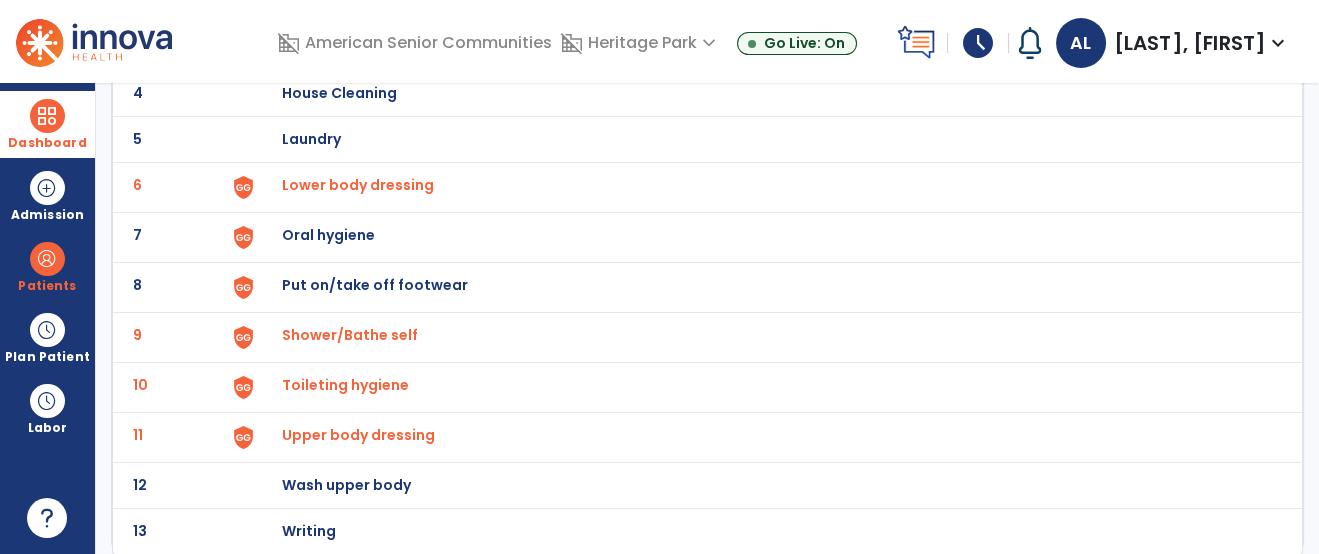 click on "Put on/take off footwear" at bounding box center (395, -53) 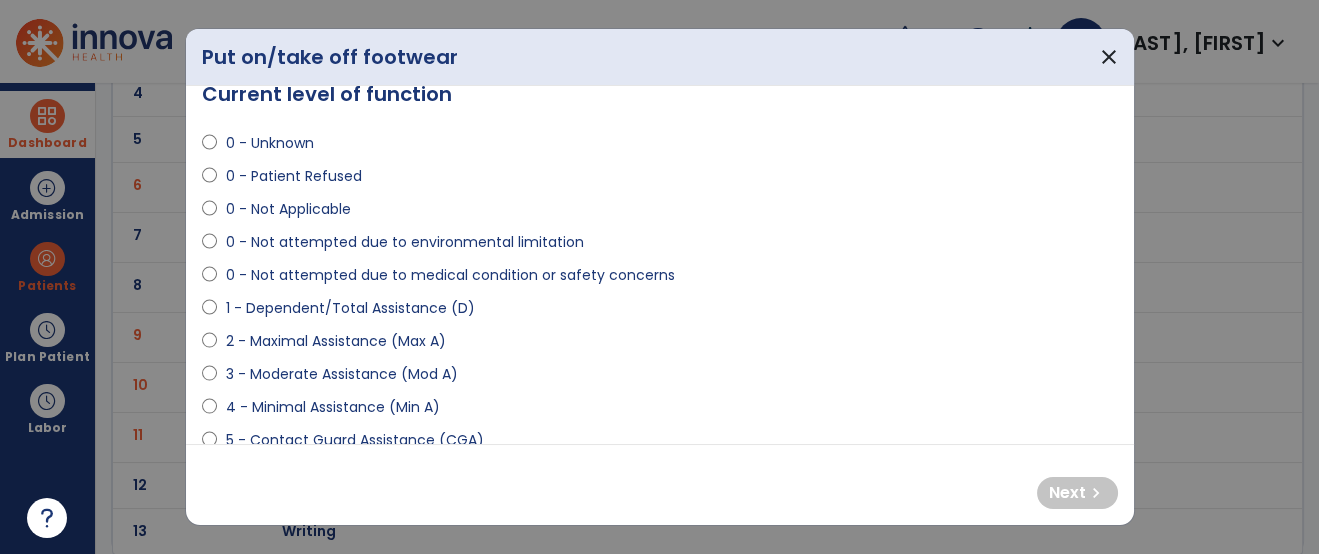 scroll, scrollTop: 34, scrollLeft: 0, axis: vertical 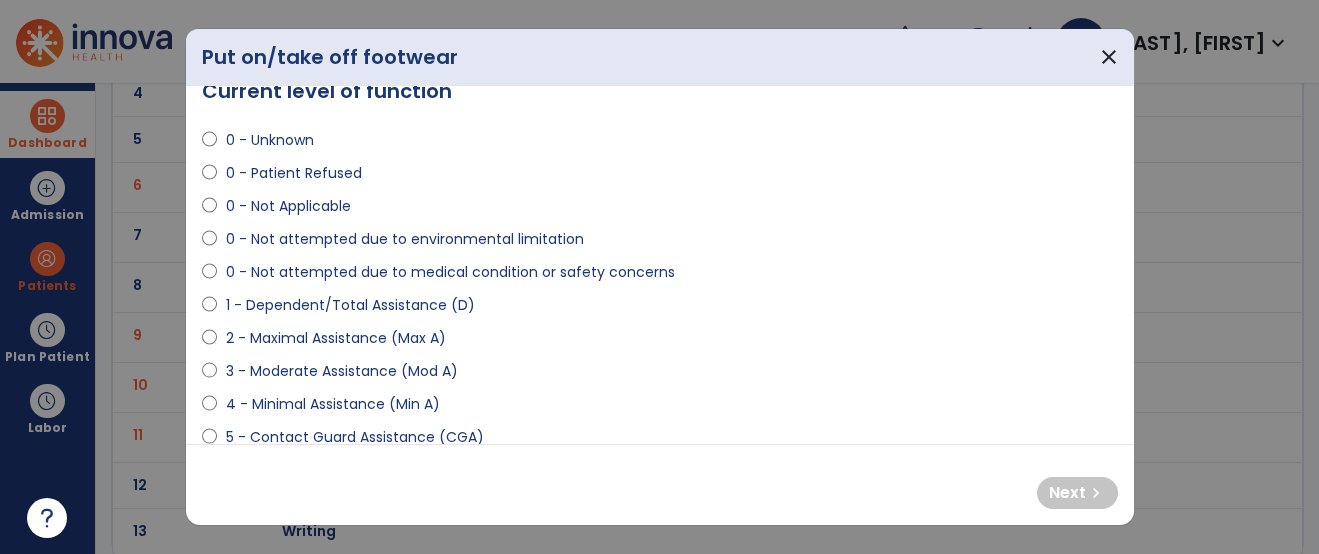 click on "0 - Not attempted due to medical condition or safety concerns" at bounding box center [660, 276] 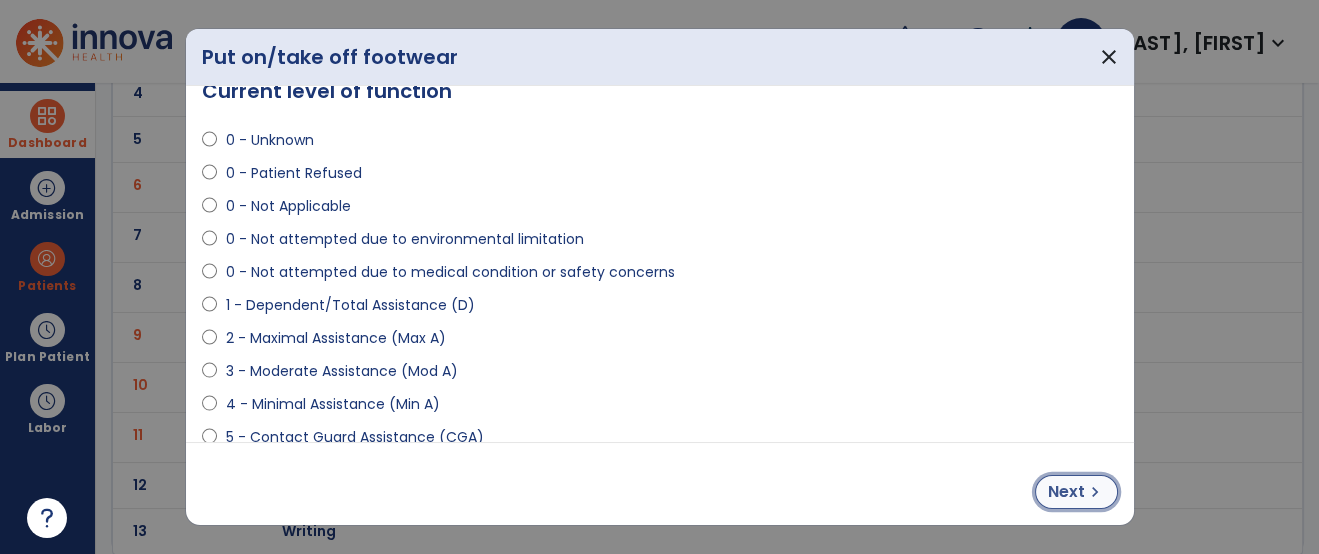 click on "chevron_right" at bounding box center (1095, 492) 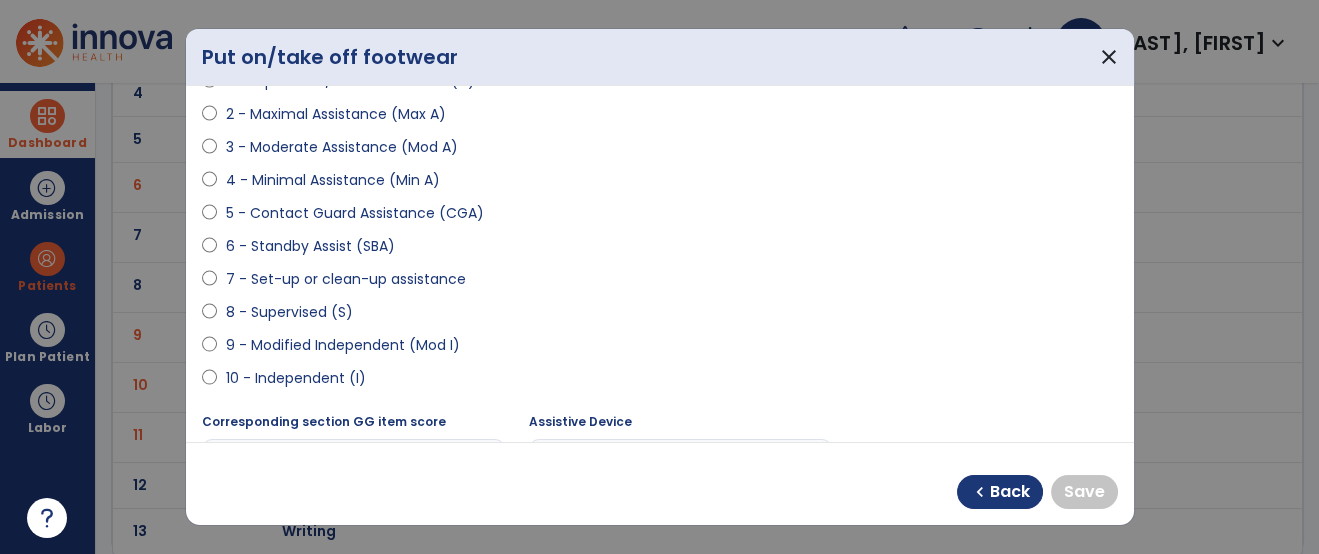 scroll, scrollTop: 272, scrollLeft: 0, axis: vertical 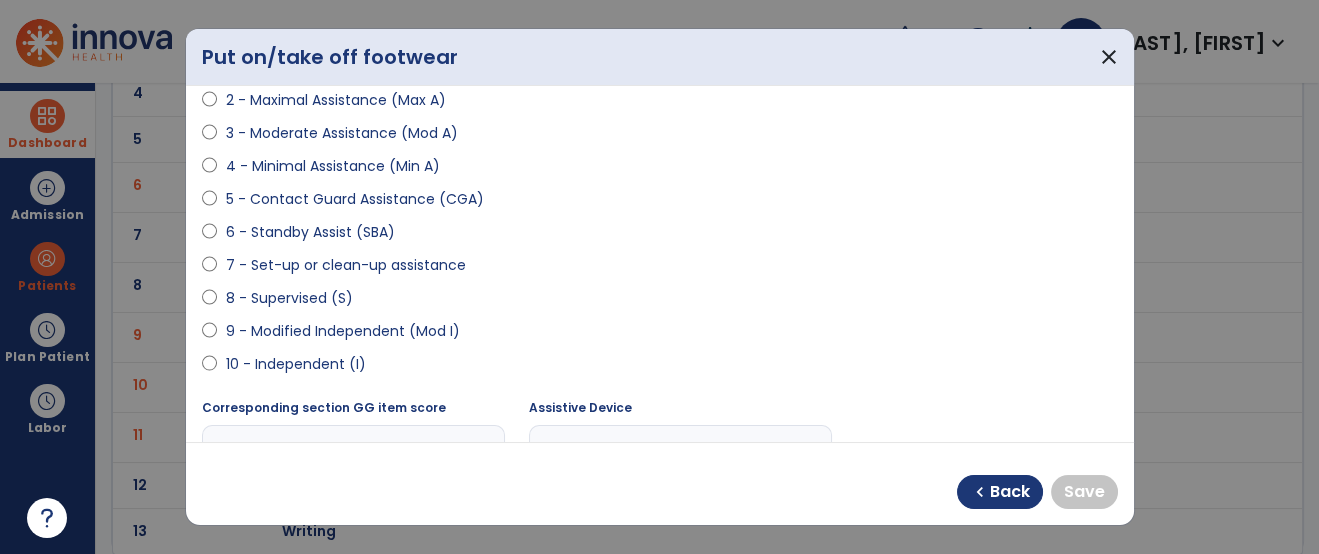 click on "7 - Set-up or clean-up assistance" at bounding box center [345, 265] 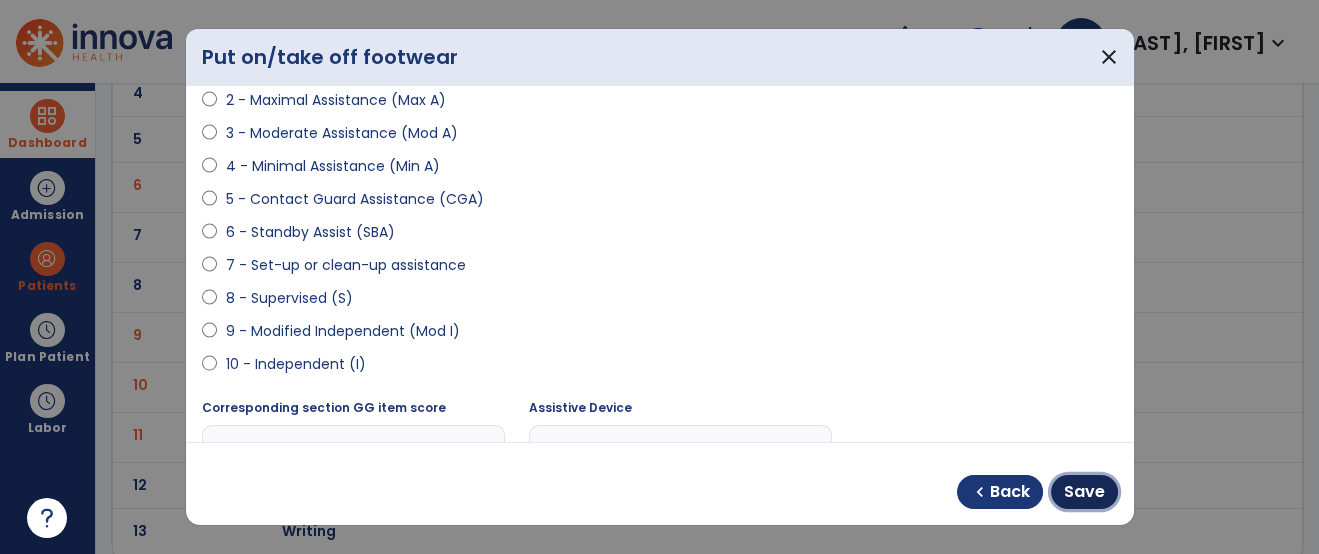 click on "Save" at bounding box center (1084, 492) 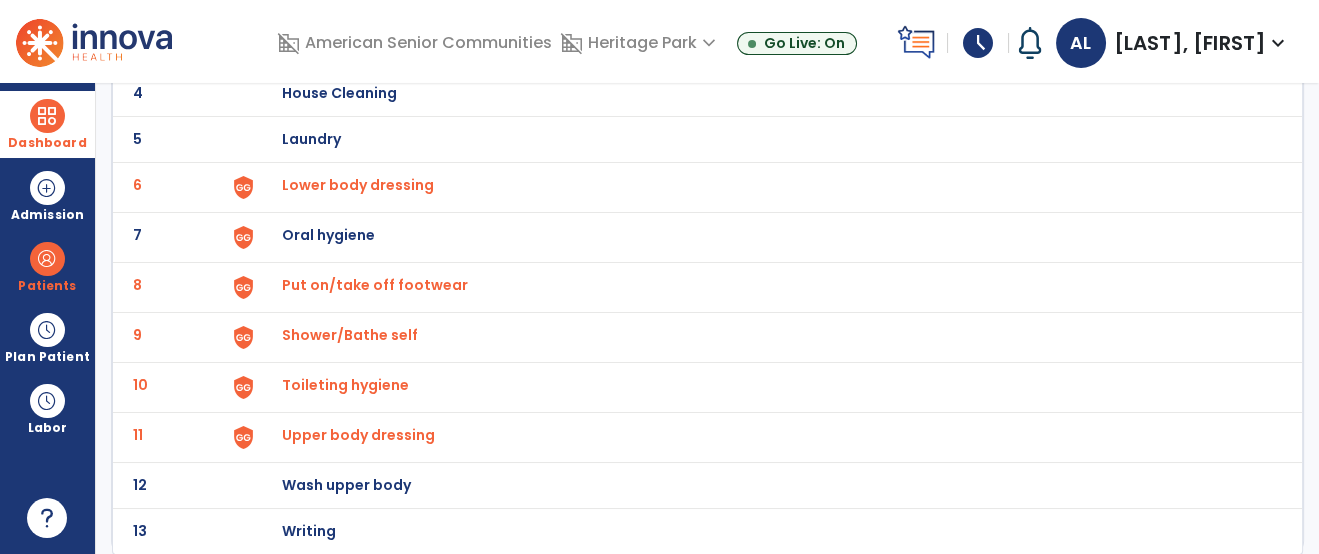 click on "Oral hygiene" at bounding box center [762, -53] 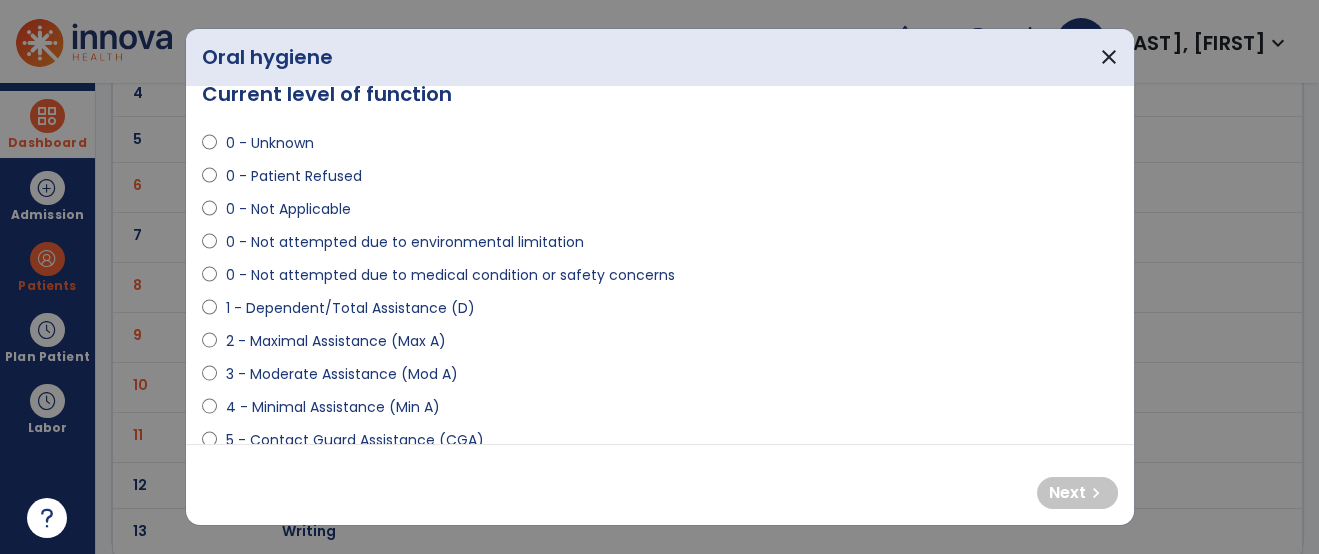 scroll, scrollTop: 190, scrollLeft: 0, axis: vertical 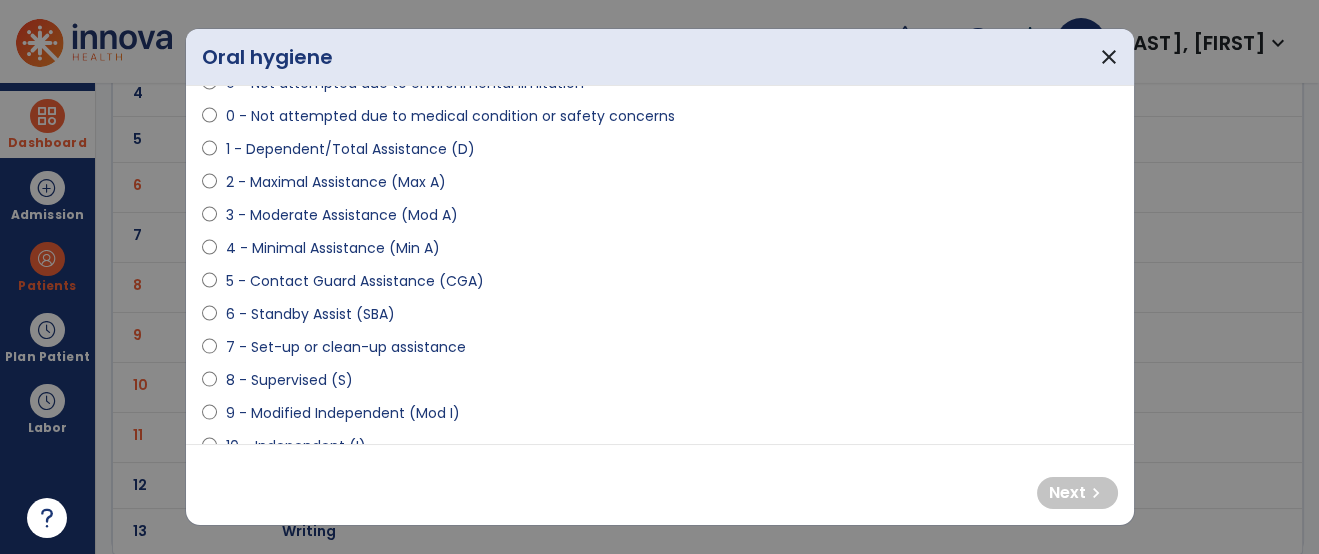 click on "8 - Supervised (S)" at bounding box center (288, 380) 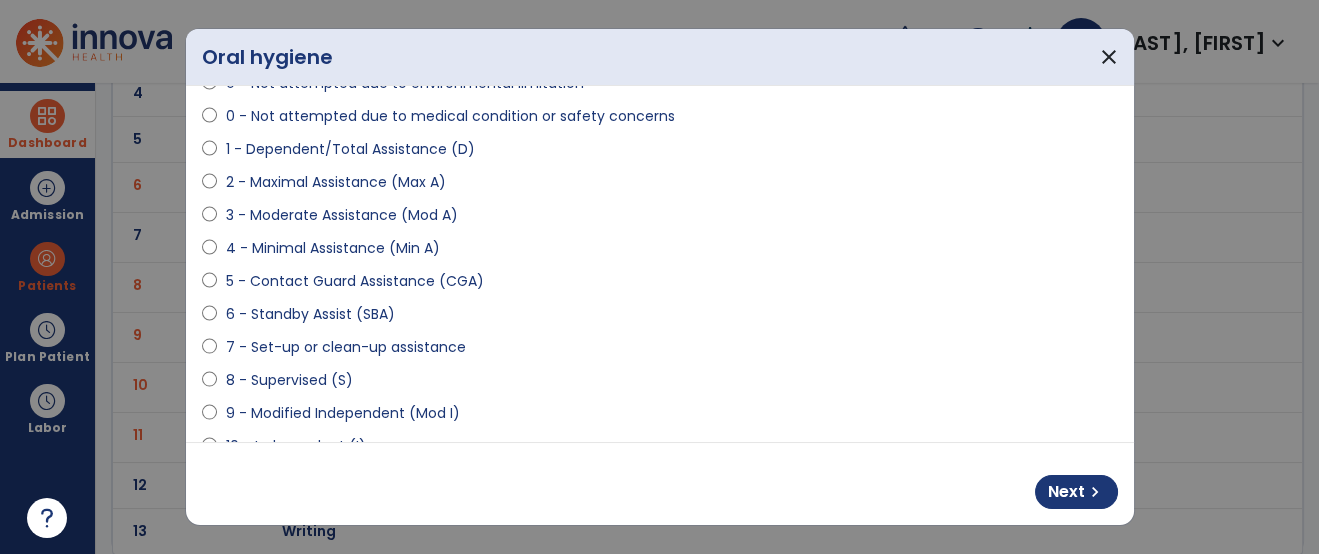 click on "6 - Standby Assist (SBA)" at bounding box center (309, 314) 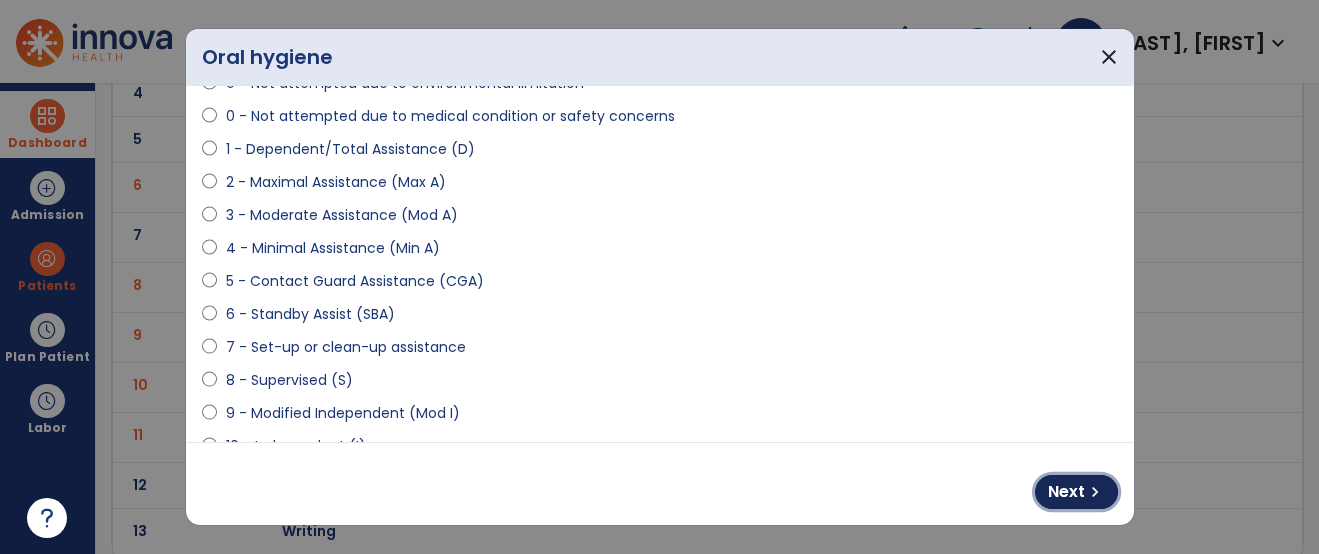 click on "chevron_right" at bounding box center [1095, 492] 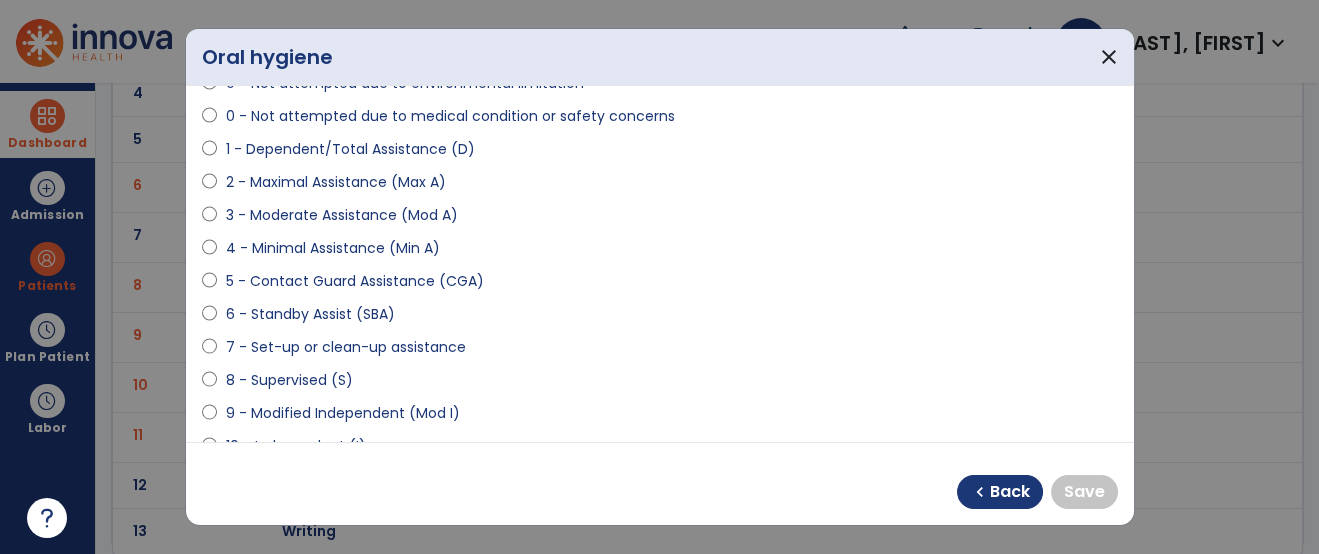 drag, startPoint x: 285, startPoint y: 343, endPoint x: 319, endPoint y: 347, distance: 34.234486 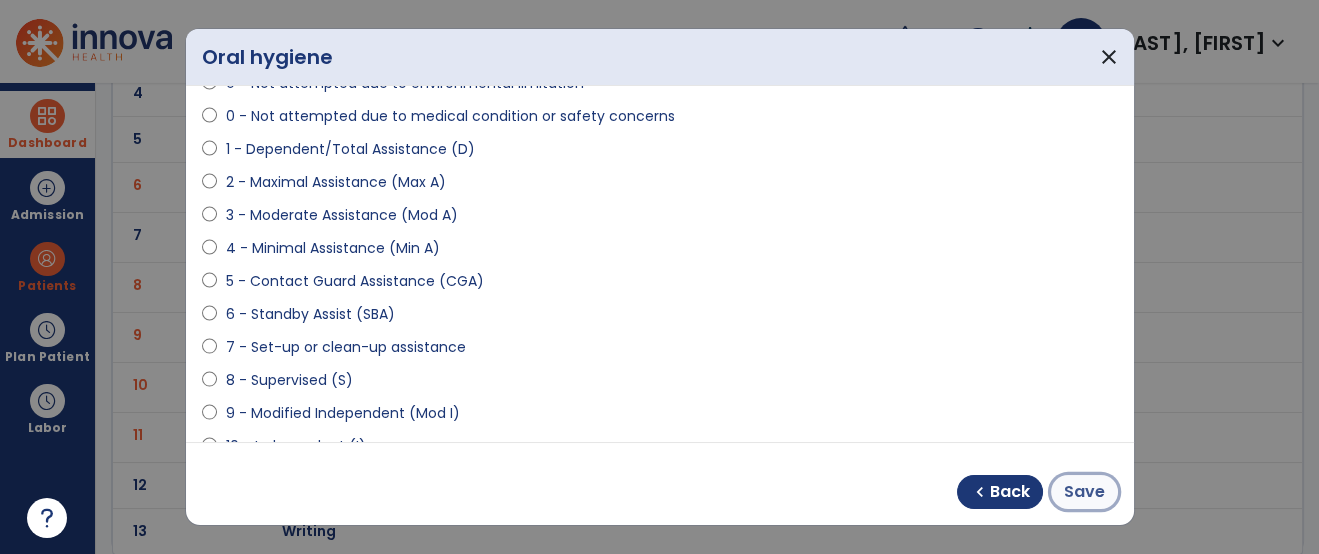 click on "Save" at bounding box center (1084, 492) 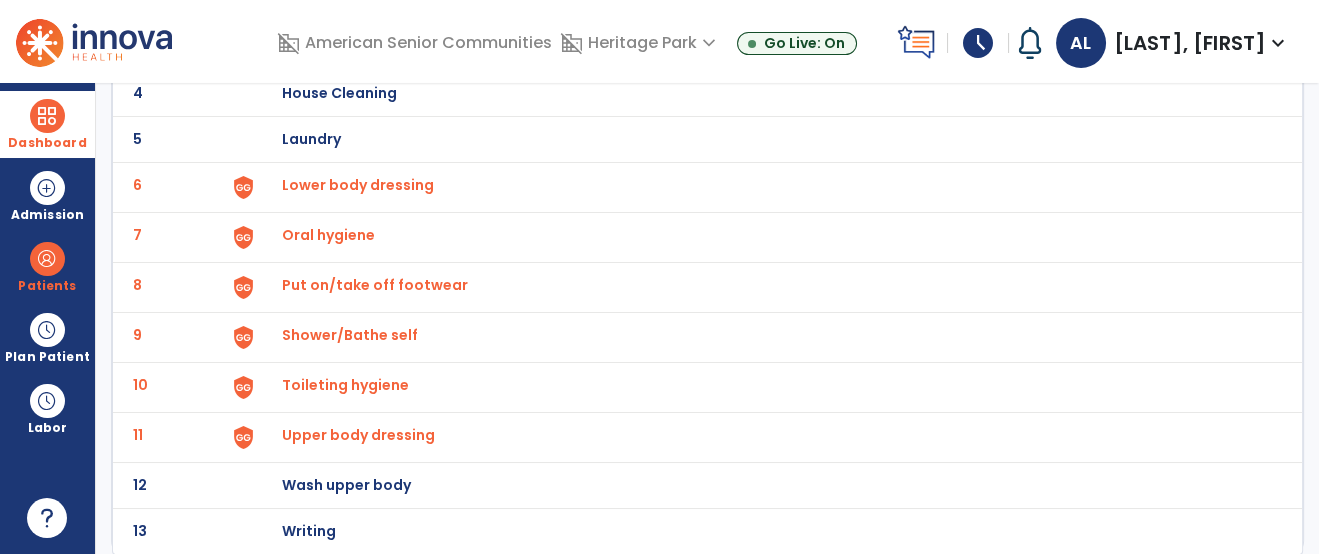 scroll, scrollTop: 0, scrollLeft: 0, axis: both 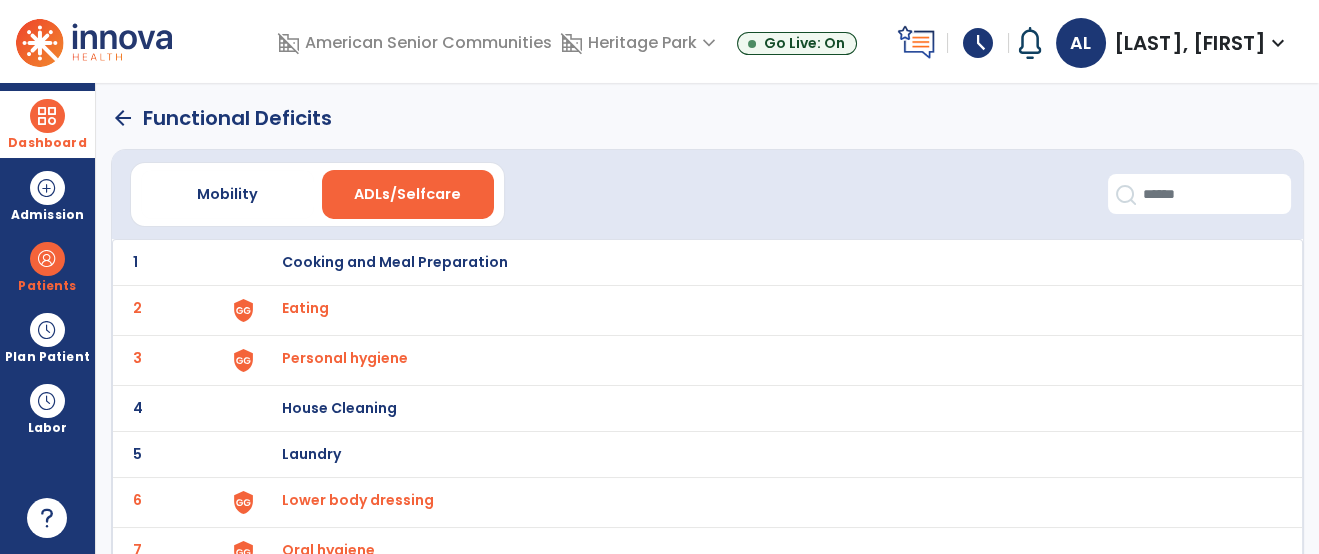click on "arrow_back" 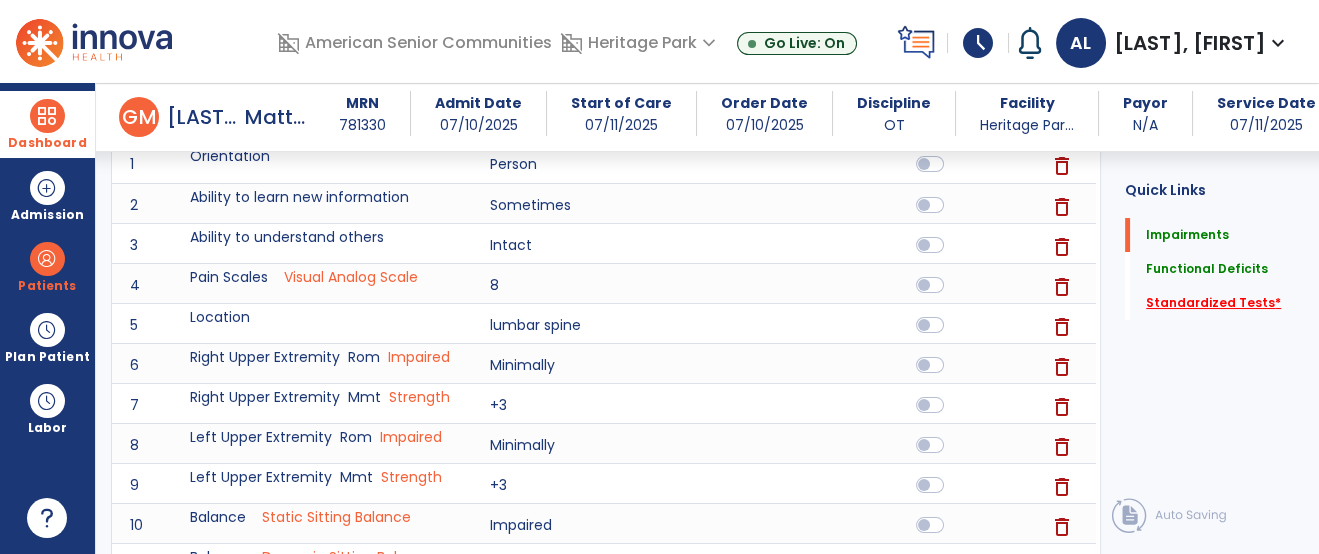 click on "Standardized Tests   *" 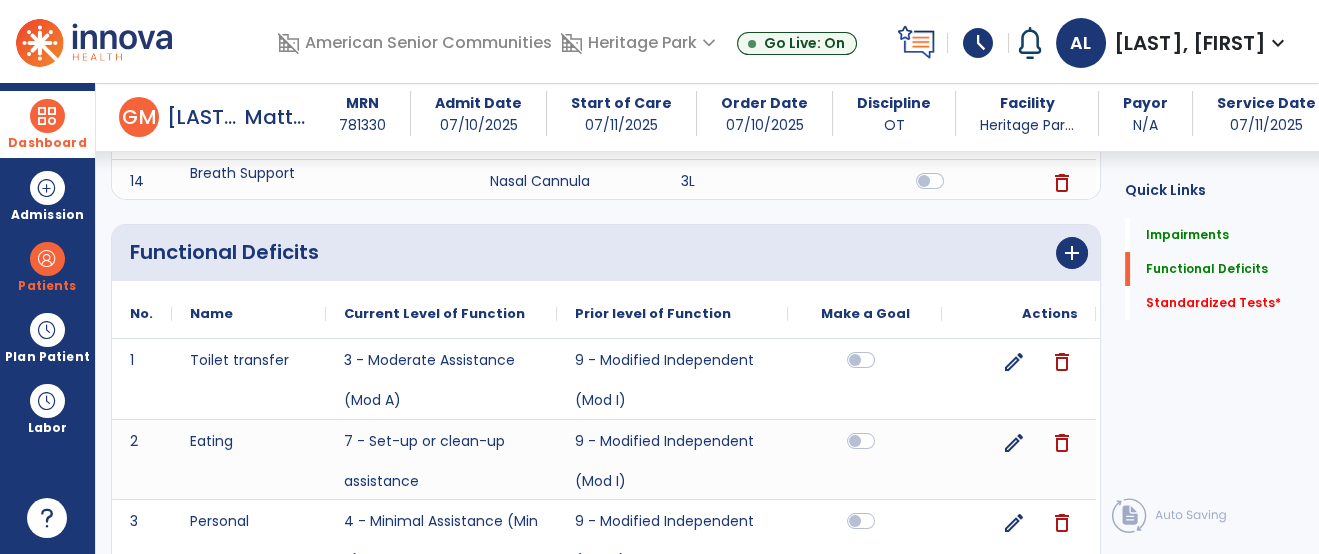 scroll, scrollTop: 1571, scrollLeft: 0, axis: vertical 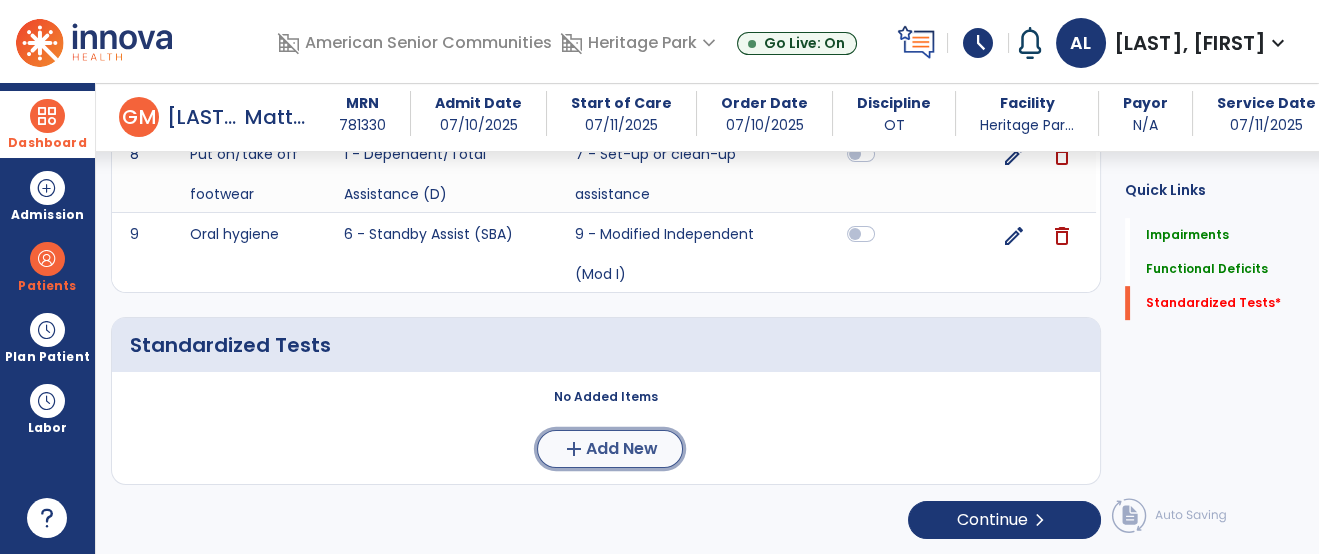click on "Add New" 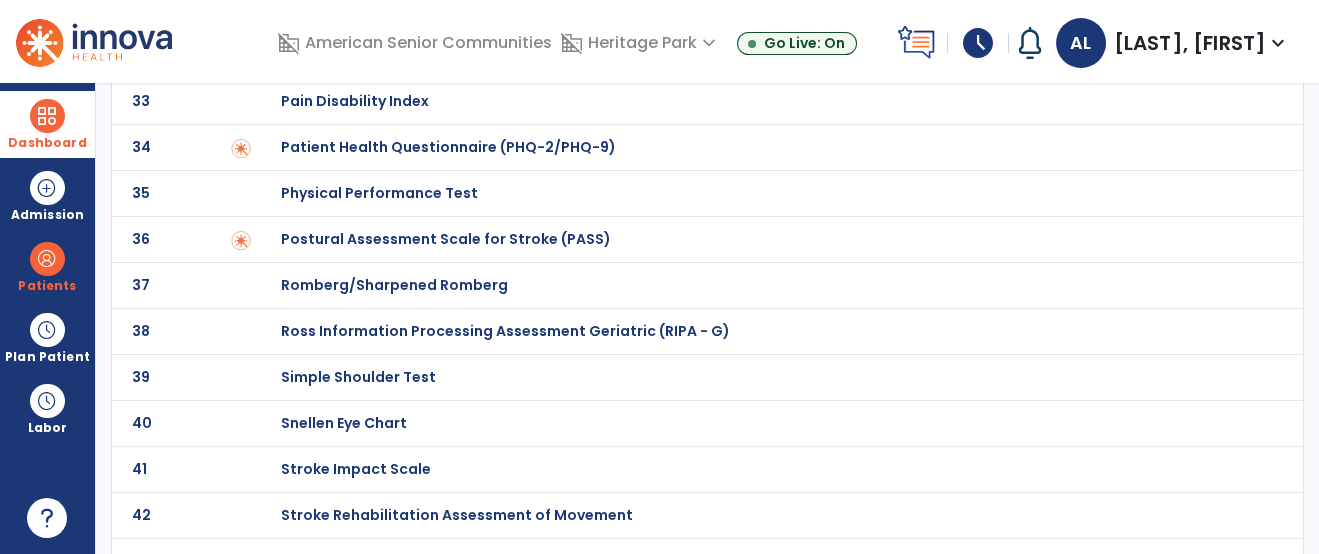 scroll, scrollTop: 0, scrollLeft: 0, axis: both 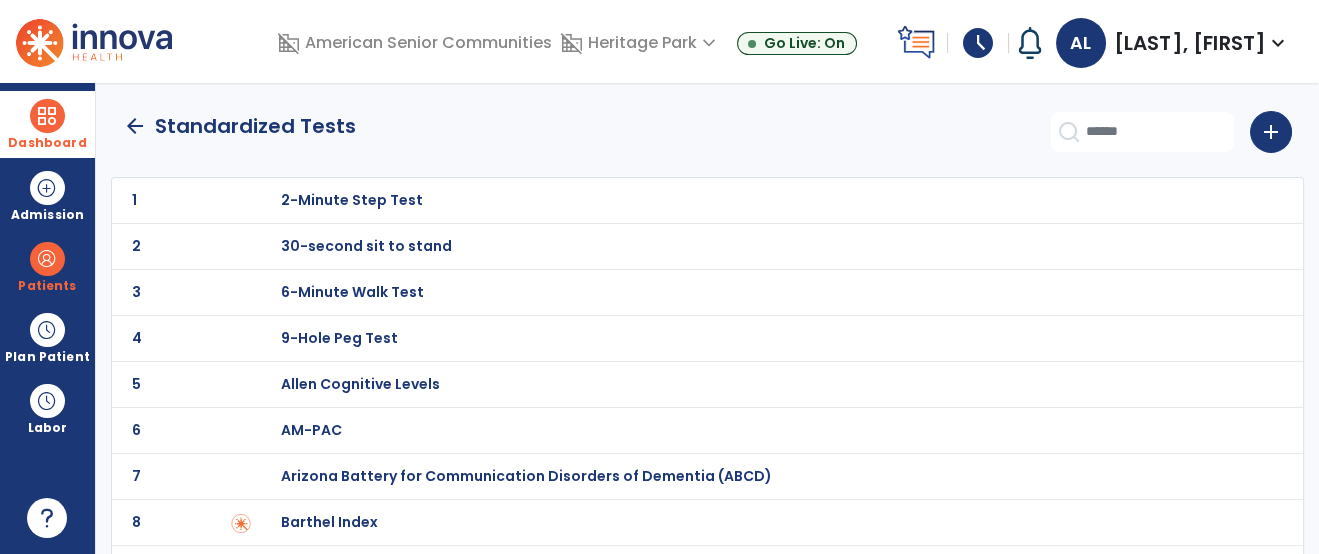 click on "Barthel Index" at bounding box center (352, 200) 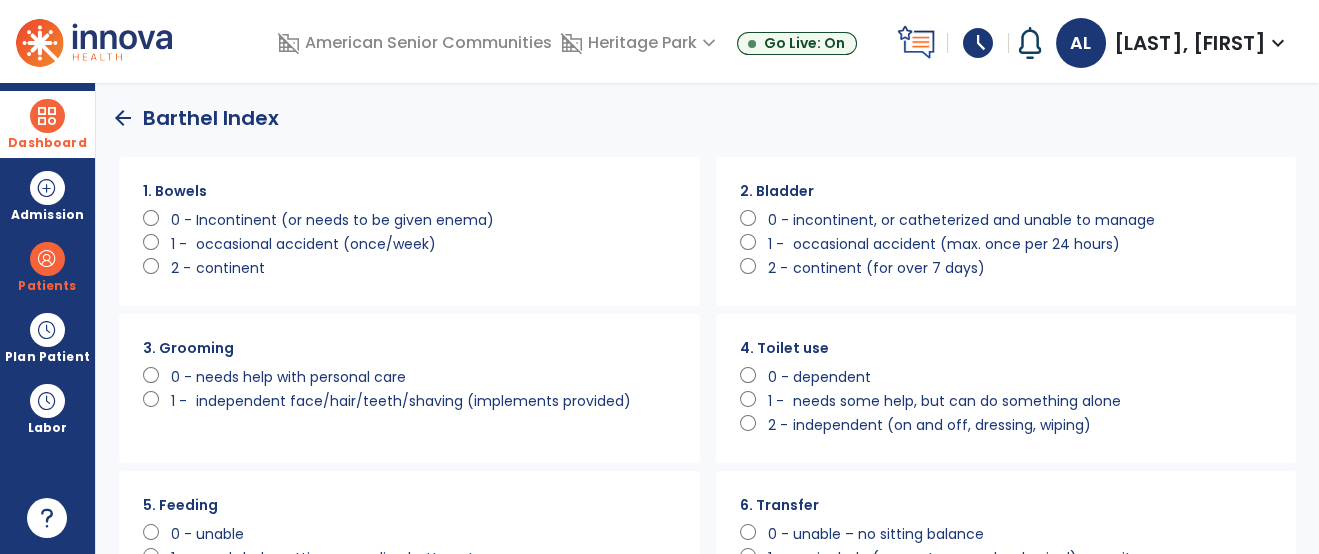 scroll, scrollTop: 0, scrollLeft: 0, axis: both 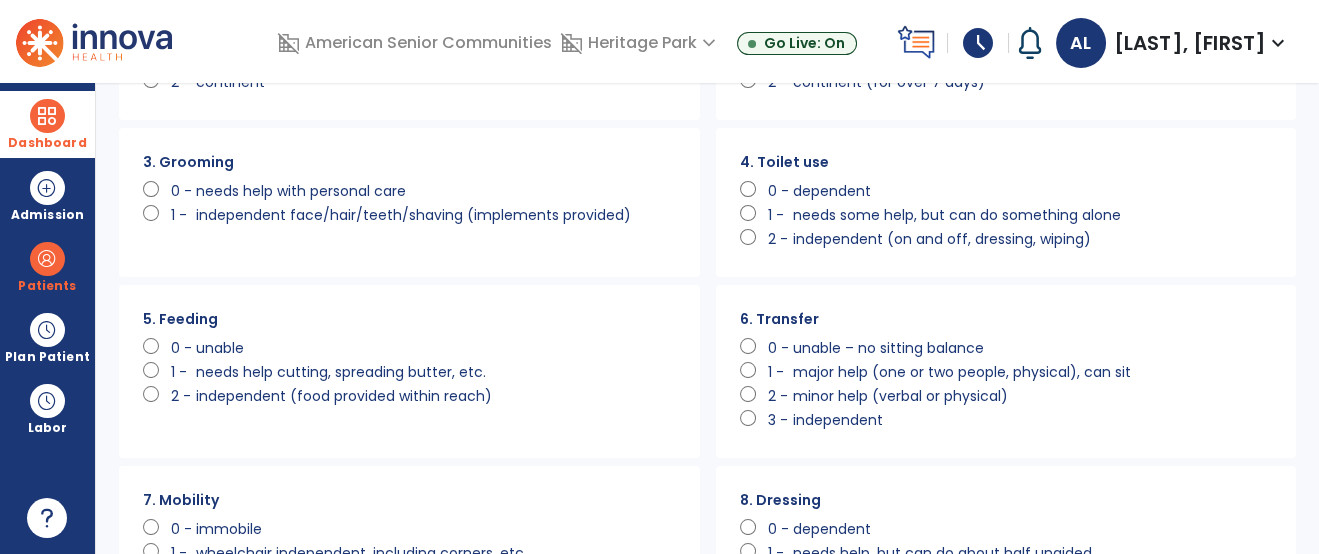 click on "dependent" 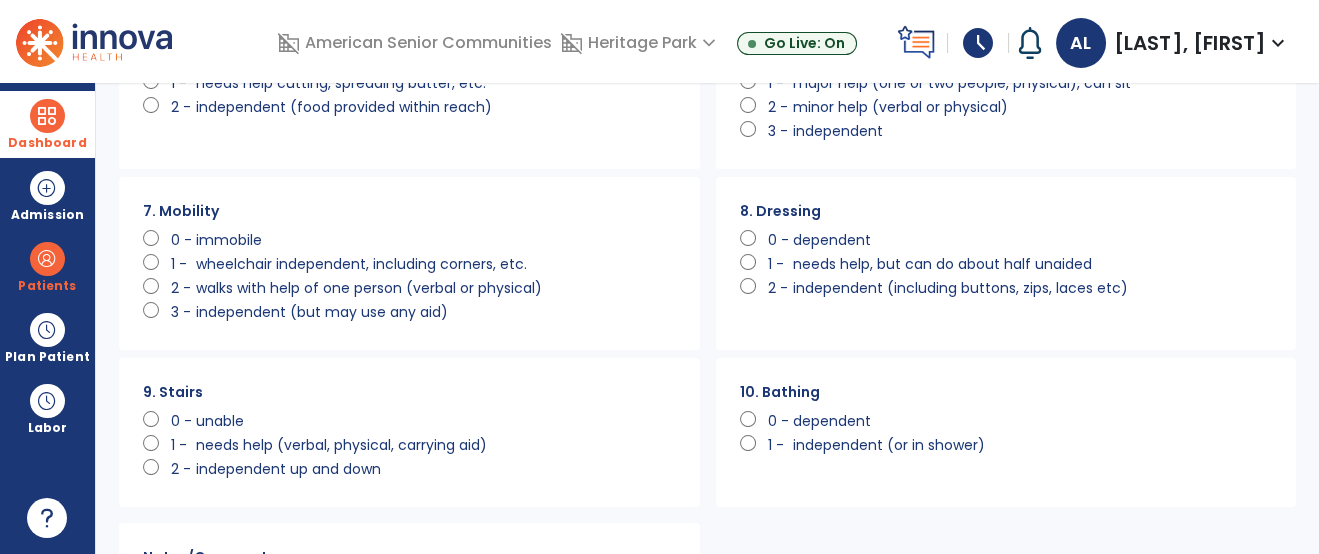 scroll, scrollTop: 484, scrollLeft: 0, axis: vertical 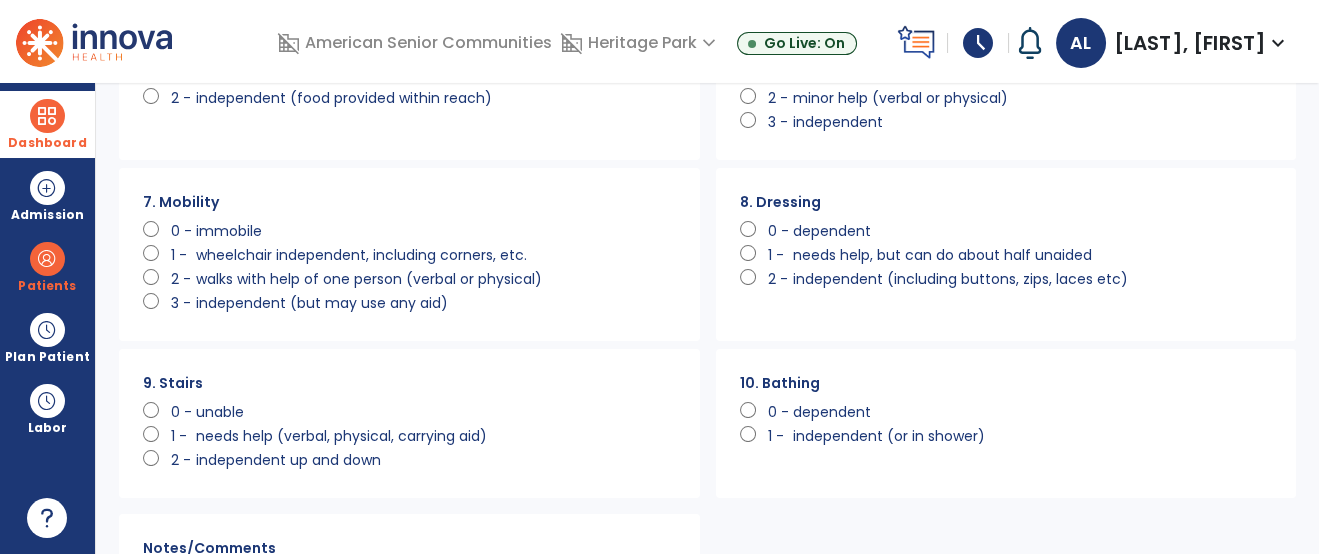 click on "immobile" 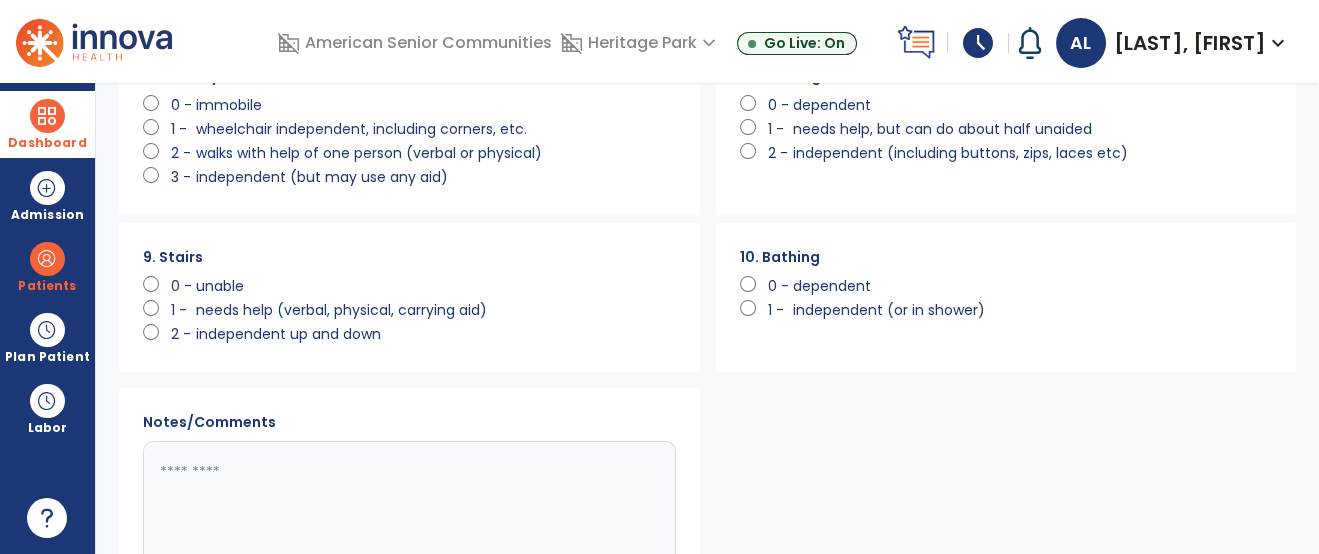 scroll, scrollTop: 754, scrollLeft: 0, axis: vertical 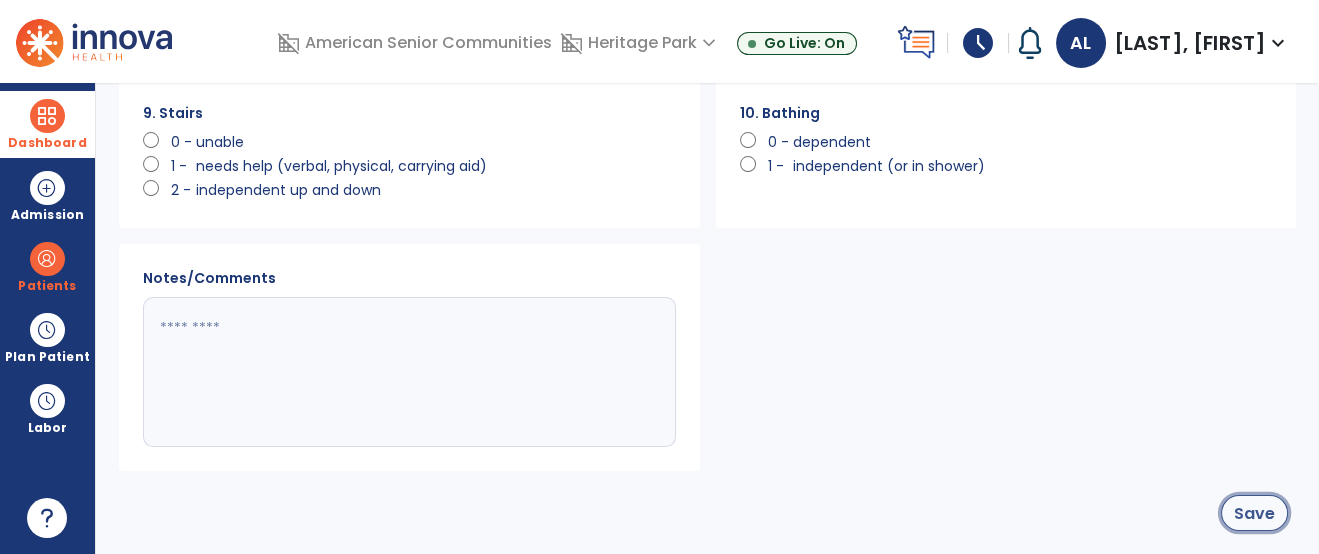 click on "Save" 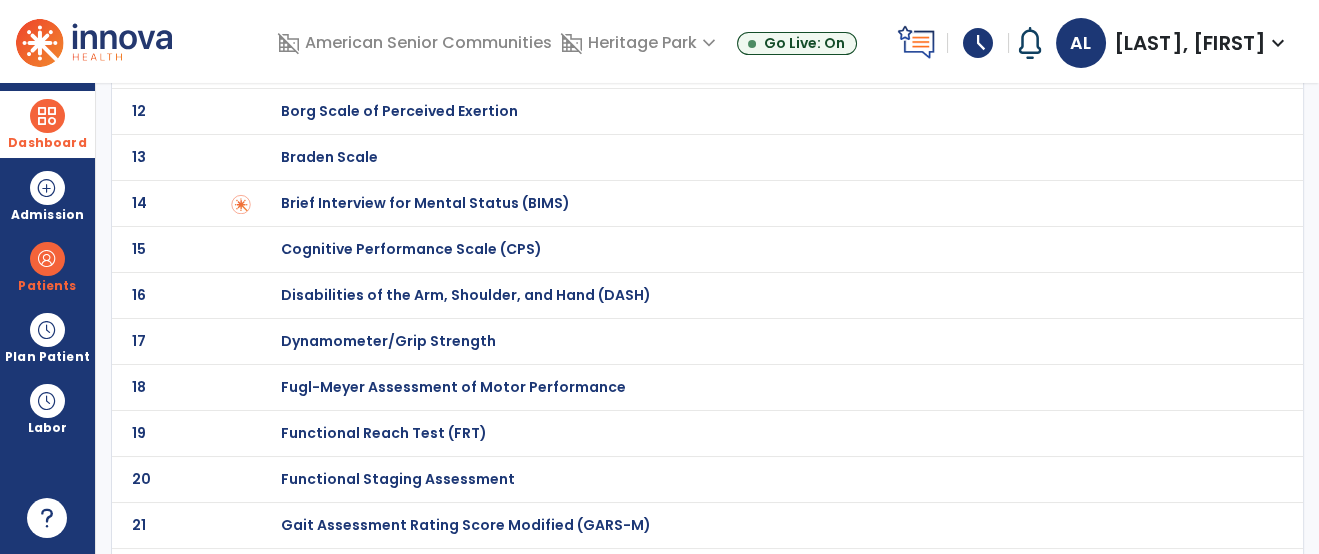 scroll, scrollTop: 2, scrollLeft: 0, axis: vertical 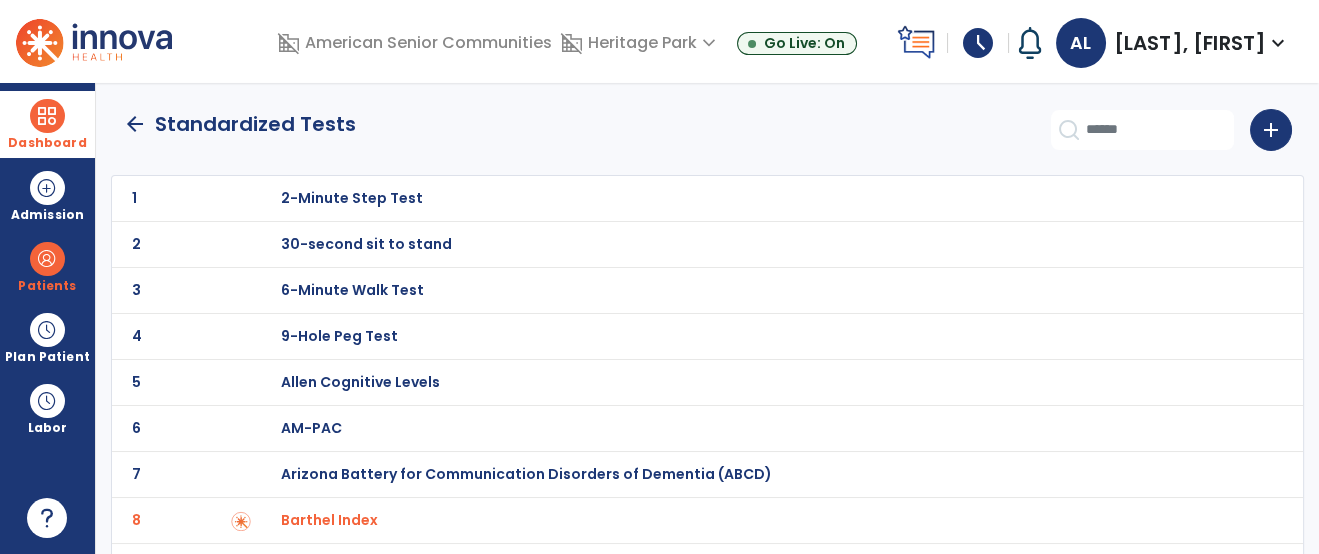 click on "arrow_back" 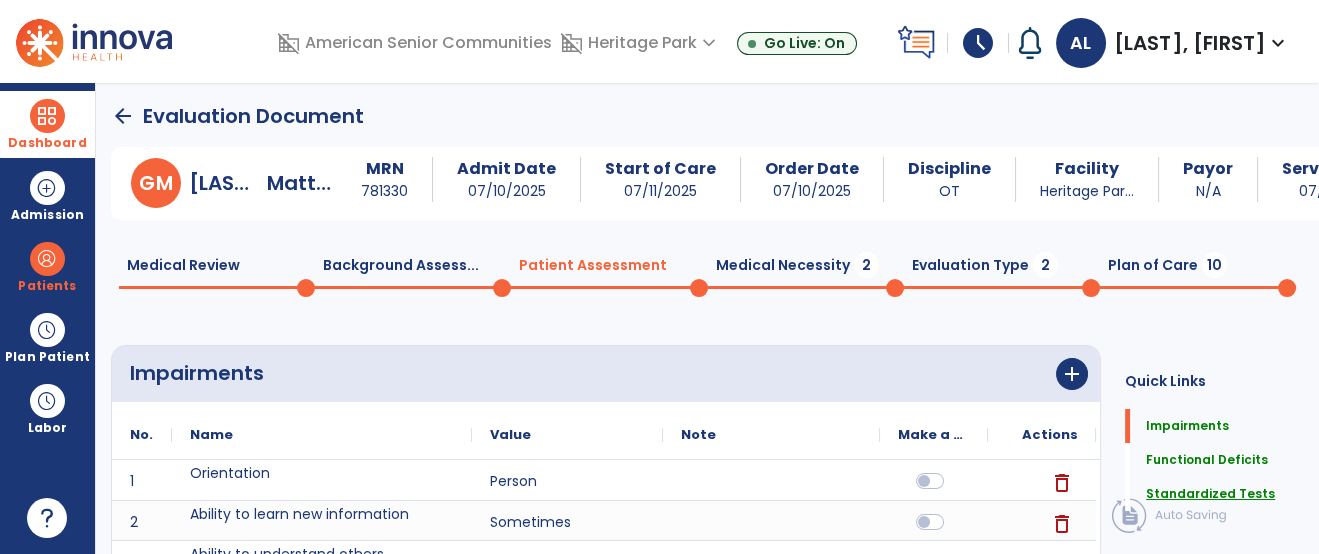 scroll, scrollTop: 20, scrollLeft: 0, axis: vertical 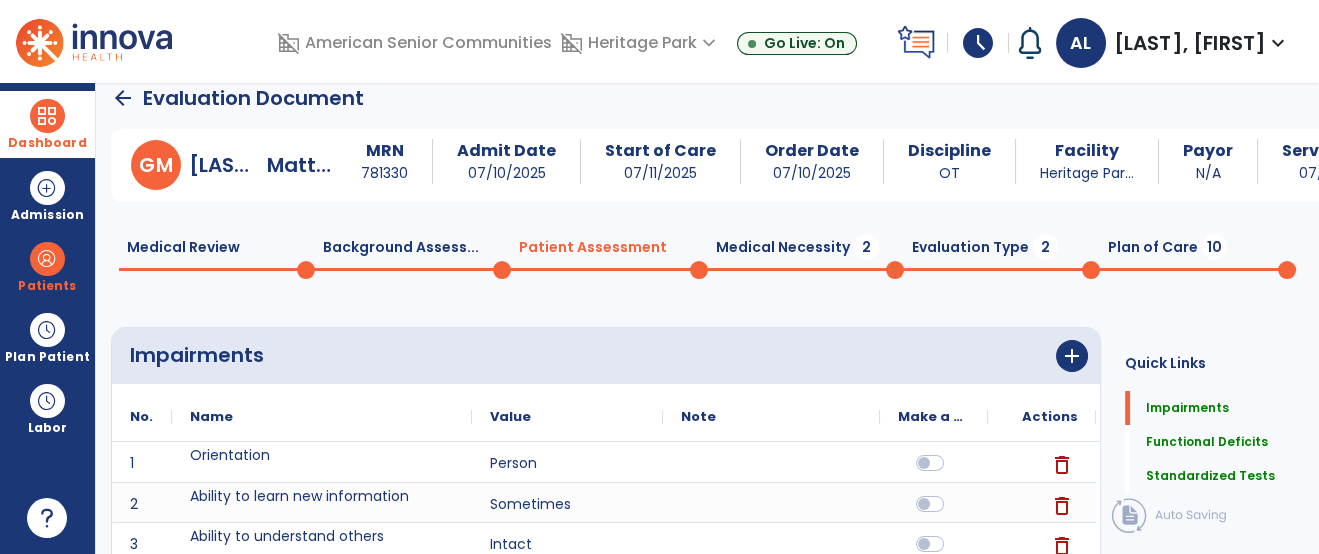click on "Medical Review  0  Background Assess...  0  Patient Assessment  0  Medical Necessity  2  Evaluation Type  2  Plan of Care  10" 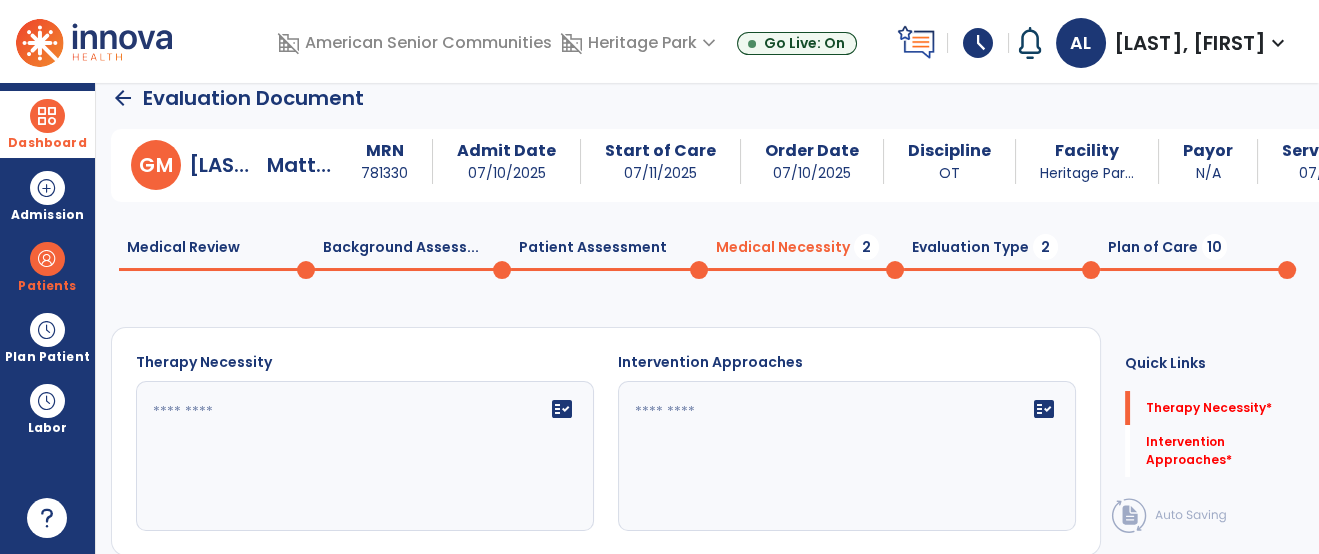 click 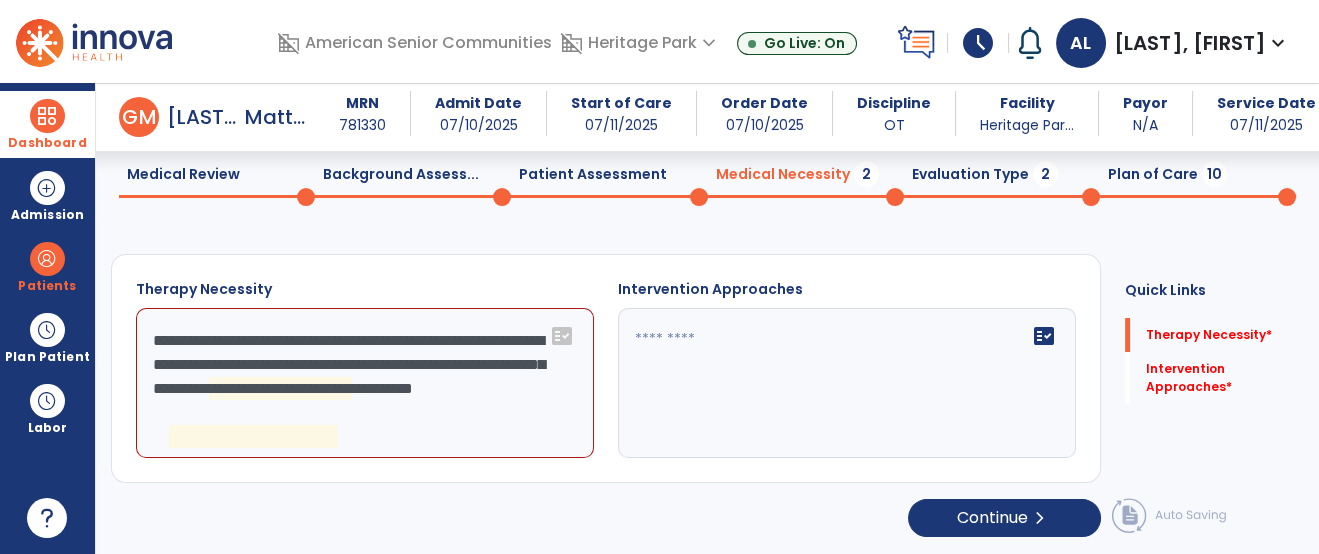scroll, scrollTop: 73, scrollLeft: 0, axis: vertical 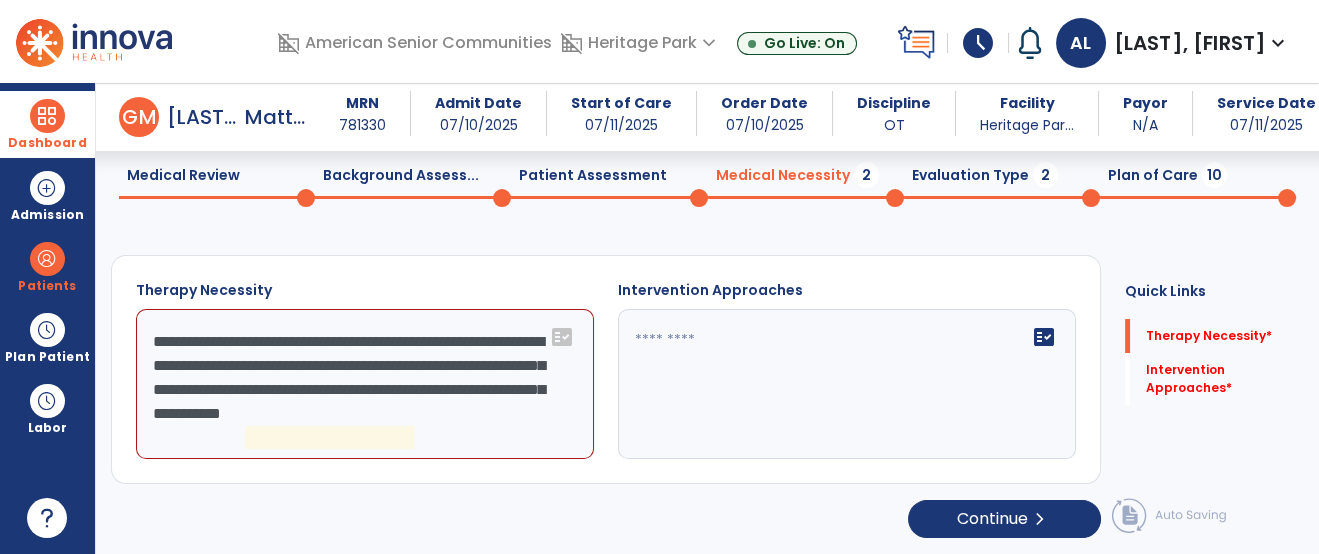 click on "**********" 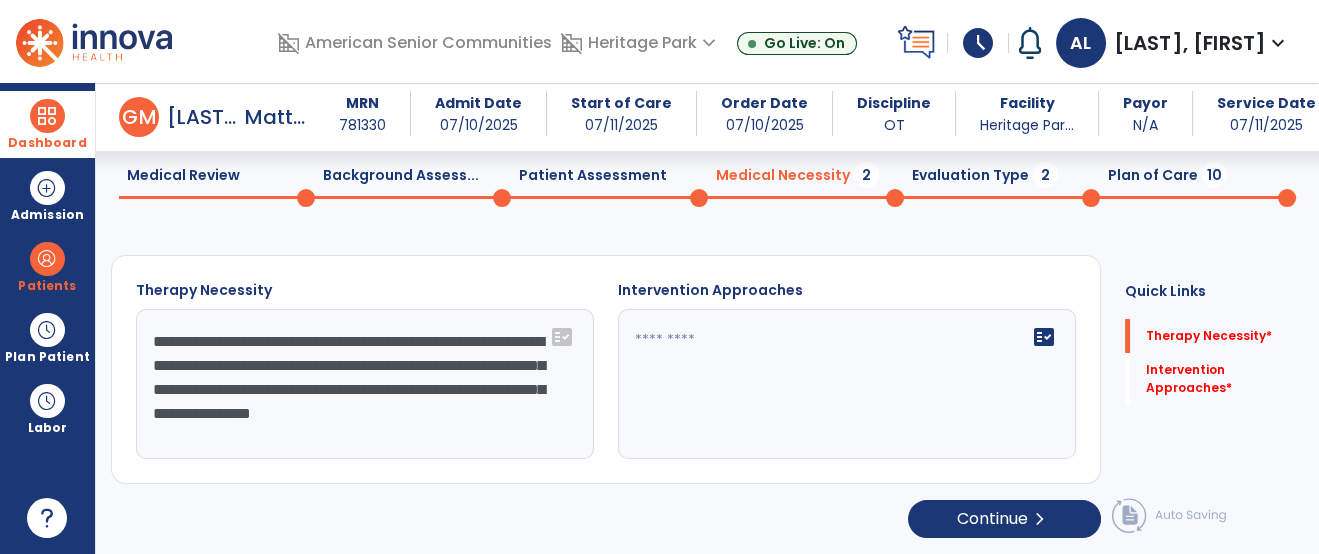 type on "**********" 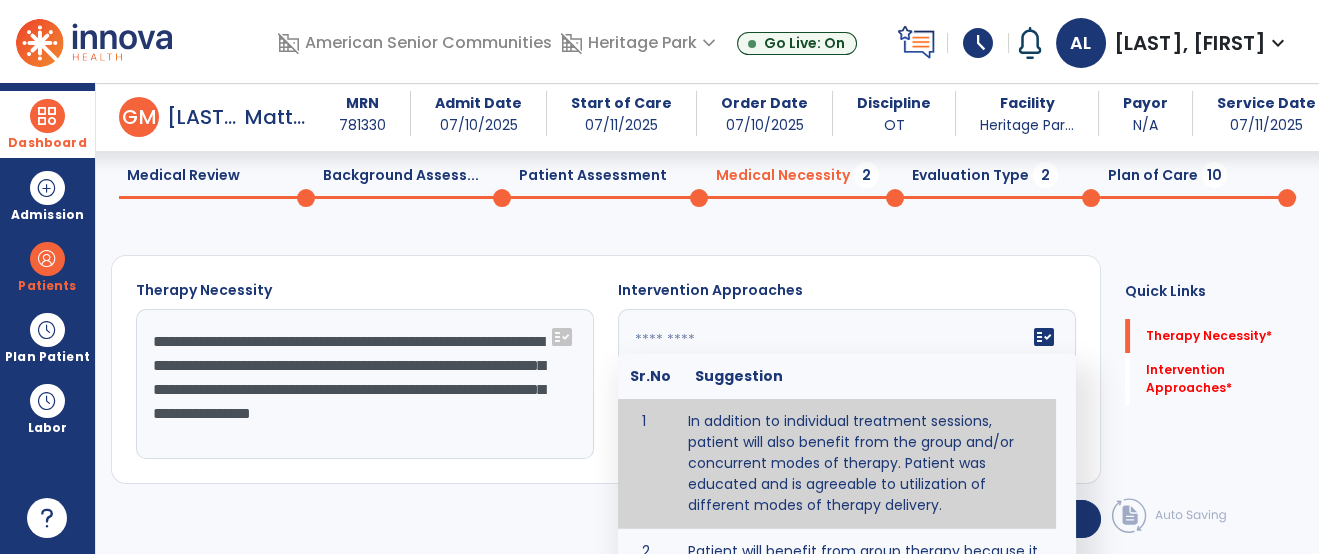 click on "fact_check  Sr.No Suggestion 1 In addition to individual treatment sessions, patient will also benefit from the group and/or concurrent modes of therapy. Patient was educated and is agreeable to utilization of different modes of therapy delivery. 2 Patient will benefit from group therapy because it allows for modeling (a form of learning in which individuals learn by imitating the actions of others and it reduces social isolation and enhances coping mechanisms. 3 Patient will benefit from group therapy to: Create a network that promotes growth and learning by enabling patients to receive and give support and to share experiences from different points of view. 4 Patient will benefit from group/concurrent therapy because it is supported by evidence to promote increased patient engagement and sustainable outcomes. 5 Patient will benefit from group/concurrent therapy to: Promote independence and minimize dependence." 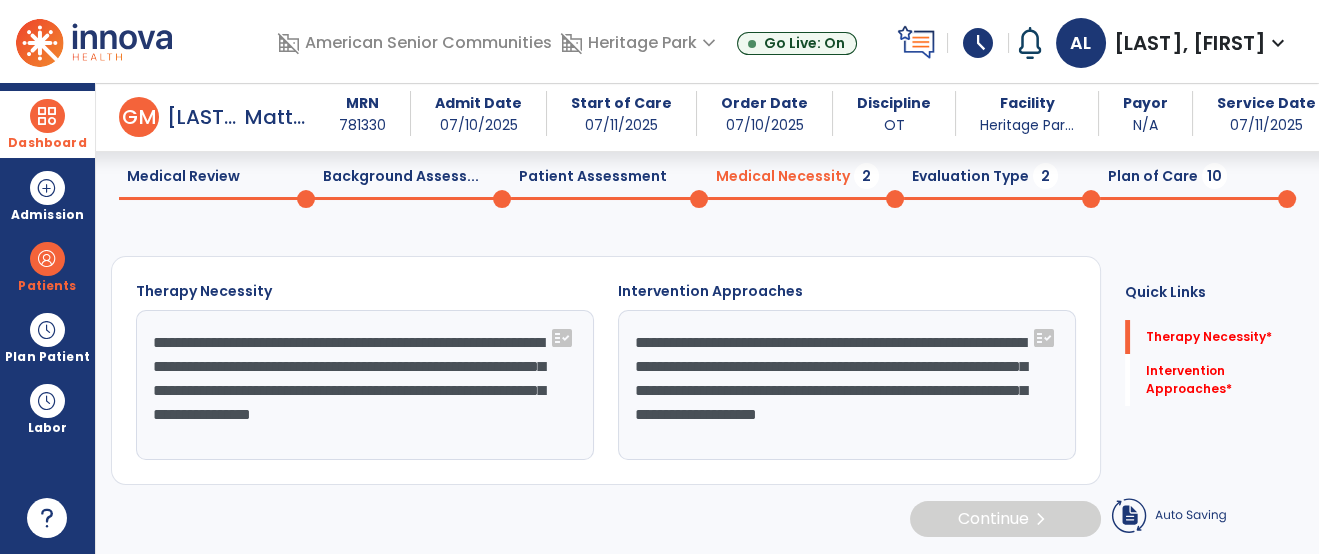 scroll, scrollTop: 71, scrollLeft: 0, axis: vertical 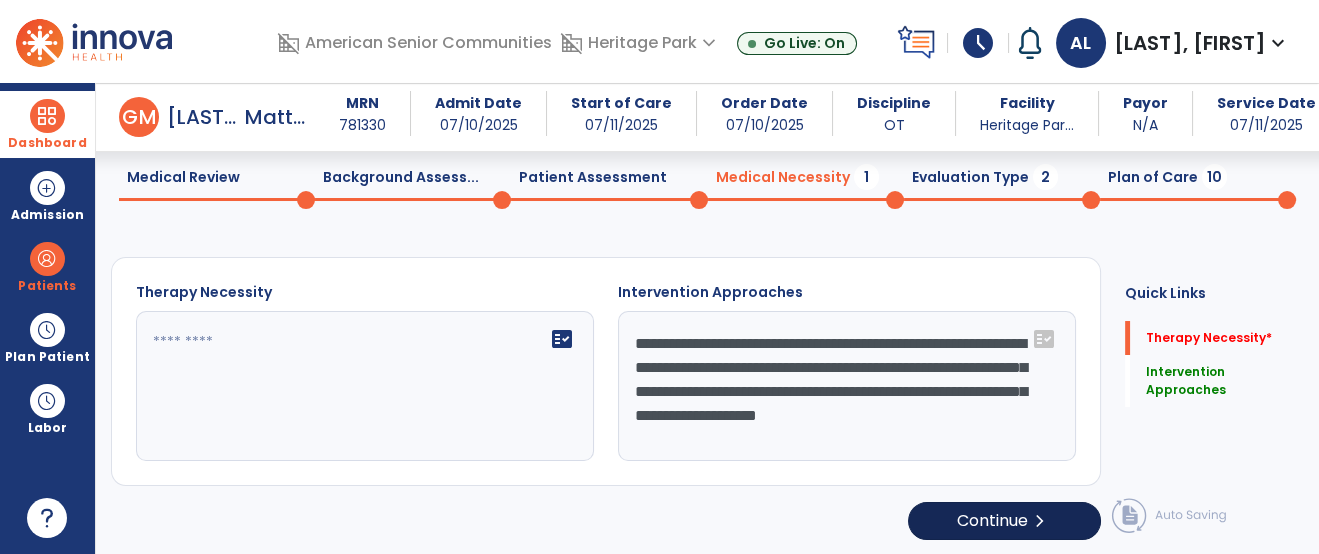 type on "**********" 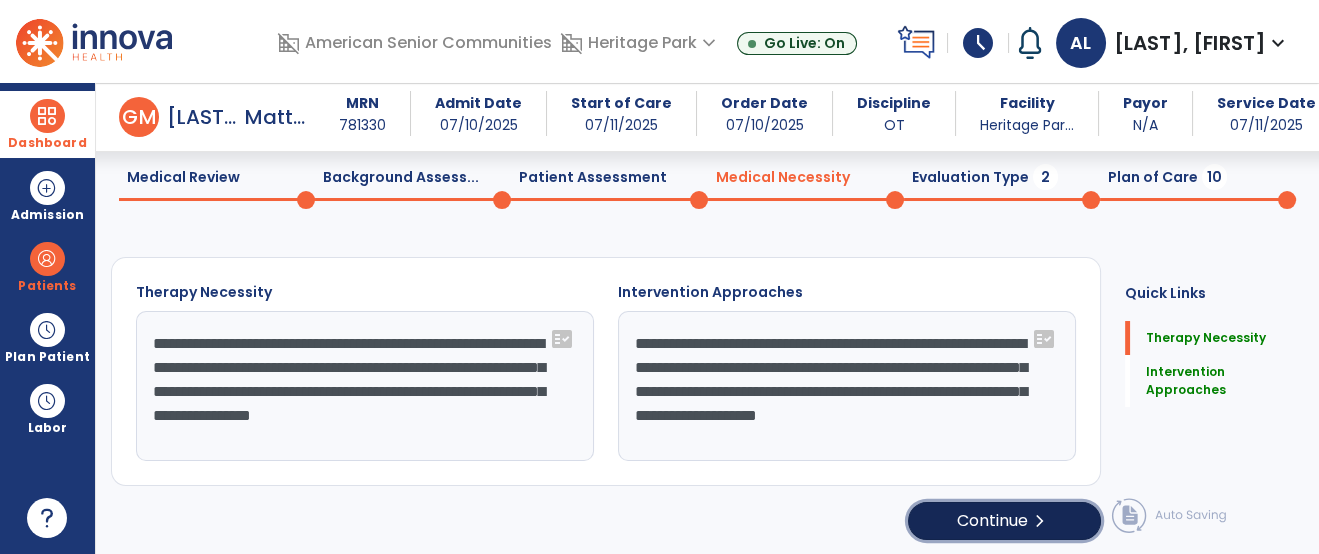 click on "Continue  chevron_right" 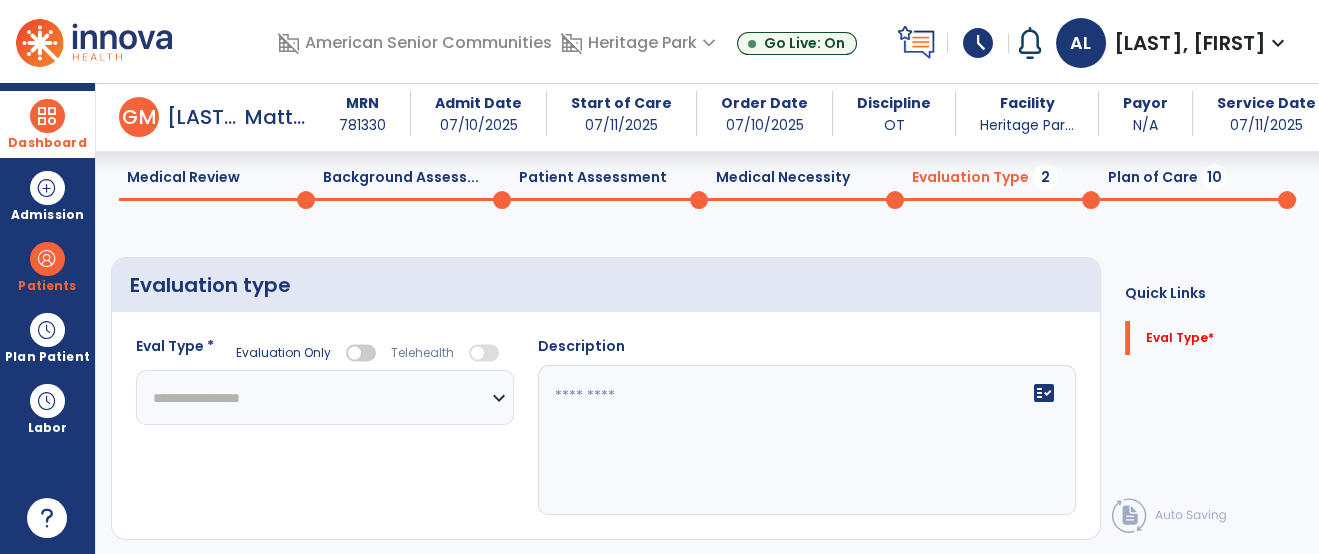 click on "**********" 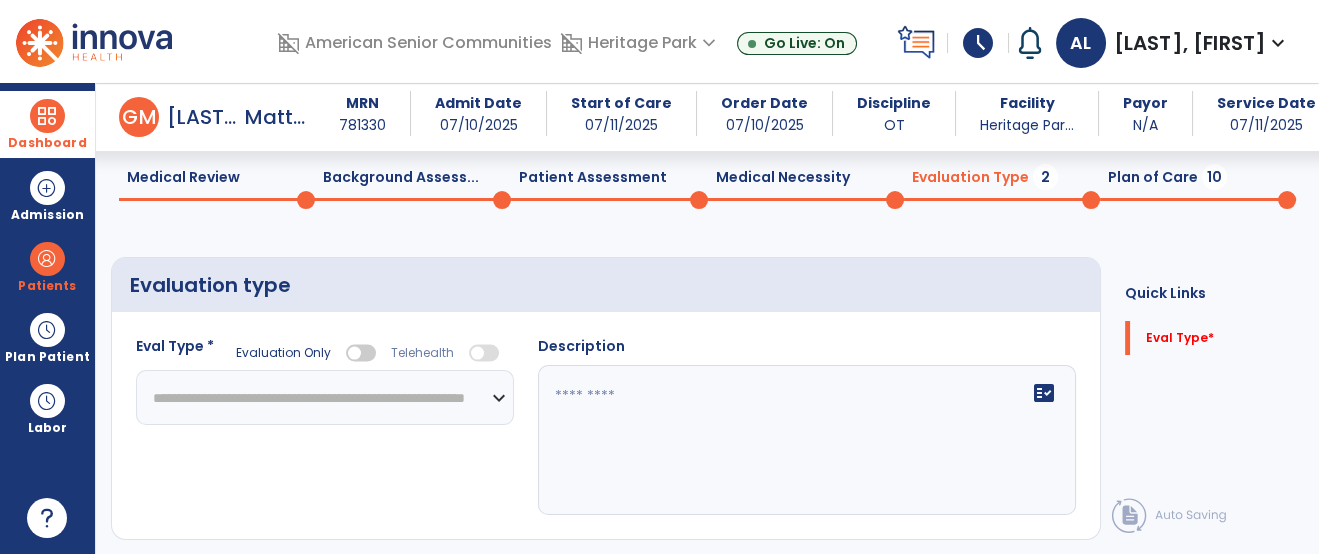 click on "**********" 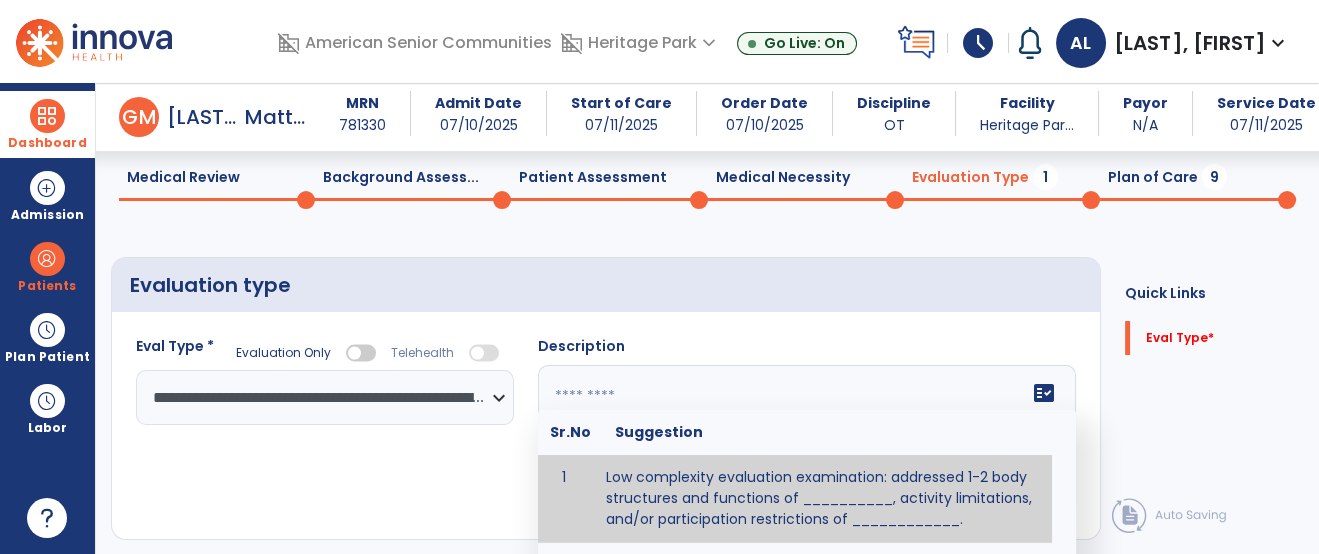 click on "fact_check  Sr.No Suggestion 1 Low complexity evaluation examination: addressed 1-2 body structures and functions of __________, activity limitations, and/or participation restrictions of ____________. 2 Moderate Complexity evaluation examination: addressed 3 or more body structures and functions of ________, activity limitations, and/or participation restrictions of _______. 3 High Complexity evaluation examination: addressed 4 or more body structures and functions of _______, activity limitations, and/or participation restrictions of _________" 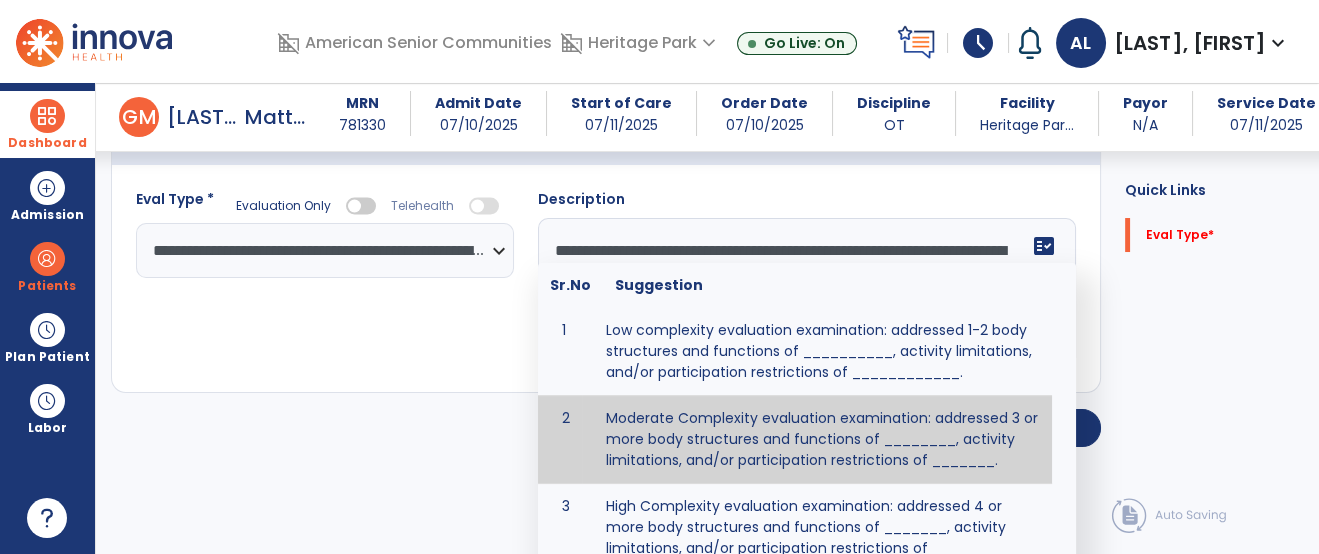 scroll, scrollTop: 127, scrollLeft: 0, axis: vertical 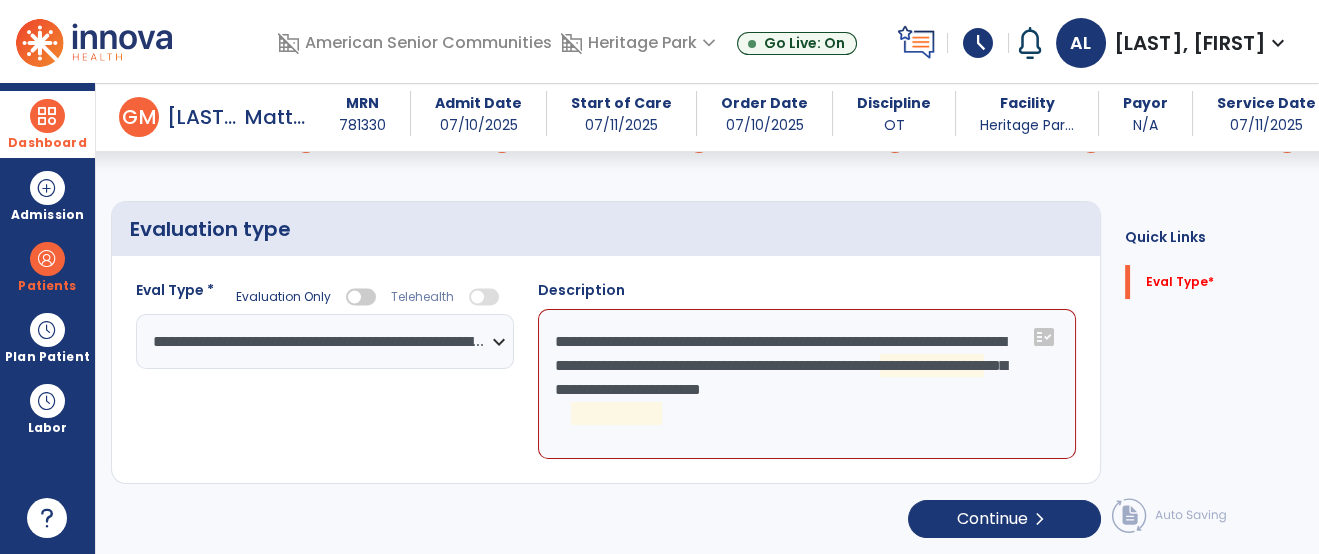 click on "**********" 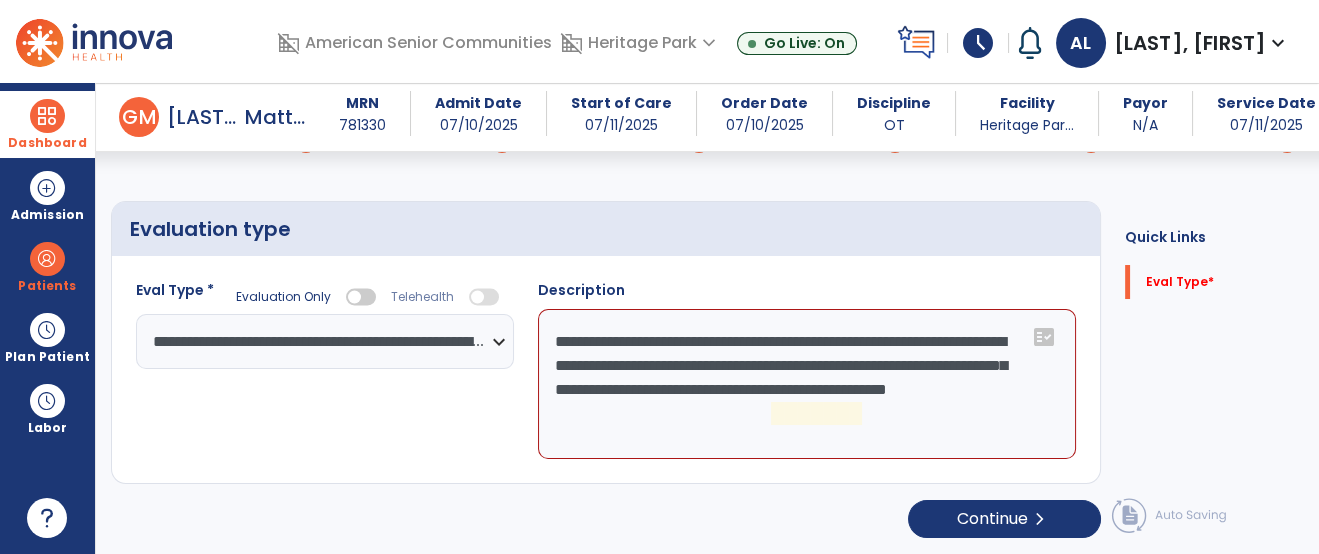 click on "**********" 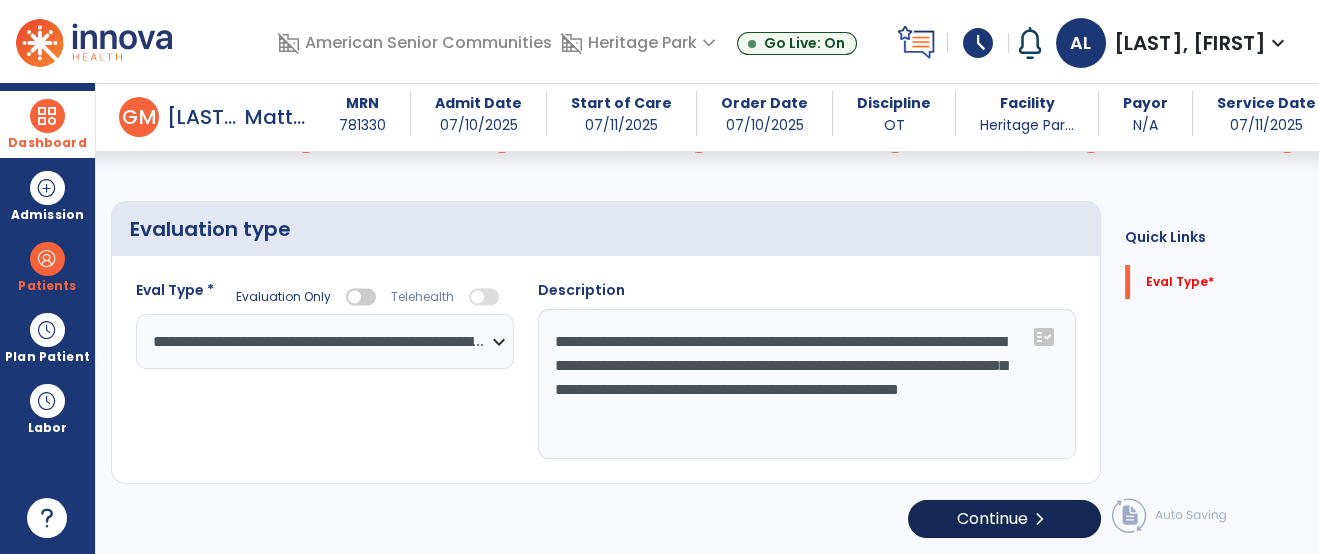 type on "**********" 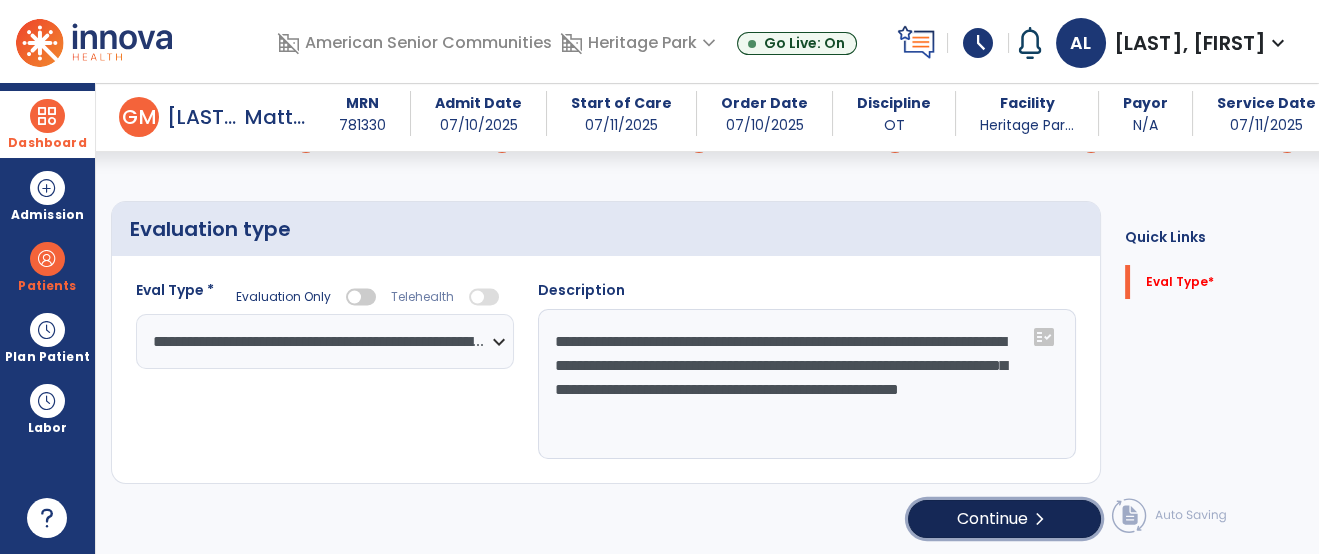 click on "chevron_right" 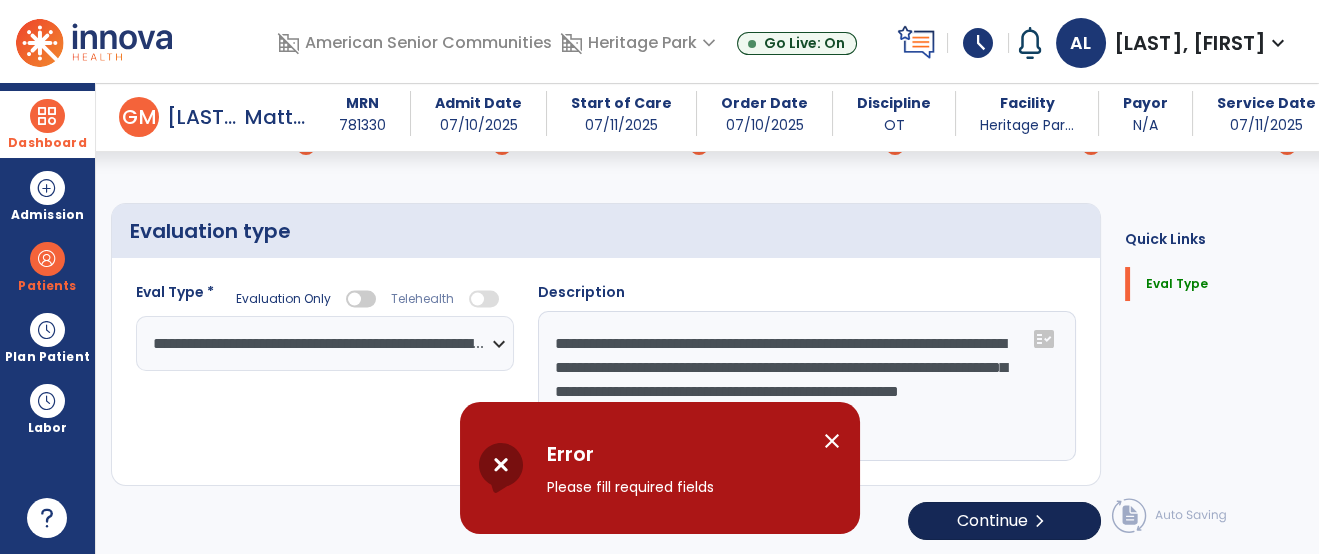 scroll, scrollTop: 127, scrollLeft: 0, axis: vertical 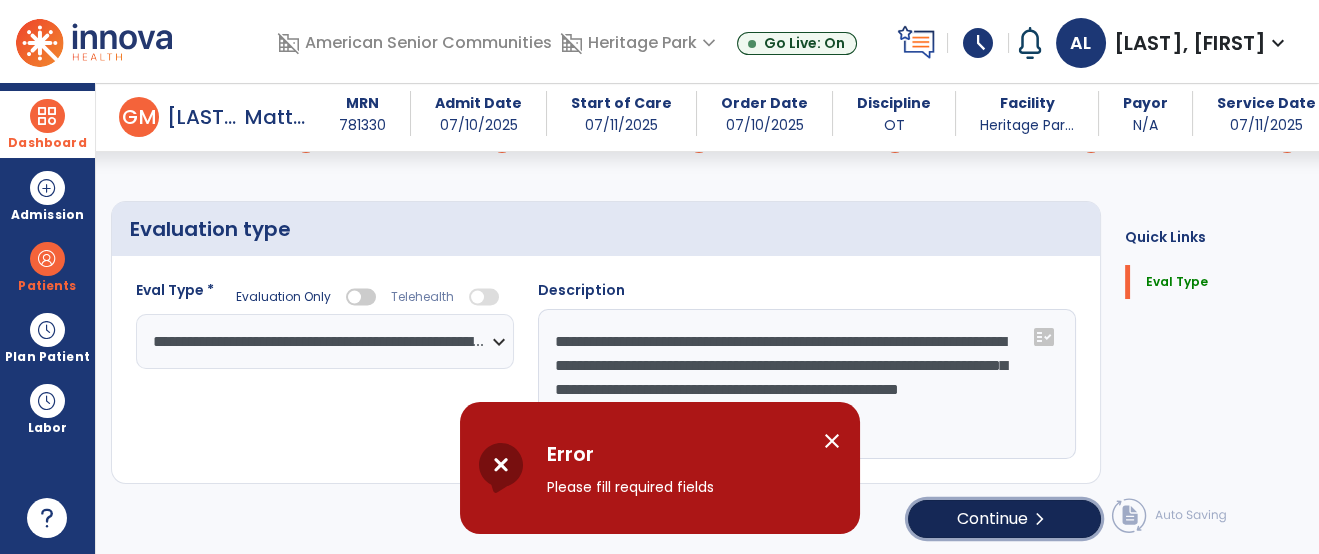 click on "chevron_right" 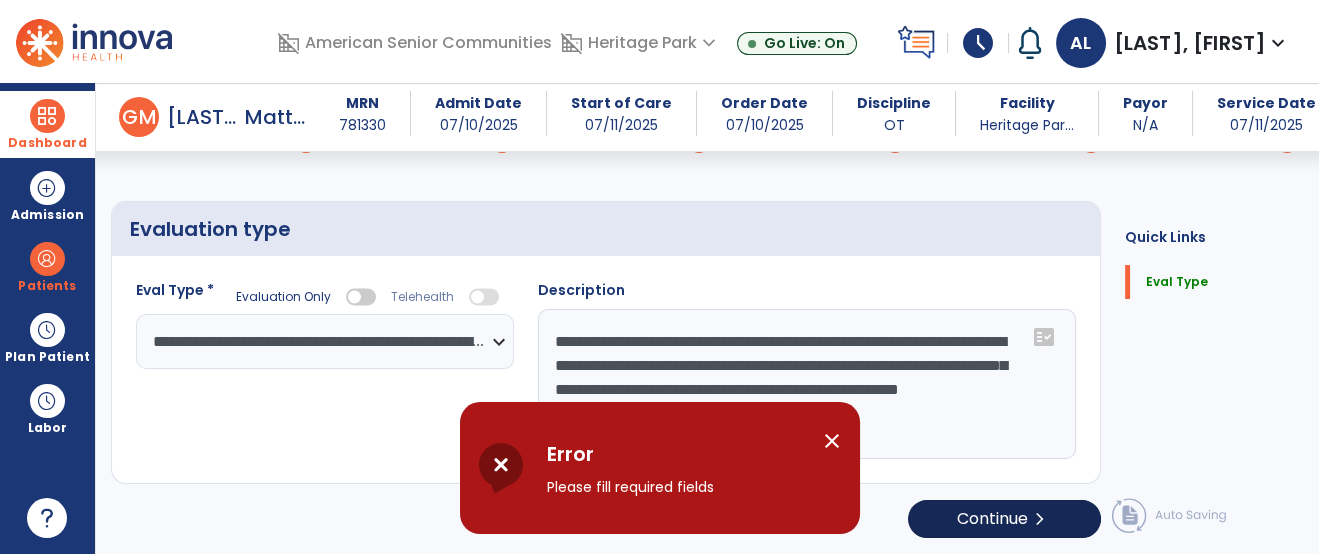 select on "*****" 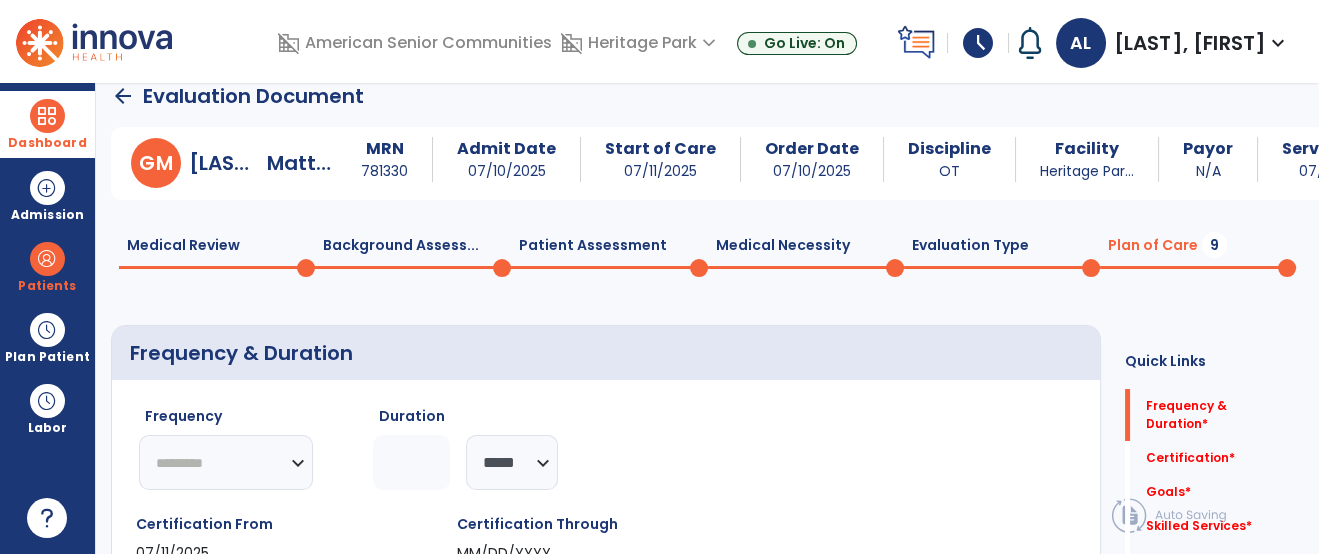 scroll, scrollTop: 88, scrollLeft: 0, axis: vertical 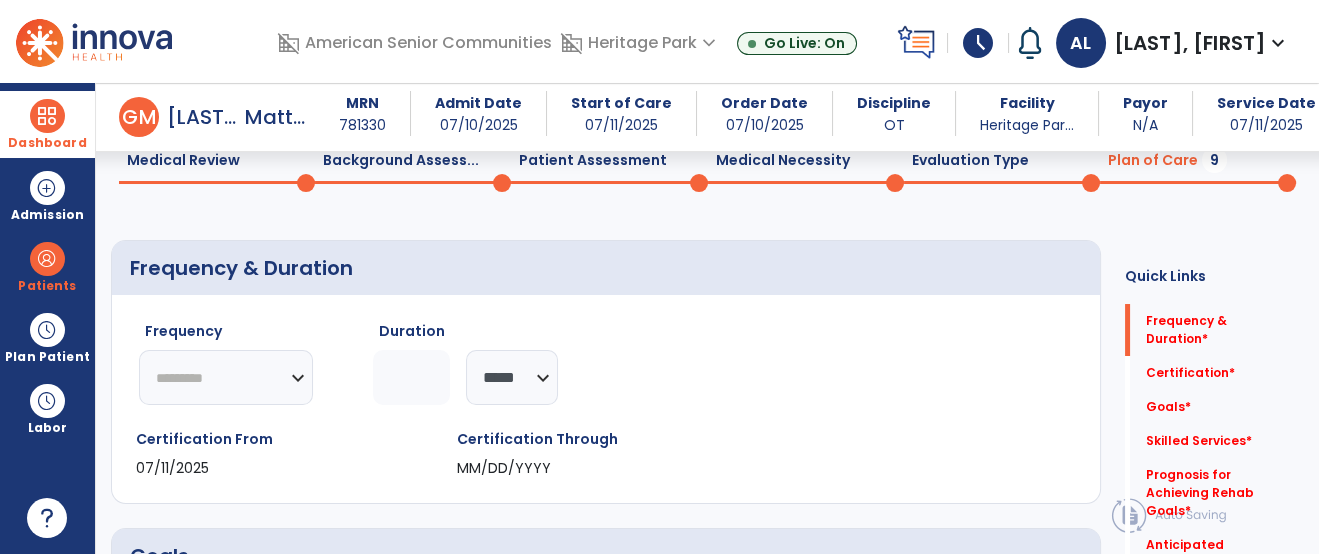 click on "Background Assess...  0" 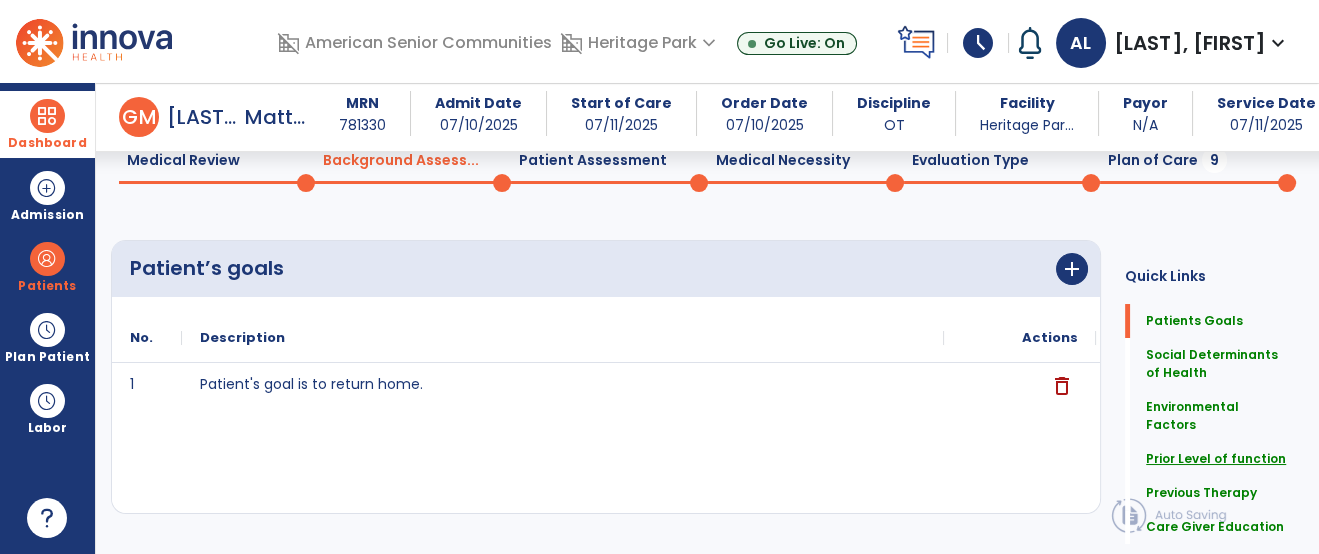 click on "Prior Level of function" 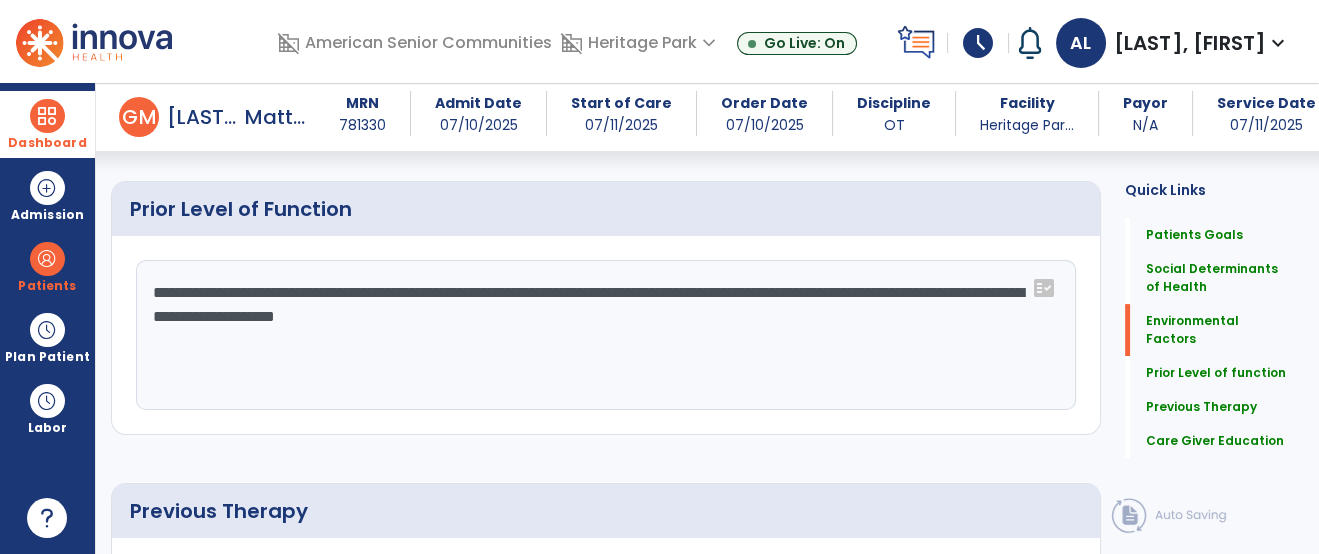scroll, scrollTop: 1129, scrollLeft: 0, axis: vertical 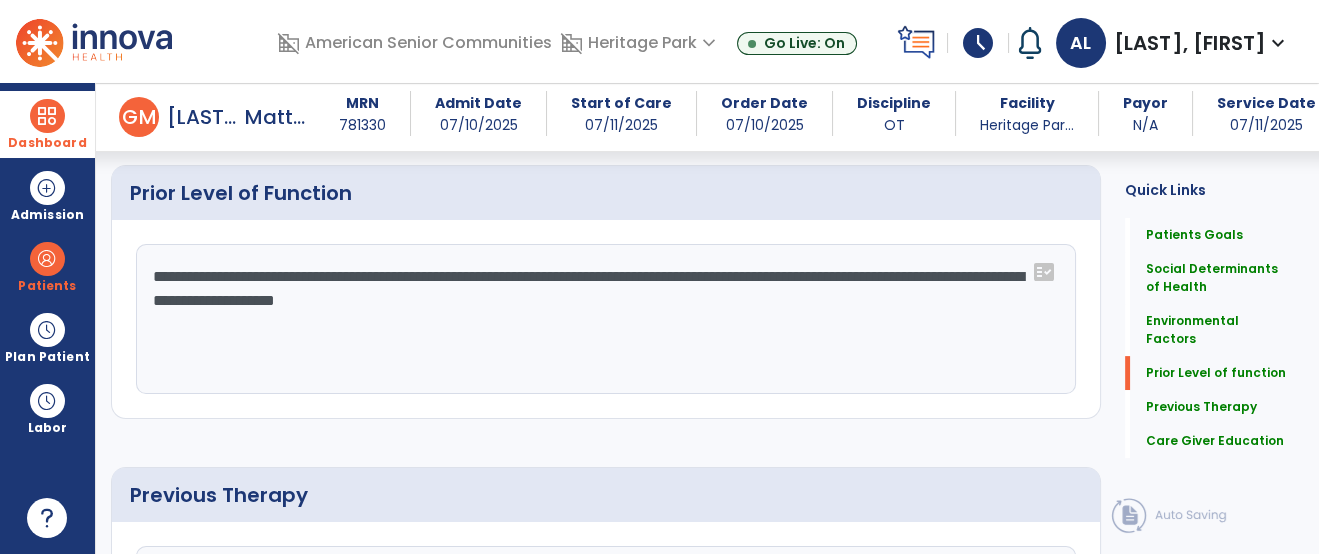 click on "**********" 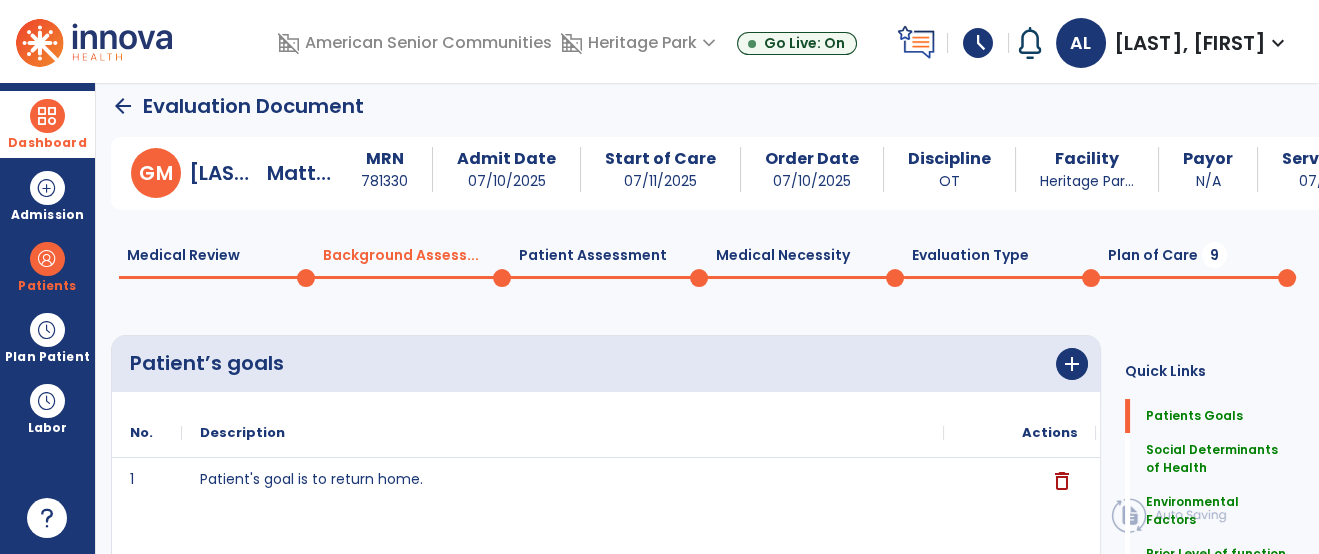 scroll, scrollTop: 0, scrollLeft: 0, axis: both 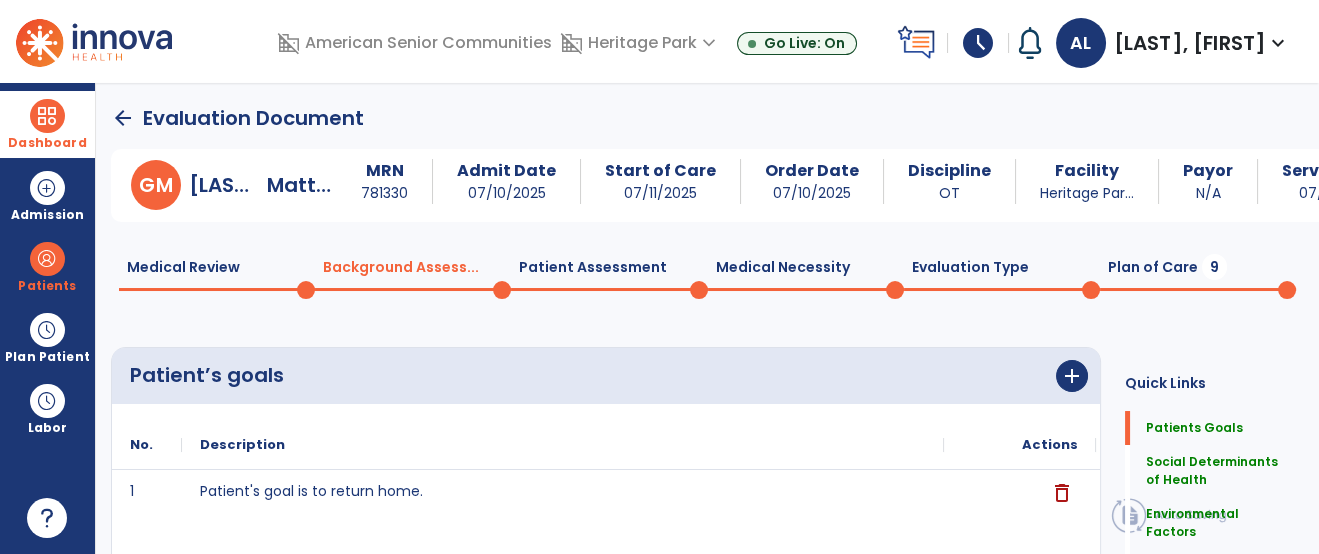 type on "**********" 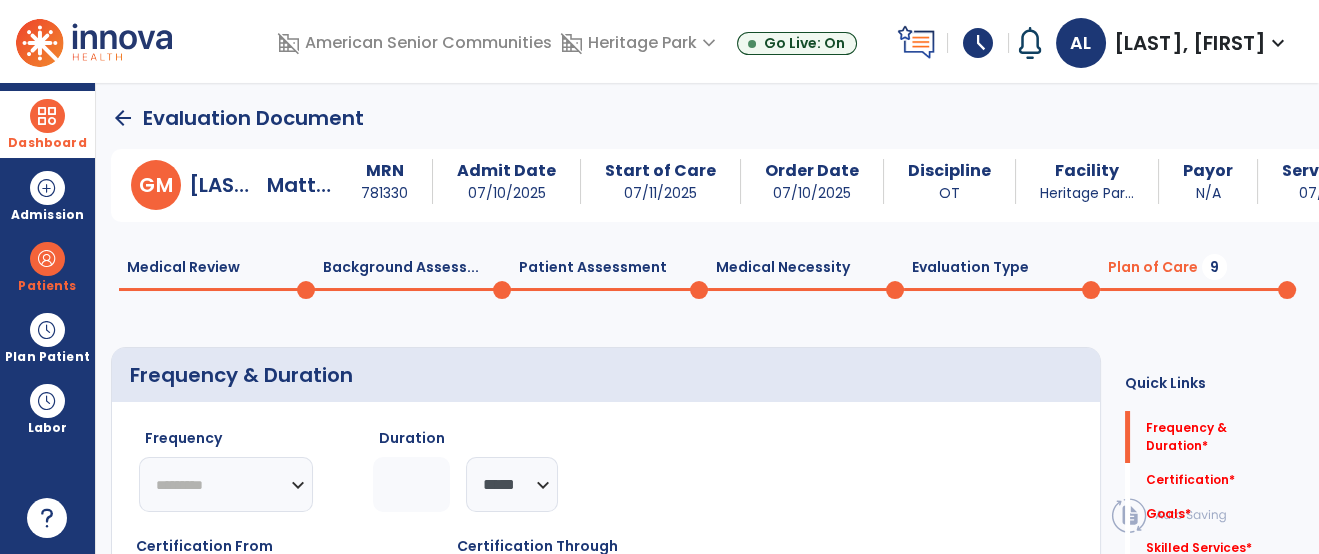 drag, startPoint x: 233, startPoint y: 481, endPoint x: 242, endPoint y: 474, distance: 11.401754 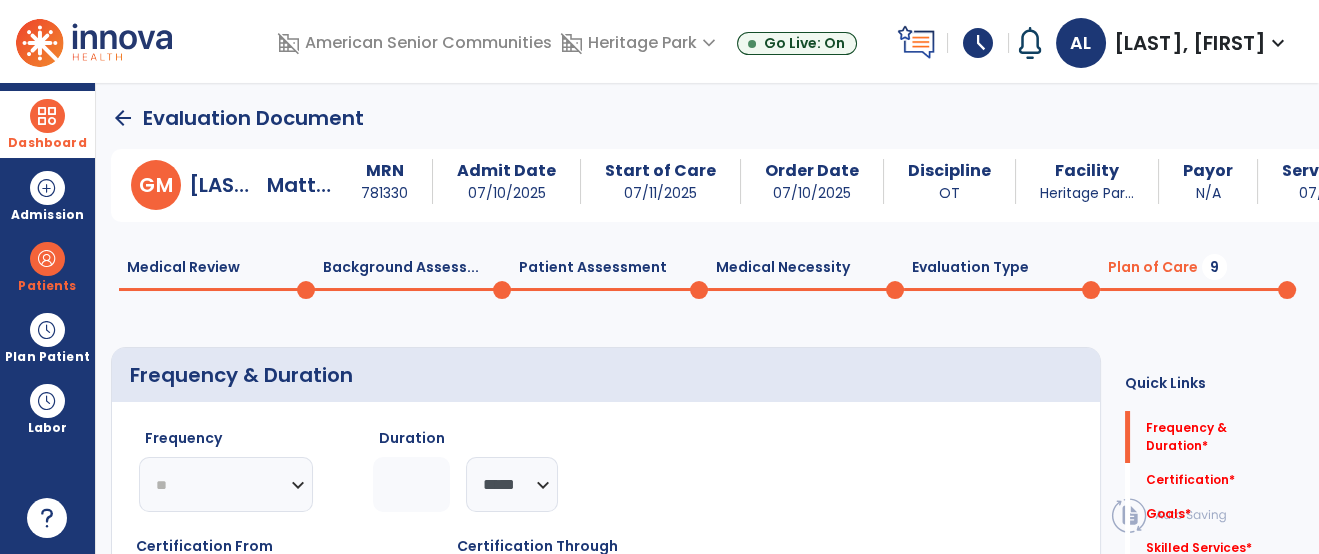 click on "********* ** ** ** ** ** ** **" 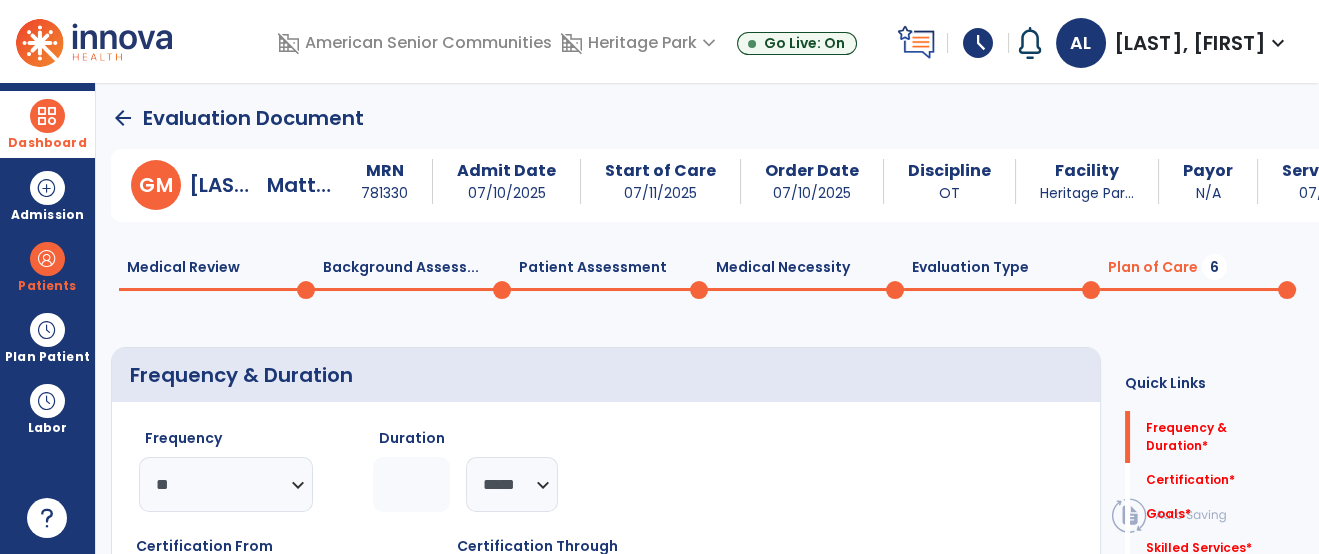 click 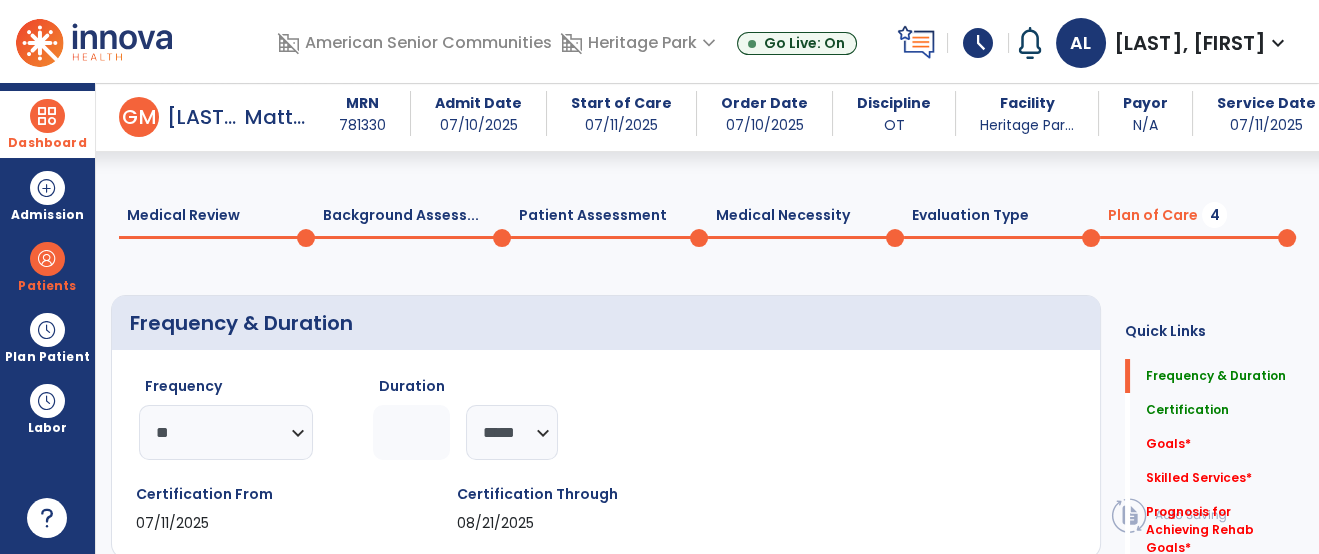 scroll, scrollTop: 198, scrollLeft: 0, axis: vertical 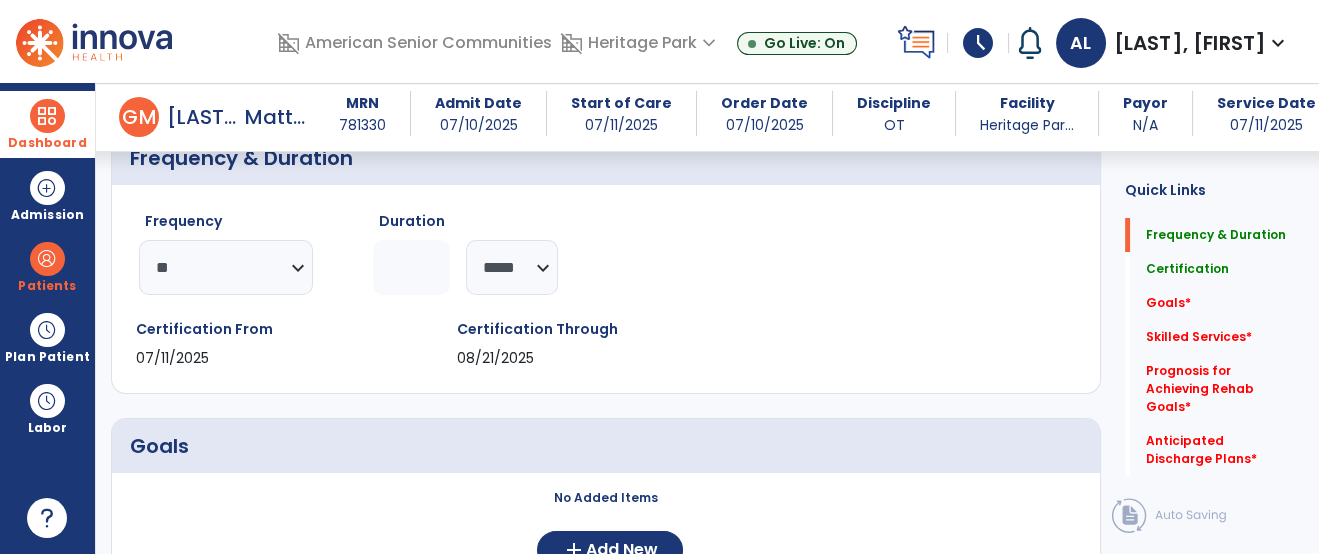 type on "*" 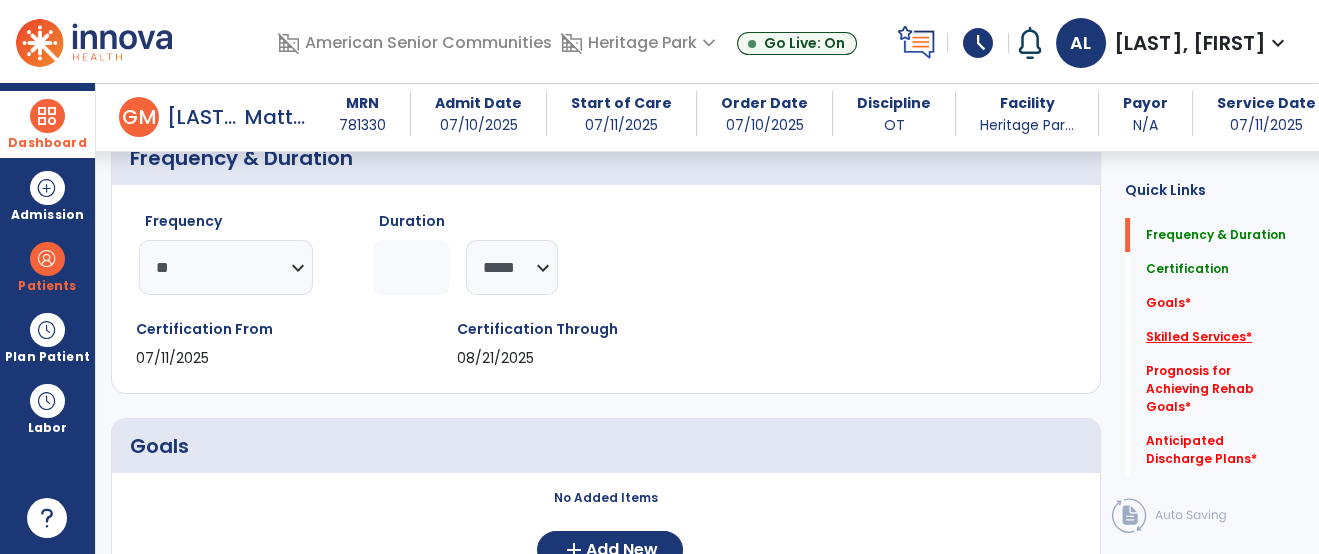 click on "Skilled Services   *" 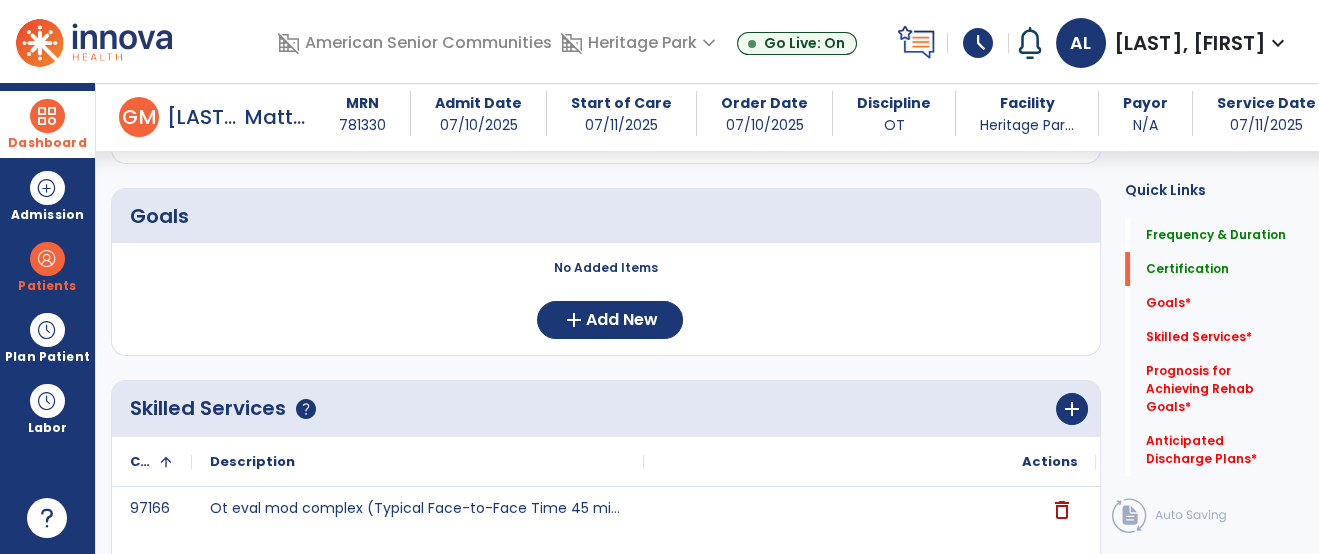 scroll, scrollTop: 617, scrollLeft: 0, axis: vertical 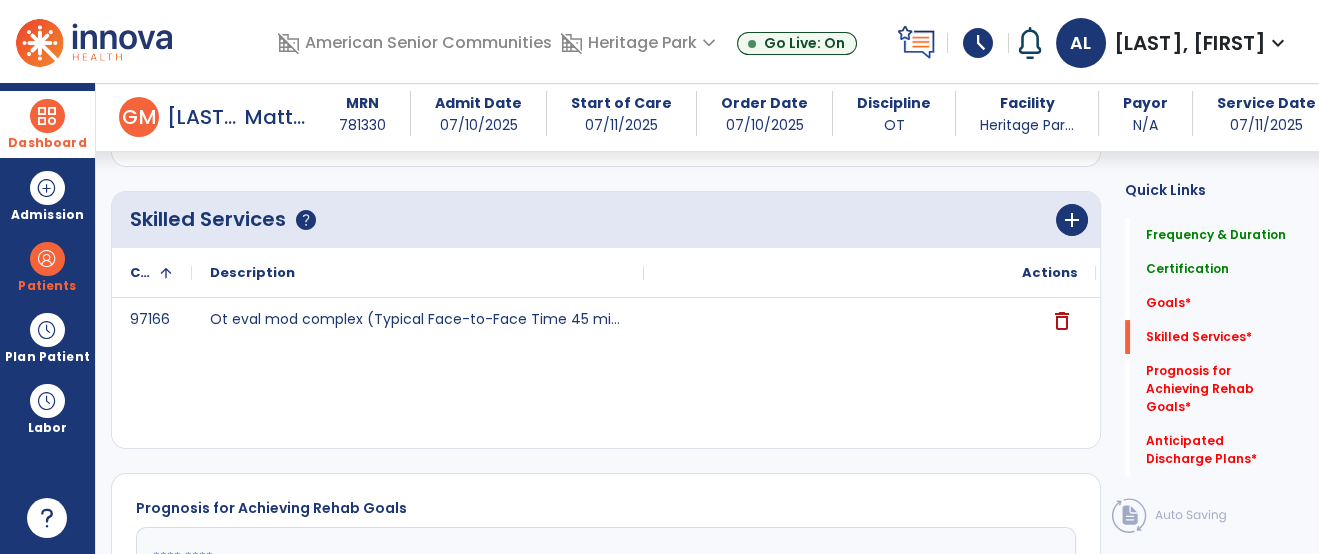 click on "Skilled Services      help   add" 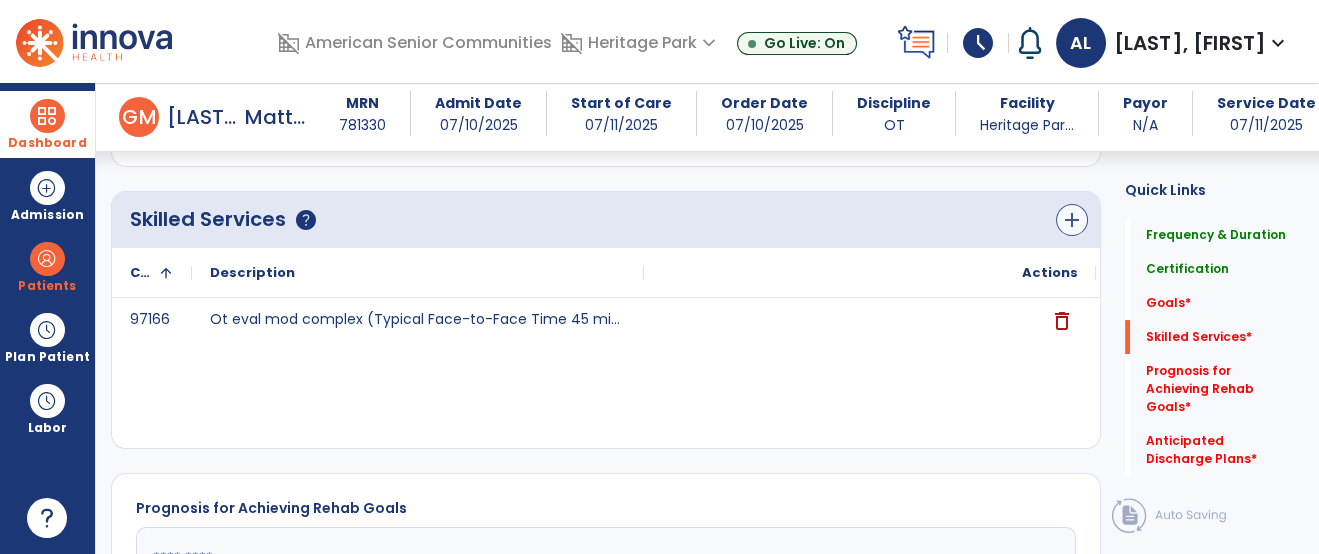click on "Skilled Services      help   add" 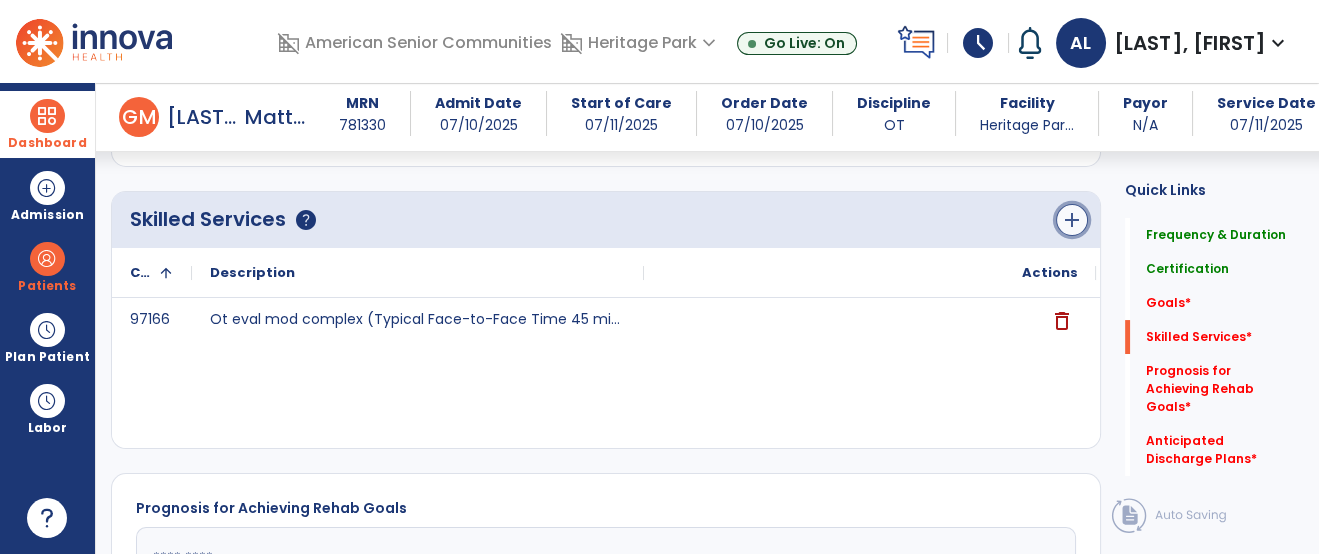 click on "add" 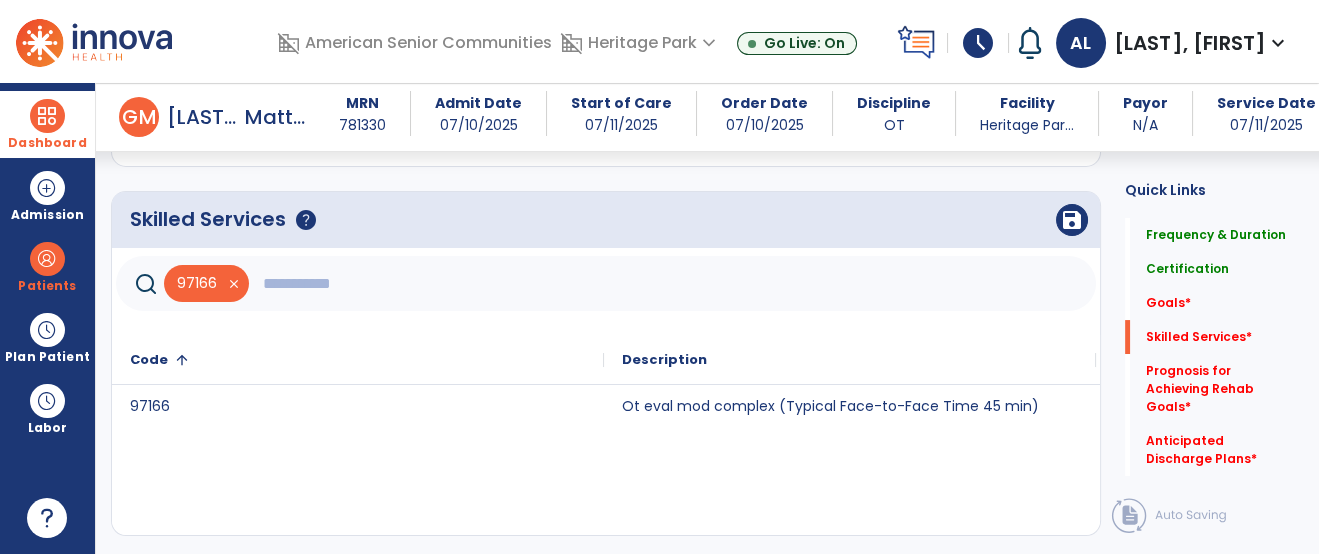 click 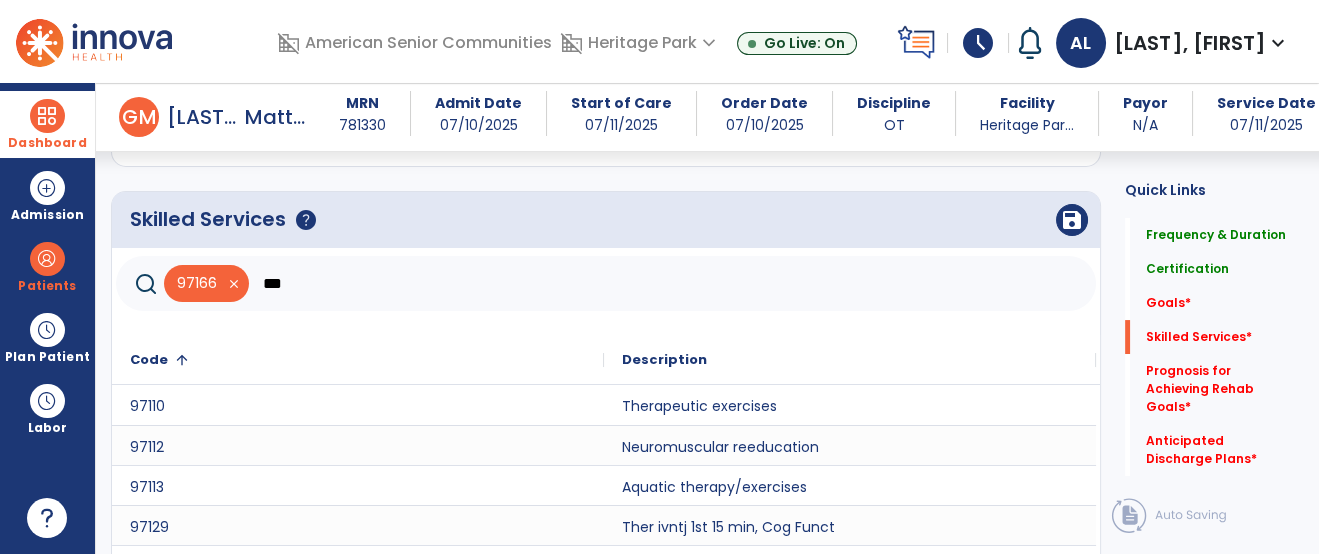 scroll, scrollTop: 893, scrollLeft: 0, axis: vertical 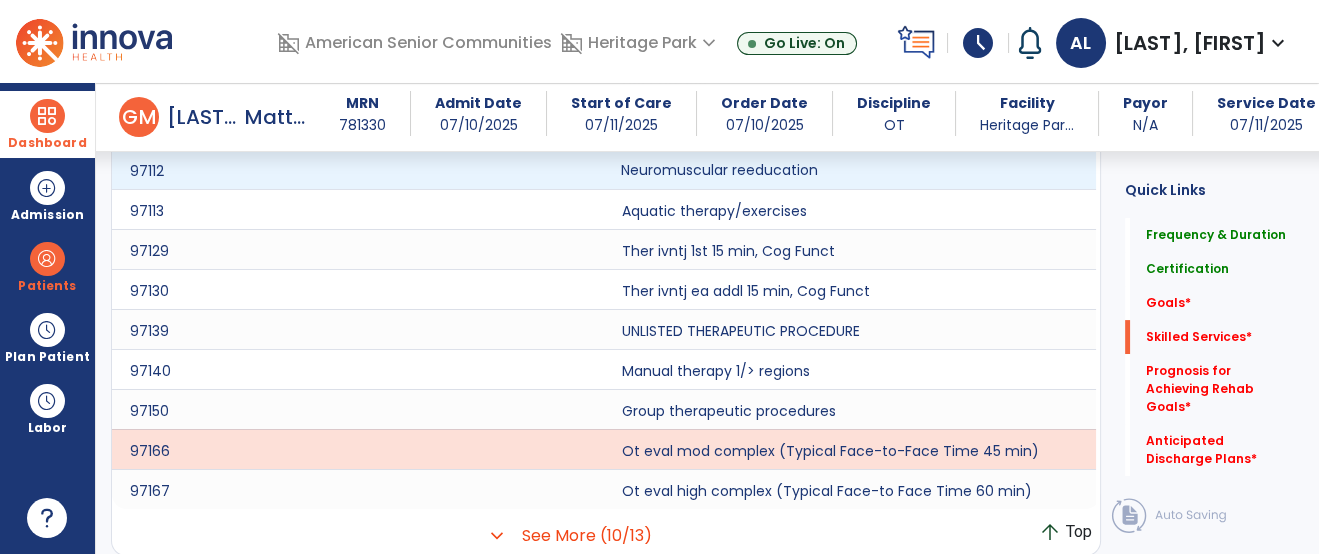 click on "Neuromuscular reeducation" 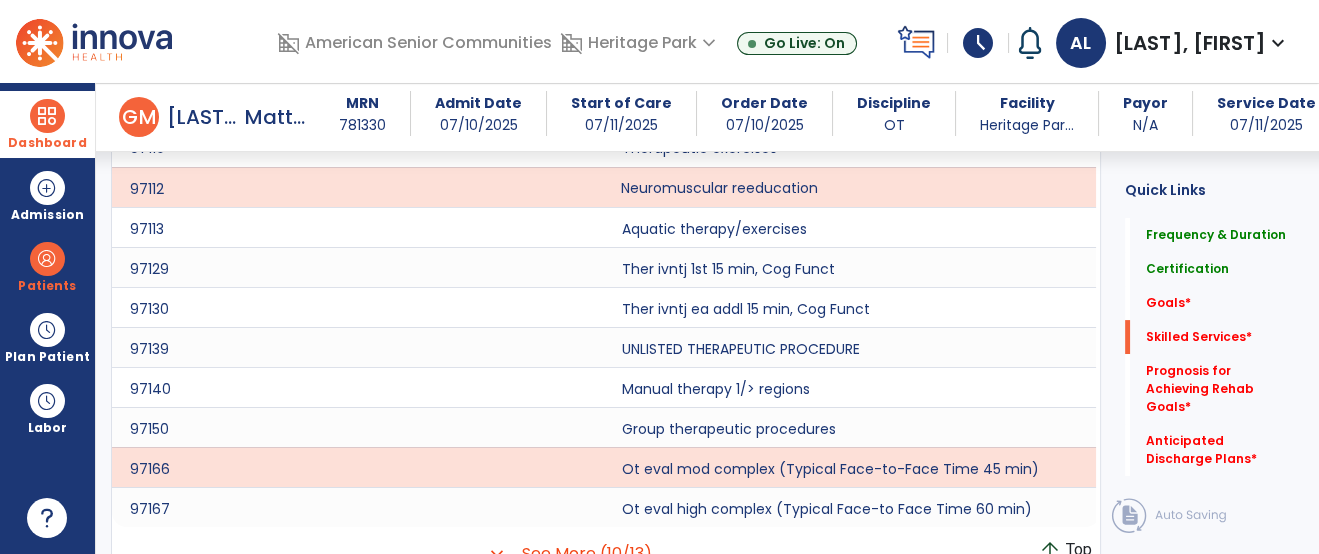 scroll, scrollTop: 858, scrollLeft: 0, axis: vertical 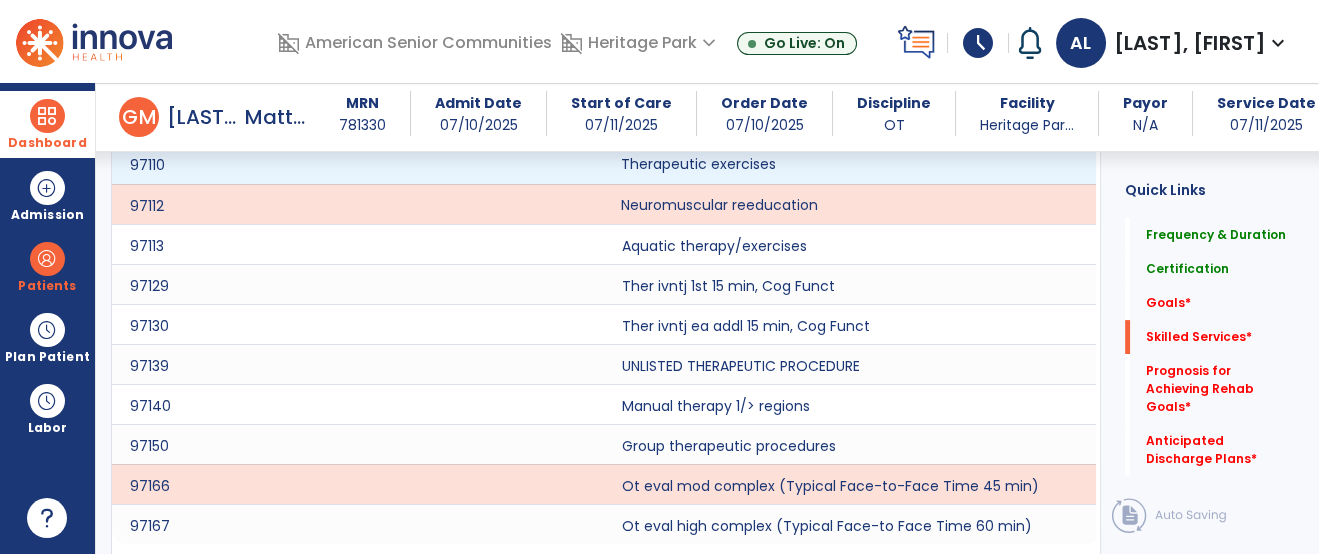 click on "Therapeutic exercises" 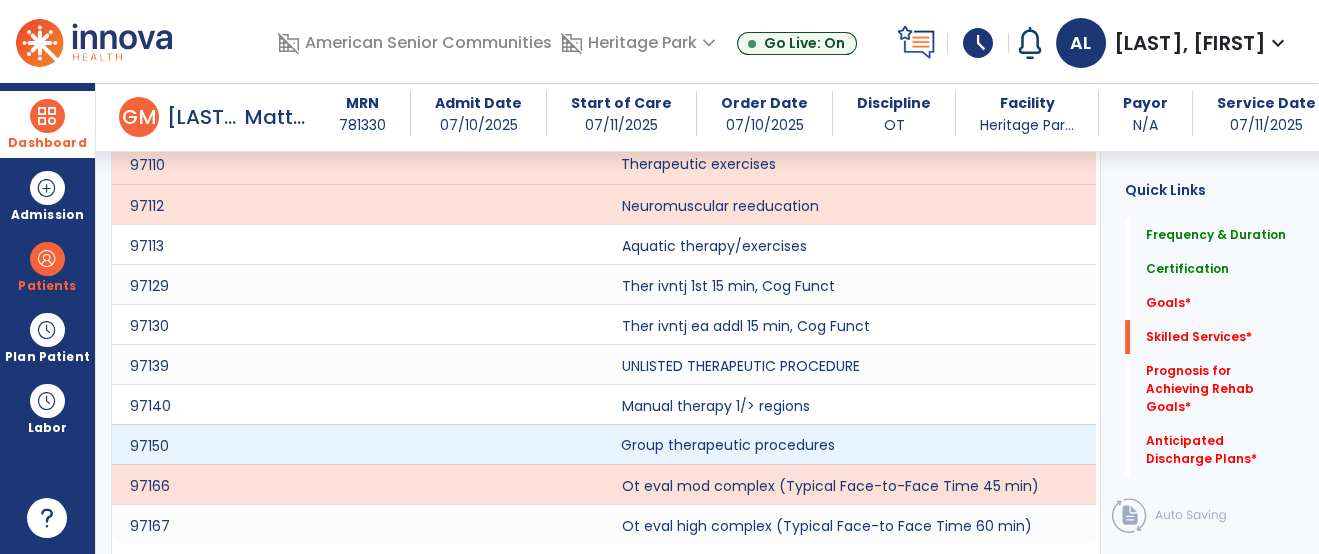 click on "Group therapeutic procedures" 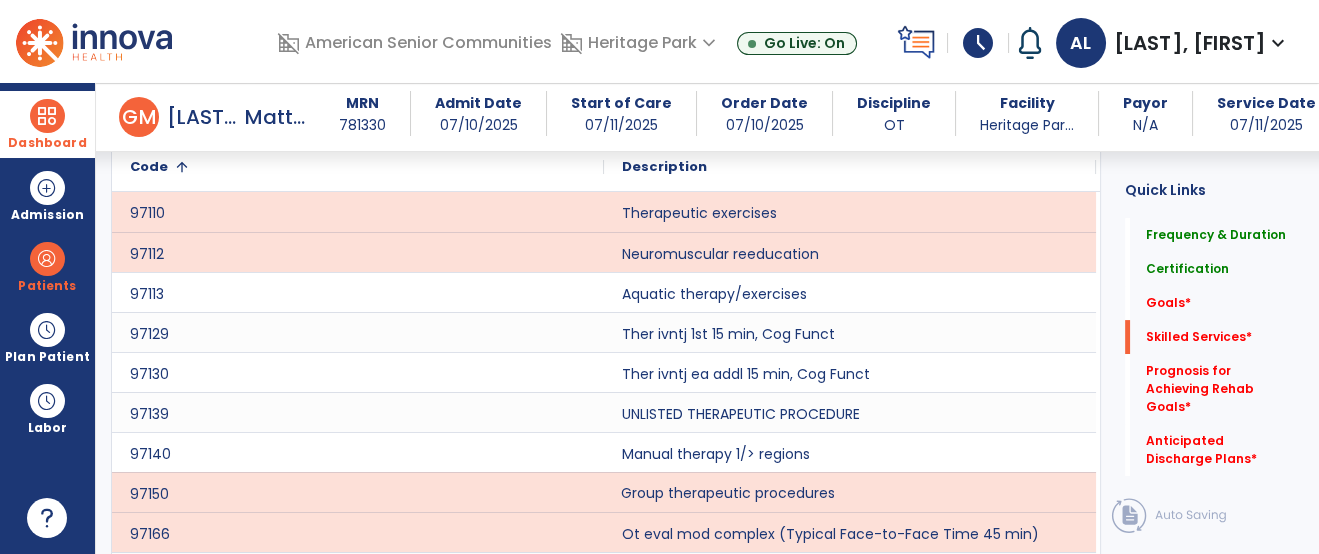 scroll, scrollTop: 699, scrollLeft: 0, axis: vertical 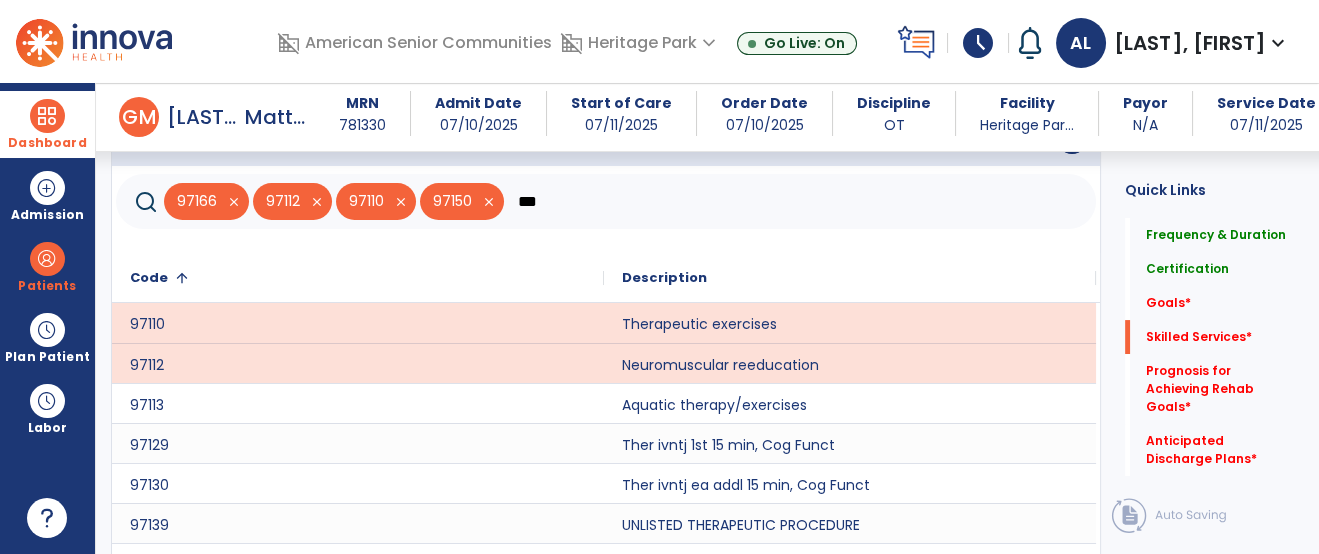 click on "***" 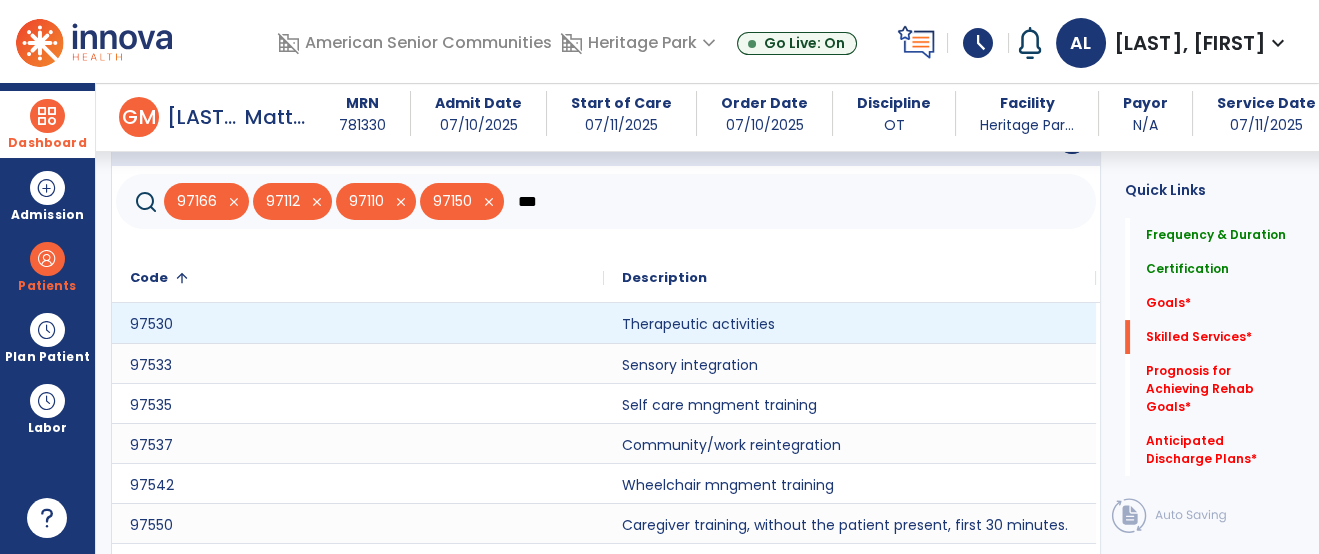 type on "***" 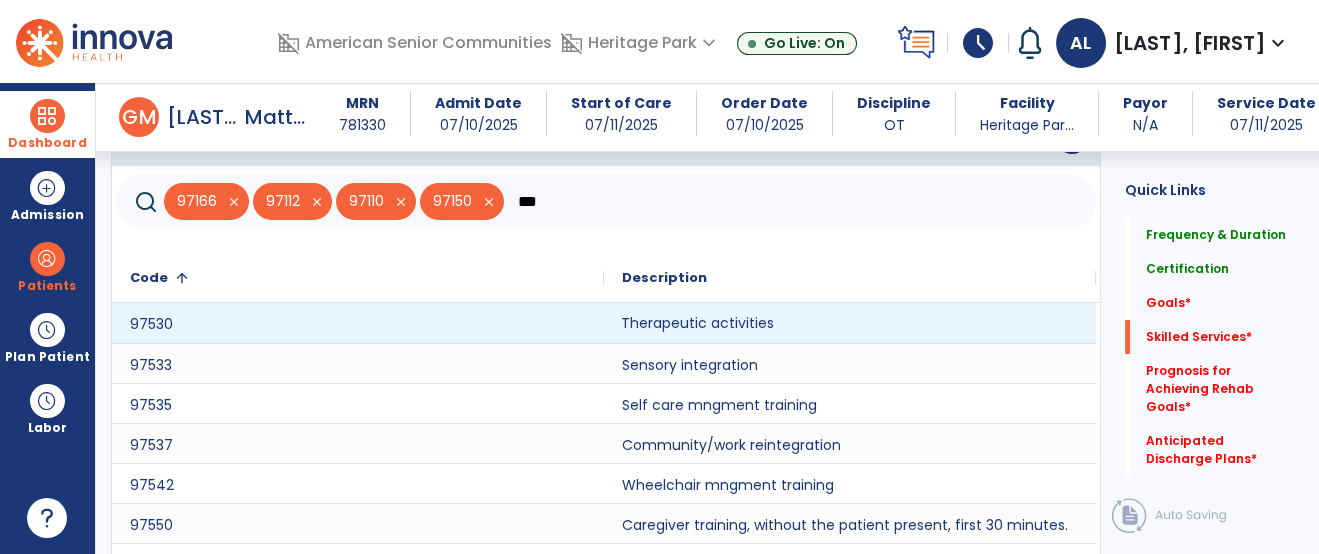 click on "Therapeutic activities" 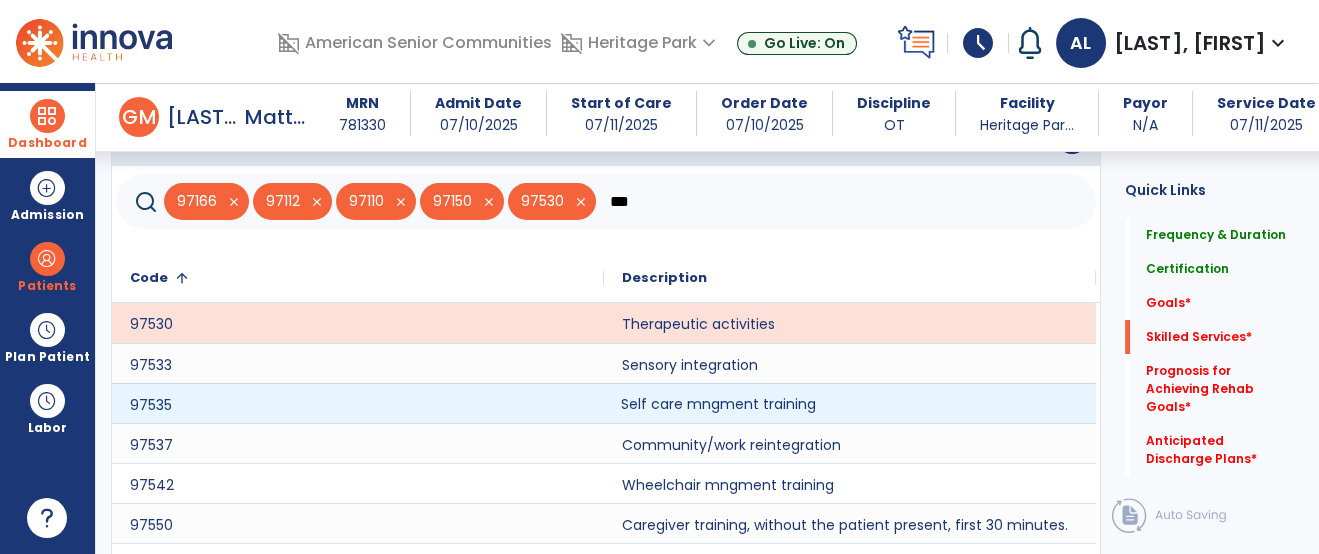 click on "Self care mngment training" 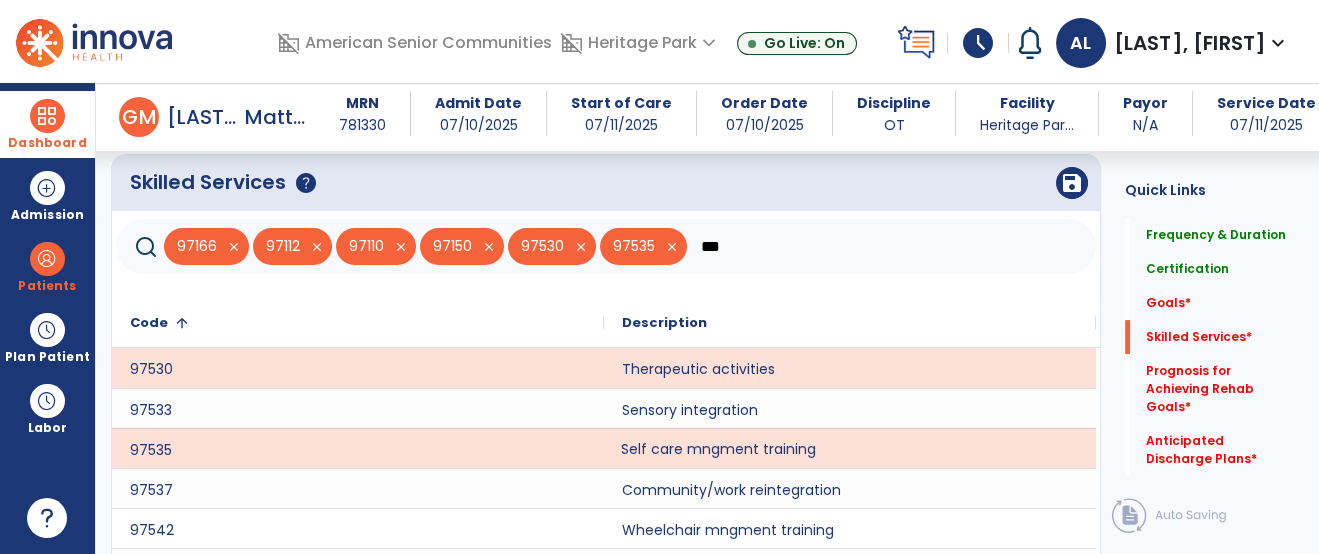 scroll, scrollTop: 628, scrollLeft: 0, axis: vertical 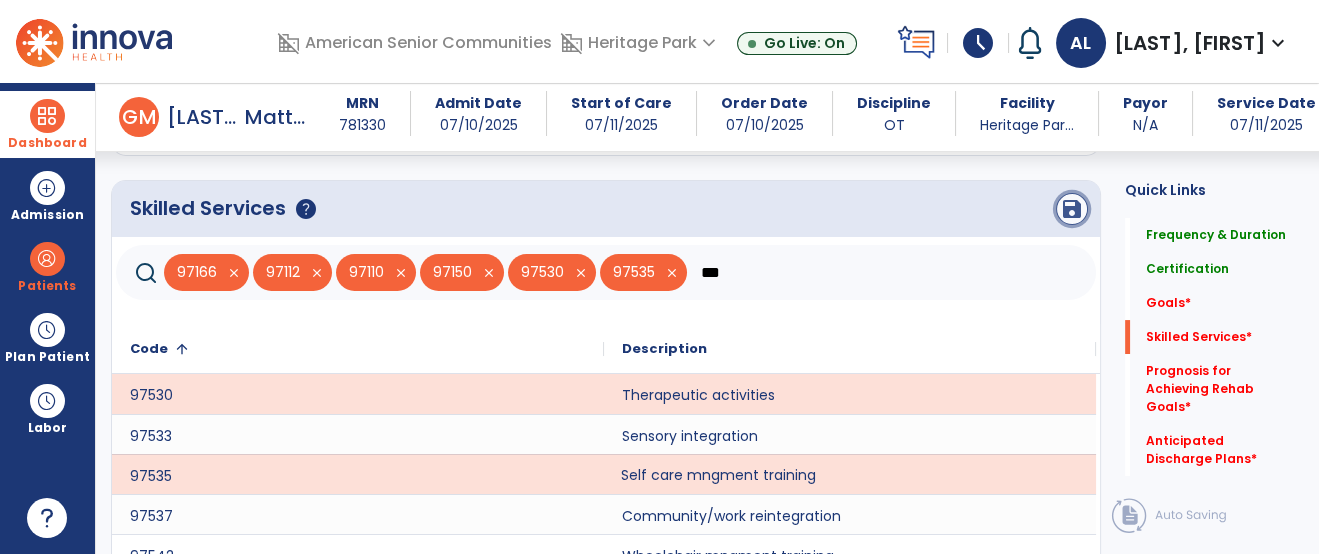 click on "save" 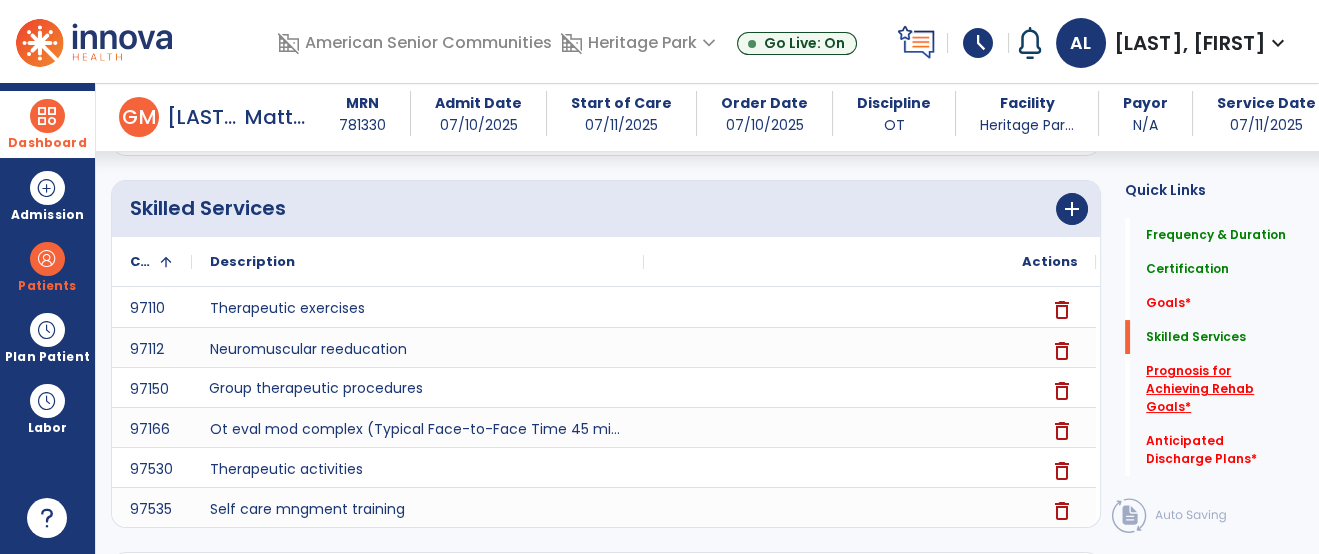 click on "Prognosis for Achieving Rehab Goals   *" 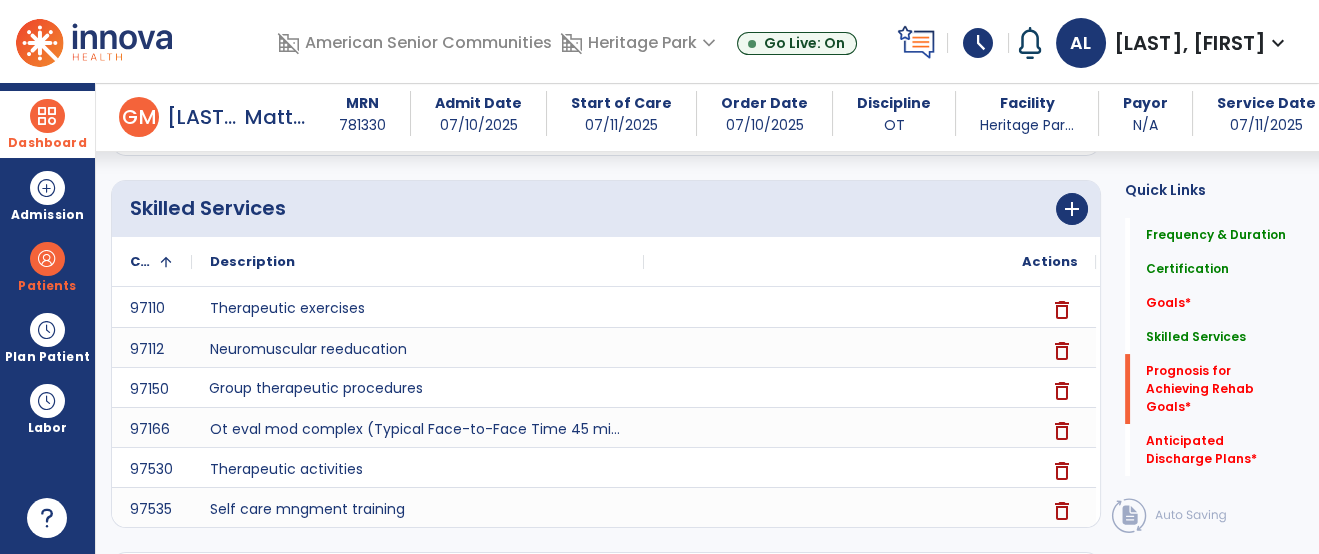 scroll, scrollTop: 862, scrollLeft: 0, axis: vertical 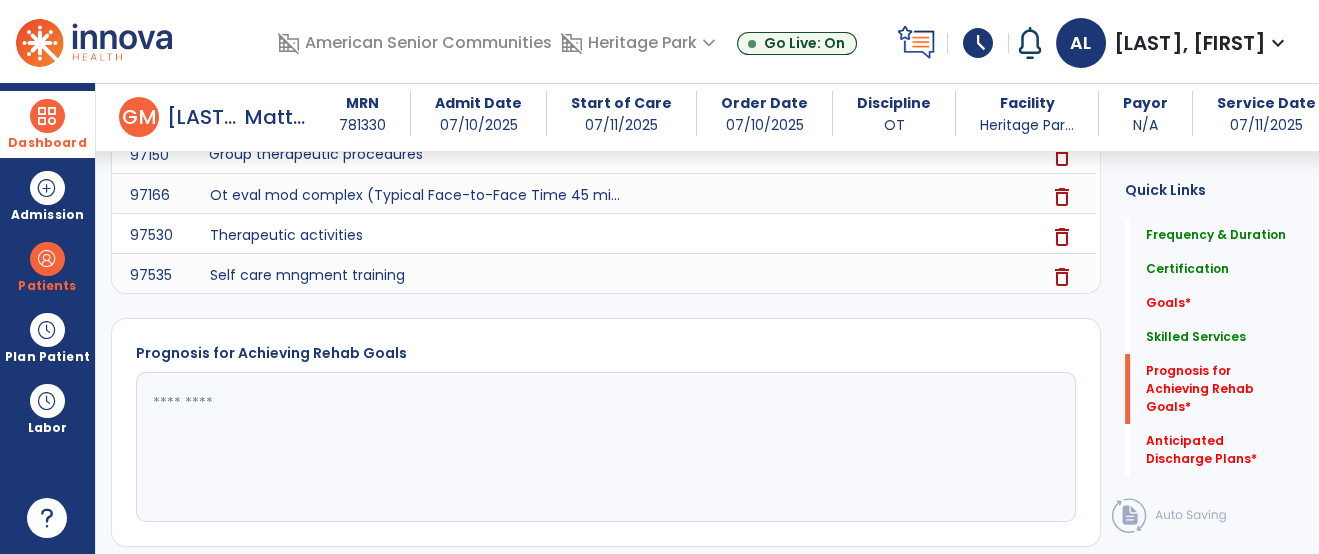 click 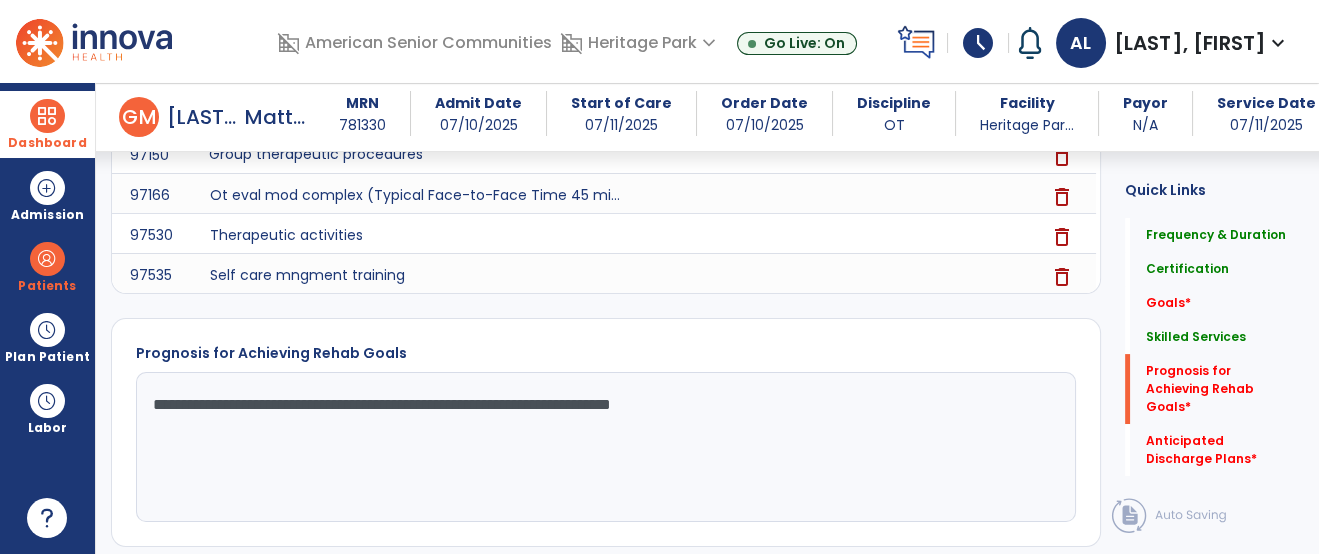 type on "**********" 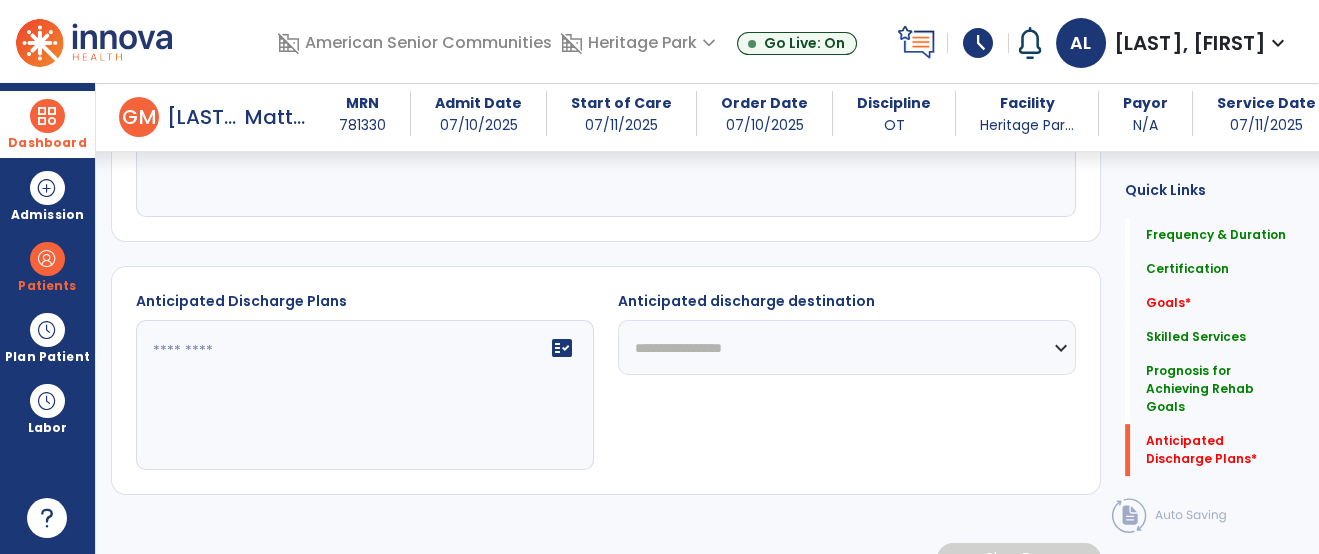 scroll, scrollTop: 1203, scrollLeft: 0, axis: vertical 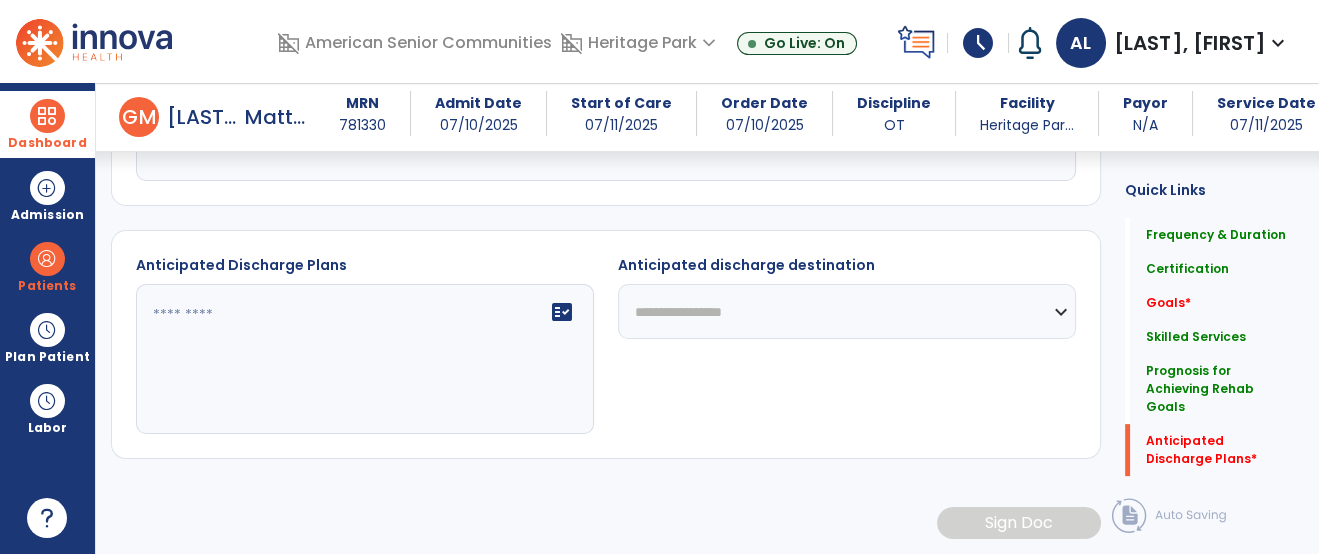 click on "Anticipated discharge destination" 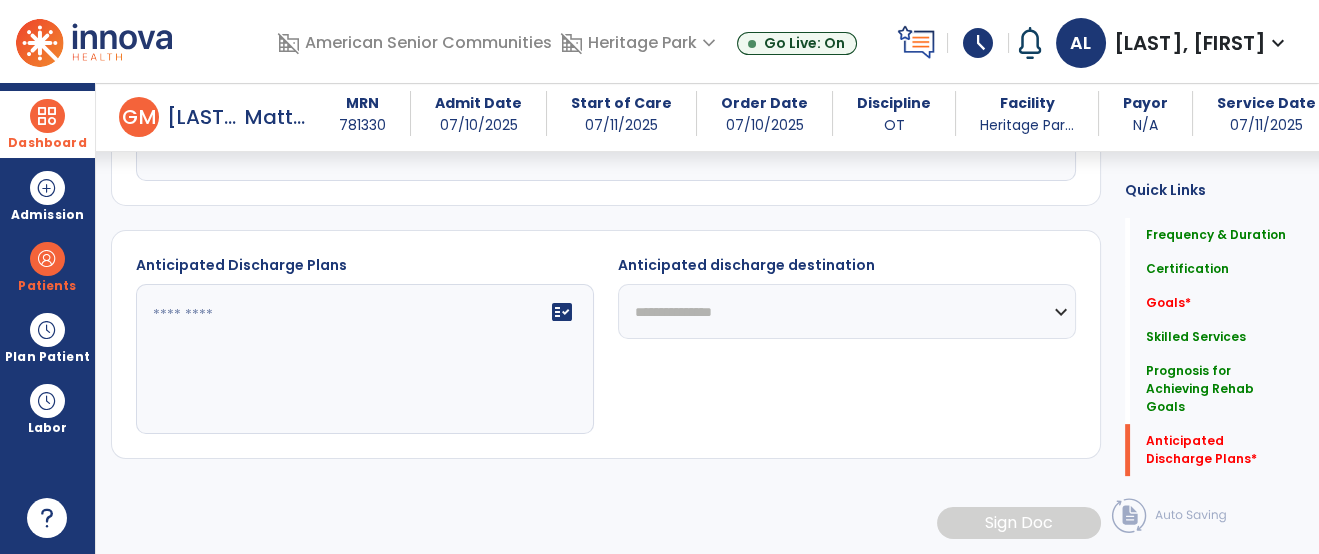 click on "**********" 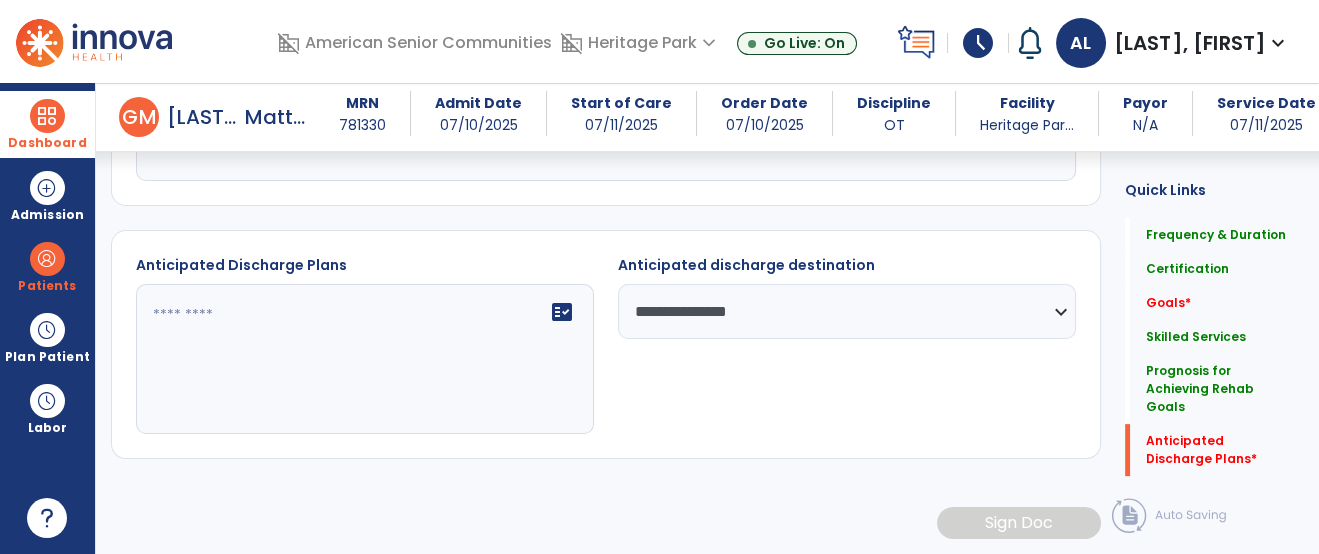 click on "fact_check" 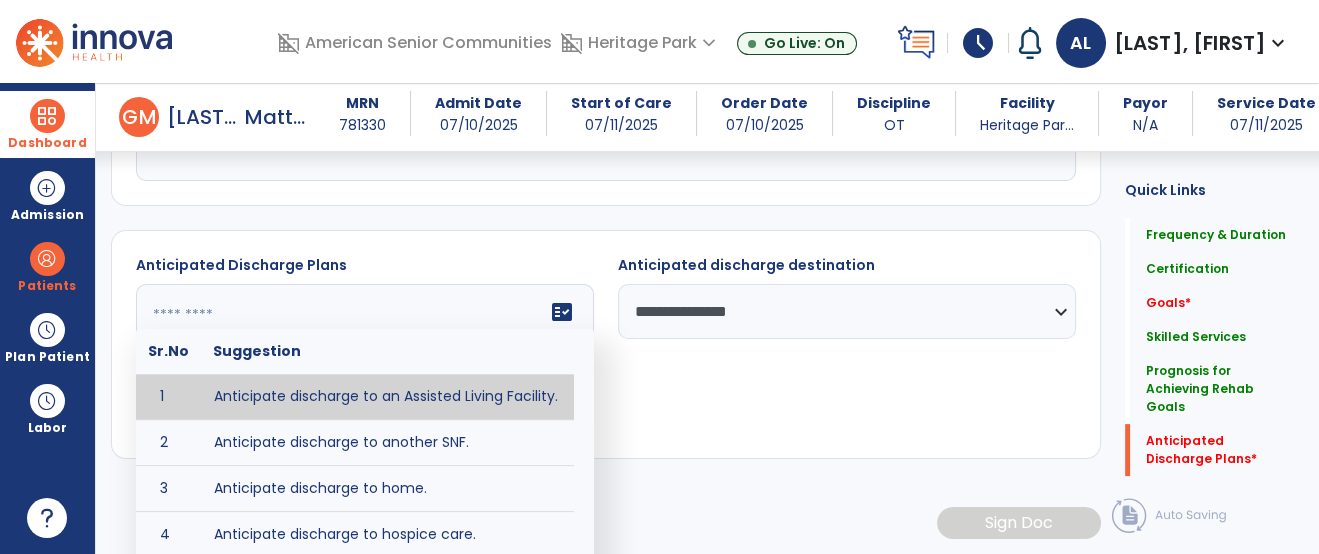 type on "**********" 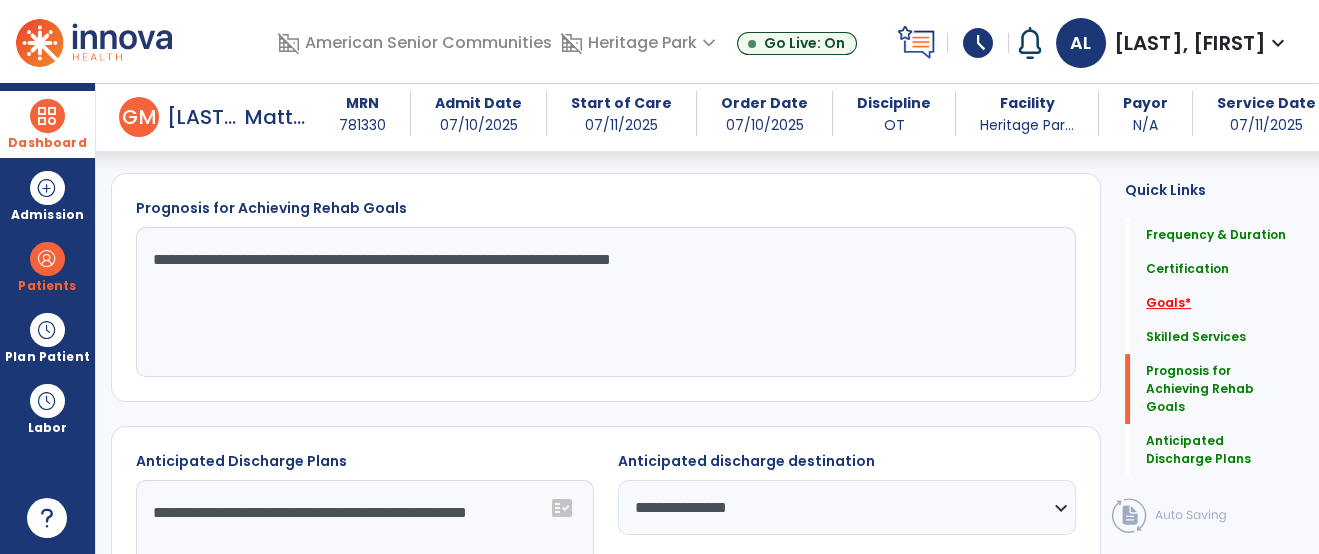 click on "Goals   *" 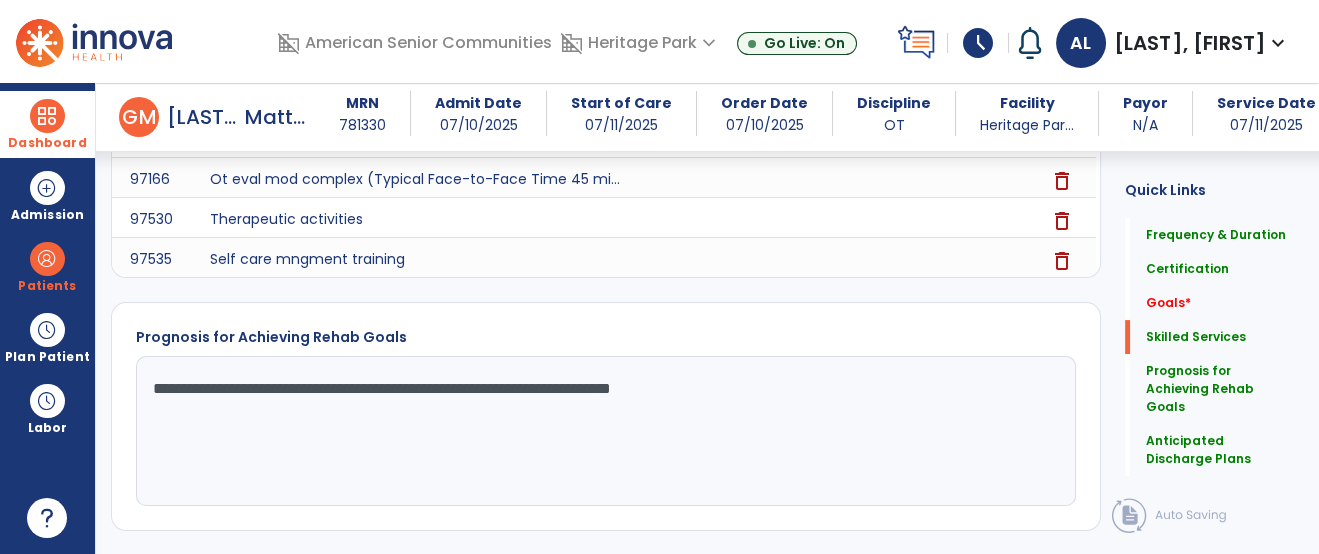 scroll, scrollTop: 381, scrollLeft: 0, axis: vertical 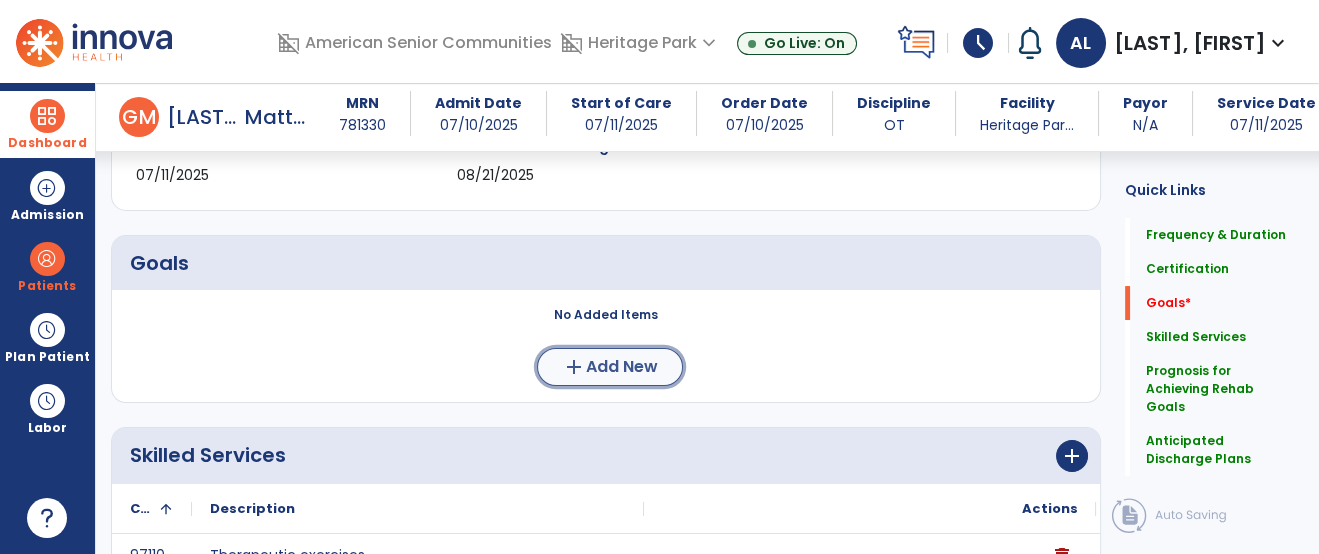 click on "add" at bounding box center (574, 367) 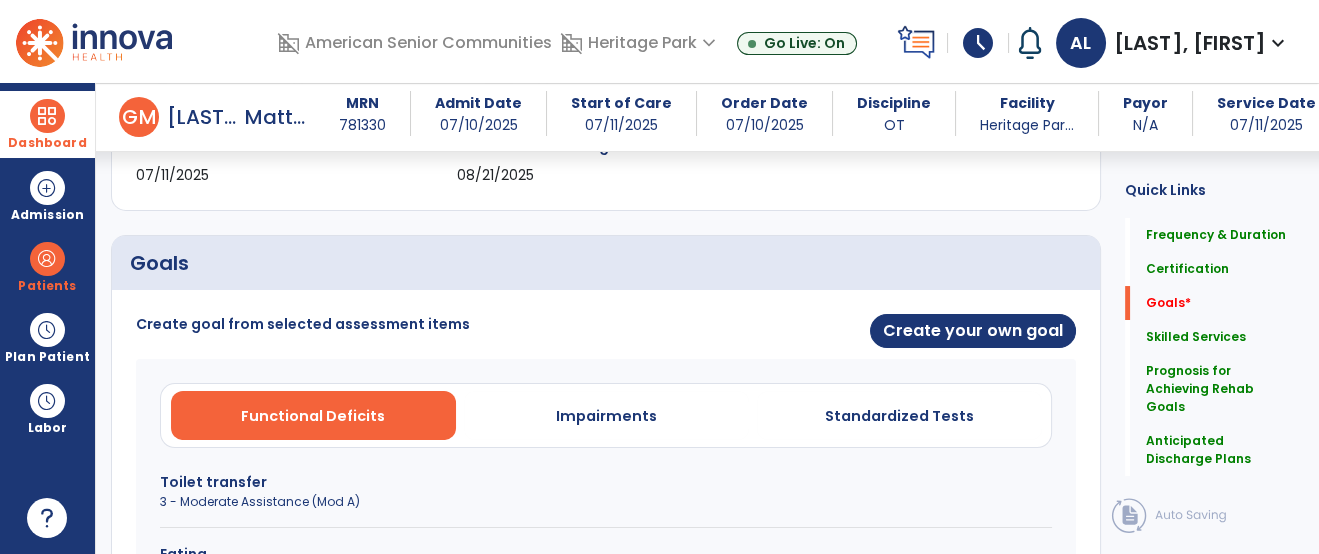 click on "Create goal from selected assessment items  Create your own goal   Functional Deficits   Impairments   Standardized Tests  Toilet transfer 3 - Moderate Assistance (Mod A) Eating 7 - Set-up or clean-up assistance Personal hygiene 4 - Minimal Assistance (Min A) Lower body dressing 2 - Maximal Assistance (Max A) Upper body dressing 2 - Maximal Assistance (Max A) Toileting hygiene 3 - Moderate Assistance (Mod A) Shower/Bathe self 2 - Maximal Assistance (Max A) Put on/take off footwear 1 - Dependent/Total Assistance (D) Oral hygiene 6 - Standby Assist (SBA) Cancel" at bounding box center (606, 765) 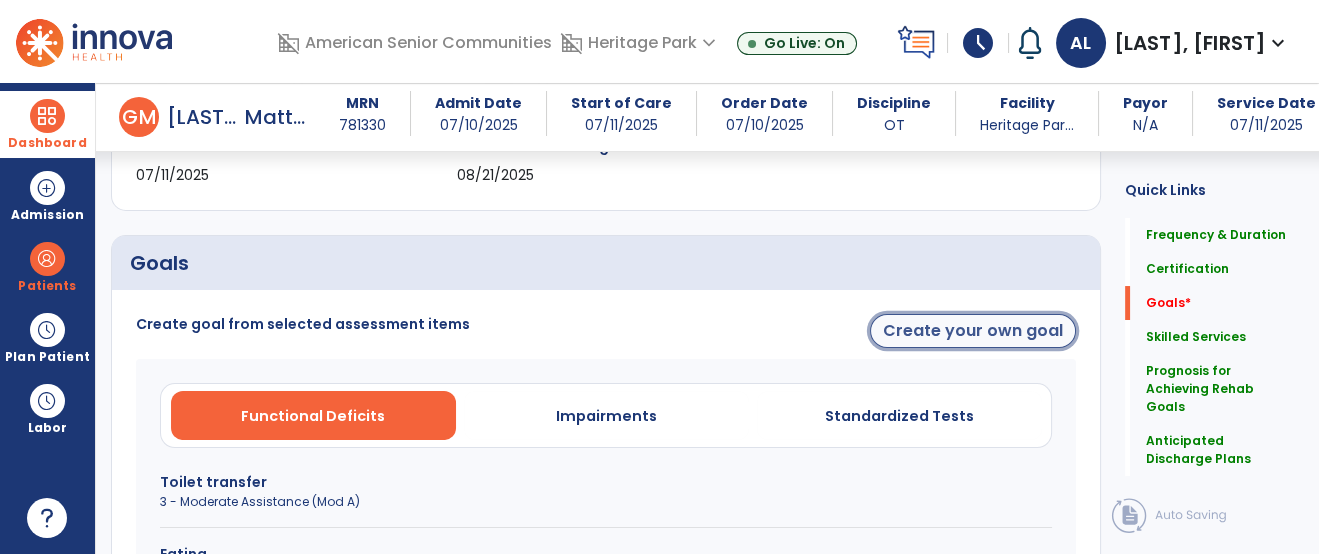 click on "Create your own goal" at bounding box center [973, 331] 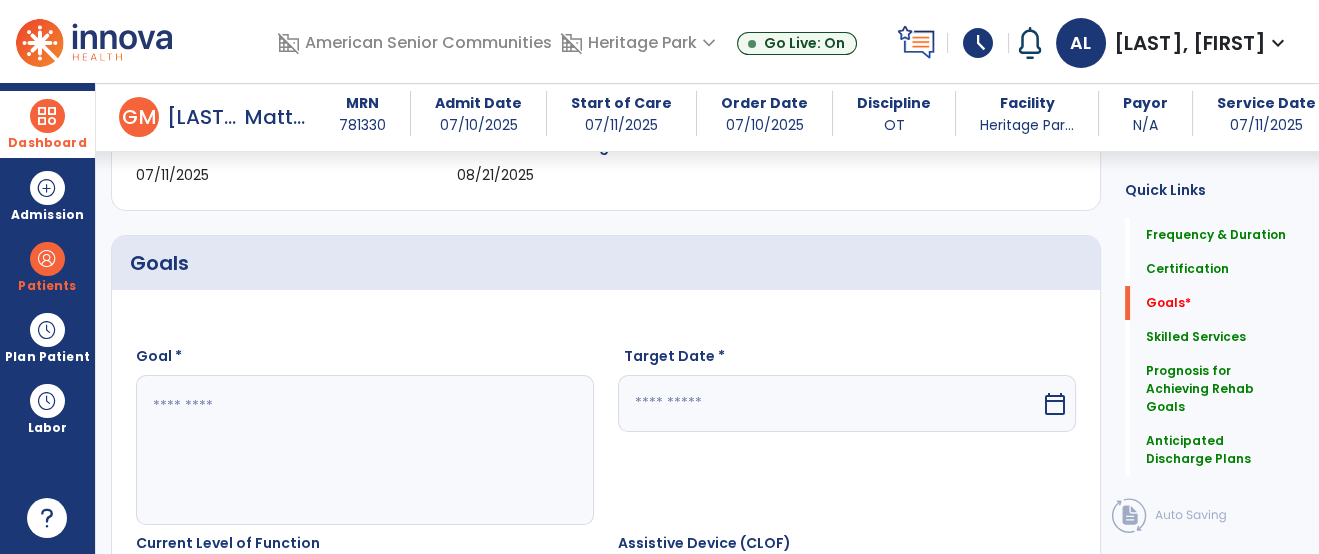 click at bounding box center [364, 450] 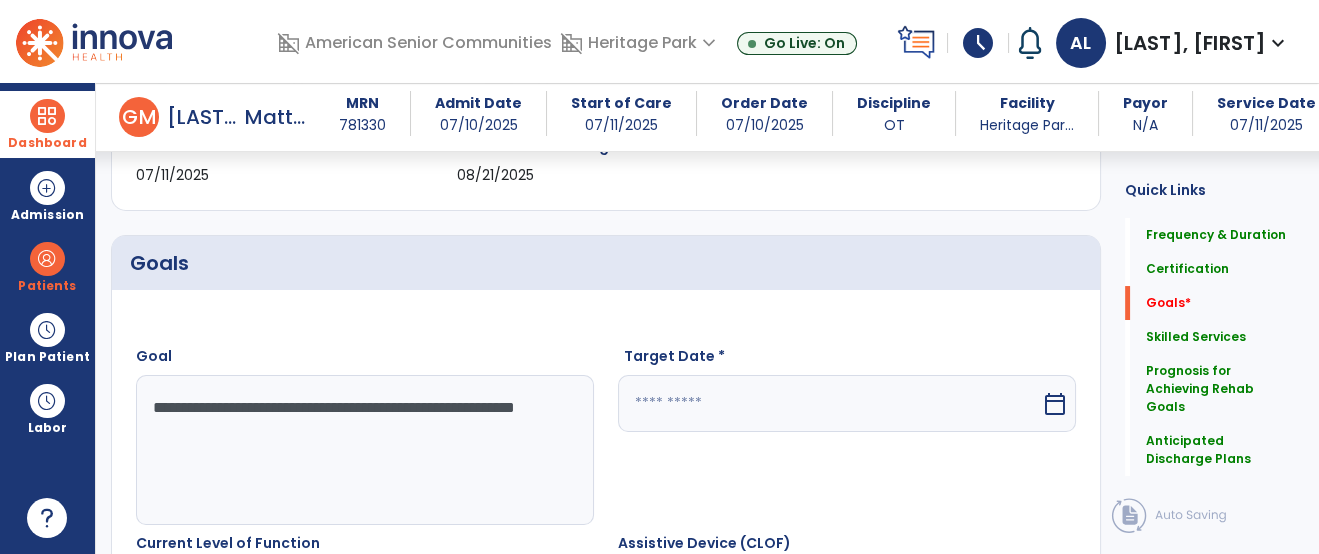 type on "**********" 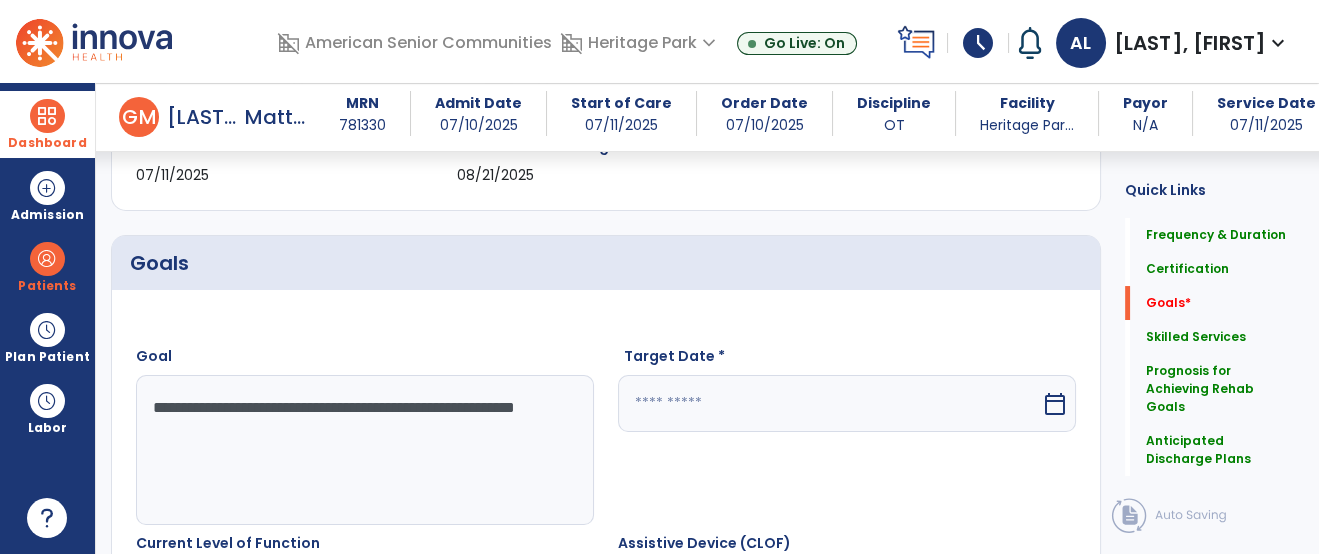 click at bounding box center [829, 403] 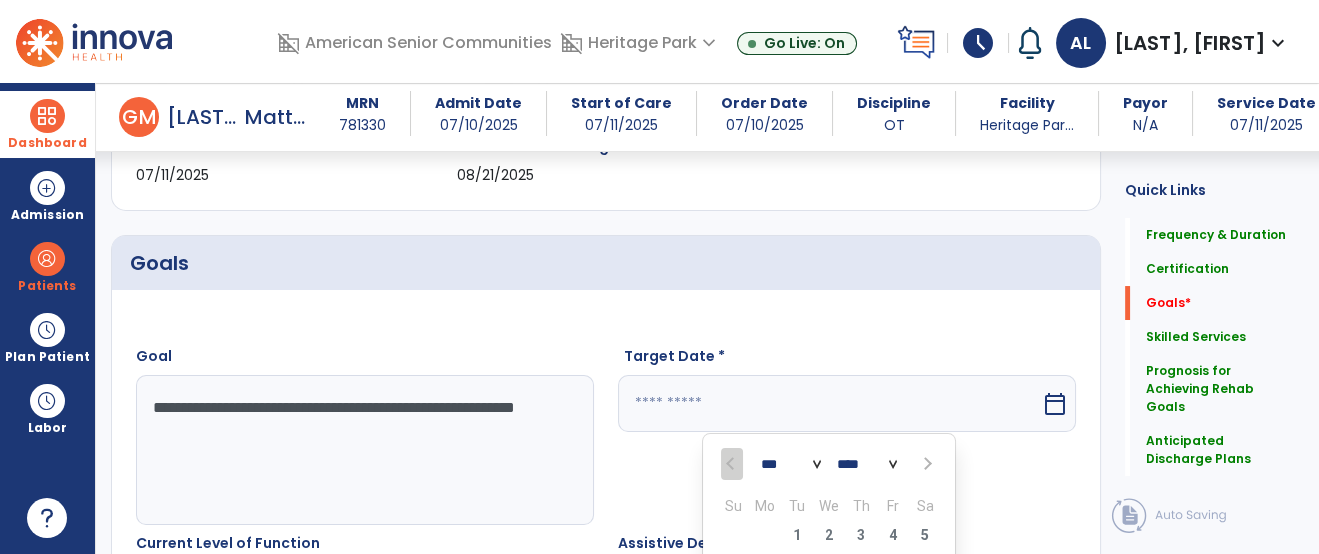 scroll, scrollTop: 412, scrollLeft: 0, axis: vertical 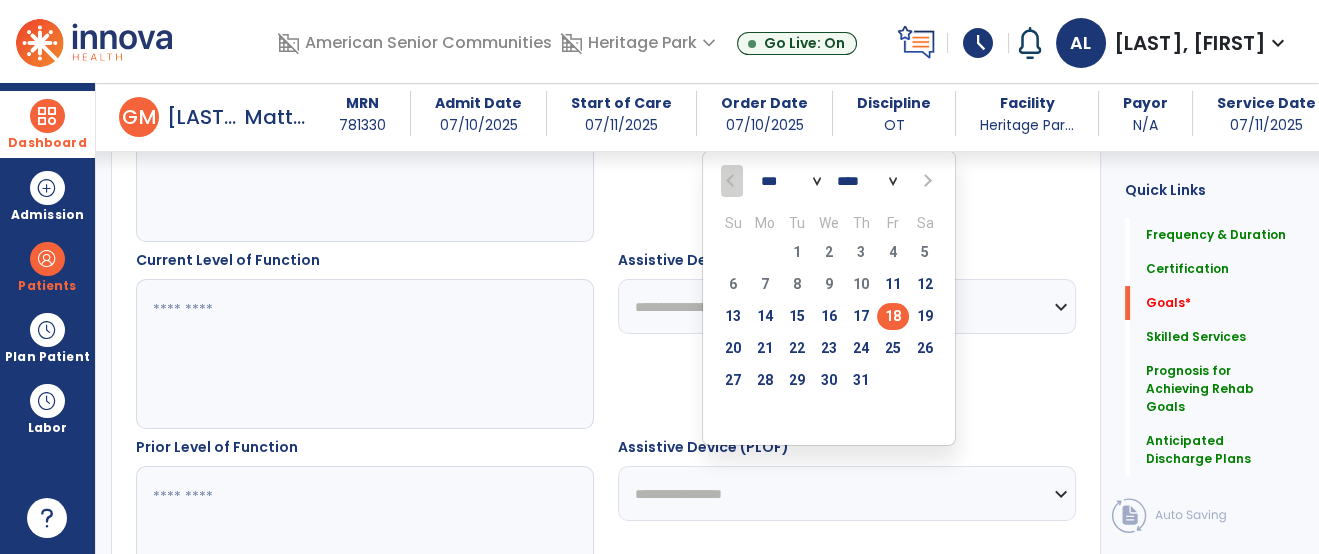 select on "*" 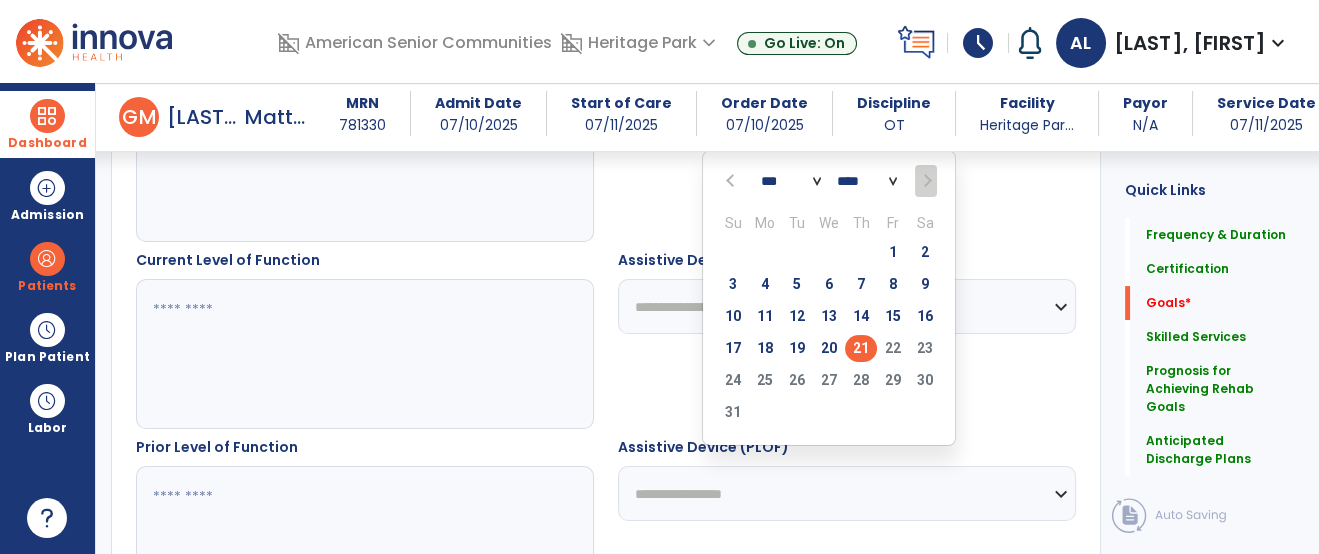 type on "*********" 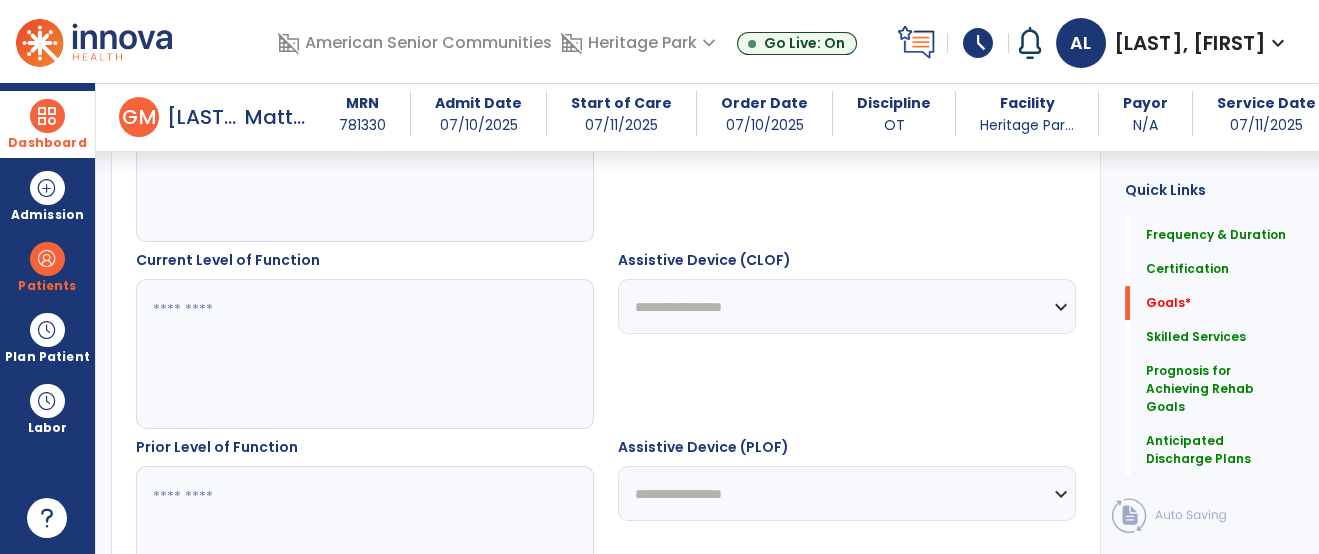 click at bounding box center (364, 354) 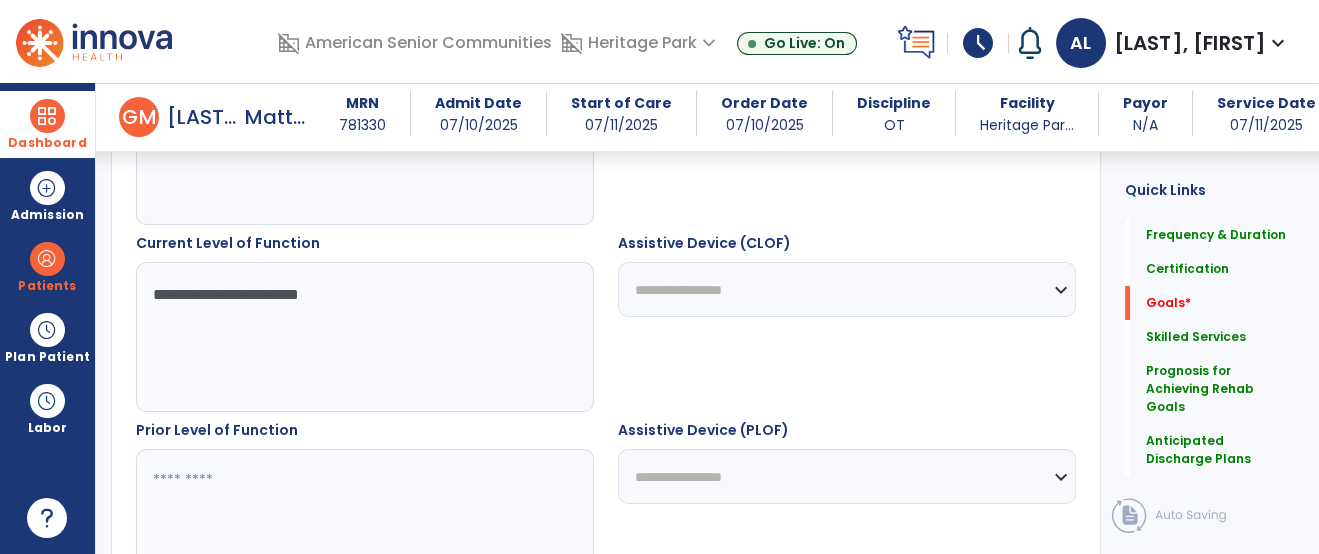 scroll, scrollTop: 838, scrollLeft: 0, axis: vertical 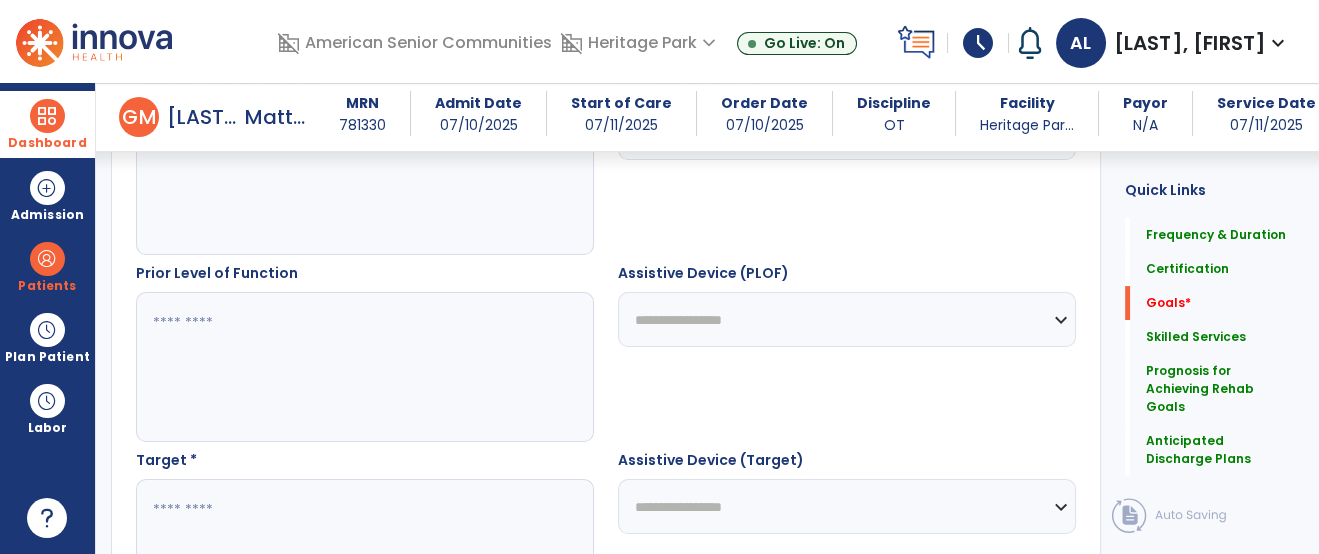 type on "**********" 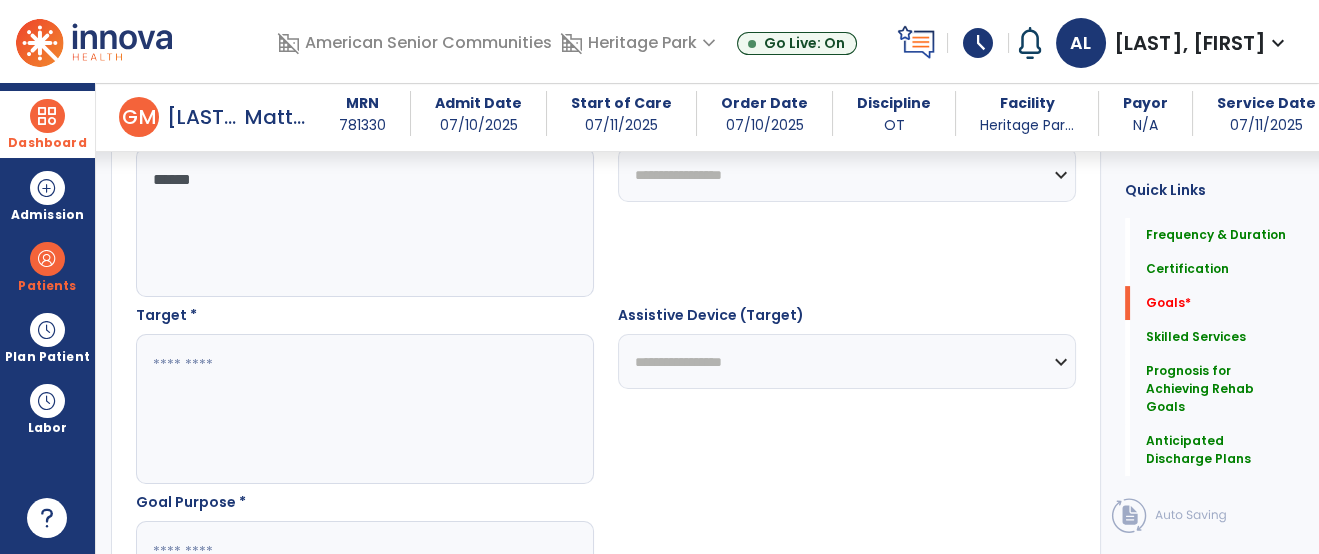 scroll, scrollTop: 1005, scrollLeft: 0, axis: vertical 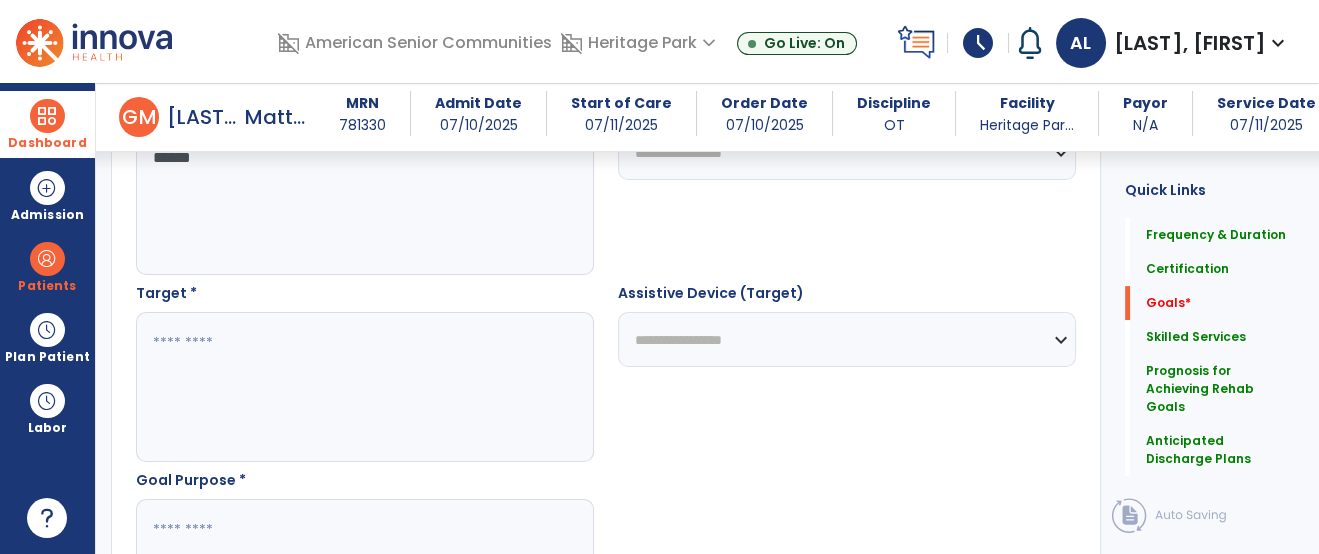 type on "*****" 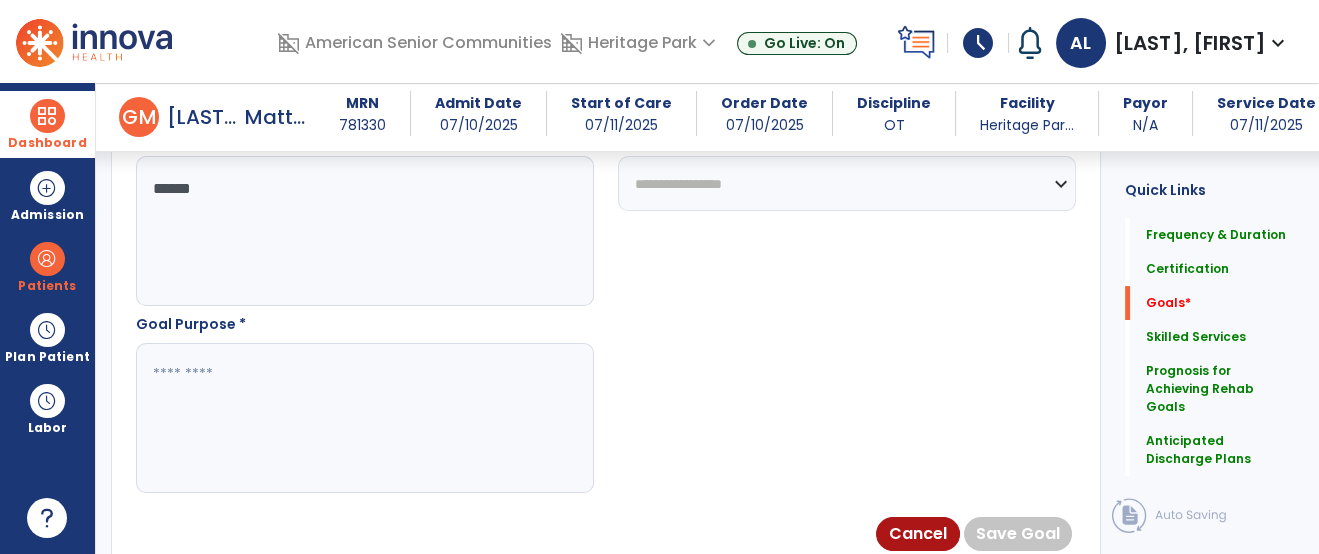 scroll, scrollTop: 1175, scrollLeft: 0, axis: vertical 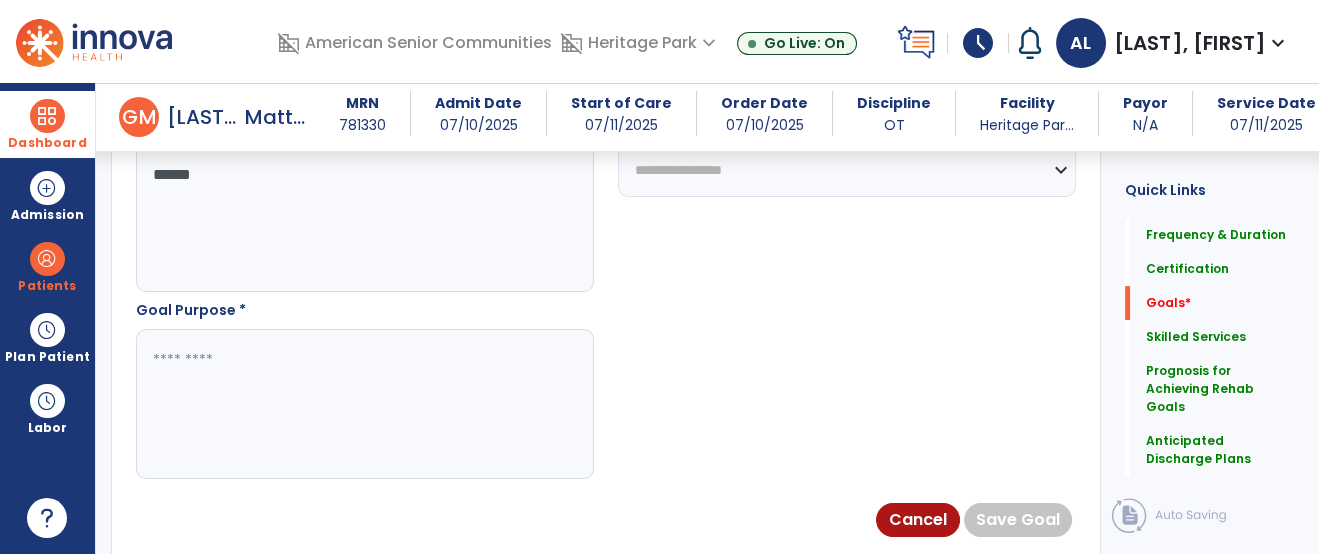 type on "*****" 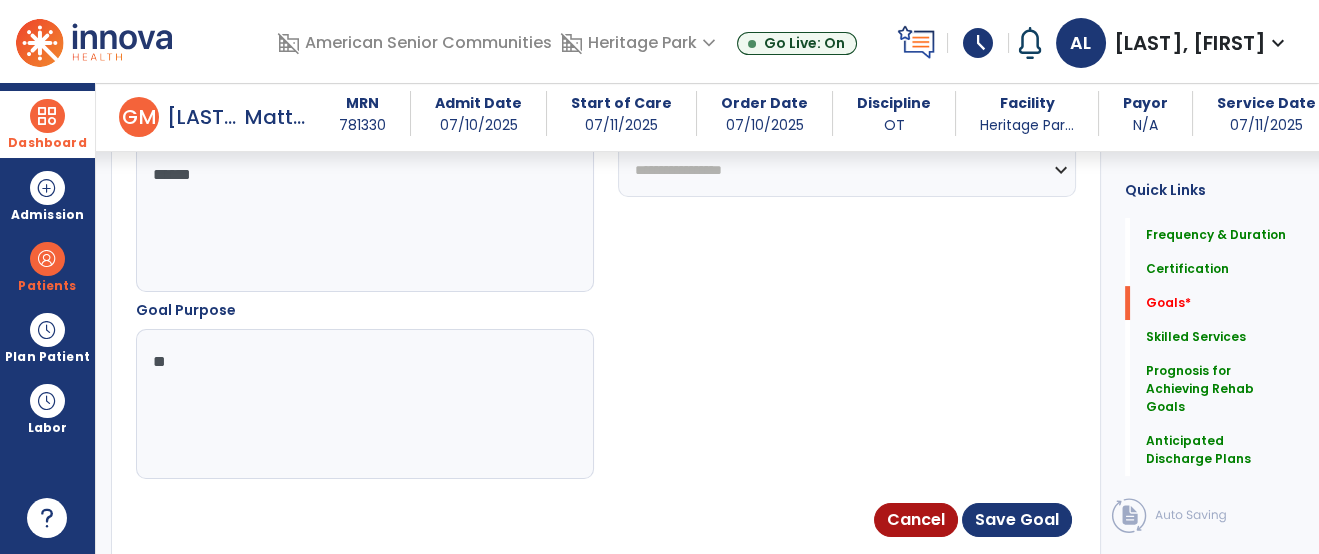 type on "*" 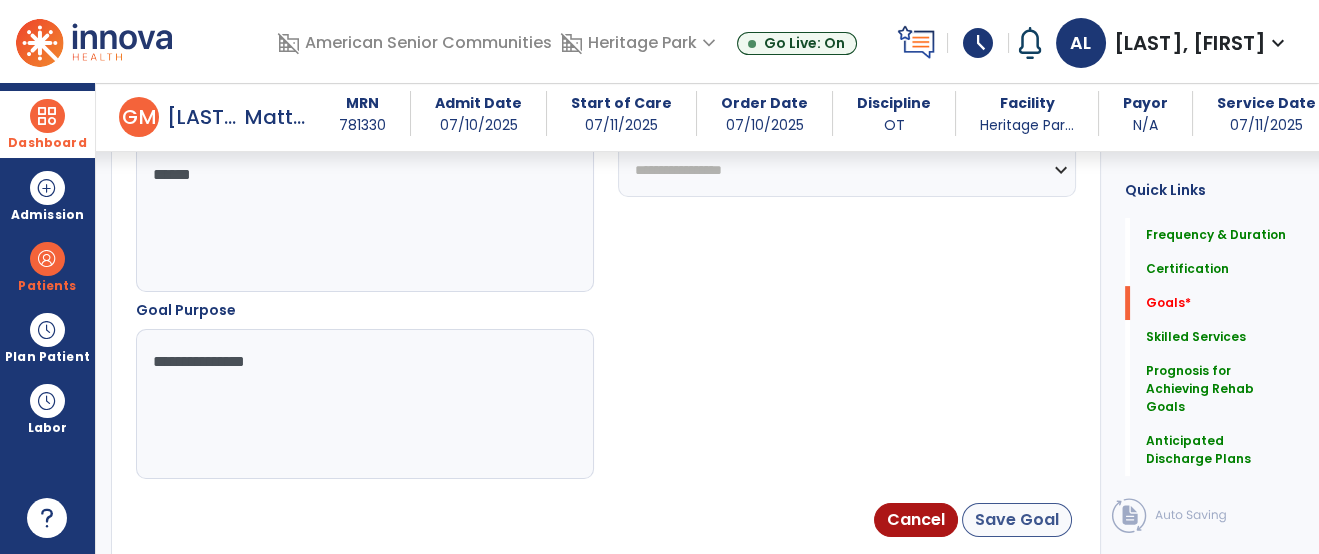 type on "**********" 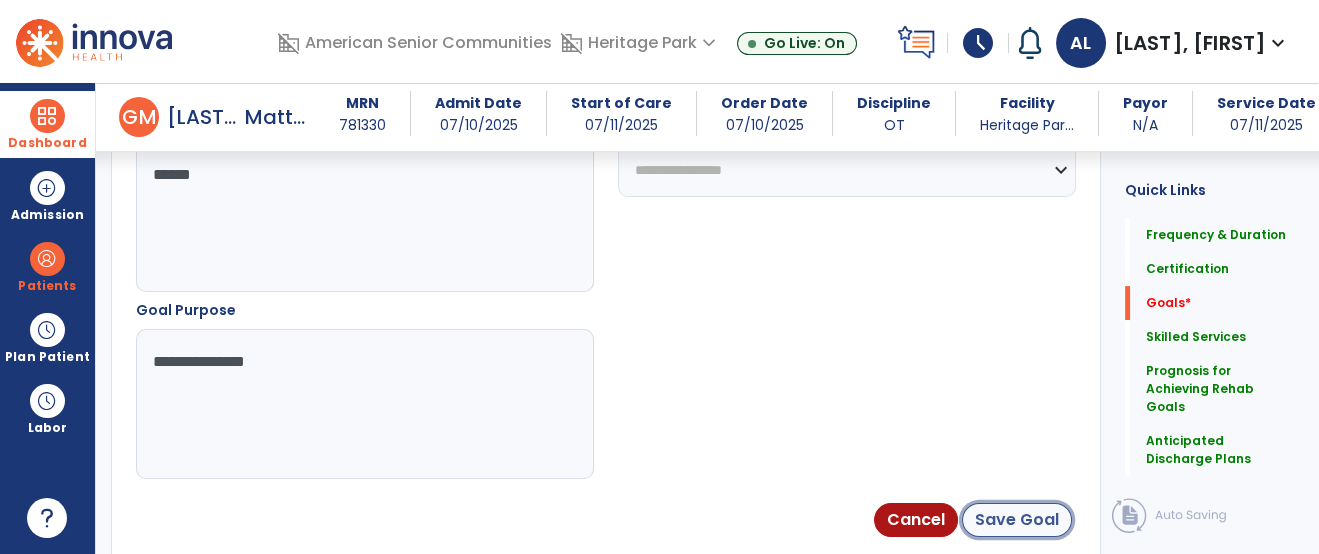 click on "Save Goal" at bounding box center (1017, 520) 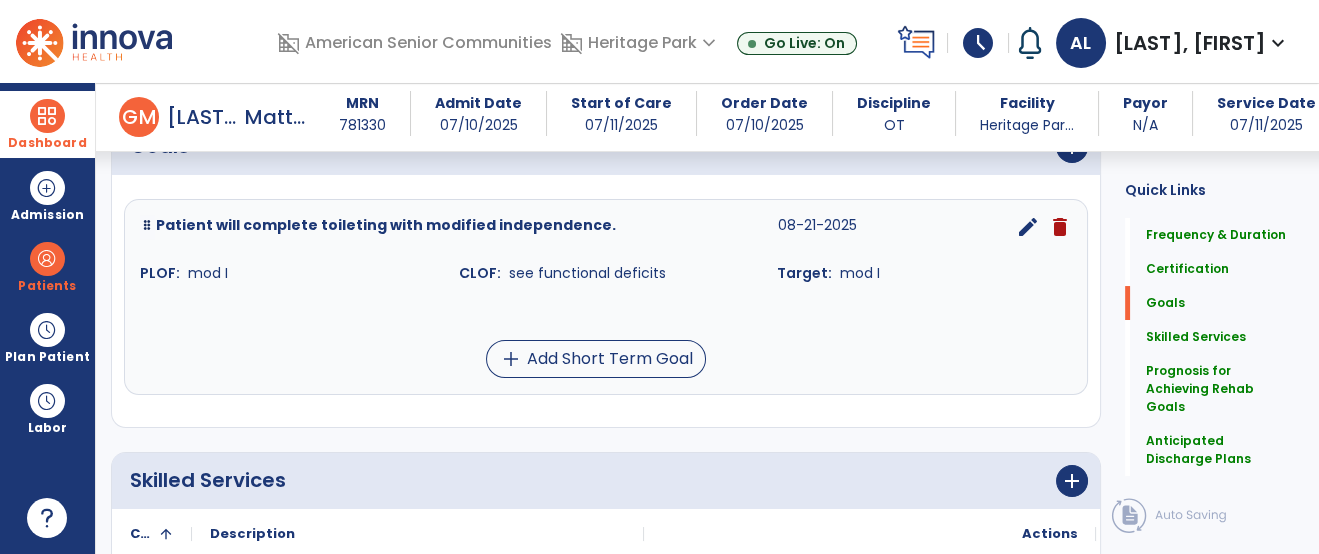 scroll, scrollTop: 479, scrollLeft: 0, axis: vertical 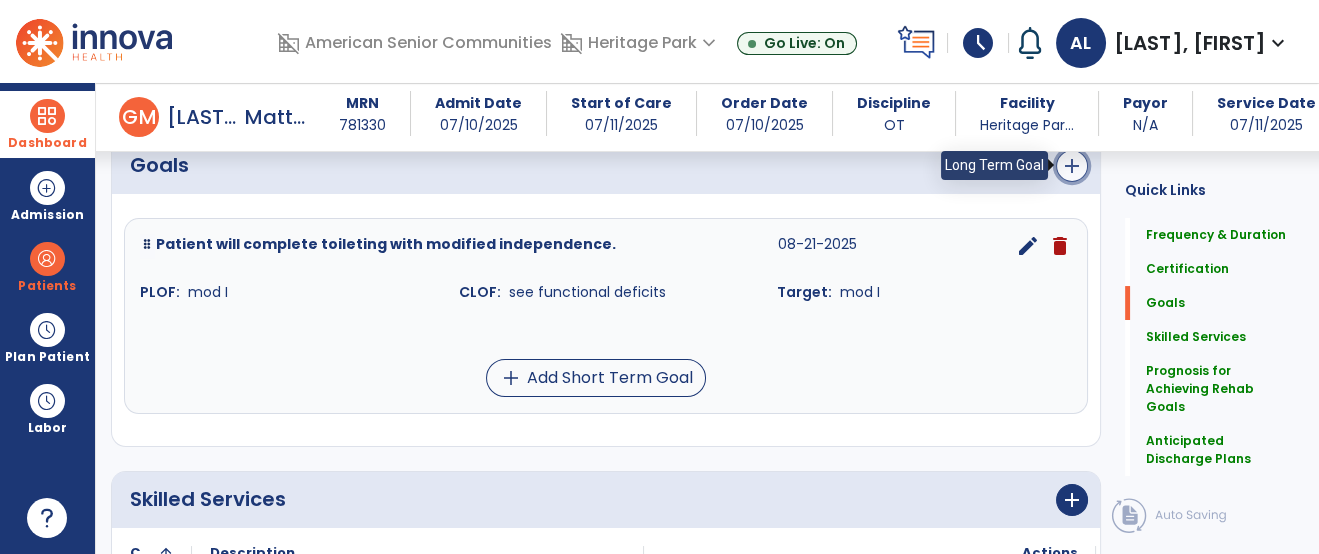 click on "add" at bounding box center [1072, 166] 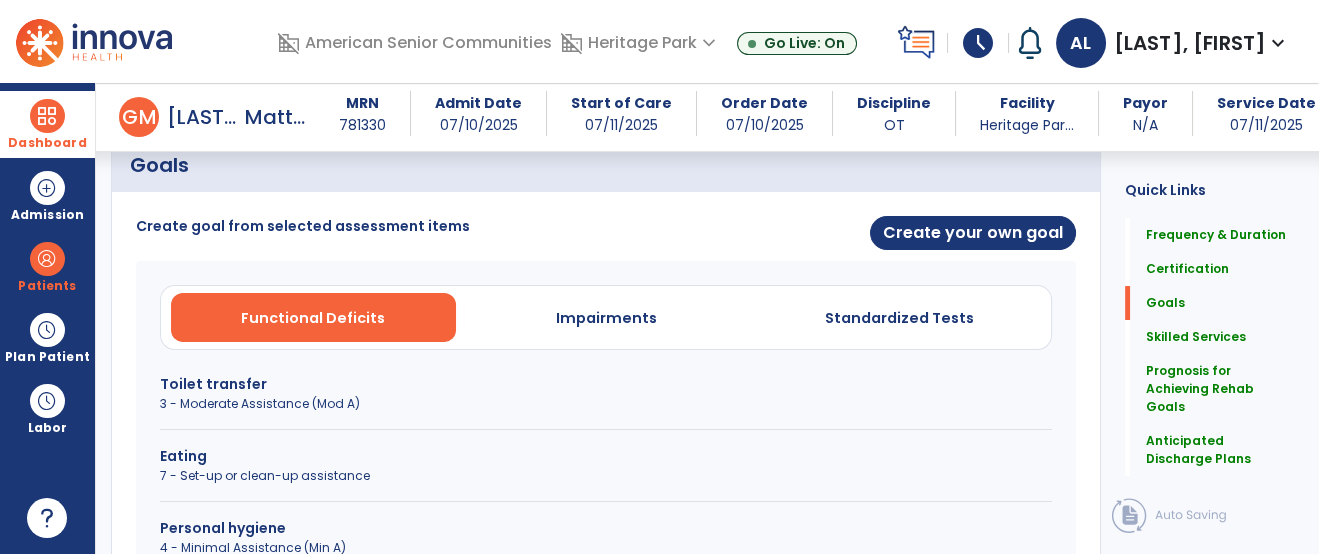 click on "Create your own goal" at bounding box center (847, 234) 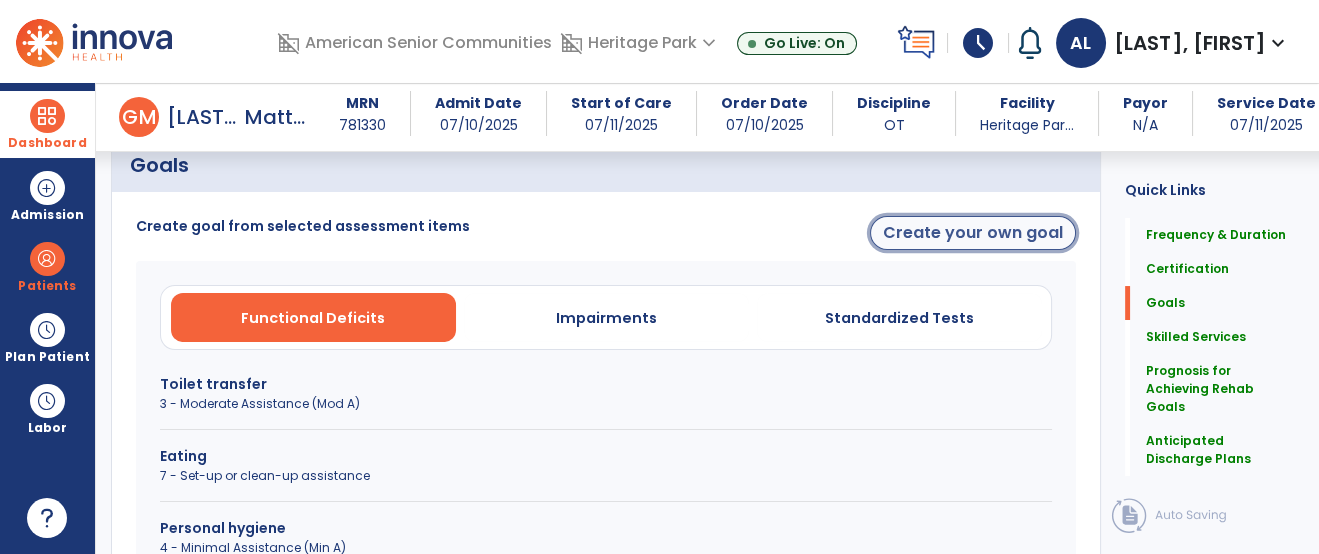 click on "Create your own goal" at bounding box center (973, 233) 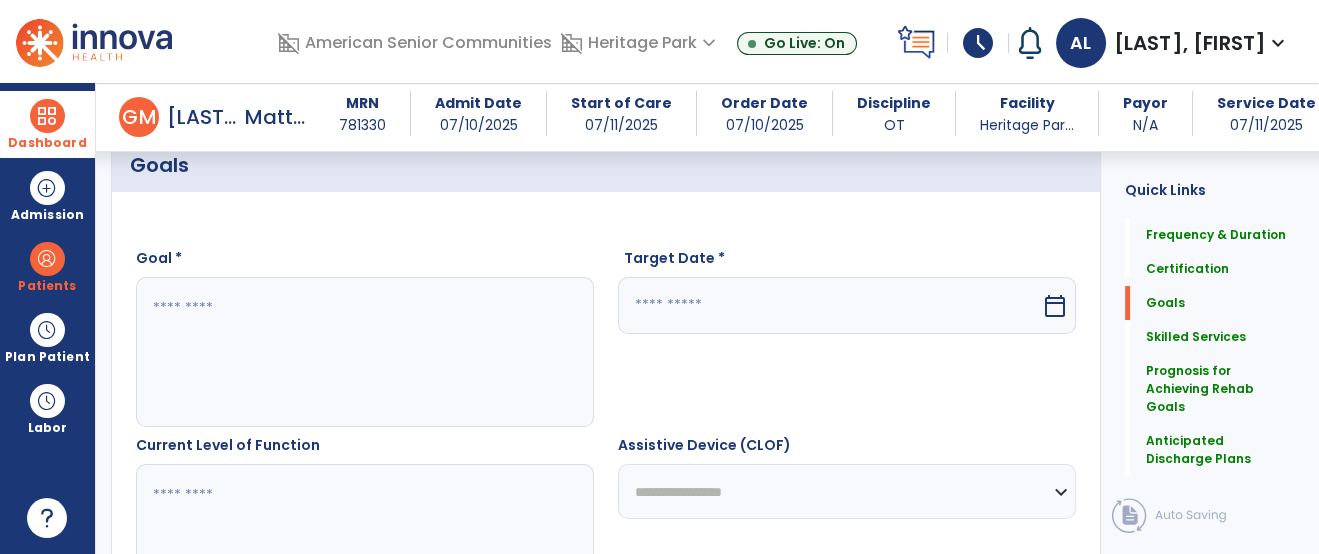 click at bounding box center (364, 352) 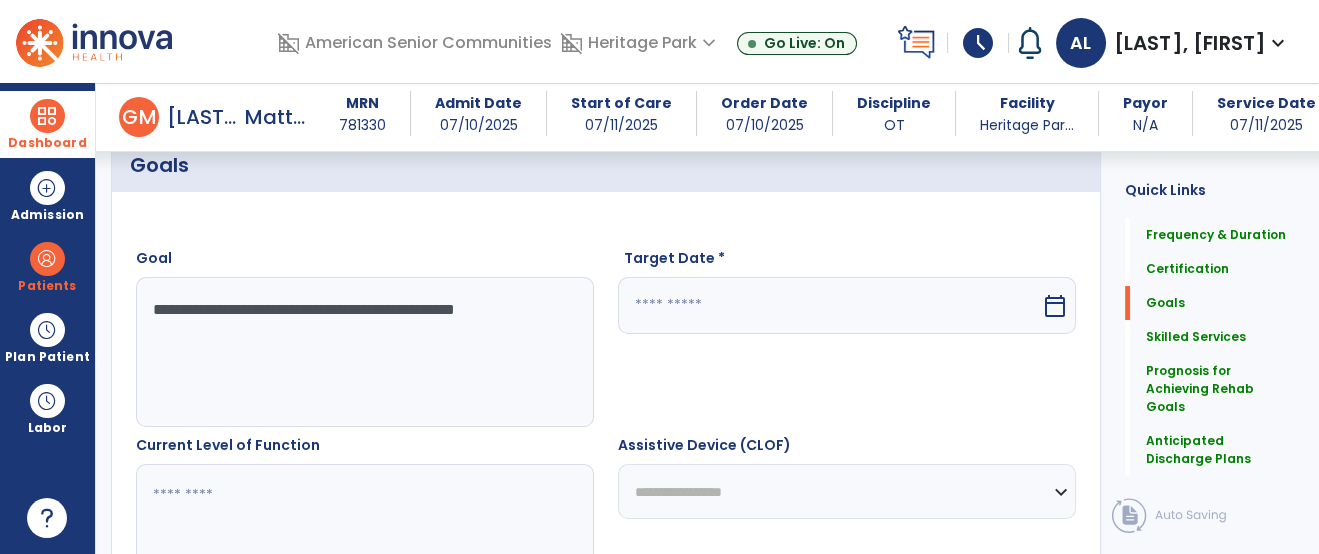 type on "**********" 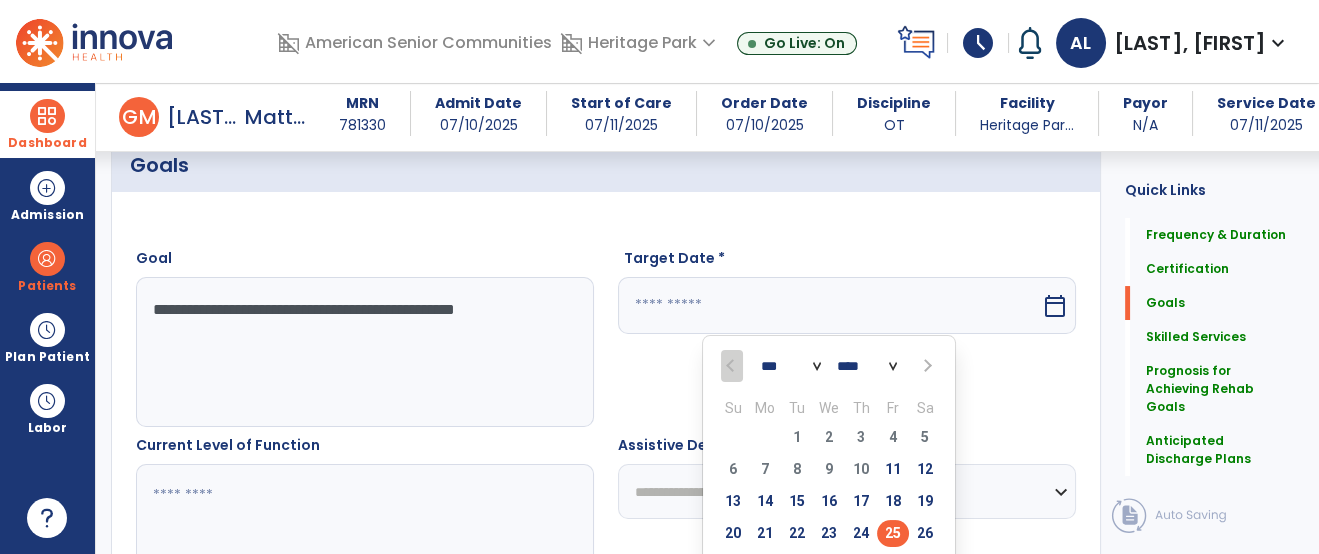 select on "*" 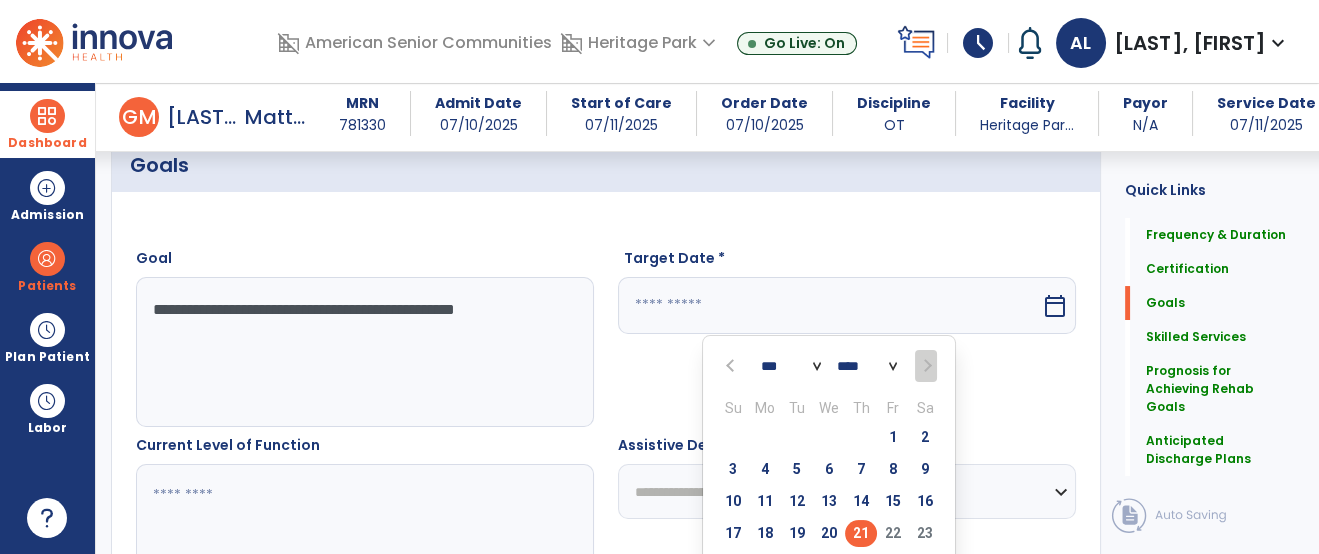type on "*********" 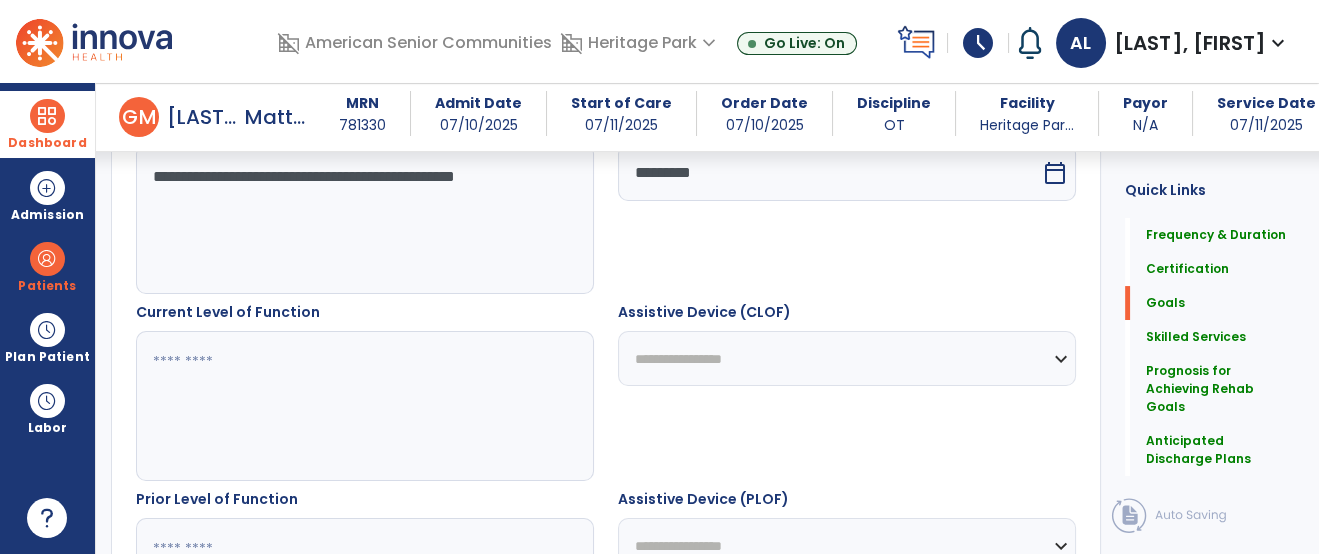 scroll, scrollTop: 628, scrollLeft: 0, axis: vertical 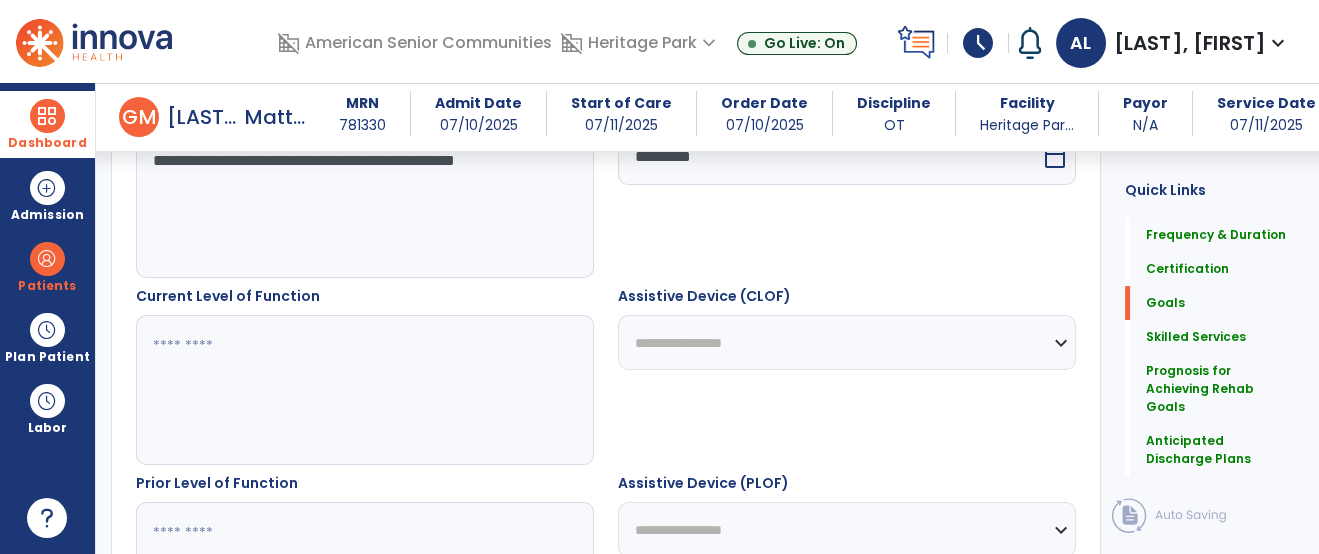 click at bounding box center (364, 390) 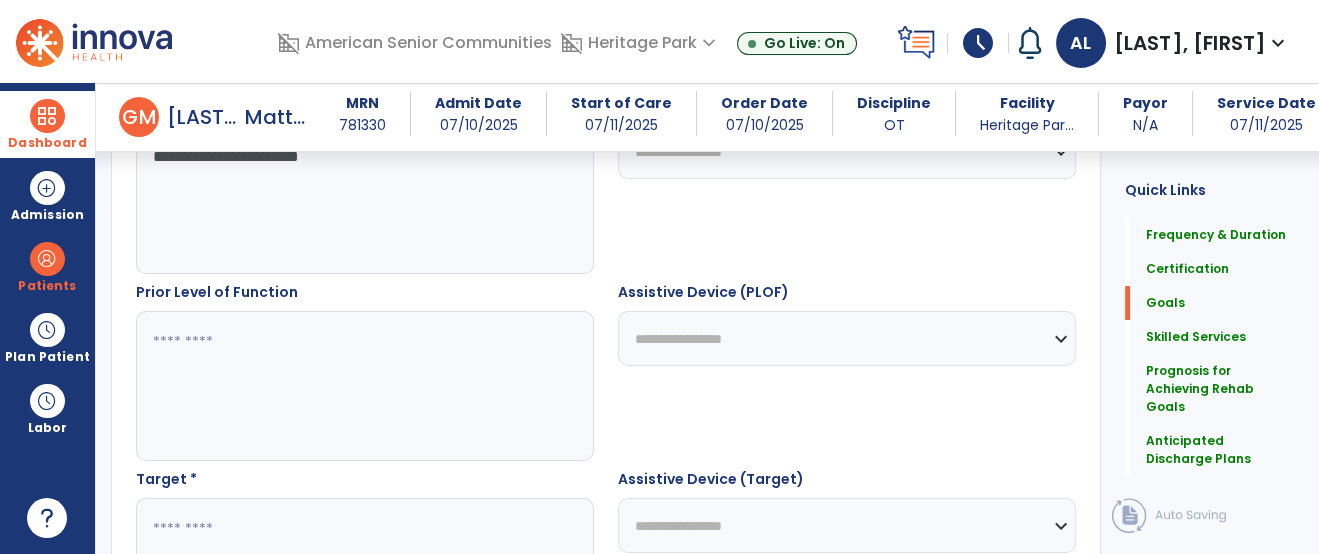 scroll, scrollTop: 825, scrollLeft: 0, axis: vertical 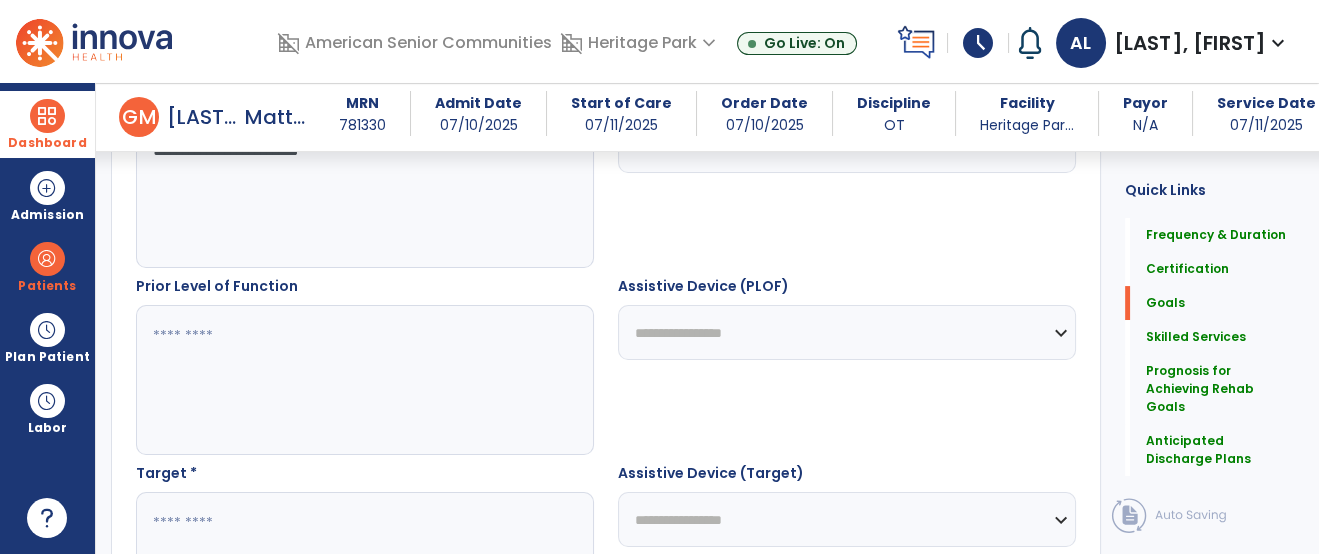 type on "**********" 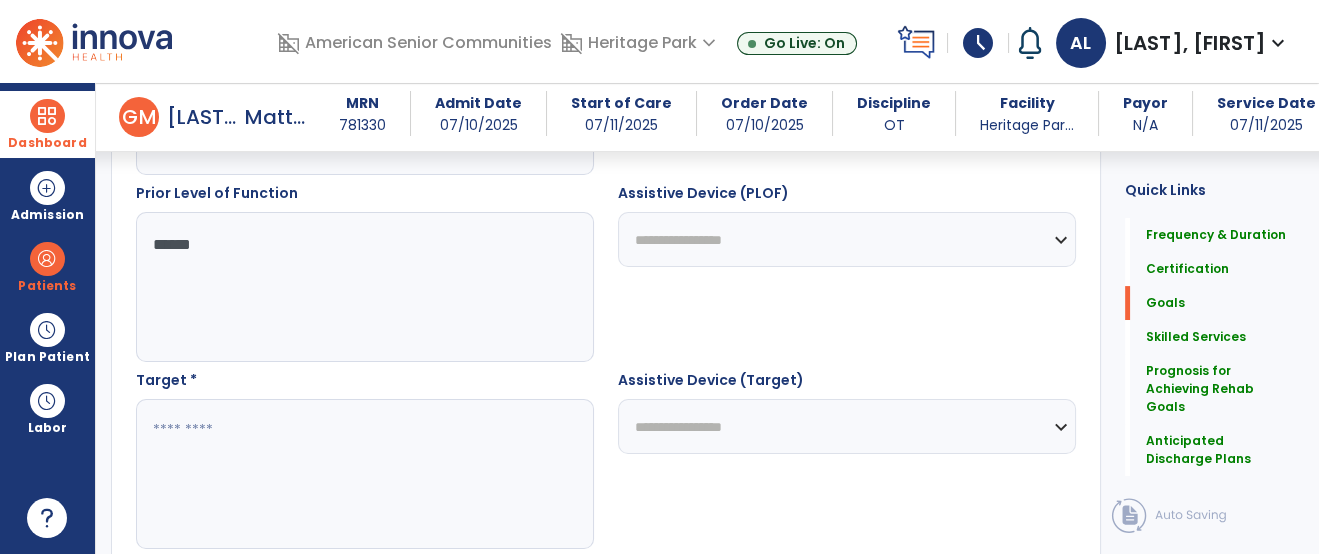 scroll, scrollTop: 974, scrollLeft: 0, axis: vertical 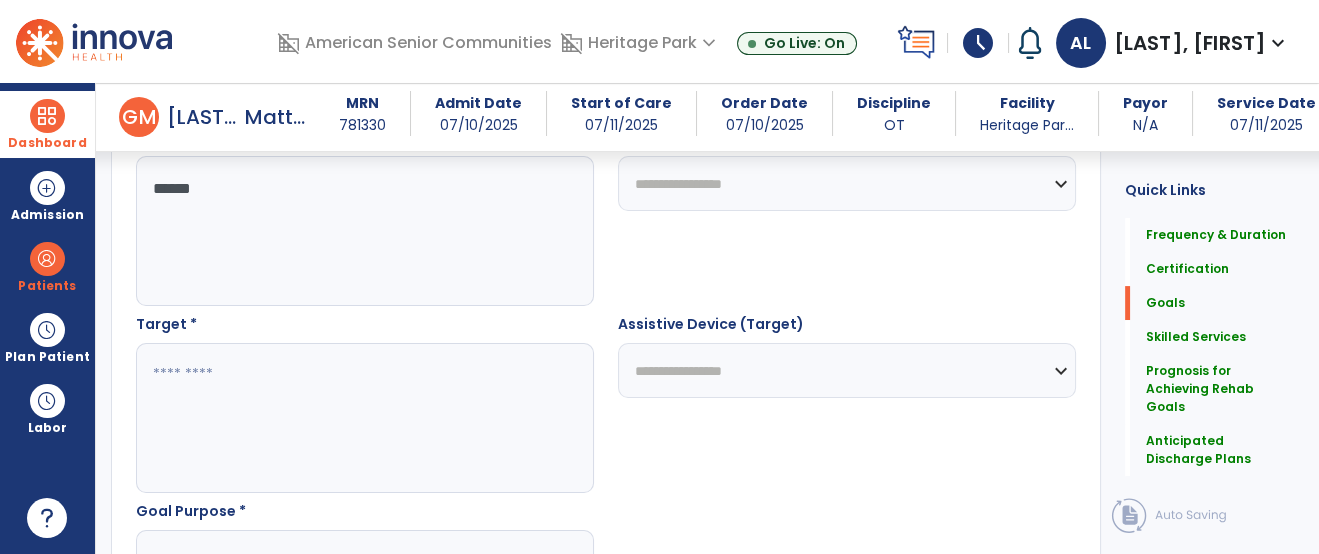 type on "*****" 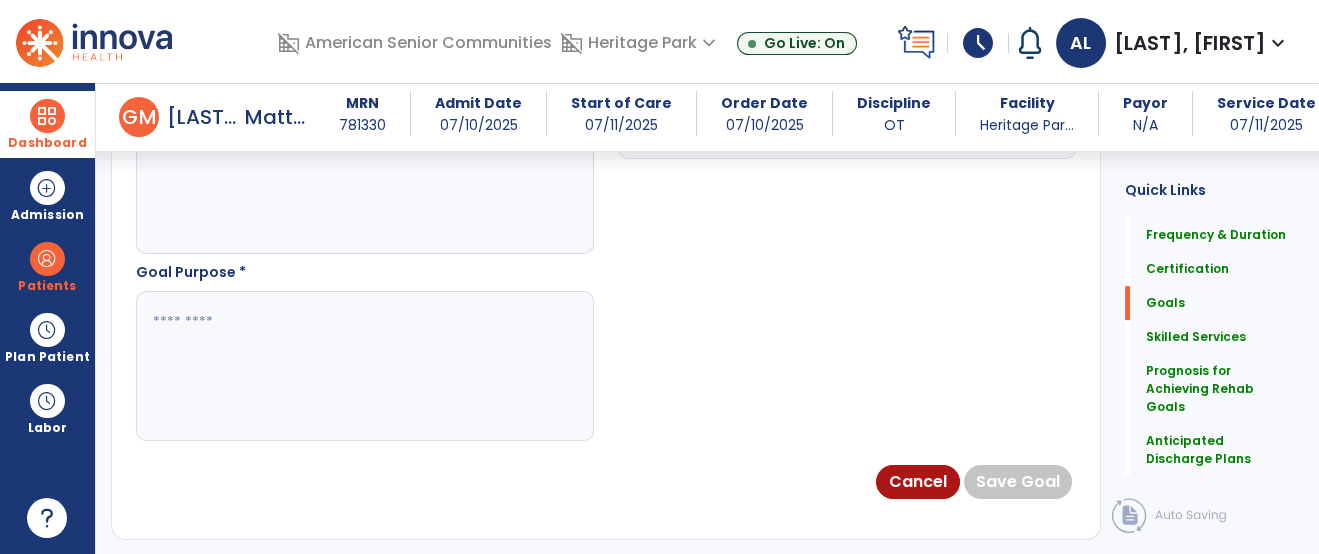 scroll, scrollTop: 1265, scrollLeft: 0, axis: vertical 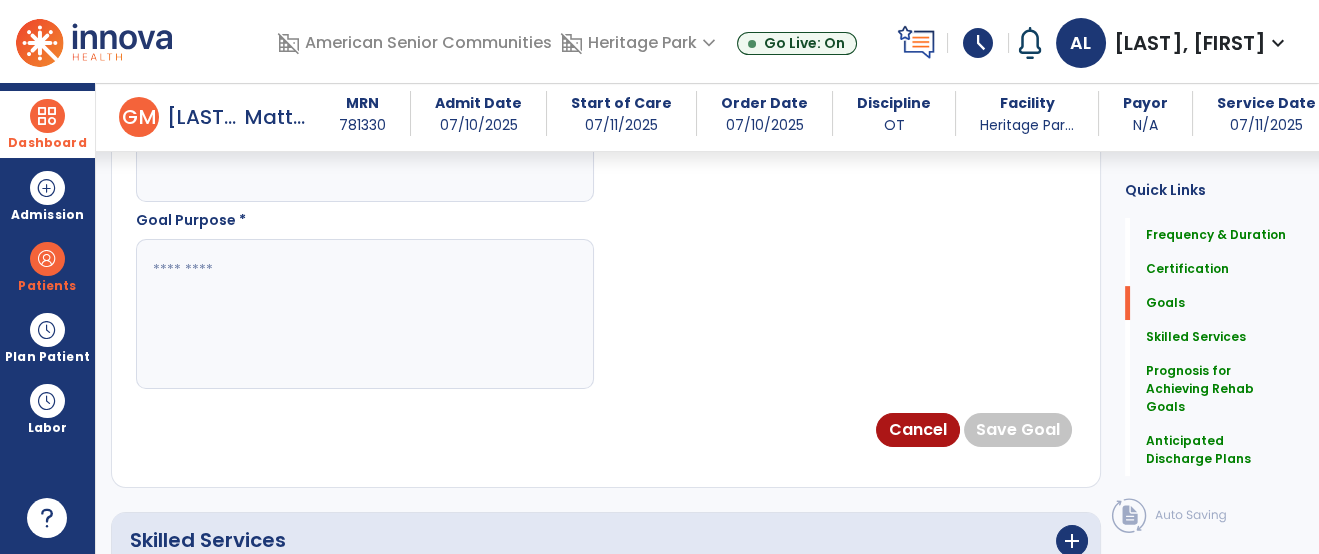 type on "*****" 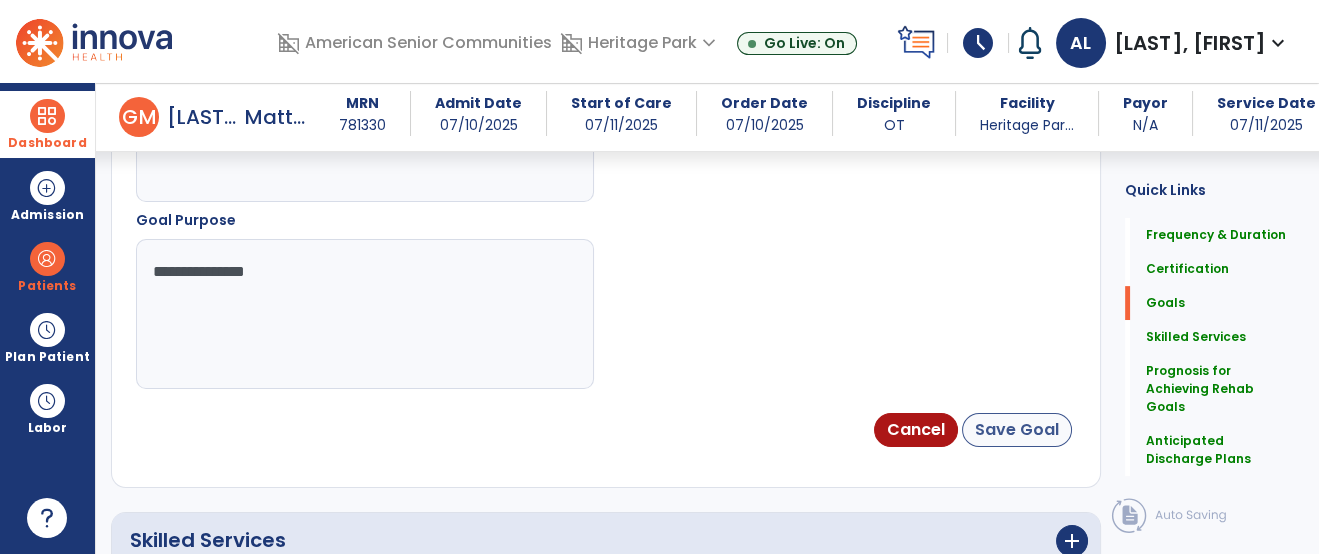 type on "**********" 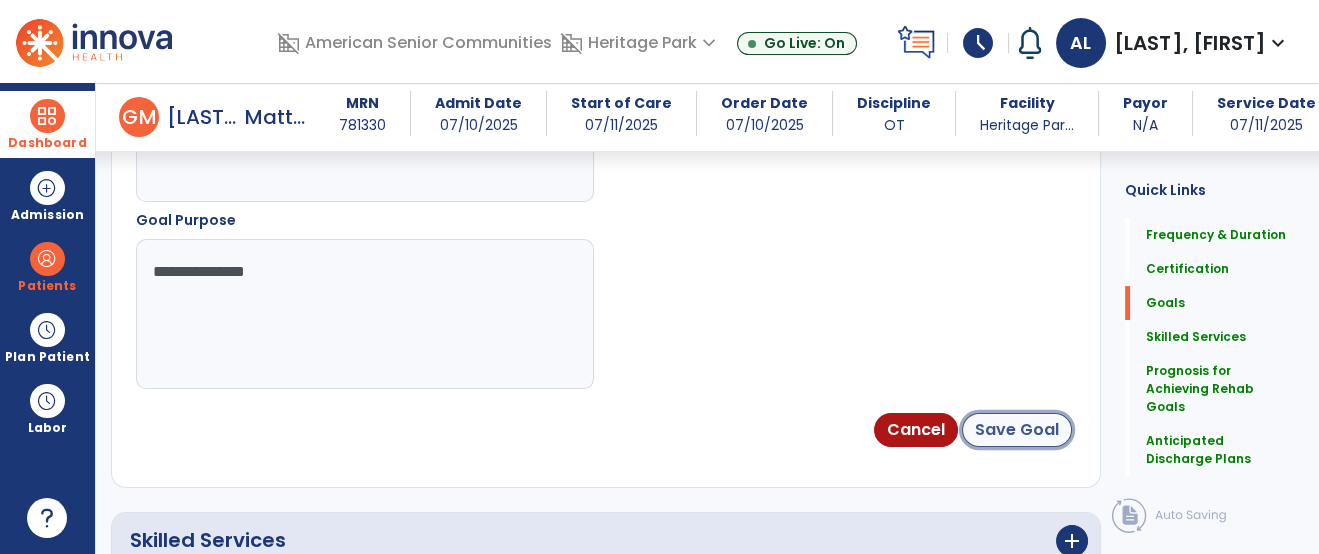 click on "Save Goal" at bounding box center [1017, 430] 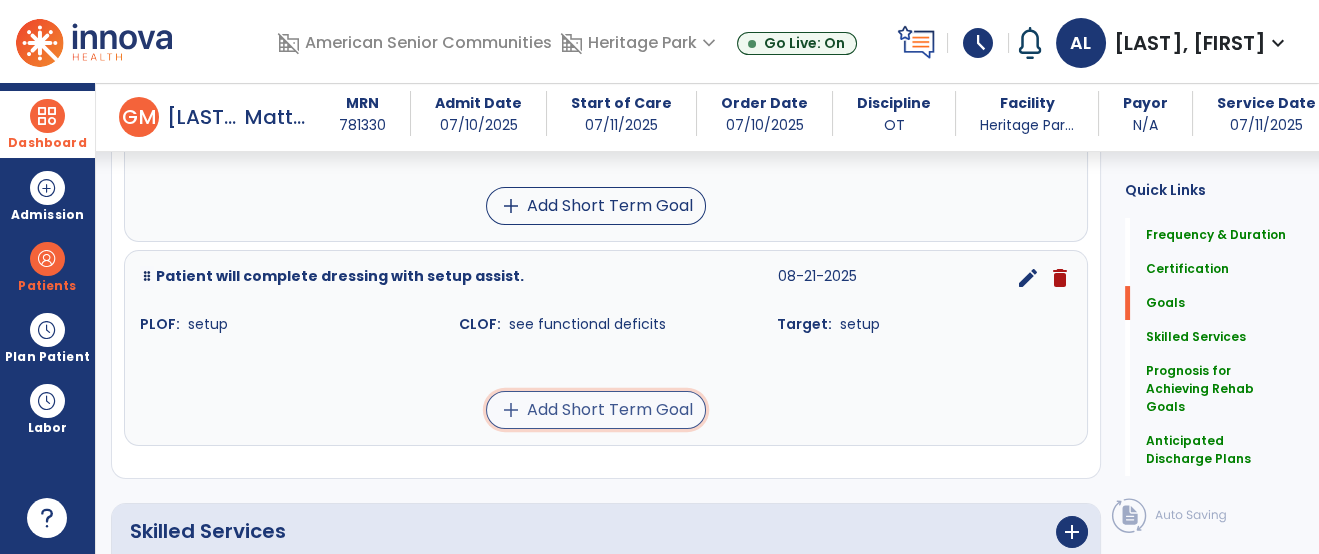 click on "add  Add Short Term Goal" at bounding box center (596, 410) 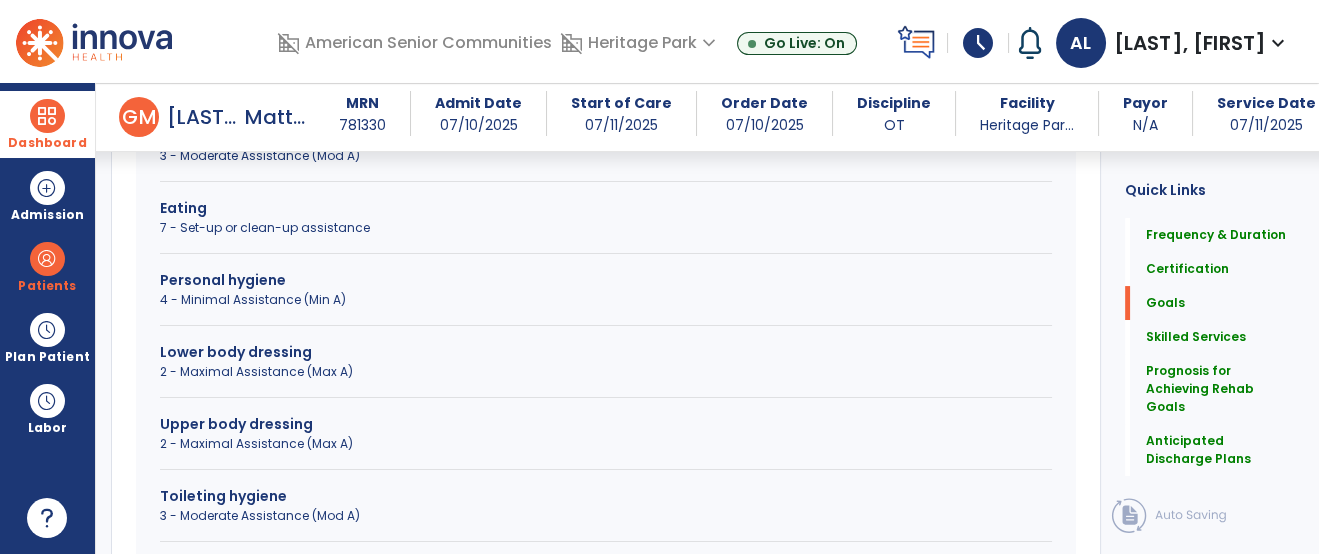 scroll, scrollTop: 722, scrollLeft: 0, axis: vertical 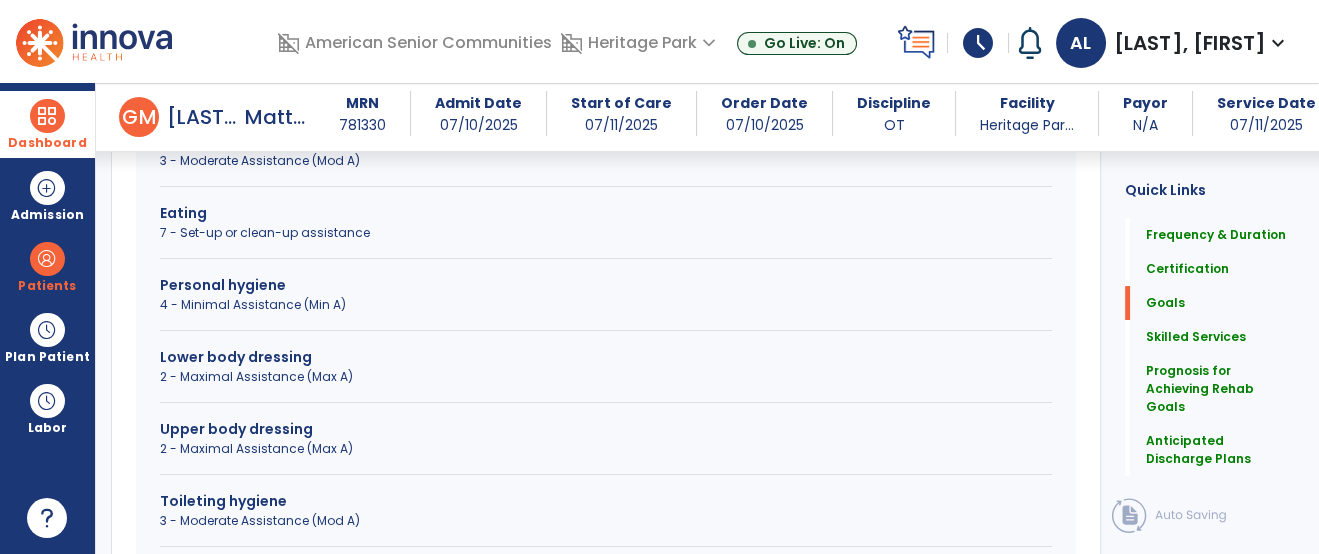 click on "2 - Maximal Assistance (Max A)" at bounding box center (606, 377) 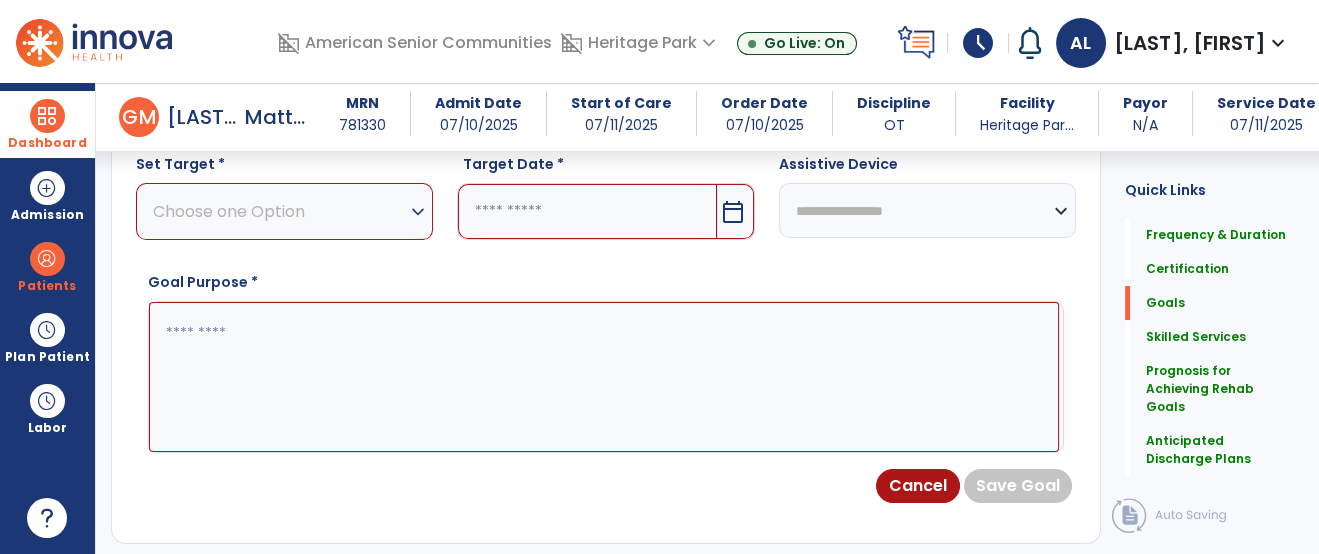 click on "expand_more" at bounding box center (418, 212) 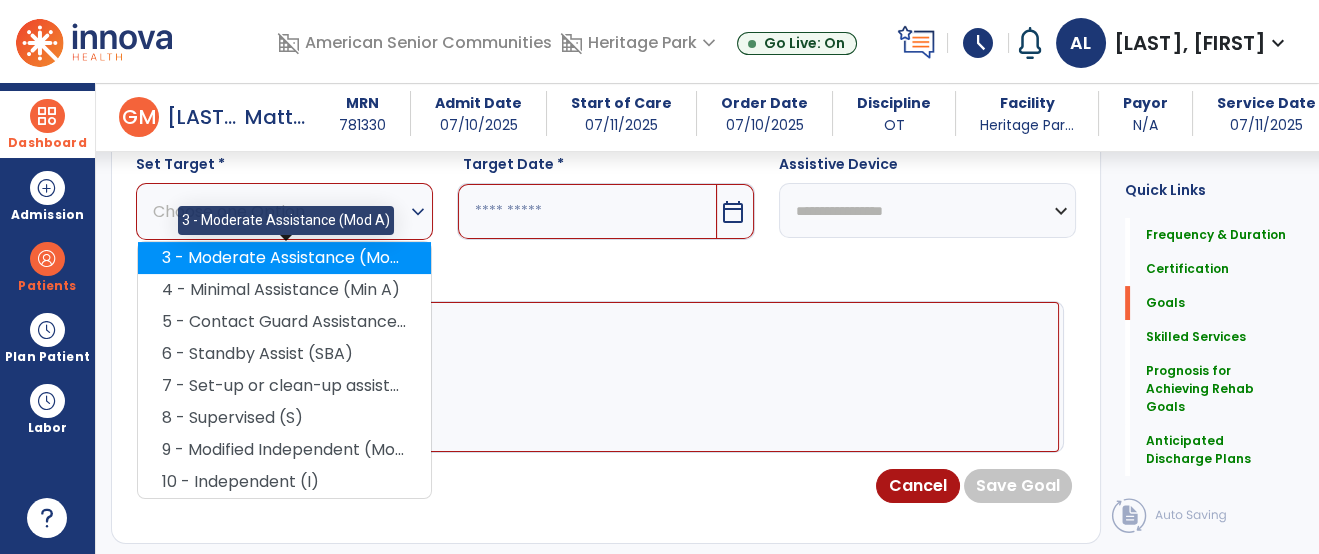 click on "3 - Moderate Assistance (Mod A)" at bounding box center (284, 258) 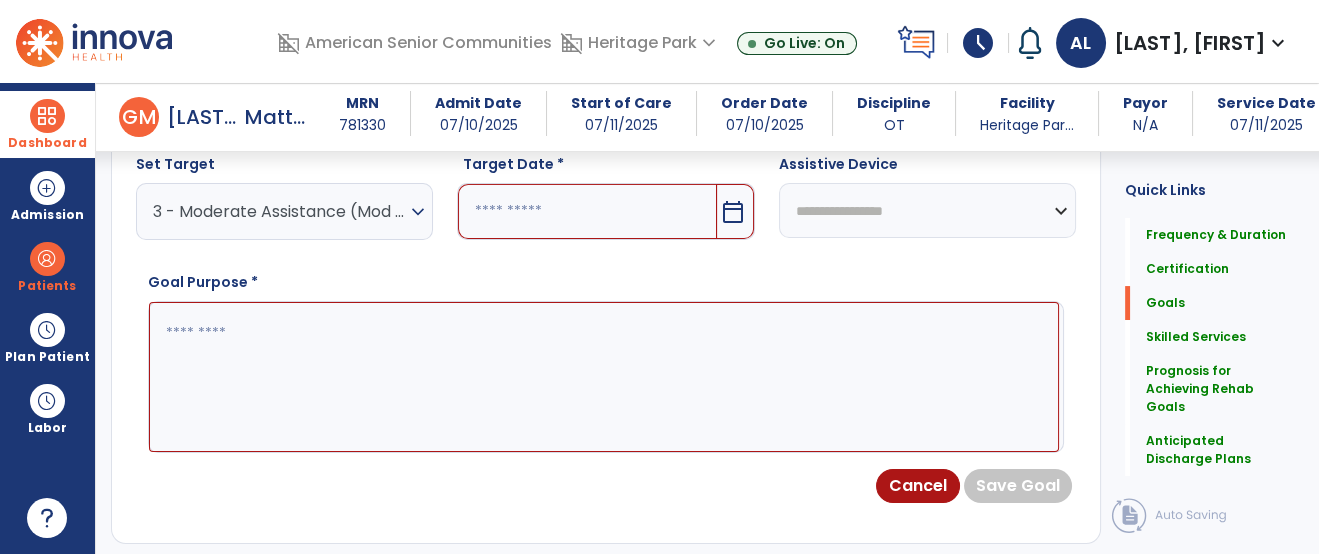 click at bounding box center (587, 211) 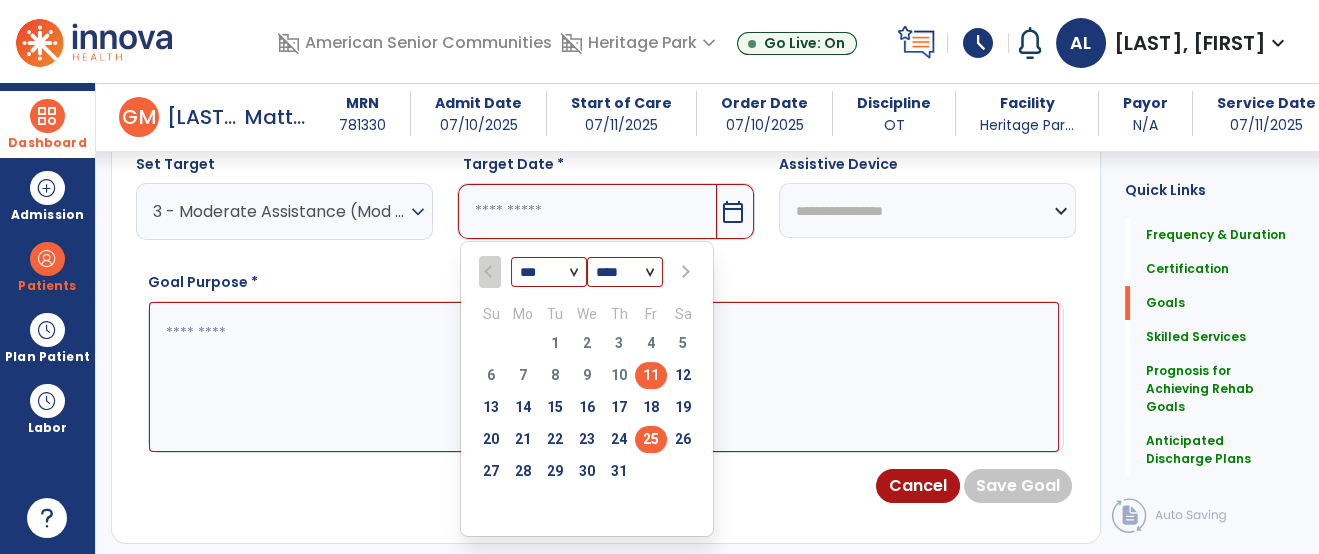 click on "25" at bounding box center (651, 439) 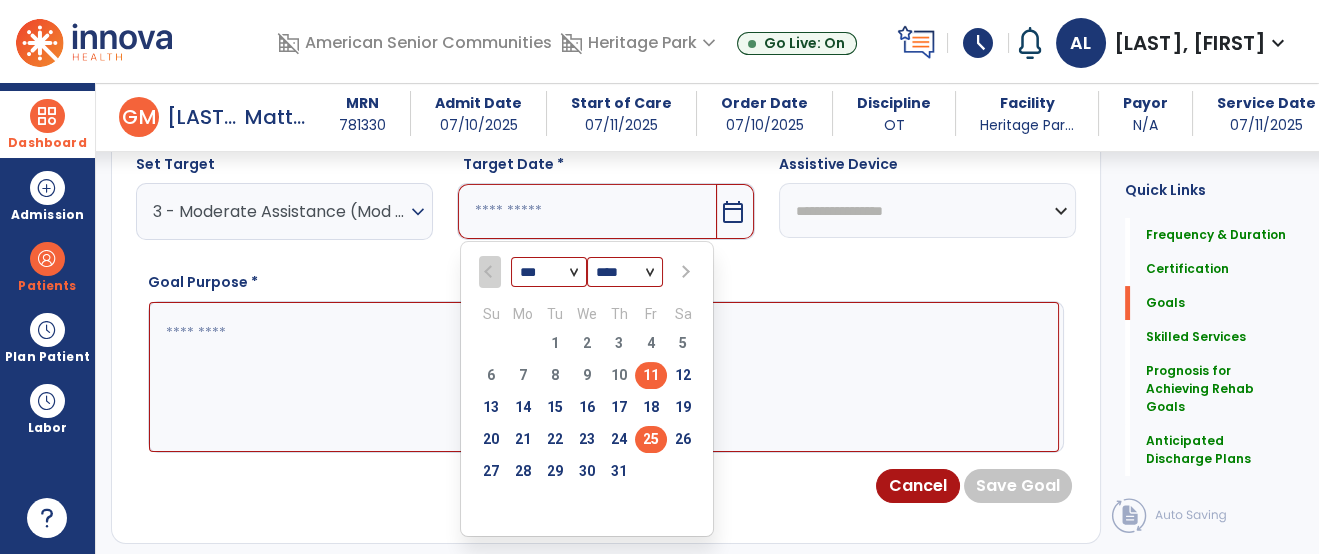 type on "*********" 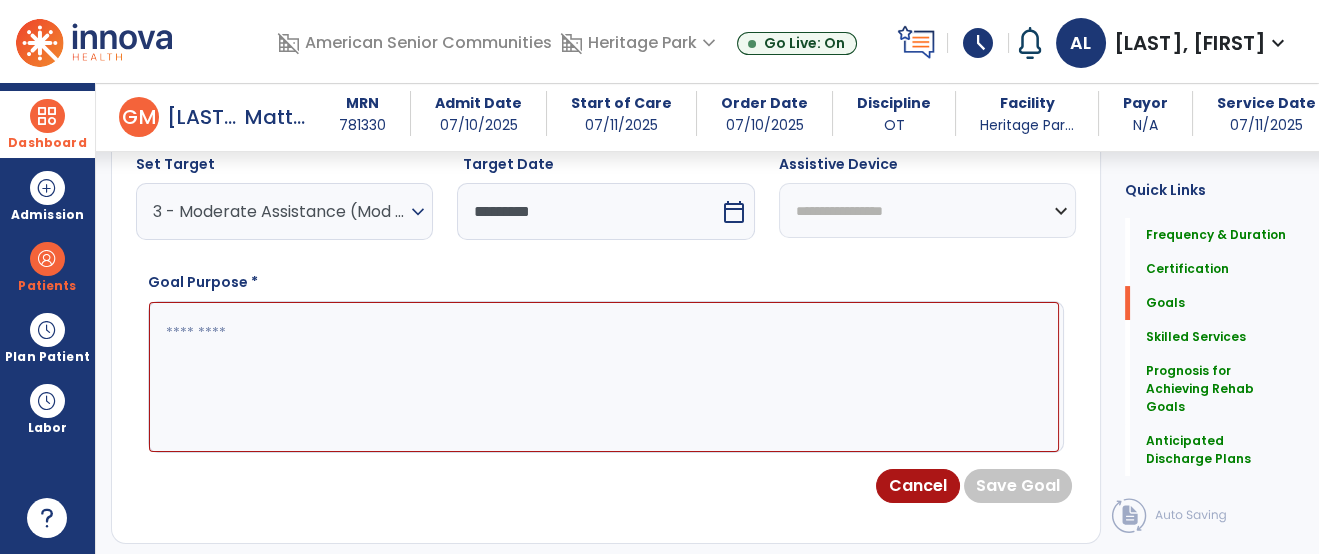 click at bounding box center (604, 377) 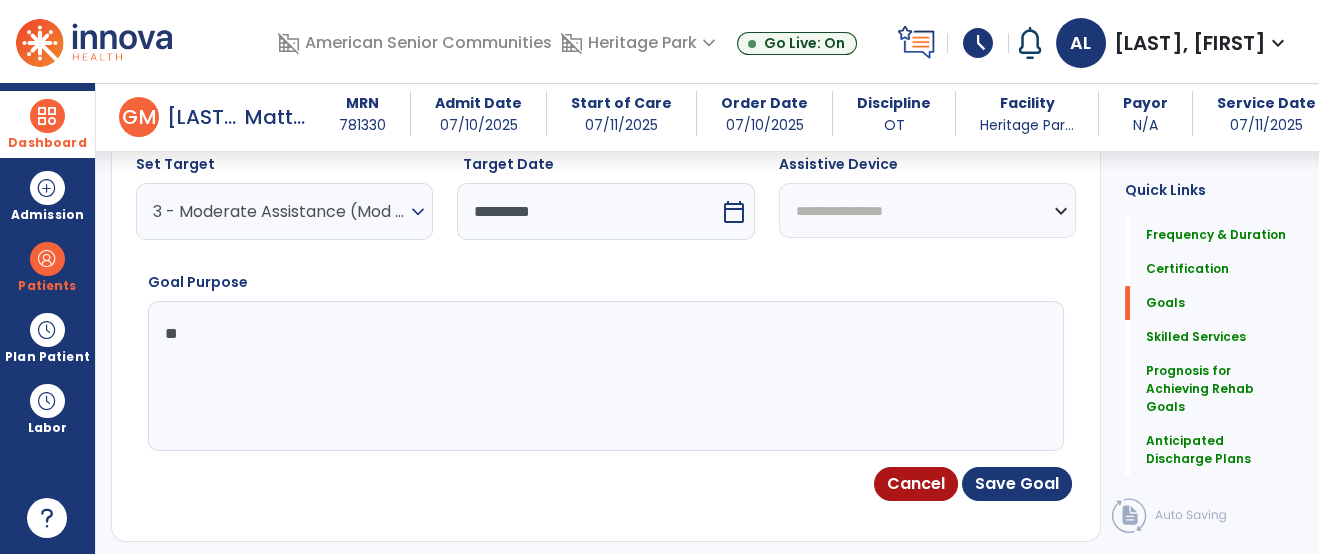 type on "*" 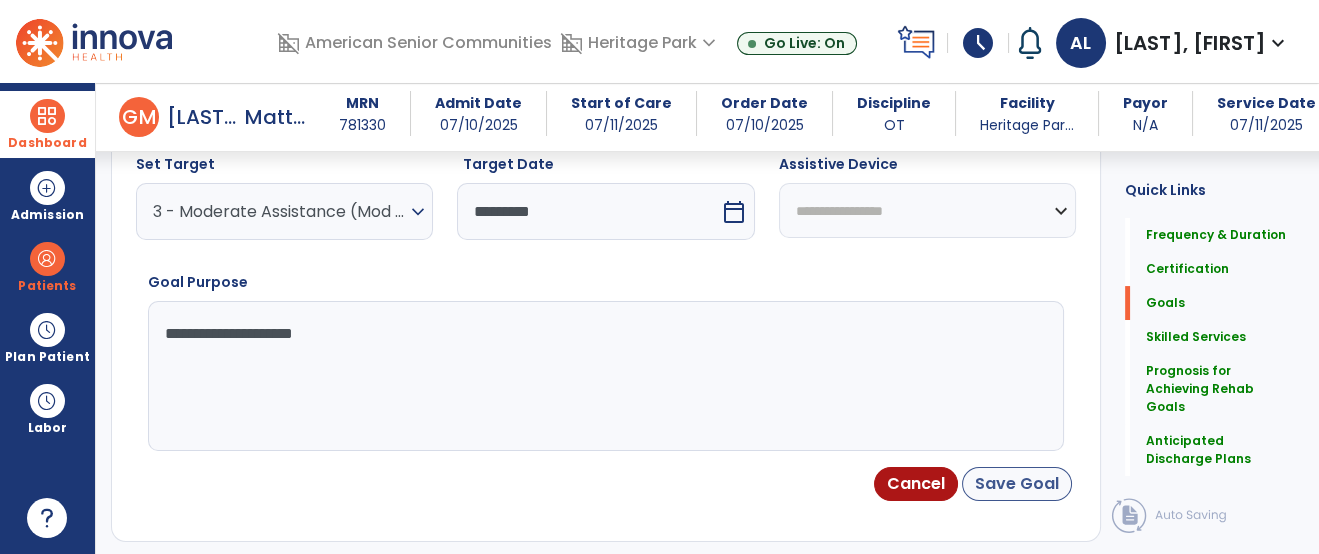 type on "**********" 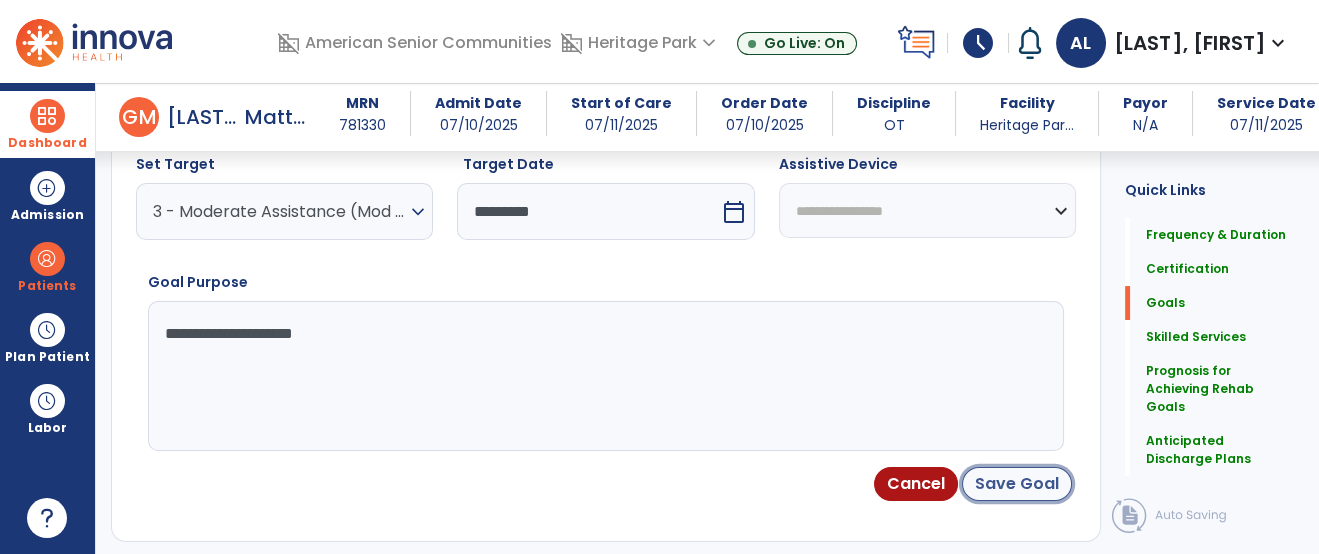 click on "Save Goal" at bounding box center (1017, 484) 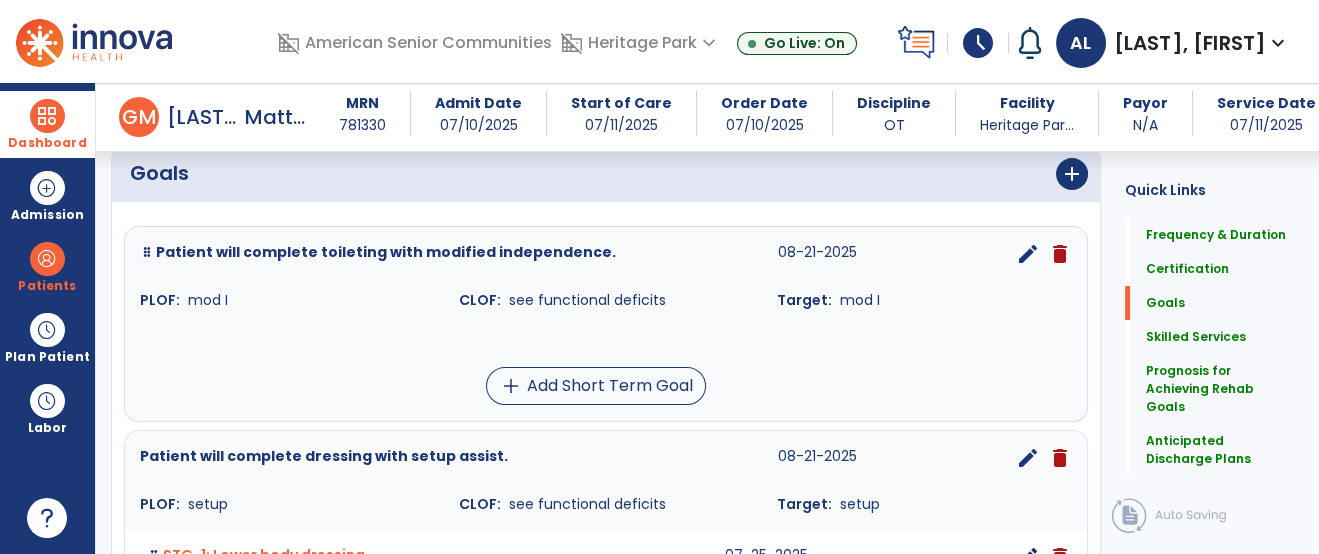 scroll, scrollTop: 822, scrollLeft: 0, axis: vertical 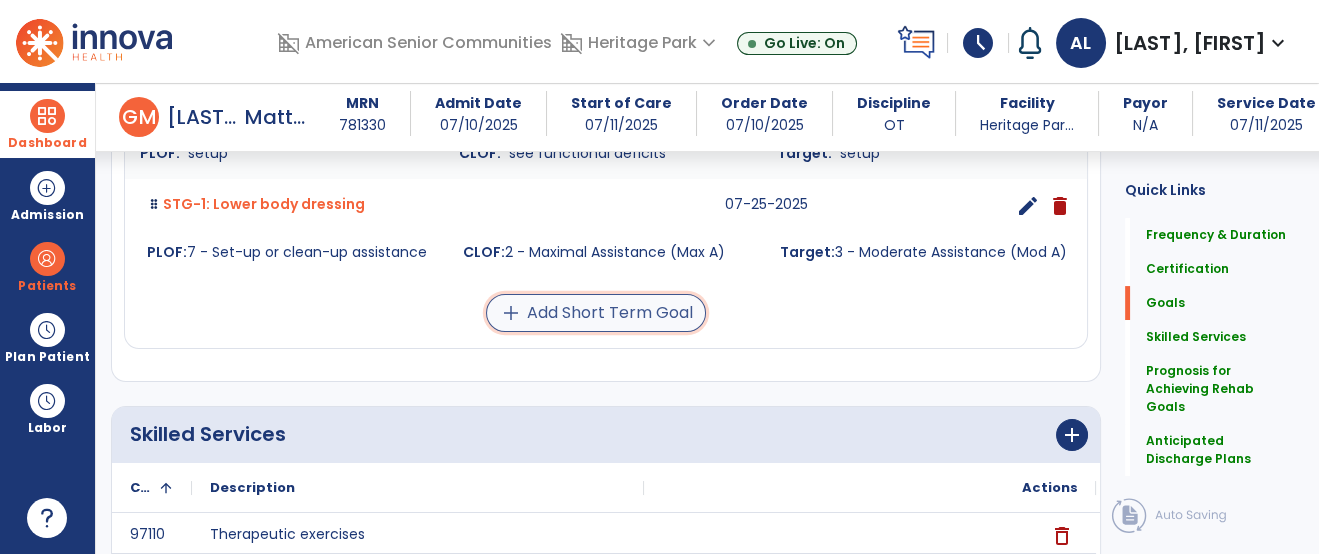 click on "add  Add Short Term Goal" at bounding box center (596, 313) 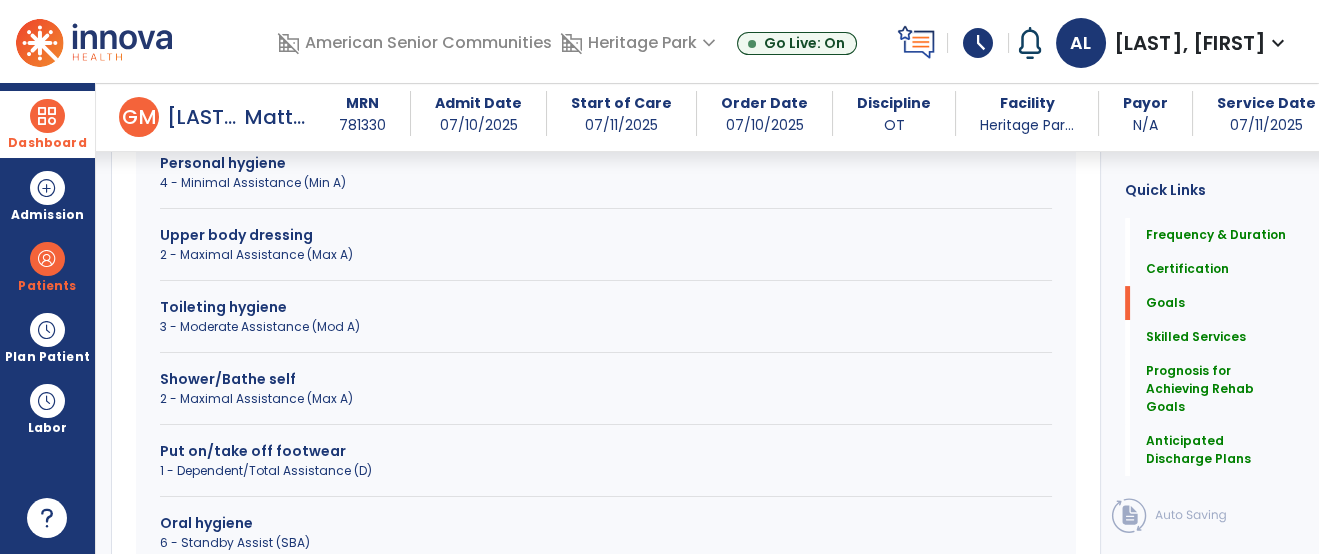 scroll, scrollTop: 843, scrollLeft: 0, axis: vertical 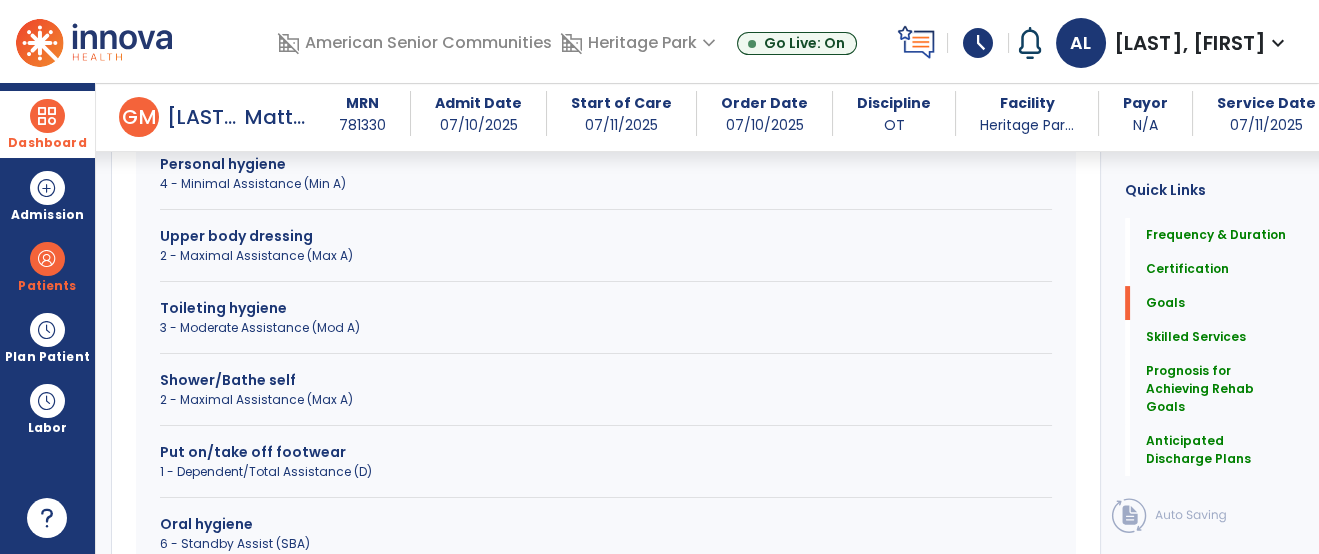 click on "Upper body dressing 2 - Maximal Assistance (Max A)" at bounding box center [606, 254] 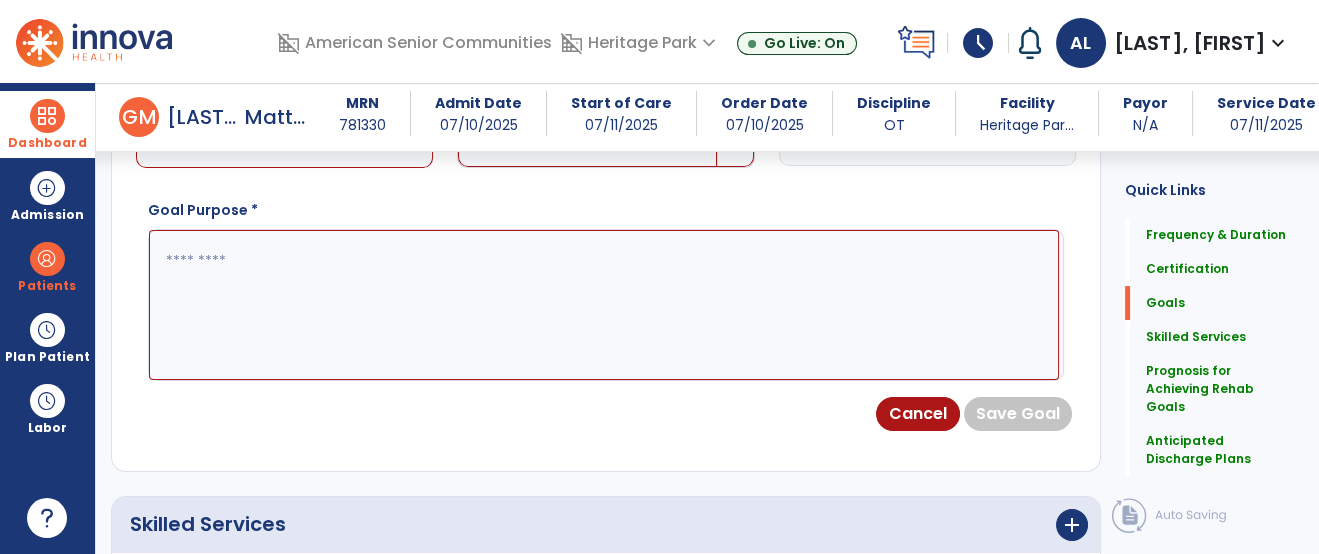 scroll, scrollTop: 753, scrollLeft: 0, axis: vertical 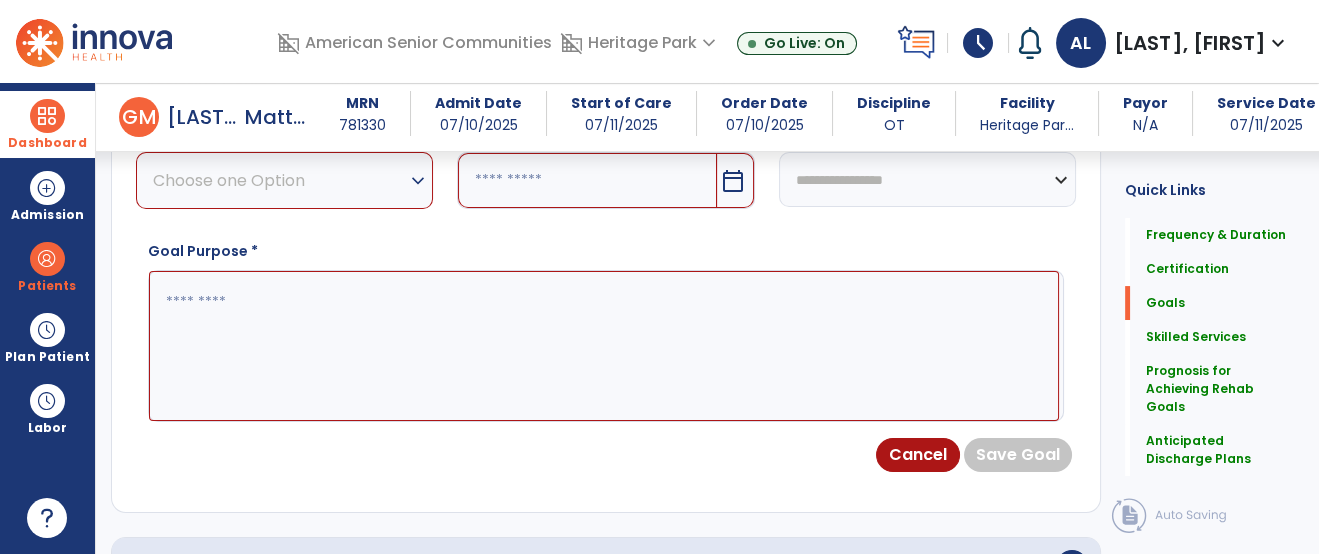 click on "Choose one Option" at bounding box center (279, 180) 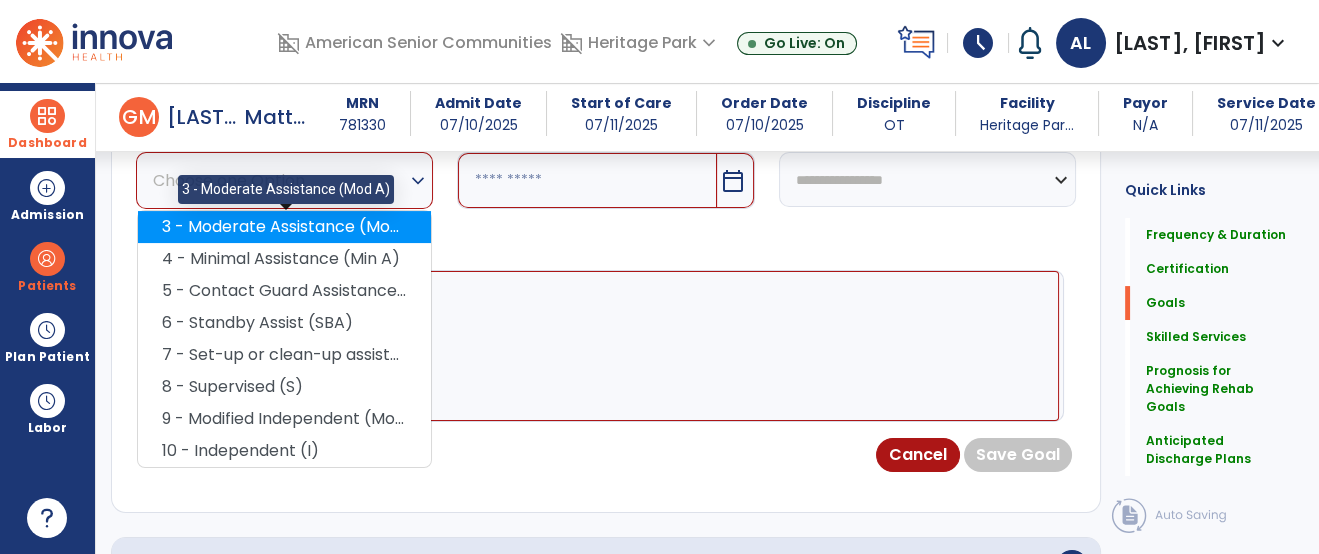 click on "3 - Moderate Assistance (Mod A)" at bounding box center (284, 227) 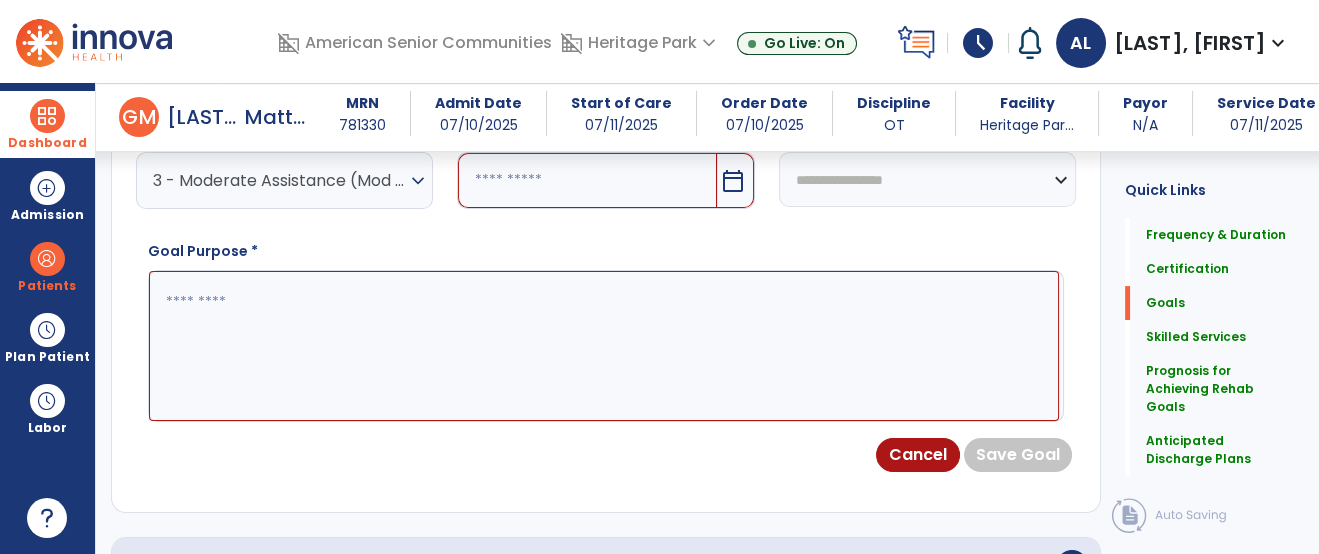 click at bounding box center (587, 180) 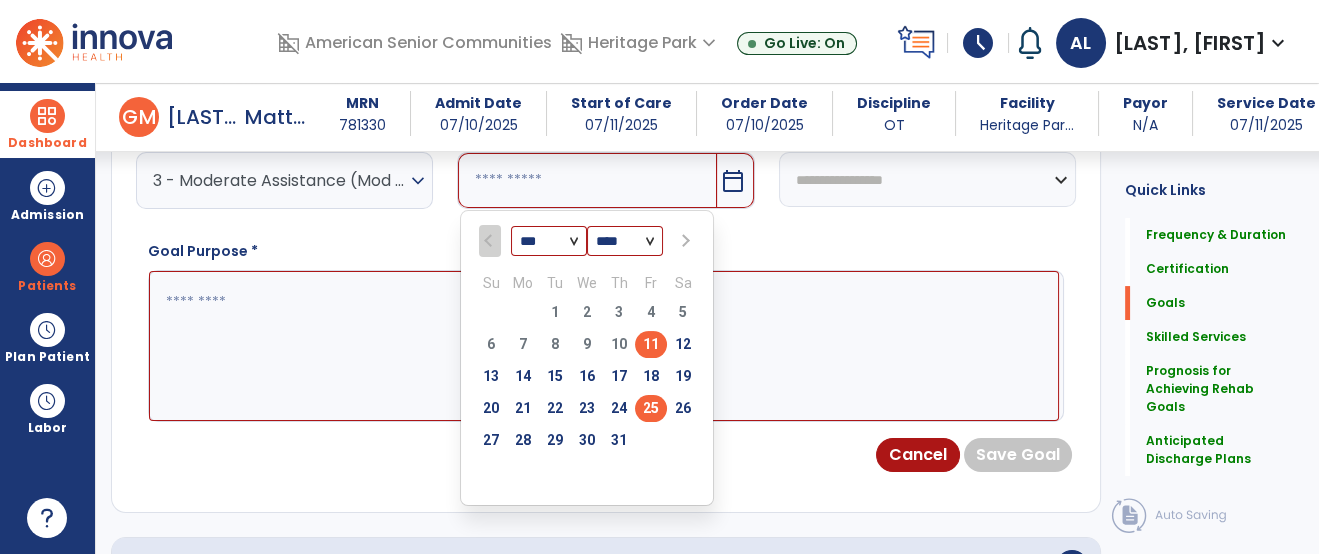 click on "25" at bounding box center [651, 408] 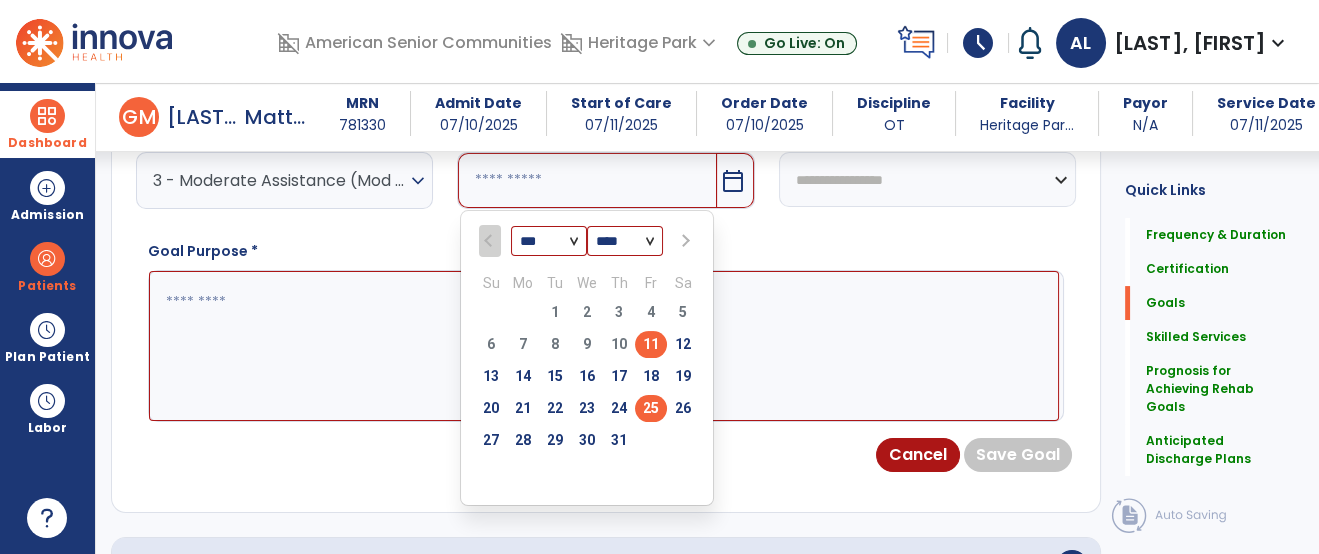 type on "*********" 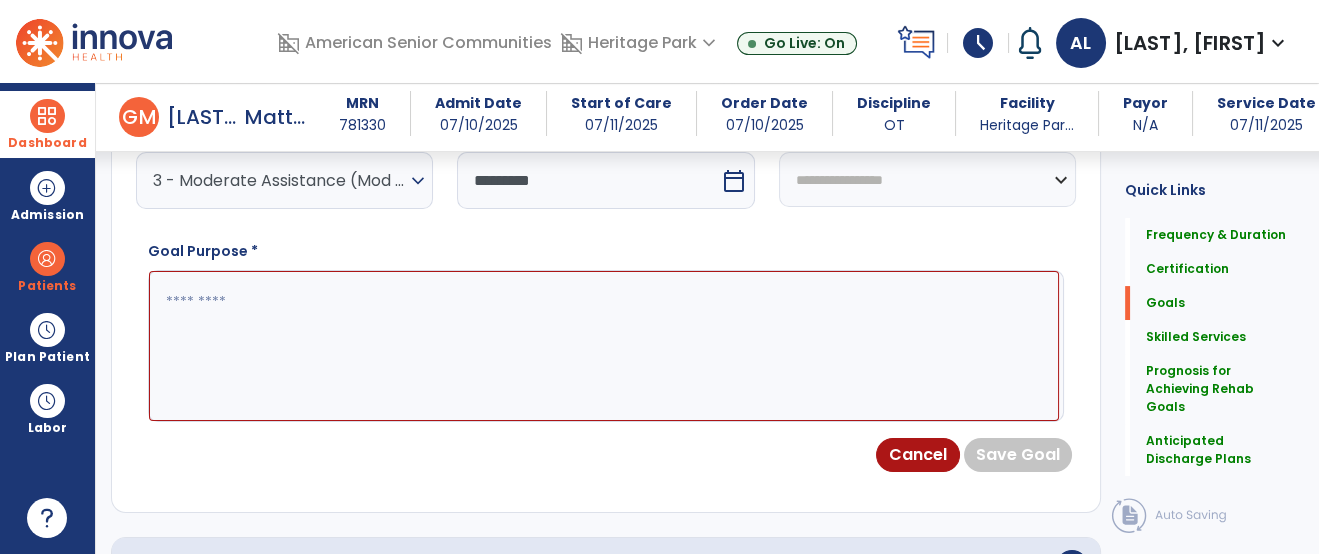 click at bounding box center [604, 346] 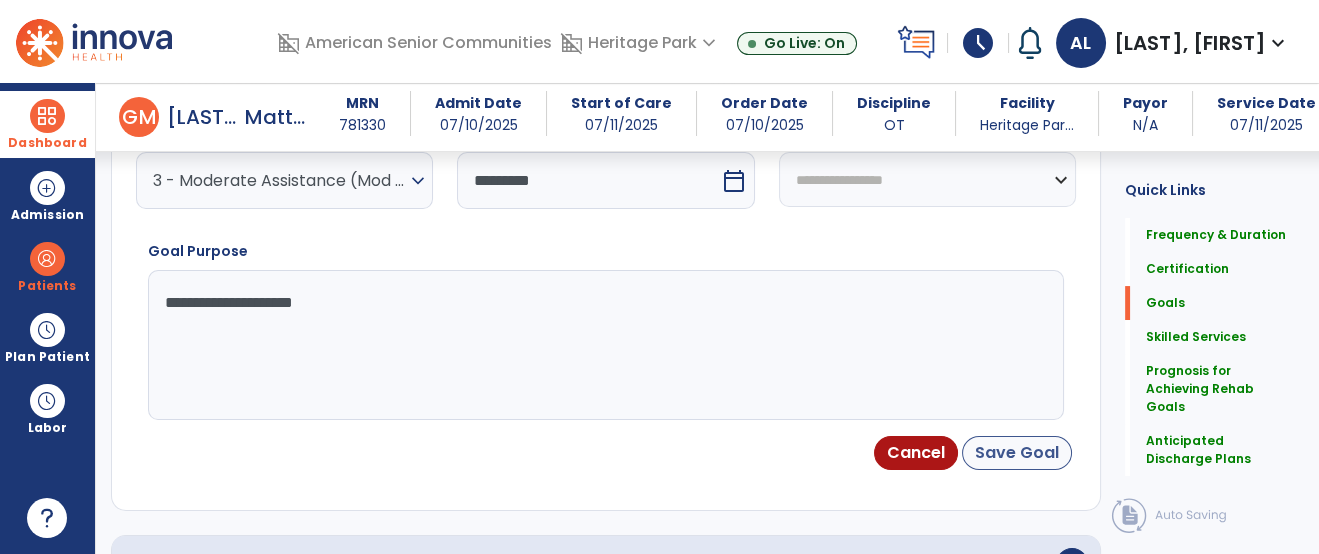 type on "**********" 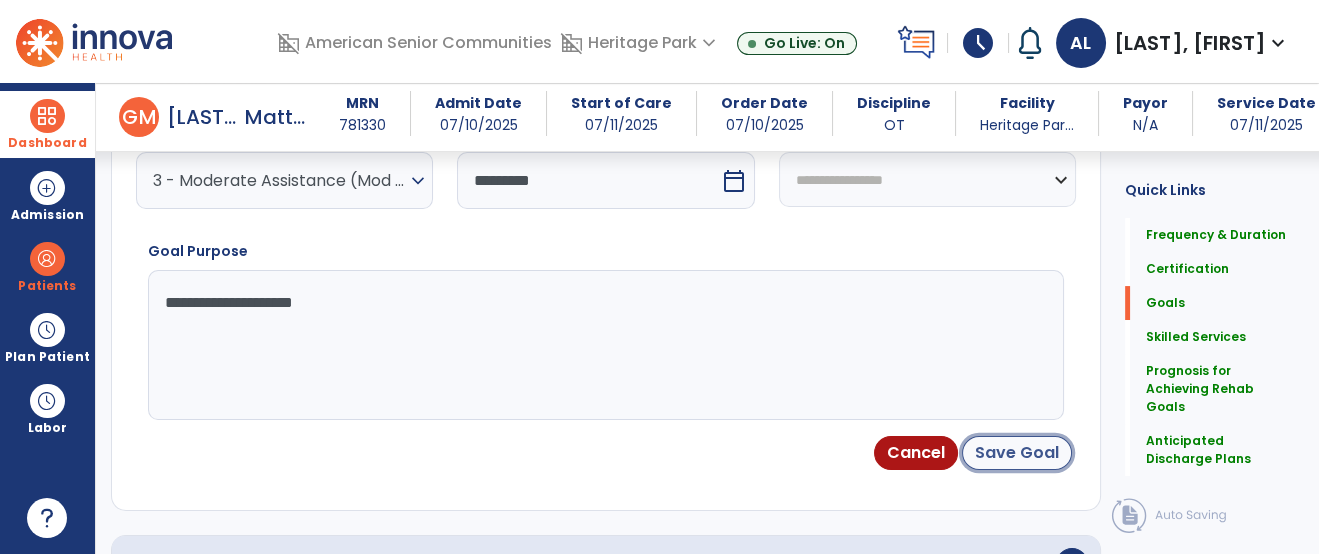 click on "Save Goal" at bounding box center (1017, 453) 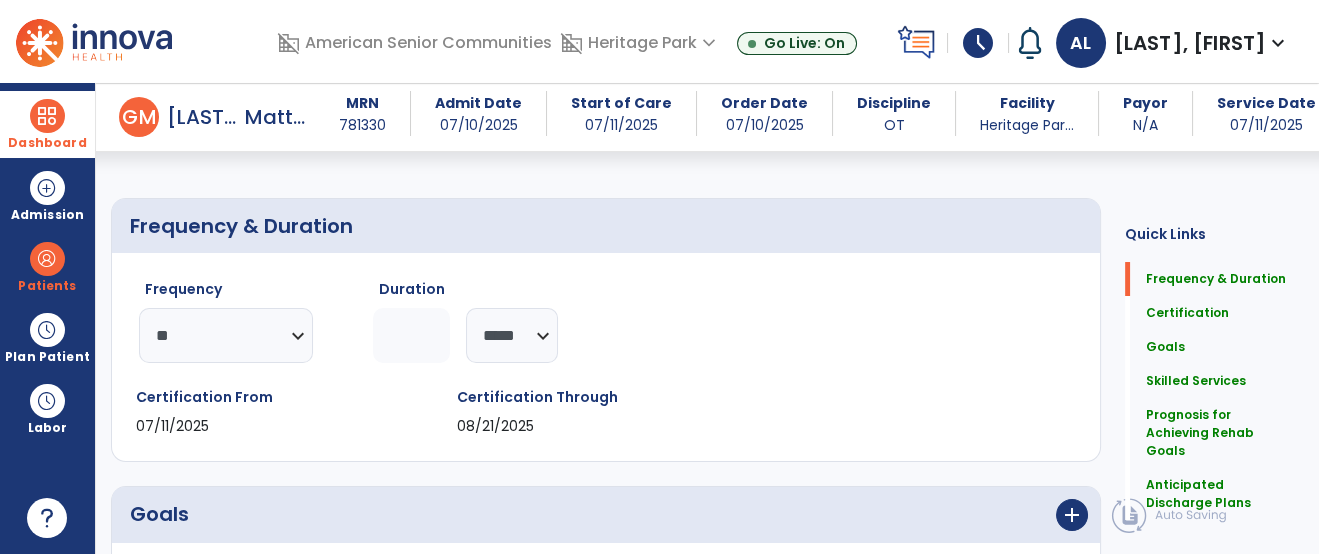 scroll, scrollTop: 516, scrollLeft: 0, axis: vertical 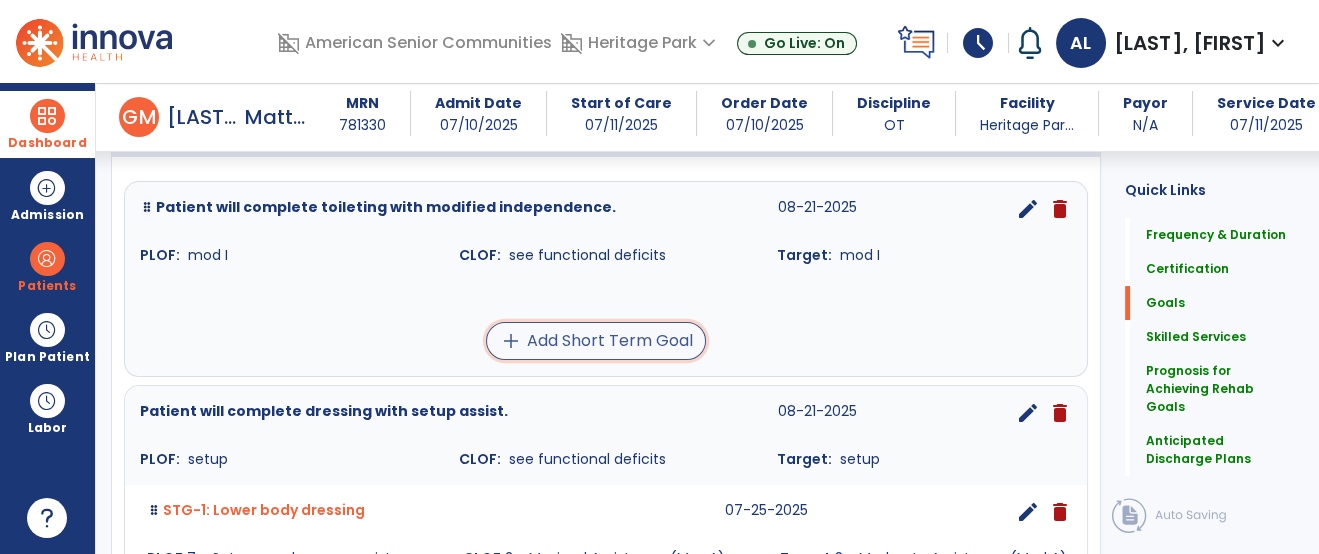 click on "add  Add Short Term Goal" at bounding box center (596, 341) 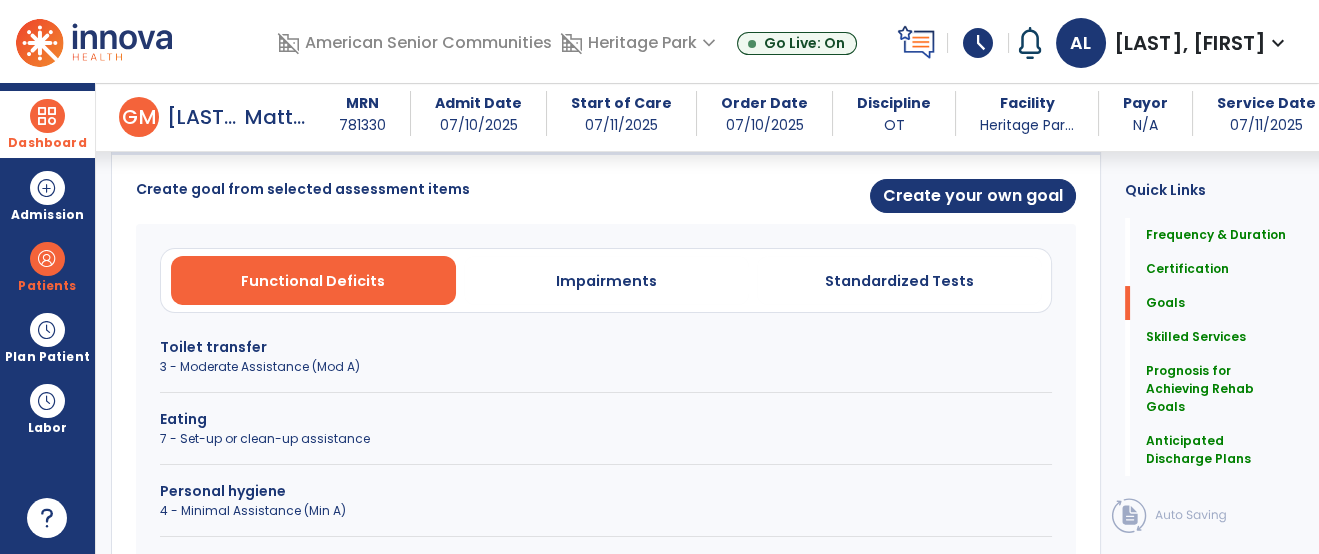 click on "3 - Moderate Assistance (Mod A)" at bounding box center (606, 367) 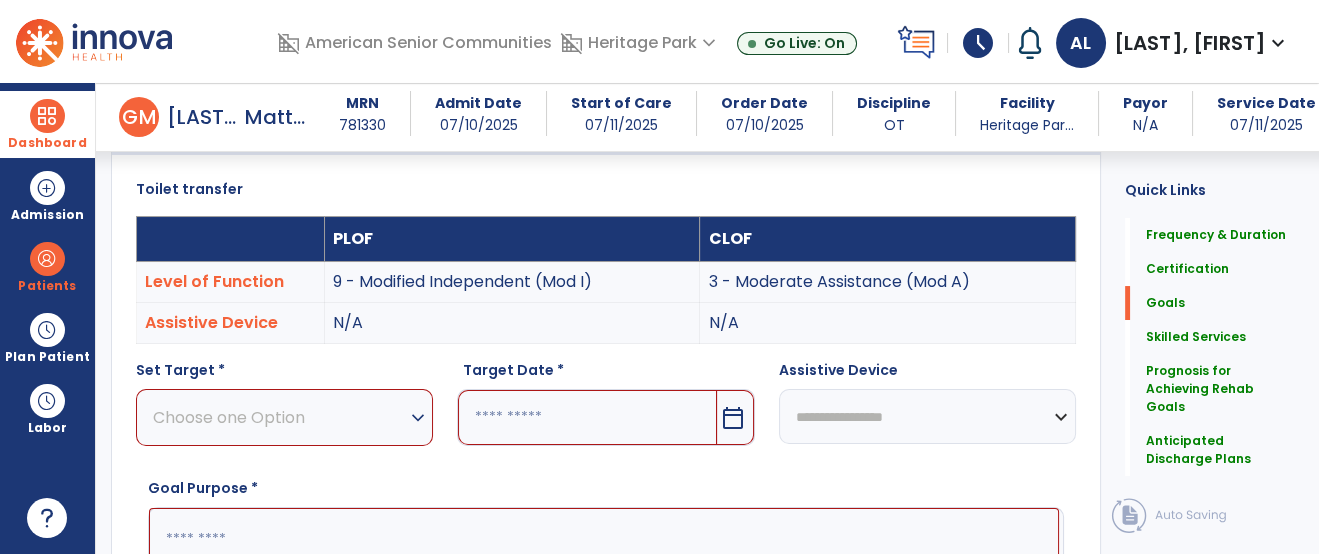 drag, startPoint x: 318, startPoint y: 404, endPoint x: 323, endPoint y: 393, distance: 12.083046 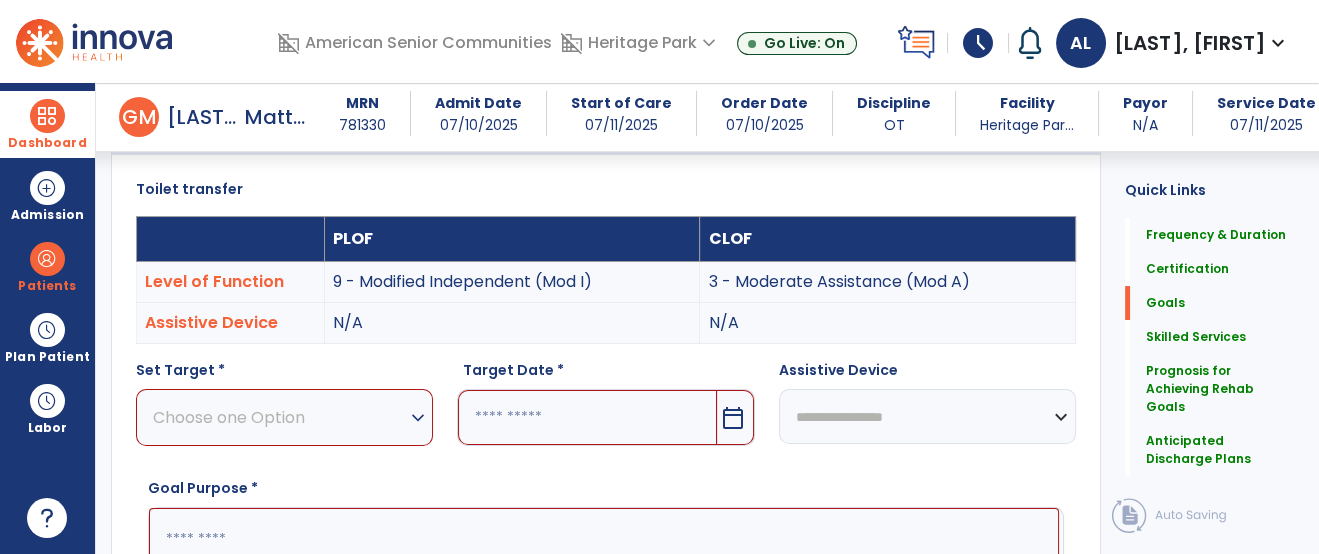 click on "Choose one Option   expand_more" at bounding box center [284, 417] 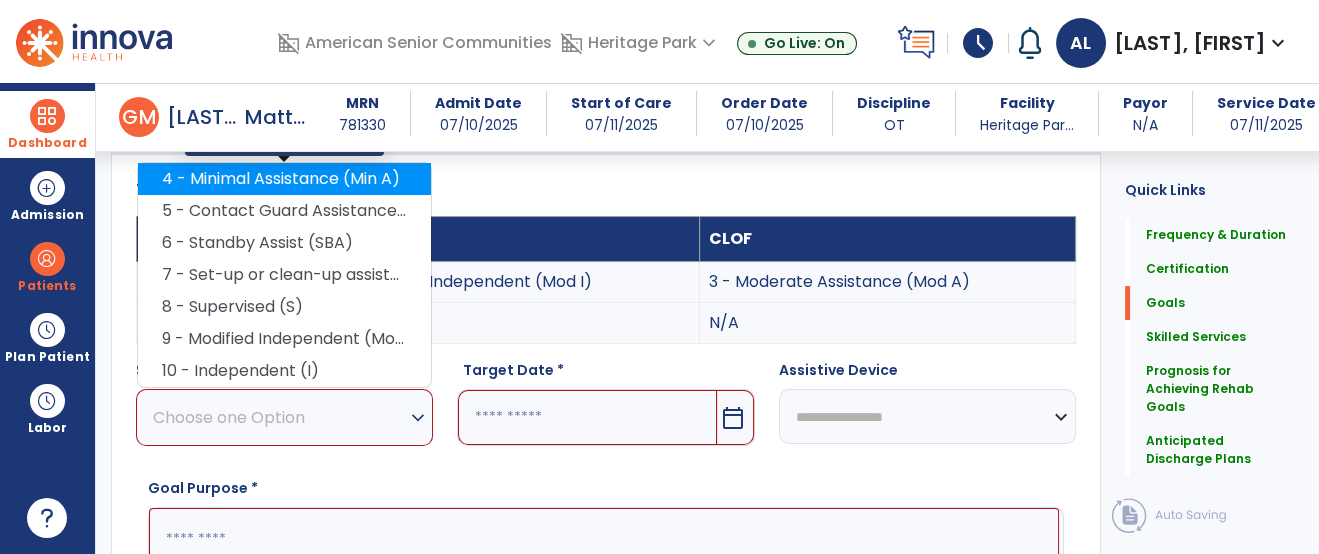 click on "4 - Minimal Assistance (Min A)" at bounding box center [284, 179] 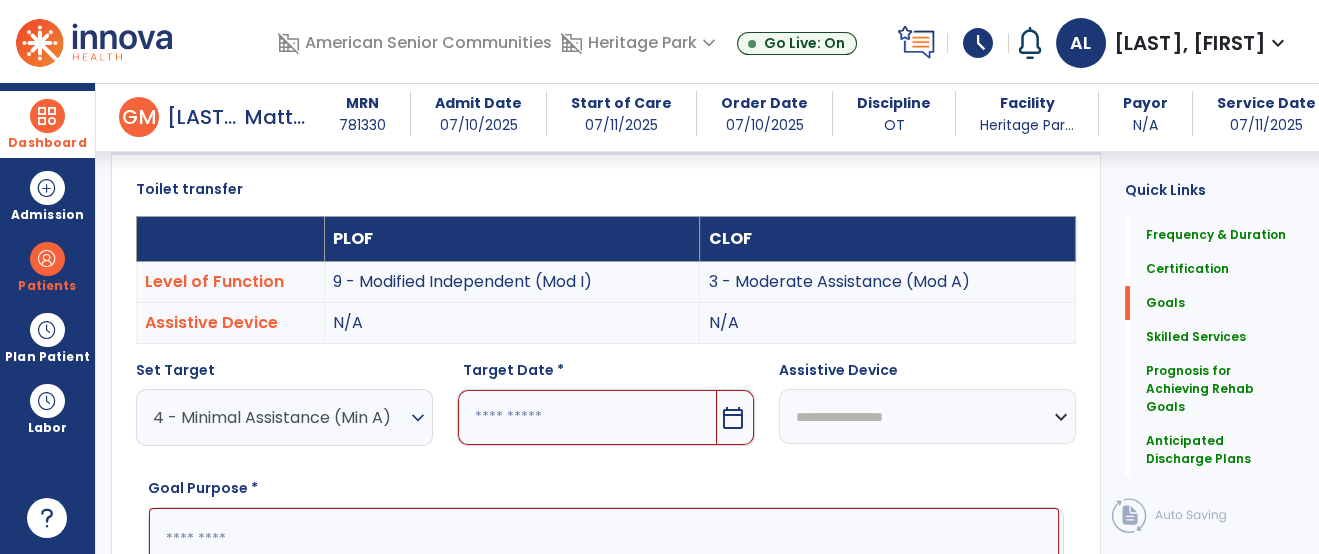 click at bounding box center [587, 417] 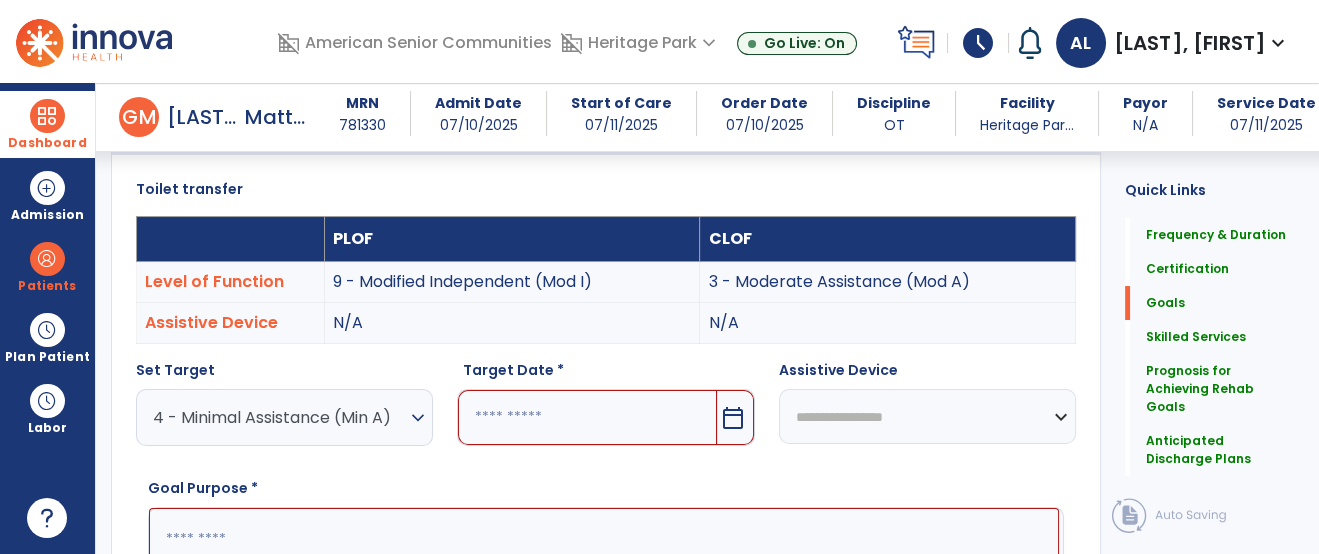 scroll, scrollTop: 781, scrollLeft: 0, axis: vertical 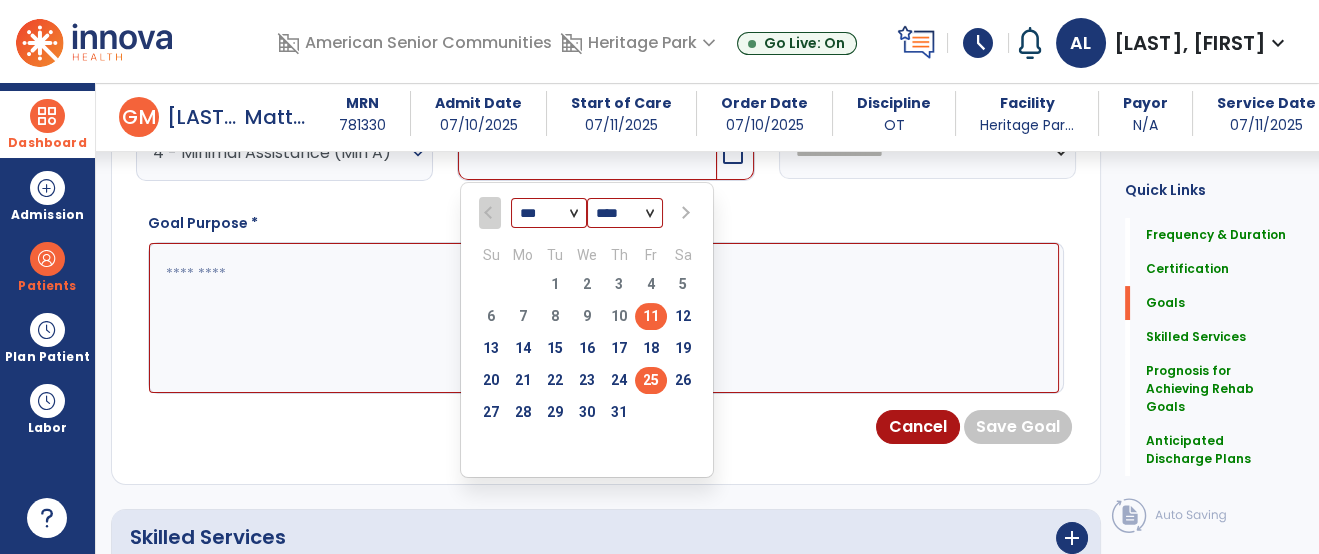 click on "25" at bounding box center (651, 380) 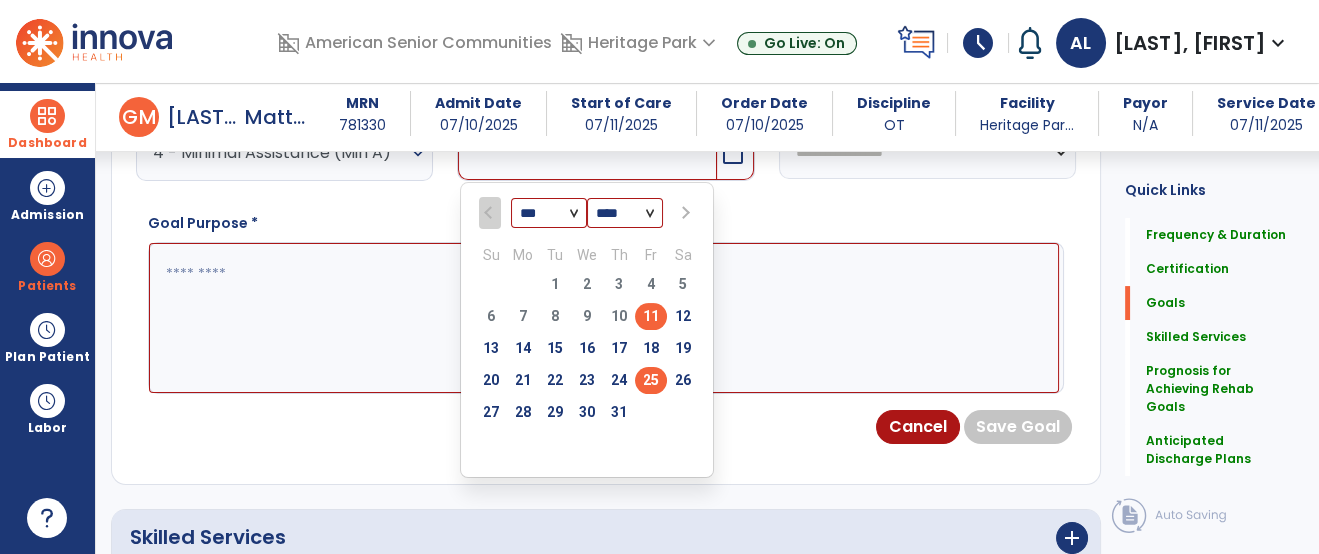 type on "*********" 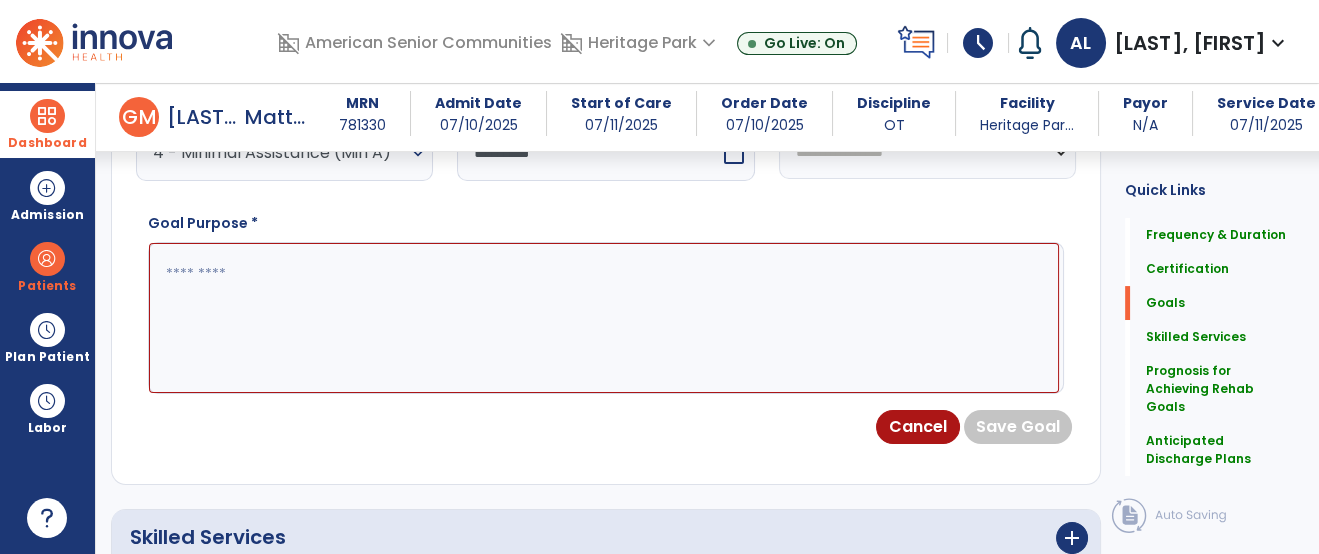 click at bounding box center (604, 318) 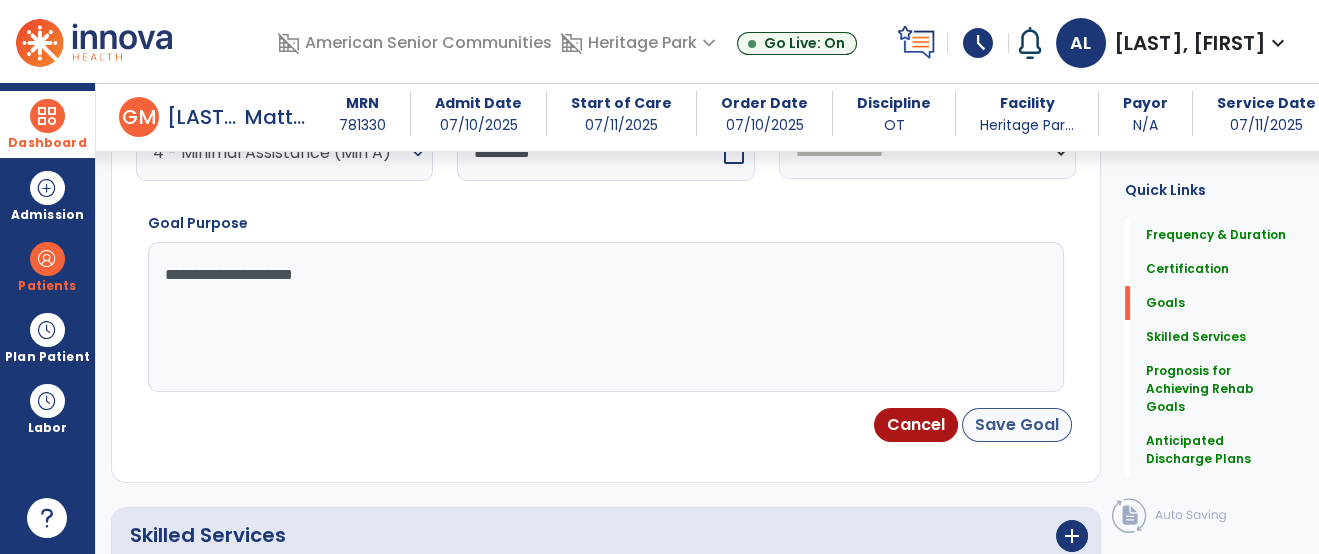 type on "**********" 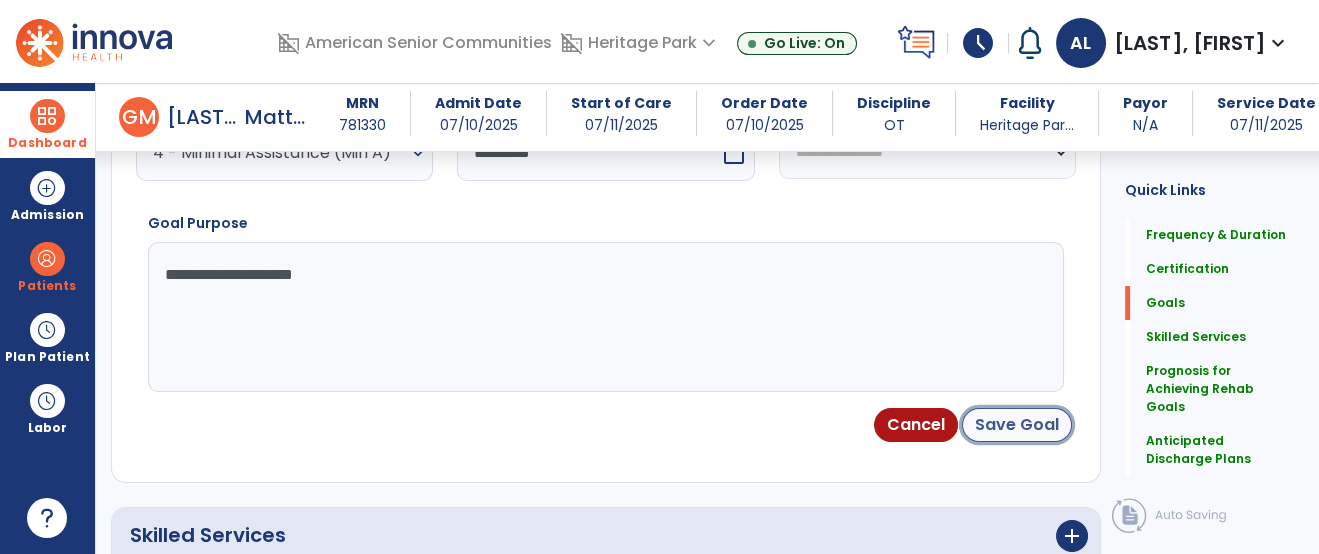click on "Save Goal" at bounding box center [1017, 425] 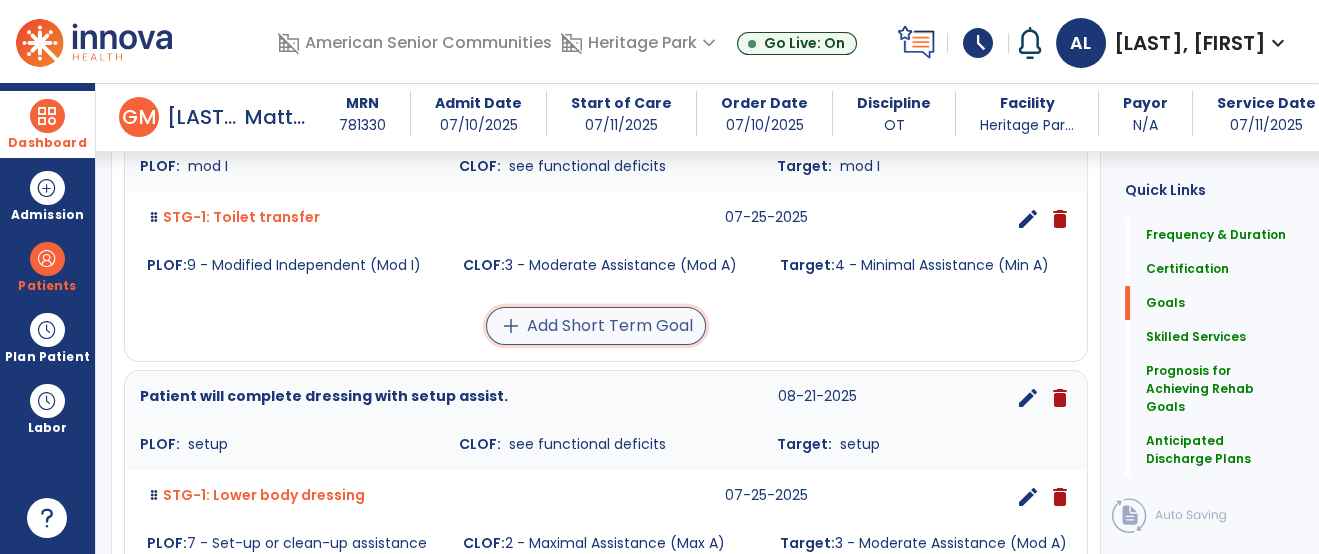 click on "add  Add Short Term Goal" at bounding box center [596, 326] 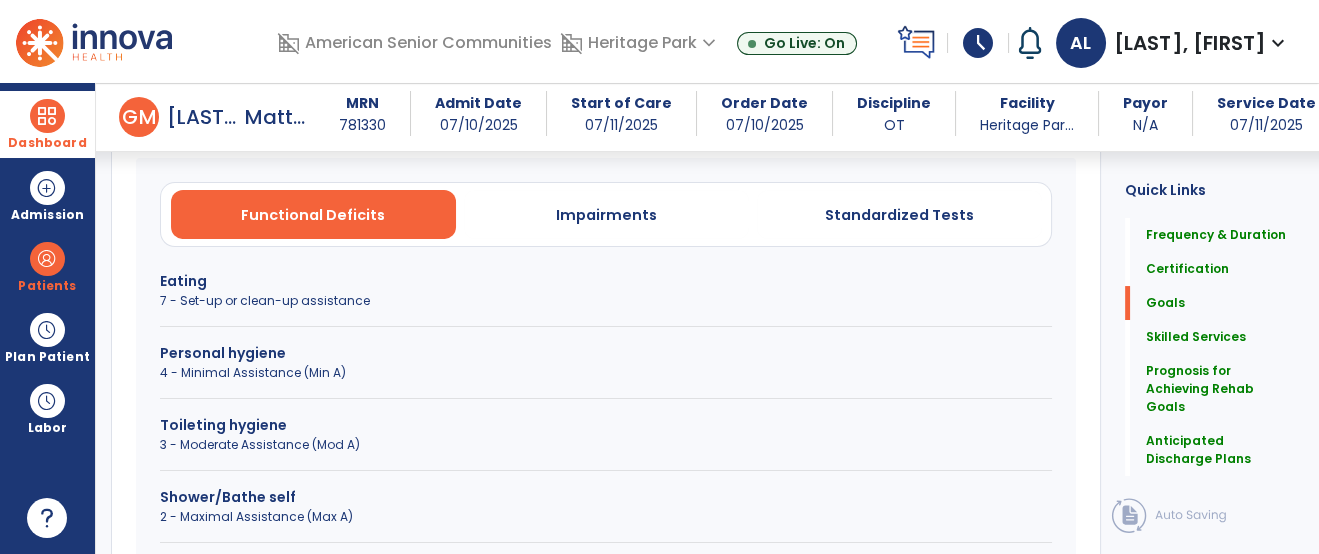 scroll, scrollTop: 615, scrollLeft: 0, axis: vertical 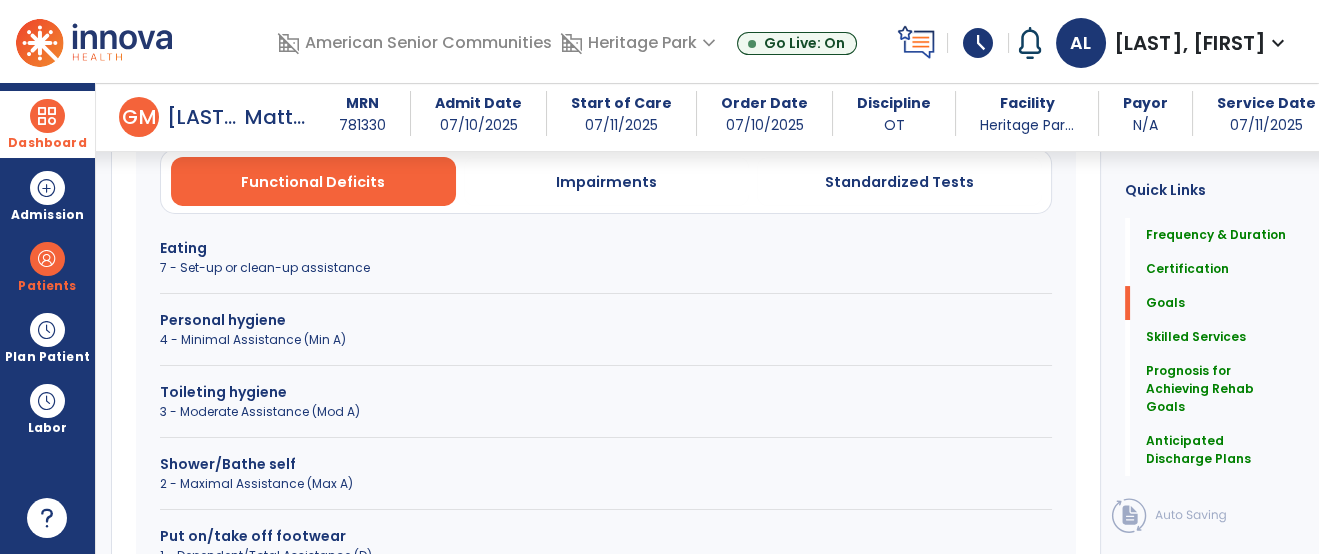 click on "3 - Moderate Assistance (Mod A)" at bounding box center [606, 412] 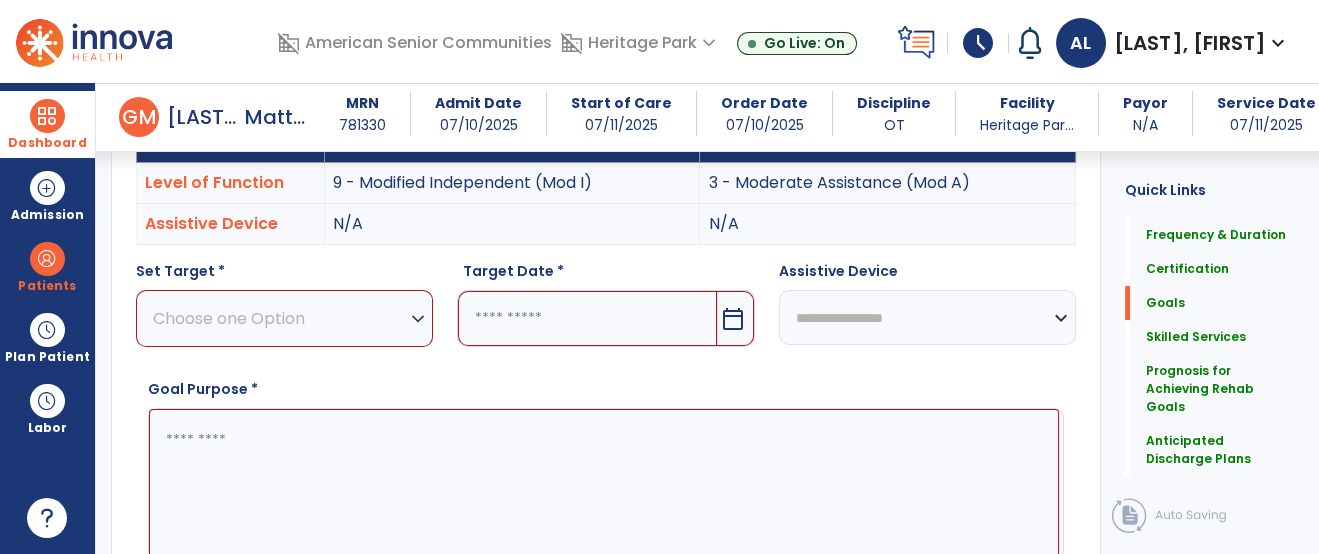 drag, startPoint x: 288, startPoint y: 357, endPoint x: 295, endPoint y: 348, distance: 11.401754 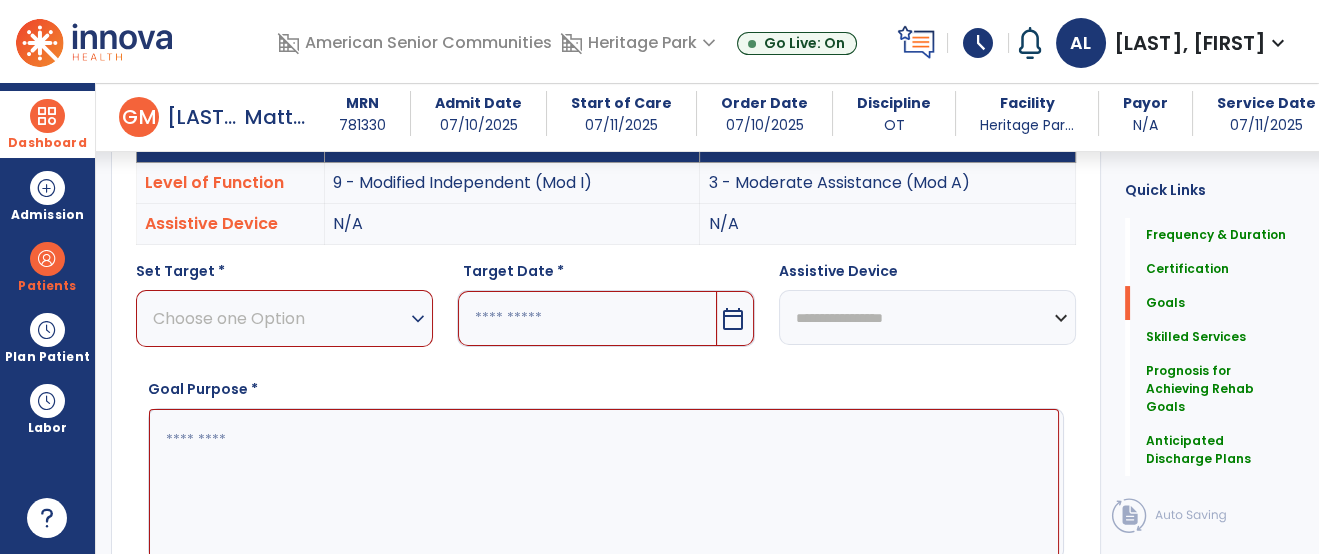 click on "Set Target *  Choose one Option   expand_more   4 - Minimal Assistance (Min A)   5 - Contact Guard Assistance (CGA)   6 - Standby Assist (SBA)   7 - Set-up or clean-up assistance   8 - Supervised (S)   9 - Modified Independent (Mod I)   10 - Independent (I)" at bounding box center (284, 312) 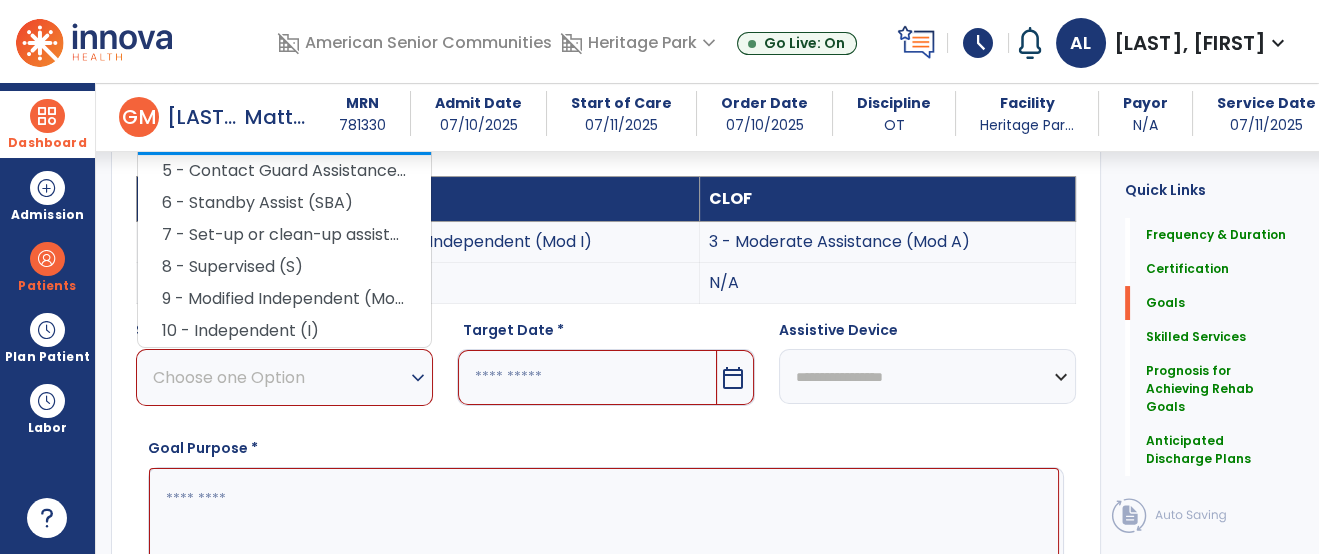 scroll, scrollTop: 468, scrollLeft: 0, axis: vertical 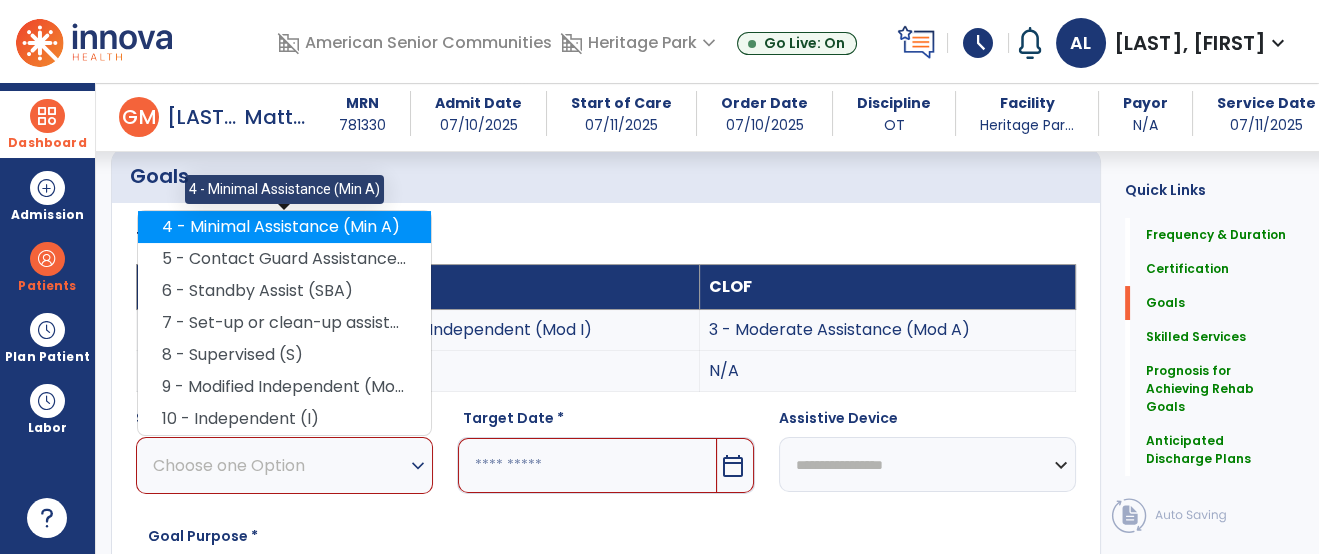 click on "4 - Minimal Assistance (Min A)" at bounding box center [284, 227] 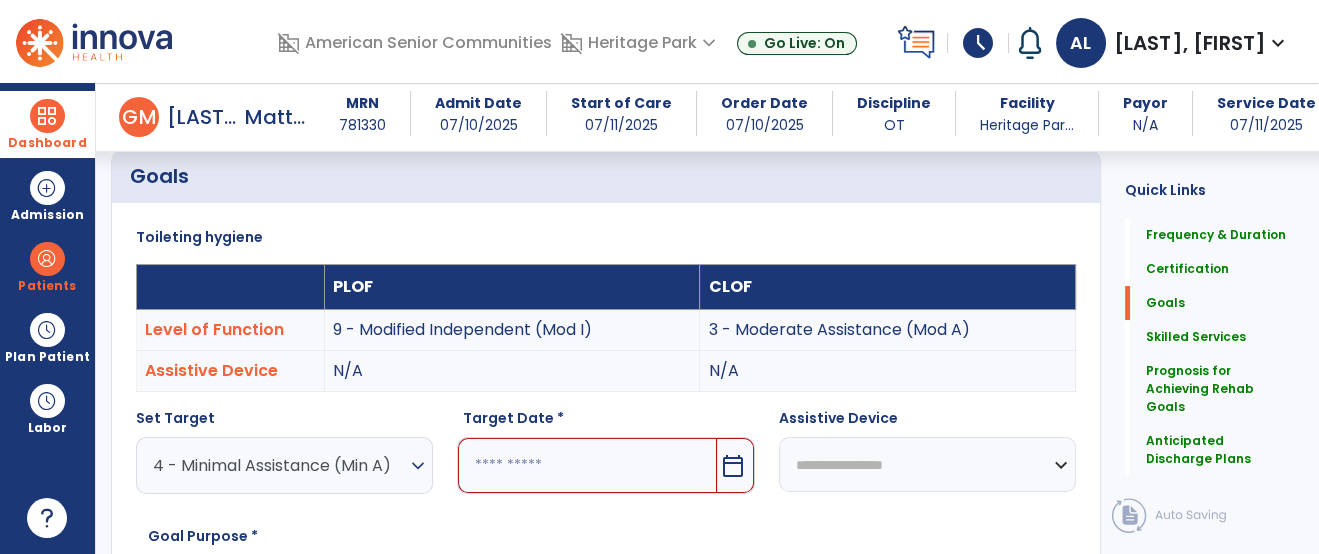 click at bounding box center (587, 465) 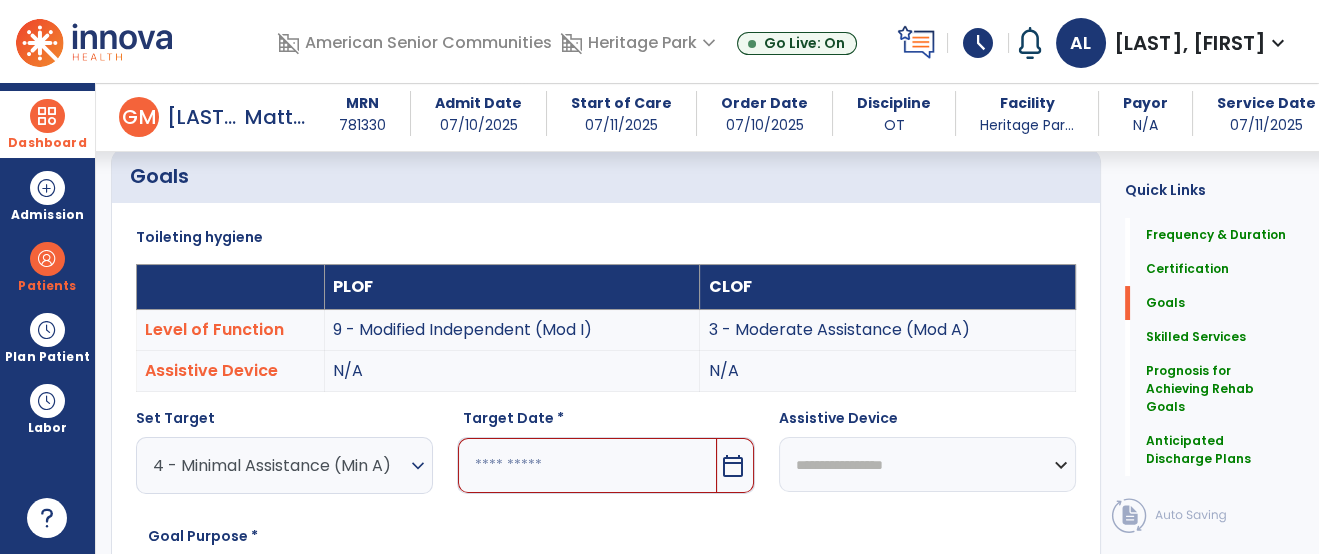 scroll, scrollTop: 781, scrollLeft: 0, axis: vertical 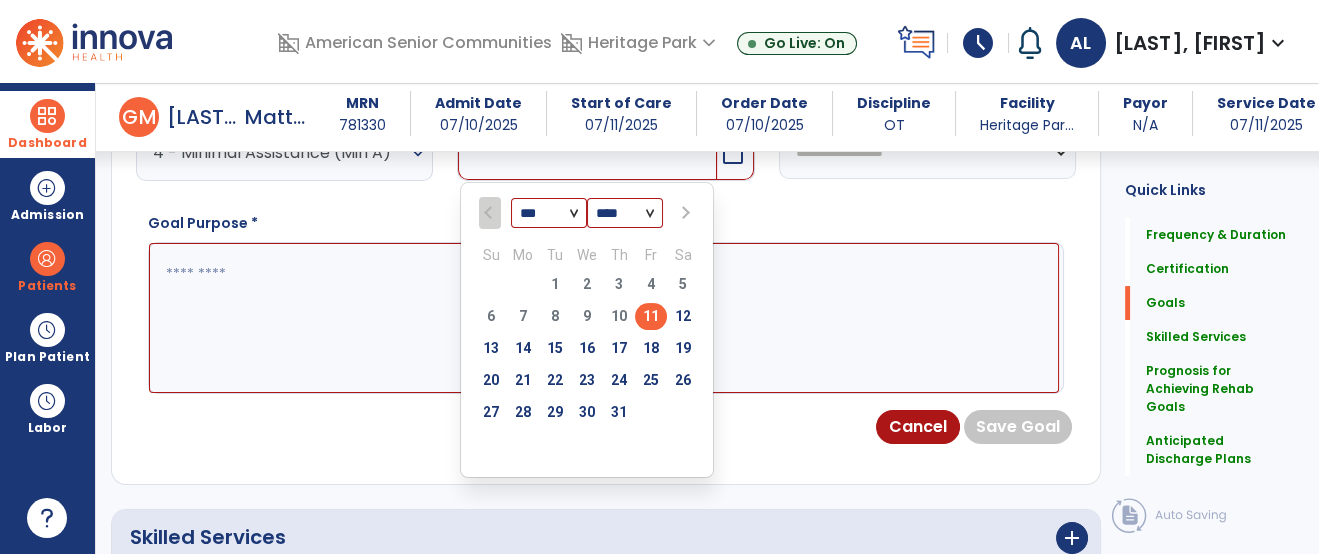 drag, startPoint x: 651, startPoint y: 385, endPoint x: 653, endPoint y: 374, distance: 11.18034 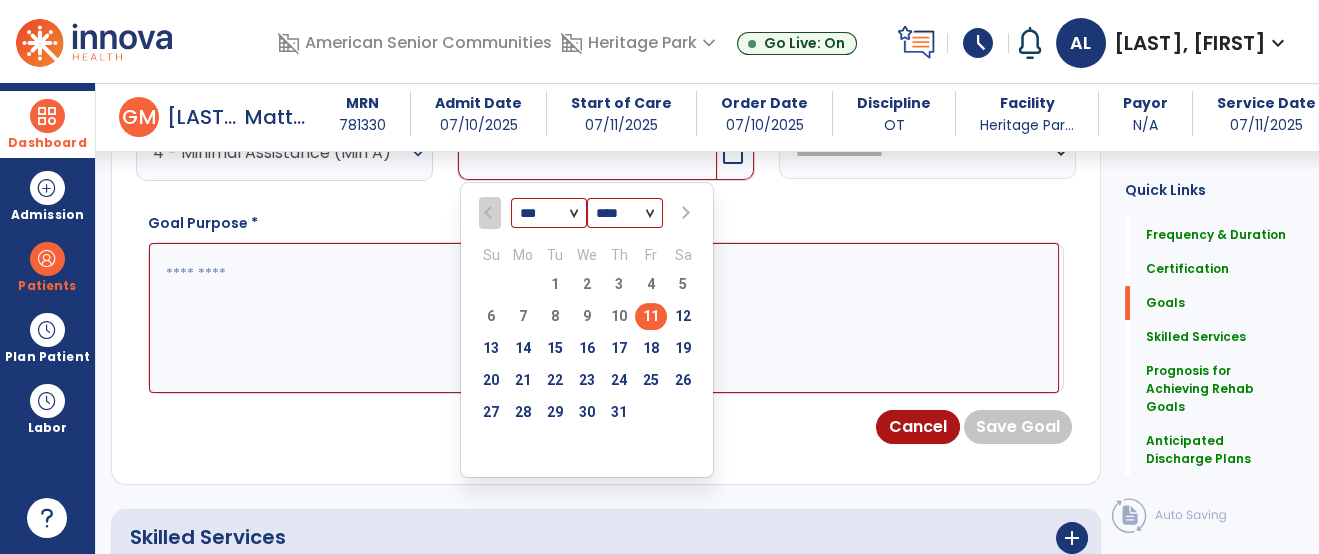 type on "*********" 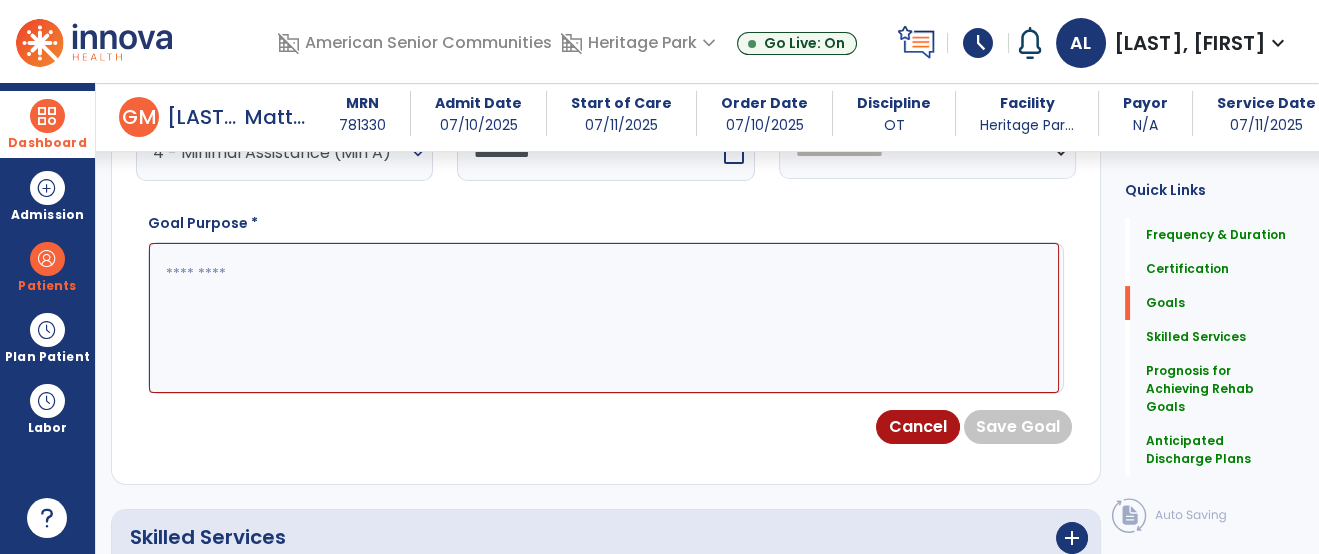 click at bounding box center [604, 318] 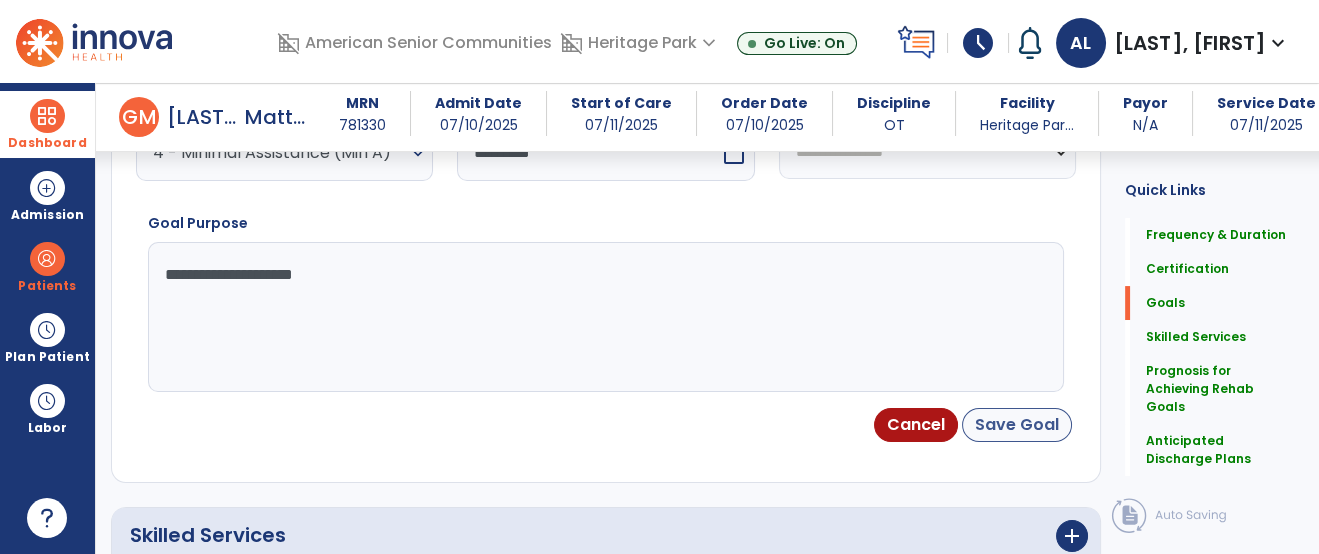 type on "**********" 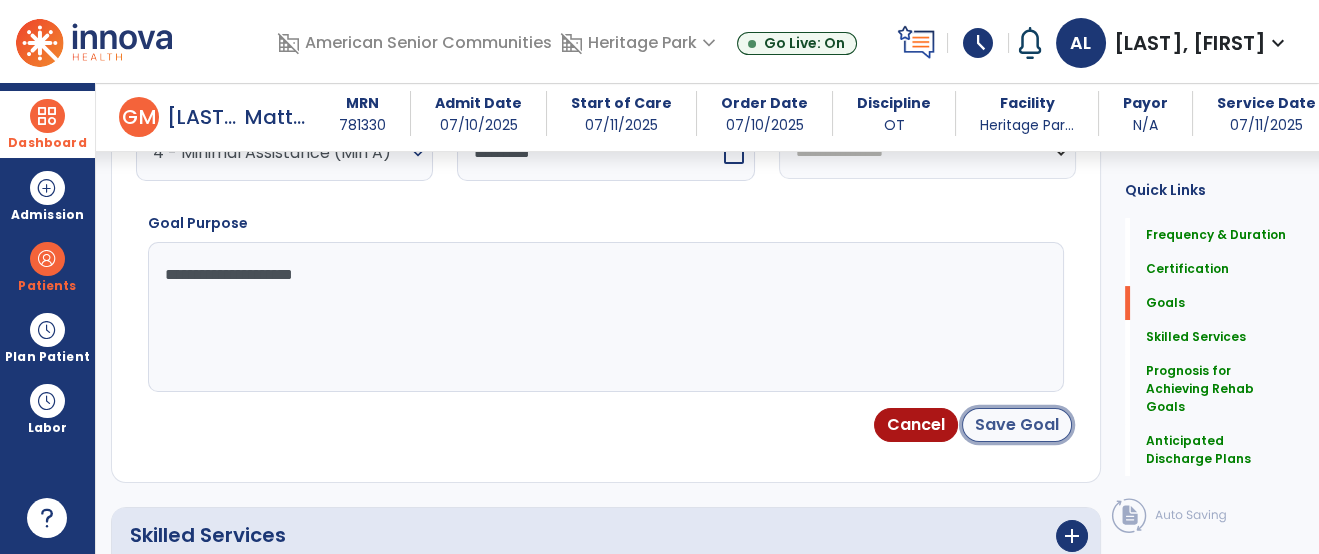 click on "Save Goal" at bounding box center (1017, 425) 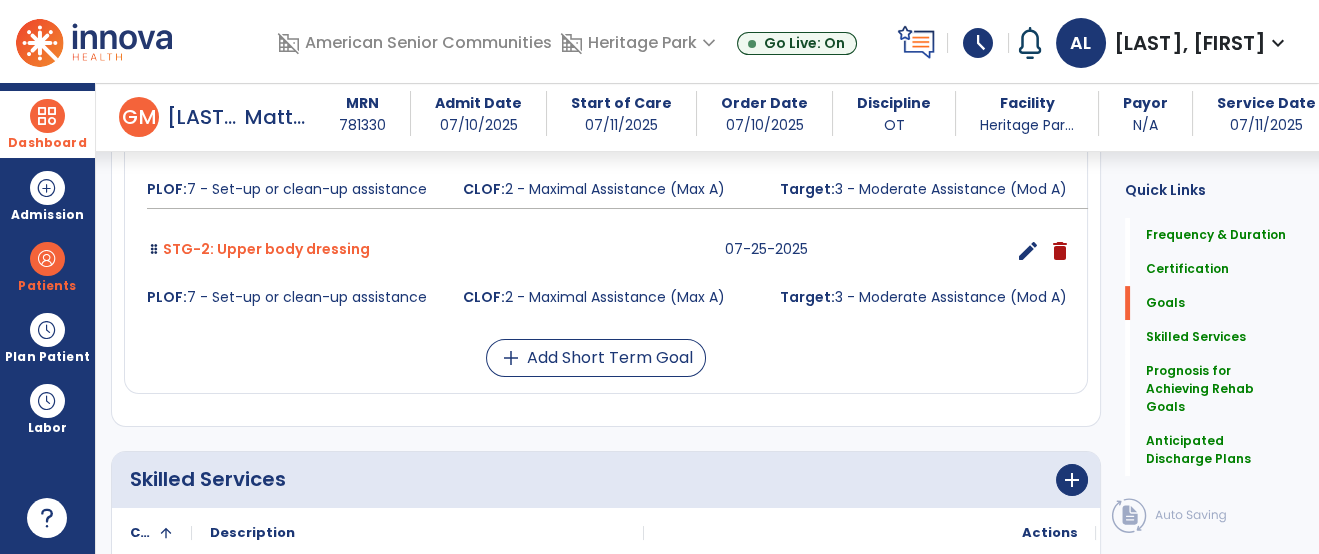 scroll, scrollTop: 1080, scrollLeft: 0, axis: vertical 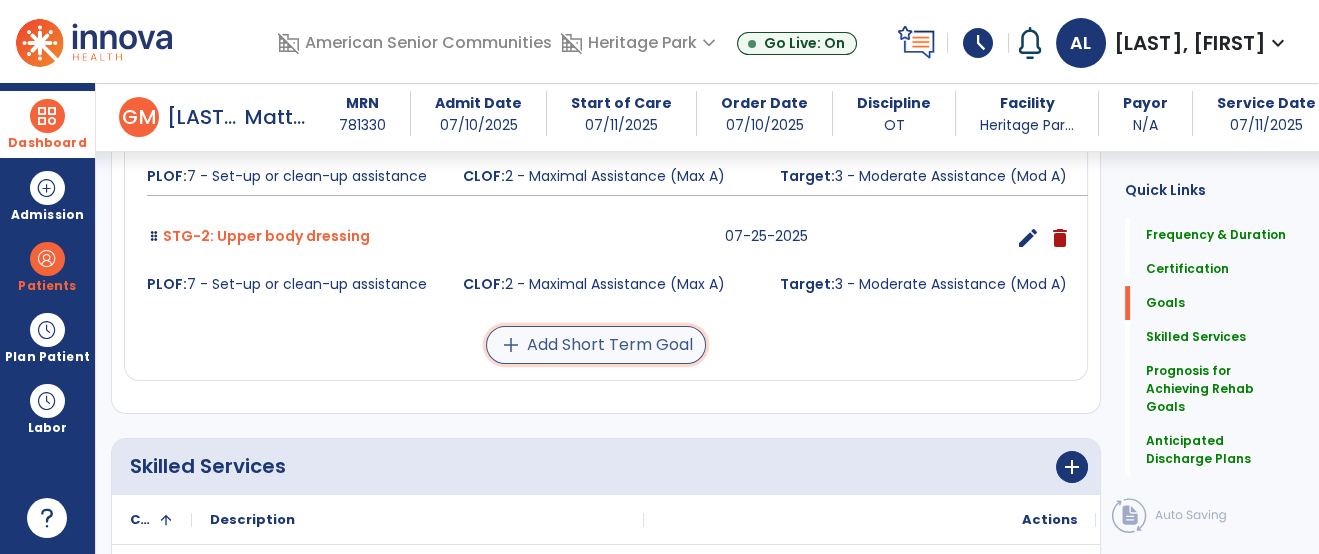click on "add  Add Short Term Goal" at bounding box center (596, 345) 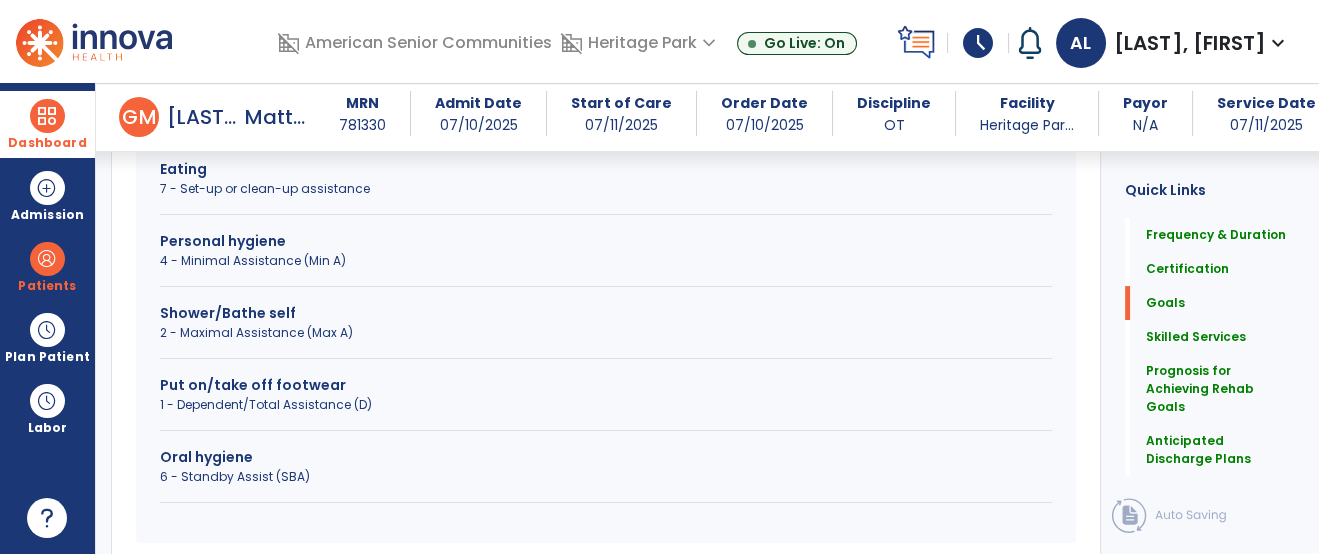 scroll, scrollTop: 695, scrollLeft: 0, axis: vertical 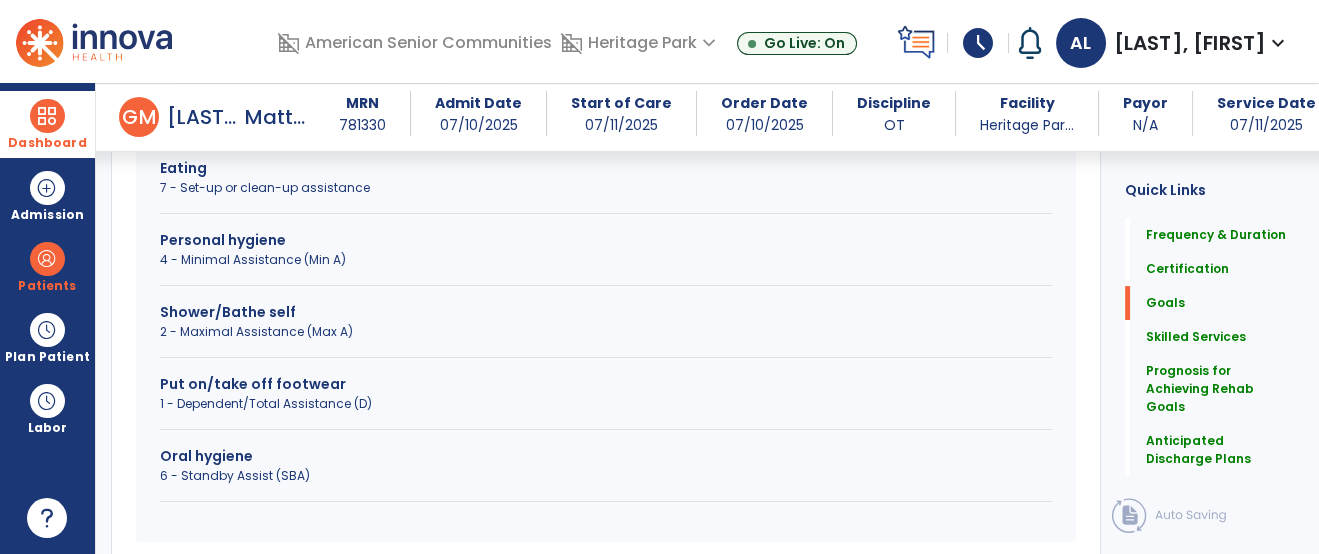 click on "4 - Minimal Assistance (Min A)" at bounding box center (606, 260) 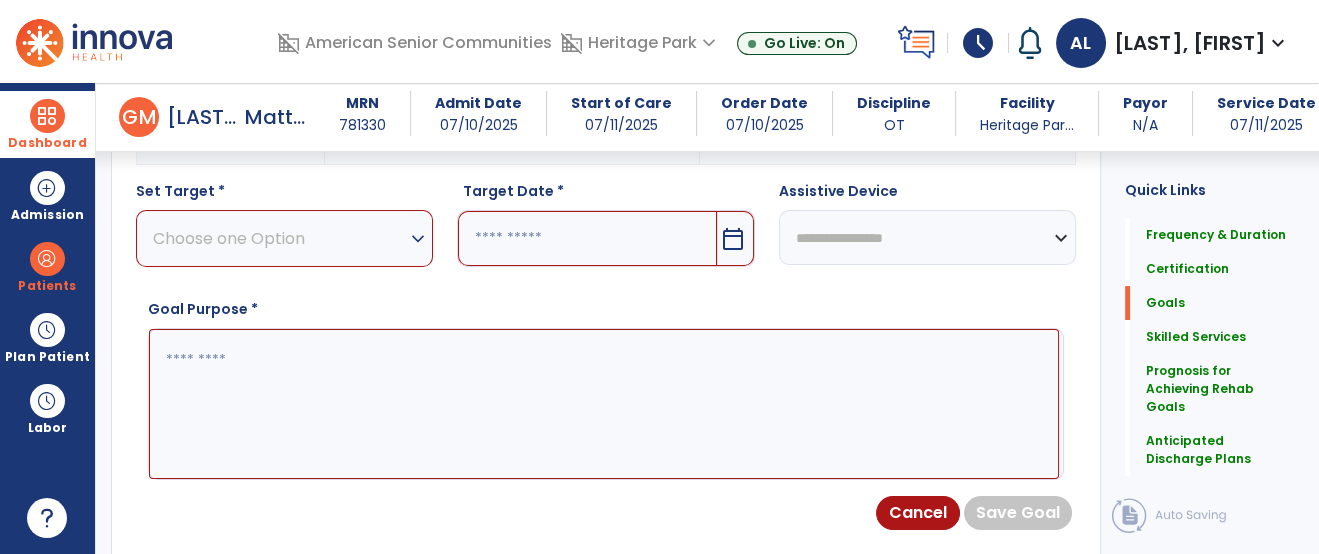click on "expand_more" at bounding box center [418, 239] 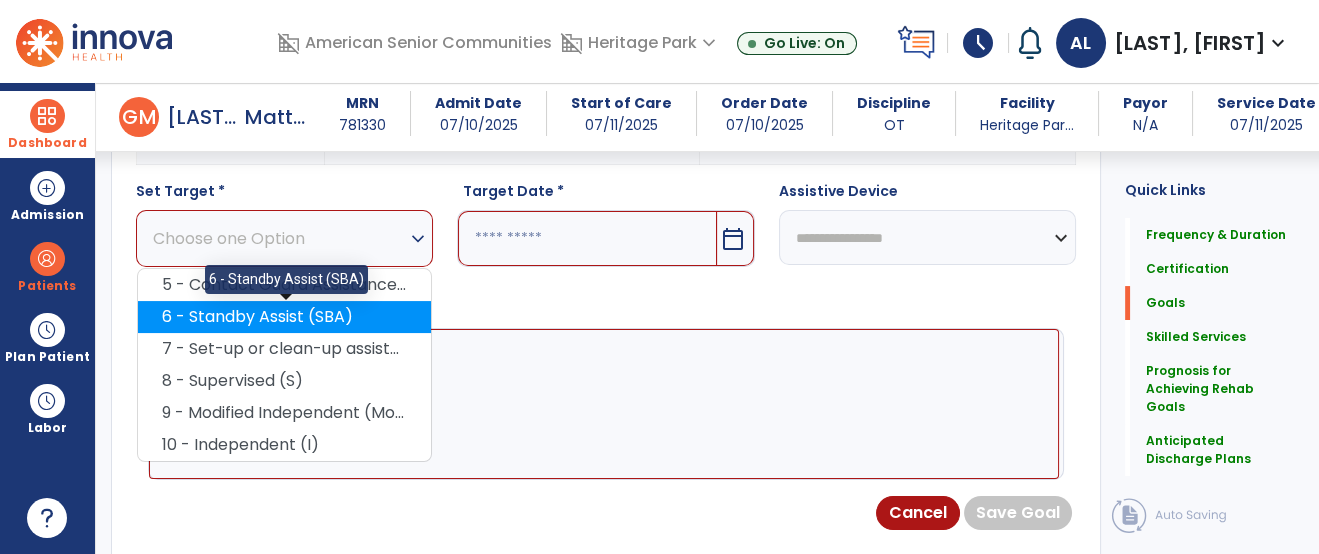 click on "6 - Standby Assist (SBA)" at bounding box center (284, 317) 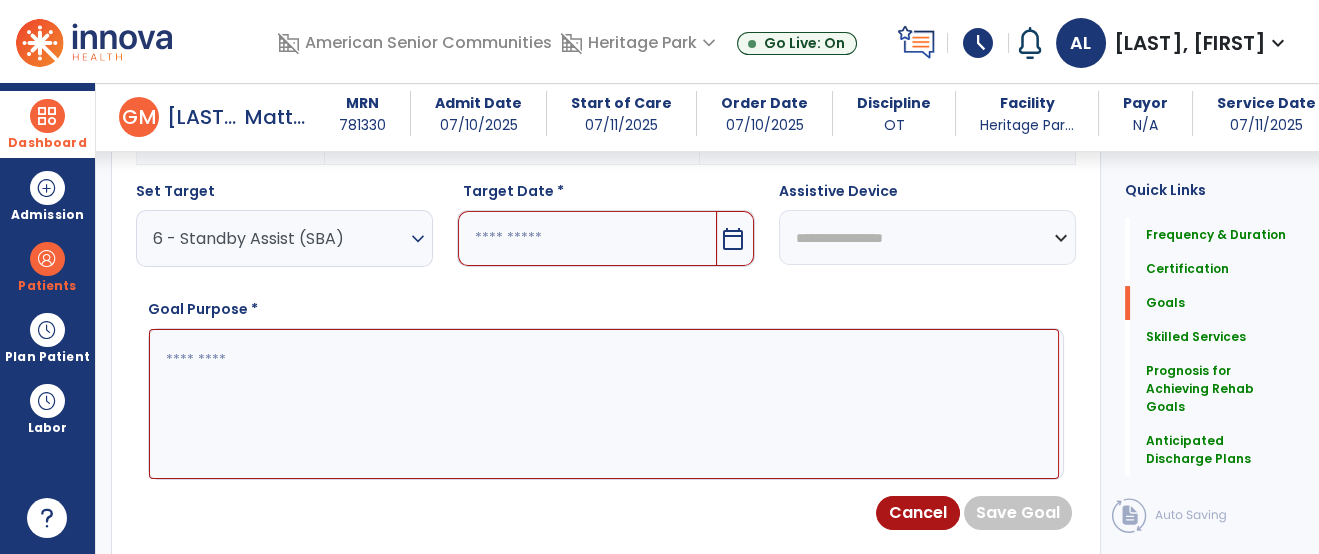 click at bounding box center [587, 238] 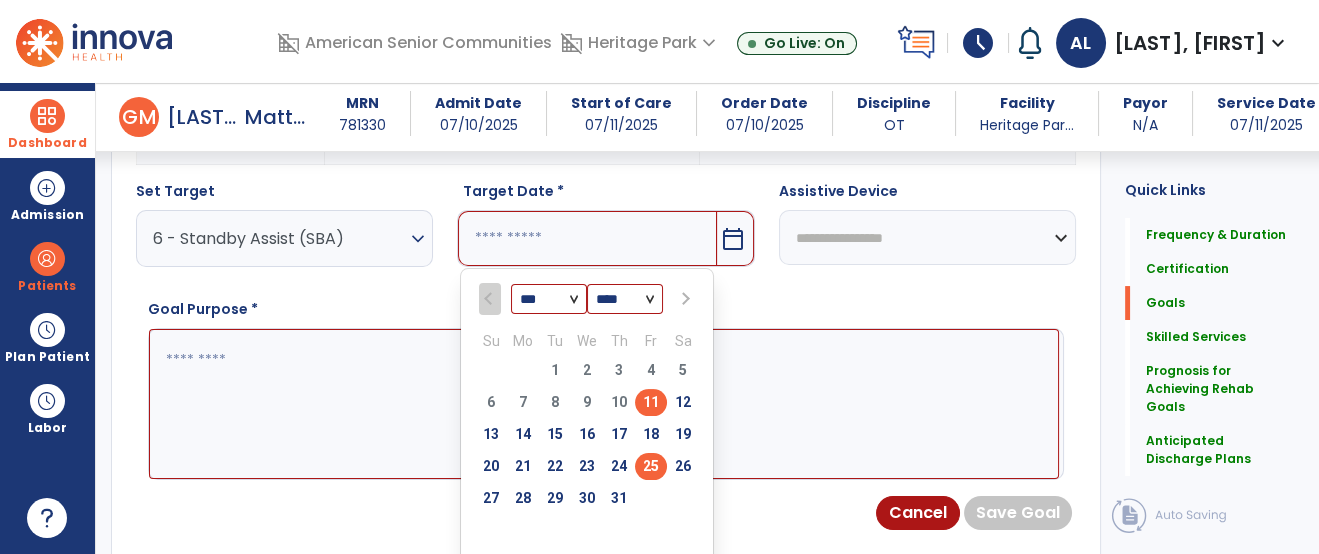 click on "25" at bounding box center [651, 466] 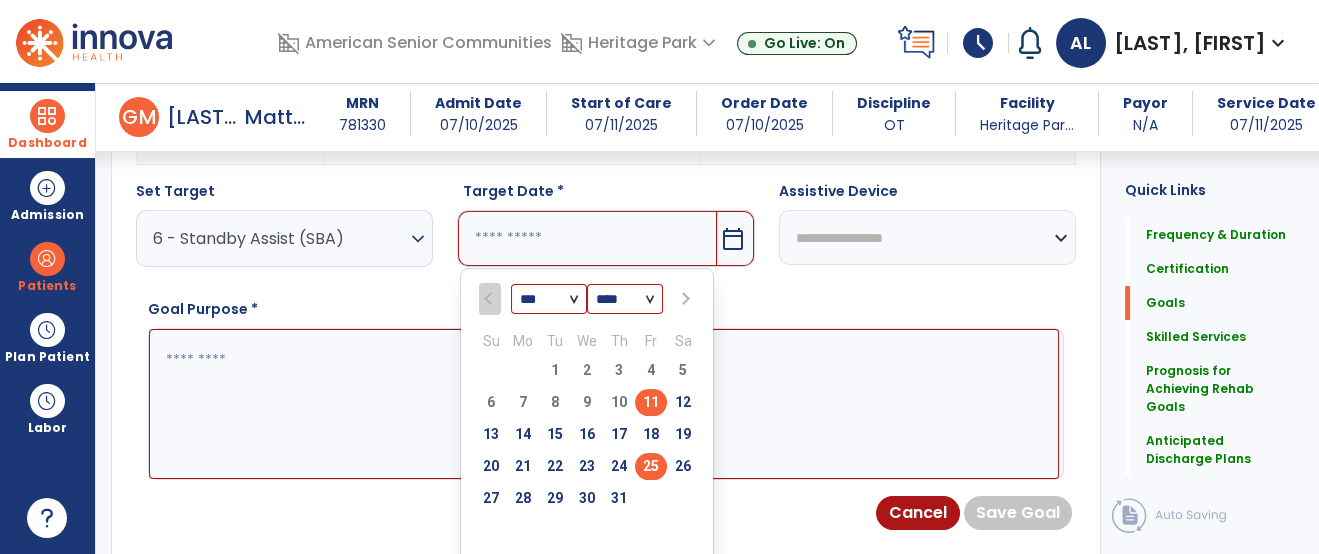 type on "*********" 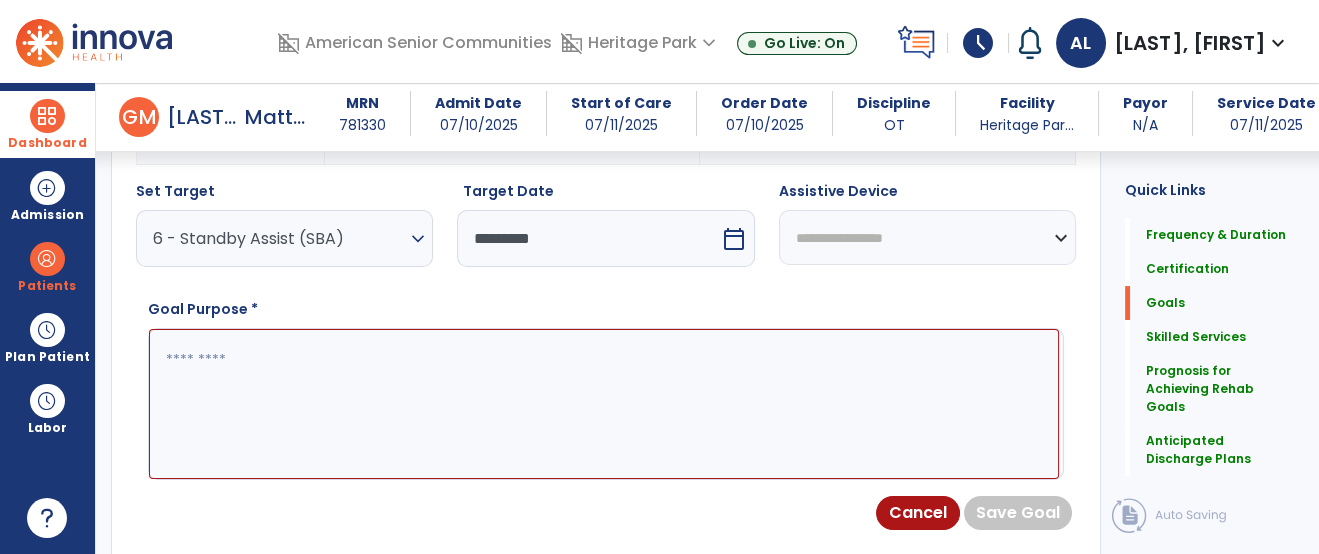 click at bounding box center (604, 404) 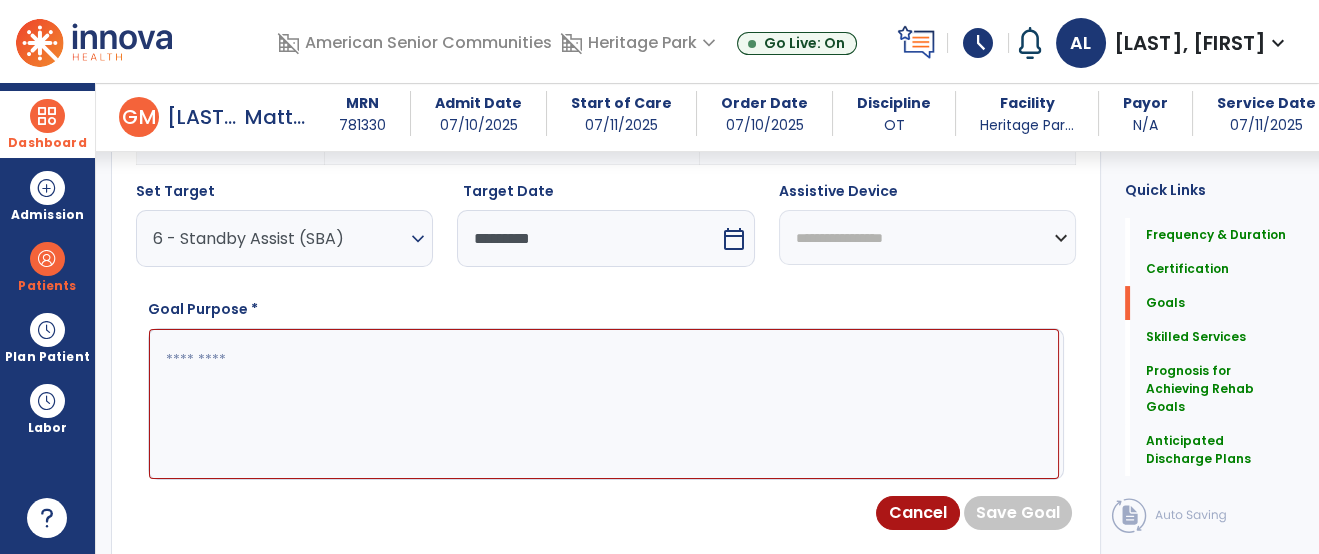 paste on "**********" 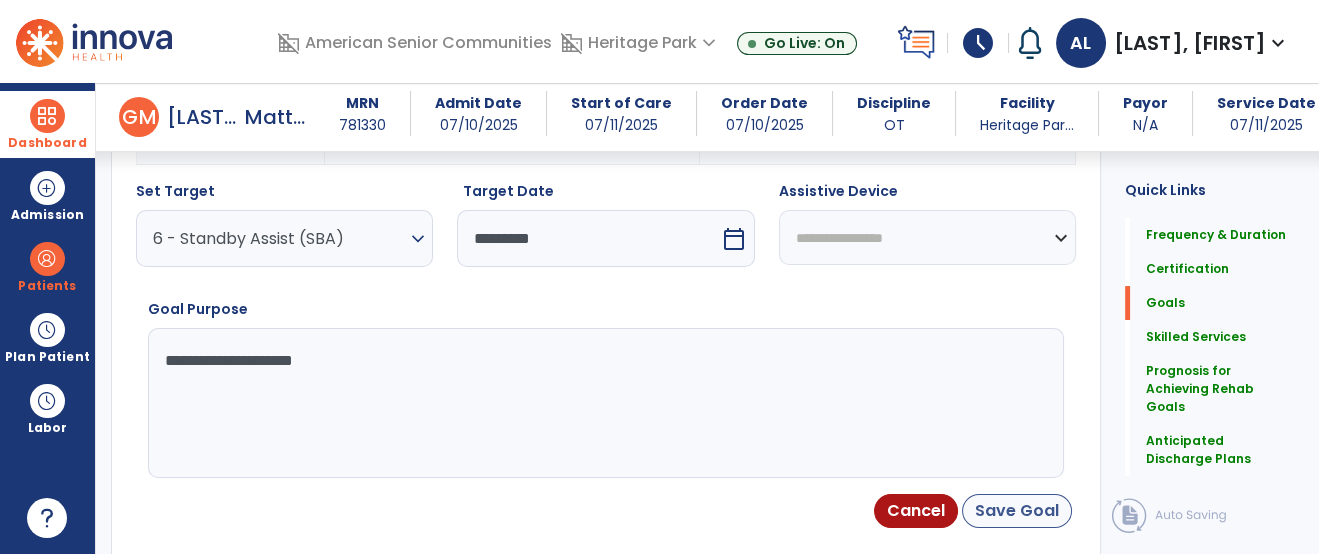 type on "**********" 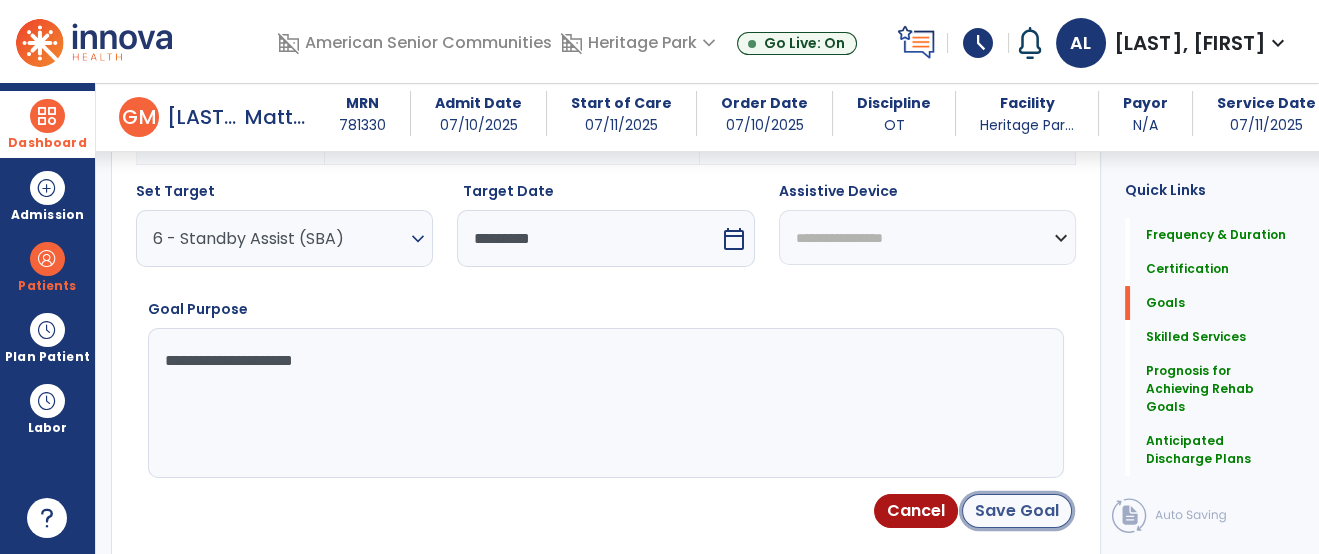 click on "Save Goal" at bounding box center [1017, 511] 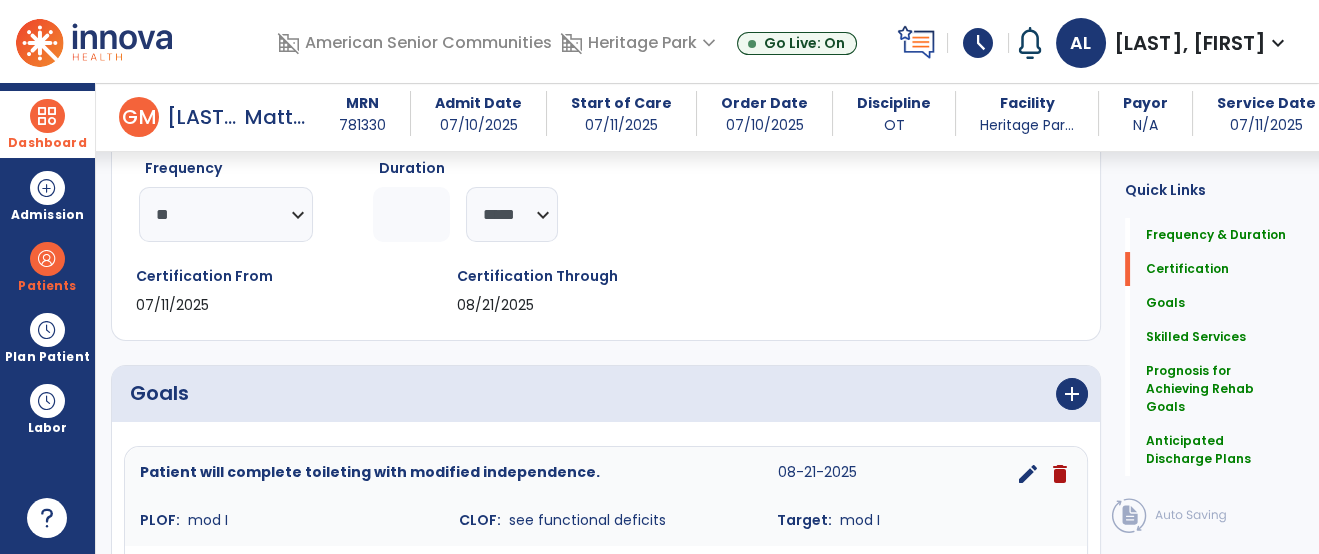 scroll, scrollTop: 825, scrollLeft: 0, axis: vertical 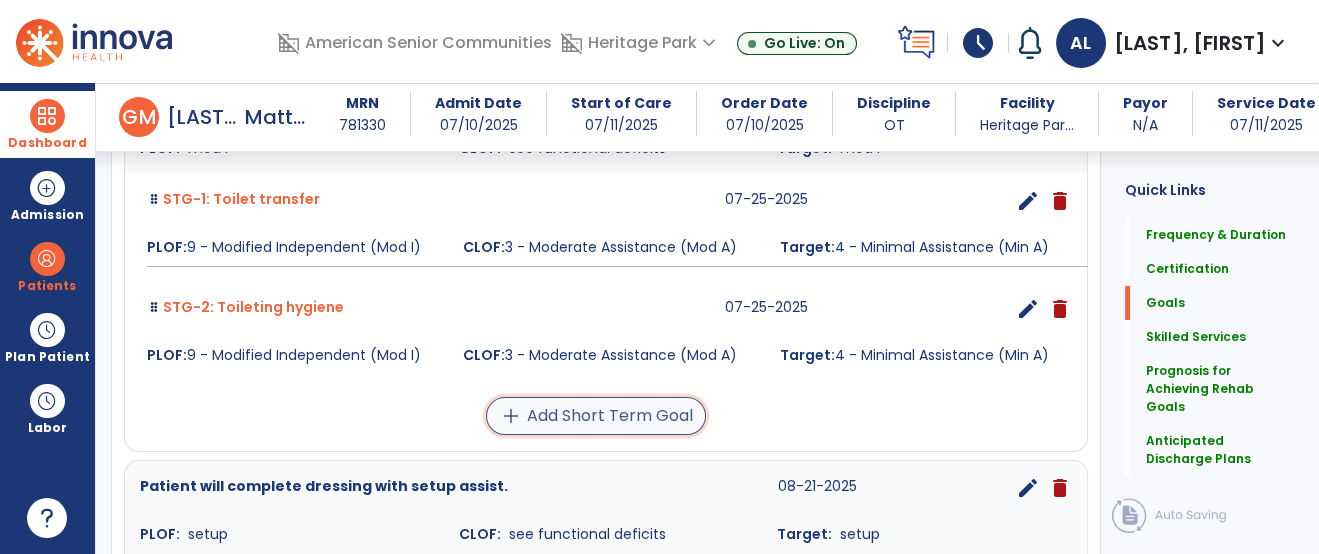 click on "add  Add Short Term Goal" at bounding box center [596, 416] 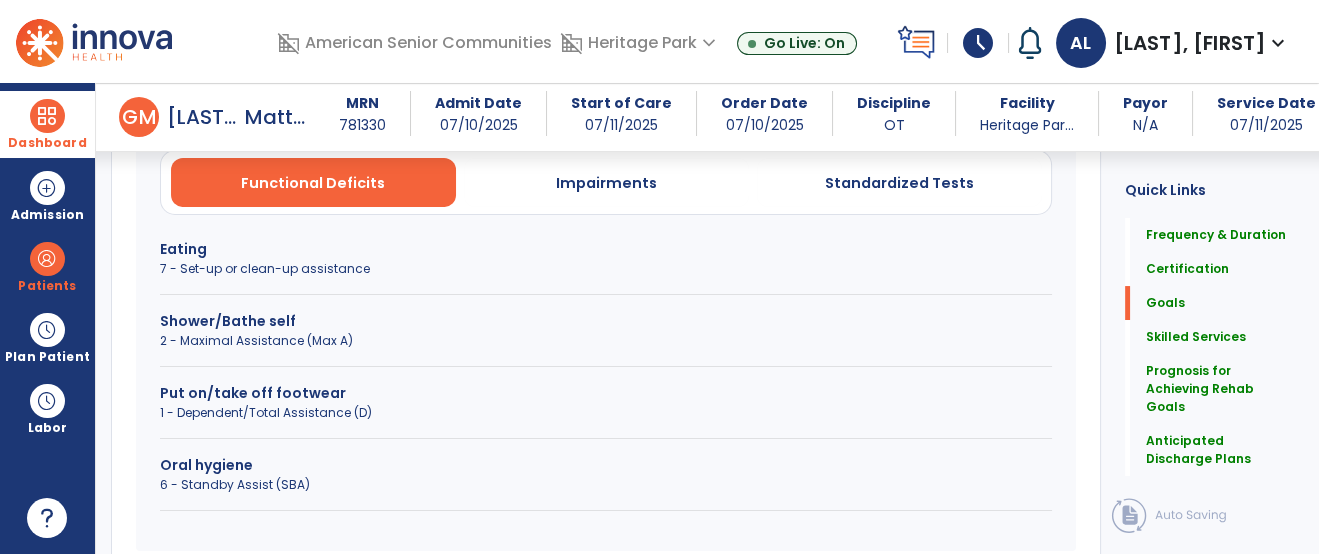 scroll, scrollTop: 409, scrollLeft: 0, axis: vertical 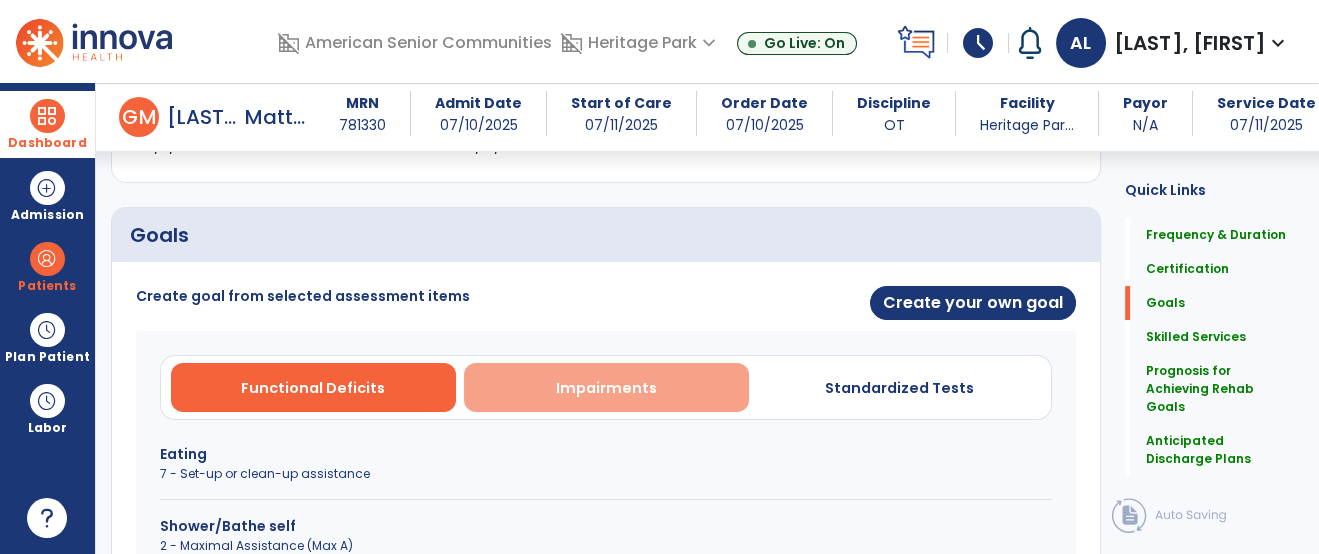 click on "Impairments" at bounding box center [606, 387] 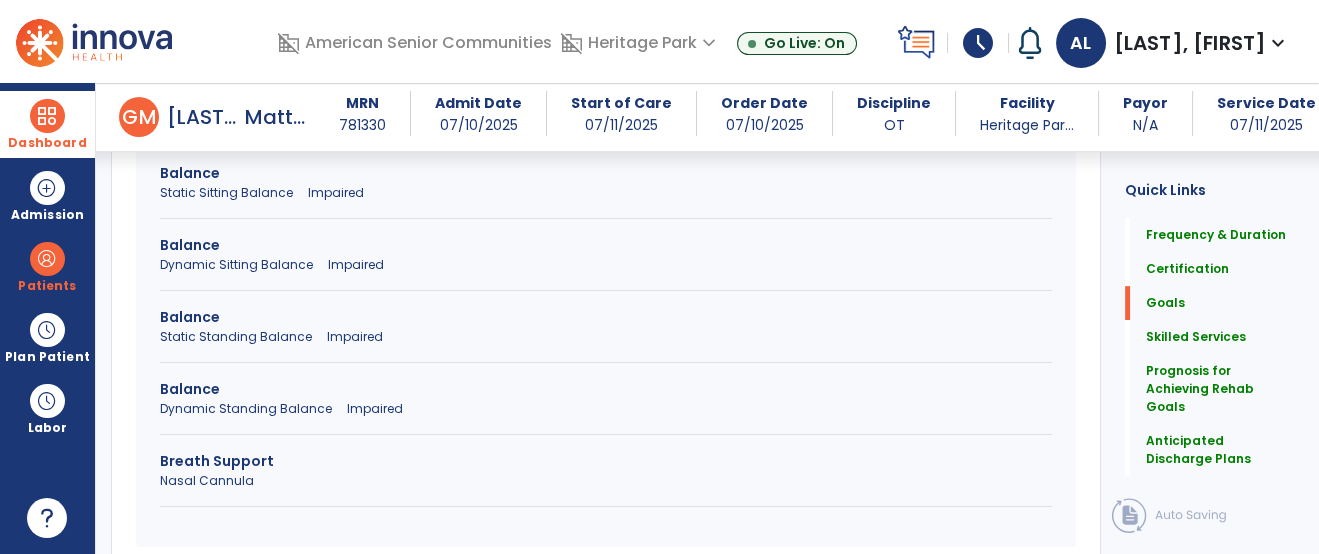 scroll, scrollTop: 1360, scrollLeft: 0, axis: vertical 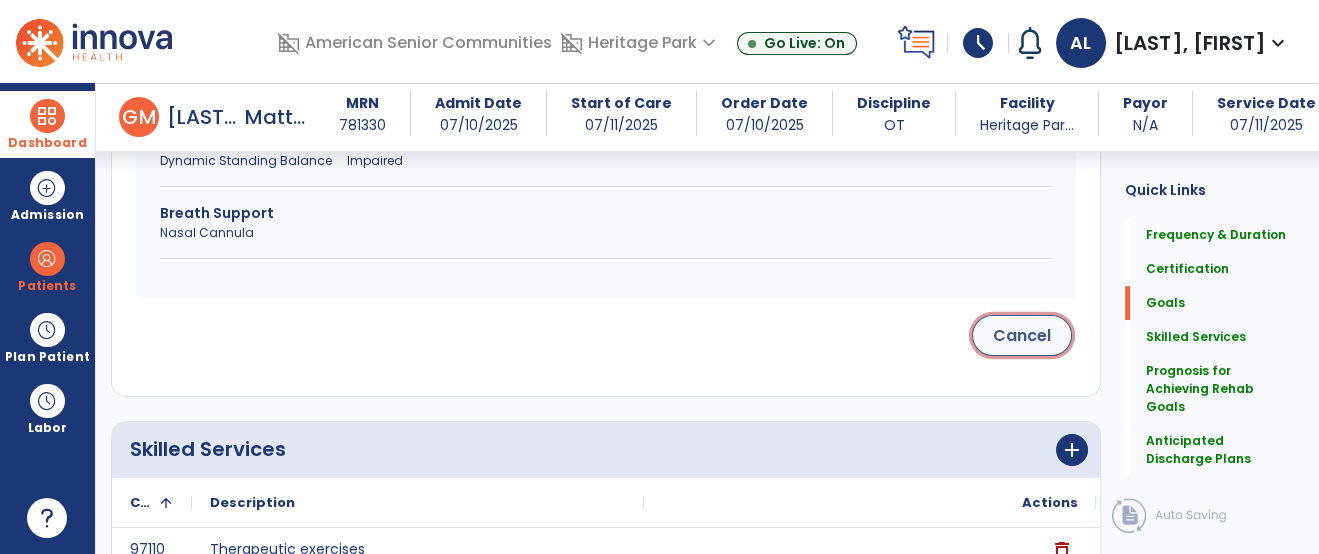 click on "Cancel" at bounding box center (1022, 335) 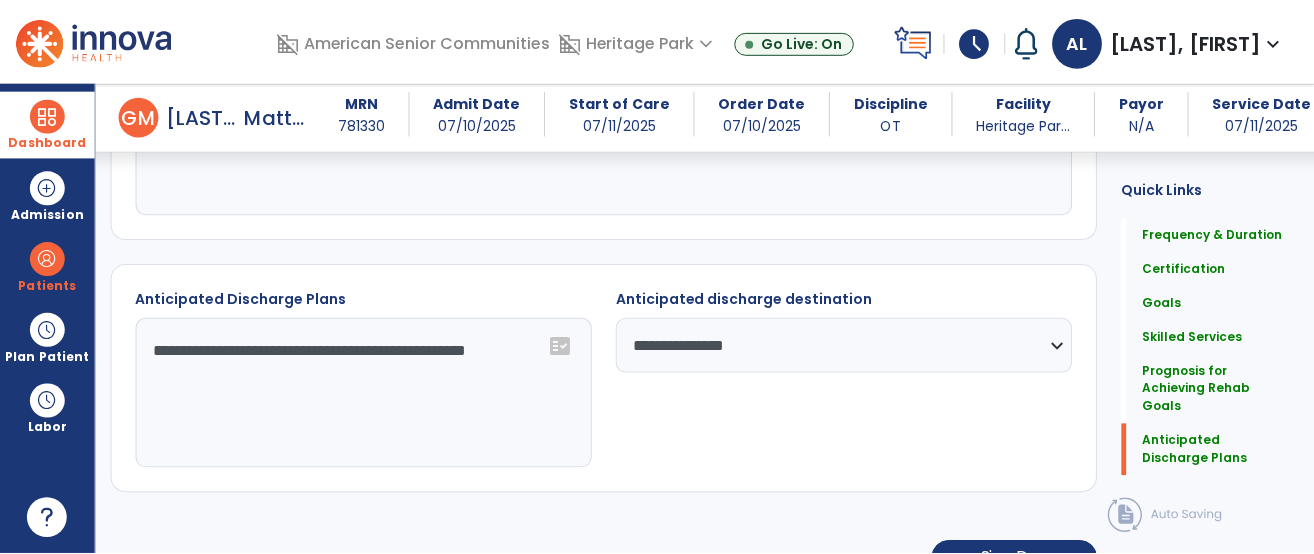 scroll, scrollTop: 2022, scrollLeft: 0, axis: vertical 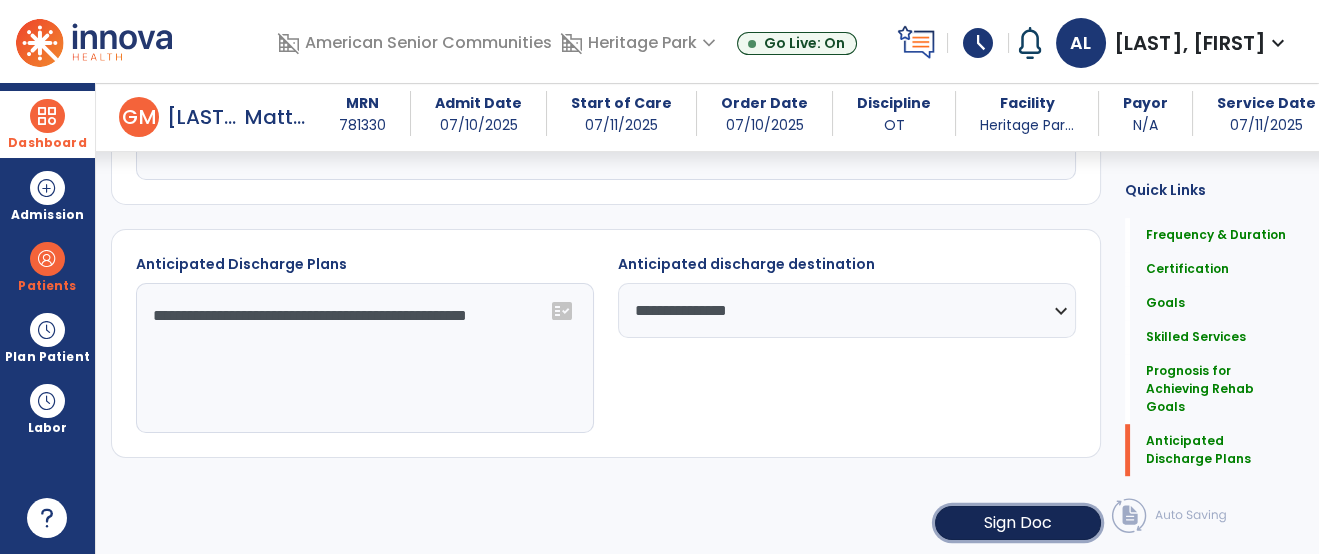 click on "Sign Doc" 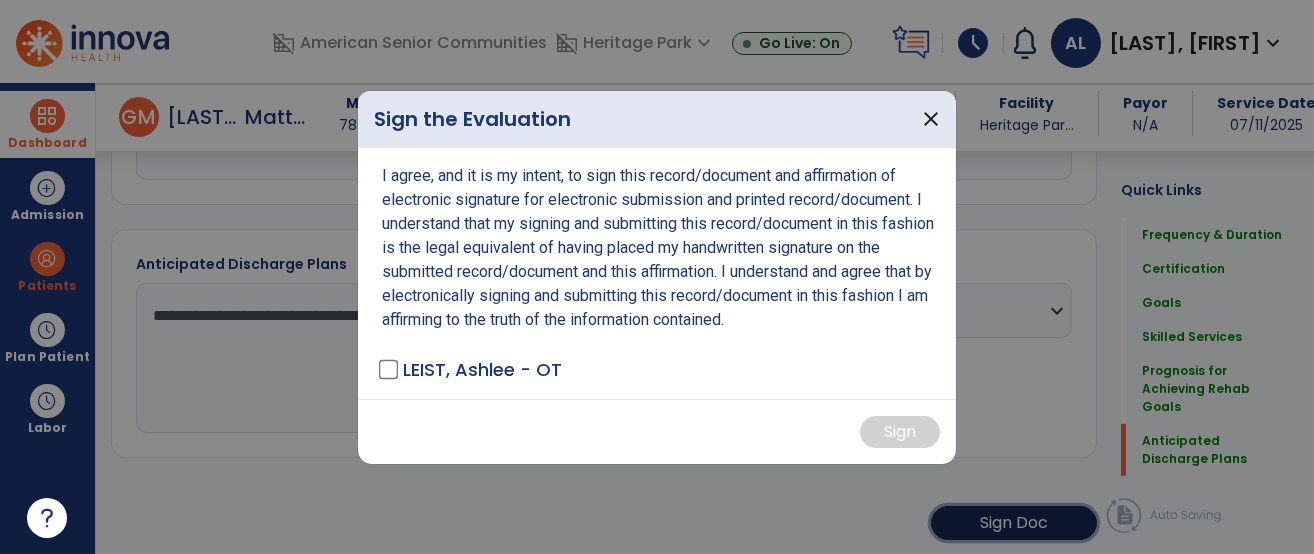scroll, scrollTop: 2022, scrollLeft: 0, axis: vertical 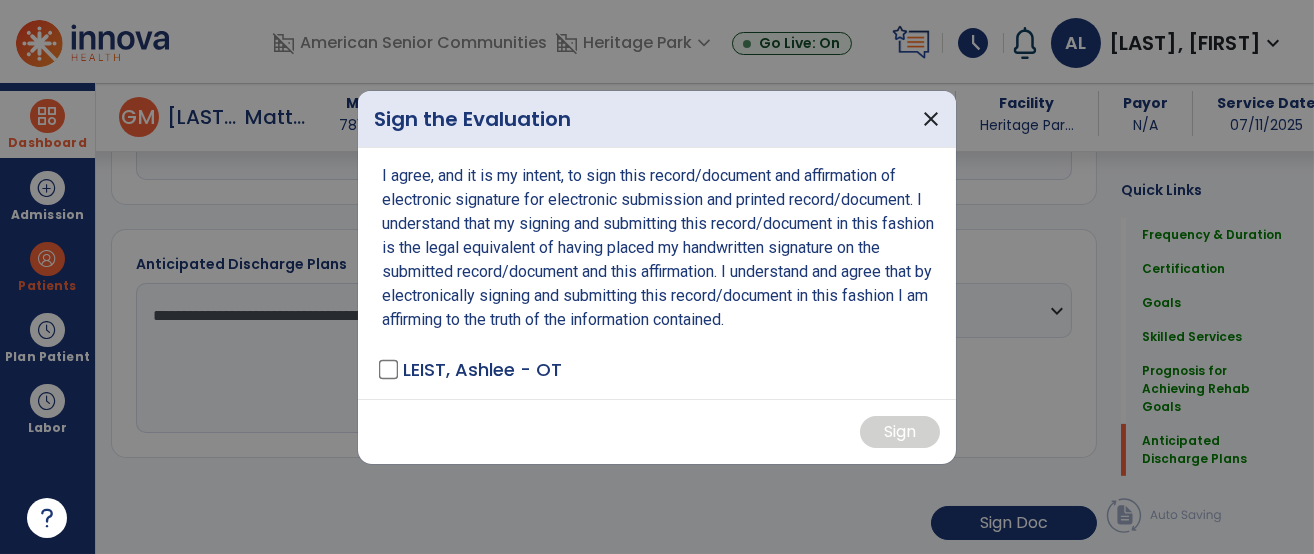 click on "I agree, and it is my intent, to sign this record/document and affirmation of electronic signature for electronic submission and printed record/document. I understand that my signing and submitting this record/document in this fashion is the legal equivalent of having placed my handwritten signature on the submitted record/document and this affirmation. I understand and agree that by electronically signing and submitting this record/document in this fashion I am affirming to the truth of the information contained.  LEIST, Ashlee  - OT" at bounding box center [657, 273] 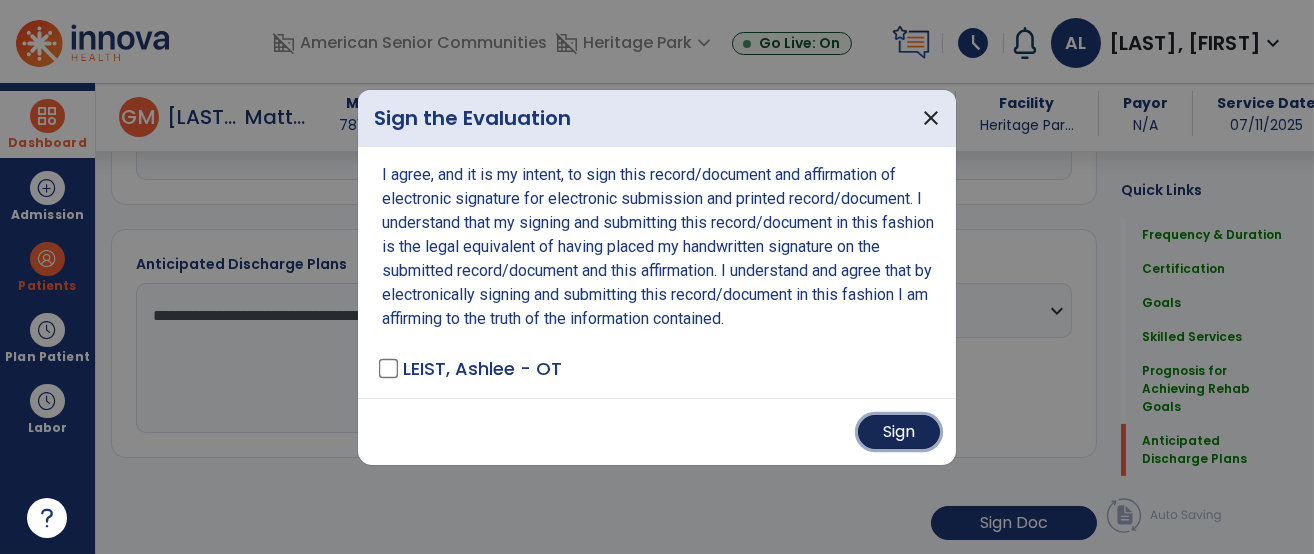 drag, startPoint x: 869, startPoint y: 440, endPoint x: 879, endPoint y: 435, distance: 11.18034 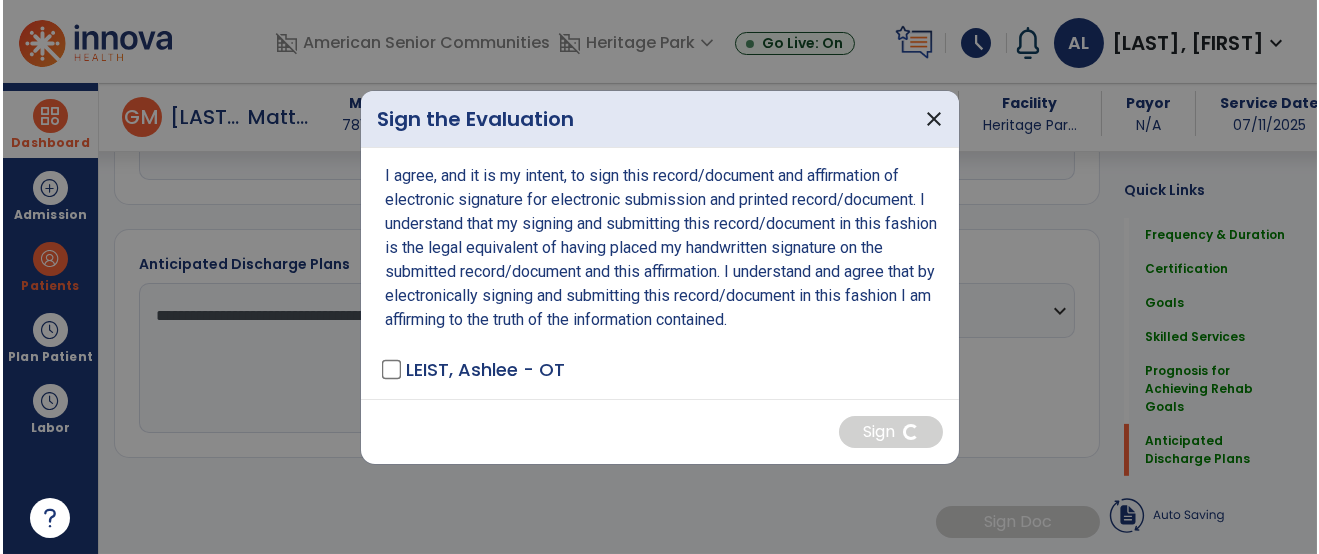 scroll, scrollTop: 2020, scrollLeft: 0, axis: vertical 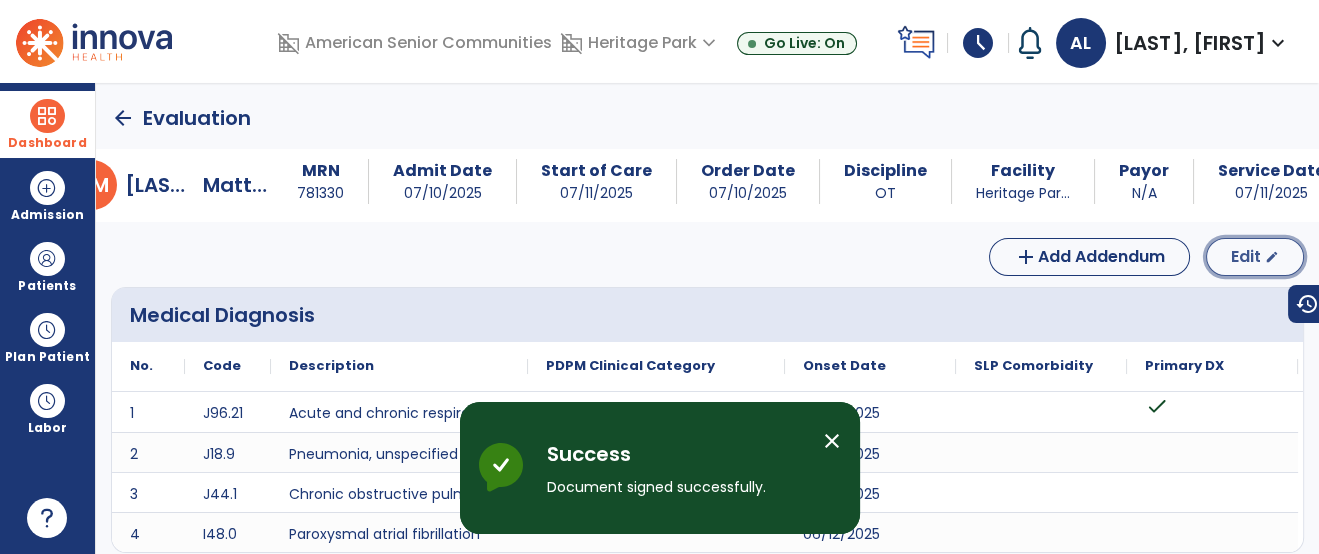 click on "Edit" 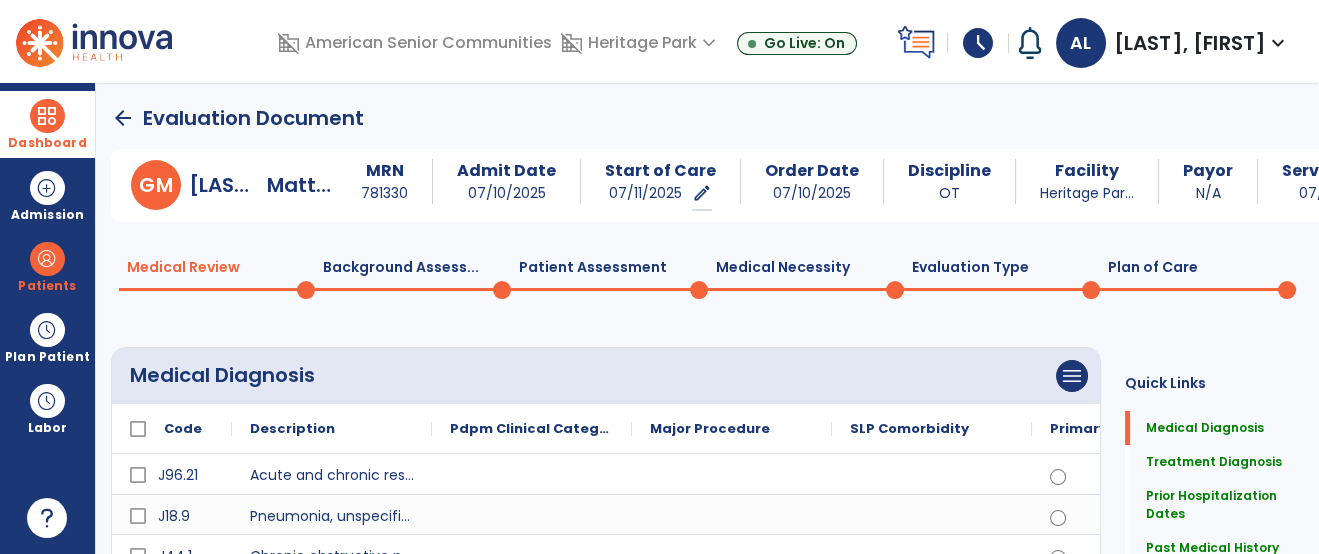 scroll, scrollTop: 0, scrollLeft: 0, axis: both 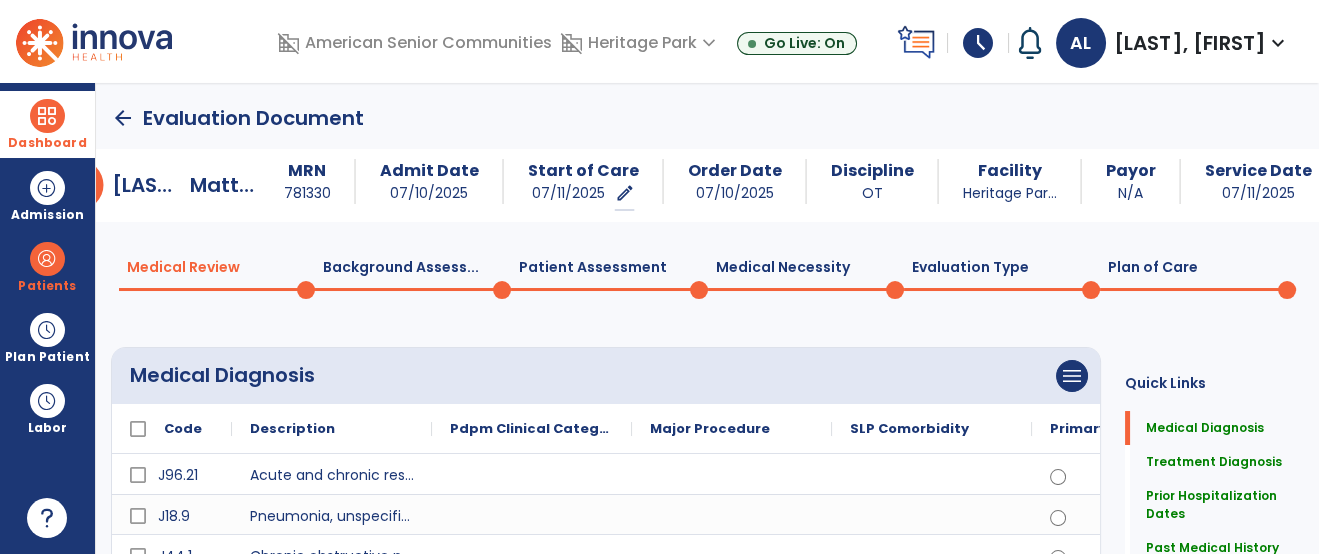 drag, startPoint x: 1007, startPoint y: 273, endPoint x: 1034, endPoint y: 264, distance: 28.460499 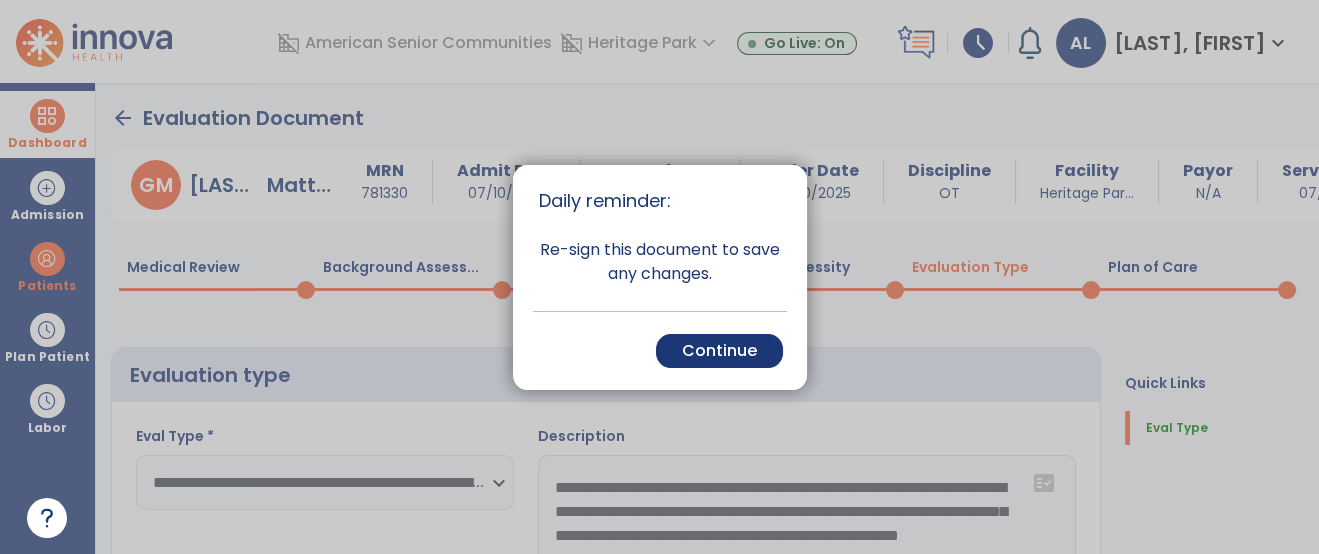 click at bounding box center [659, 277] 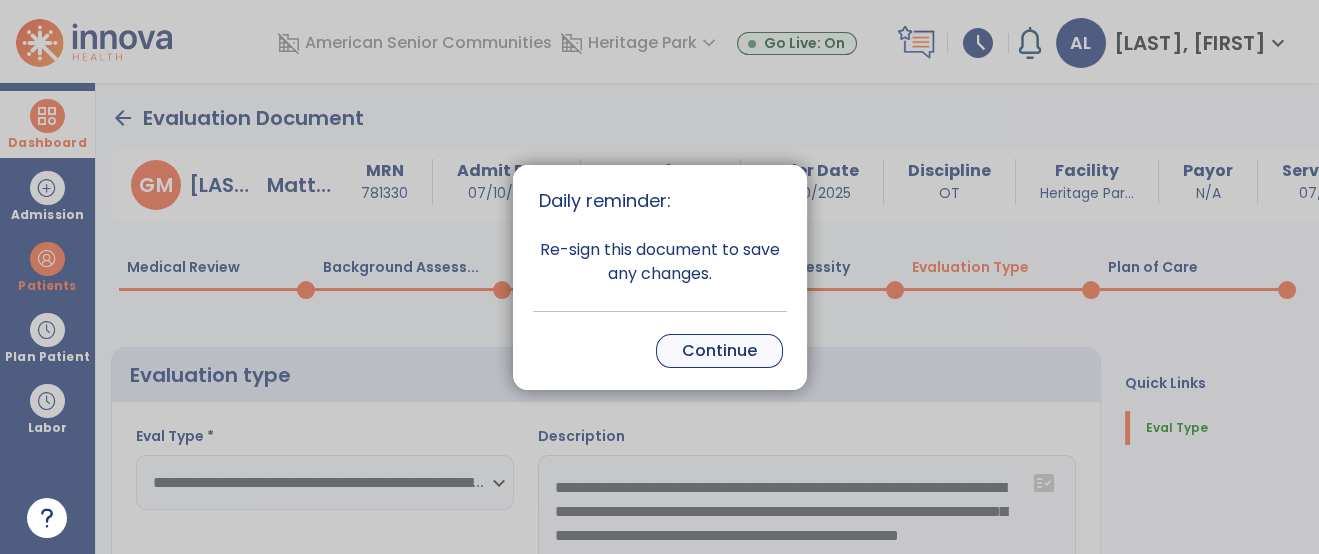 click on "Continue" at bounding box center (719, 351) 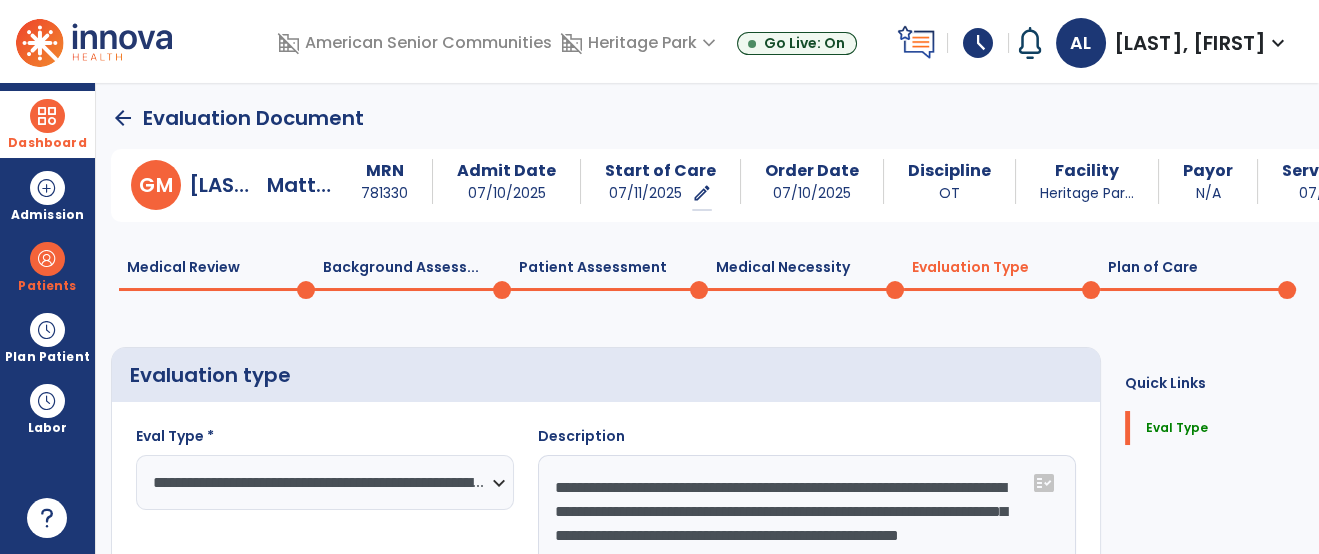click on "Plan of Care  0" 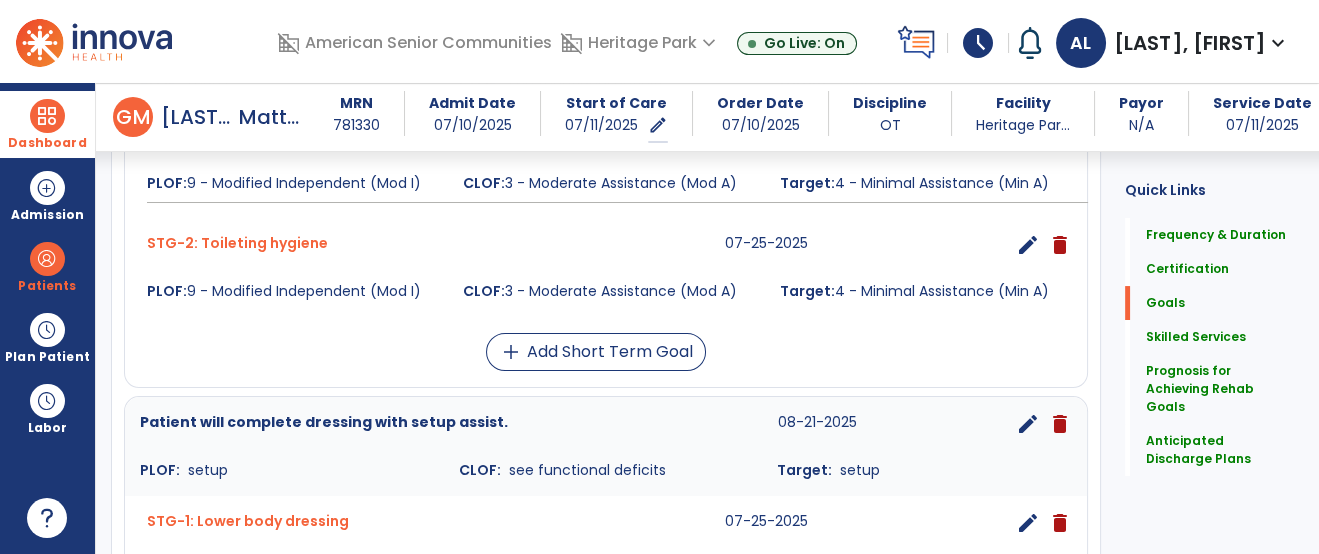 scroll, scrollTop: 702, scrollLeft: 0, axis: vertical 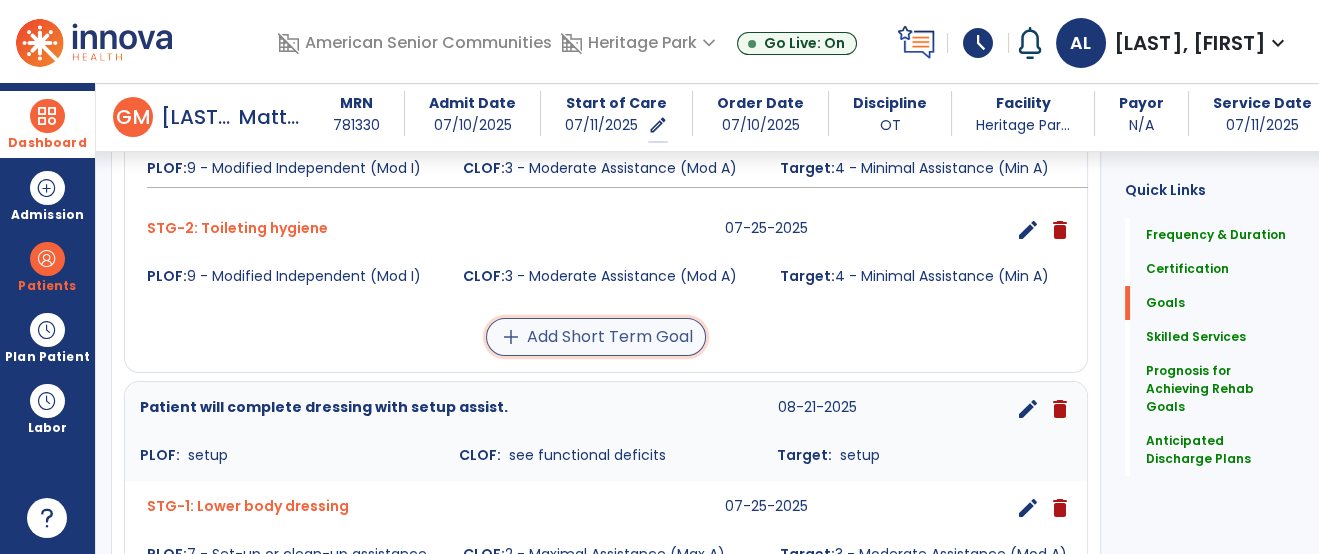 click on "add  Add Short Term Goal" at bounding box center [596, 337] 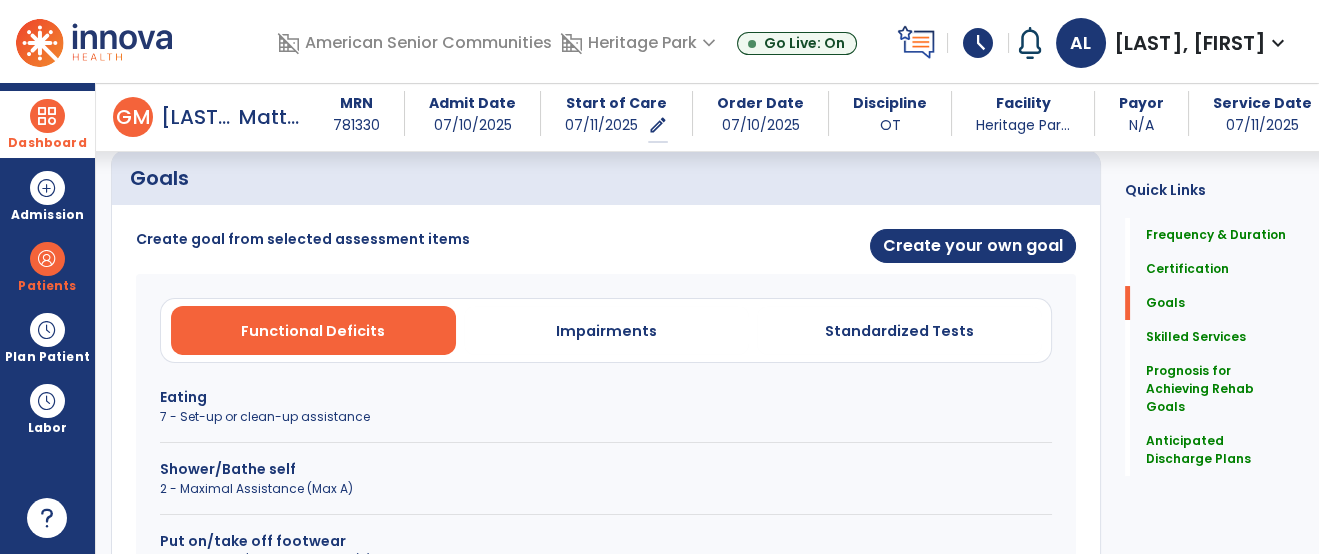 scroll, scrollTop: 318, scrollLeft: 0, axis: vertical 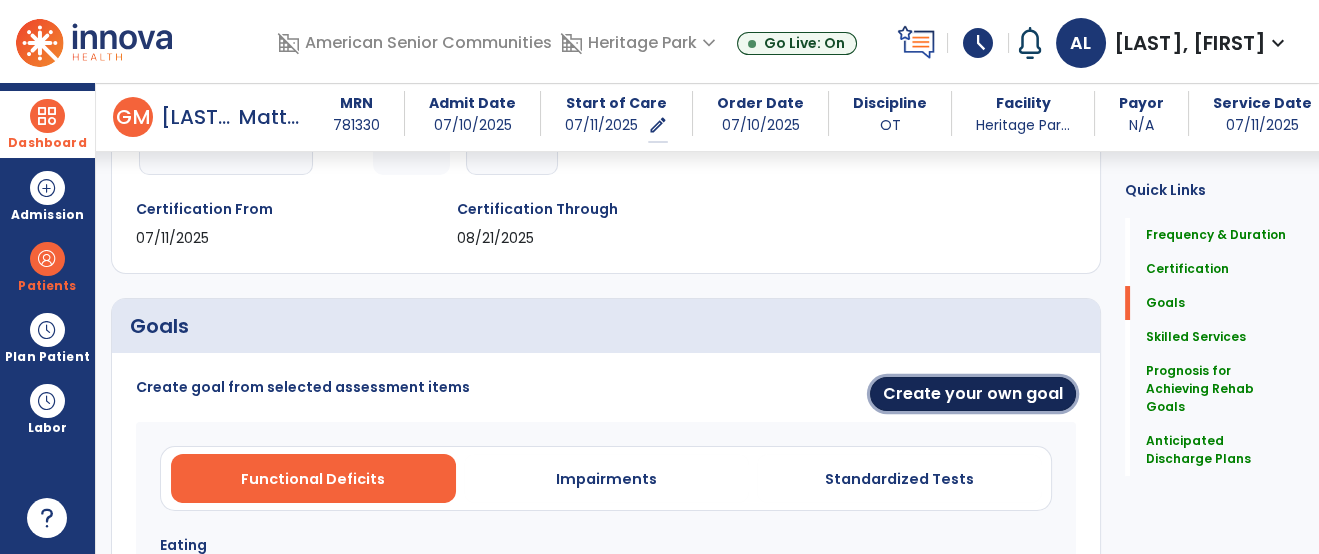 click on "Create your own goal" at bounding box center [973, 394] 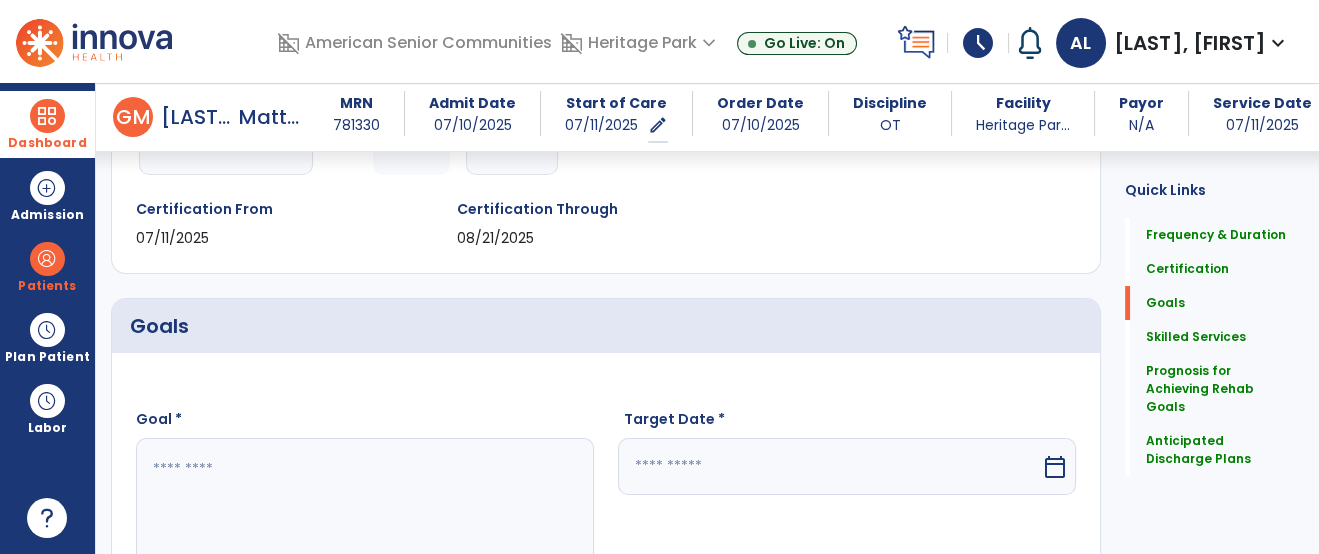 click at bounding box center (364, 513) 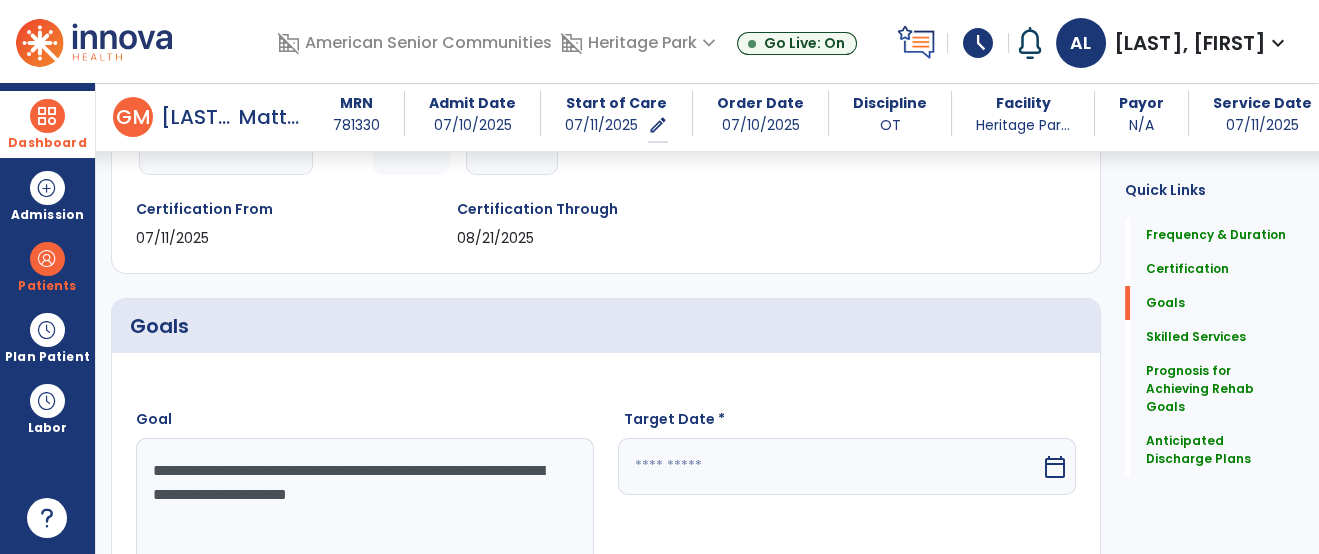 type on "**********" 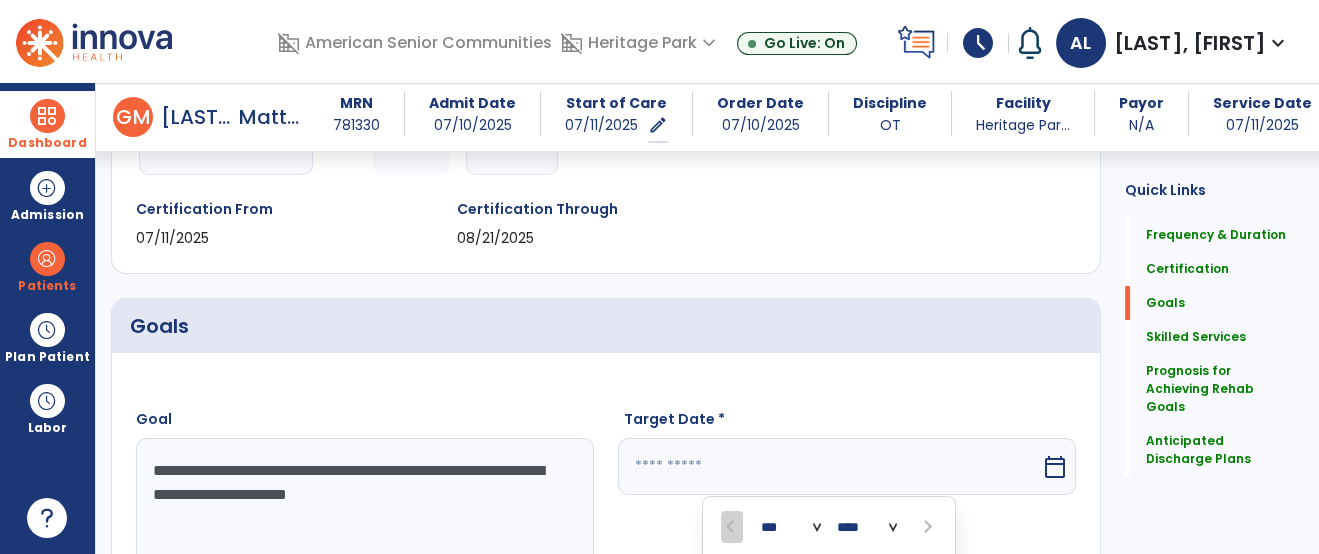 scroll, scrollTop: 632, scrollLeft: 0, axis: vertical 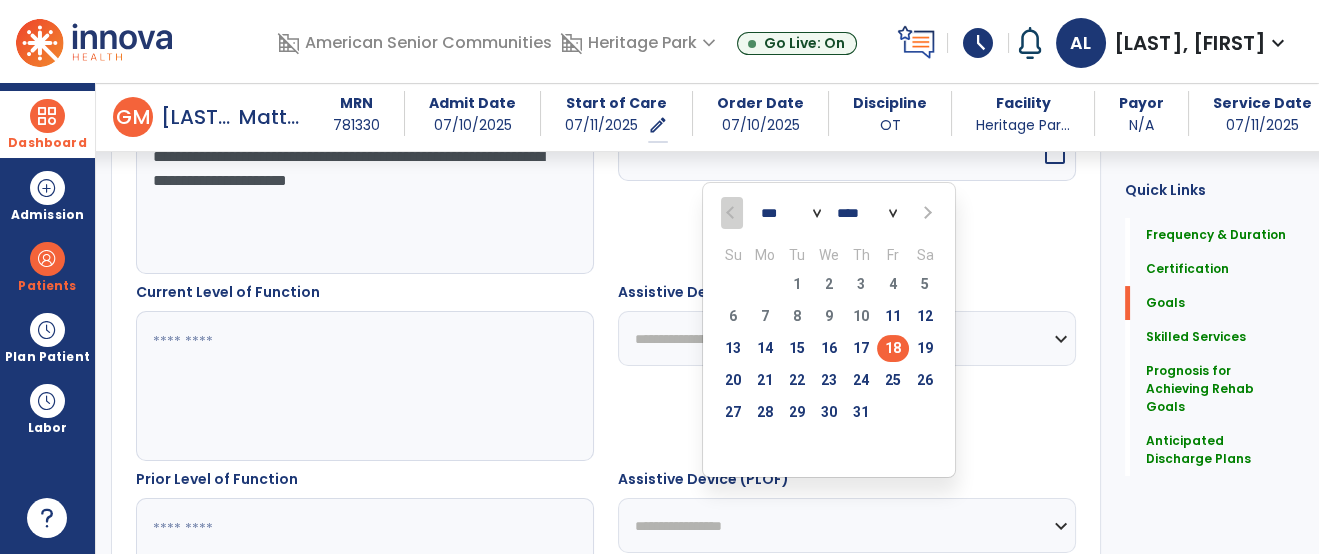 select on "*" 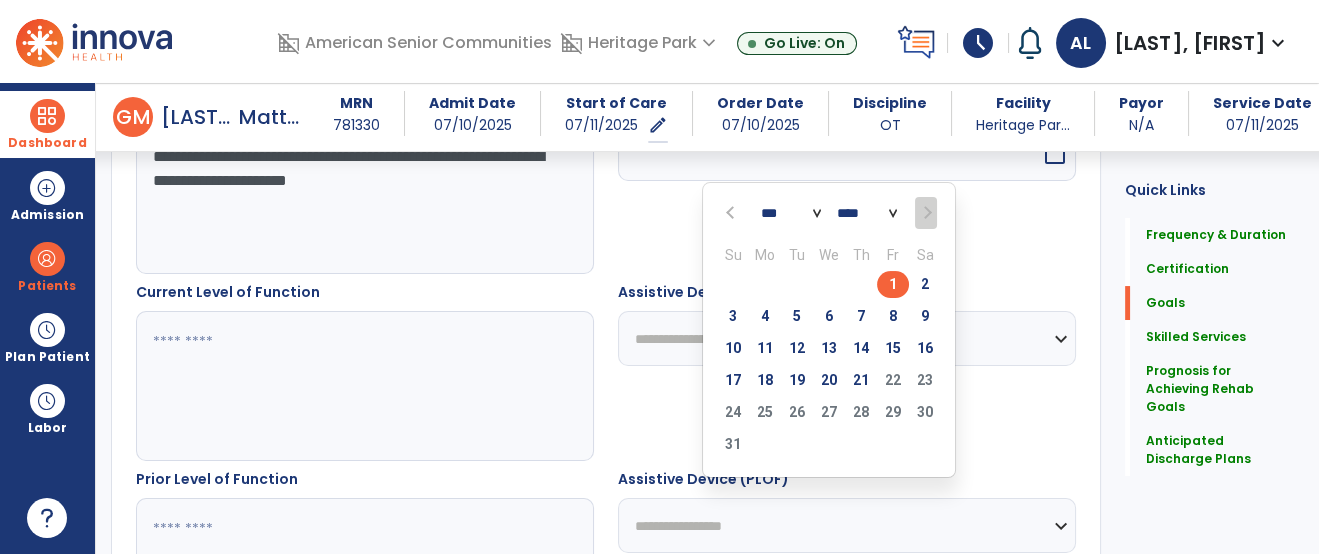 type on "********" 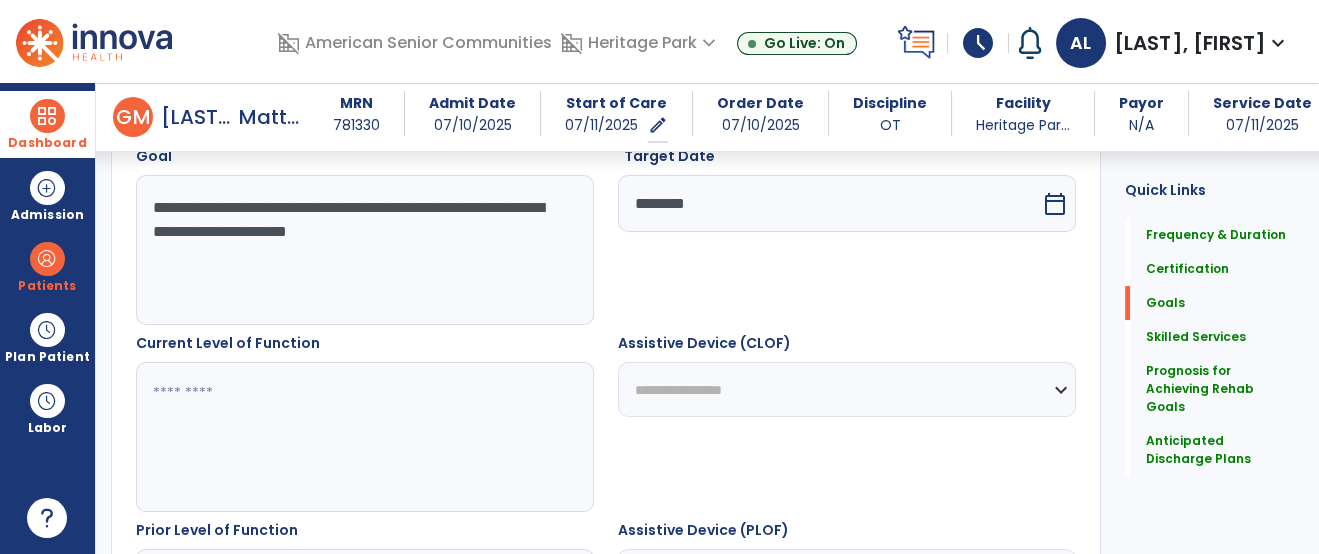 scroll, scrollTop: 585, scrollLeft: 0, axis: vertical 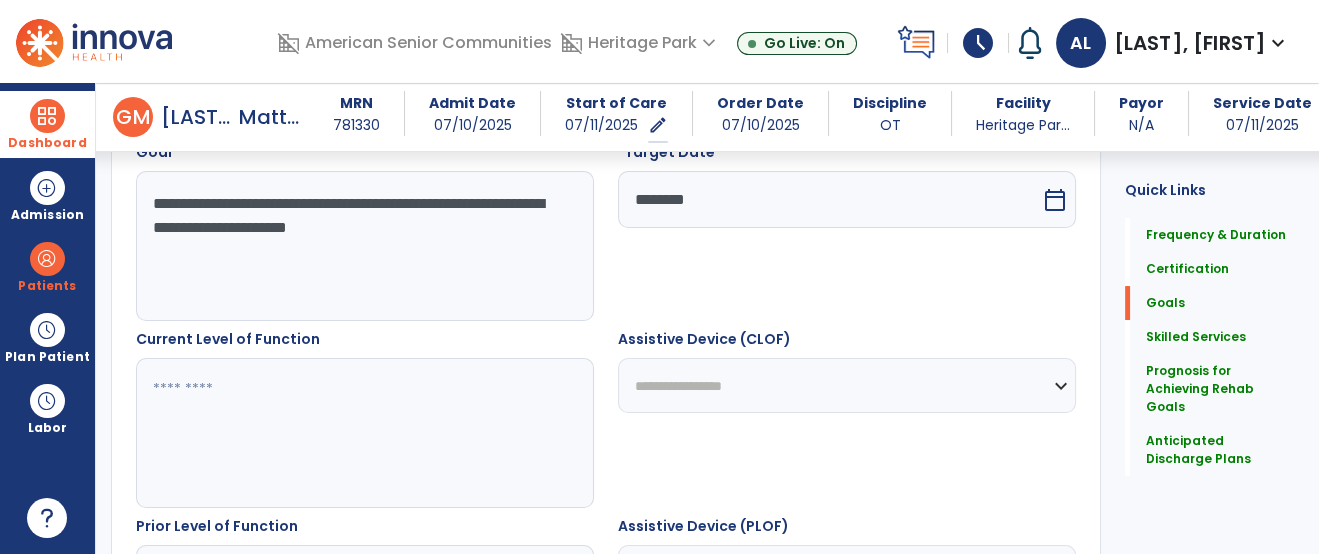 click at bounding box center (364, 433) 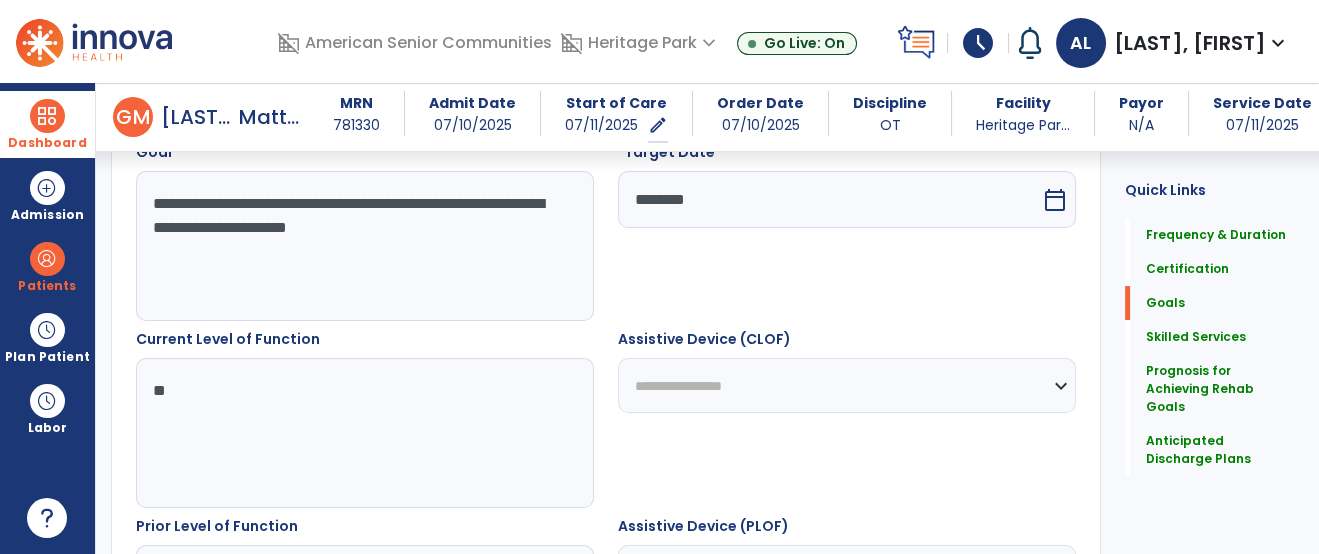 type on "*" 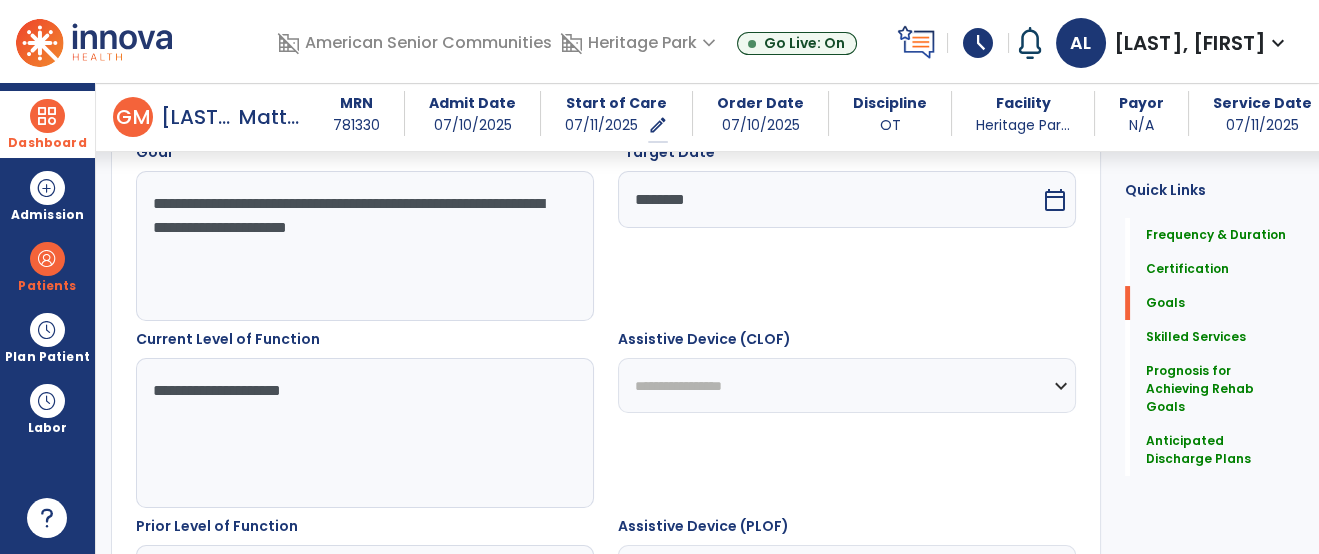 click on "**********" at bounding box center [364, 433] 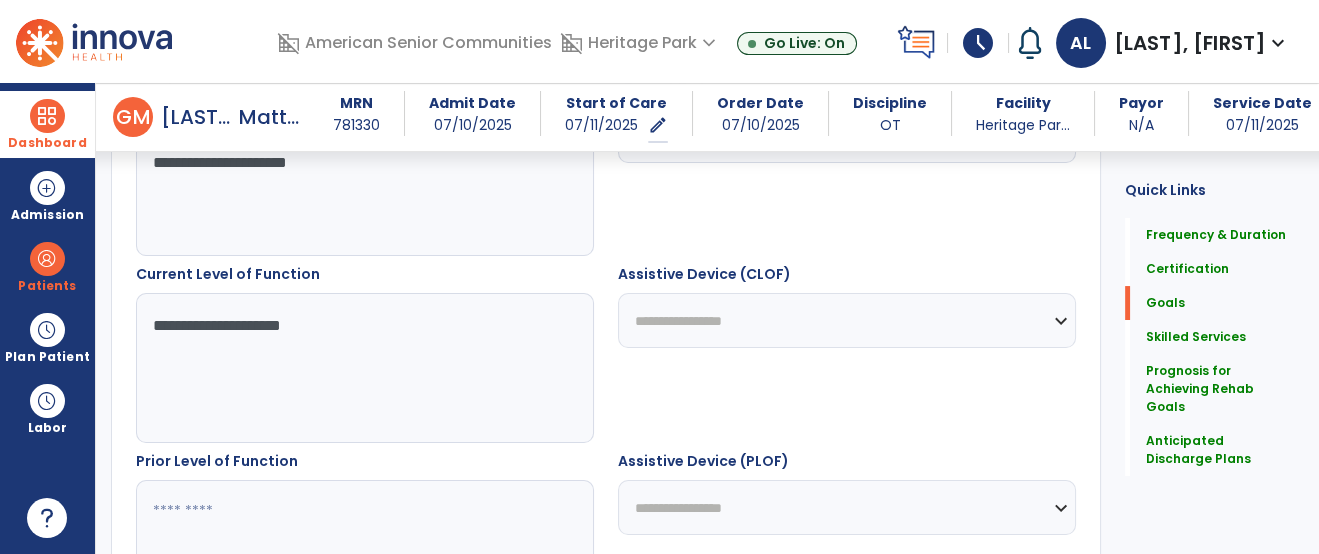 scroll, scrollTop: 805, scrollLeft: 0, axis: vertical 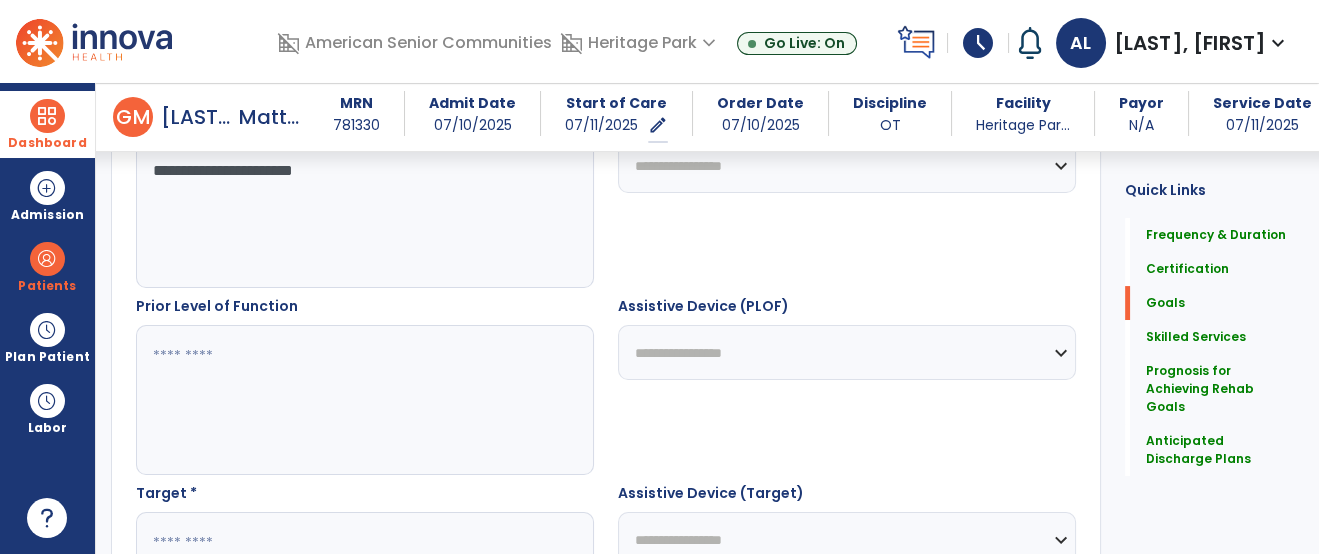 type on "**********" 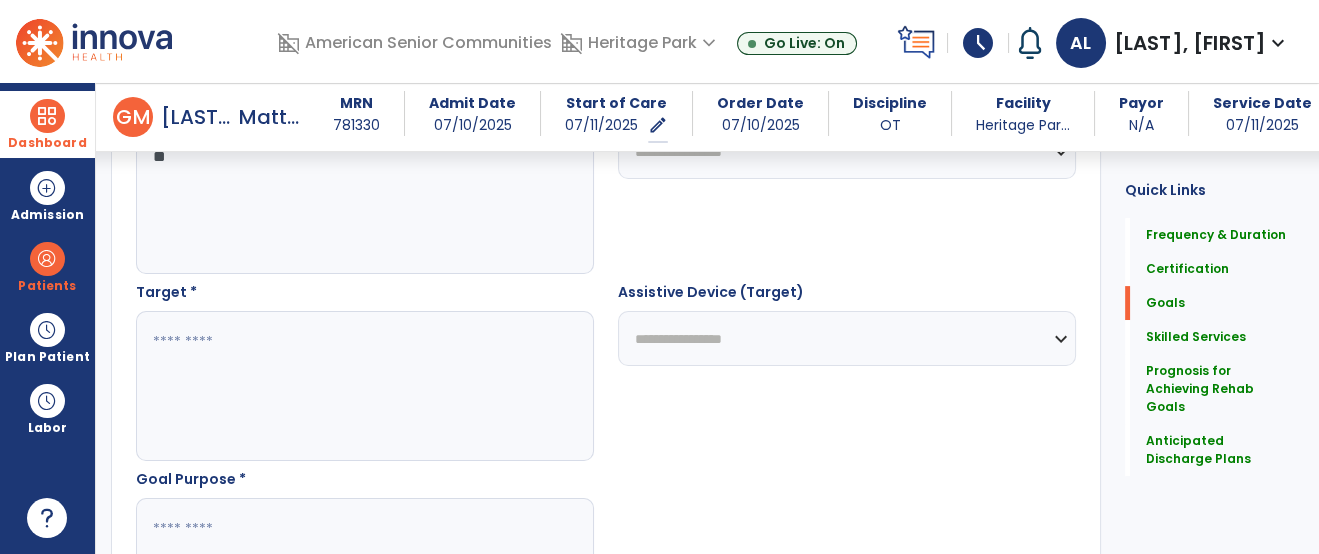 scroll, scrollTop: 1036, scrollLeft: 0, axis: vertical 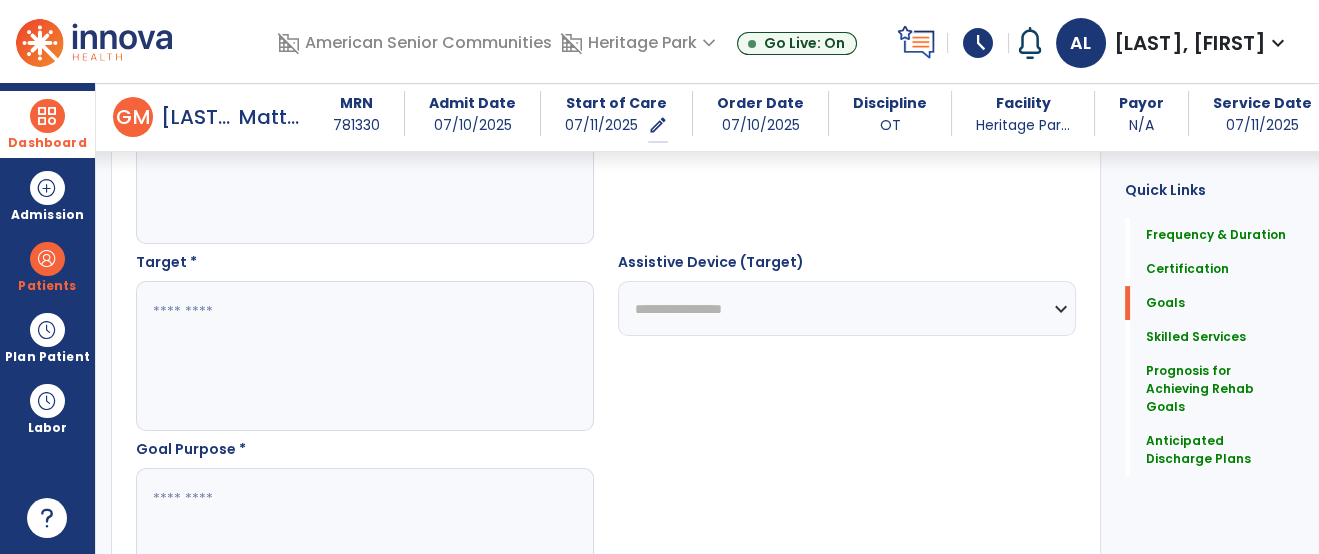 type on "**" 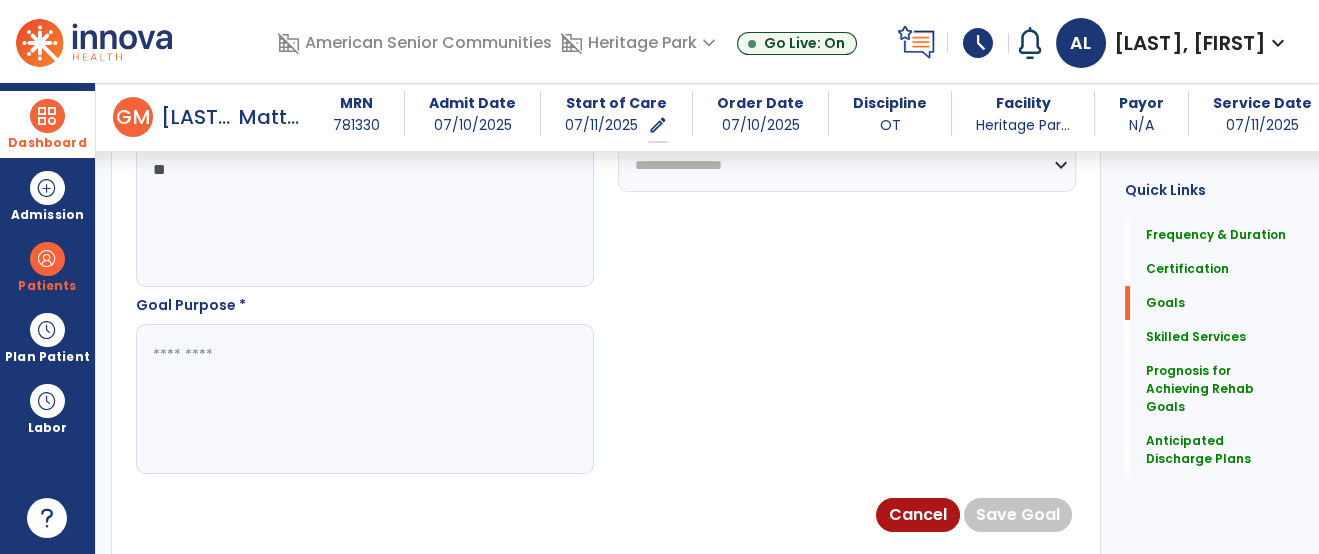 scroll, scrollTop: 1197, scrollLeft: 0, axis: vertical 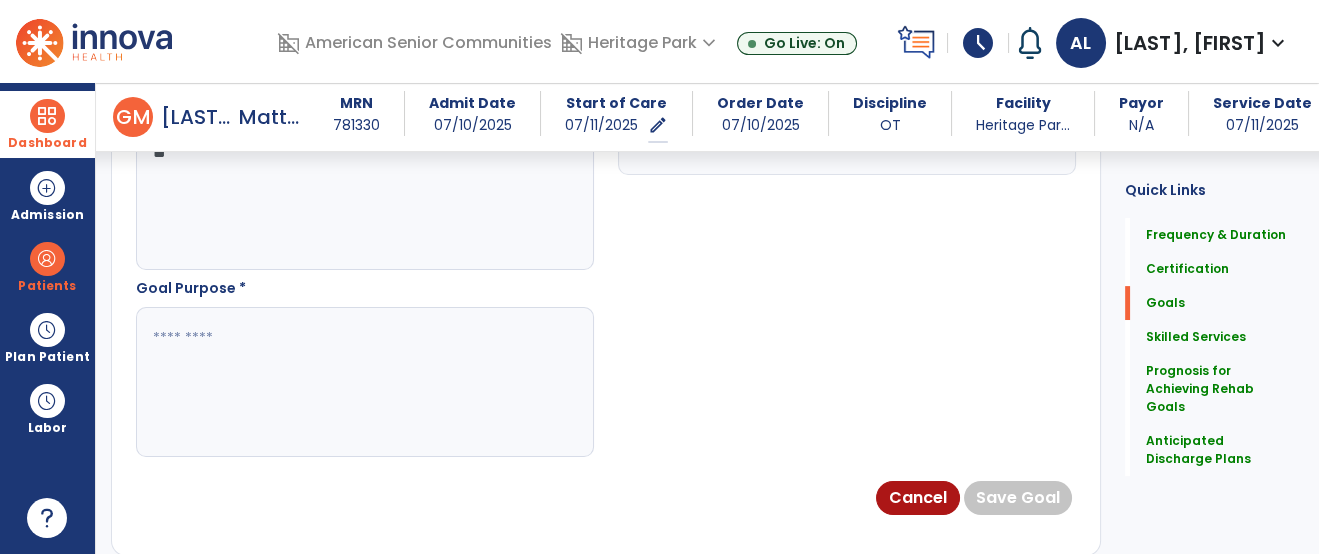 type on "**" 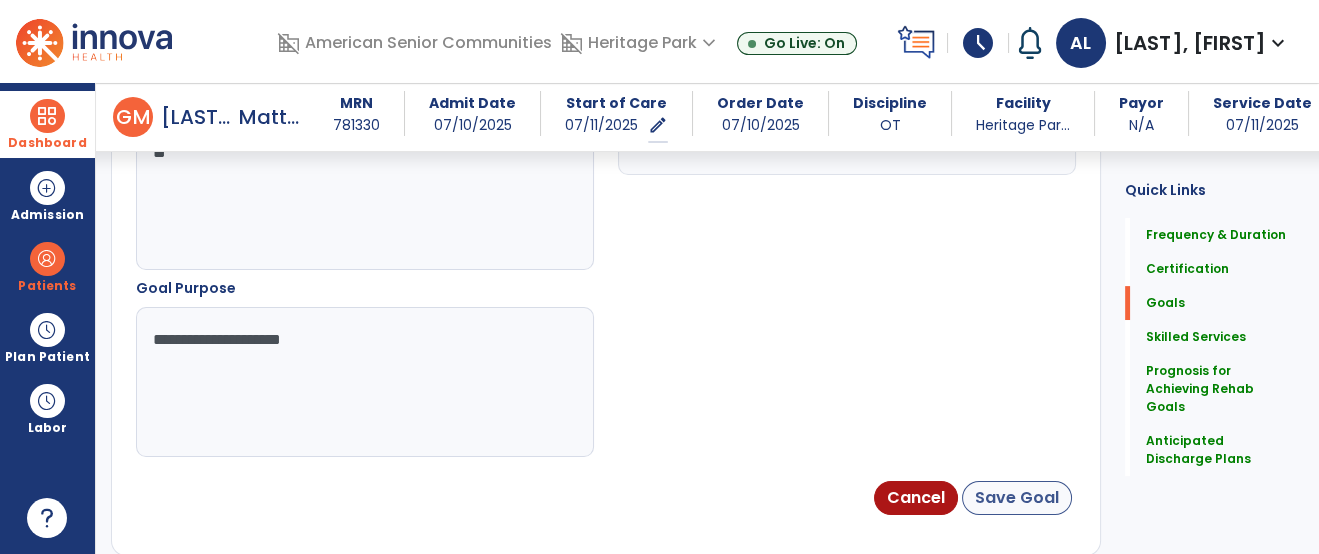 type on "**********" 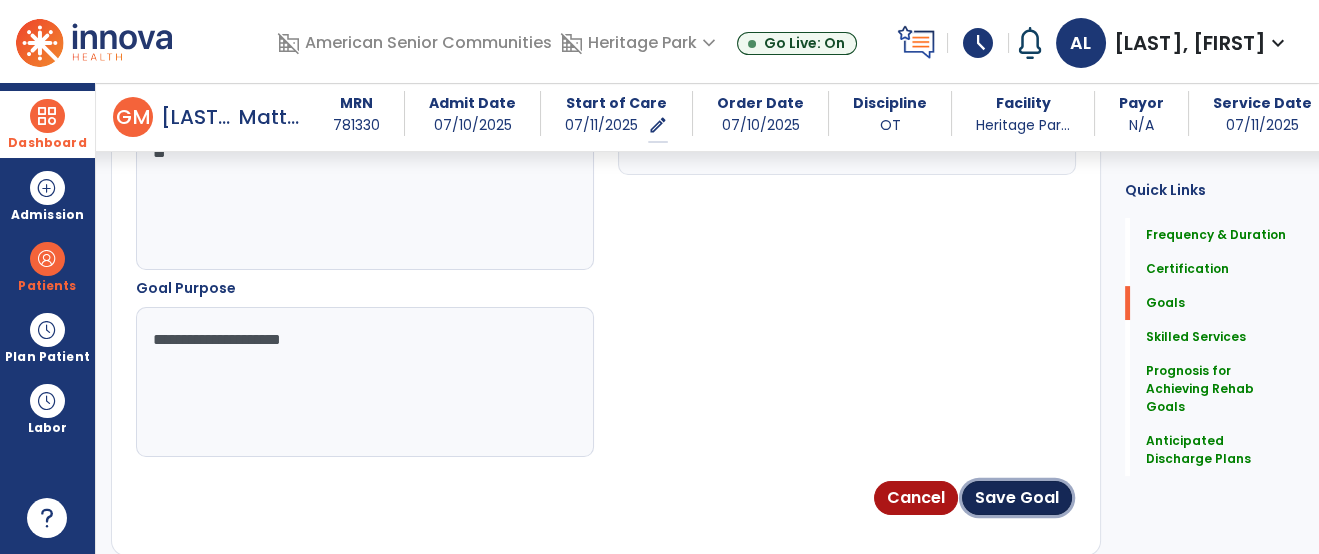 drag, startPoint x: 1016, startPoint y: 507, endPoint x: 1030, endPoint y: 499, distance: 16.124516 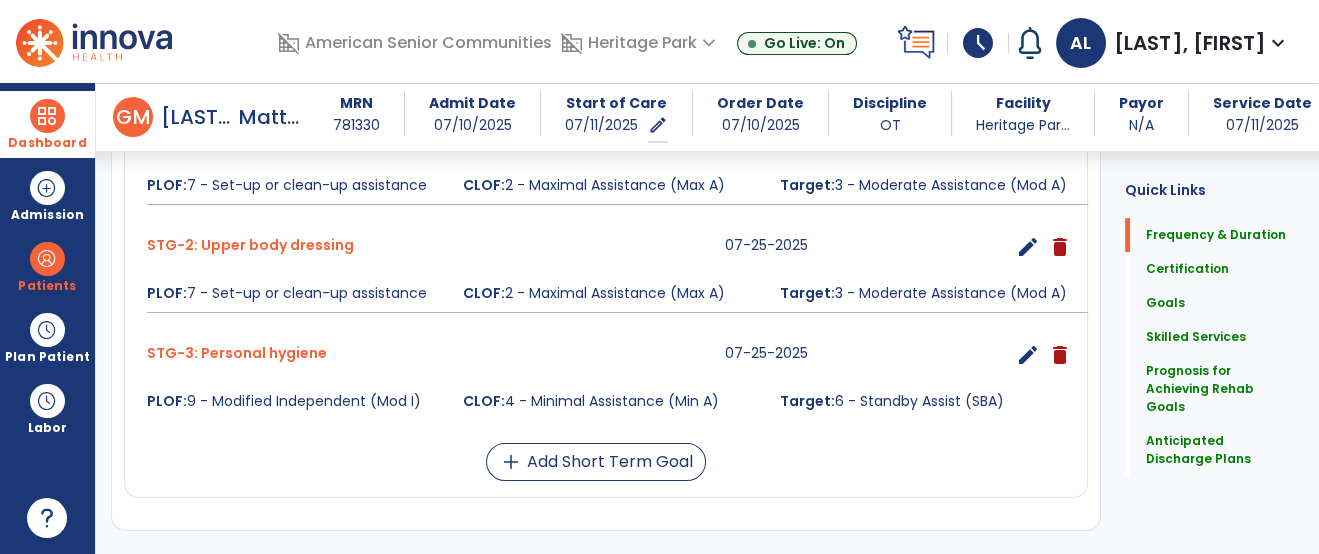 scroll, scrollTop: 118, scrollLeft: 0, axis: vertical 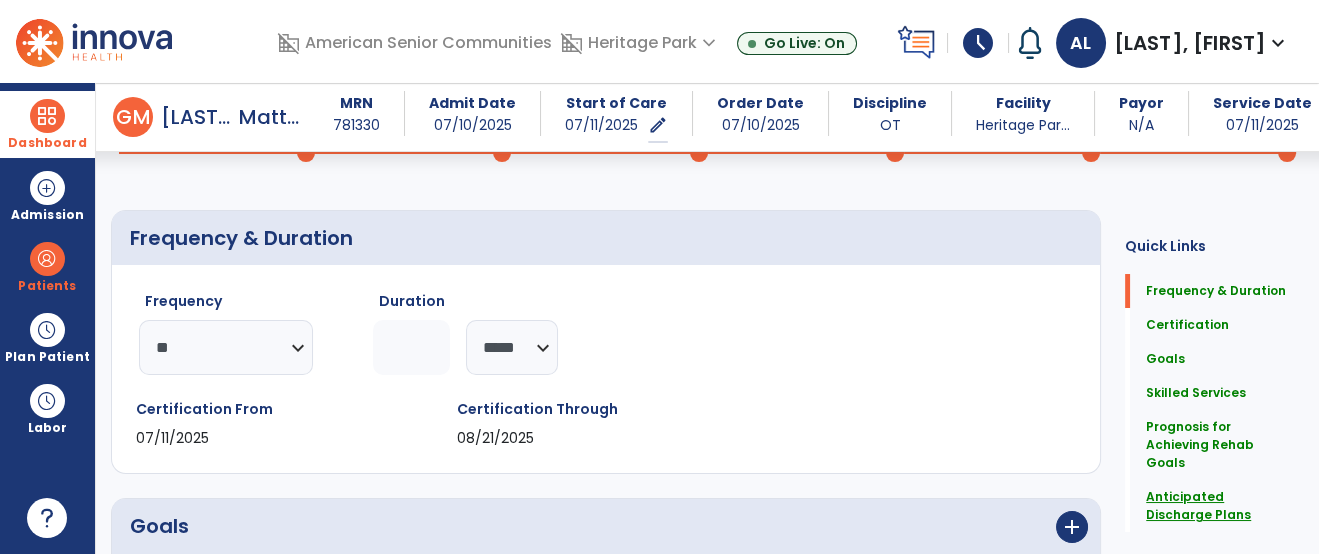 click on "Anticipated Discharge Plans" 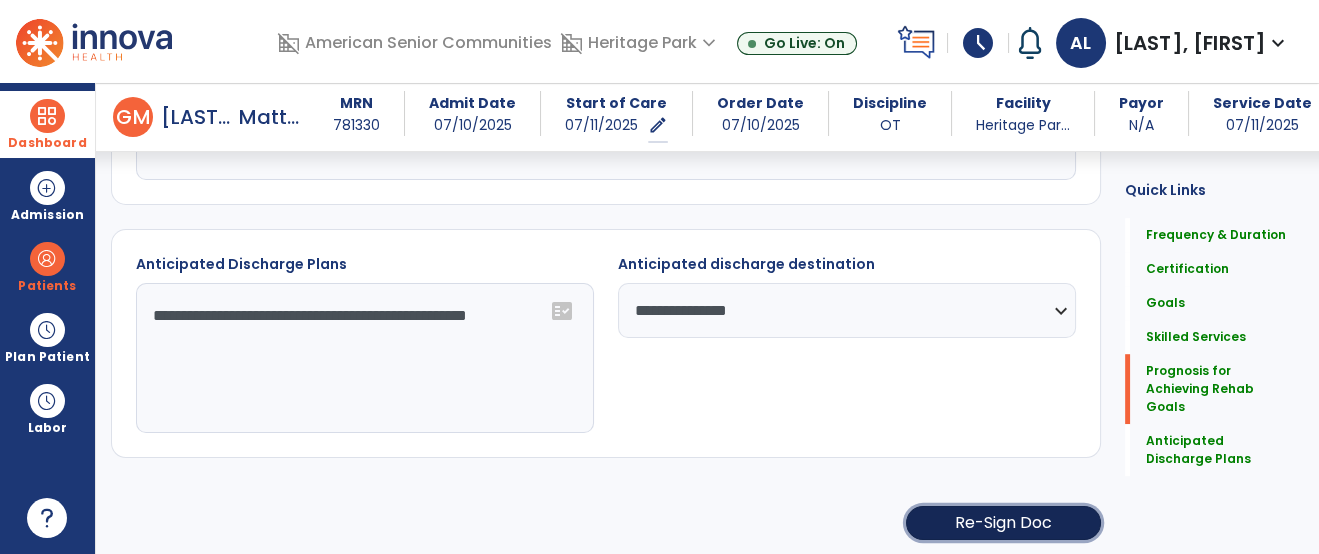 click on "Re-Sign Doc" 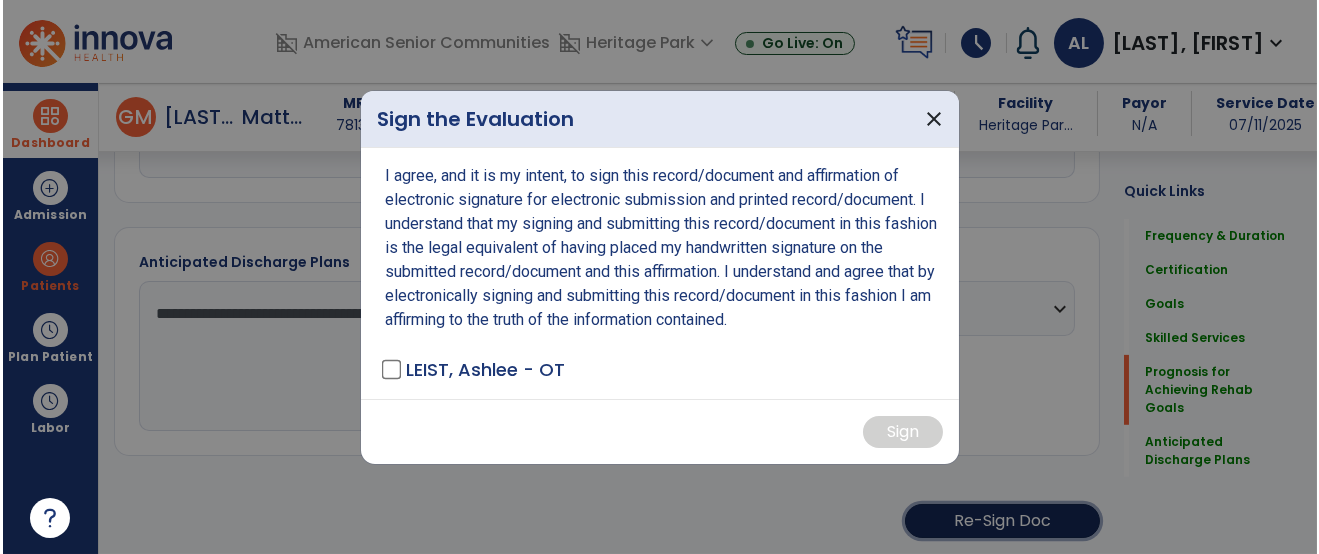 scroll, scrollTop: 2148, scrollLeft: 0, axis: vertical 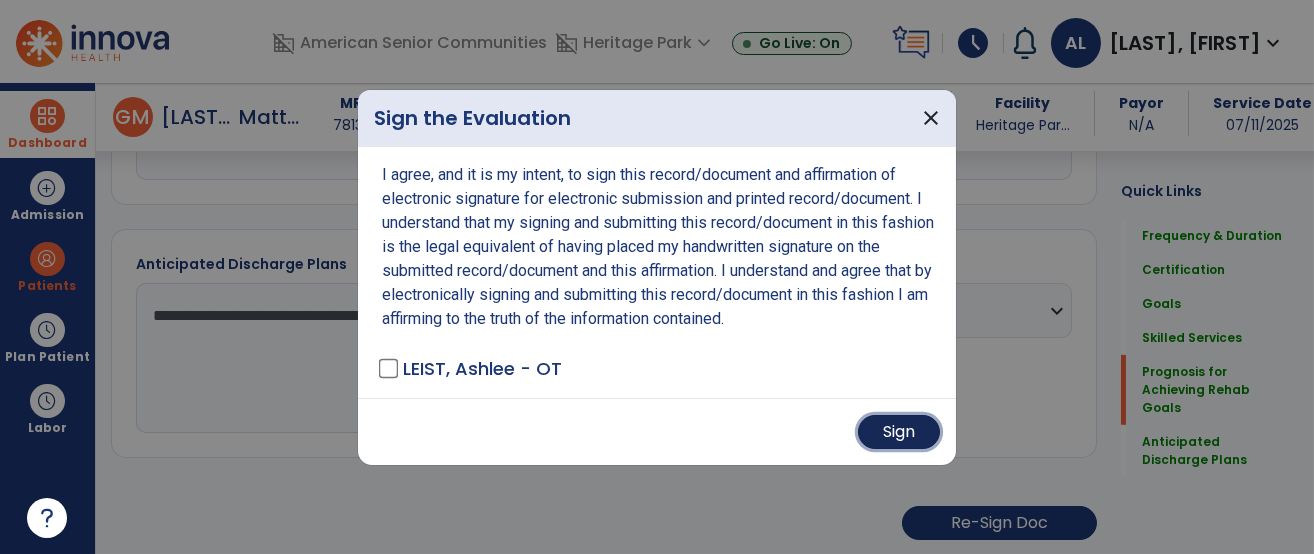 click on "Sign" at bounding box center [899, 432] 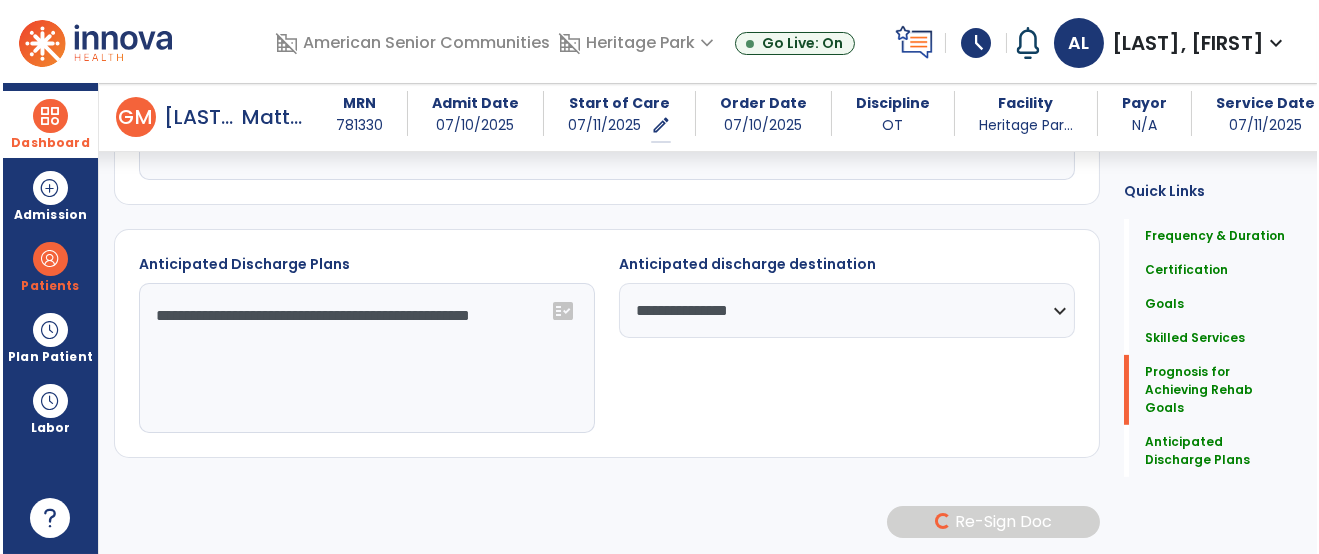 scroll, scrollTop: 2146, scrollLeft: 0, axis: vertical 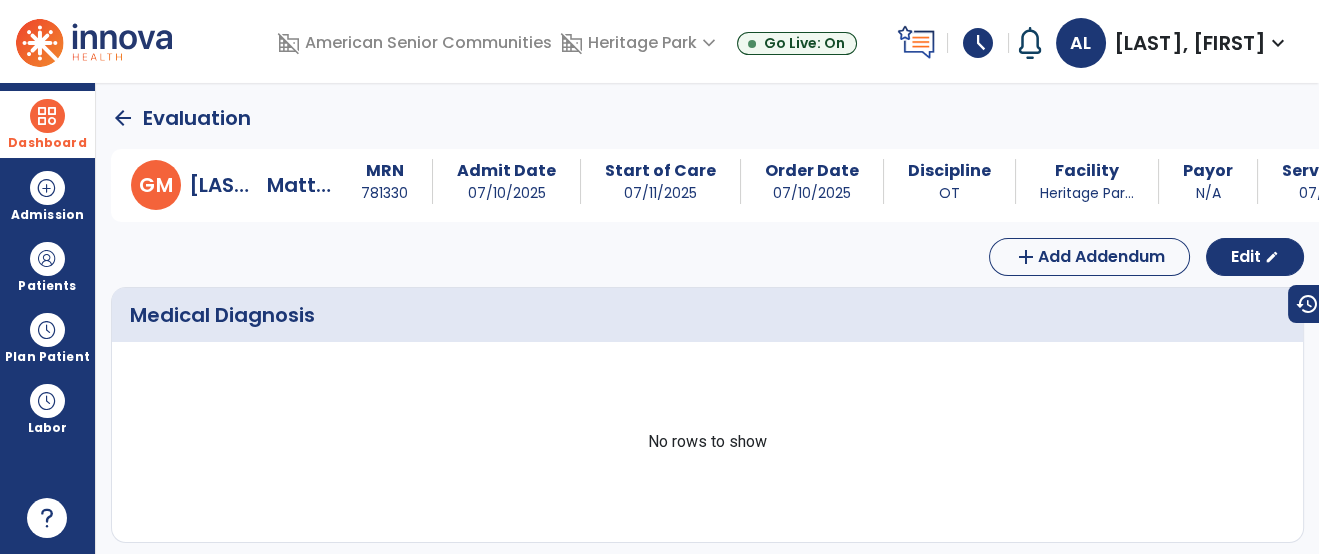 click at bounding box center (47, 116) 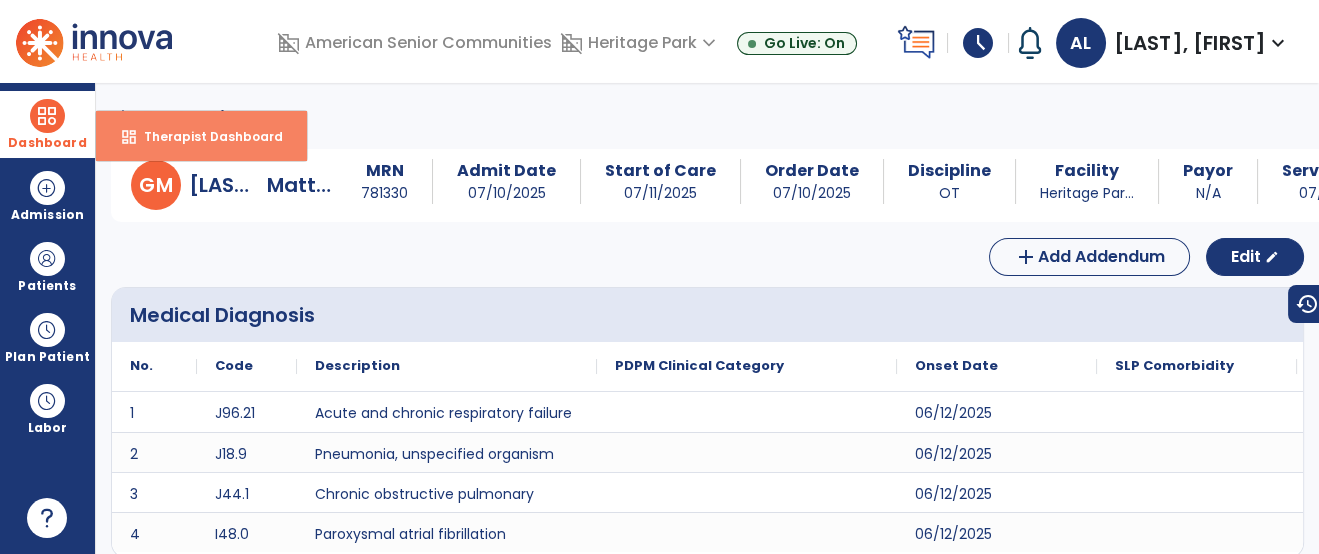 click on "dashboard  Therapist Dashboard" at bounding box center [201, 136] 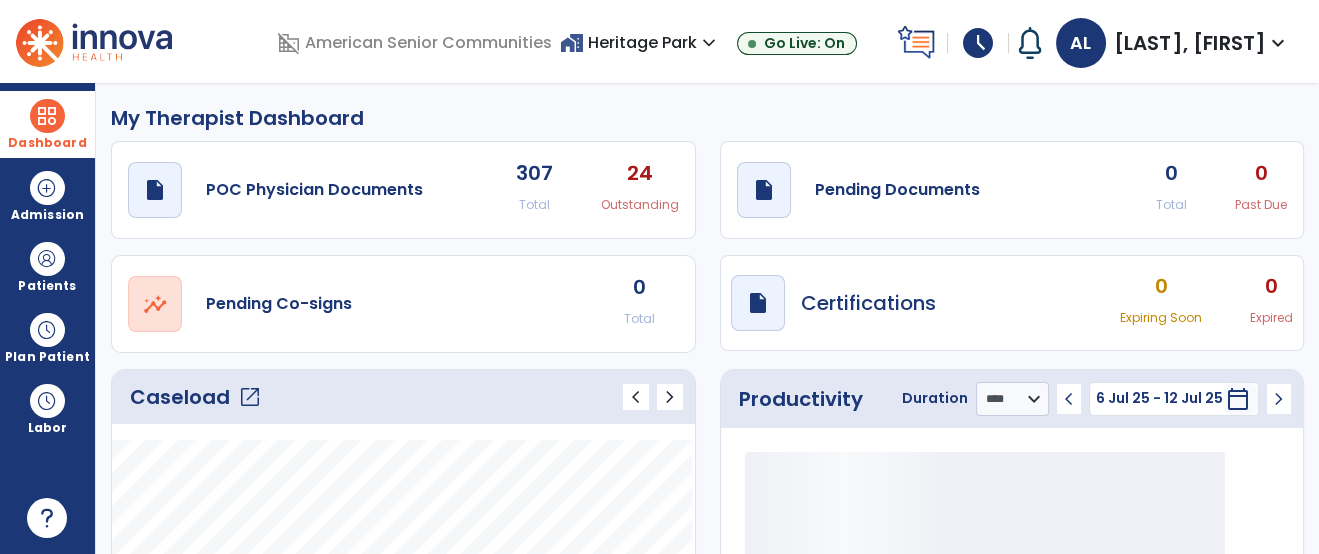 click on "draft   open_in_new  Pending Documents 0 Total 0 Past Due" 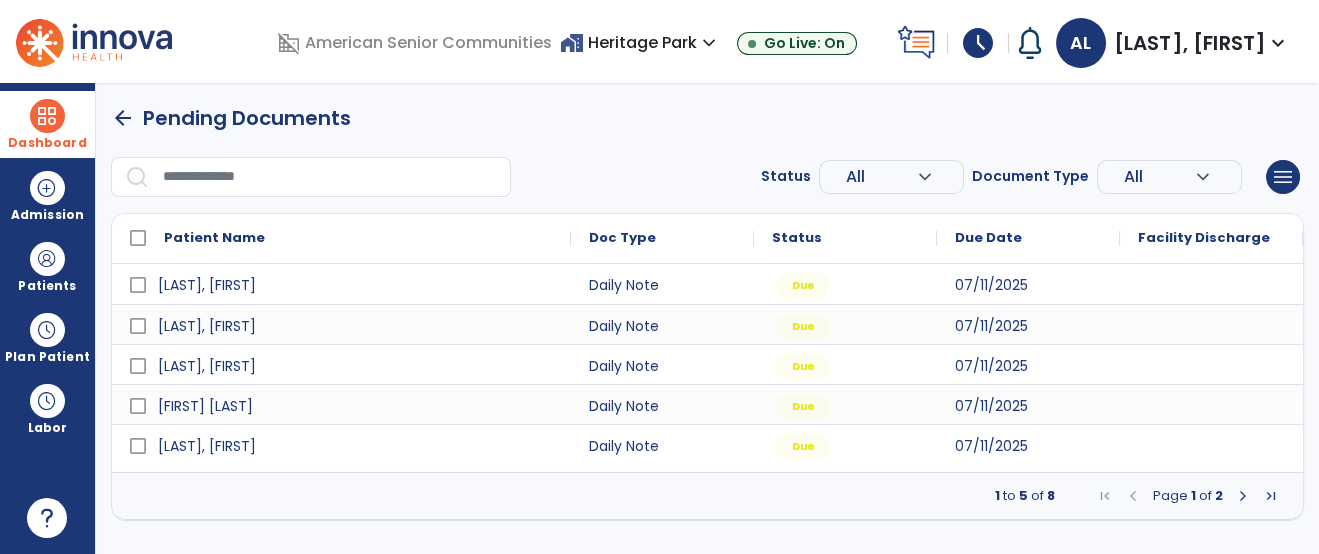 click at bounding box center (330, 177) 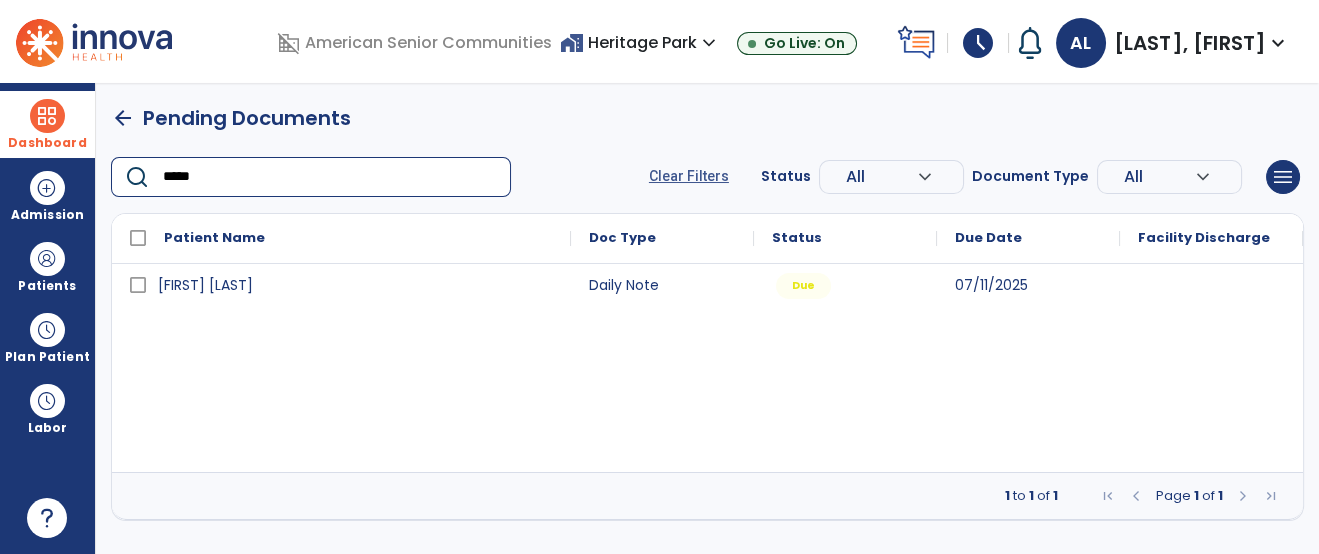 type on "*****" 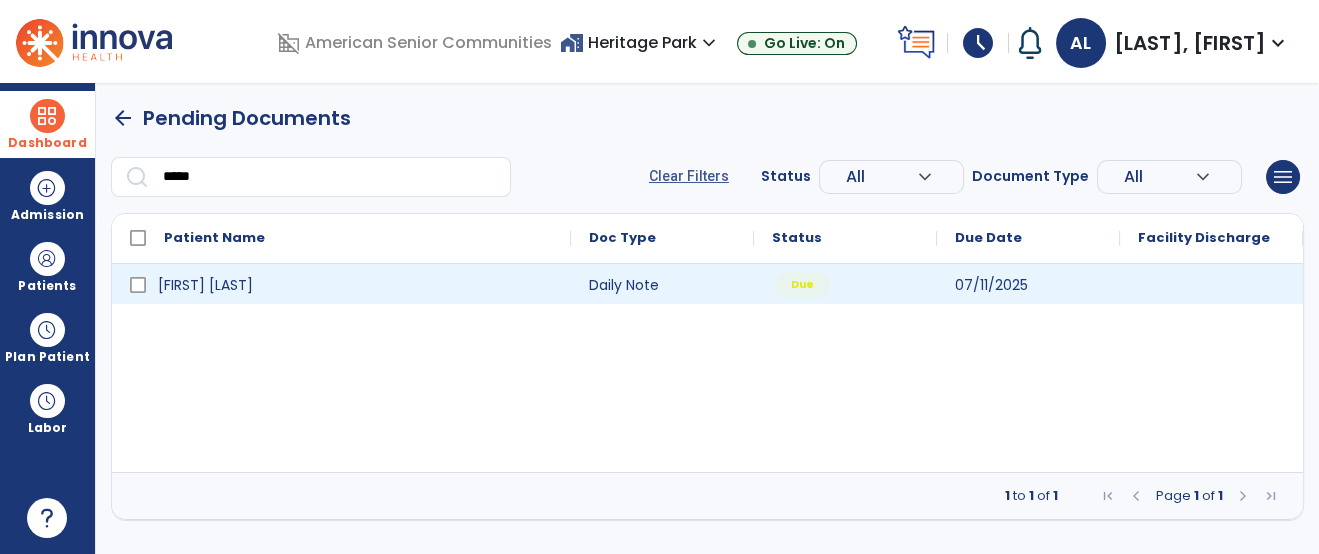 click on "Due" at bounding box center [845, 284] 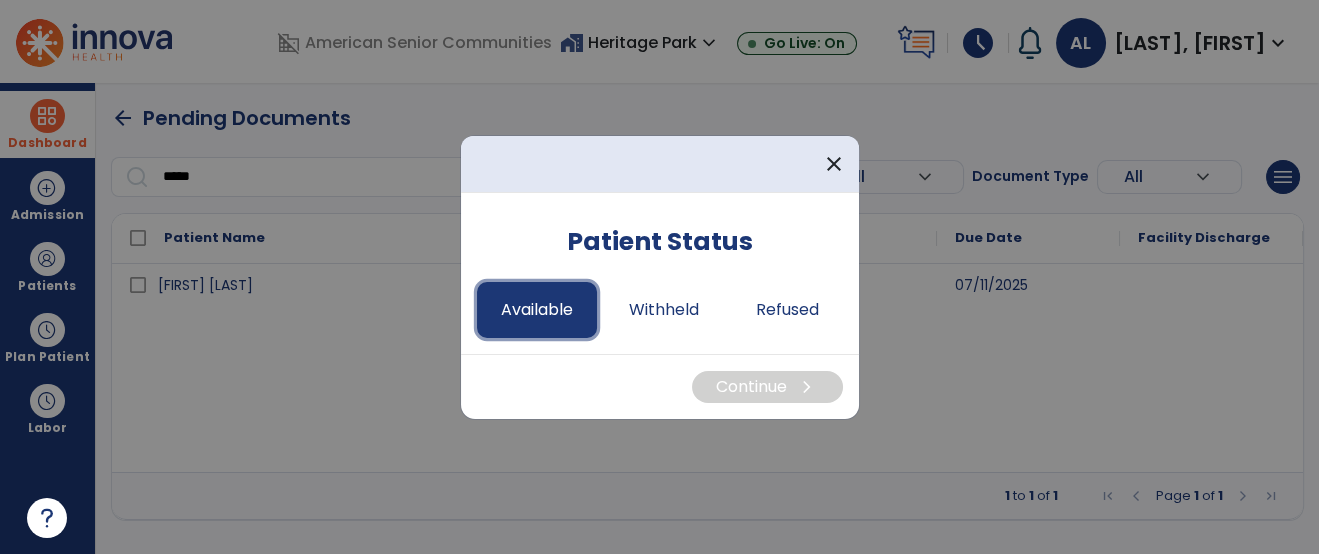click on "Available" at bounding box center (537, 310) 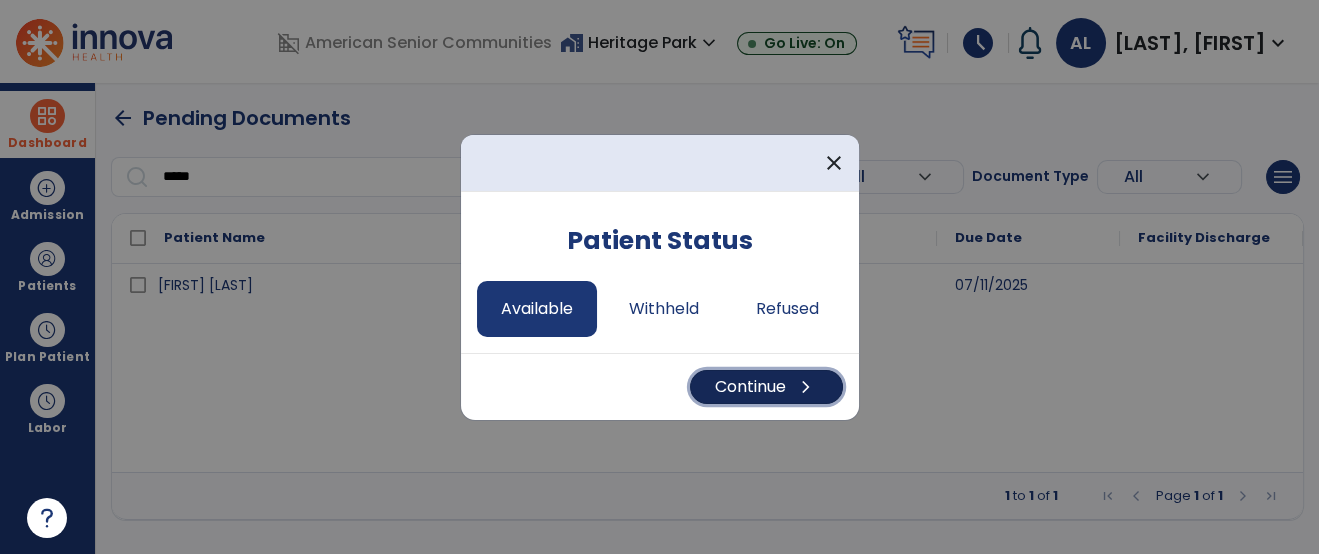 click on "Continue   chevron_right" at bounding box center (766, 387) 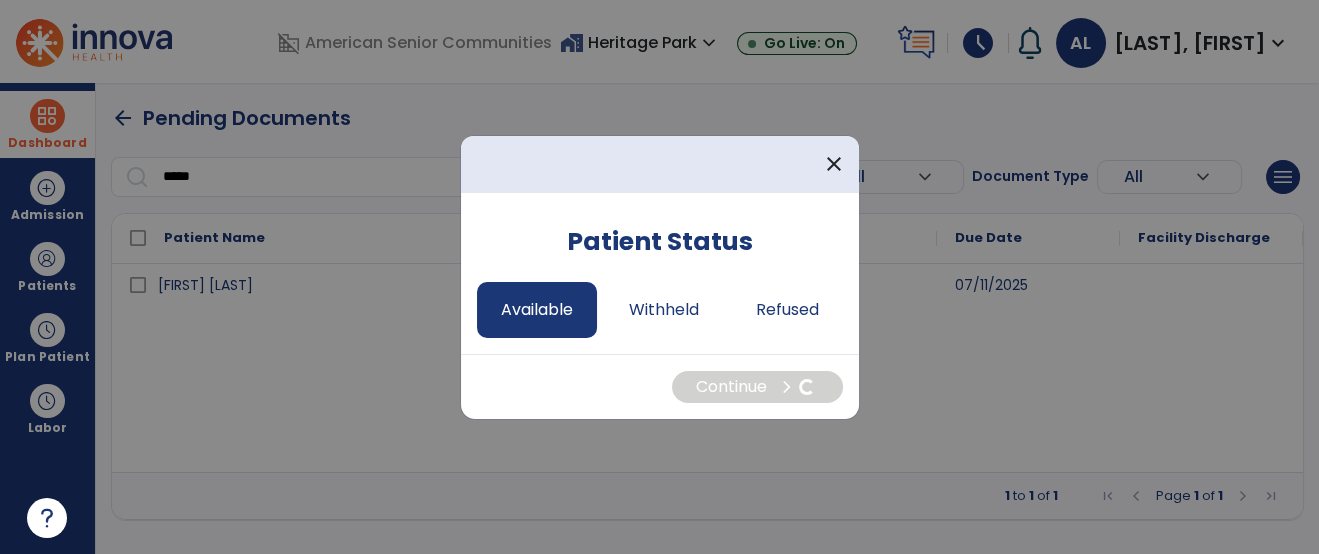 select on "*" 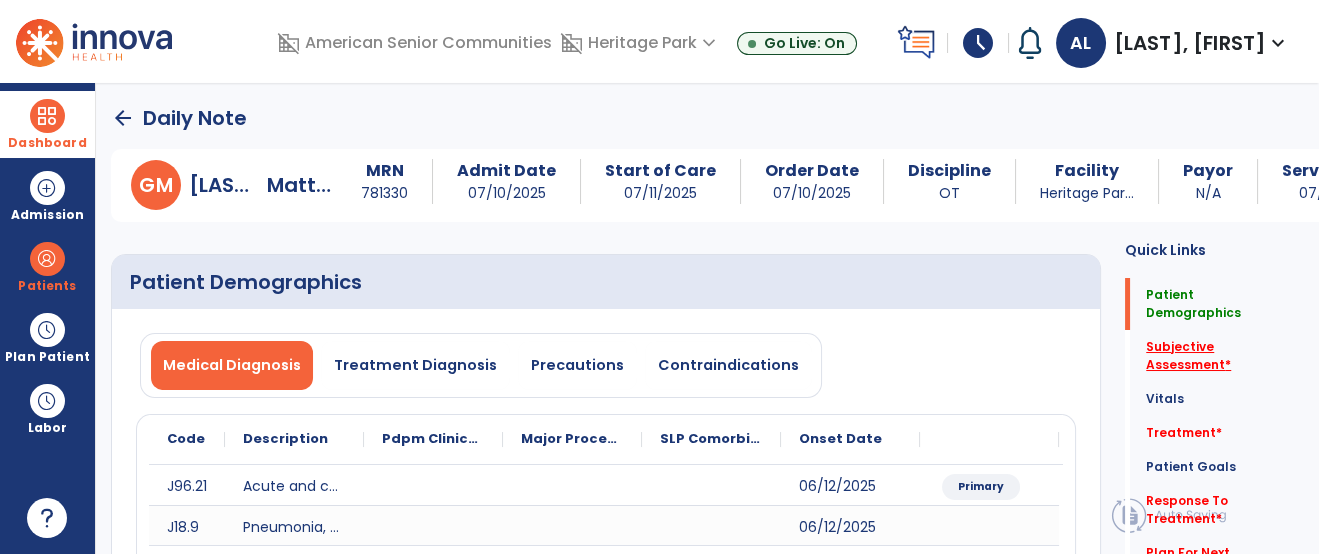 click on "Subjective Assessment   *" 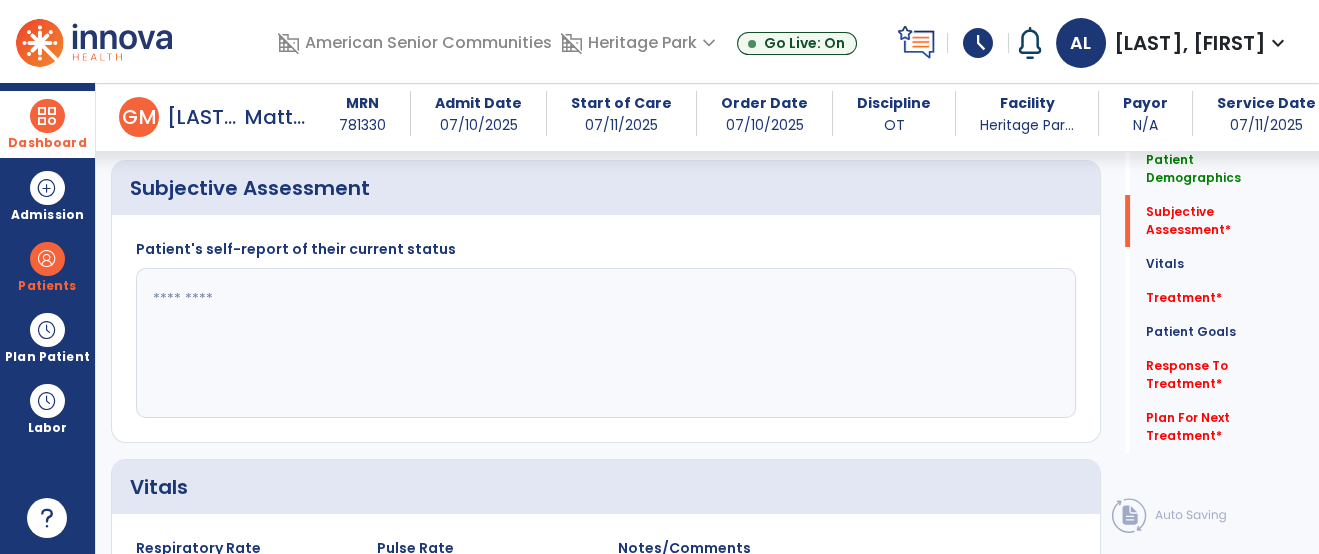 scroll, scrollTop: 489, scrollLeft: 0, axis: vertical 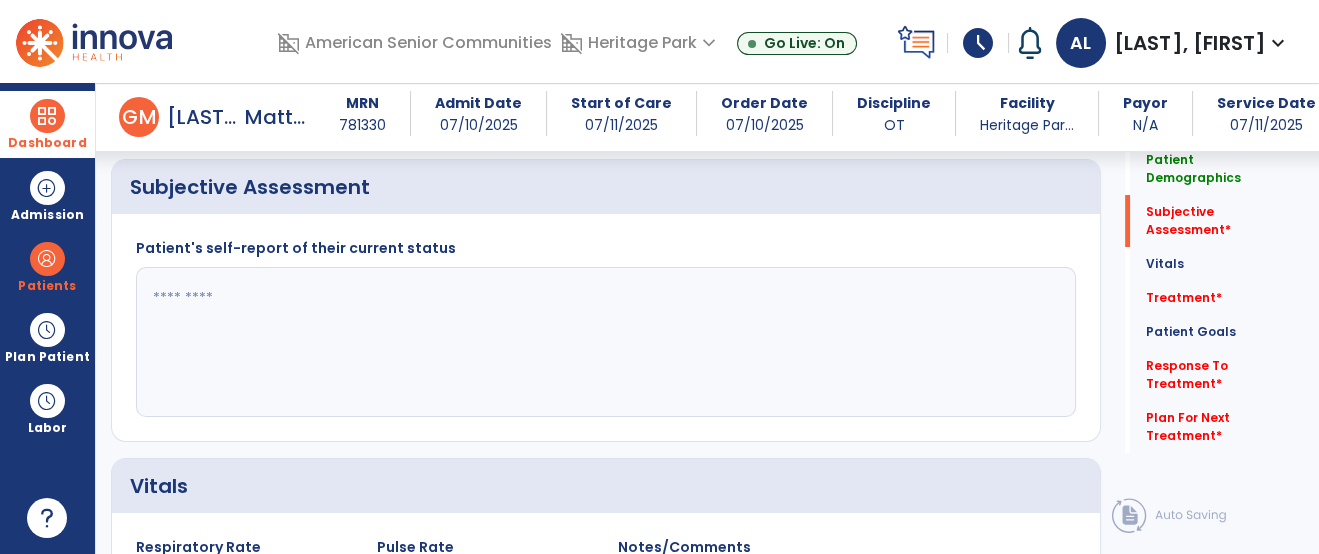 click 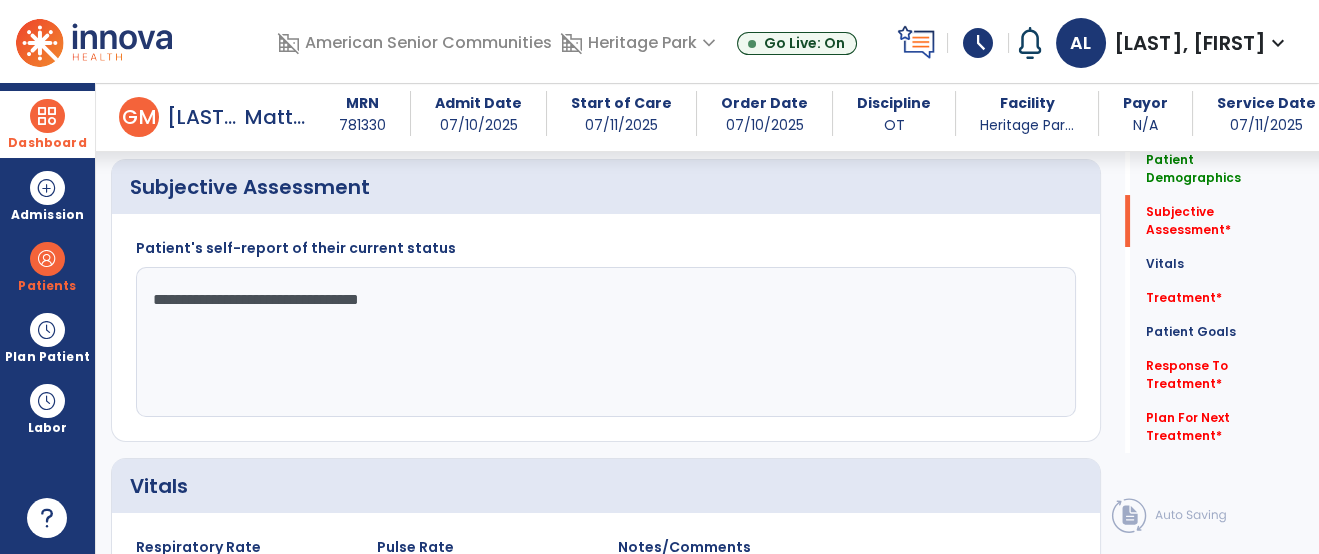 type on "**********" 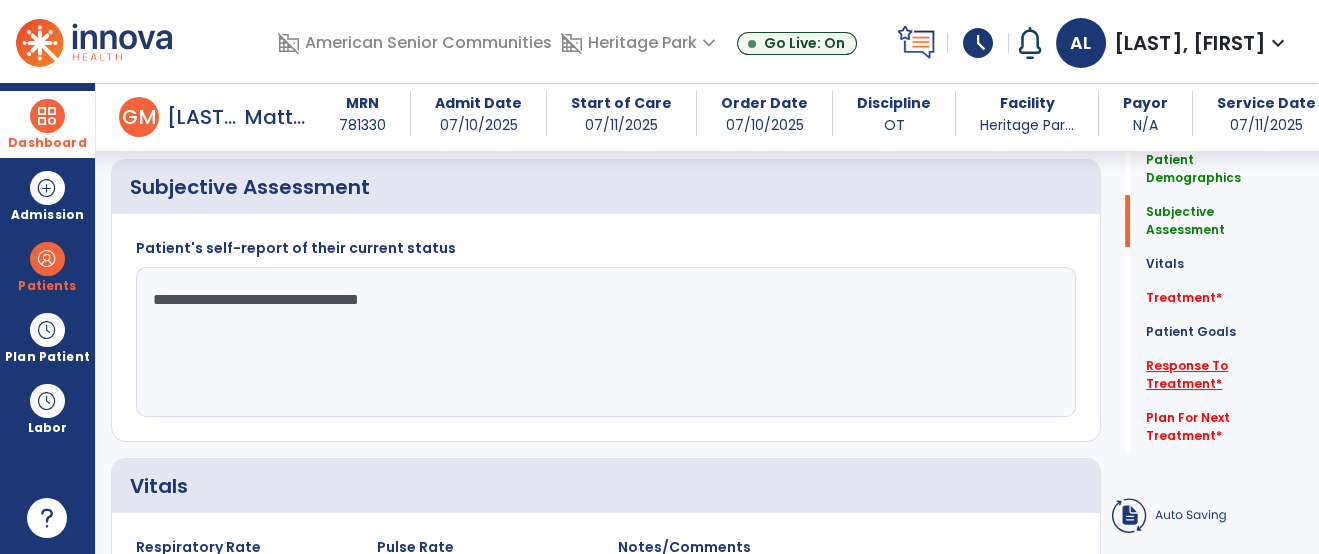 click on "Response To Treatment   *" 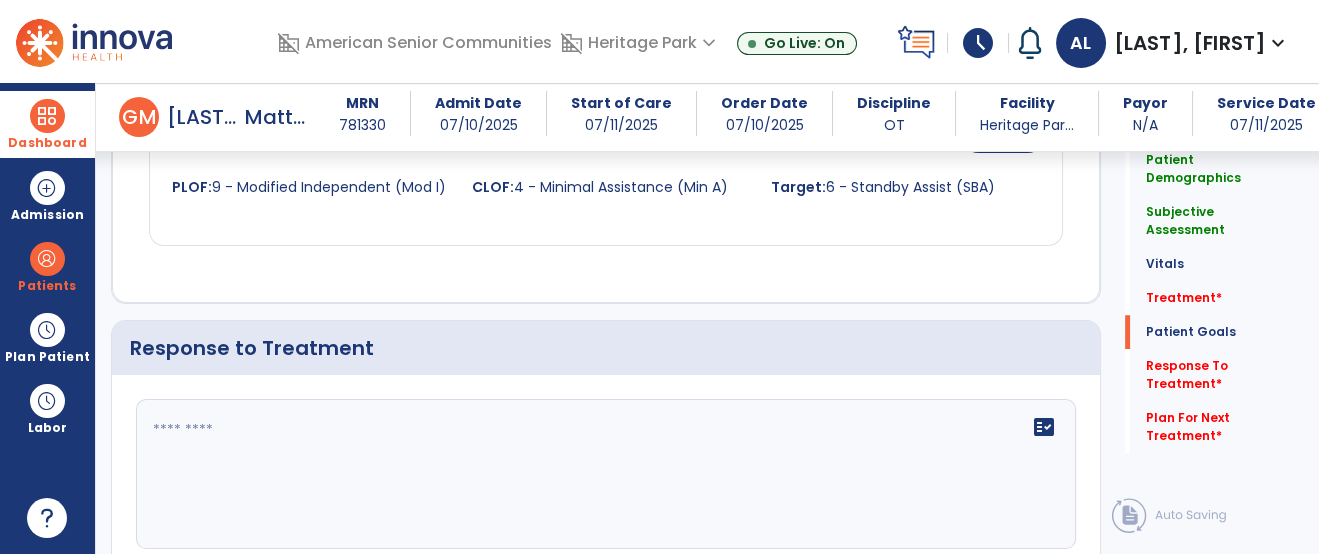 scroll, scrollTop: 2701, scrollLeft: 0, axis: vertical 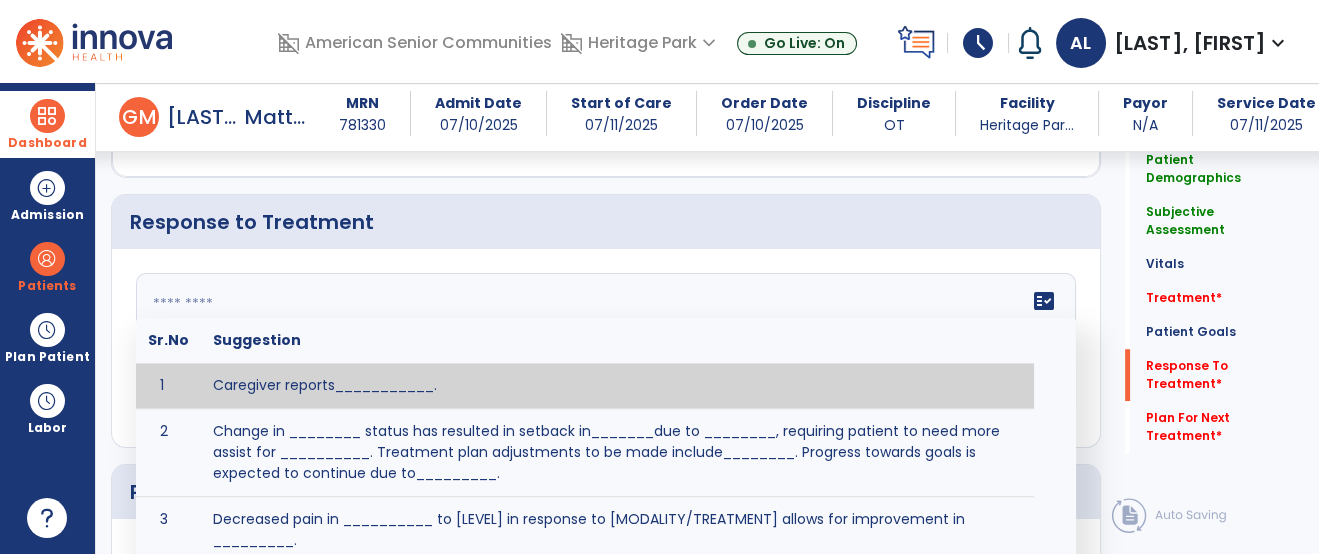 click on "fact_check  Sr.No Suggestion 1 Caregiver reports___________. 2 Change in ________ status has resulted in setback in_______due to ________, requiring patient to need more assist for __________.   Treatment plan adjustments to be made include________.  Progress towards goals is expected to continue due to_________. 3 Decreased pain in __________ to [LEVEL] in response to [MODALITY/TREATMENT] allows for improvement in _________. 4 Functional gains in _______ have impacted the patient's ability to perform_________ with a reduction in assist levels to_________. 5 Functional progress this week has been significant due to__________. 6 Gains in ________ have improved the patient's ability to perform ______with decreased levels of assist to___________. 7 Improvement in ________allows patient to tolerate higher levels of challenges in_________. 8 Pain in [AREA] has decreased to [LEVEL] in response to [TREATMENT/MODALITY], allowing fore ease in completing__________. 9 10 11 12 13 14 15 16 17 18 19 20 21" 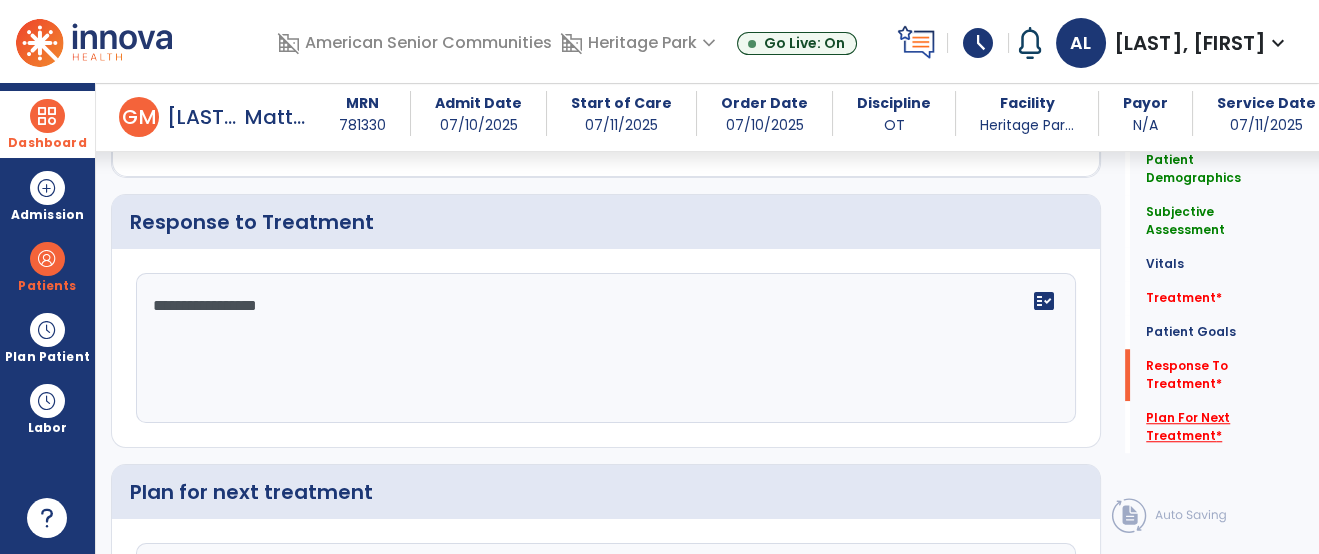 type on "**********" 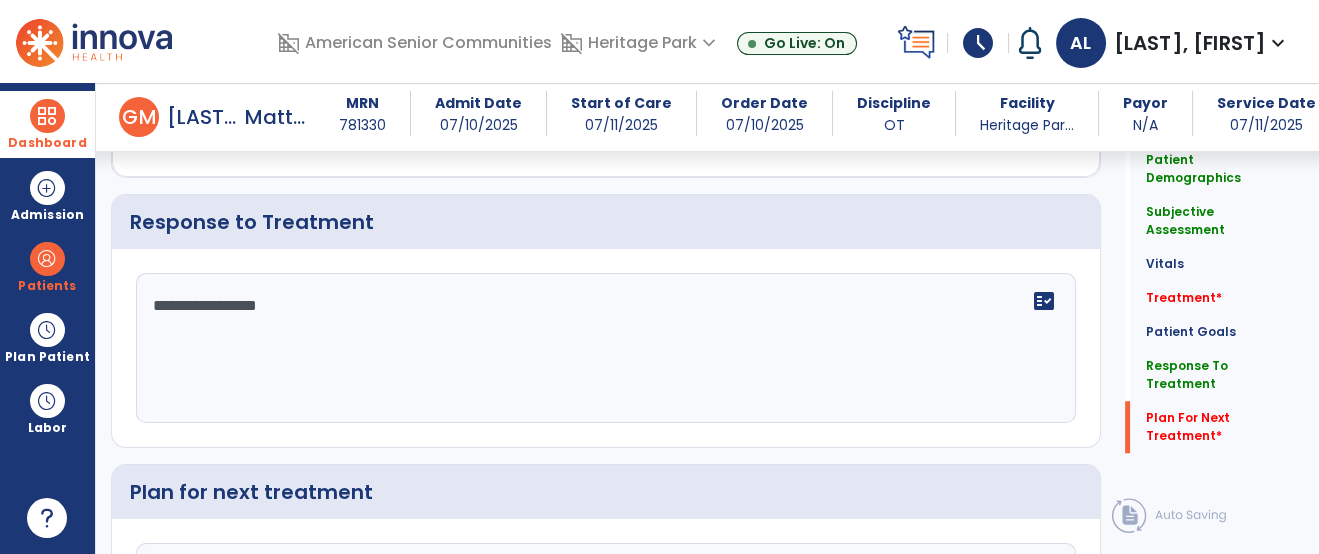 scroll, scrollTop: 2928, scrollLeft: 0, axis: vertical 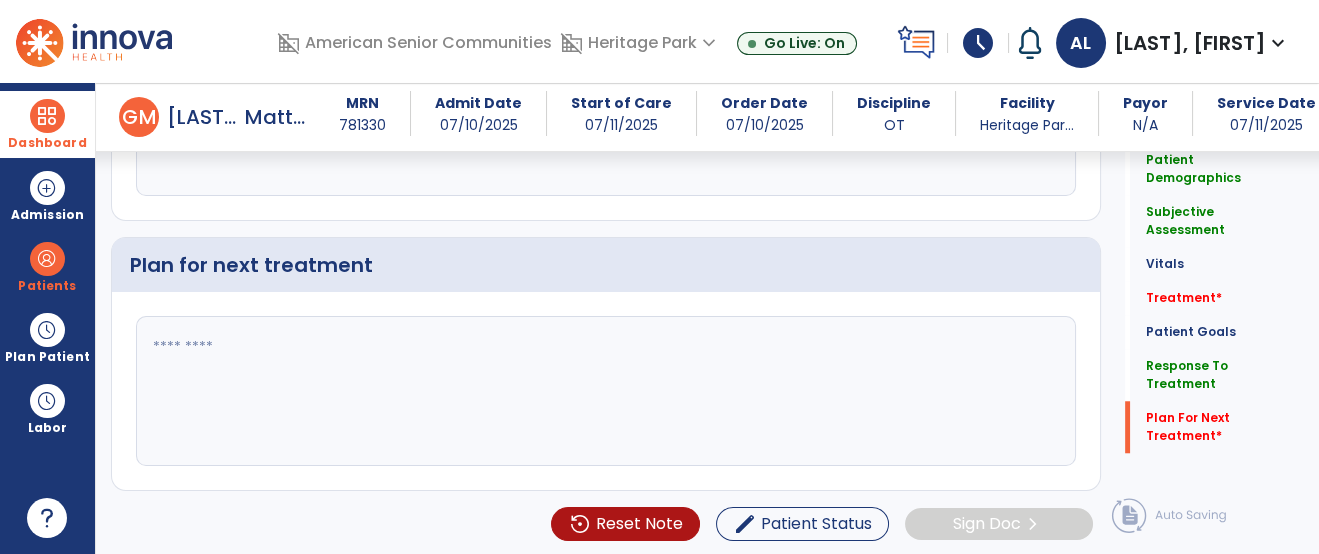 click 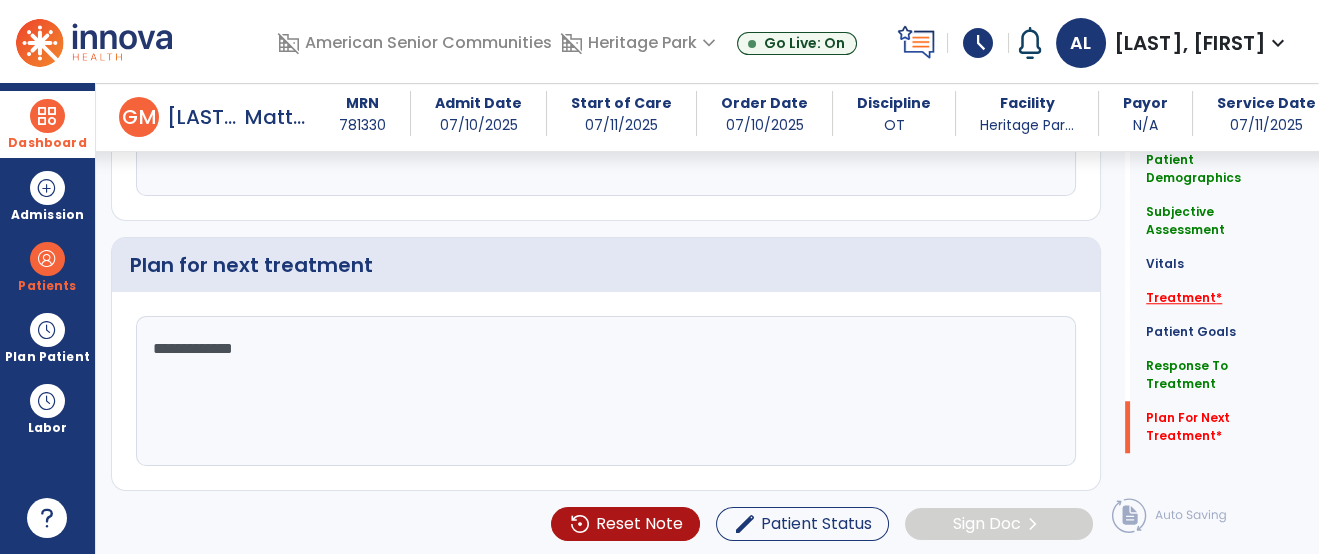 type on "**********" 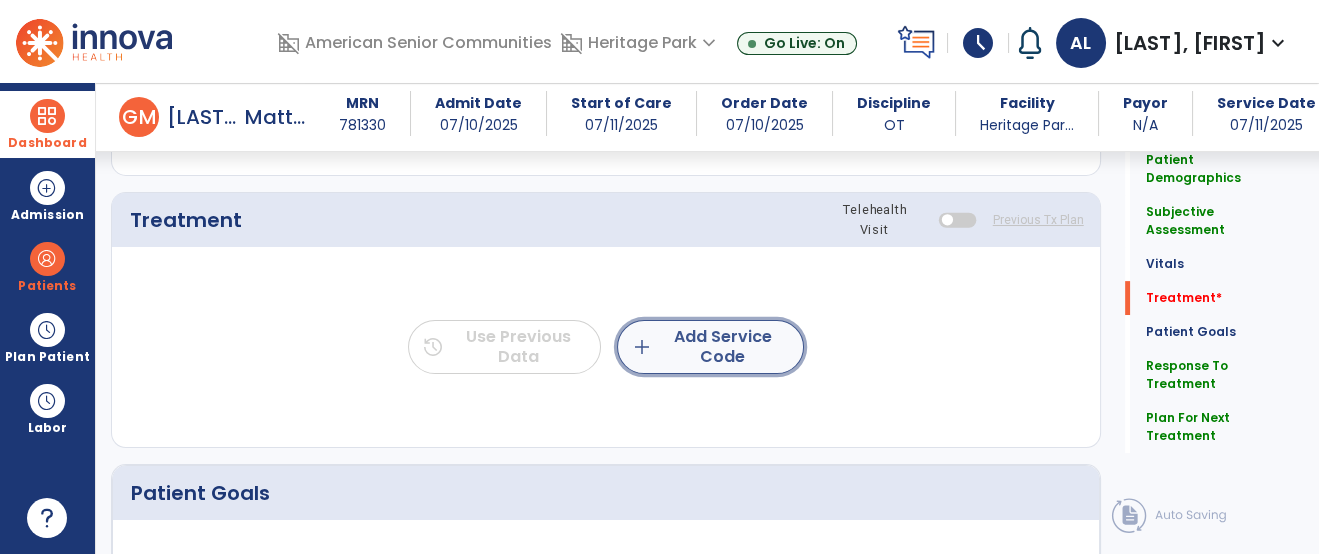 click on "add  Add Service Code" 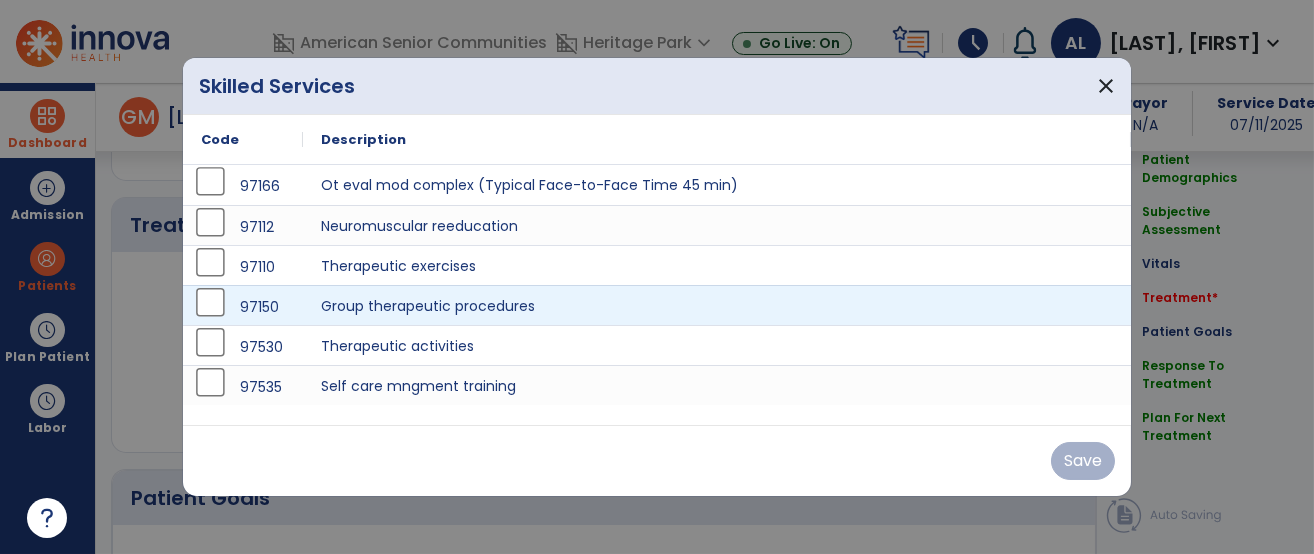 scroll, scrollTop: 1177, scrollLeft: 0, axis: vertical 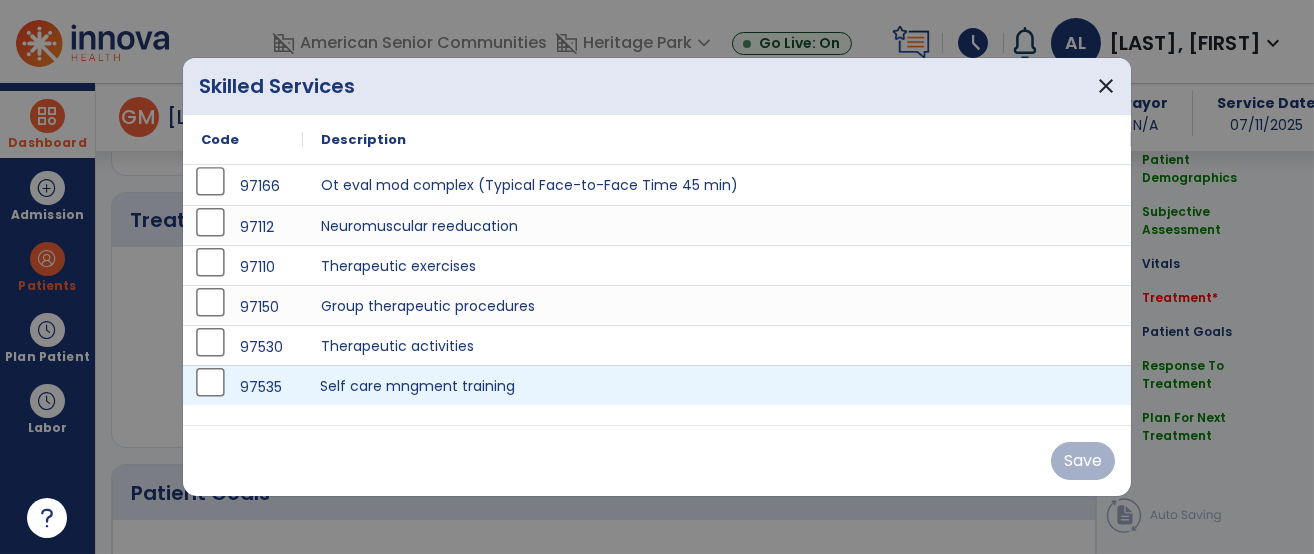 click on "Self care mngment training" at bounding box center (717, 385) 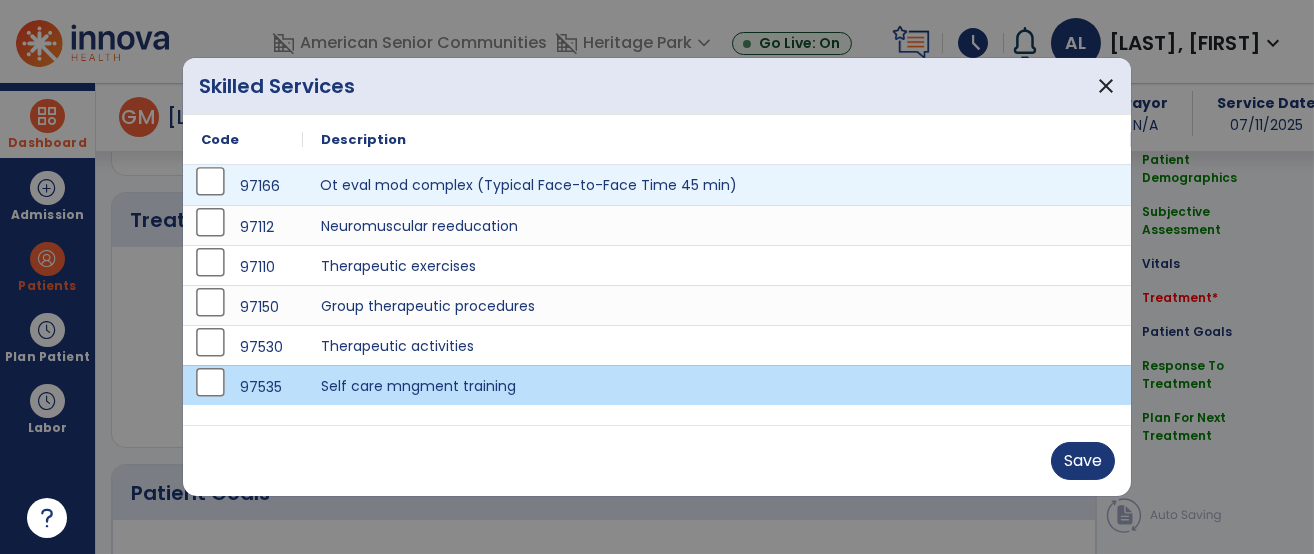 click on "Ot eval mod complex (Typical Face-to-Face Time 45 min)" at bounding box center (717, 185) 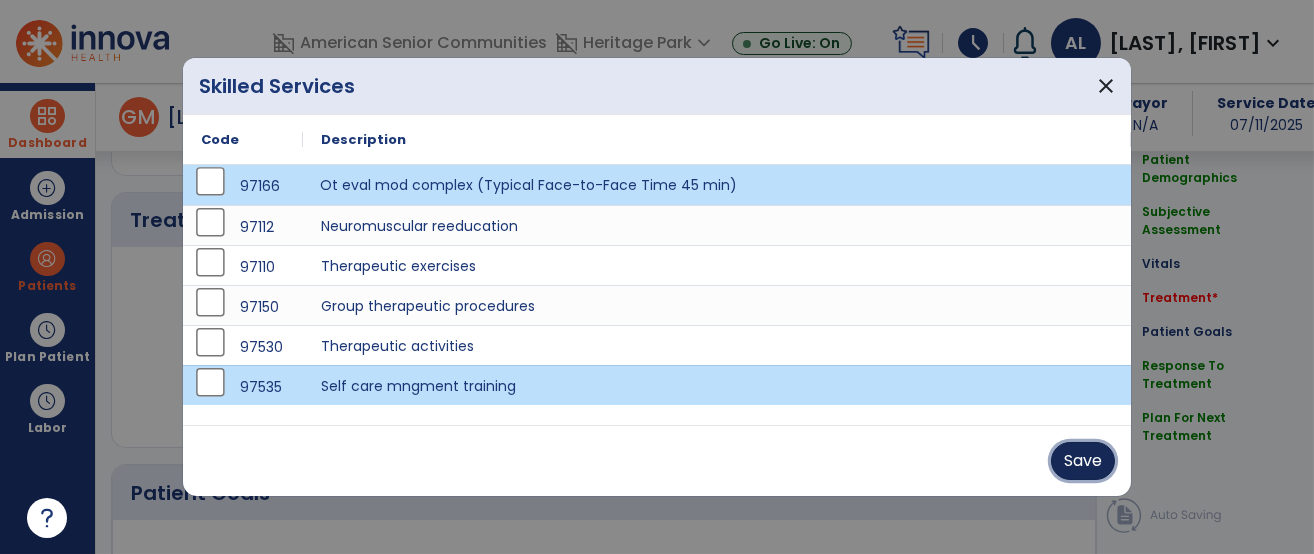 drag, startPoint x: 1096, startPoint y: 477, endPoint x: 1099, endPoint y: 466, distance: 11.401754 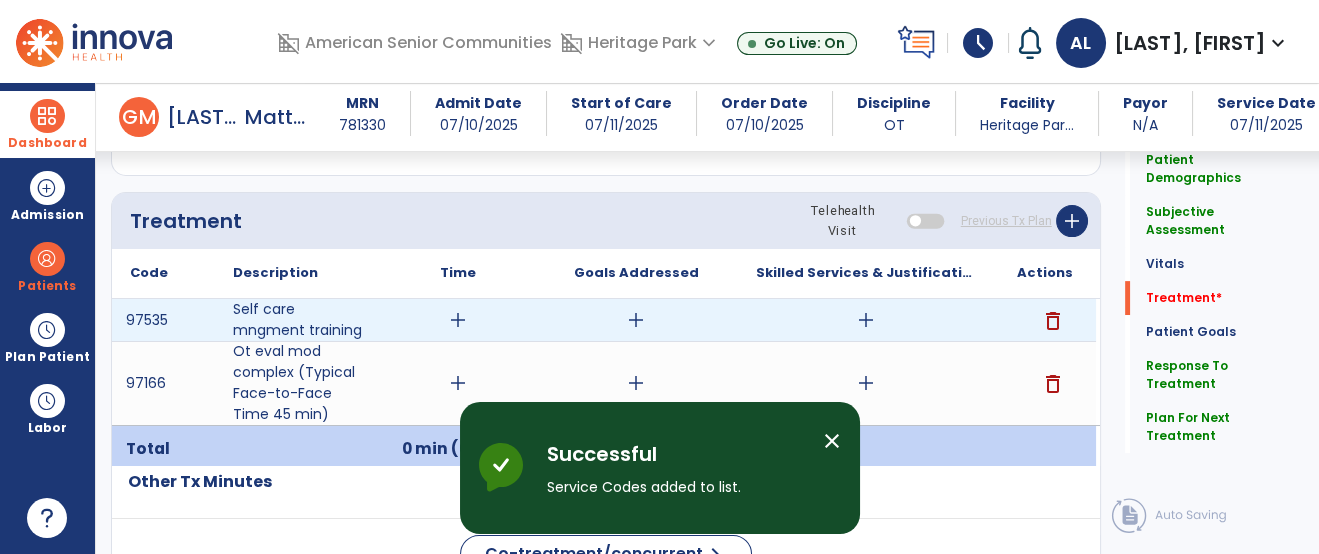 click on "add" at bounding box center (866, 320) 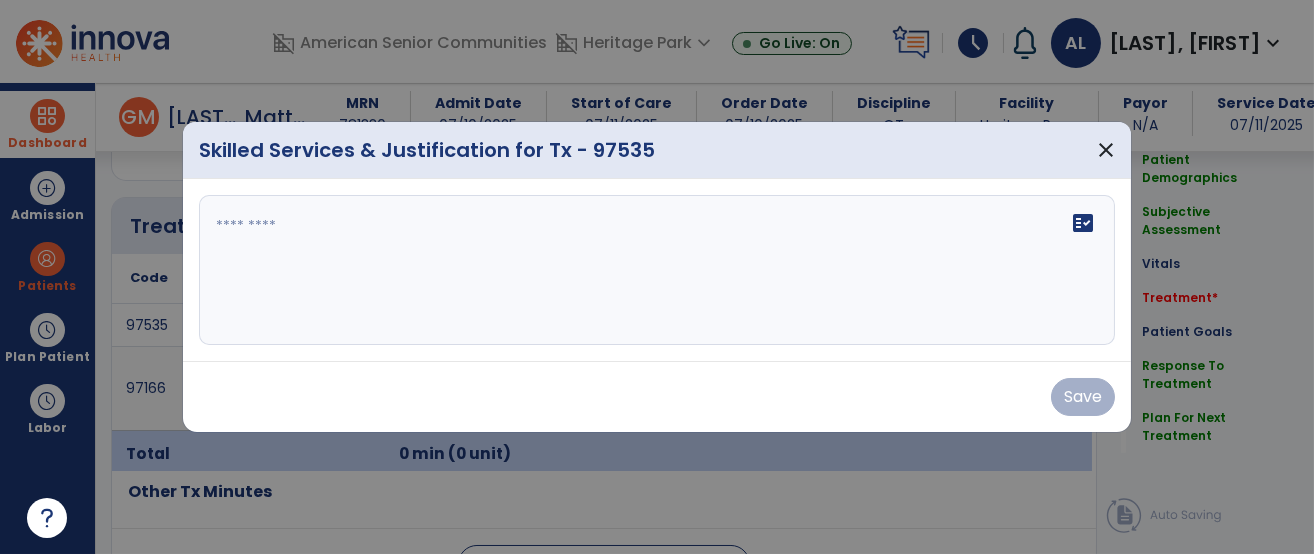 scroll, scrollTop: 1177, scrollLeft: 0, axis: vertical 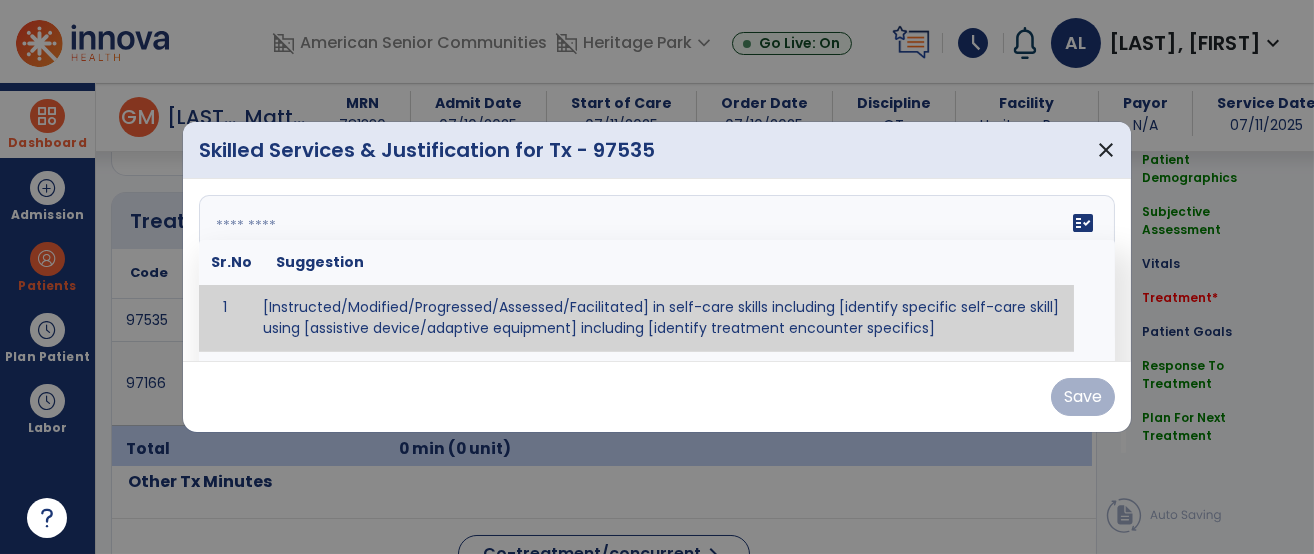 click on "fact_check  Sr.No Suggestion 1 [Instructed/Modified/Progressed/Assessed/Facilitated] in self-care skills including [identify specific self-care skill] using [assistive device/adaptive equipment] including [identify treatment encounter specifics]" at bounding box center (657, 270) 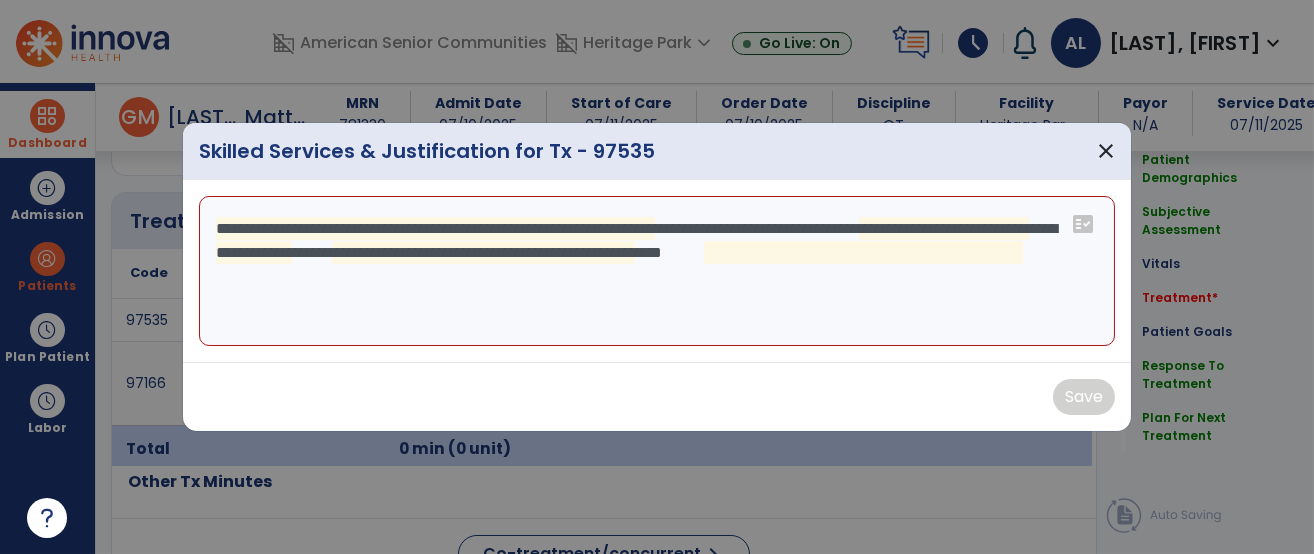 click on "**********" at bounding box center (657, 271) 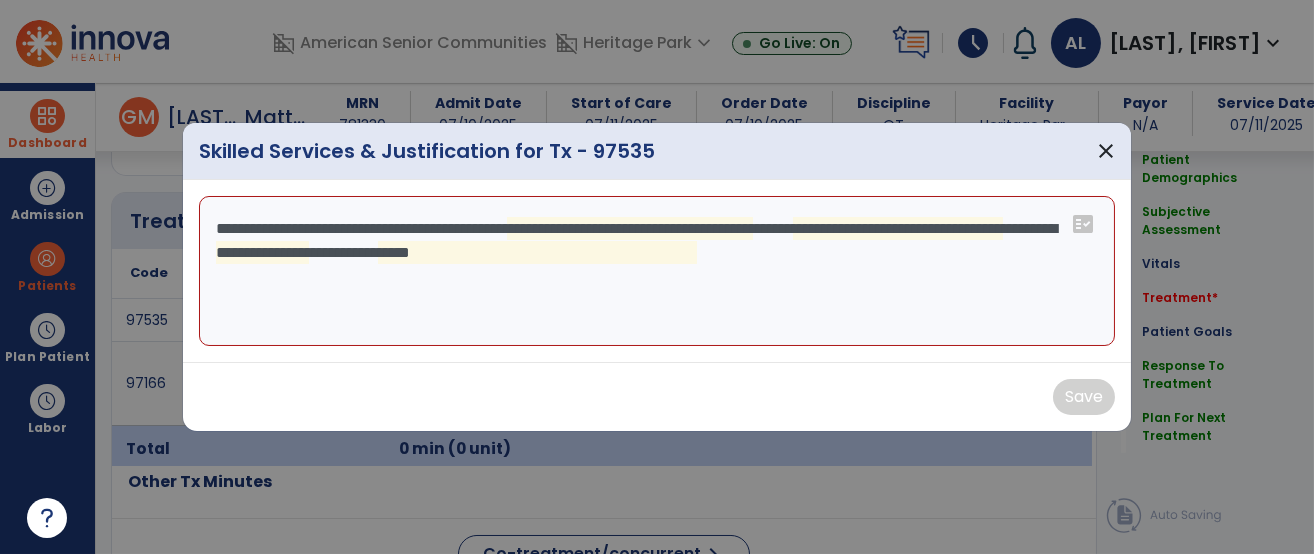 click on "**********" at bounding box center [657, 271] 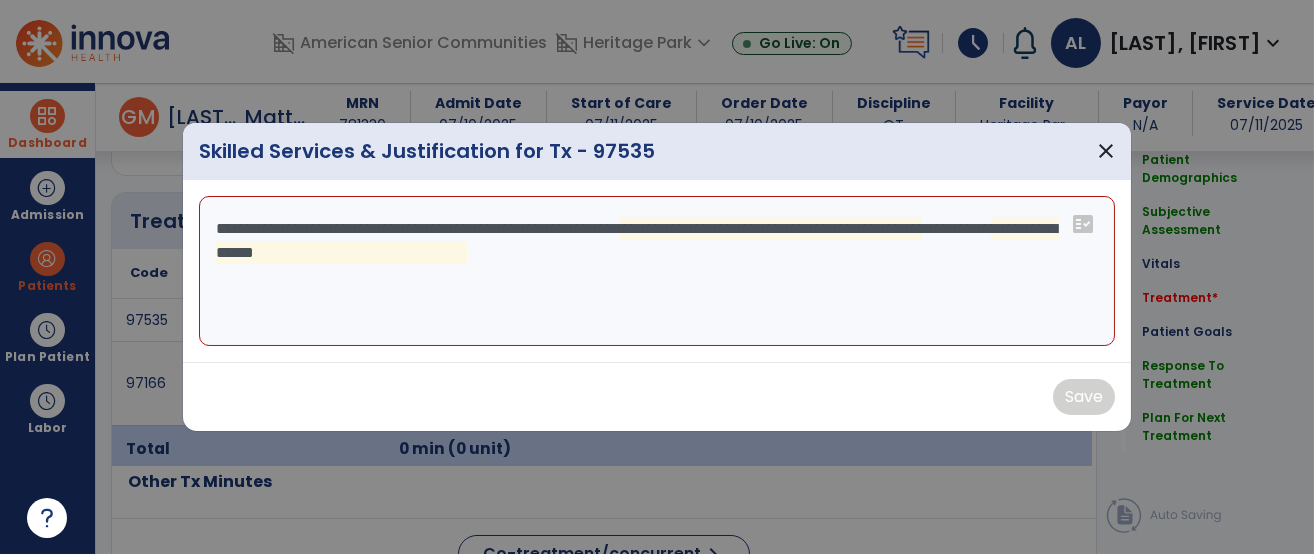 click on "**********" at bounding box center (657, 271) 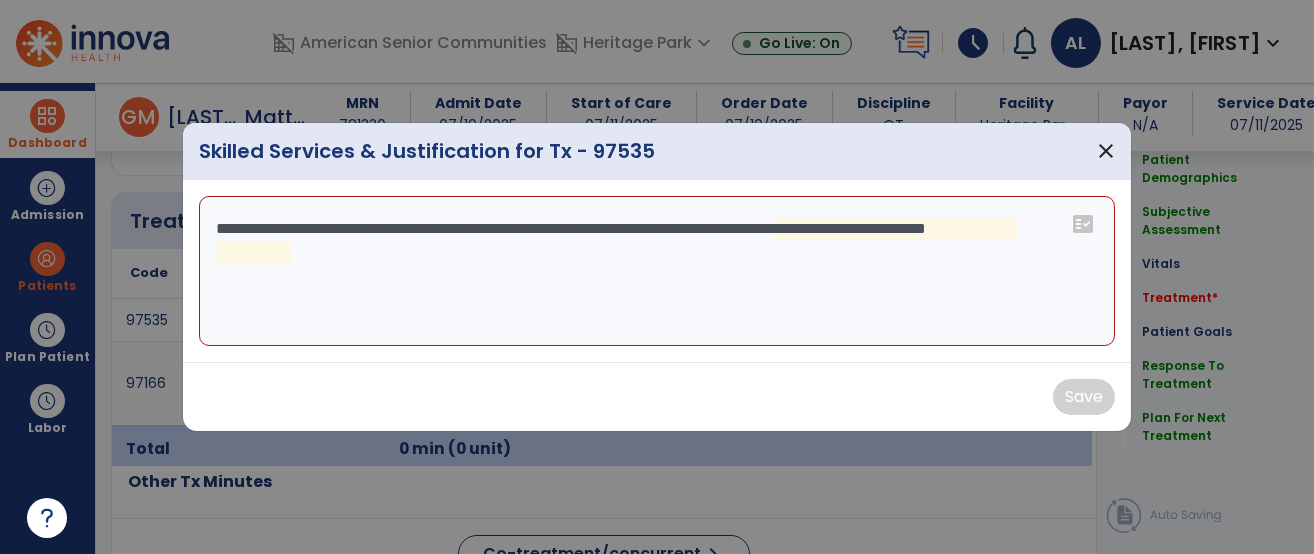 click on "**********" at bounding box center (657, 271) 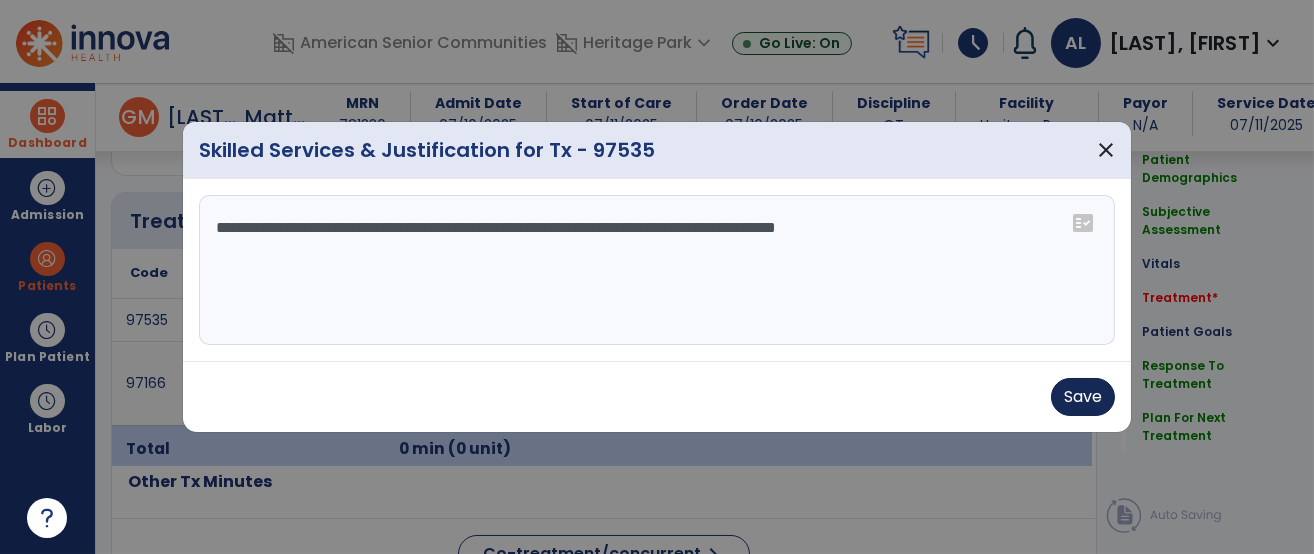 type on "**********" 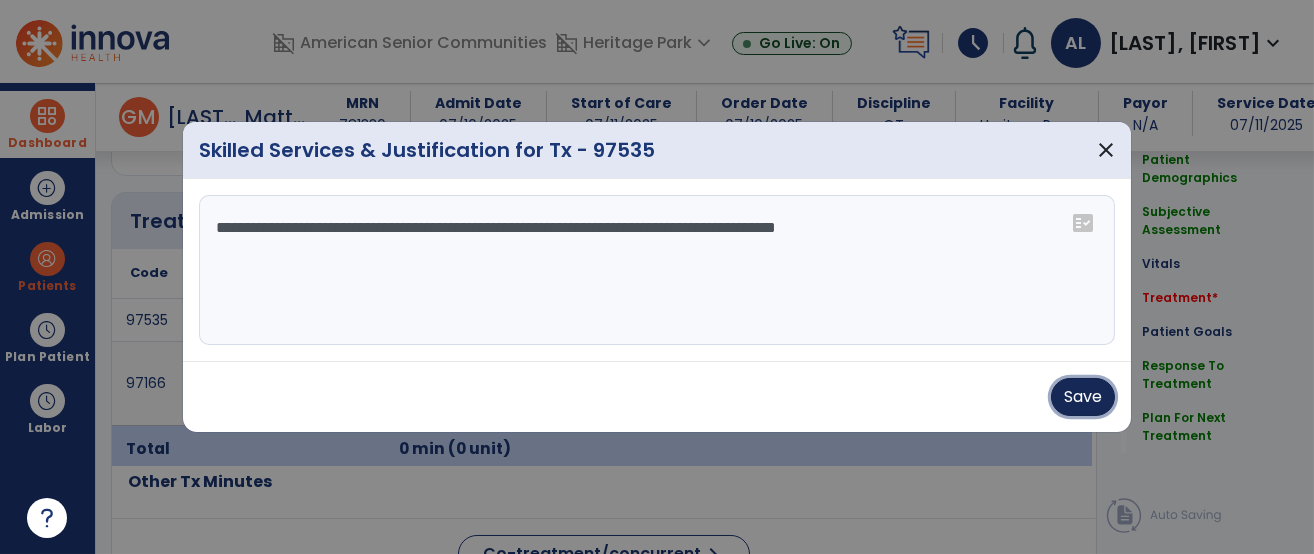 click on "Save" at bounding box center (1083, 397) 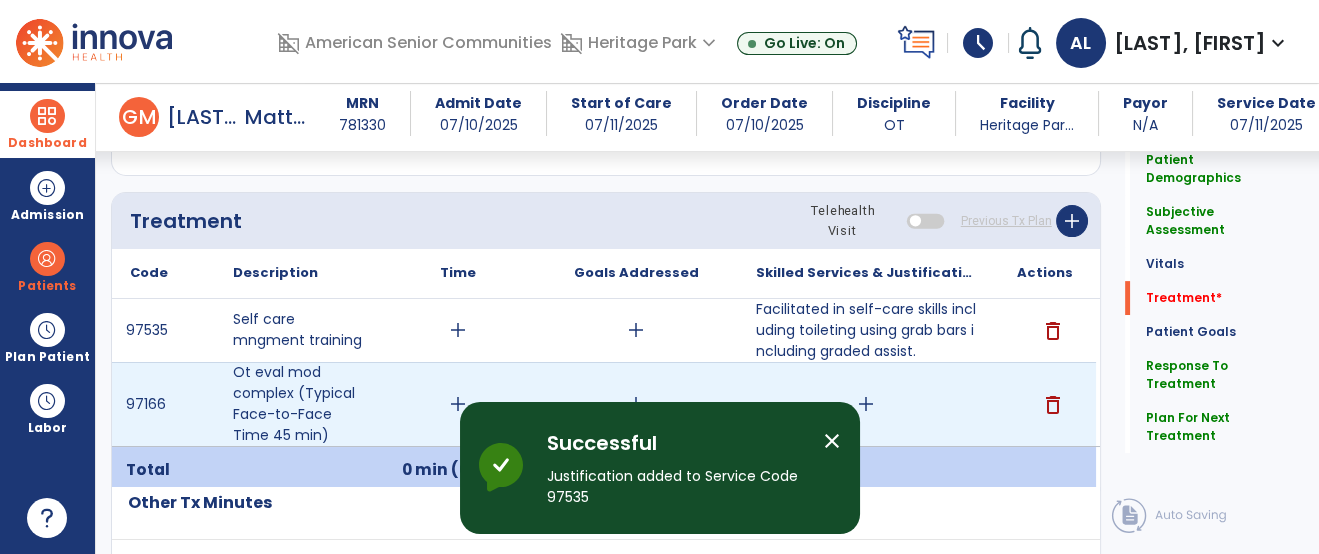 click on "add" at bounding box center [866, 404] 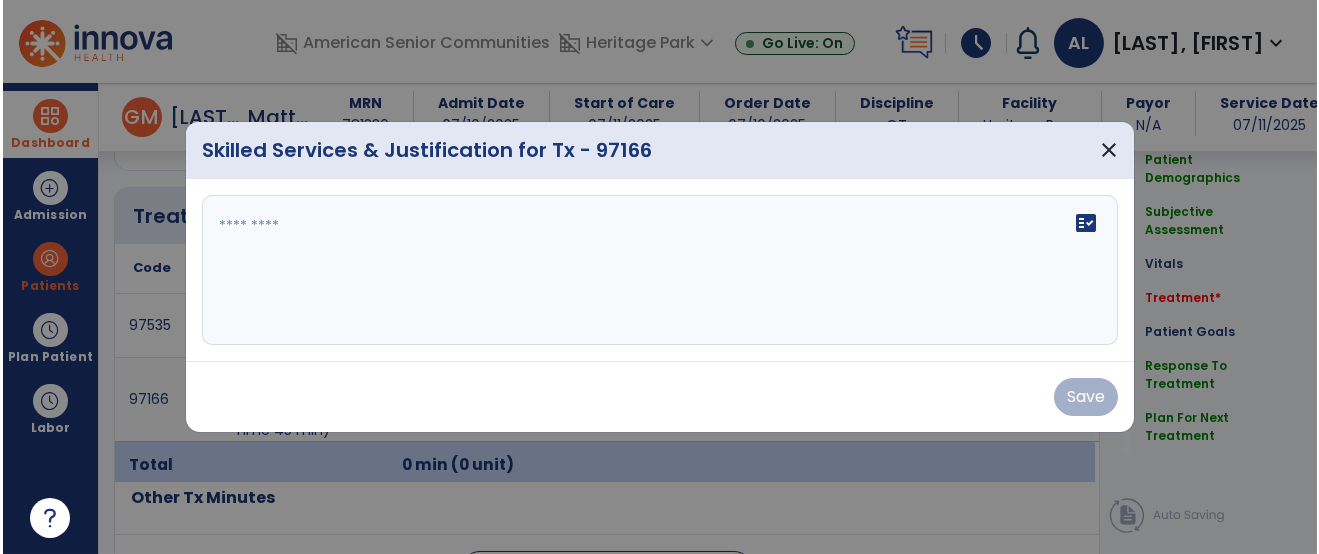 scroll, scrollTop: 1177, scrollLeft: 0, axis: vertical 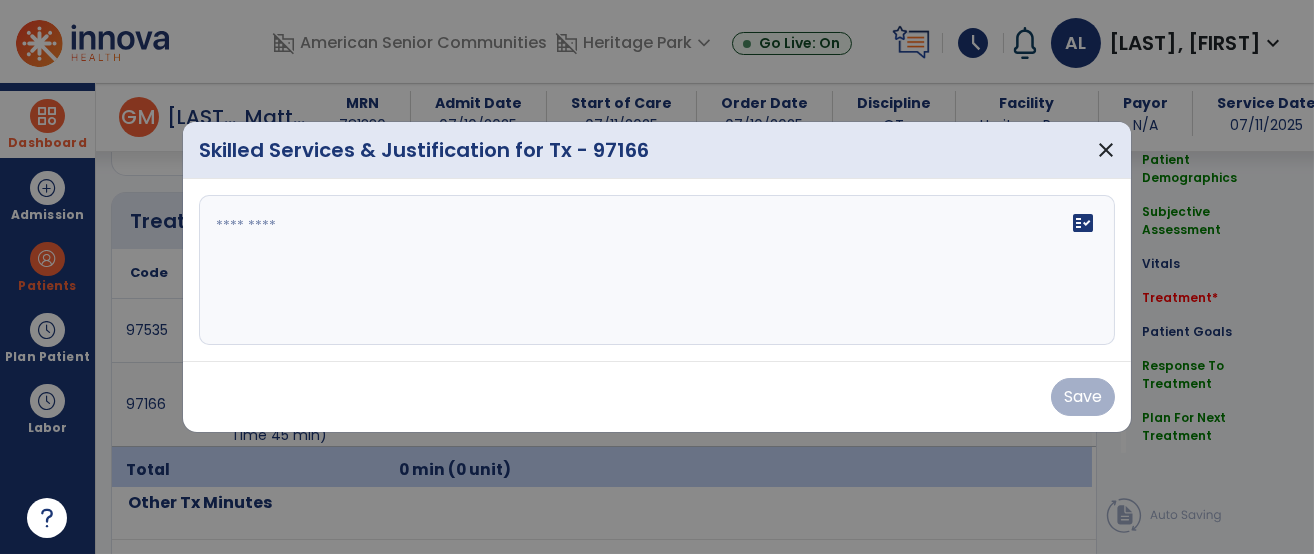 click on "fact_check" at bounding box center (657, 270) 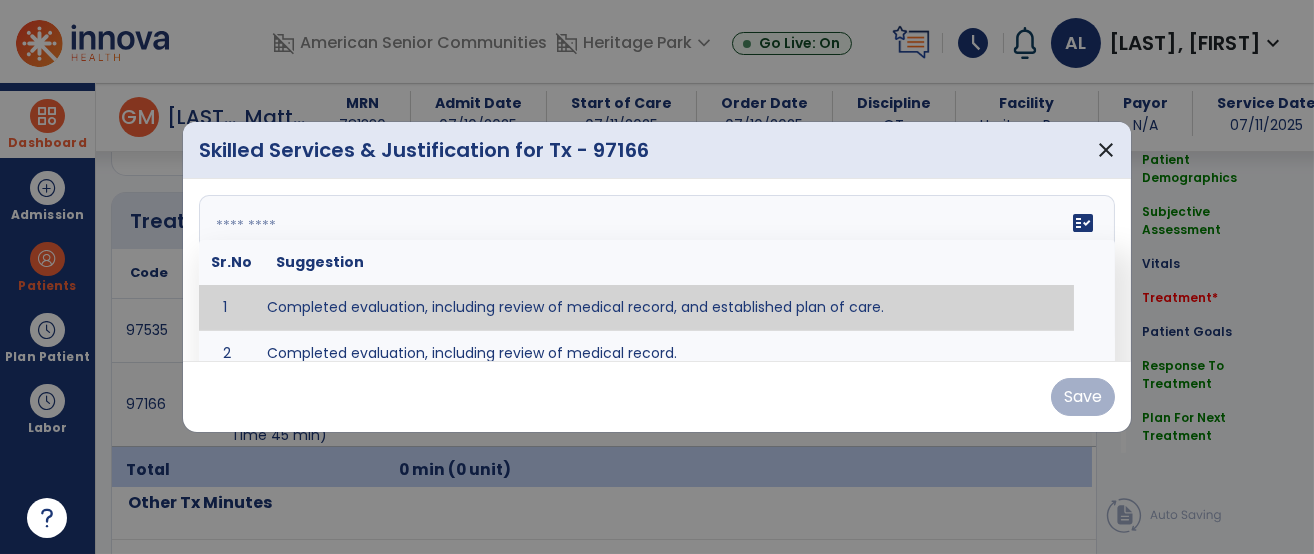type on "**********" 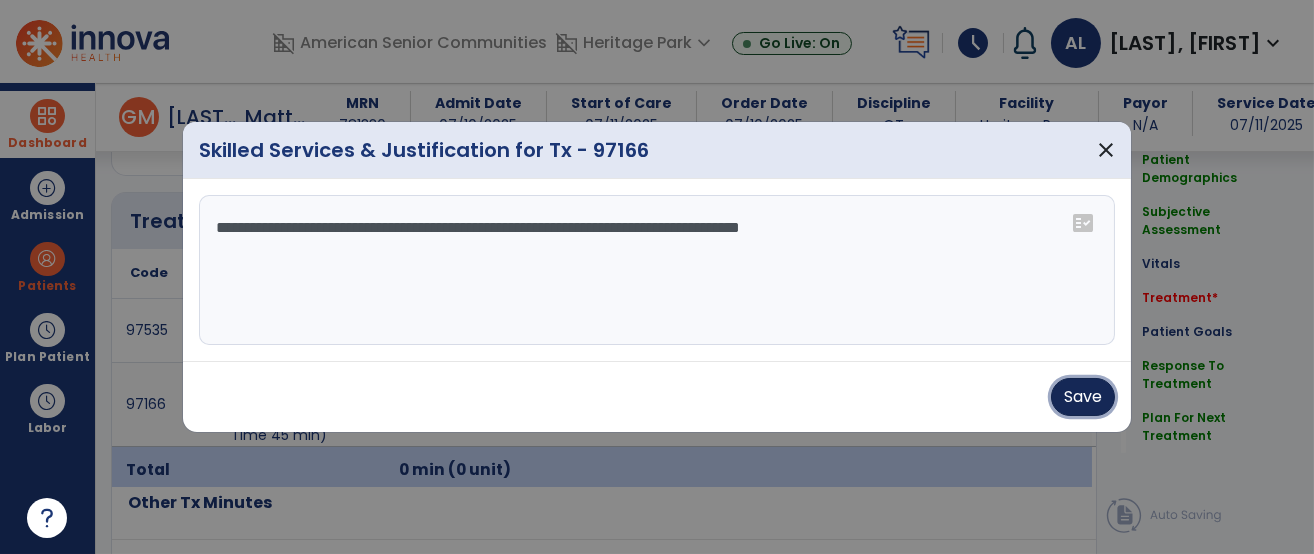 click on "Save" at bounding box center (1083, 397) 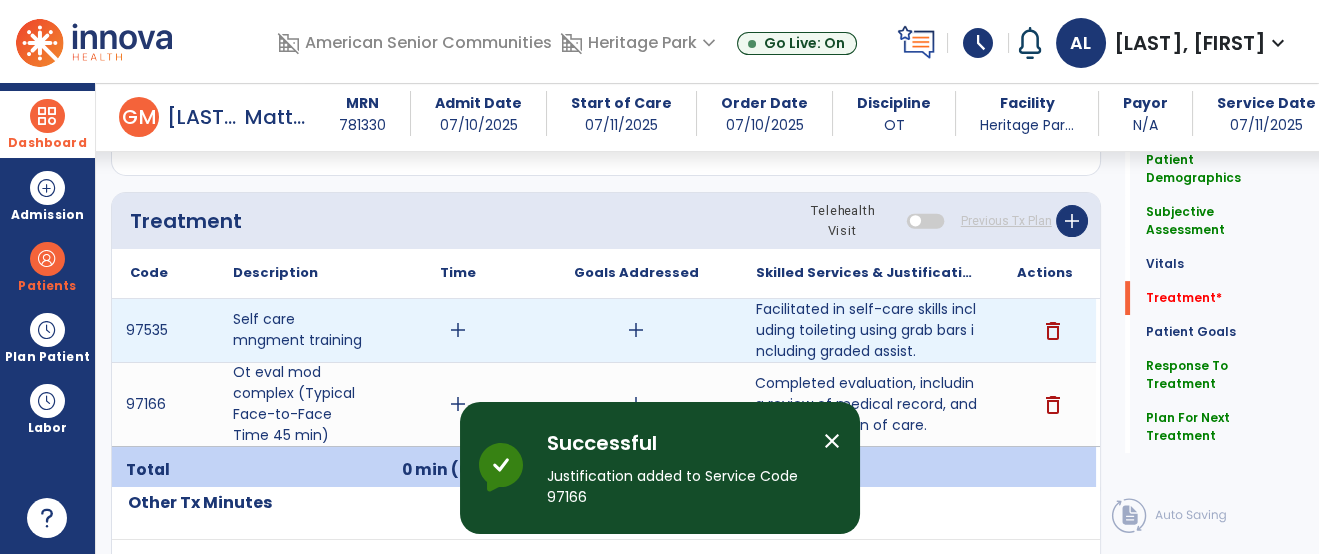 click on "add" at bounding box center [458, 330] 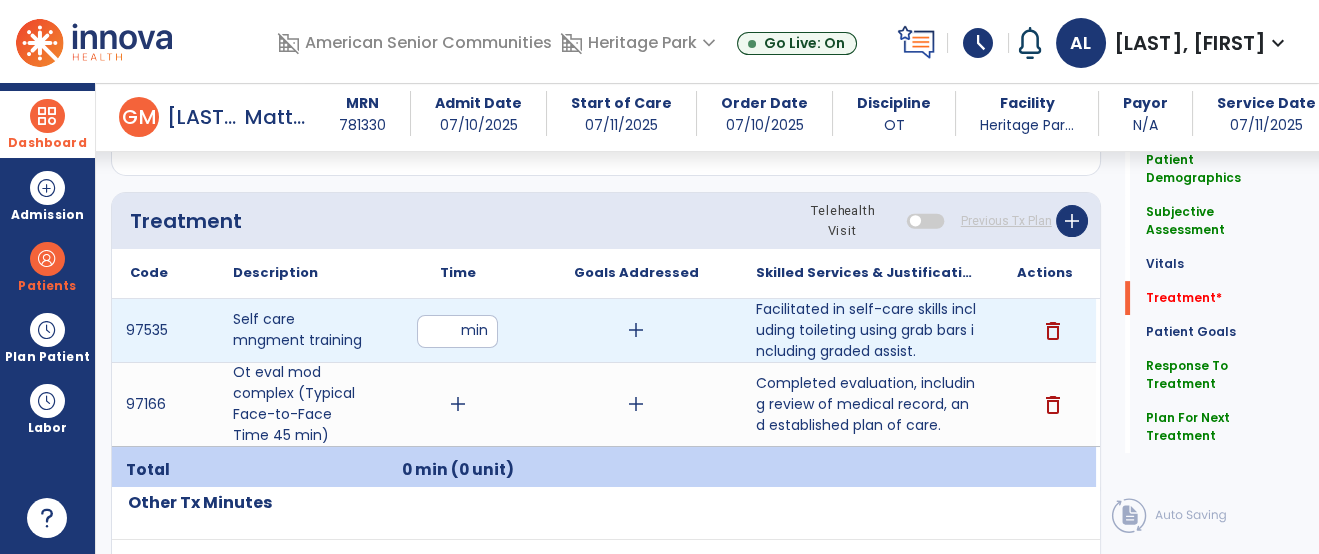 type on "**" 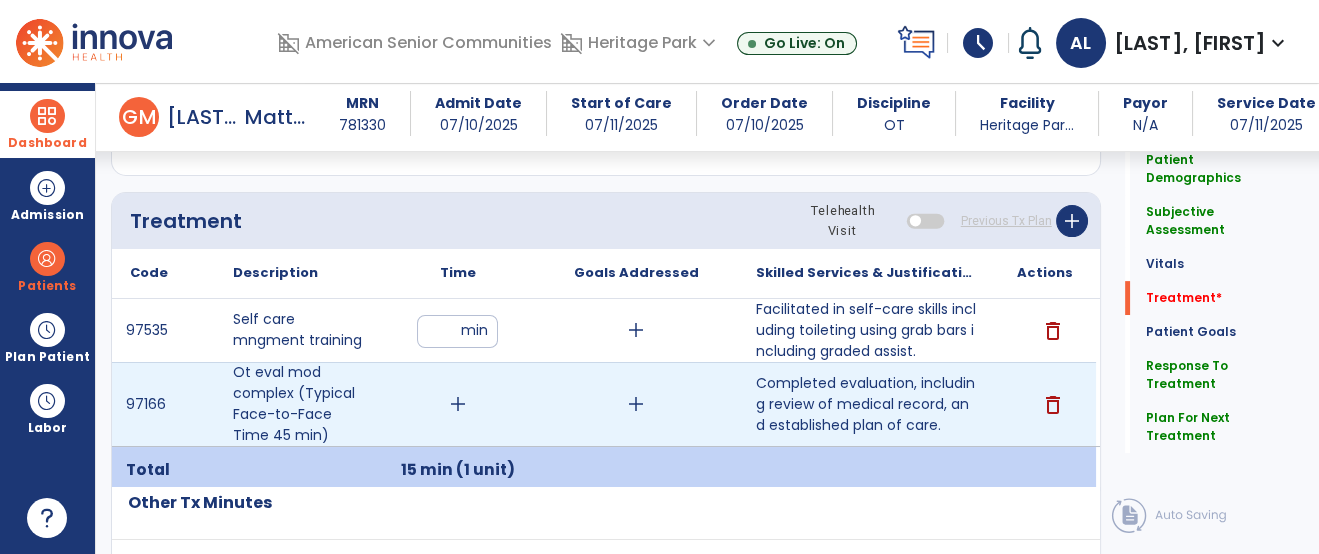 click on "add" at bounding box center (458, 404) 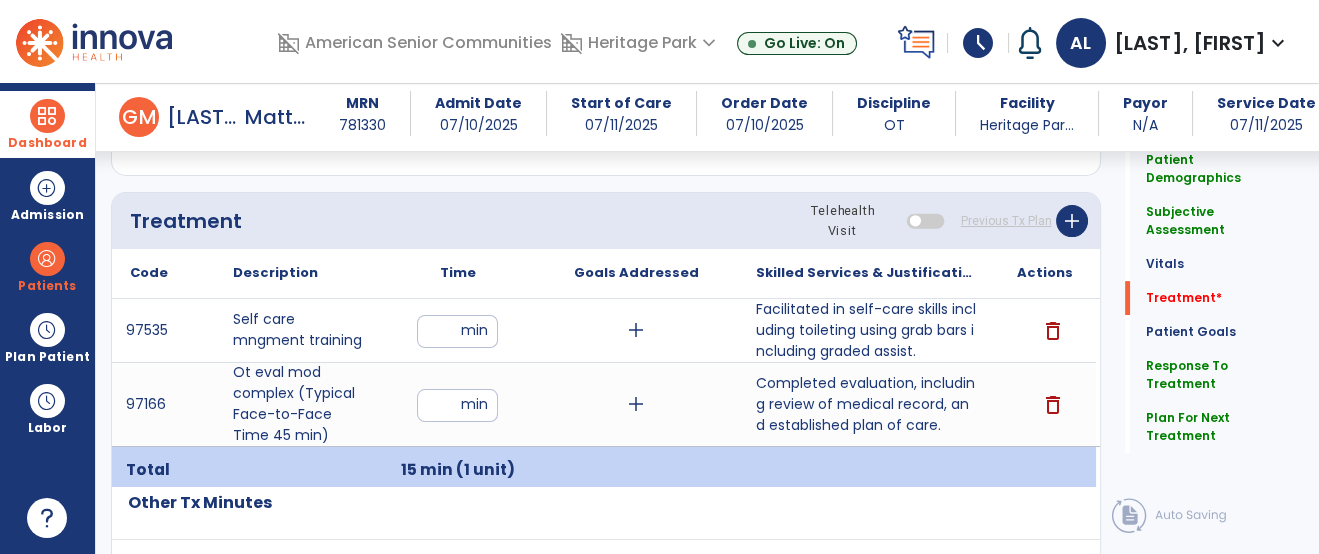 type on "**" 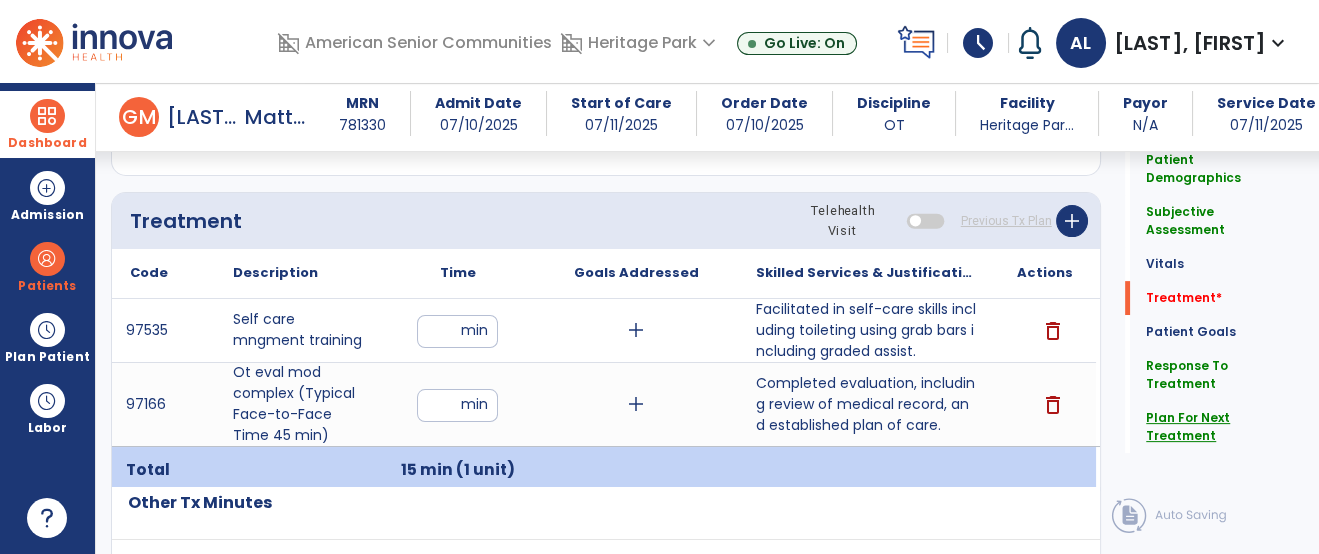 click on "Plan For Next Treatment" 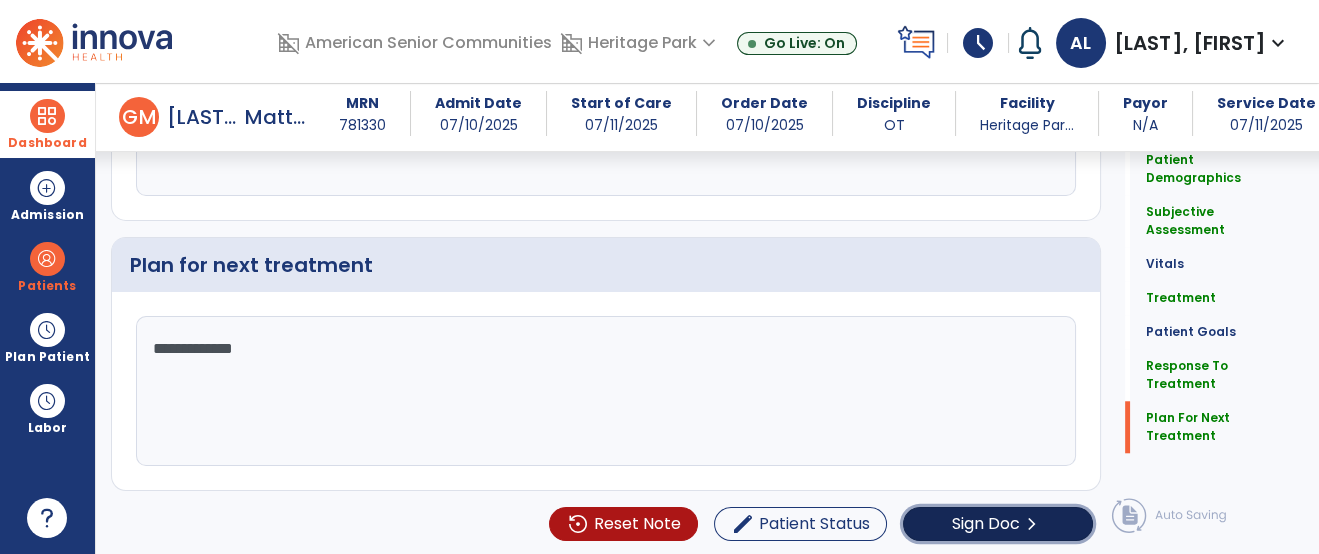 click on "Sign Doc" 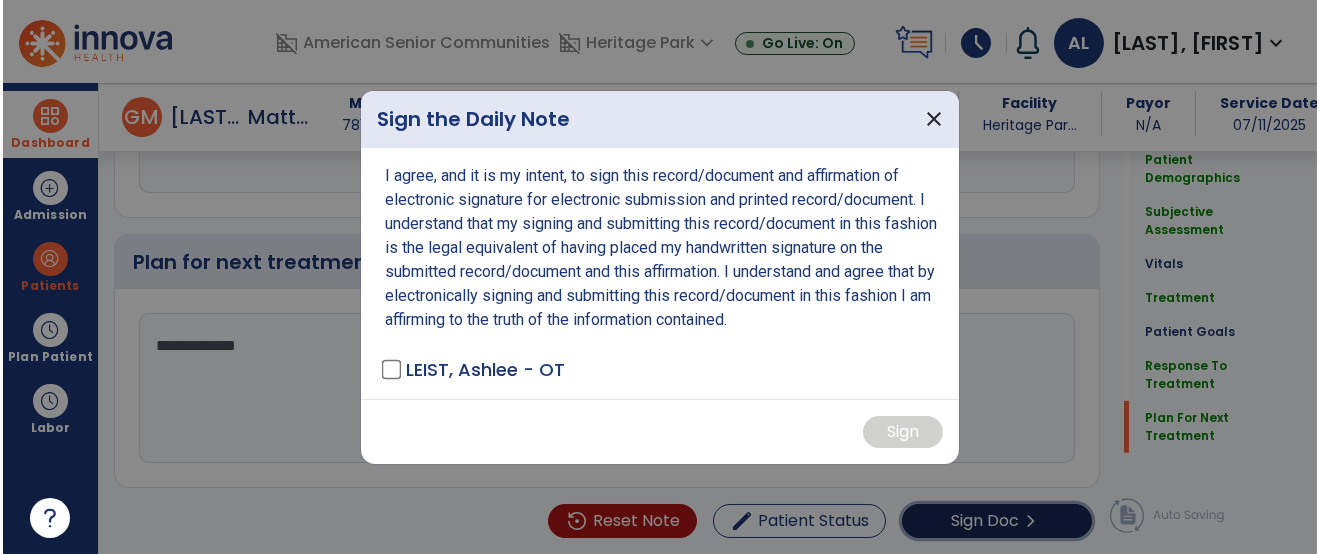 scroll, scrollTop: 3133, scrollLeft: 0, axis: vertical 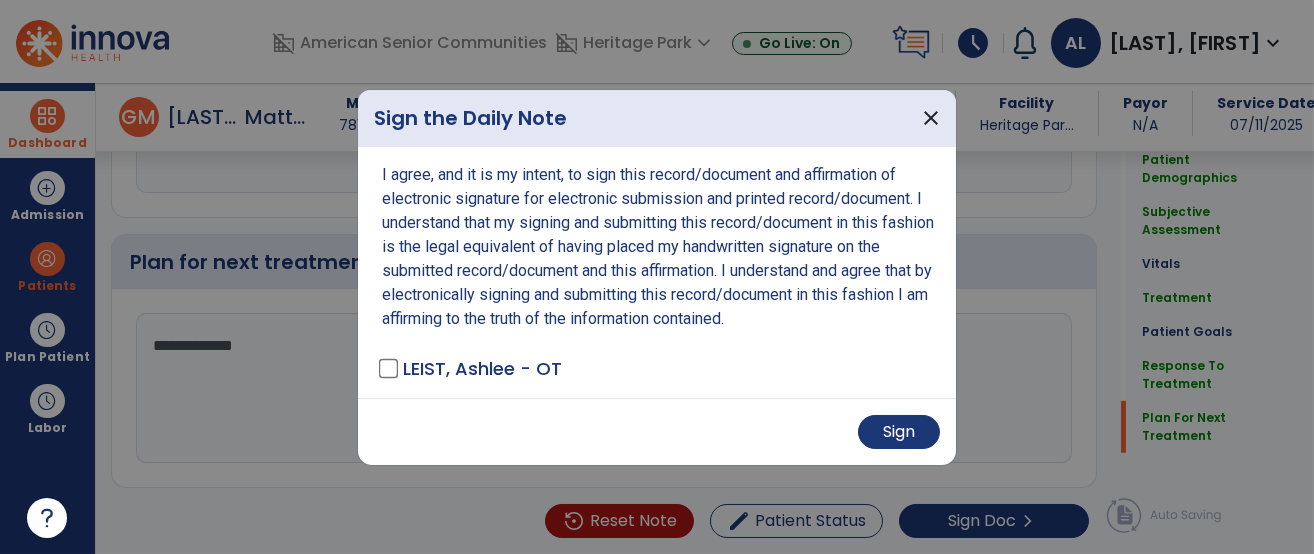 click on "Sign" at bounding box center [657, 431] 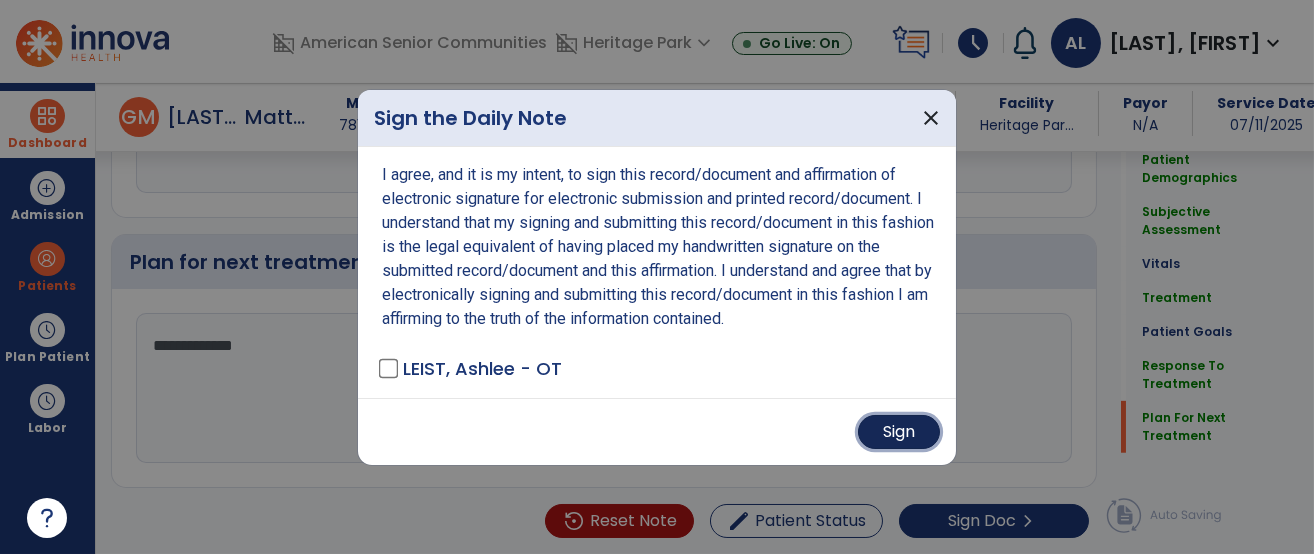 click on "Sign" at bounding box center (899, 432) 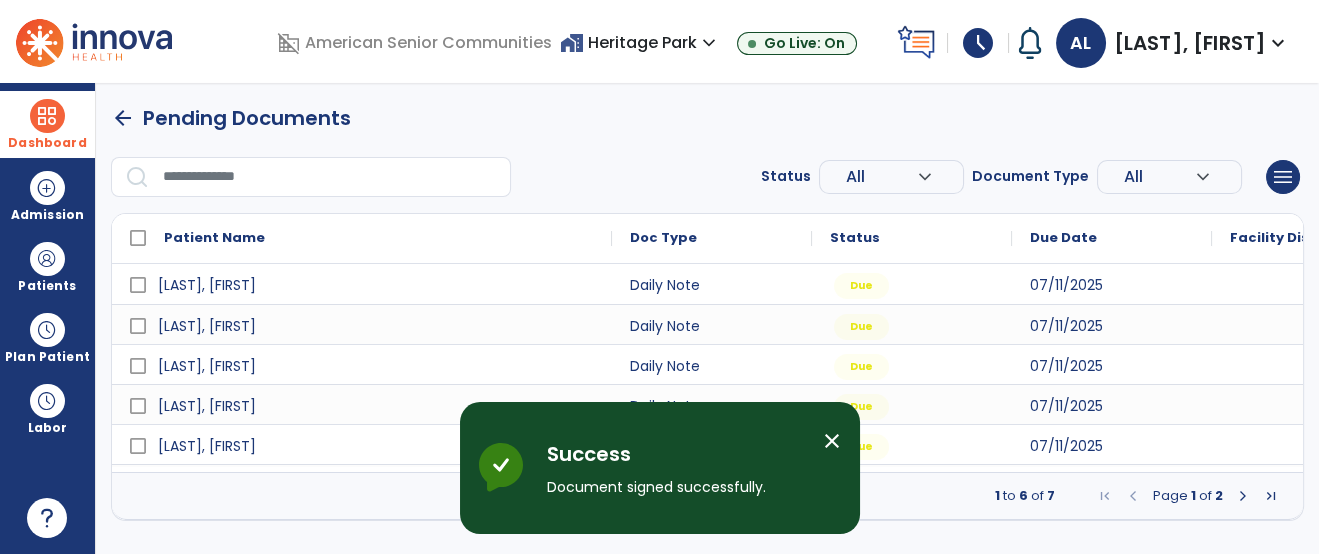 scroll, scrollTop: 0, scrollLeft: 0, axis: both 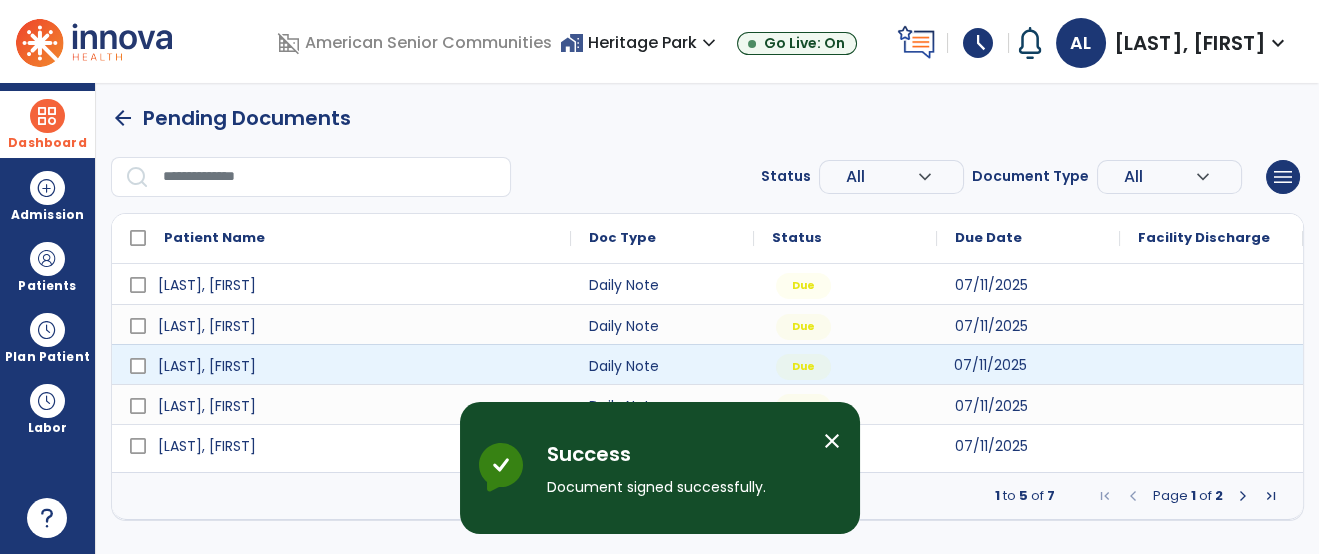 click on "07/11/2025" at bounding box center (990, 365) 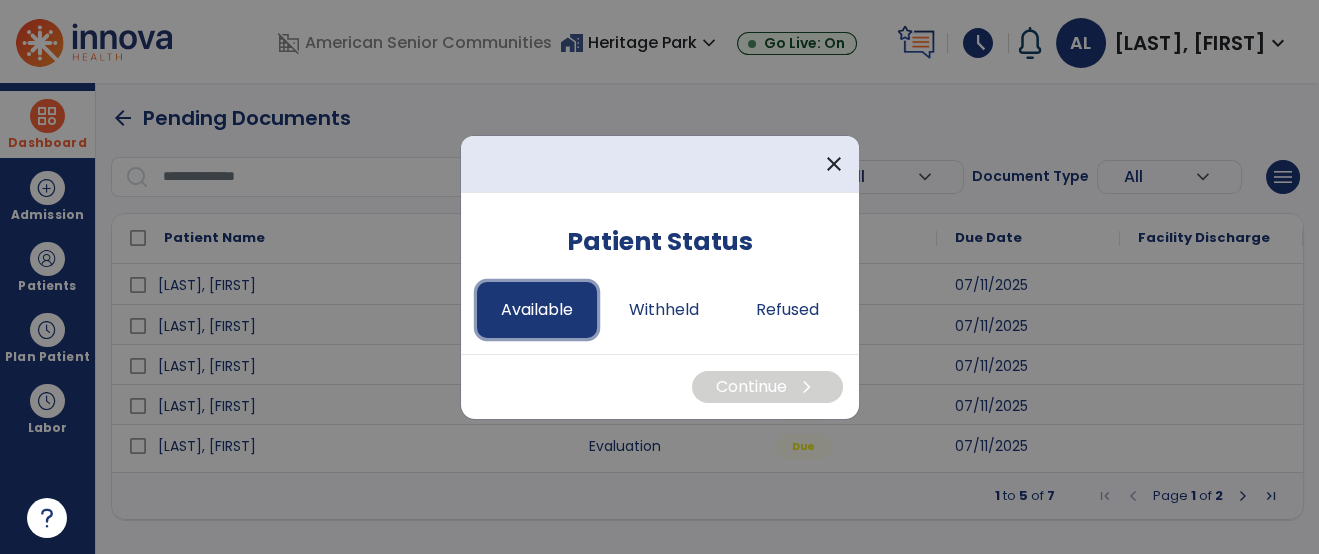click on "Available" at bounding box center [537, 310] 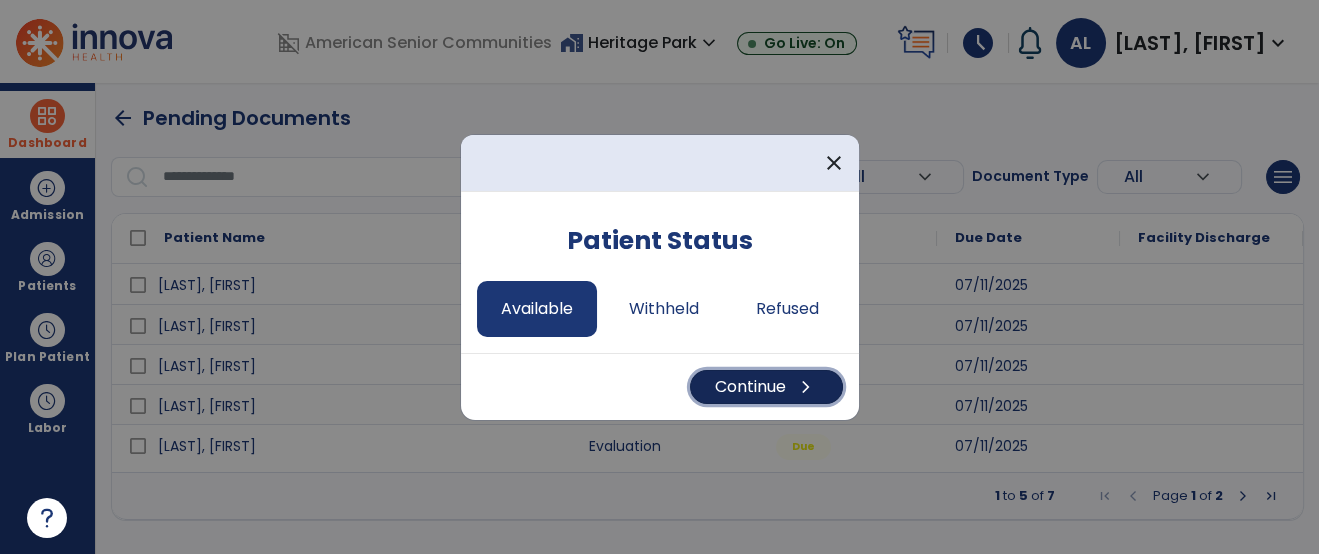 click on "Continue   chevron_right" at bounding box center (766, 387) 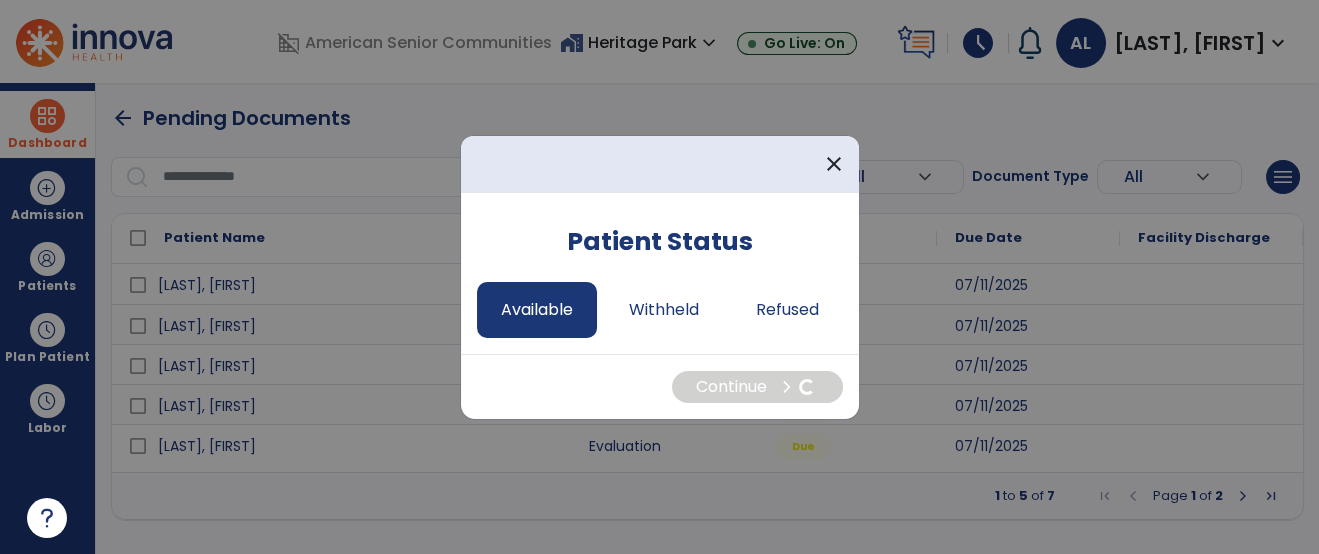 select on "*" 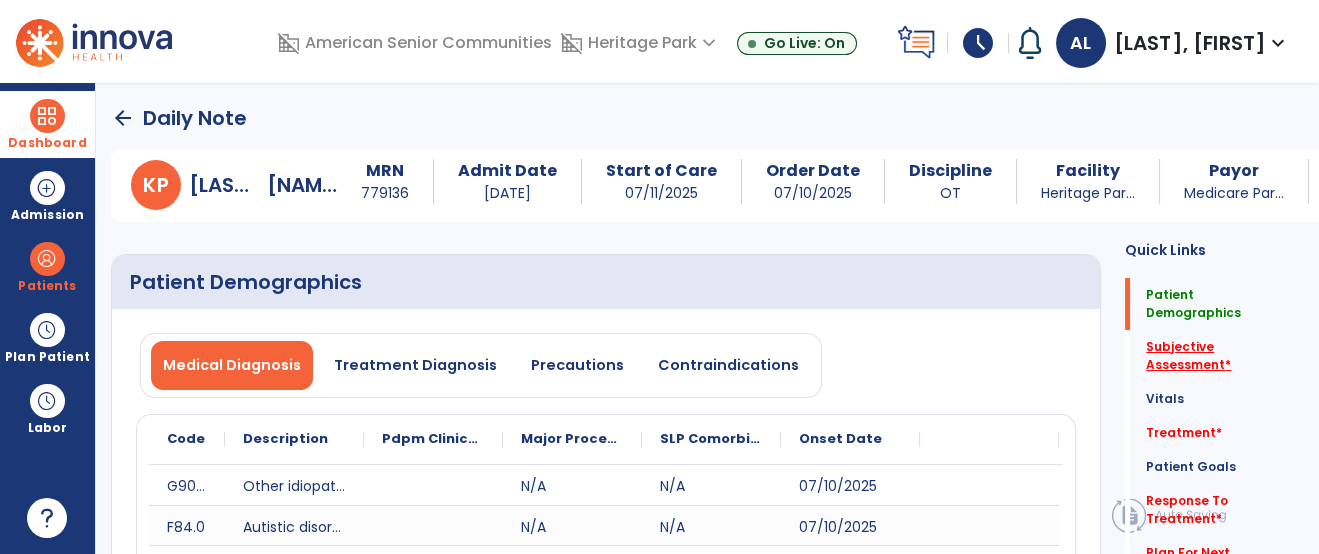 click on "Subjective Assessment   *" 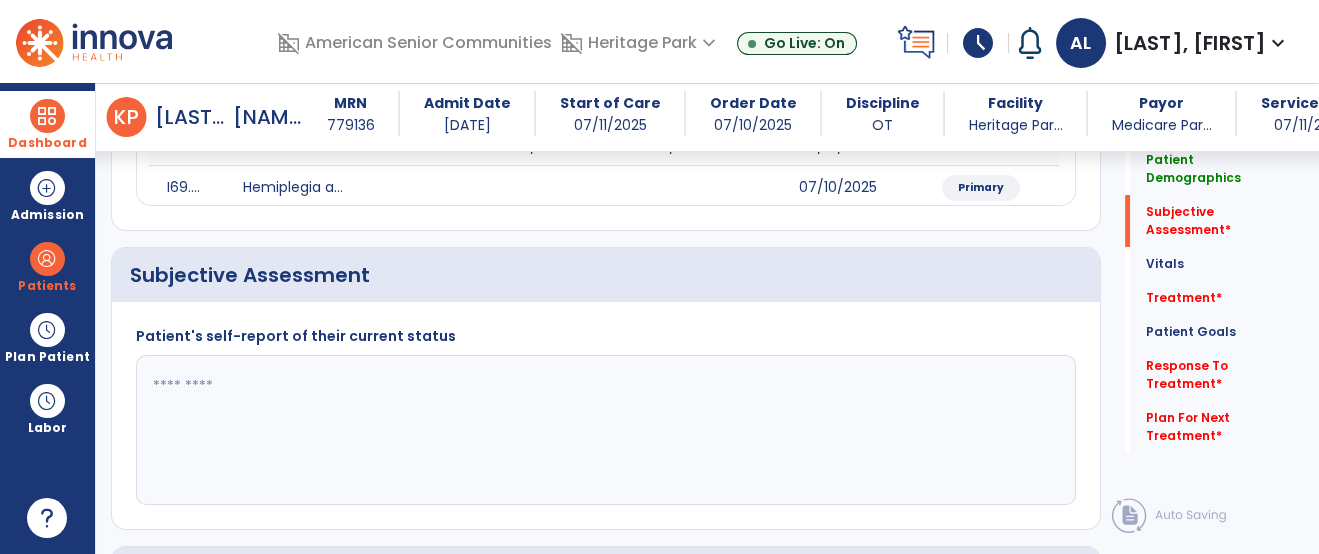 scroll, scrollTop: 448, scrollLeft: 0, axis: vertical 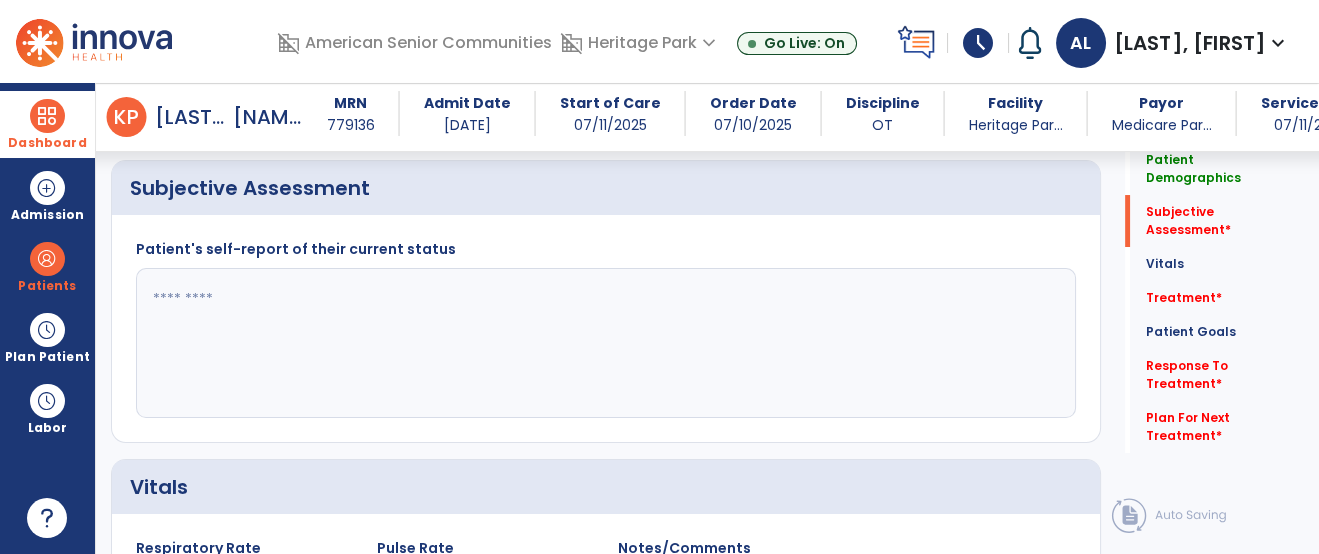 click 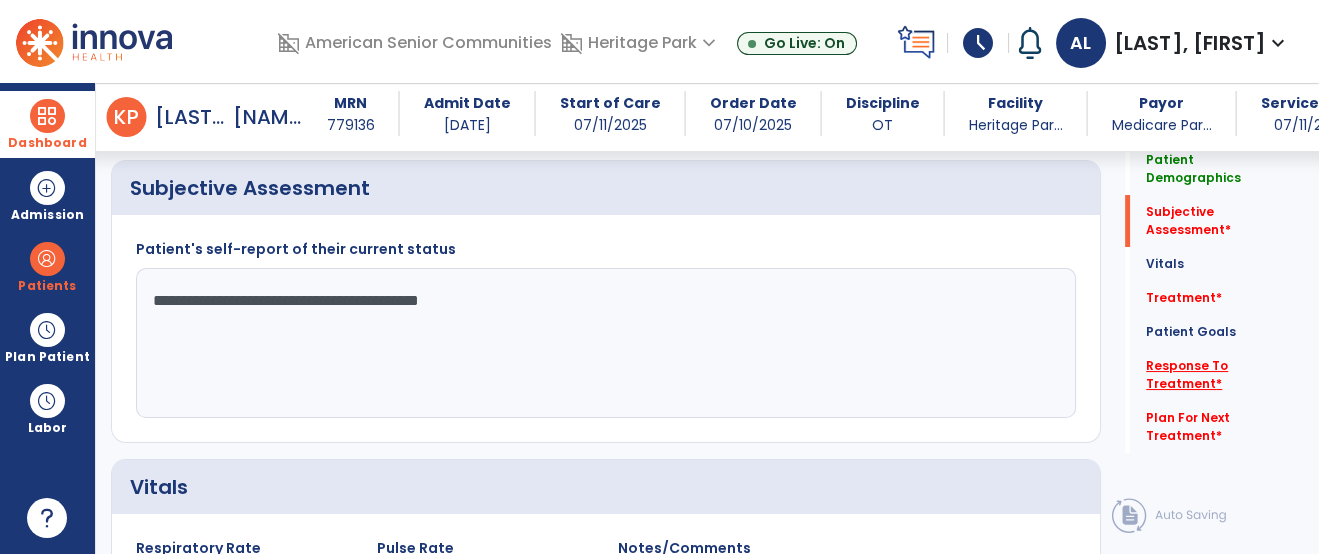 type on "**********" 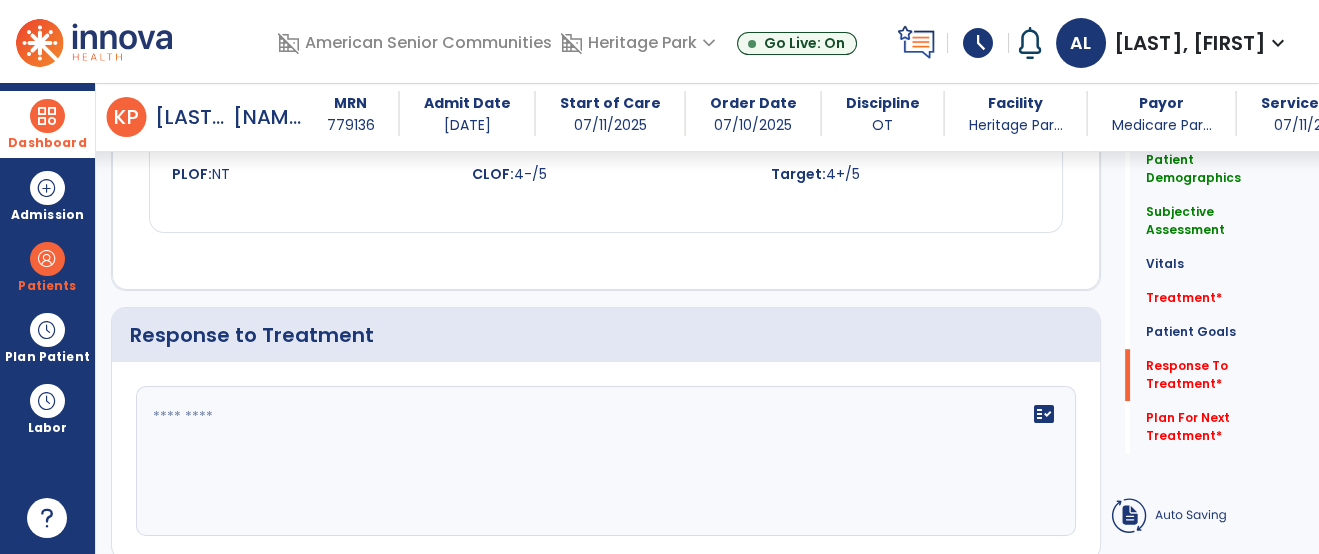 scroll, scrollTop: 2461, scrollLeft: 0, axis: vertical 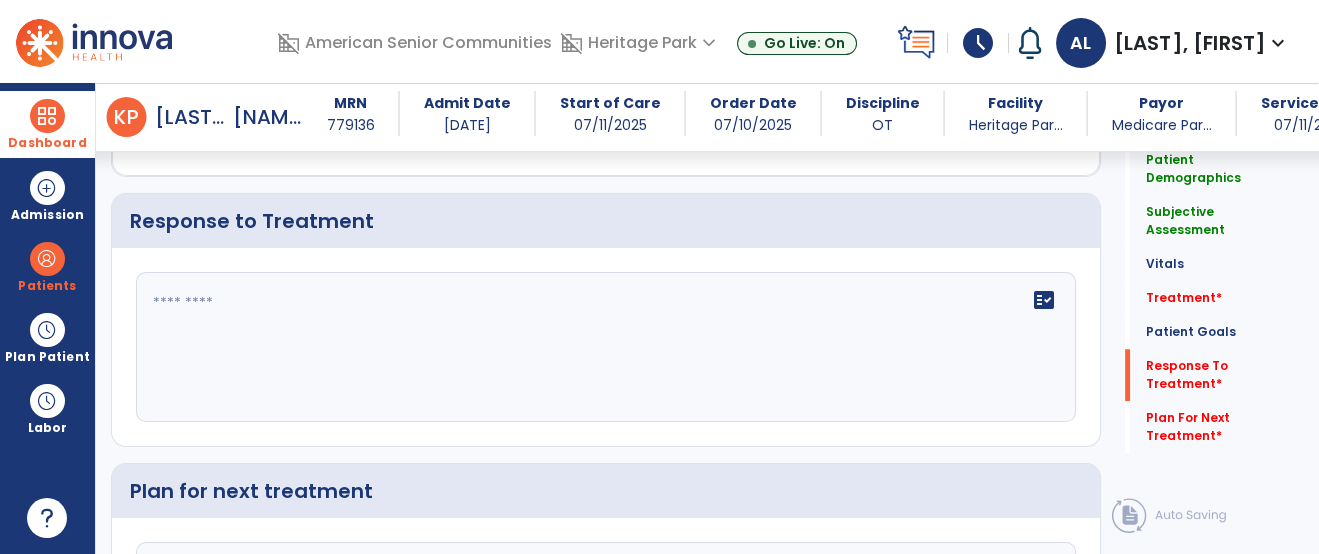 click on "fact_check" 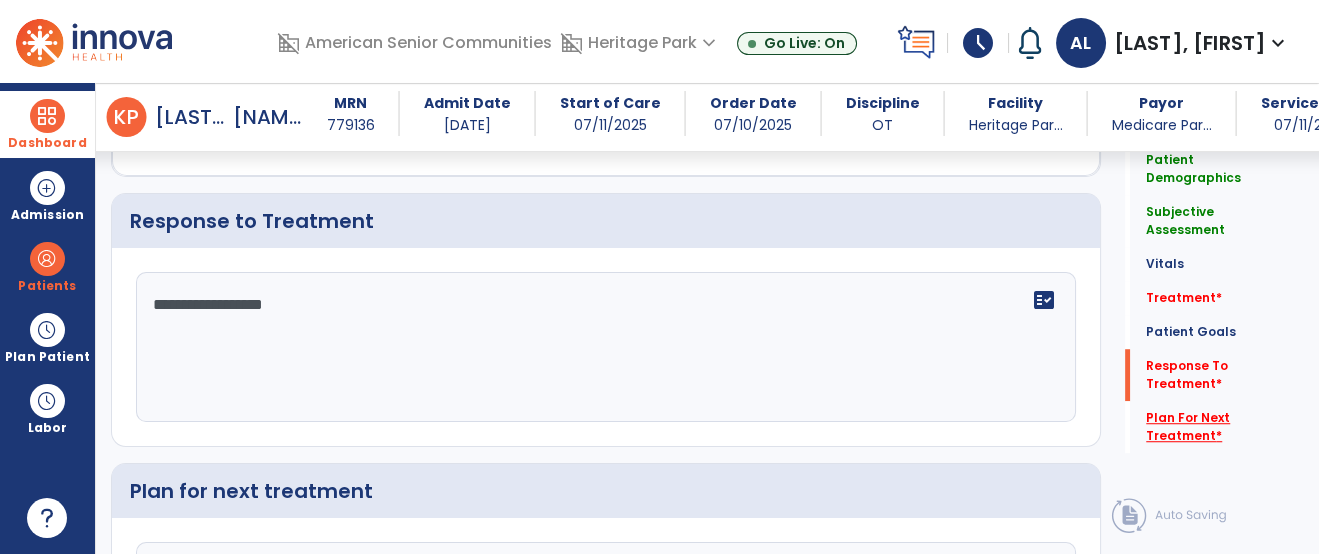 type on "**********" 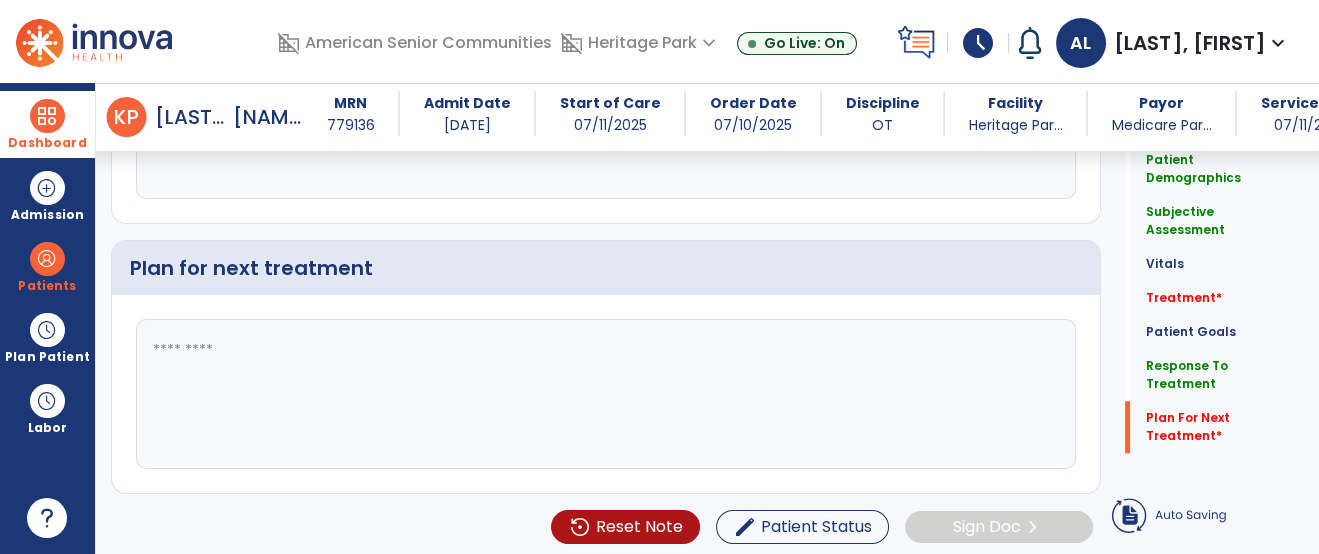 scroll, scrollTop: 2687, scrollLeft: 0, axis: vertical 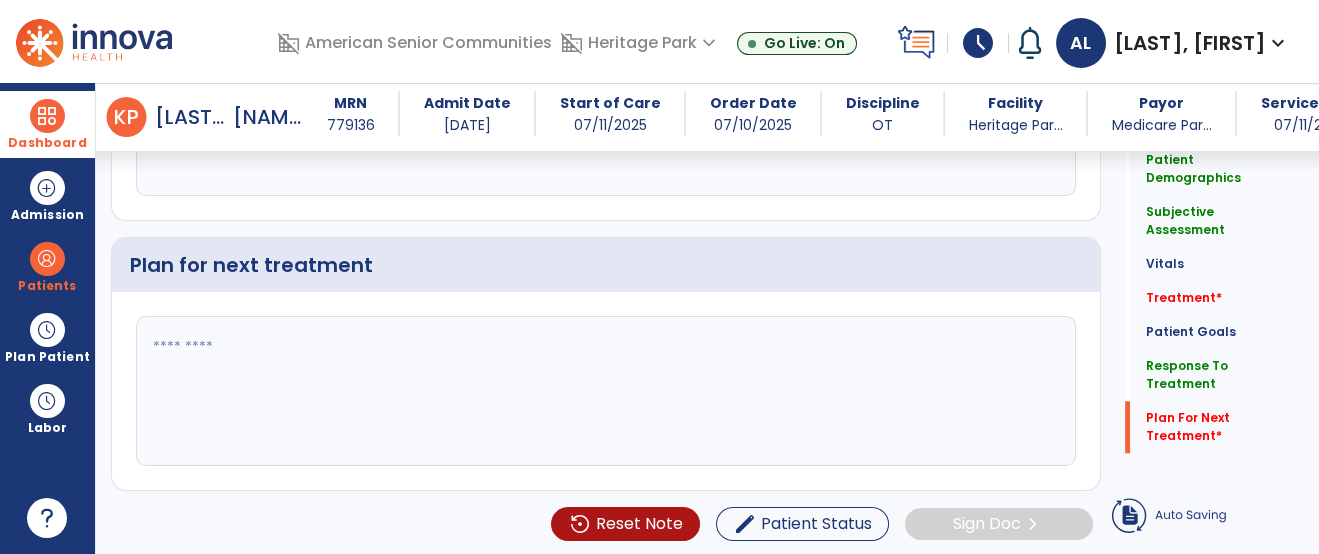 click 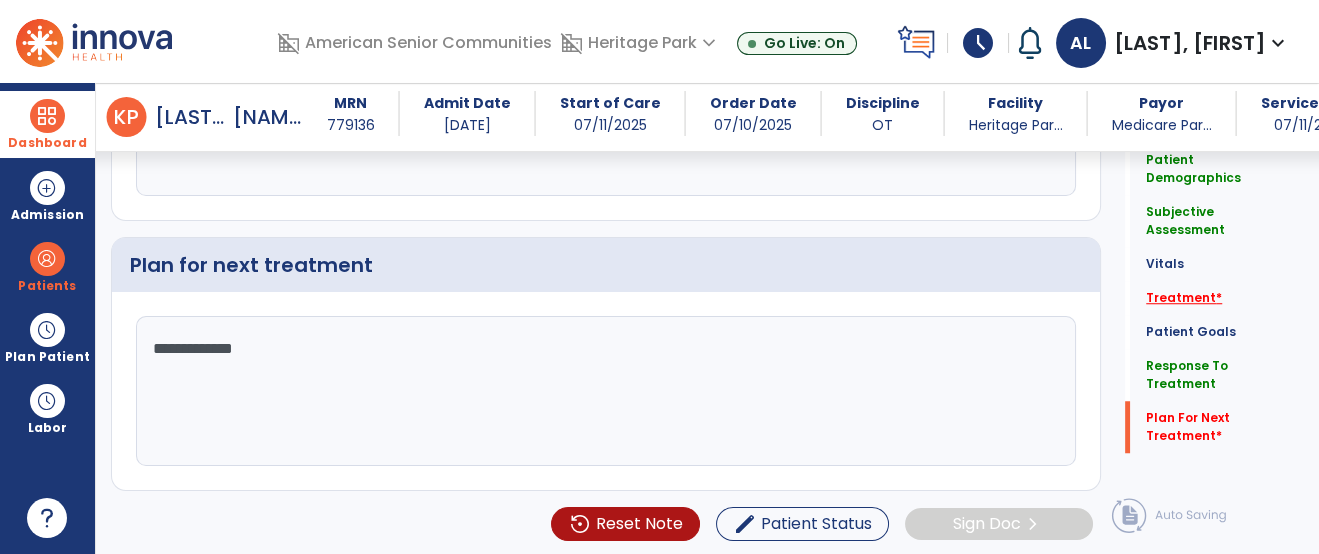type on "**********" 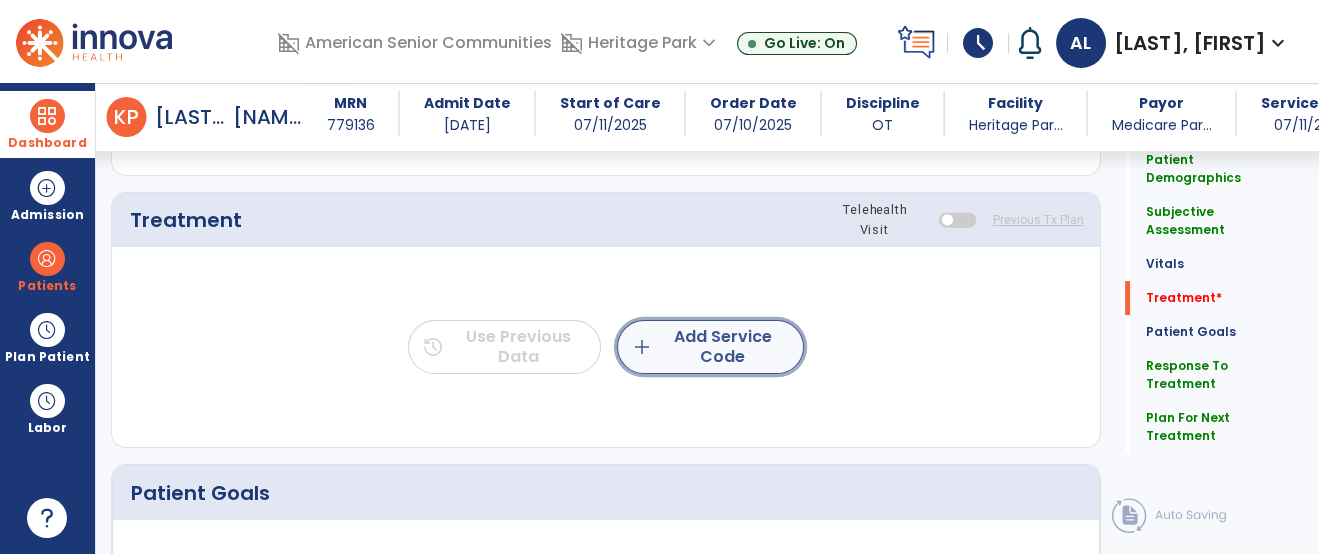 click on "add  Add Service Code" 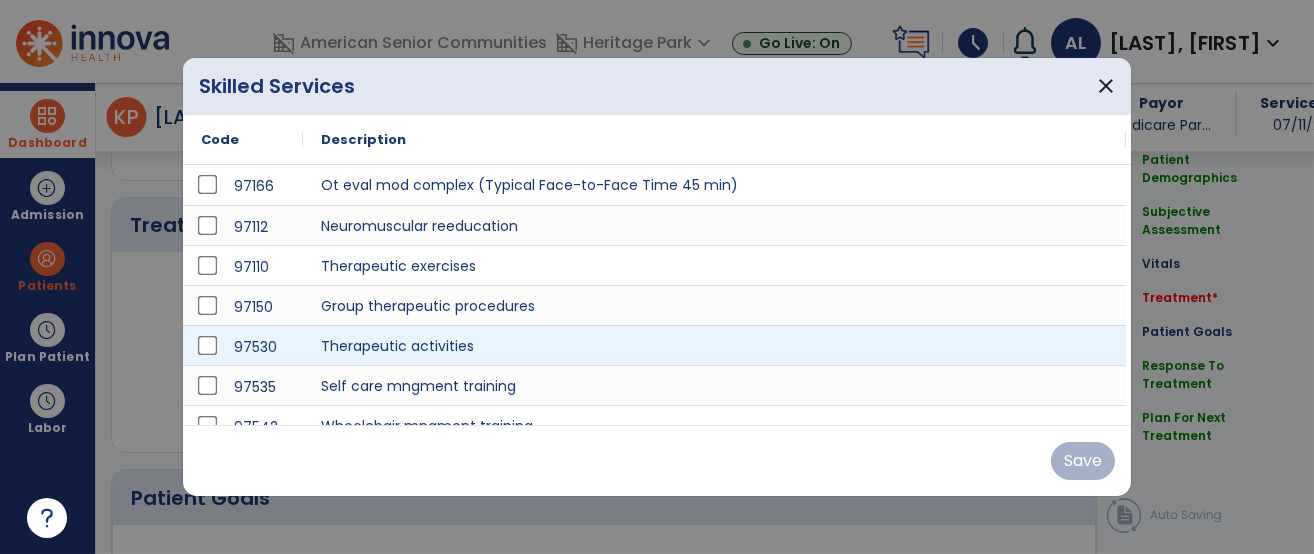 scroll, scrollTop: 1137, scrollLeft: 0, axis: vertical 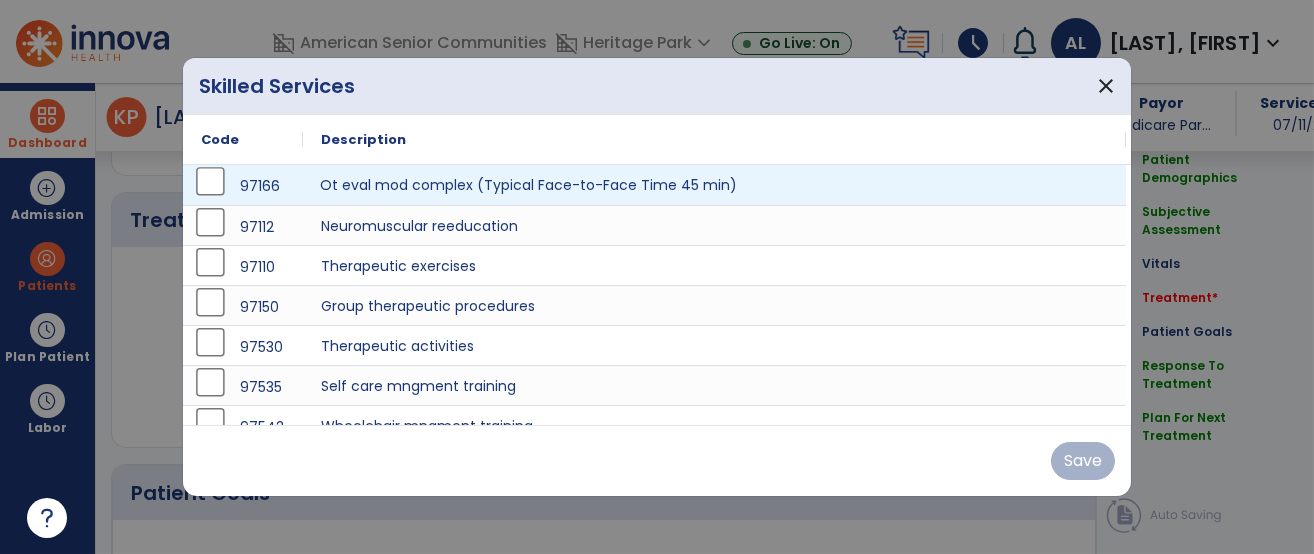 click on "Ot eval mod complex (Typical Face-to-Face Time 45 min)" at bounding box center (714, 185) 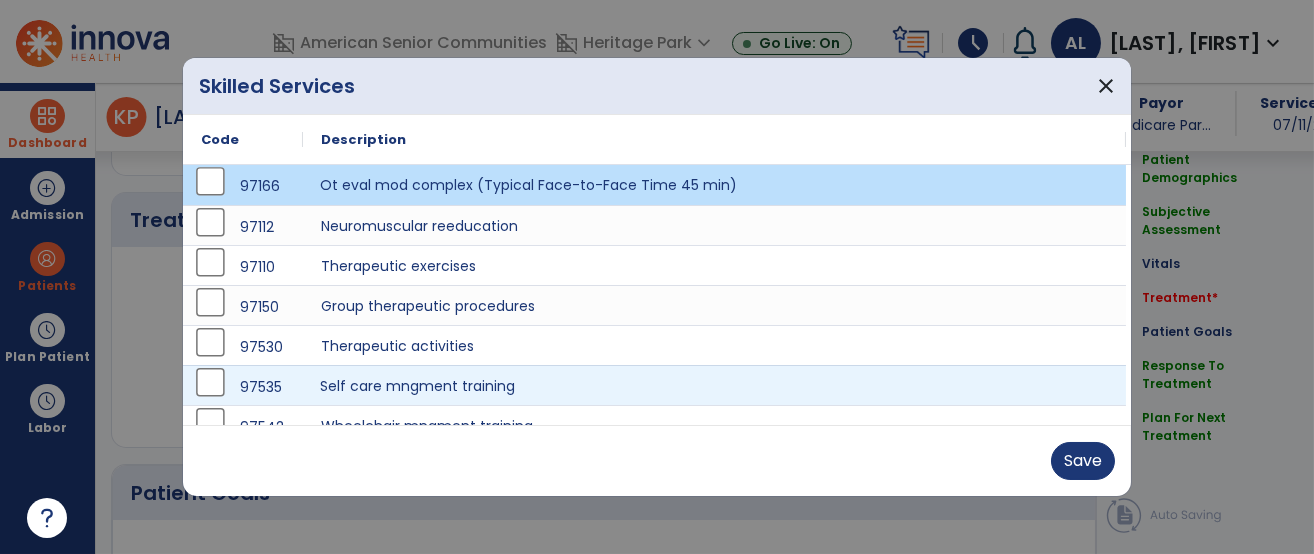 click on "Self care mngment training" at bounding box center (714, 385) 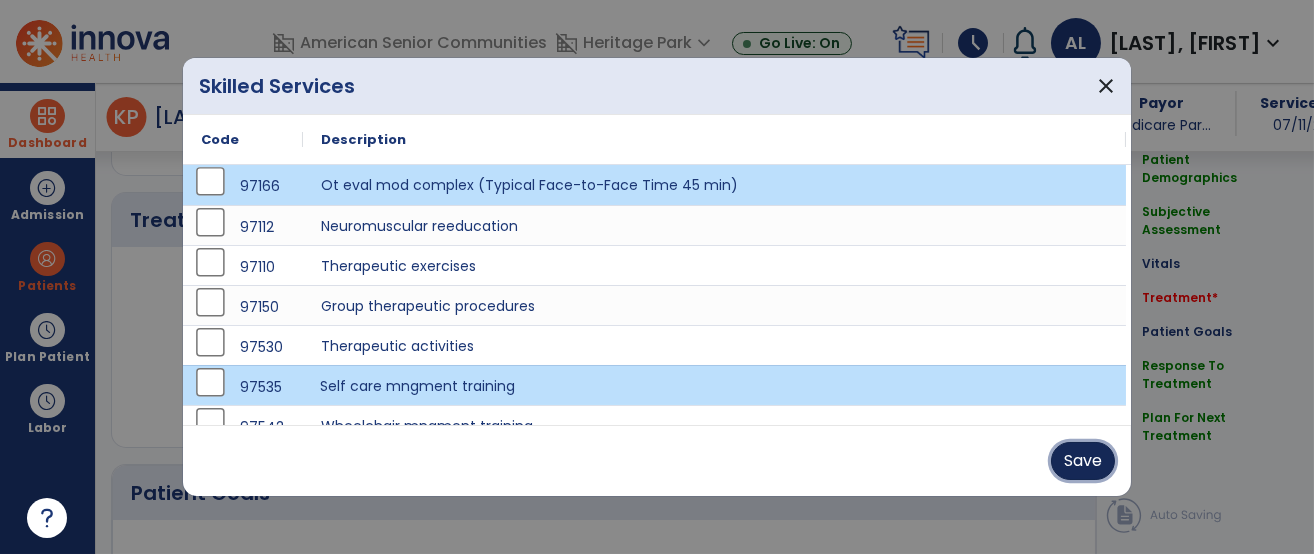 click on "Save" at bounding box center (1083, 461) 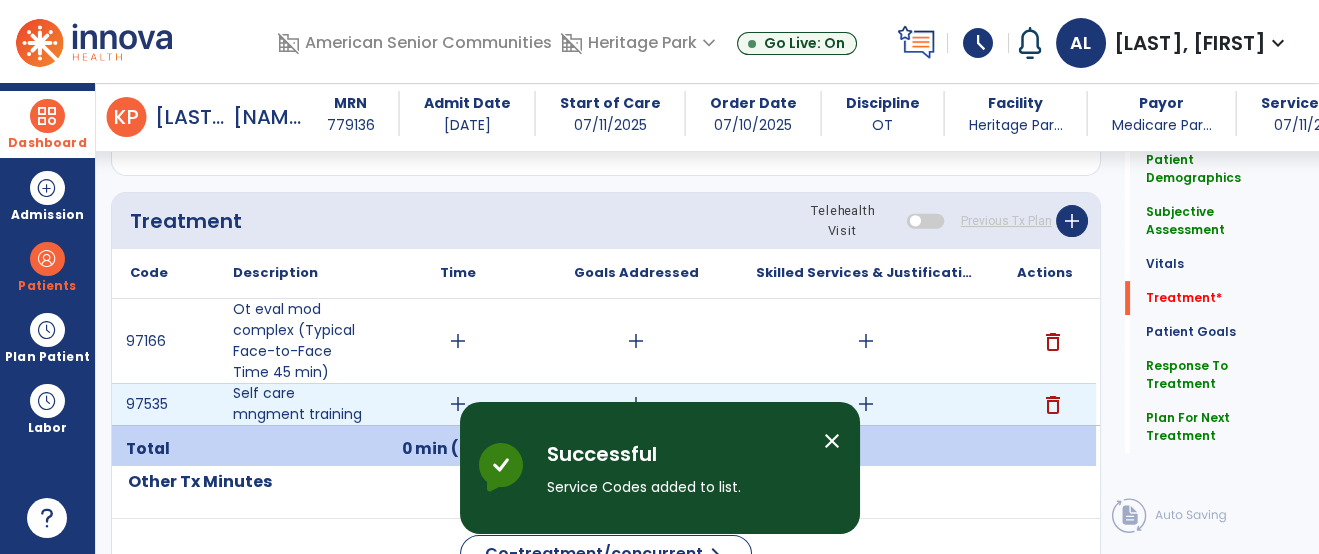 click on "add" at bounding box center [866, 404] 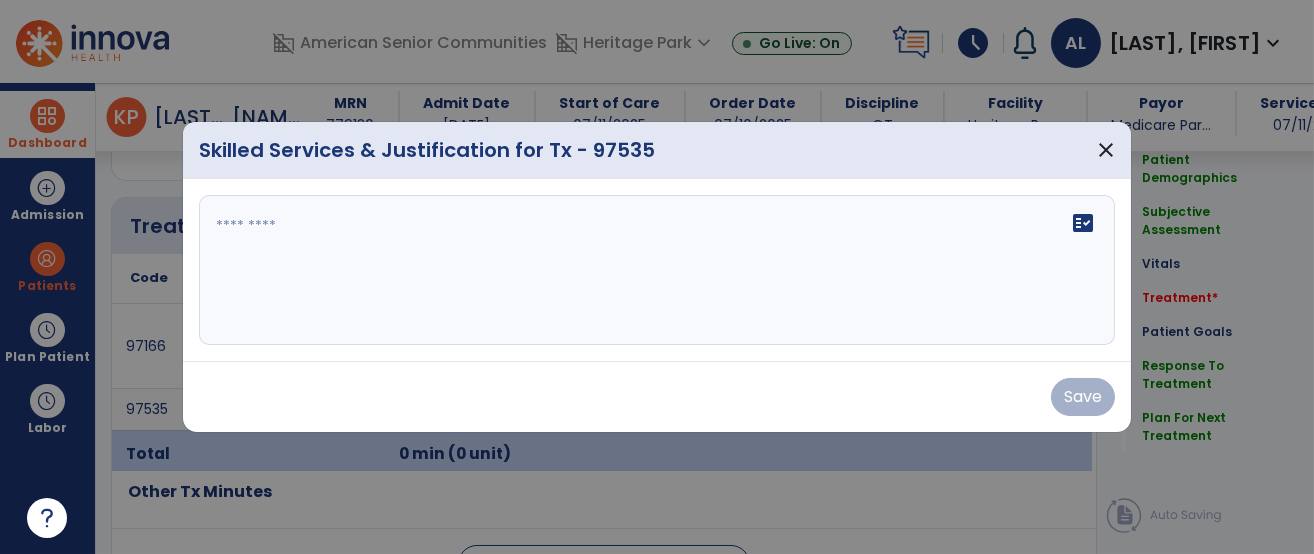 scroll, scrollTop: 1137, scrollLeft: 0, axis: vertical 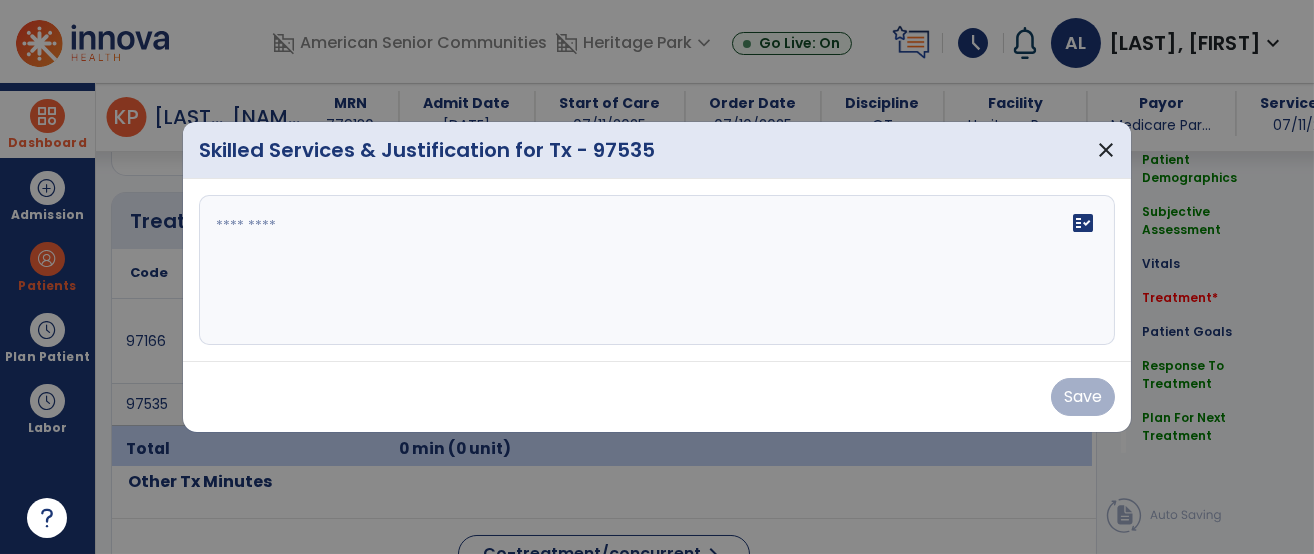 click on "fact_check" at bounding box center [657, 270] 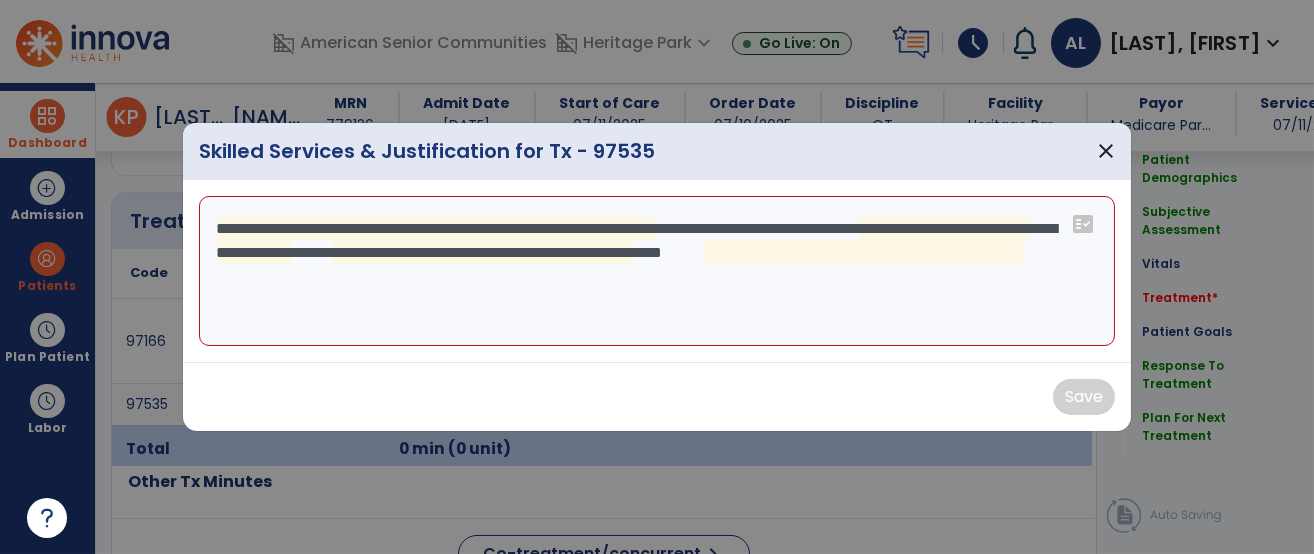 click on "**********" at bounding box center (657, 271) 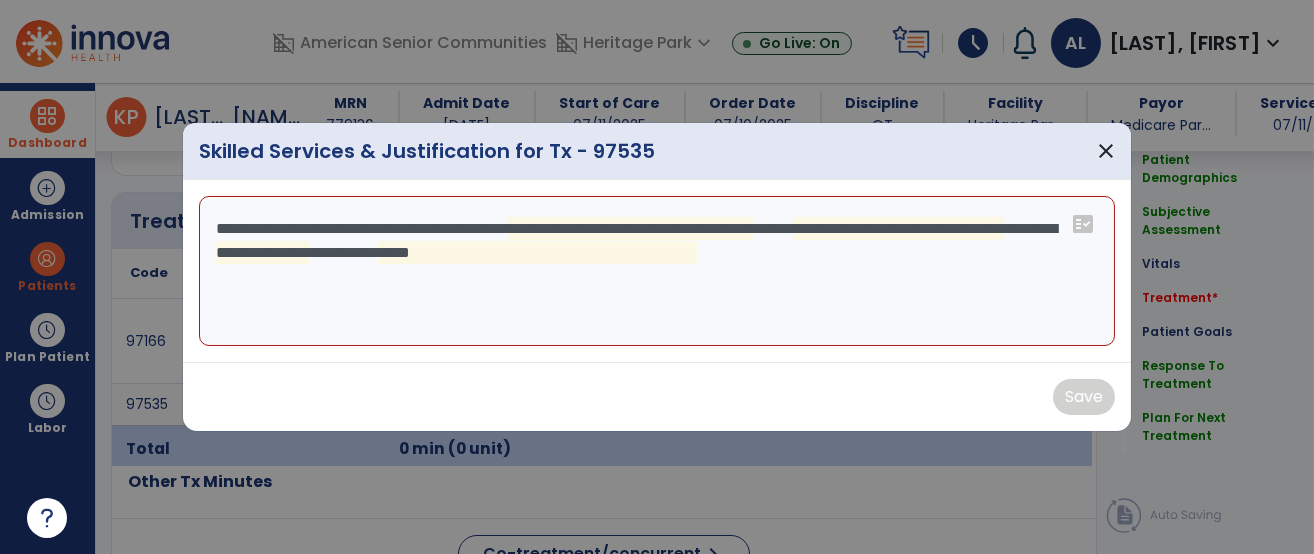 click on "**********" at bounding box center (657, 271) 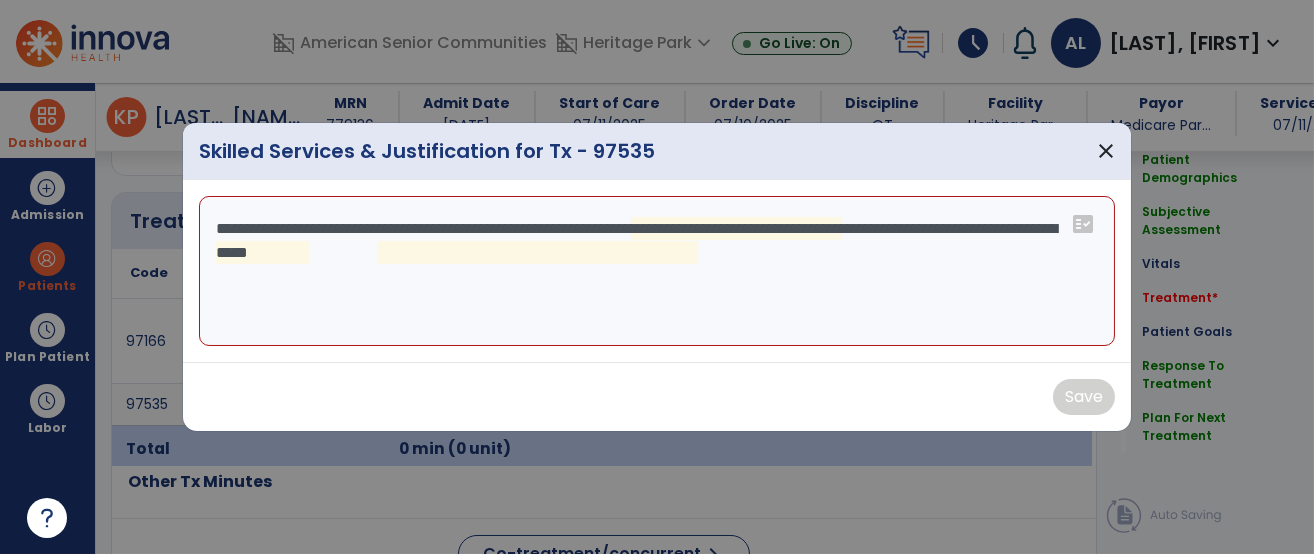 click on "**********" at bounding box center (657, 271) 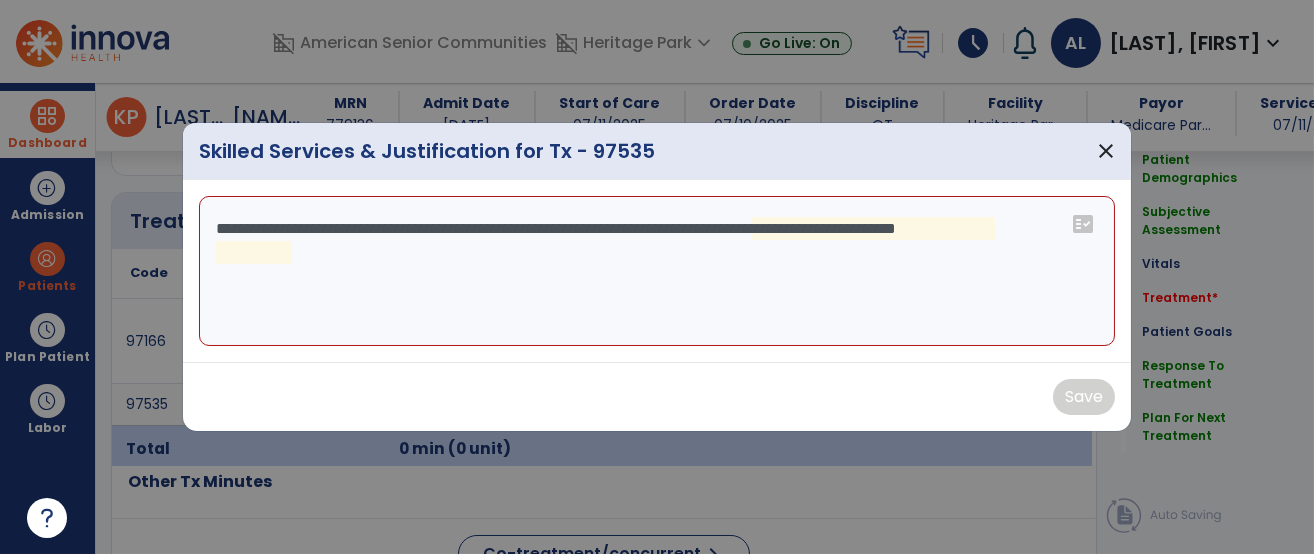 click on "**********" at bounding box center [657, 271] 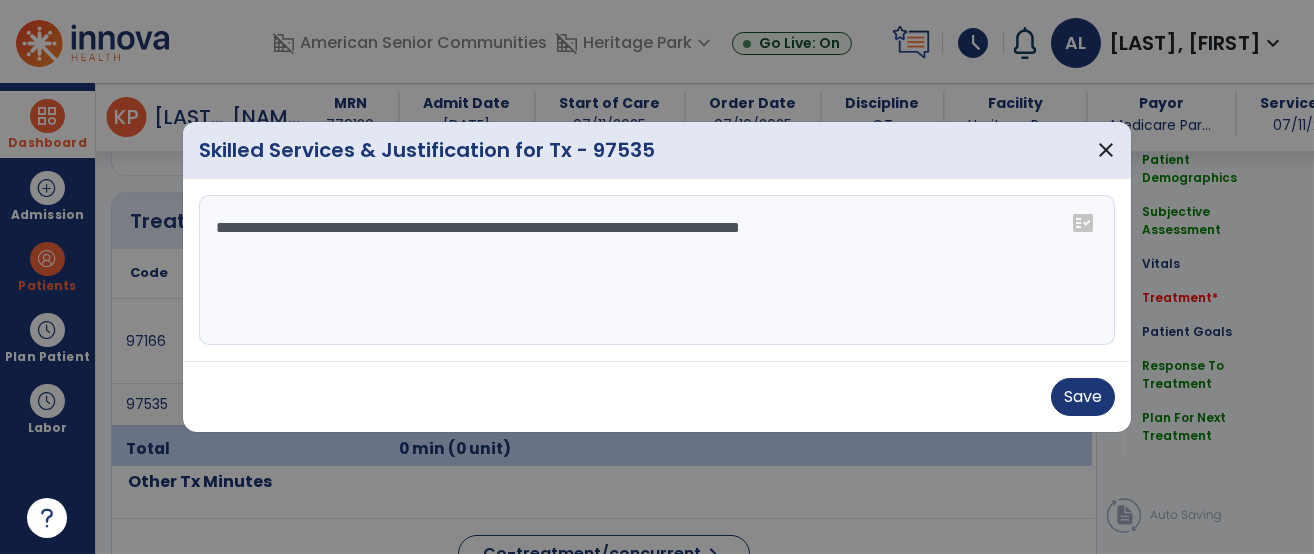 type on "**********" 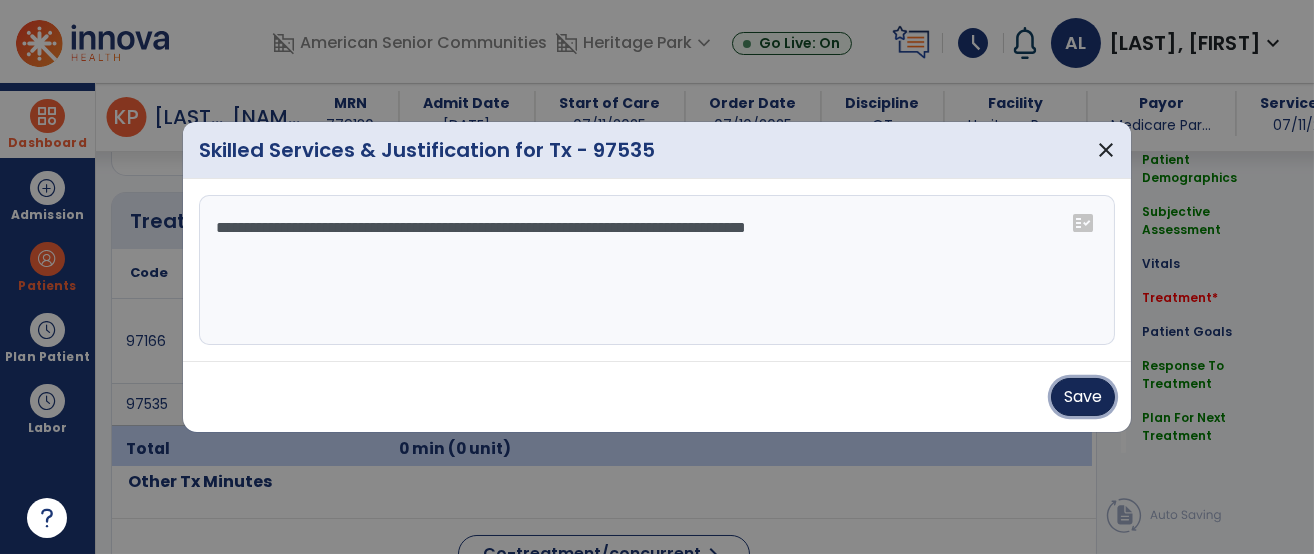 click on "Save" at bounding box center [1083, 397] 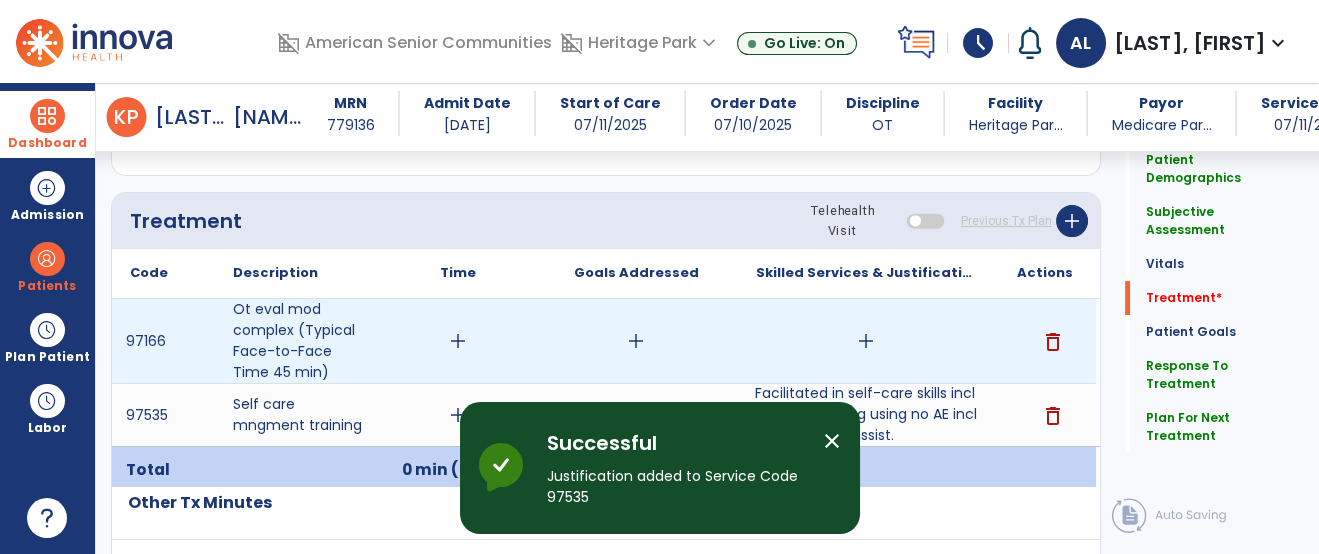 click on "add" at bounding box center [866, 341] 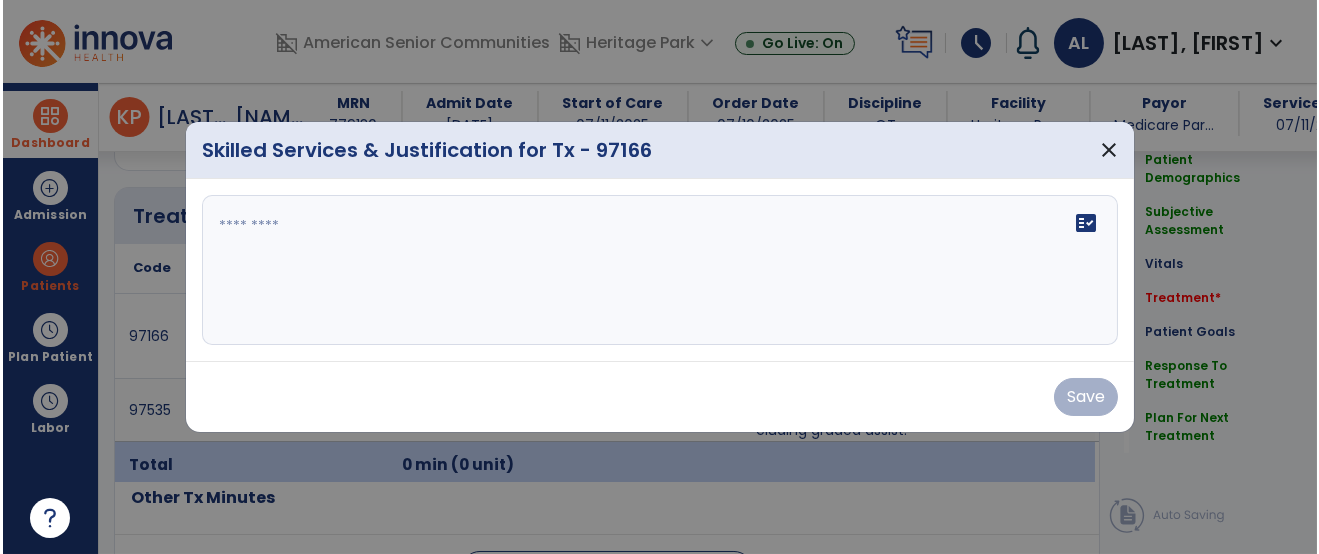 scroll, scrollTop: 1137, scrollLeft: 0, axis: vertical 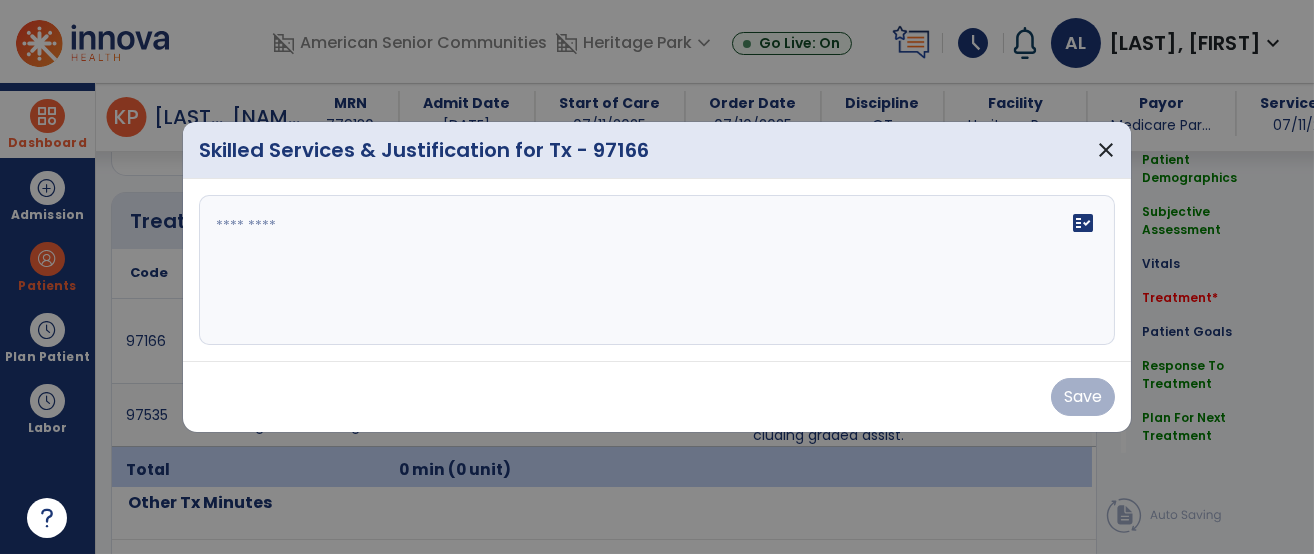 click on "fact_check" at bounding box center (657, 270) 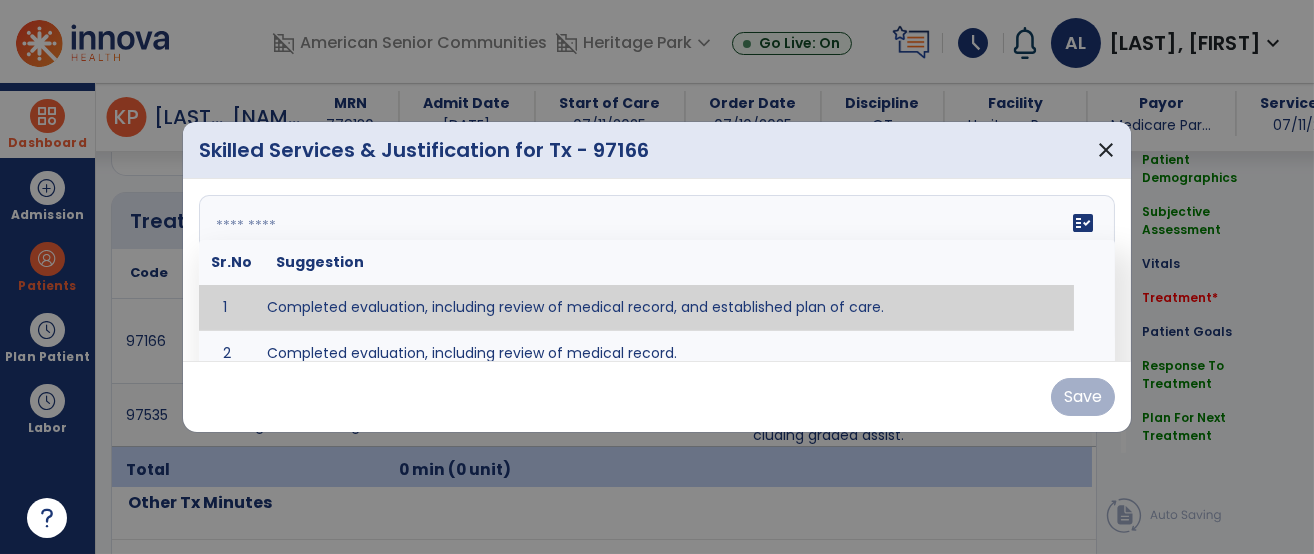 type on "**********" 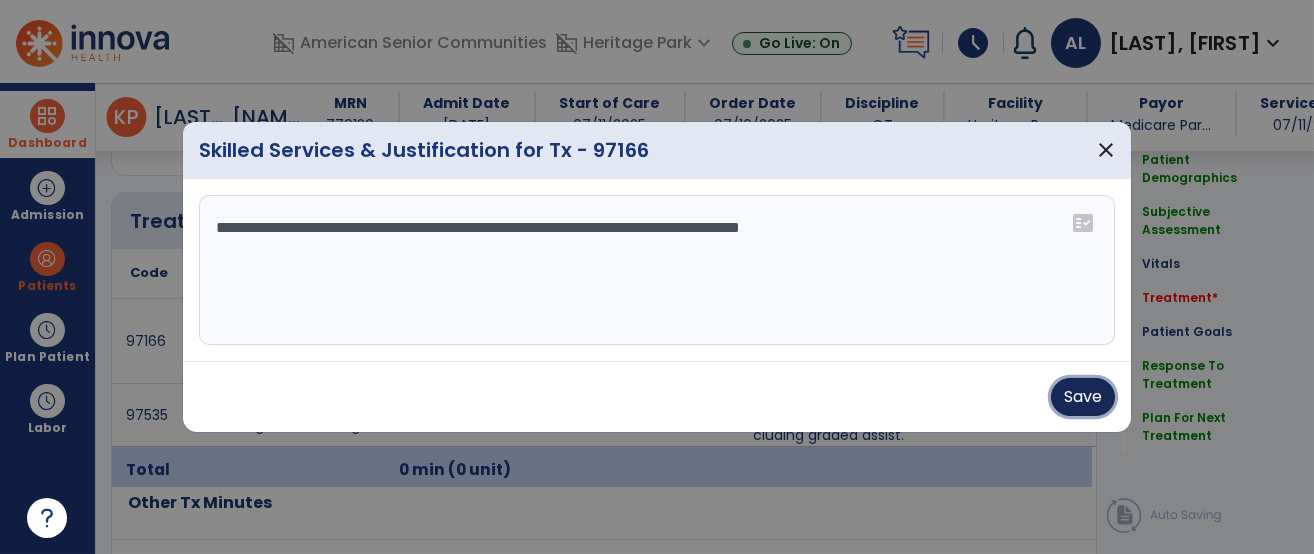 click on "Save" at bounding box center (1083, 397) 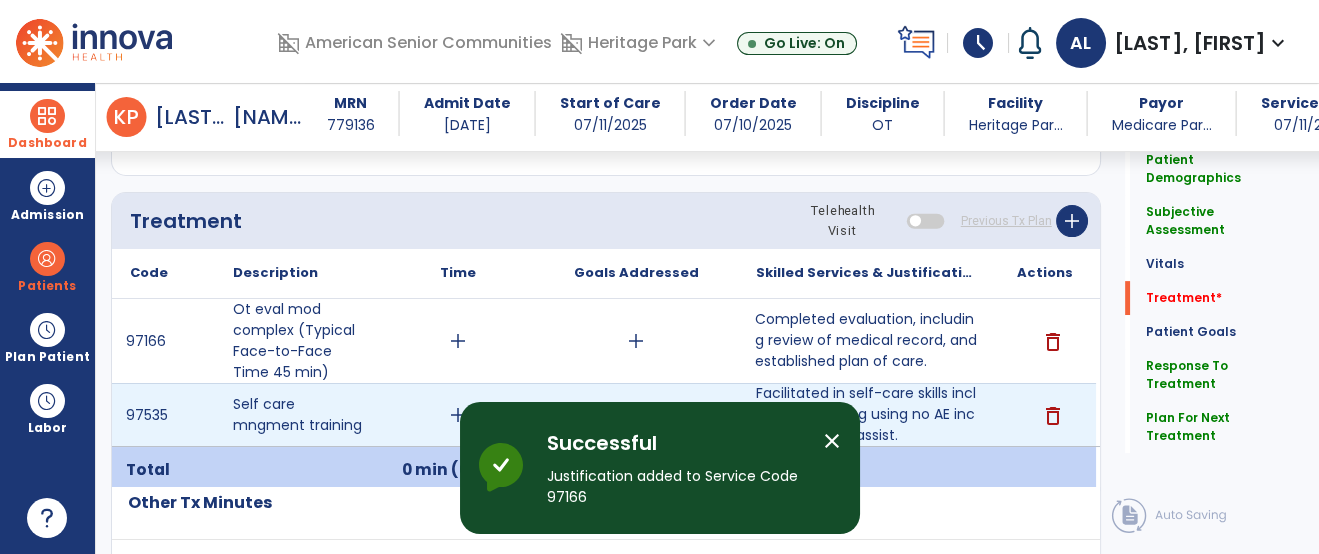 click on "add" at bounding box center (458, 415) 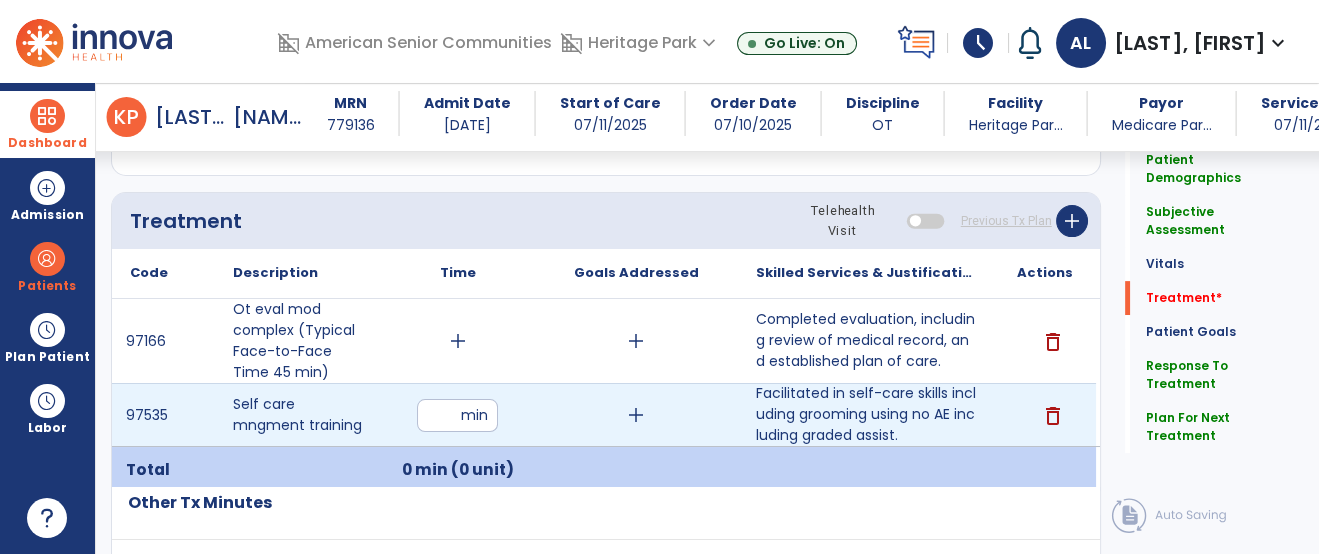 type on "**" 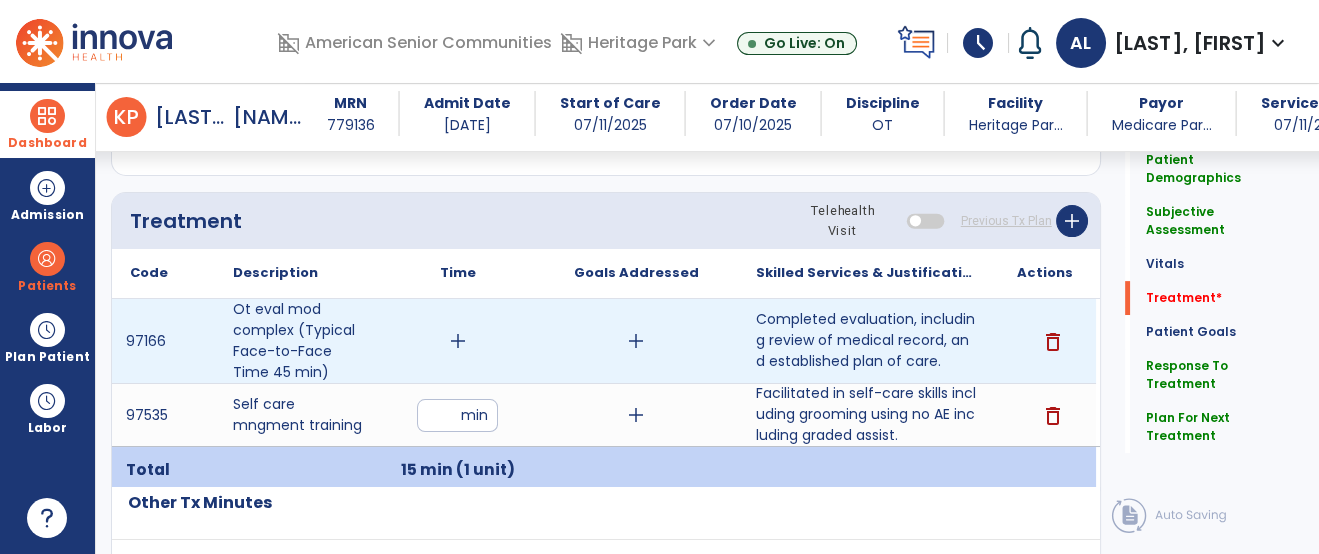 click on "add" at bounding box center (458, 341) 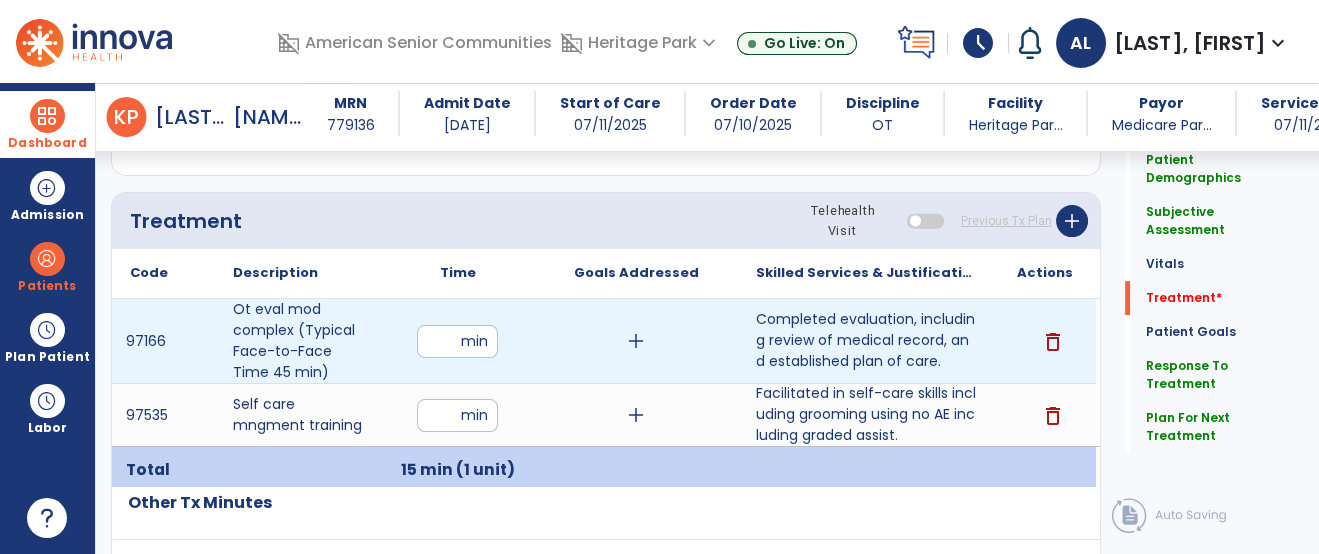 type on "**" 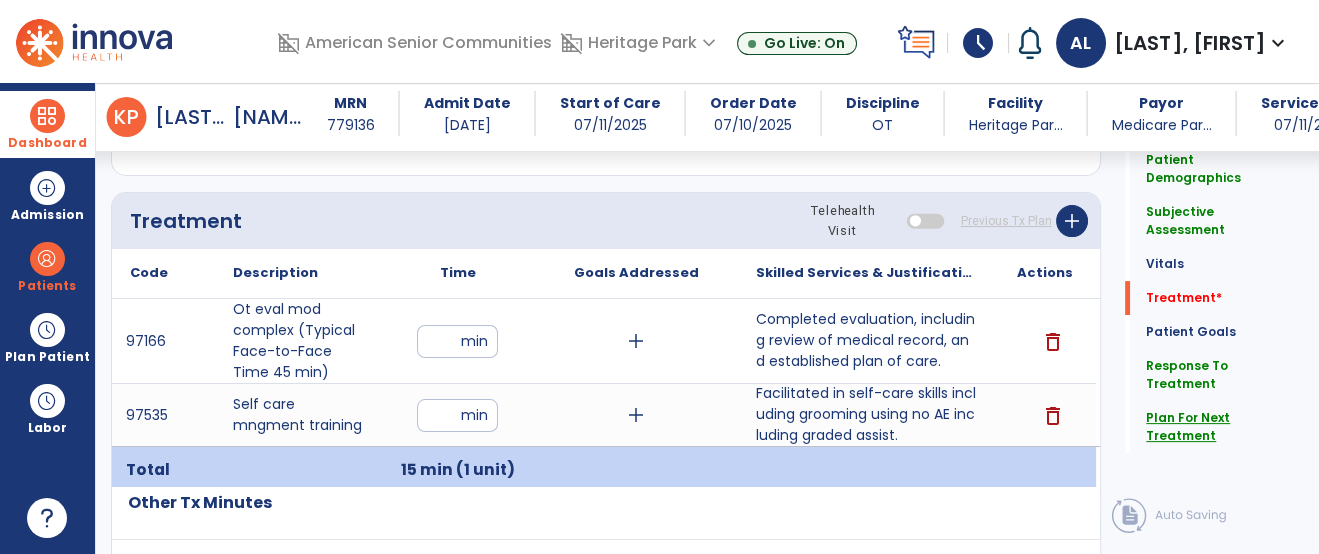 click on "Plan For Next Treatment" 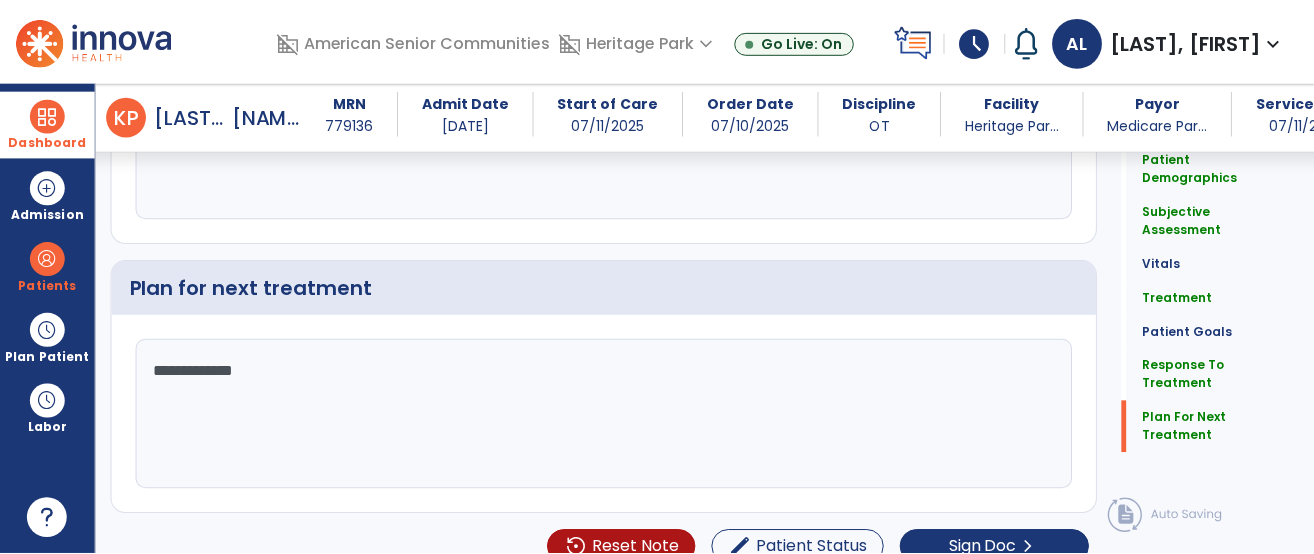scroll, scrollTop: 2850, scrollLeft: 0, axis: vertical 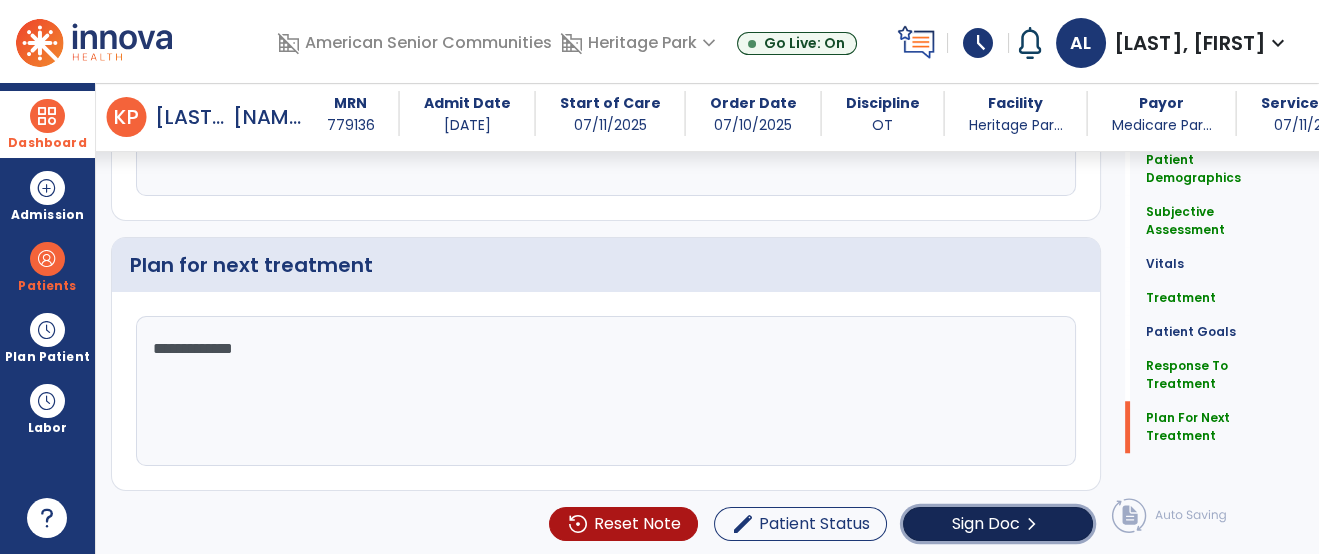 click on "chevron_right" 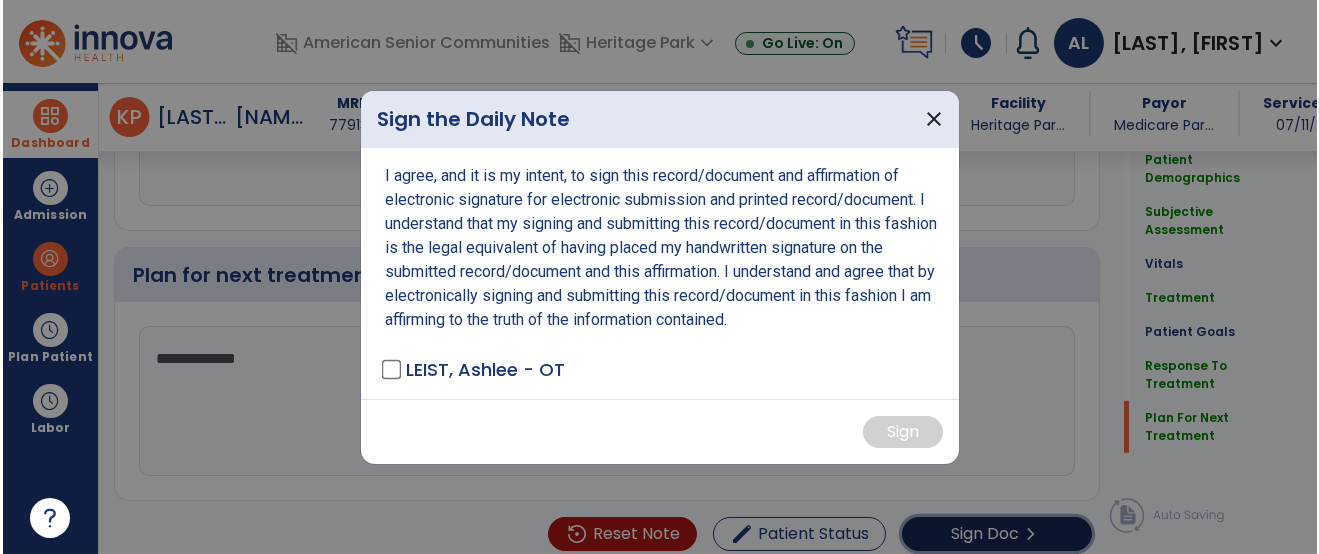 scroll, scrollTop: 2850, scrollLeft: 0, axis: vertical 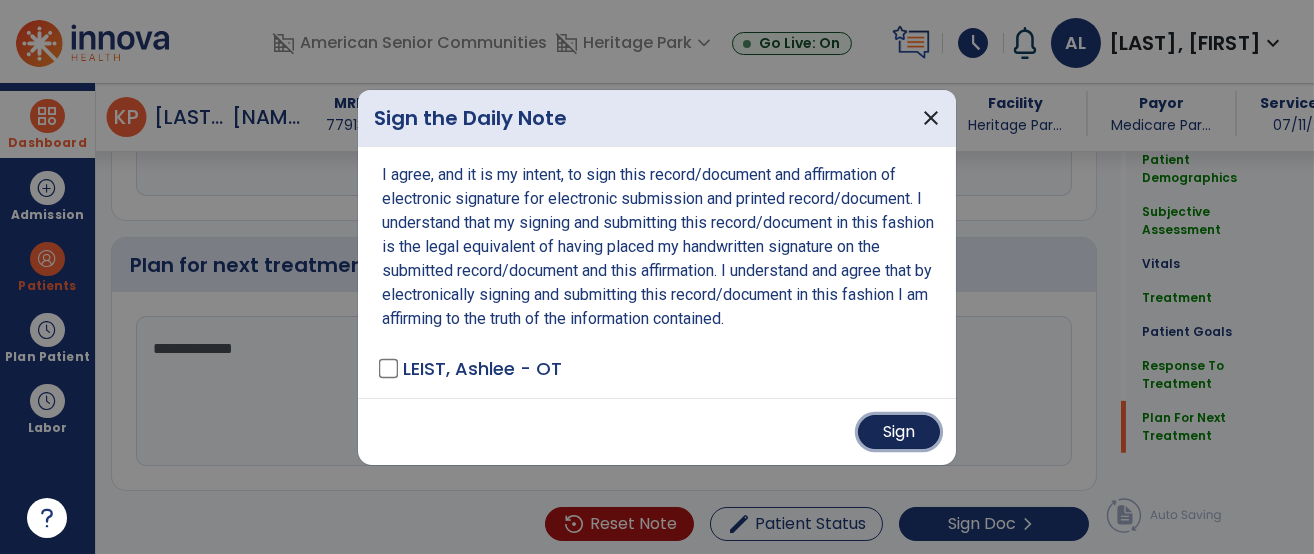 click on "Sign" at bounding box center [899, 432] 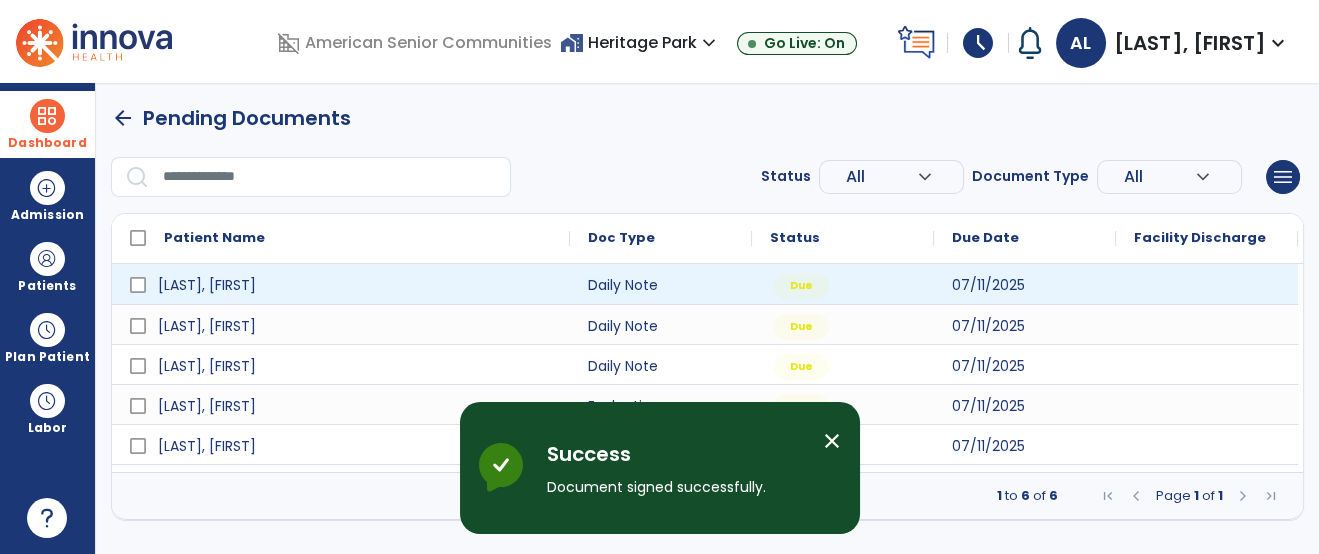 scroll, scrollTop: 0, scrollLeft: 0, axis: both 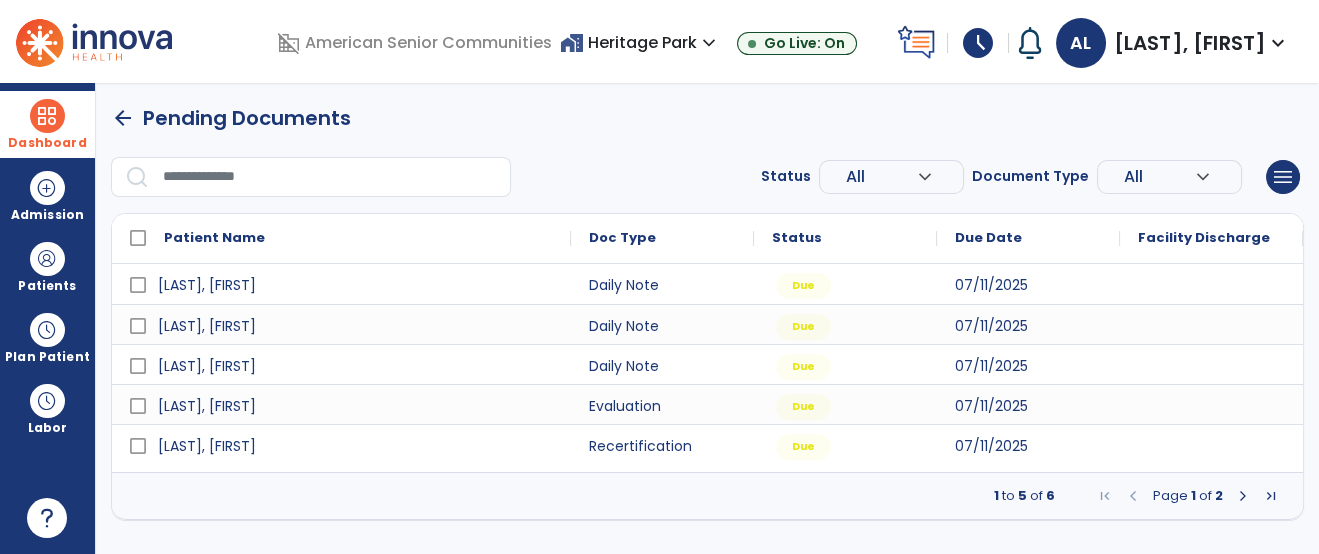 click at bounding box center [1243, 496] 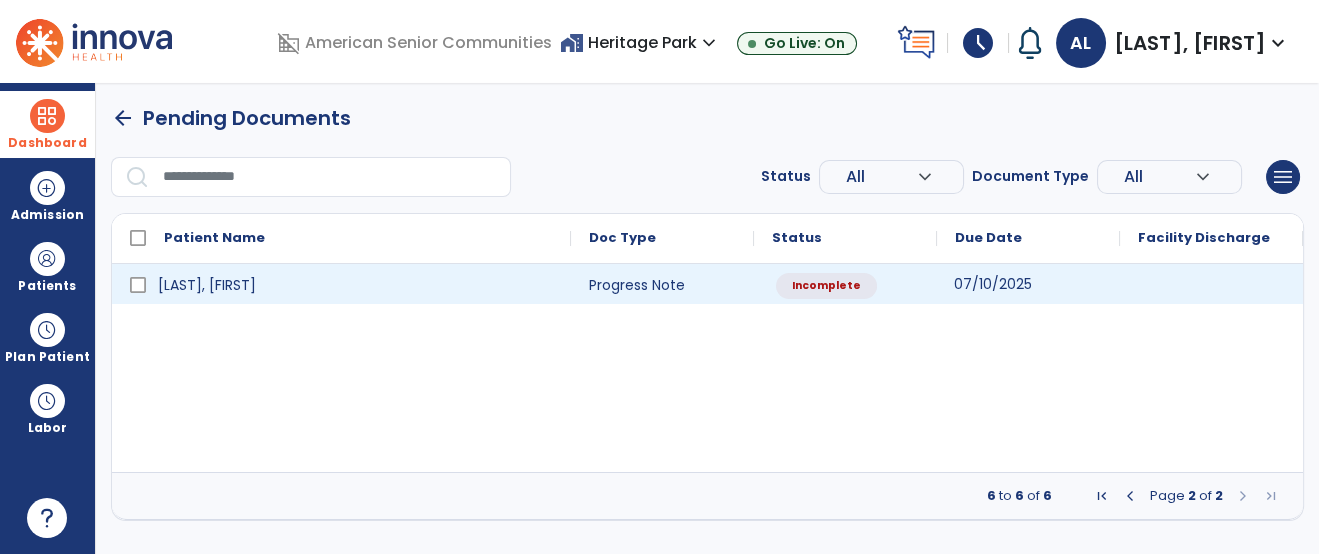 click on "07/10/2025" at bounding box center [993, 284] 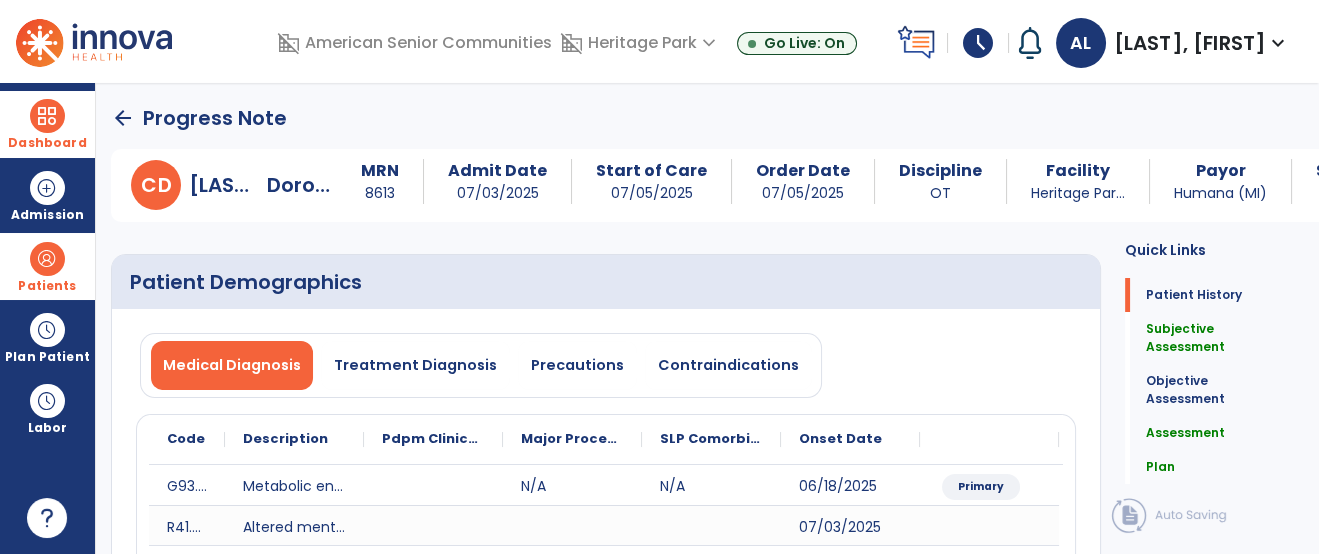click at bounding box center [47, 259] 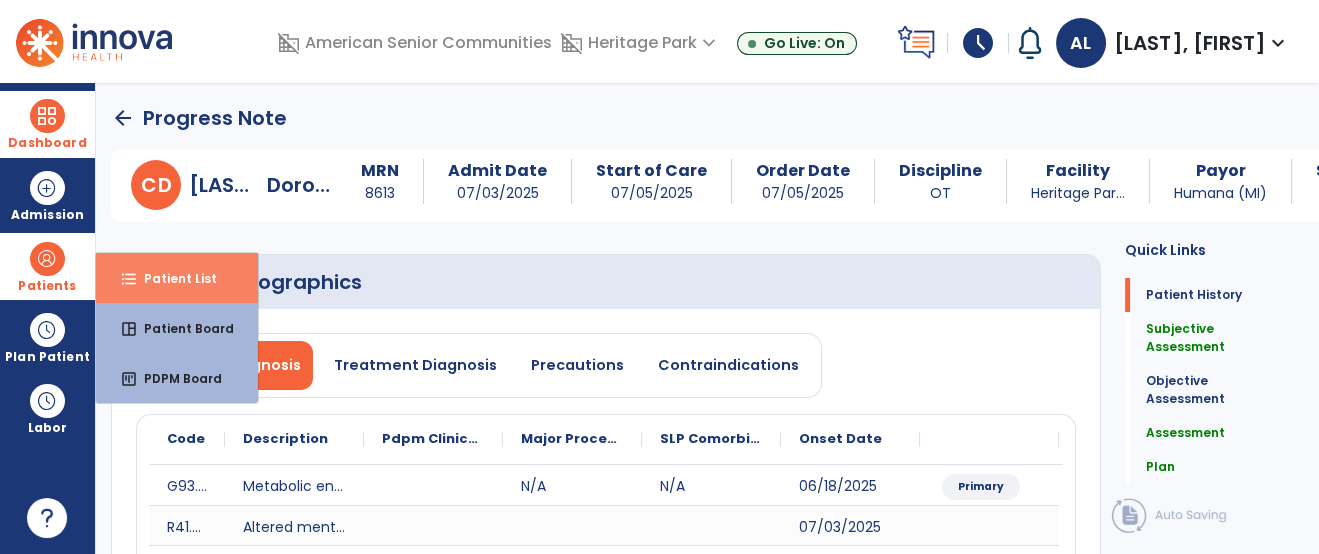 click on "Patient List" at bounding box center (172, 278) 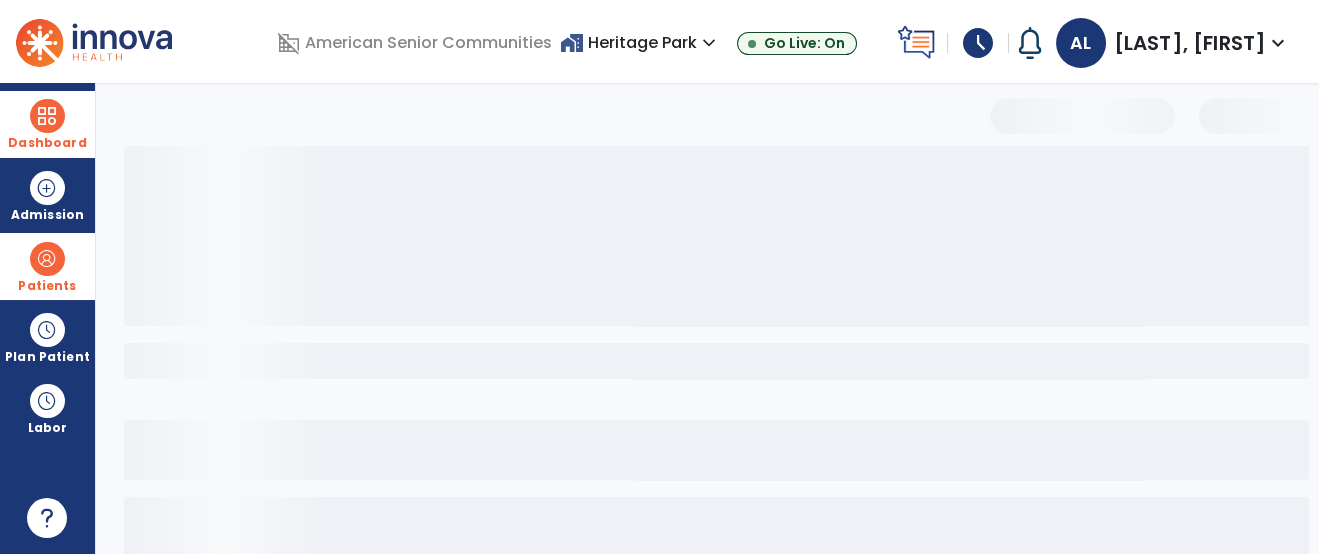 select on "***" 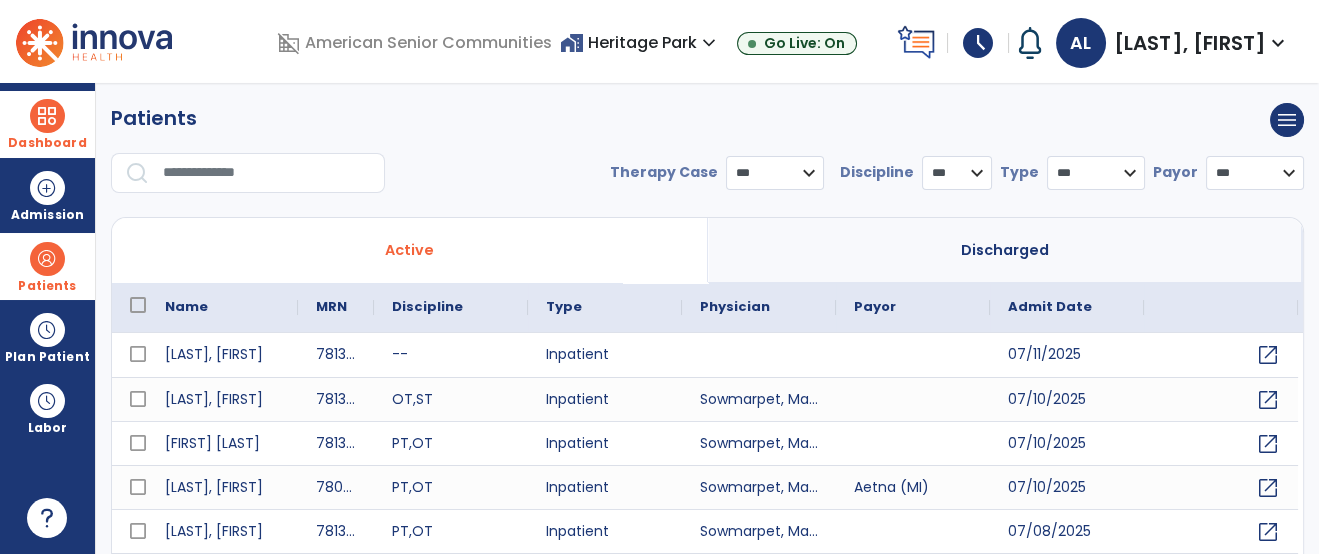 click at bounding box center (267, 173) 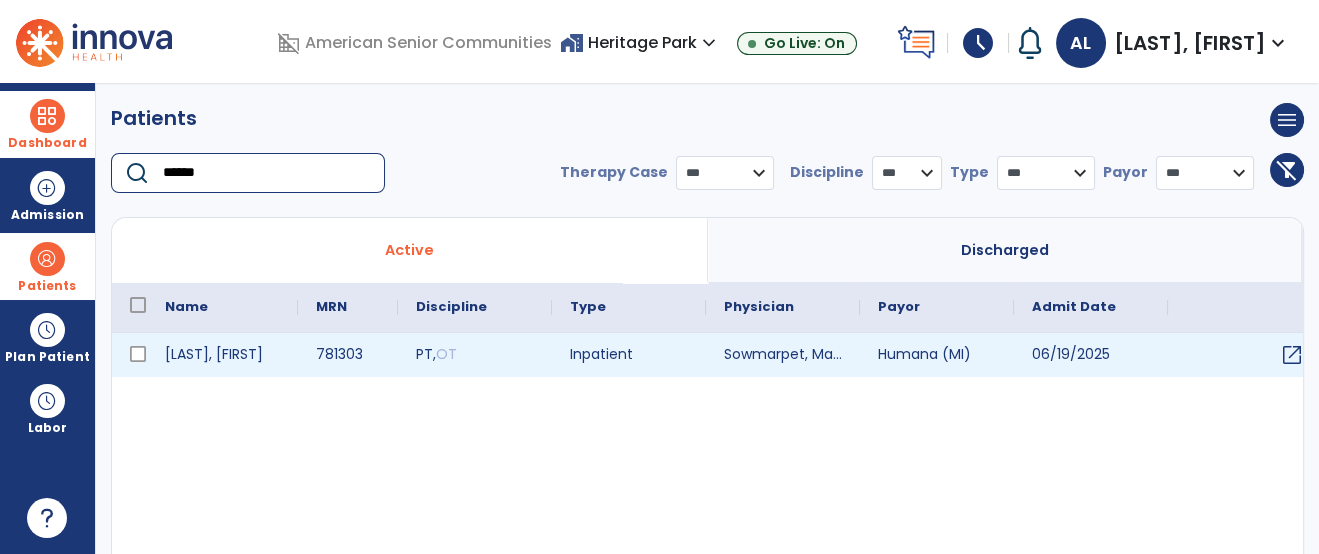 type on "******" 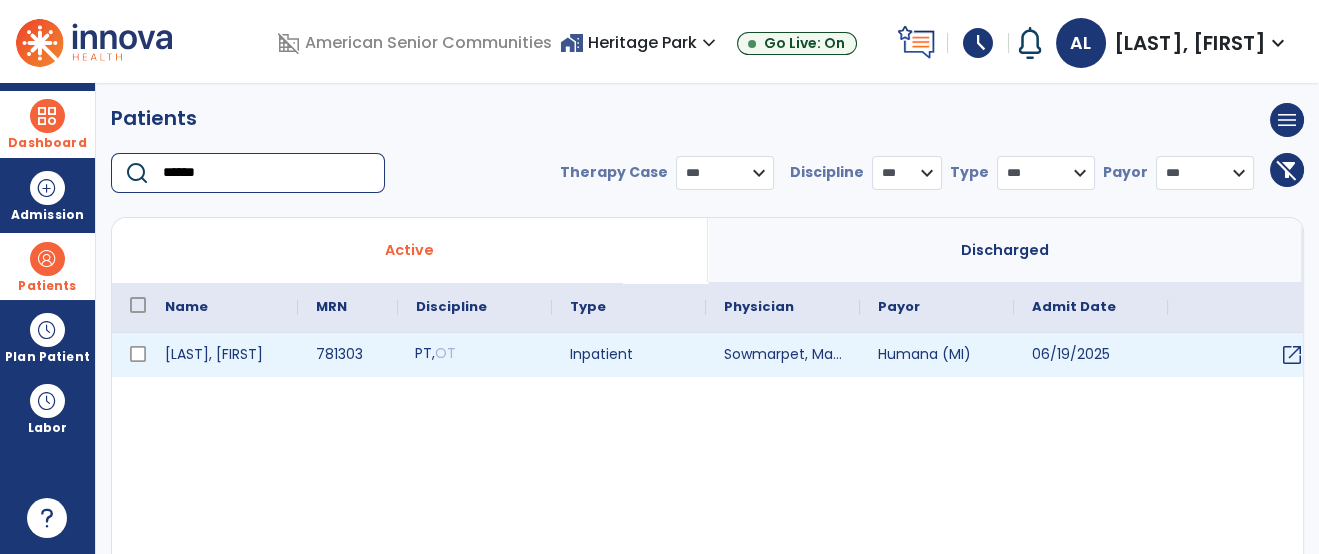 click on "PT , OT" at bounding box center (475, 355) 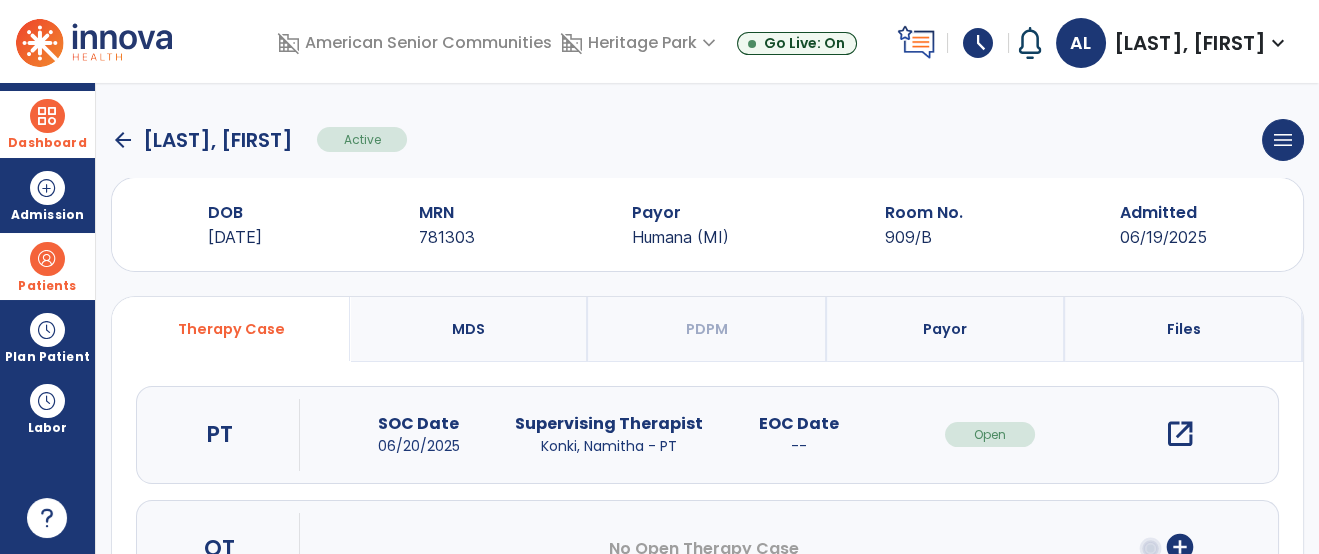 click on "arrow_back   Gasper, Juanita  Active  menu   Edit Admission   View OBRA Report  DOB 04/21/1943 MRN 781303 Payor Humana (MI) Room No. 909/B Admitted 06/19/2025  Therapy Case   MDS   PDPM   Payor   Files  PT SOC Date 06/20/2025 Supervising Therapist Konki, Namitha - PT EOC Date   --    Open  open_in_new  OT No Open Therapy Case  add_circle
Case No.
01" at bounding box center [707, 318] 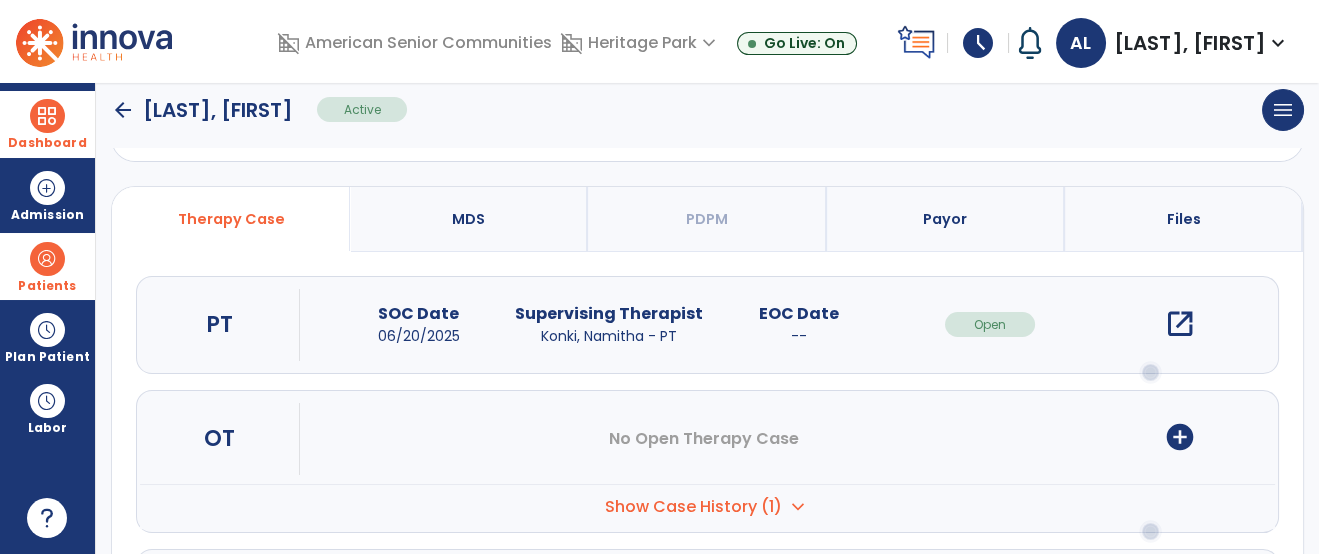 scroll, scrollTop: 177, scrollLeft: 0, axis: vertical 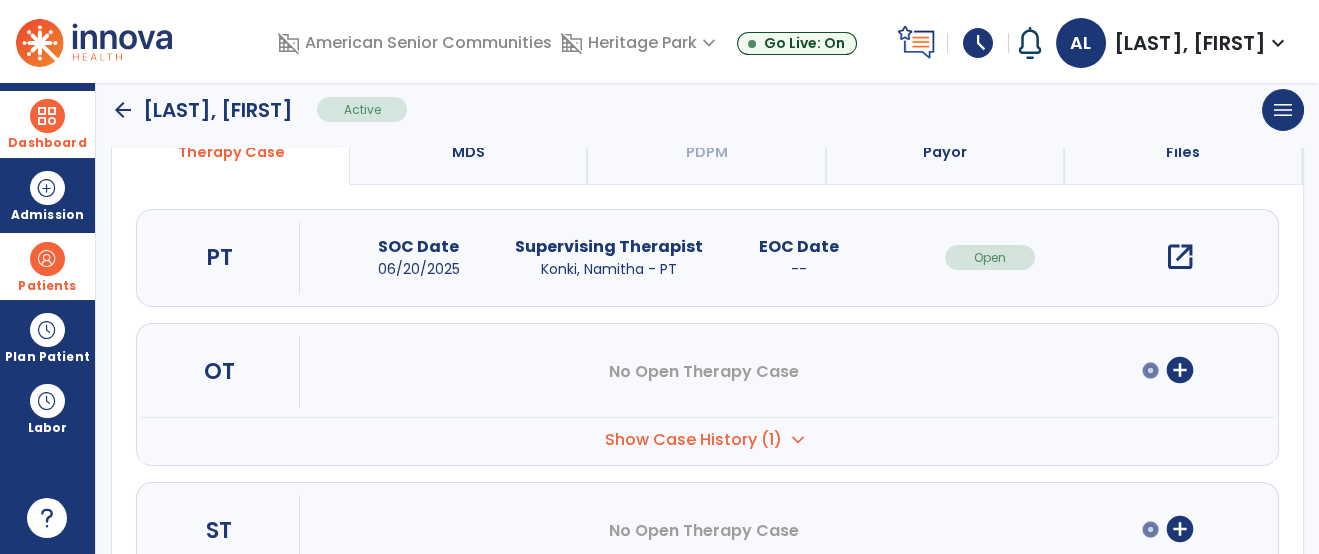 click on "add_circle" at bounding box center [1180, 370] 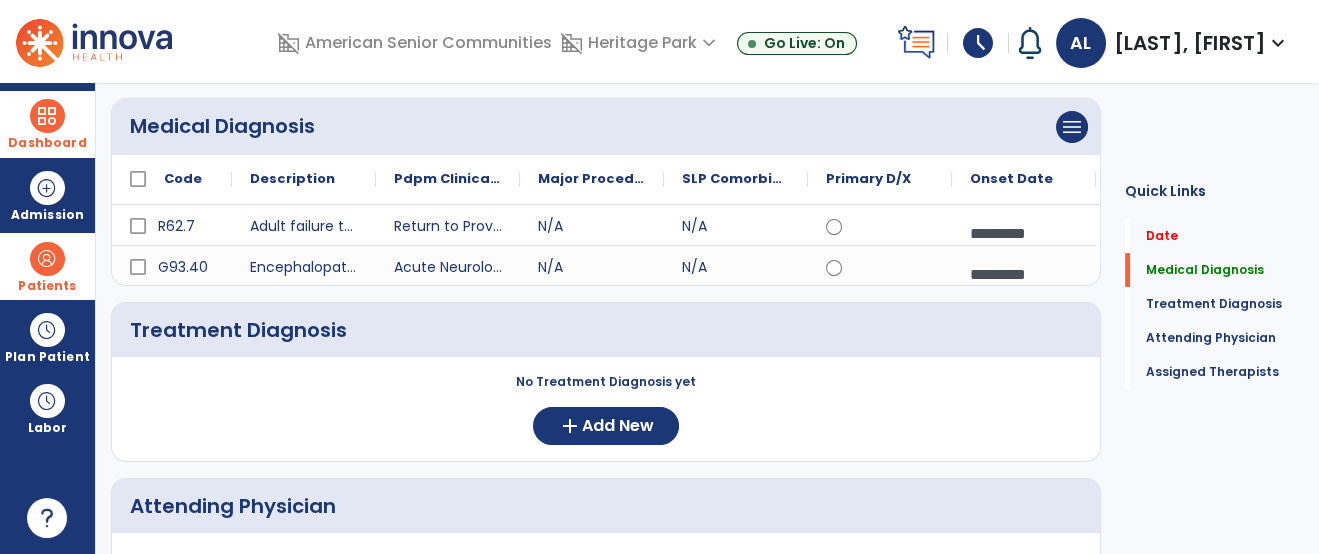 click on "Quick Links  Date   Date   Medical Diagnosis   Medical Diagnosis   Treatment Diagnosis   Treatment Diagnosis   Attending Physician   Attending Physician   Assigned Therapists   Assigned Therapists" 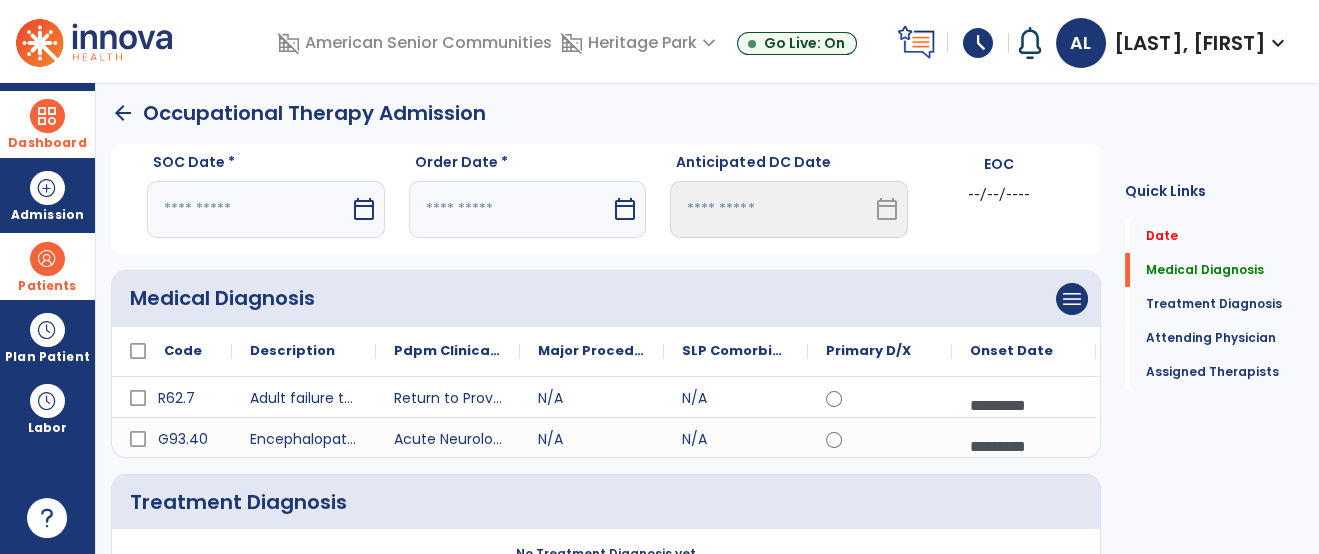 scroll, scrollTop: 0, scrollLeft: 0, axis: both 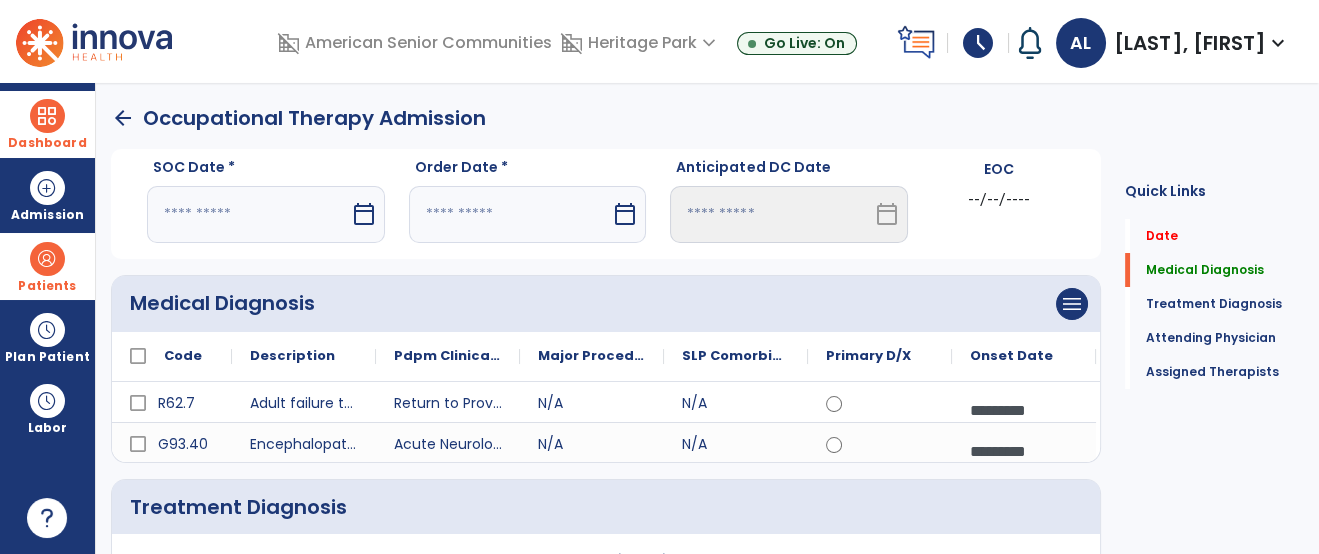 click at bounding box center [248, 214] 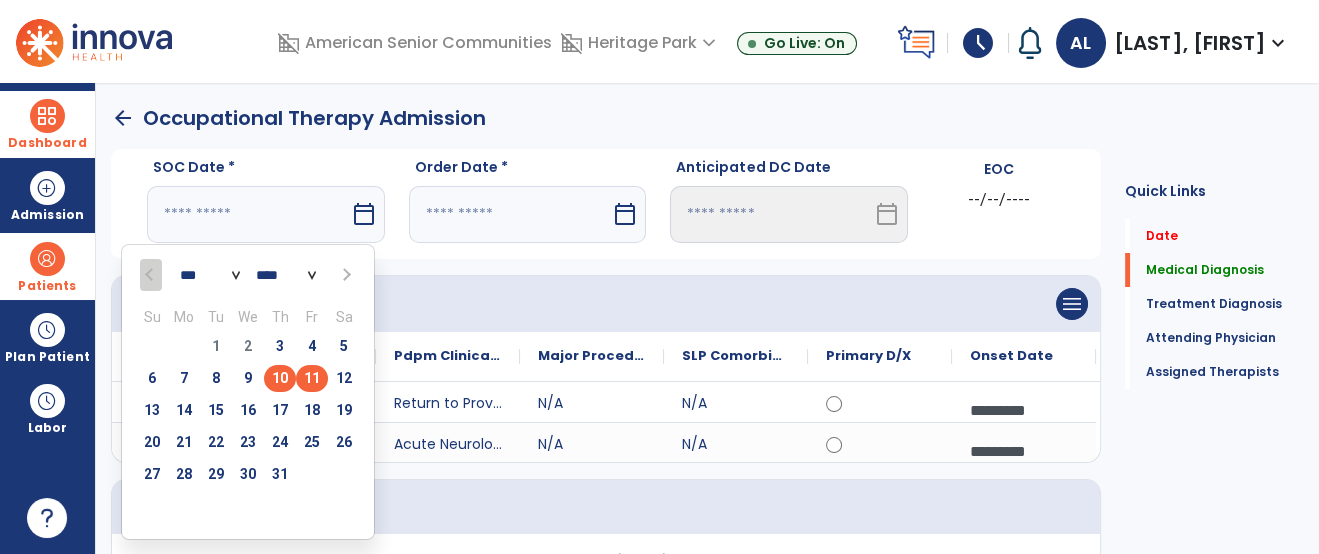 click on "10" at bounding box center (280, 378) 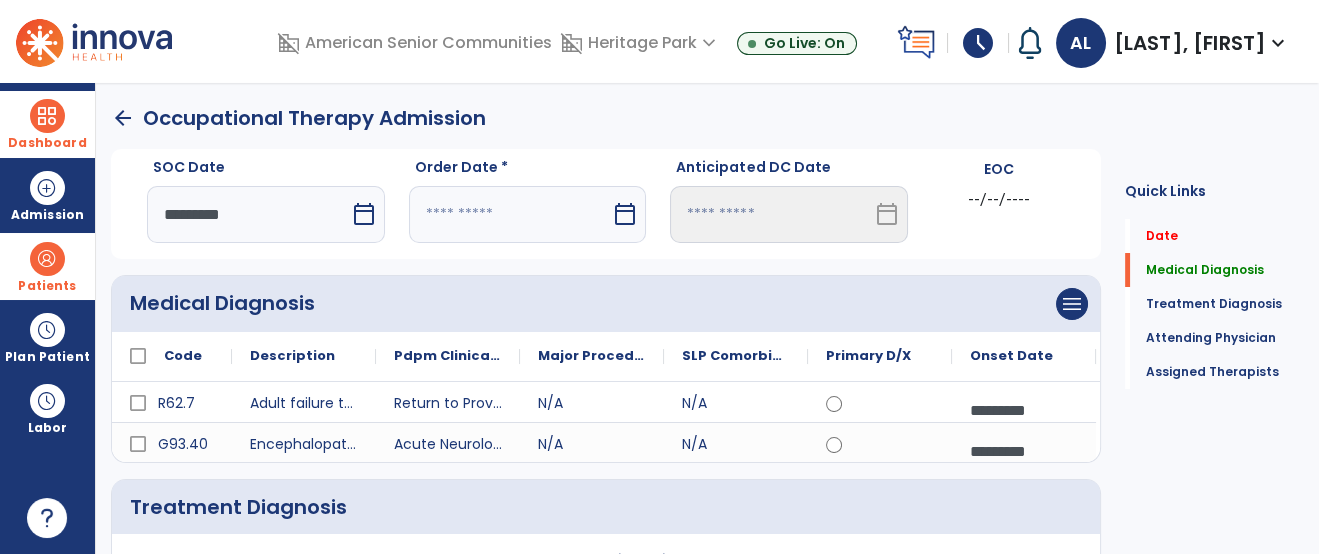 click on "*********" at bounding box center [248, 214] 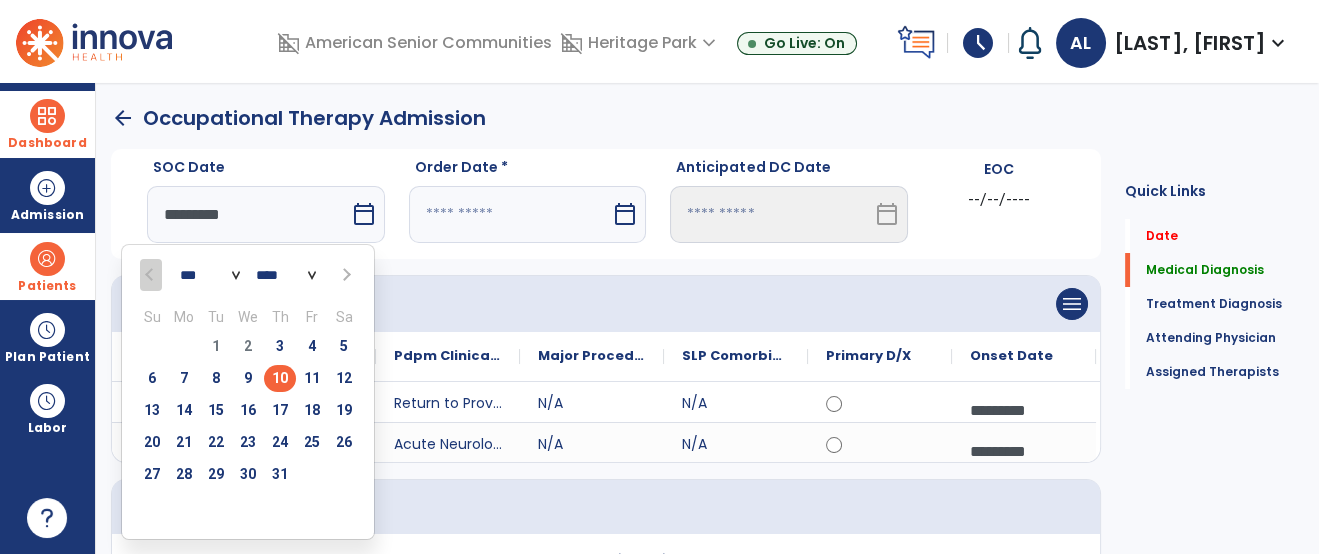 click at bounding box center (510, 214) 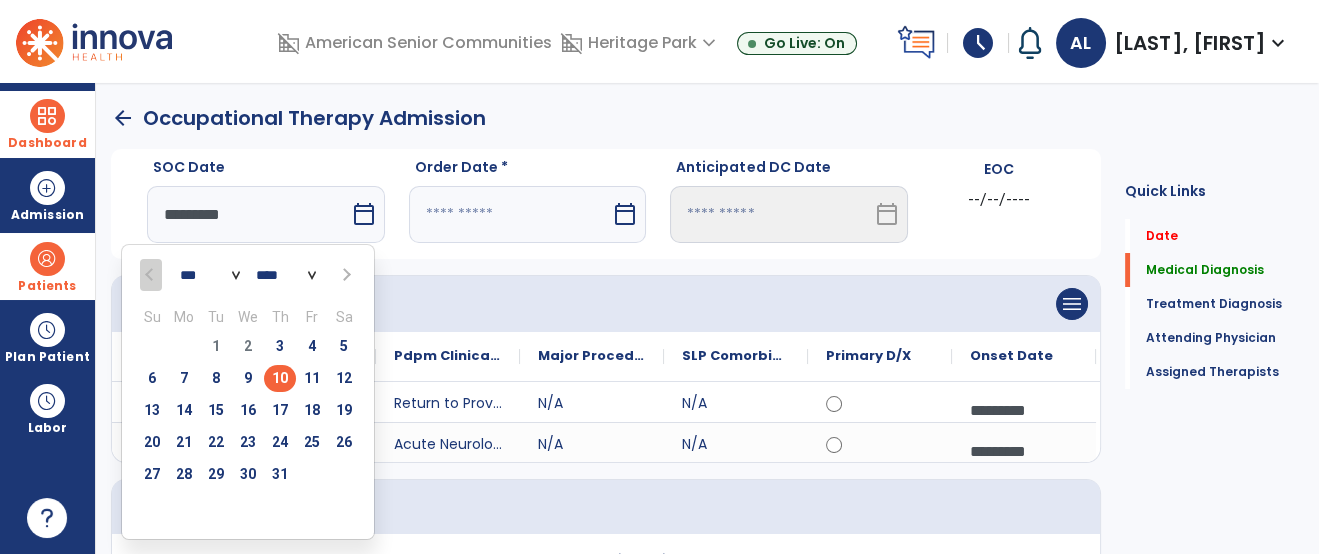select on "*" 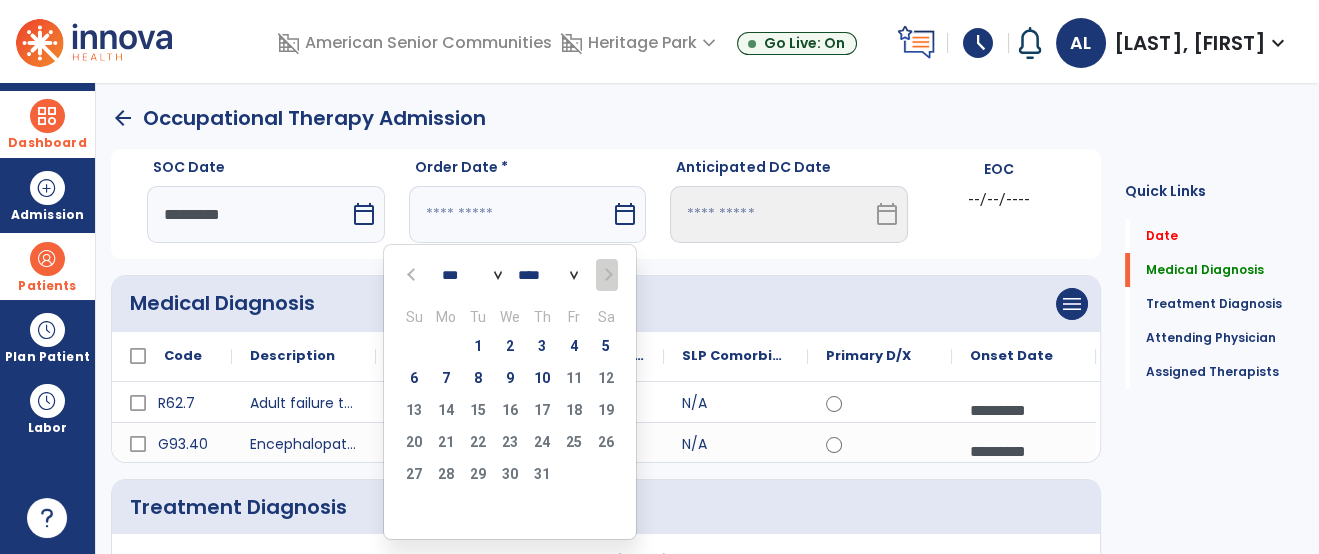 click on "calendar_today" at bounding box center (364, 214) 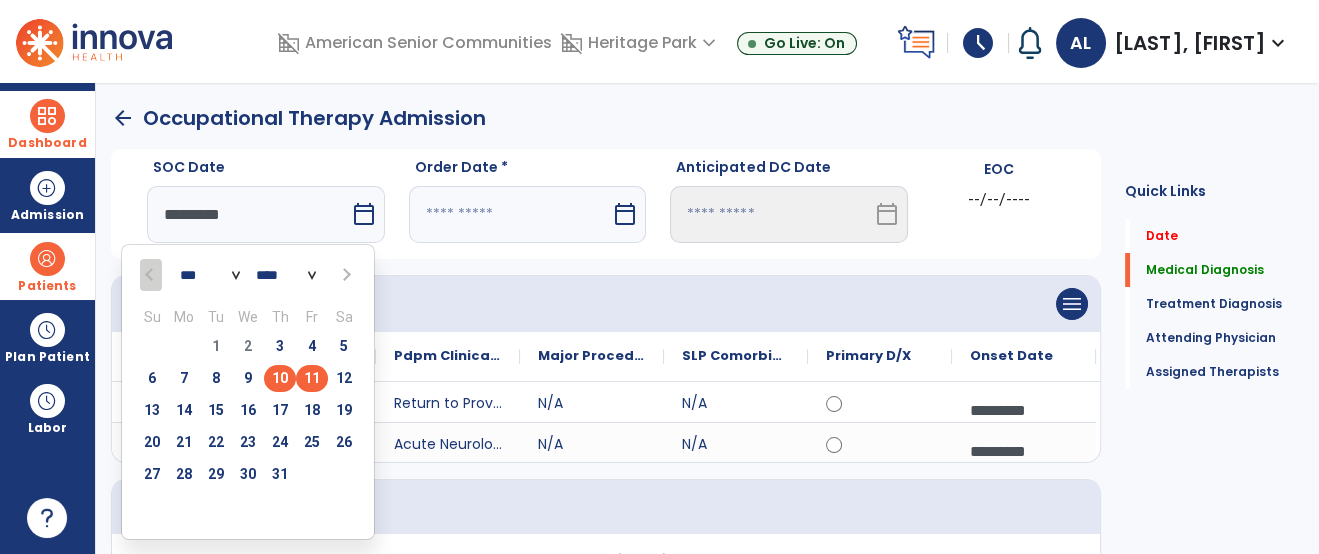 click on "11" at bounding box center [312, 378] 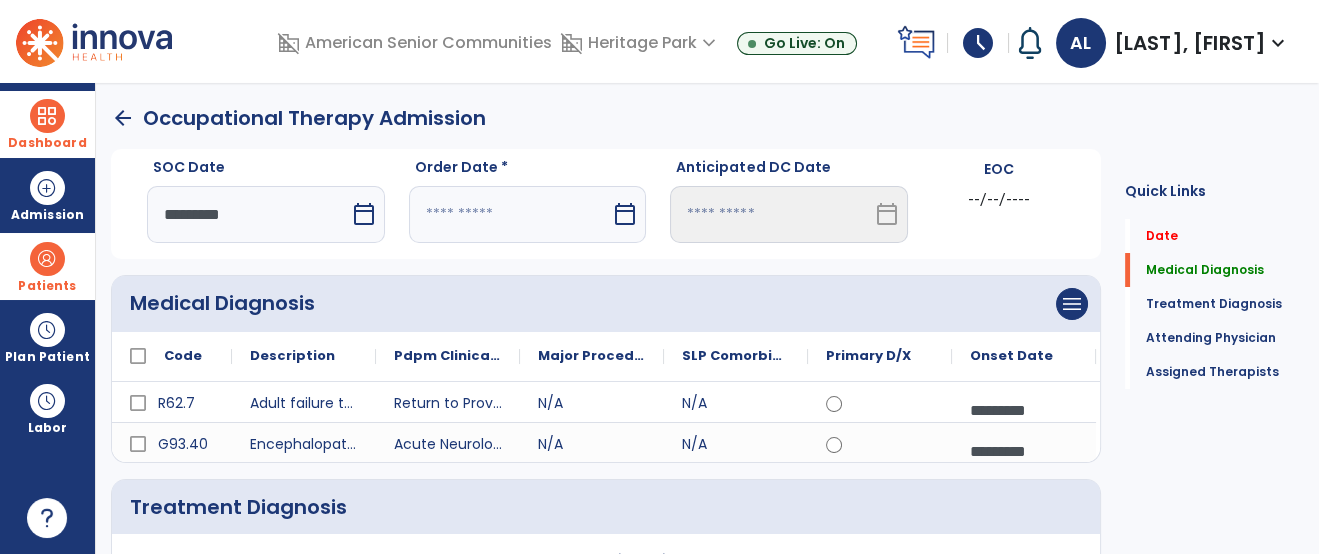 click at bounding box center [510, 214] 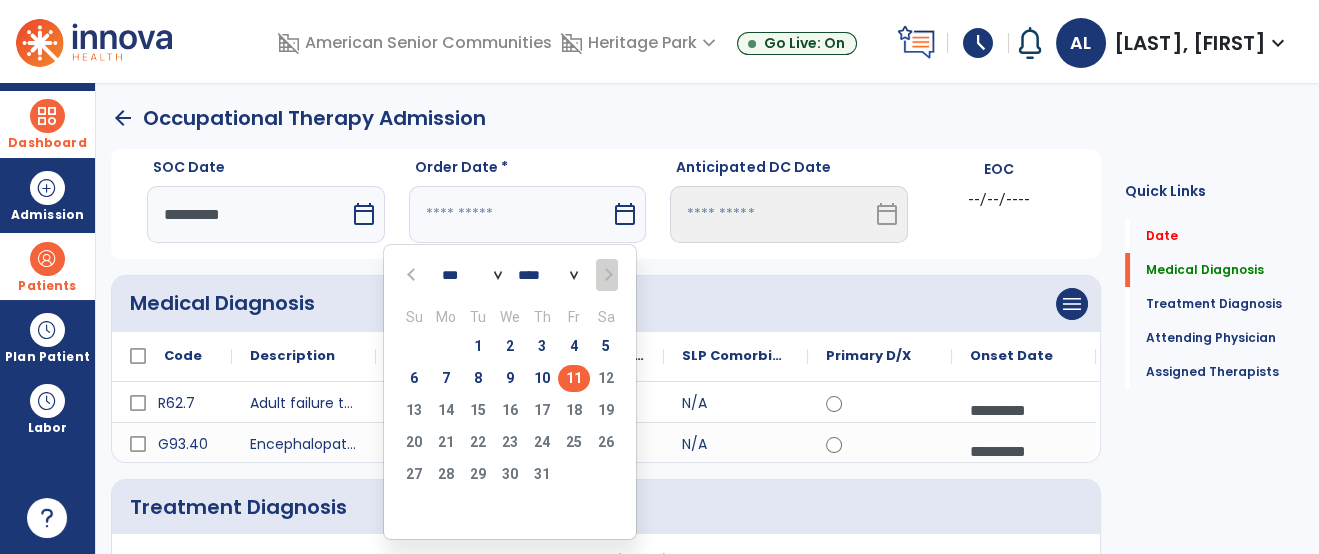 click on "11" at bounding box center [574, 378] 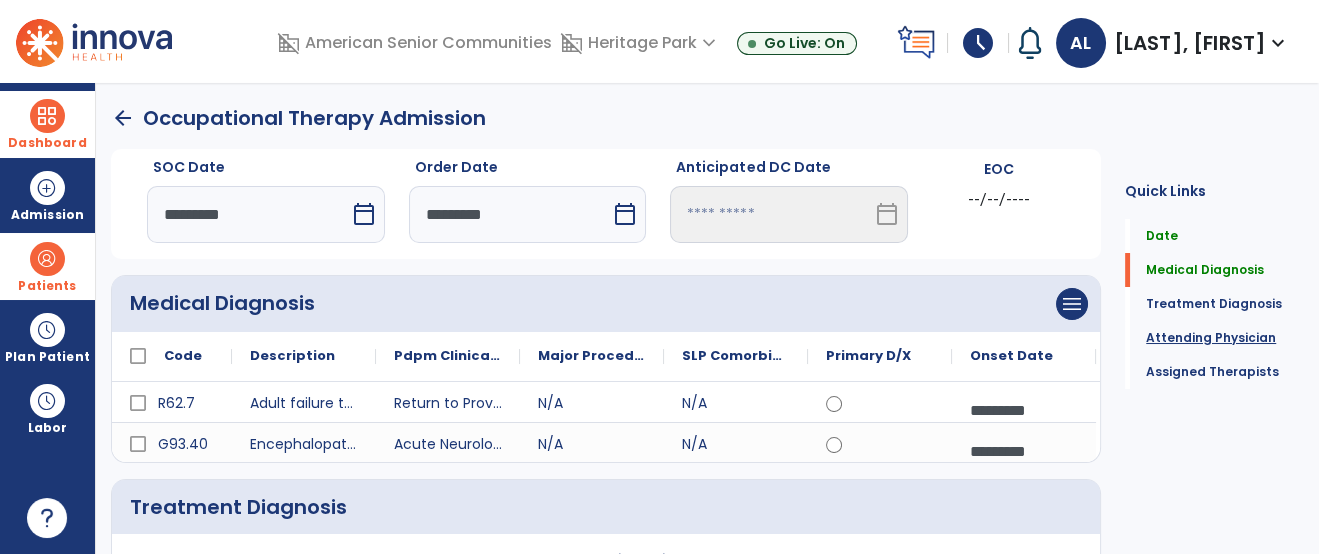 click on "Attending Physician" 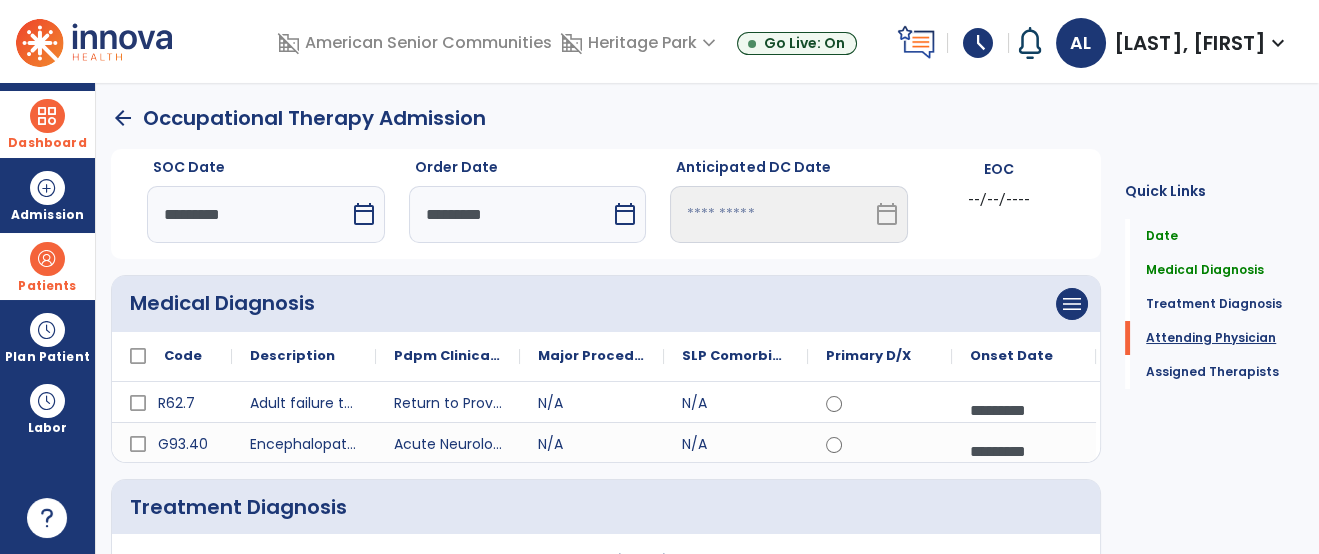 scroll, scrollTop: 98, scrollLeft: 0, axis: vertical 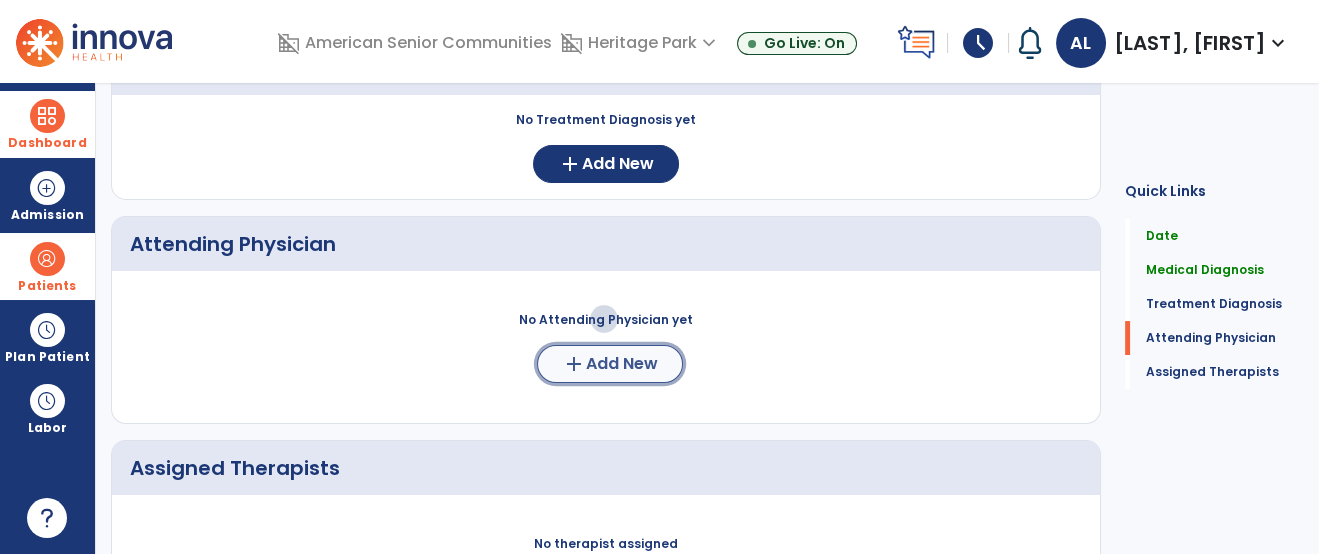 click on "Add New" 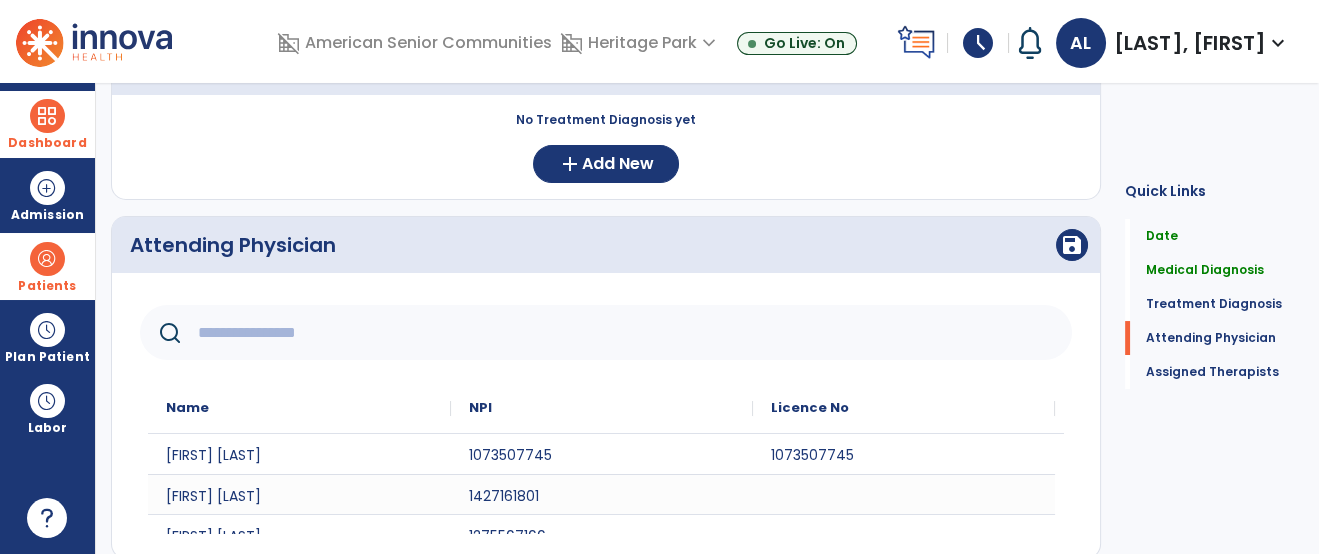 click 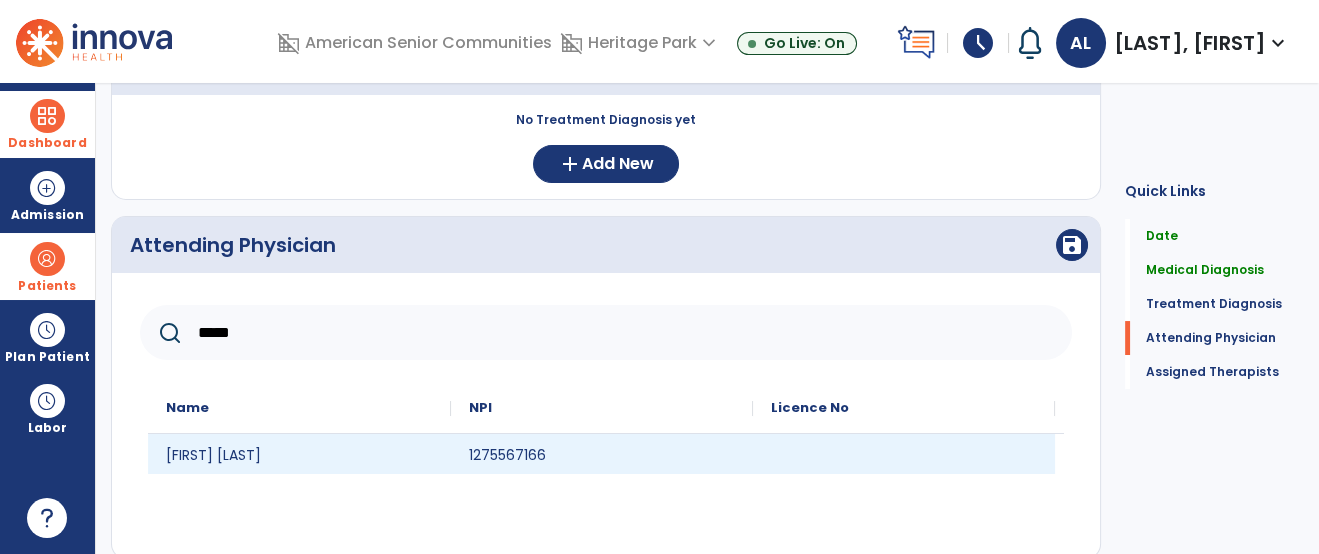 type on "*****" 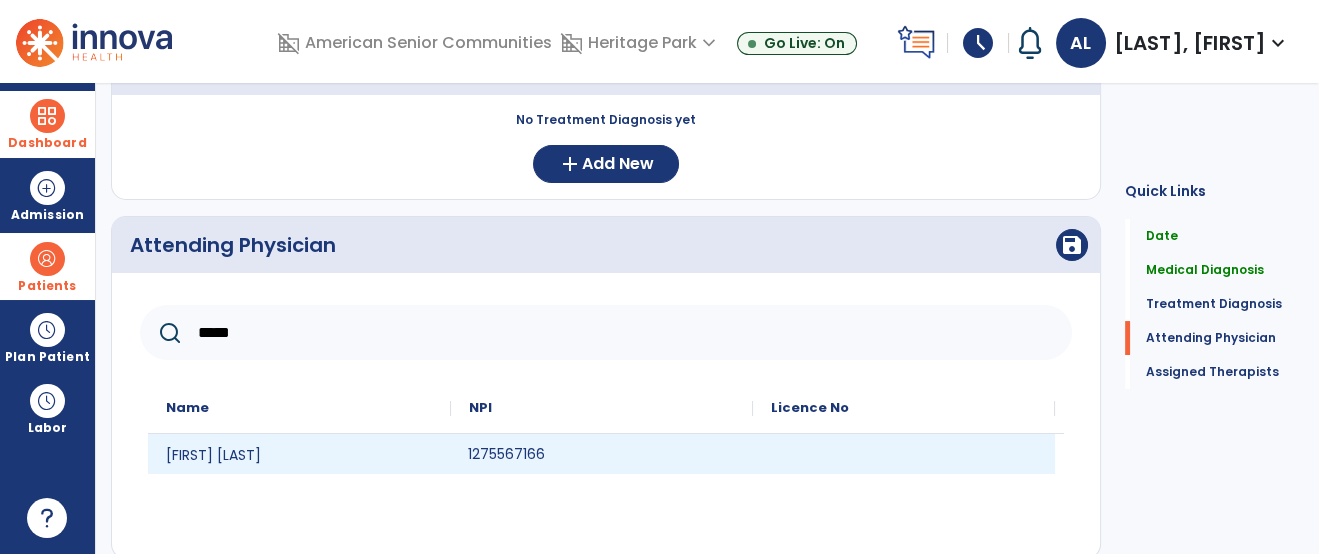 click on "1275567166" 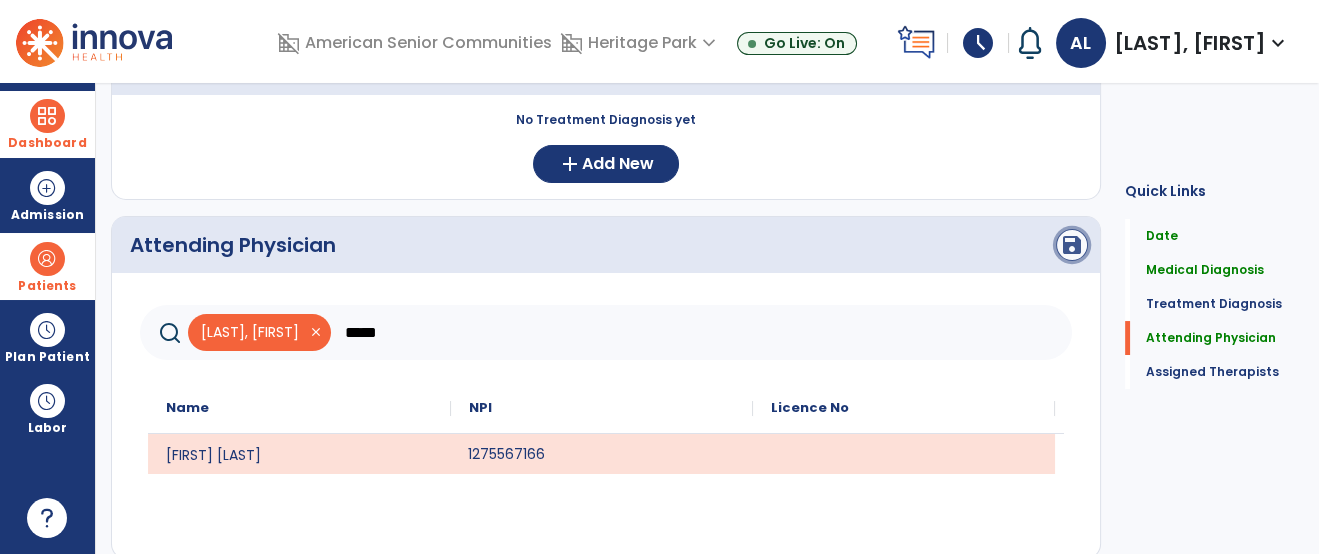 click on "save" 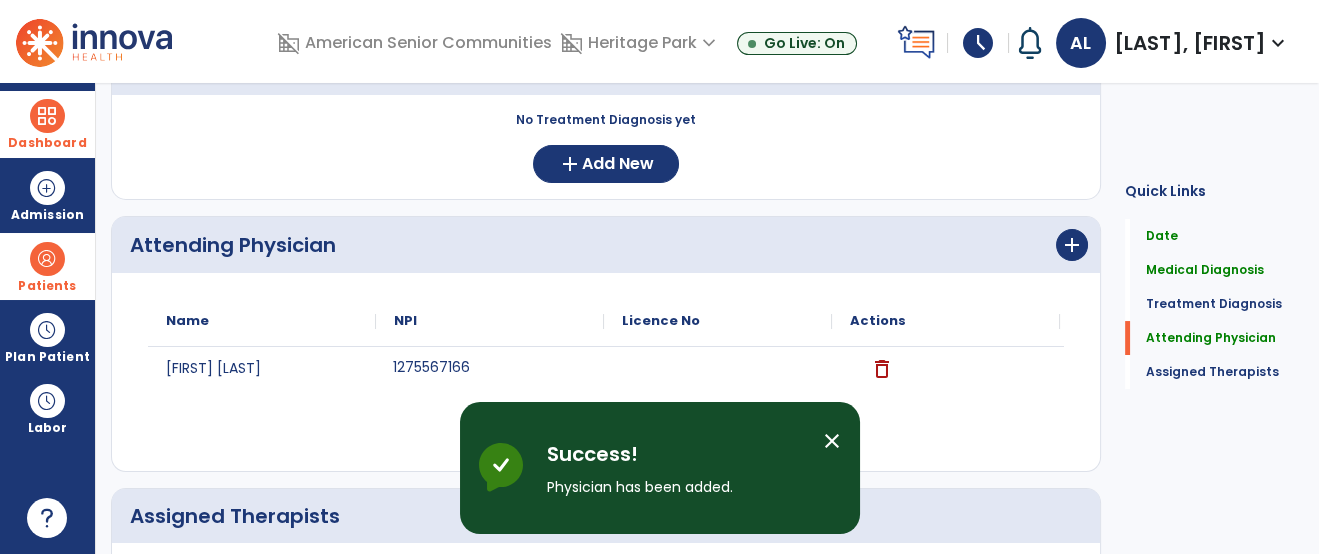click on "Quick Links  Date   Date   Medical Diagnosis   Medical Diagnosis   Treatment Diagnosis   Treatment Diagnosis   Attending Physician   Attending Physician   Assigned Therapists   Assigned Therapists" 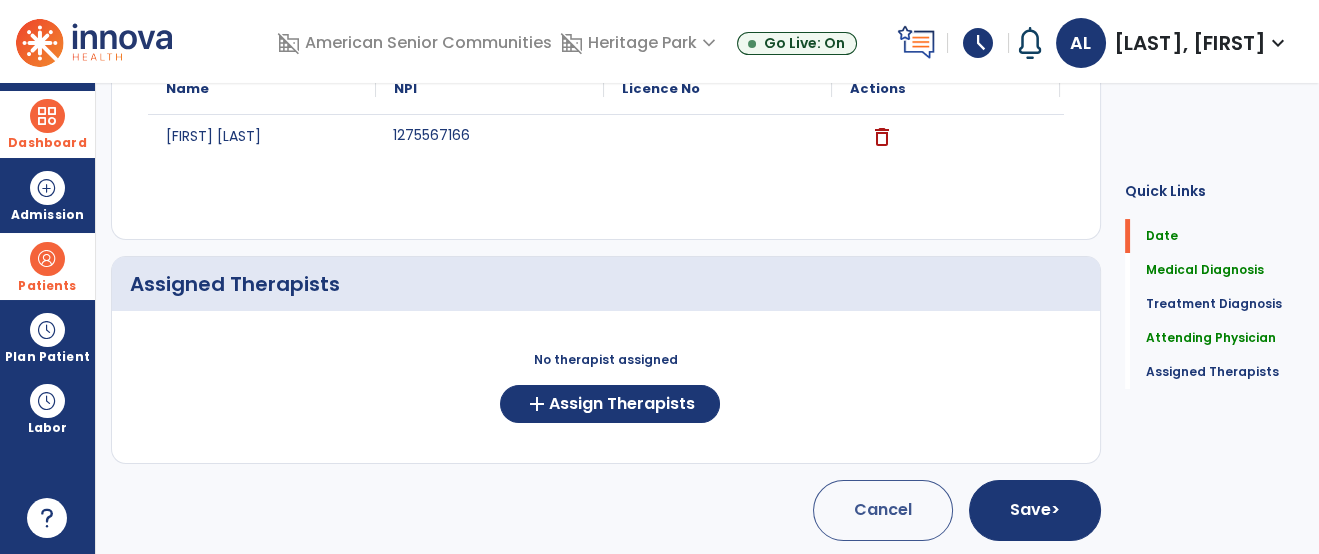 scroll, scrollTop: 672, scrollLeft: 0, axis: vertical 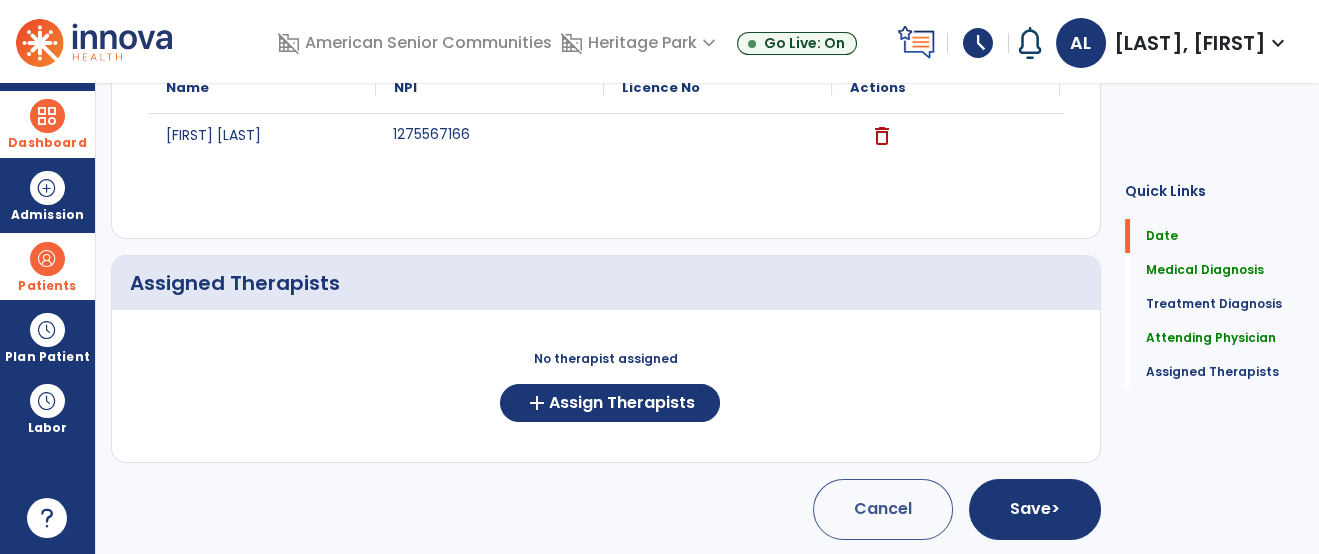 click on "No therapist assigned  add  Assign Therapists" 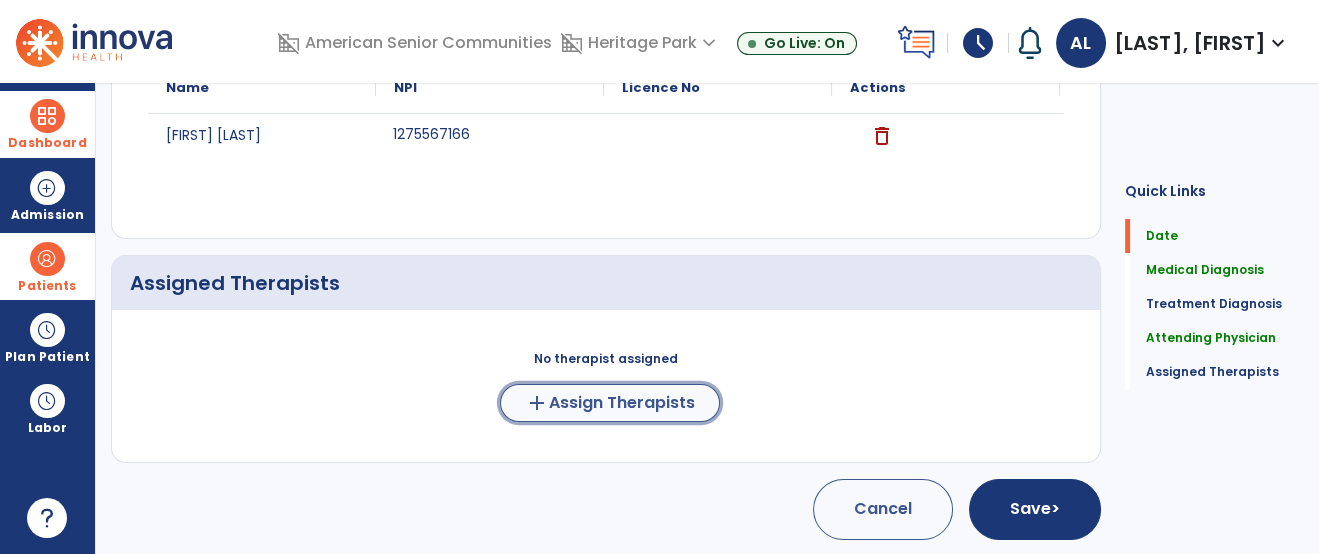 click on "add  Assign Therapists" 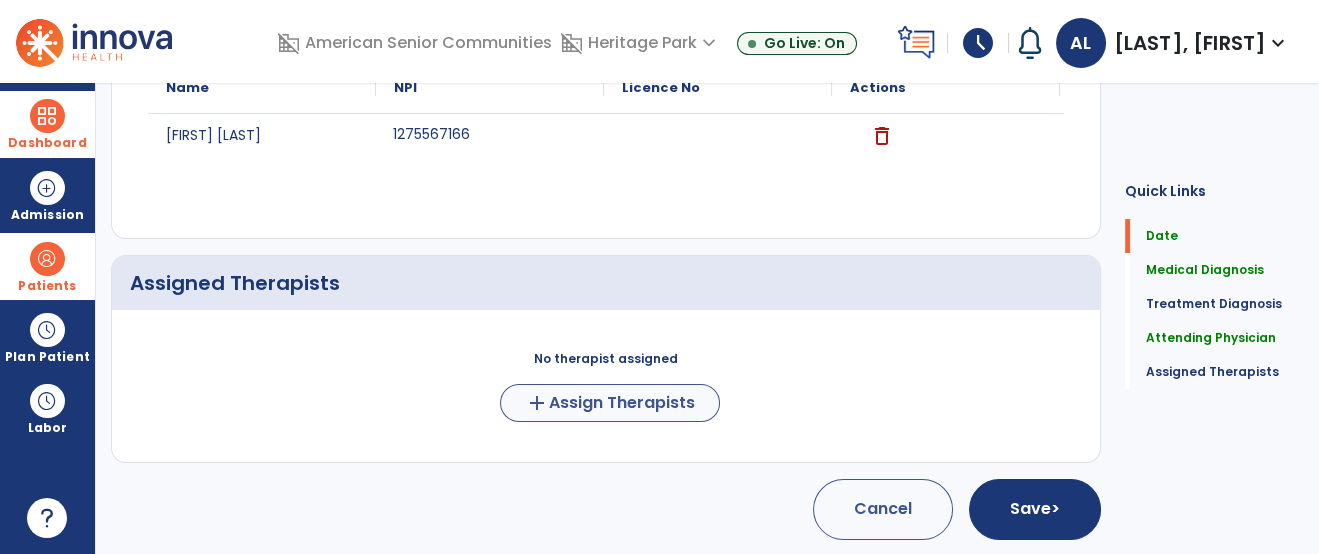 scroll, scrollTop: 669, scrollLeft: 0, axis: vertical 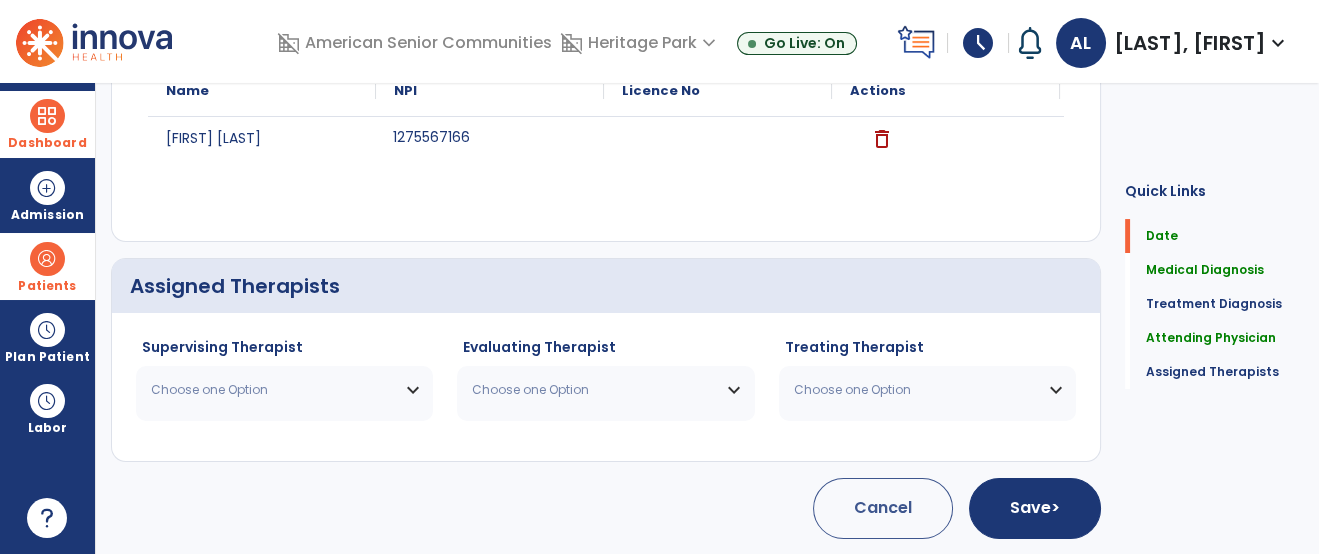 click on "Choose one Option" at bounding box center [272, 390] 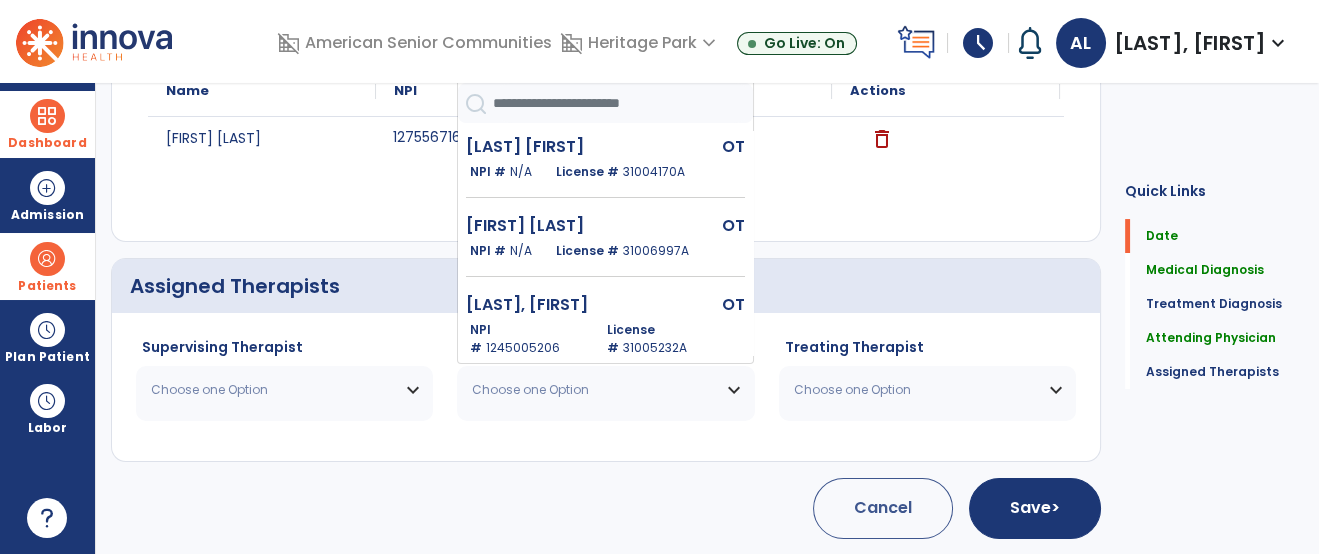 click 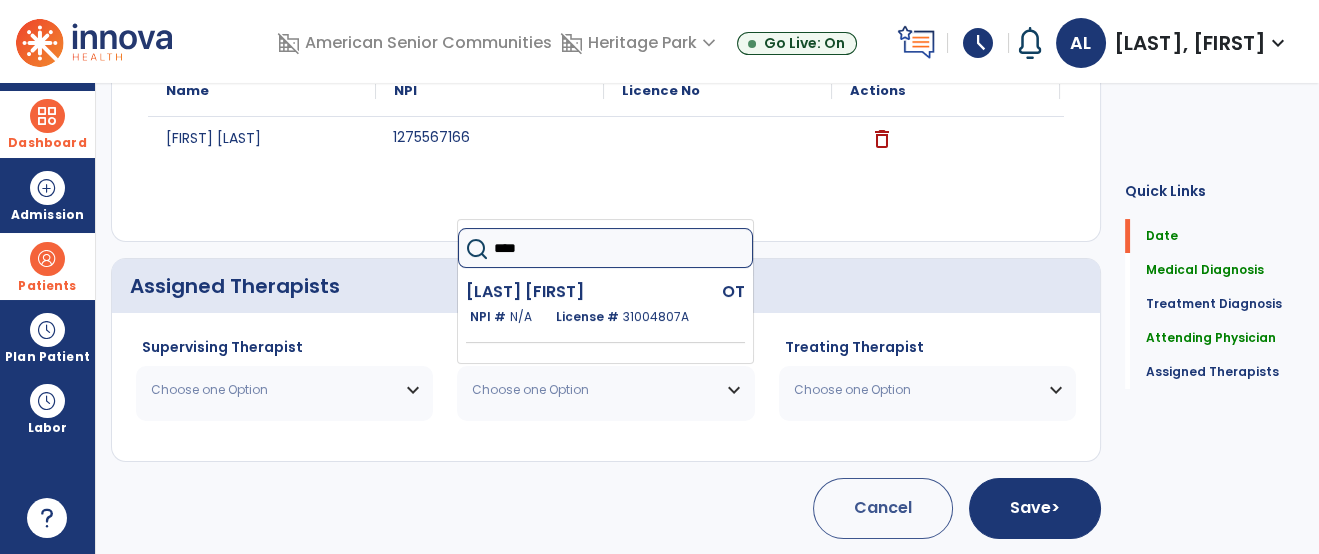 type on "*****" 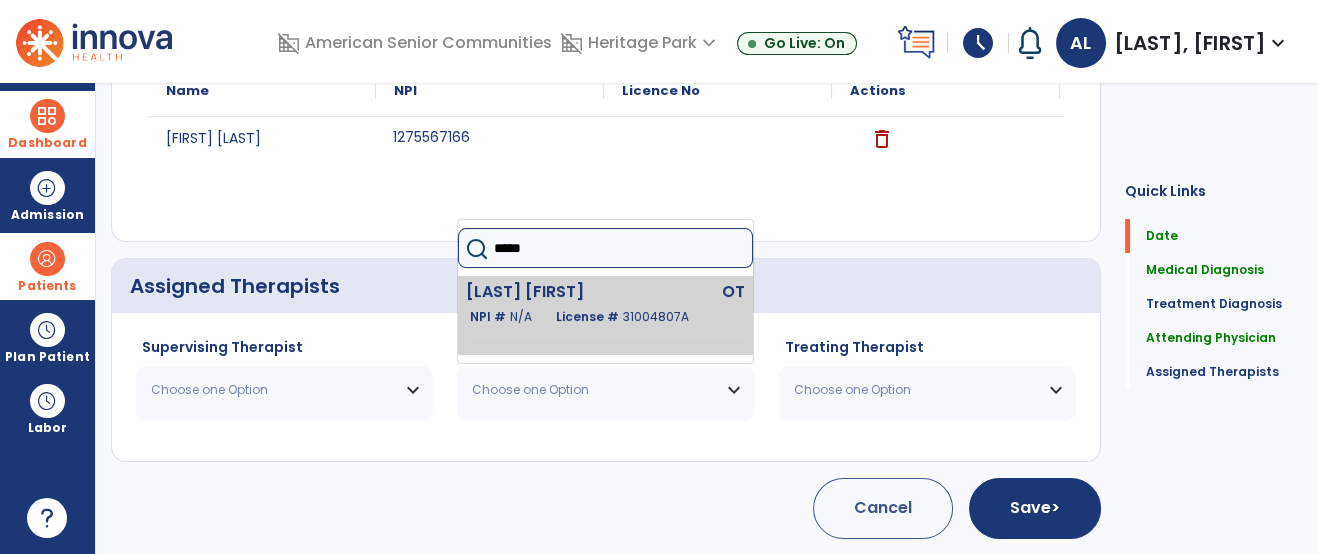 click on "Leist Ashlee  OT   NPI #  N/A   License #  31004807A" 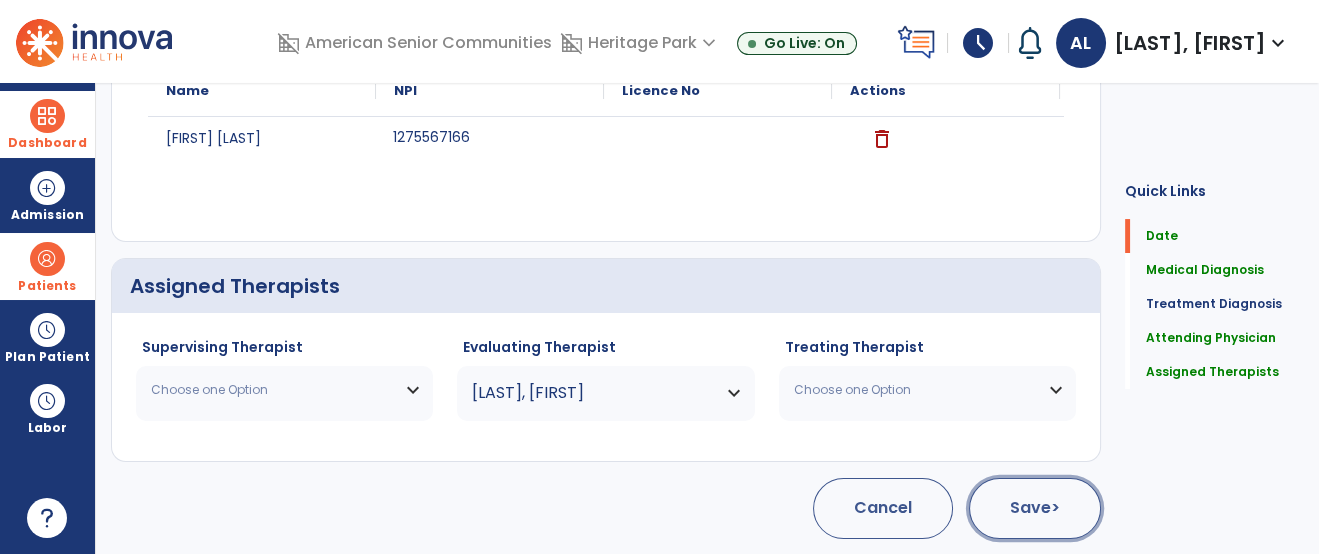 click on "Save  >" 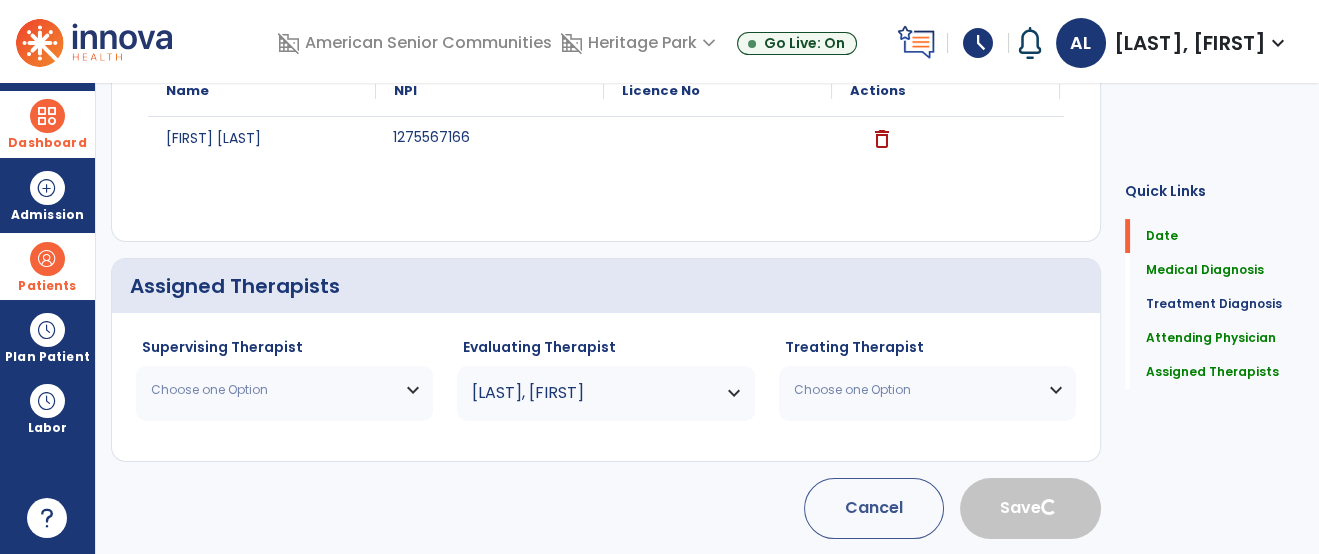 type 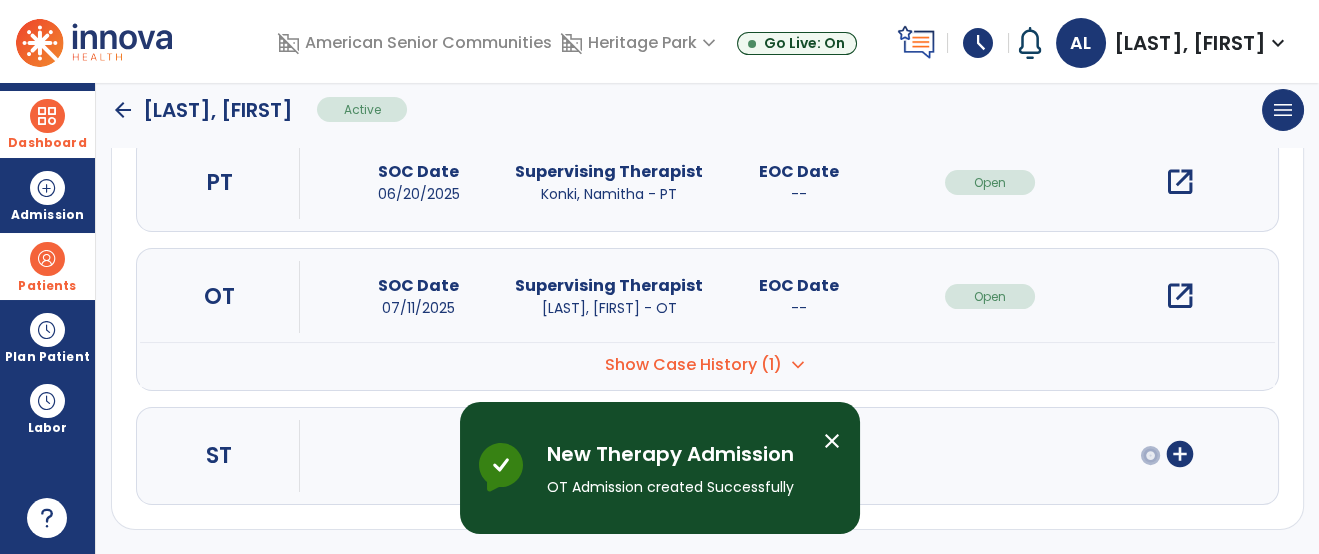 scroll, scrollTop: 251, scrollLeft: 0, axis: vertical 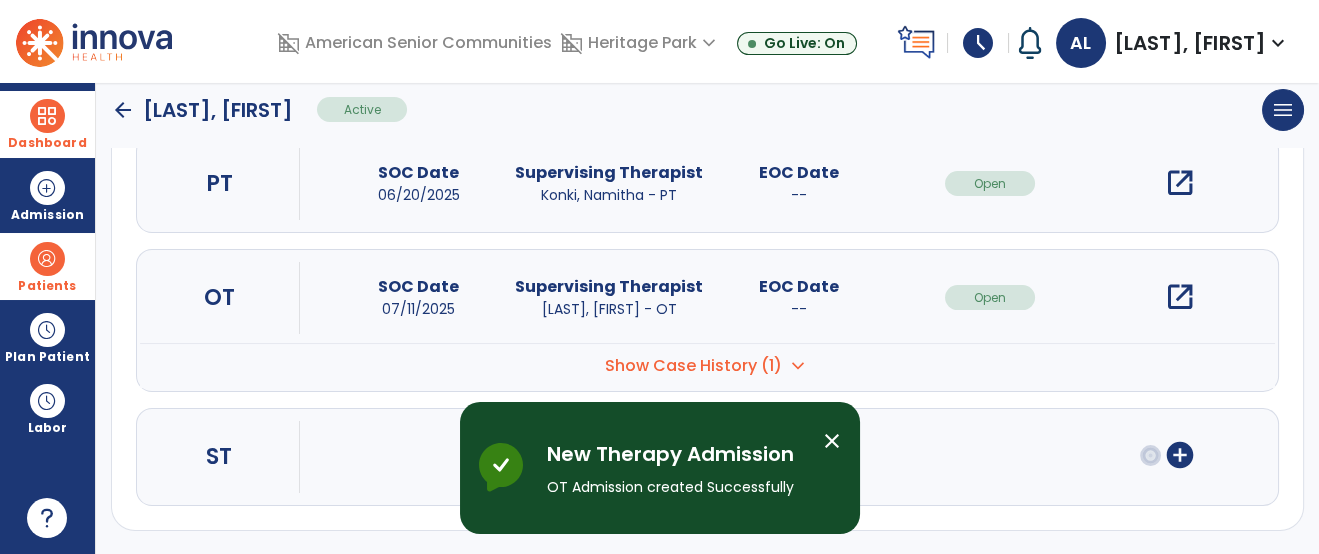 click on "open_in_new" at bounding box center [1180, 297] 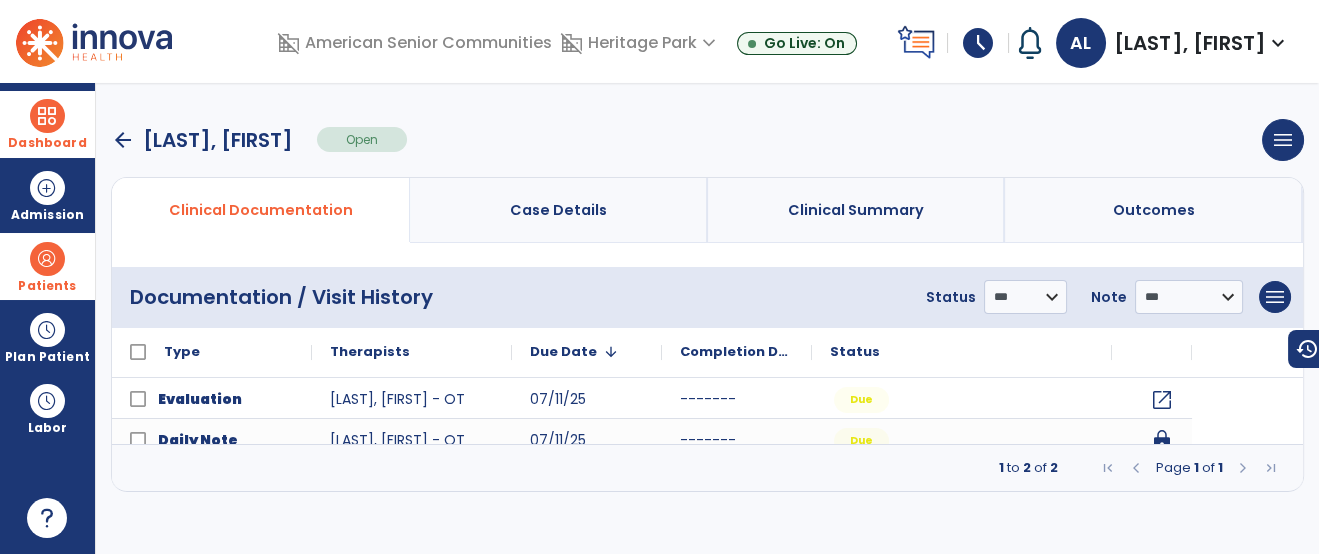 scroll, scrollTop: 0, scrollLeft: 0, axis: both 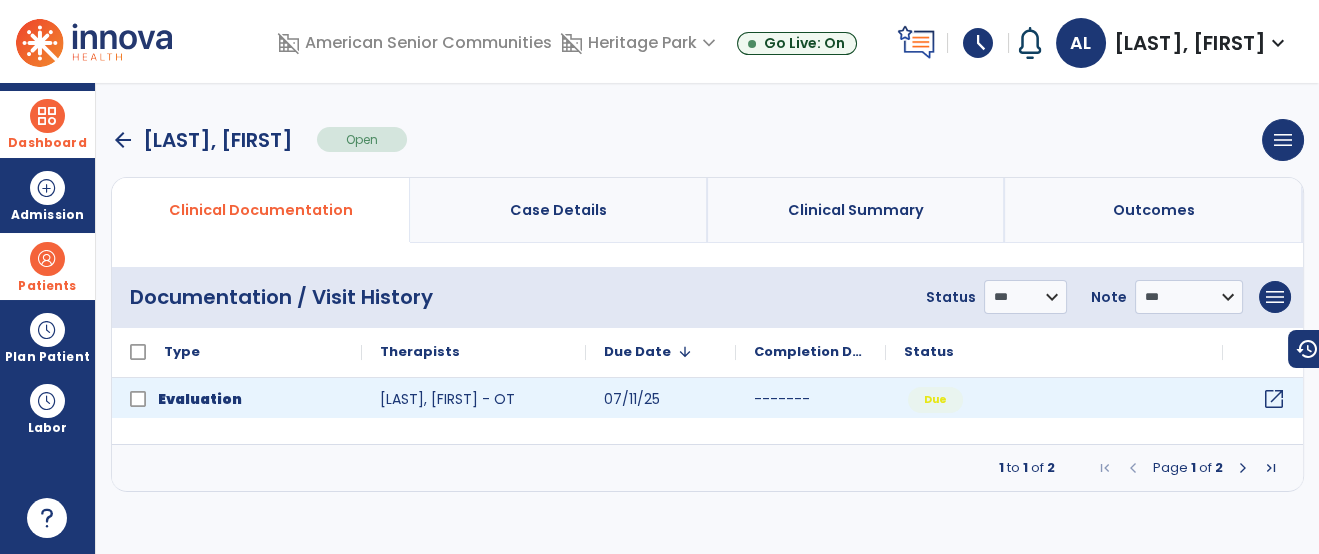 click on "open_in_new" 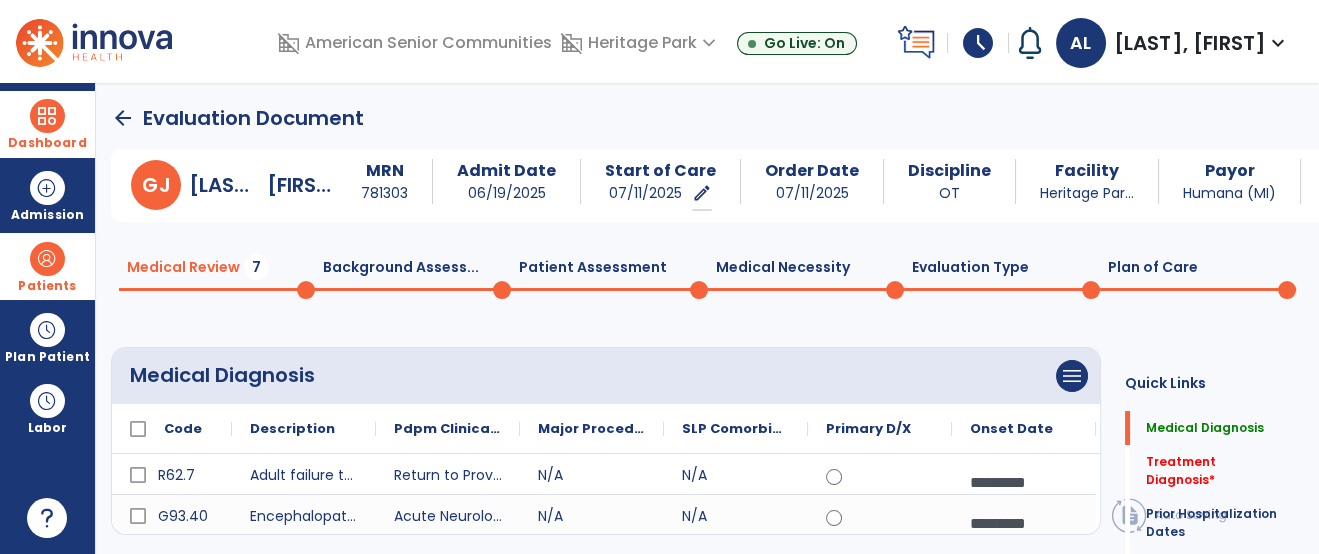 click on "Quick Links  Medical Diagnosis   Medical Diagnosis   Treatment Diagnosis   *  Treatment Diagnosis   *  Prior Hospitalization Dates   Prior Hospitalization Dates   Past Medical History   *  Past Medical History   *  Reason For Referral   *  Reason For Referral   *  Chief Complaint   *  Chief Complaint   *  Precautions   *  Precautions   *  Contraindications   *  Contraindications   *  Medications   *  Medications   *" 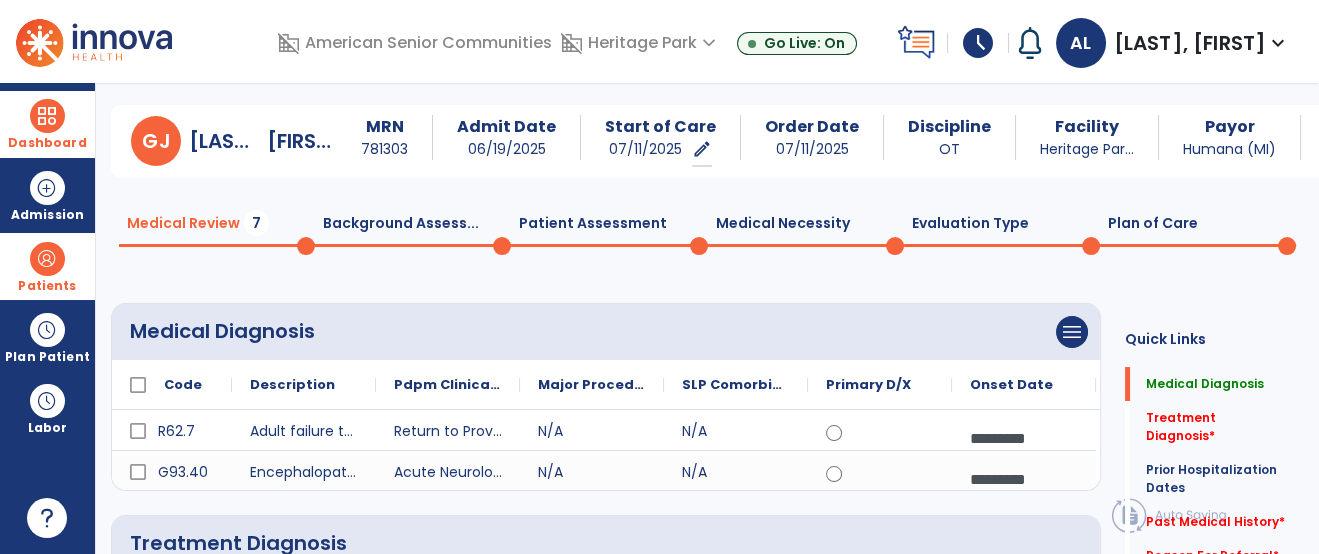 click on "Patient Assessment  0" 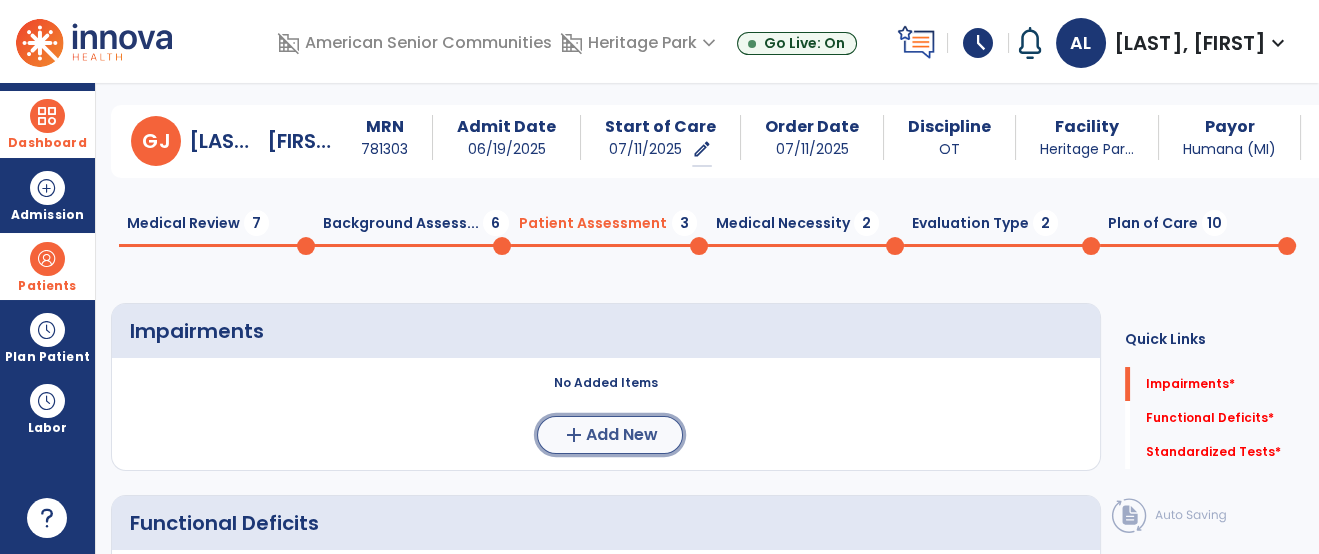 click on "add" 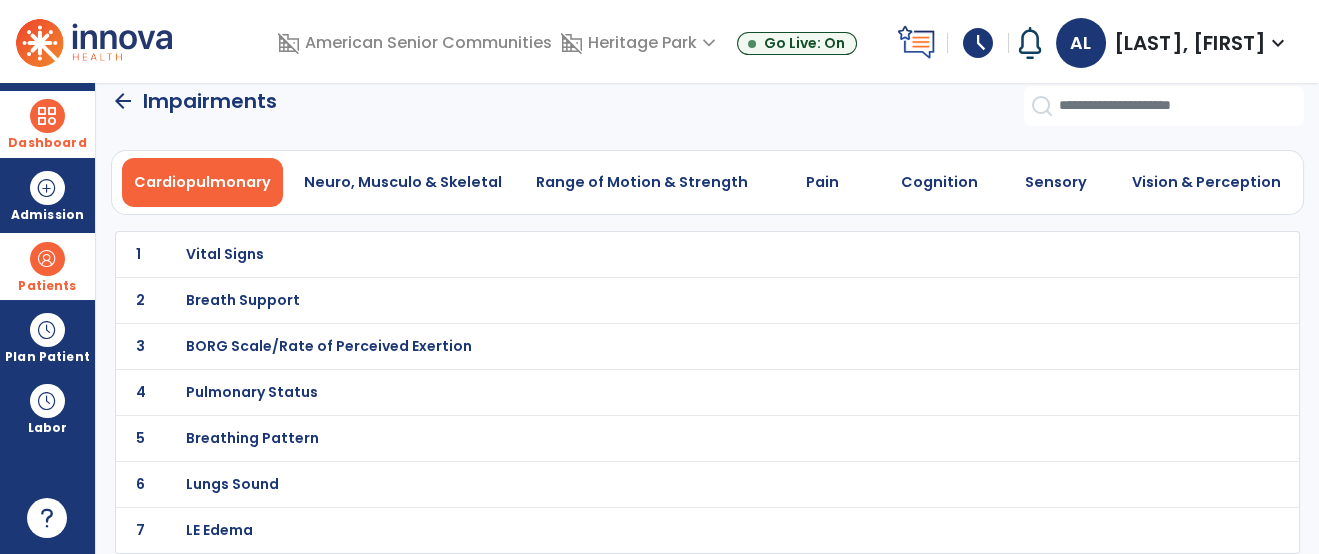 scroll, scrollTop: 16, scrollLeft: 0, axis: vertical 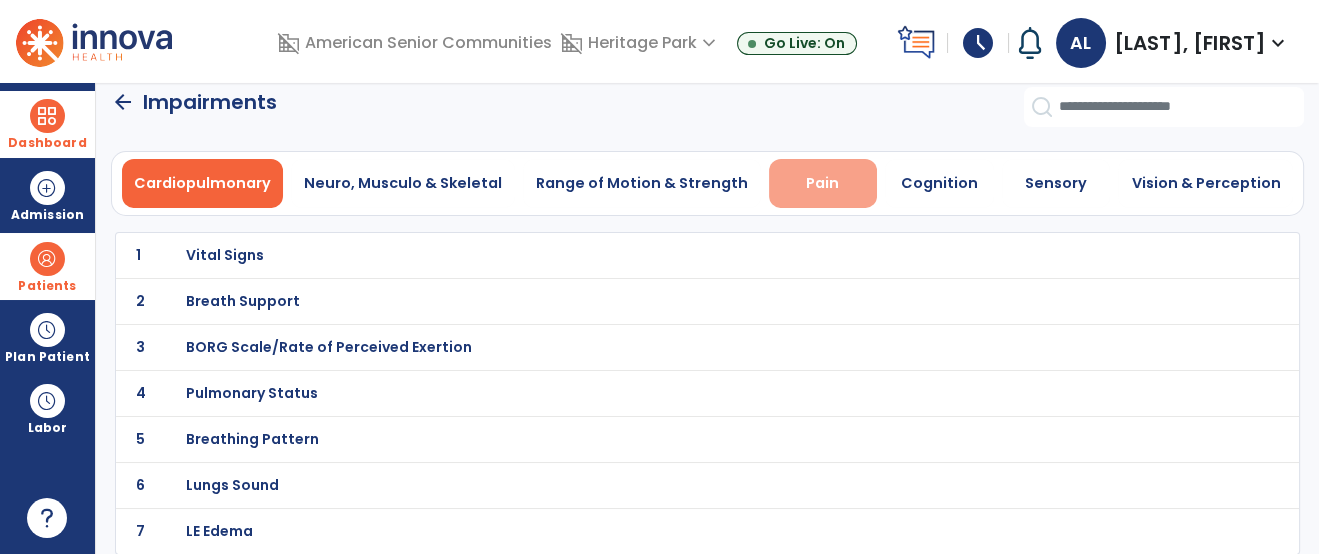 click on "Pain" at bounding box center [822, 183] 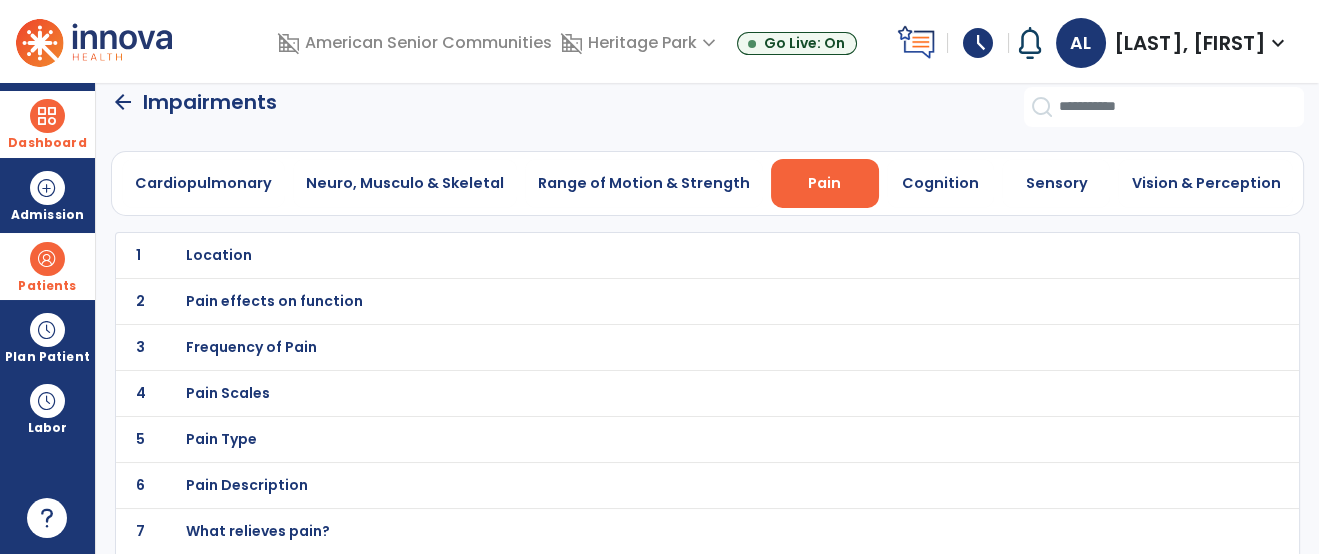 click on "Pain Scales" at bounding box center (663, 255) 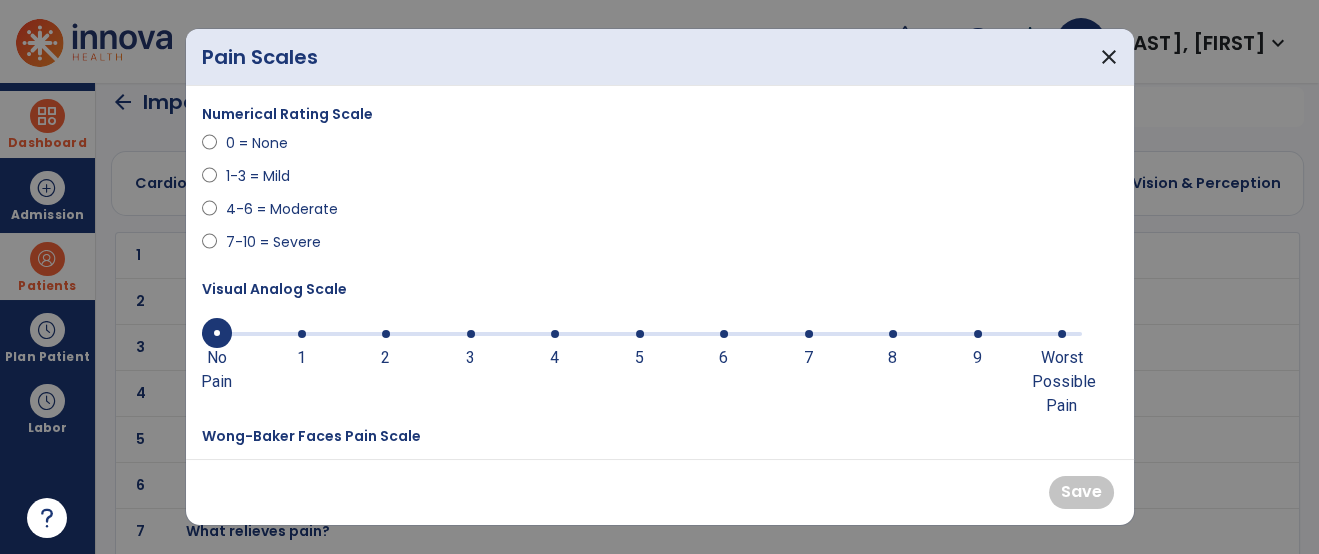 click at bounding box center [640, 334] 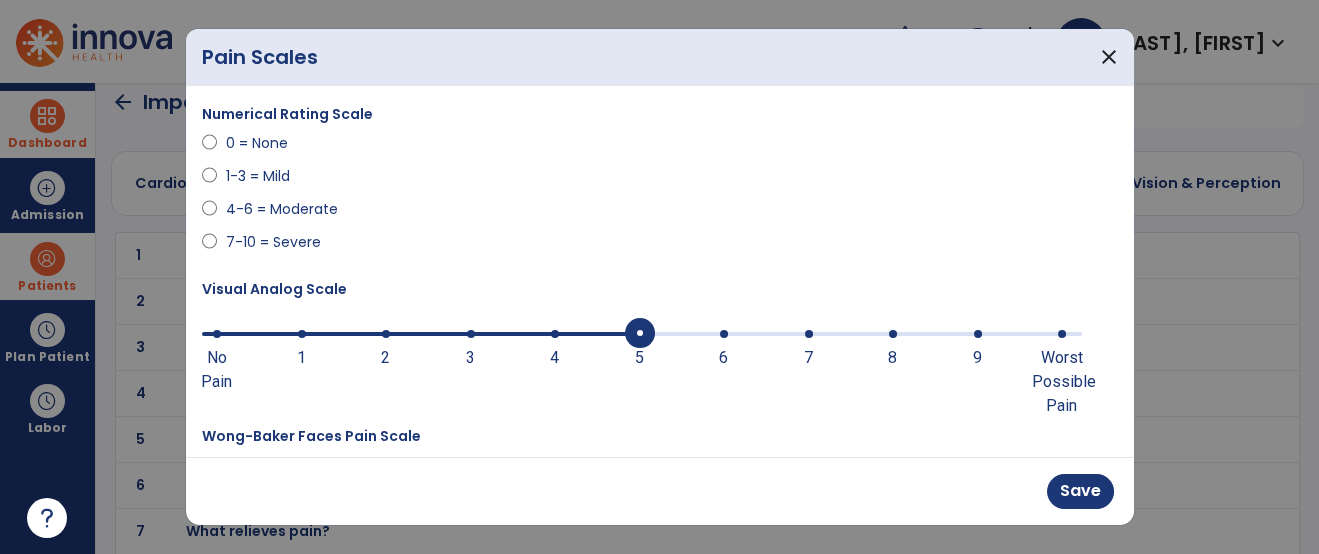 click at bounding box center (421, 332) 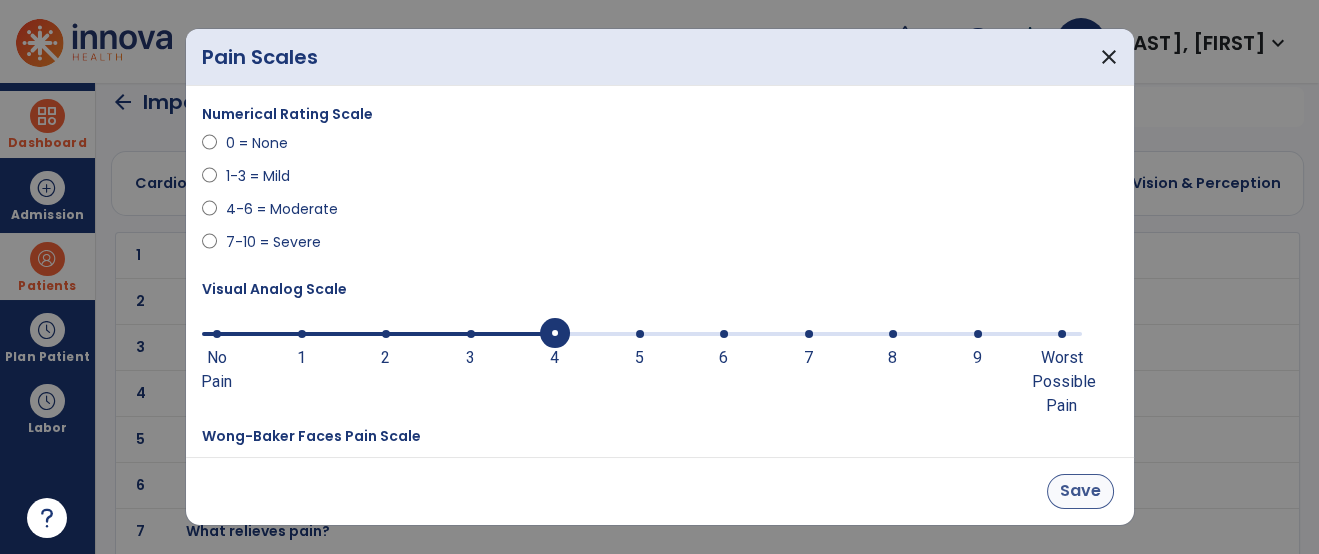 click on "Save" at bounding box center (1080, 491) 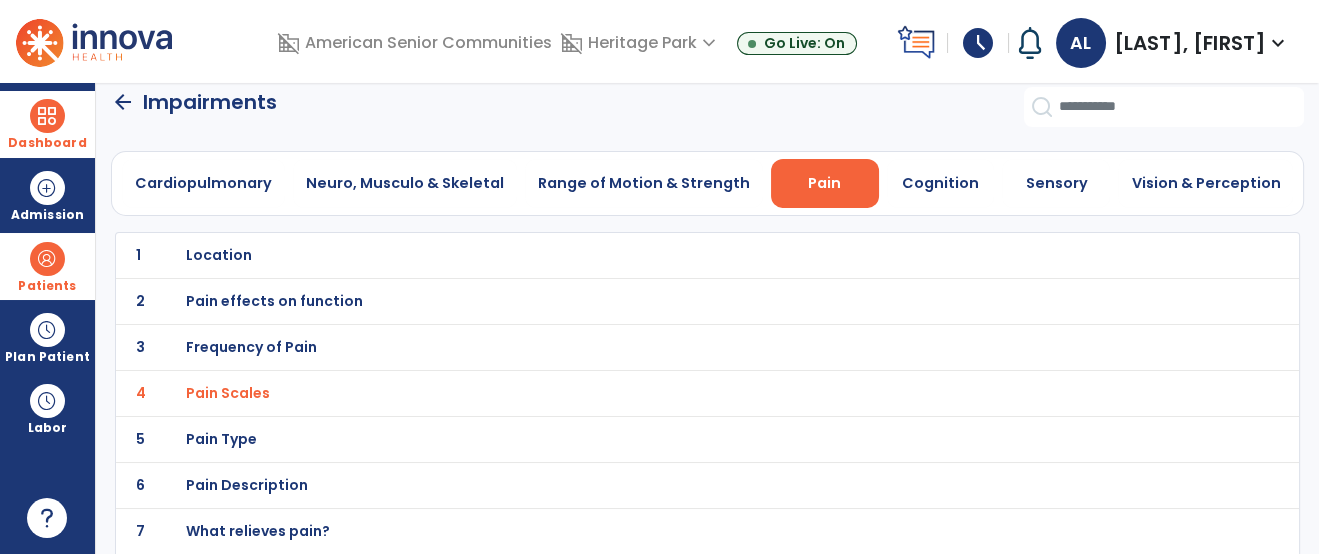click on "Location" at bounding box center (663, 255) 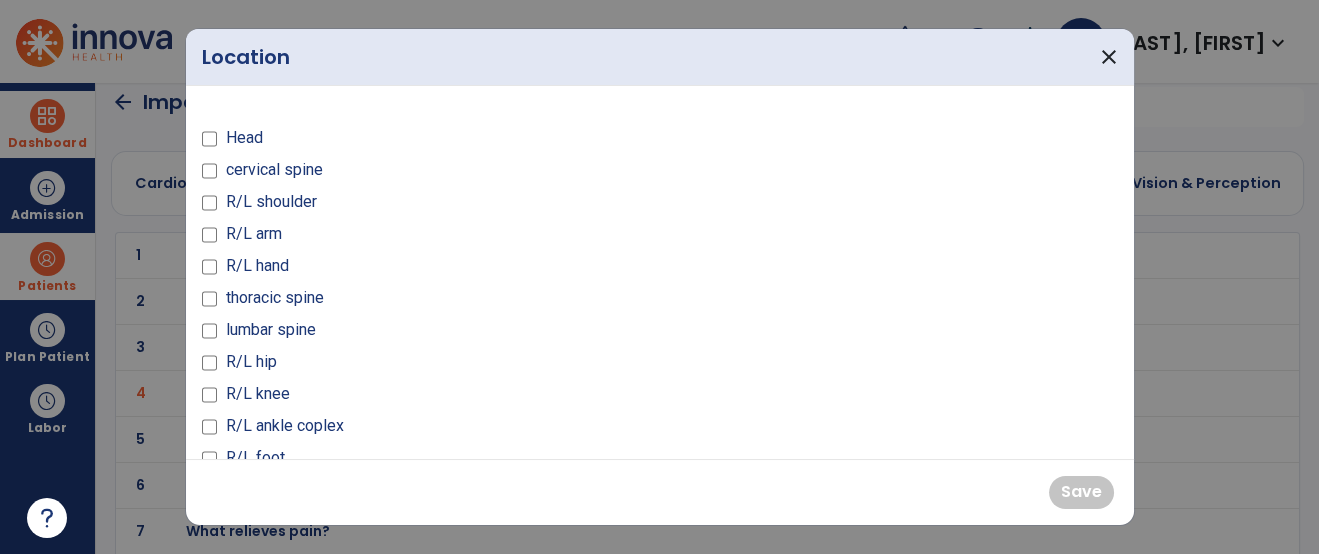click on "R/L knee" at bounding box center (257, 394) 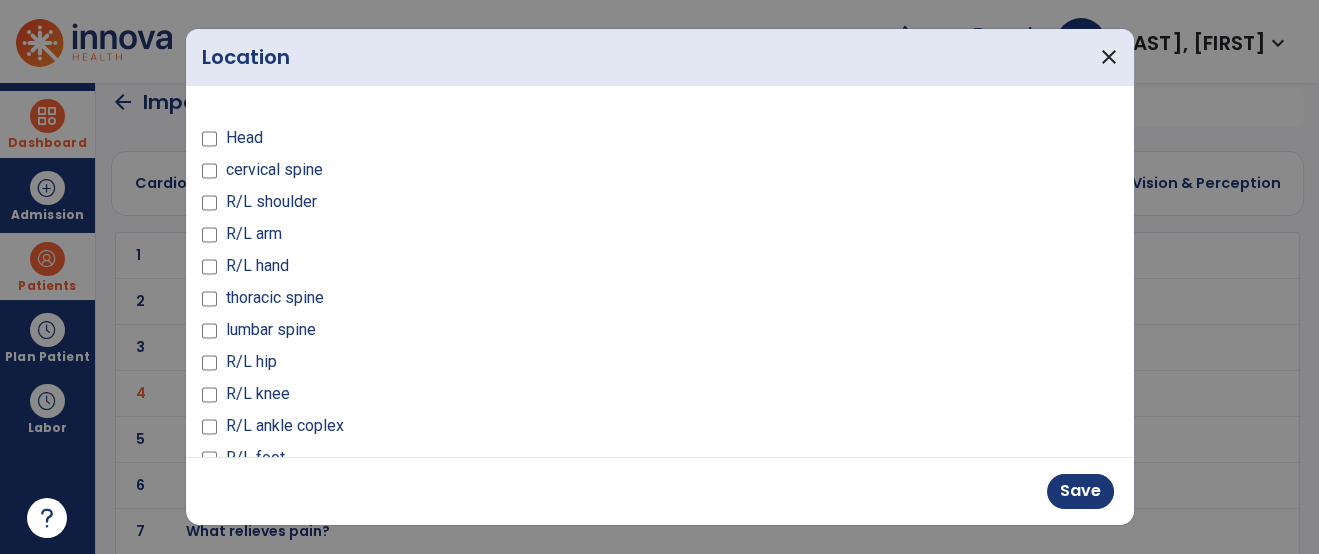 click on "R/L foot" at bounding box center [254, 458] 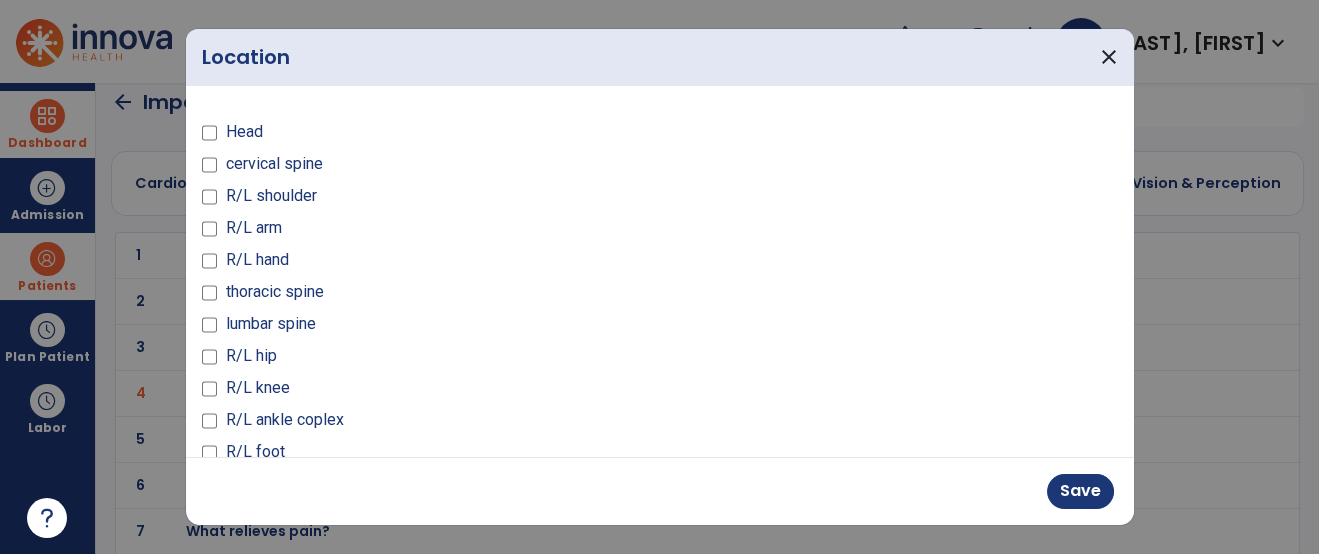 click on "R/L ankle coplex" at bounding box center [284, 420] 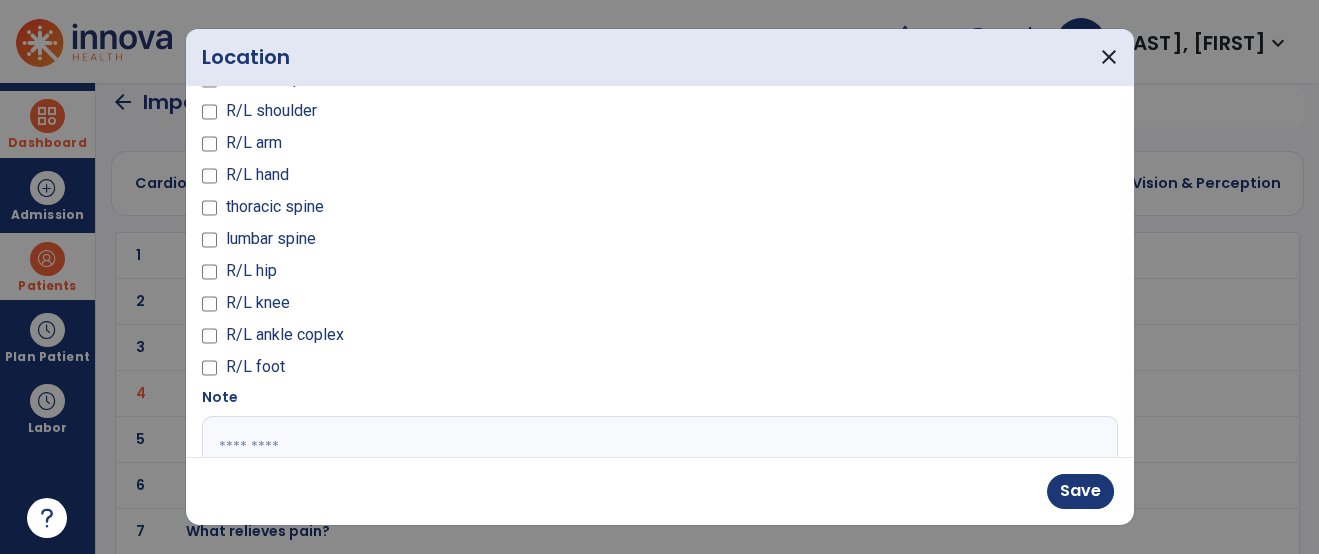scroll, scrollTop: 95, scrollLeft: 0, axis: vertical 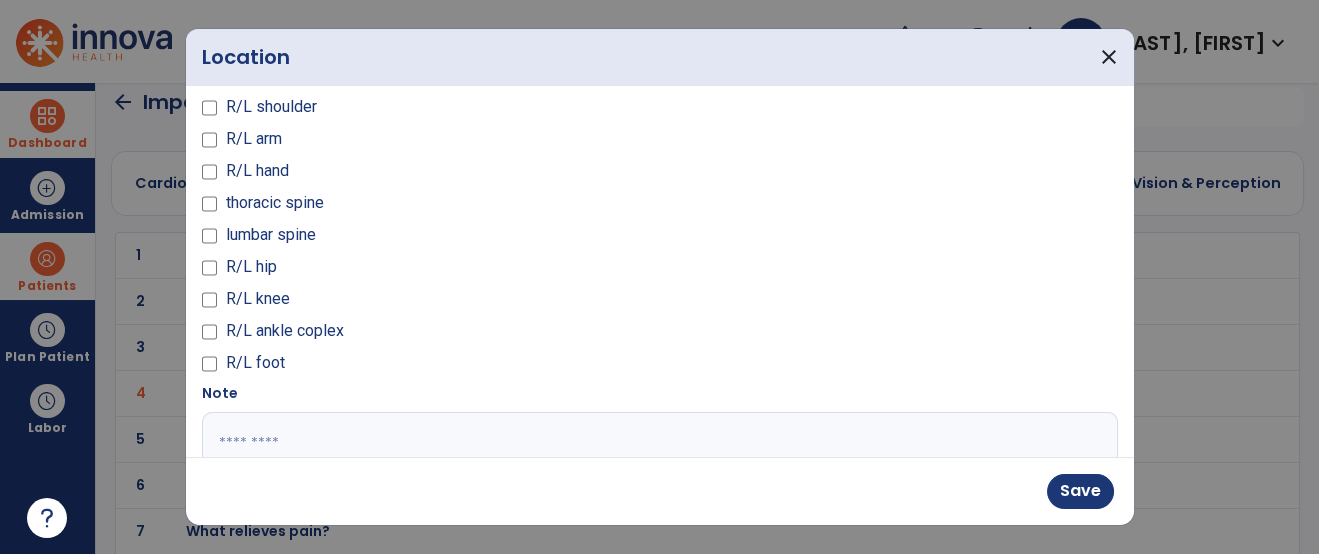 click at bounding box center [657, 487] 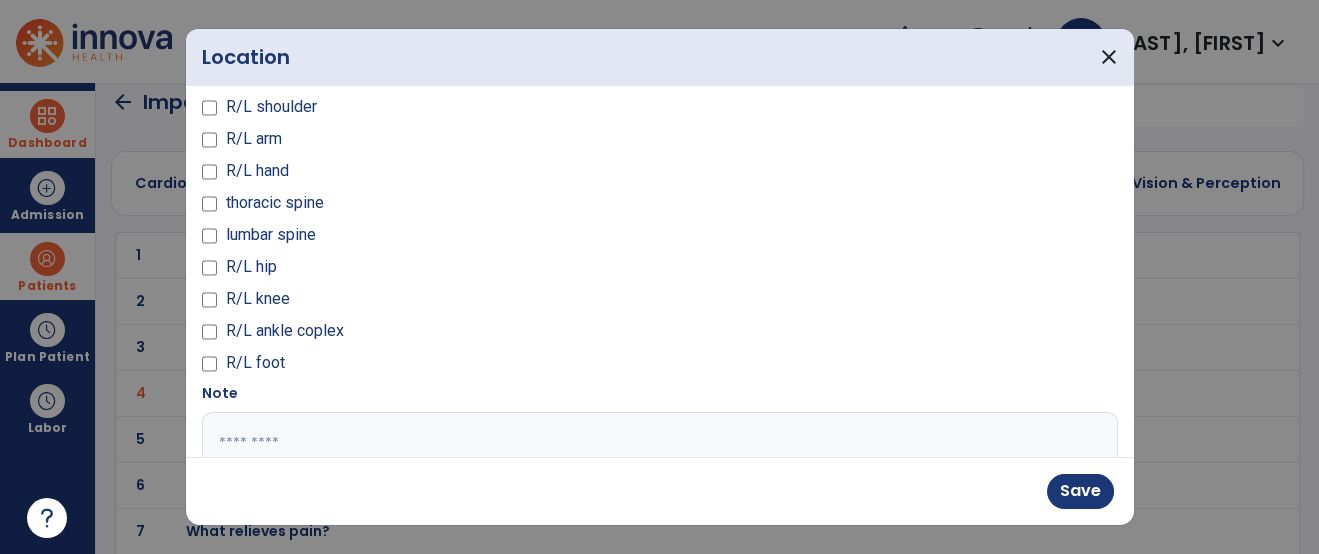 click on "R/L hip" at bounding box center (250, 267) 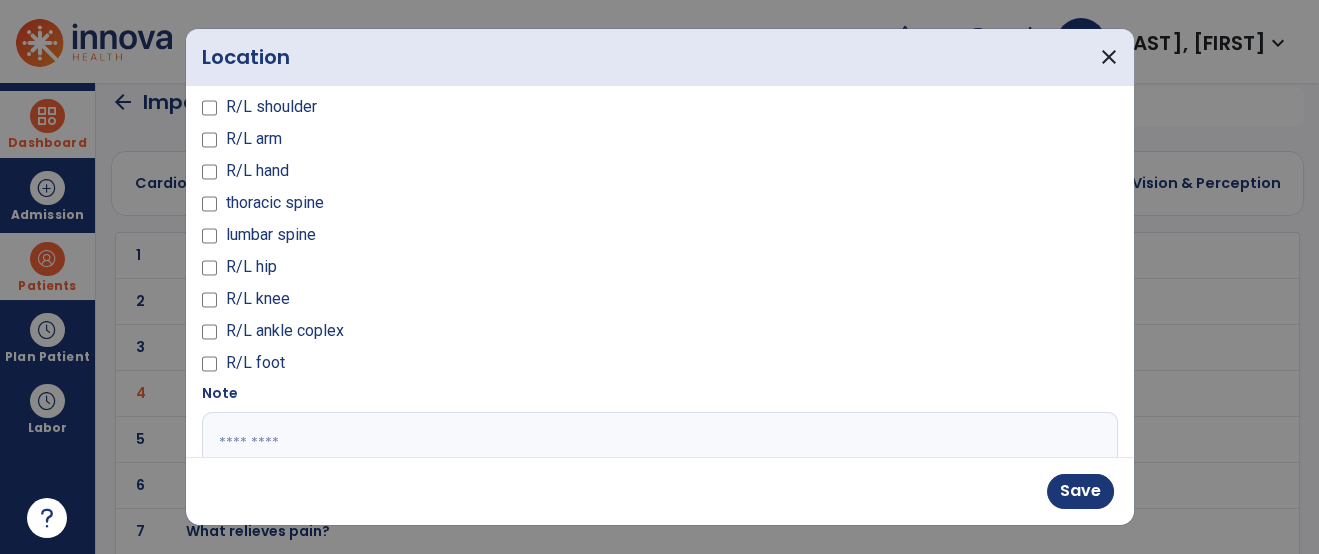 click at bounding box center (657, 487) 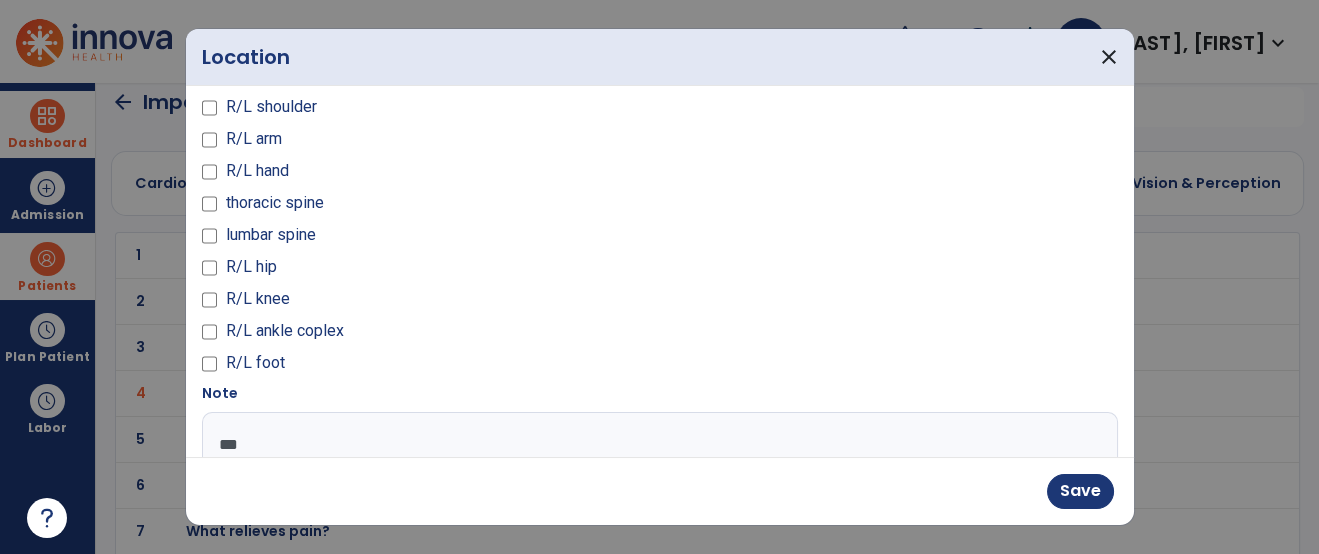 type on "***" 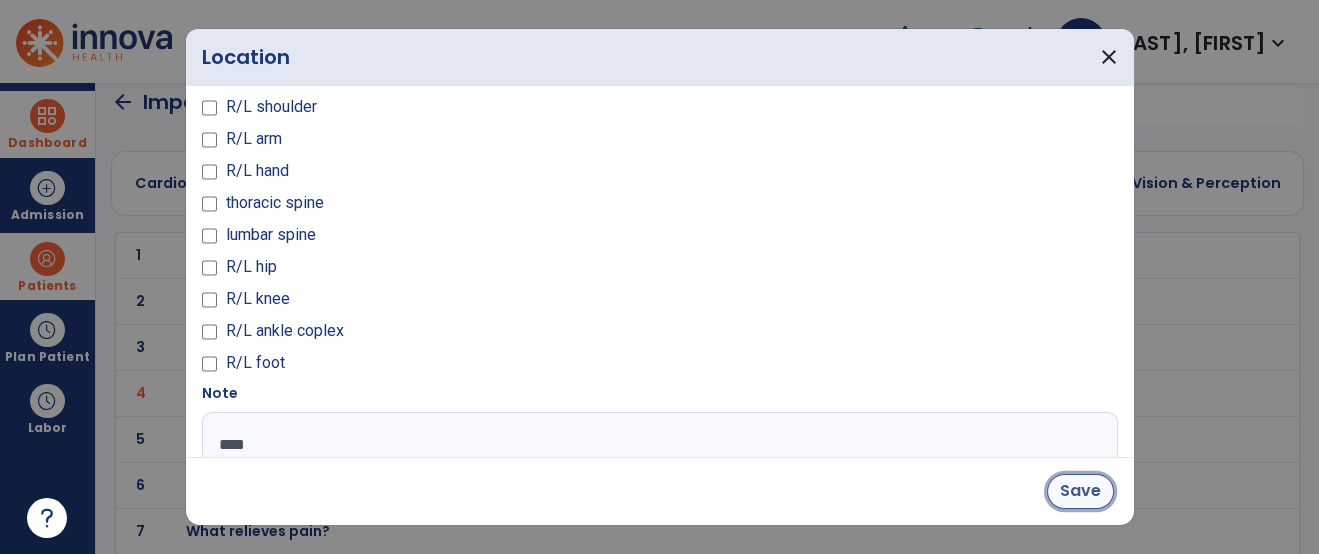 click on "Save" at bounding box center (1080, 491) 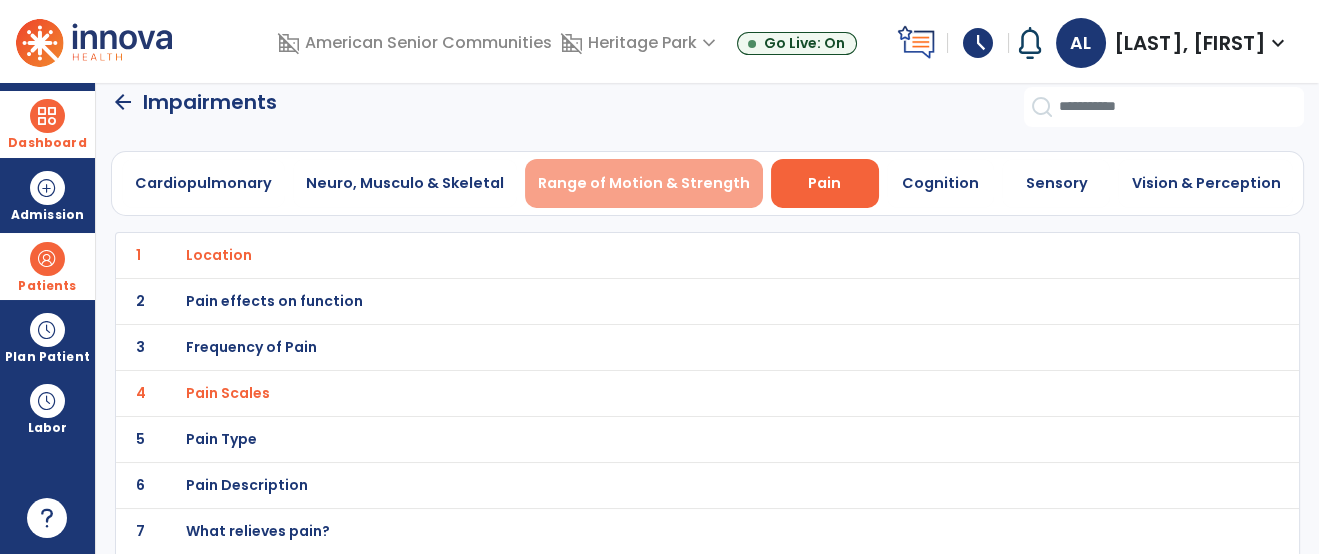click on "Range of Motion & Strength" at bounding box center [644, 183] 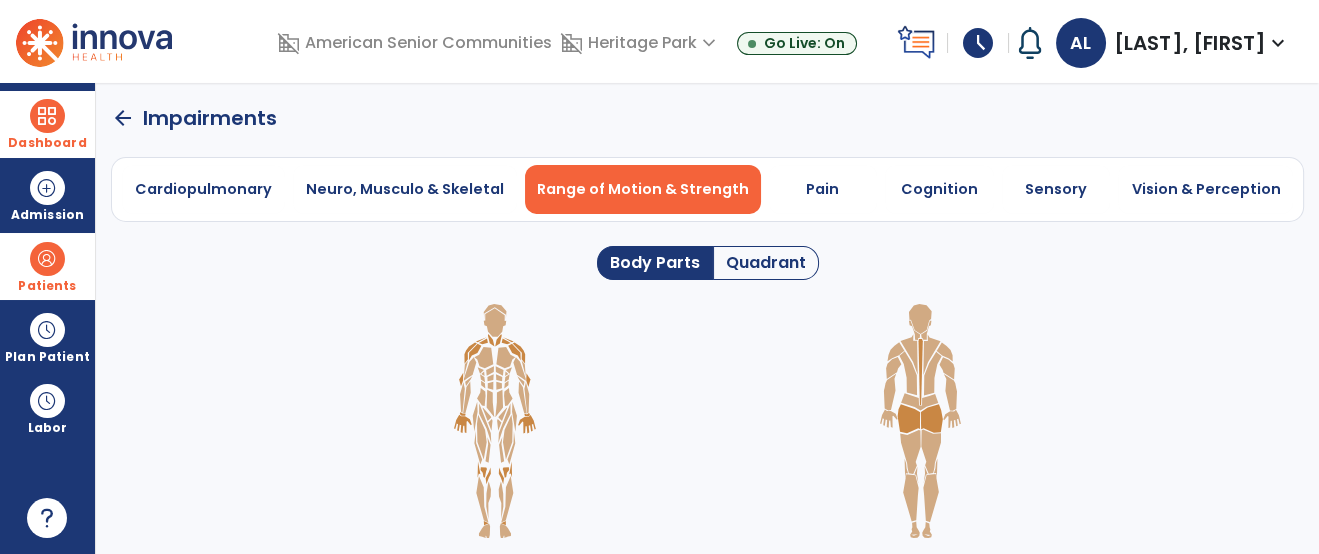 scroll, scrollTop: 0, scrollLeft: 0, axis: both 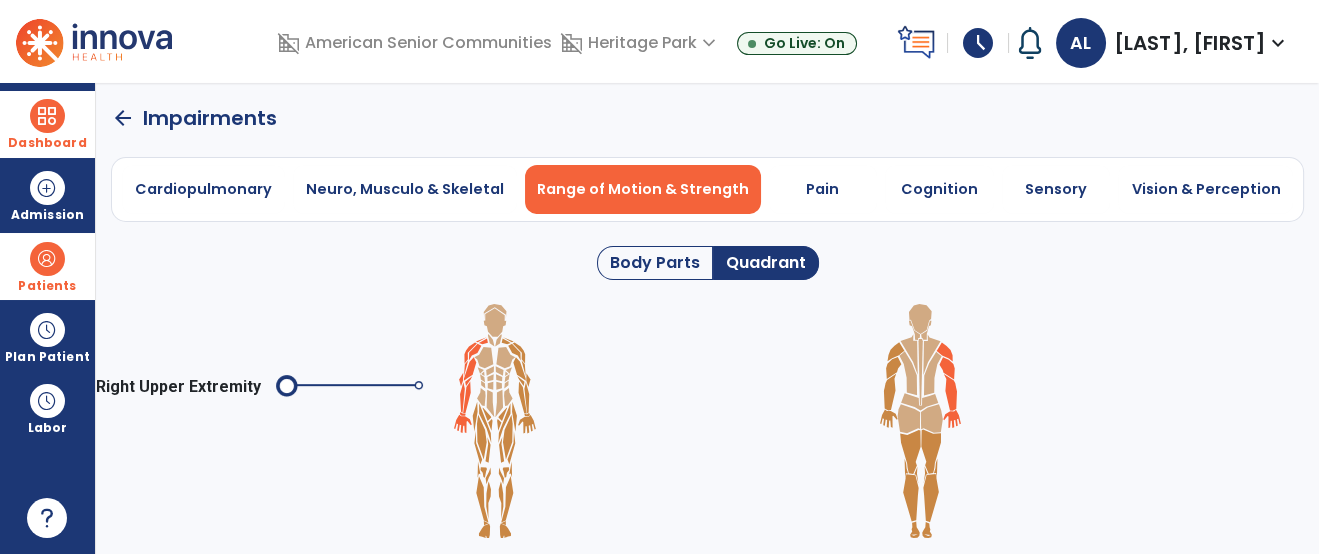 click 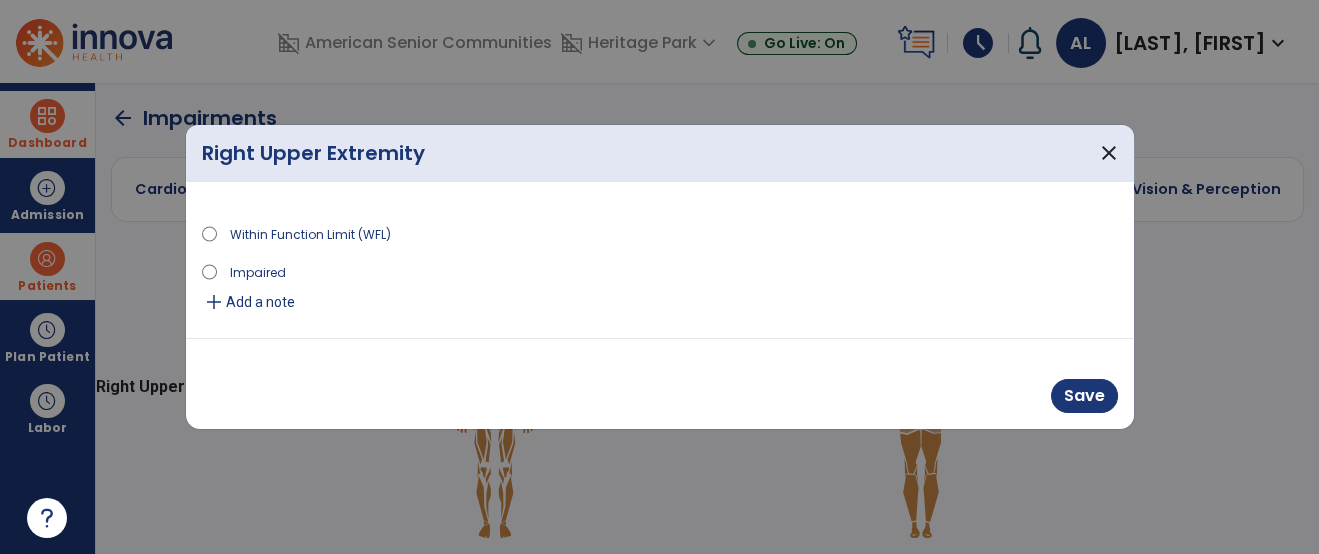 click on "Add a note" at bounding box center (260, 302) 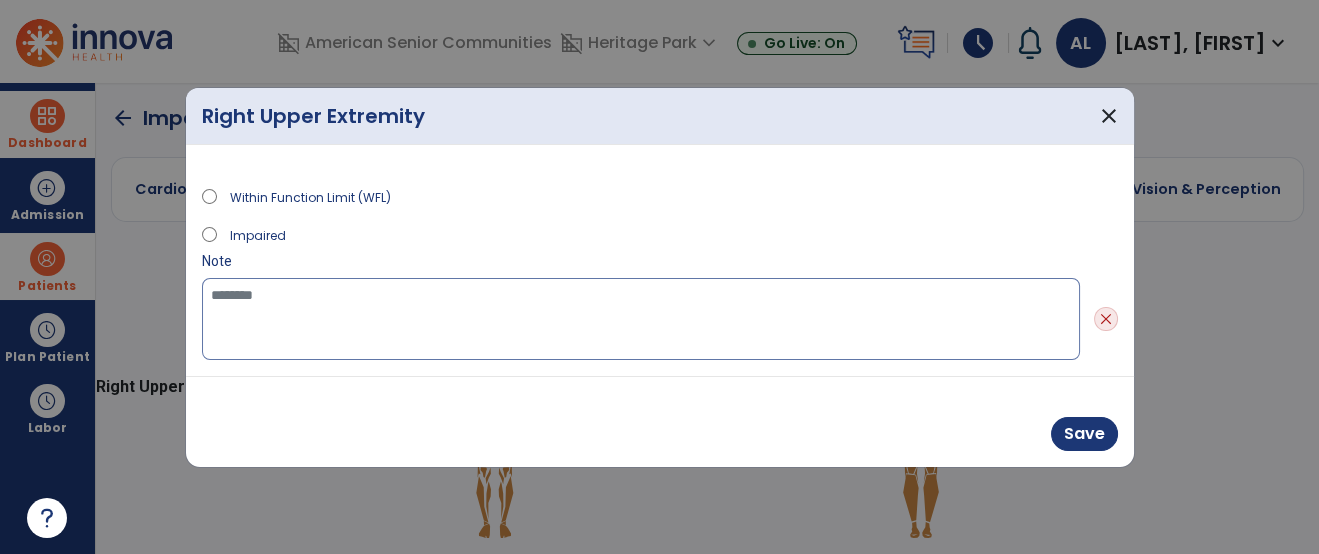 click at bounding box center (641, 319) 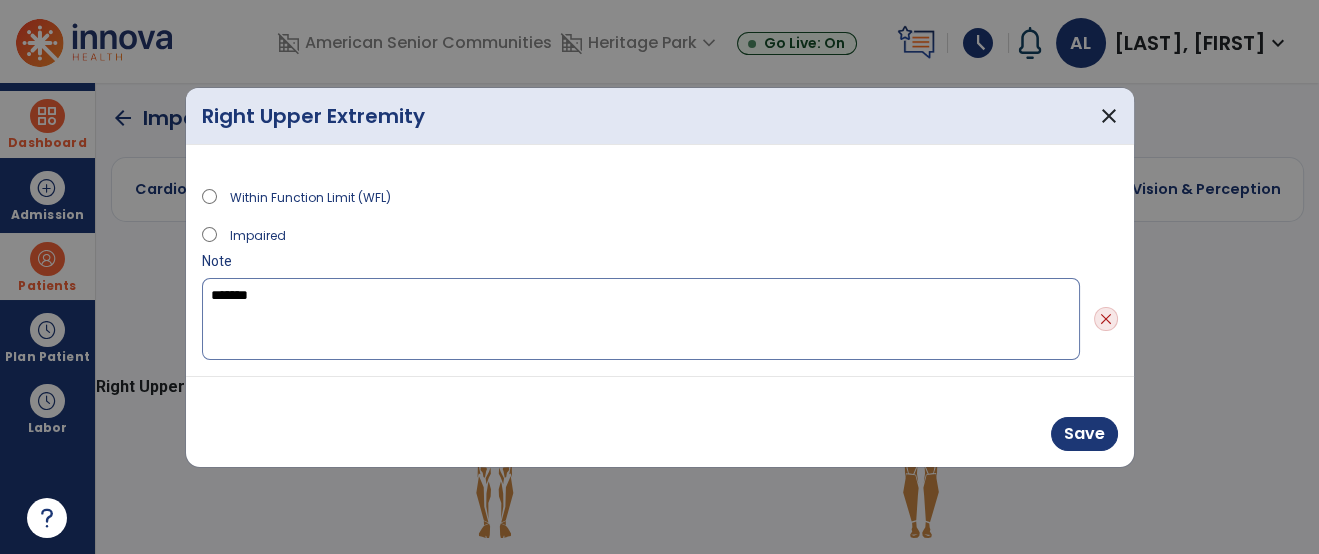 type on "*******" 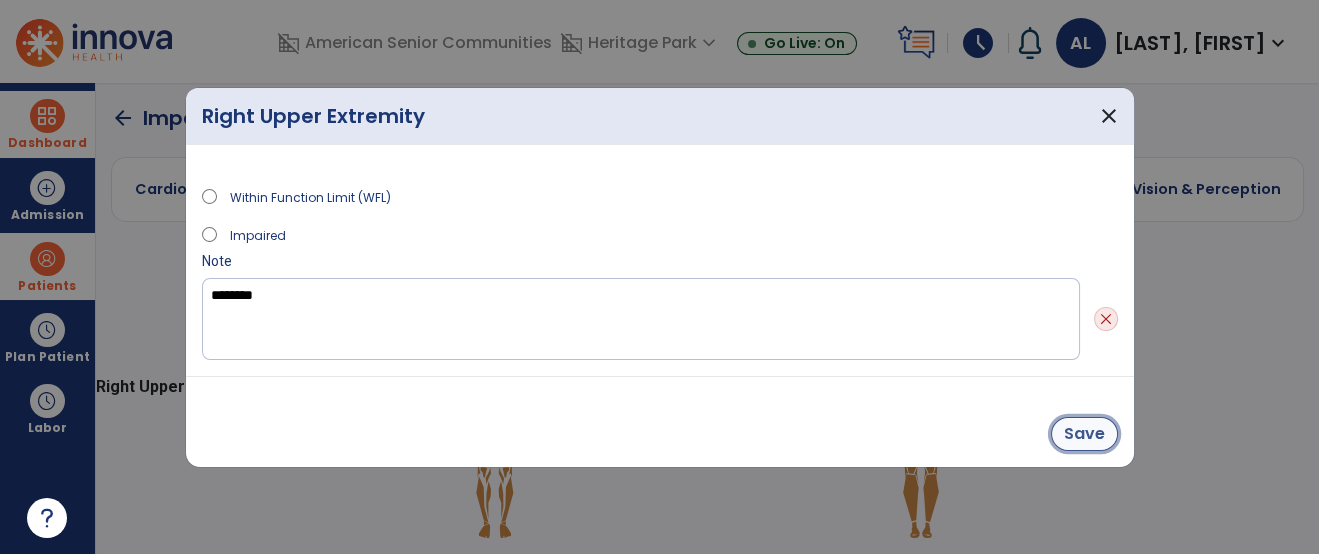 click on "Save" at bounding box center [1084, 434] 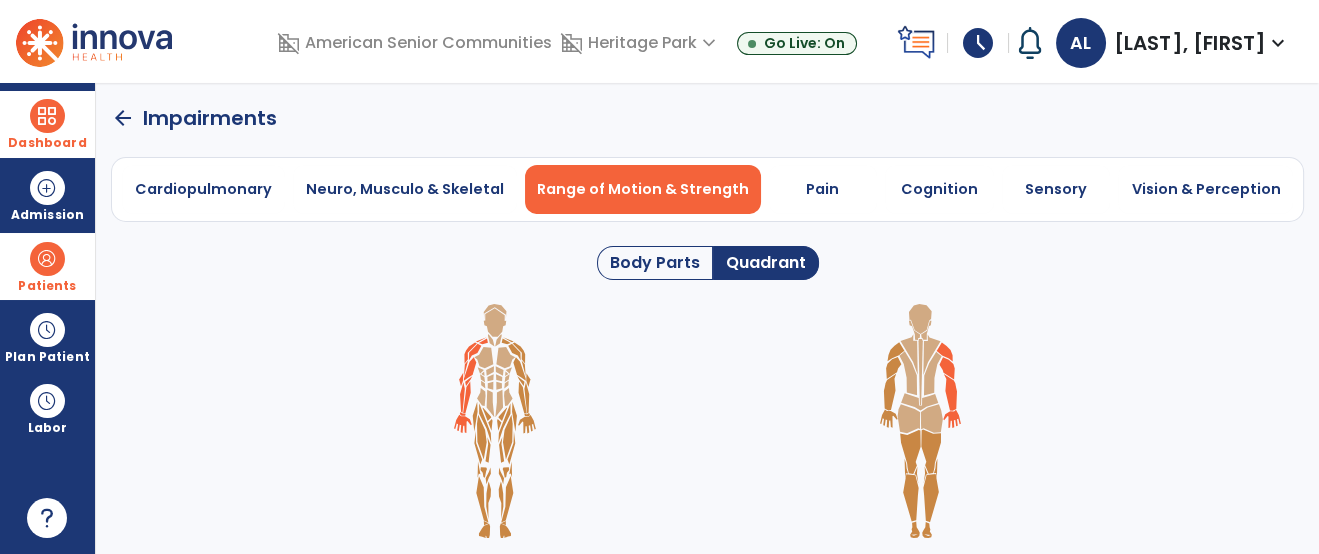 click 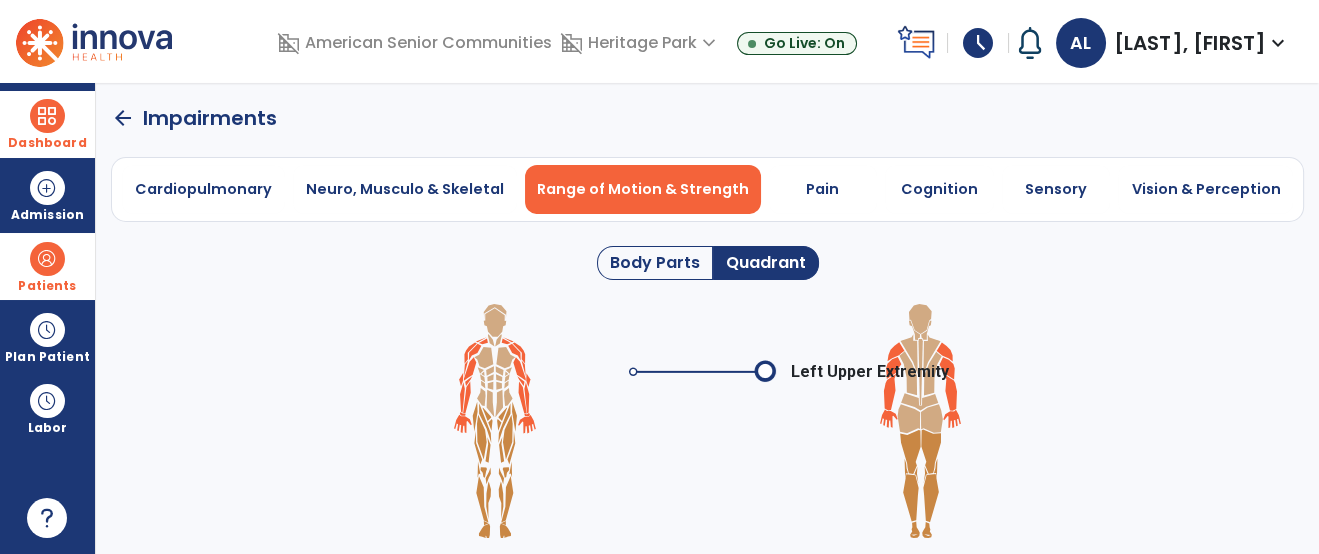 click 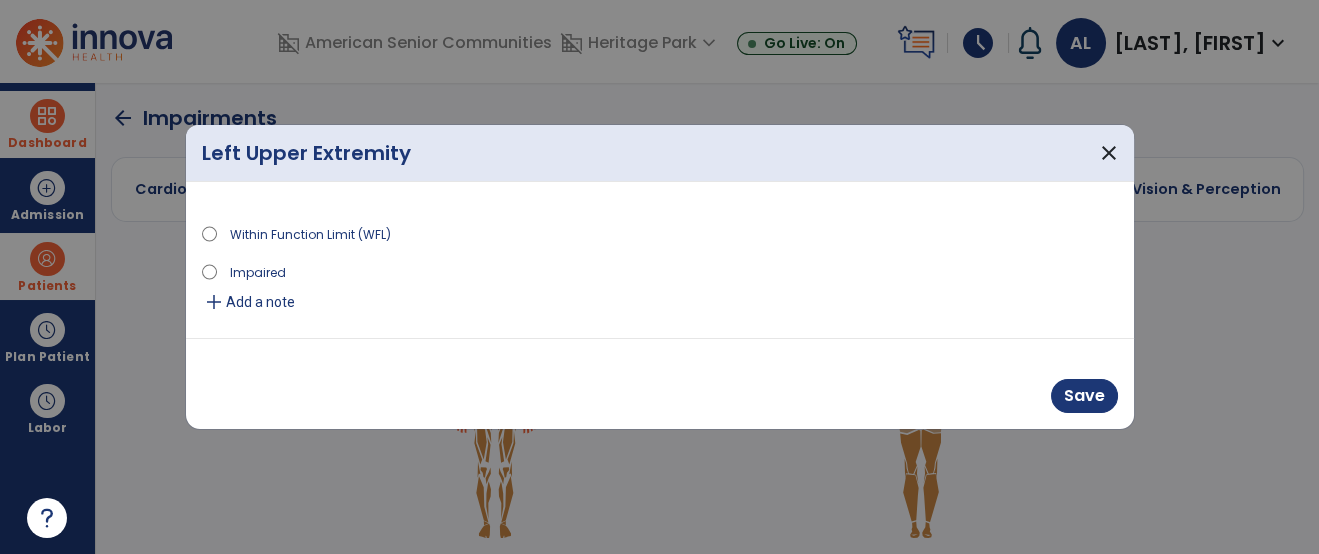 click on "Add a note" at bounding box center [260, 302] 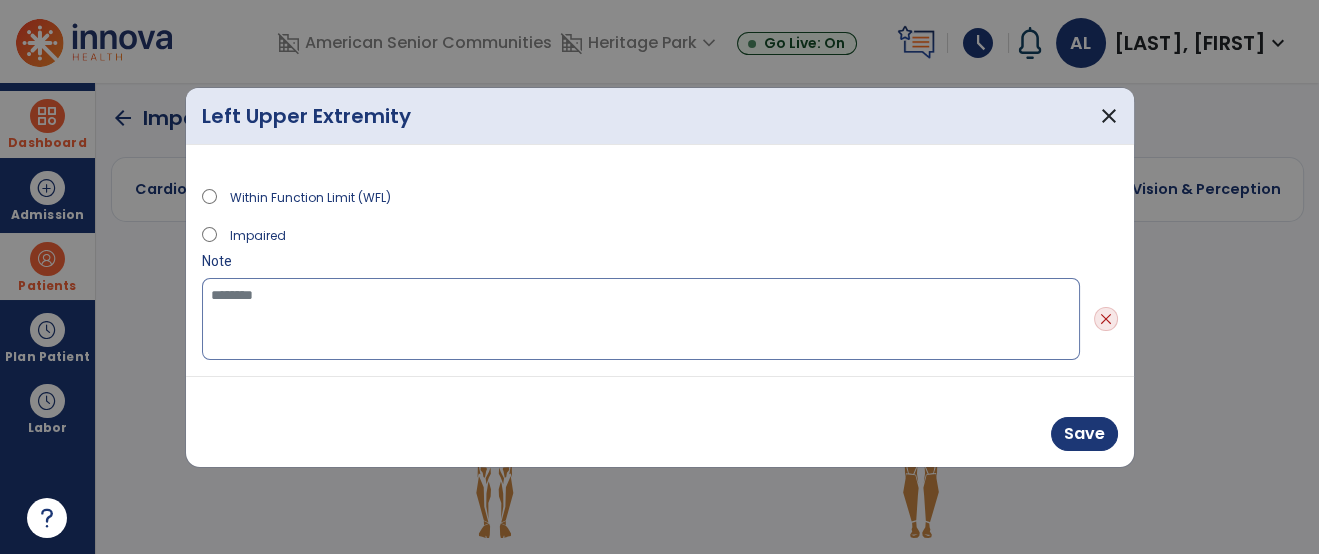 click at bounding box center [641, 319] 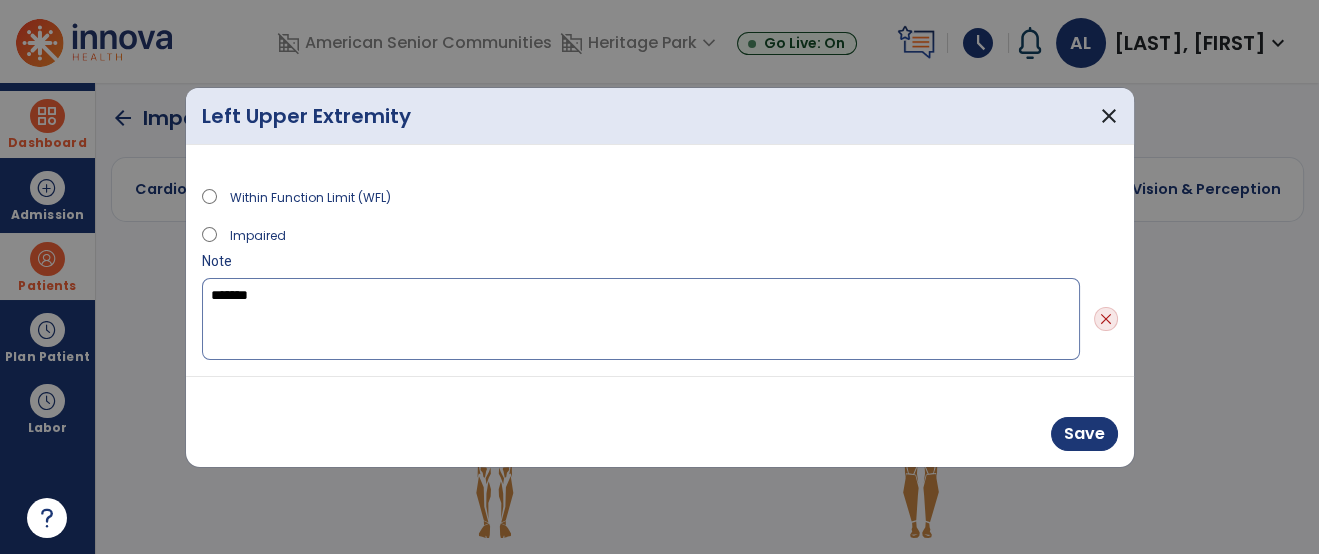 type on "*******" 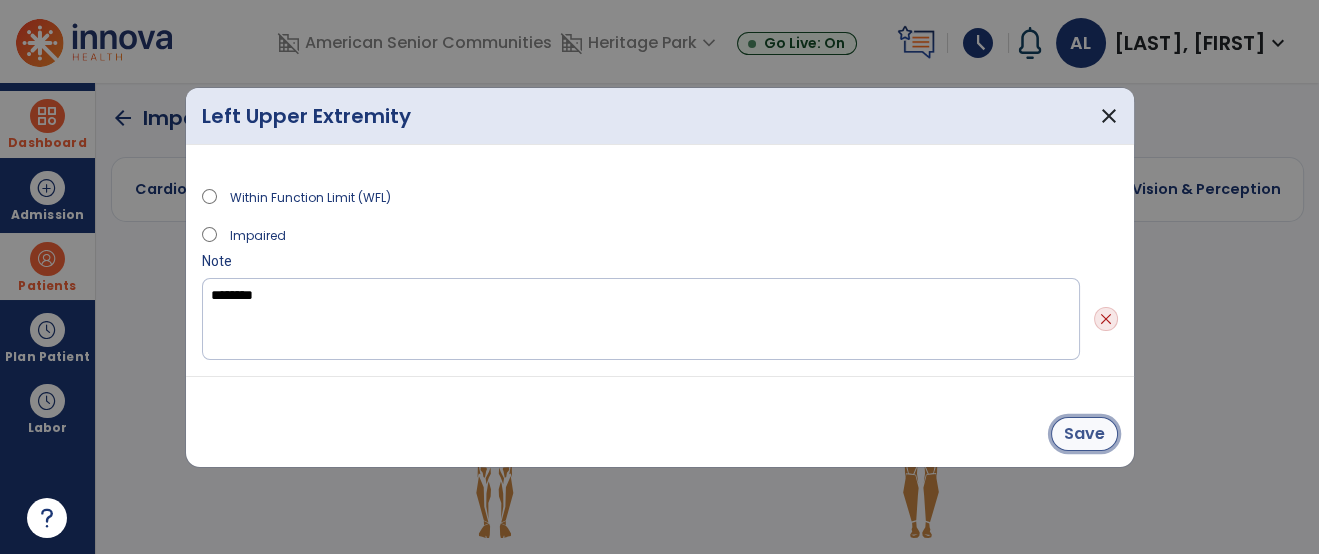 click on "Save" at bounding box center [1084, 434] 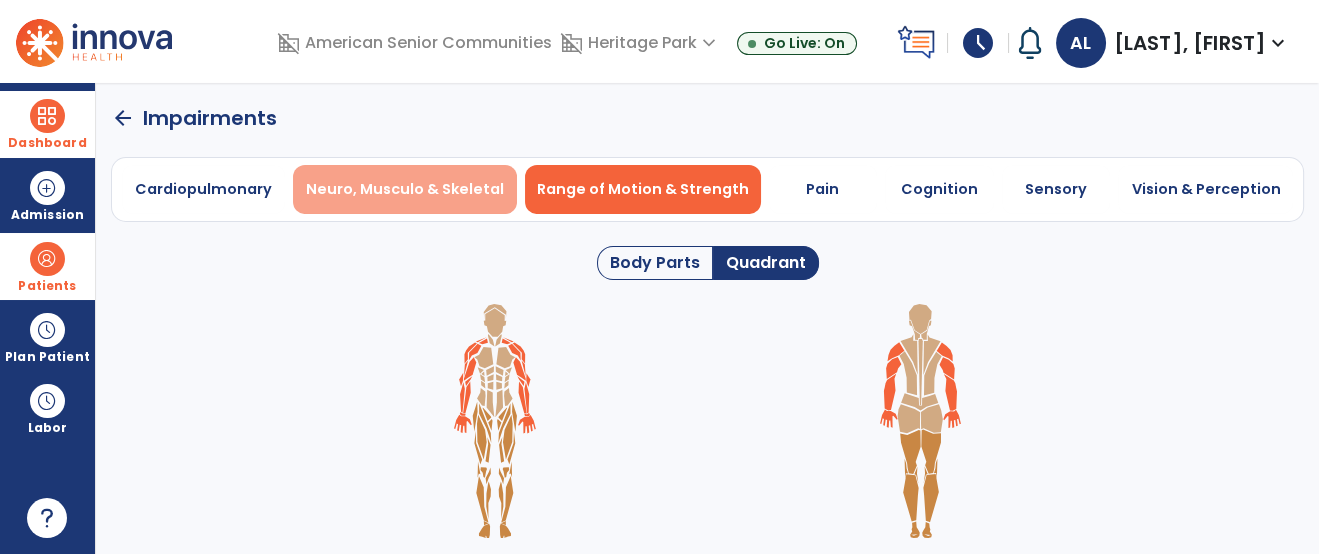 click on "Neuro, Musculo & Skeletal" at bounding box center [405, 189] 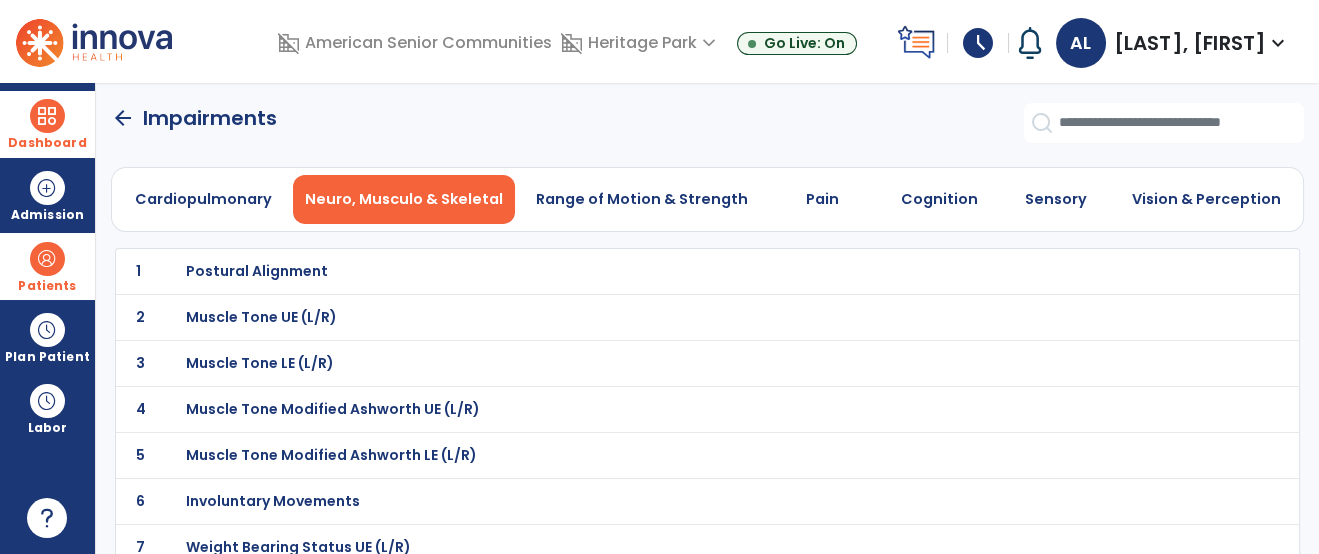click on "arrow_back   Impairments   Cardiopulmonary   Neuro, Musculo & Skeletal   Range of Motion & Strength   Pain   Cognition   Sensory   Vision & Perception  1 Postural Alignment 2 Muscle Tone UE (L/R) 3 Muscle Tone LE (L/R) 4 Muscle Tone Modified Ashworth UE (L/R) 5 Muscle Tone Modified Ashworth LE (L/R) 6 Involuntary Movements 7 Weight Bearing Status UE (L/R) 8 Weight Bearing Status LE (L/R) 9 Weight Shift (L/R) 10 Fall Risk Assessment 11 Balance 12 Reactive Strategies 13 Overall Coordination (UE) 14 Overall Coordination (LE) 15 Soft Tissue/Skin Integrity 16 Edema 17 Pitting Edema 18 Reflexes UE (L/R) 19 Reflexes LE (L/R) 20 Activity Tolerance 21 Leg Length Discrepancy 22 Limb Girth Measurement 23 Does client experience Incontinence" at bounding box center [707, 318] 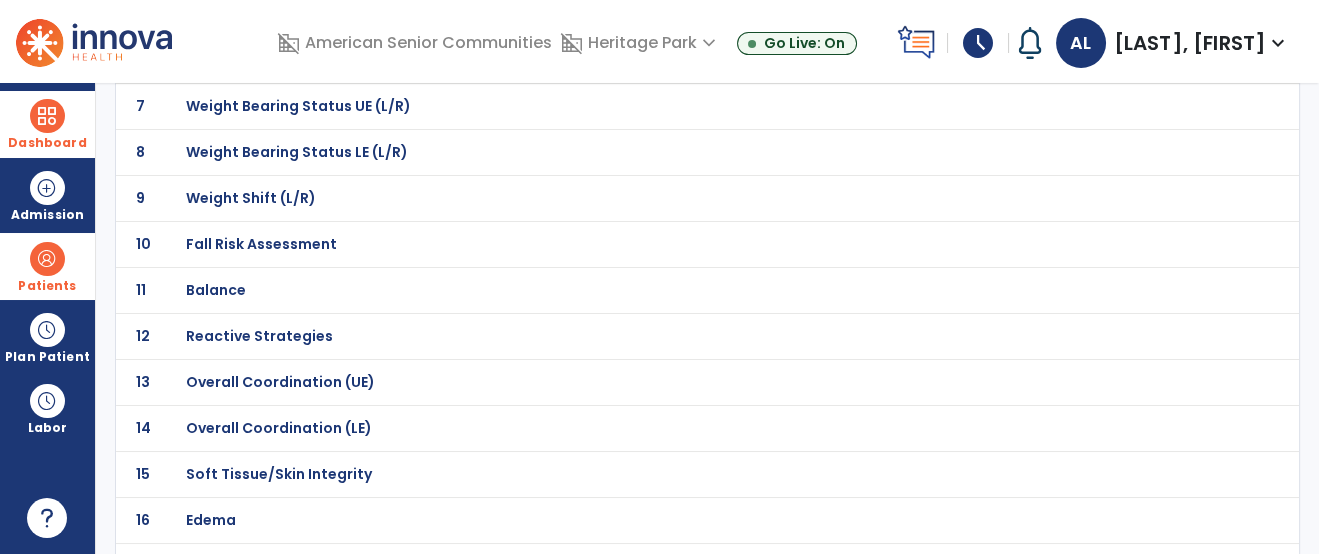 scroll, scrollTop: 444, scrollLeft: 0, axis: vertical 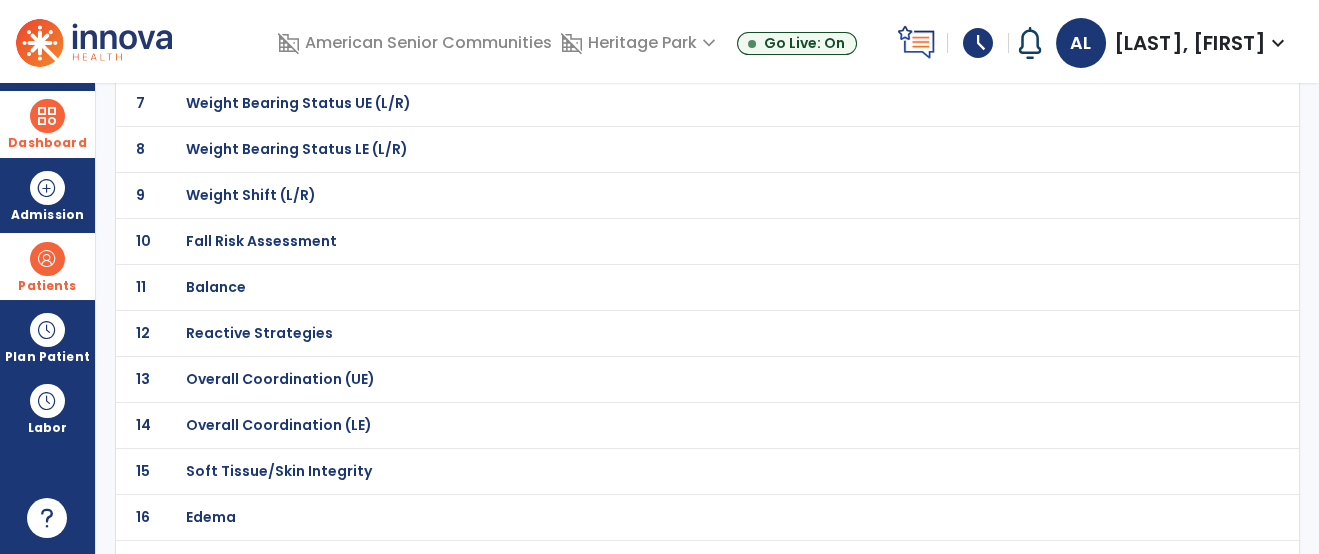 click on "11 Balance" 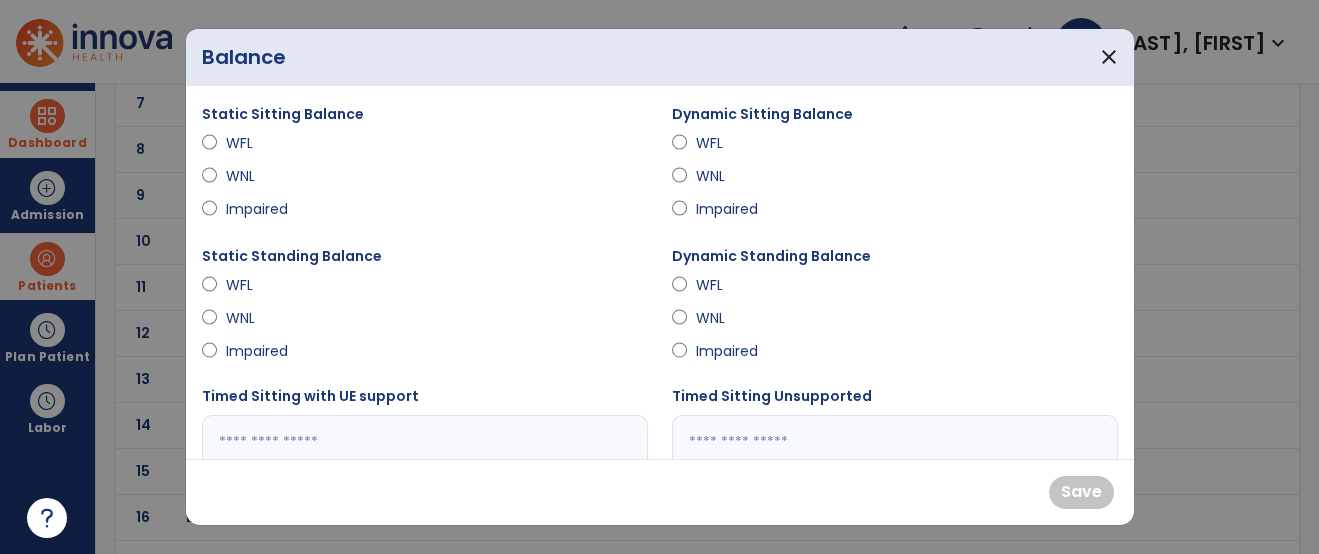 click on "Impaired" at bounding box center [260, 351] 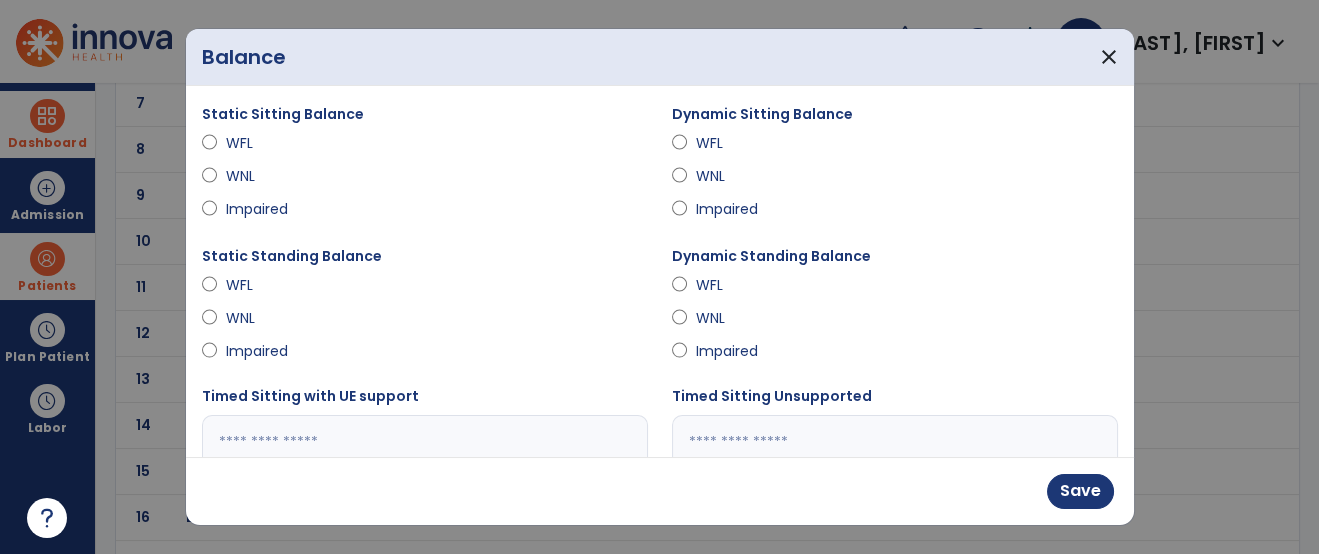 click on "Impaired" at bounding box center [260, 351] 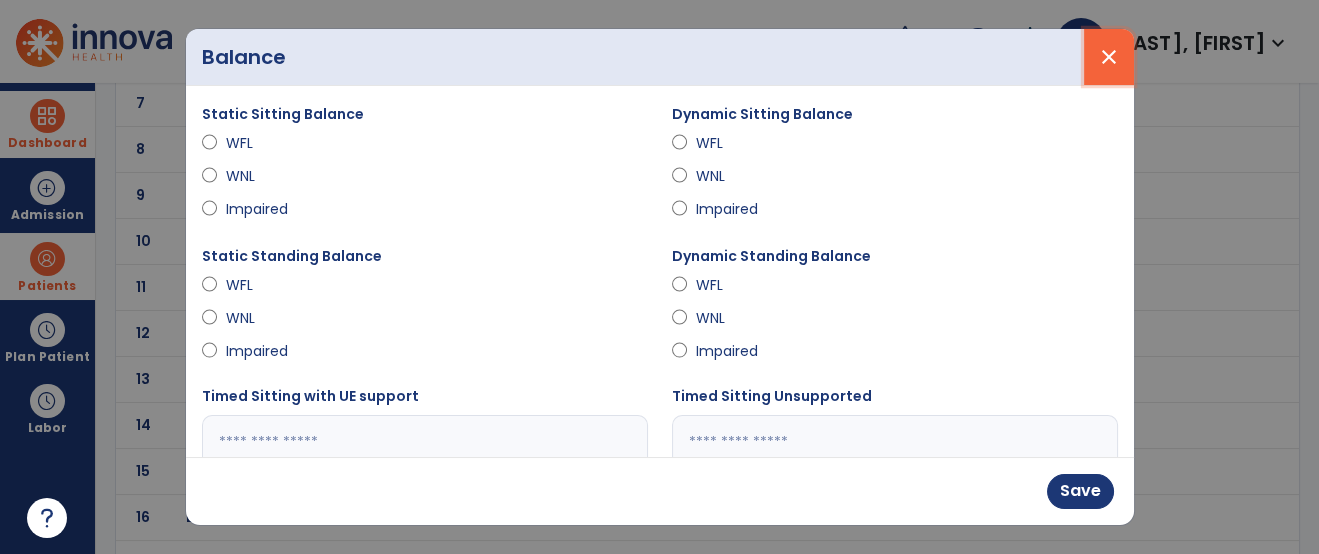 click on "close" at bounding box center (1109, 57) 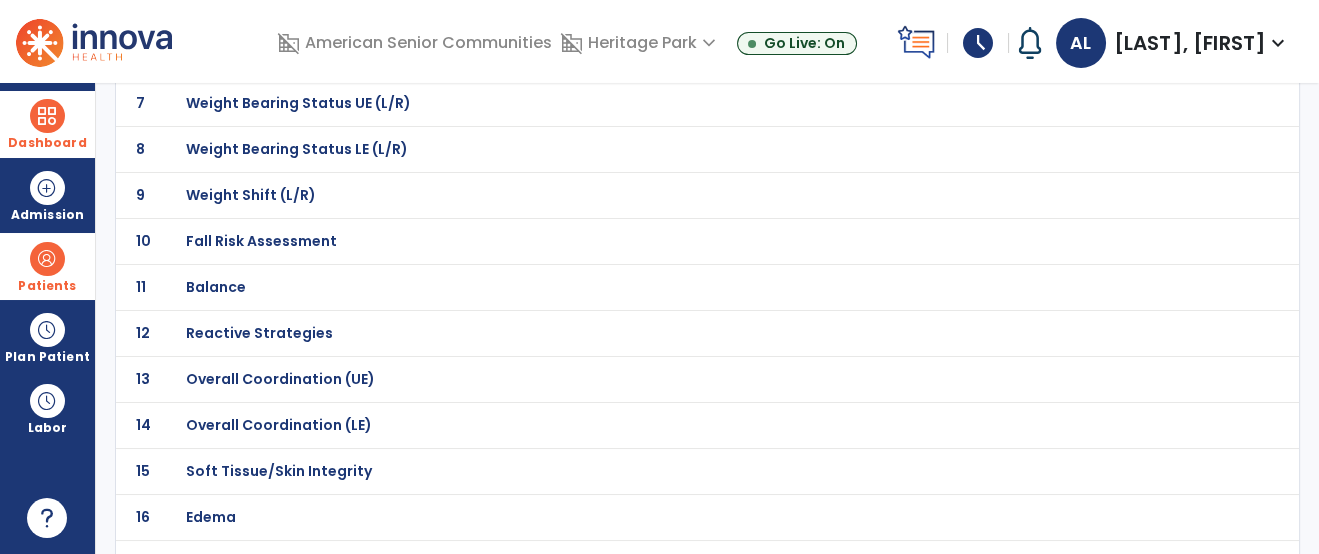 scroll, scrollTop: 31, scrollLeft: 0, axis: vertical 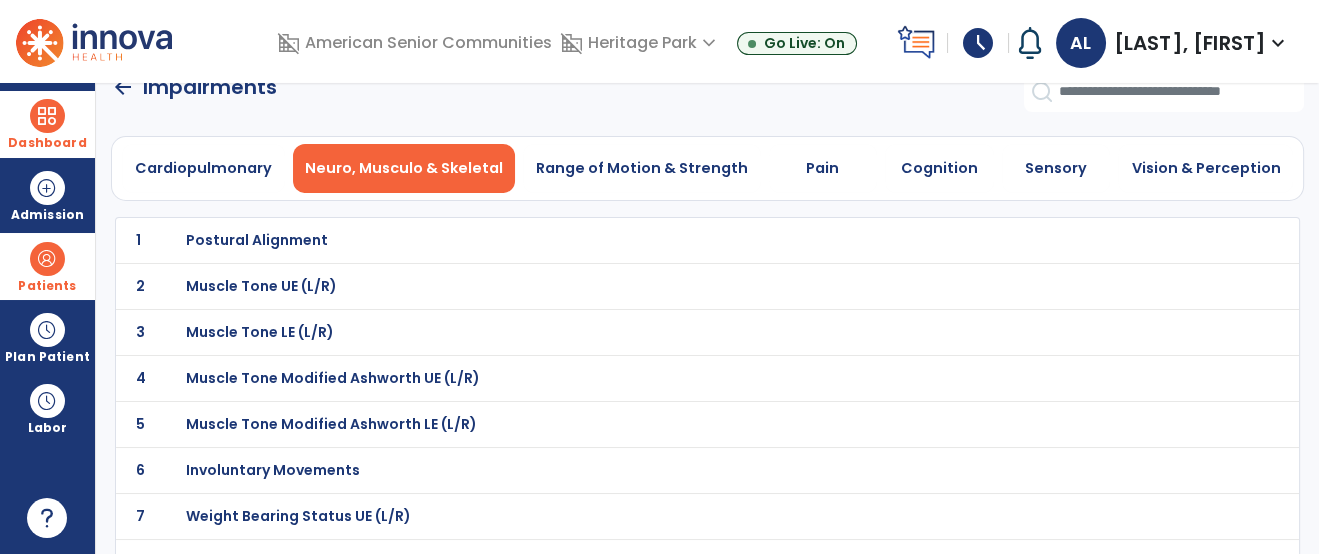 click on "arrow_back" 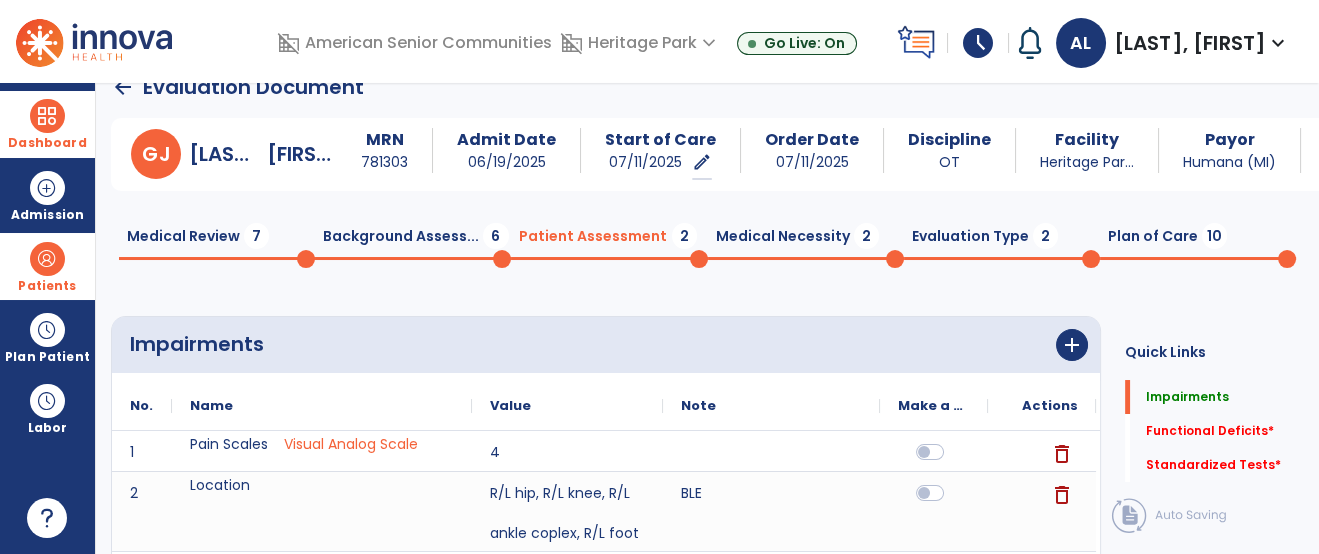 click on "Functional Deficits   *  Functional Deficits   *" 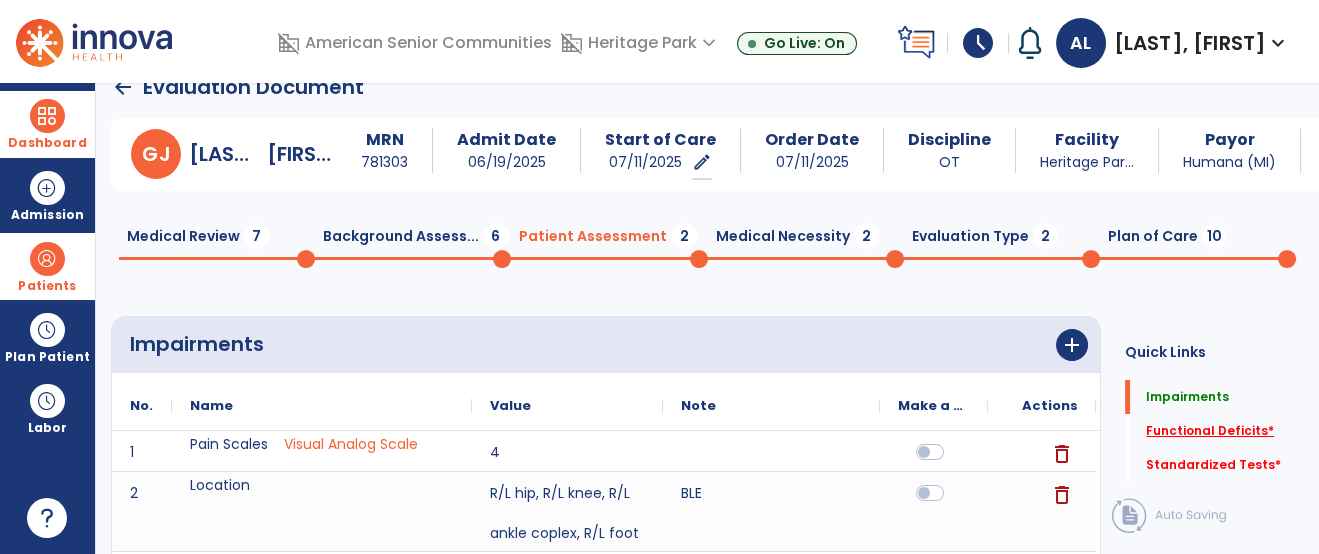 click on "Functional Deficits   *" 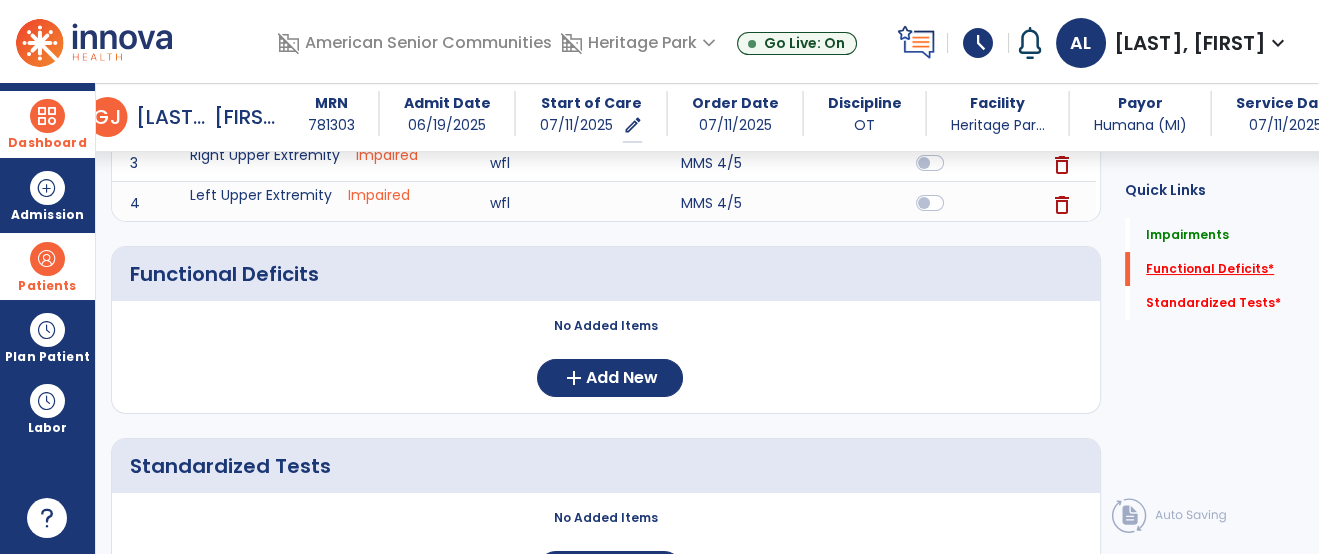 scroll, scrollTop: 452, scrollLeft: 0, axis: vertical 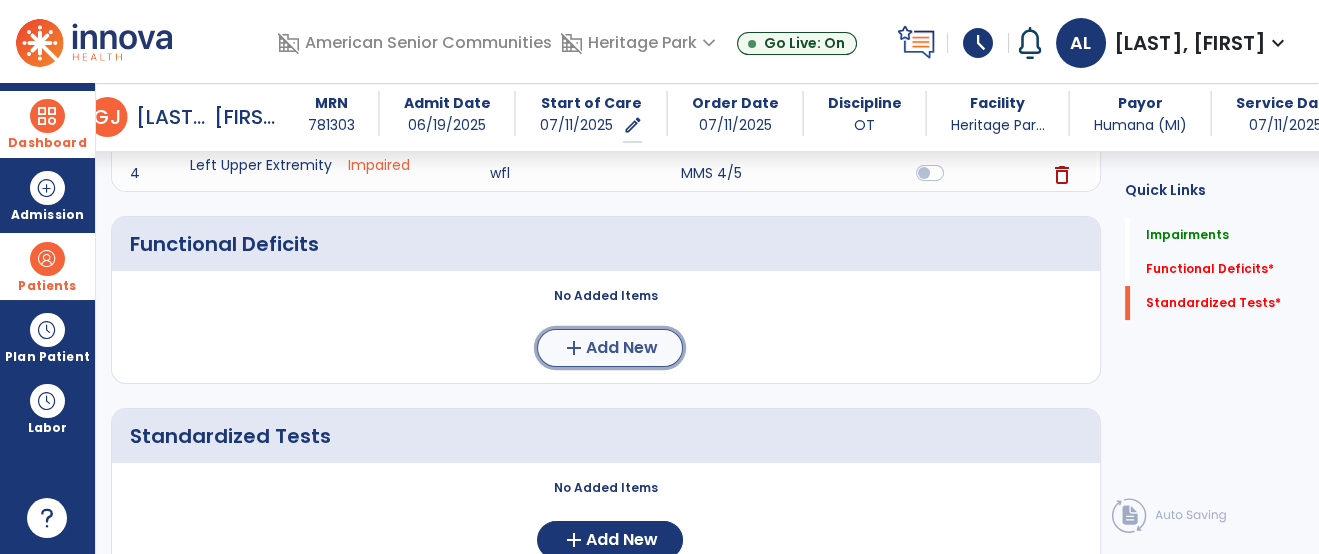click on "Add New" 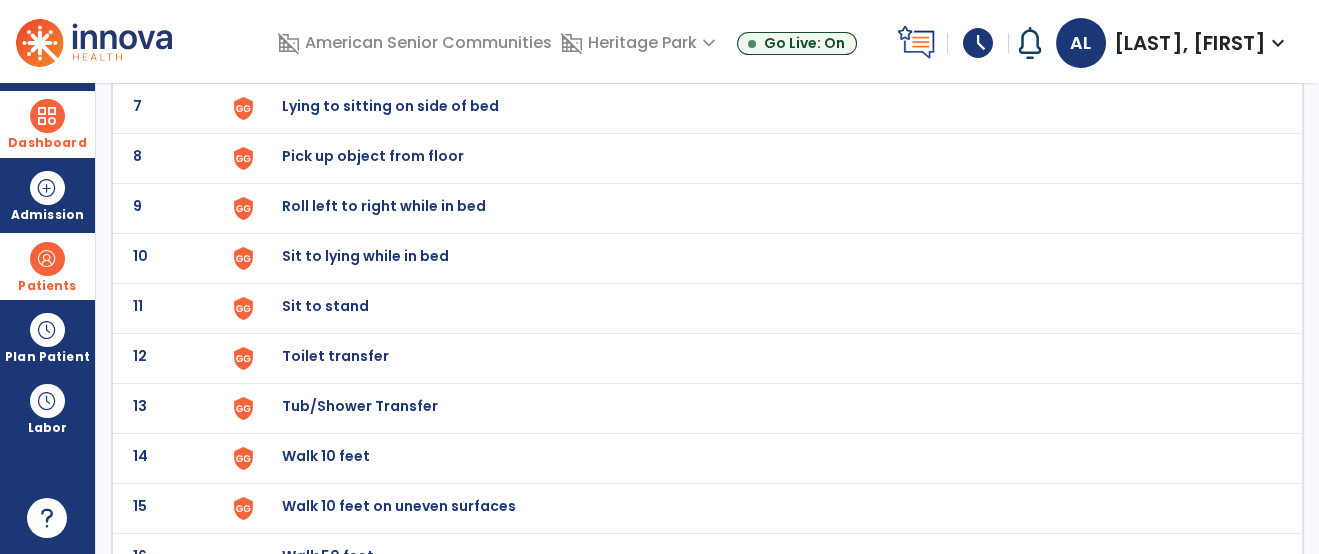 scroll, scrollTop: 0, scrollLeft: 0, axis: both 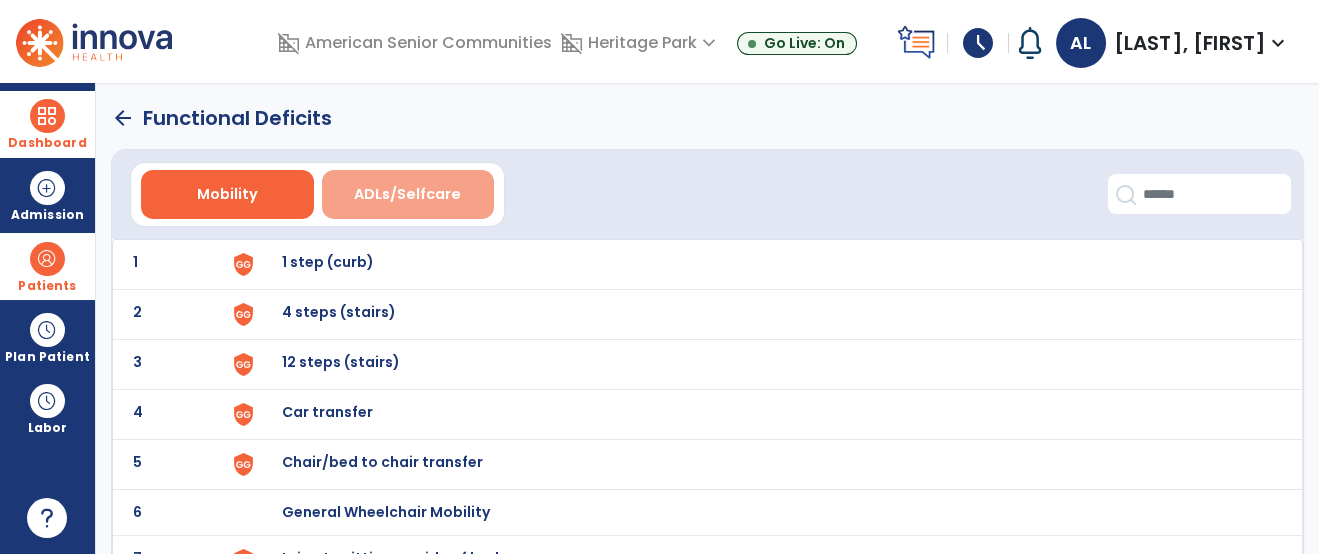 click on "ADLs/Selfcare" at bounding box center [408, 194] 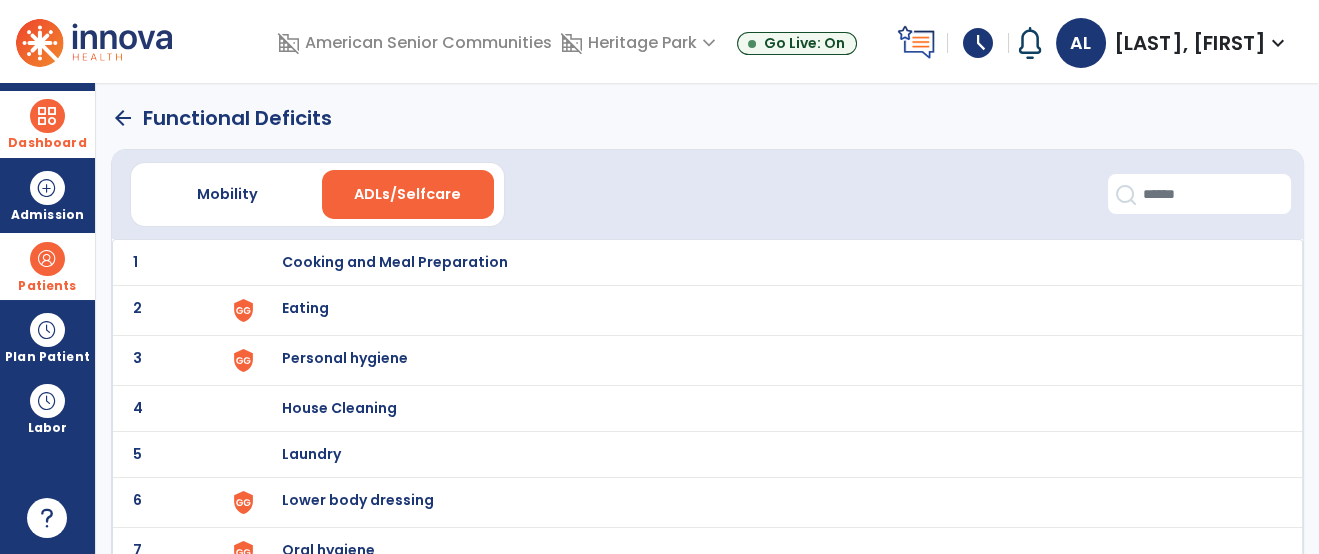 type 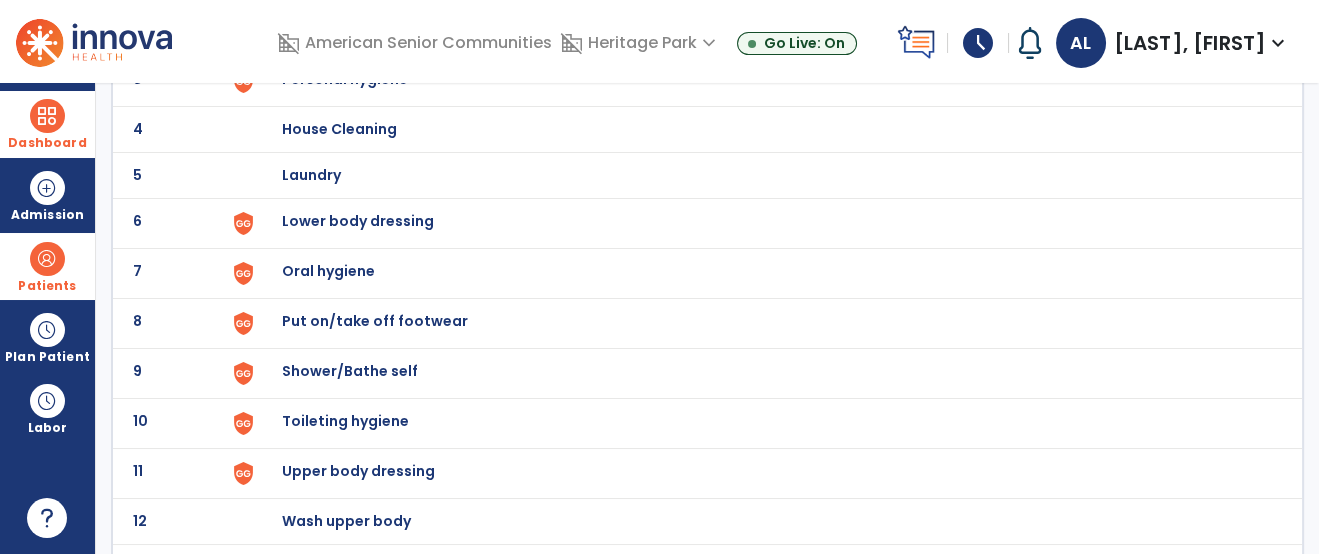 scroll, scrollTop: 315, scrollLeft: 0, axis: vertical 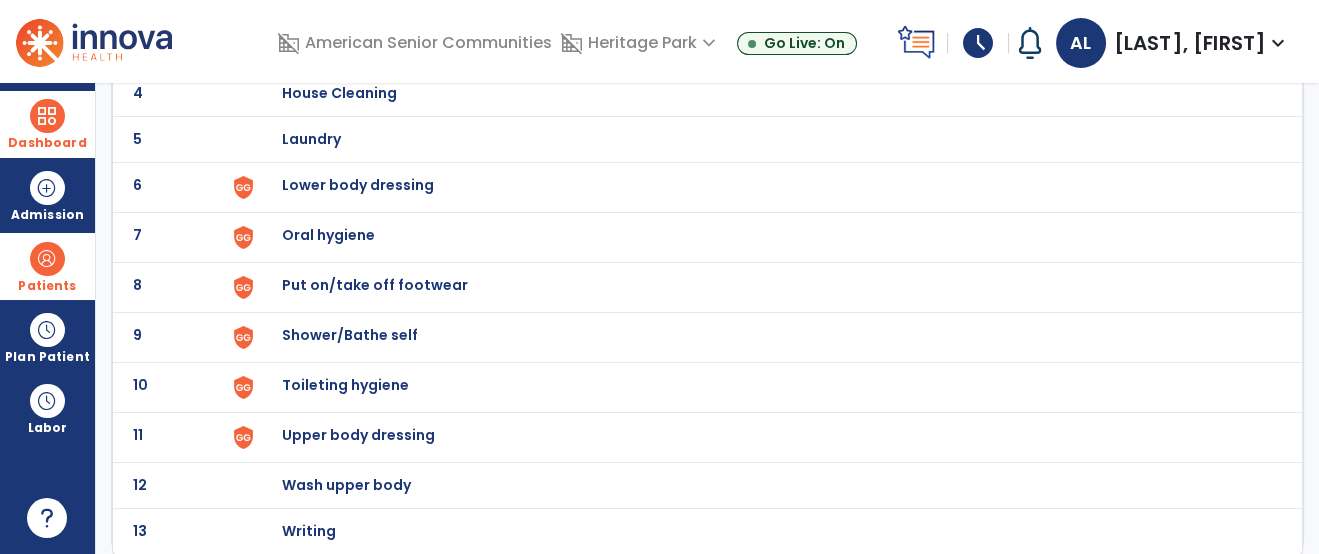 click on "Lower body dressing" at bounding box center [395, -53] 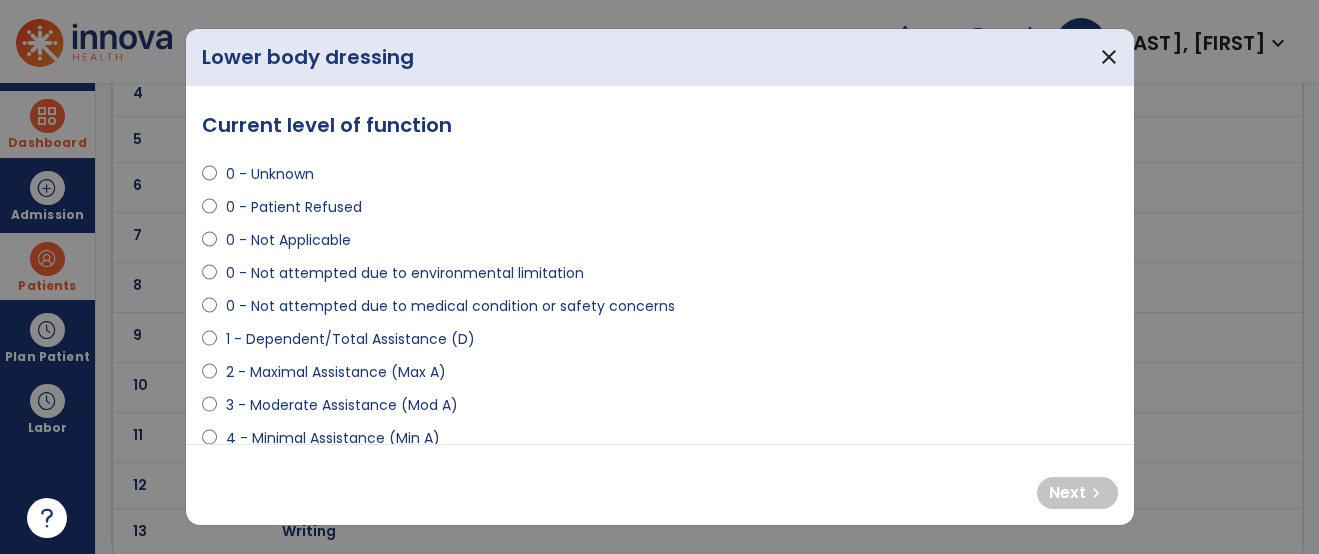 click on "2 - Maximal Assistance (Max A)" at bounding box center [335, 372] 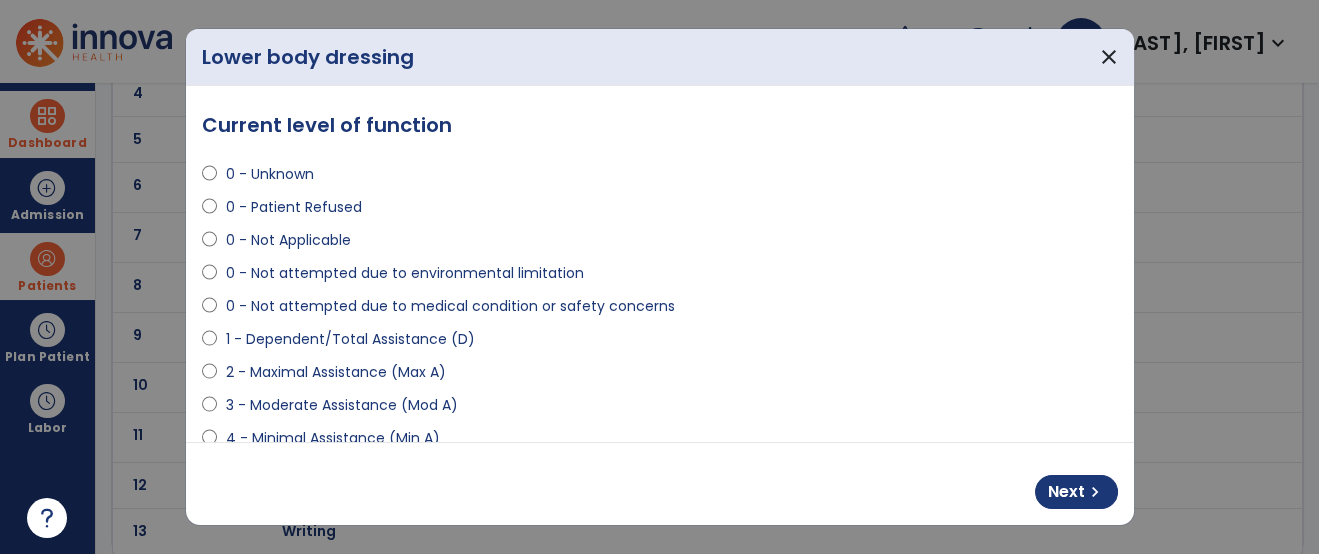 click on "Next  chevron_right" at bounding box center (660, 484) 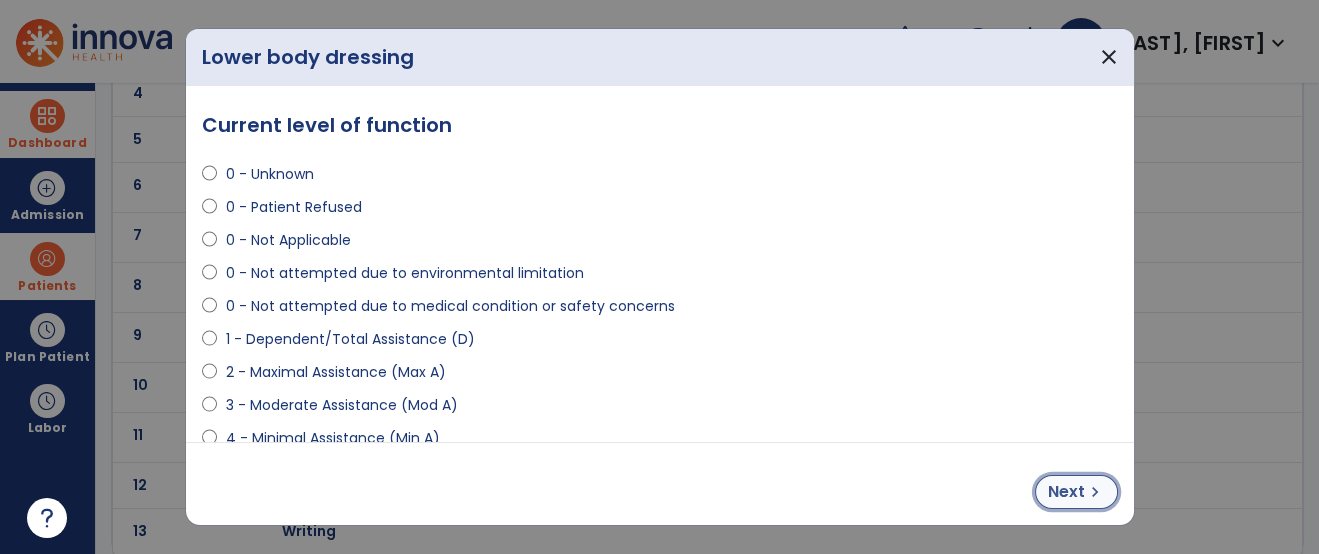 click on "Next  chevron_right" at bounding box center [1076, 492] 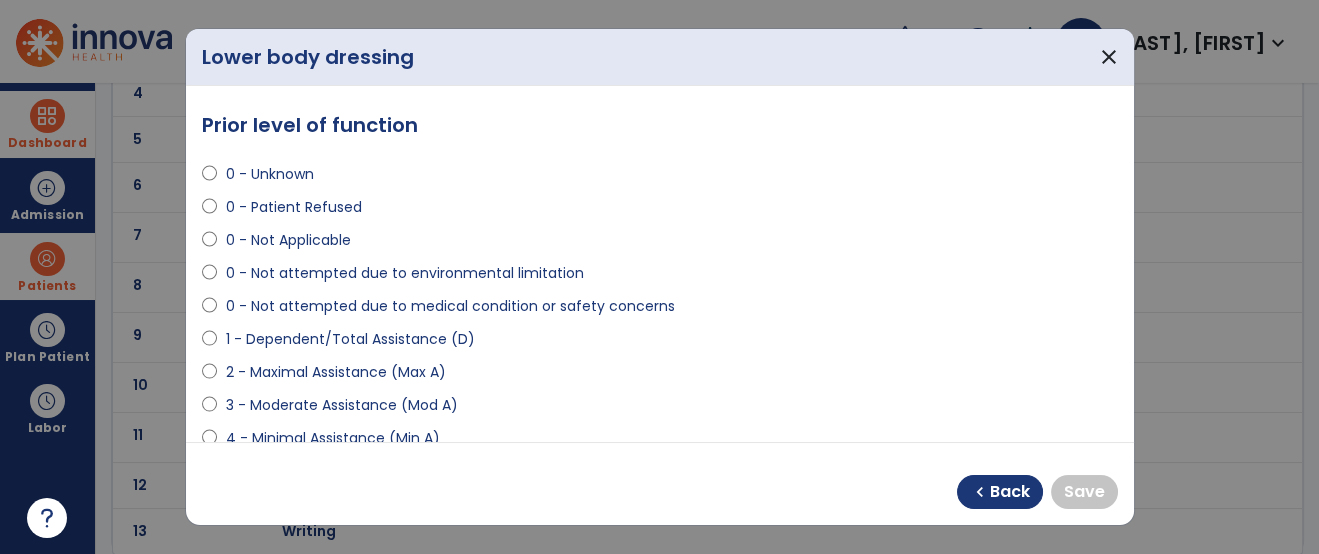 click on "3 - Moderate Assistance (Mod A)" at bounding box center (660, 409) 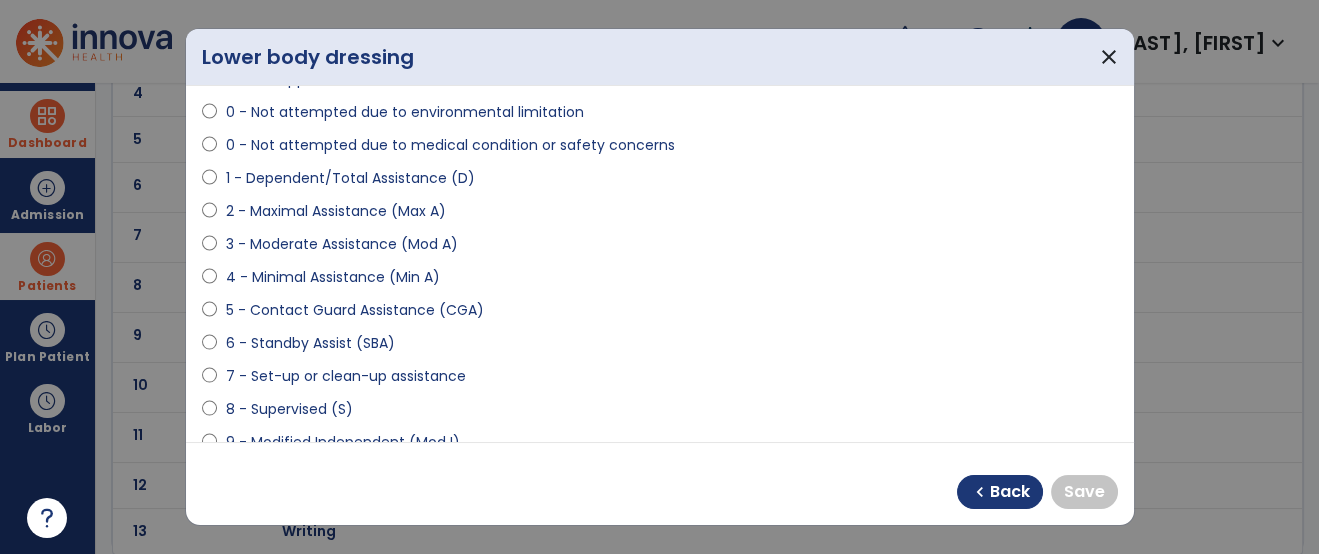scroll, scrollTop: 177, scrollLeft: 0, axis: vertical 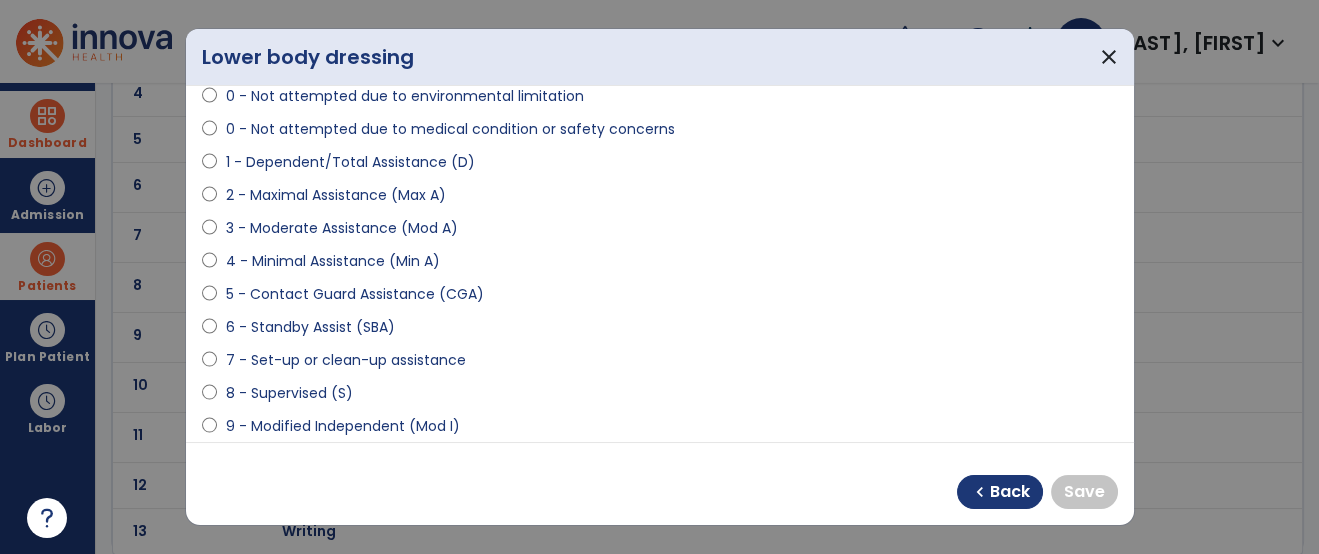 click on "9 - Modified Independent (Mod I)" at bounding box center [342, 426] 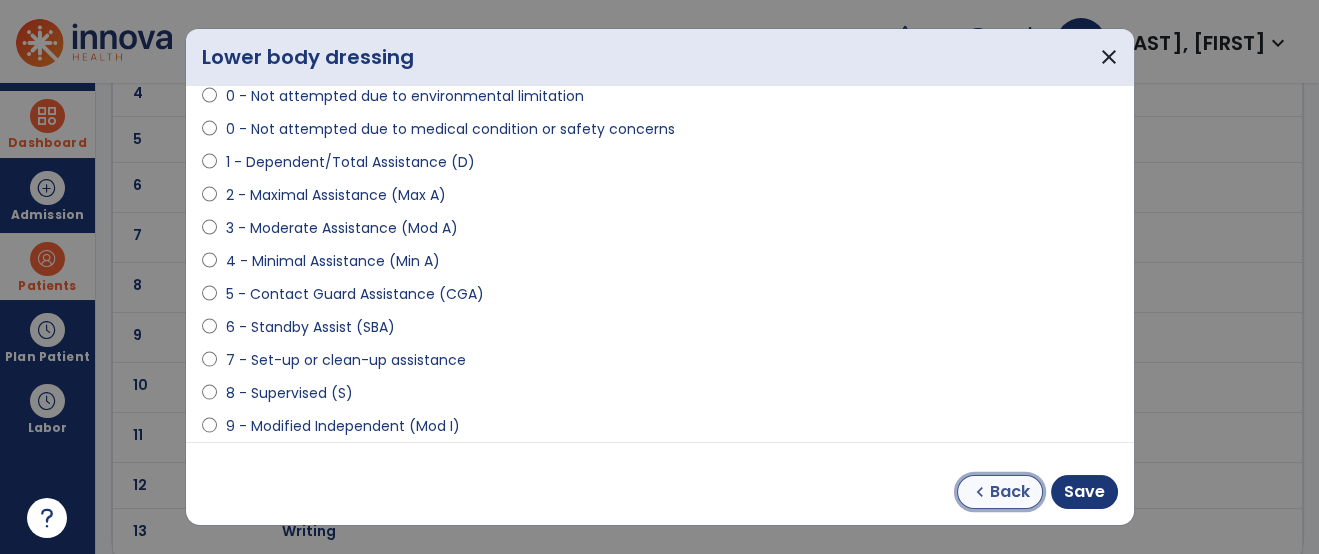 click on "chevron_left" at bounding box center [980, 492] 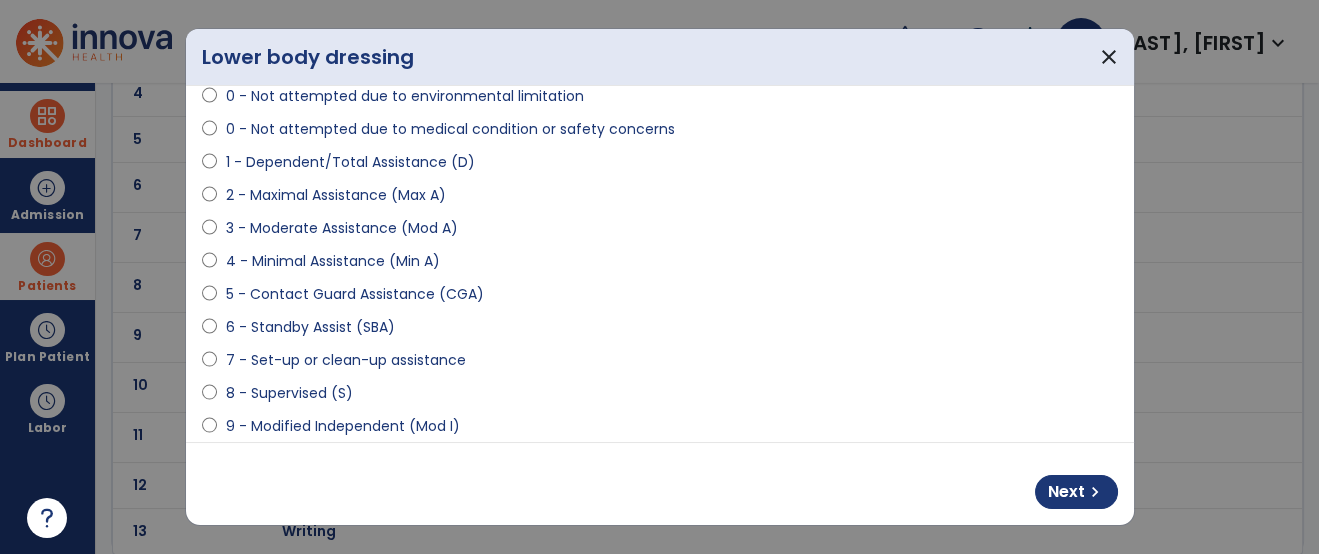 click on "1 - Dependent/Total Assistance (D)" at bounding box center (349, 162) 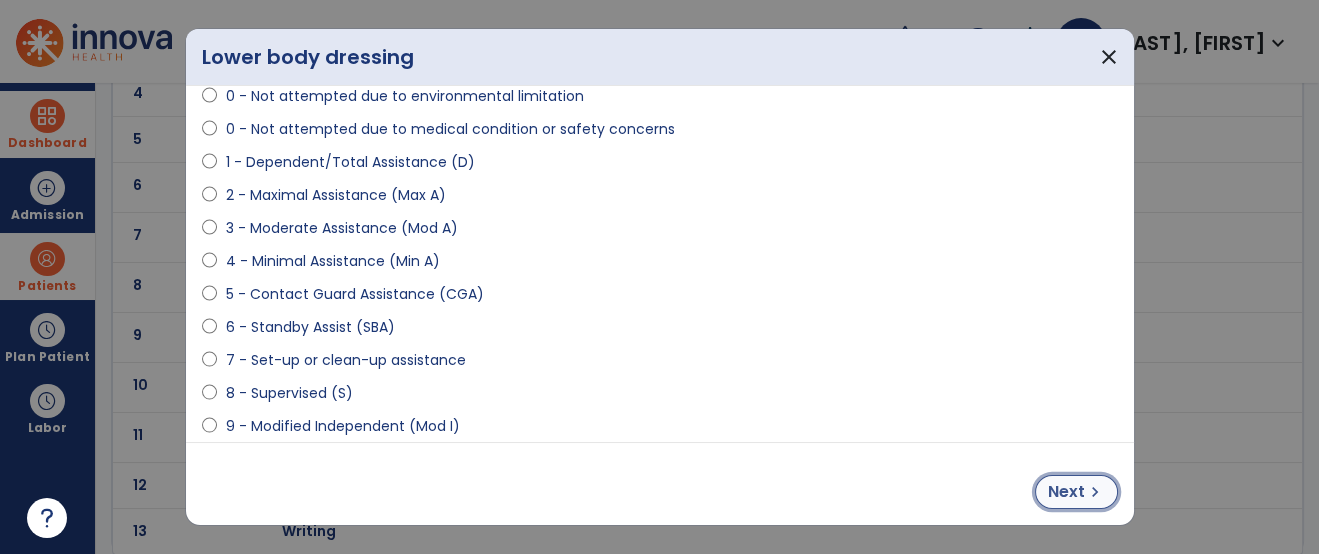 click on "Next" at bounding box center (1066, 492) 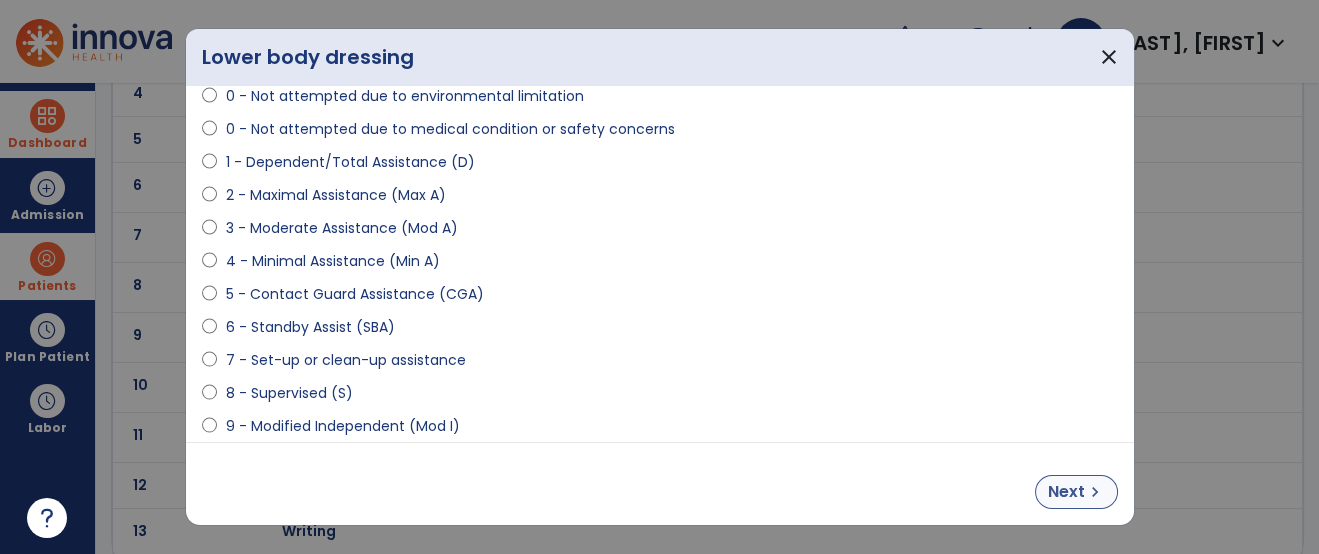 select on "**********" 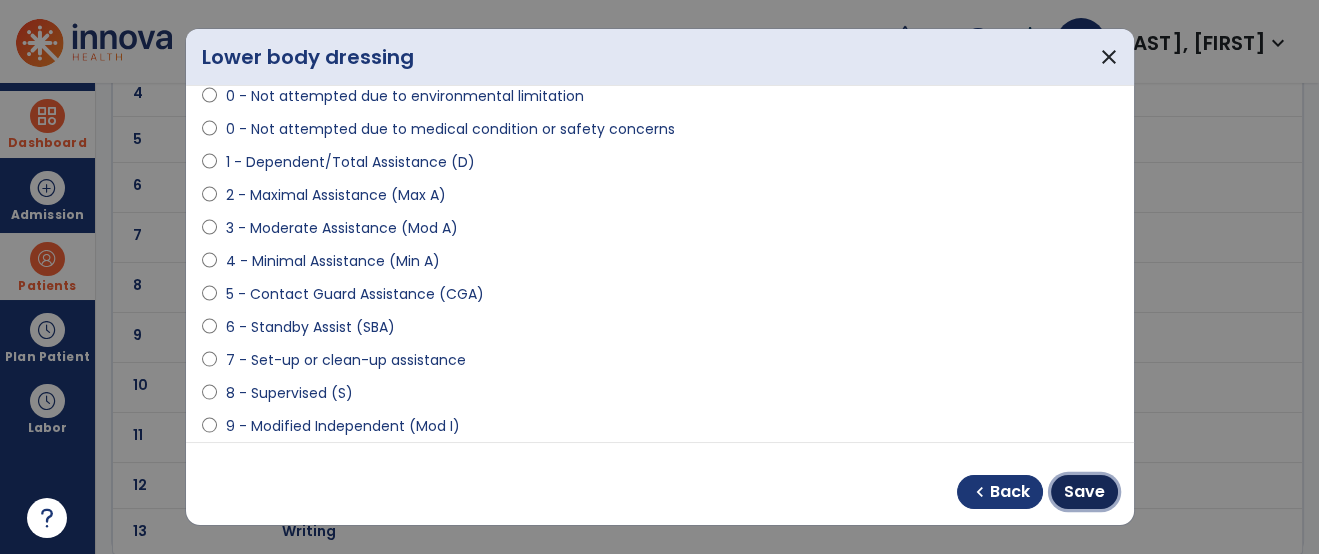 click on "Save" at bounding box center [1084, 492] 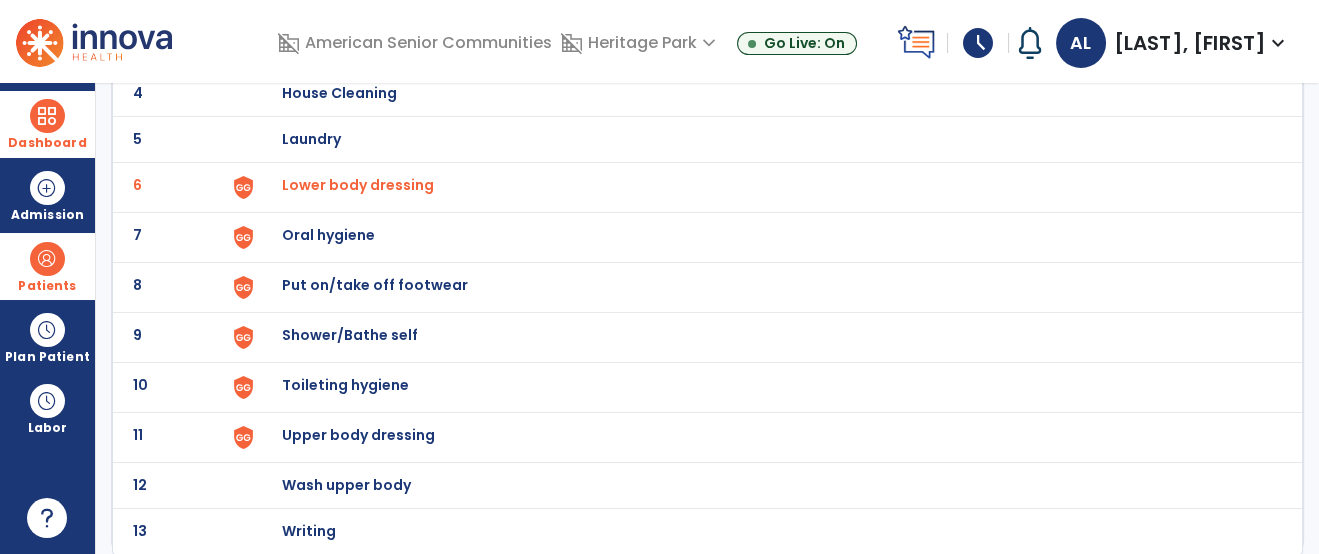 click on "Put on/take off footwear" at bounding box center (395, -53) 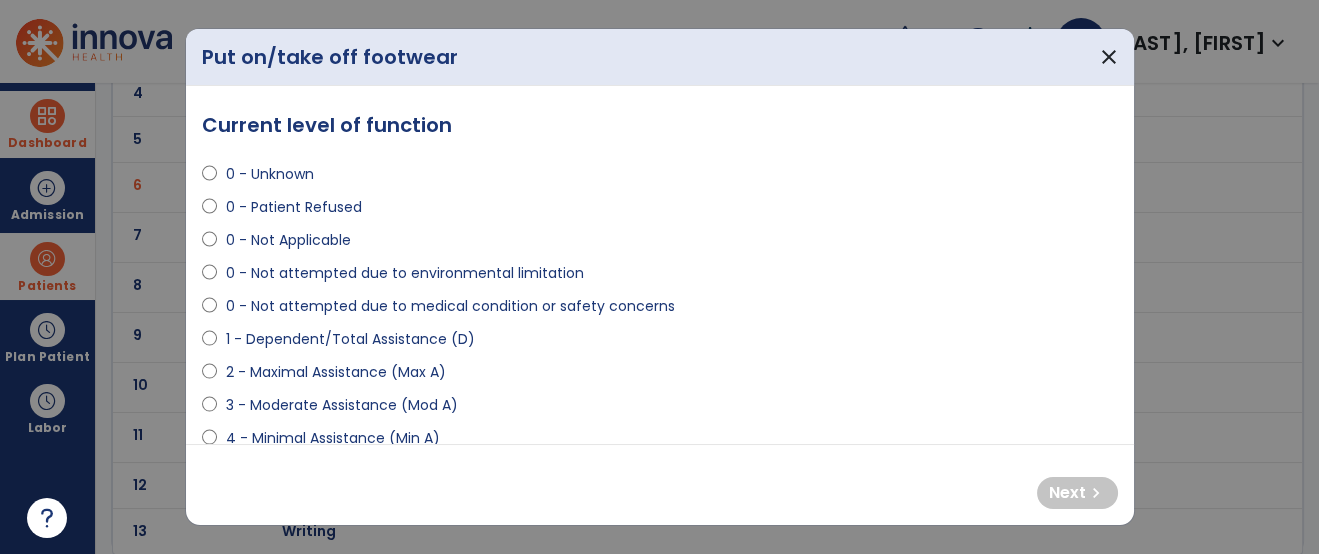 click on "0 - Not attempted due to medical condition or safety concerns" at bounding box center [449, 306] 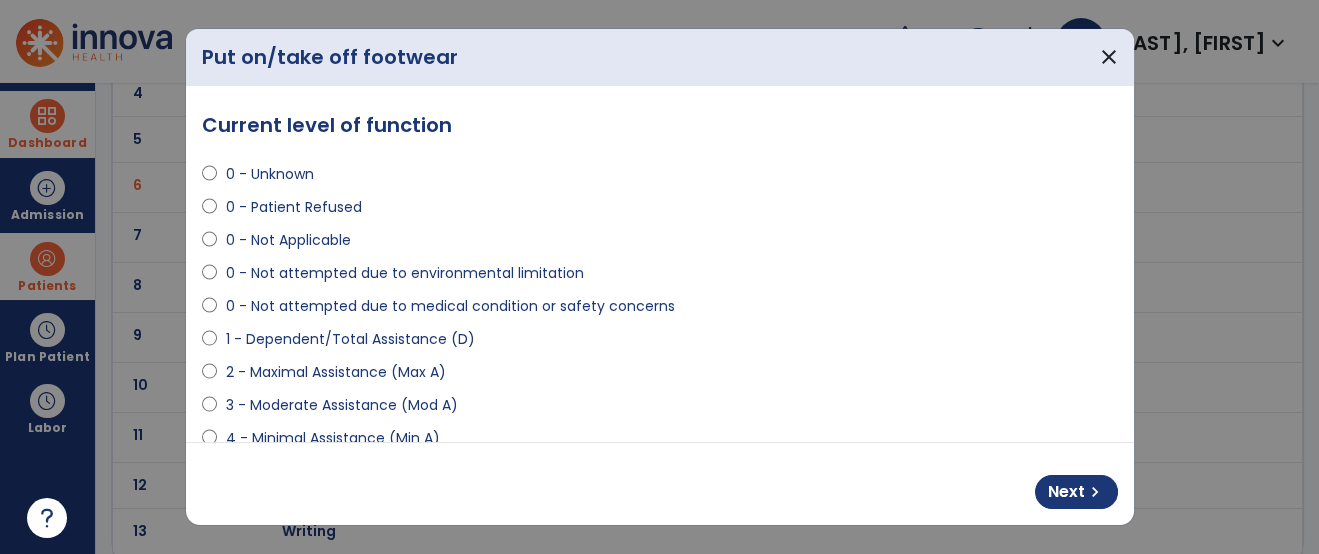 click on "1 - Dependent/Total Assistance (D)" at bounding box center (660, 343) 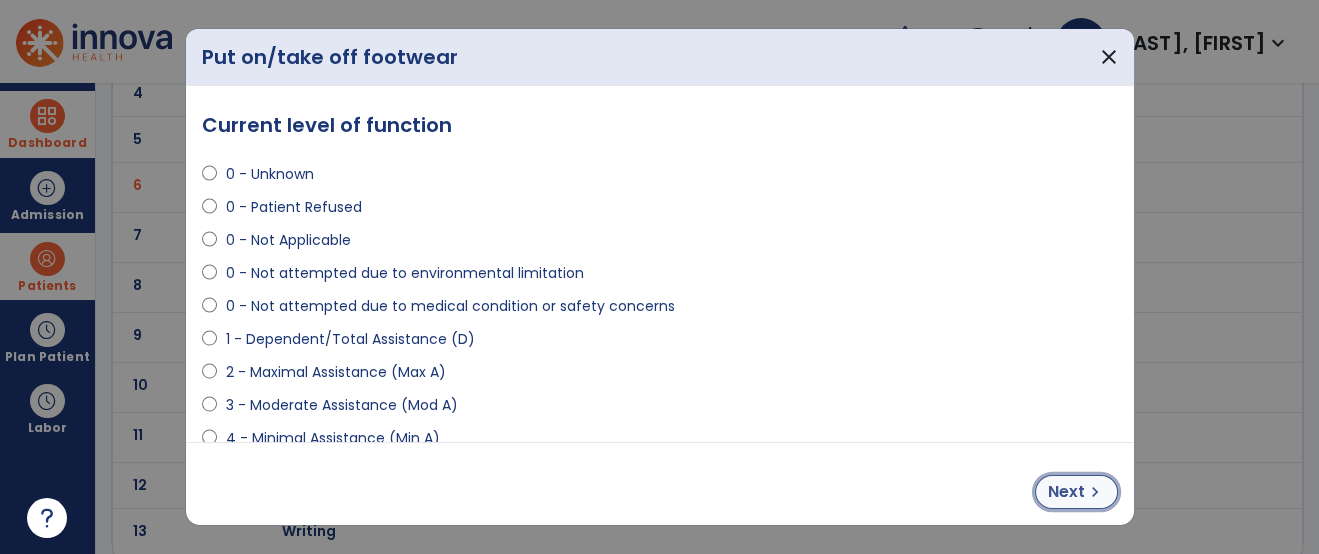 click on "Next  chevron_right" at bounding box center [1076, 492] 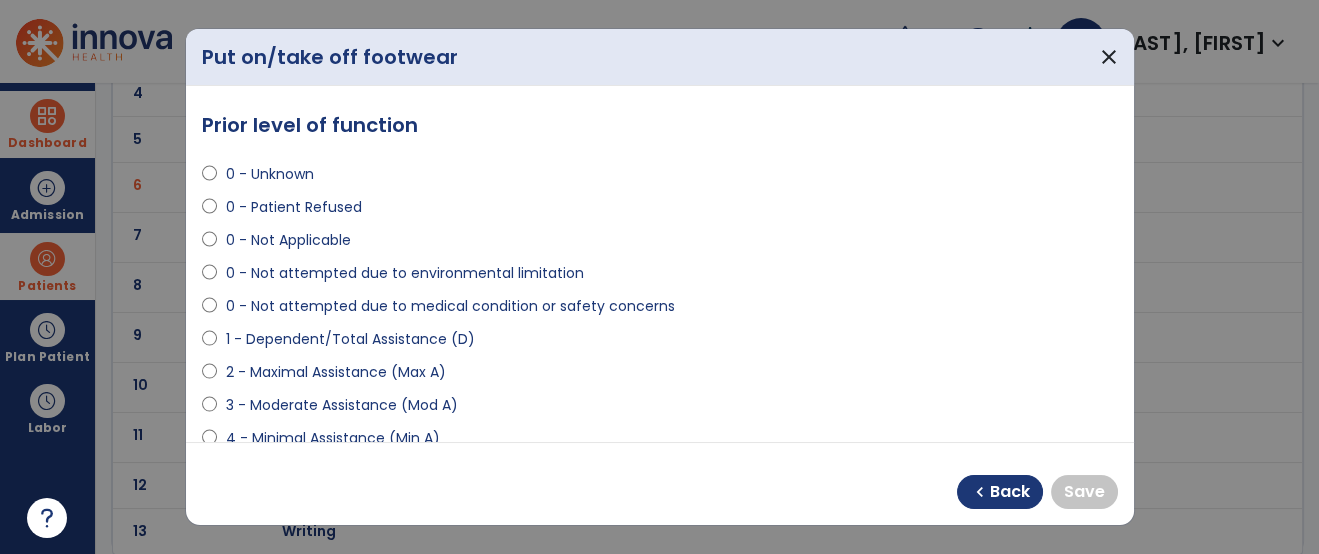 click on "2 - Maximal Assistance (Max A)" at bounding box center [660, 376] 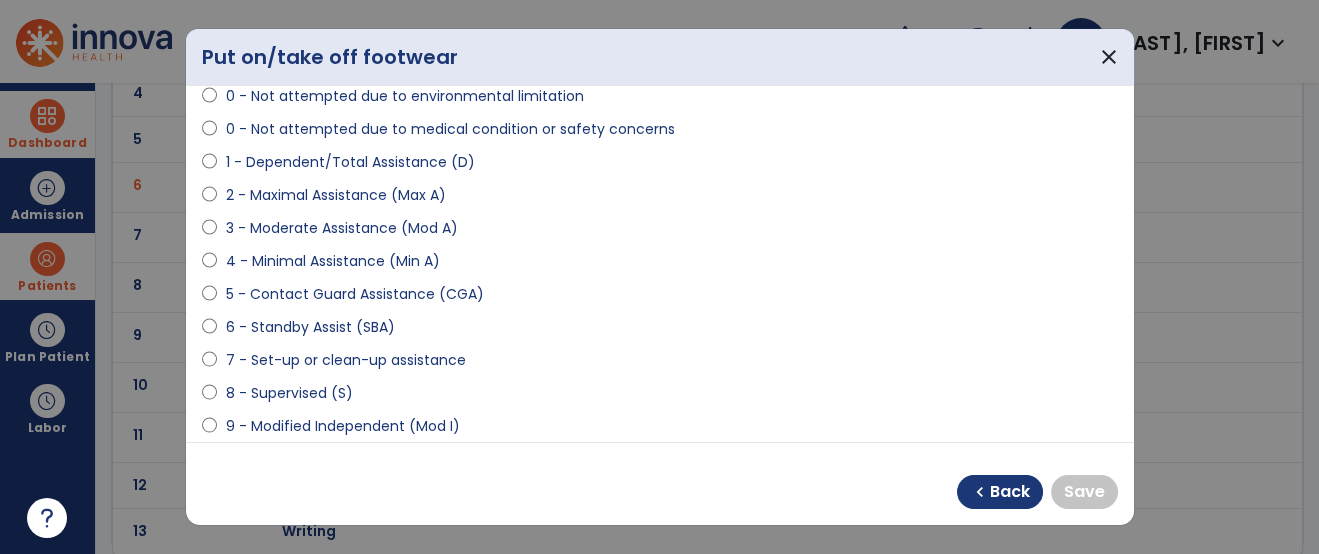 scroll, scrollTop: 222, scrollLeft: 0, axis: vertical 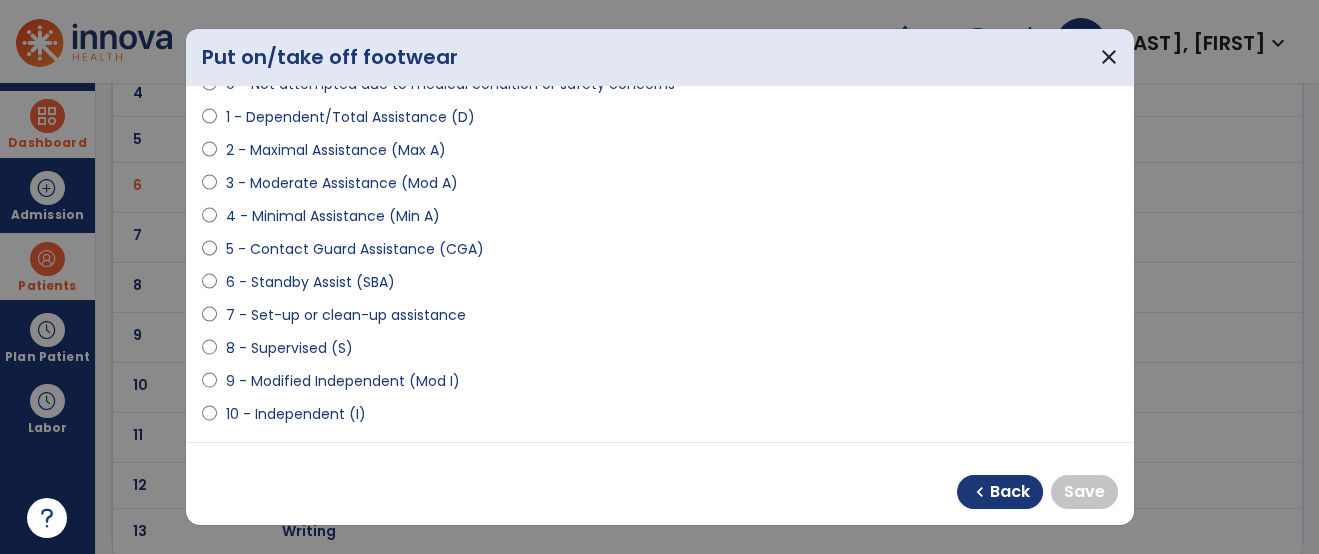 click on "9 - Modified Independent (Mod I)" at bounding box center [342, 381] 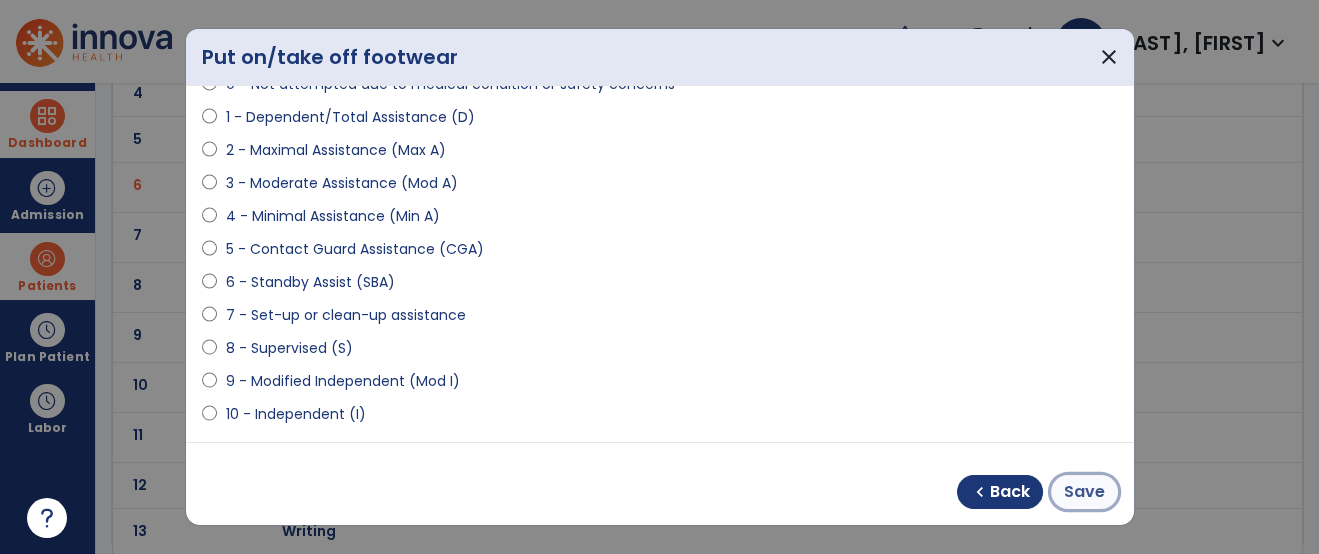 click on "Save" at bounding box center (1084, 492) 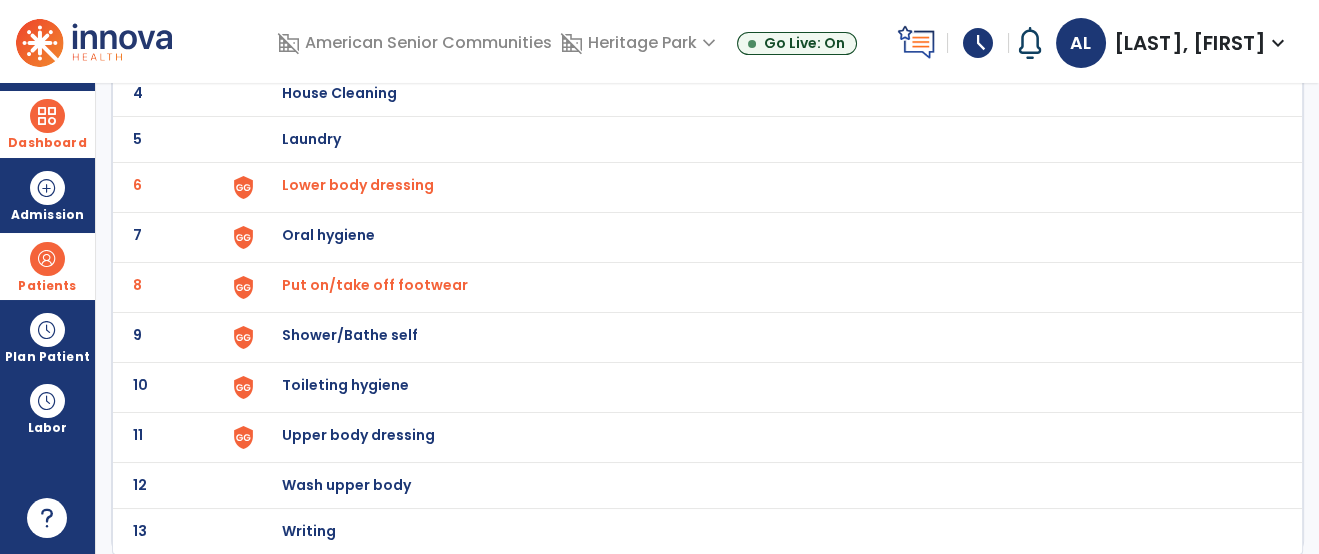 click on "Lower body dressing" at bounding box center [358, 185] 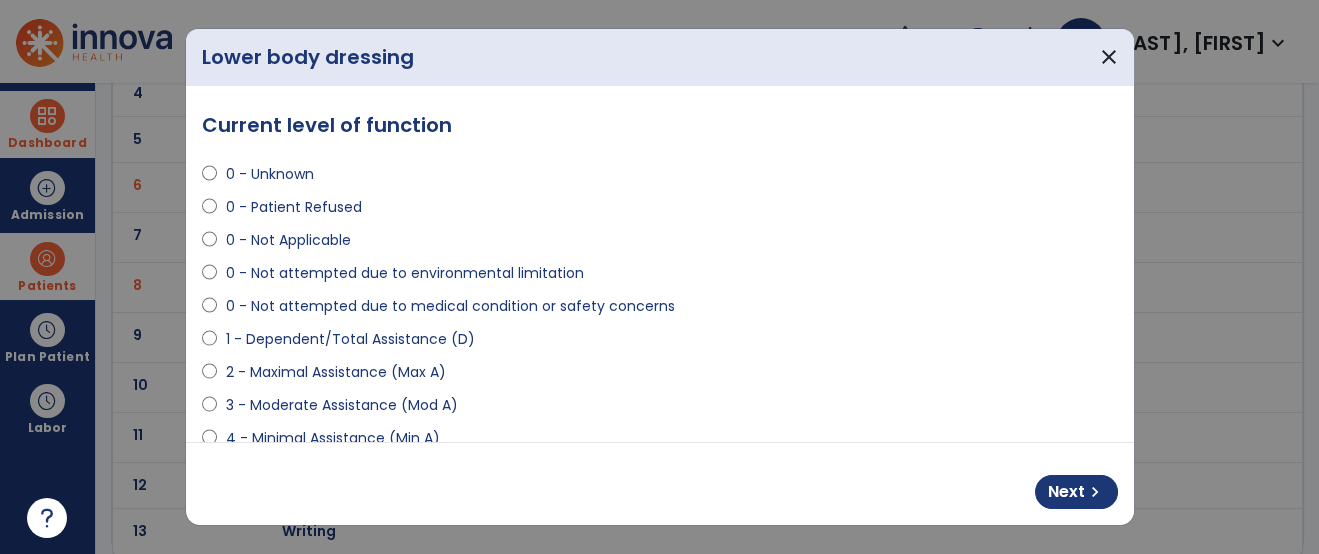 click on "2 - Maximal Assistance (Max A)" at bounding box center [335, 372] 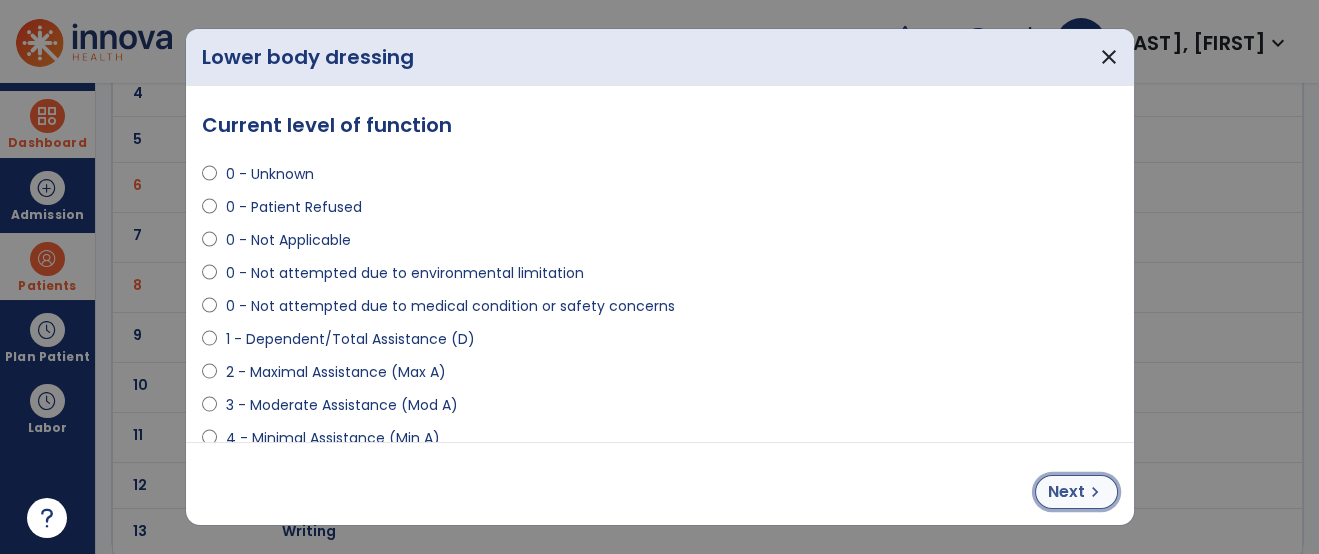click on "Next" at bounding box center (1066, 492) 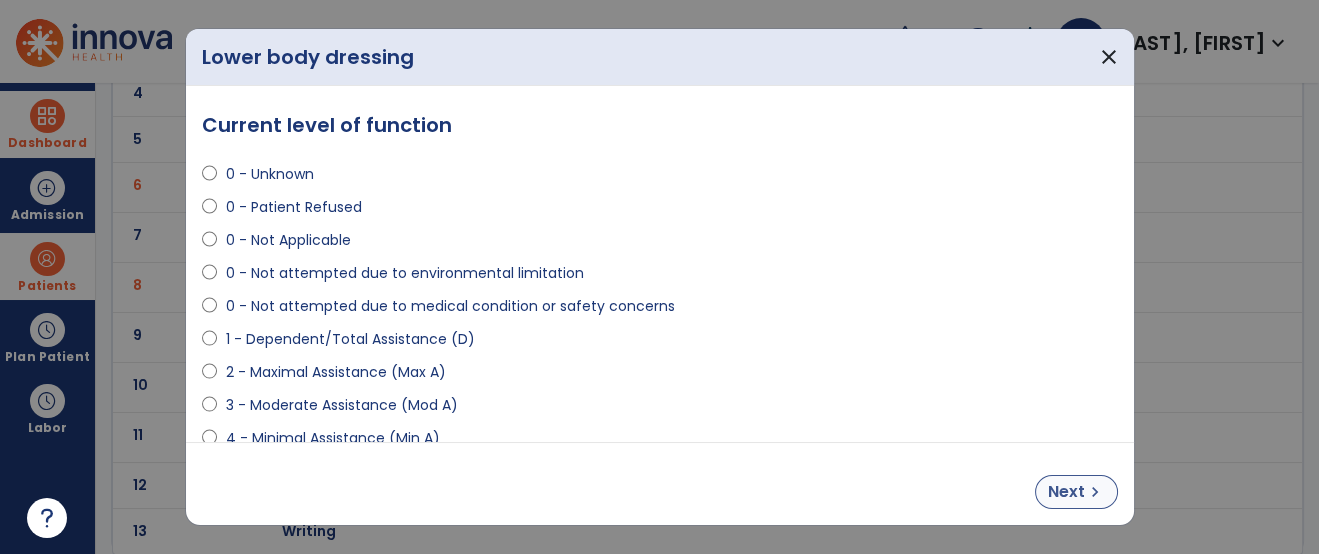 select on "**********" 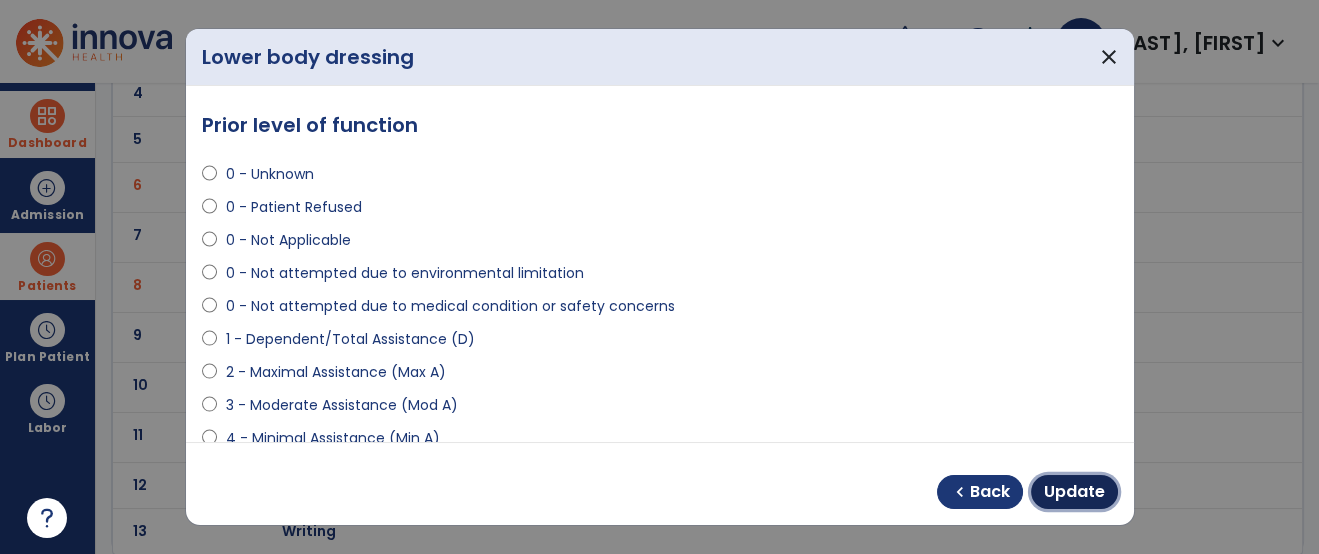 click on "Update" at bounding box center (1074, 492) 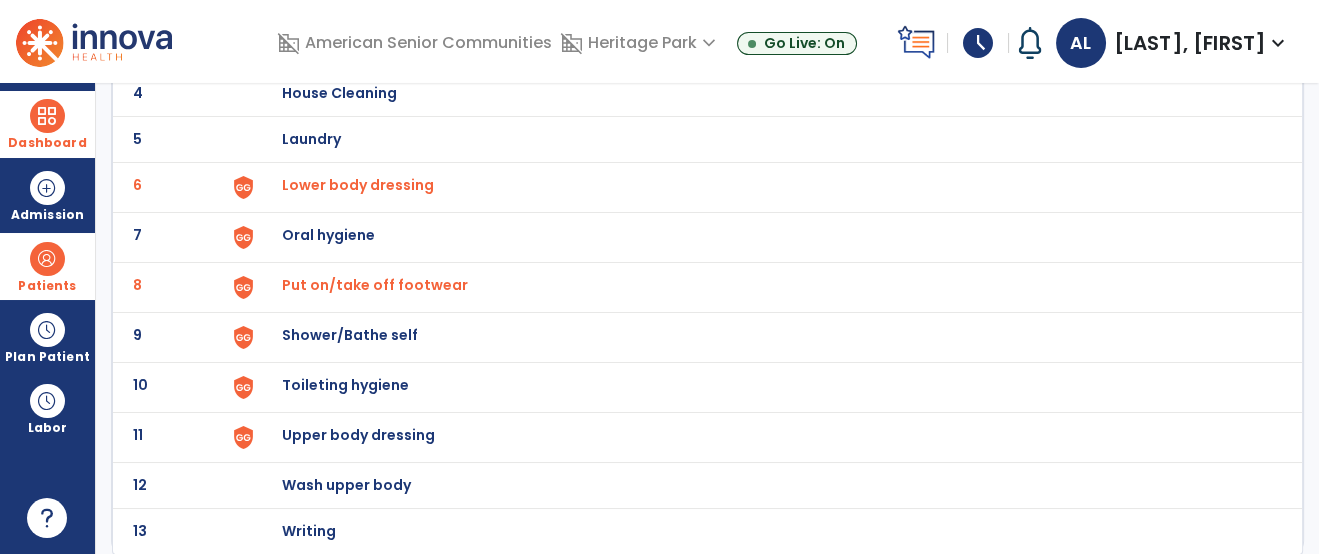 click on "Wash upper body" at bounding box center [762, -53] 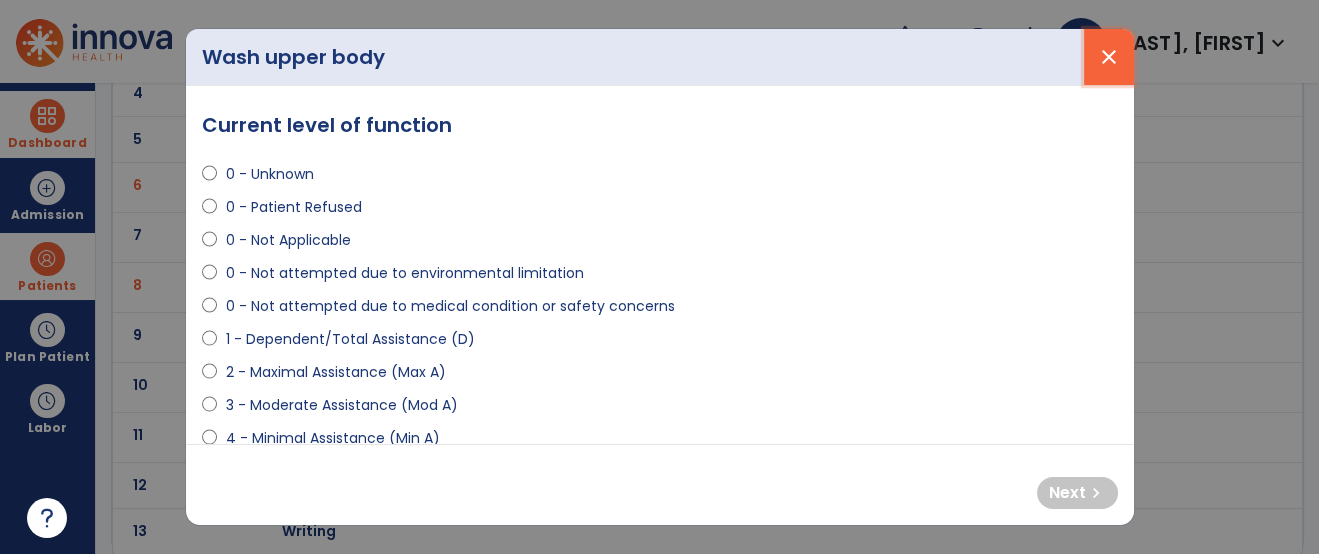 click on "close" at bounding box center [1109, 57] 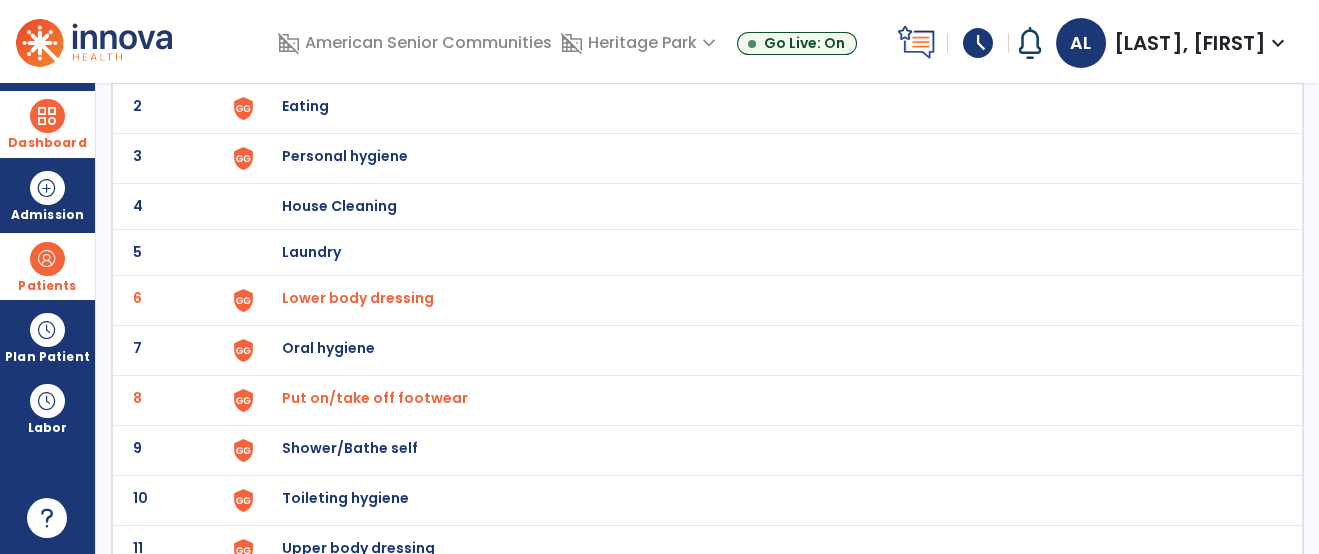 scroll, scrollTop: 310, scrollLeft: 0, axis: vertical 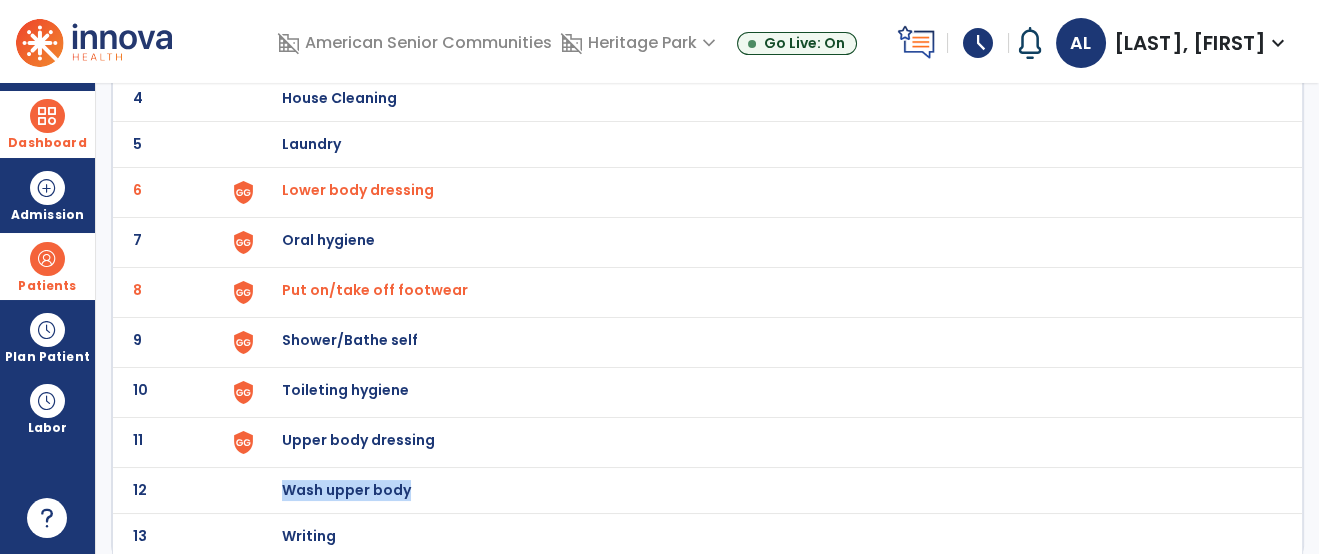 click on "arrow_back   Functional Deficits   Mobility   ADLs/Selfcare  1 Cooking and Meal Preparation 2 Eating 3 Personal hygiene 4 House Cleaning 5 Laundry 6 Lower body dressing 7 Oral hygiene 8 Put on/take off footwear 9 Shower/Bathe self 10 Toileting hygiene 11 Upper body dressing 12 Wash upper body 13 Writing" at bounding box center [707, 318] 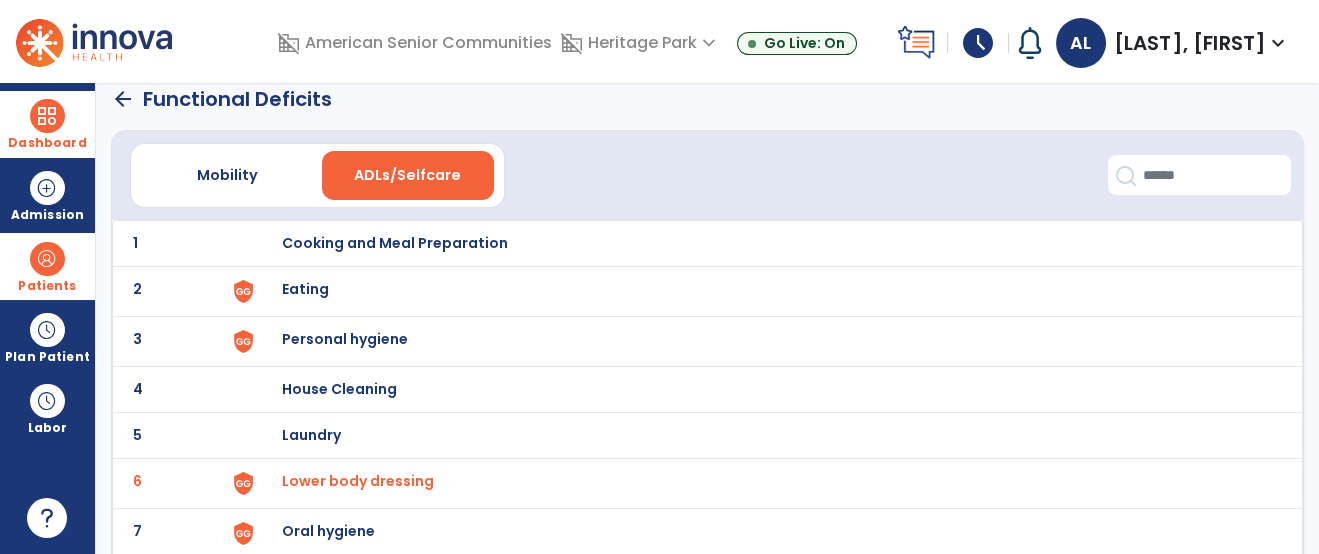 scroll, scrollTop: 0, scrollLeft: 0, axis: both 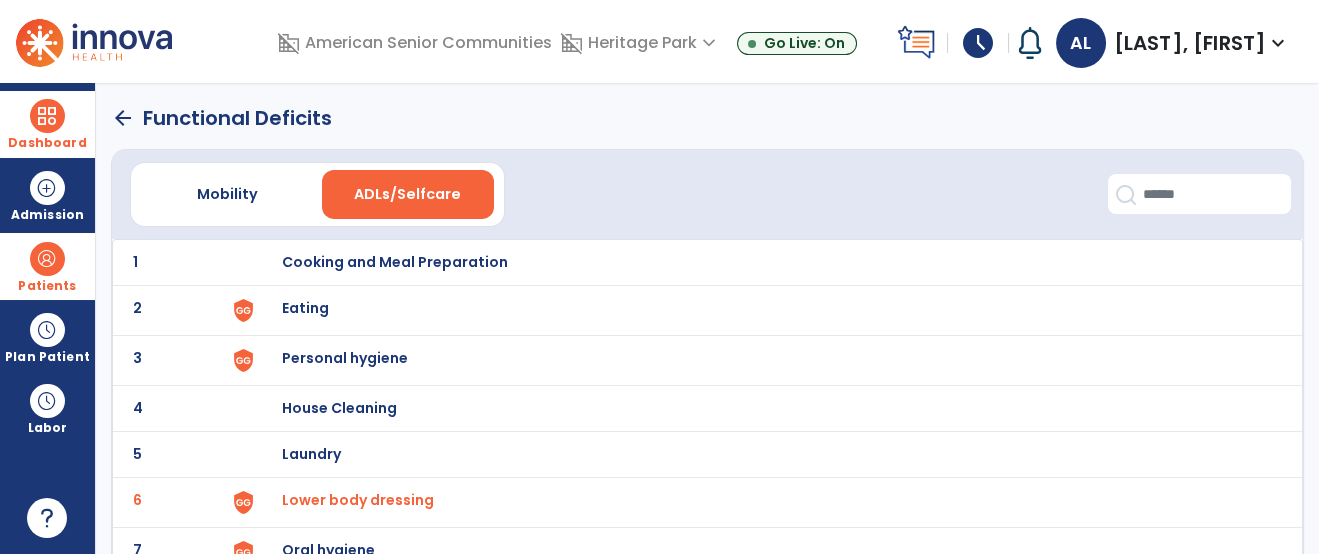 click on "arrow_back" 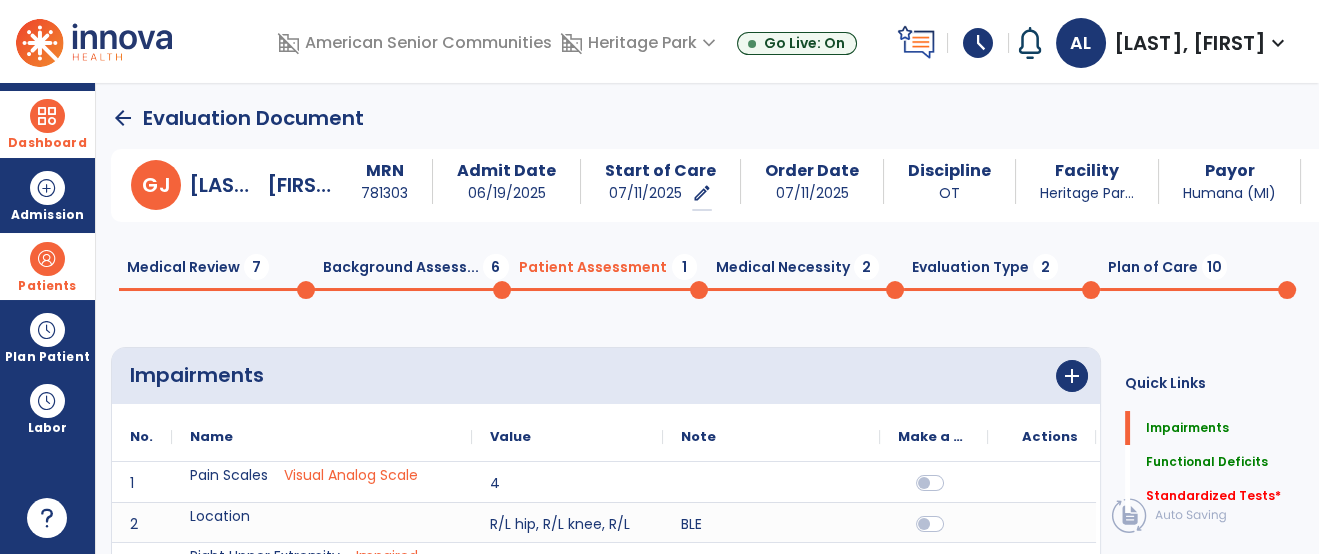 scroll, scrollTop: 20, scrollLeft: 0, axis: vertical 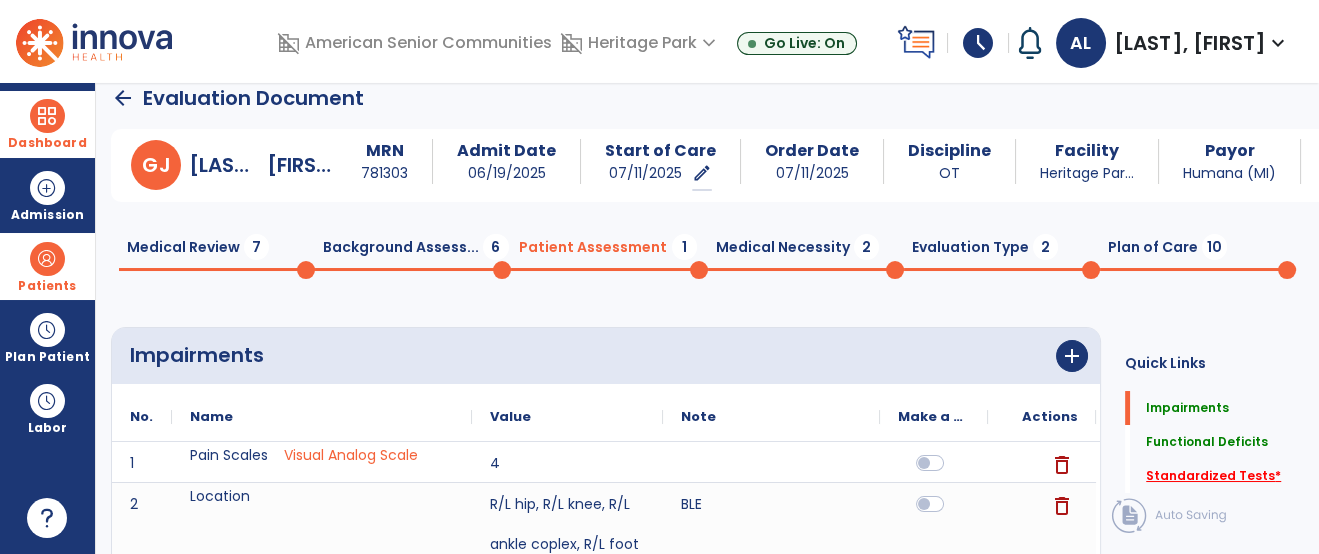 click on "Standardized Tests   *" 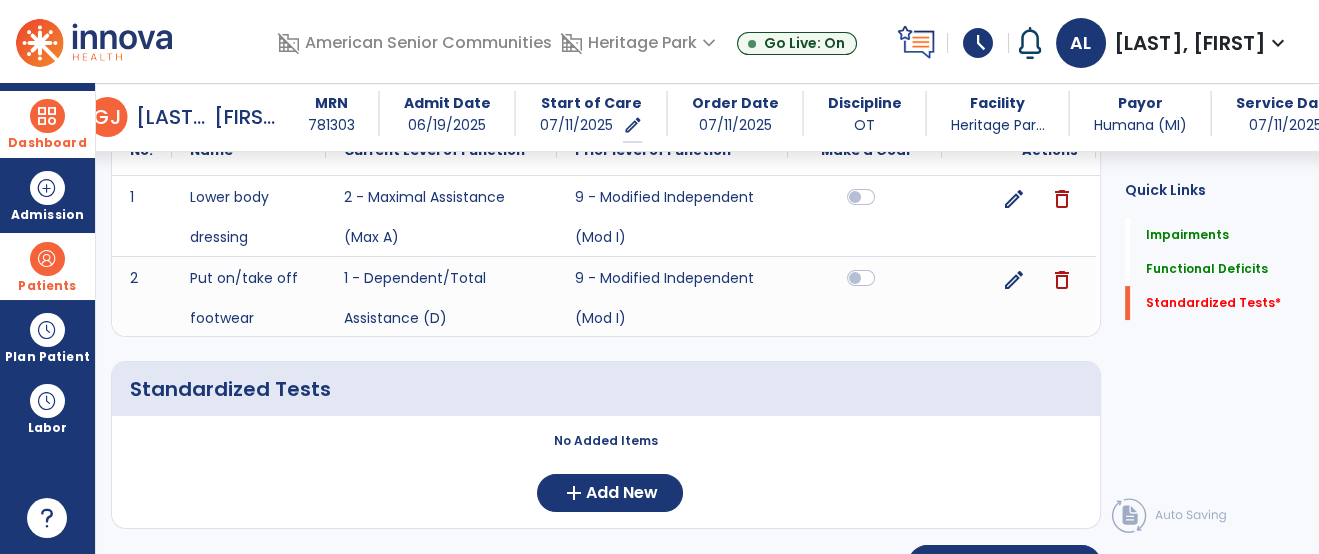 scroll, scrollTop: 651, scrollLeft: 0, axis: vertical 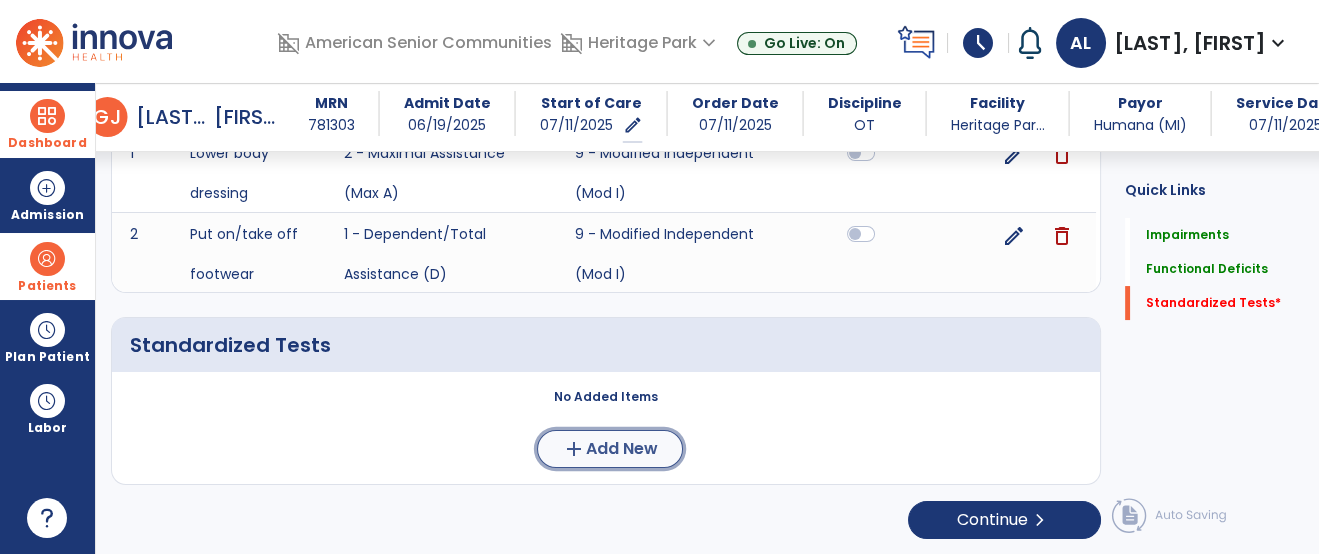 click on "Add New" 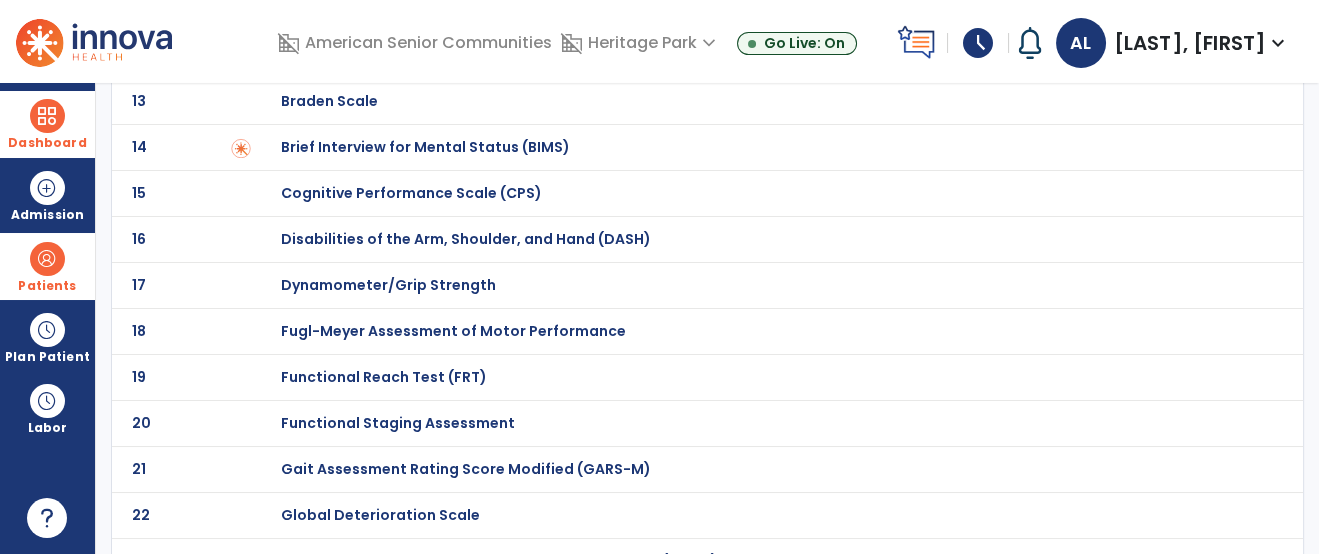 scroll, scrollTop: 0, scrollLeft: 0, axis: both 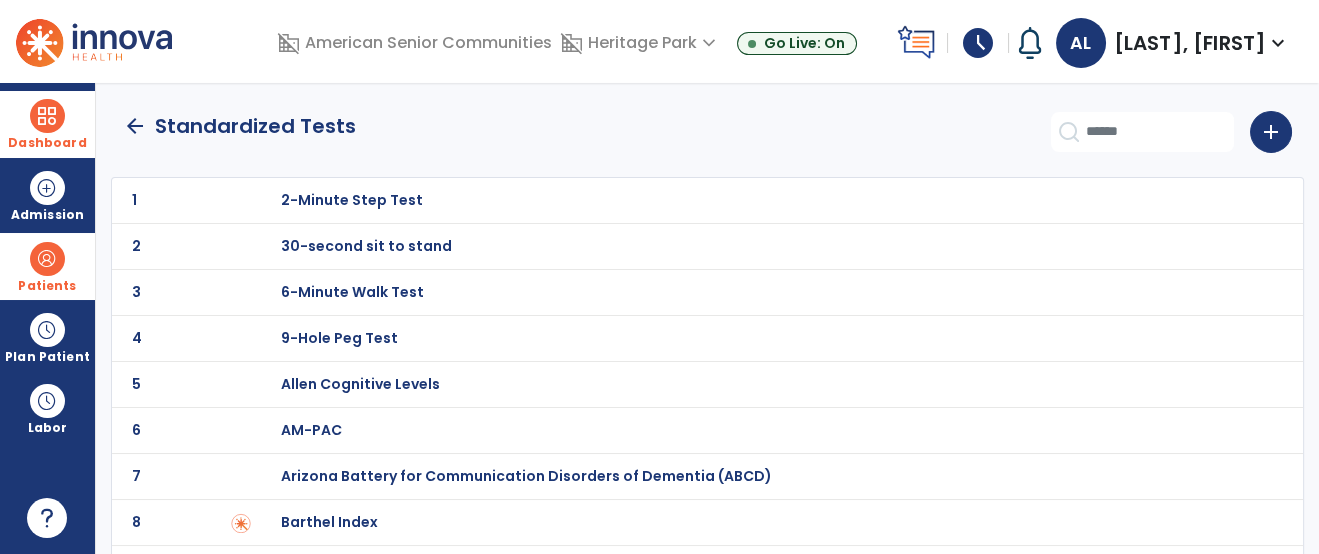 click on "Barthel Index" at bounding box center [352, 200] 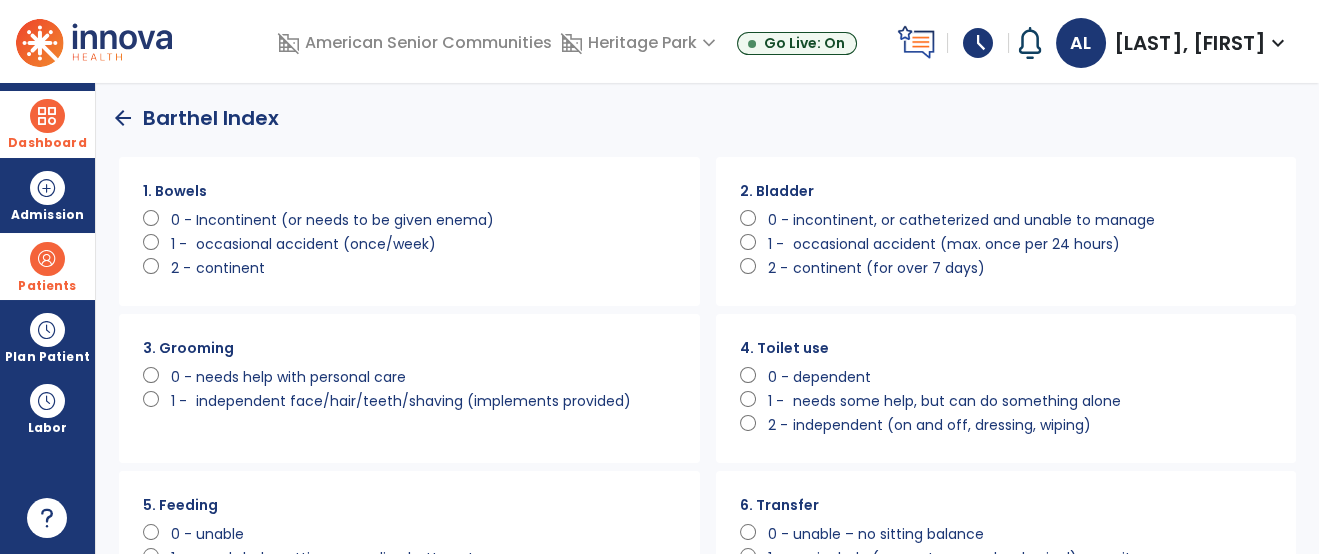 scroll, scrollTop: 0, scrollLeft: 0, axis: both 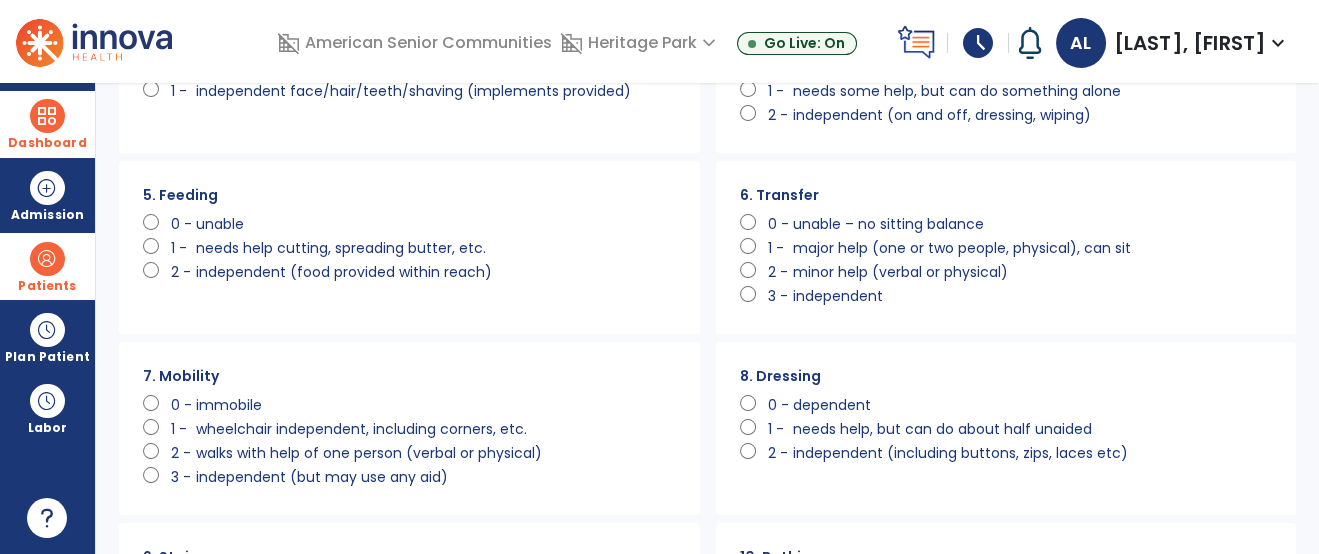 click on "independent (food provided within reach)" 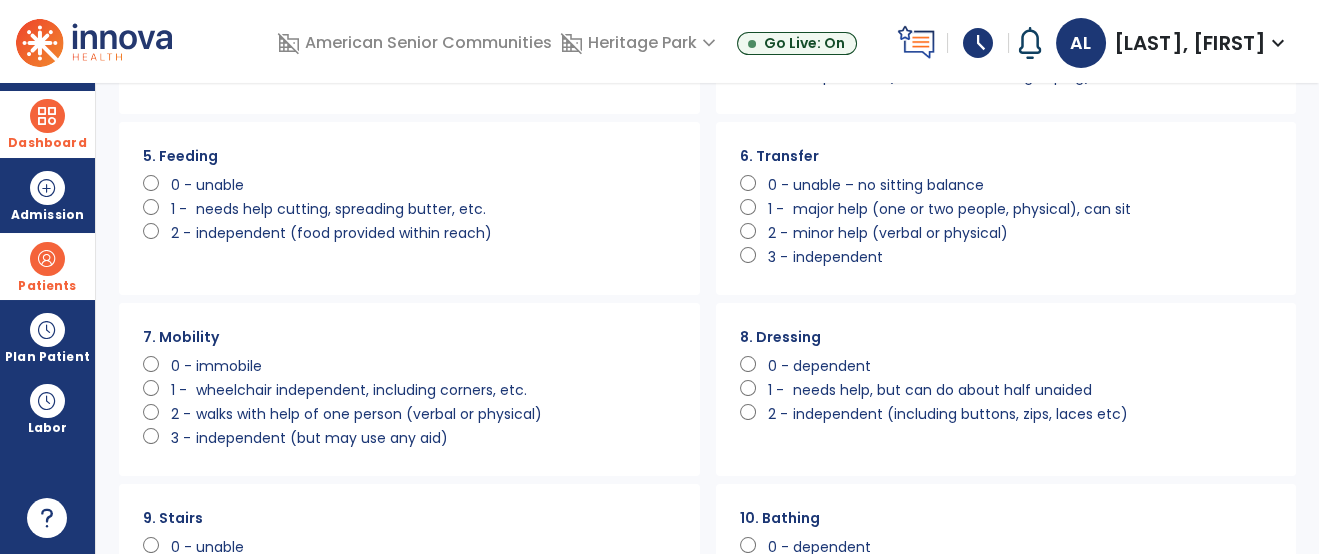 scroll, scrollTop: 355, scrollLeft: 0, axis: vertical 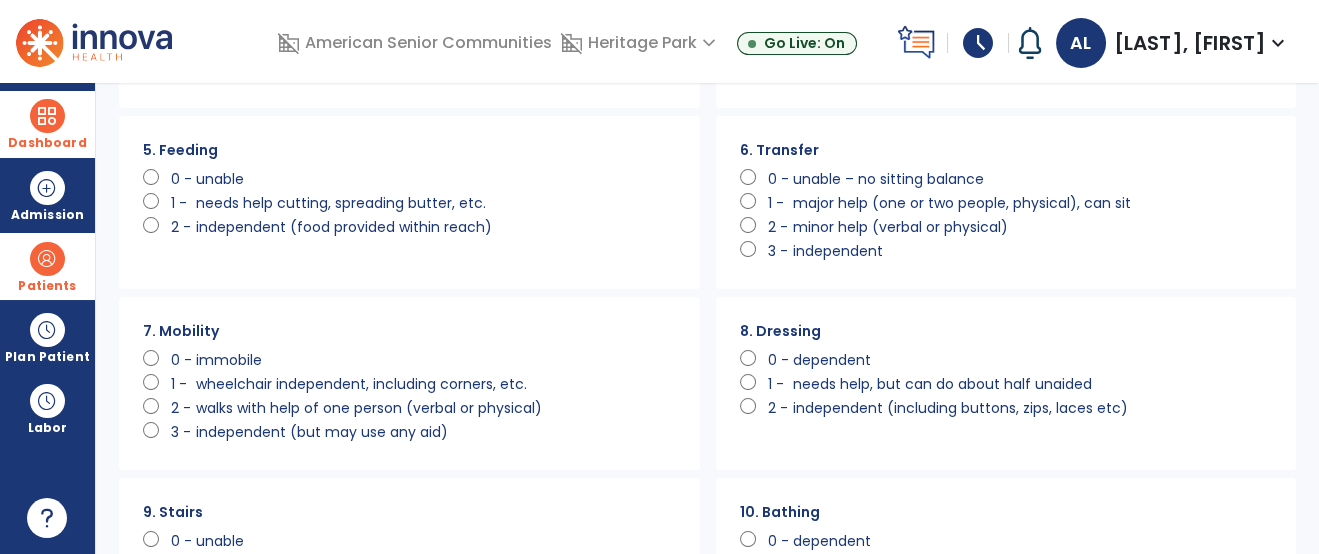 click on "major help (one or two people, physical), can sit" 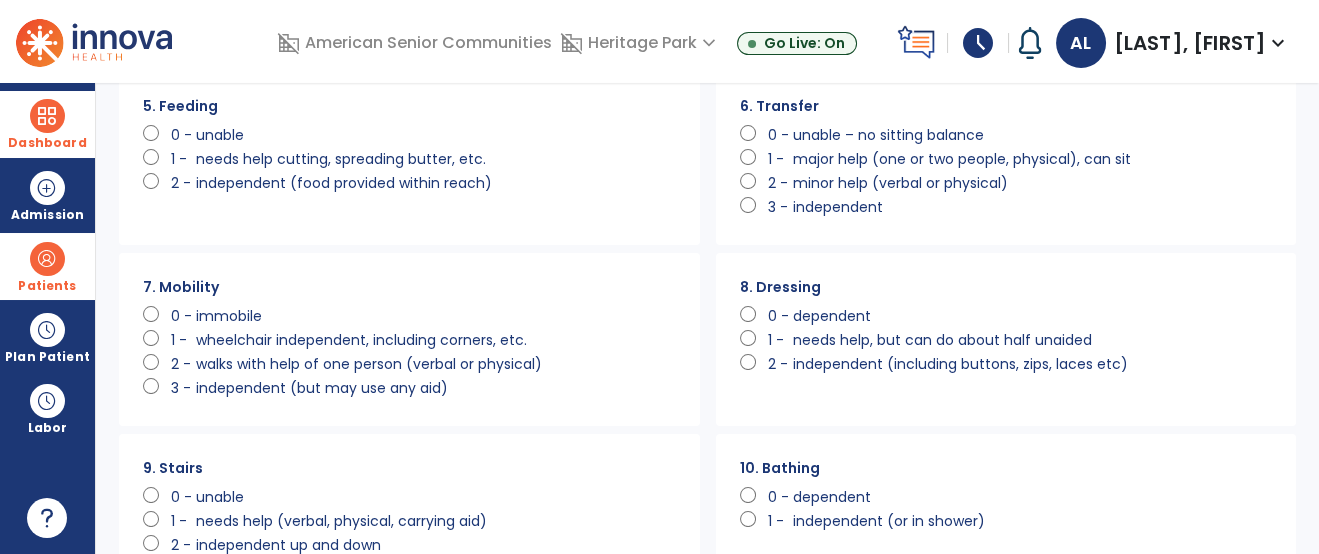 click on "immobile" 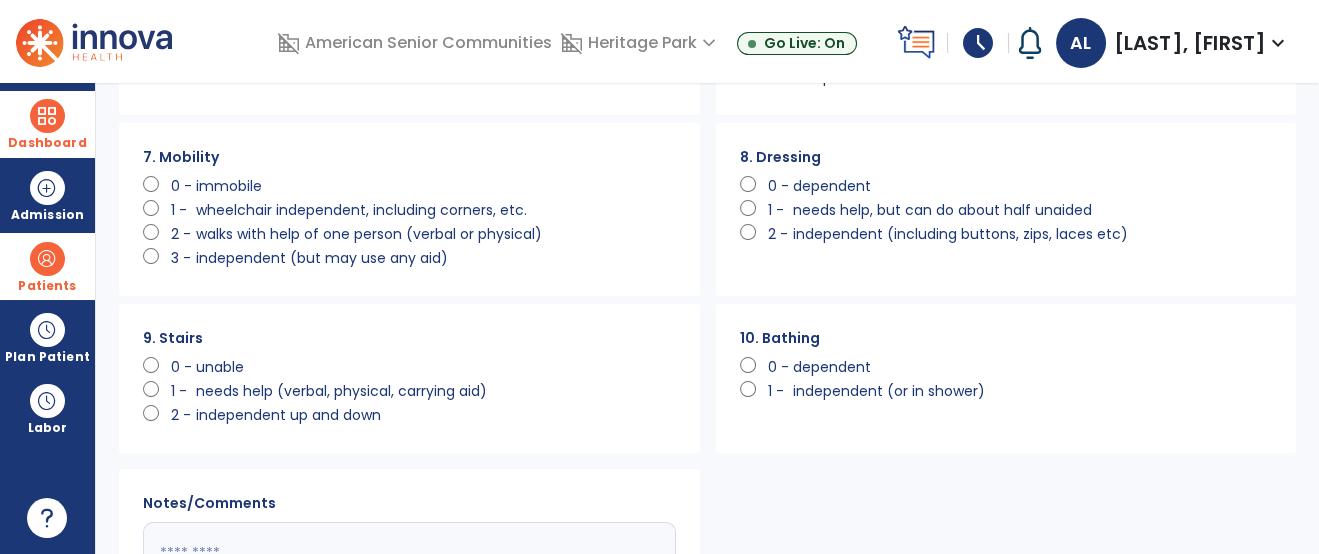 scroll, scrollTop: 532, scrollLeft: 0, axis: vertical 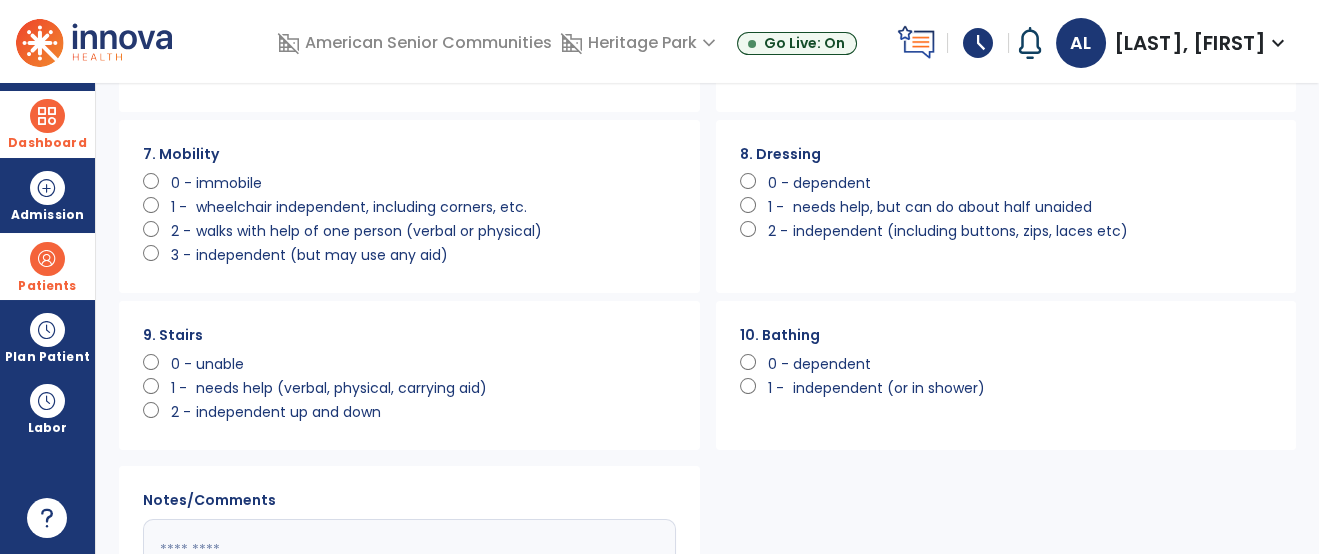 click on "dependent" 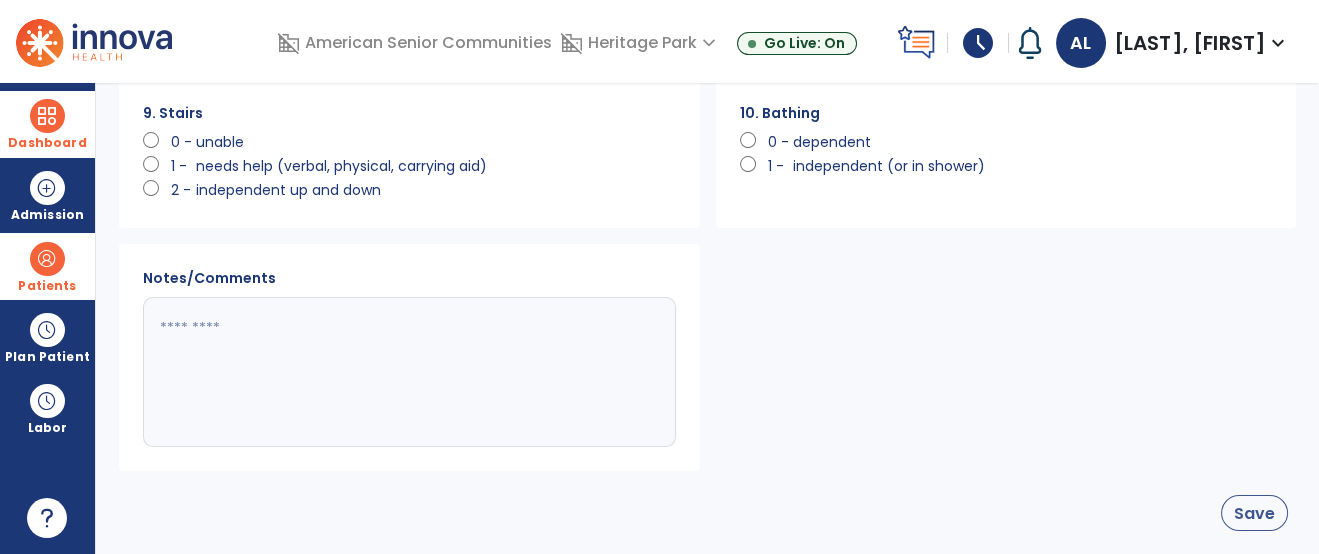 click on "Save" 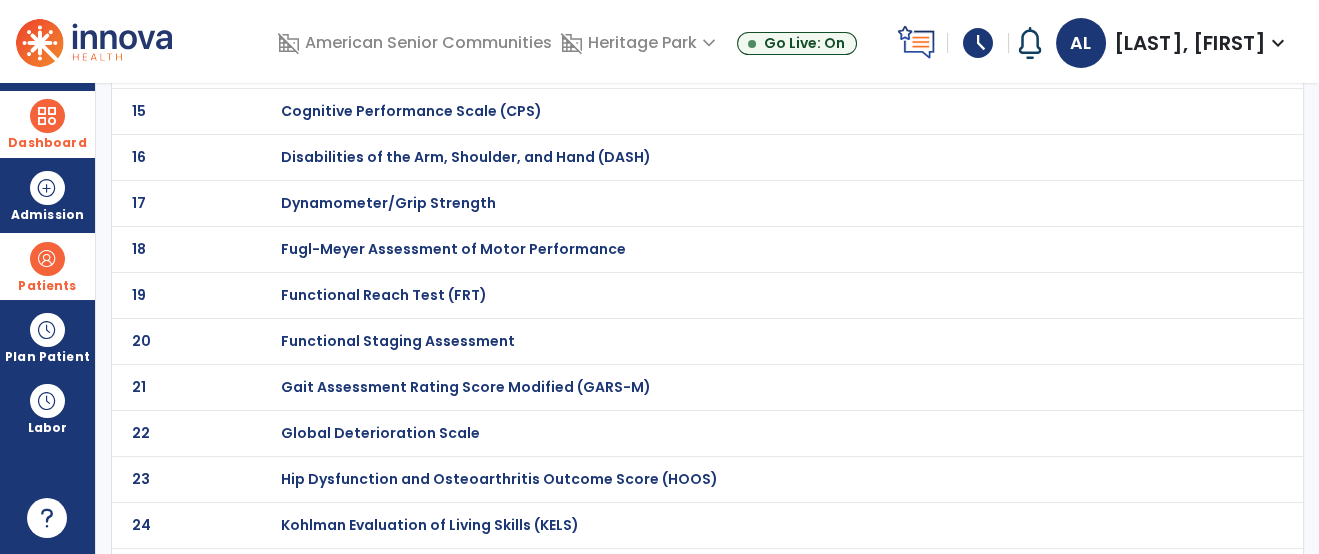 scroll, scrollTop: 0, scrollLeft: 0, axis: both 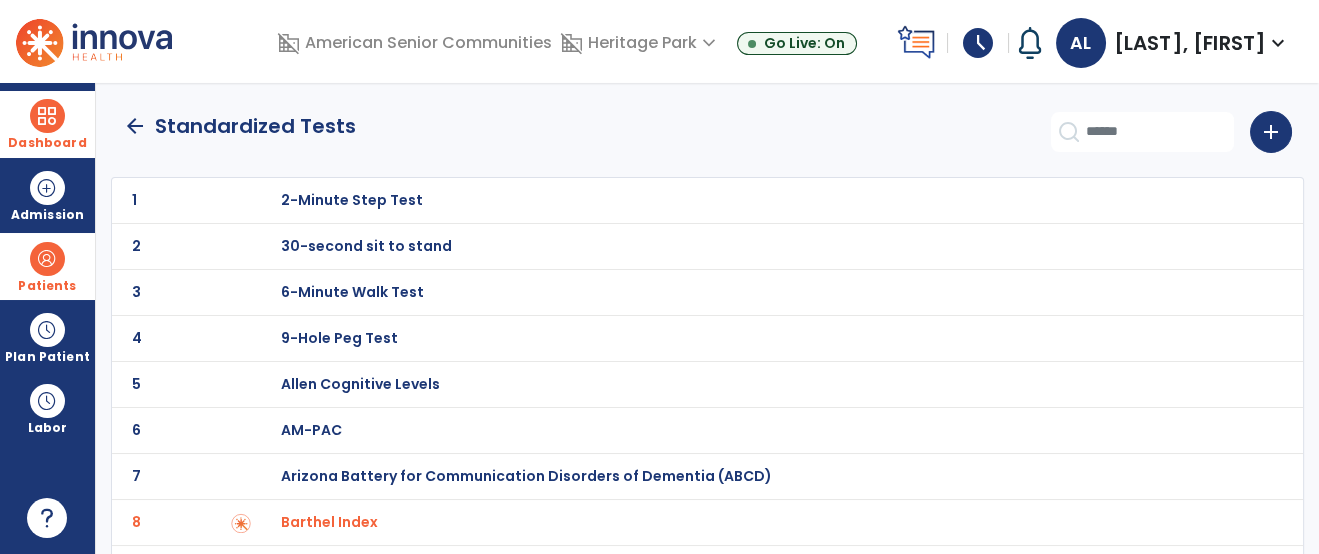 click on "arrow_back" 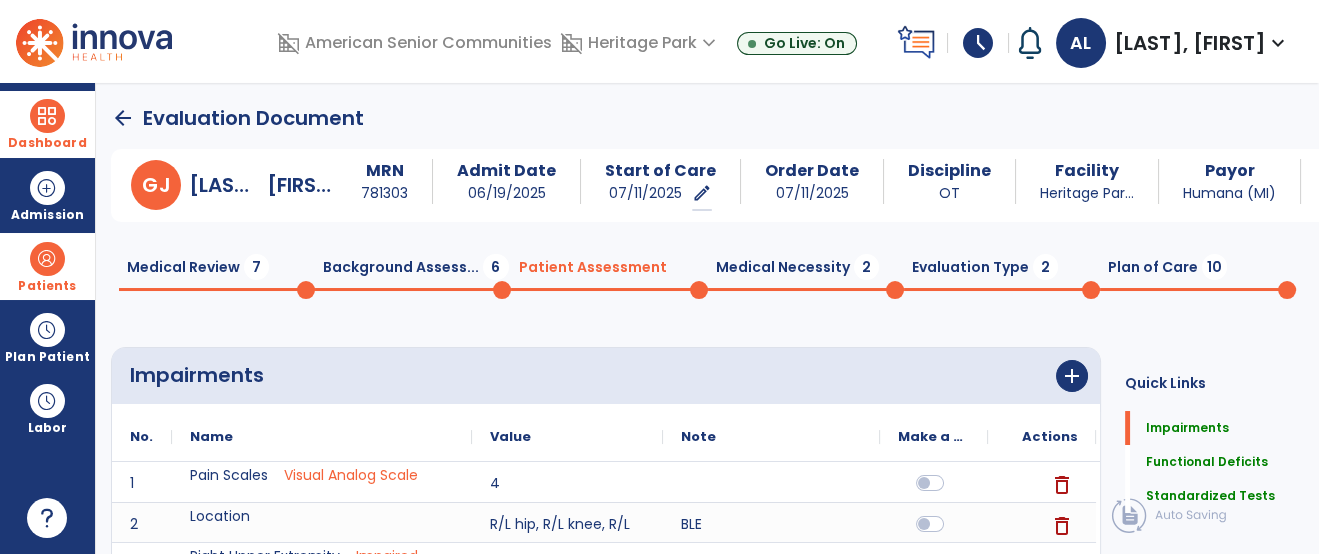 scroll, scrollTop: 20, scrollLeft: 0, axis: vertical 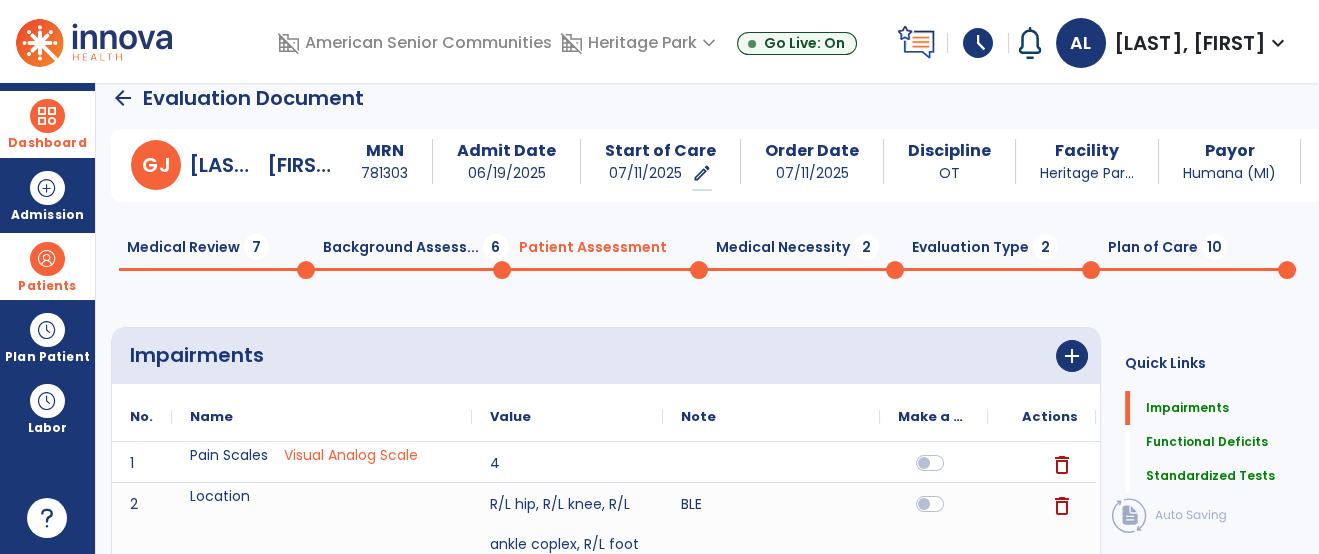 click on "10" 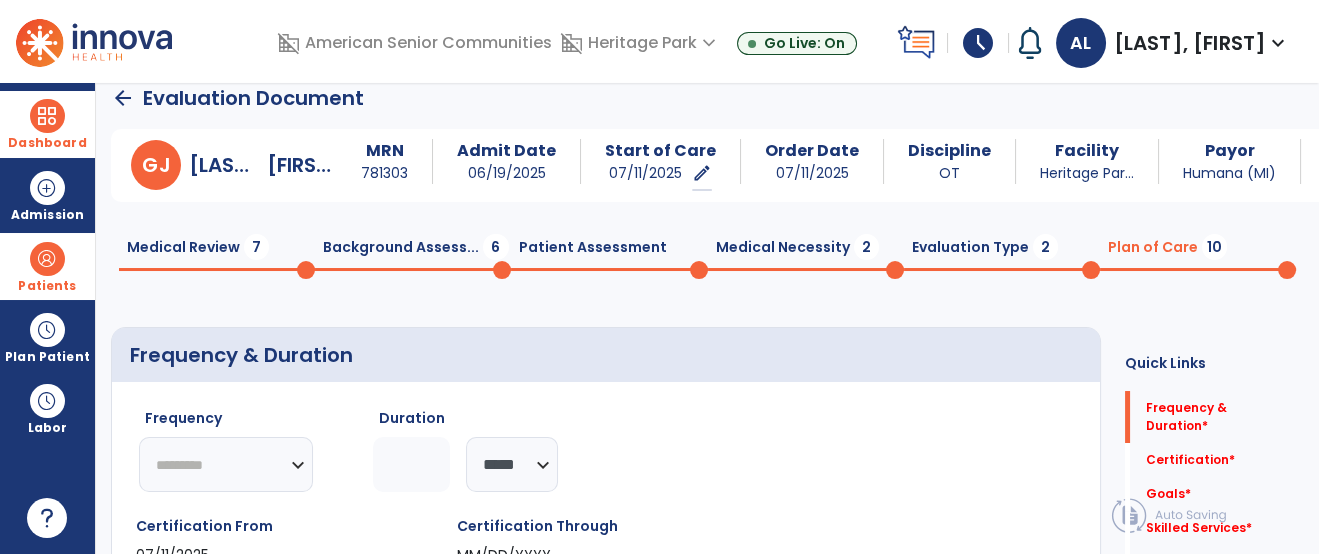 click on "Plan of Care  10" 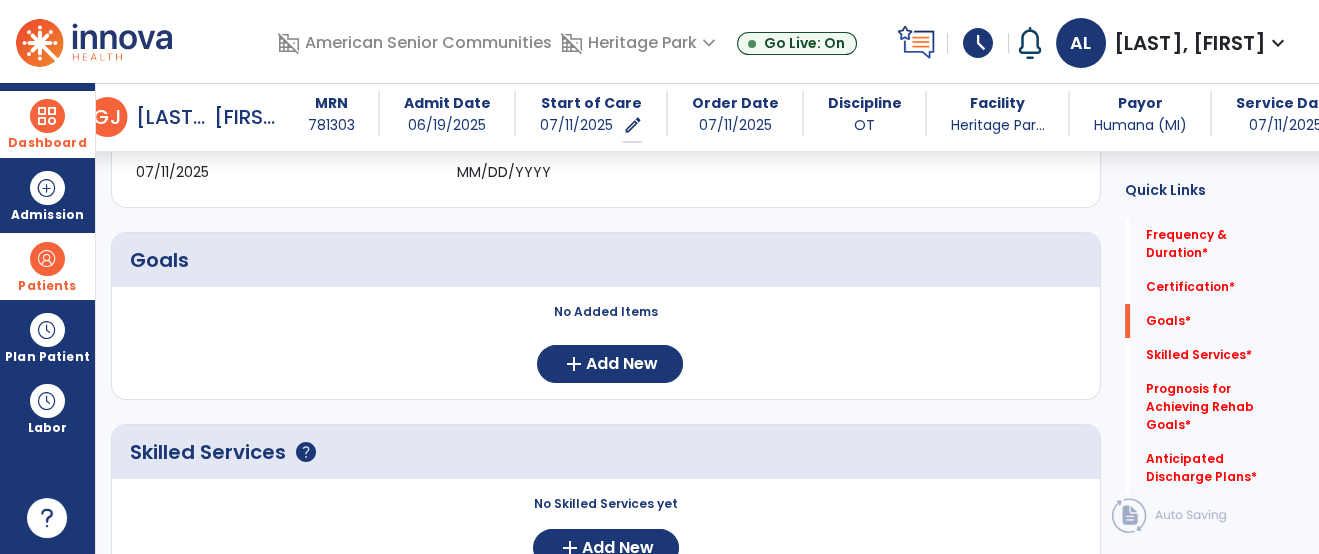 scroll, scrollTop: 385, scrollLeft: 0, axis: vertical 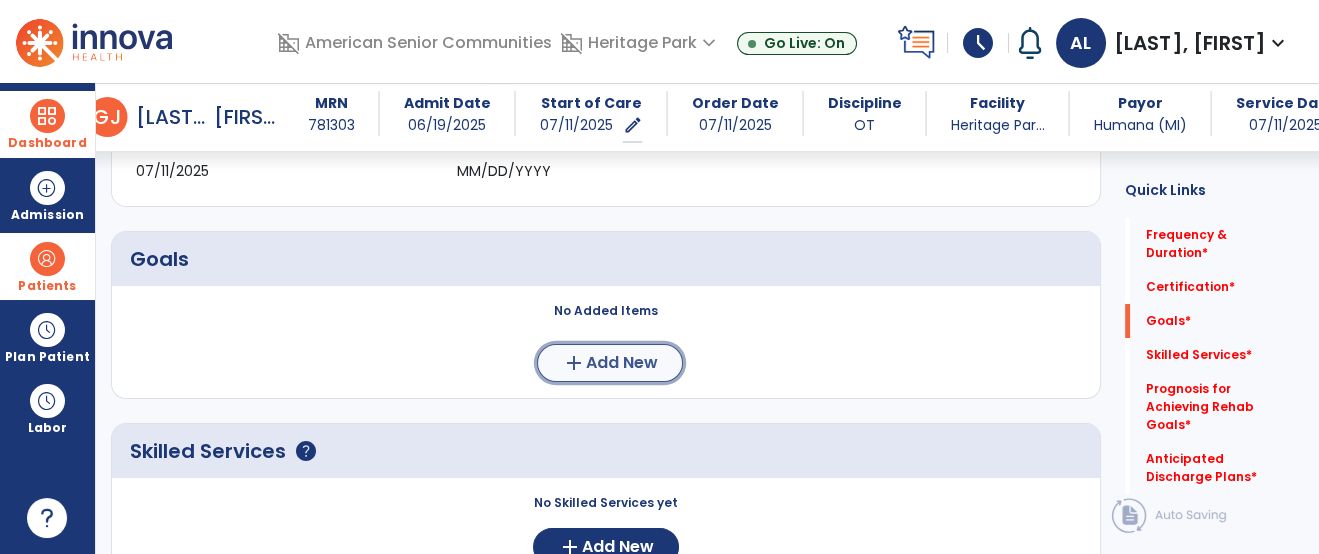 click on "add  Add New" at bounding box center (610, 363) 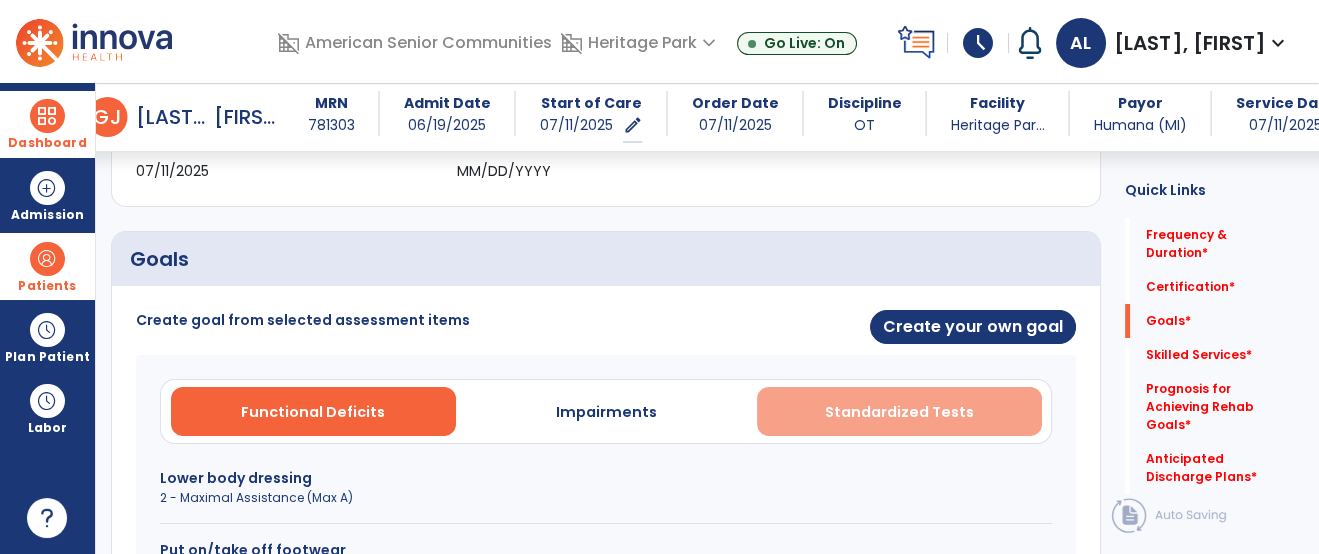 click on "Standardized Tests" at bounding box center [899, 411] 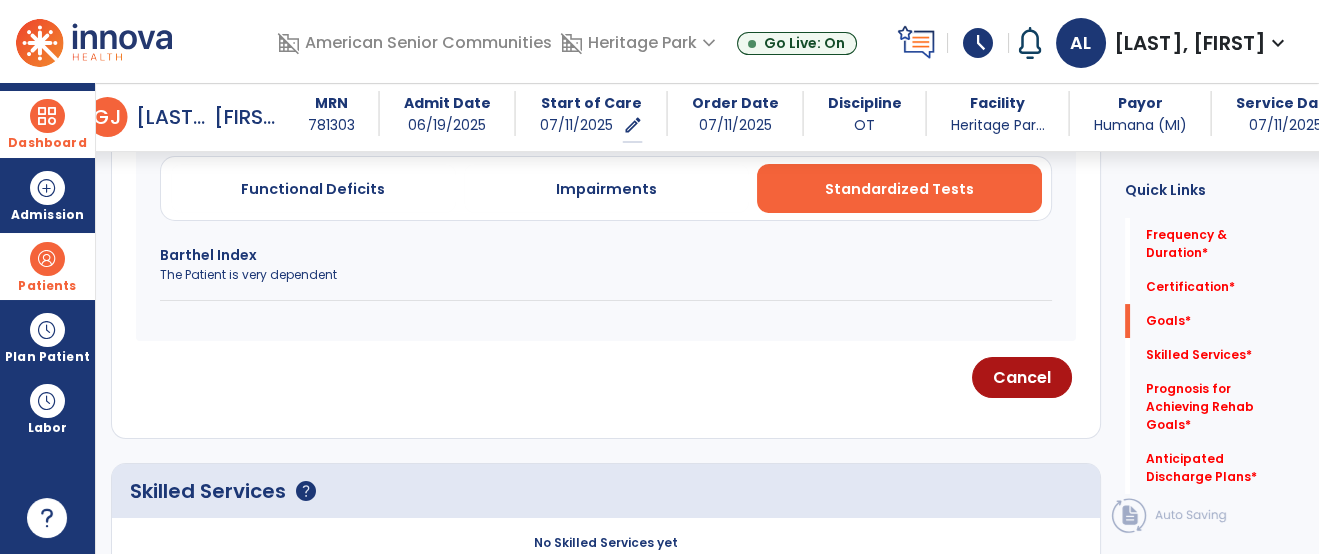 scroll, scrollTop: 606, scrollLeft: 0, axis: vertical 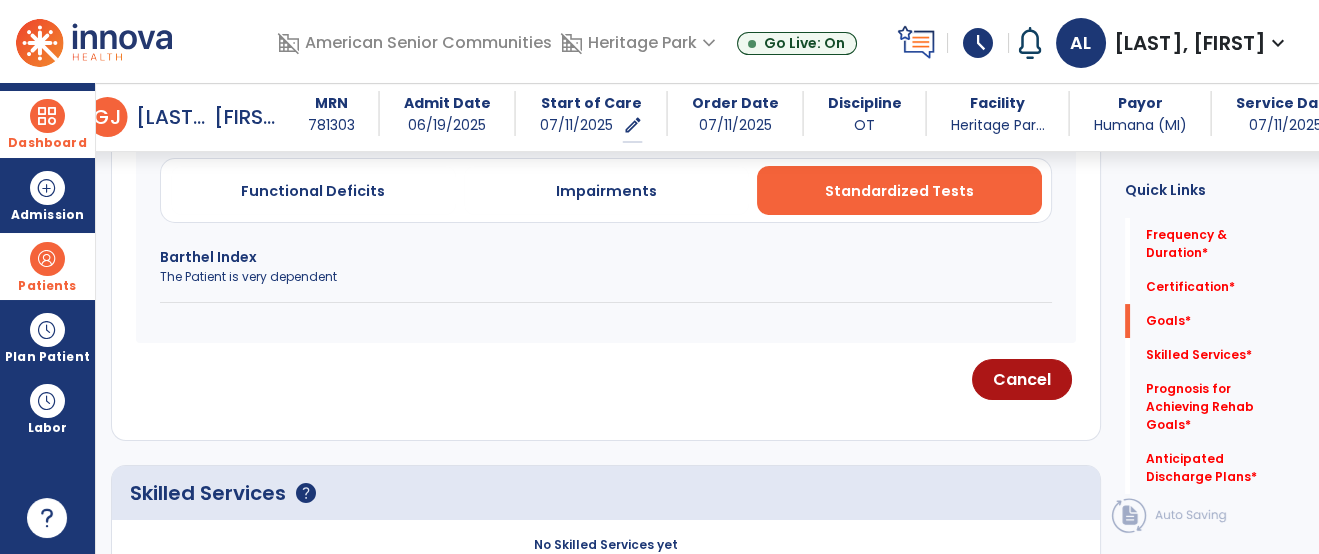click on "The Patient is very dependent" at bounding box center (606, 277) 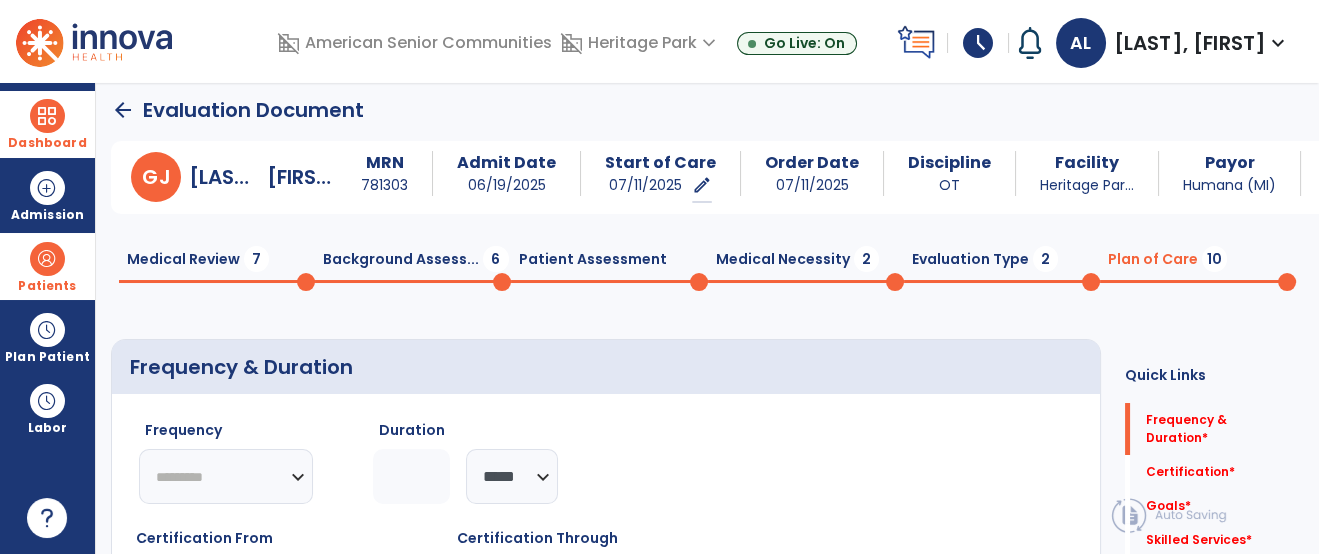 scroll, scrollTop: 9, scrollLeft: 0, axis: vertical 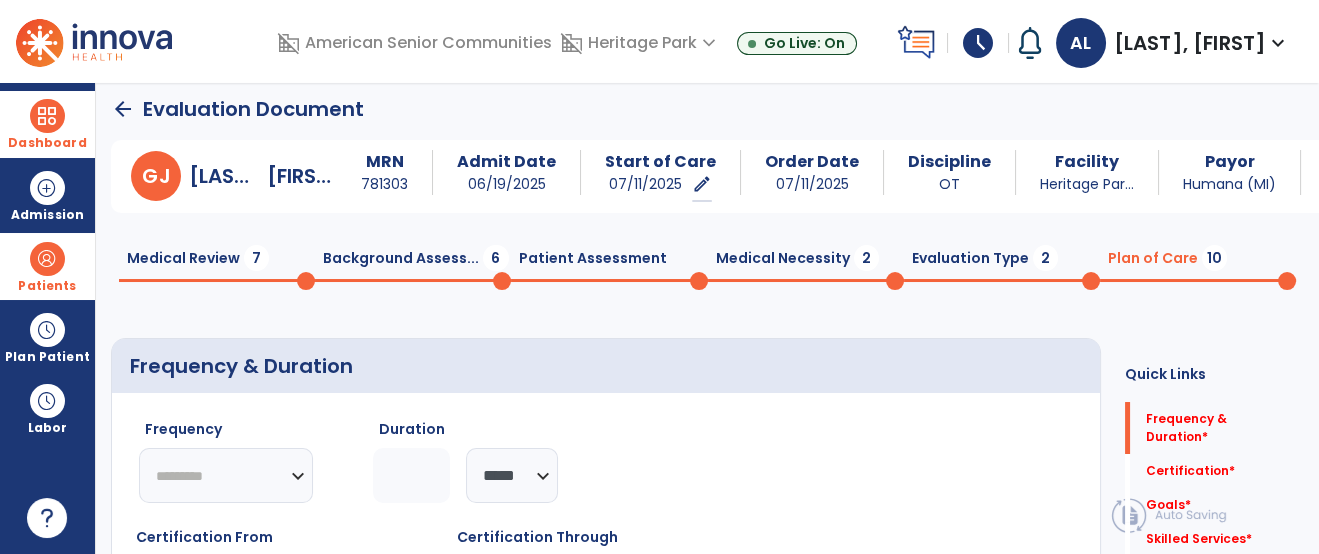 click on "Patient Assessment  0" 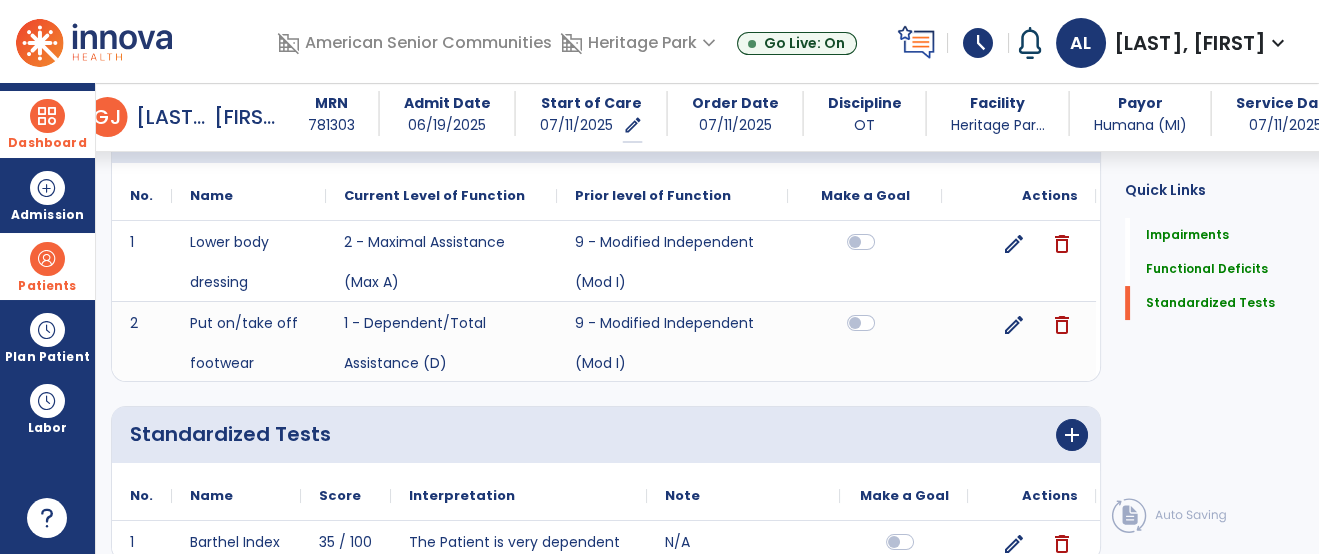 scroll, scrollTop: 640, scrollLeft: 0, axis: vertical 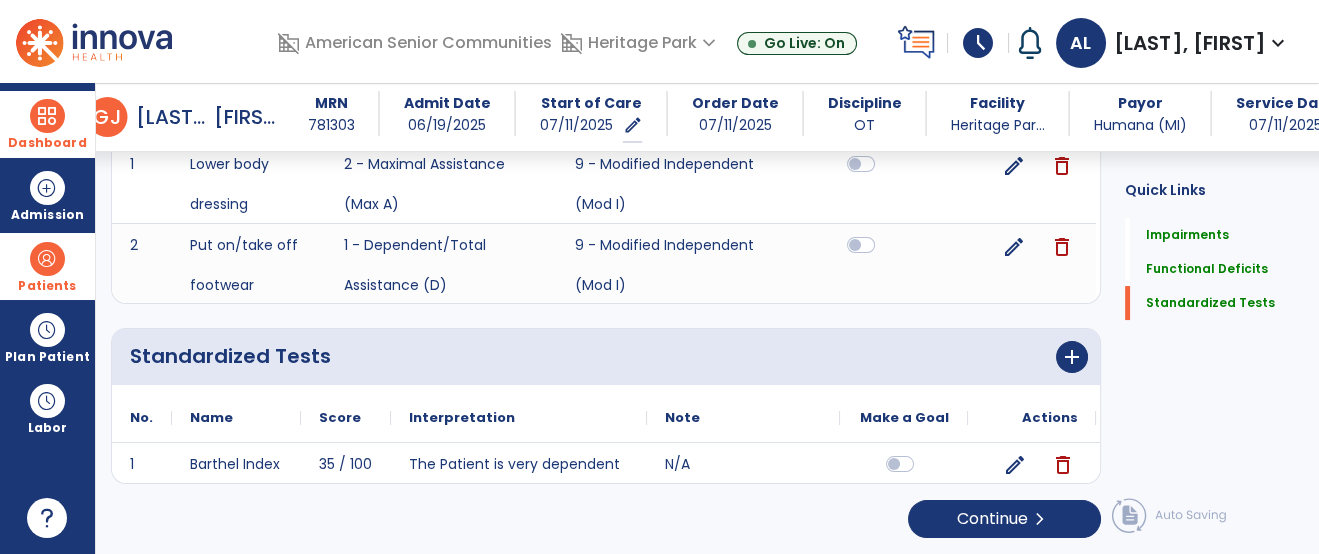 click on "edit" 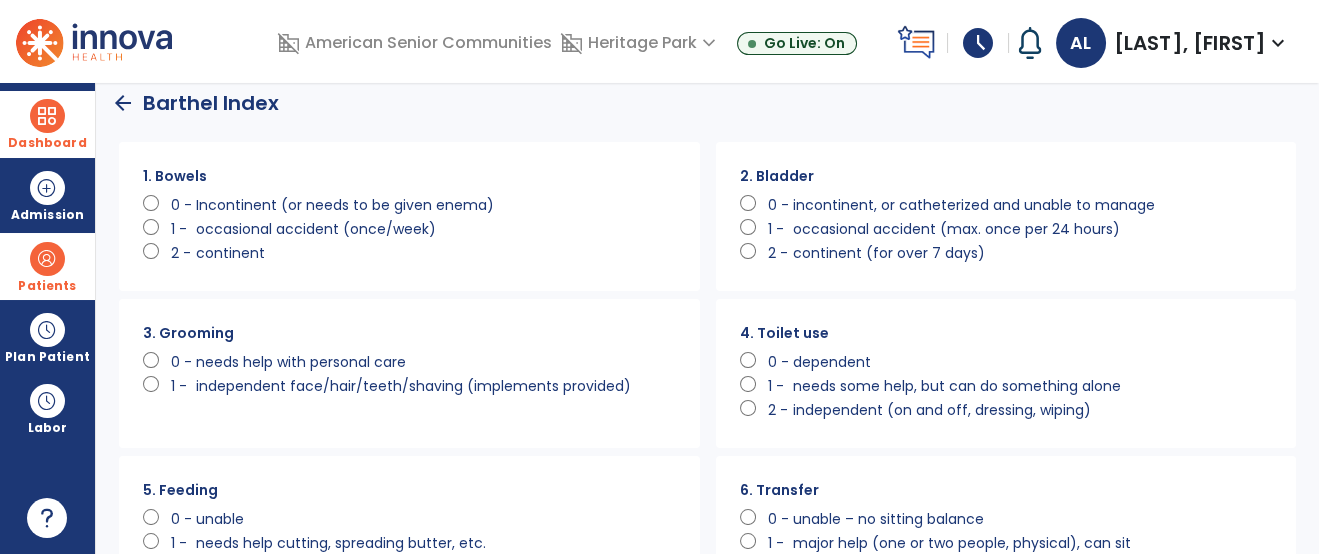 scroll, scrollTop: 0, scrollLeft: 0, axis: both 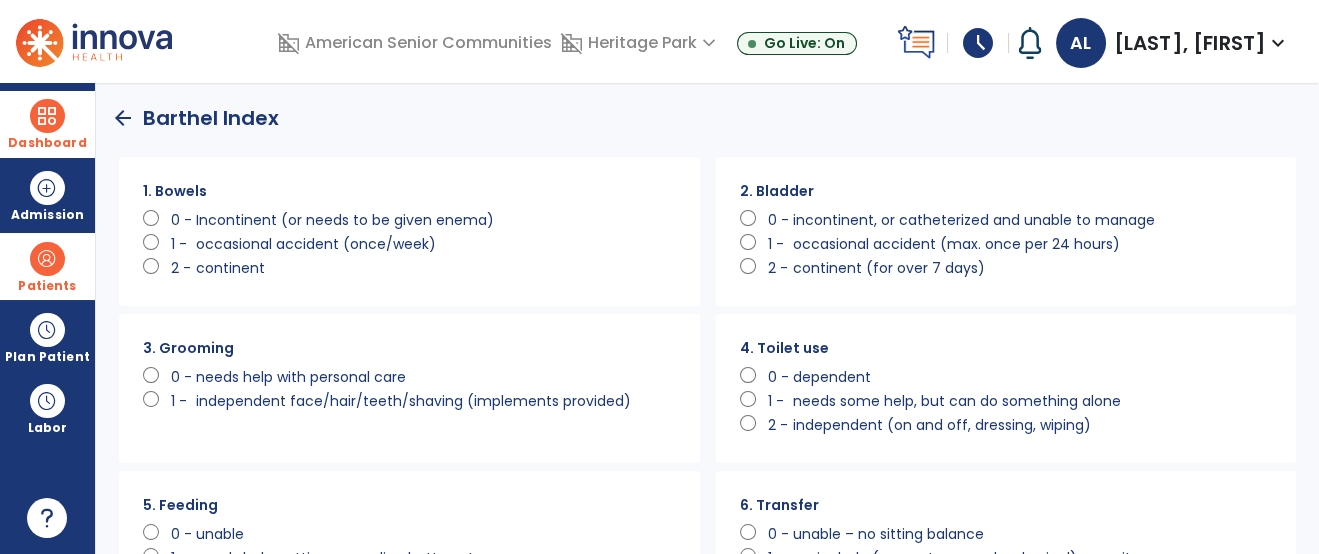 click on "arrow_back" 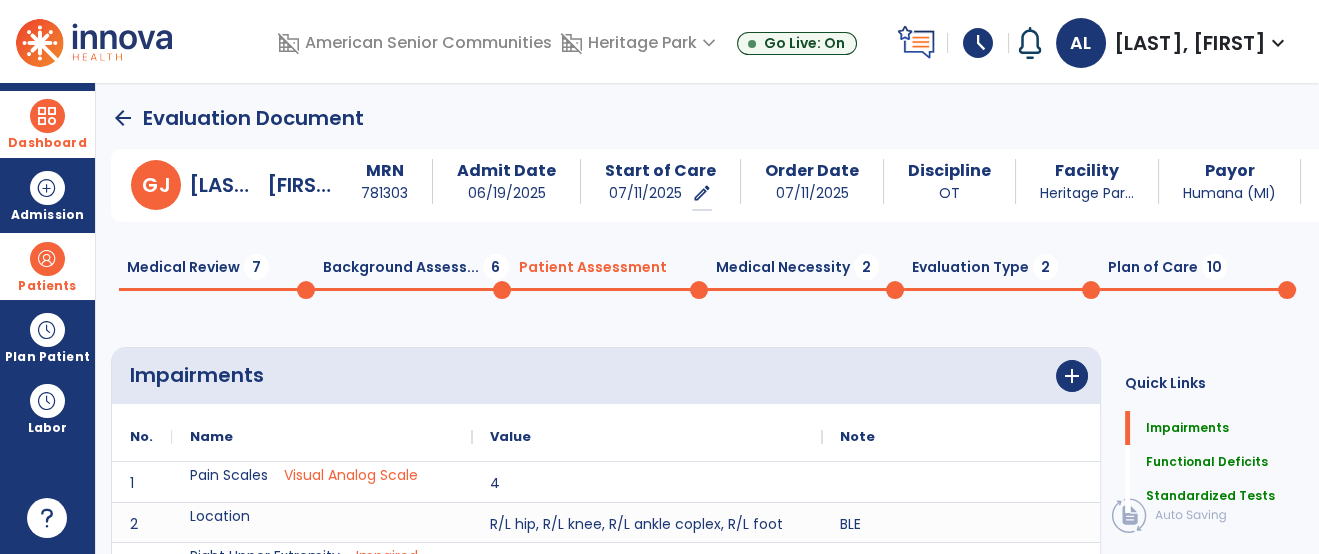 scroll, scrollTop: 20, scrollLeft: 0, axis: vertical 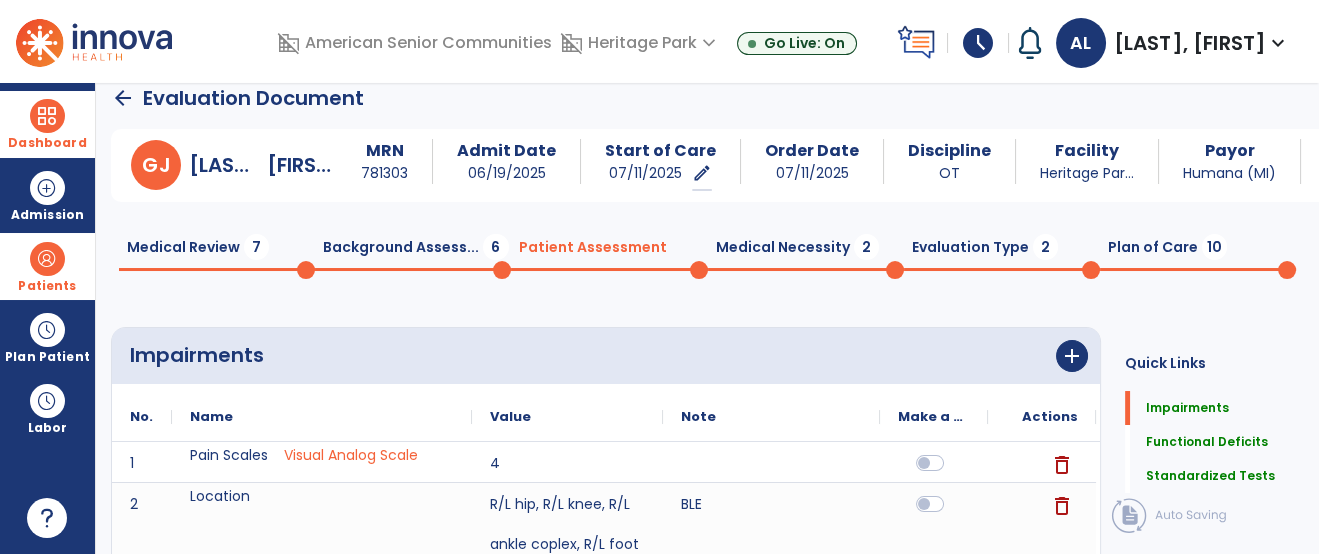 click on "Plan of Care  10" 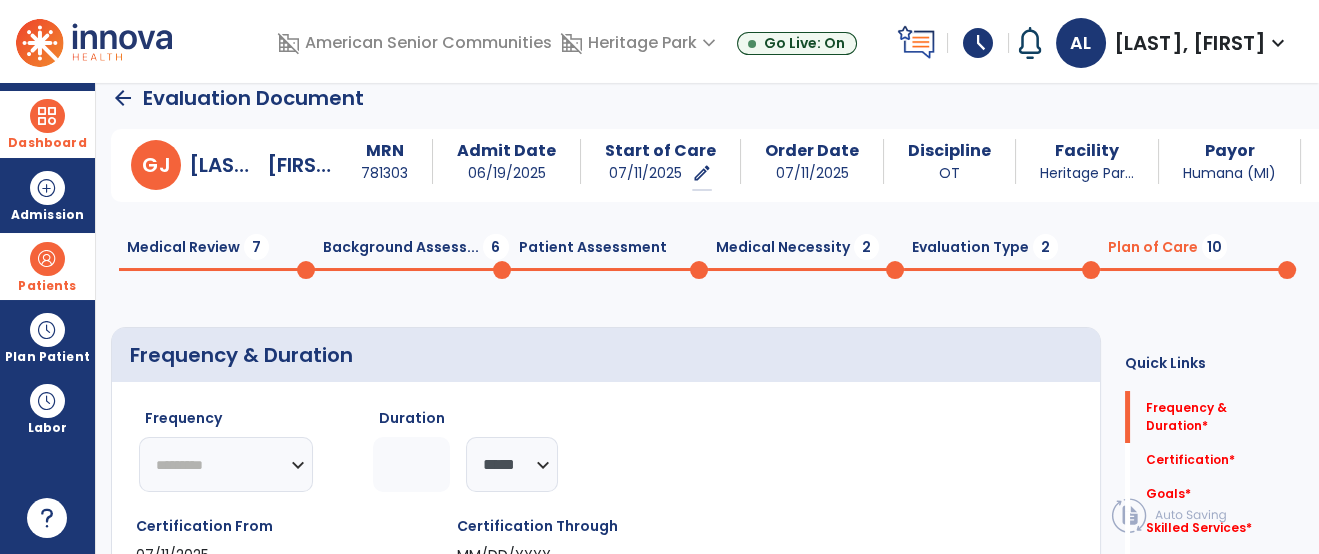 click on "**********" 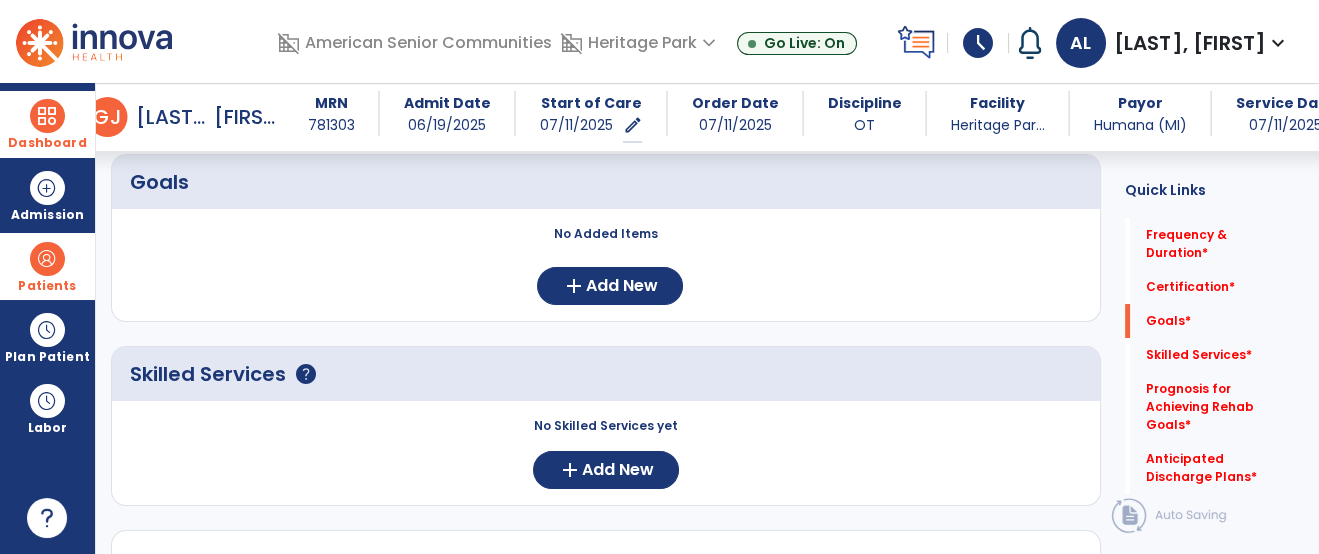 scroll, scrollTop: 464, scrollLeft: 0, axis: vertical 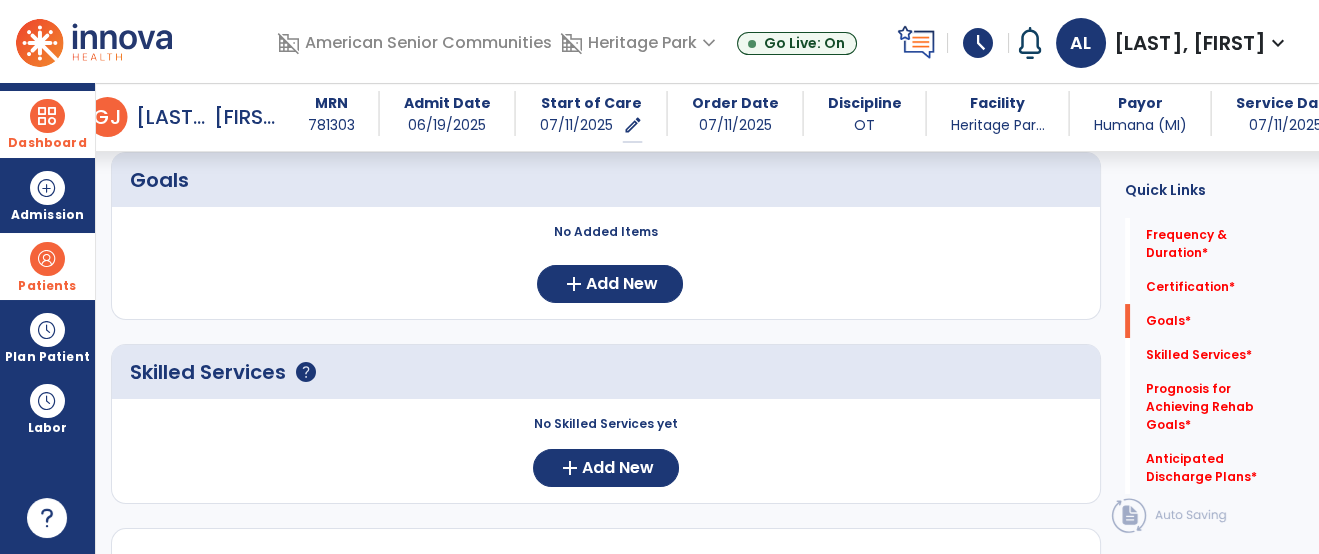 click on "No Added Items  add  Add New" at bounding box center (606, 271) 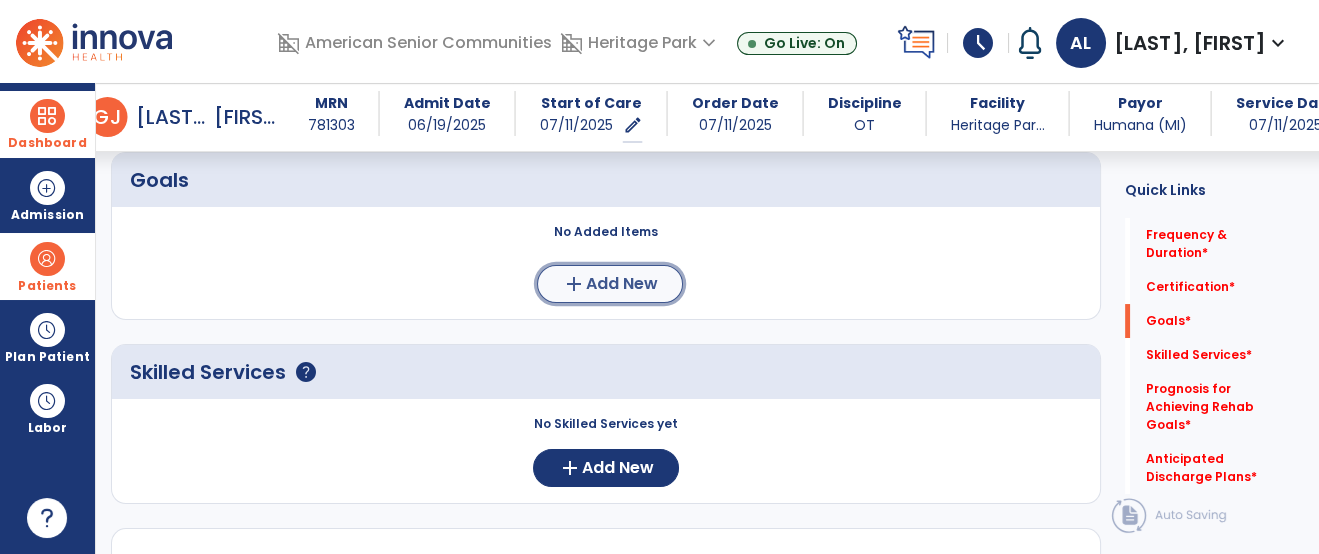 click on "add  Add New" at bounding box center [610, 284] 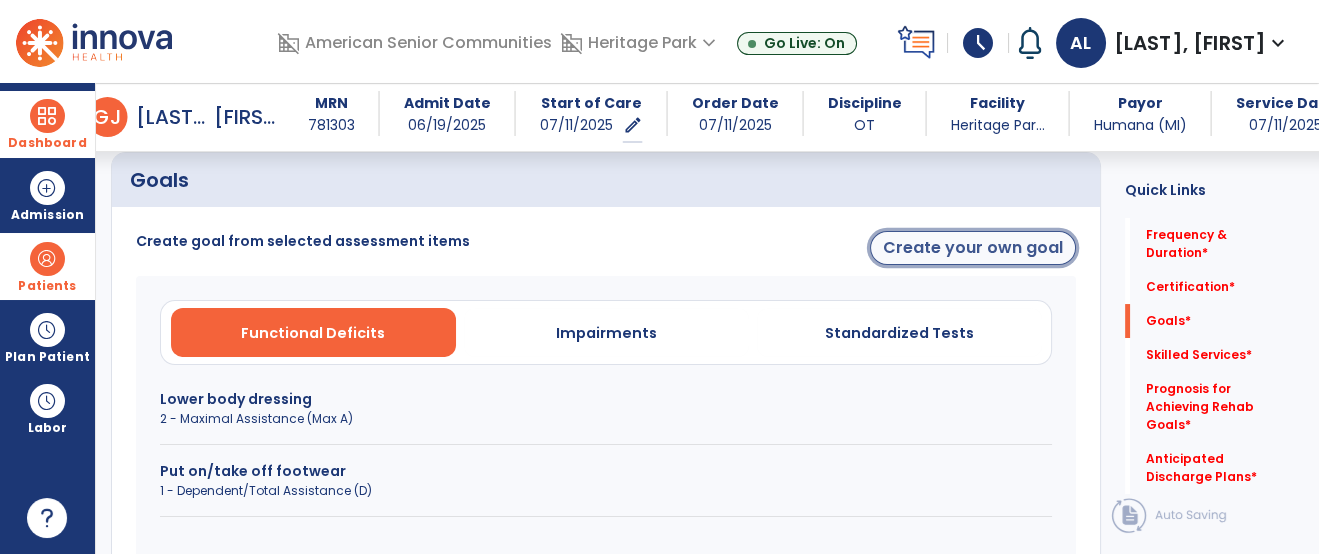 click on "Create your own goal" at bounding box center (973, 248) 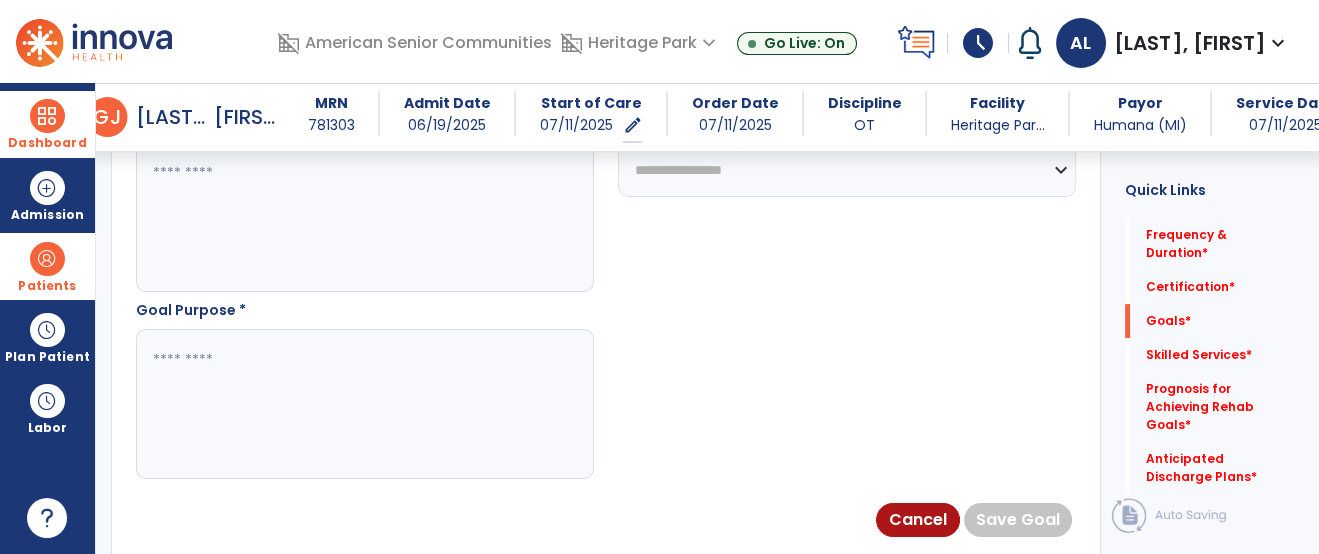 scroll, scrollTop: 1263, scrollLeft: 0, axis: vertical 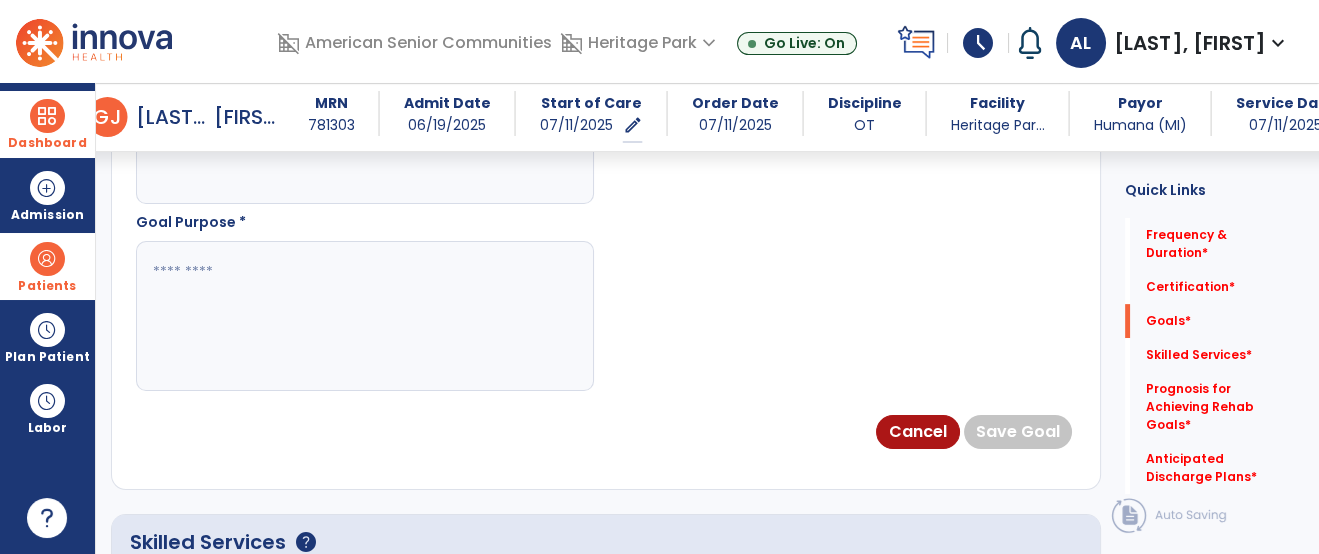 click on "Cancel   Save Goal" at bounding box center (606, 432) 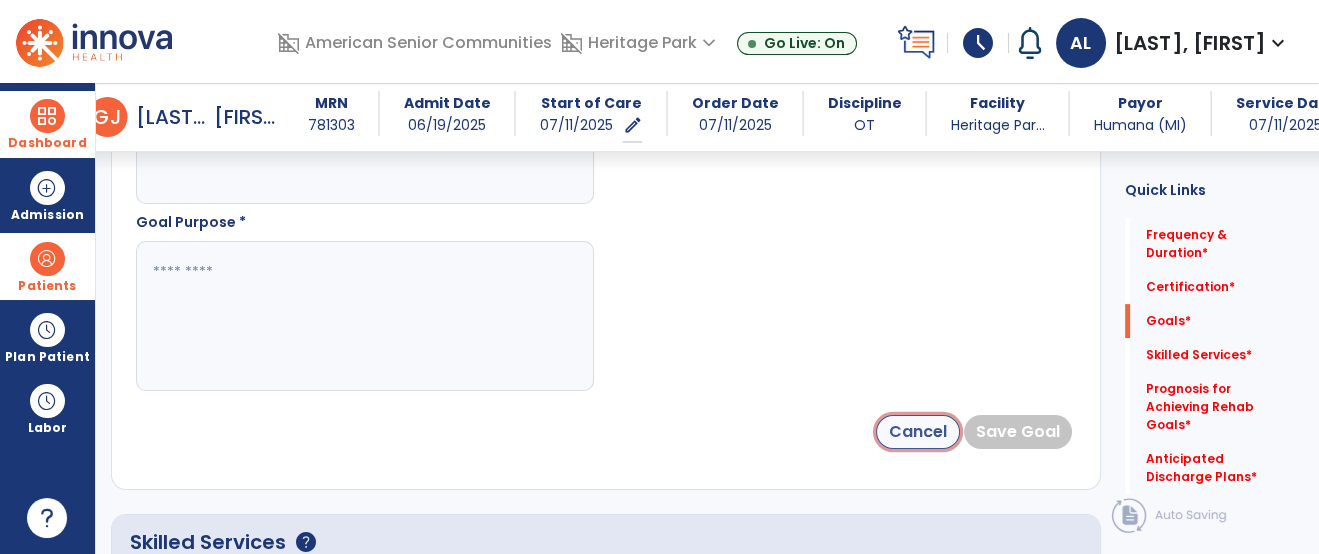 click on "Cancel" at bounding box center [918, 432] 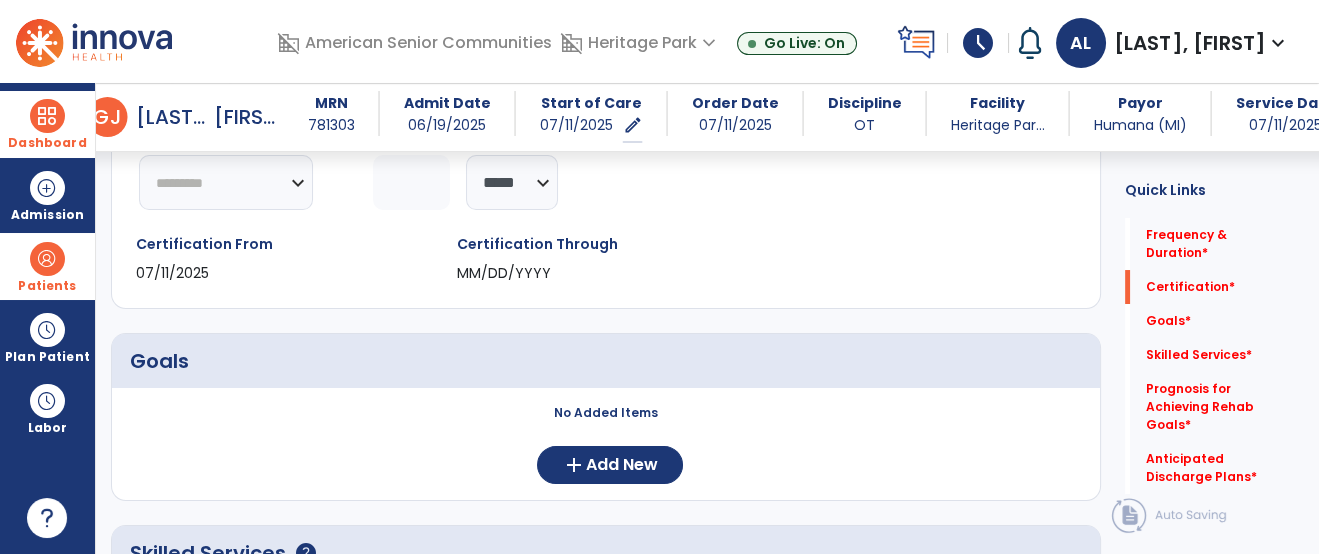 scroll, scrollTop: 306, scrollLeft: 0, axis: vertical 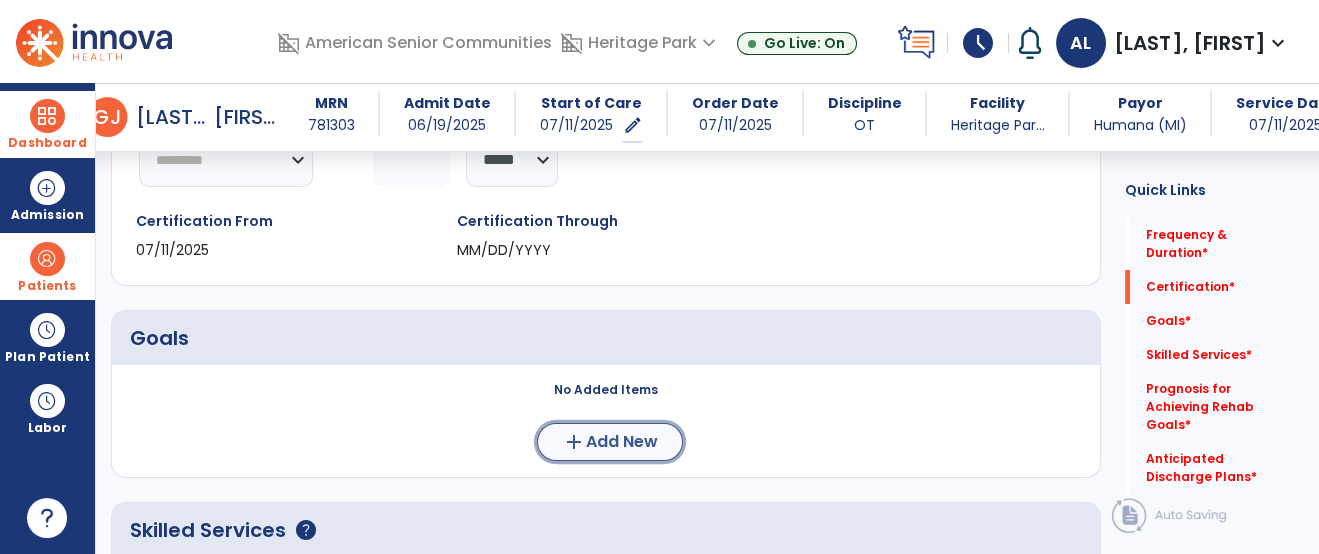click on "add  Add New" at bounding box center [610, 442] 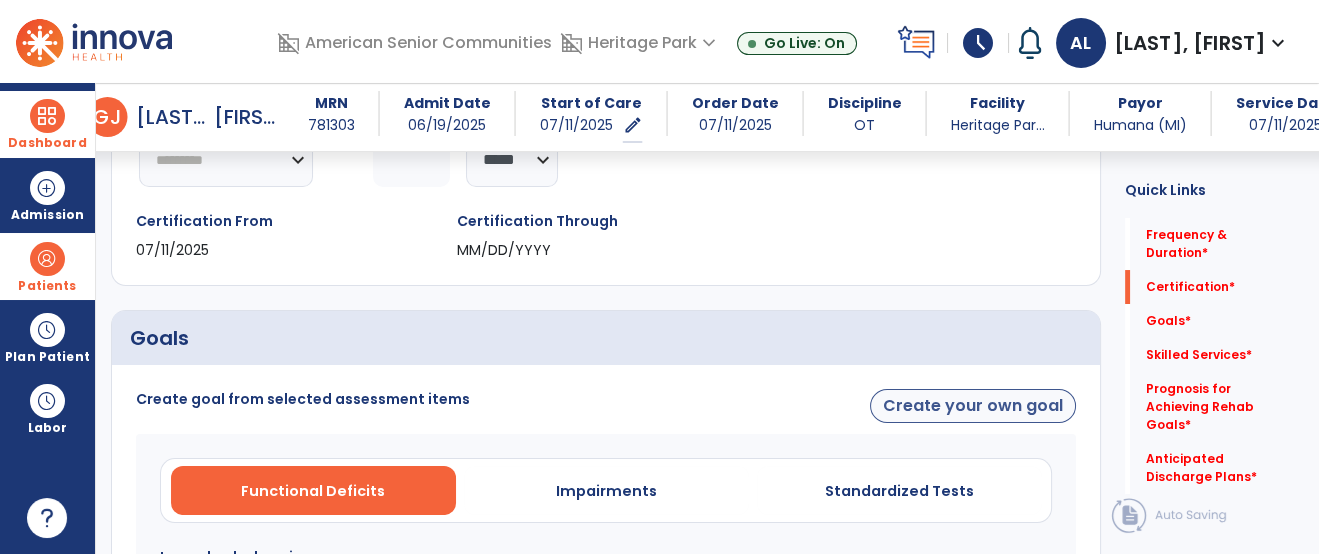click on "Create your own goal" at bounding box center [973, 406] 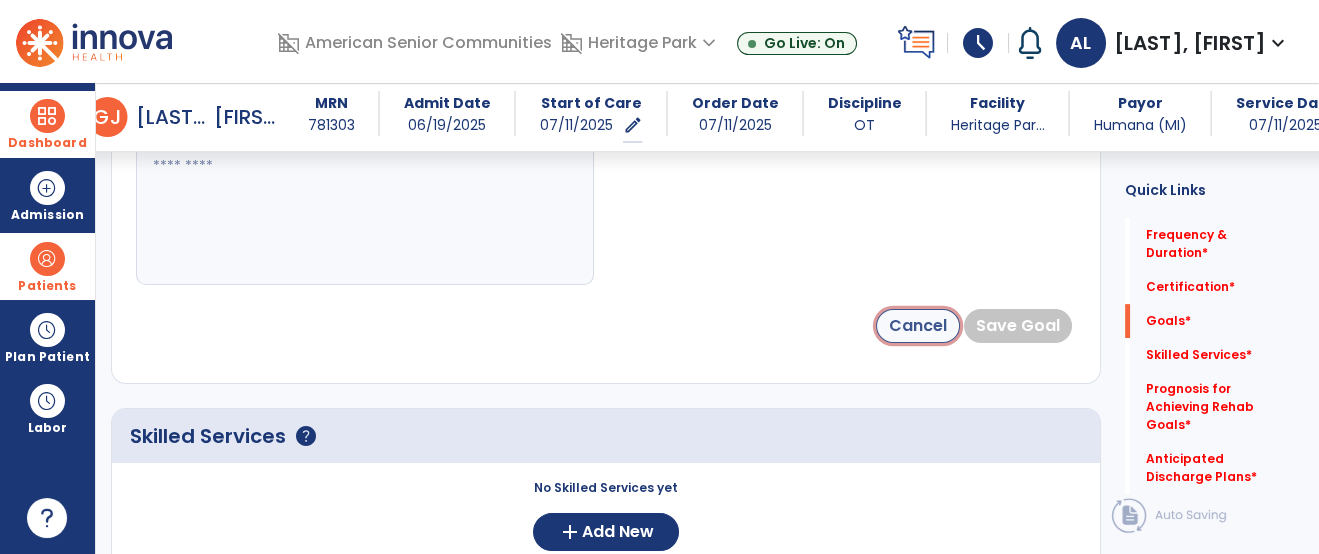 click on "Cancel" at bounding box center (918, 326) 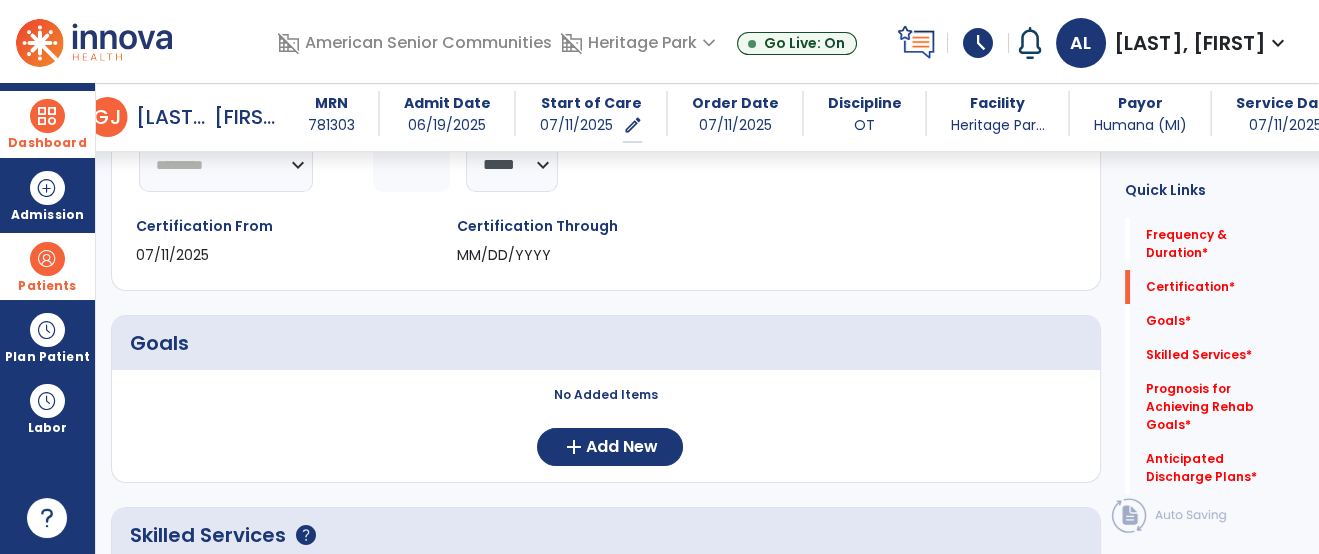 scroll, scrollTop: 380, scrollLeft: 0, axis: vertical 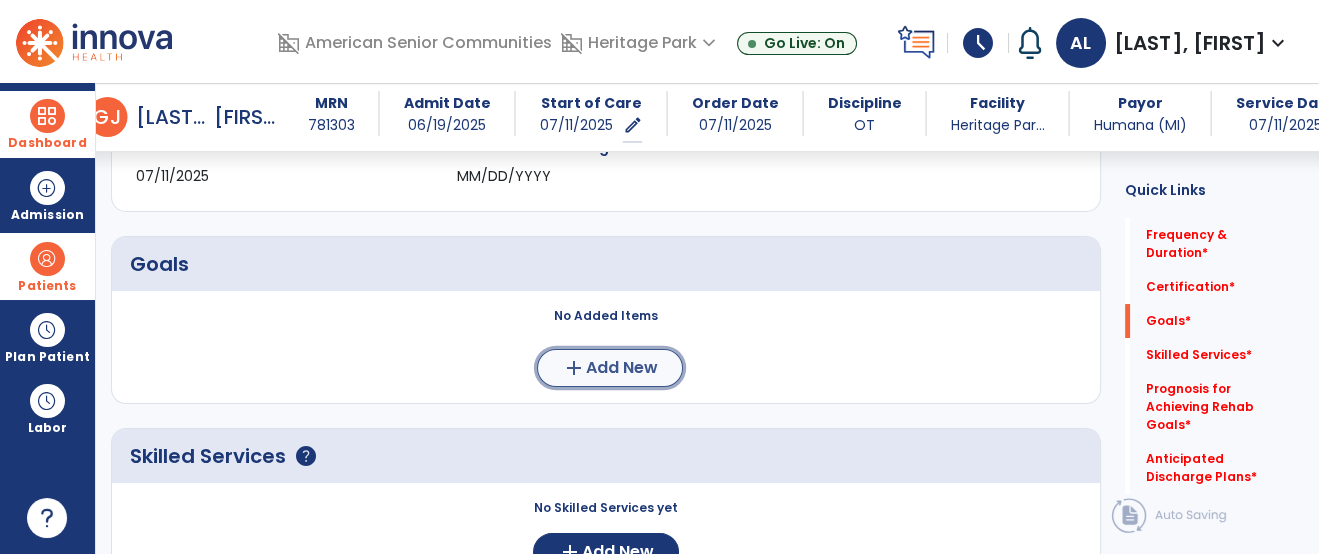 click on "Add New" at bounding box center [622, 368] 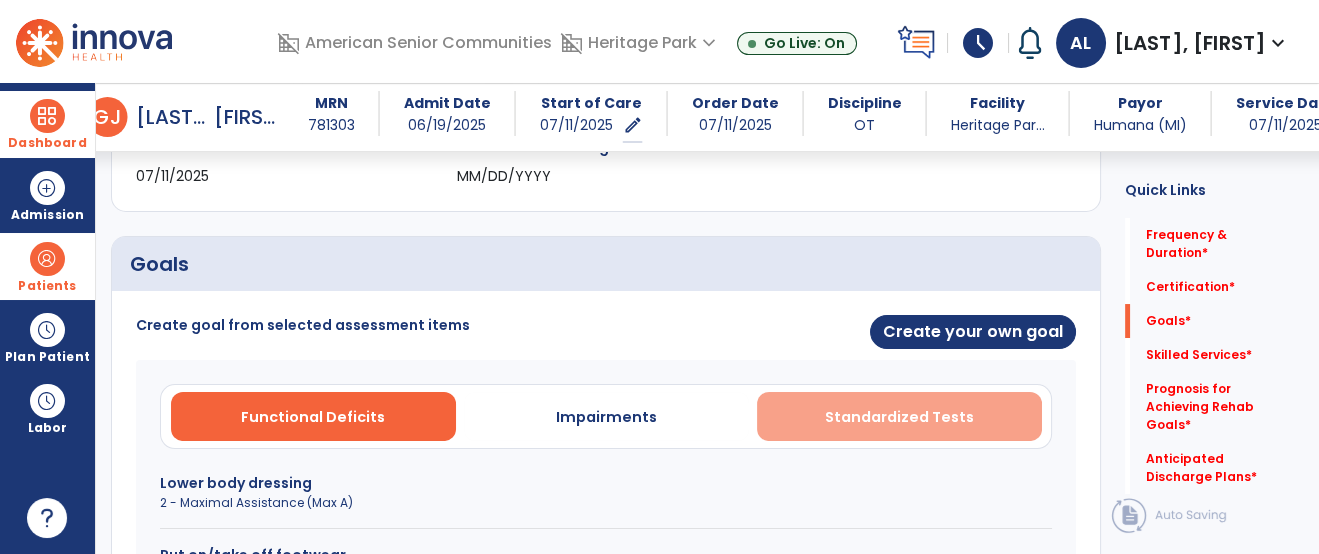 click on "Standardized Tests" at bounding box center [899, 416] 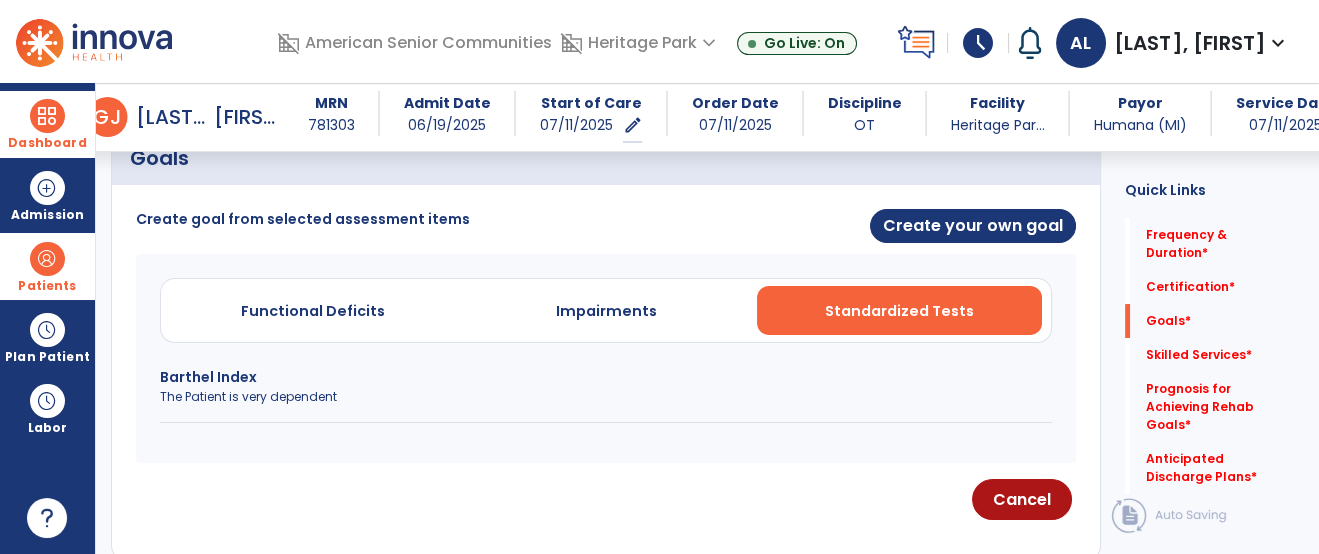 scroll, scrollTop: 545, scrollLeft: 0, axis: vertical 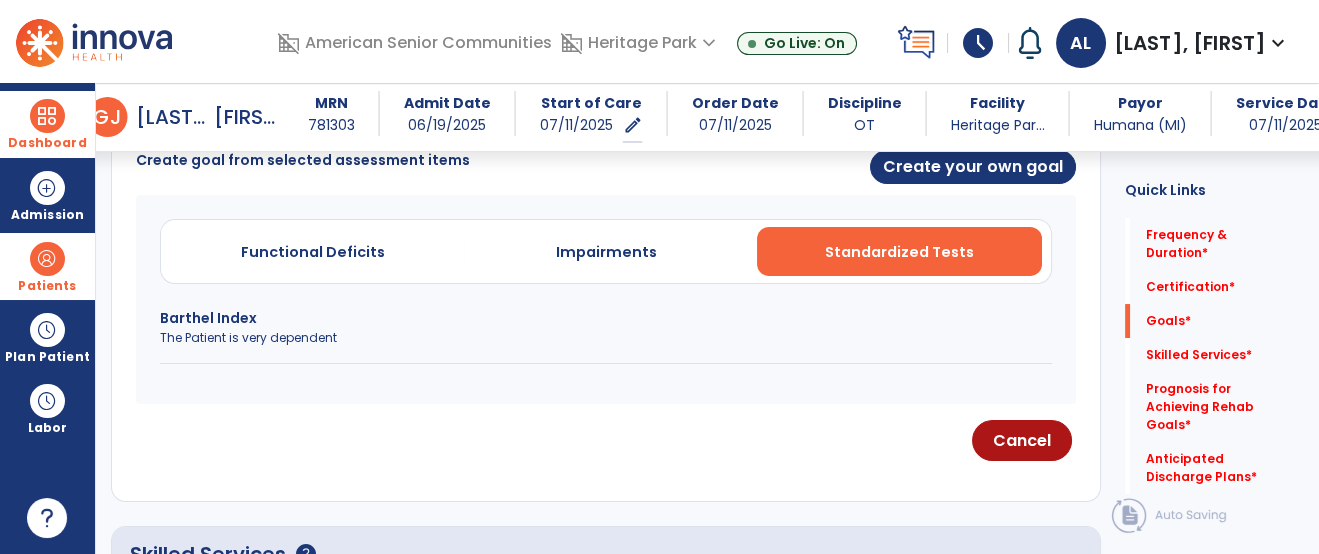 click on "The Patient is very dependent" at bounding box center [606, 338] 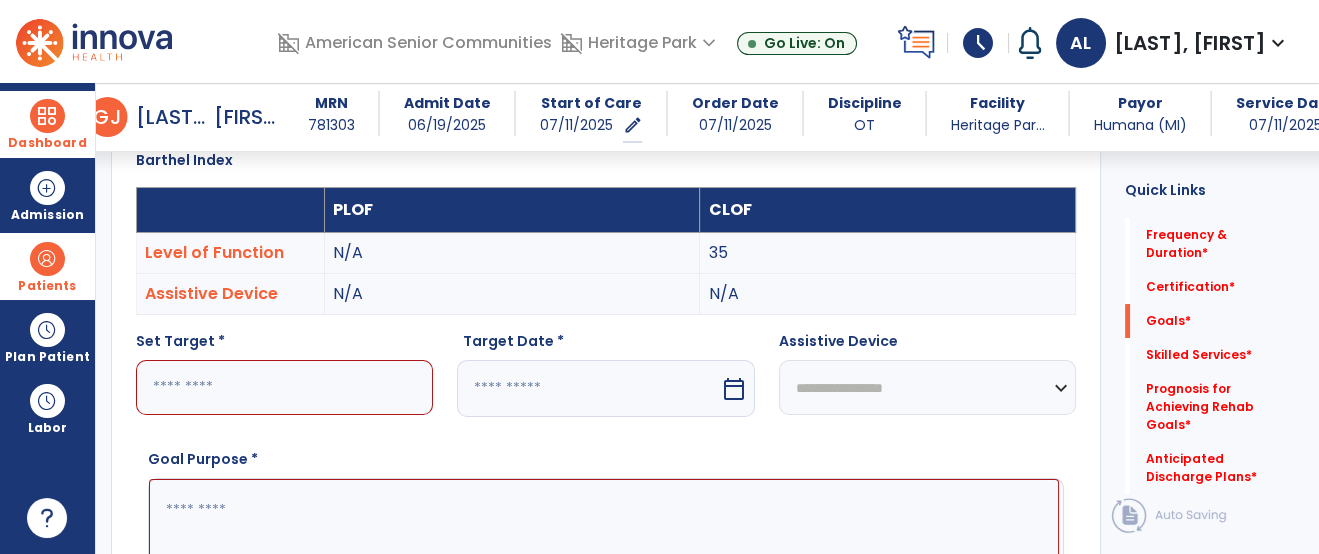 click at bounding box center [284, 387] 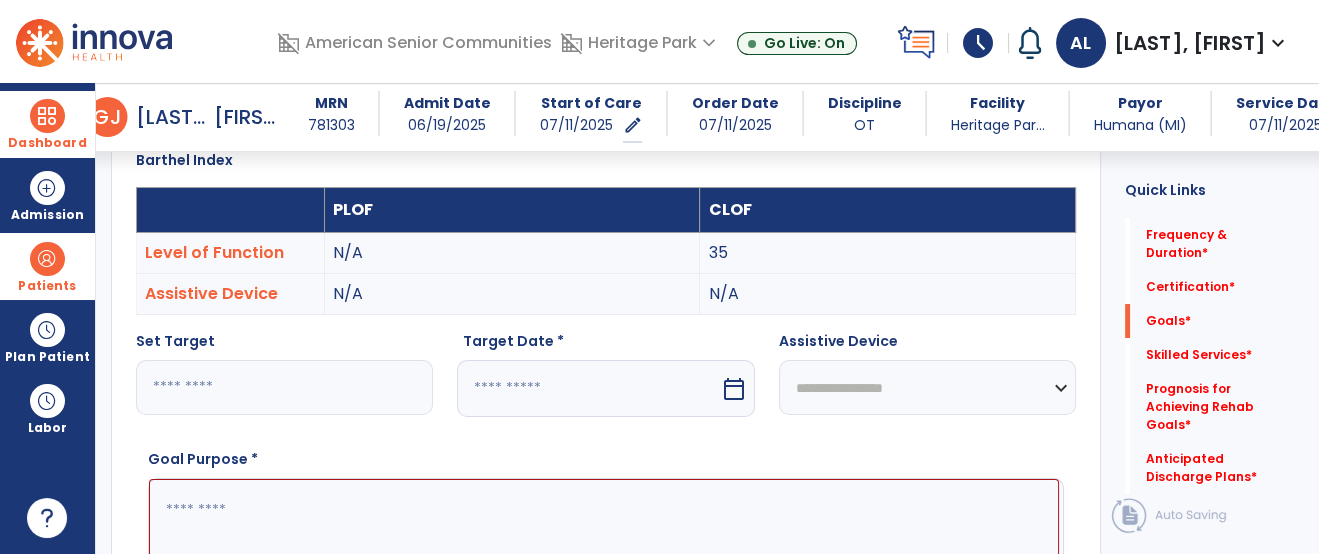 type on "**" 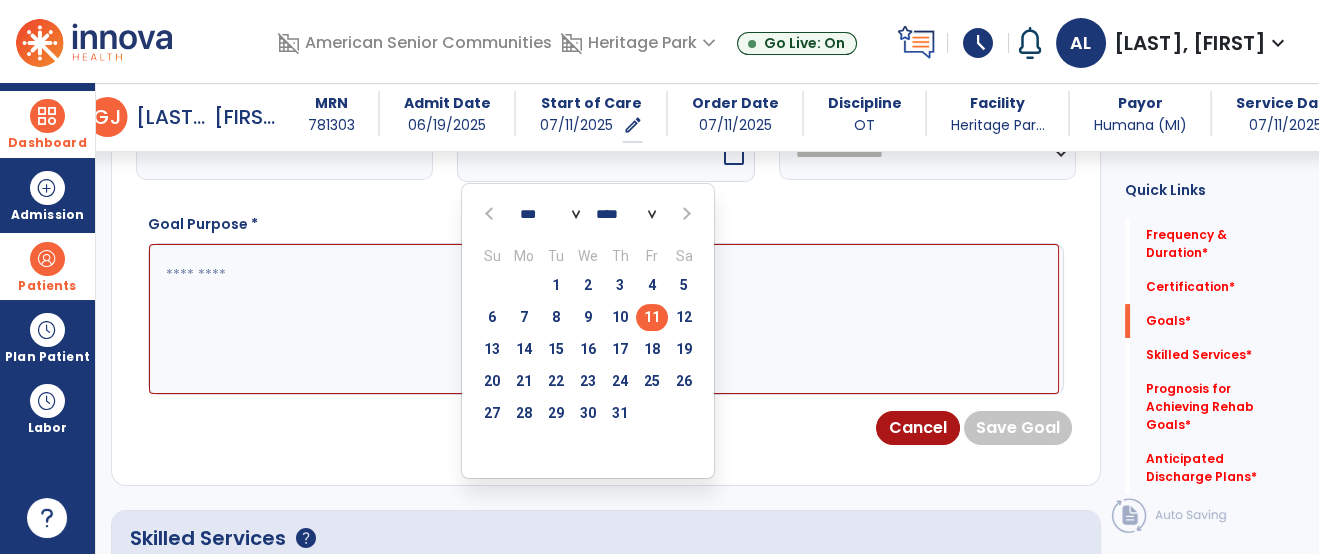 scroll, scrollTop: 783, scrollLeft: 0, axis: vertical 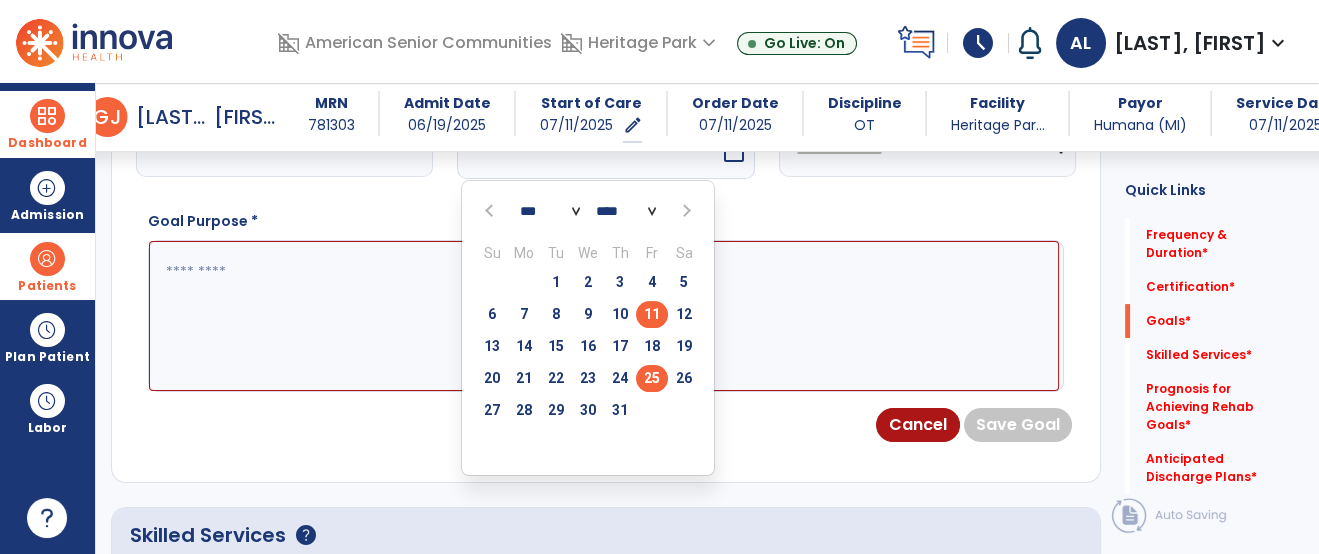 click on "25" at bounding box center (652, 378) 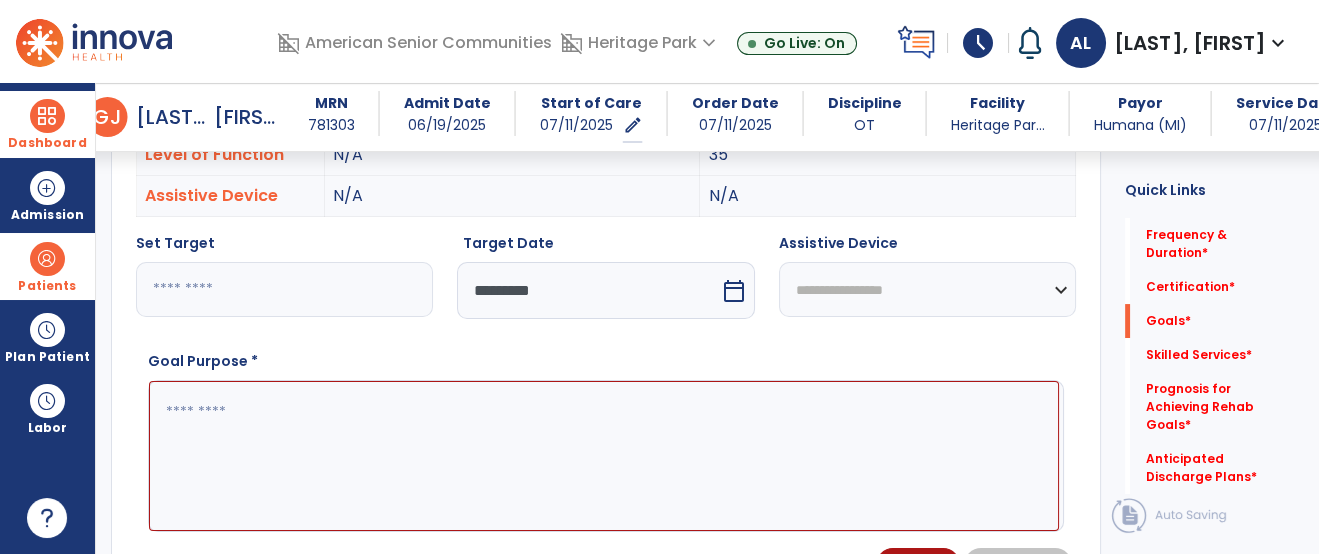 scroll, scrollTop: 642, scrollLeft: 0, axis: vertical 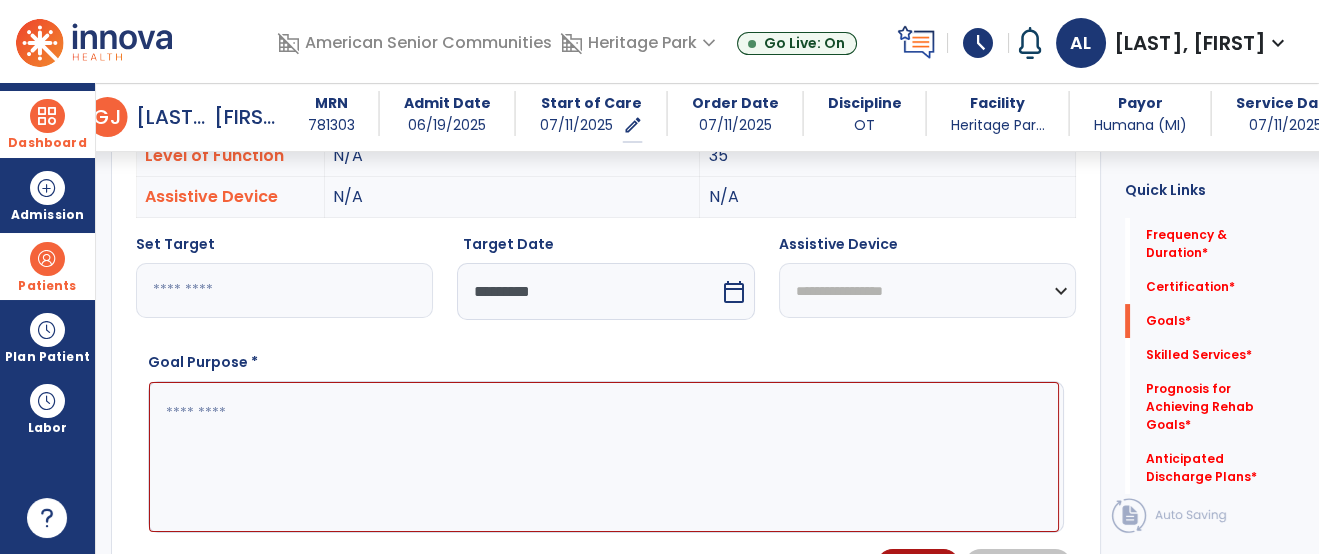 click at bounding box center [604, 457] 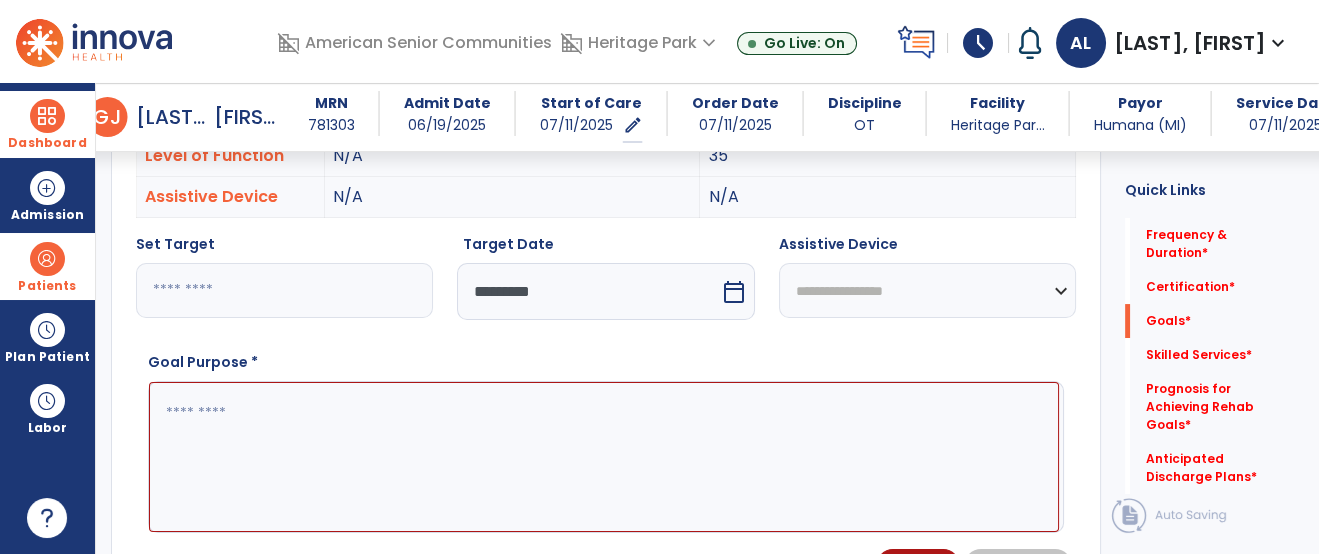 click on "*********" at bounding box center (588, 291) 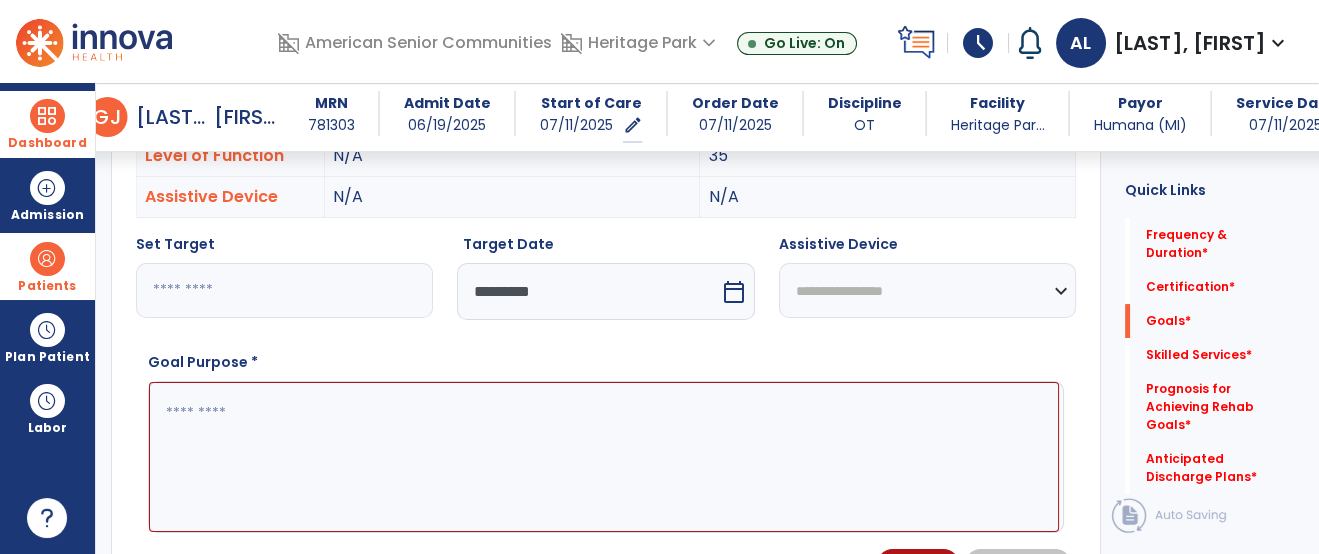 select on "*" 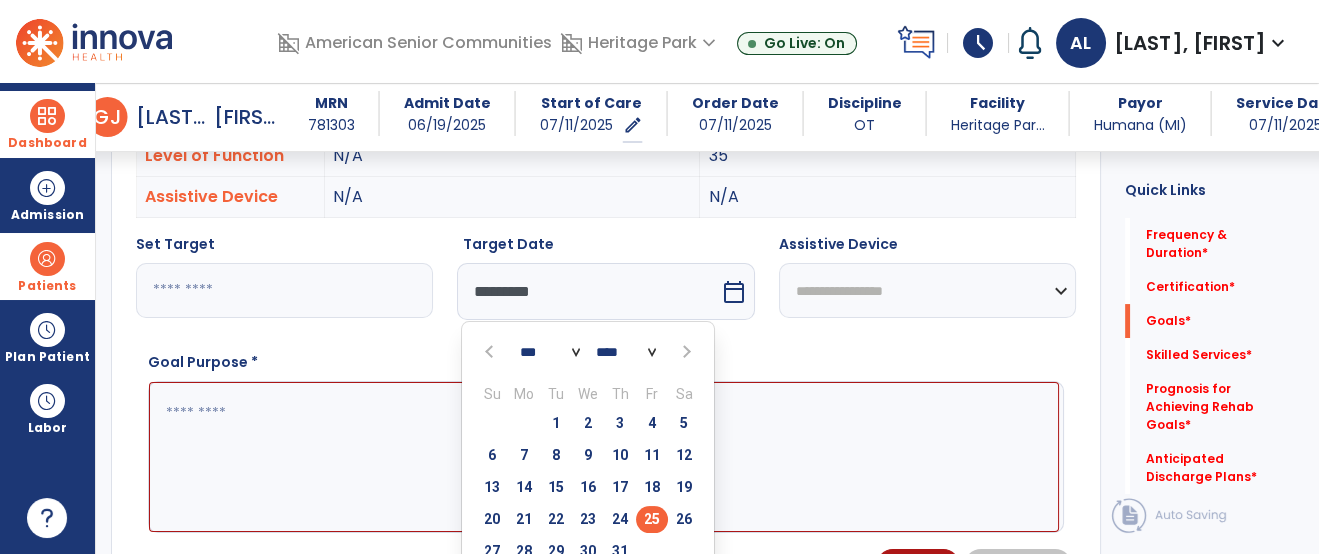 select on "*" 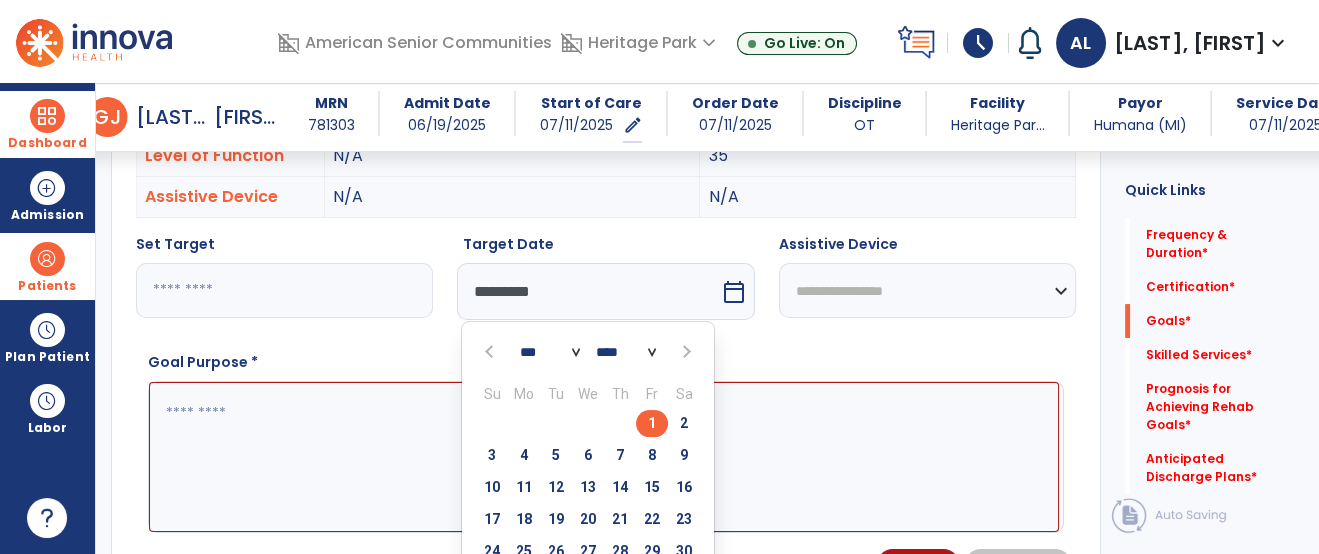 click at bounding box center (604, 457) 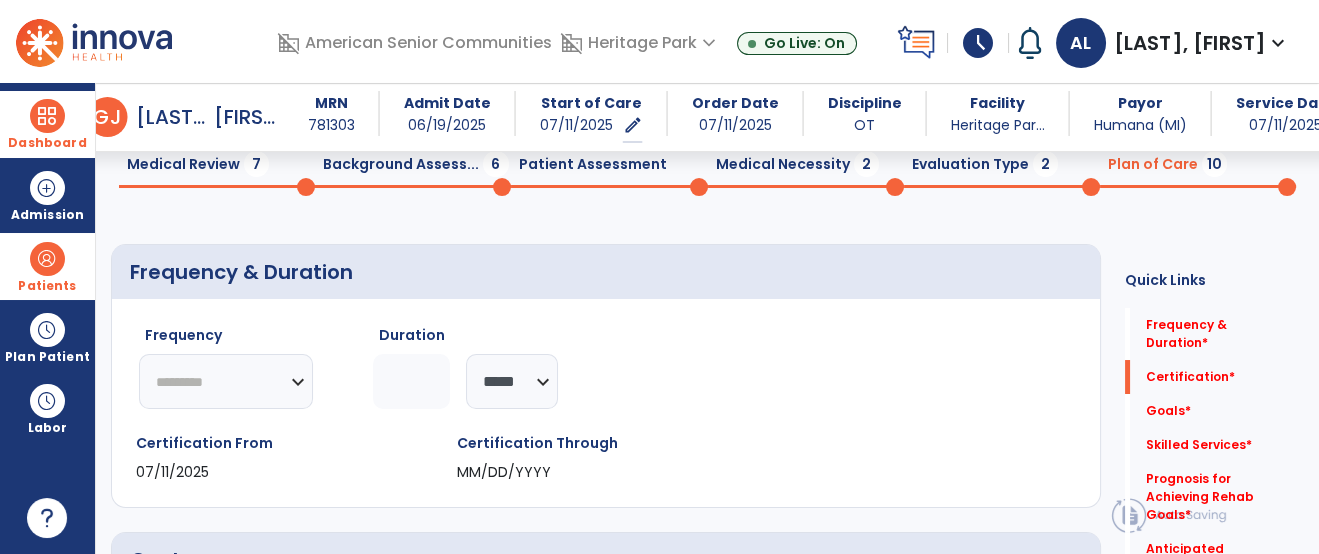 scroll, scrollTop: 64, scrollLeft: 0, axis: vertical 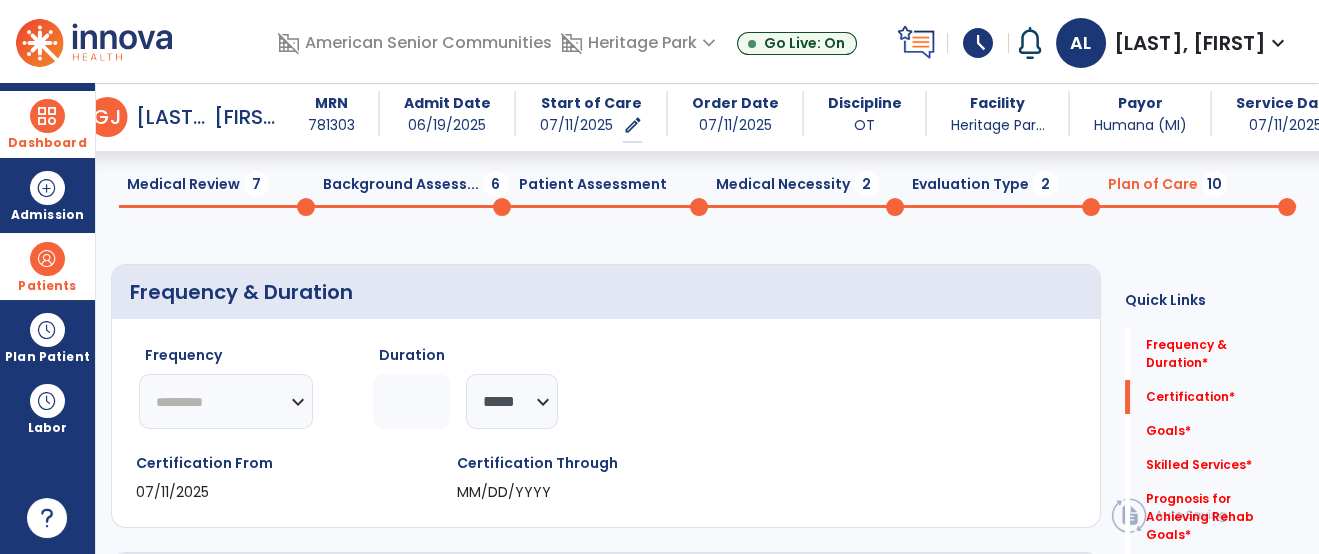 click on "********* ** ** ** ** ** ** **" 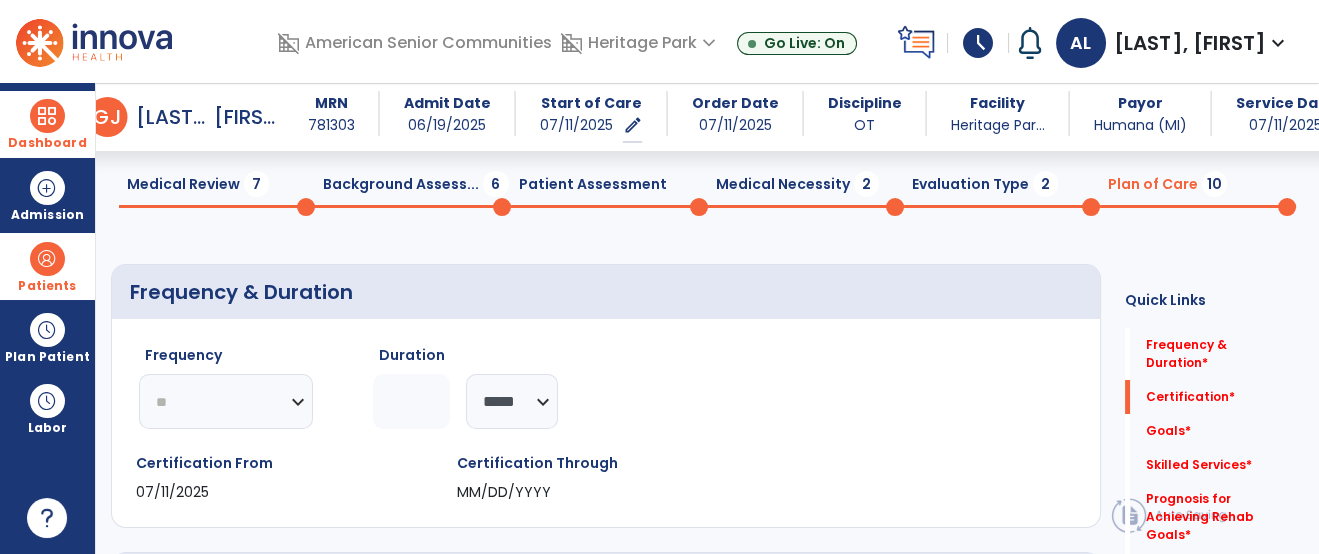 click on "********* ** ** ** ** ** ** **" 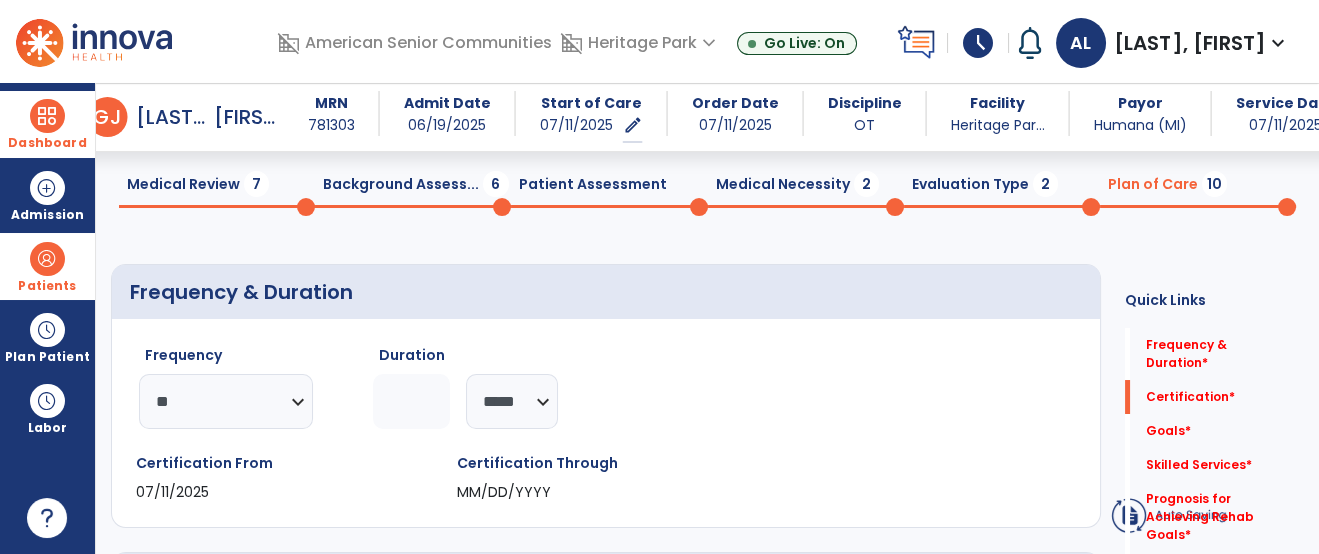 click 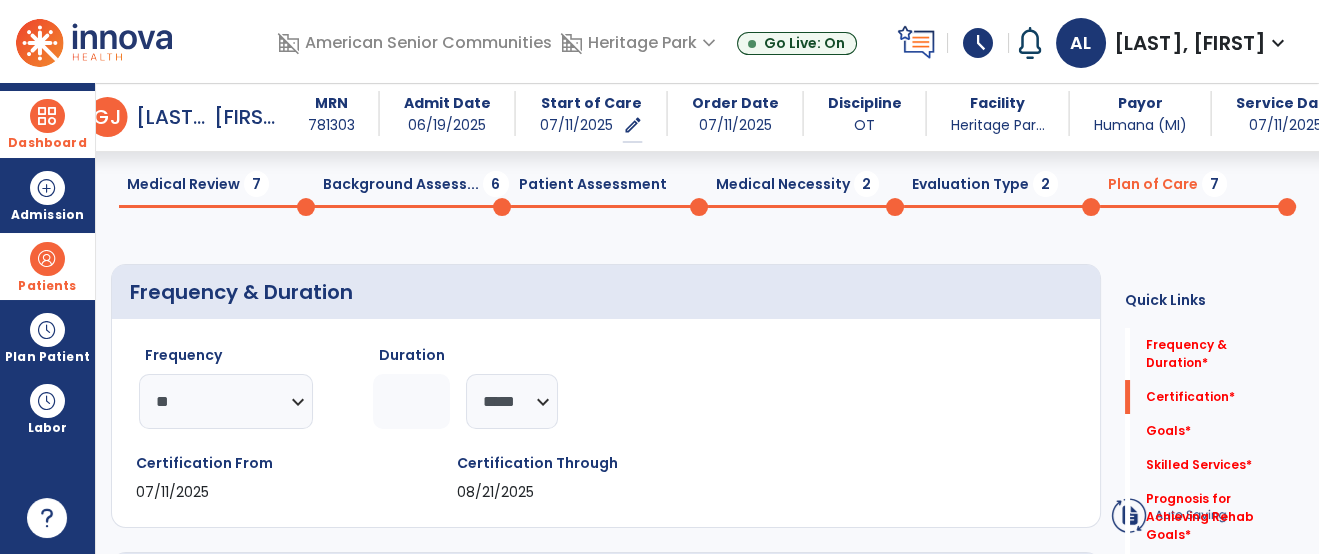 type on "*" 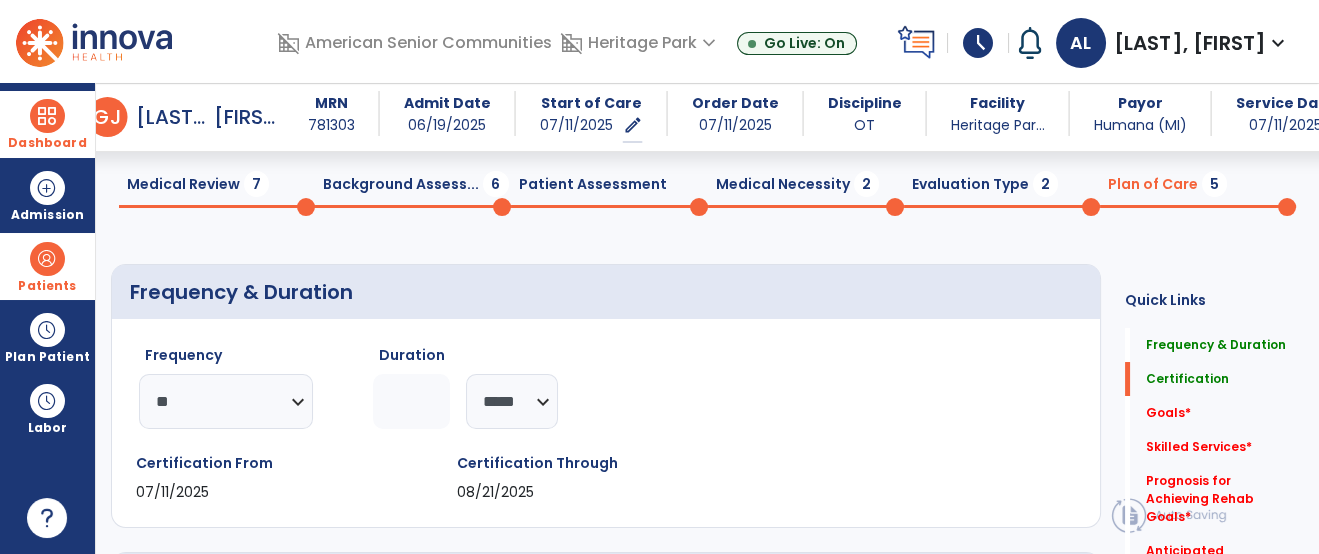 click on "*" 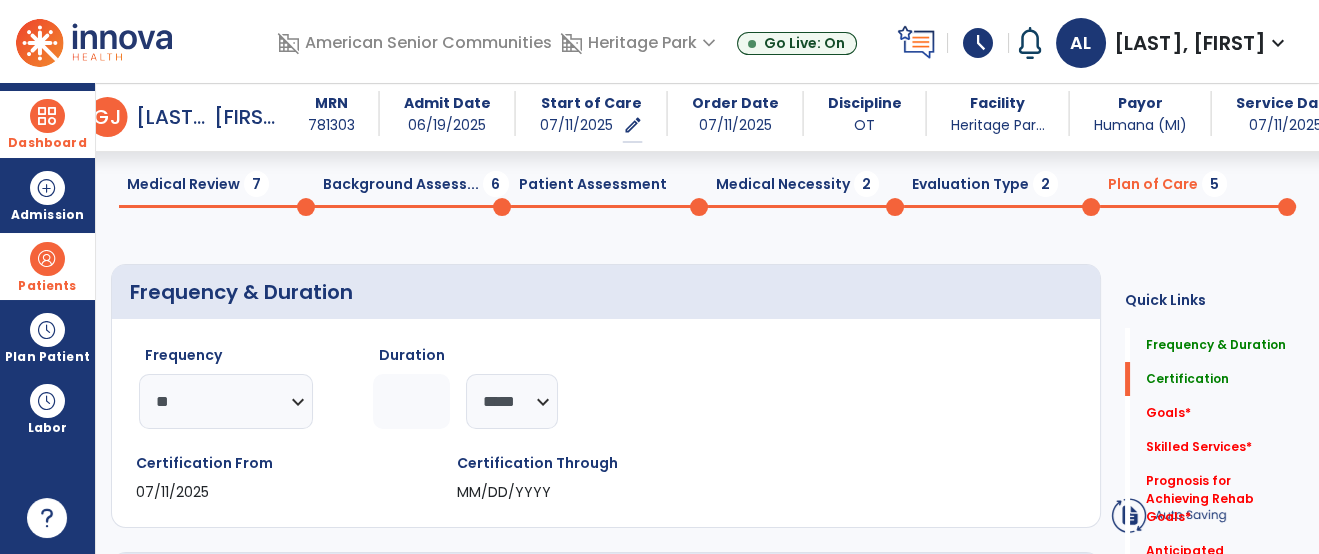 type on "*" 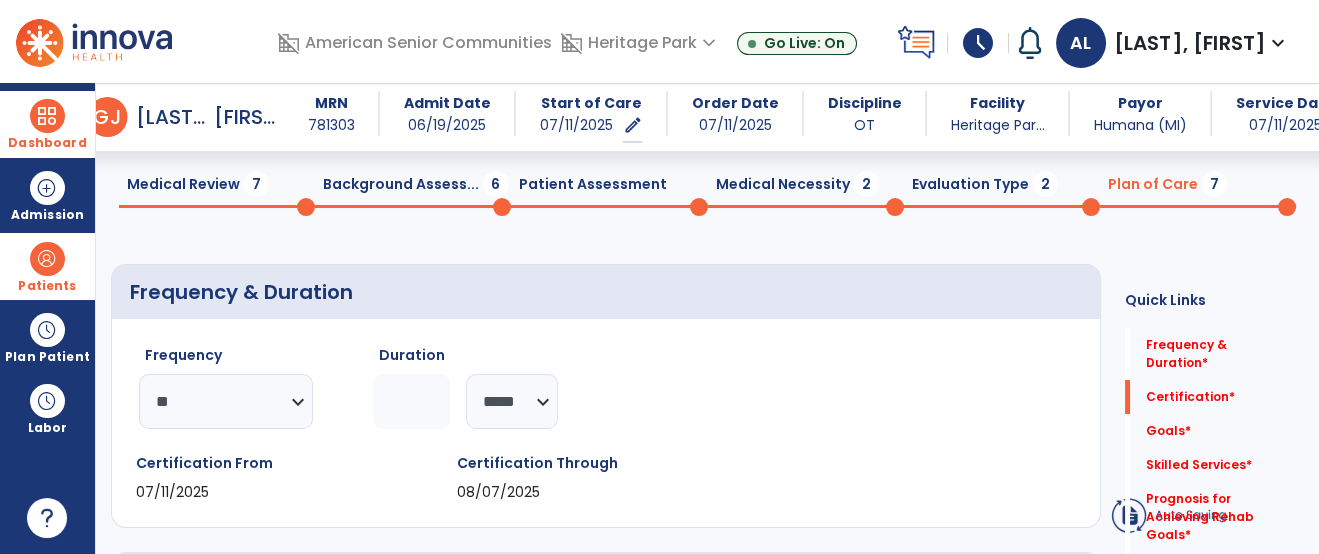 type on "*" 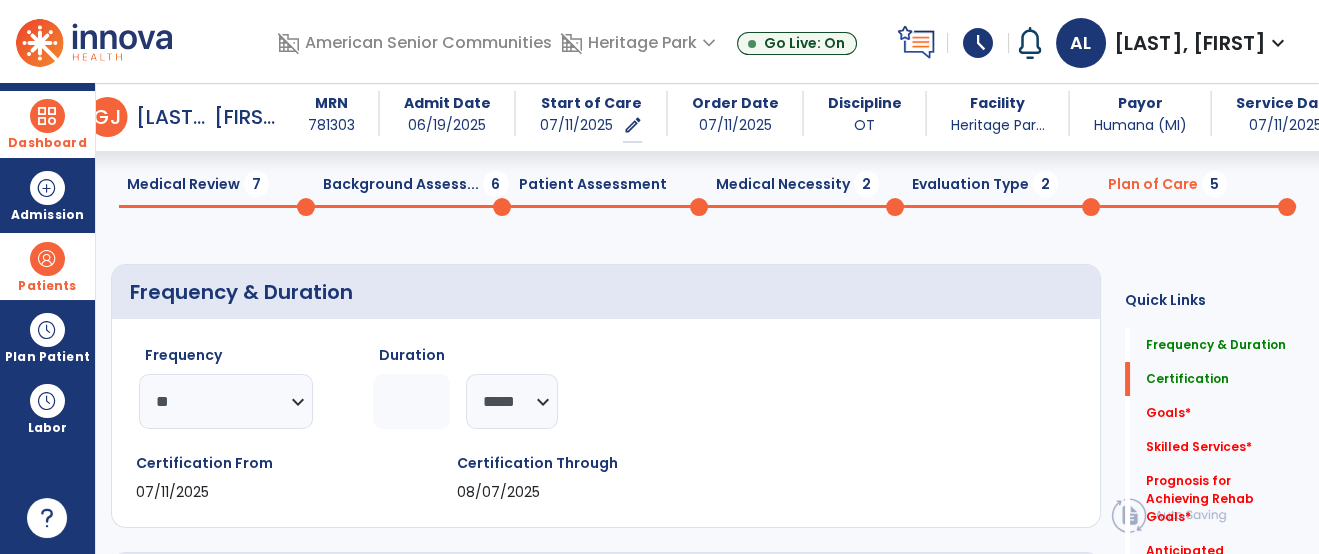 type on "*" 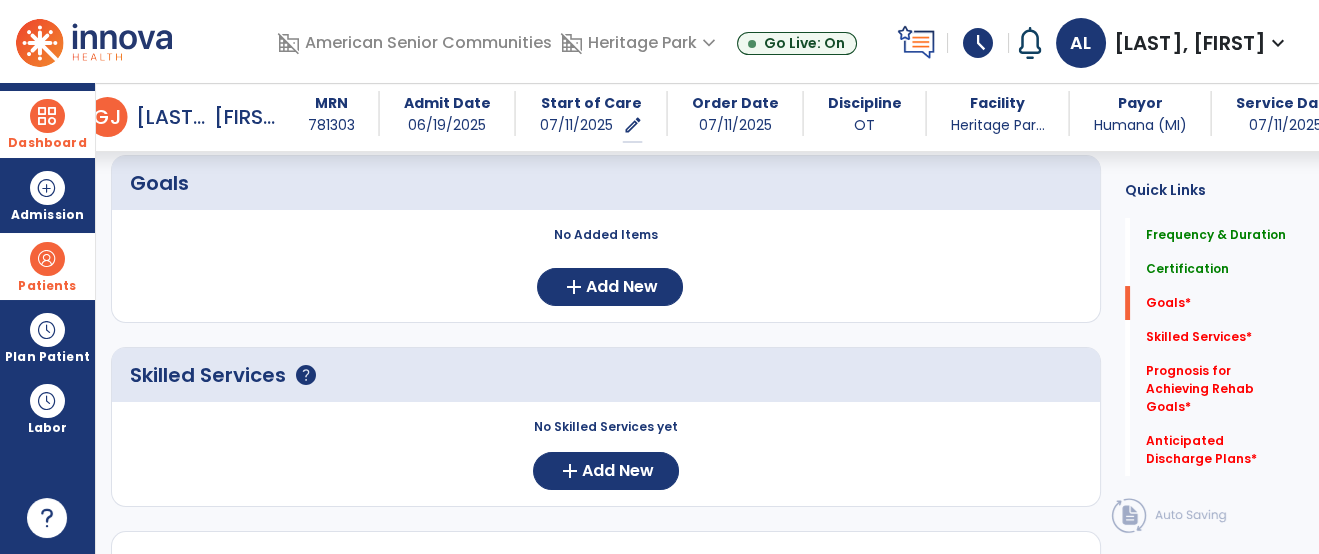 scroll, scrollTop: 464, scrollLeft: 0, axis: vertical 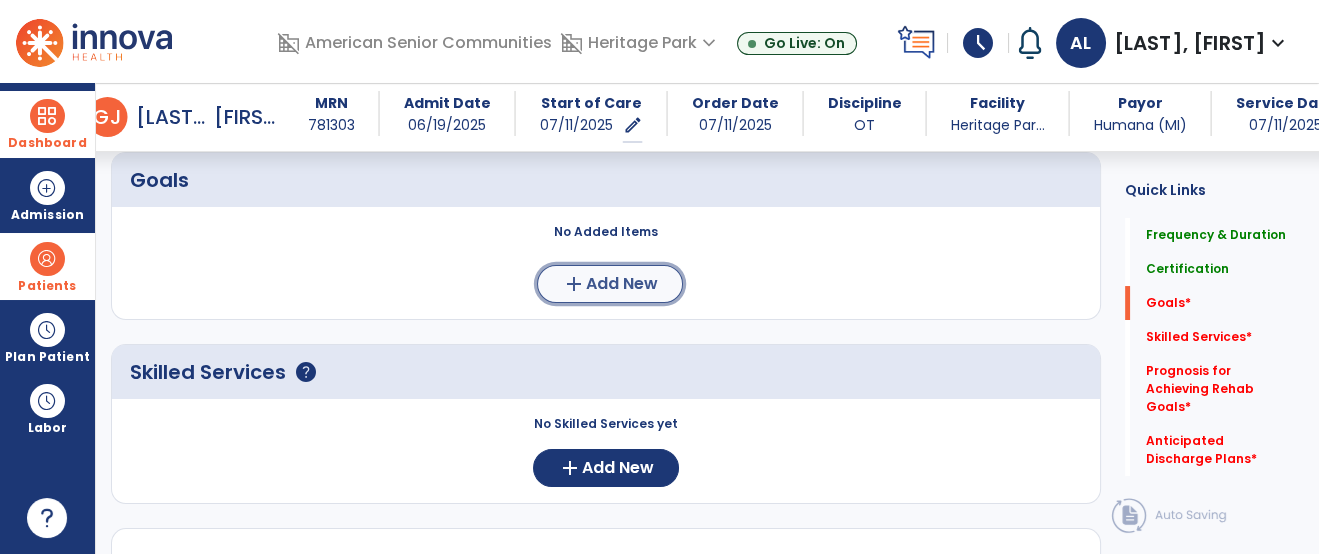click on "Add New" at bounding box center (622, 284) 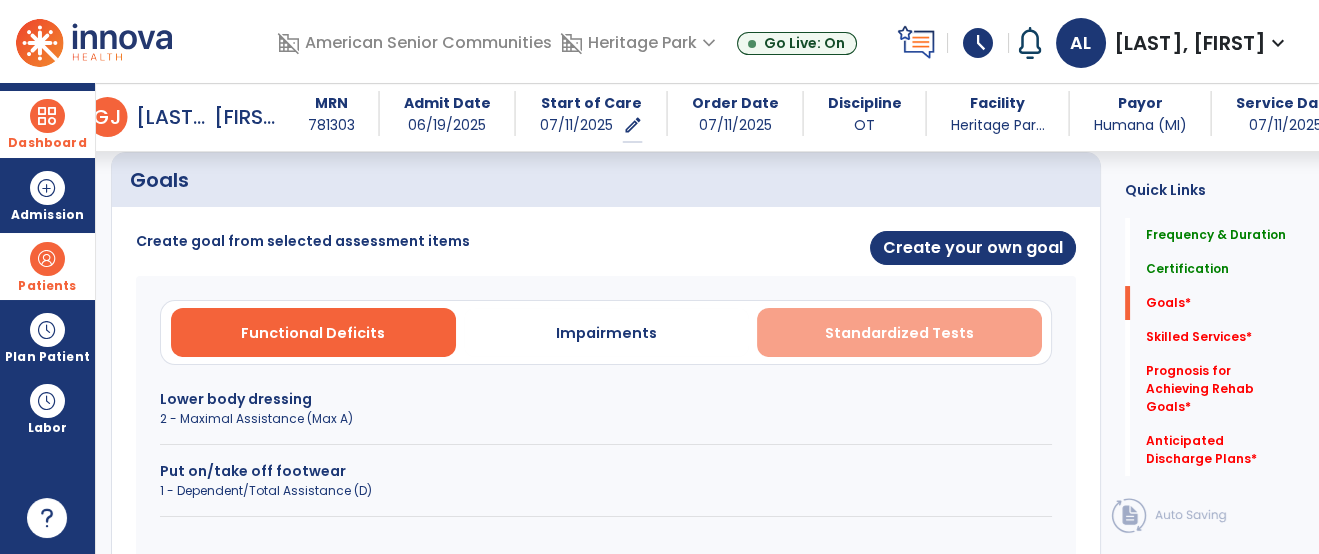 click on "Standardized Tests" at bounding box center [899, 333] 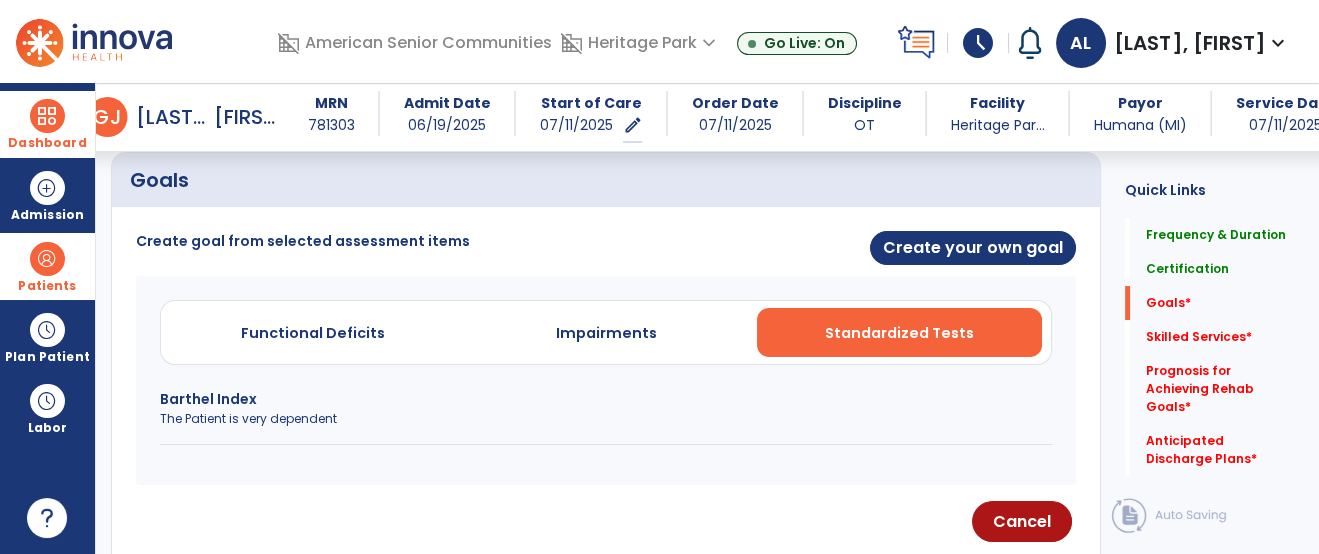 click on "The Patient is very dependent" at bounding box center (606, 419) 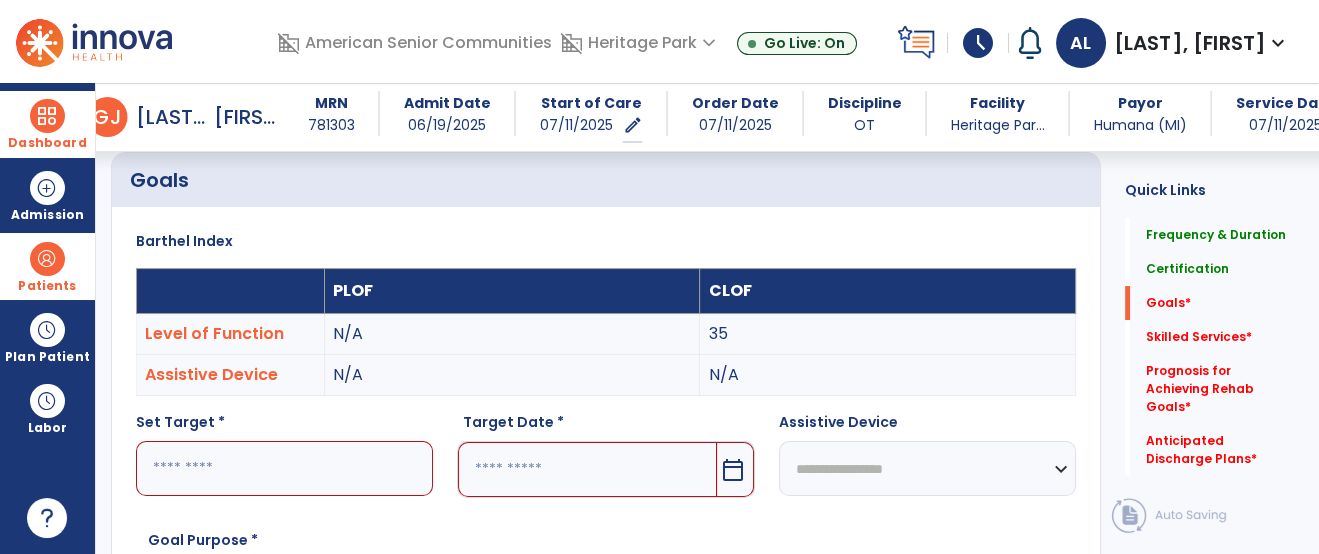 click at bounding box center (284, 468) 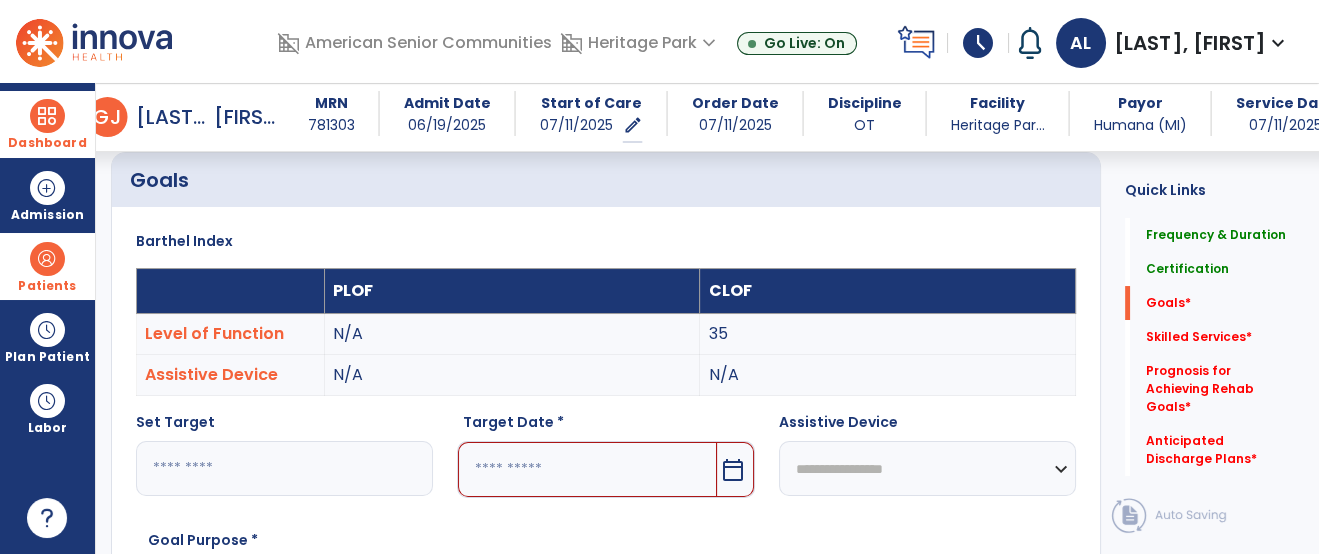 type on "**" 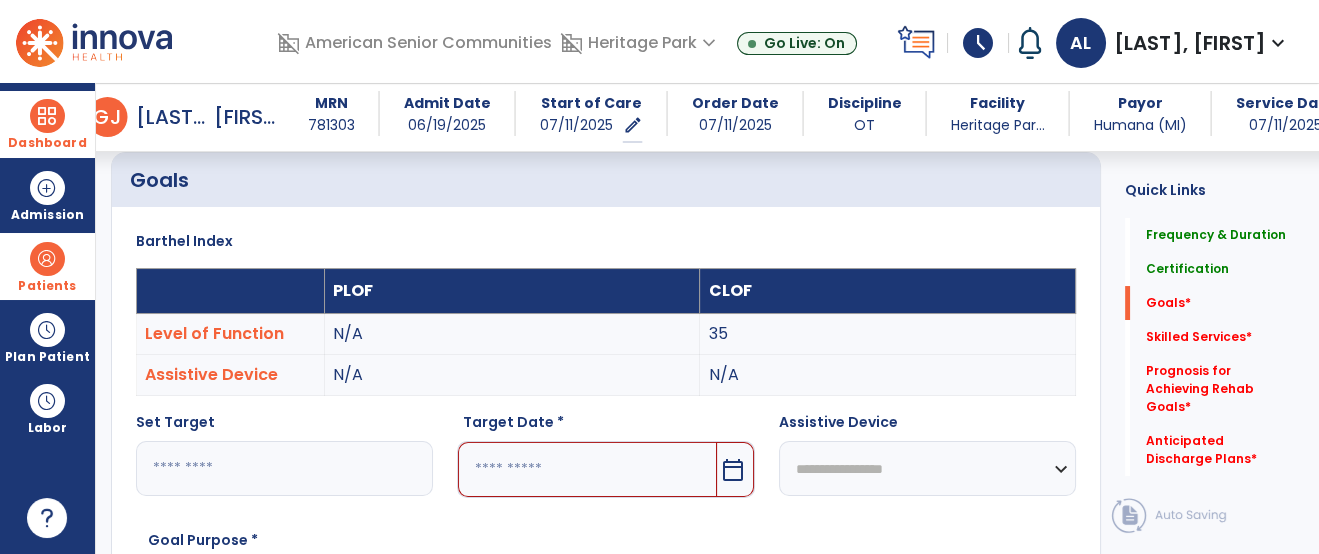 click at bounding box center [587, 469] 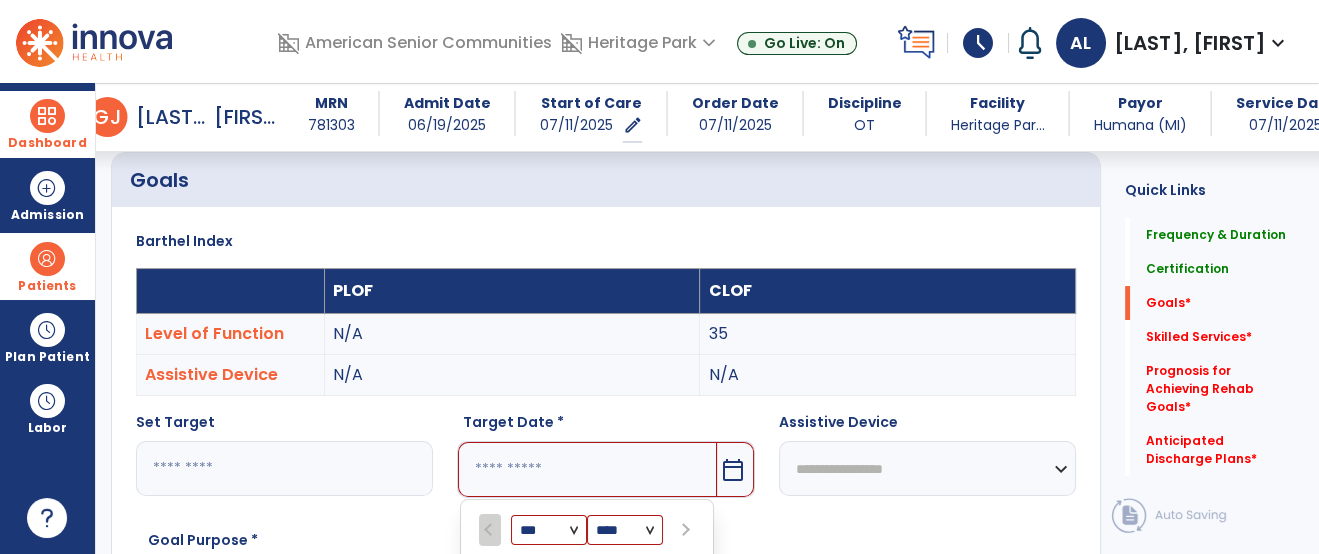 scroll, scrollTop: 781, scrollLeft: 0, axis: vertical 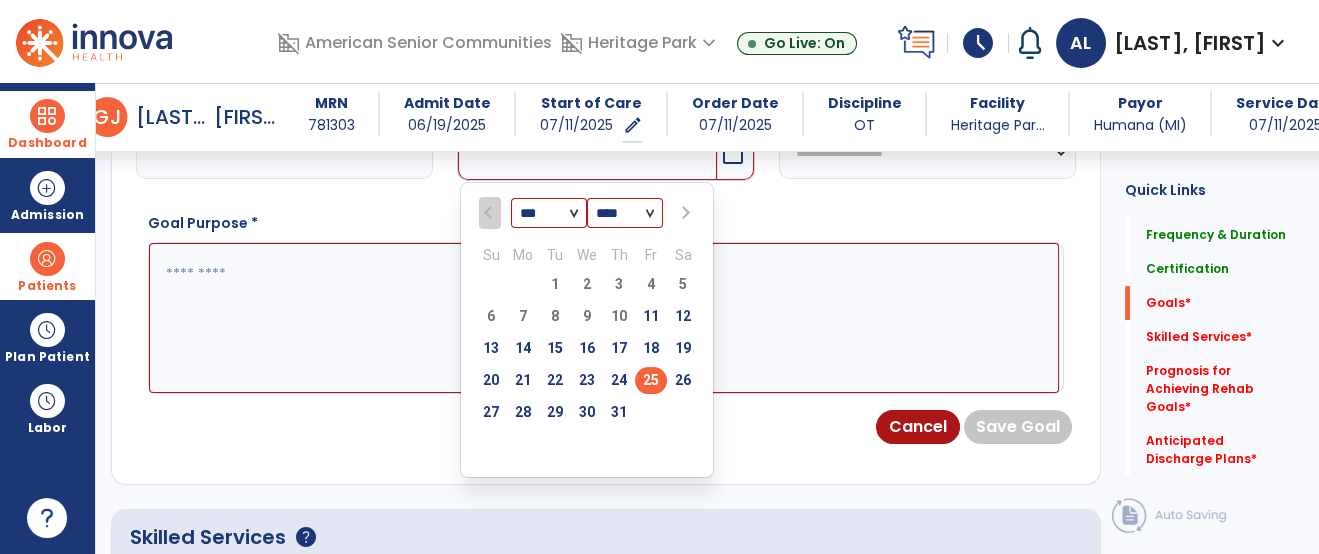 select on "*" 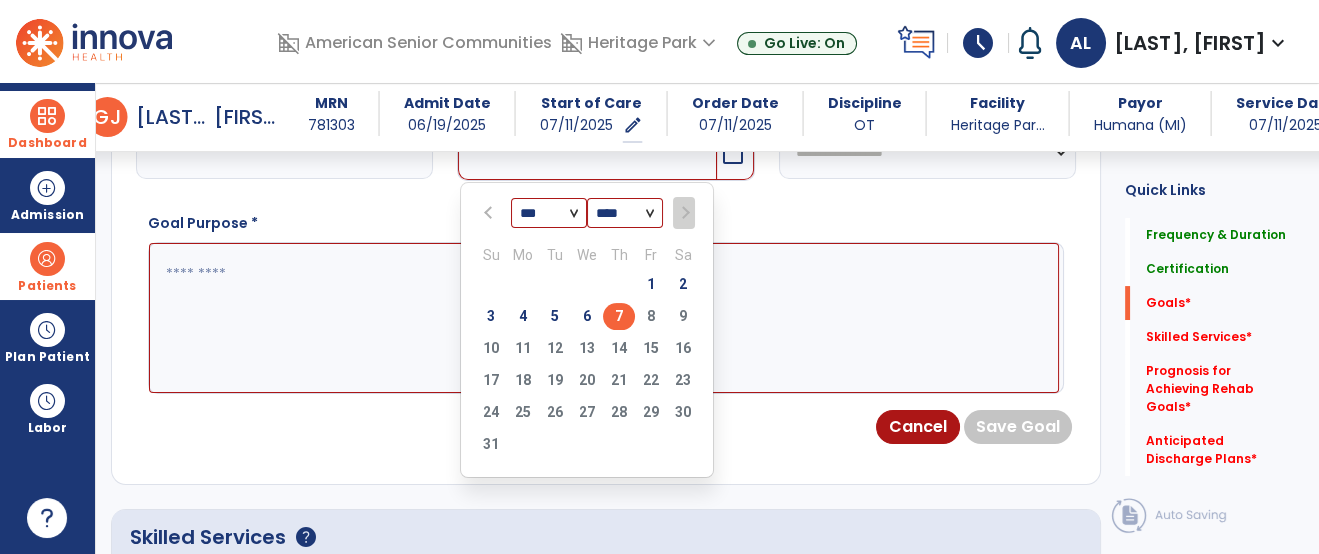 type on "********" 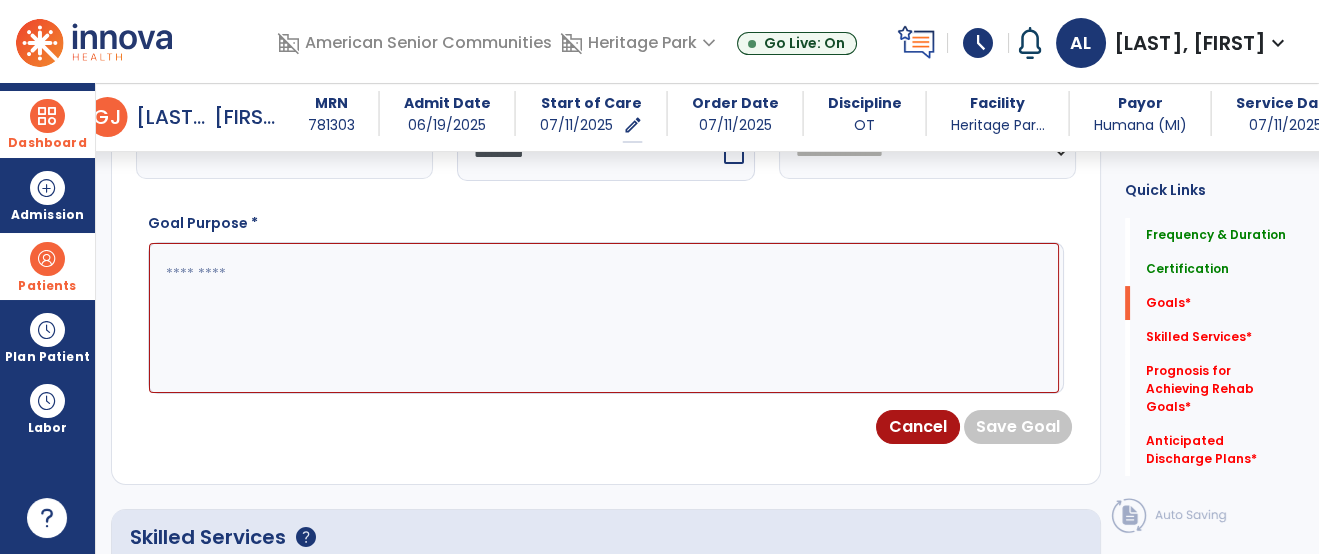 click at bounding box center (604, 318) 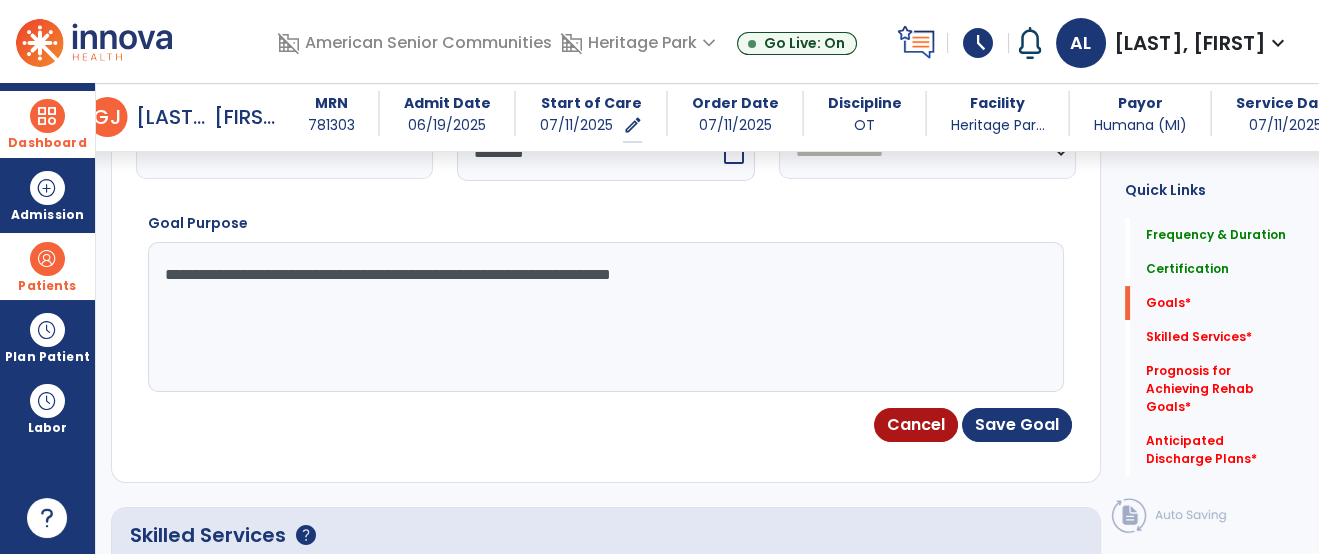 type on "**********" 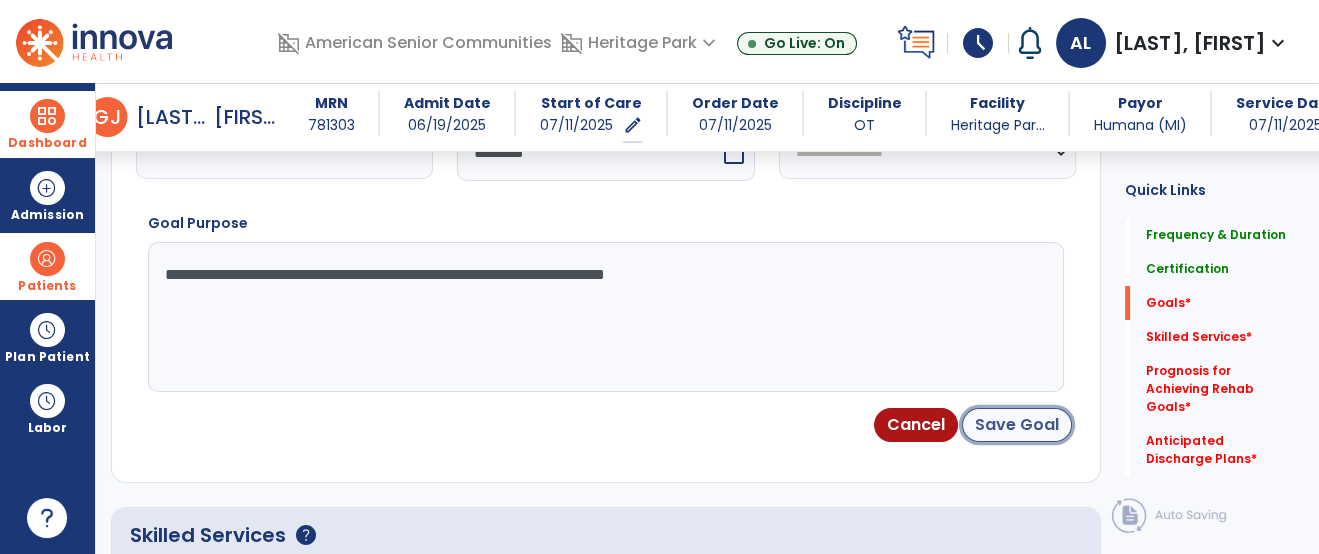 click on "Save Goal" at bounding box center [1017, 425] 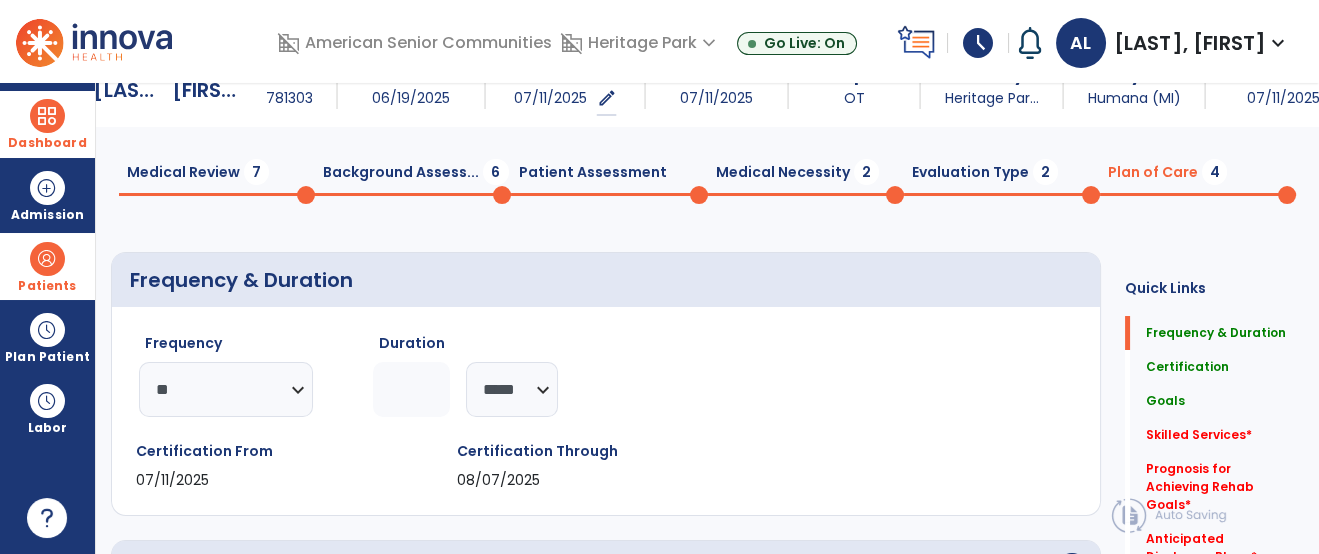 scroll, scrollTop: 0, scrollLeft: 0, axis: both 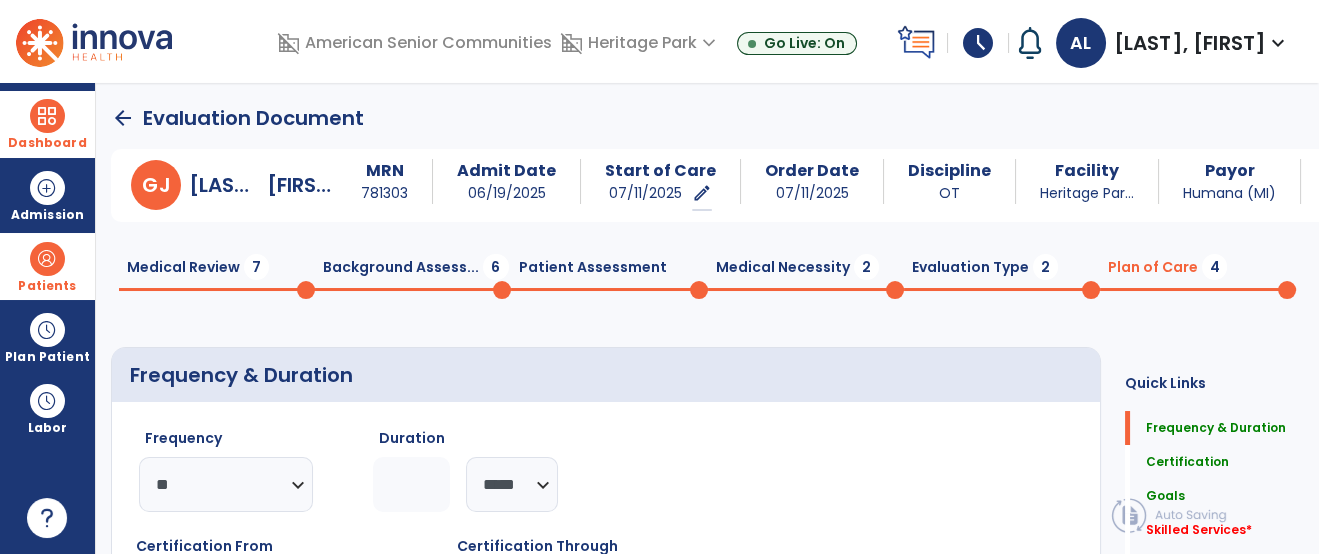 click on "Frequency  ********* ** ** ** ** ** ** **  Duration  * ******** ***** Certification From 07/11/2025 Certification Through 08/07/2025" 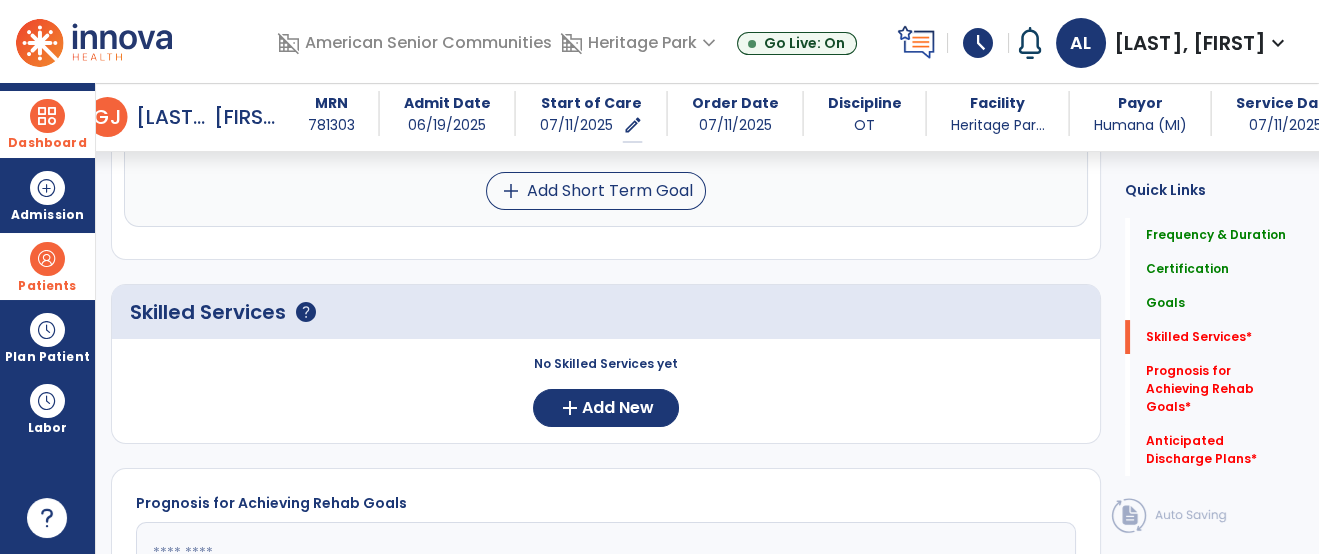 scroll, scrollTop: 532, scrollLeft: 0, axis: vertical 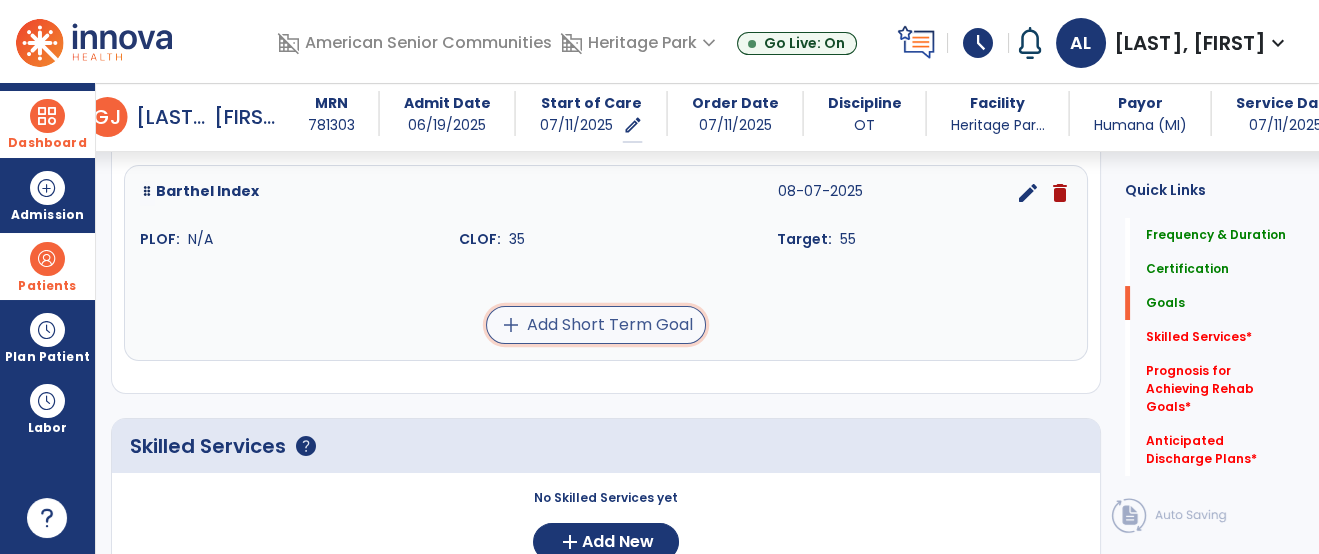 click on "add  Add Short Term Goal" at bounding box center [596, 325] 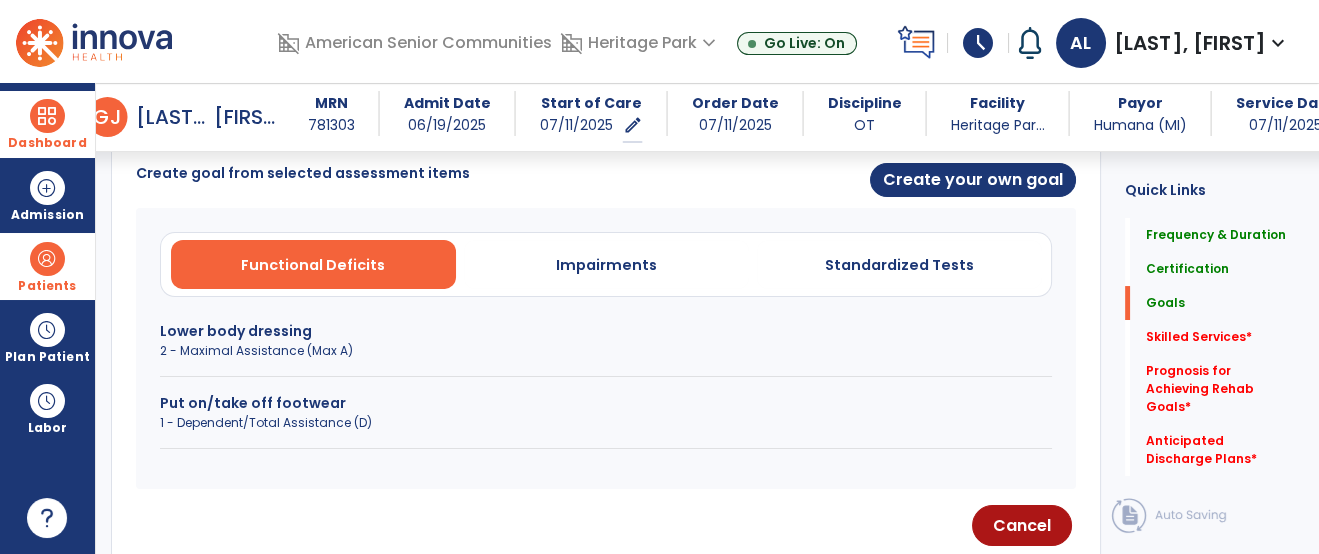 click on "Lower body dressing 2 - Maximal Assistance (Max A)" at bounding box center (606, 349) 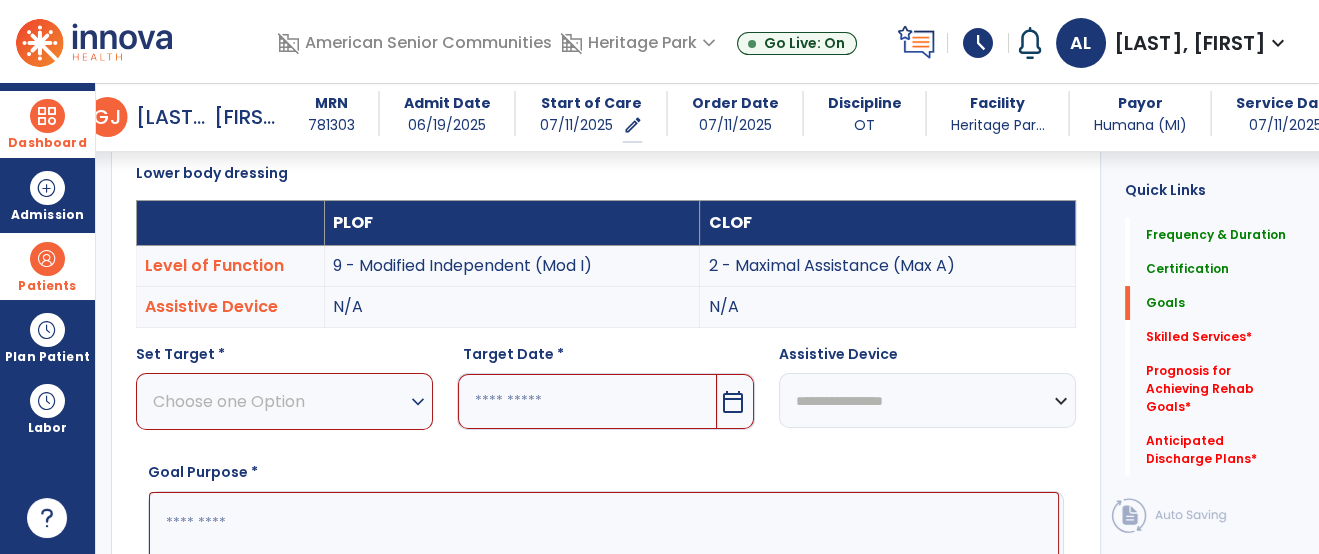 click on "Choose one Option" at bounding box center [279, 401] 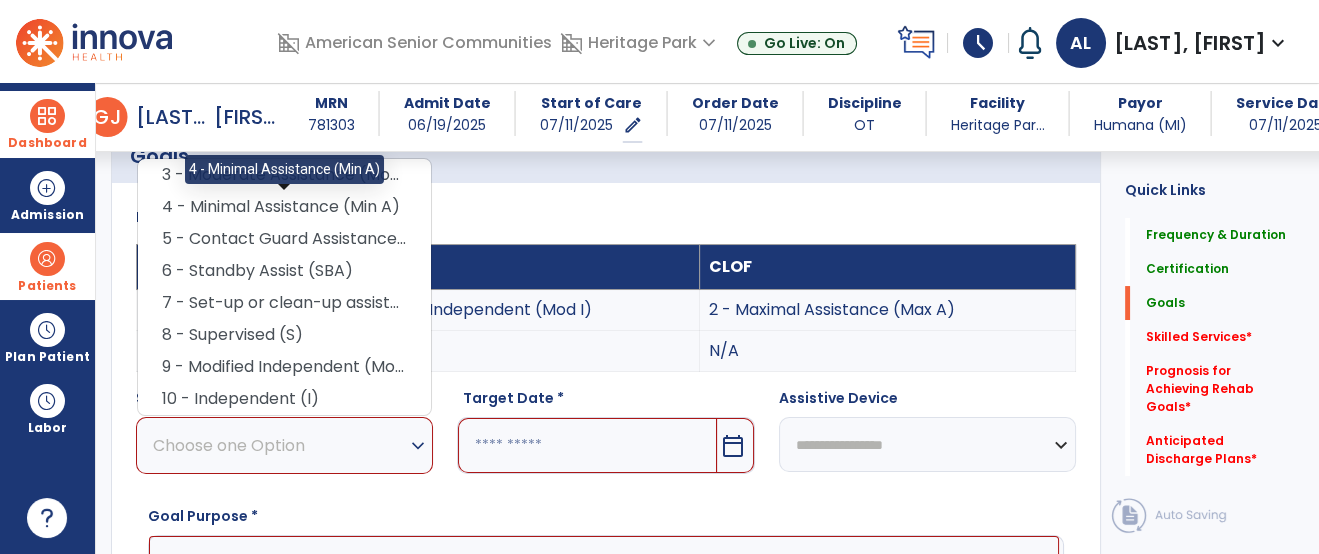 scroll, scrollTop: 444, scrollLeft: 0, axis: vertical 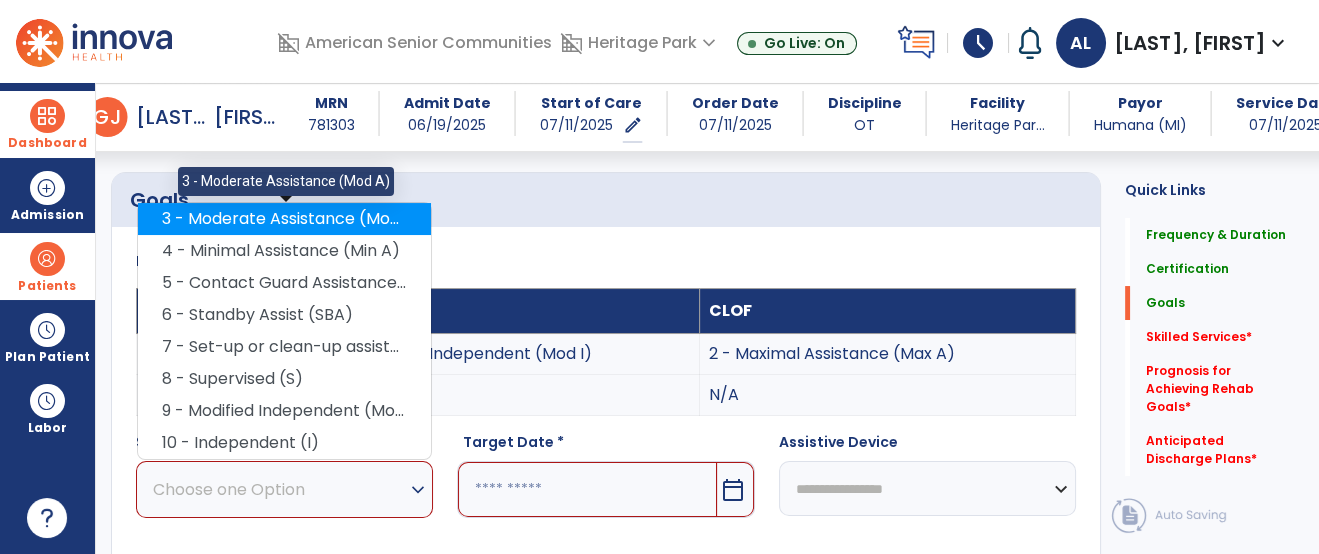 click on "3 - Moderate Assistance (Mod A)" at bounding box center [284, 219] 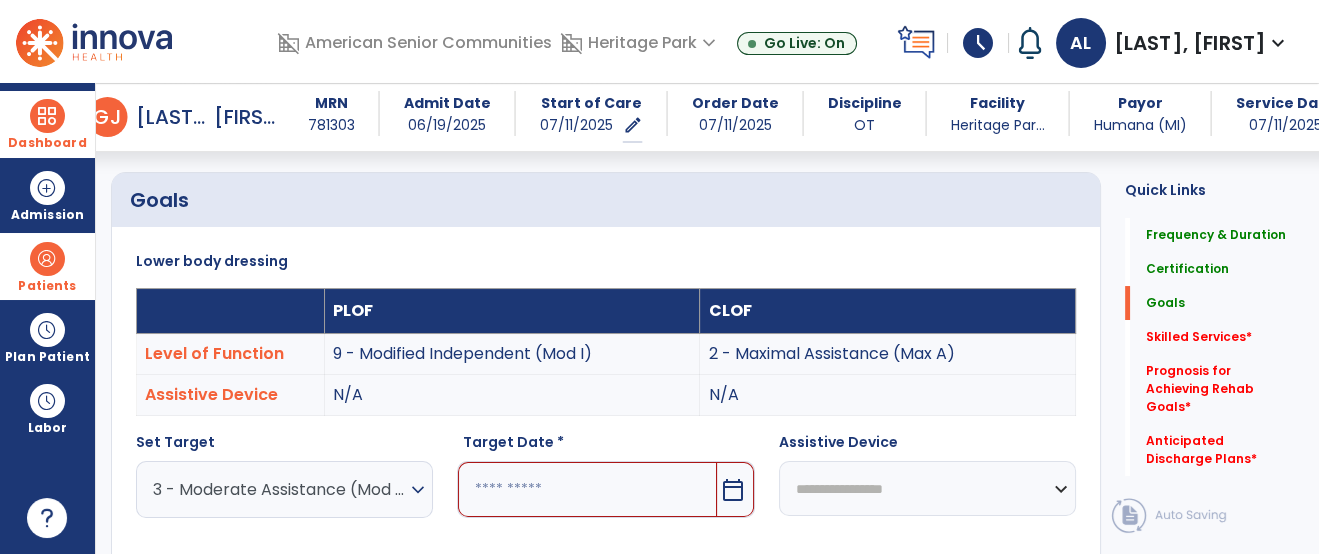click on "Goals" at bounding box center (363, 200) 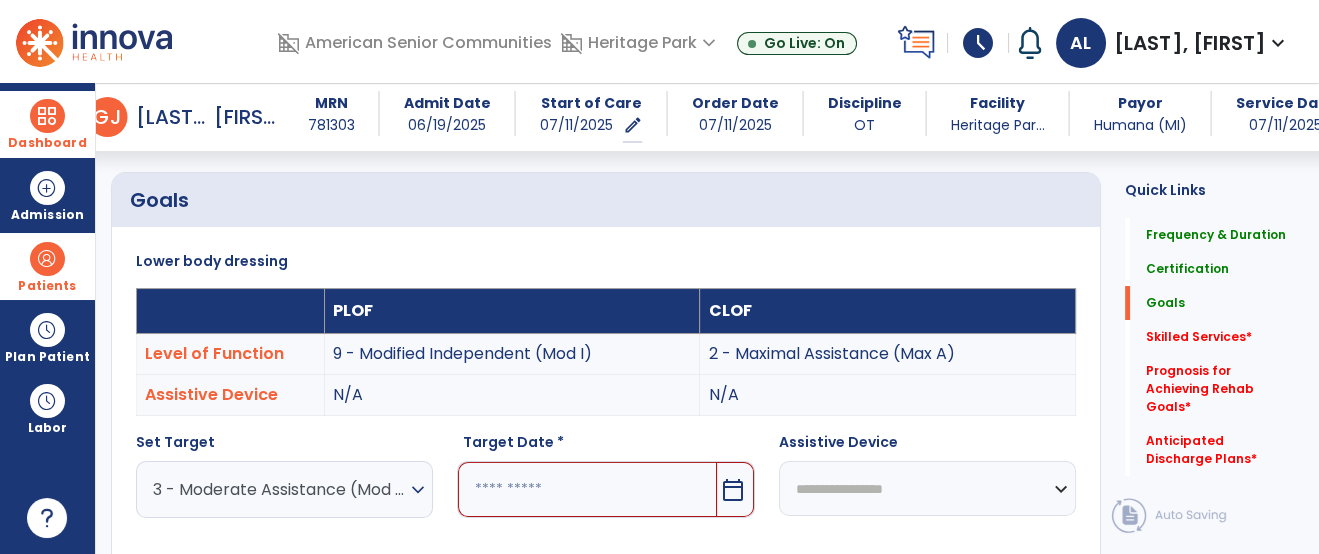 click at bounding box center (587, 489) 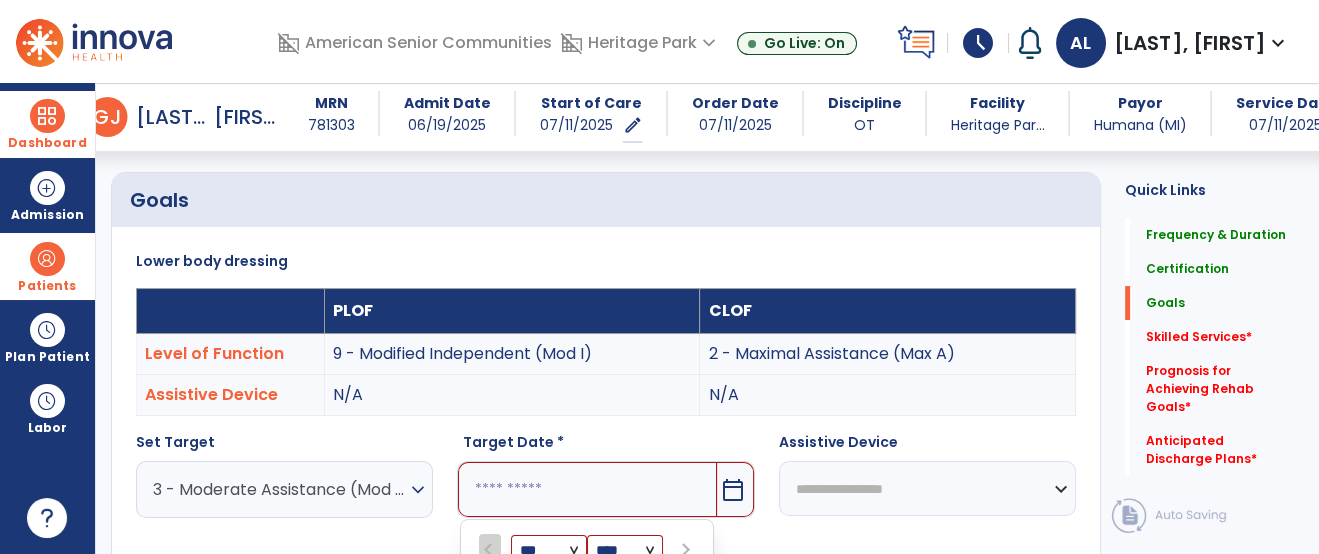 scroll, scrollTop: 781, scrollLeft: 0, axis: vertical 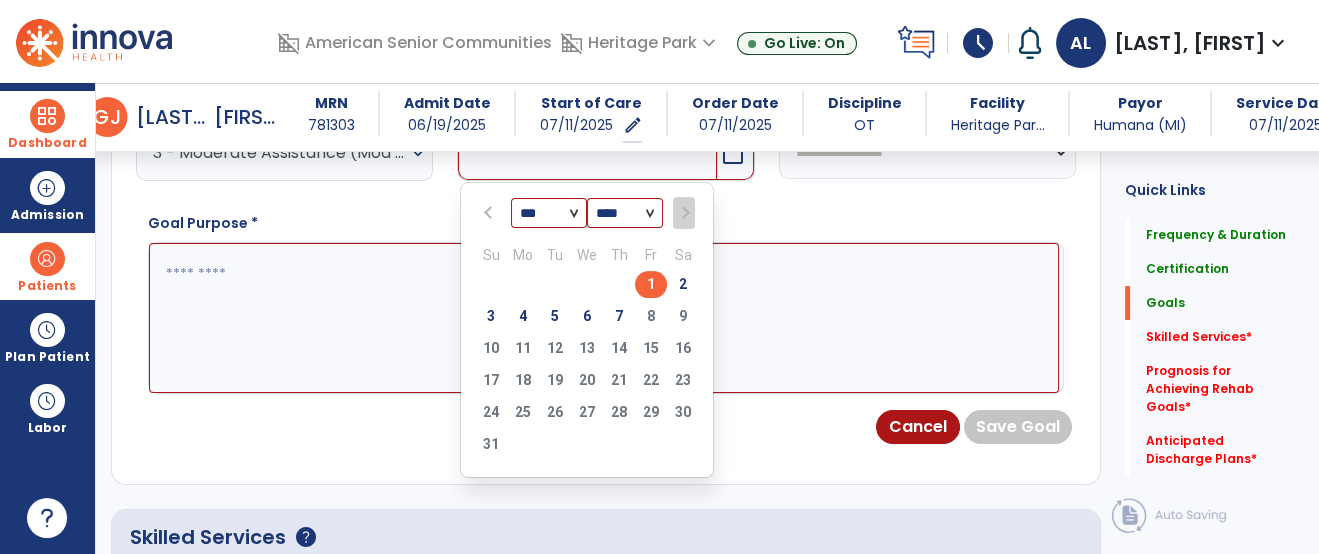 select on "*" 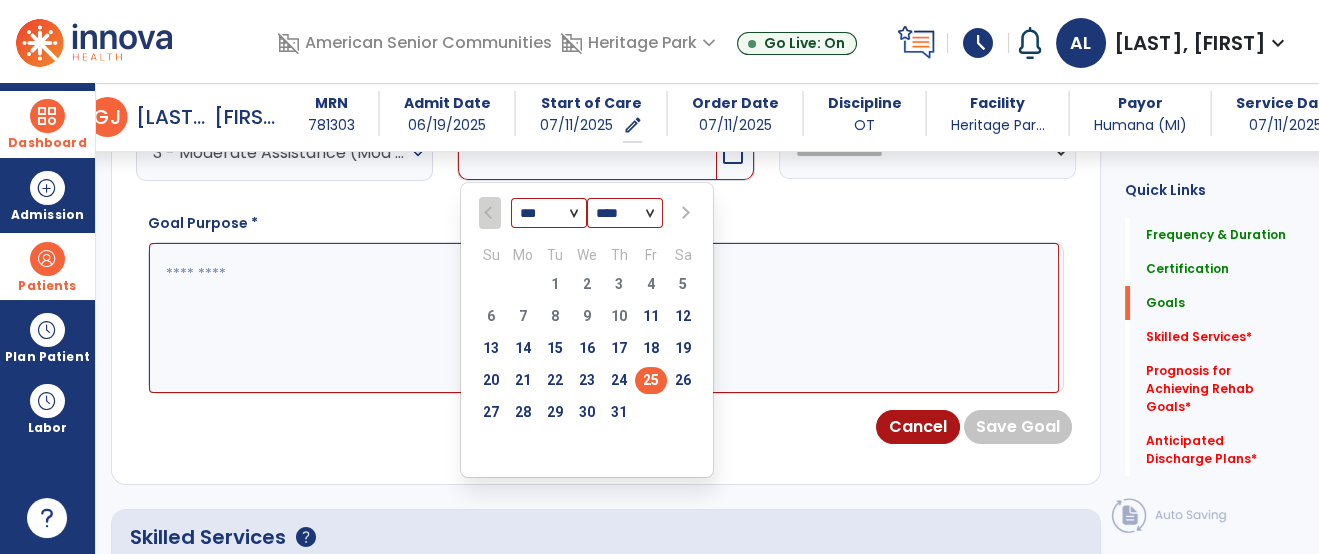 type on "*********" 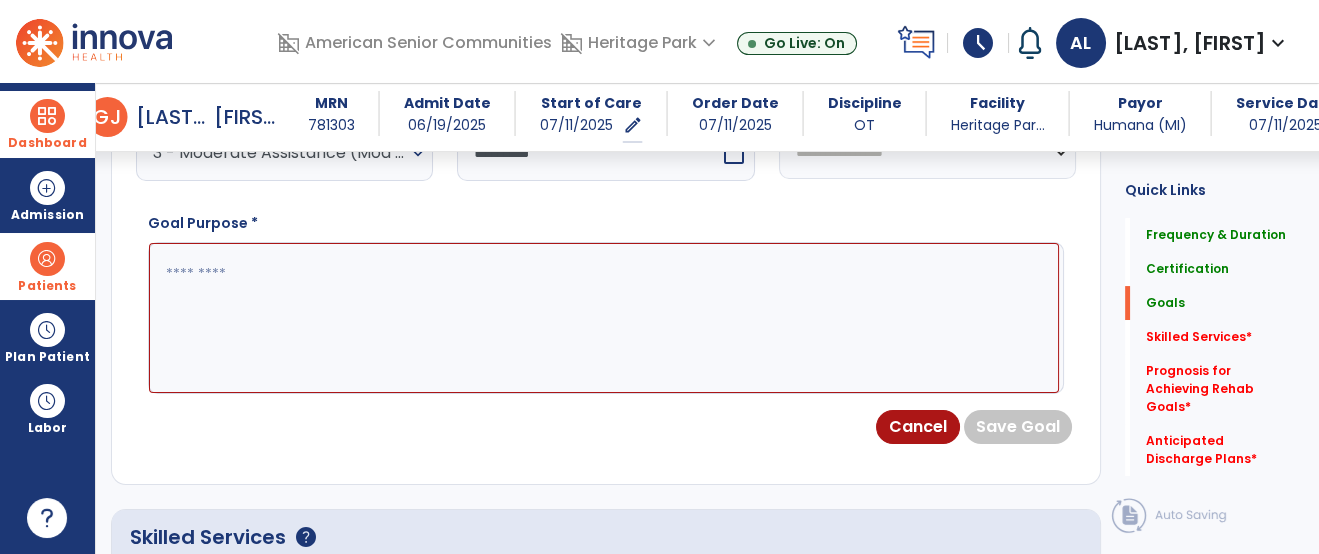 click at bounding box center (604, 318) 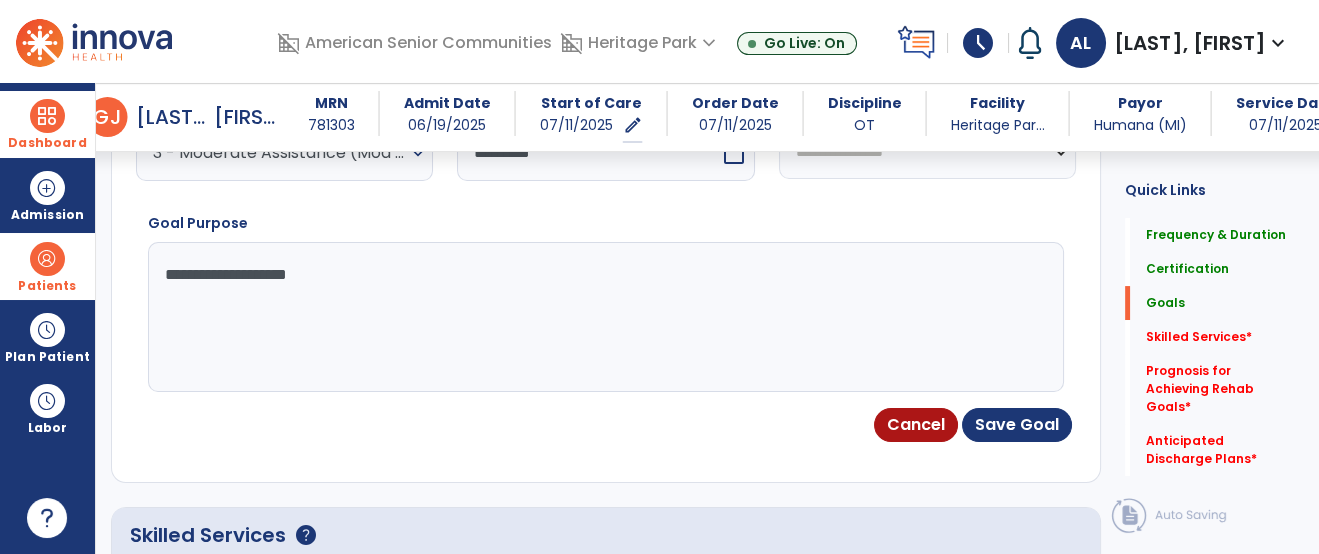 type on "**********" 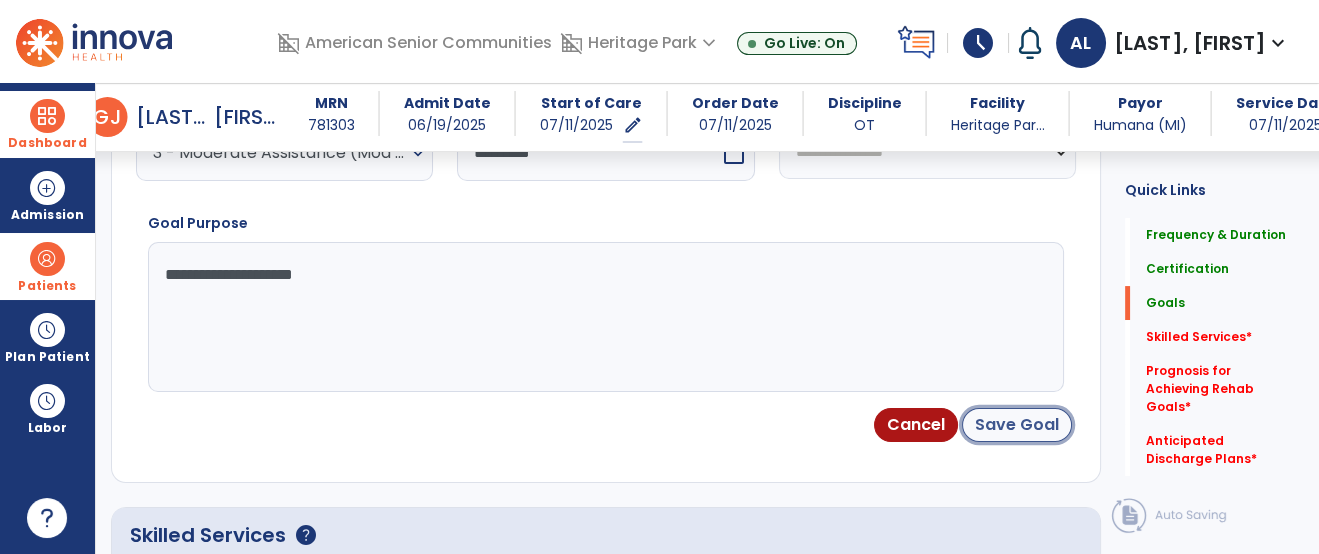 click on "Save Goal" at bounding box center (1017, 425) 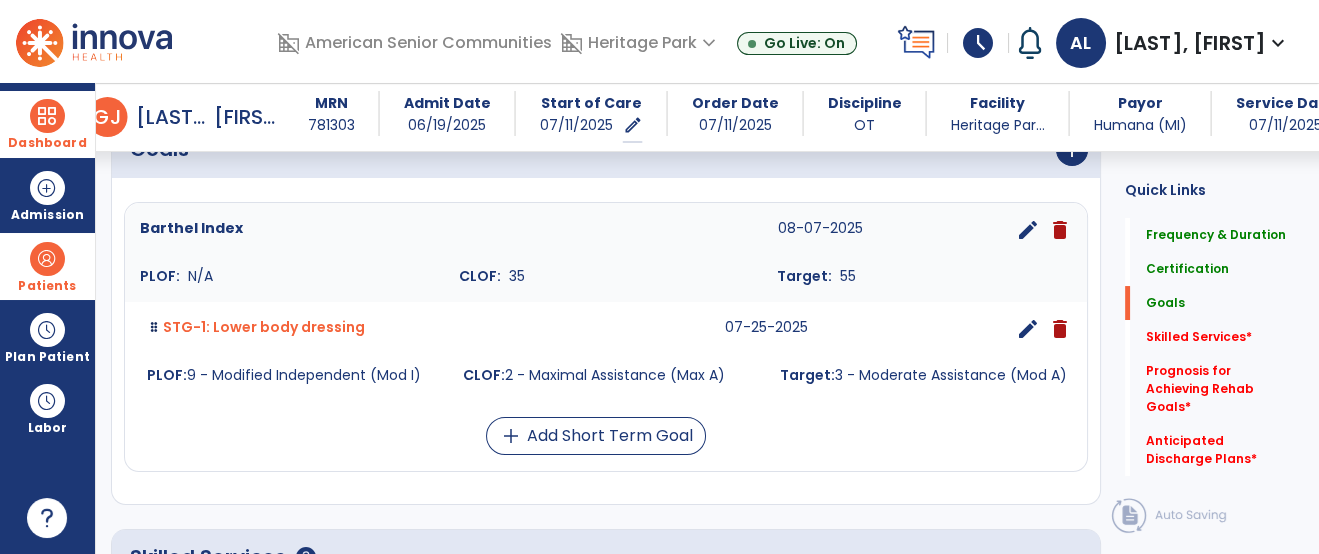 scroll, scrollTop: 503, scrollLeft: 0, axis: vertical 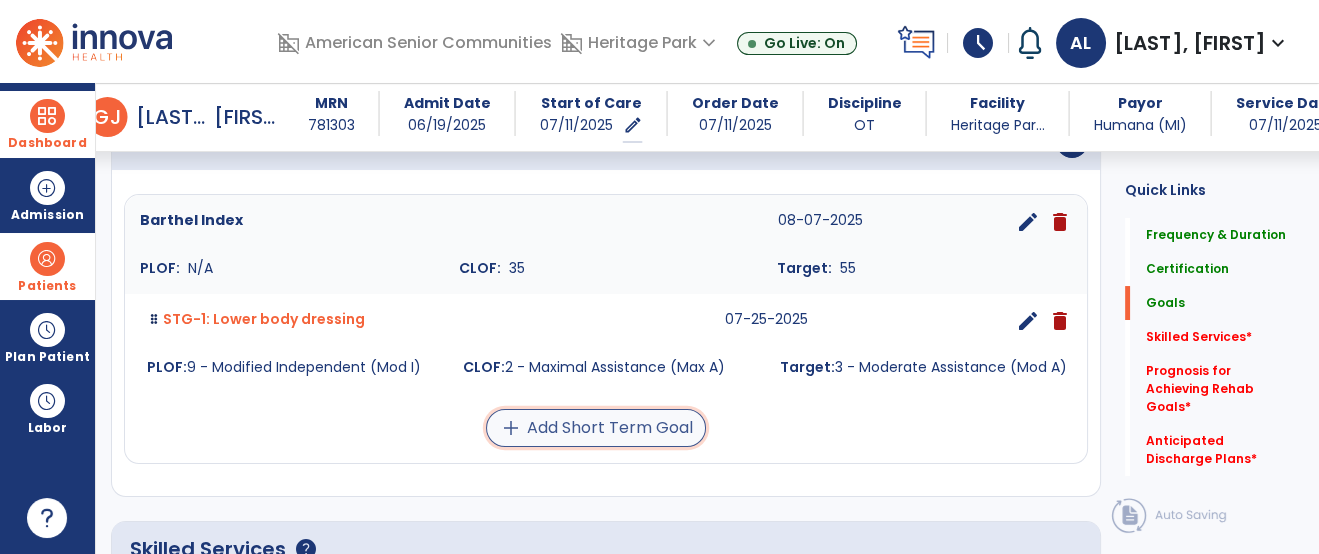 click on "add  Add Short Term Goal" at bounding box center [596, 428] 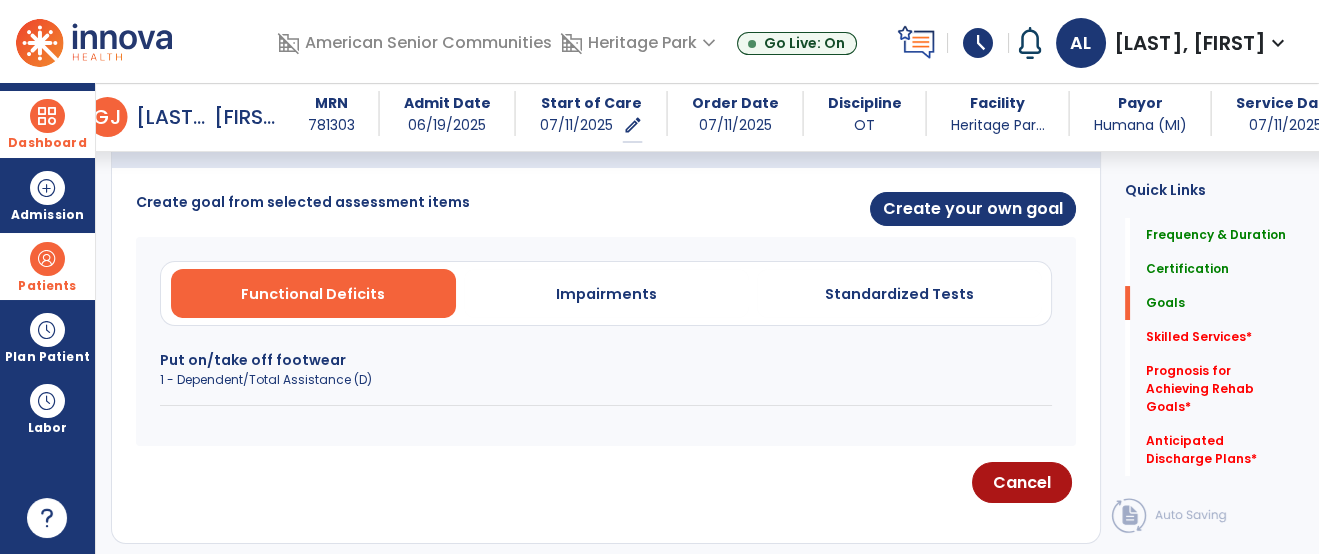 click on "1 - Dependent/Total Assistance (D)" at bounding box center [606, 380] 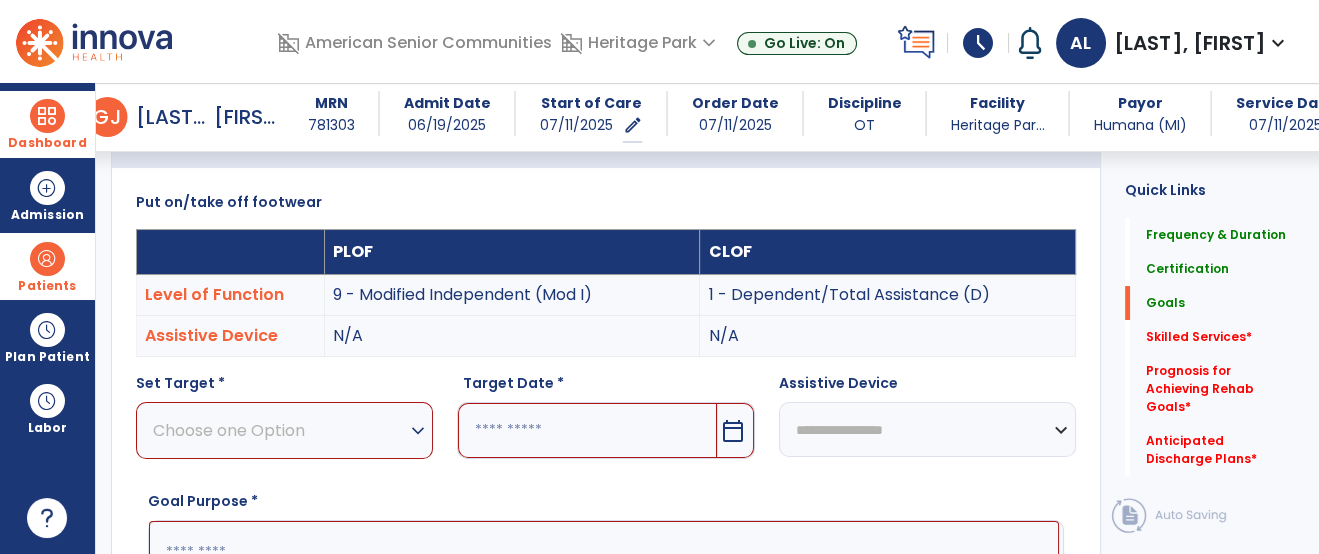 click on "Choose one Option   expand_more" at bounding box center (284, 430) 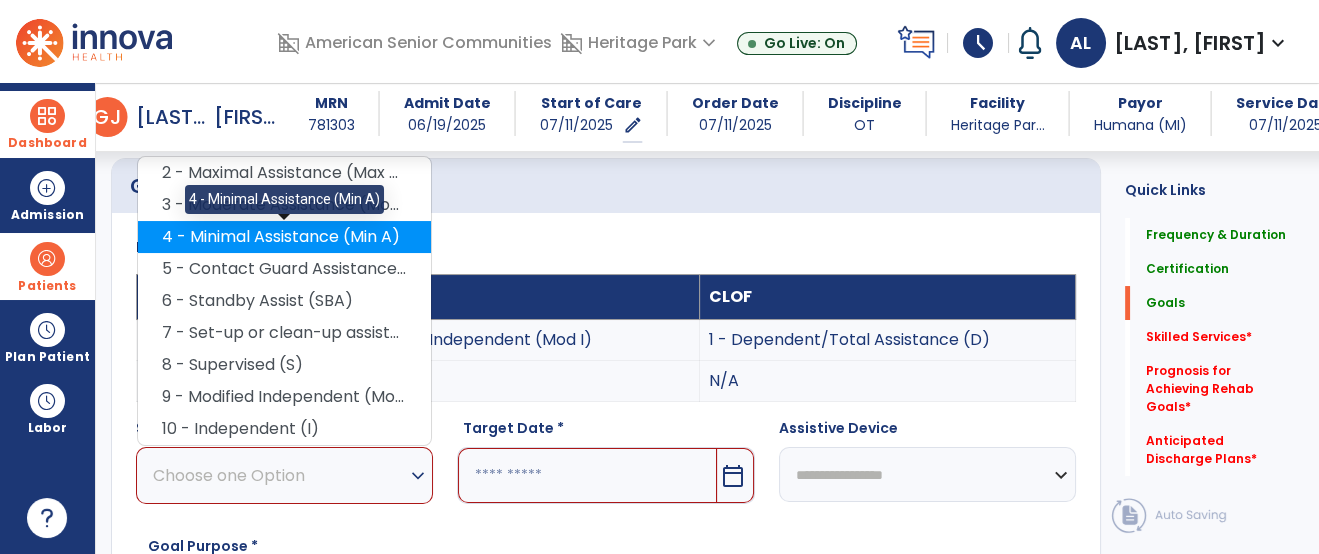 scroll, scrollTop: 414, scrollLeft: 0, axis: vertical 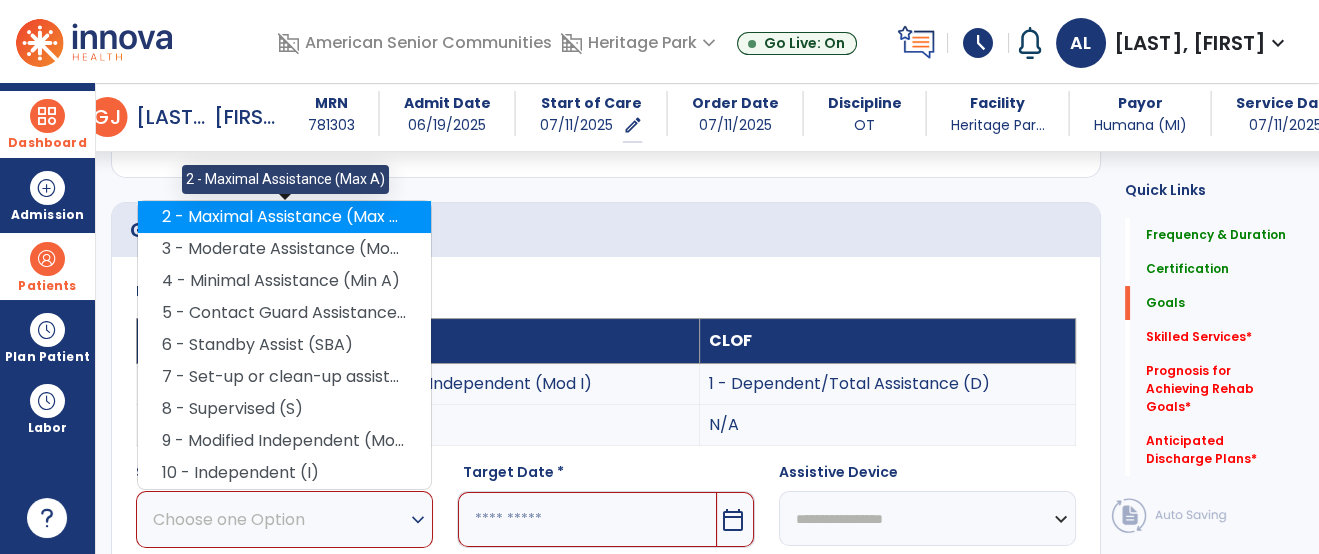 click on "2 - Maximal Assistance (Max A)" at bounding box center [284, 217] 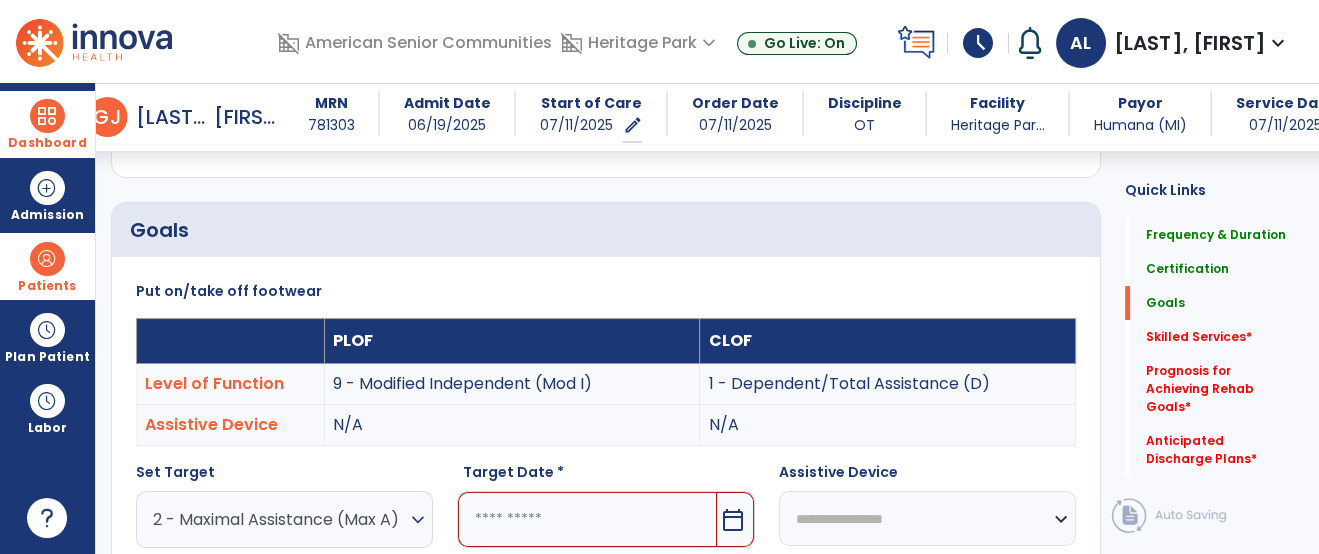 click at bounding box center (587, 519) 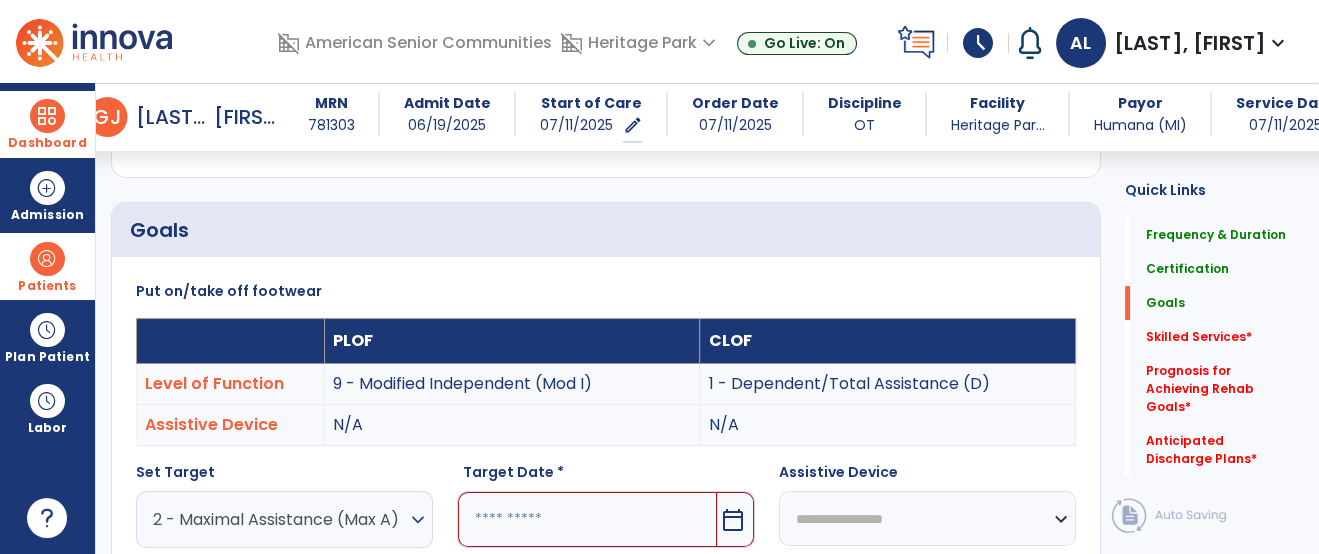 scroll, scrollTop: 781, scrollLeft: 0, axis: vertical 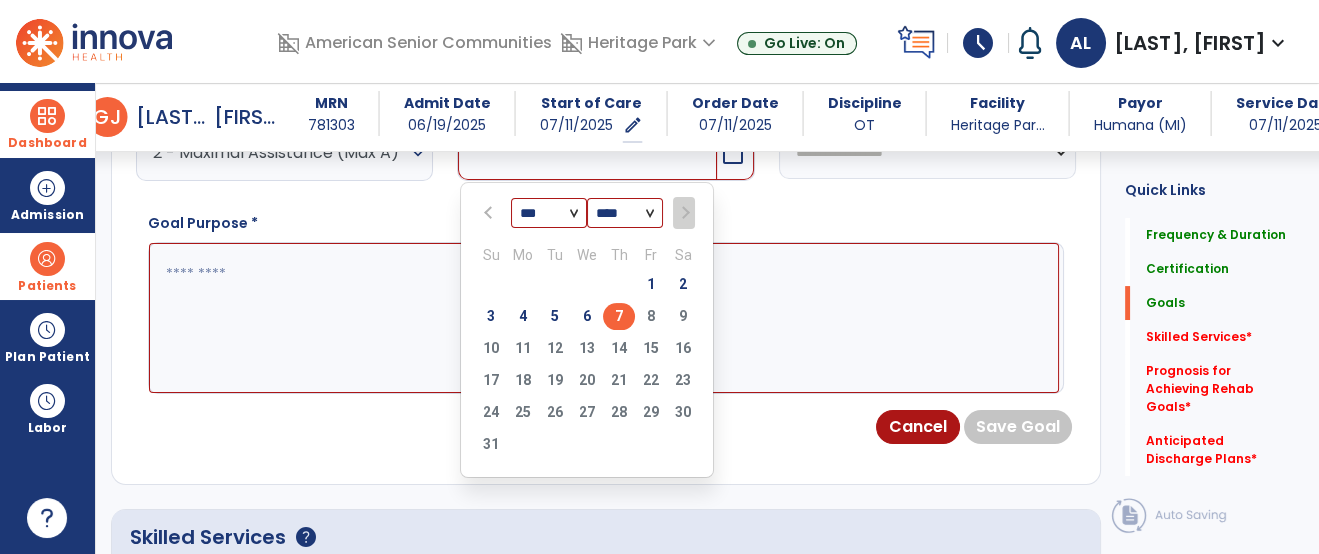 select on "*" 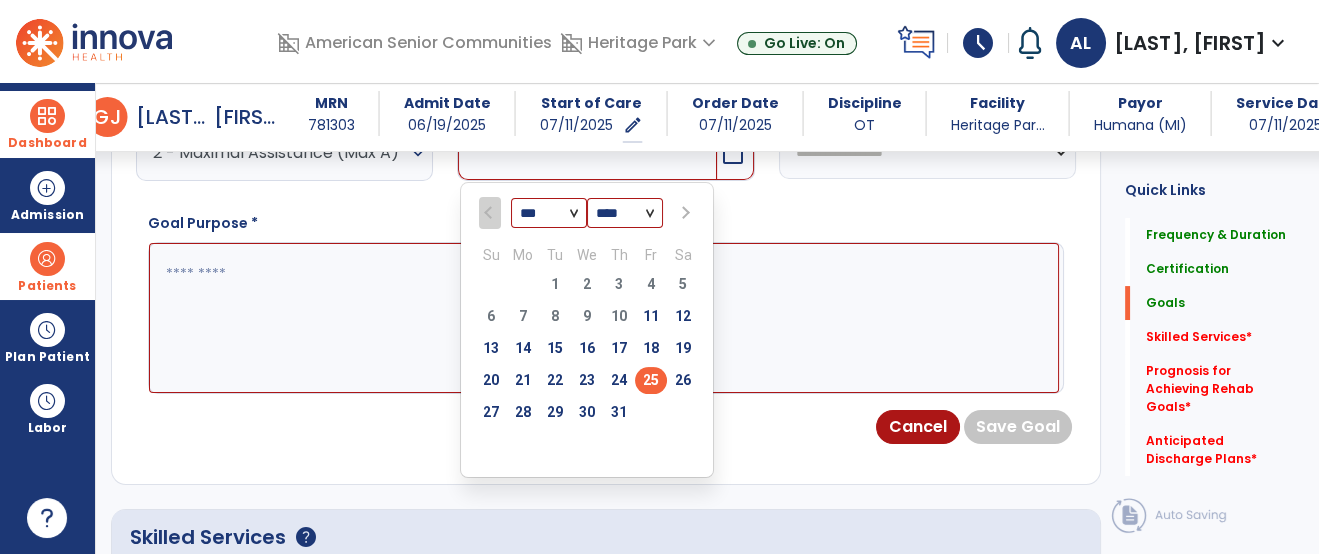type on "*********" 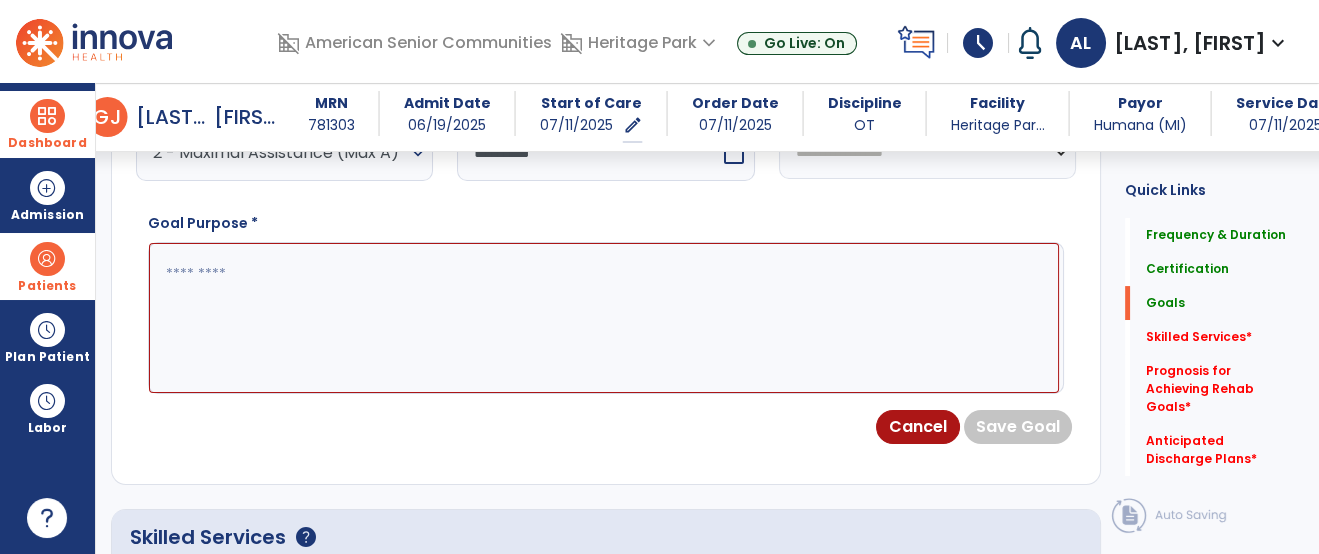 click at bounding box center (604, 318) 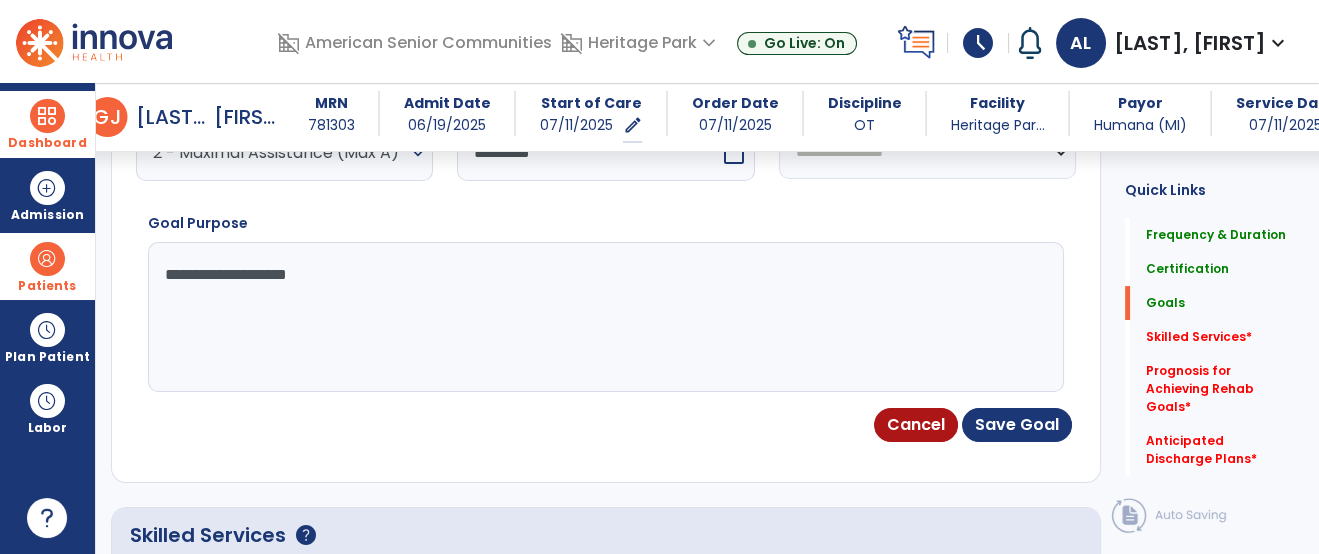 type on "**********" 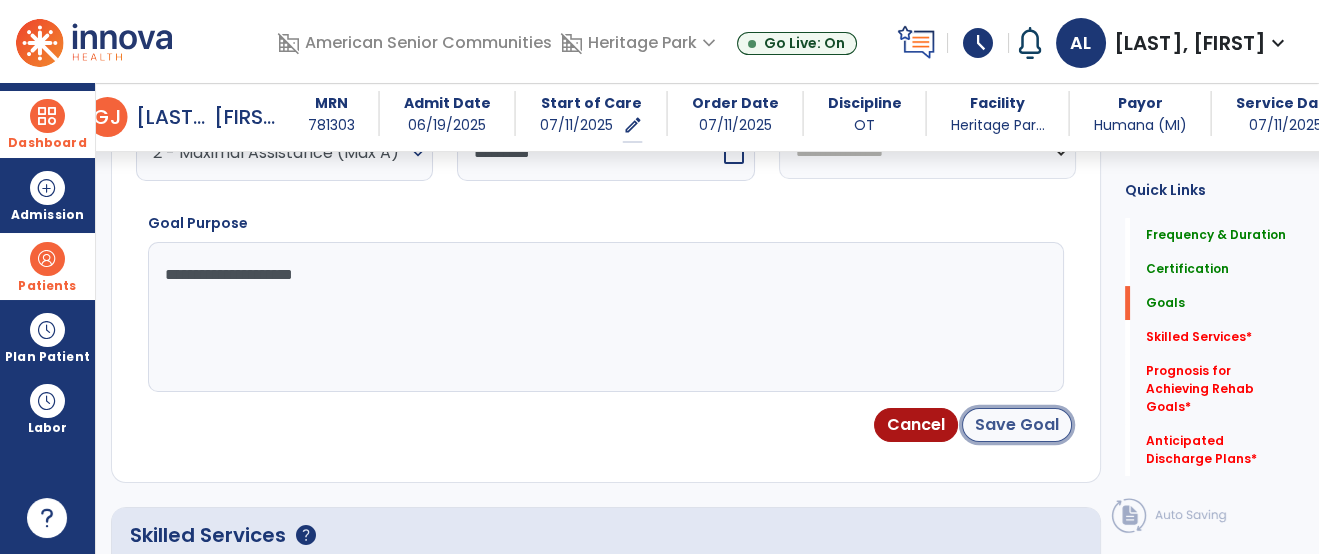 click on "Save Goal" at bounding box center [1017, 425] 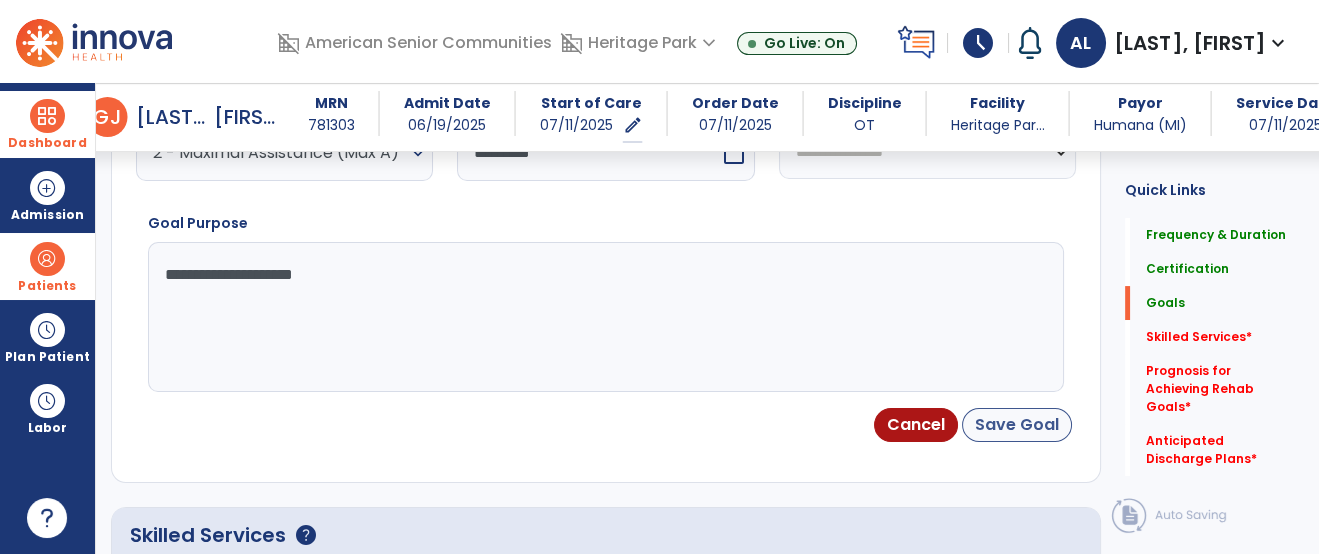 scroll, scrollTop: 192, scrollLeft: 0, axis: vertical 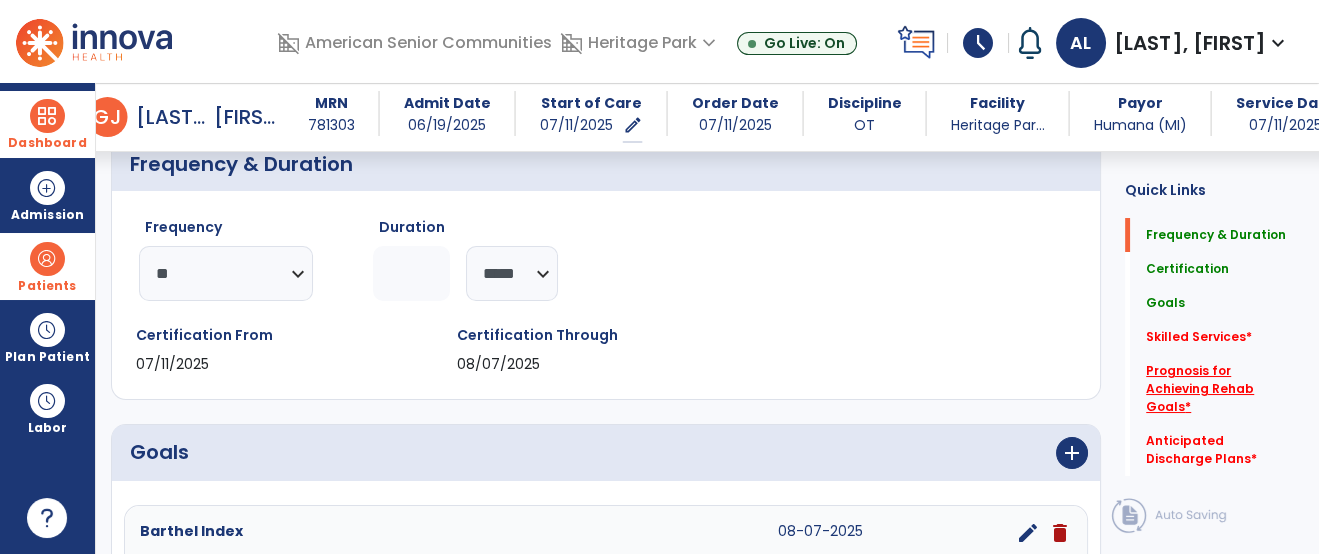 click on "Prognosis for Achieving Rehab Goals   *" 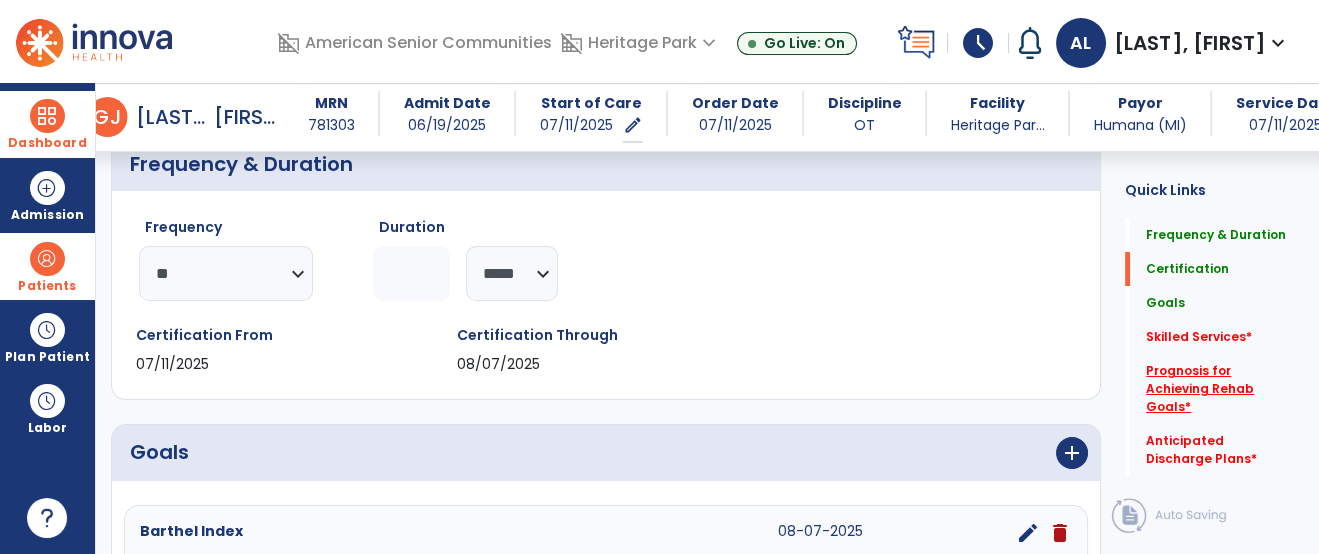 scroll, scrollTop: 755, scrollLeft: 0, axis: vertical 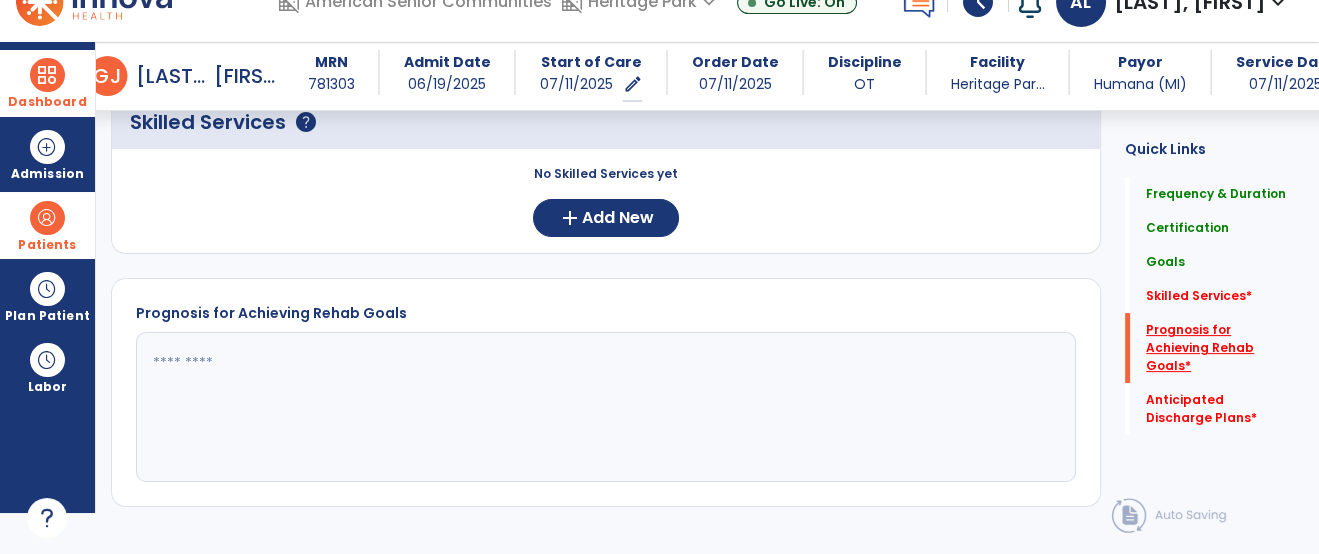 click on "Prognosis for Achieving Rehab Goals   *" 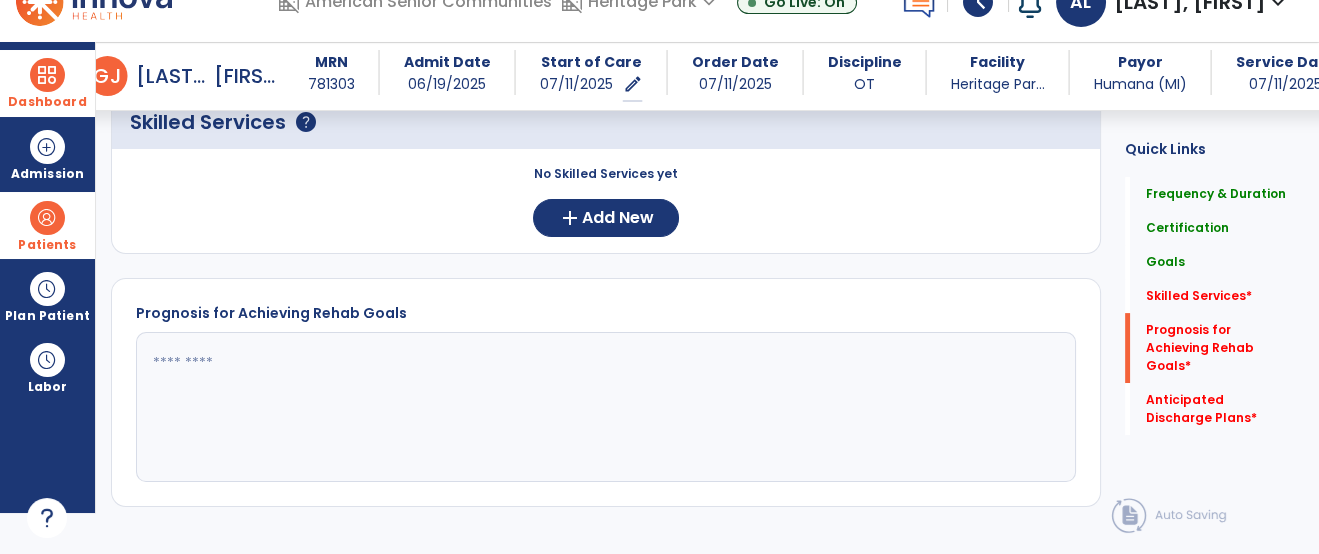 click 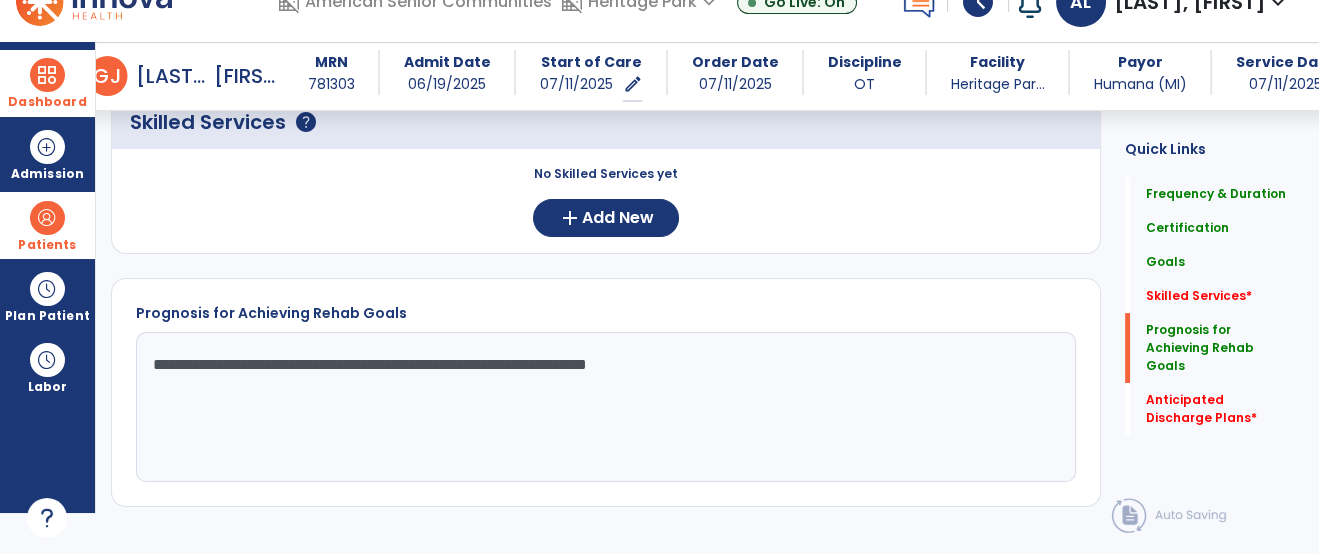 type on "**********" 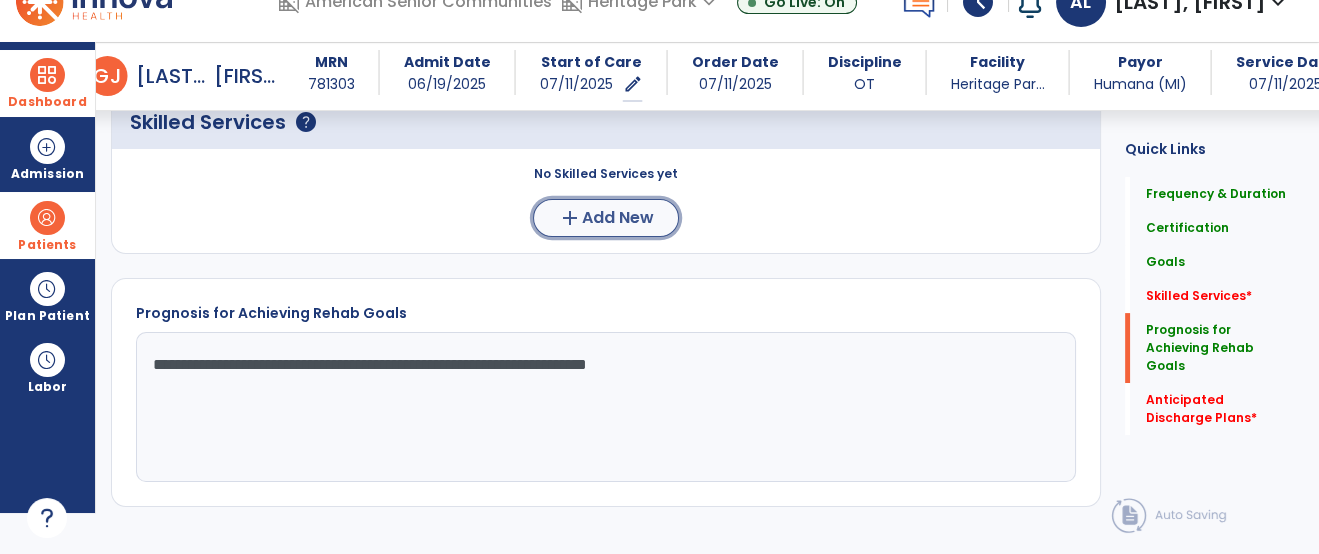 click on "Add New" 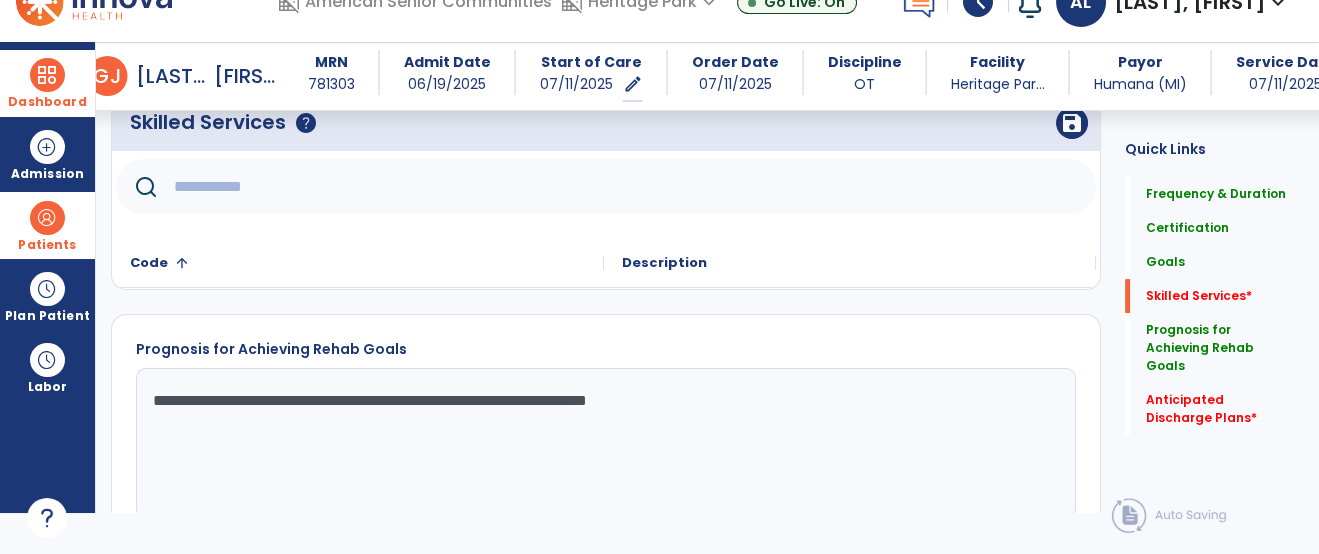 click 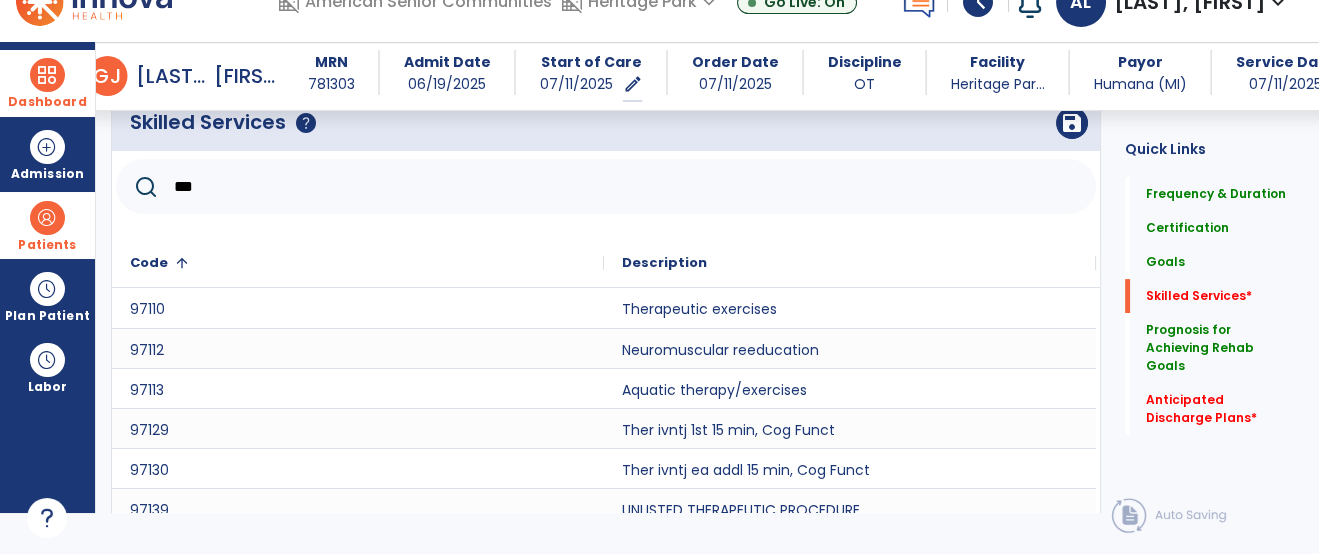 scroll, scrollTop: 0, scrollLeft: 0, axis: both 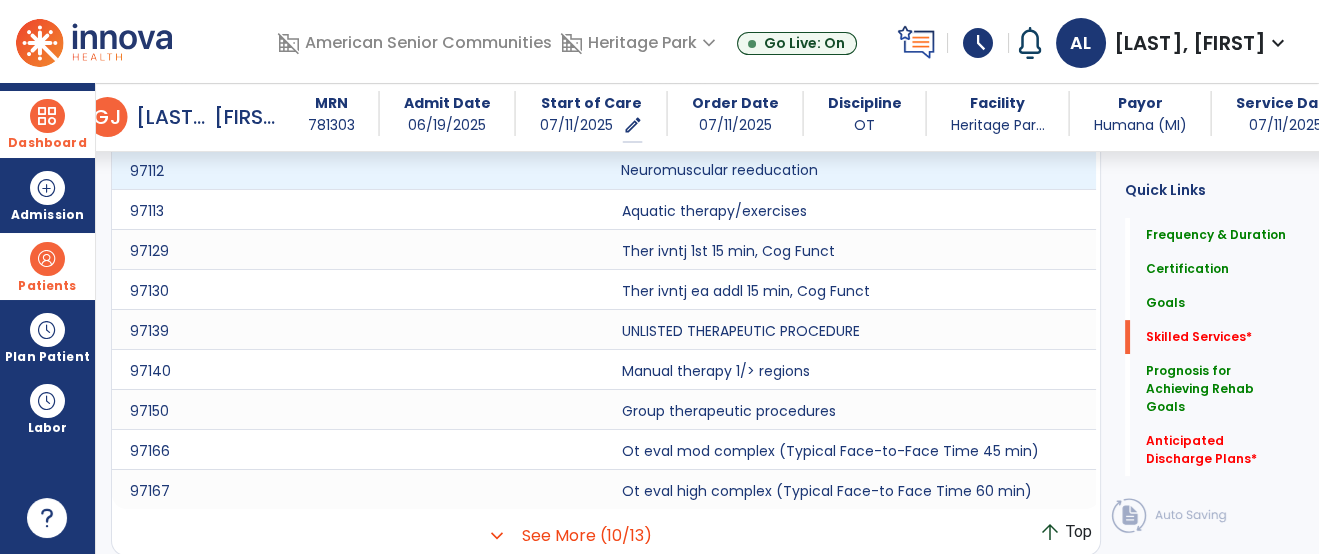 click on "Neuromuscular reeducation" 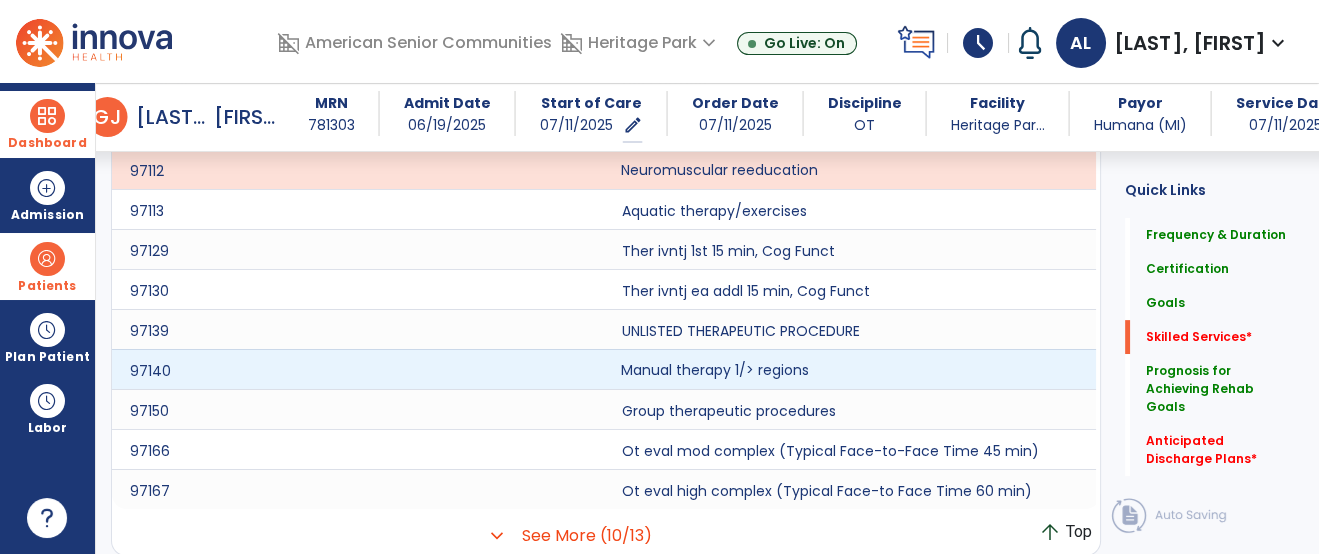 click on "Manual therapy 1/> regions" 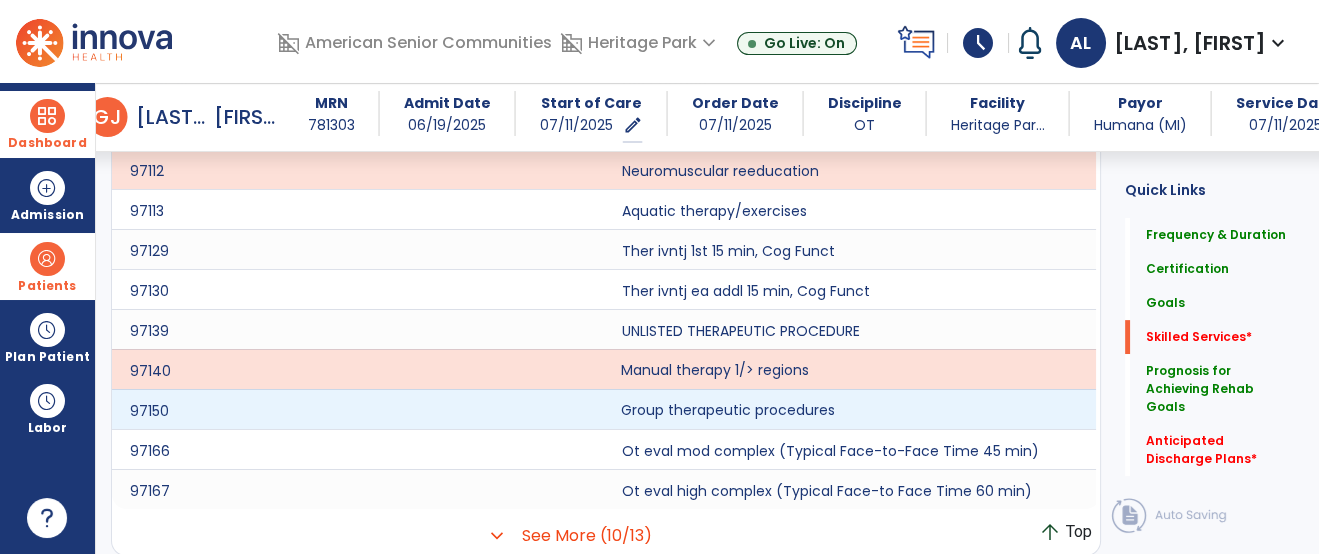 click on "Group therapeutic procedures" 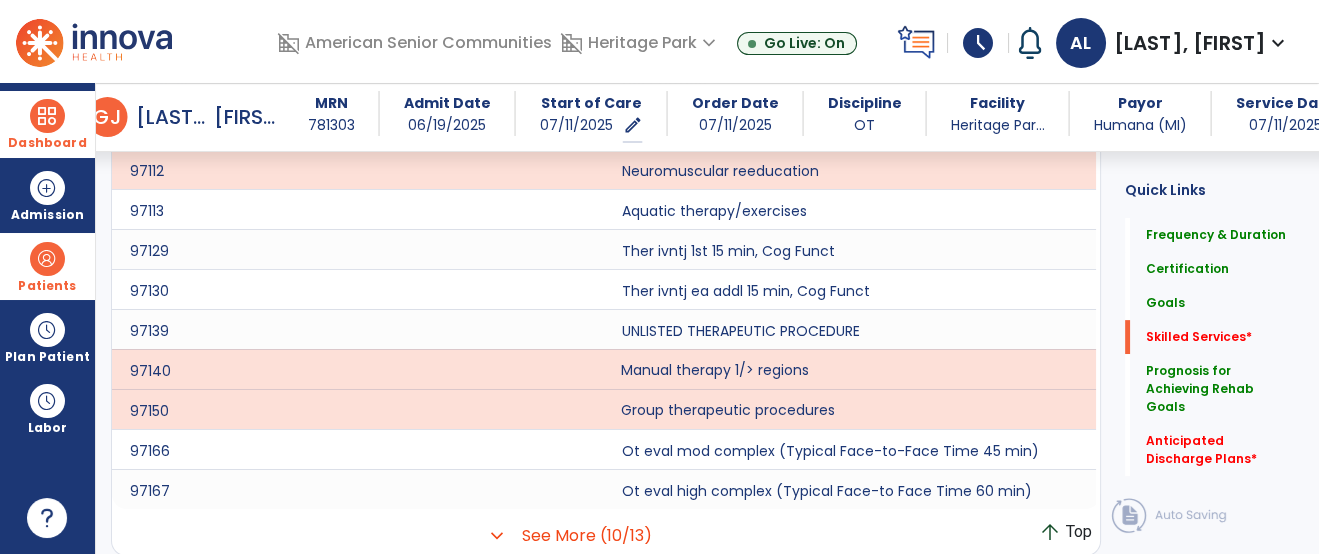 click on "Manual therapy 1/> regions" 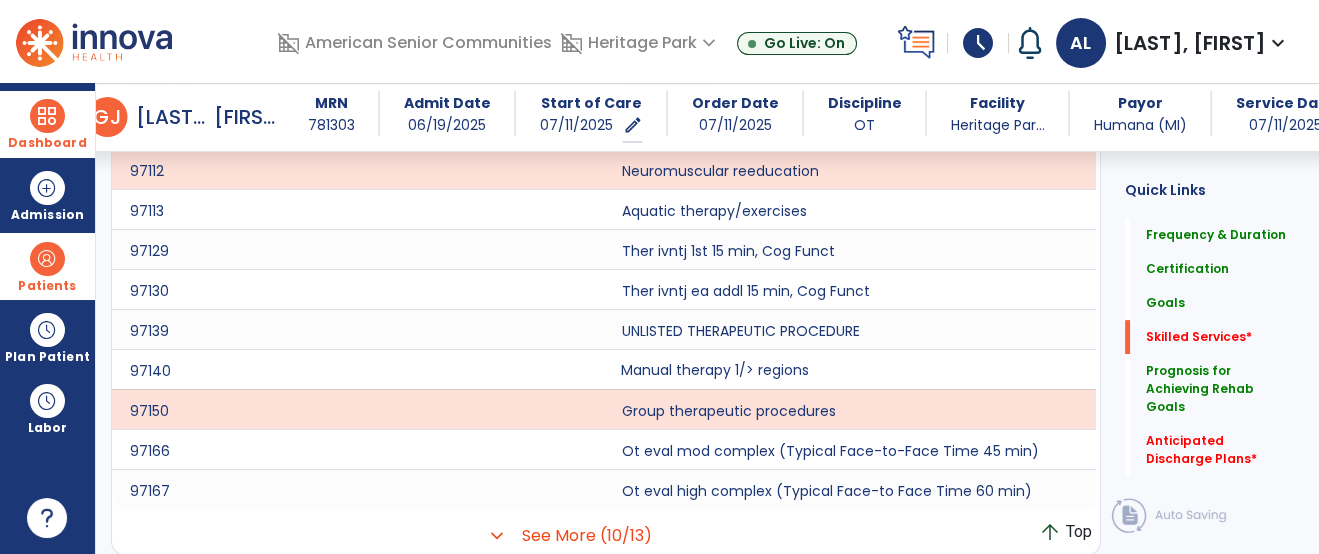 click on "Certification   Certification" 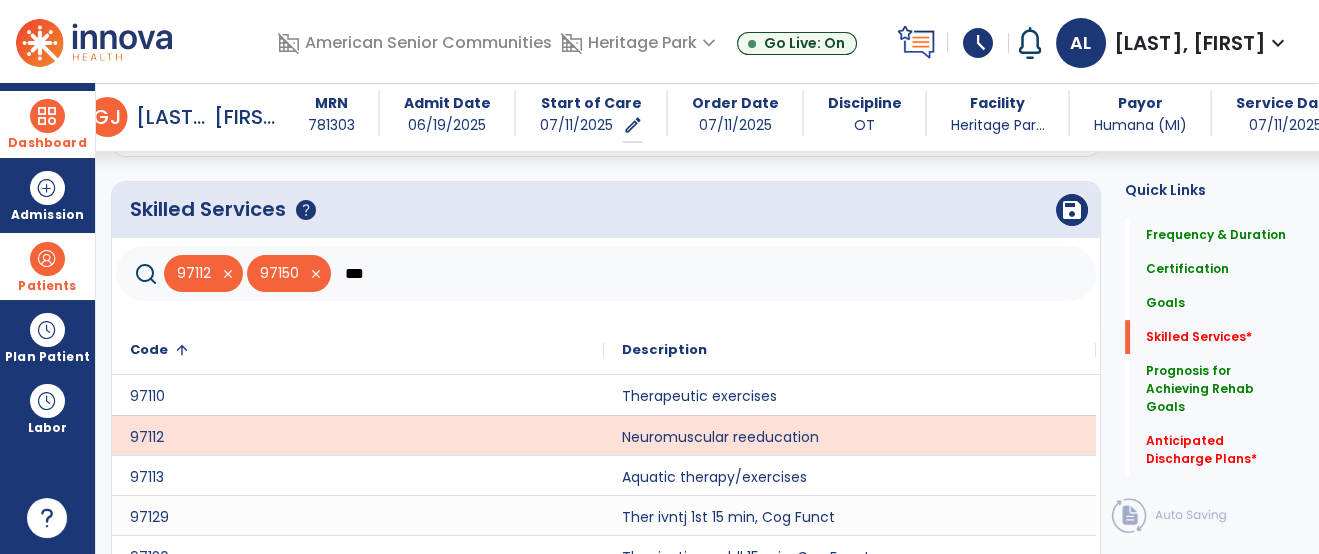 scroll, scrollTop: 951, scrollLeft: 0, axis: vertical 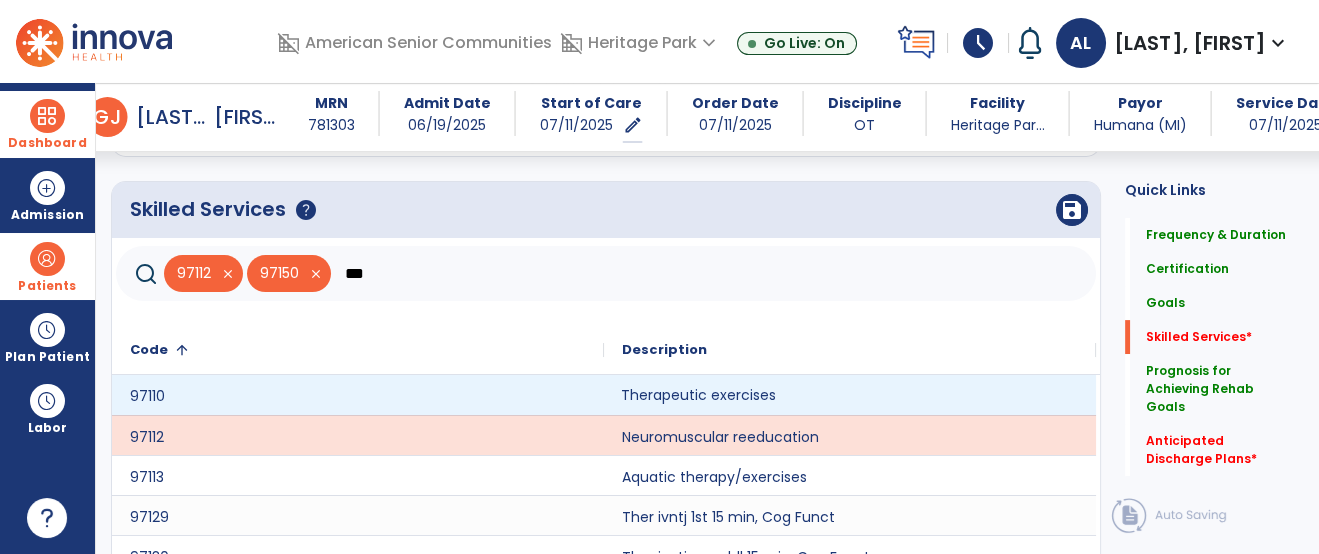 click on "Therapeutic exercises" 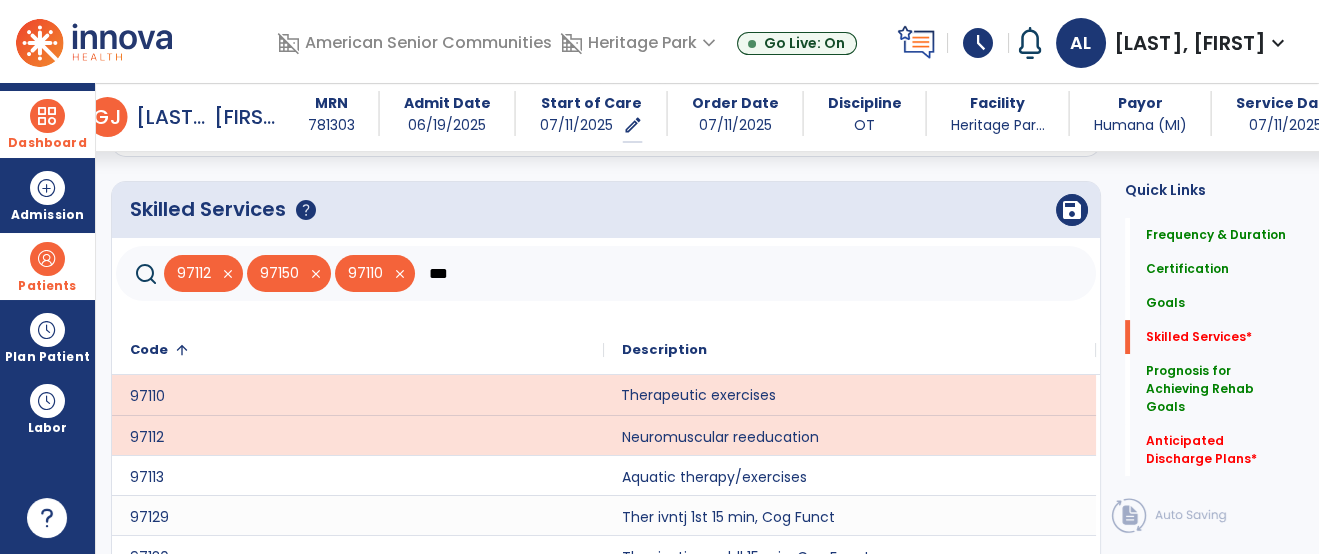 click on "***" 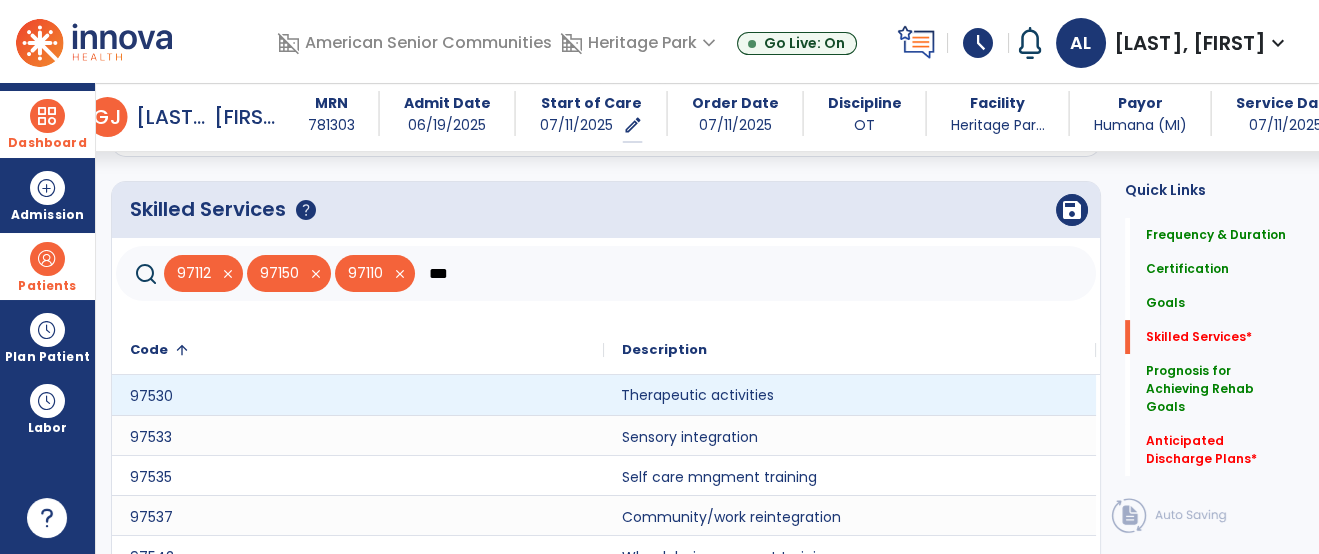 type on "***" 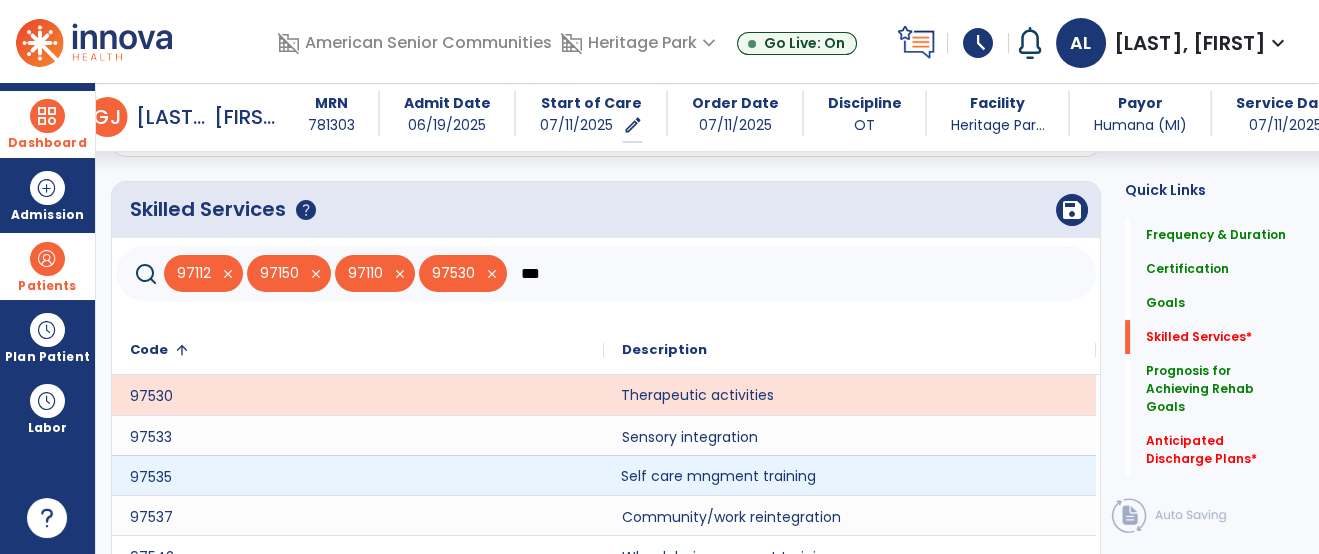 click on "Self care mngment training" 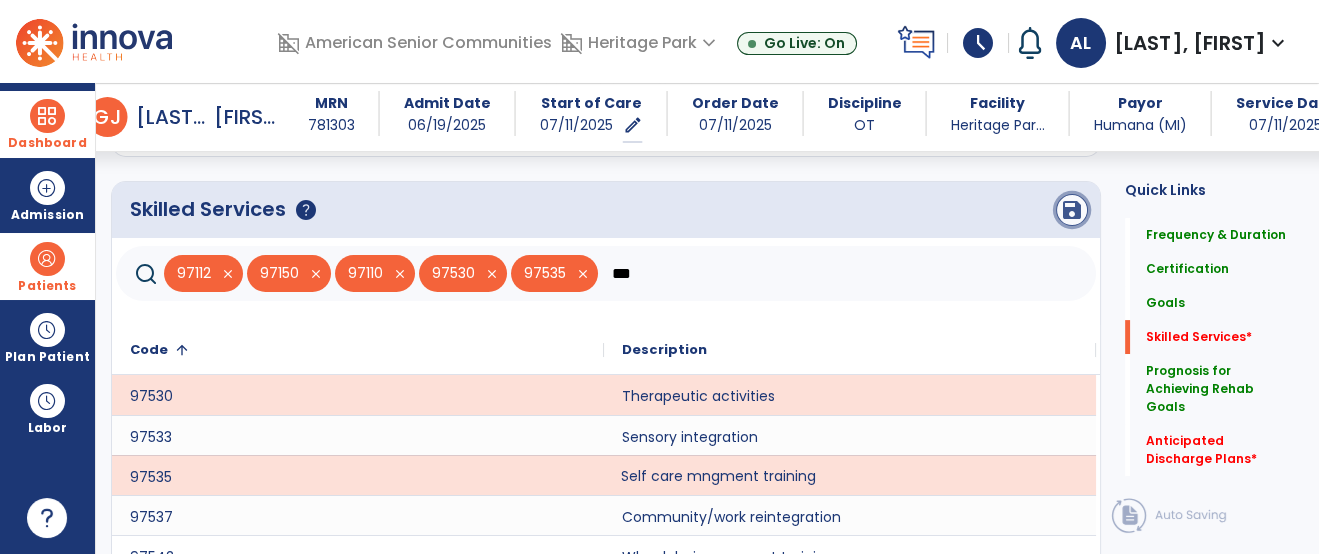 click on "save" 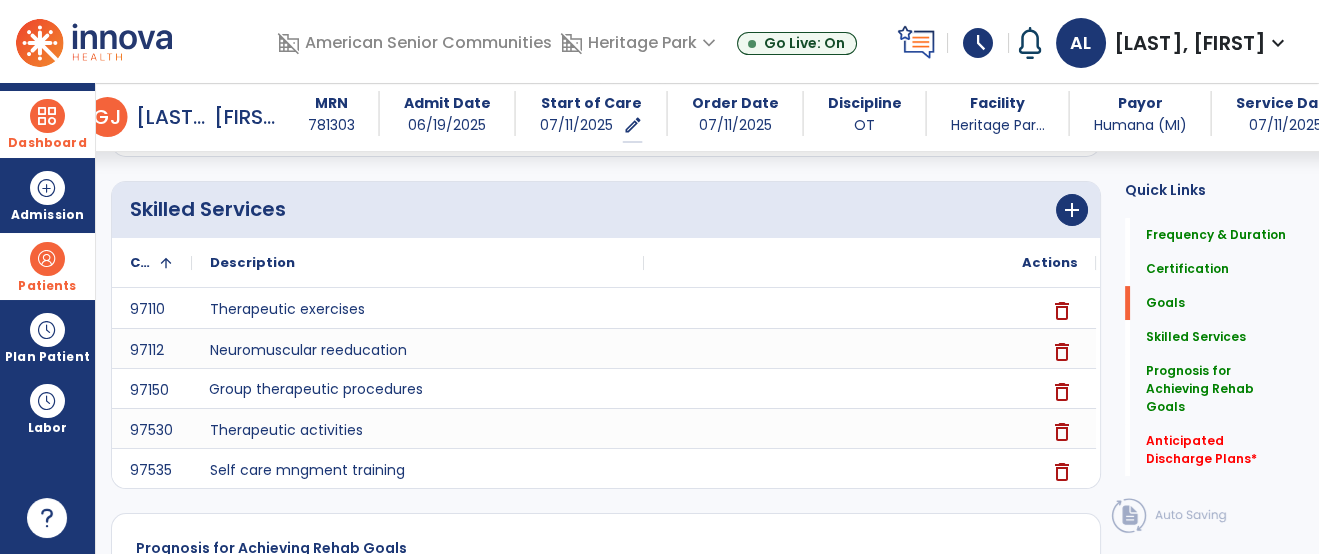 click on "Anticipated Discharge Plans   *" 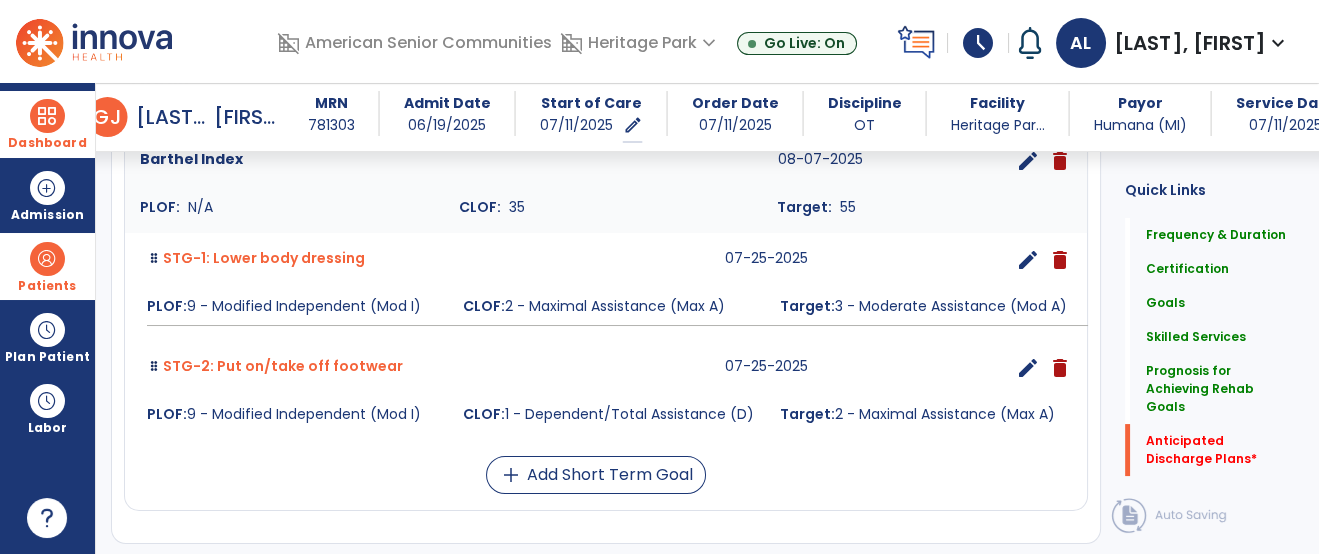 click on "Anticipated Discharge Plans   *" 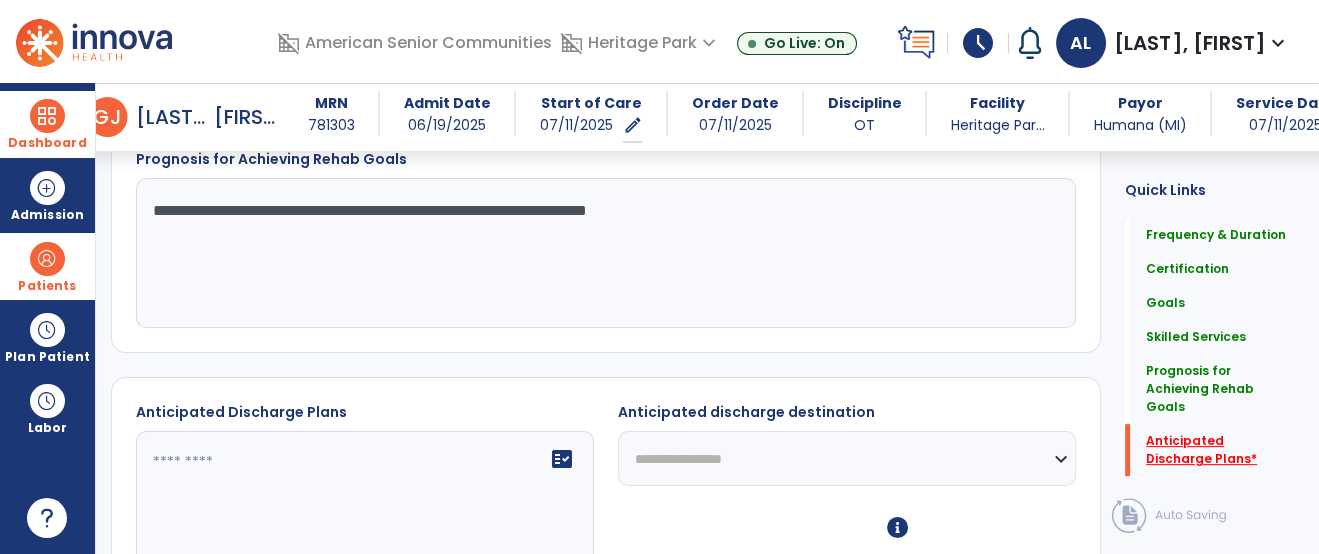 scroll, scrollTop: 1486, scrollLeft: 0, axis: vertical 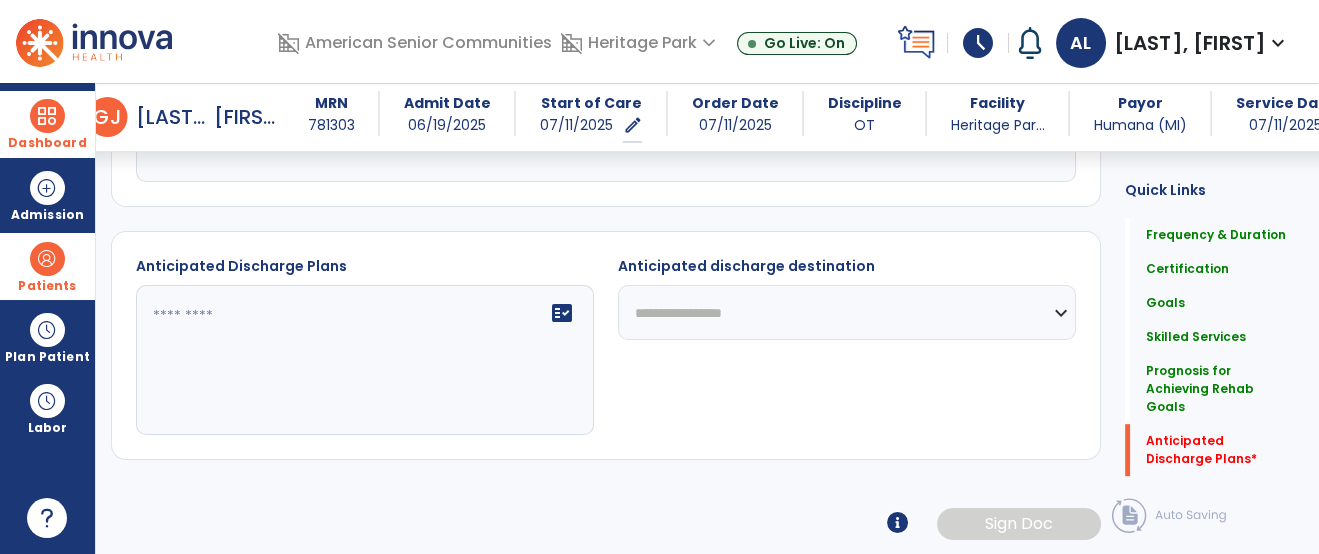 click on "**********" 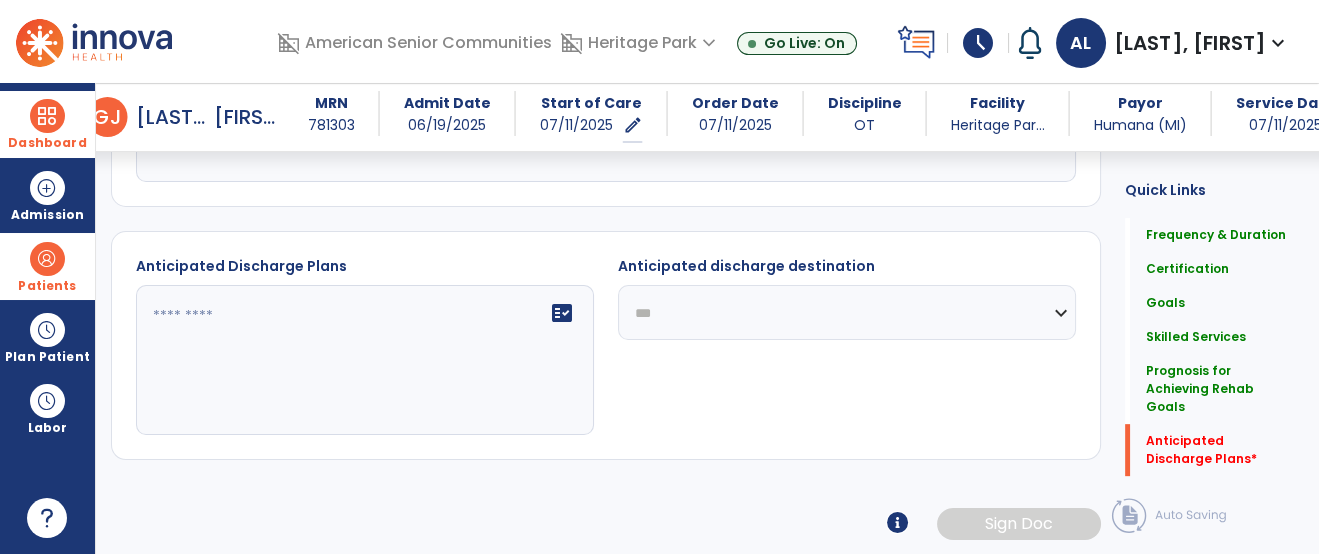 click on "**********" 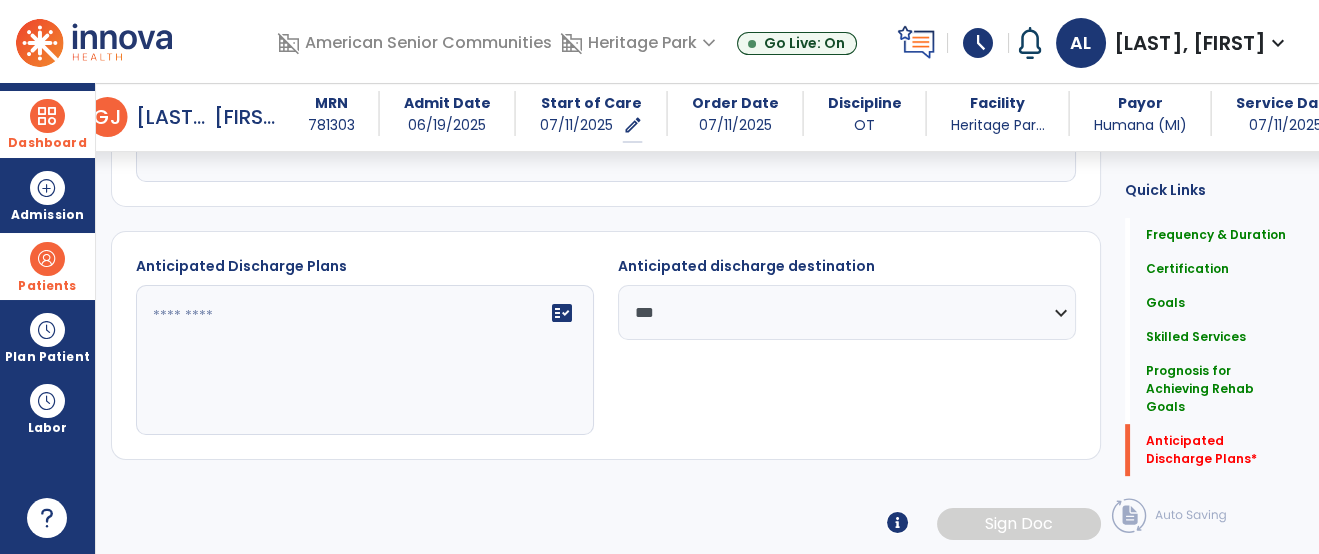 click on "fact_check" 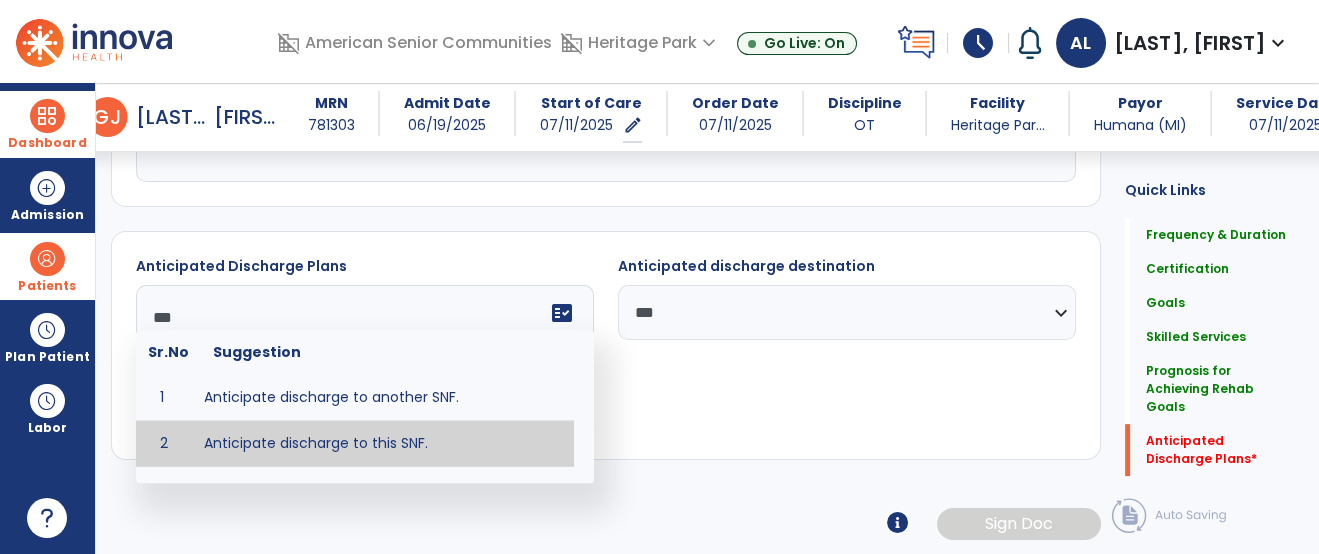 type on "**********" 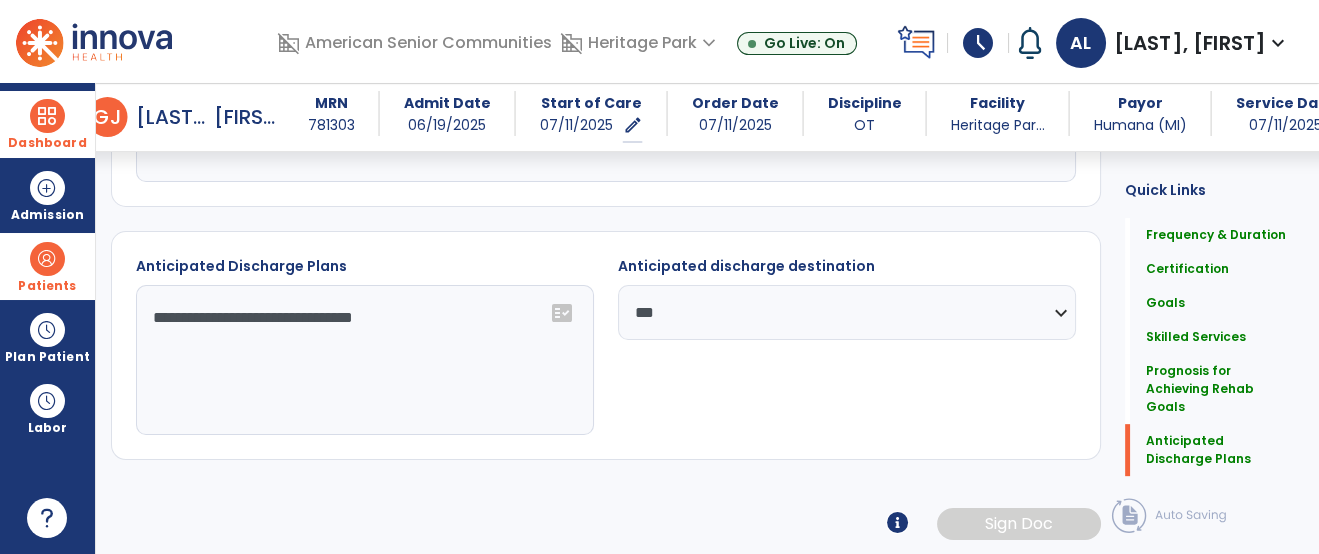 click on "Goals   Goals" 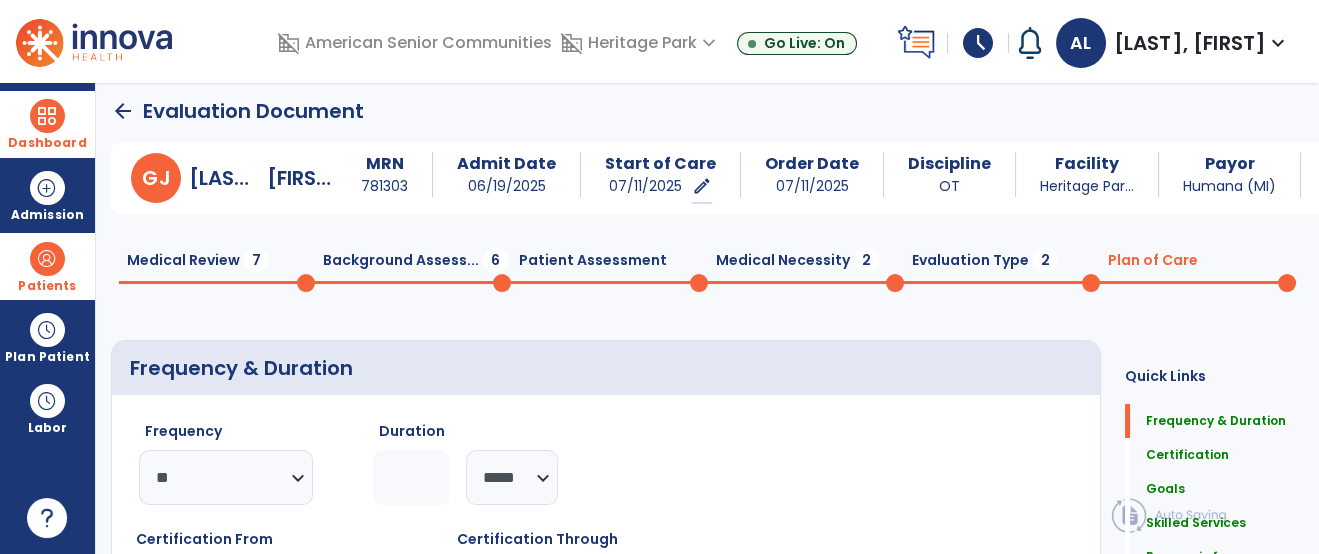 scroll, scrollTop: 0, scrollLeft: 0, axis: both 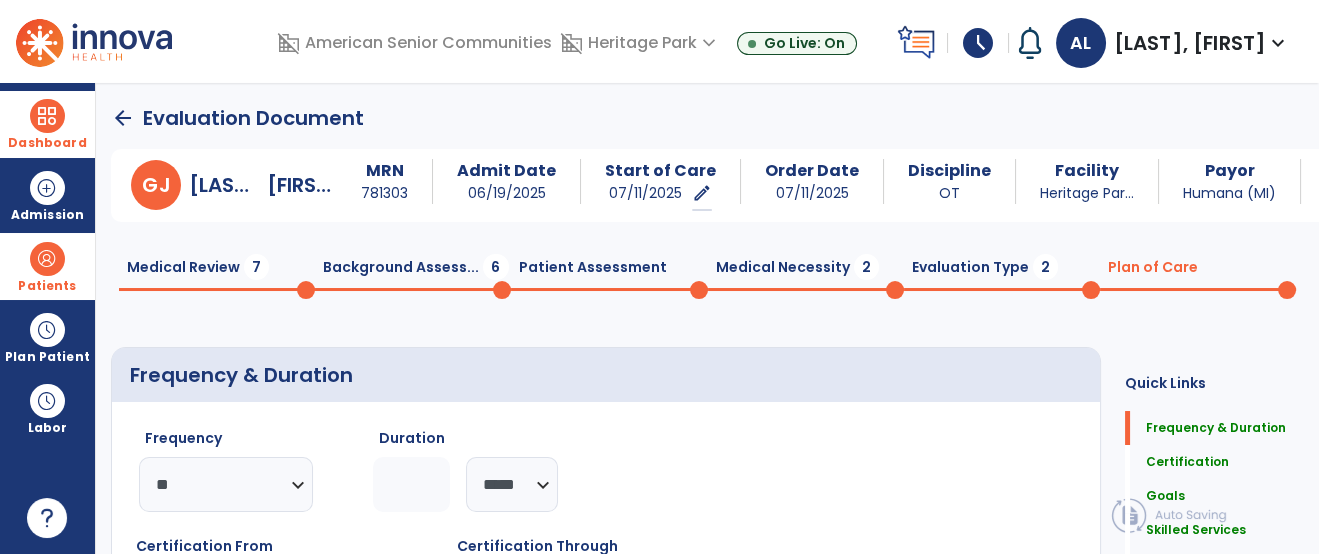 click on "Medical Review  7  Background Assess...  6  Patient Assessment  0  Medical Necessity  2  Evaluation Type  2  Plan of Care  0" 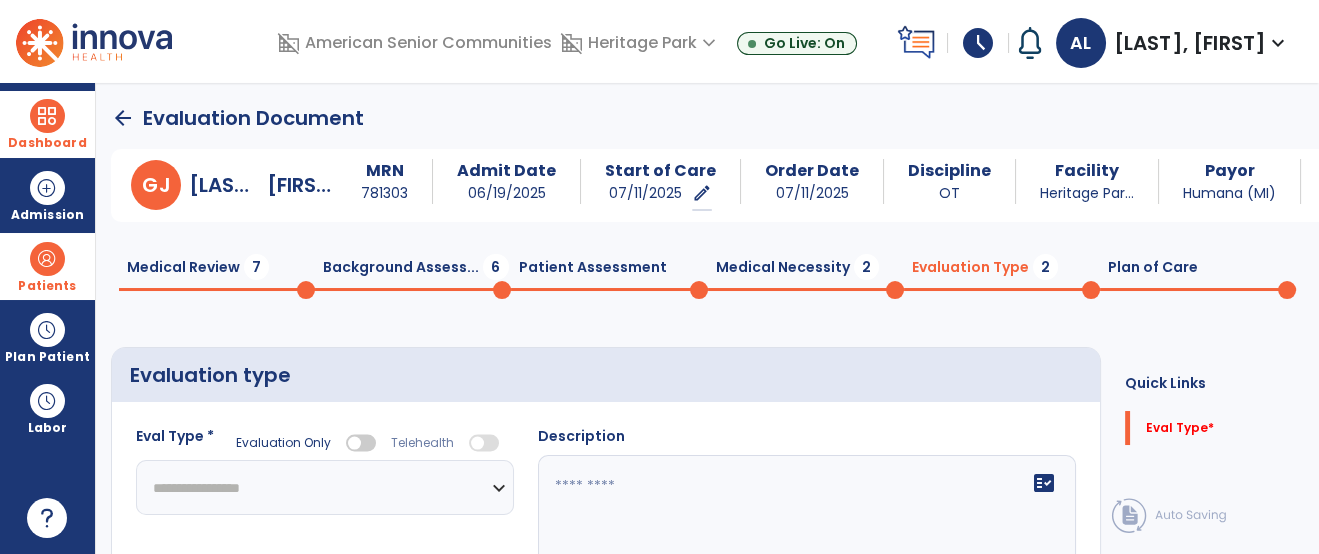 click on "**********" 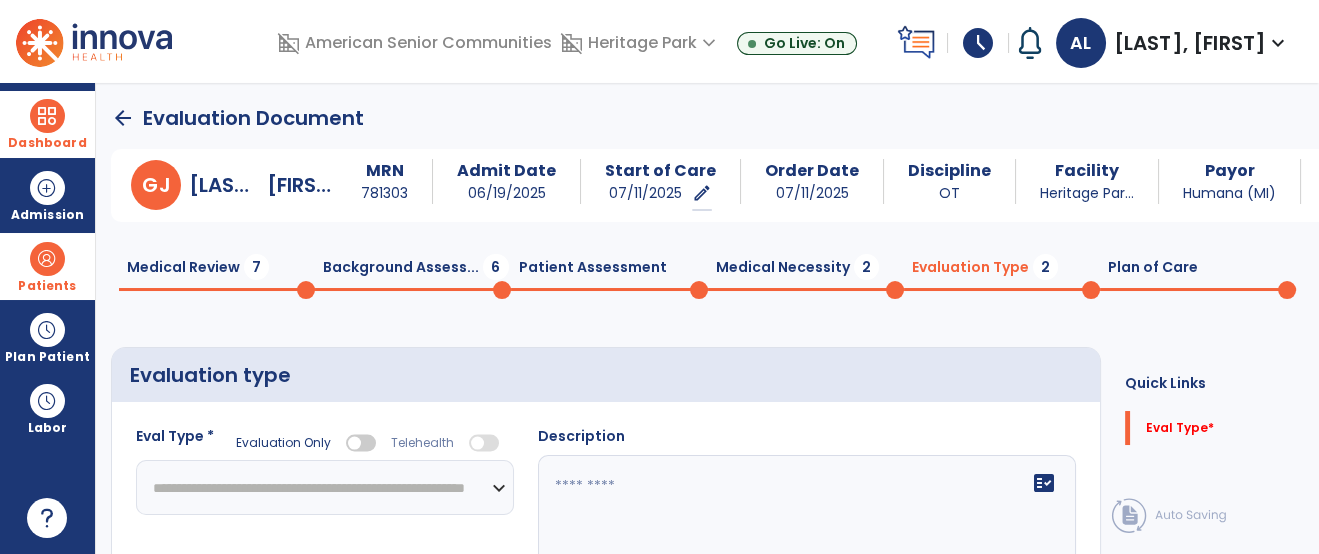 click on "**********" 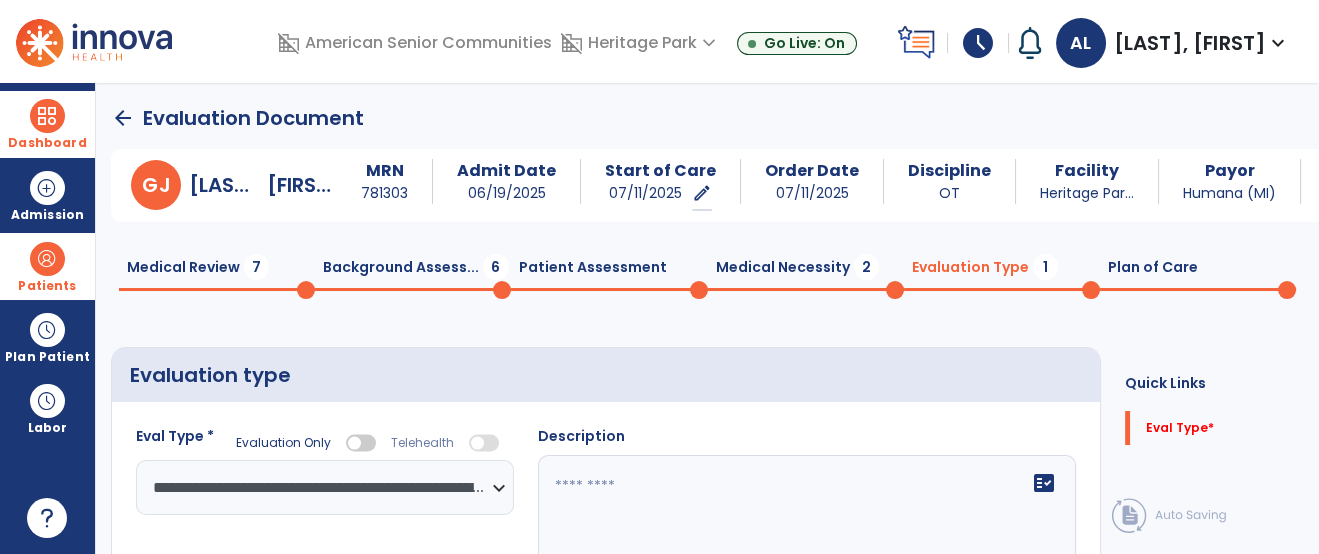 click on "Evaluation type" 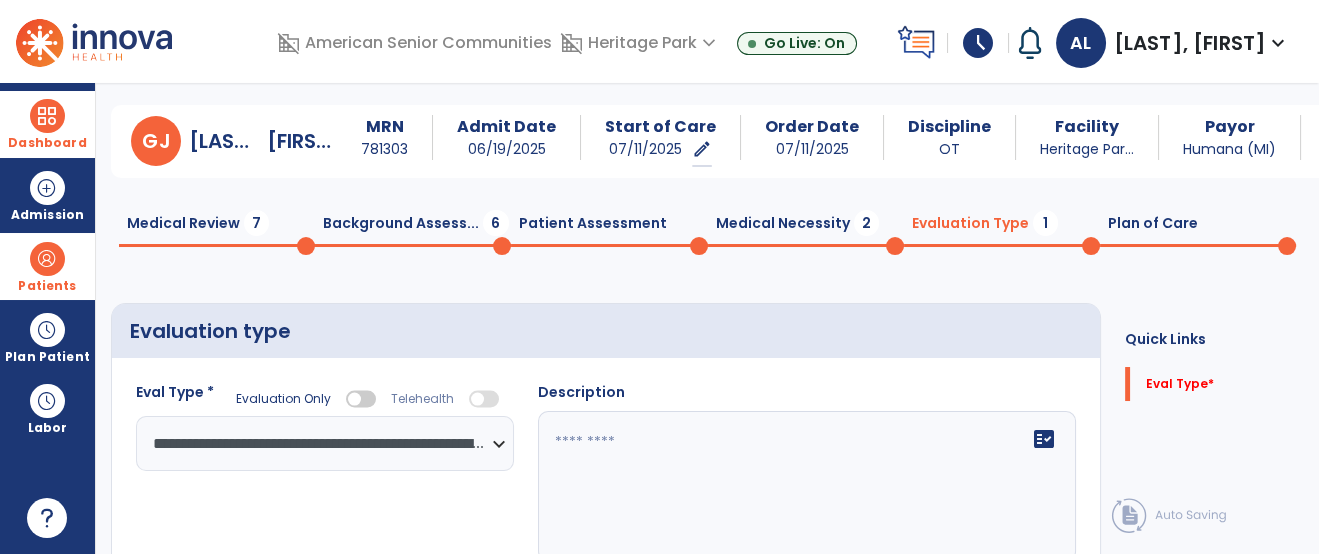 scroll, scrollTop: 126, scrollLeft: 0, axis: vertical 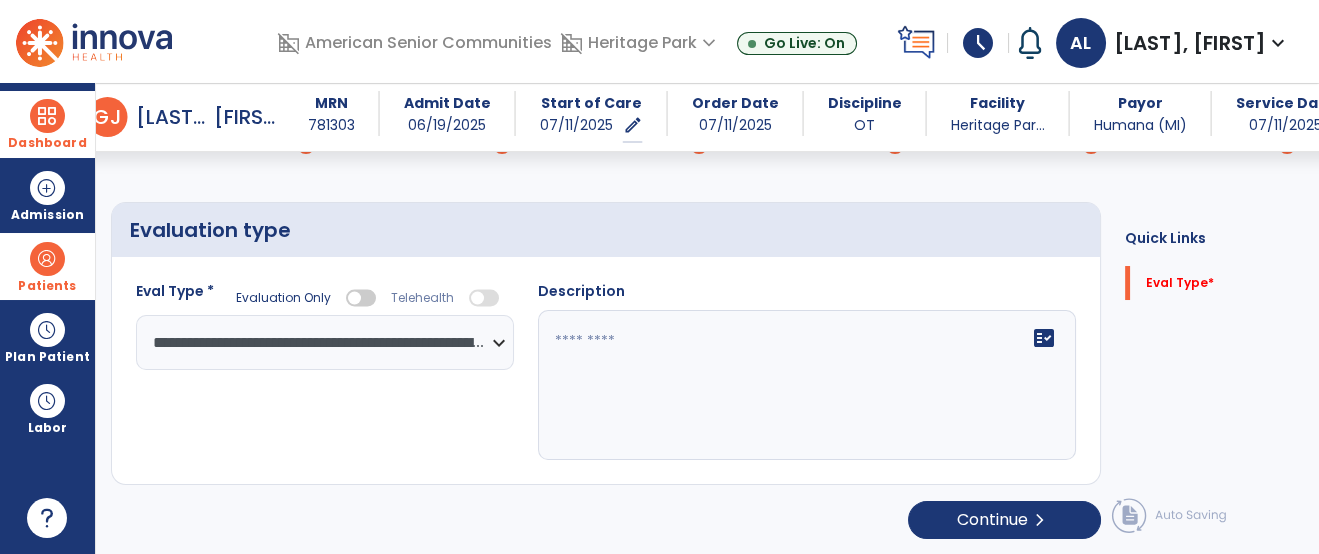 click on "fact_check" 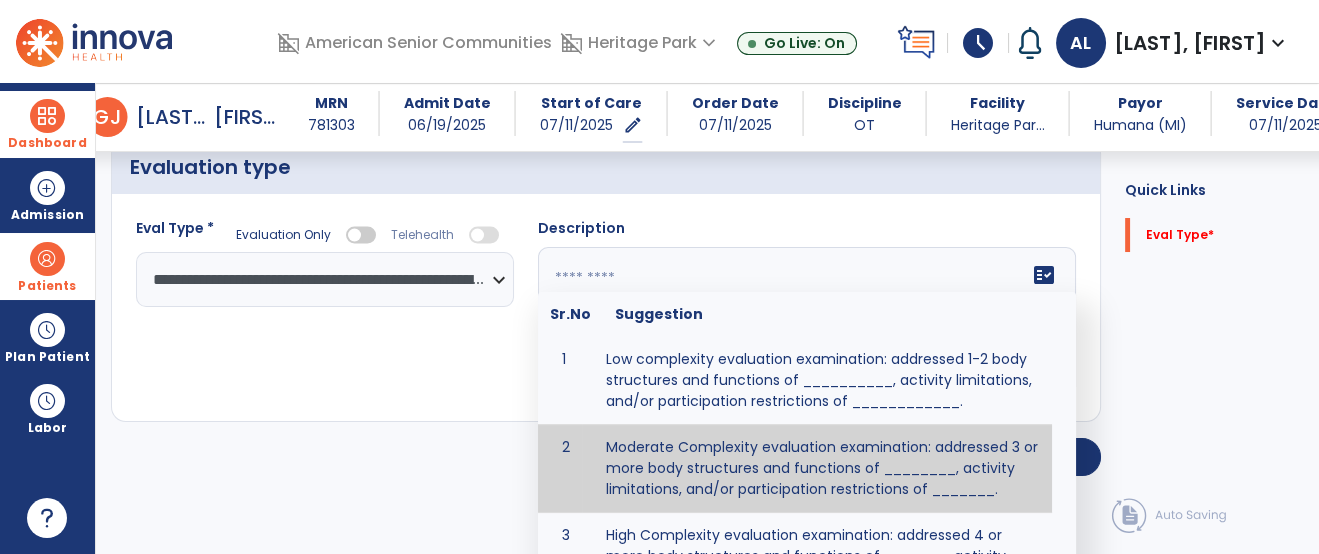 scroll, scrollTop: 222, scrollLeft: 0, axis: vertical 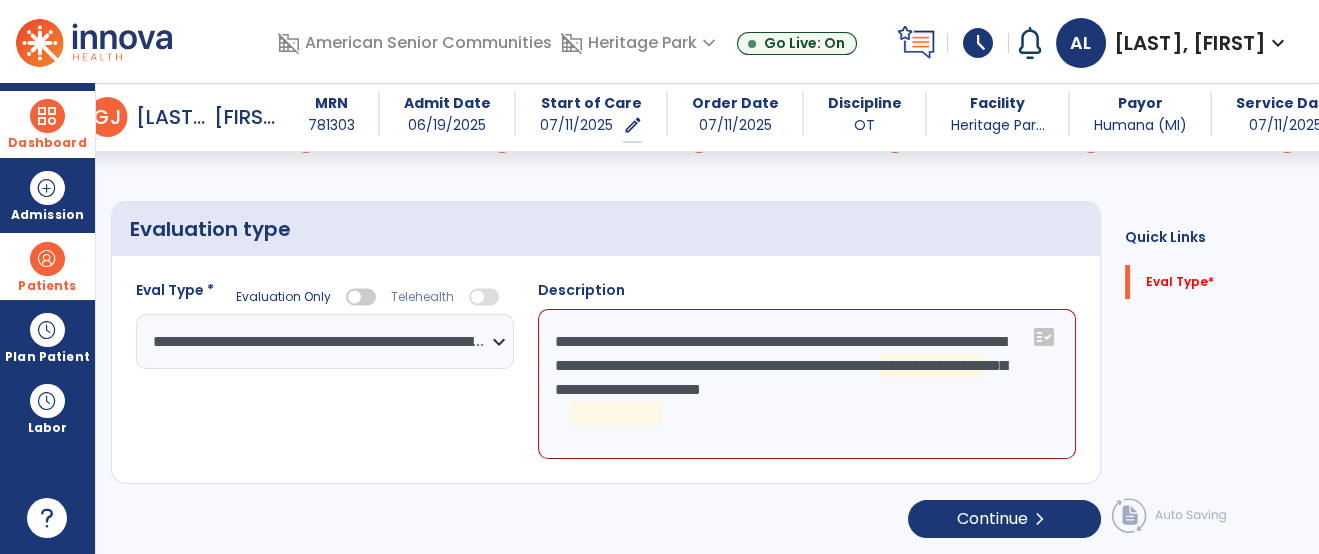 click on "**********" 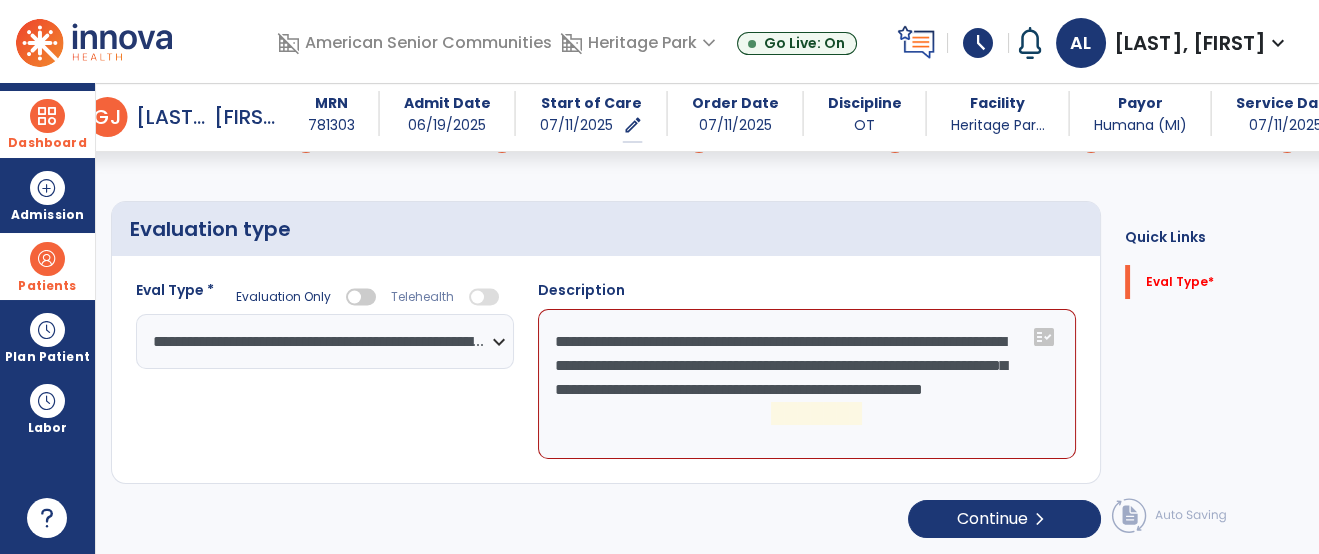 click on "**********" 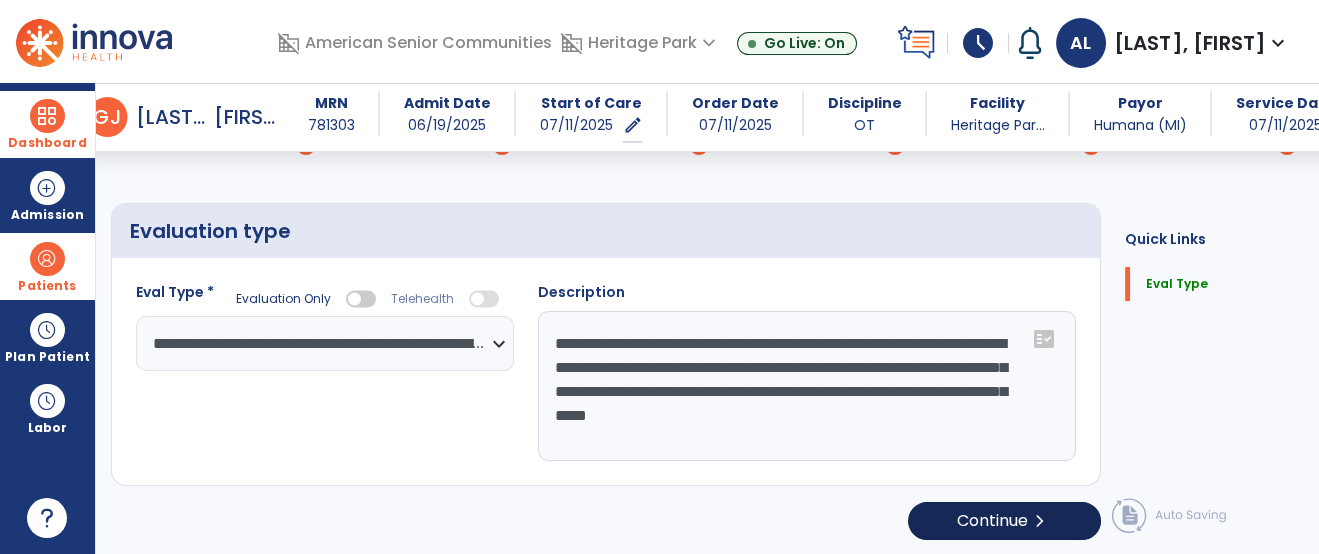 scroll, scrollTop: 127, scrollLeft: 0, axis: vertical 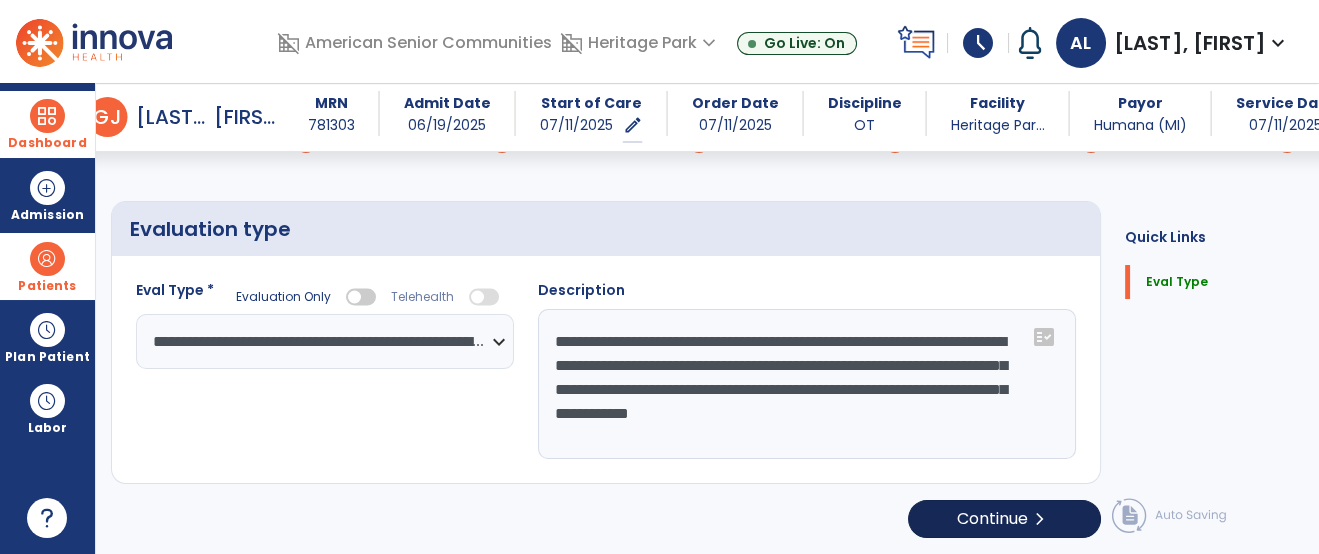 type on "**********" 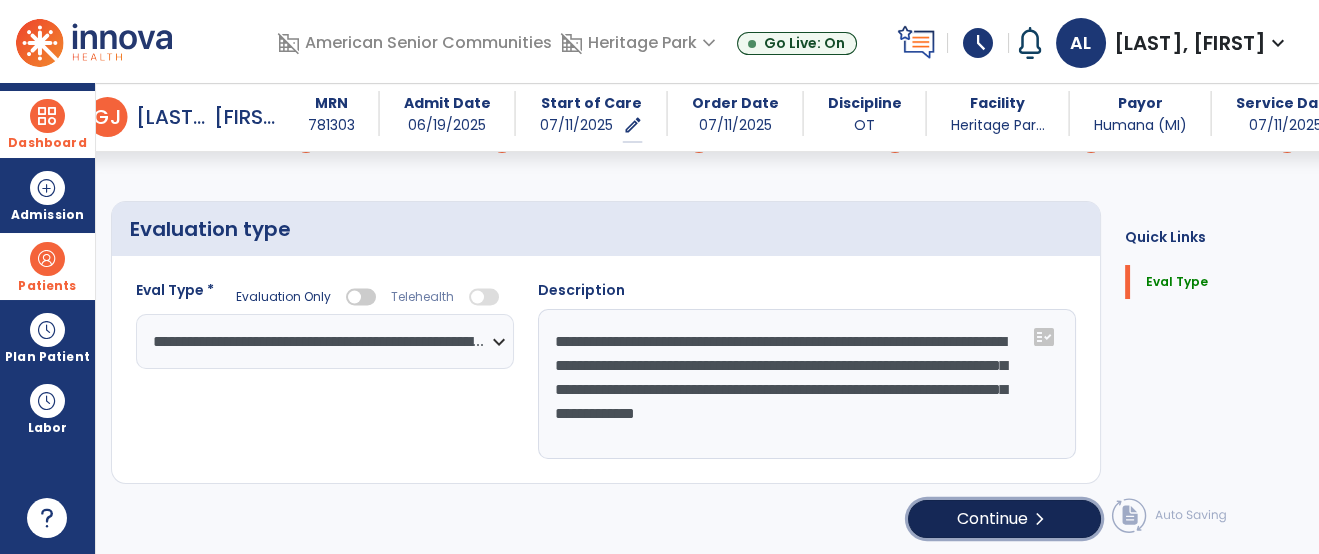 click on "Continue  chevron_right" 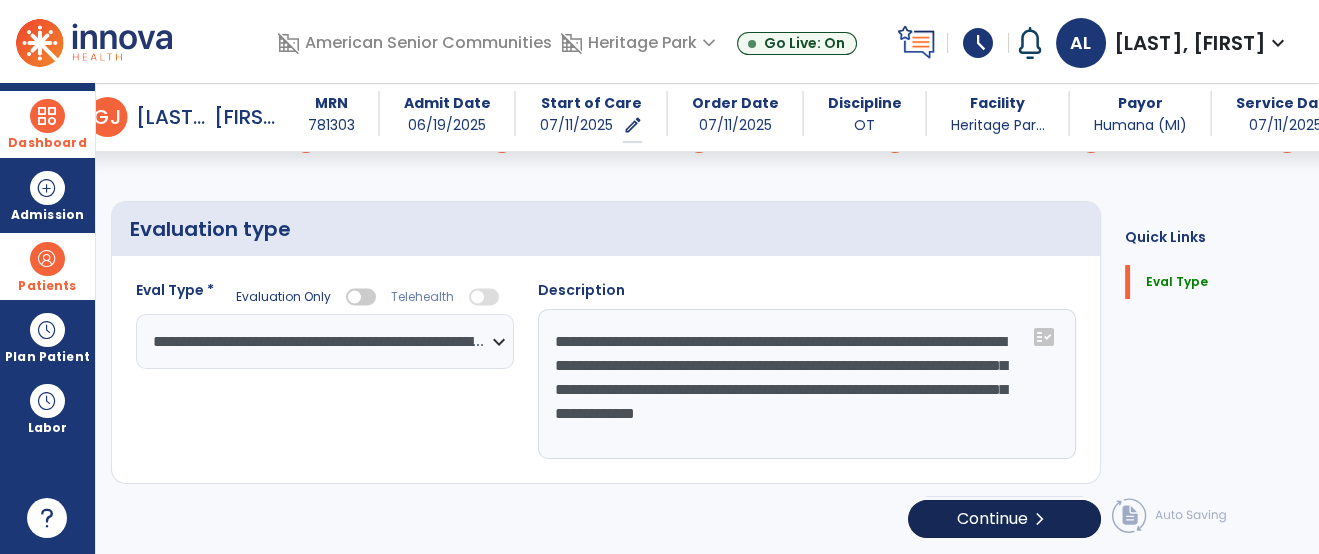 select on "**" 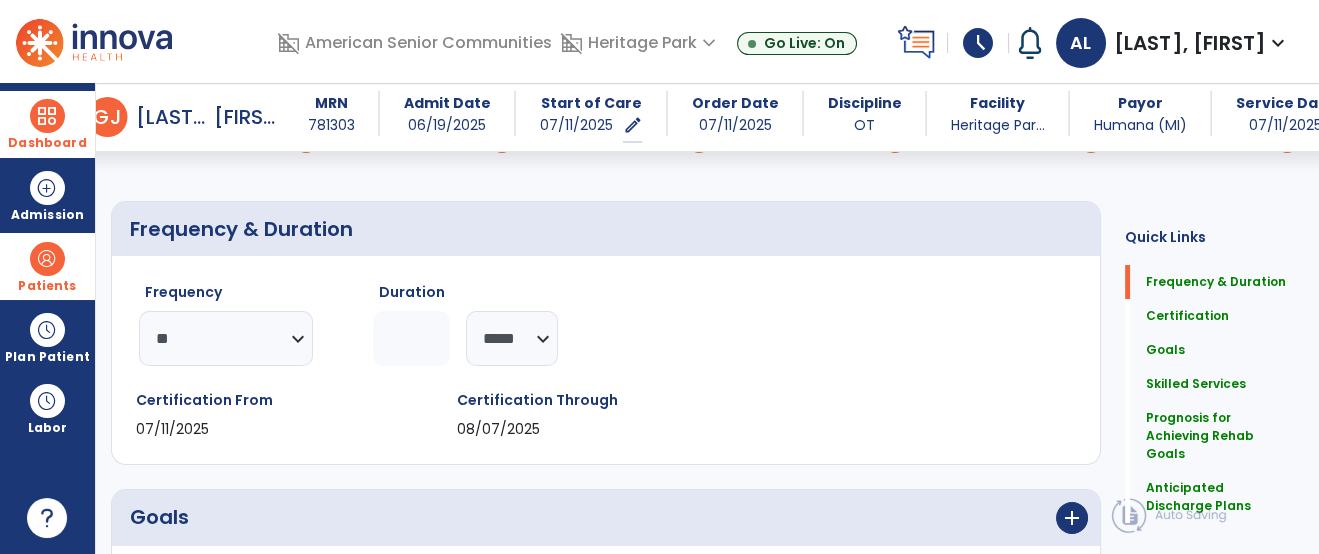click on "Quick Links  Frequency & Duration   Frequency & Duration   Certification   Certification   Goals   Goals   Skilled Services   Skilled Services   Prognosis for Achieving Rehab Goals   Prognosis for Achieving Rehab Goals   Anticipated Discharge Plans   Anticipated Discharge Plans" 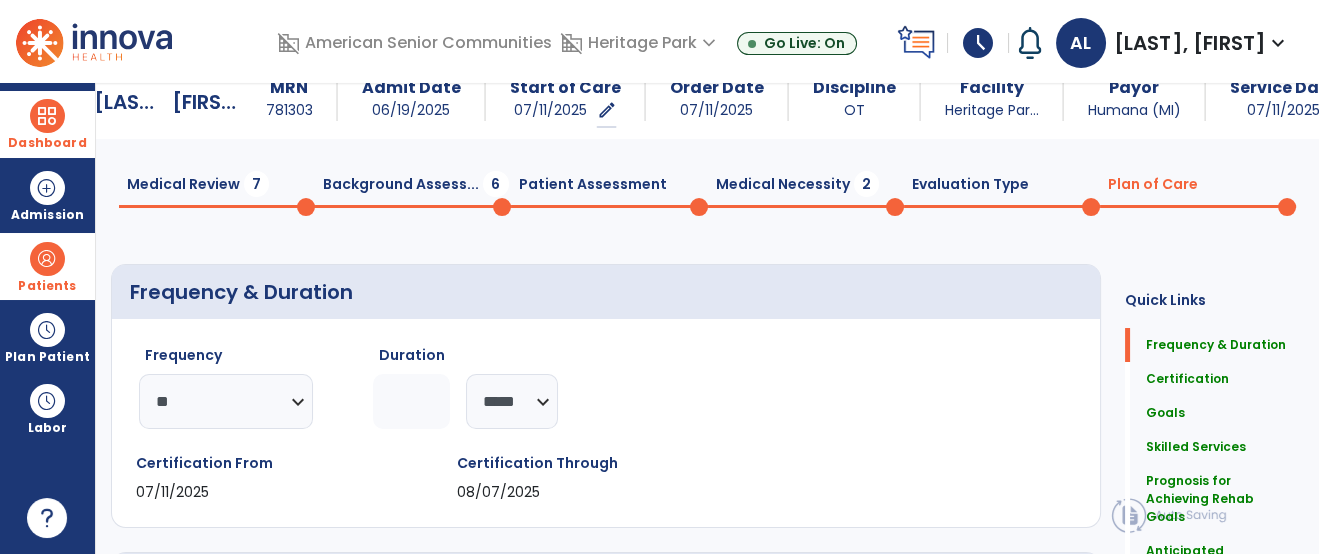 scroll, scrollTop: 0, scrollLeft: 0, axis: both 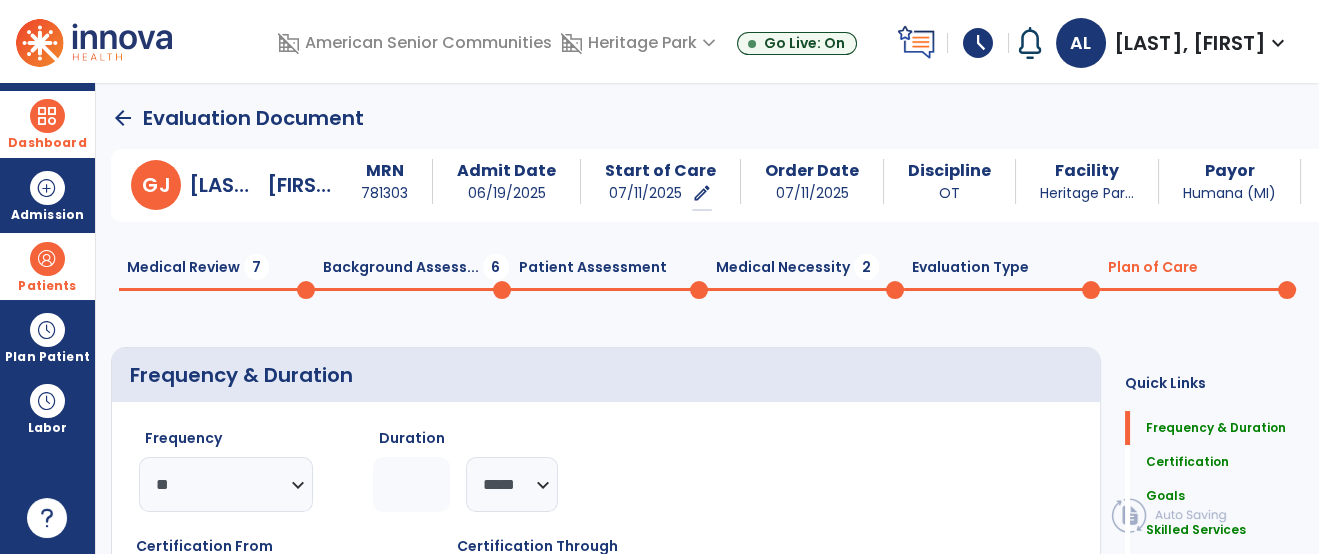 click on "Medical Necessity  2" 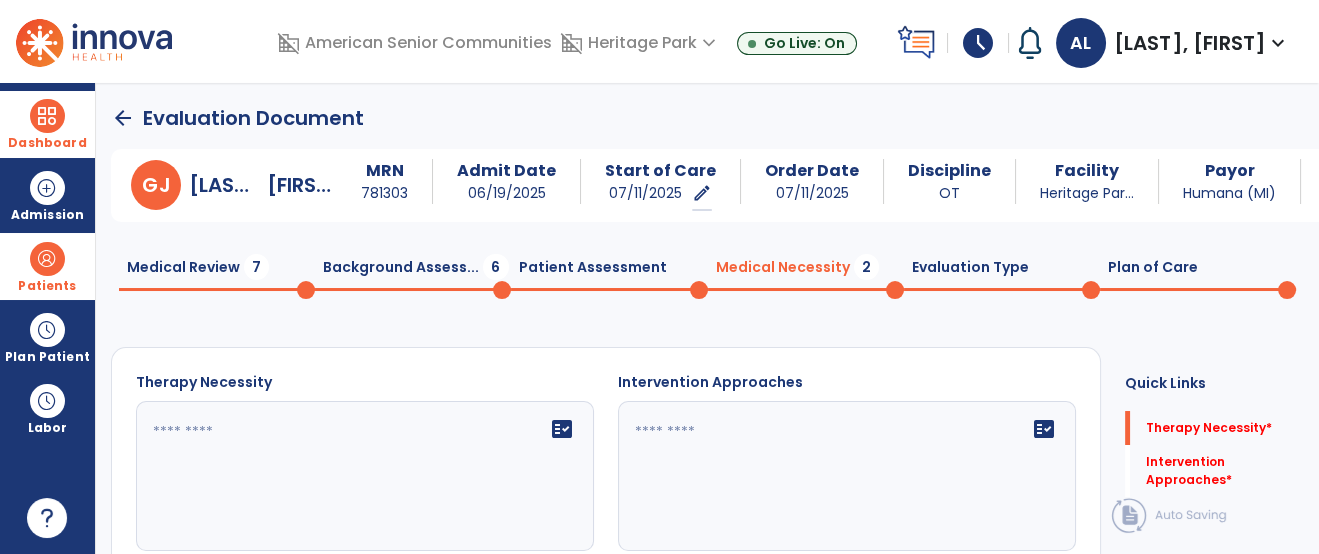click on "fact_check" 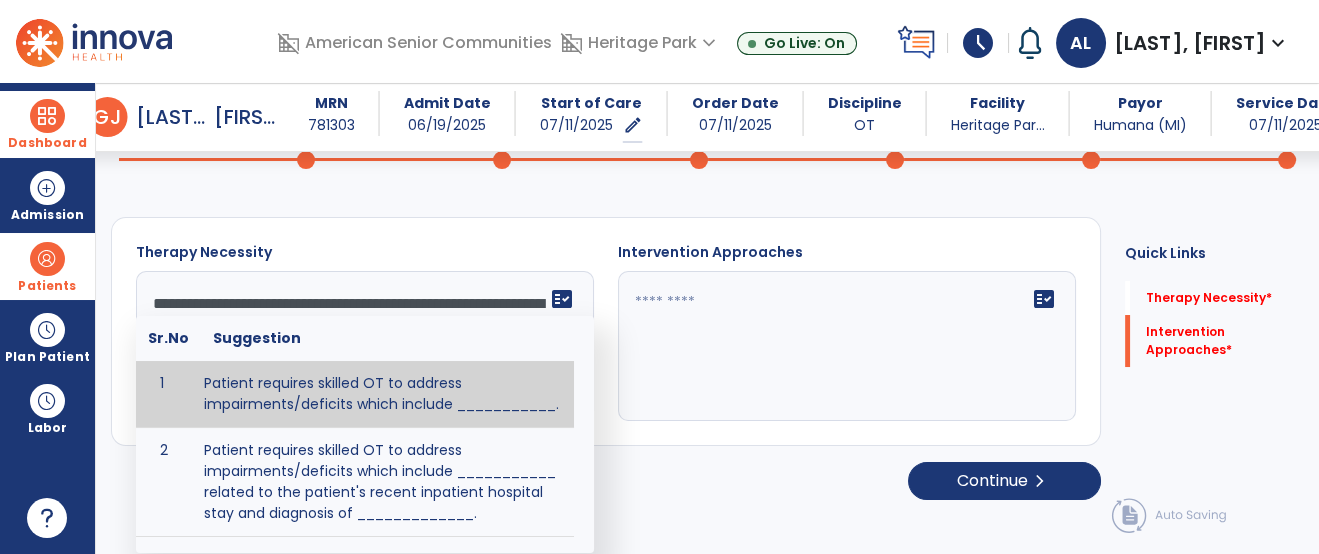scroll, scrollTop: 73, scrollLeft: 0, axis: vertical 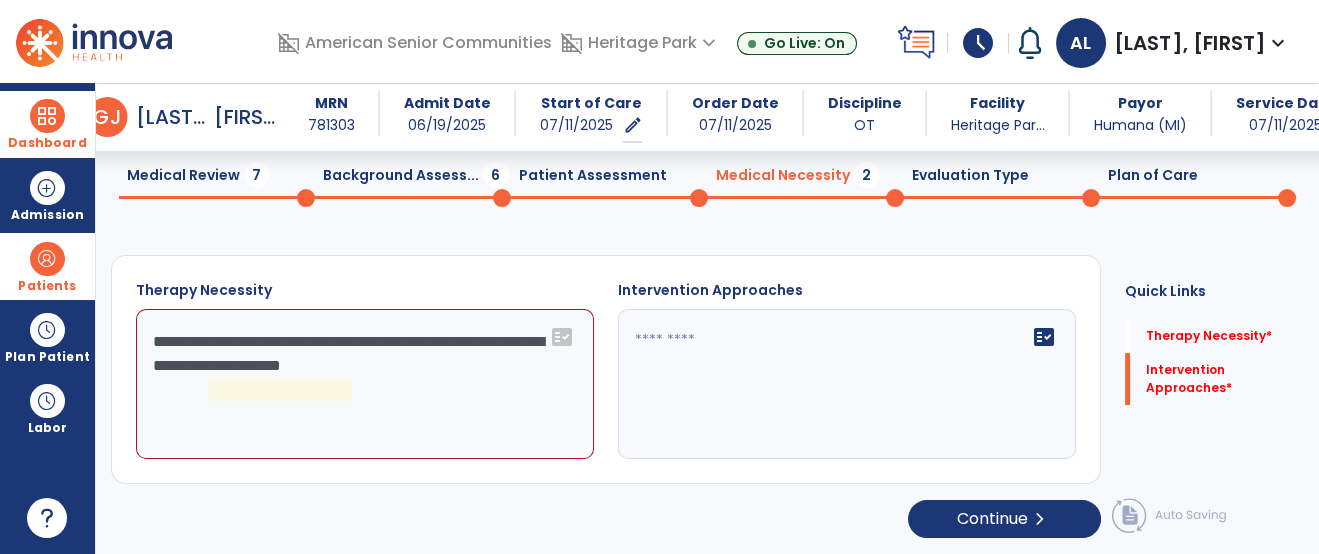 click on "**********" 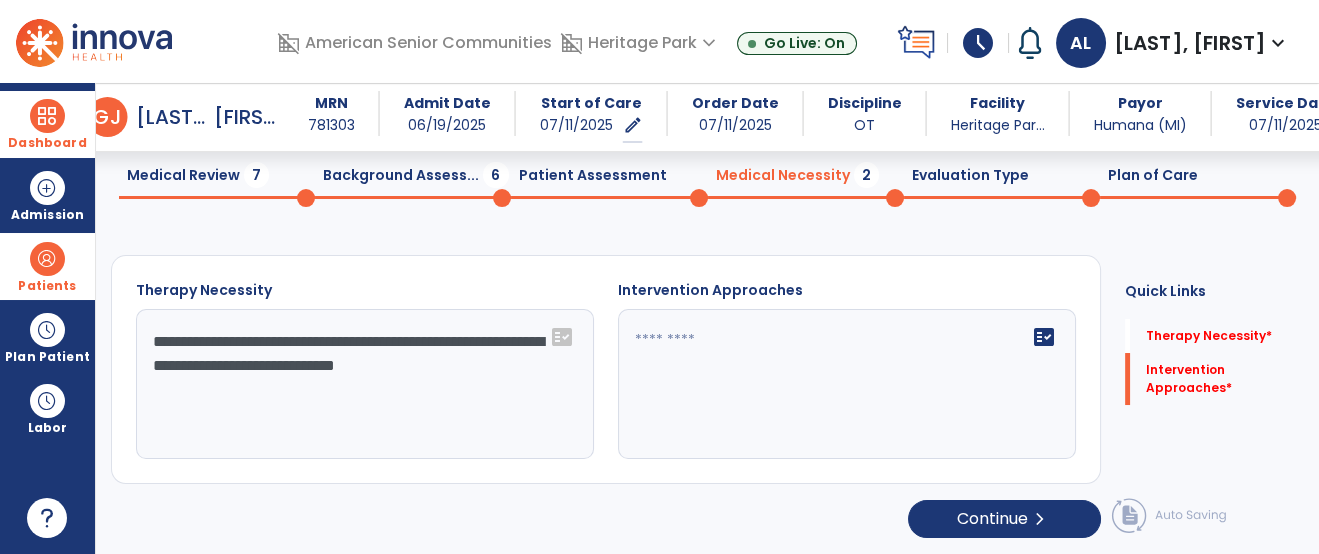 type on "**********" 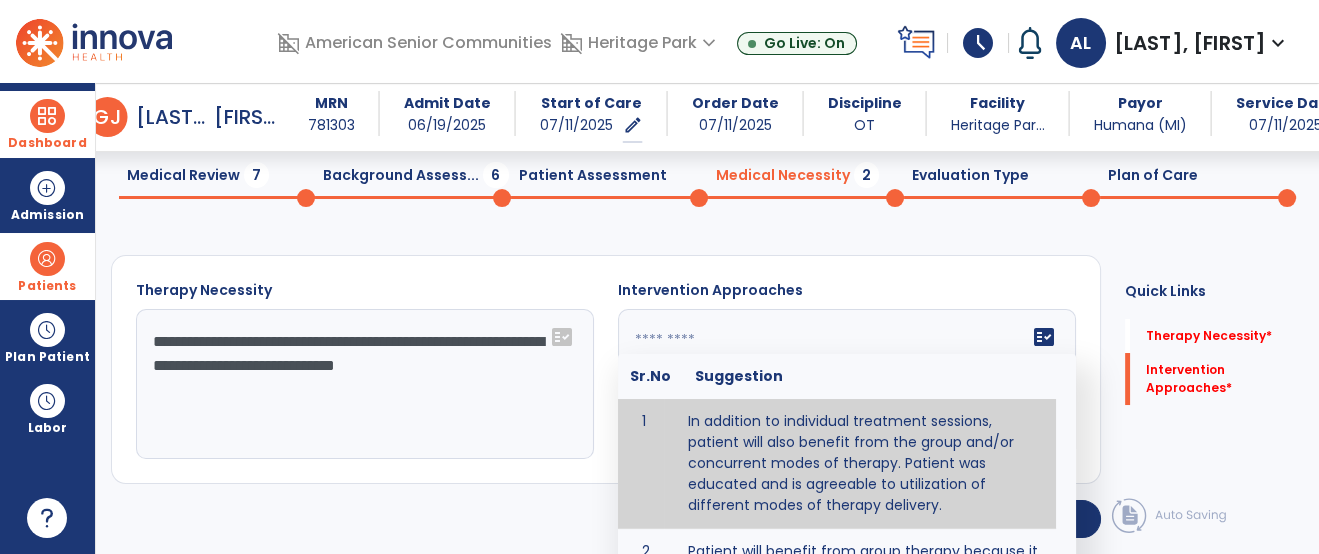 type on "**********" 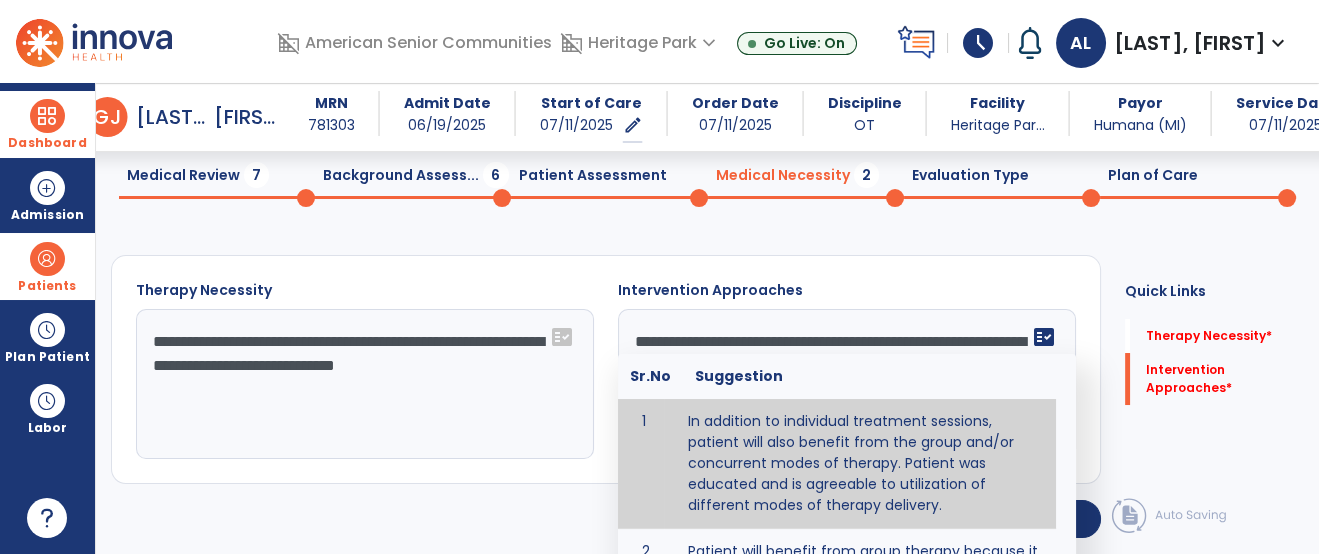 scroll, scrollTop: 71, scrollLeft: 0, axis: vertical 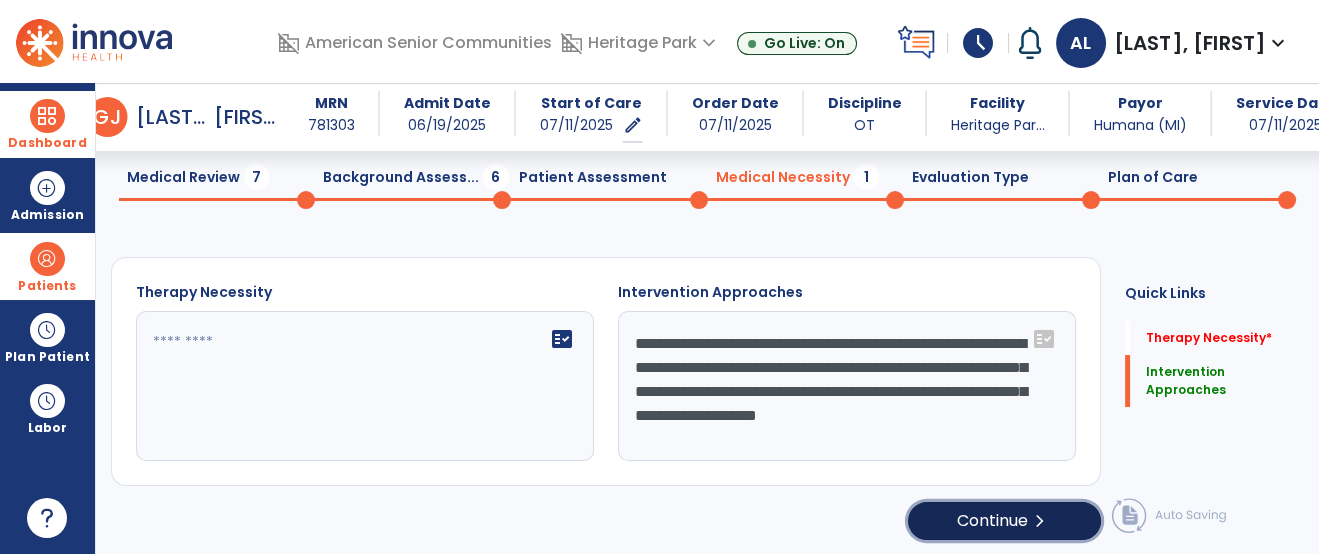 click on "Continue  chevron_right" 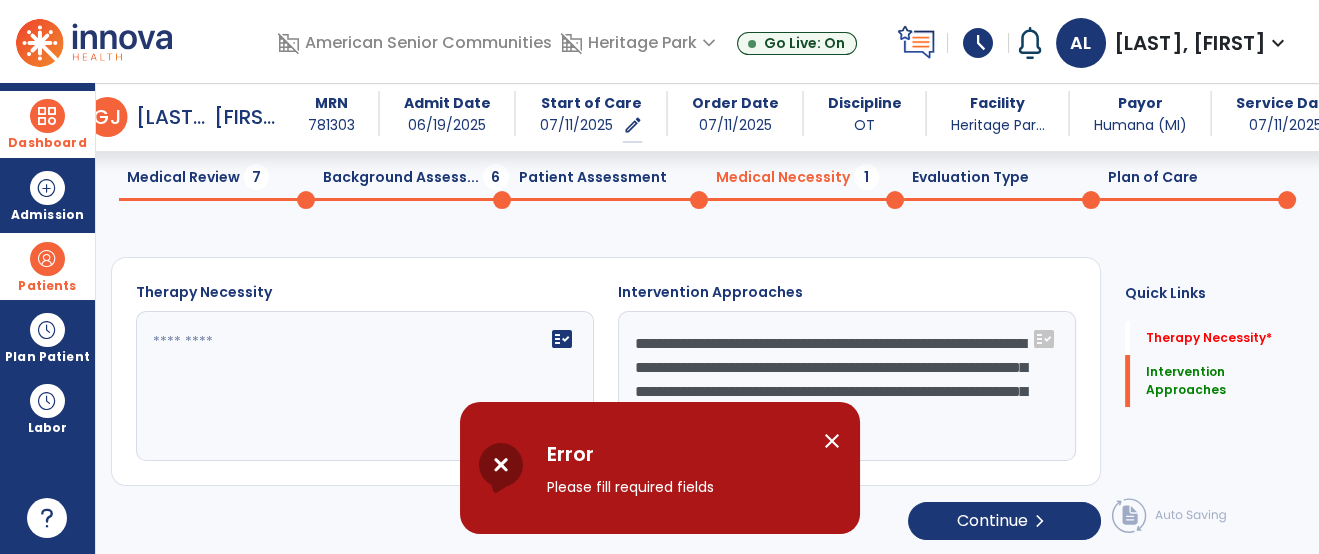 click on "Continue  chevron_right" 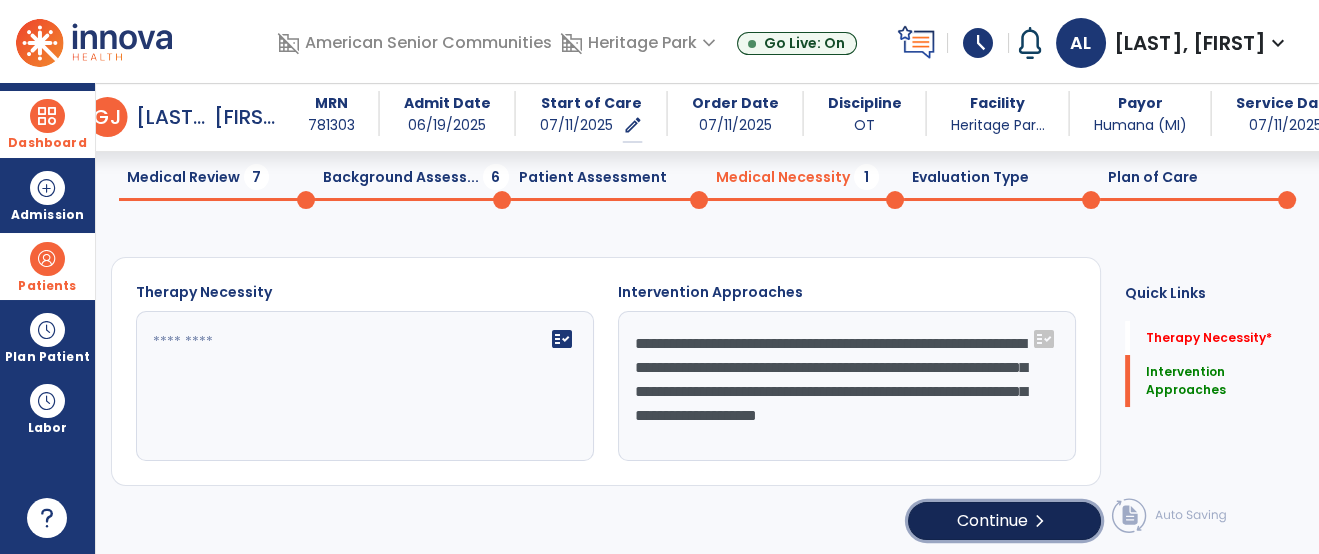click on "chevron_right" 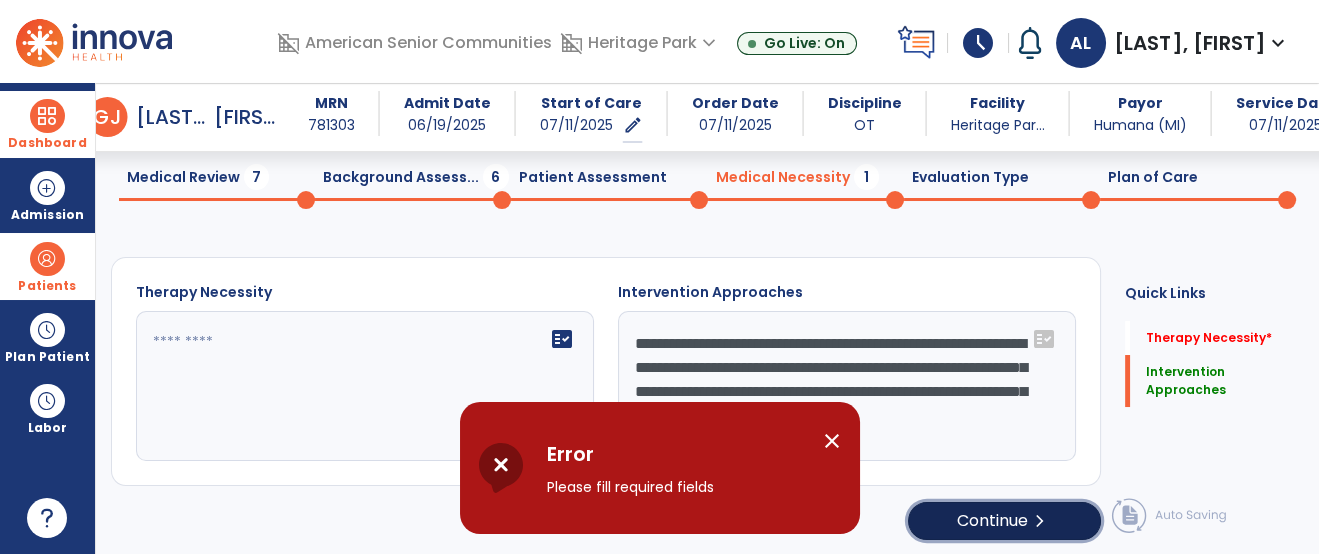 click on "Continue  chevron_right" 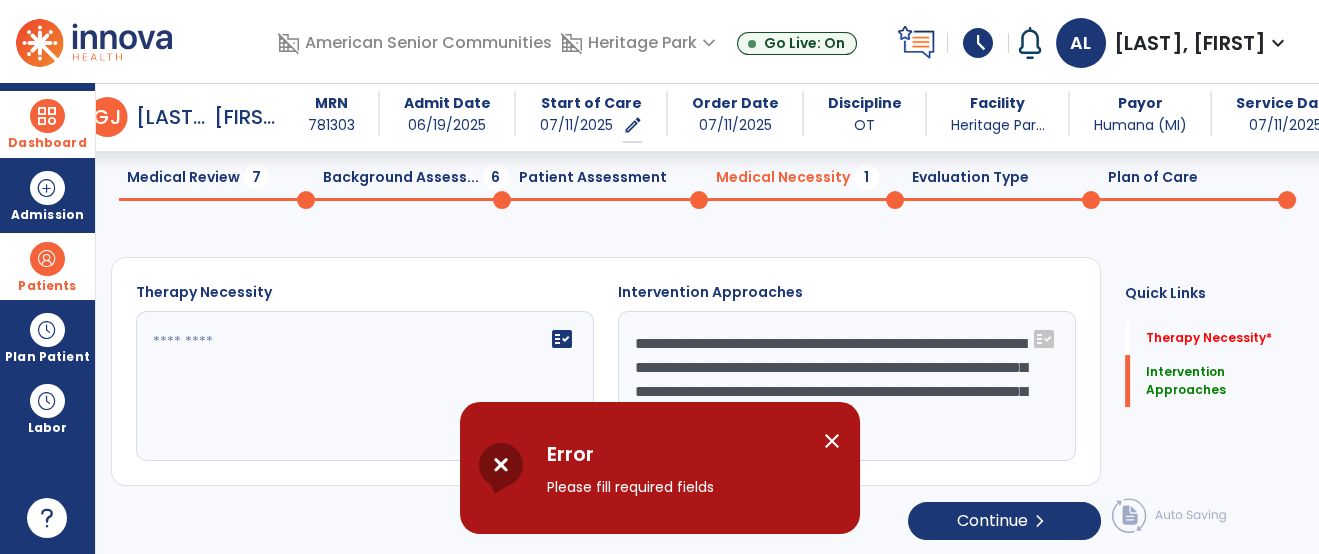 click on "close" at bounding box center [832, 441] 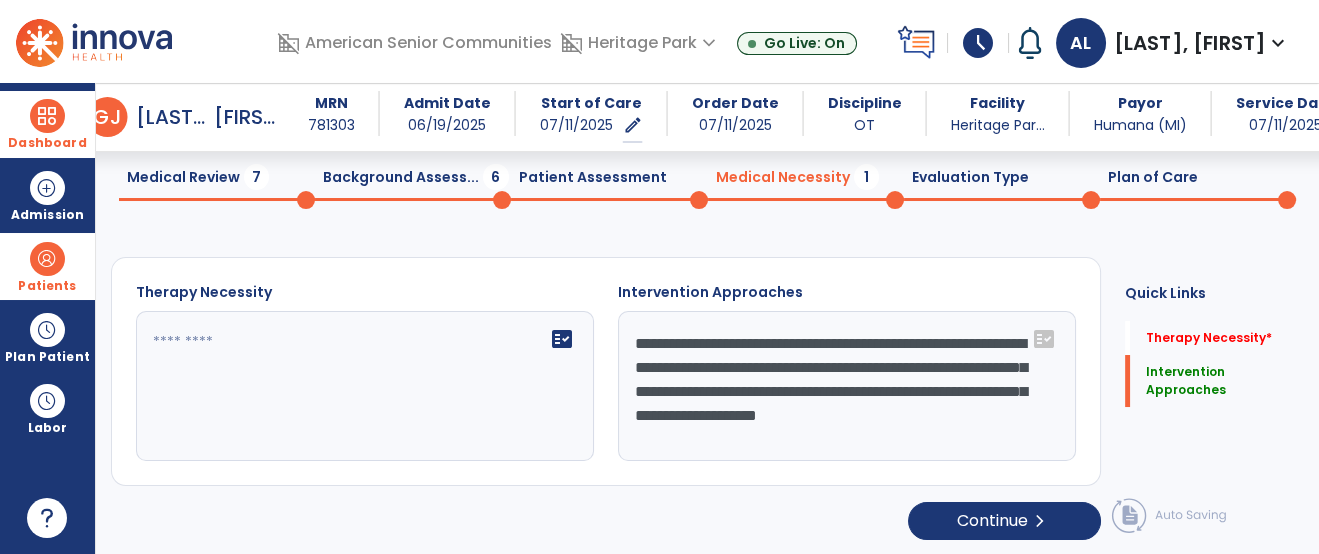 click 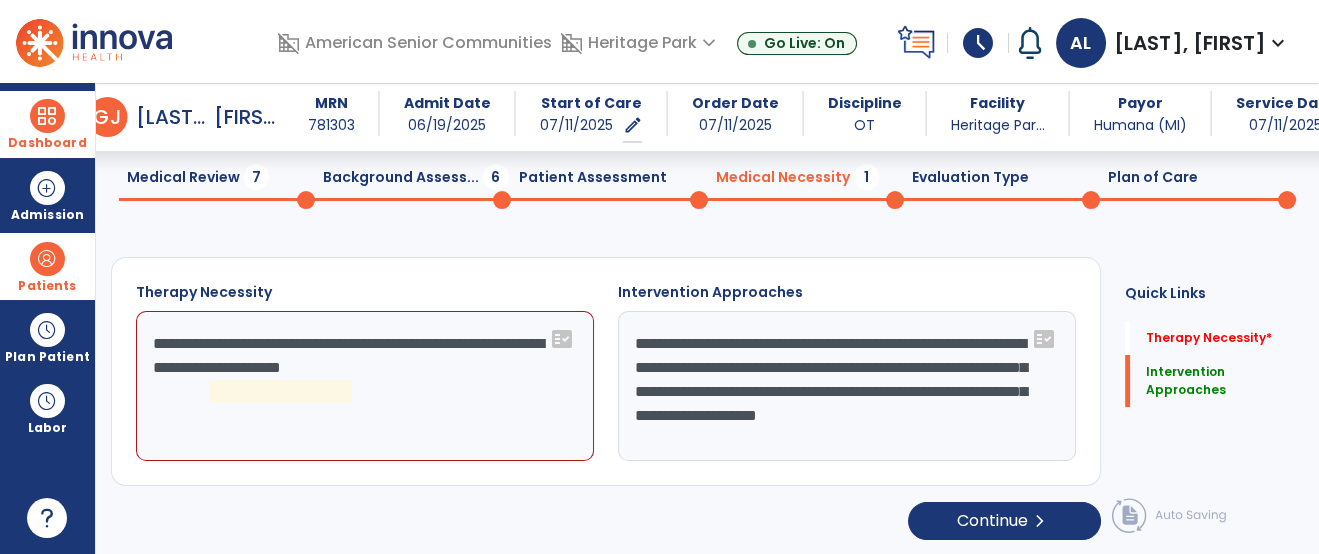 click on "**********" 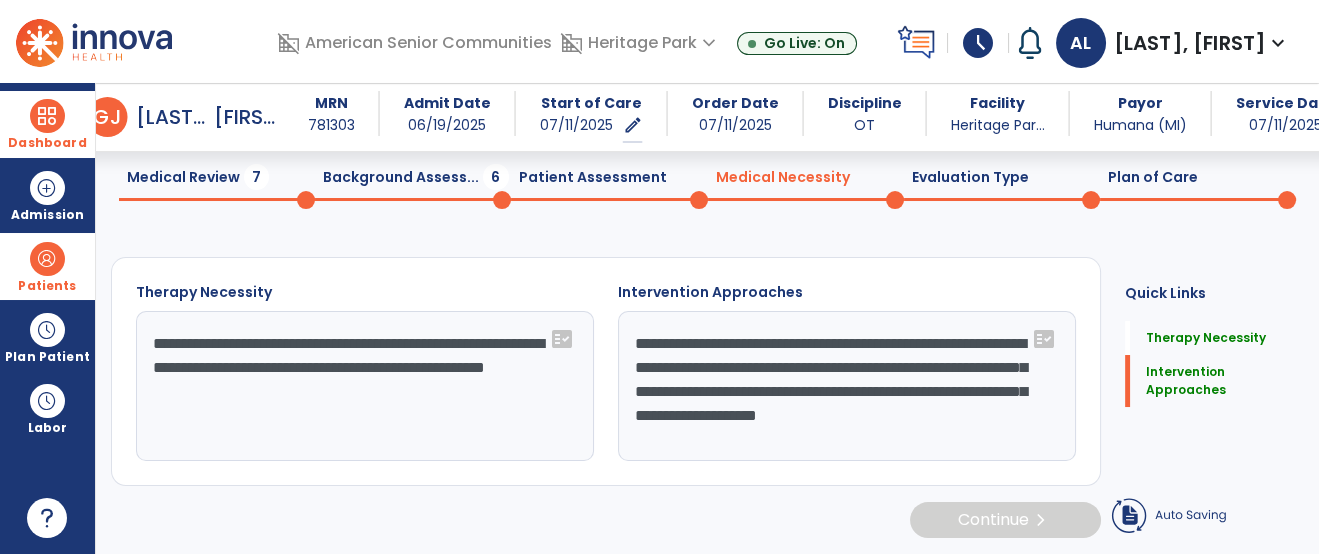 type on "**********" 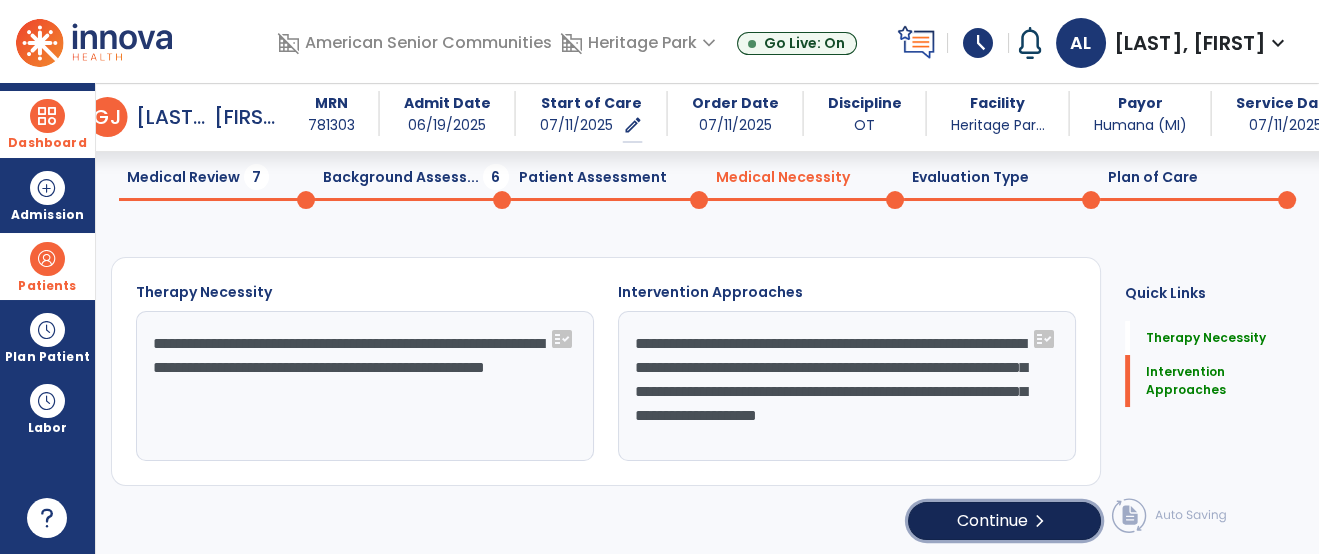 click on "Continue  chevron_right" 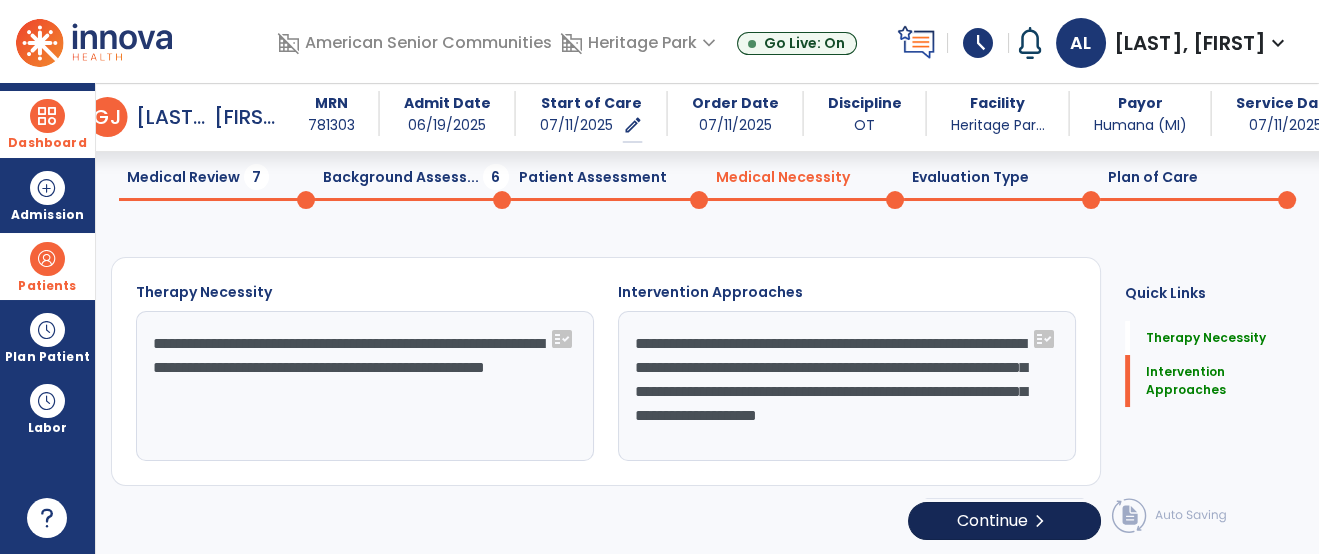 select on "**********" 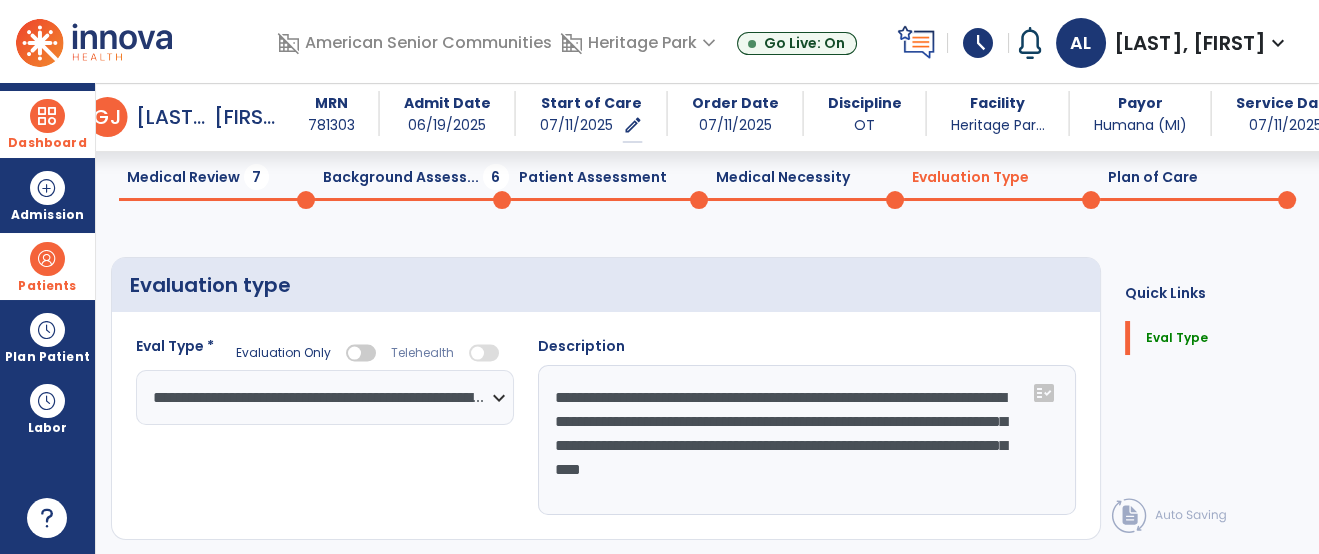 click on "Medical Review  7" 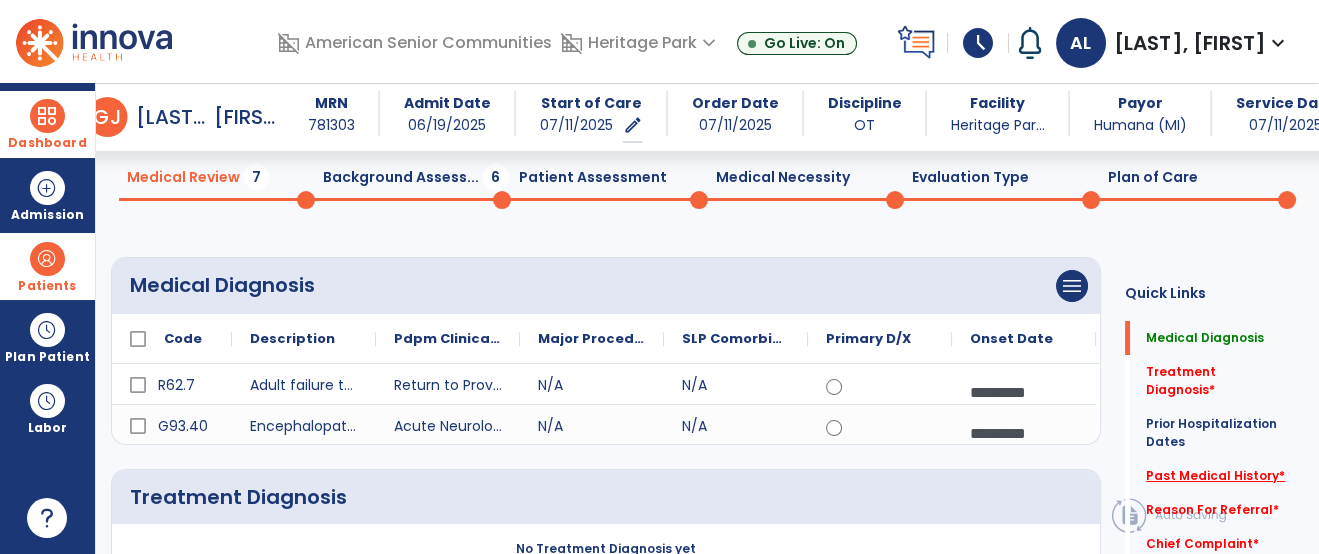 click on "Past Medical History   *" 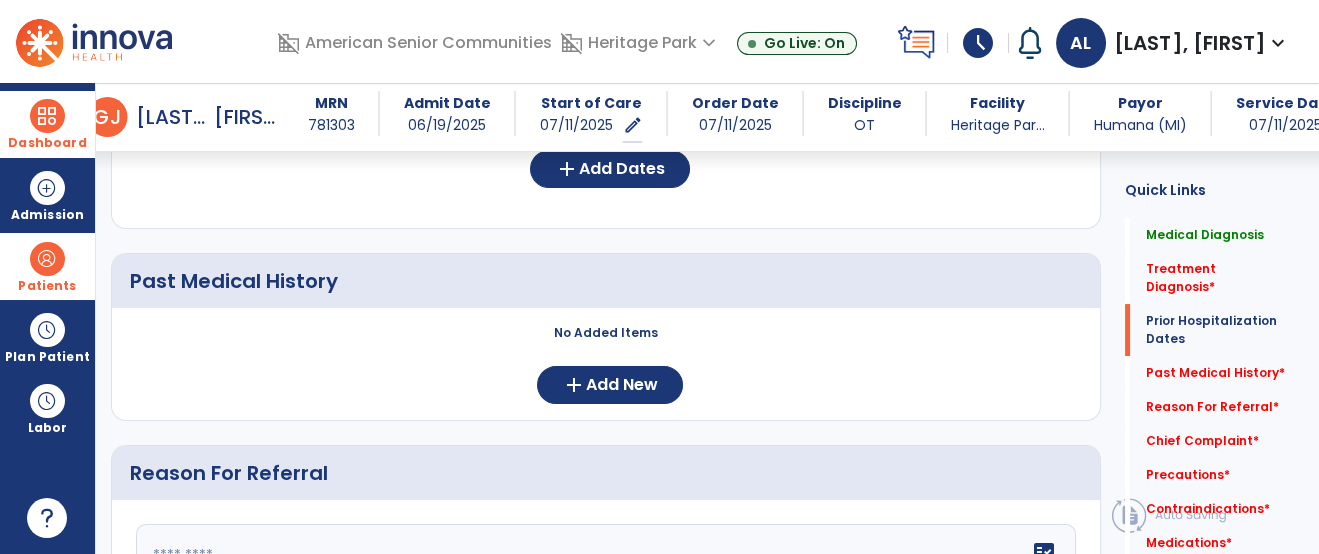 scroll, scrollTop: 721, scrollLeft: 0, axis: vertical 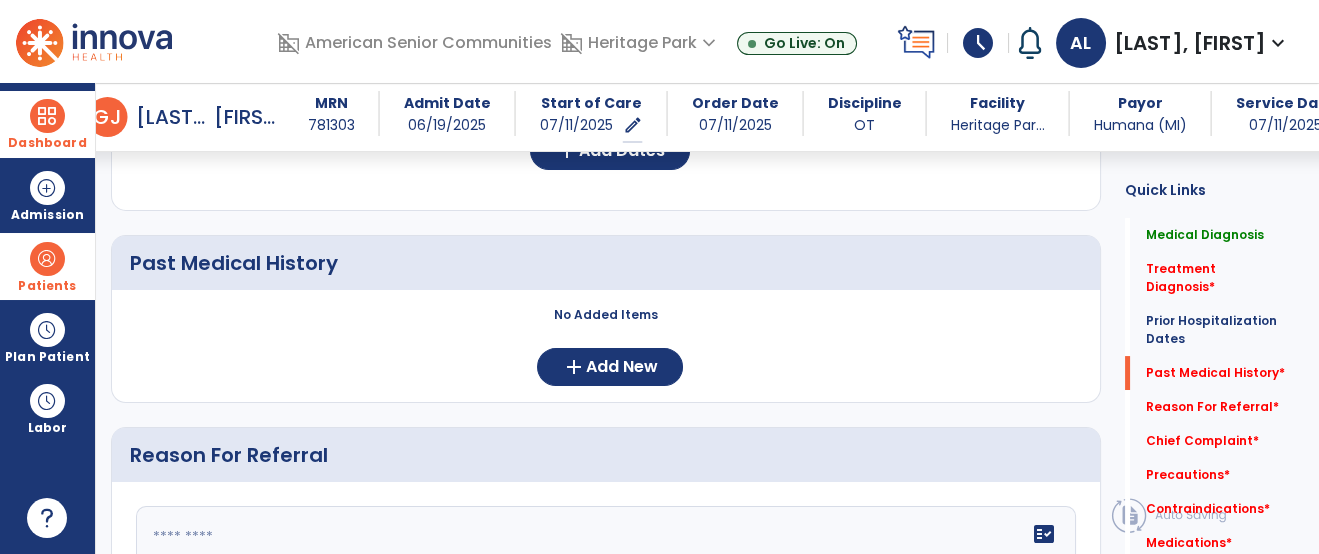 click on "No Added Items  add  Add New" 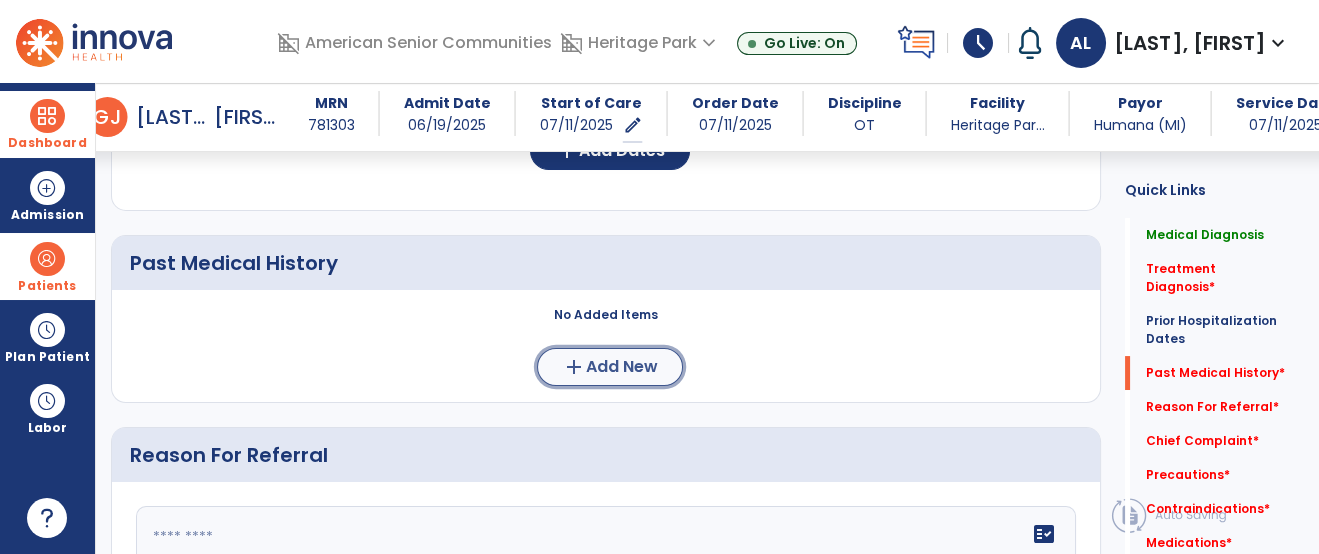 click on "Add New" 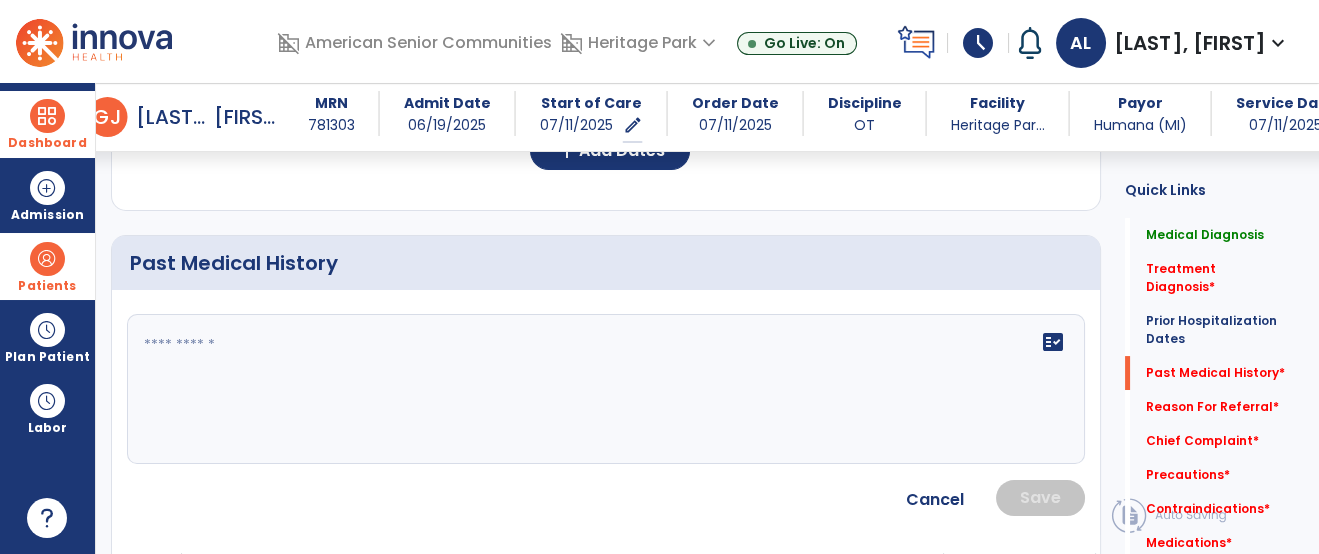 click on "fact_check" 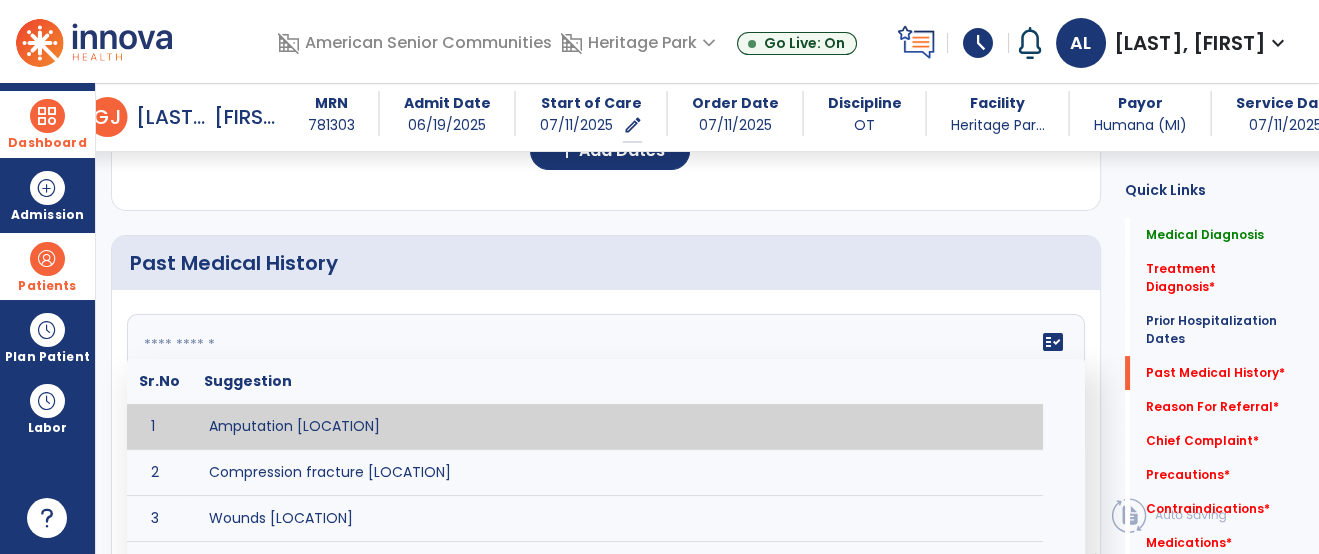 paste on "**********" 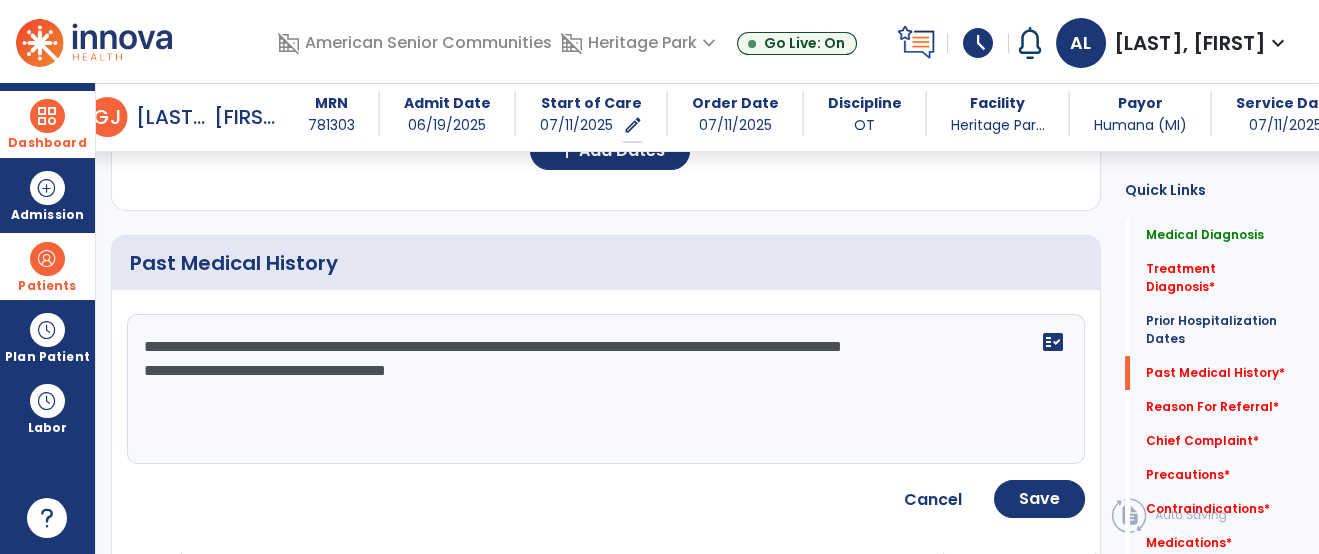 click on "**********" 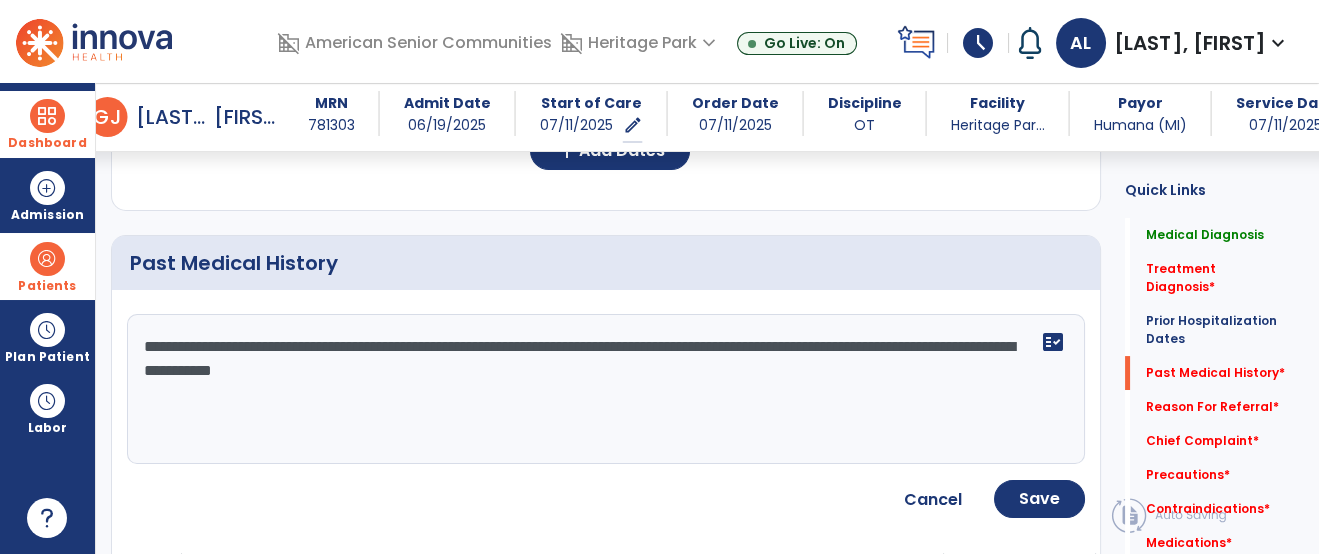 type on "**********" 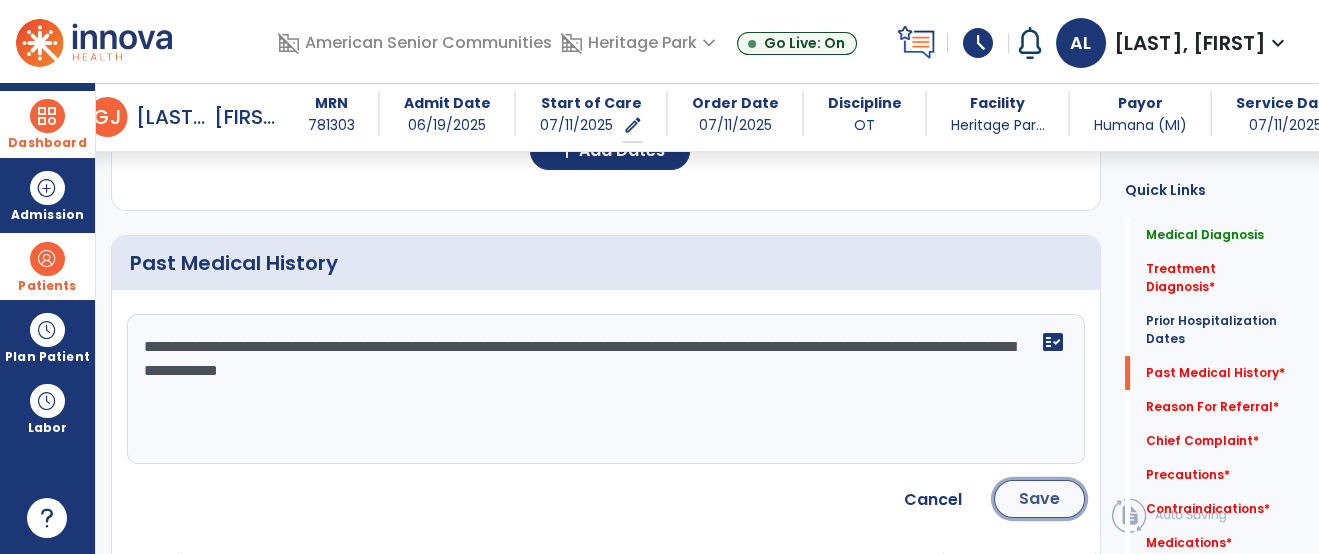 click on "Save" 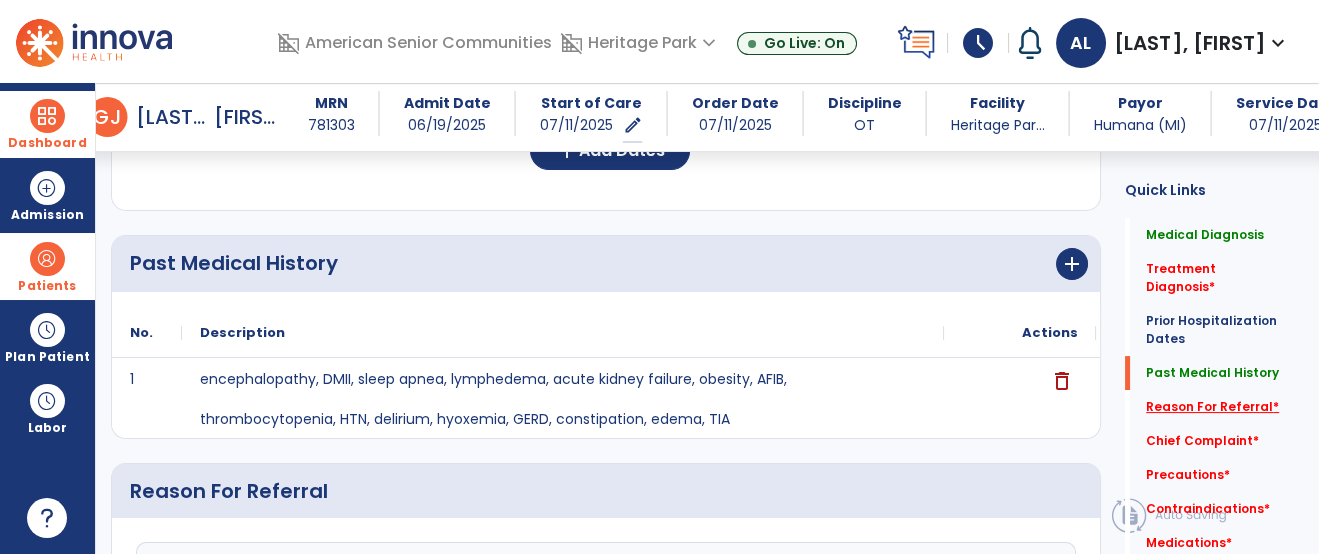 click on "Reason For Referral   *" 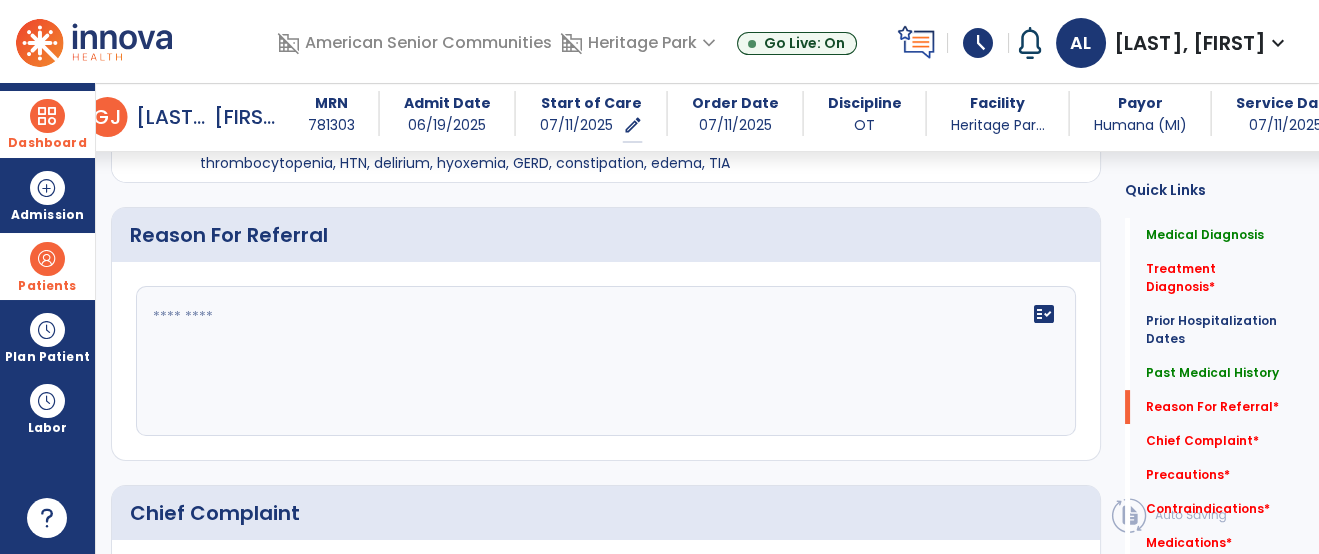 scroll, scrollTop: 991, scrollLeft: 0, axis: vertical 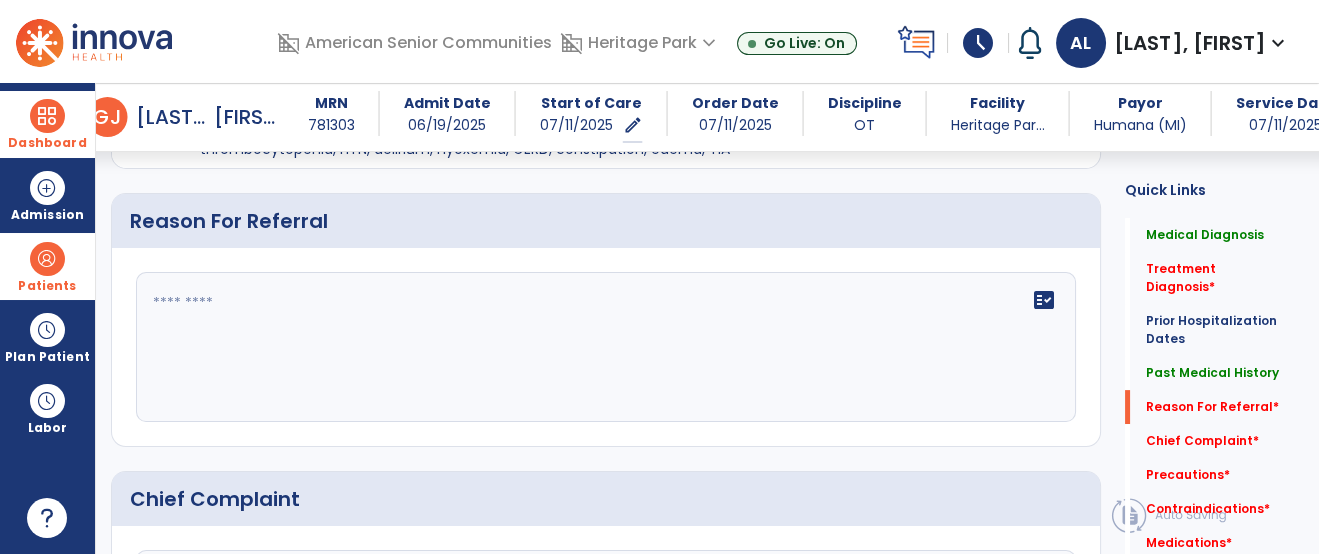 click 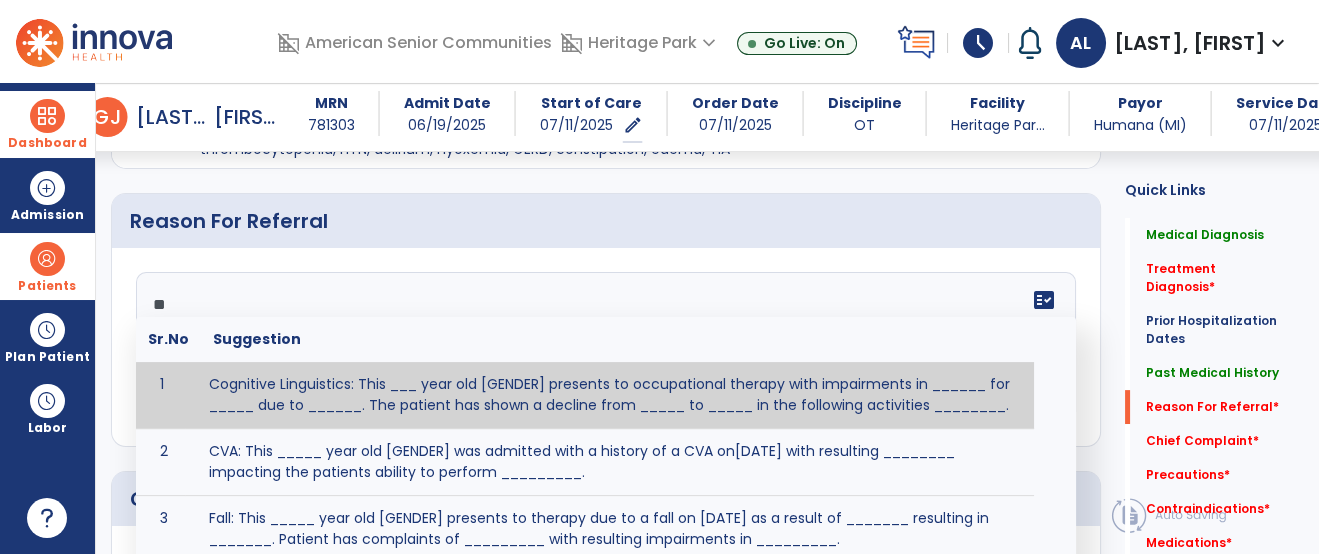 type on "*" 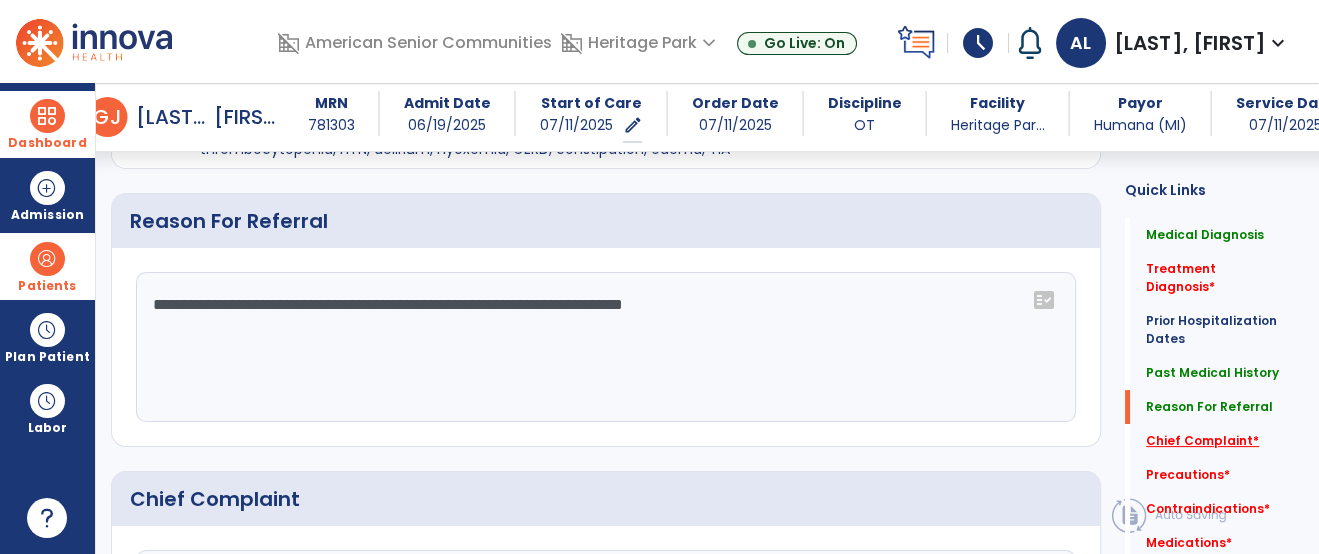 type on "**********" 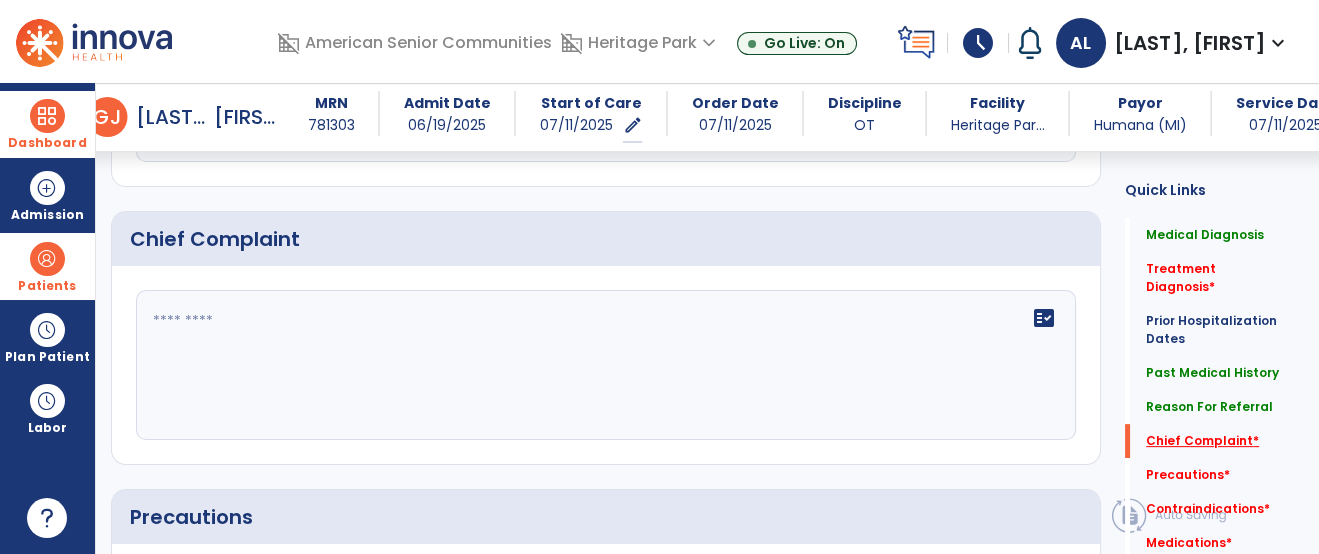 scroll, scrollTop: 1269, scrollLeft: 0, axis: vertical 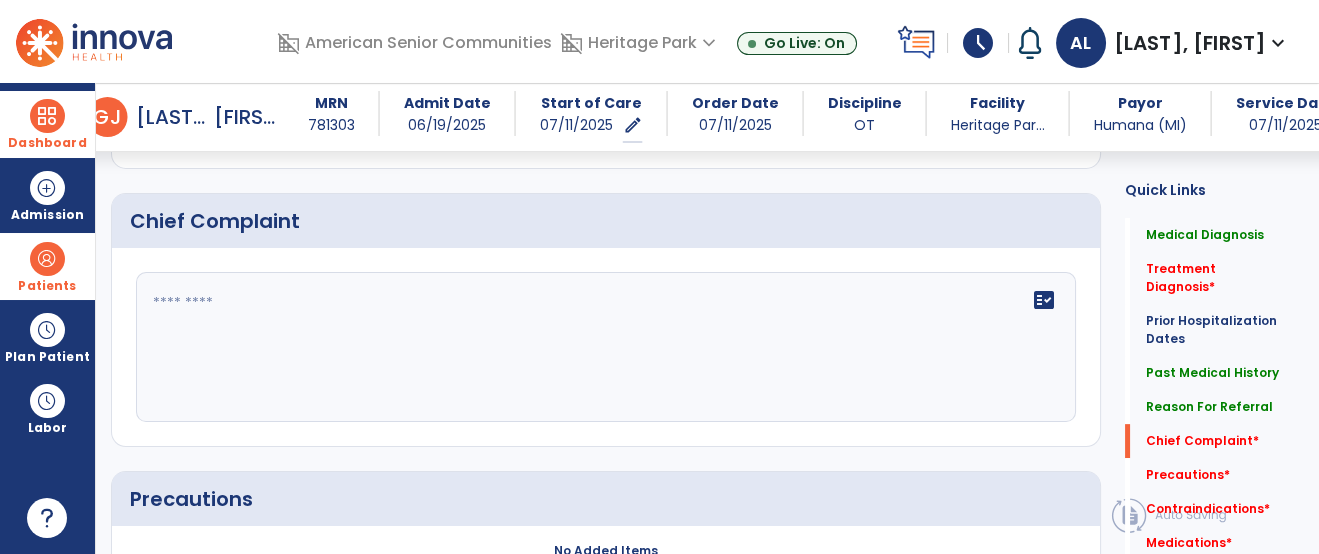 click 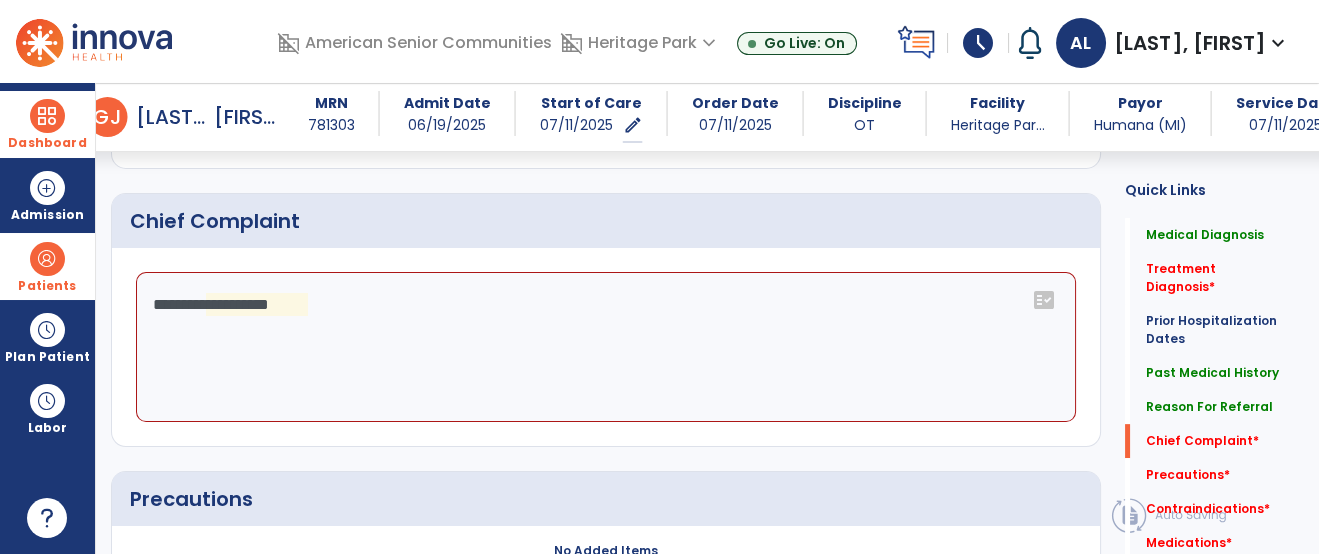 click on "**********" 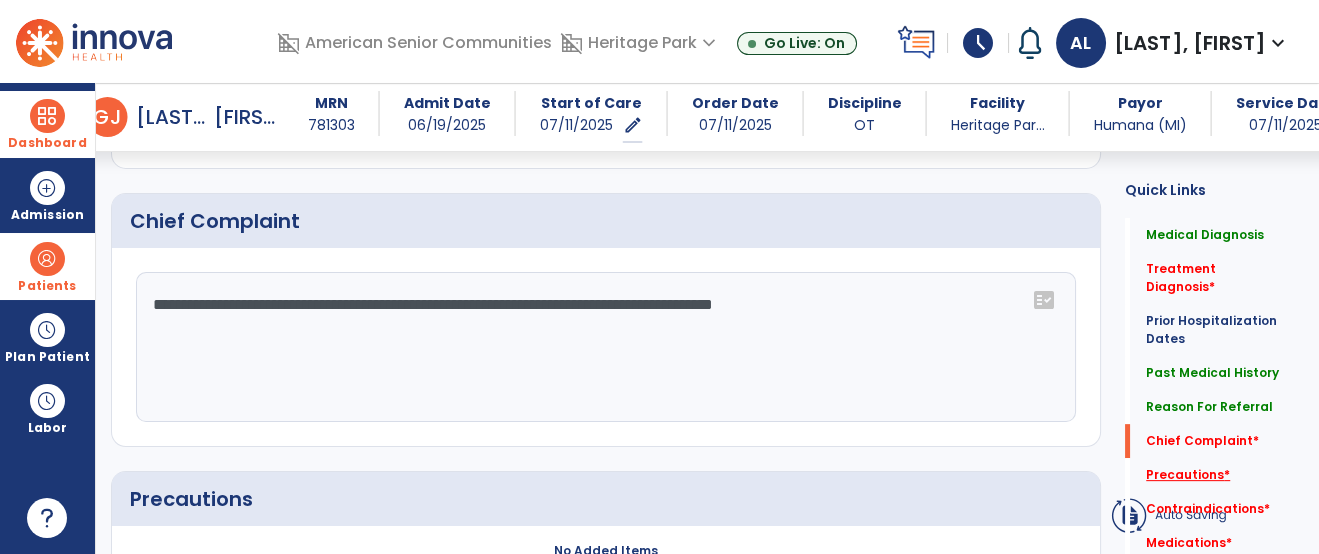 type on "**********" 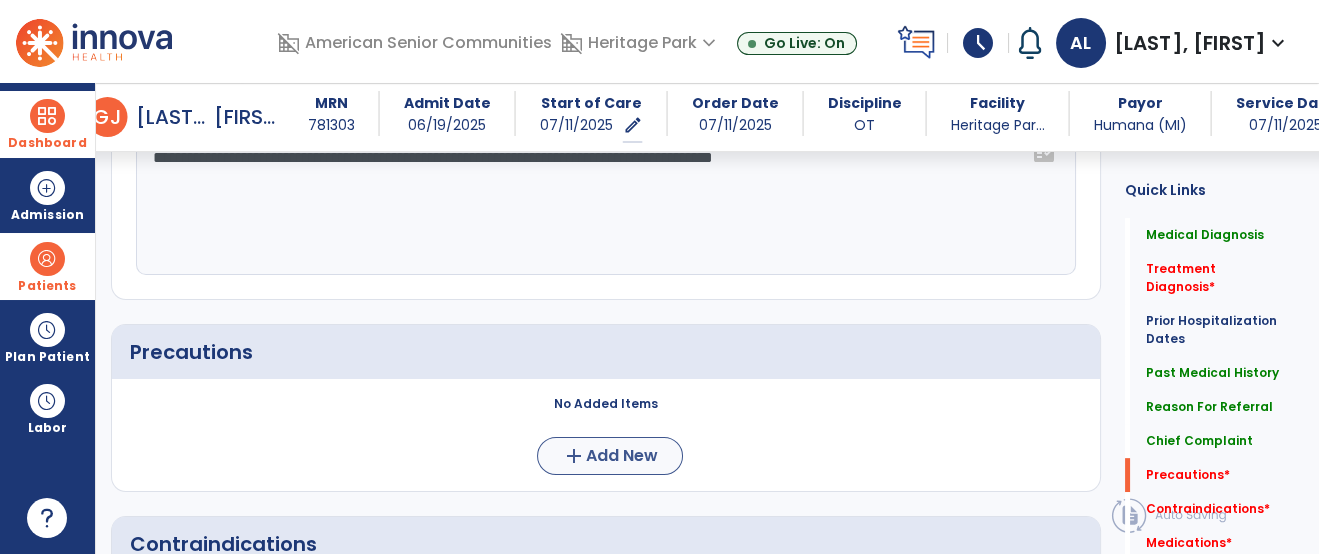 scroll, scrollTop: 1504, scrollLeft: 0, axis: vertical 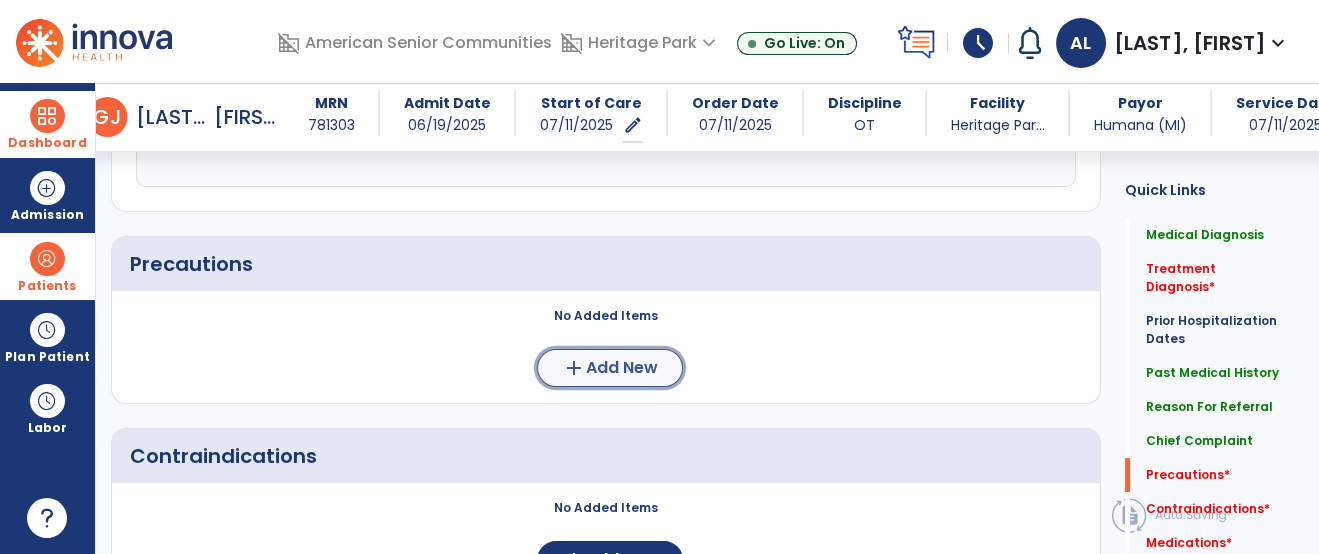 click on "add  Add New" 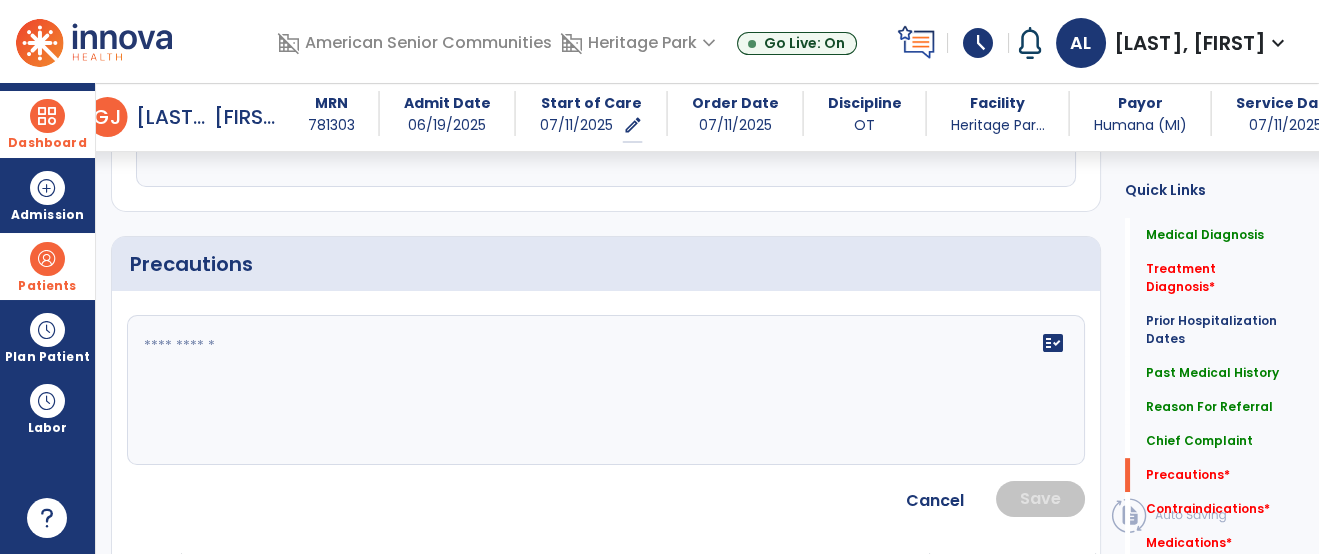 click 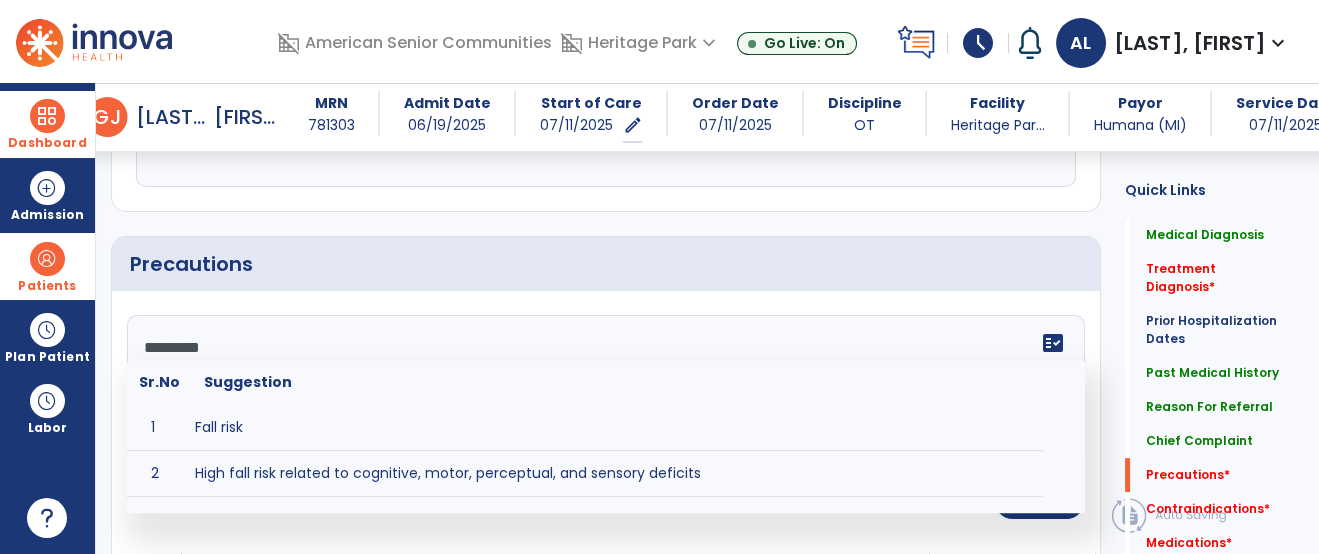 type on "*********" 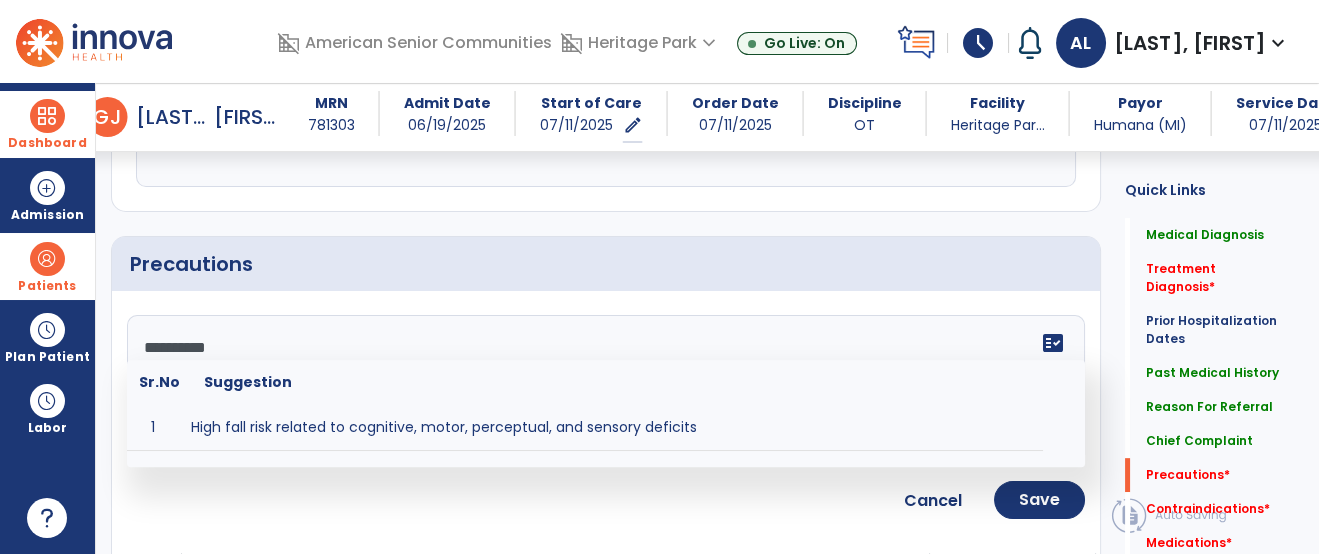 click on "*********" 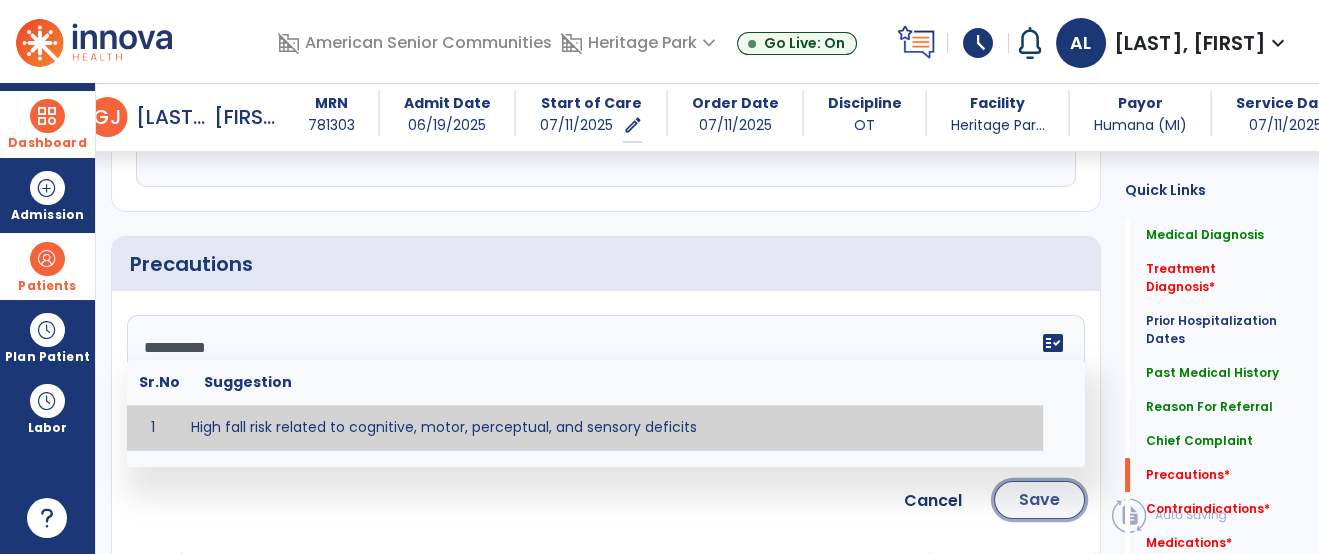 click on "Save" 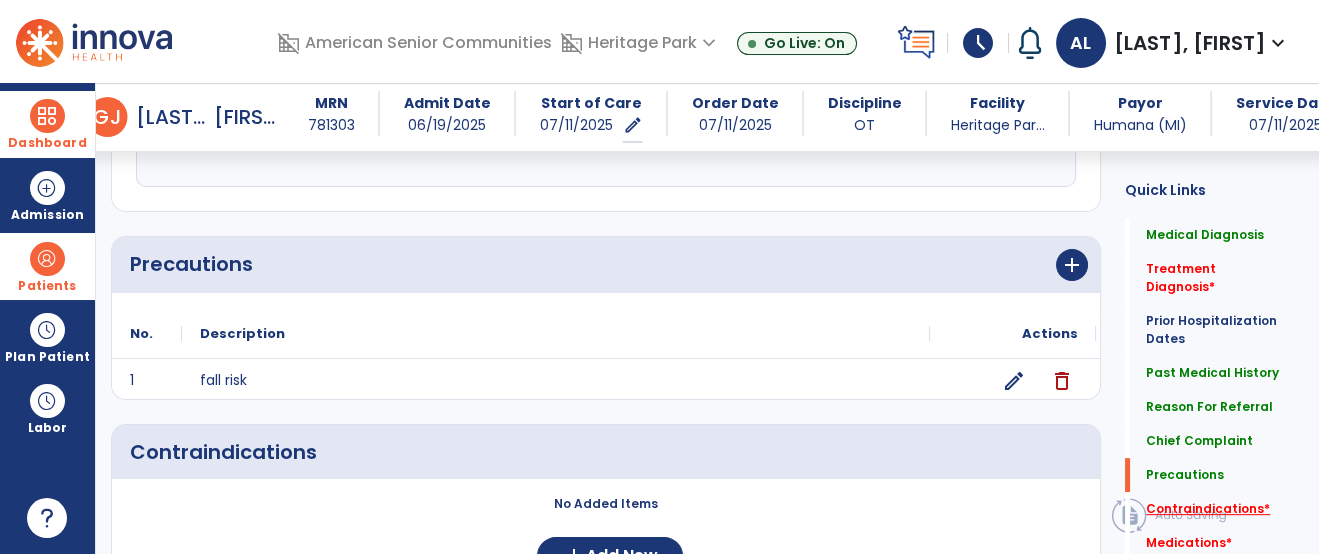 click on "Contraindications   *" 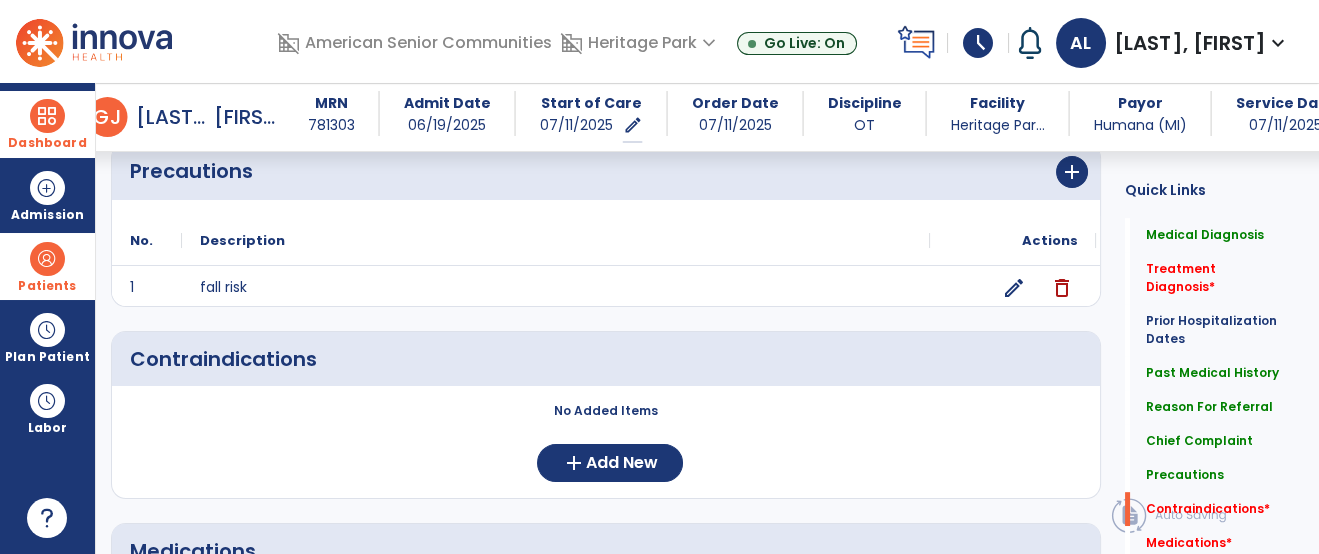 scroll, scrollTop: 1692, scrollLeft: 0, axis: vertical 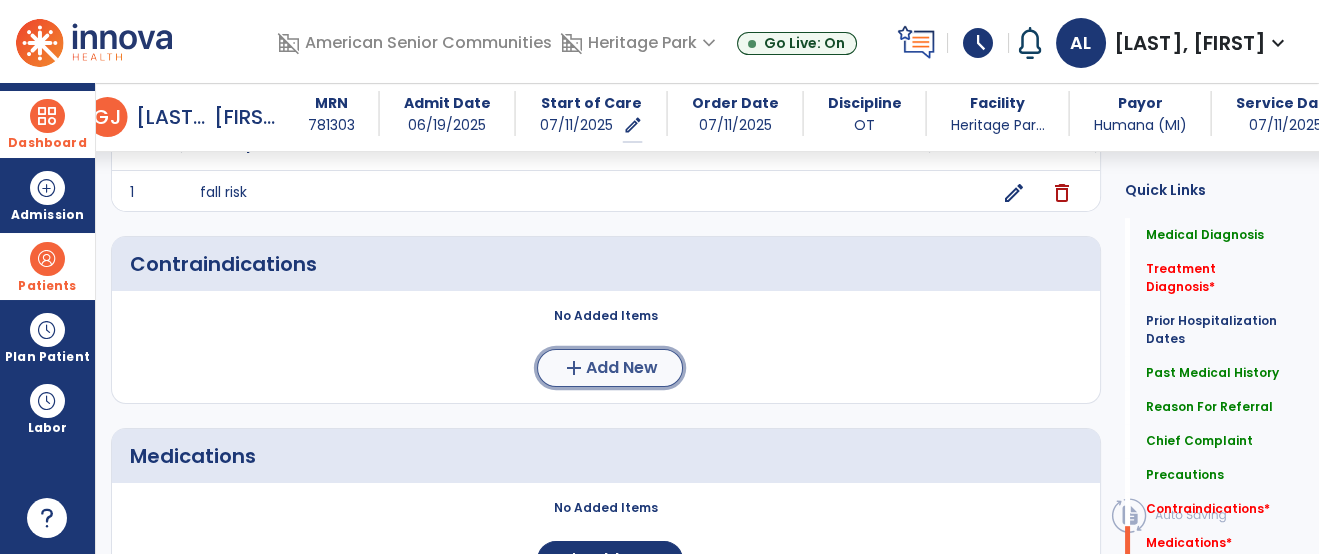 click on "Add New" 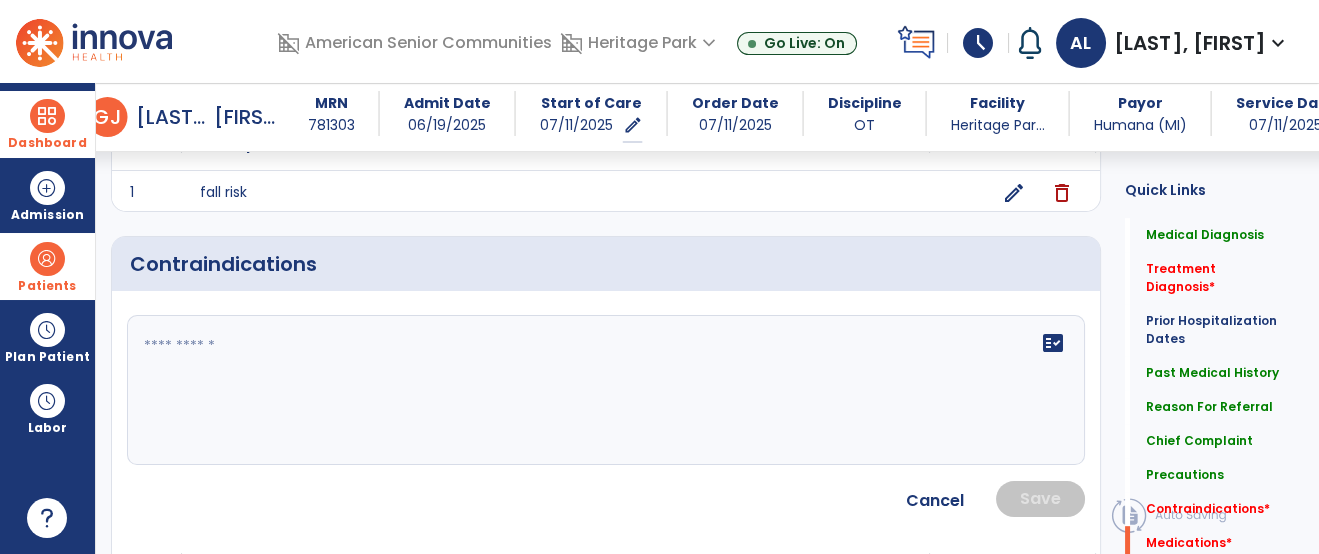 click 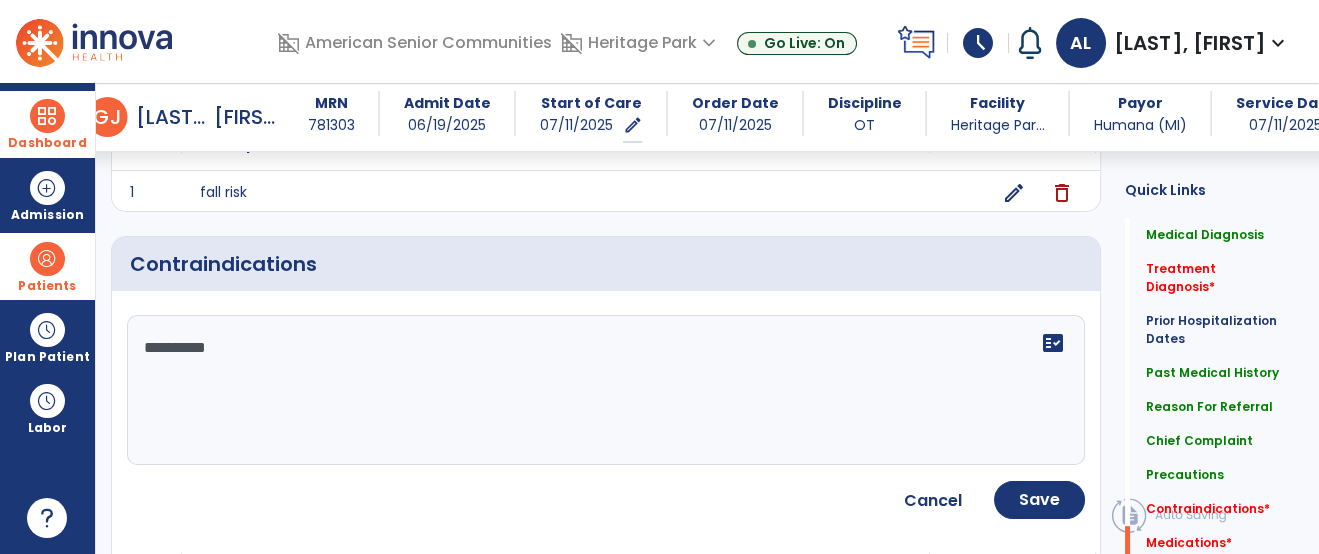 type on "**********" 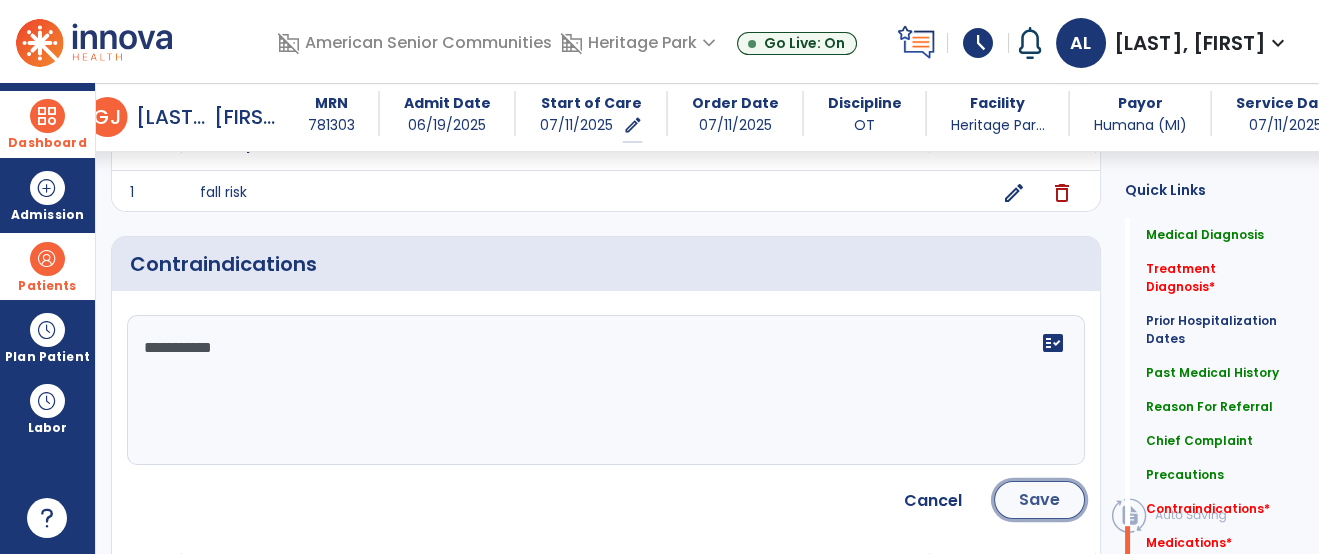click on "Save" 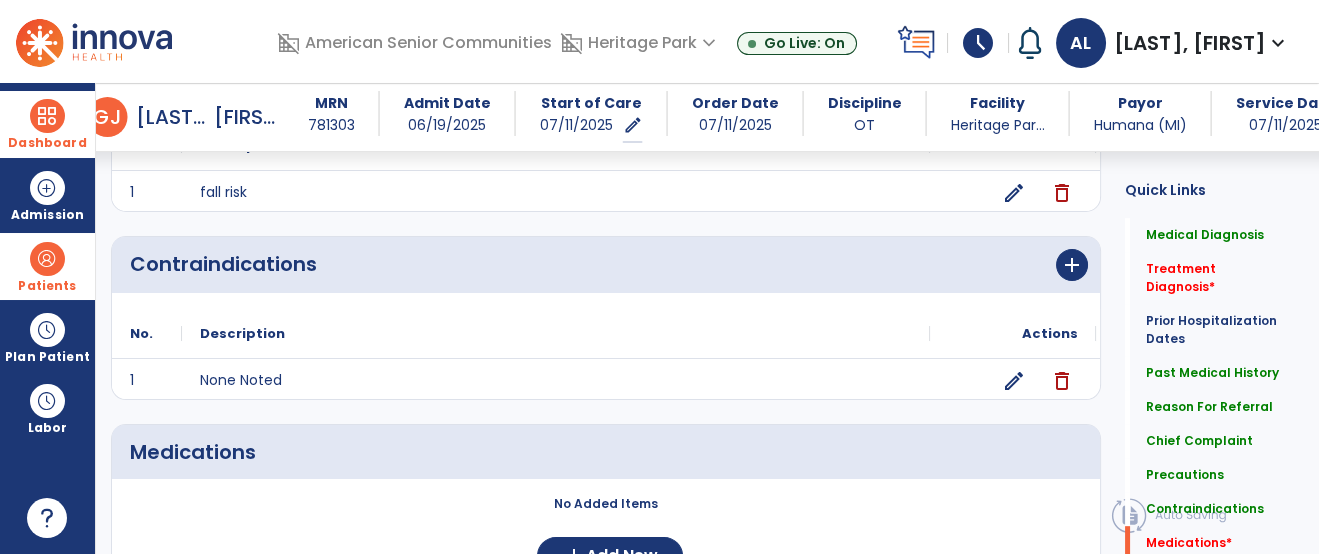 scroll, scrollTop: 1758, scrollLeft: 0, axis: vertical 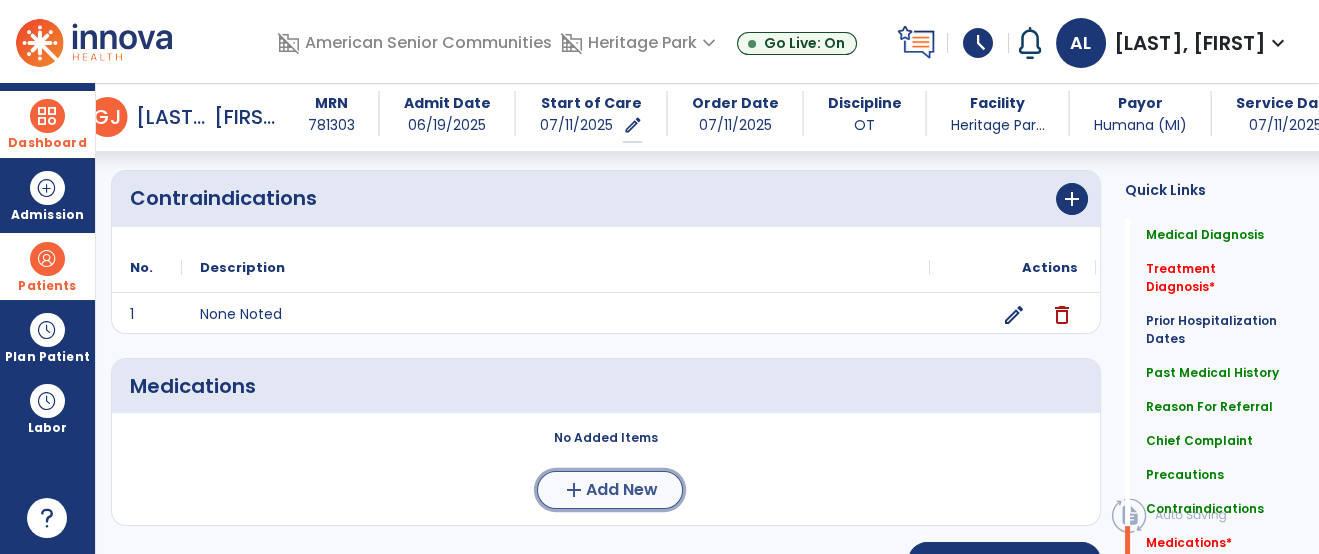 click on "Add New" 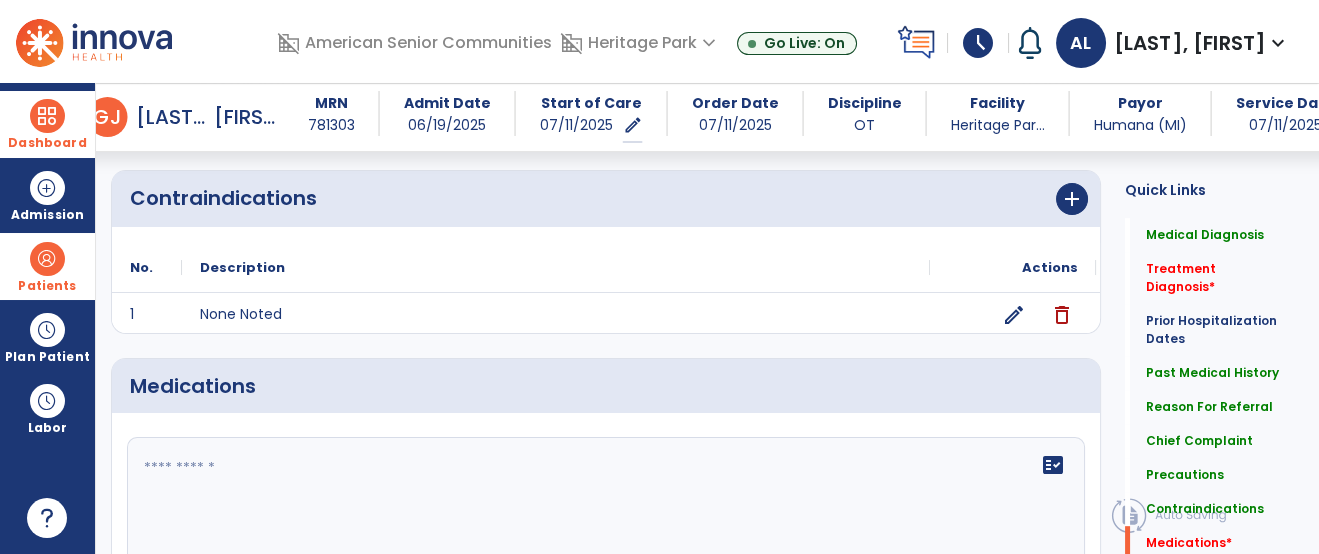 click on "fact_check" 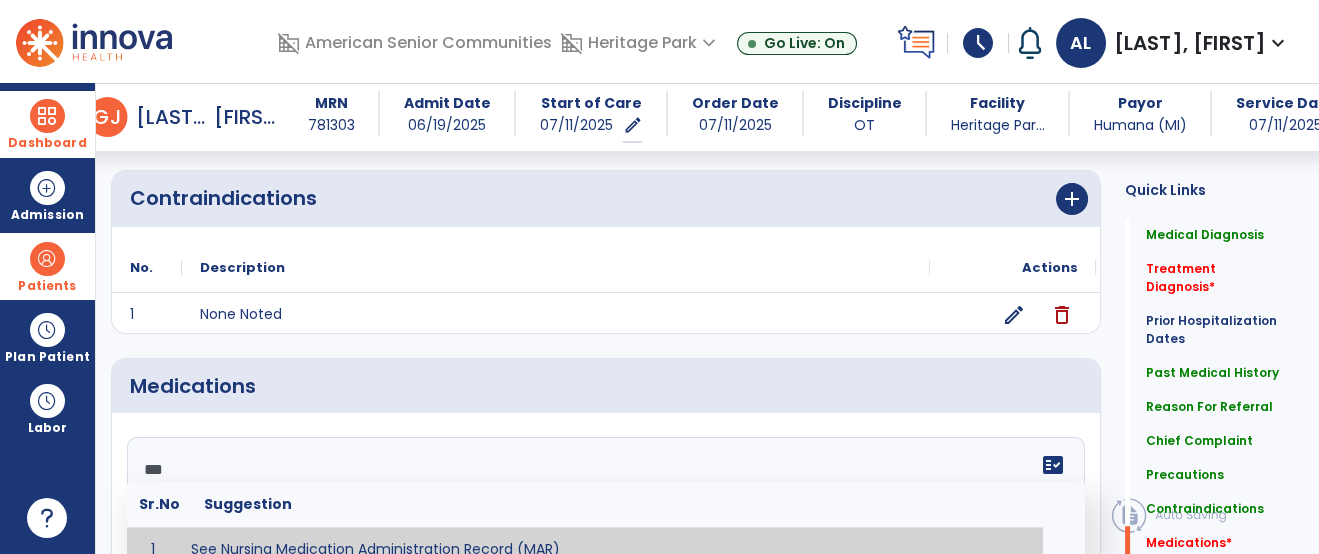 type on "**********" 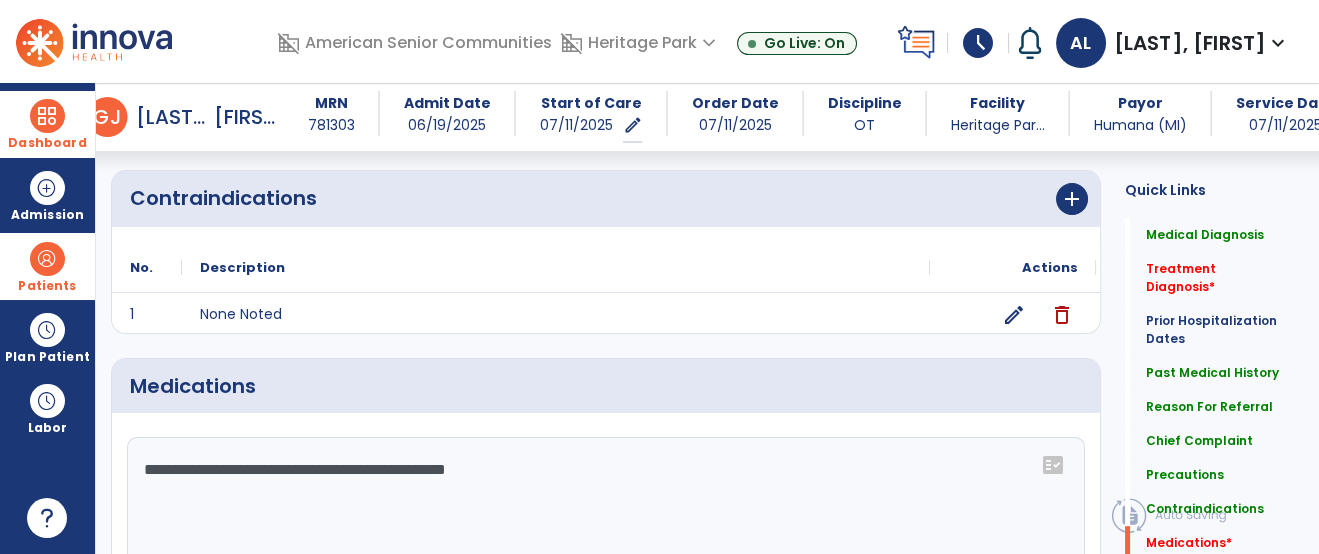 click on "Medications   *  Medications   *" 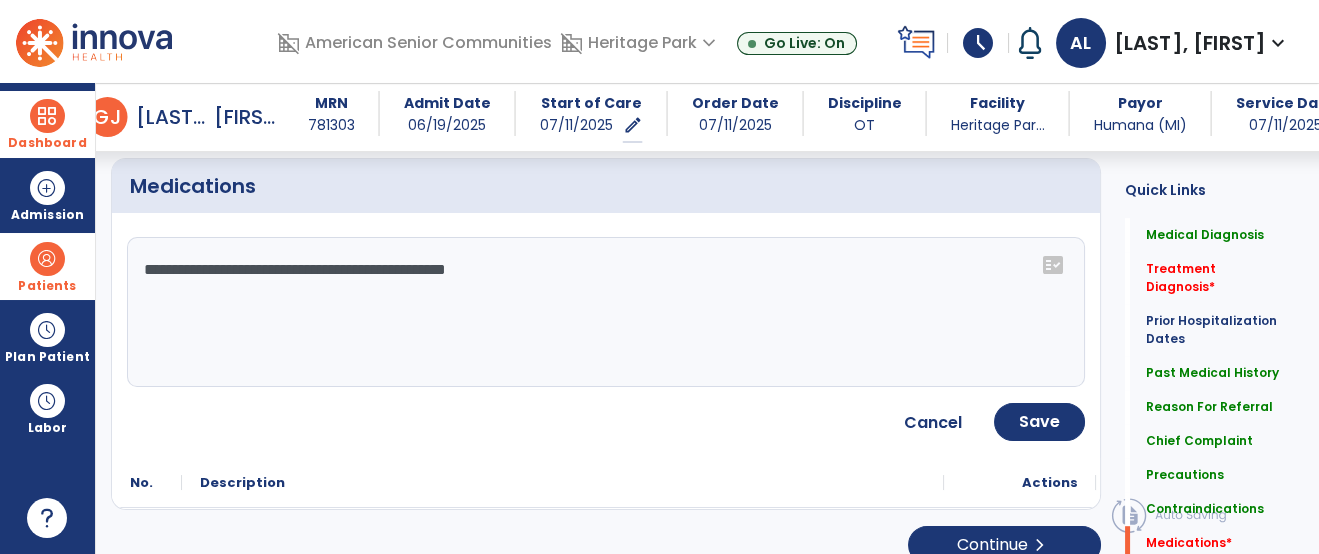 scroll, scrollTop: 1982, scrollLeft: 0, axis: vertical 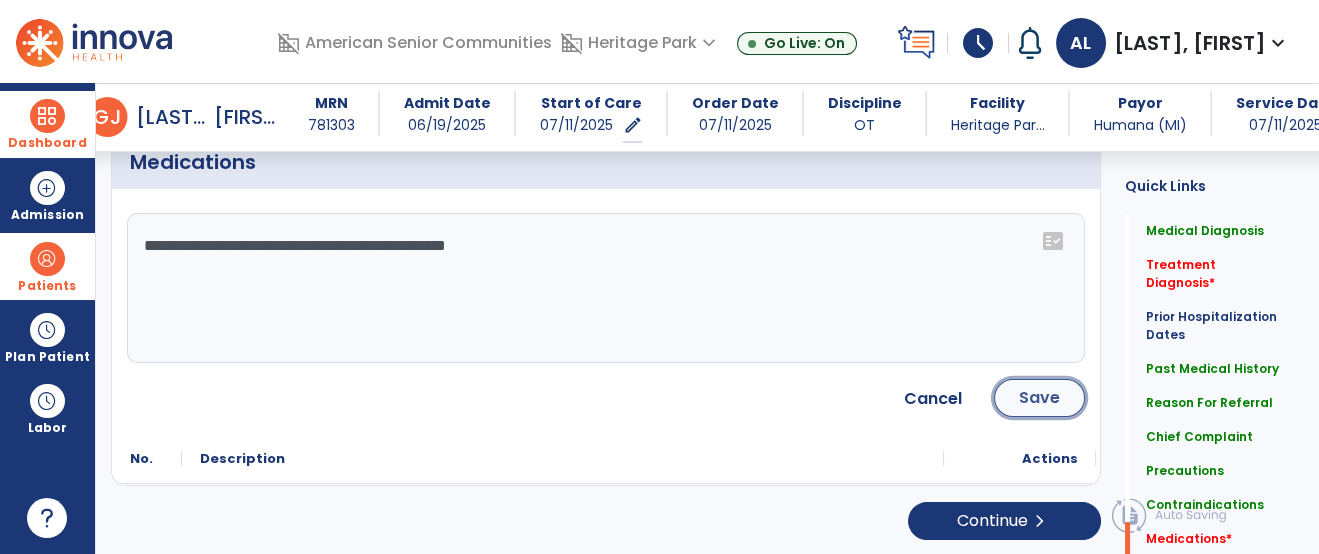 click on "Save" 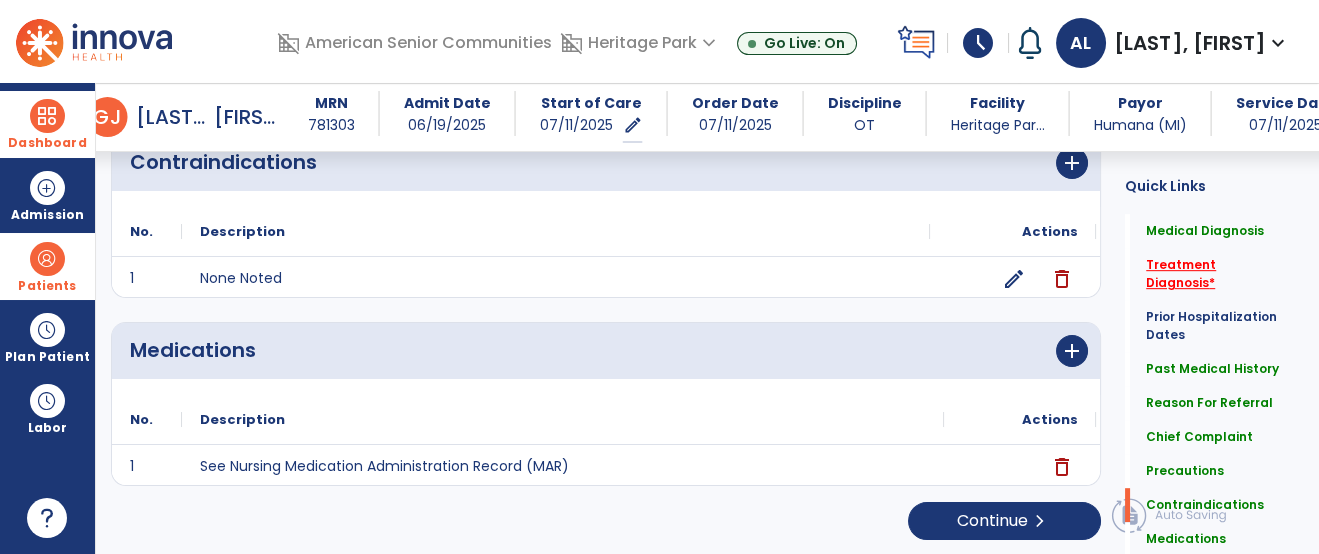 click on "Treatment Diagnosis   *" 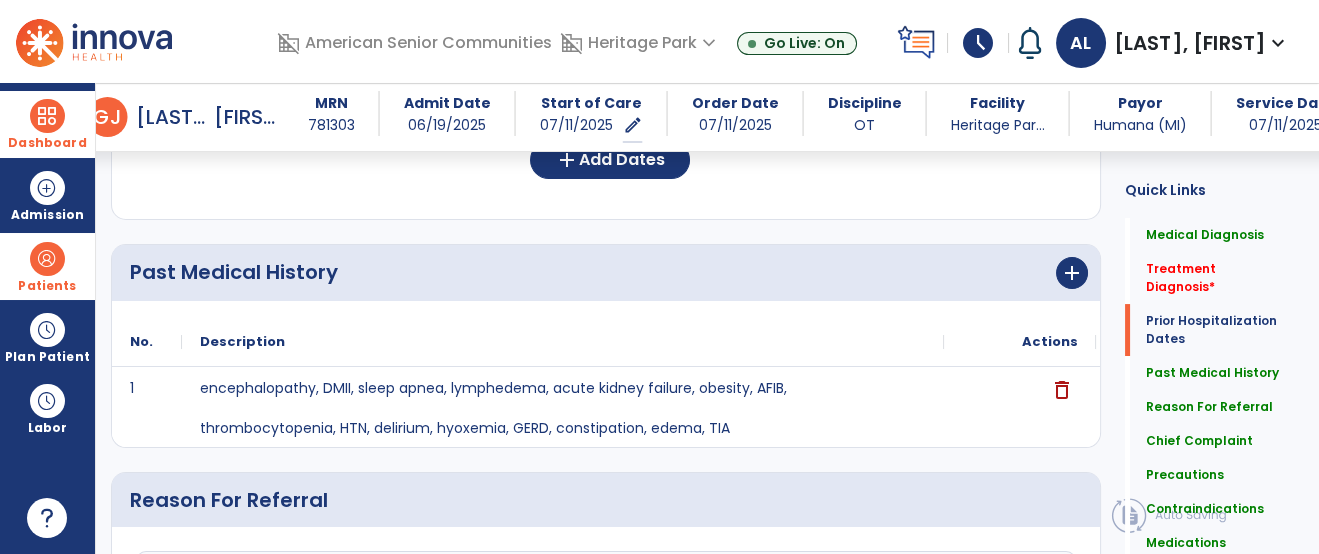 scroll, scrollTop: 457, scrollLeft: 0, axis: vertical 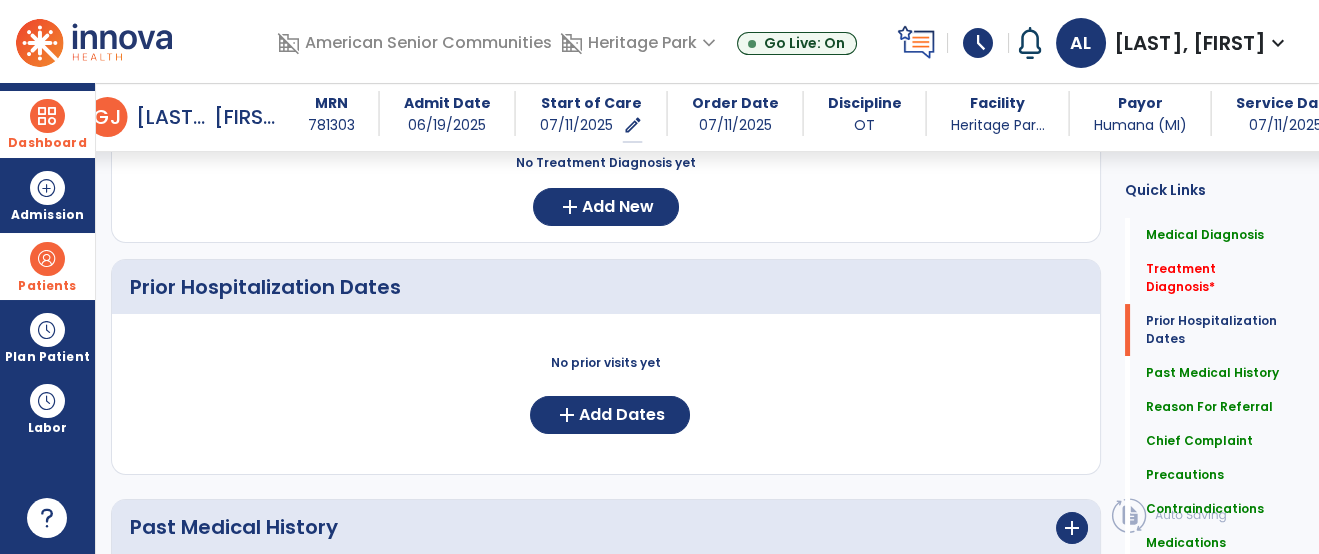 click on "No prior visits yet  add  Add Dates" 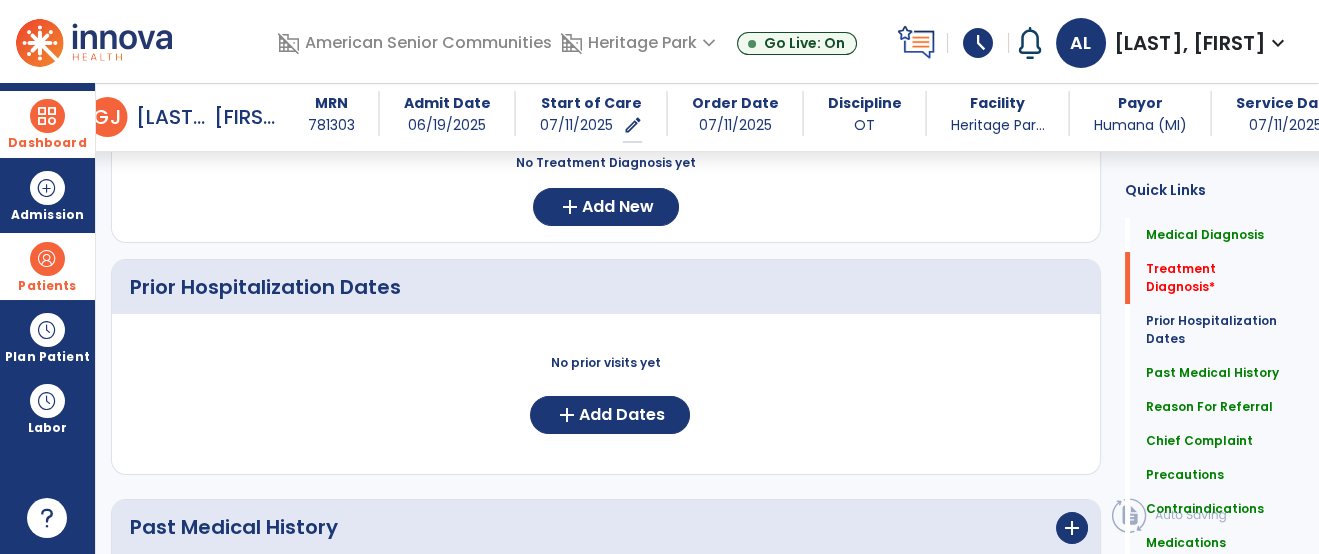 scroll, scrollTop: 413, scrollLeft: 0, axis: vertical 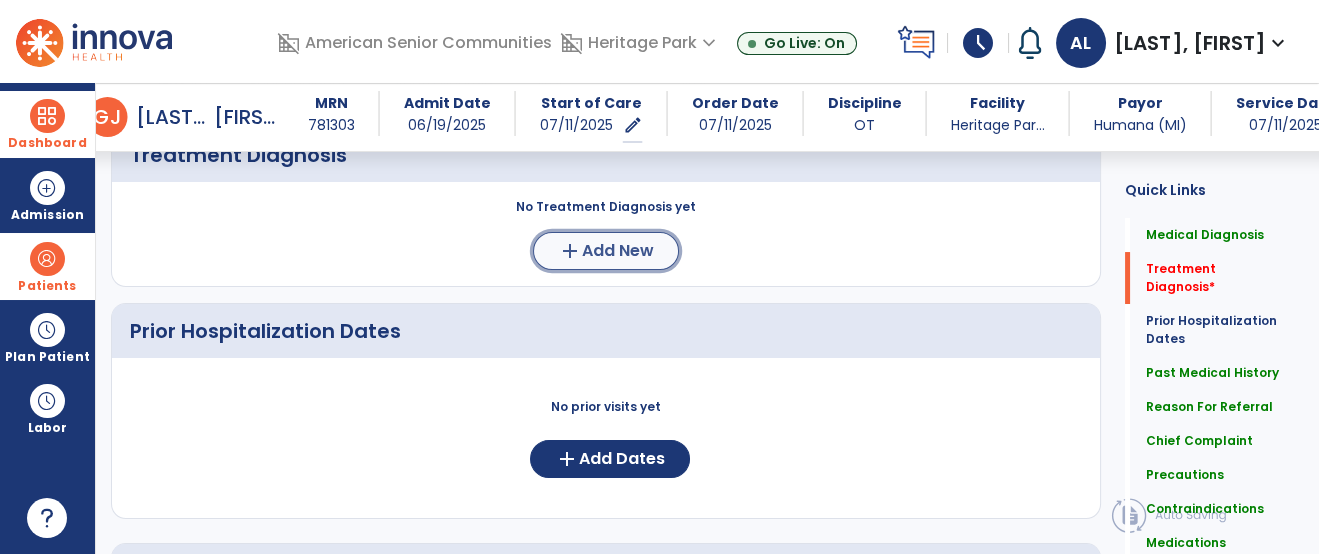 click on "Add New" 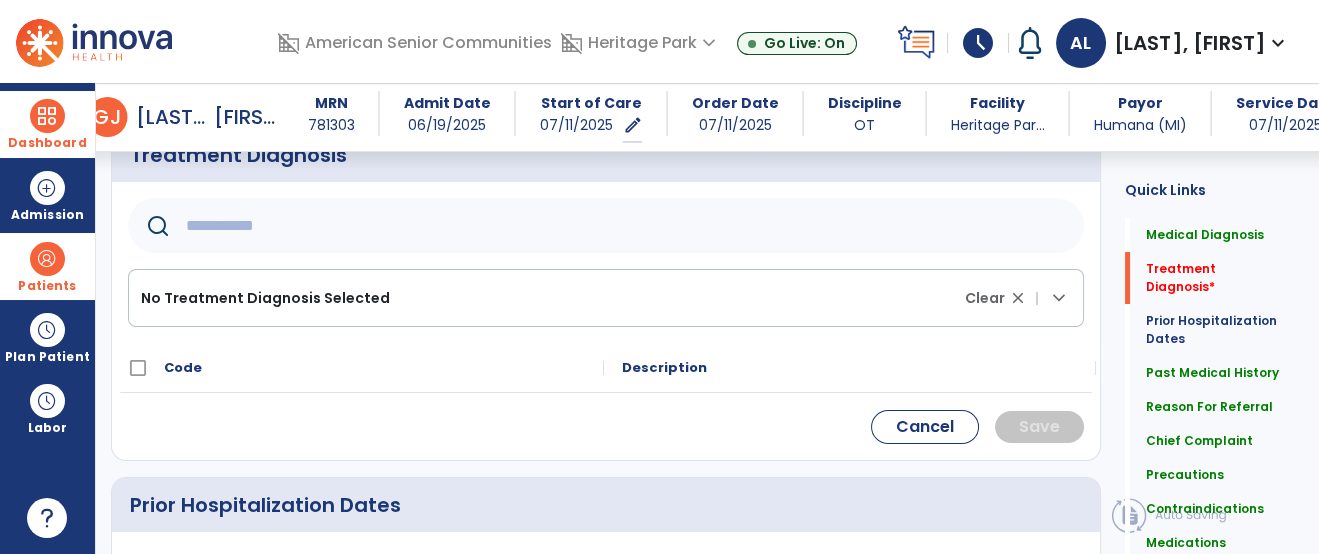 click 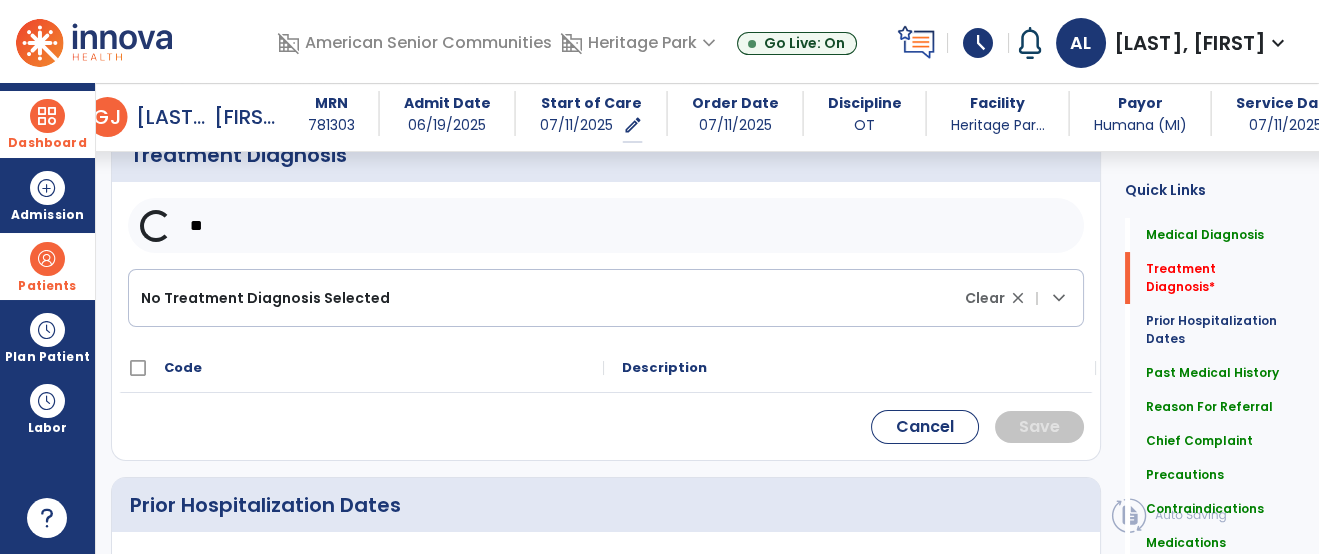 type on "*" 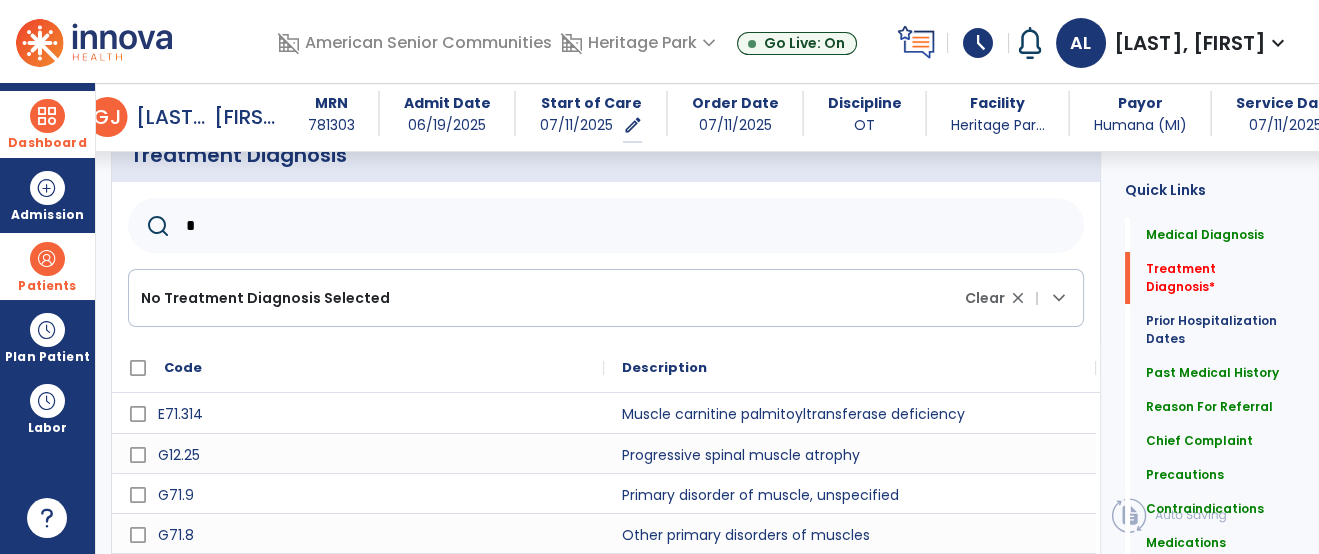 scroll, scrollTop: 485, scrollLeft: 0, axis: vertical 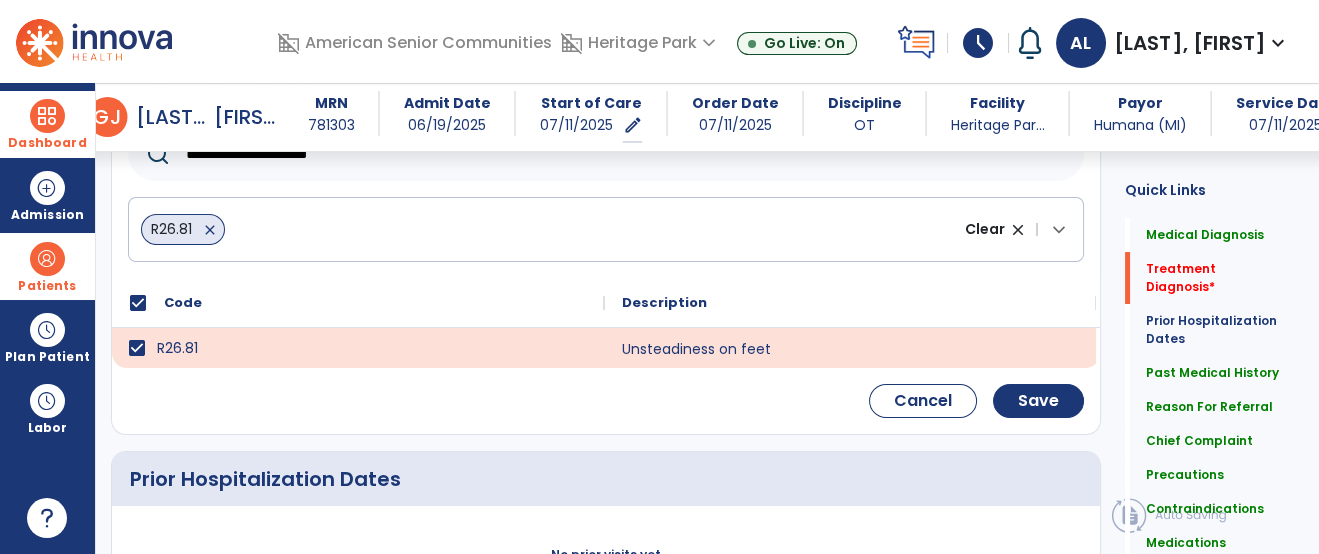 click on "**********" 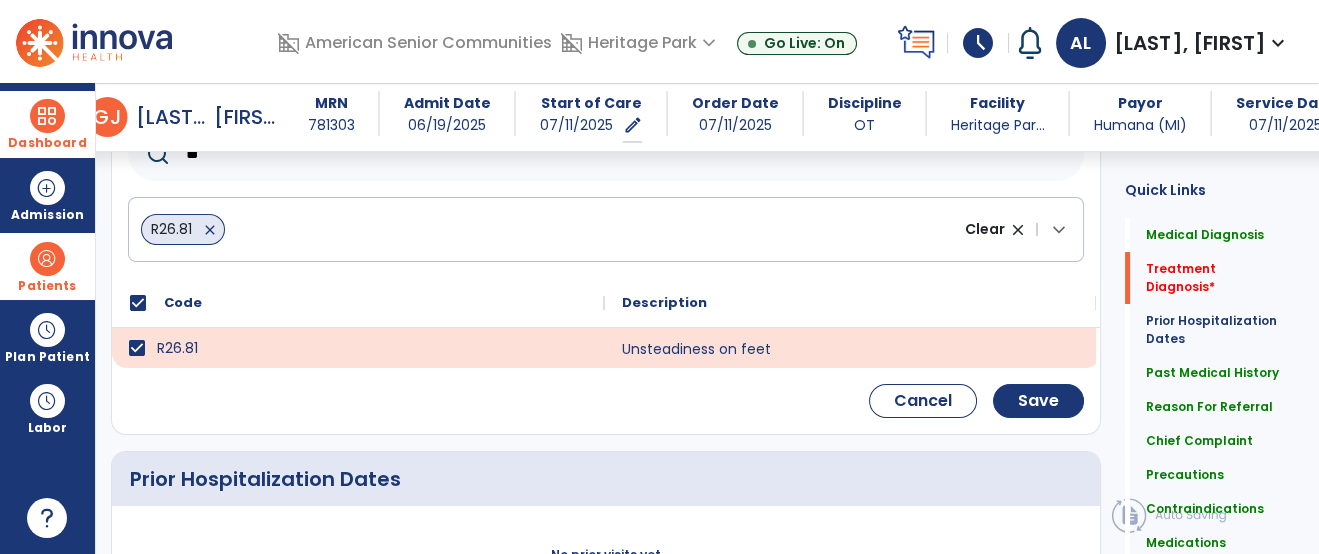 type on "*" 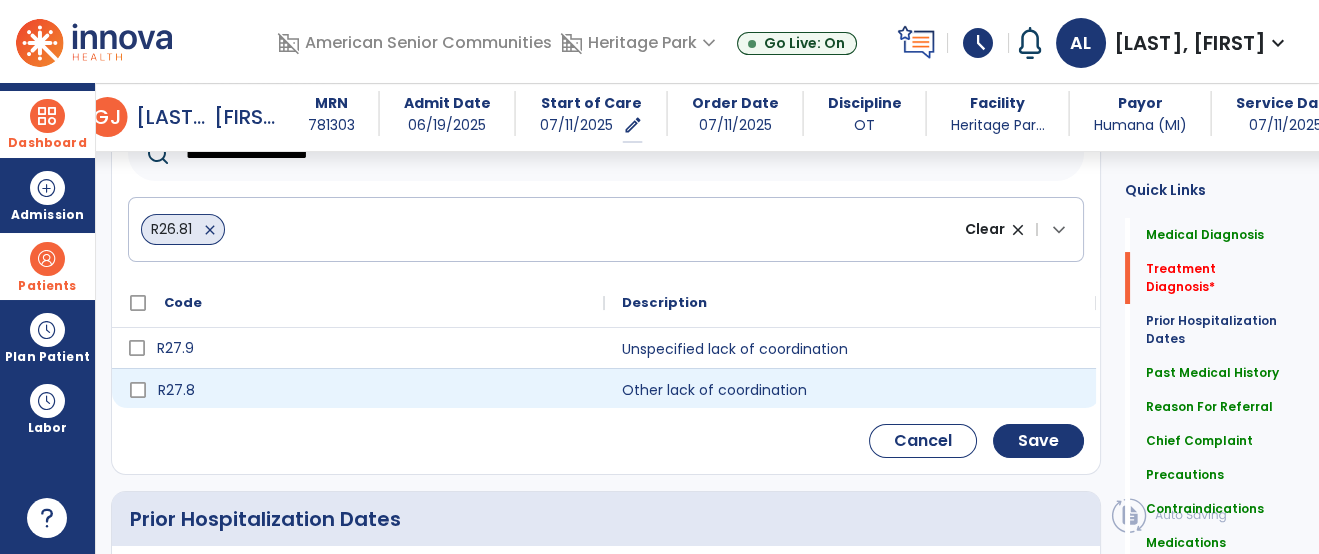 type on "**********" 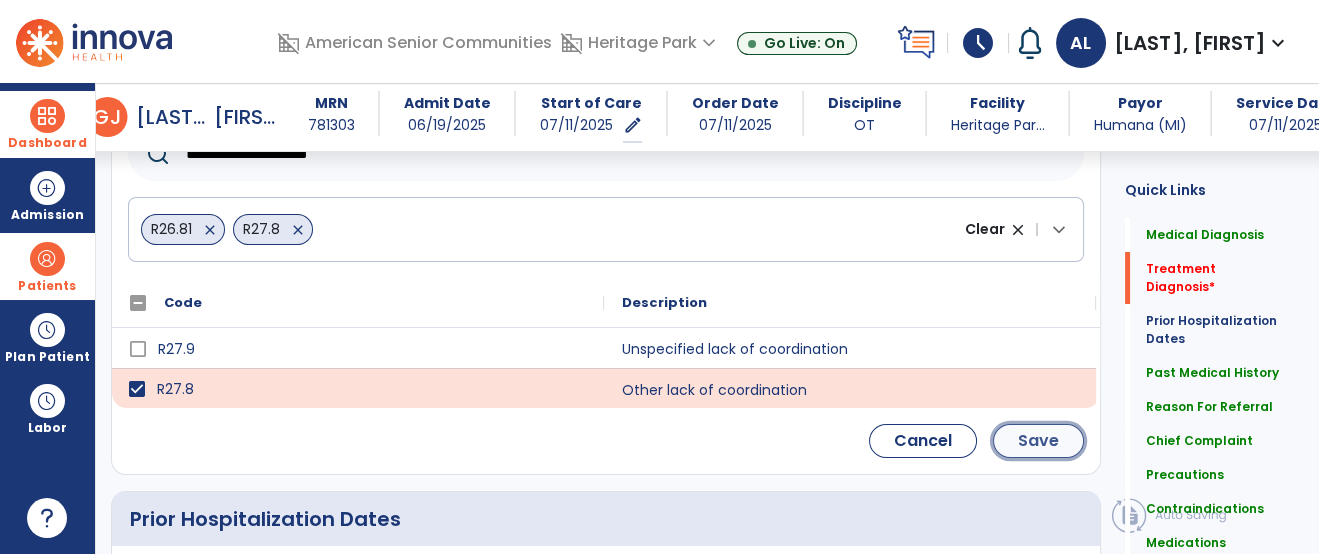 click on "Save" 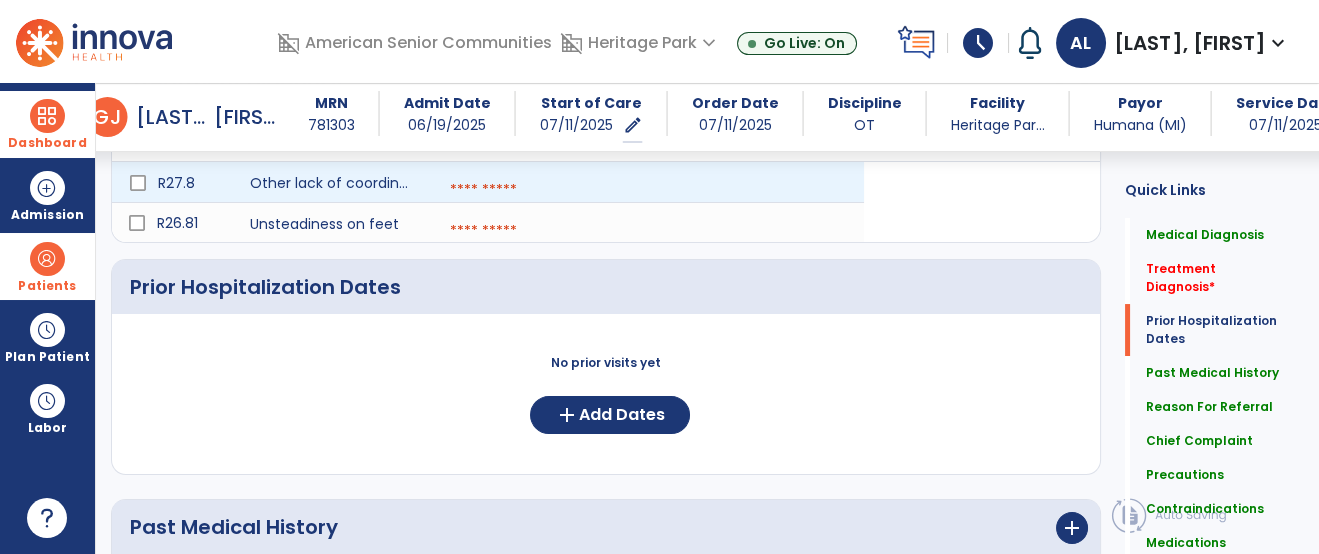 click at bounding box center [648, 190] 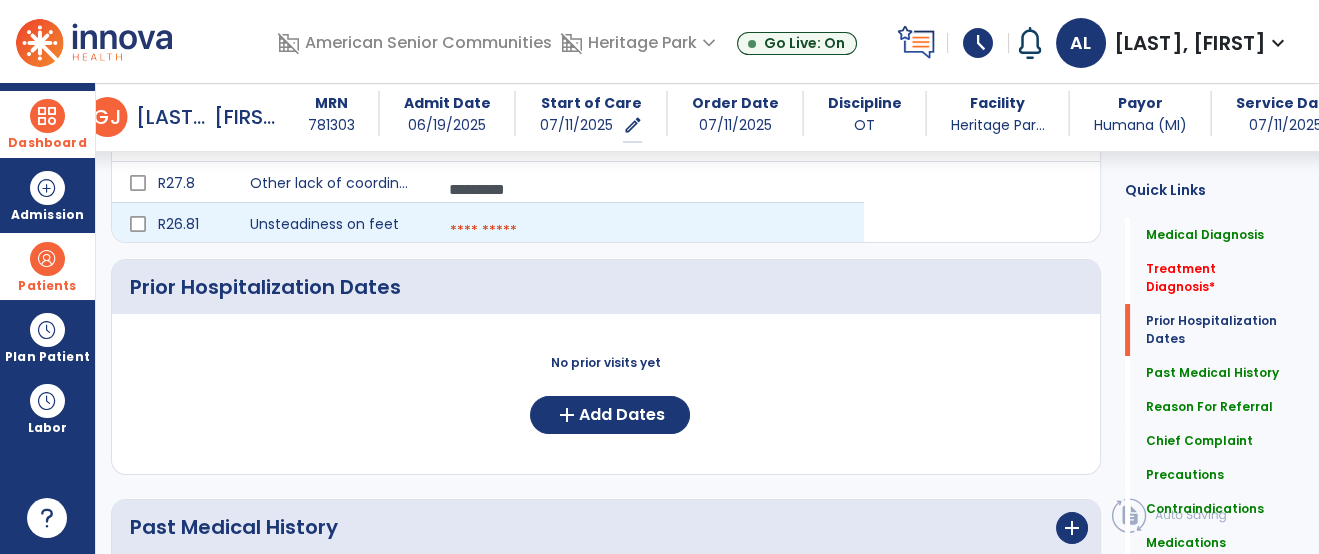 click at bounding box center (648, 231) 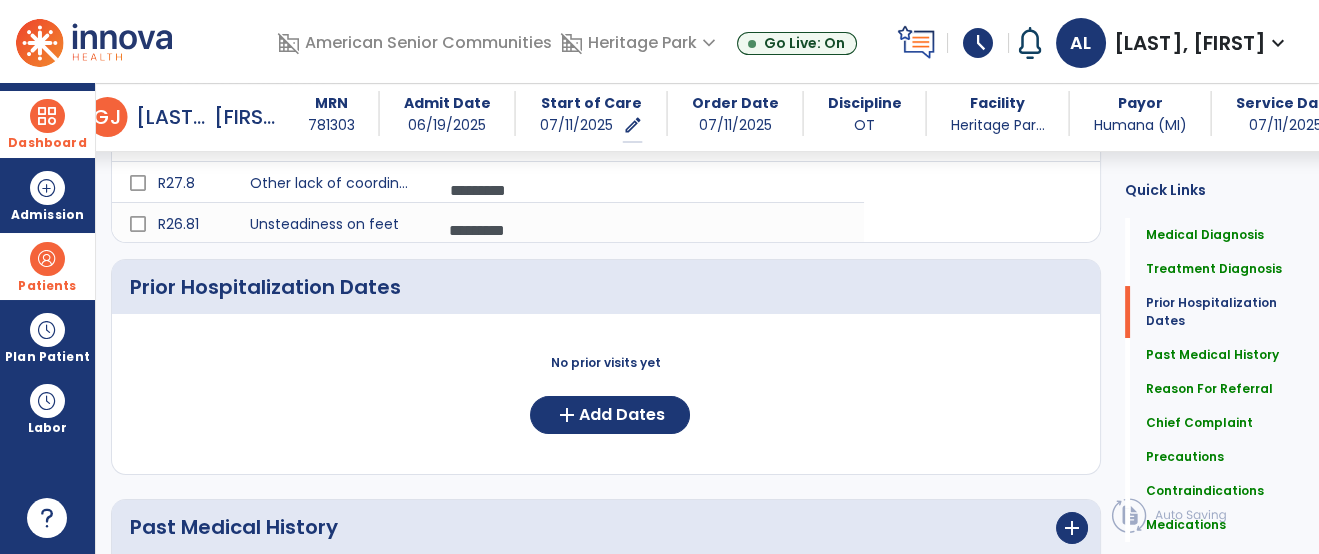 click on "Quick Links  Medical Diagnosis   Medical Diagnosis   Treatment Diagnosis   Treatment Diagnosis   Prior Hospitalization Dates   Prior Hospitalization Dates   Past Medical History   Past Medical History   Reason For Referral   Reason For Referral   Chief Complaint   Chief Complaint   Precautions   Precautions   Contraindications   Contraindications   Medications   Medications" 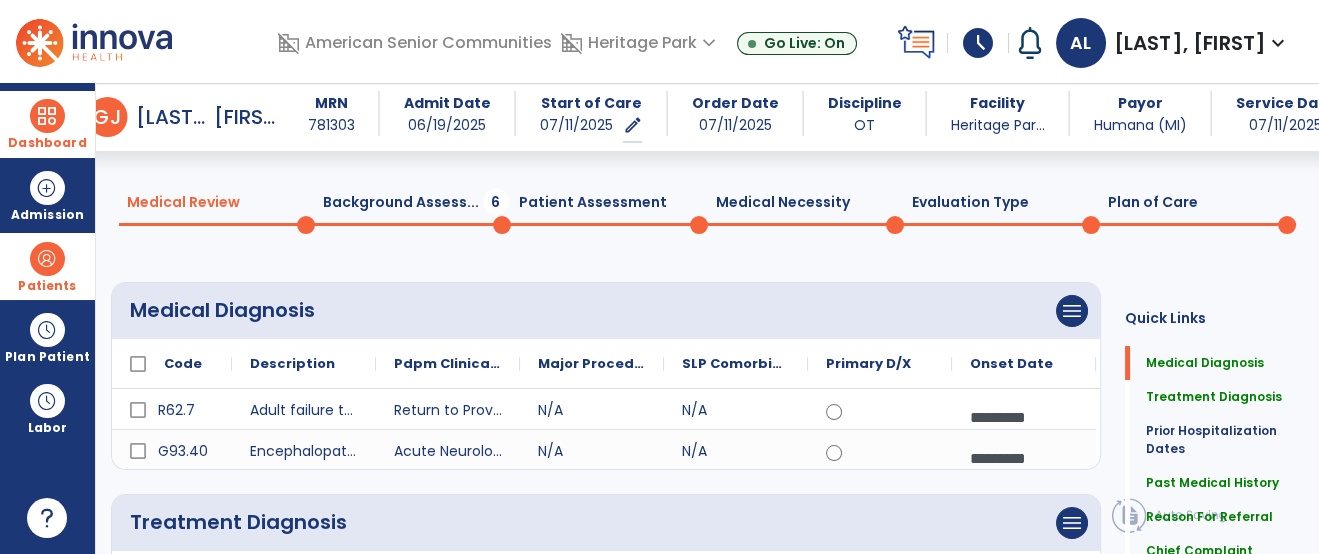 scroll, scrollTop: 0, scrollLeft: 0, axis: both 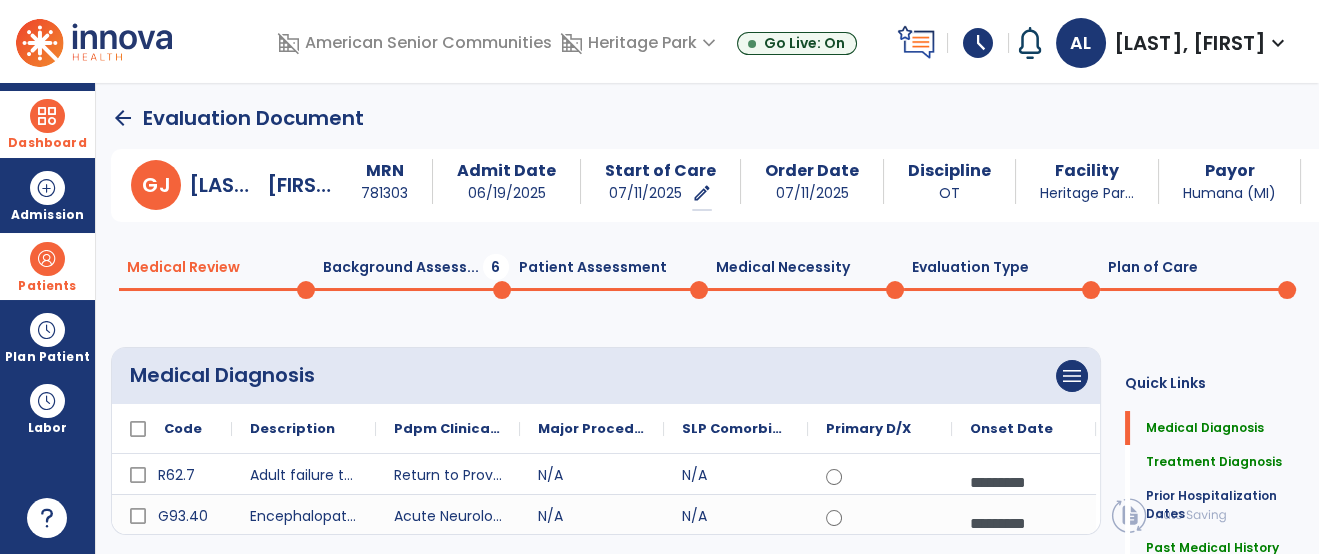 click on "Background Assess...  6" 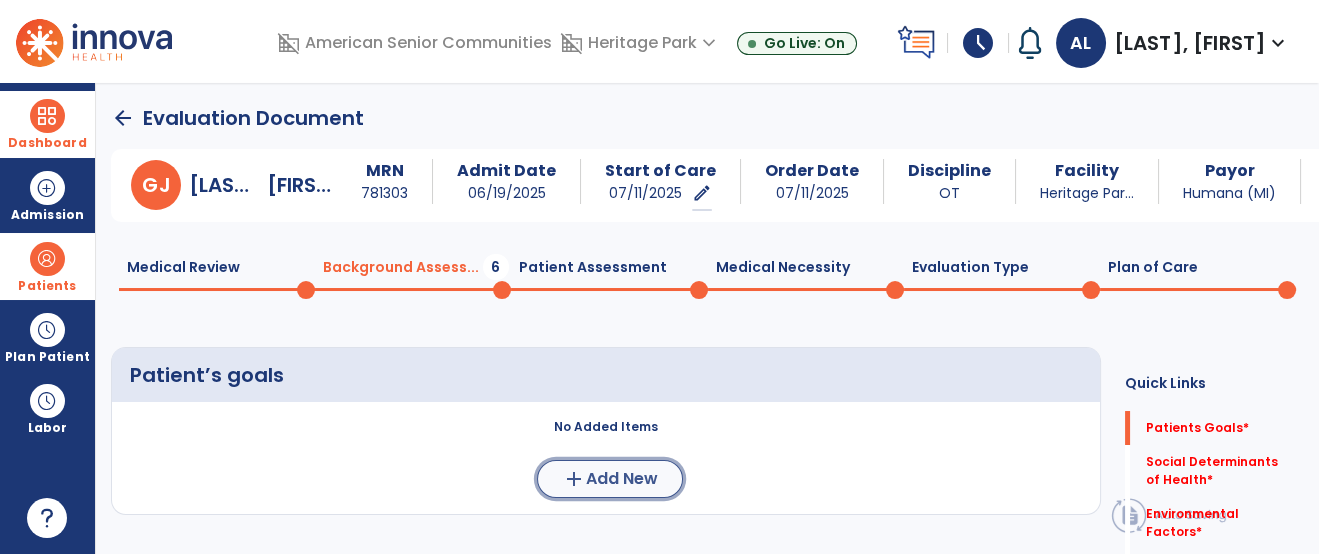 click on "add  Add New" 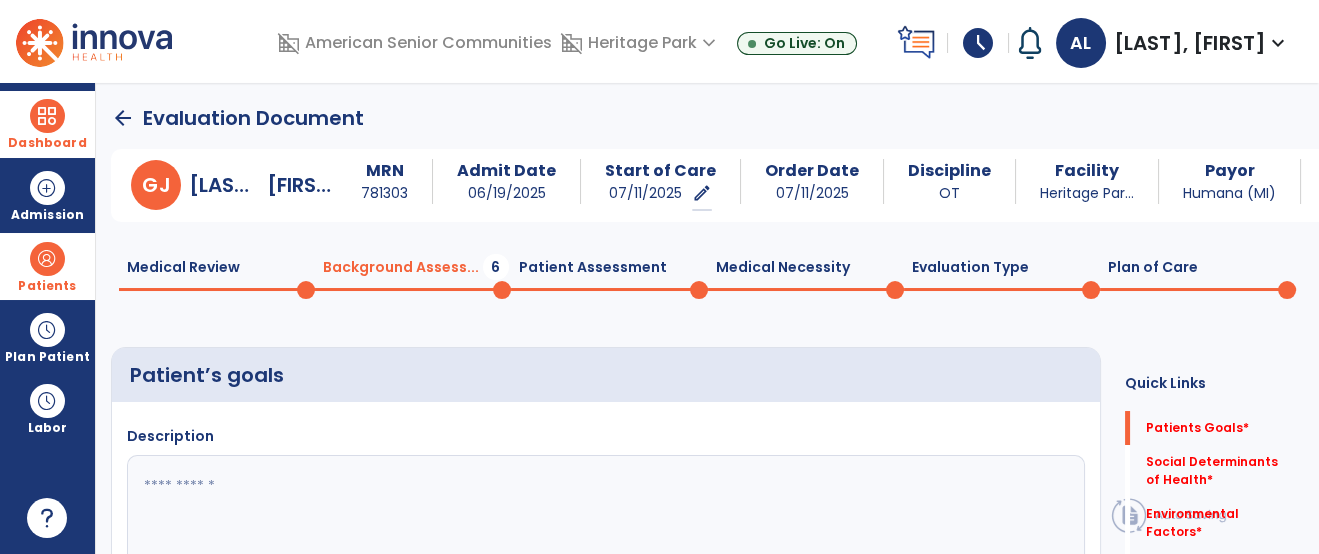 click 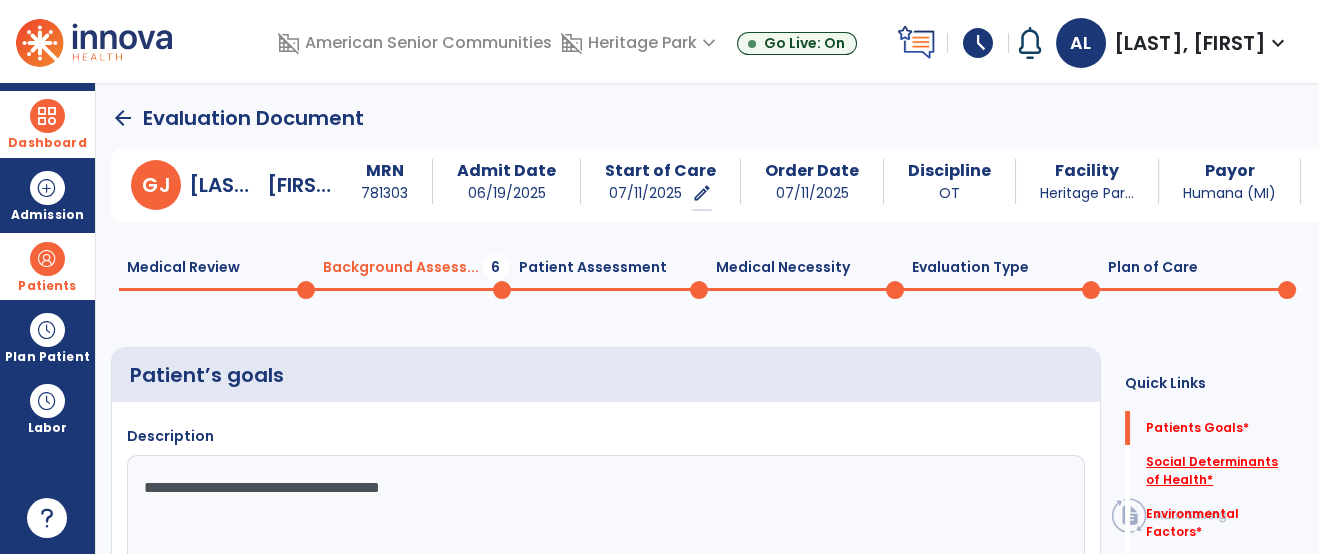 click on "Social Determinants of Health   *" 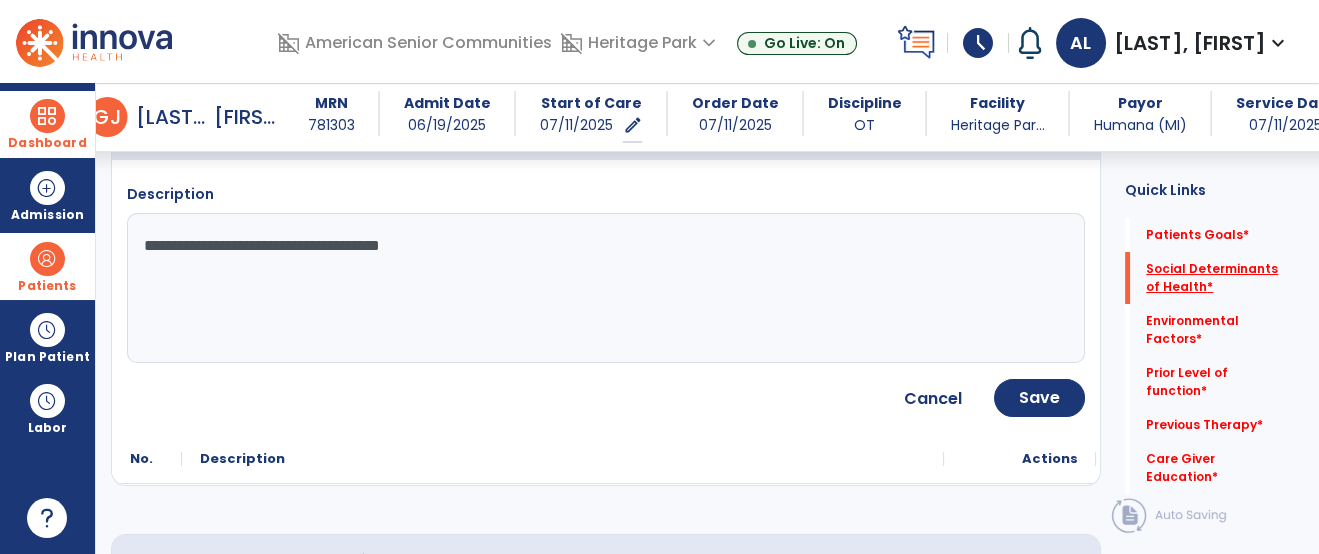 scroll, scrollTop: 222, scrollLeft: 0, axis: vertical 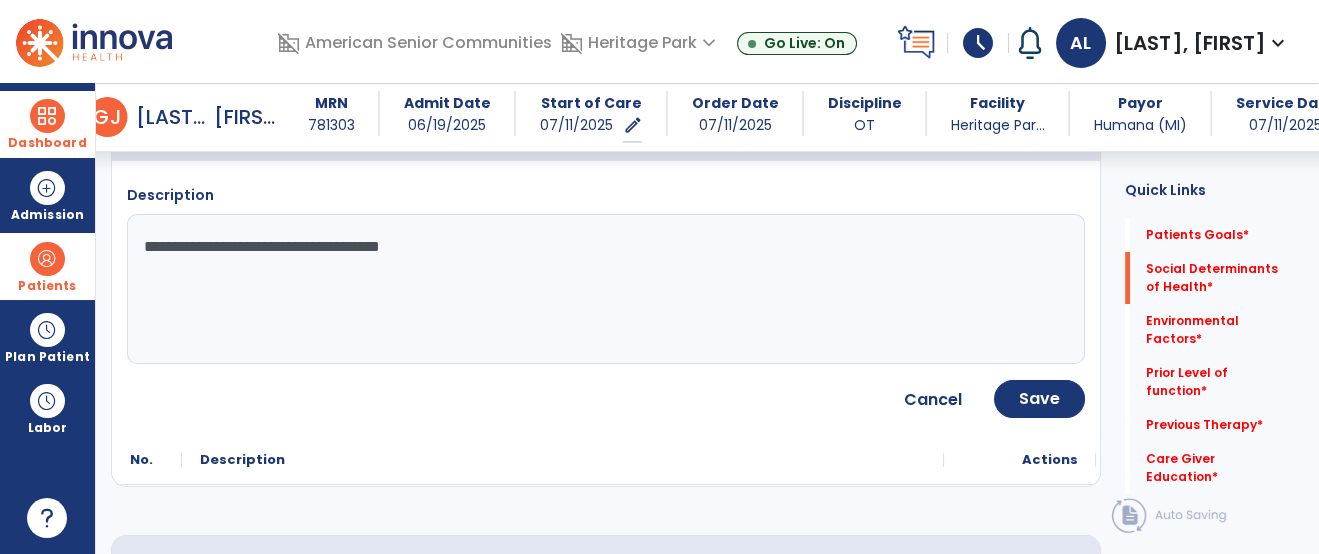 click on "**********" 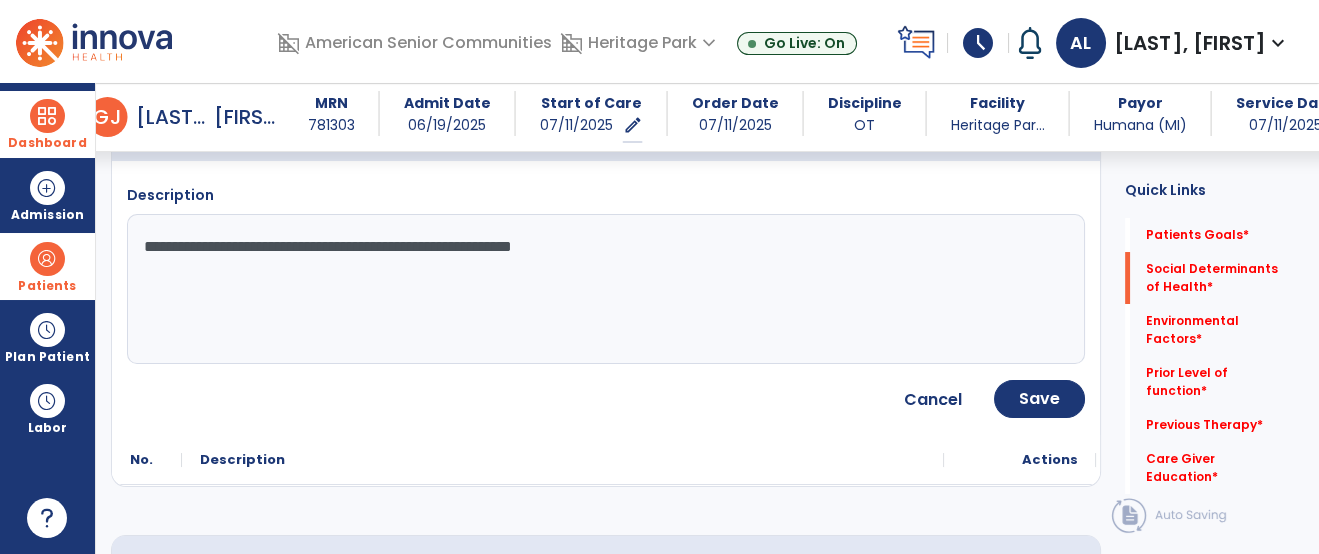 type on "**********" 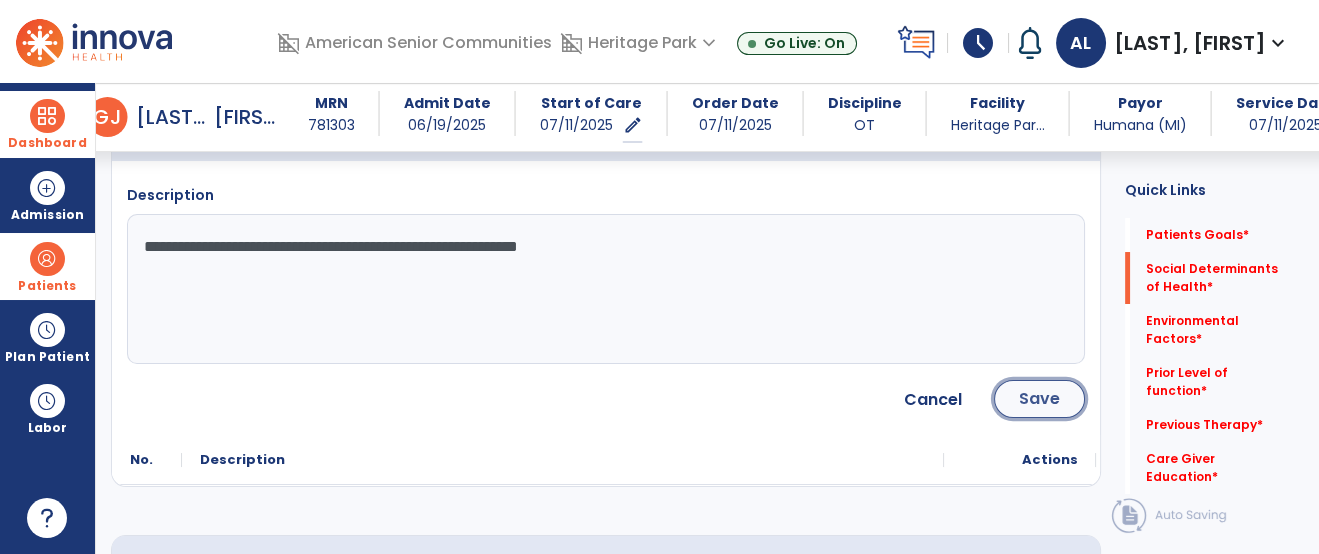 click on "Save" 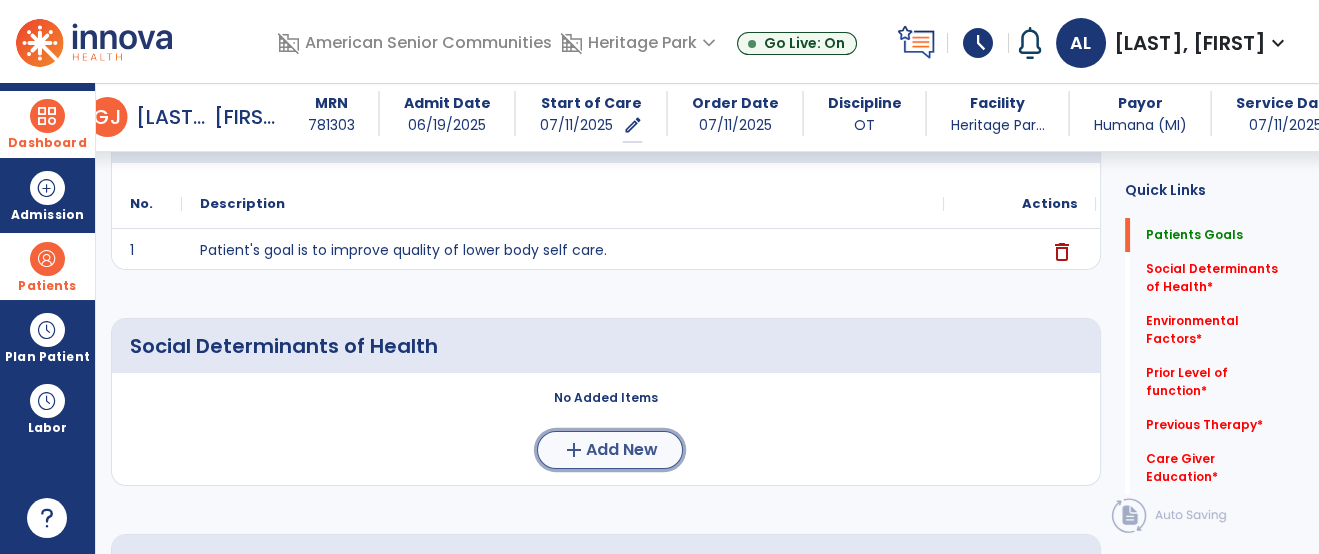 click on "Add New" 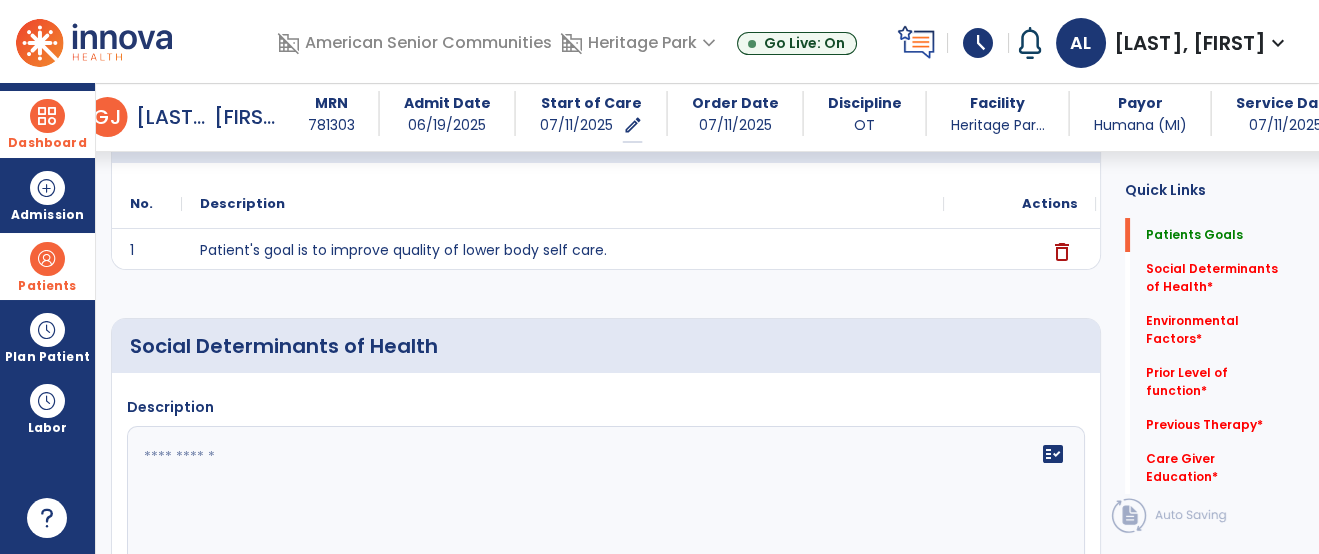 click 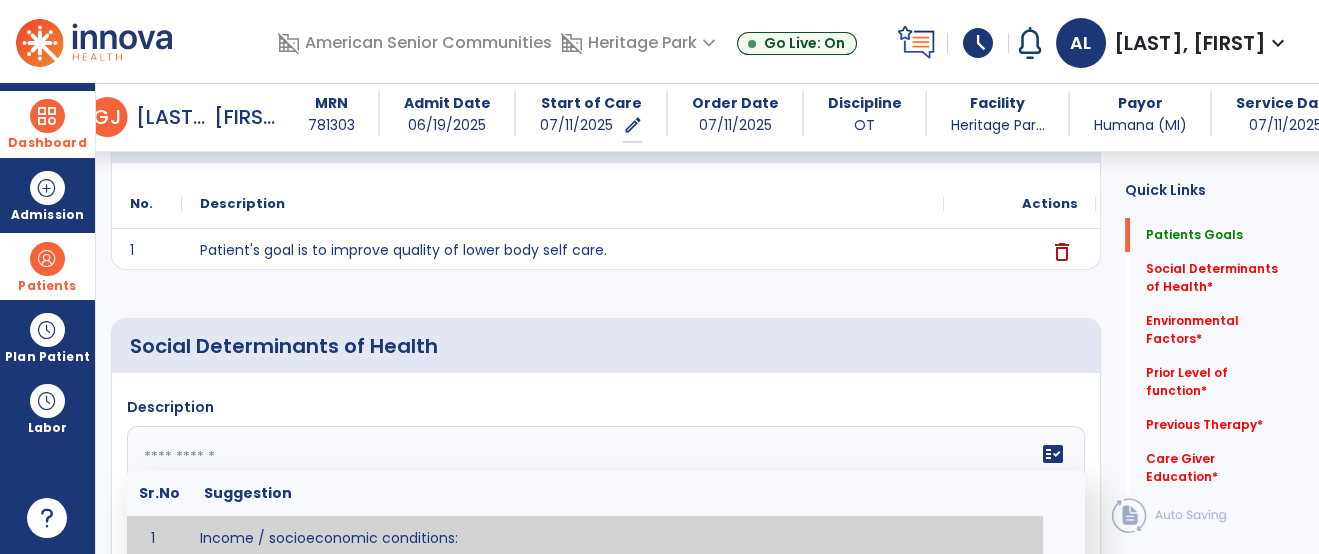 scroll, scrollTop: 229, scrollLeft: 0, axis: vertical 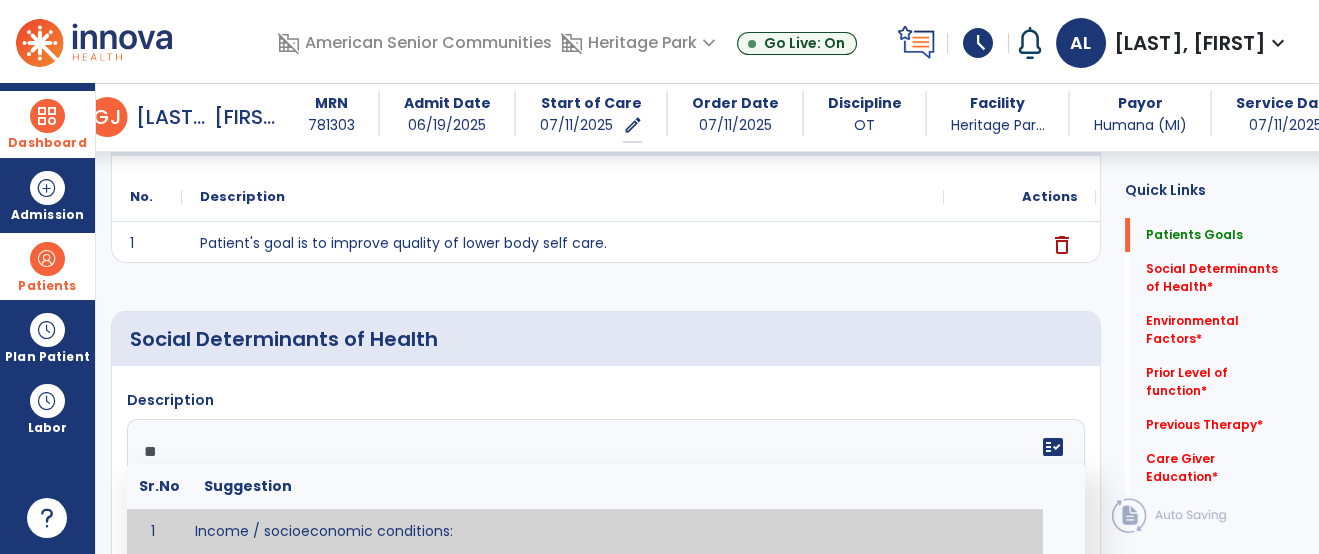 type on "*" 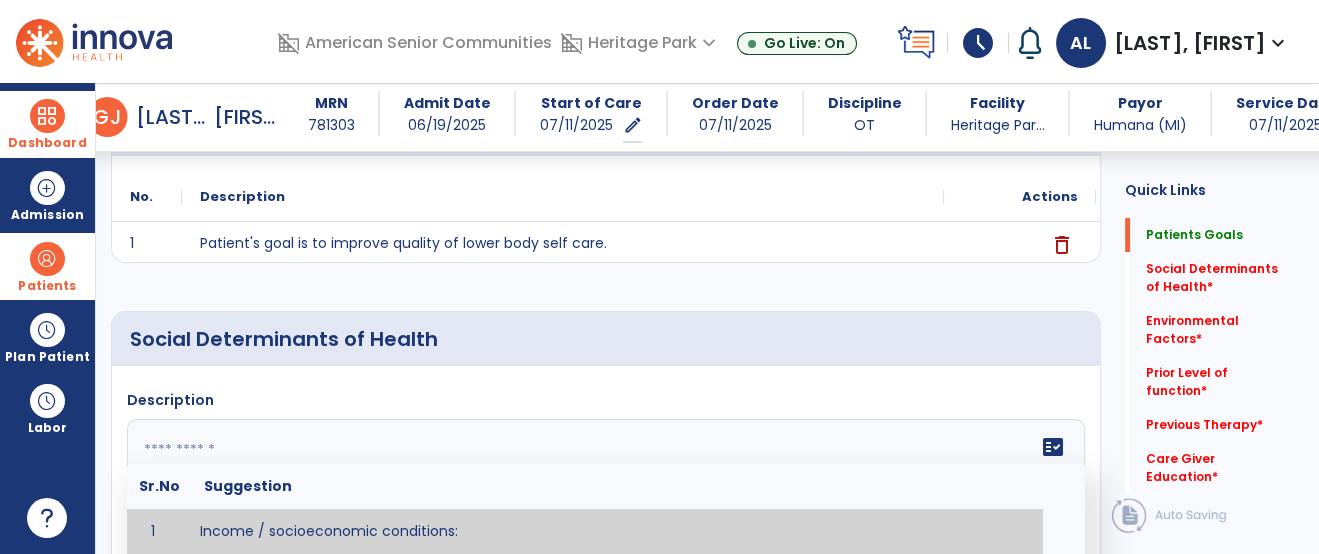 click on "Social Determinants of Health     Description   fact_check  Sr.No Suggestion 1 Income / socioeconomic conditions:  2 Education:  3 Unemployment and job insecurity:  4 Working life conditions:  5 Food insecurity:  6 Housing, basic amenities and the environment:  7 Early childhood development:  8 Social inclusion and non-discrimination: 9 Structural conflict: 10 Access to affordable health services of decent quality: Cancel Save
No.
Description" 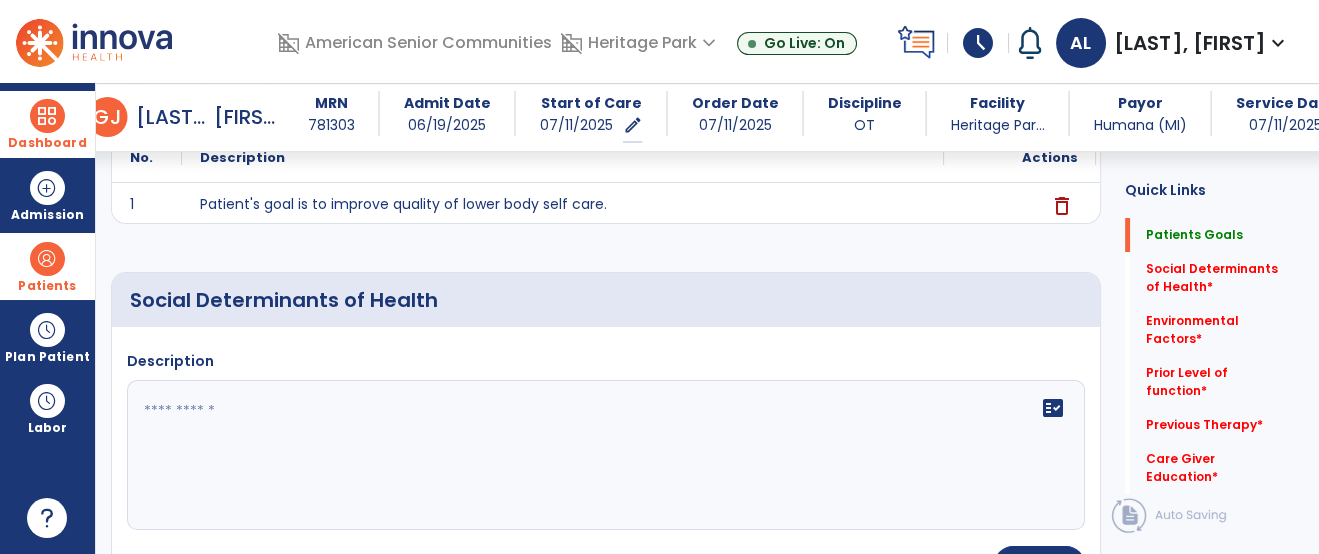 scroll, scrollTop: 274, scrollLeft: 0, axis: vertical 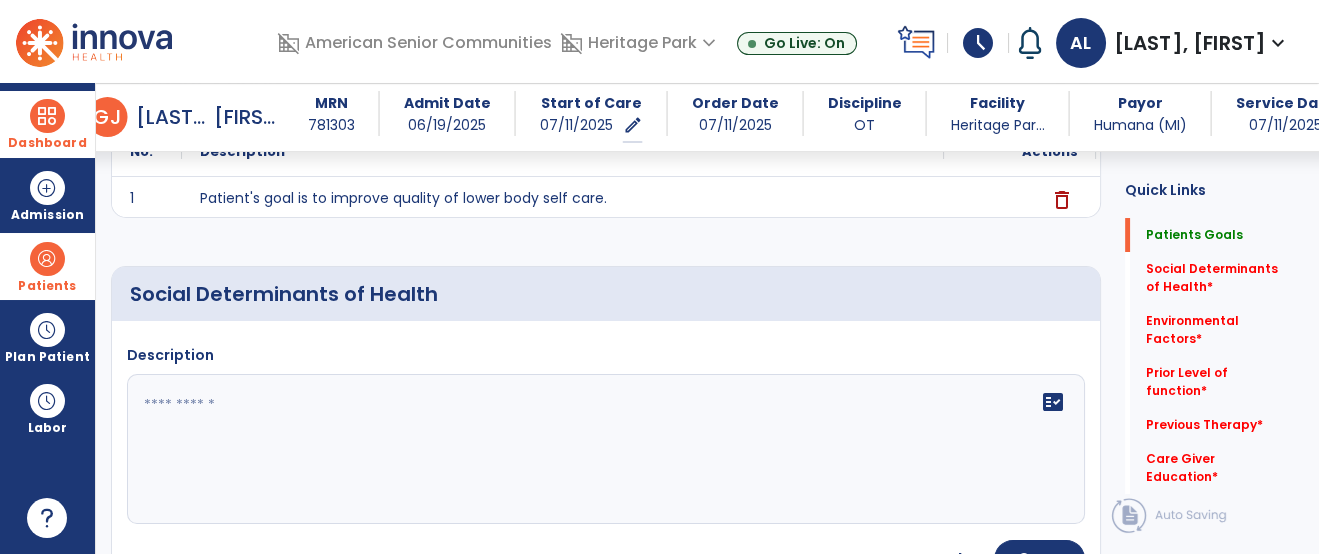 click on "fact_check" 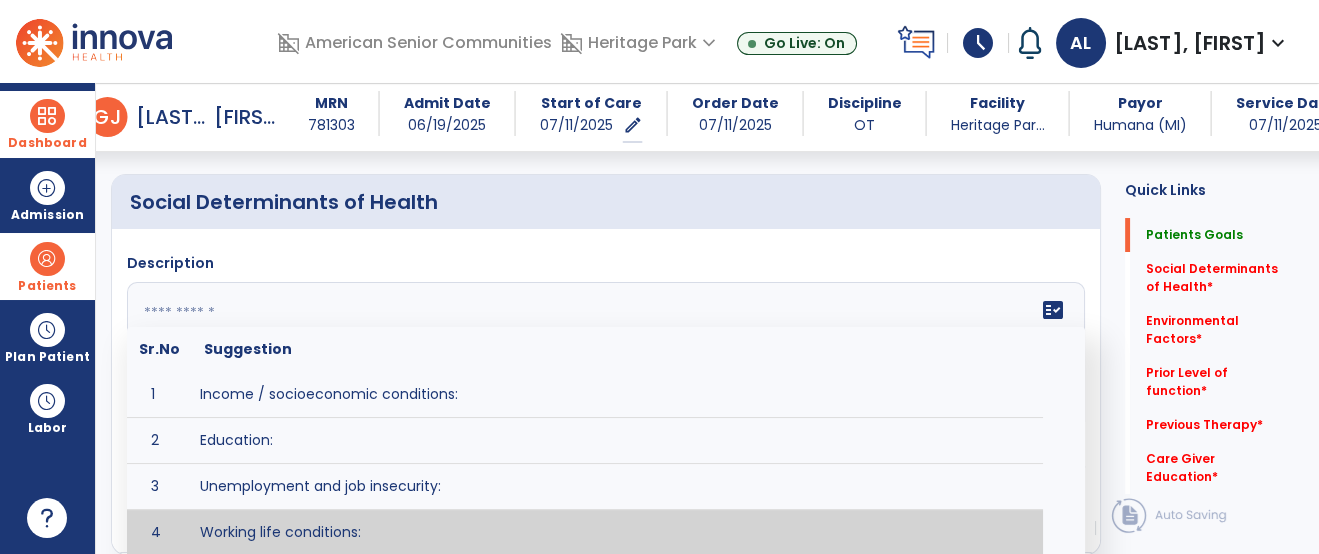 scroll, scrollTop: 413, scrollLeft: 0, axis: vertical 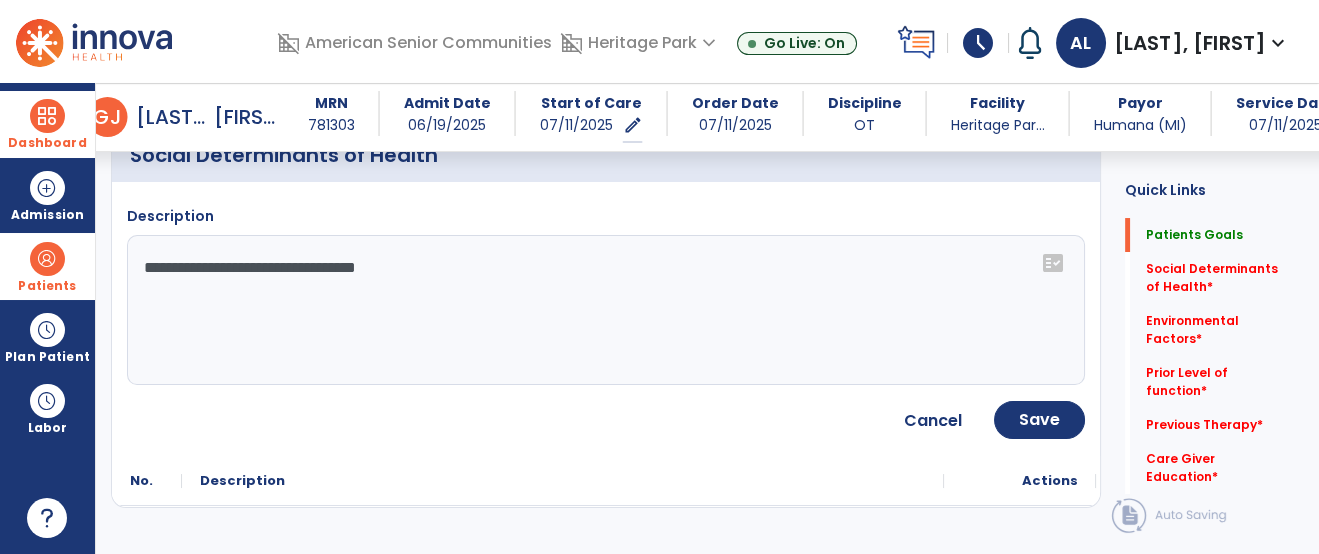 click on "**********" 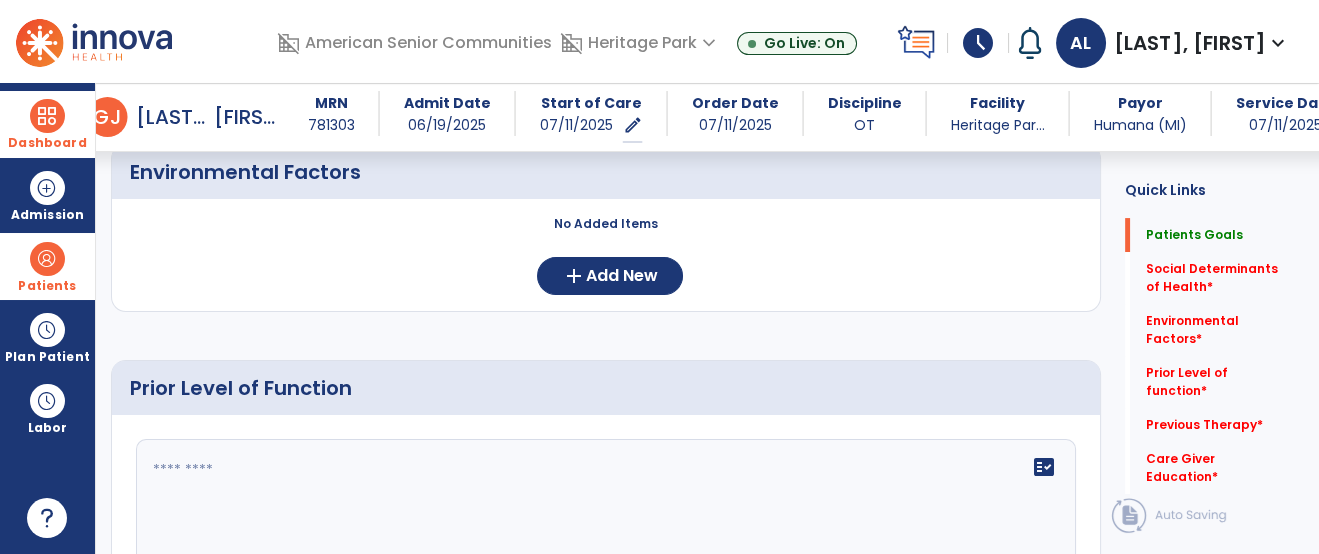 click on "Prior Level of Function" 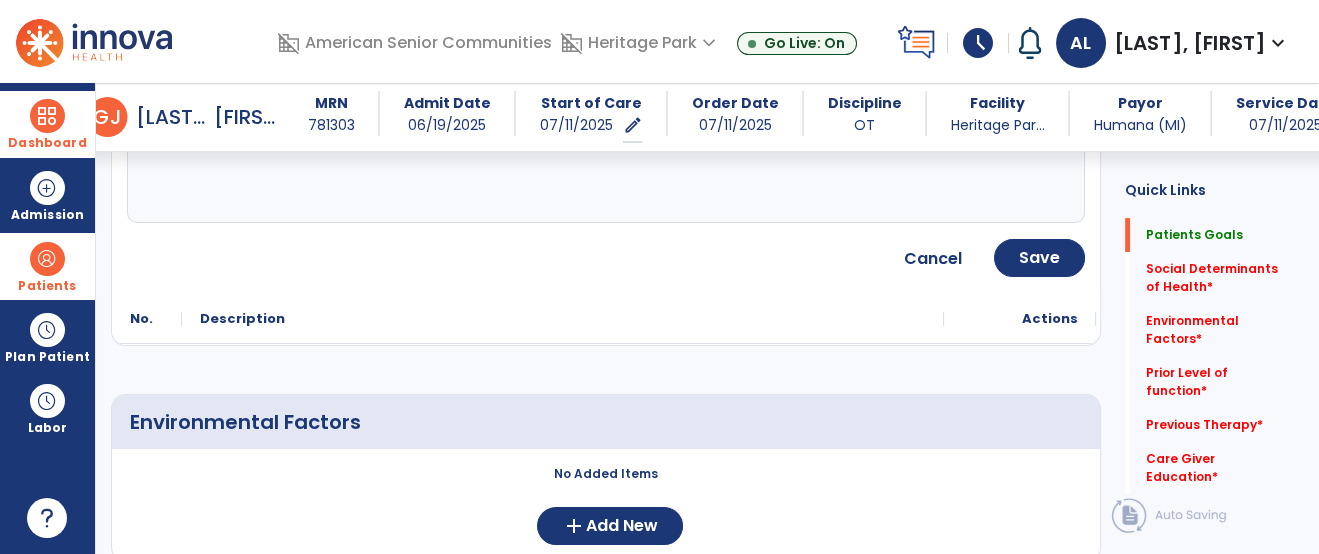 scroll, scrollTop: 470, scrollLeft: 0, axis: vertical 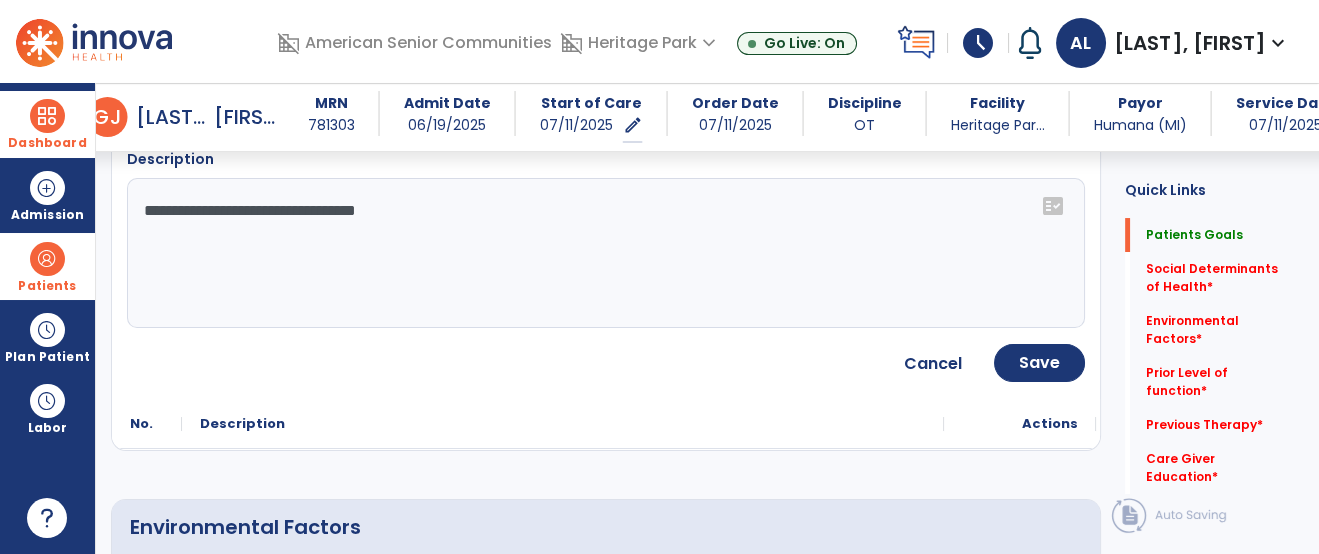 click on "**********" 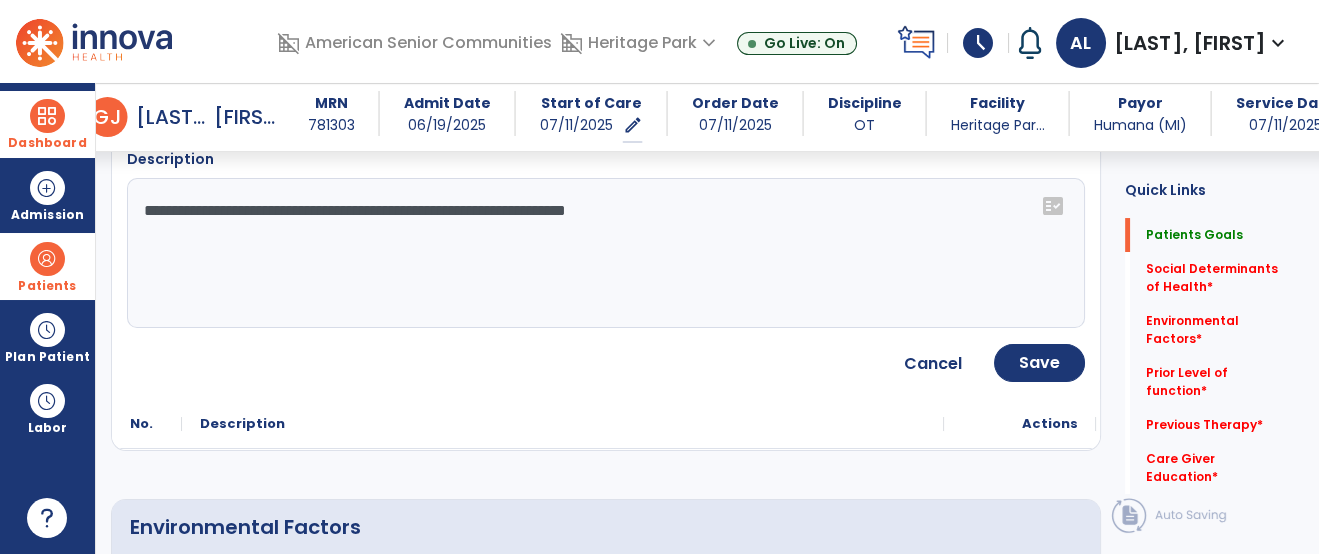type on "**********" 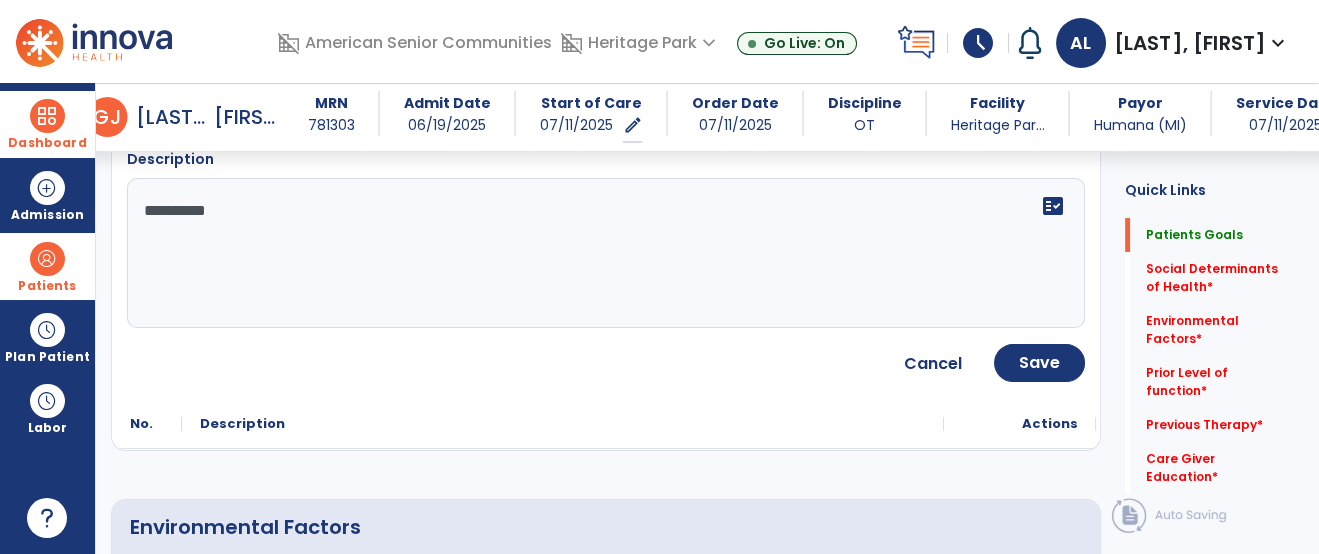 type on "**********" 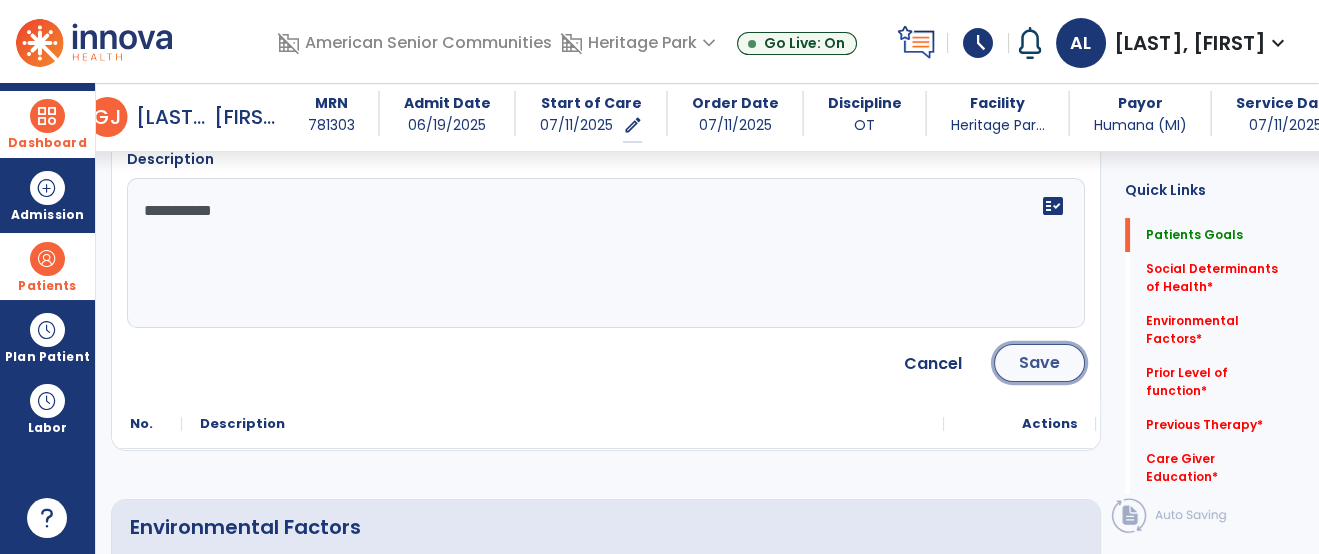click on "Save" 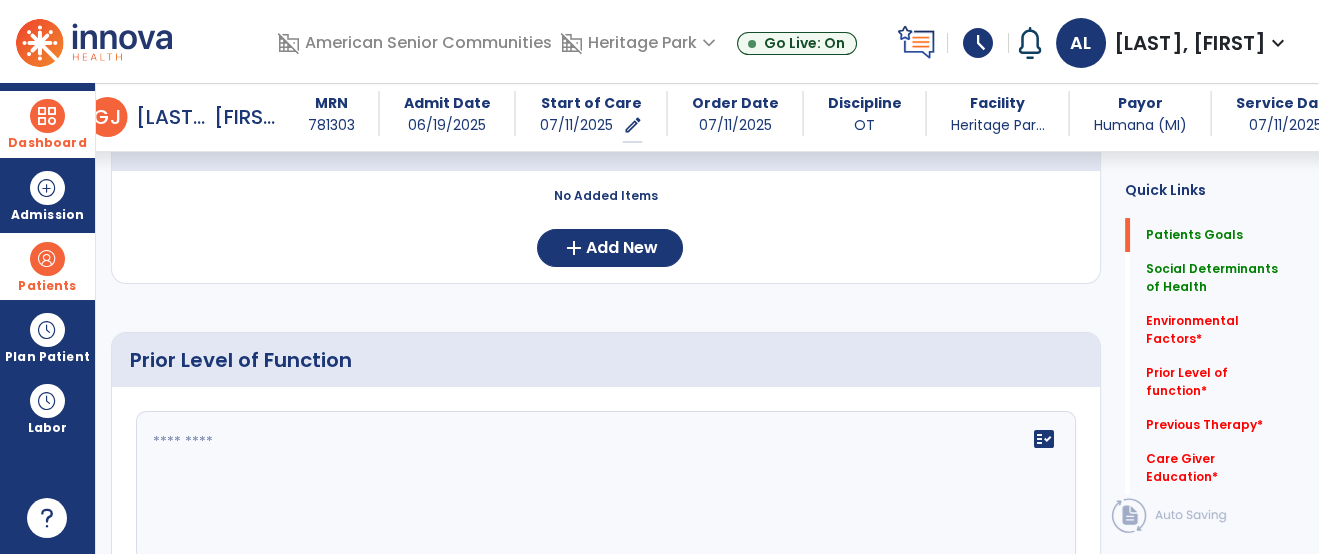 scroll, scrollTop: 647, scrollLeft: 0, axis: vertical 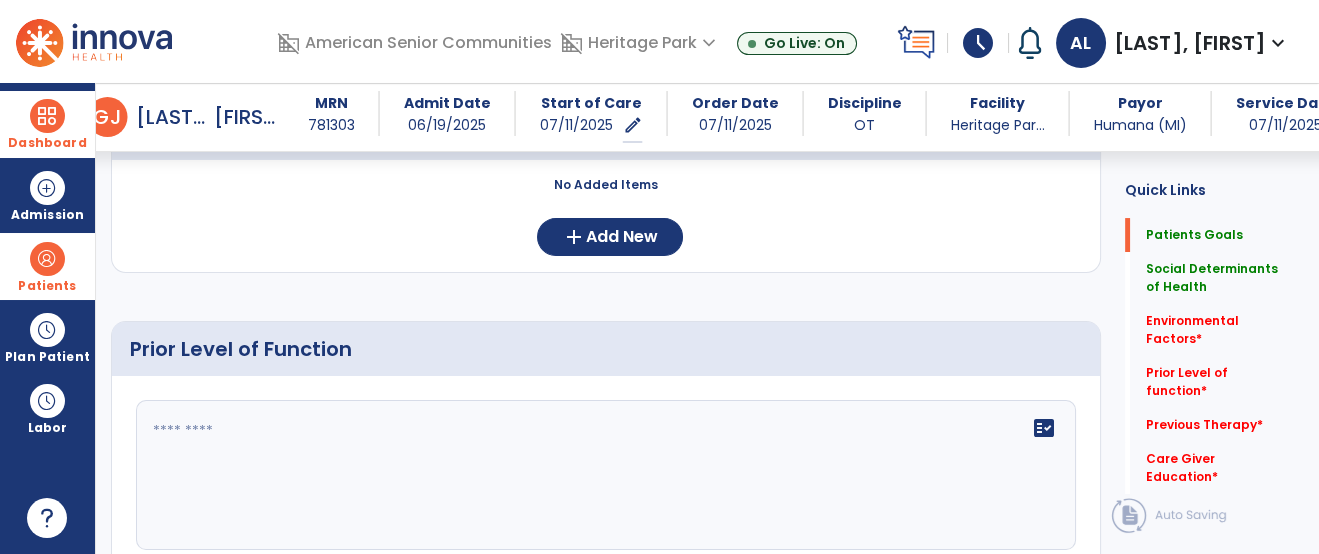 click on "fact_check" 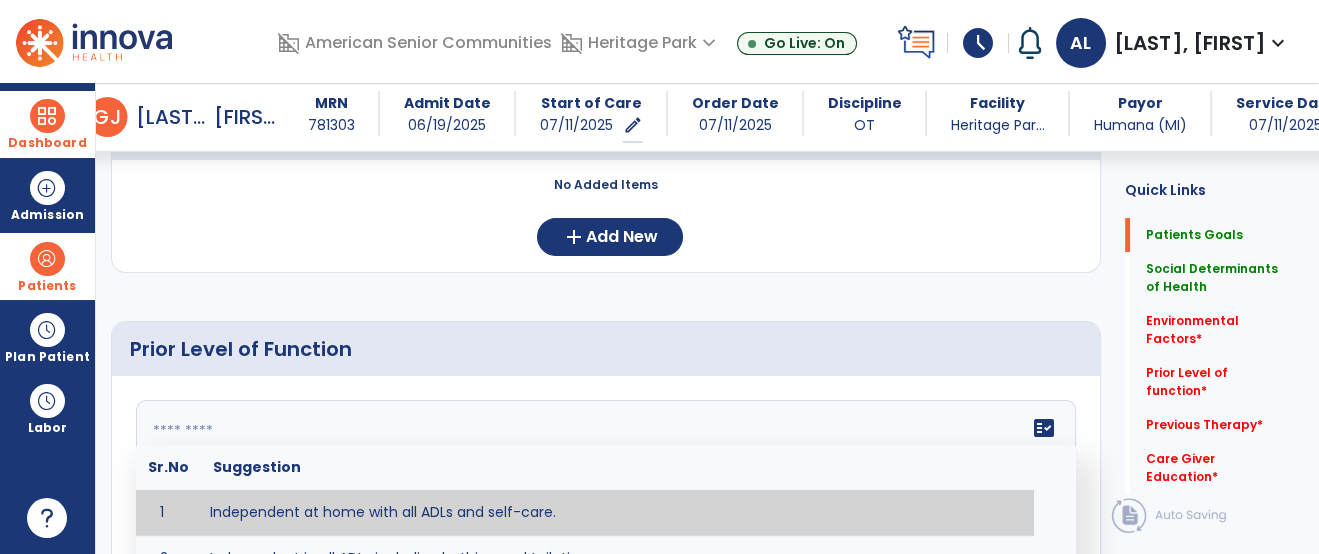 paste on "**********" 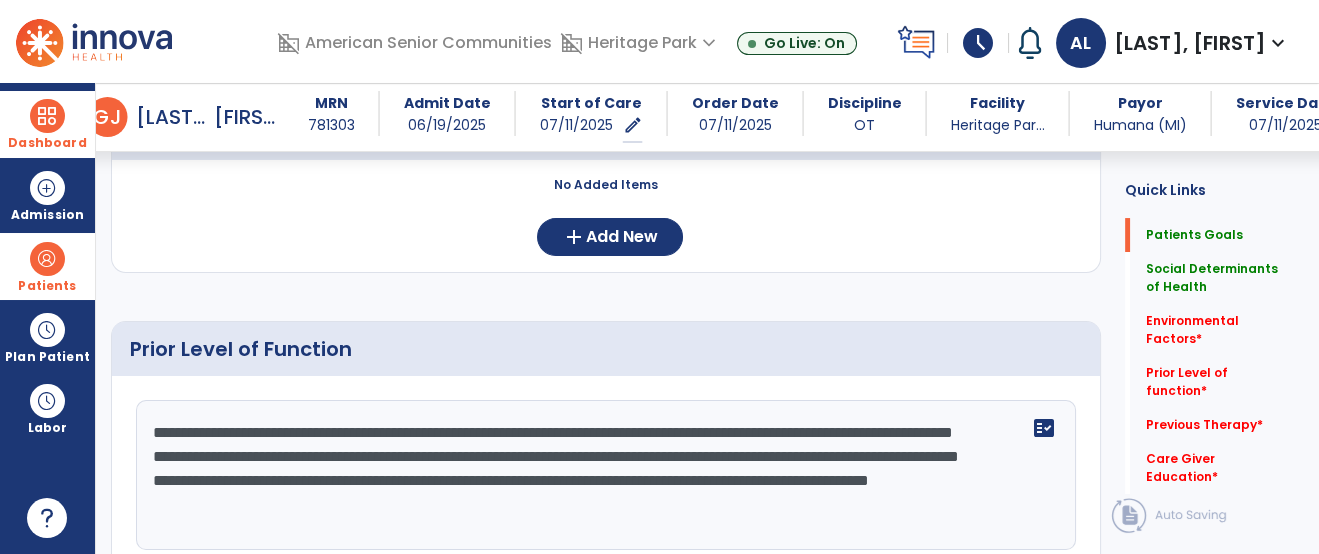 scroll, scrollTop: 15, scrollLeft: 0, axis: vertical 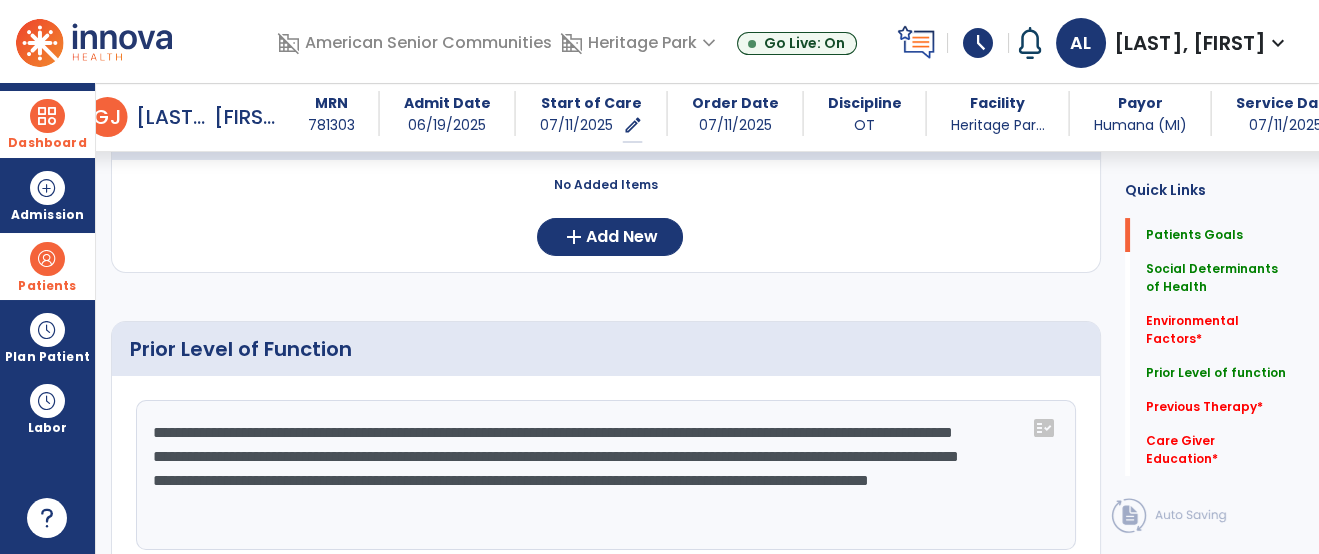 click on "**********" 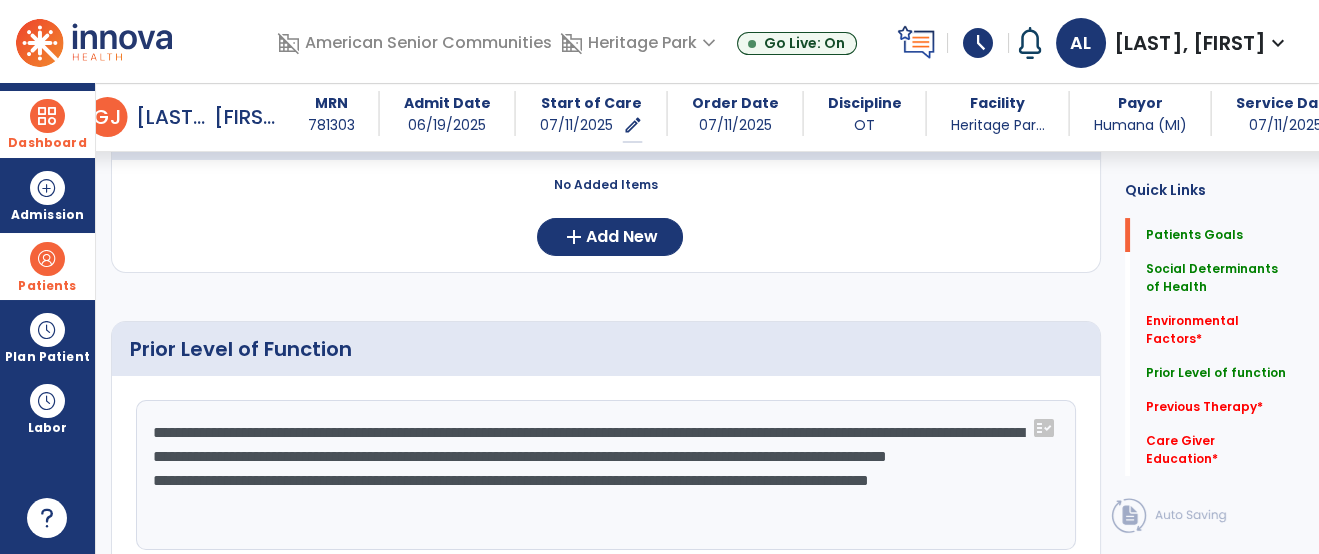 scroll, scrollTop: 0, scrollLeft: 0, axis: both 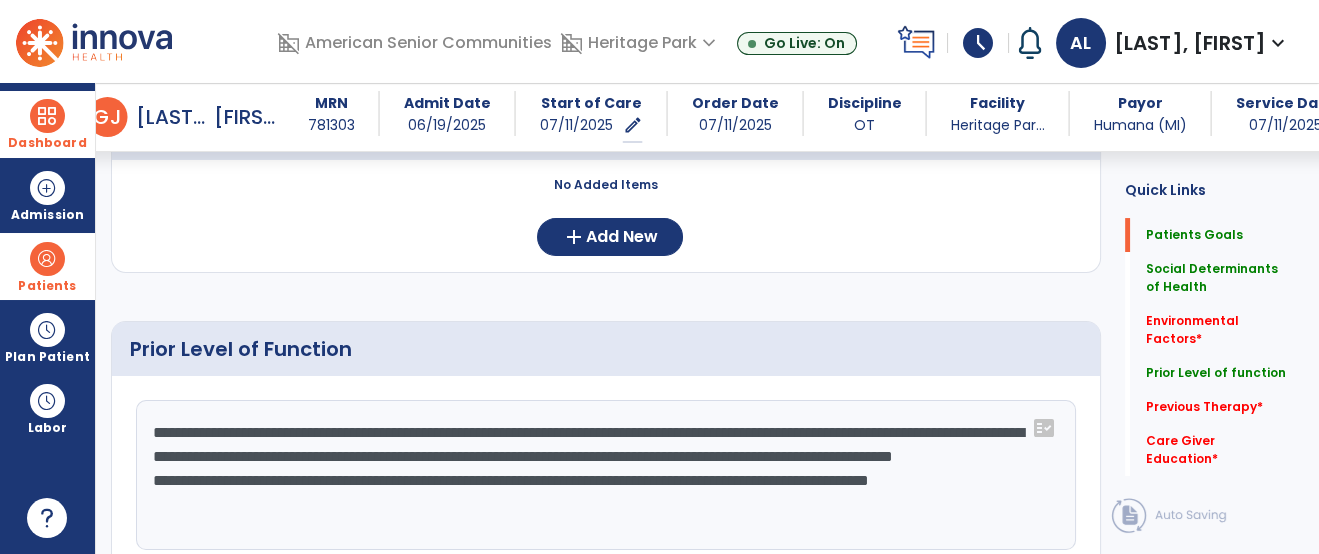 click on "**********" 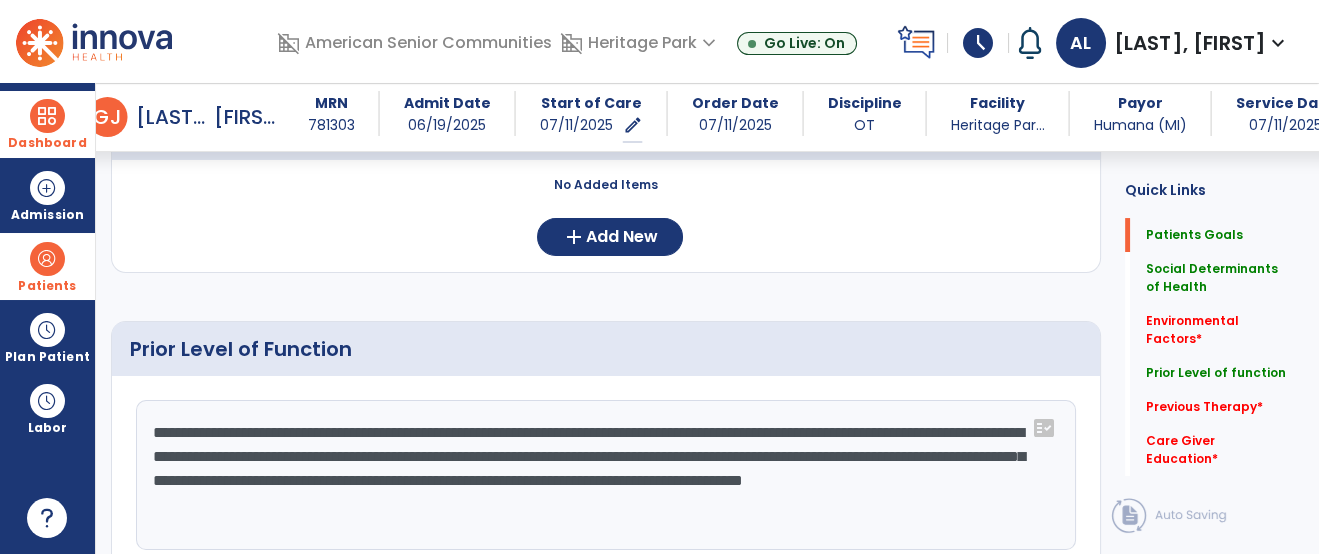 click on "**********" 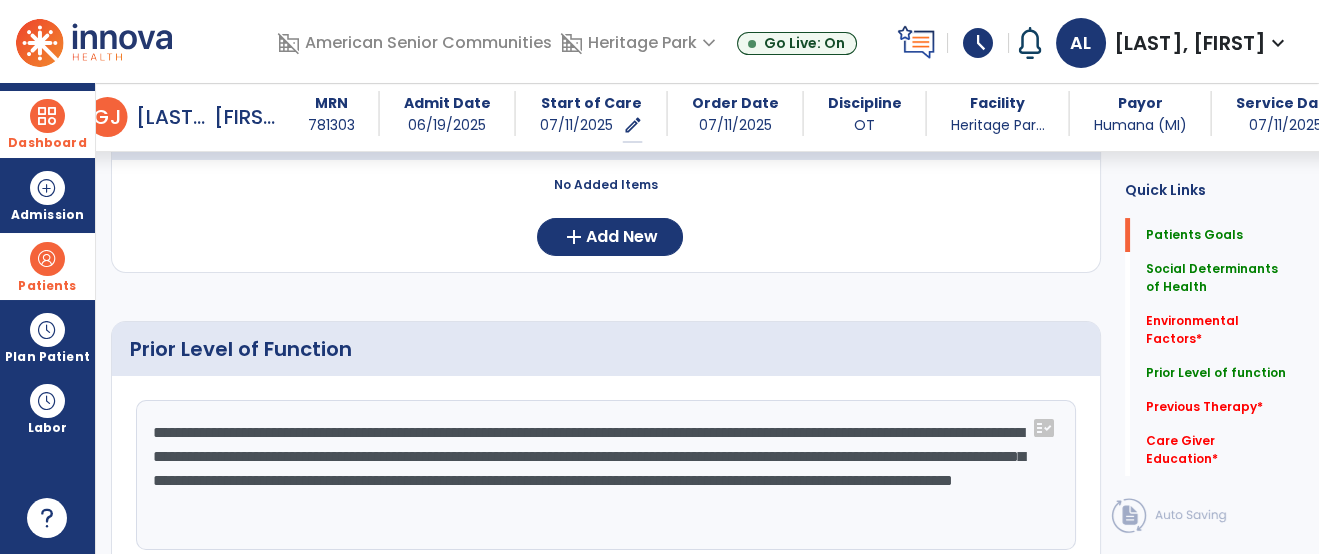 type on "**********" 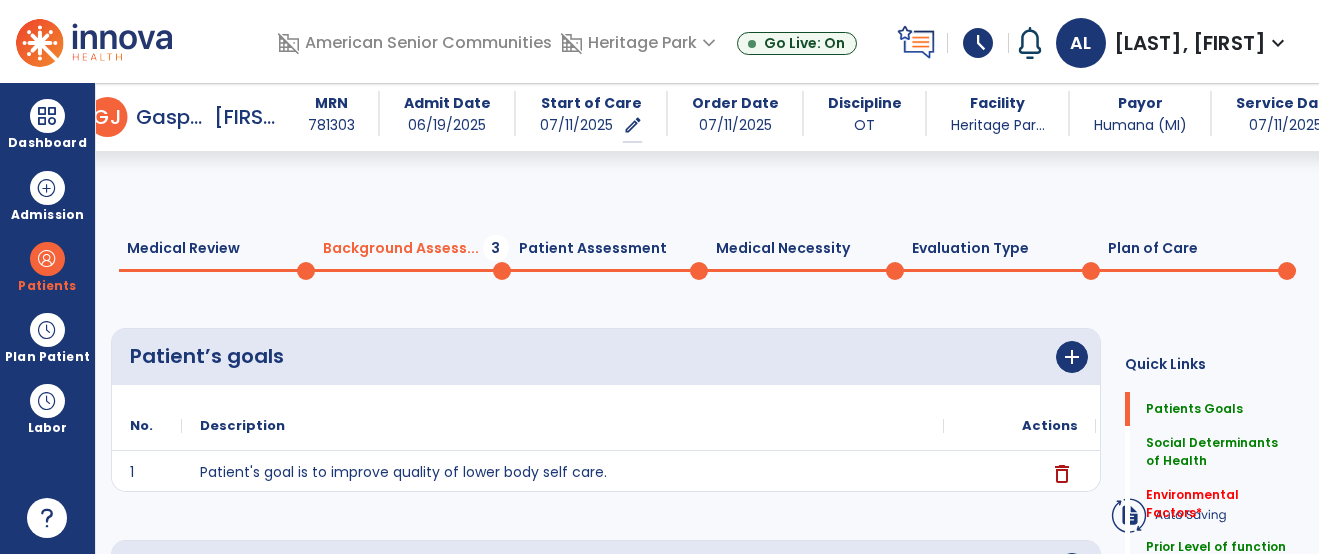 scroll, scrollTop: 0, scrollLeft: 0, axis: both 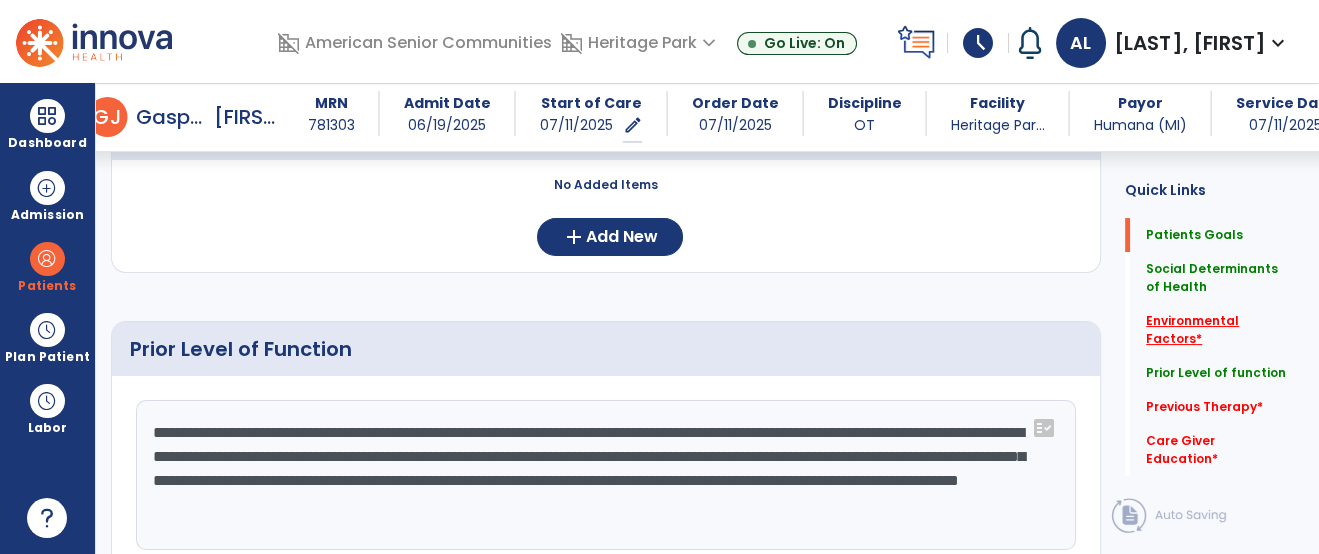 type on "**********" 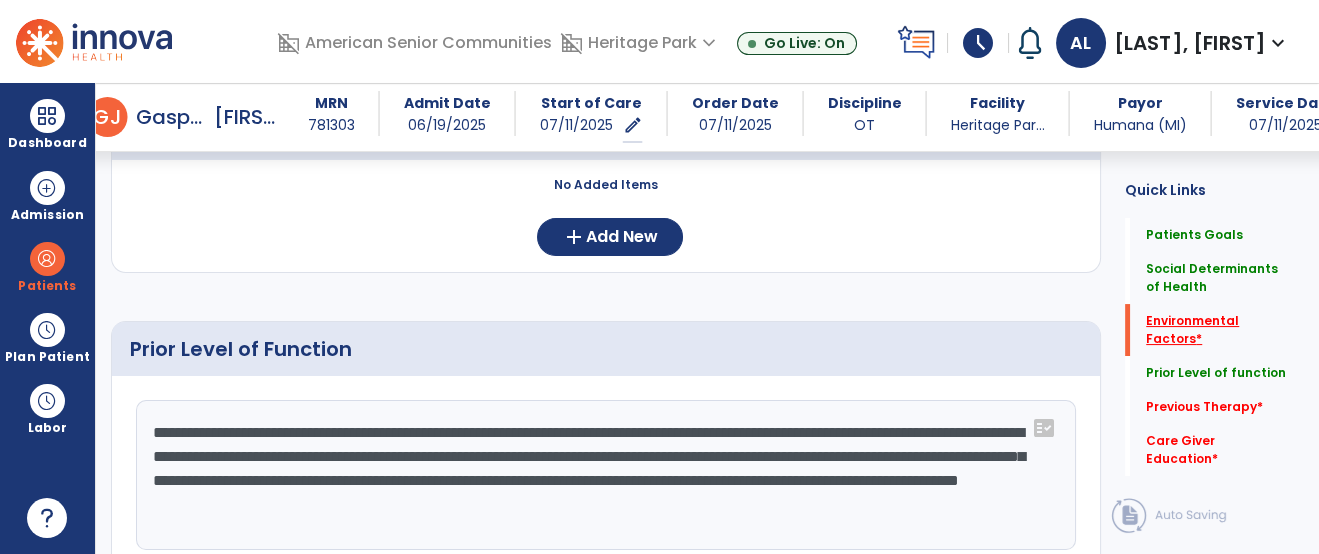 scroll, scrollTop: 493, scrollLeft: 0, axis: vertical 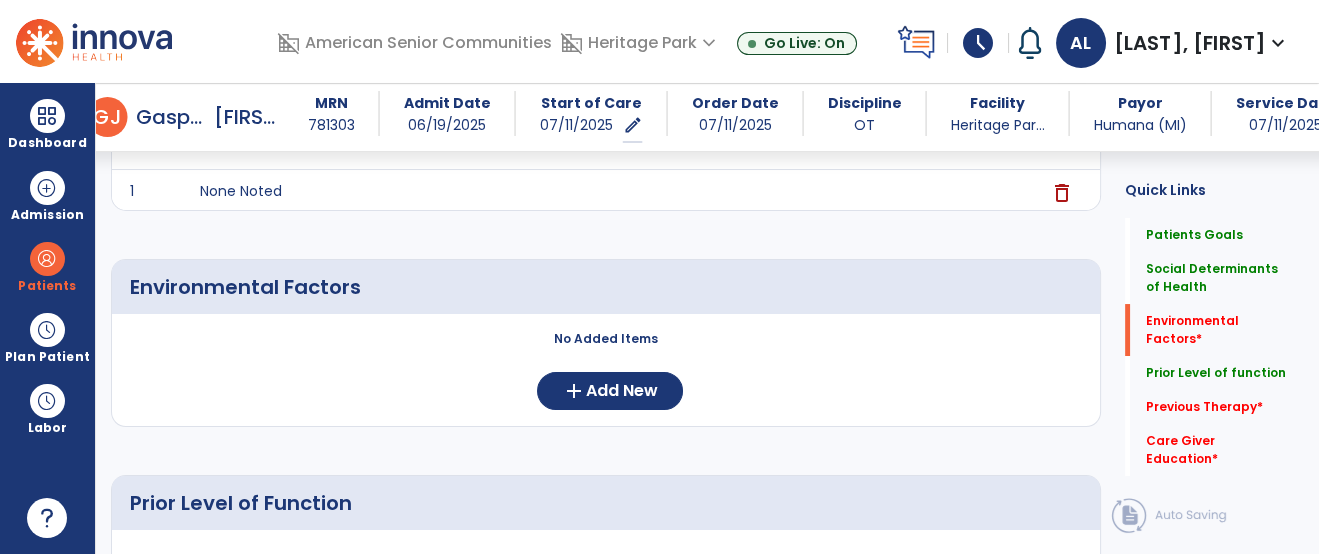 click on "No Added Items  add  Add New" 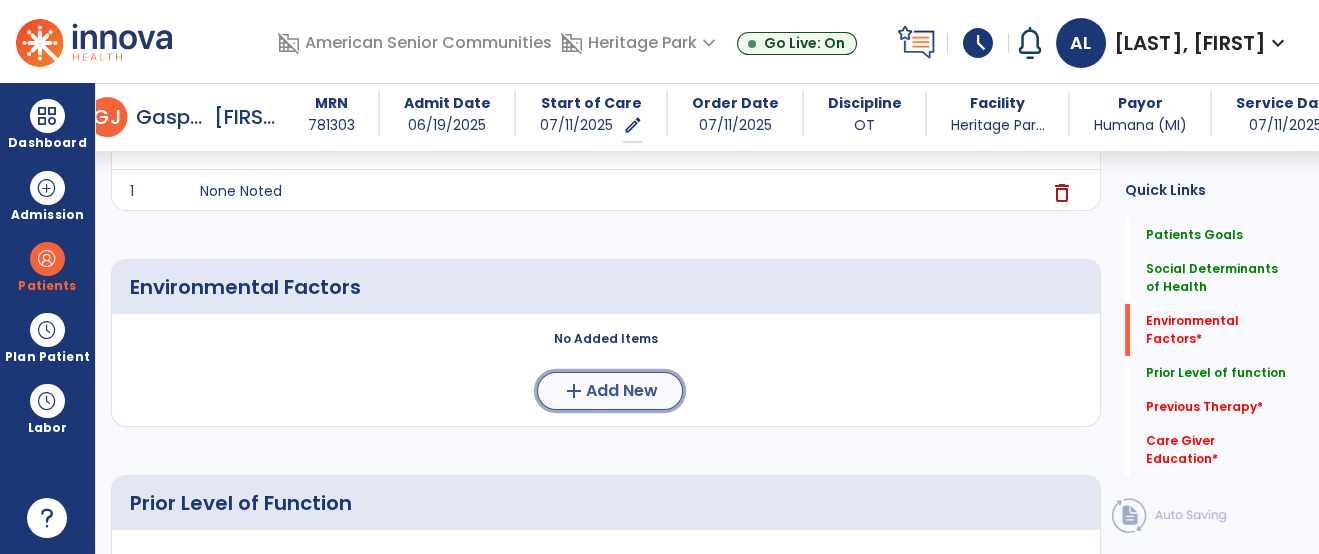 click on "add  Add New" 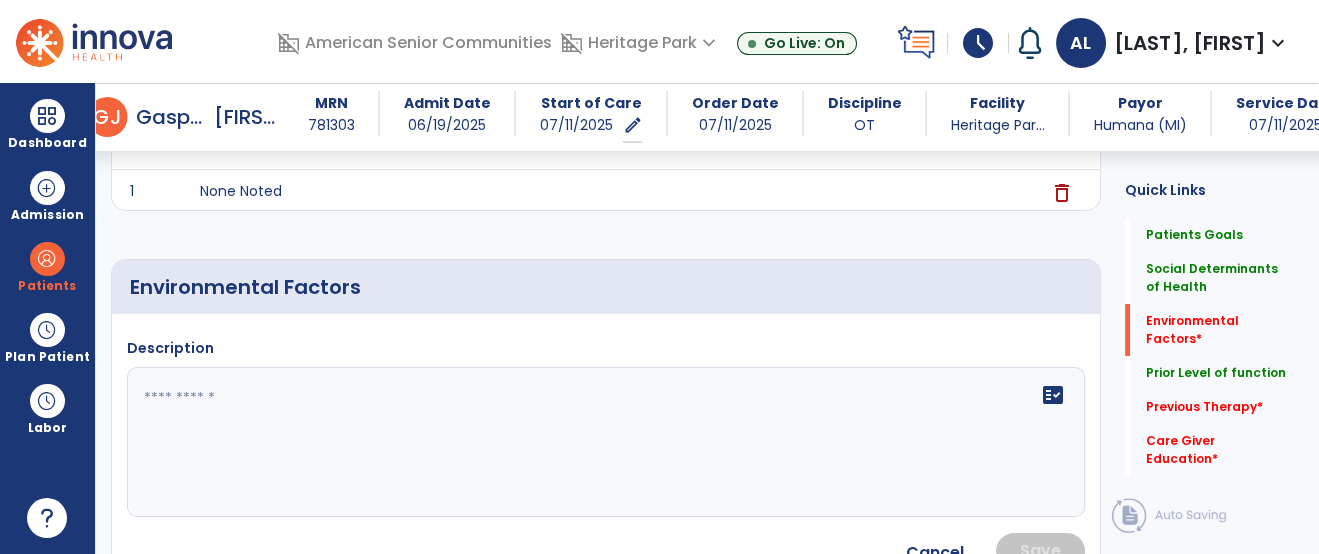 click 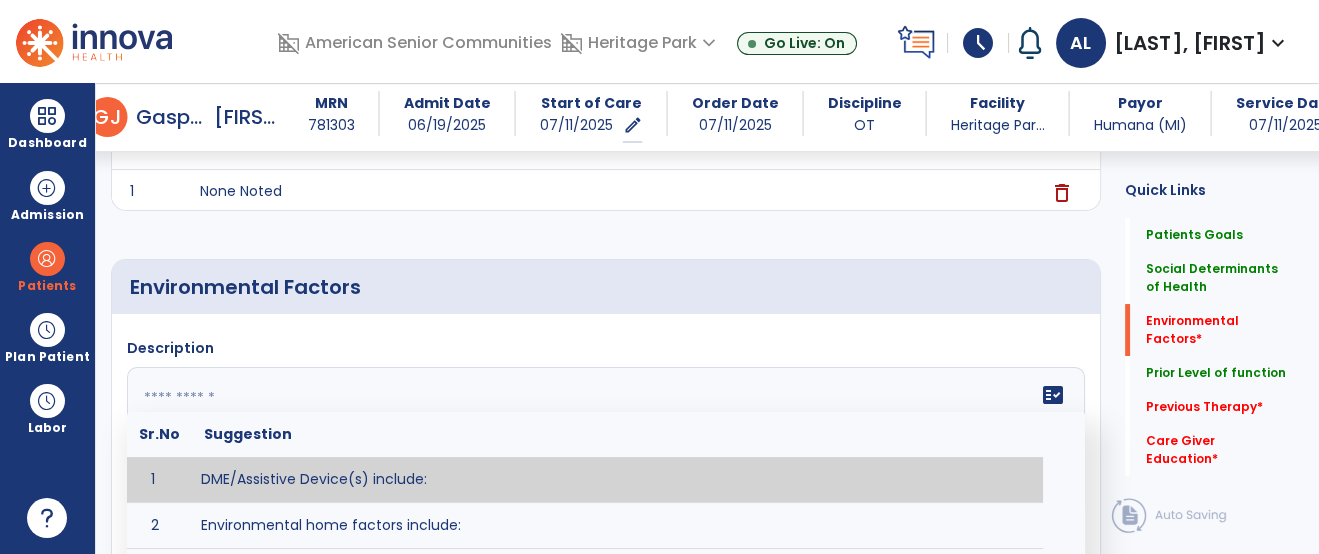 paste on "**********" 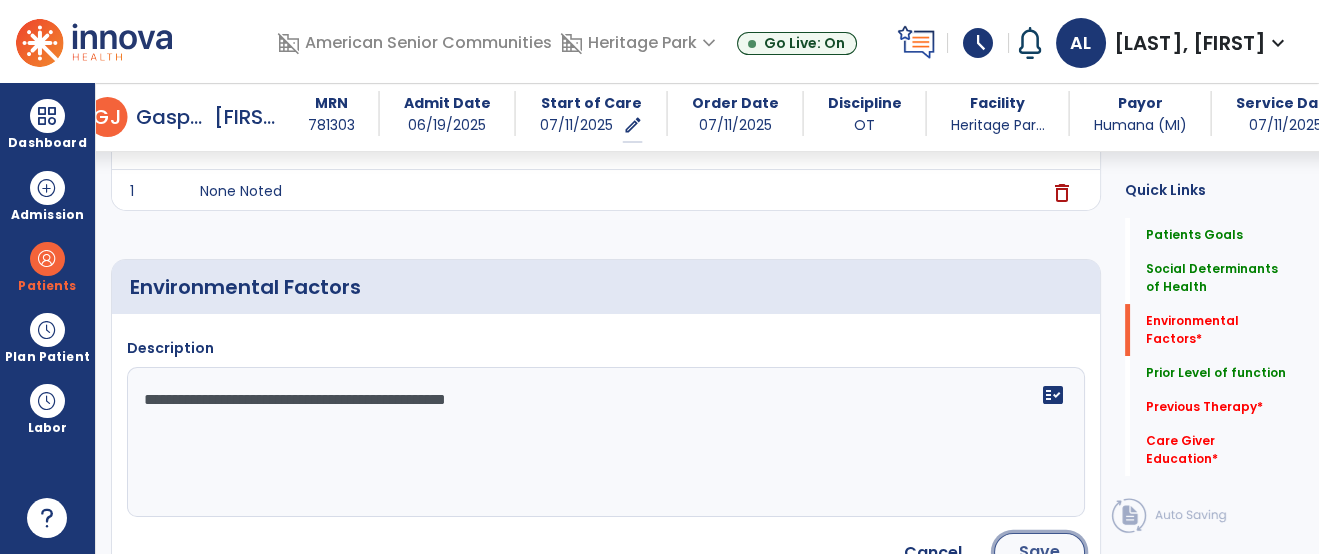 click on "Save" 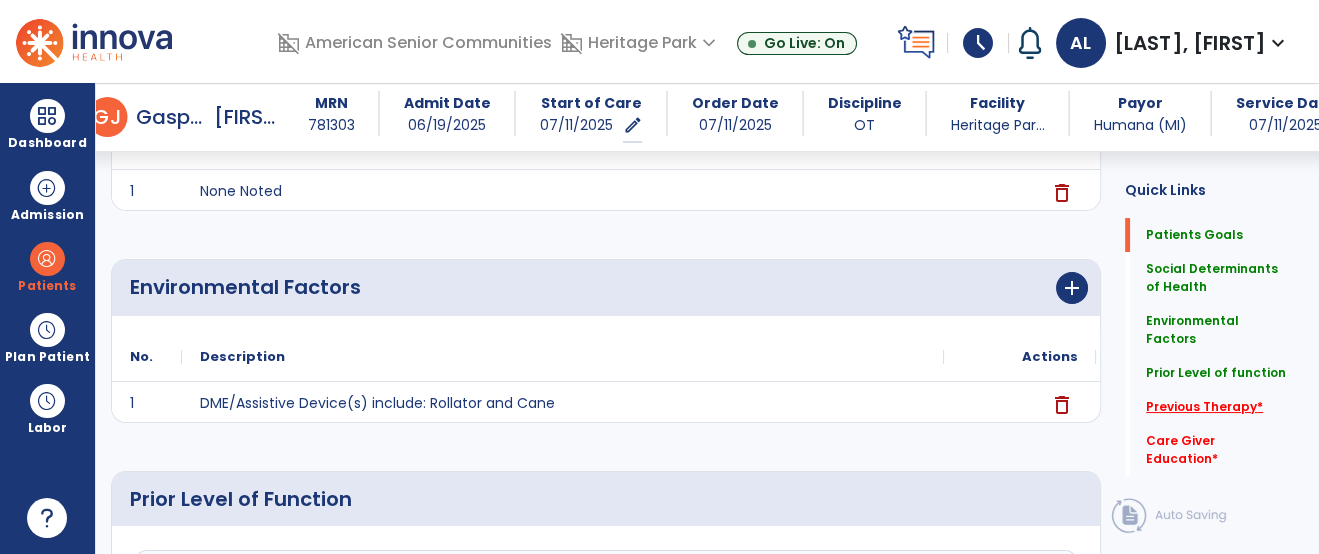 click on "Previous Therapy   *" 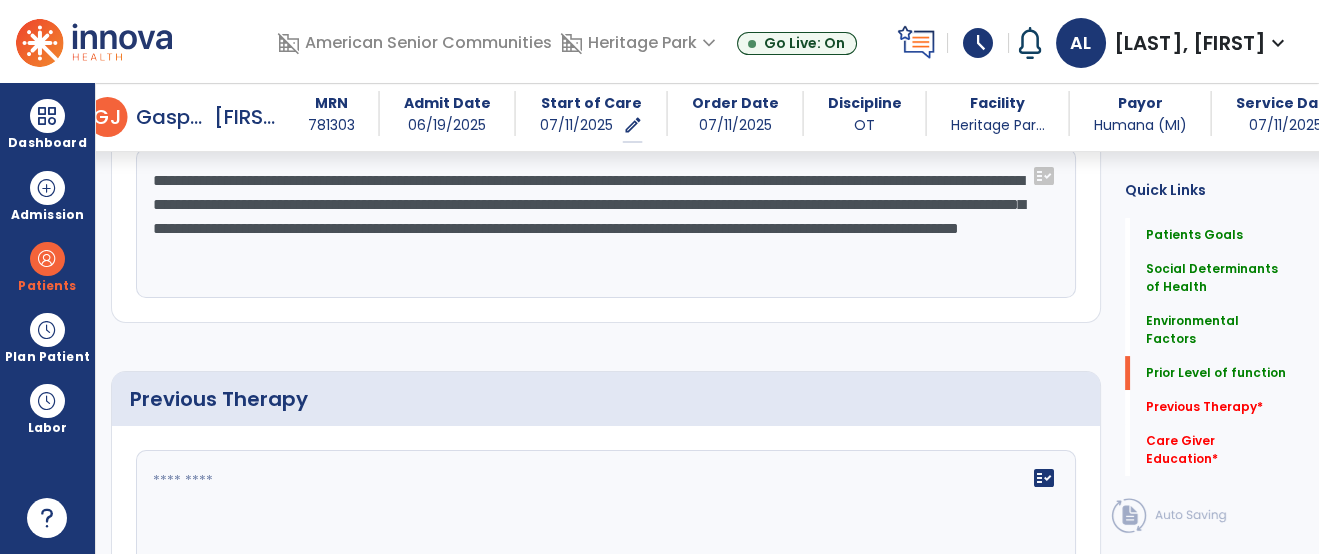 scroll, scrollTop: 1100, scrollLeft: 0, axis: vertical 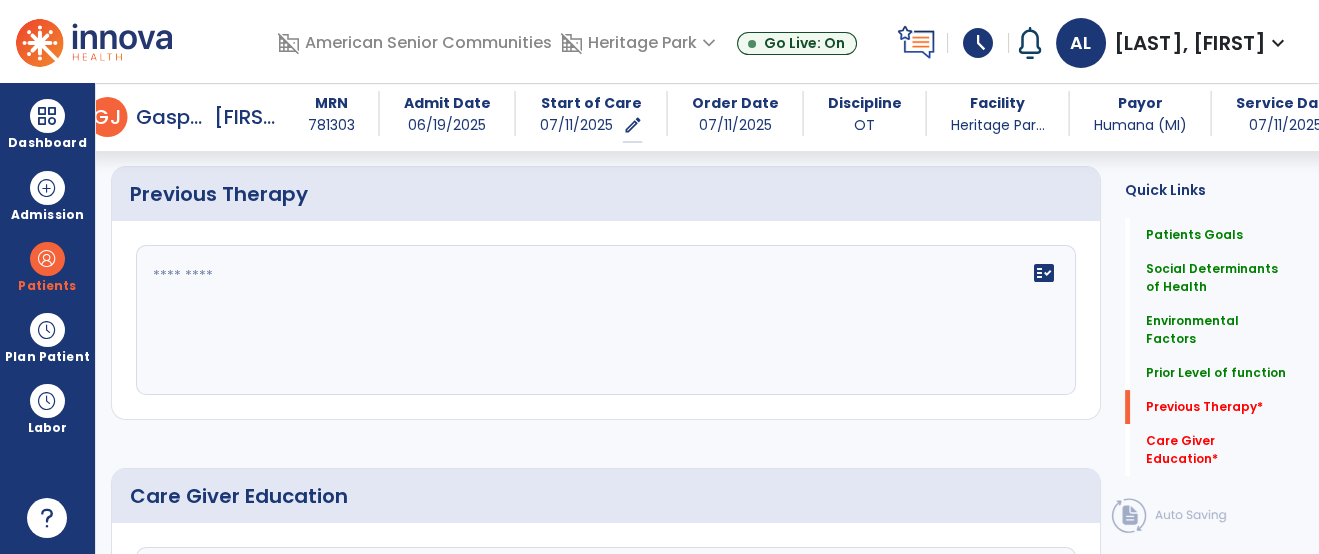 click on "fact_check" 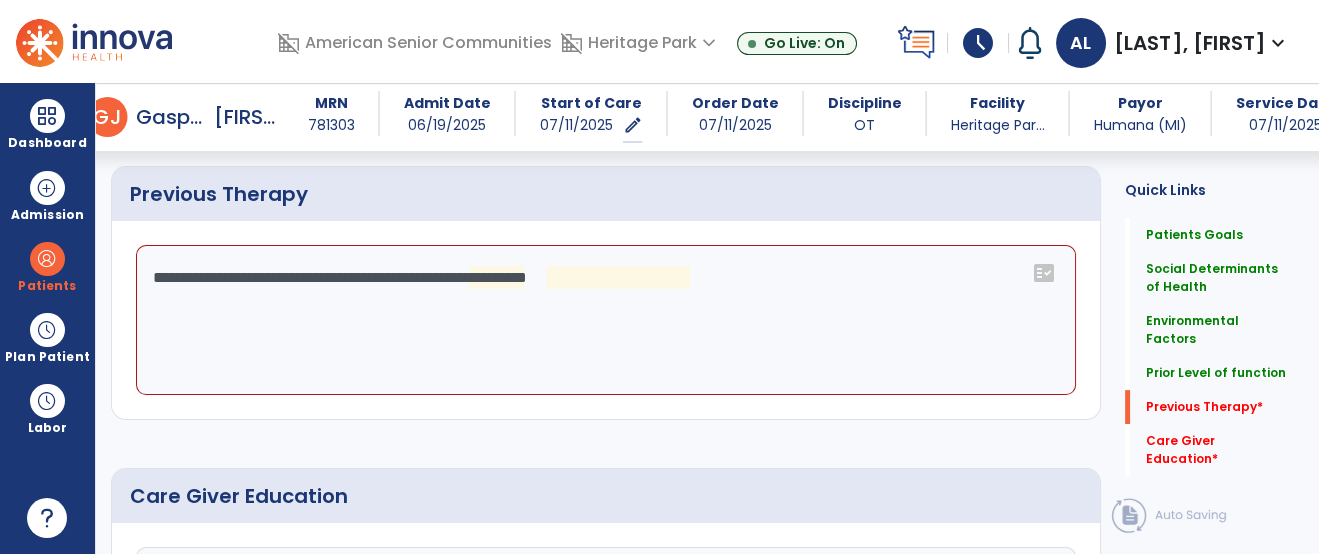 click on "**********" 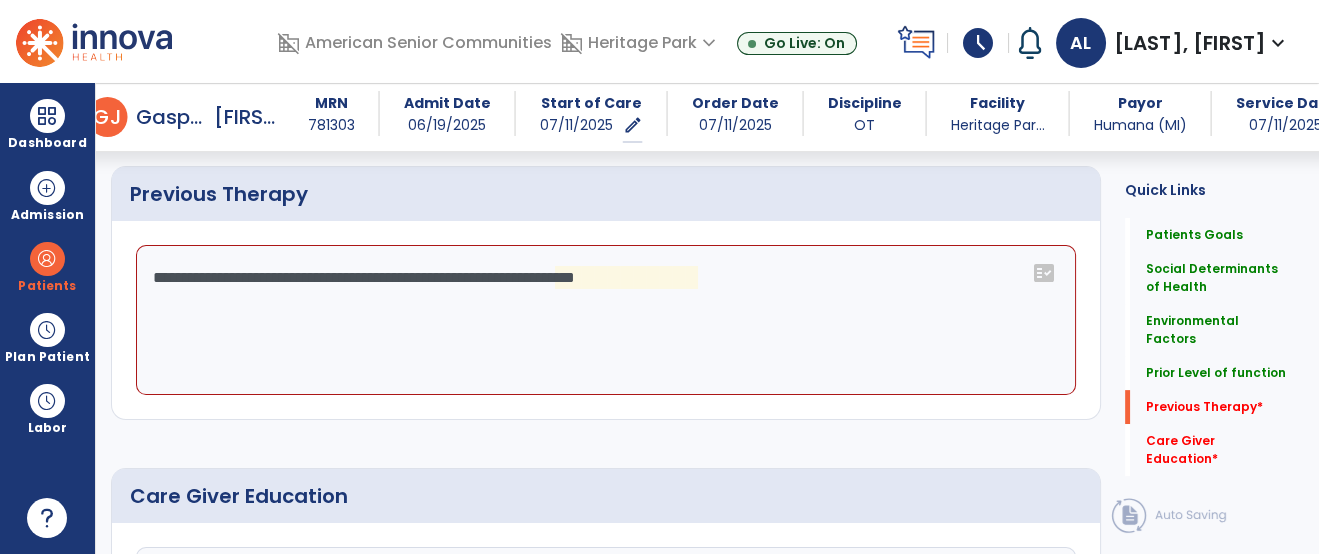 click on "**********" 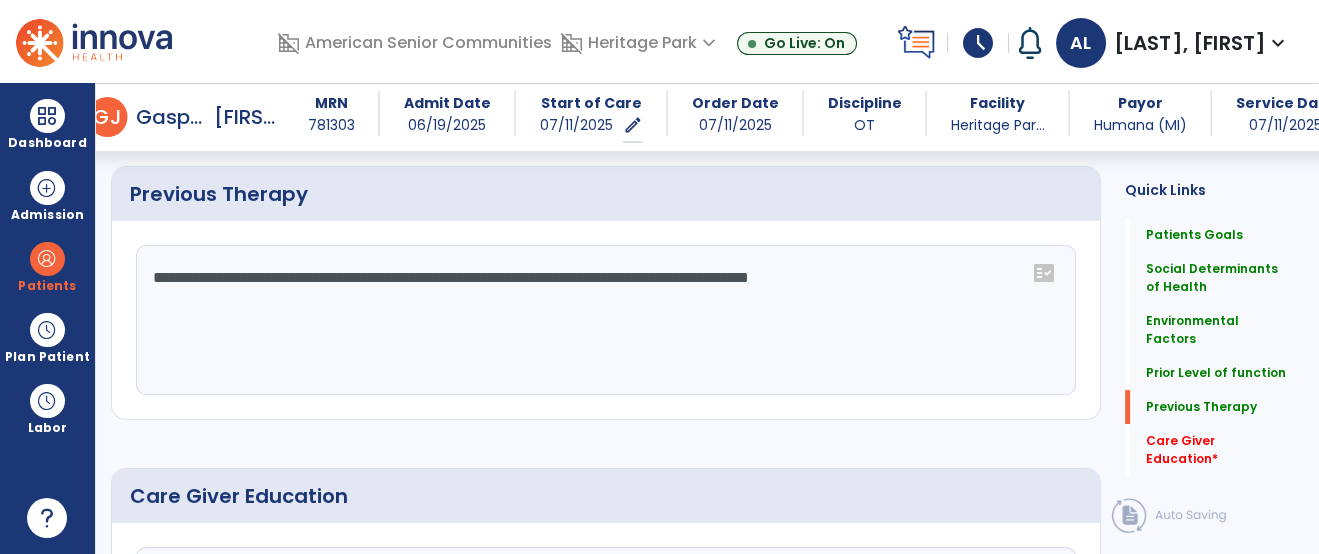 type on "**********" 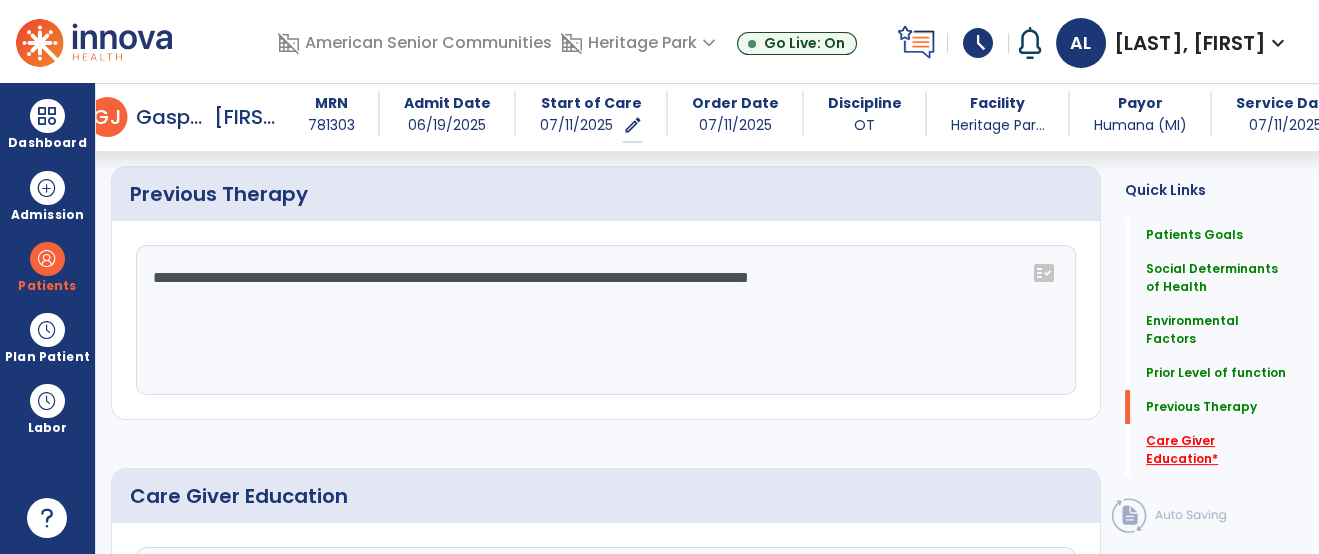 click on "Care Giver Education   *" 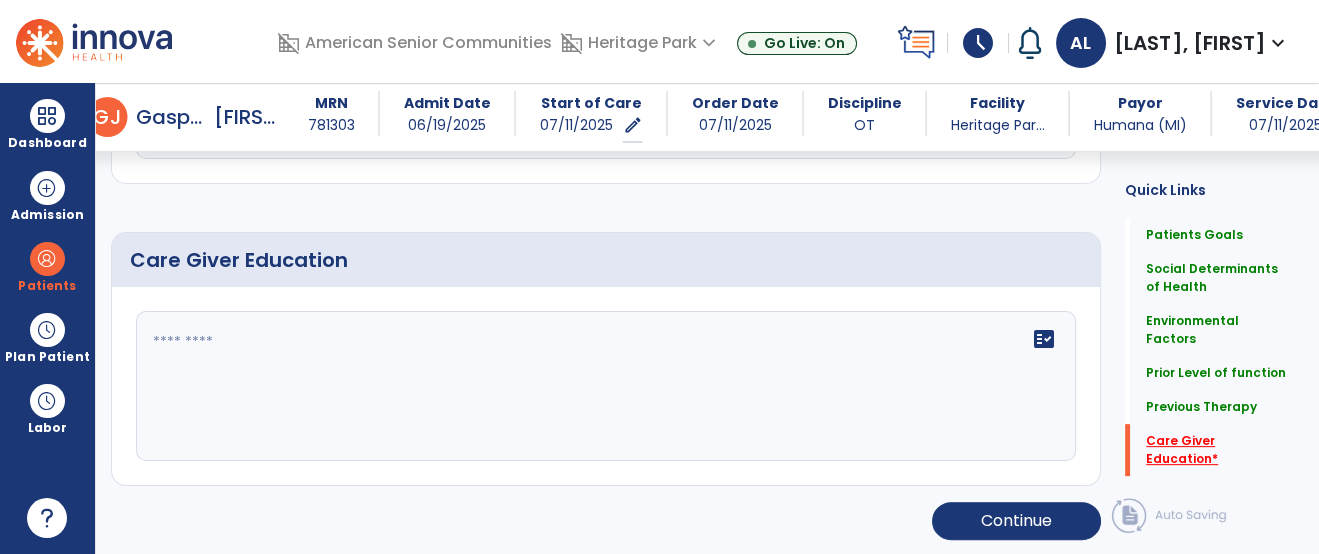 scroll, scrollTop: 1337, scrollLeft: 0, axis: vertical 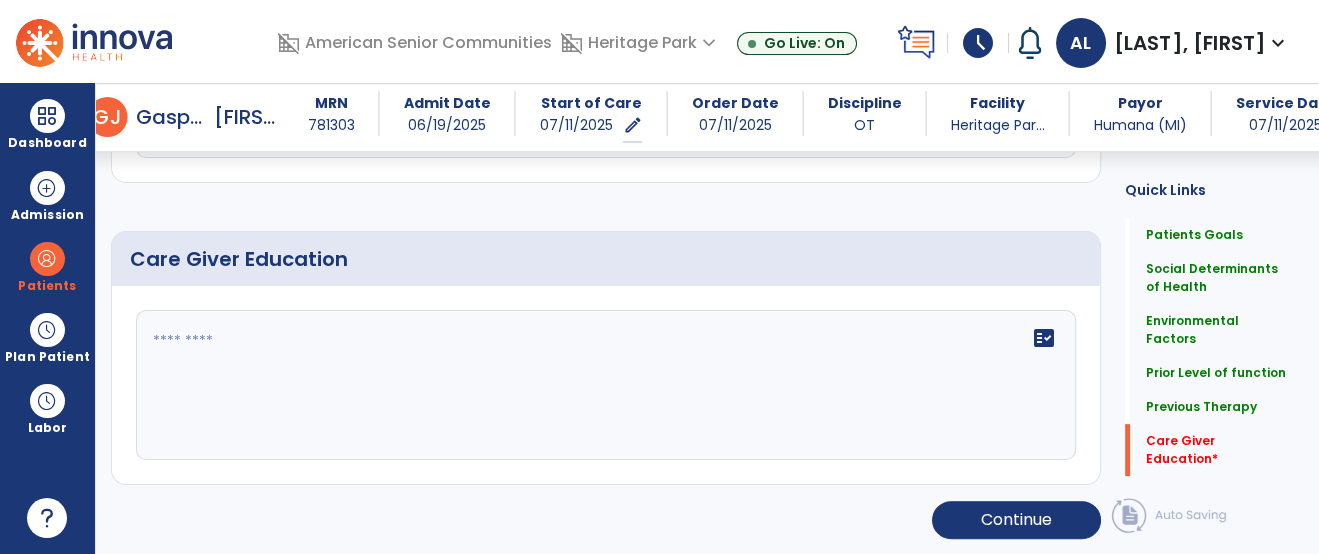 click on "fact_check" 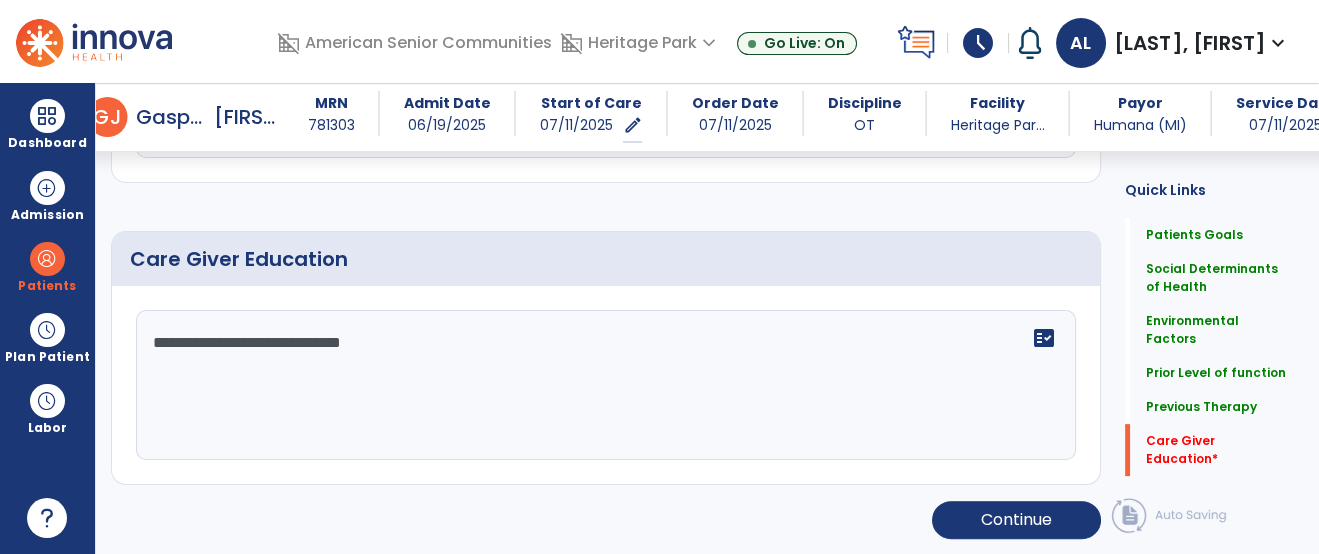 type on "**********" 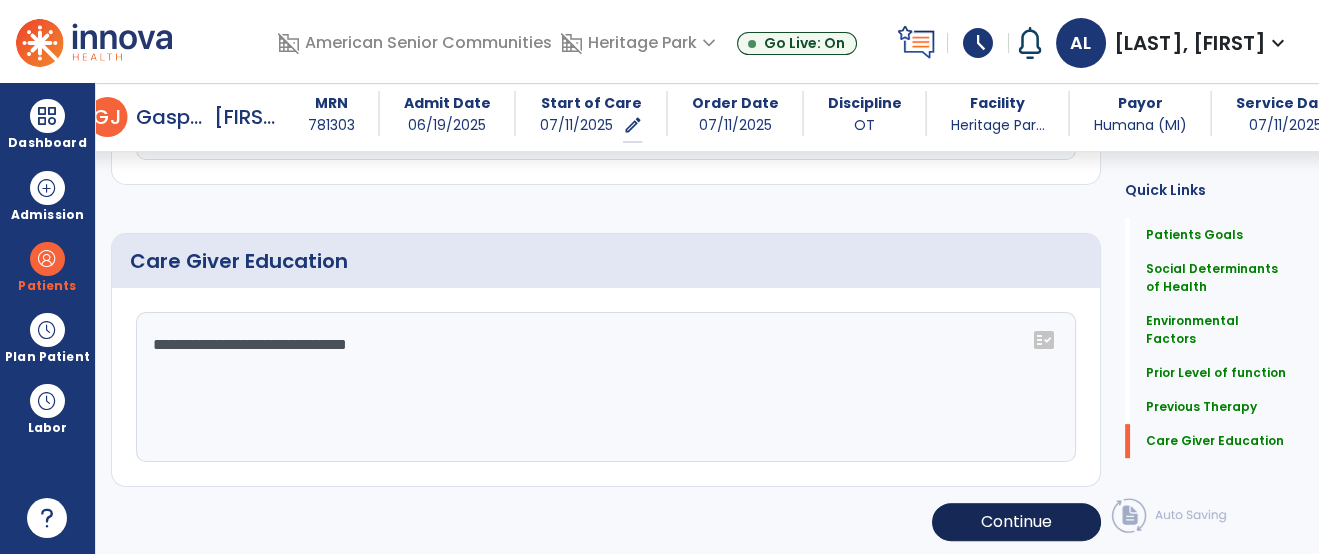 scroll, scrollTop: 1337, scrollLeft: 0, axis: vertical 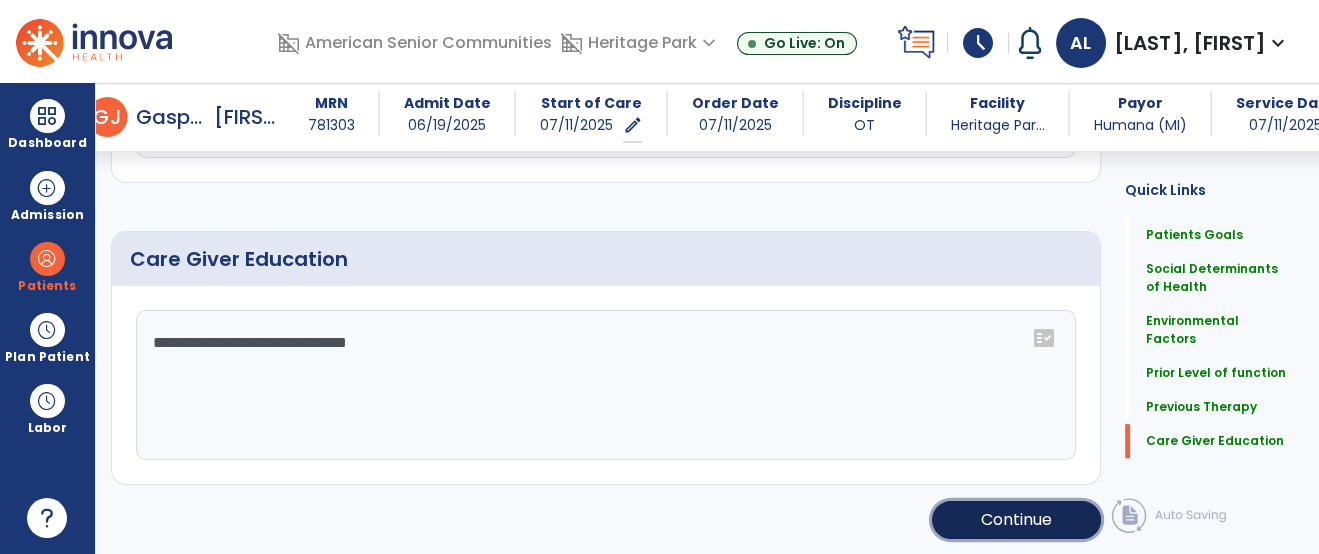 click on "Continue" 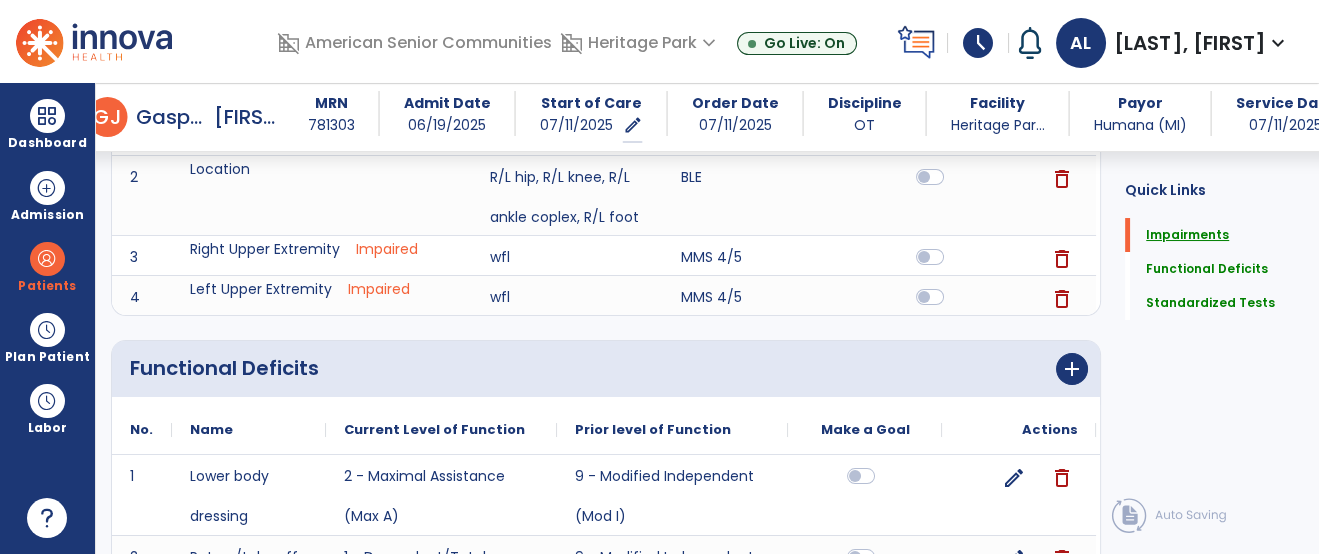 scroll, scrollTop: 0, scrollLeft: 0, axis: both 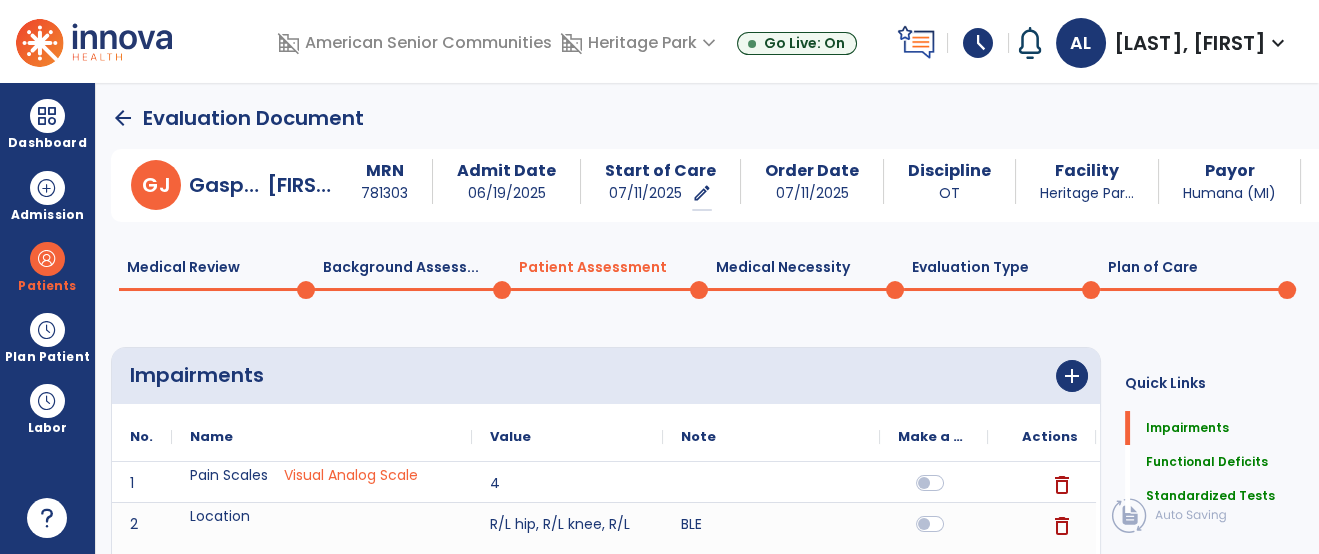 click on "Plan of Care  0" 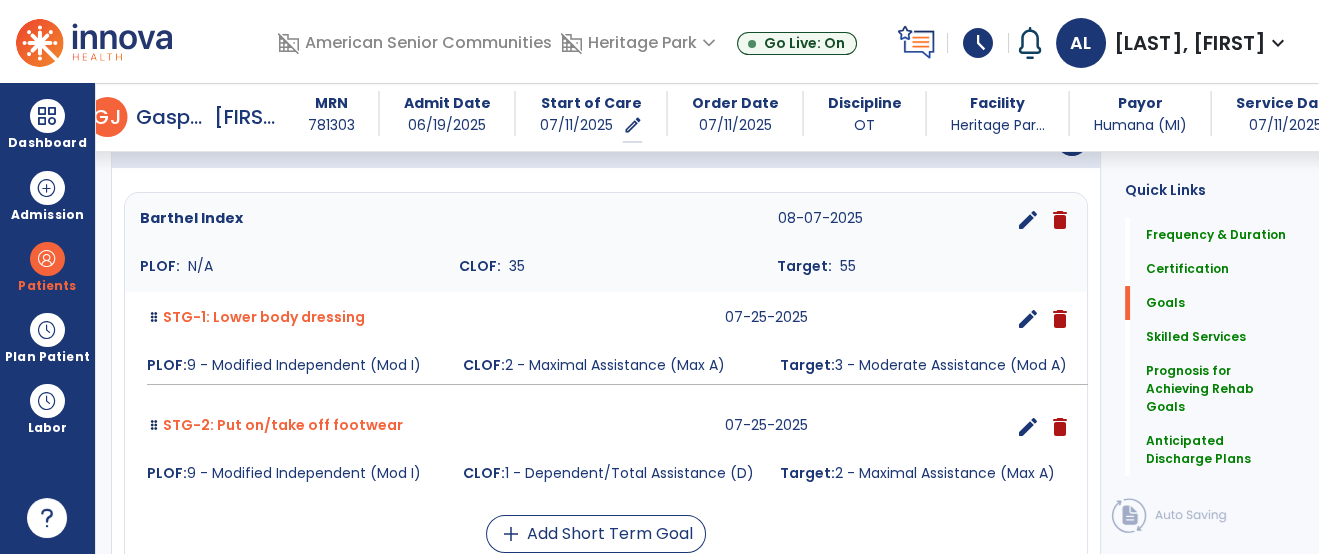 scroll, scrollTop: 0, scrollLeft: 0, axis: both 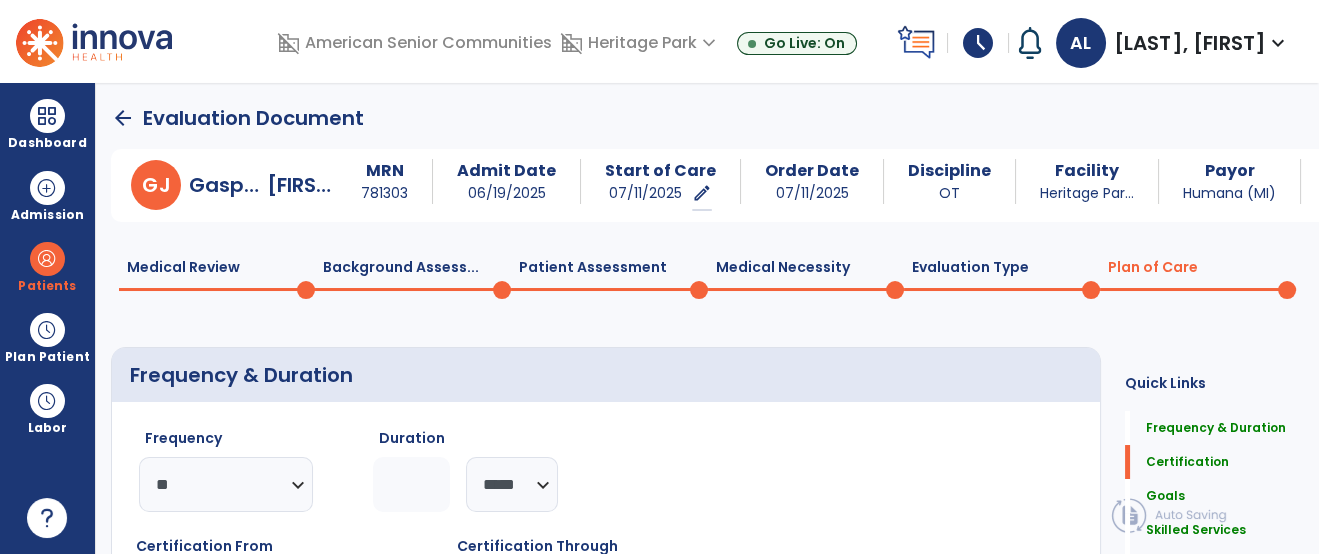 click on "Medical Review  0" 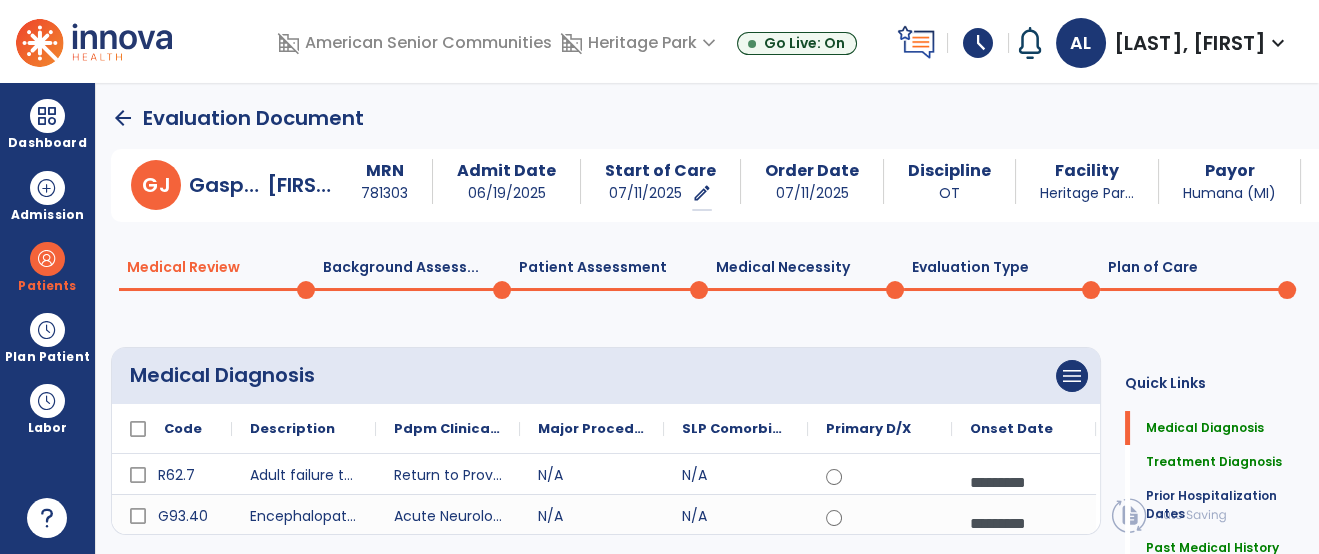 scroll, scrollTop: 11, scrollLeft: 0, axis: vertical 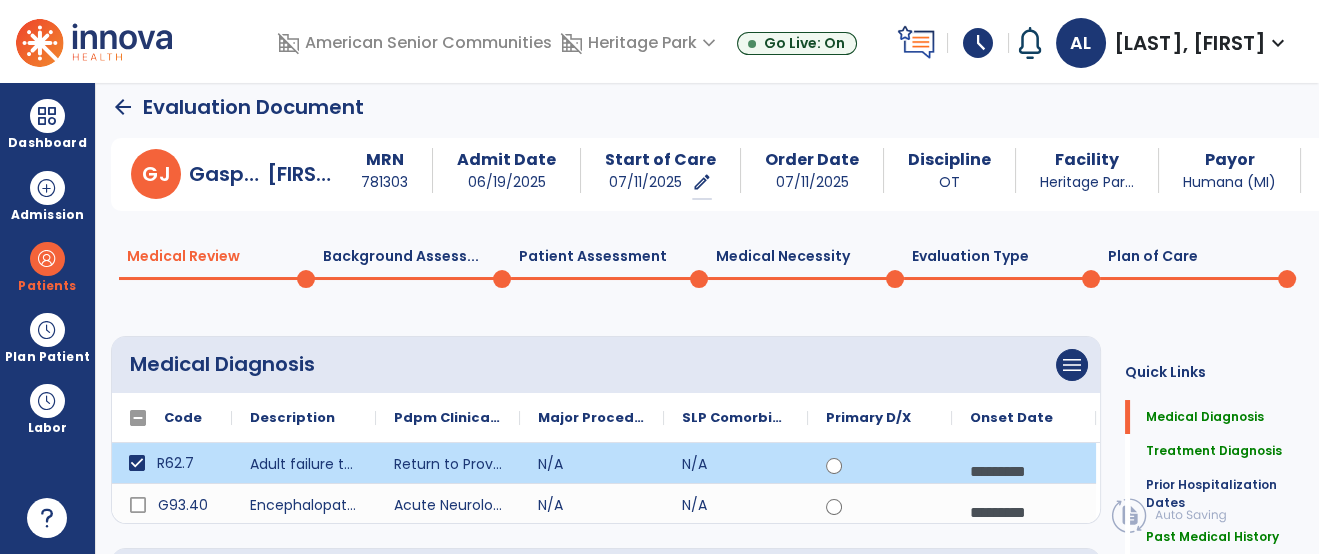 click on "menu   Add Medical Diagnosis   Delete Medical Diagnosis" 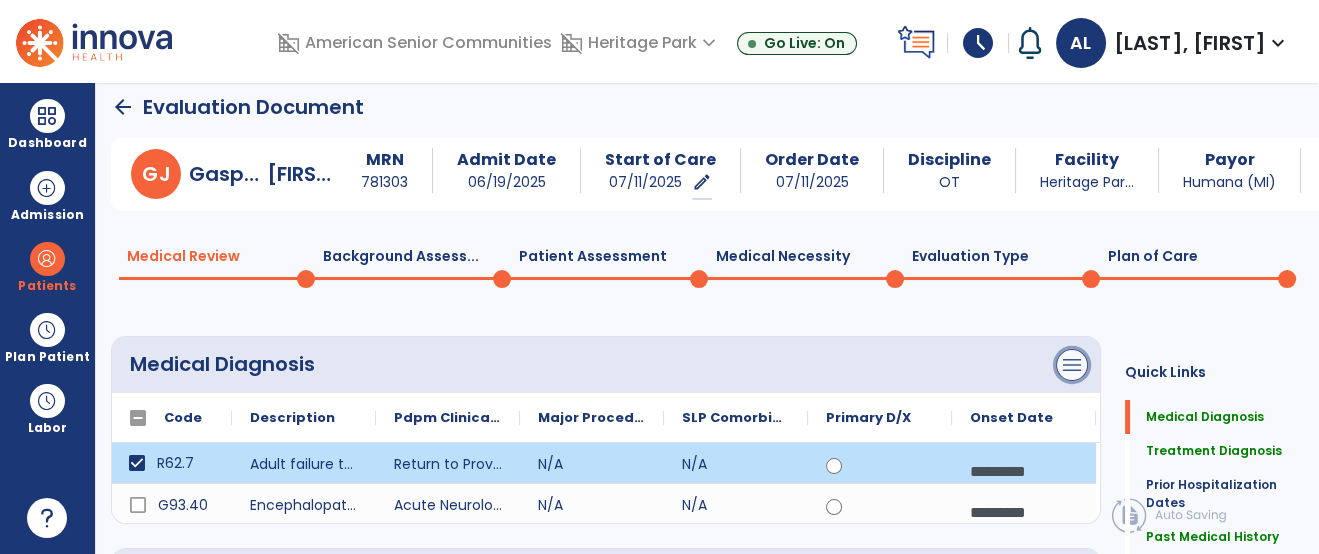 click on "menu" at bounding box center [1072, 365] 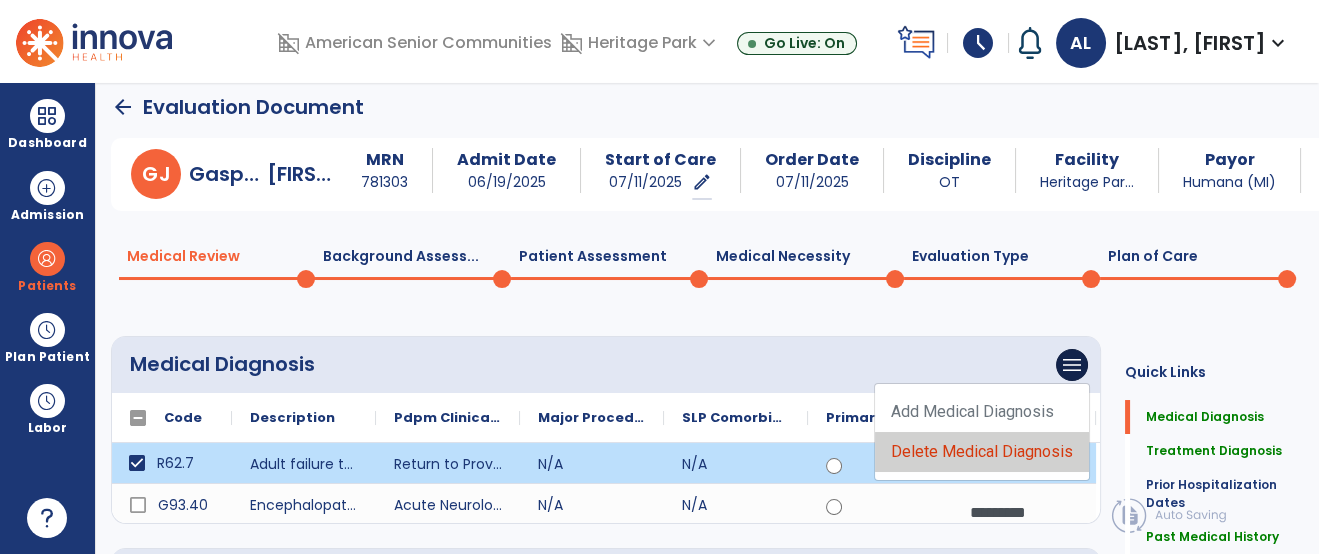 click on "Delete Medical Diagnosis" 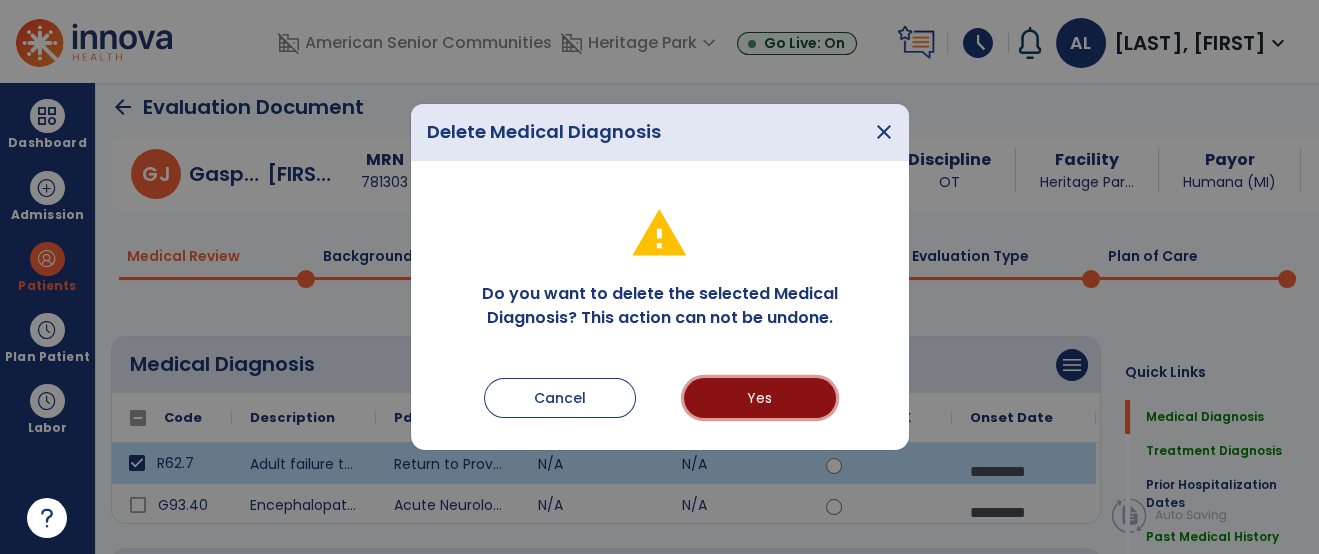 click on "Yes" at bounding box center [760, 398] 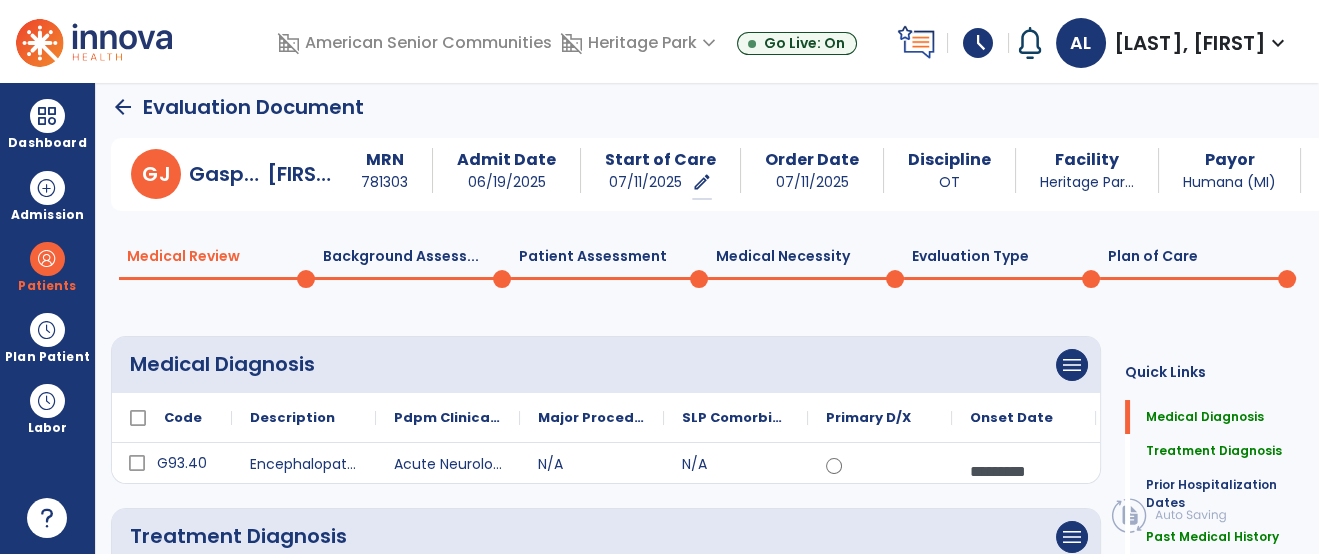 click on "menu   Add Medical Diagnosis   Delete Medical Diagnosis" 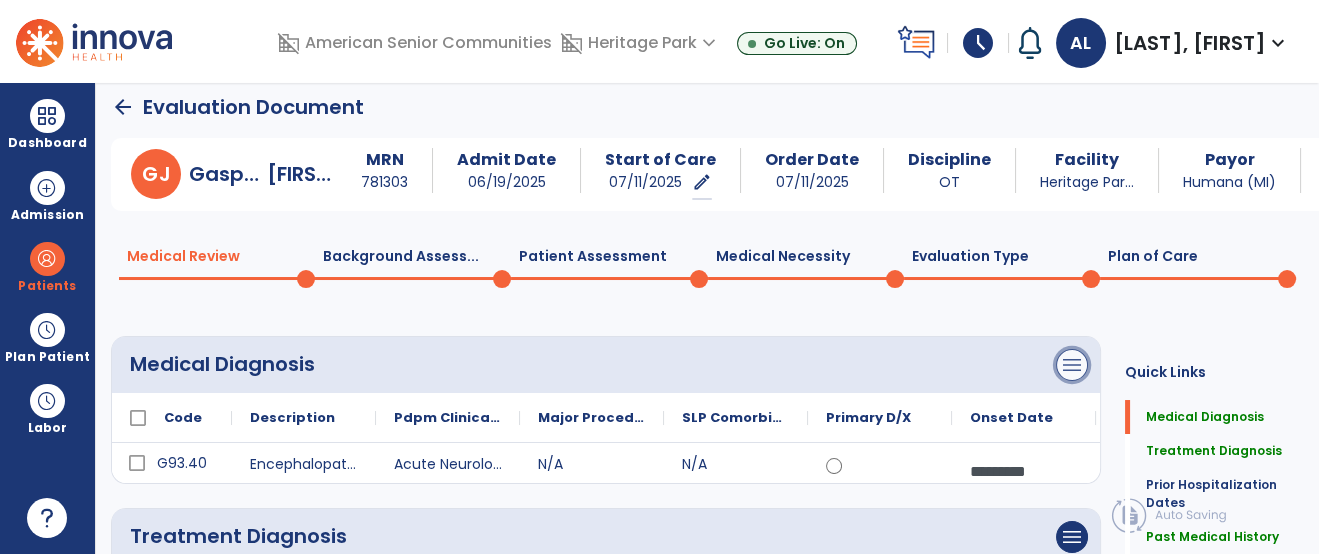 click on "menu" at bounding box center [1072, 365] 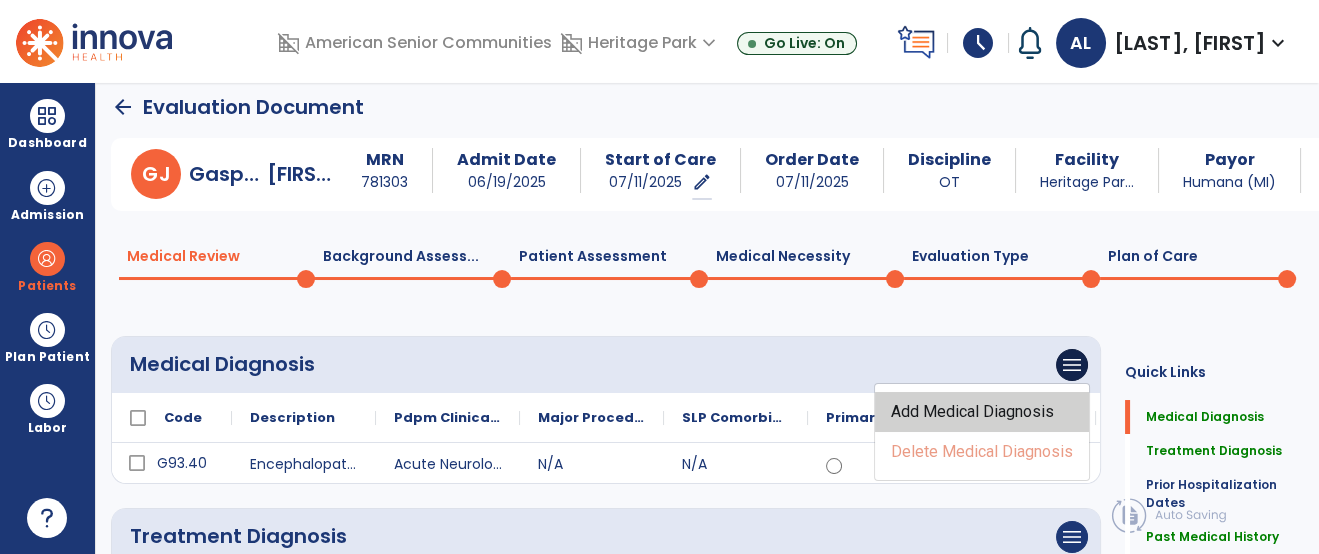 click on "Add Medical Diagnosis" 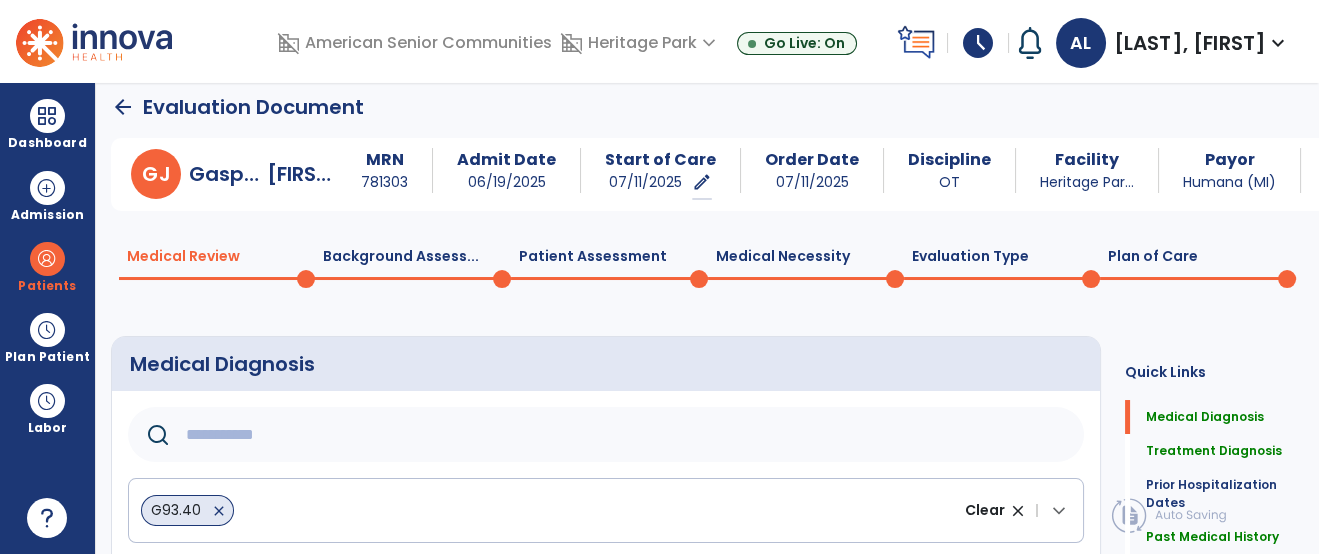 click 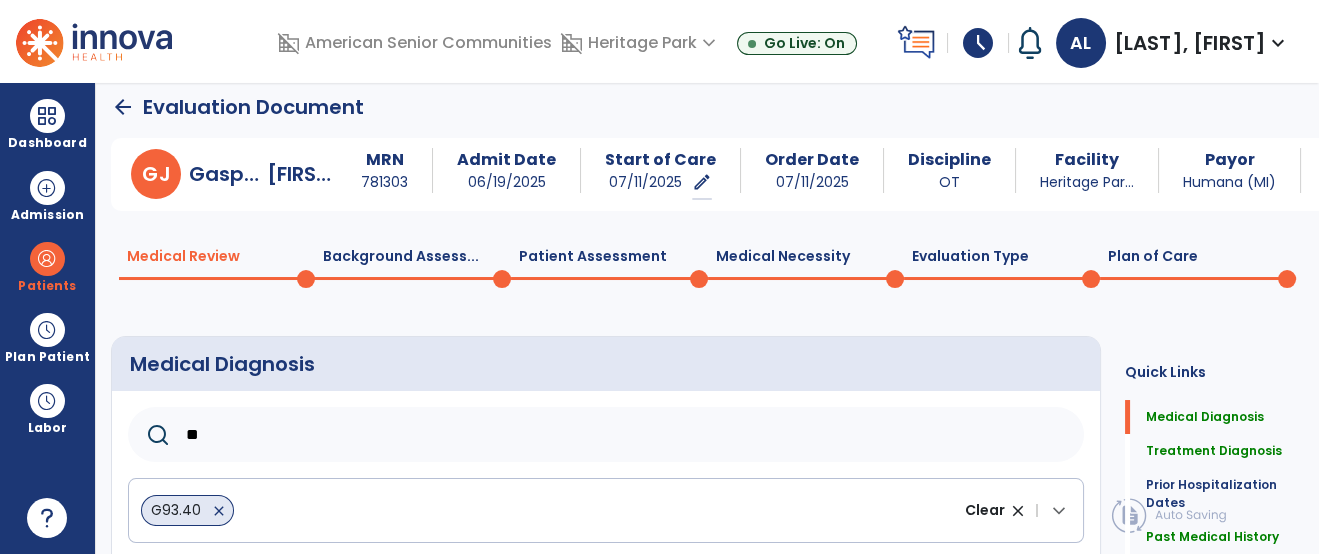 type on "***" 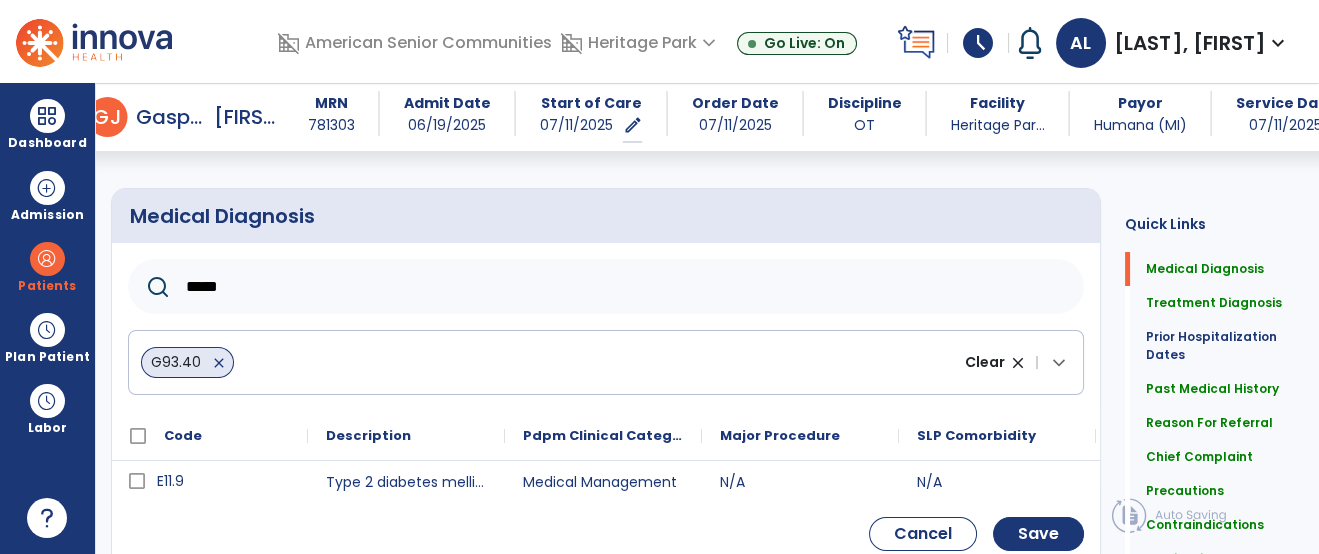 scroll, scrollTop: 144, scrollLeft: 0, axis: vertical 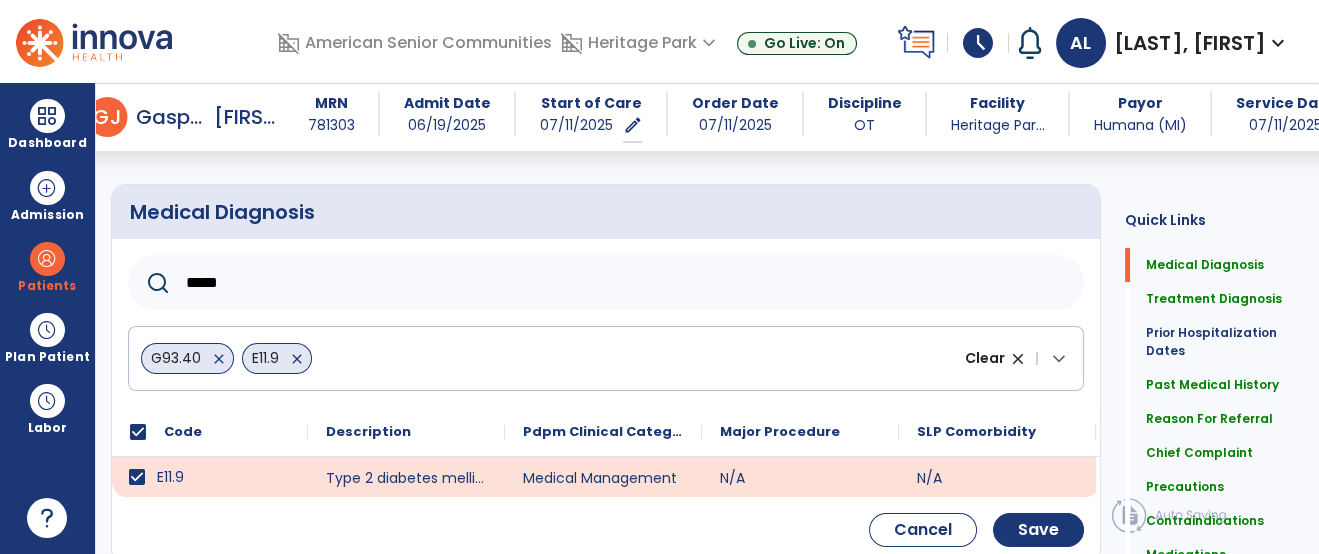 click on "*****" 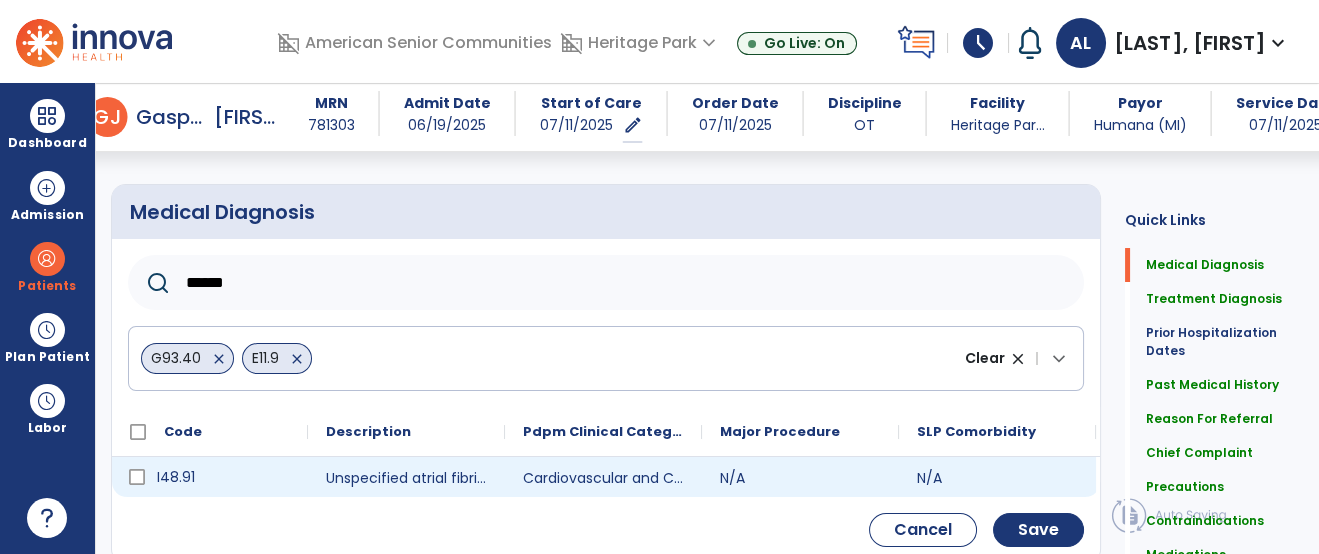 type on "******" 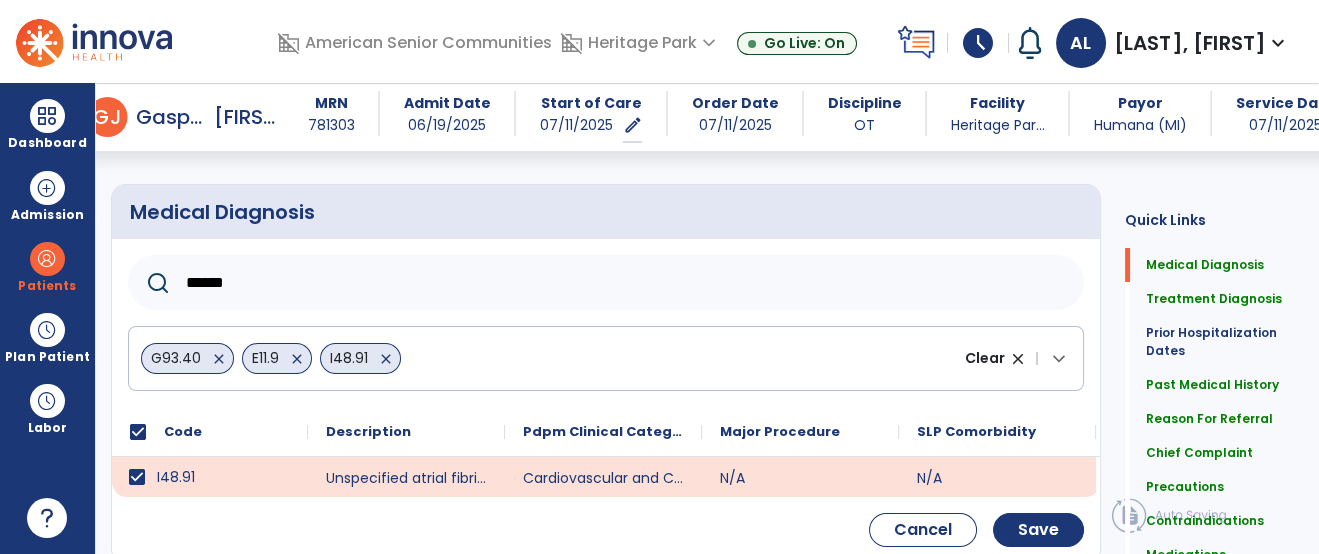 click on "Cancel    Save" 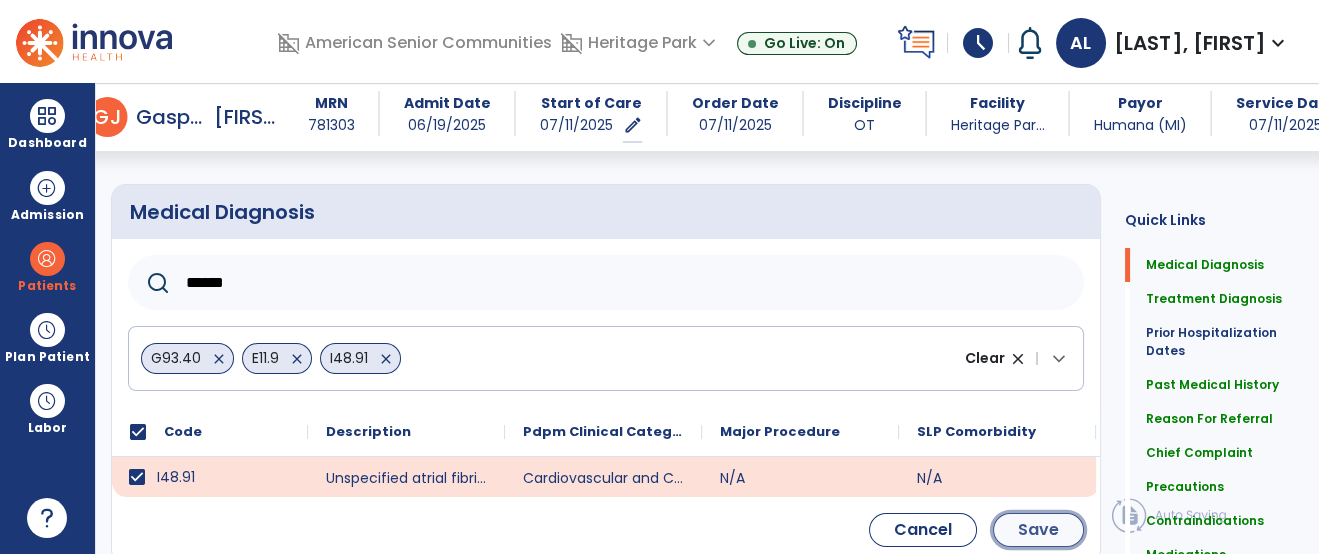 click on "Save" 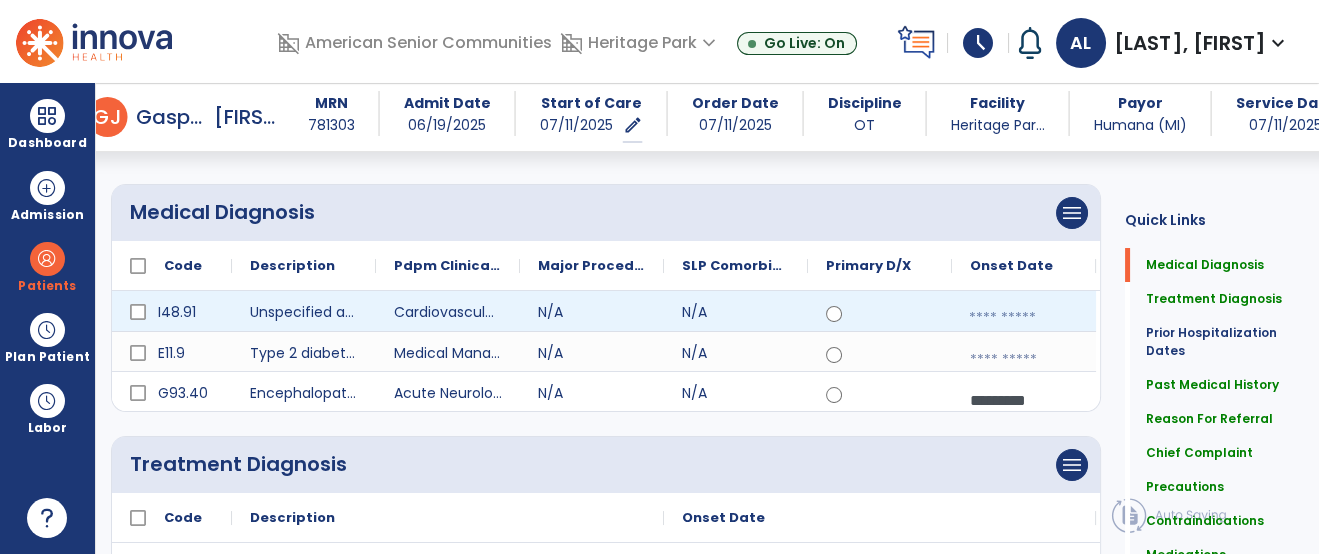click at bounding box center [1024, 318] 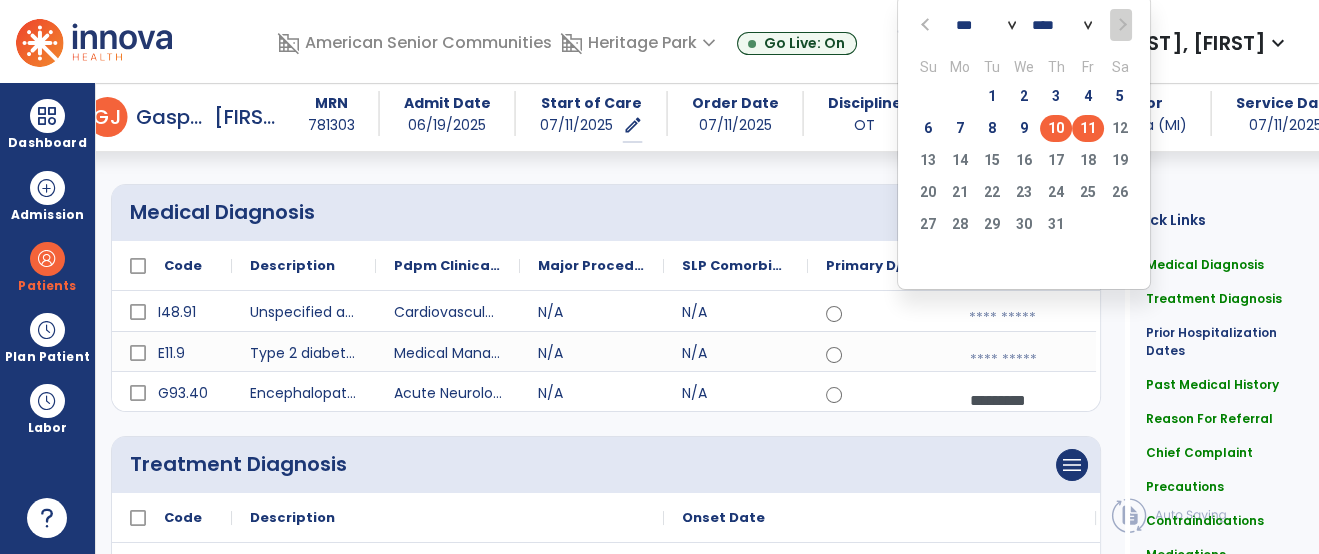 click on "10" 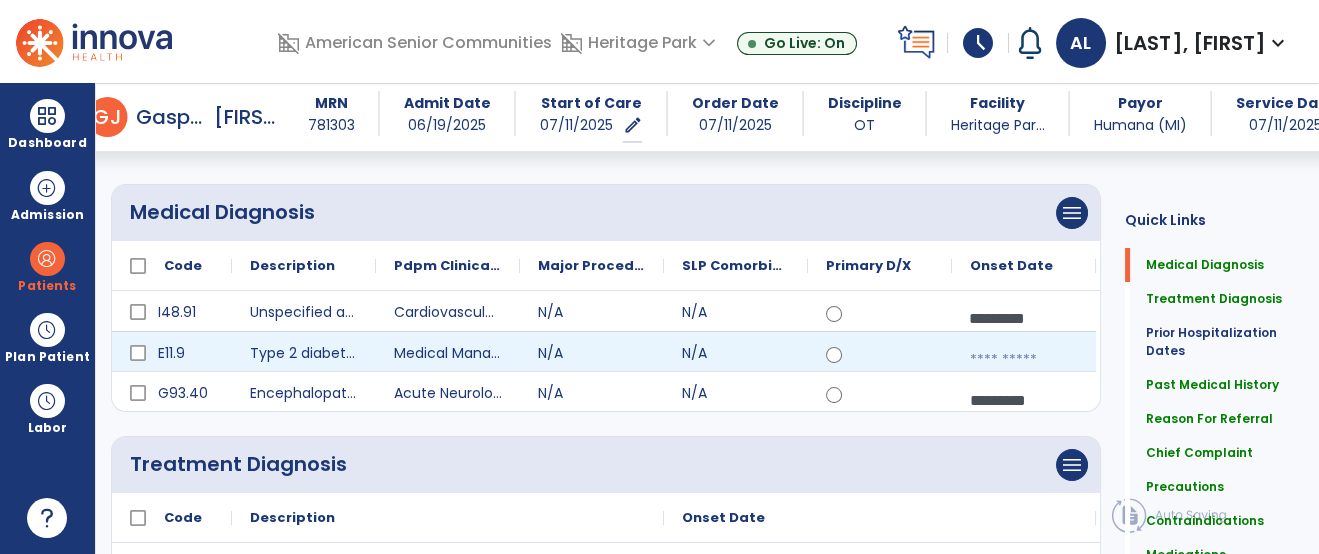 click at bounding box center (1024, 360) 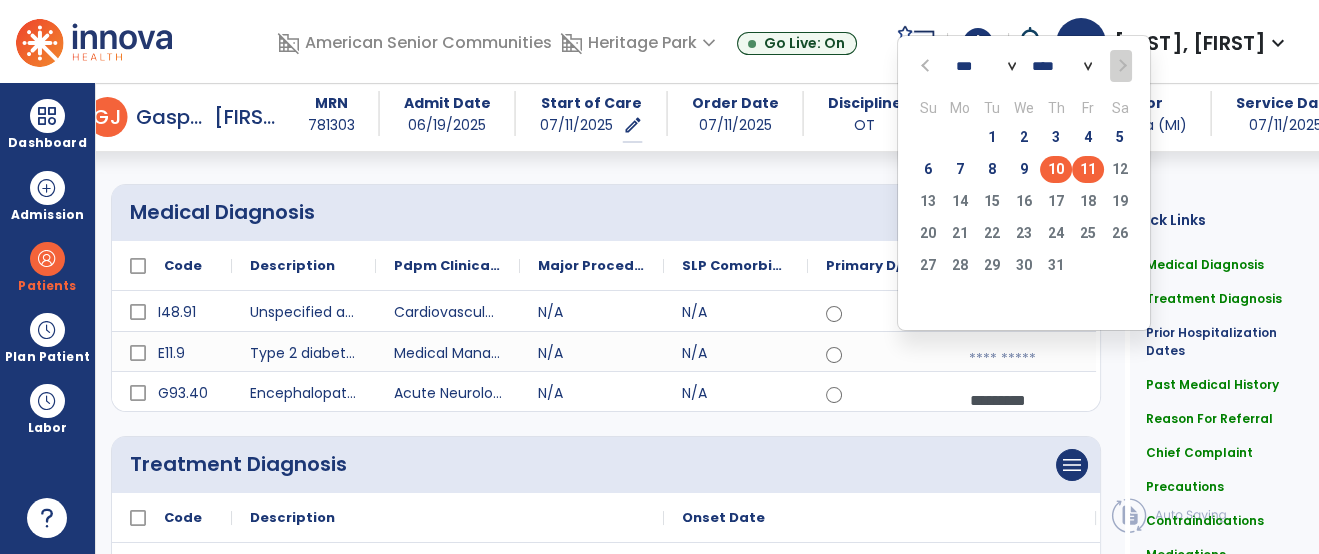 click on "10" 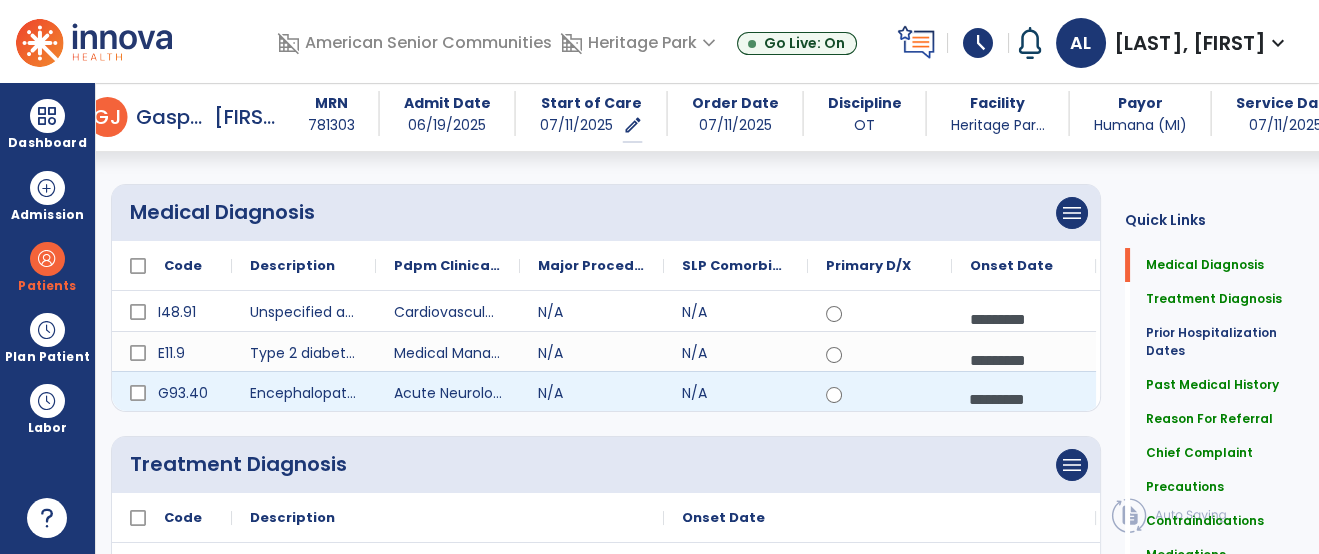 click on "*********" at bounding box center [1024, 399] 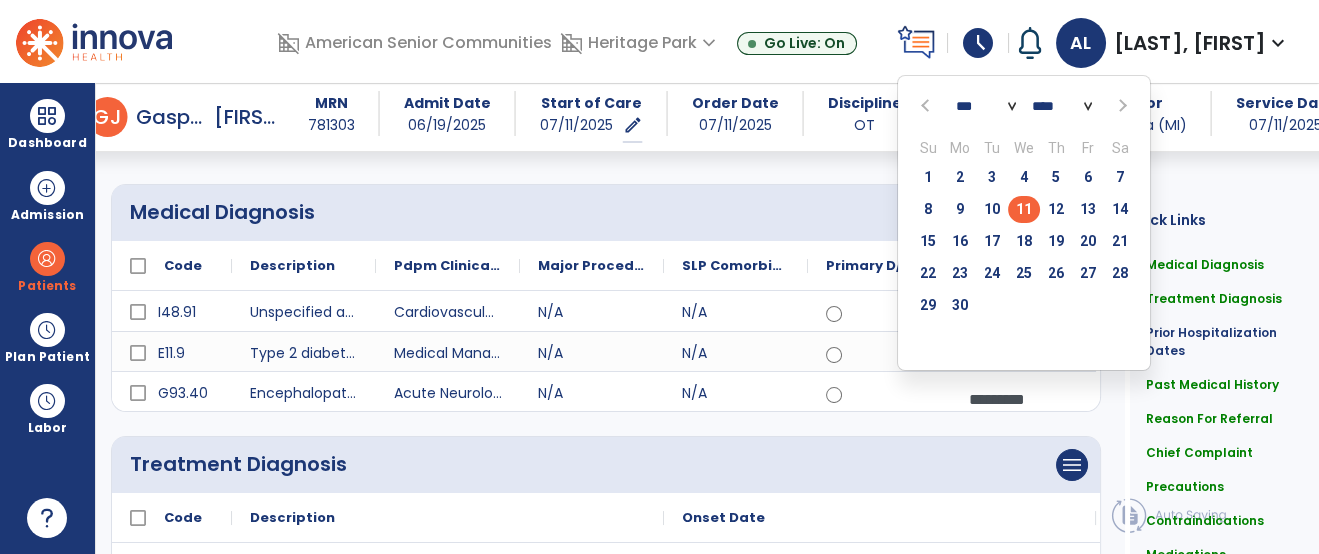 click on "*** *** *** *** *** *** ***" 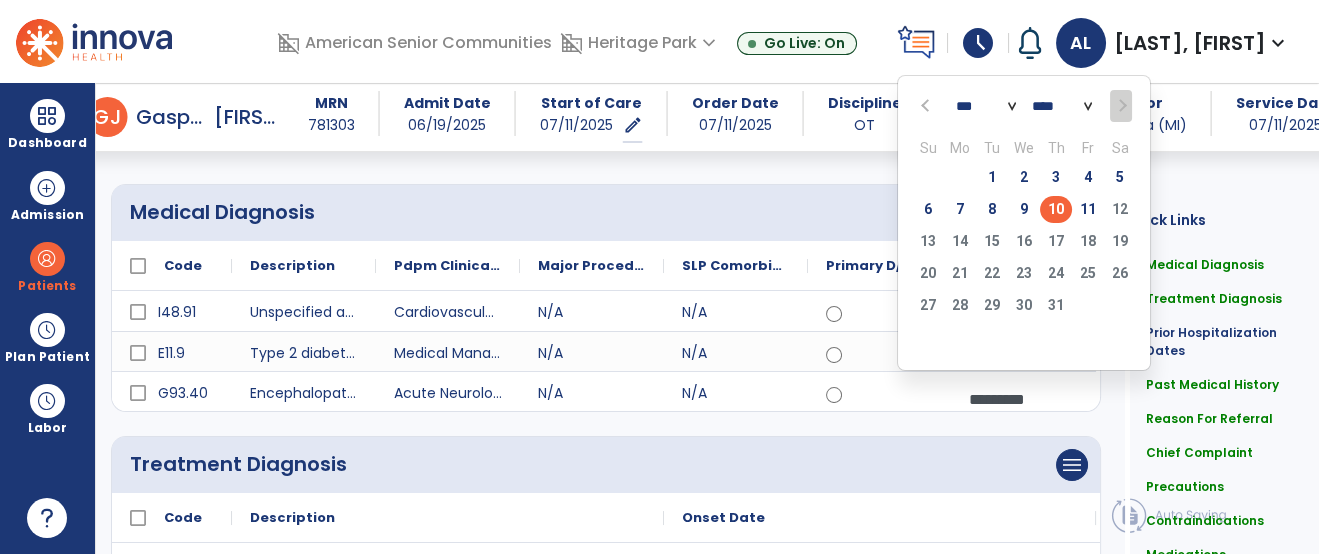 click on "10" 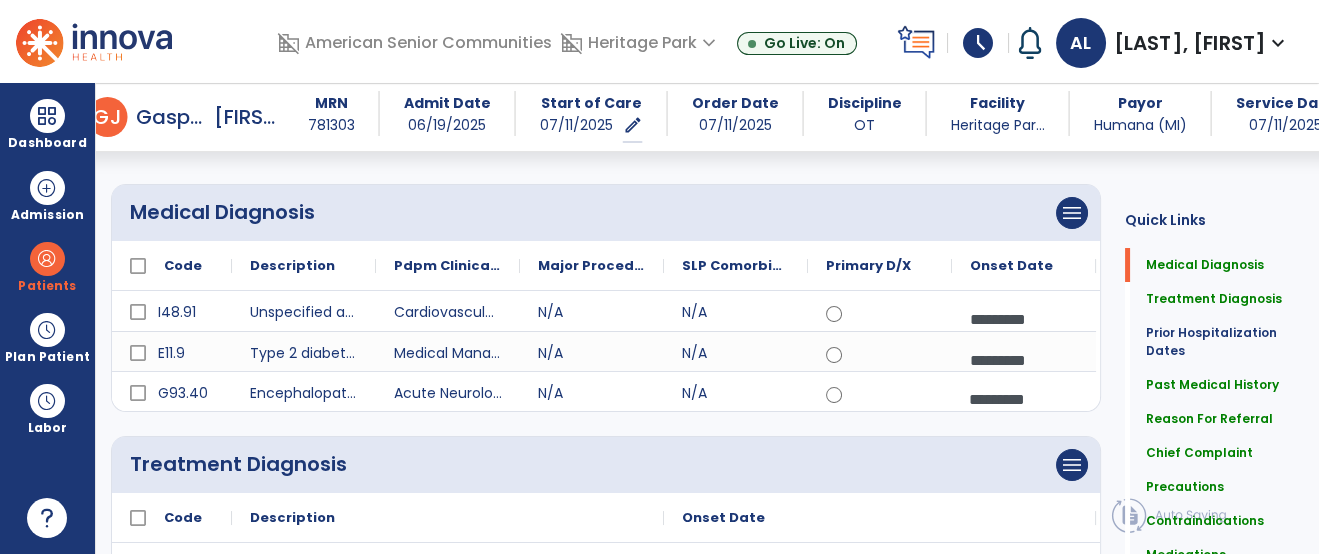 click on "menu   Add Treatment Diagnosis   Delete Treatment Diagnosis" 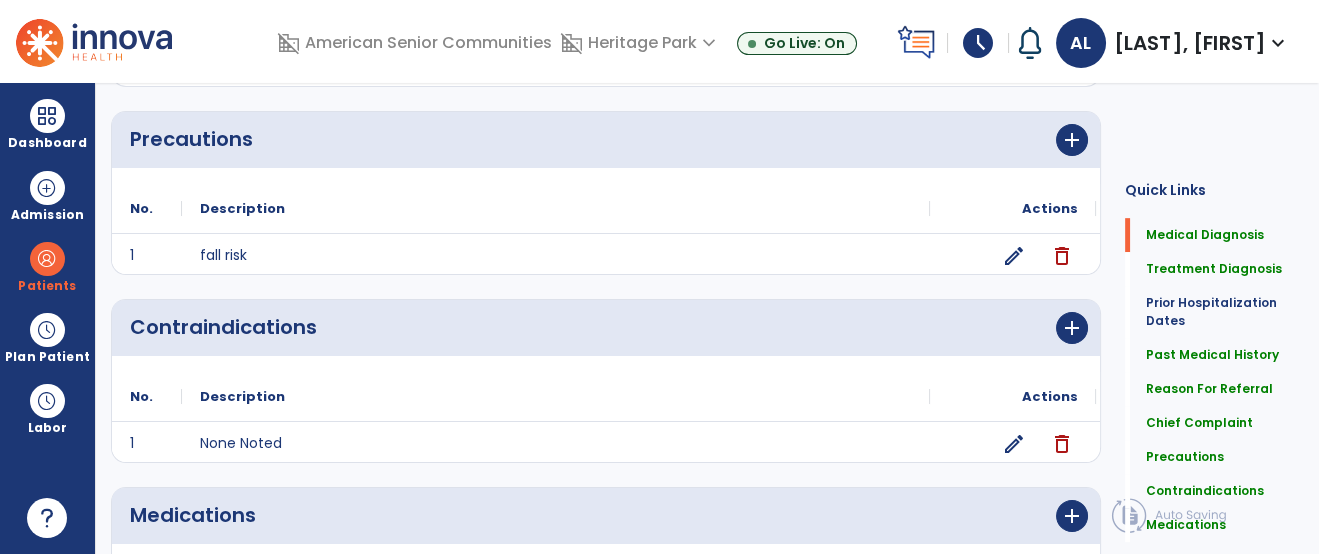scroll, scrollTop: 0, scrollLeft: 0, axis: both 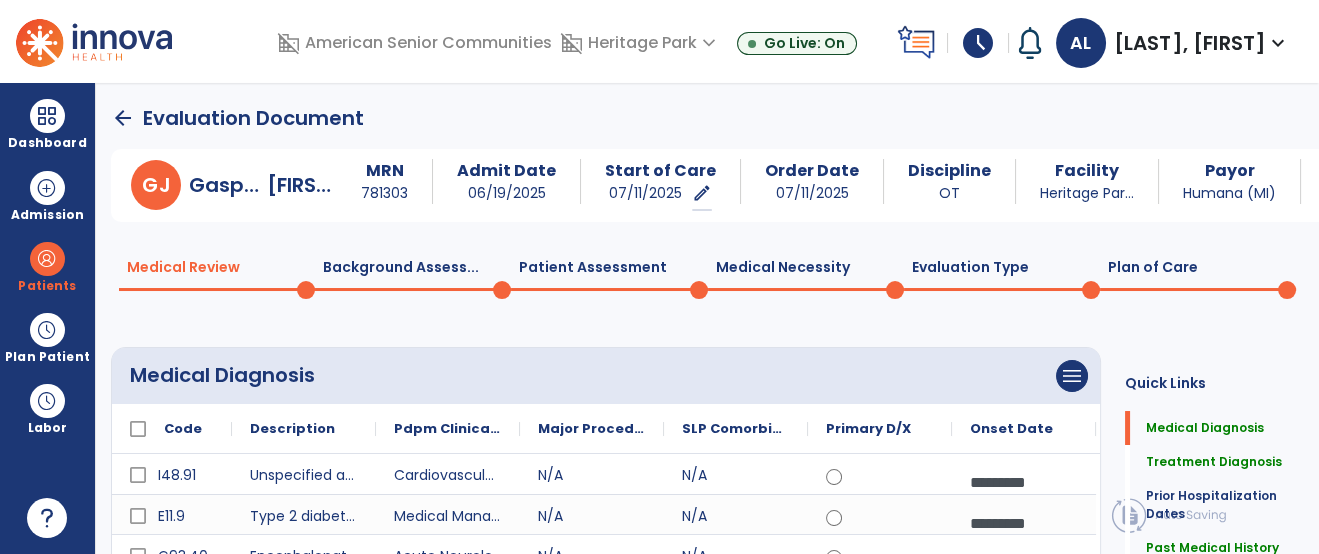 click on "Plan of Care  0" 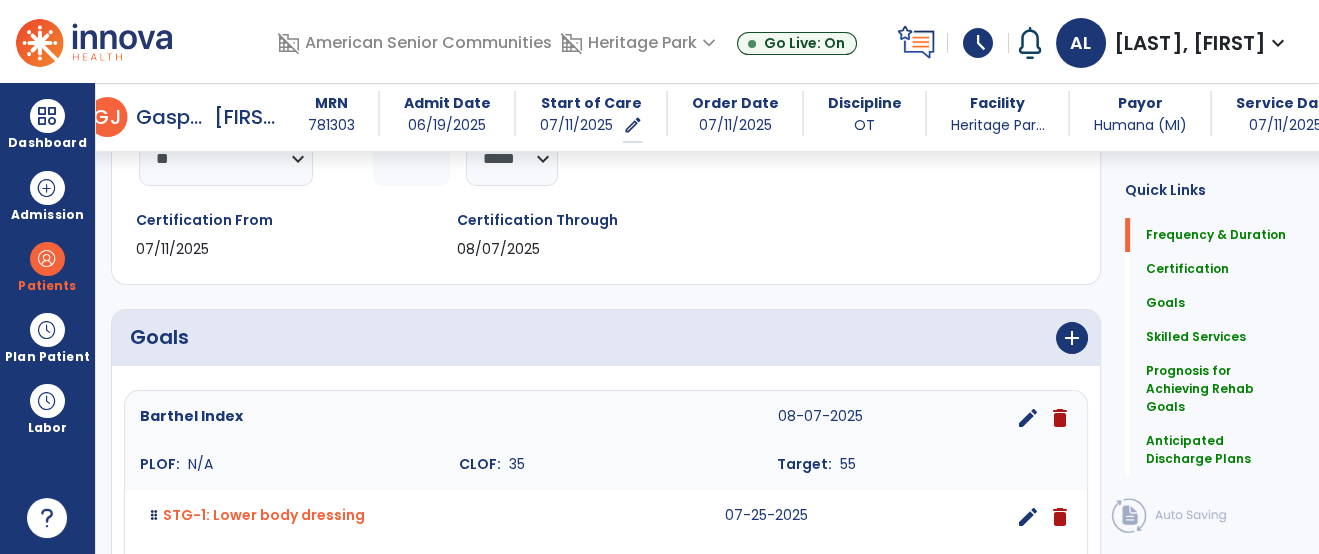 scroll, scrollTop: 301, scrollLeft: 0, axis: vertical 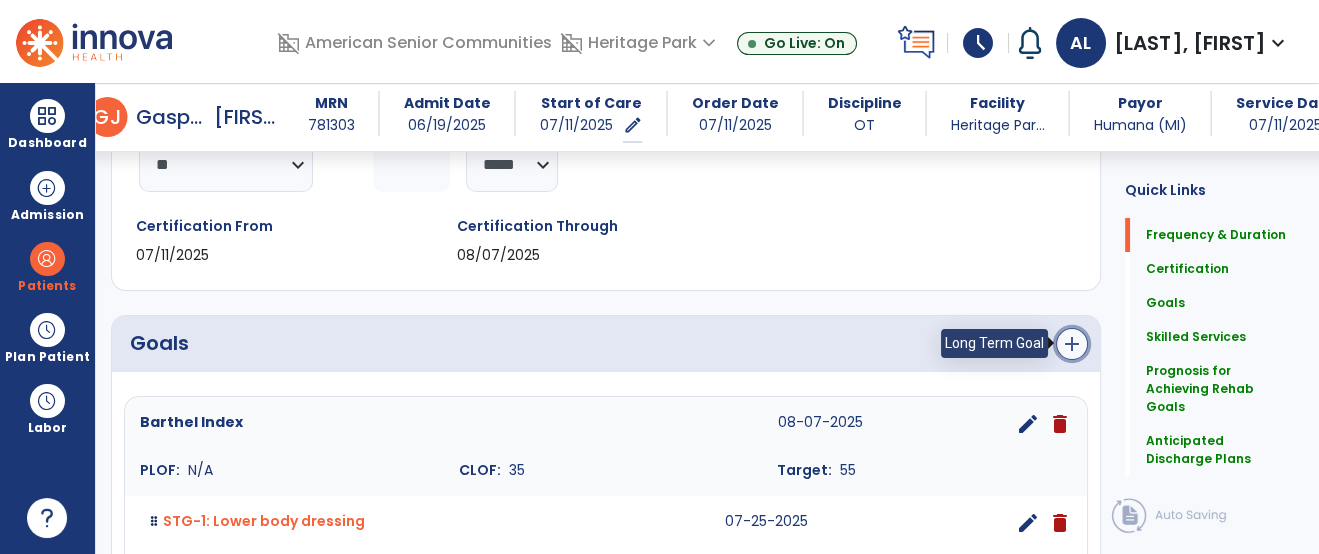 click on "add" at bounding box center [1072, 344] 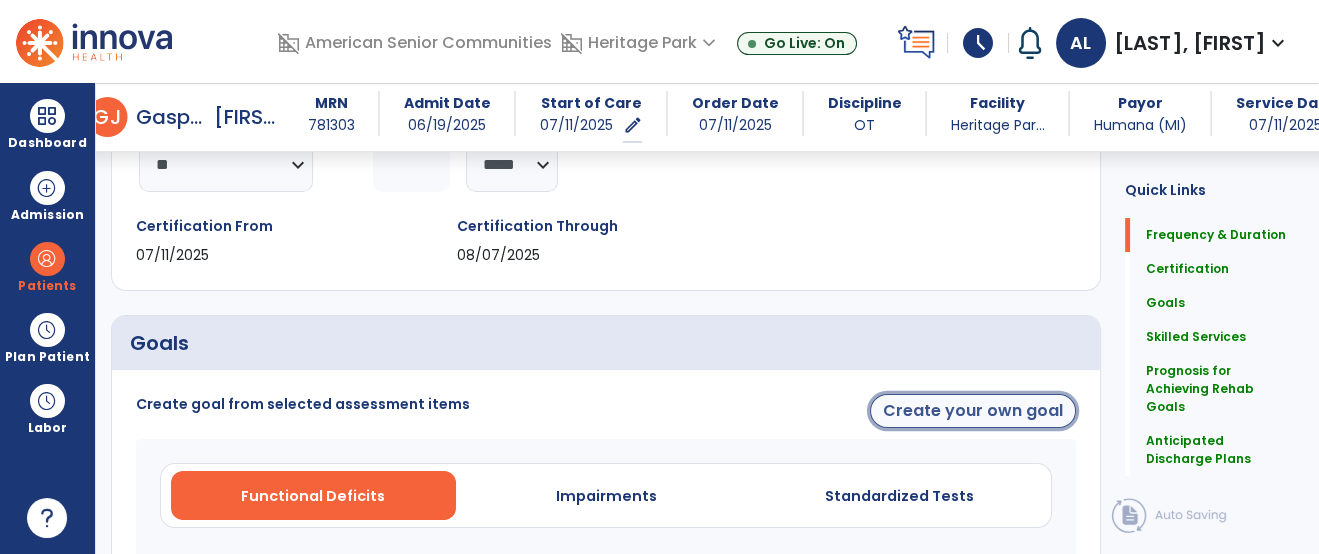 click on "Create your own goal" at bounding box center (973, 411) 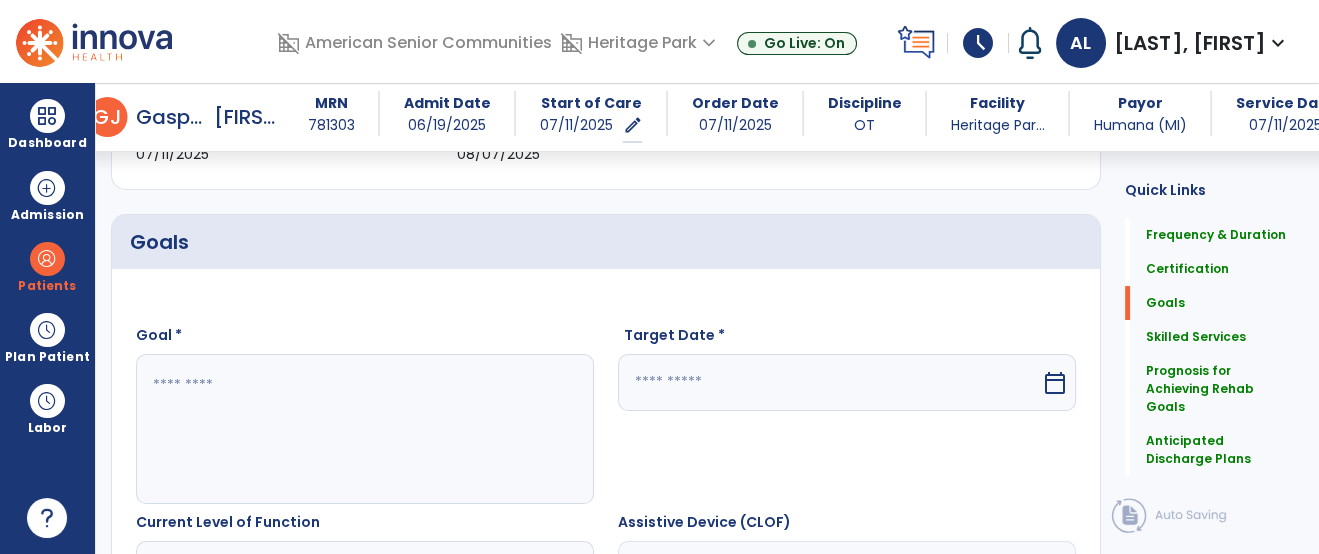 scroll, scrollTop: 529, scrollLeft: 0, axis: vertical 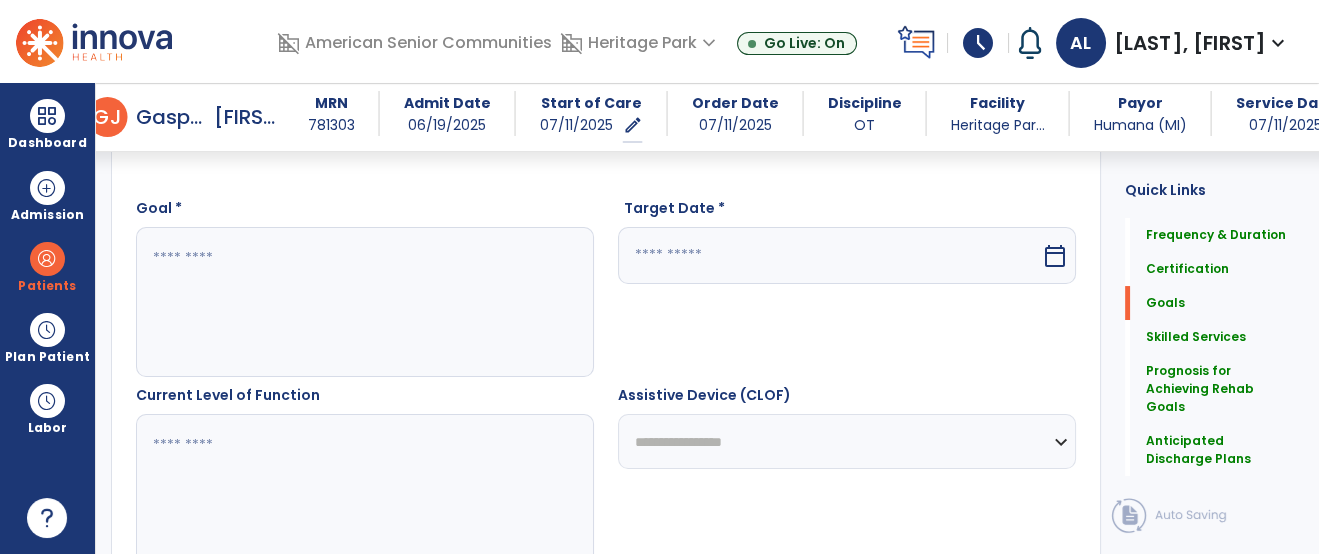 click at bounding box center [364, 302] 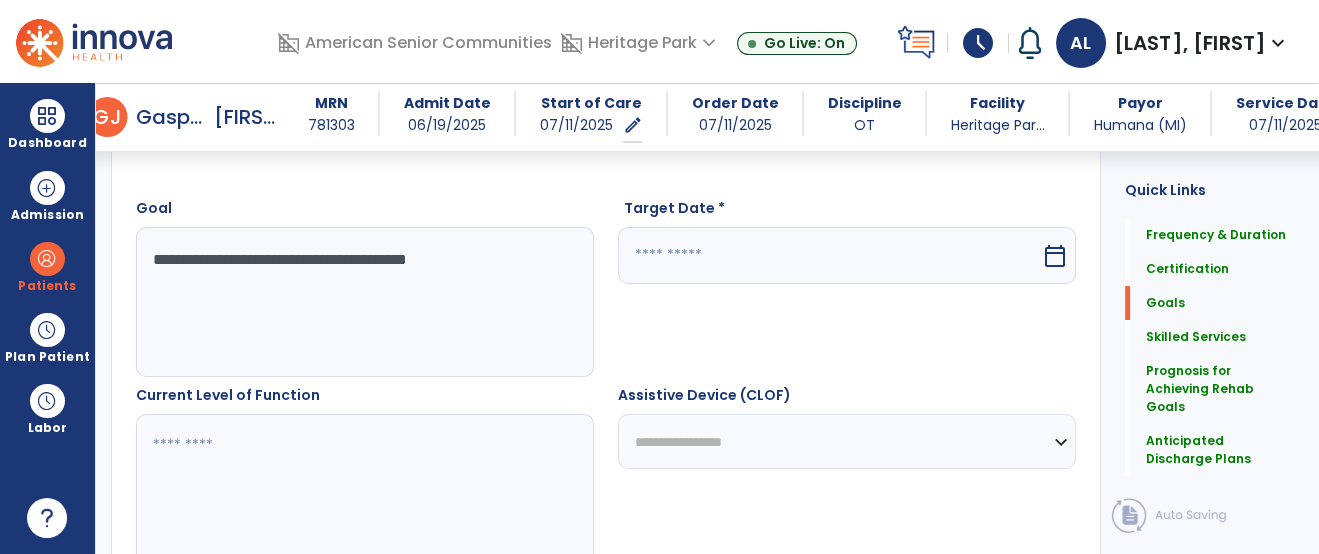 type on "**********" 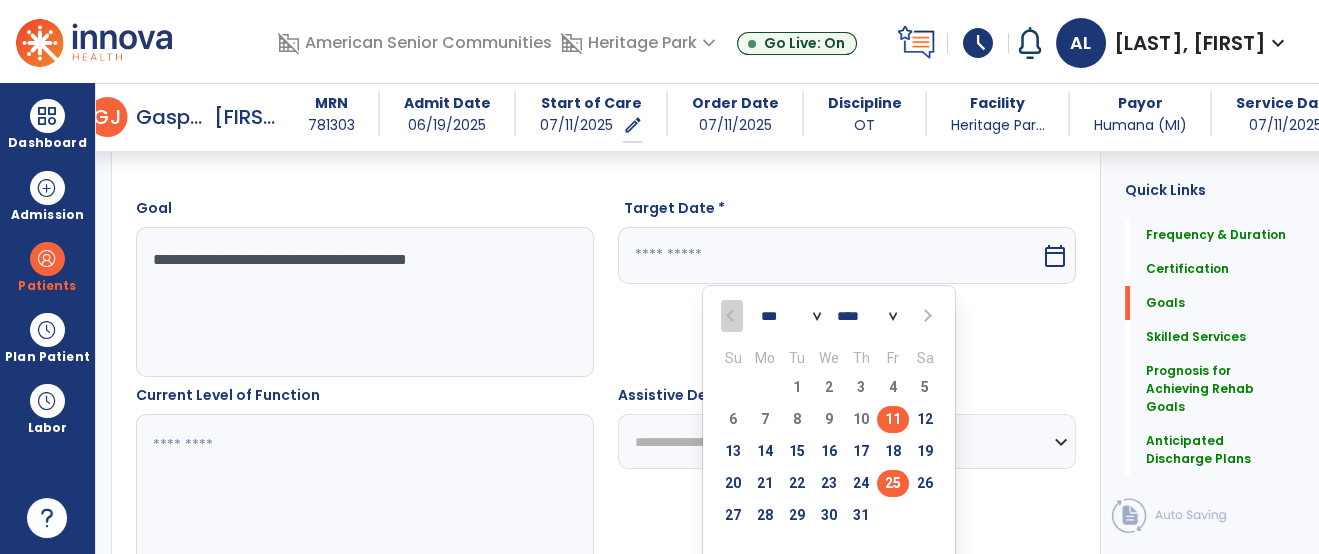 click on "25" at bounding box center [893, 483] 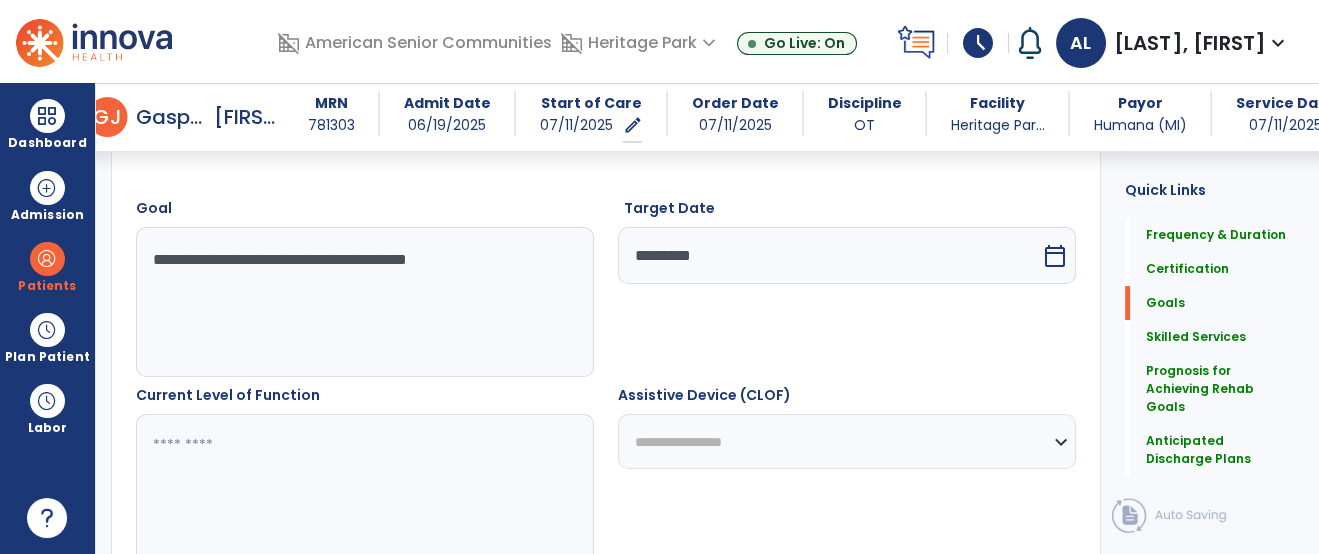 click at bounding box center [364, 489] 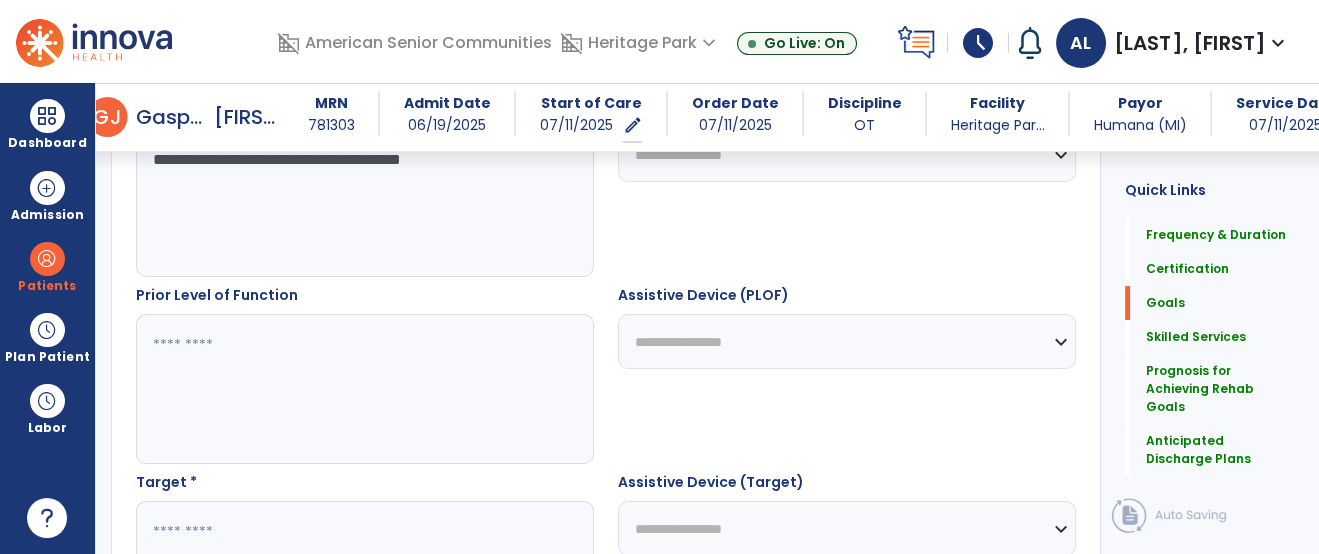scroll, scrollTop: 818, scrollLeft: 0, axis: vertical 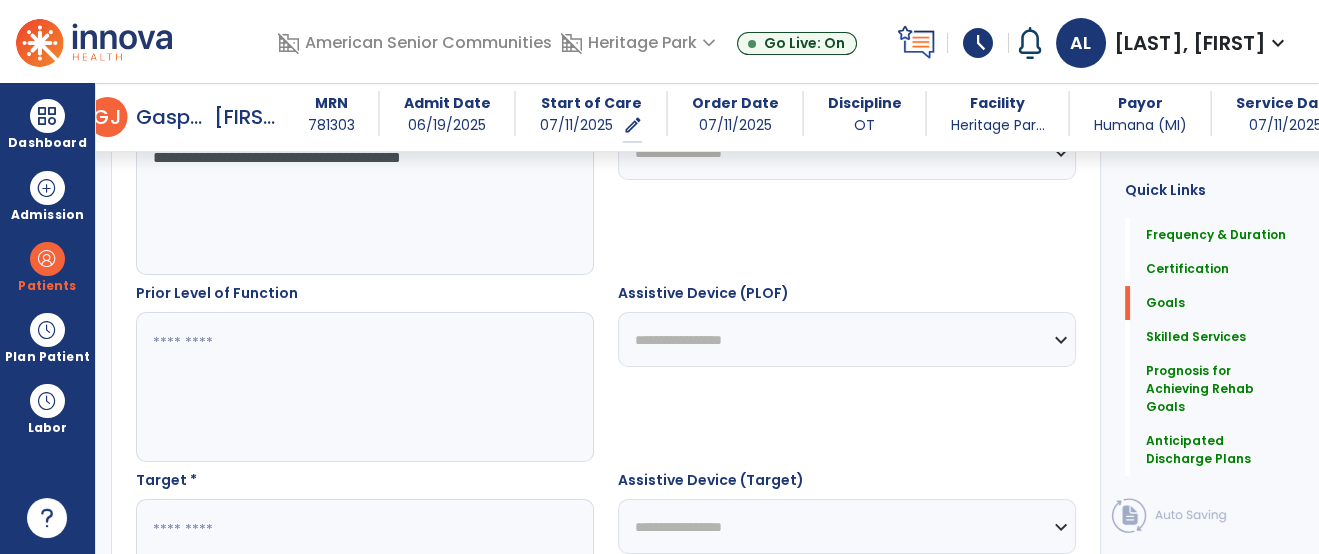 drag, startPoint x: 563, startPoint y: 201, endPoint x: 393, endPoint y: 231, distance: 172.62677 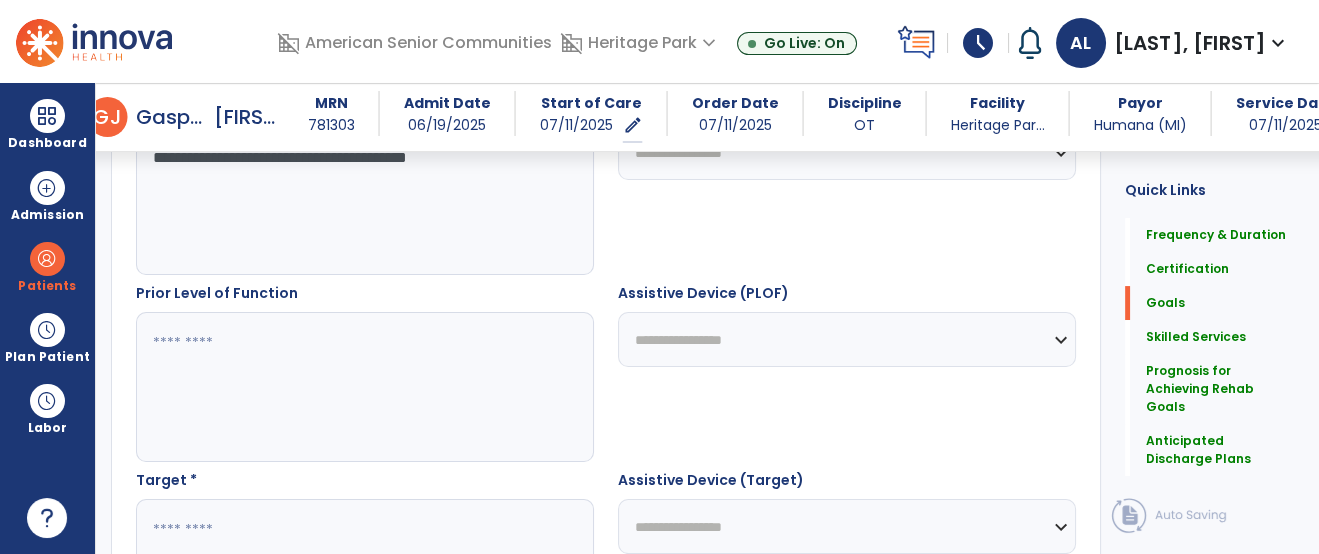 type on "**********" 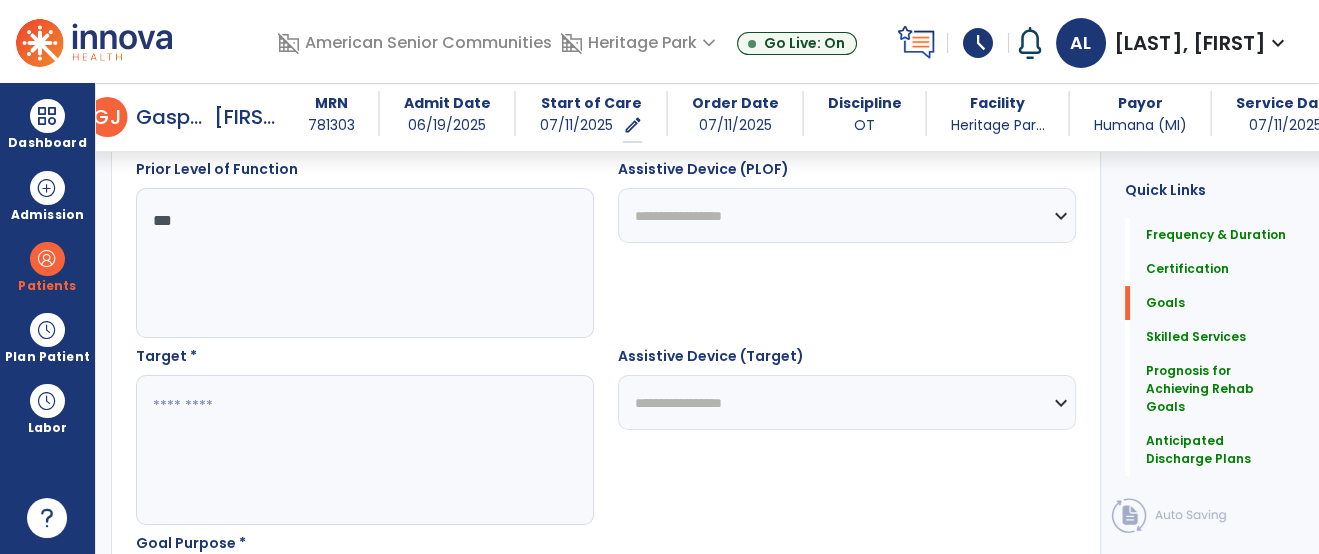 scroll, scrollTop: 959, scrollLeft: 0, axis: vertical 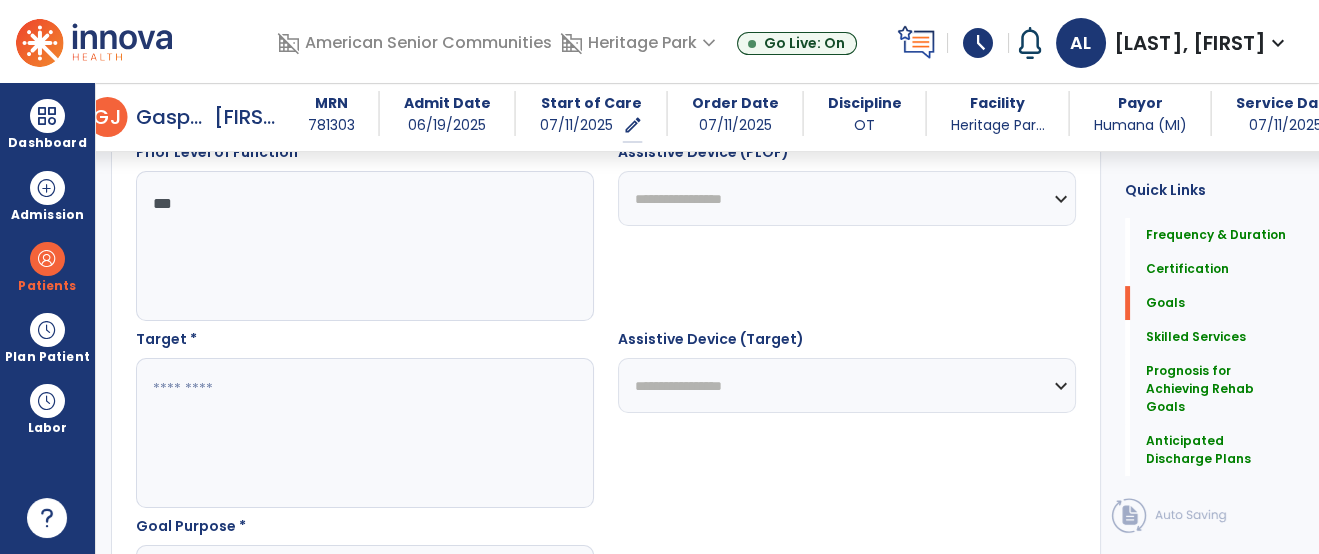 type on "***" 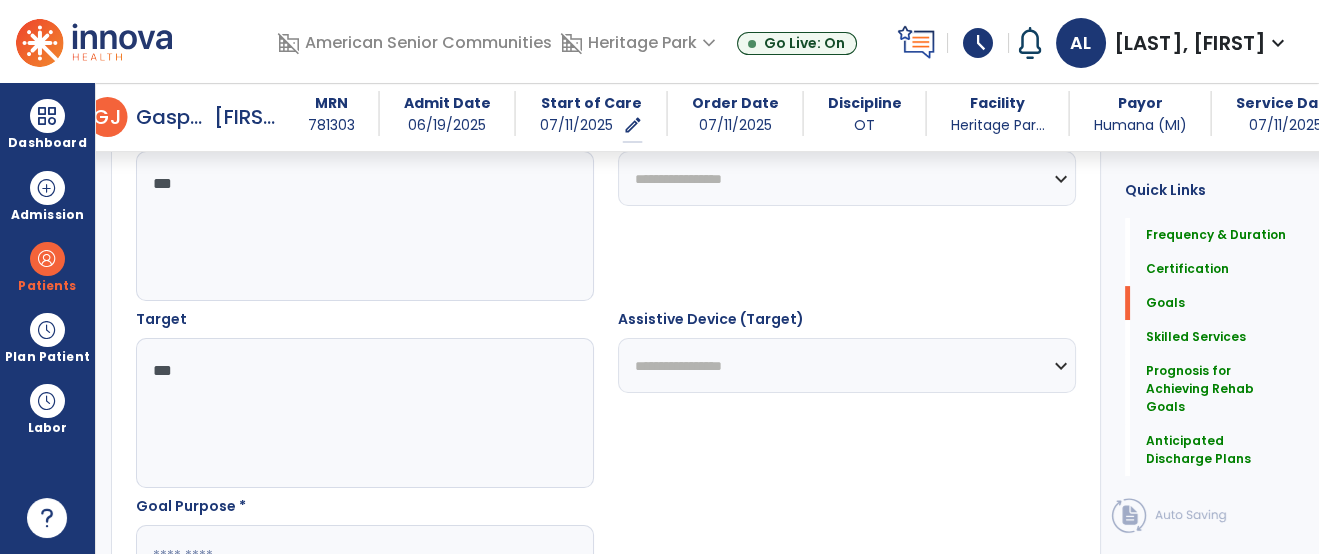 scroll, scrollTop: 1106, scrollLeft: 0, axis: vertical 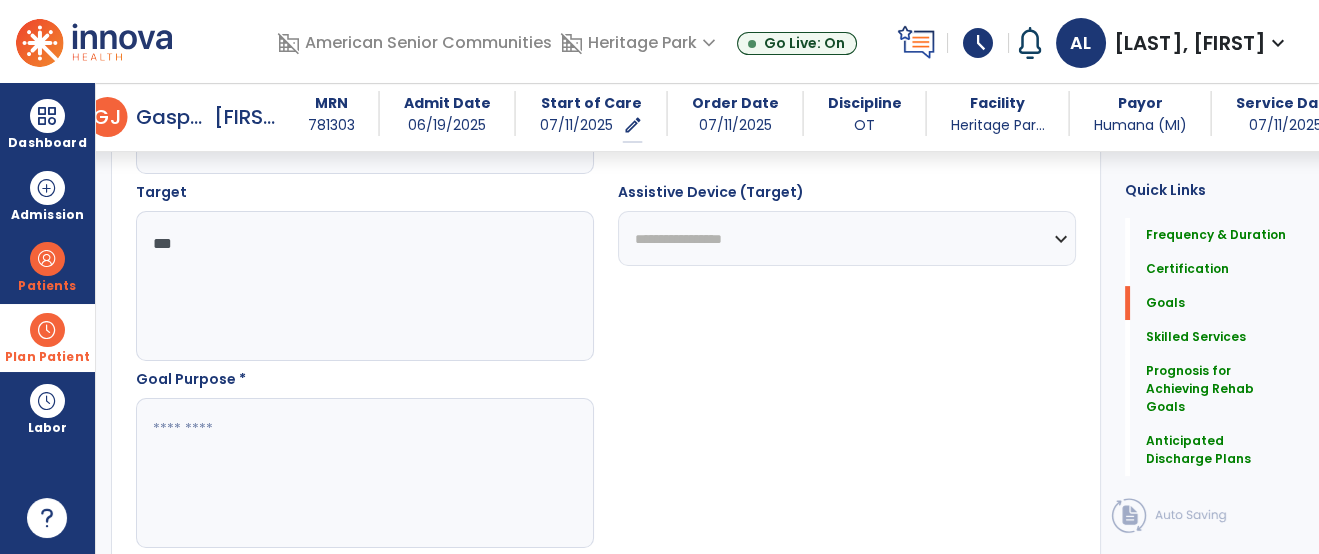 drag, startPoint x: 359, startPoint y: 279, endPoint x: 30, endPoint y: 306, distance: 330.10605 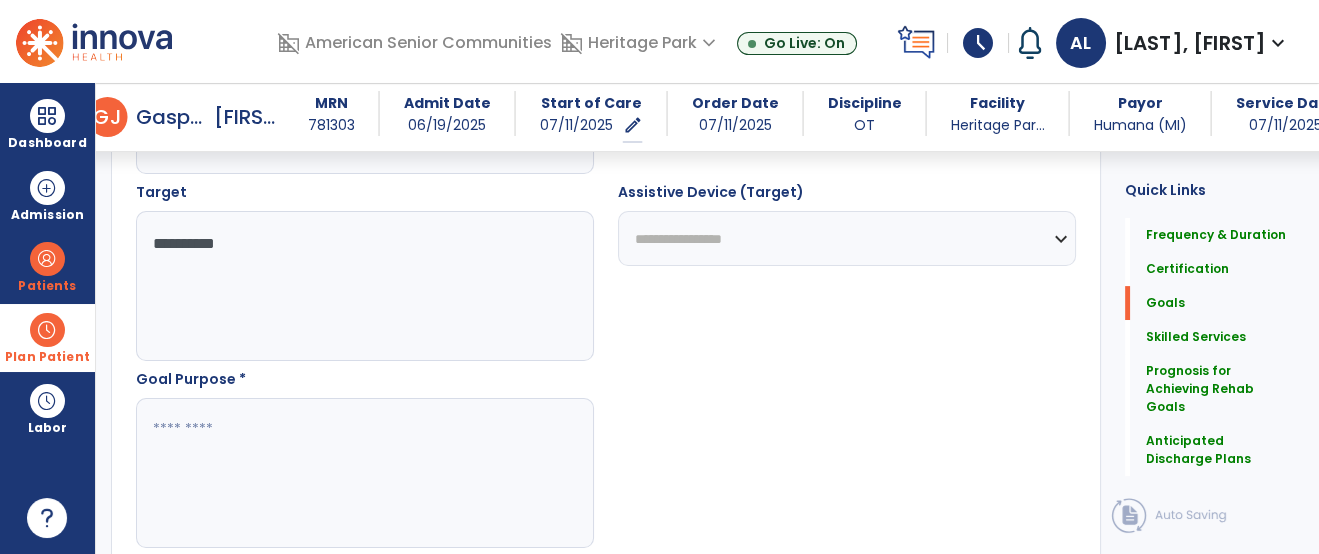 type on "**********" 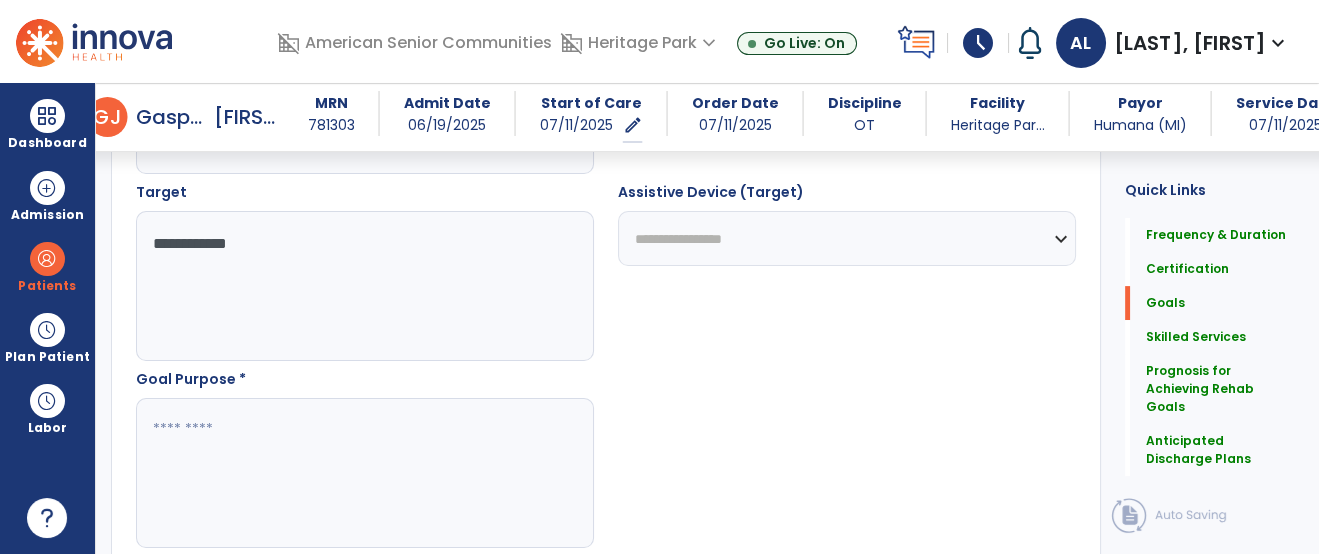 type on "**********" 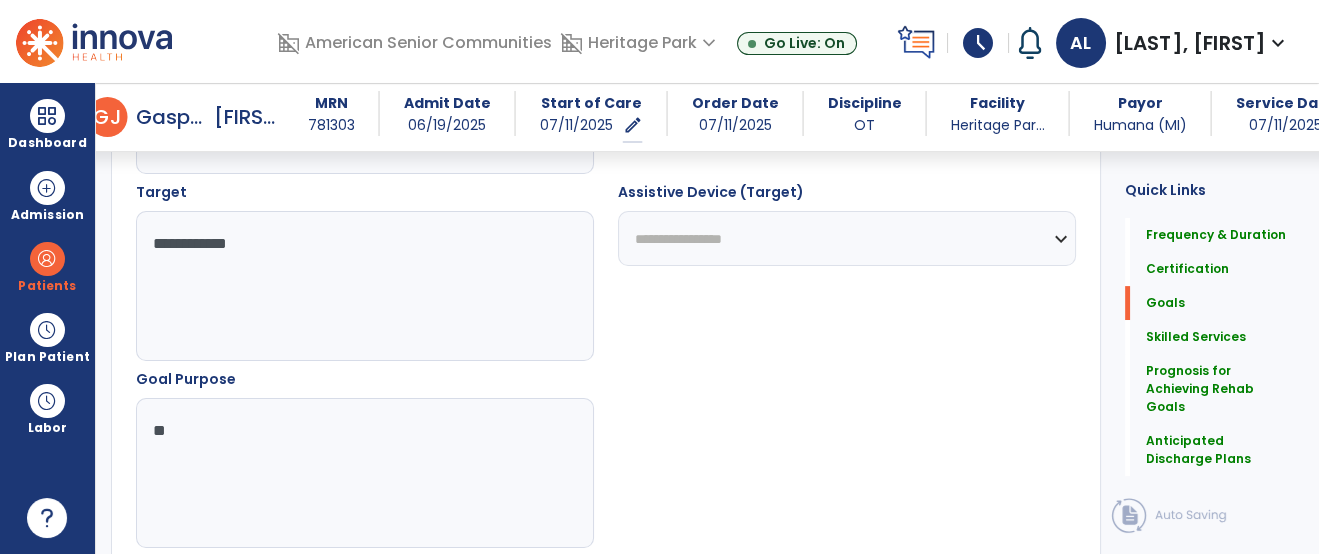 type on "*" 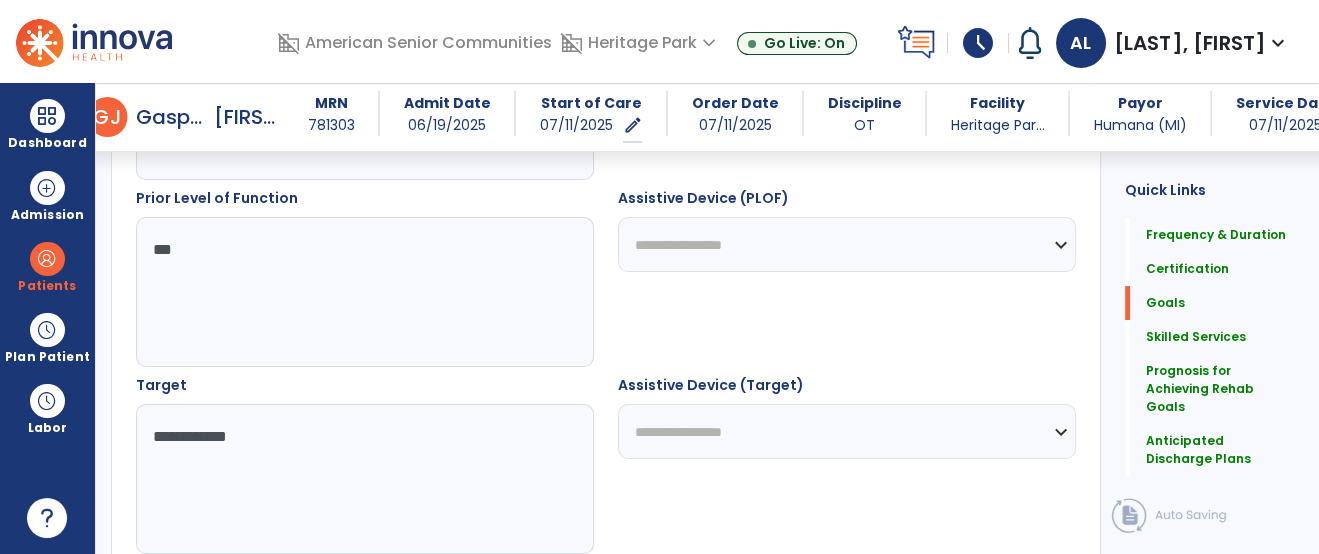 scroll, scrollTop: 765, scrollLeft: 0, axis: vertical 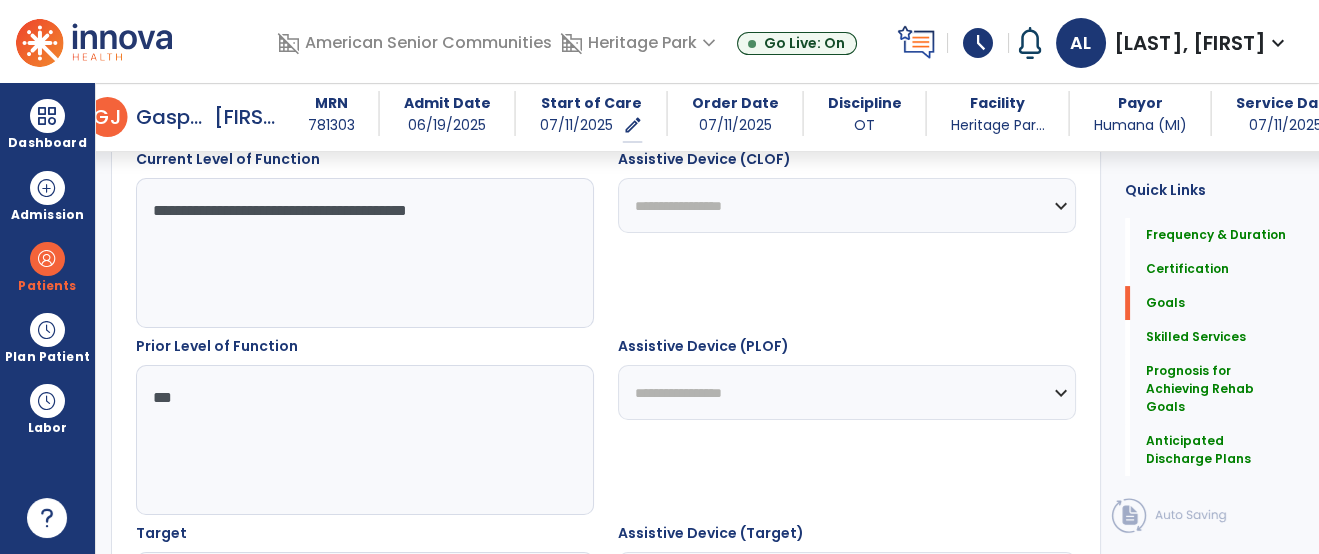 type on "**********" 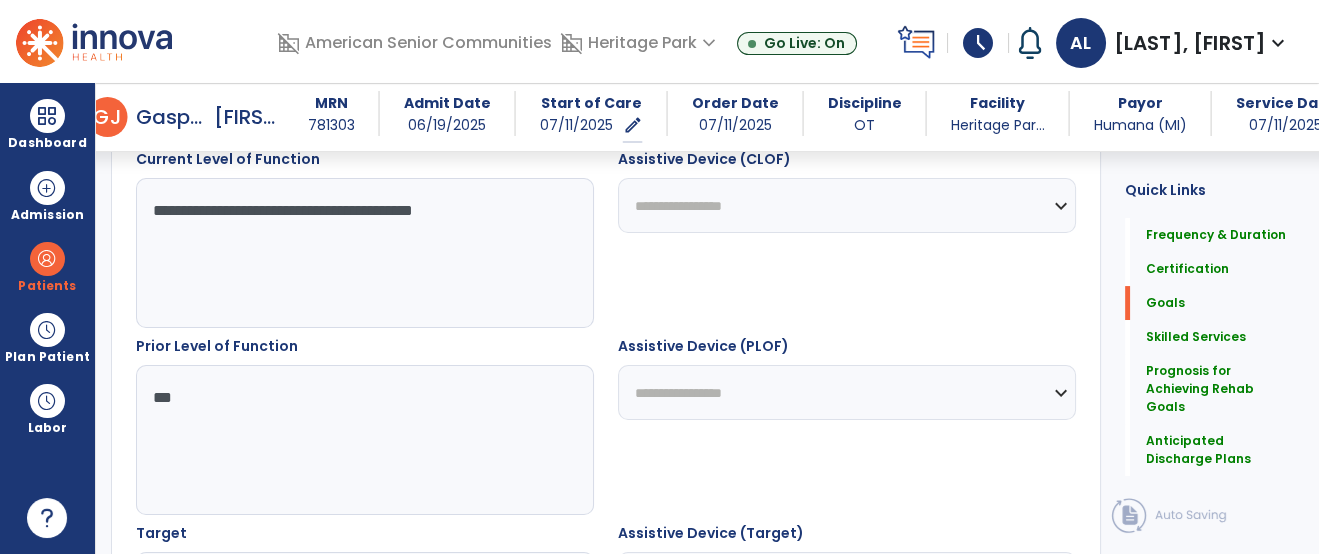 type on "**********" 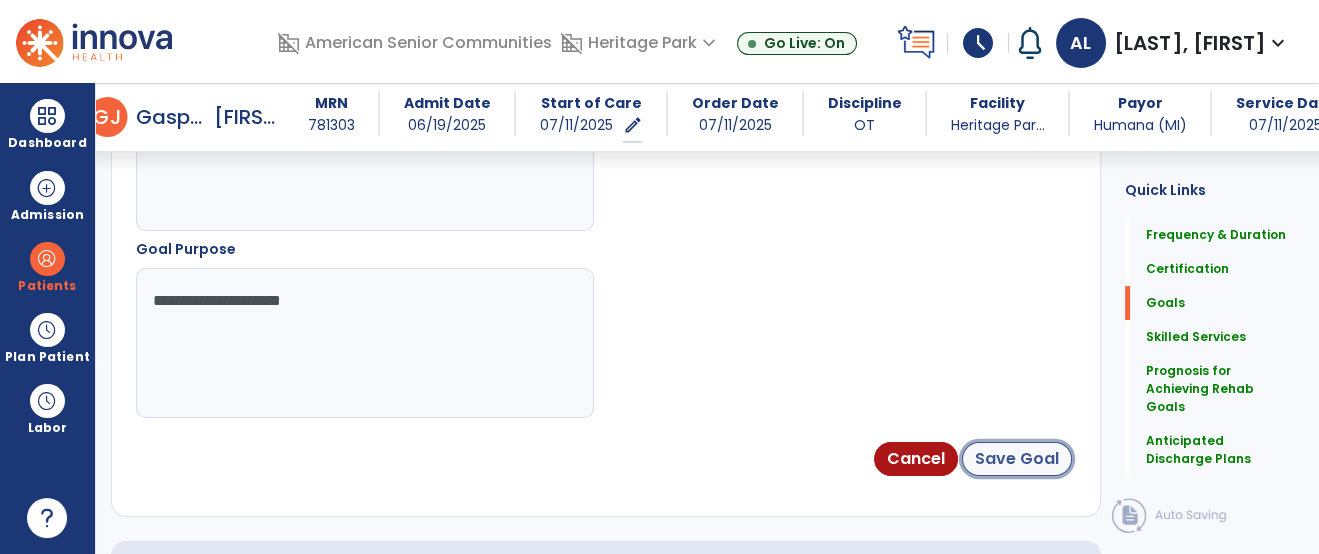 click on "Save Goal" at bounding box center [1017, 459] 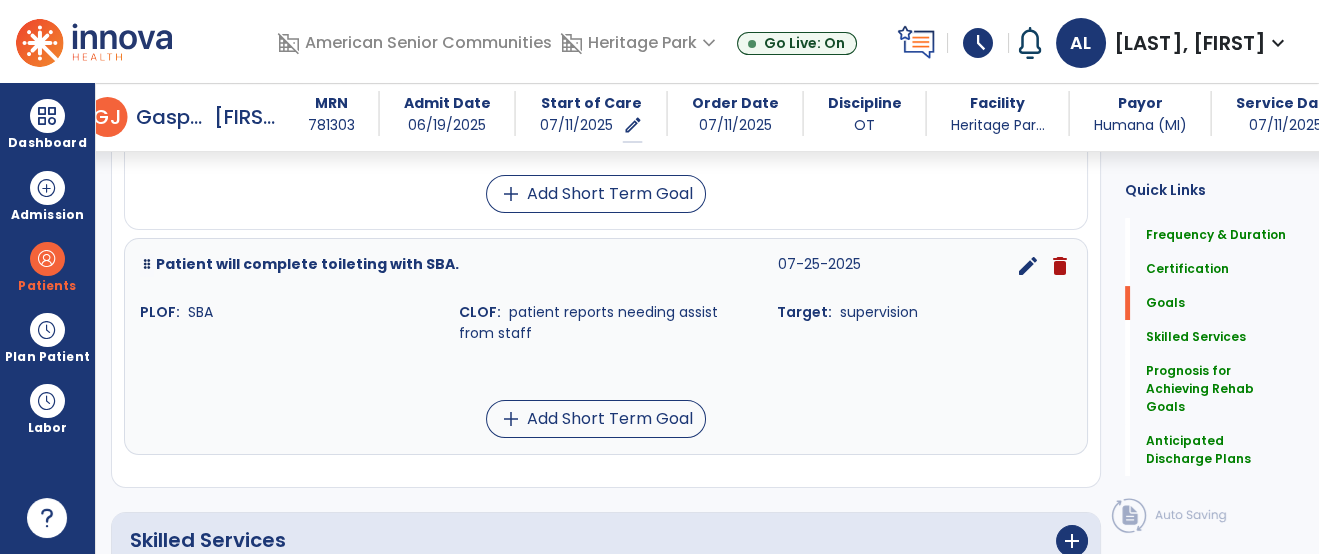 scroll, scrollTop: 866, scrollLeft: 0, axis: vertical 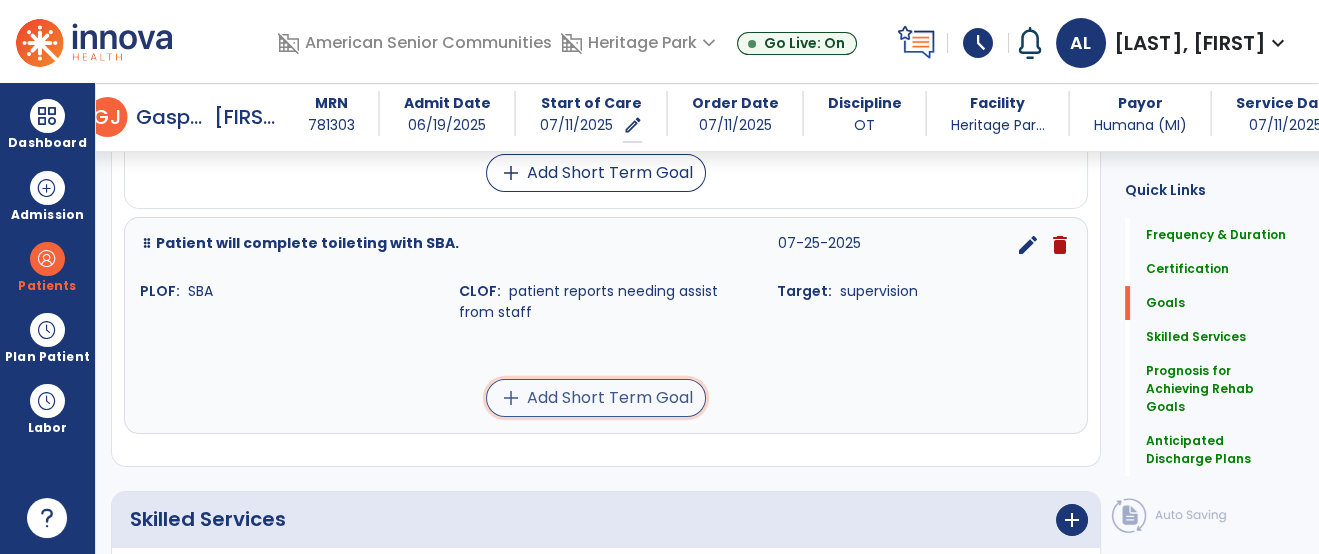 click on "add  Add Short Term Goal" at bounding box center (596, 398) 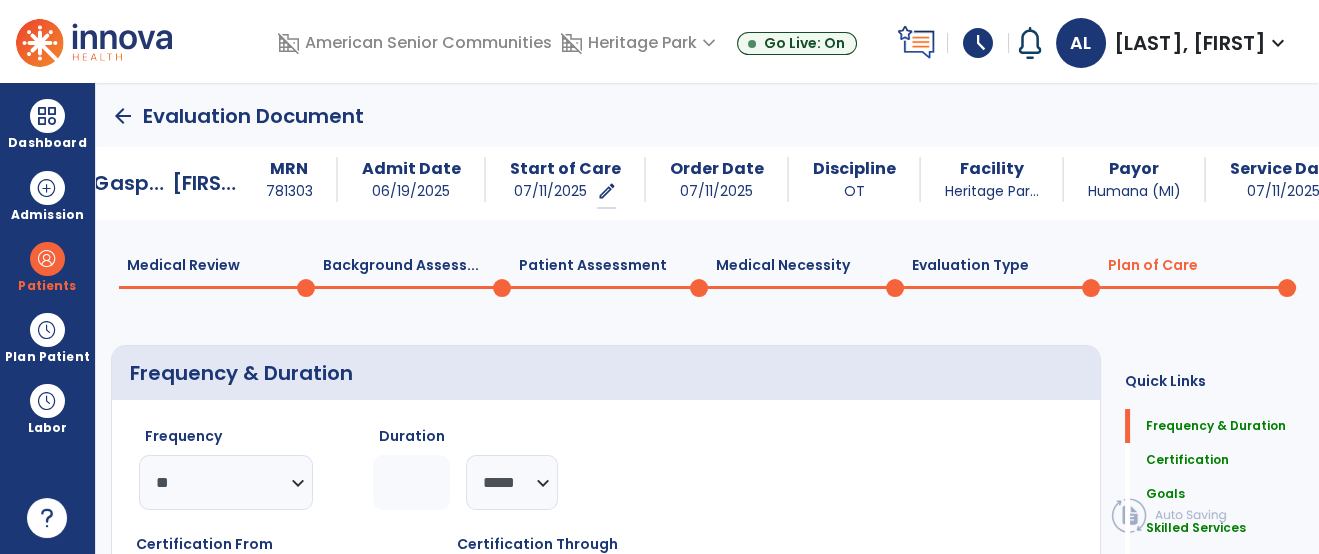 scroll, scrollTop: 0, scrollLeft: 0, axis: both 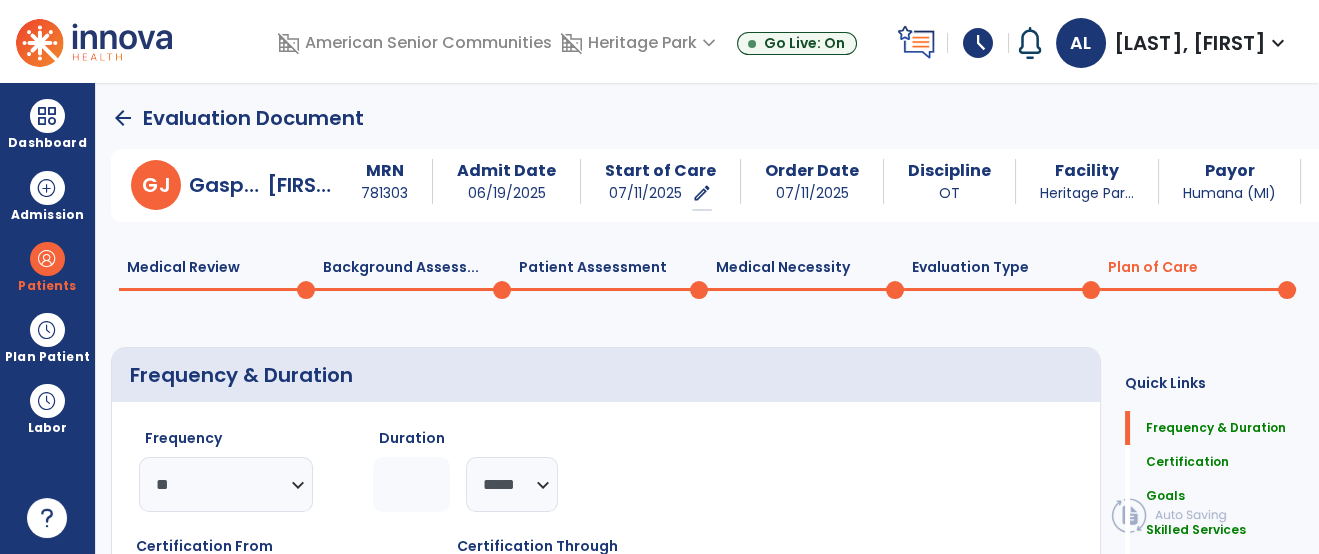 click on "Patient Assessment  0" 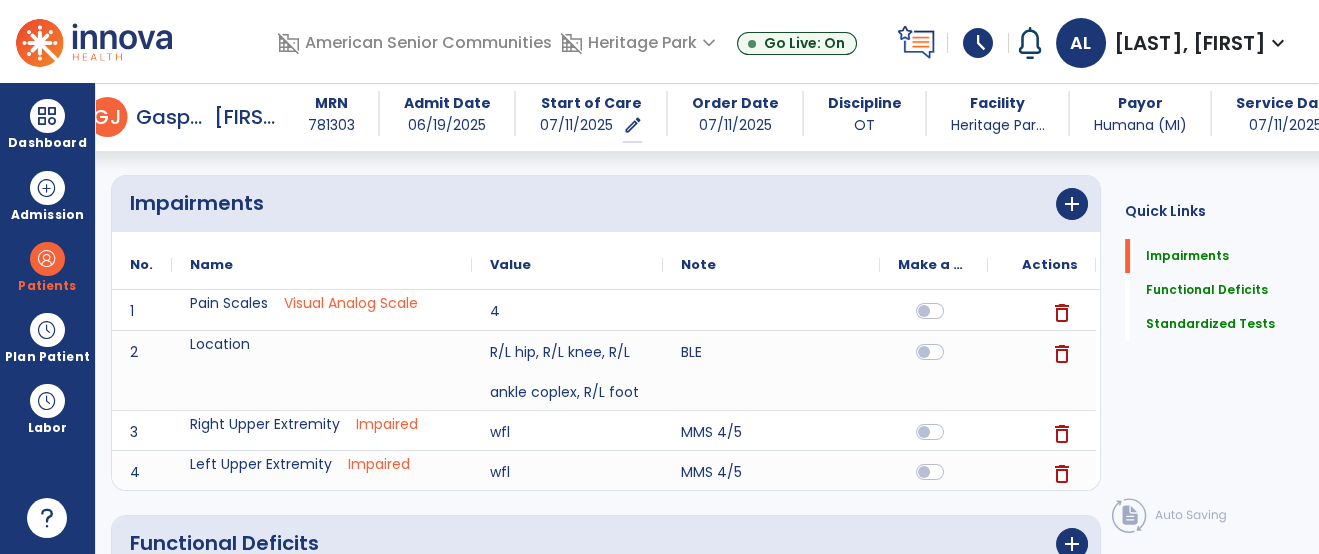 scroll, scrollTop: 441, scrollLeft: 0, axis: vertical 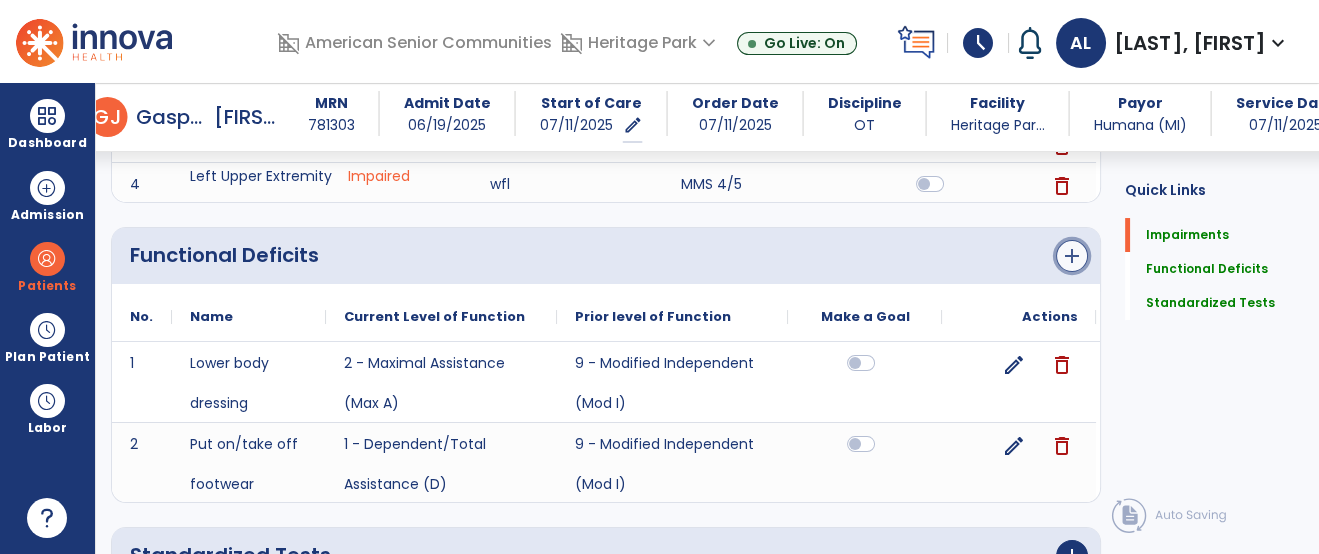 click on "add" 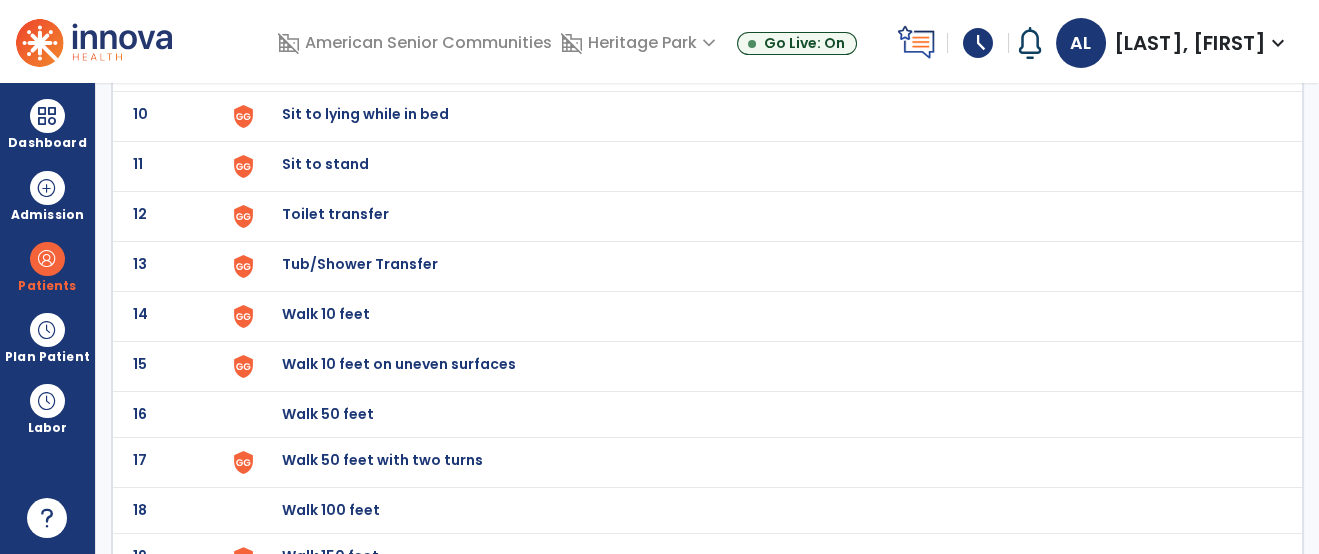scroll, scrollTop: 573, scrollLeft: 0, axis: vertical 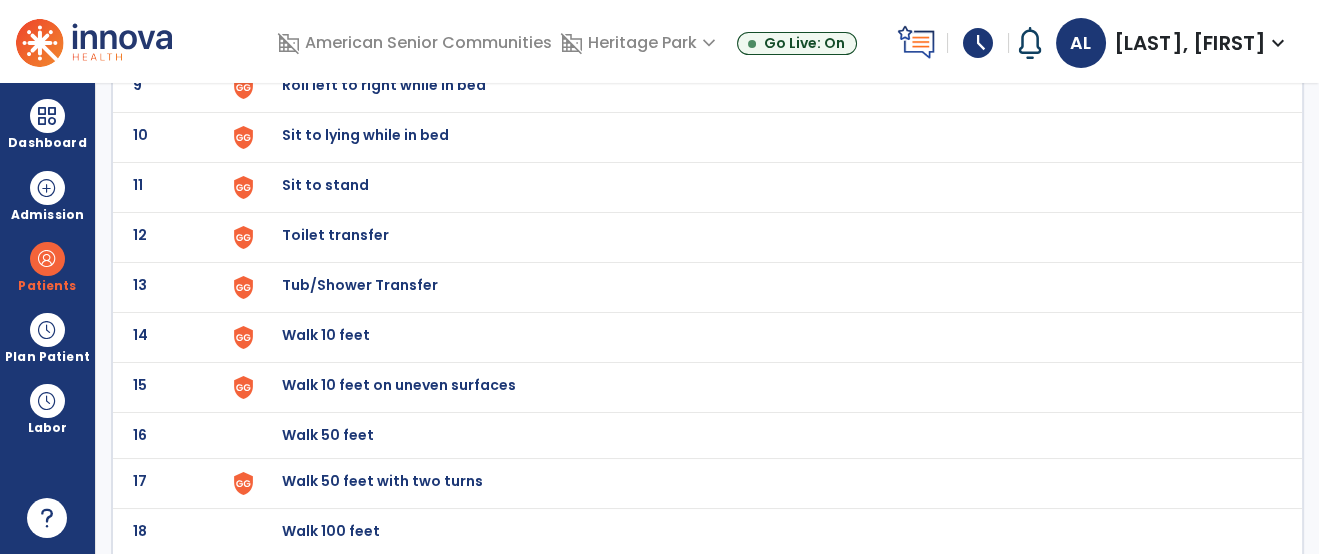 click on "11 Sit to stand" 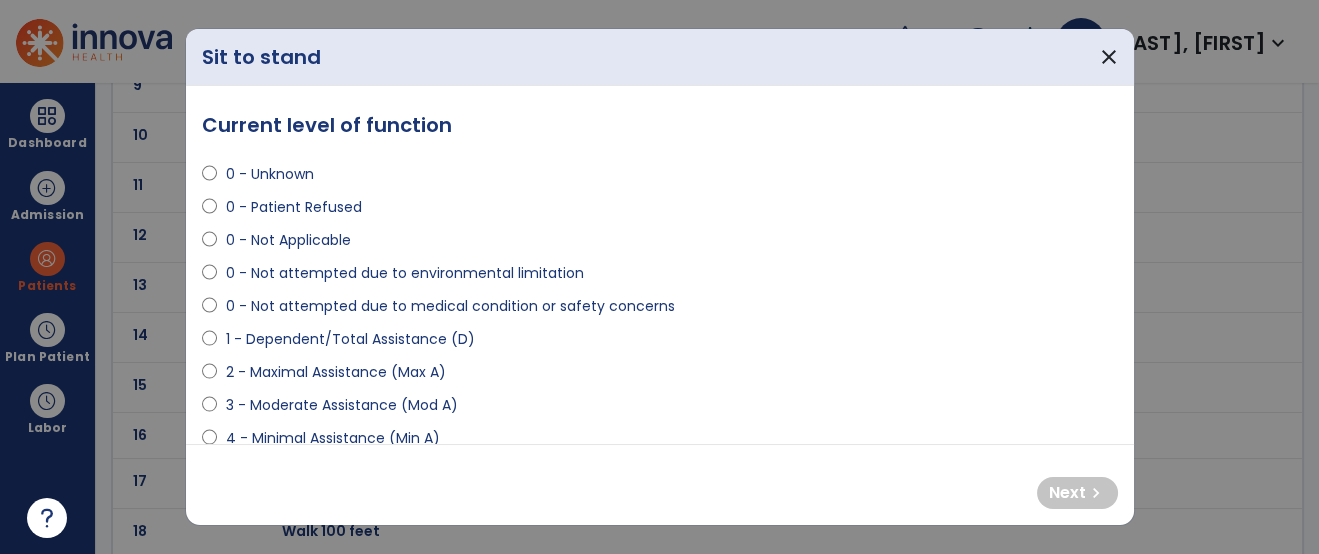 click on "3 - Moderate Assistance (Mod A)" at bounding box center (341, 405) 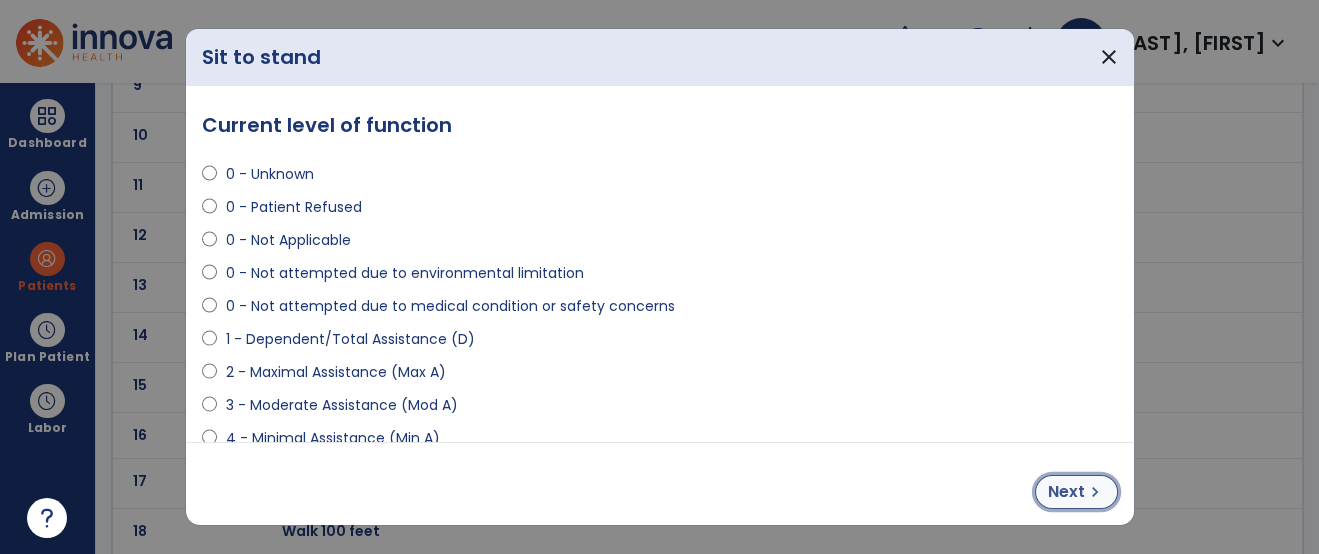 click on "Next  chevron_right" at bounding box center (1076, 492) 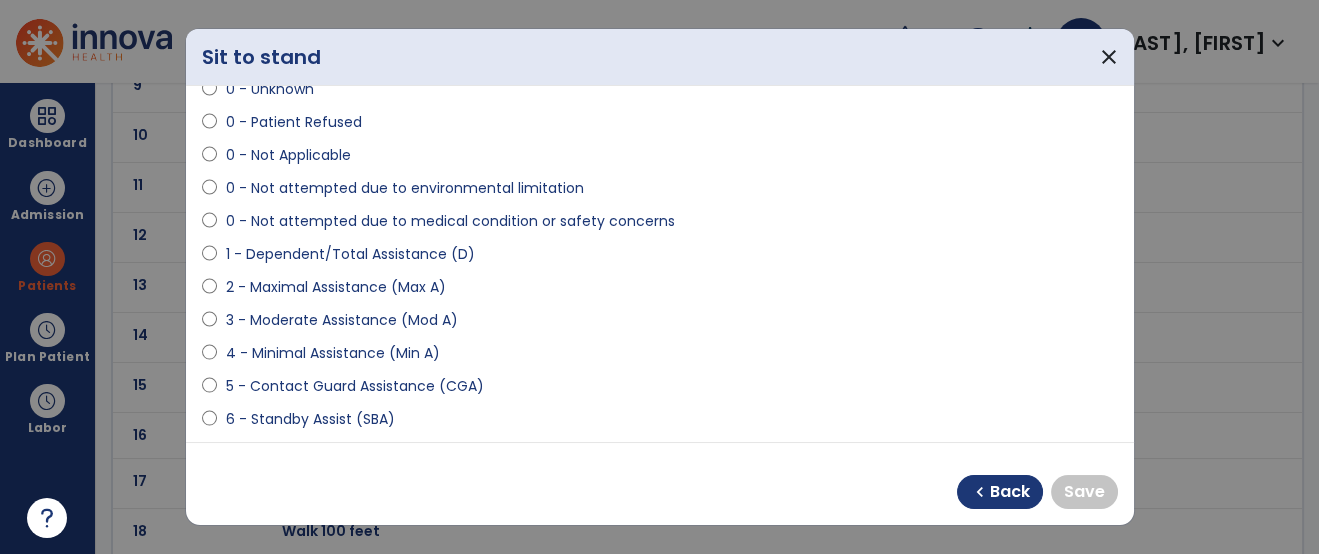 scroll, scrollTop: 90, scrollLeft: 0, axis: vertical 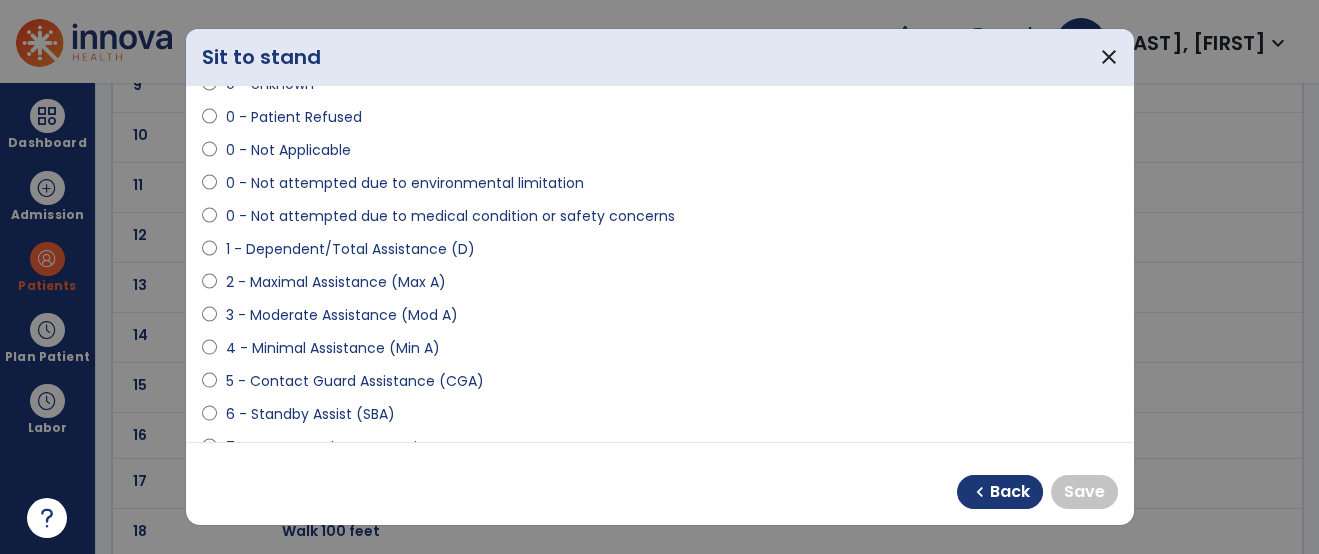 click on "6 - Standby Assist (SBA)" at bounding box center (309, 414) 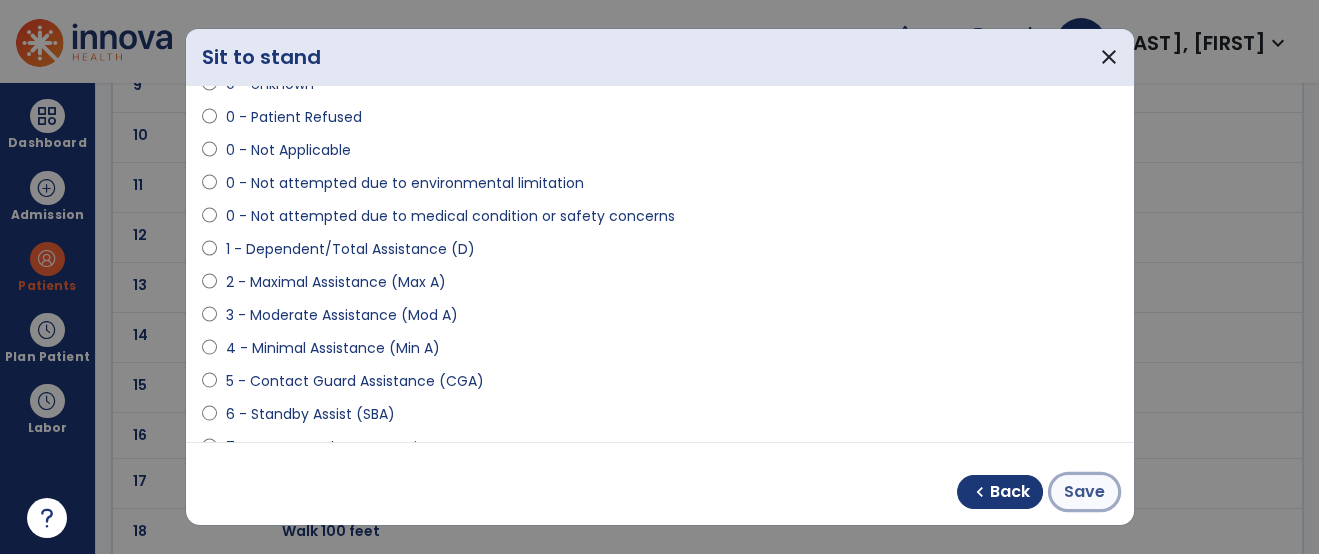 click on "Save" at bounding box center (1084, 492) 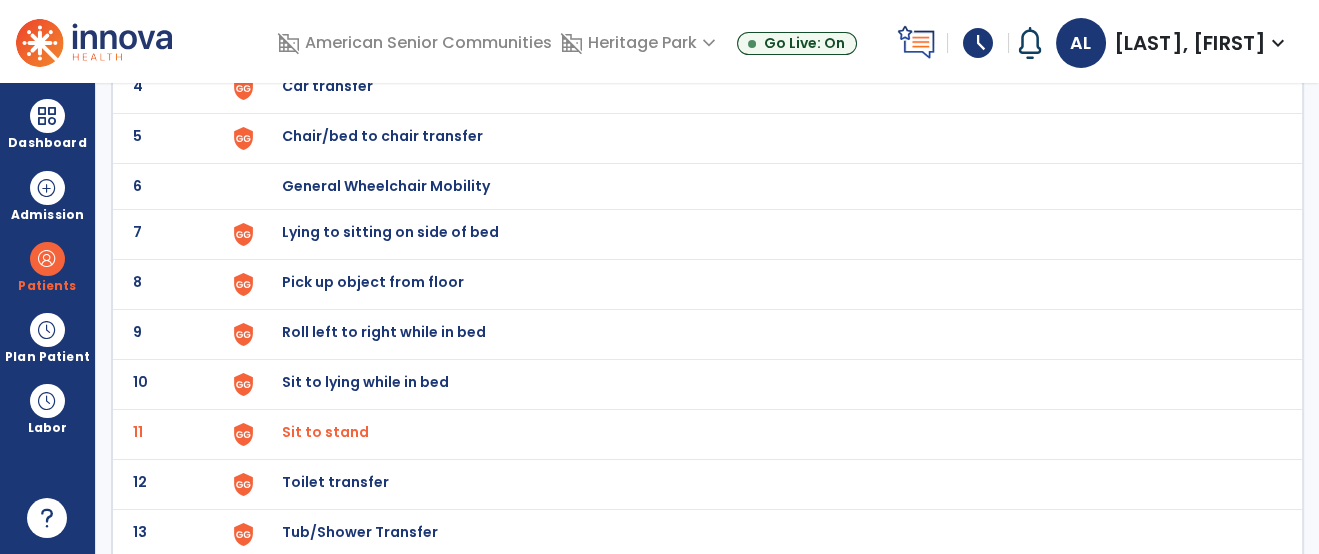 scroll, scrollTop: 0, scrollLeft: 0, axis: both 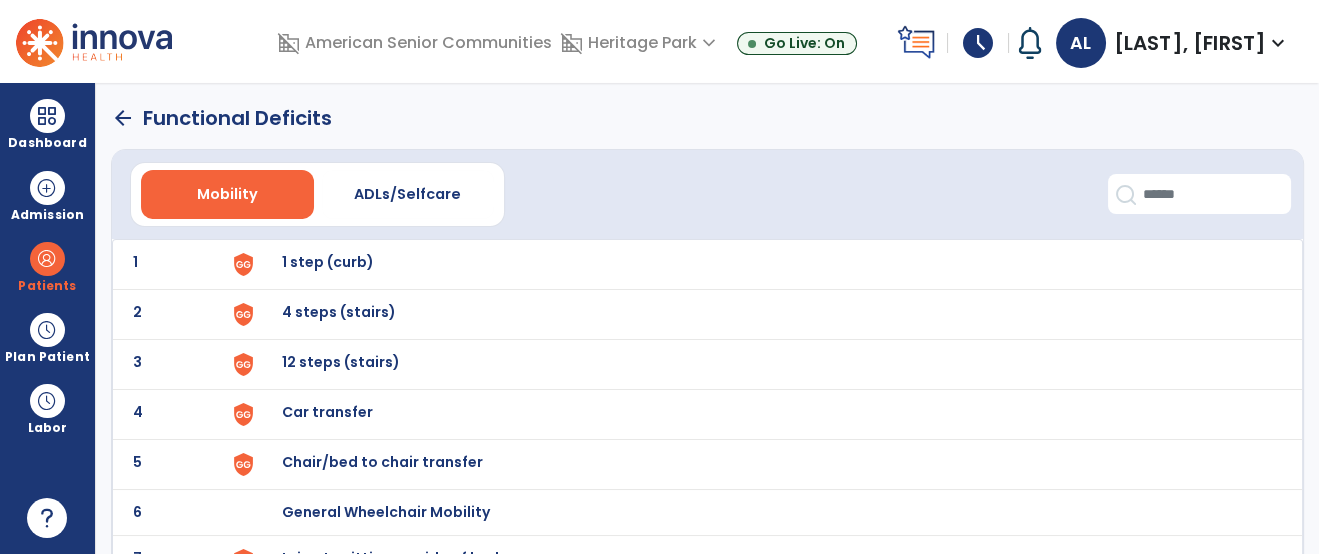 click on "arrow_back" 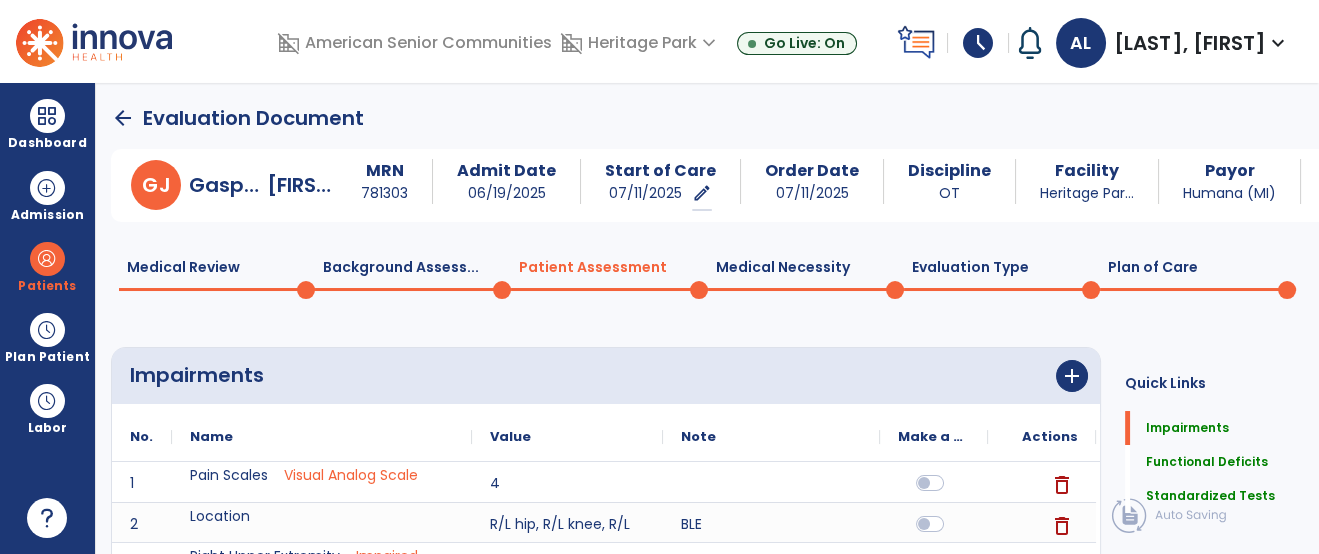 scroll, scrollTop: 20, scrollLeft: 0, axis: vertical 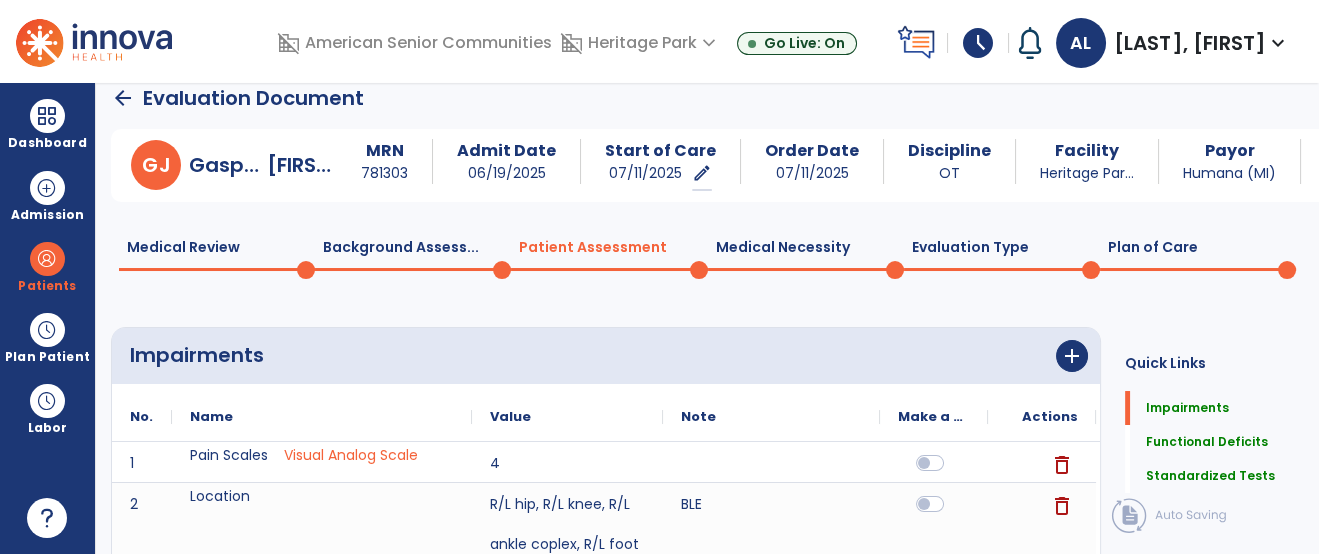 click on "Plan of Care  0" 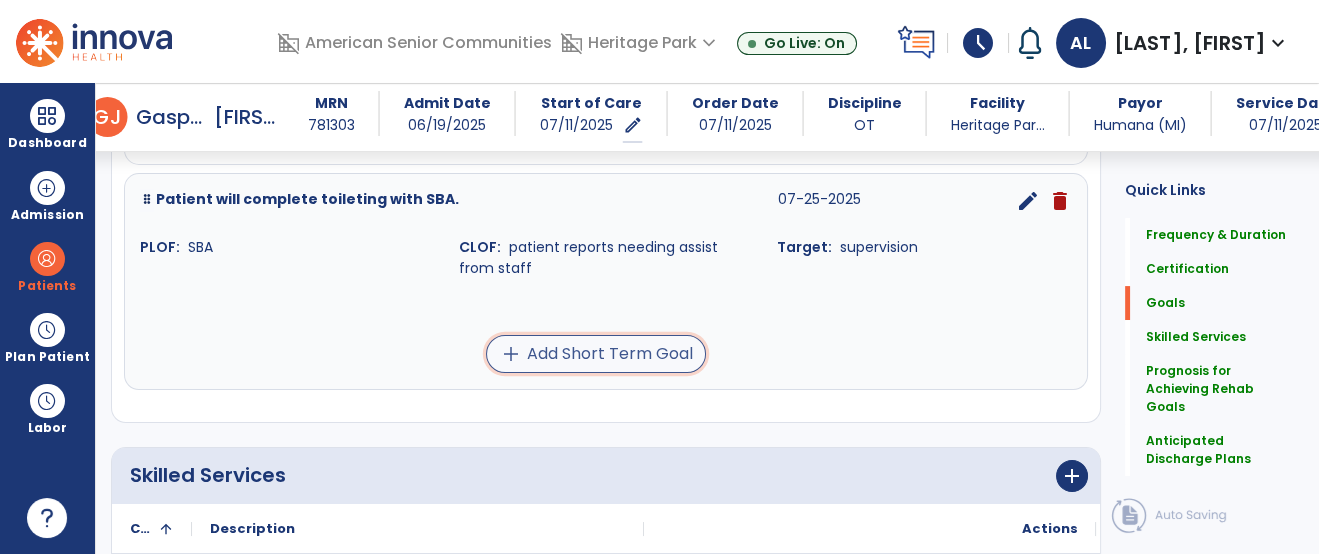 click on "add  Add Short Term Goal" at bounding box center [596, 354] 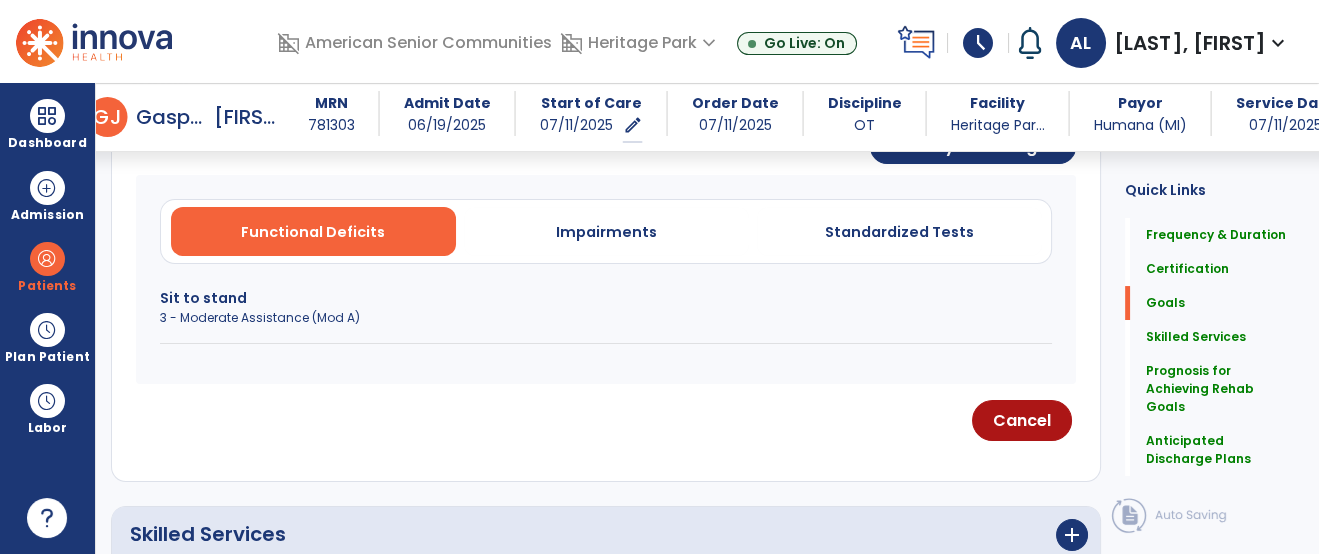scroll, scrollTop: 543, scrollLeft: 0, axis: vertical 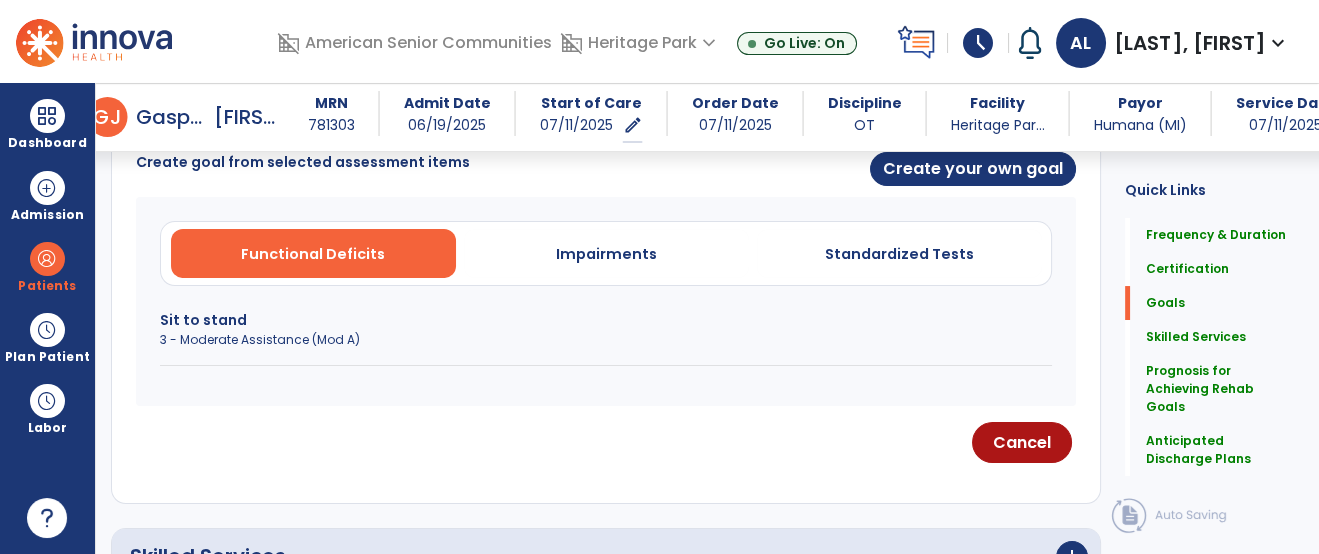 click on "3 - Moderate Assistance (Mod A)" at bounding box center [606, 340] 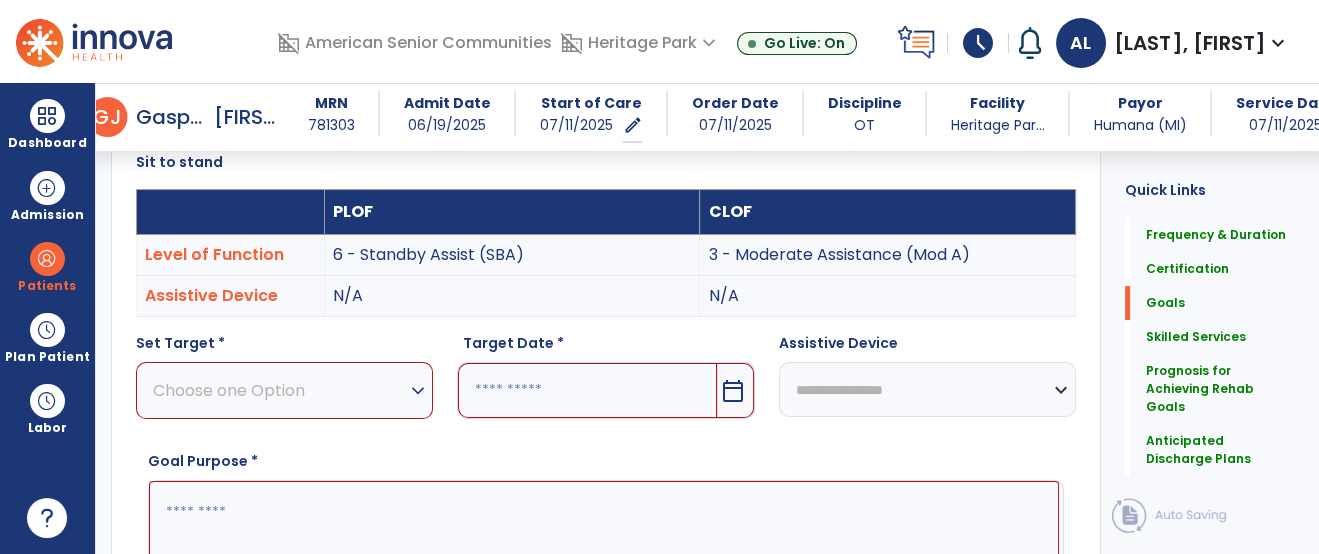 click on "Choose one Option" at bounding box center (279, 390) 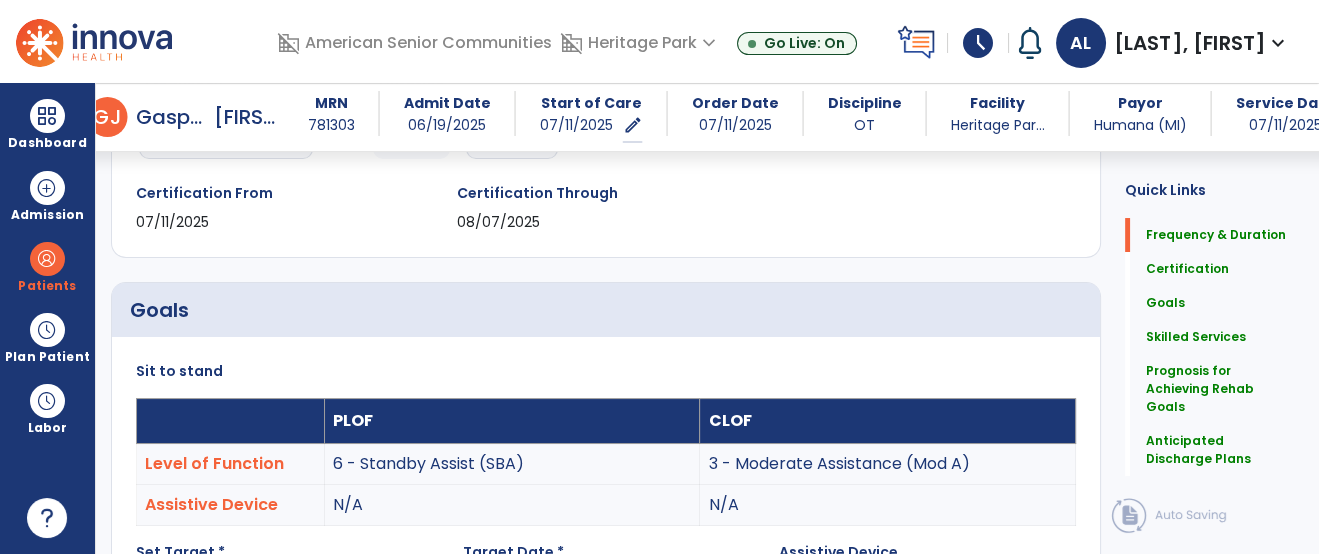 scroll, scrollTop: 377, scrollLeft: 0, axis: vertical 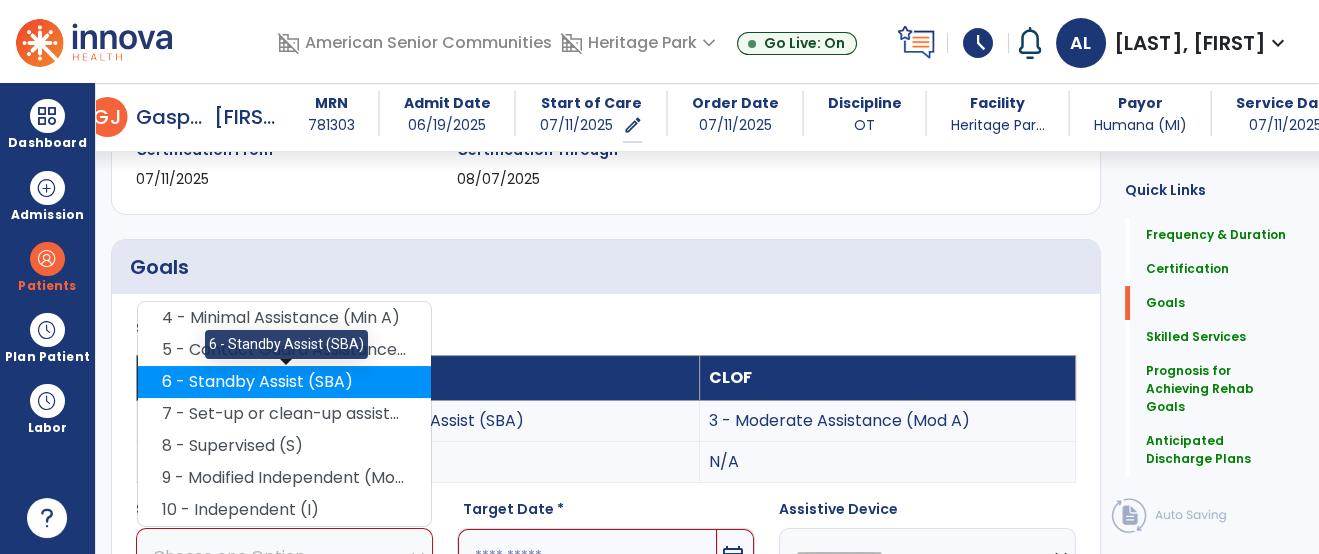 click on "6 - Standby Assist (SBA)" at bounding box center (284, 382) 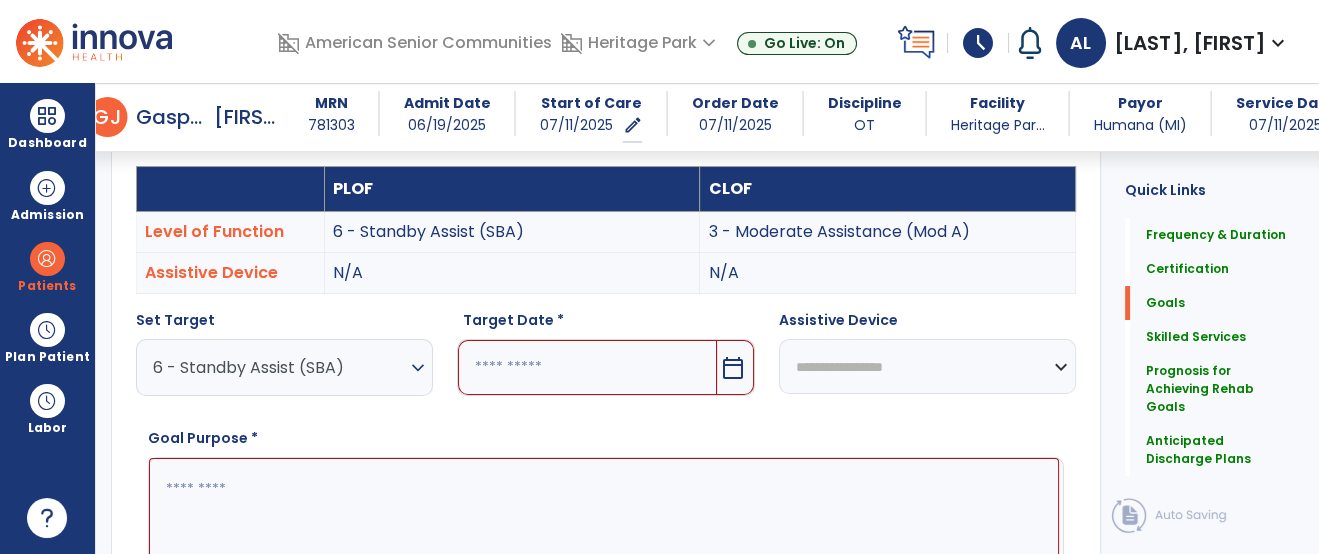 scroll, scrollTop: 599, scrollLeft: 0, axis: vertical 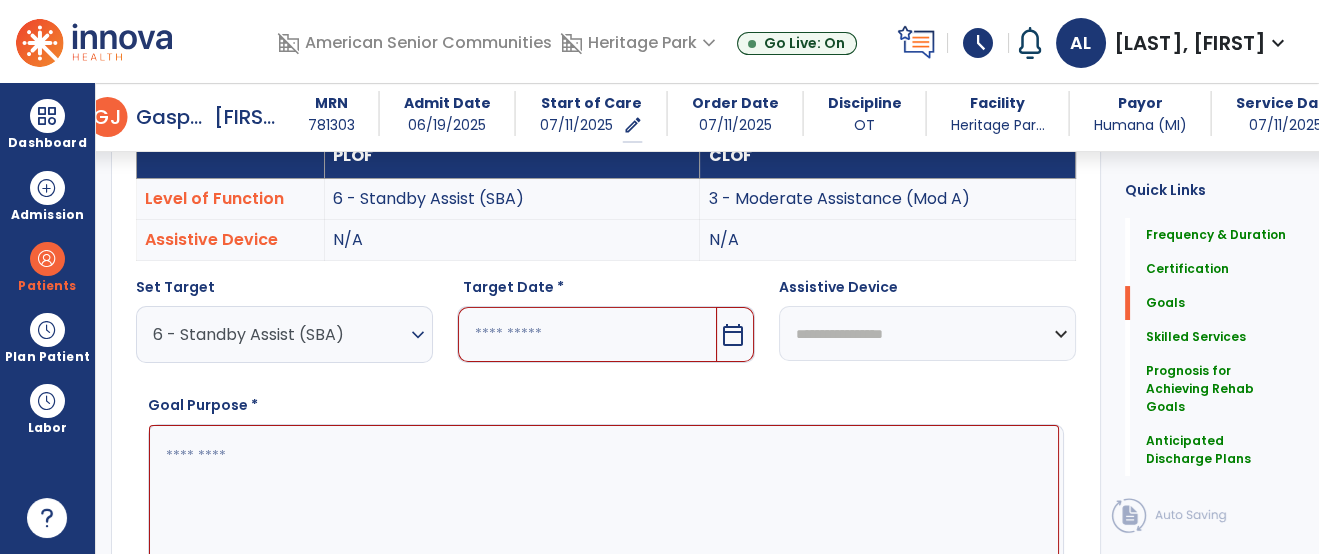 click at bounding box center [587, 334] 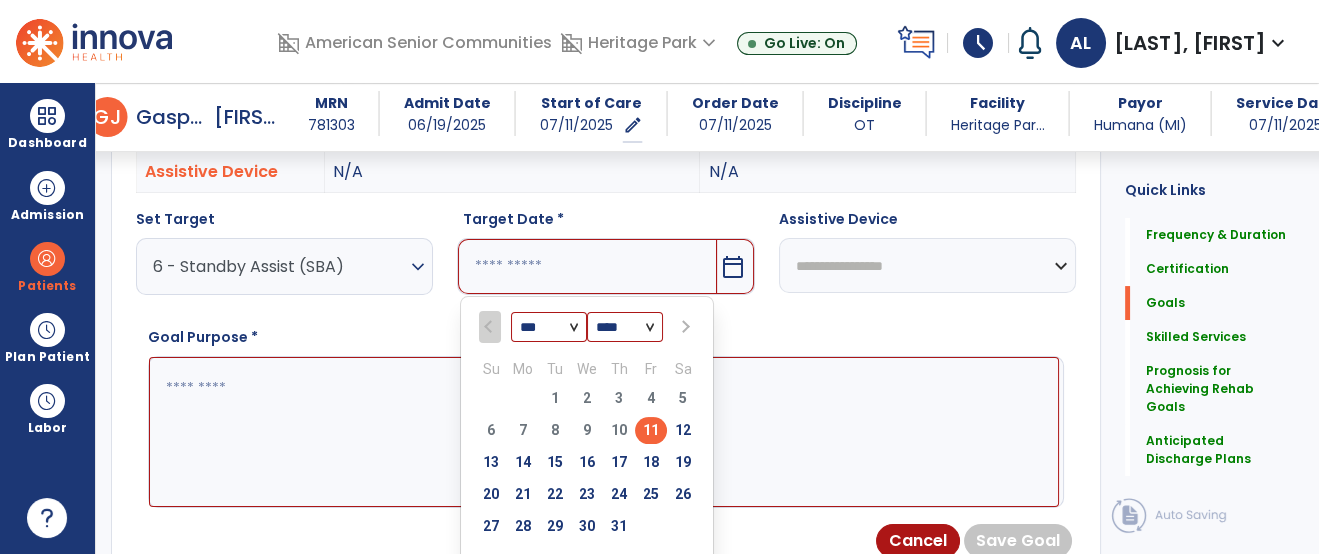 scroll, scrollTop: 679, scrollLeft: 0, axis: vertical 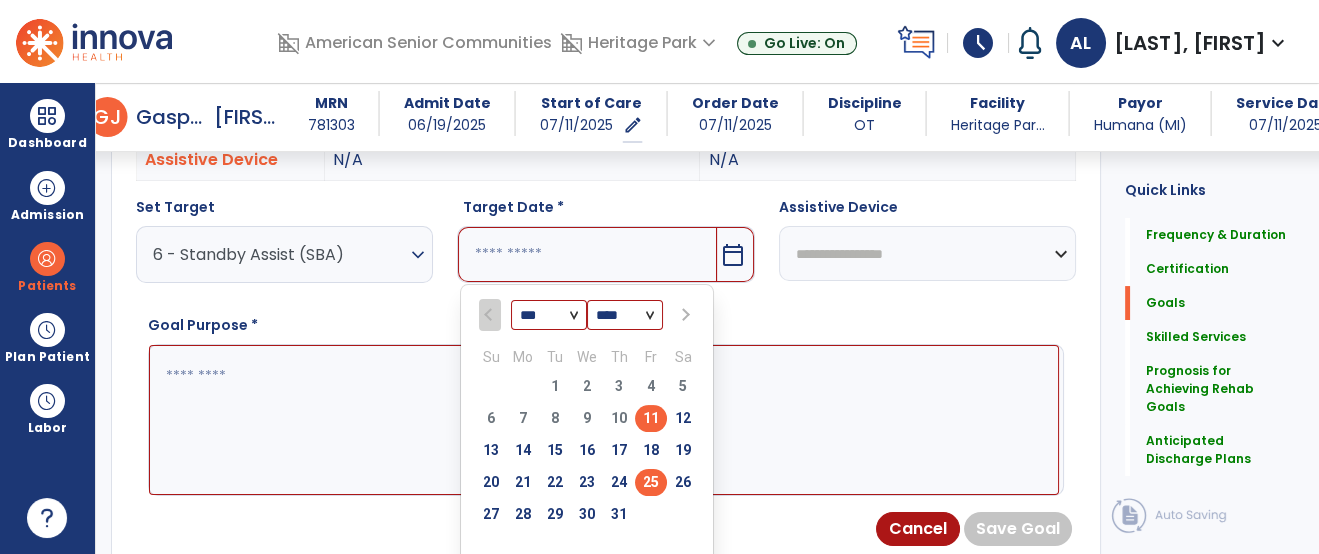 click on "25" at bounding box center [651, 482] 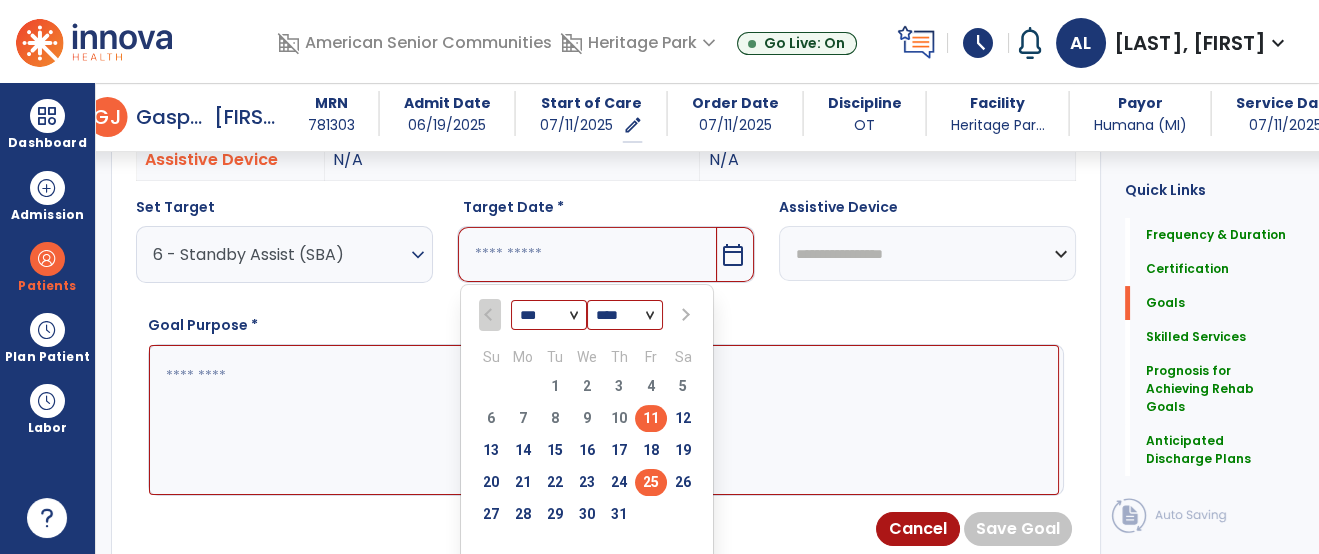 type on "*********" 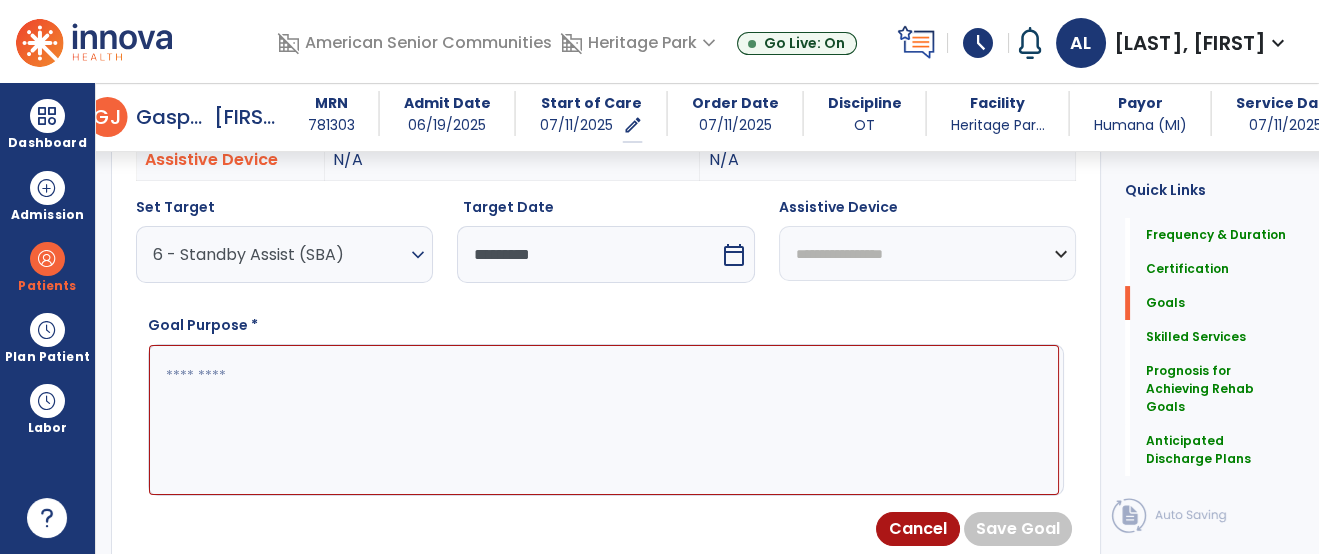 click at bounding box center (604, 420) 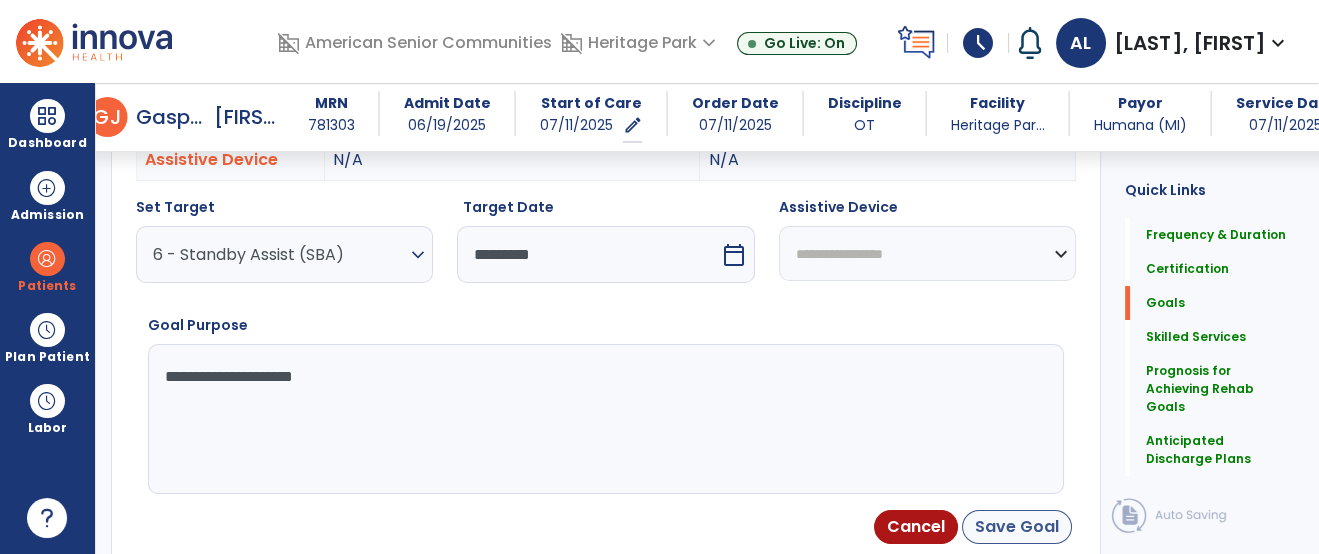 type on "**********" 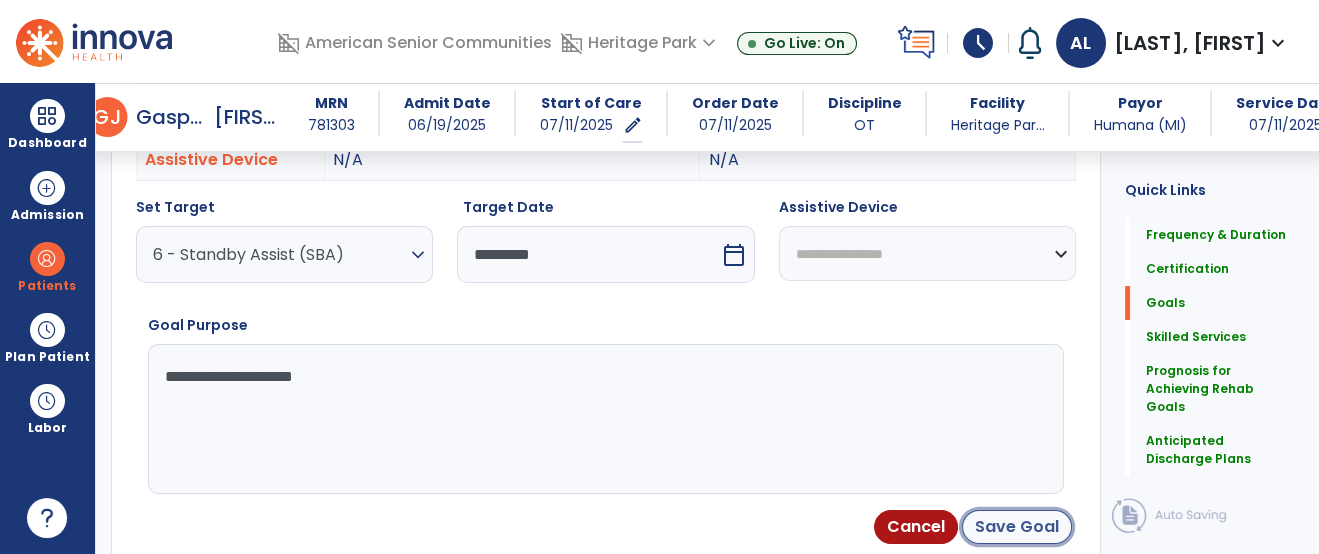 click on "Save Goal" at bounding box center [1017, 527] 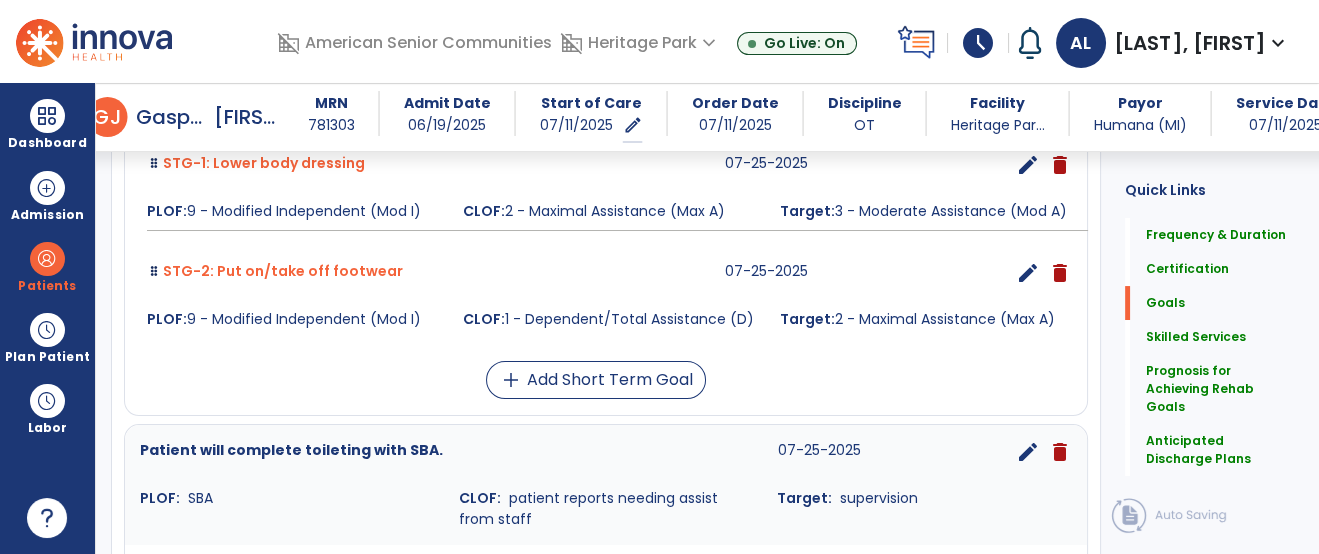 scroll, scrollTop: 795, scrollLeft: 0, axis: vertical 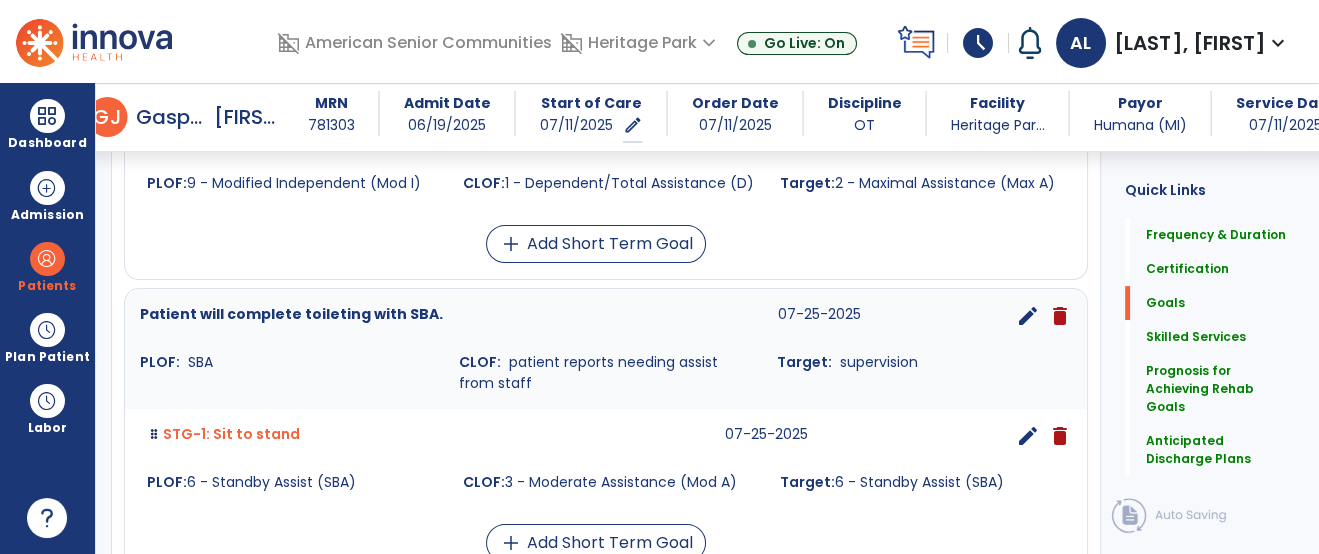 click on "edit" at bounding box center [1028, 316] 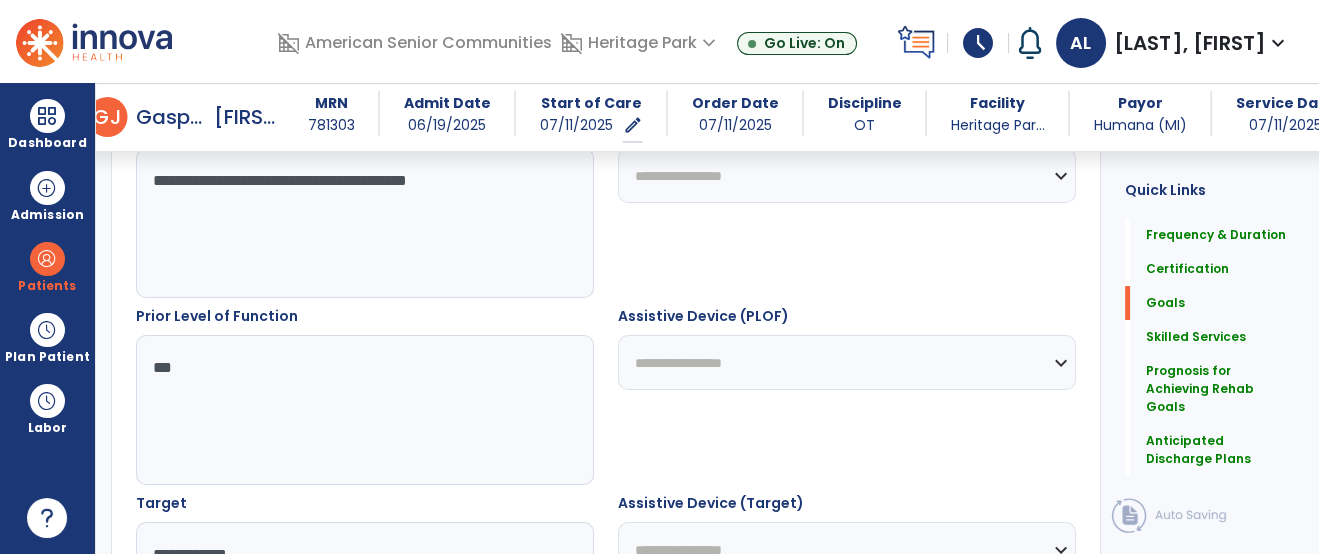 scroll, scrollTop: 1, scrollLeft: 0, axis: vertical 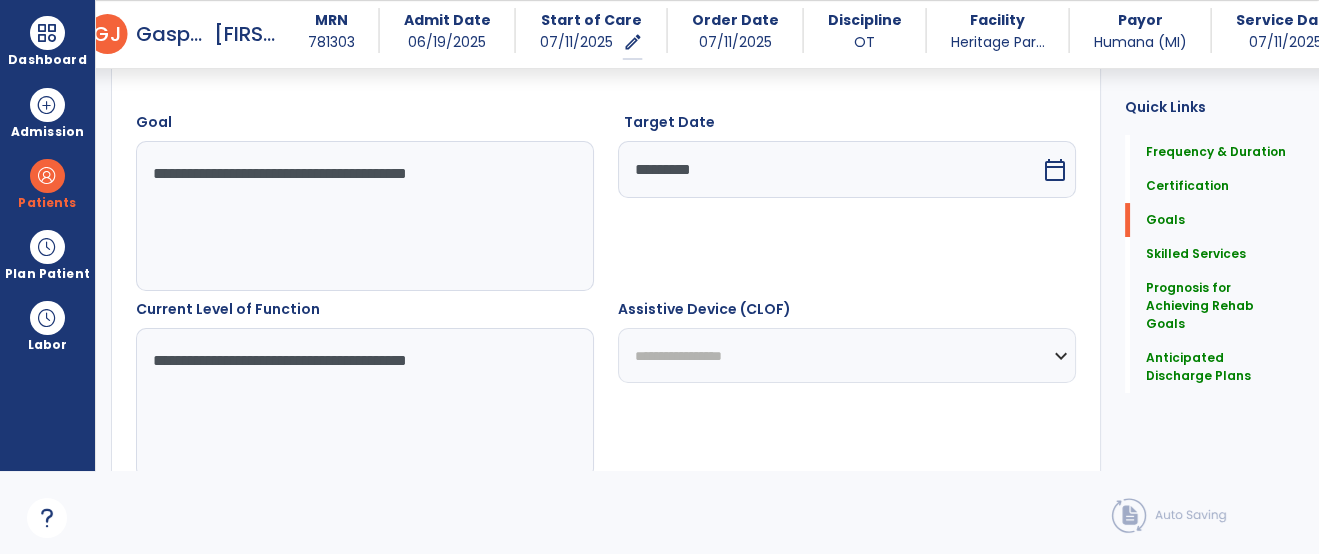 click on "**********" at bounding box center [364, 403] 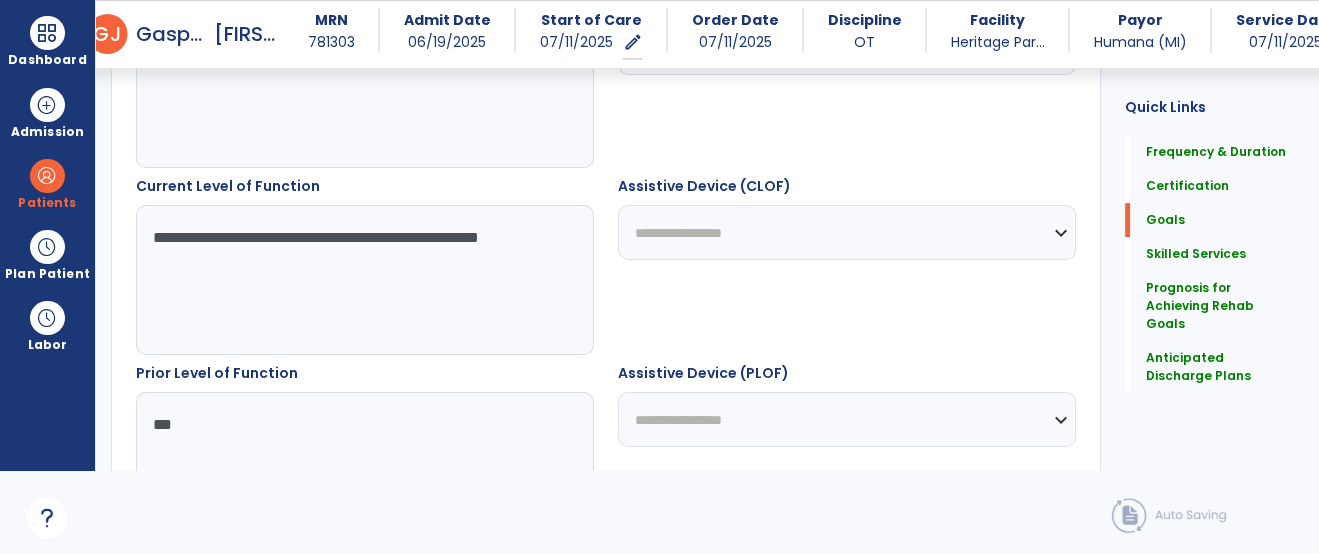 scroll, scrollTop: 657, scrollLeft: 0, axis: vertical 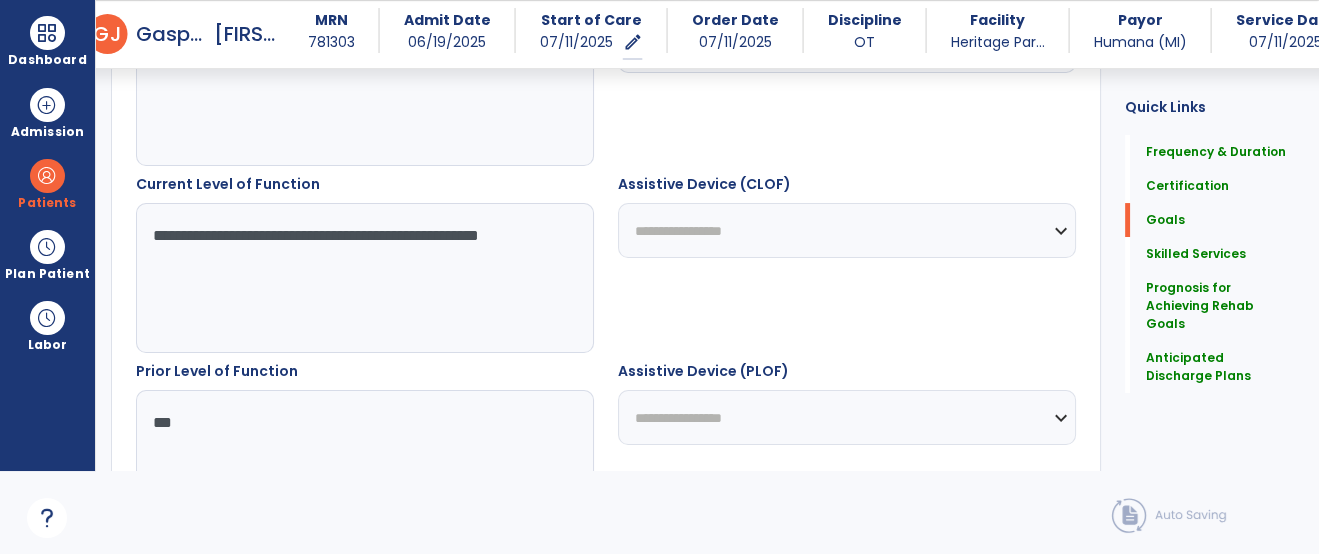 click on "**********" at bounding box center [364, 278] 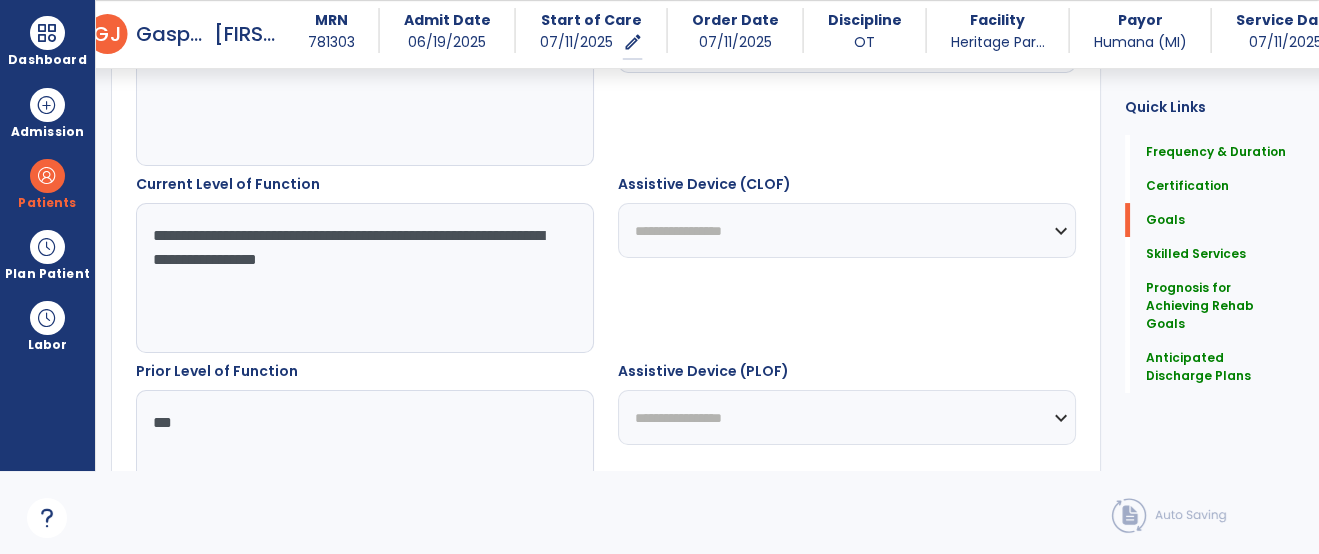 type on "**********" 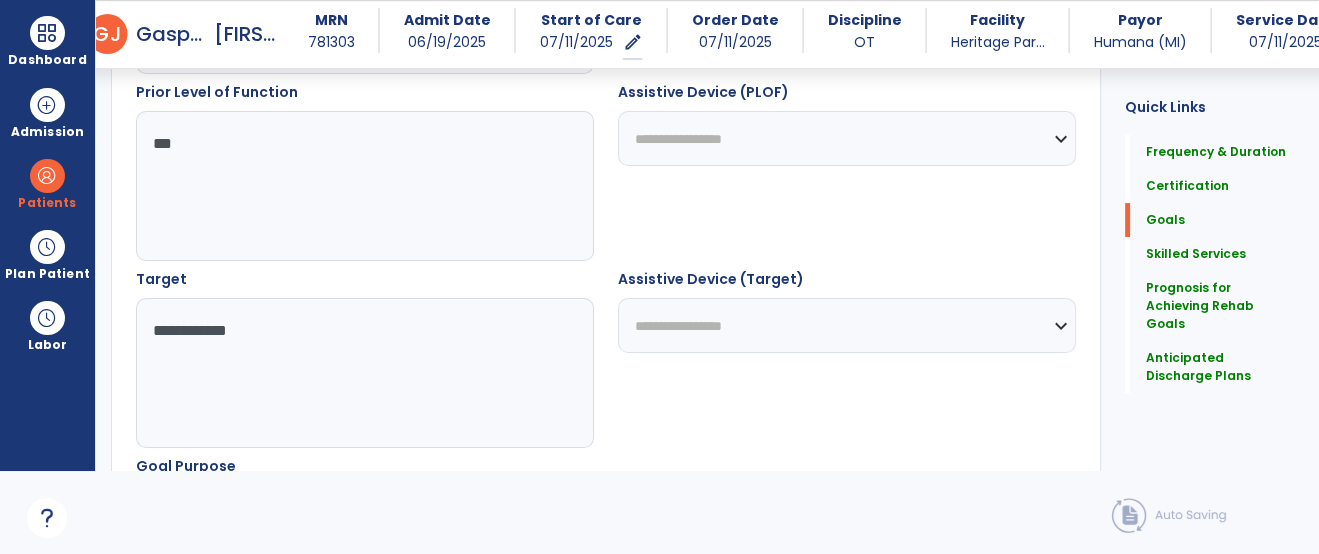 scroll, scrollTop: 1161, scrollLeft: 0, axis: vertical 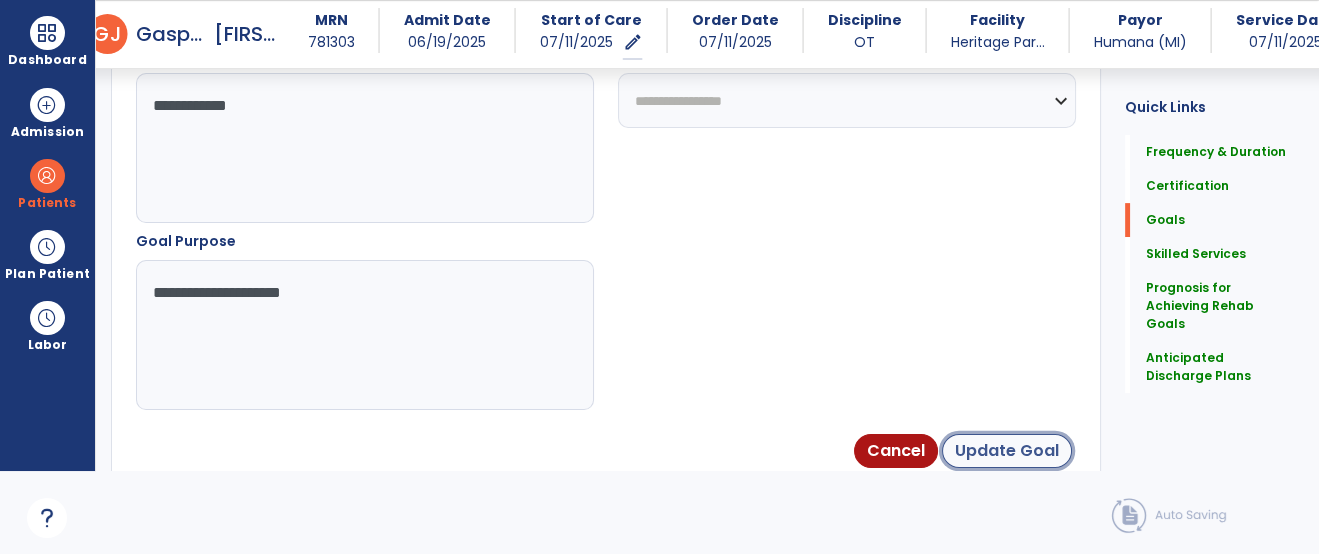 click on "Update Goal" at bounding box center (1007, 451) 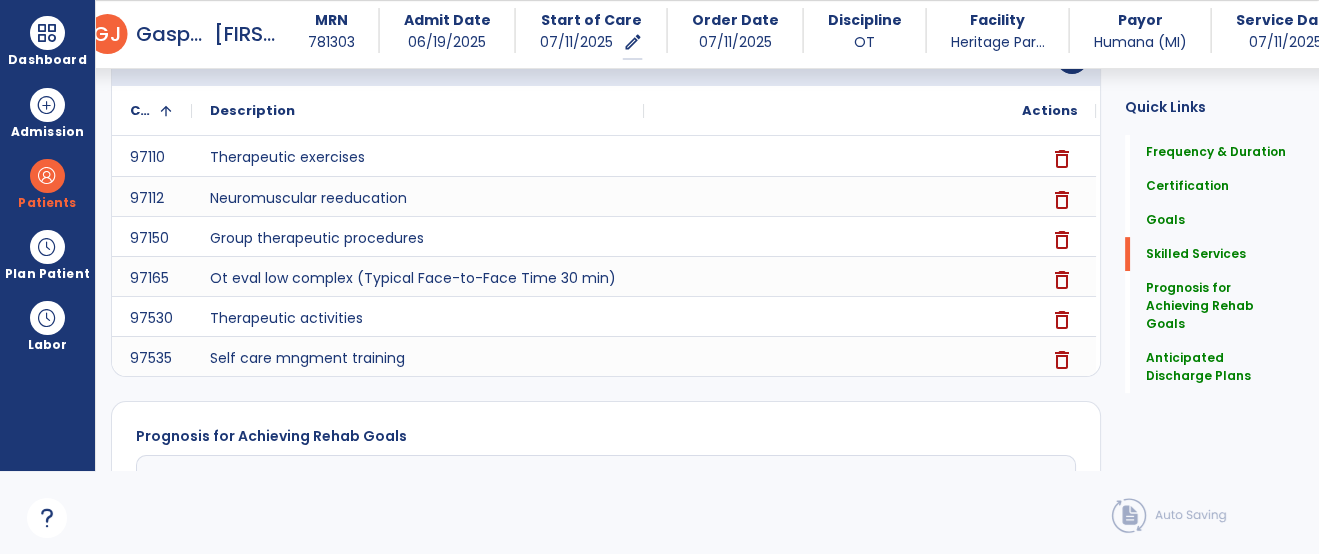 scroll, scrollTop: 1848, scrollLeft: 0, axis: vertical 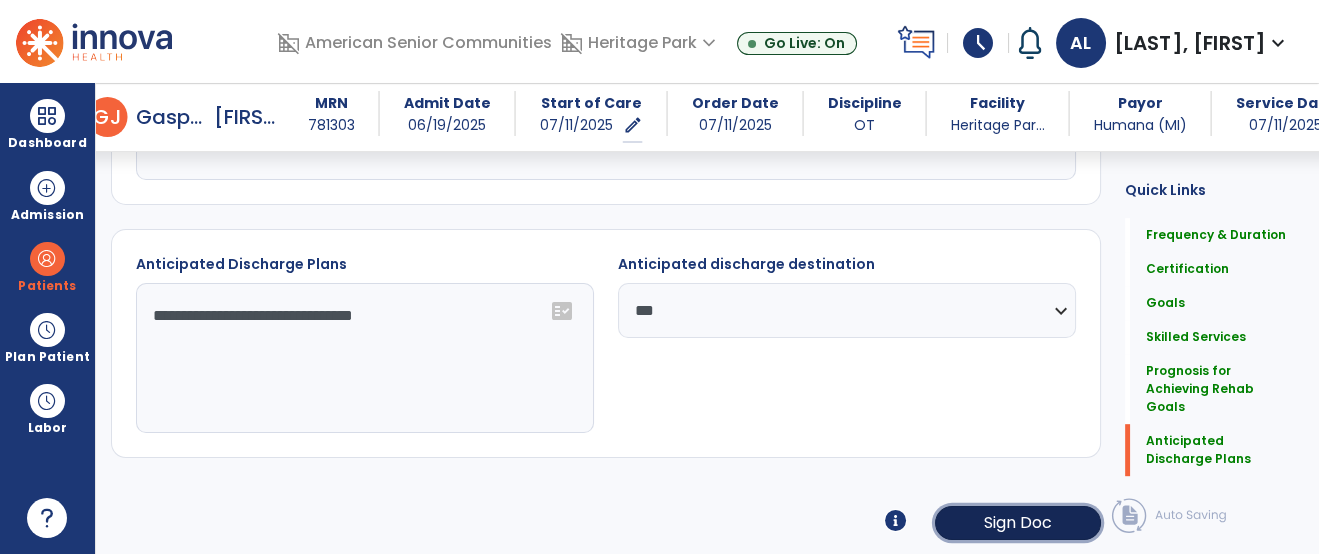 click on "Sign Doc" 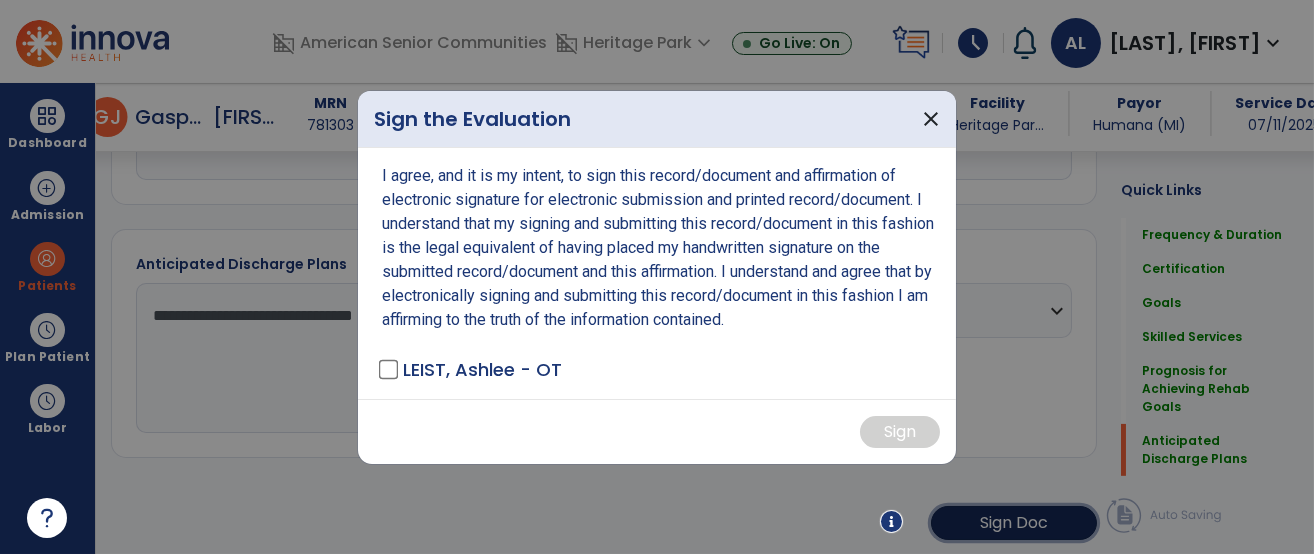 scroll, scrollTop: 1848, scrollLeft: 0, axis: vertical 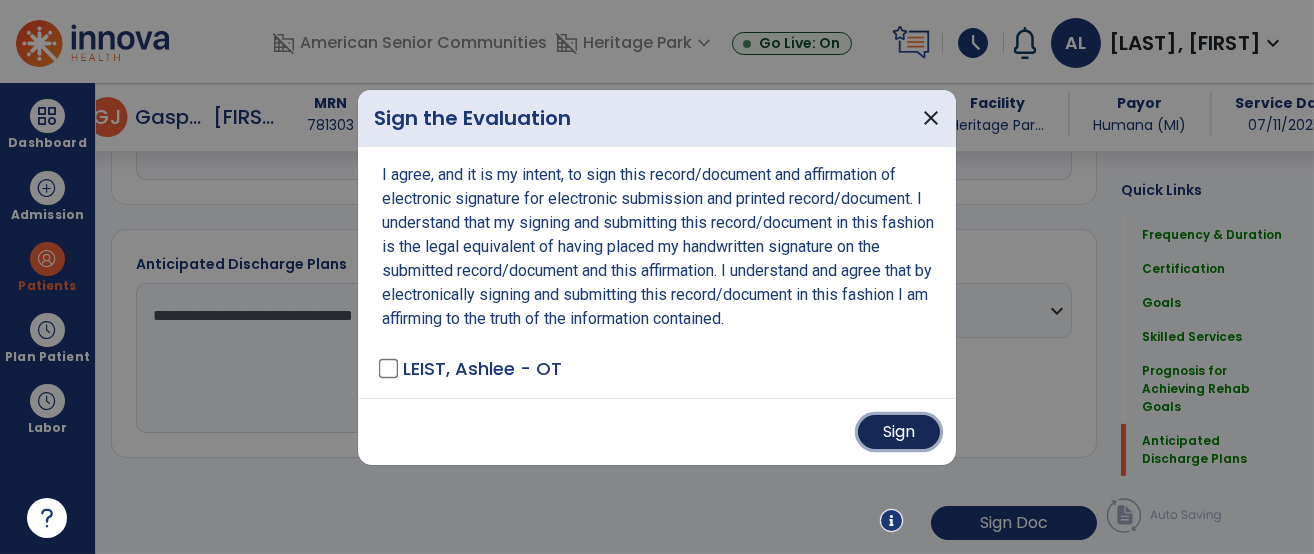 click on "Sign" at bounding box center [899, 432] 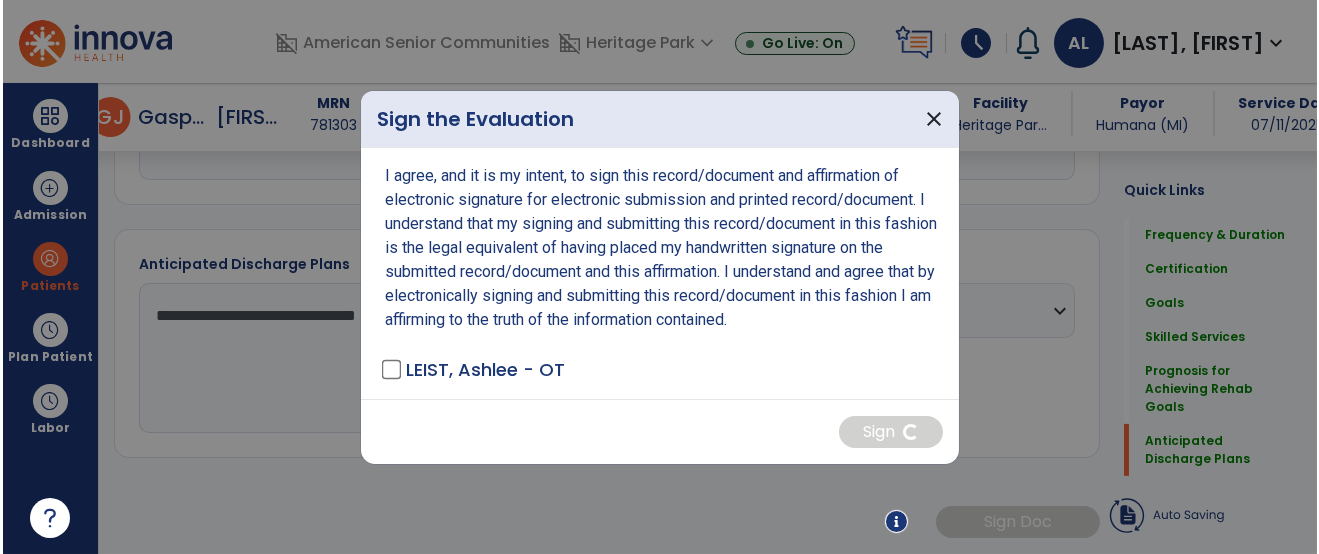 scroll, scrollTop: 1847, scrollLeft: 0, axis: vertical 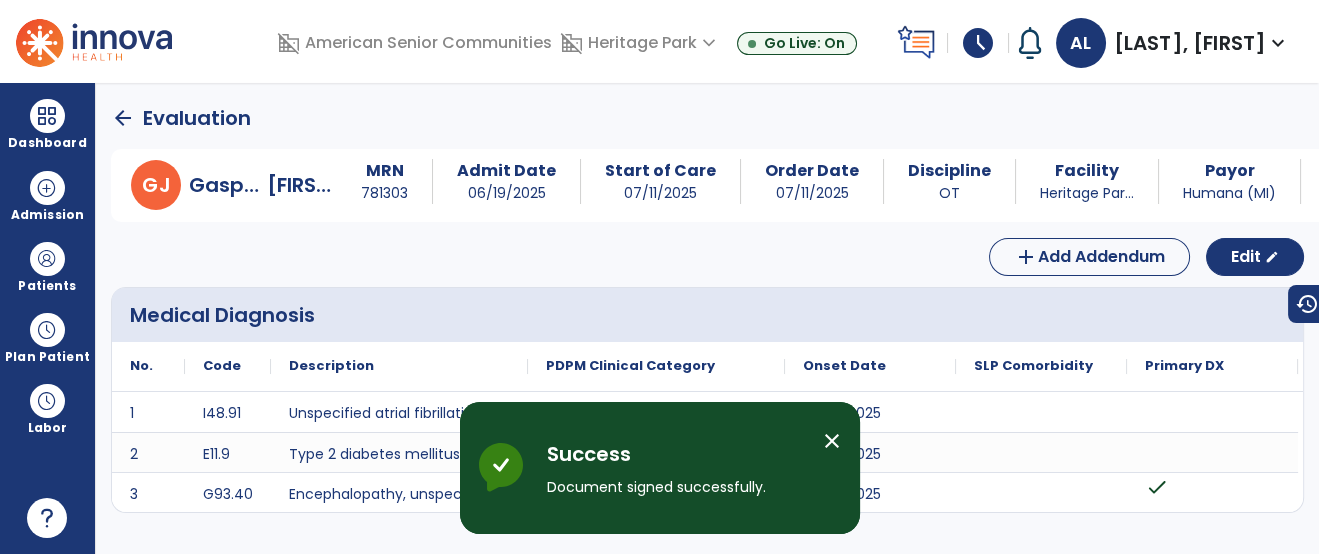 click on "arrow_back" 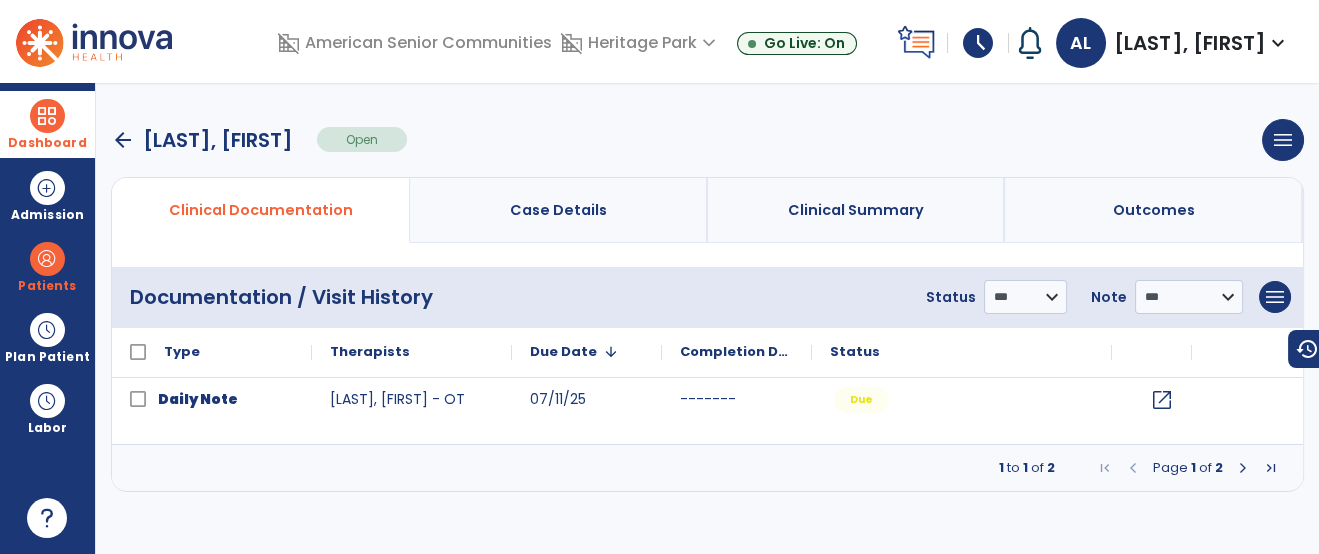 click on "Dashboard" at bounding box center (47, 124) 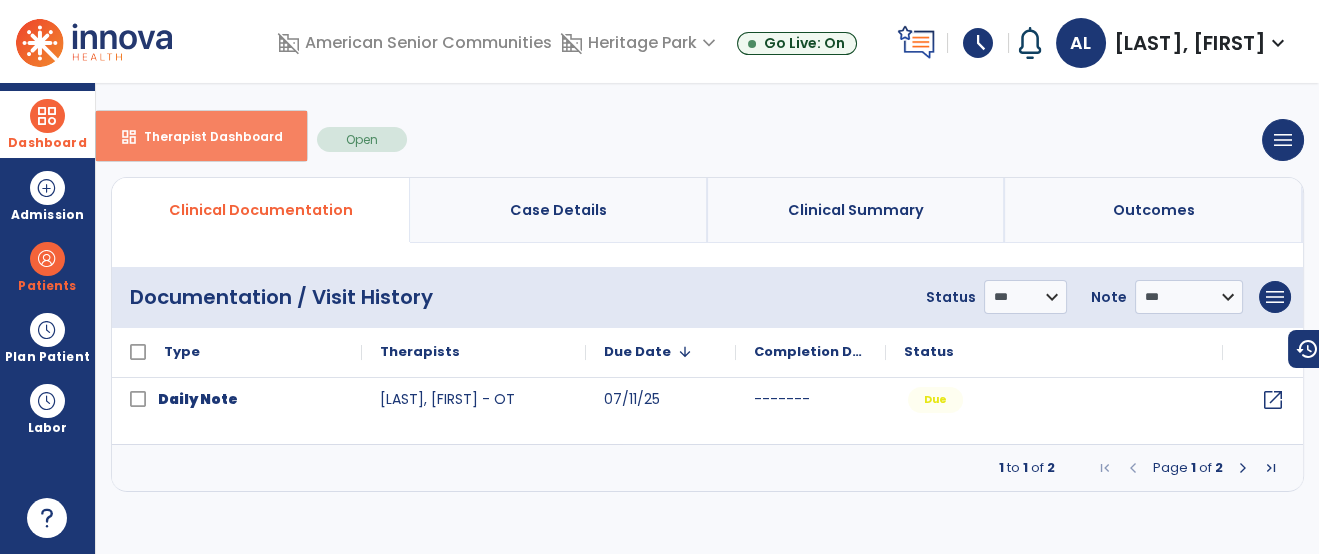 drag, startPoint x: 225, startPoint y: 149, endPoint x: 267, endPoint y: 145, distance: 42.190044 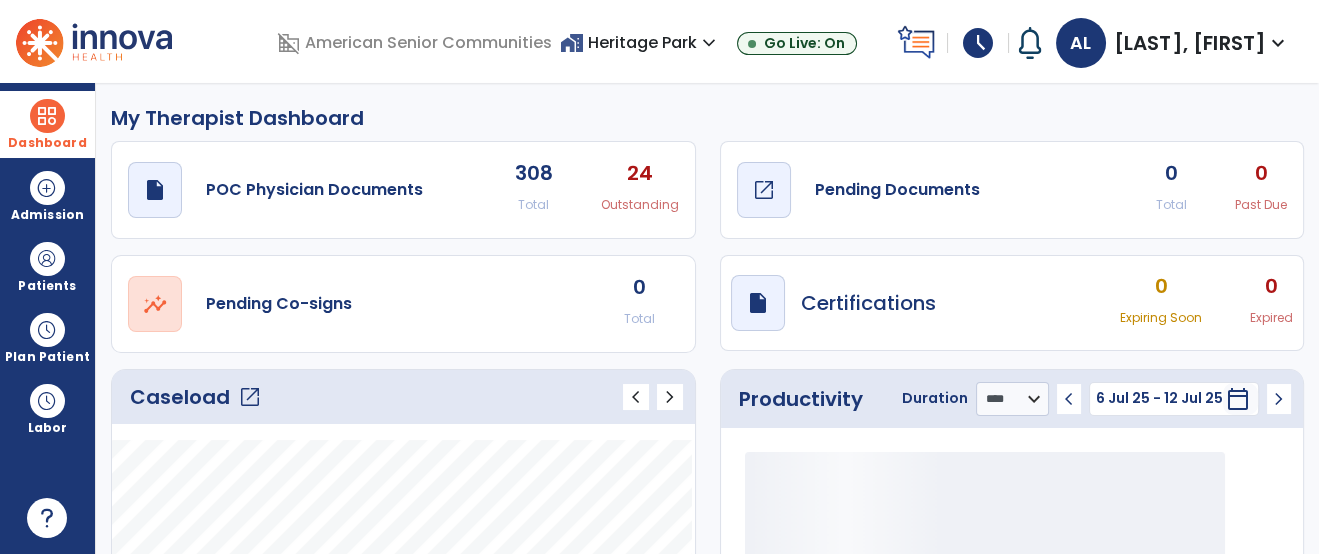 click on "Pending Documents" 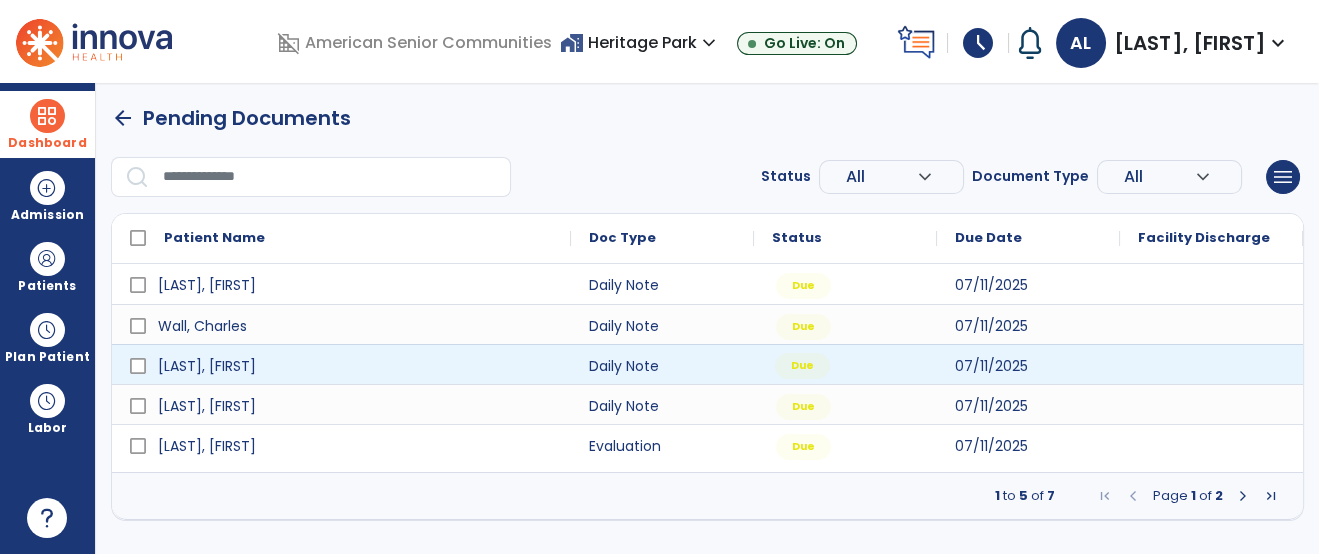 click on "Due" at bounding box center (845, 364) 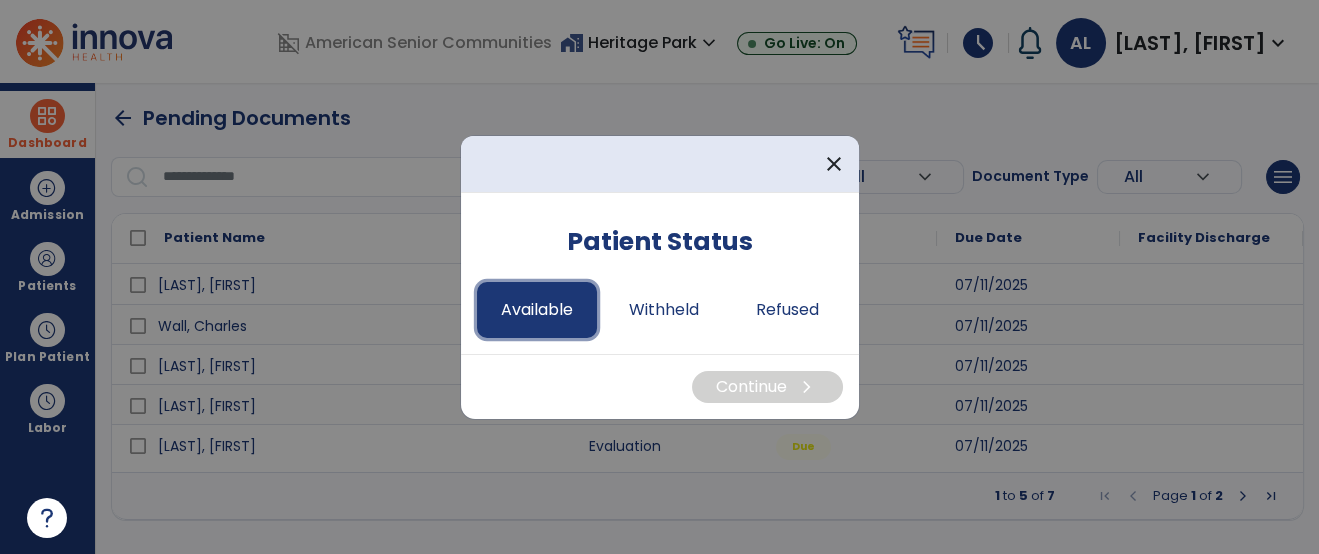 click on "Available" at bounding box center (537, 310) 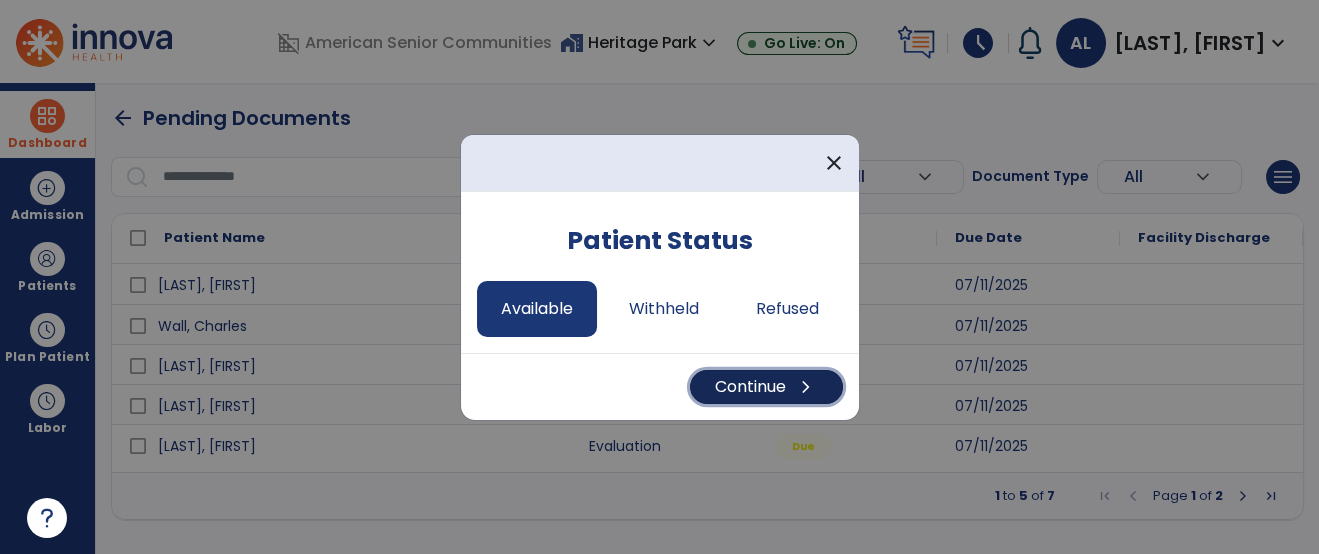 click on "Continue   chevron_right" at bounding box center [766, 387] 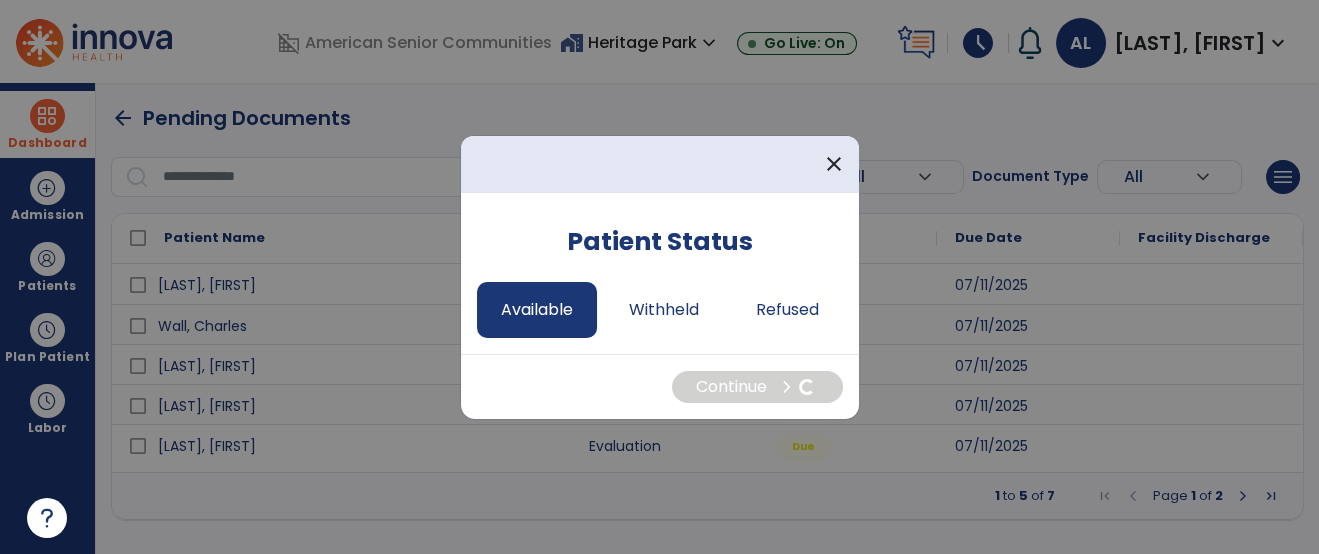 select on "*" 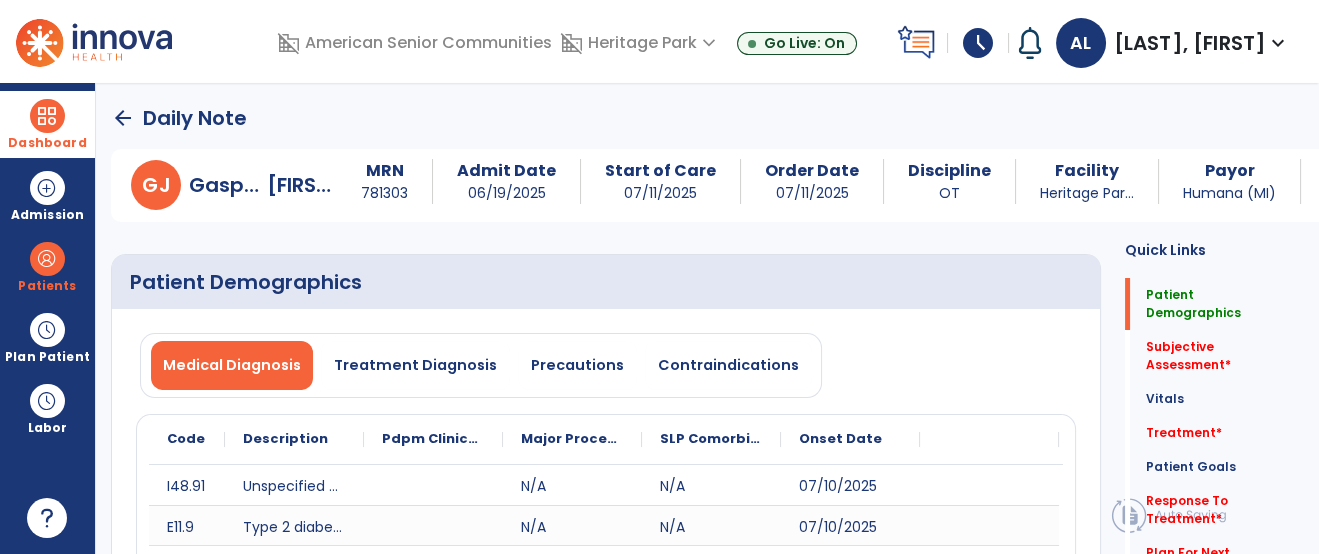 click on "Subjective Assessment   *  Subjective Assessment   *" 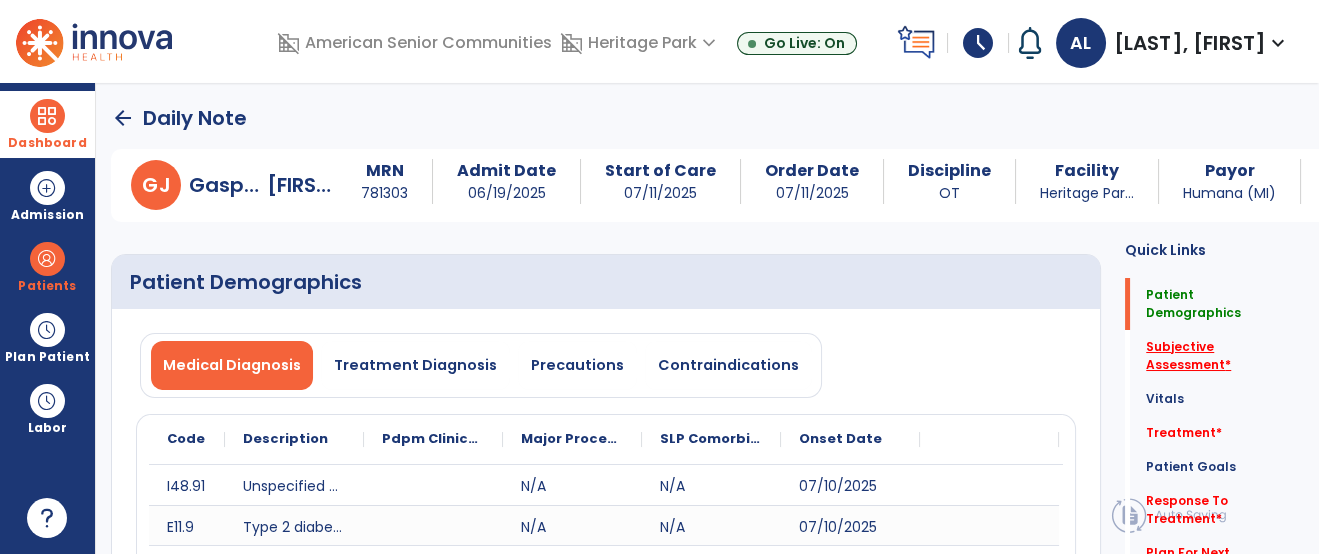 click on "Subjective Assessment   *" 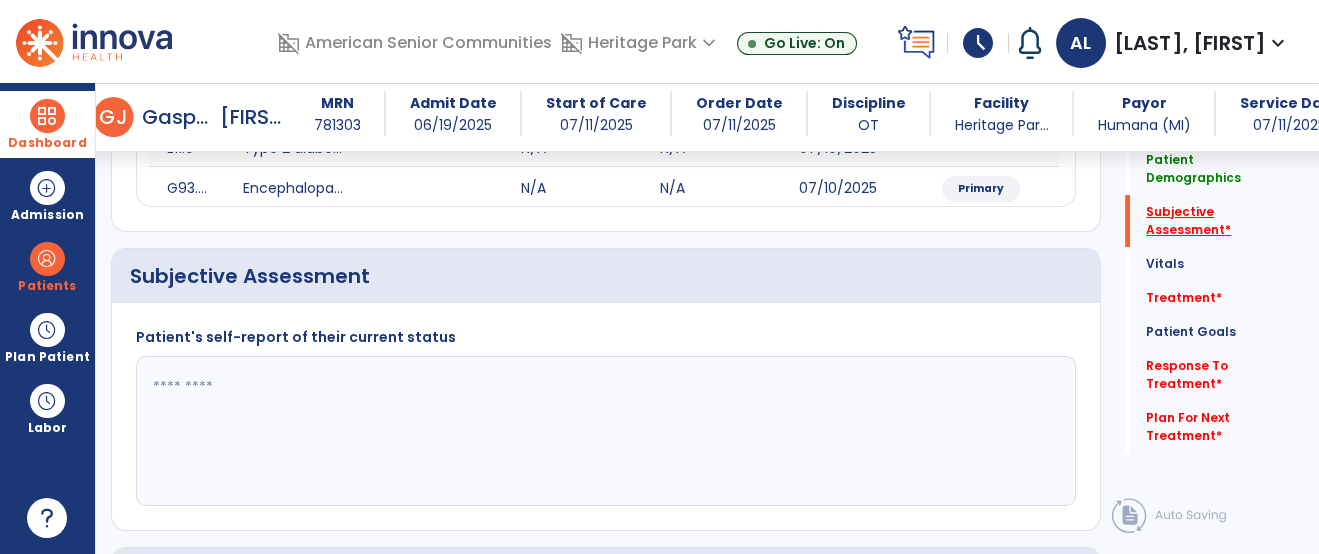 scroll, scrollTop: 448, scrollLeft: 0, axis: vertical 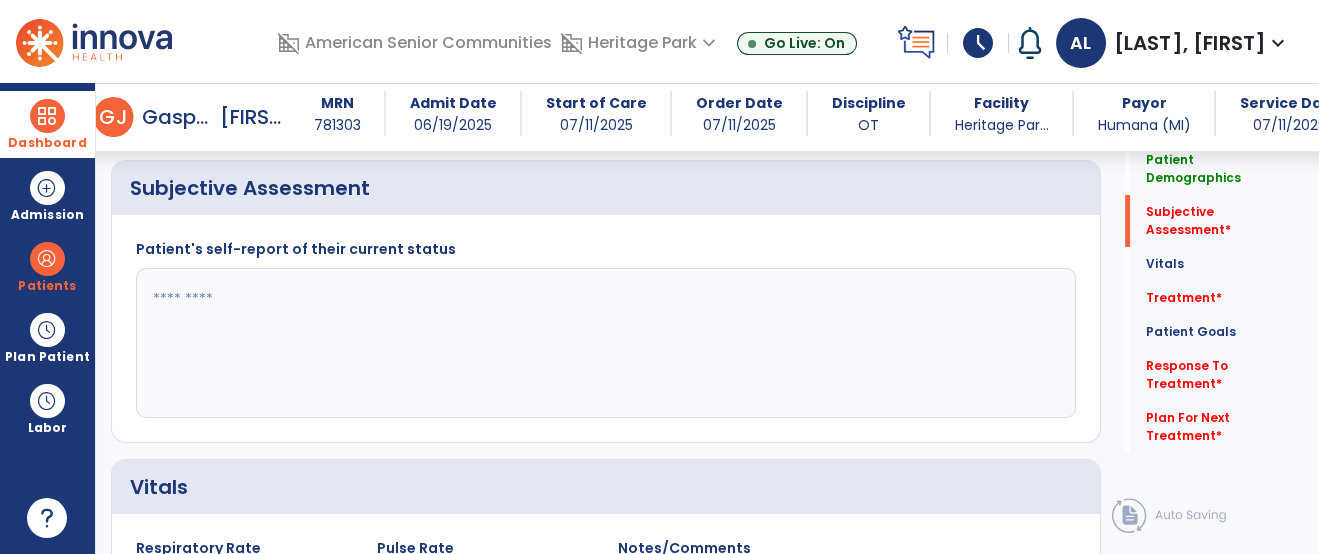 click 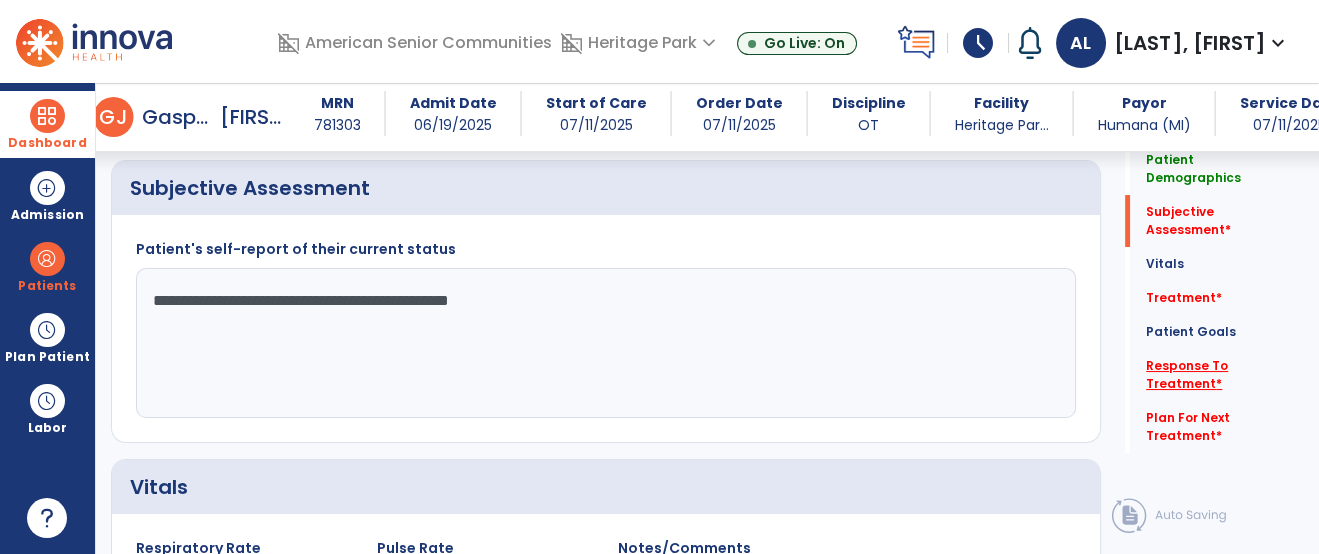 type on "**********" 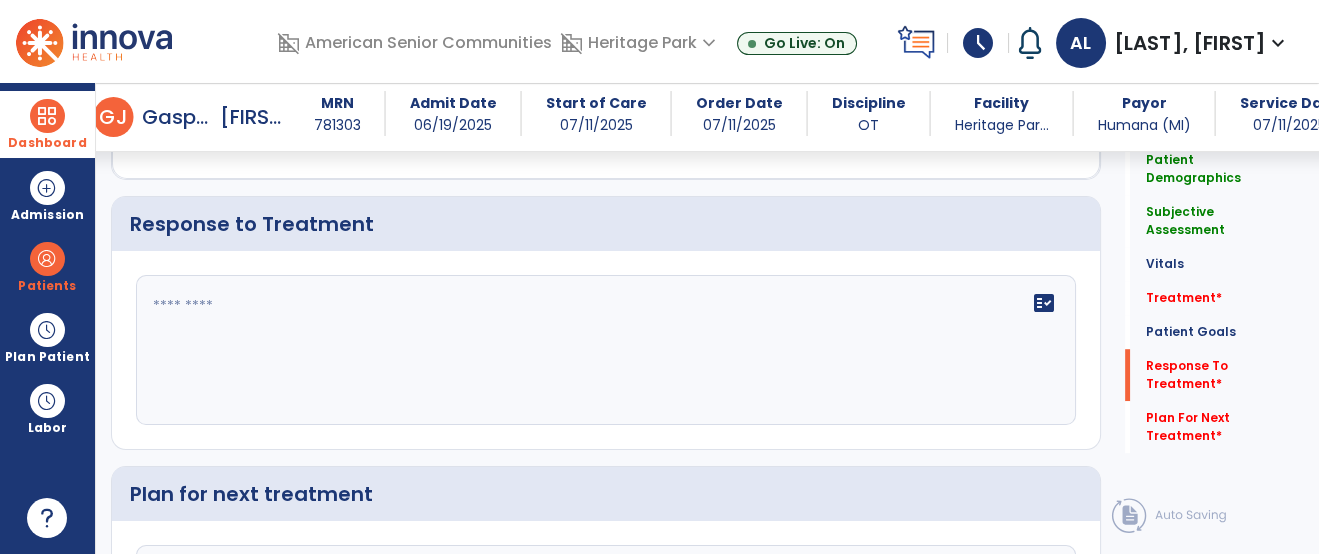 click on "fact_check" 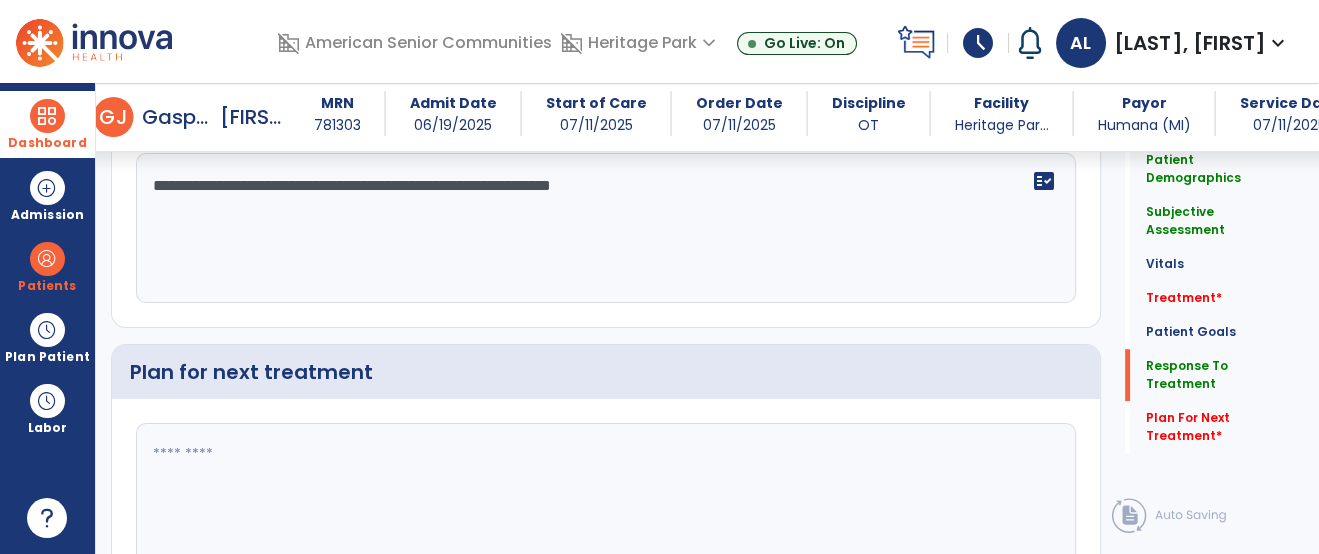 scroll, scrollTop: 2468, scrollLeft: 0, axis: vertical 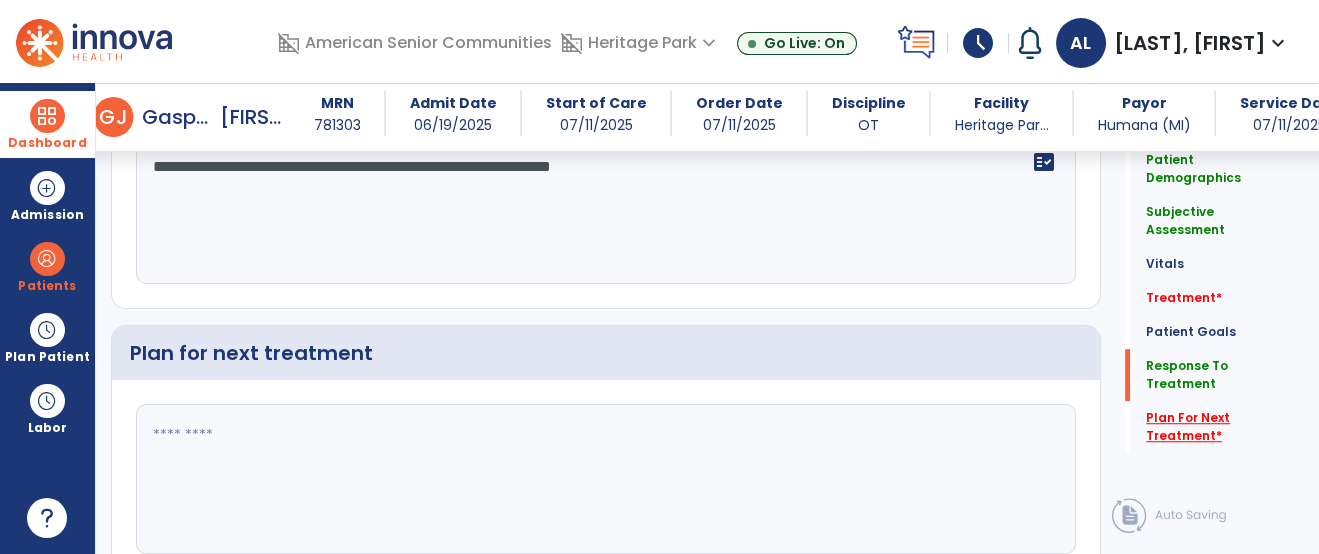 type on "**********" 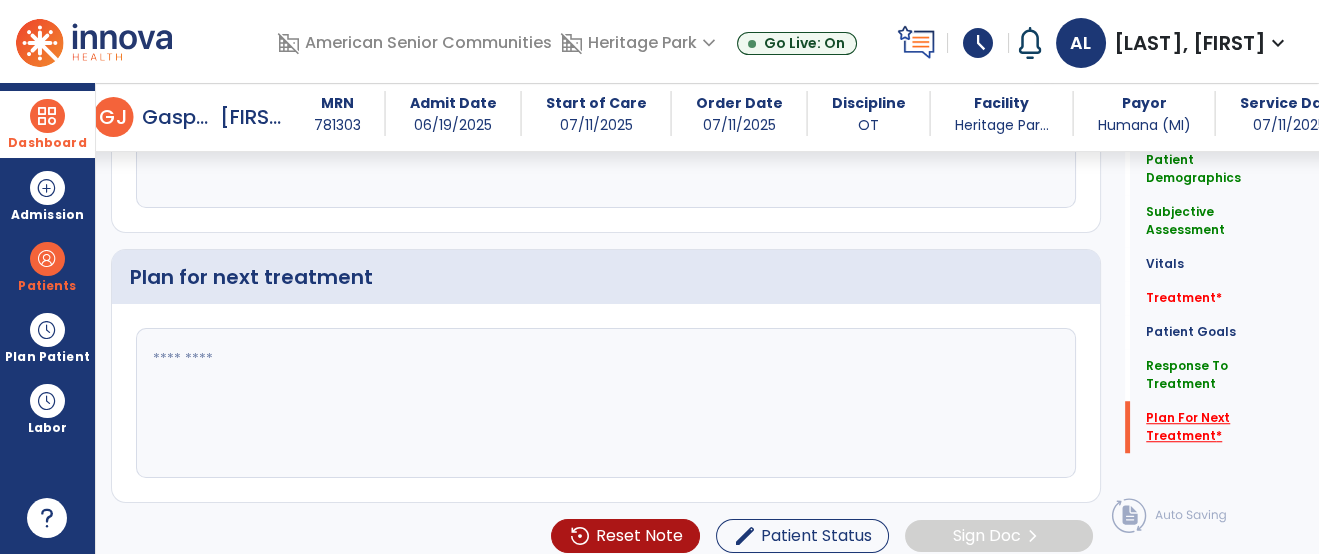 scroll, scrollTop: 2556, scrollLeft: 0, axis: vertical 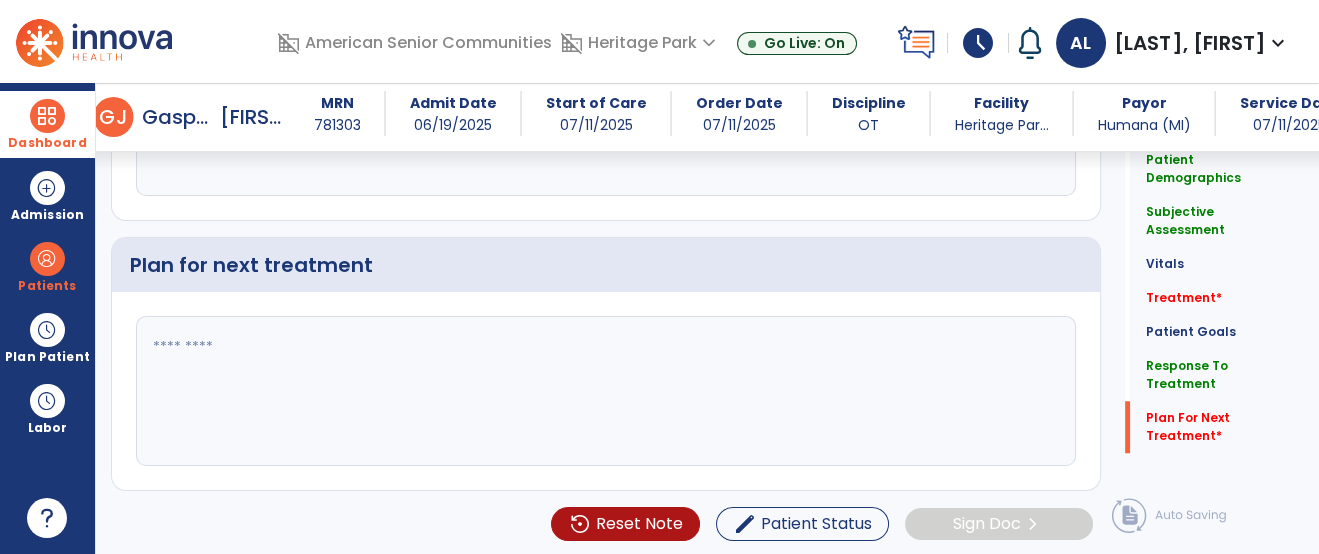 click 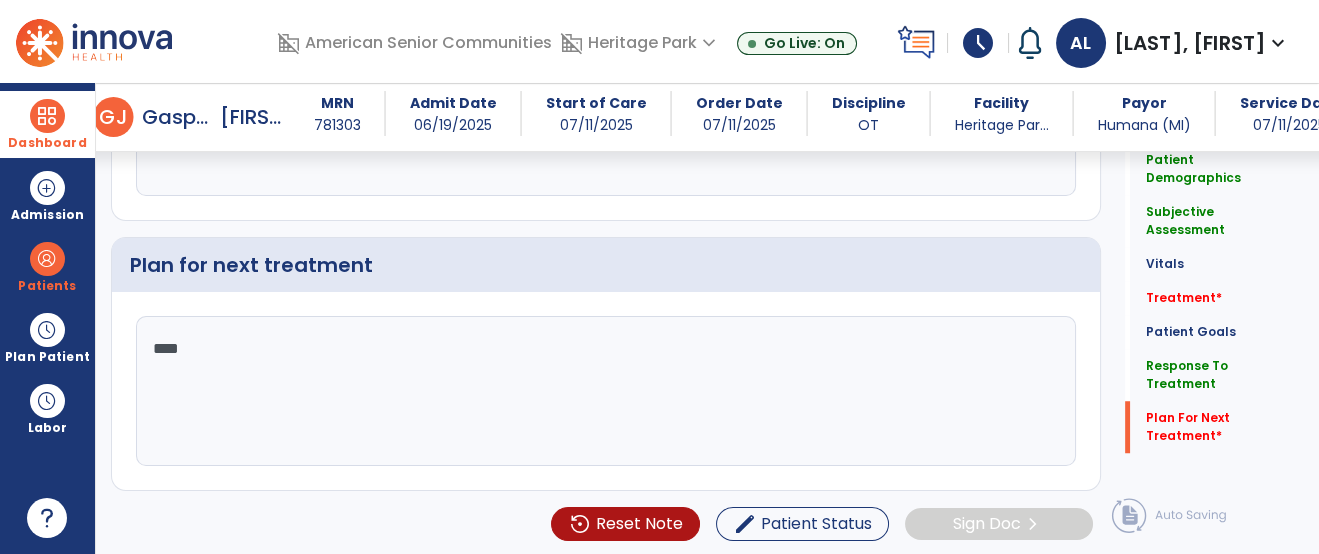 type on "*****" 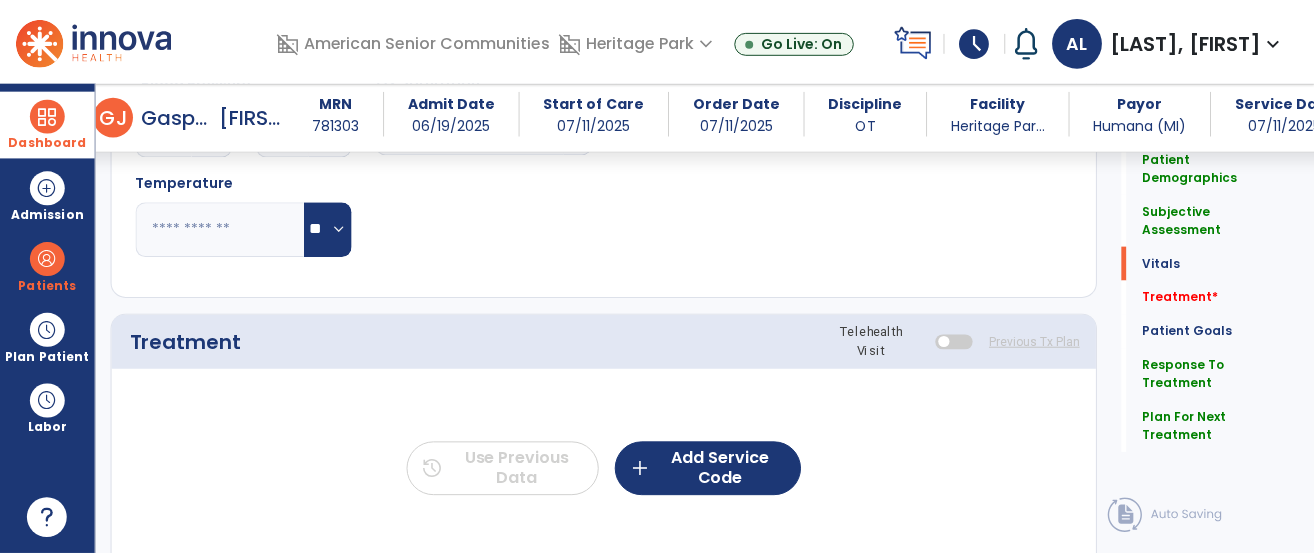 scroll, scrollTop: 999, scrollLeft: 0, axis: vertical 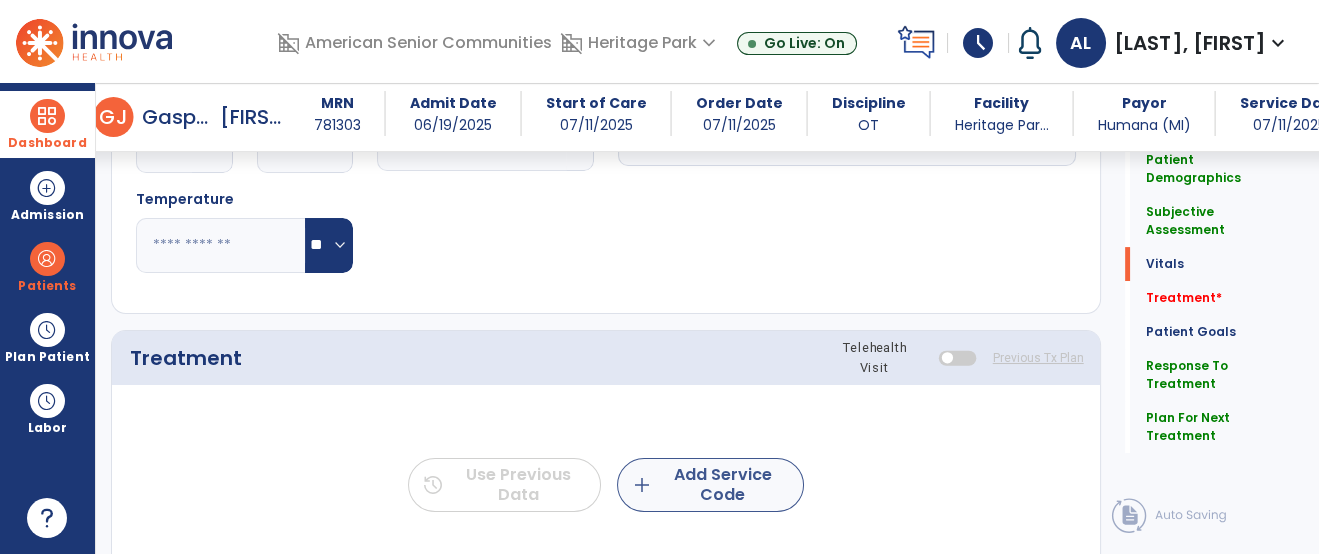 type on "**********" 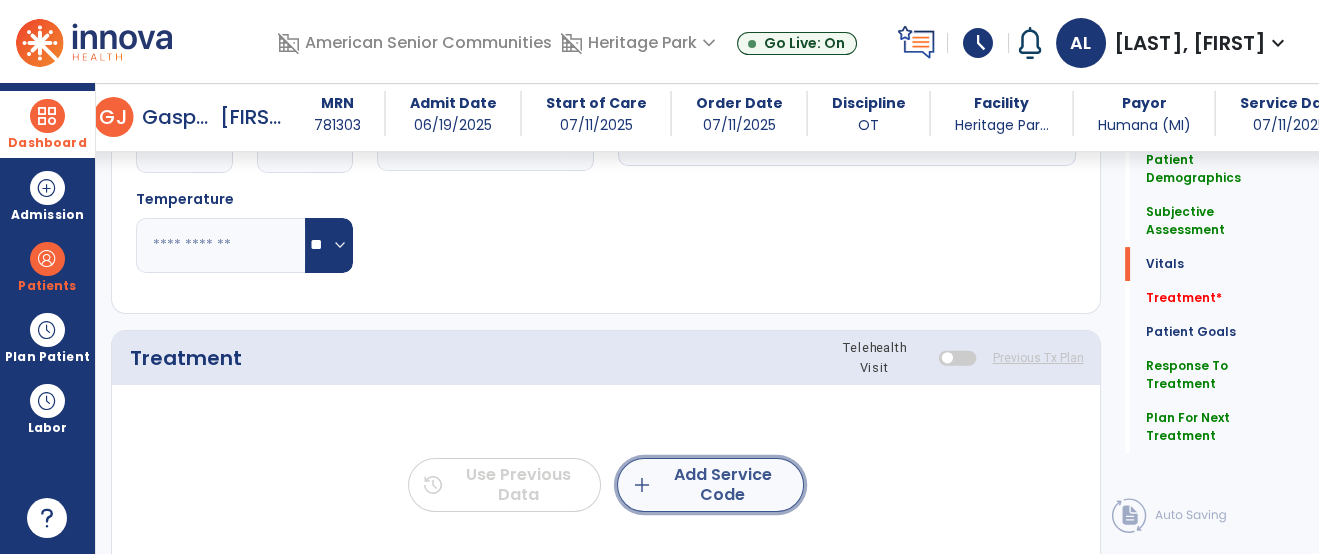 click on "add  Add Service Code" 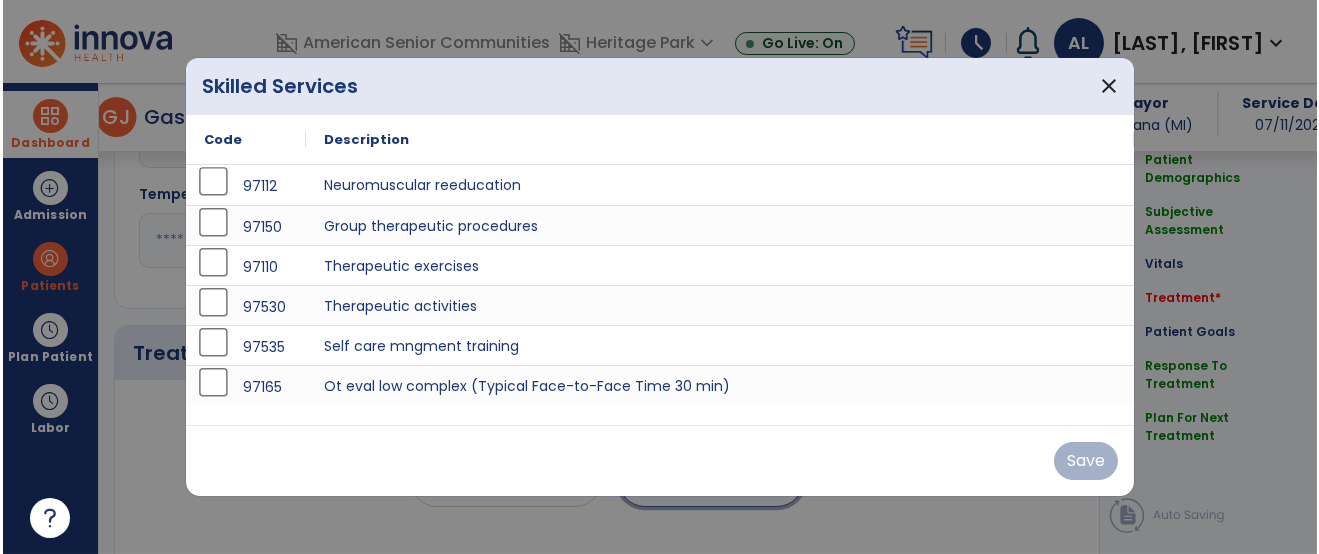 scroll, scrollTop: 999, scrollLeft: 0, axis: vertical 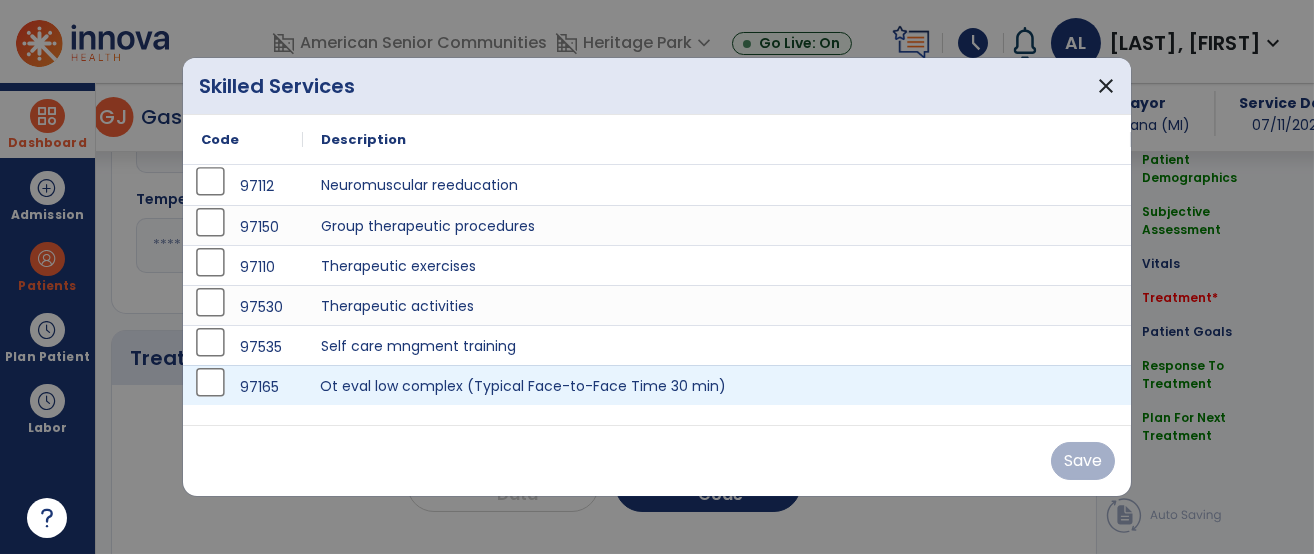 click on "Ot eval low complex (Typical Face-to-Face Time 30 min)" at bounding box center (717, 385) 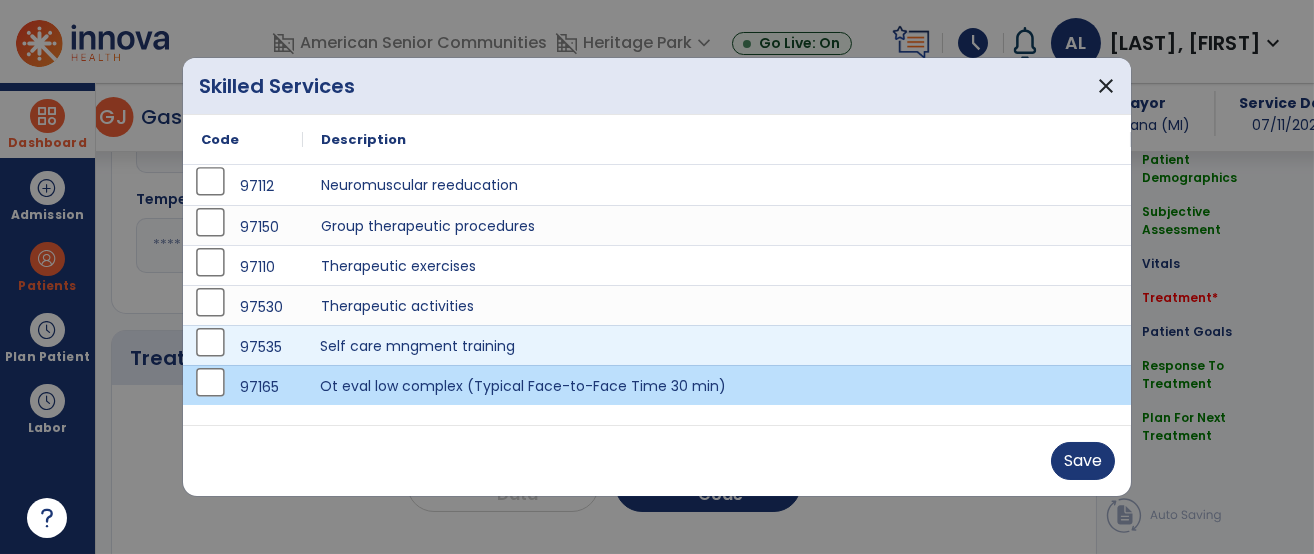 click on "Self care mngment training" at bounding box center (717, 345) 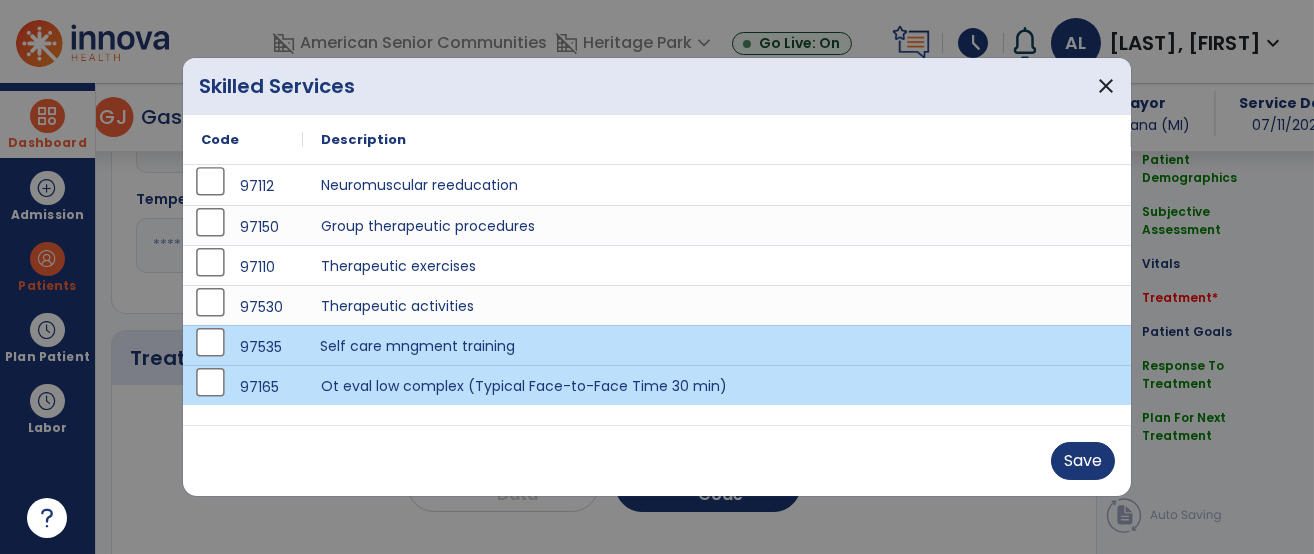 click on "Save" at bounding box center (657, 460) 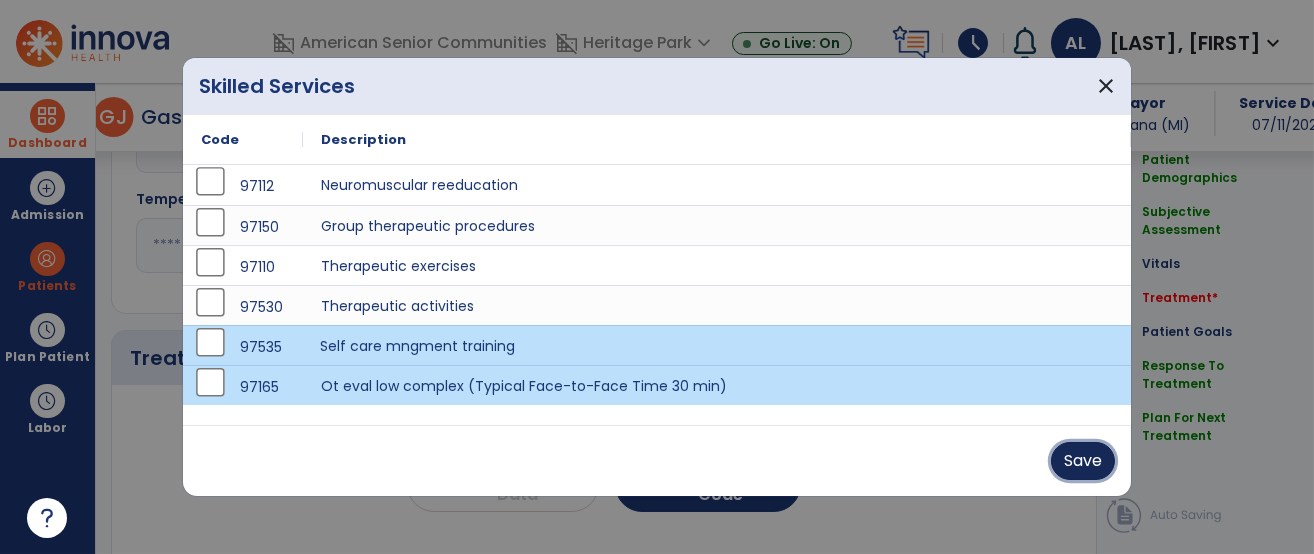 click on "Save" at bounding box center [1083, 461] 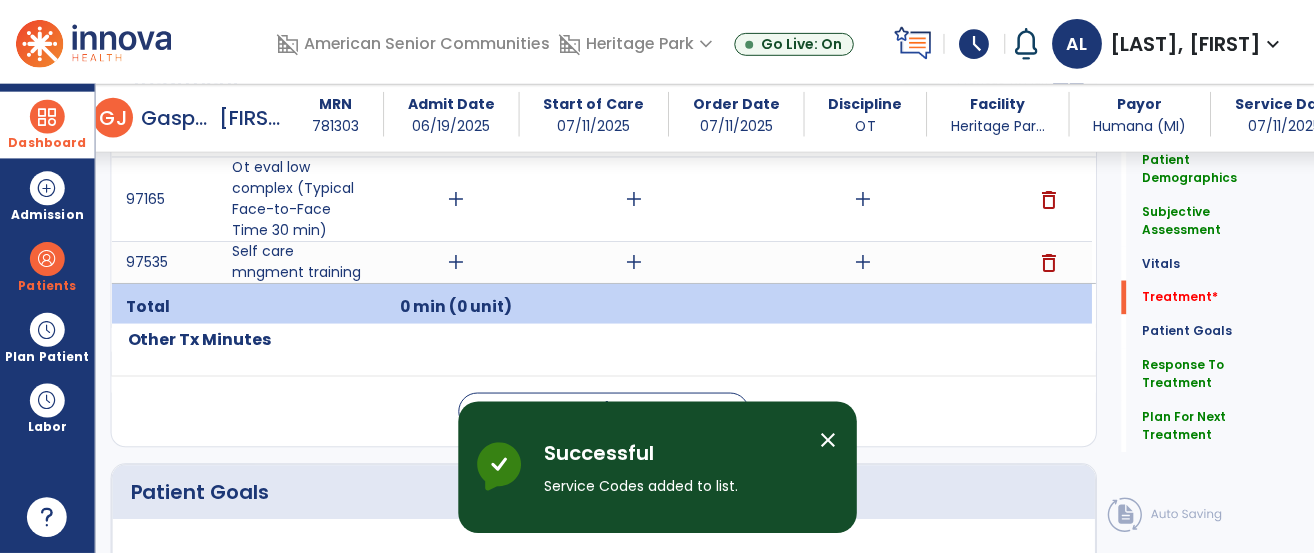 scroll, scrollTop: 1223, scrollLeft: 0, axis: vertical 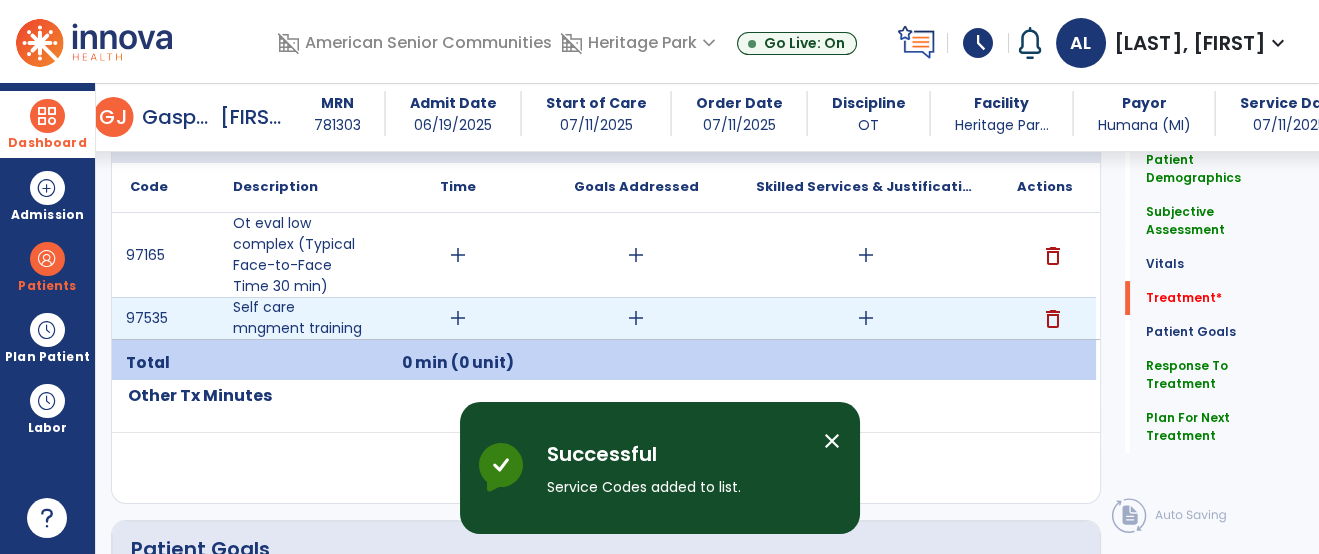 click on "add" at bounding box center (866, 318) 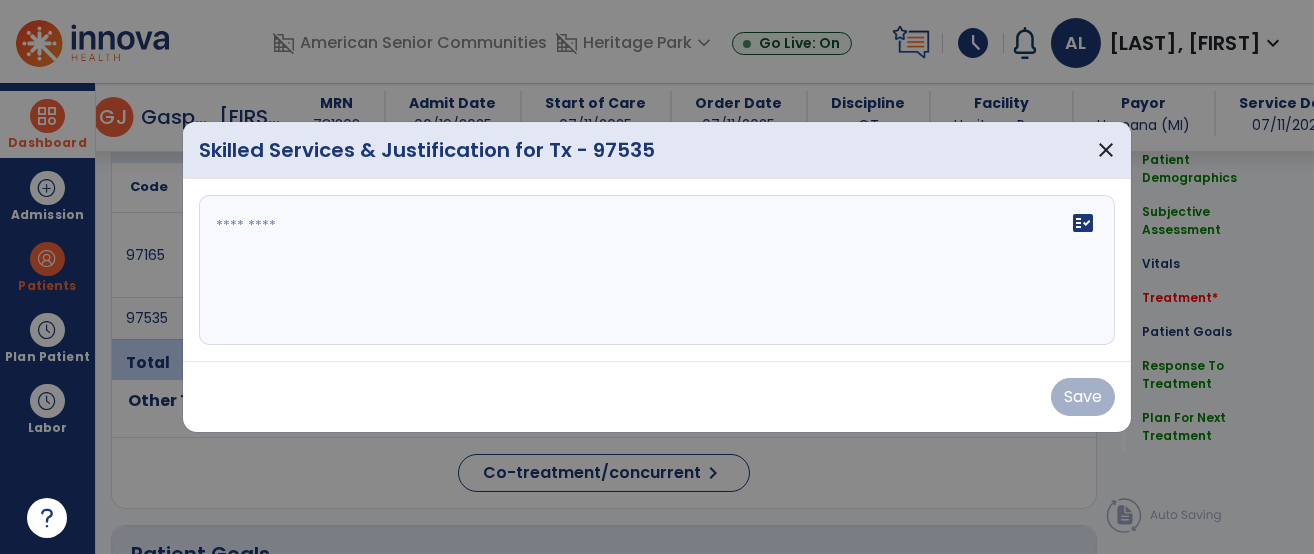 scroll, scrollTop: 1223, scrollLeft: 0, axis: vertical 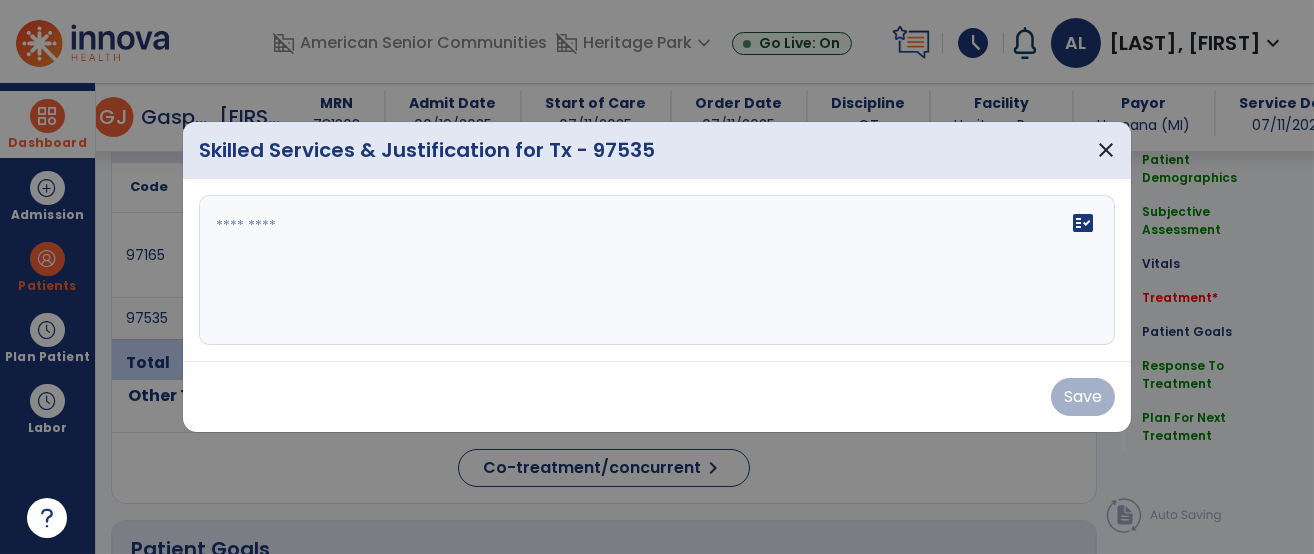 click on "fact_check" at bounding box center (657, 270) 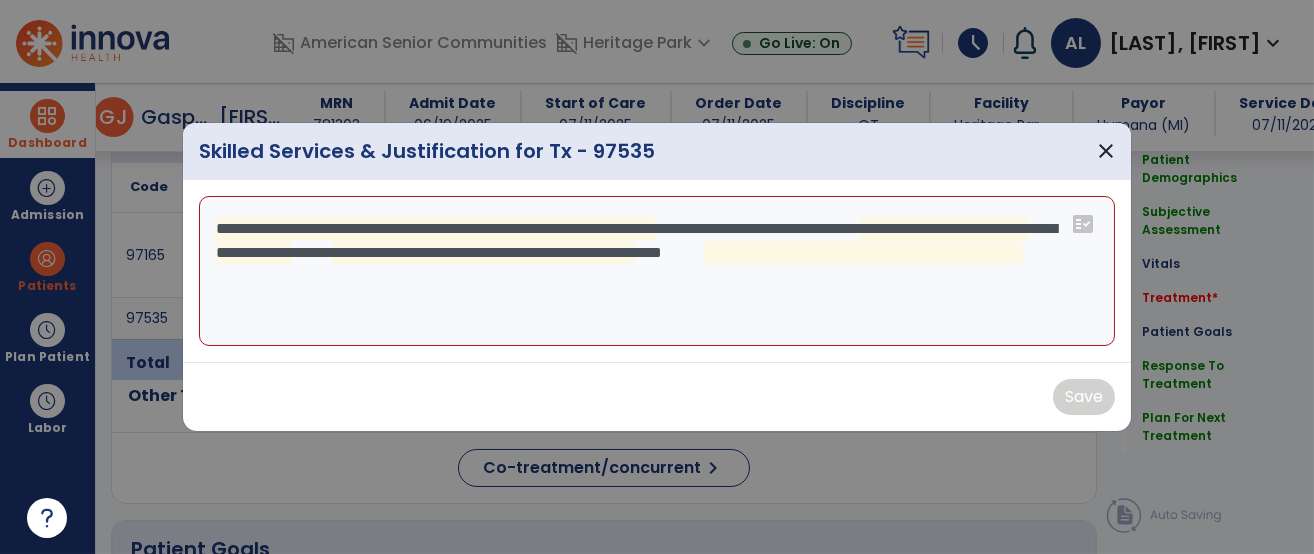 click on "**********" at bounding box center (657, 271) 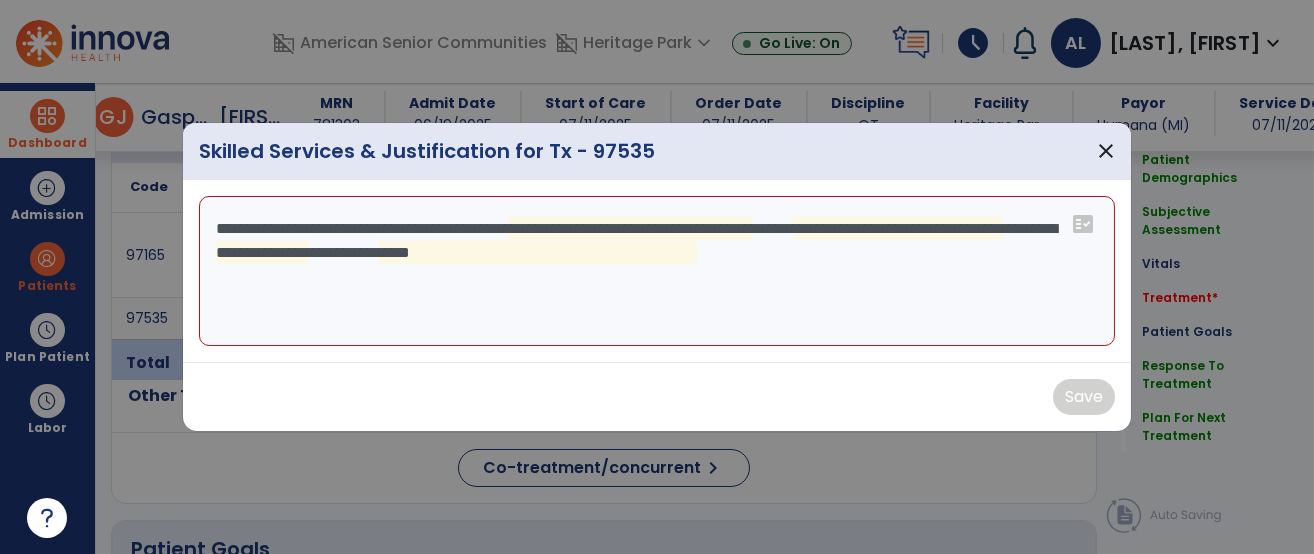 click on "**********" at bounding box center (657, 271) 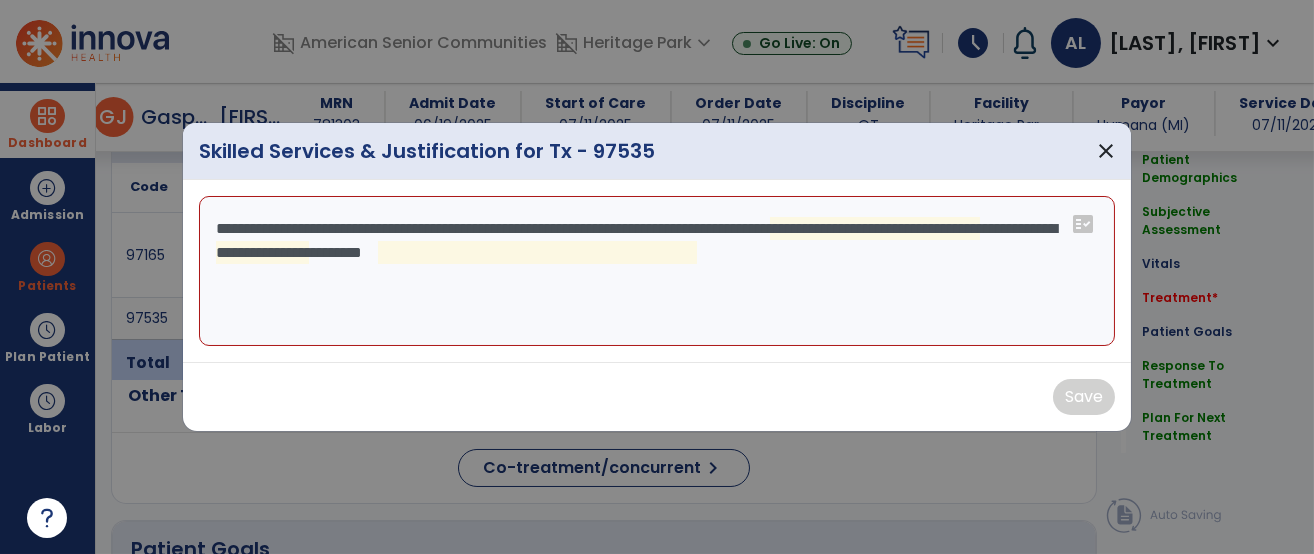 click on "**********" at bounding box center [657, 271] 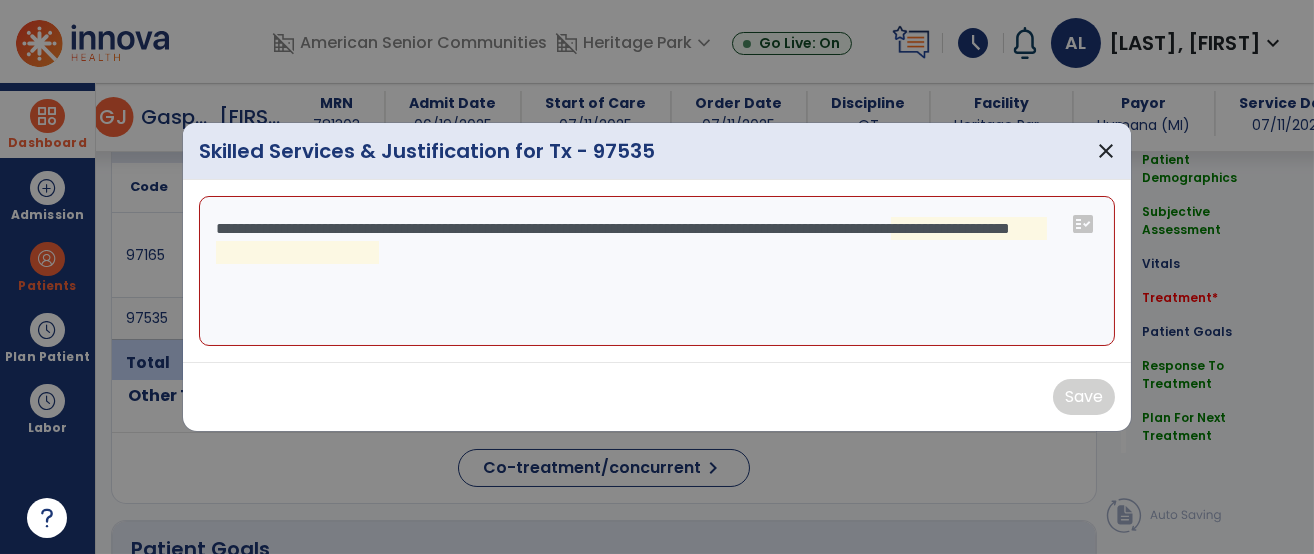 click on "**********" at bounding box center (657, 271) 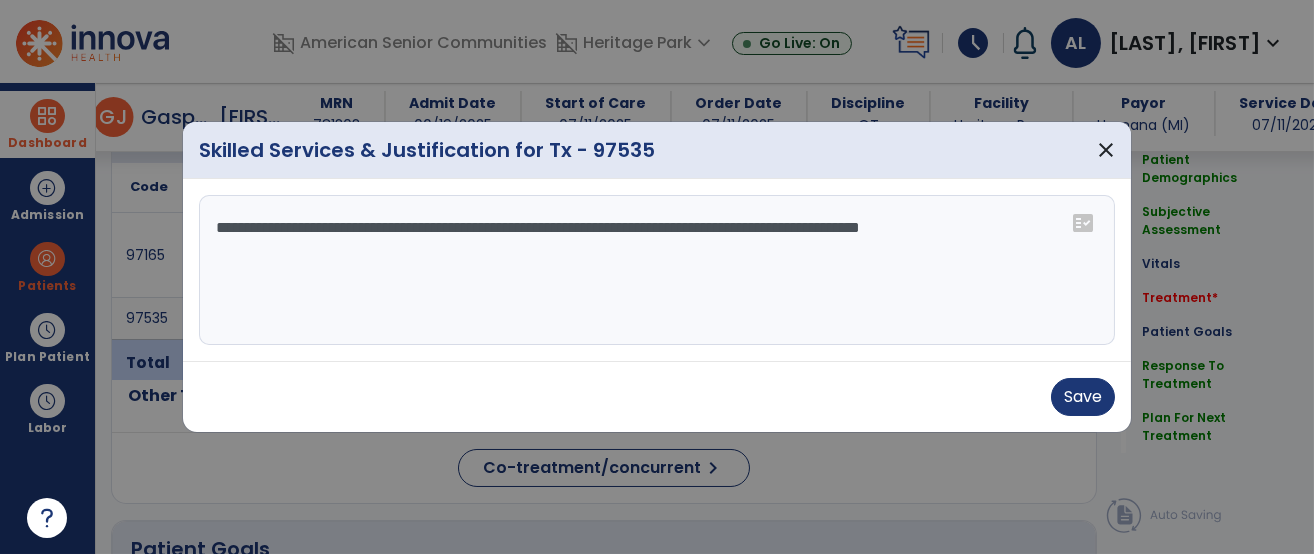 type on "**********" 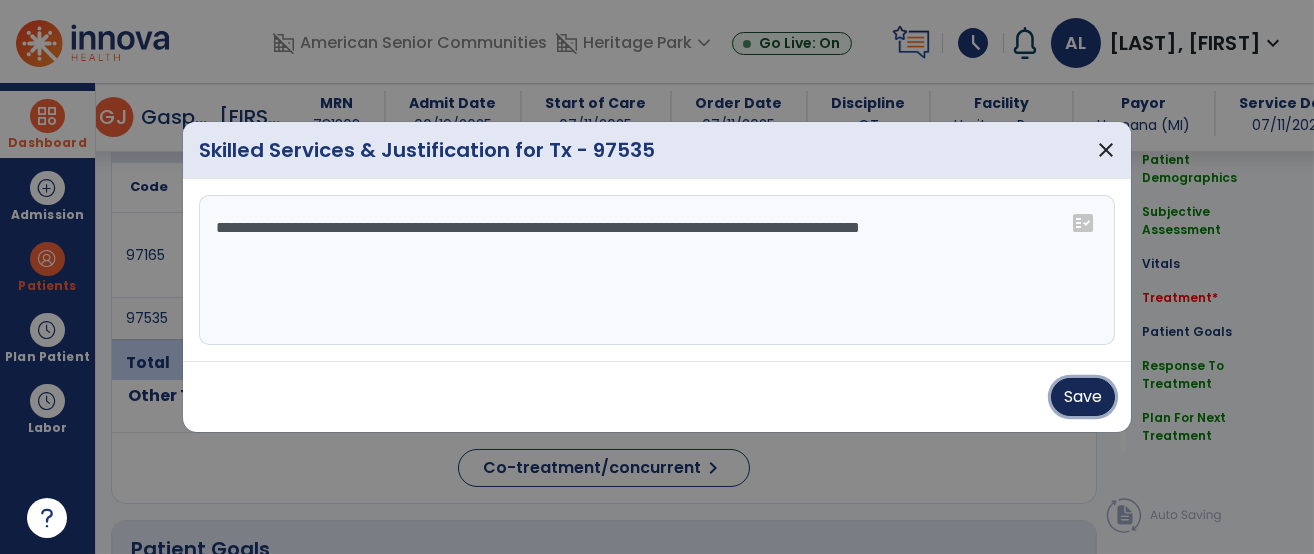 click on "Save" at bounding box center (1083, 397) 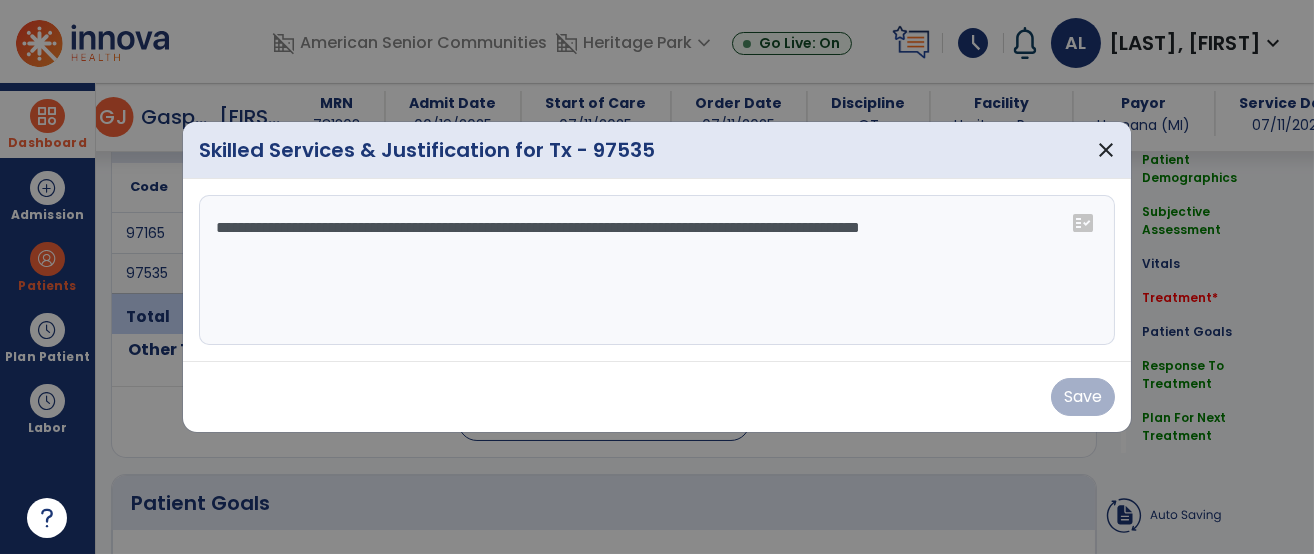 click on "Save" at bounding box center [657, 397] 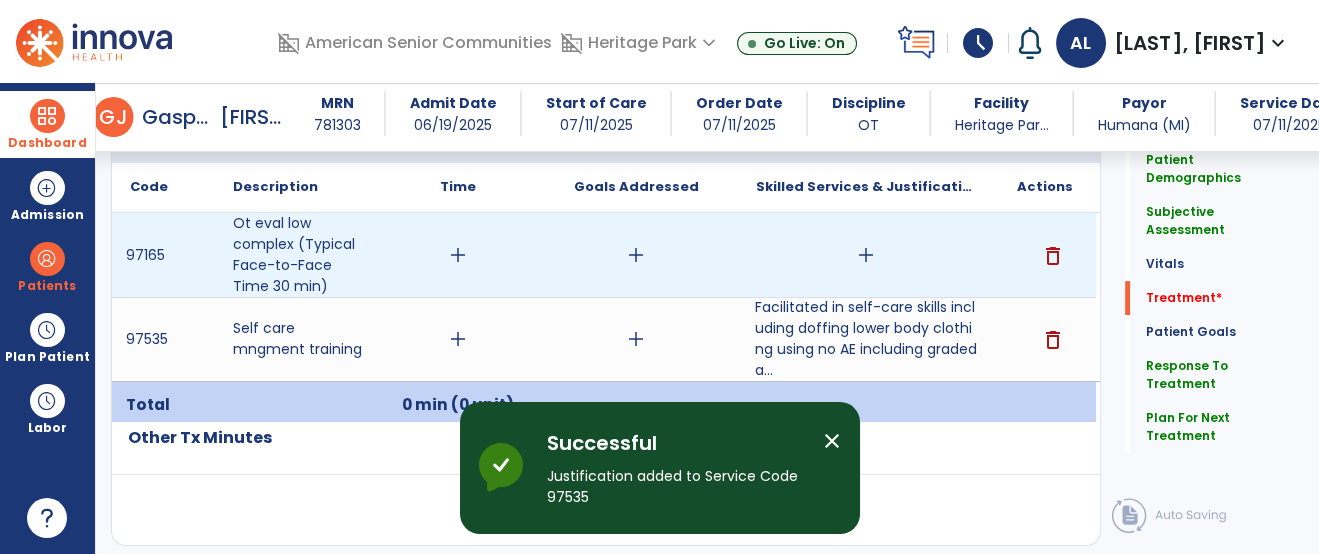 click on "add" at bounding box center (866, 255) 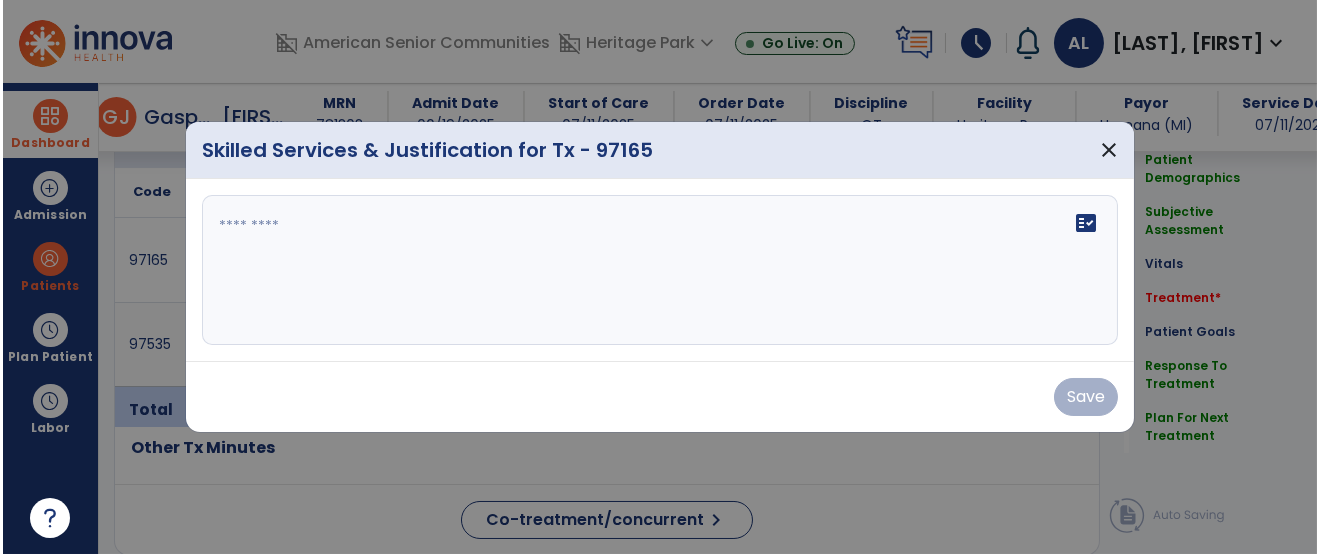 scroll, scrollTop: 1223, scrollLeft: 0, axis: vertical 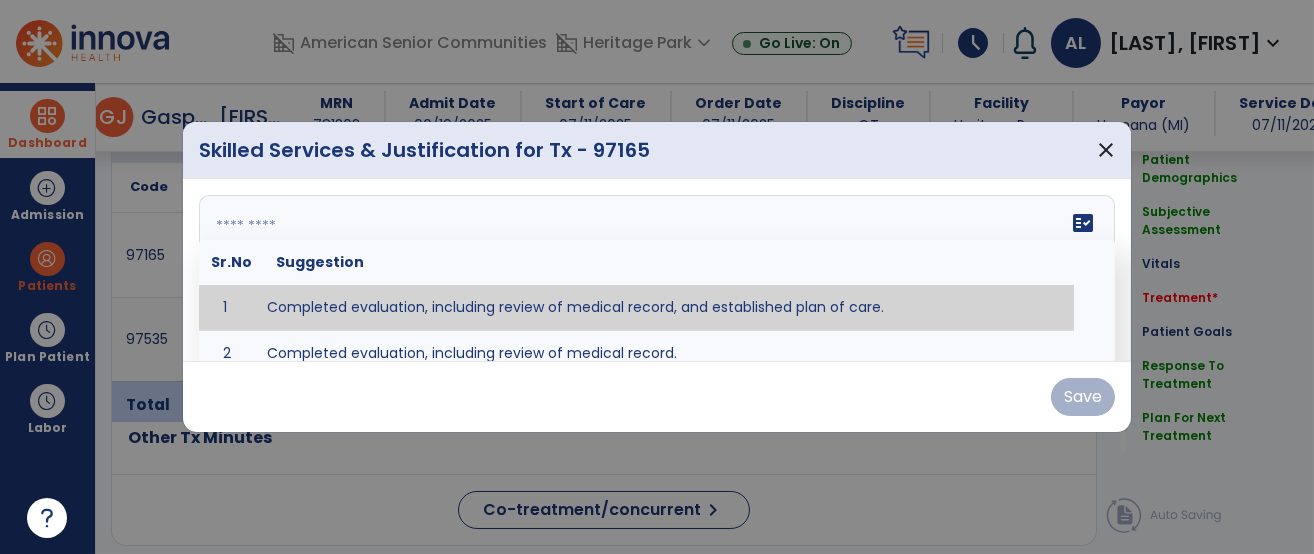 click at bounding box center (657, 270) 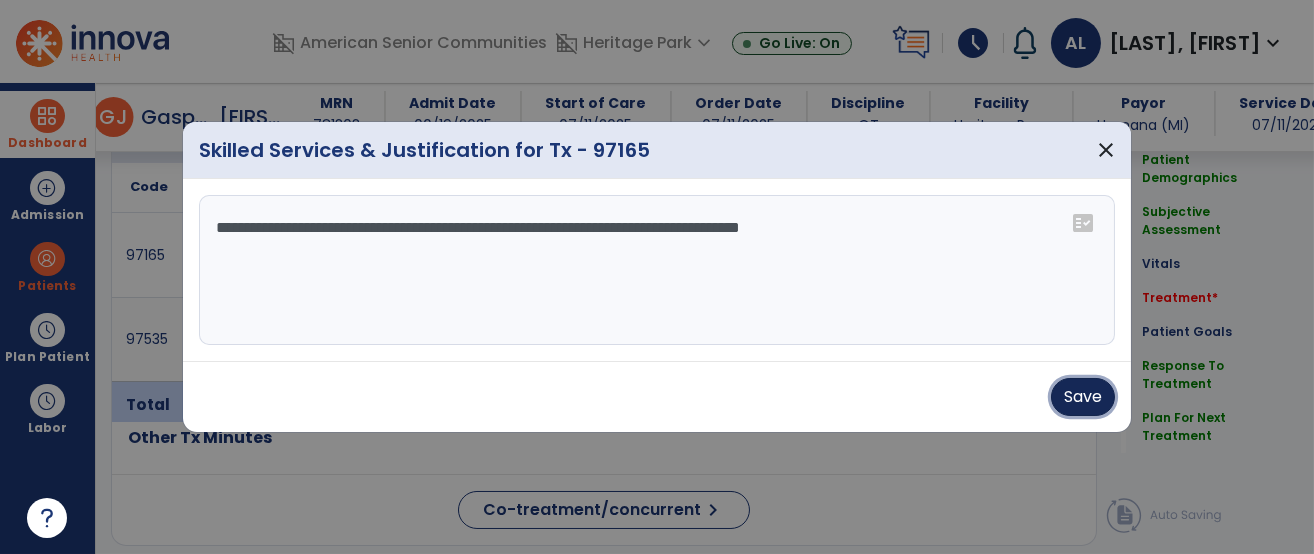 click on "Save" at bounding box center (1083, 397) 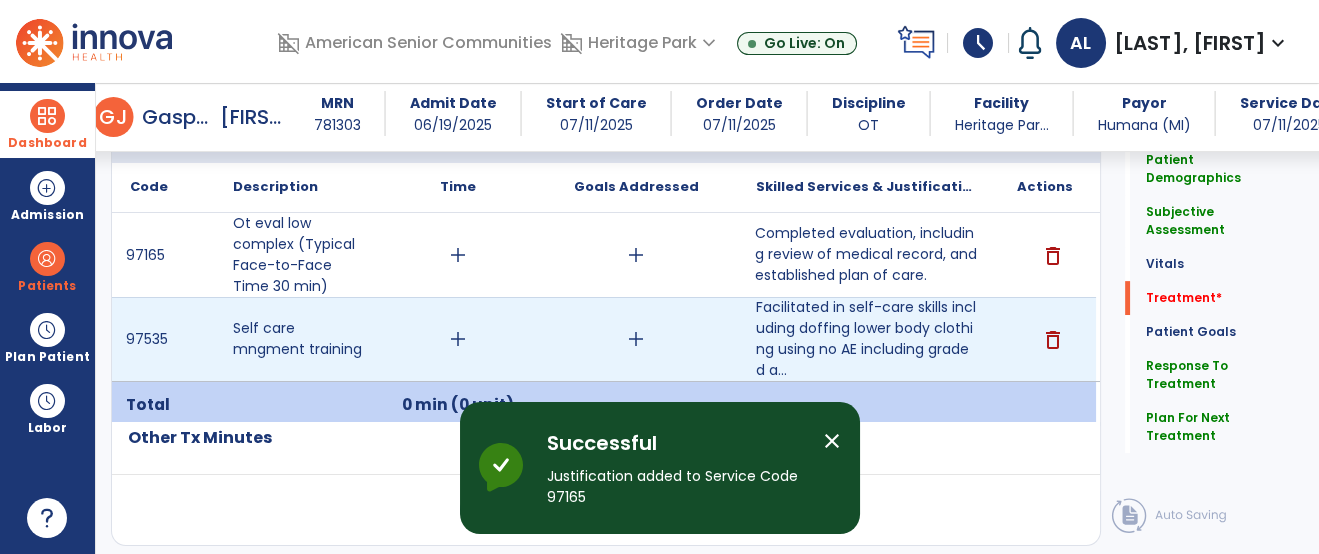 click on "add" at bounding box center [458, 339] 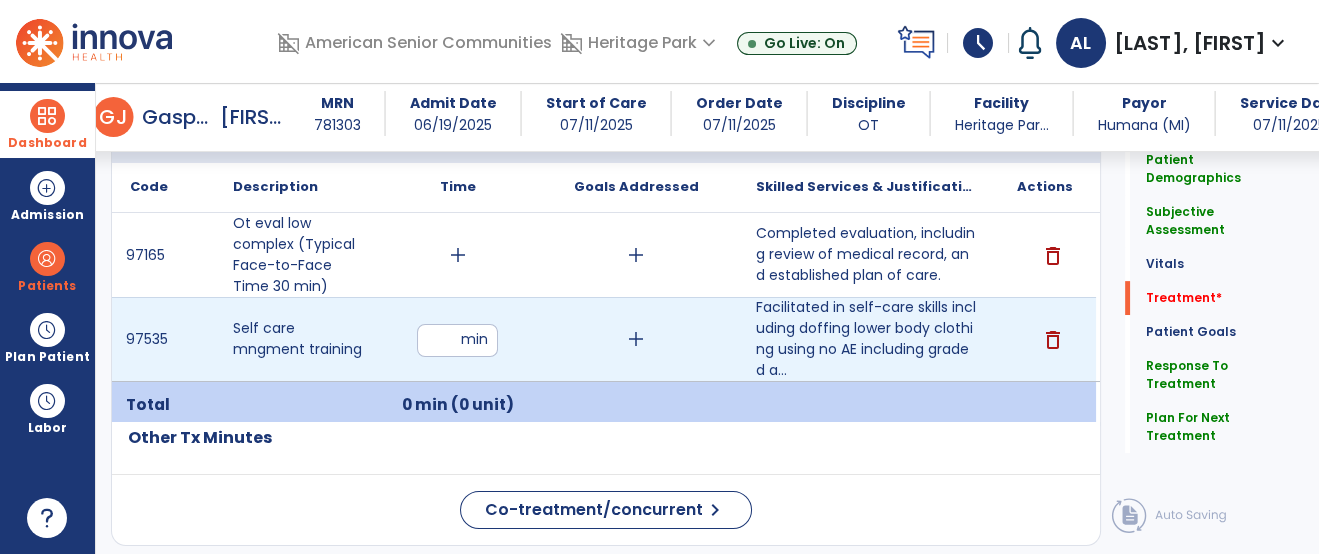 type on "**" 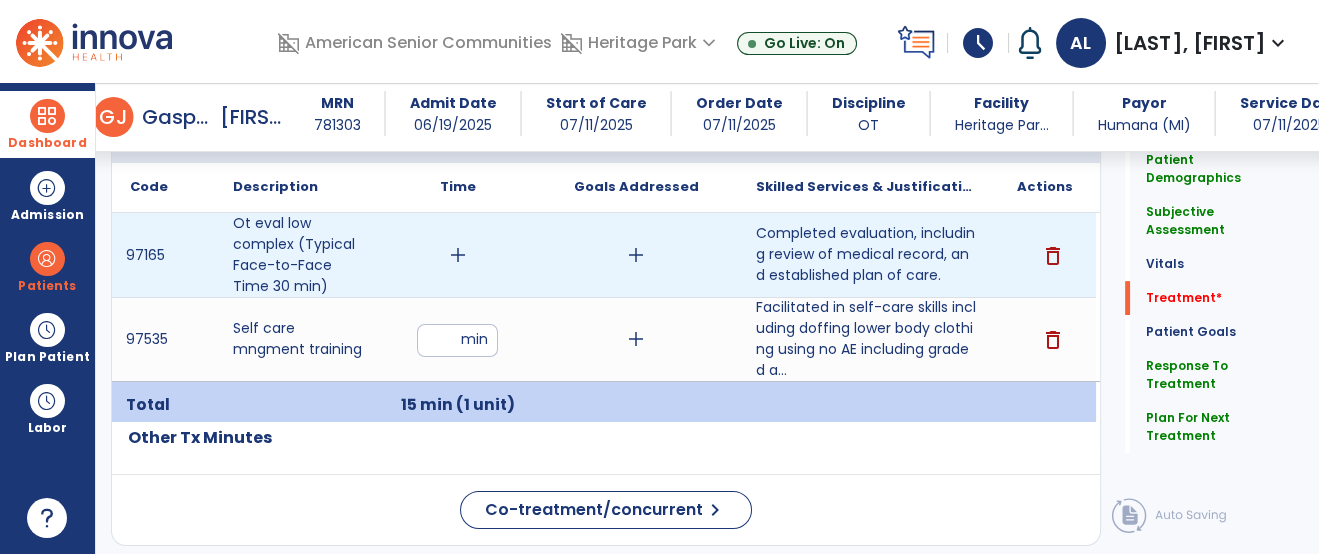 click on "add" at bounding box center [458, 255] 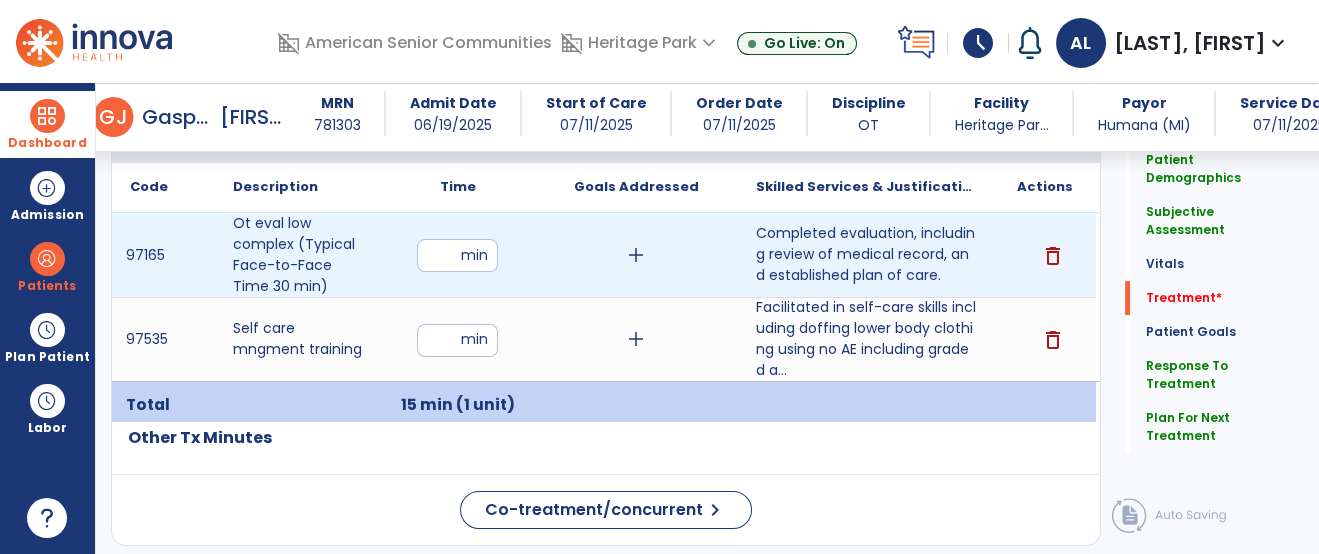 type on "**" 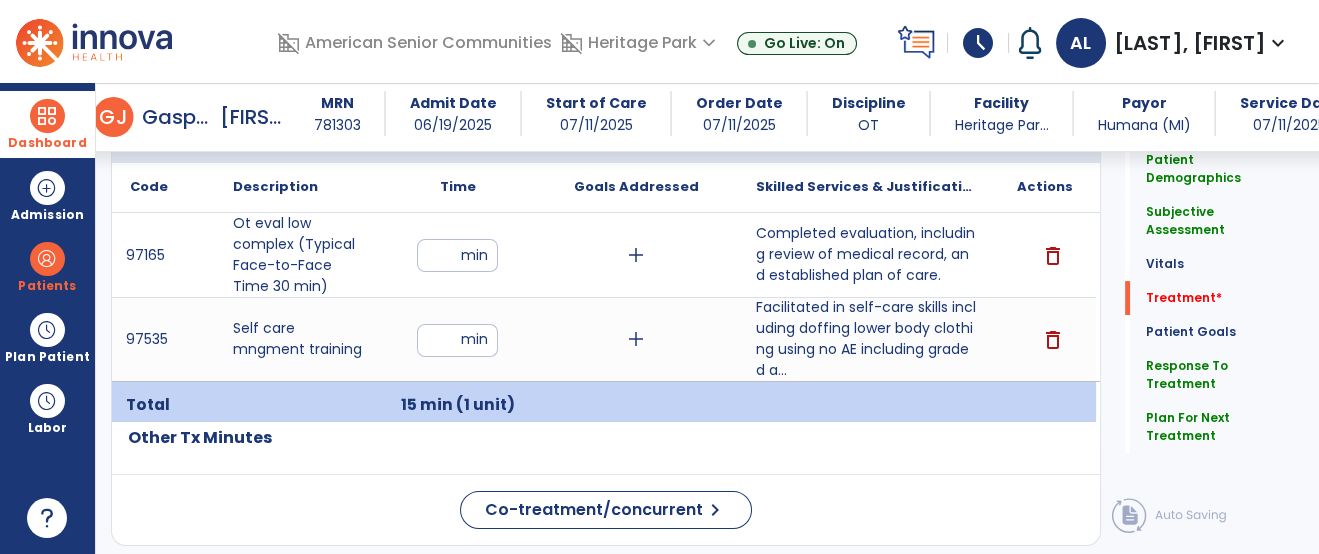 click on "Quick Links  Patient Demographics   Patient Demographics   Subjective Assessment   Subjective Assessment   Vitals   Vitals   Treatment   *  Treatment   *  Patient Goals   Patient Goals   Response To Treatment   Response To Treatment   Plan For Next Treatment   Plan For Next Treatment" 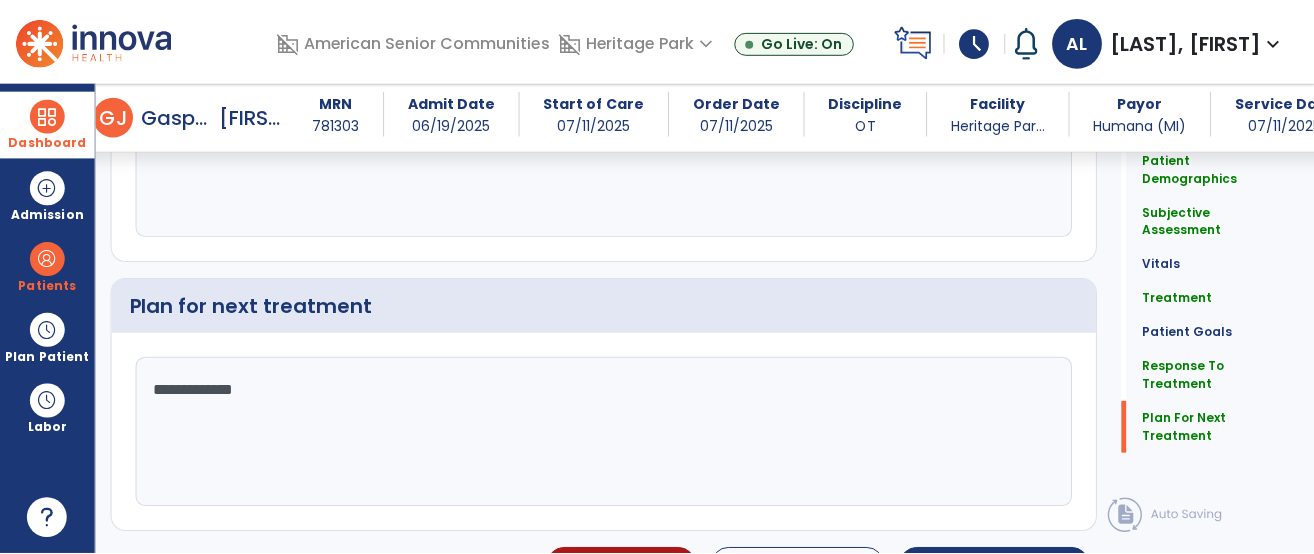 scroll, scrollTop: 2740, scrollLeft: 0, axis: vertical 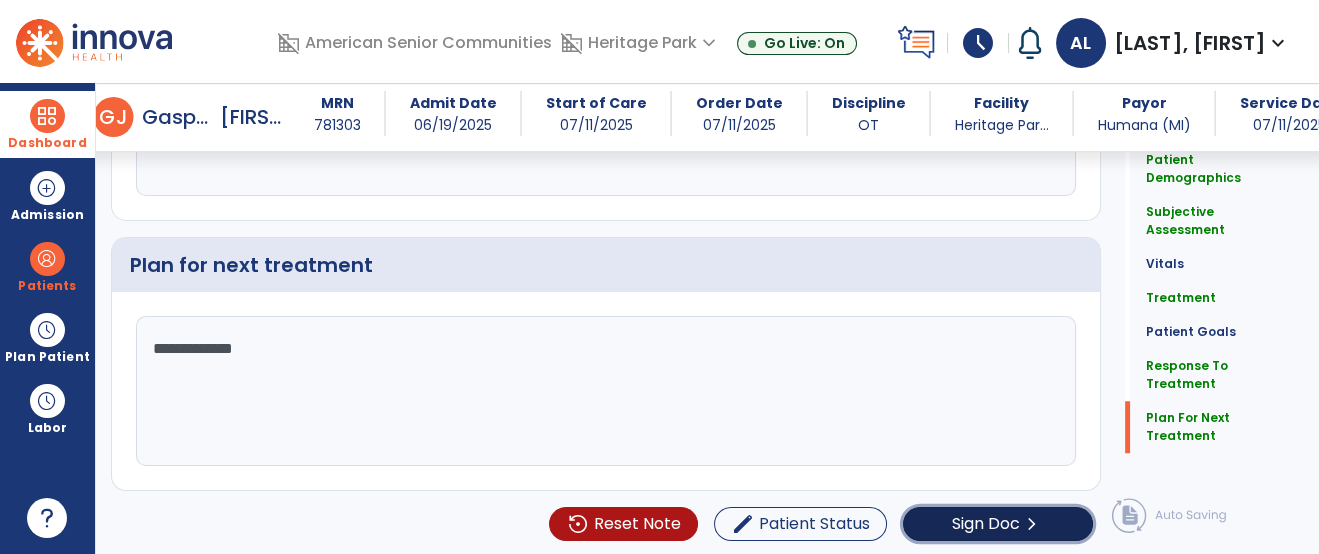click on "Sign Doc" 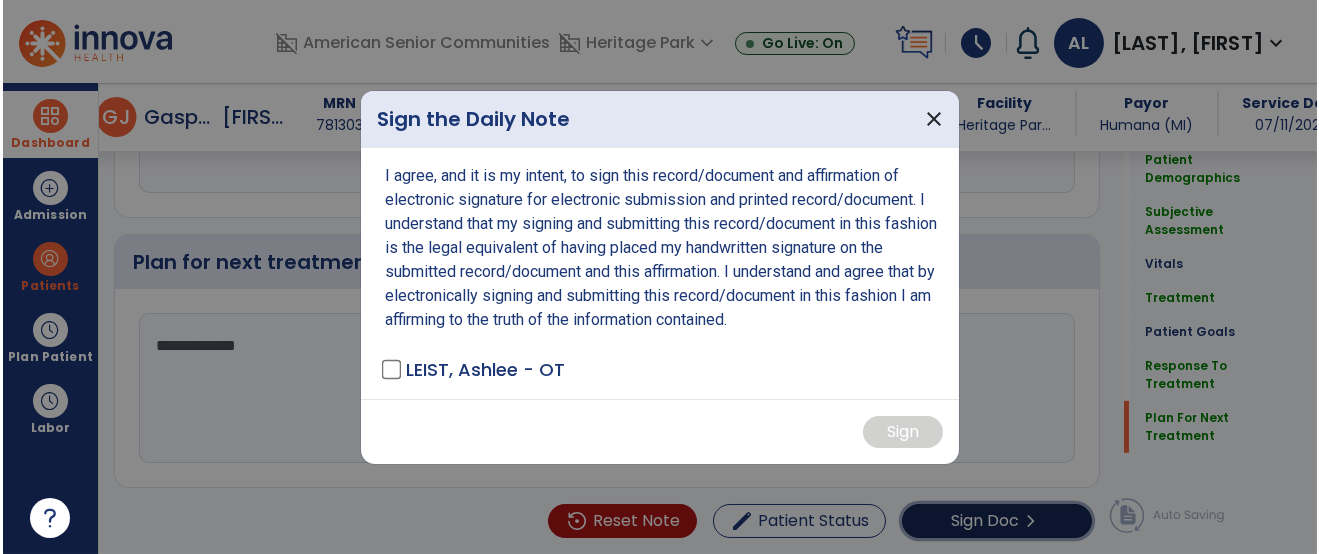 scroll, scrollTop: 2760, scrollLeft: 0, axis: vertical 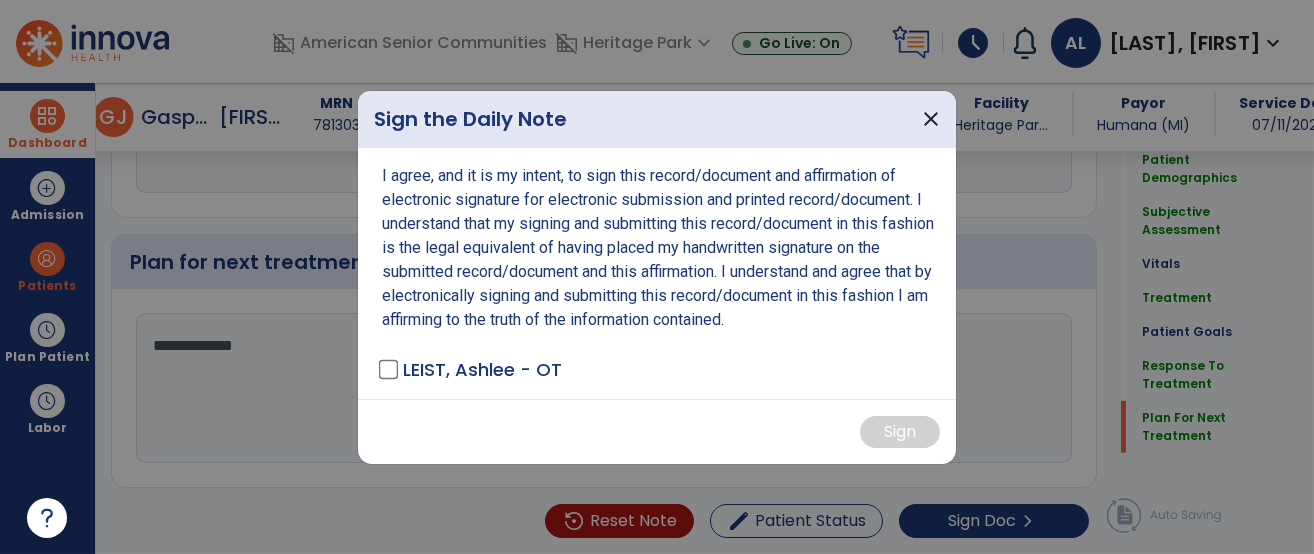 click on "I agree, and it is my intent, to sign this record/document and affirmation of electronic signature for electronic submission and printed record/document. I understand that my signing and submitting this record/document in this fashion is the legal equivalent of having placed my handwritten signature on the submitted record/document and this affirmation. I understand and agree that by electronically signing and submitting this record/document in this fashion I am affirming to the truth of the information contained.  LEIST, Ashlee  - OT" at bounding box center (657, 273) 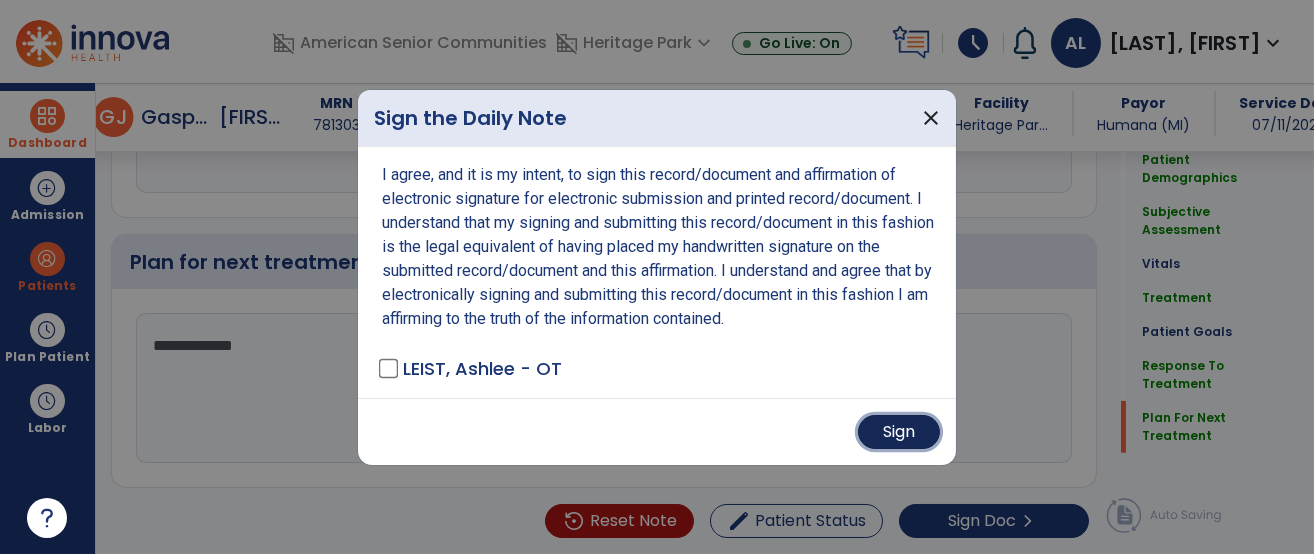 click on "Sign" at bounding box center (899, 432) 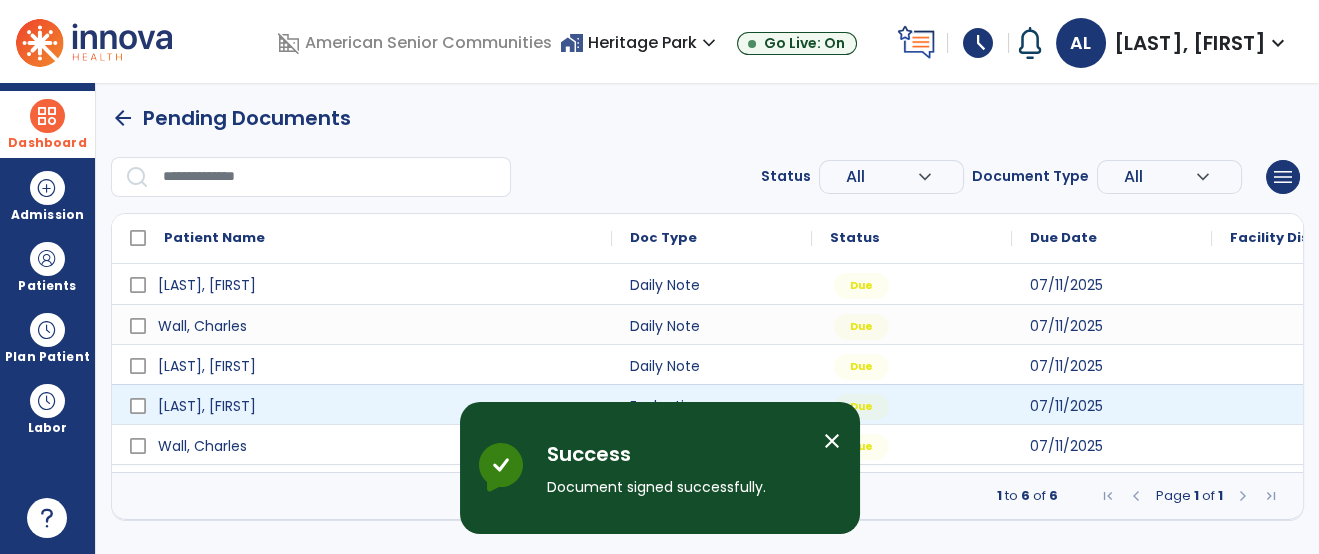 scroll, scrollTop: 0, scrollLeft: 0, axis: both 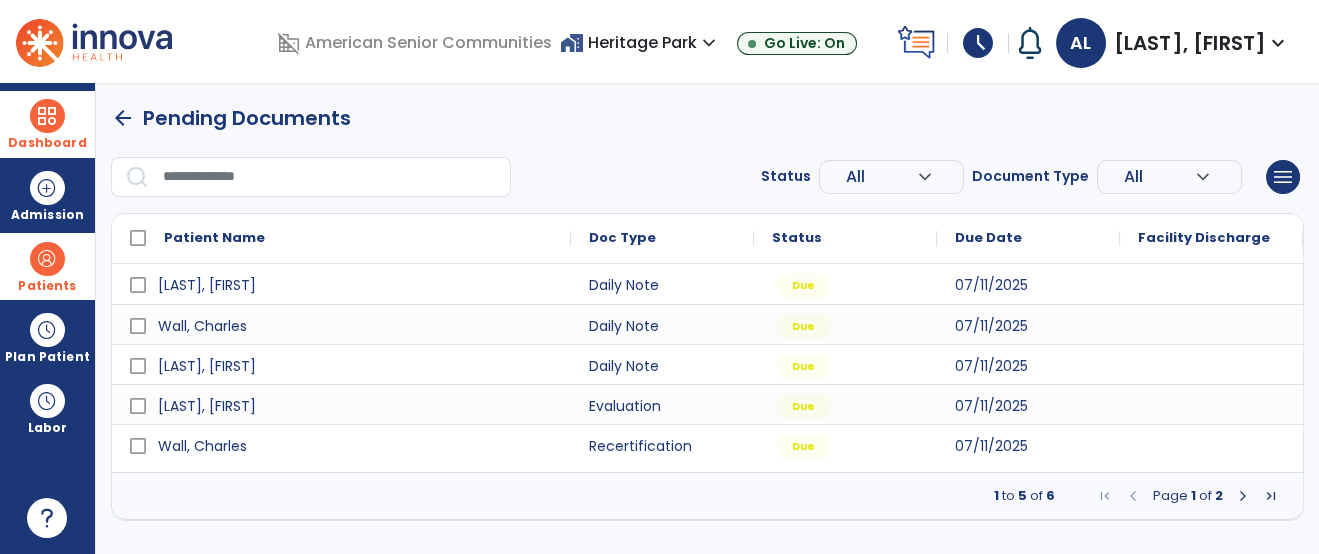 click on "Patients" at bounding box center (47, 266) 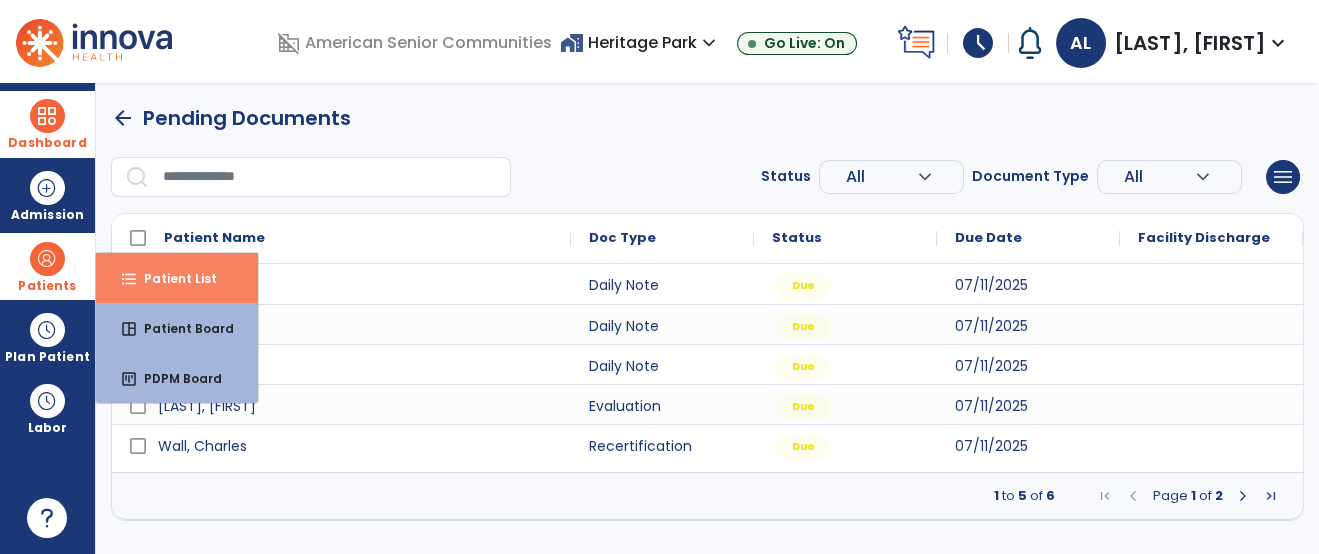 drag, startPoint x: 172, startPoint y: 288, endPoint x: 183, endPoint y: 286, distance: 11.18034 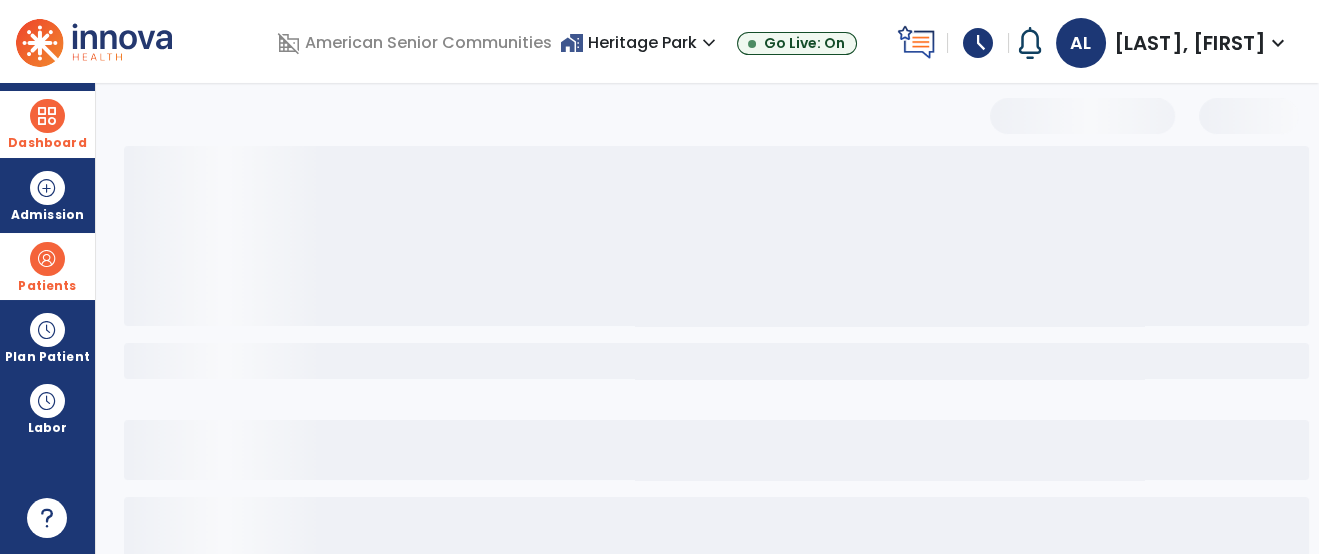 select on "***" 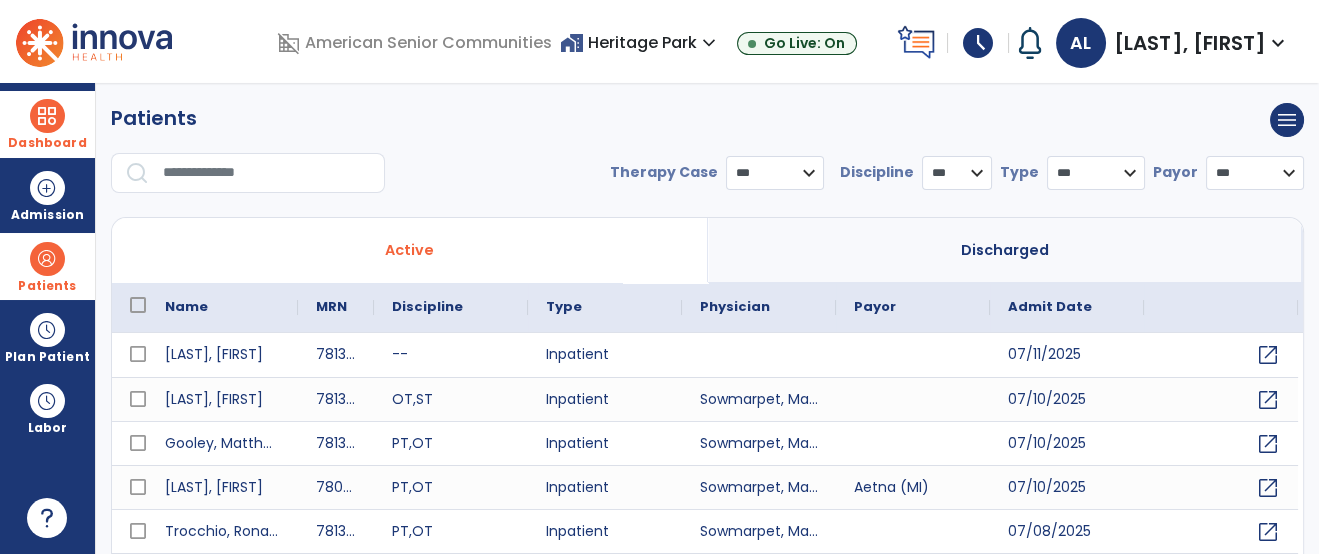click at bounding box center [267, 173] 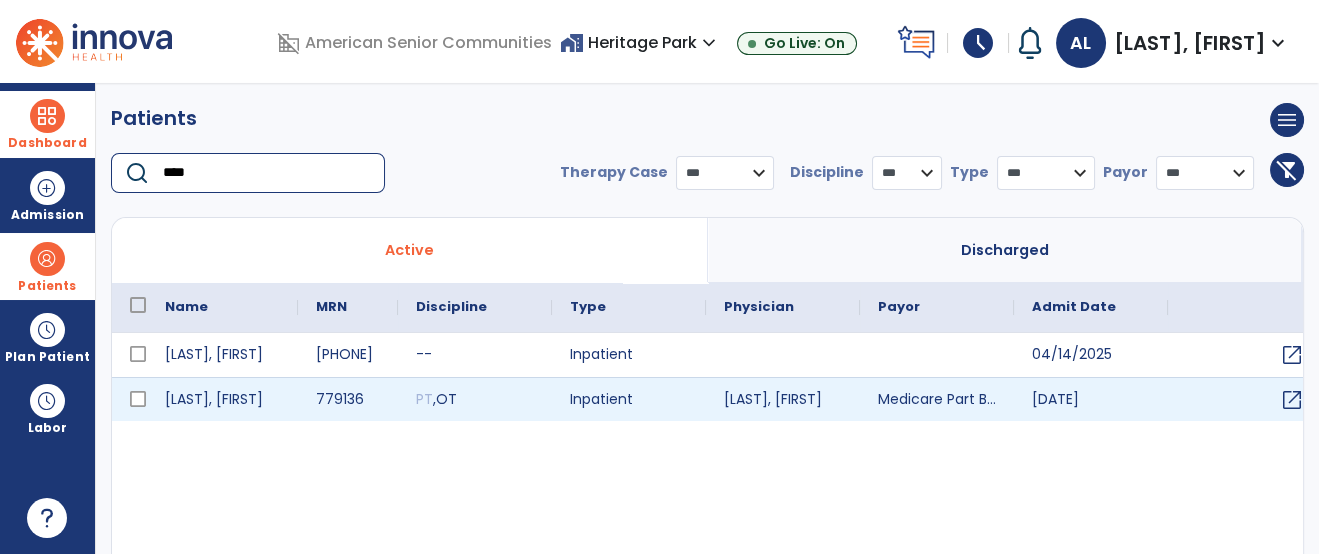 type on "****" 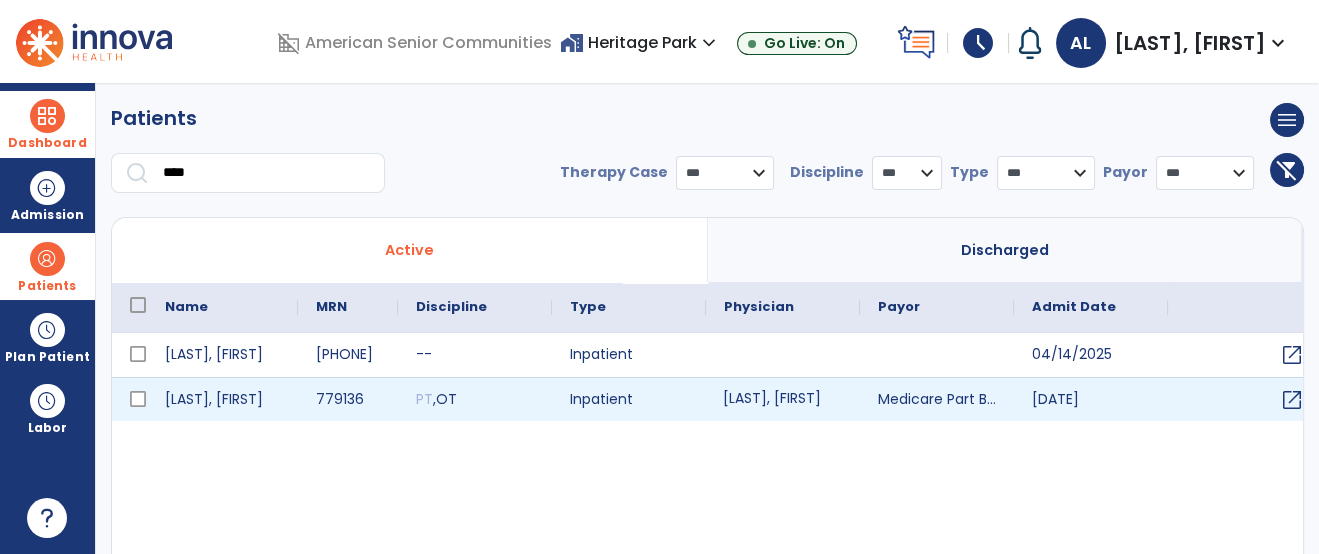 click on "[LAST], [FIRST]" at bounding box center [783, 399] 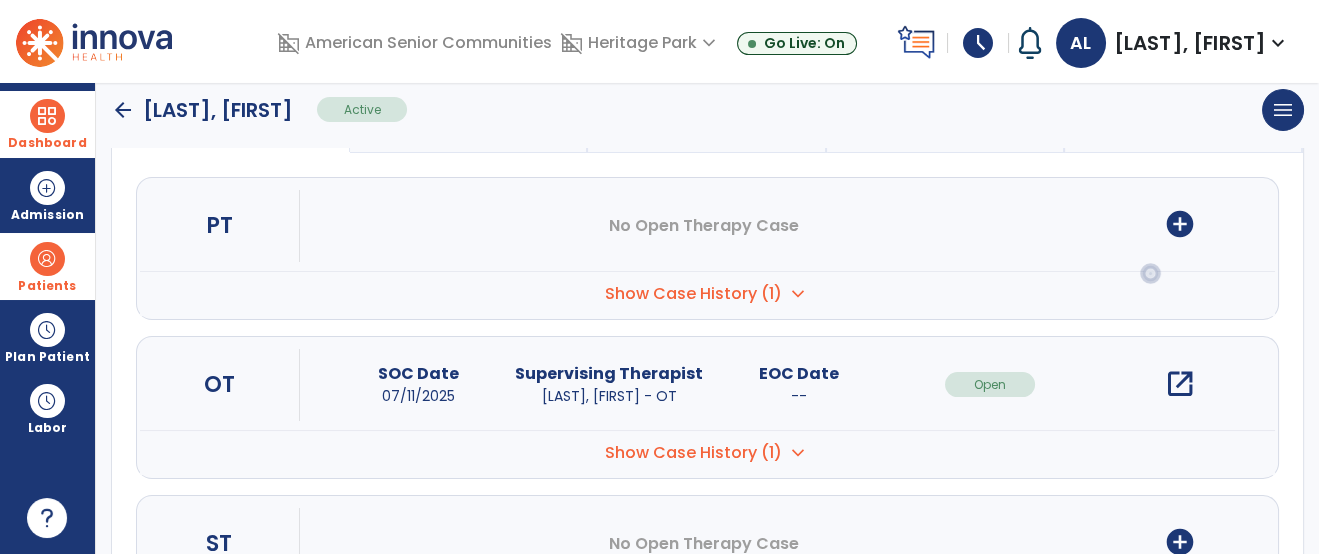 scroll, scrollTop: 240, scrollLeft: 0, axis: vertical 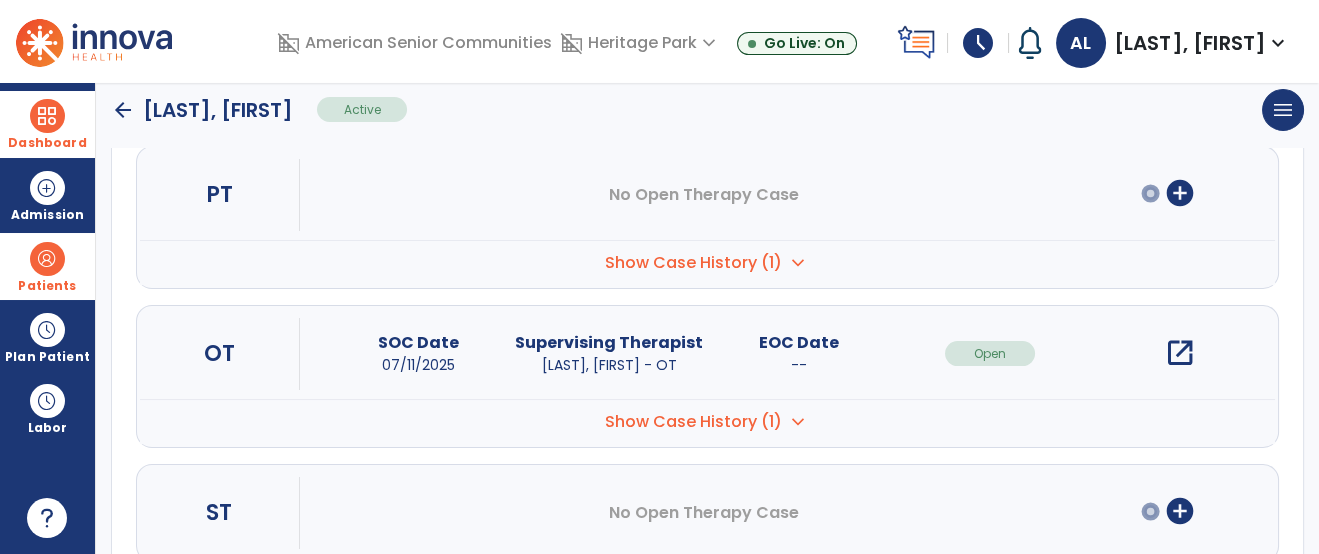 click on "open_in_new" at bounding box center (1180, 353) 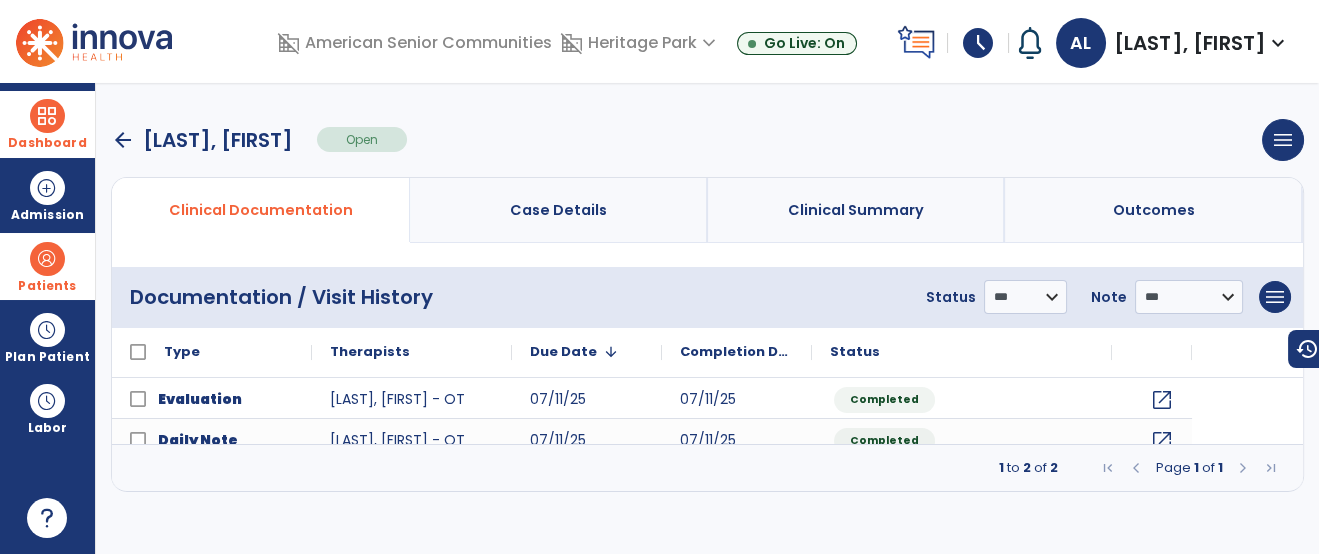 scroll, scrollTop: 0, scrollLeft: 0, axis: both 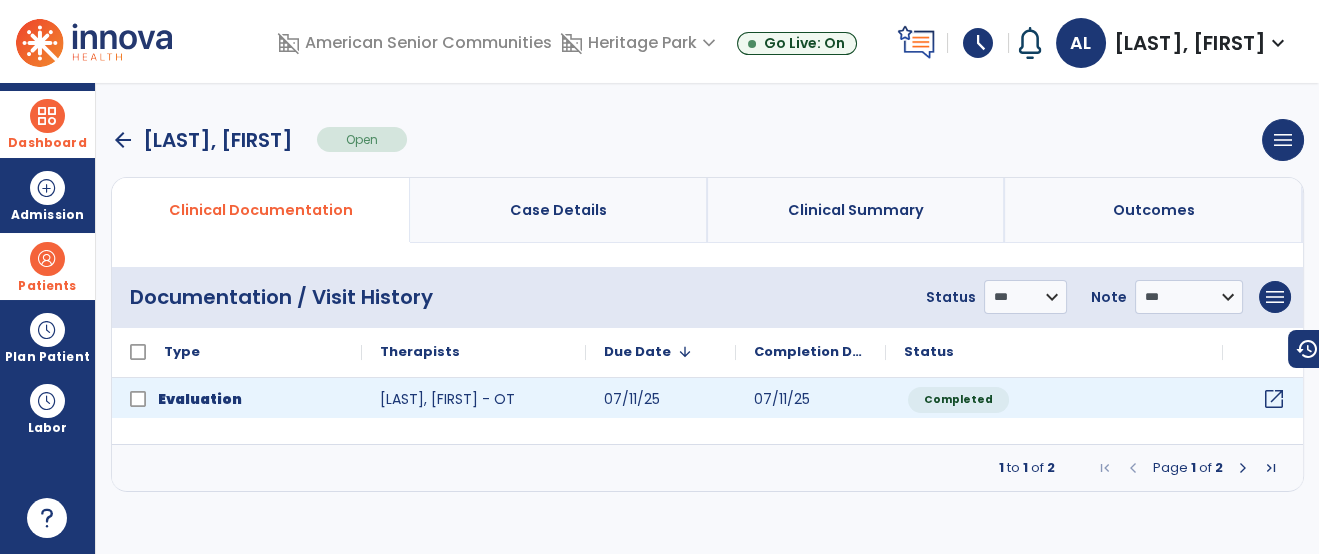 click on "open_in_new" 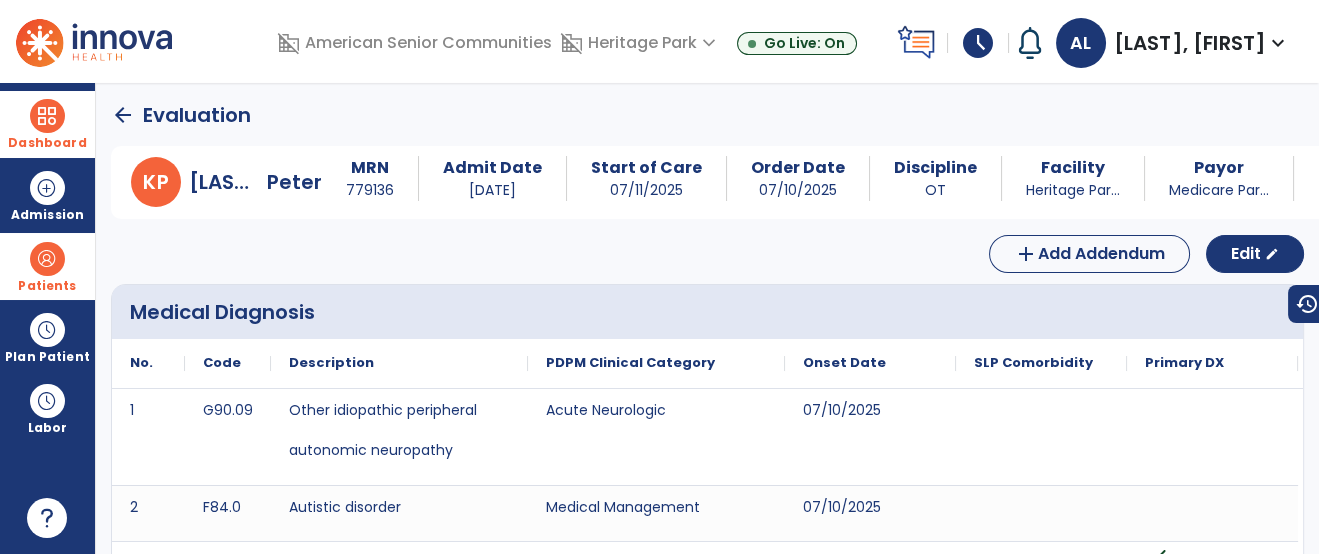 scroll, scrollTop: 0, scrollLeft: 0, axis: both 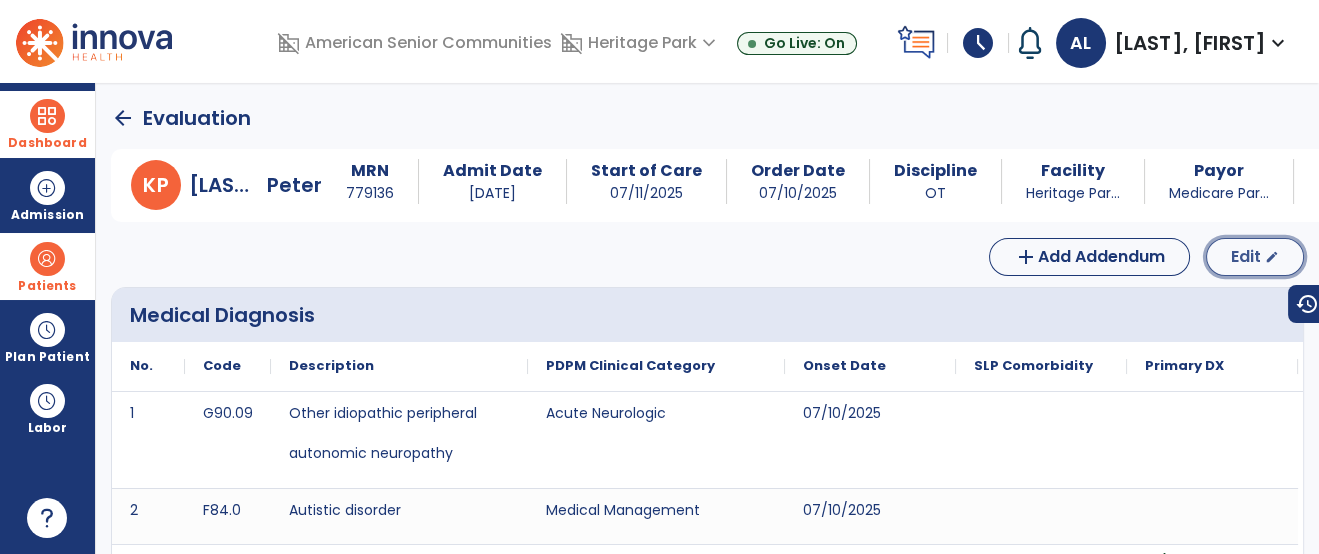 click on "Edit" 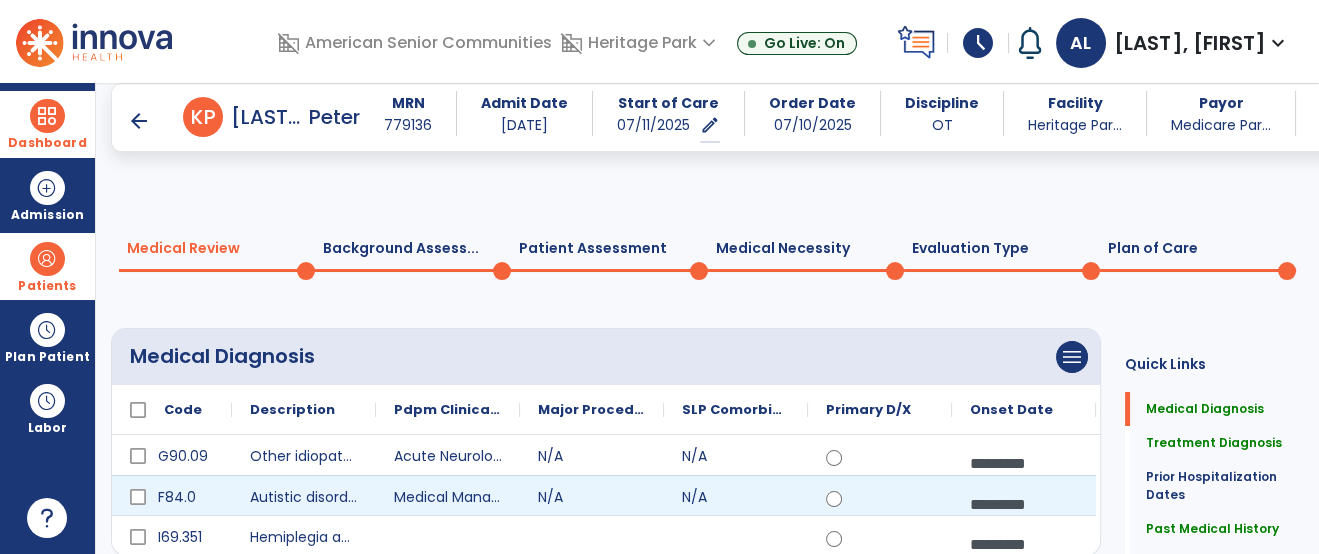 scroll, scrollTop: 370, scrollLeft: 0, axis: vertical 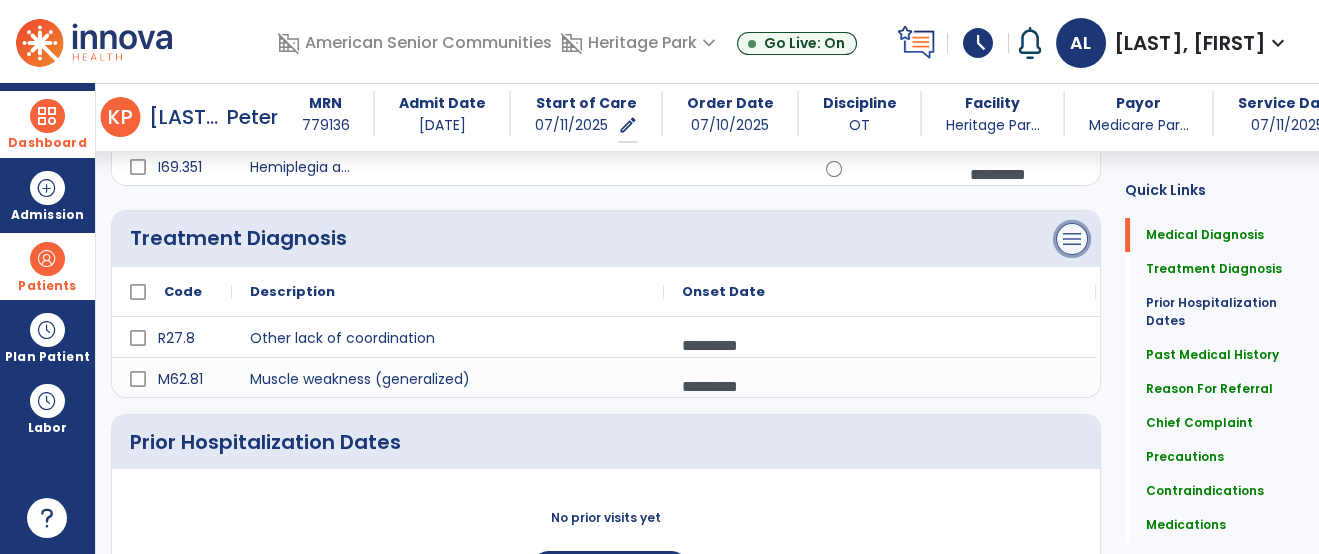 click on "menu" at bounding box center [1072, -13] 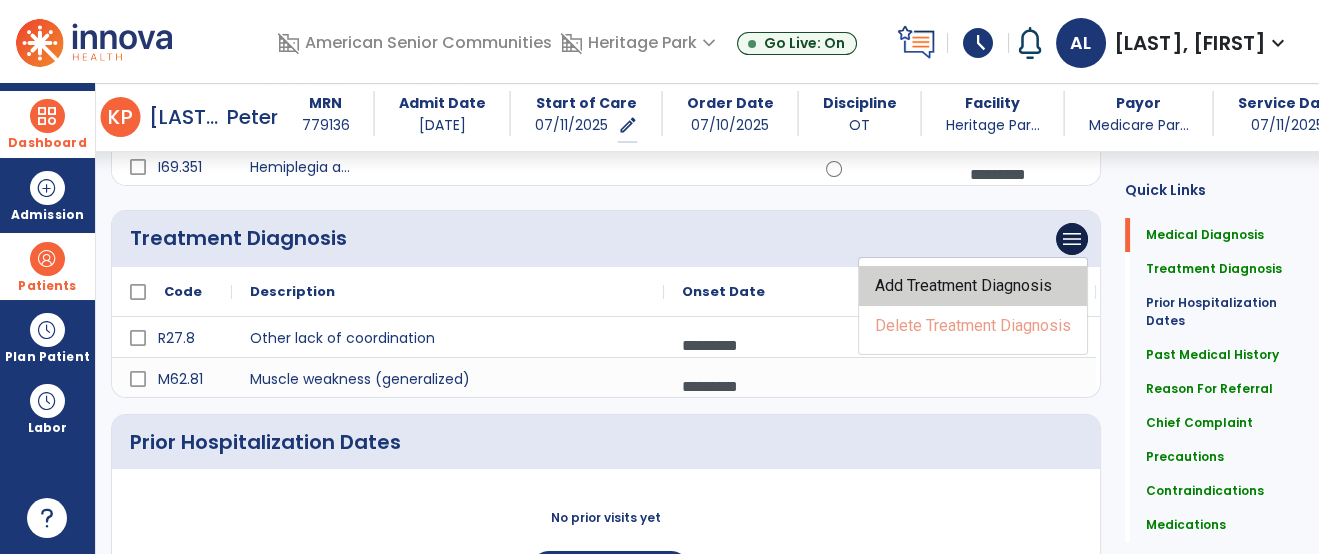 click on "Add Treatment Diagnosis" 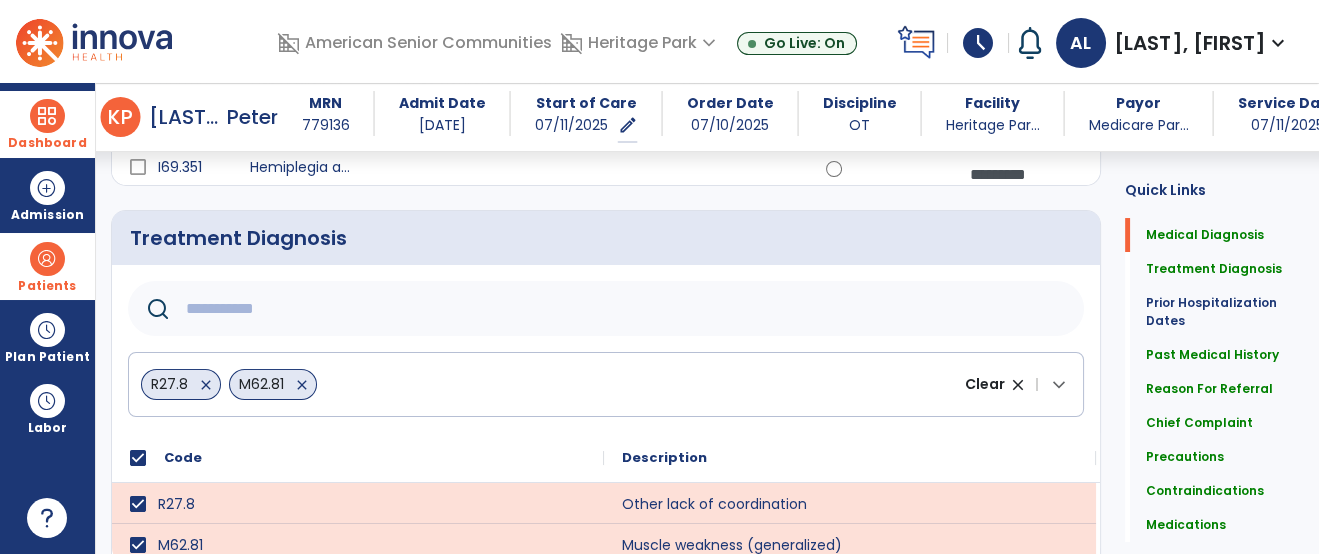 click 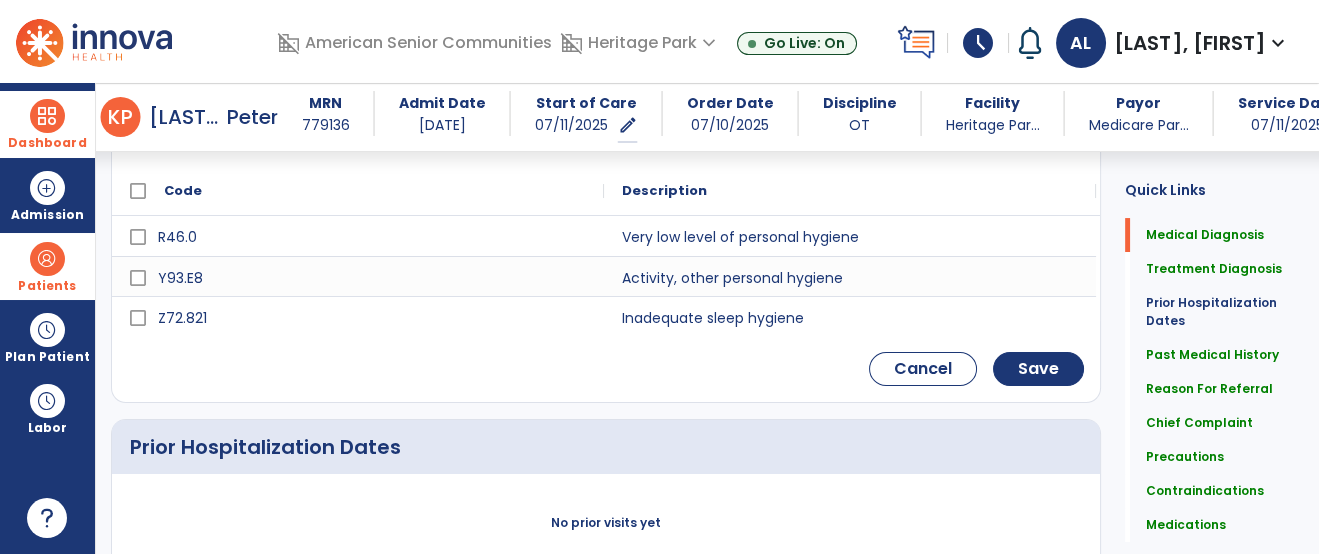 scroll, scrollTop: 638, scrollLeft: 0, axis: vertical 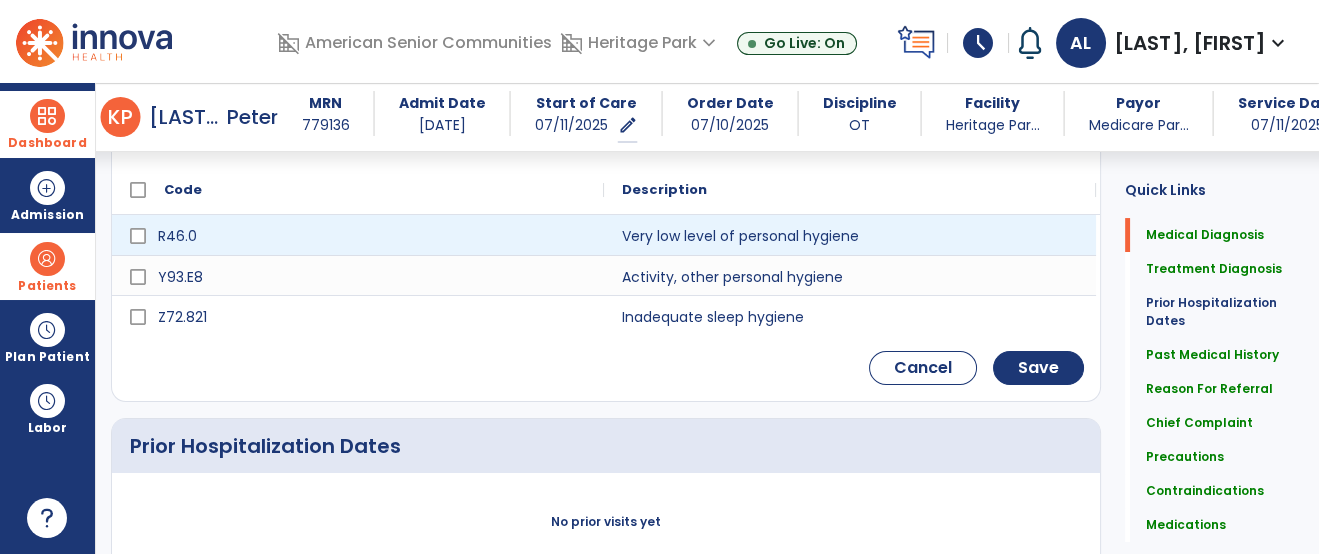 type on "*******" 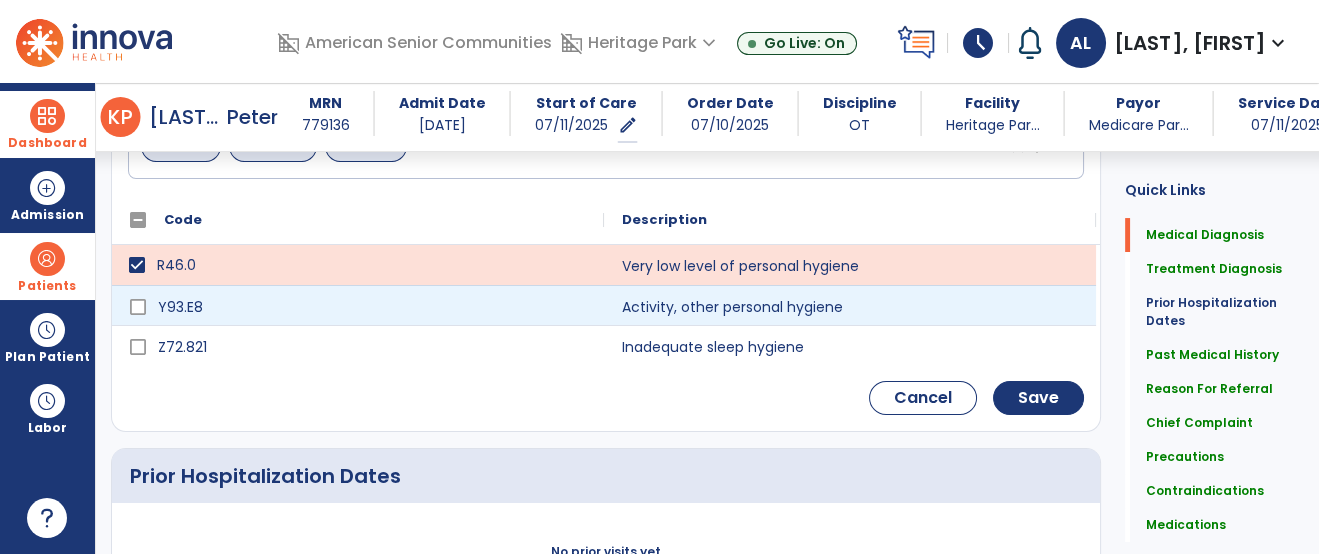 scroll, scrollTop: 559, scrollLeft: 0, axis: vertical 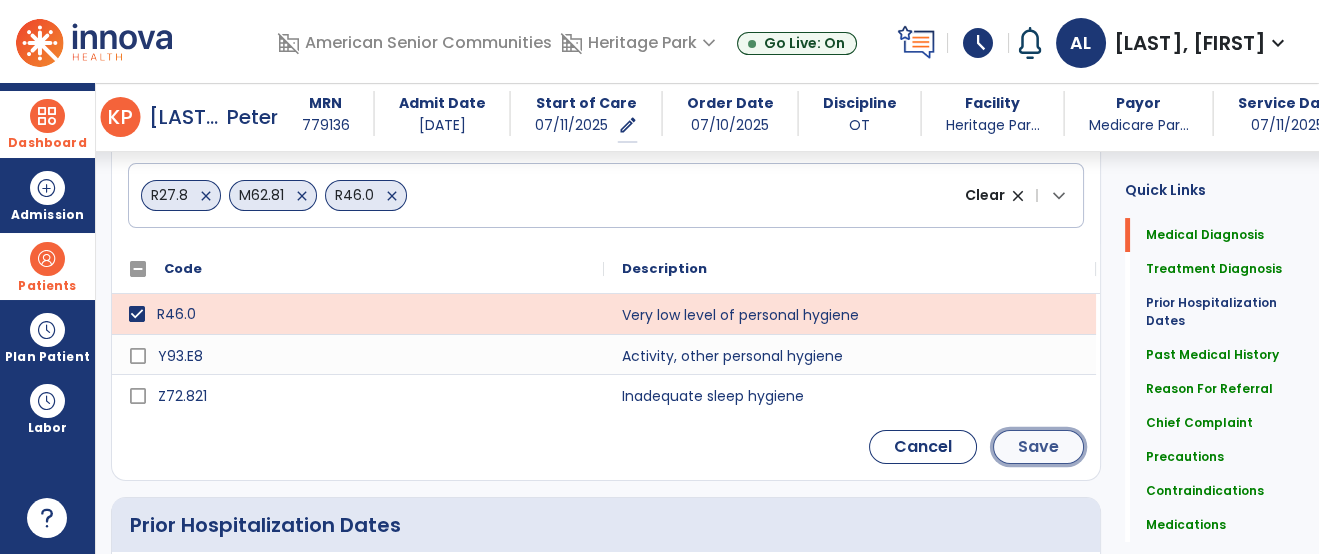 click on "Save" 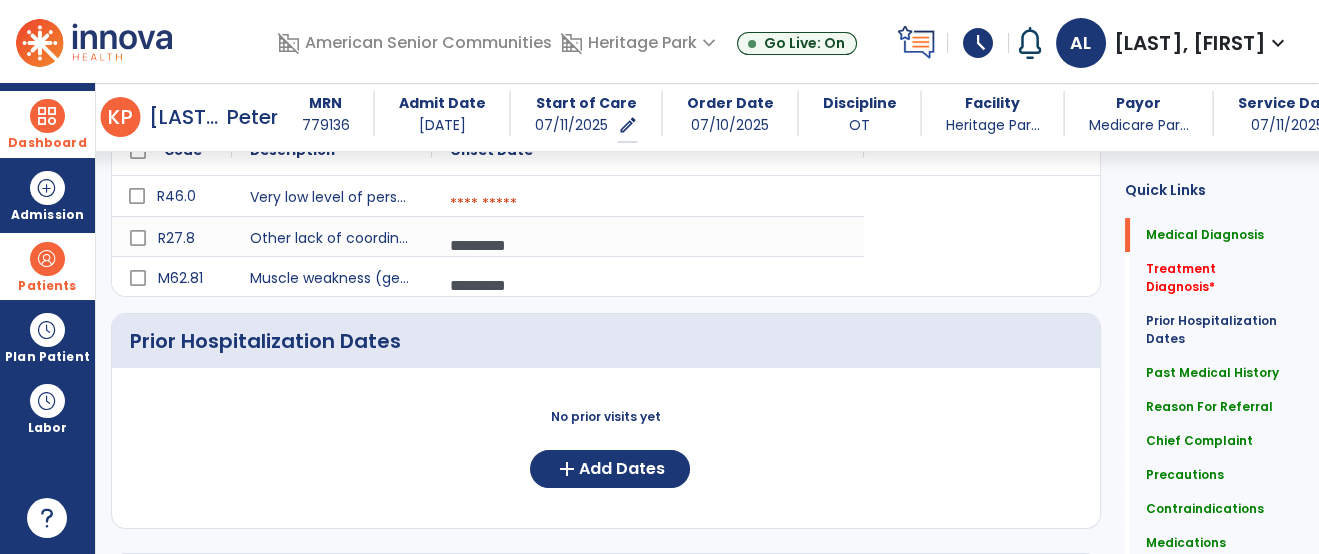 scroll, scrollTop: 451, scrollLeft: 0, axis: vertical 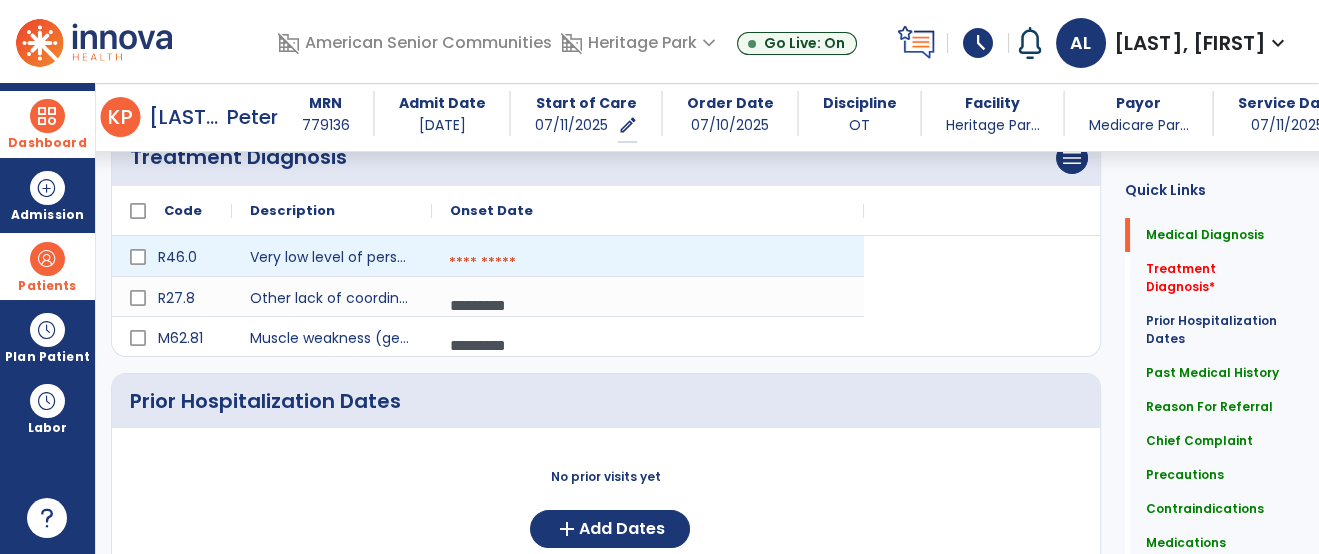 click at bounding box center [648, 263] 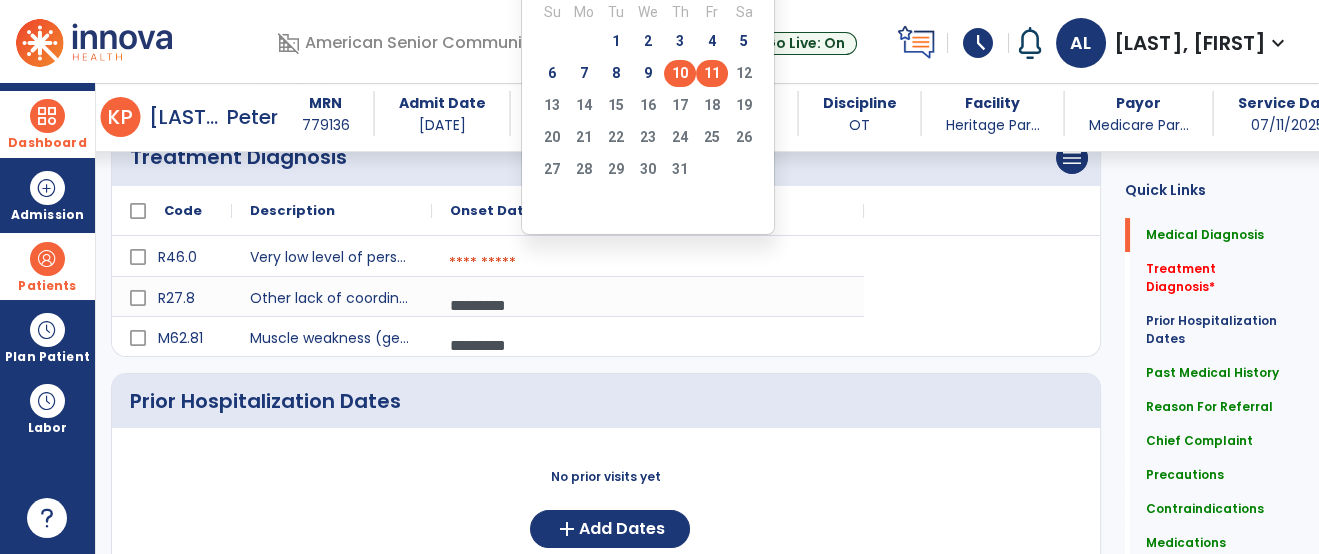 click on "10" 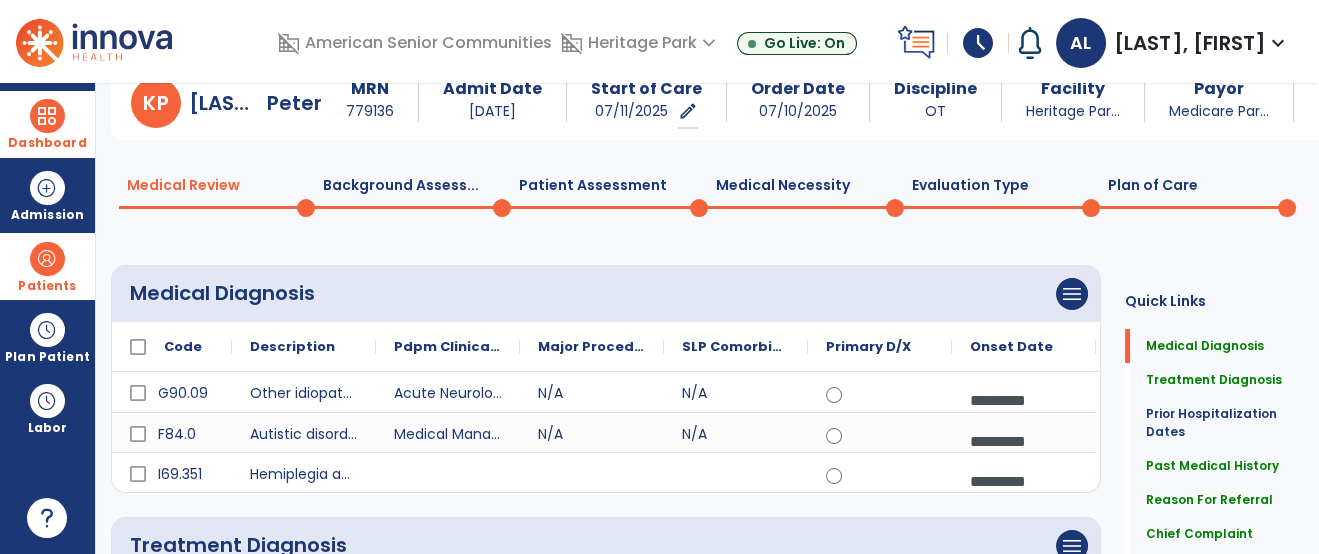 scroll, scrollTop: 0, scrollLeft: 0, axis: both 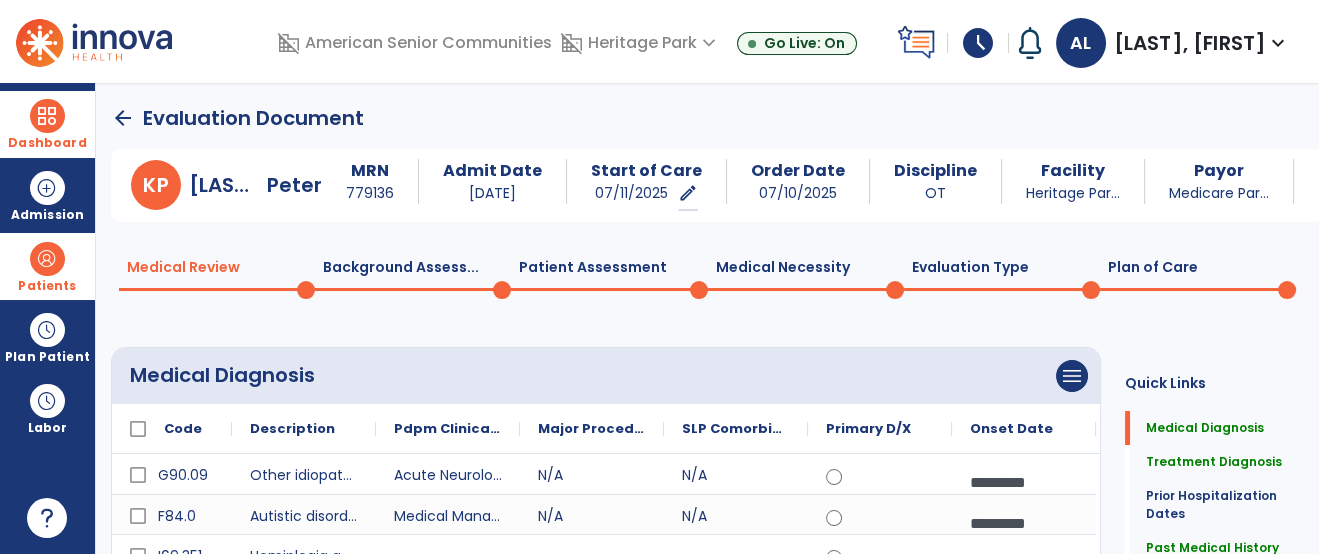 click on "Plan of Care  0" 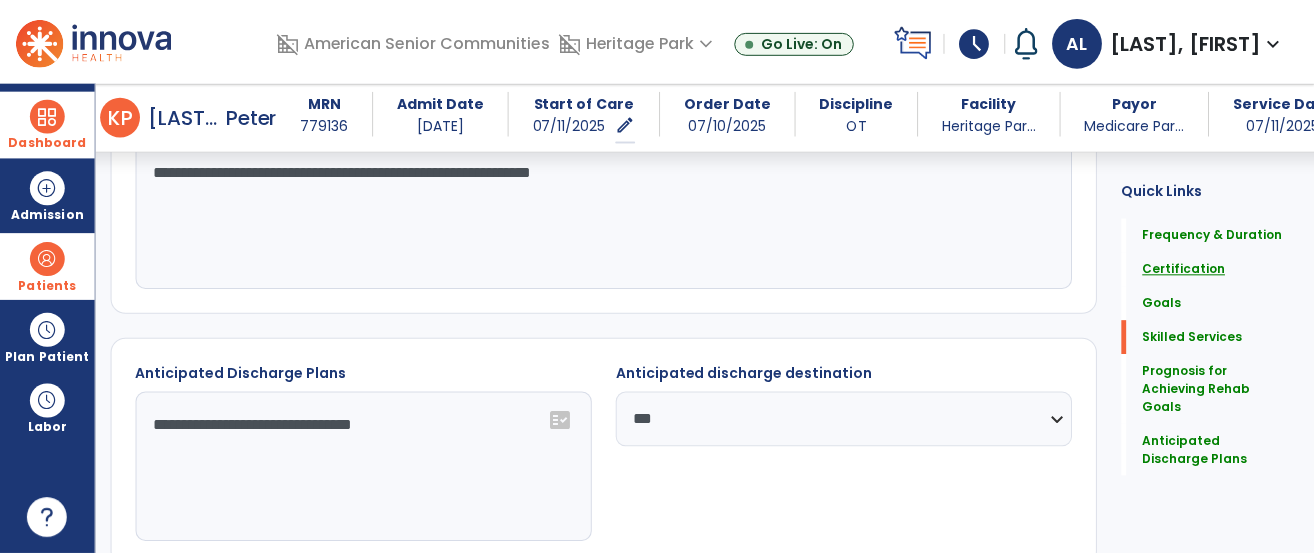 scroll, scrollTop: 1987, scrollLeft: 0, axis: vertical 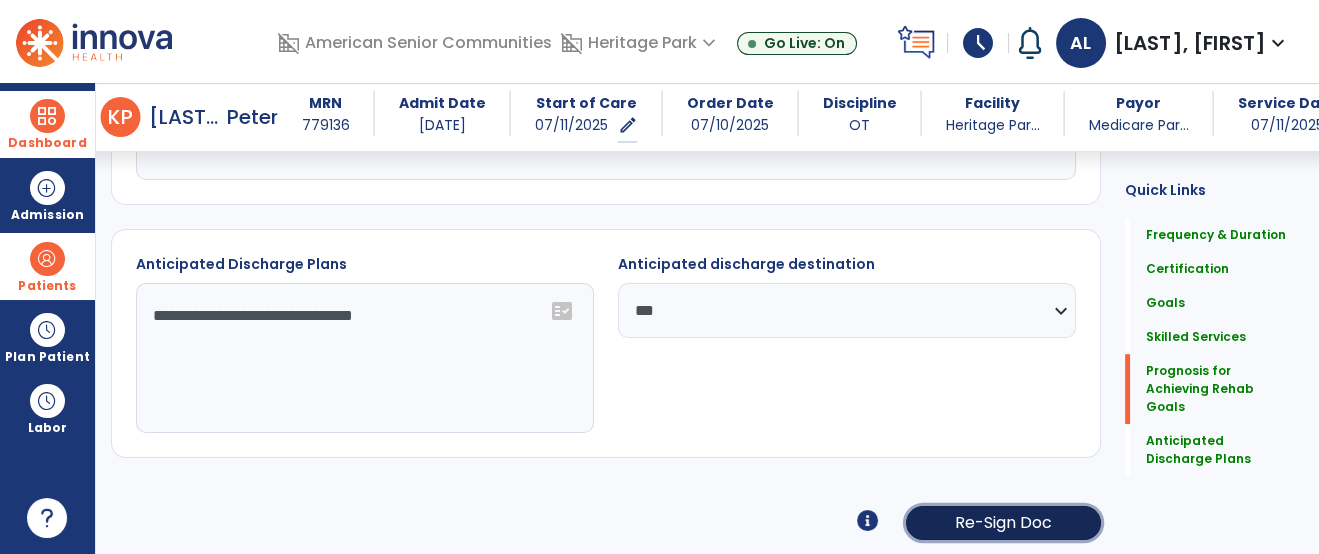 click on "Re-Sign Doc" 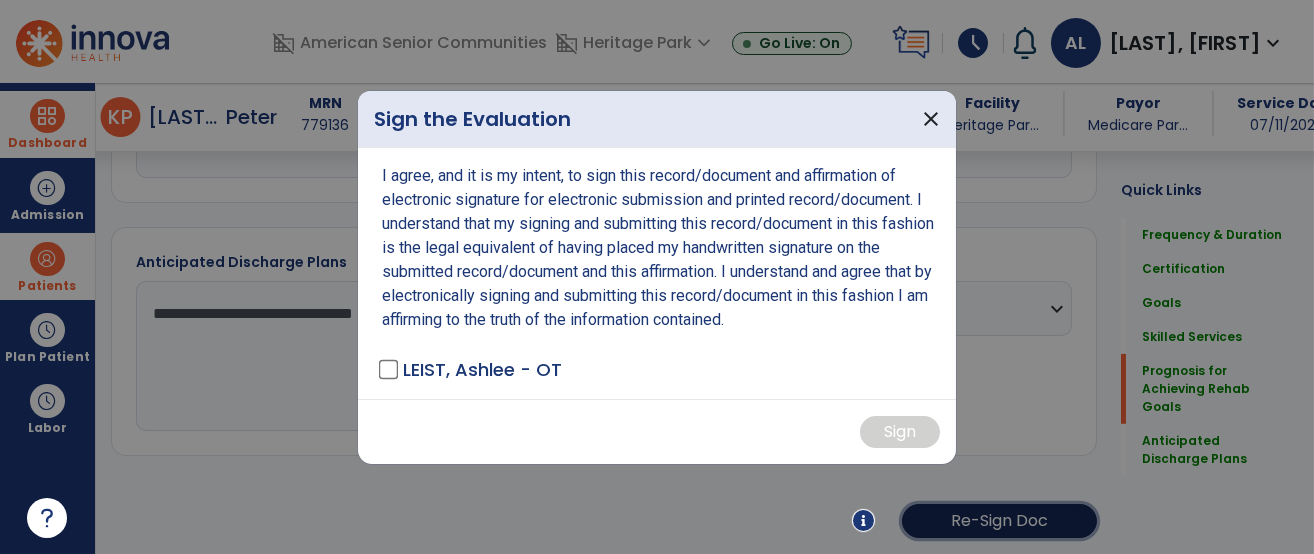 scroll, scrollTop: 1987, scrollLeft: 0, axis: vertical 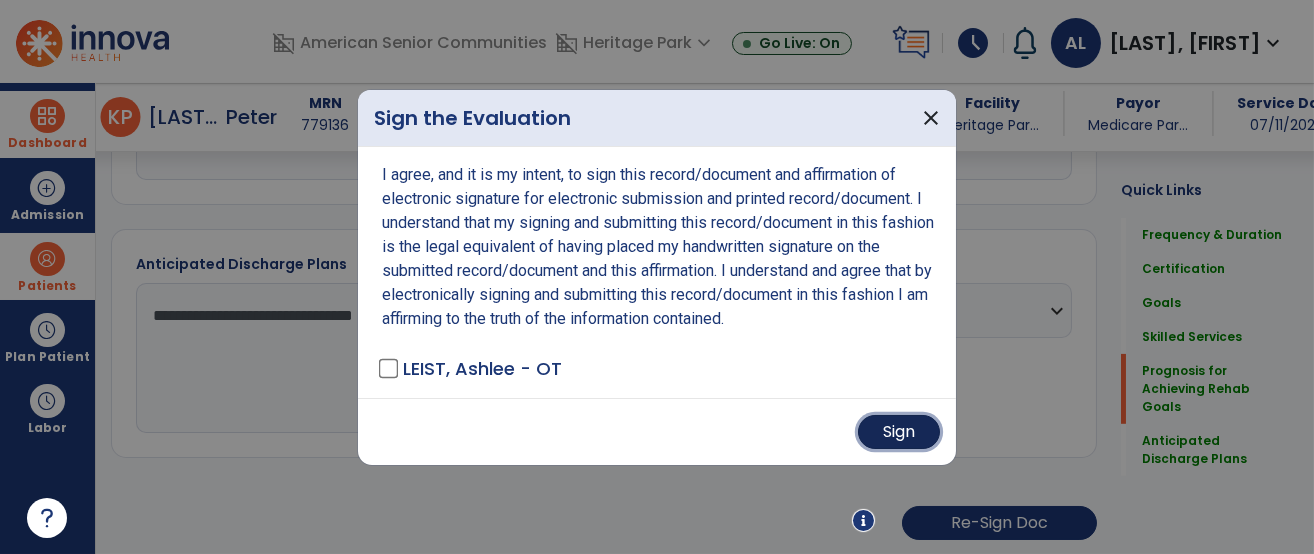 click on "Sign" at bounding box center [899, 432] 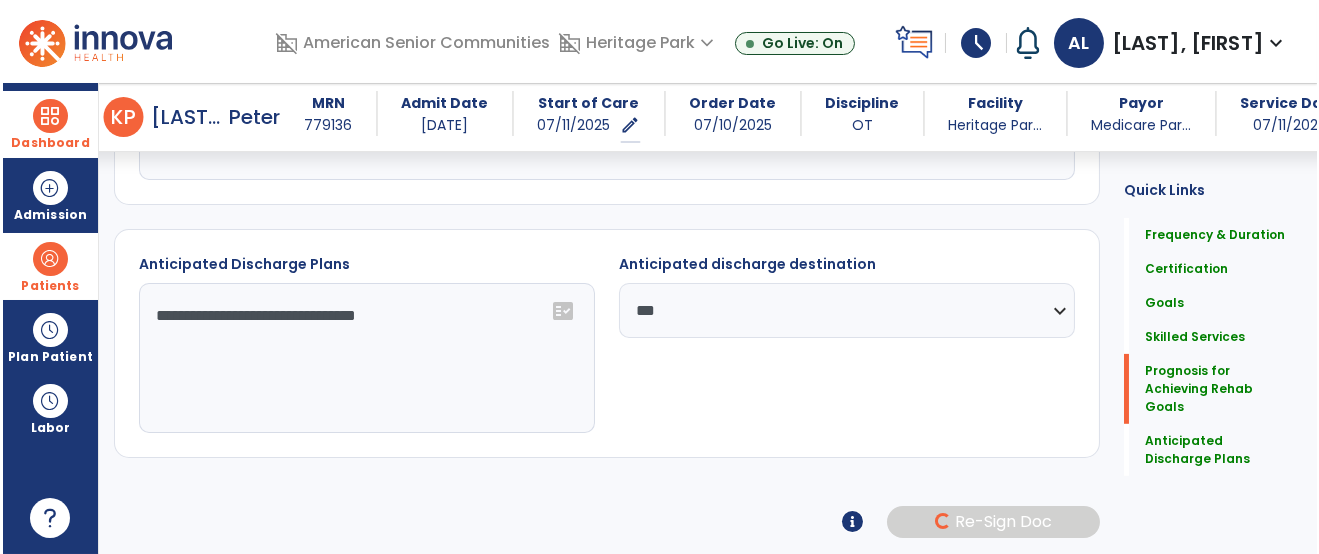 scroll, scrollTop: 1986, scrollLeft: 0, axis: vertical 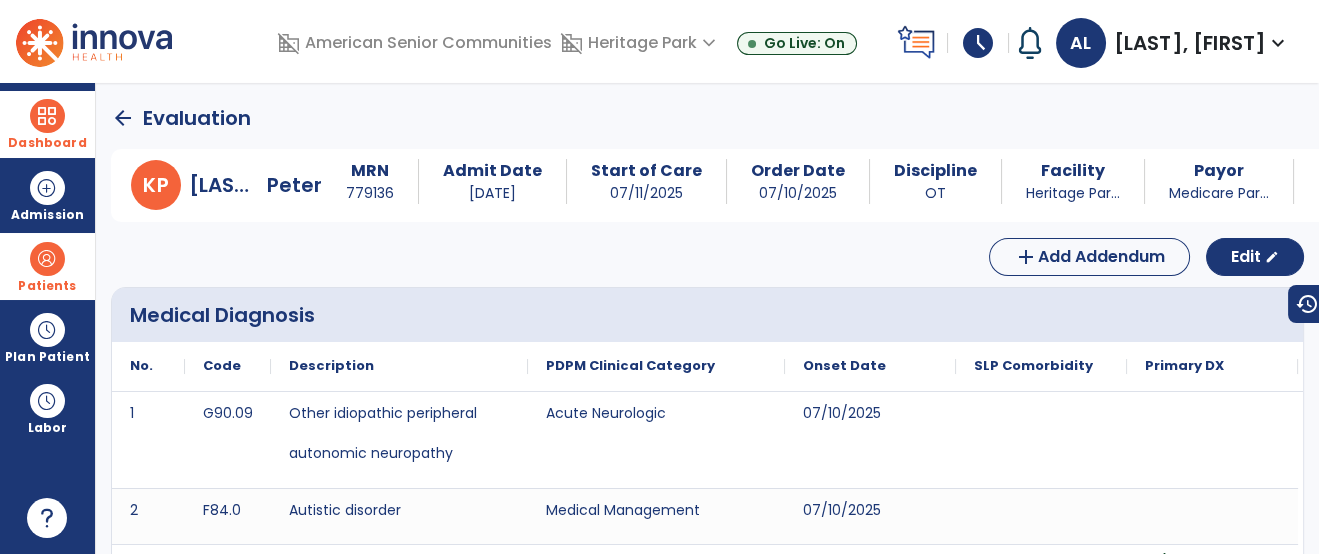 click on "Dashboard" at bounding box center [47, 124] 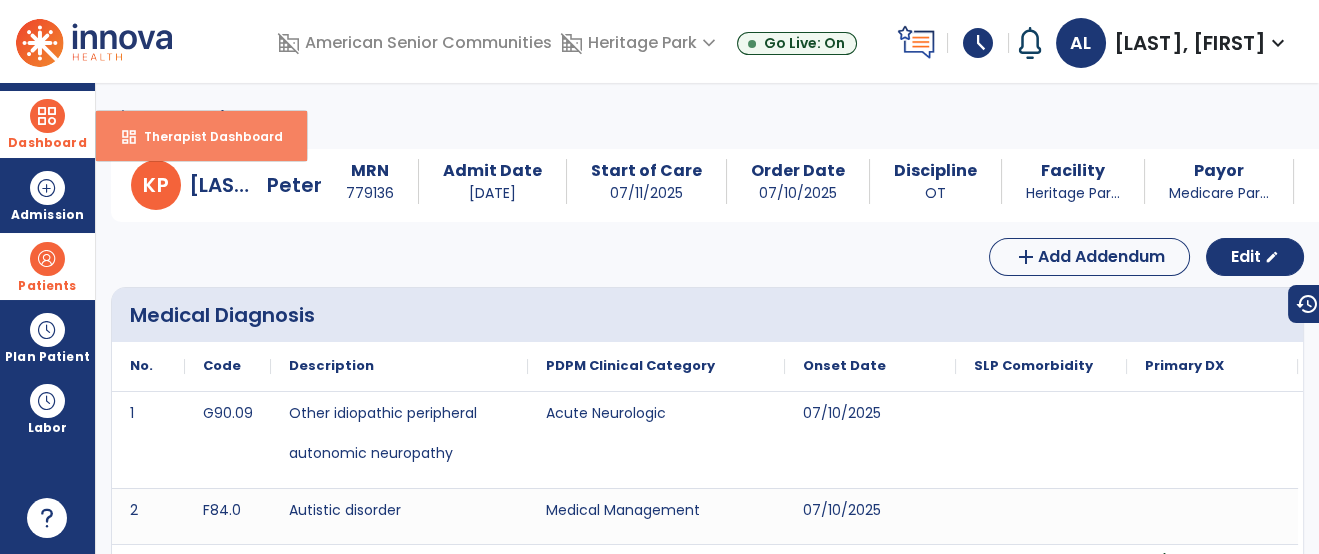 click on "Therapist Dashboard" at bounding box center [205, 136] 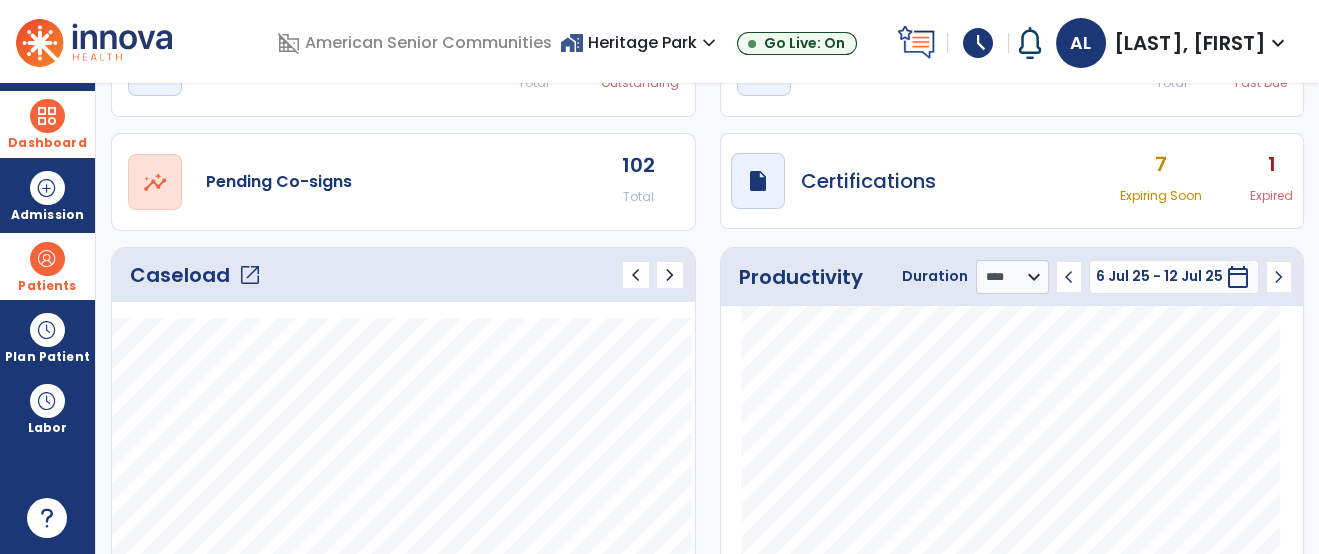 scroll, scrollTop: 190, scrollLeft: 0, axis: vertical 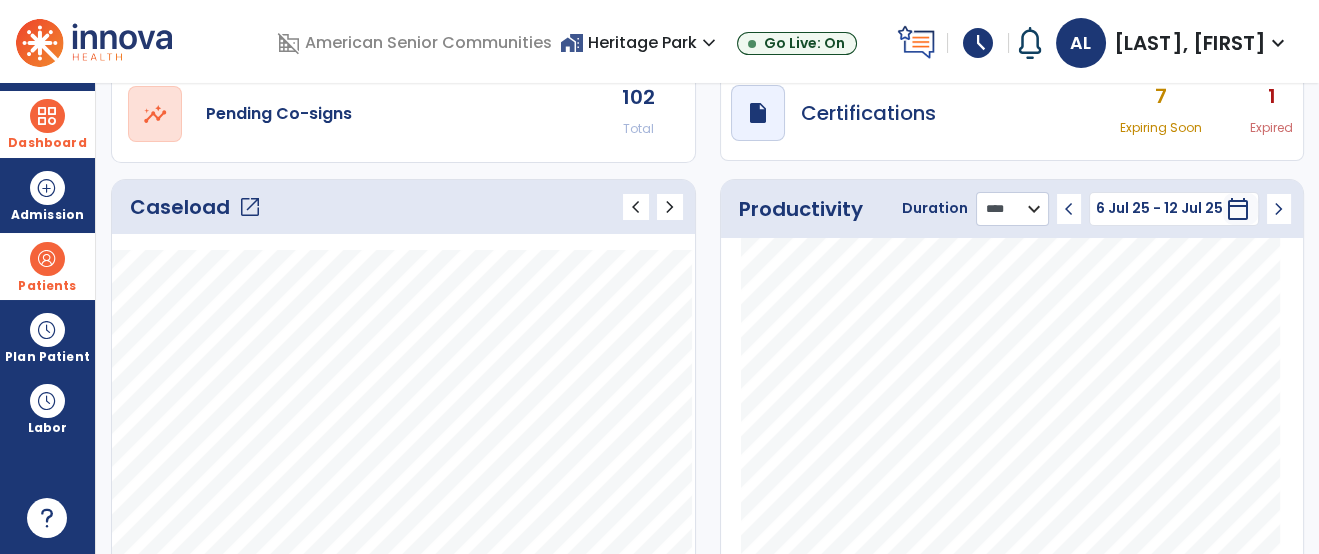 click on "******** **** ***" 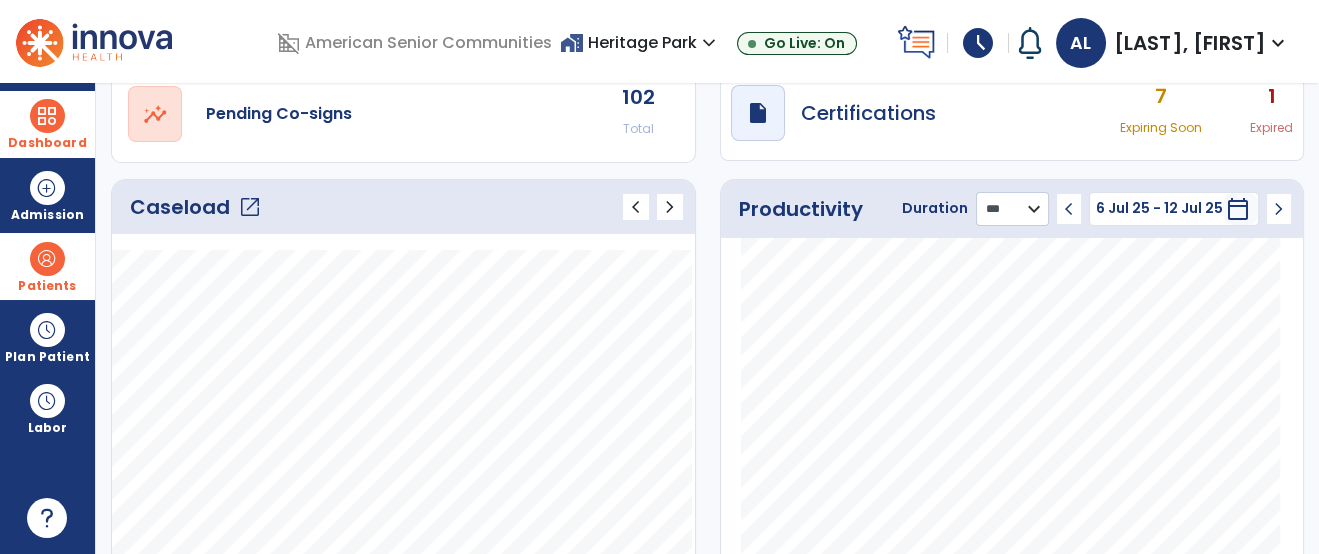 click on "******** **** ***" 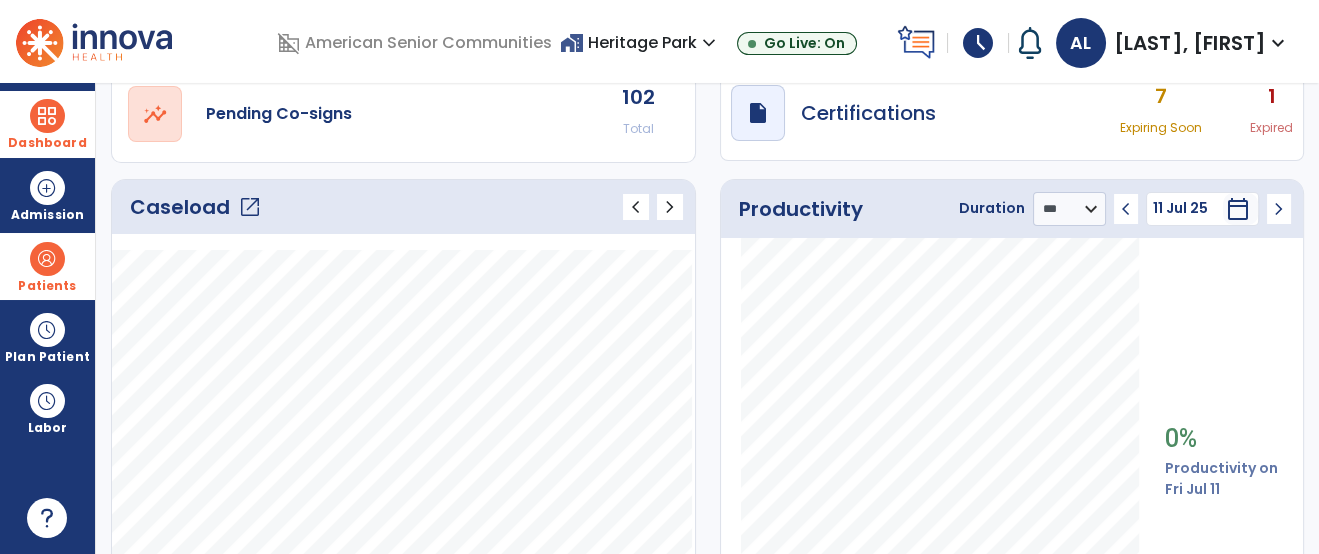 click on "chevron_left" 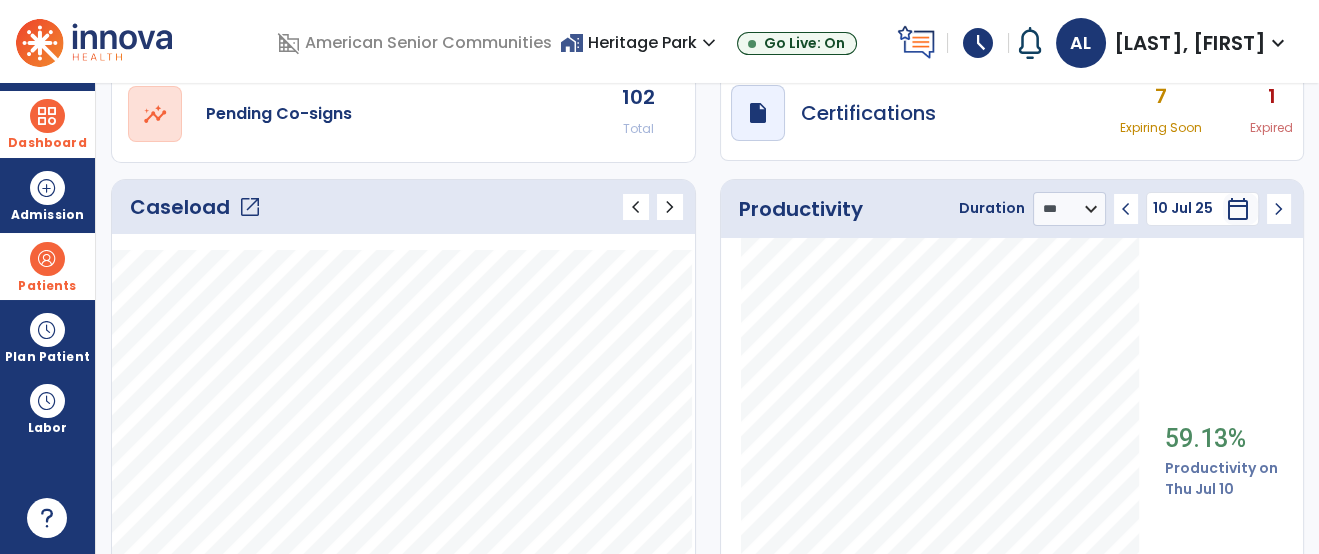 click on "chevron_right" 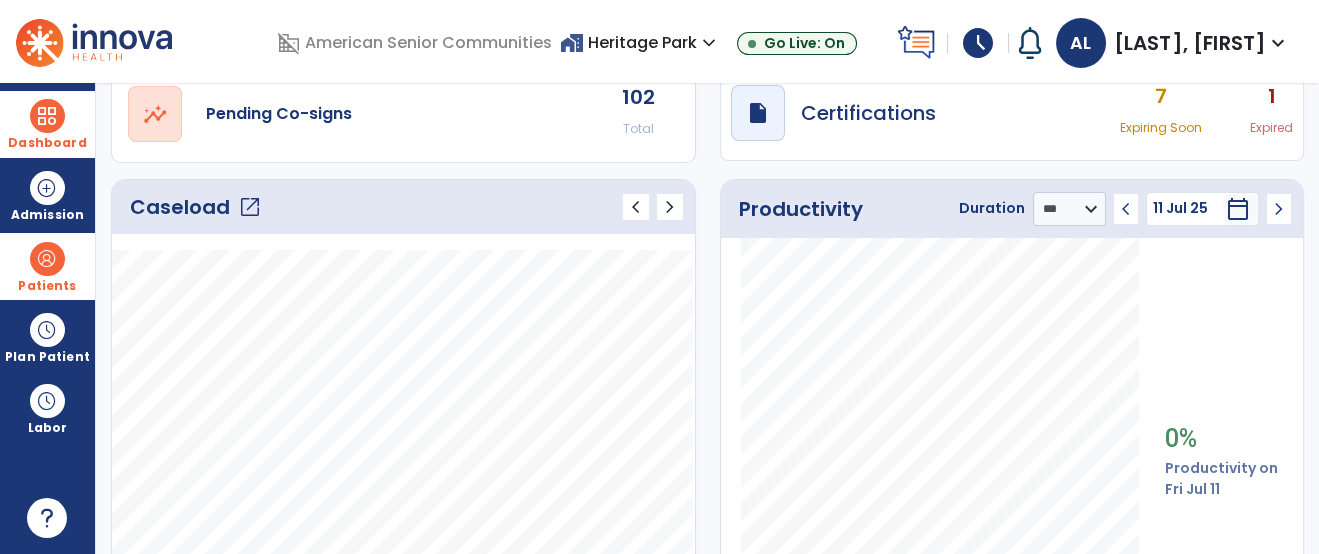 click on "chevron_right" 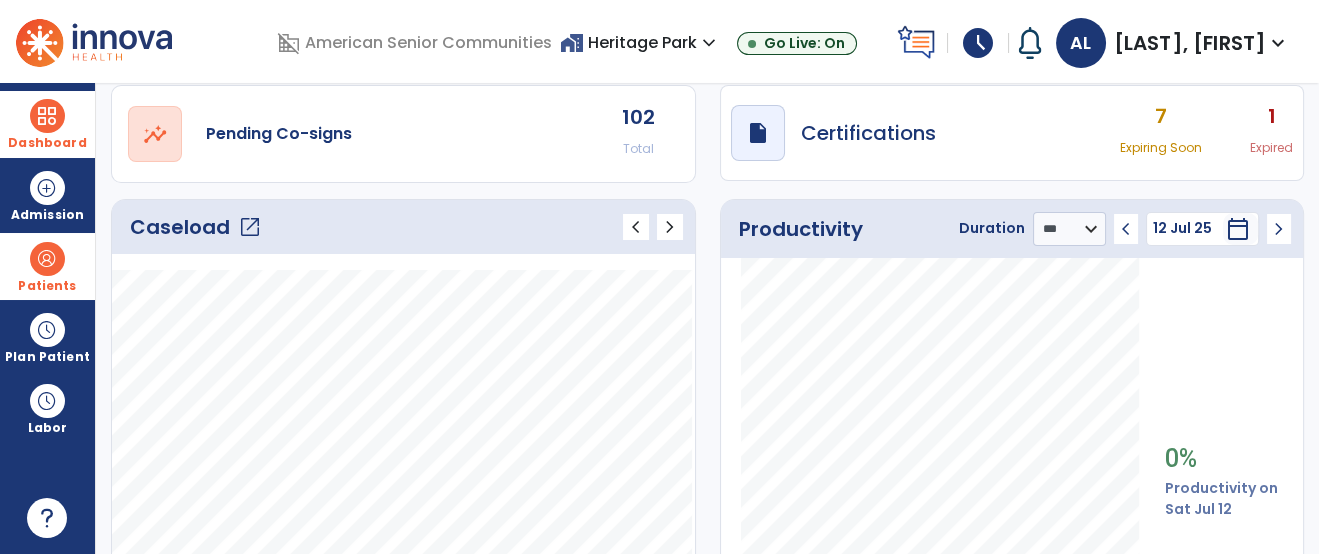 scroll, scrollTop: 0, scrollLeft: 0, axis: both 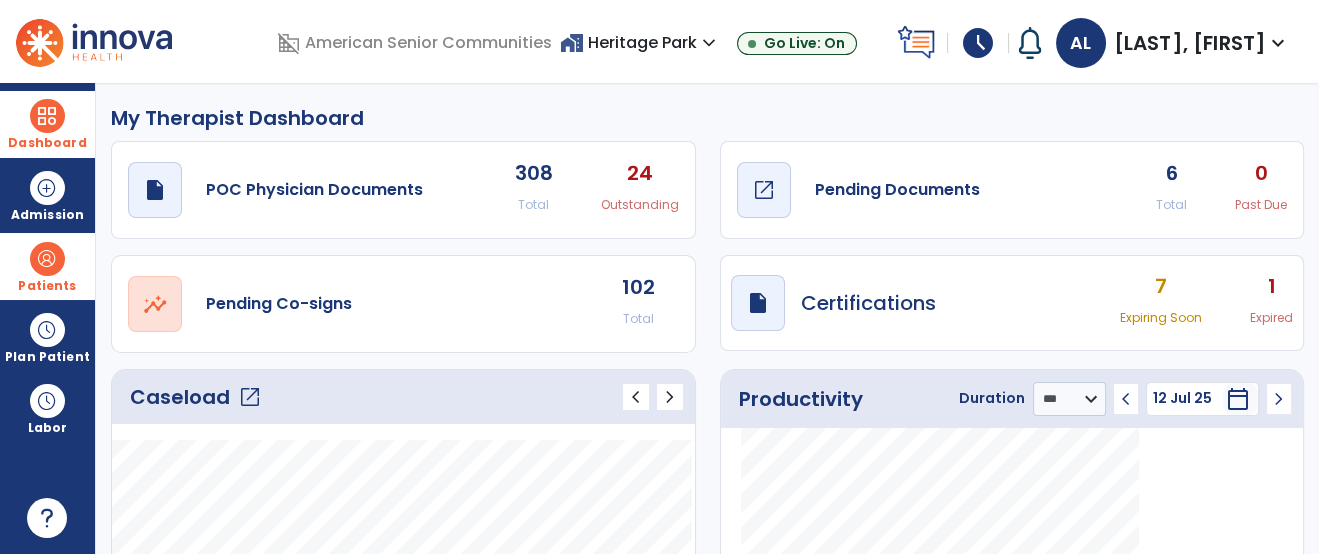 click on "Pending Documents" 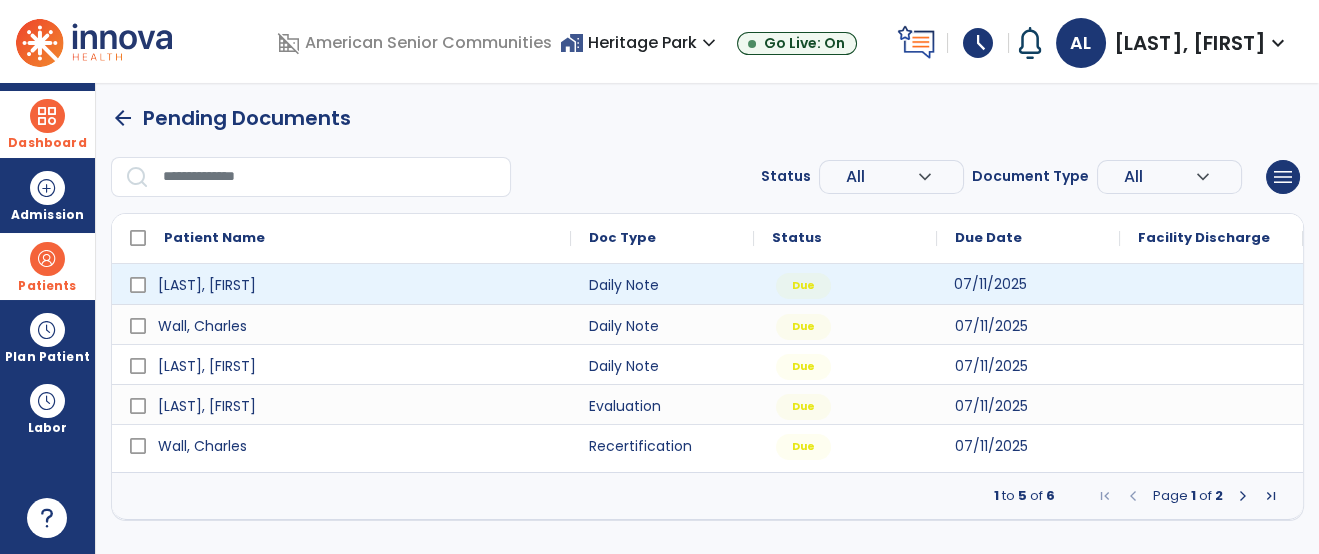 click on "07/11/2025" at bounding box center (990, 284) 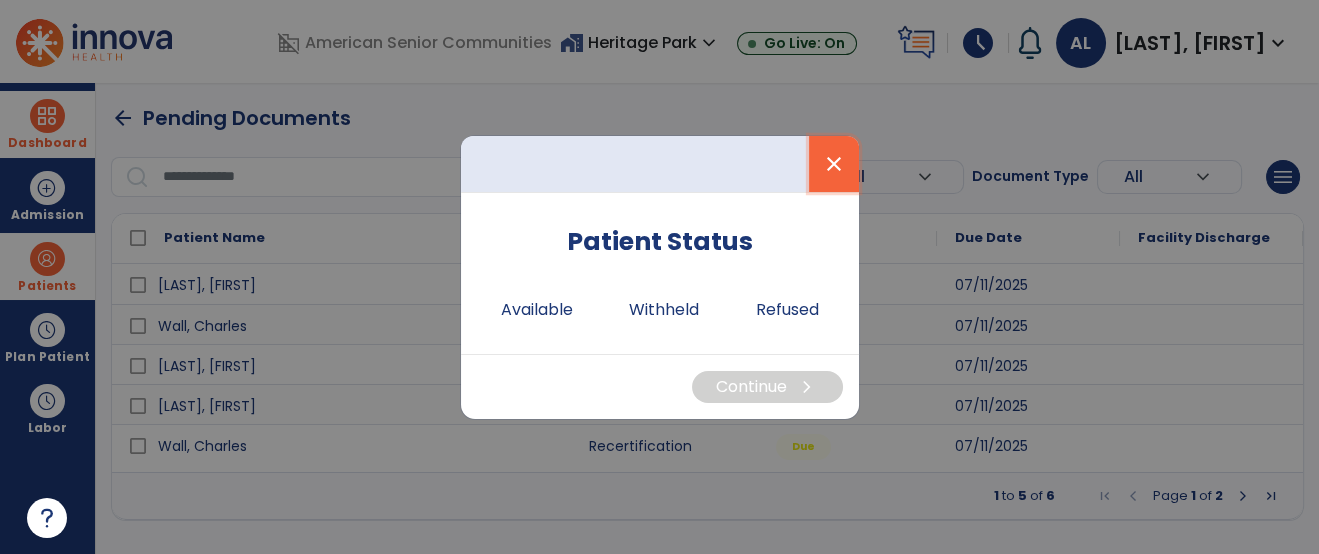 click on "close" at bounding box center [834, 164] 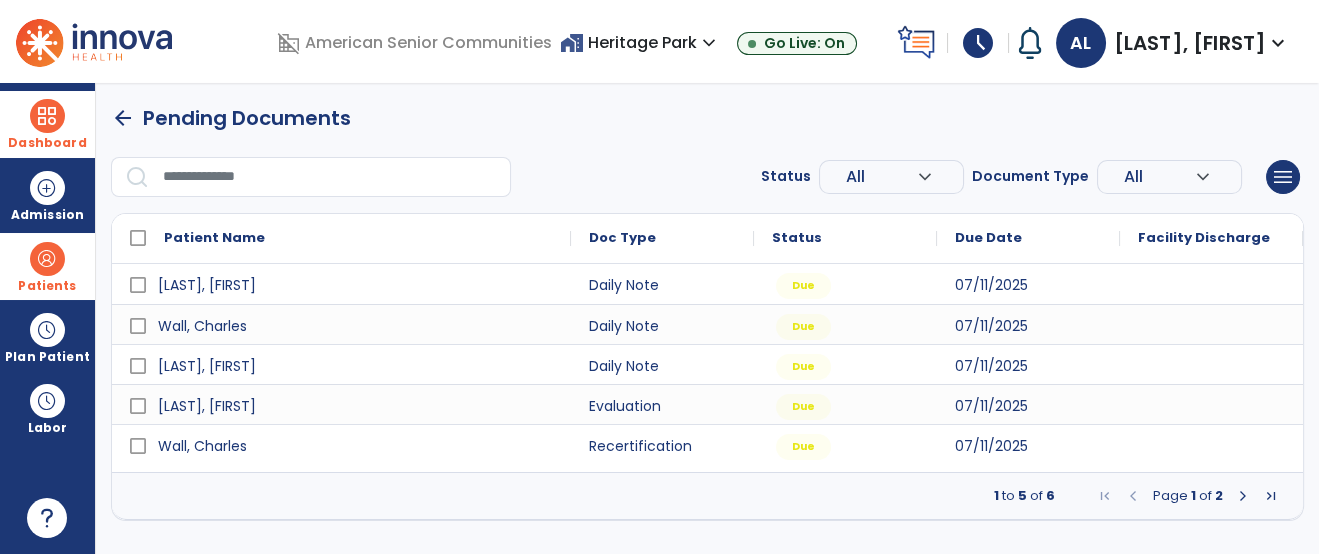 click on "1
to
5
of
6
Page
1
of
2" at bounding box center [707, 496] 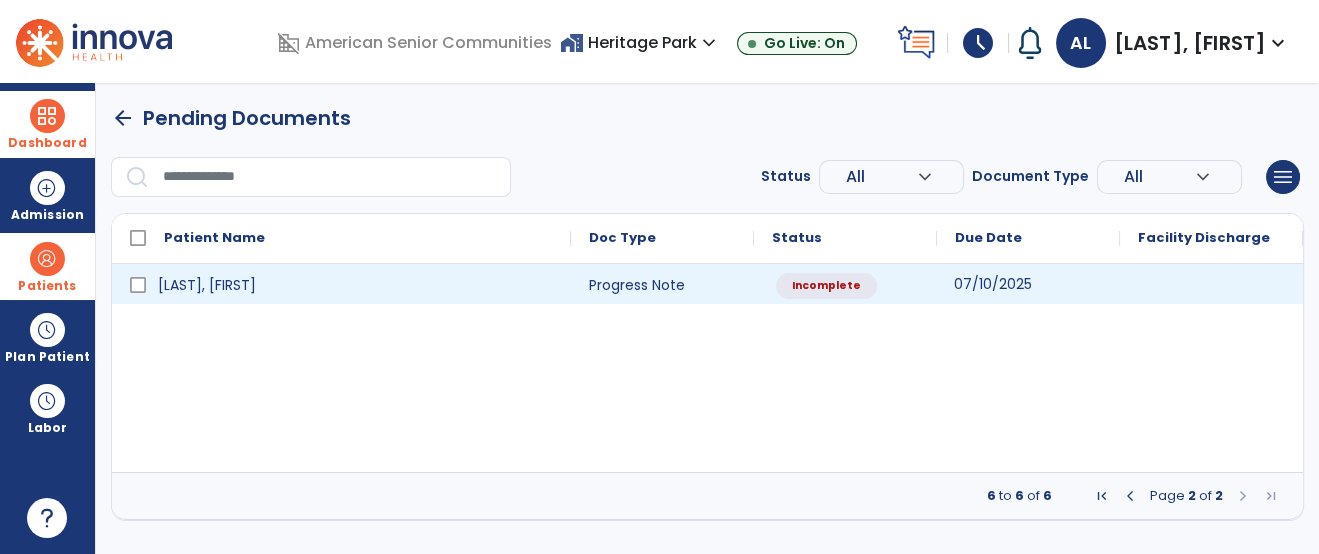click on "07/10/2025" at bounding box center (1028, 284) 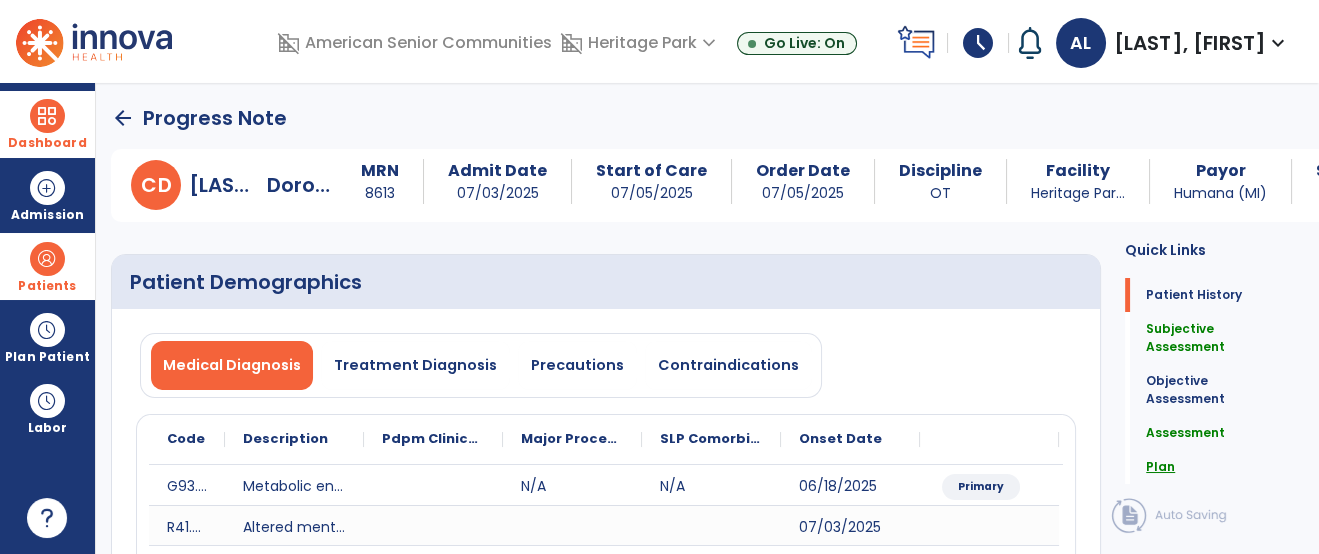 click on "Plan" 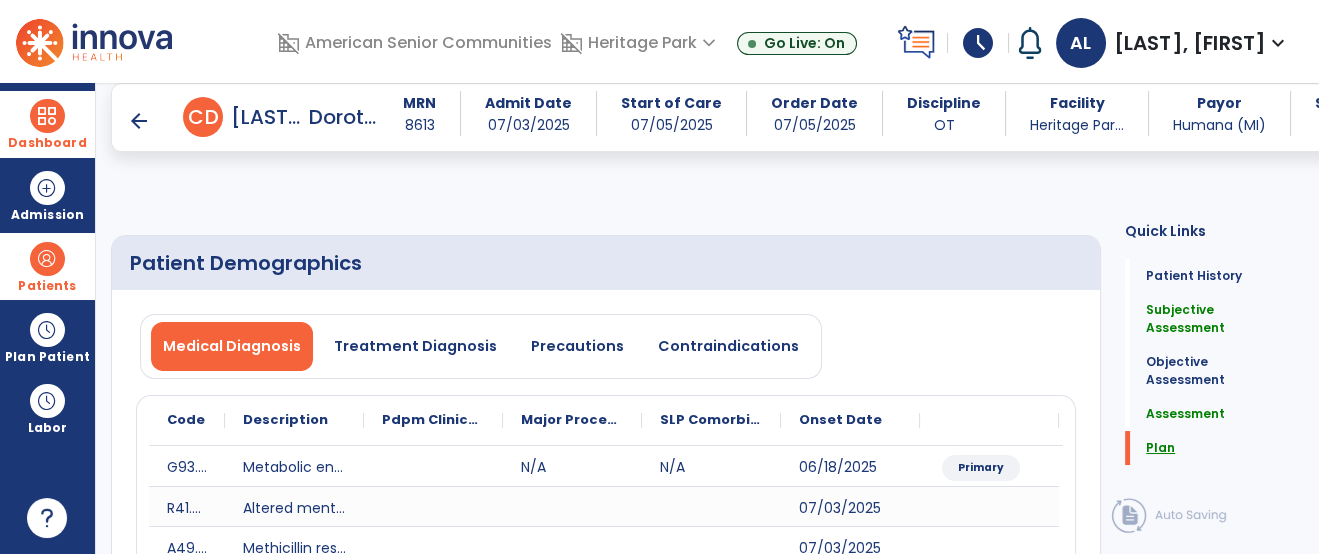 scroll, scrollTop: 60, scrollLeft: 0, axis: vertical 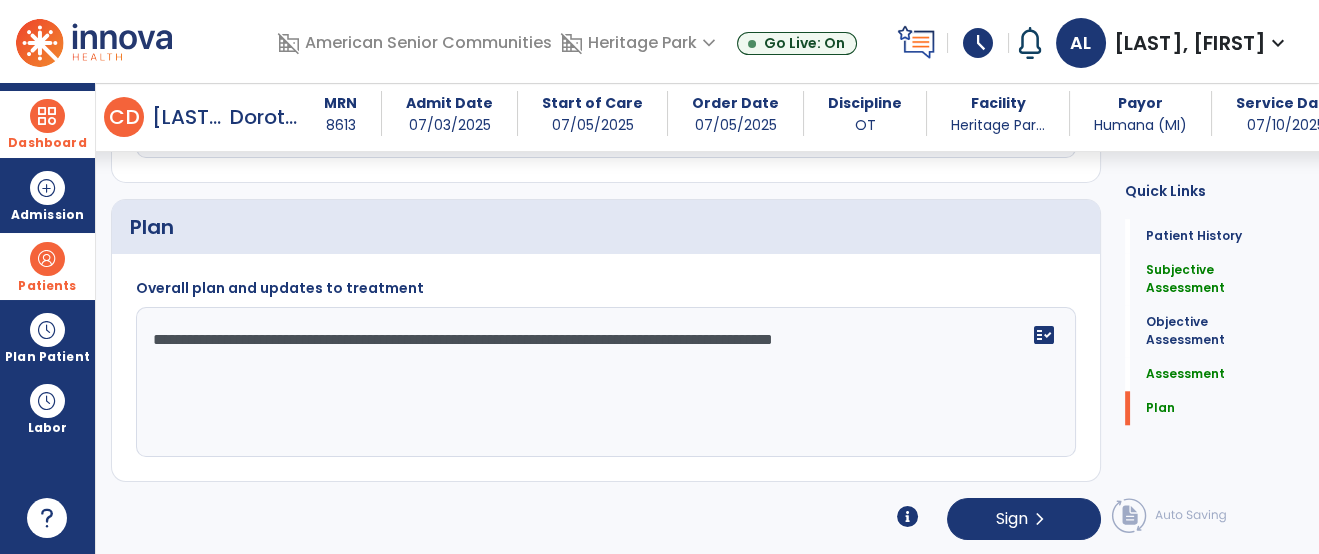 drag, startPoint x: 365, startPoint y: 344, endPoint x: 169, endPoint y: 333, distance: 196.30843 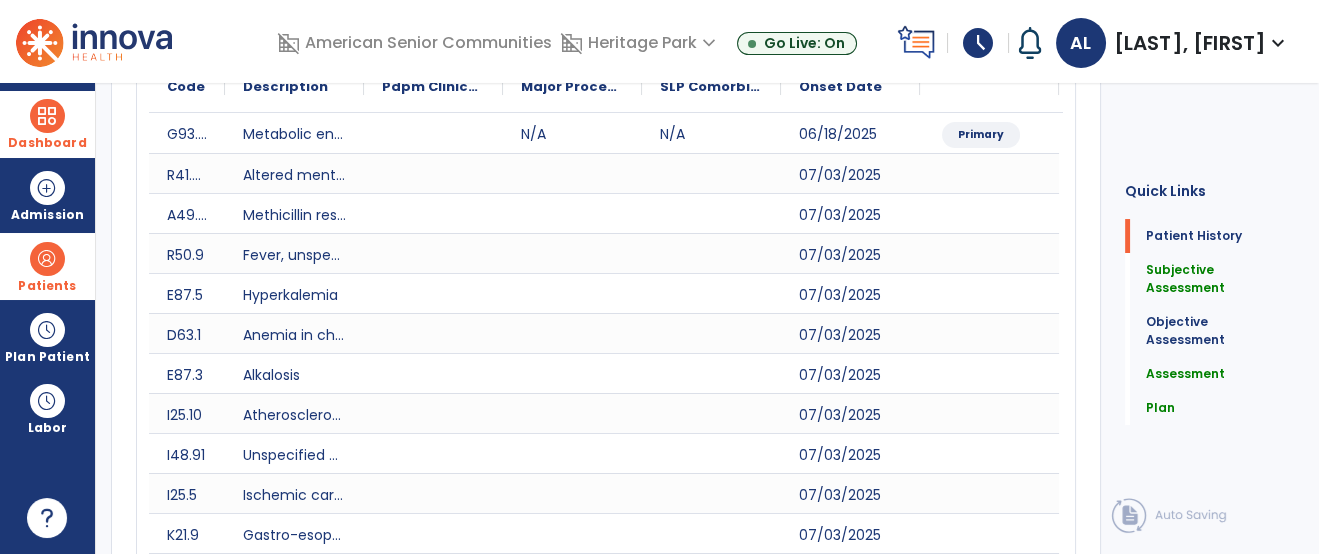 scroll, scrollTop: 0, scrollLeft: 0, axis: both 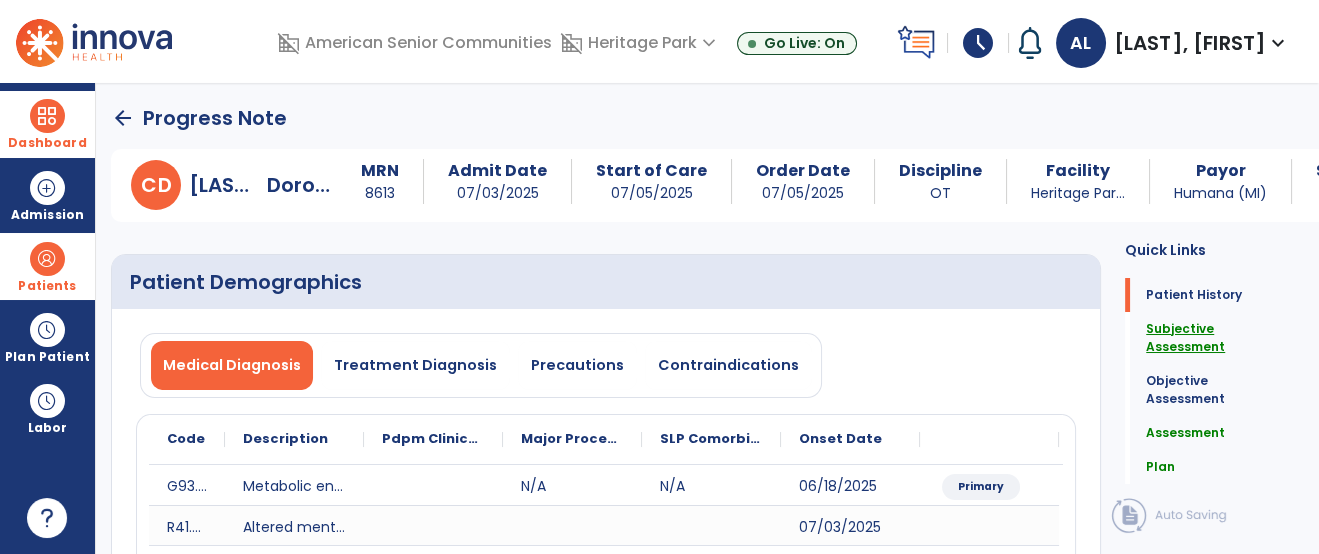 click on "Subjective Assessment" 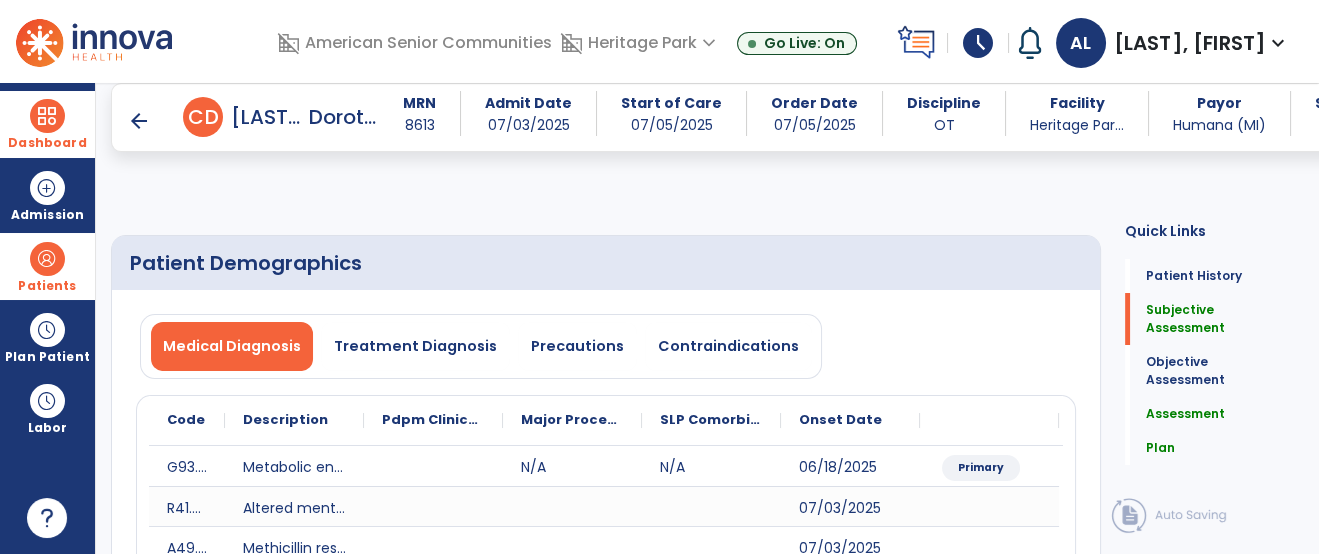 scroll, scrollTop: 336, scrollLeft: 0, axis: vertical 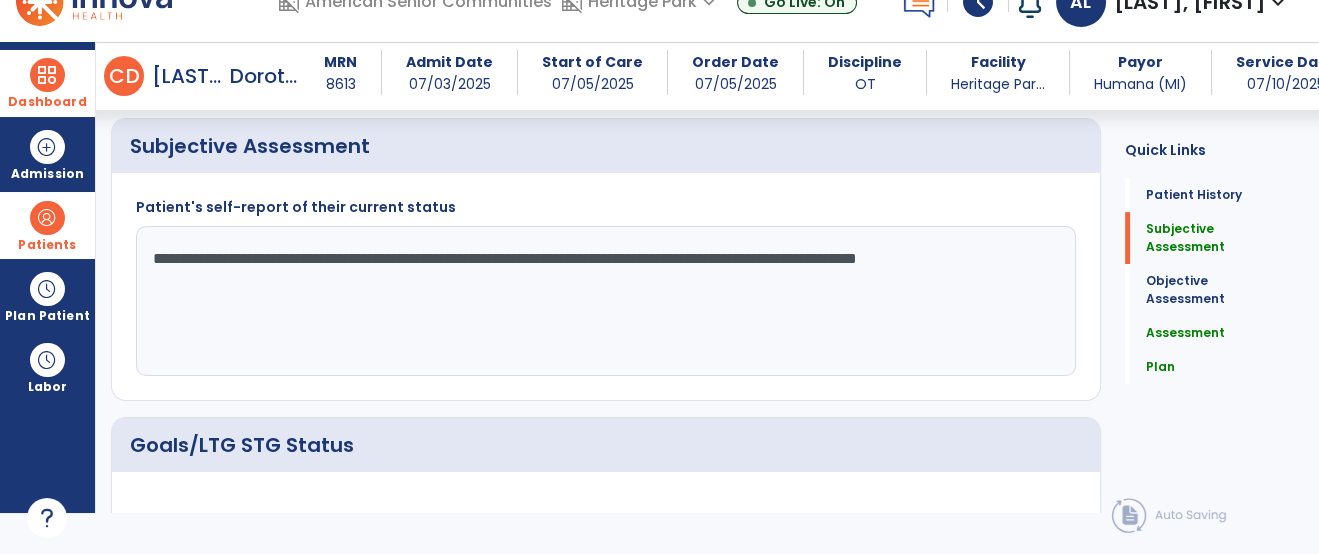 click on "**********" 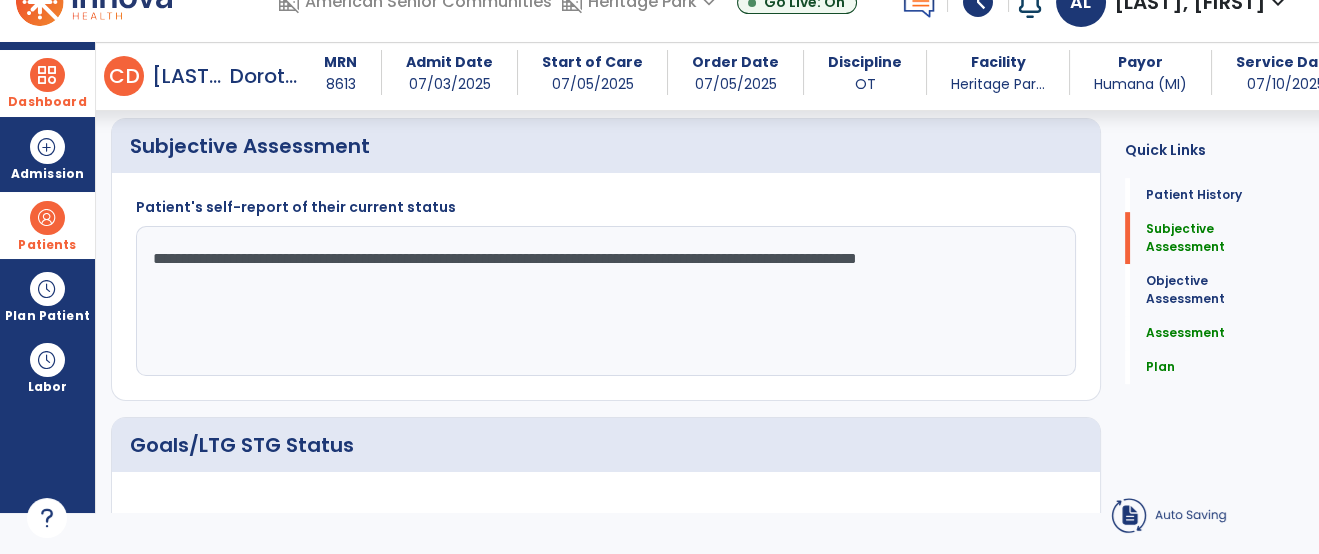 click on "**********" 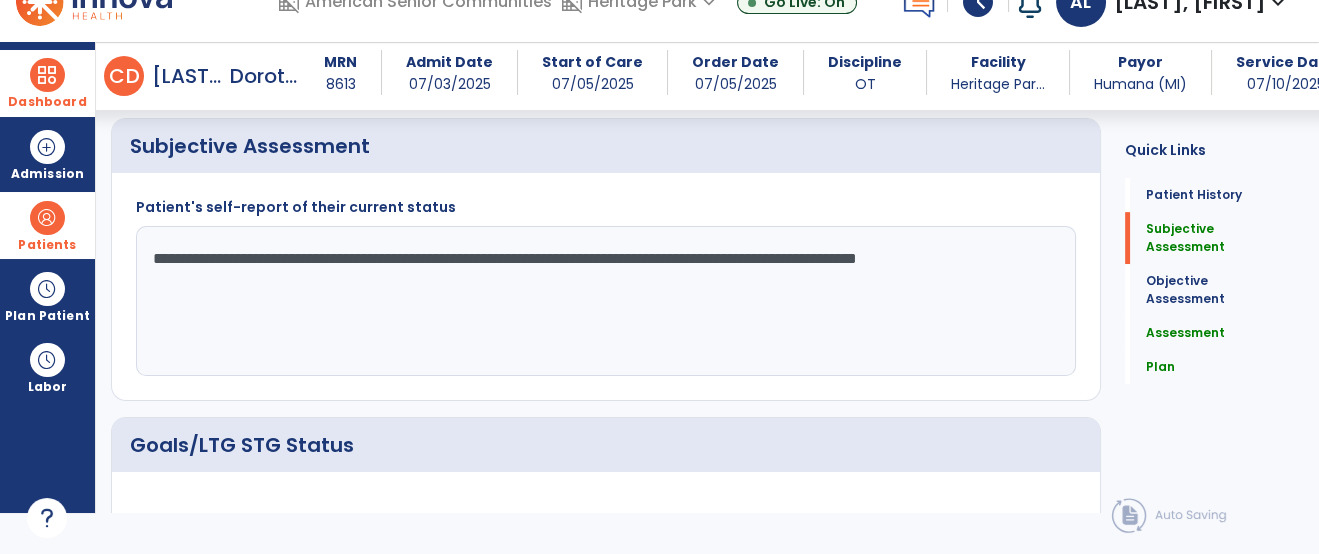 paste on "**********" 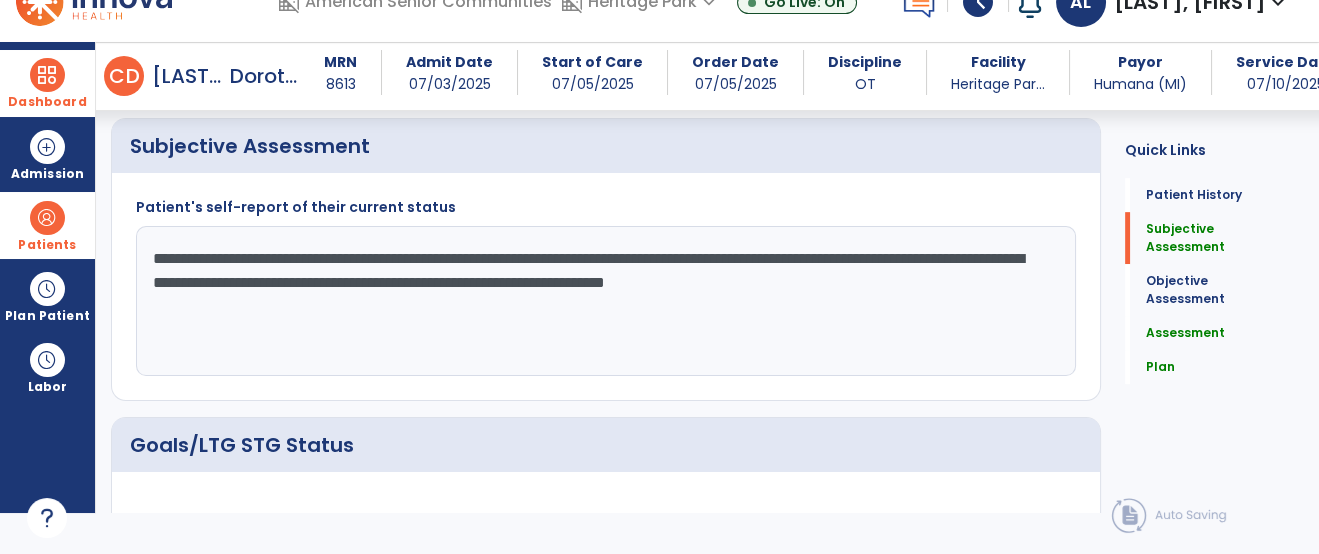 click on "**********" 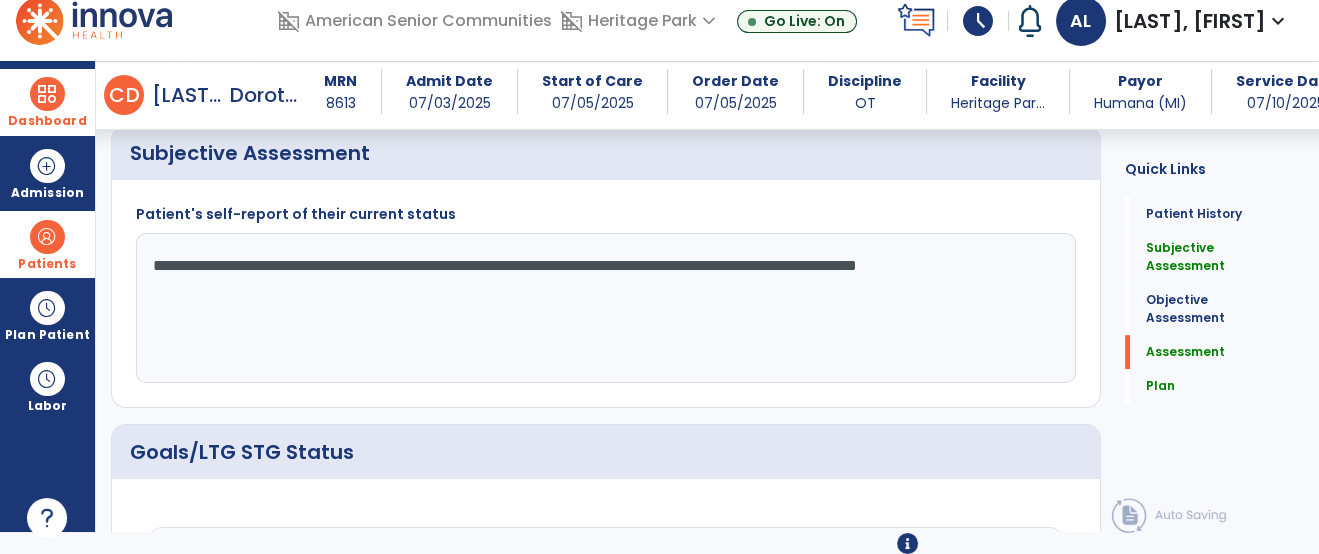 scroll, scrollTop: 3138, scrollLeft: 0, axis: vertical 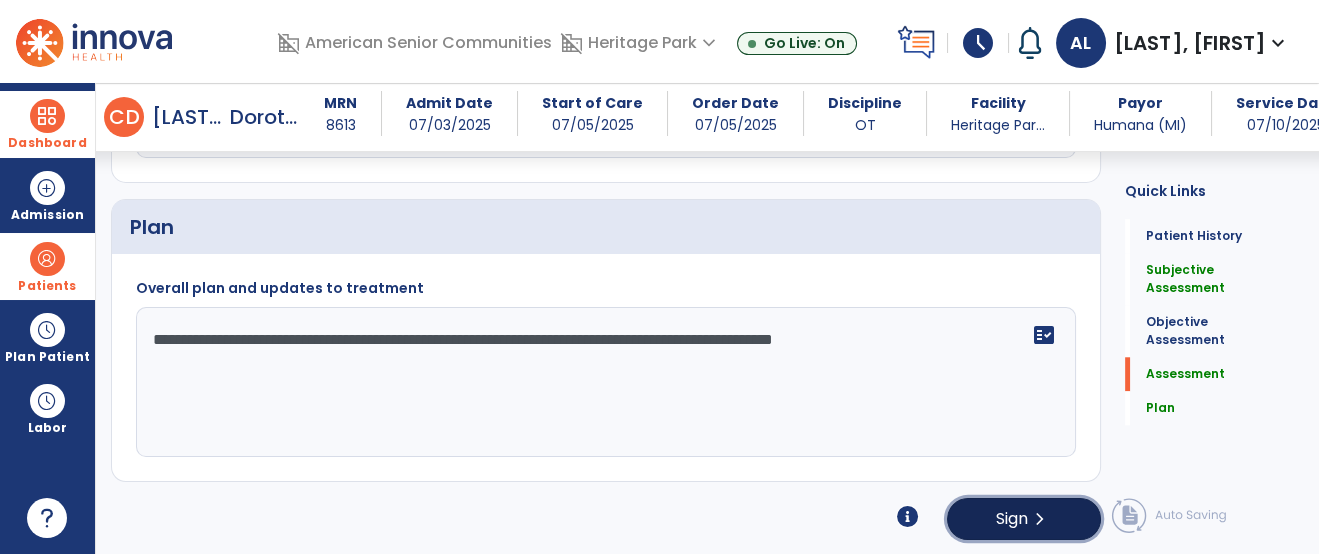click on "Sign" 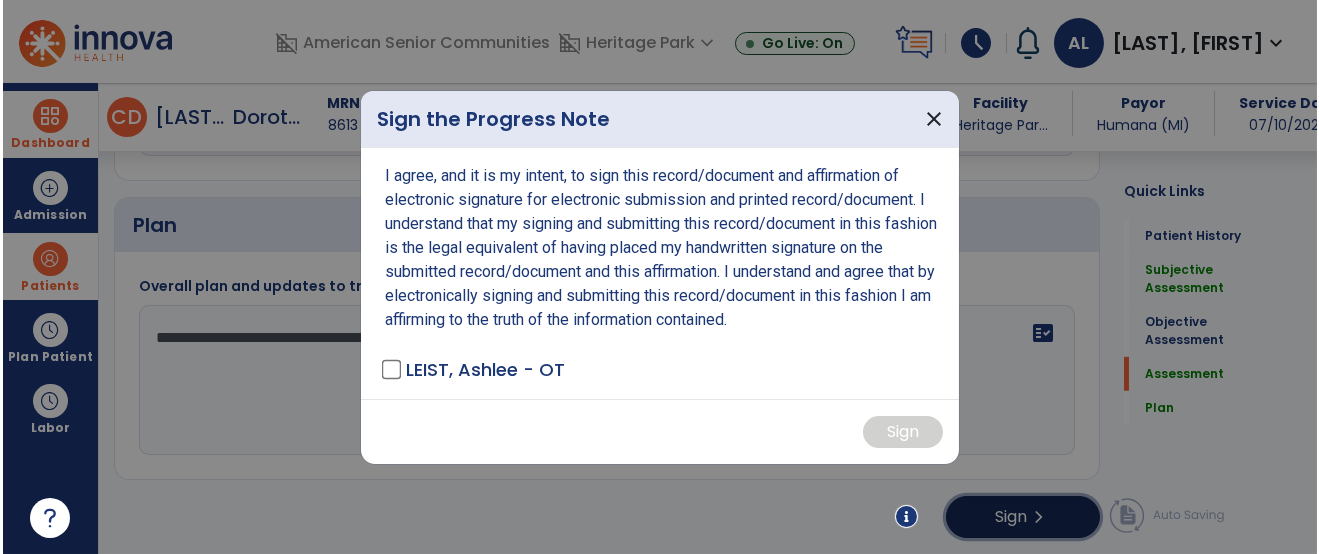 scroll, scrollTop: 3187, scrollLeft: 0, axis: vertical 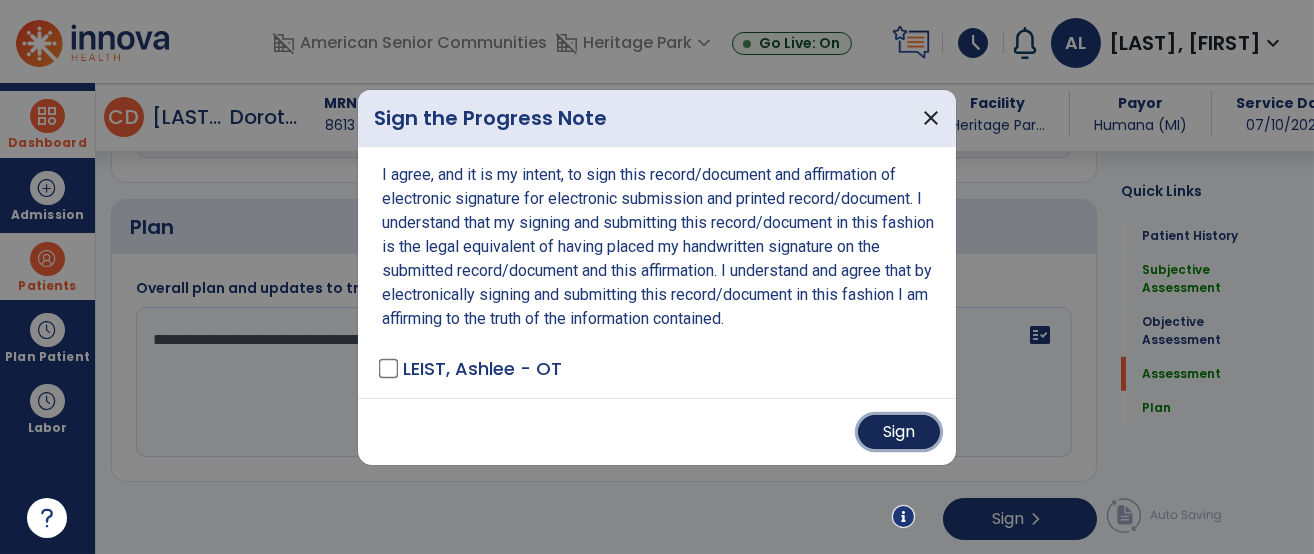 click on "Sign" at bounding box center [899, 432] 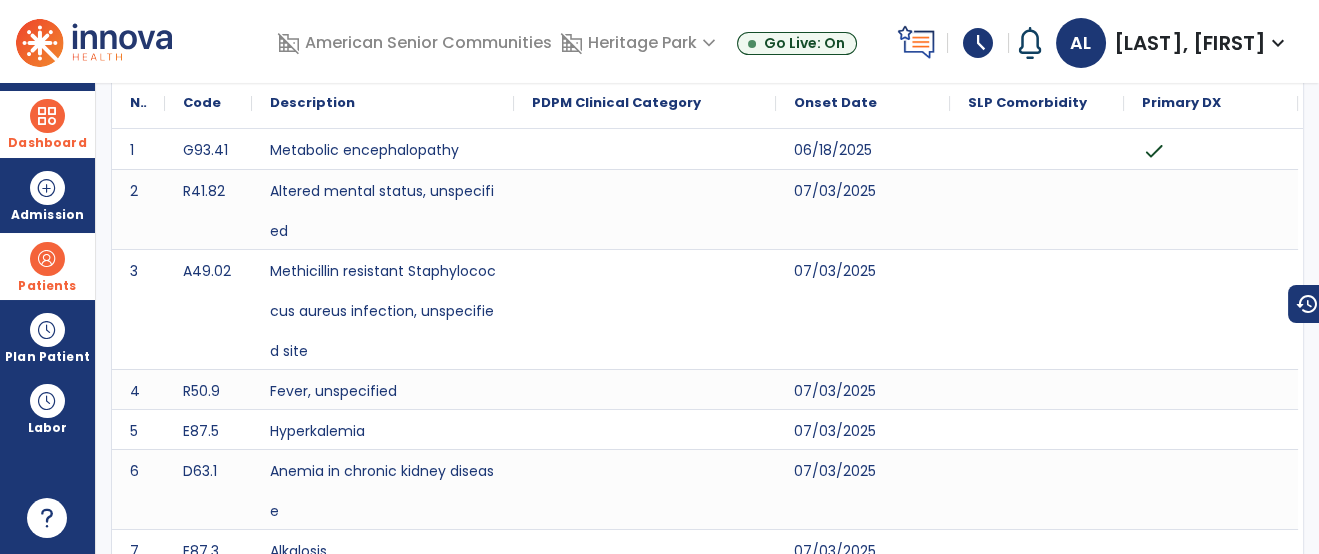scroll, scrollTop: 0, scrollLeft: 0, axis: both 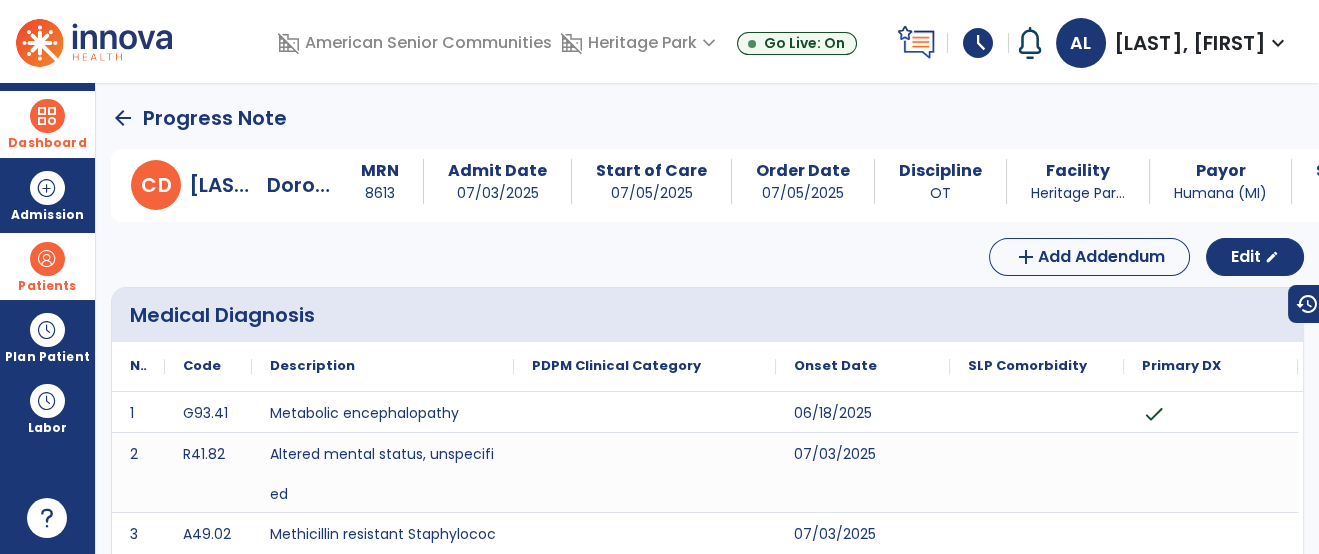 click on "arrow_back" 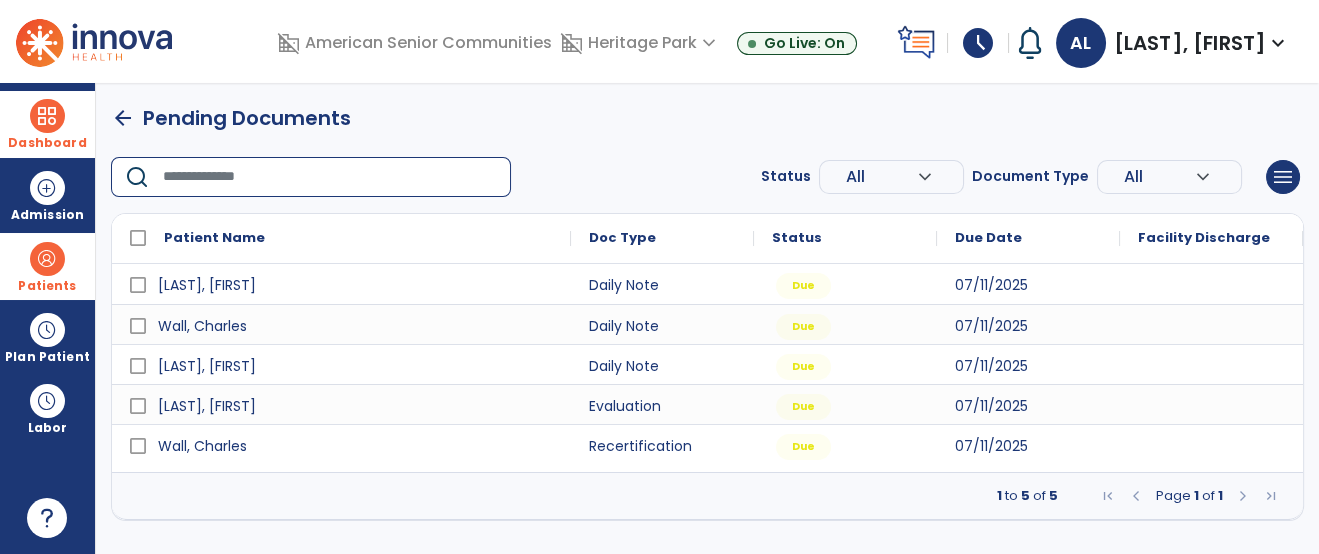 click at bounding box center (330, 177) 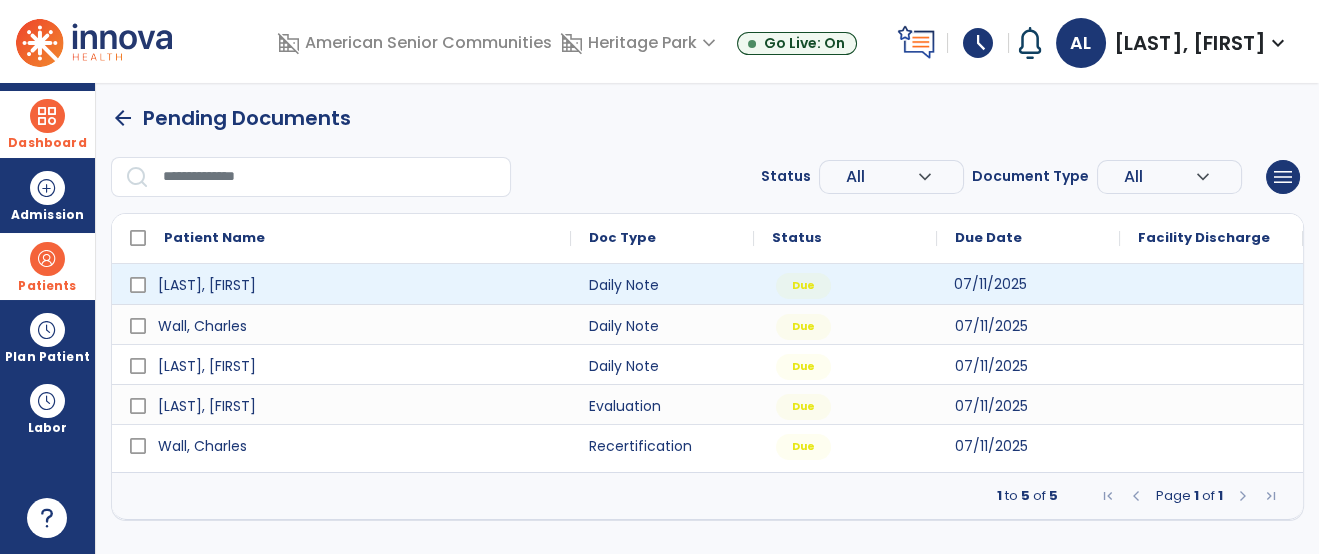click on "07/11/2025" at bounding box center (1028, 284) 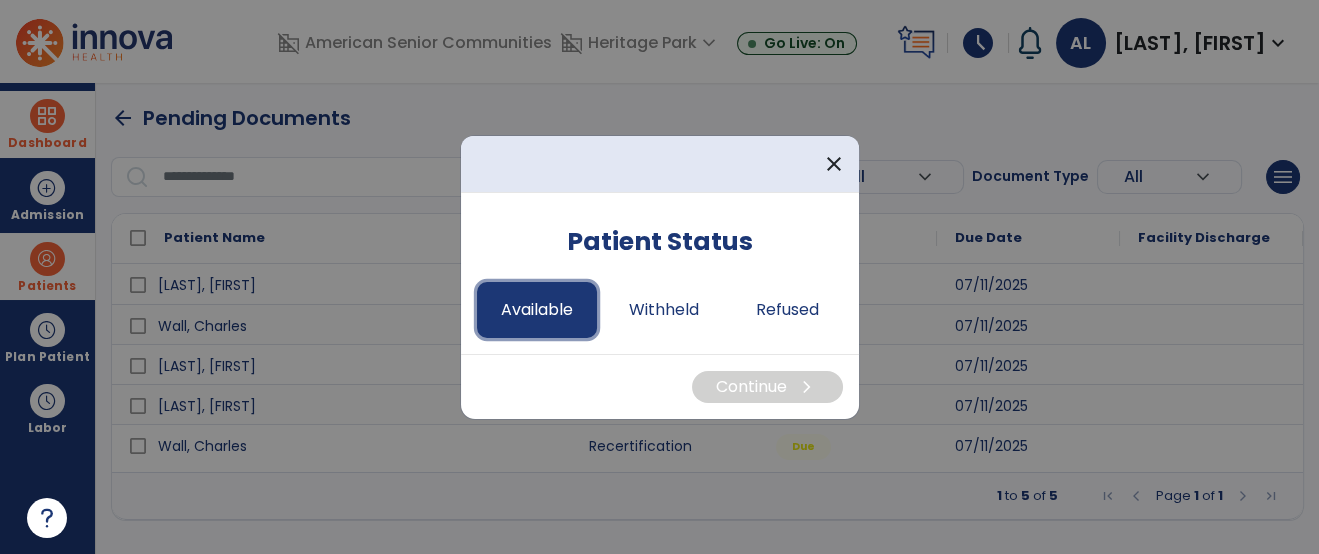 click on "Available" at bounding box center [537, 310] 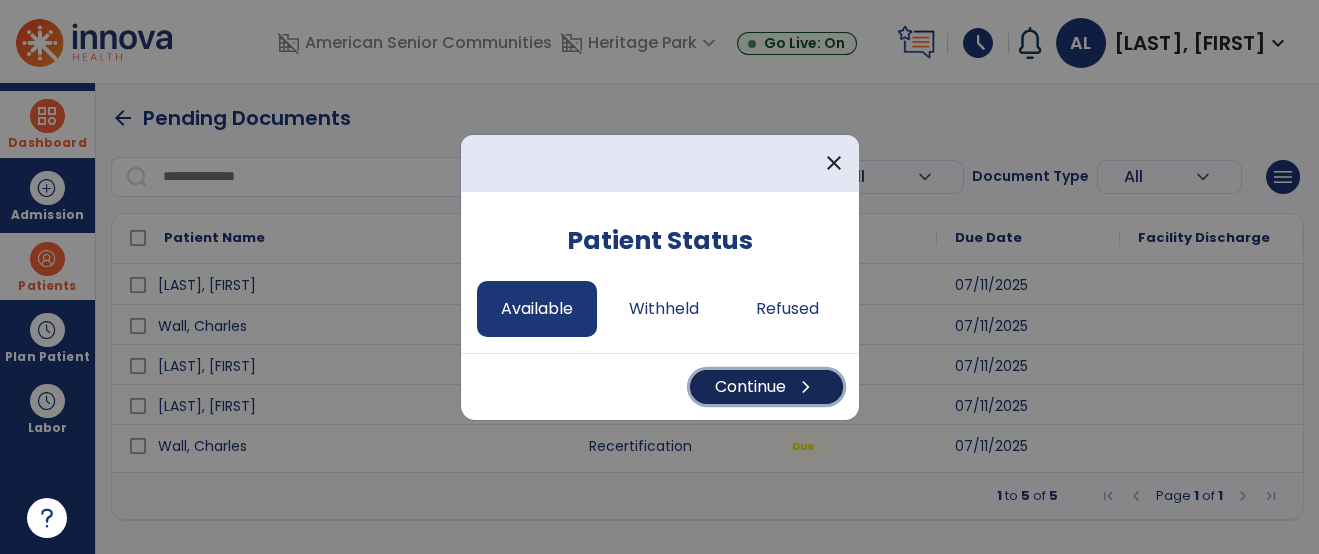 click on "Continue   chevron_right" at bounding box center (766, 387) 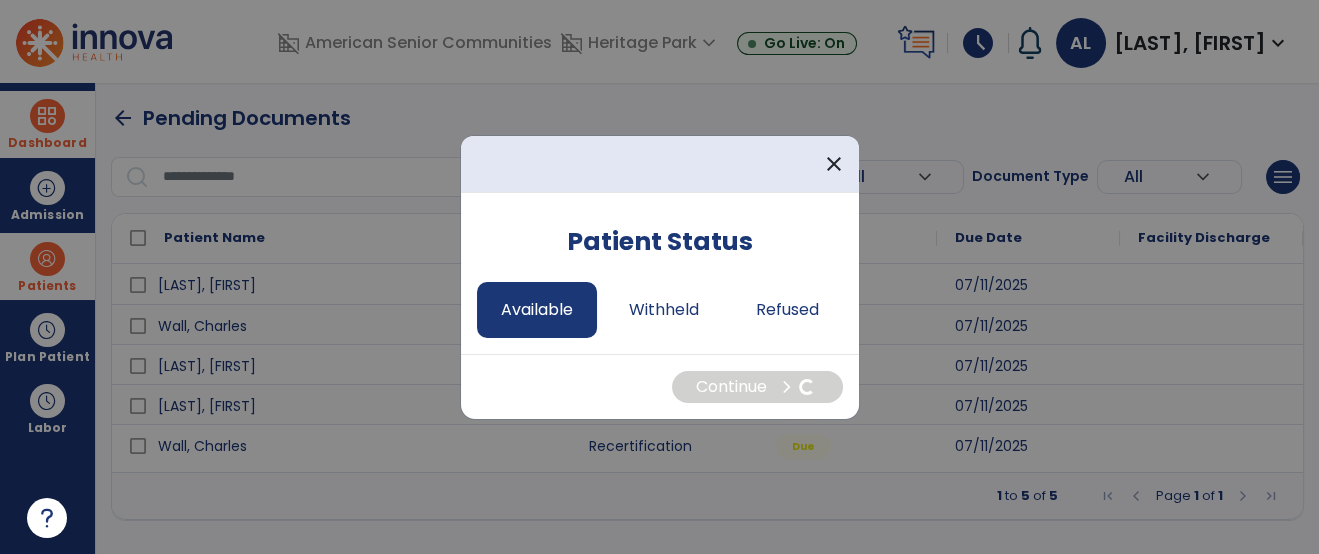 select on "*" 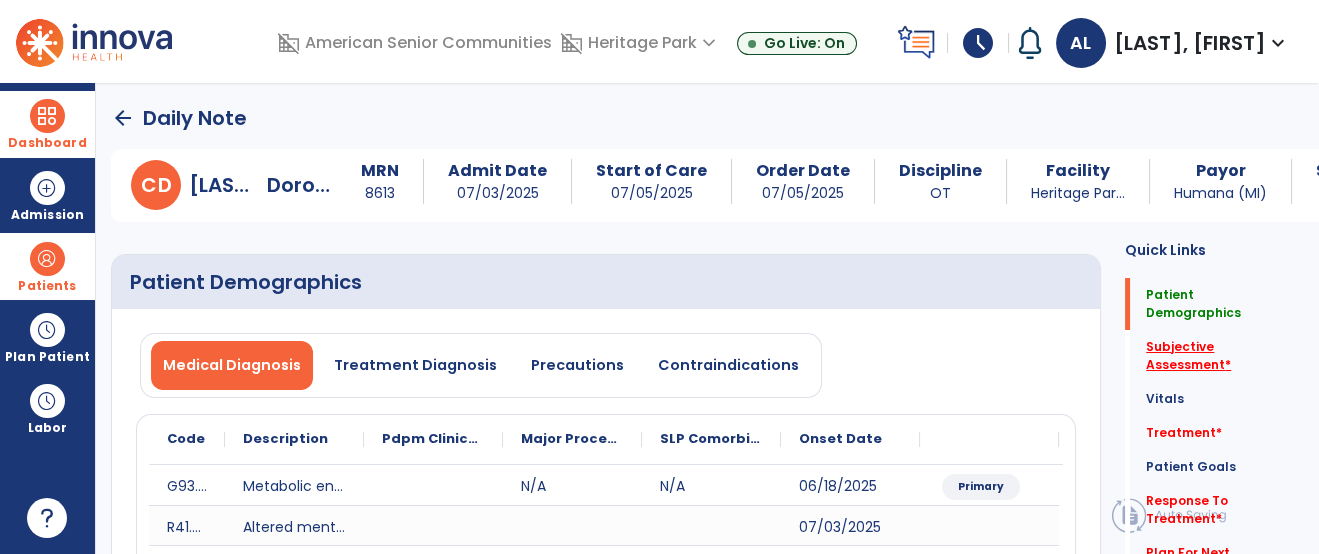 click on "Subjective Assessment   *" 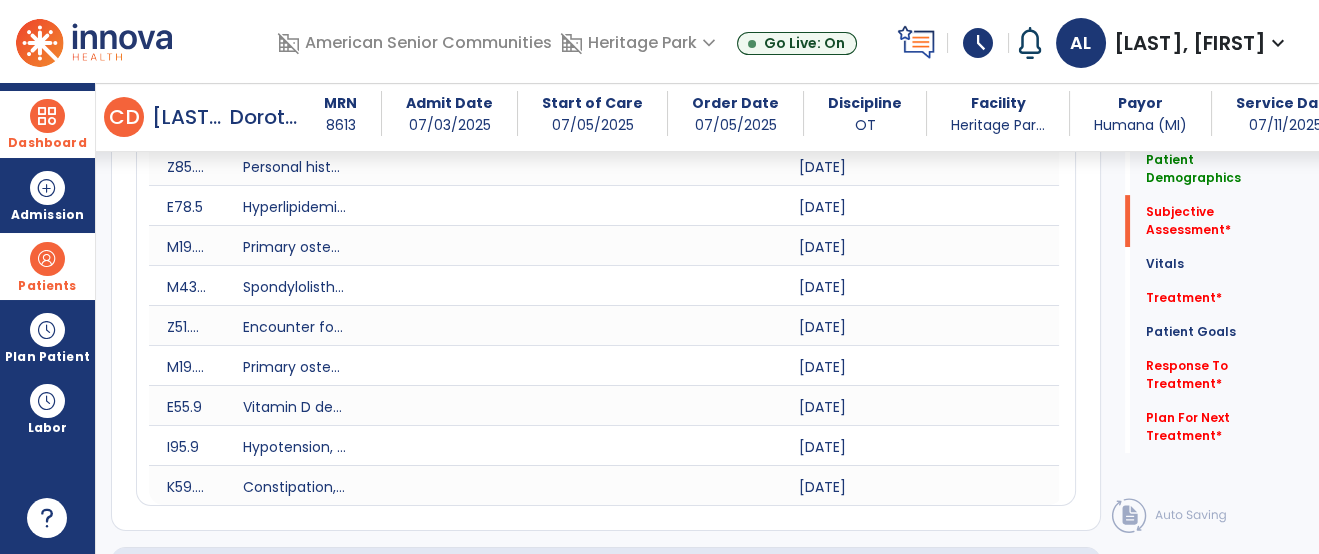 scroll, scrollTop: 1609, scrollLeft: 0, axis: vertical 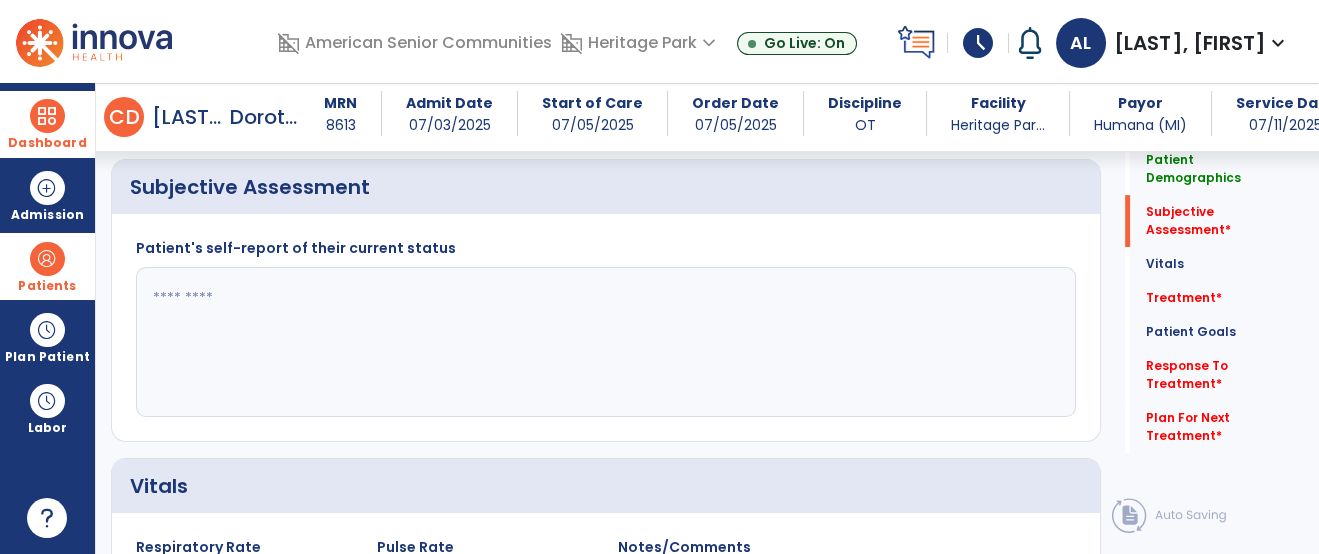 click 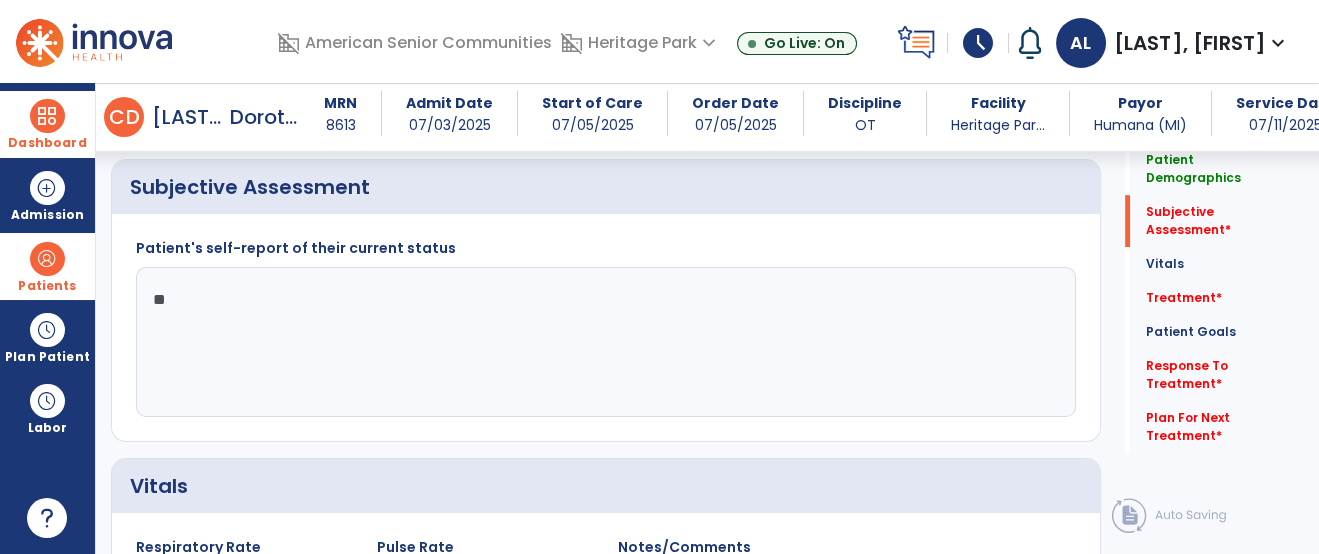 type on "*" 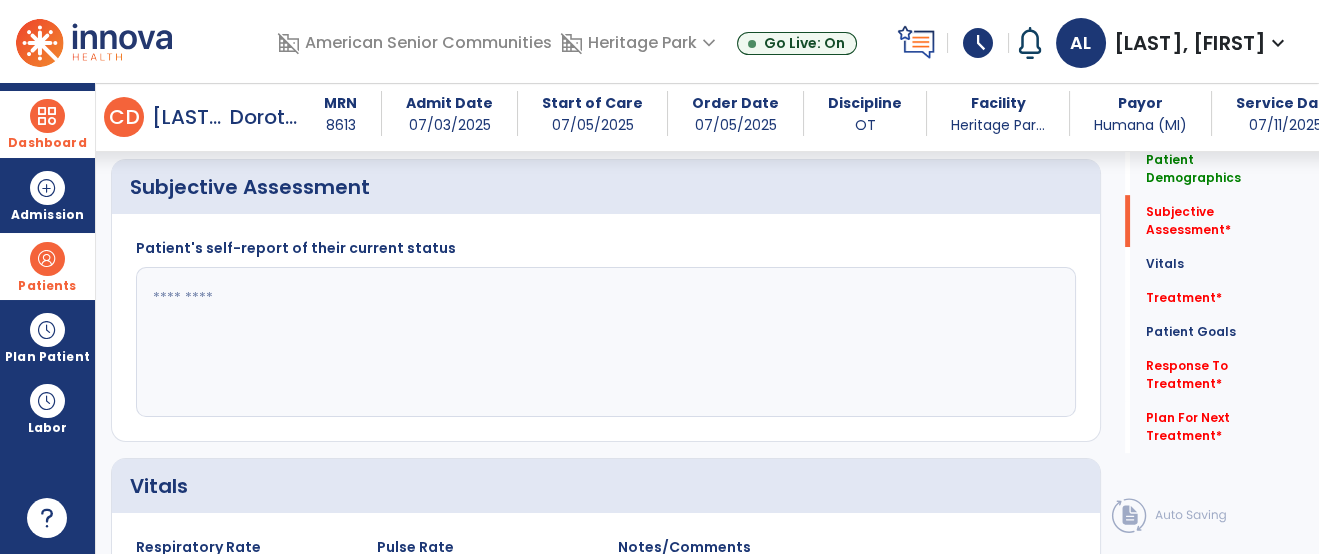 paste on "**********" 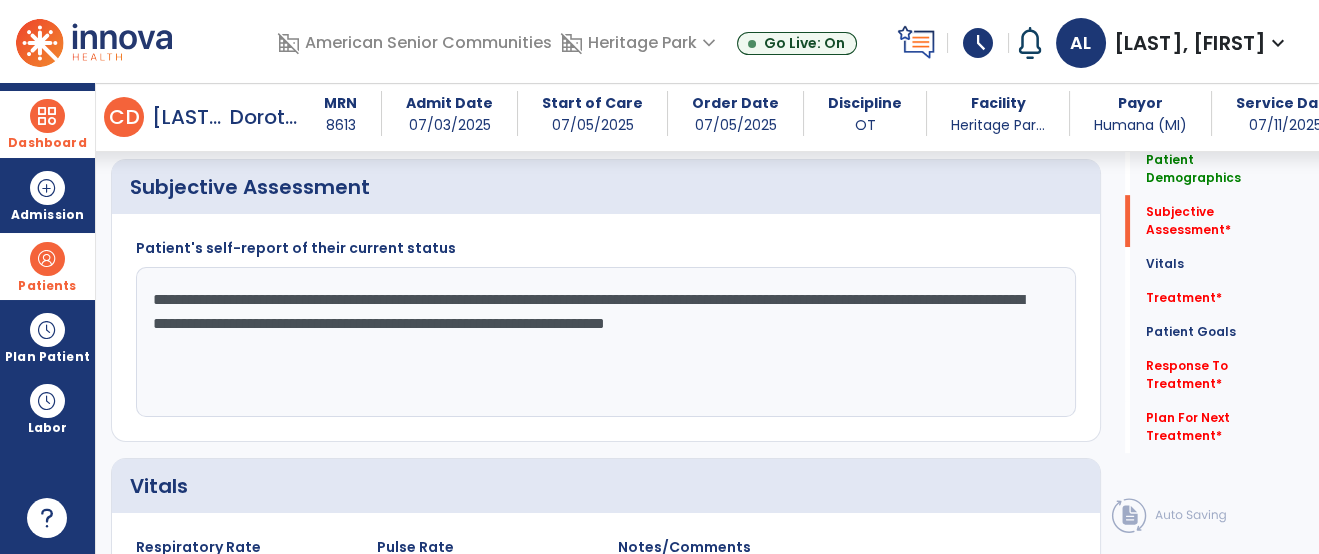 click on "**********" 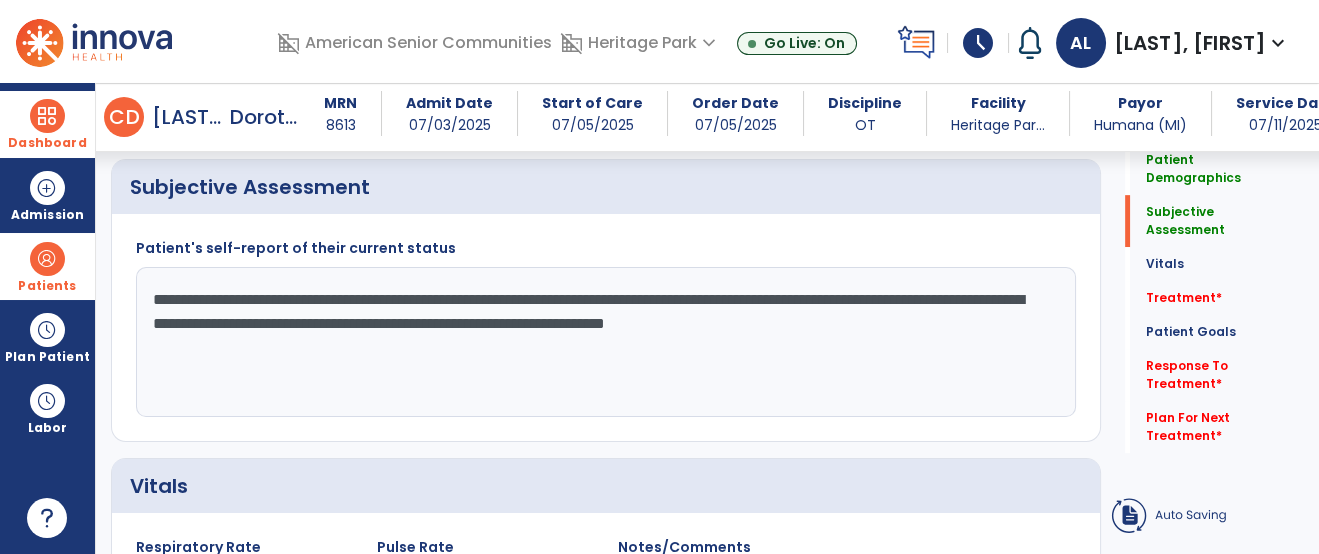 click on "**********" 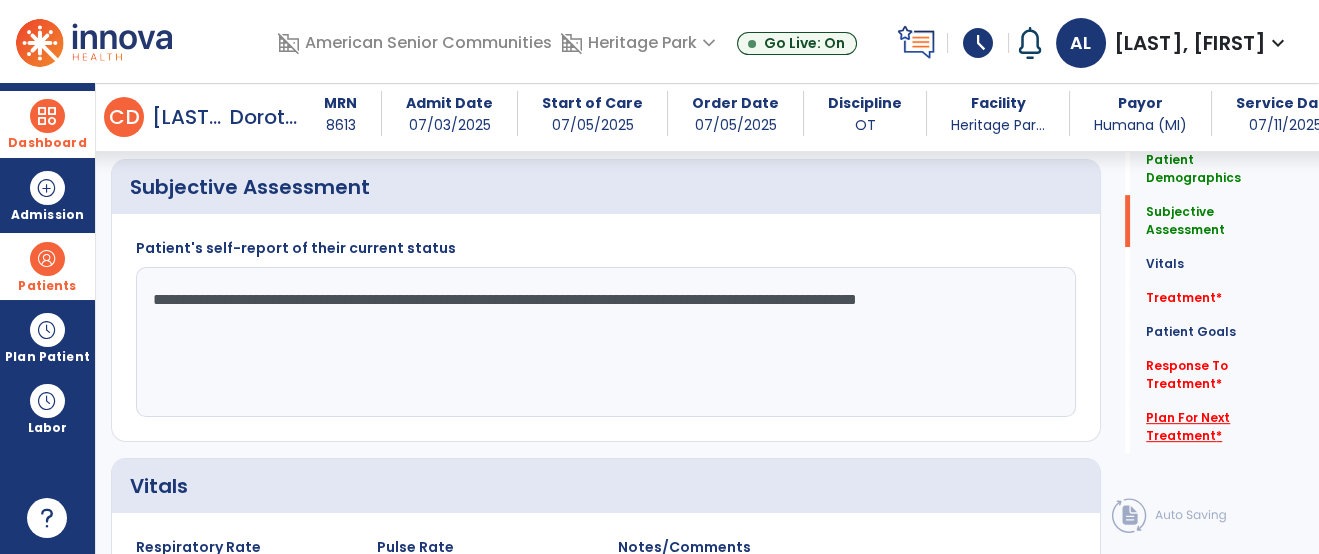 type on "**********" 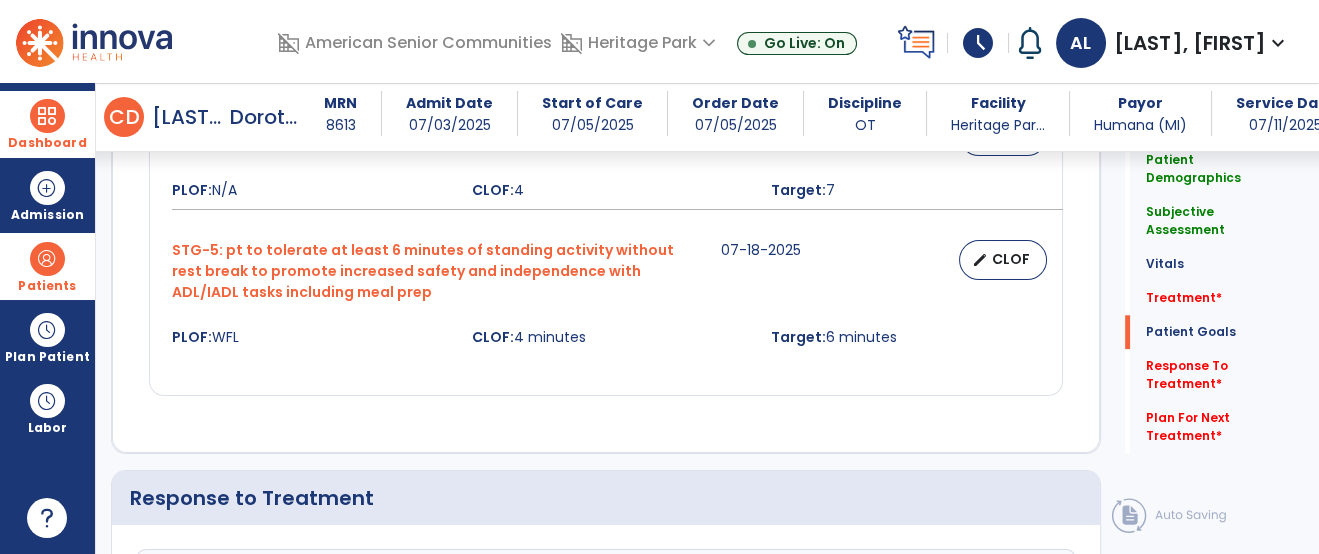 scroll, scrollTop: 3756, scrollLeft: 0, axis: vertical 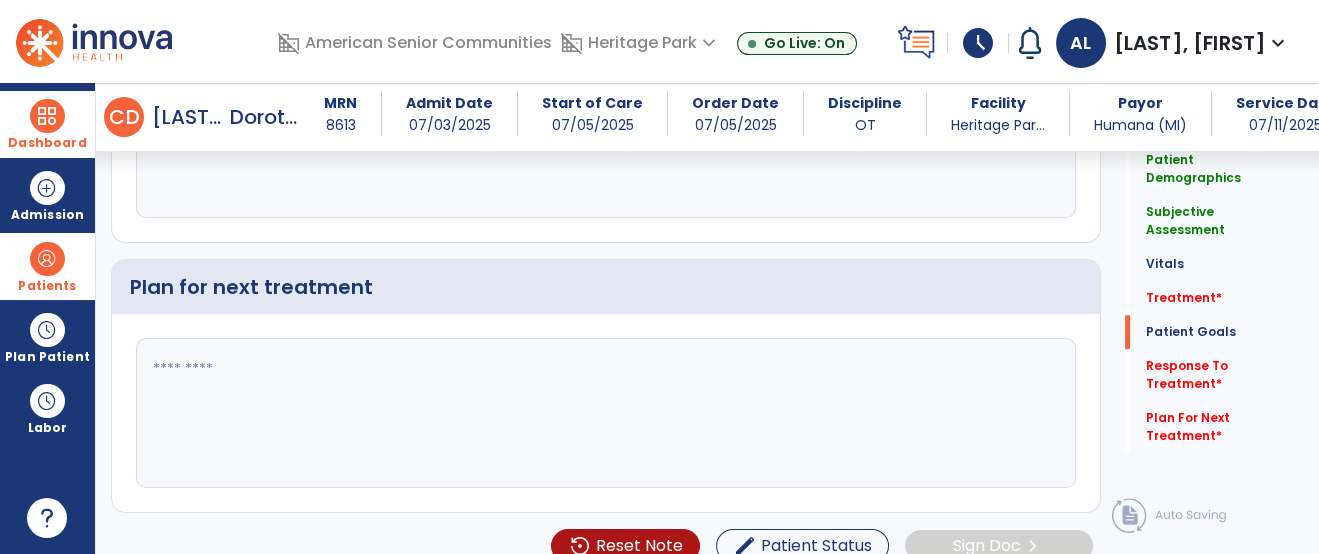 click 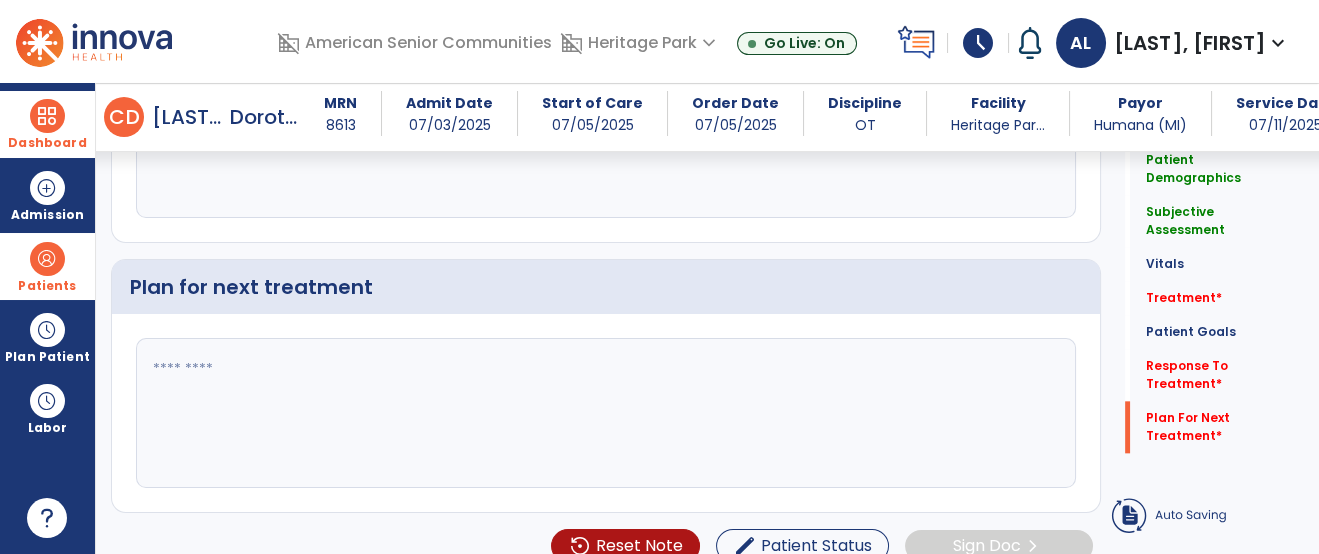 paste on "**********" 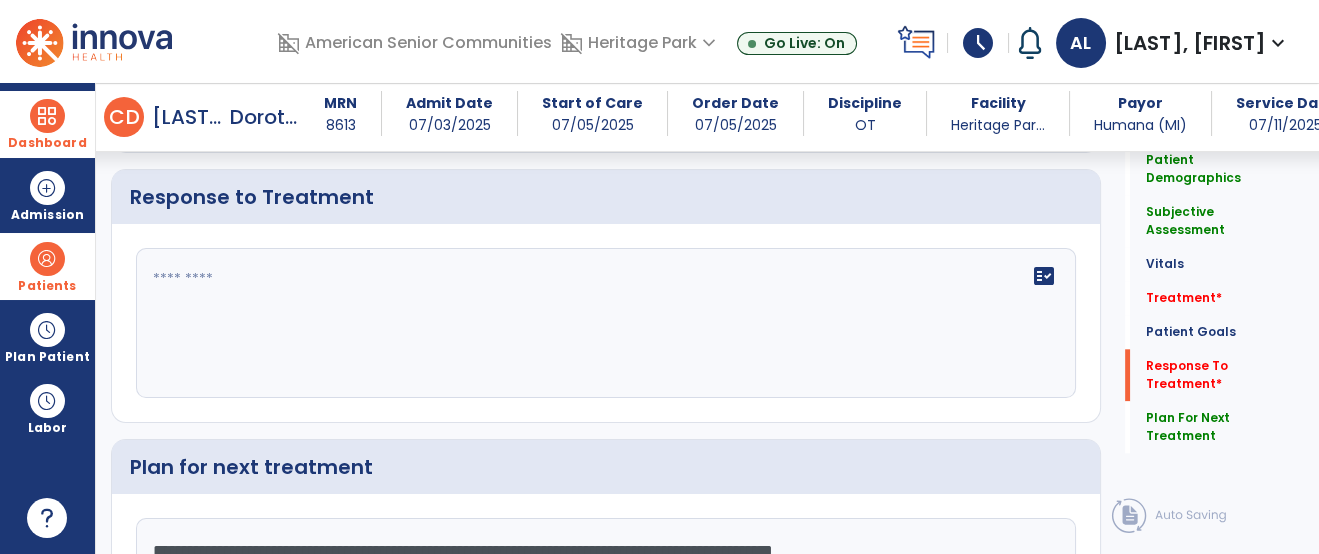 scroll, scrollTop: 3504, scrollLeft: 0, axis: vertical 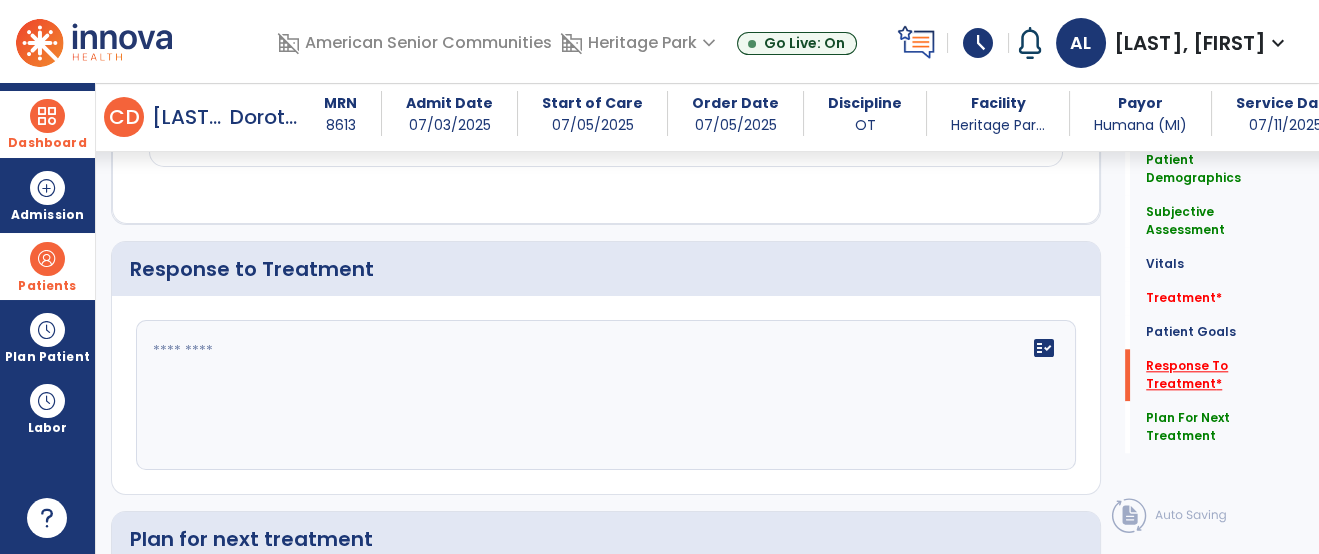 type on "**********" 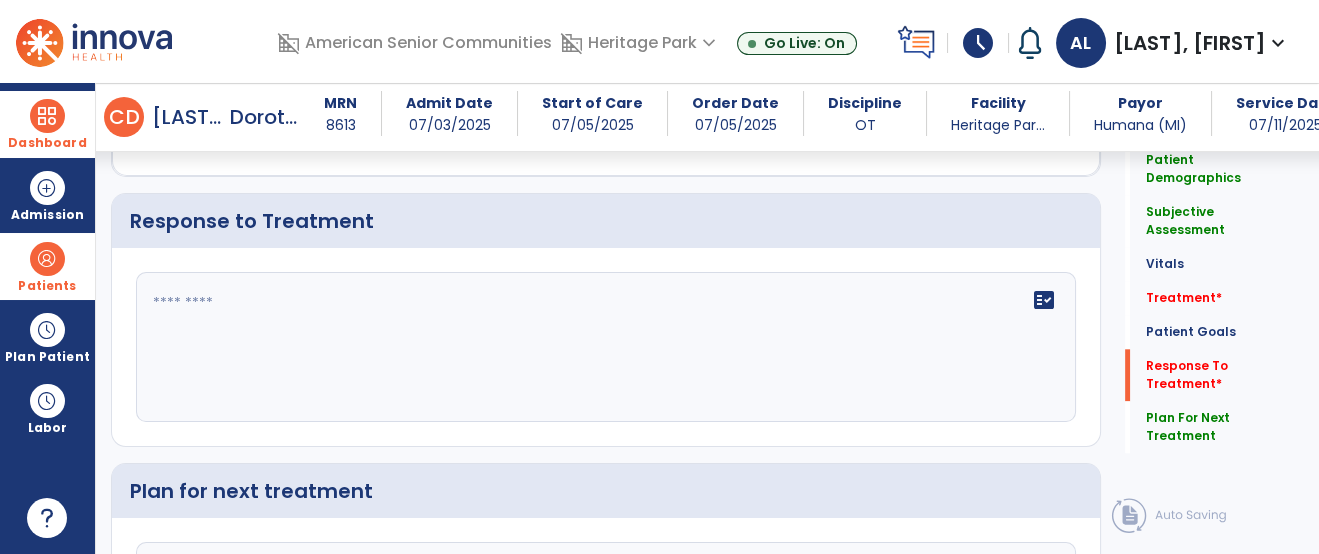 click 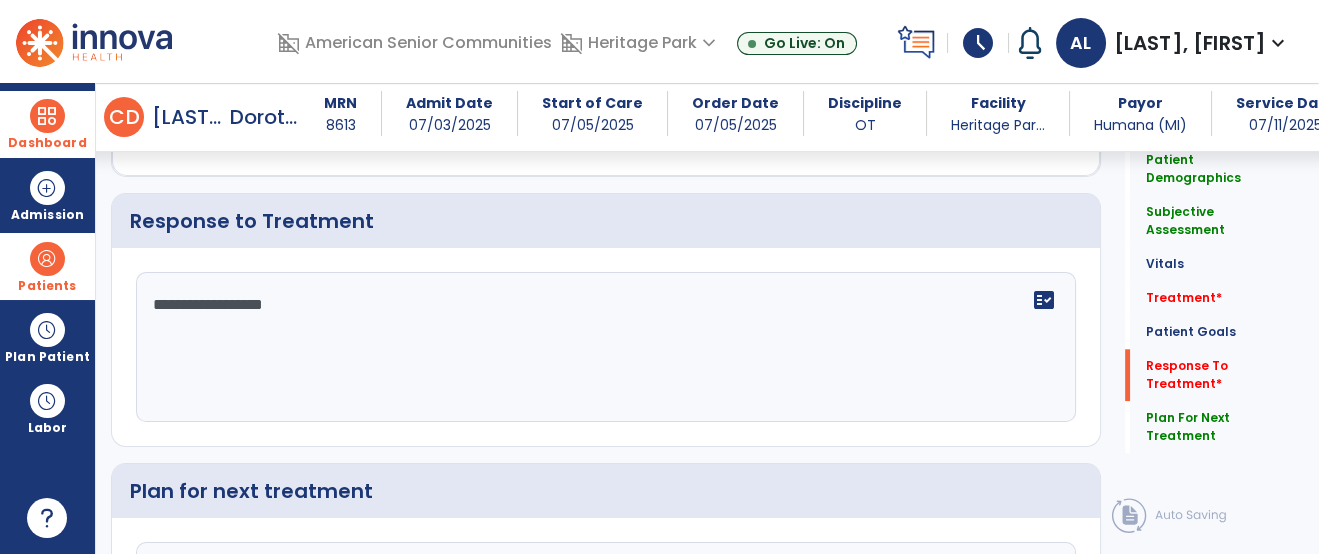 type on "**********" 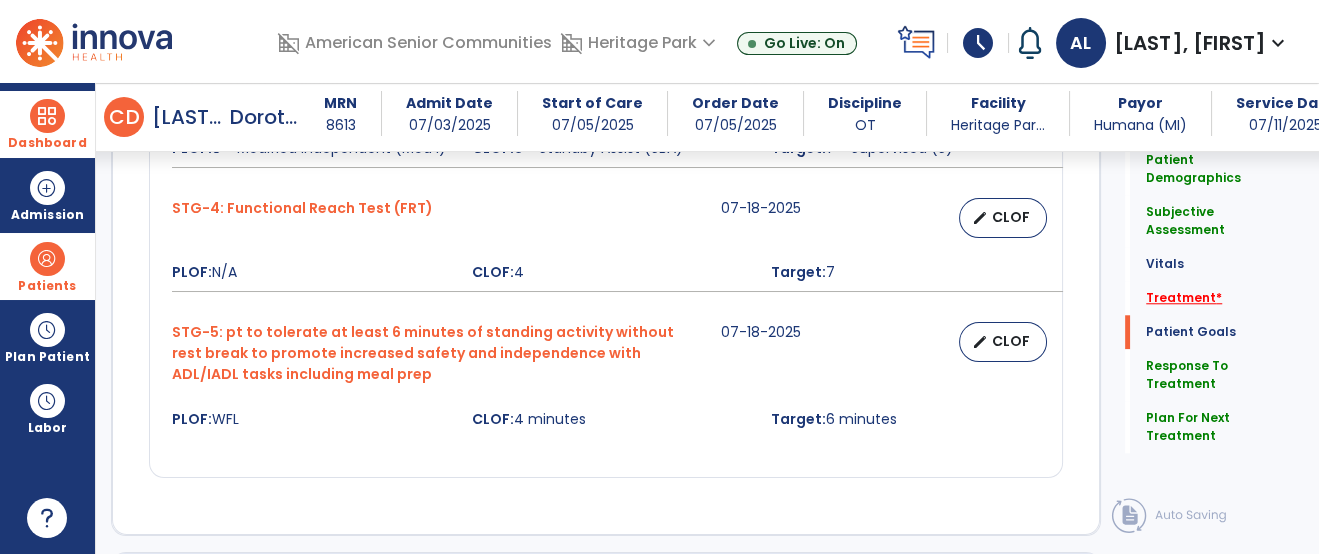 click on "Treatment   *" 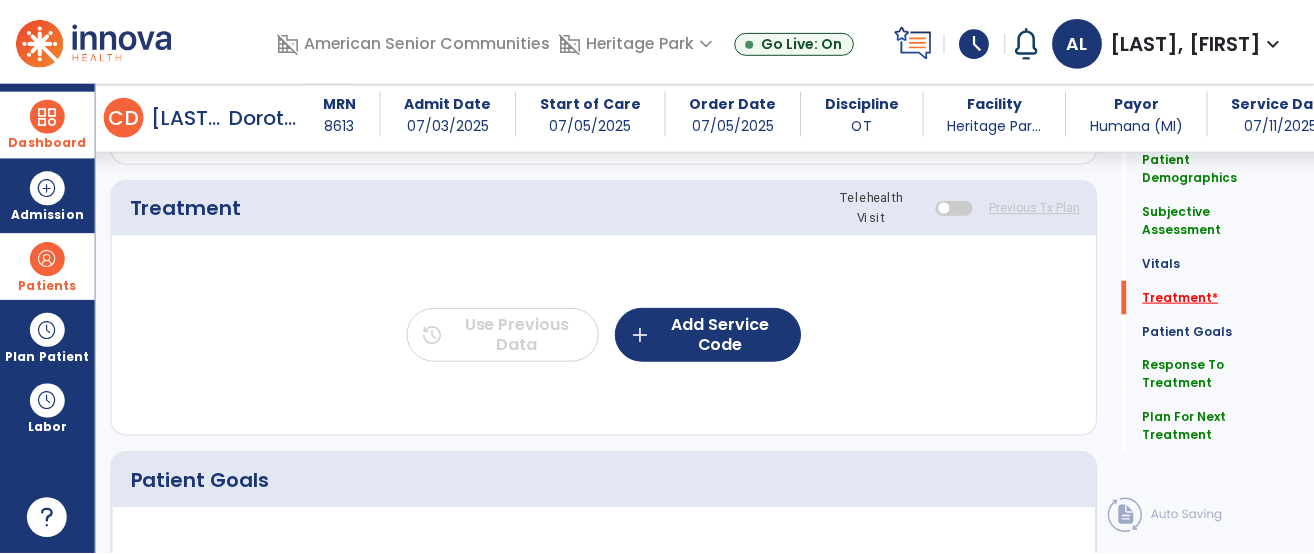 scroll, scrollTop: 2297, scrollLeft: 0, axis: vertical 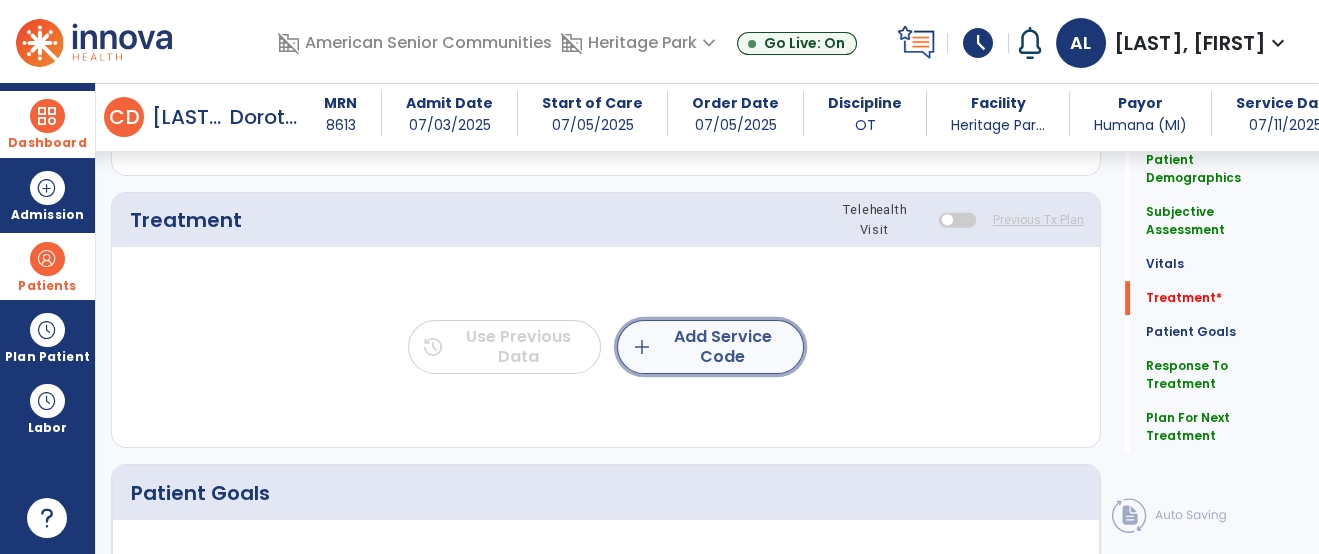 click on "add  Add Service Code" 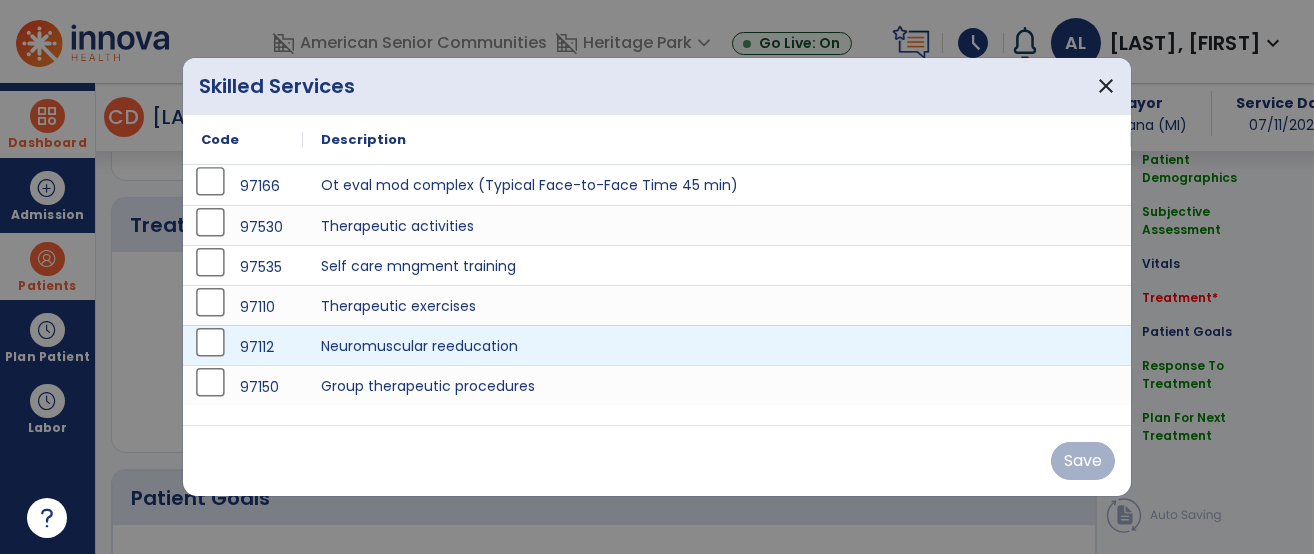 scroll, scrollTop: 2297, scrollLeft: 0, axis: vertical 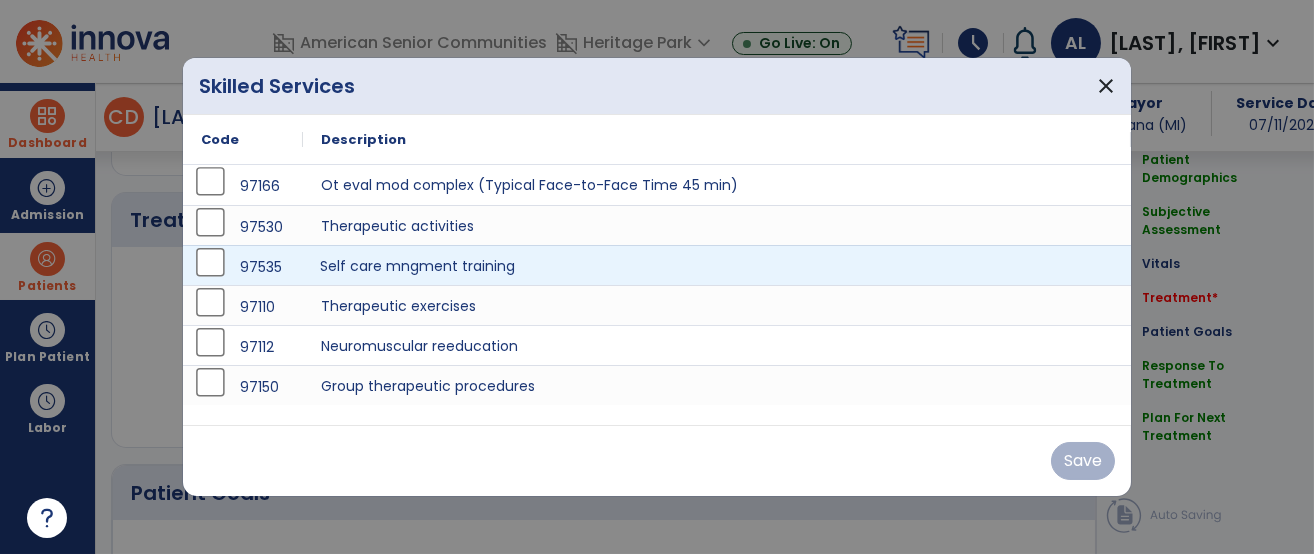 click on "Self care mngment training" at bounding box center (717, 265) 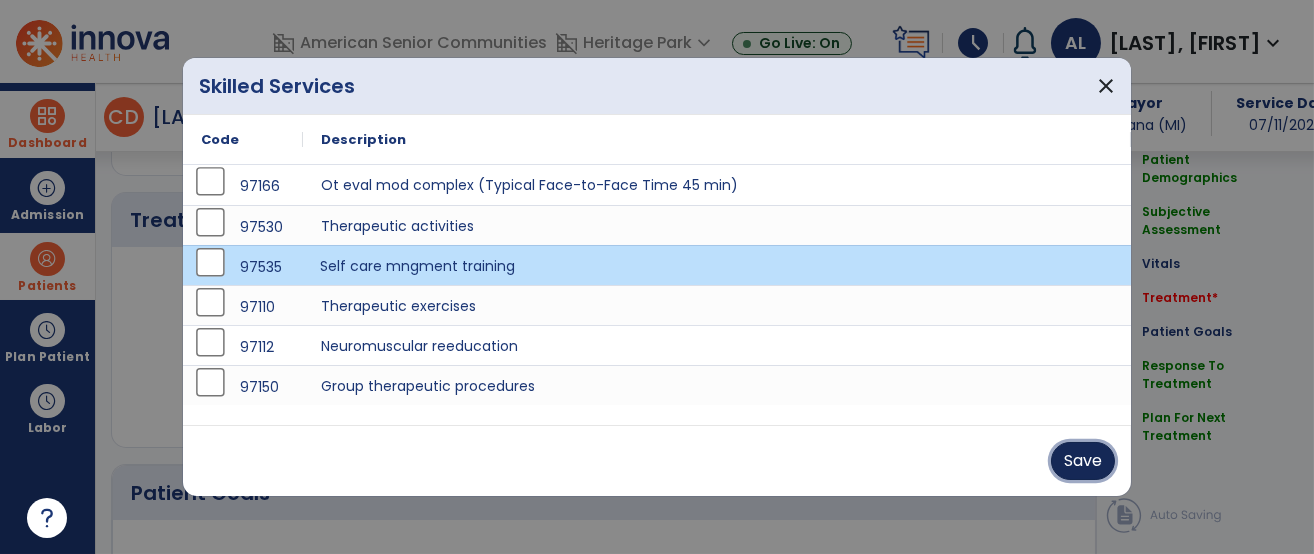 click on "Save" at bounding box center (1083, 461) 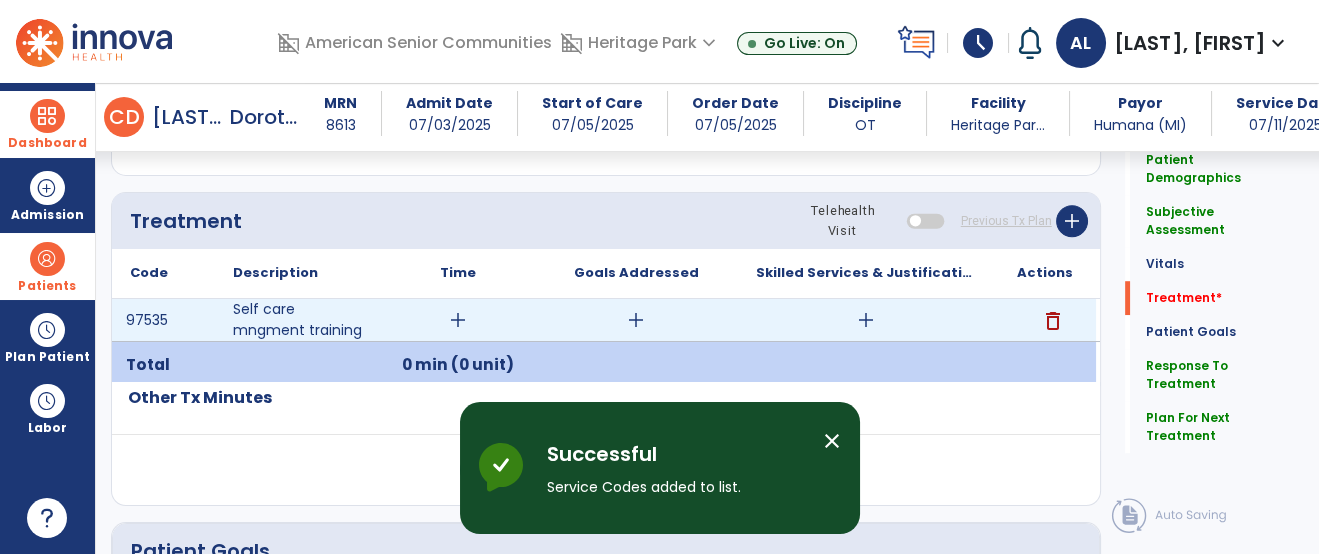 click on "add" at bounding box center (866, 320) 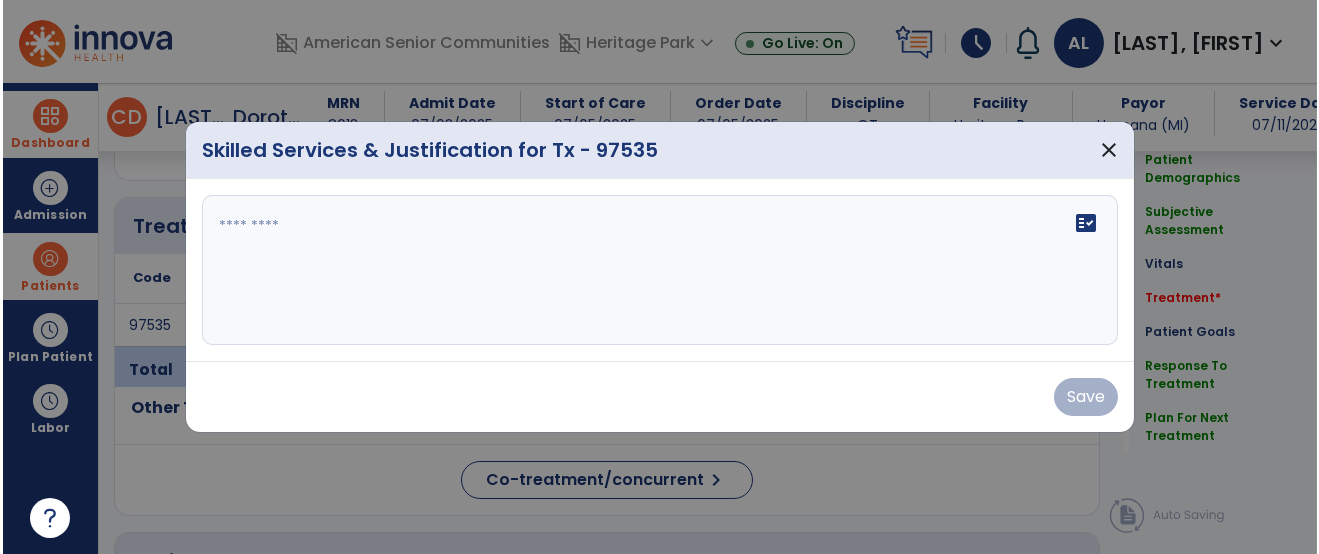 scroll, scrollTop: 2297, scrollLeft: 0, axis: vertical 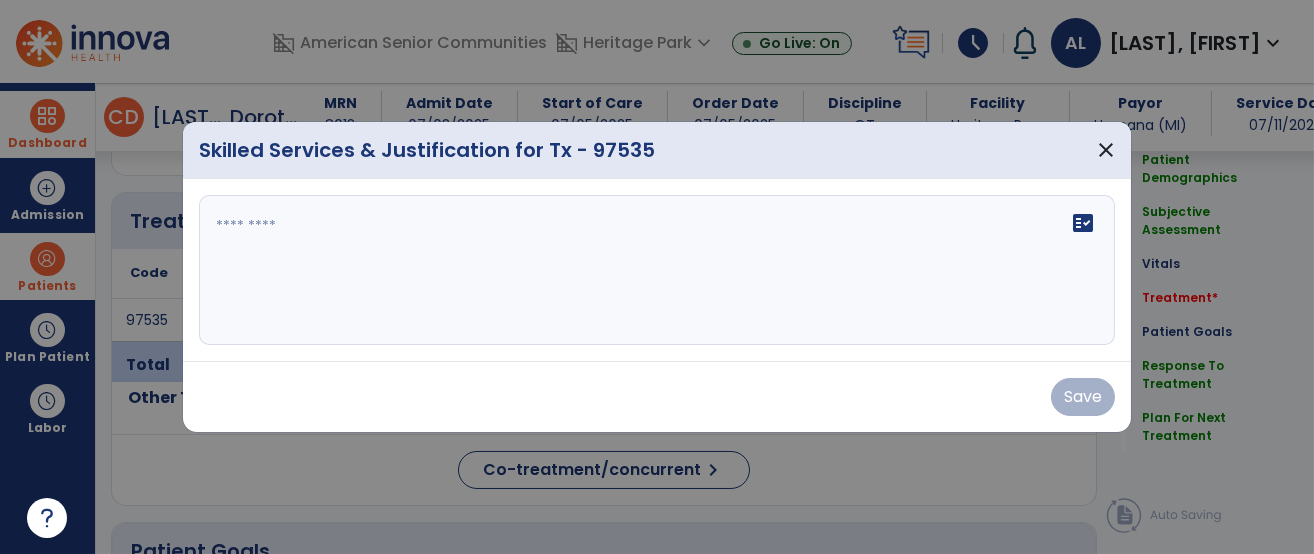 click on "fact_check" at bounding box center (657, 270) 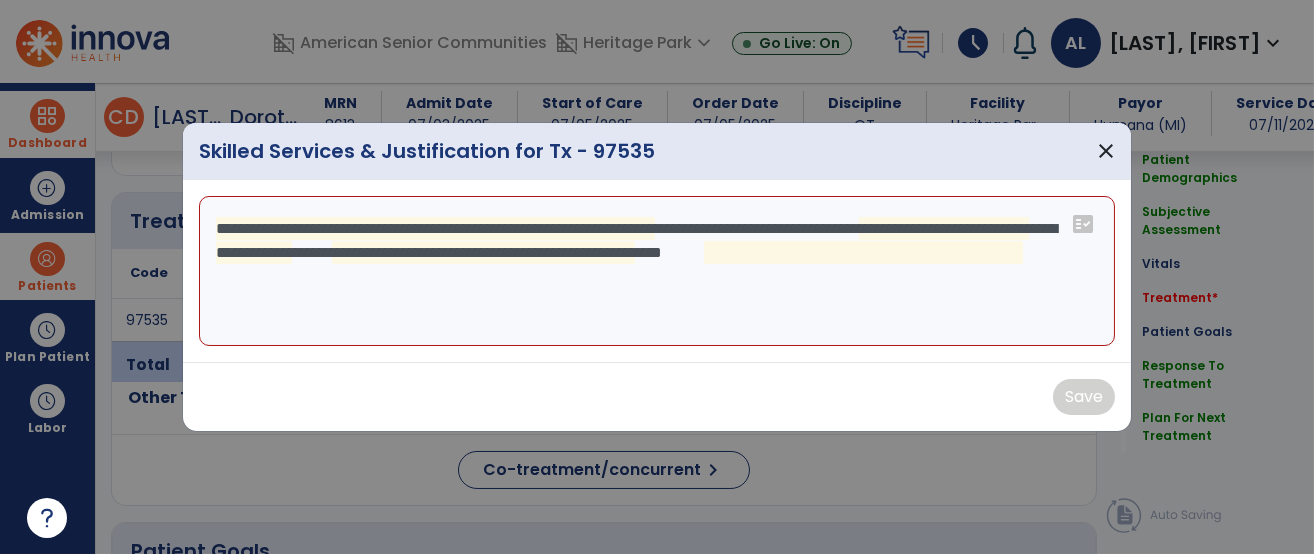 click on "**********" at bounding box center (657, 271) 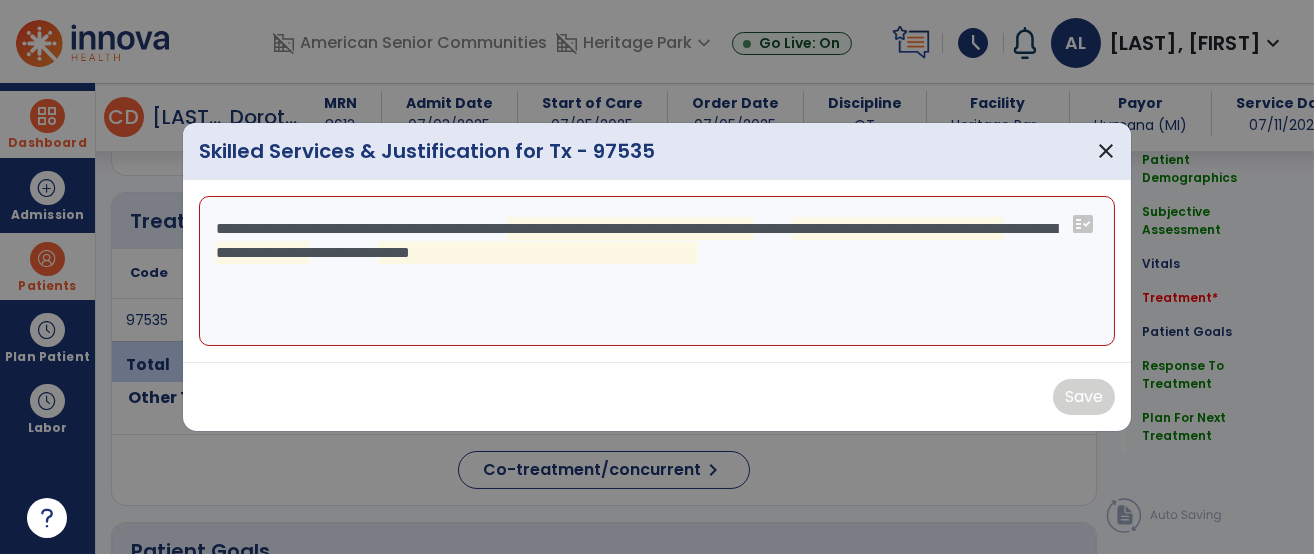 drag, startPoint x: 678, startPoint y: 217, endPoint x: 687, endPoint y: 209, distance: 12.0415945 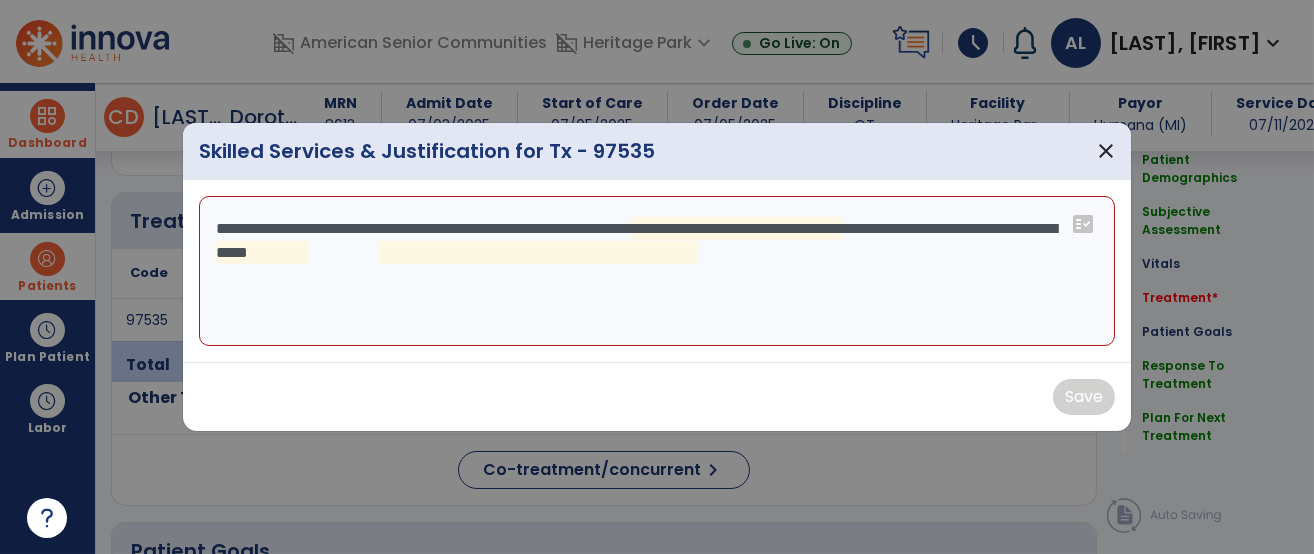 click on "**********" at bounding box center [657, 271] 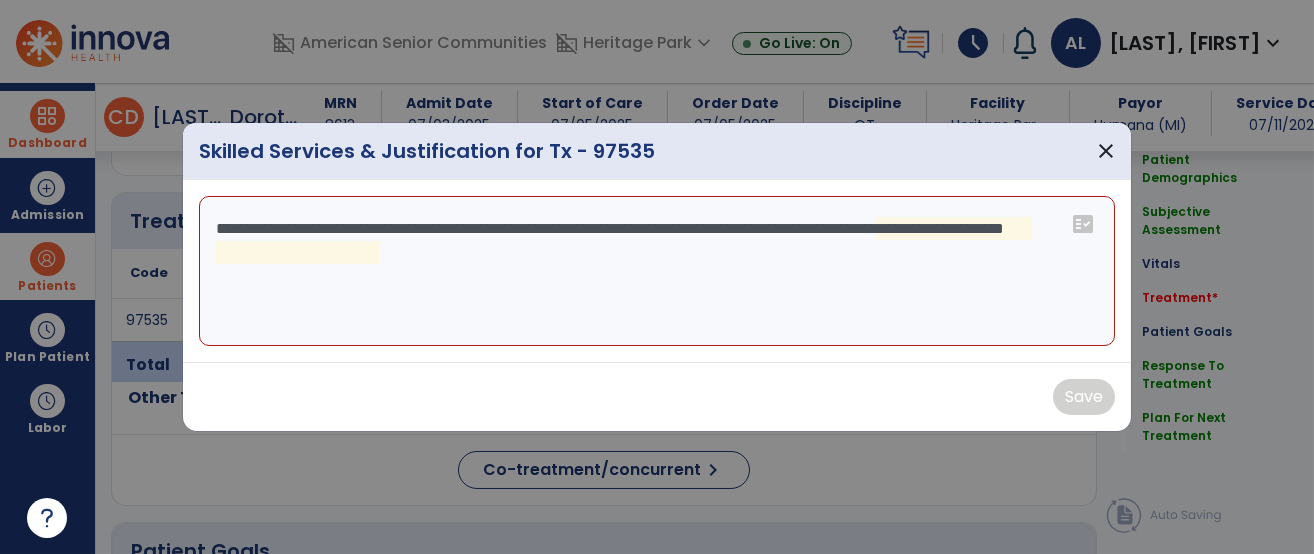 click on "**********" at bounding box center [657, 271] 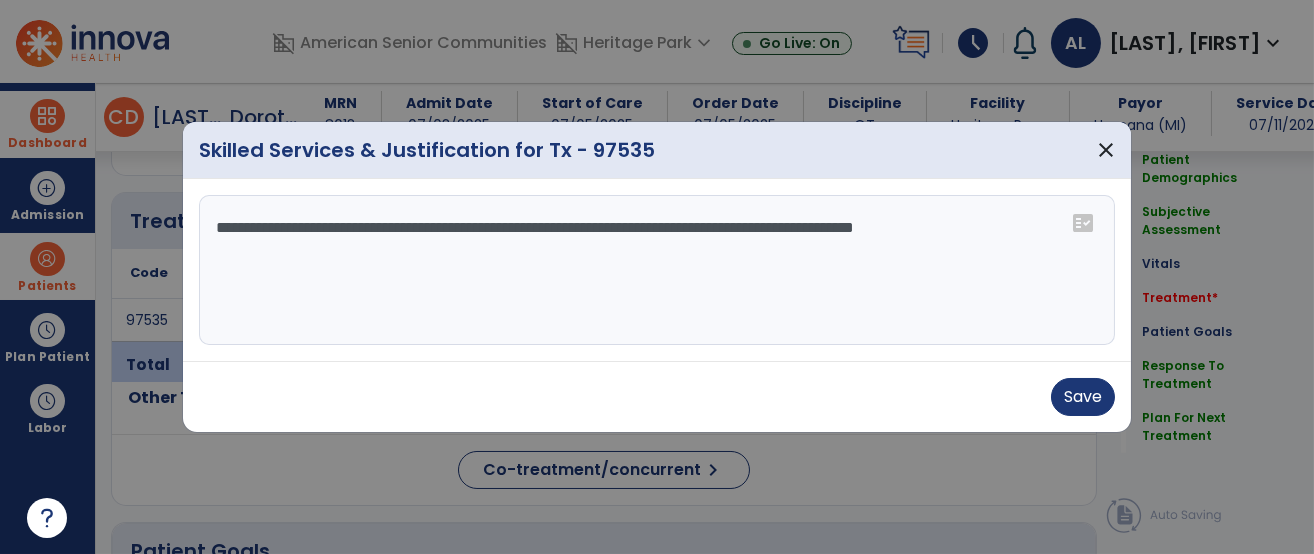 click on "**********" at bounding box center [657, 270] 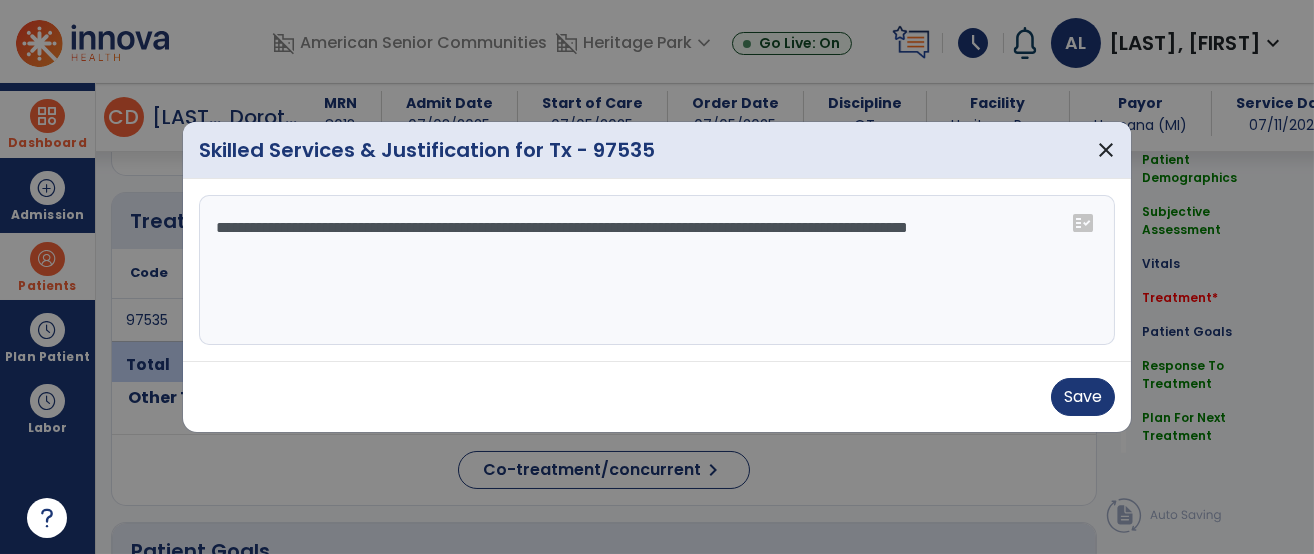 click on "**********" at bounding box center [657, 270] 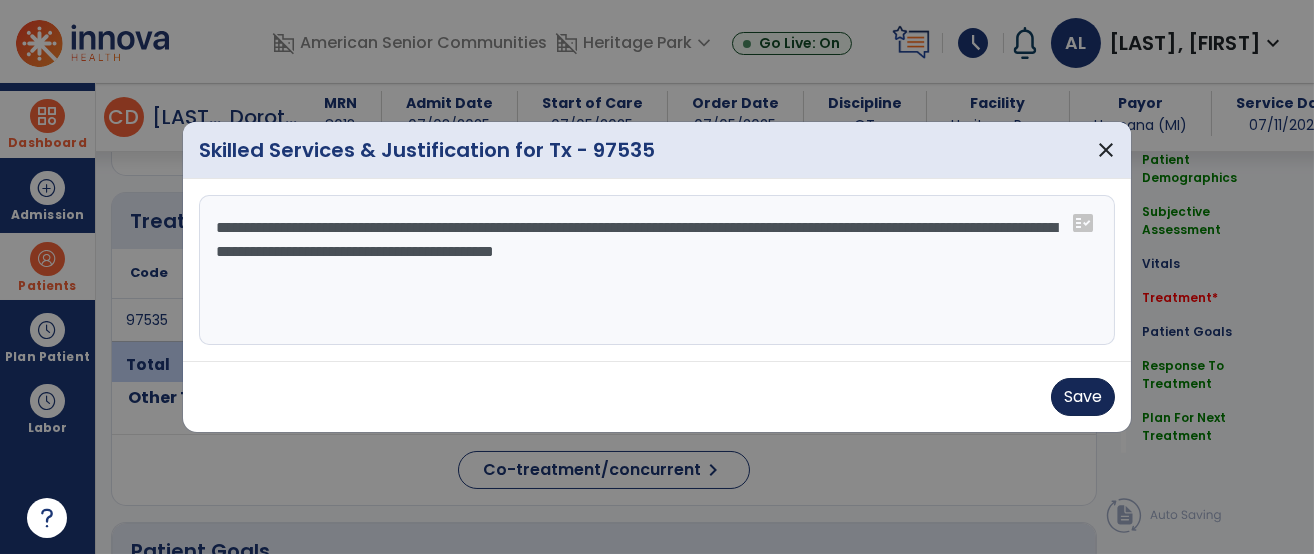 type on "**********" 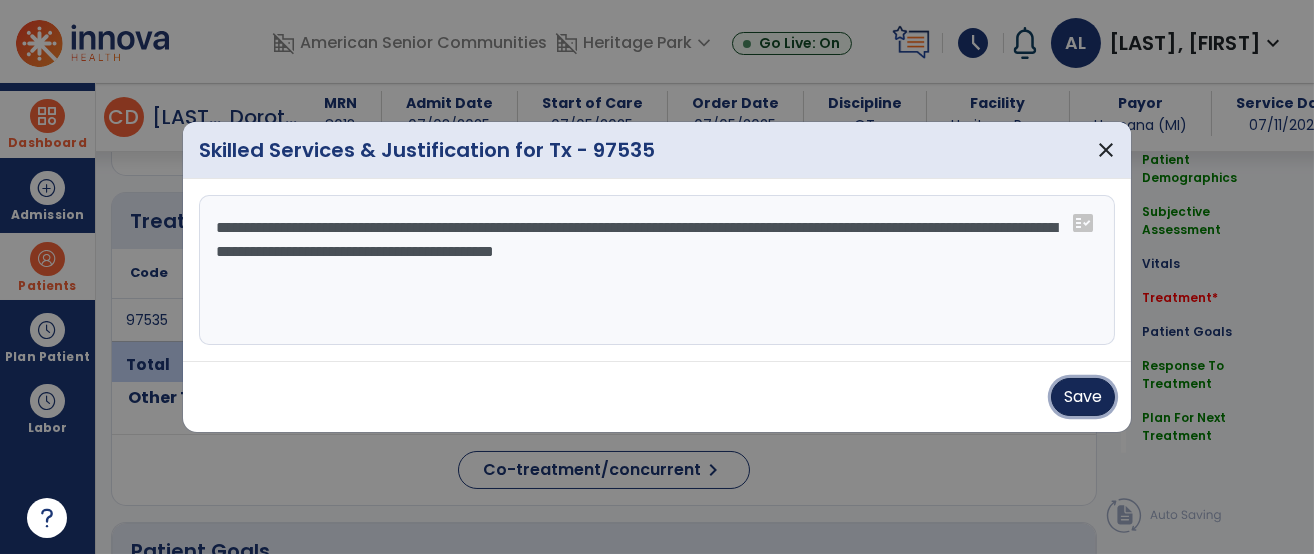 click on "Save" at bounding box center [1083, 397] 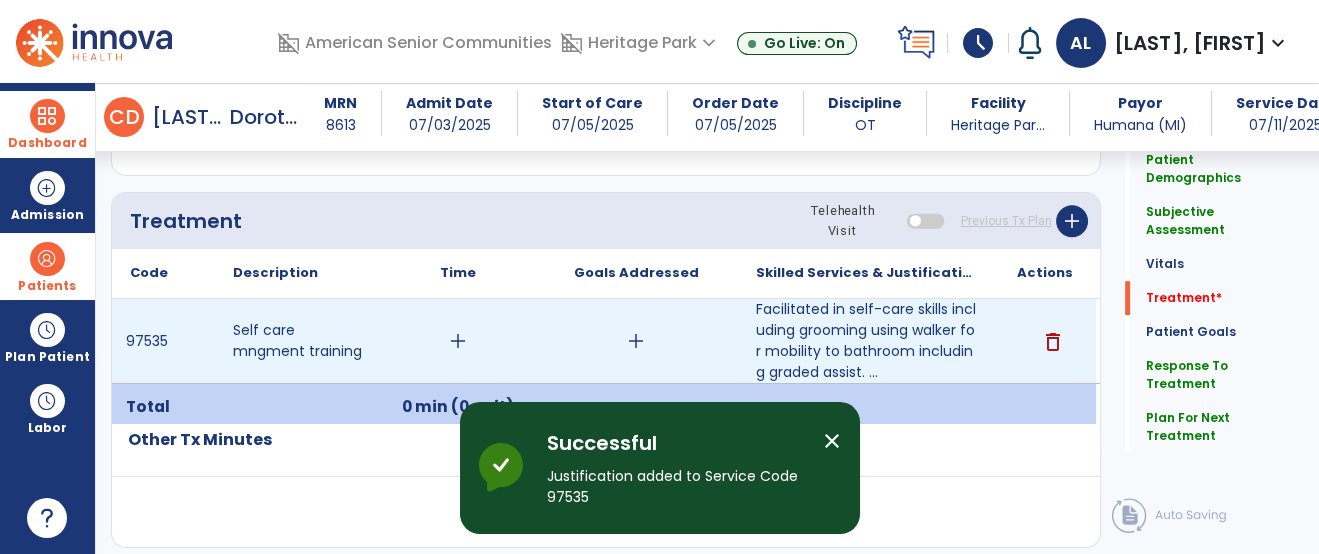 click on "add" at bounding box center [458, 341] 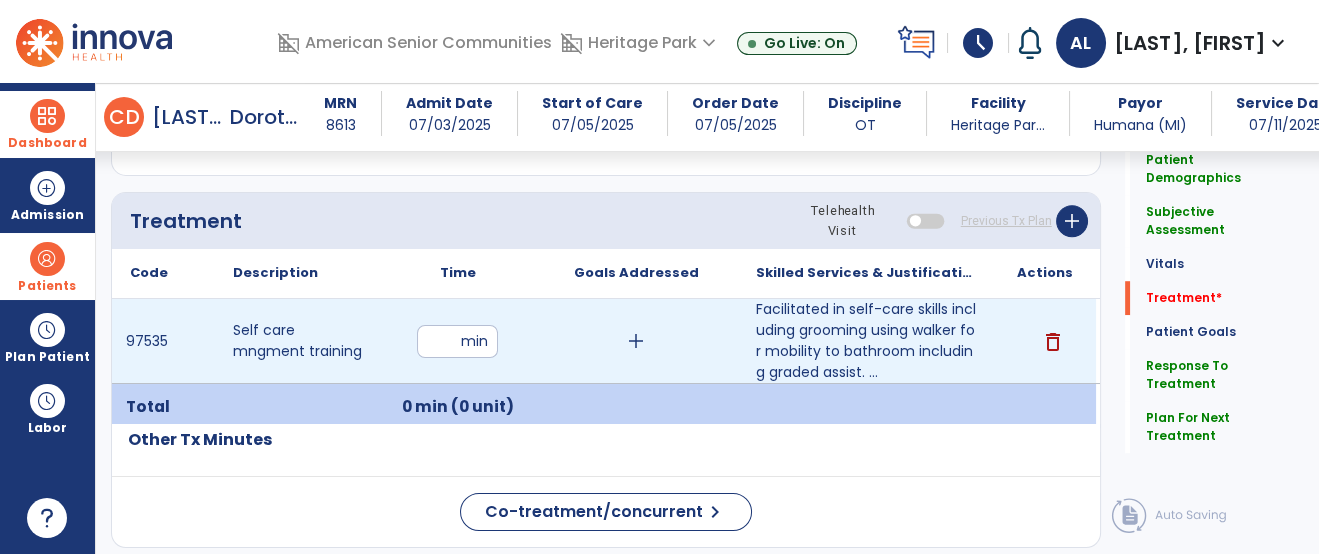 type on "**" 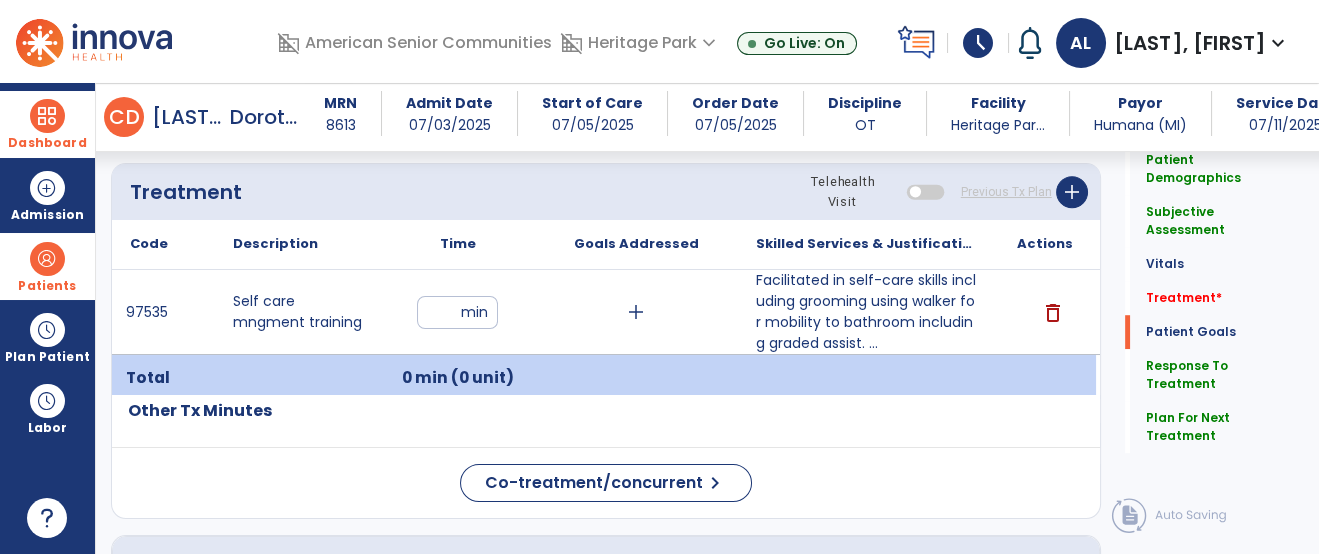 scroll, scrollTop: 2715, scrollLeft: 0, axis: vertical 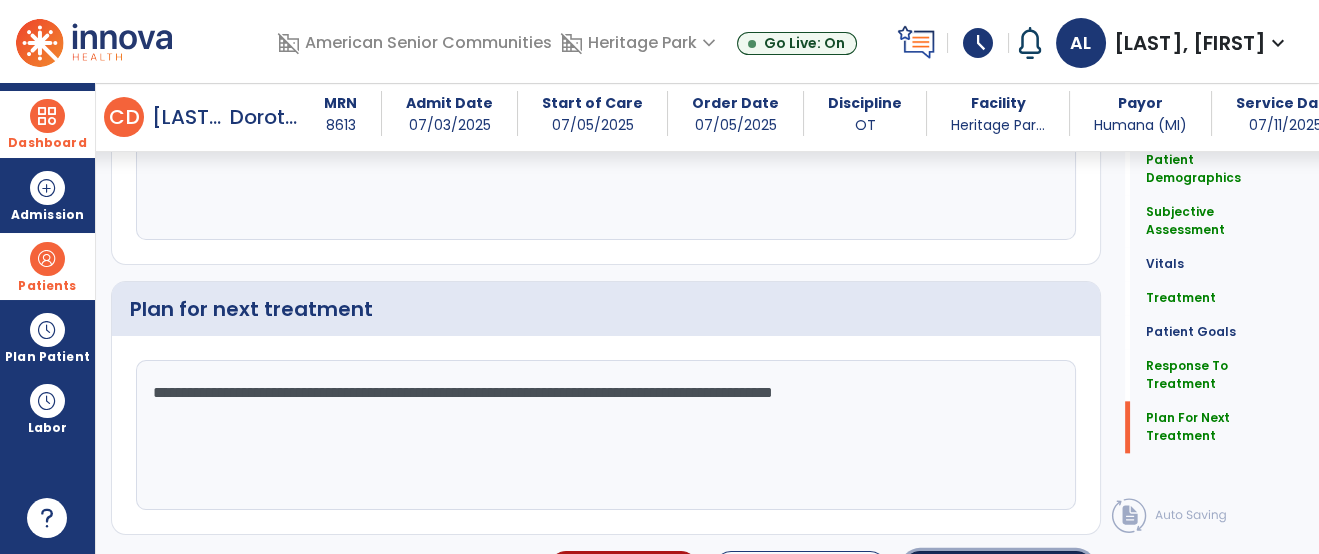 click on "Sign Doc" 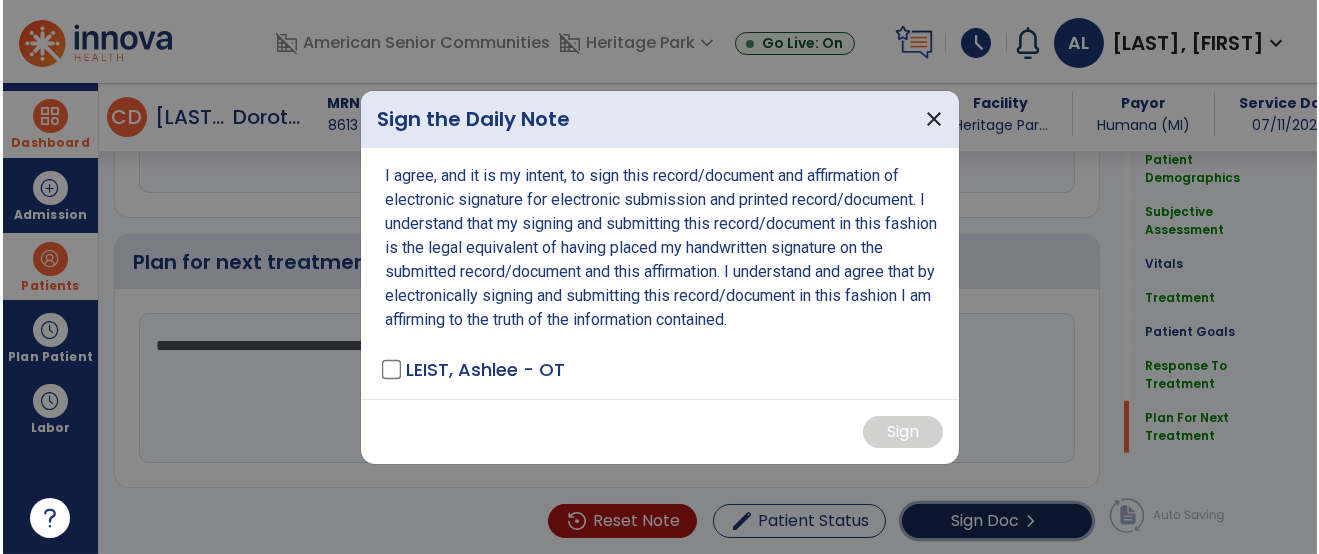 scroll, scrollTop: 3877, scrollLeft: 0, axis: vertical 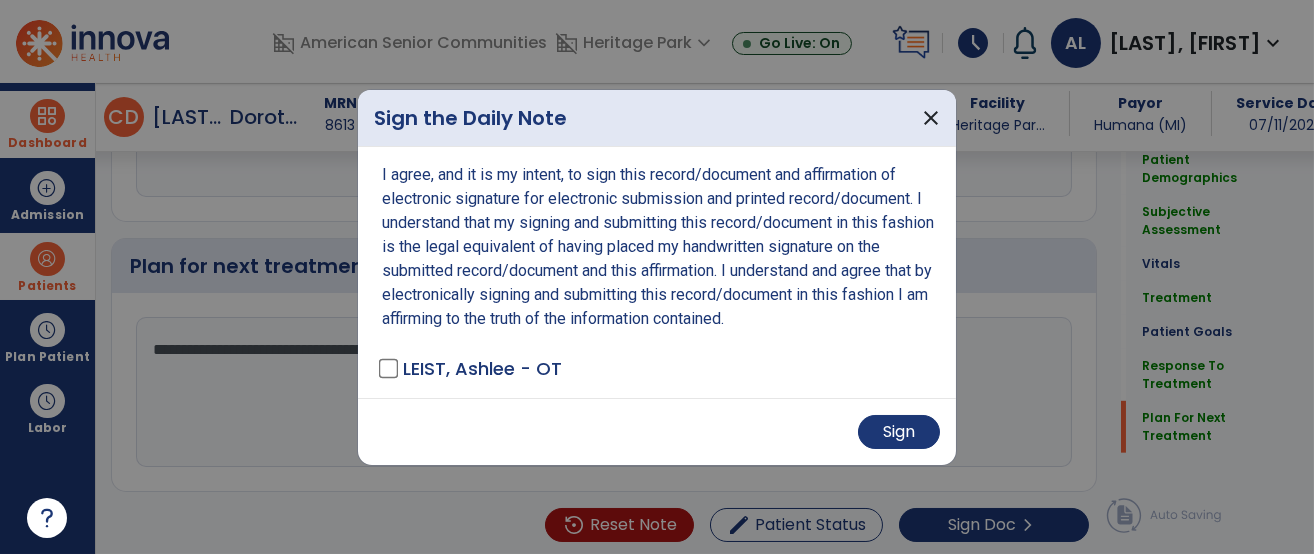 click on "Sign" at bounding box center [657, 431] 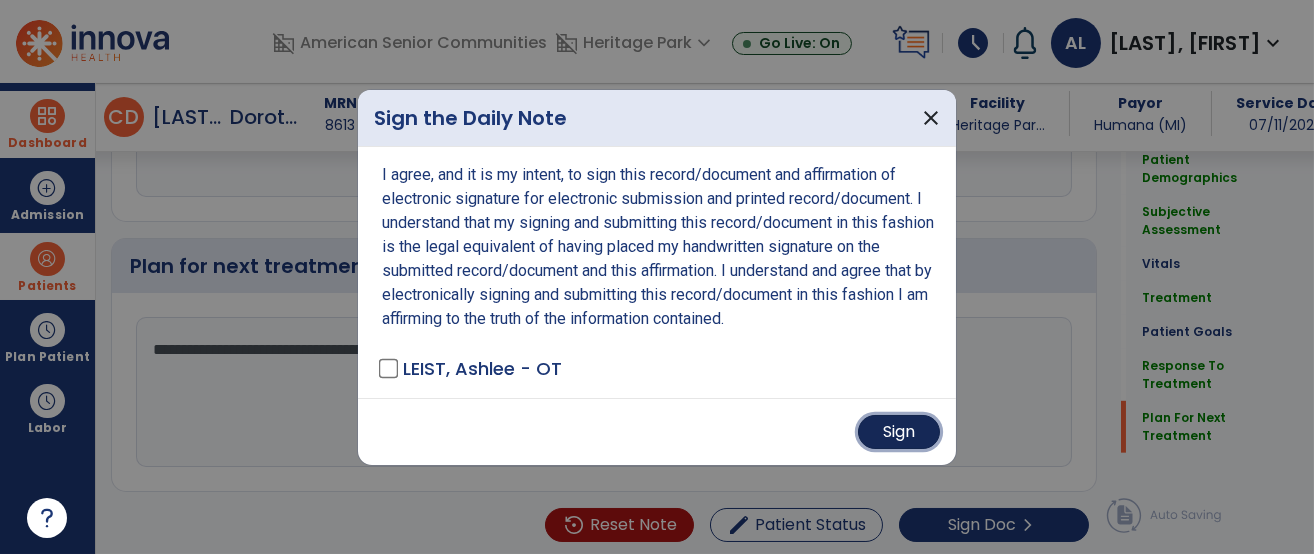 click on "Sign" at bounding box center (899, 432) 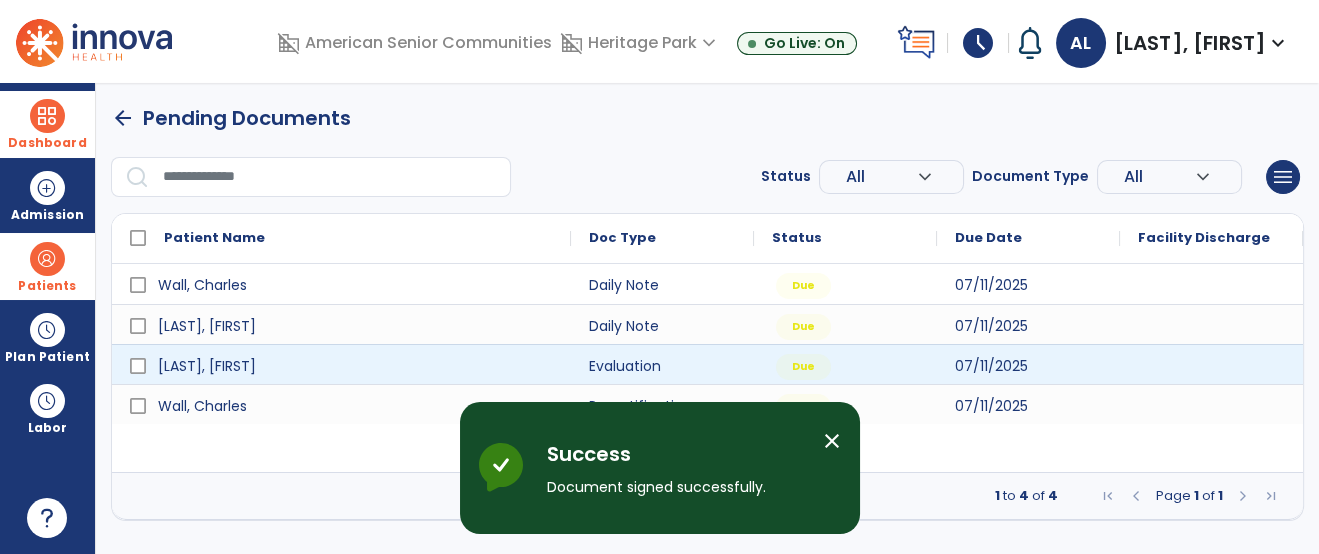 scroll, scrollTop: 0, scrollLeft: 0, axis: both 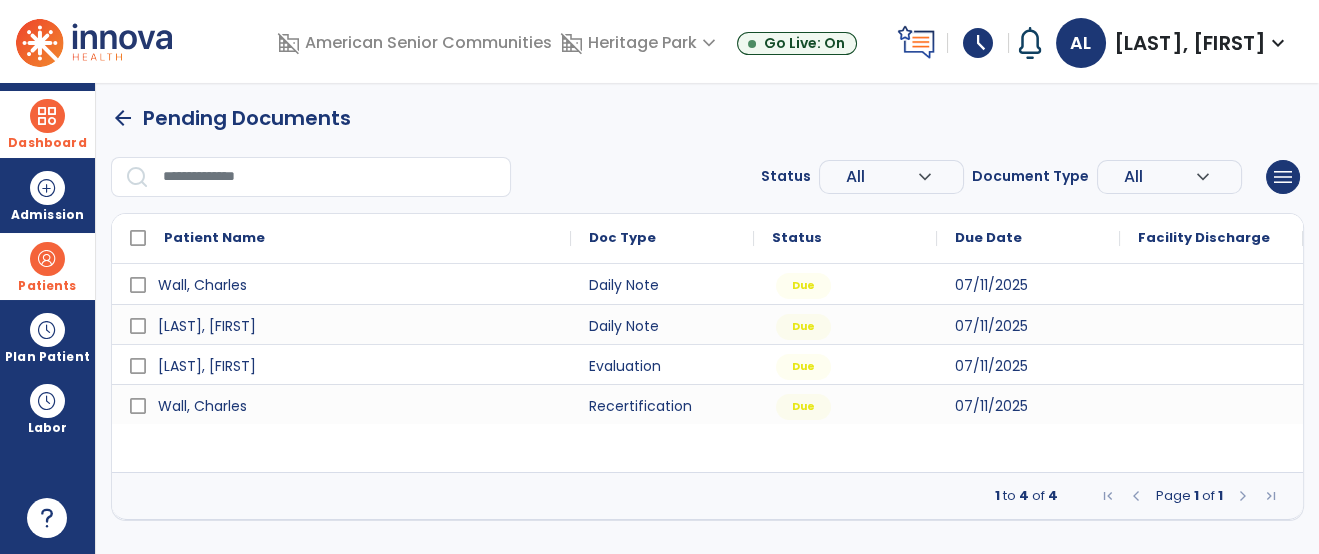 click on "Patients" at bounding box center (47, 286) 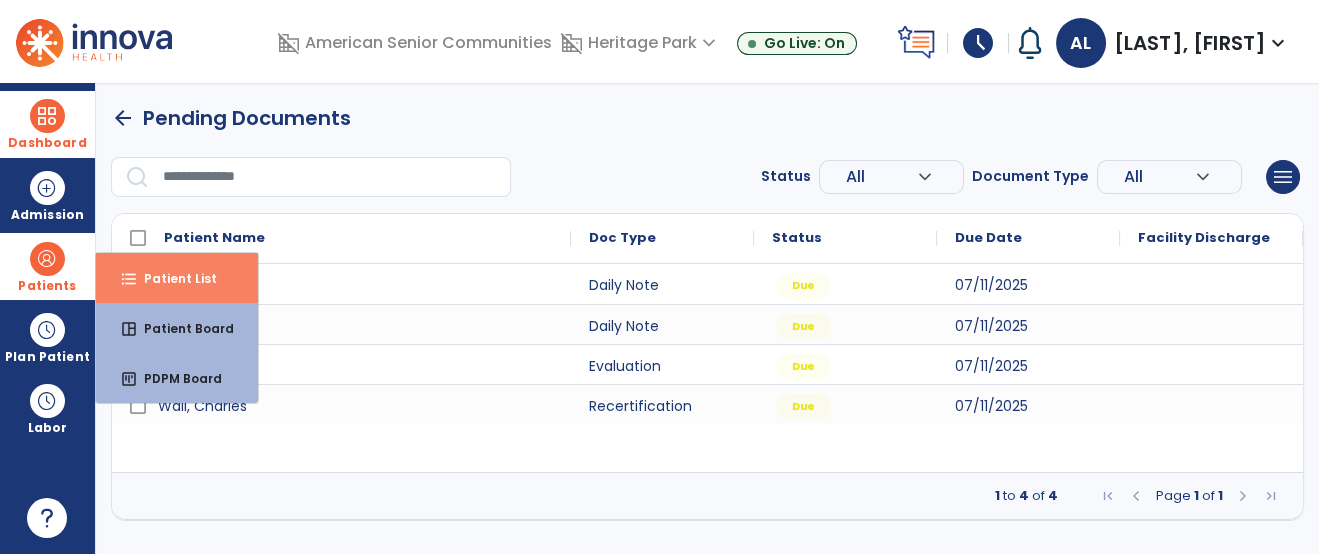 click on "Patient List" at bounding box center (172, 278) 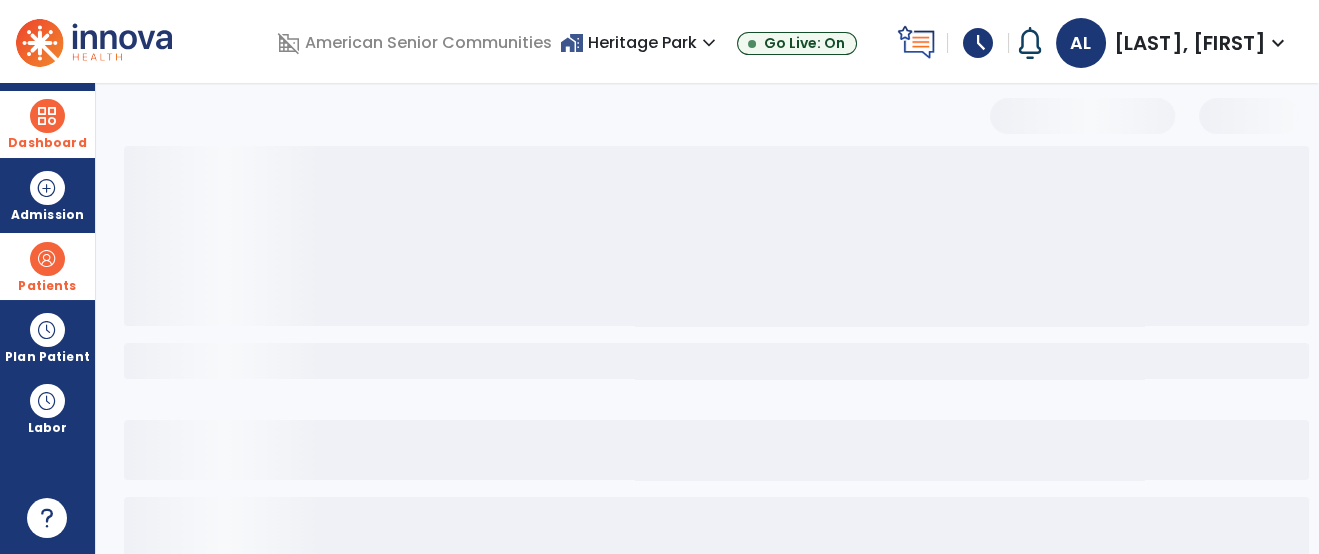select on "***" 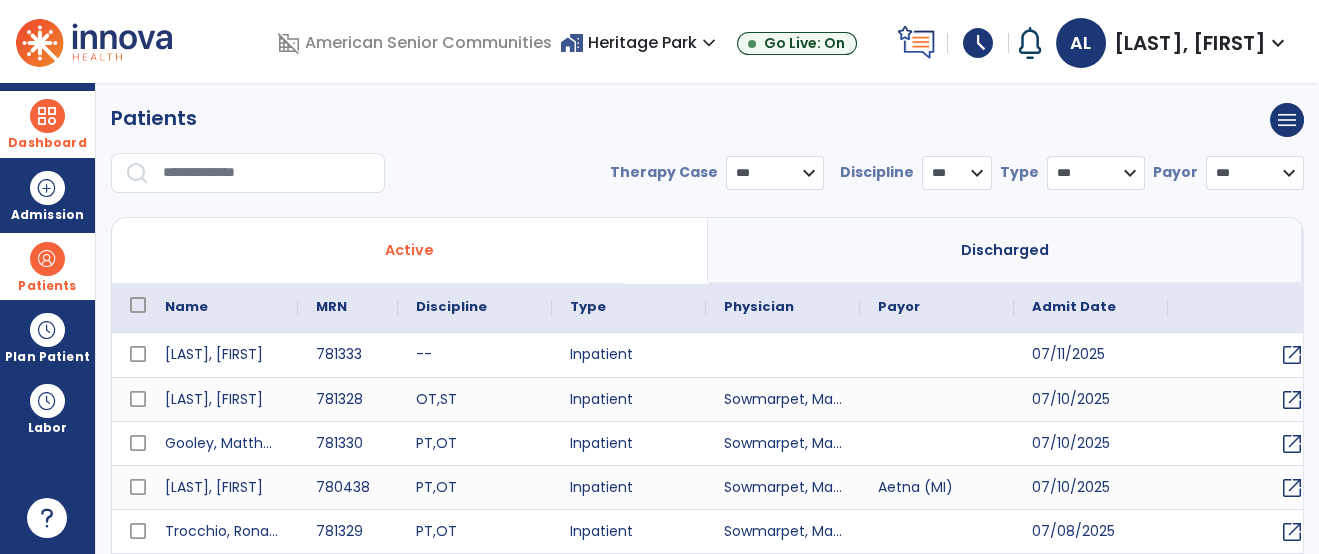 click at bounding box center [267, 173] 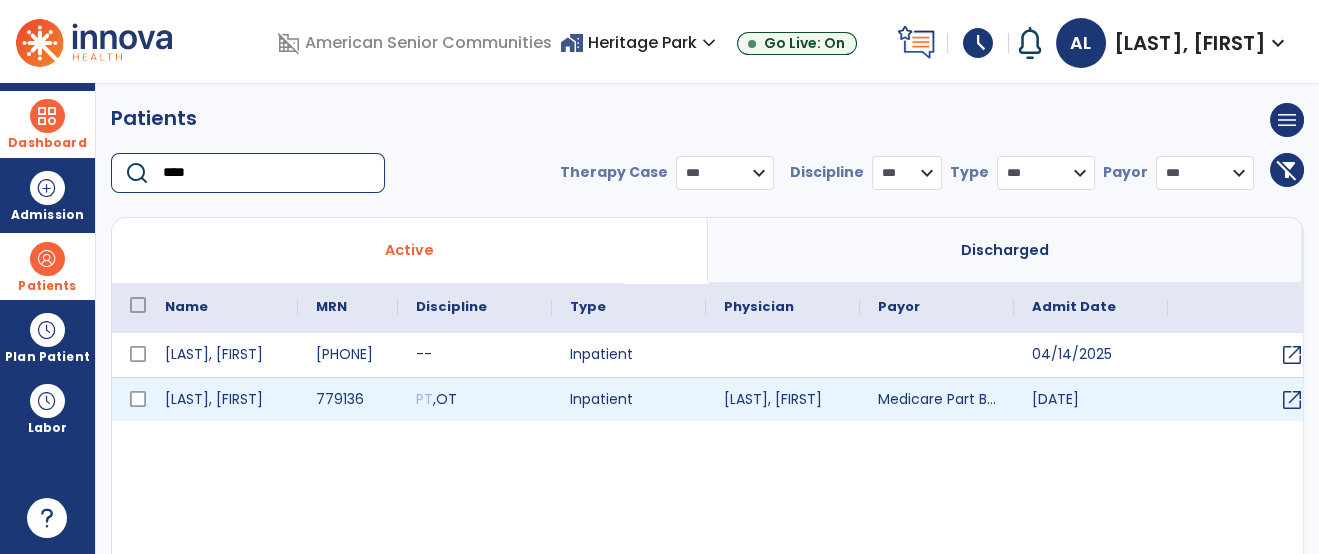 type on "****" 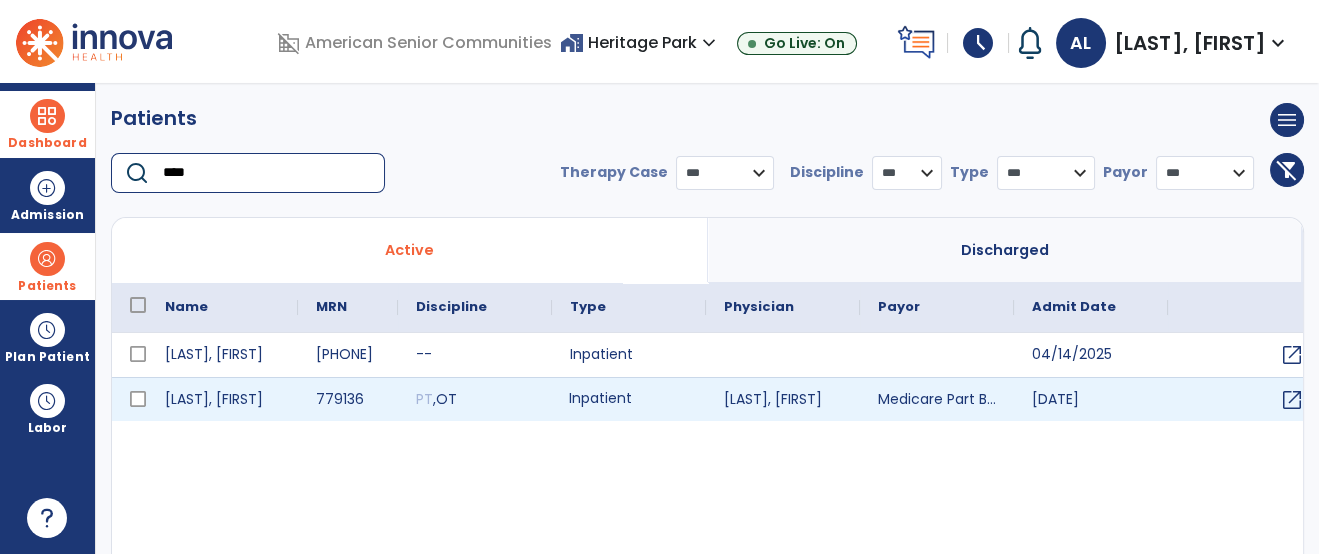 click on "Inpatient" at bounding box center [629, 399] 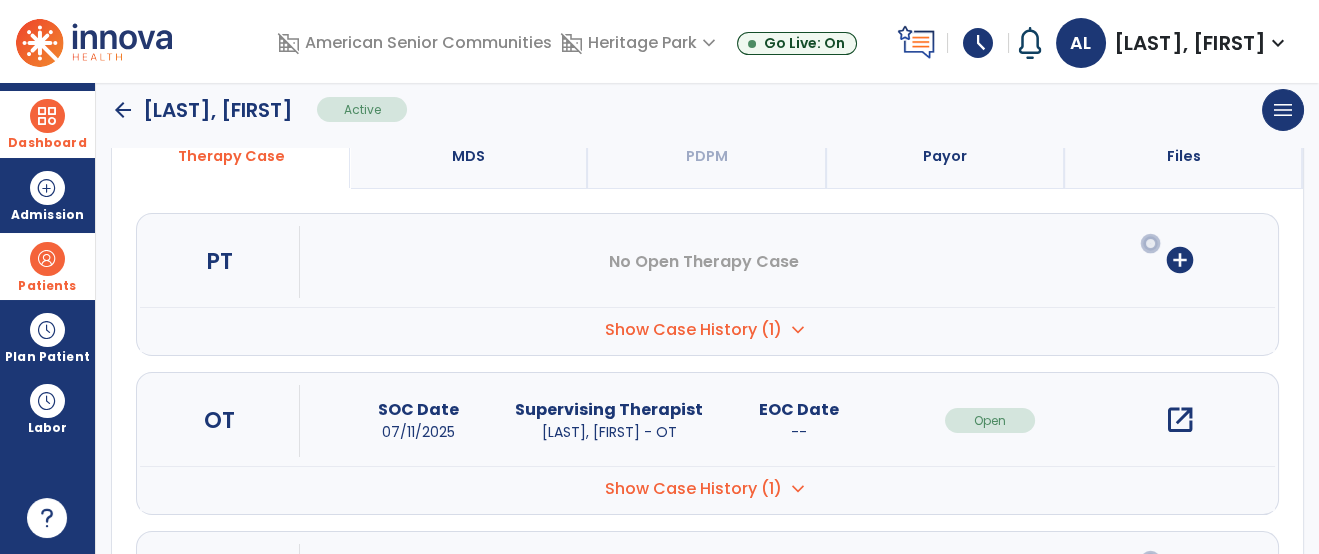 scroll, scrollTop: 191, scrollLeft: 0, axis: vertical 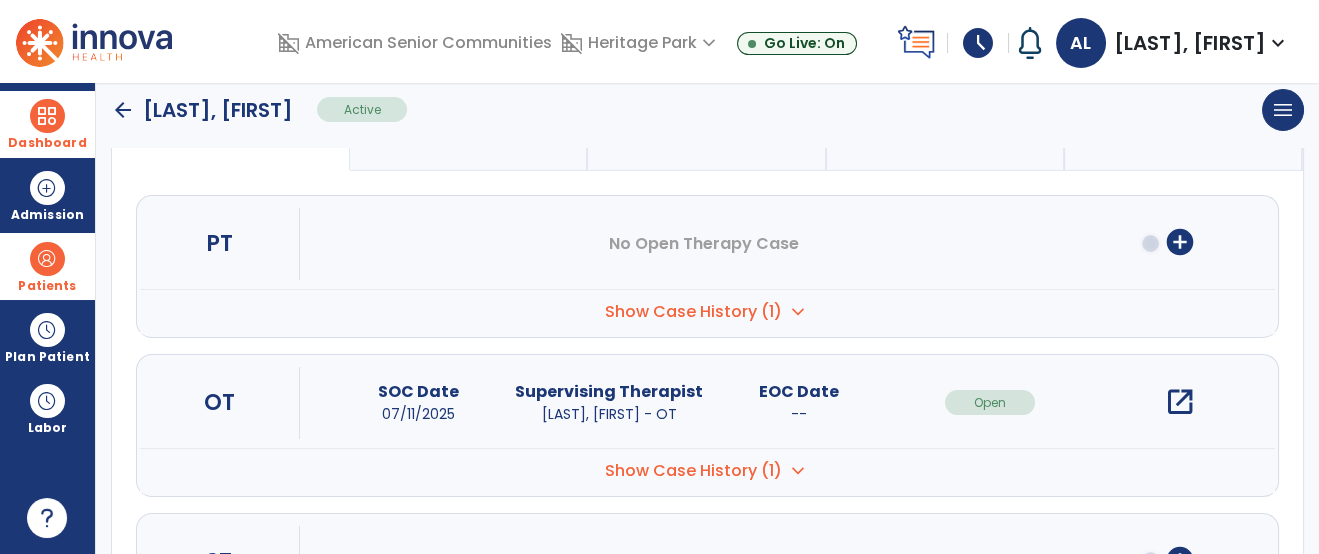 click on "open_in_new" at bounding box center (1180, 402) 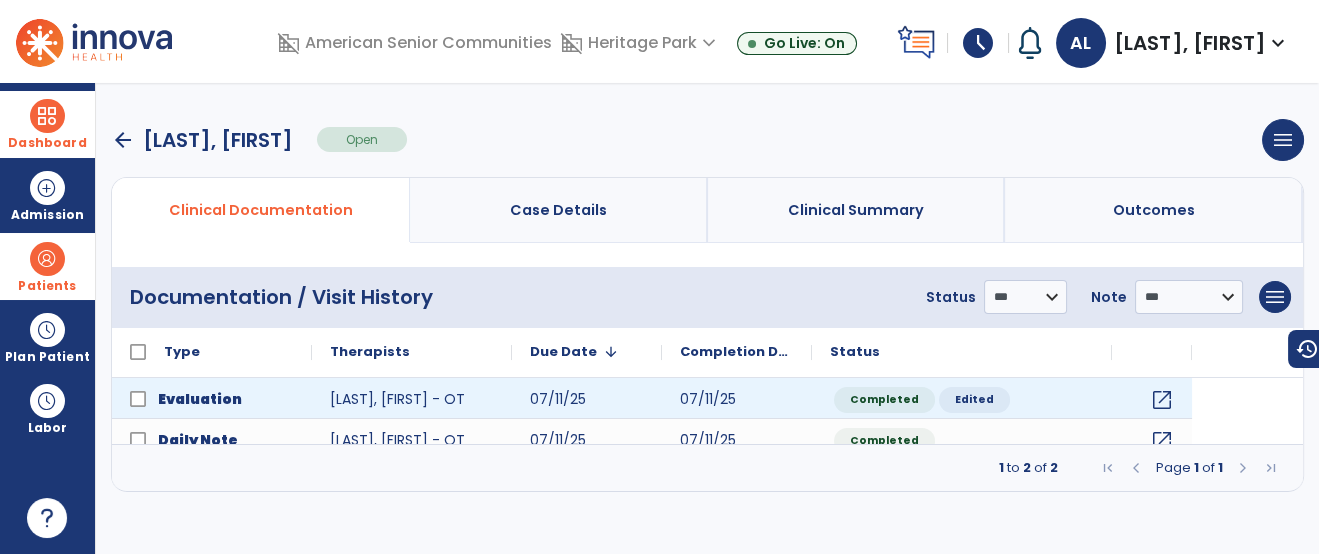 scroll, scrollTop: 0, scrollLeft: 0, axis: both 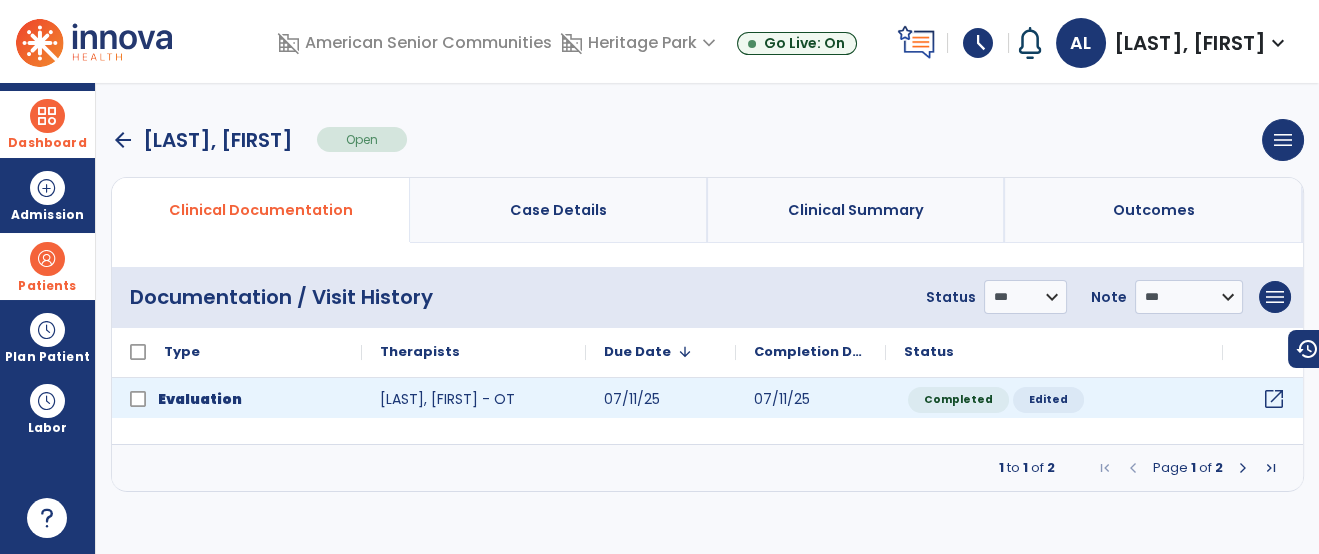 click on "open_in_new" 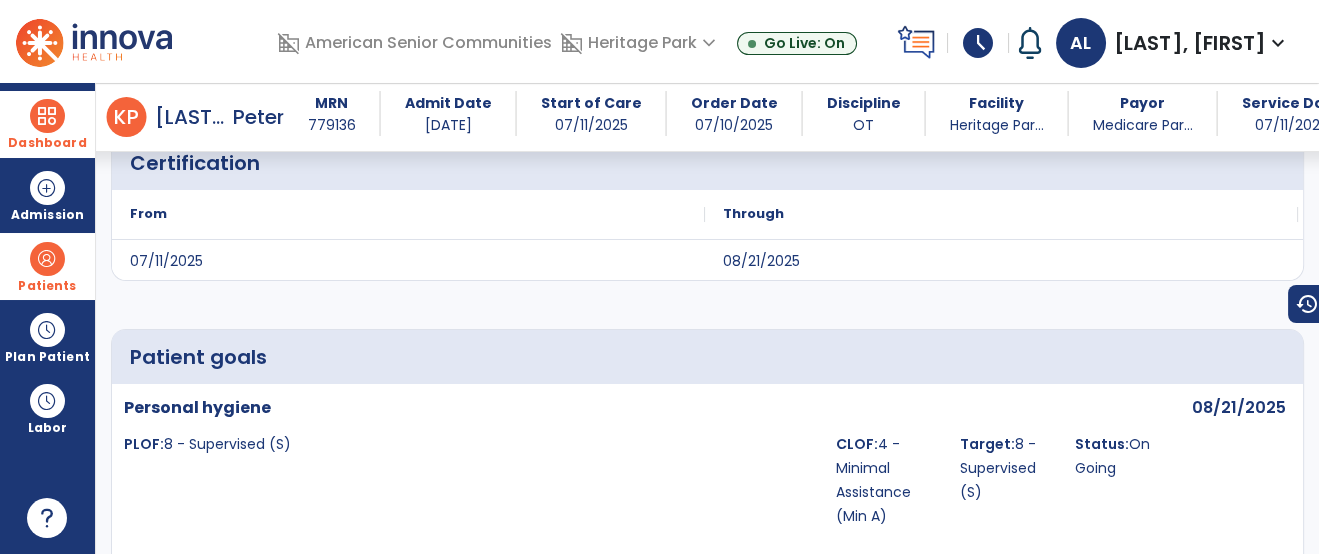 scroll, scrollTop: 4385, scrollLeft: 0, axis: vertical 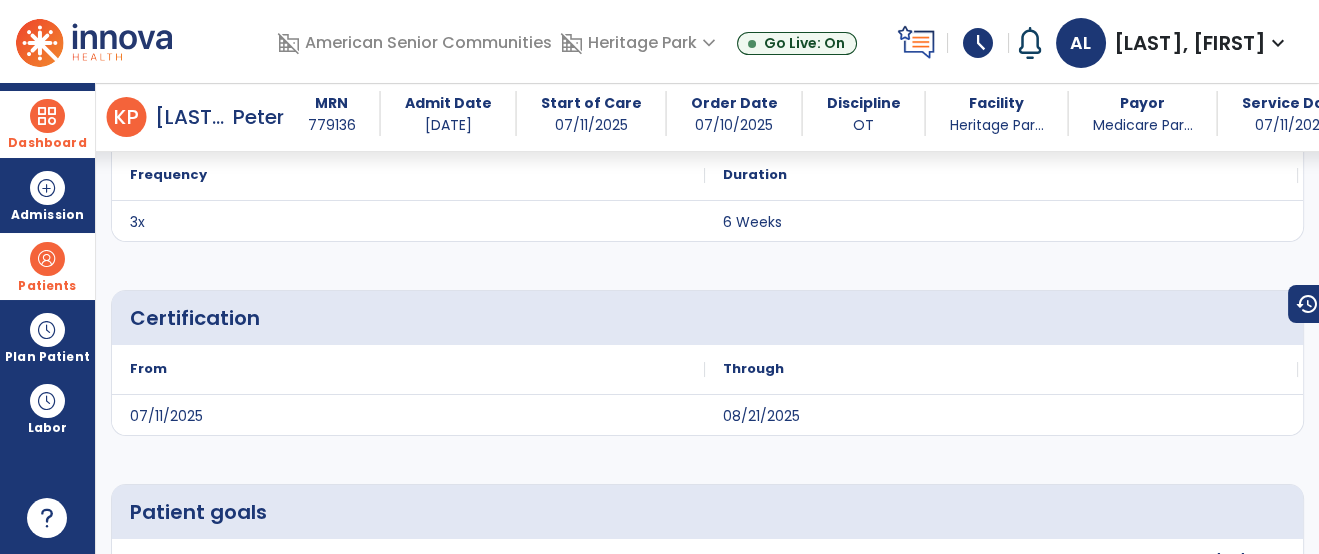 click on "Dashboard" at bounding box center (47, 124) 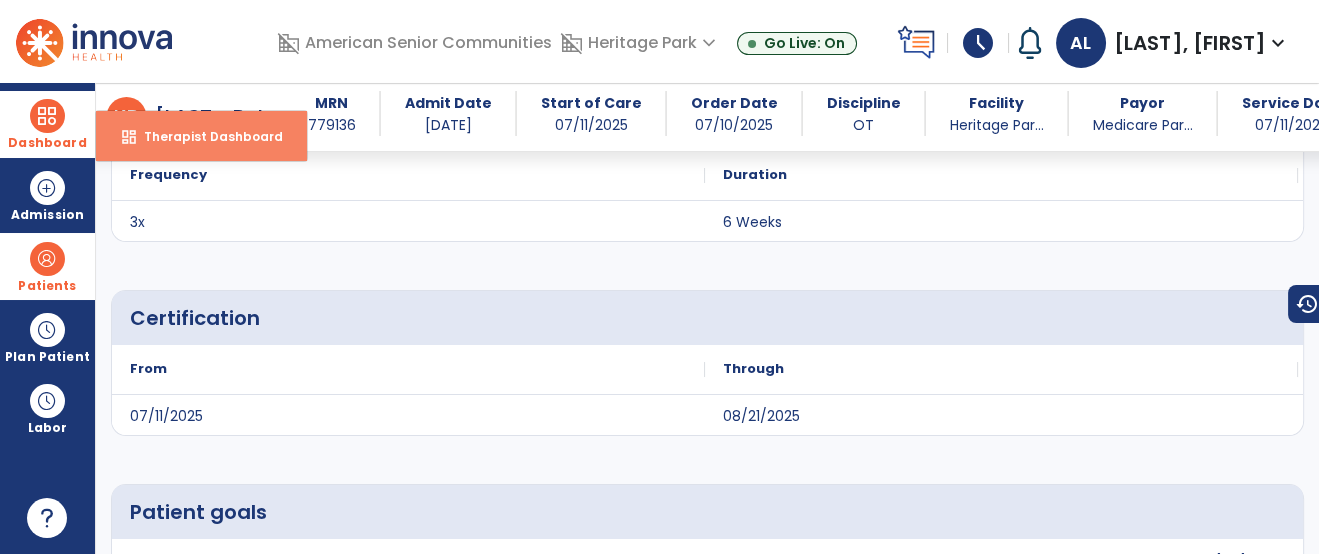 click on "Therapist Dashboard" at bounding box center [205, 136] 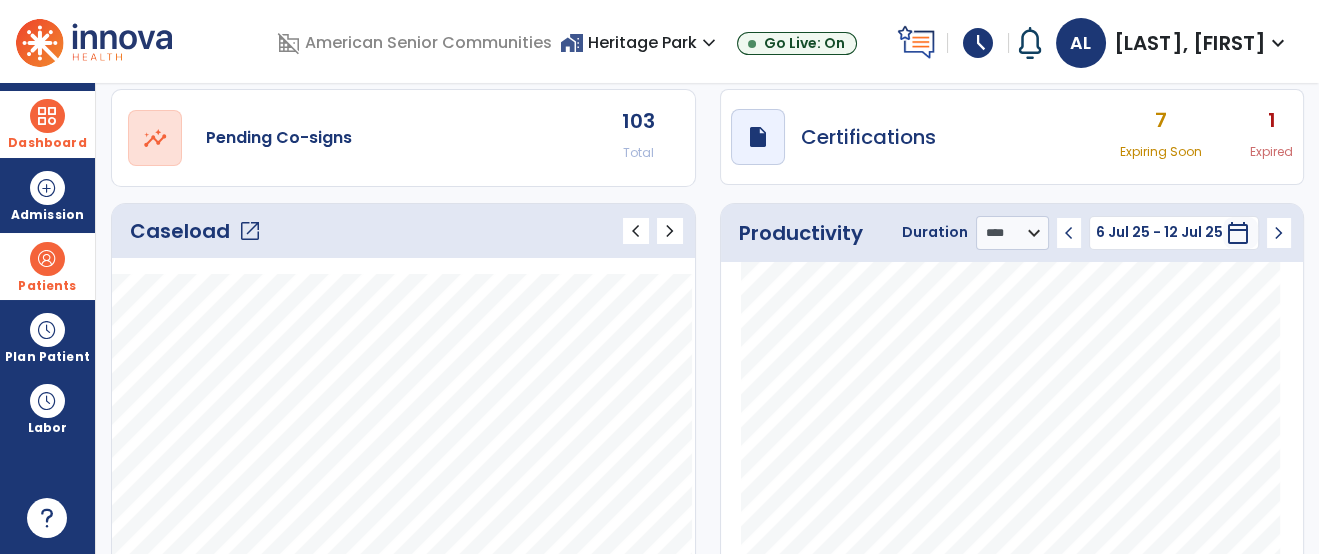 scroll, scrollTop: 0, scrollLeft: 0, axis: both 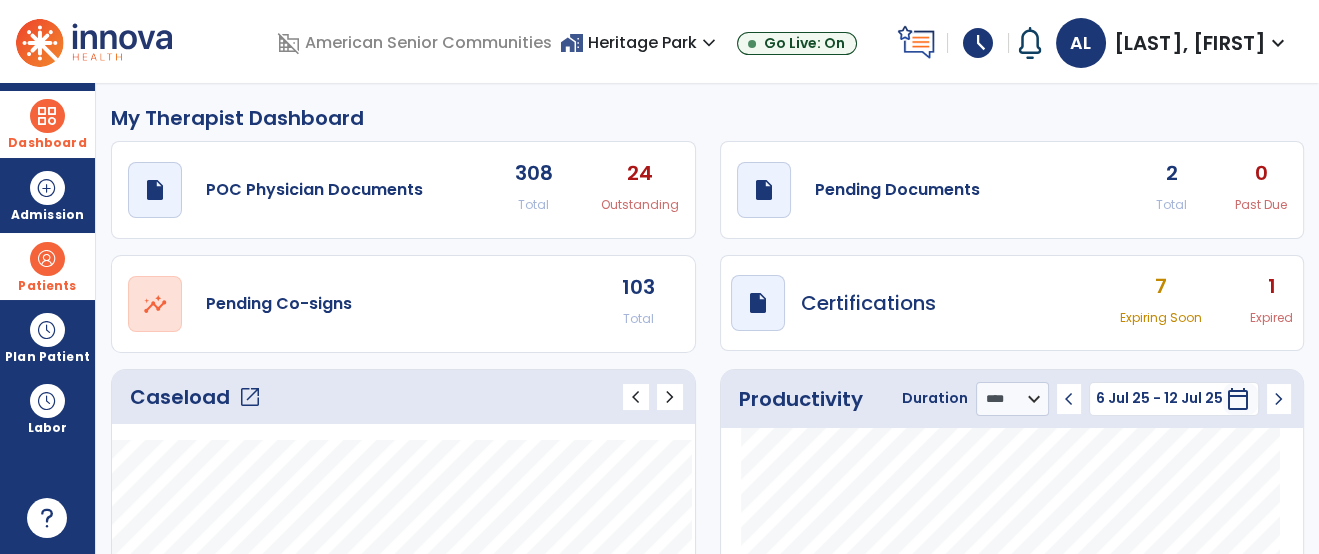 click on "draft   open_in_new  Pending Documents 2 Total 0 Past Due" 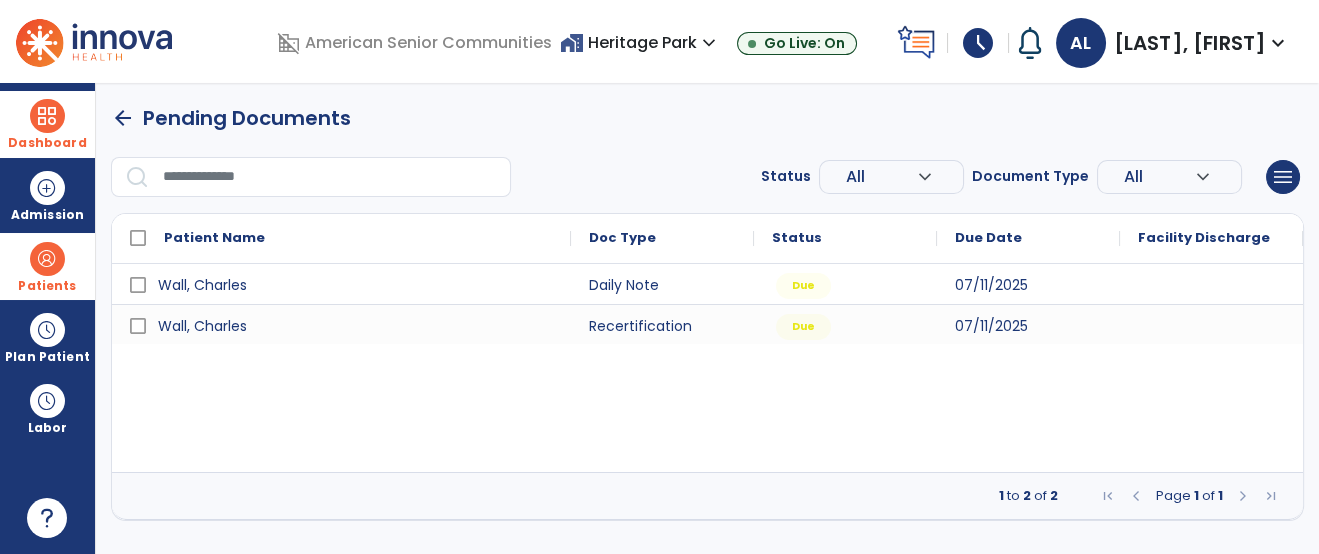 click on "Dashboard" at bounding box center (47, 124) 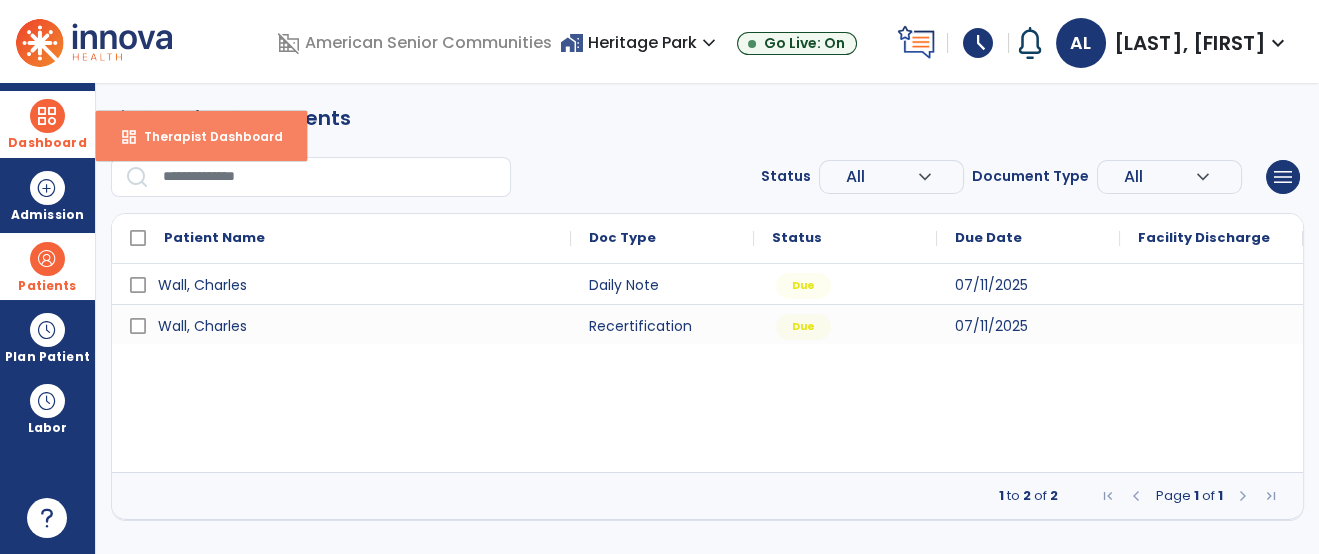 click on "dashboard  Therapist Dashboard" at bounding box center [201, 136] 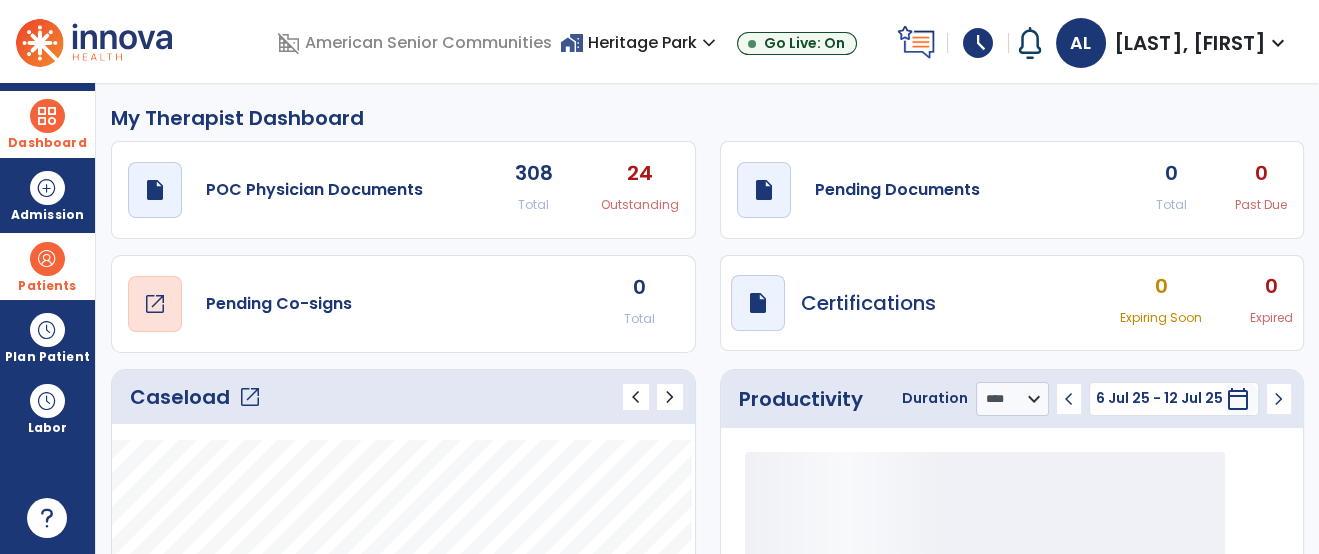 click on "Pending Co-signs" 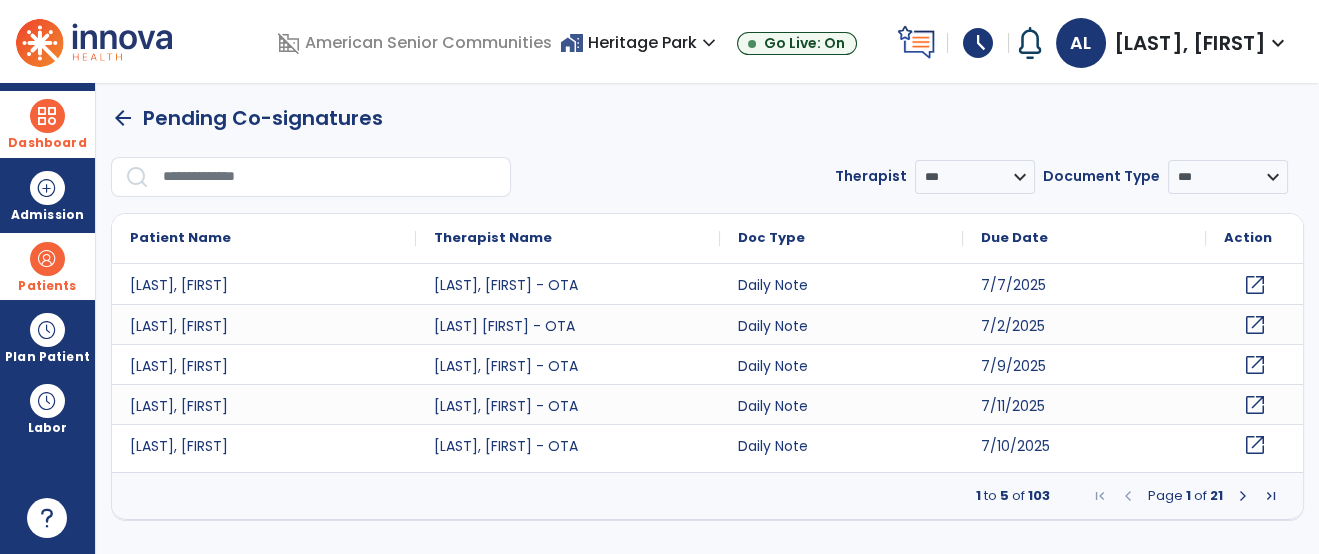 click at bounding box center [330, 177] 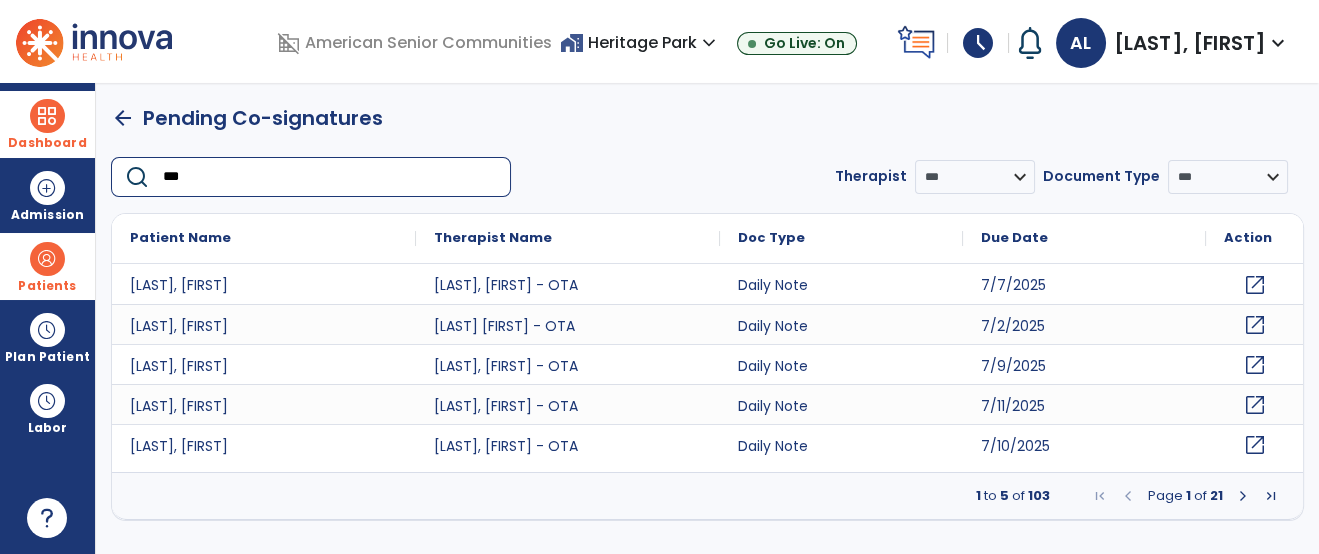 type on "****" 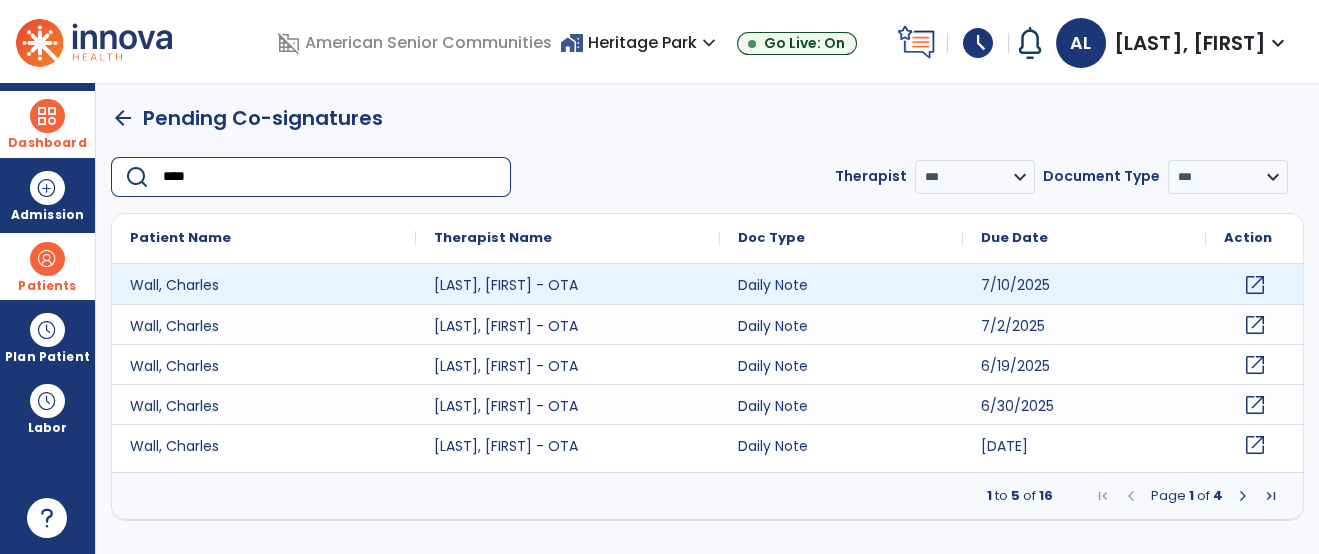 click on "open_in_new" 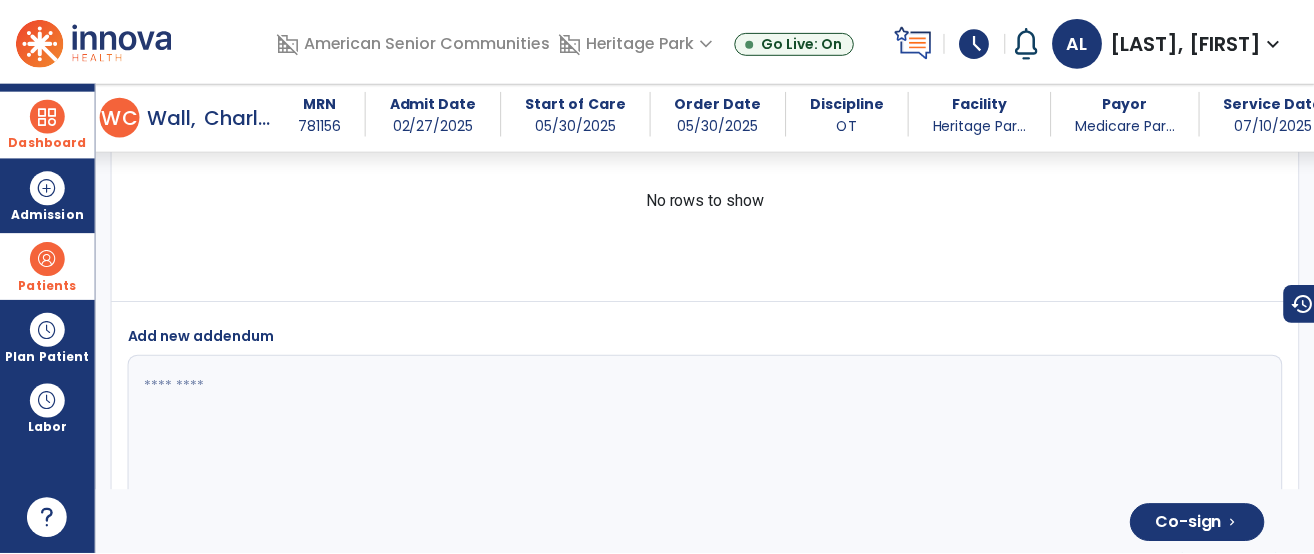scroll, scrollTop: 4290, scrollLeft: 0, axis: vertical 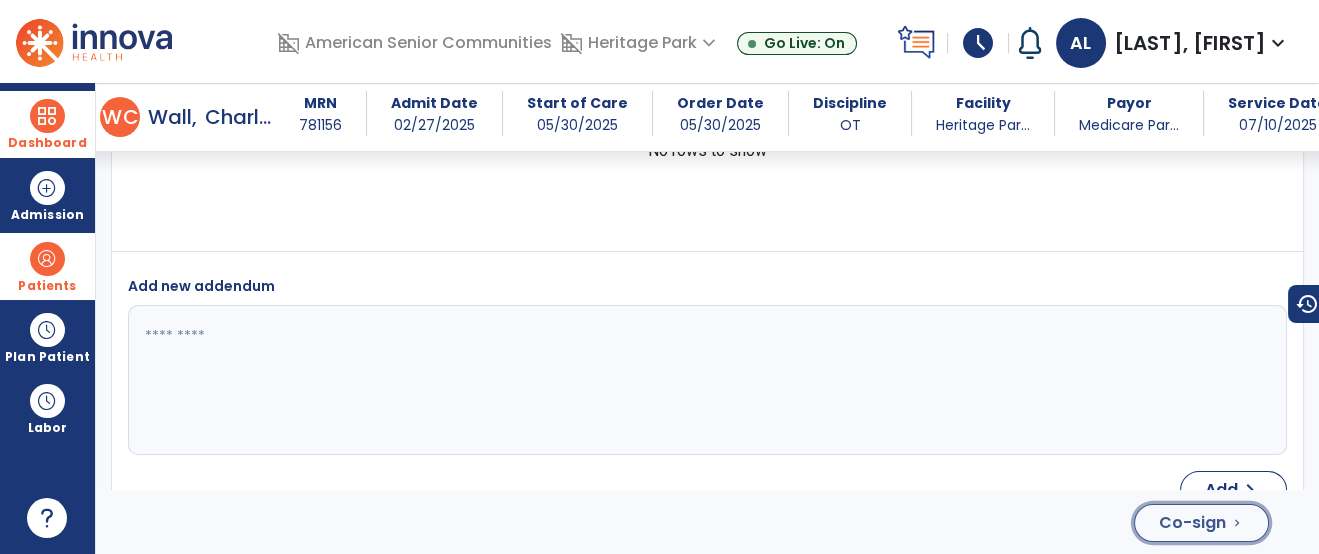 click on "Co-sign  chevron_right" 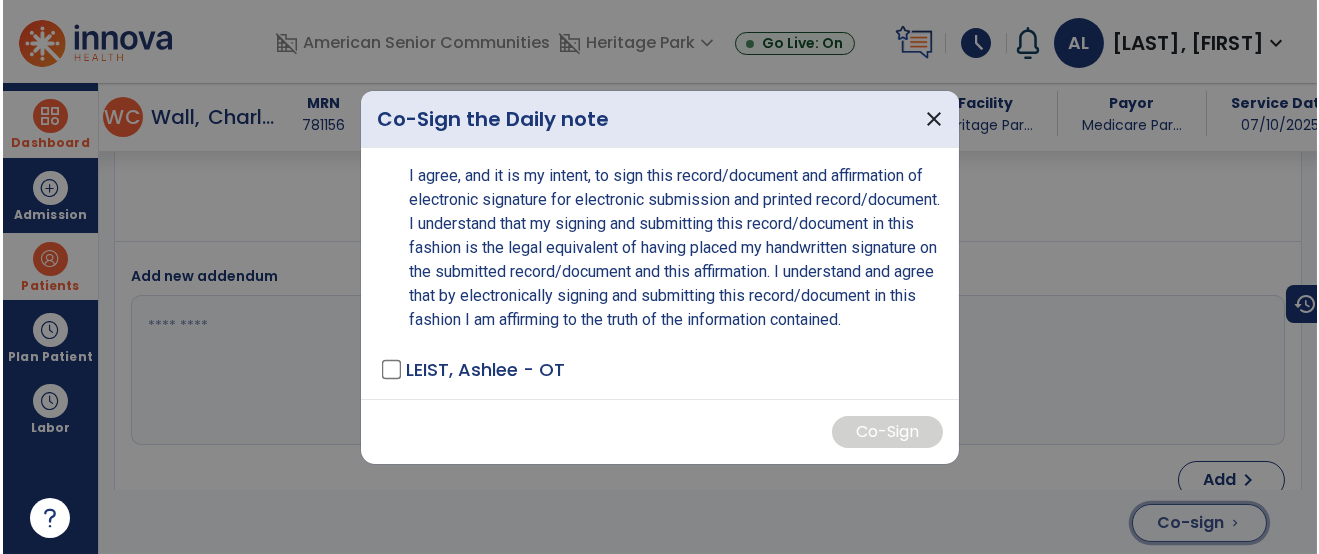 scroll, scrollTop: 4290, scrollLeft: 0, axis: vertical 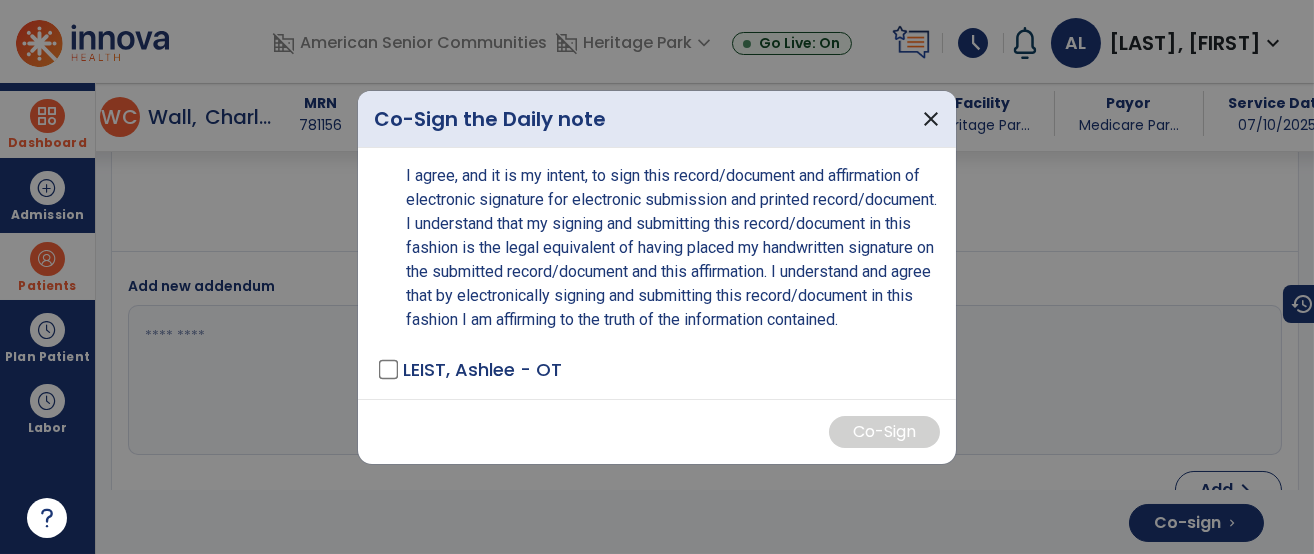 click on "[LAST], [FIRST]  - OT" at bounding box center [482, 369] 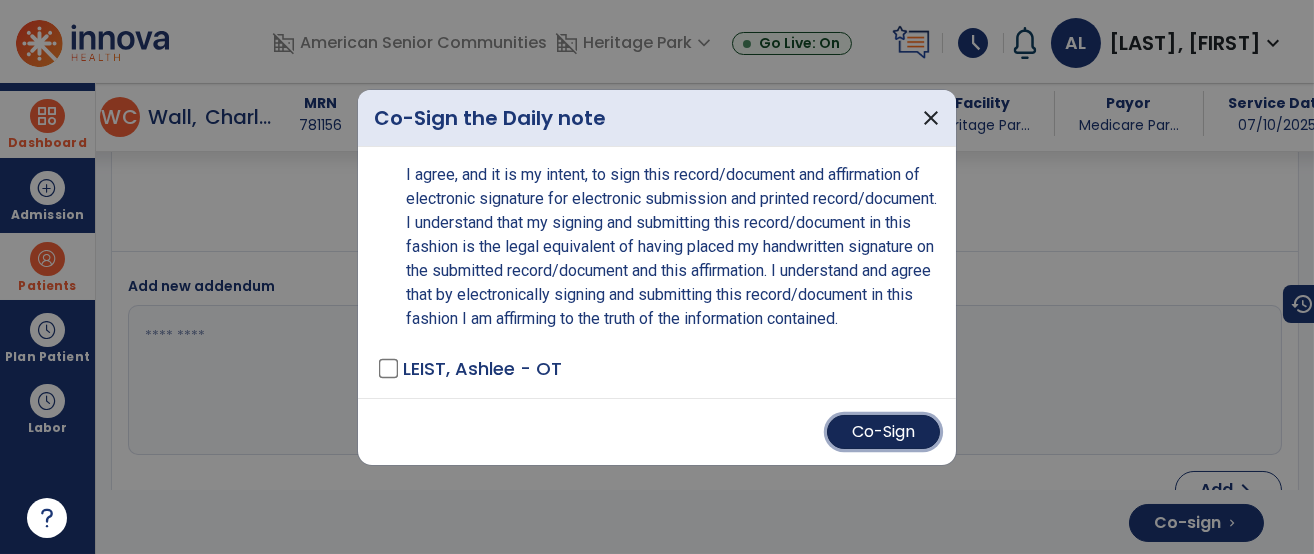 click on "Co-Sign" at bounding box center [883, 432] 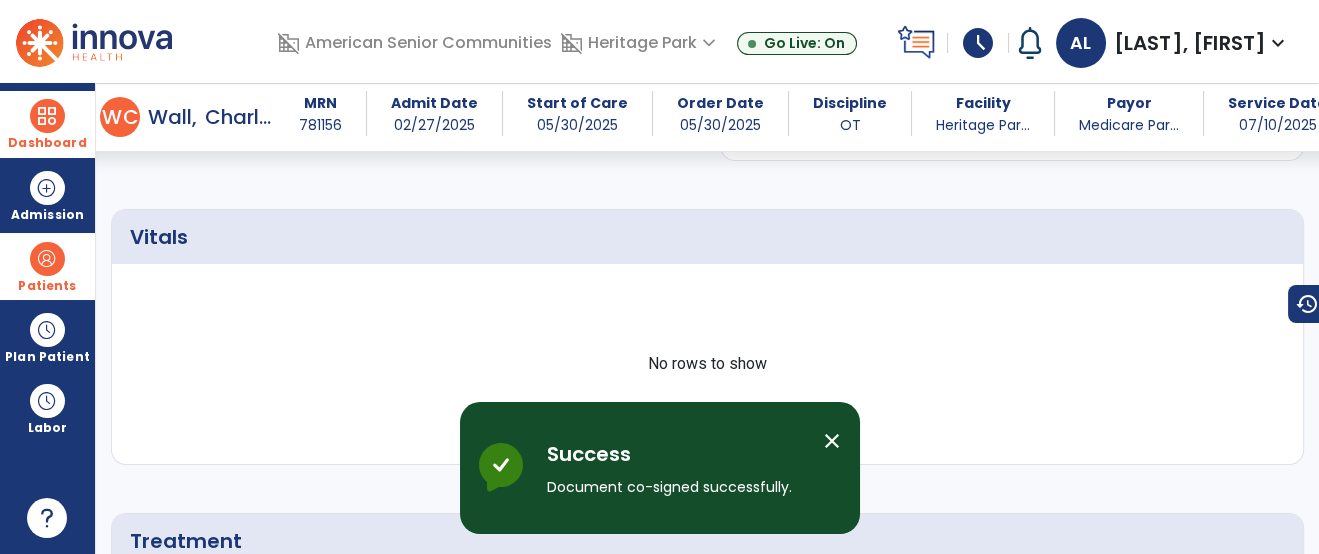 scroll, scrollTop: 0, scrollLeft: 0, axis: both 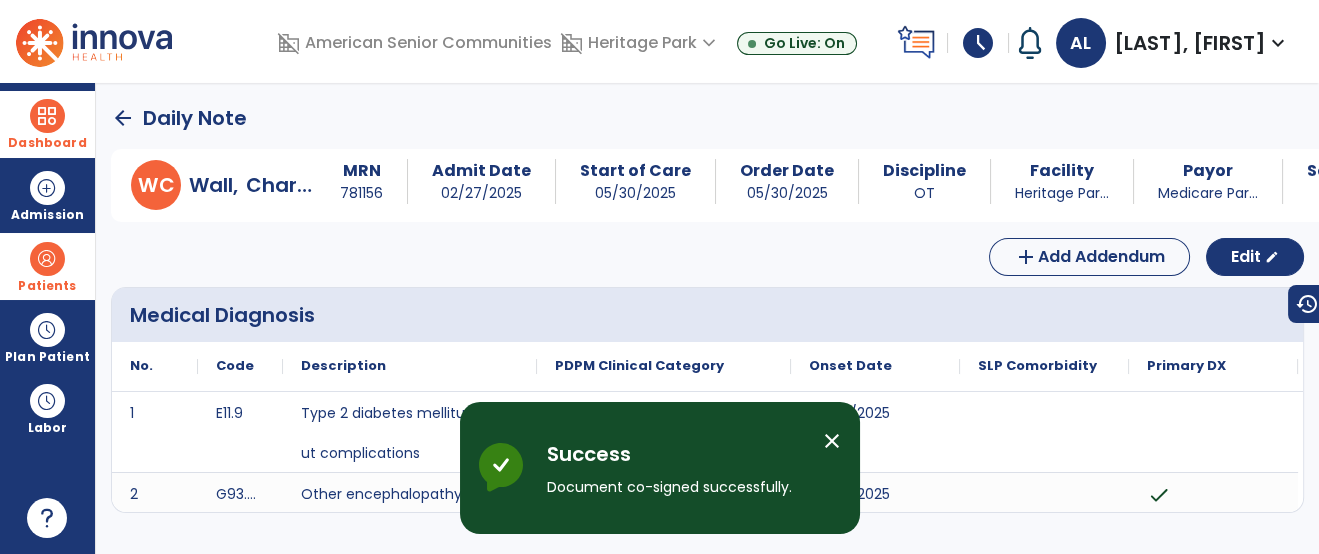 click on "arrow_back" 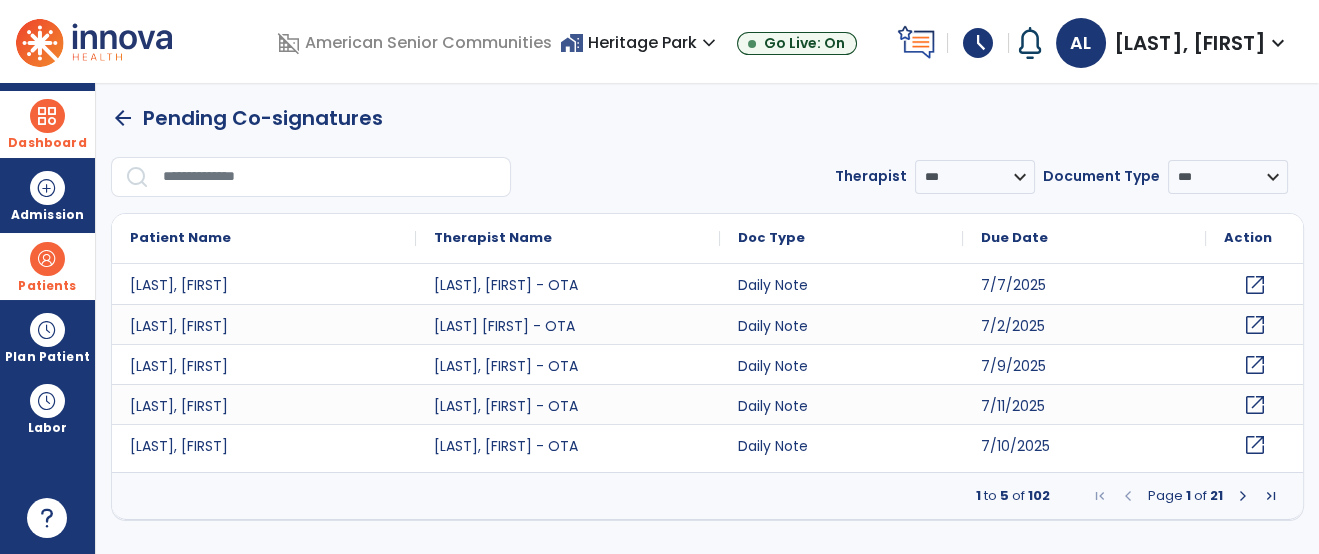 click at bounding box center [330, 177] 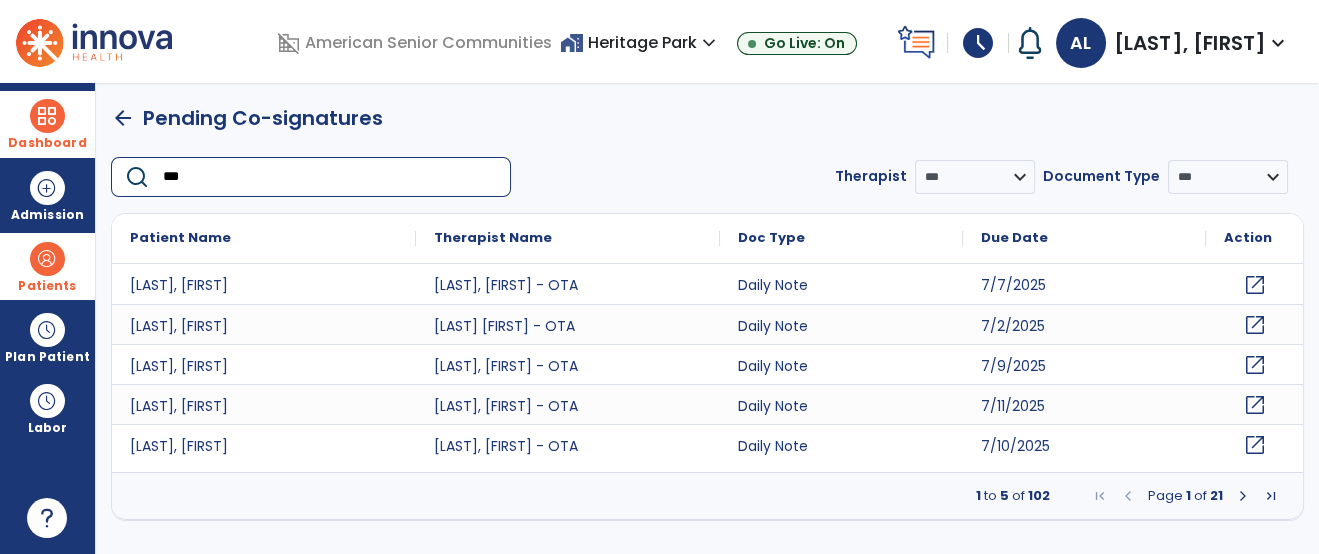 type on "****" 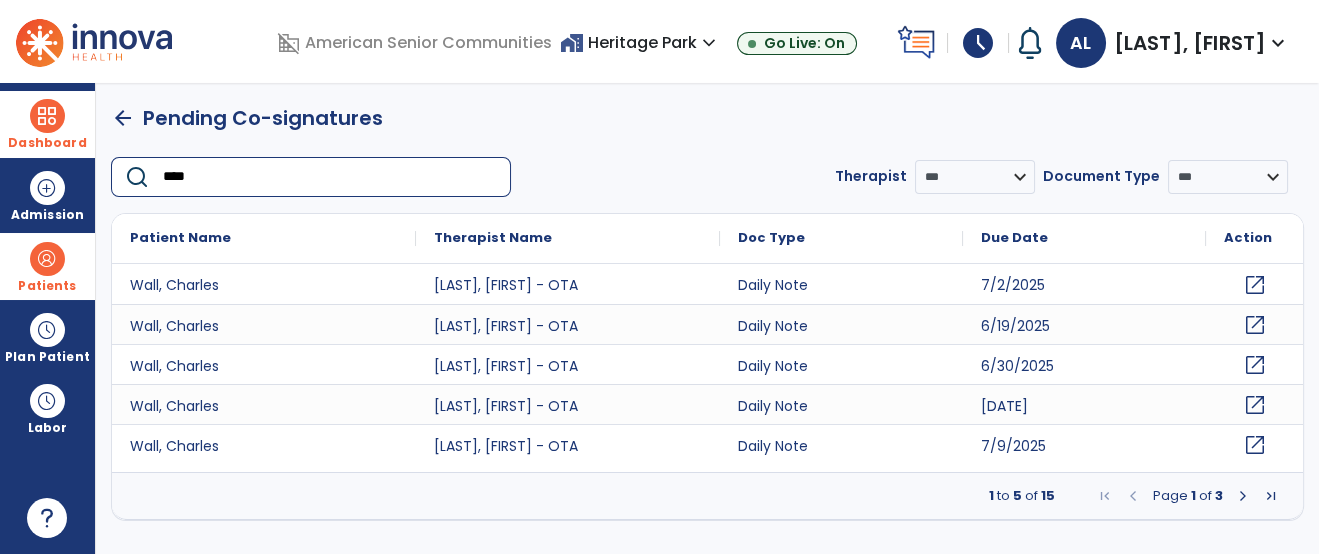 click on "open_in_new" 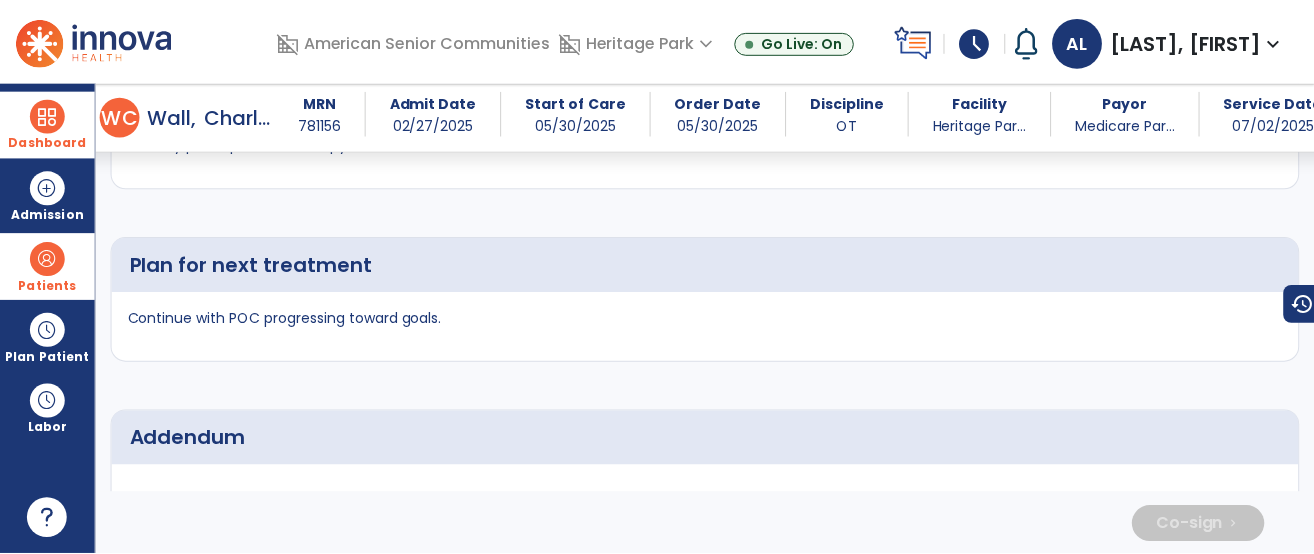 scroll, scrollTop: 4277, scrollLeft: 0, axis: vertical 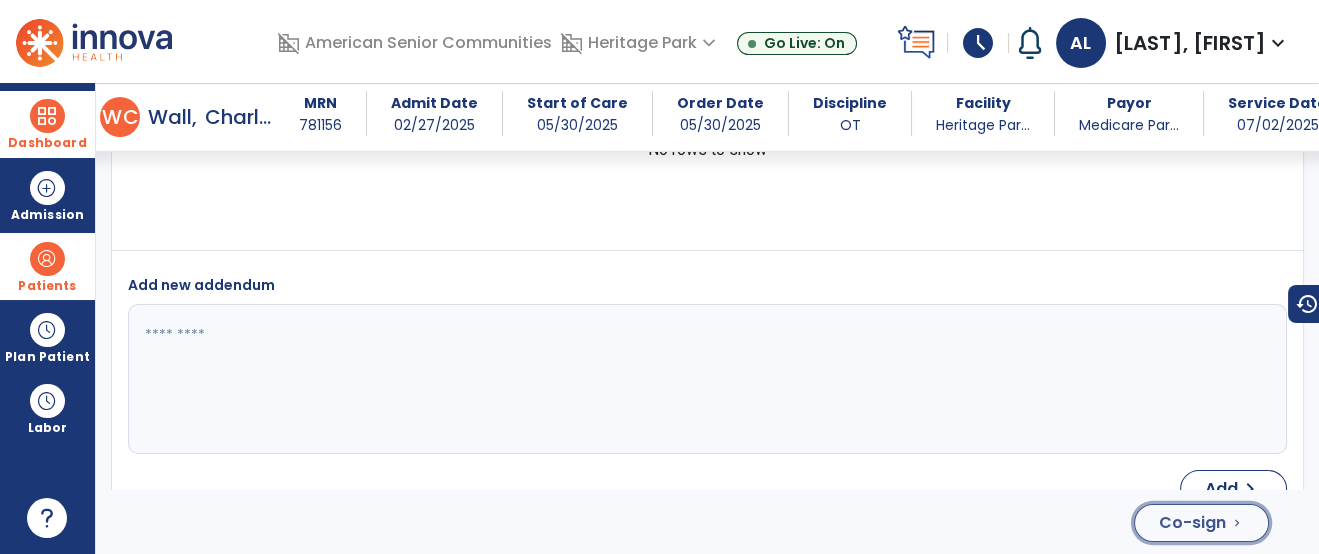 click on "Co-sign" 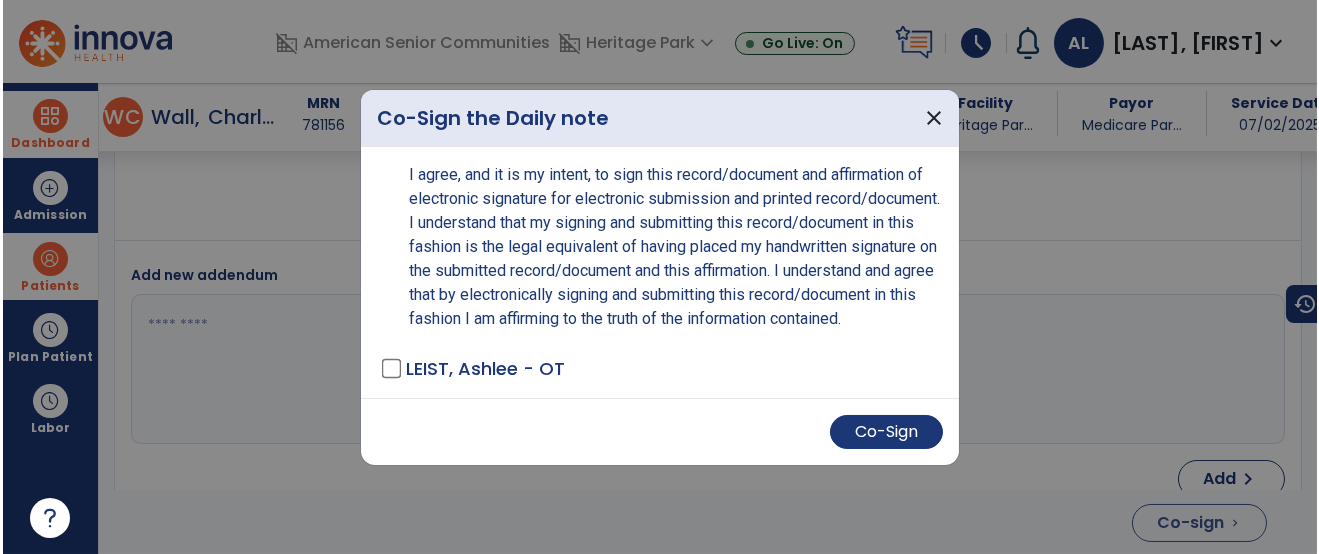 scroll, scrollTop: 4277, scrollLeft: 0, axis: vertical 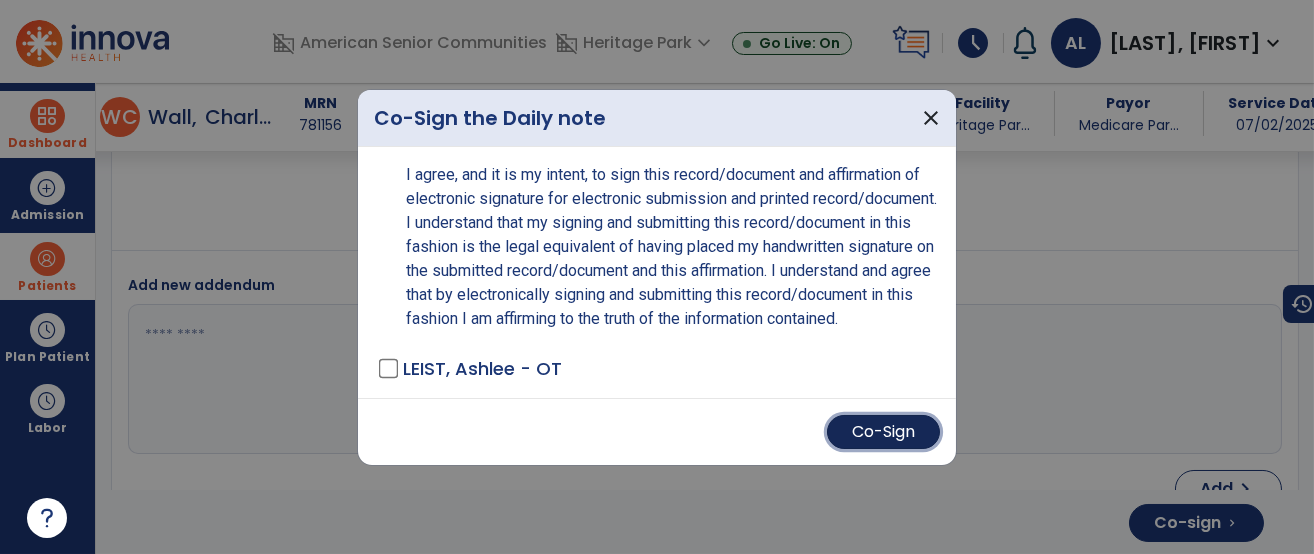 click on "Co-Sign" at bounding box center [883, 432] 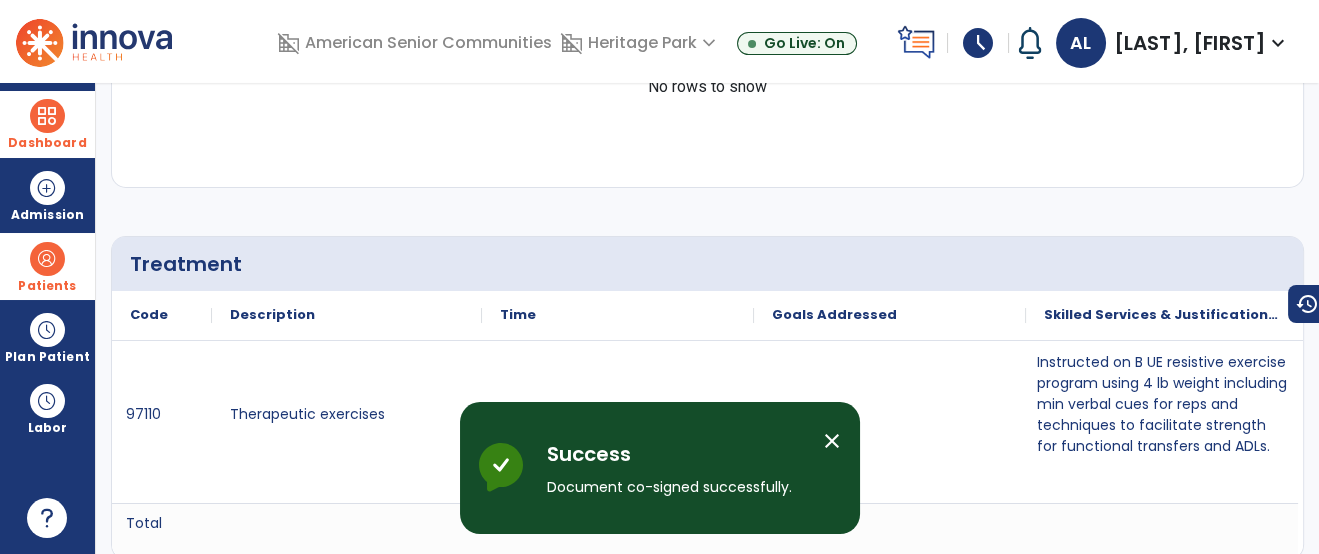 scroll, scrollTop: 0, scrollLeft: 0, axis: both 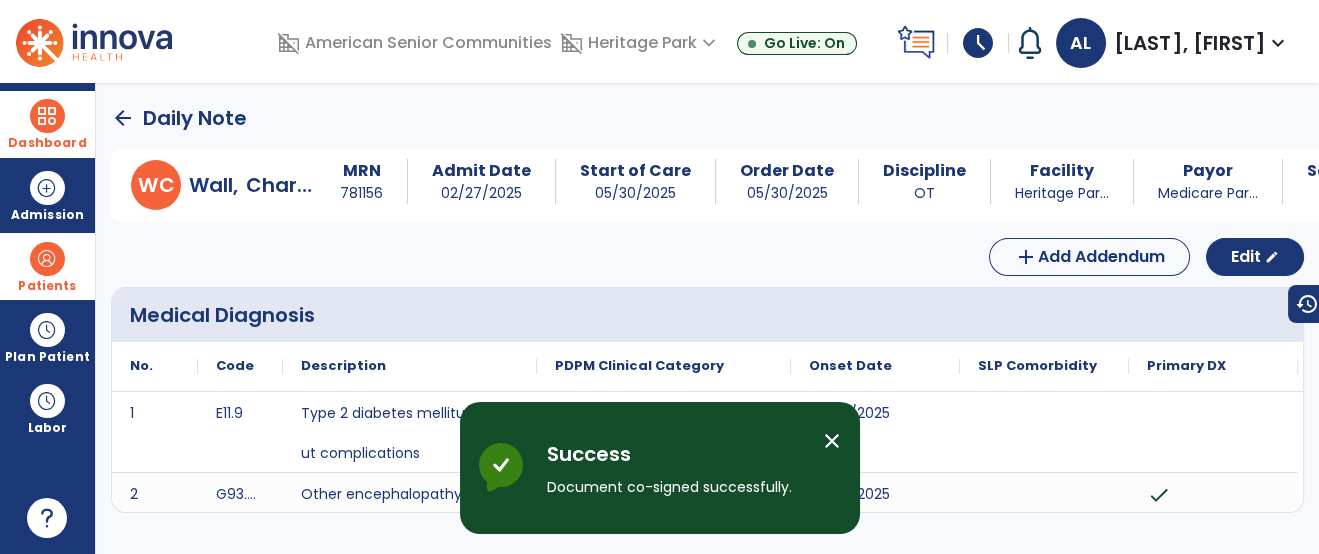 click on "arrow_back" 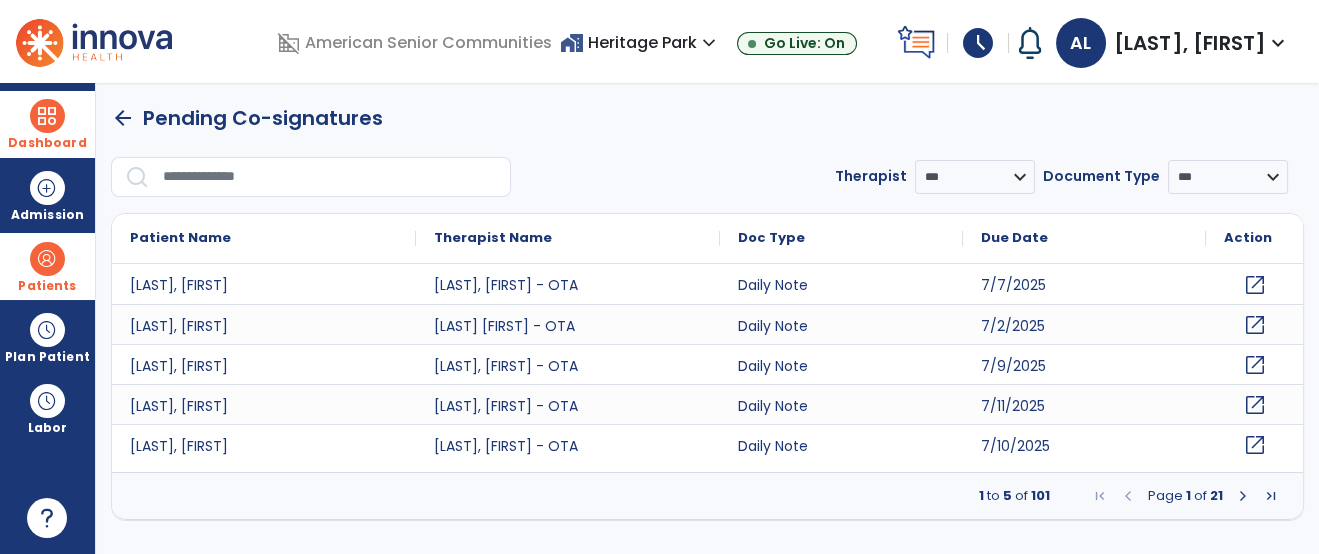 click at bounding box center (330, 177) 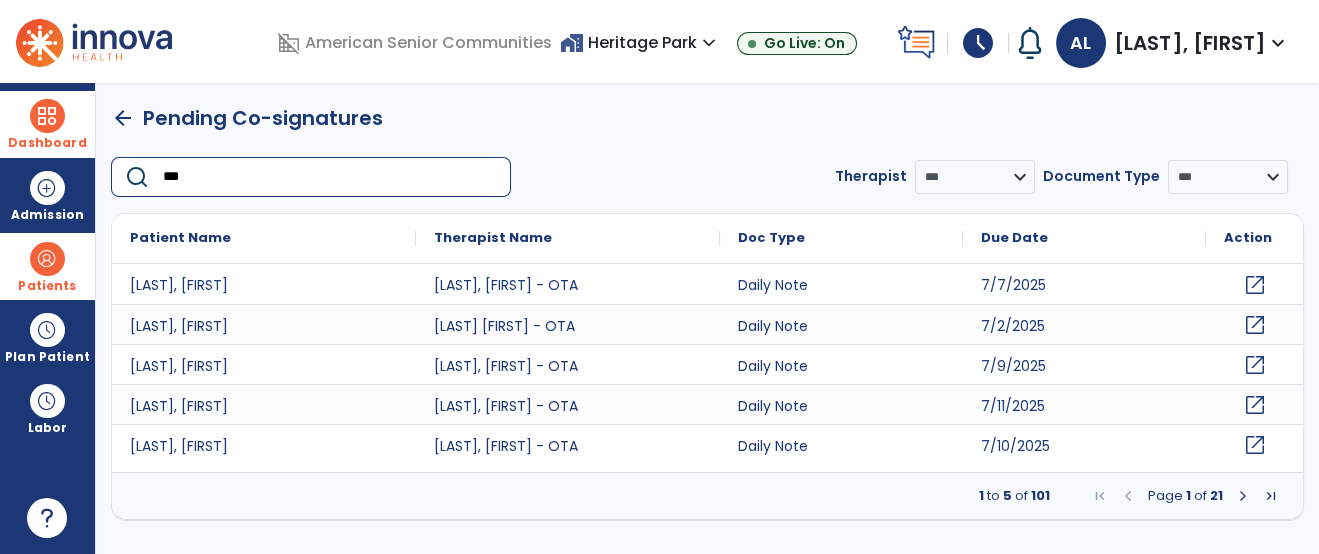 type on "****" 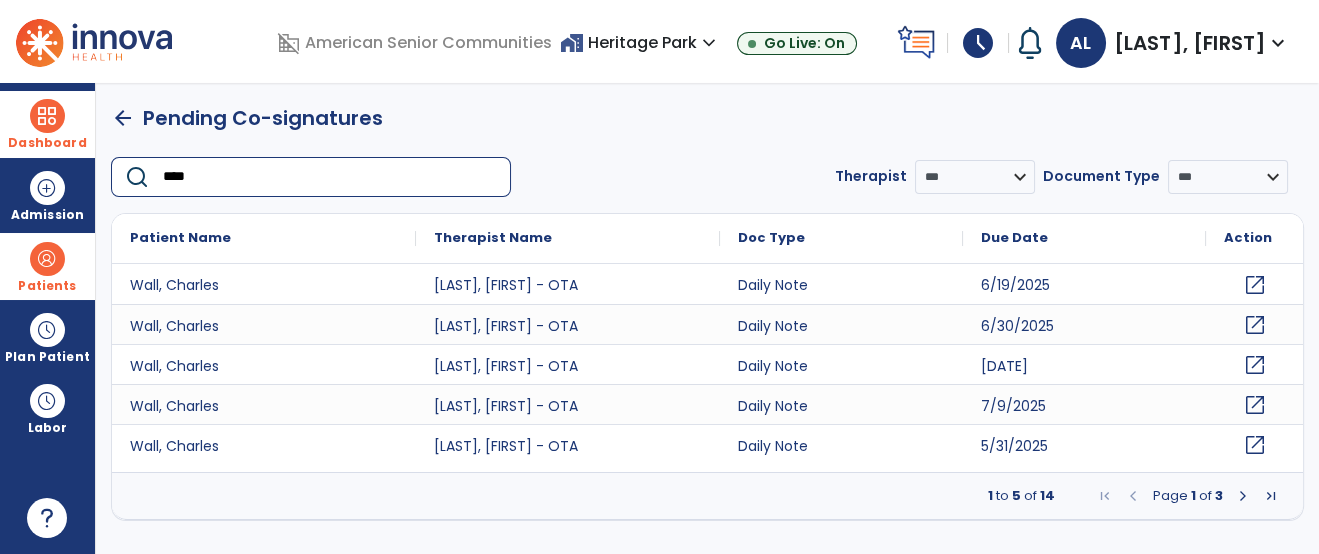 click on "open_in_new" 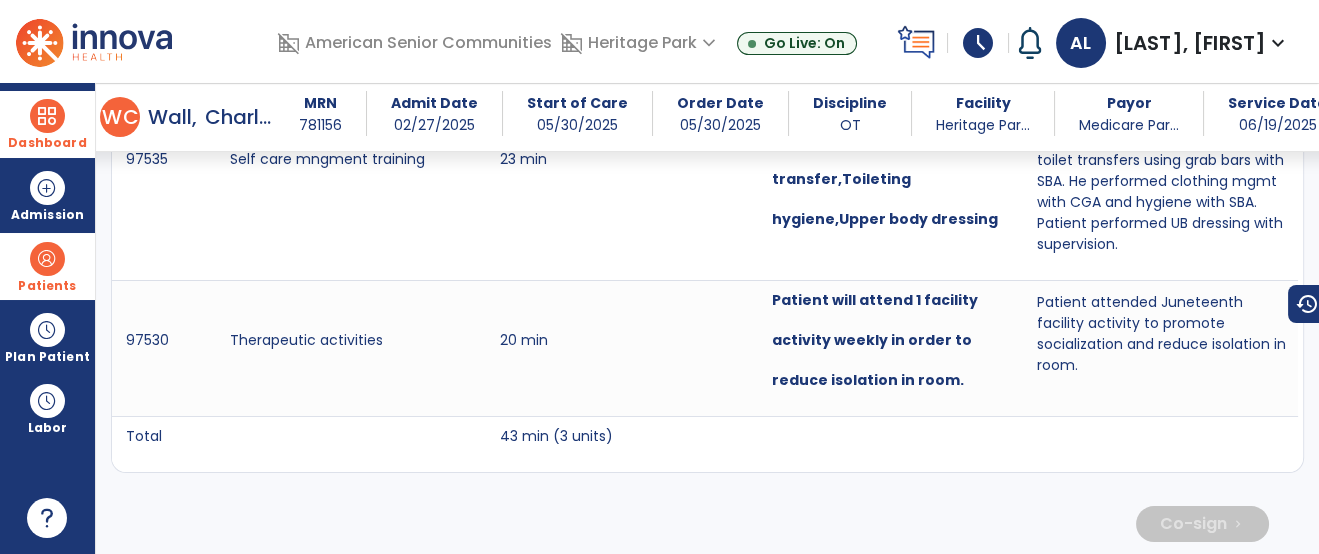 scroll, scrollTop: 1504, scrollLeft: 0, axis: vertical 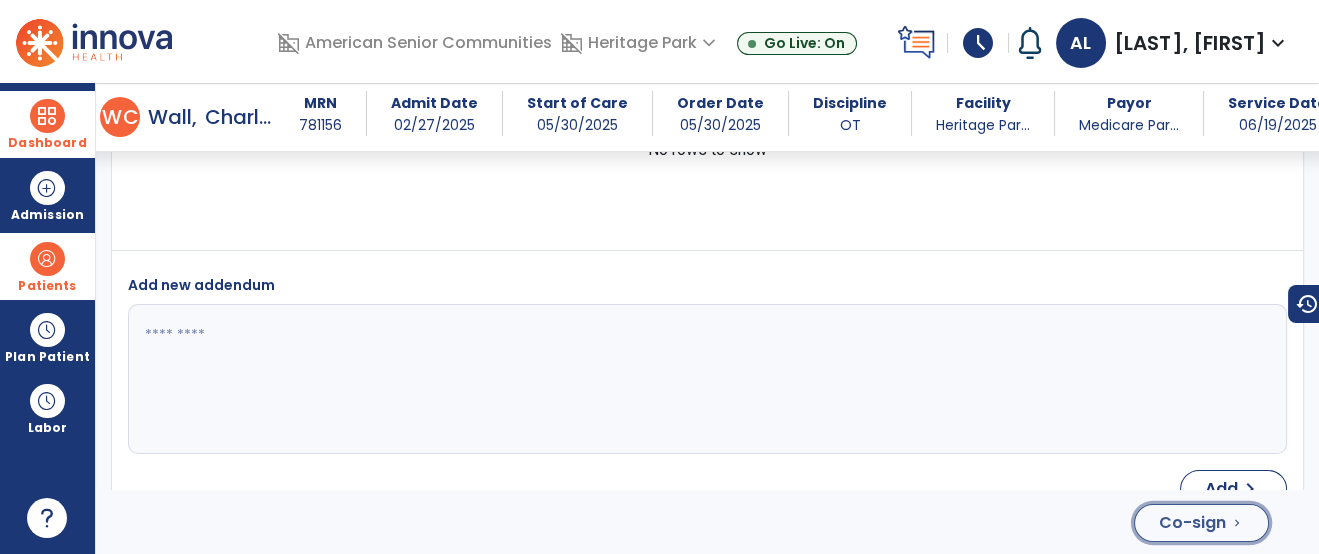 click on "Co-sign  chevron_right" 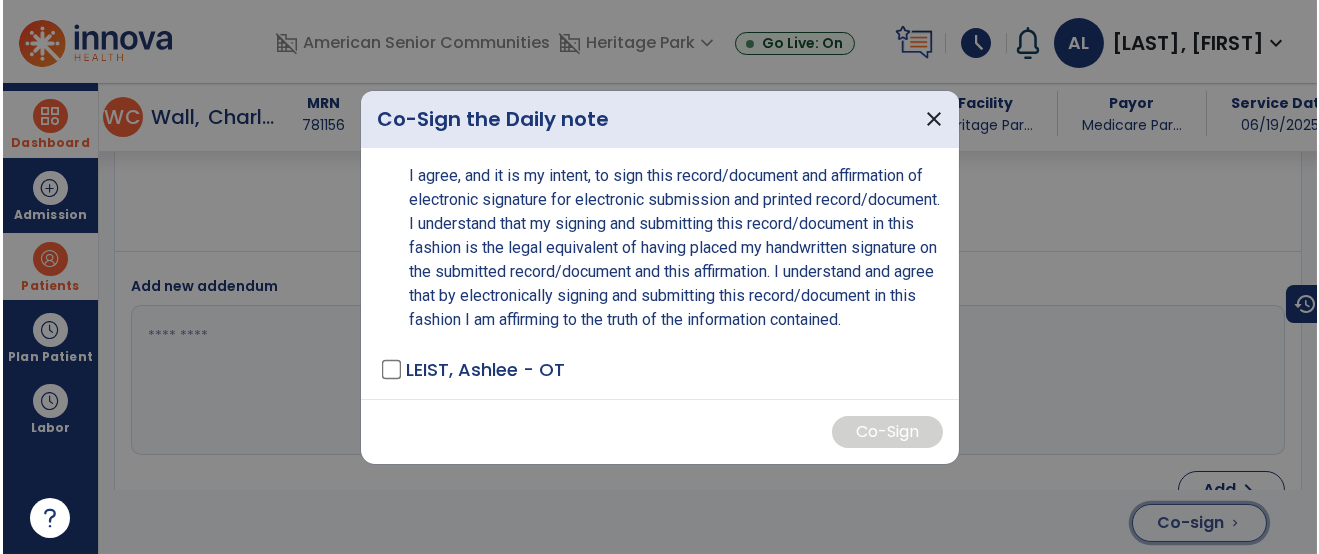 scroll, scrollTop: 4476, scrollLeft: 0, axis: vertical 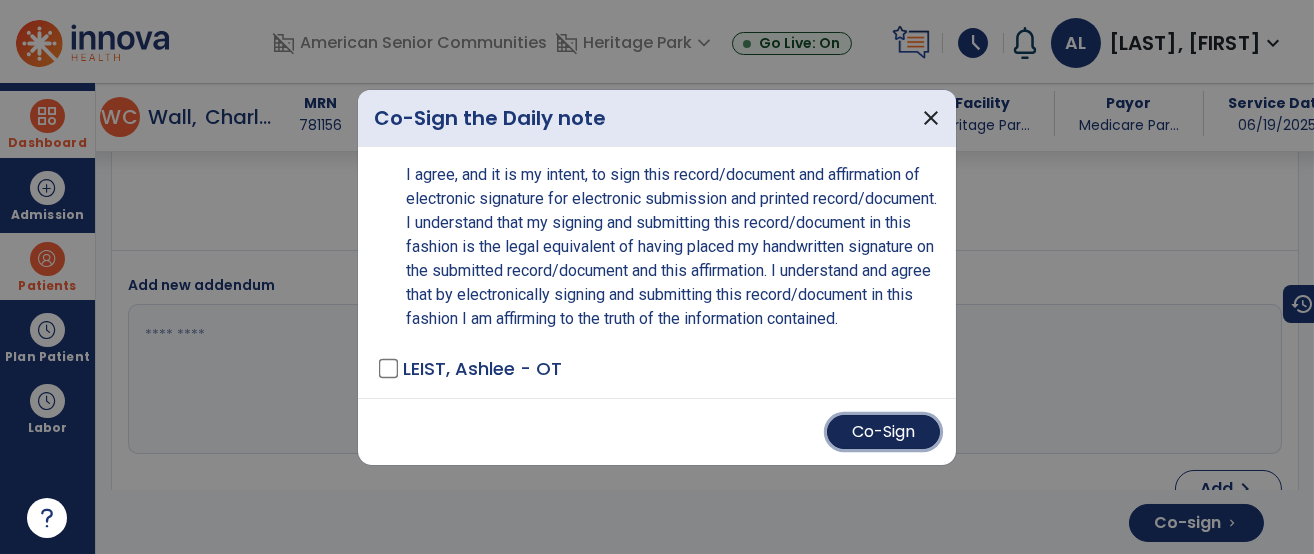 click on "Co-Sign" at bounding box center [883, 432] 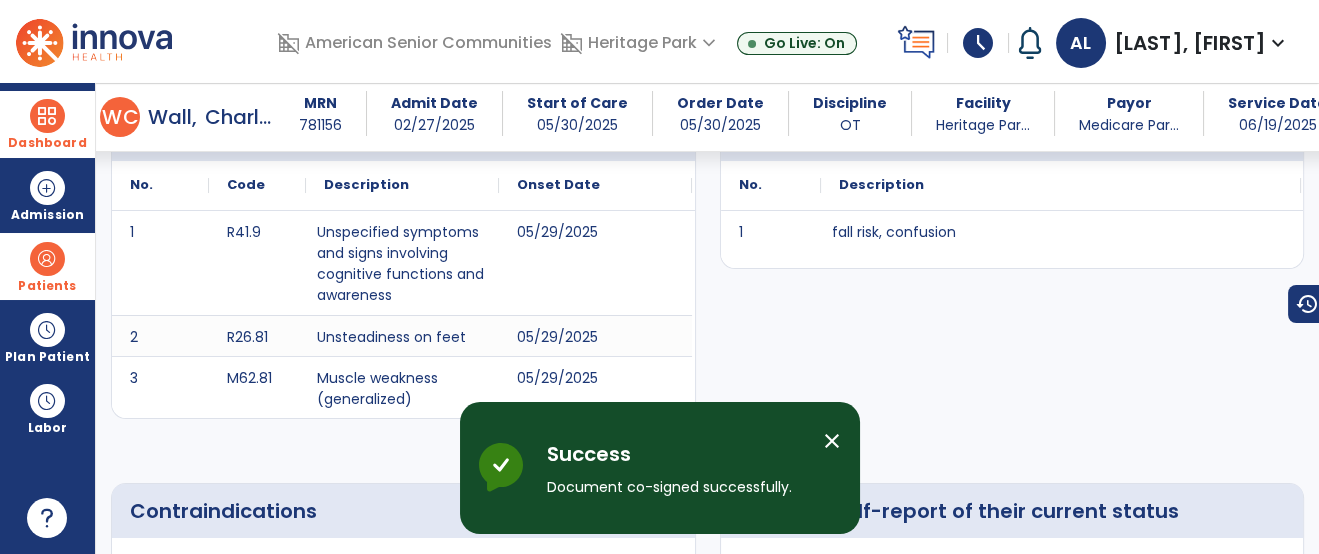 scroll, scrollTop: 0, scrollLeft: 0, axis: both 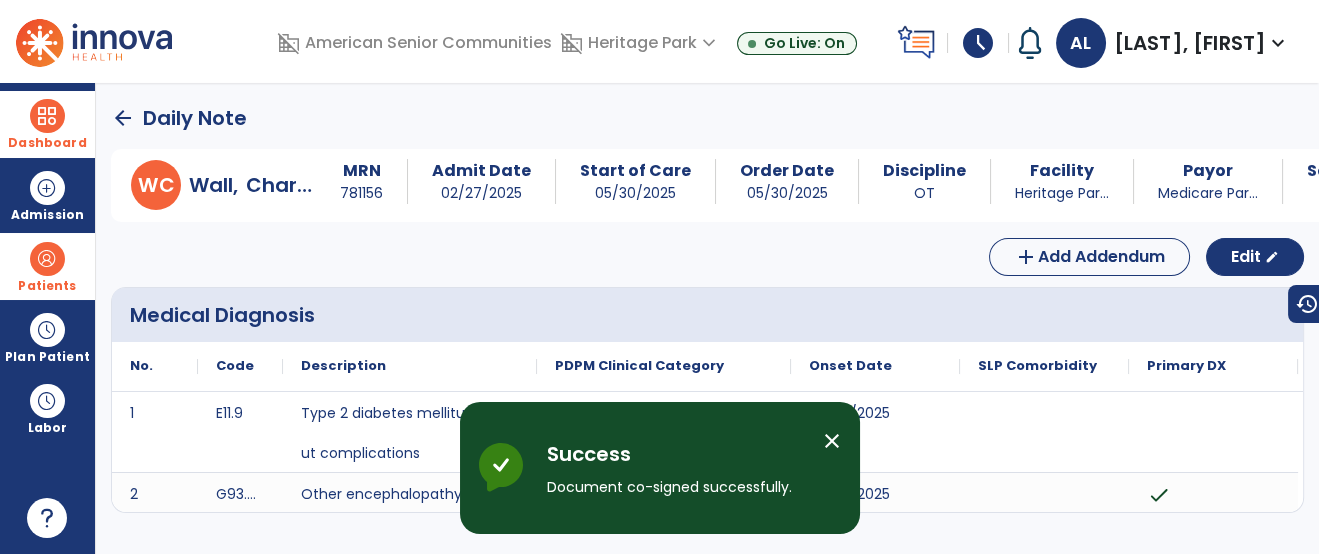 click on "arrow_back" 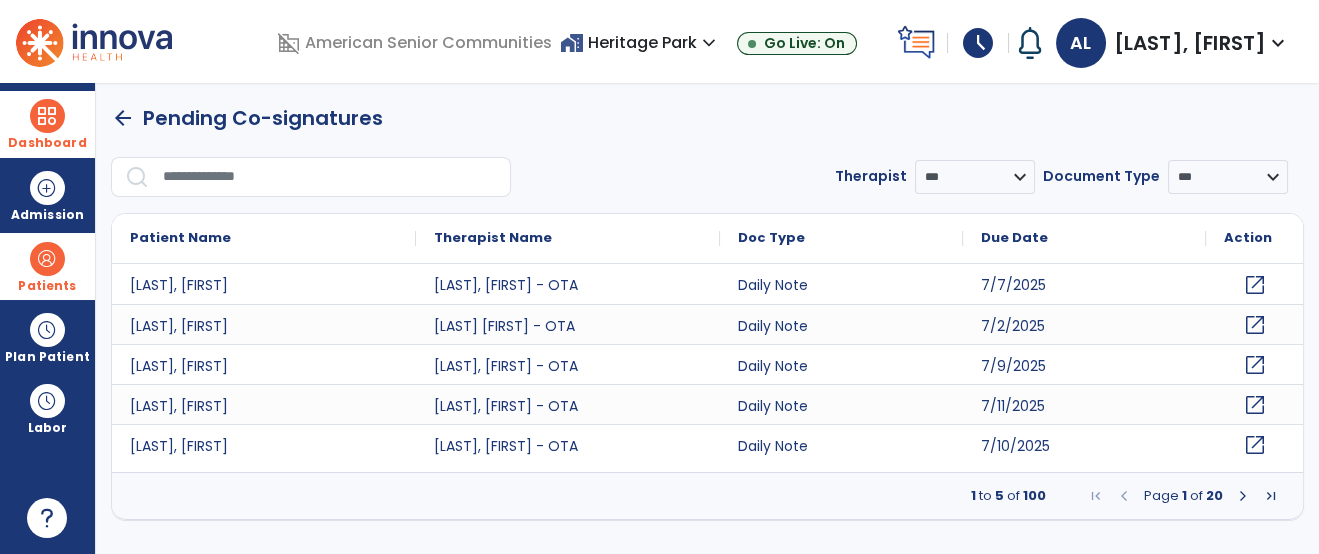 click at bounding box center (330, 177) 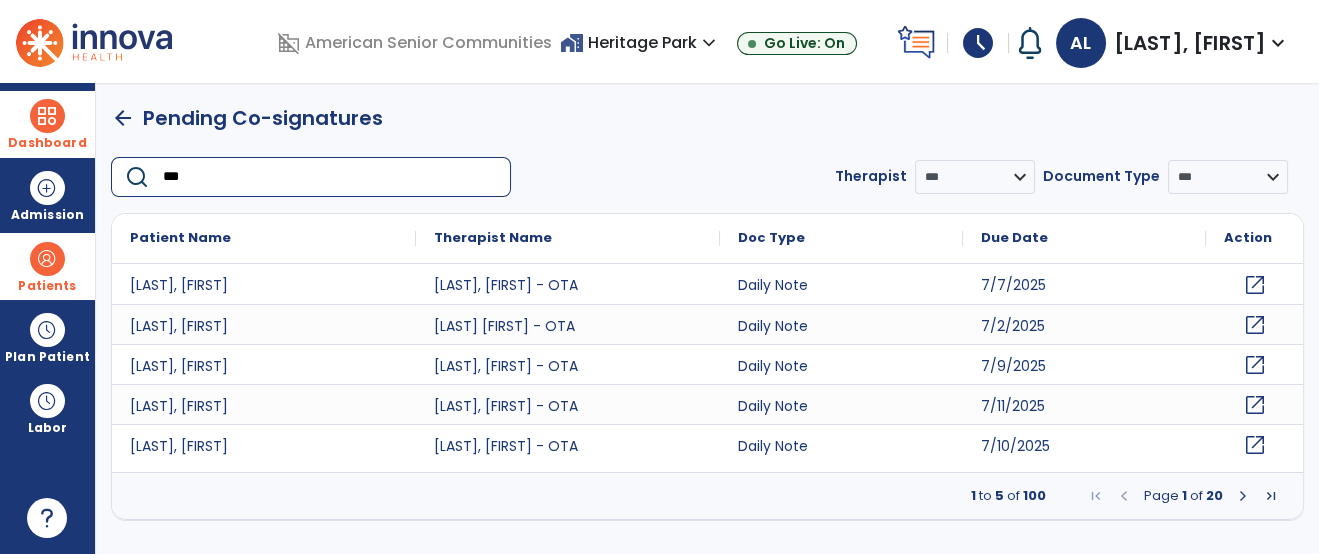 type on "****" 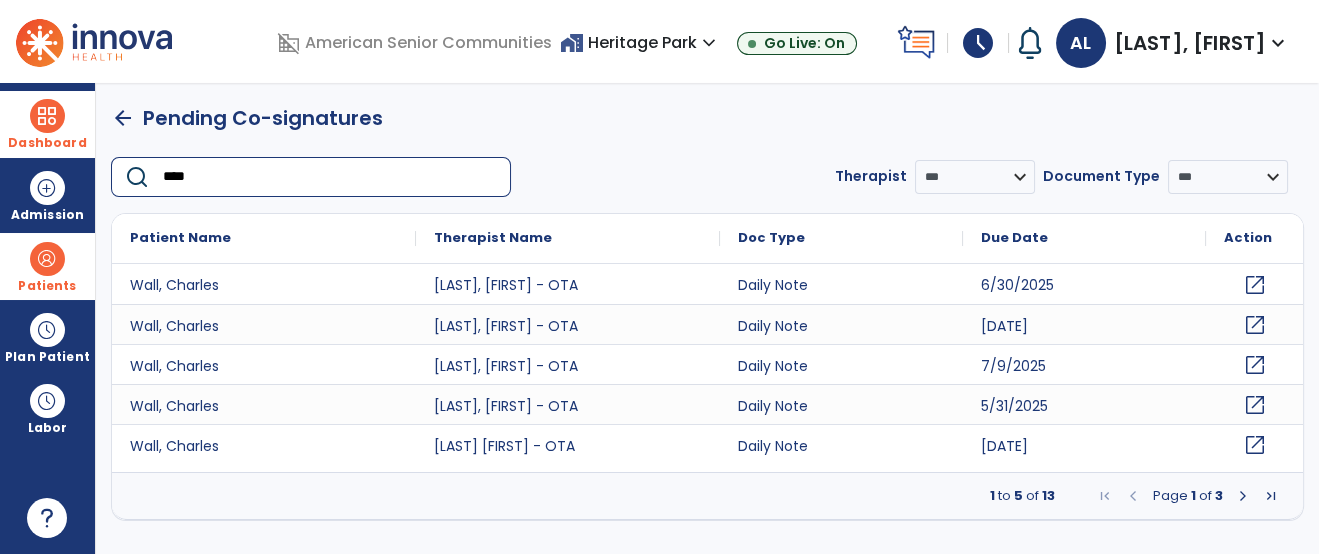 click on "open_in_new" 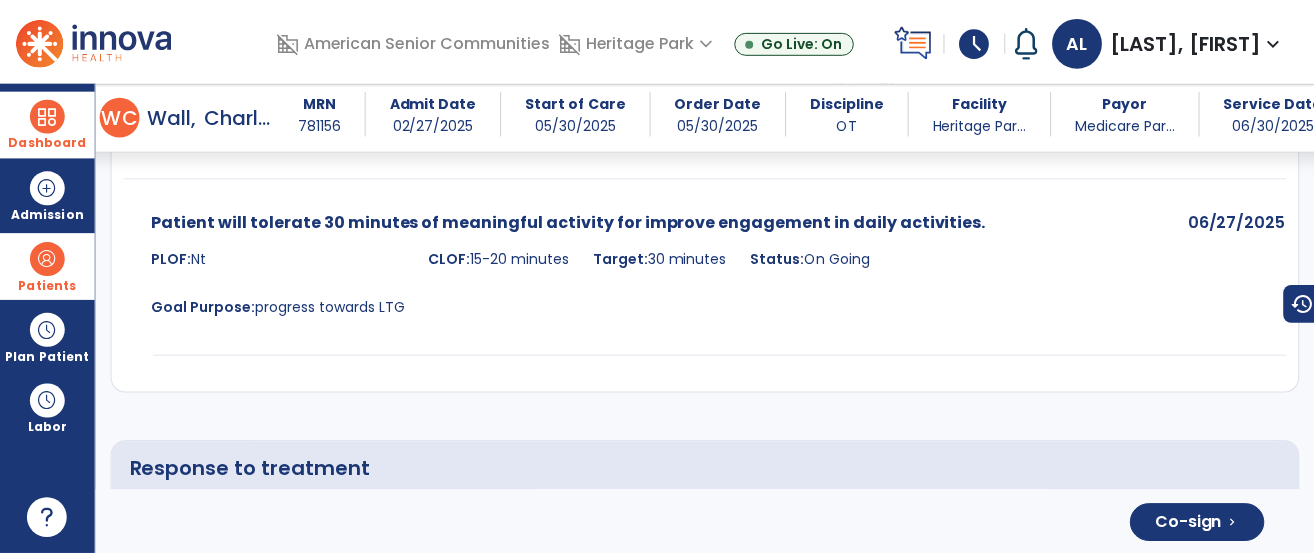 scroll, scrollTop: 4277, scrollLeft: 0, axis: vertical 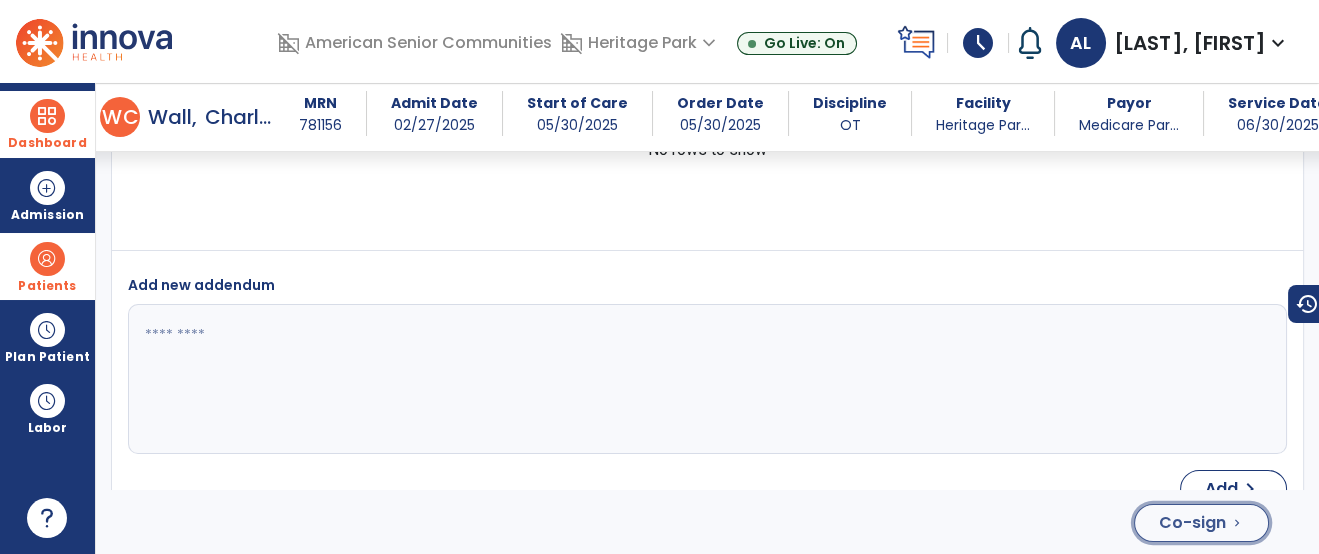click on "Co-sign" 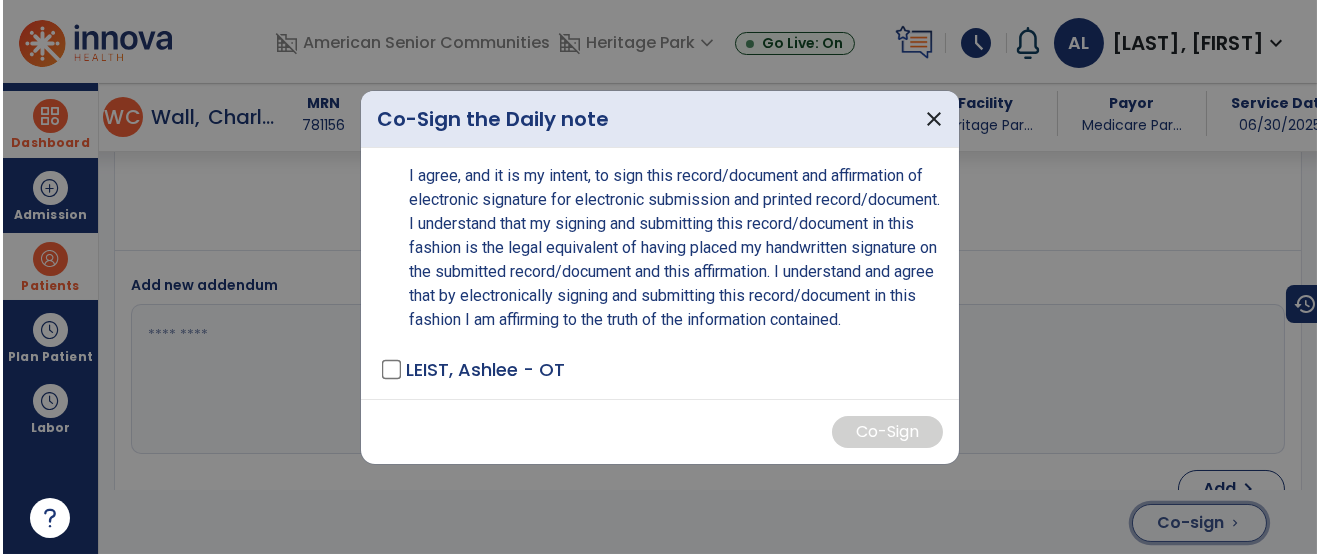 scroll, scrollTop: 4277, scrollLeft: 0, axis: vertical 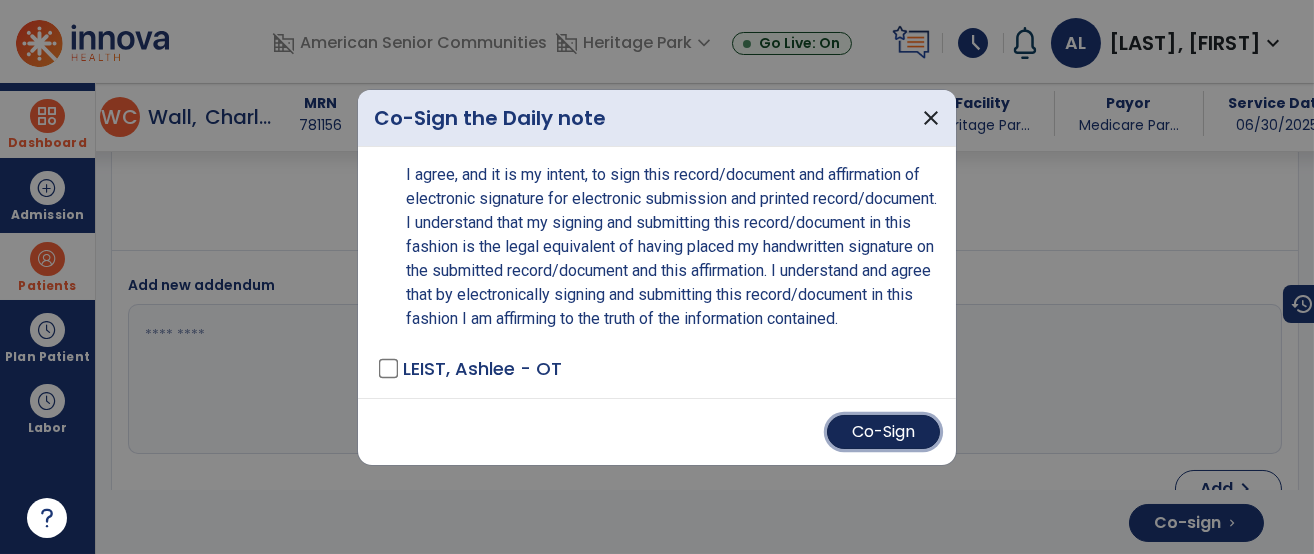 click on "Co-Sign" at bounding box center [883, 432] 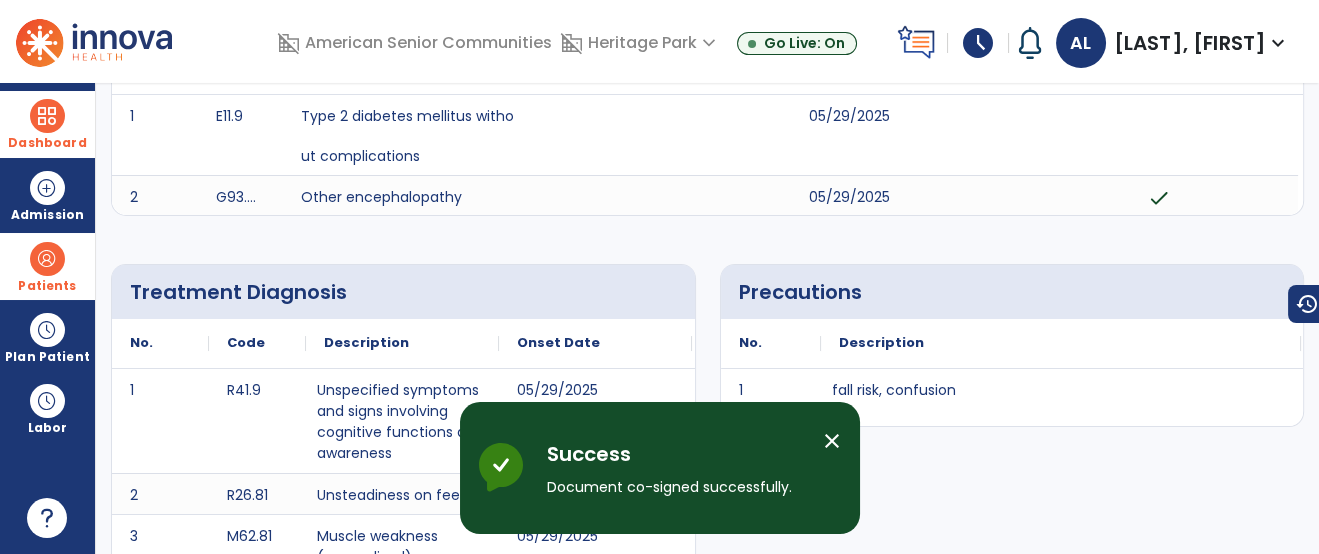 scroll, scrollTop: 0, scrollLeft: 0, axis: both 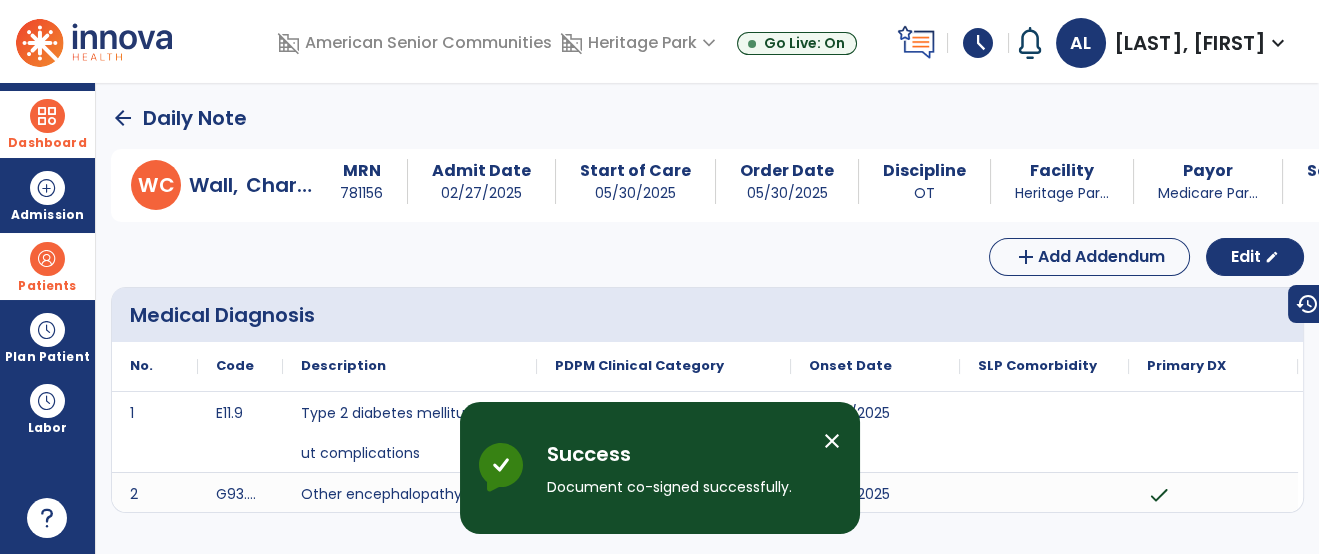 click on "arrow_back" 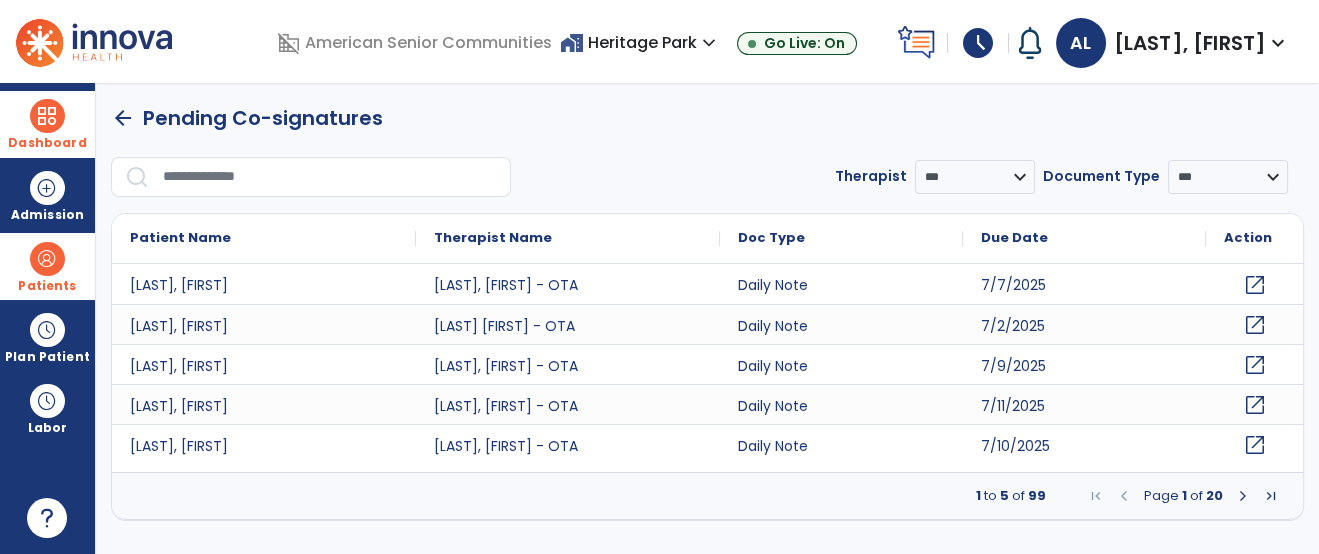 click at bounding box center [330, 177] 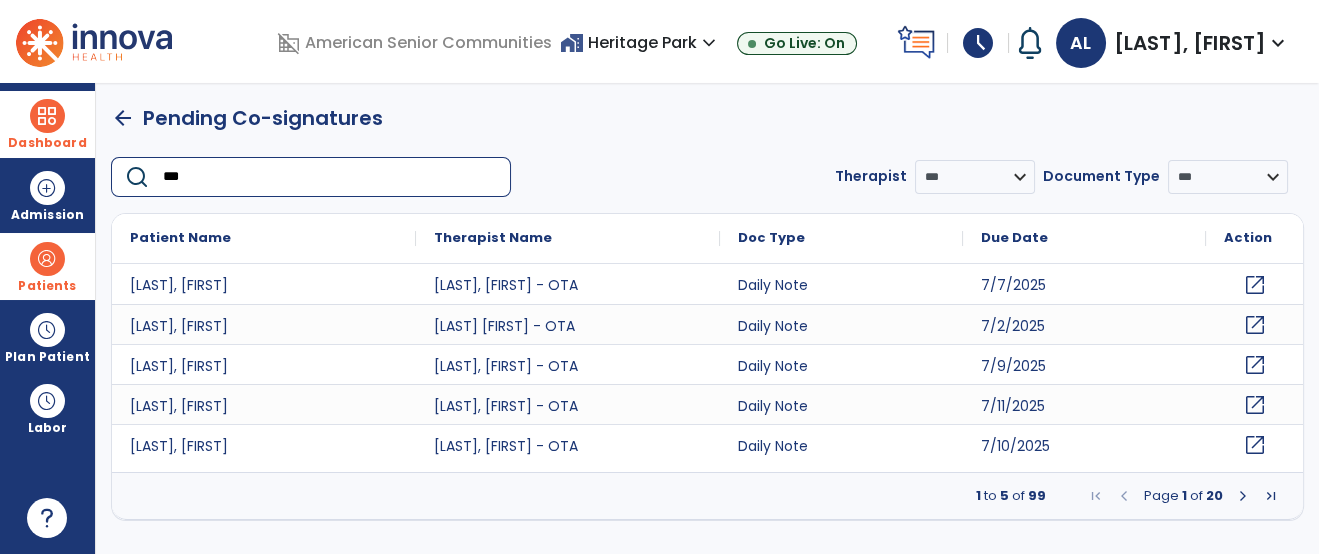 type on "****" 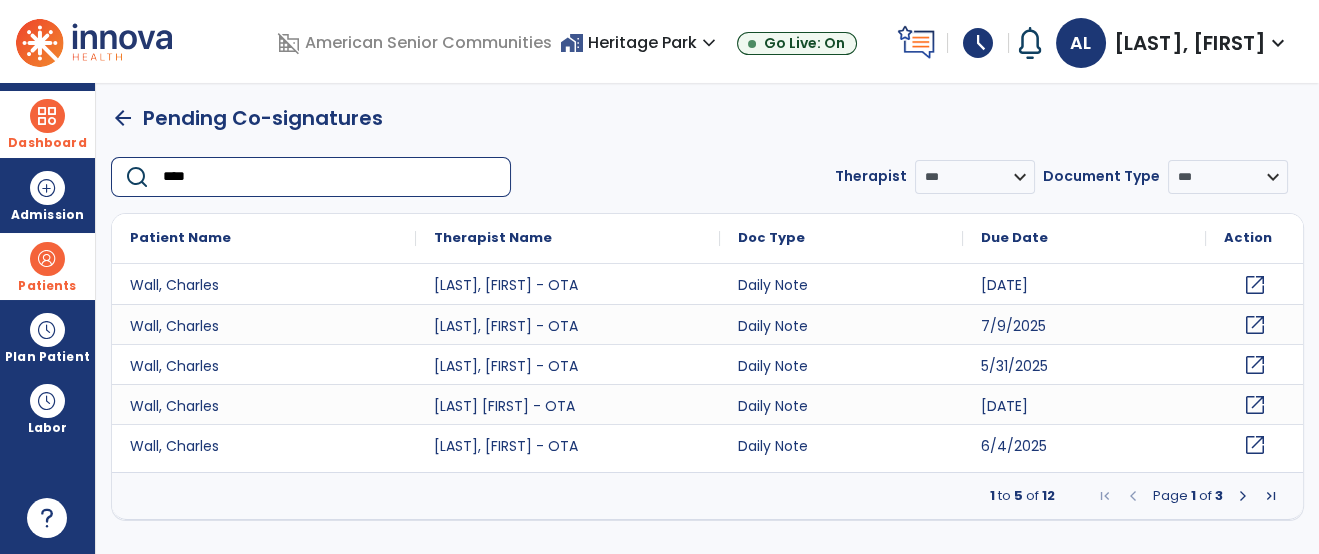click on "open_in_new" 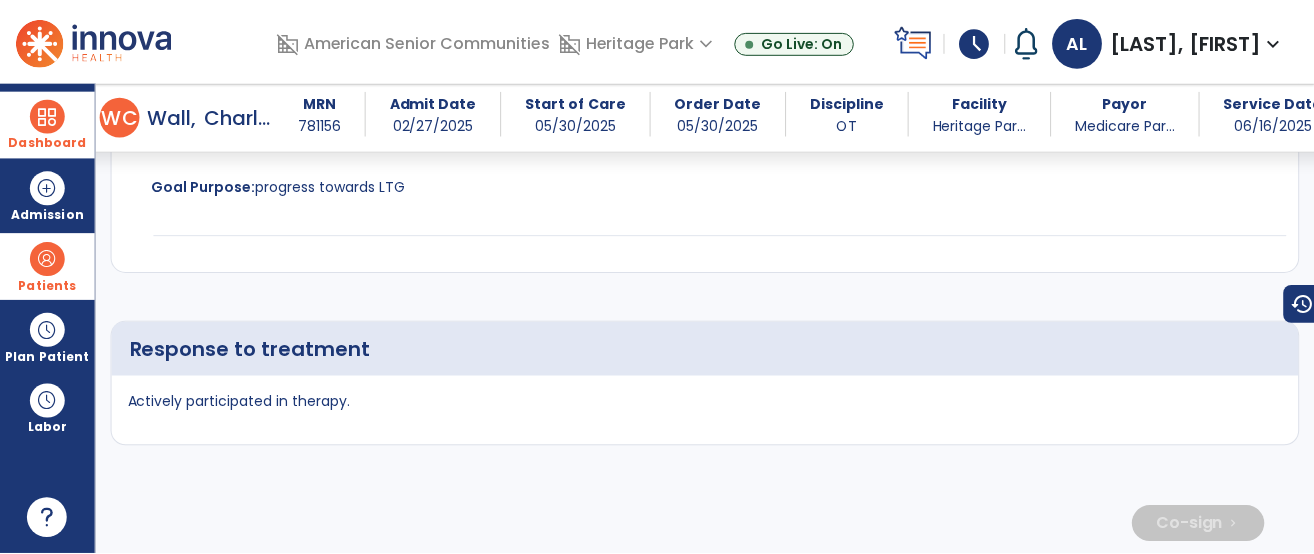 scroll, scrollTop: 4349, scrollLeft: 0, axis: vertical 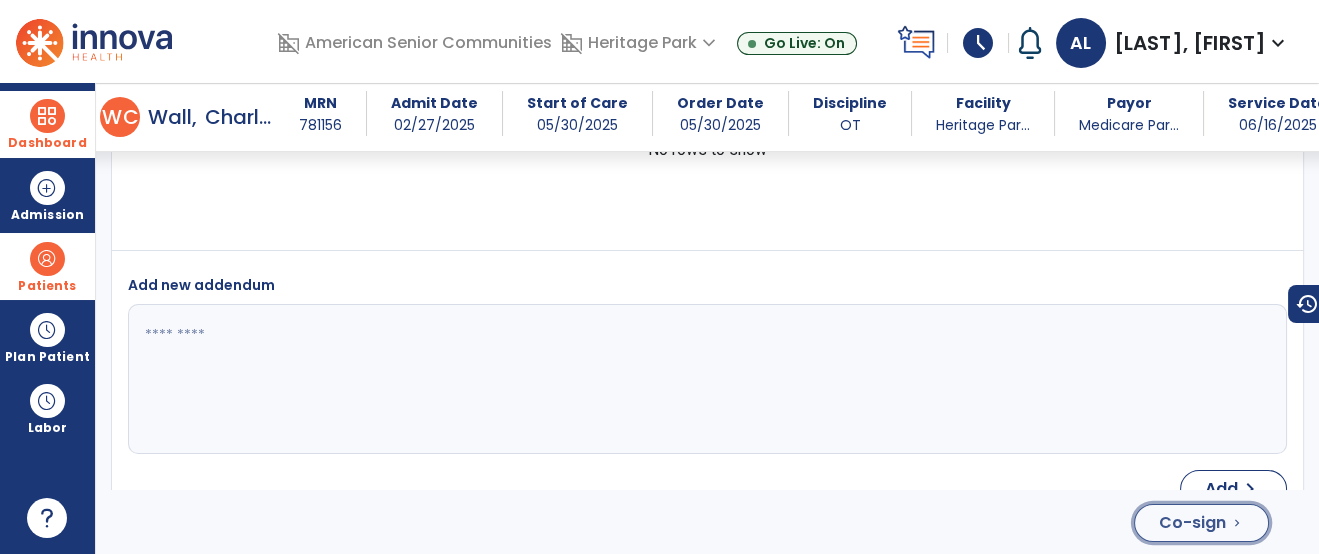 click on "Co-sign" 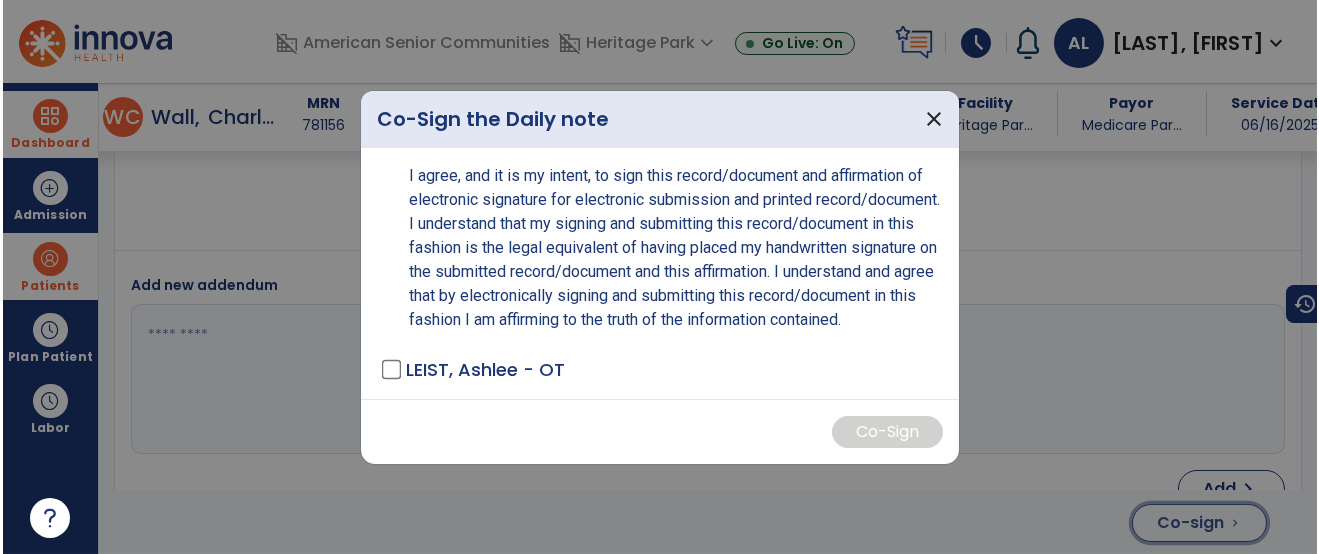 scroll, scrollTop: 4349, scrollLeft: 0, axis: vertical 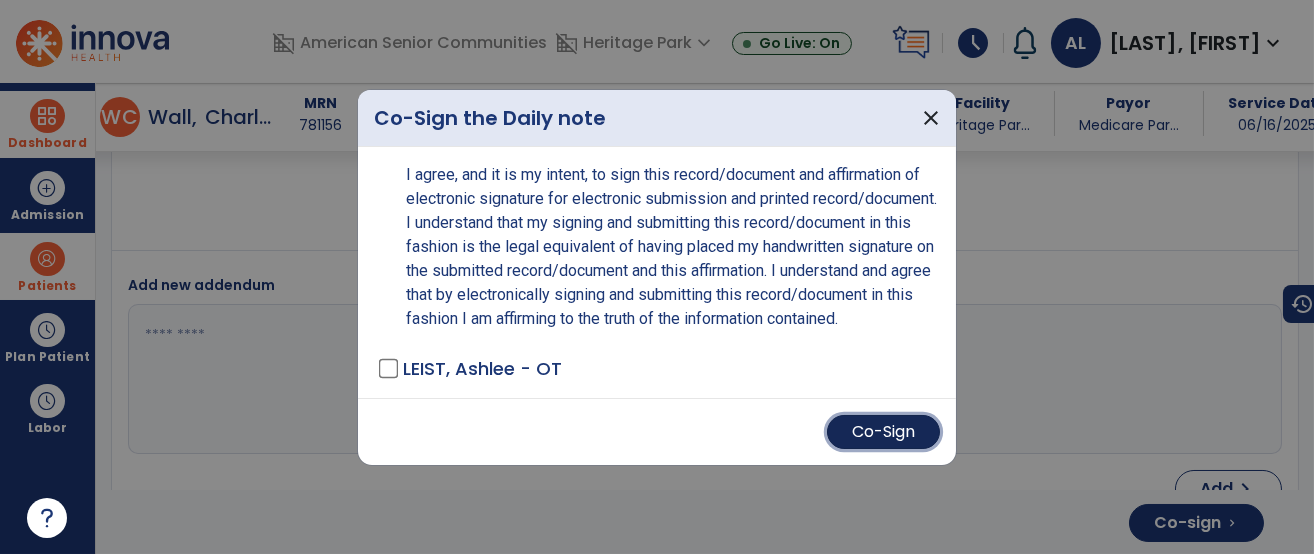 click on "Co-Sign" at bounding box center (883, 432) 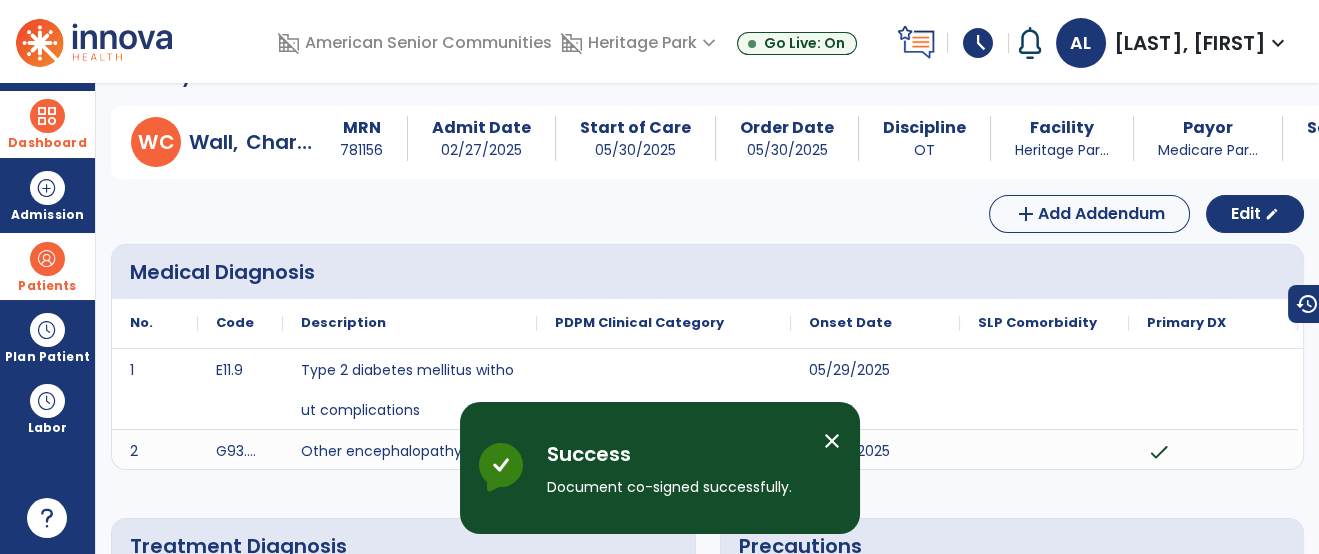 scroll, scrollTop: 0, scrollLeft: 0, axis: both 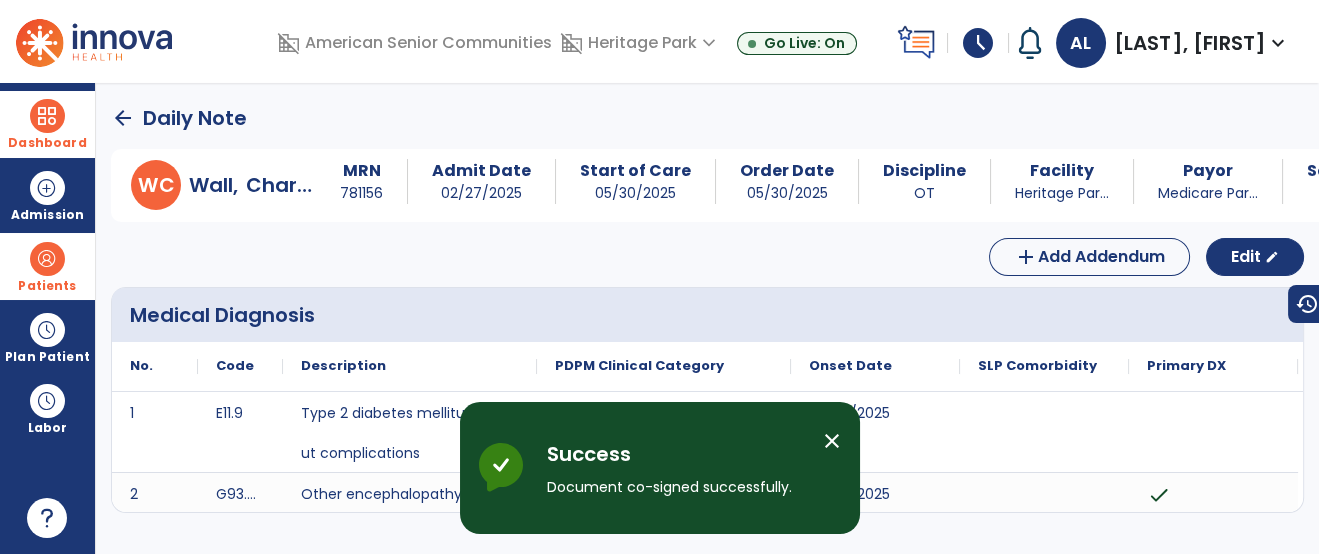 click on "arrow_back" 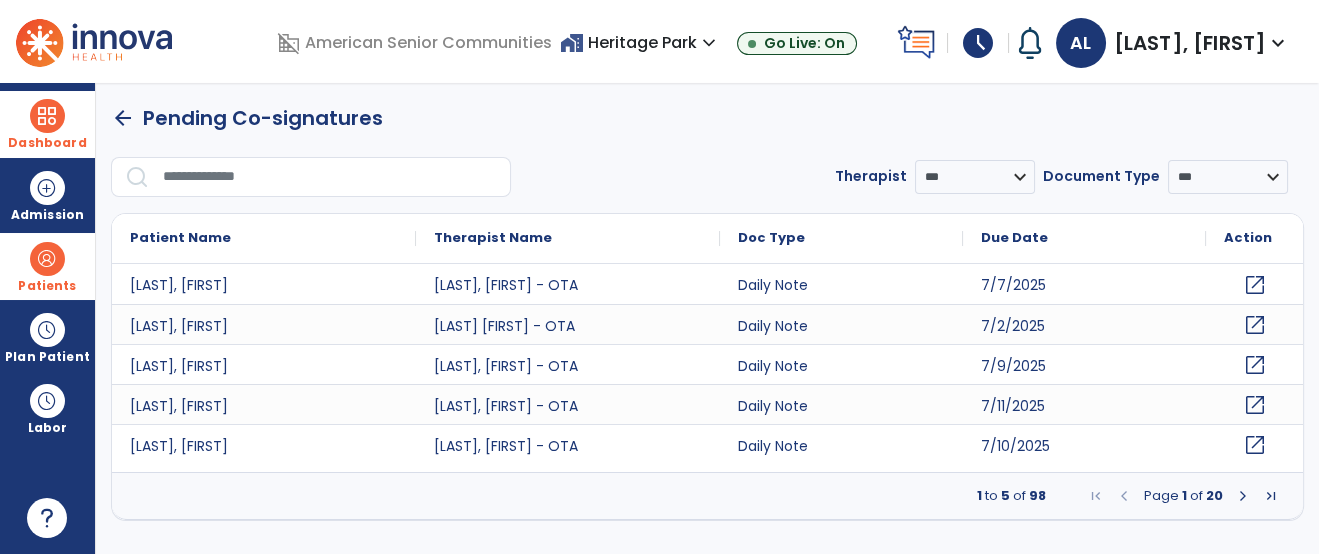 click at bounding box center (330, 177) 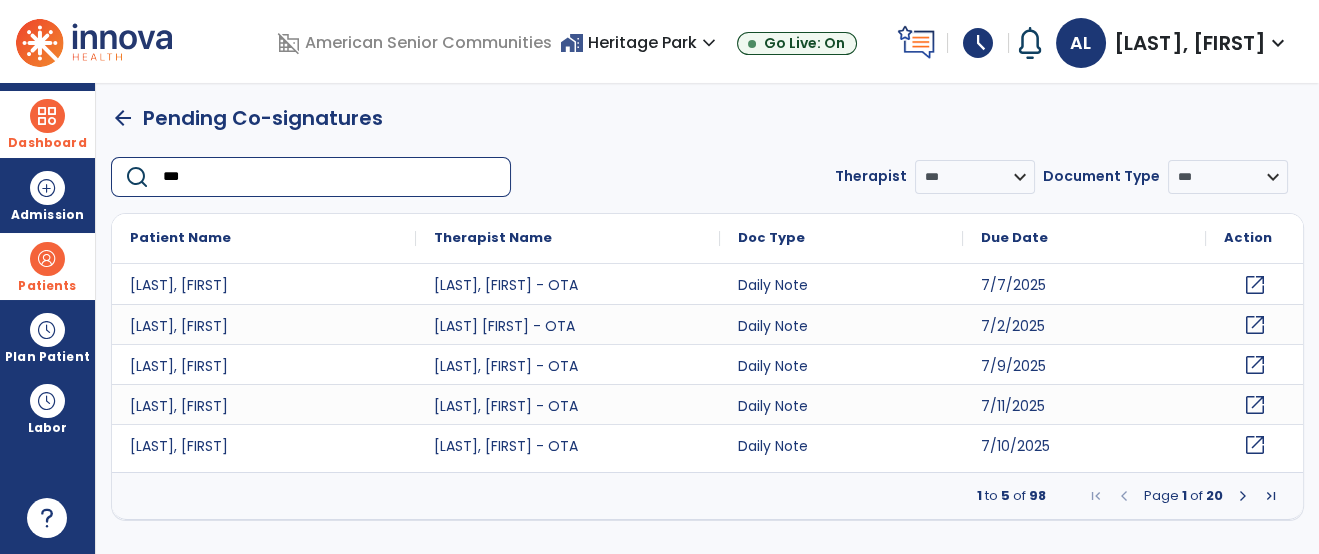 type on "****" 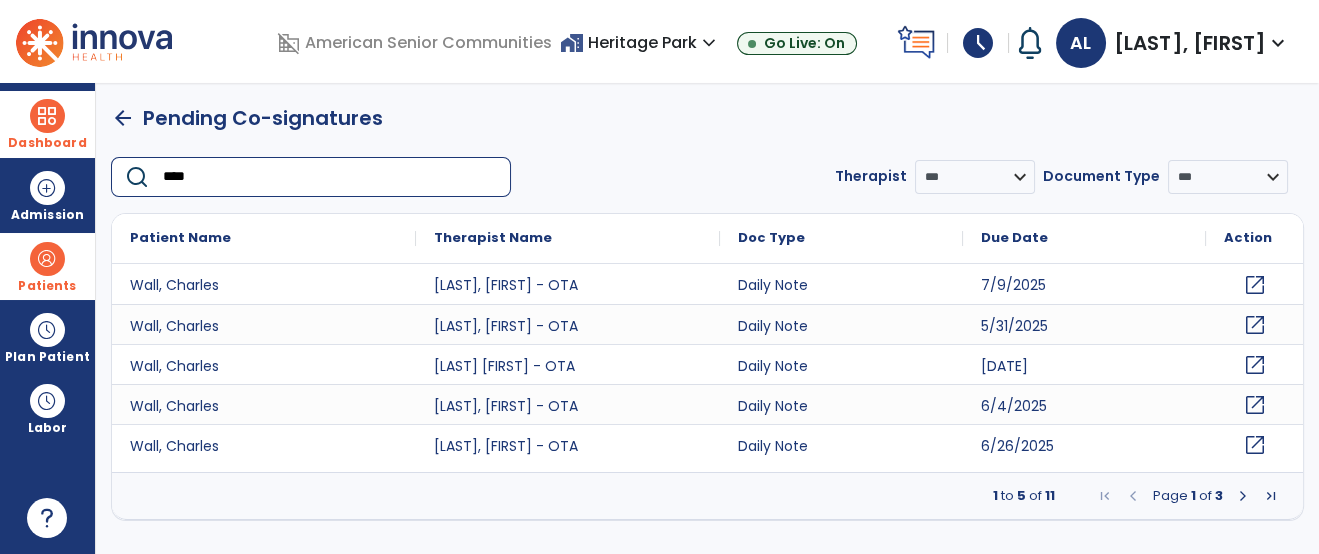 click on "open_in_new" 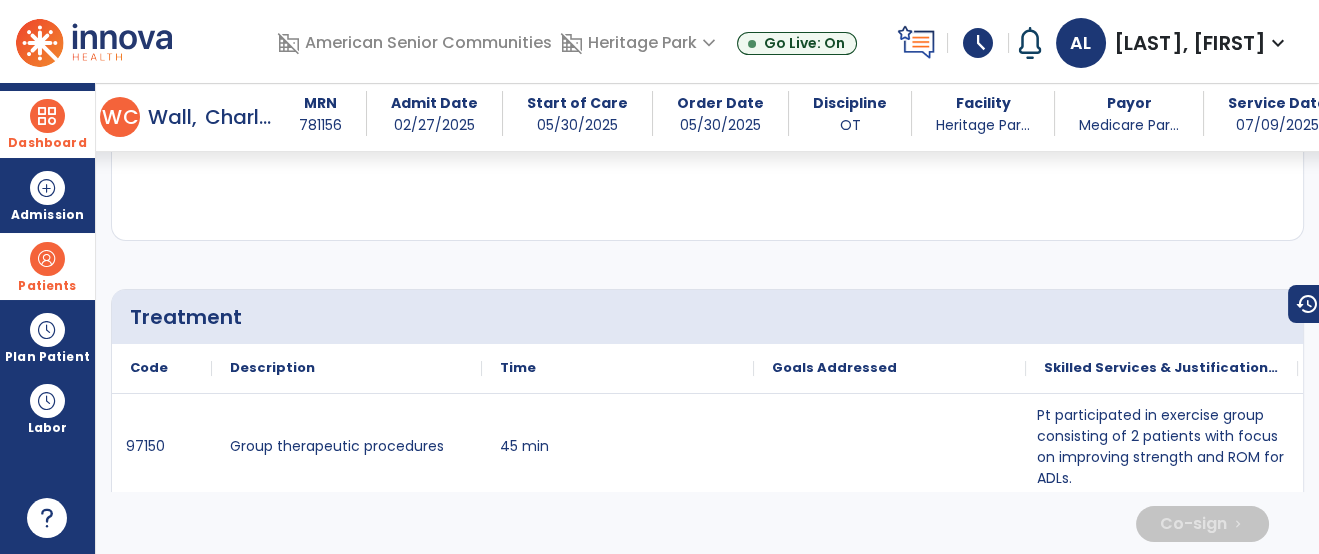 scroll, scrollTop: 1187, scrollLeft: 0, axis: vertical 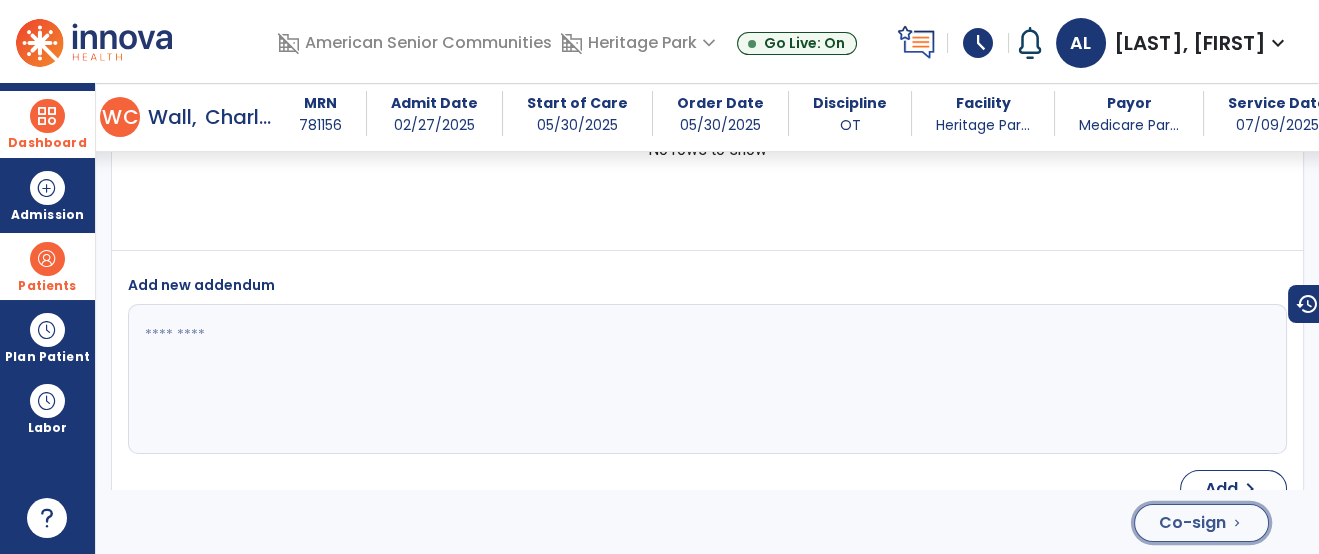 click on "Co-sign" 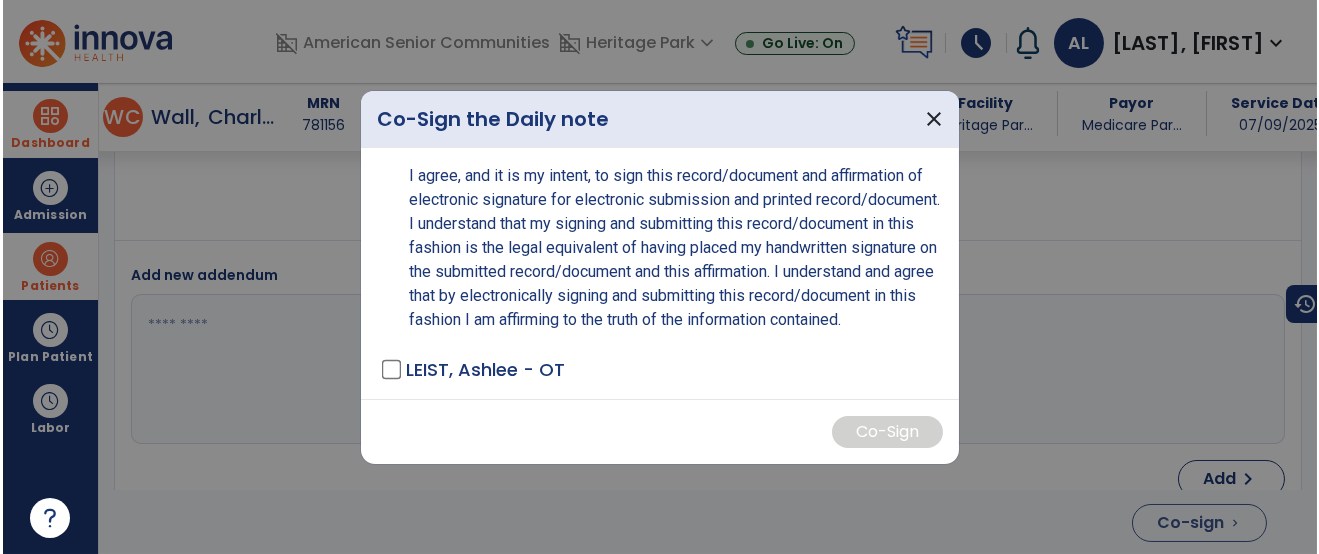 scroll, scrollTop: 4235, scrollLeft: 0, axis: vertical 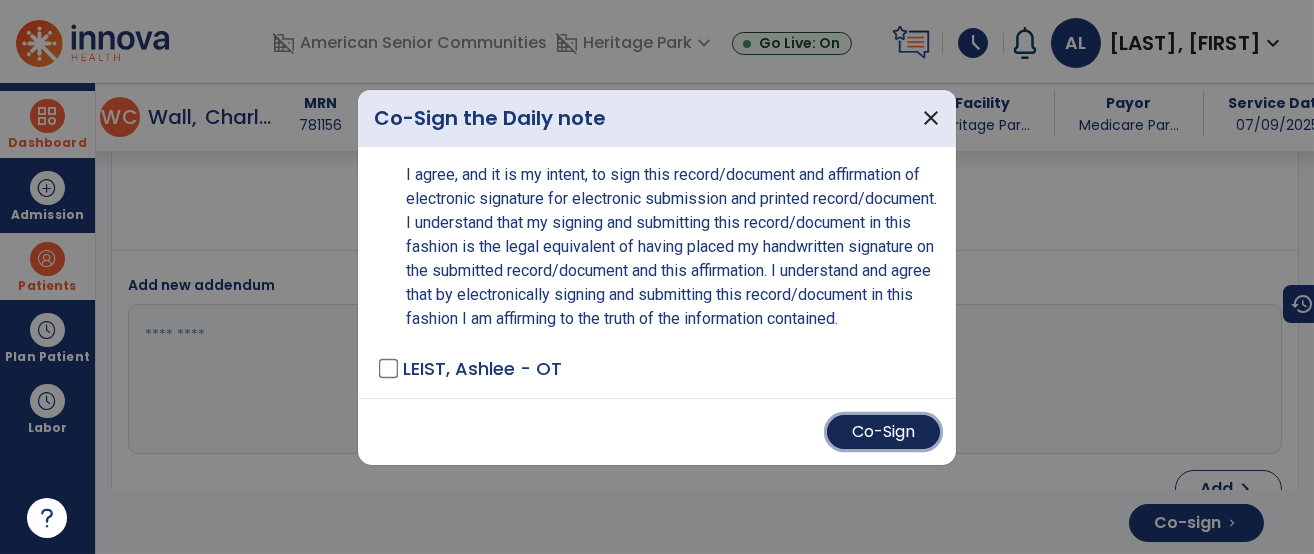 click on "Co-Sign" at bounding box center [883, 432] 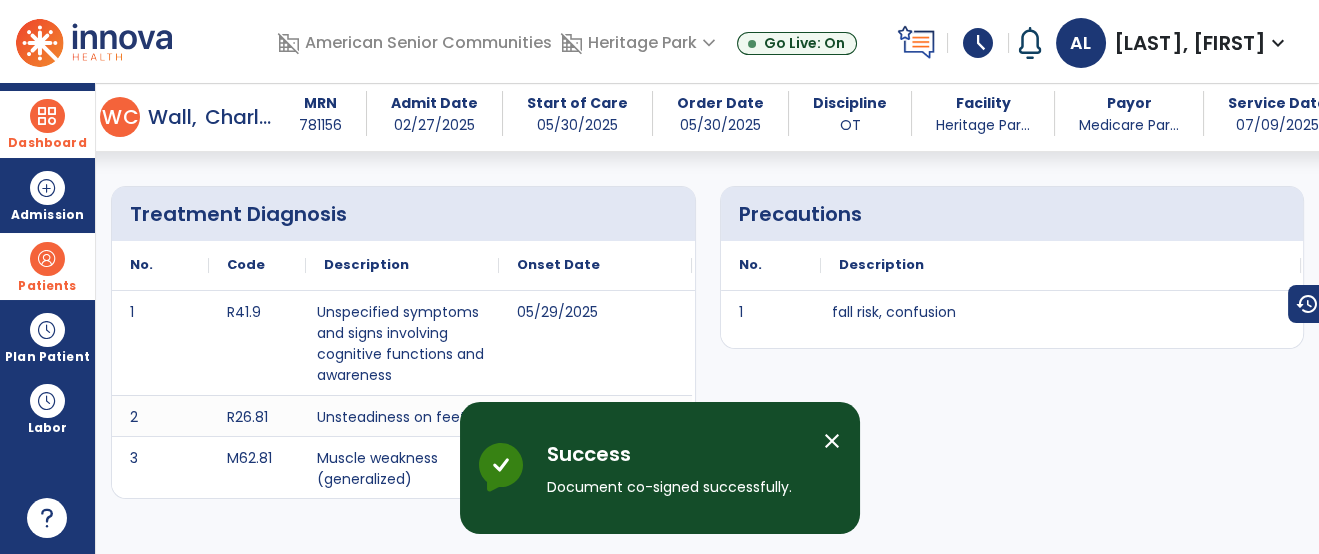 scroll, scrollTop: 0, scrollLeft: 0, axis: both 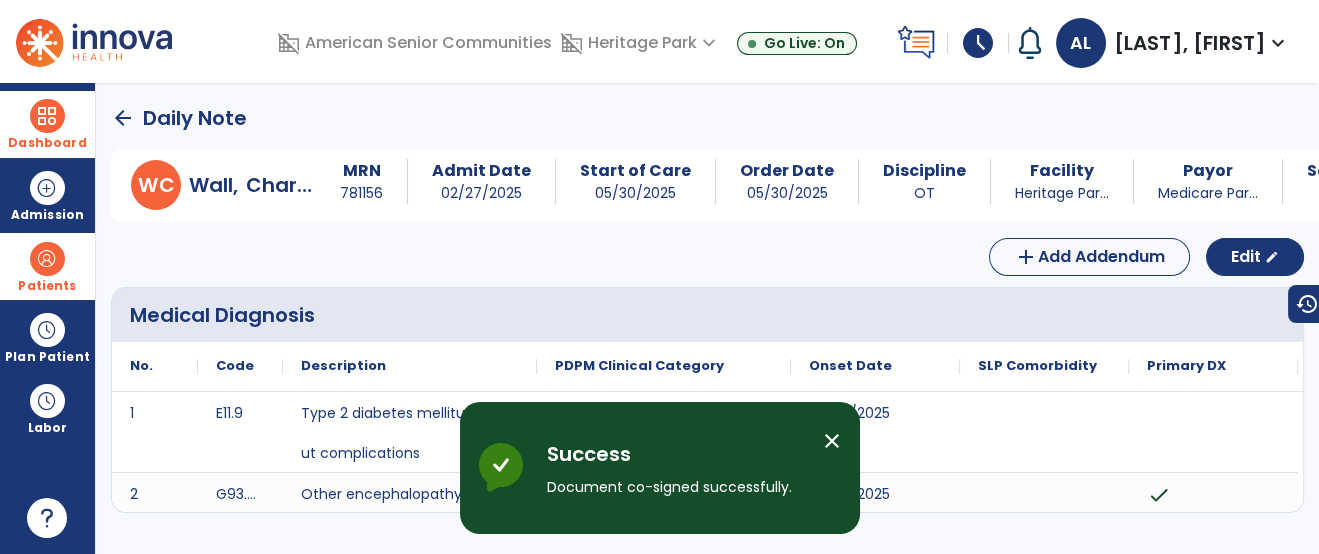click on "arrow_back" 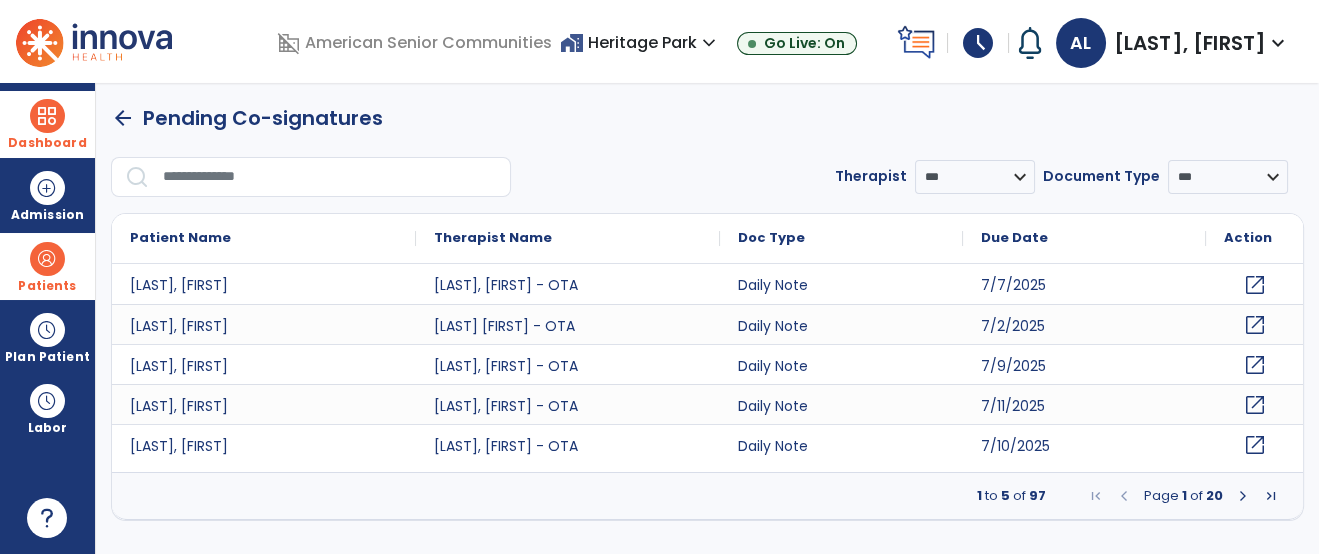 click at bounding box center [330, 177] 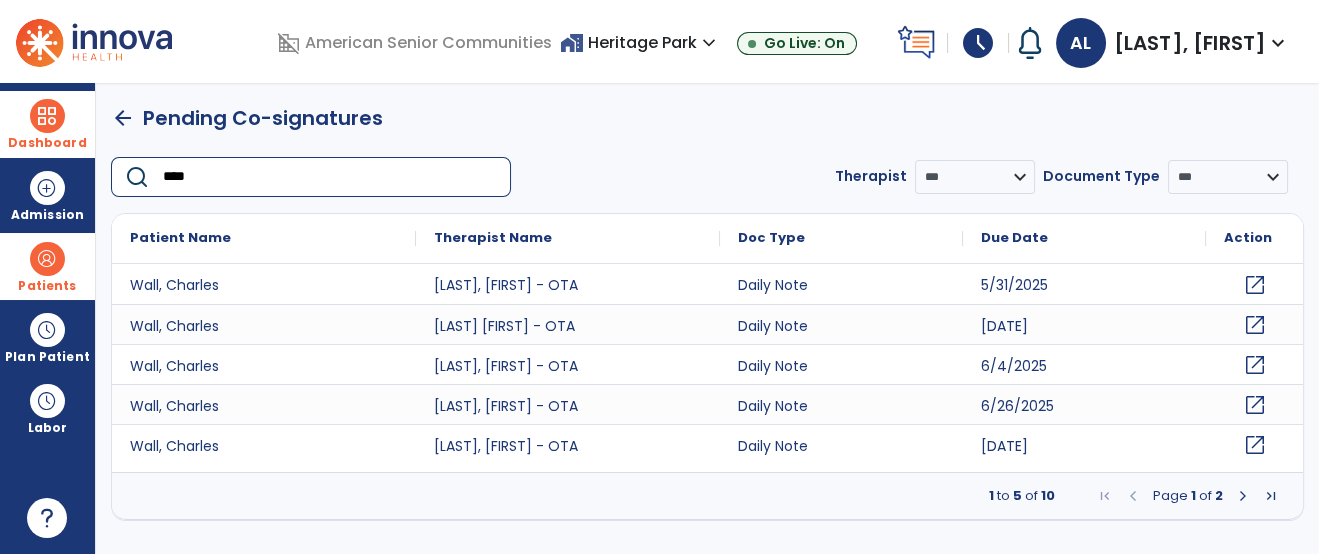 type on "****" 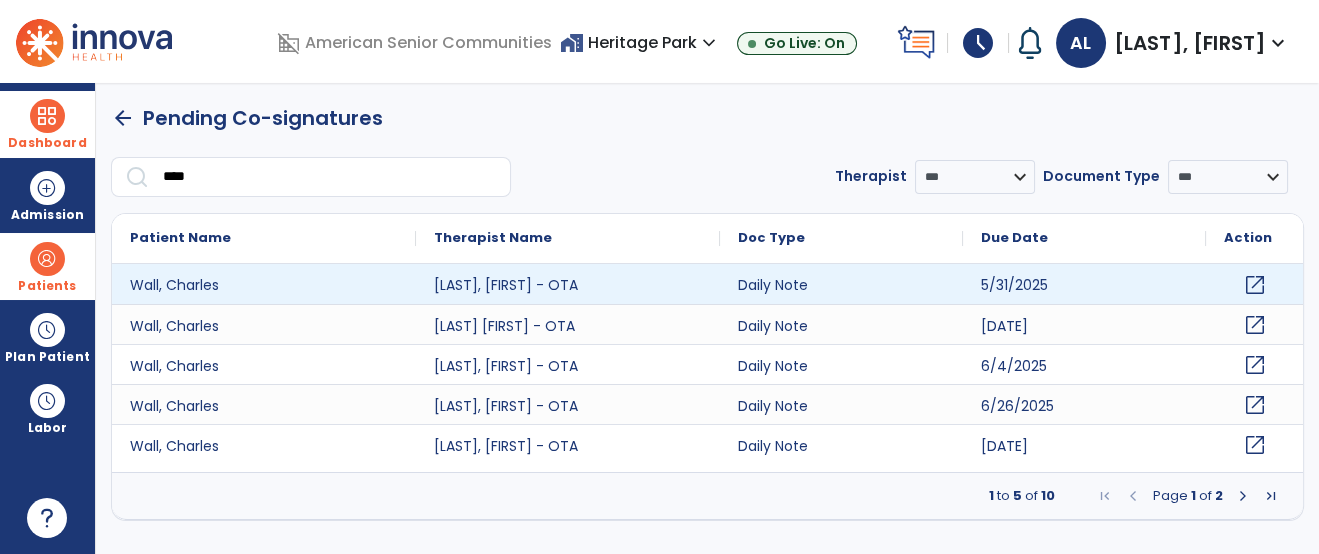 click on "open_in_new" 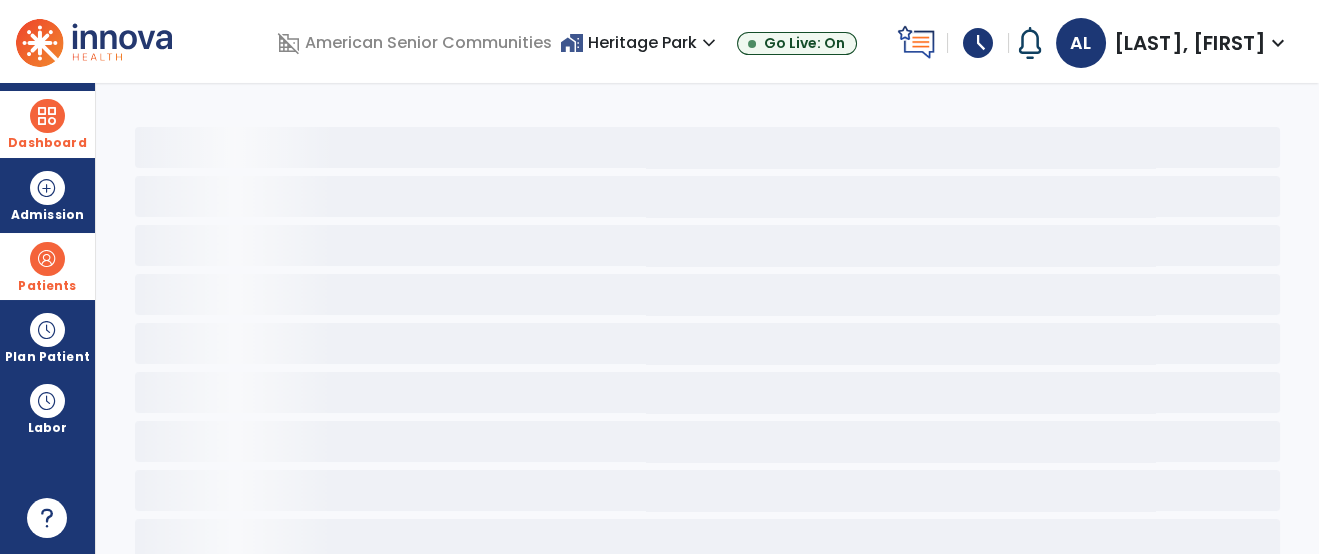 scroll, scrollTop: 177, scrollLeft: 0, axis: vertical 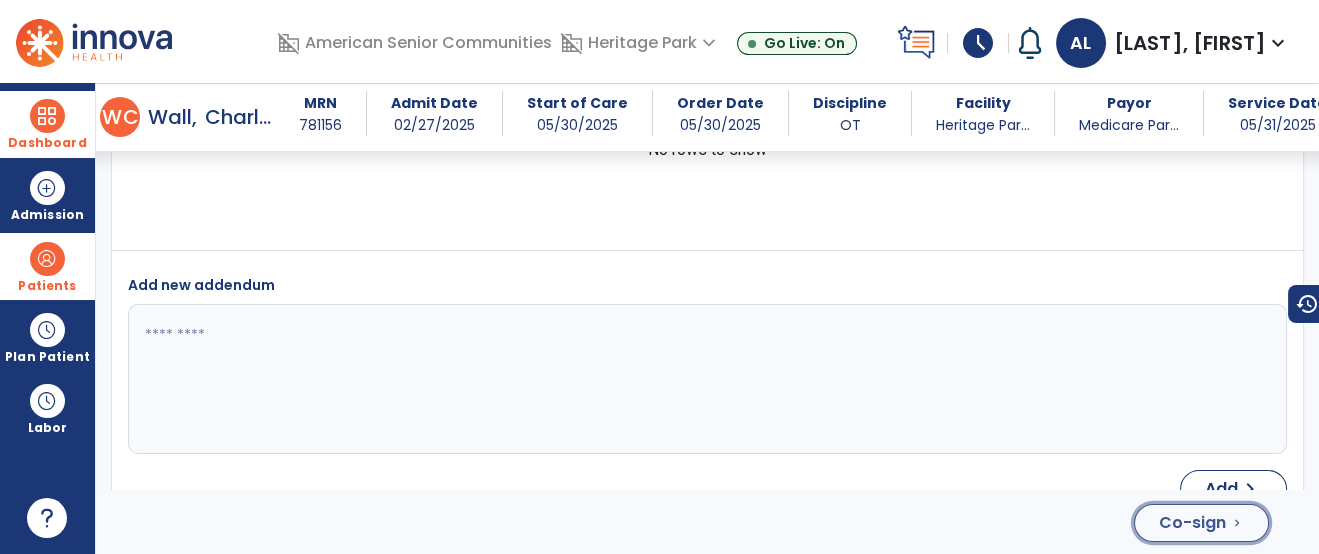 click on "Co-sign  chevron_right" 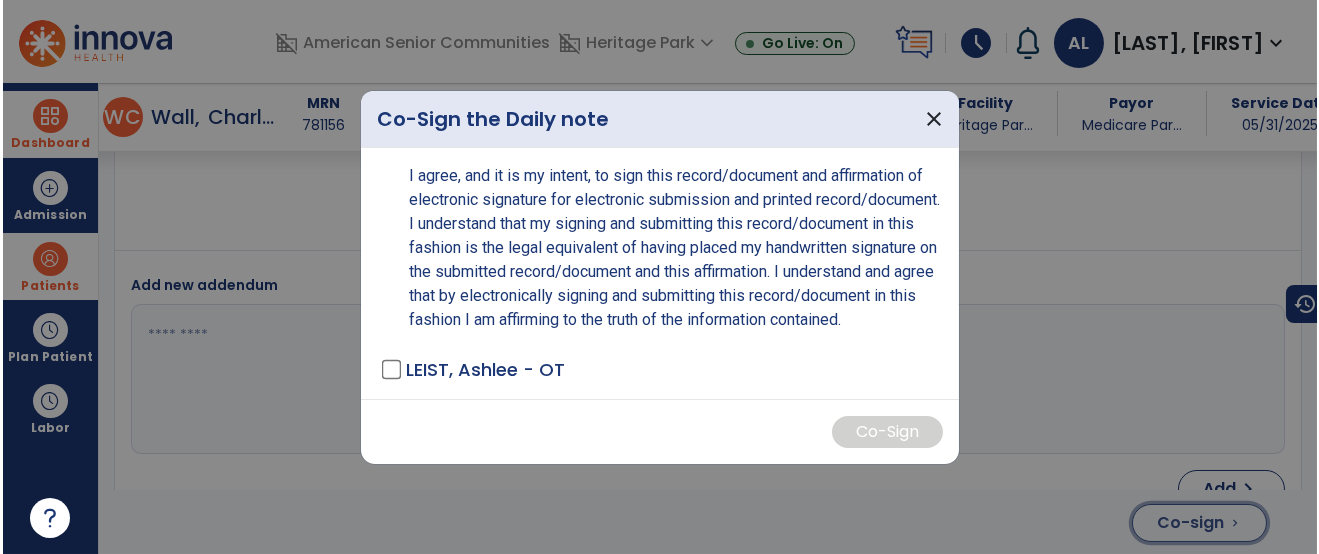 scroll, scrollTop: 4454, scrollLeft: 0, axis: vertical 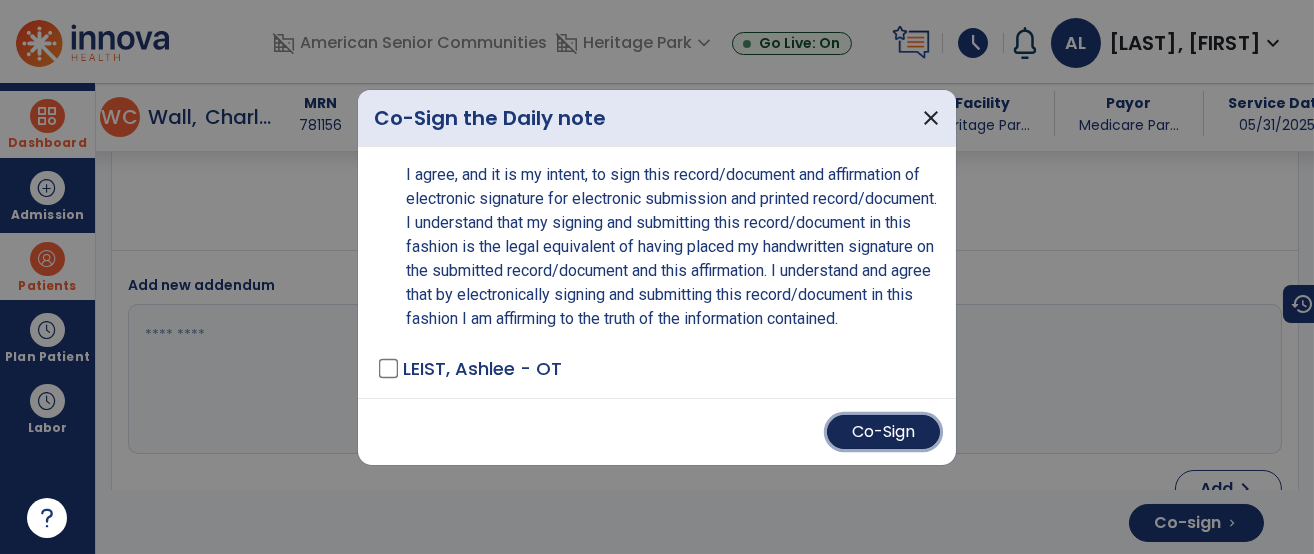 click on "Co-Sign" at bounding box center (883, 432) 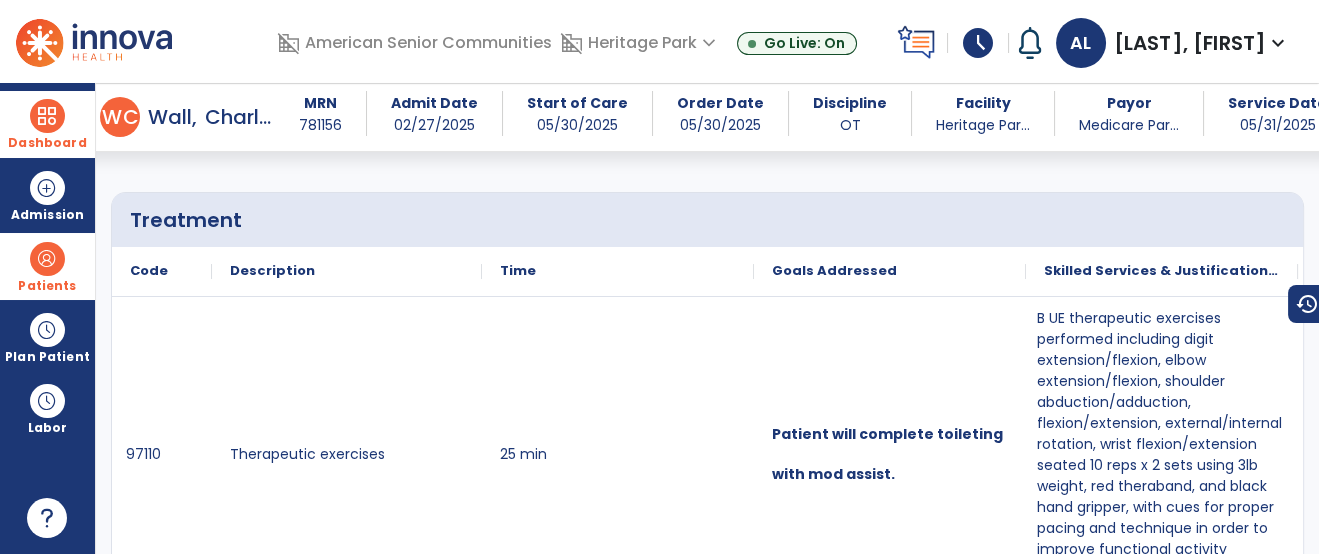 scroll, scrollTop: 0, scrollLeft: 0, axis: both 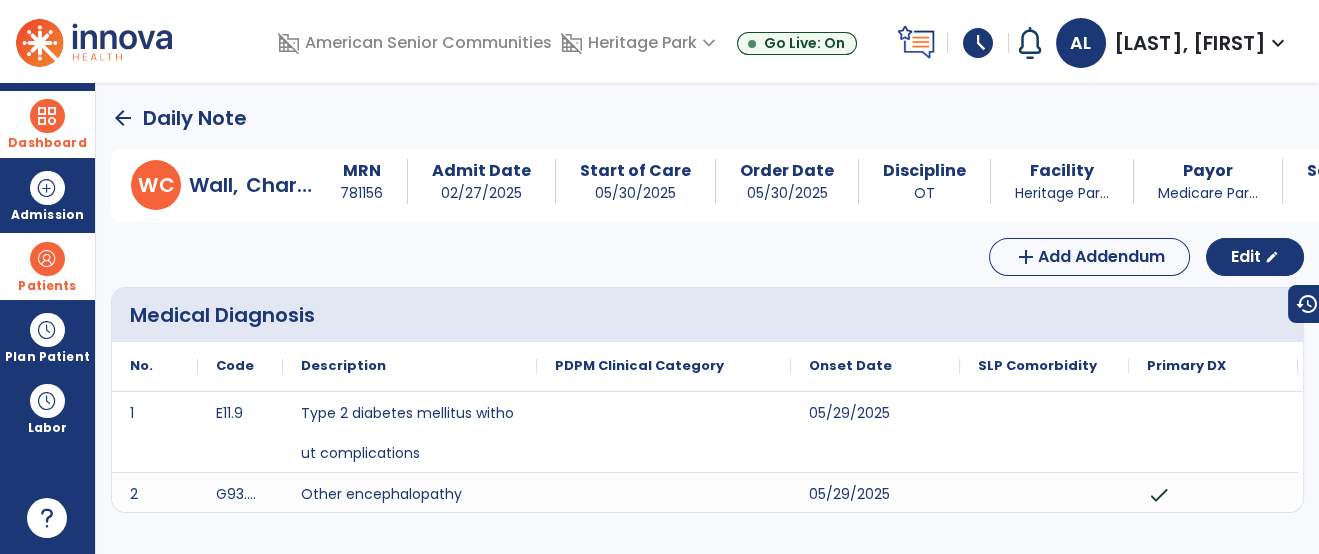 click on "arrow_back" 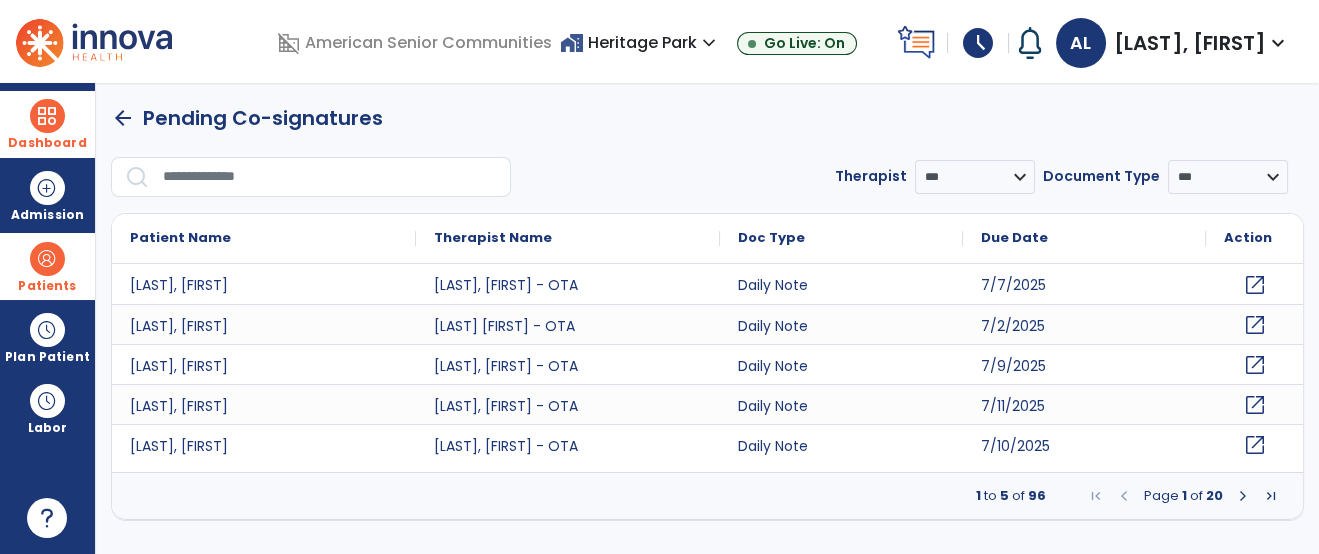 click at bounding box center (330, 177) 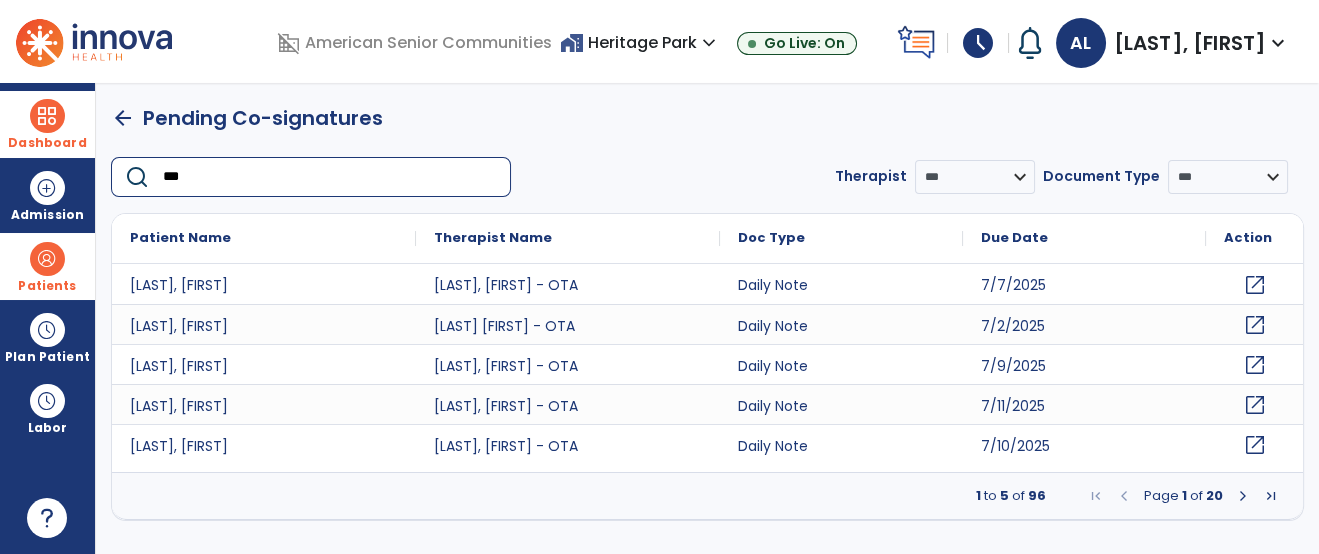 type on "****" 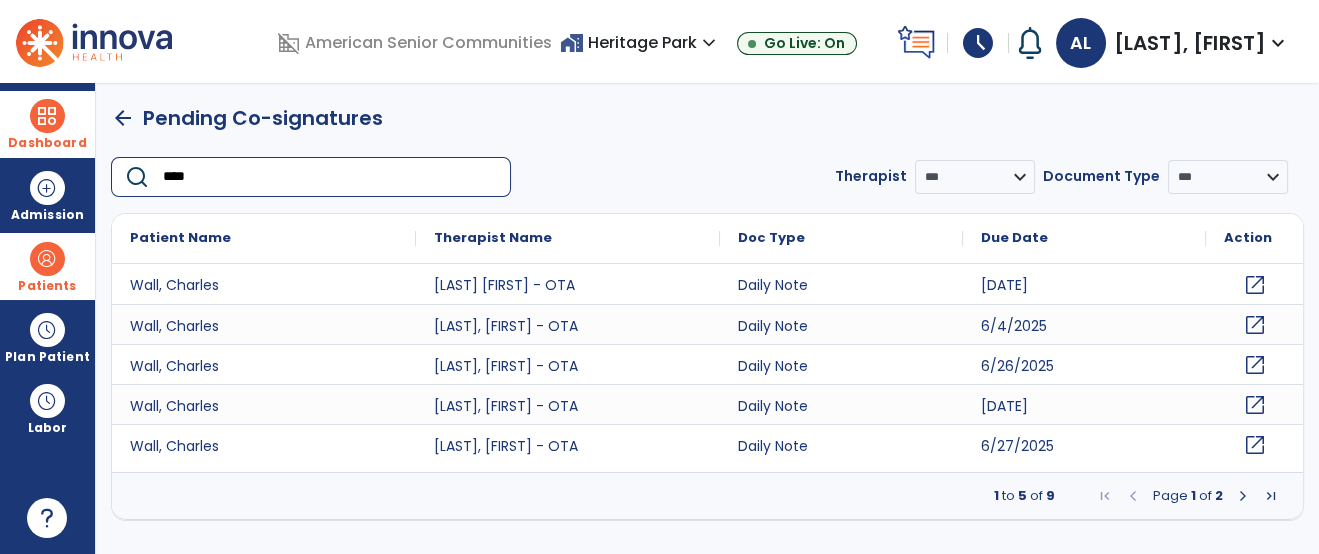click on "open_in_new" 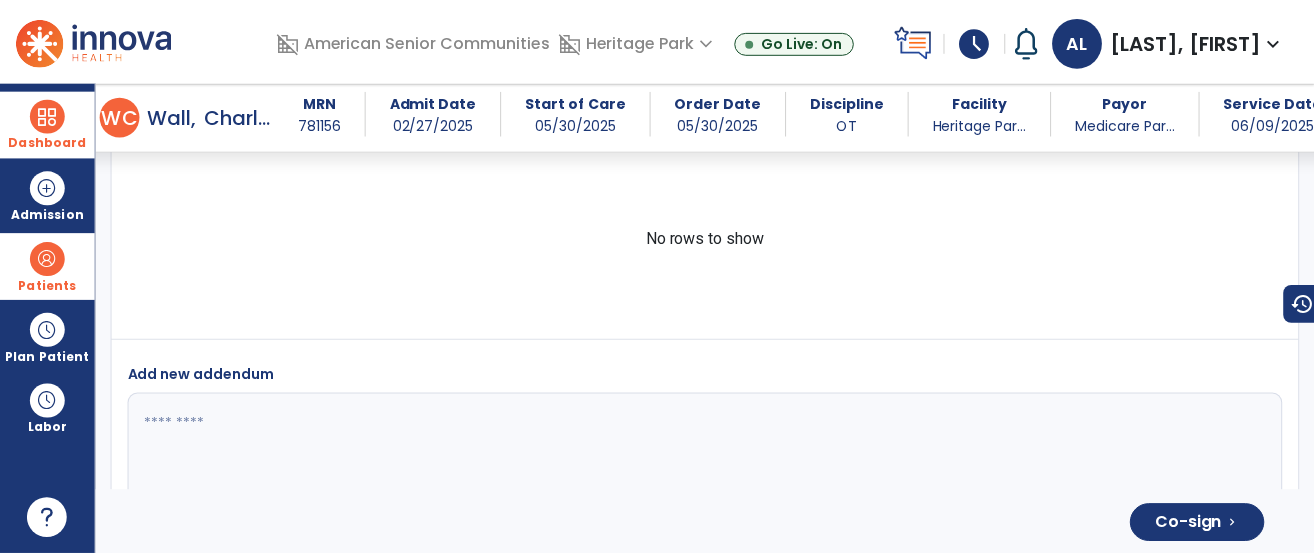 scroll, scrollTop: 4376, scrollLeft: 0, axis: vertical 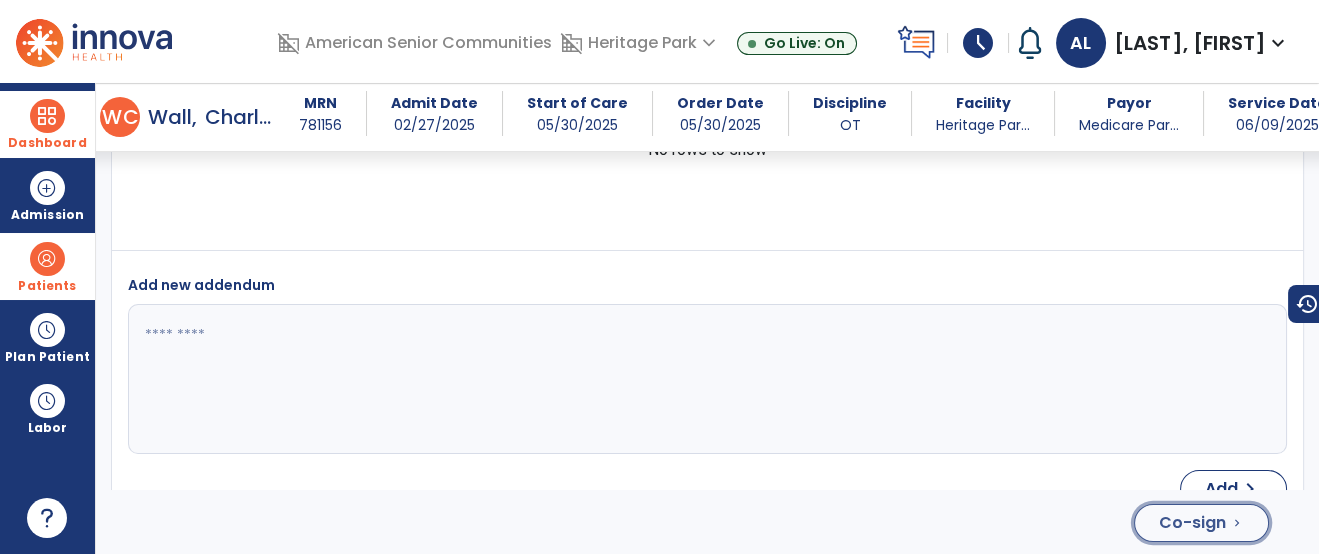 click on "Co-sign  chevron_right" 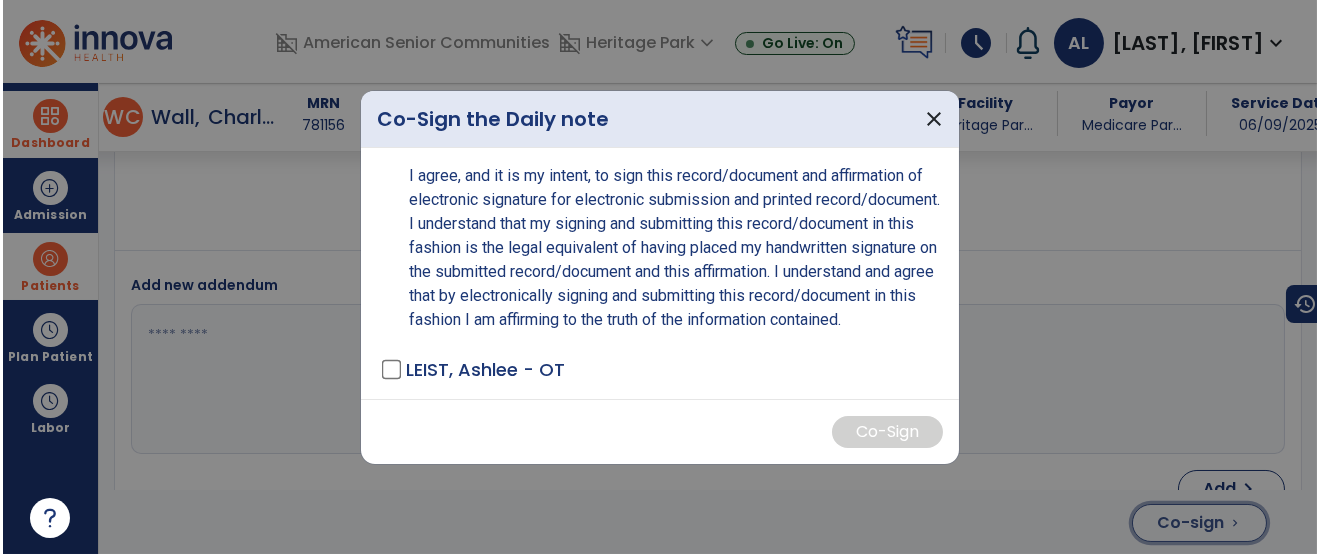 scroll, scrollTop: 4376, scrollLeft: 0, axis: vertical 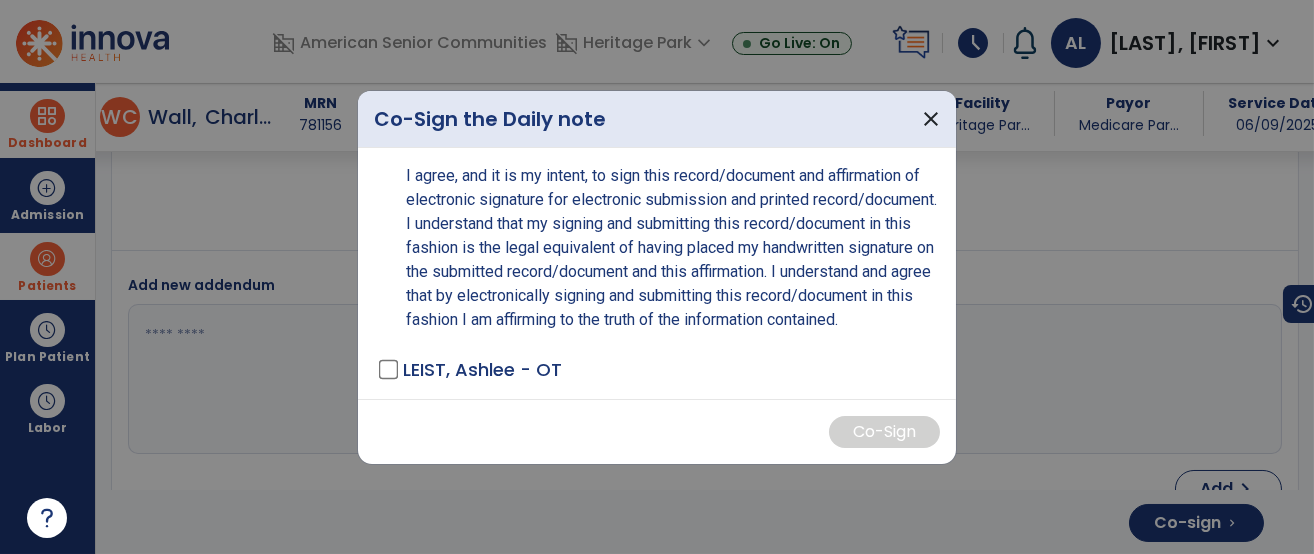 click on "[LAST], [FIRST]  - OT" at bounding box center [482, 369] 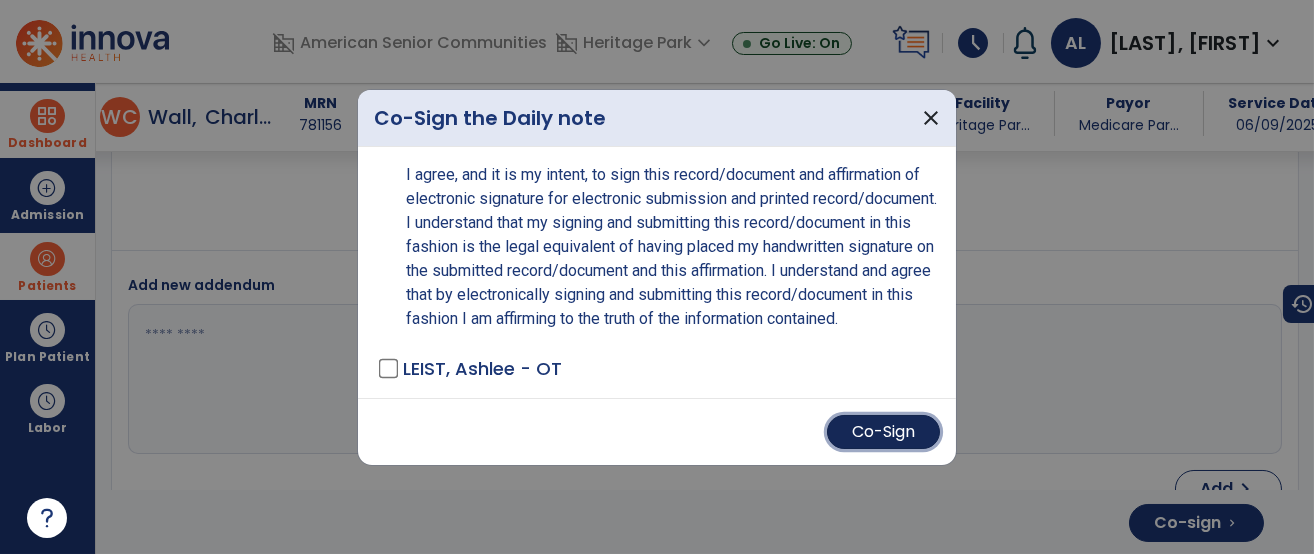 click on "Co-Sign" at bounding box center [883, 432] 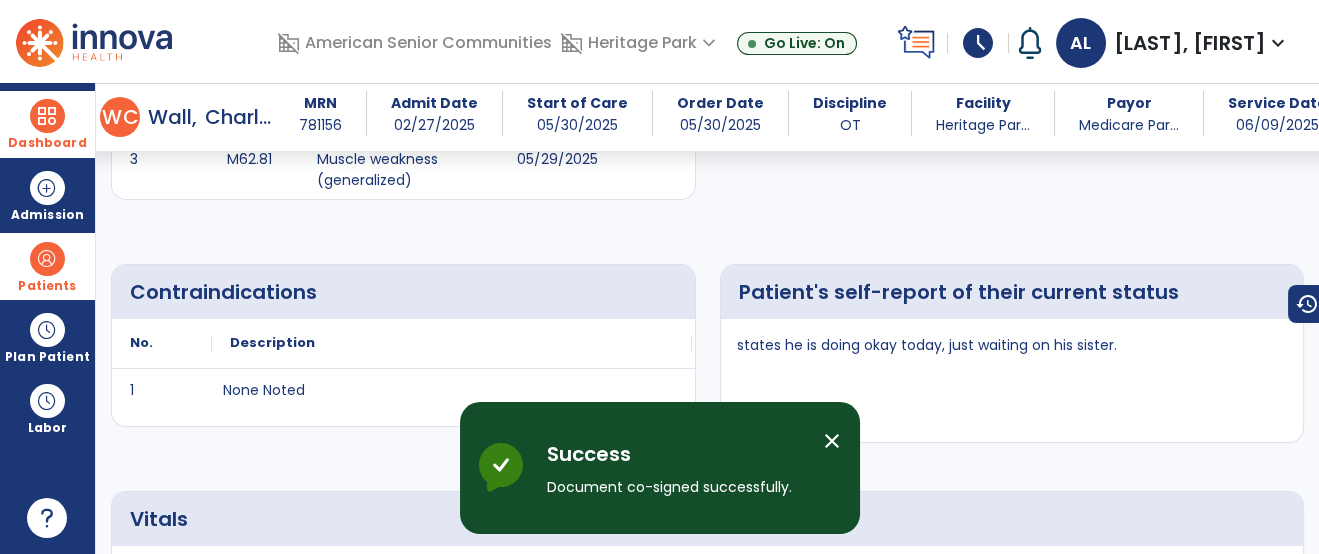 scroll, scrollTop: 0, scrollLeft: 0, axis: both 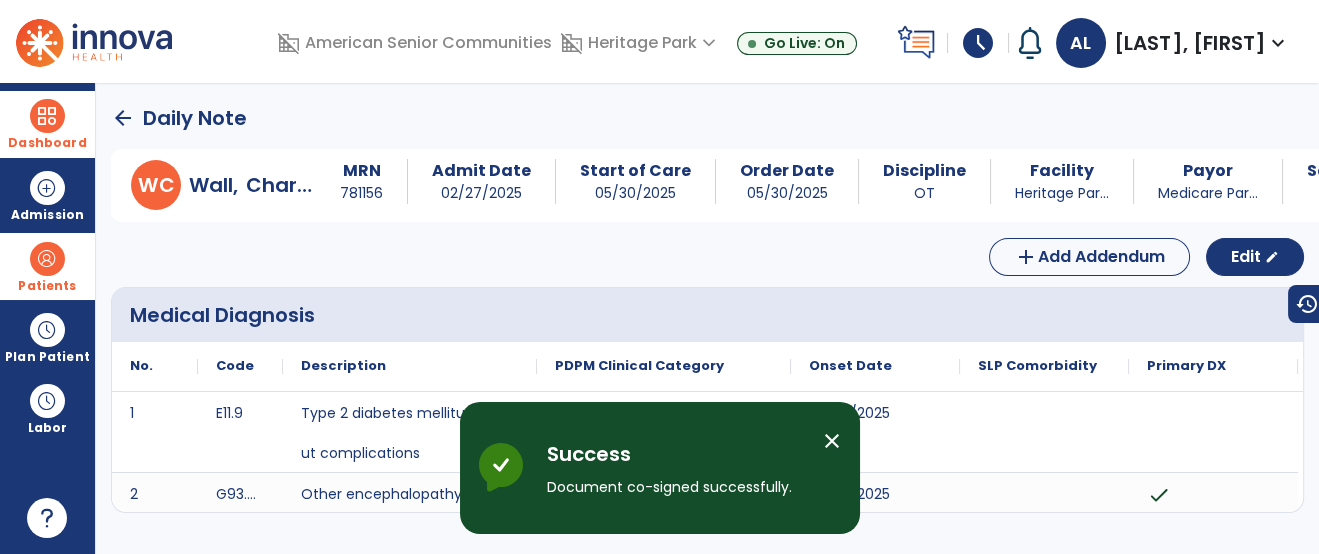 click on "arrow_back" 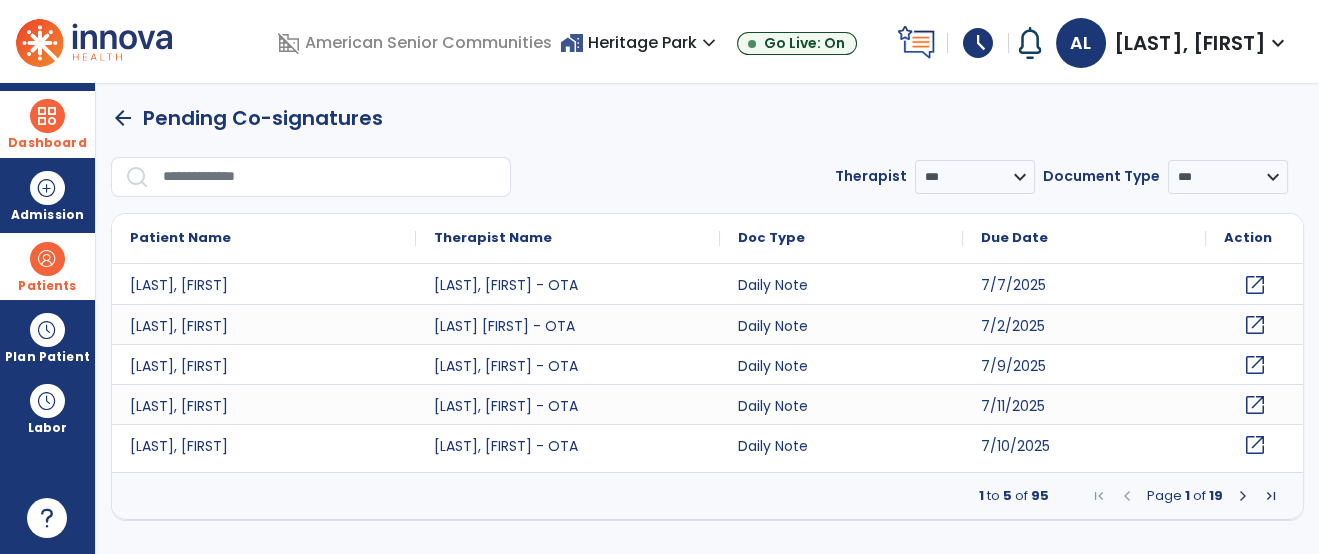 click at bounding box center [330, 177] 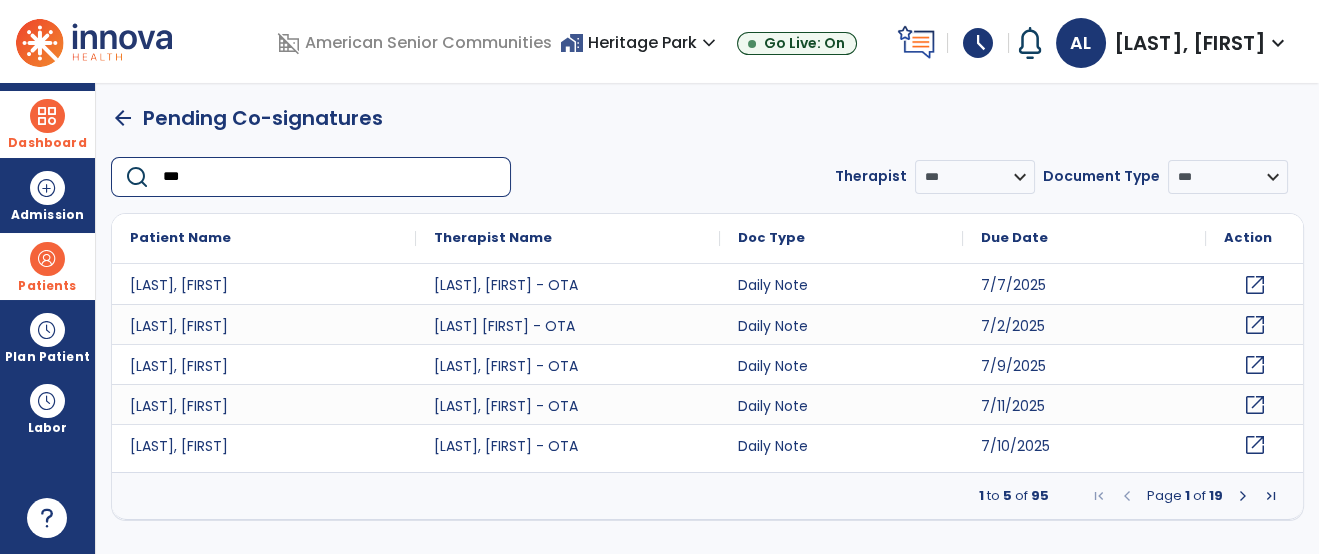 type on "****" 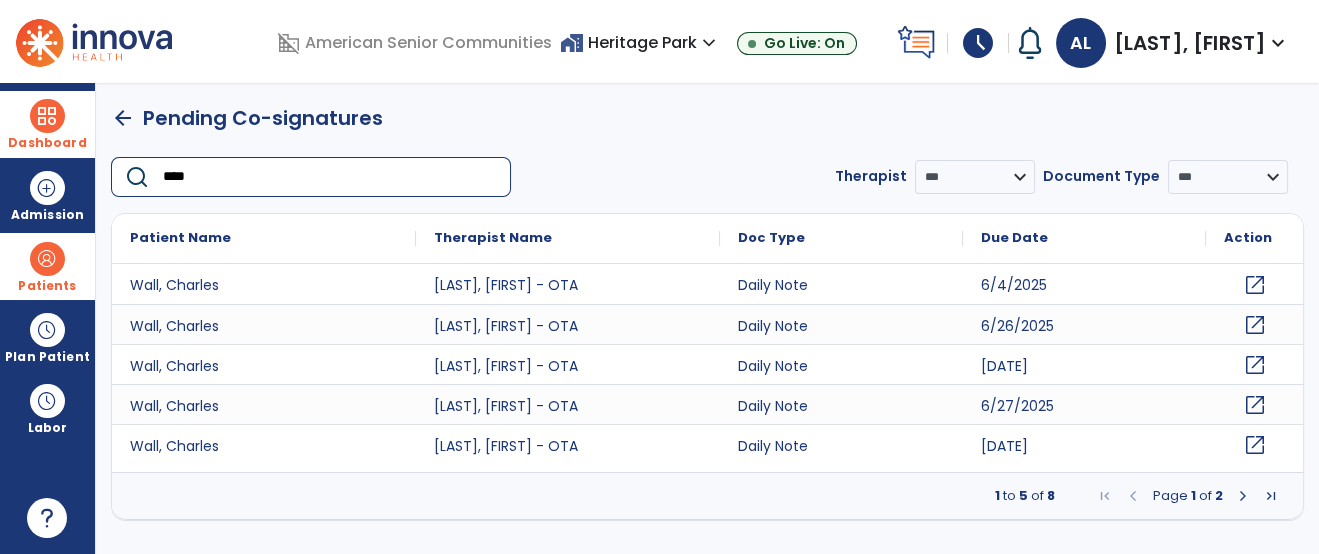 click on "open_in_new" 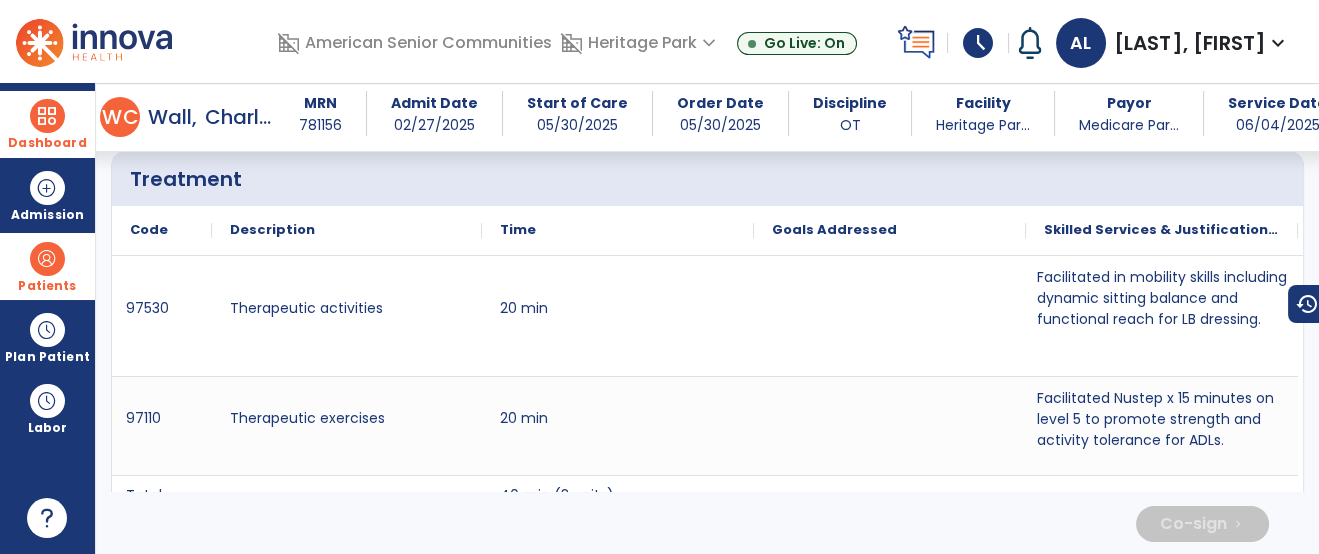 scroll, scrollTop: 1302, scrollLeft: 0, axis: vertical 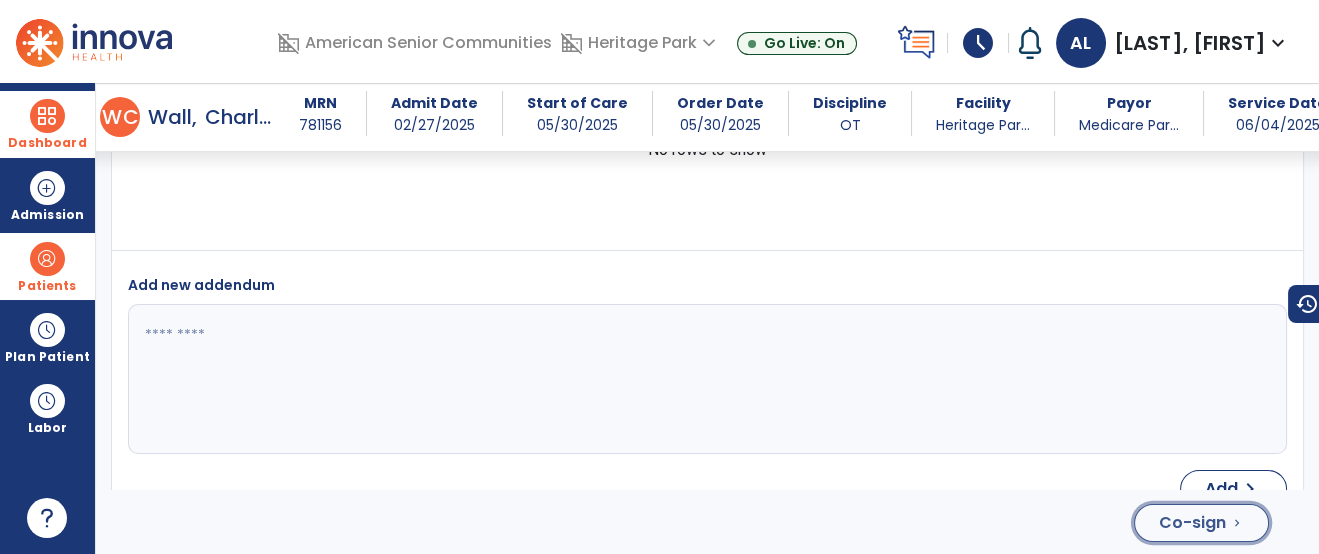 click on "Co-sign" 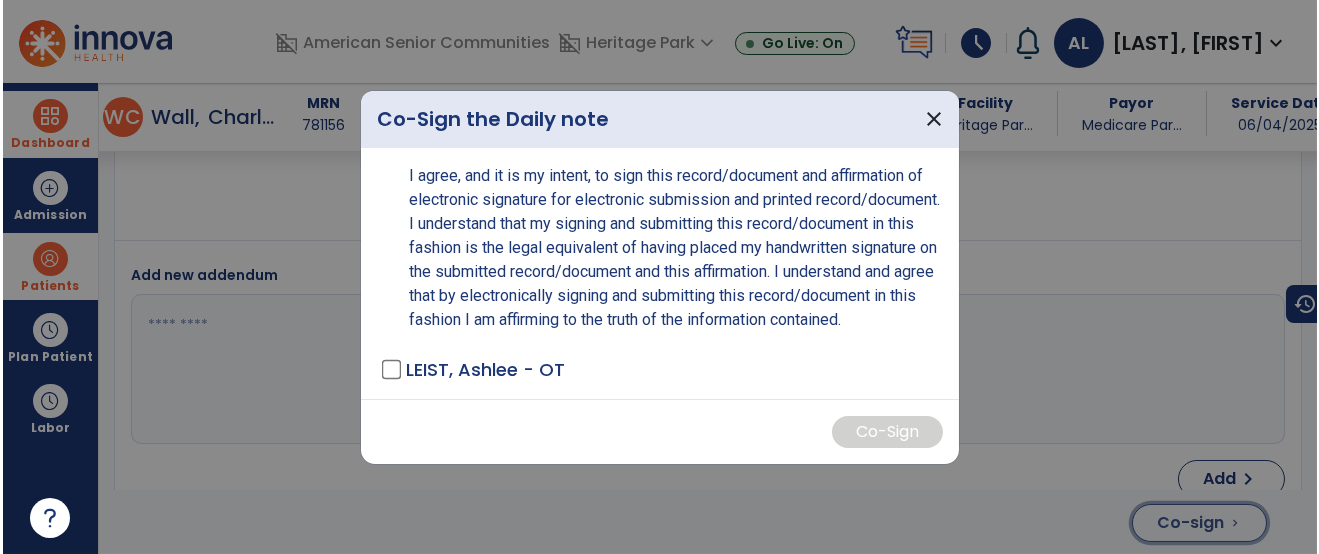 scroll, scrollTop: 4286, scrollLeft: 0, axis: vertical 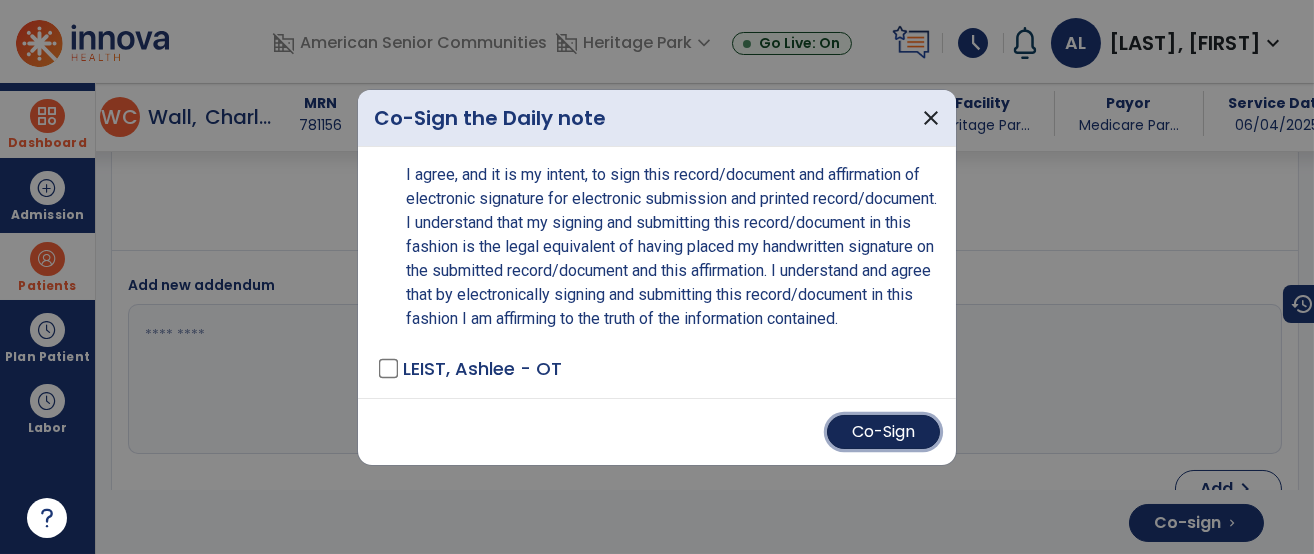 click on "Co-Sign" at bounding box center (883, 432) 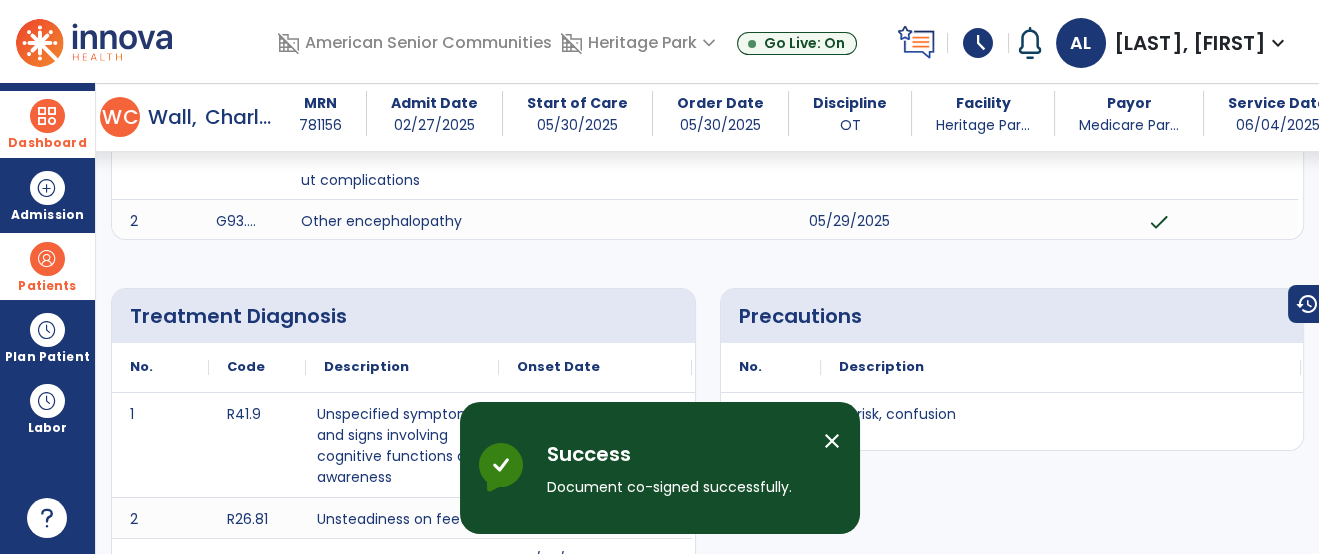 scroll, scrollTop: 0, scrollLeft: 0, axis: both 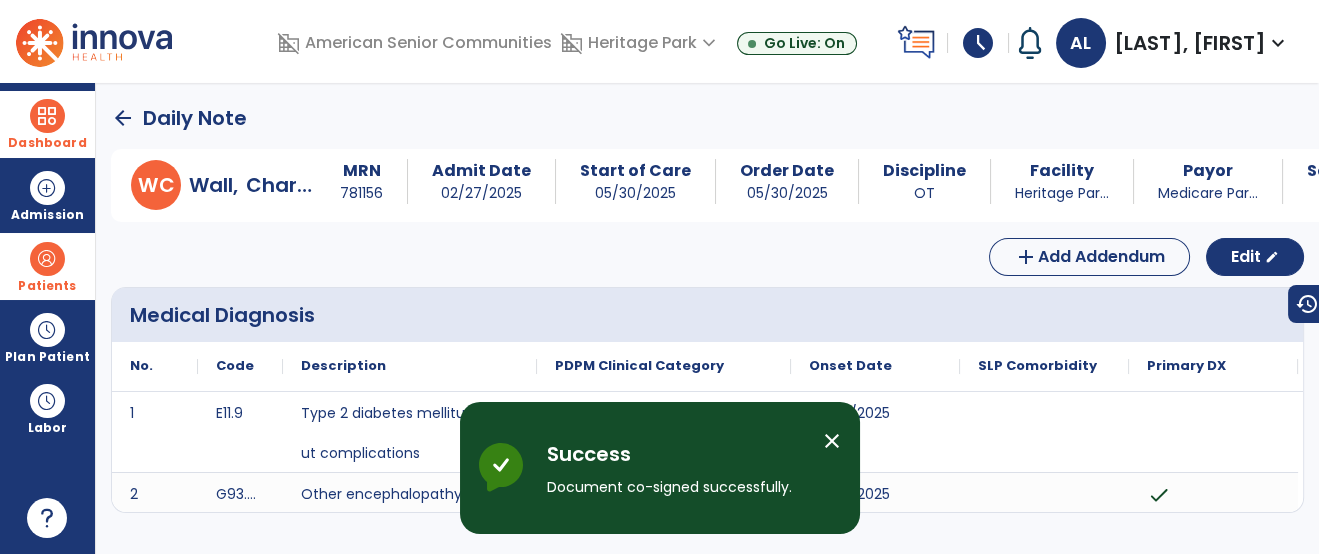 click on "arrow_back" 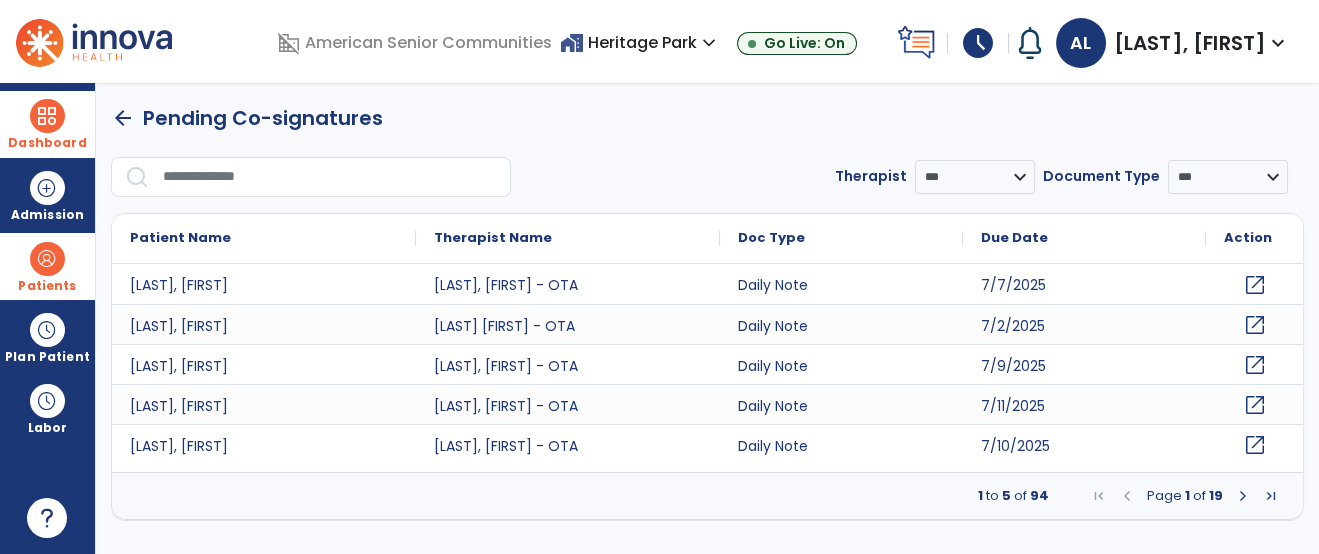 click at bounding box center (330, 177) 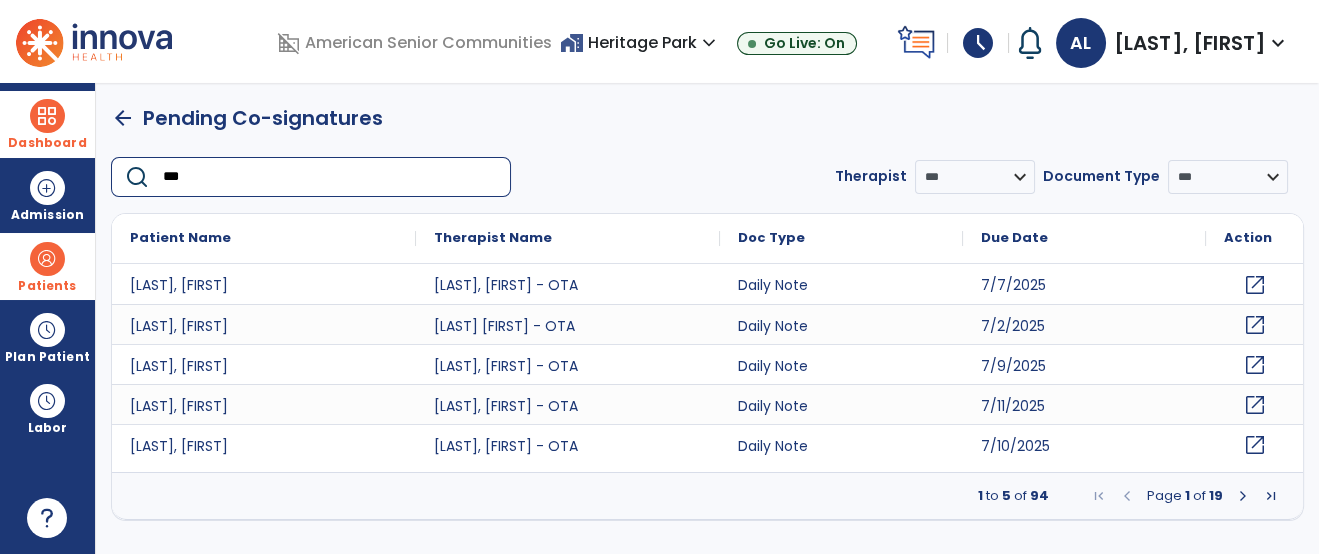 type on "****" 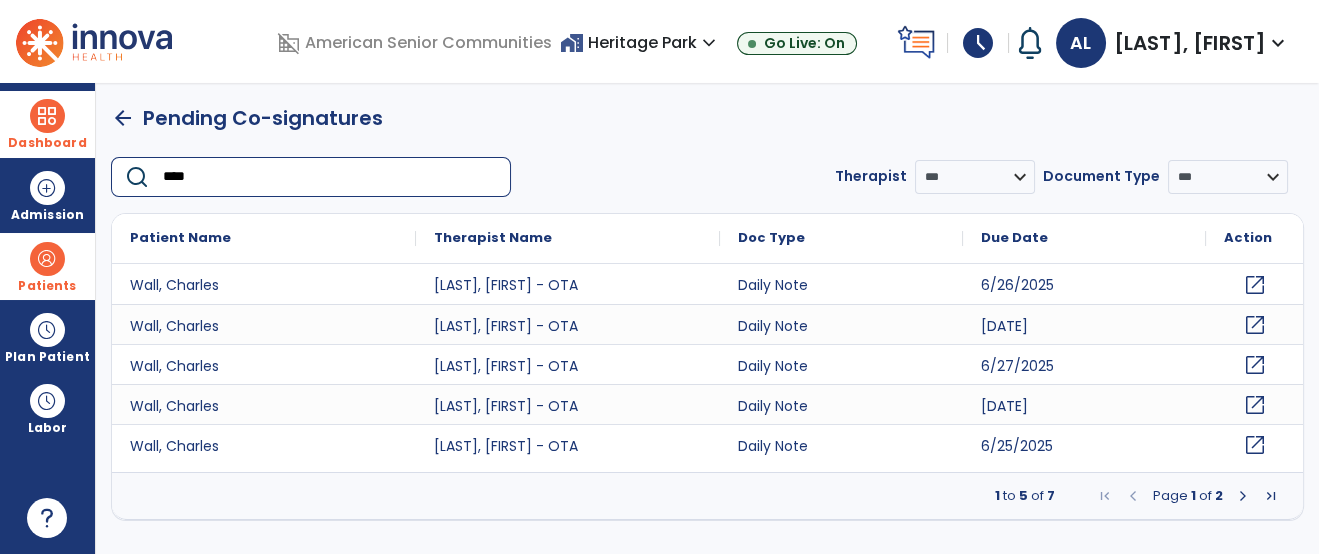 click on "open_in_new" 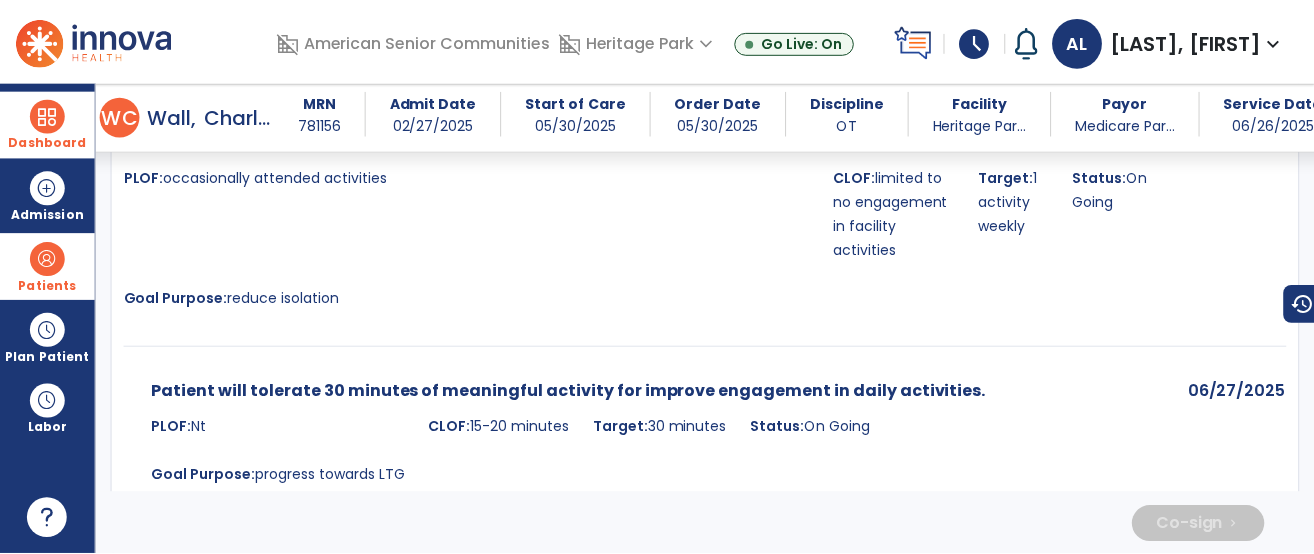 scroll, scrollTop: 4376, scrollLeft: 0, axis: vertical 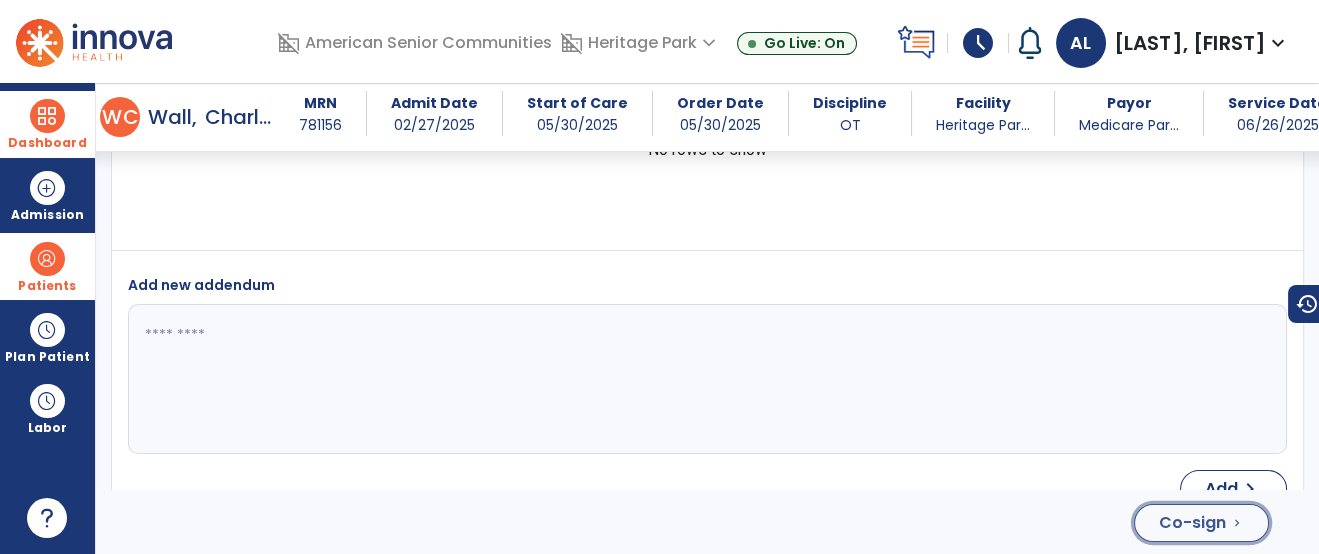 click on "Co-sign" 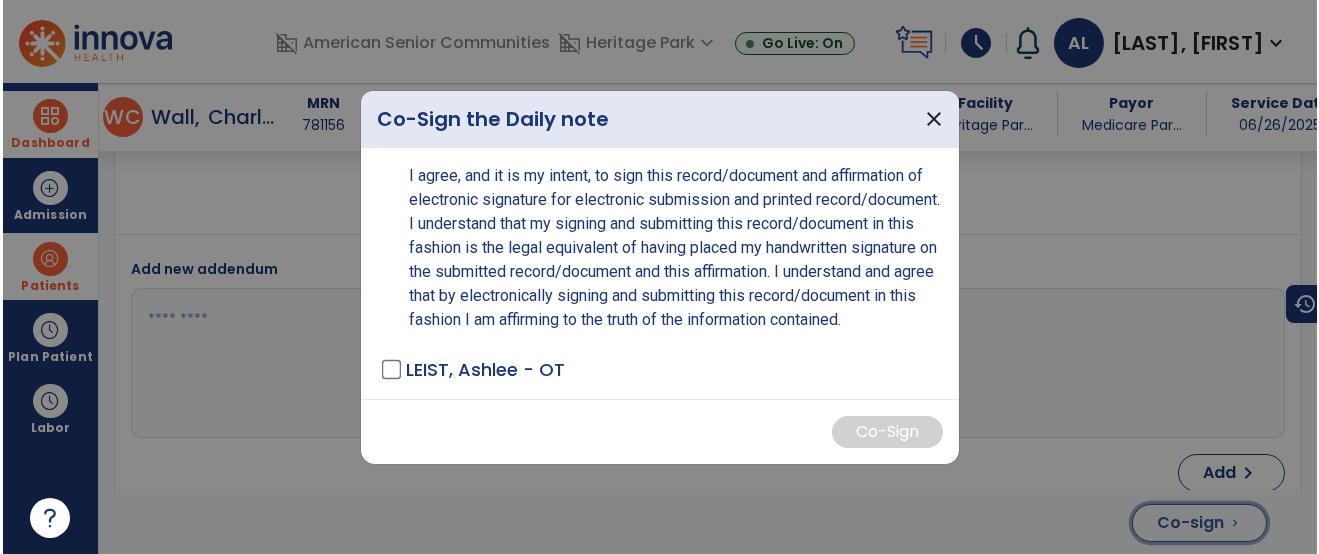 scroll, scrollTop: 4376, scrollLeft: 0, axis: vertical 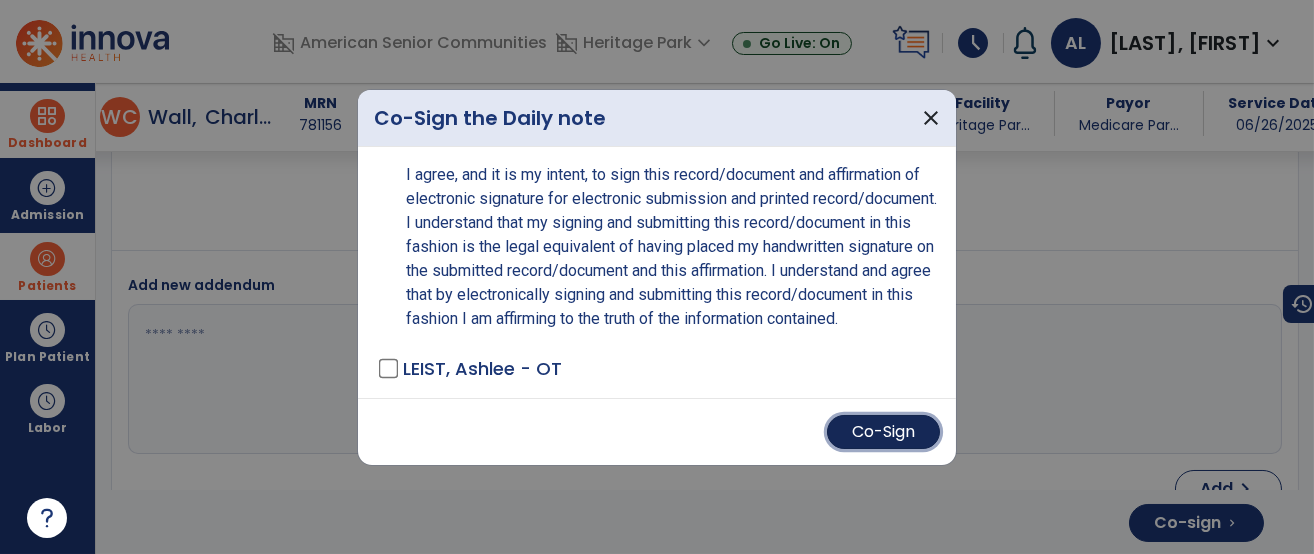 click on "Co-Sign" at bounding box center (883, 432) 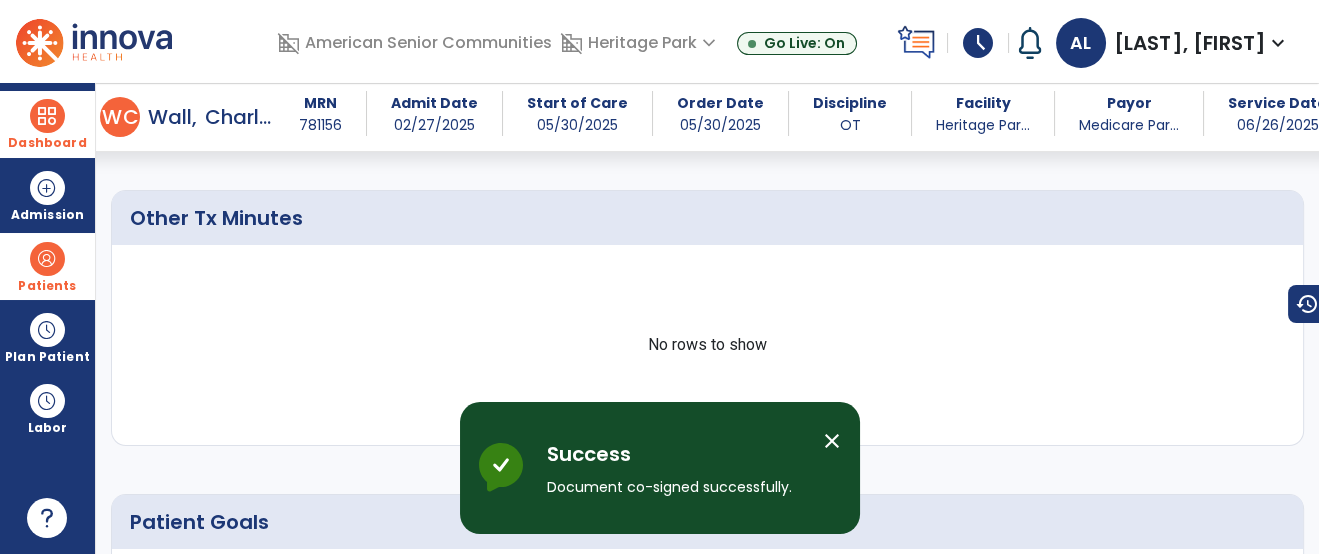 scroll, scrollTop: 0, scrollLeft: 0, axis: both 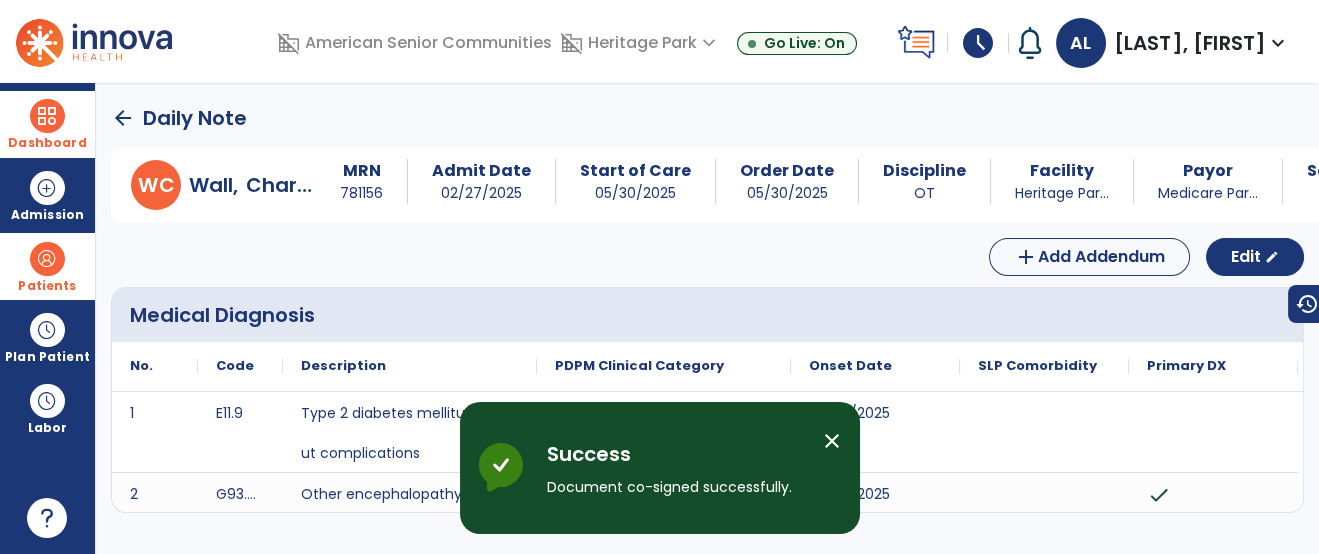 click on "arrow_back" 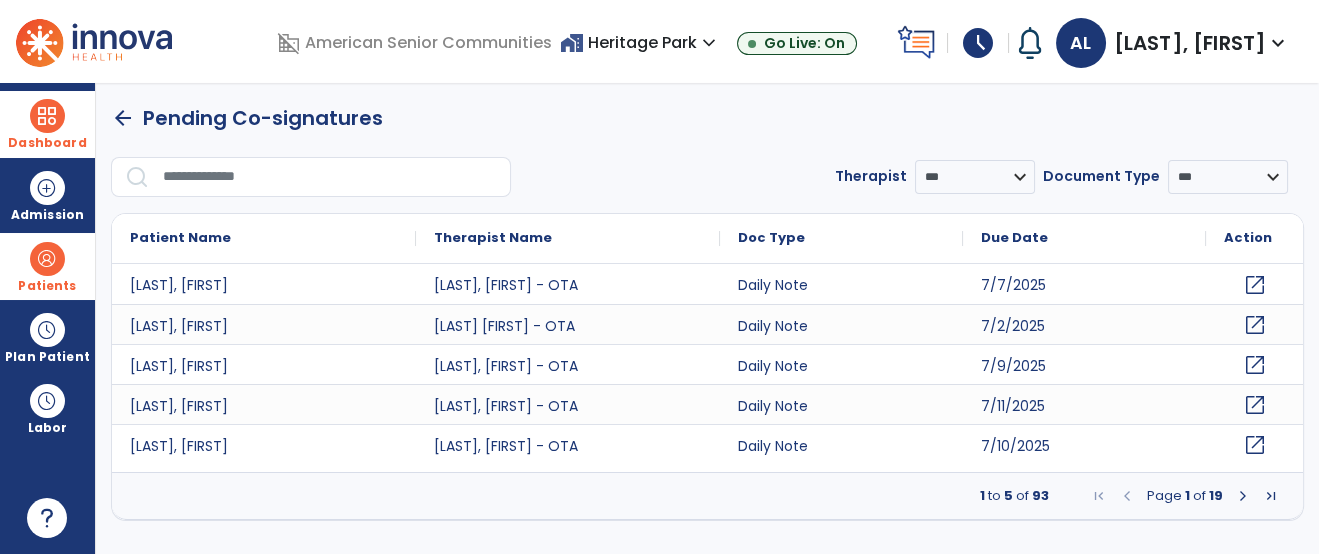 click at bounding box center [330, 177] 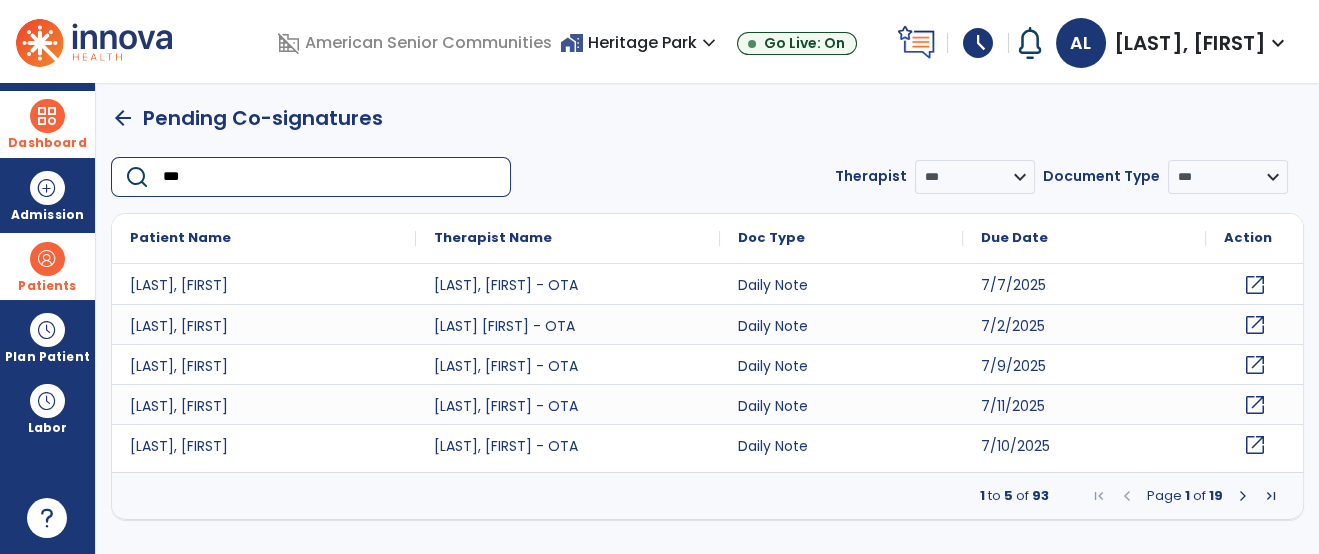 type on "****" 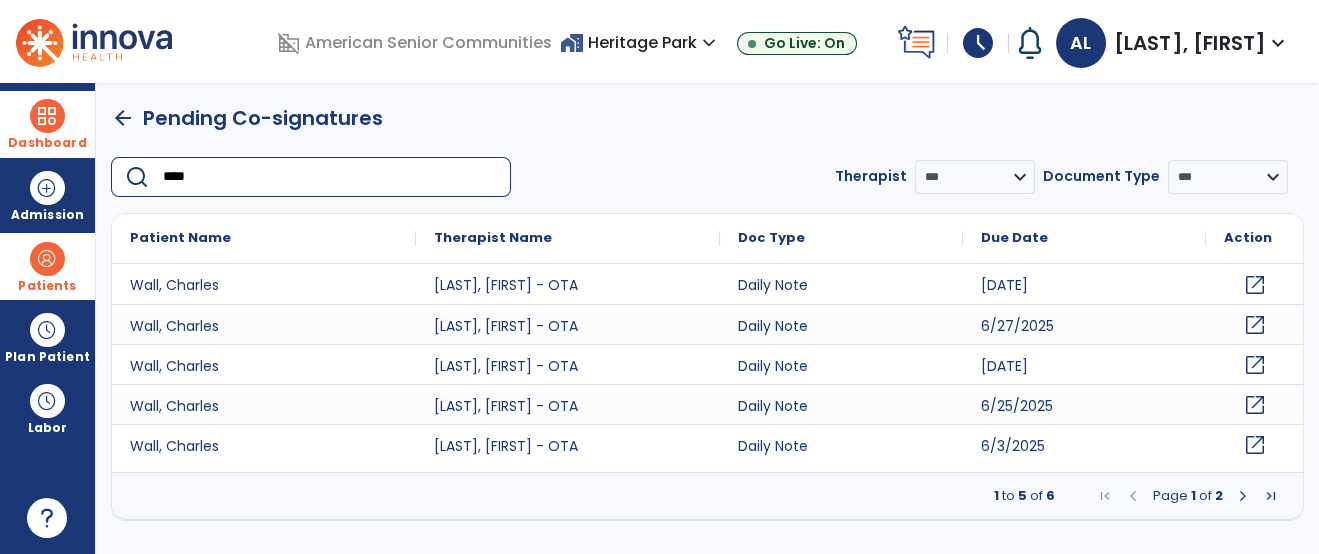 click on "open_in_new" 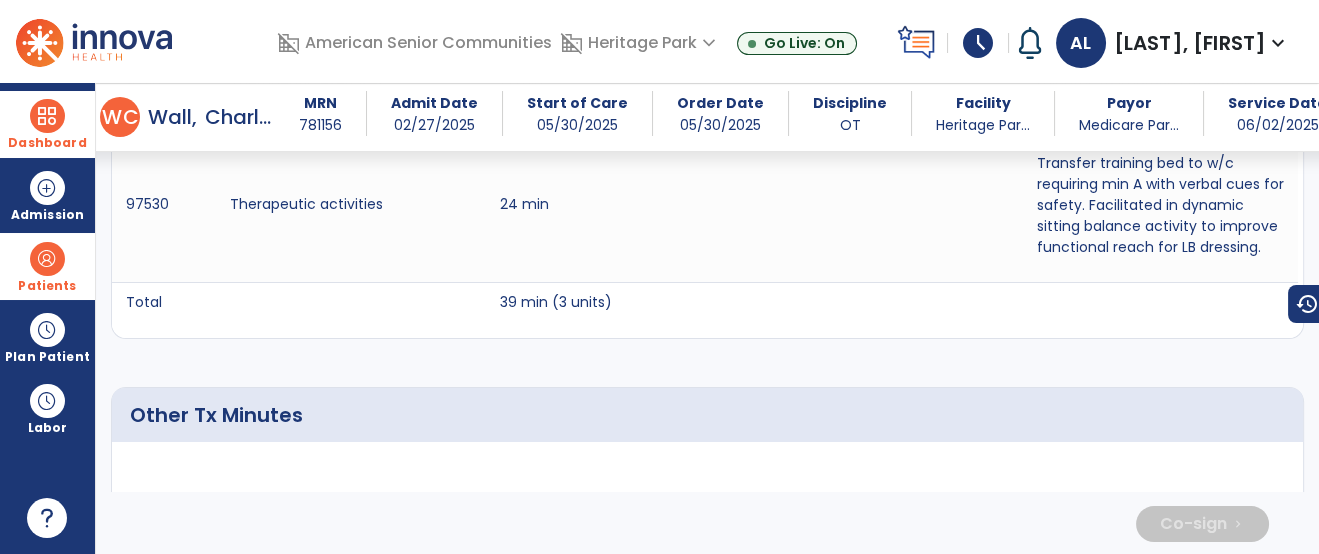 scroll, scrollTop: 1355, scrollLeft: 0, axis: vertical 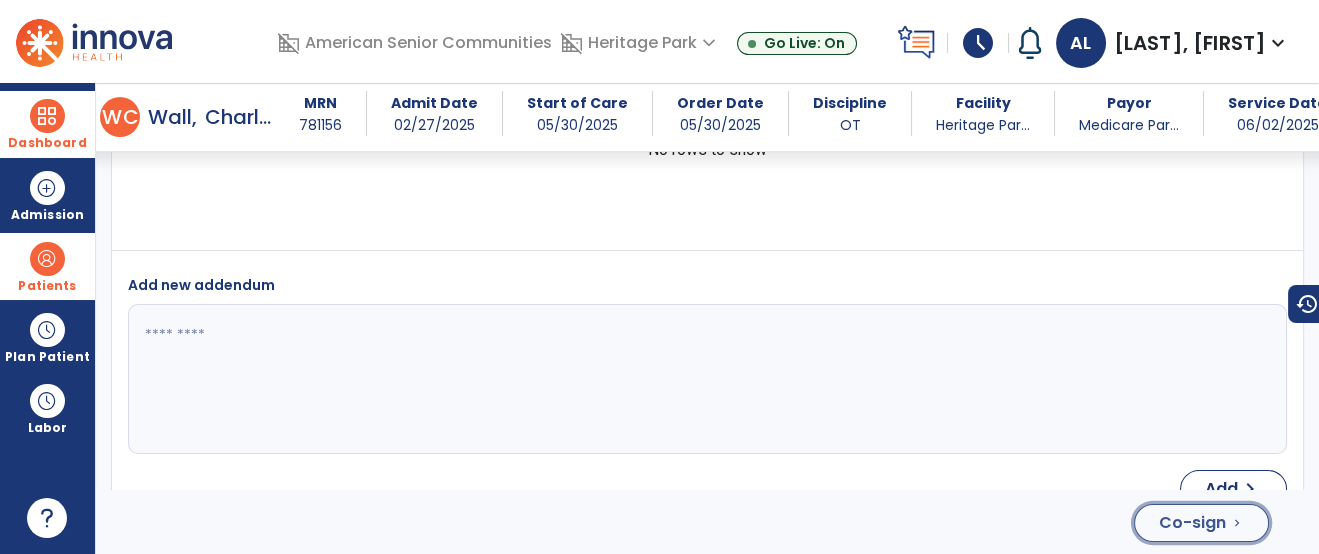 click on "Co-sign" 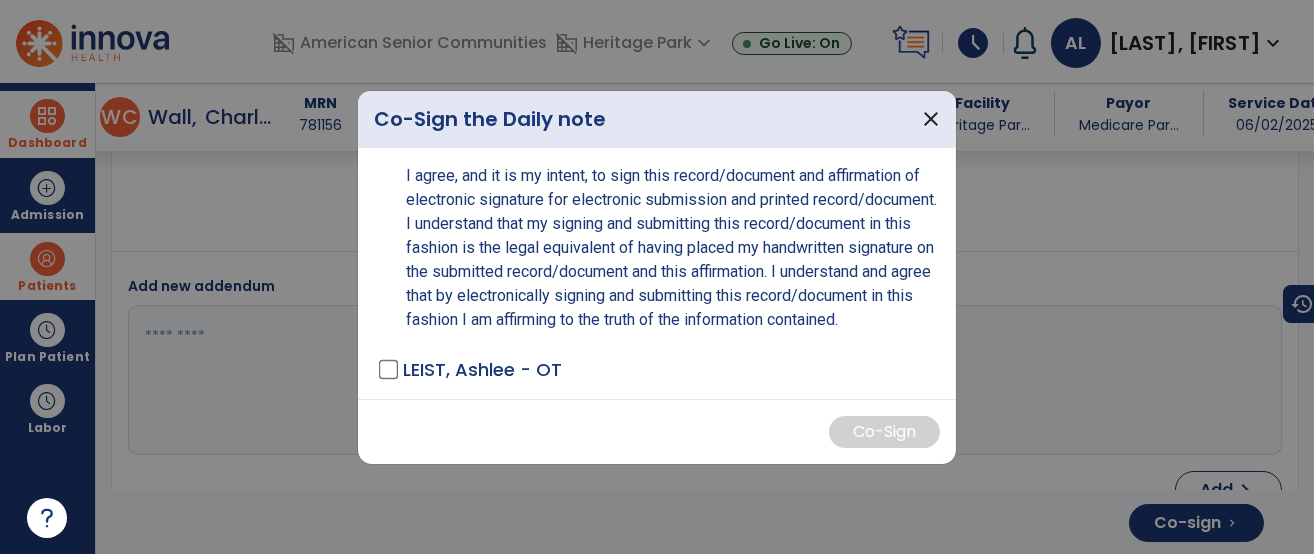 click at bounding box center [657, 277] 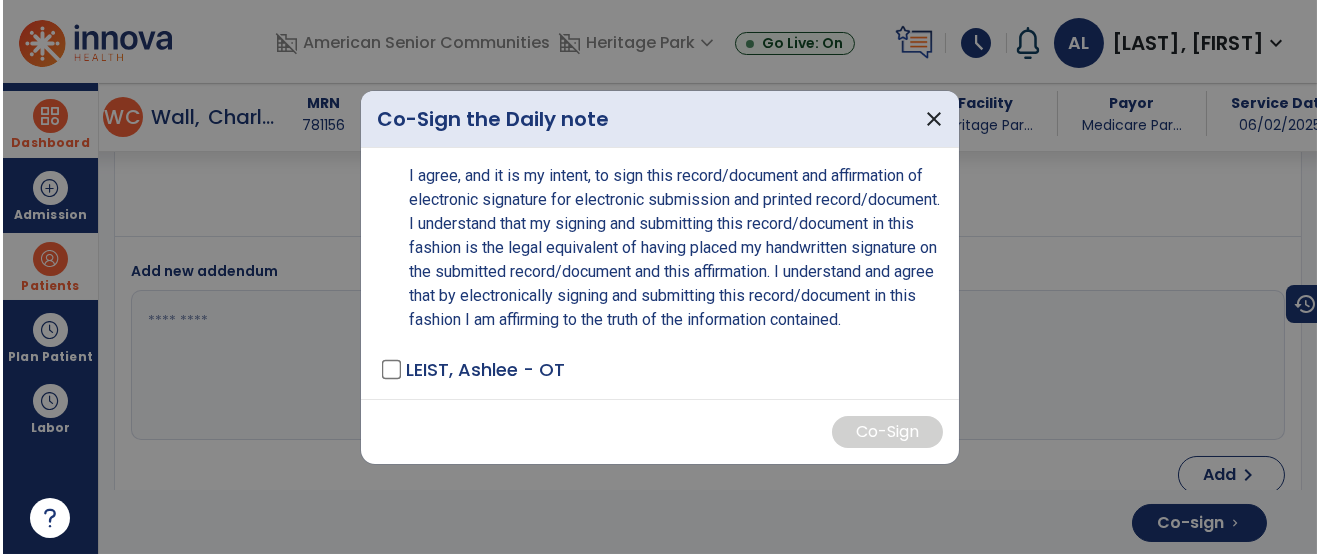 scroll, scrollTop: 4307, scrollLeft: 0, axis: vertical 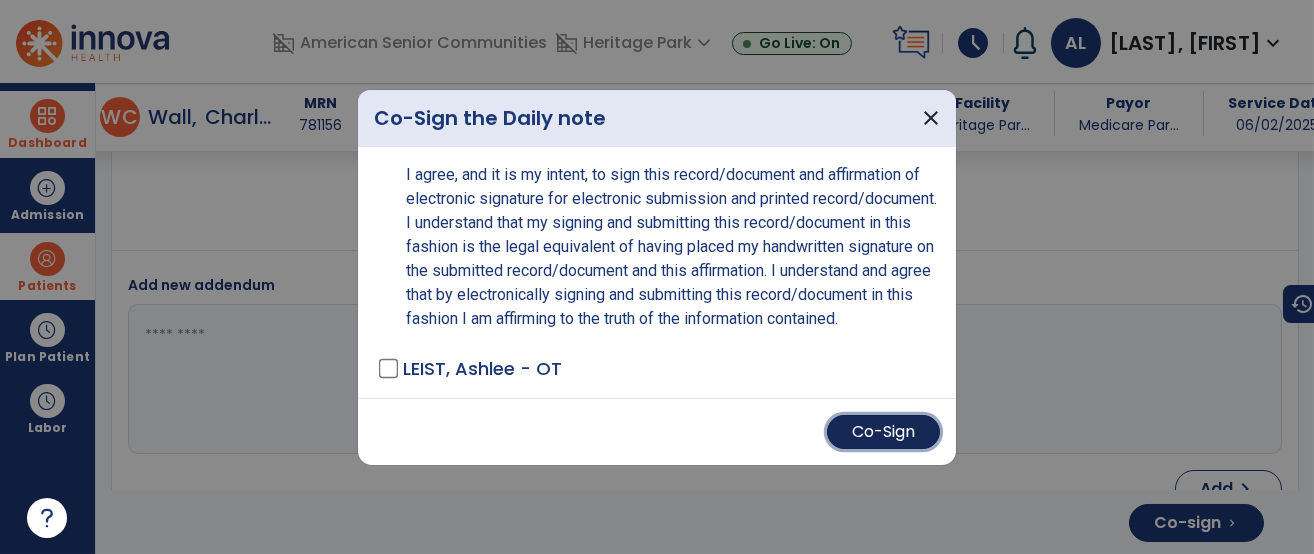 click on "Co-Sign" at bounding box center (883, 432) 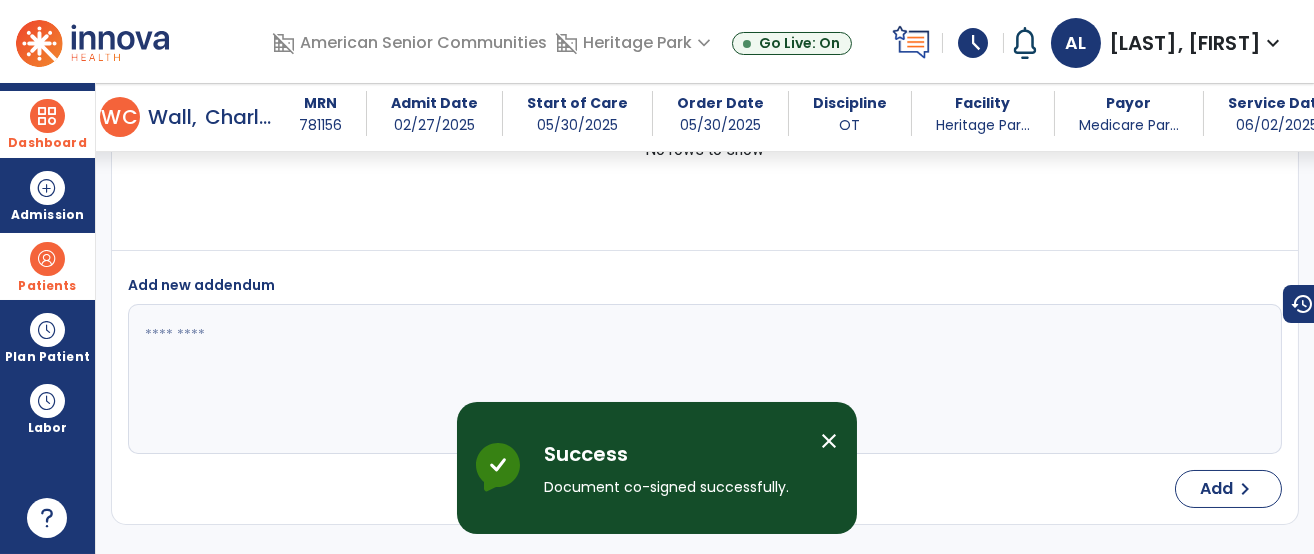 click on "Add  chevron_right" at bounding box center (697, 489) 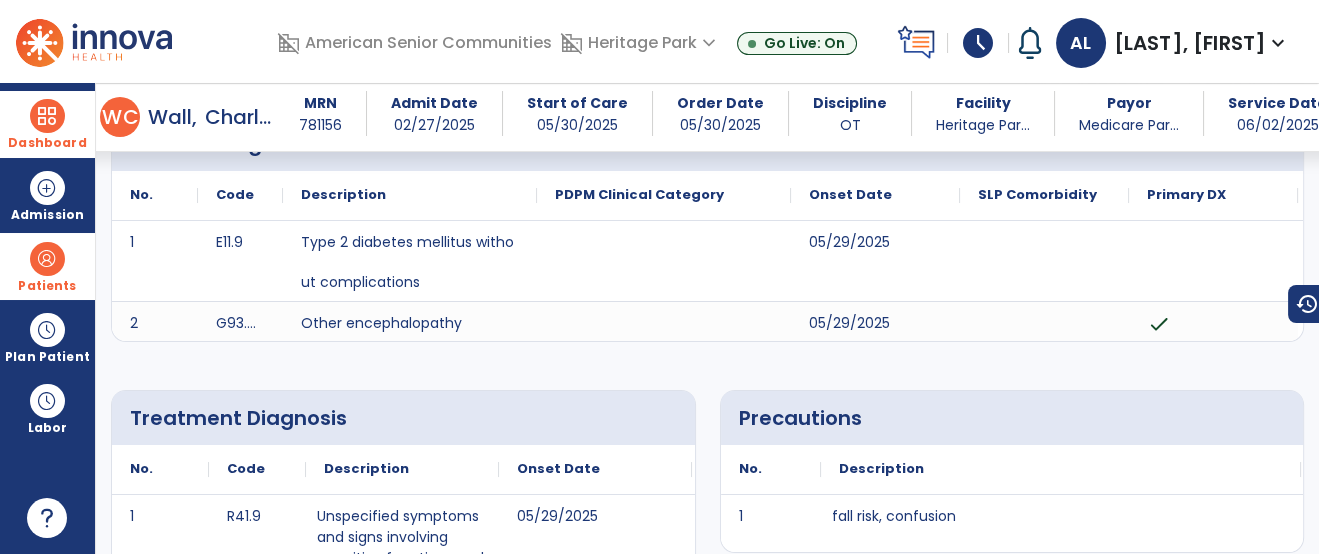 scroll, scrollTop: 0, scrollLeft: 0, axis: both 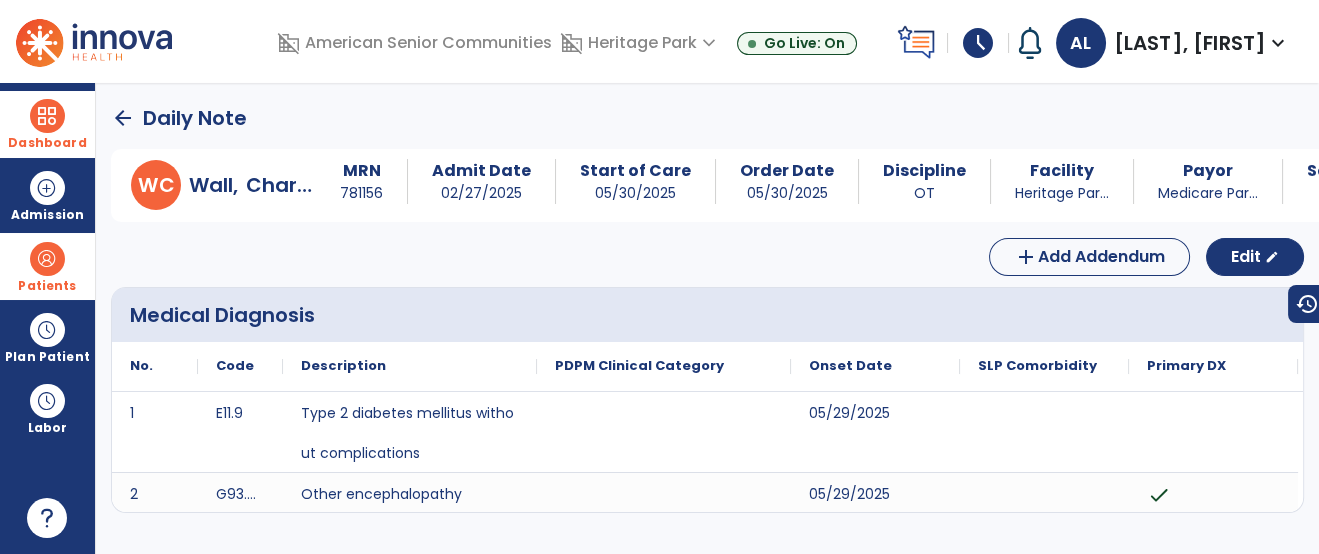click on "arrow_back" 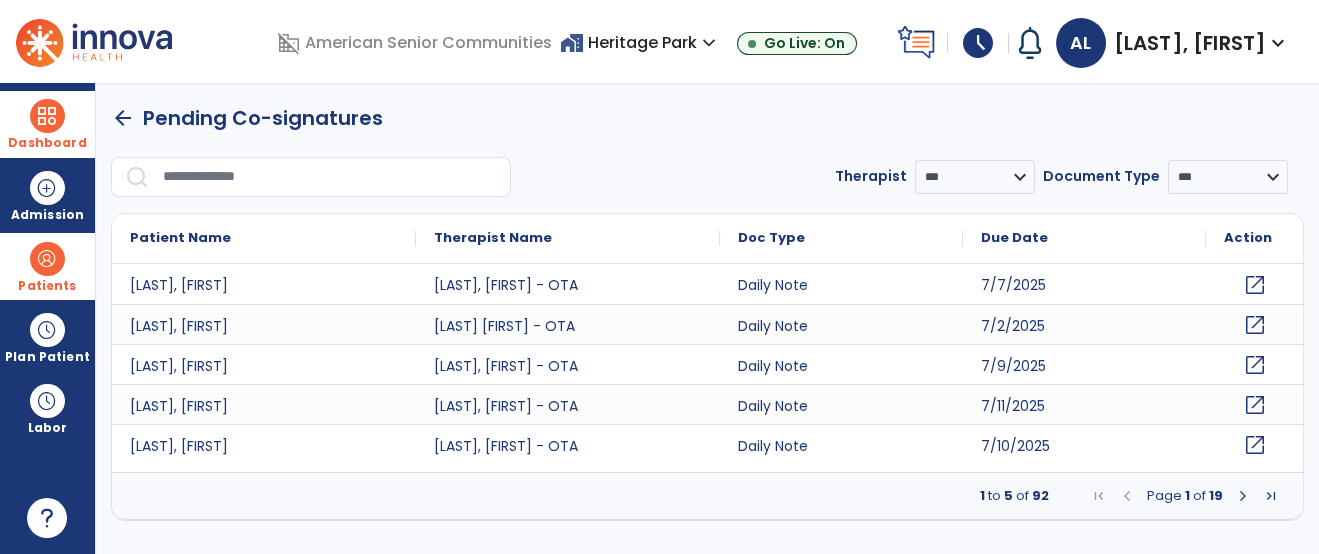 click at bounding box center [330, 177] 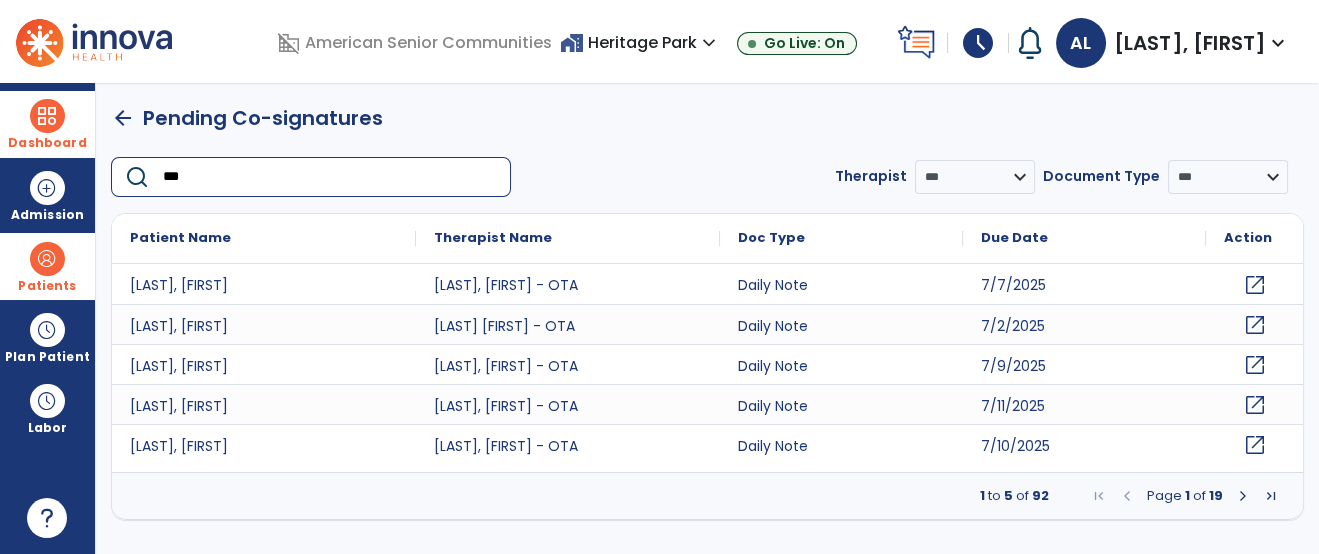 type on "****" 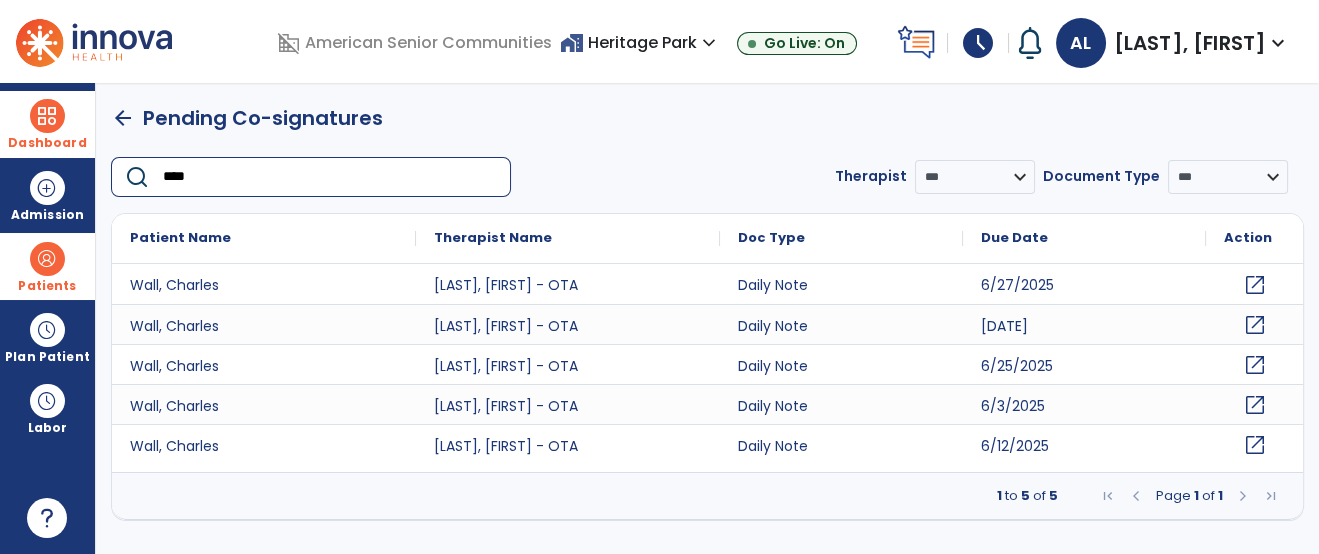 click on "open_in_new" 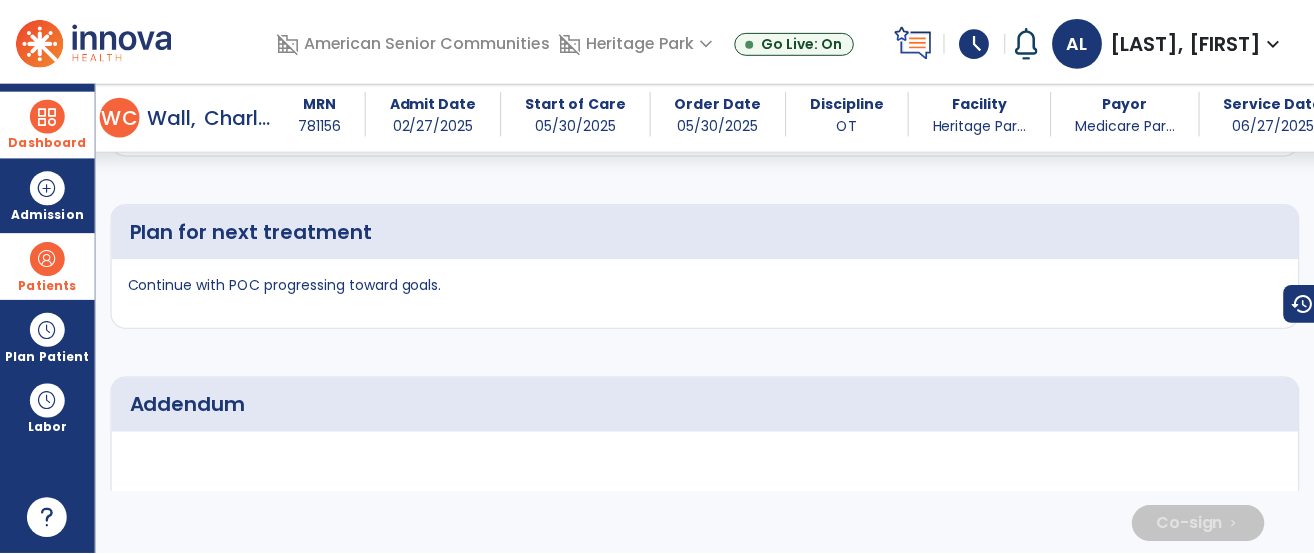 scroll, scrollTop: 4214, scrollLeft: 0, axis: vertical 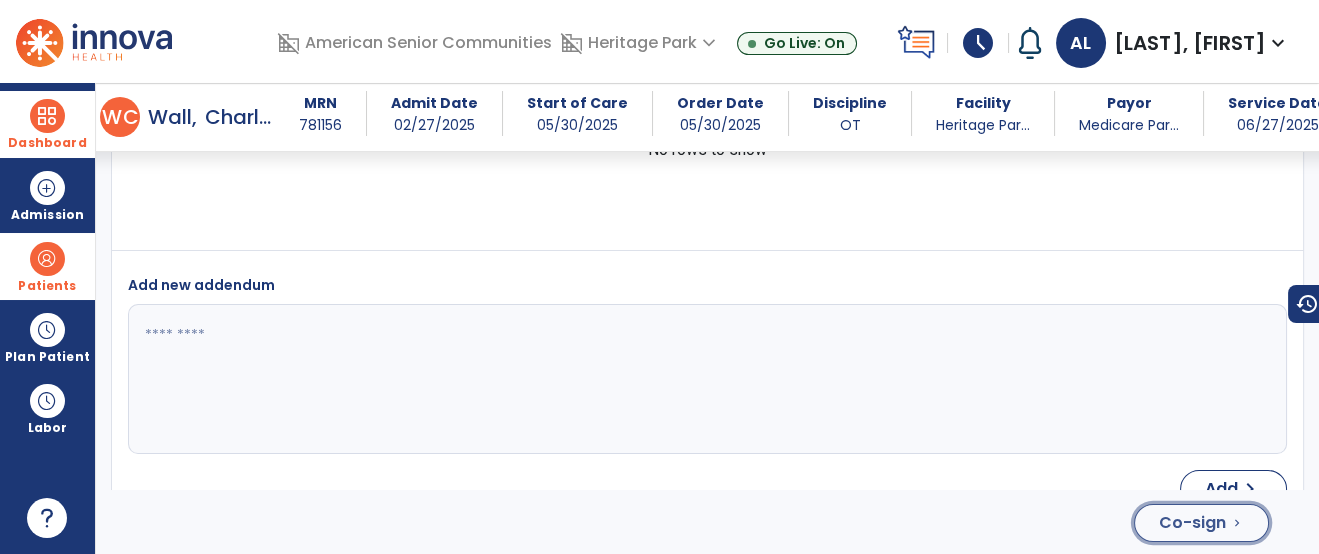 click on "Co-sign" 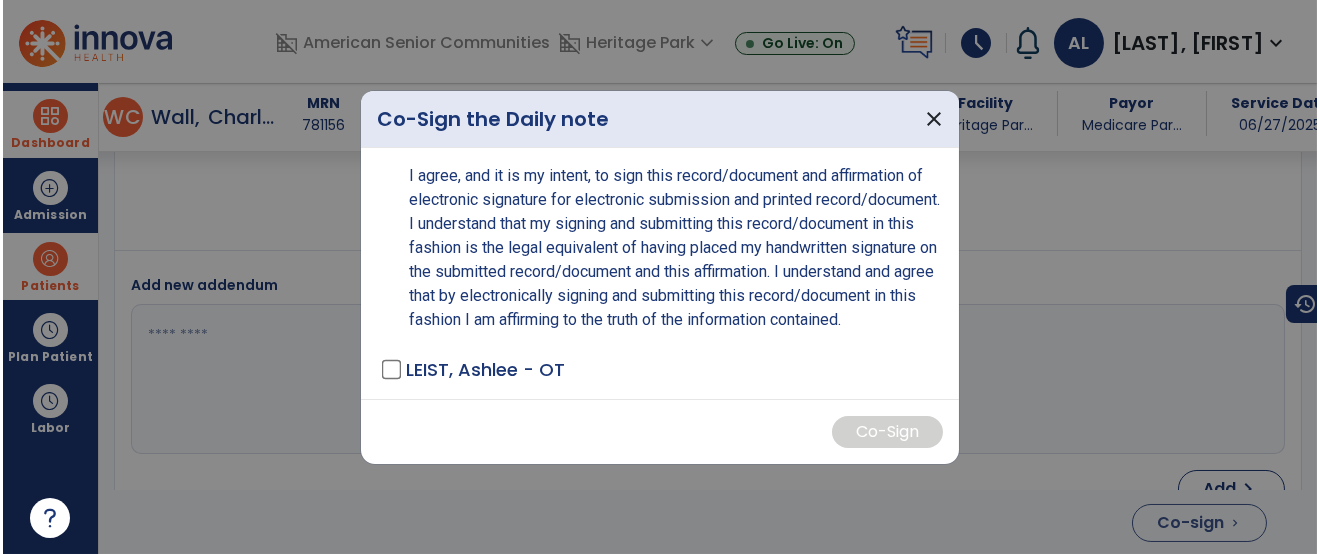 scroll, scrollTop: 4214, scrollLeft: 0, axis: vertical 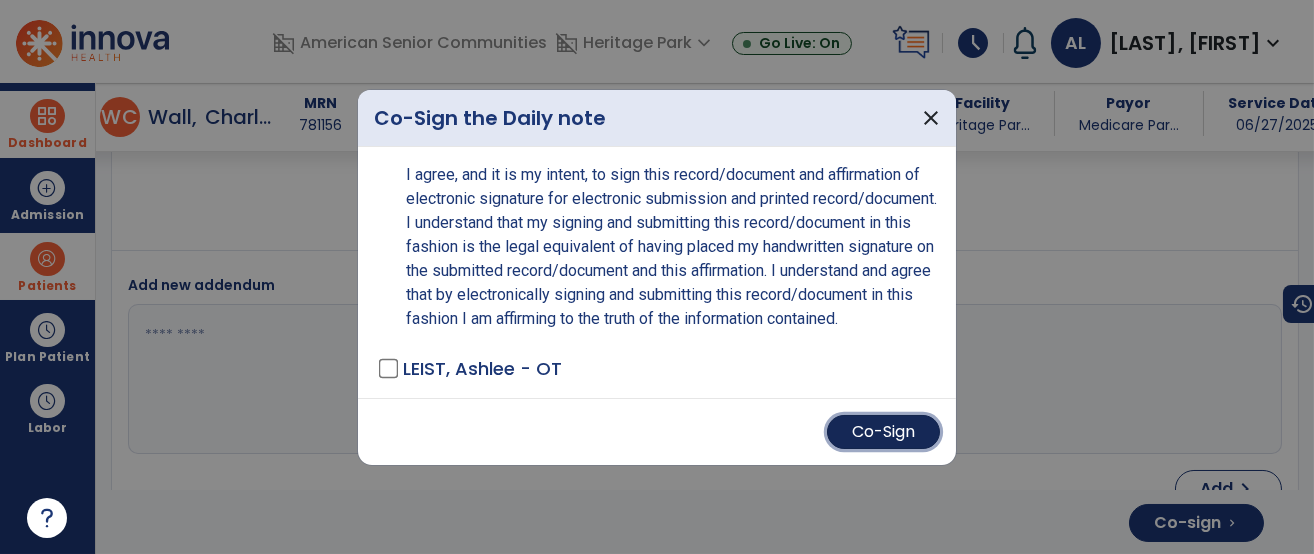 click on "Co-Sign" at bounding box center (883, 432) 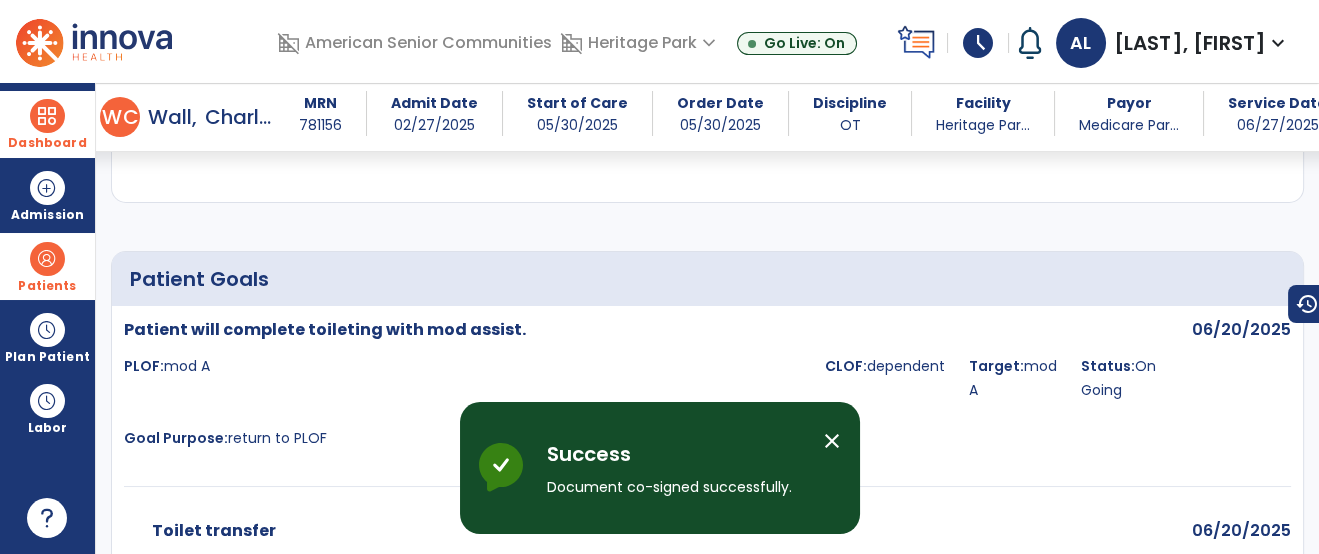 scroll, scrollTop: 0, scrollLeft: 0, axis: both 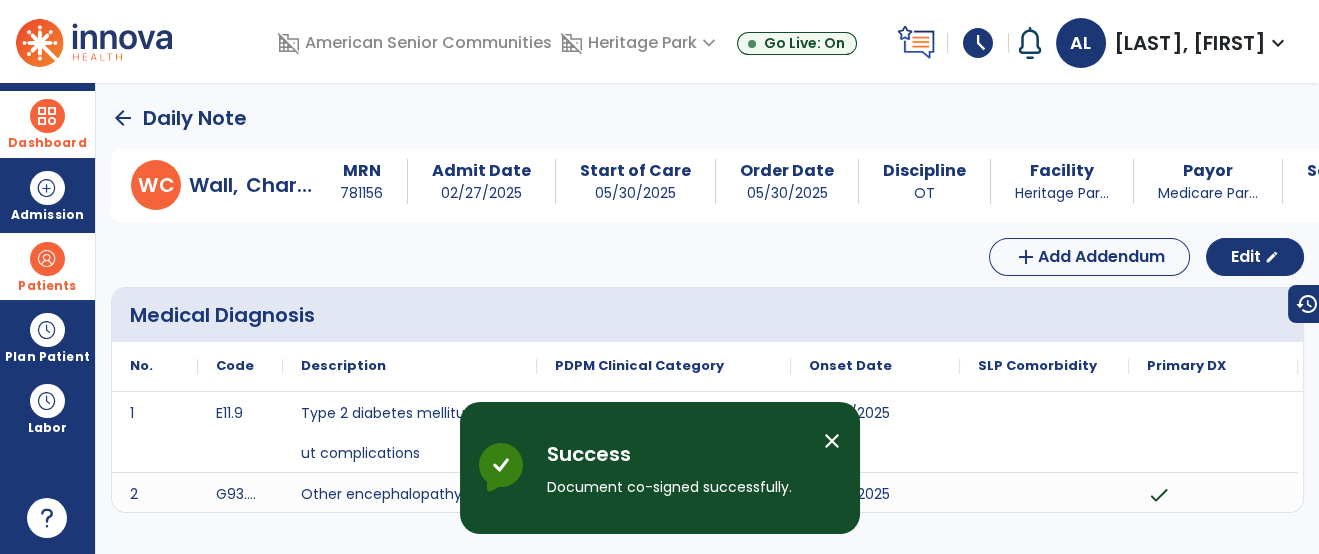 click on "arrow_back" 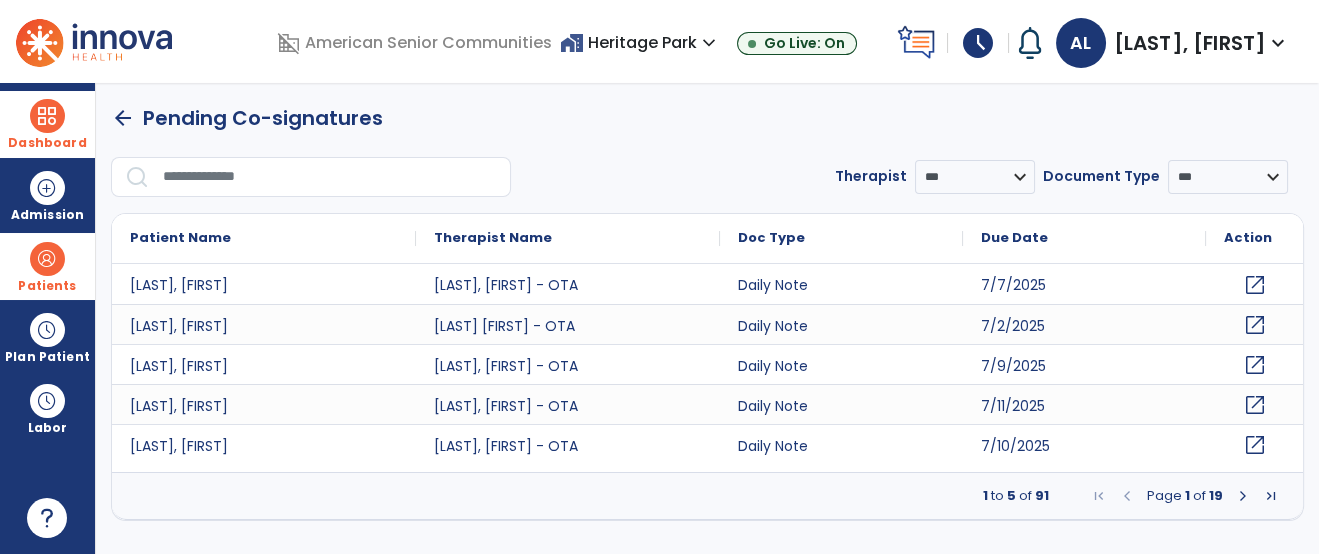 click at bounding box center (330, 177) 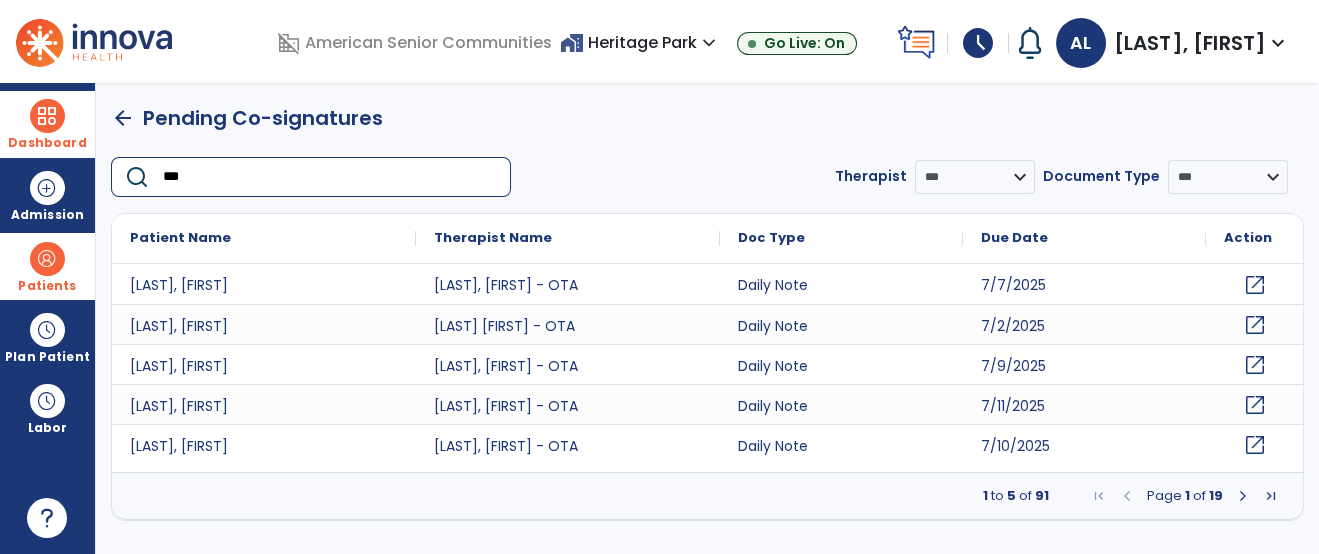 type on "****" 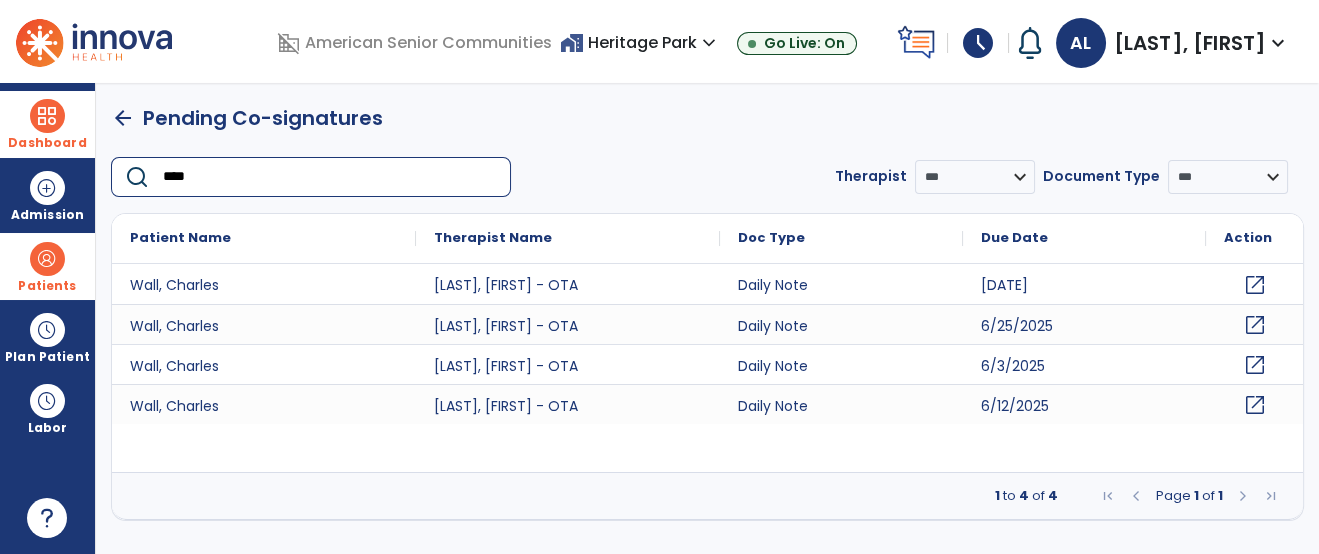 click on "open_in_new" 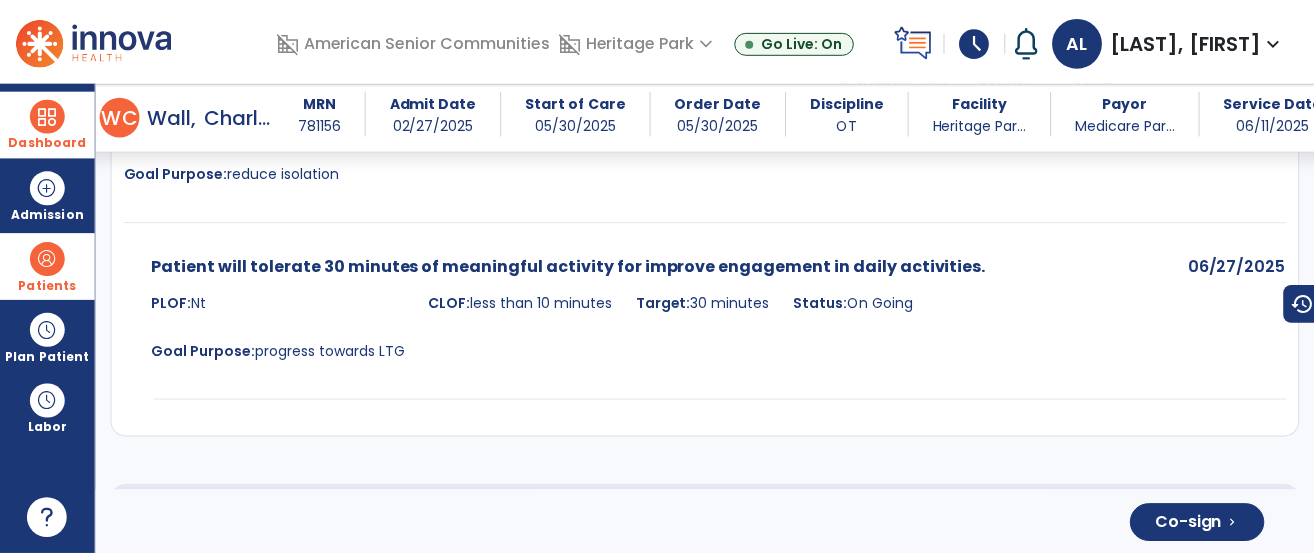 scroll, scrollTop: 4321, scrollLeft: 0, axis: vertical 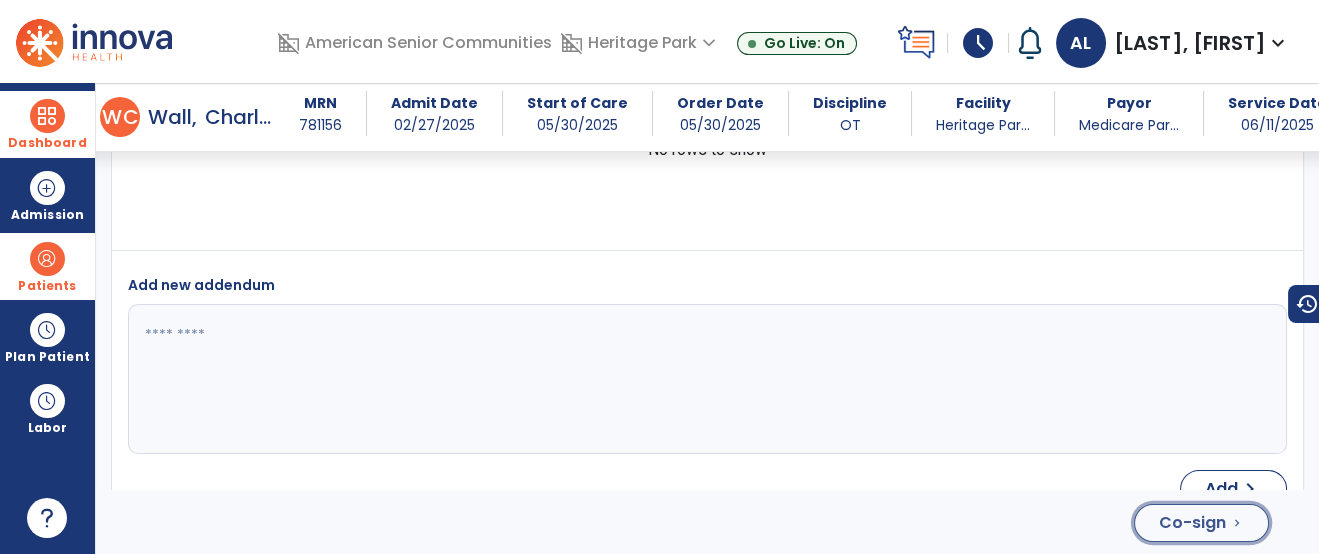 click on "Co-sign" 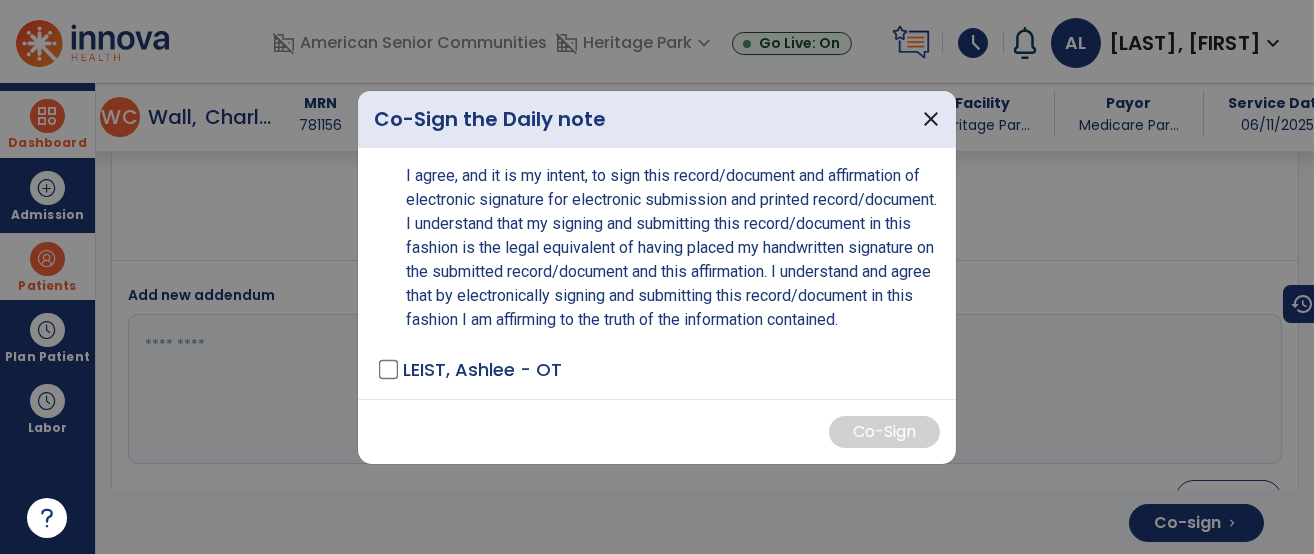 click on "[LAST], [FIRST]  - OT" at bounding box center [482, 369] 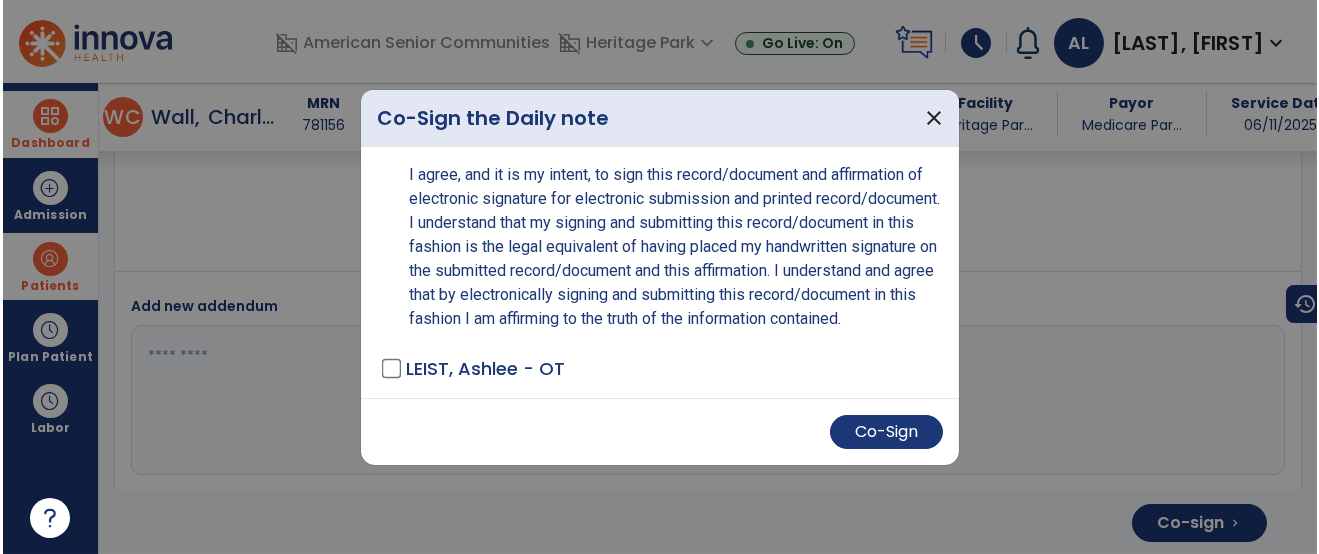 scroll, scrollTop: 4342, scrollLeft: 0, axis: vertical 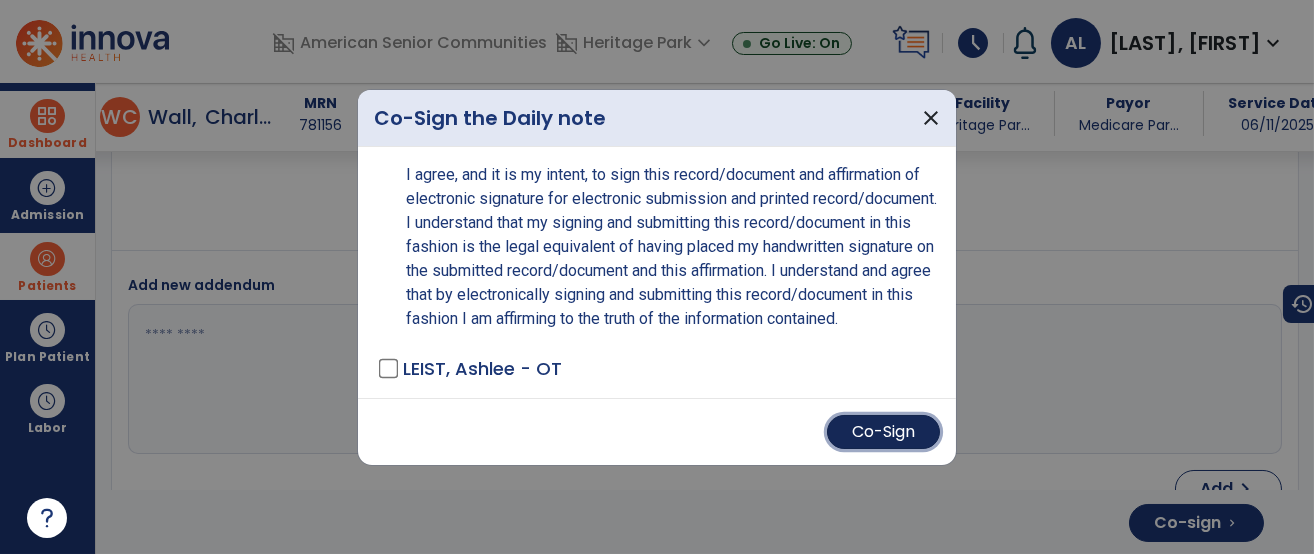 click on "Co-Sign" at bounding box center (883, 432) 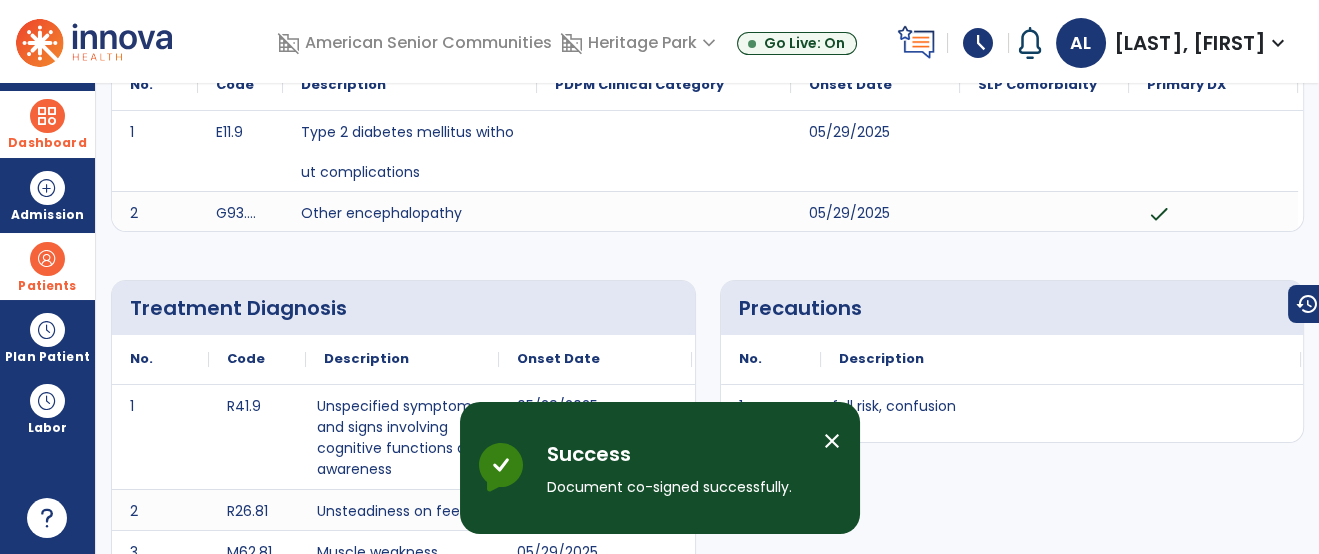 scroll, scrollTop: 0, scrollLeft: 0, axis: both 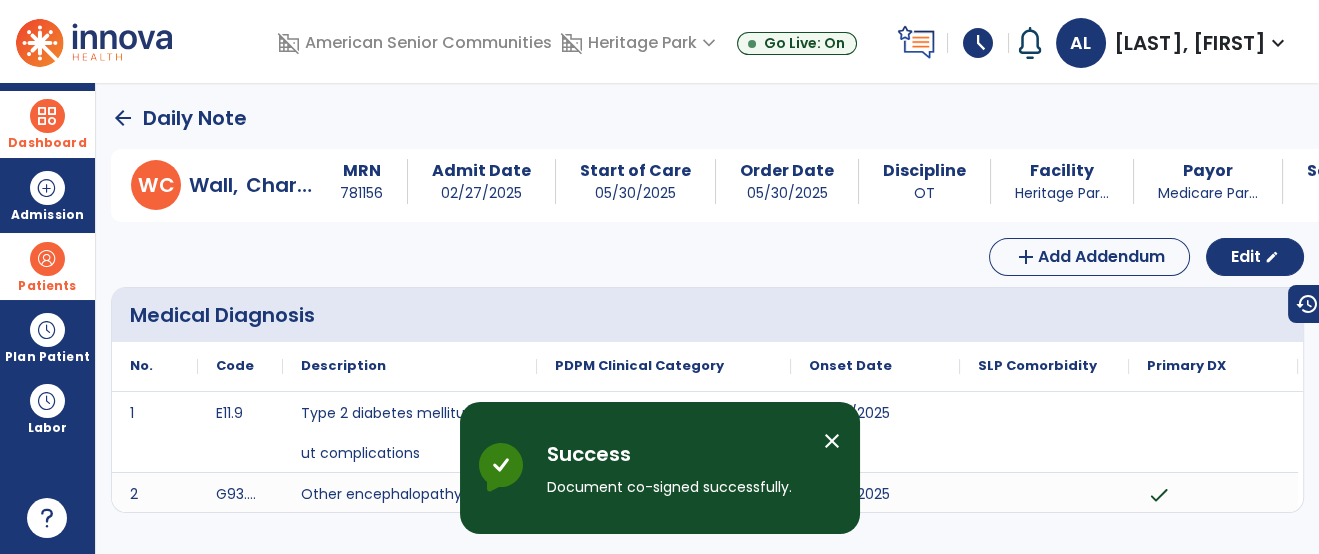 click on "arrow_back" 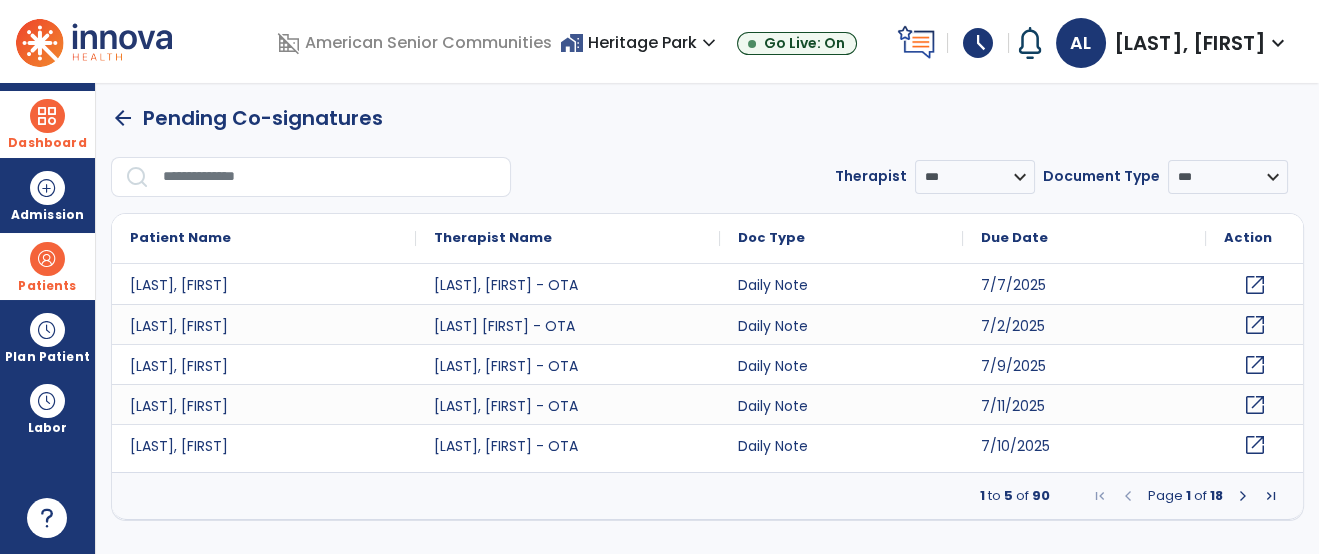 click at bounding box center (330, 177) 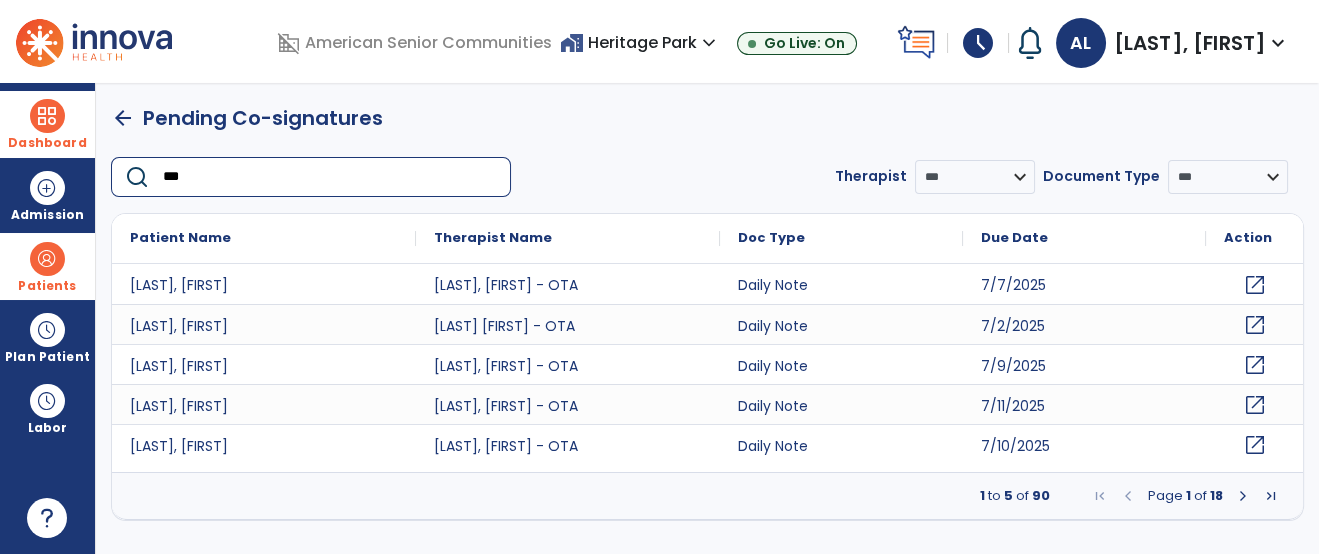 type on "****" 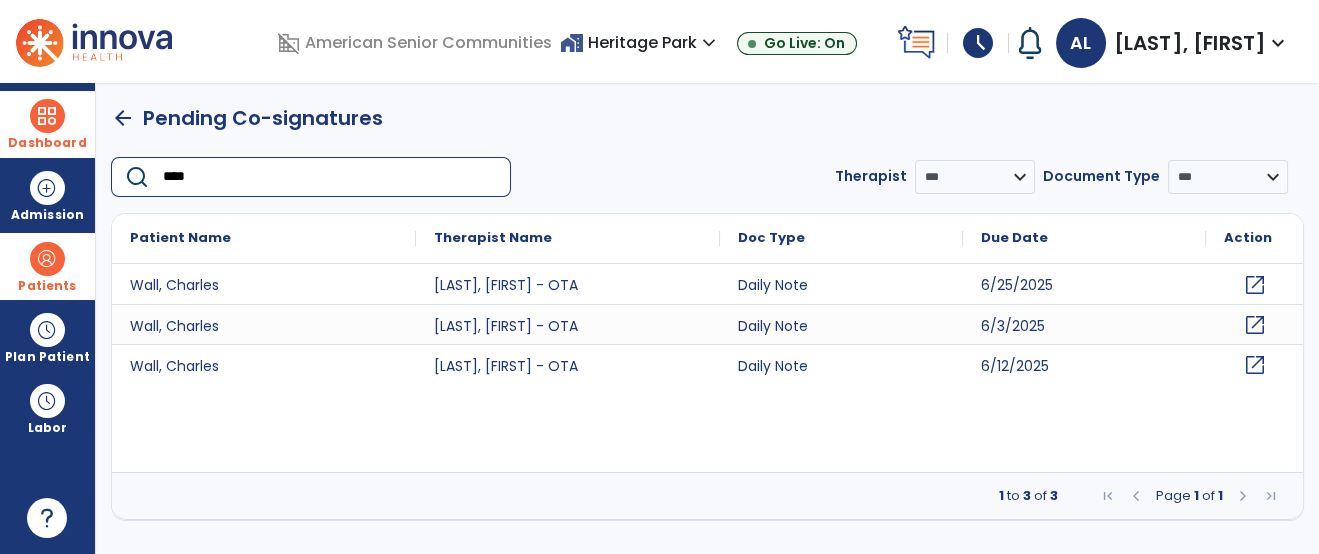 click on "open_in_new" 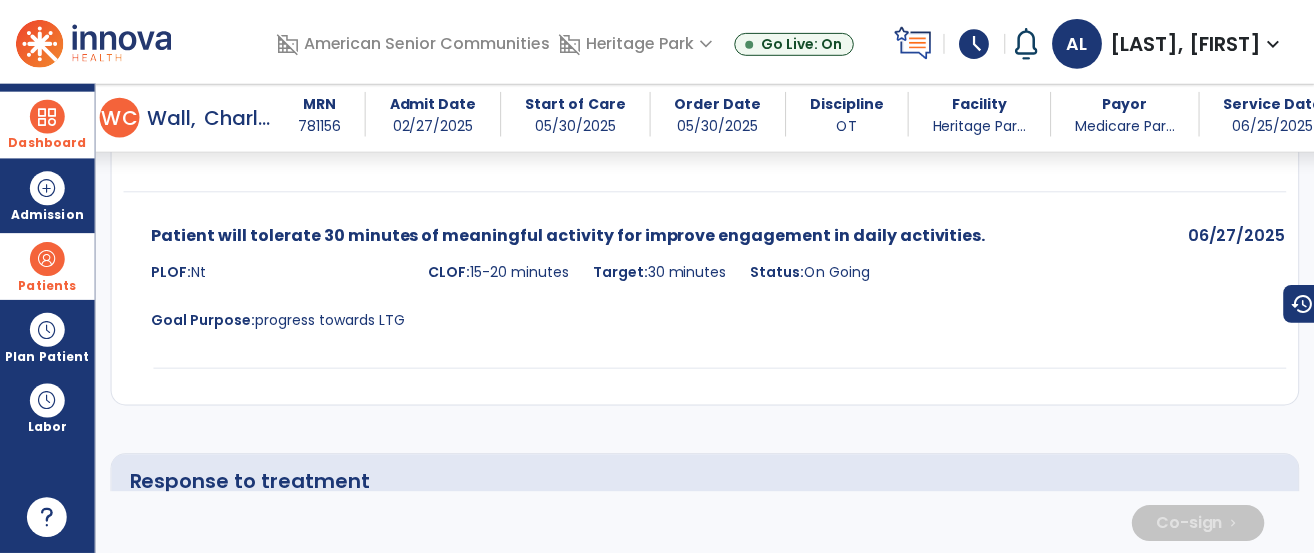 scroll, scrollTop: 4355, scrollLeft: 0, axis: vertical 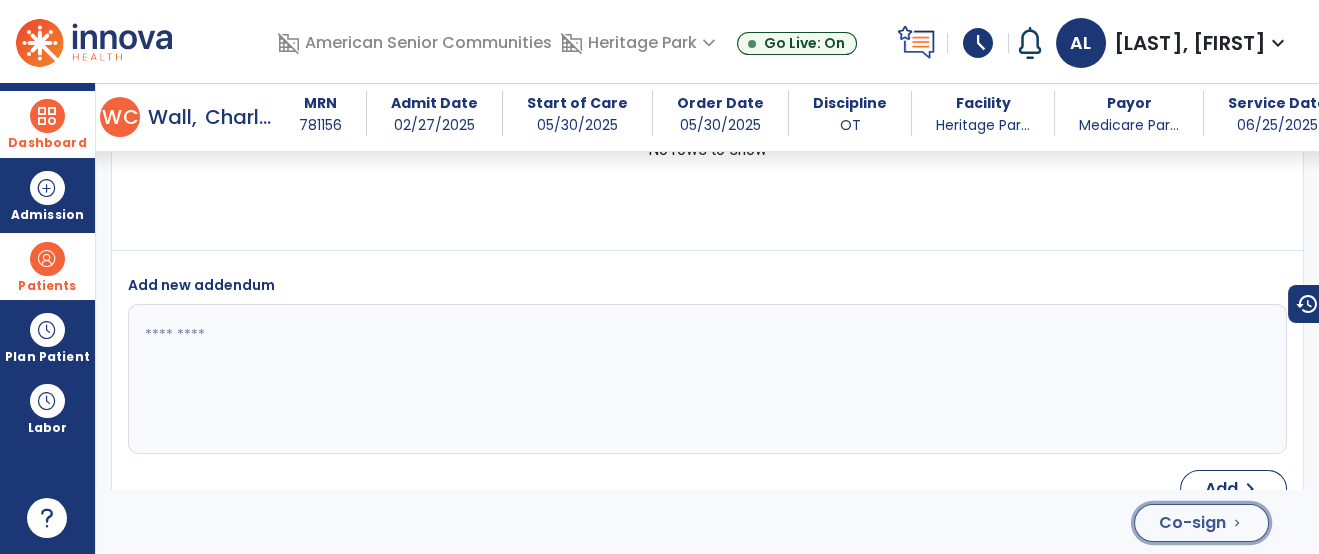 click on "Co-sign" 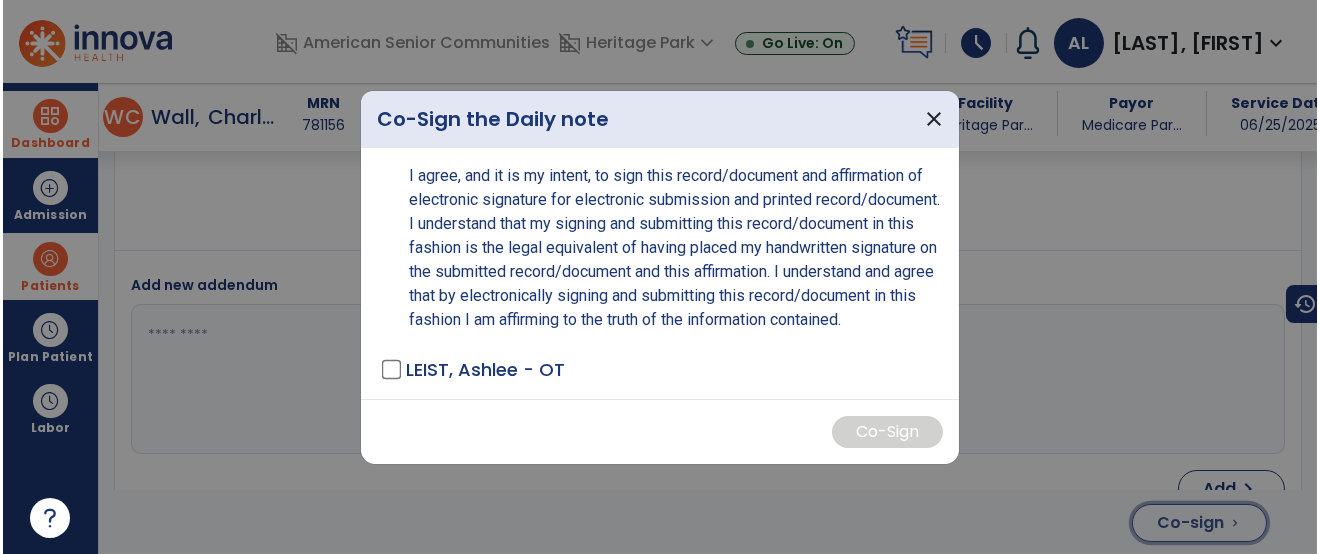scroll, scrollTop: 4355, scrollLeft: 0, axis: vertical 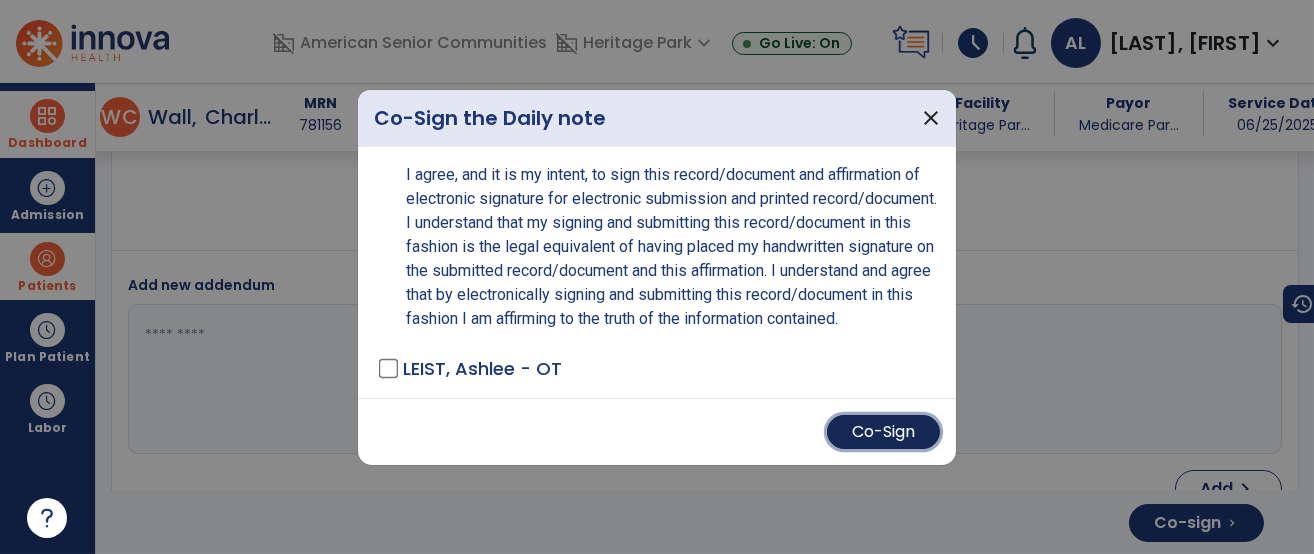 click on "Co-Sign" at bounding box center [883, 432] 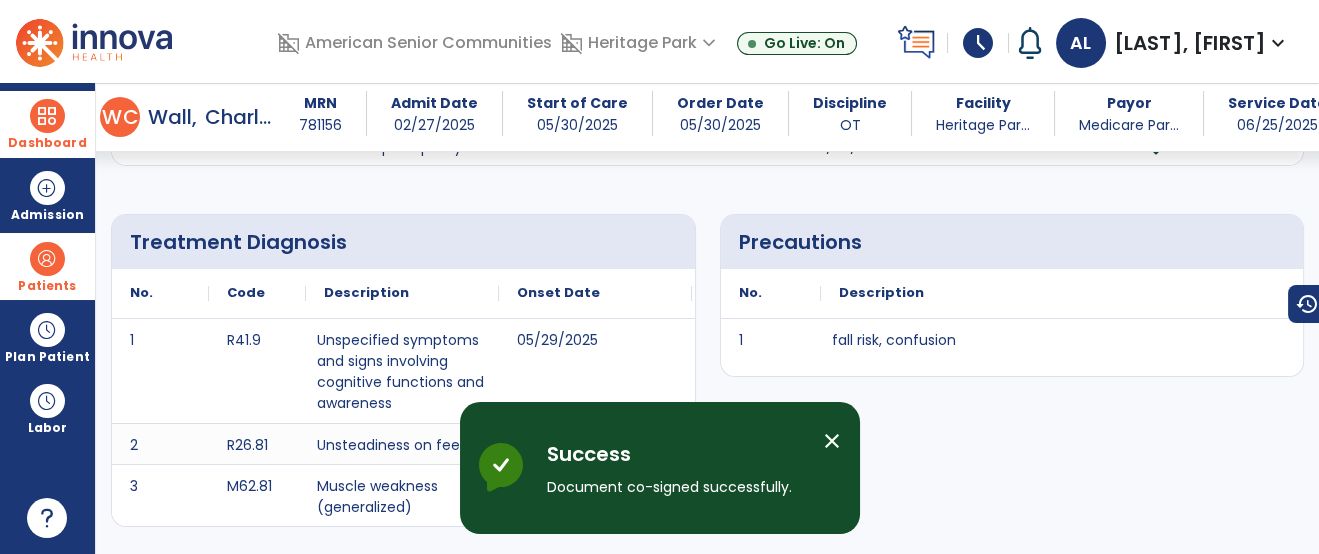 scroll, scrollTop: 0, scrollLeft: 0, axis: both 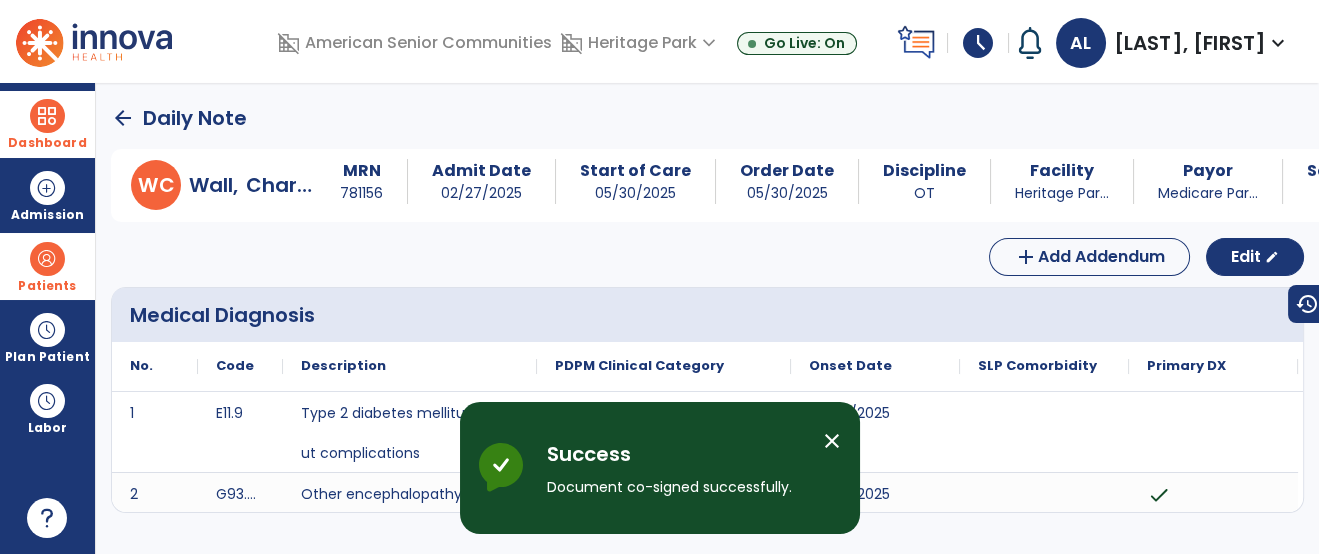 click on "arrow_back" 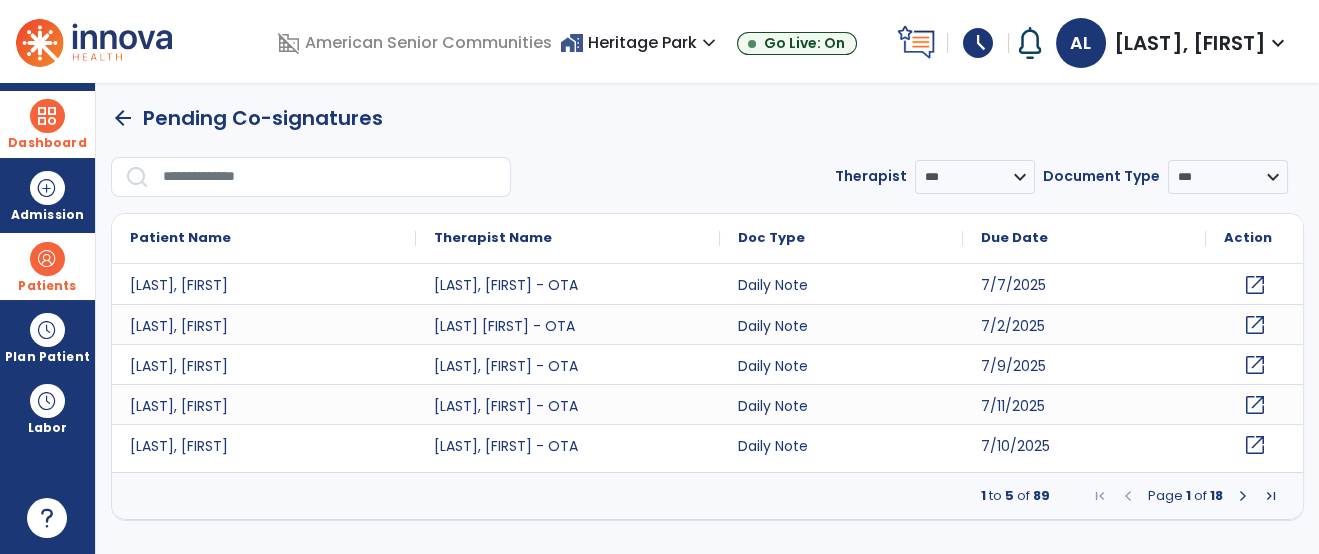 click at bounding box center [330, 177] 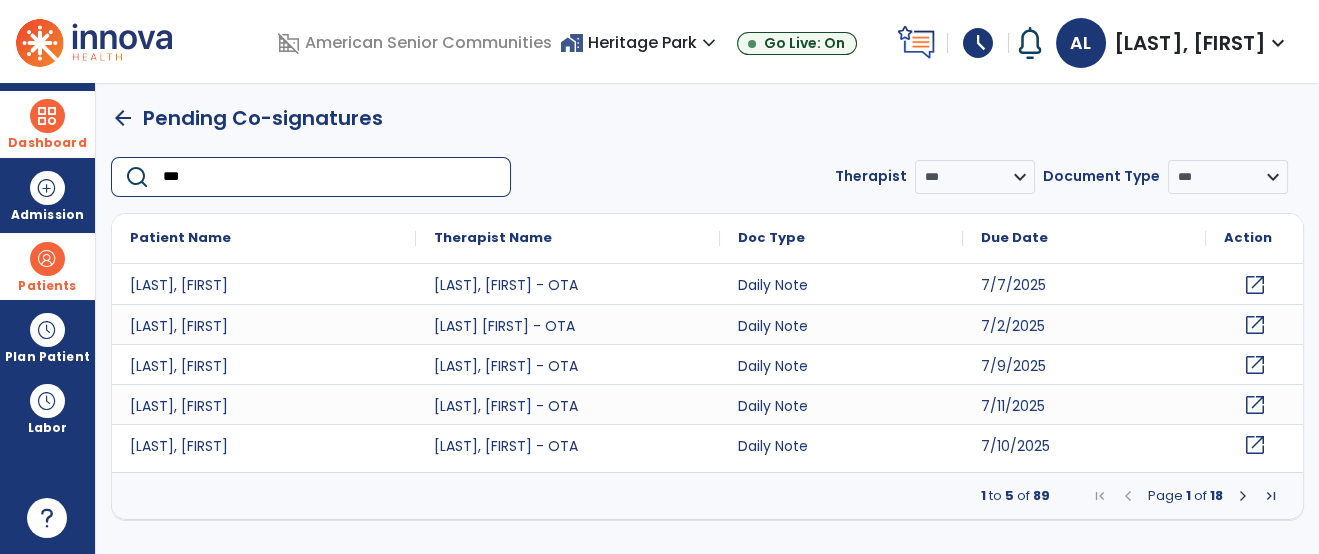 type on "****" 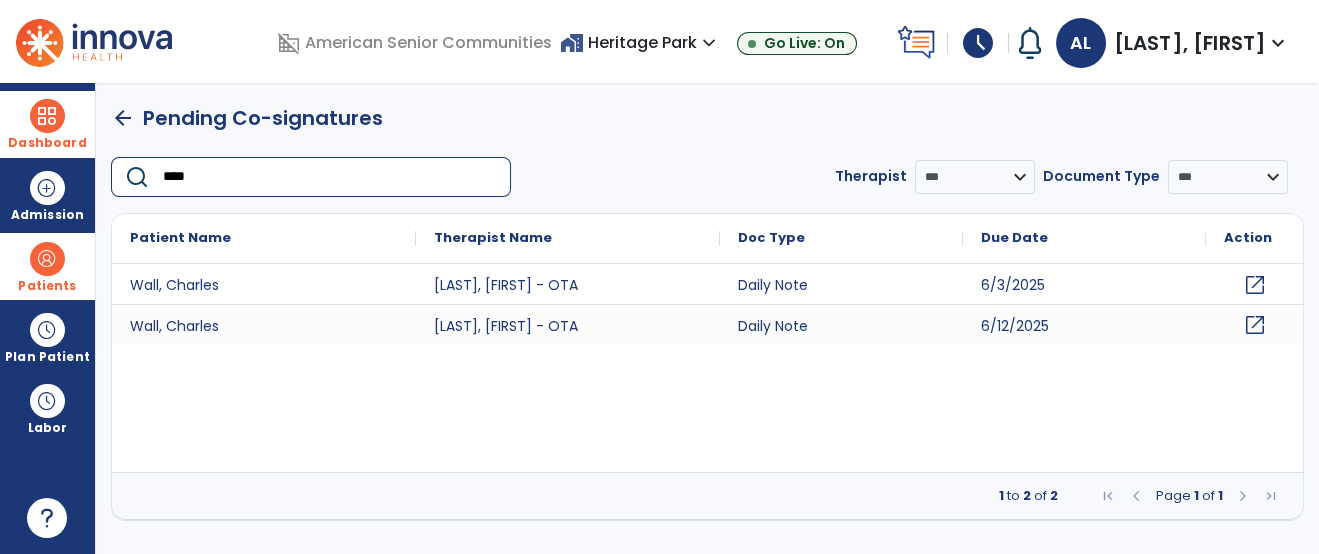 click on "open_in_new" 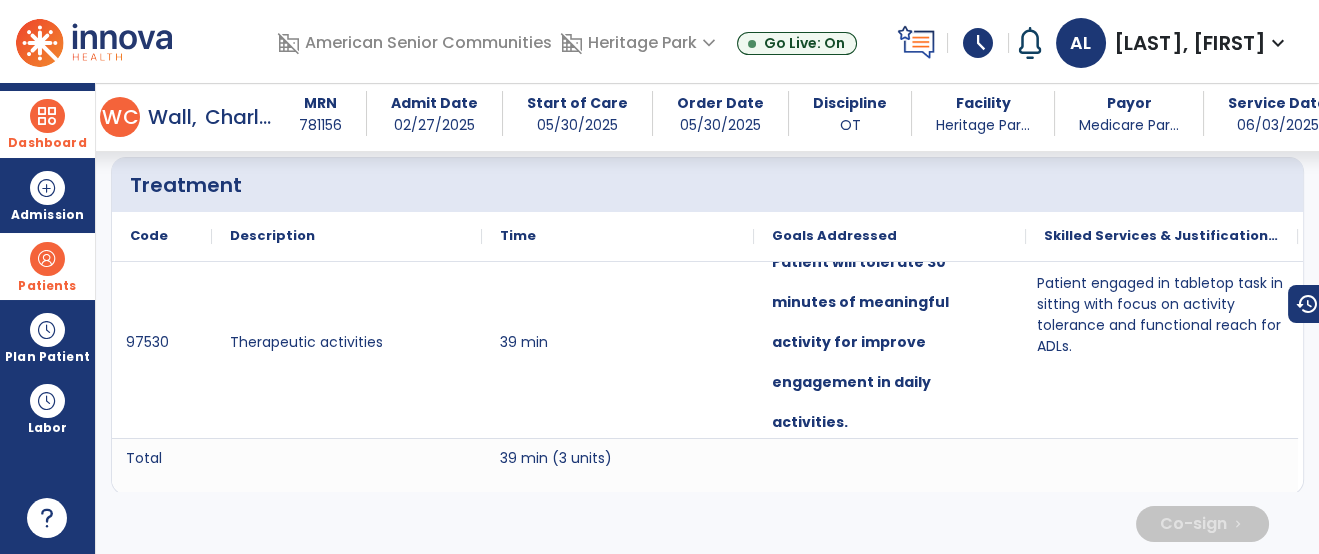 scroll, scrollTop: 1306, scrollLeft: 0, axis: vertical 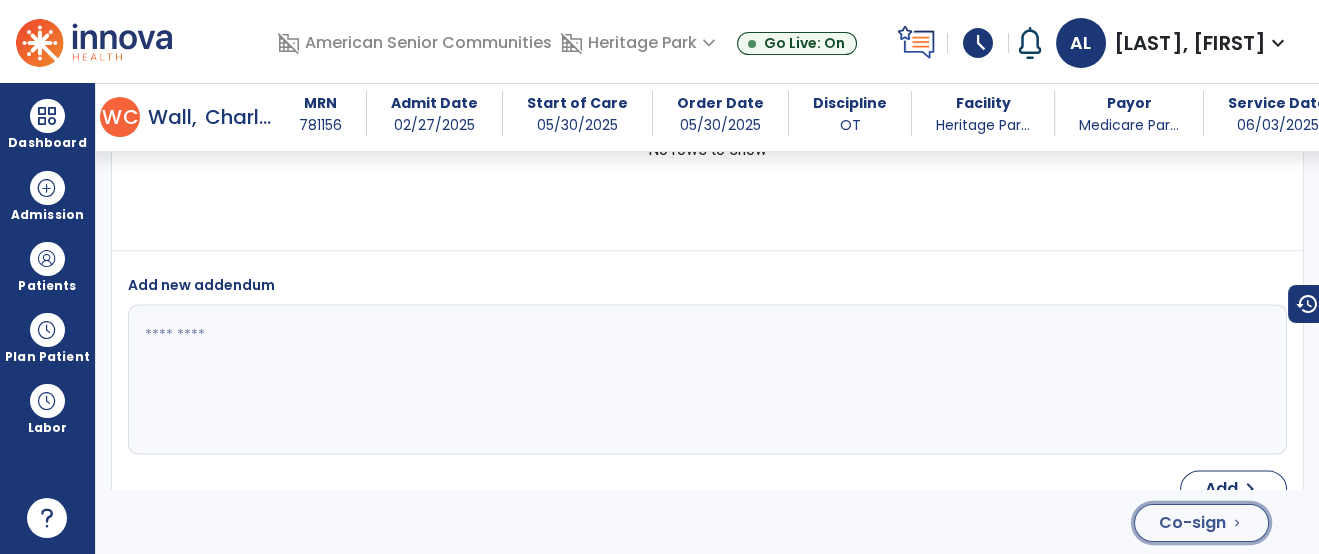 click on "Co-sign" 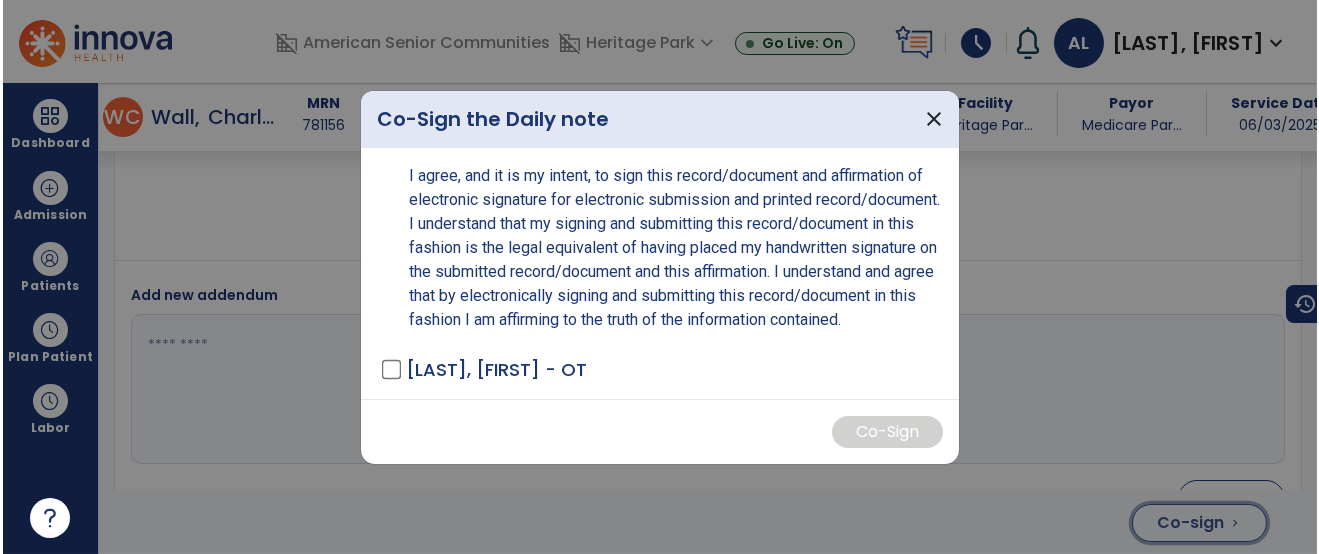 scroll, scrollTop: 4243, scrollLeft: 0, axis: vertical 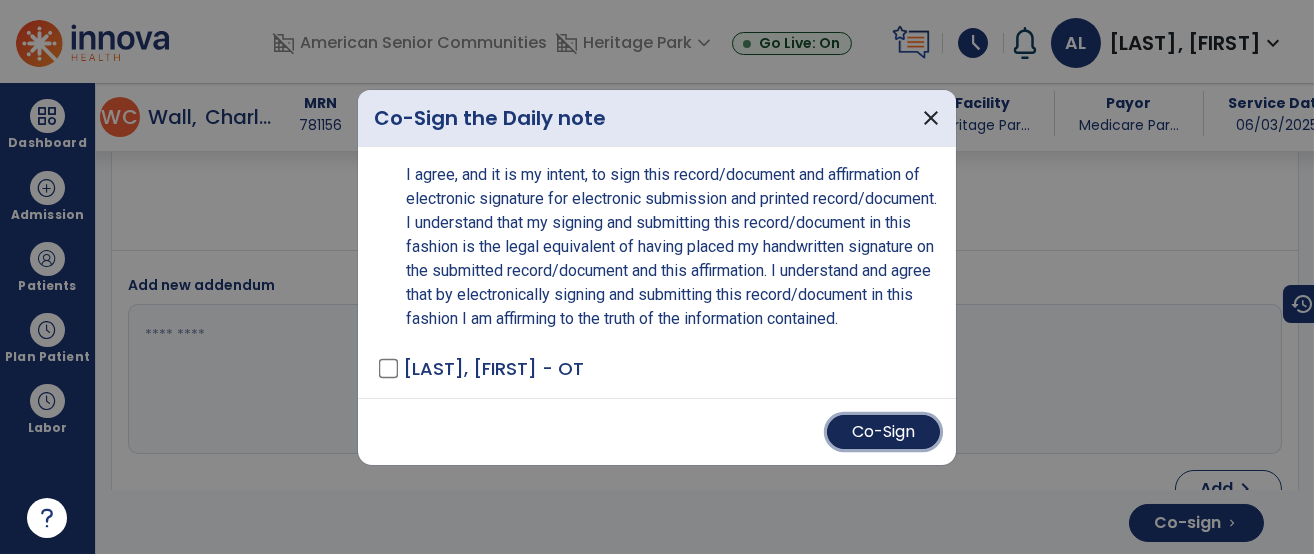 click on "Co-Sign" at bounding box center [883, 432] 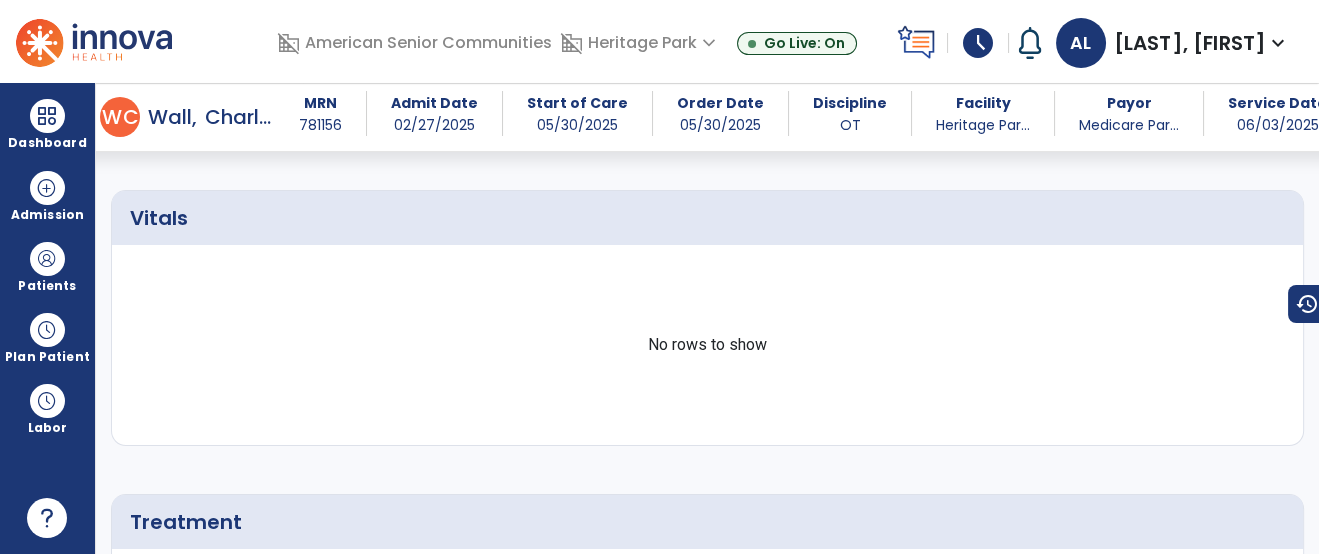 scroll, scrollTop: 0, scrollLeft: 0, axis: both 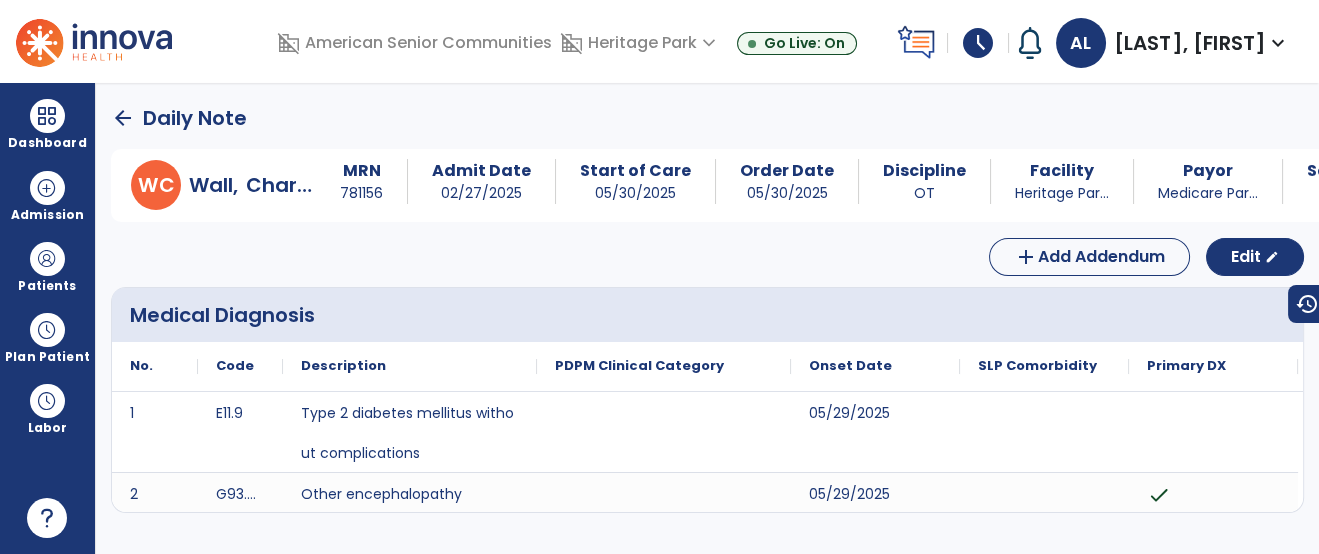 click on "arrow_back" 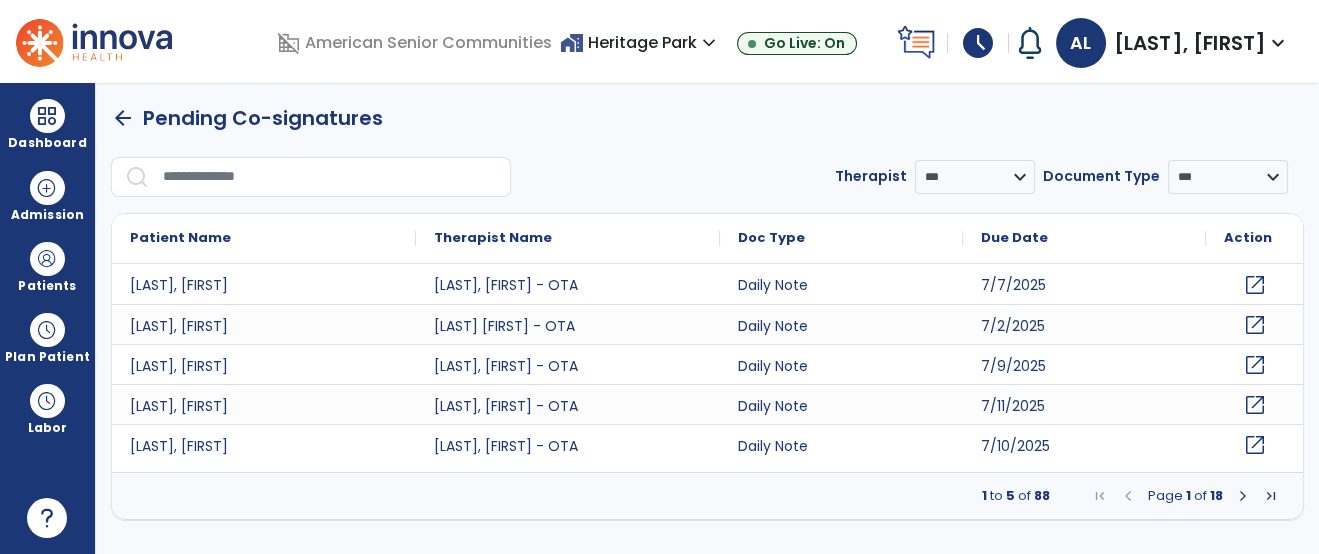 click at bounding box center (330, 177) 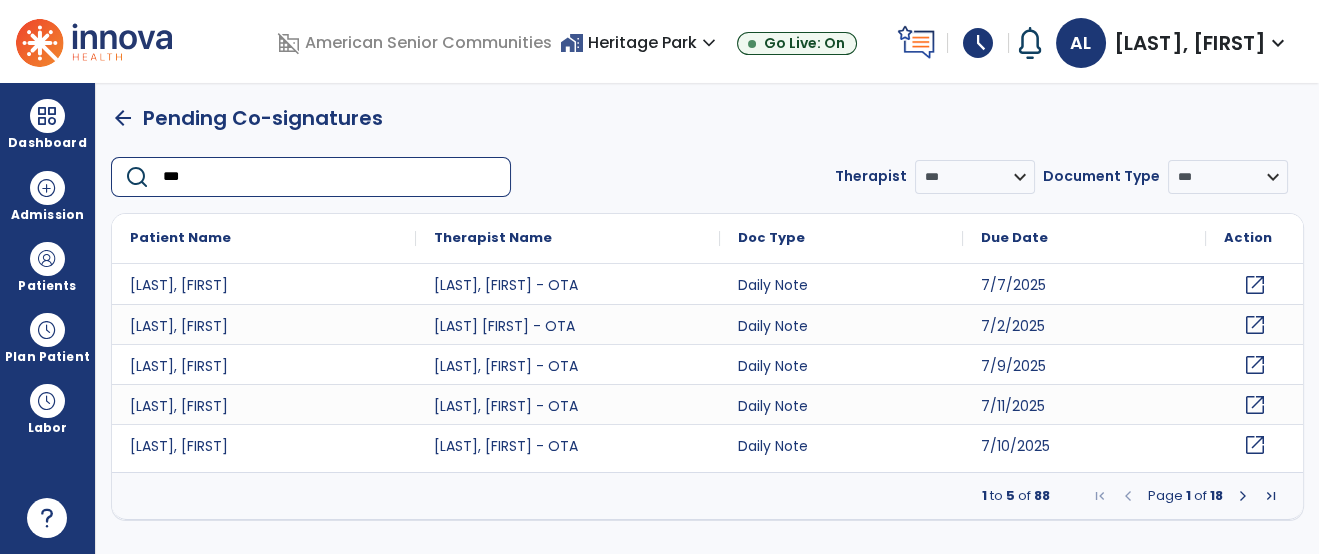 type on "****" 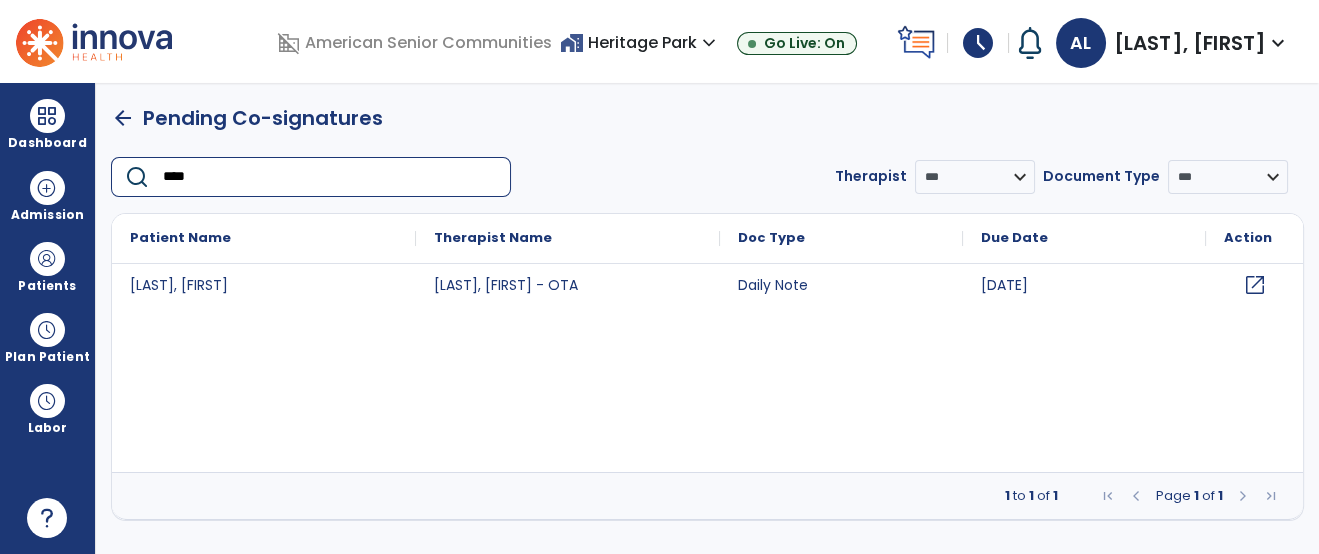 click on "open_in_new" 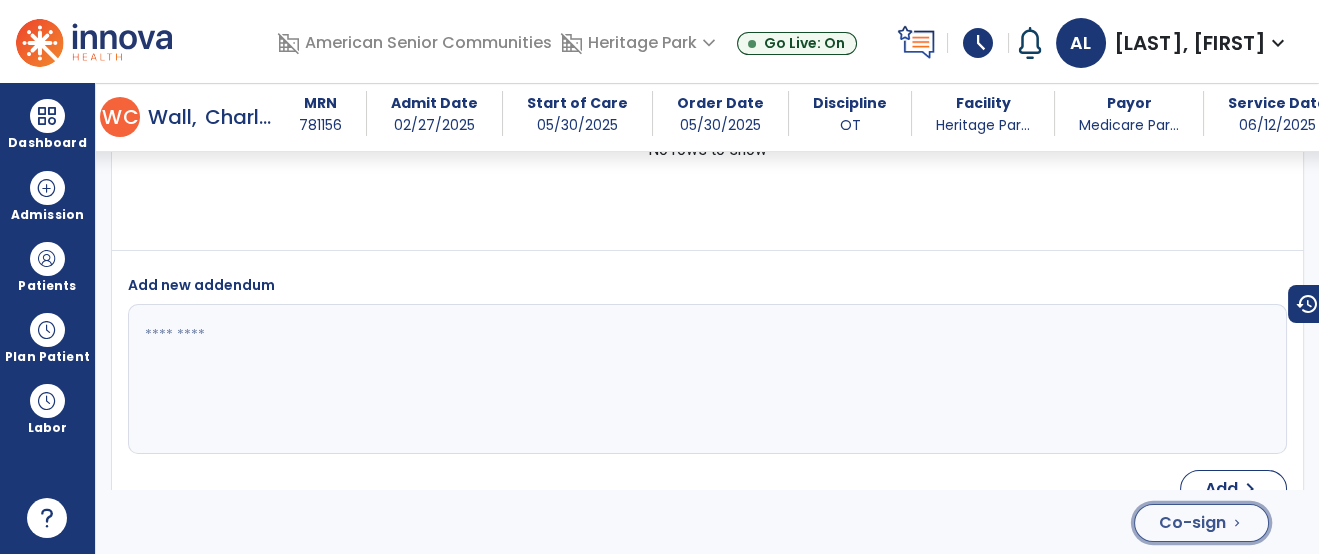 click on "Co-sign  chevron_right" 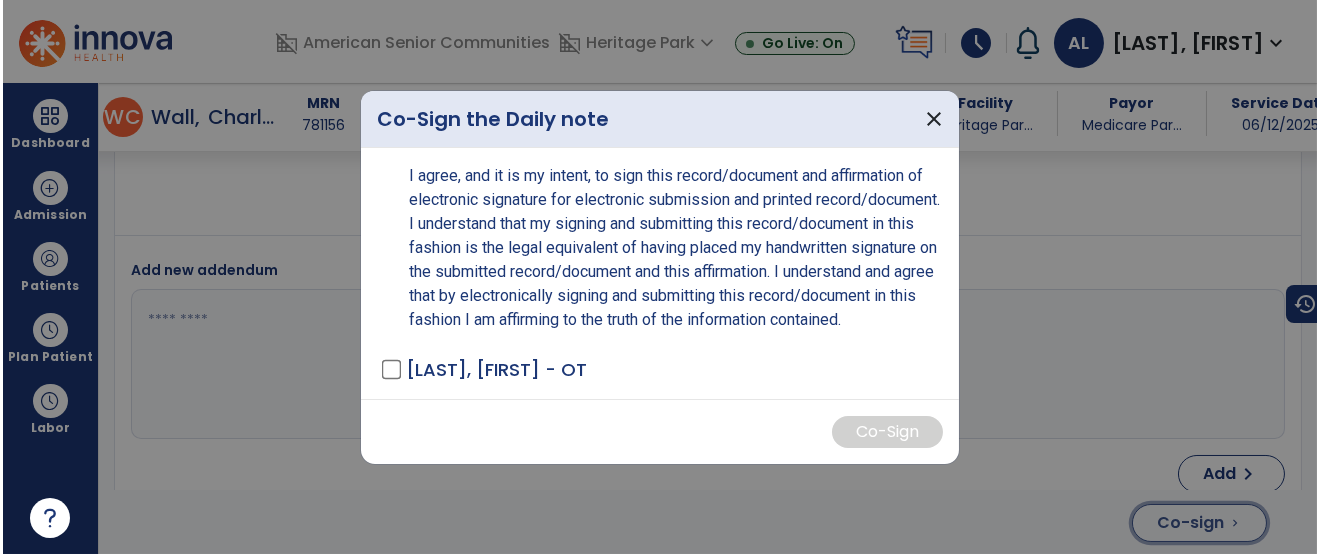 scroll, scrollTop: 4229, scrollLeft: 0, axis: vertical 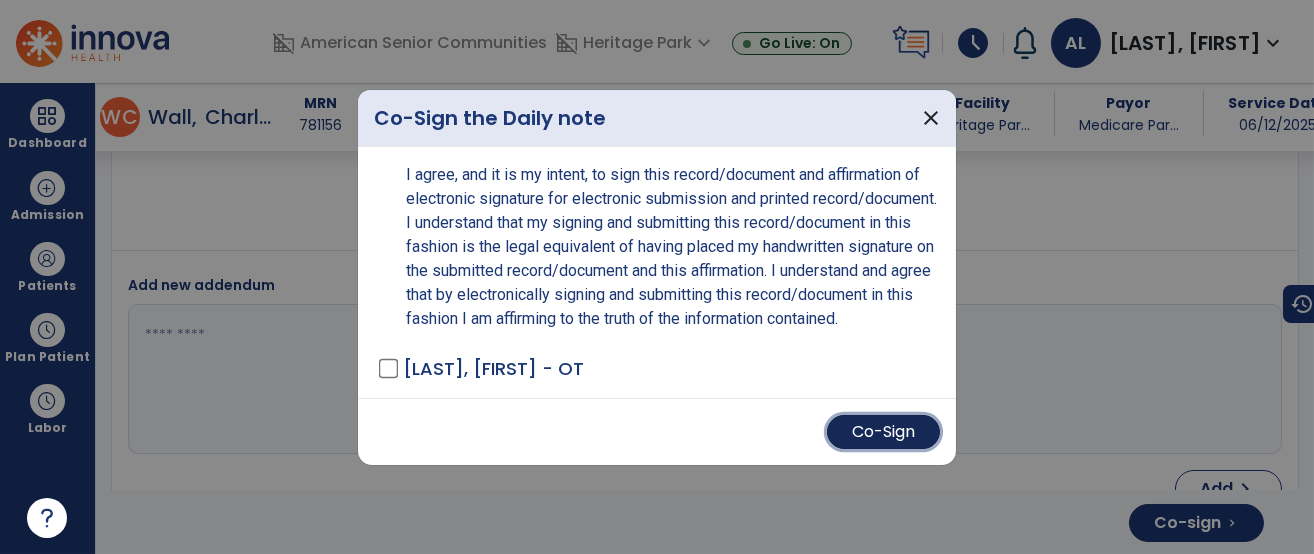 click on "Co-Sign" at bounding box center [883, 432] 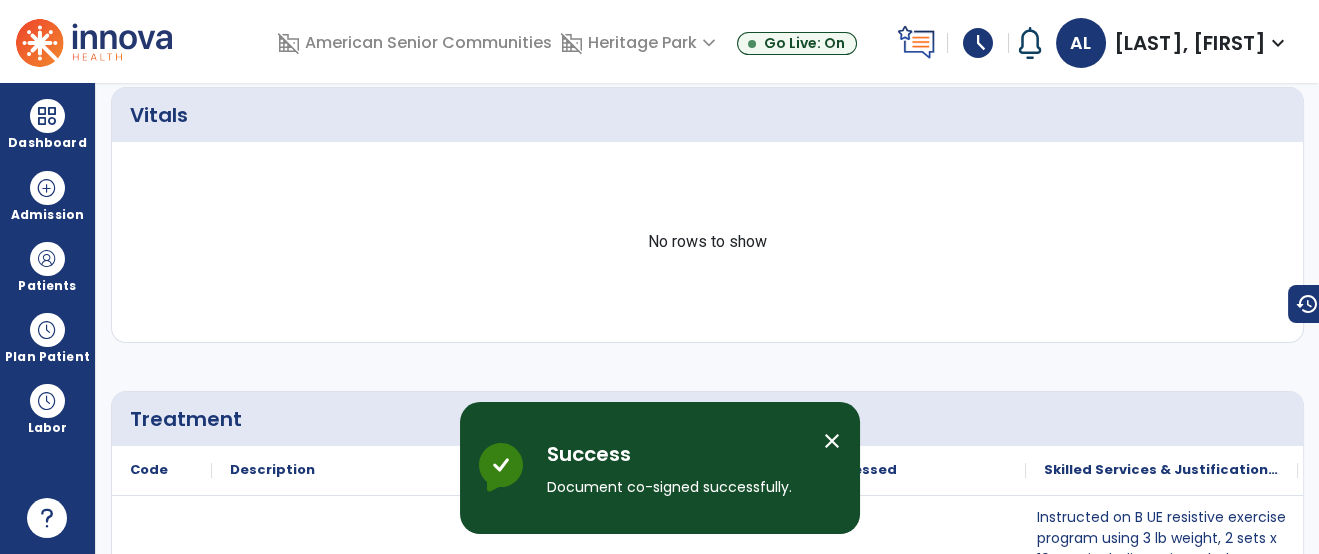 scroll, scrollTop: 0, scrollLeft: 0, axis: both 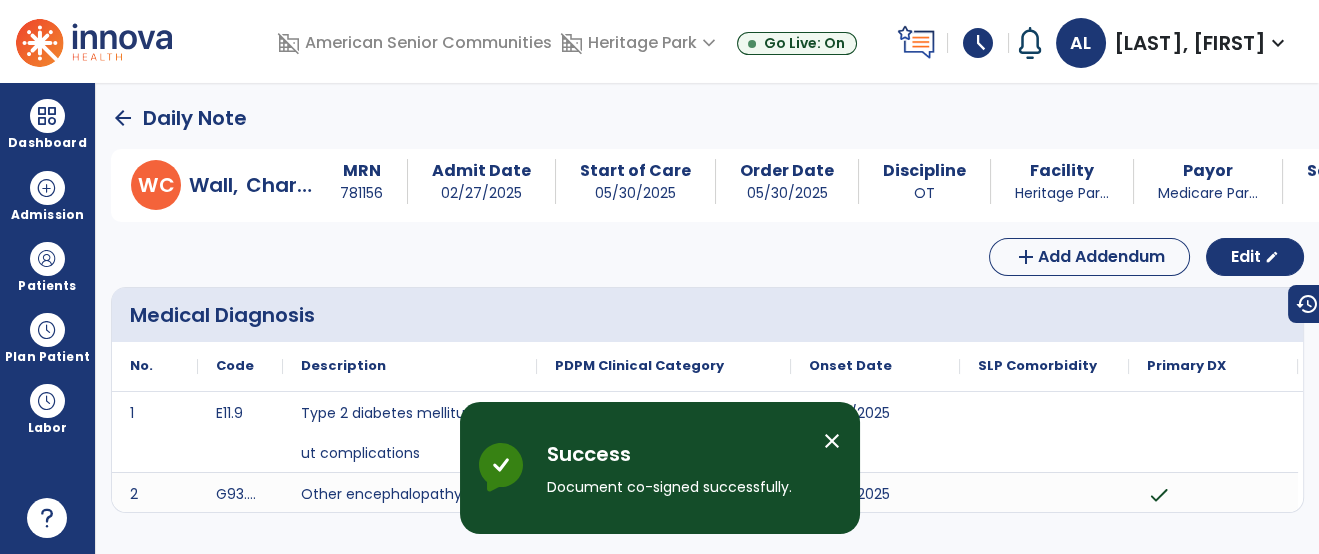 click on "arrow_back" 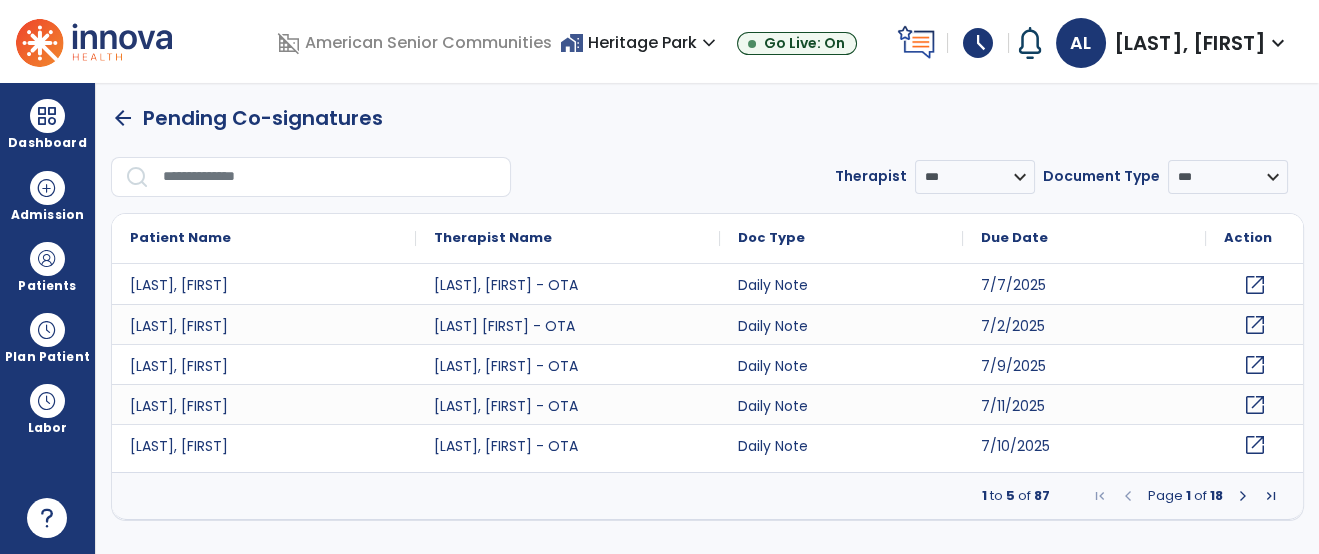 click at bounding box center [330, 177] 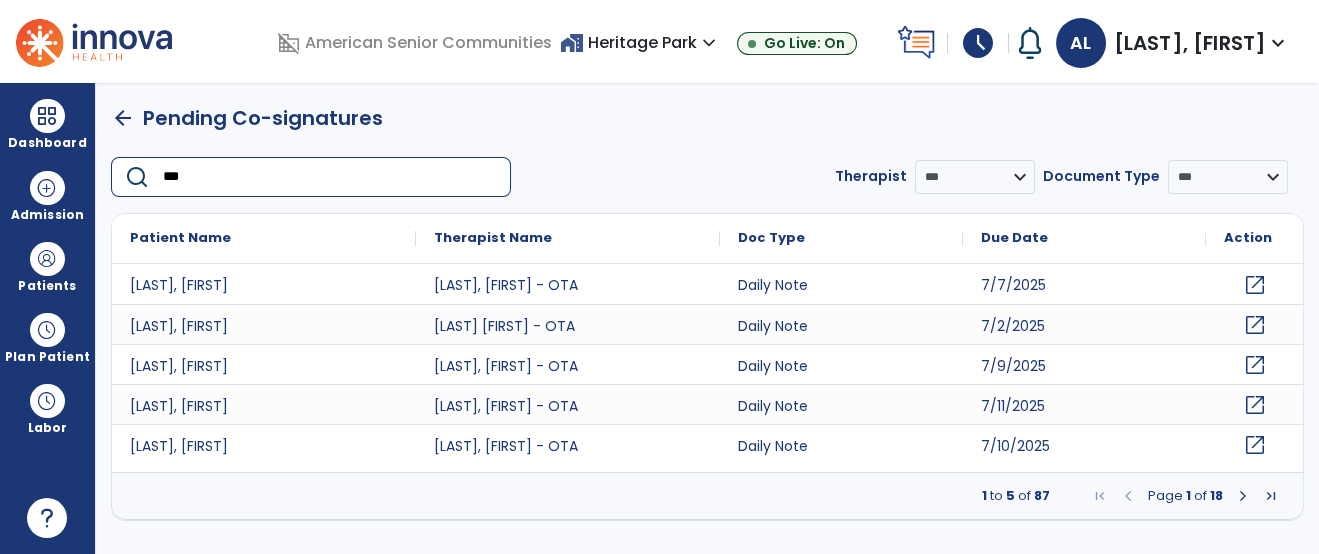 type on "****" 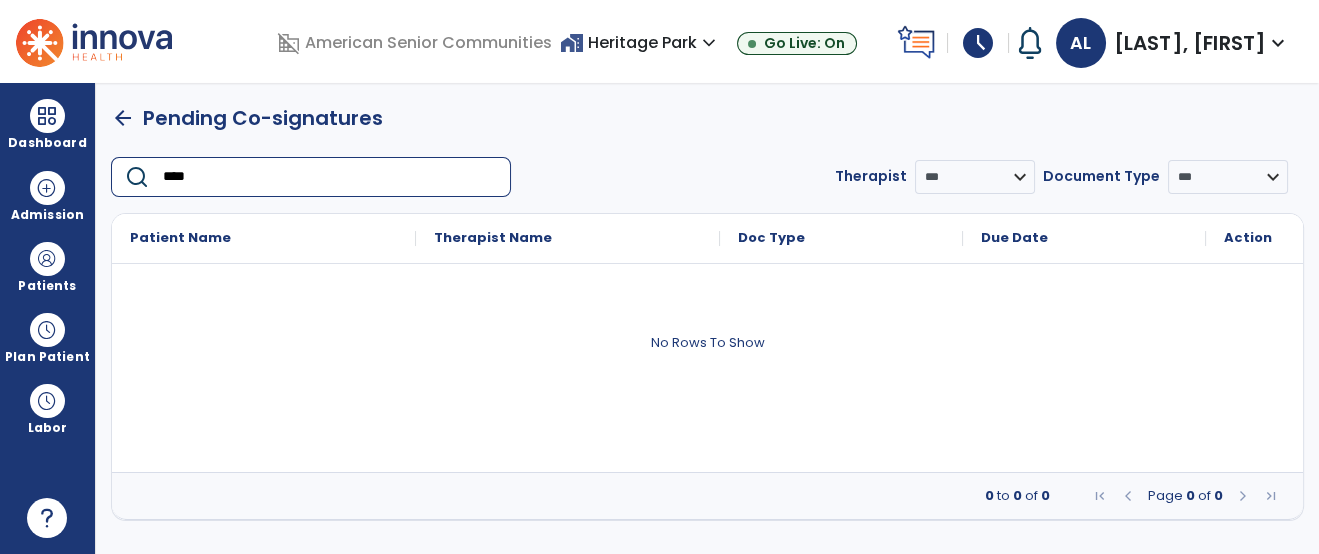 click on "arrow_back" 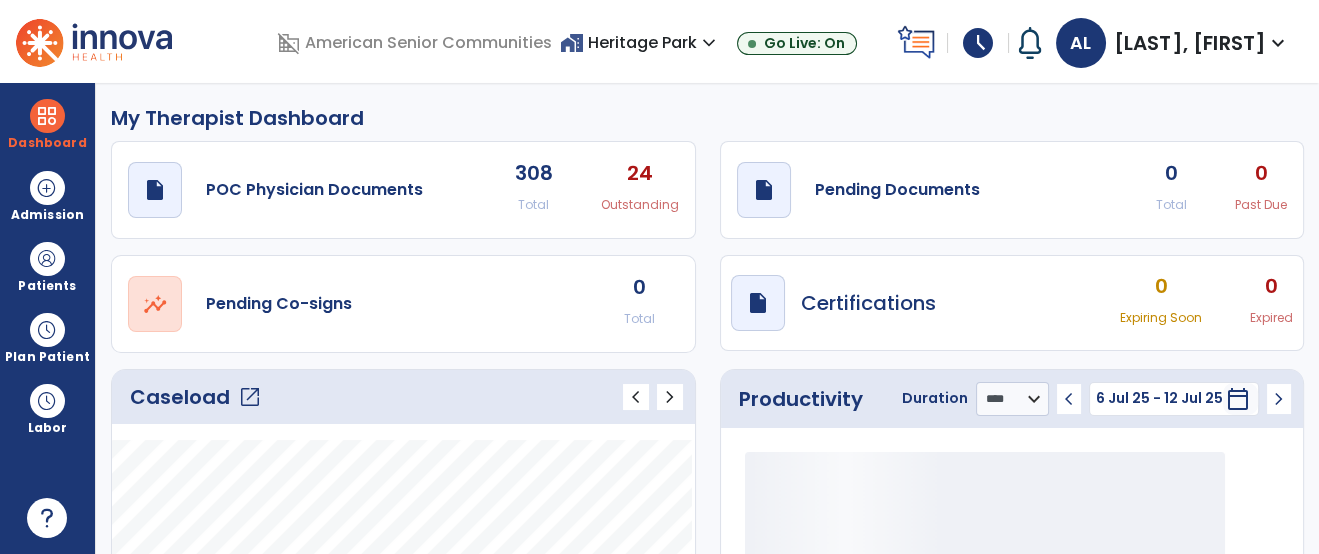 click on "draft   open_in_new  Pending Documents 0 Total 0 Past Due" 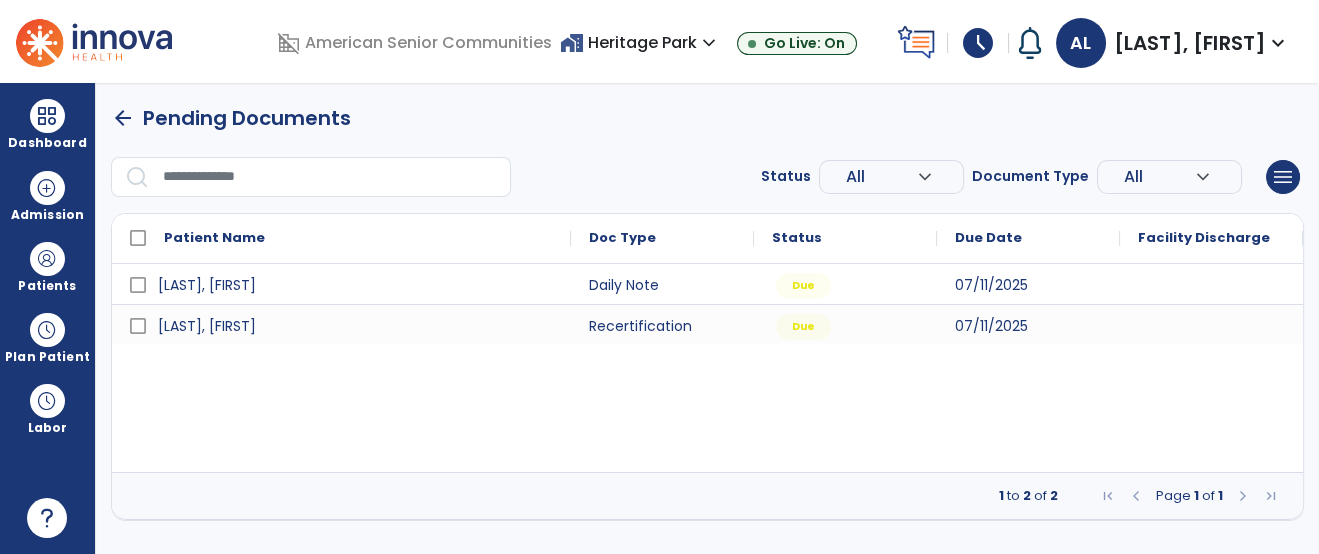 click at bounding box center [330, 177] 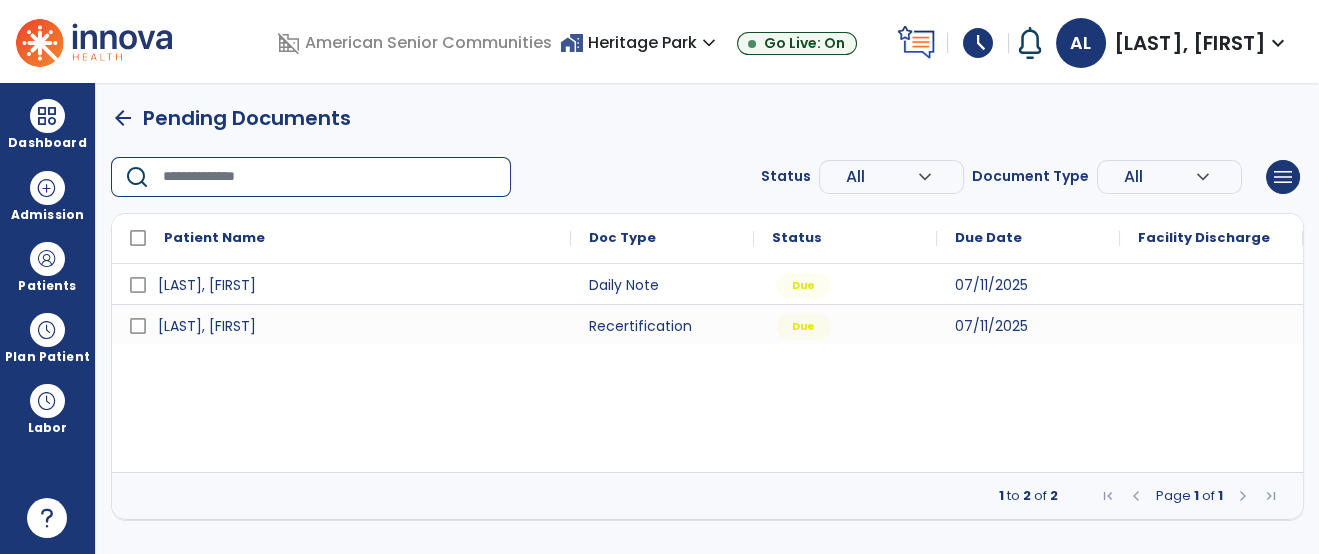 type on "*" 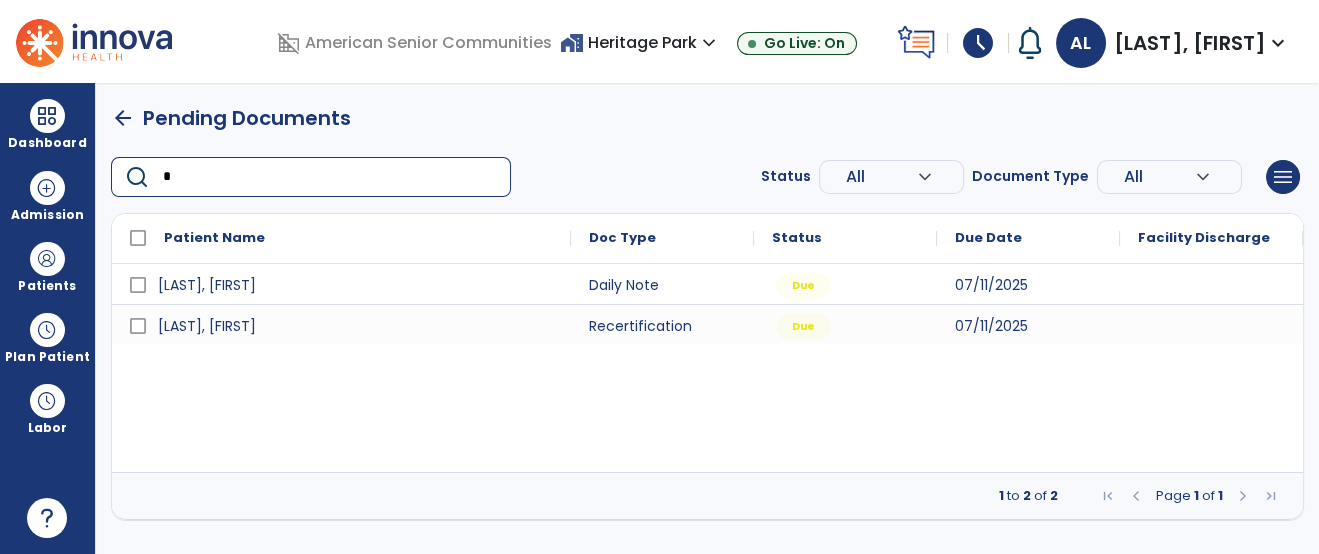 type 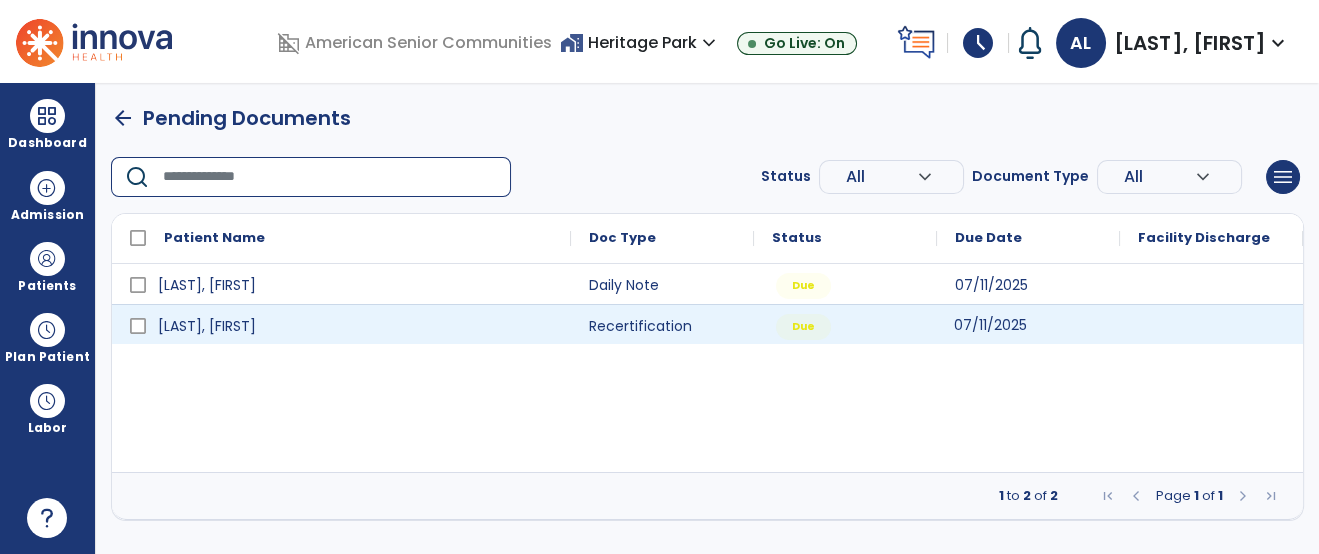 click on "07/11/2025" at bounding box center (990, 325) 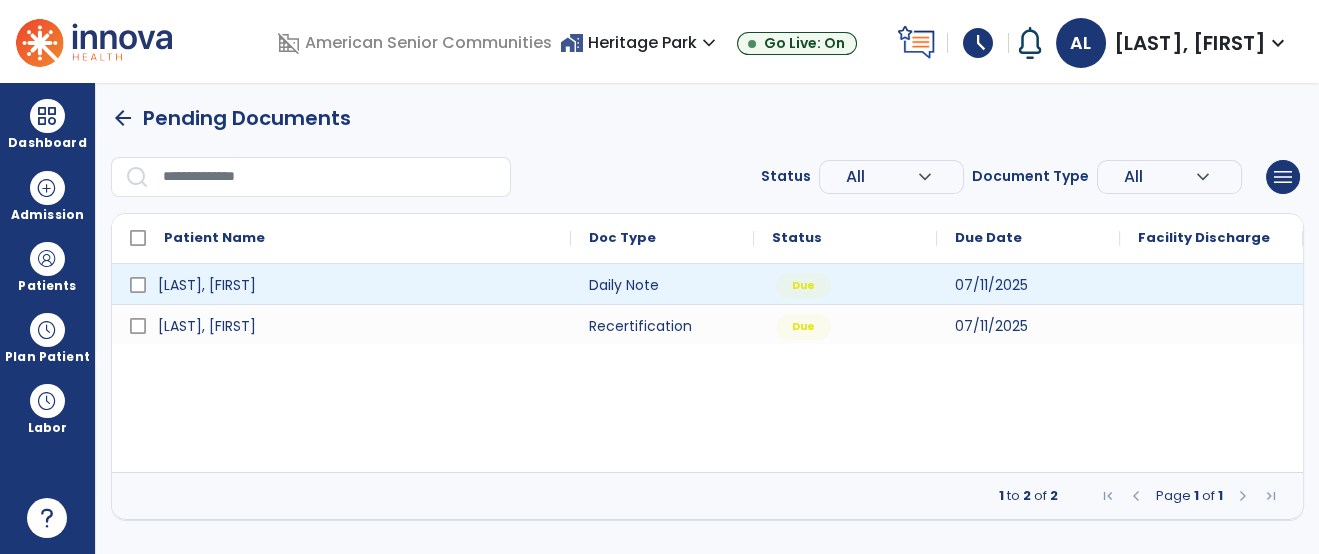 select on "**" 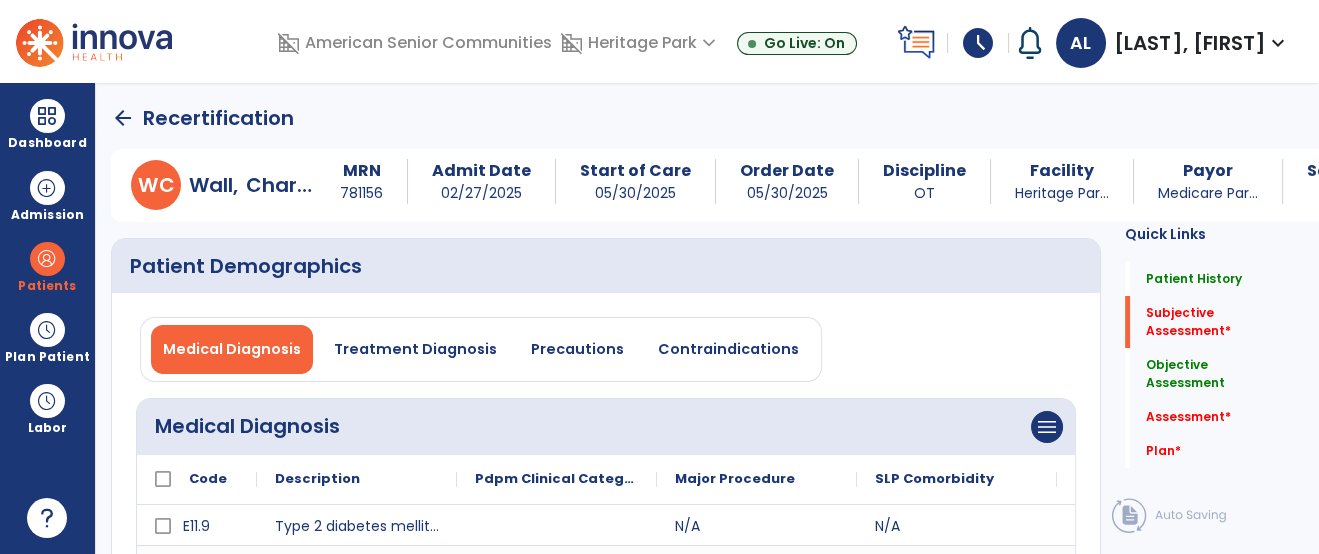 click on "Medical Diagnosis   Treatment Diagnosis   Precautions   Contraindications" 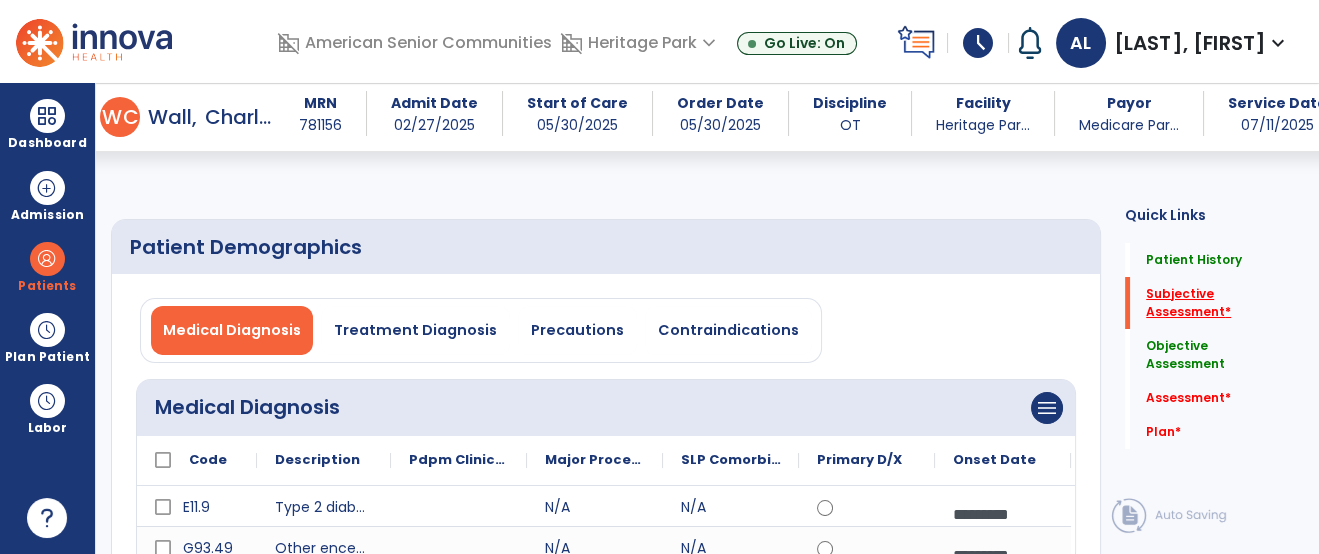 scroll, scrollTop: 40, scrollLeft: 0, axis: vertical 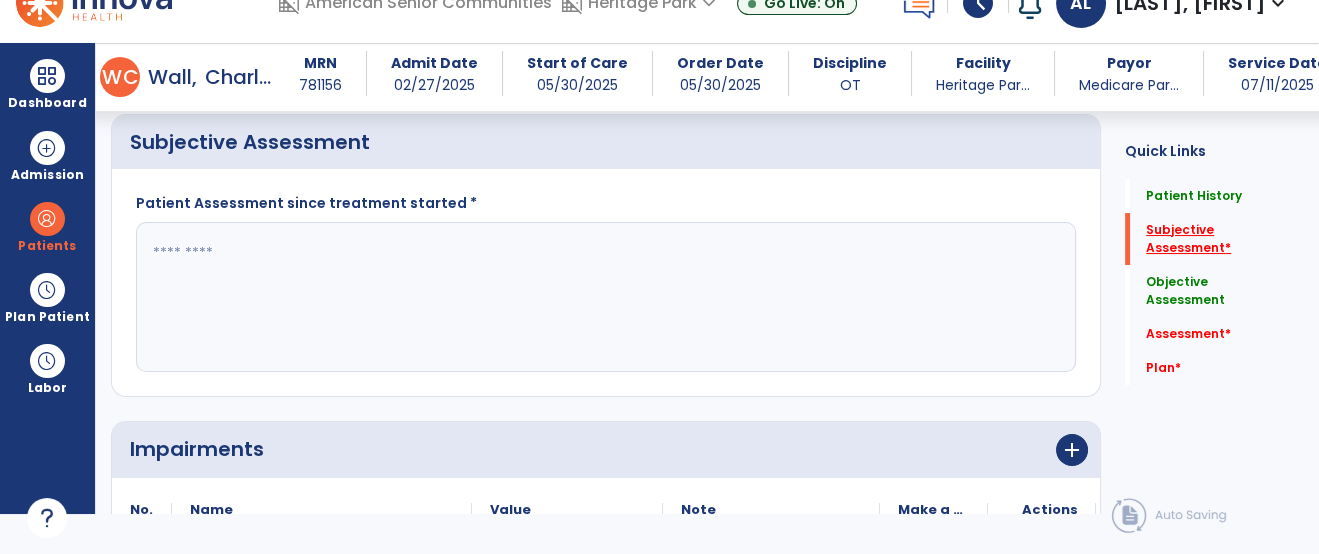 click on "Subjective Assessment   *" 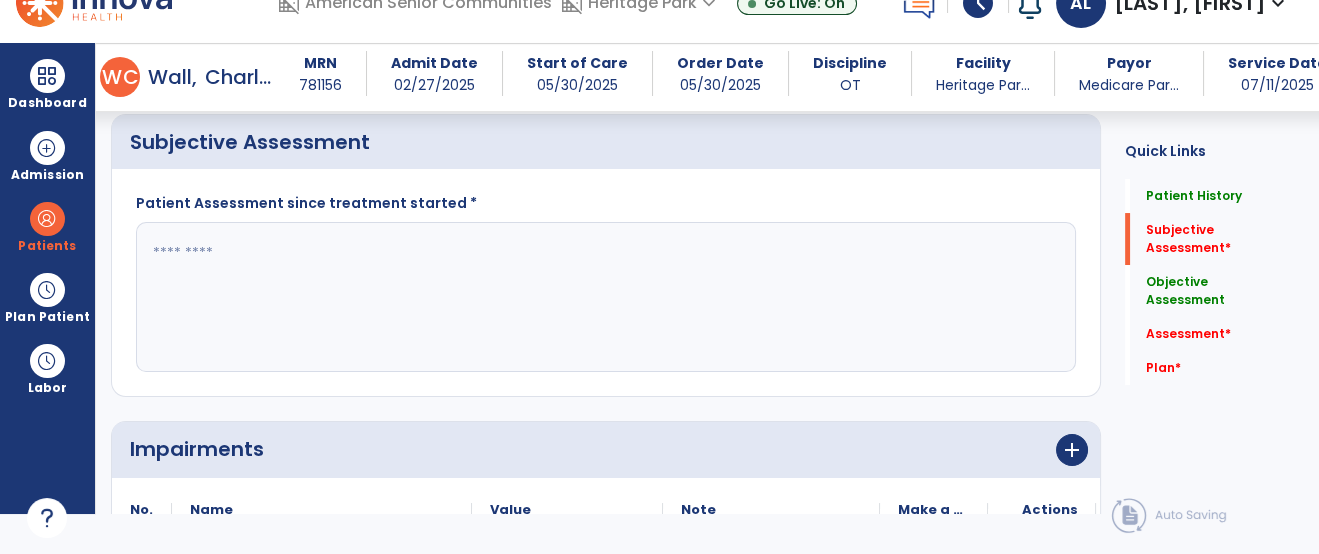 scroll, scrollTop: 41, scrollLeft: 0, axis: vertical 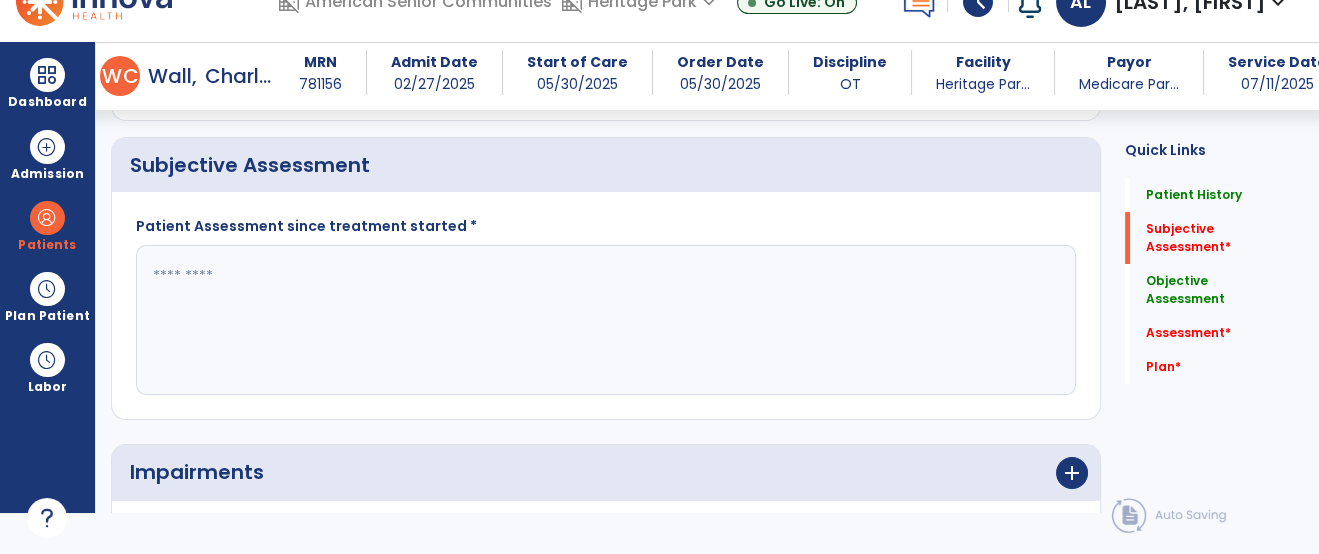 click 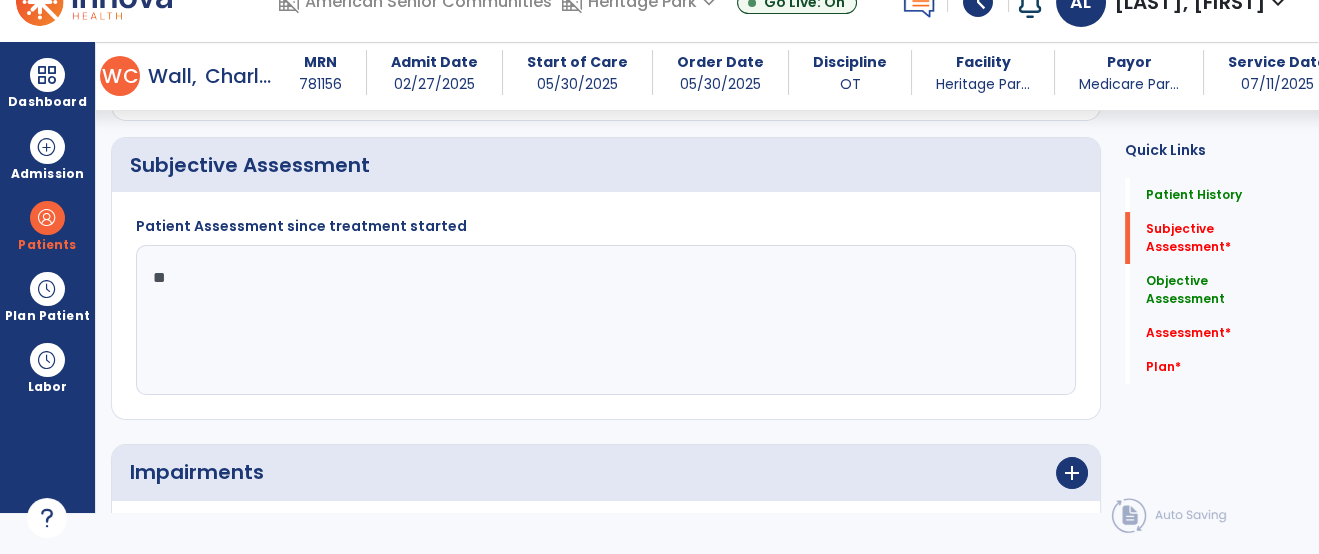 type on "*" 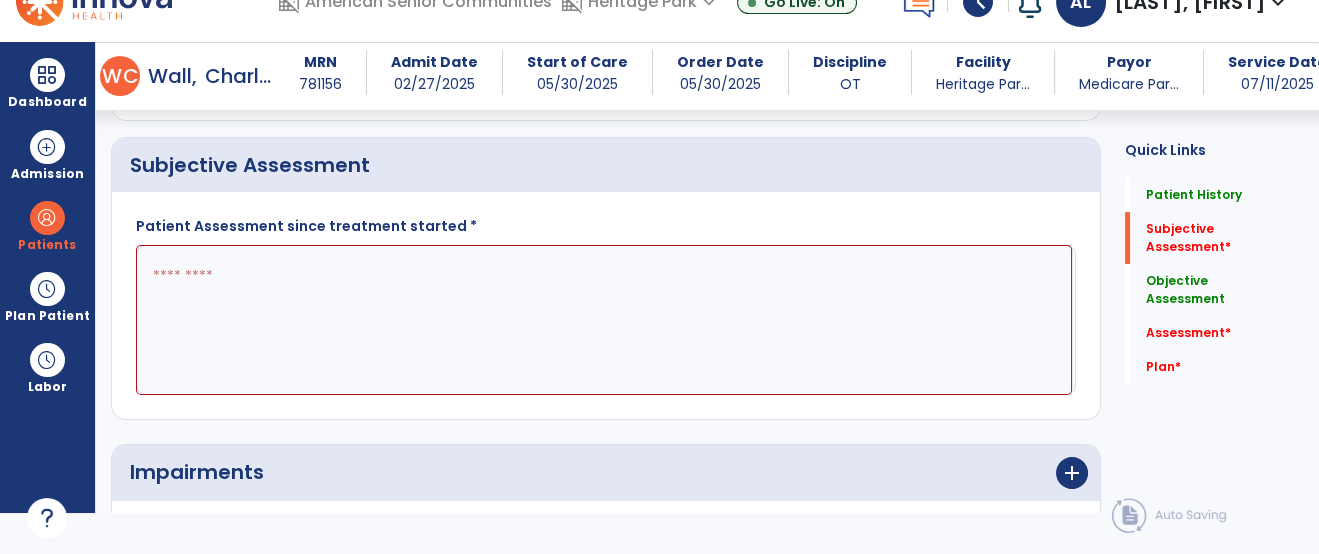 type on "*" 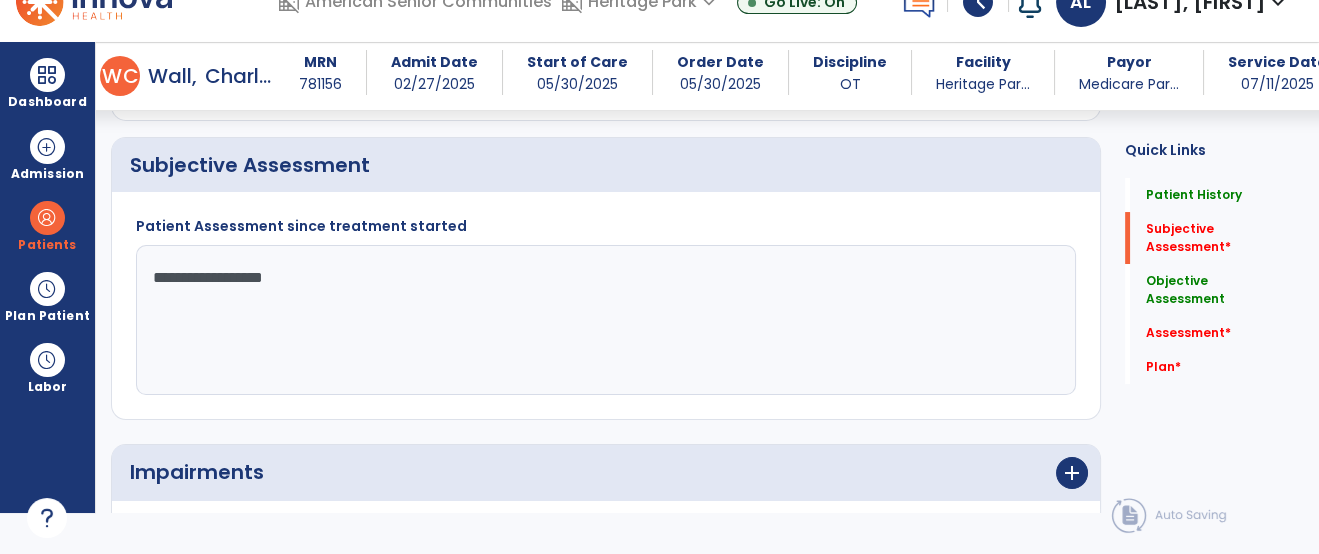 type on "**********" 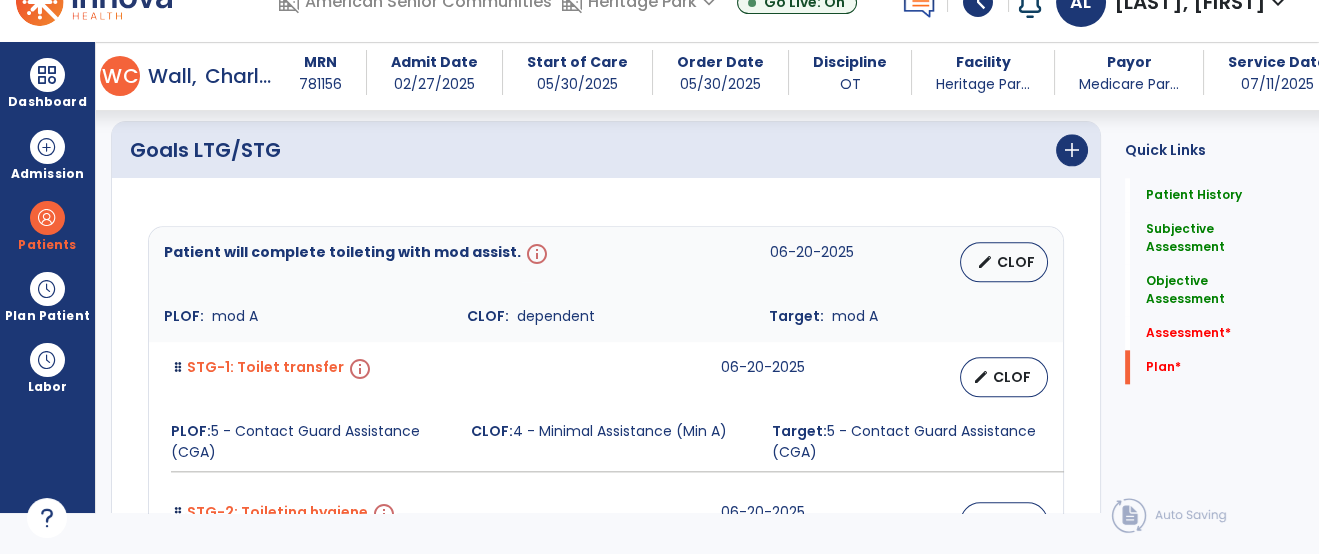 scroll, scrollTop: 3761, scrollLeft: 0, axis: vertical 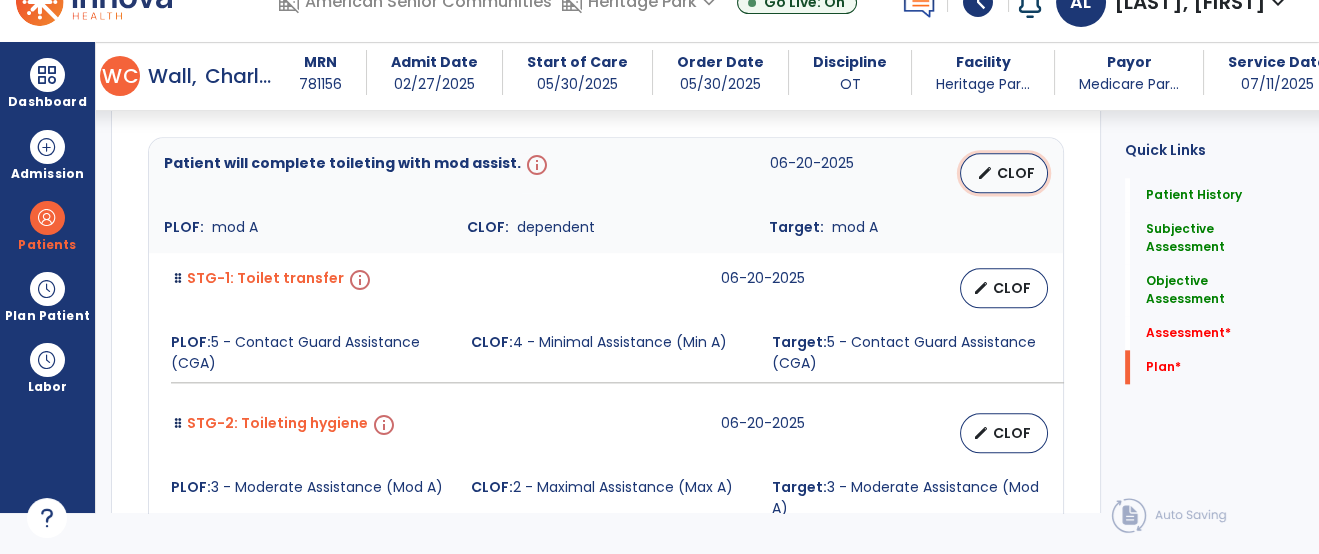 click on "CLOF" at bounding box center [1016, 173] 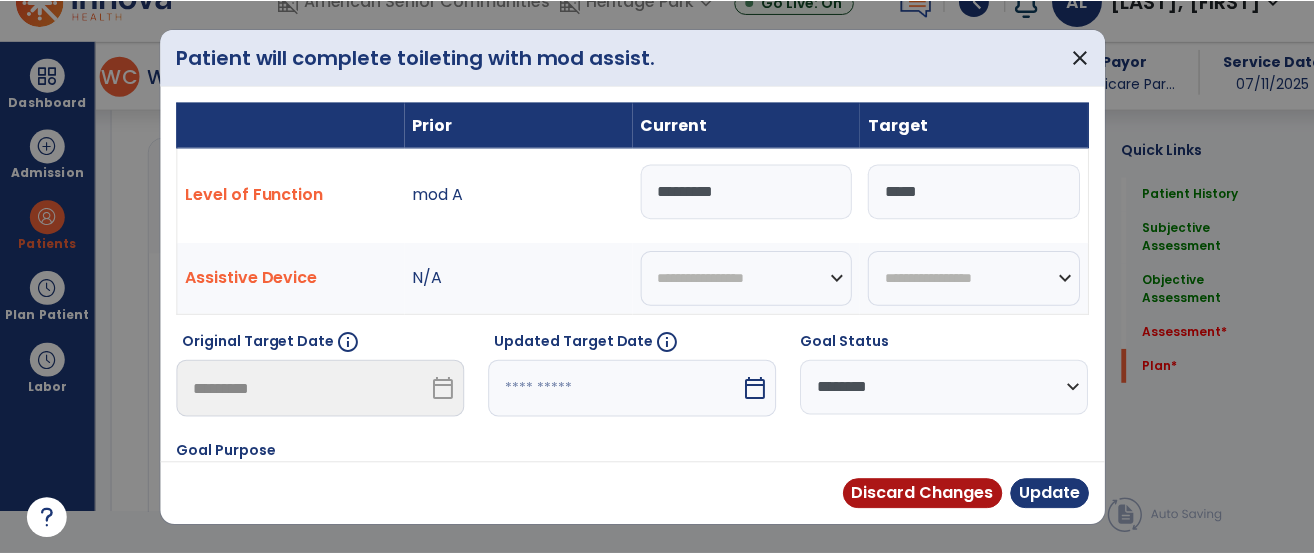scroll, scrollTop: 0, scrollLeft: 0, axis: both 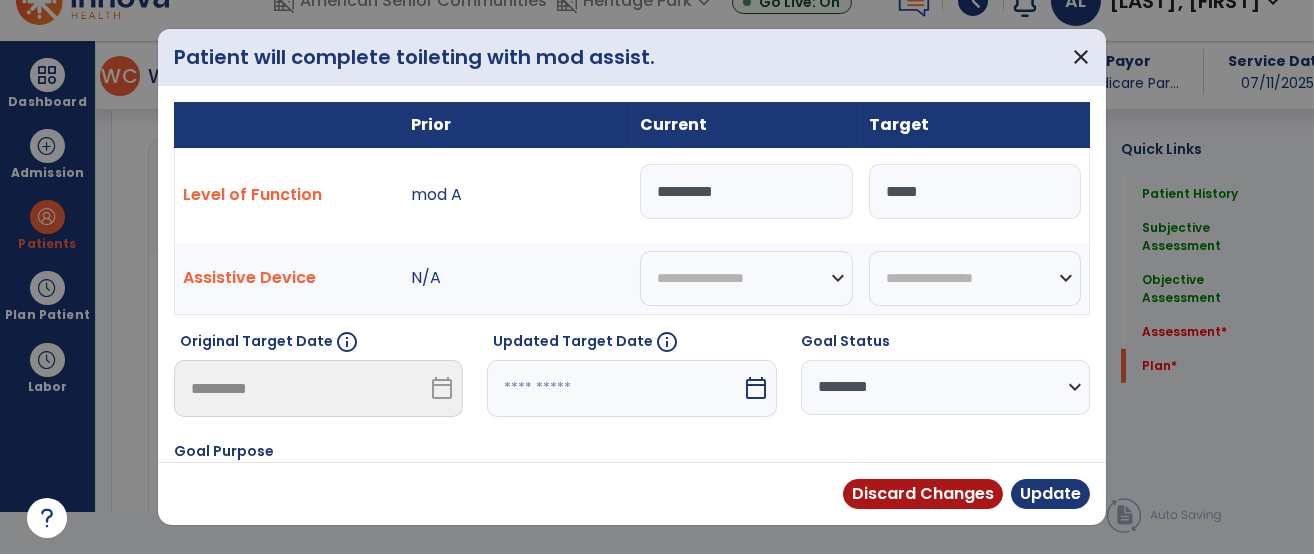 click on "*********" at bounding box center (746, 191) 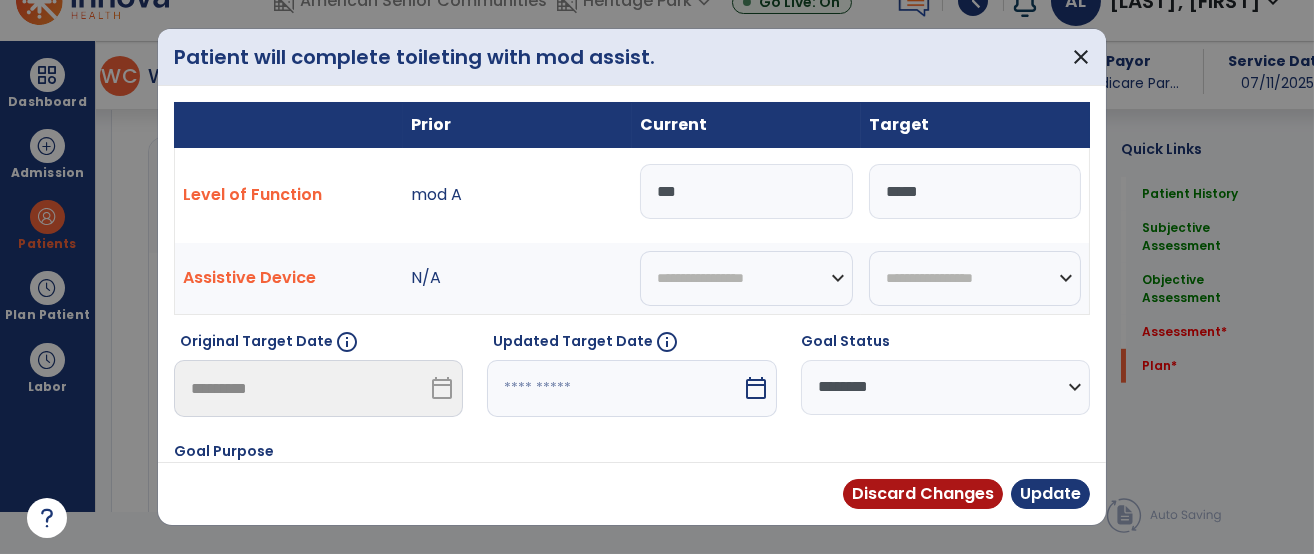 type on "***" 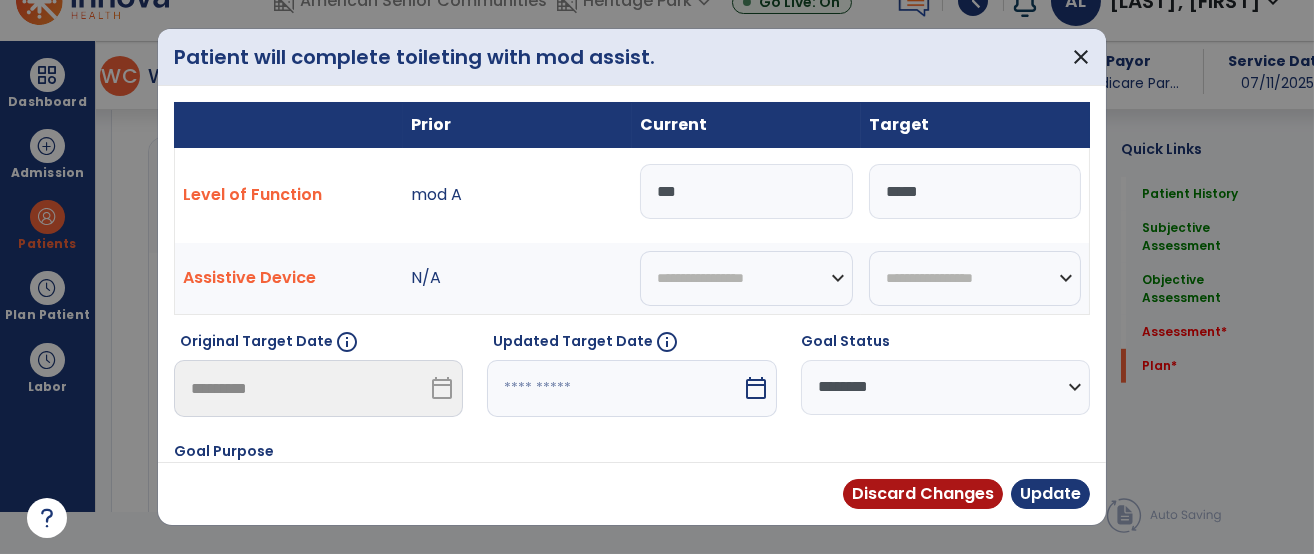 select on "********" 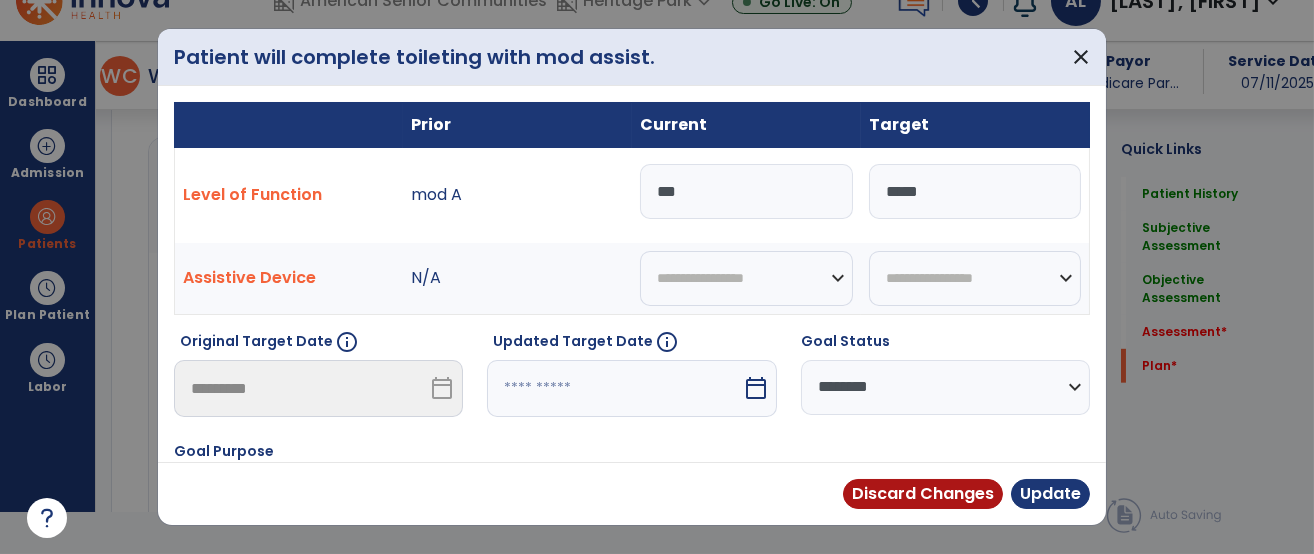 click on "**********" at bounding box center [945, 387] 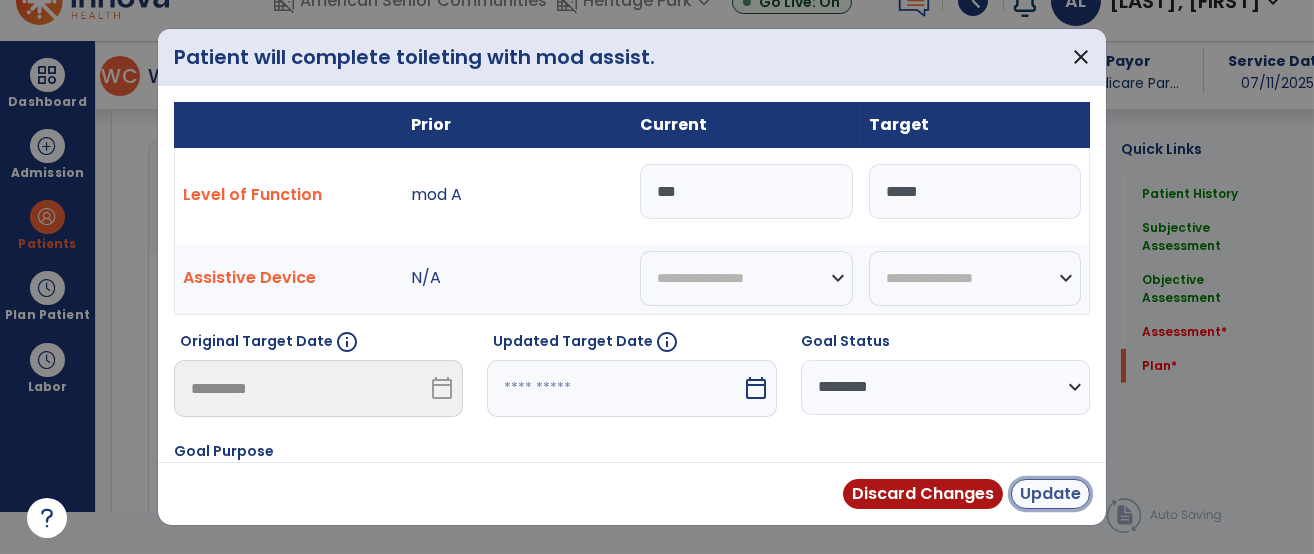 click on "Update" at bounding box center [1050, 494] 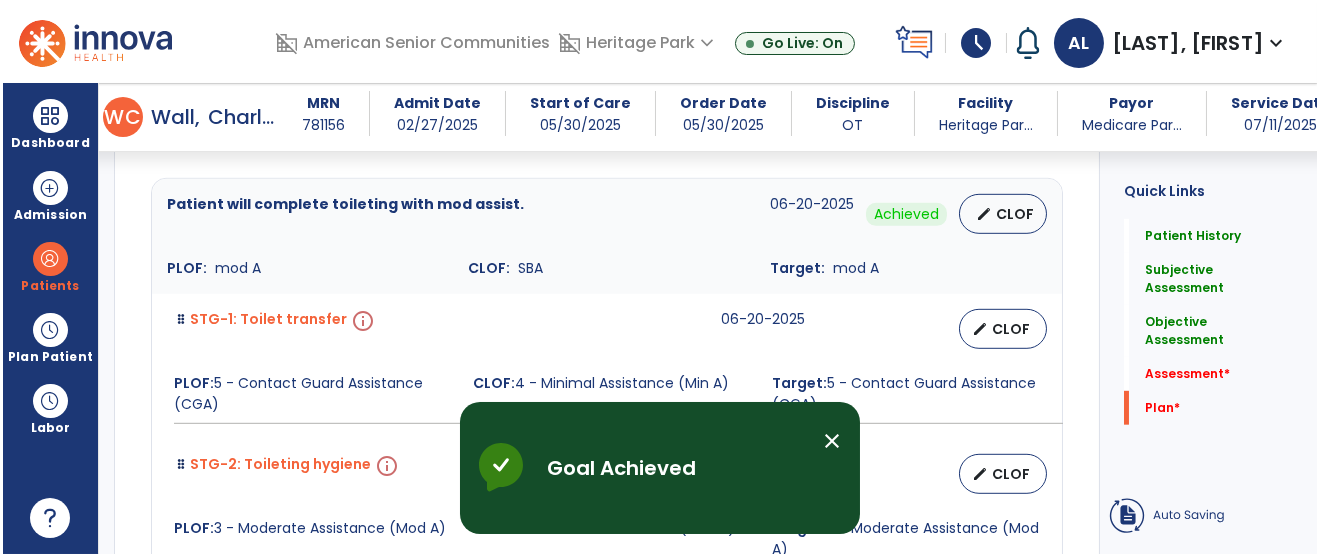 scroll, scrollTop: 41, scrollLeft: 0, axis: vertical 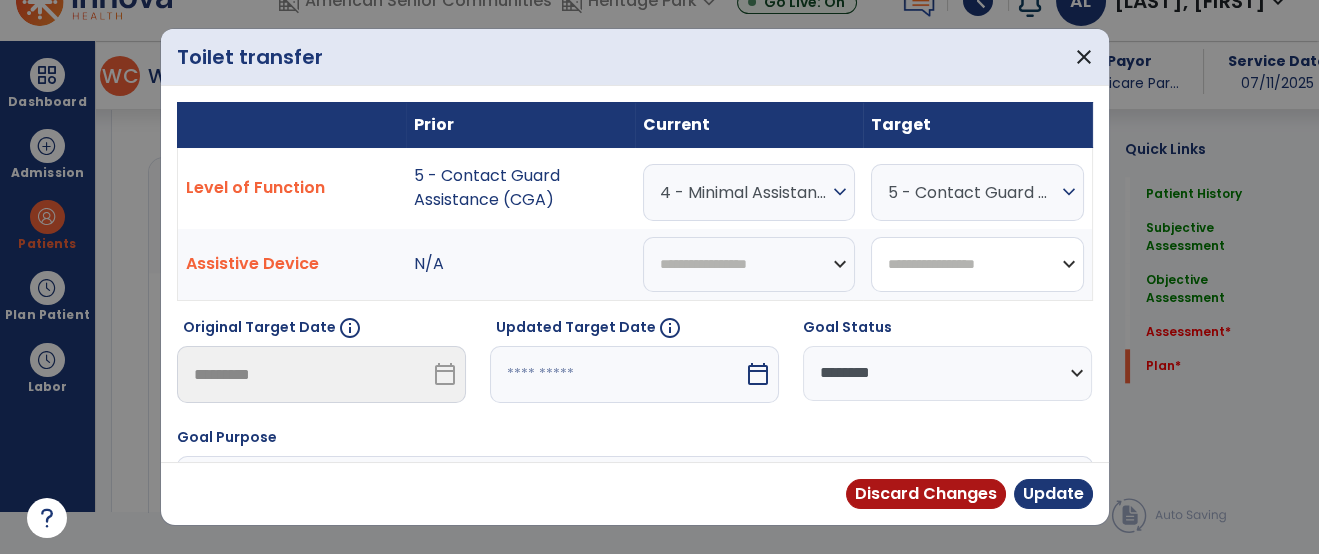 click on "**********" at bounding box center [977, 264] 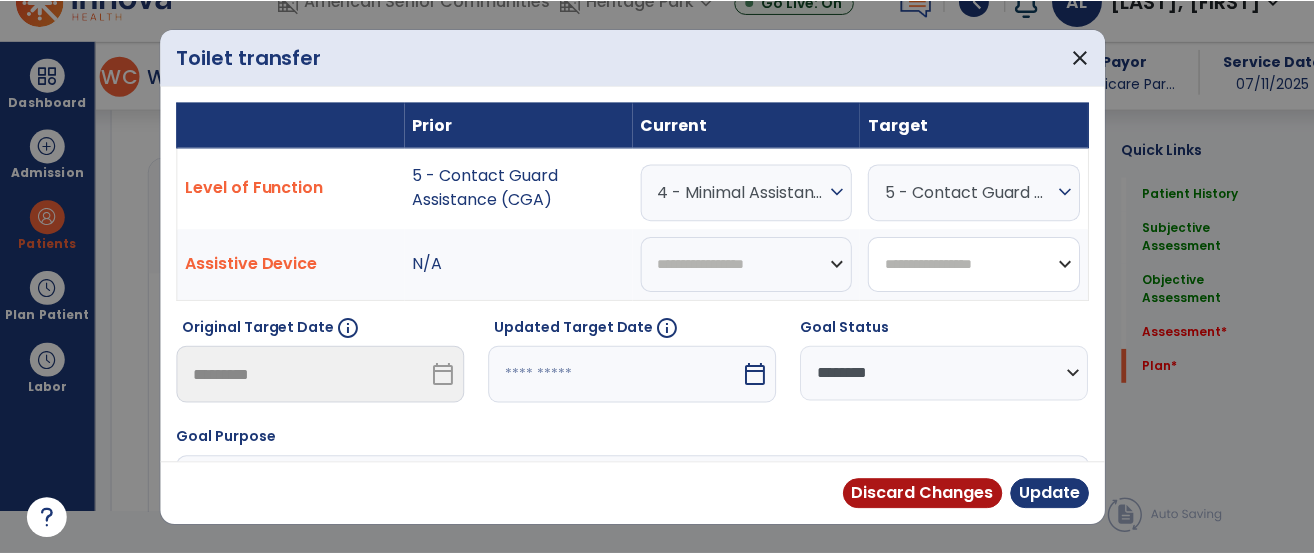 scroll, scrollTop: 0, scrollLeft: 0, axis: both 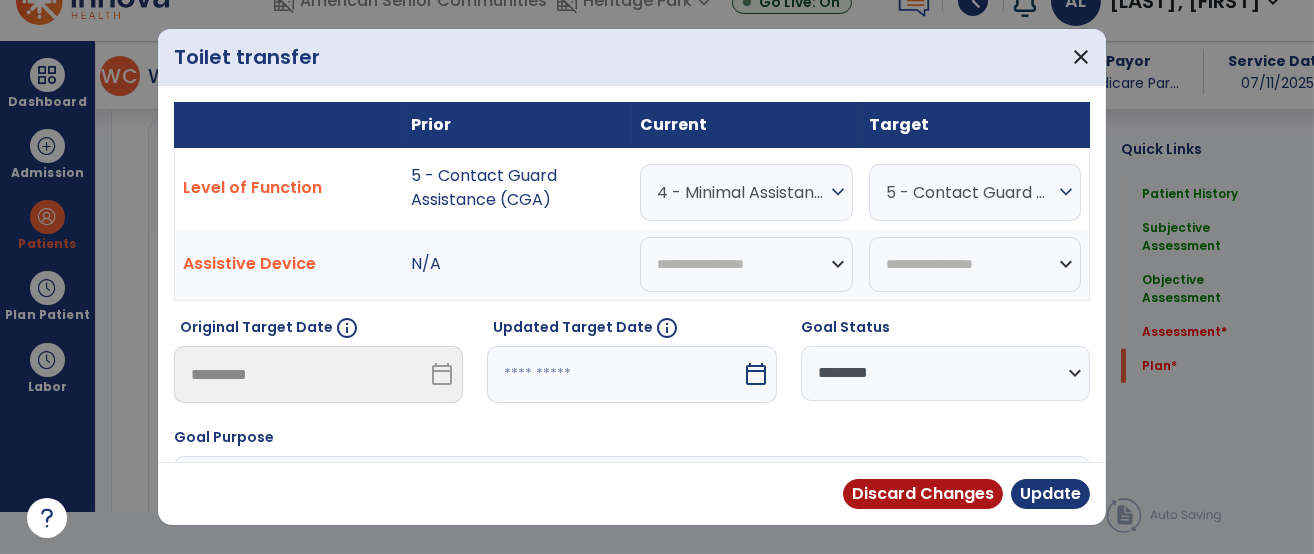 click on "4 - Minimal Assistance (Min A)" at bounding box center (741, 192) 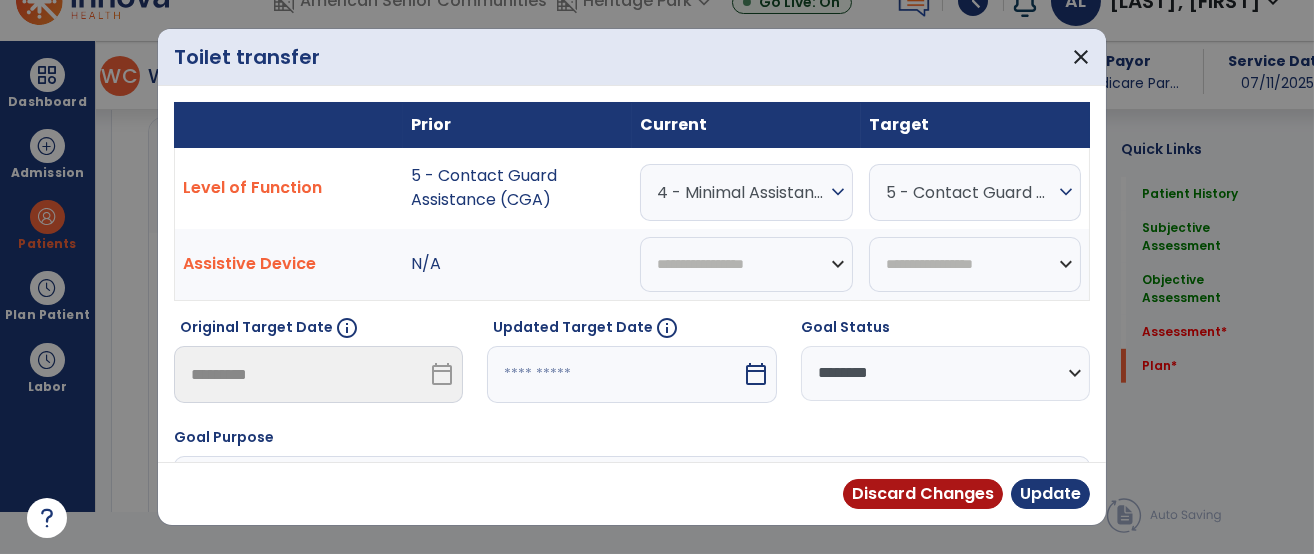 scroll, scrollTop: 3761, scrollLeft: 0, axis: vertical 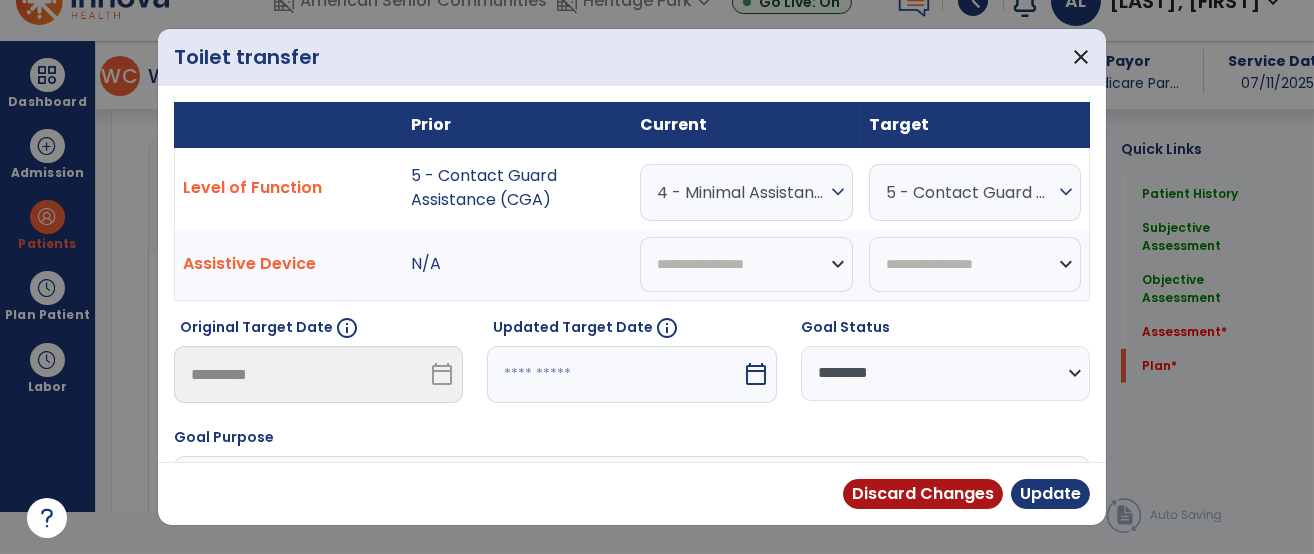 click on "4 - Minimal Assistance (Min A)" at bounding box center [741, 192] 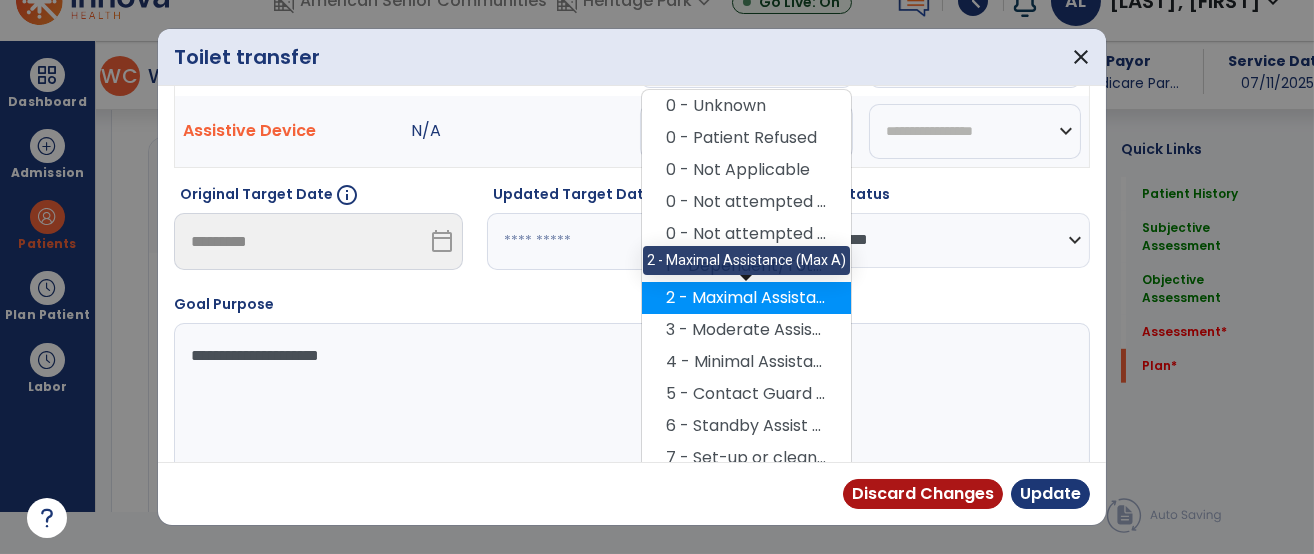 scroll, scrollTop: 177, scrollLeft: 0, axis: vertical 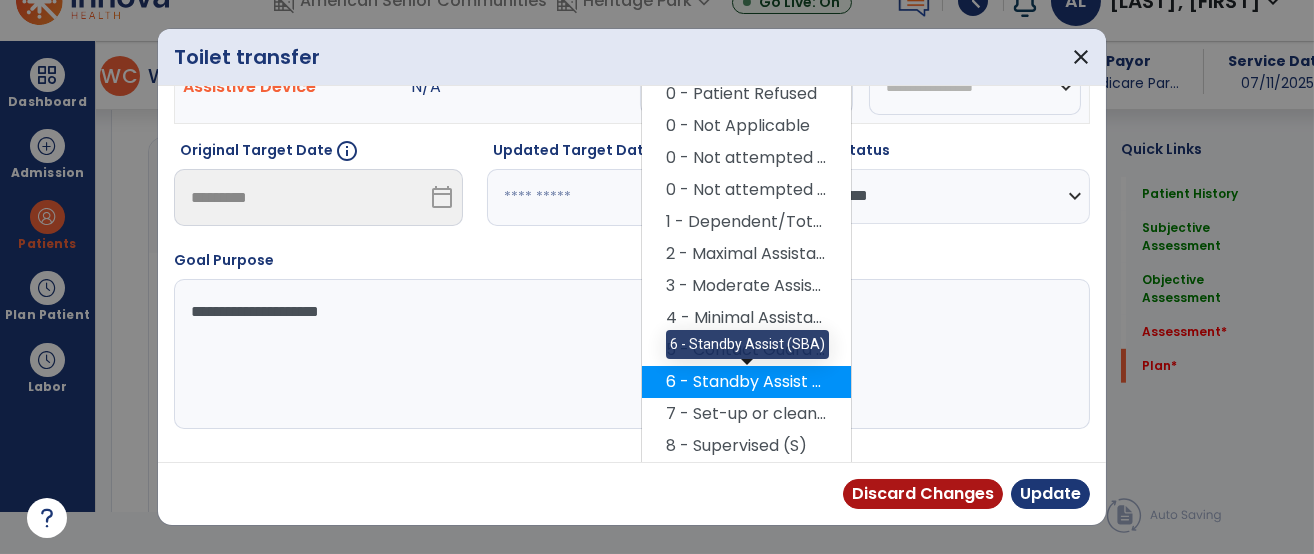 click on "6 - Standby Assist (SBA)" at bounding box center (746, 382) 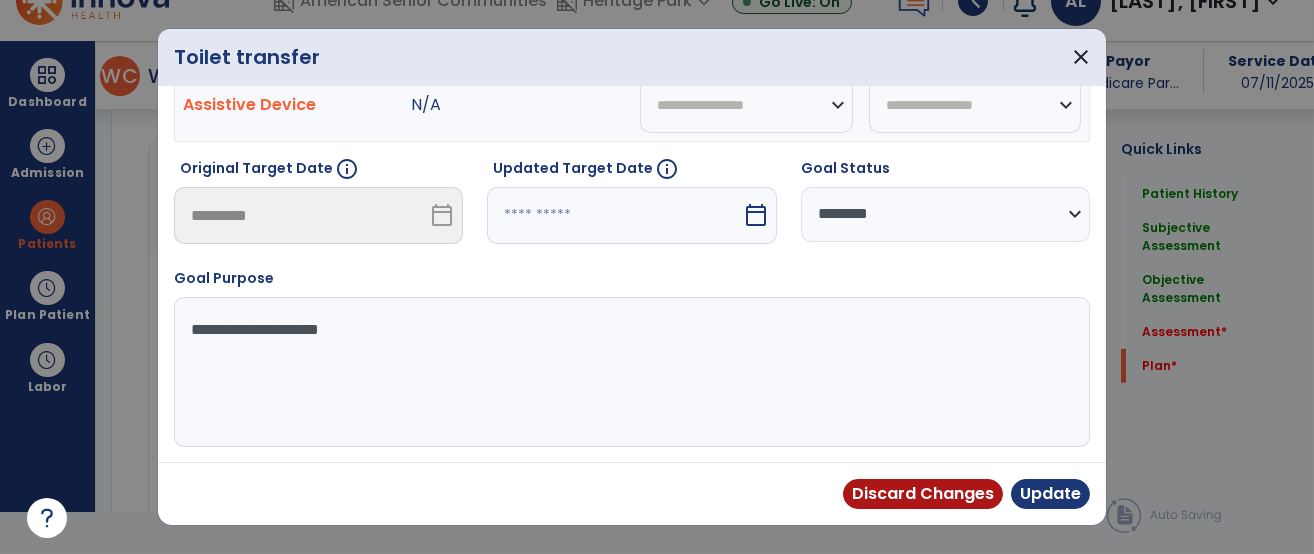 click on "**********" at bounding box center (945, 214) 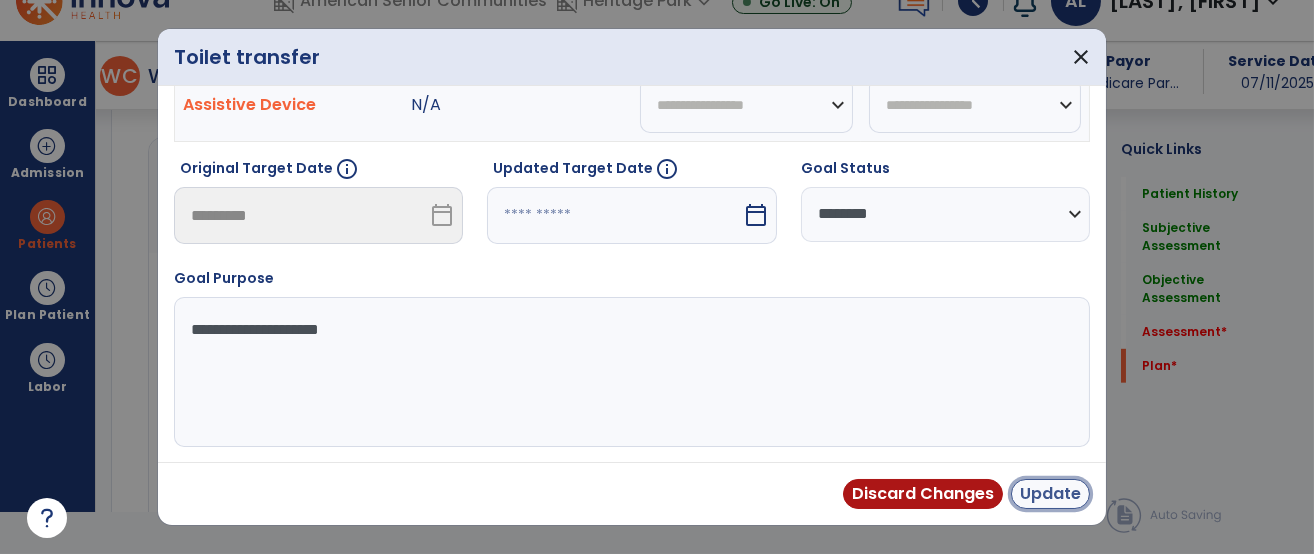 click on "Update" at bounding box center (1050, 494) 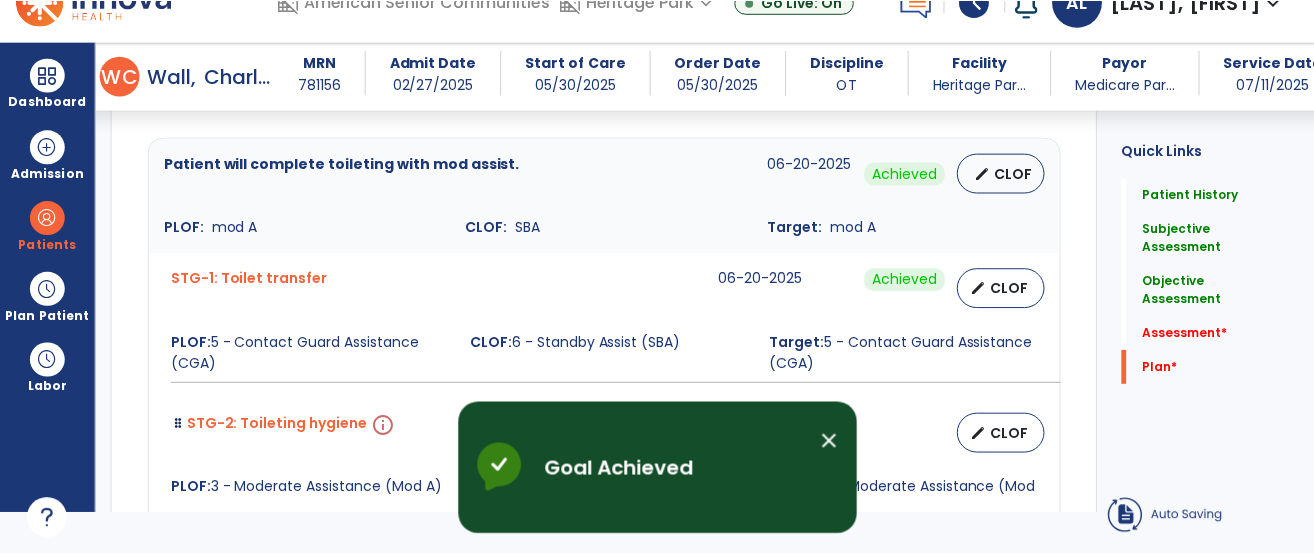 scroll, scrollTop: 0, scrollLeft: 0, axis: both 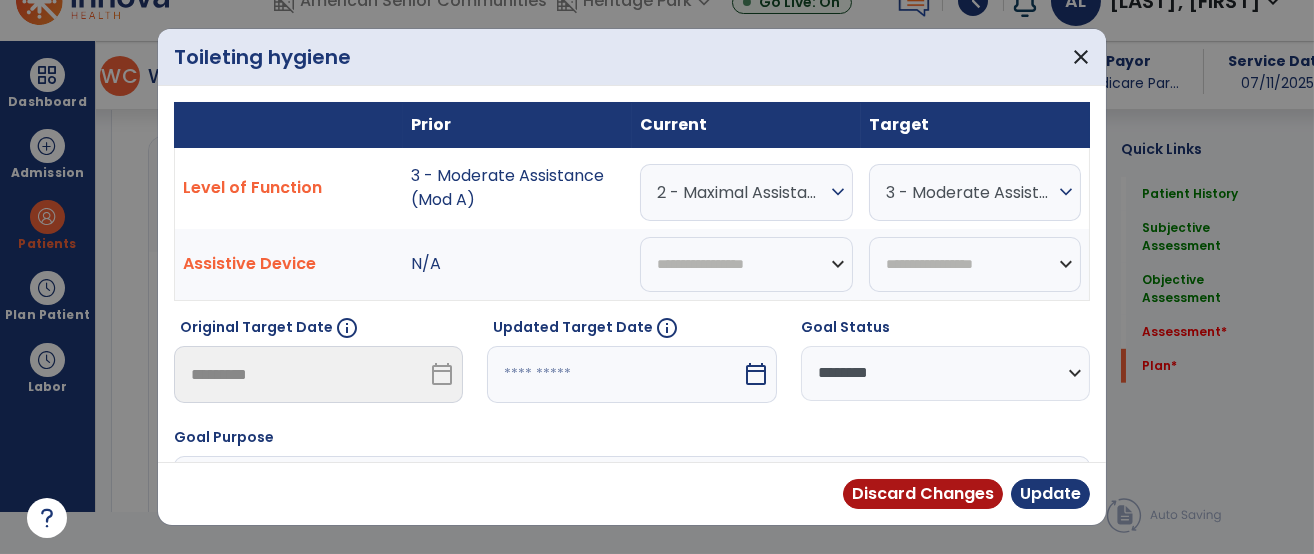 click on "**********" at bounding box center (945, 373) 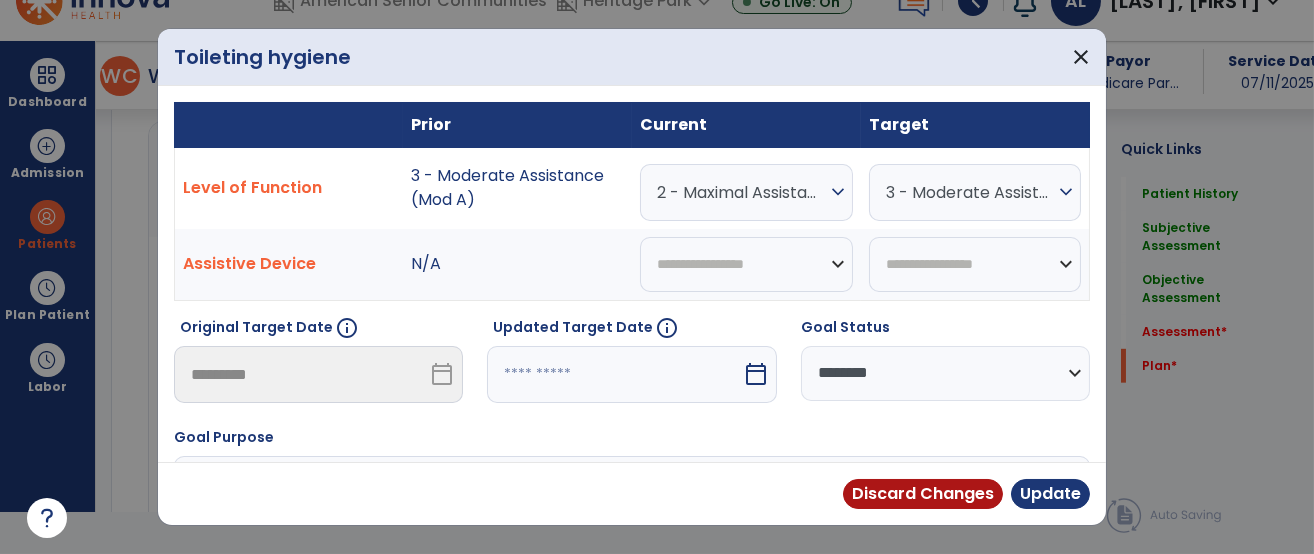 scroll, scrollTop: 3761, scrollLeft: 0, axis: vertical 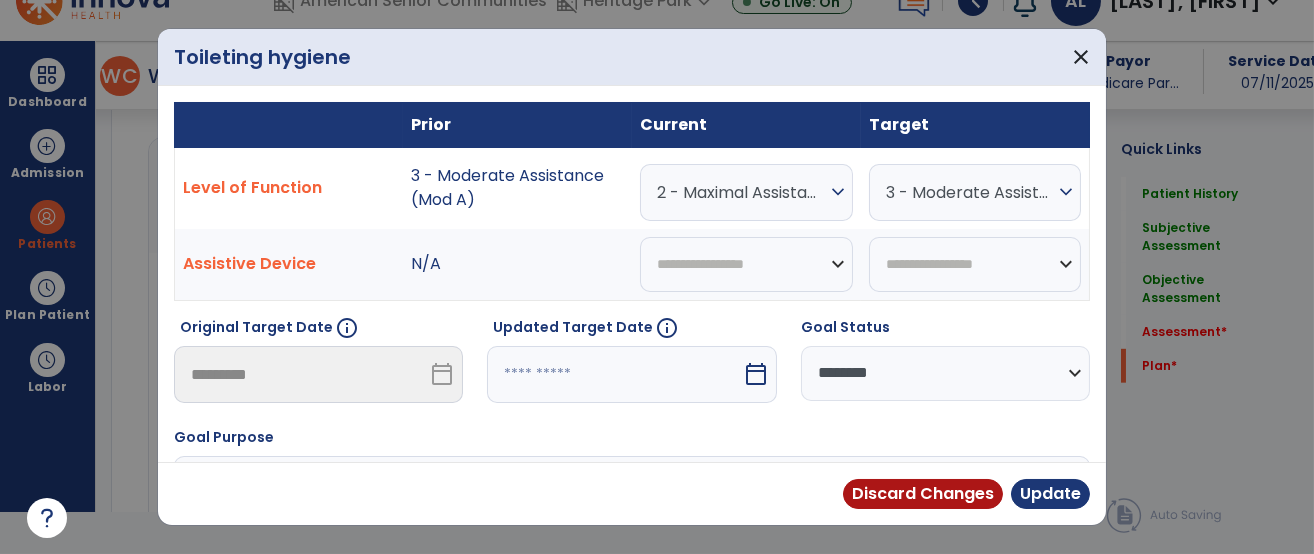 select on "********" 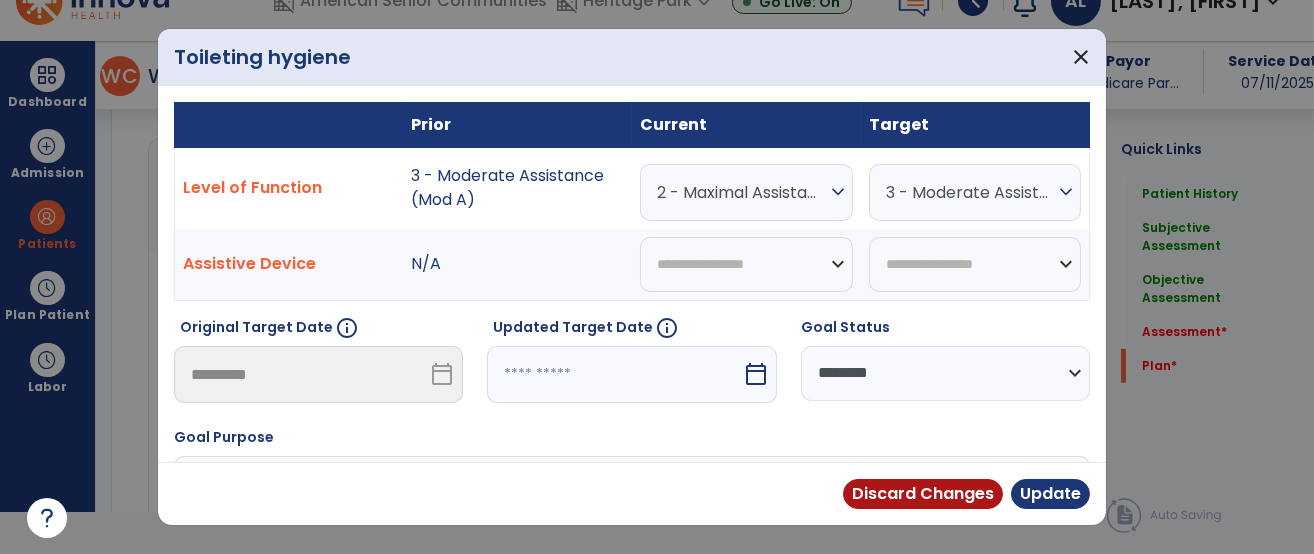 click on "2 - Maximal Assistance (Max A)" at bounding box center (741, 192) 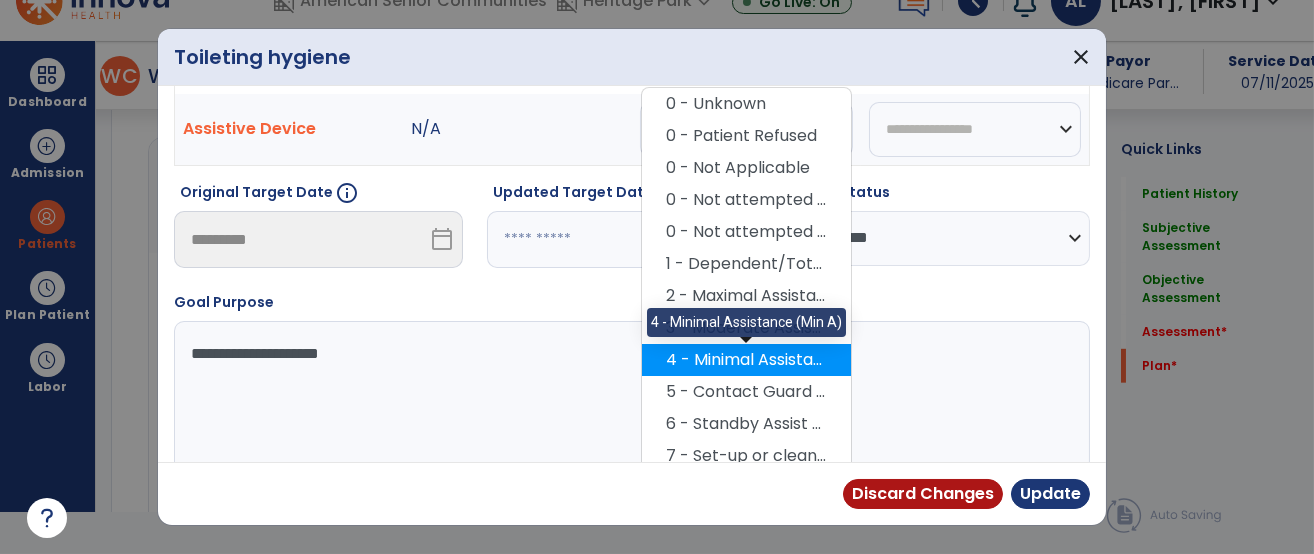 scroll, scrollTop: 177, scrollLeft: 0, axis: vertical 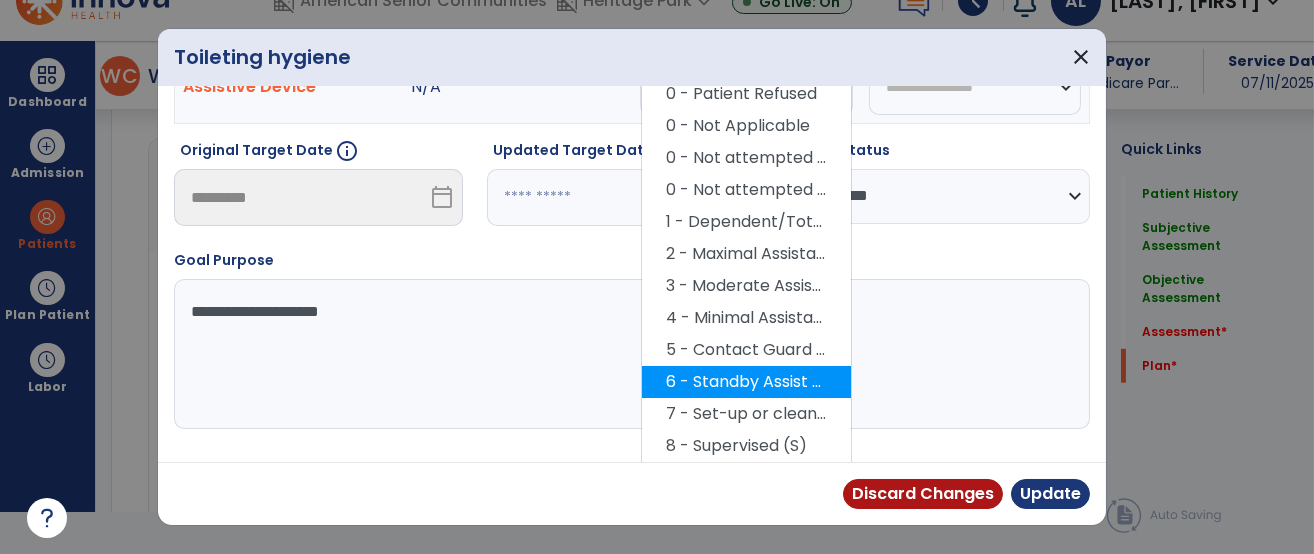 click on "6 - Standby Assist (SBA)" at bounding box center (746, 382) 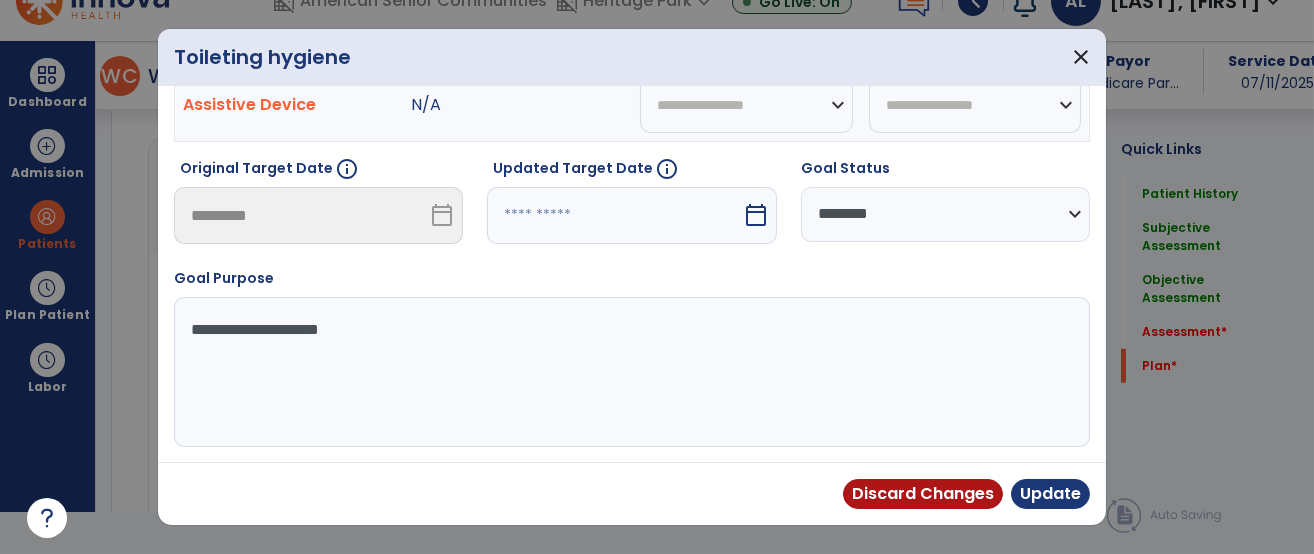 scroll, scrollTop: 159, scrollLeft: 0, axis: vertical 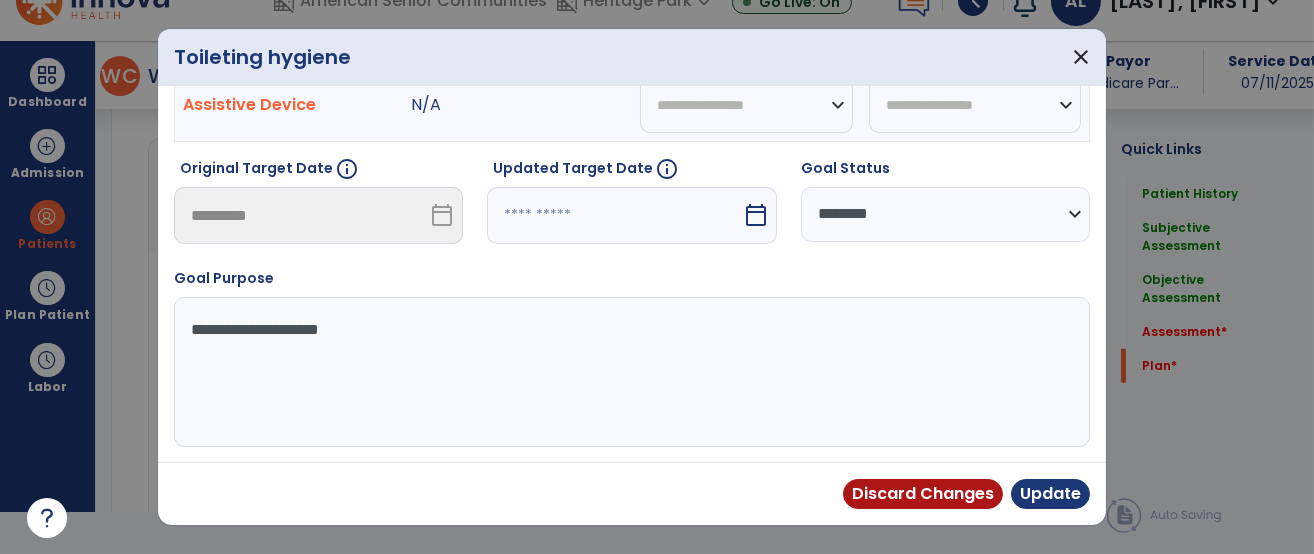 click on "Discard Changes  Update" at bounding box center (632, 493) 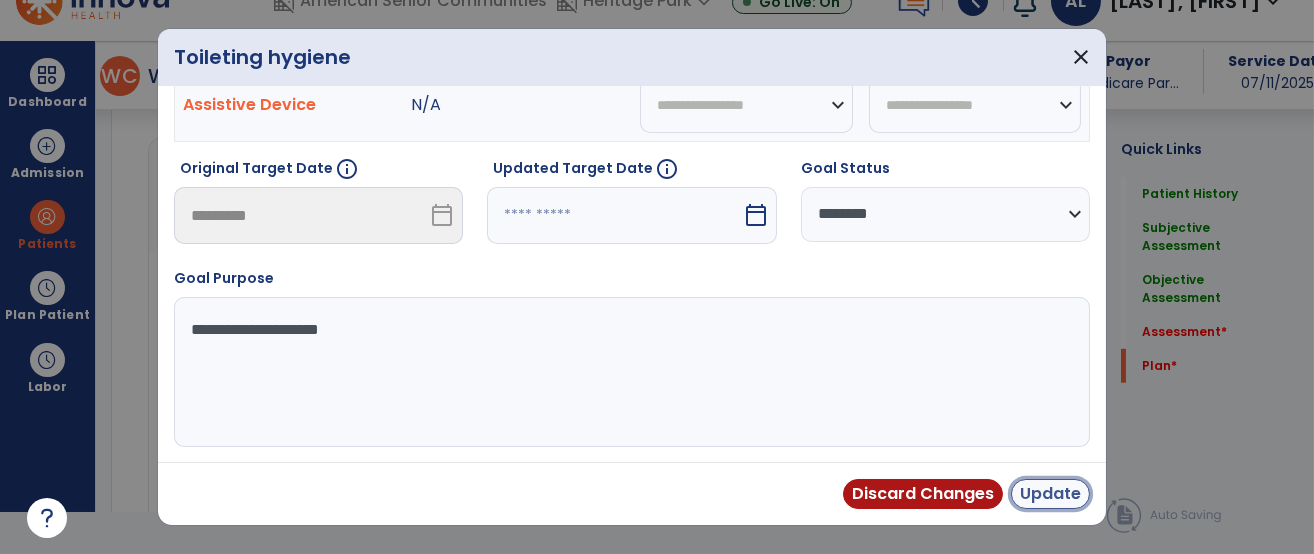 click on "Update" at bounding box center (1050, 494) 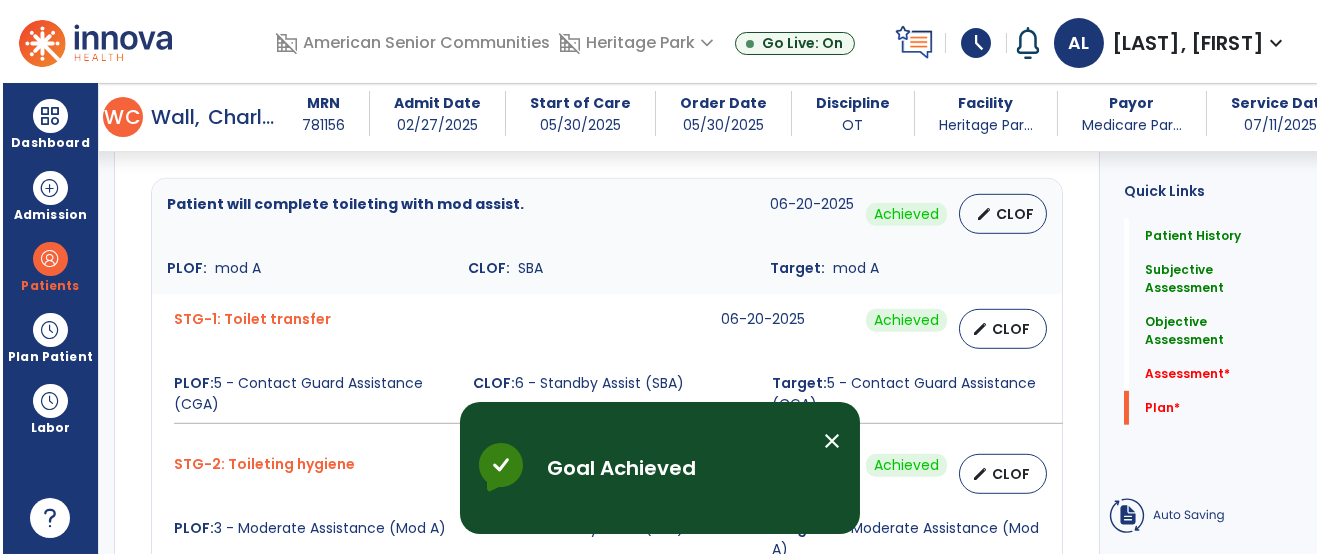 scroll, scrollTop: 41, scrollLeft: 0, axis: vertical 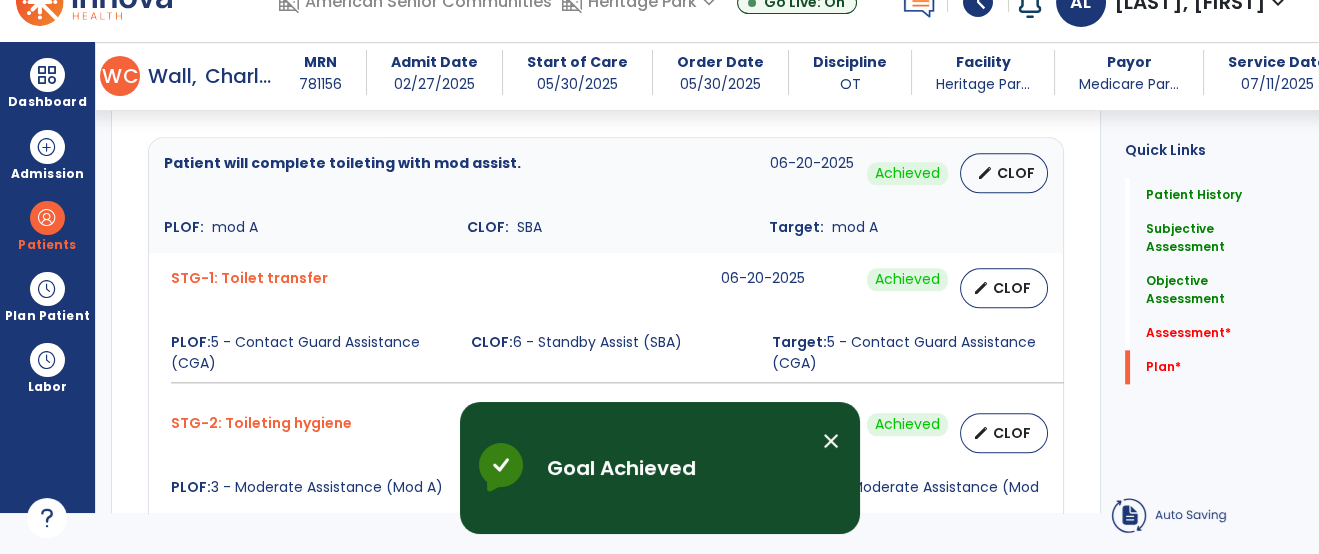 click on "Quick Links  Patient History   Patient History   Subjective Assessment   Subjective Assessment   Objective Assessment   Objective Assessment   Assessment   *  Assessment   *  Plan   *  Plan   *" 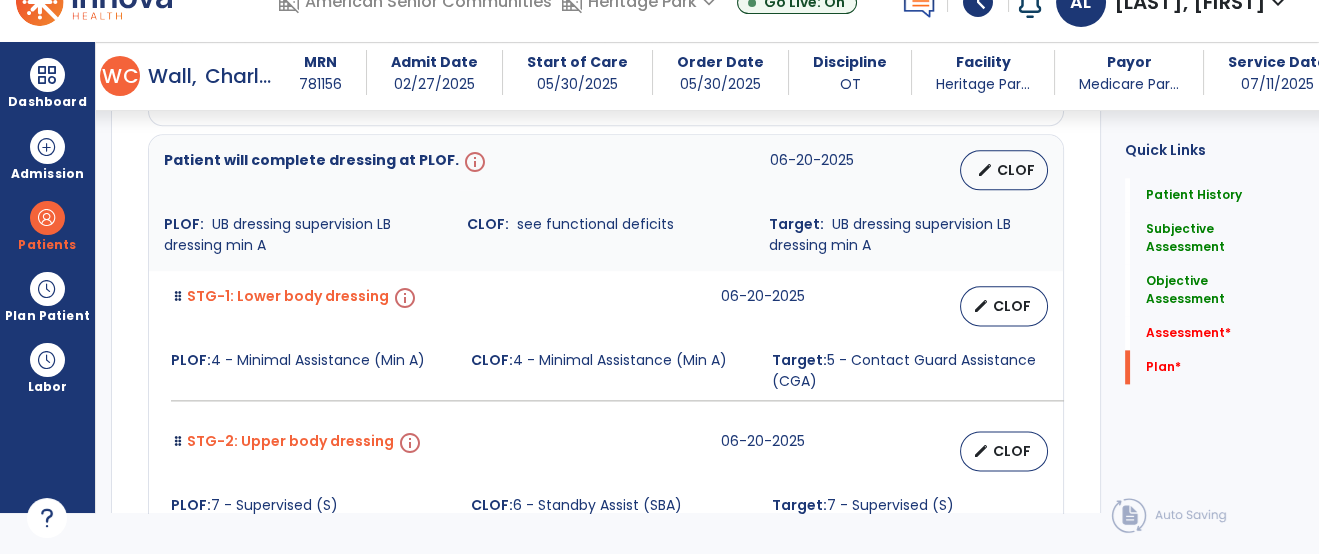 scroll, scrollTop: 4205, scrollLeft: 0, axis: vertical 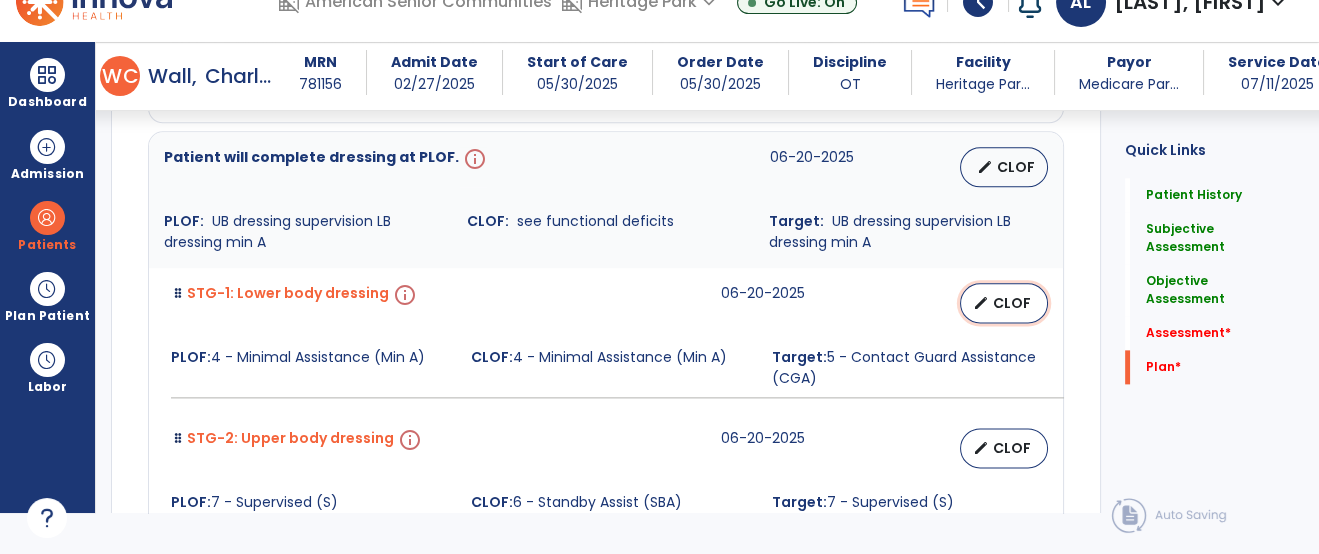 click on "CLOF" at bounding box center [1012, 303] 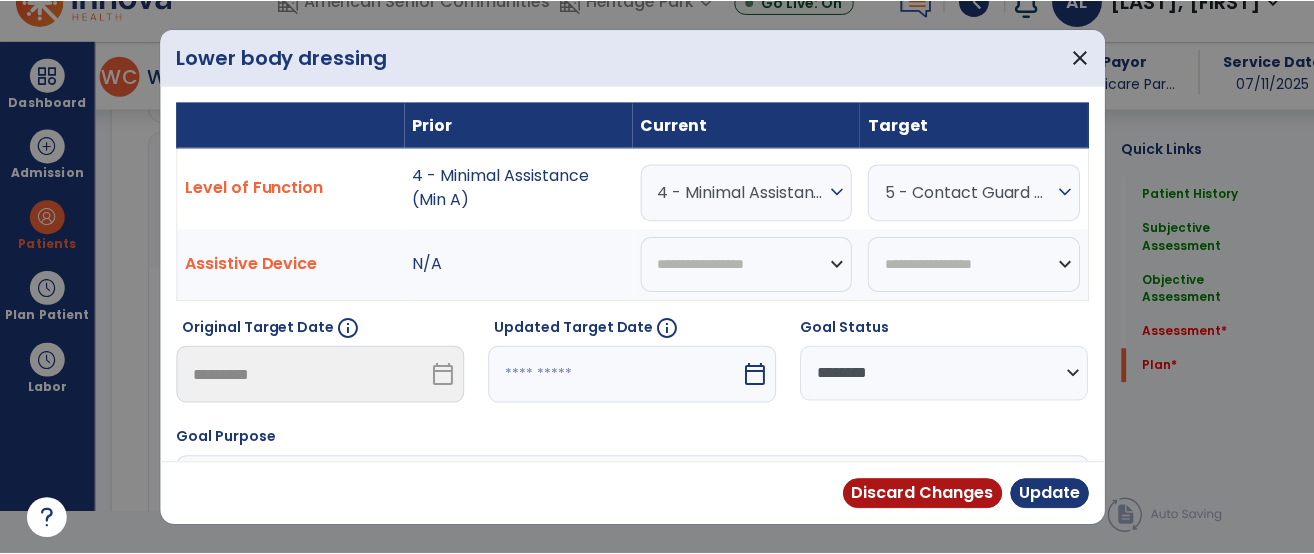 scroll, scrollTop: 0, scrollLeft: 0, axis: both 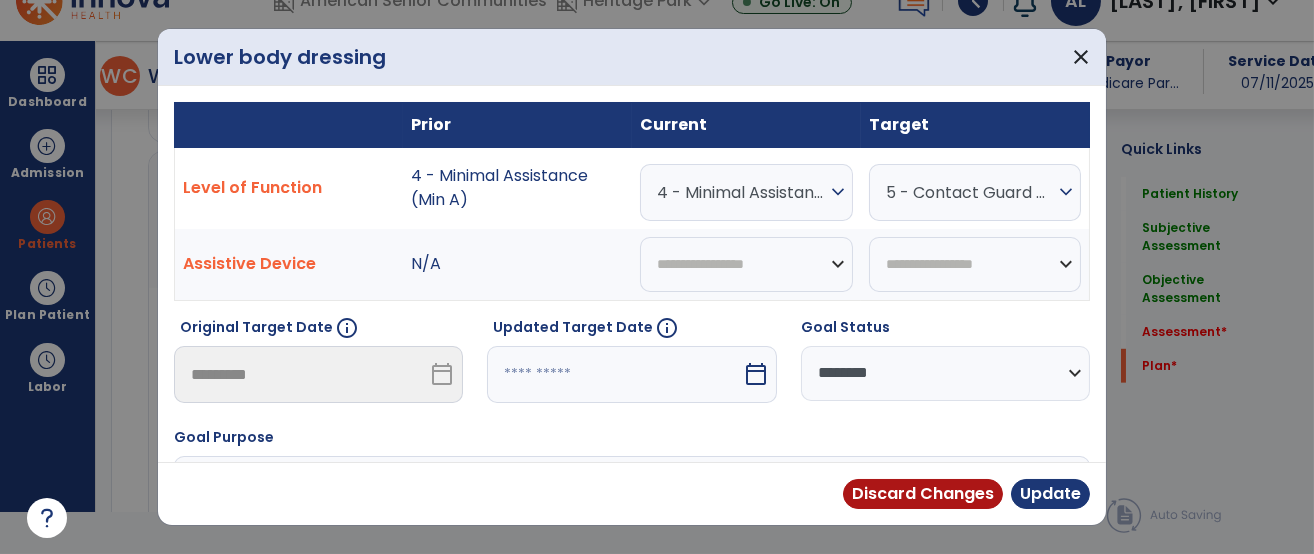 click on "4 - Minimal Assistance (Min A)" at bounding box center [741, 192] 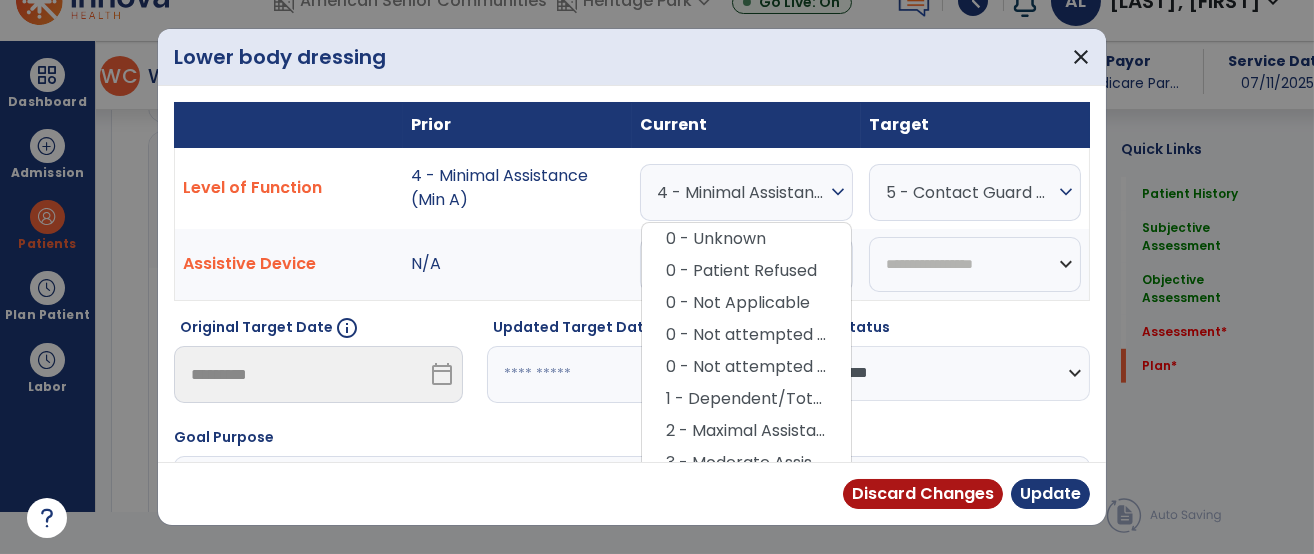 scroll, scrollTop: 4205, scrollLeft: 0, axis: vertical 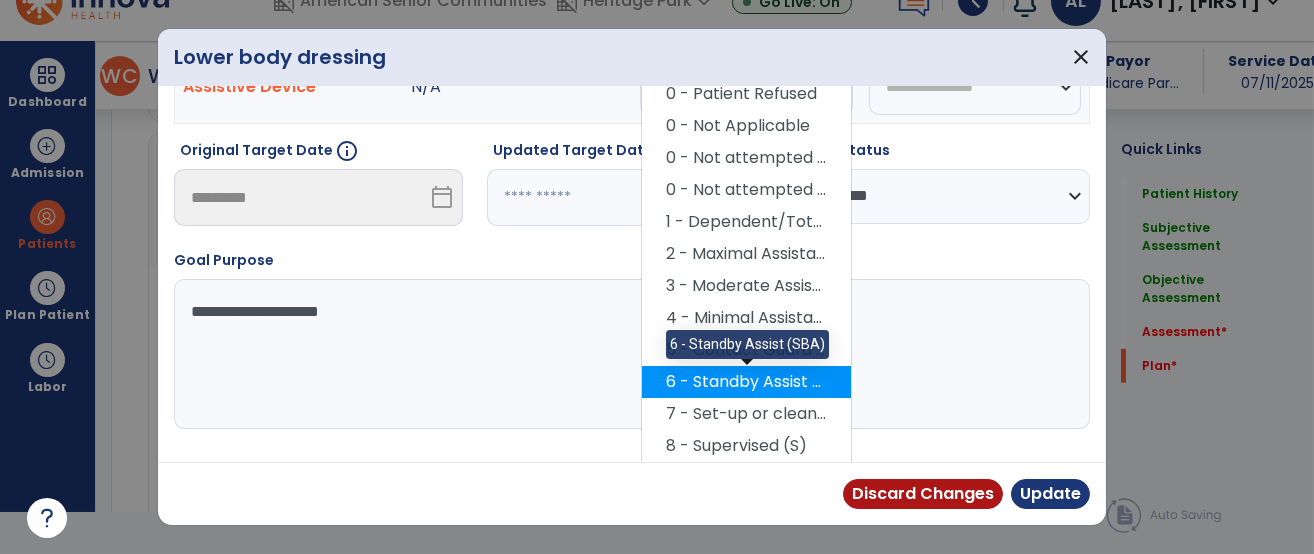 click on "6 - Standby Assist (SBA)" at bounding box center [746, 382] 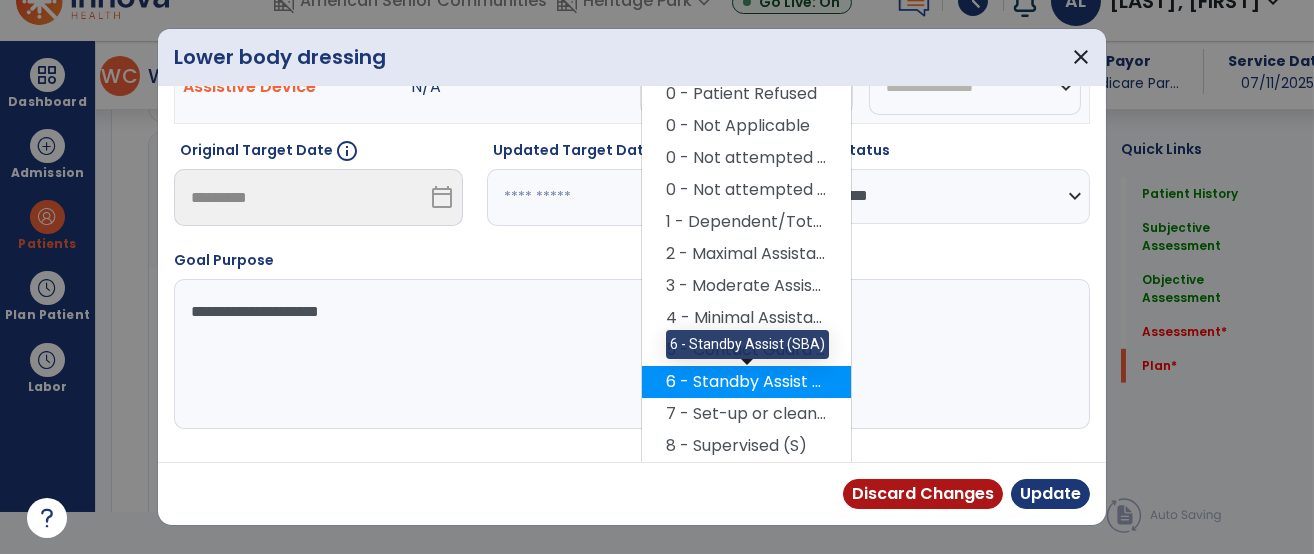 scroll, scrollTop: 159, scrollLeft: 0, axis: vertical 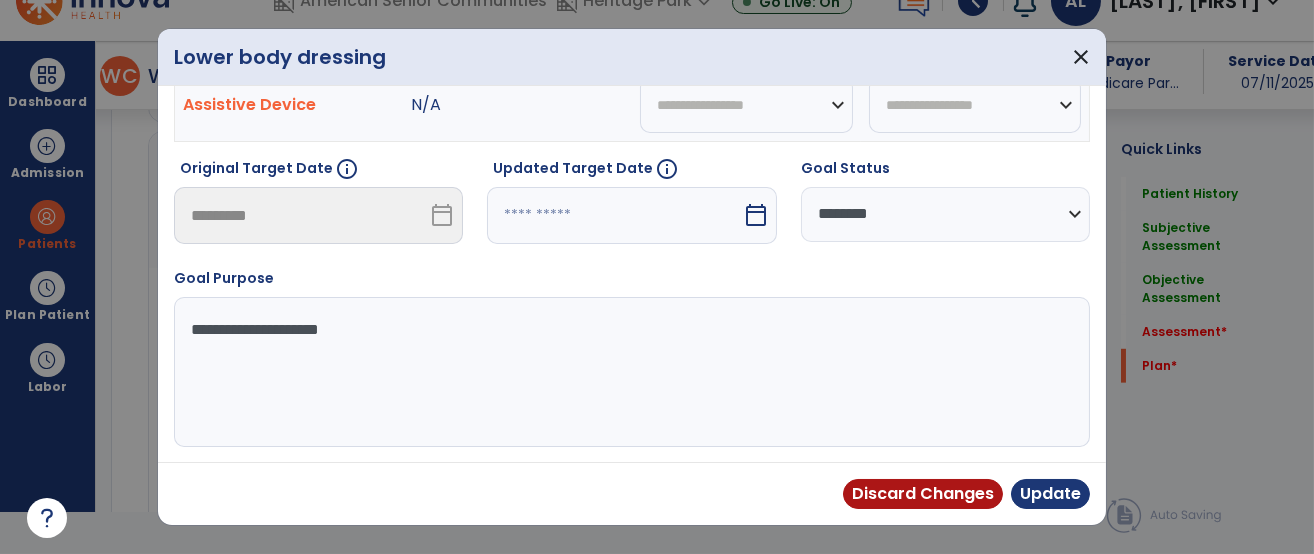 click on "**********" at bounding box center (945, 214) 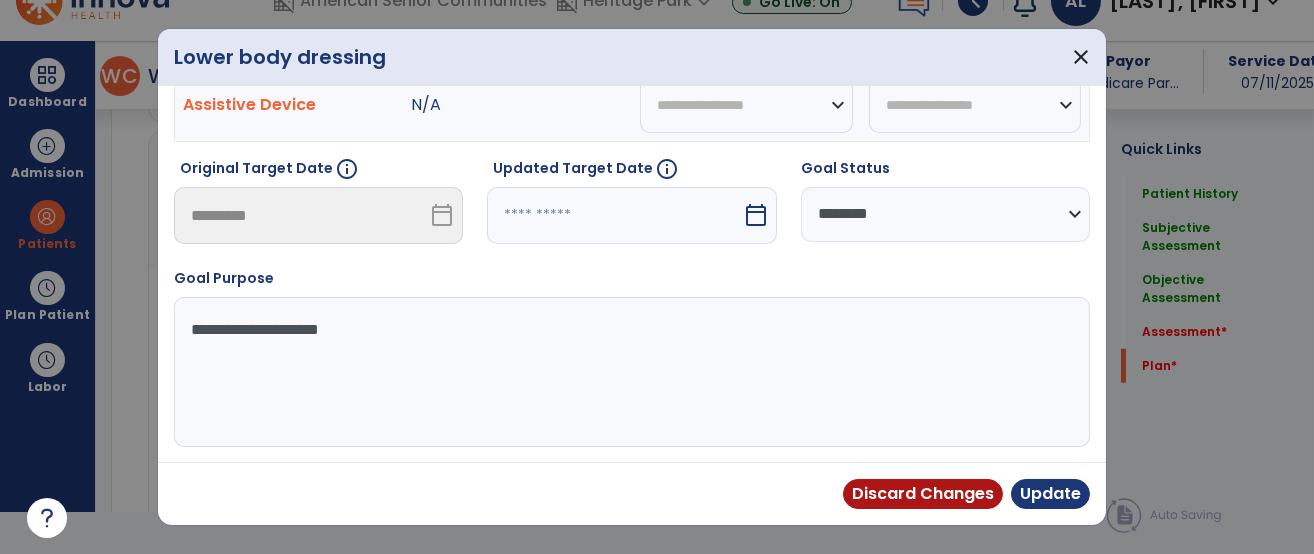 select on "********" 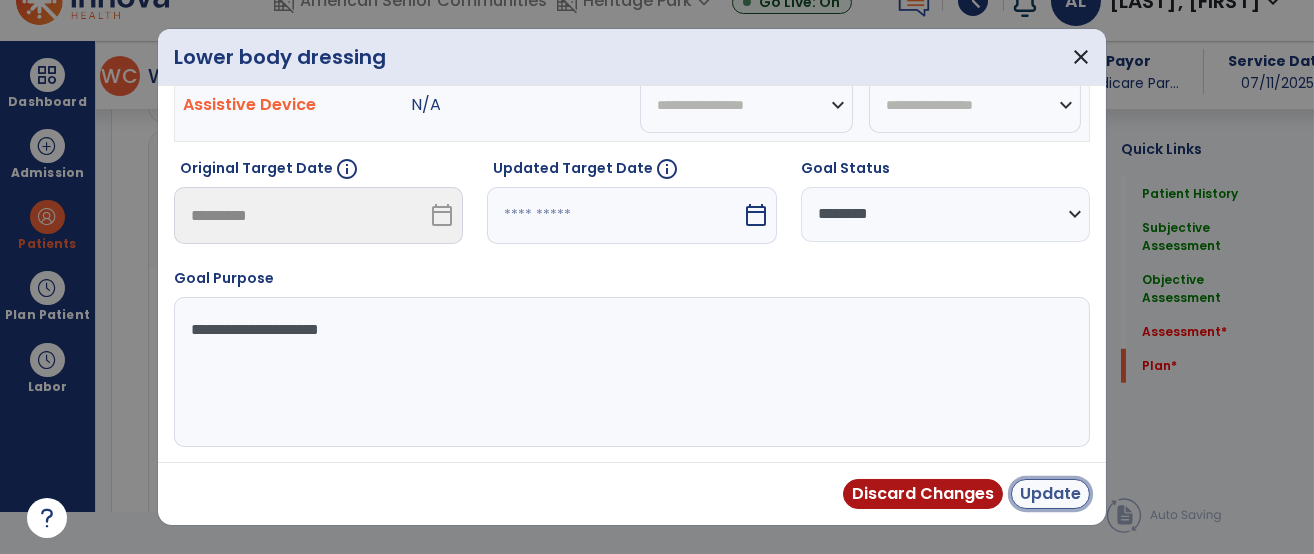click on "Update" at bounding box center (1050, 494) 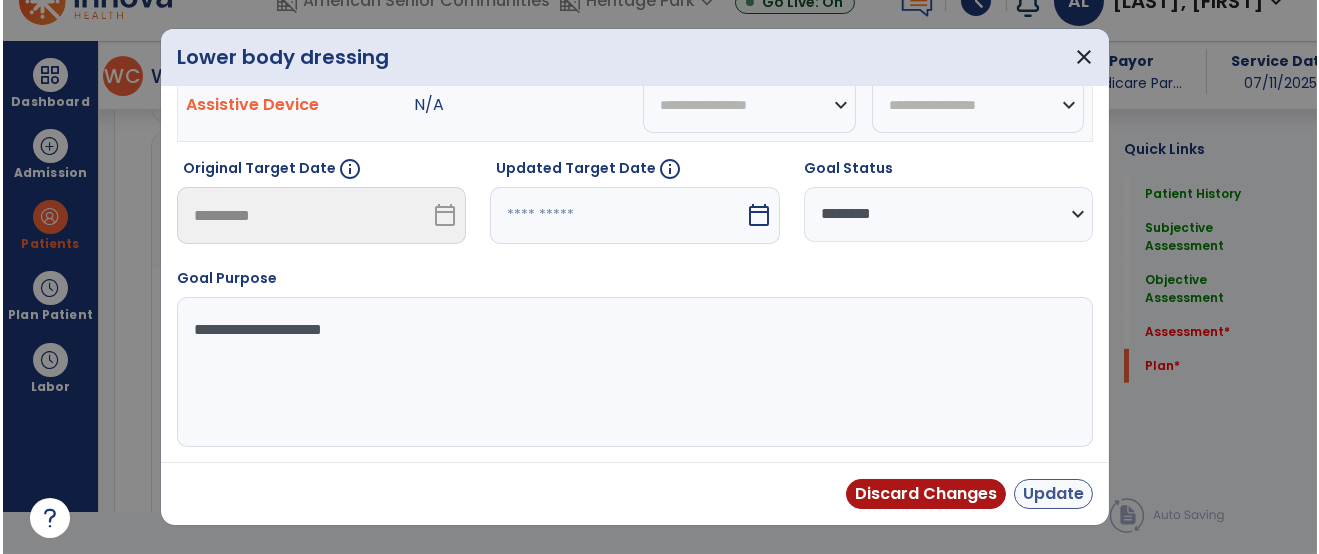 scroll, scrollTop: 41, scrollLeft: 0, axis: vertical 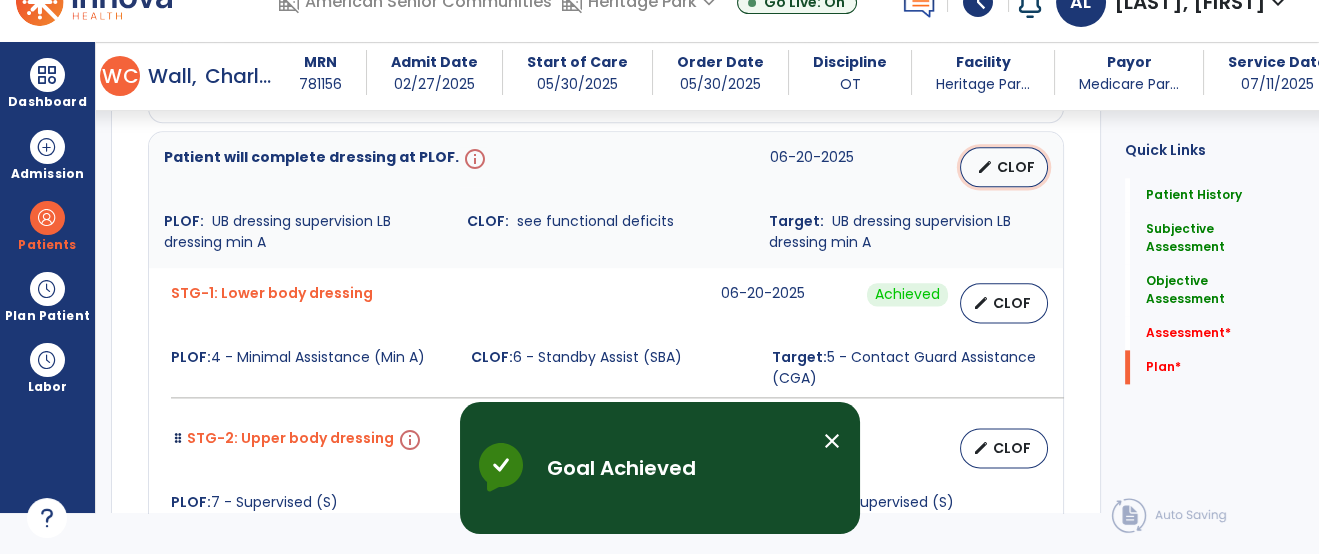 click on "CLOF" at bounding box center [1016, 167] 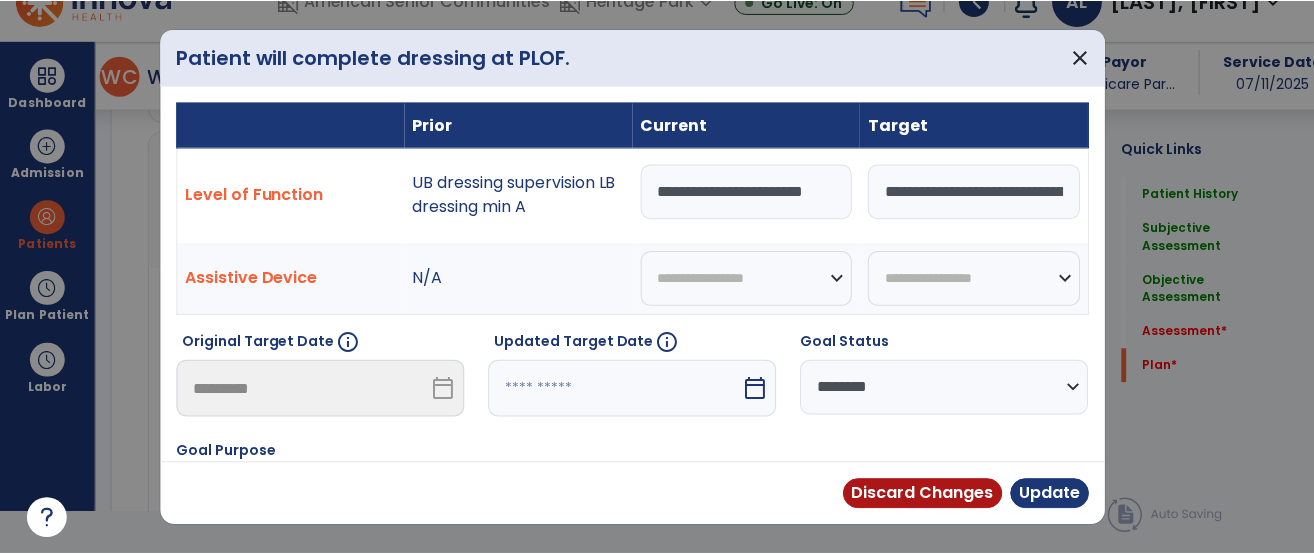 scroll, scrollTop: 0, scrollLeft: 0, axis: both 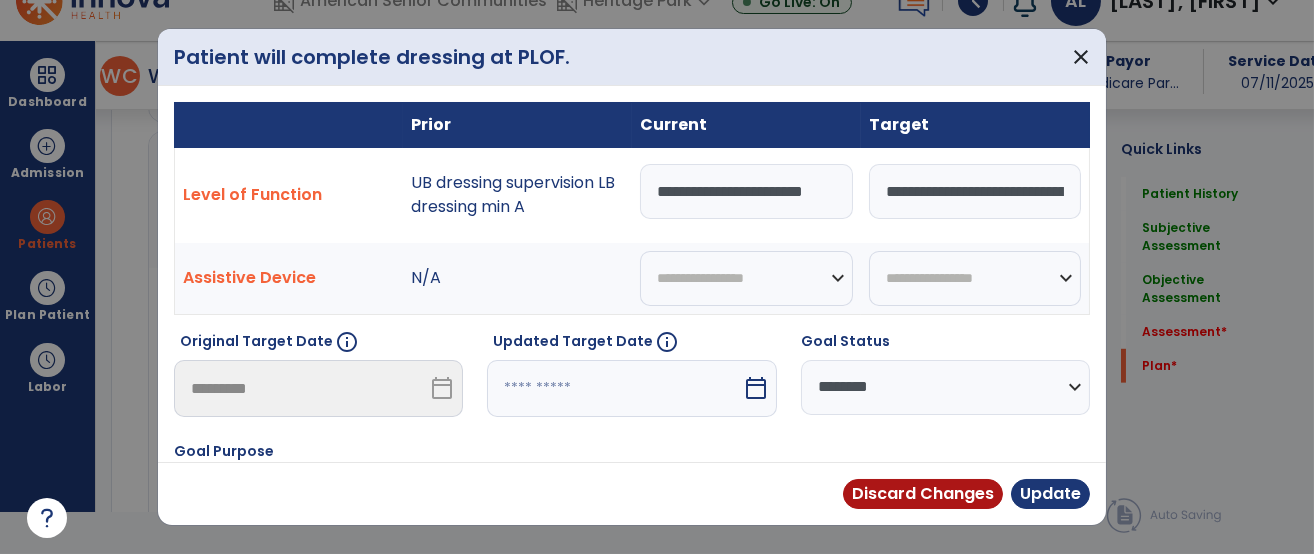 click on "**********" at bounding box center (746, 191) 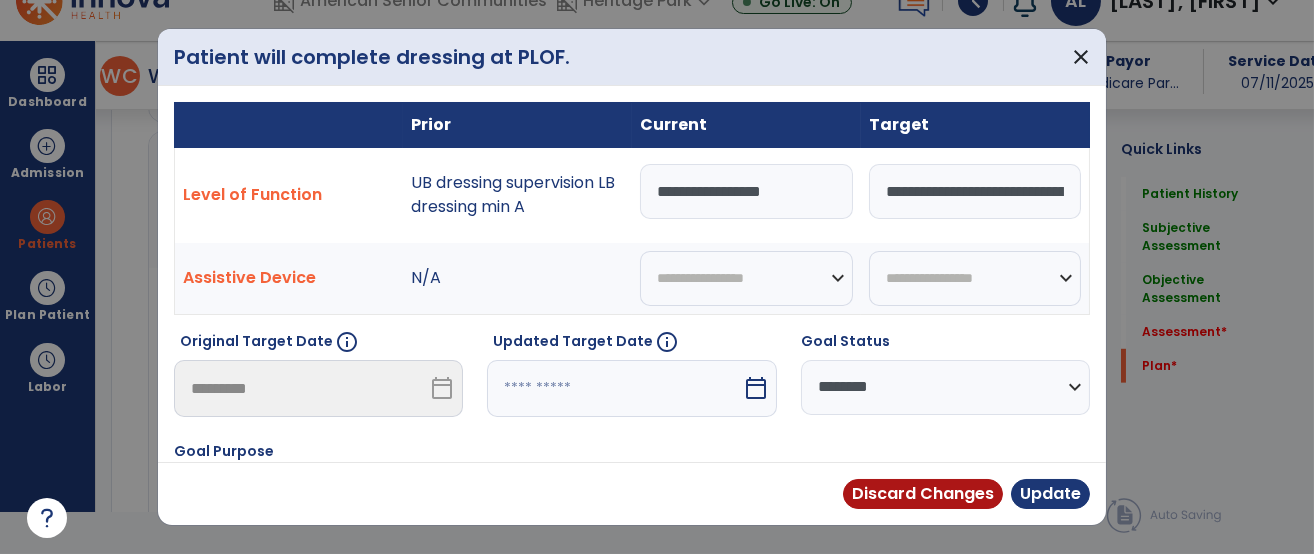 type on "**********" 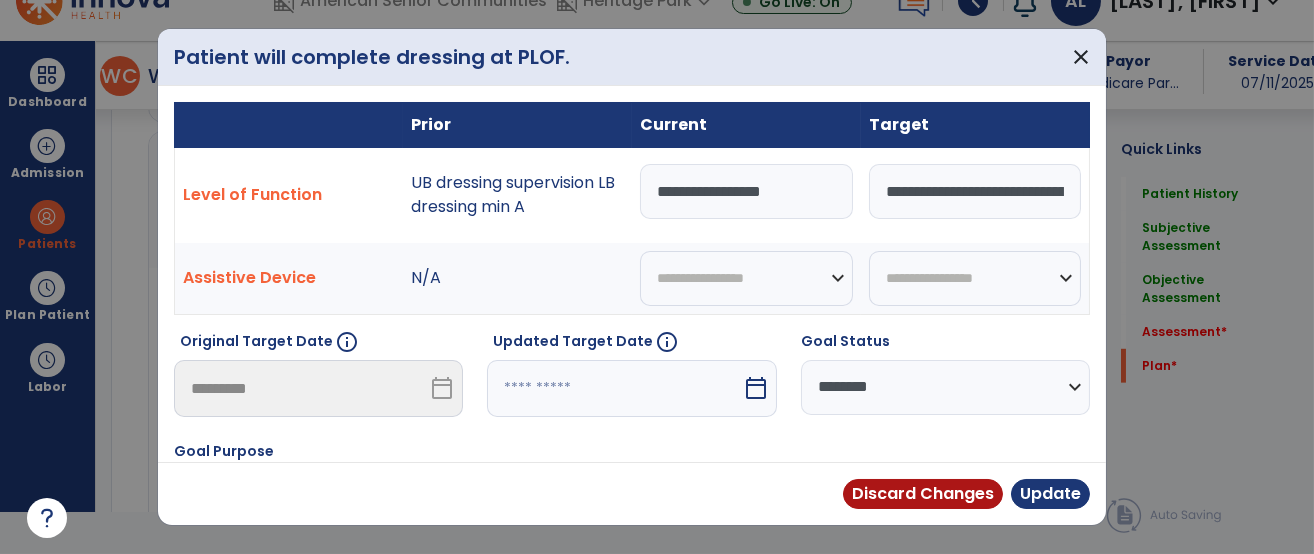 click on "**********" at bounding box center [945, 382] 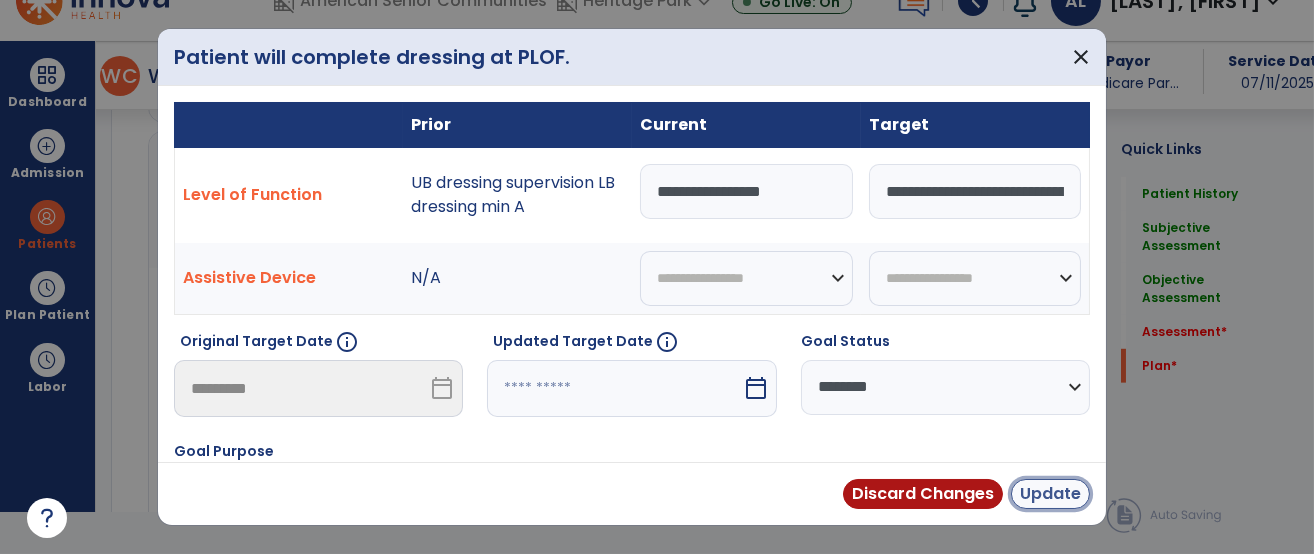 click on "Update" at bounding box center (1050, 494) 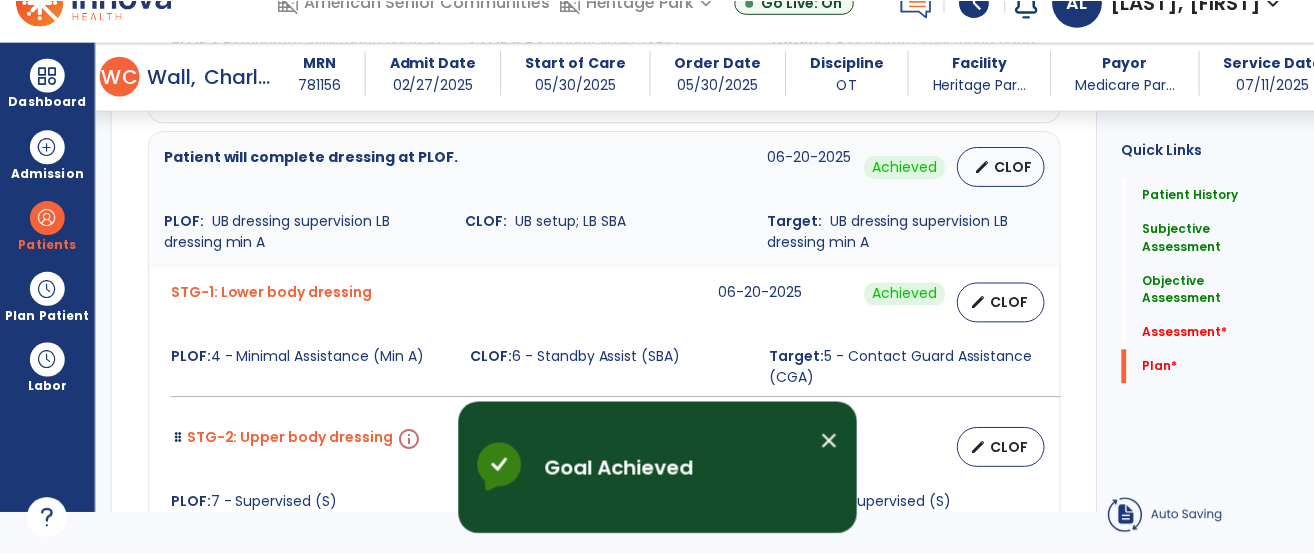 scroll, scrollTop: 0, scrollLeft: 0, axis: both 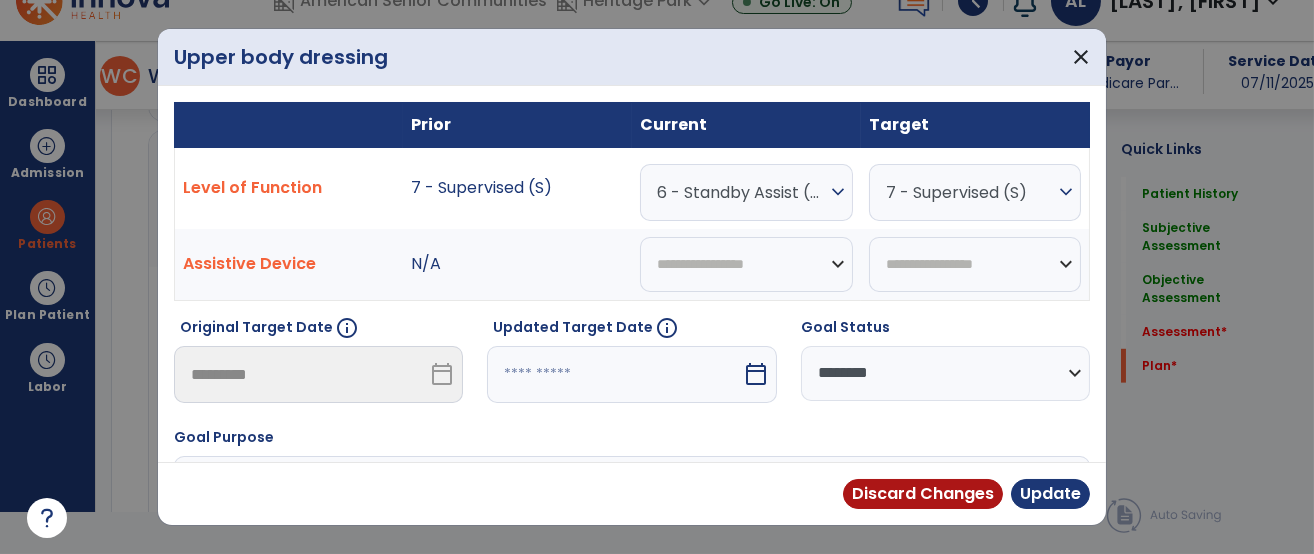 click on "6 - Standby Assist (SBA)" at bounding box center [741, 192] 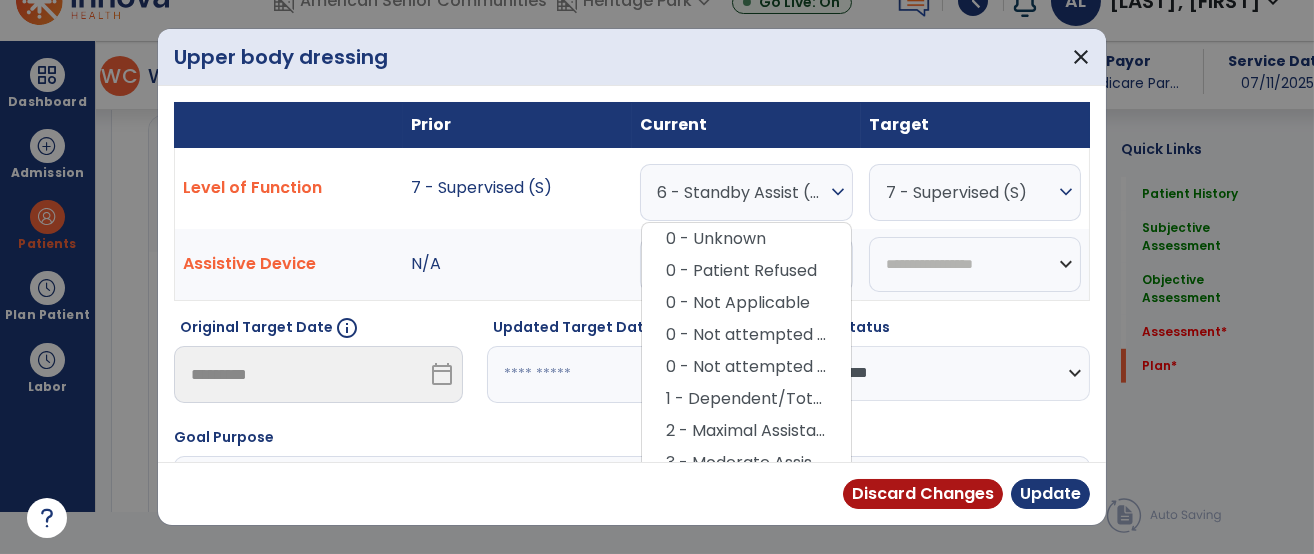 scroll, scrollTop: 4205, scrollLeft: 0, axis: vertical 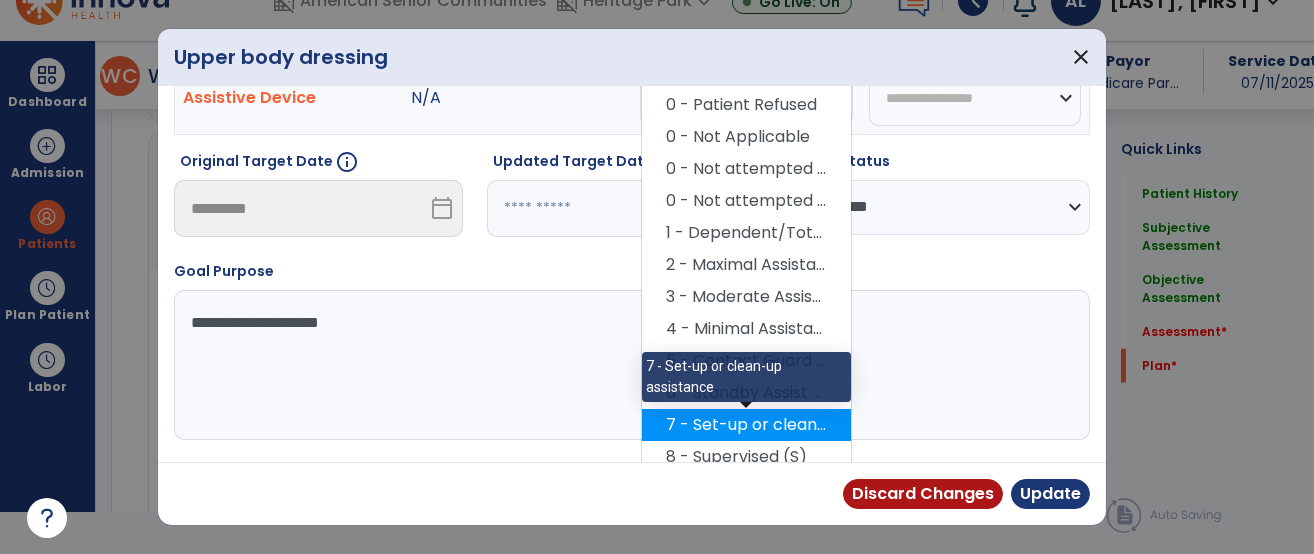 click on "7 - Set-up or clean-up assistance" at bounding box center [746, 425] 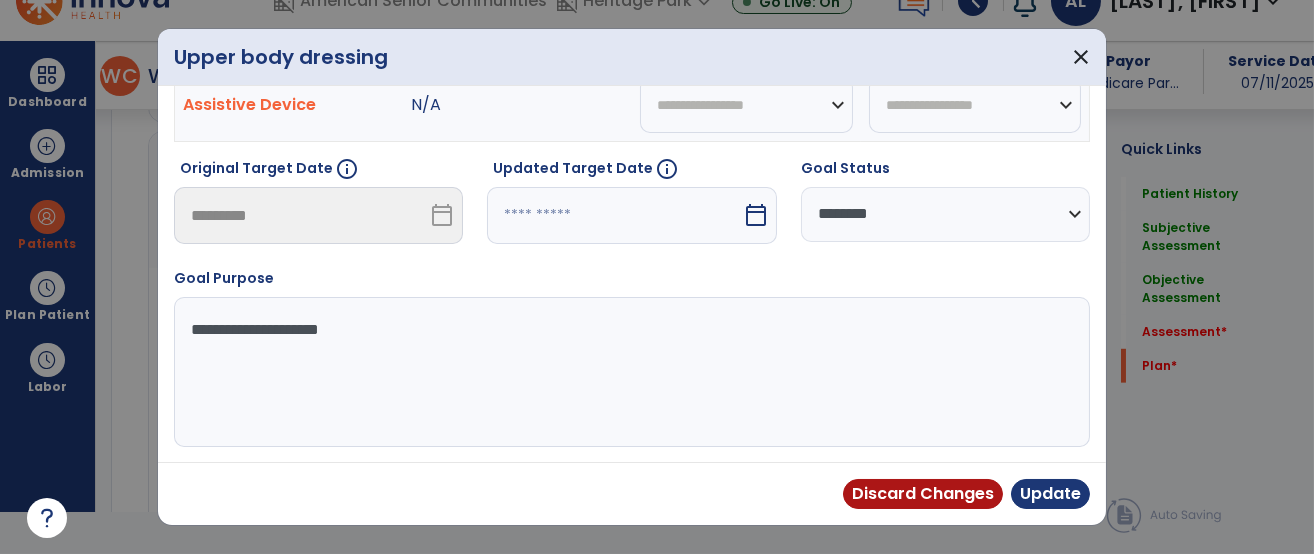 scroll, scrollTop: 159, scrollLeft: 0, axis: vertical 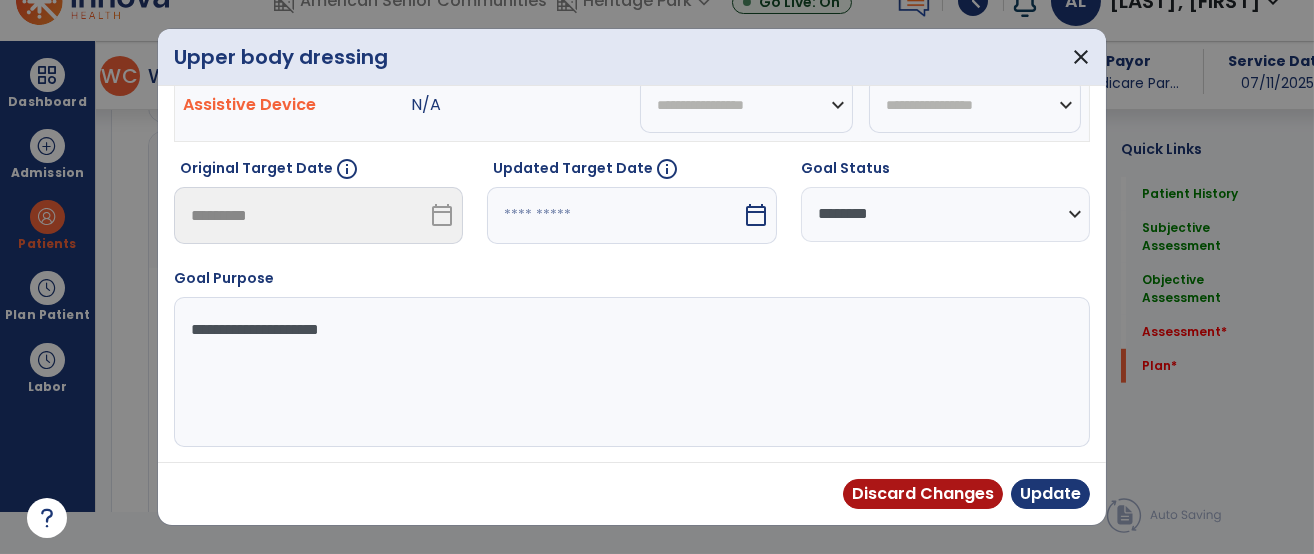 select on "********" 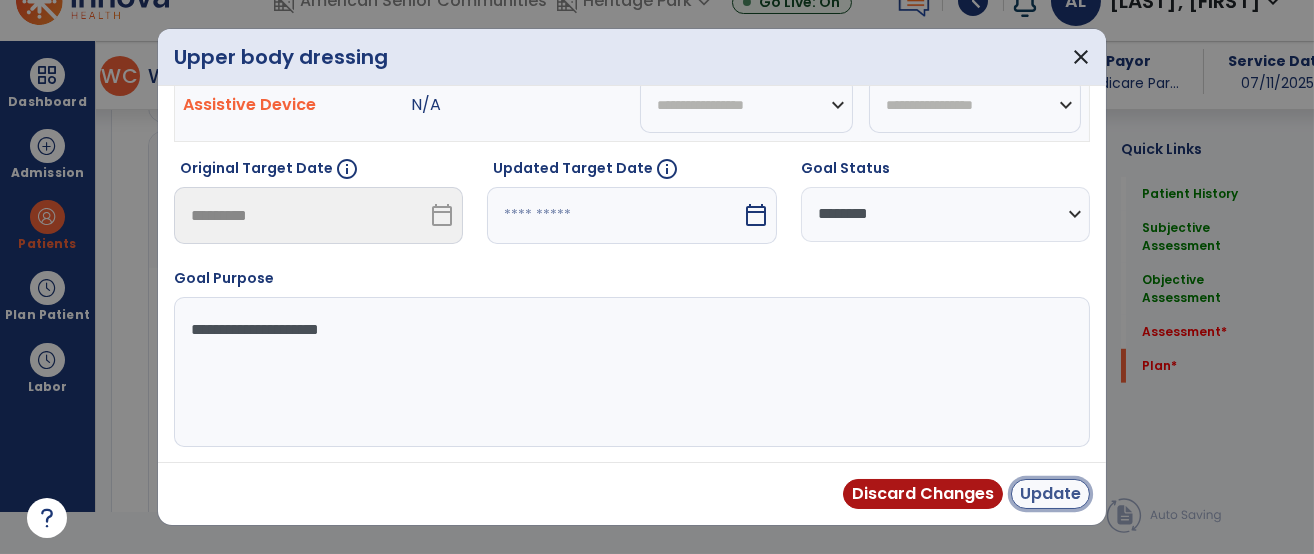 click on "Update" at bounding box center [1050, 494] 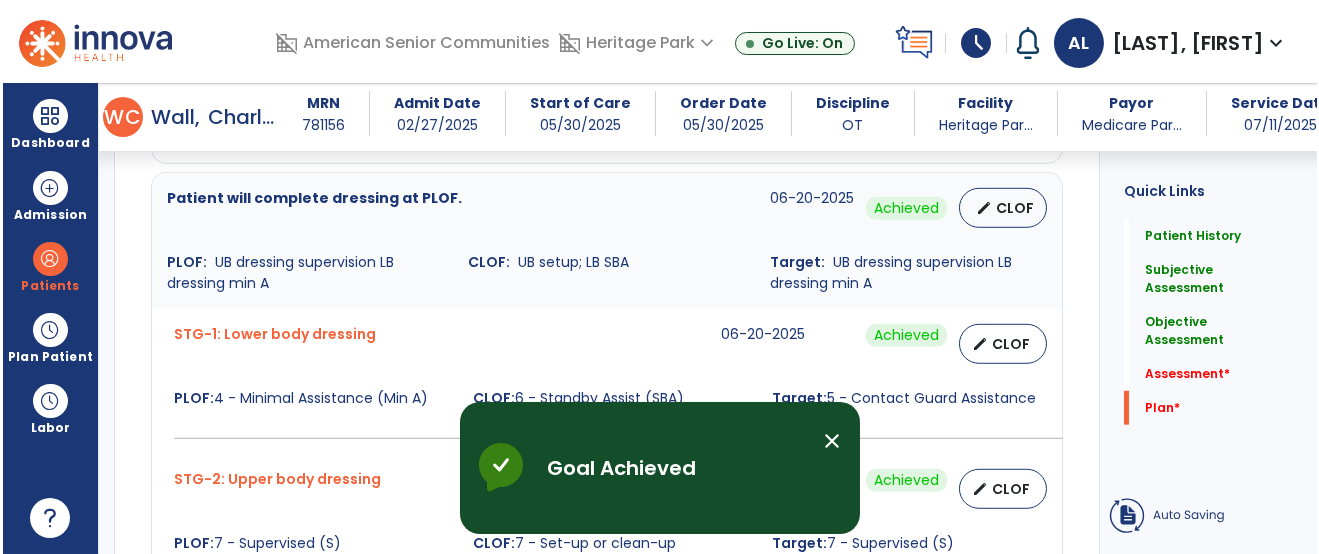 scroll, scrollTop: 41, scrollLeft: 0, axis: vertical 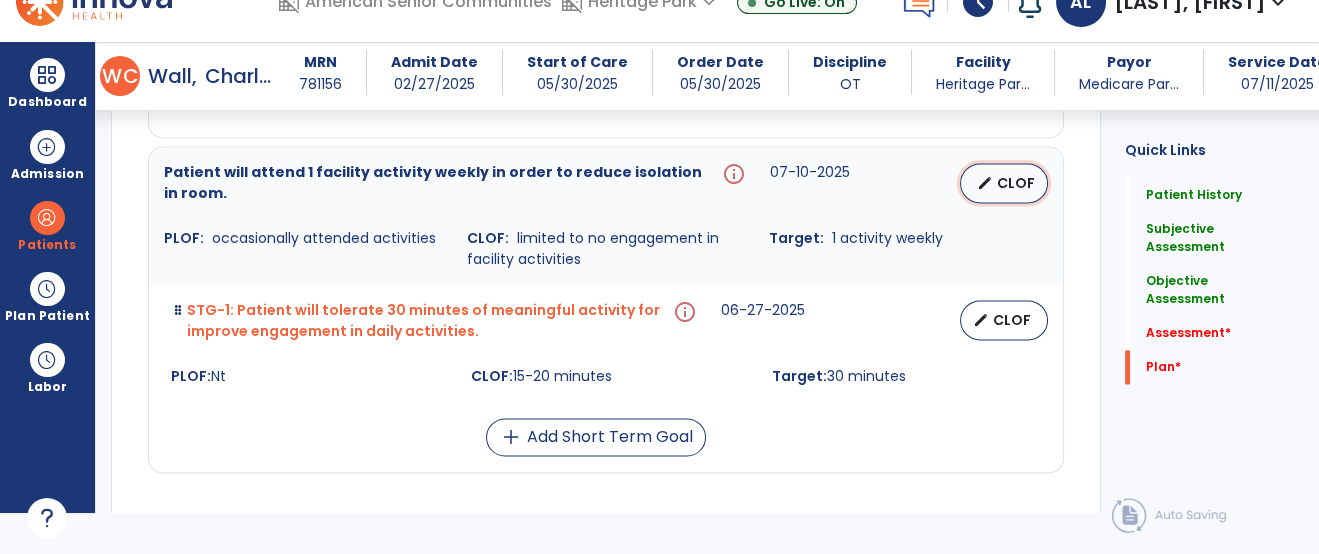 click on "edit" at bounding box center [985, 183] 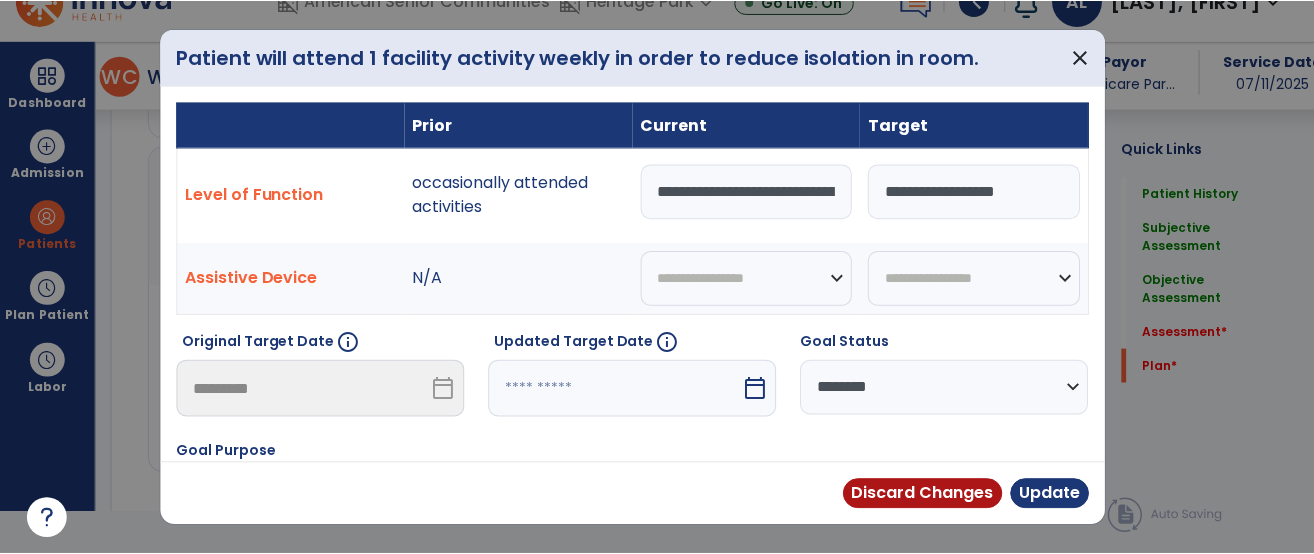 scroll, scrollTop: 0, scrollLeft: 0, axis: both 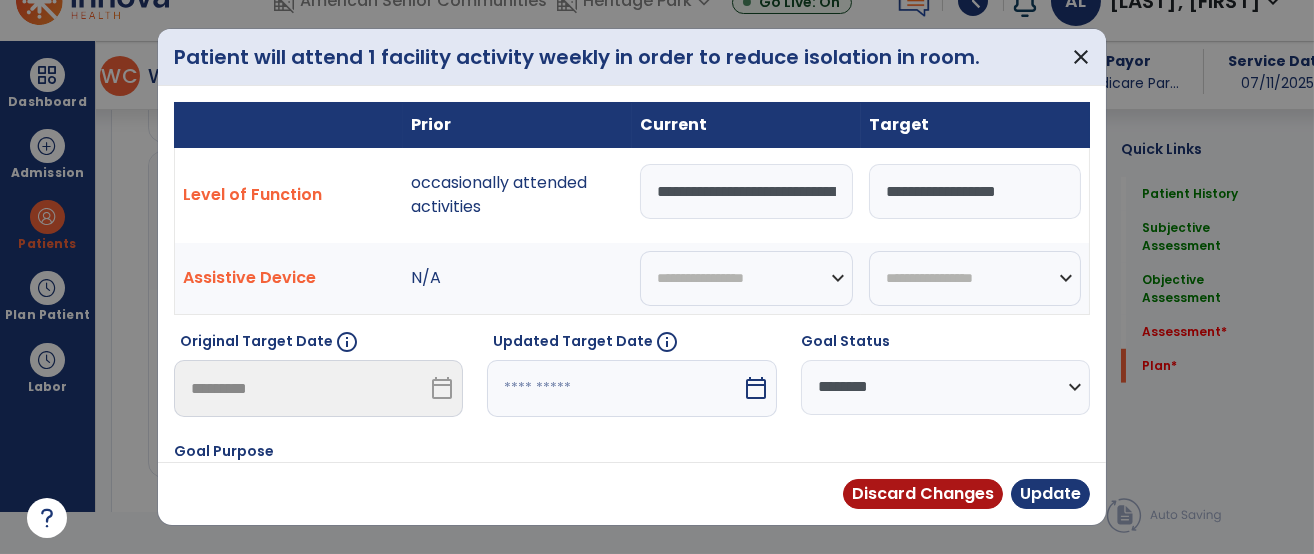 click on "**********" at bounding box center (746, 191) 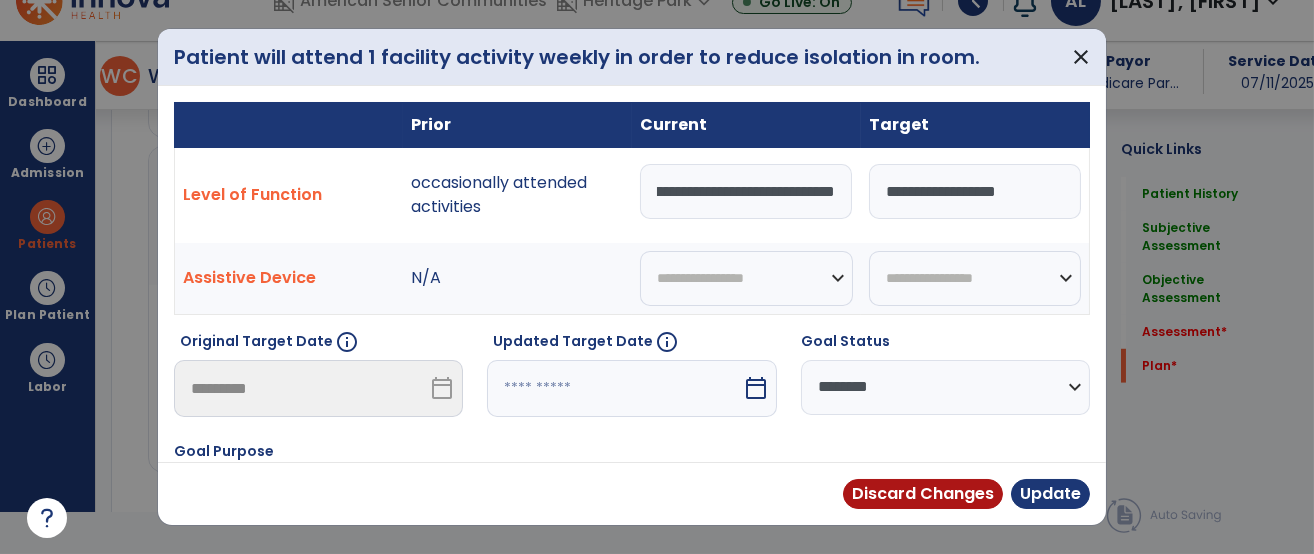 type on "**********" 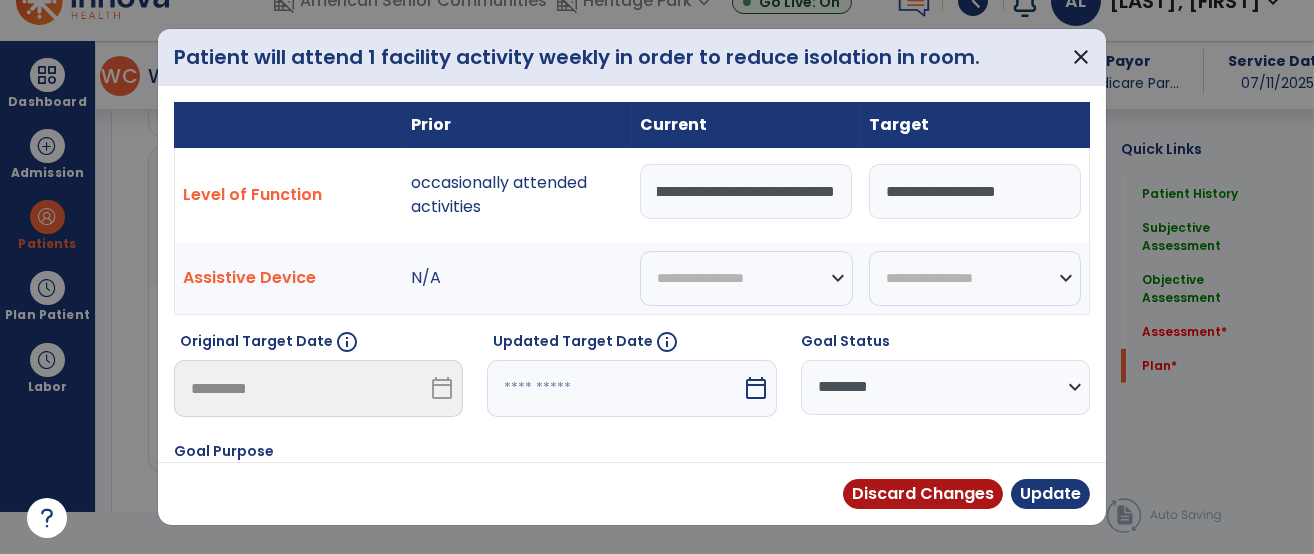 scroll, scrollTop: 0, scrollLeft: 207, axis: horizontal 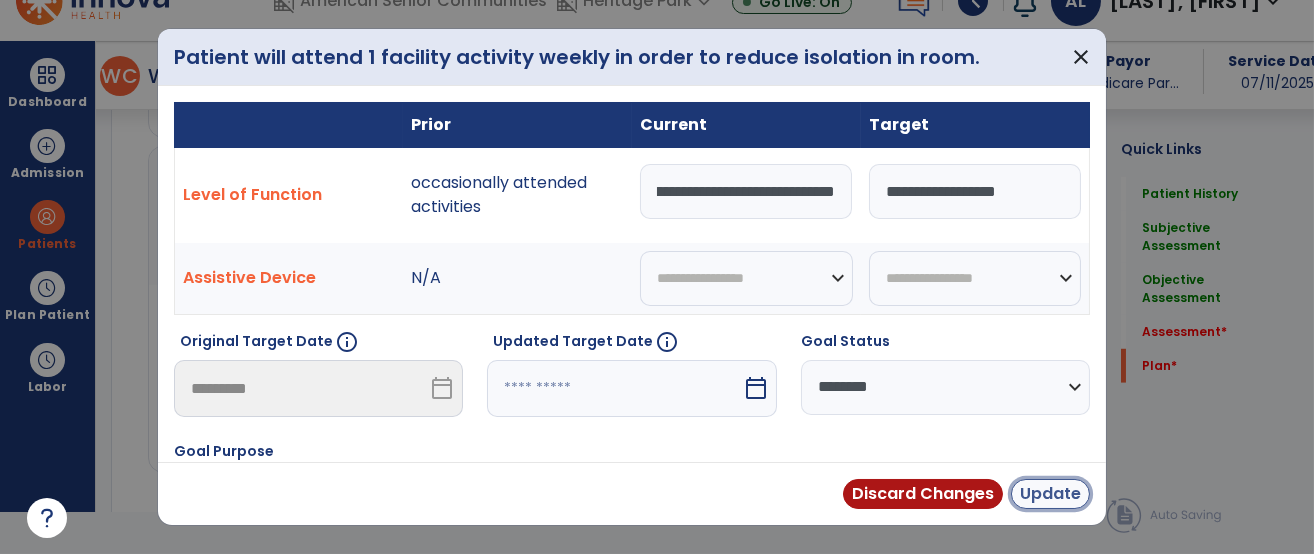 click on "Update" at bounding box center [1050, 494] 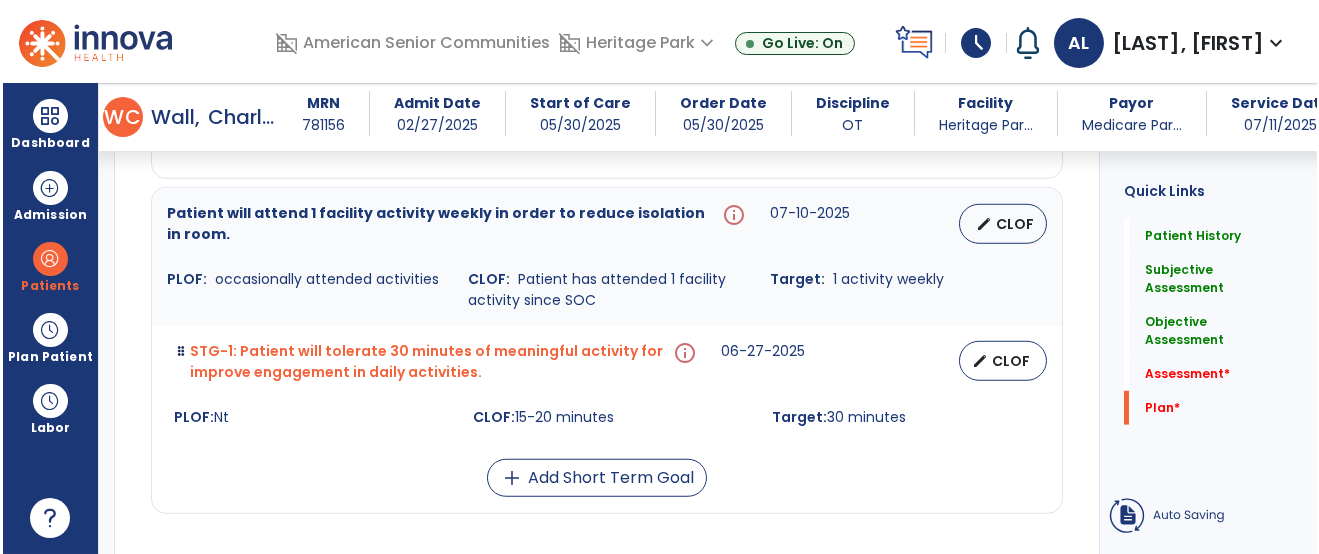 scroll, scrollTop: 41, scrollLeft: 0, axis: vertical 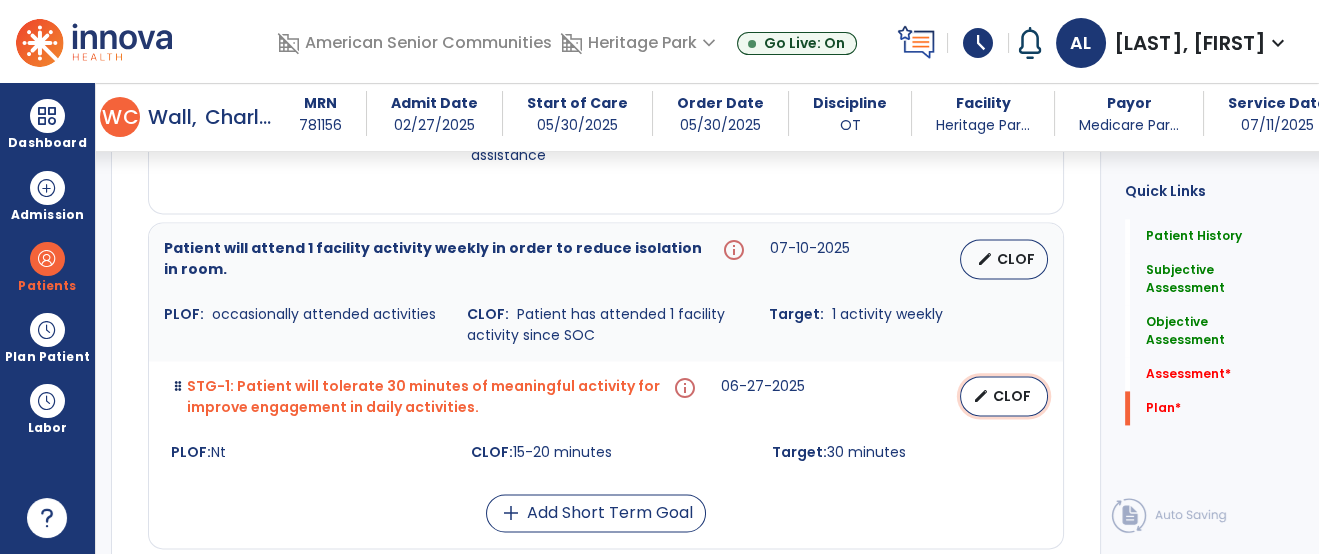 click on "edit   CLOF" at bounding box center [1004, 396] 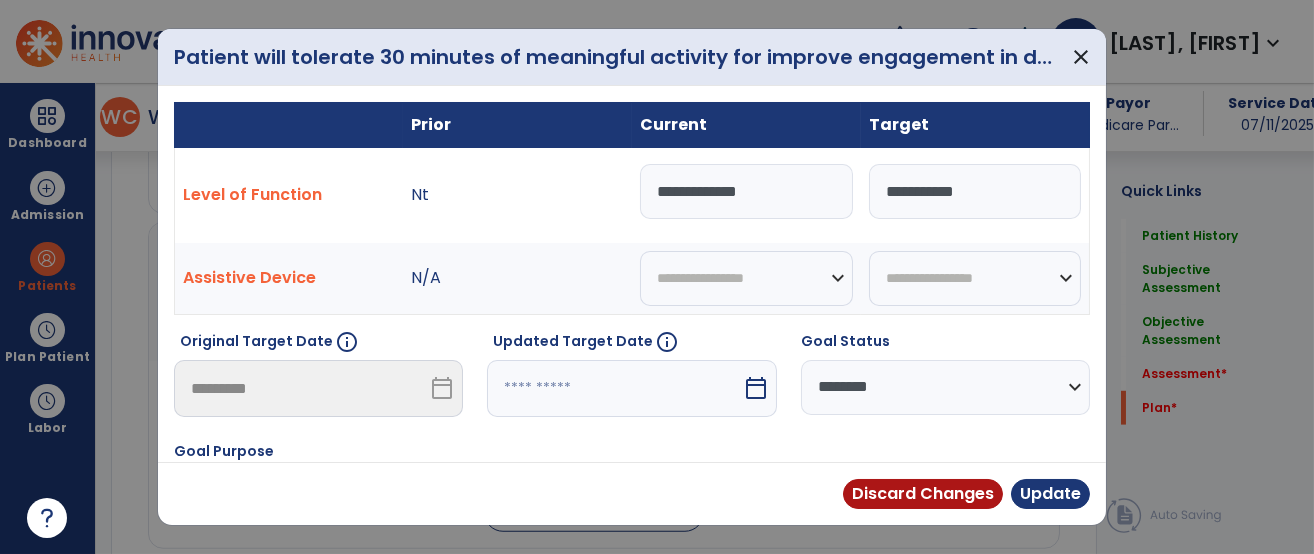 scroll, scrollTop: 4614, scrollLeft: 0, axis: vertical 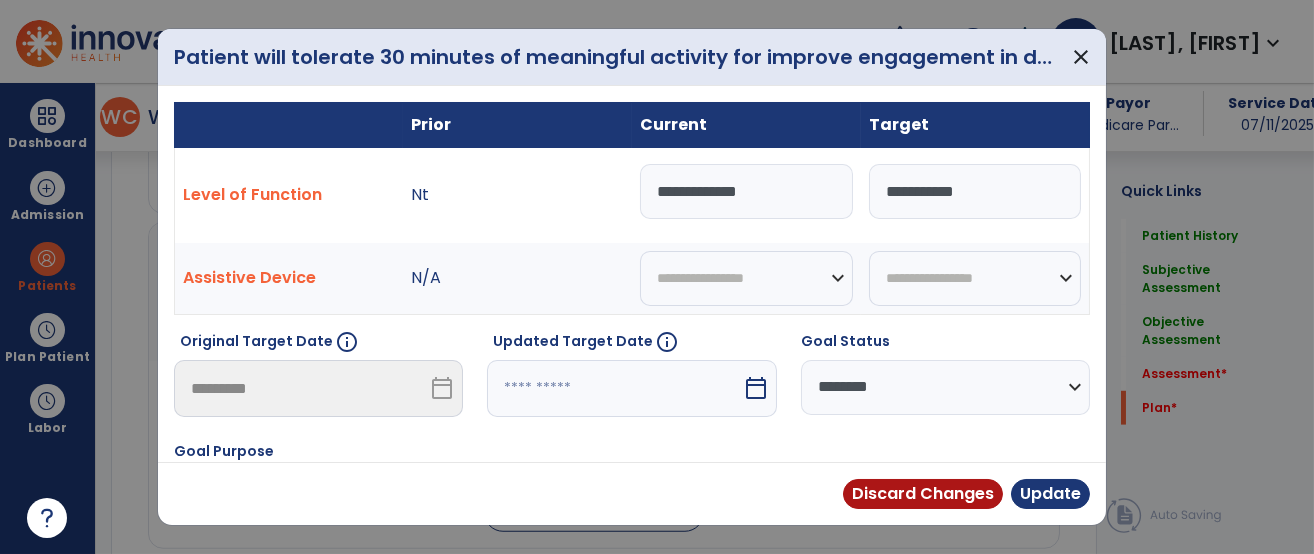 click on "**********" at bounding box center (746, 191) 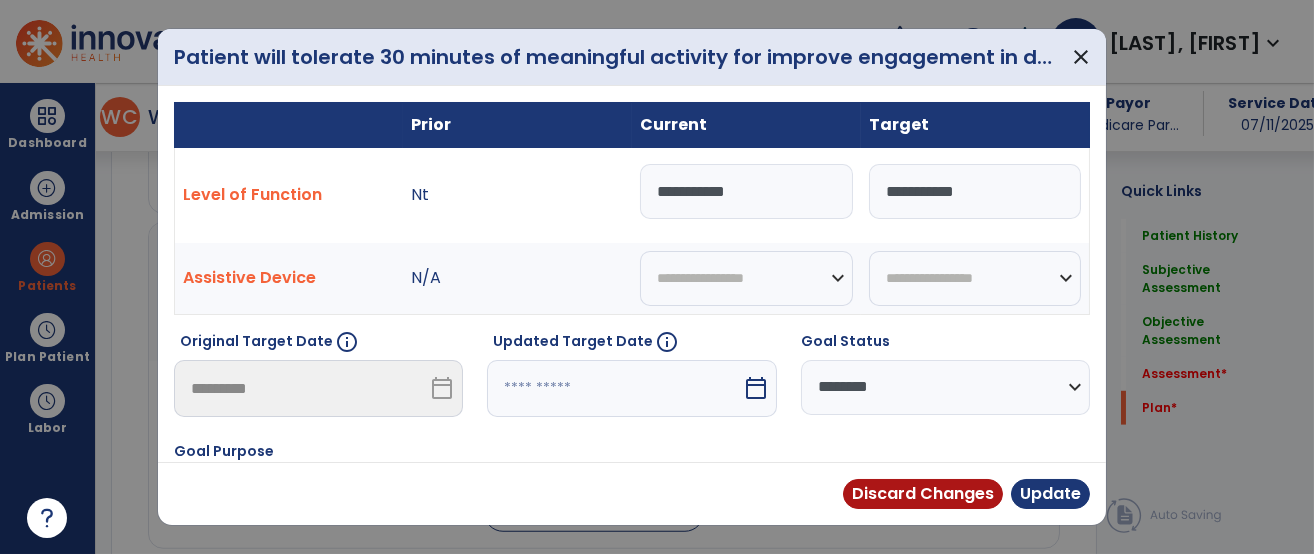 type on "**********" 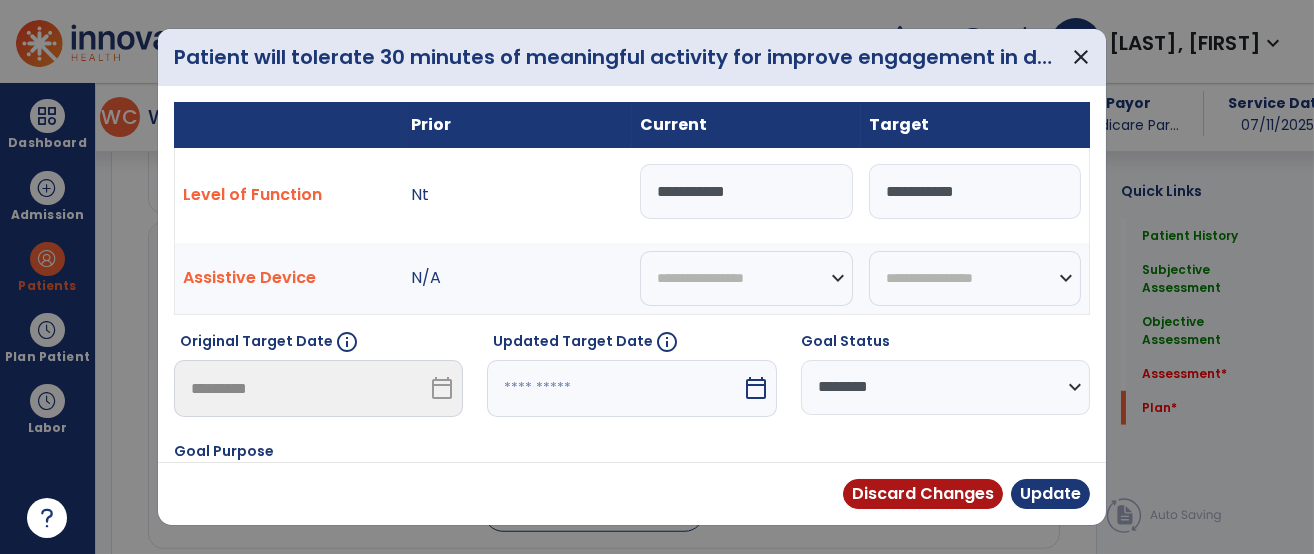 click on "**********" at bounding box center [945, 387] 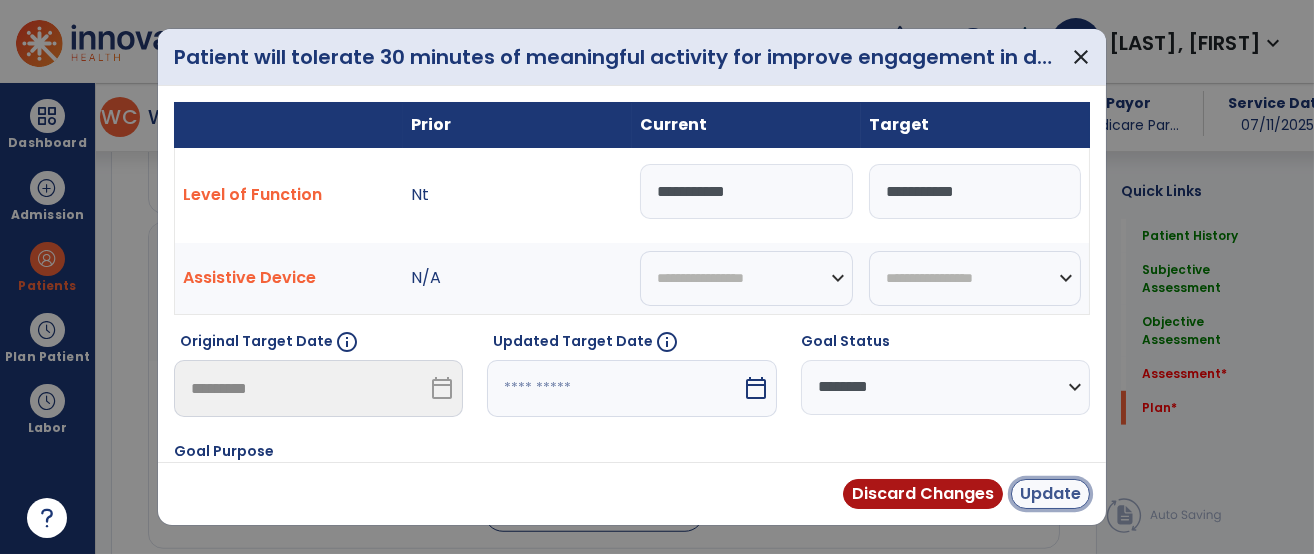 click on "Update" at bounding box center [1050, 494] 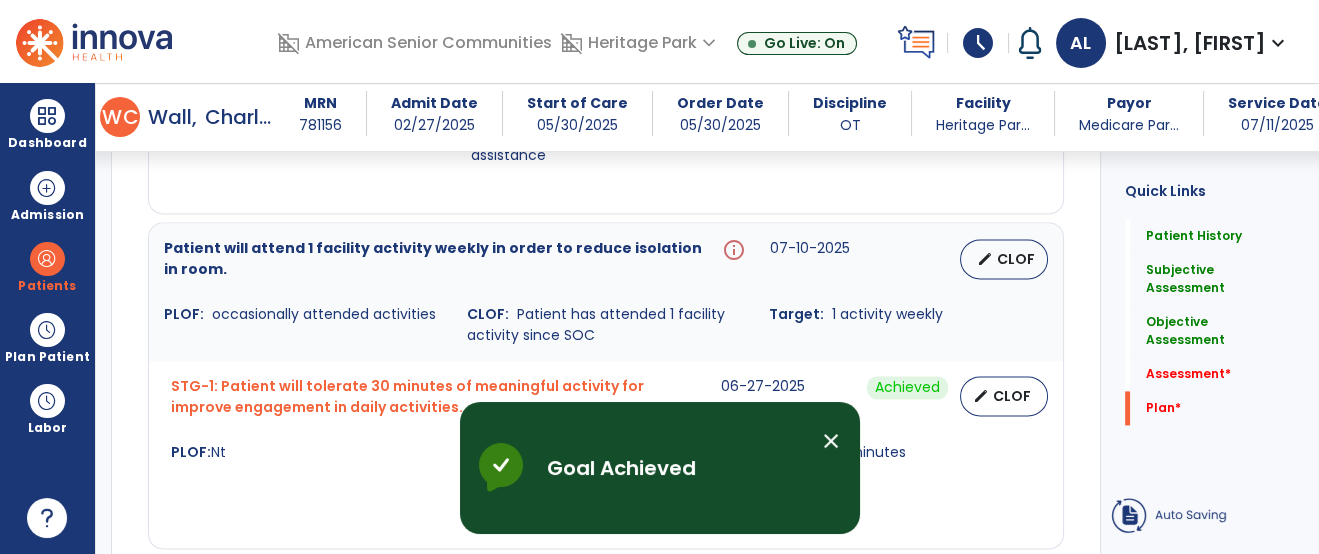 click on "Quick Links  Patient History   Patient History   Subjective Assessment   Subjective Assessment   Objective Assessment   Objective Assessment   Assessment   *  Assessment   *  Plan   *  Plan   *" 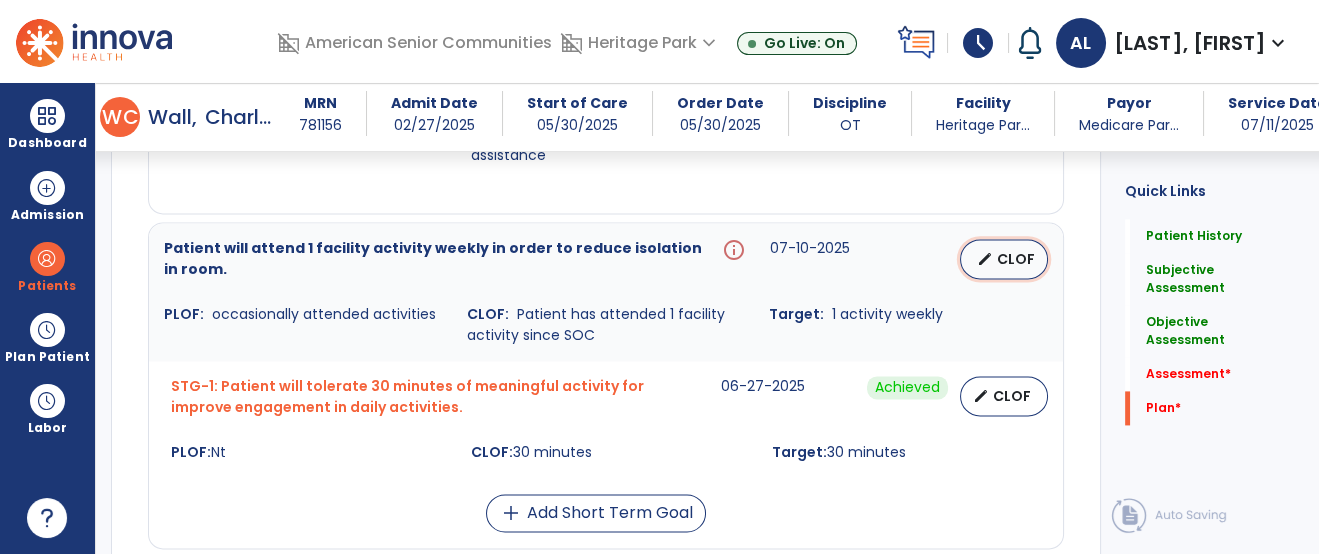click on "CLOF" at bounding box center (1016, 259) 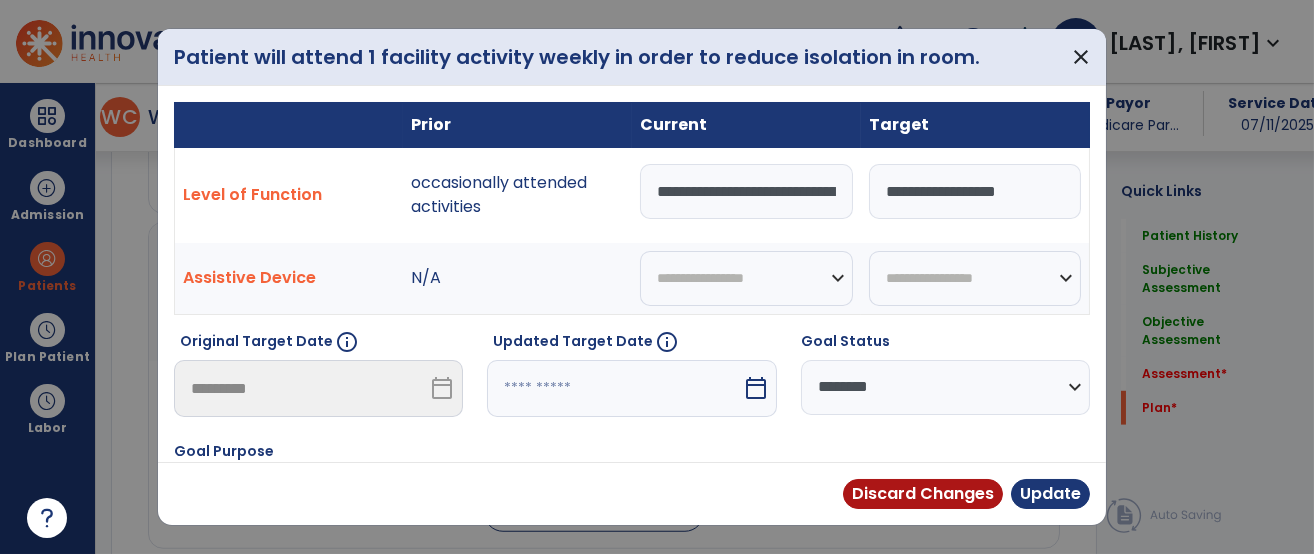 scroll, scrollTop: 4614, scrollLeft: 0, axis: vertical 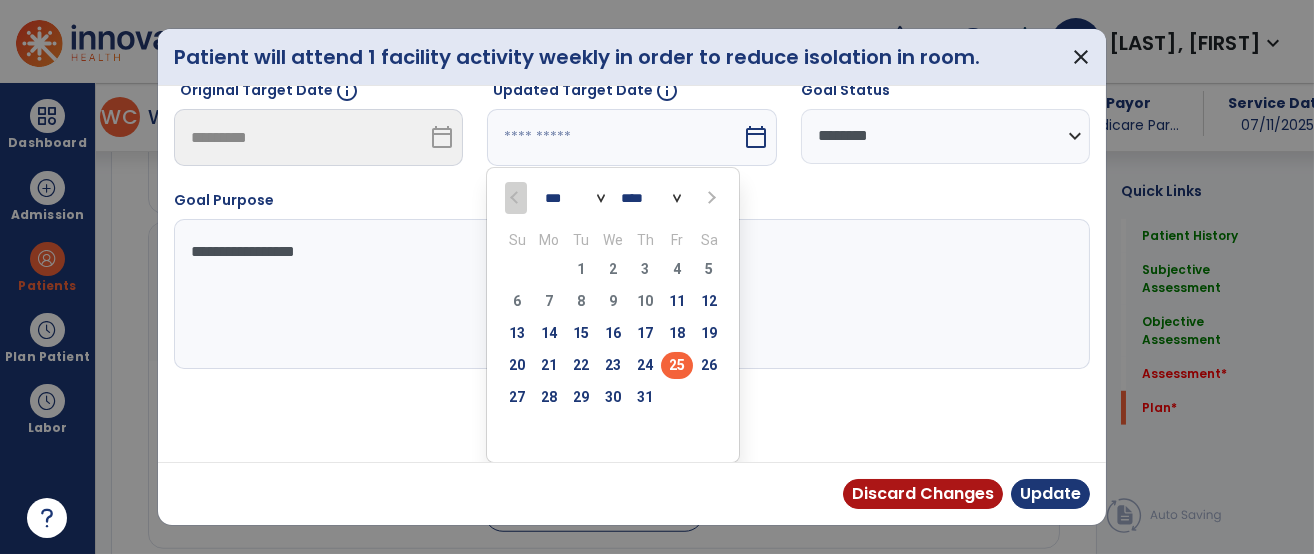 select on "*" 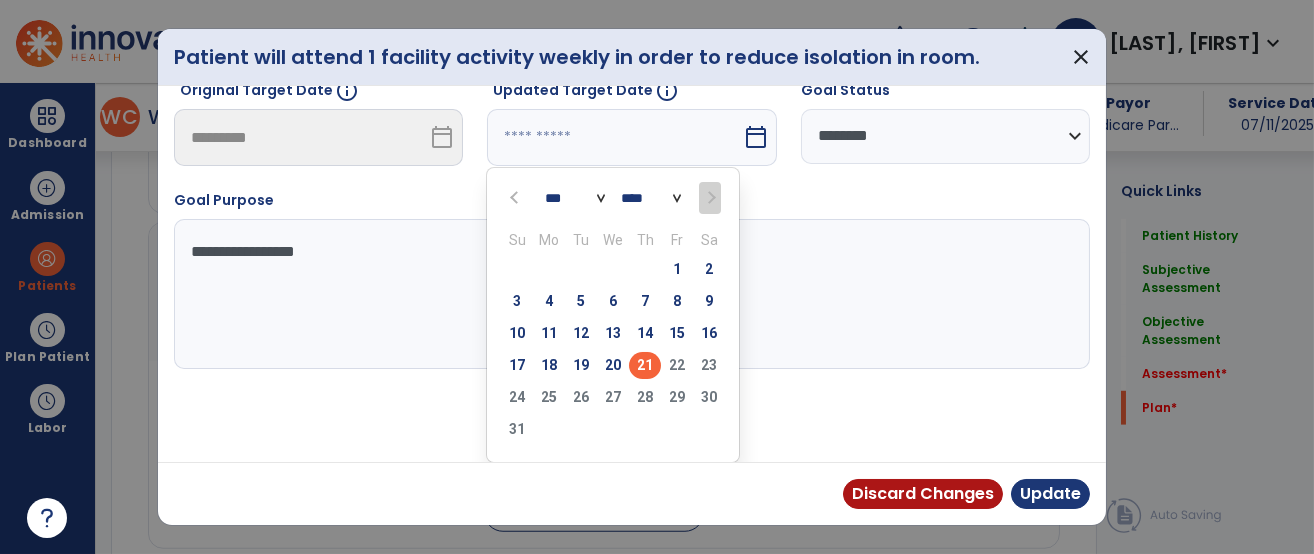 type on "*********" 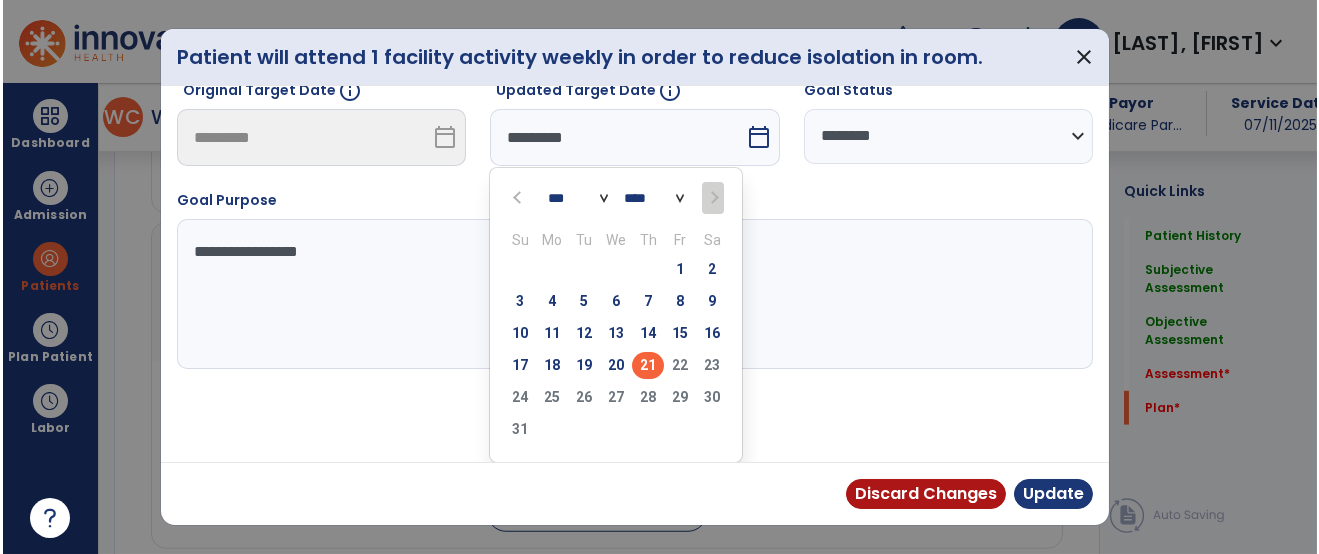 scroll, scrollTop: 172, scrollLeft: 0, axis: vertical 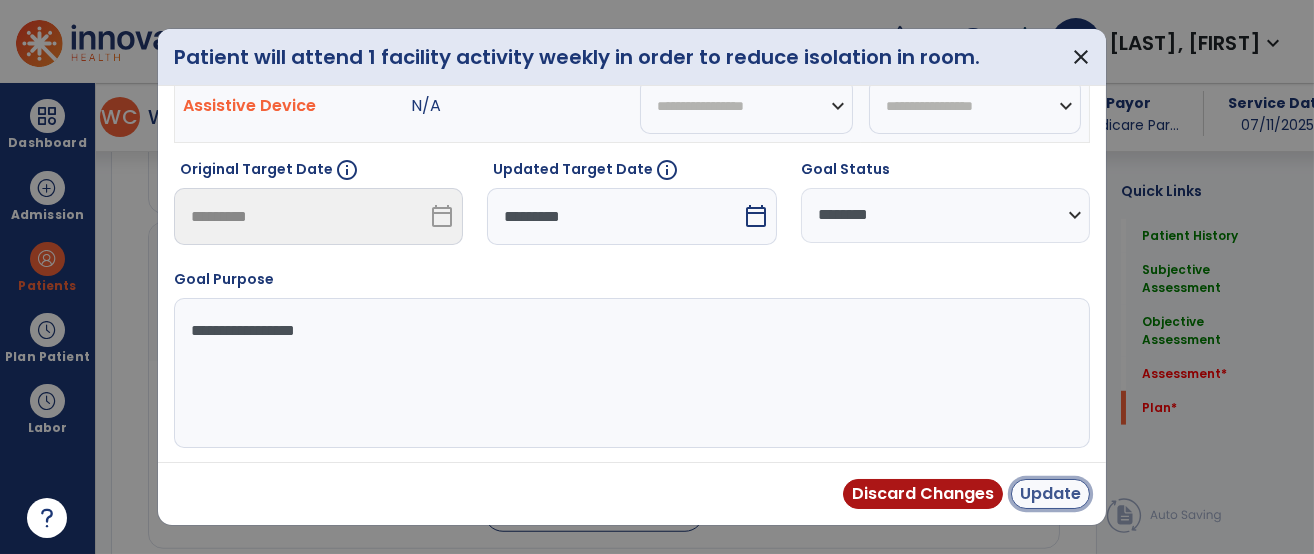 click on "Update" at bounding box center (1050, 494) 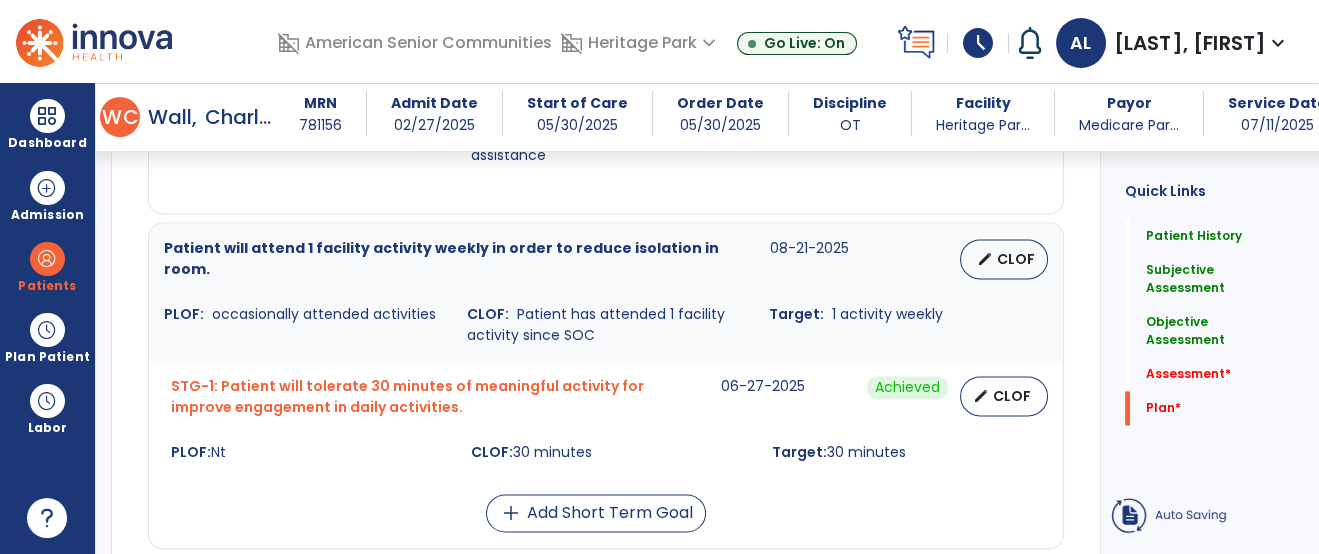 click on "Quick Links  Patient History   Patient History   Subjective Assessment   Subjective Assessment   Objective Assessment   Objective Assessment   Assessment   *  Assessment   *  Plan   *  Plan   *" 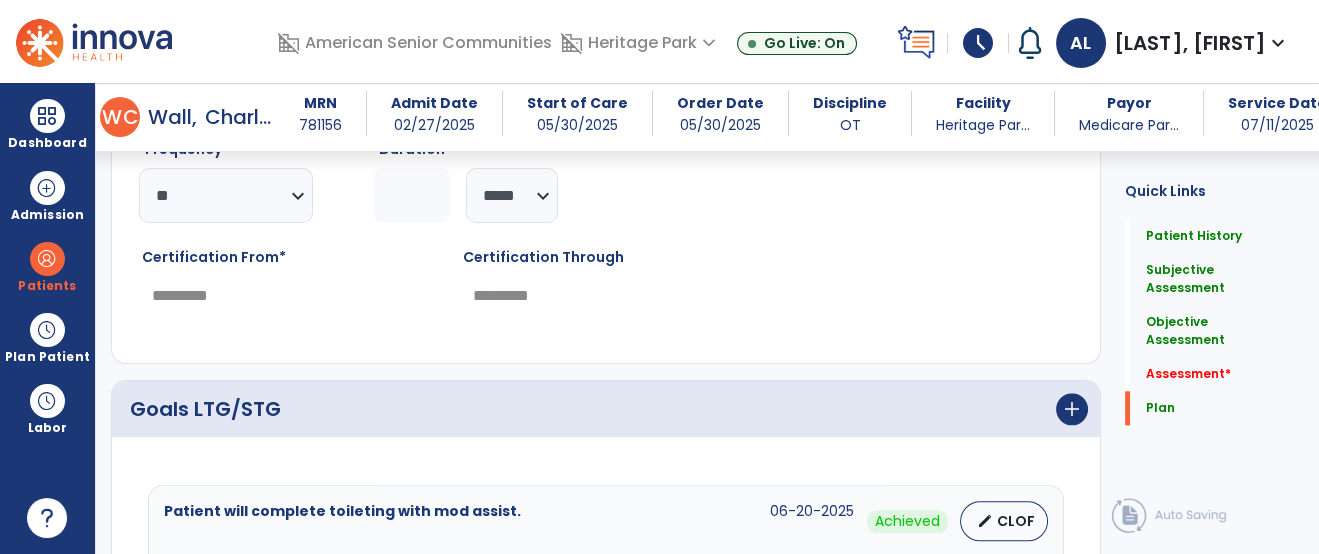scroll, scrollTop: 3460, scrollLeft: 0, axis: vertical 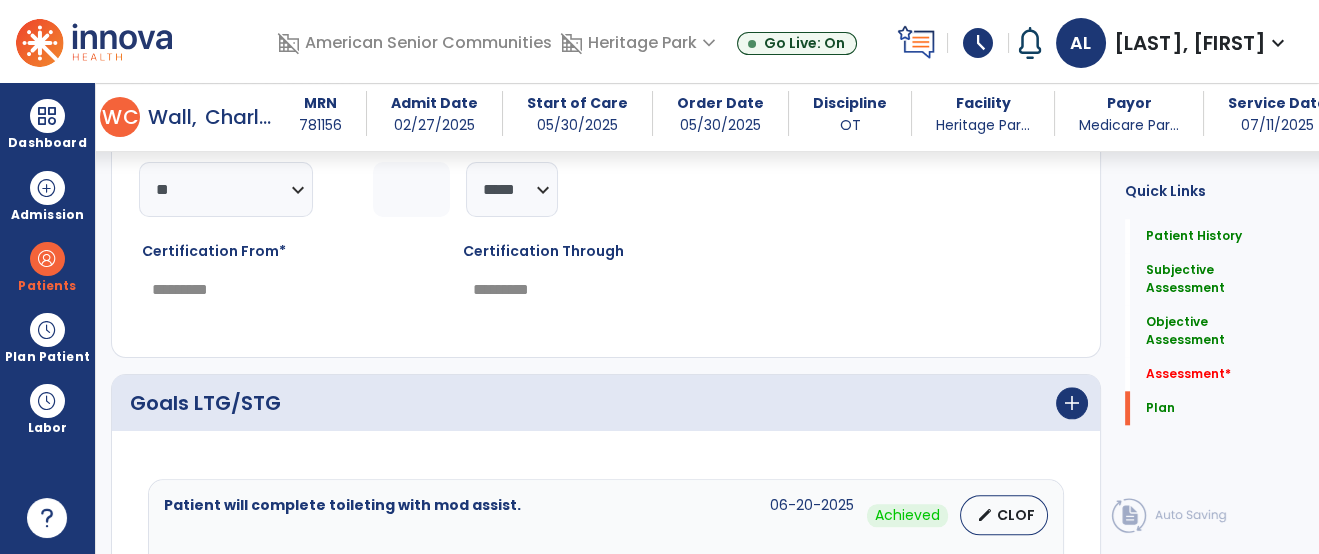 click on "*" 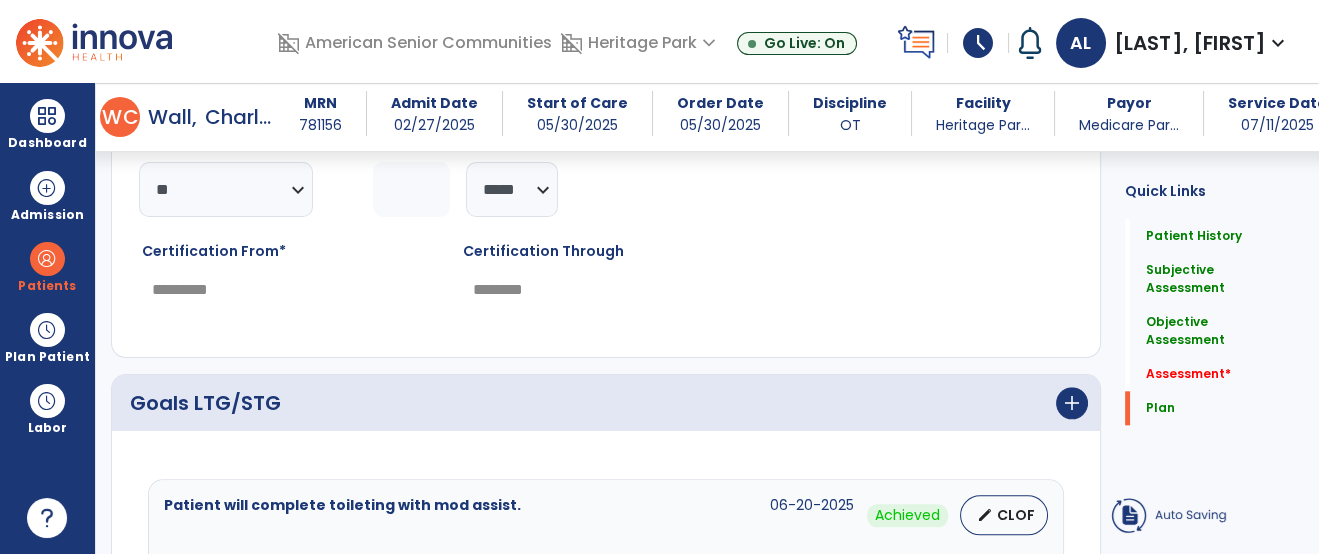 type on "*" 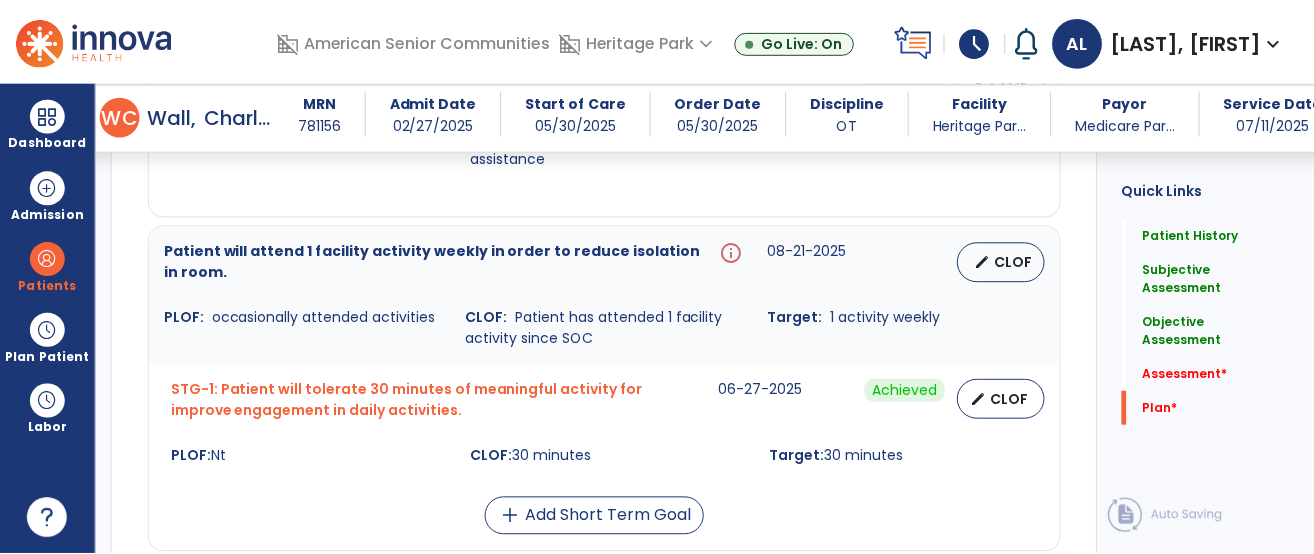 scroll, scrollTop: 4615, scrollLeft: 0, axis: vertical 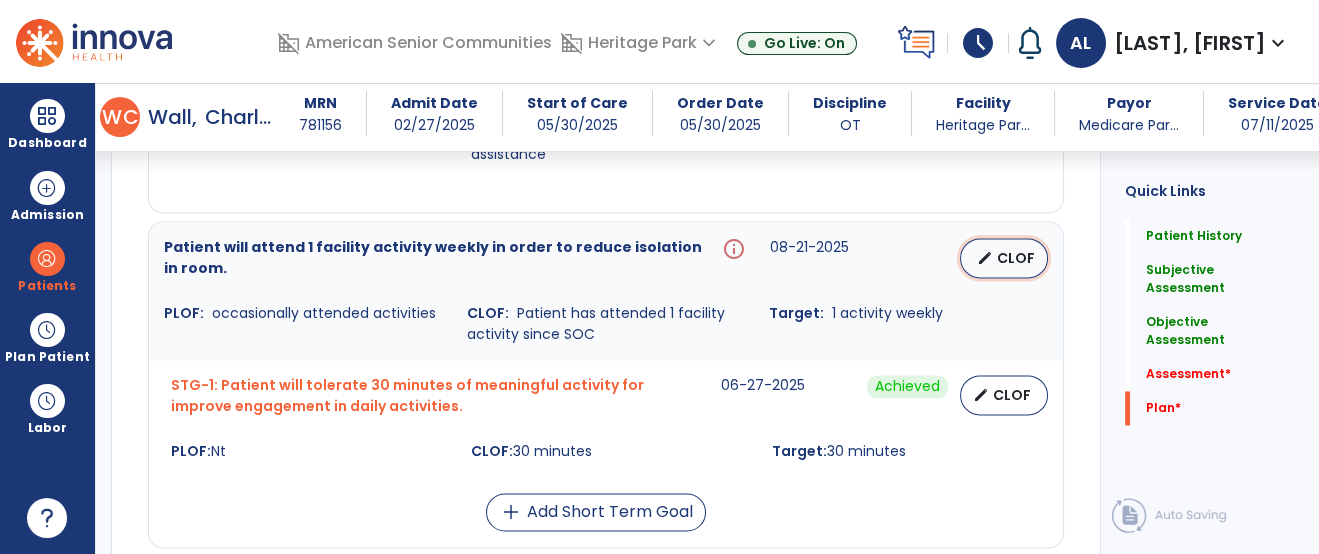 click on "edit" at bounding box center [985, 258] 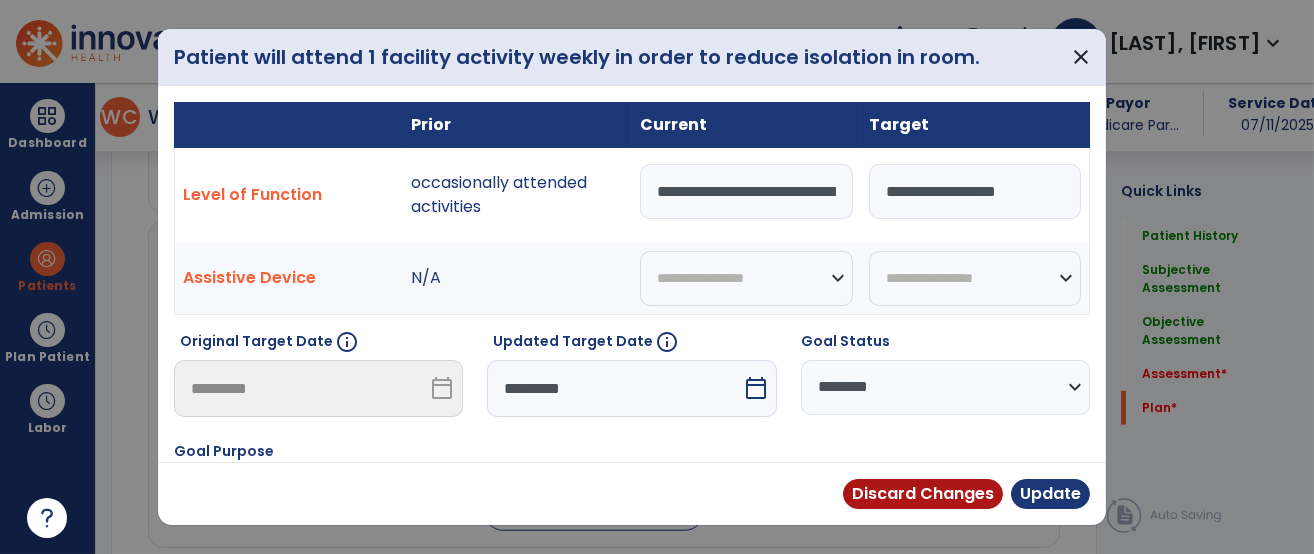scroll, scrollTop: 4615, scrollLeft: 0, axis: vertical 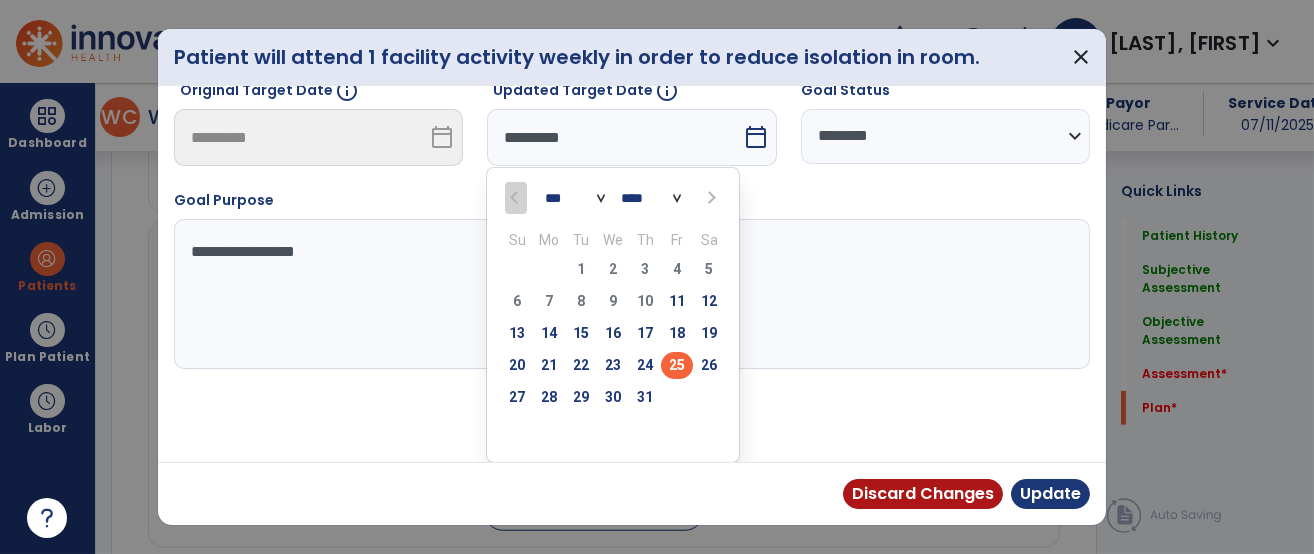 select on "*" 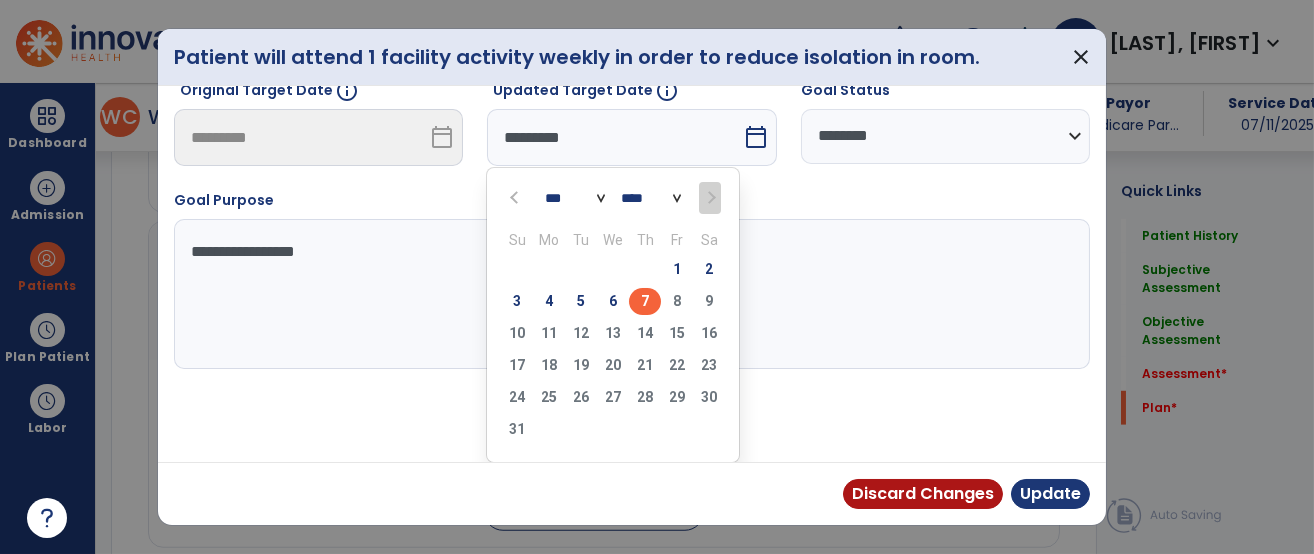 type on "********" 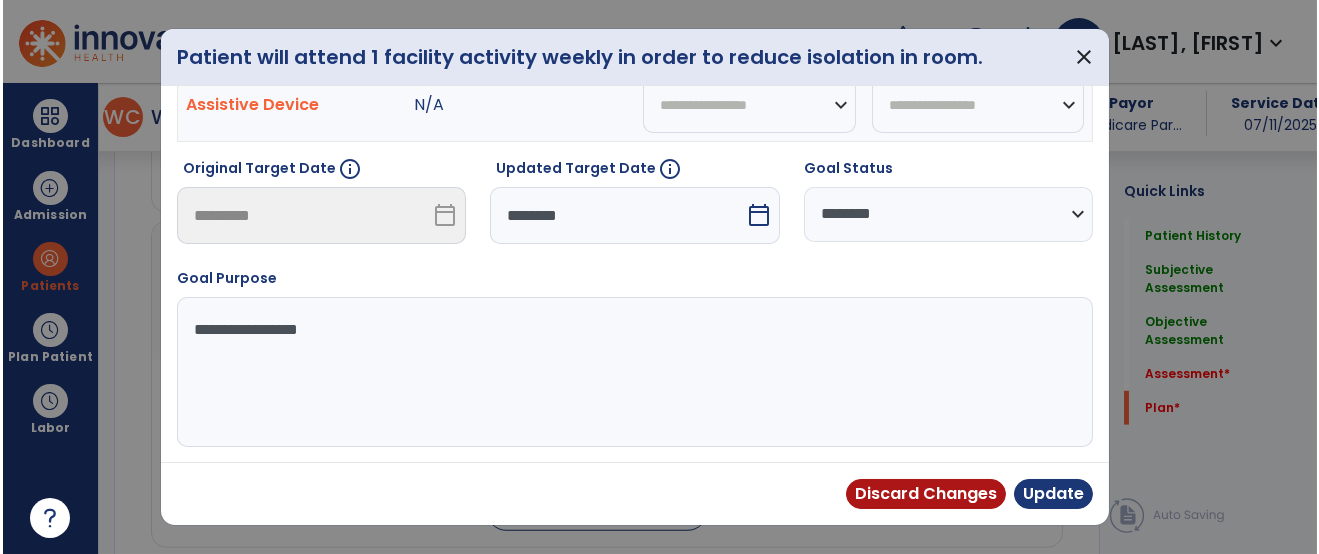 scroll, scrollTop: 172, scrollLeft: 0, axis: vertical 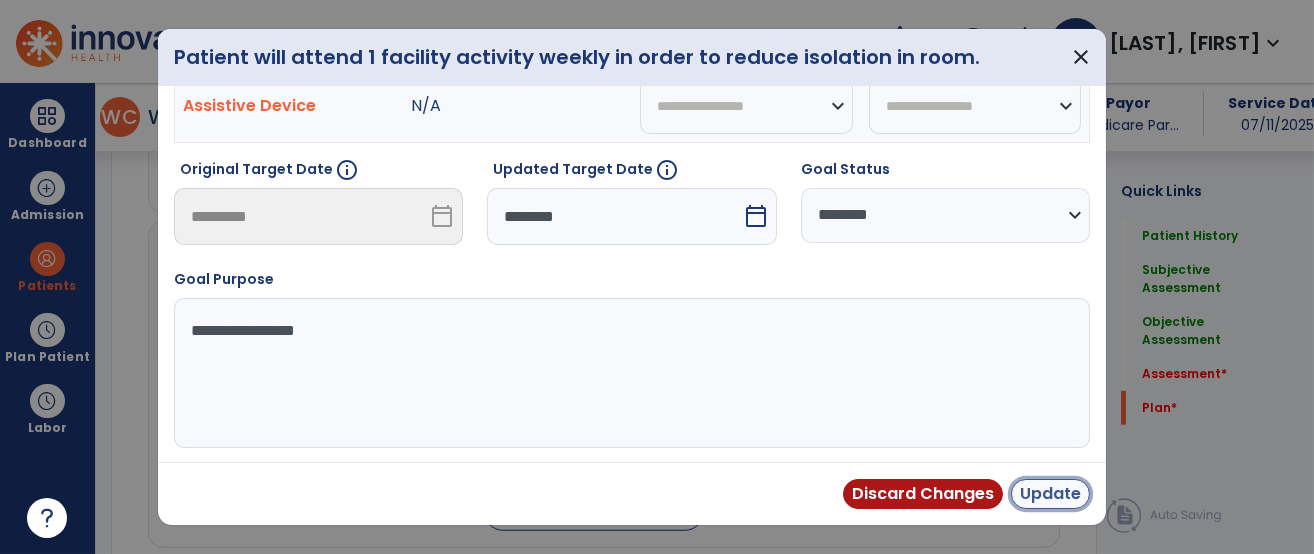 click on "Update" at bounding box center (1050, 494) 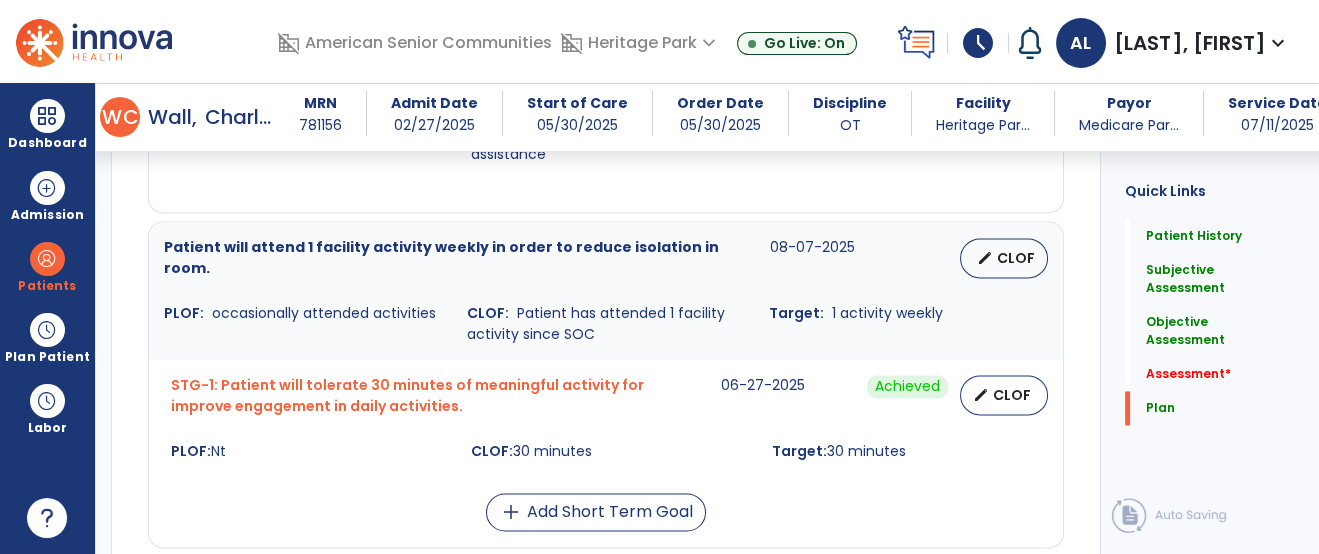scroll, scrollTop: 3385, scrollLeft: 0, axis: vertical 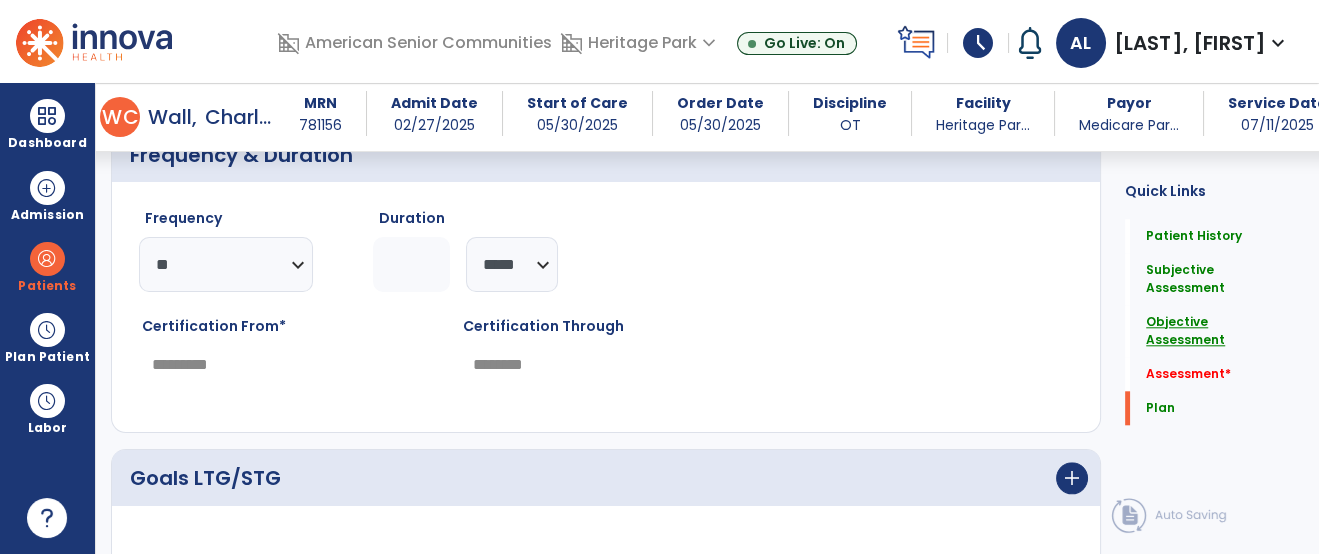 click on "Objective Assessment" 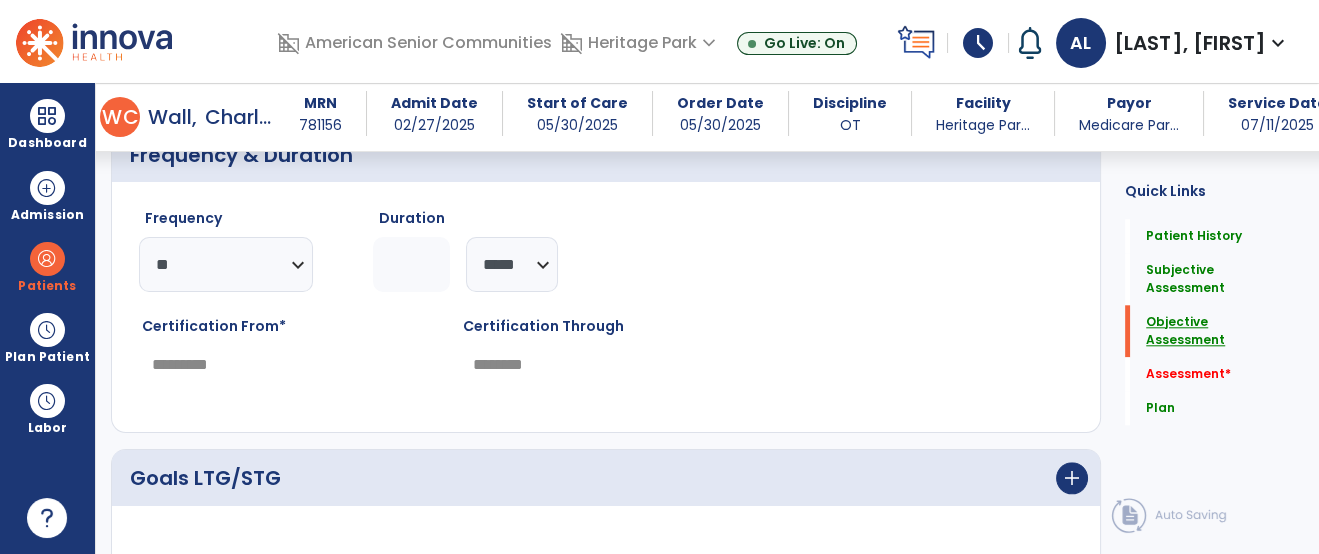 scroll, scrollTop: 3135, scrollLeft: 0, axis: vertical 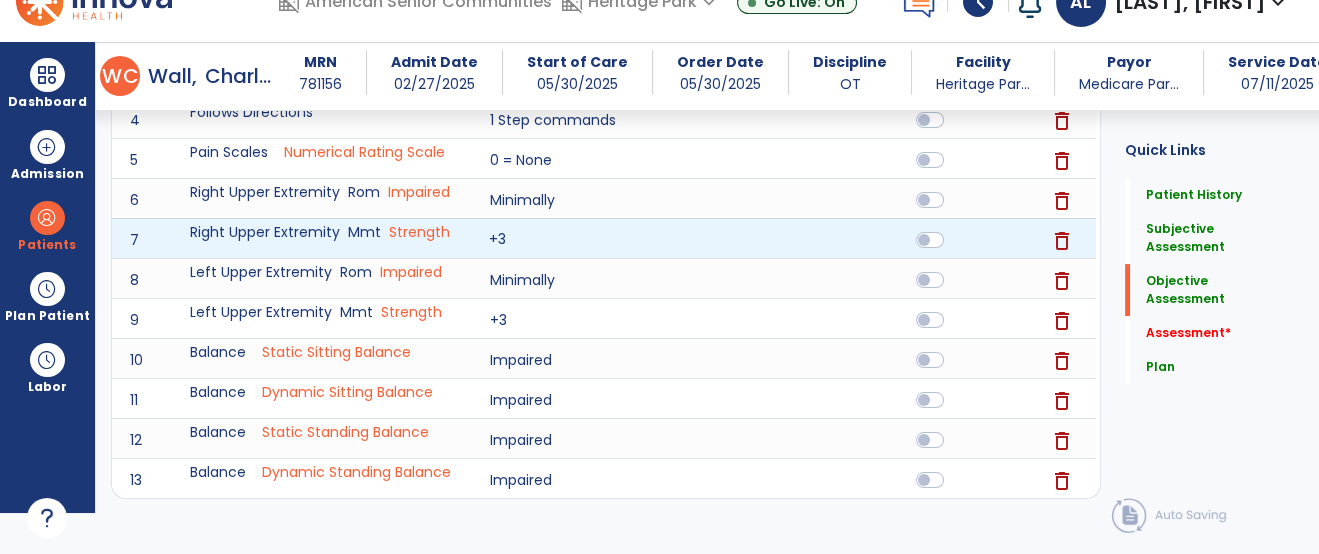 click on "+3" 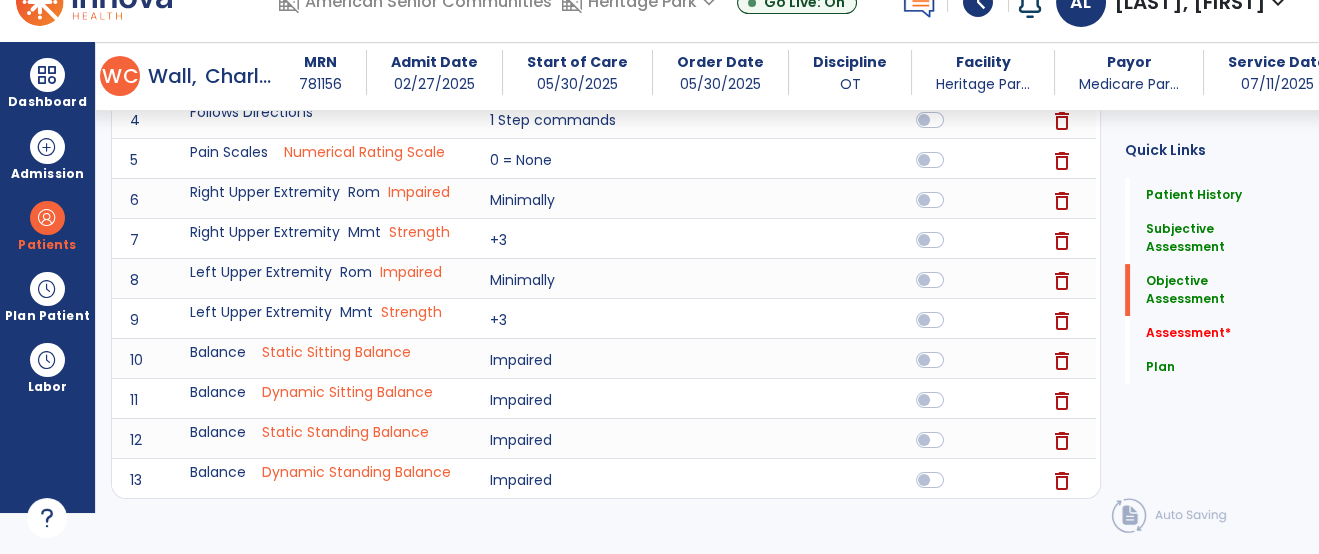 click on "Quick Links  Patient History   Patient History   Subjective Assessment   Subjective Assessment   Objective Assessment   Objective Assessment   Assessment   *  Assessment   *  Plan   Plan" 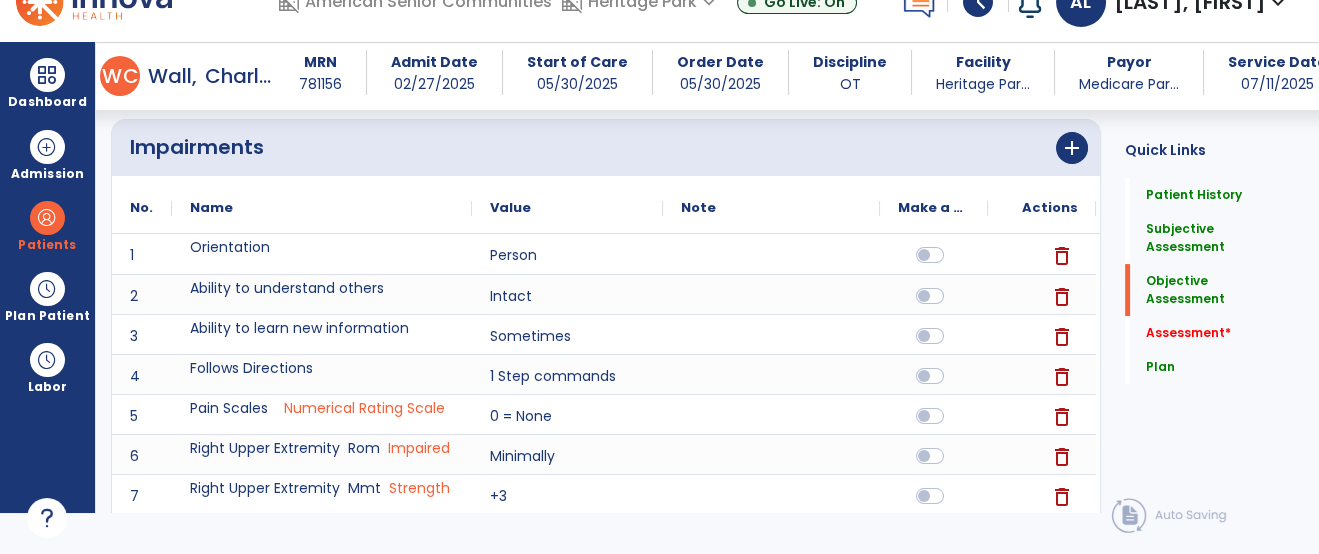 scroll, scrollTop: 700, scrollLeft: 0, axis: vertical 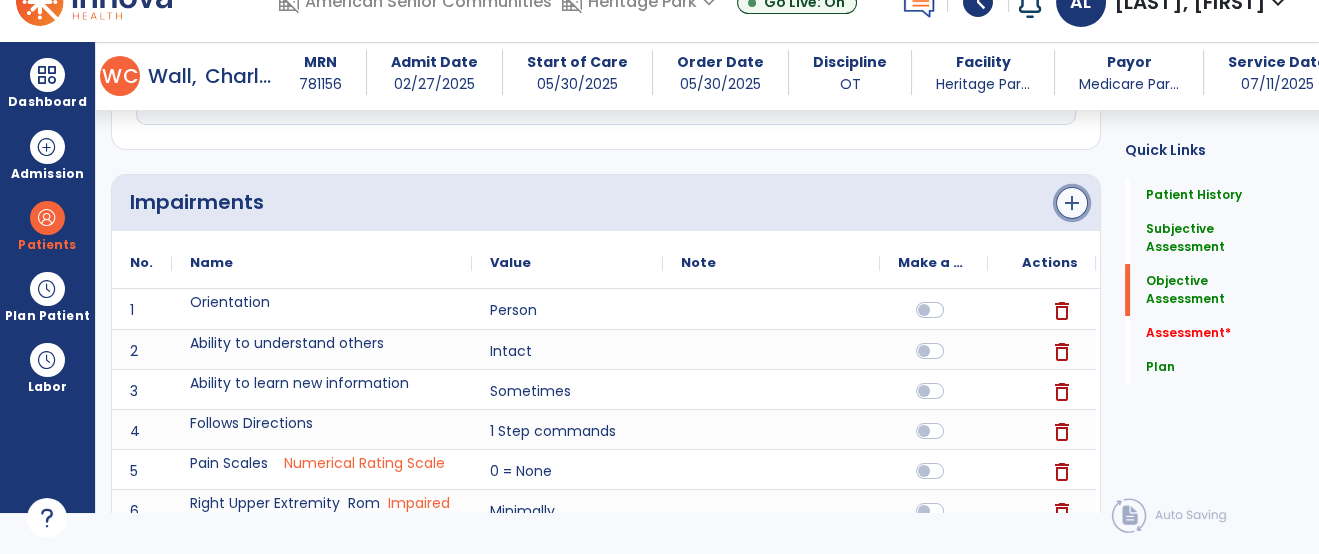 click on "add" 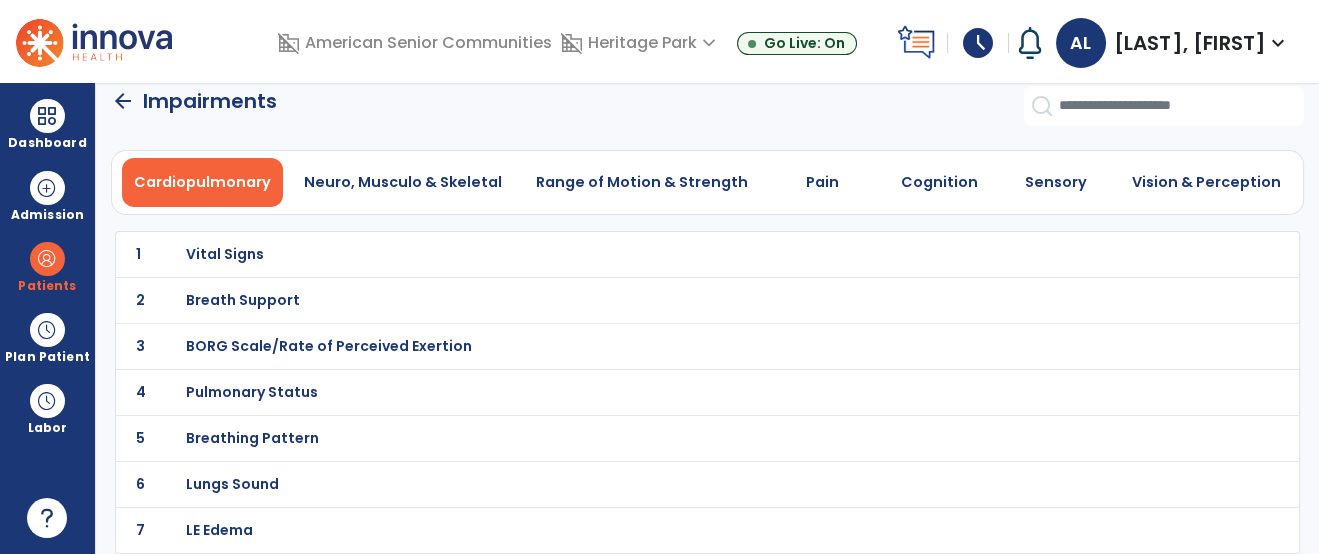 scroll, scrollTop: 0, scrollLeft: 0, axis: both 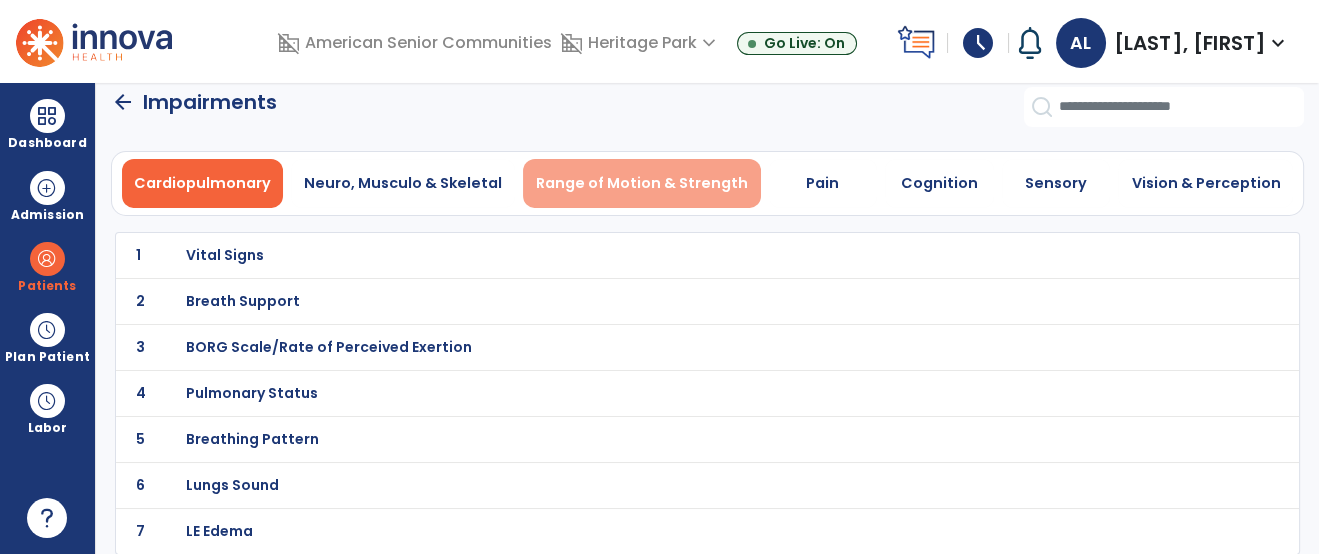 click on "Range of Motion & Strength" at bounding box center (642, 183) 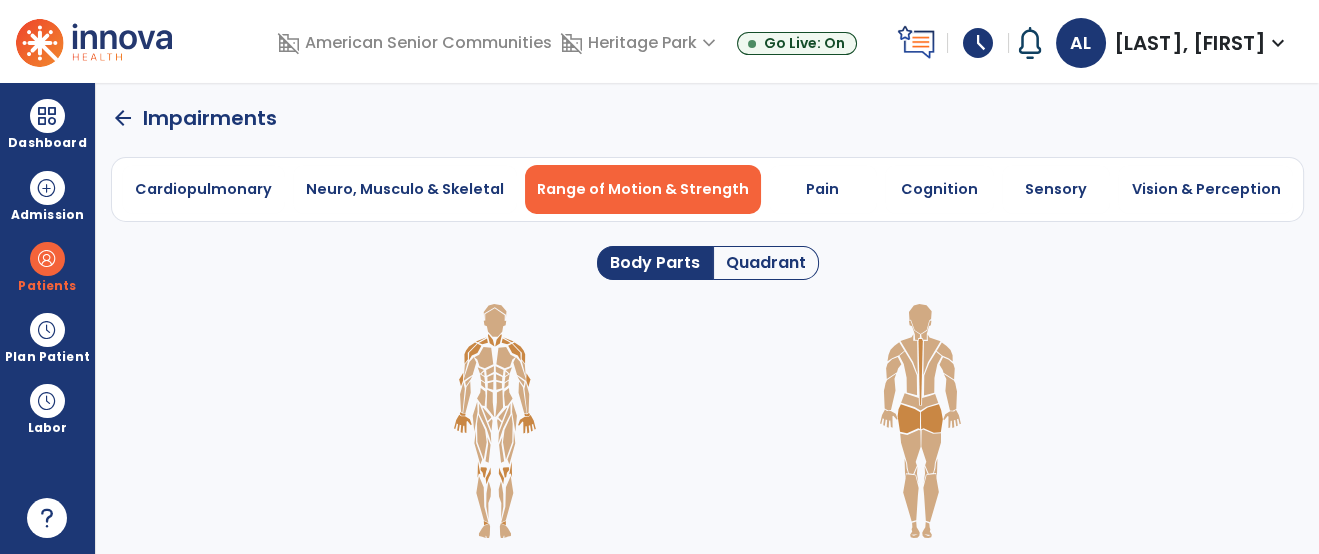scroll, scrollTop: 0, scrollLeft: 0, axis: both 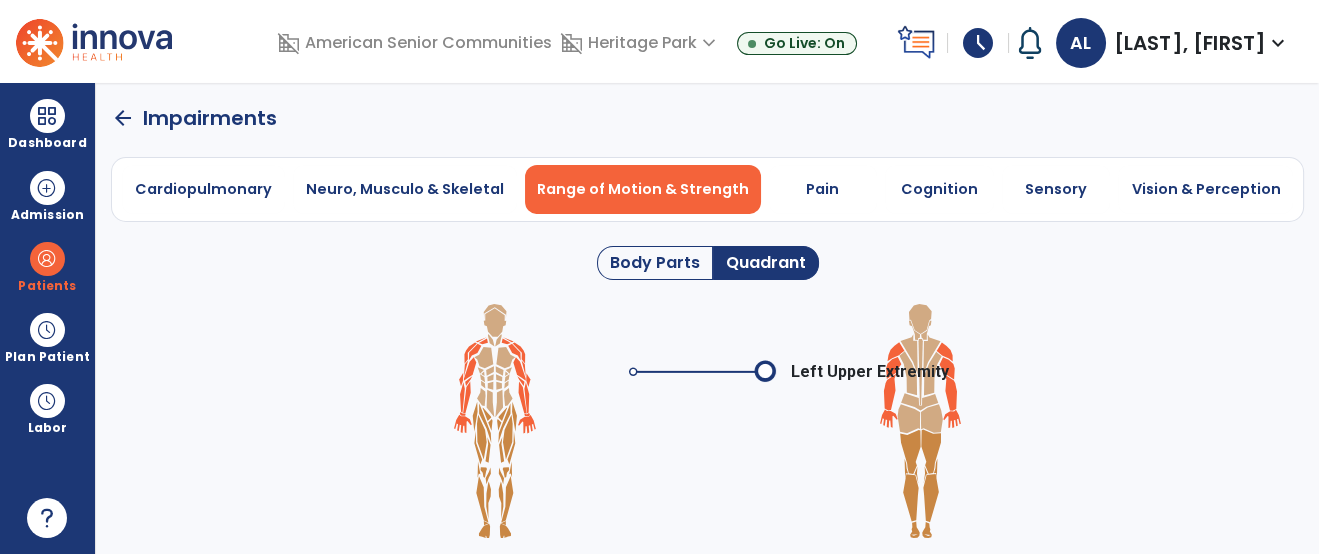 click 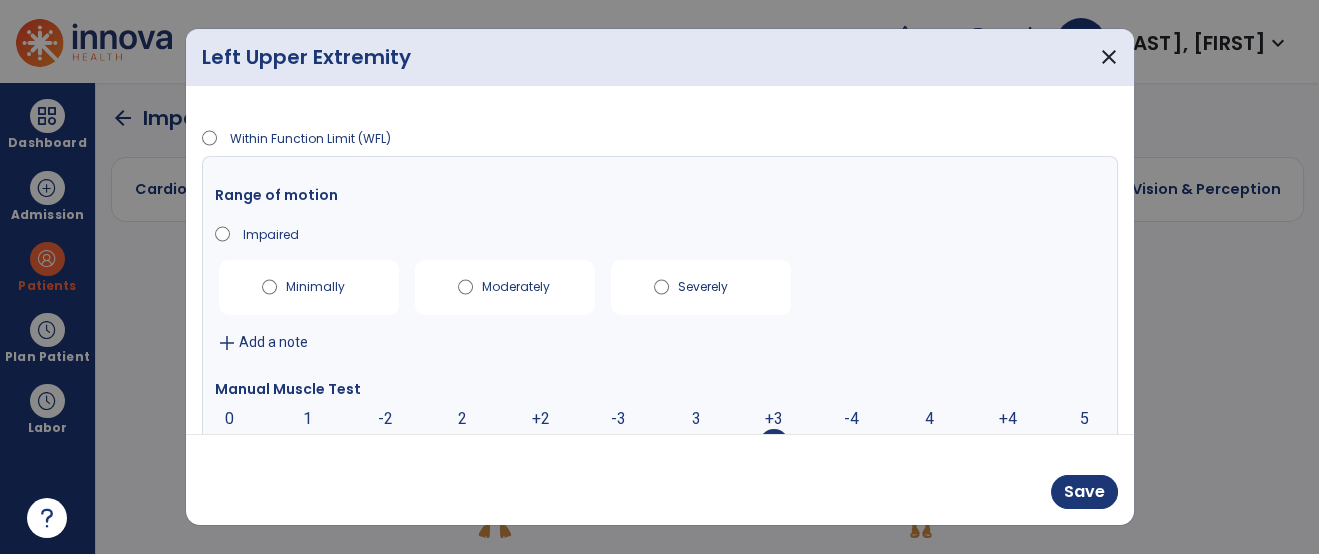 click on "+3     0      1      -2      2      +2      -3      3      +3      -4      4      +4      5" at bounding box center [660, 445] 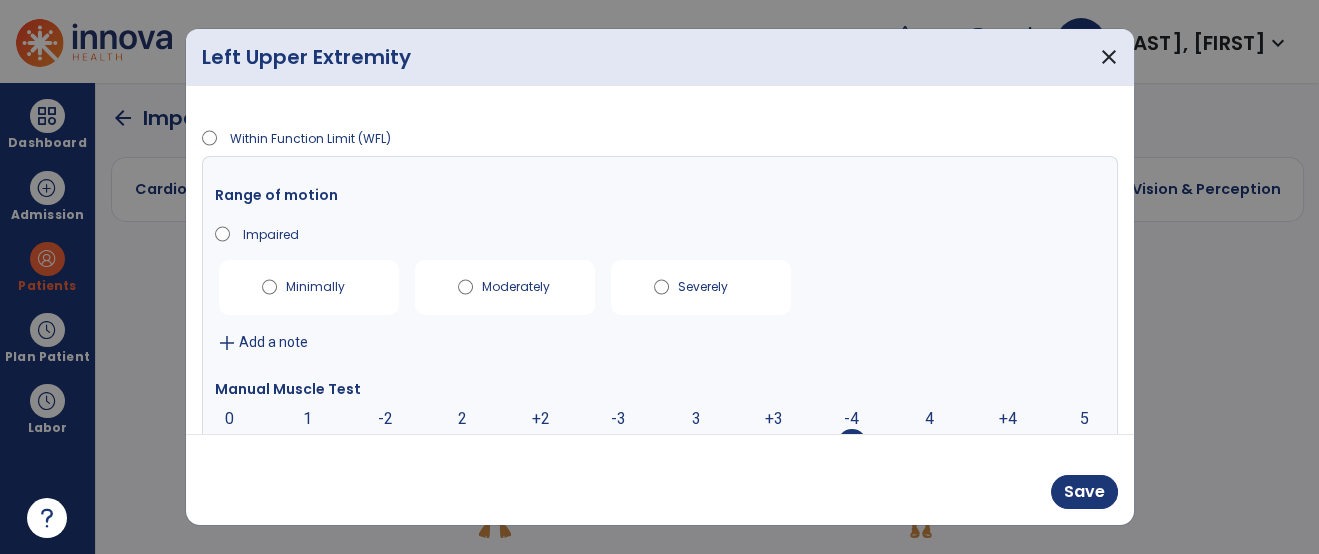 scroll, scrollTop: 24, scrollLeft: 0, axis: vertical 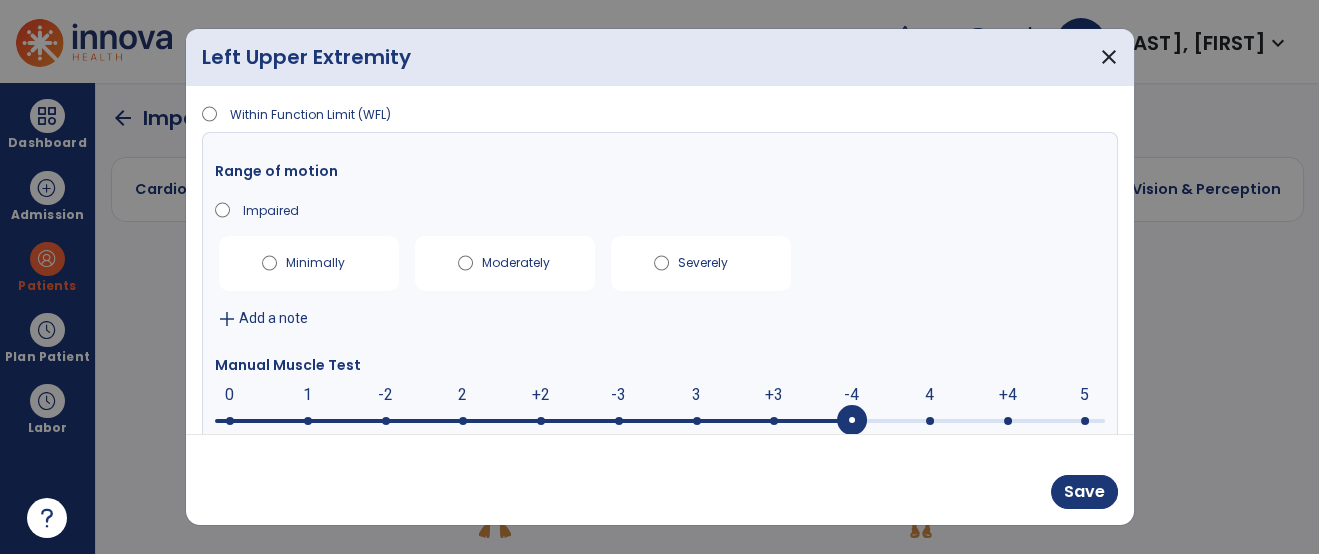 click at bounding box center (660, 421) 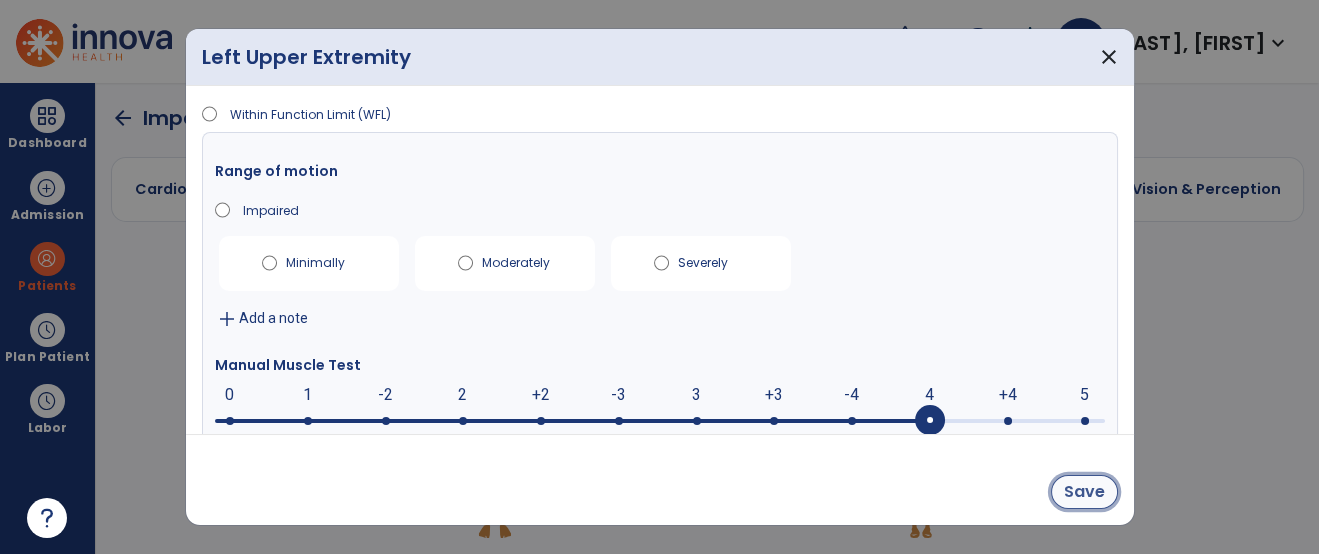 click on "Save" at bounding box center (1084, 492) 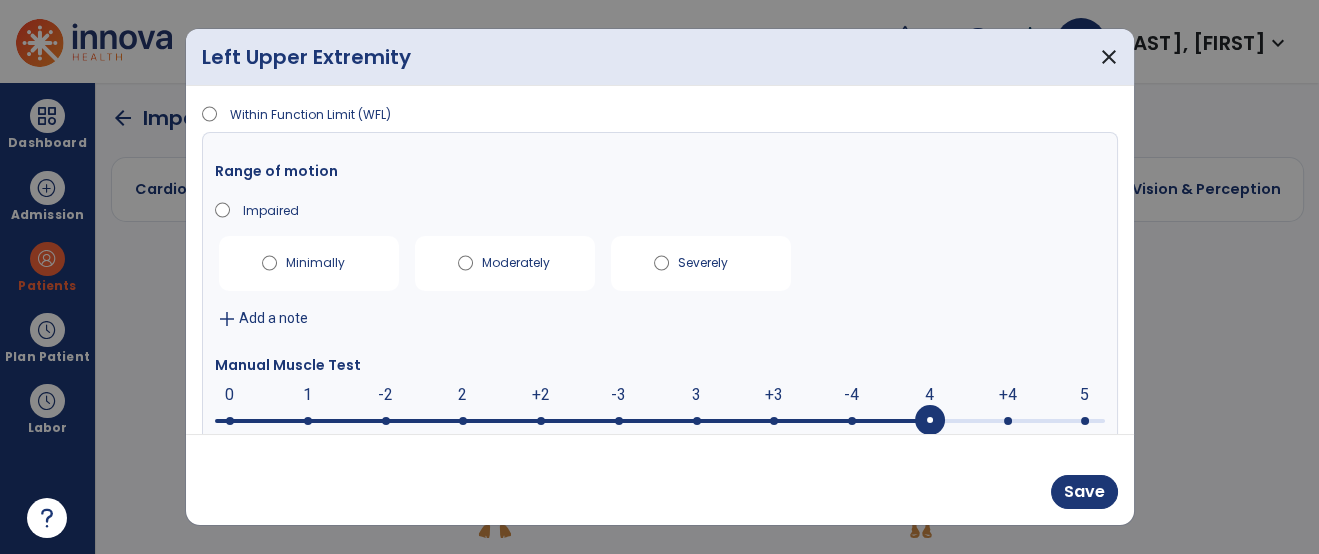 click on "Left Upper Extremity" at bounding box center (707, 421) 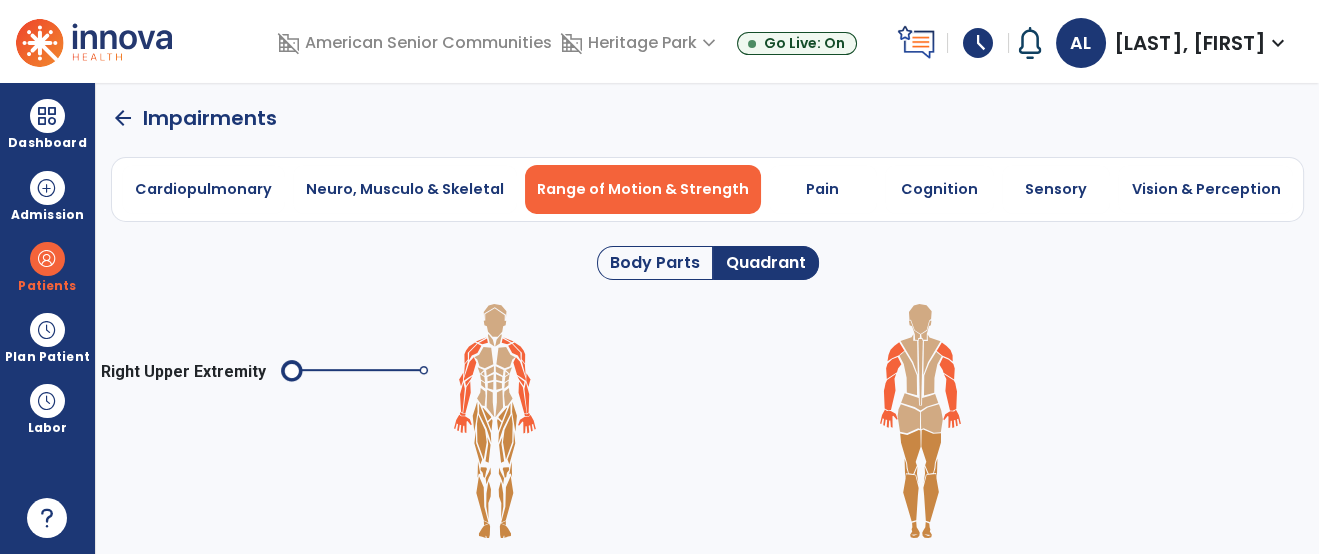 click 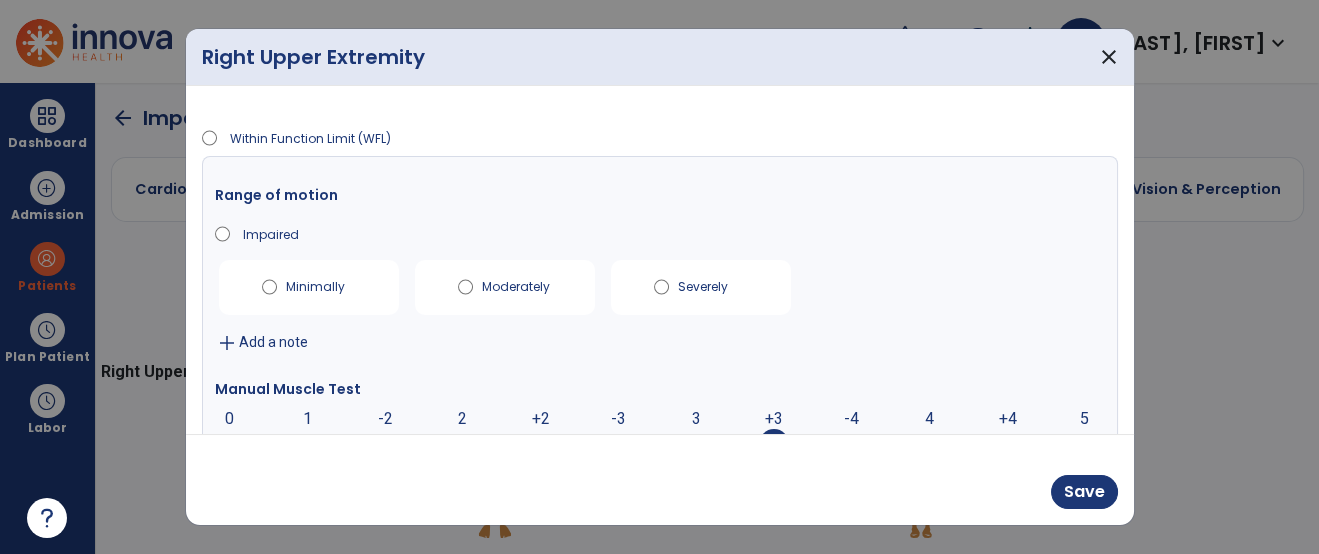 click on "+3     0      1      -2      2      +2      -3      3      +3      -4      4      +4      5" at bounding box center [660, 435] 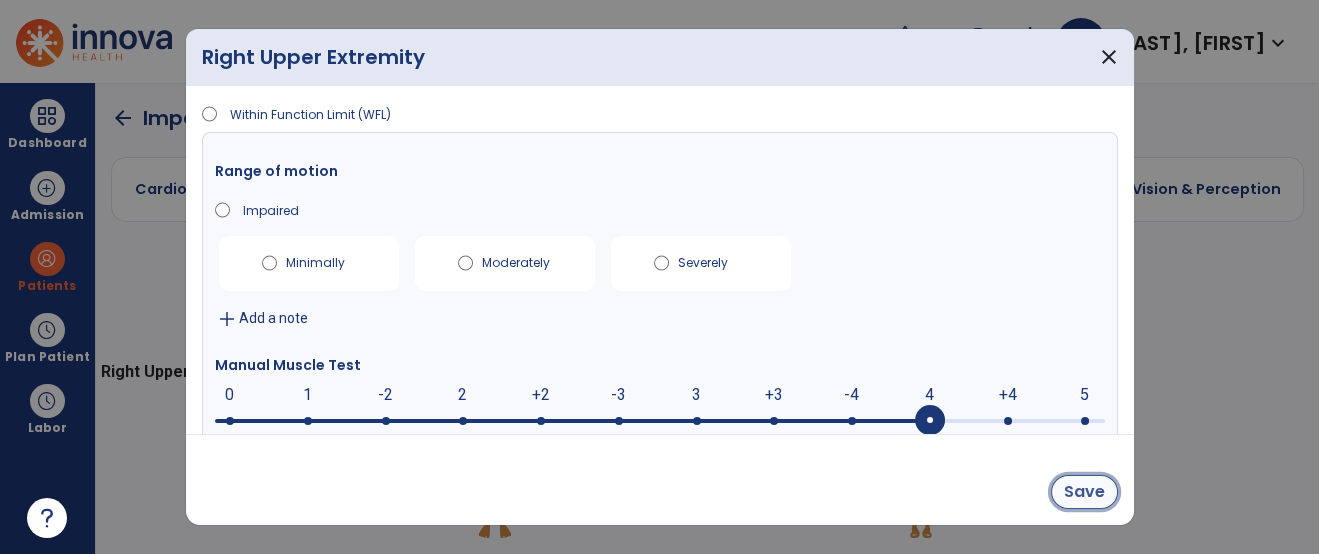click on "Save" at bounding box center (1084, 492) 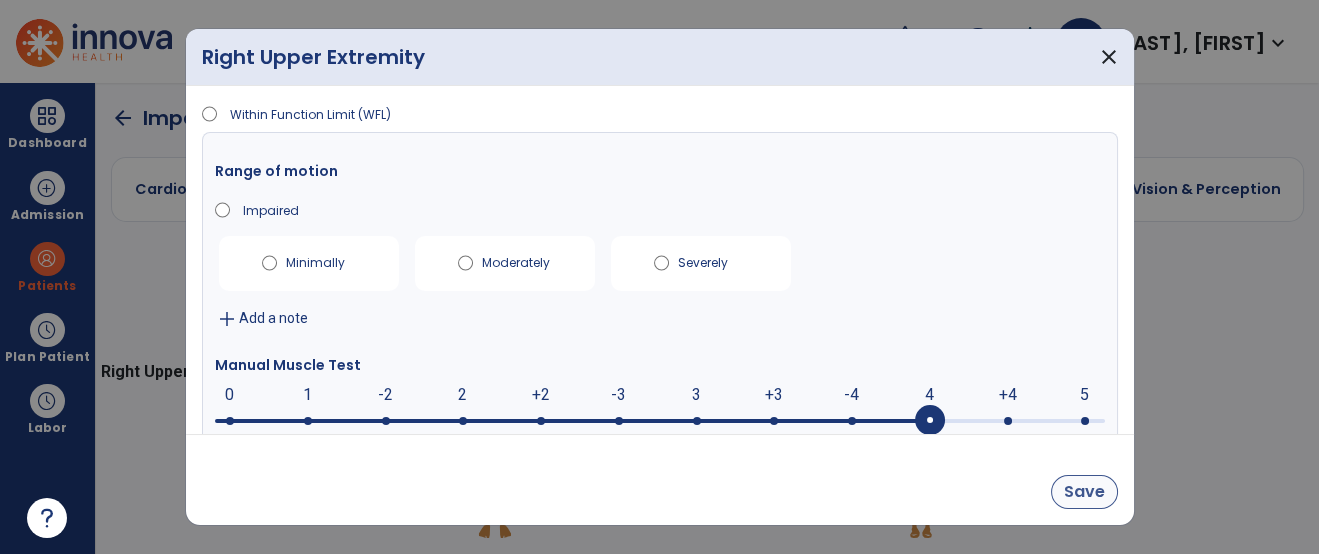 click on "Right Upper Extremity" at bounding box center (707, 421) 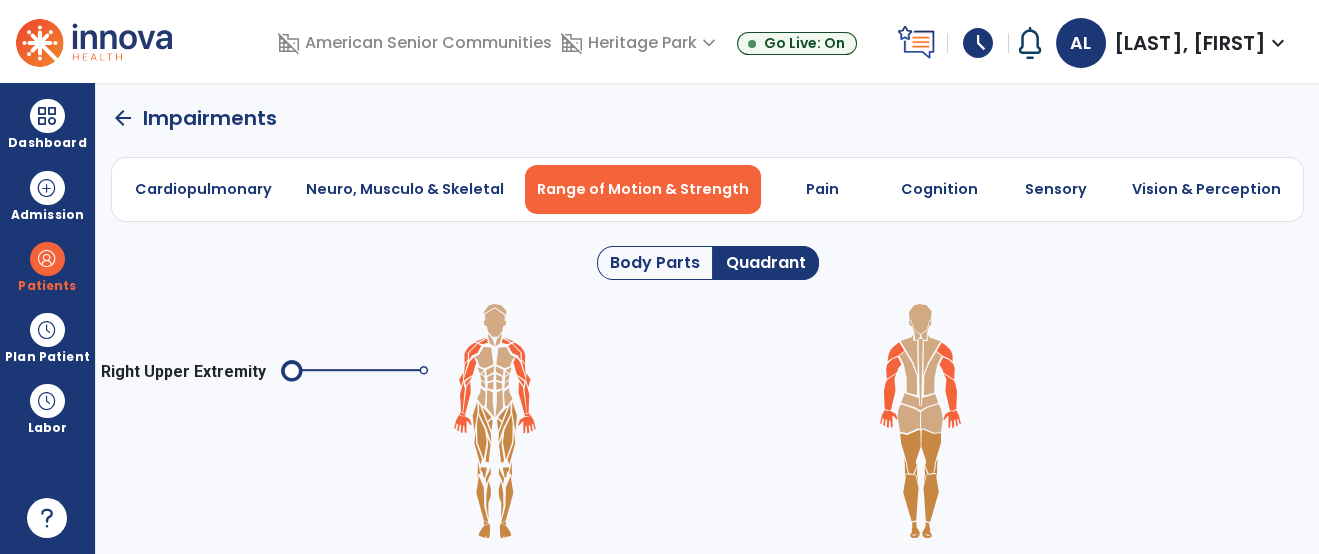 click on "Right Upper Extremity" at bounding box center [707, 421] 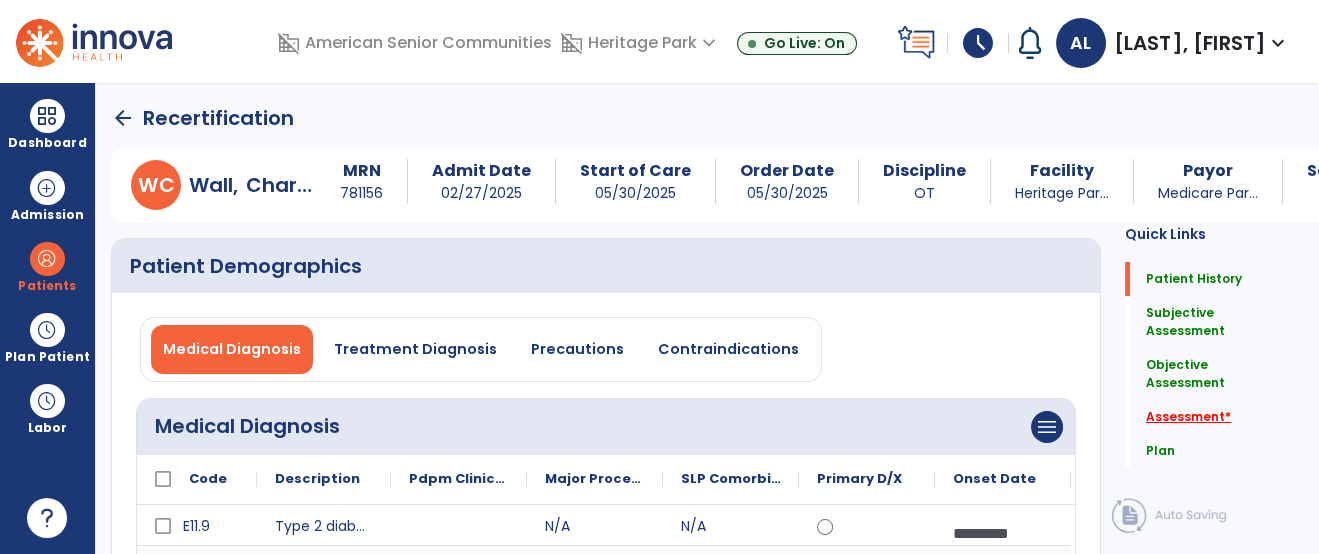 click on "Assessment   *" 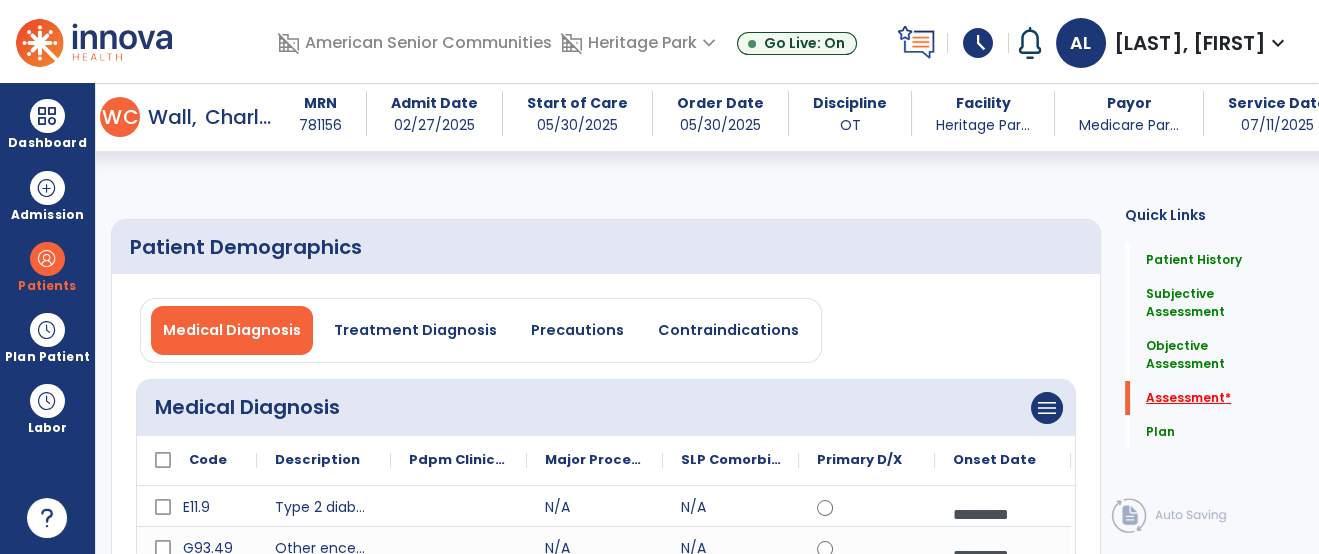 scroll, scrollTop: 361, scrollLeft: 0, axis: vertical 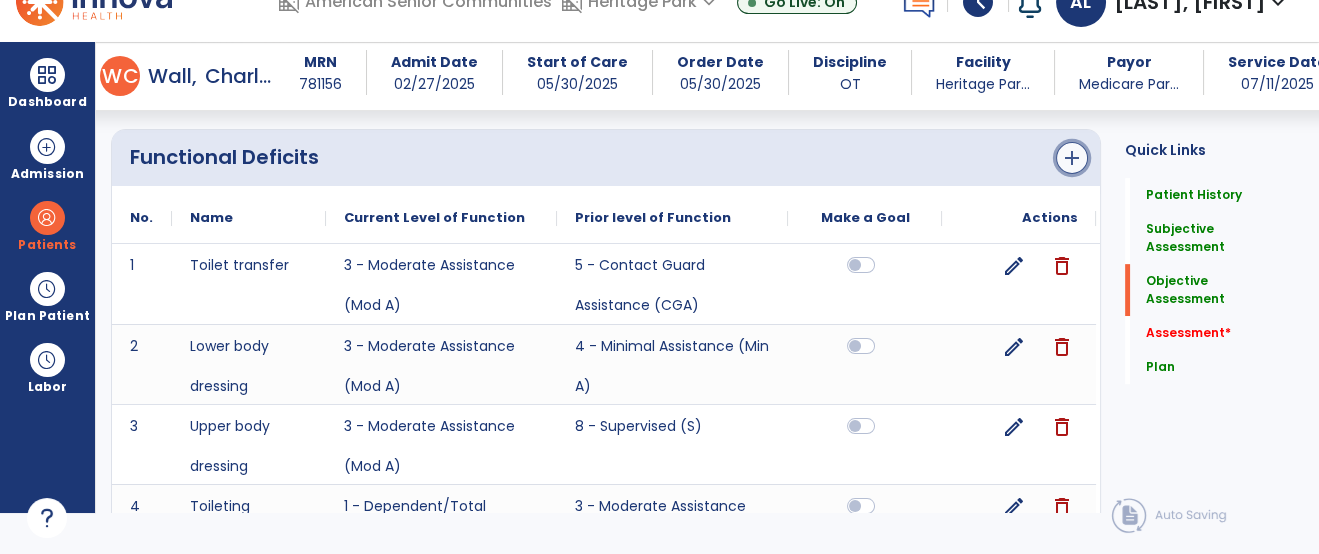 click on "add" 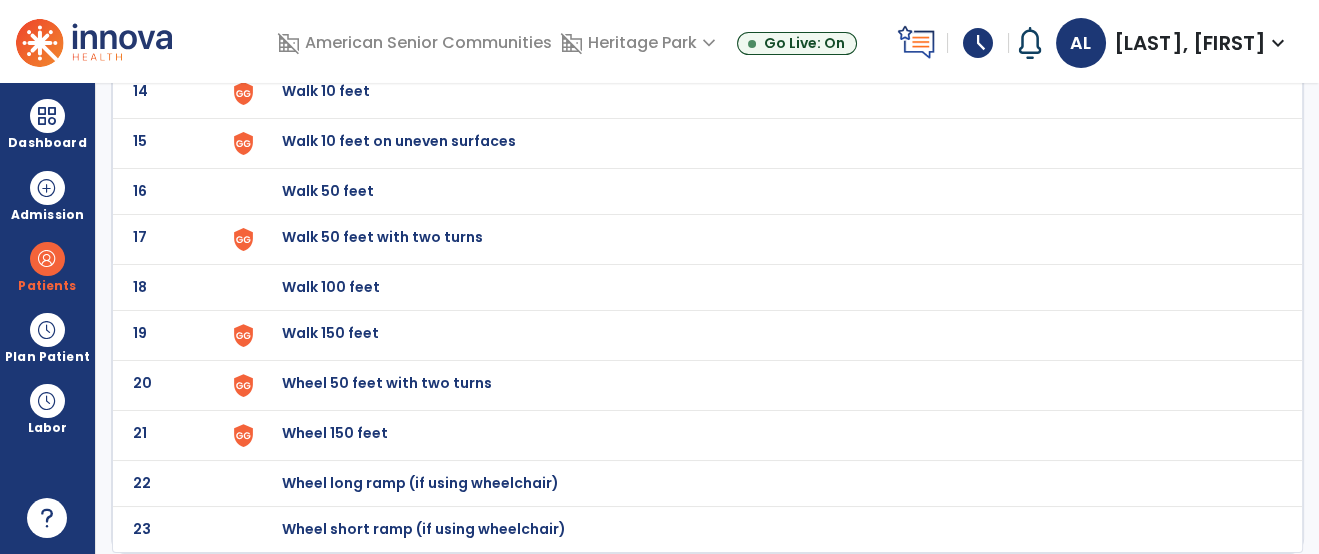 scroll, scrollTop: 0, scrollLeft: 0, axis: both 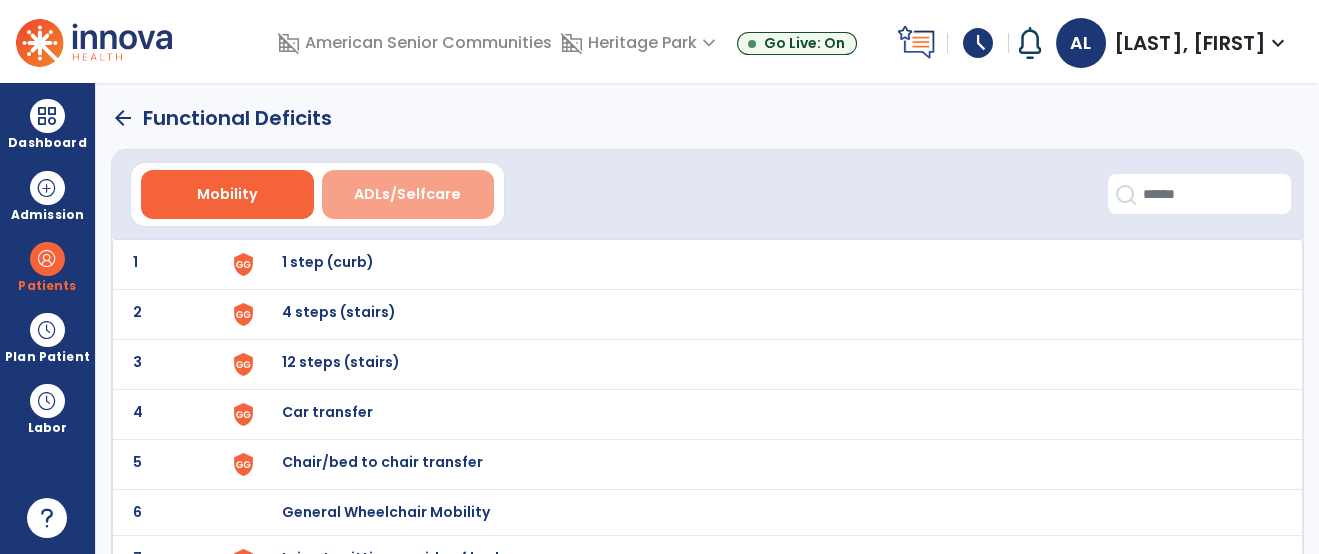 click on "ADLs/Selfcare" at bounding box center (408, 194) 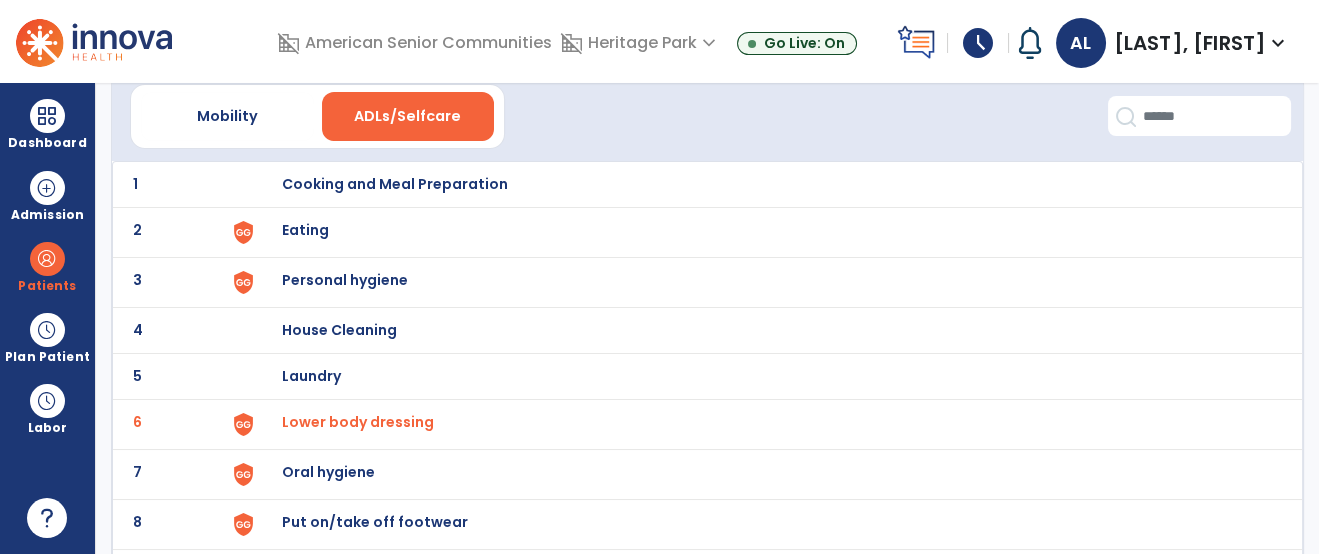 scroll, scrollTop: 194, scrollLeft: 0, axis: vertical 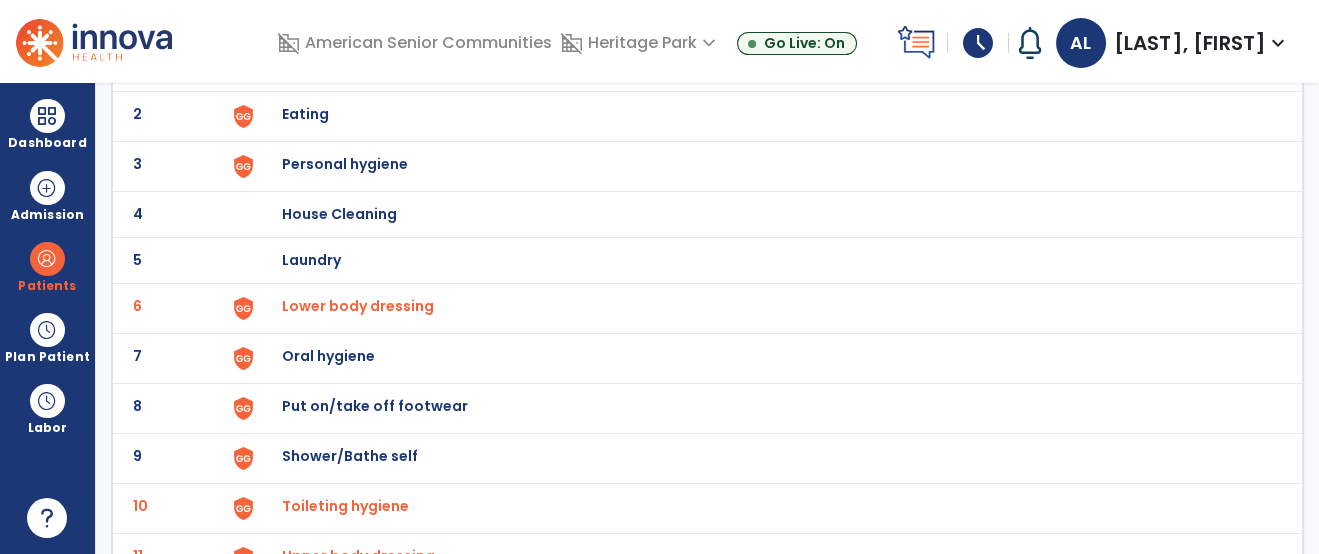 click on "6 Lower body dressing" 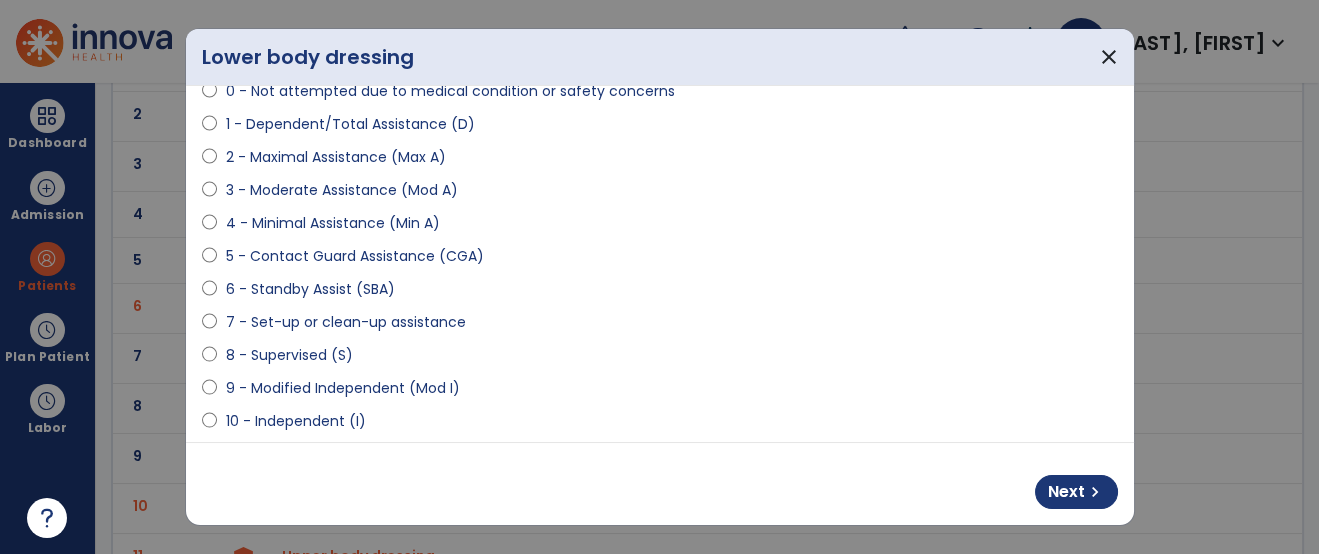 scroll, scrollTop: 217, scrollLeft: 0, axis: vertical 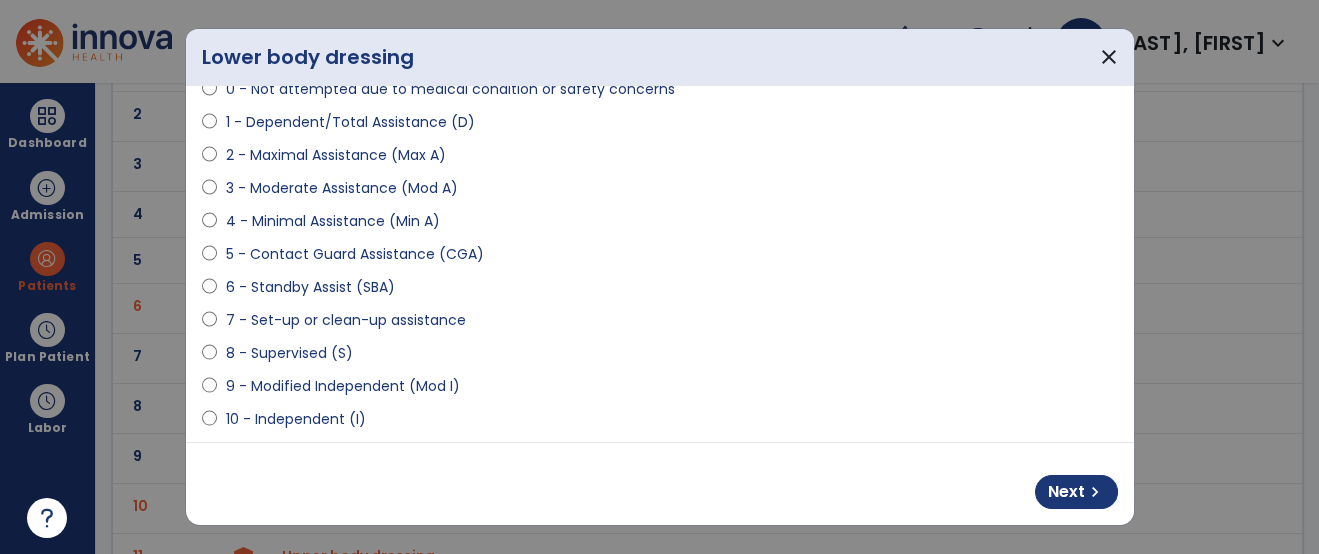 click on "6 - Standby Assist (SBA)" at bounding box center [309, 287] 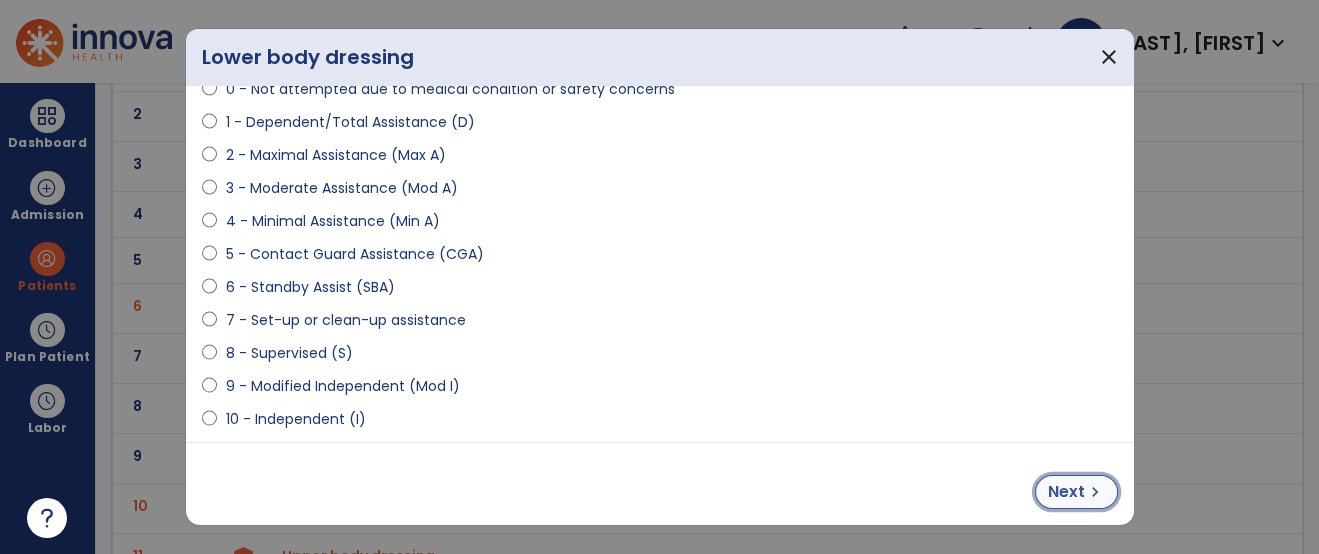 click on "Next  chevron_right" at bounding box center [1076, 492] 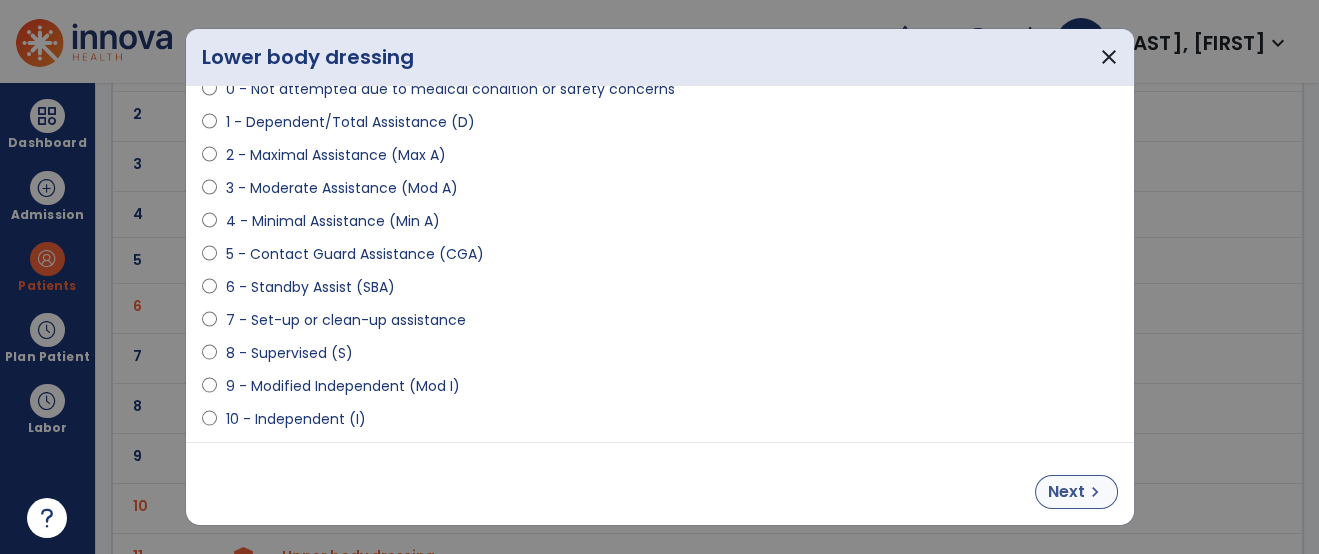 select on "**********" 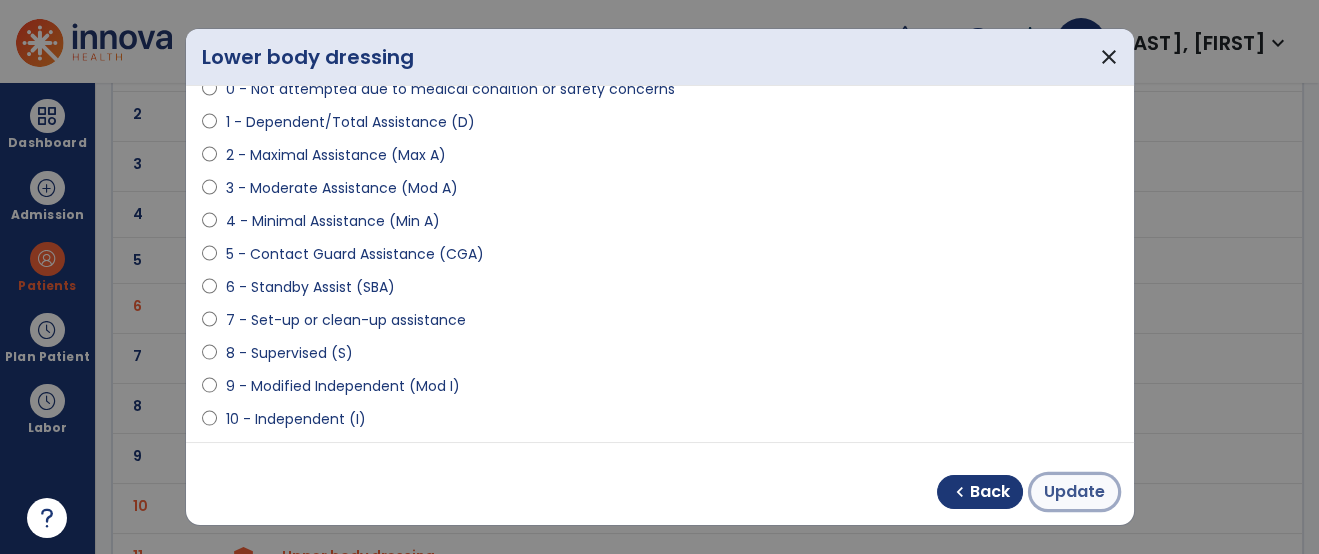 click on "Update" at bounding box center [1074, 492] 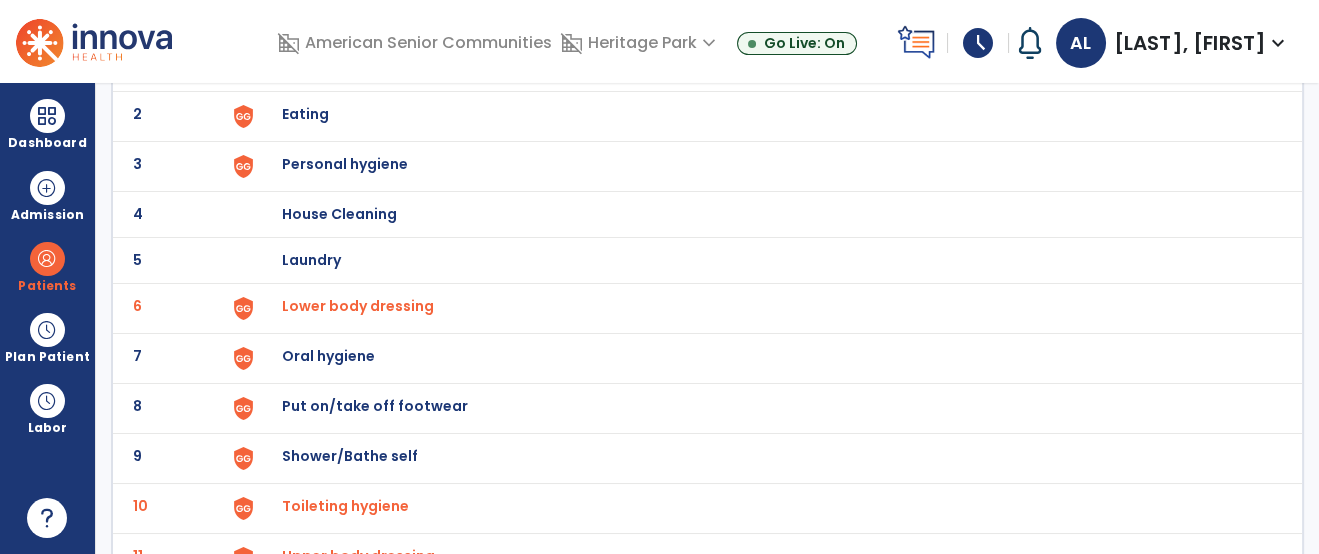 click on "Toileting hygiene" at bounding box center (762, 68) 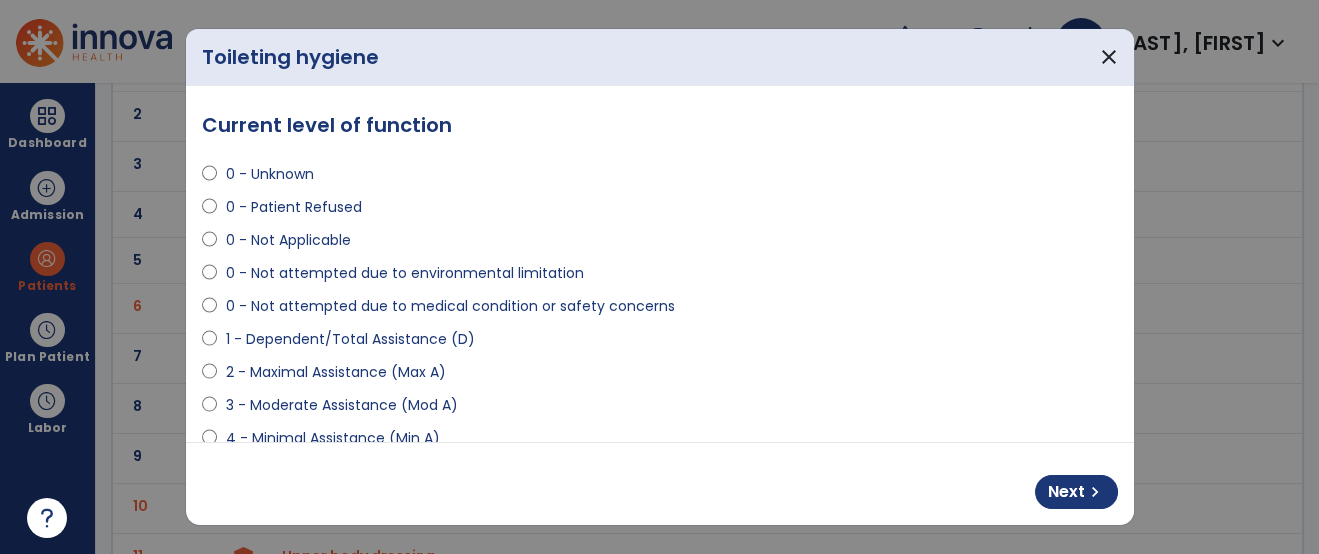 click on "Next  chevron_right" at bounding box center [660, 484] 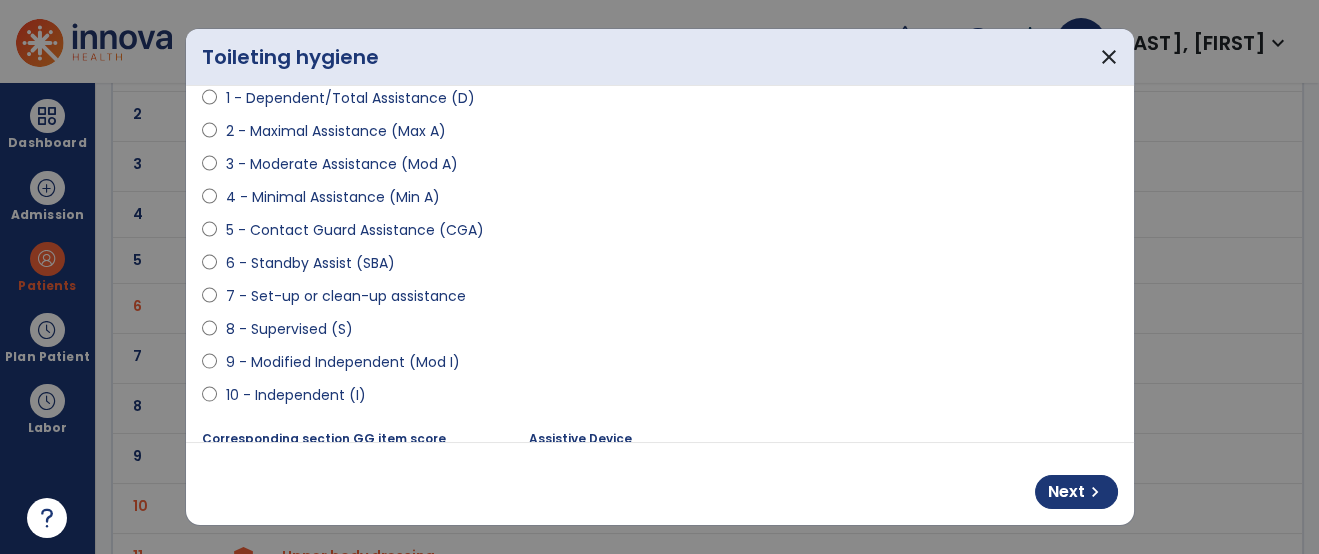 scroll, scrollTop: 245, scrollLeft: 0, axis: vertical 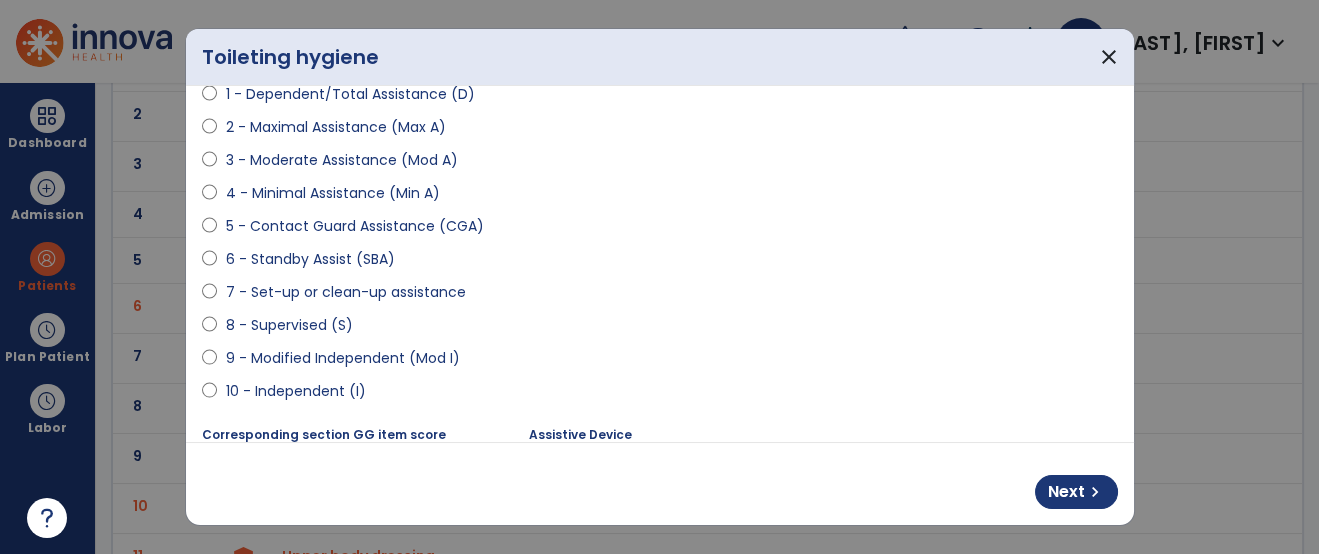 click on "6 - Standby Assist (SBA)" at bounding box center [309, 259] 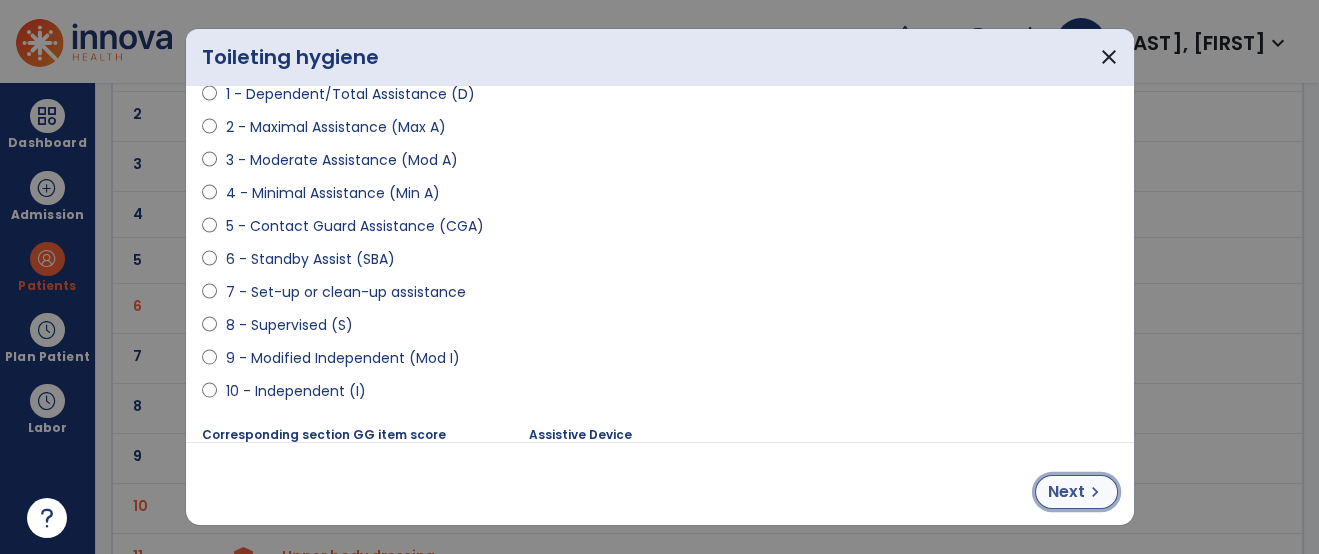 click on "Next  chevron_right" at bounding box center [1076, 492] 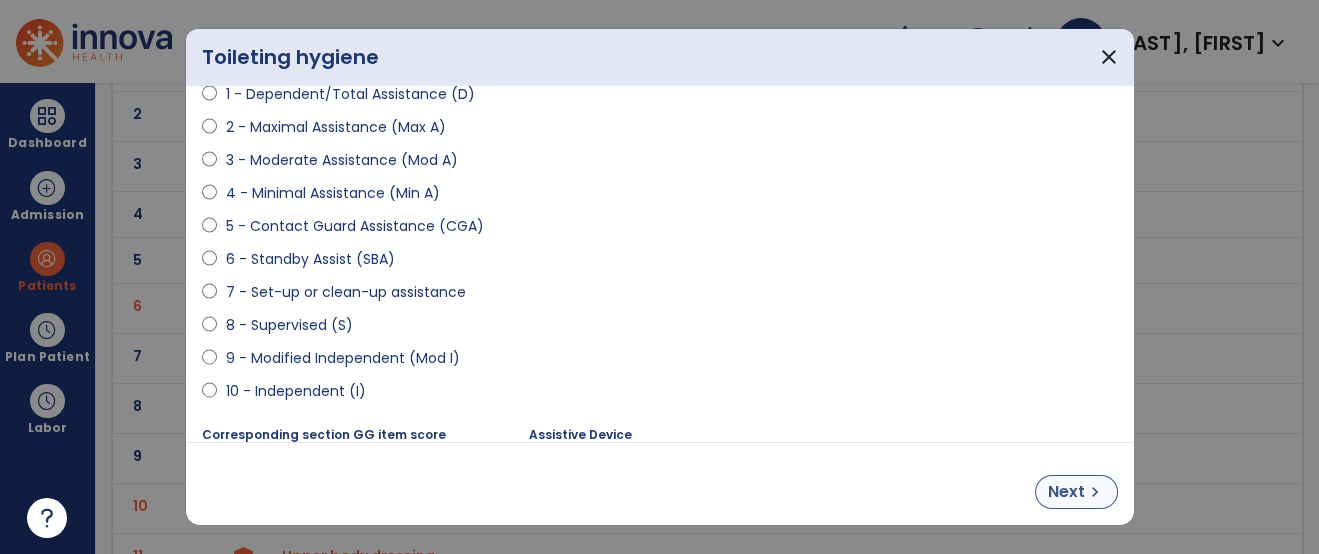 select on "**********" 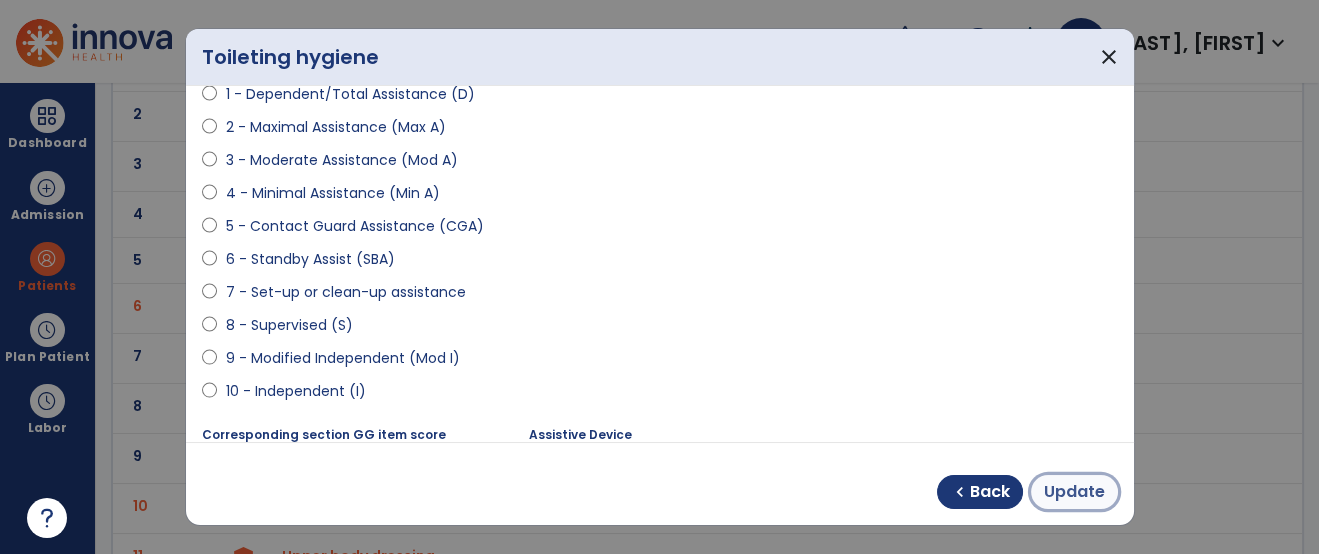 click on "Update" at bounding box center [1074, 492] 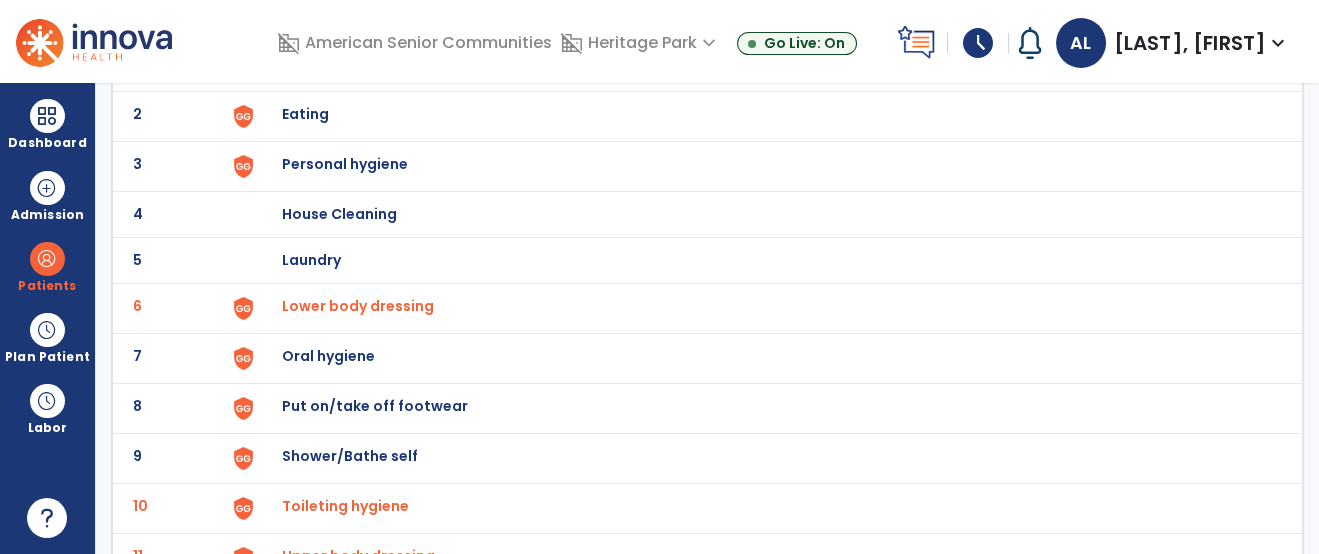 scroll, scrollTop: 314, scrollLeft: 0, axis: vertical 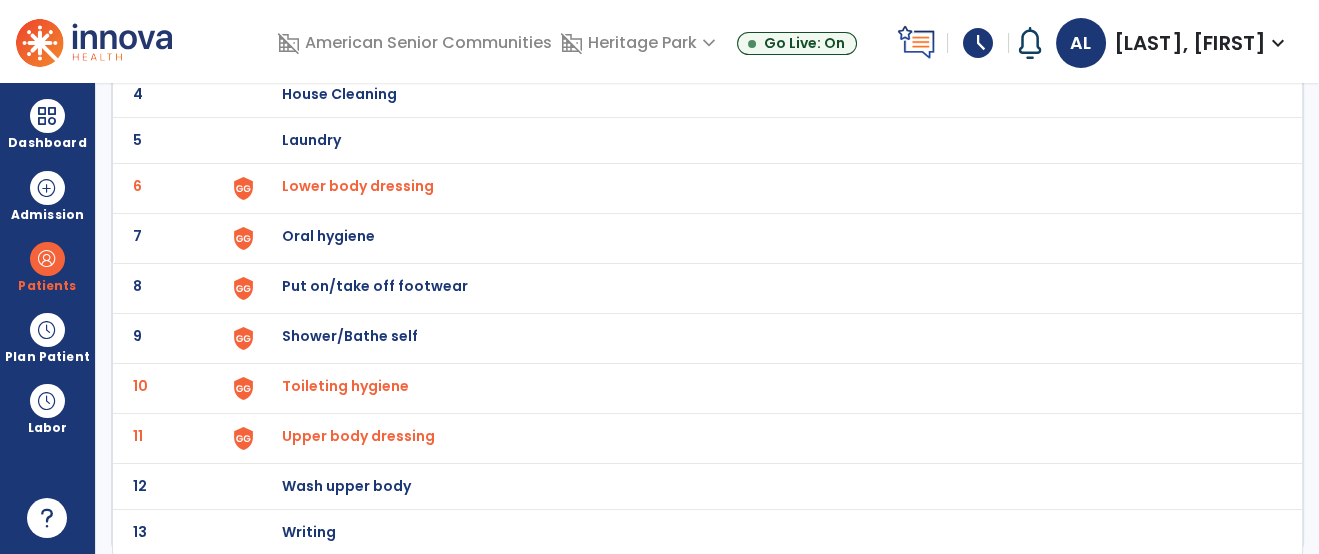 click on "Upper body dressing" at bounding box center (358, 186) 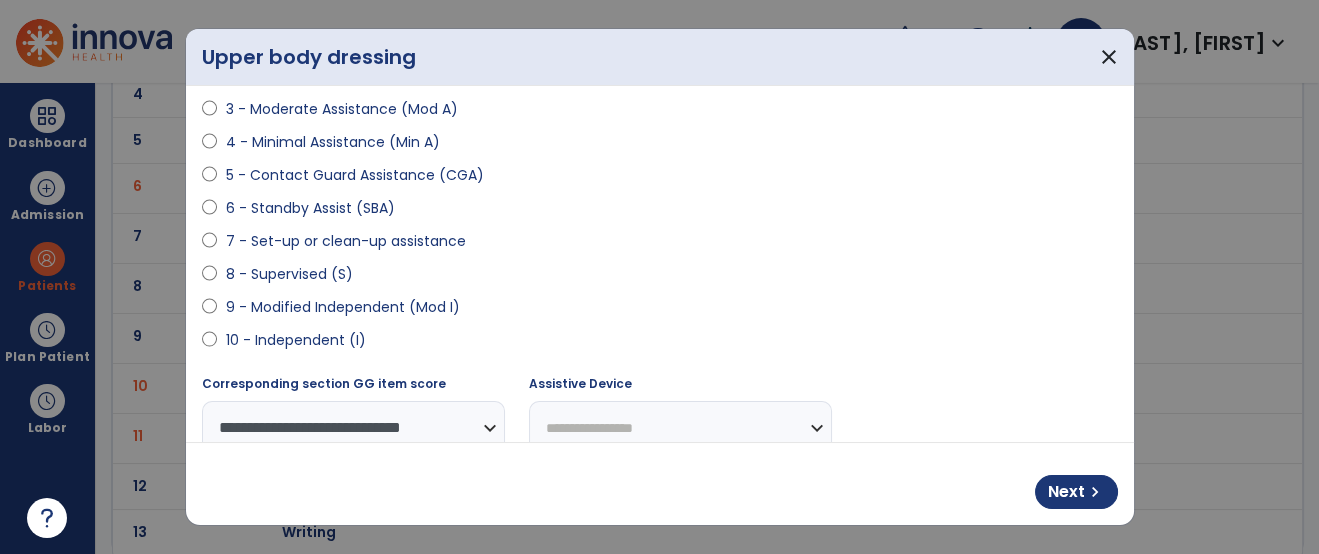 scroll, scrollTop: 298, scrollLeft: 0, axis: vertical 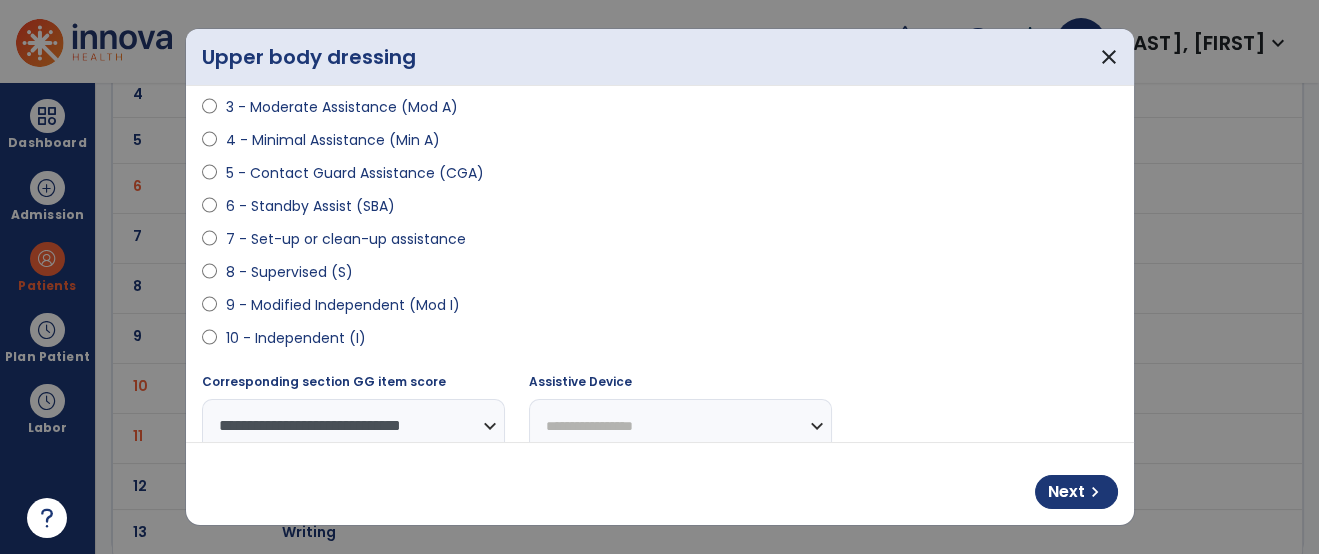 click on "7 - Set-up or clean-up assistance" at bounding box center (345, 239) 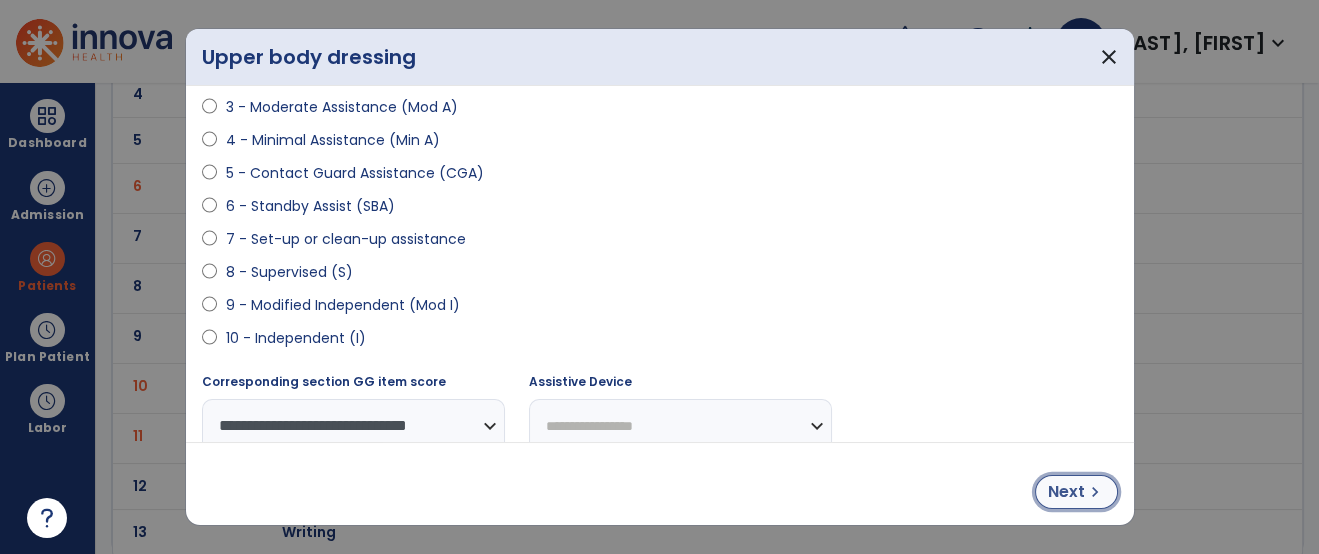 click on "Next" at bounding box center (1066, 492) 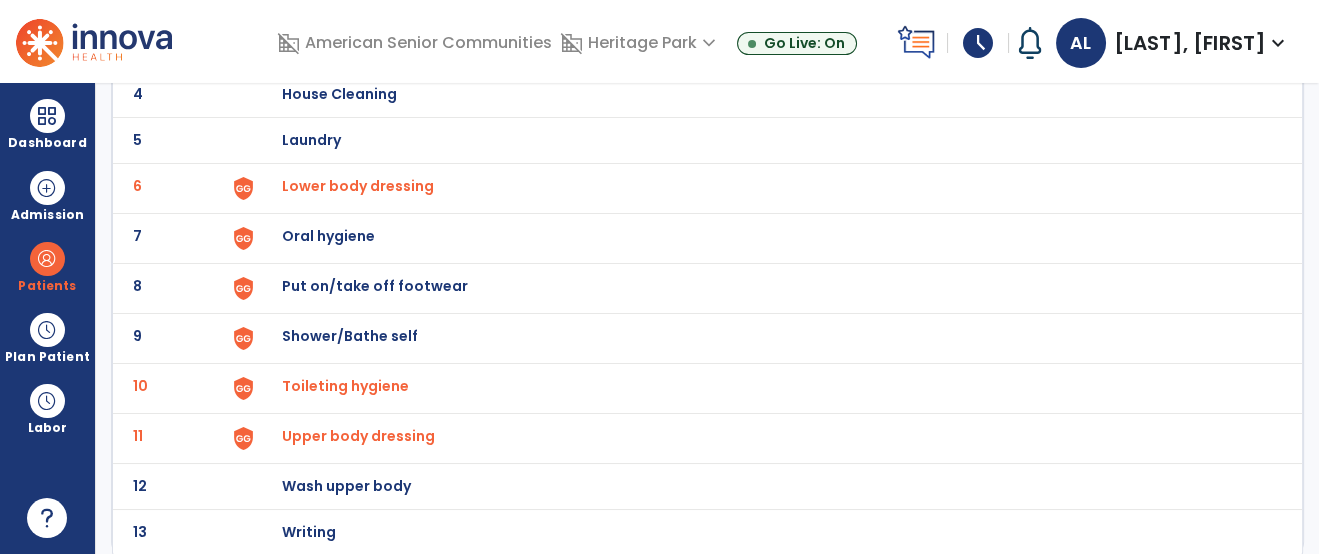 click on "12 Wash upper body" 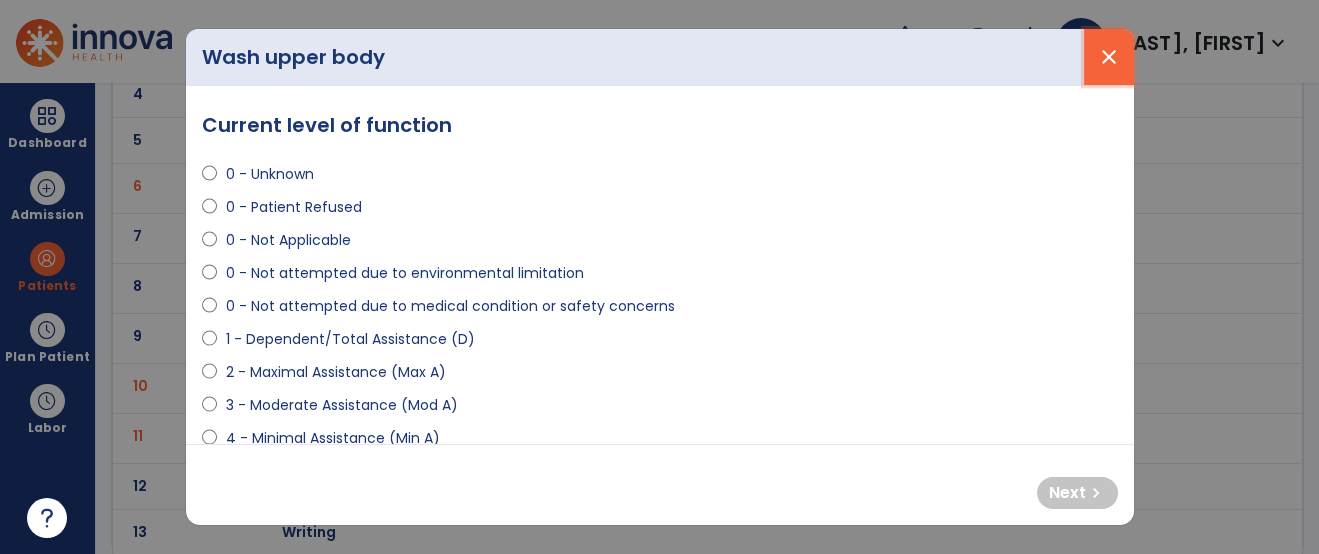 click on "close" at bounding box center [1109, 57] 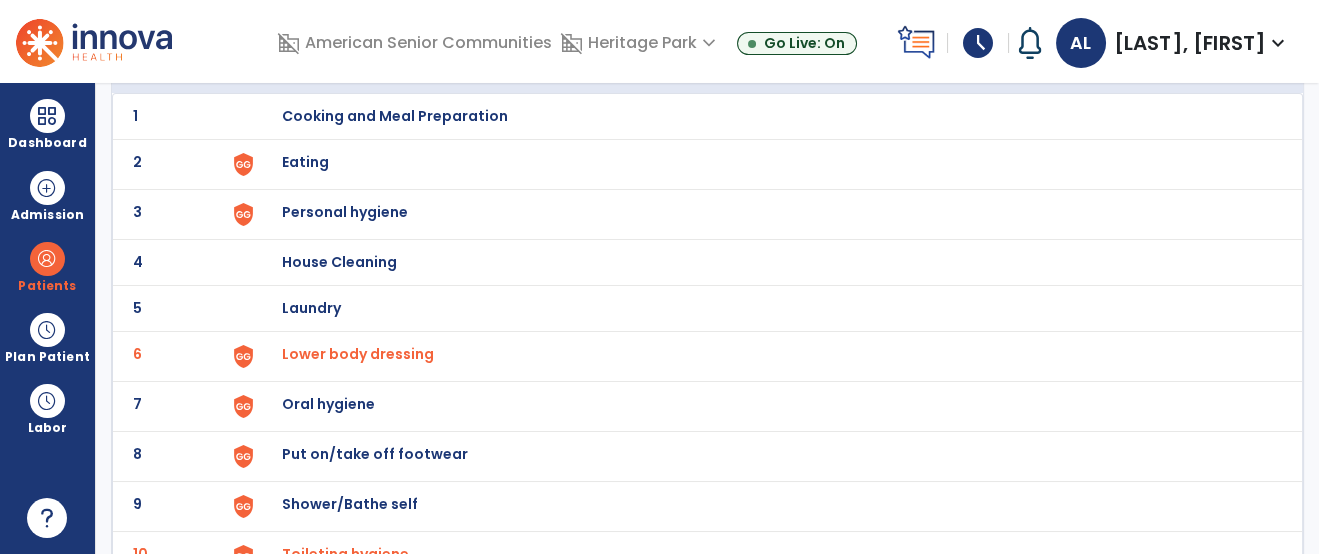 scroll, scrollTop: 0, scrollLeft: 0, axis: both 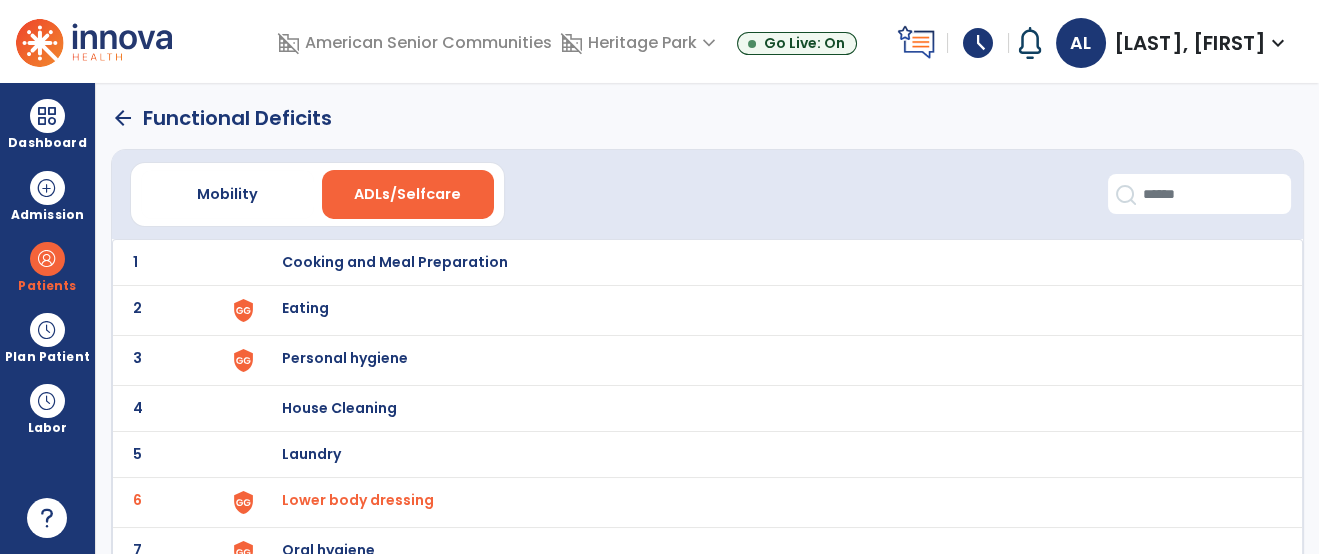 click on "arrow_back" 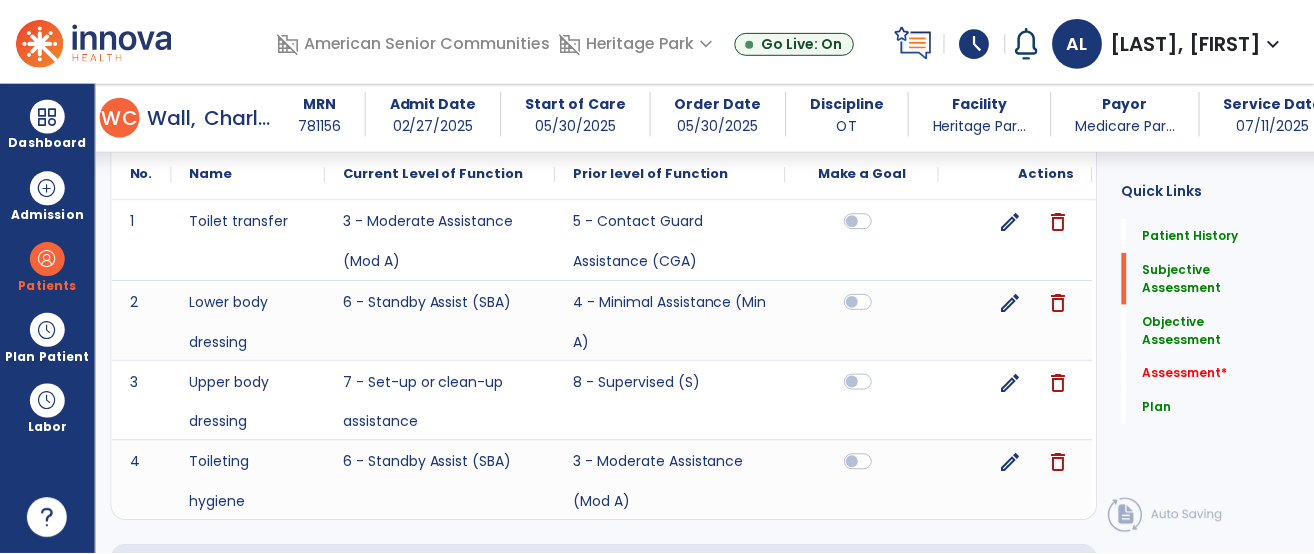 scroll, scrollTop: 1482, scrollLeft: 0, axis: vertical 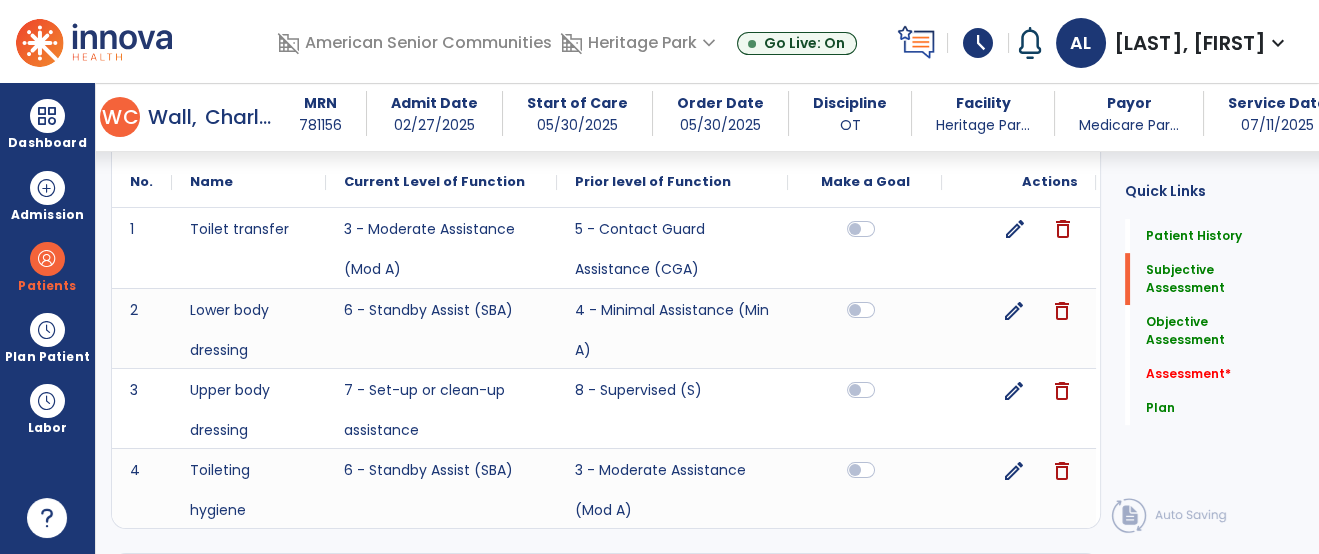 click on "edit" 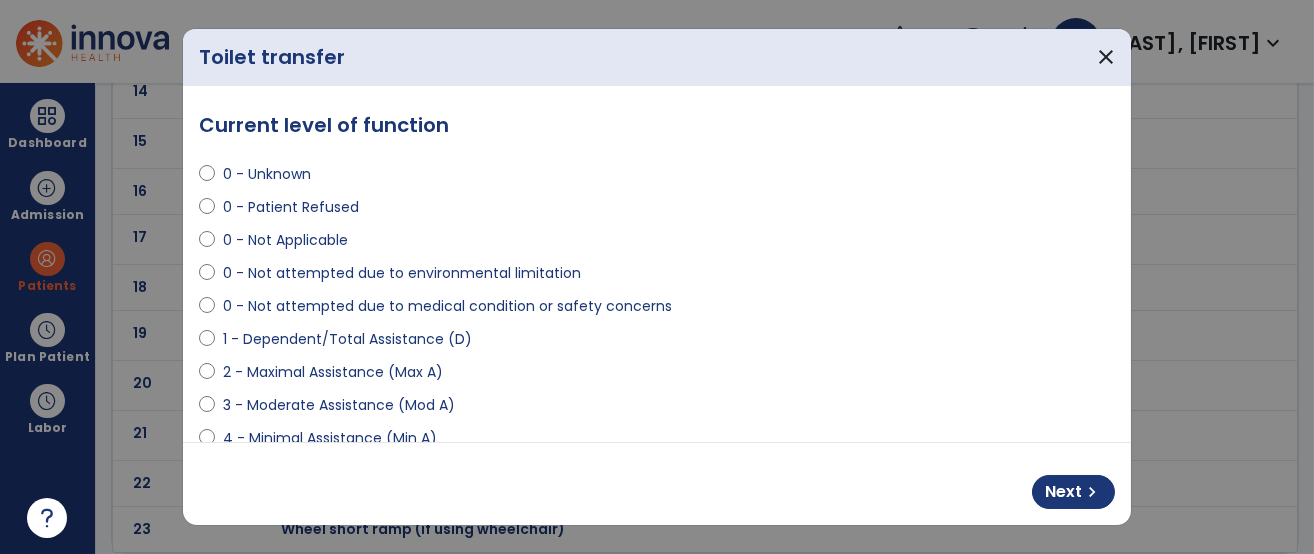 scroll, scrollTop: 0, scrollLeft: 0, axis: both 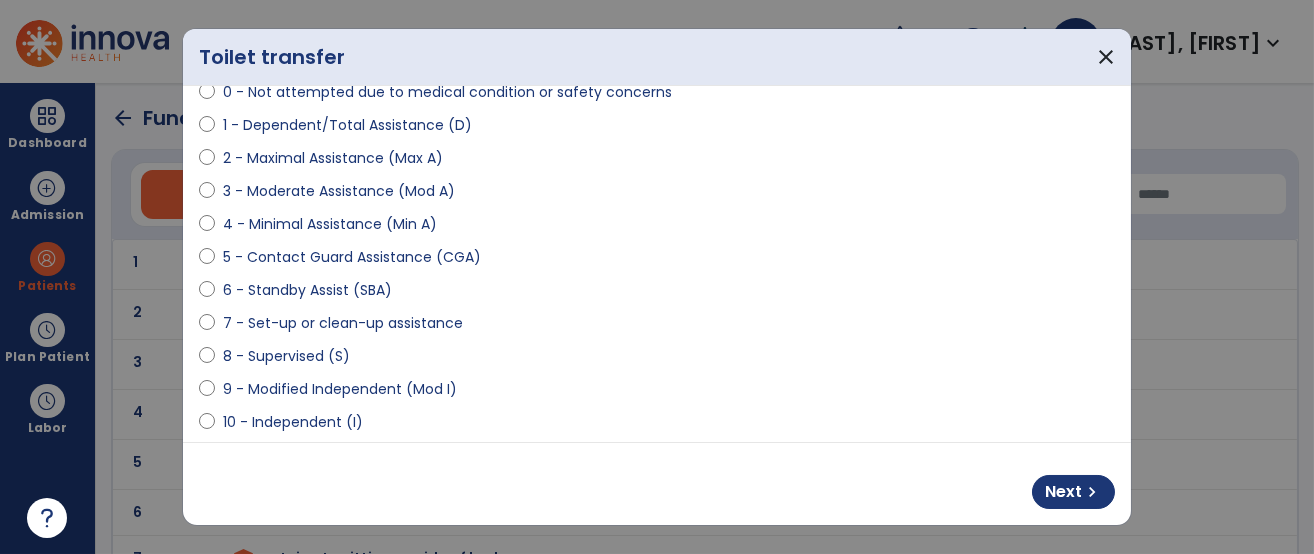 click on "6 - Standby Assist (SBA)" at bounding box center [307, 290] 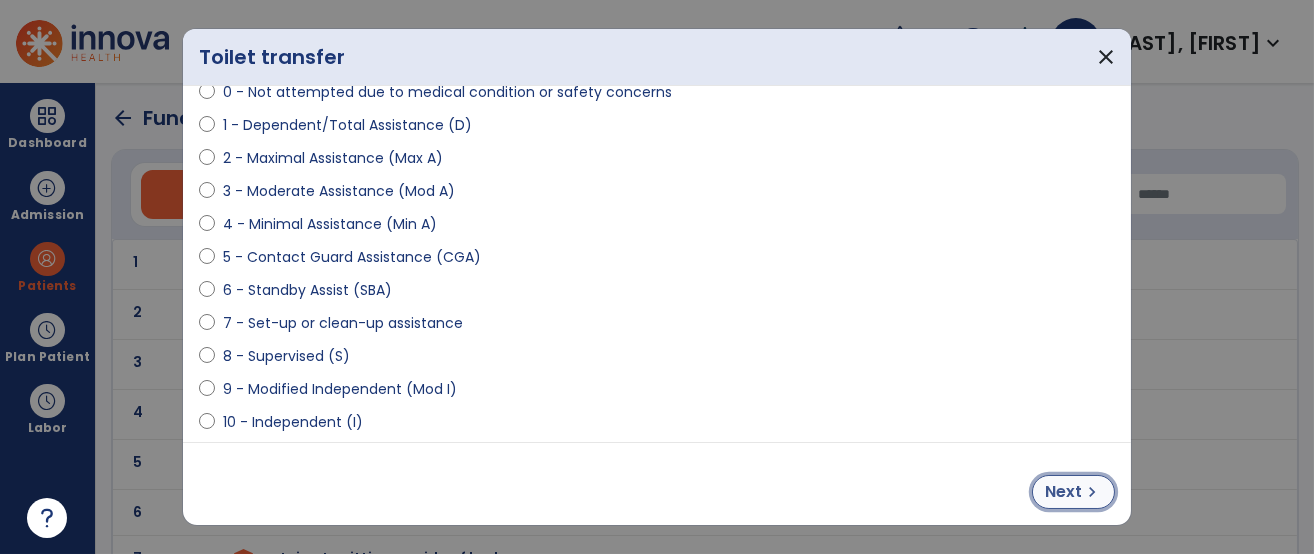 click on "Next  chevron_right" at bounding box center (1073, 492) 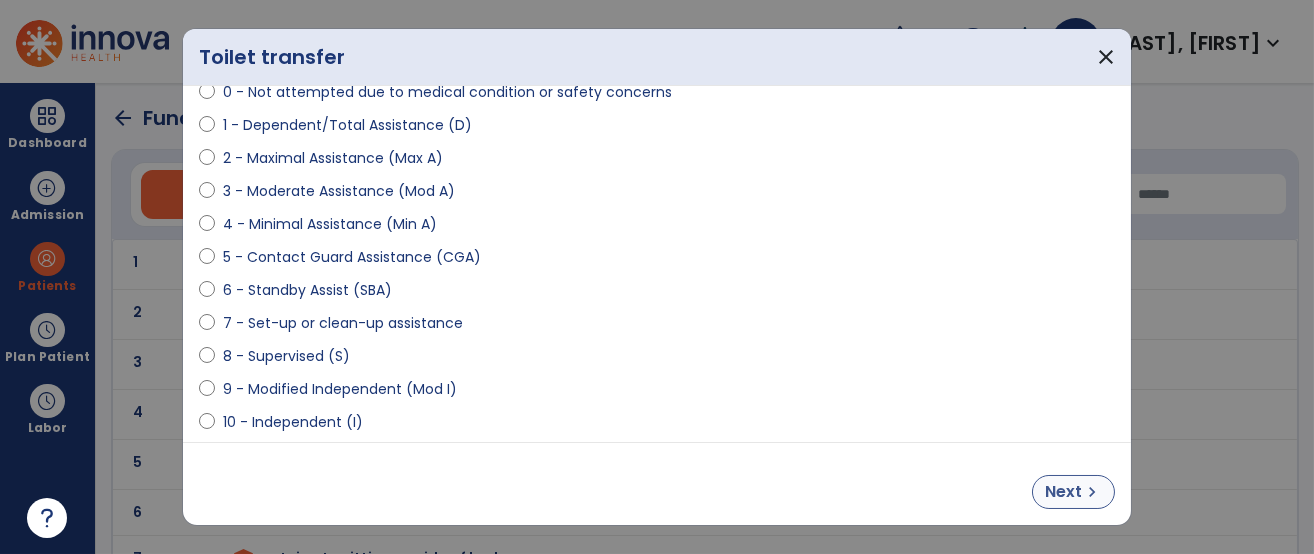 select on "**********" 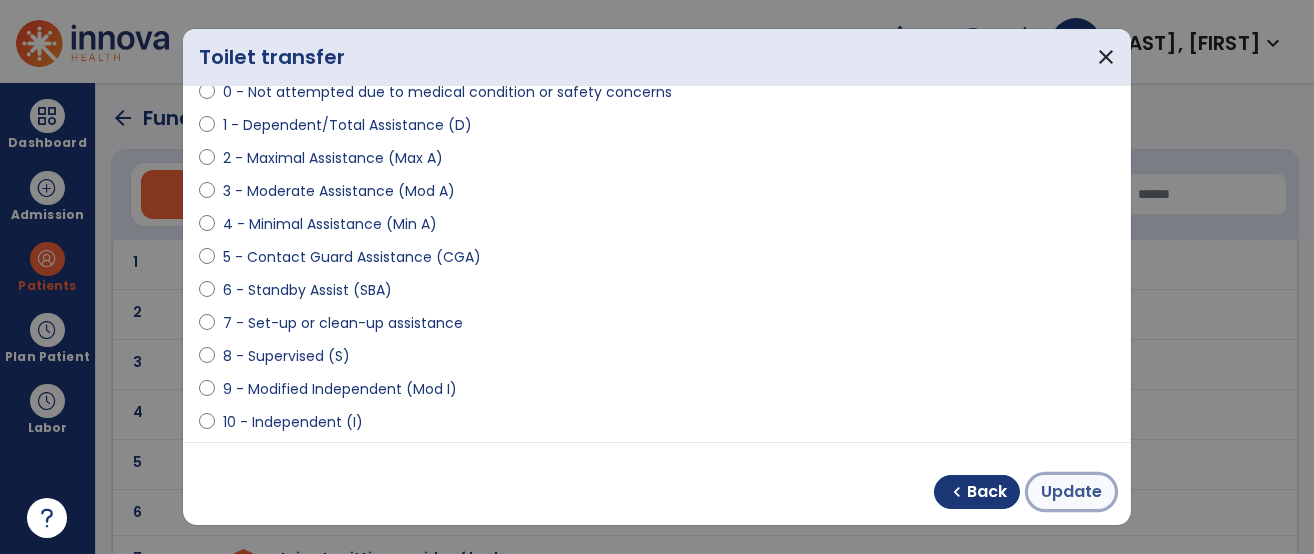 click on "Update" at bounding box center (1071, 492) 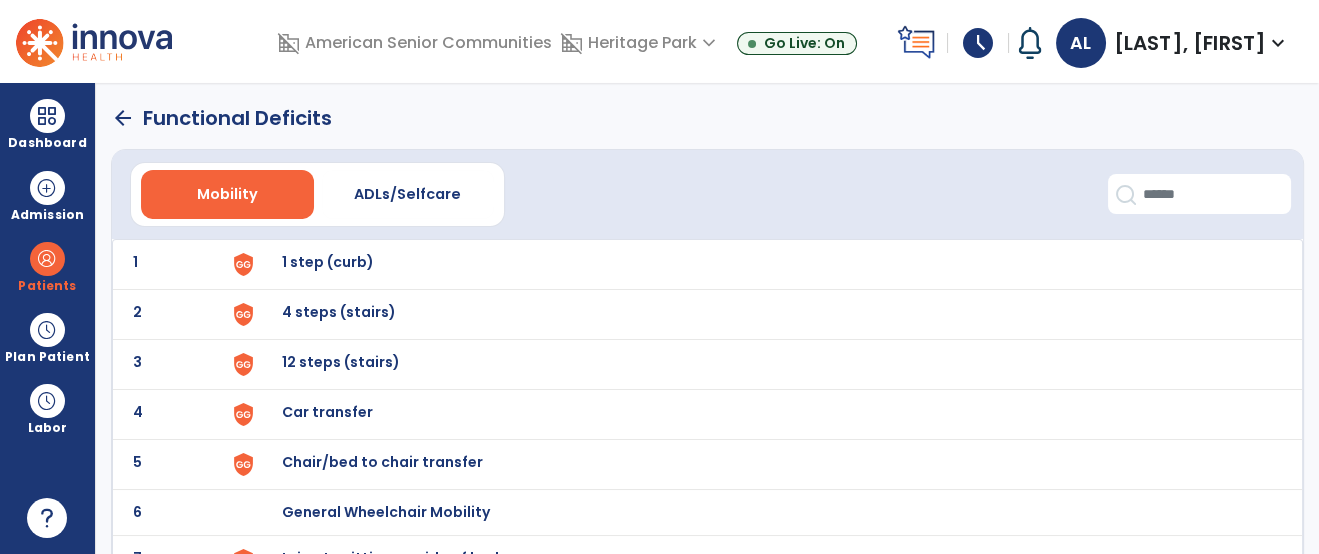 click on "arrow_back" 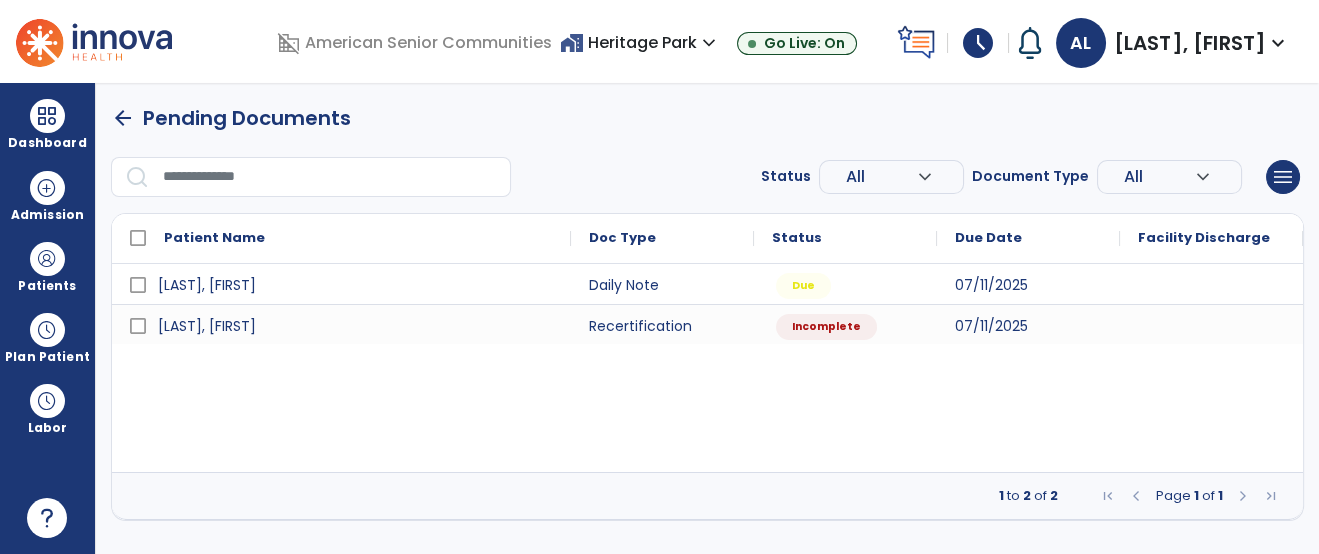 scroll, scrollTop: 0, scrollLeft: 0, axis: both 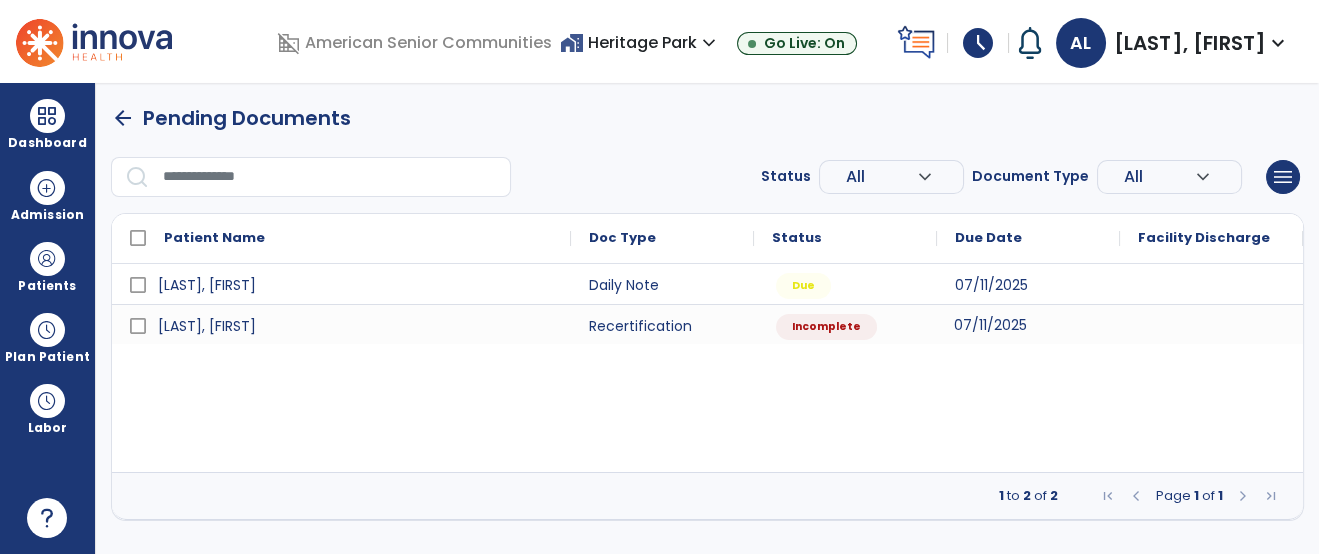 click on "07/11/2025" at bounding box center (990, 325) 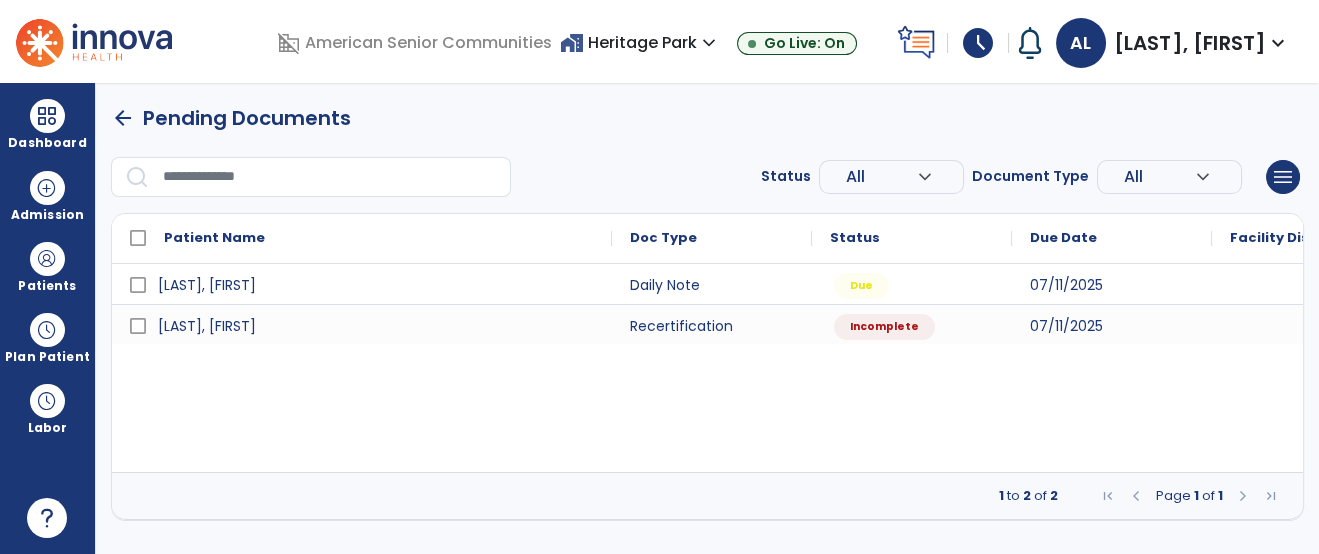select on "**" 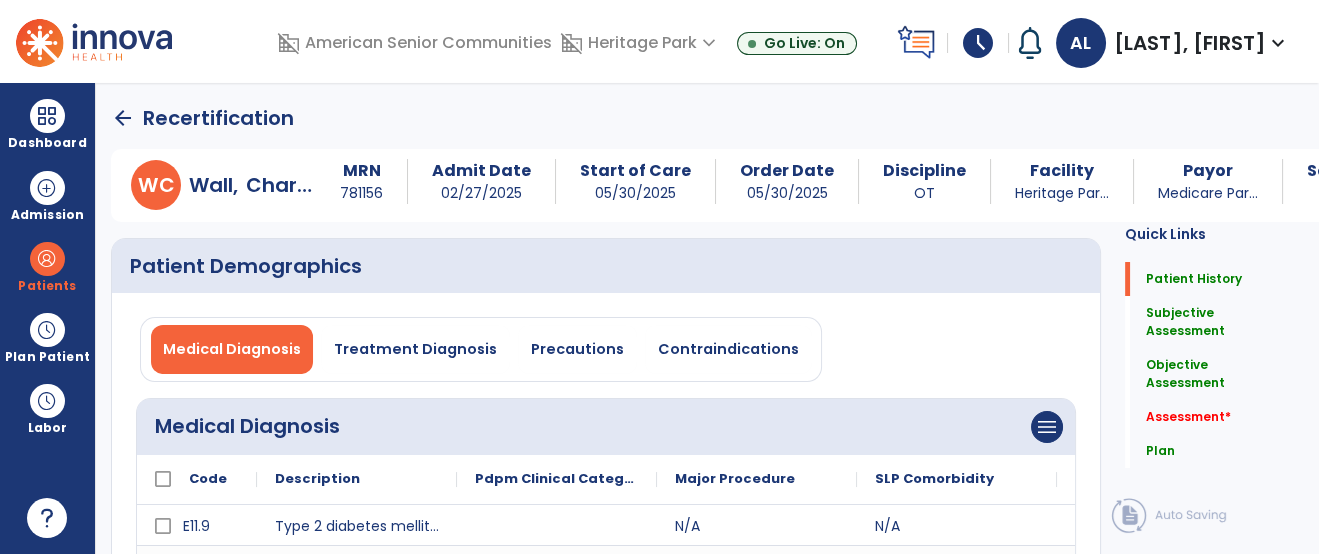 click on "Medical Diagnosis   Treatment Diagnosis   Precautions   Contraindications" 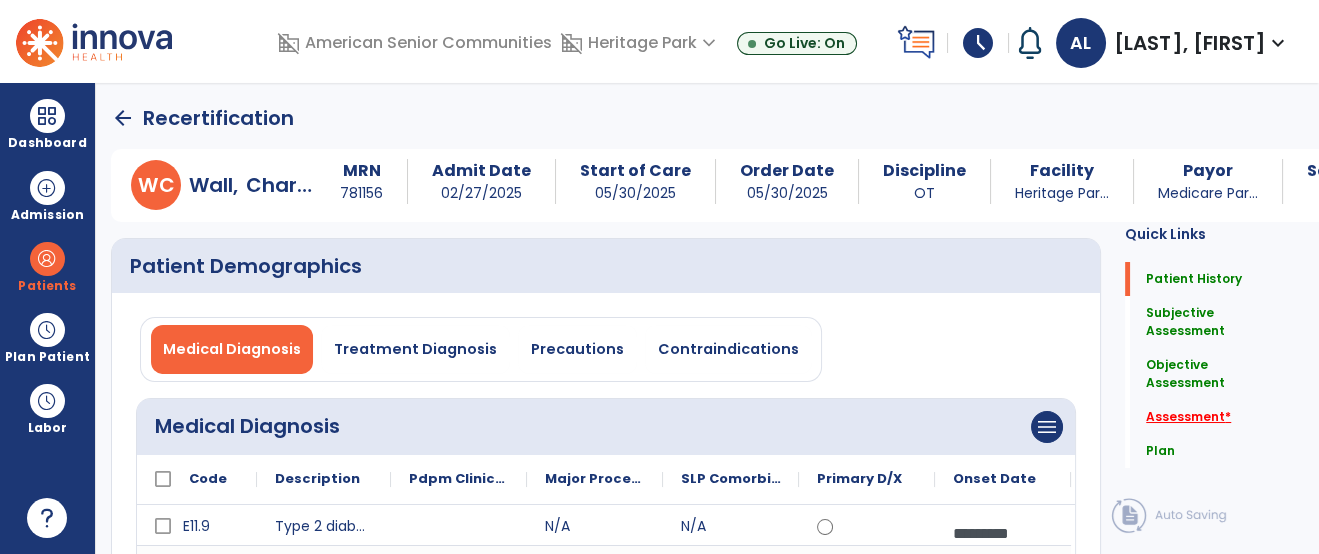 click on "Assessment   *" 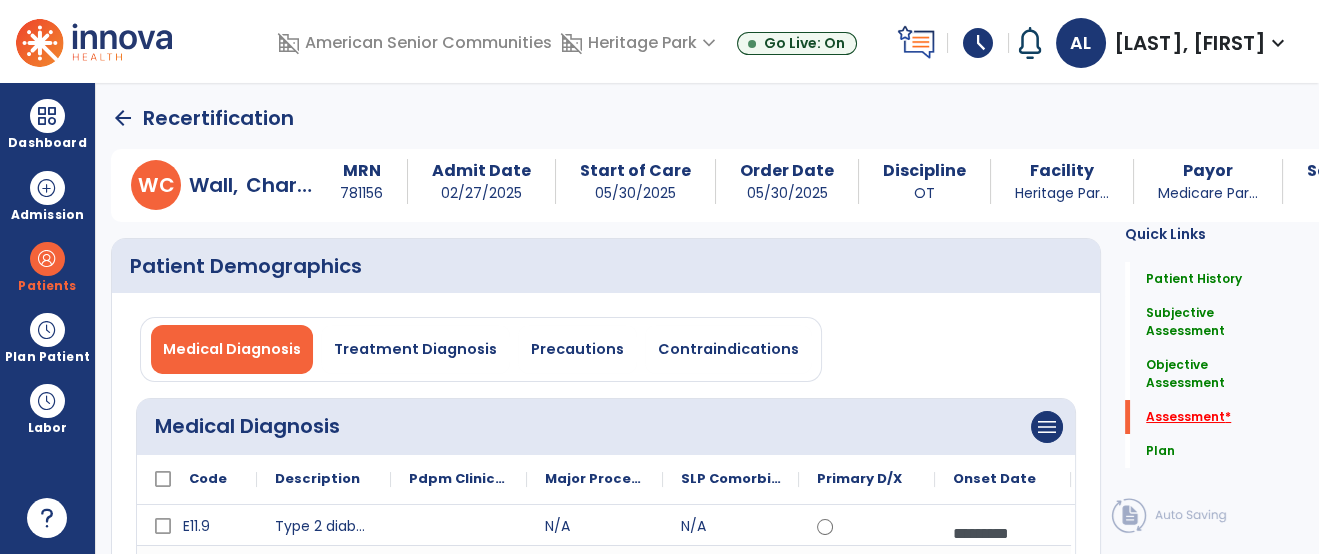 scroll, scrollTop: 40, scrollLeft: 0, axis: vertical 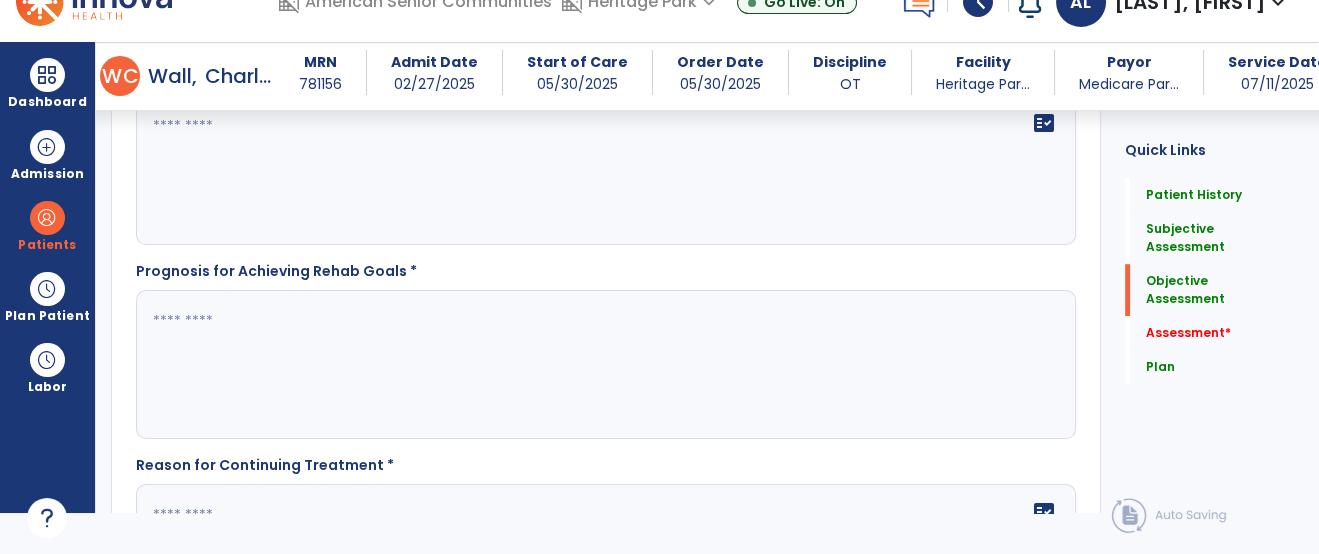 click 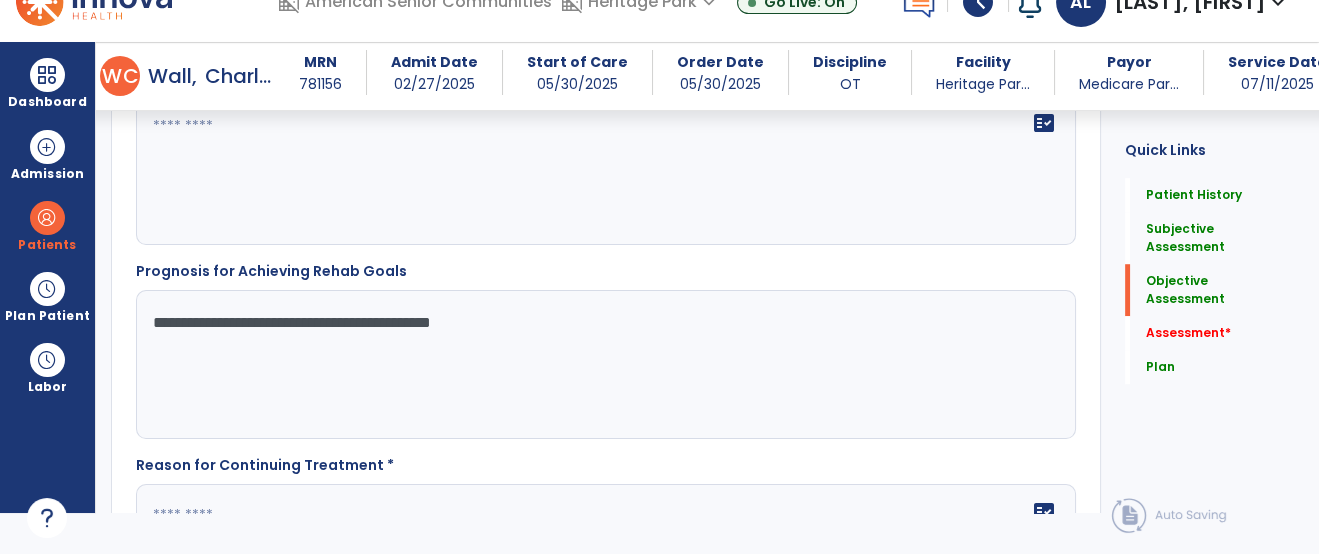 type on "**********" 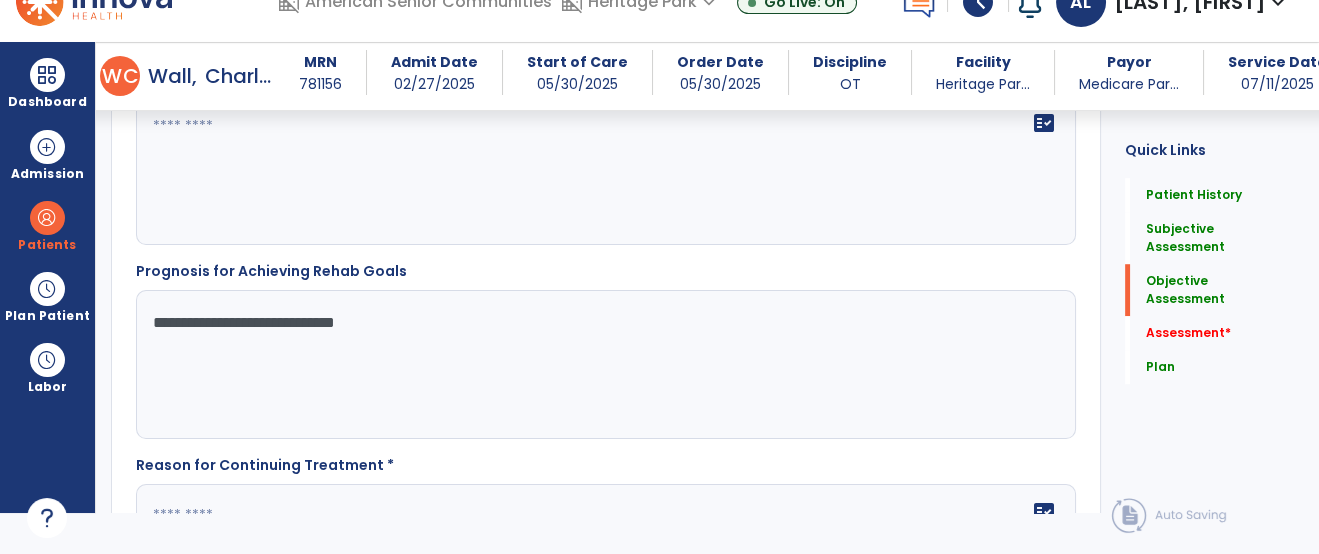 type on "**********" 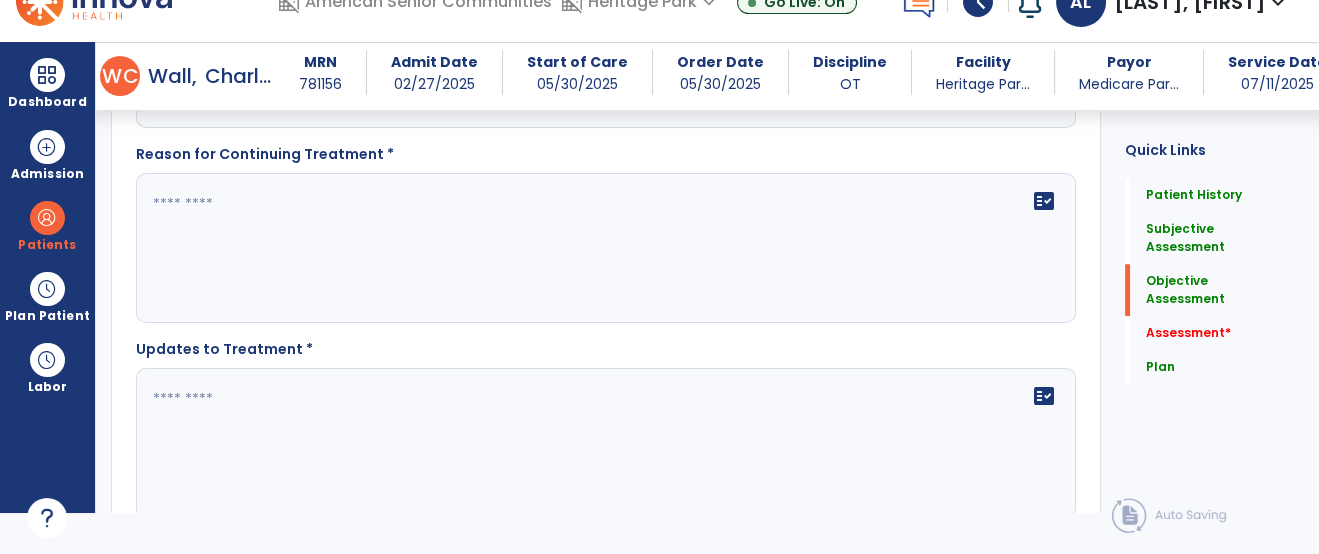 scroll, scrollTop: 2657, scrollLeft: 0, axis: vertical 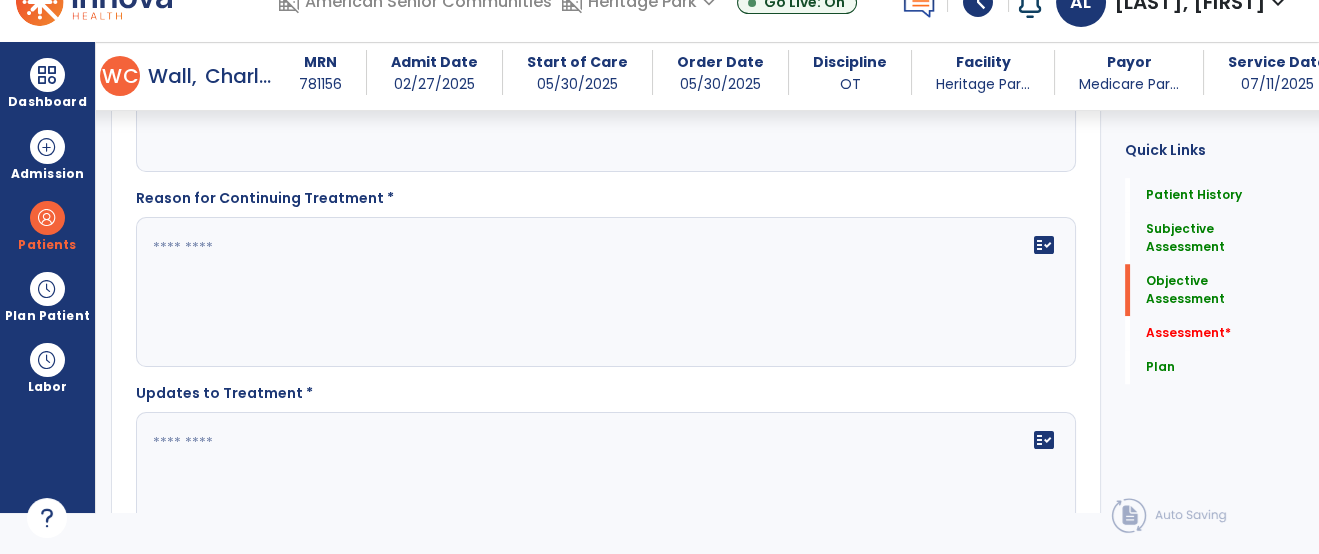 click on "fact_check" 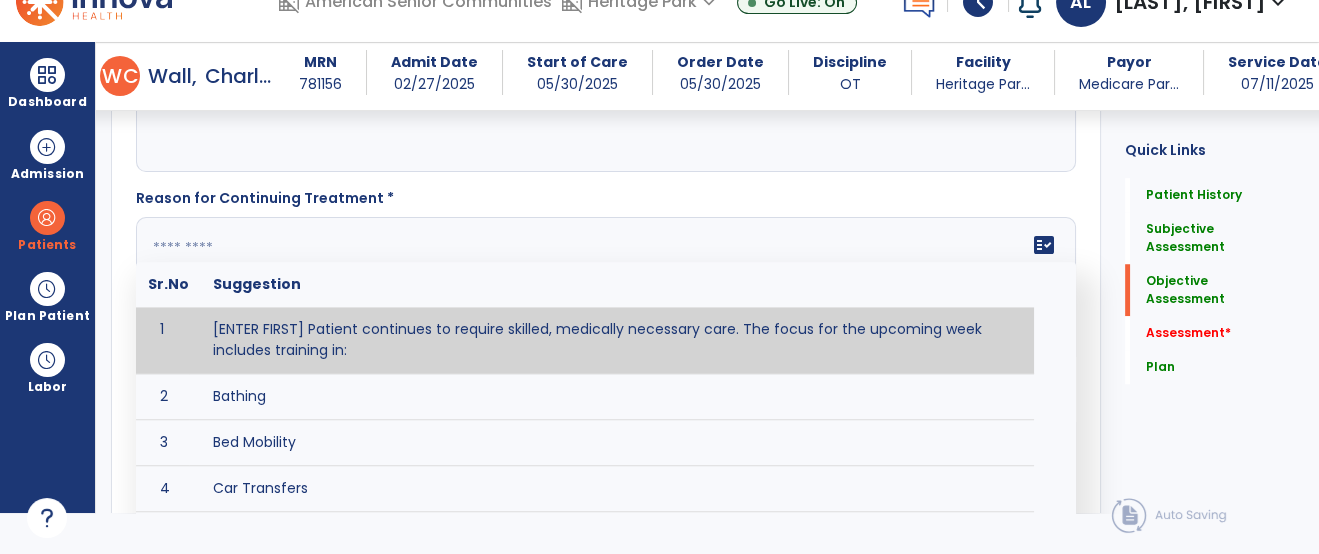 type on "*" 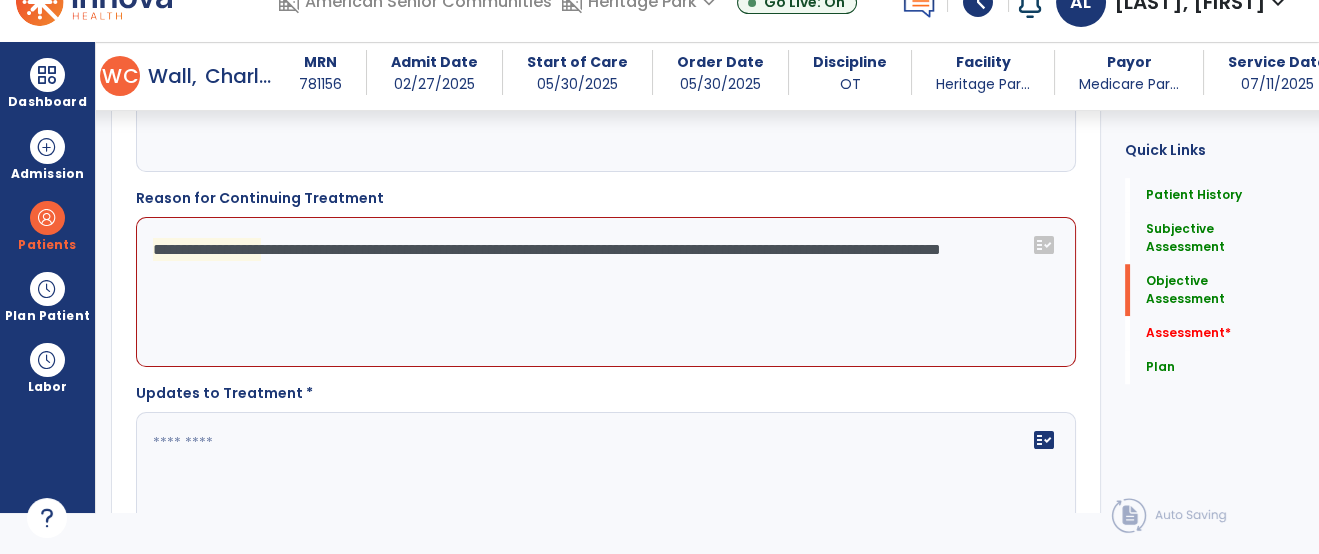click on "**********" 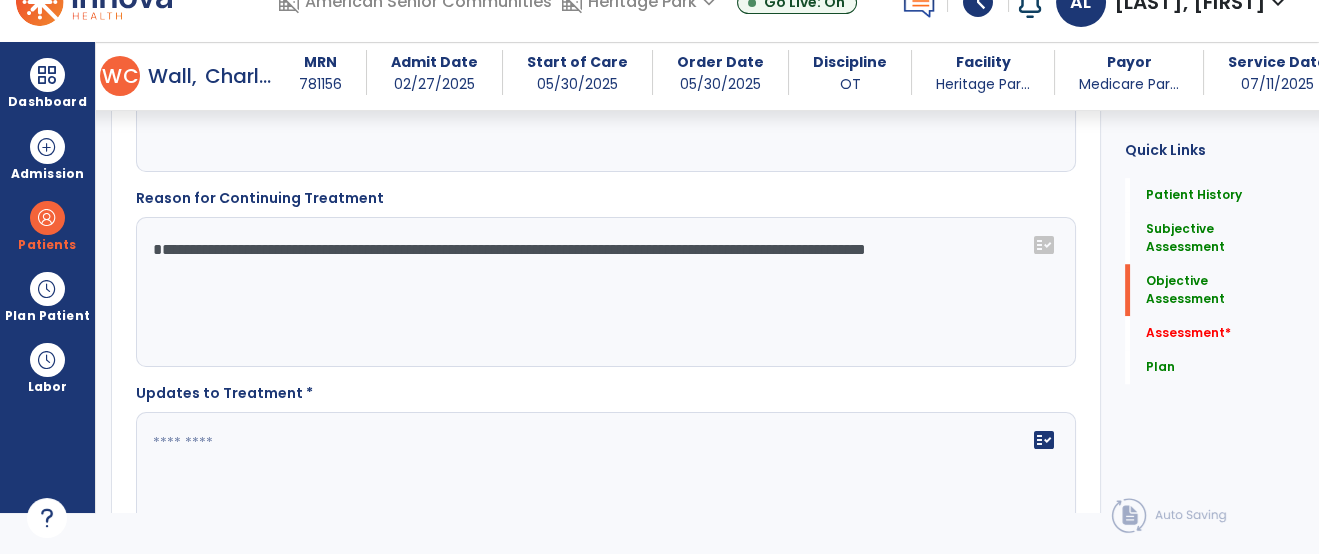 click on "**********" 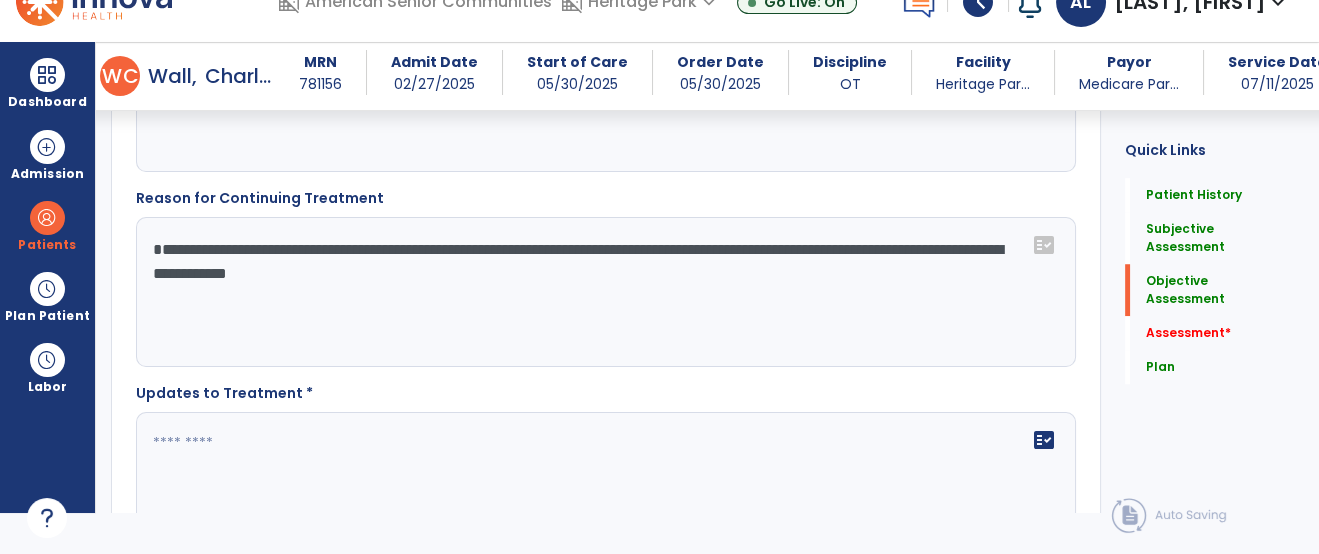 type on "**********" 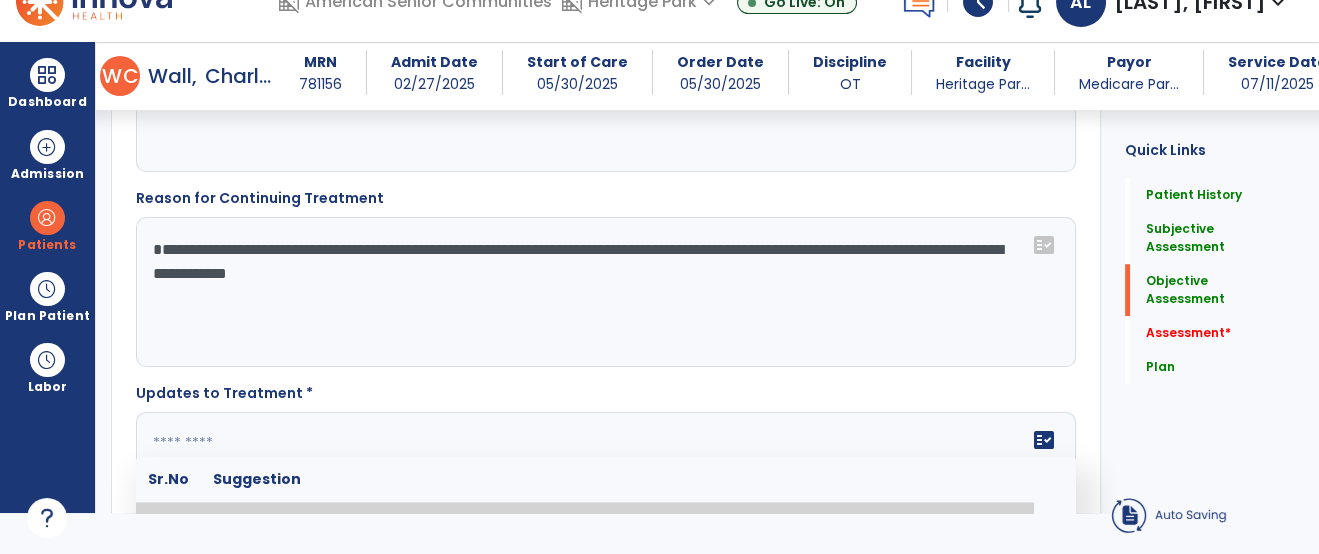 click on "Updates to Treatment *  fact_check  Sr.No Suggestion 1 Changes to therapy to be implemented for the coming week include ___________. 2 Continued [PATIENT/CAREGIVER] training required in [AREA] to improve safety in [FUNCTIONAL ACTIVITY] 3 Due to [STATUS CHANGE] the treatment plan will be modified to [ADD/DISCONTINUE] [SPECIFIC MODALITY/TREATMENT TECHNIQUE]. 4 Goals related to ___________ have been met.  Will add new STG's to address _______ in the upcoming week. 5 Updated precautions include ________. 6 Progress treatment to include ____________. 7 Requires further [PATIENT/CAREGIVER] training in ______ to improve safety in ________. 8 Short term goals related to _________ have been met and new short term goals to be added as appropriate for patient. 9 STGs have been met, will now focus on LTGs. 10 The plan for next week's visits include [INTERVENTIONS] with the objective of improving [IMPAIRMENTS] to continue to progress toward long term goal(s). 11 12 13 14 15" 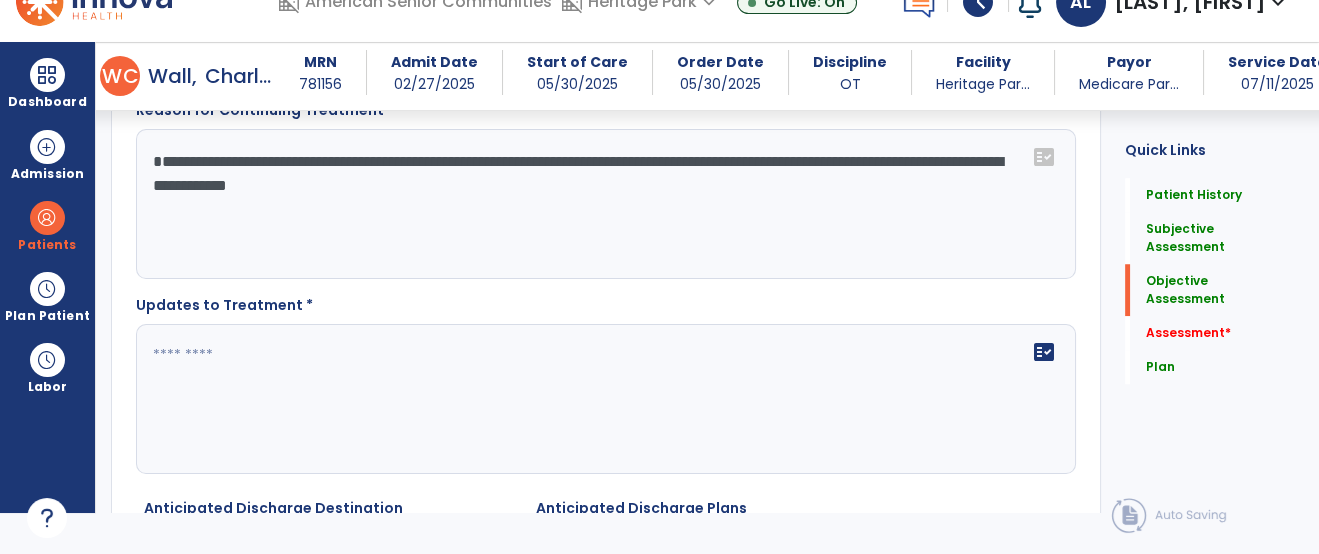scroll, scrollTop: 2790, scrollLeft: 0, axis: vertical 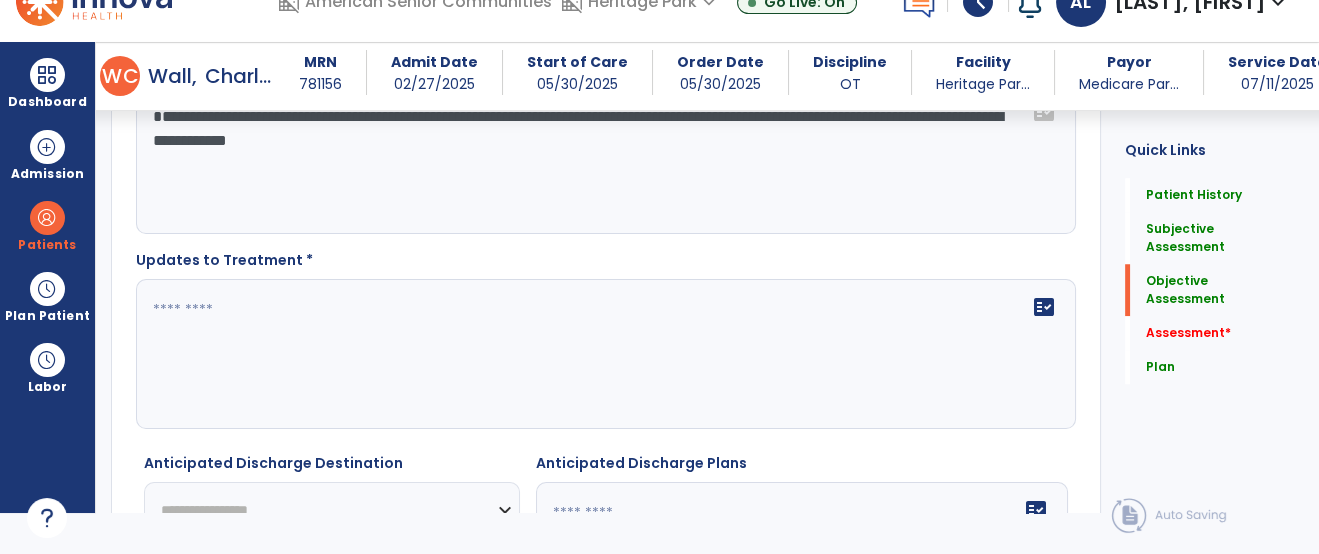 click on "fact_check" 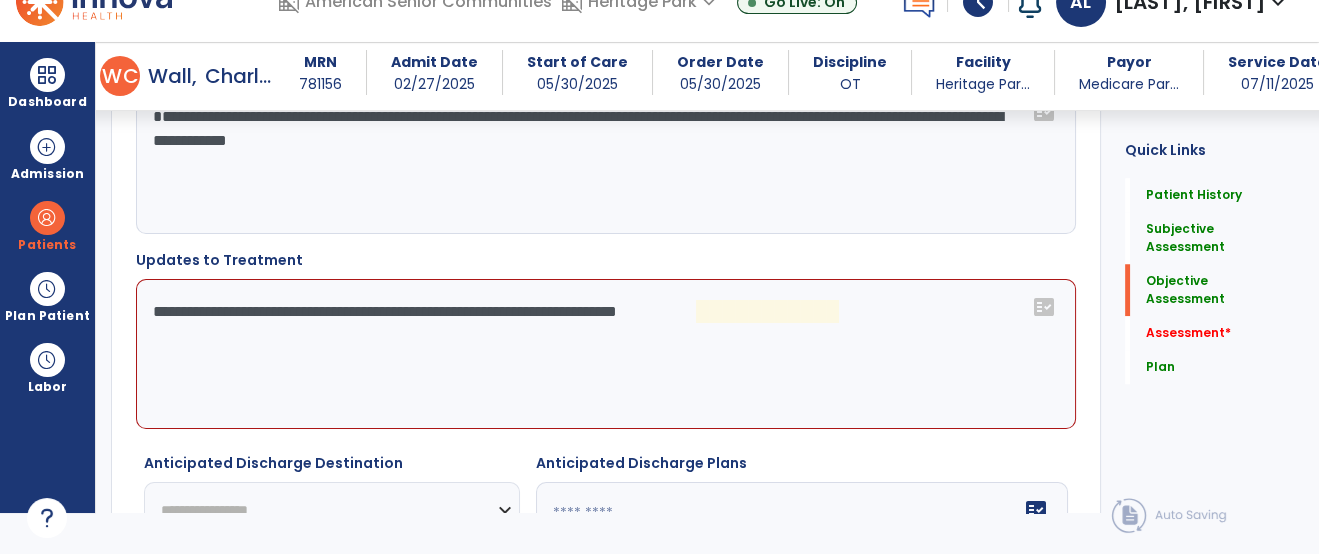 click on "**********" 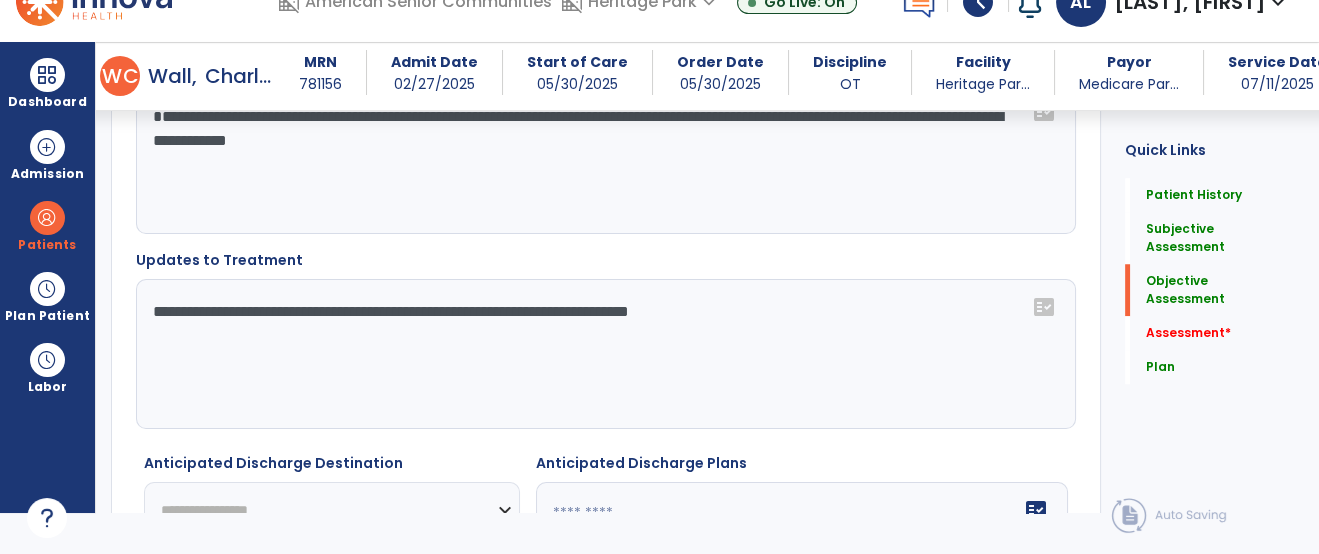 type on "**********" 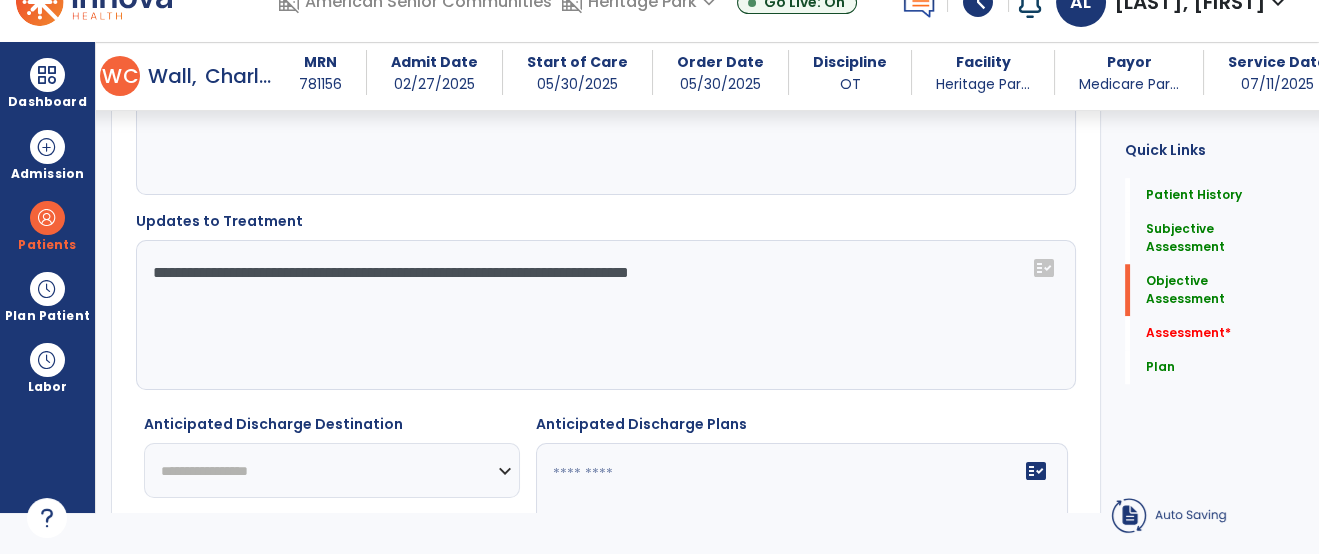 scroll, scrollTop: 2834, scrollLeft: 0, axis: vertical 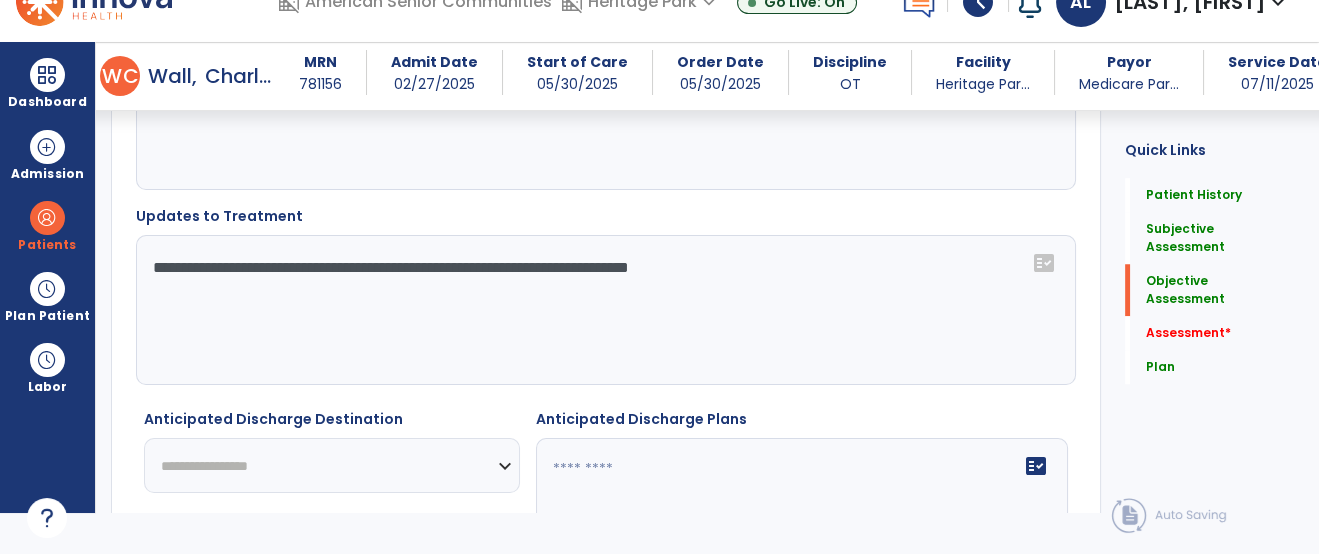 click on "Frequency & Duration" 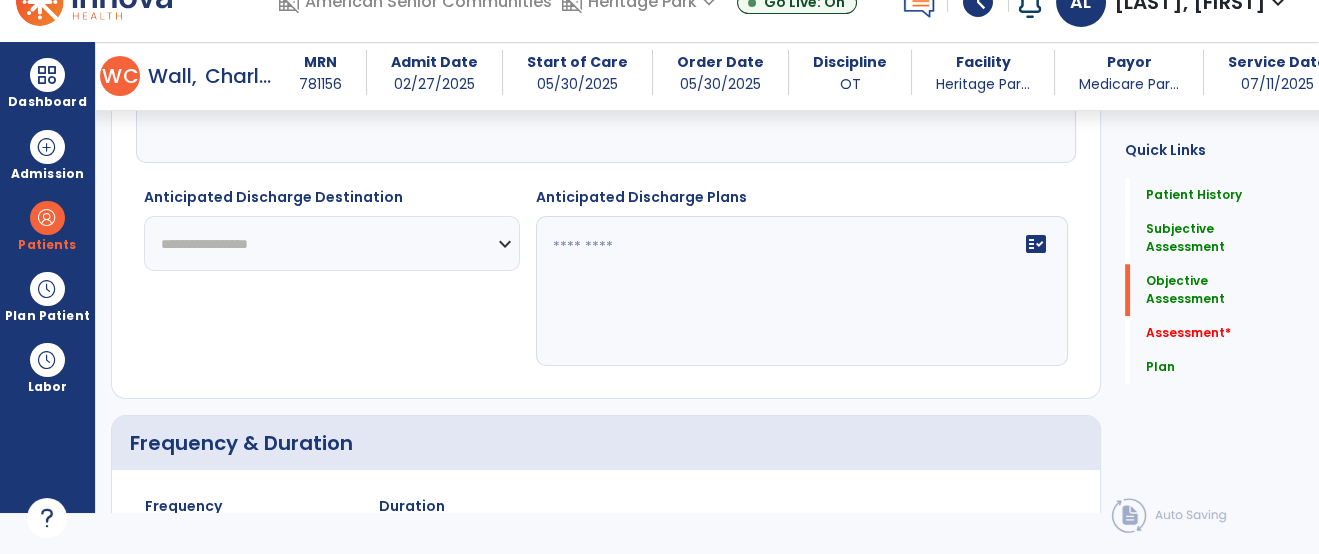 click on "**********" 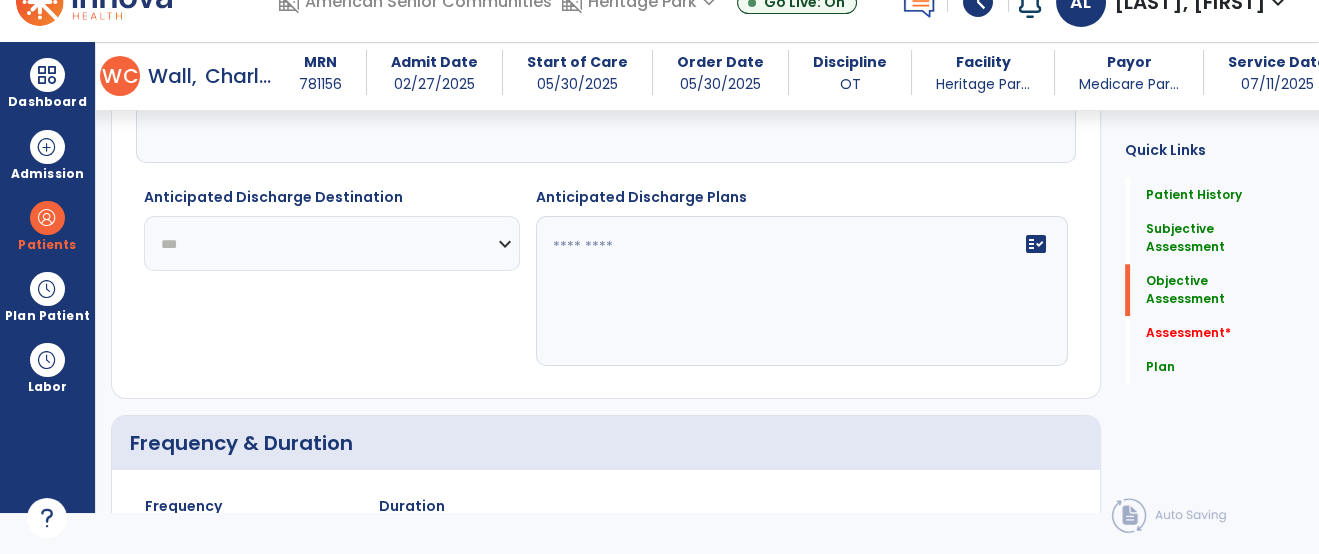 click on "**********" 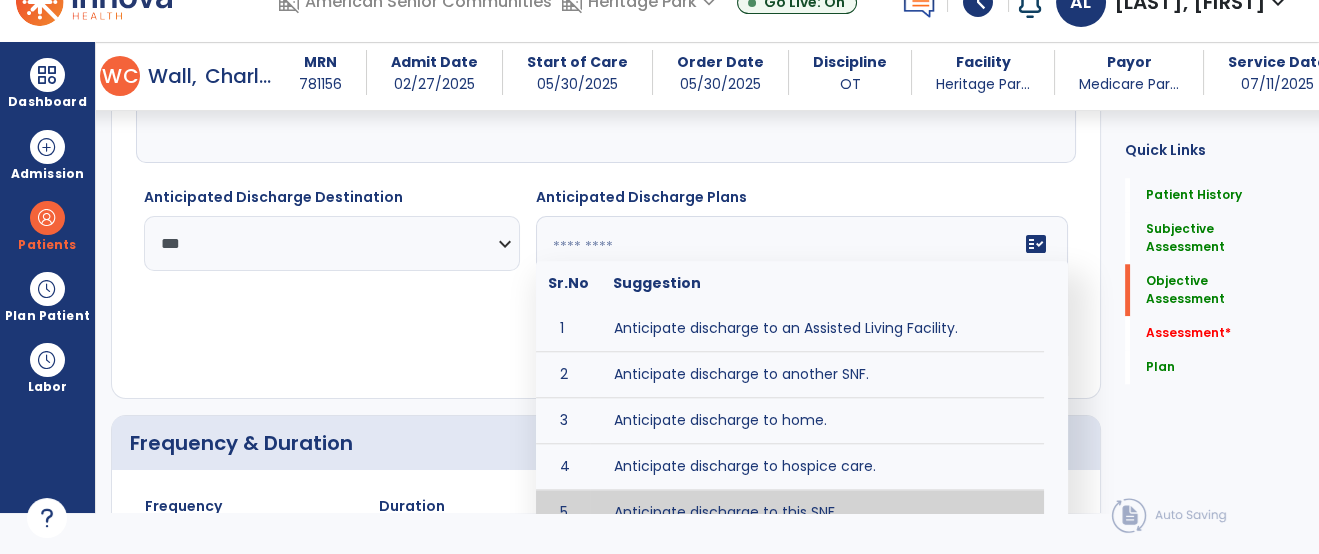 type on "**********" 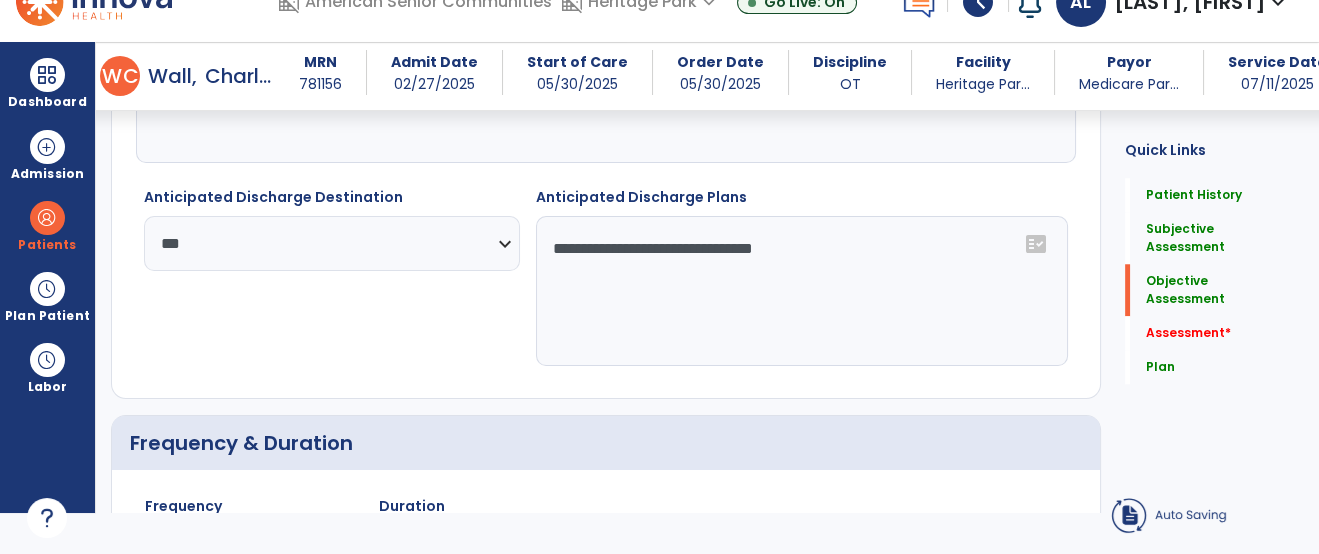click on "Quick Links  Patient History   Patient History   Subjective Assessment   Subjective Assessment   Objective Assessment   Objective Assessment   Assessment   *  Assessment   *  Plan   Plan" 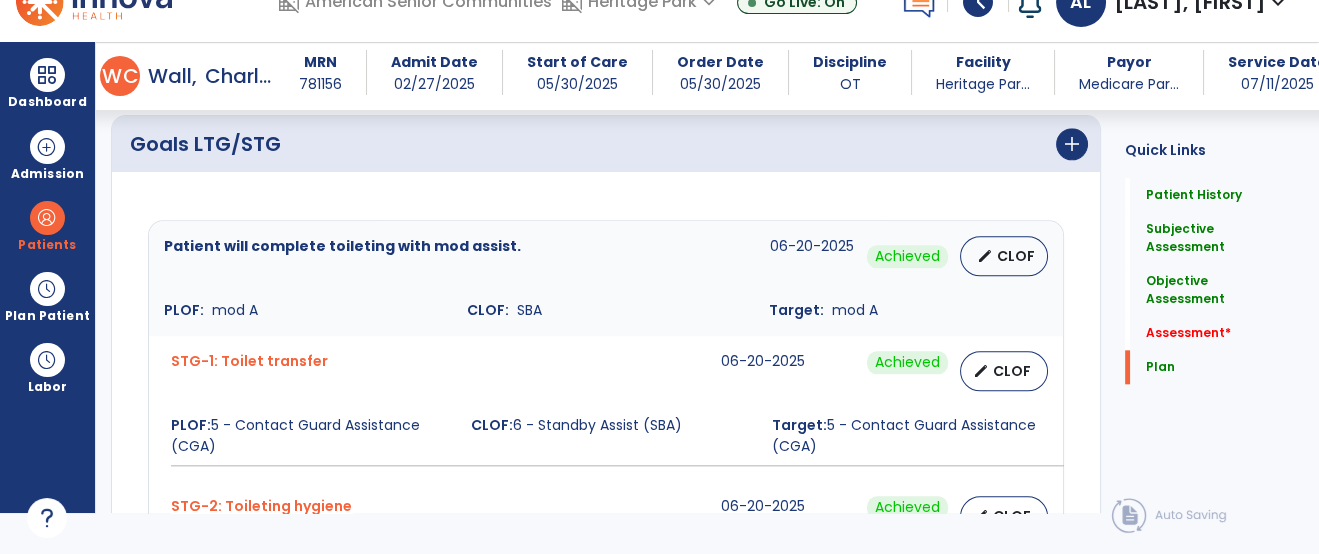 scroll, scrollTop: 3589, scrollLeft: 0, axis: vertical 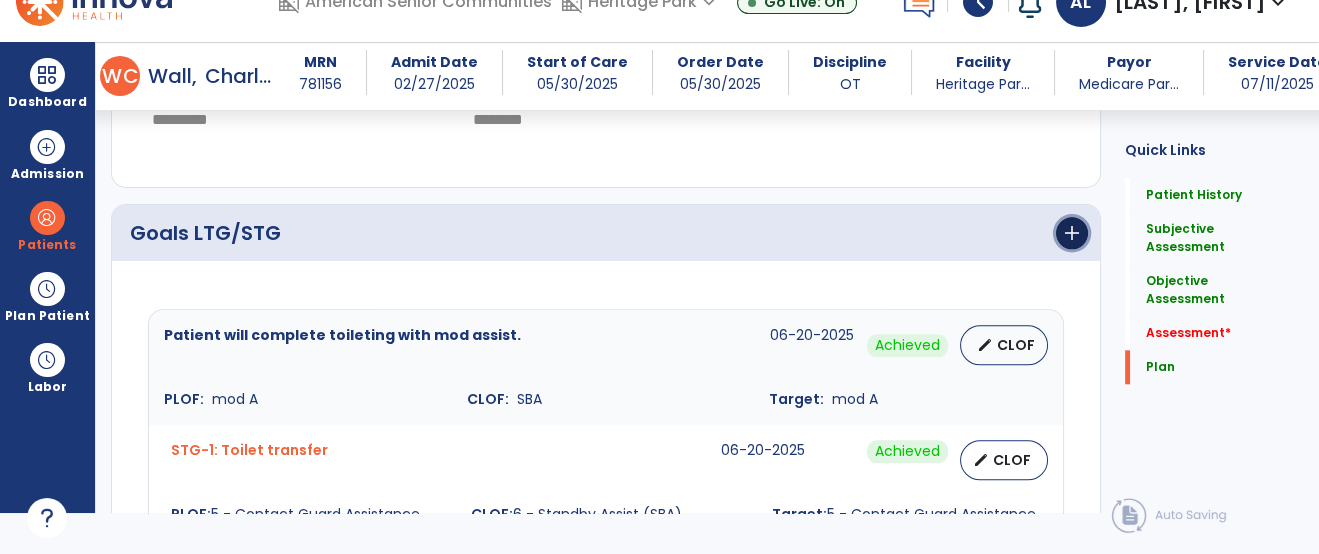 click on "add" 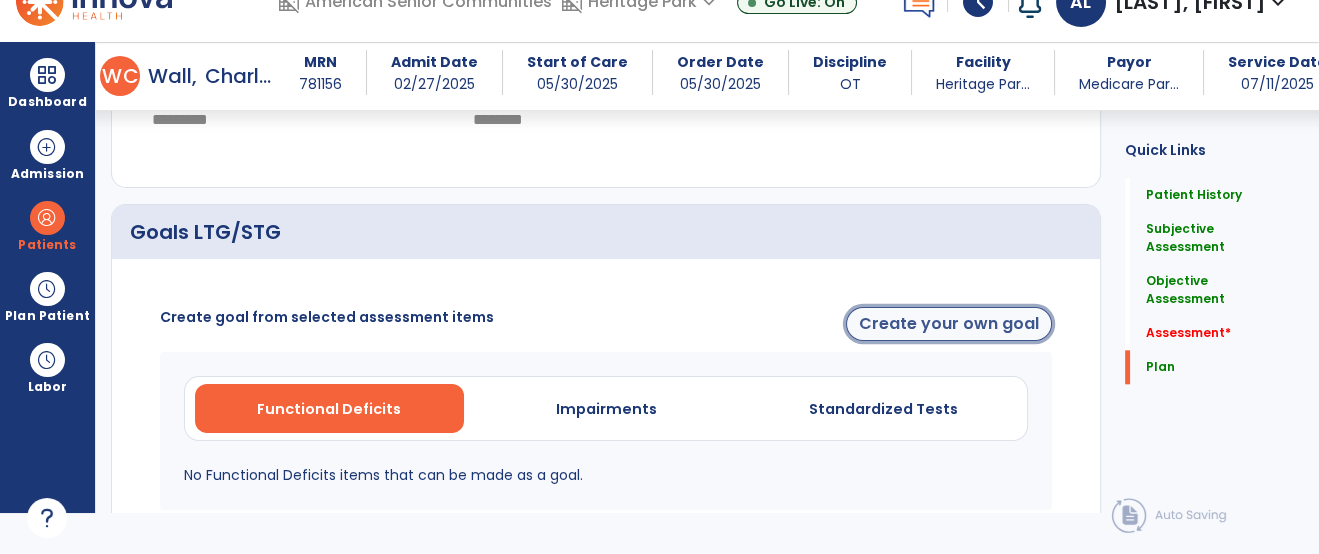 click on "Create your own goal" 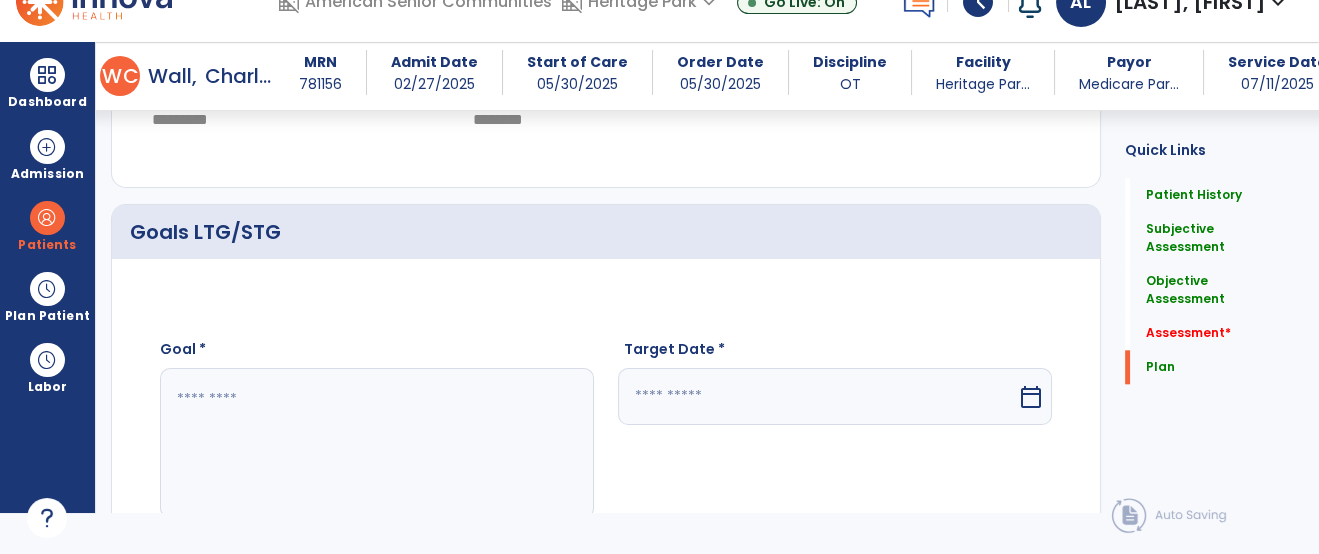 click 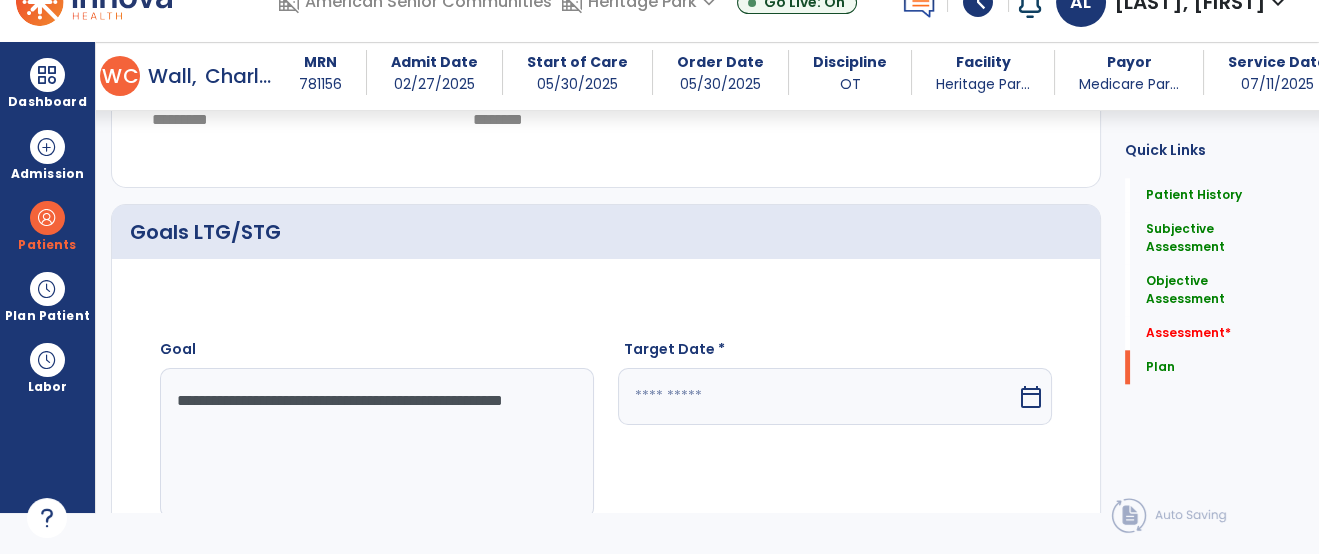 click on "**********" 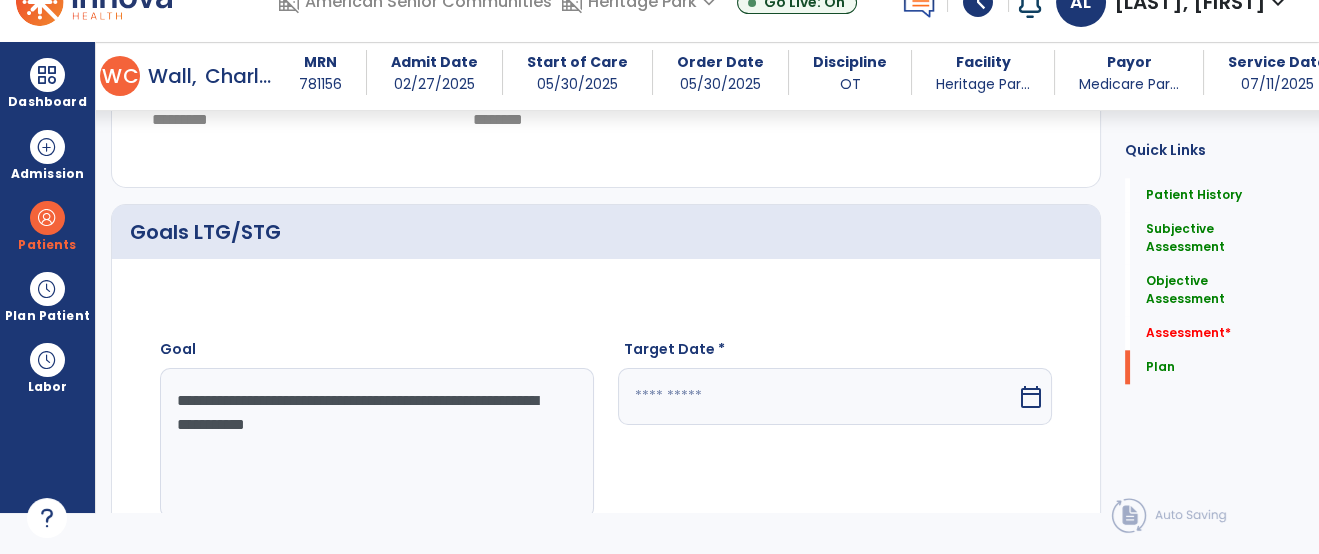 click on "**********" 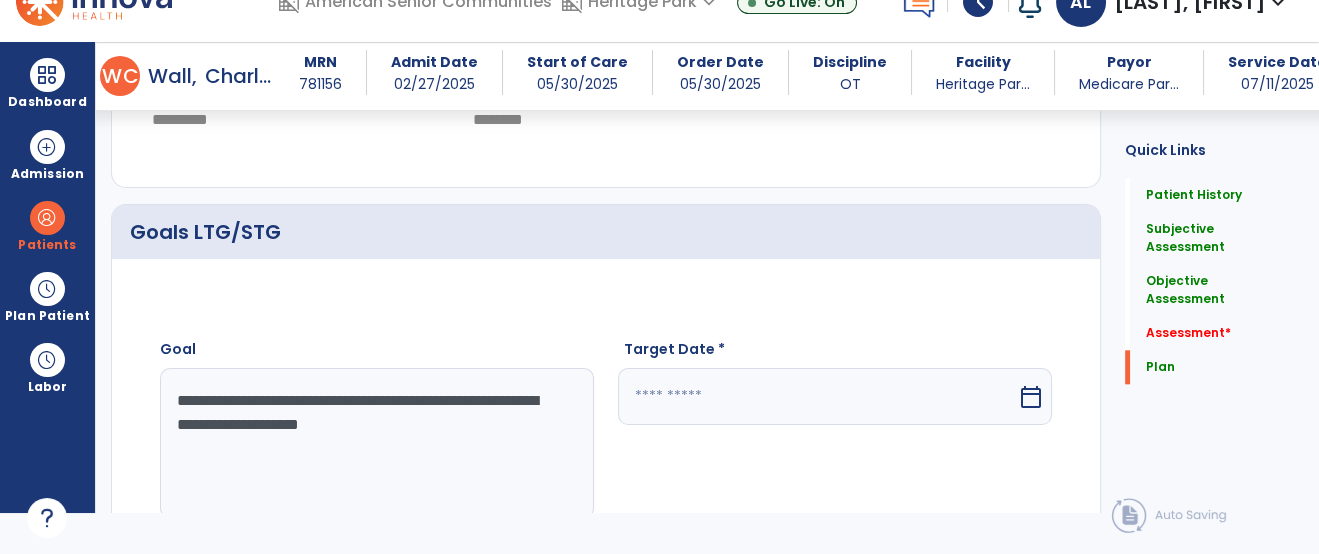 type on "**********" 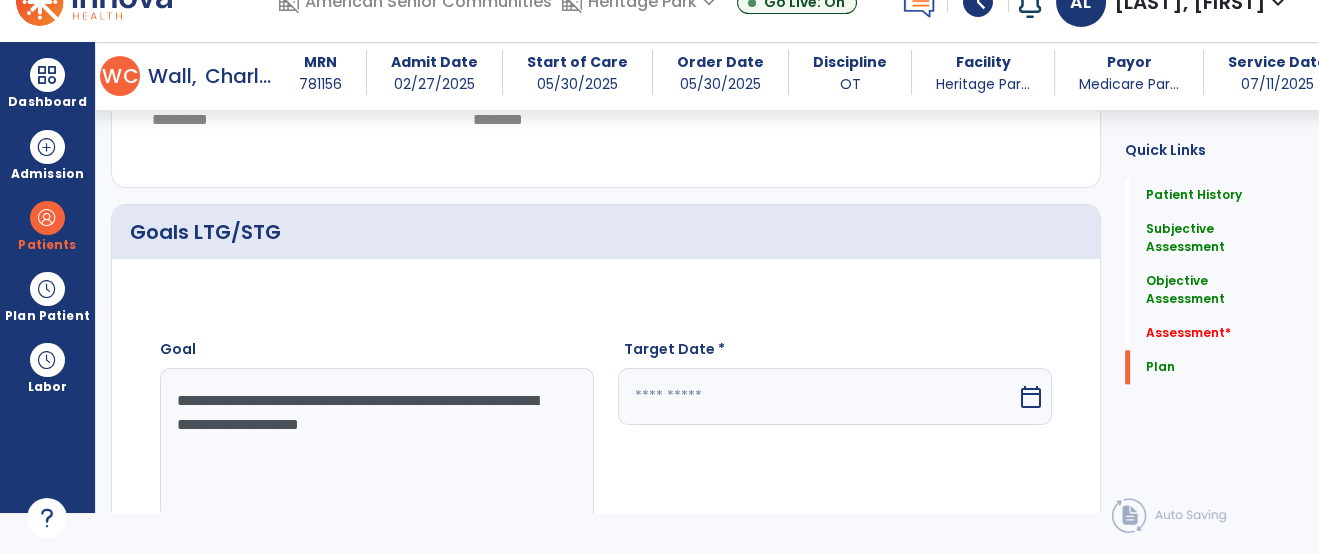 click at bounding box center (817, 396) 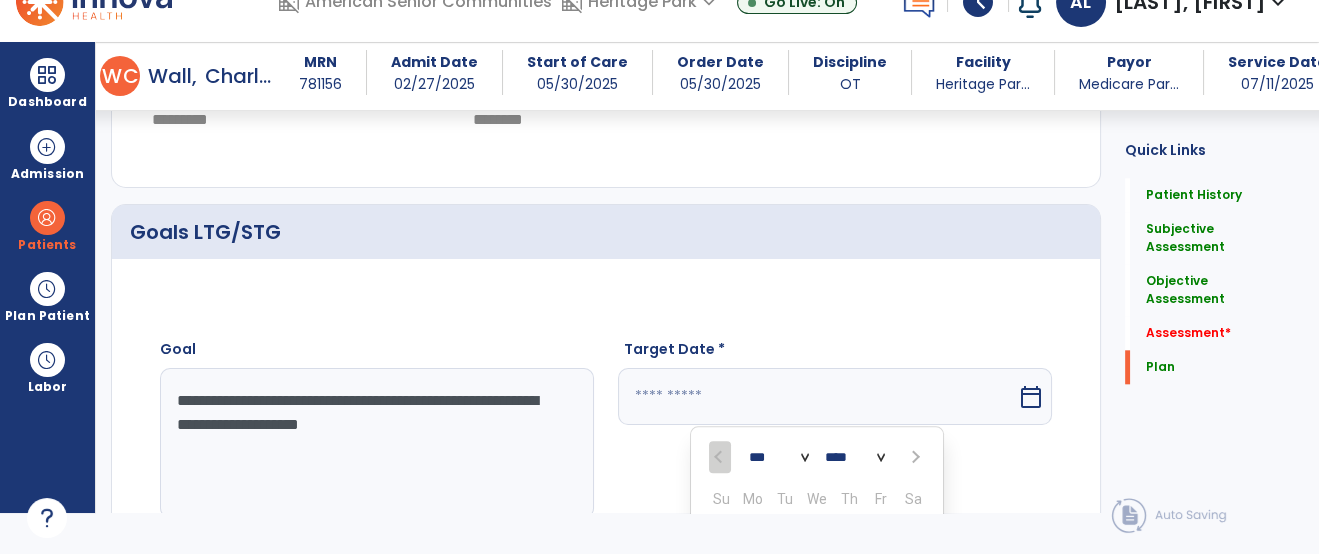 scroll, scrollTop: 3872, scrollLeft: 0, axis: vertical 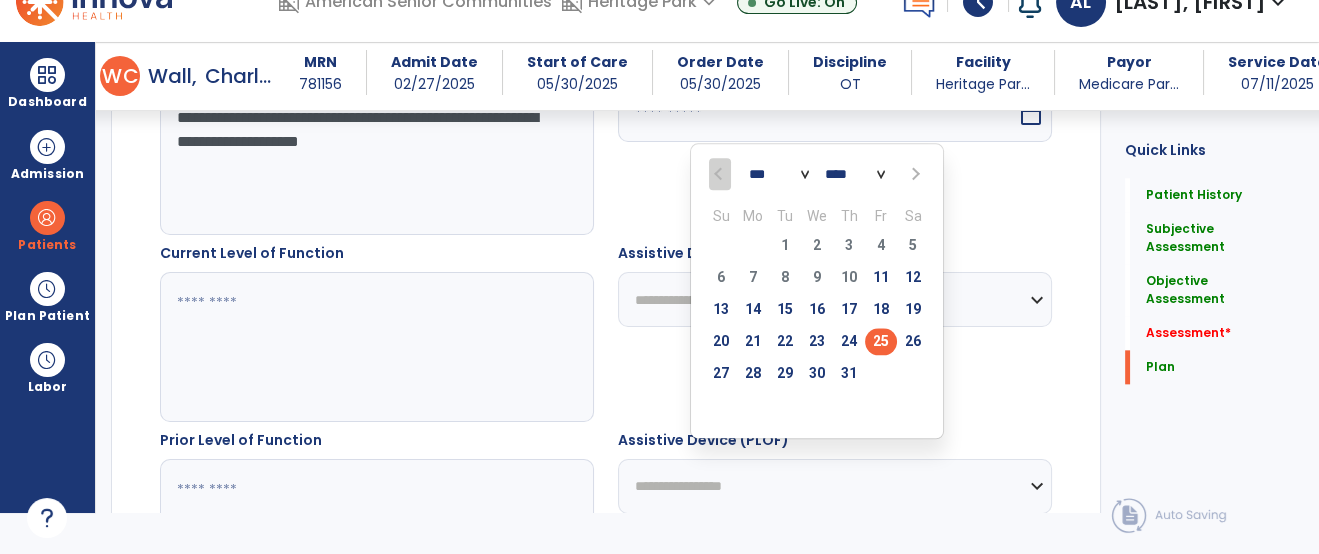 select on "*" 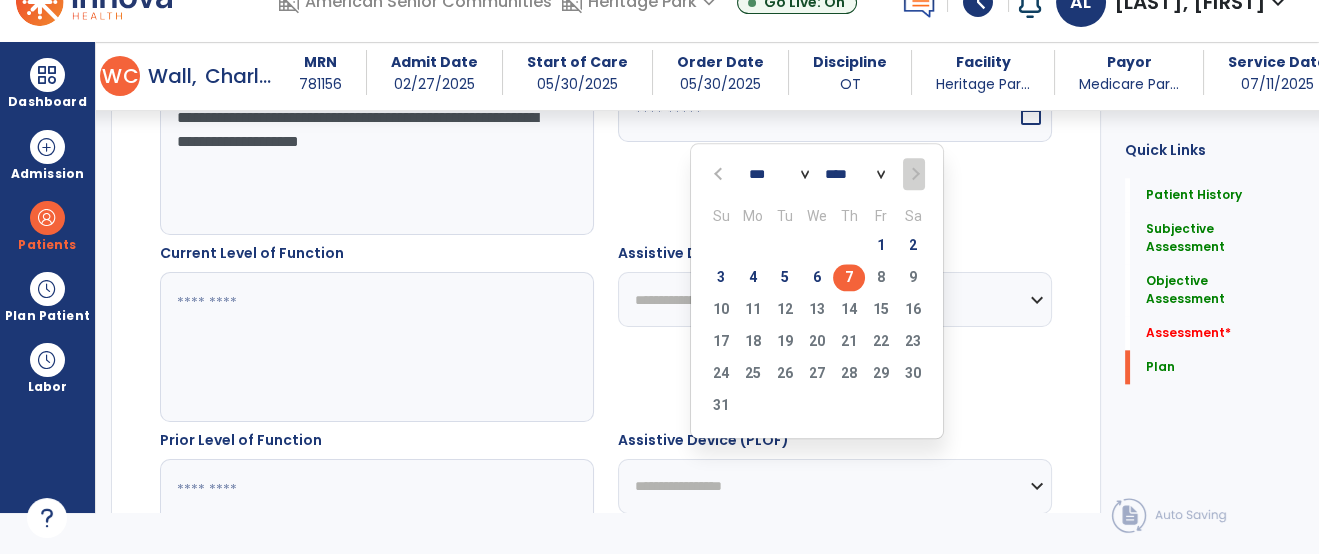 type on "********" 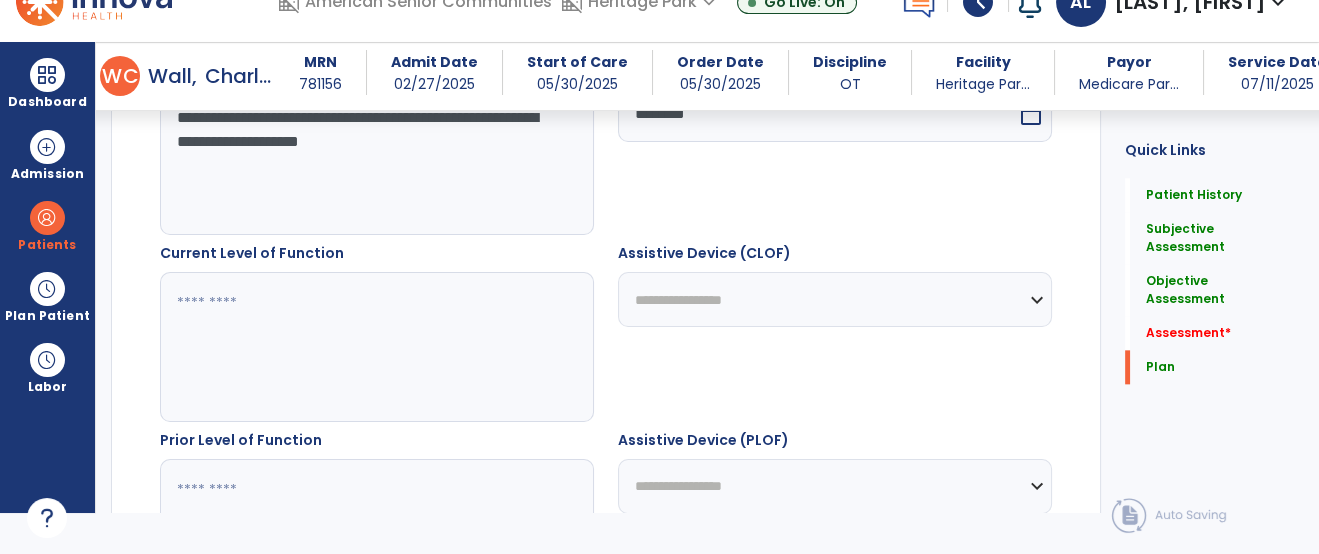 click 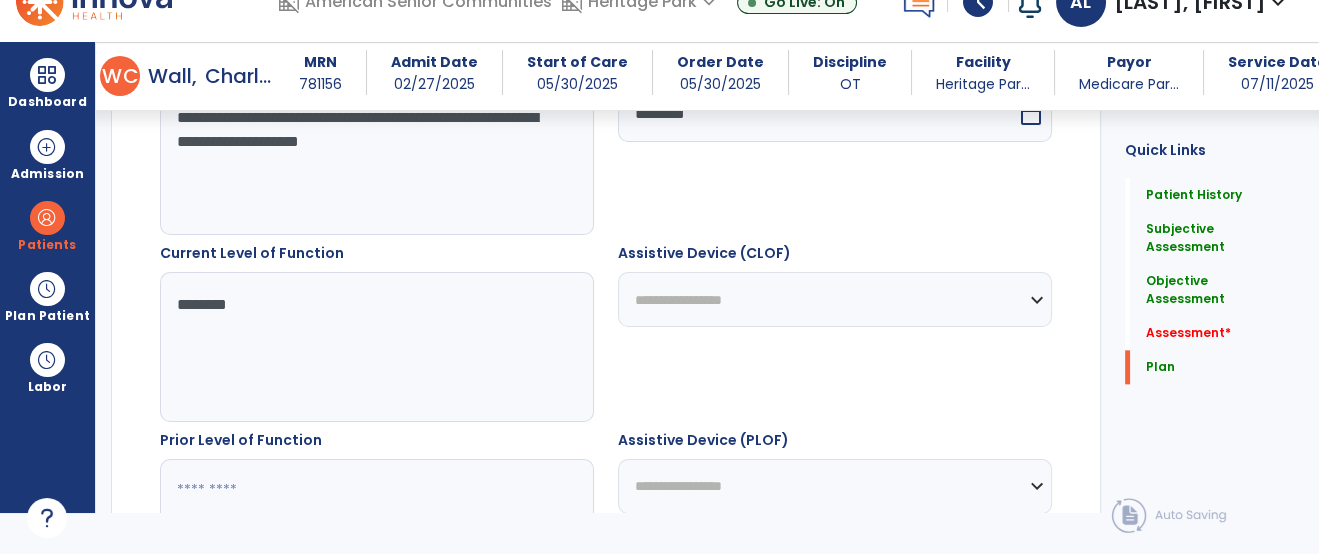 type on "*******" 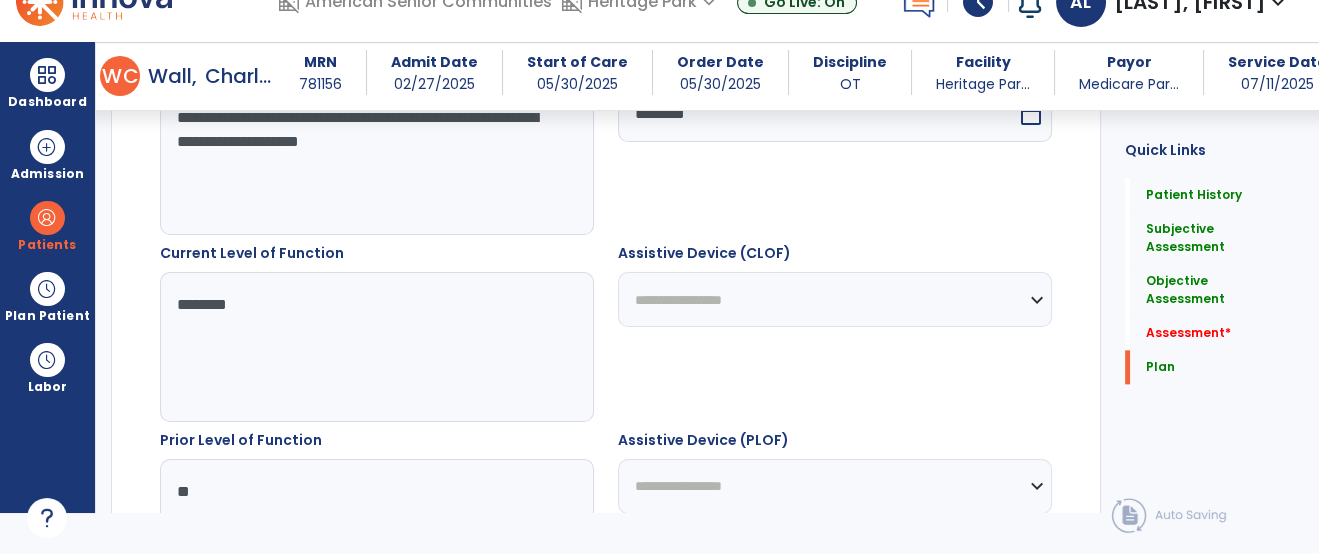 type on "**" 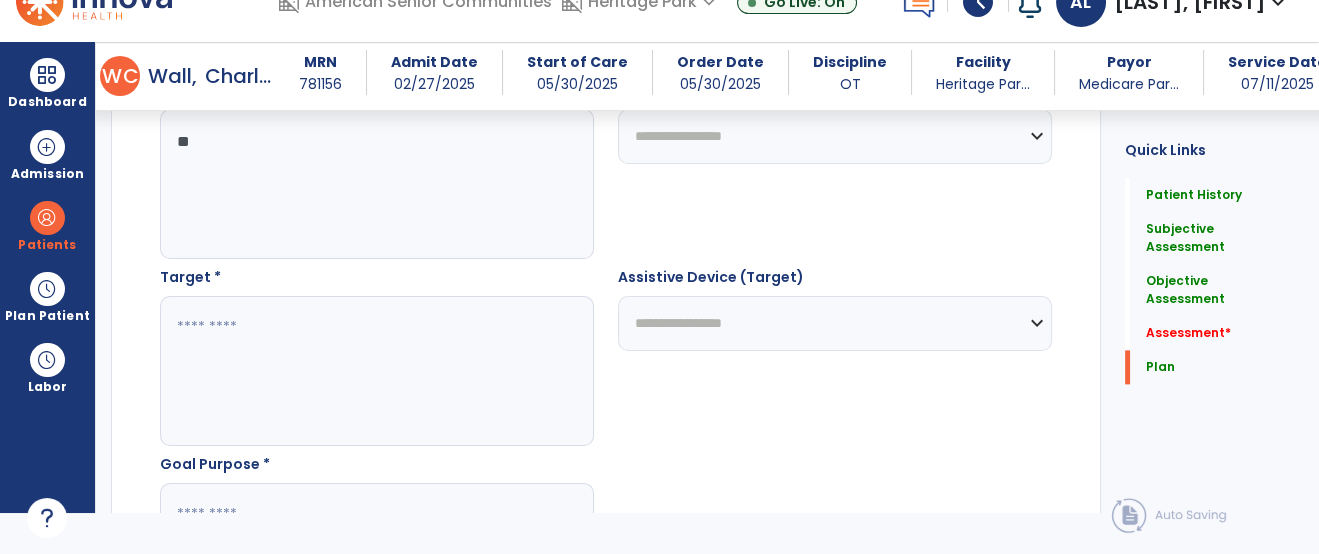 scroll, scrollTop: 4272, scrollLeft: 0, axis: vertical 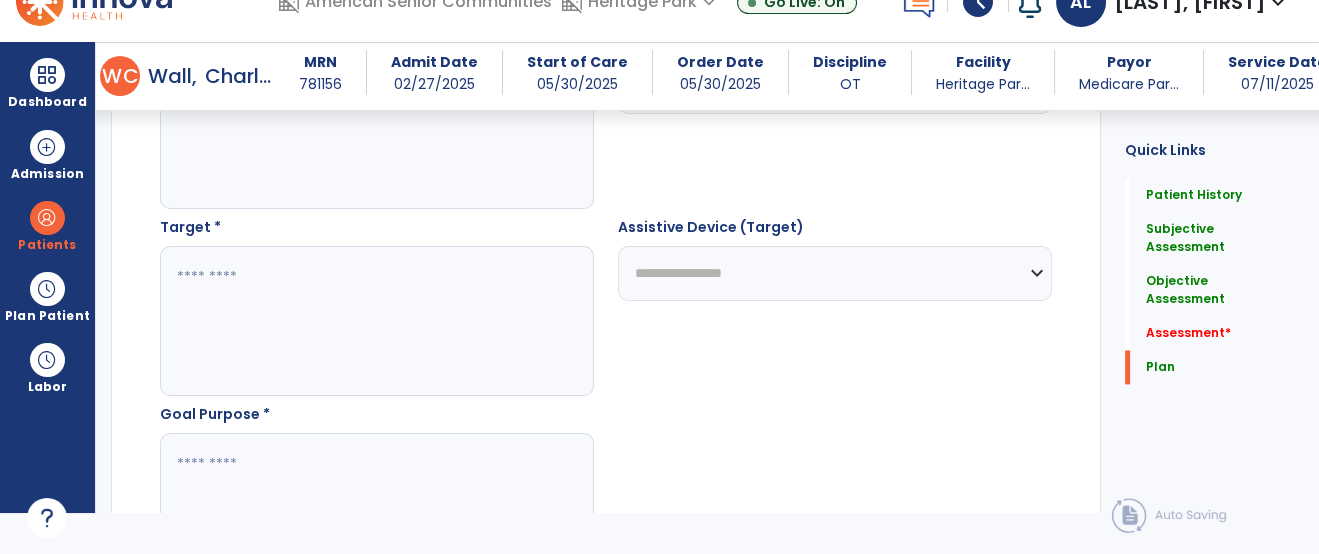 click 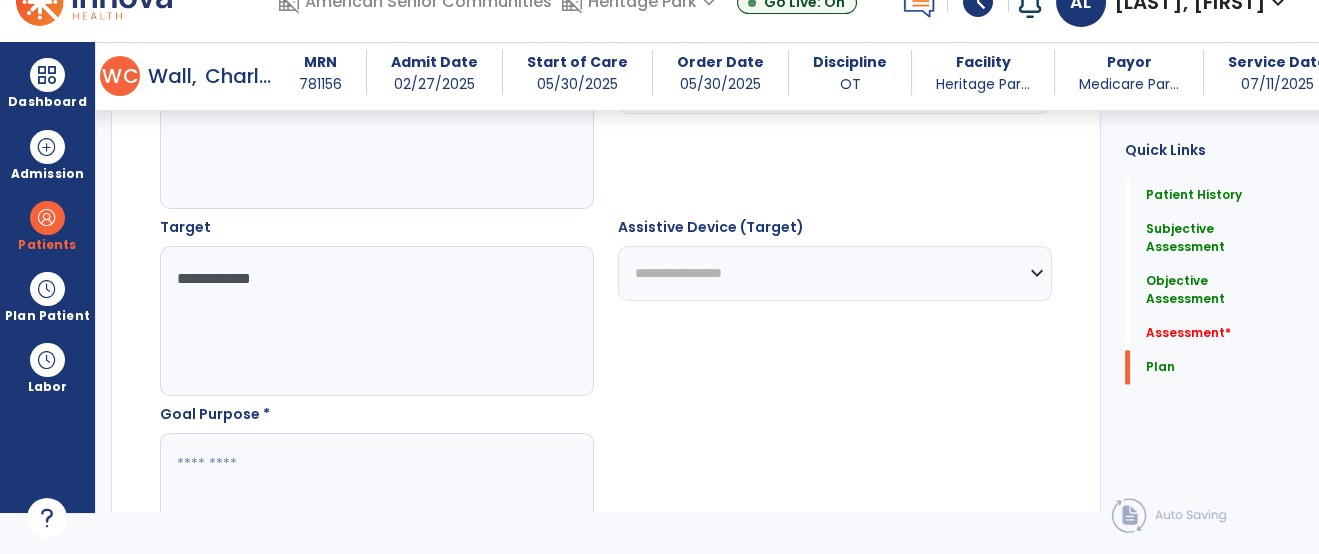 type on "**********" 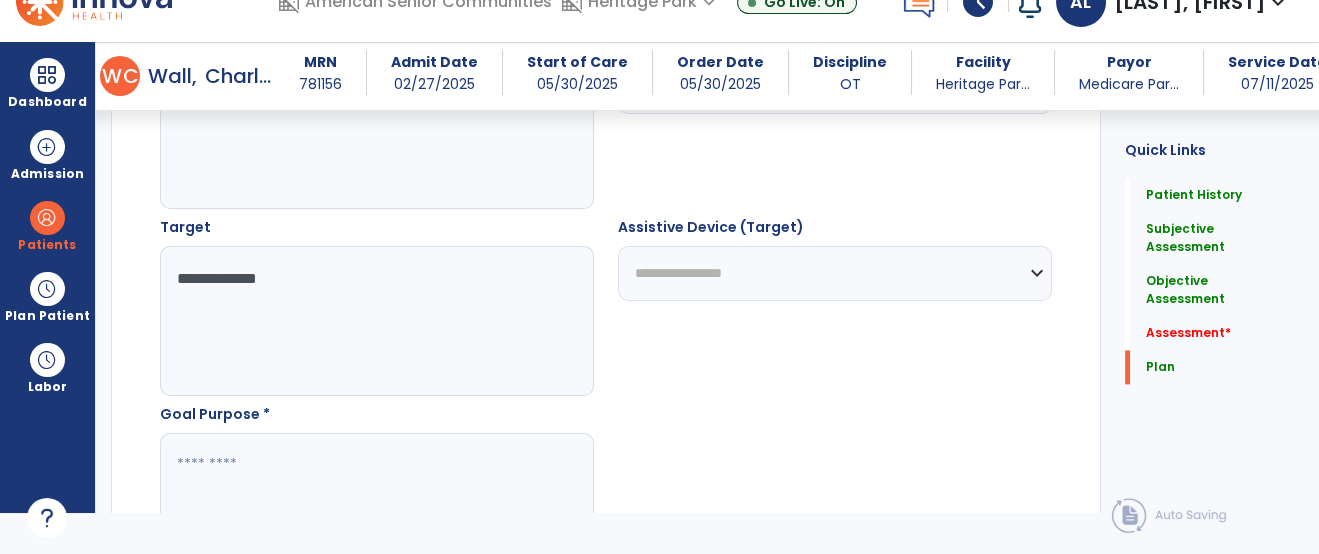 type 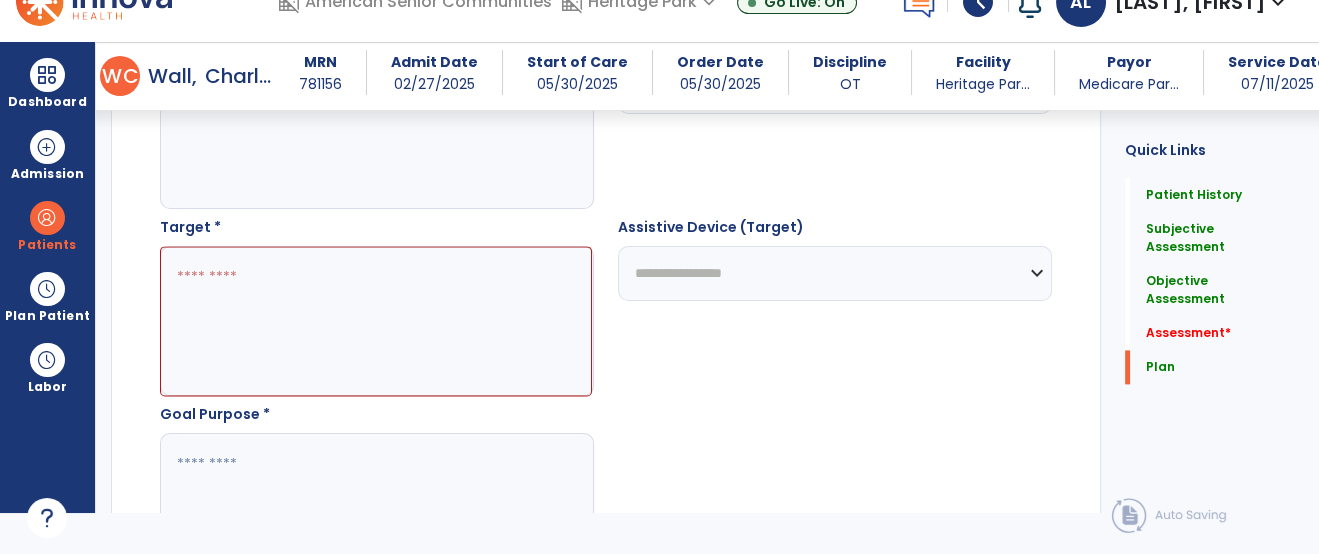 click 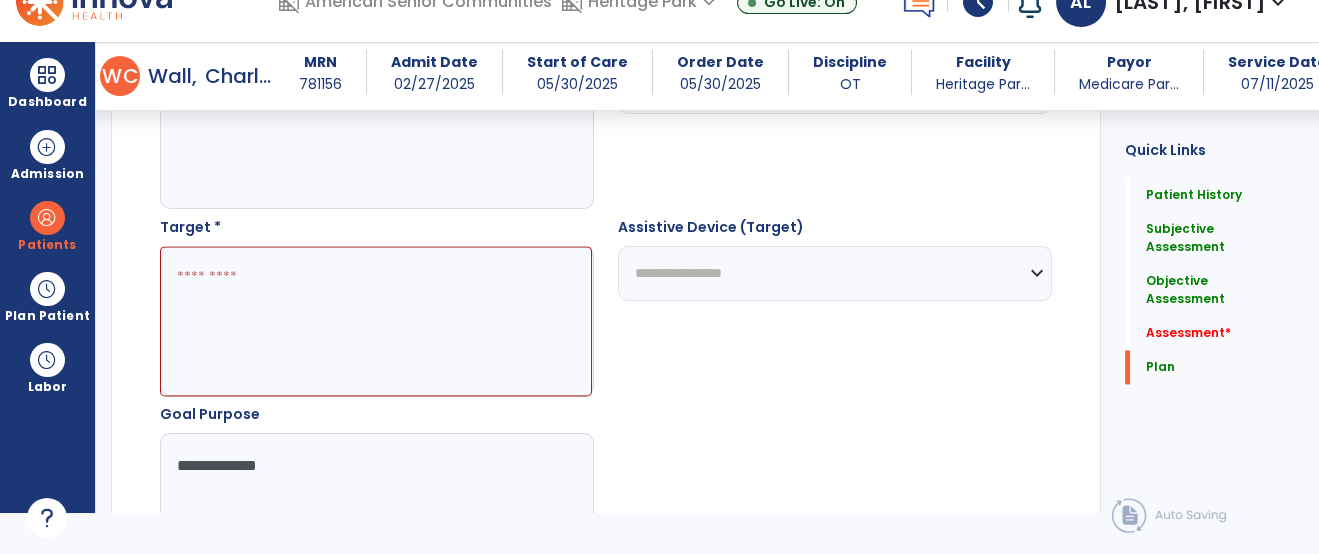 type on "**********" 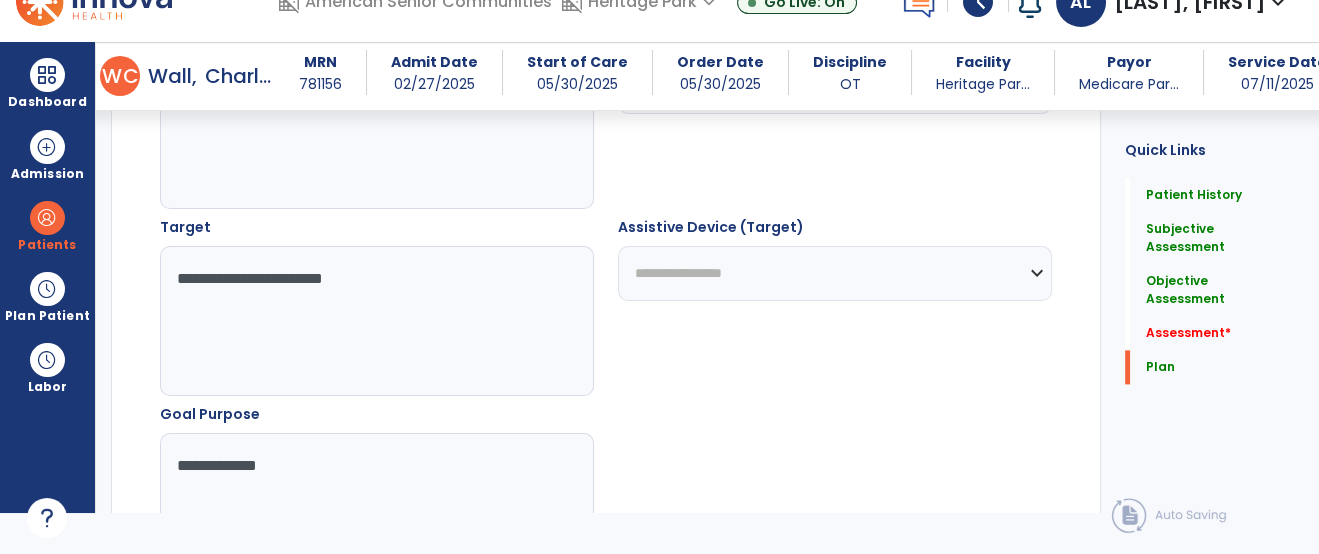 type on "**********" 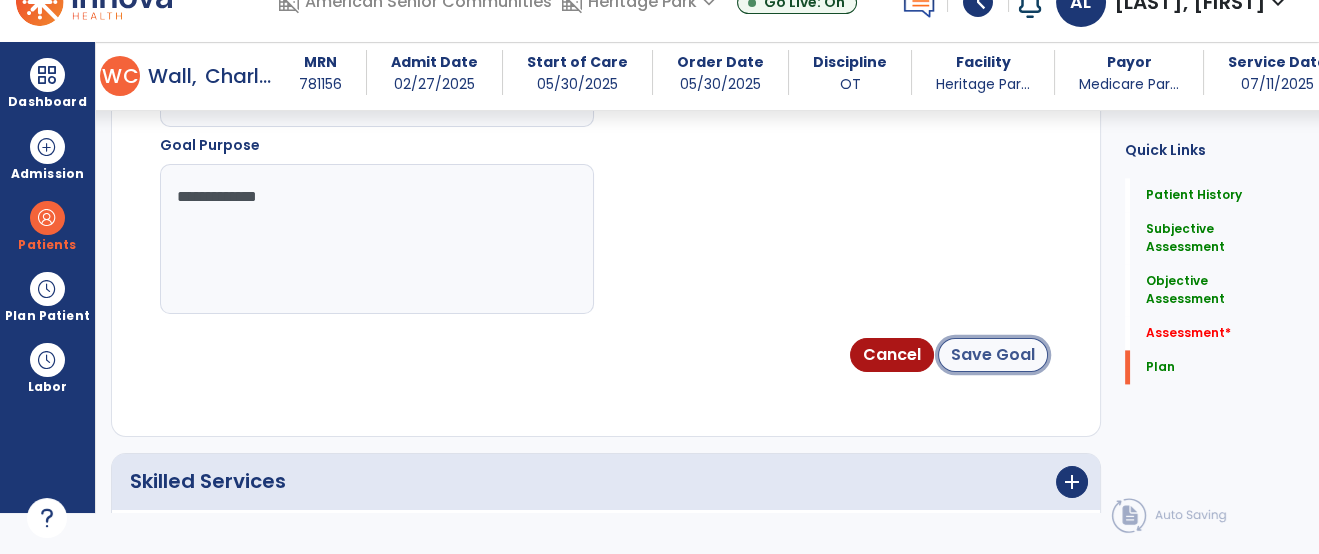 click on "Save Goal" 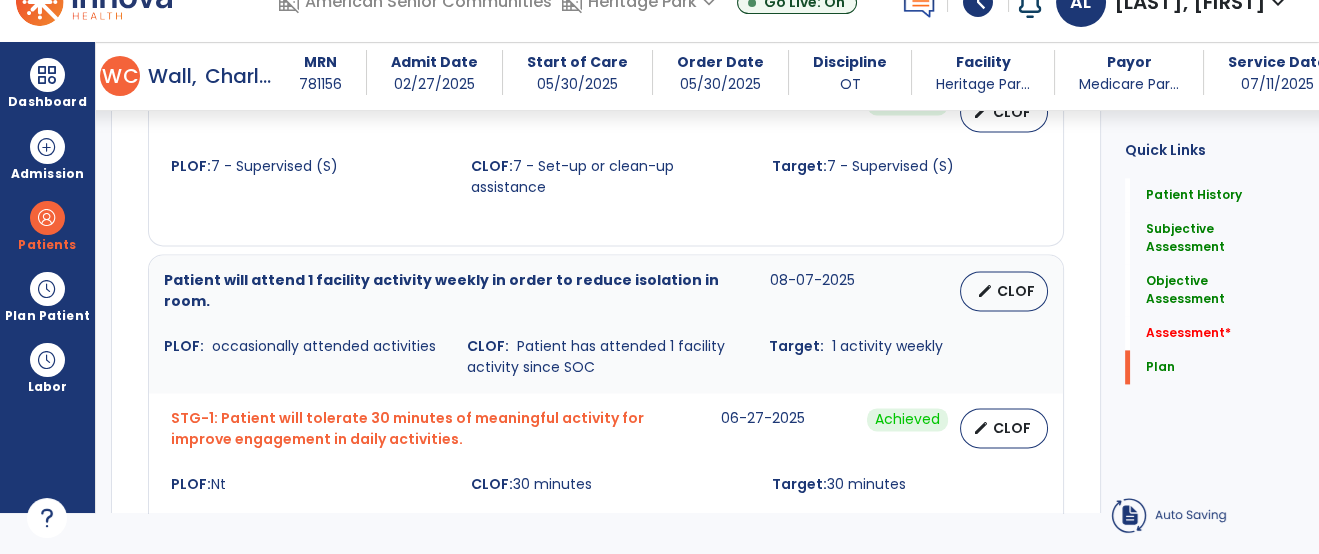 scroll, scrollTop: 3463, scrollLeft: 0, axis: vertical 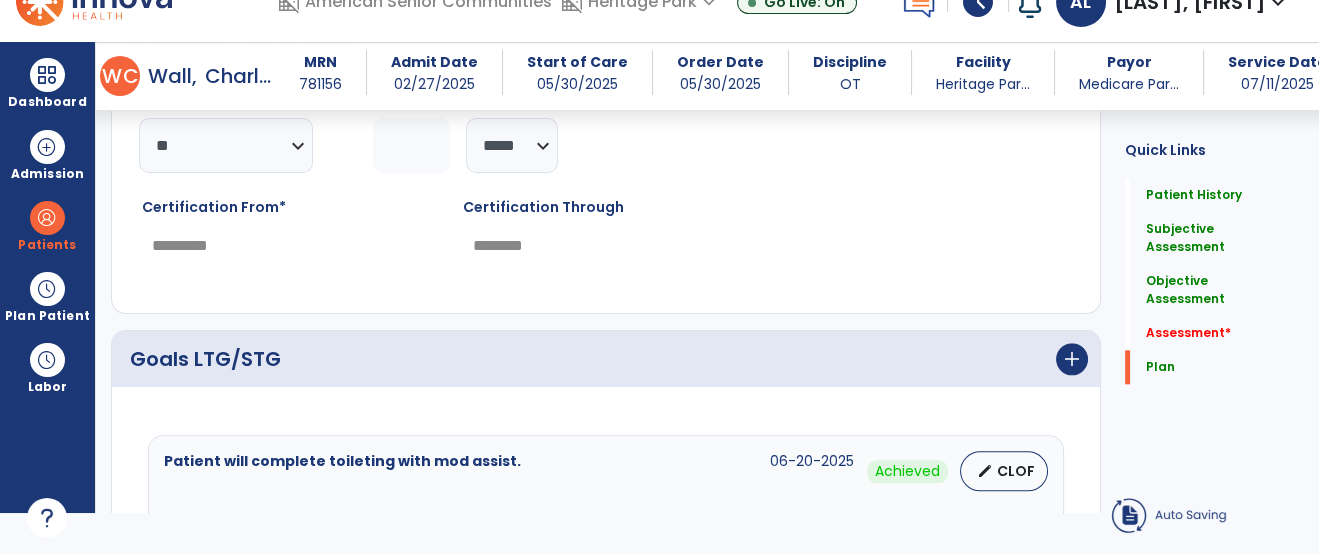 click on "Goals LTG/STG  add" 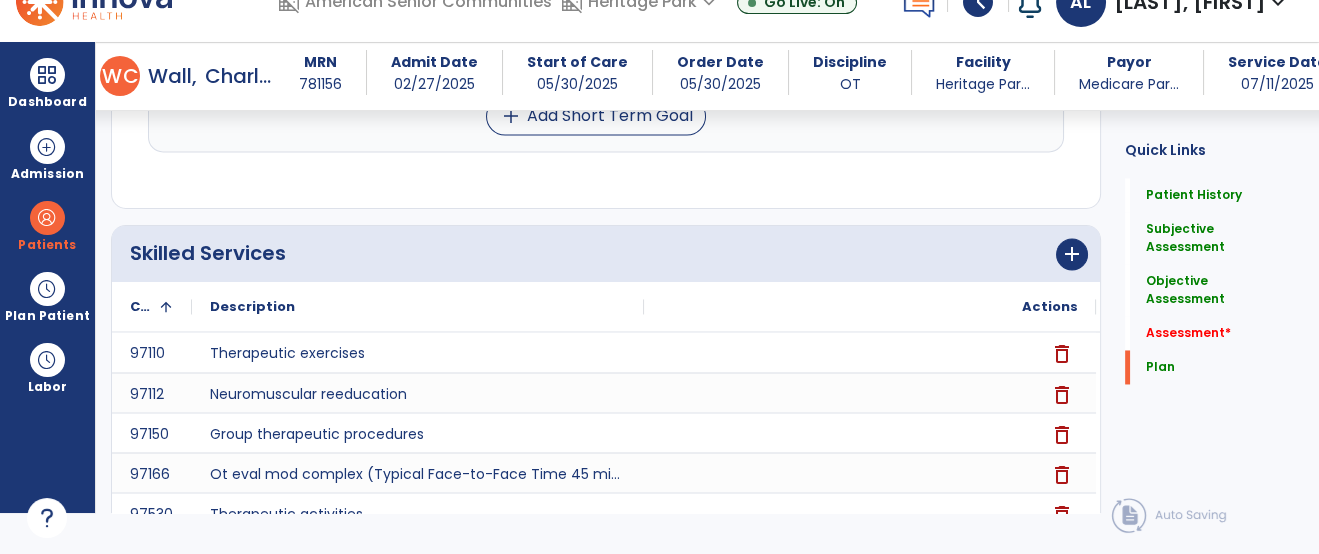 scroll, scrollTop: 5270, scrollLeft: 0, axis: vertical 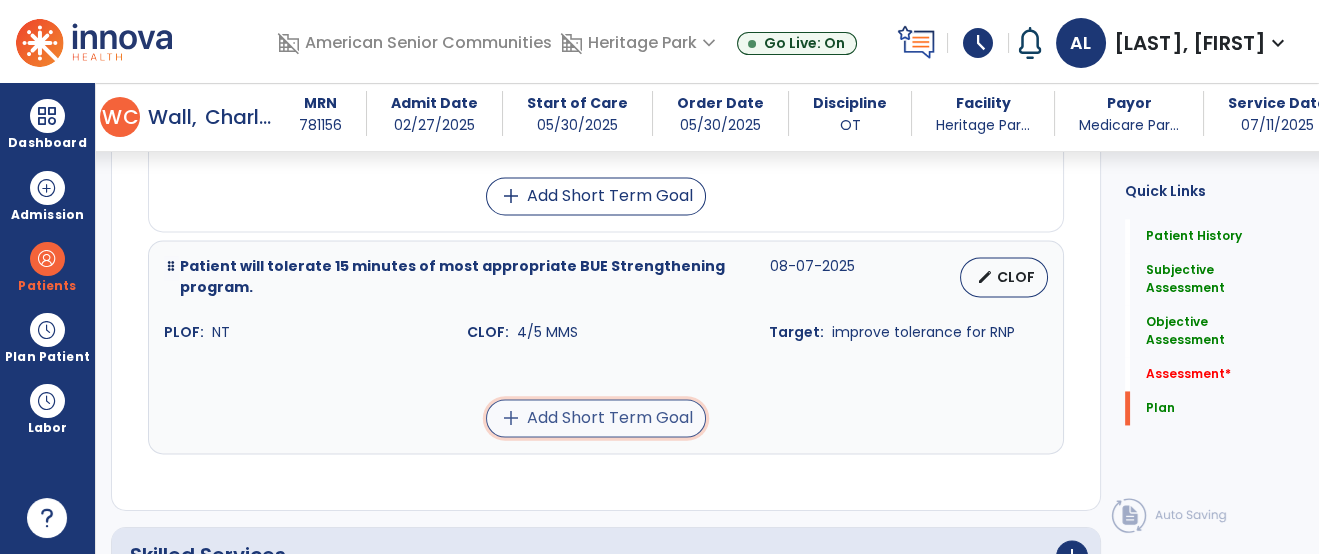 click on "add  Add Short Term Goal" at bounding box center (596, 418) 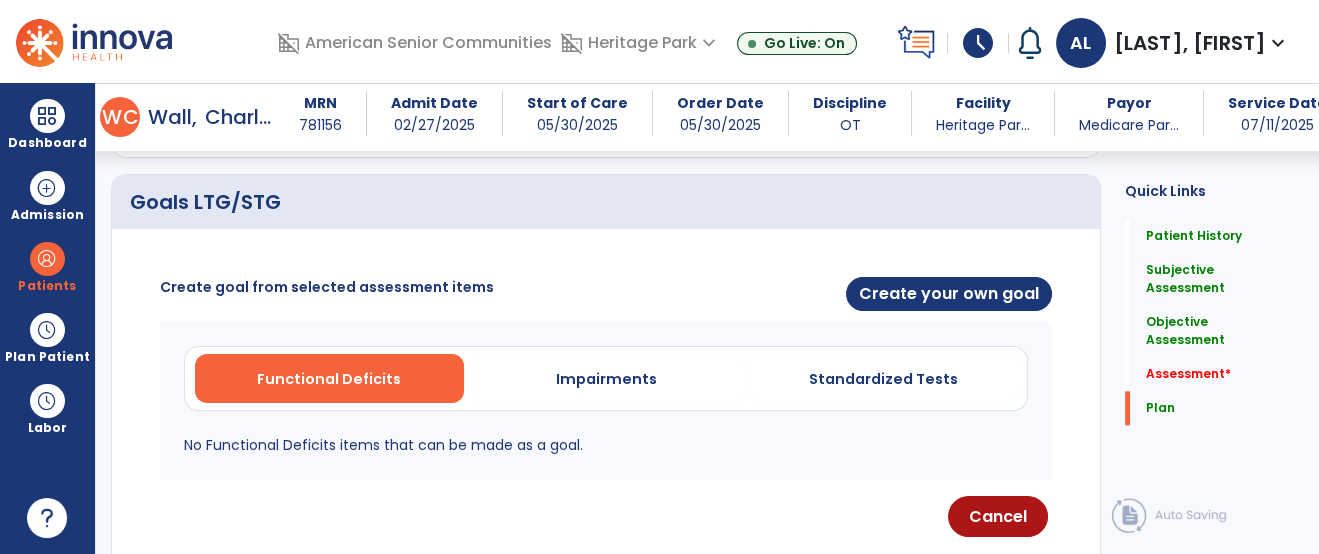 scroll, scrollTop: 3659, scrollLeft: 0, axis: vertical 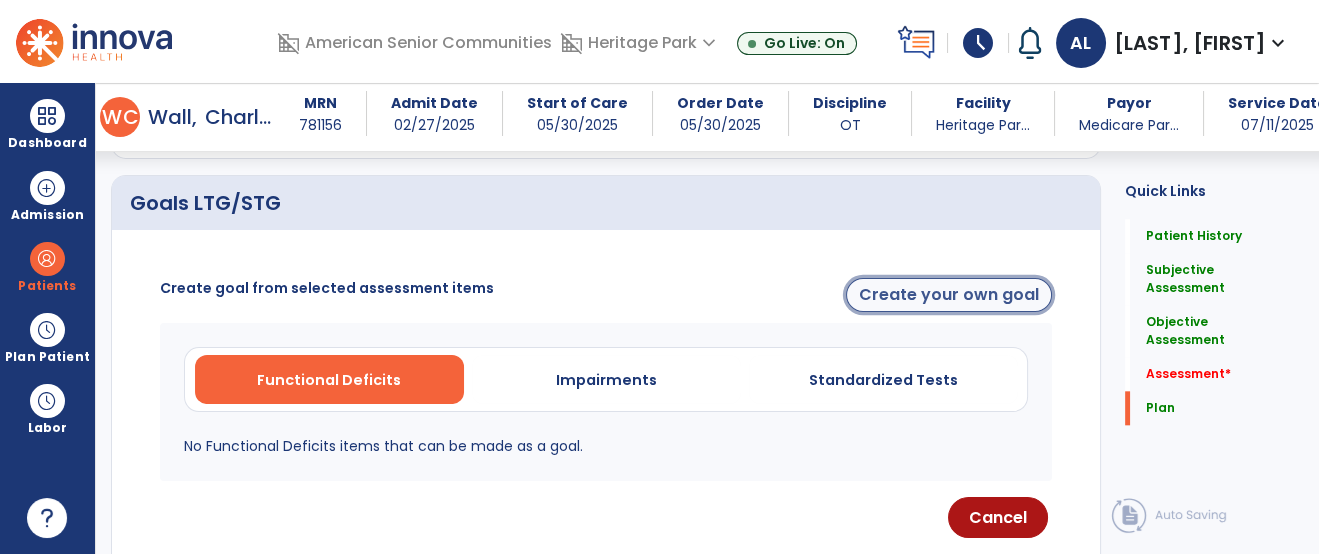 click on "Create your own goal" 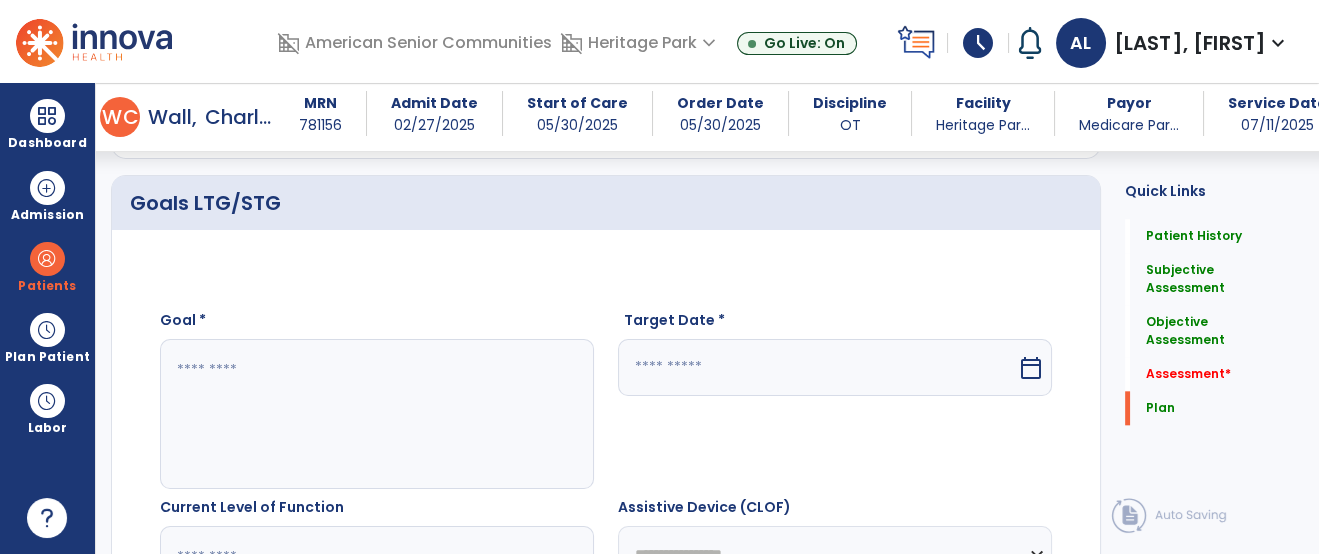 click 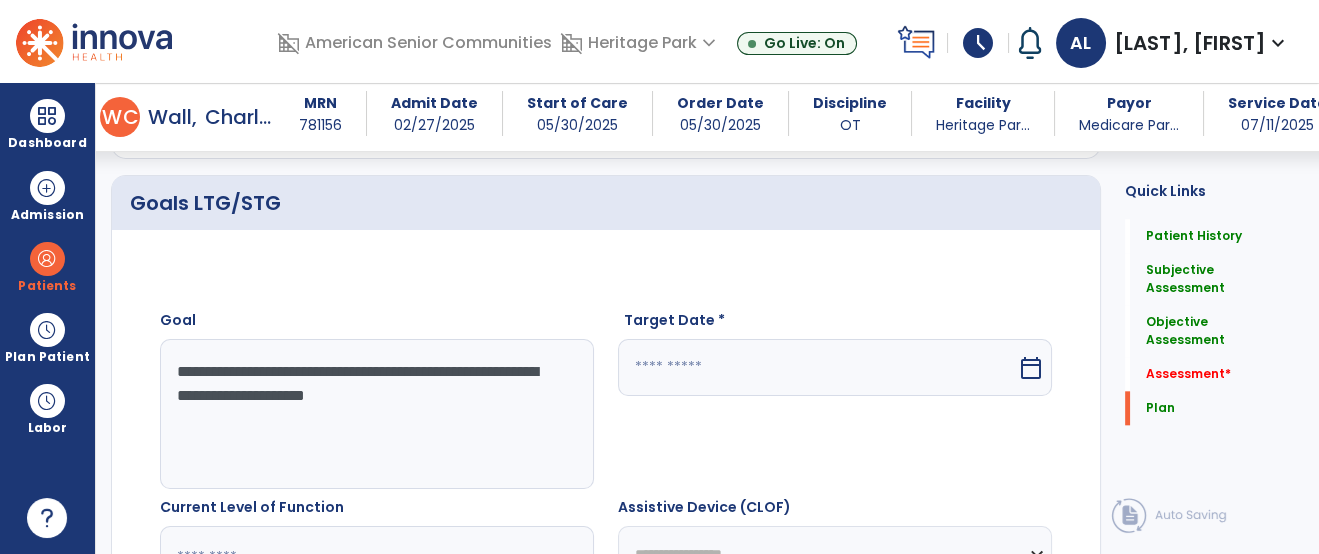 type on "**********" 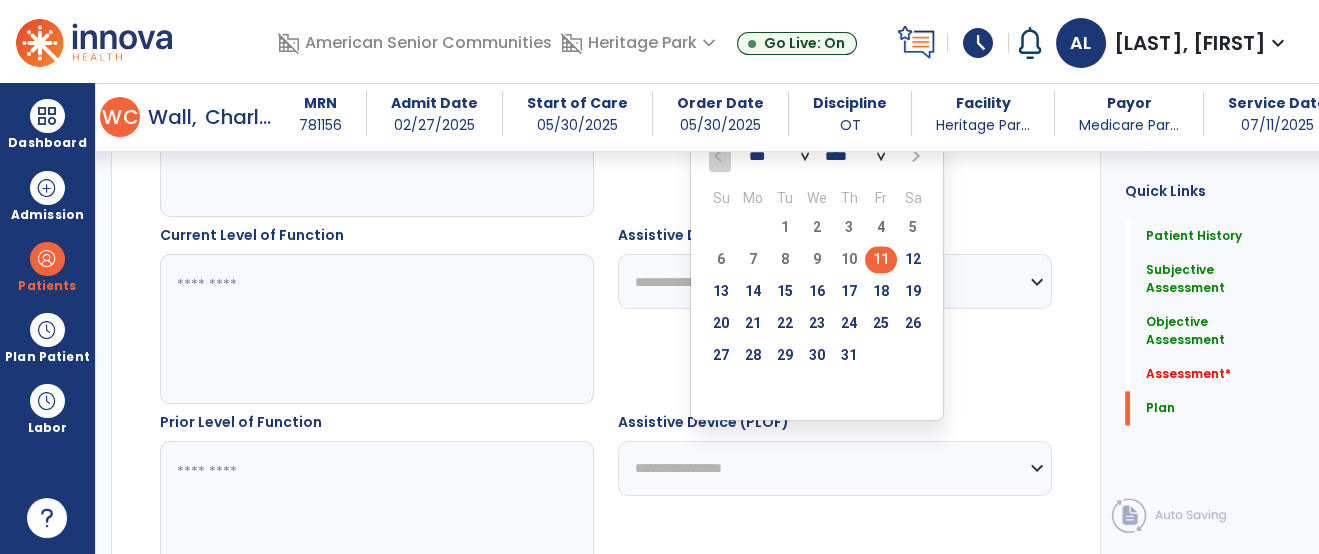 scroll, scrollTop: 3909, scrollLeft: 0, axis: vertical 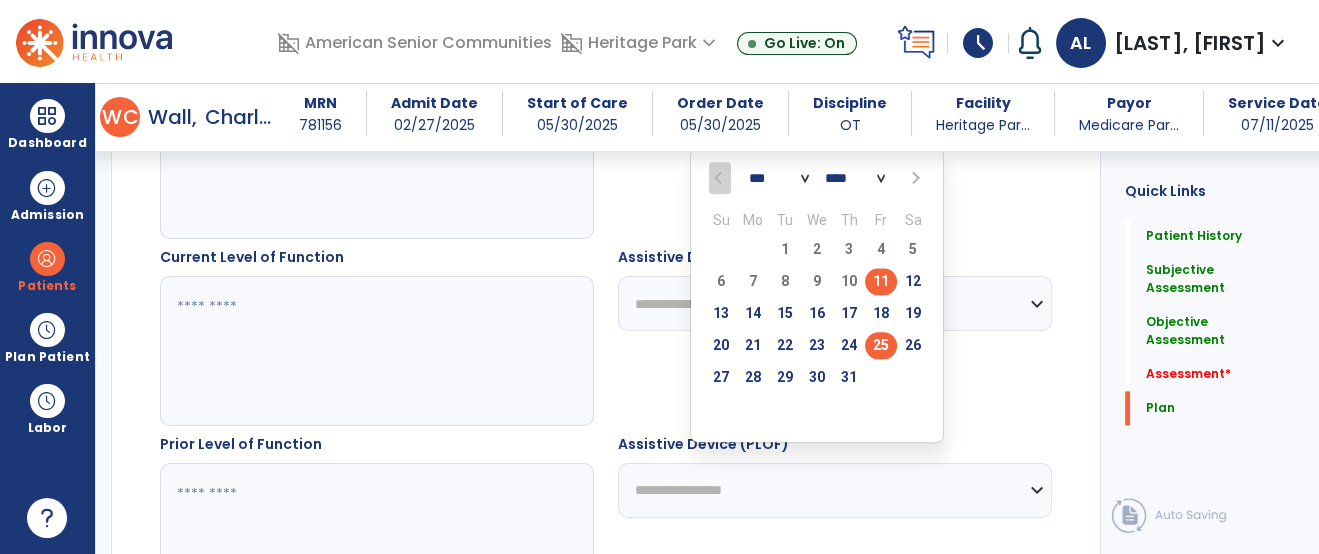 click on "25" at bounding box center [881, 345] 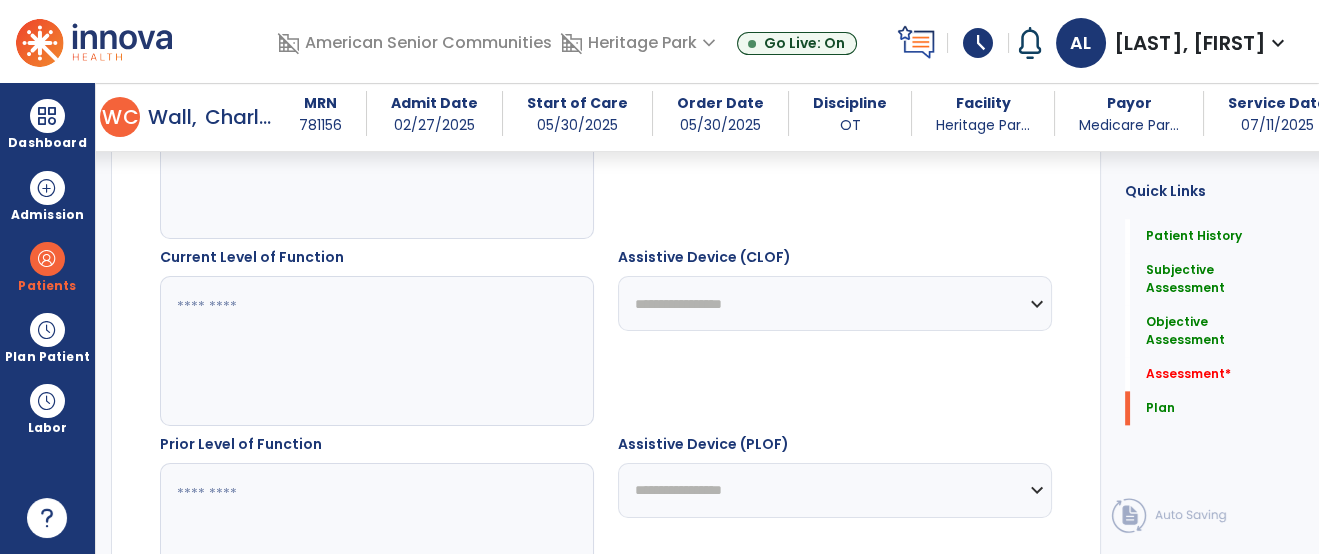 click 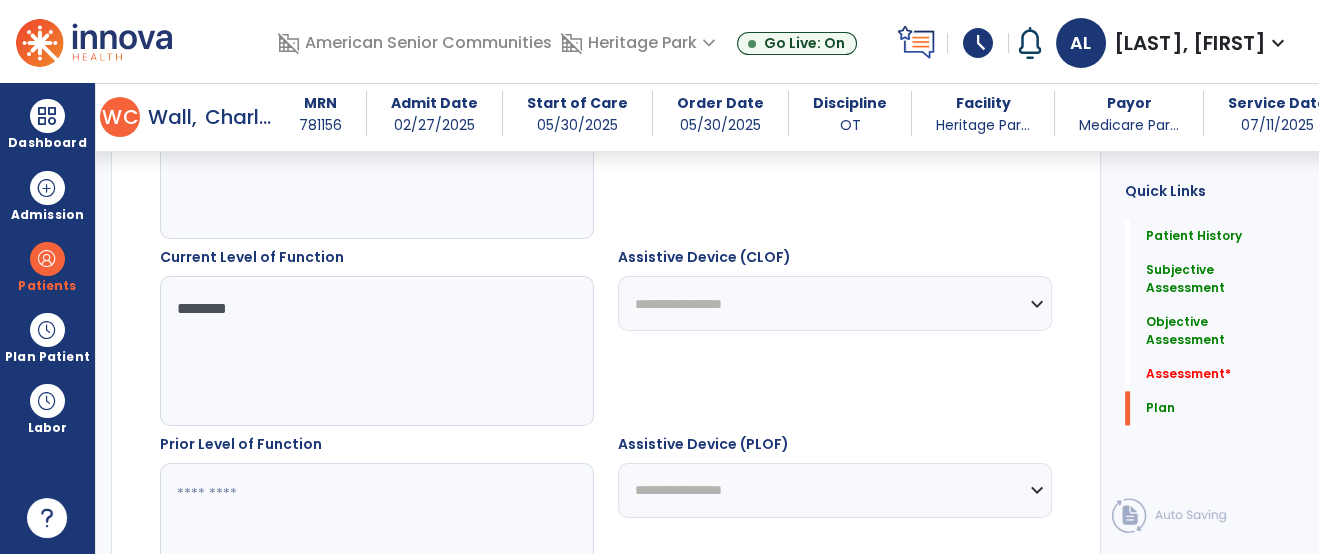 type on "*******" 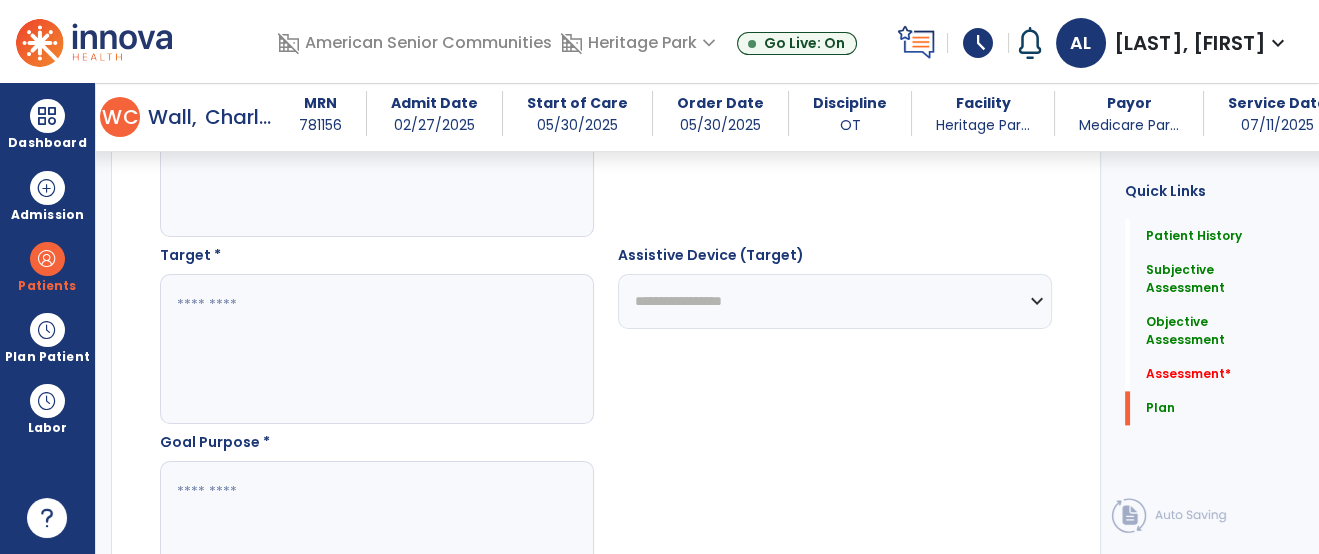 scroll, scrollTop: 4299, scrollLeft: 0, axis: vertical 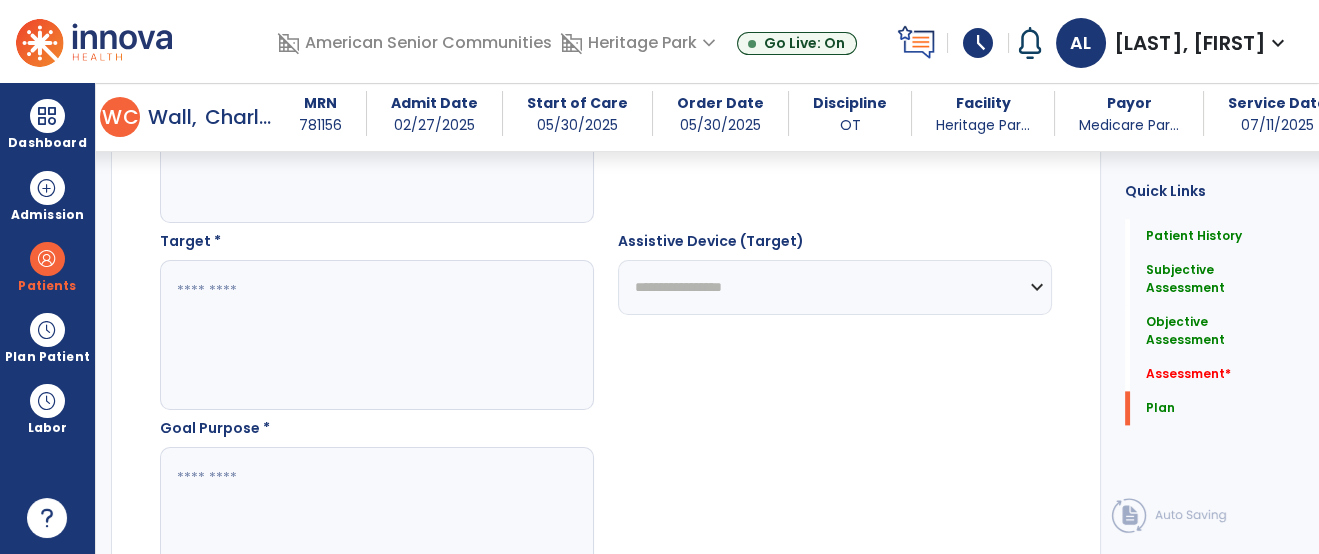 type on "**" 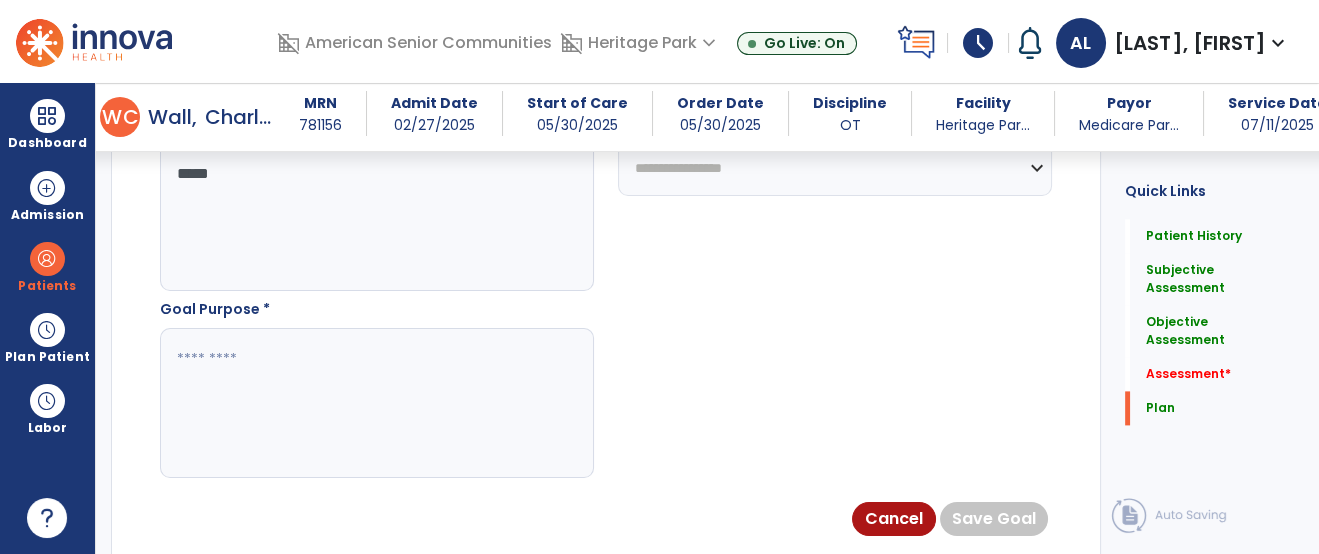 scroll, scrollTop: 4493, scrollLeft: 0, axis: vertical 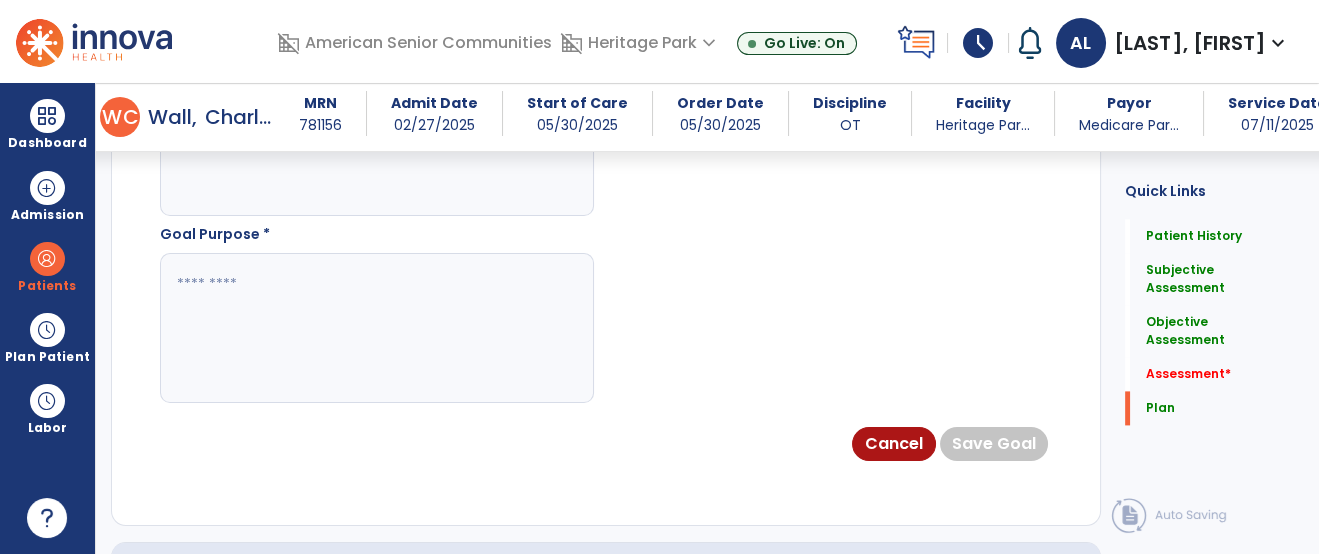type on "****" 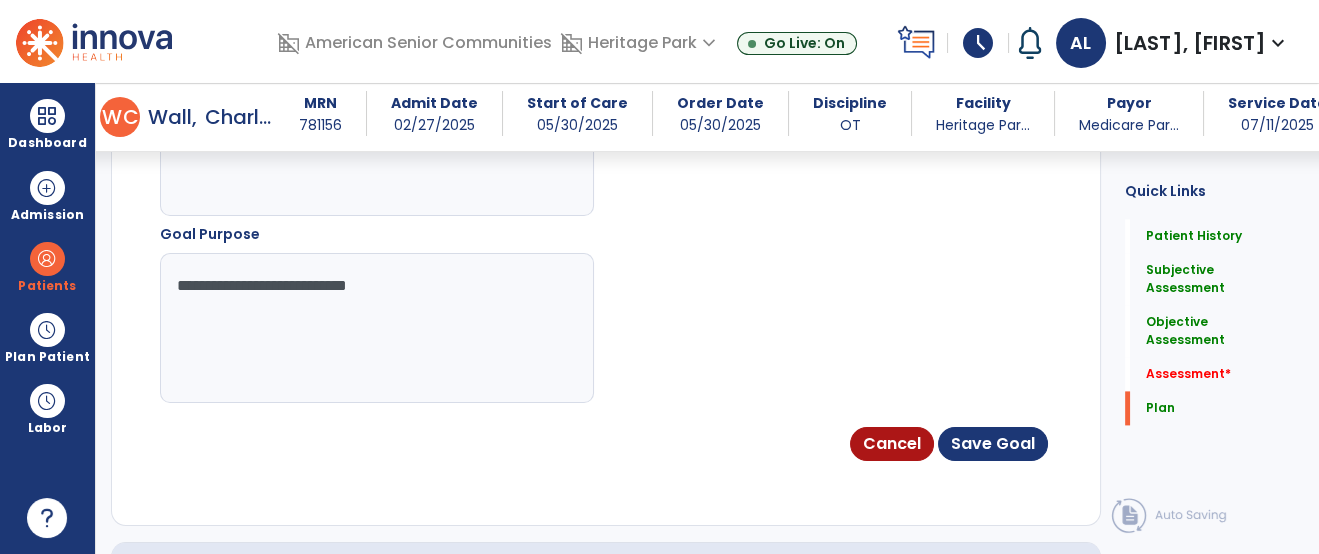 type on "**********" 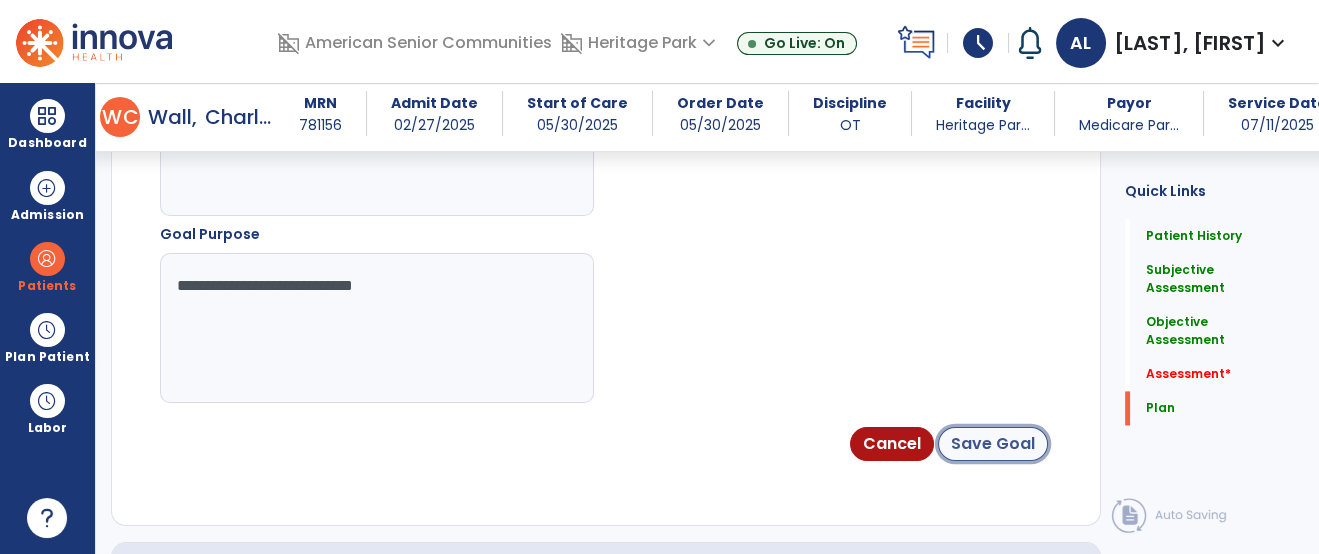 click on "Save Goal" 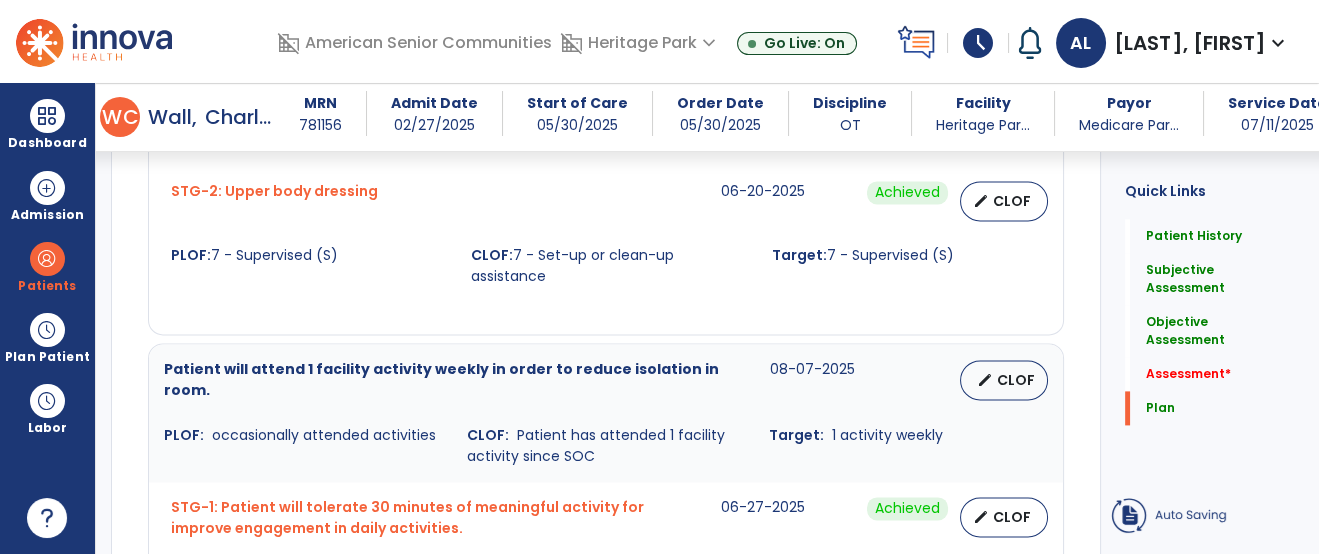 scroll, scrollTop: 3415, scrollLeft: 0, axis: vertical 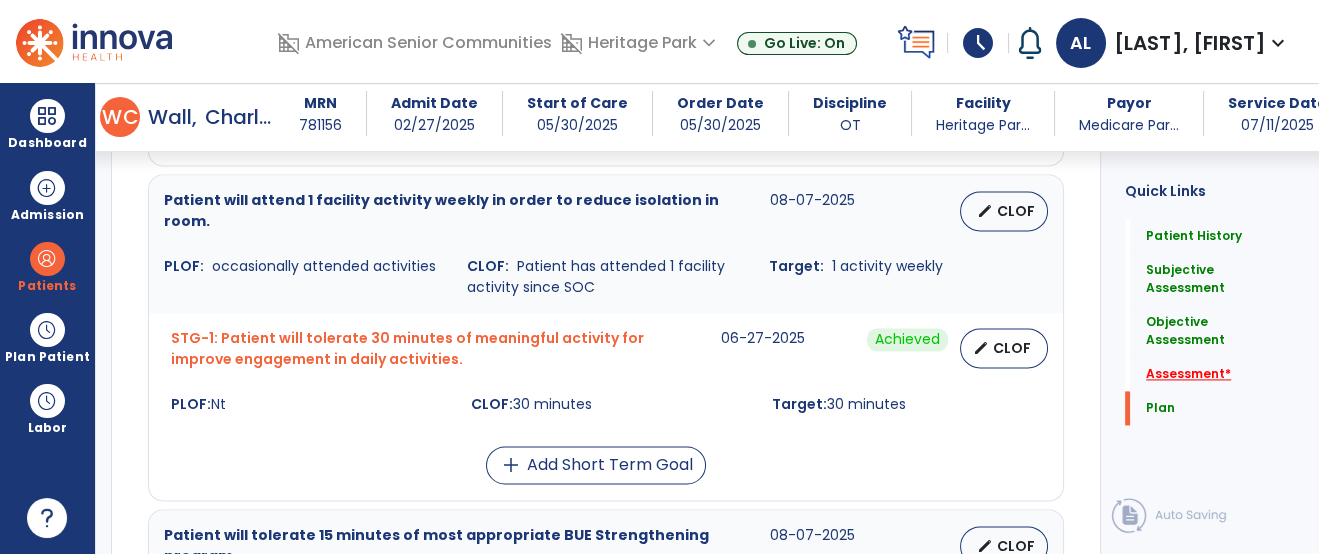 click on "Assessment   *" 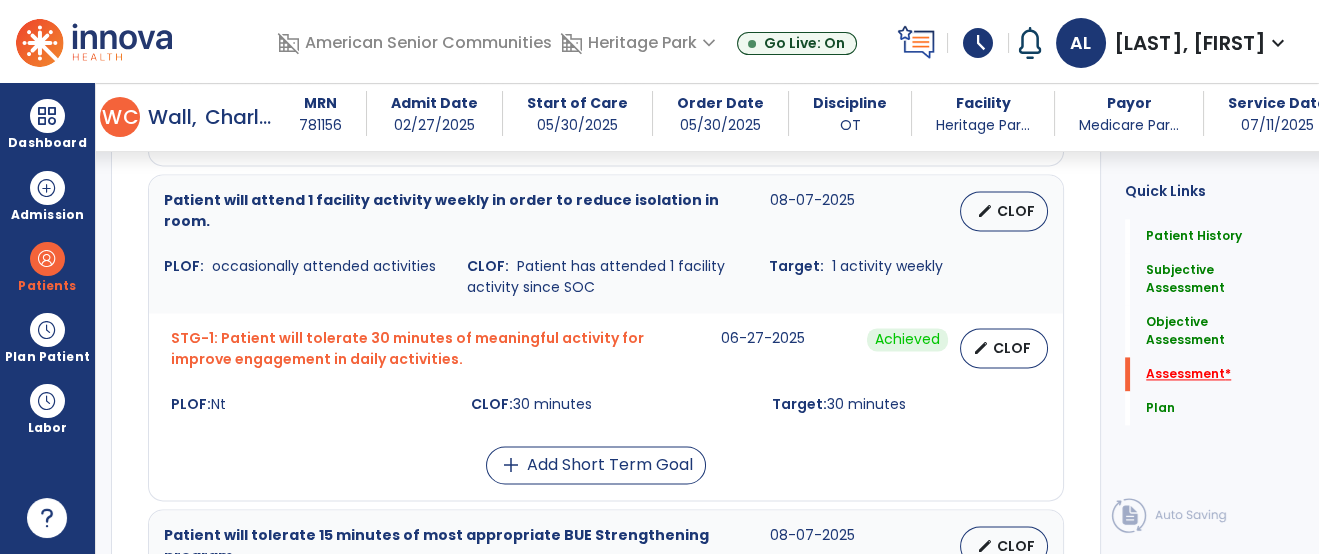 scroll, scrollTop: 4462, scrollLeft: 0, axis: vertical 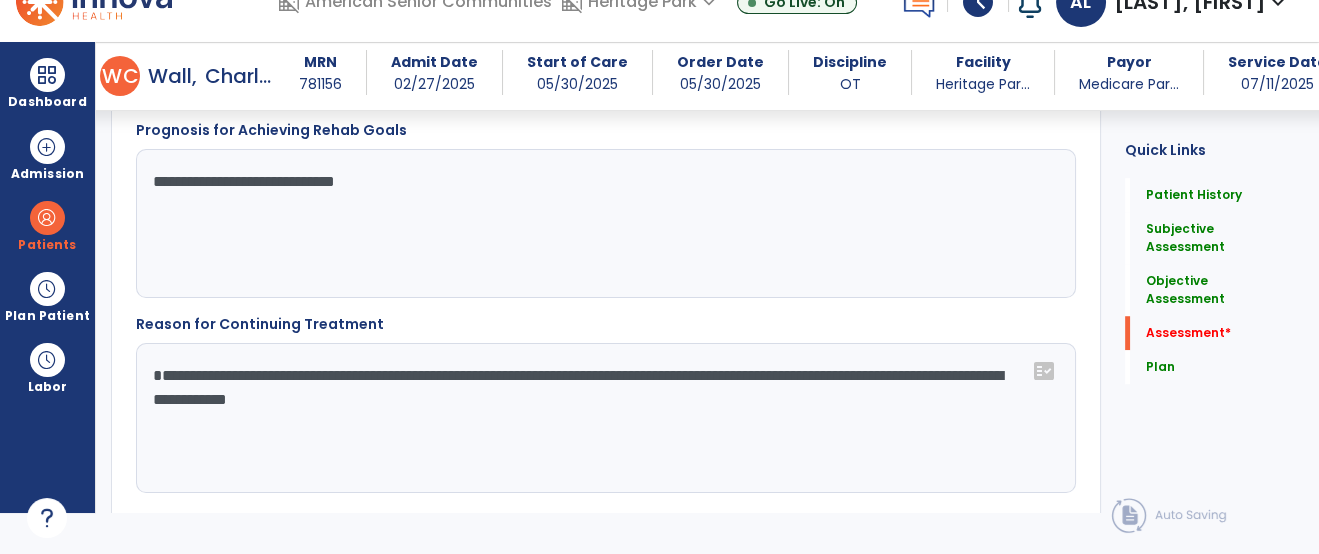 click on "**********" 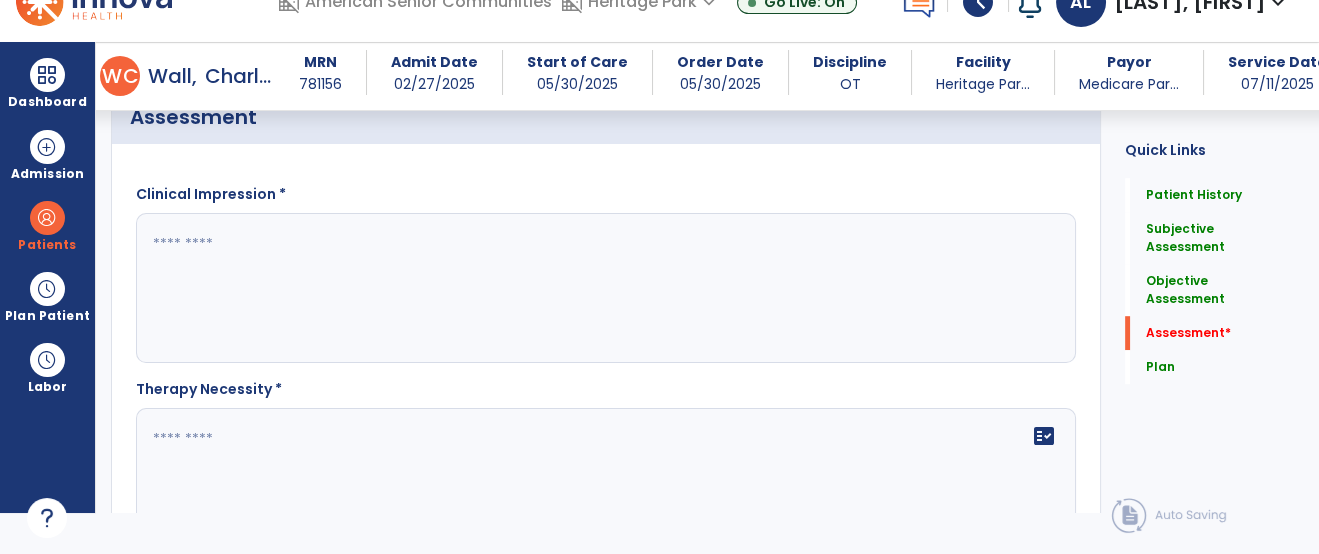 scroll, scrollTop: 2101, scrollLeft: 0, axis: vertical 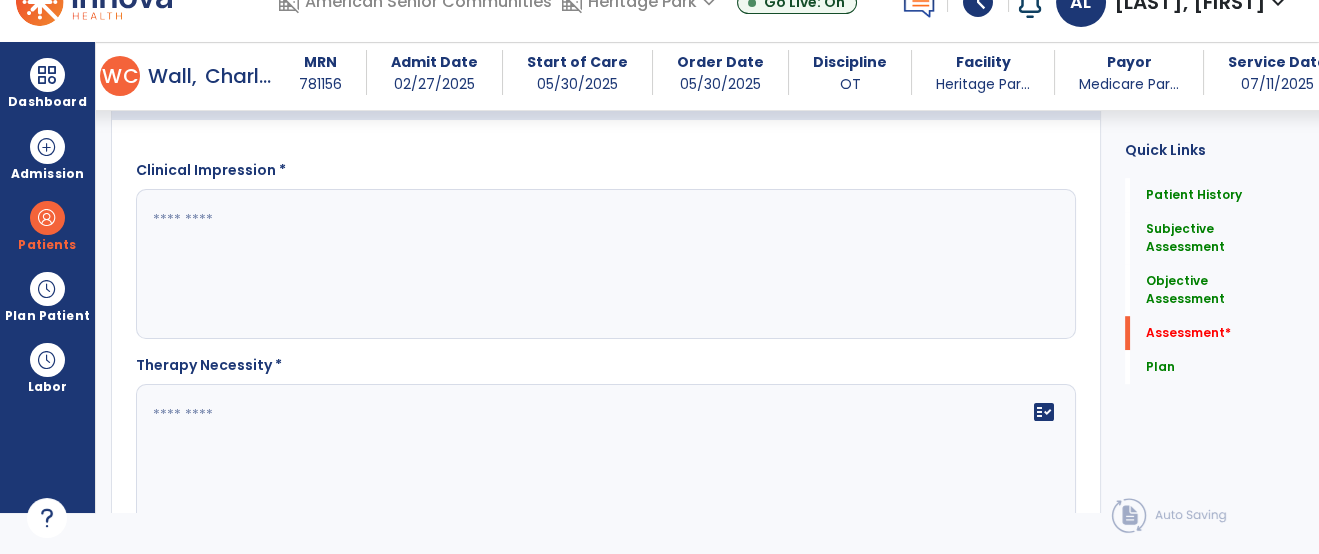 click on "fact_check" 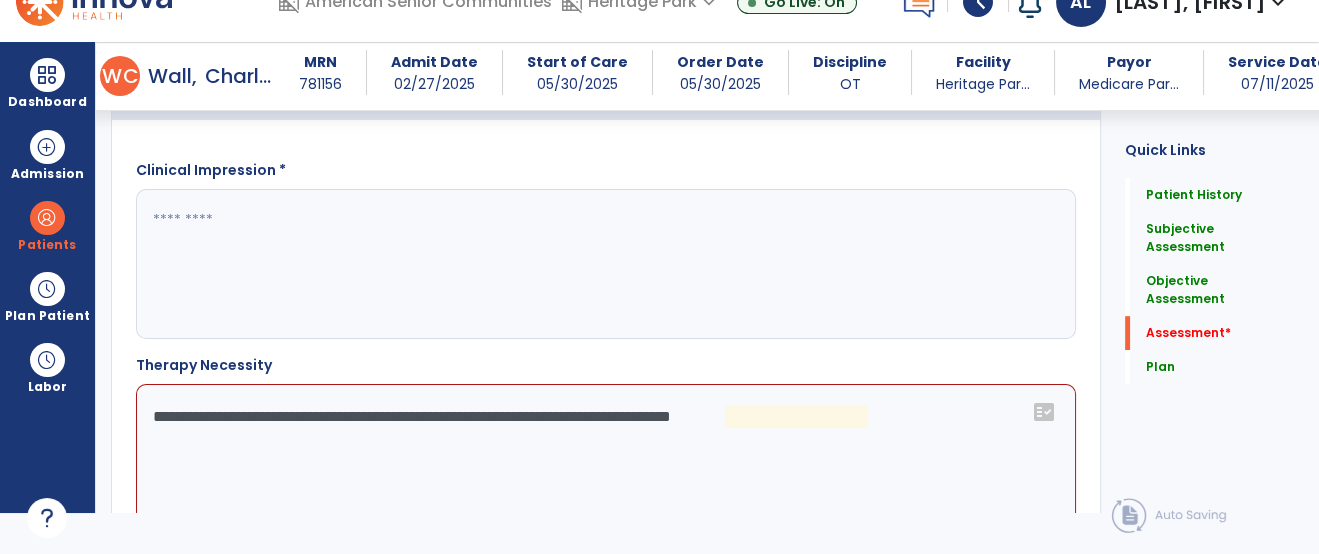 click on "**********" 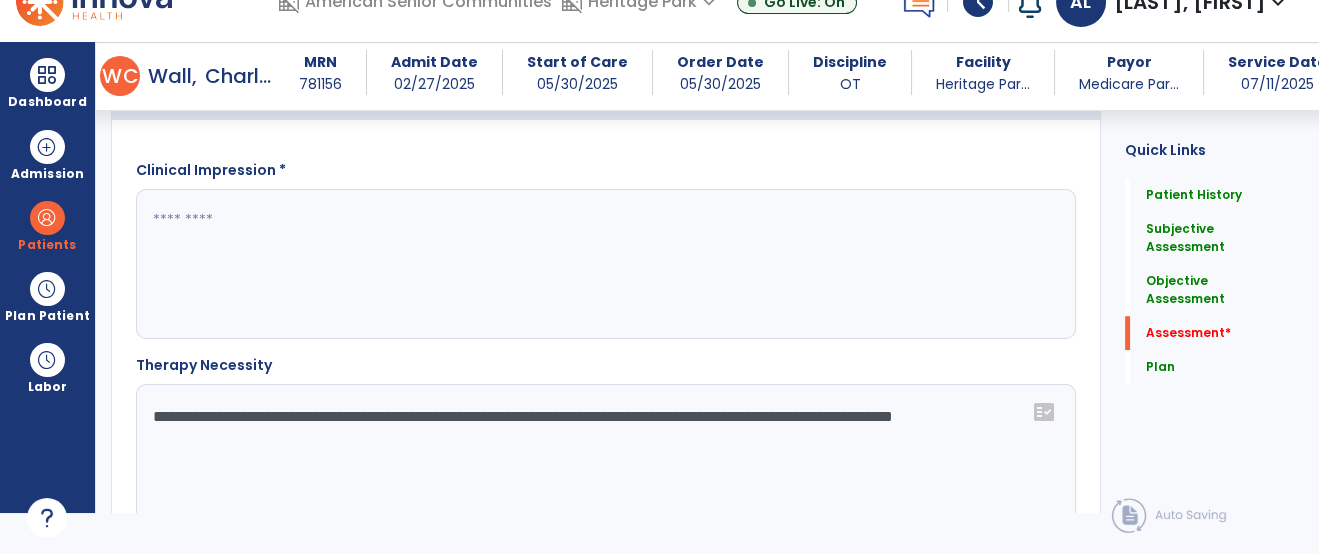 click 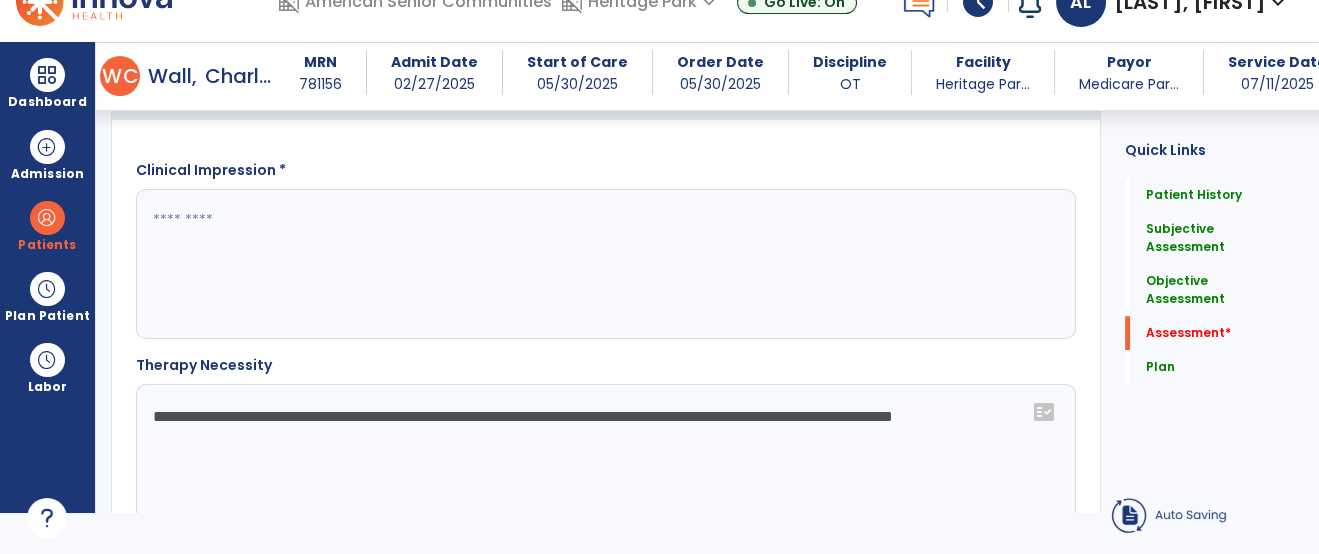 click on "**********" 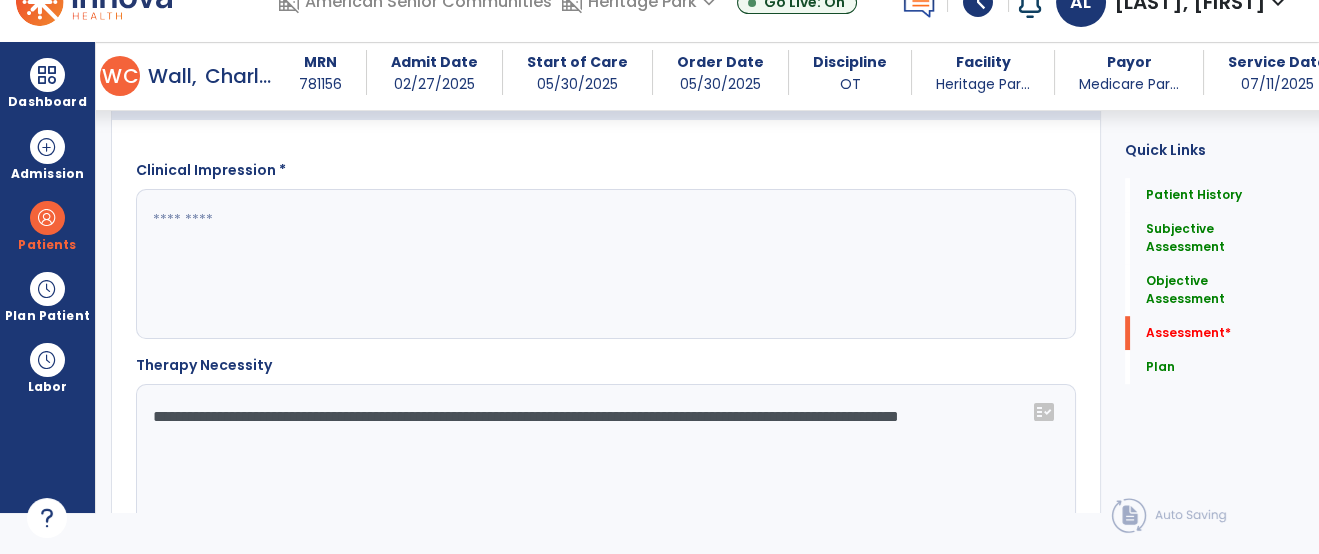 type on "**********" 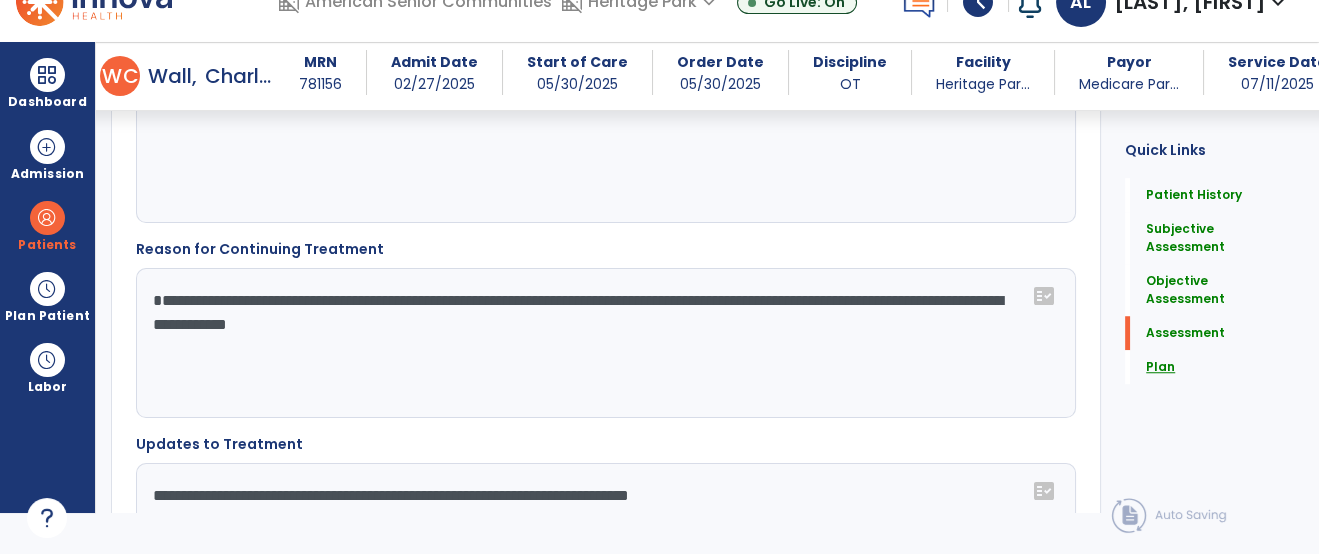 scroll, scrollTop: 2703, scrollLeft: 0, axis: vertical 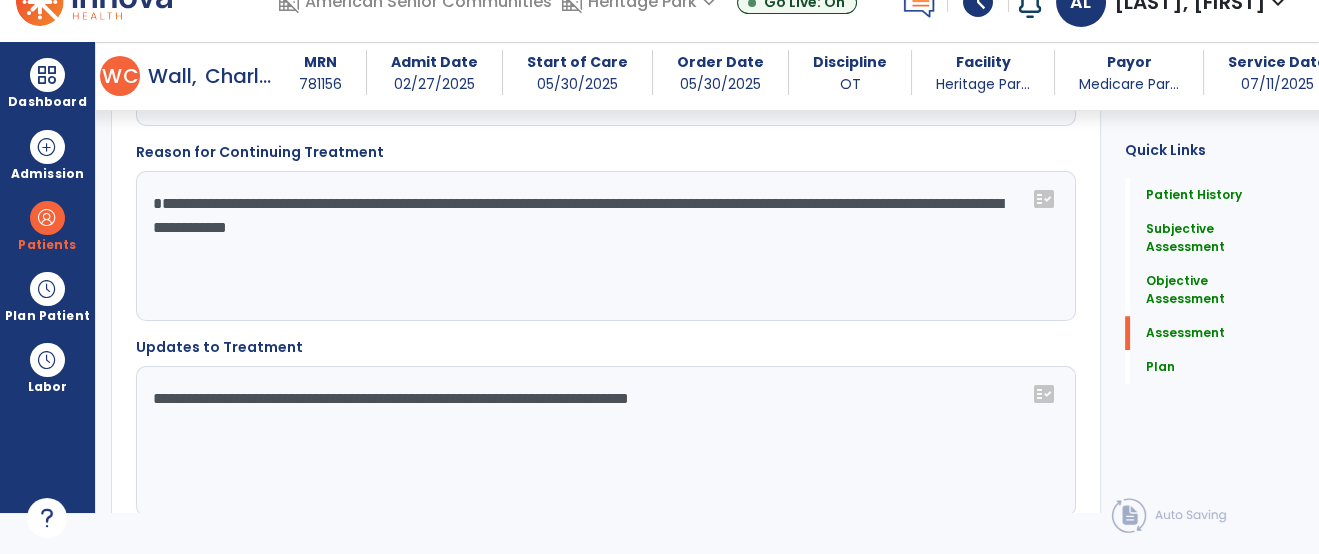 type on "**********" 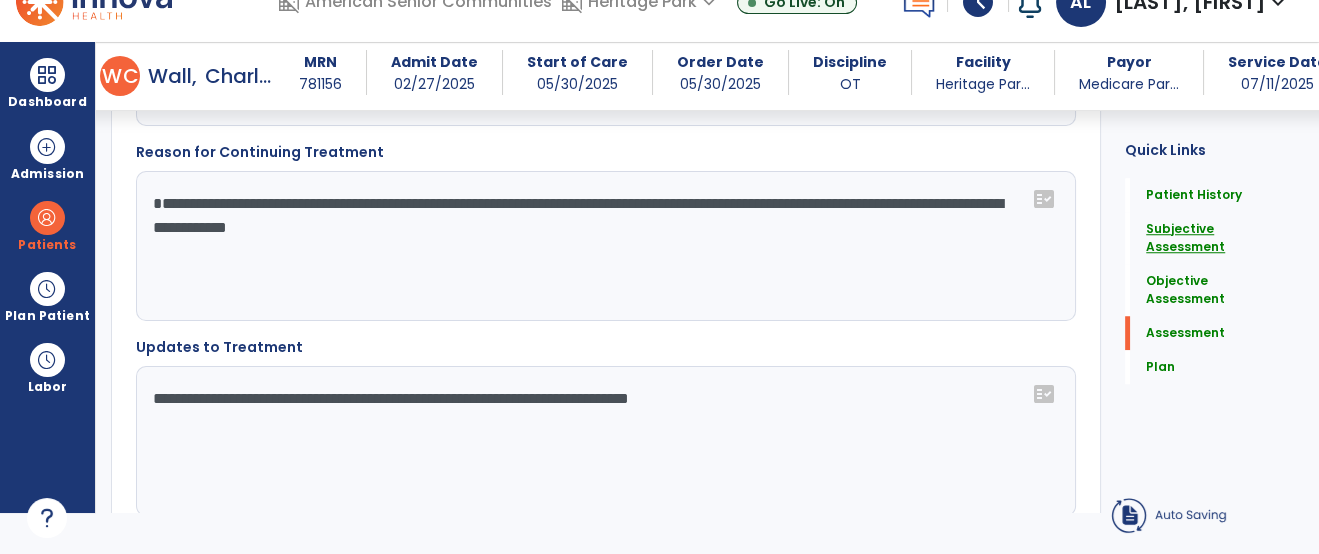 scroll, scrollTop: 3516, scrollLeft: 0, axis: vertical 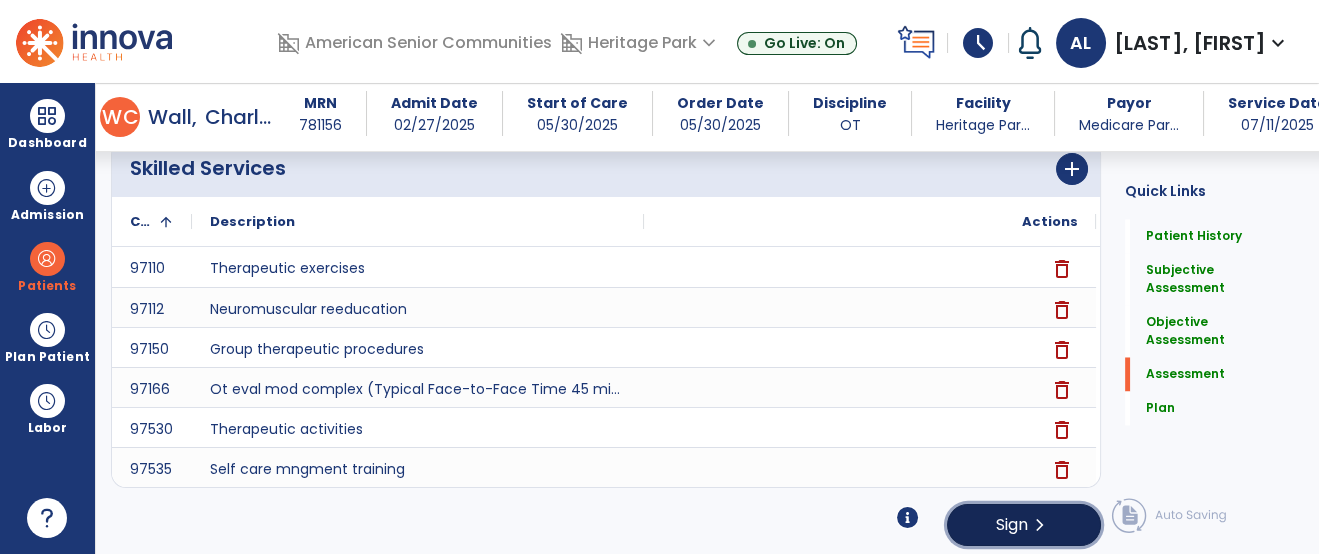 click on "Sign" 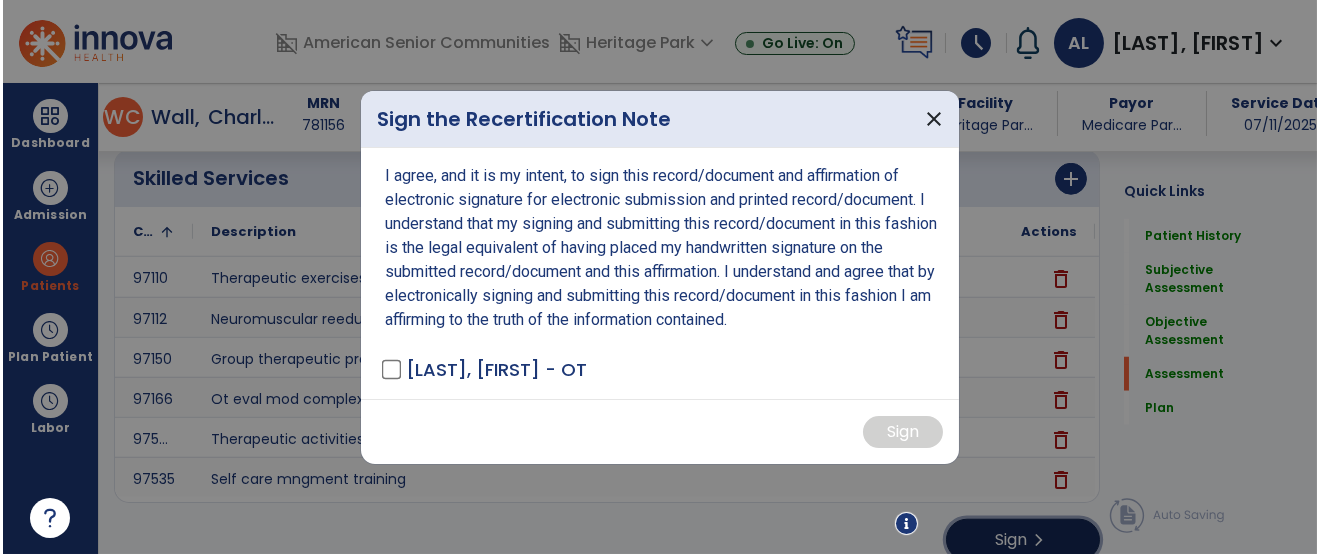 scroll, scrollTop: 5410, scrollLeft: 0, axis: vertical 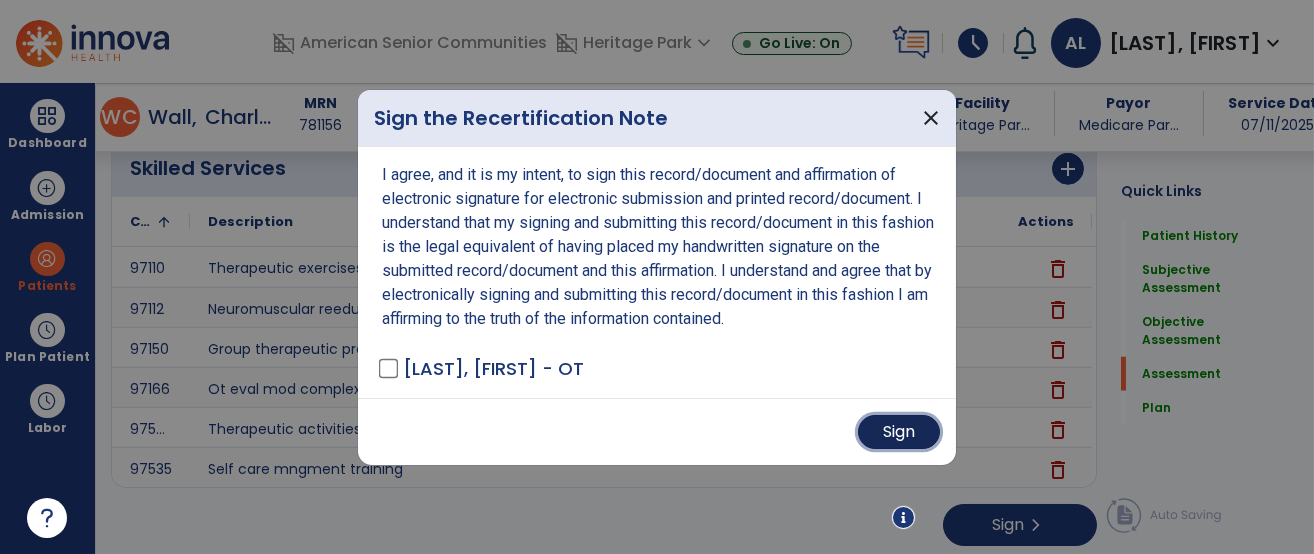 click on "Sign" at bounding box center [899, 432] 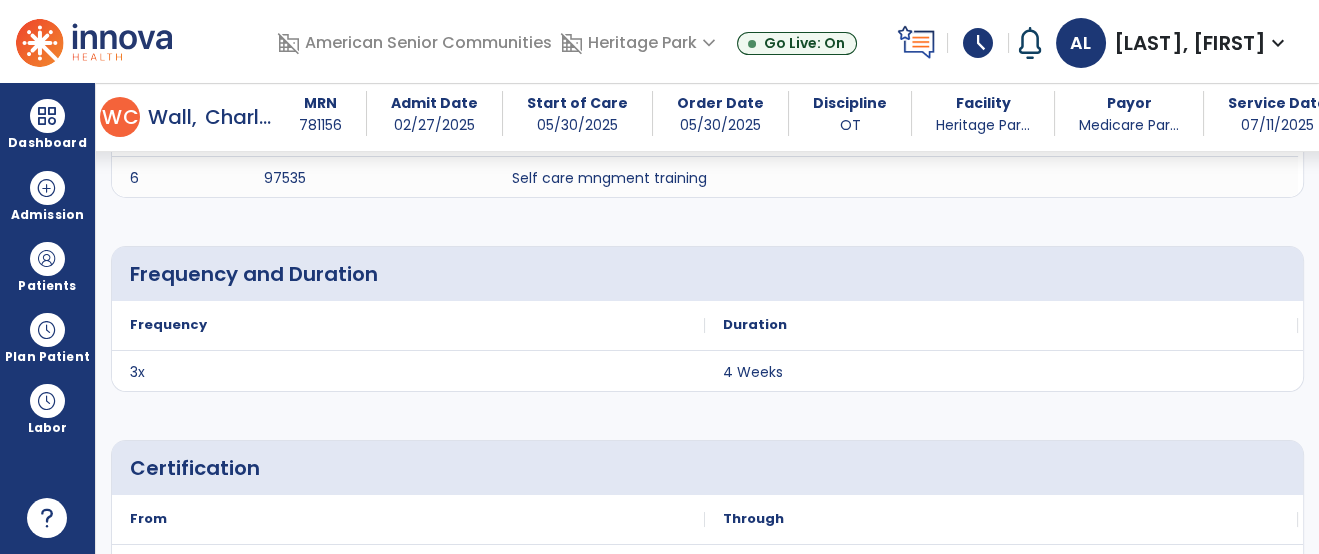 scroll, scrollTop: 5490, scrollLeft: 0, axis: vertical 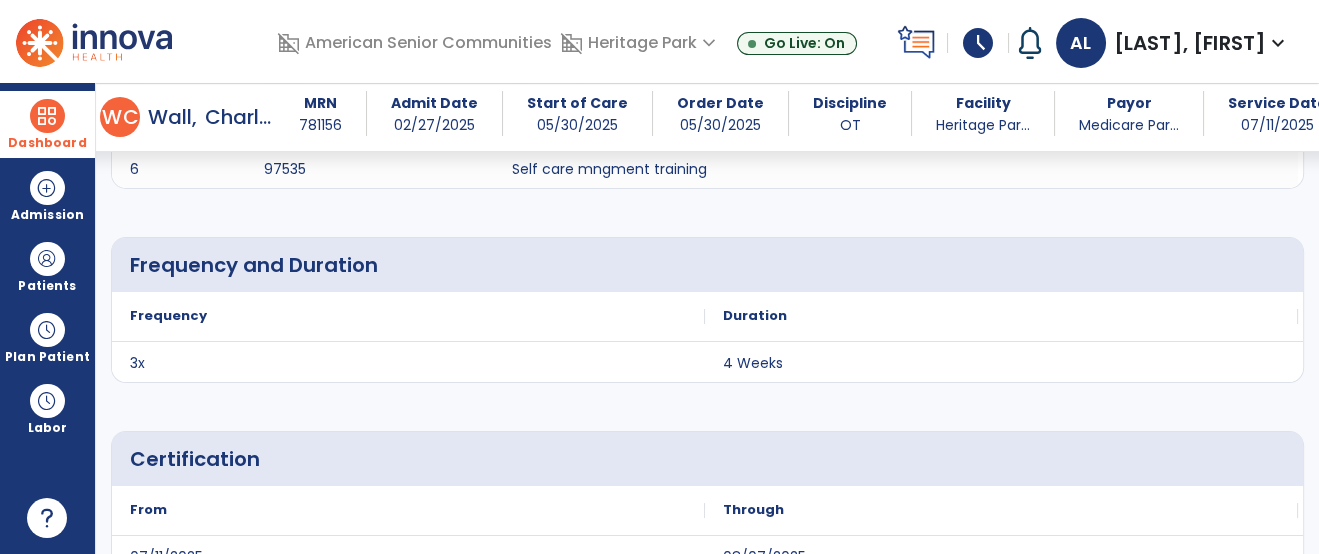 click at bounding box center [47, 116] 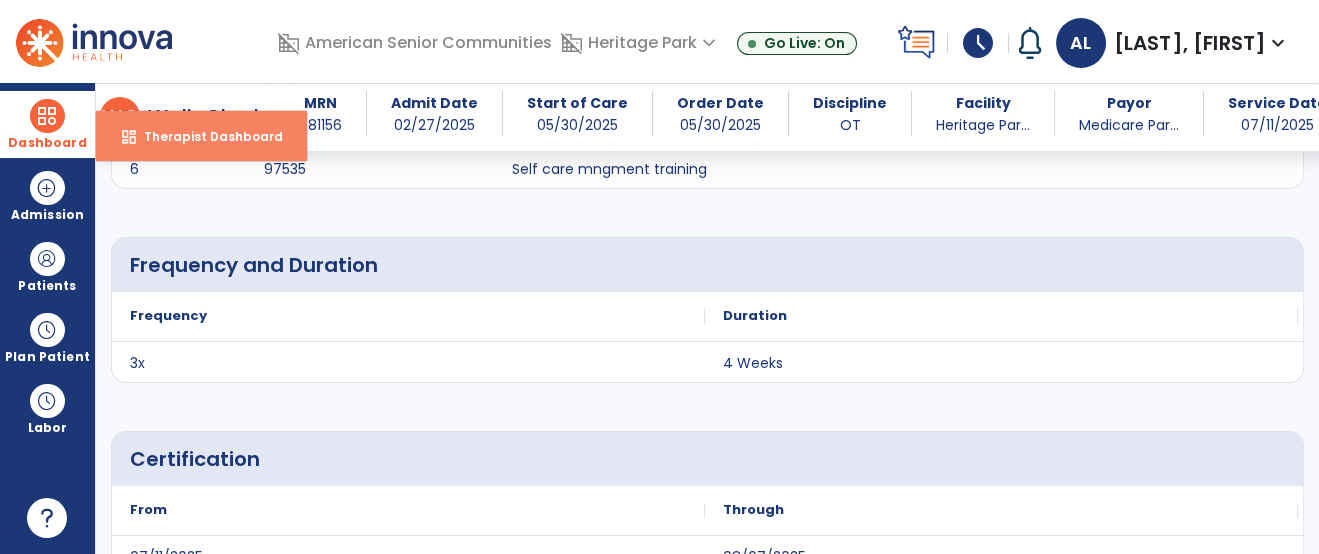 click on "Therapist Dashboard" at bounding box center [205, 136] 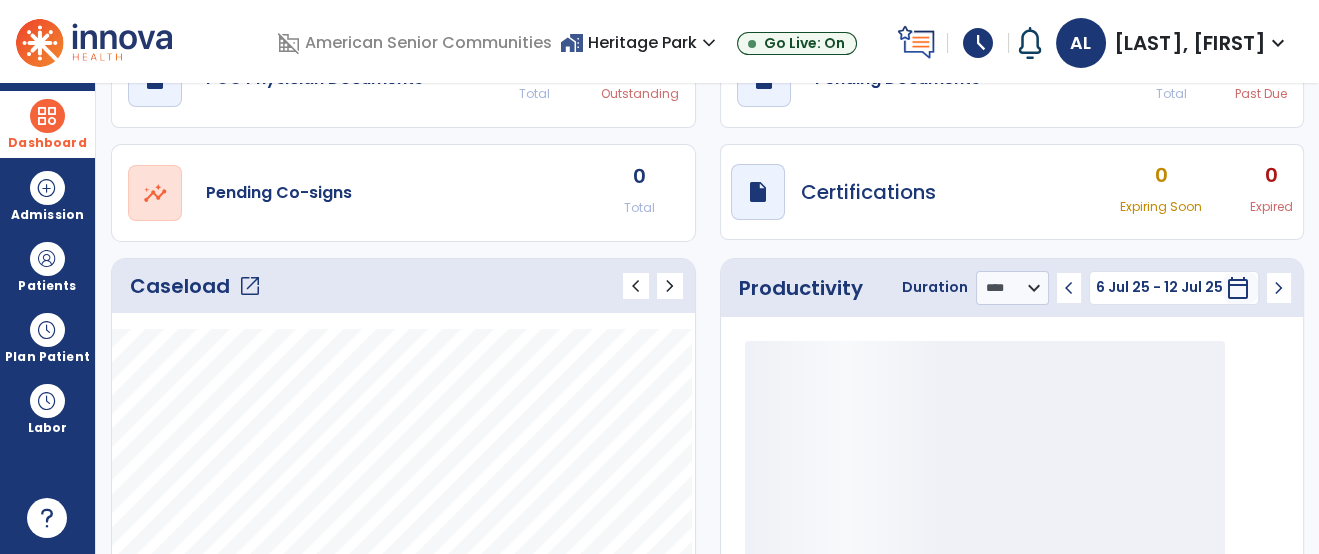 scroll, scrollTop: 0, scrollLeft: 0, axis: both 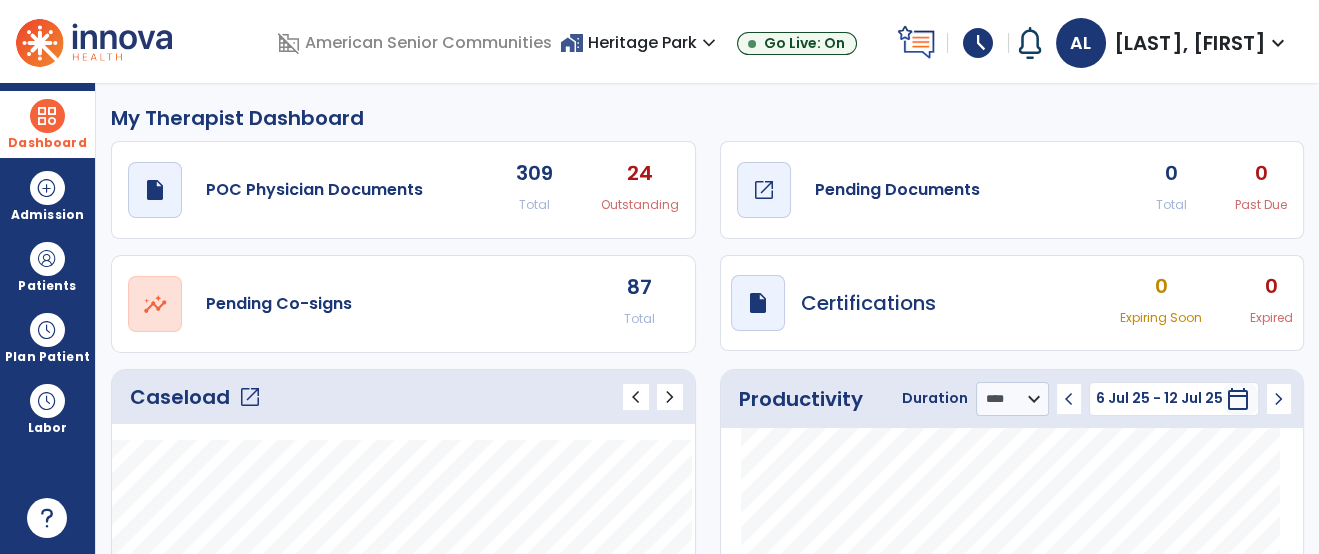 click on "Pending Documents" 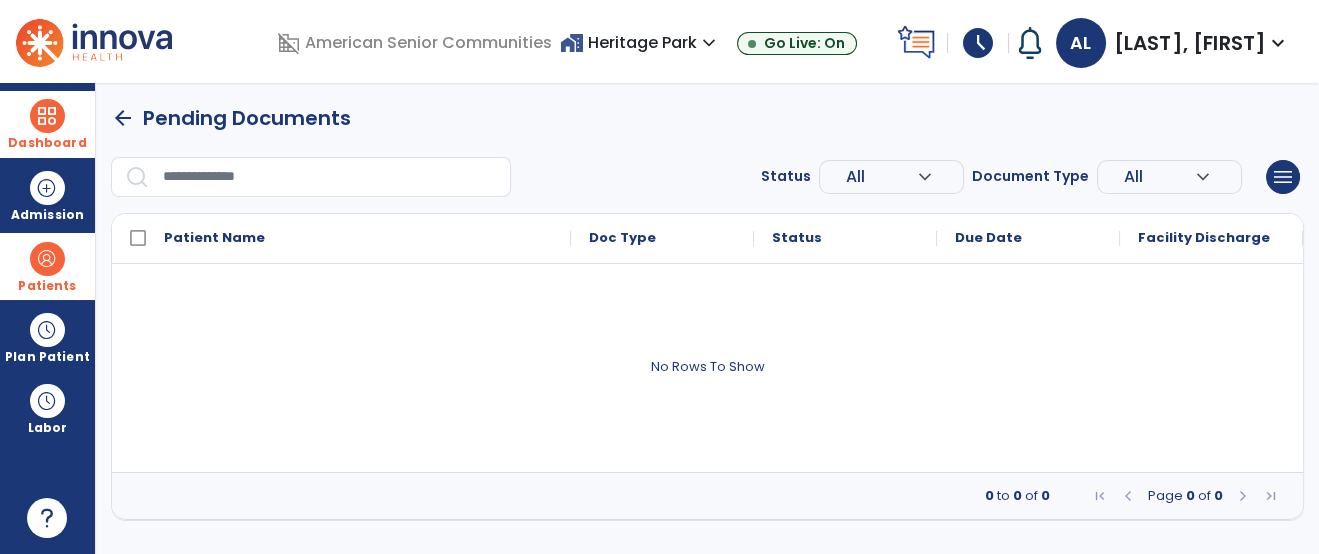 click at bounding box center [47, 259] 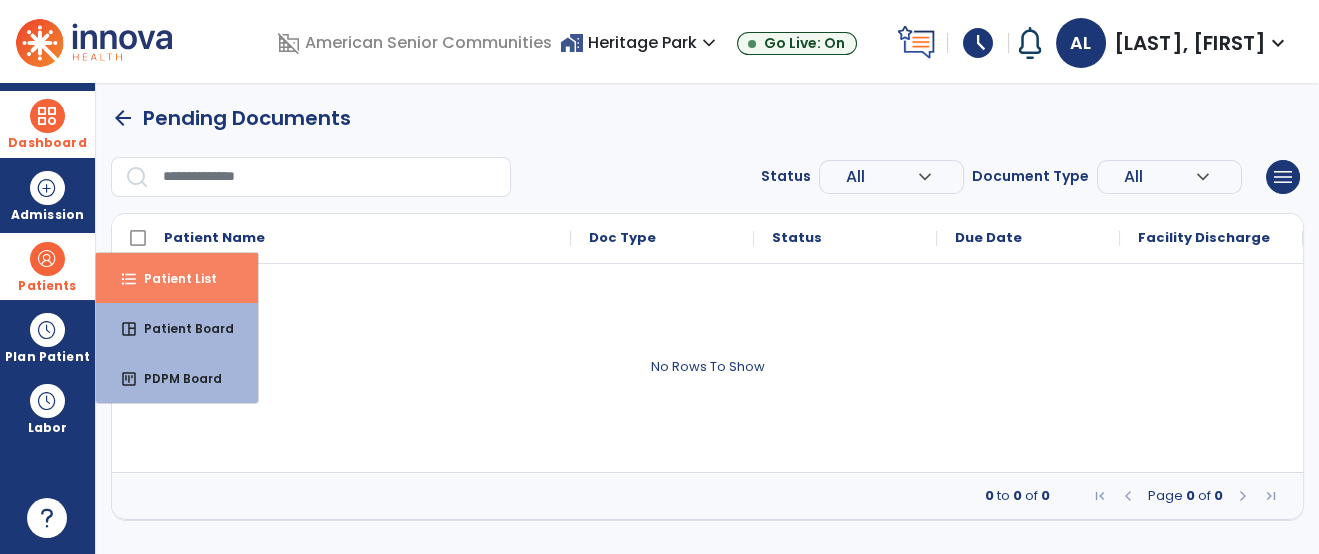 click on "Patient List" at bounding box center (172, 278) 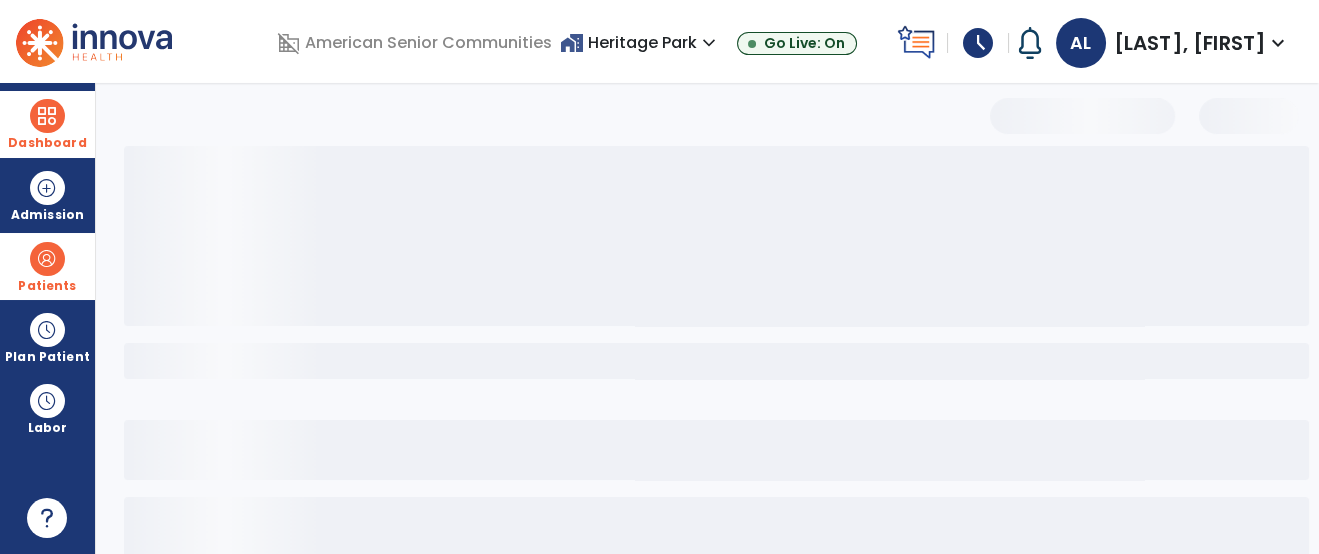 select on "***" 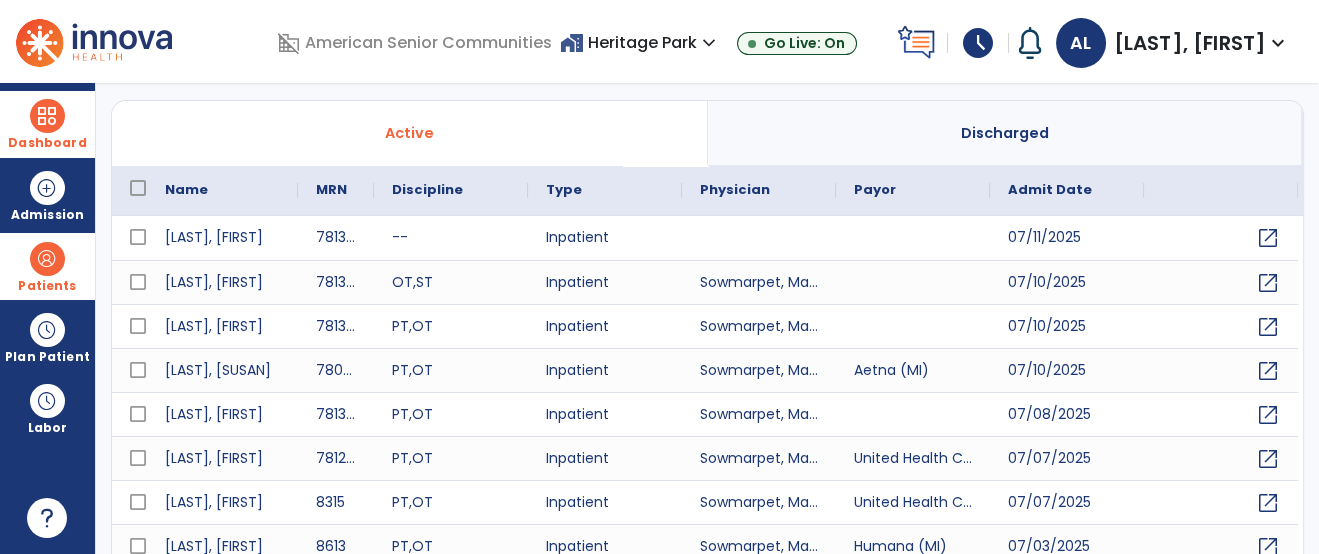 scroll, scrollTop: 0, scrollLeft: 0, axis: both 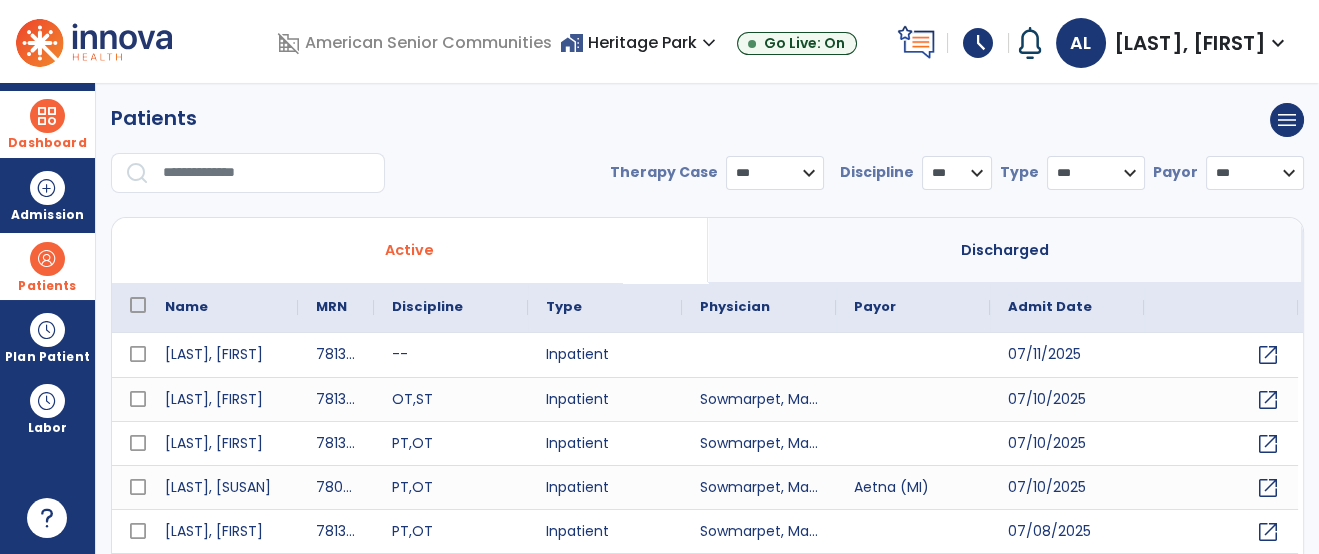 click at bounding box center [267, 173] 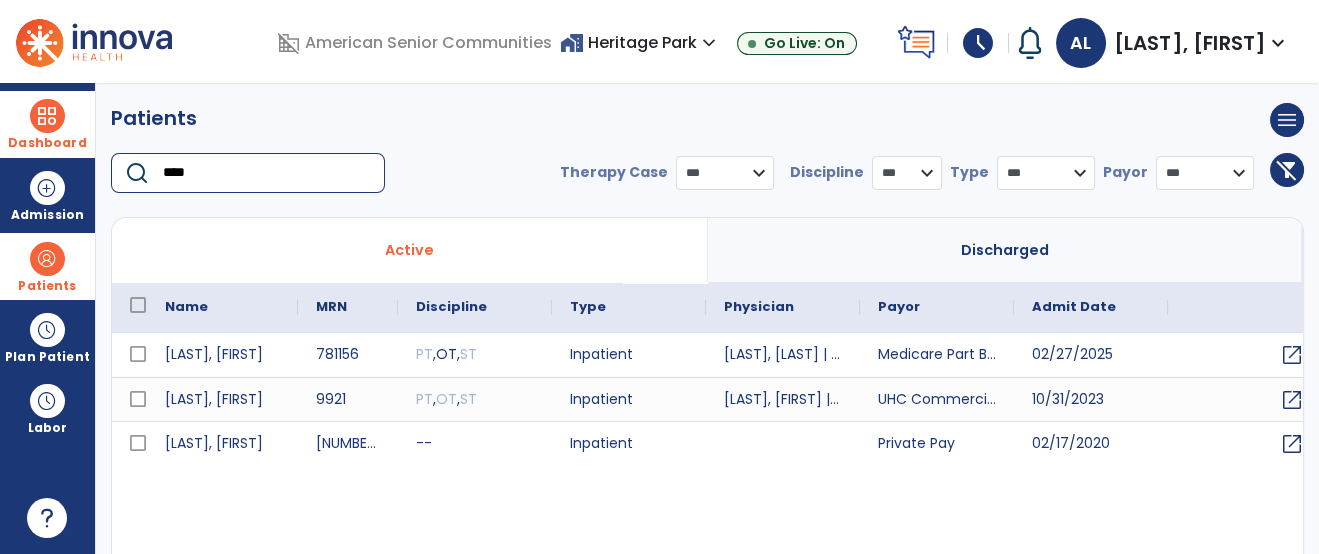 type on "****" 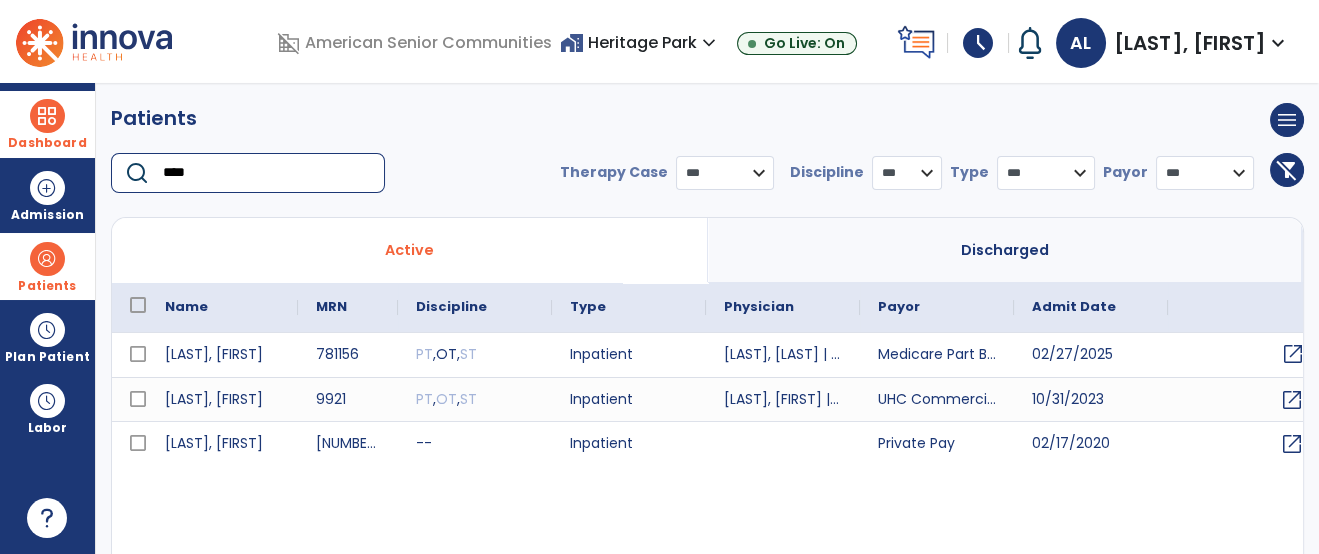 click on "open_in_new" at bounding box center [1245, 355] 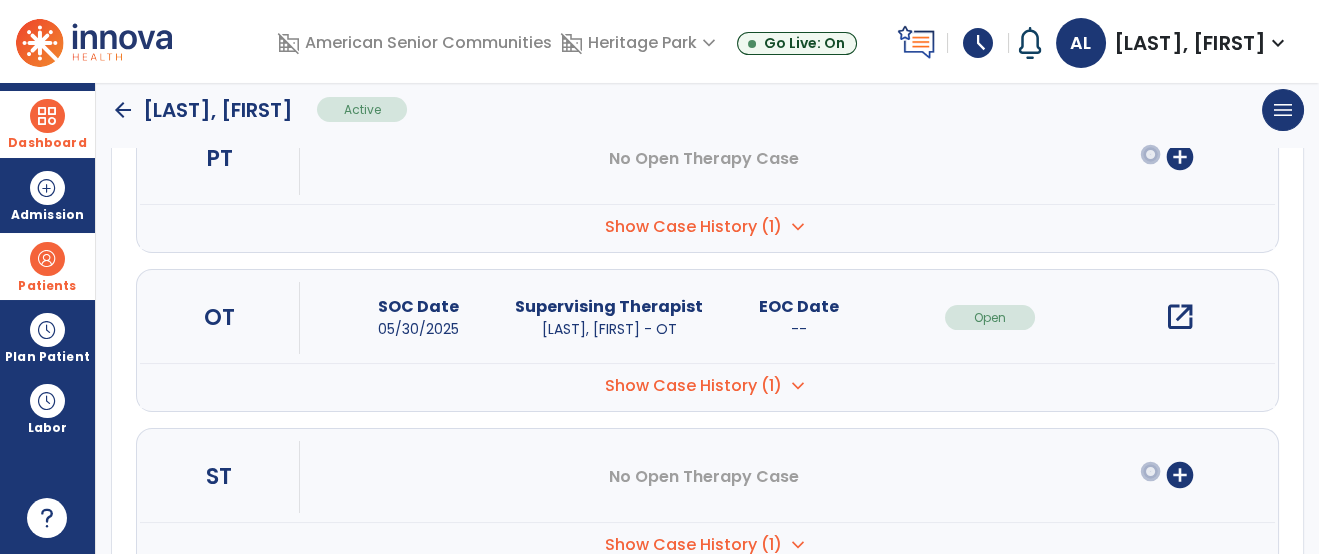 scroll, scrollTop: 272, scrollLeft: 0, axis: vertical 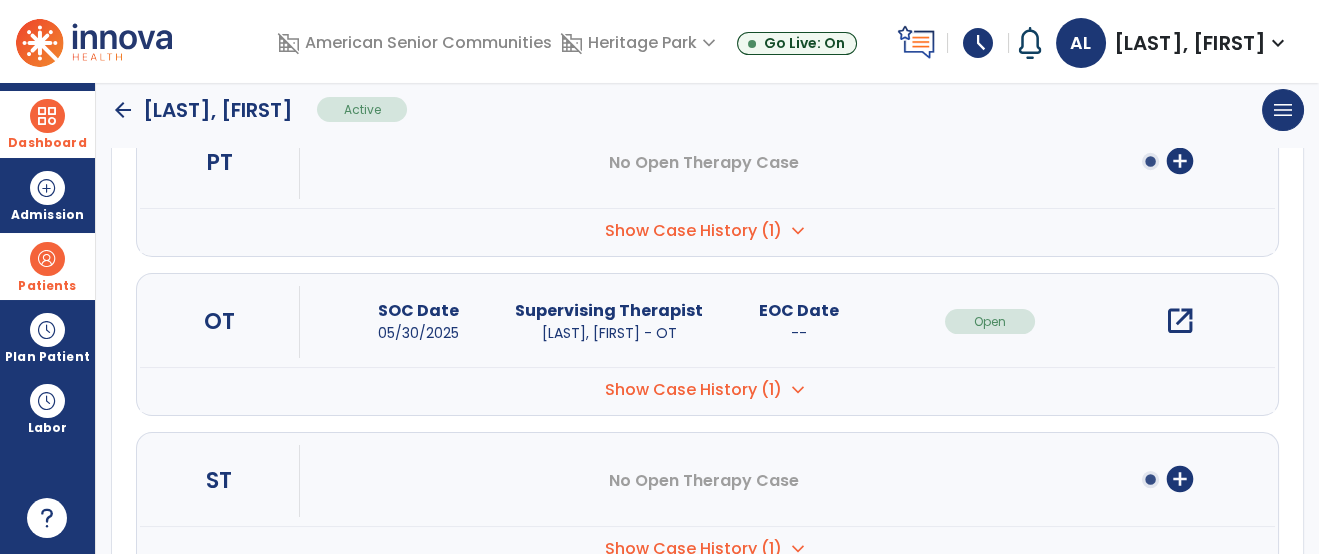 click on "open_in_new" at bounding box center (1180, 321) 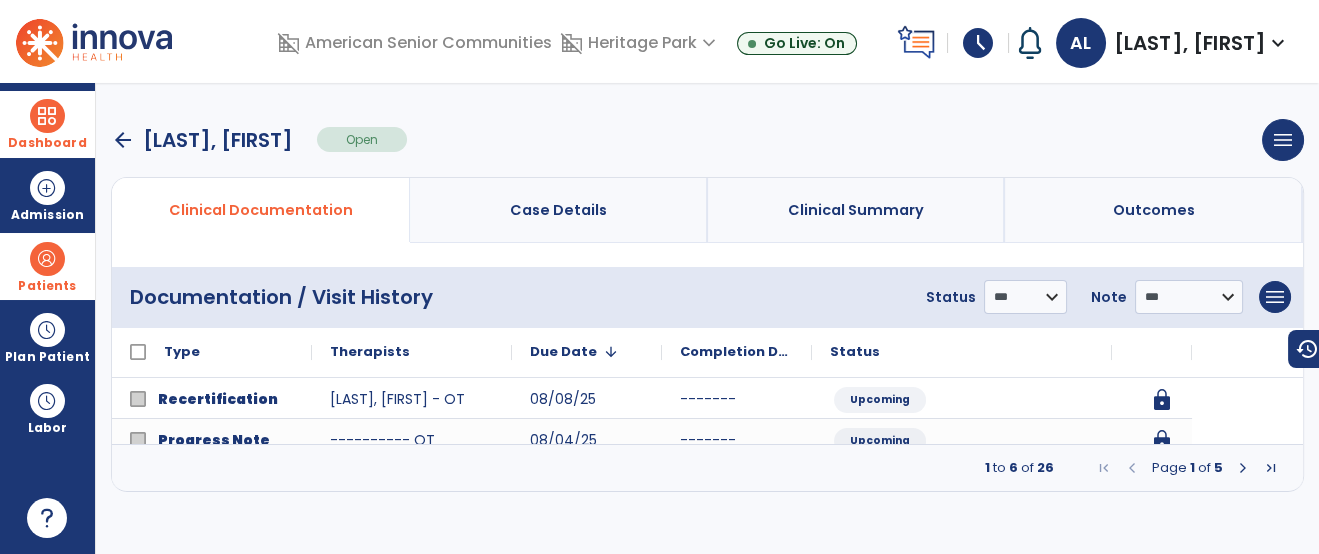scroll, scrollTop: 0, scrollLeft: 0, axis: both 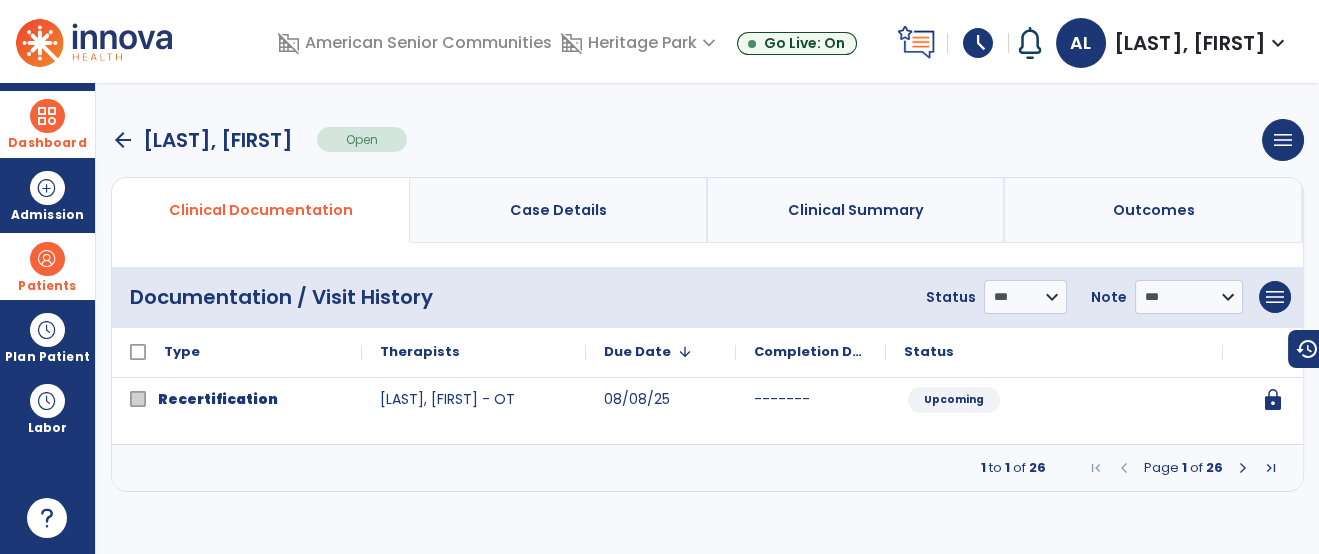 click at bounding box center (1243, 468) 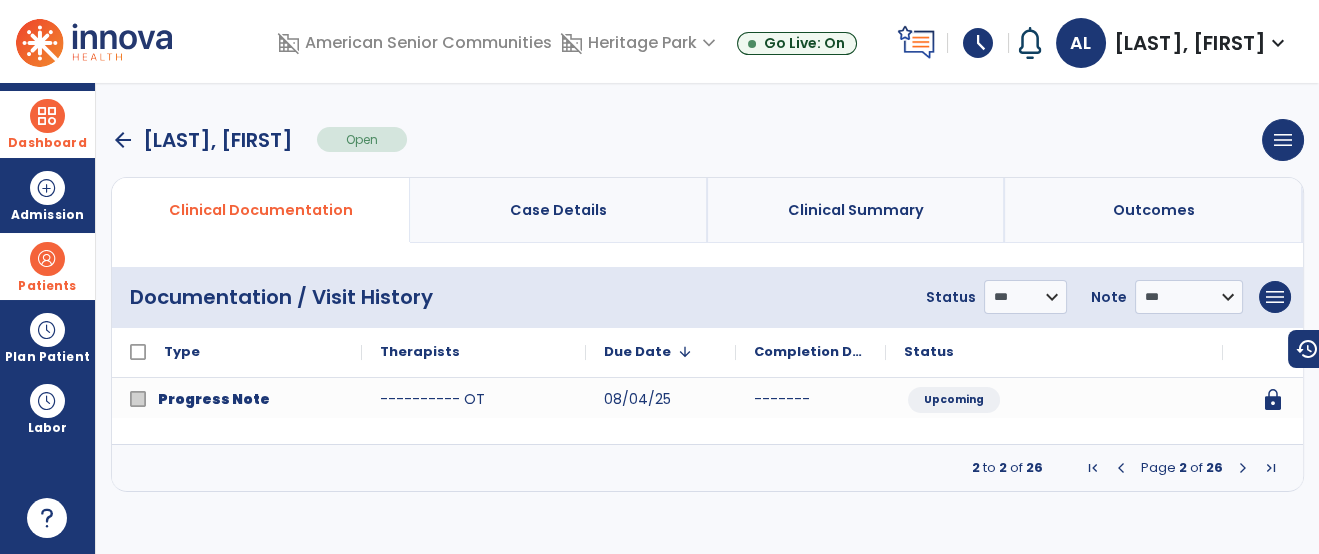 click at bounding box center [1243, 468] 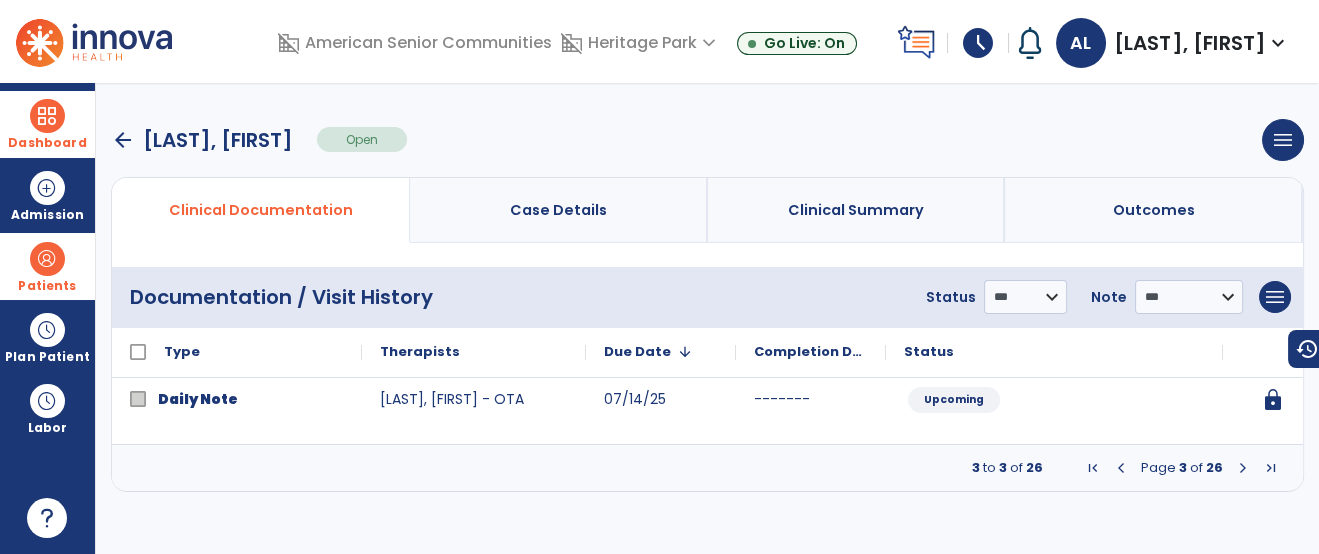 click at bounding box center (1243, 468) 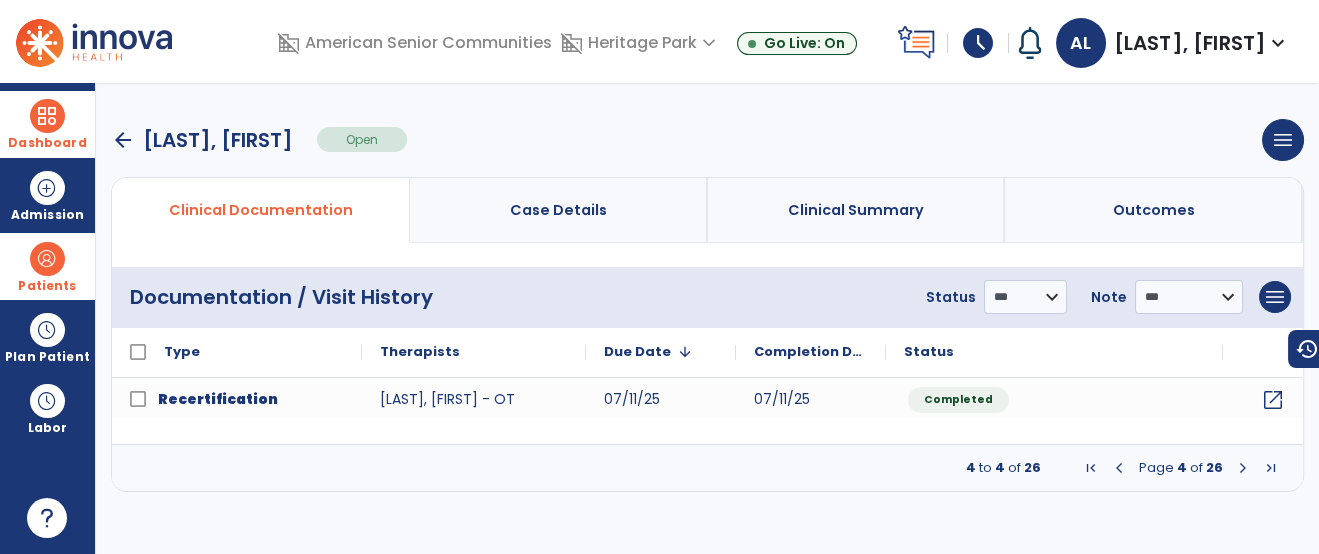 click at bounding box center (1243, 468) 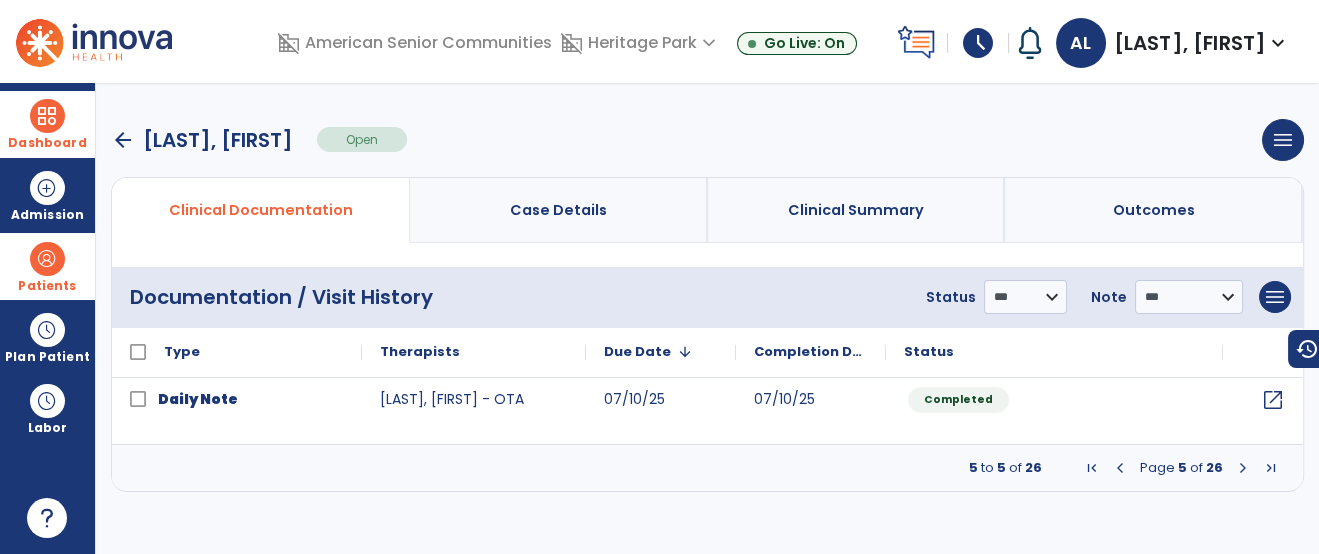click at bounding box center (1120, 468) 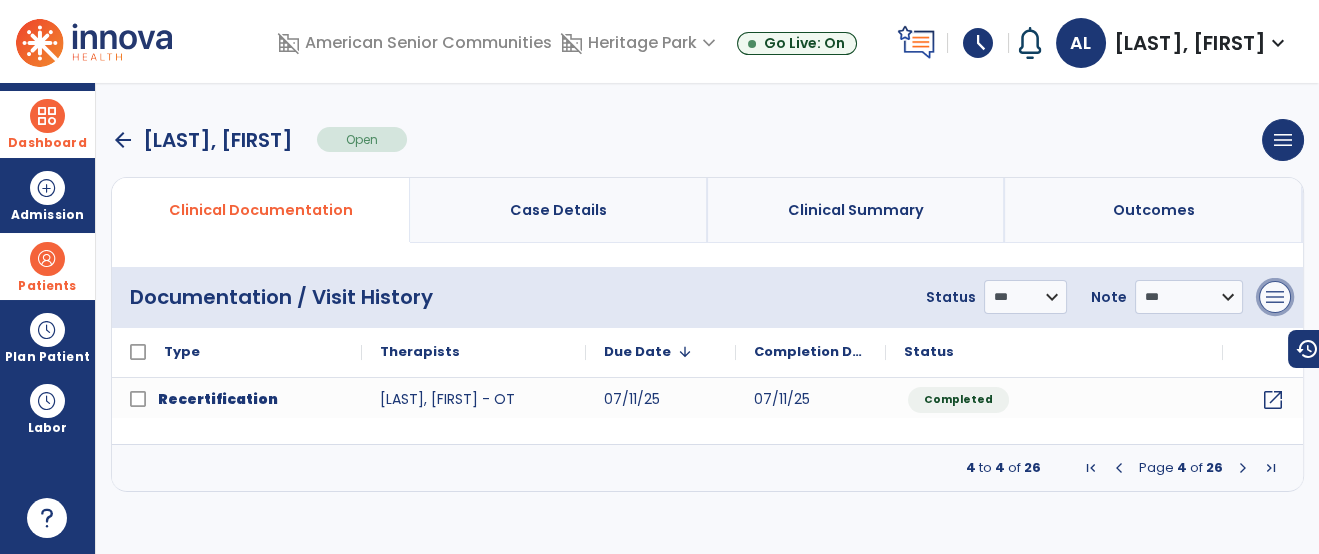 click on "menu" at bounding box center [1275, 297] 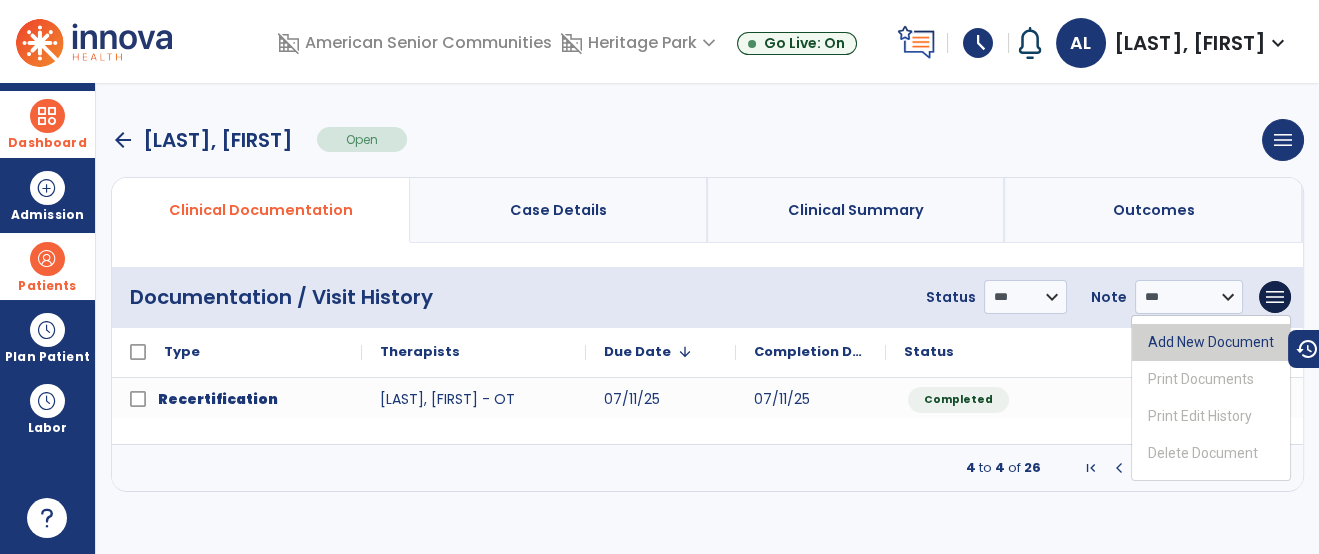 click on "Add New Document" at bounding box center [1211, 342] 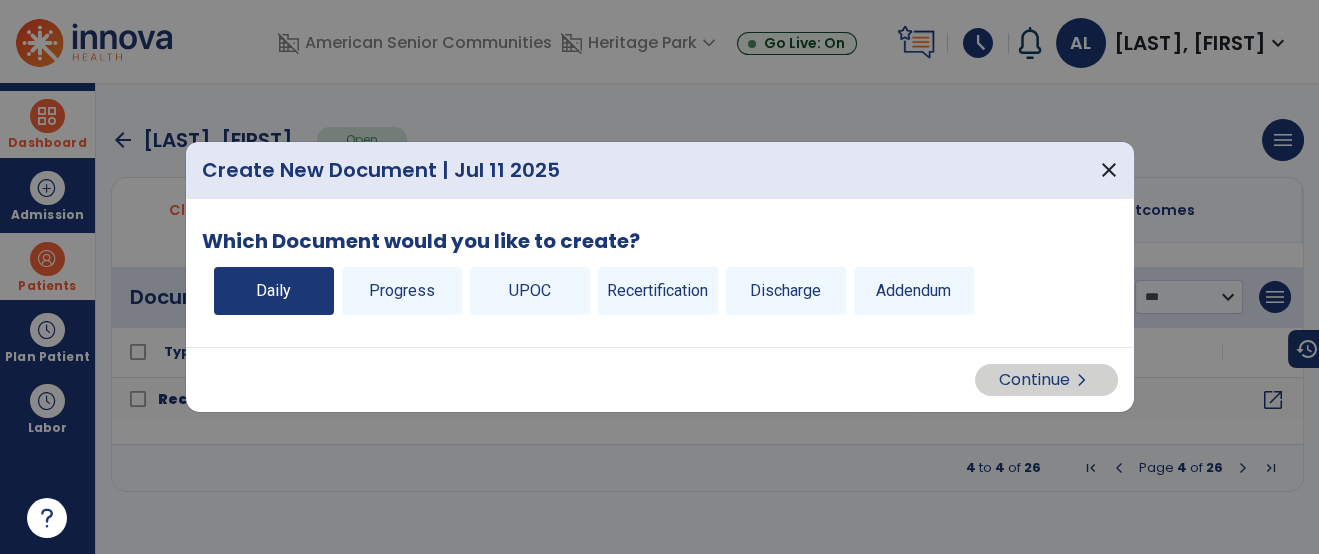 click on "Daily" at bounding box center [274, 291] 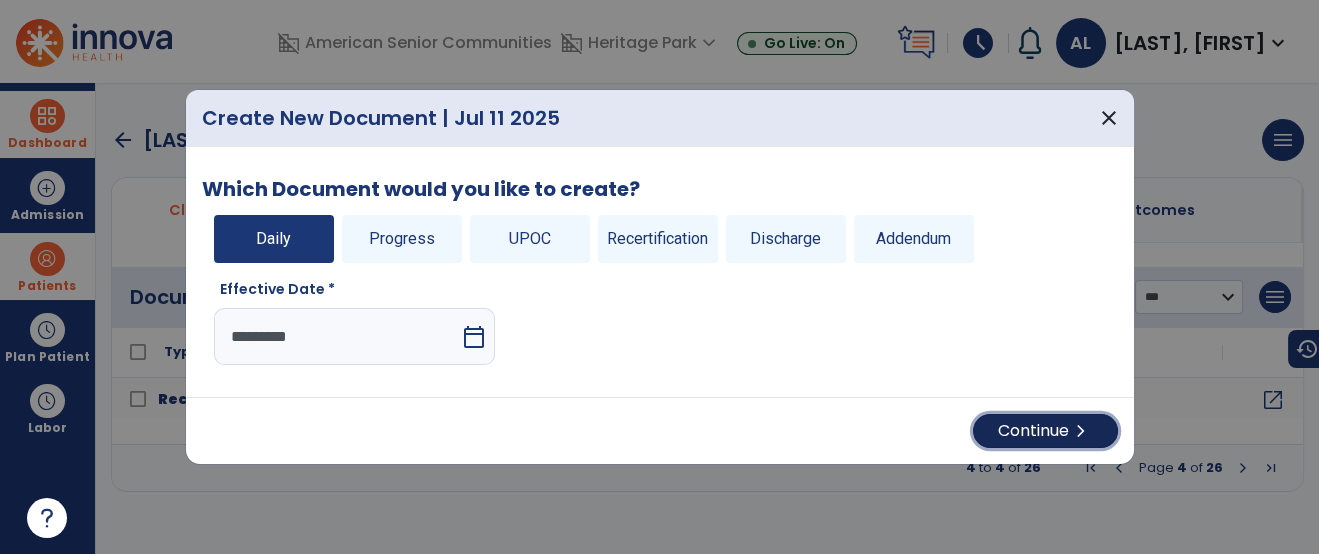 click on "Continue   chevron_right" at bounding box center [1045, 431] 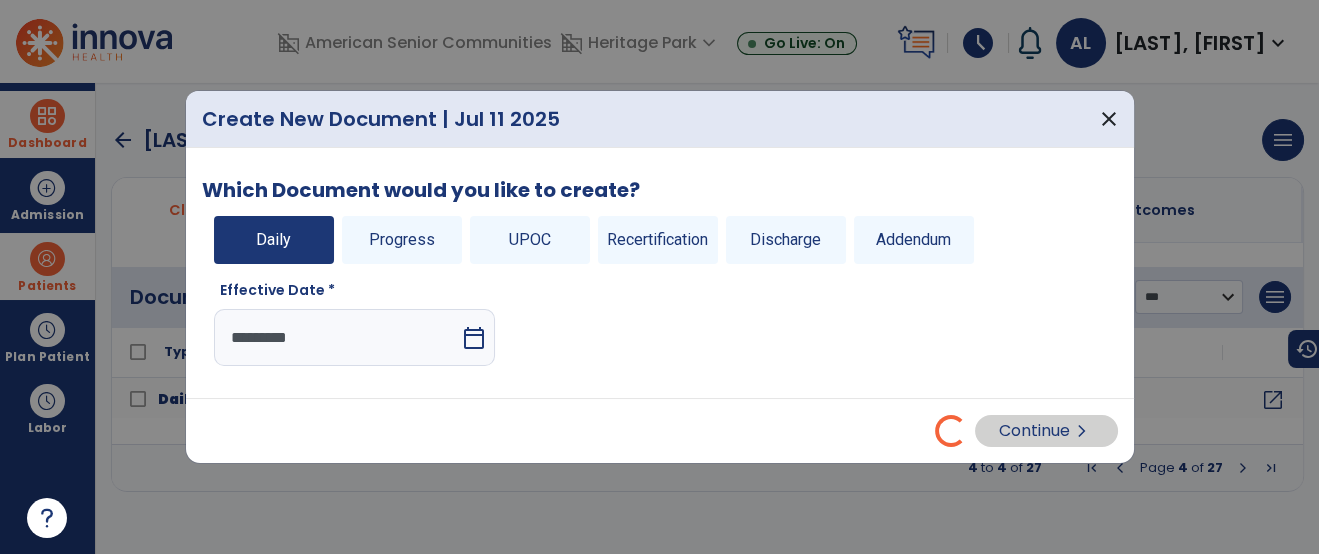 select on "*" 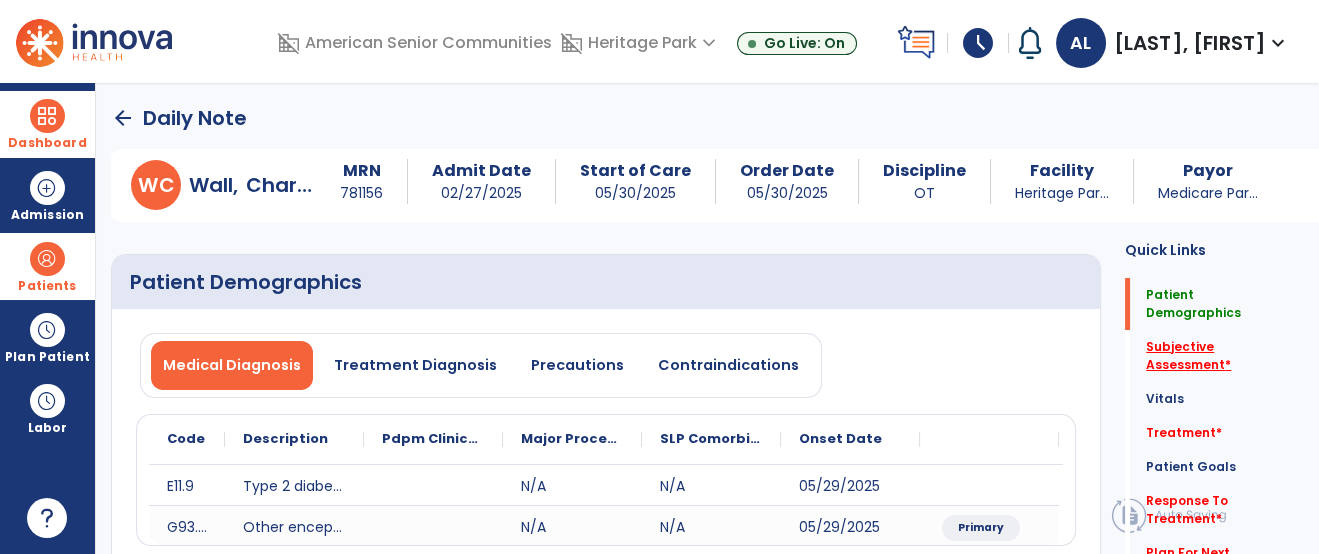 click on "Subjective Assessment   *" 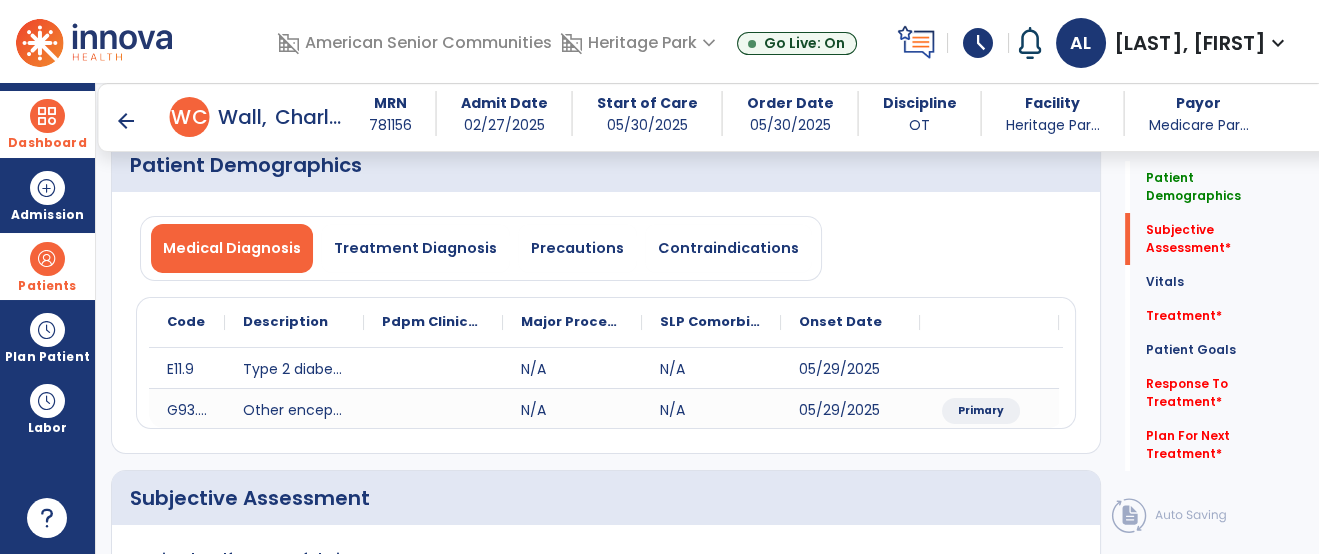 scroll, scrollTop: 409, scrollLeft: 0, axis: vertical 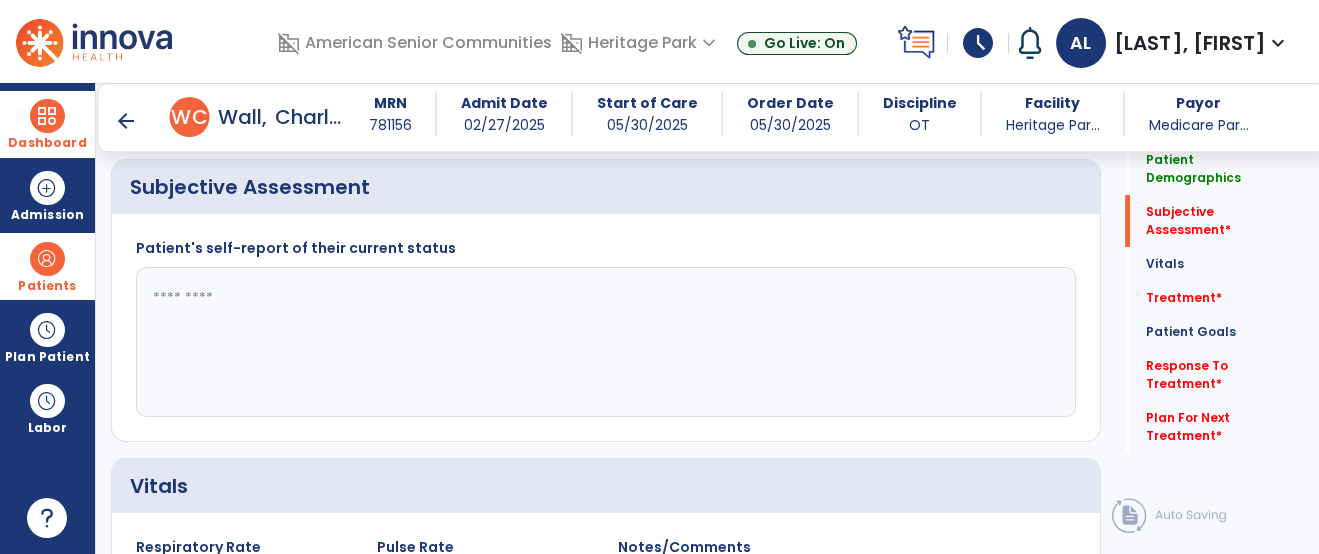 click 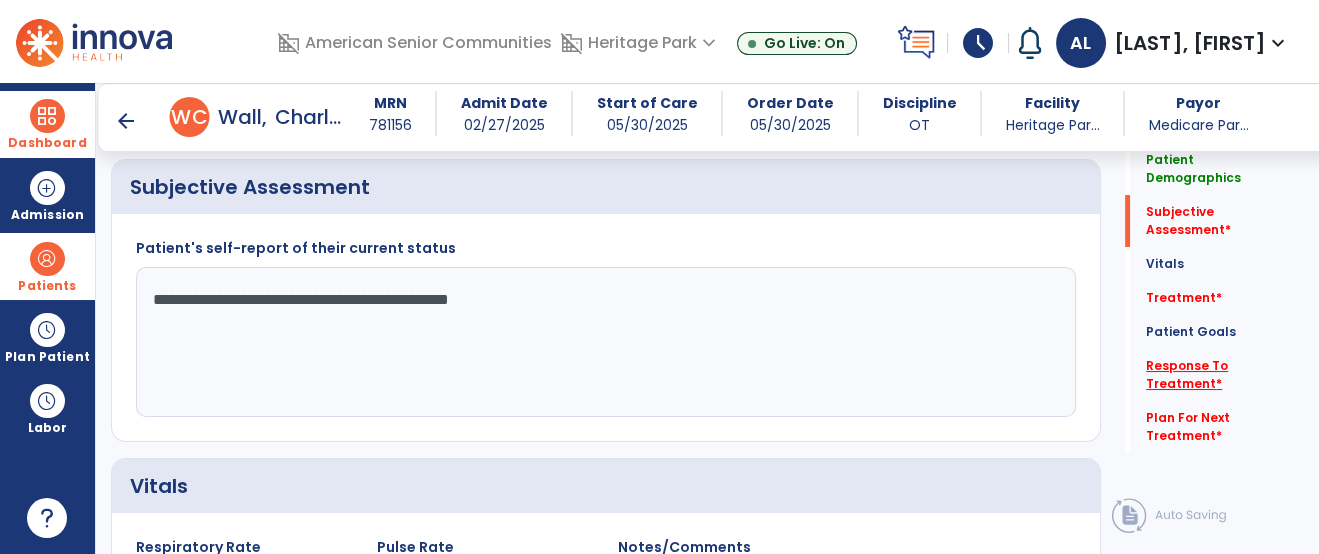 type on "**********" 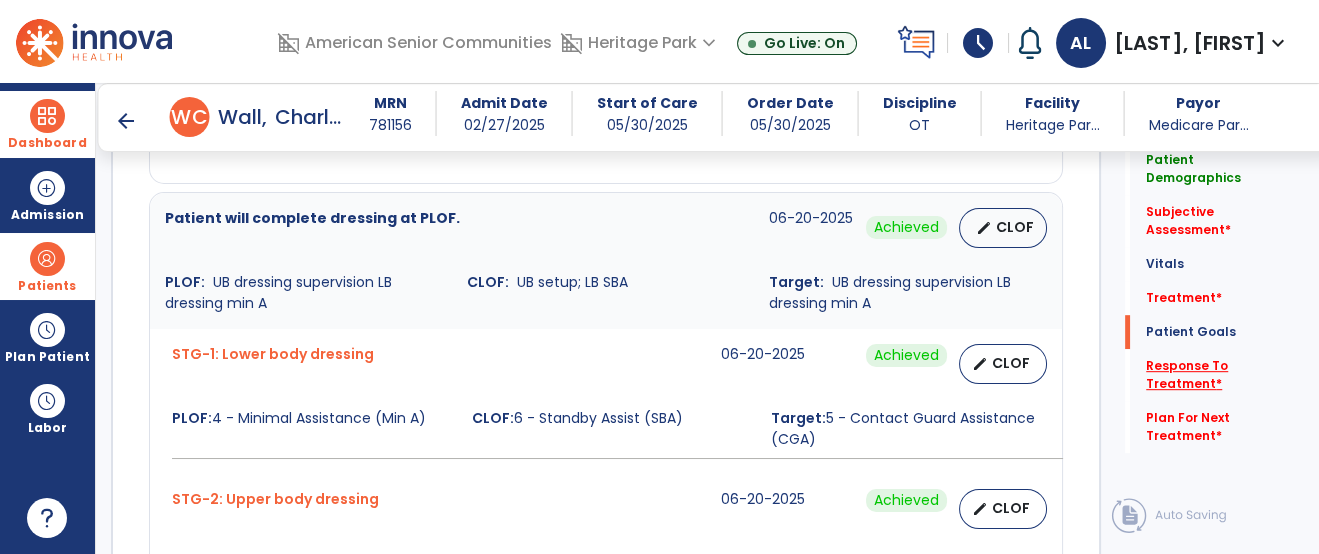 scroll, scrollTop: 2396, scrollLeft: 0, axis: vertical 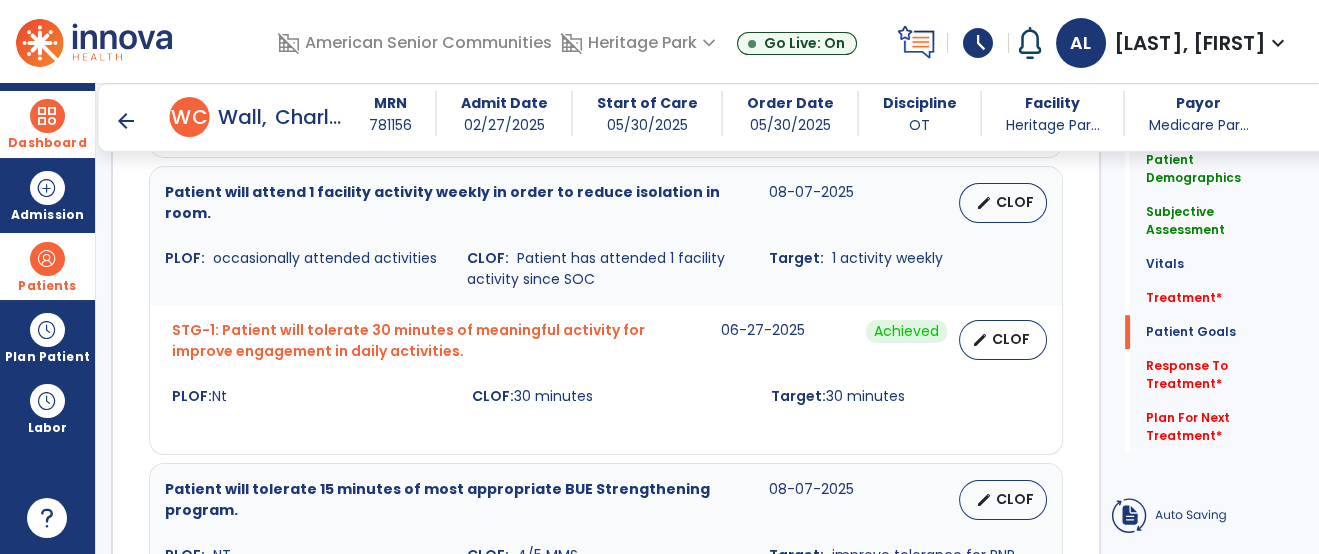 click on "Patient will complete toileting with mod assist. 02/17/2020 Achieved edit CLOF PLOF: mod A CLOF: SBA Target: mod A STG-1:Toilet transfer 02/17/2020 Achieved edit CLOF PLOF: 5 - Contact Guard Assistance (CGA) CLOF: 6 - Standby Assist (SBA) Target: 5 - Contact Guard Assistance (CGA) STG-2:Toileting hygiene 02/17/2020 Achieved edit CLOF PLOF: 3 - Moderate Assistance (Mod A) CLOF: 6 - Standby Assist (SBA) Target: 3 - Moderate Assistance (Mod A) Patient will complete dressing at PLOF. 02/17/2020 Achieved edit CLOF PLOF: UB dressing supervision
LB dressing min A CLOF: UB setup; LB SBA Target: UB dressing supervision
LB dressing min A STG-1:Lower body dressing 02/17/2020 Achieved edit CLOF PLOF: 4 - Minimal Assistance (Min A) CLOF: 6 - Standby Assist (SBA) Target: 5 - Contact Guard Assistance (CGA) STG-2:Upper body dressing 02/17/2020 Achieved edit CLOF PLOF: 7 - Supervised (S) CLOF: Target: 7 - Supervised (S) NT" 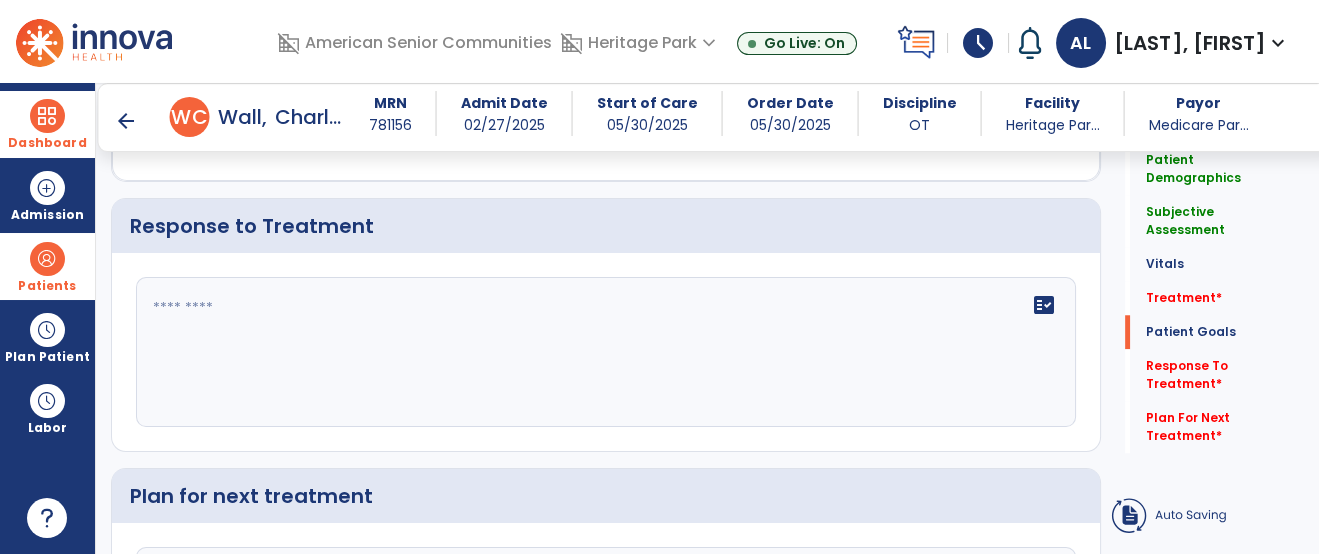 click on "fact_check" 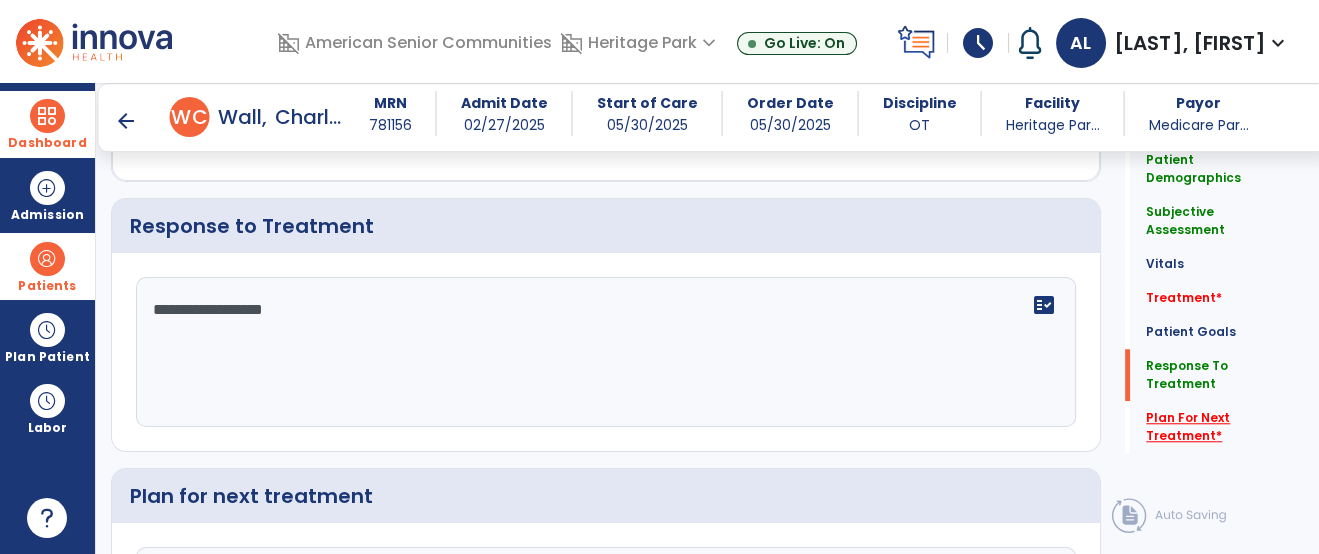 type on "**********" 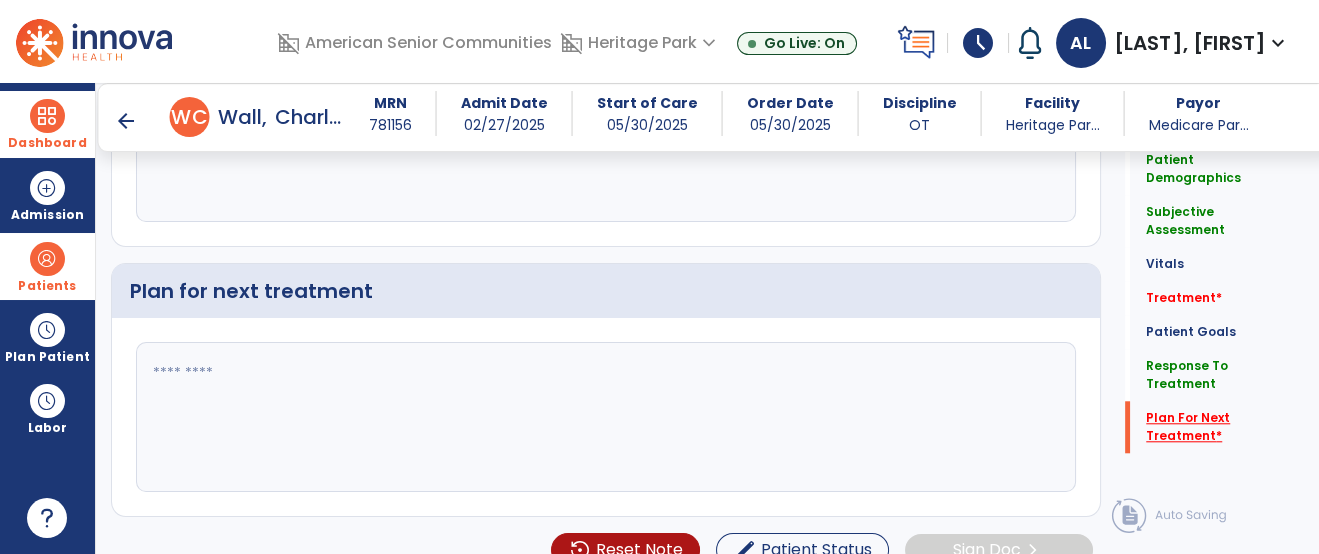 scroll, scrollTop: 3230, scrollLeft: 0, axis: vertical 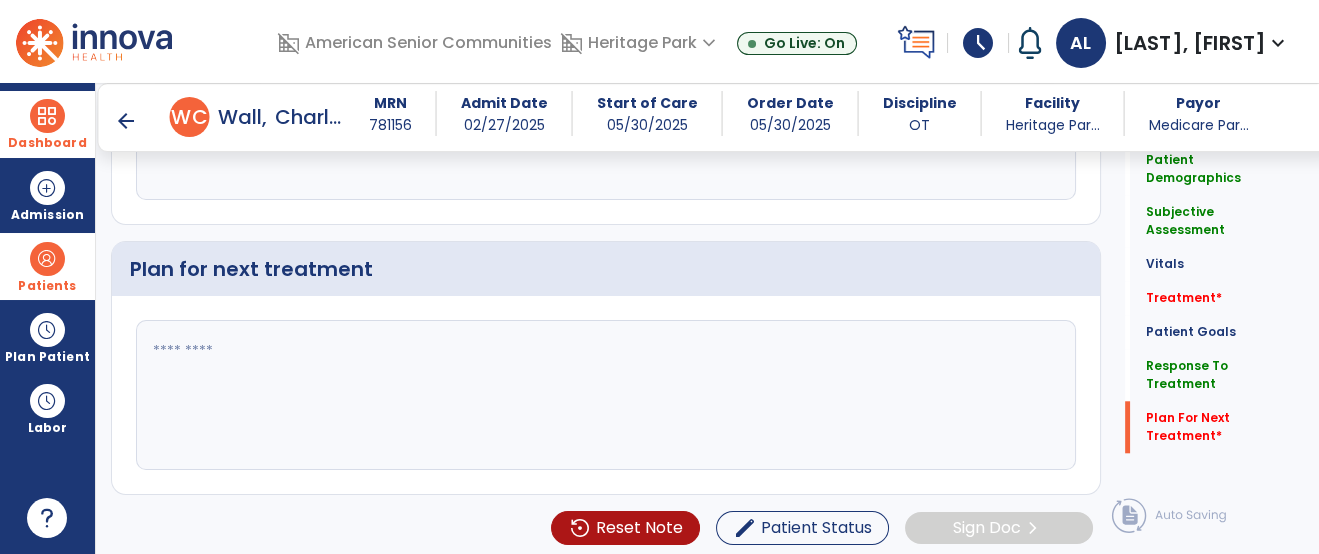 click 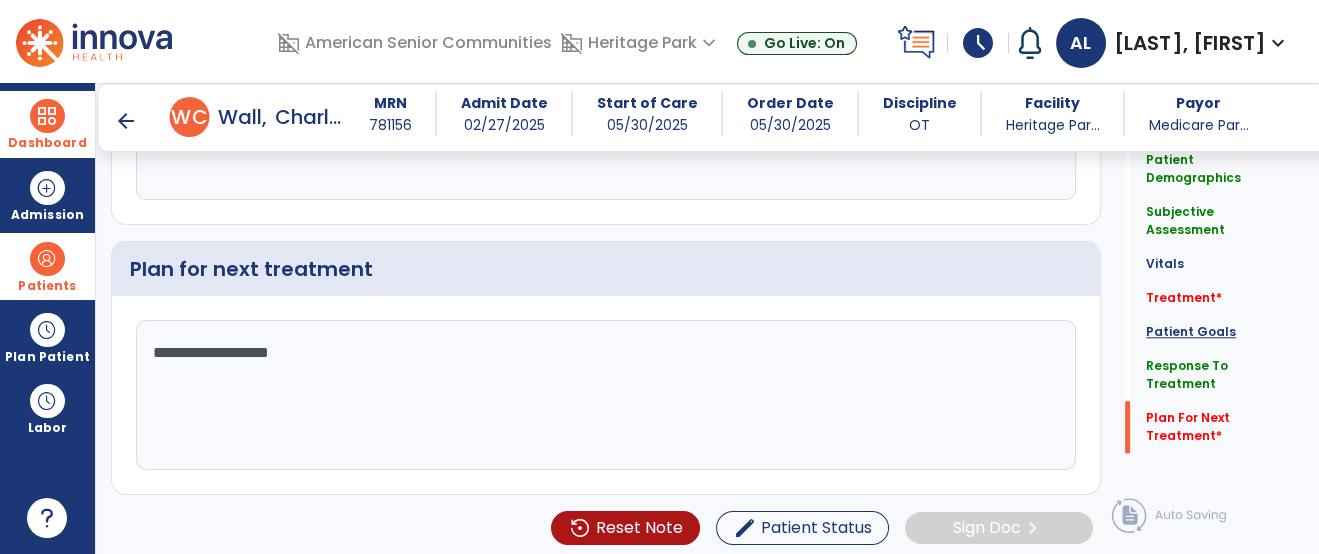 type on "**********" 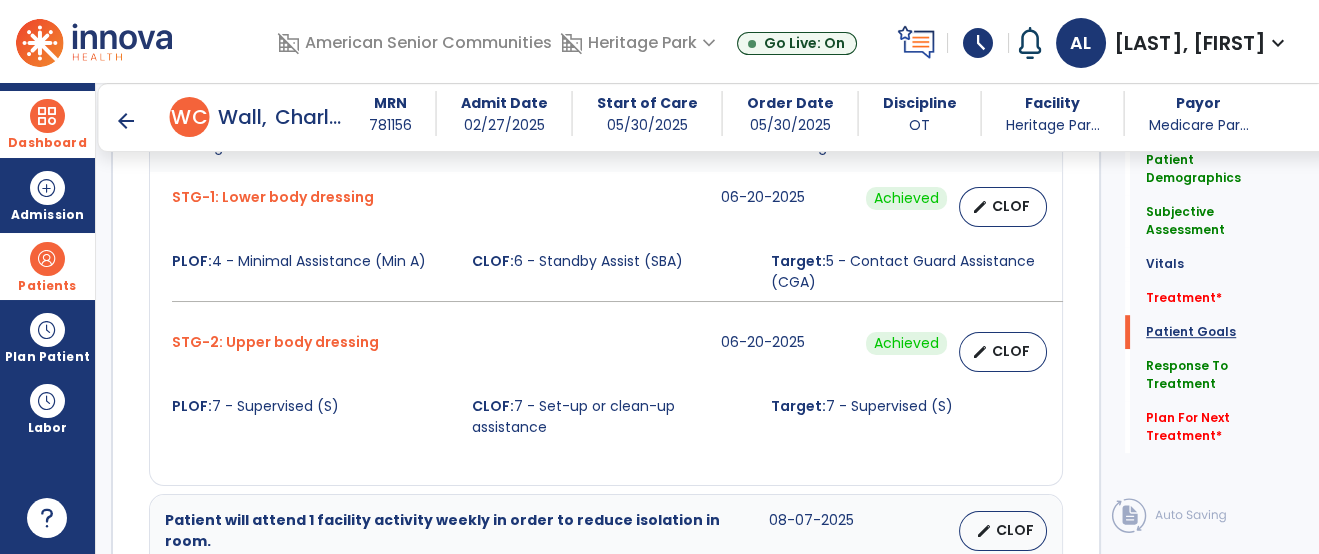scroll, scrollTop: 2050, scrollLeft: 0, axis: vertical 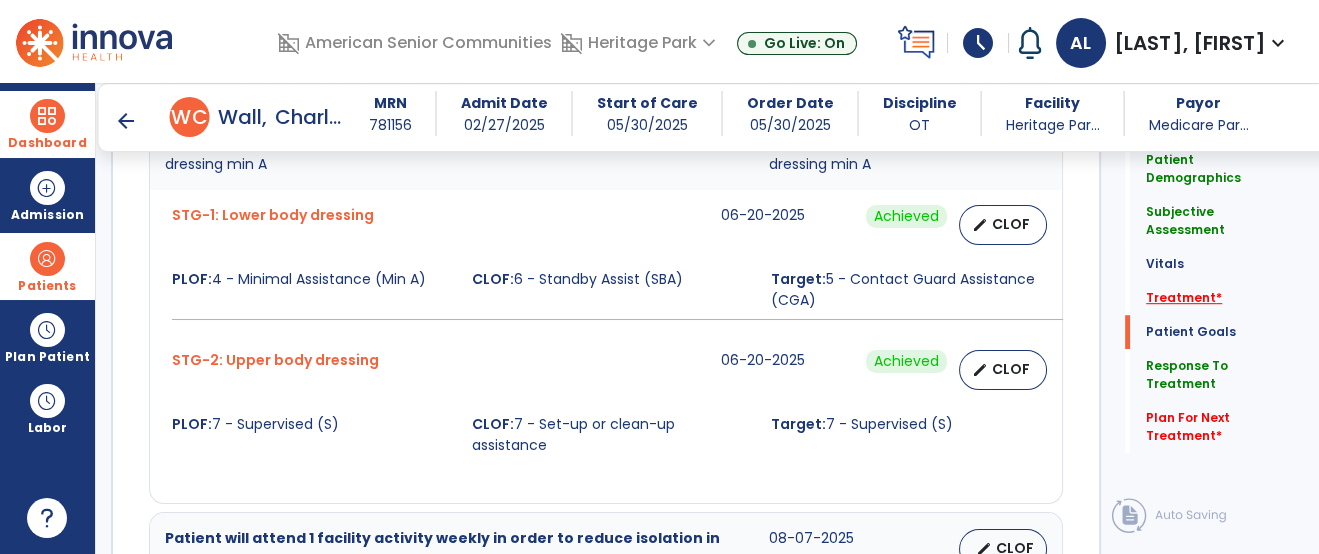click on "Treatment   *" 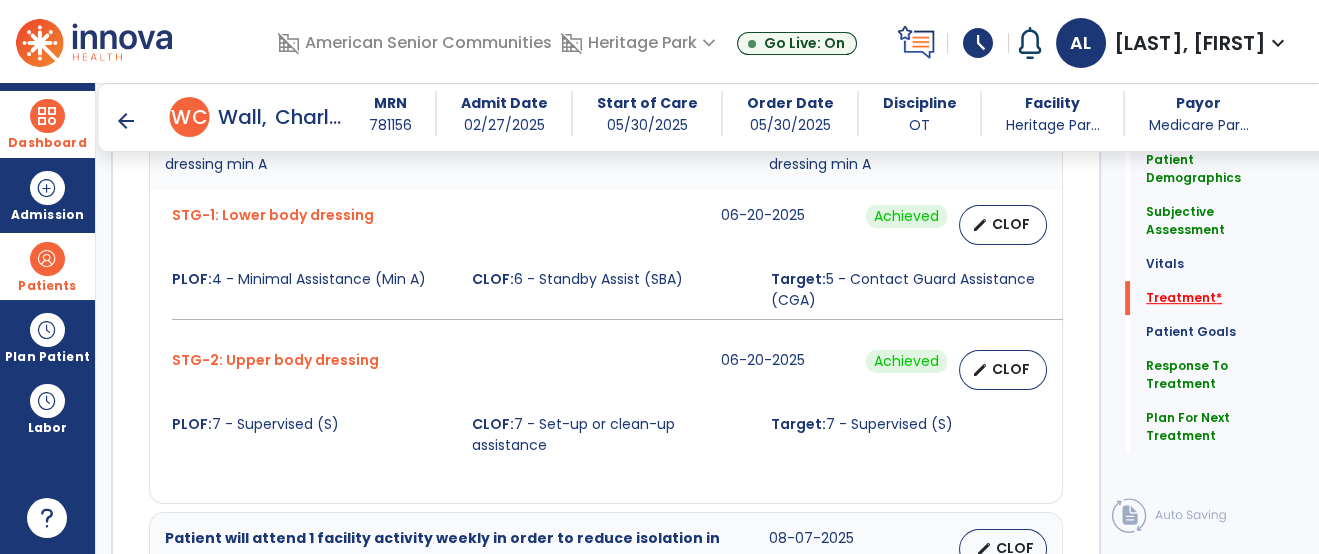 scroll, scrollTop: 1097, scrollLeft: 0, axis: vertical 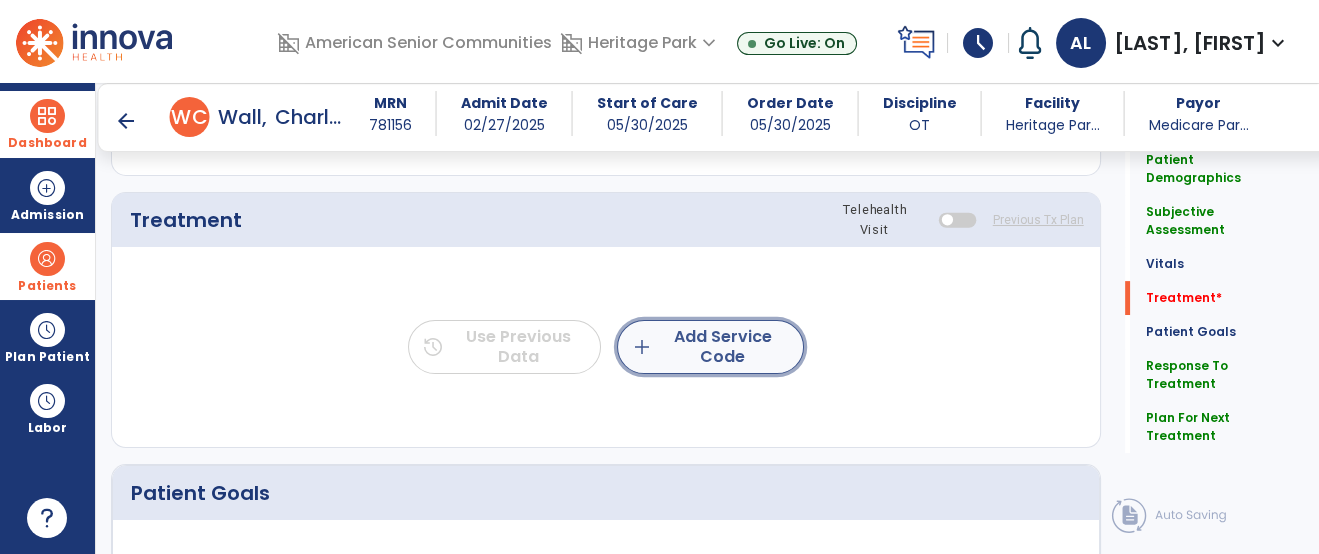 click on "add  Add Service Code" 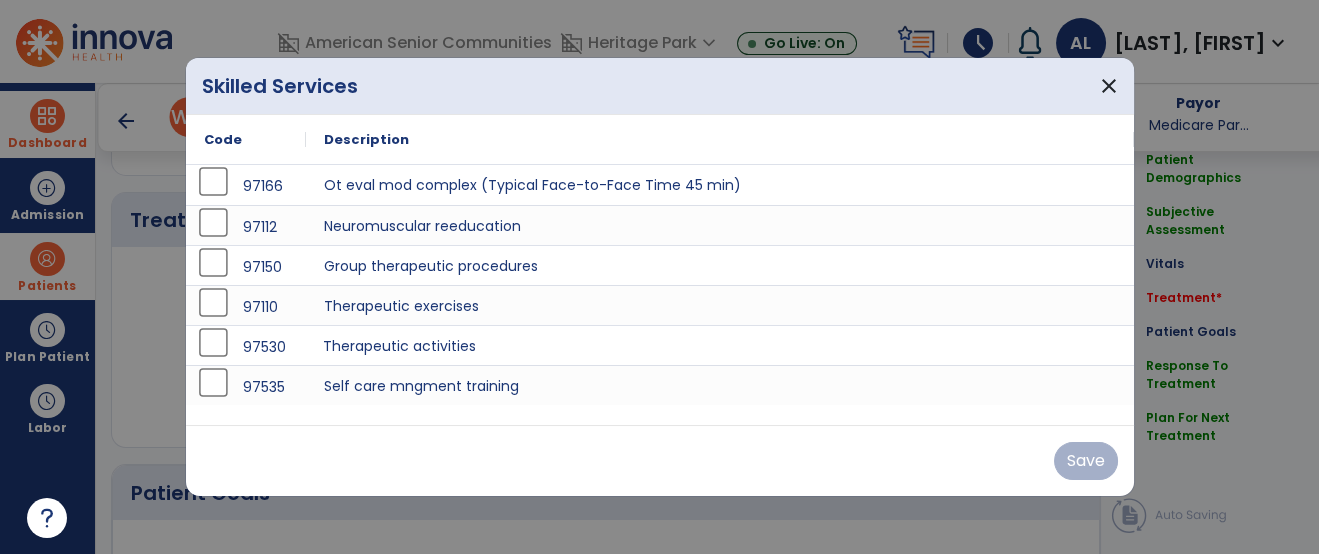 click on "Therapeutic activities" at bounding box center (720, 345) 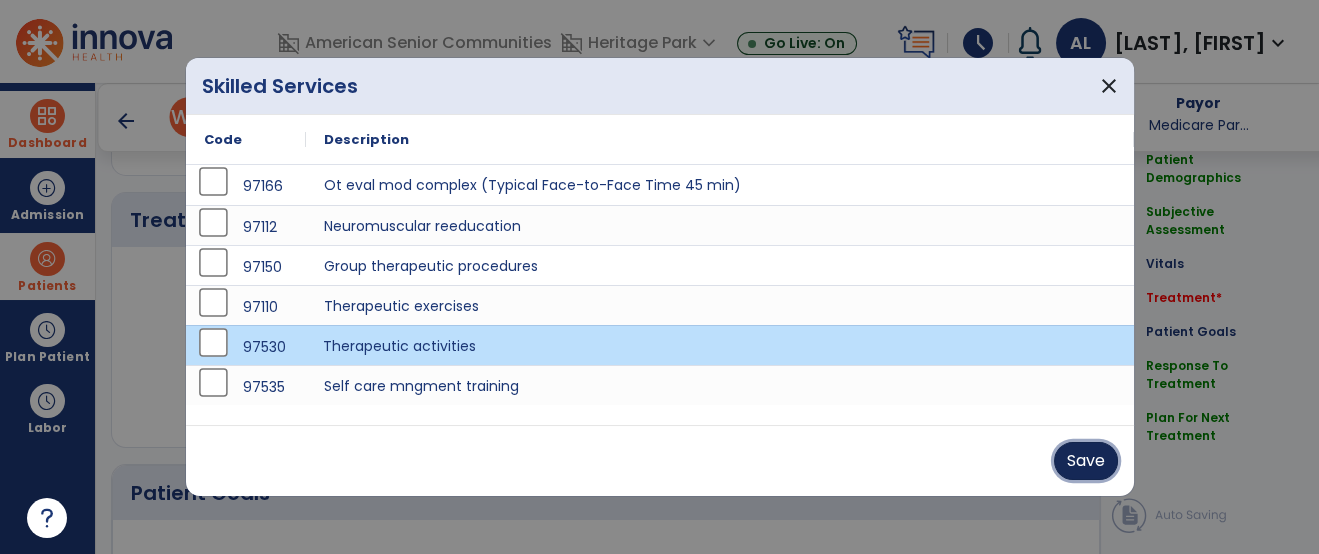 click on "Save" at bounding box center [1086, 461] 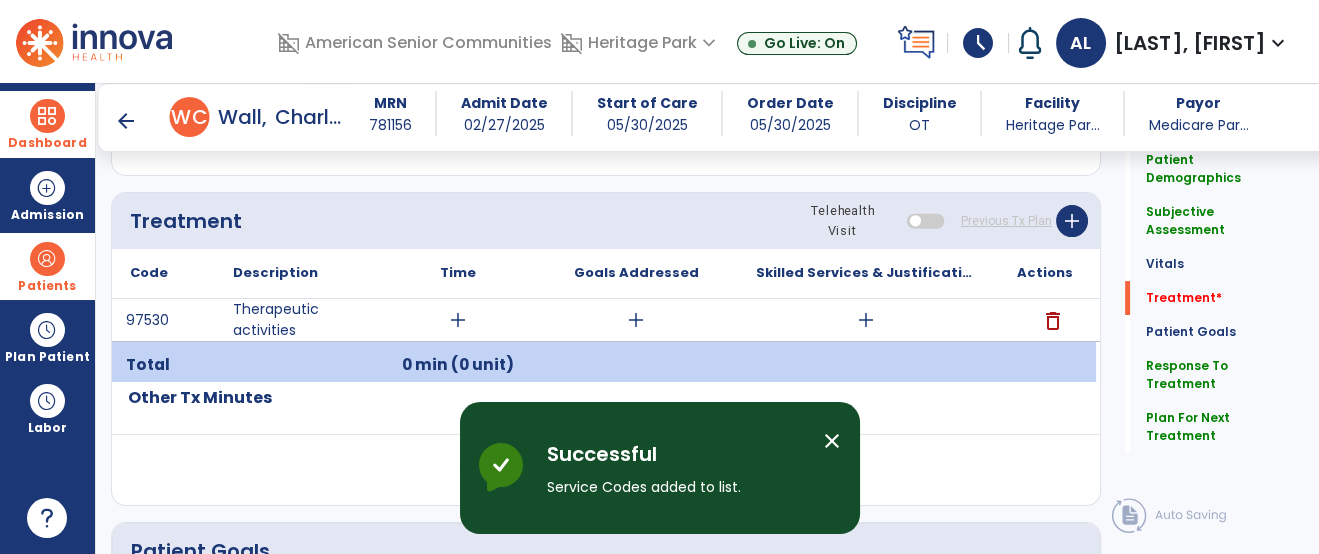 click on "add" at bounding box center (866, 320) 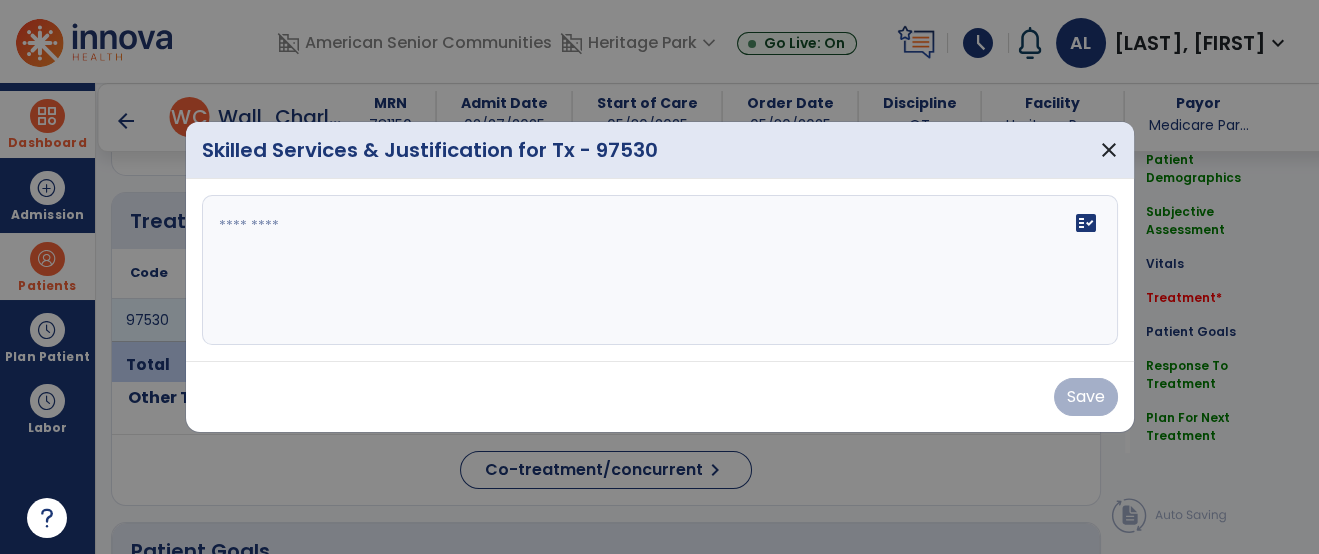 click on "fact_check" at bounding box center (660, 270) 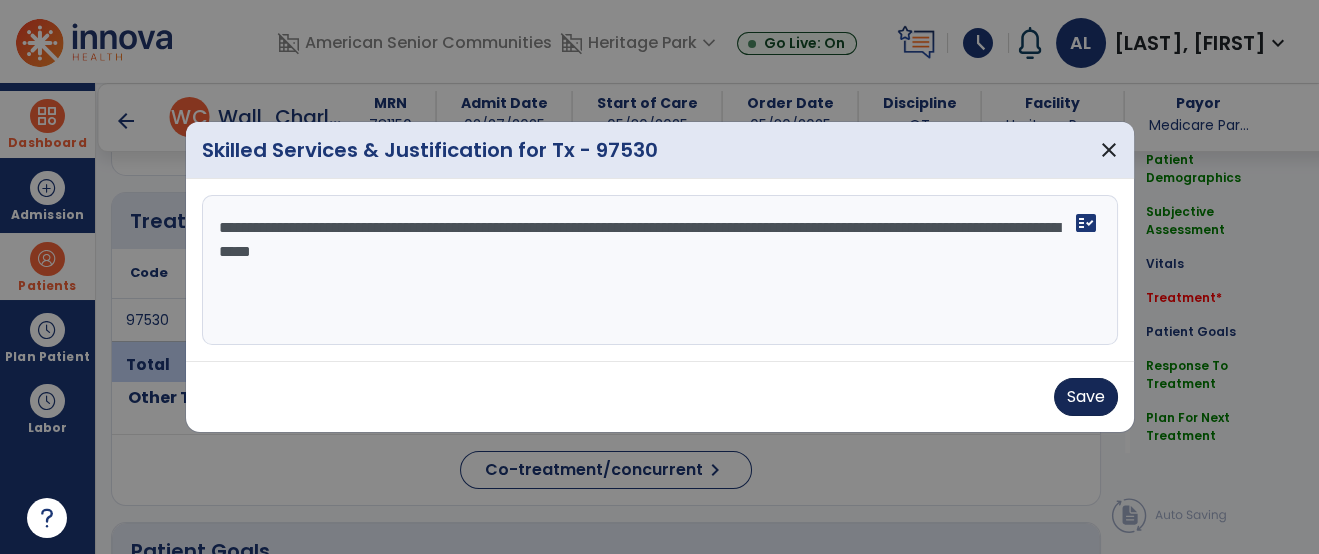 type on "**********" 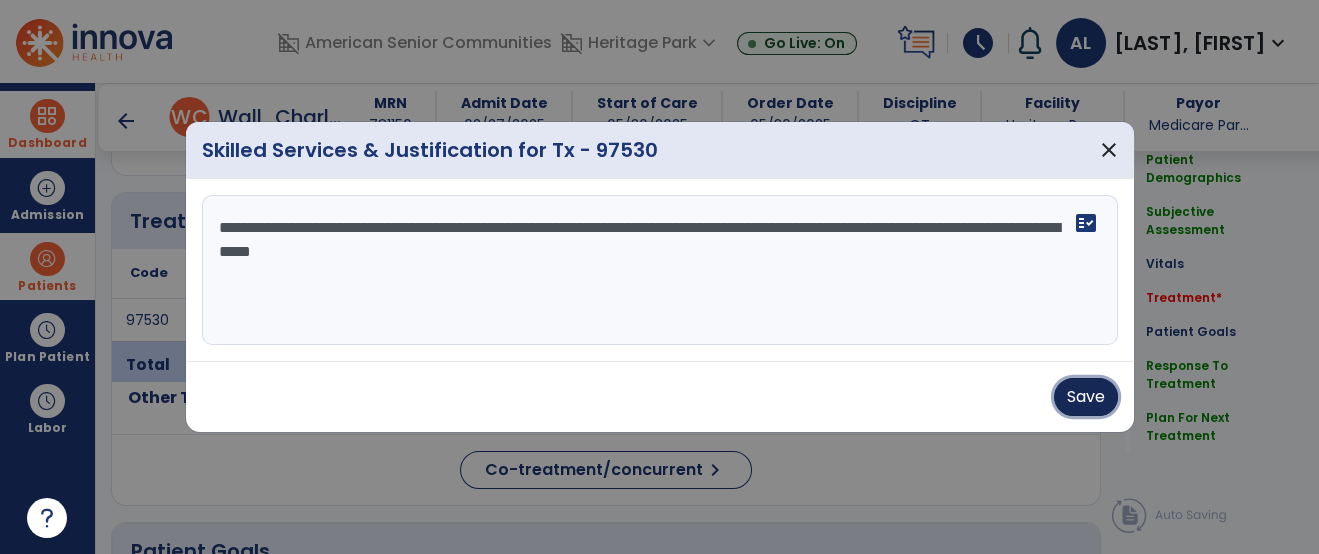 click on "Save" at bounding box center [1086, 397] 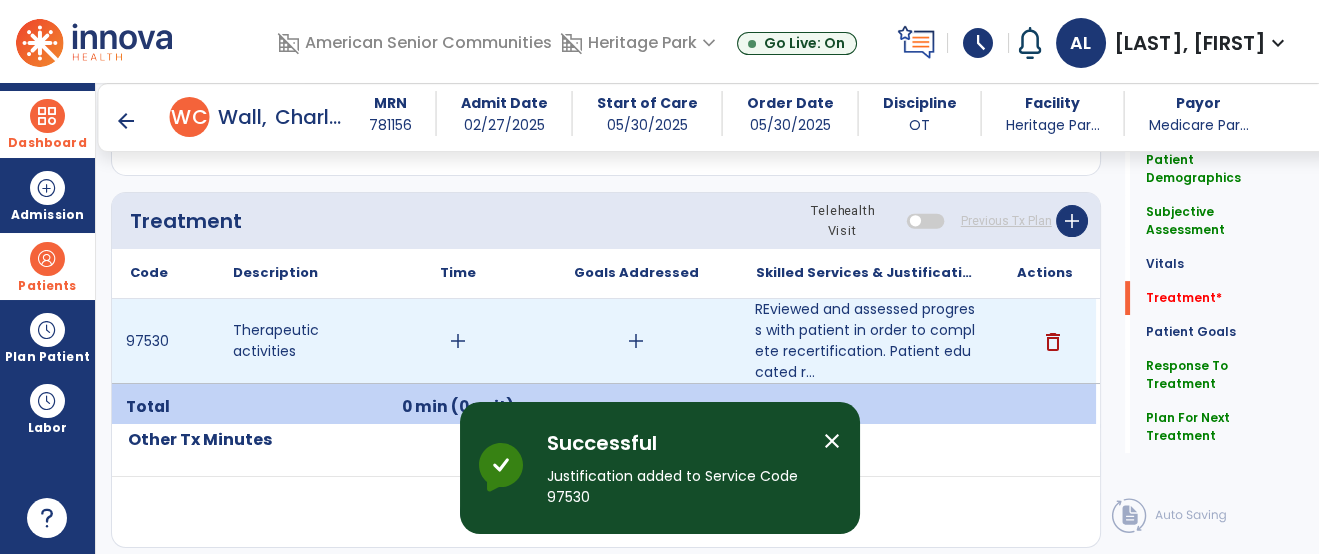 click on "add" at bounding box center [458, 341] 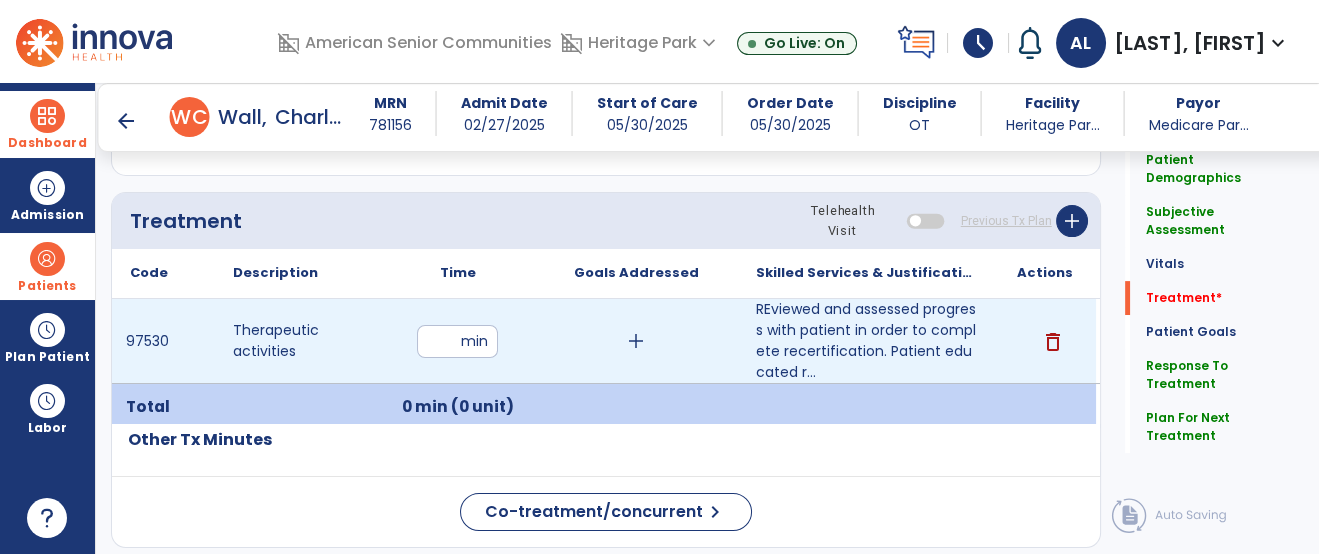 type on "**" 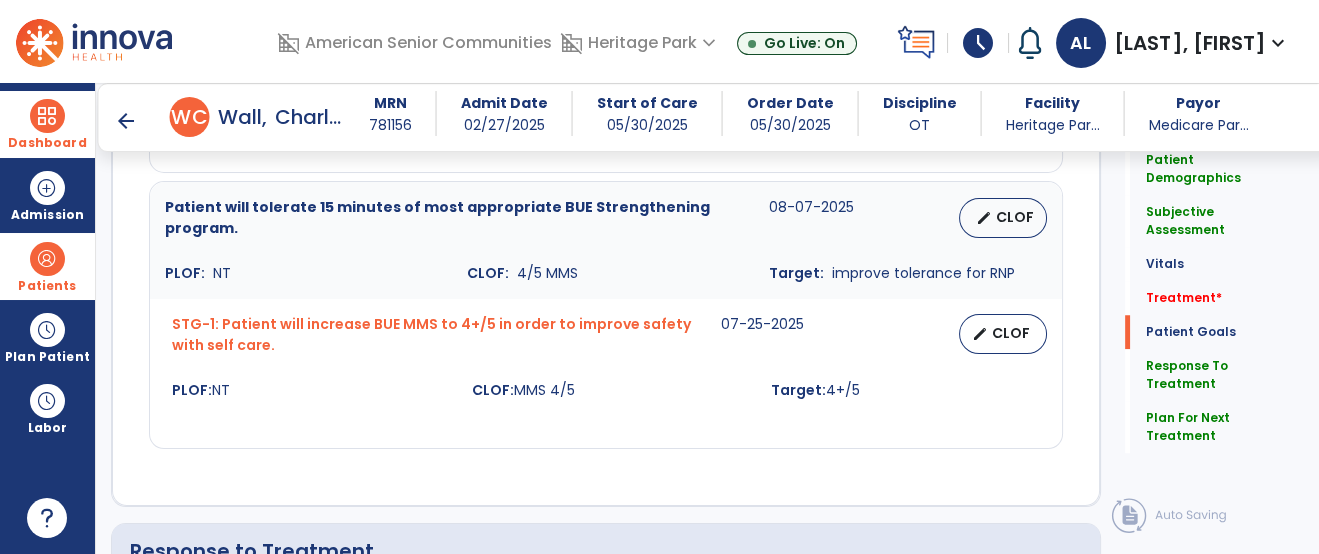 scroll, scrollTop: 3330, scrollLeft: 0, axis: vertical 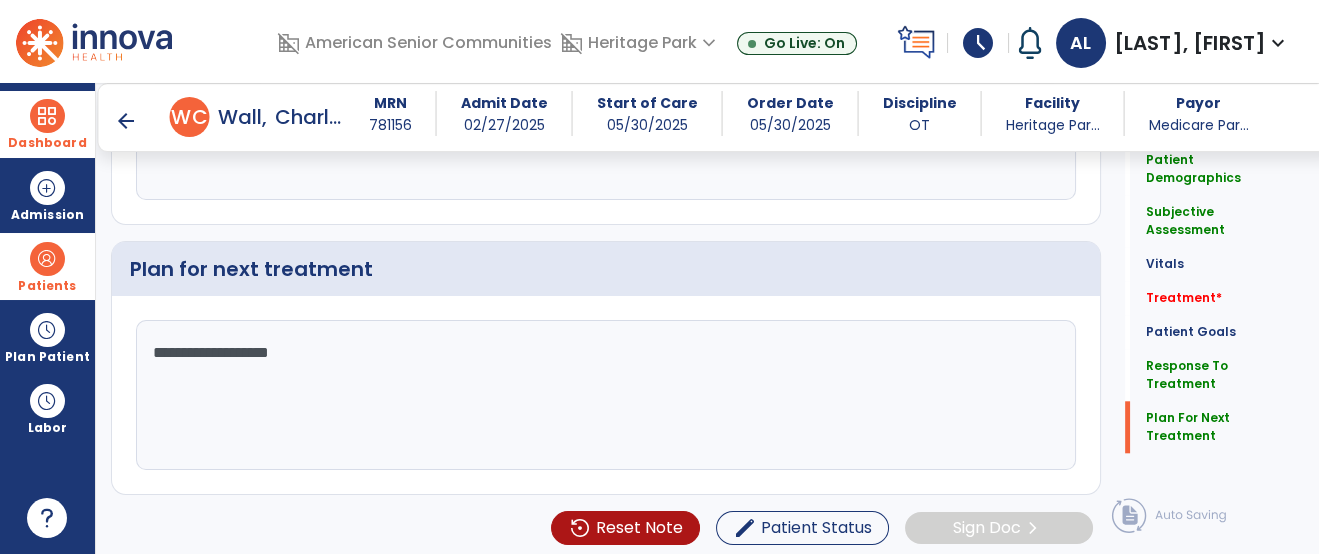 click on "Quick Links  Patient Demographics   Patient Demographics   Subjective Assessment   Subjective Assessment   Vitals   Vitals   Treatment   *  Treatment   *  Patient Goals   Patient Goals   Response To Treatment   Response To Treatment   Plan For Next Treatment   Plan For Next Treatment" 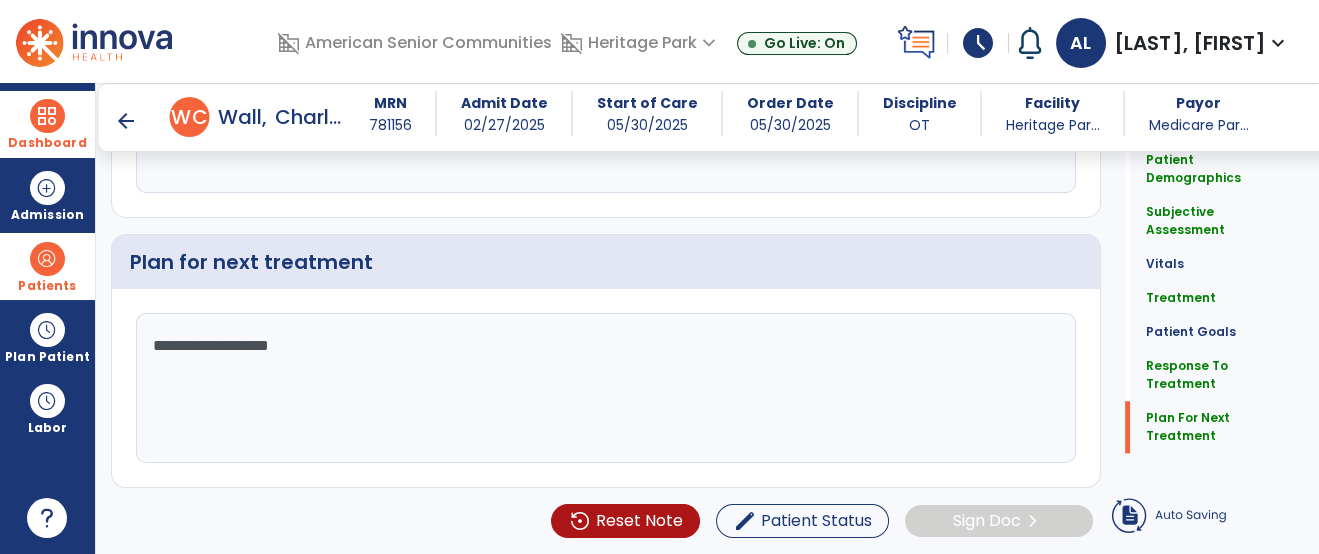 click on "**********" 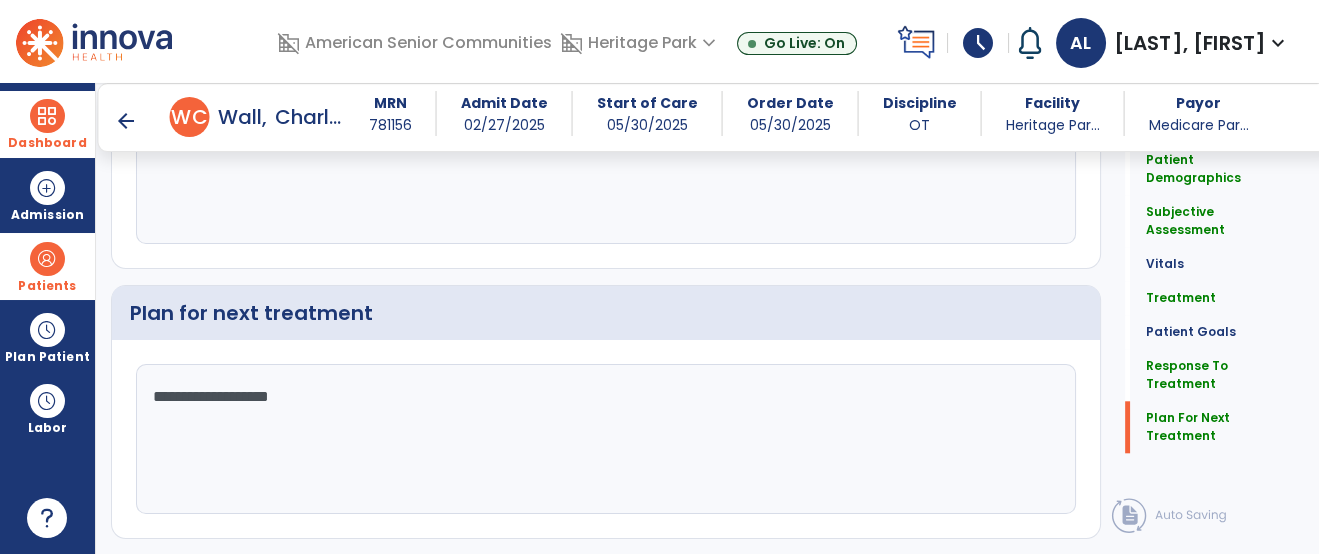 scroll, scrollTop: 3330, scrollLeft: 0, axis: vertical 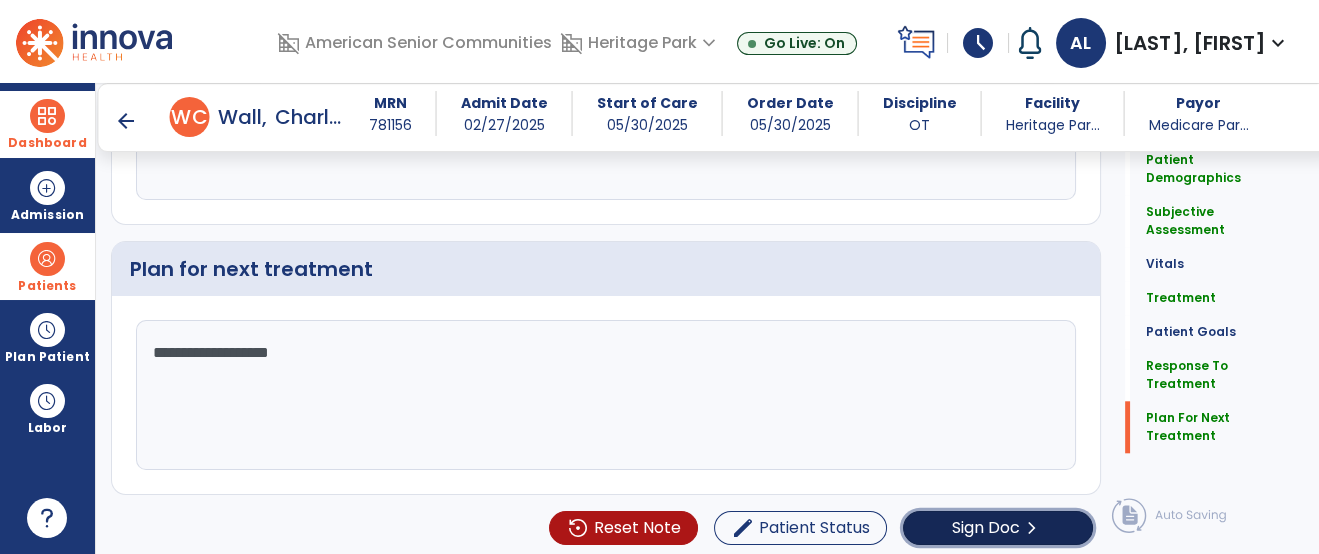 click on "chevron_right" 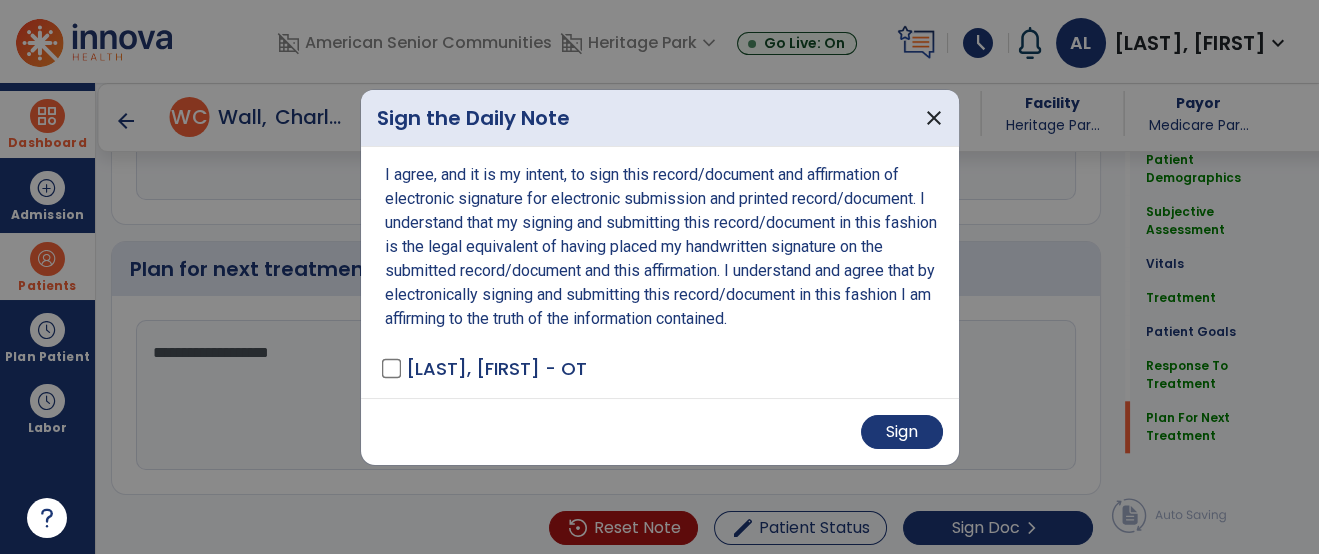 click on "Sign" at bounding box center (660, 431) 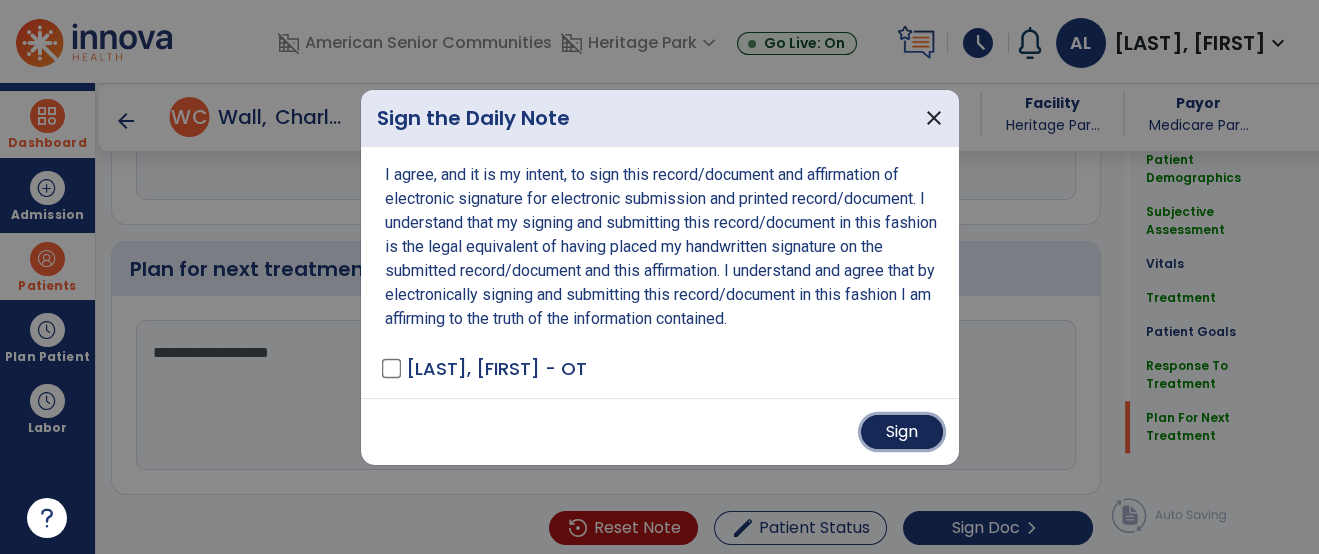 click on "Sign" at bounding box center (902, 432) 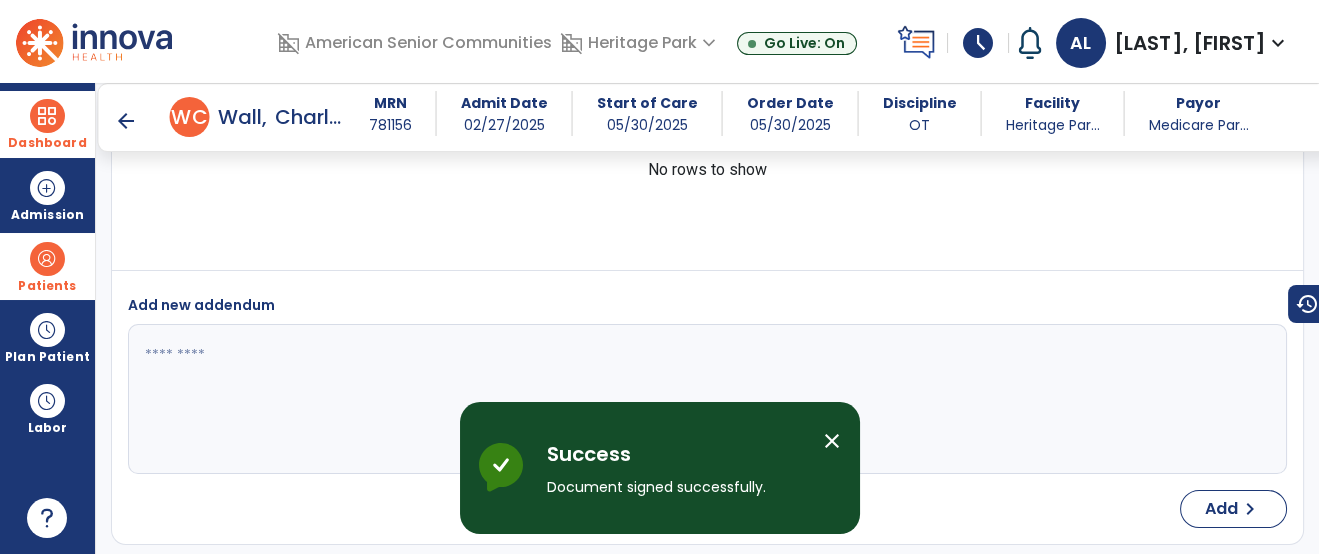 scroll, scrollTop: 4564, scrollLeft: 0, axis: vertical 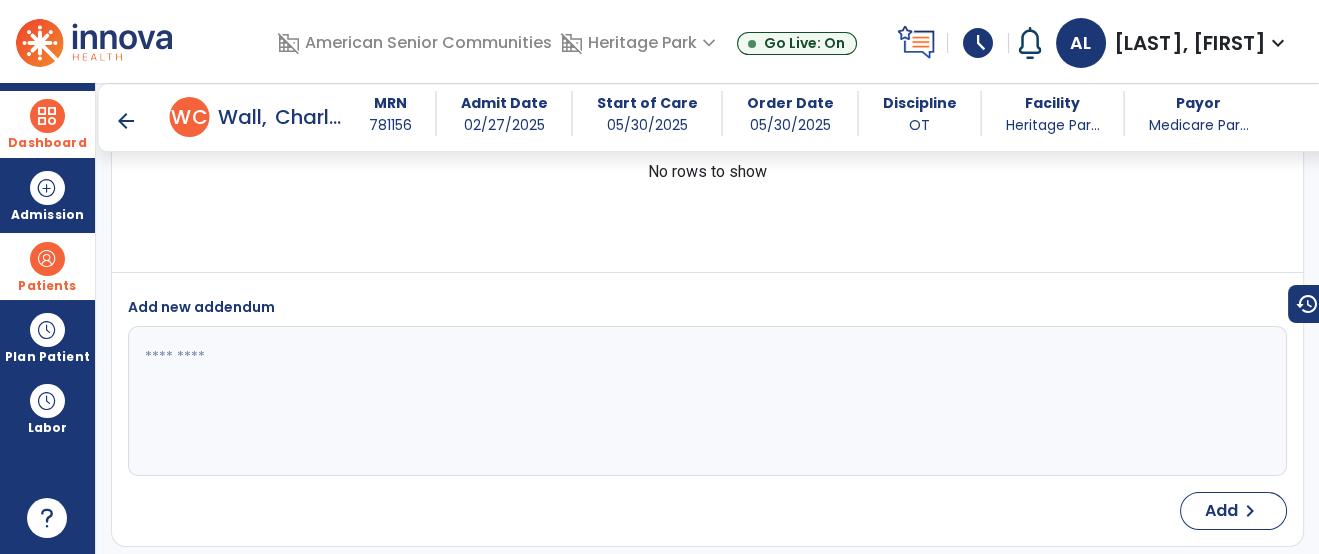 click on "Dashboard" at bounding box center [47, 124] 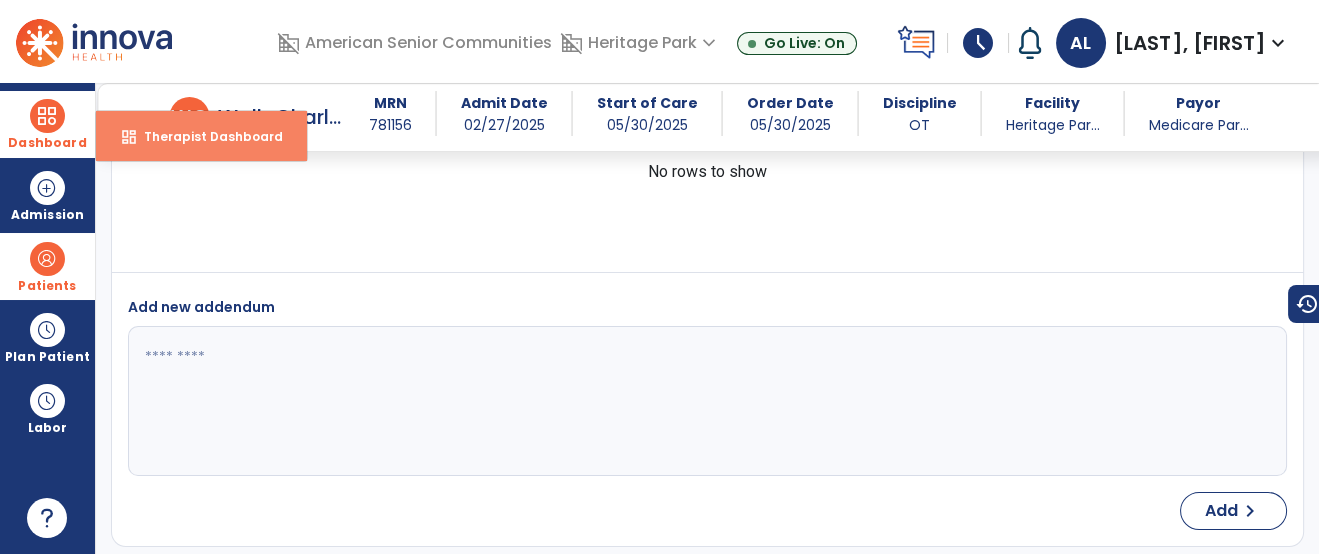 click on "dashboard  Therapist Dashboard" at bounding box center (201, 136) 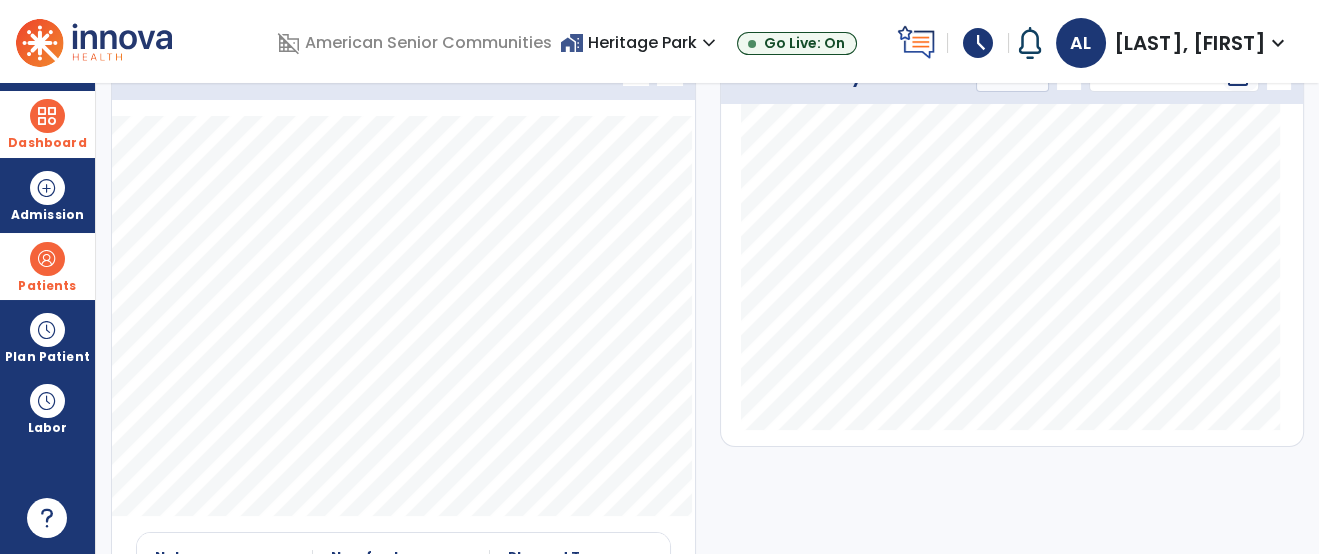 scroll, scrollTop: 0, scrollLeft: 0, axis: both 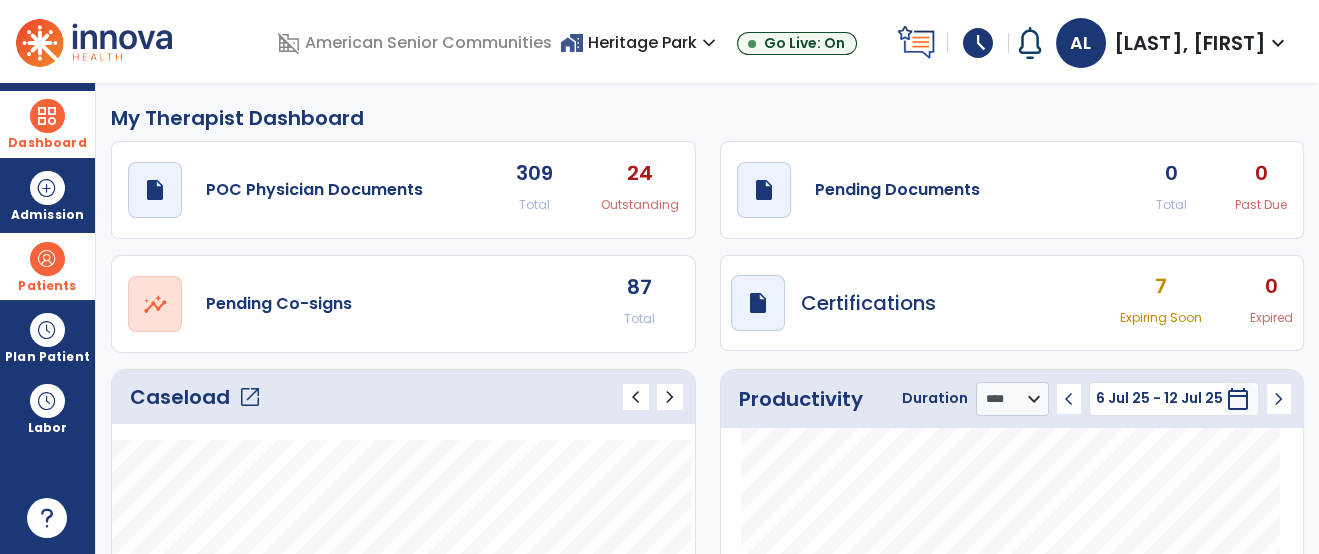 click on "Dashboard" at bounding box center [47, 124] 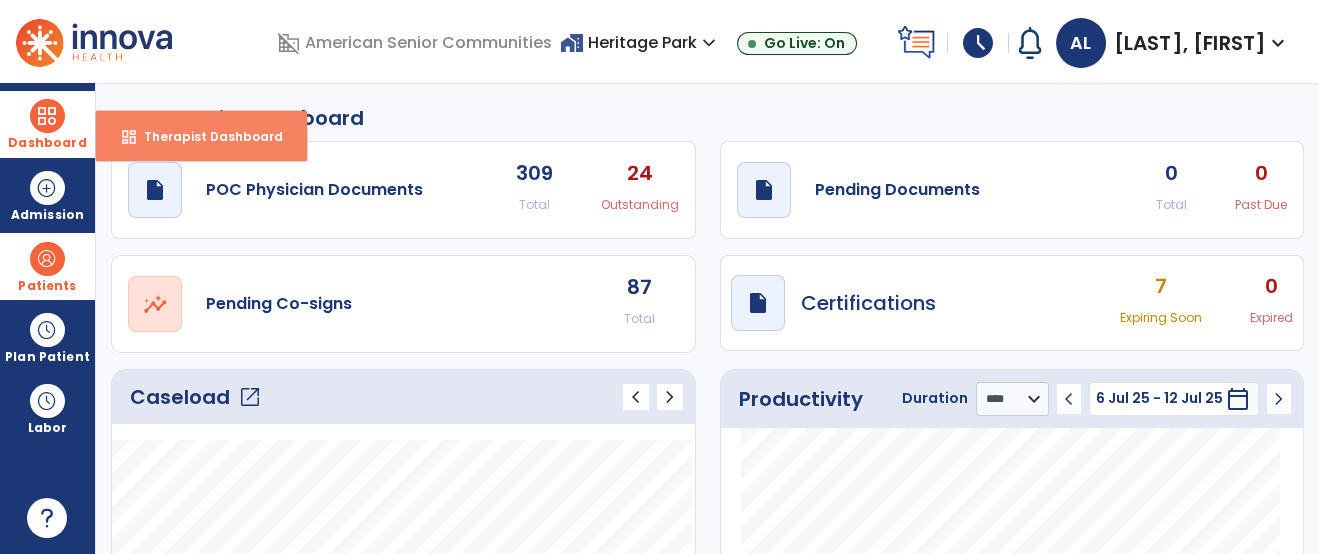 click on "Therapist Dashboard" at bounding box center (205, 136) 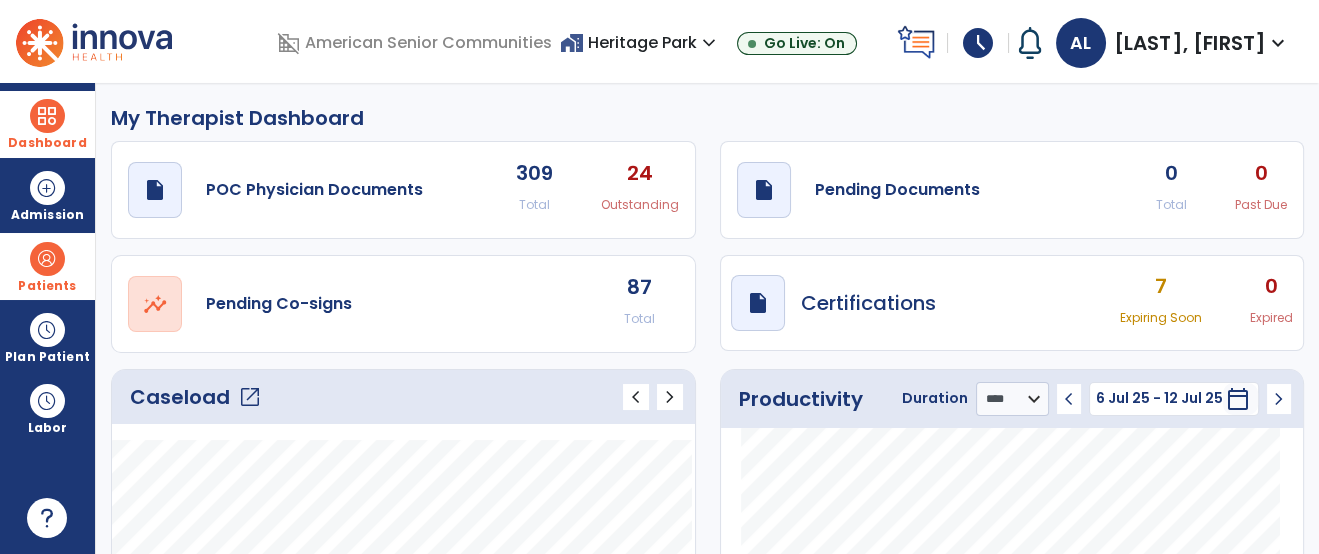 click on "draft   open_in_new  Certifications 7 Expiring Soon 0 Expired" at bounding box center [1012, 303] 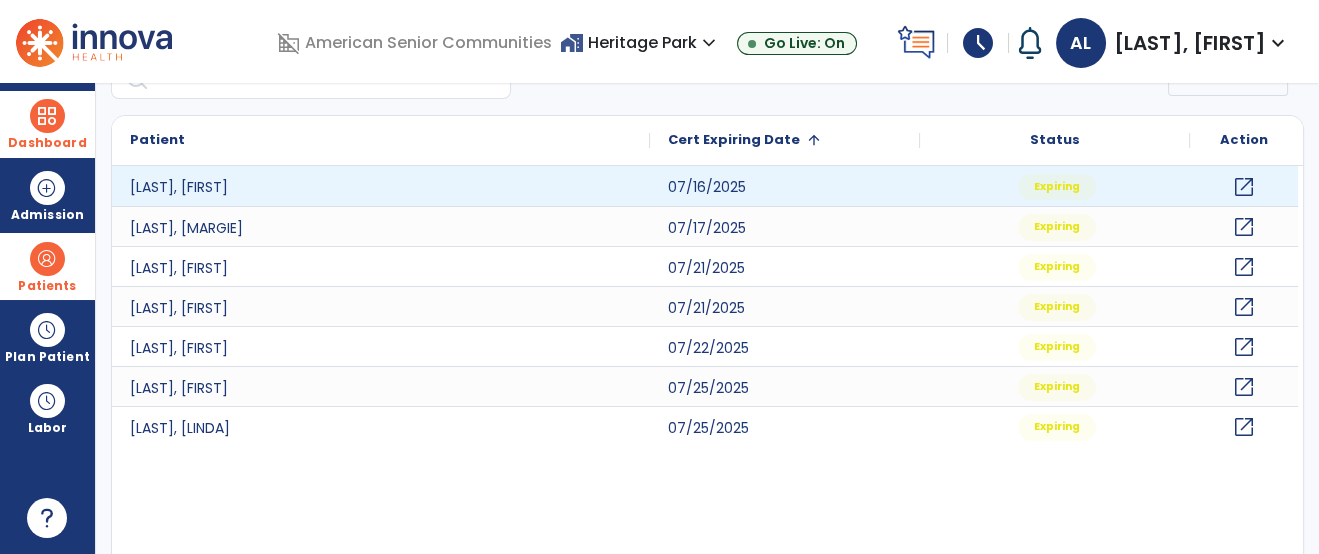 scroll, scrollTop: 0, scrollLeft: 0, axis: both 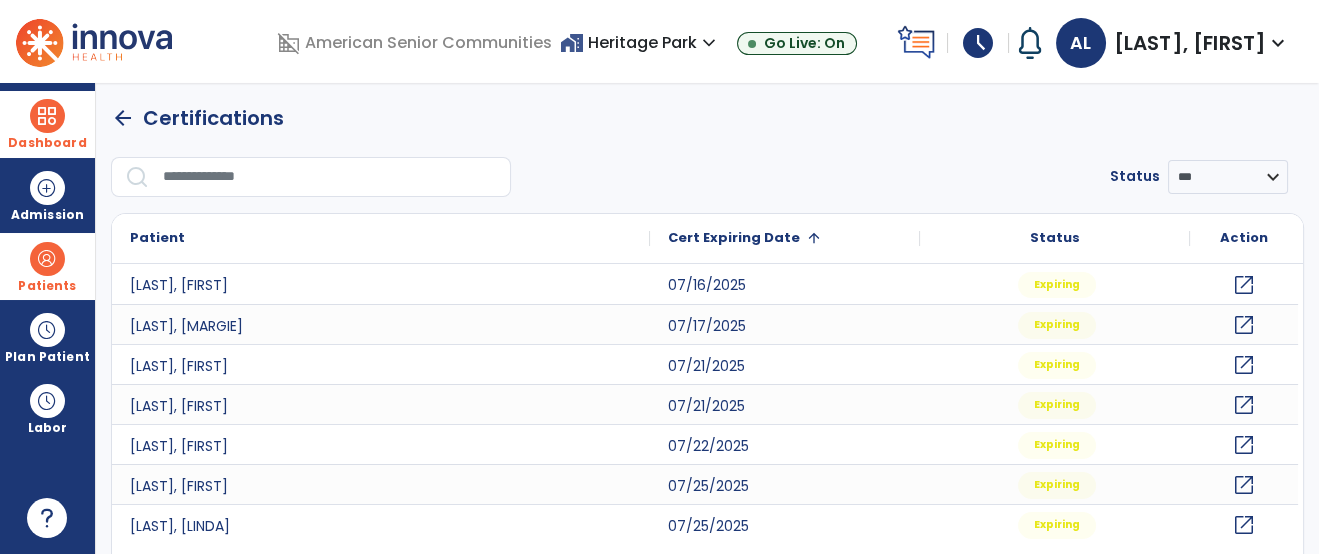 click on "Patients" at bounding box center (47, 286) 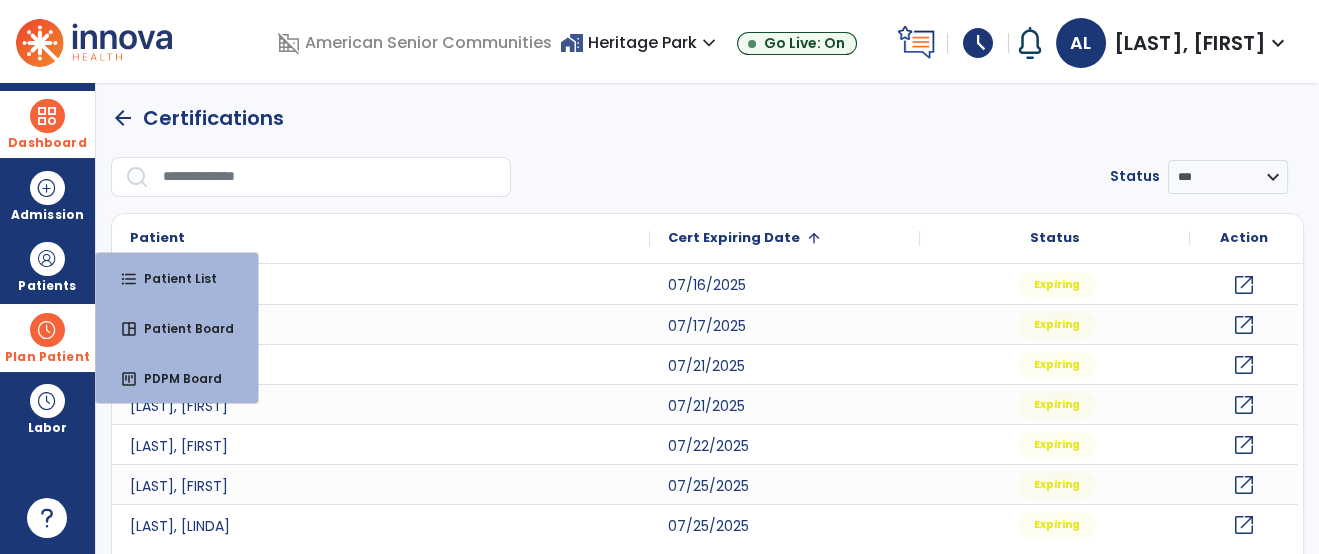 click on "Plan Patient" at bounding box center [47, 286] 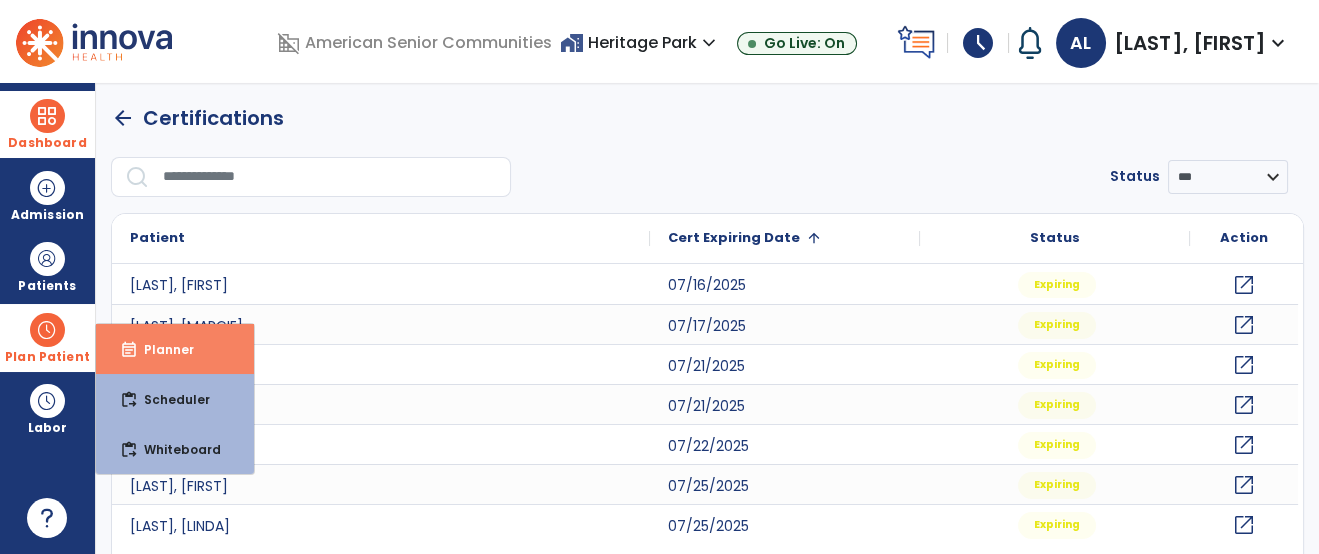 click on "Planner" at bounding box center [161, 349] 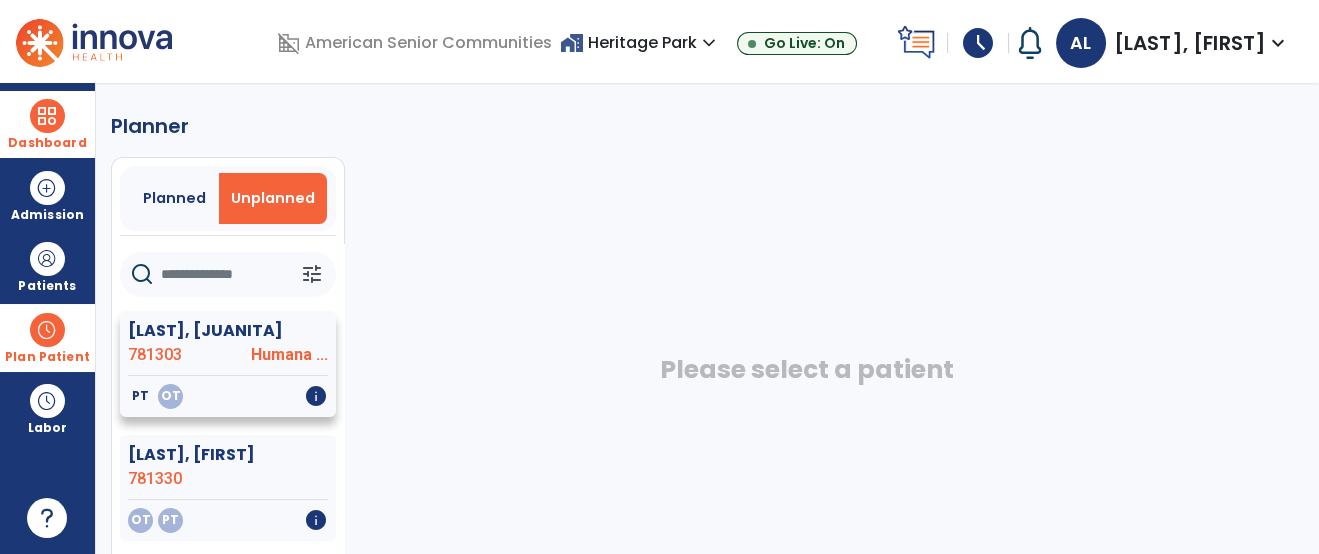 click on "[LAST], [JUANITA]" 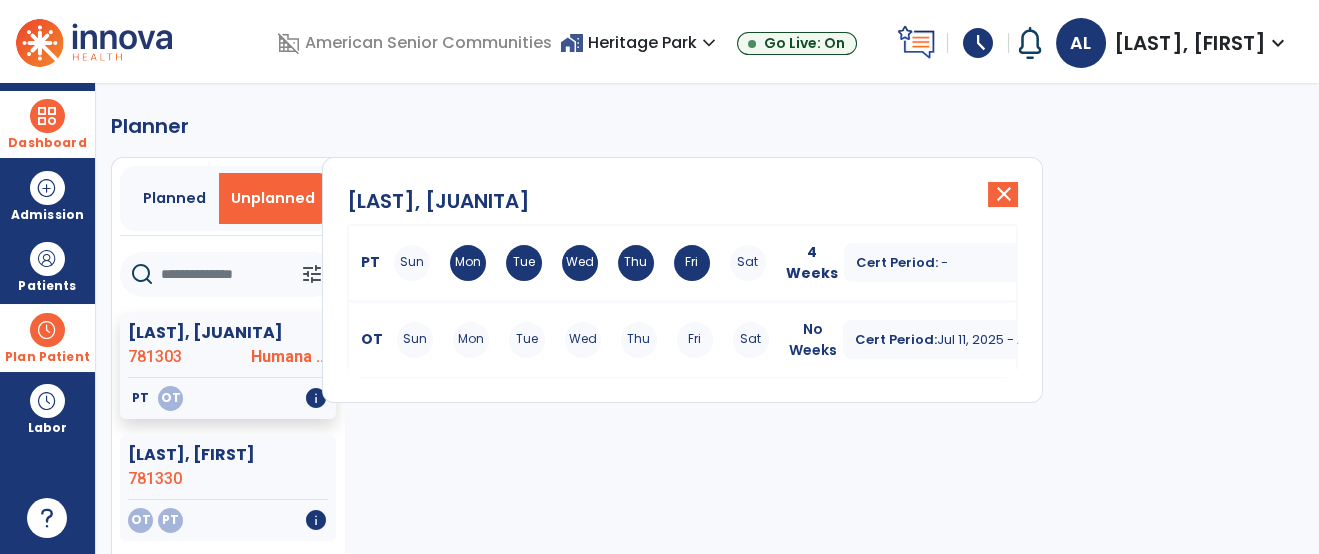 click at bounding box center (47, 330) 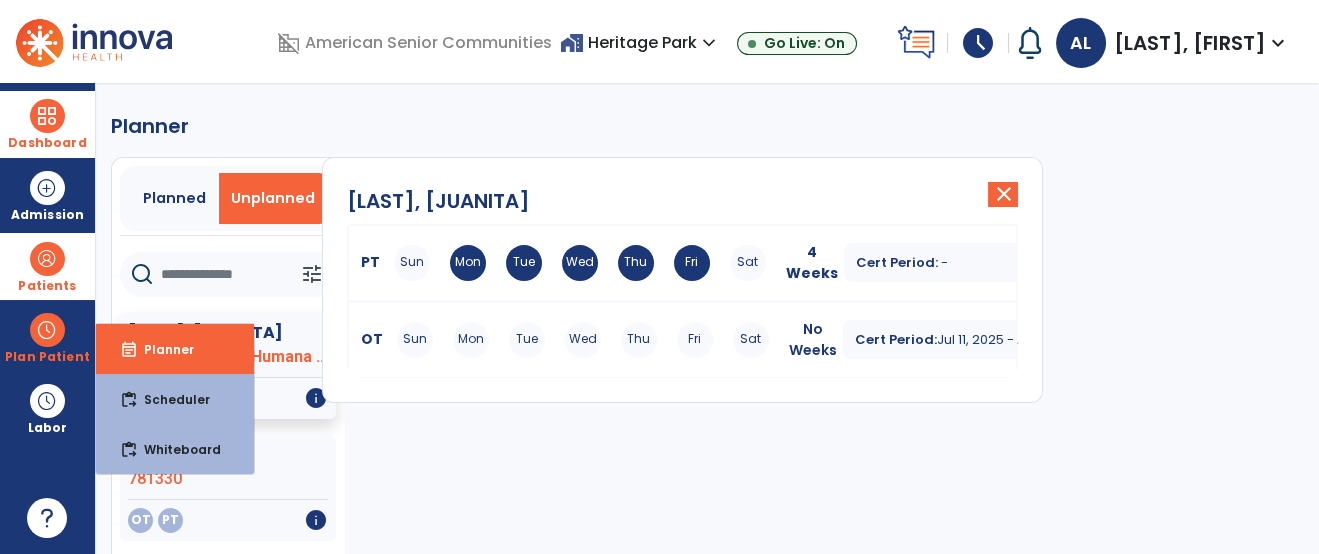 click at bounding box center [47, 259] 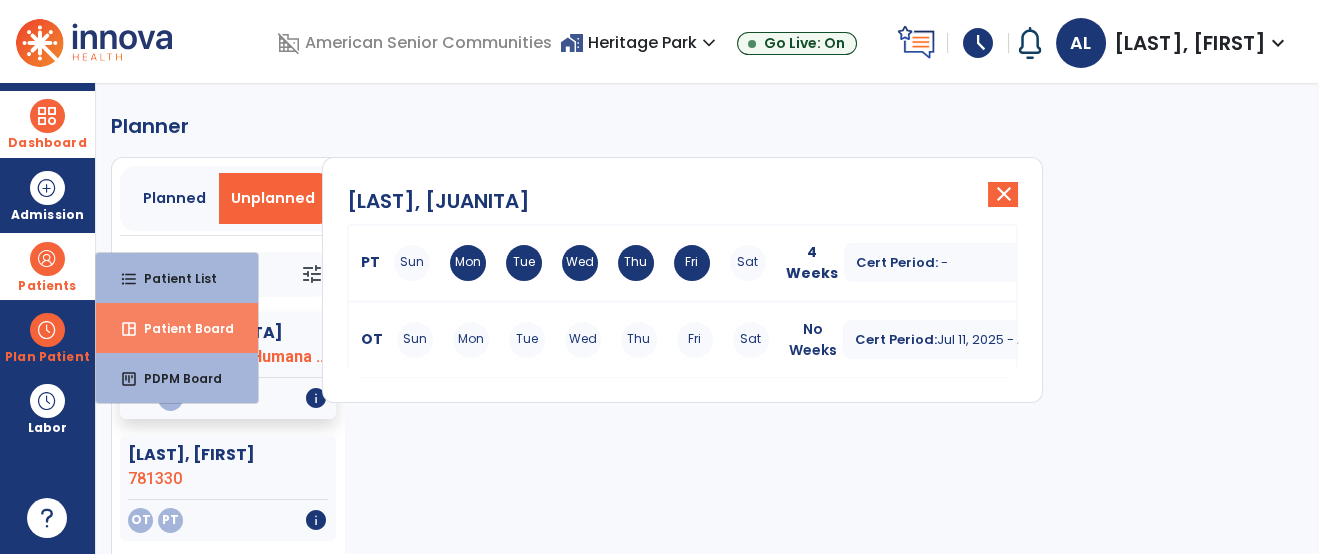 click on "space_dashboard  Patient Board" at bounding box center [177, 328] 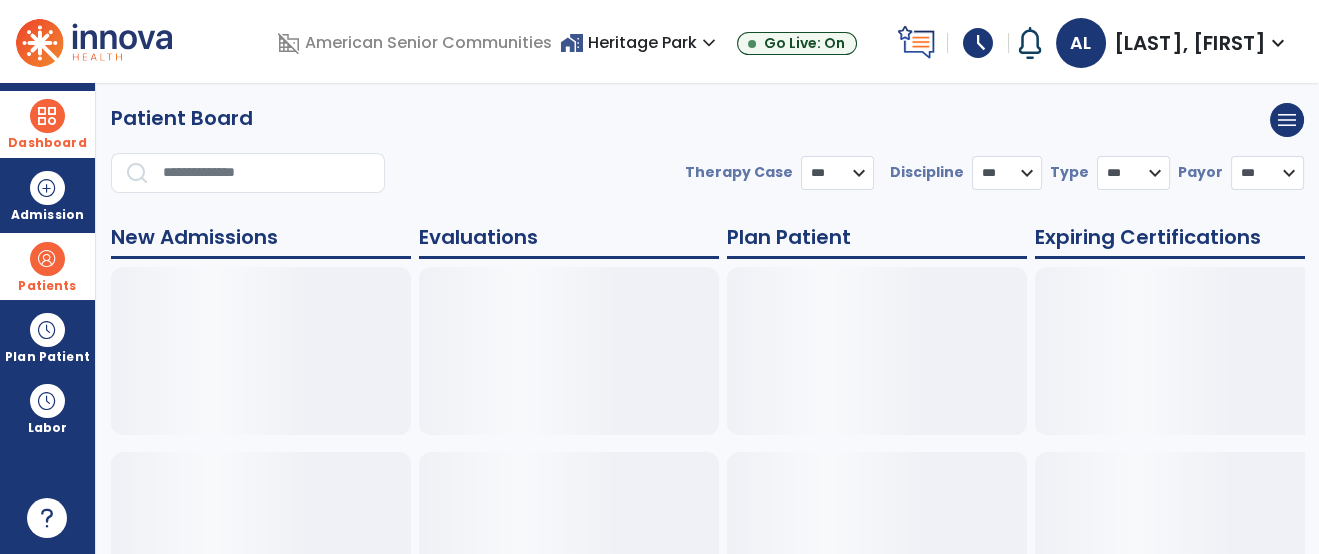 select on "***" 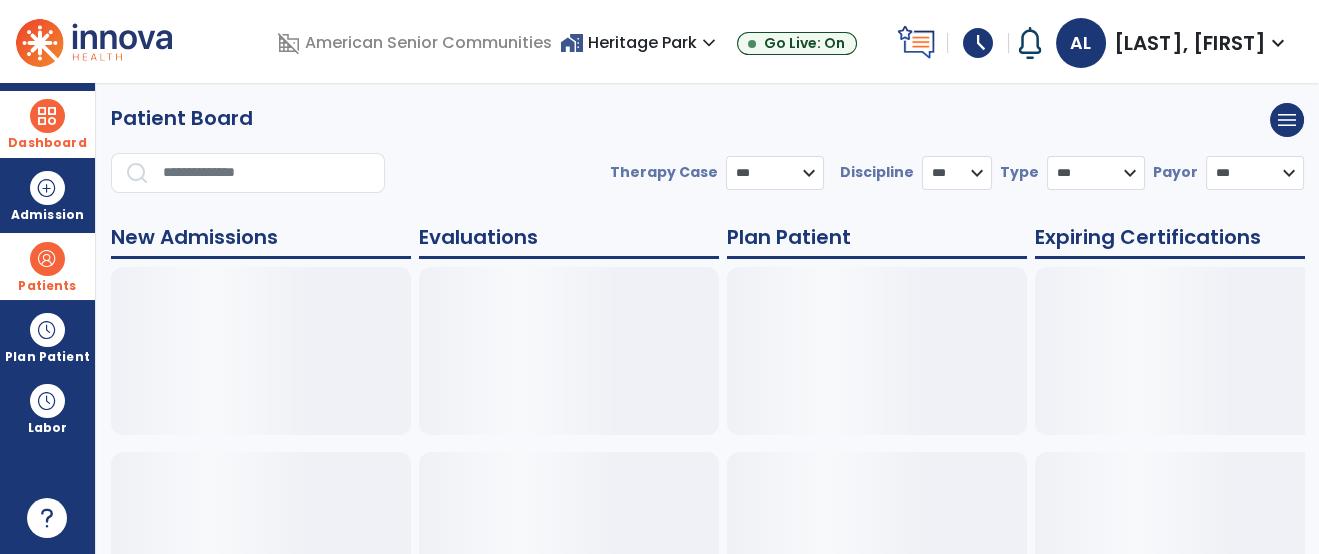 click on "Patients" at bounding box center (47, 286) 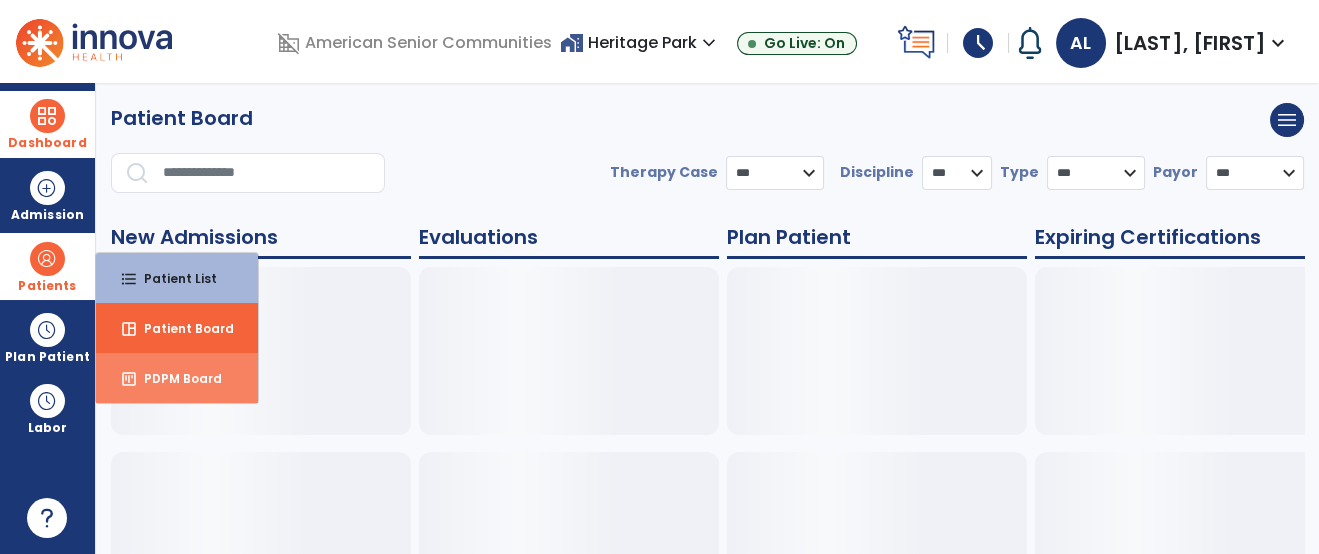 click on "PDPM Board" at bounding box center (175, 378) 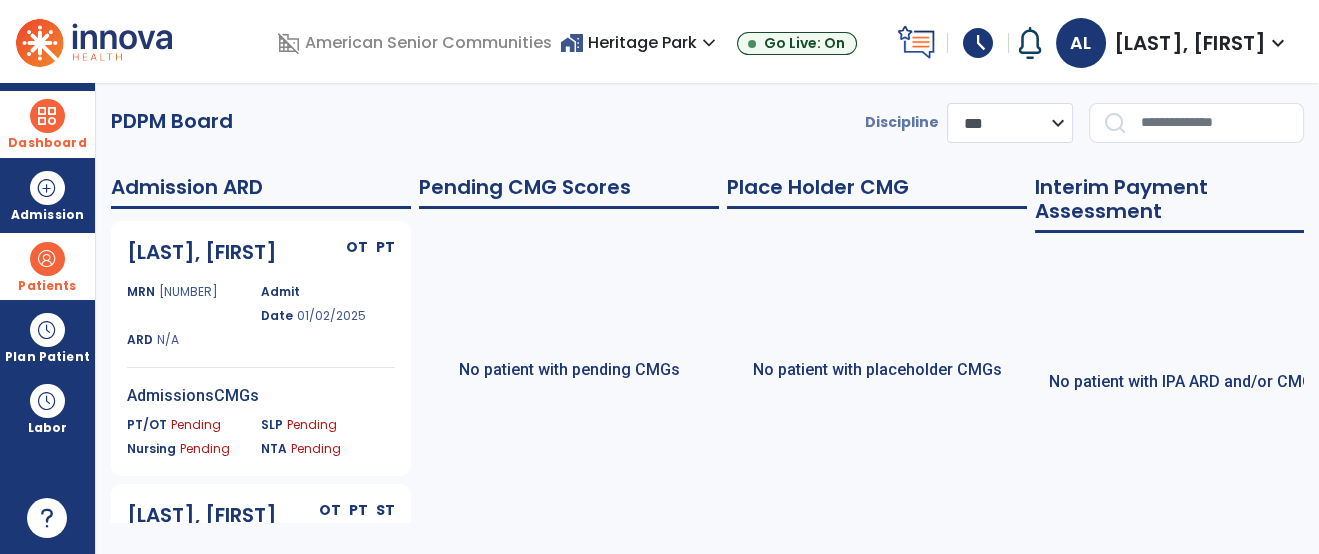 click on "No patient with pending CMGs" 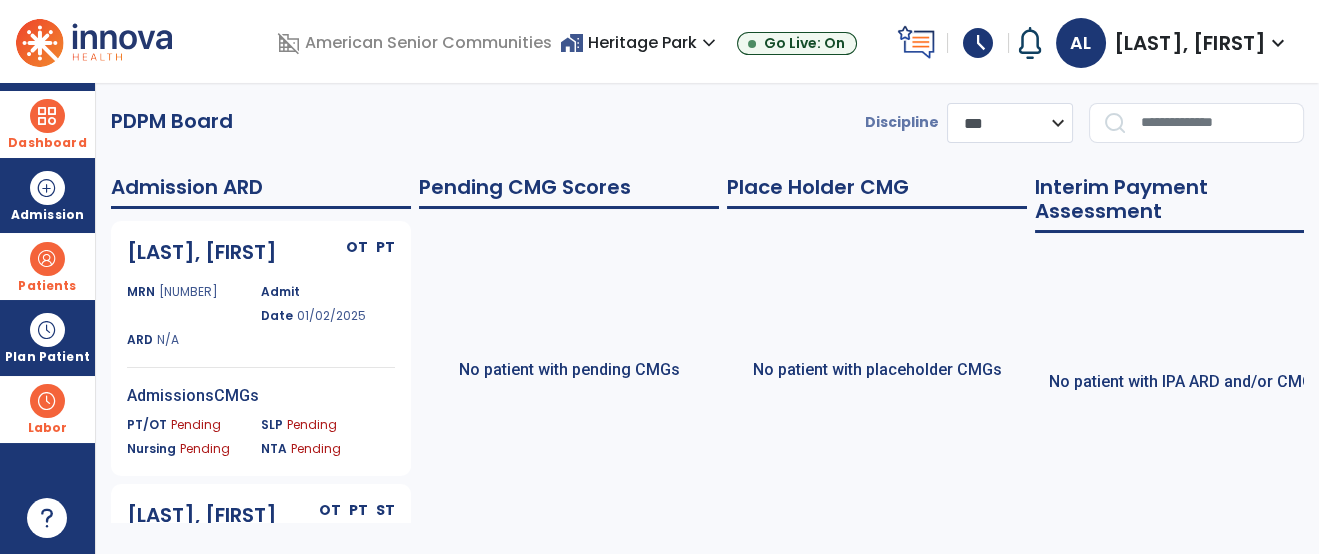 click at bounding box center (47, 401) 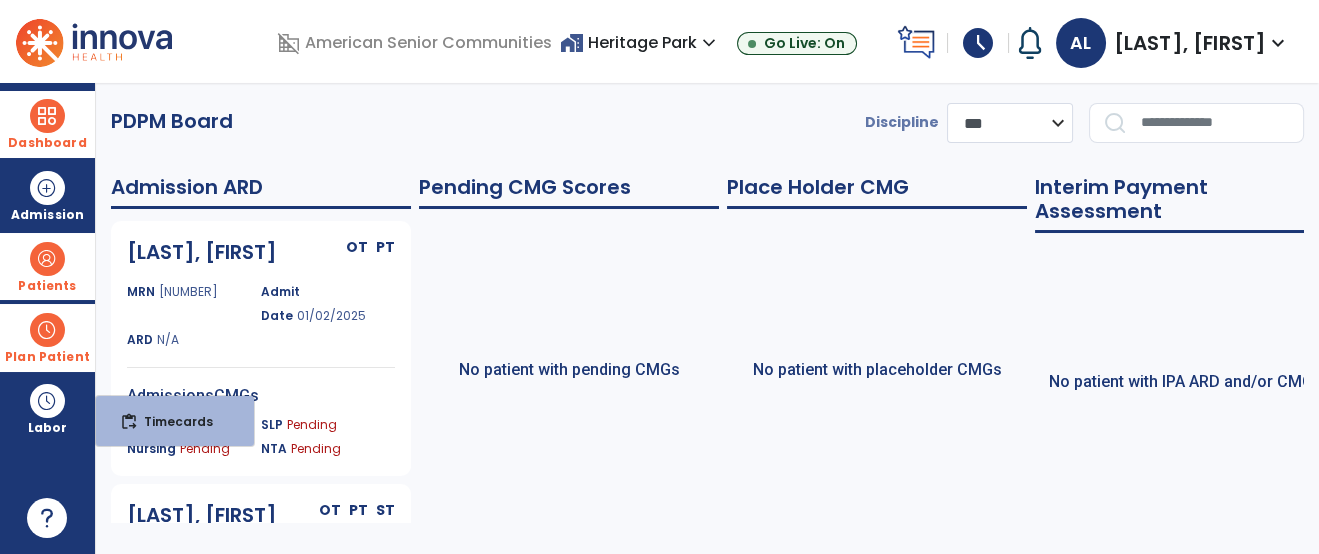 click at bounding box center (47, 330) 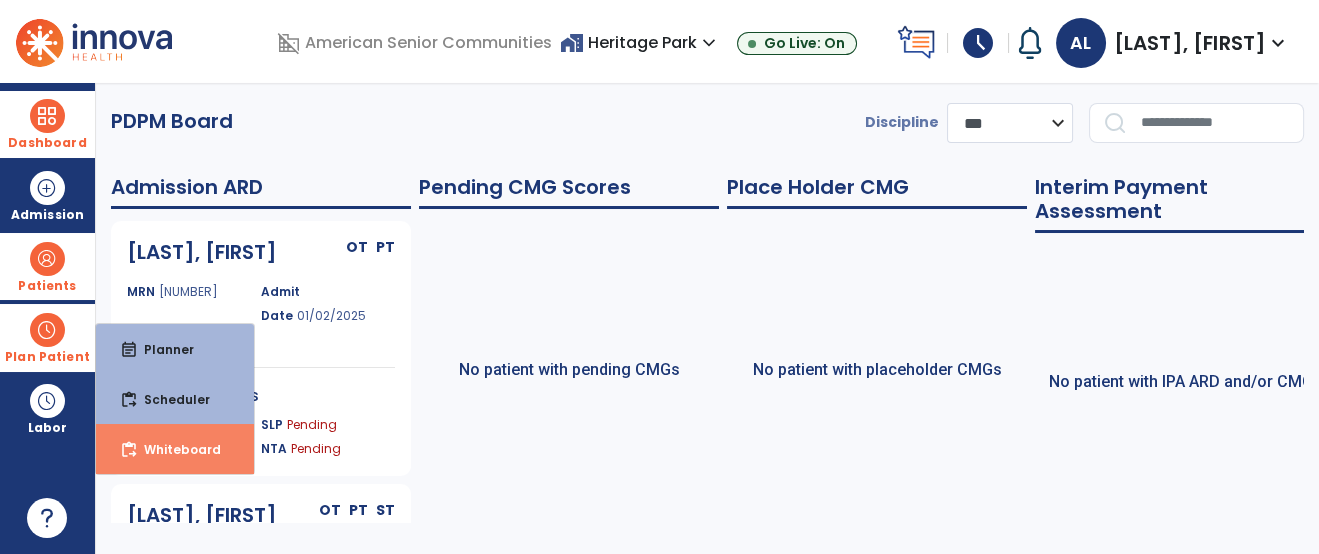 click on "content_paste_go  Whiteboard" at bounding box center (175, 449) 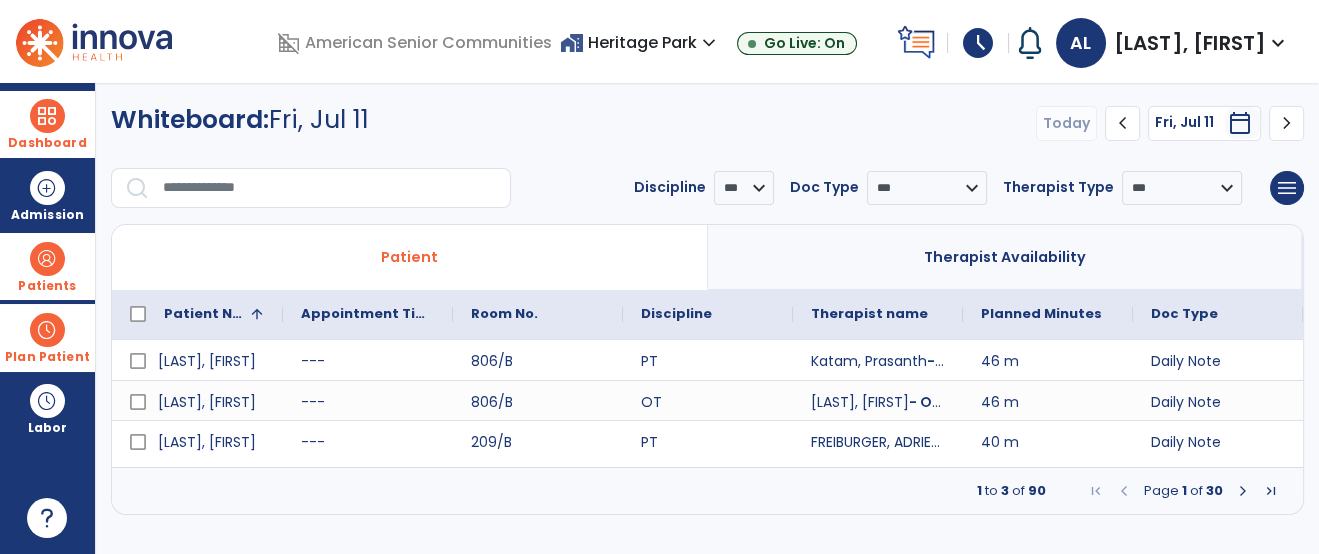 click on "Page
1
of
30" at bounding box center [1183, 491] 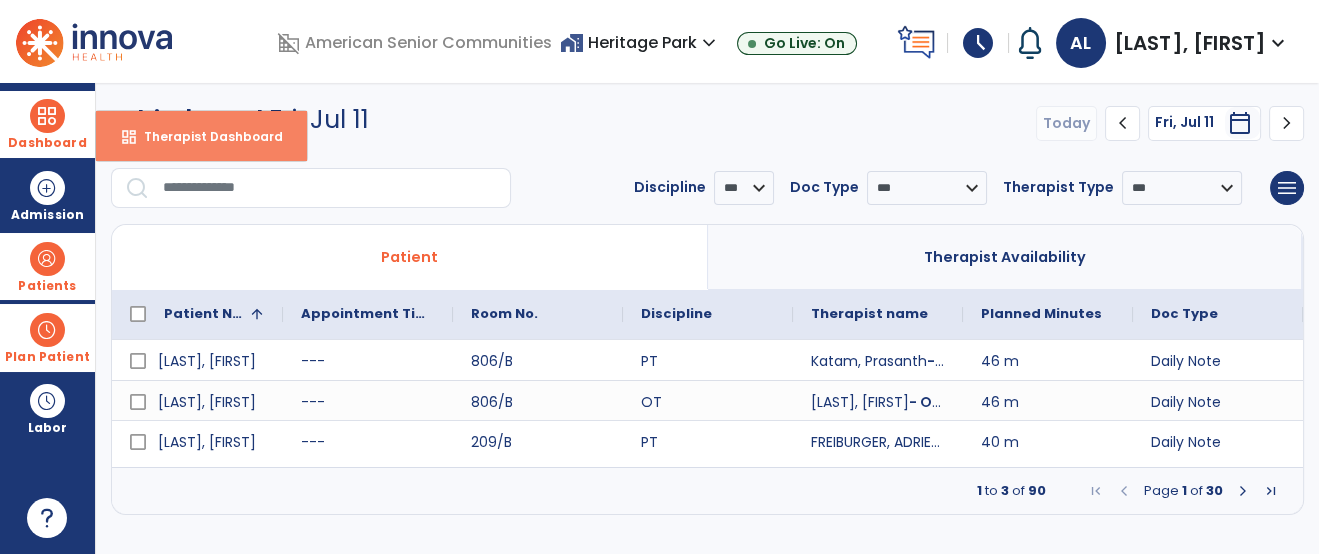 click on "dashboard  Therapist Dashboard" at bounding box center (201, 136) 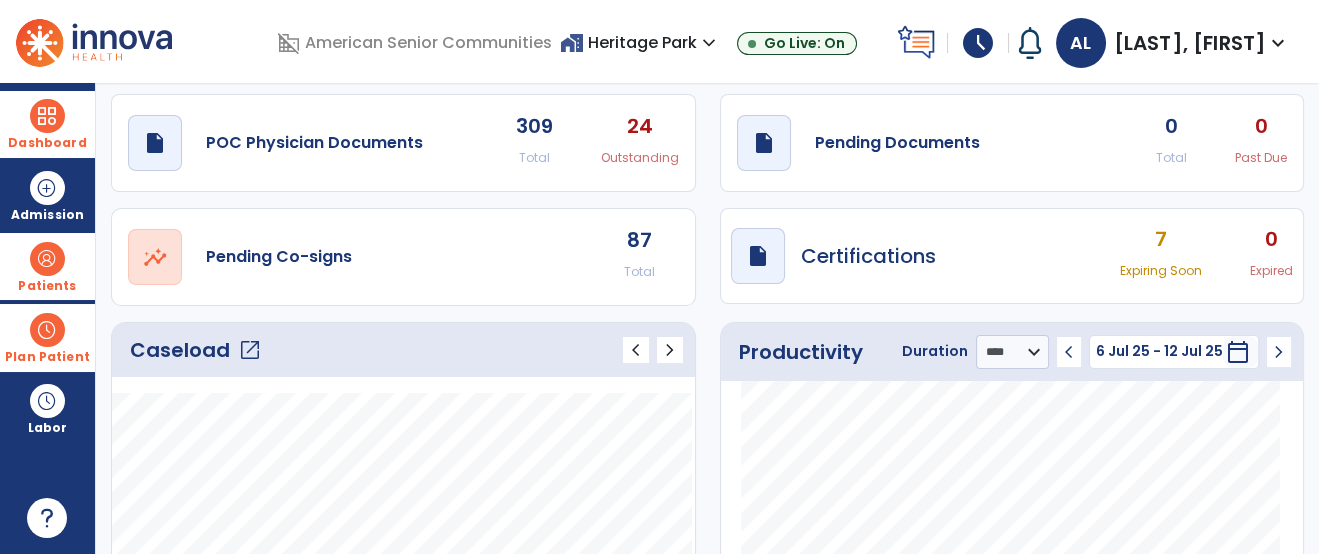 scroll, scrollTop: 480, scrollLeft: 0, axis: vertical 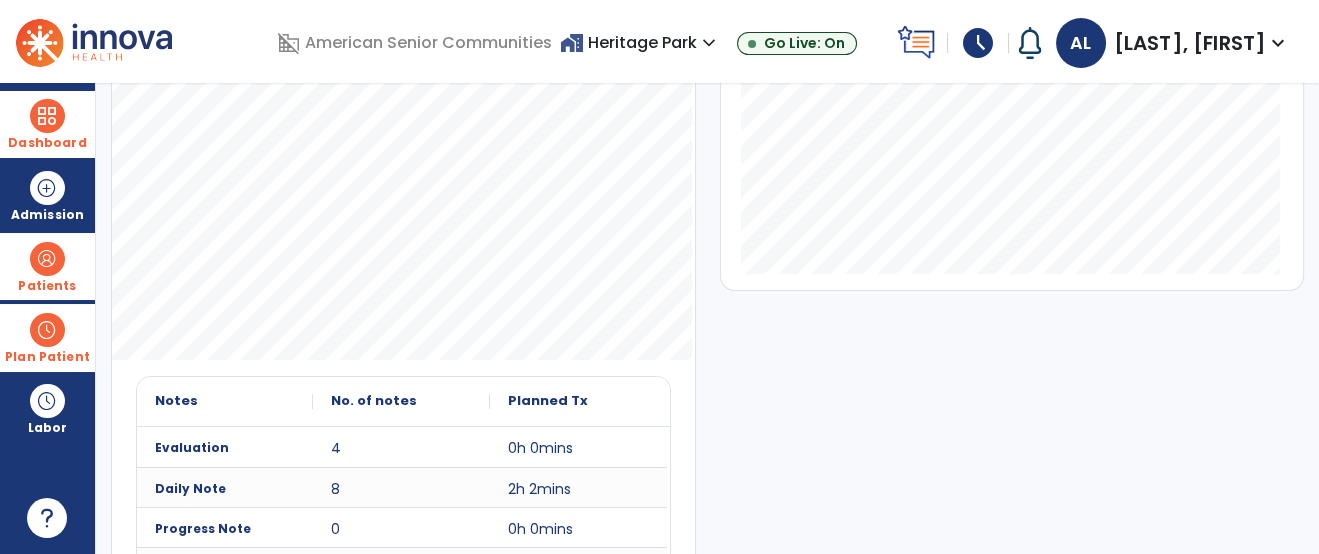 click at bounding box center (47, 259) 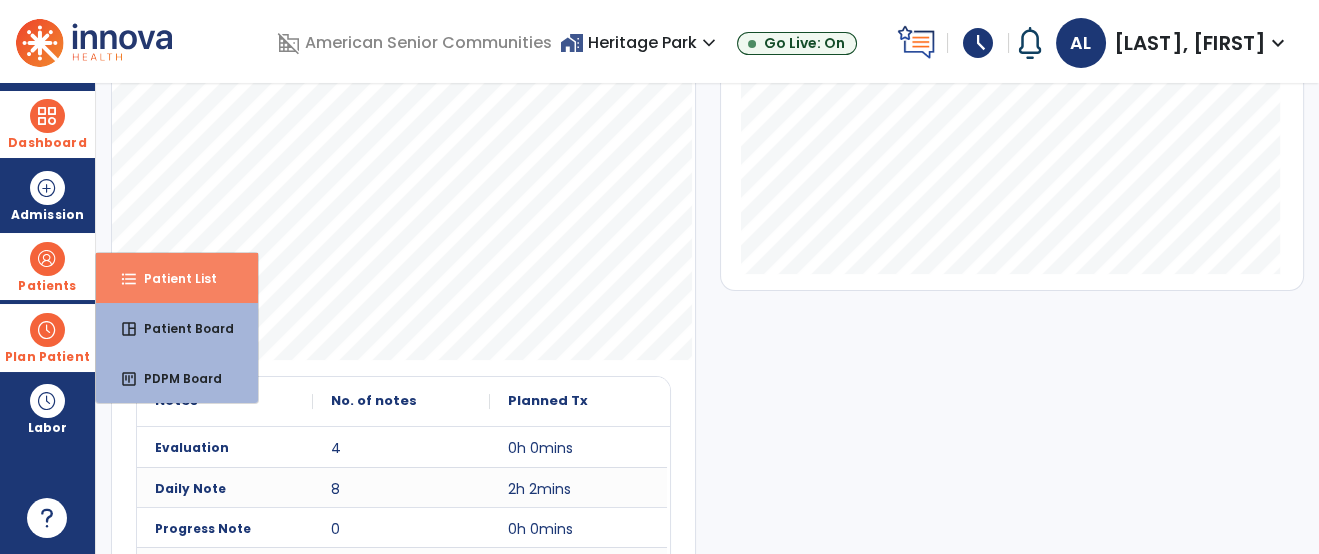 click on "Patient List" at bounding box center (172, 278) 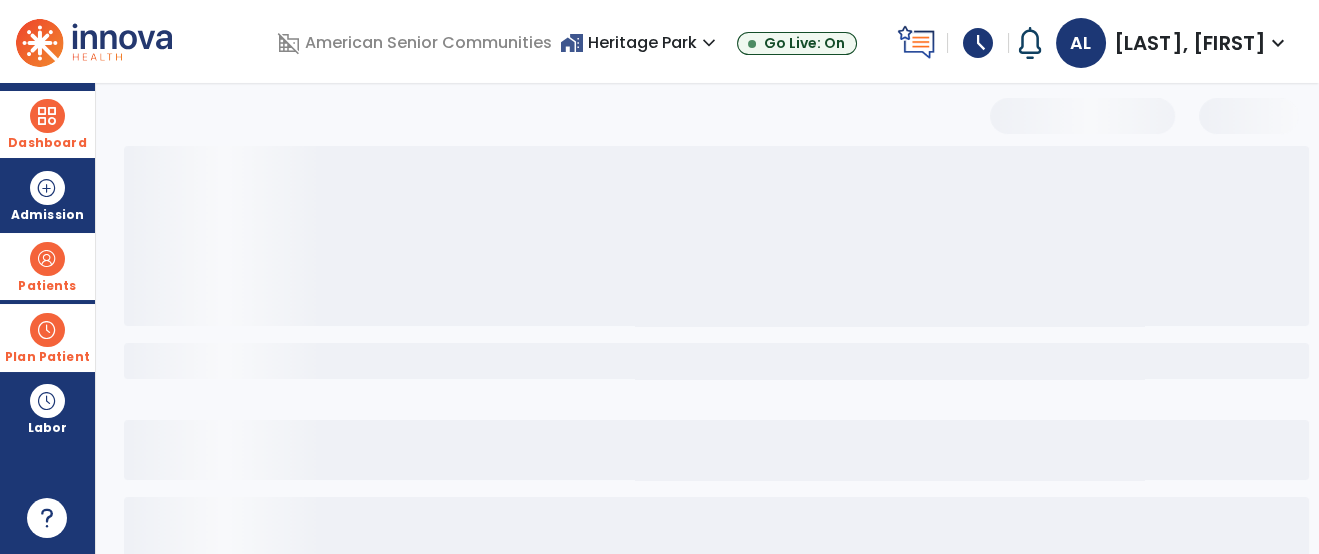 scroll, scrollTop: 0, scrollLeft: 0, axis: both 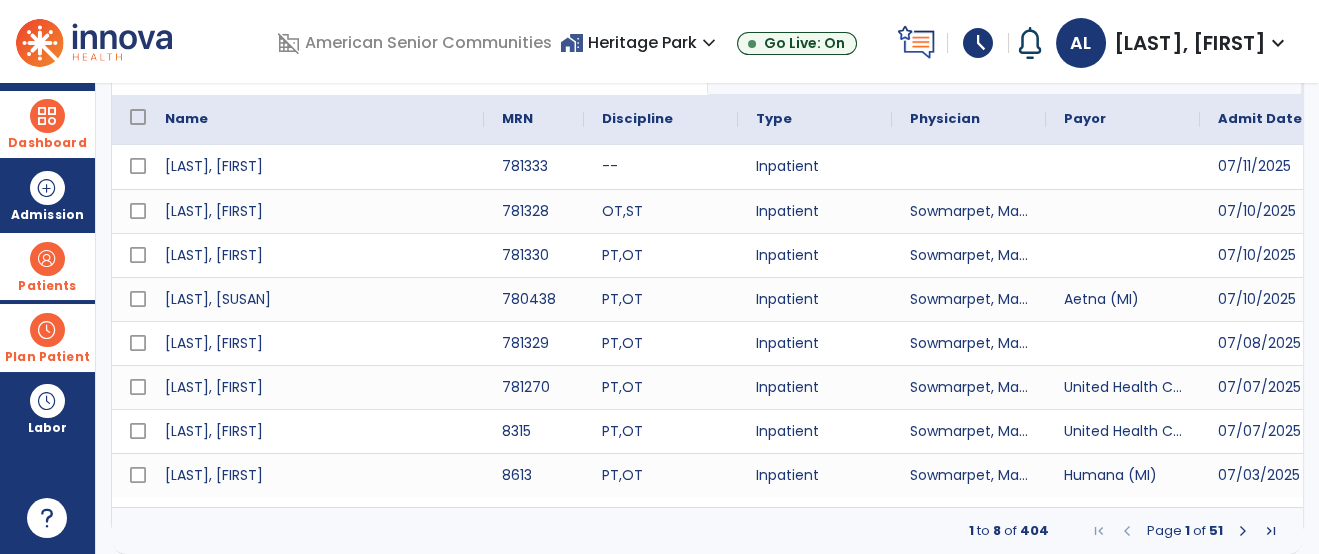 drag, startPoint x: 295, startPoint y: 122, endPoint x: 481, endPoint y: 96, distance: 187.80841 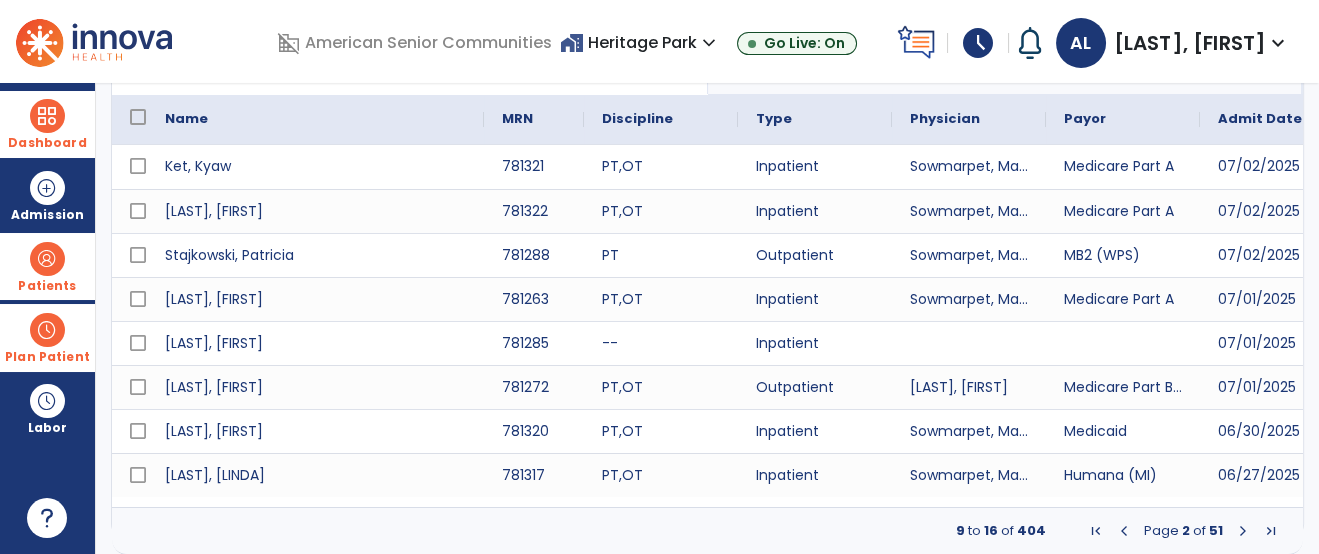 click at bounding box center (1243, 531) 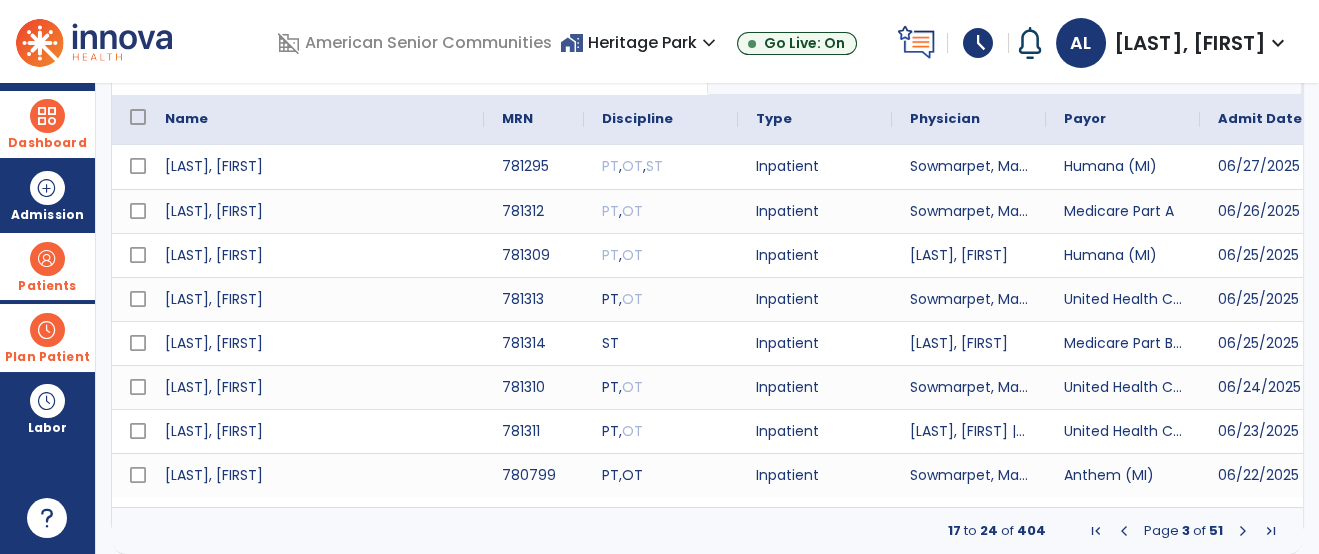 click at bounding box center [1243, 531] 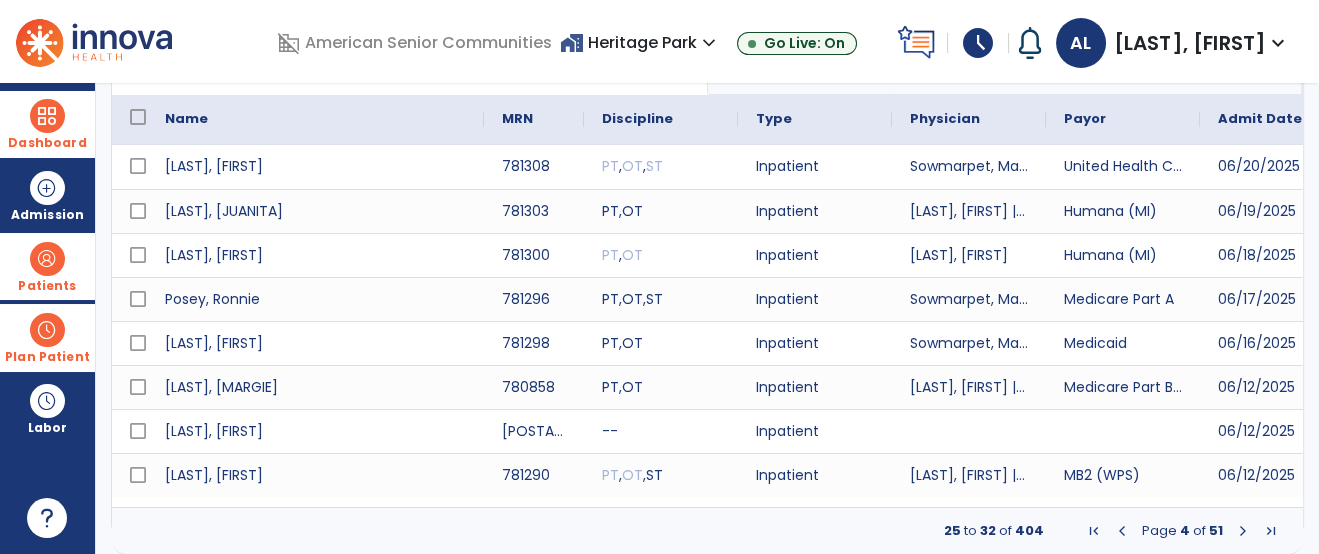 click at bounding box center (1243, 531) 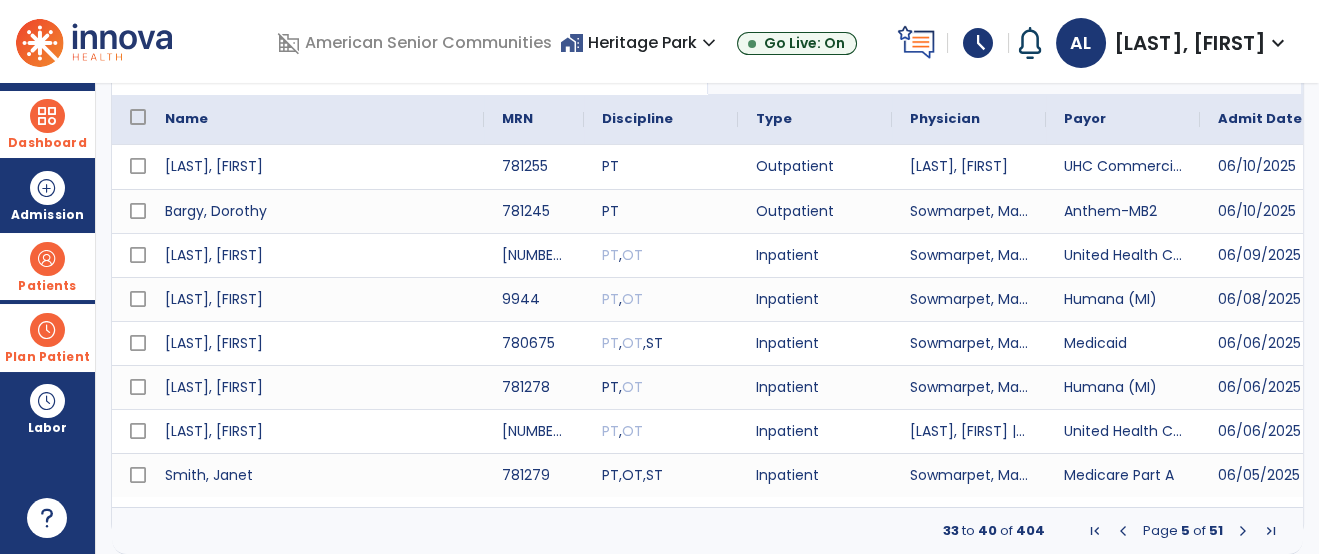 click at bounding box center (1243, 531) 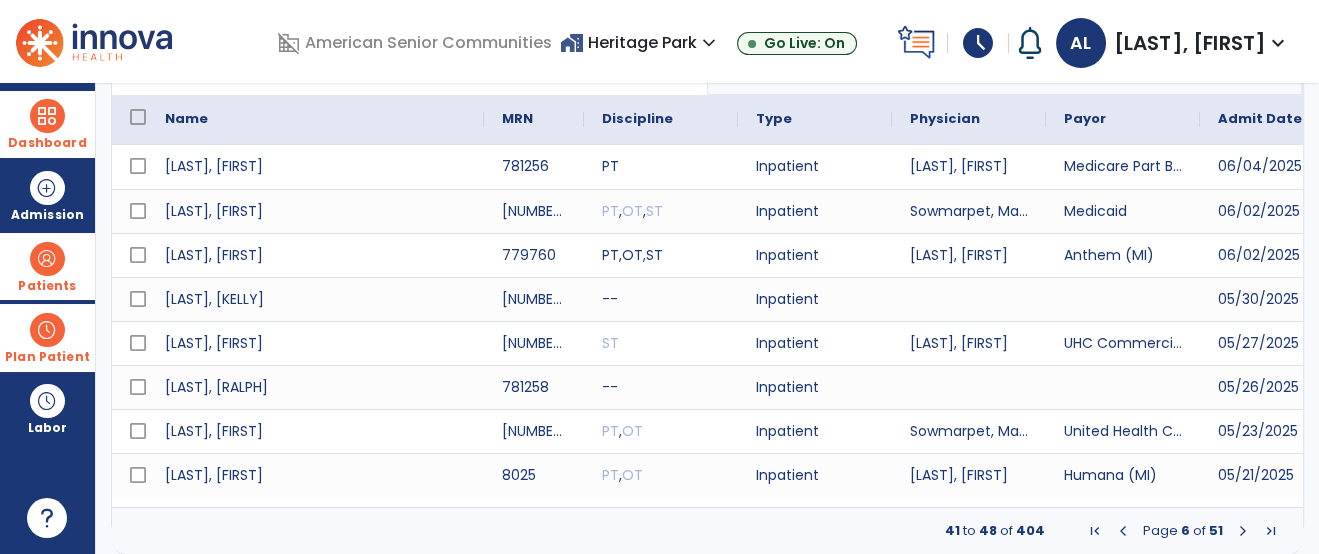click at bounding box center (1243, 531) 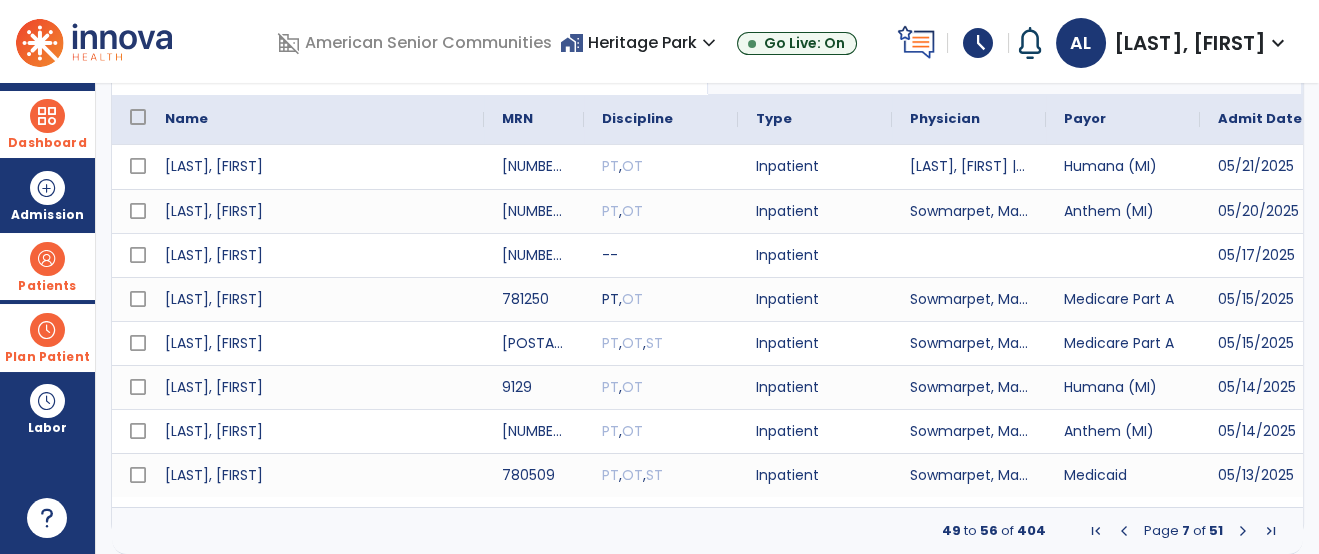 click at bounding box center (1243, 531) 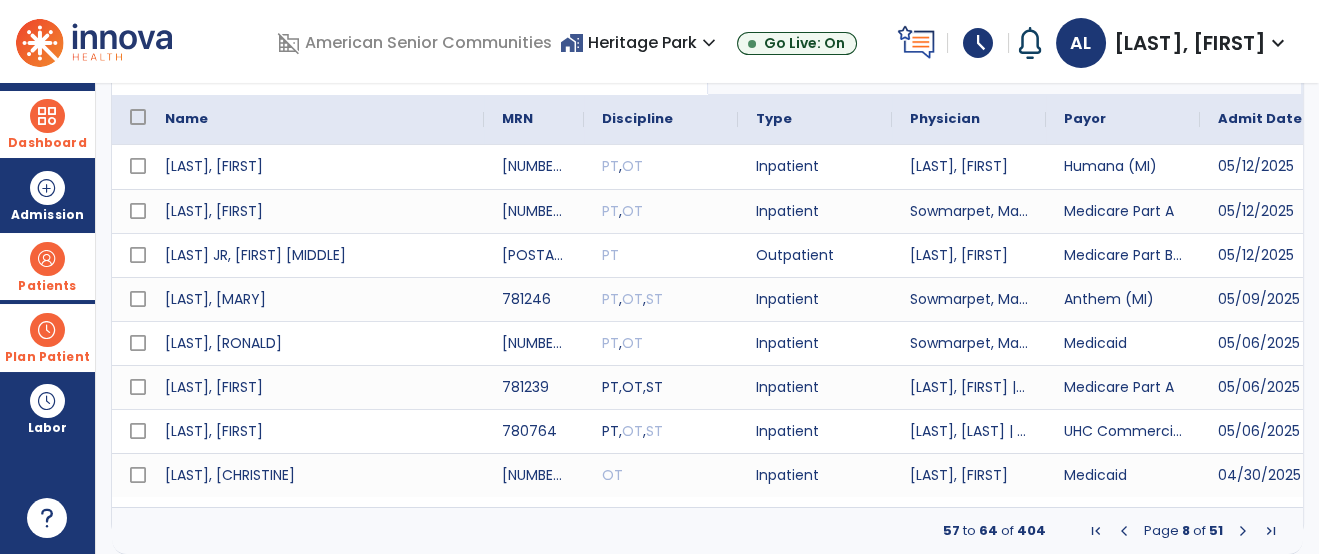 click at bounding box center [1243, 531] 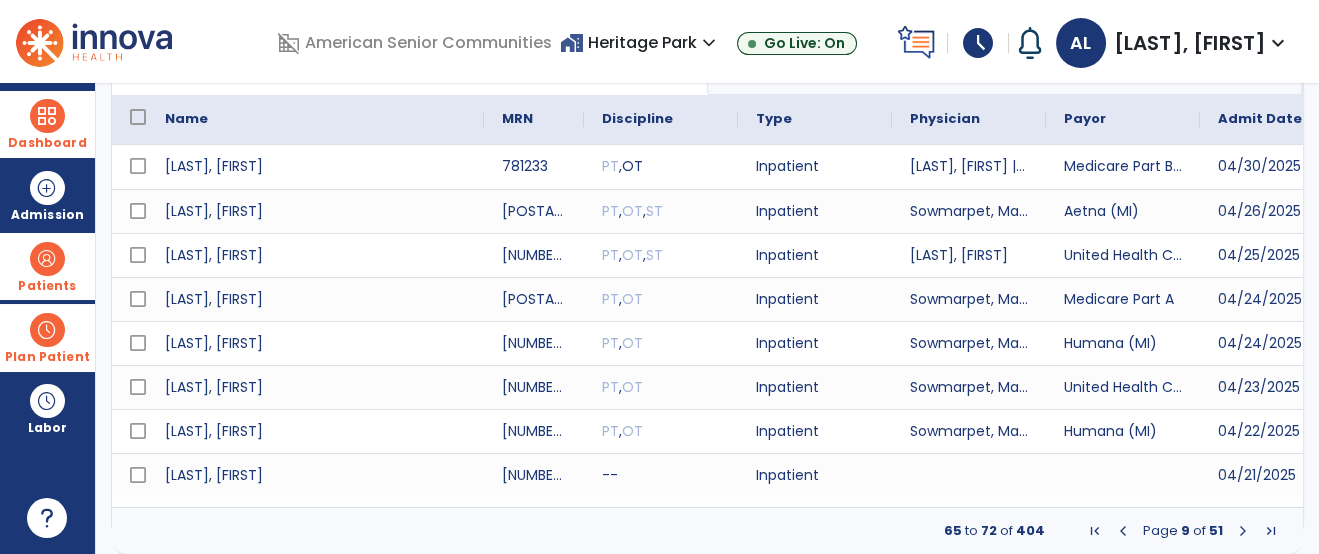 click at bounding box center (1243, 531) 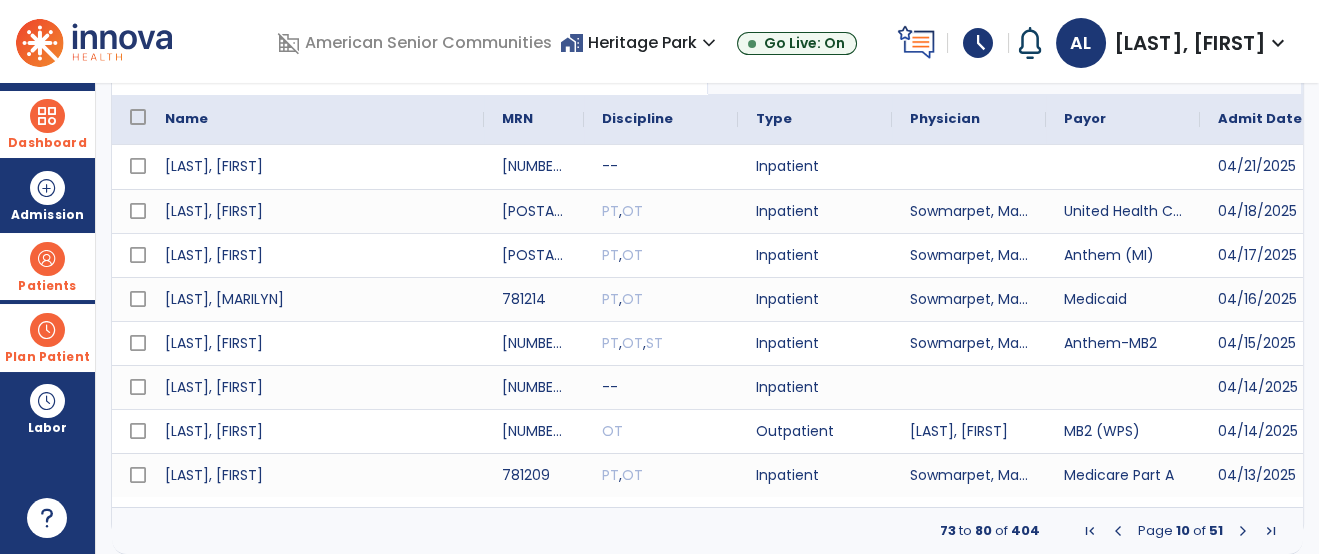 click at bounding box center (1243, 531) 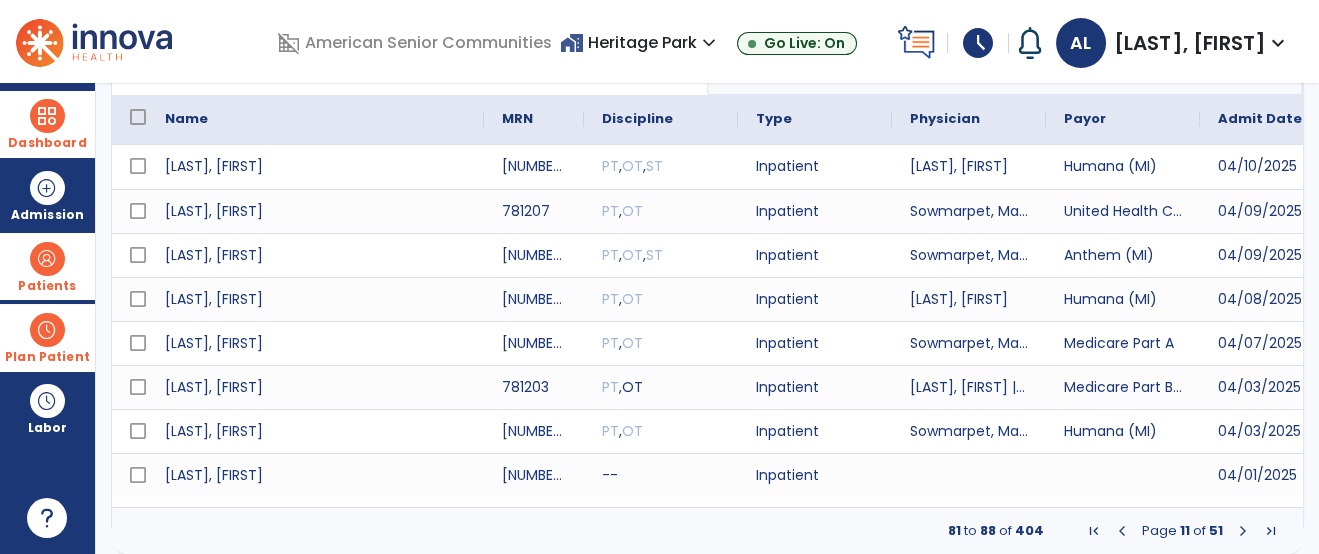 click at bounding box center (1243, 531) 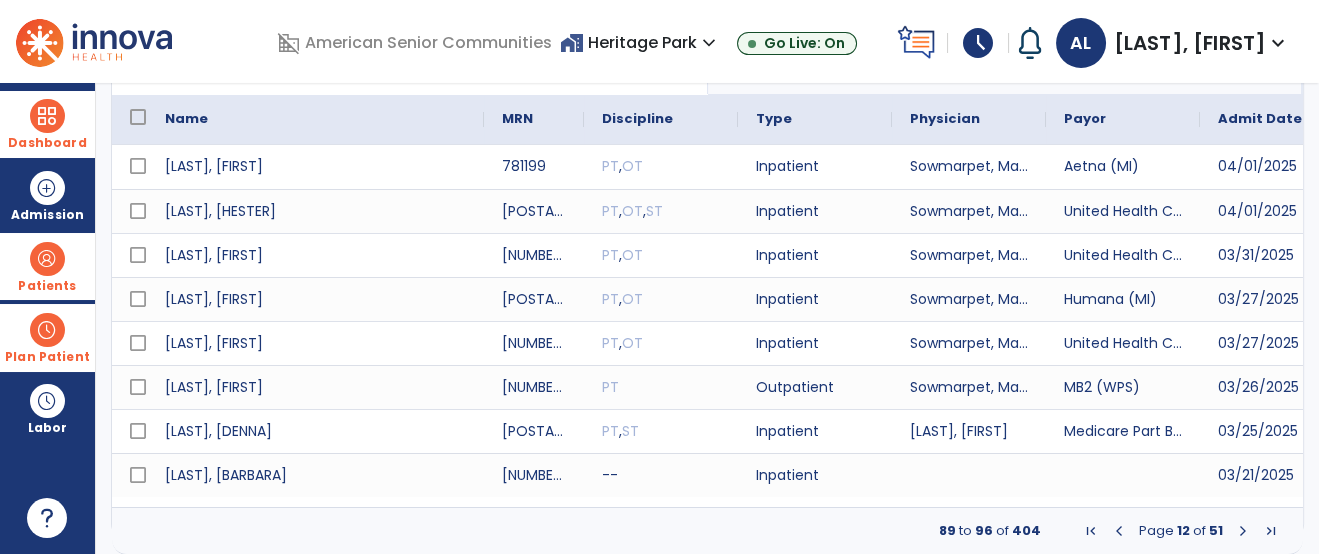click at bounding box center [1243, 531] 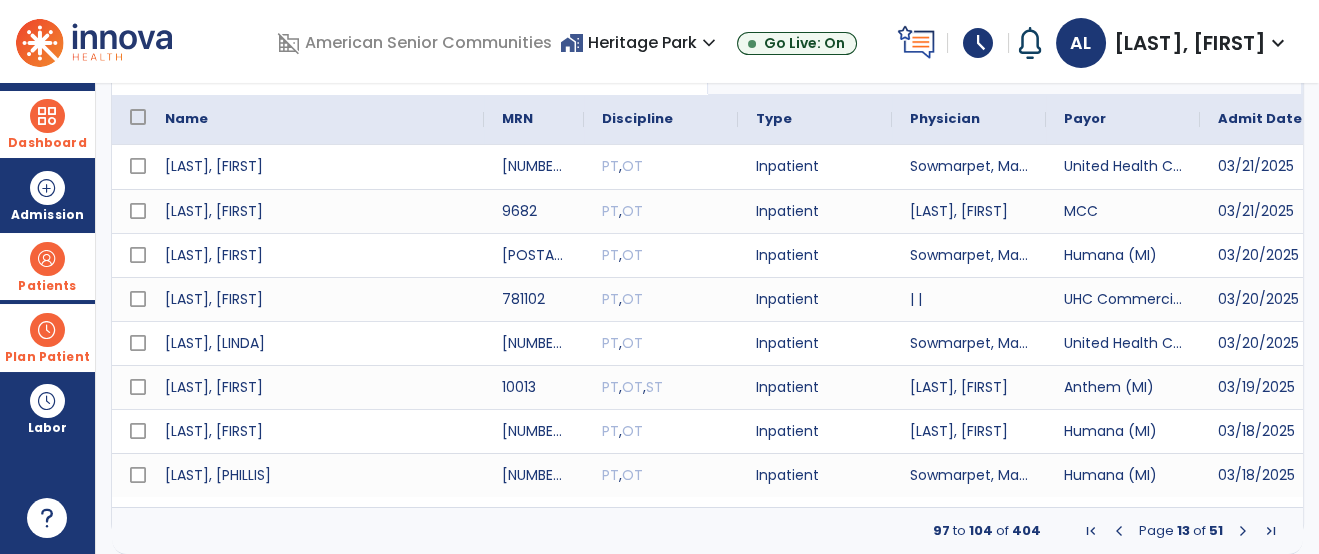 click at bounding box center (1243, 531) 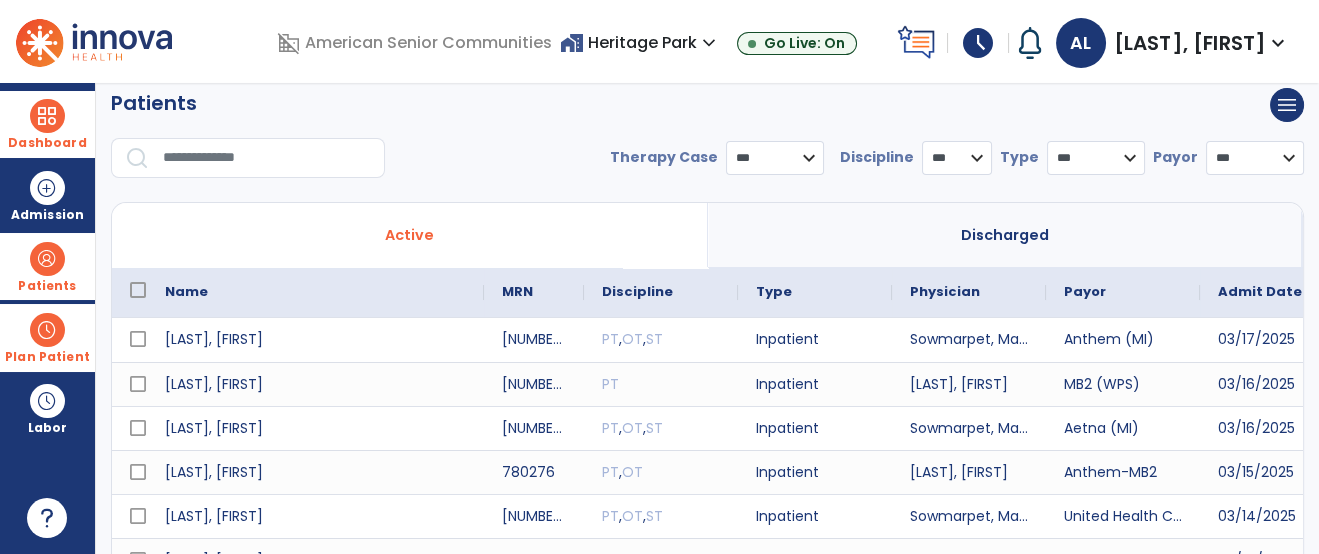 scroll, scrollTop: 14, scrollLeft: 0, axis: vertical 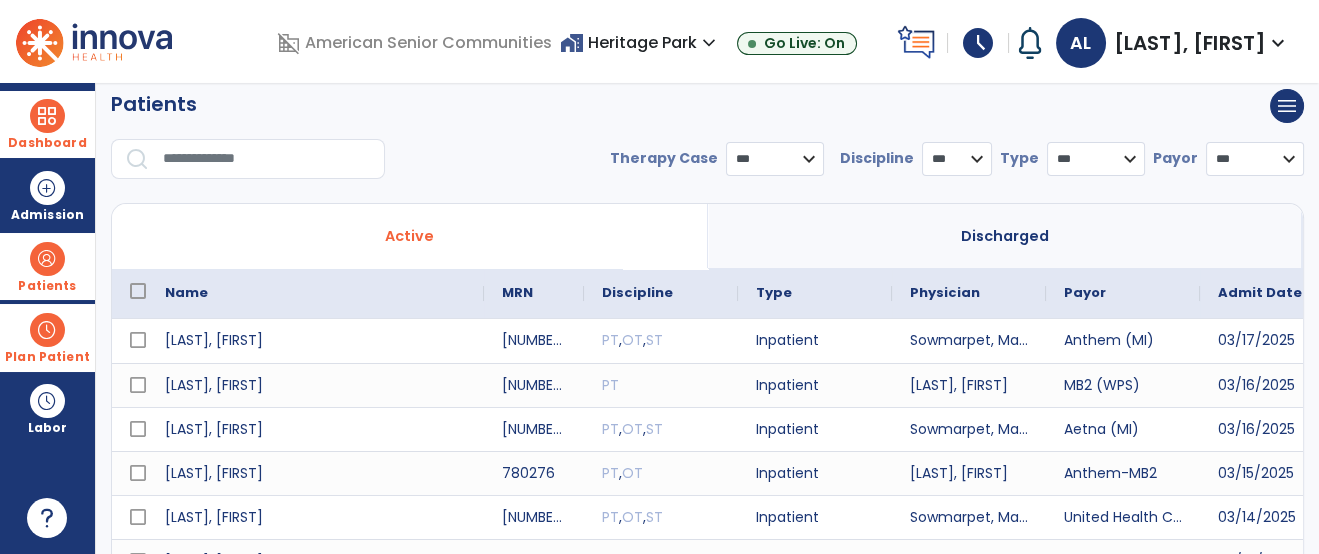 click on "* *** ** ** **" at bounding box center (957, 159) 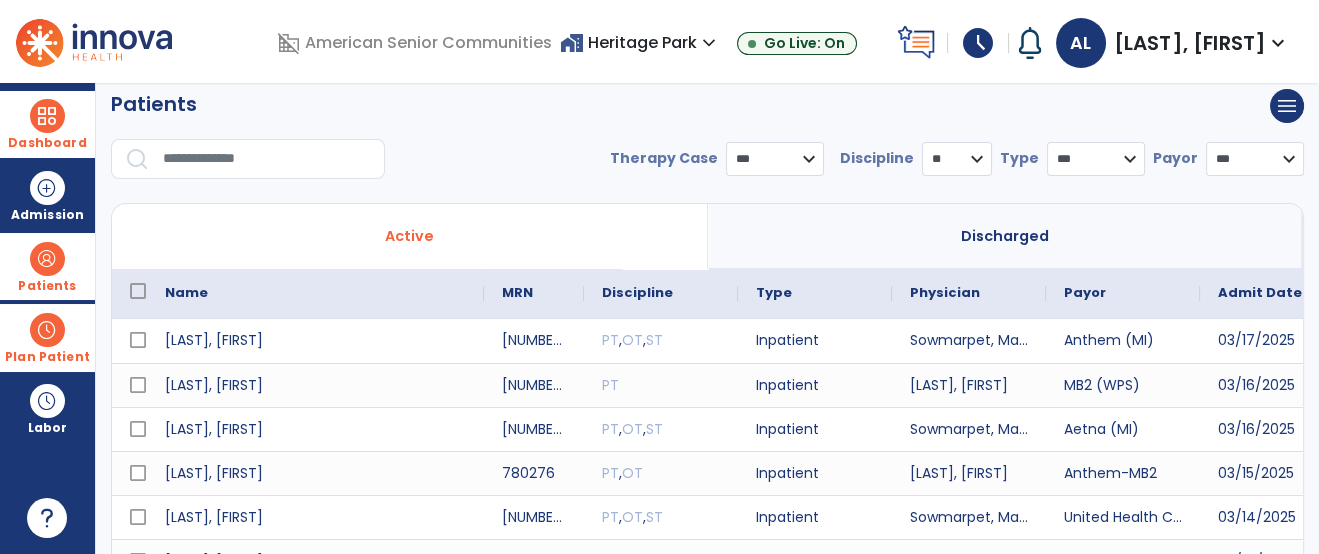 click on "* *** ** ** **" at bounding box center [957, 159] 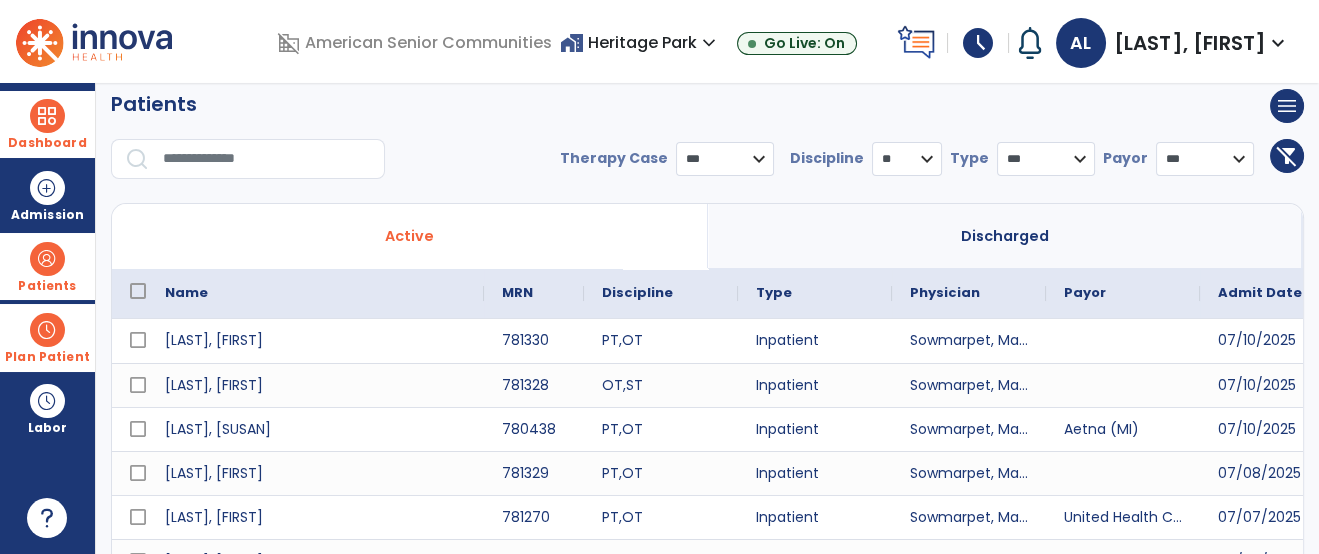 click on "**********" at bounding box center (1046, 159) 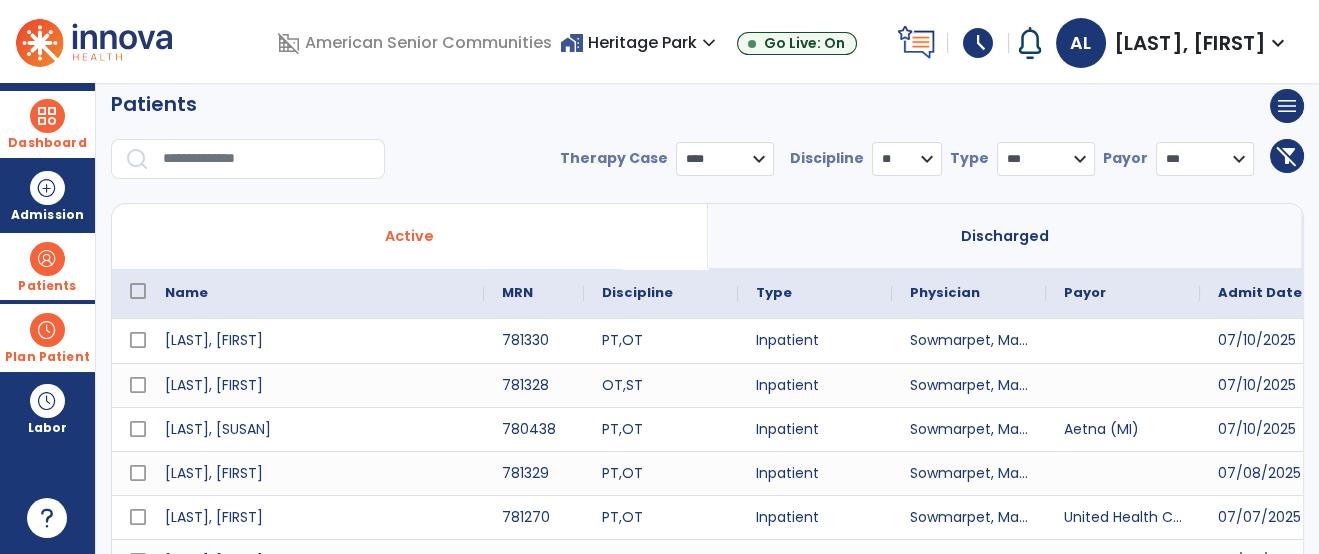 click on "*** **** ******" at bounding box center (725, 159) 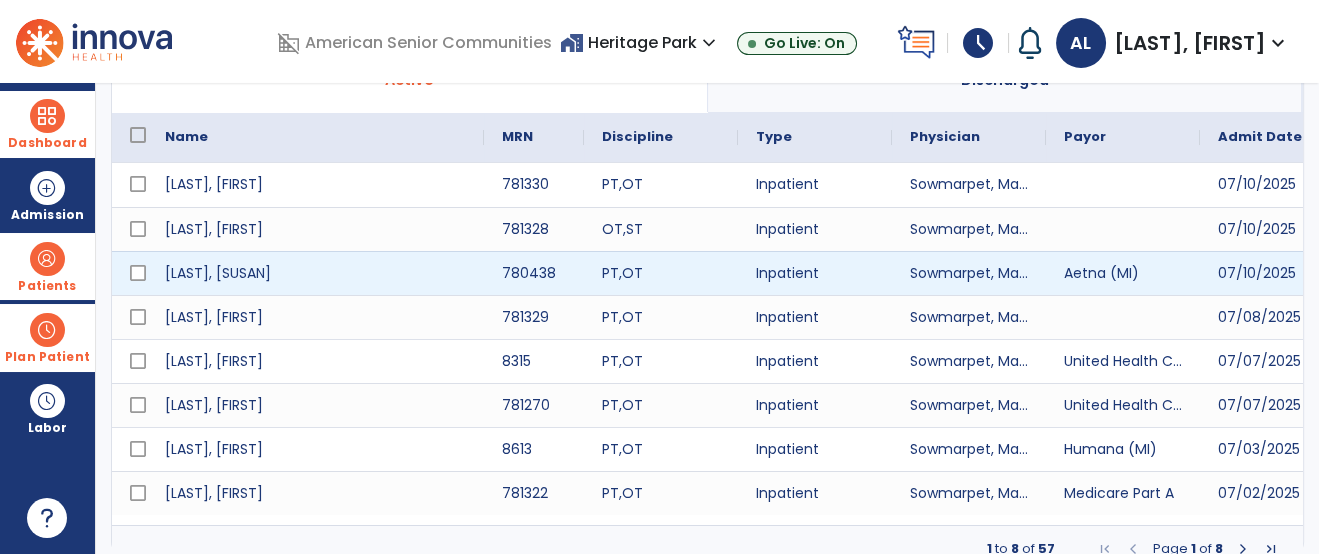 scroll, scrollTop: 188, scrollLeft: 0, axis: vertical 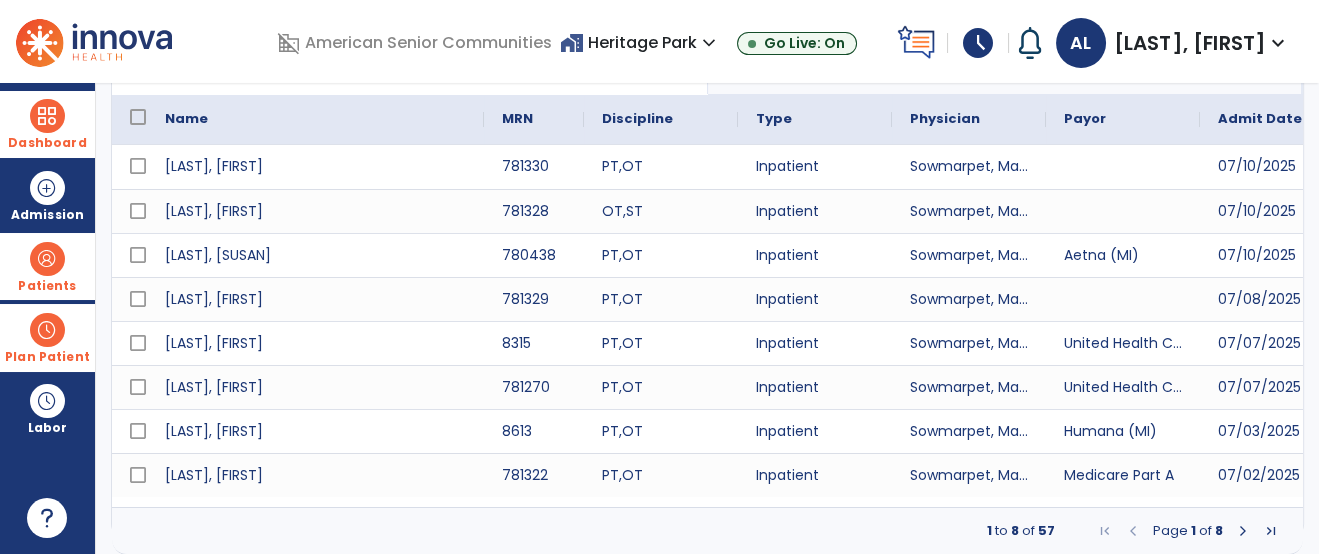 click at bounding box center [1243, 531] 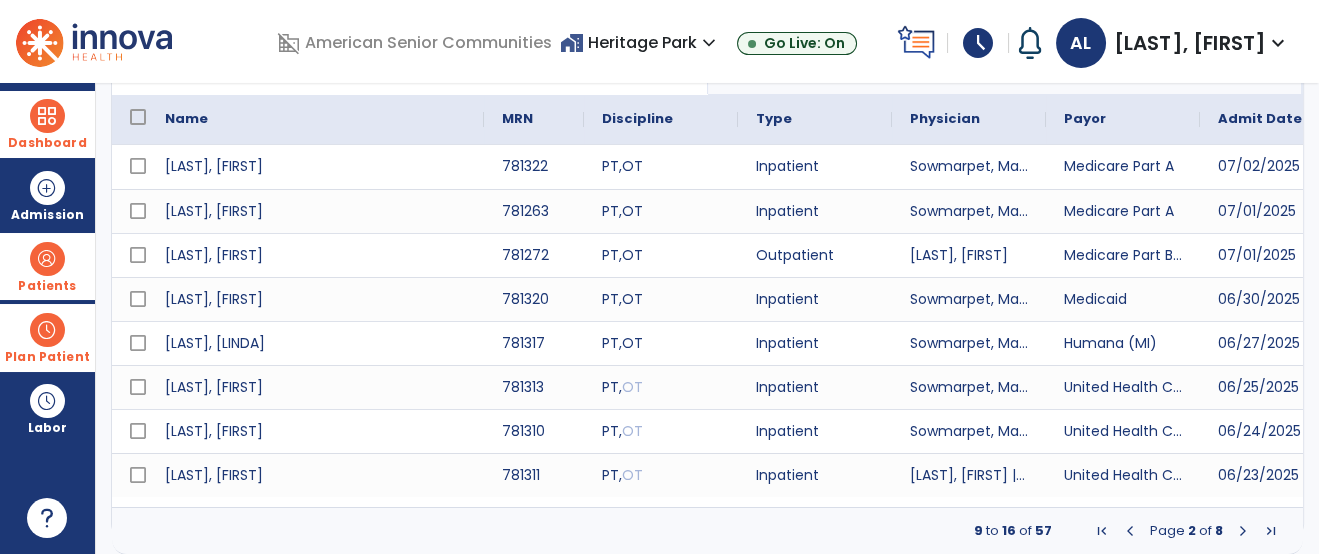 click at bounding box center (1243, 531) 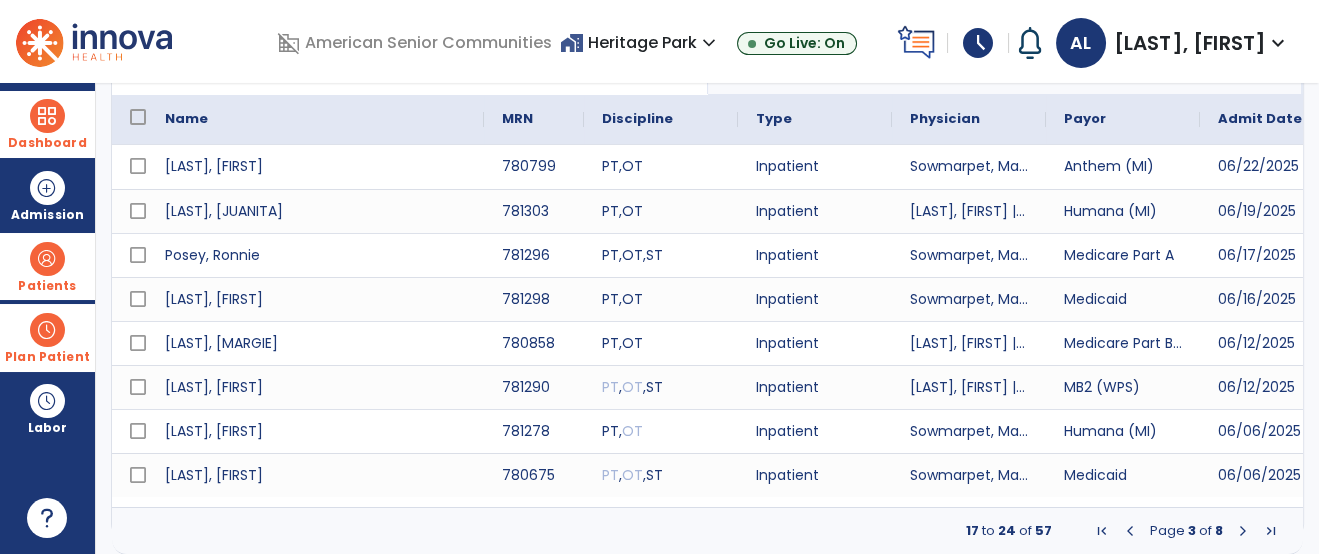 click at bounding box center (1243, 531) 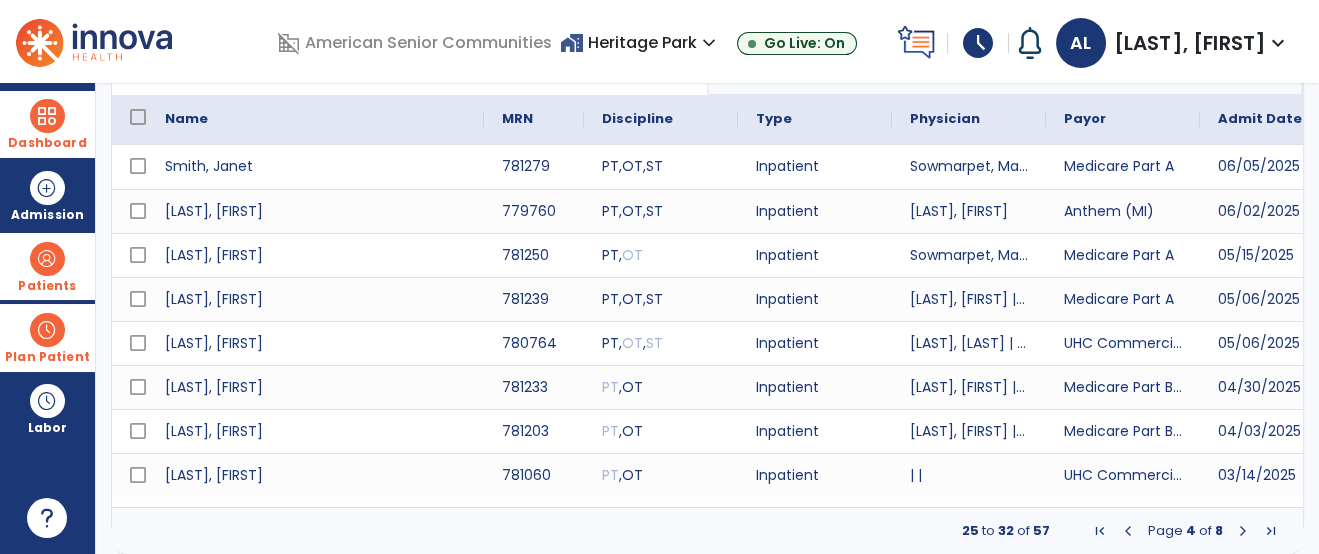 click at bounding box center [1243, 531] 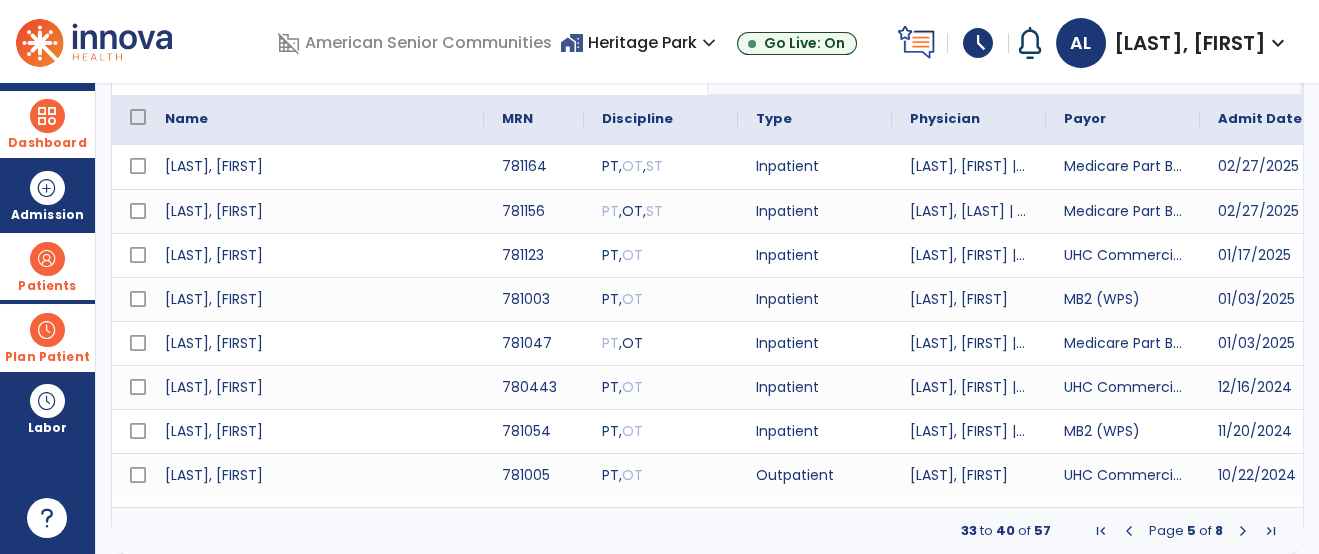 click at bounding box center [1243, 531] 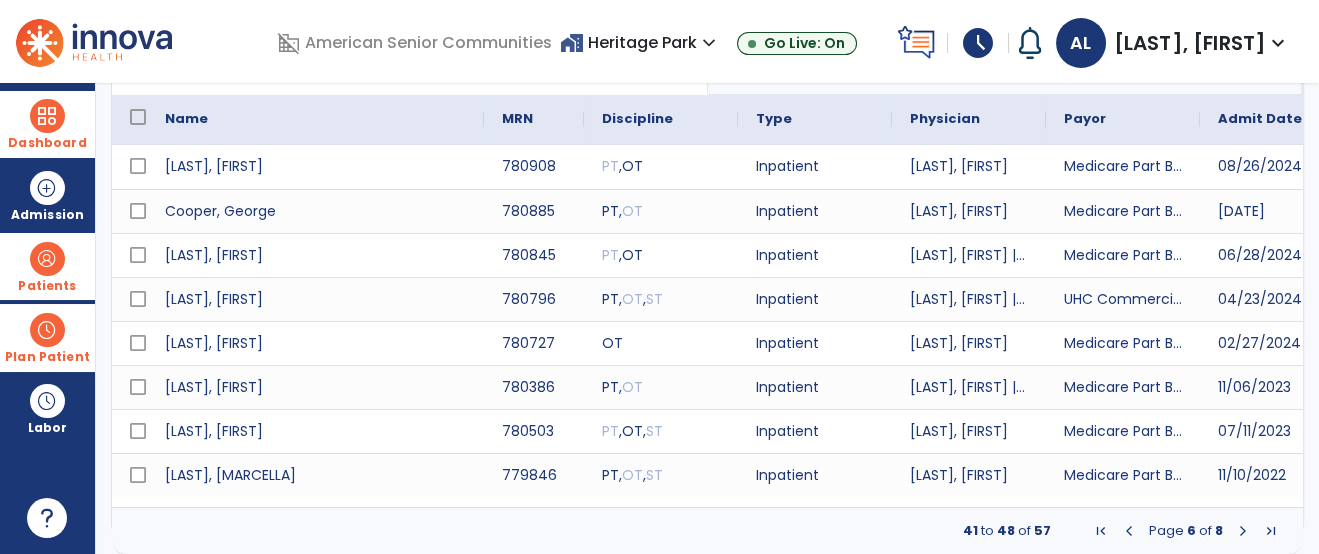 click at bounding box center (1243, 531) 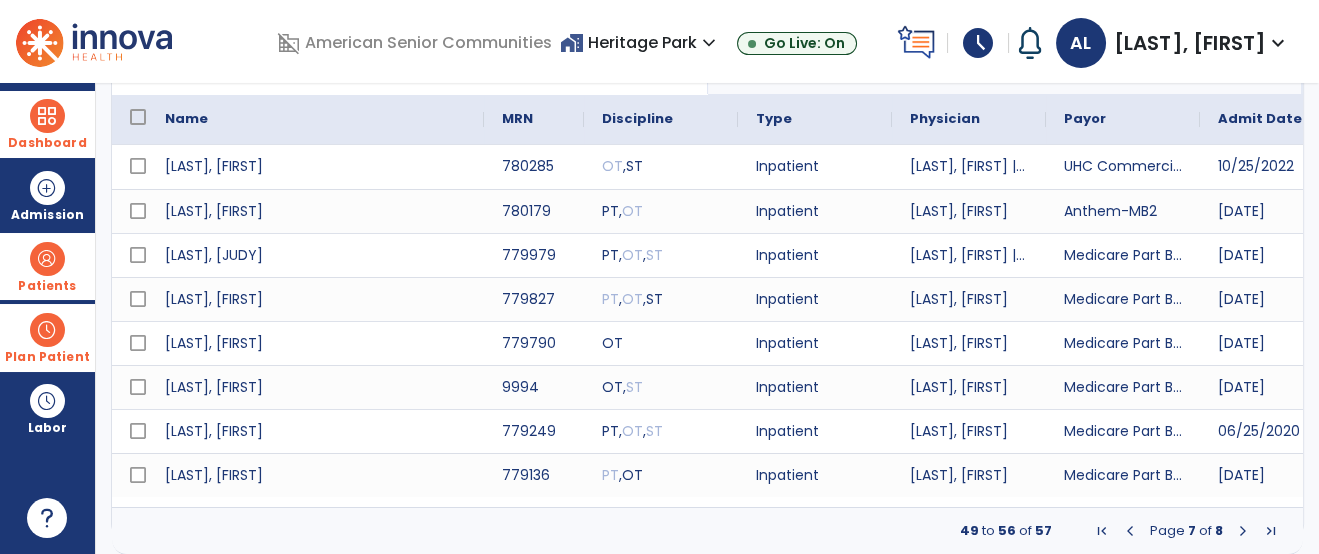 drag, startPoint x: 1234, startPoint y: 529, endPoint x: 1226, endPoint y: 518, distance: 13.601471 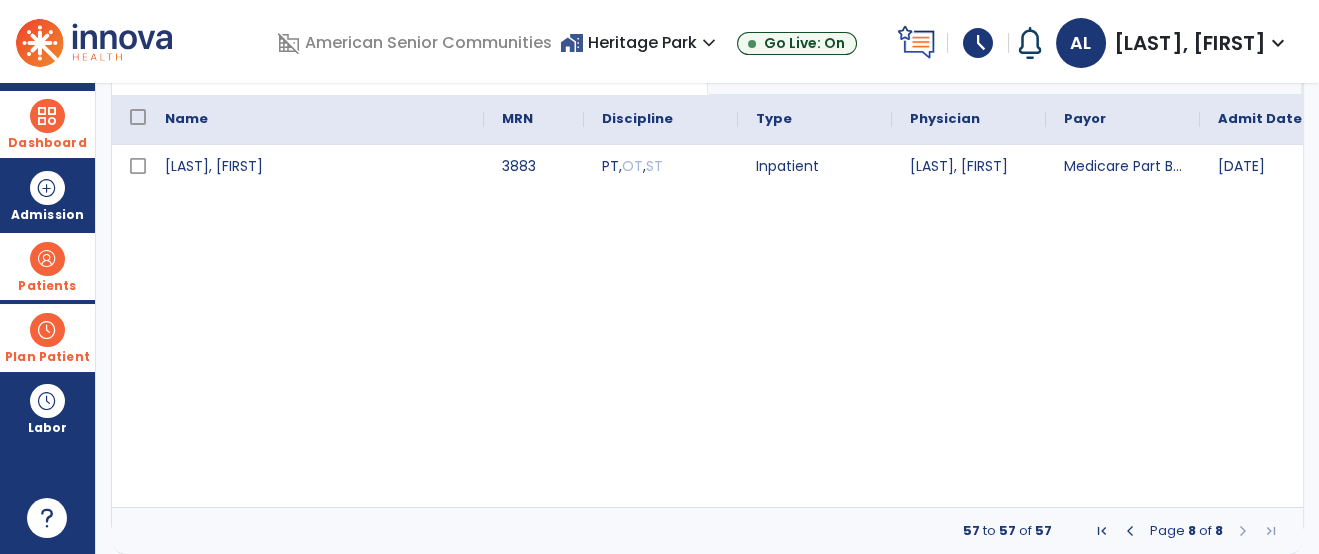 click on "Dashboard" at bounding box center (47, 124) 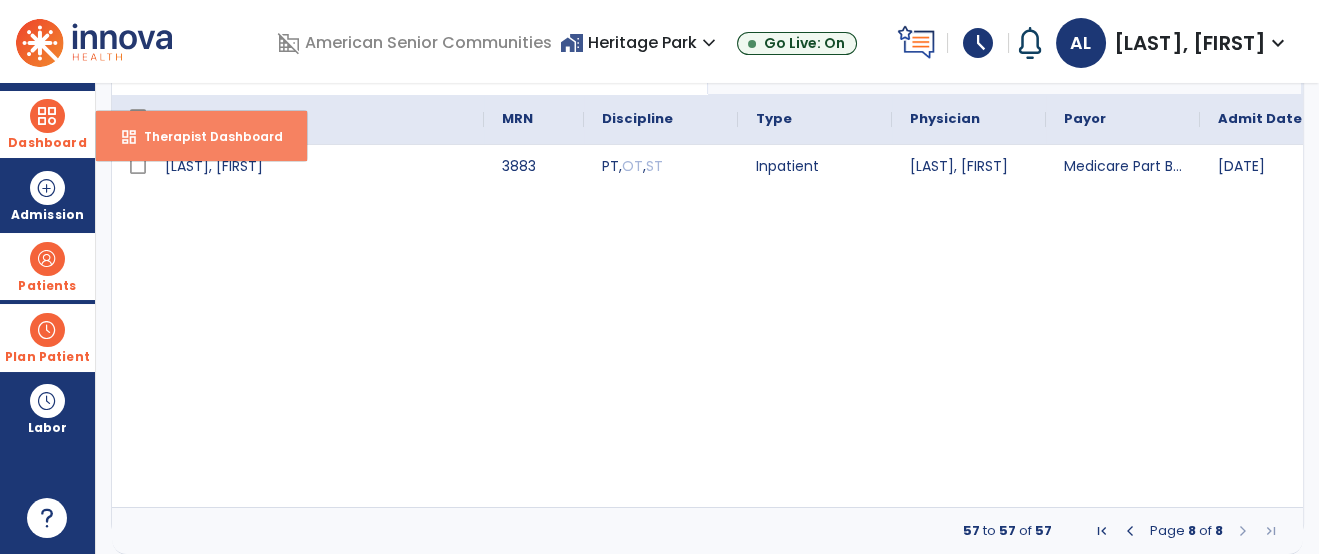 click on "dashboard  Therapist Dashboard" at bounding box center (201, 136) 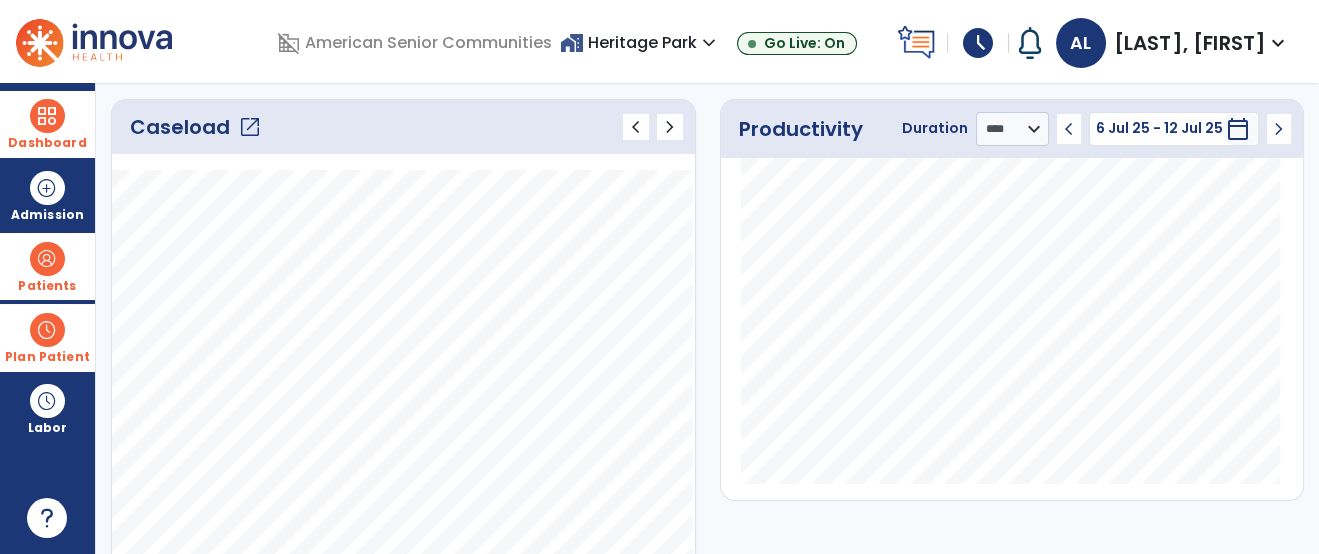 scroll, scrollTop: 251, scrollLeft: 0, axis: vertical 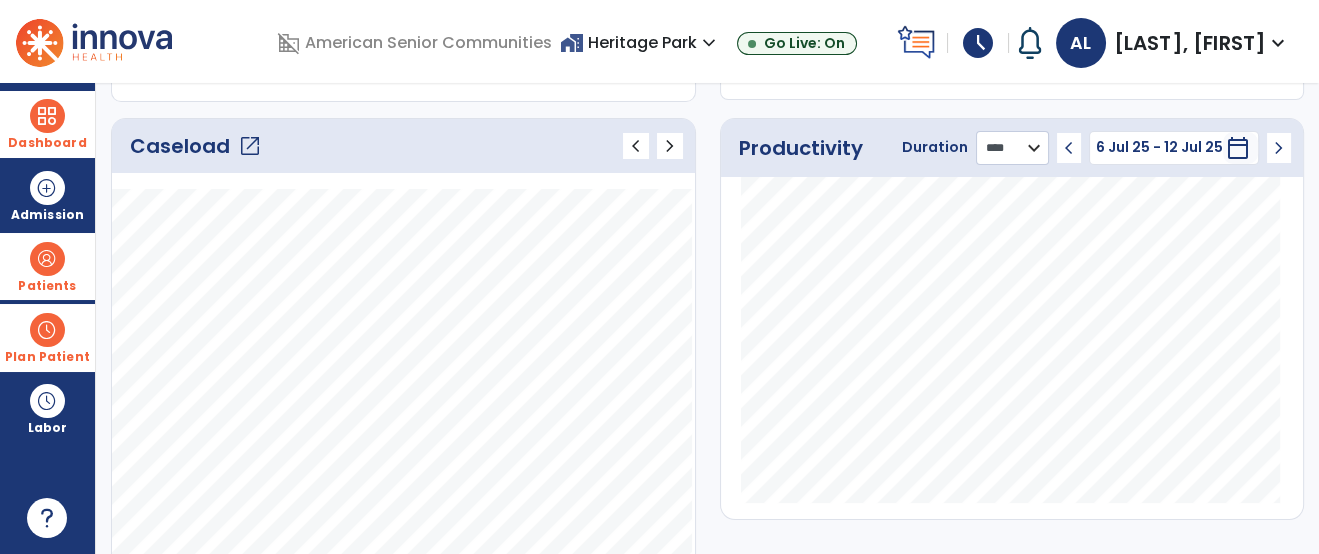 click on "******** **** ***" 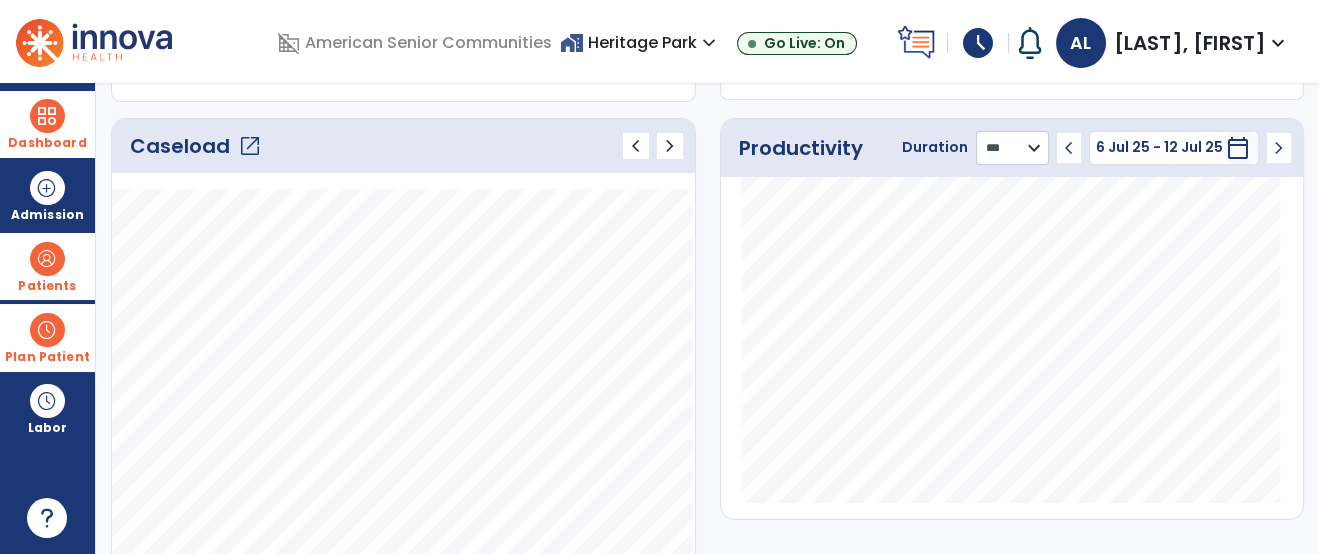 click on "******** **** ***" 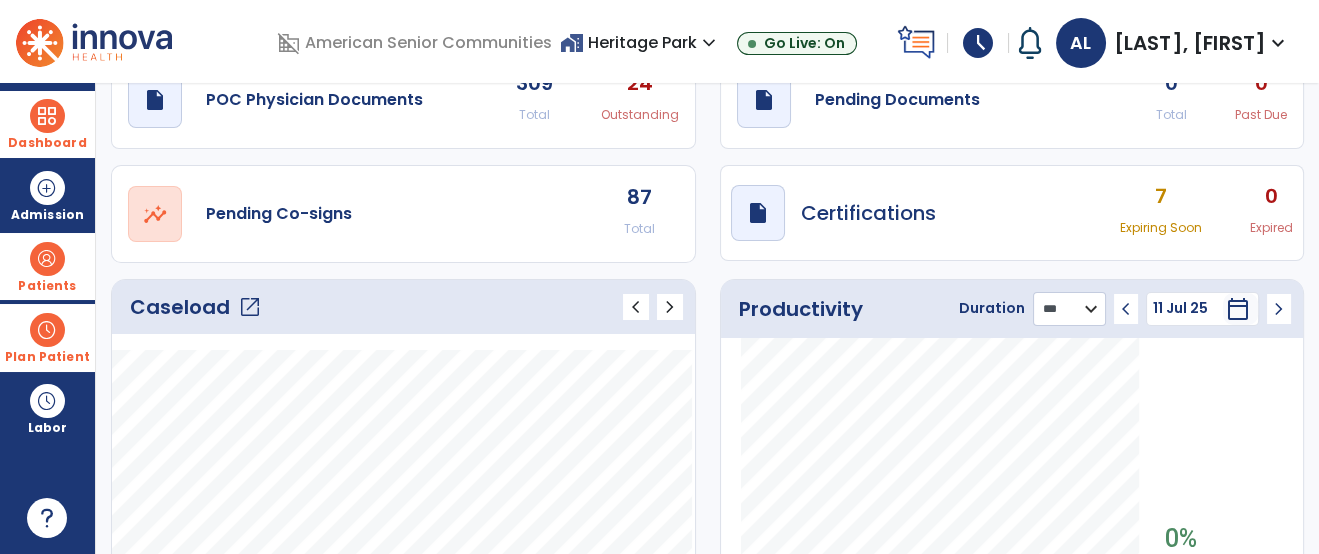 scroll, scrollTop: 0, scrollLeft: 0, axis: both 